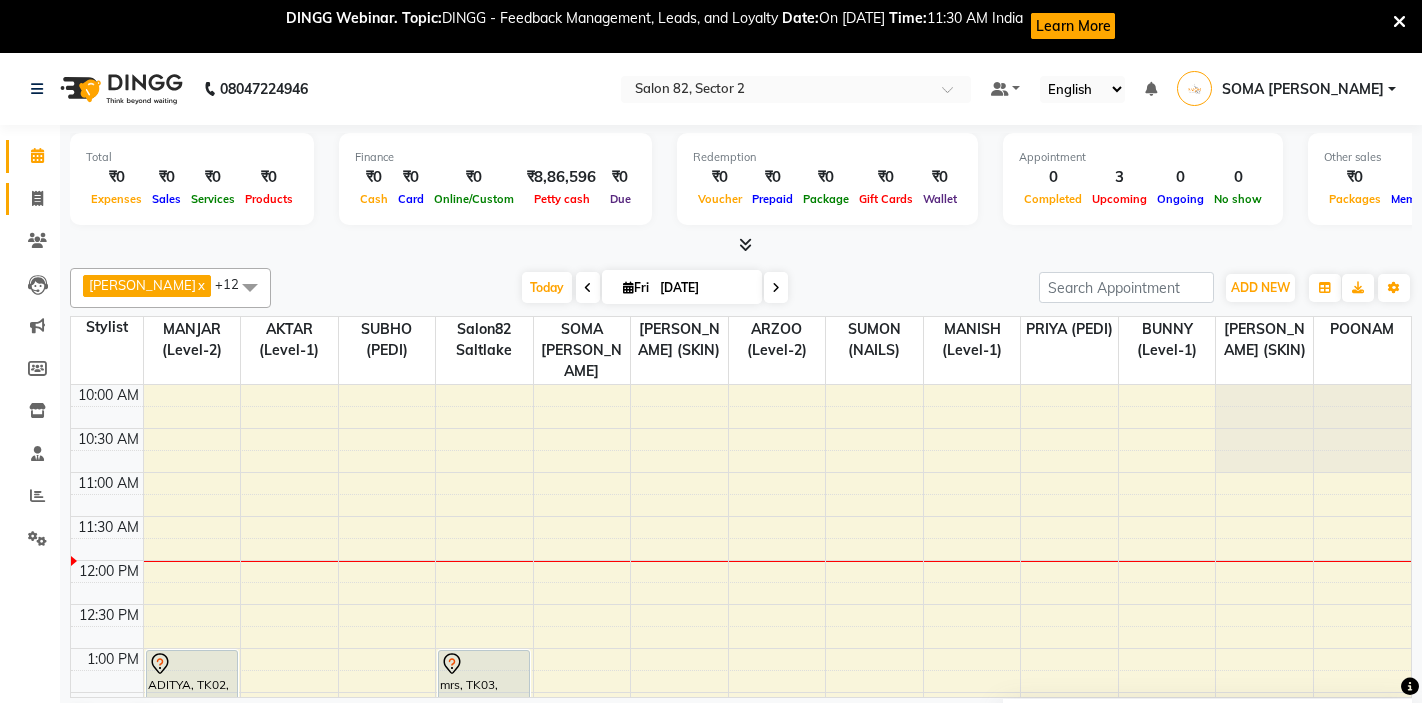 click 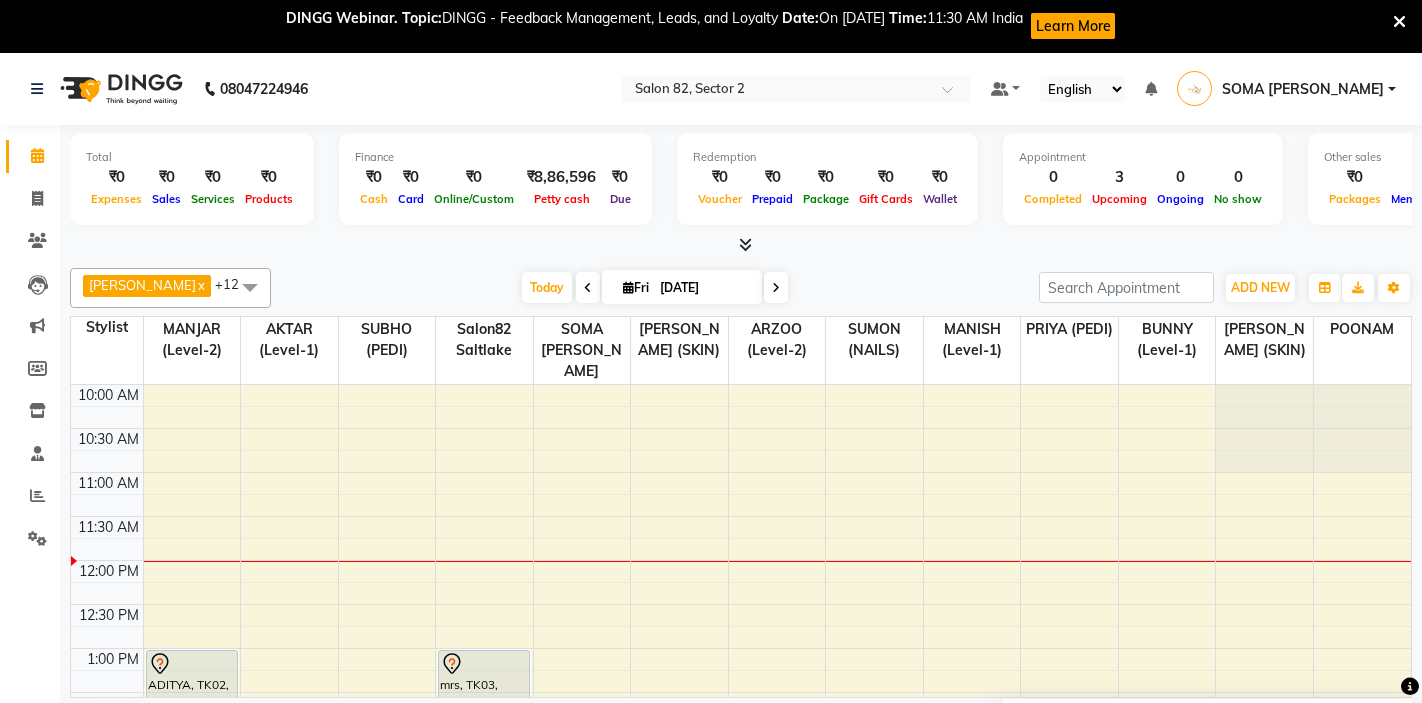 scroll, scrollTop: 0, scrollLeft: 0, axis: both 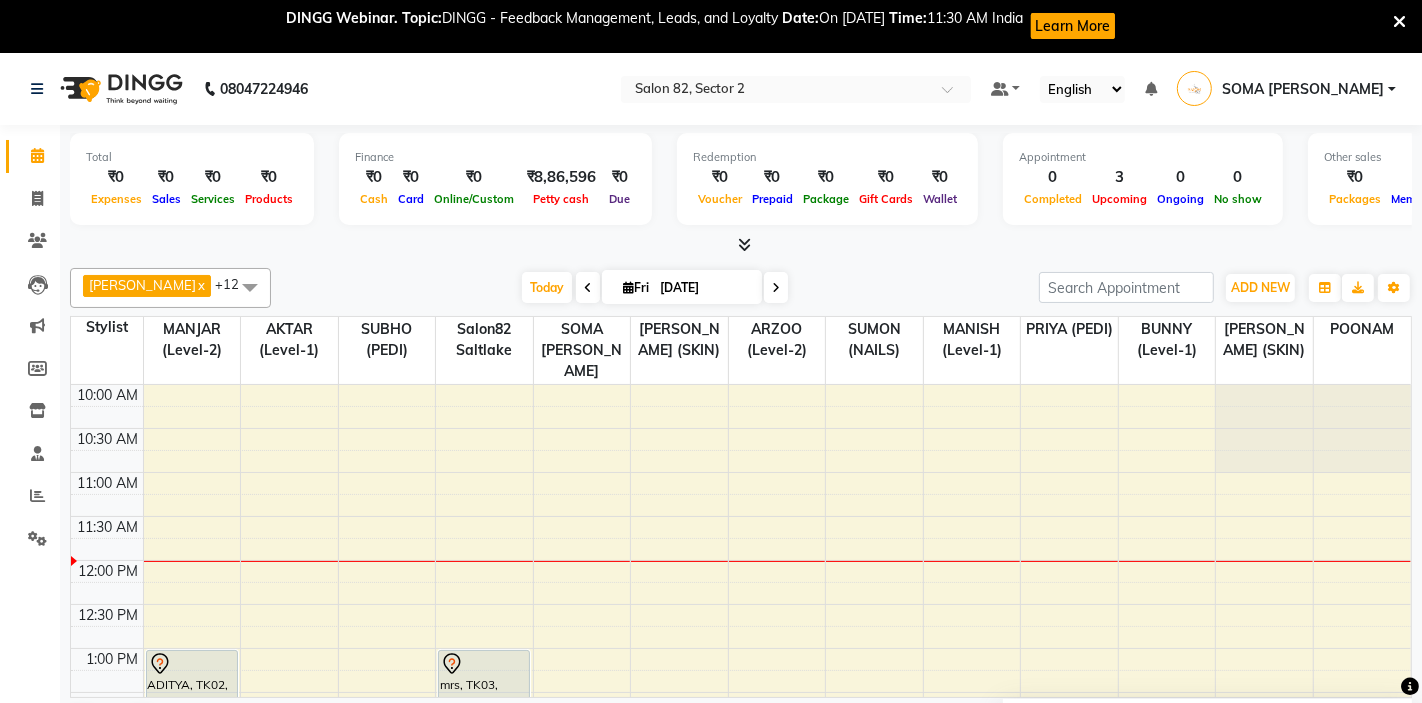 select on "5194" 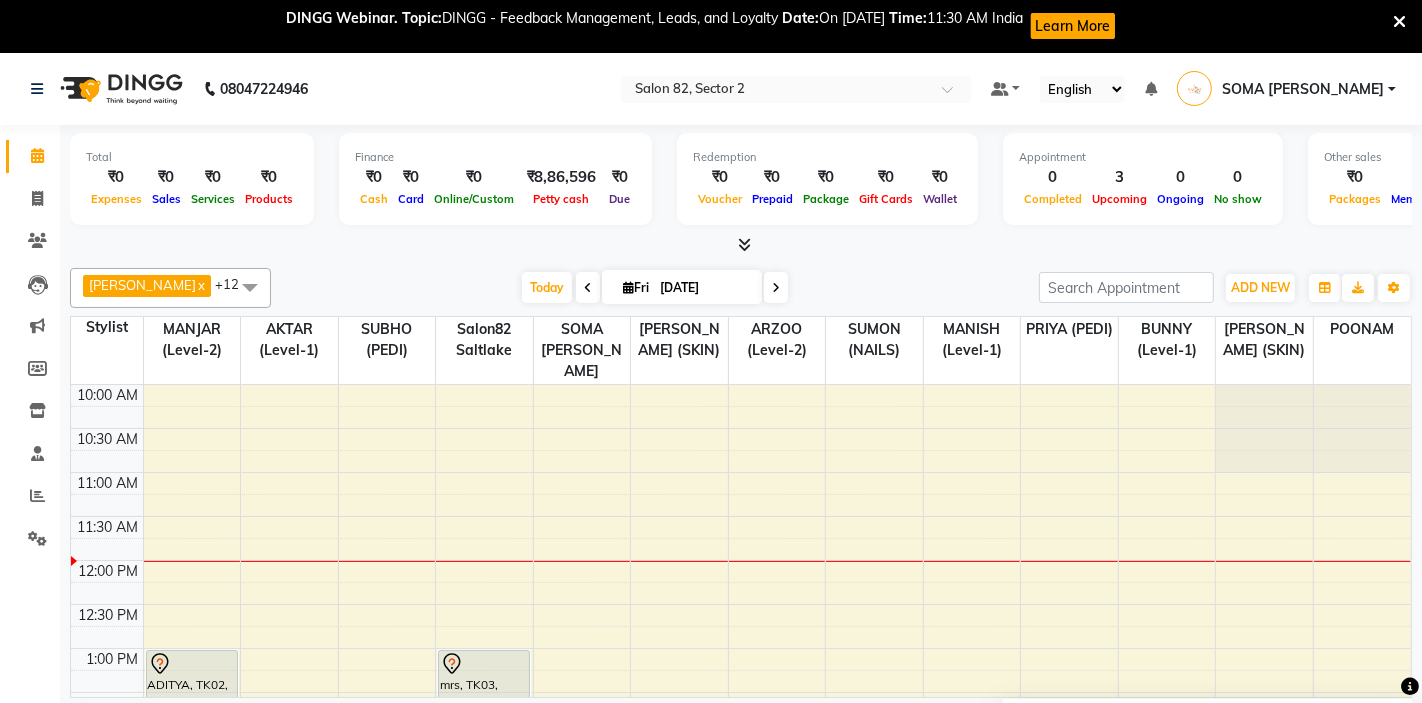 select on "service" 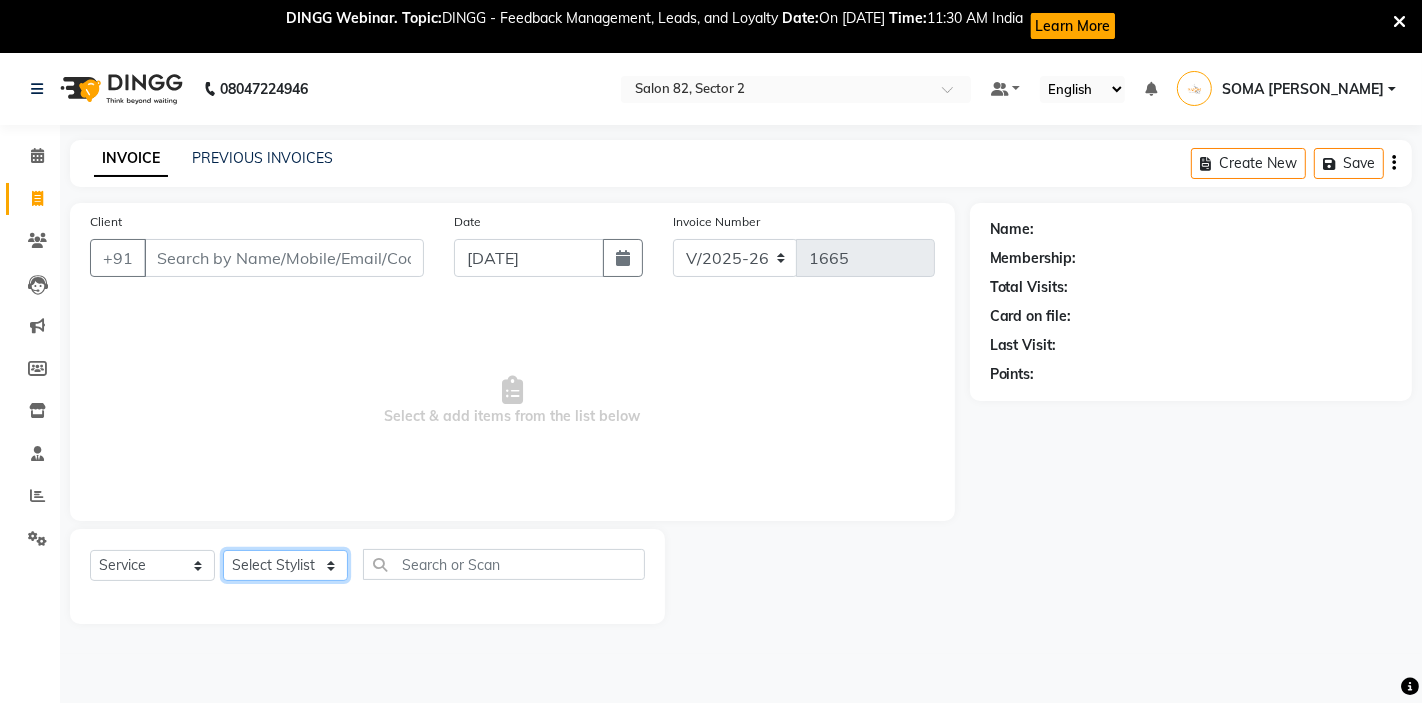 click on "Select Stylist" 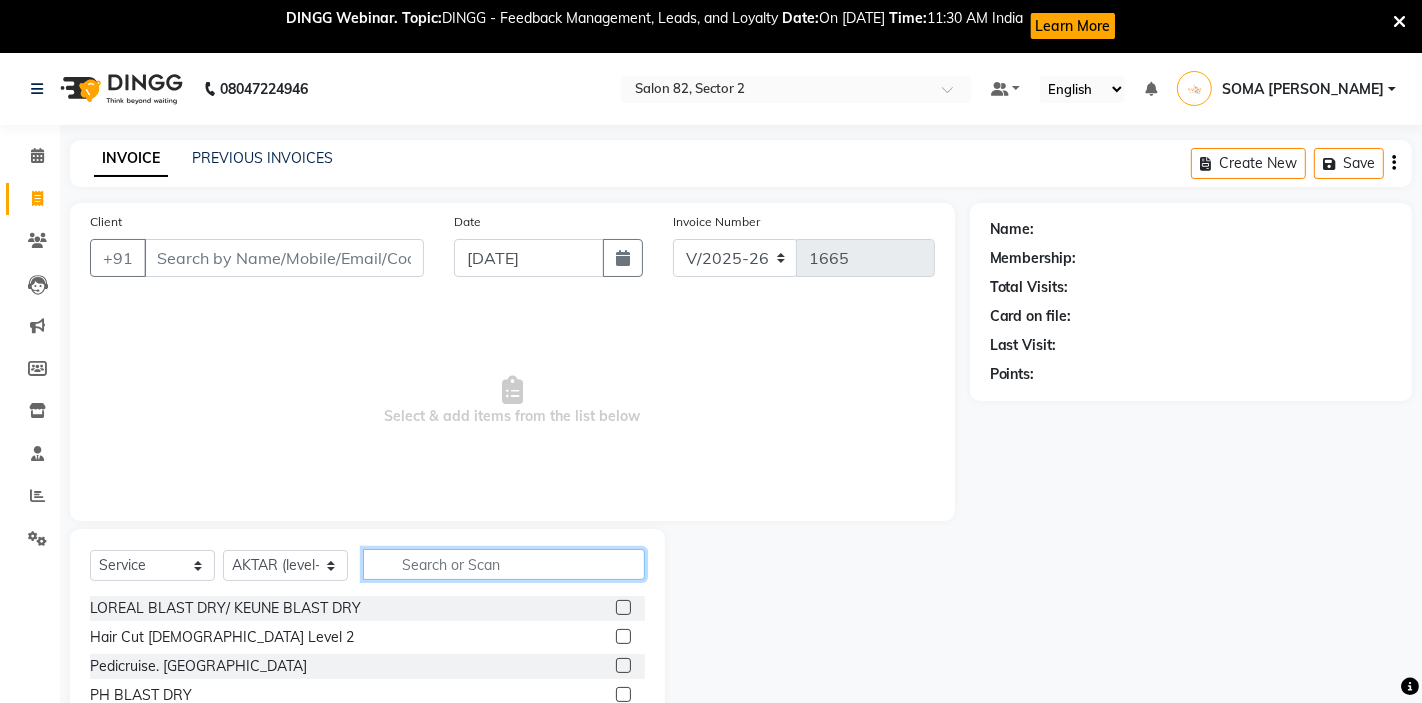 click 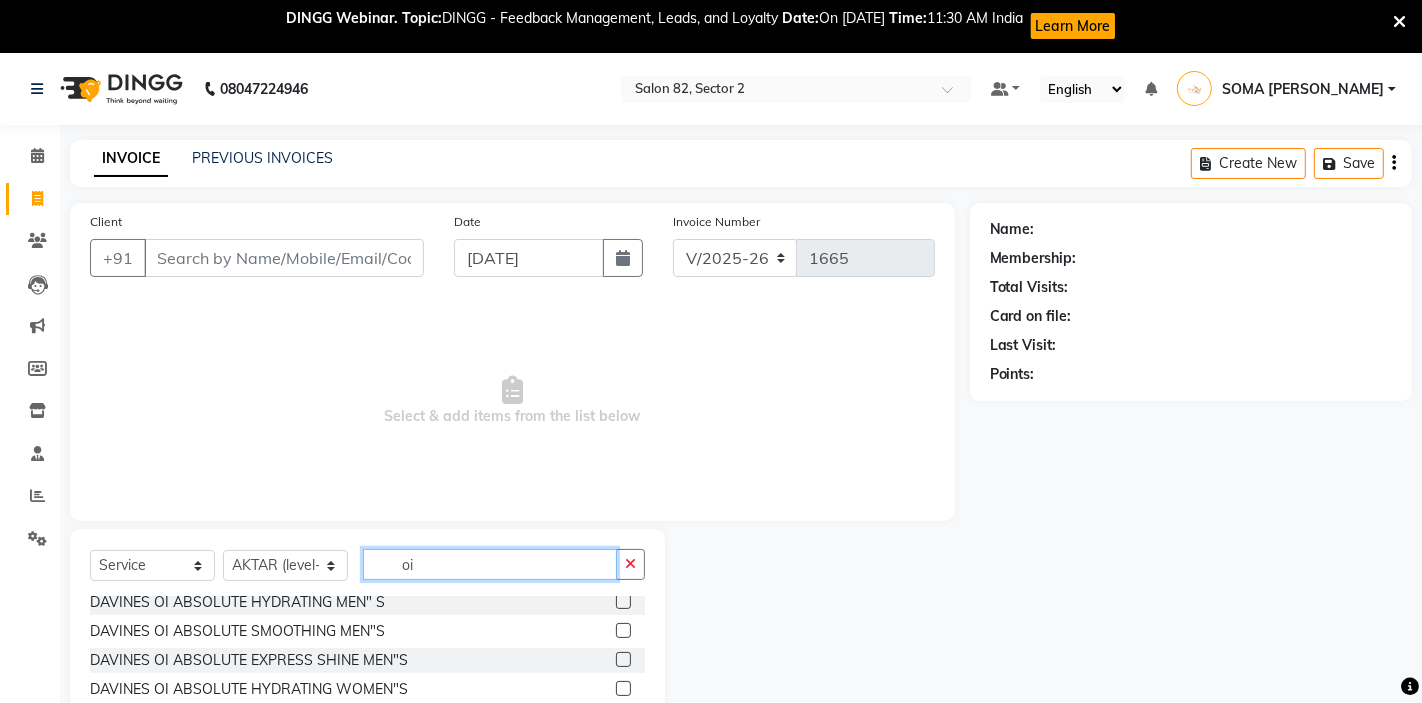 scroll, scrollTop: 0, scrollLeft: 0, axis: both 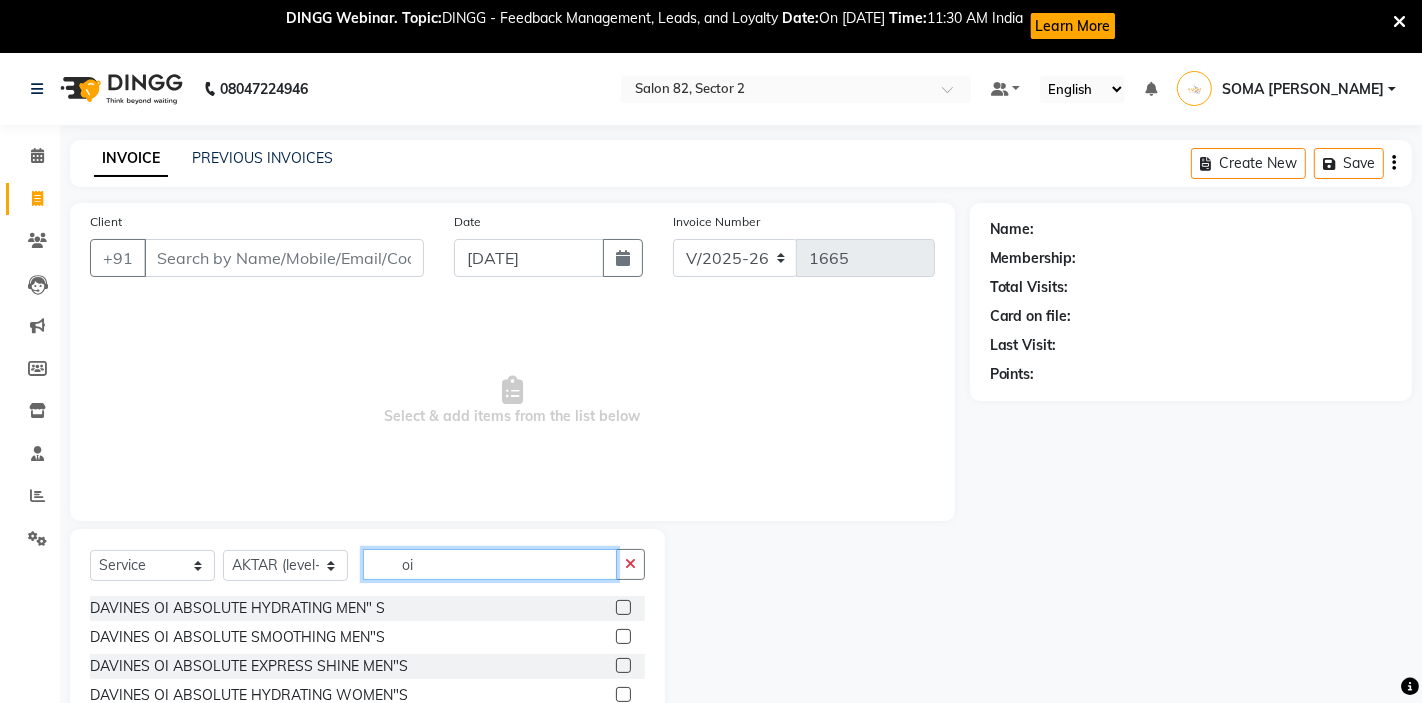 type on "oi" 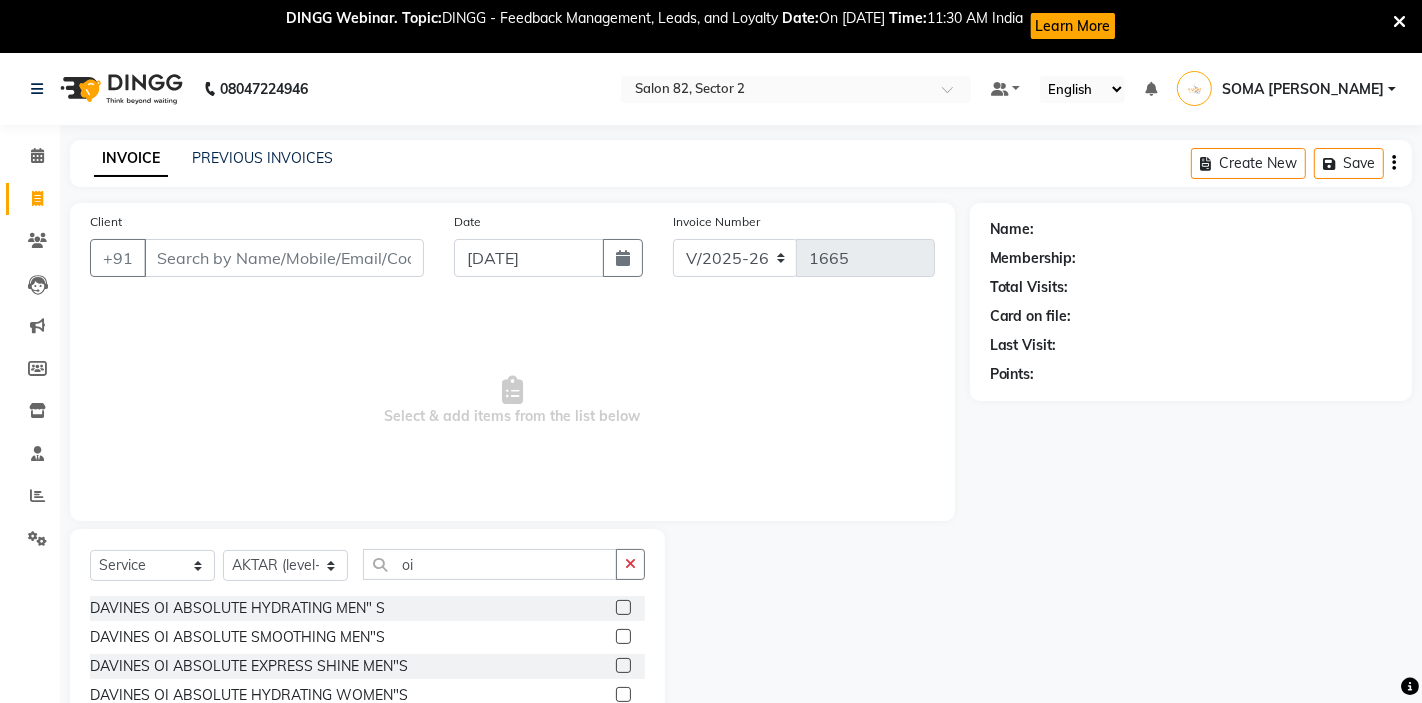 click 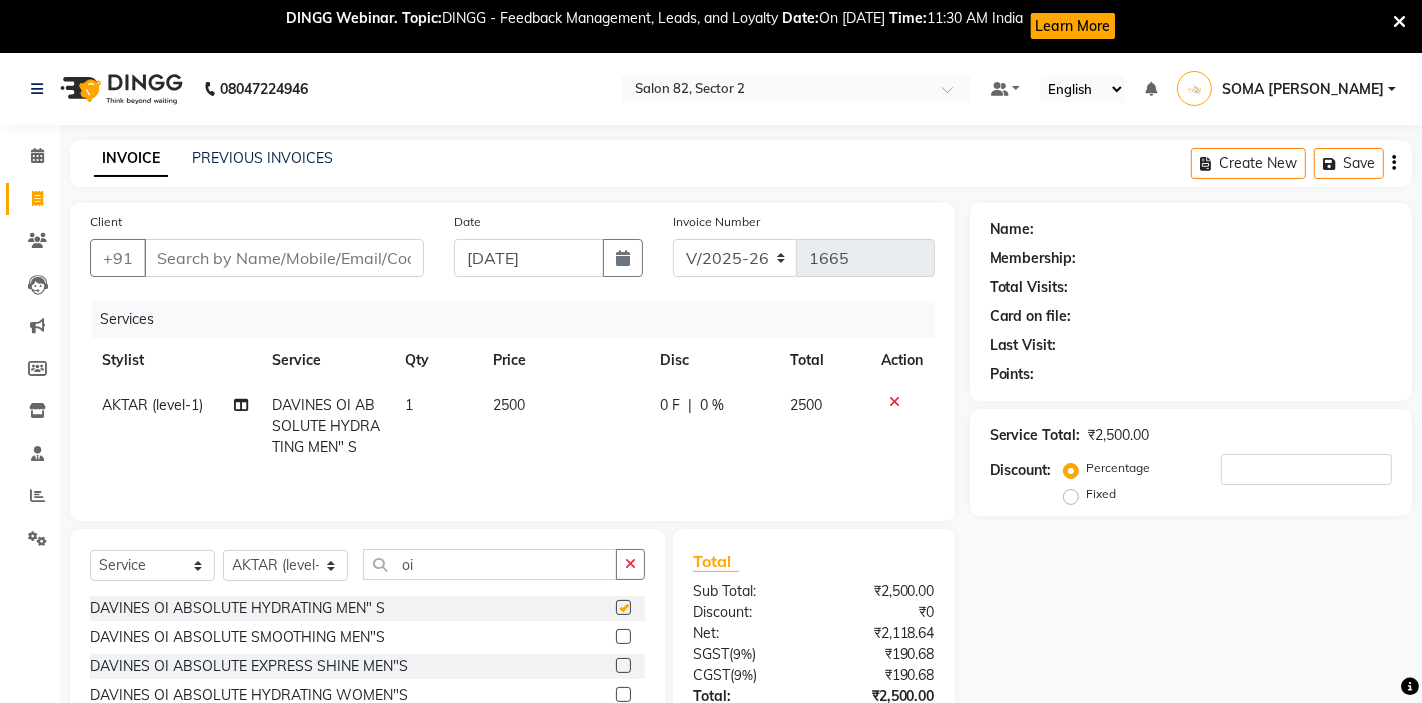 checkbox on "false" 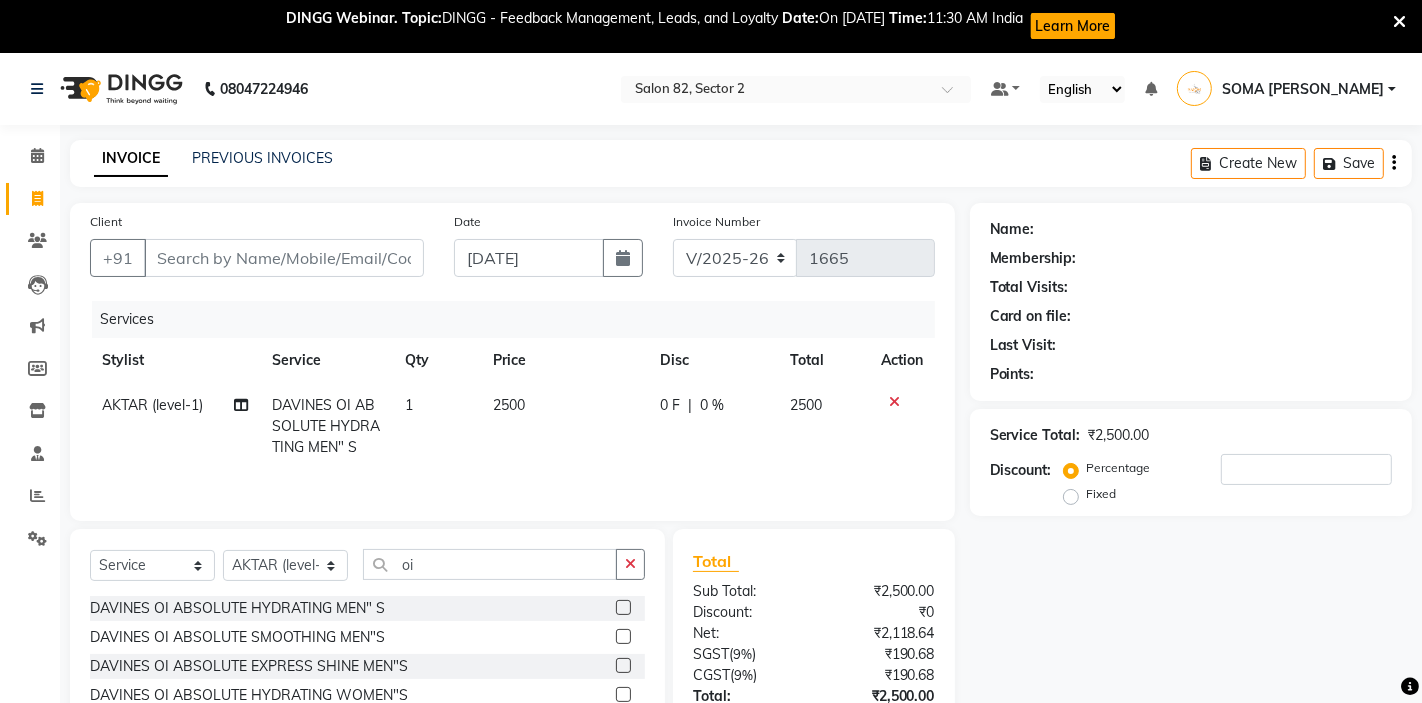 click on "2500" 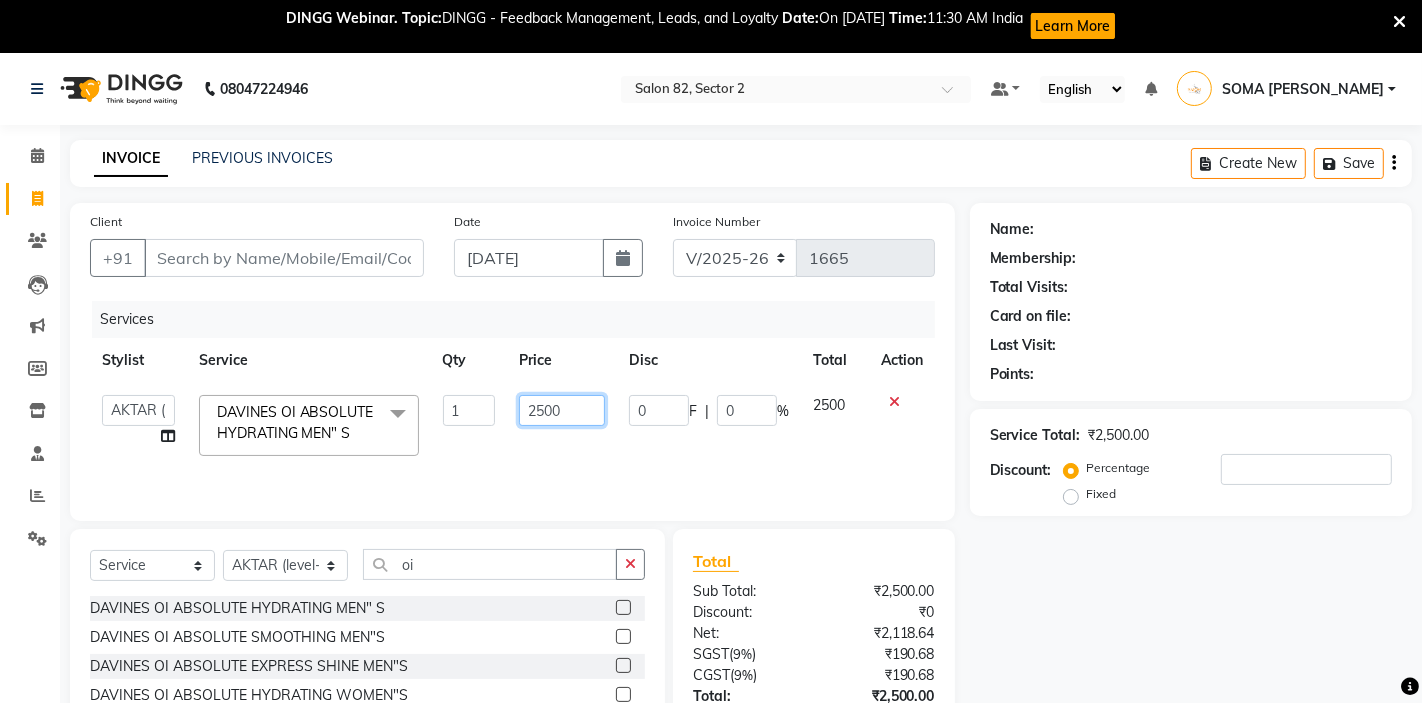 click on "2500" 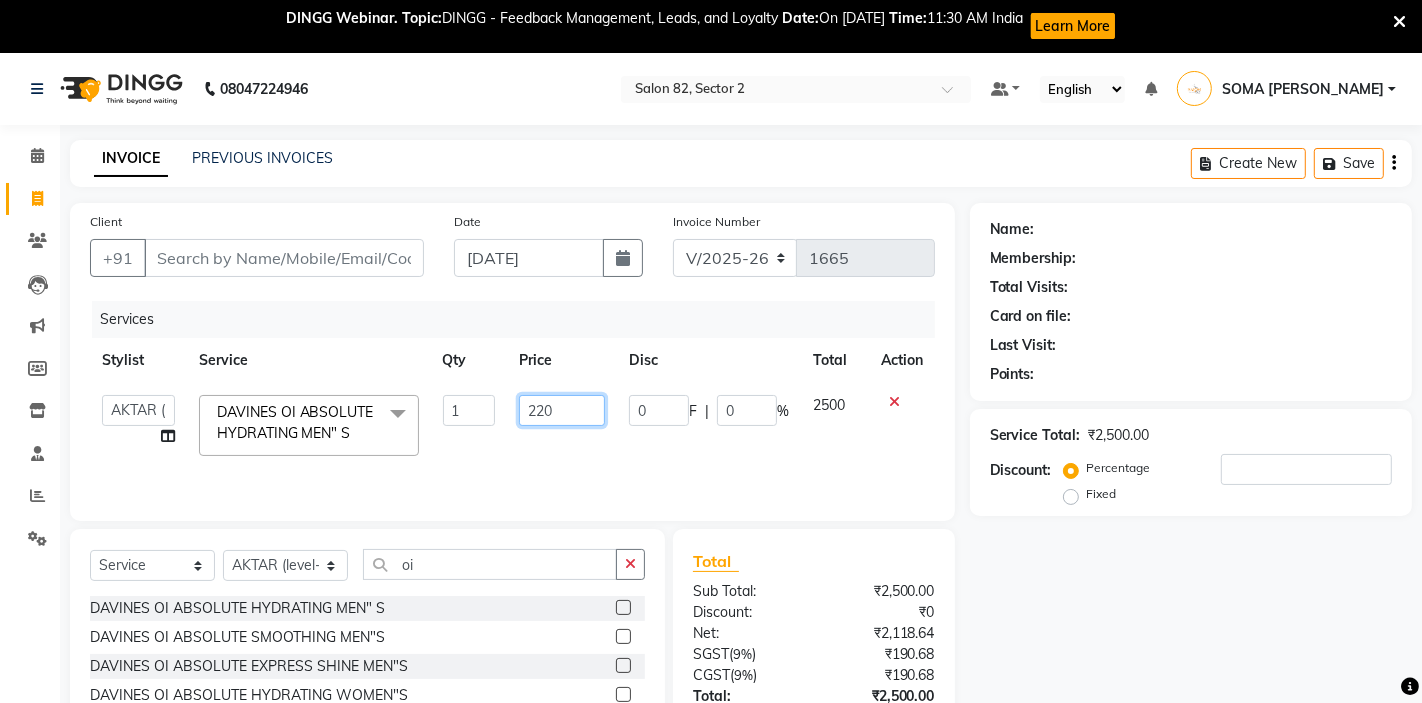type on "2200" 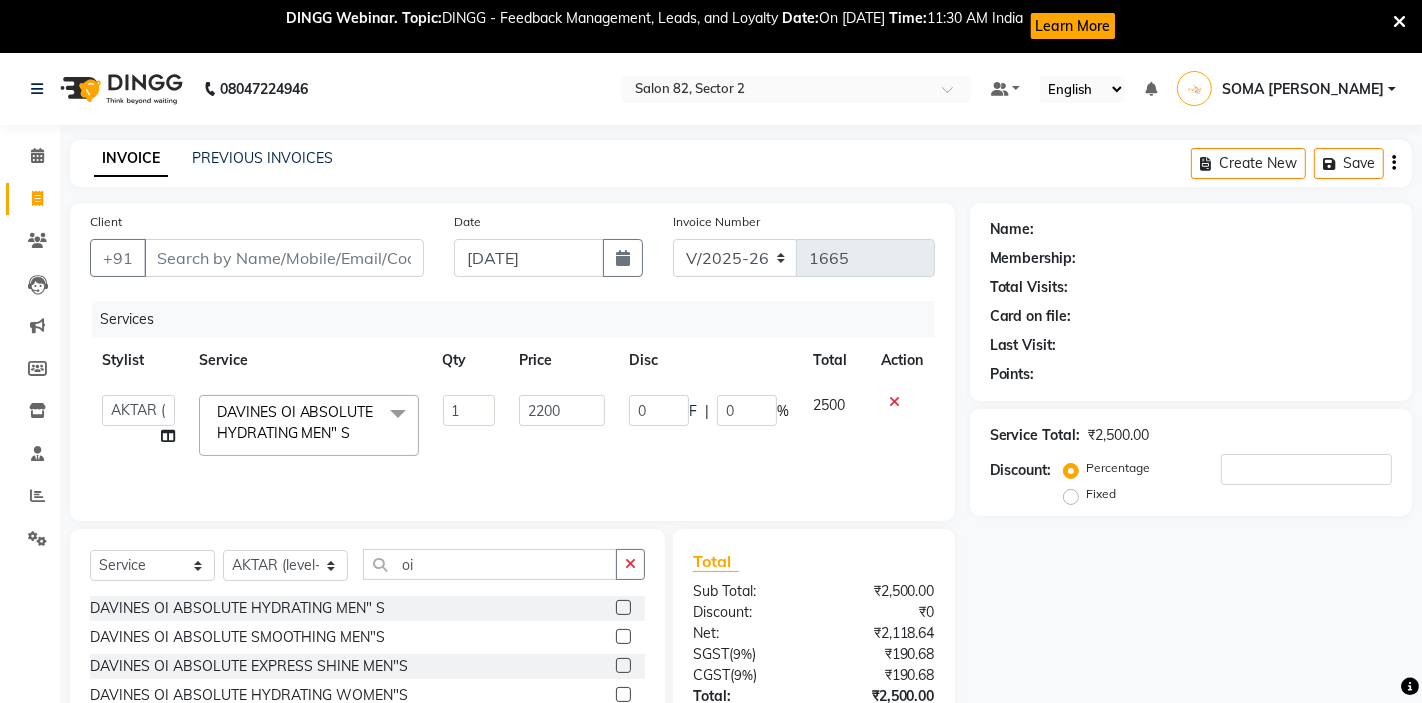 click on "2200" 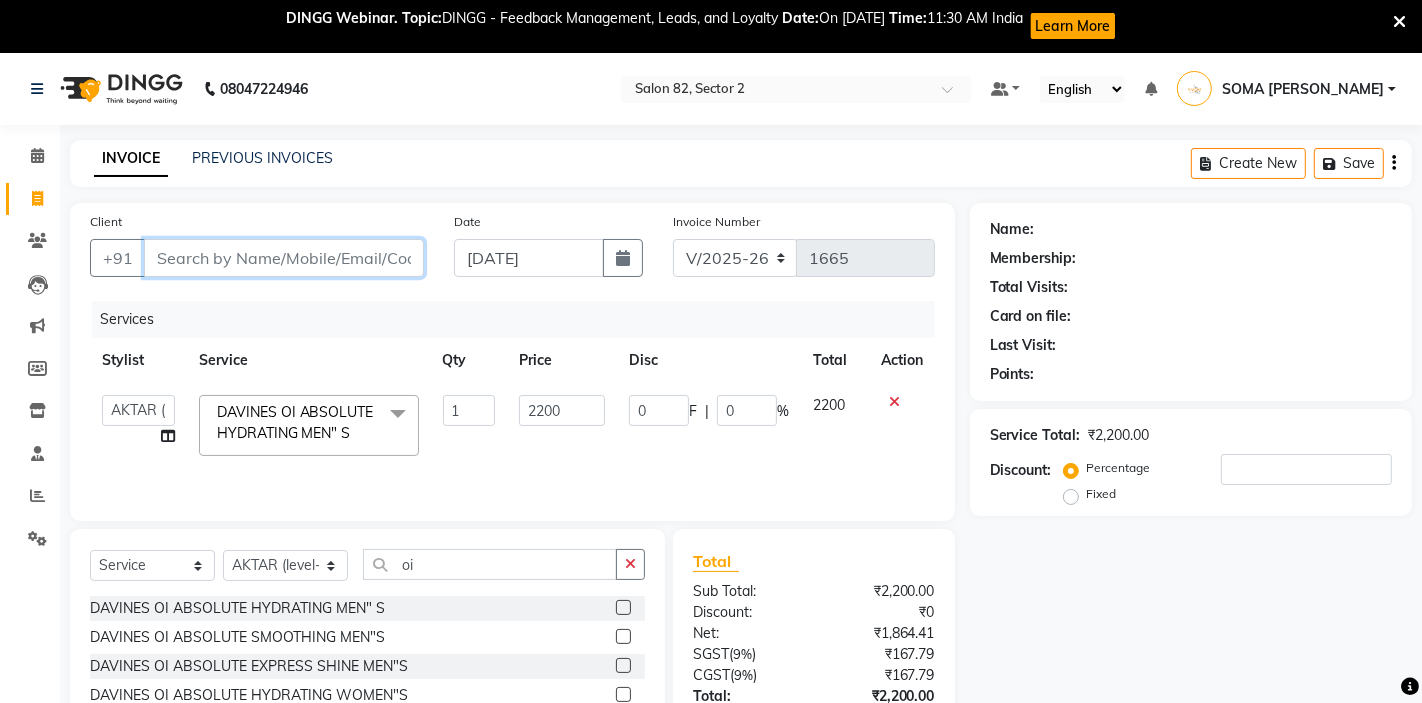 click on "Client" at bounding box center [284, 258] 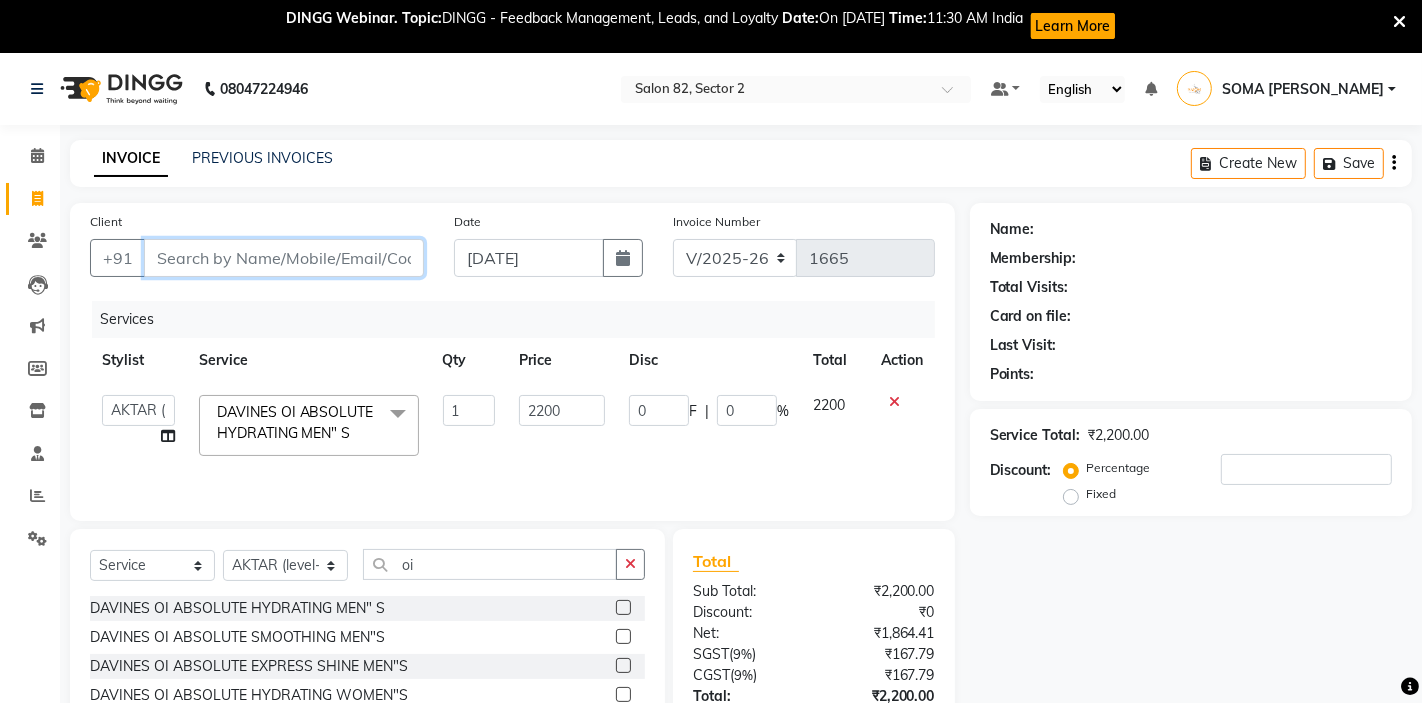 type on "9" 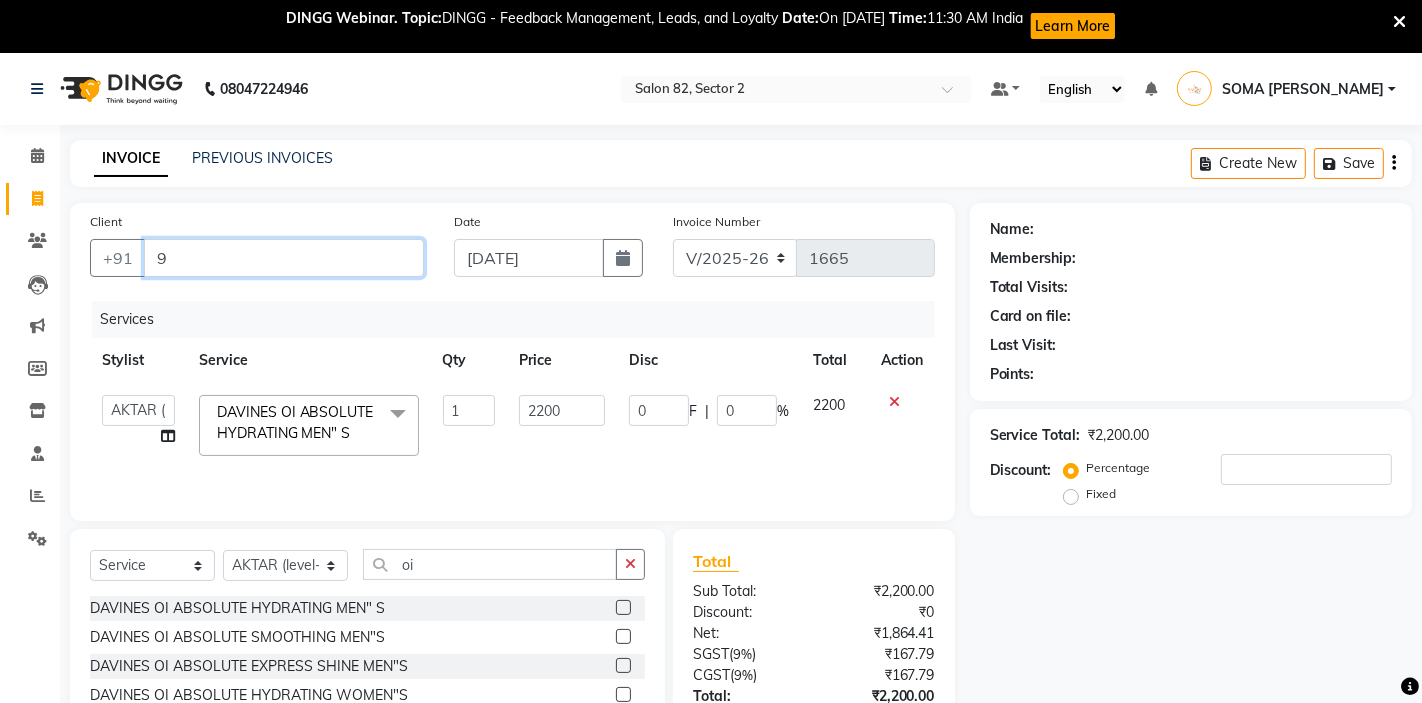 type on "0" 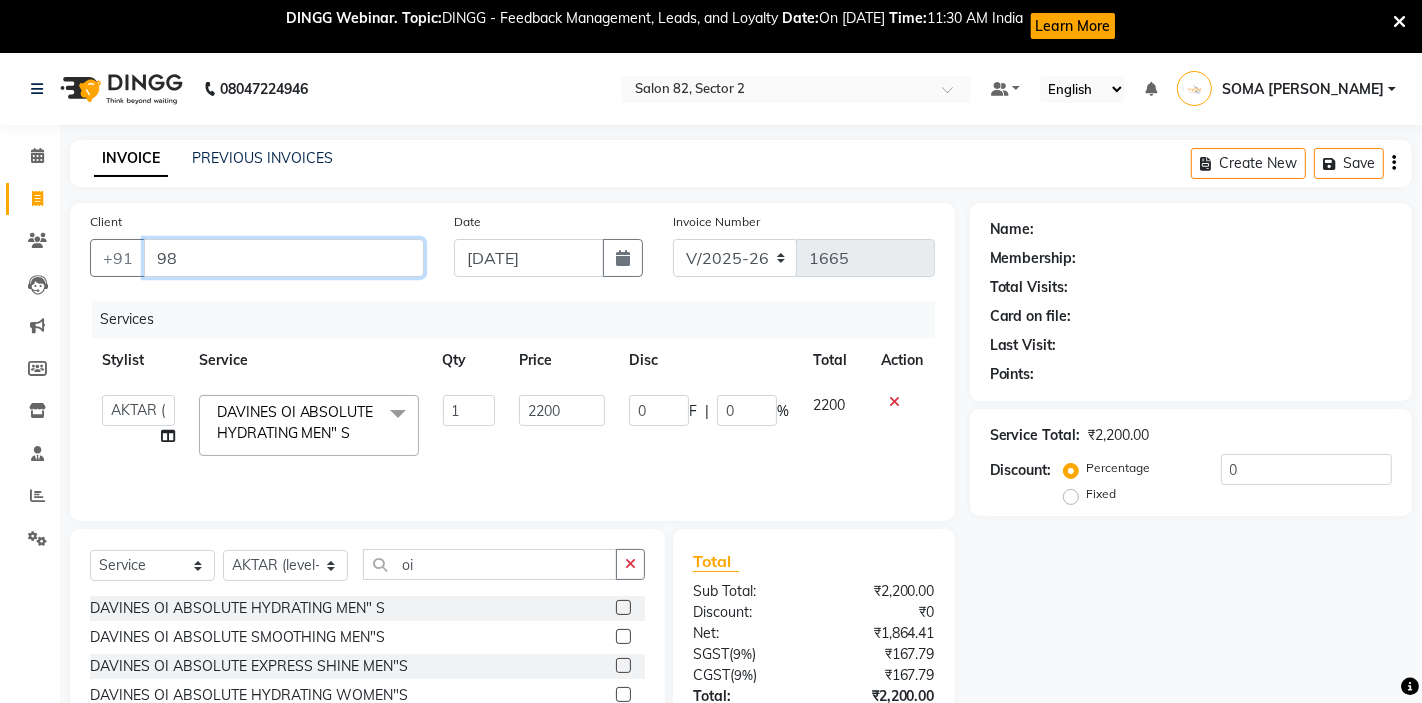 type on "9" 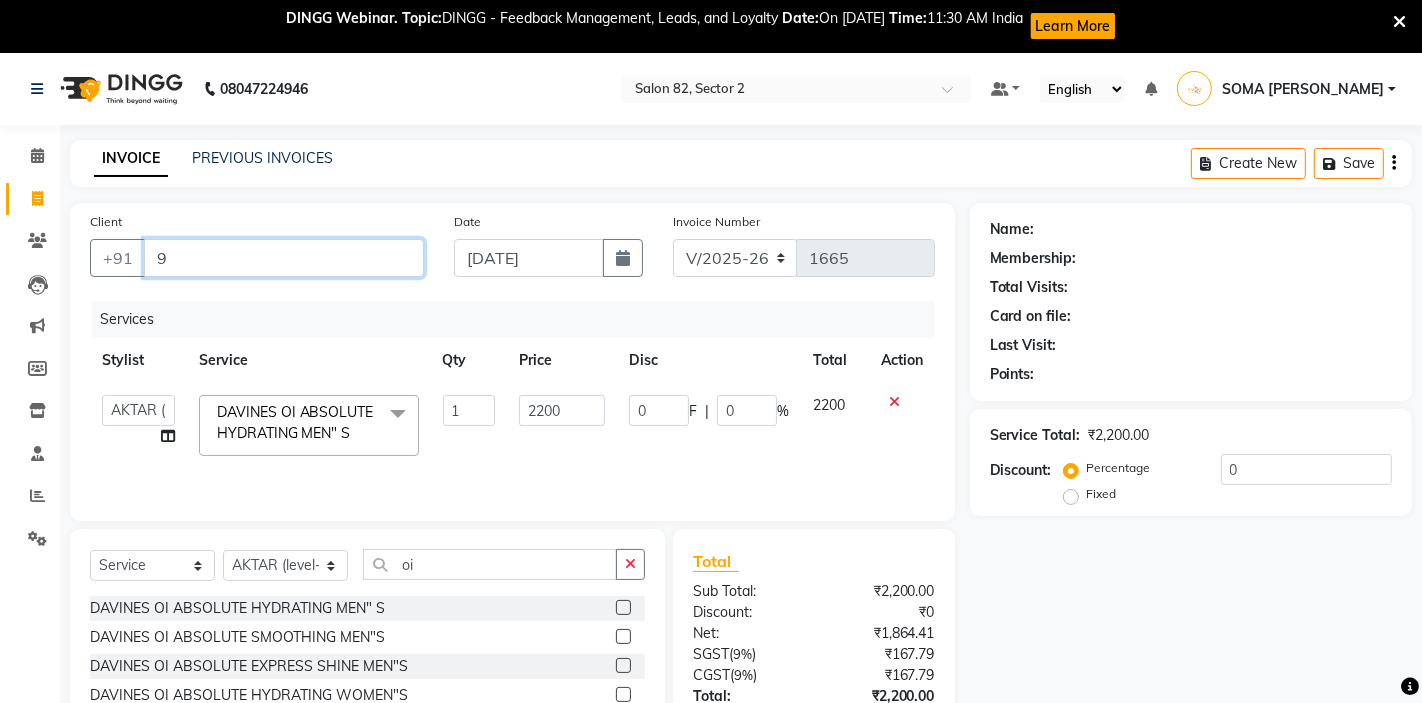 type 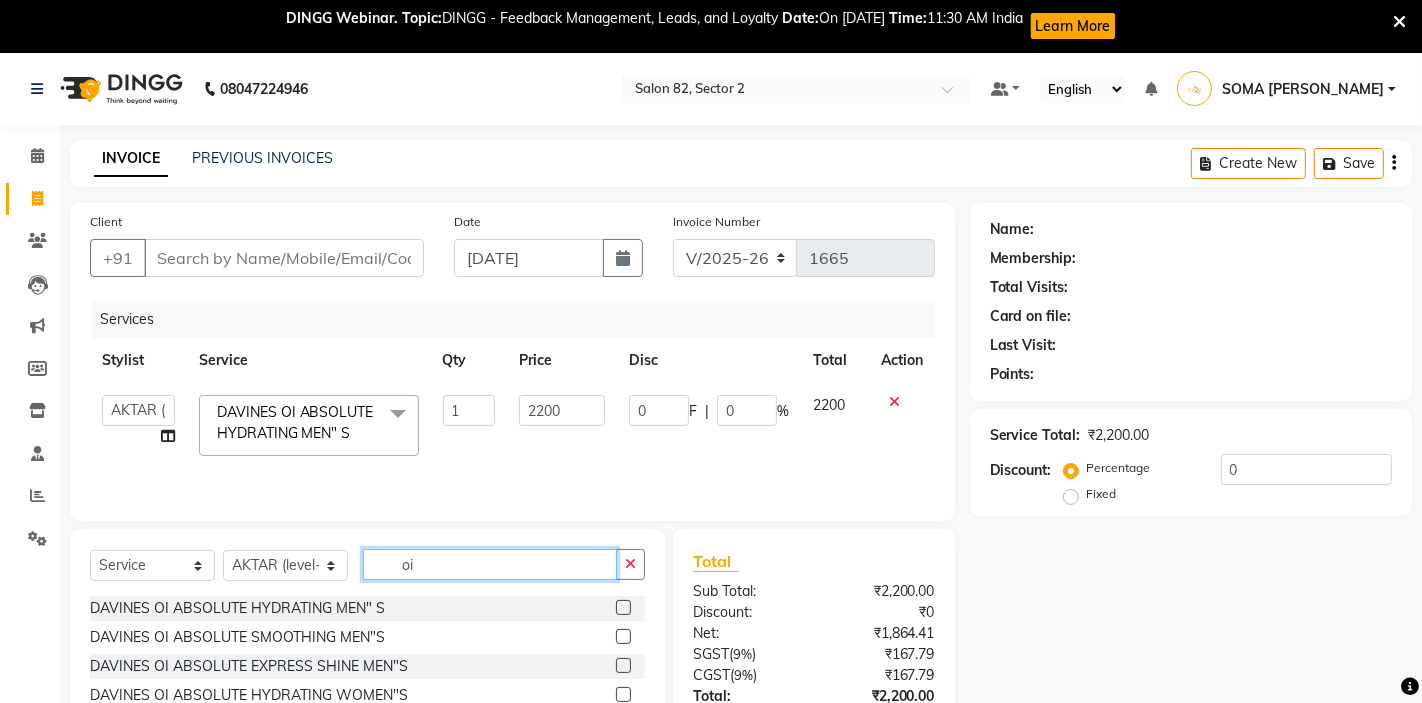 click on "oi" 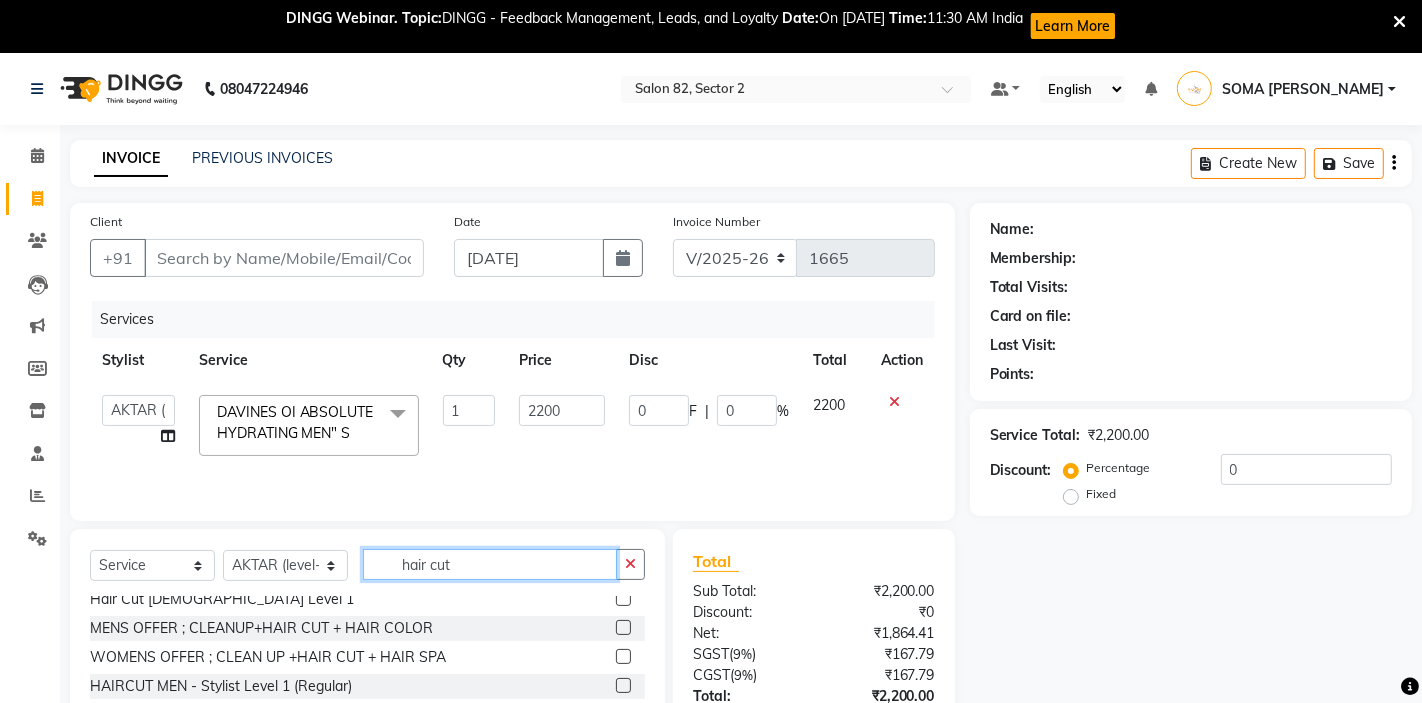 scroll, scrollTop: 68, scrollLeft: 0, axis: vertical 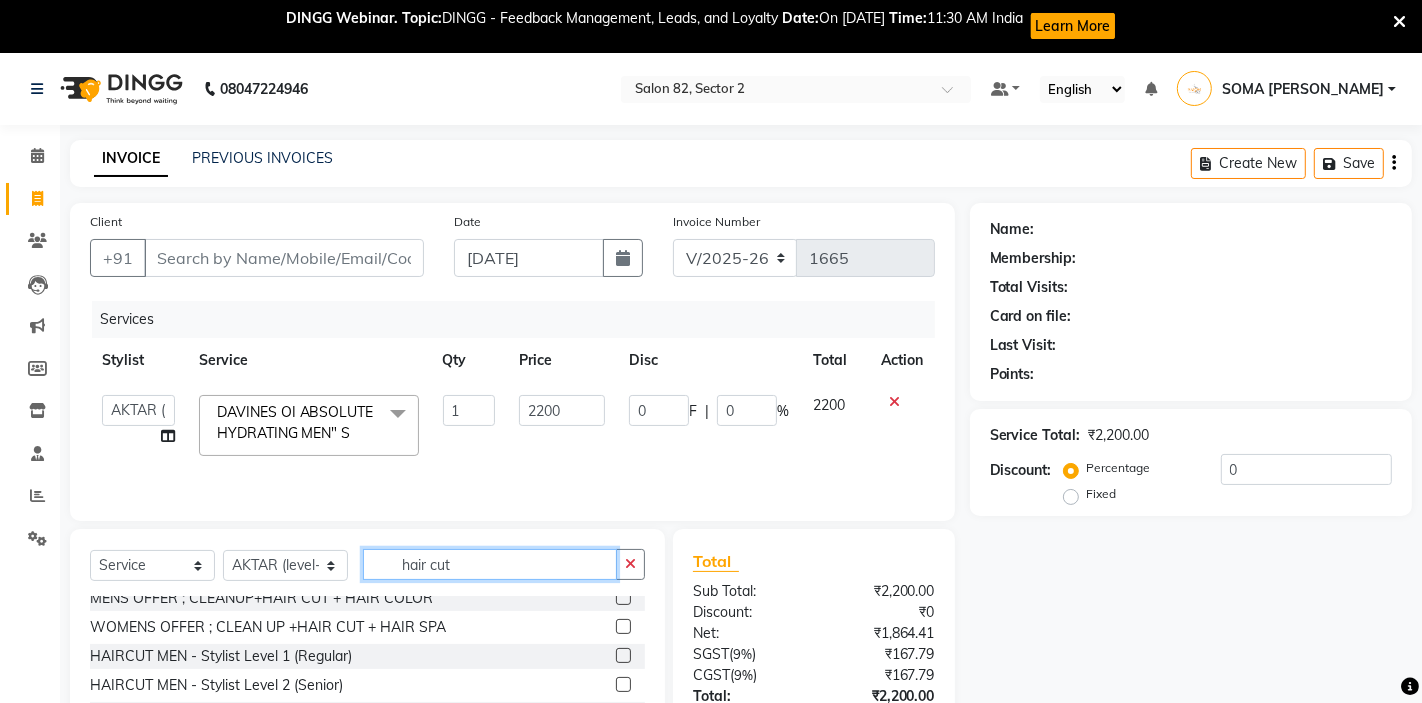 type on "hair cut" 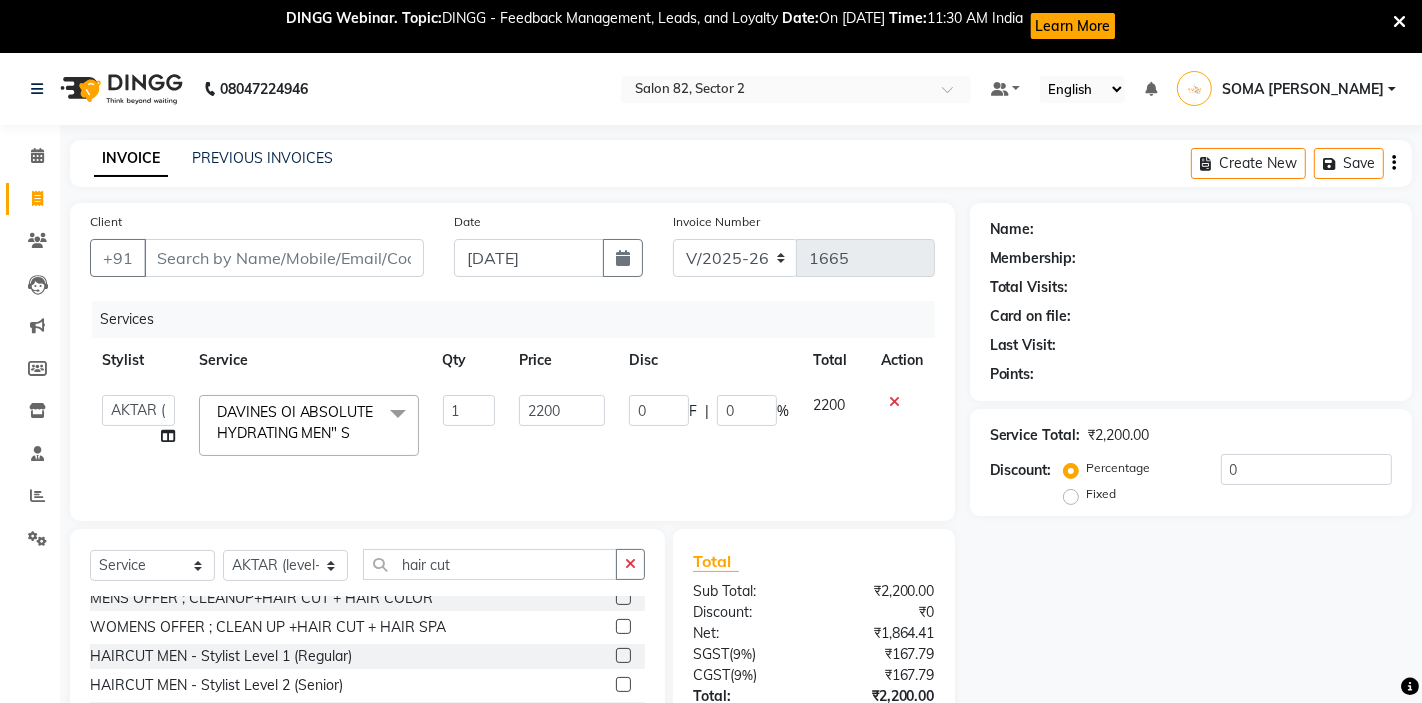 click 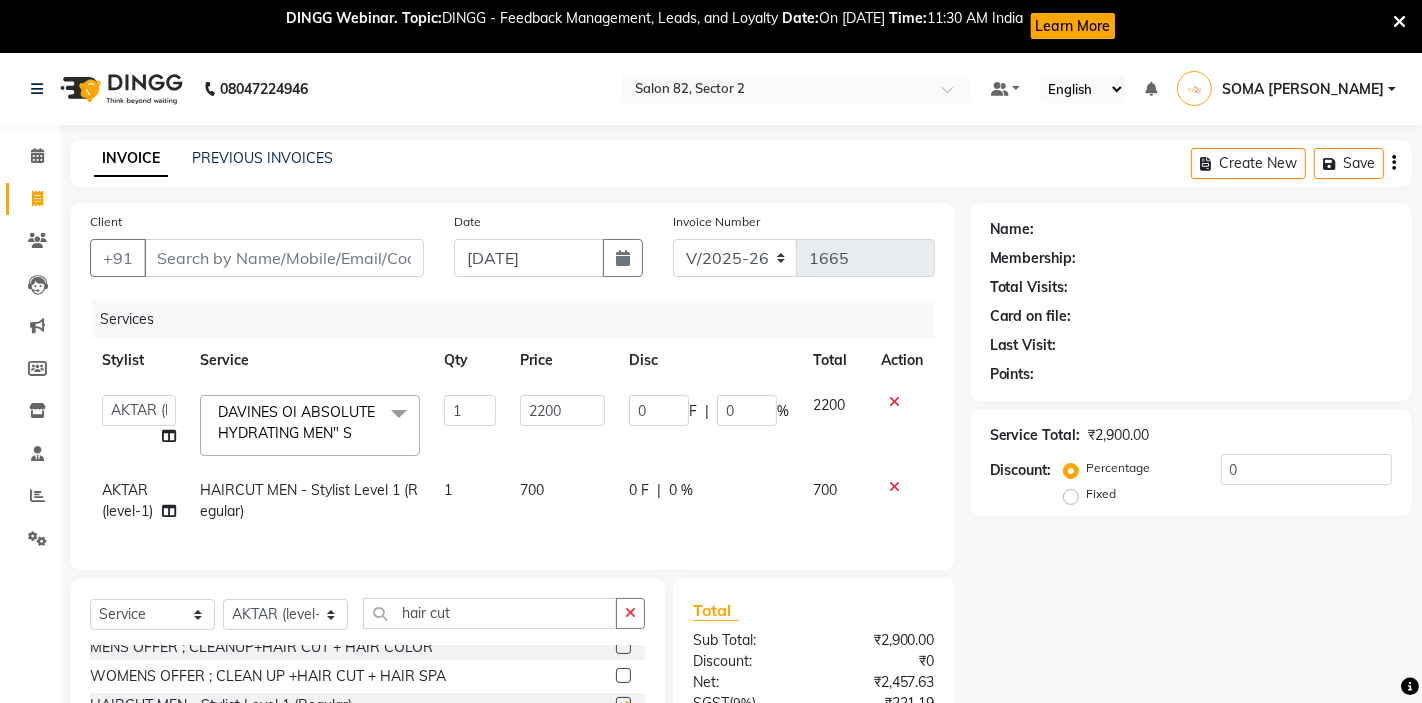checkbox on "false" 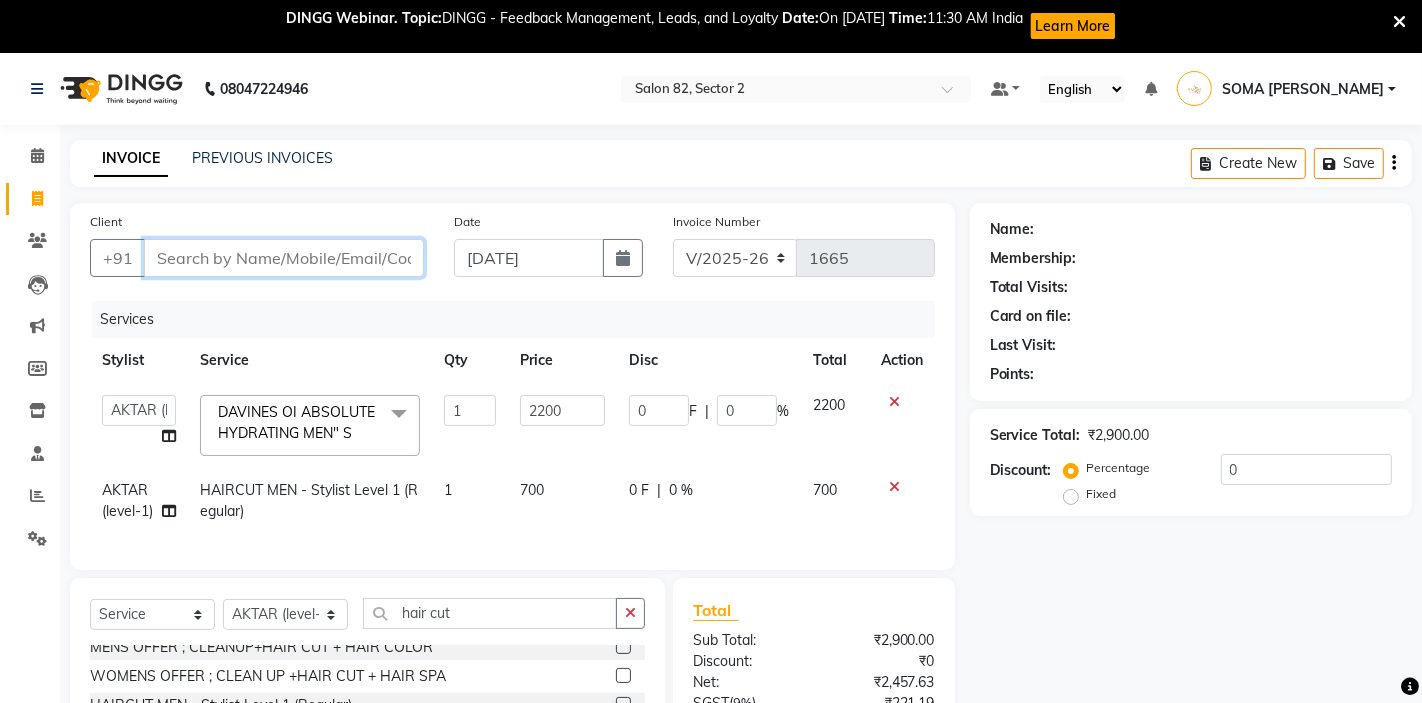 click on "Client" at bounding box center (284, 258) 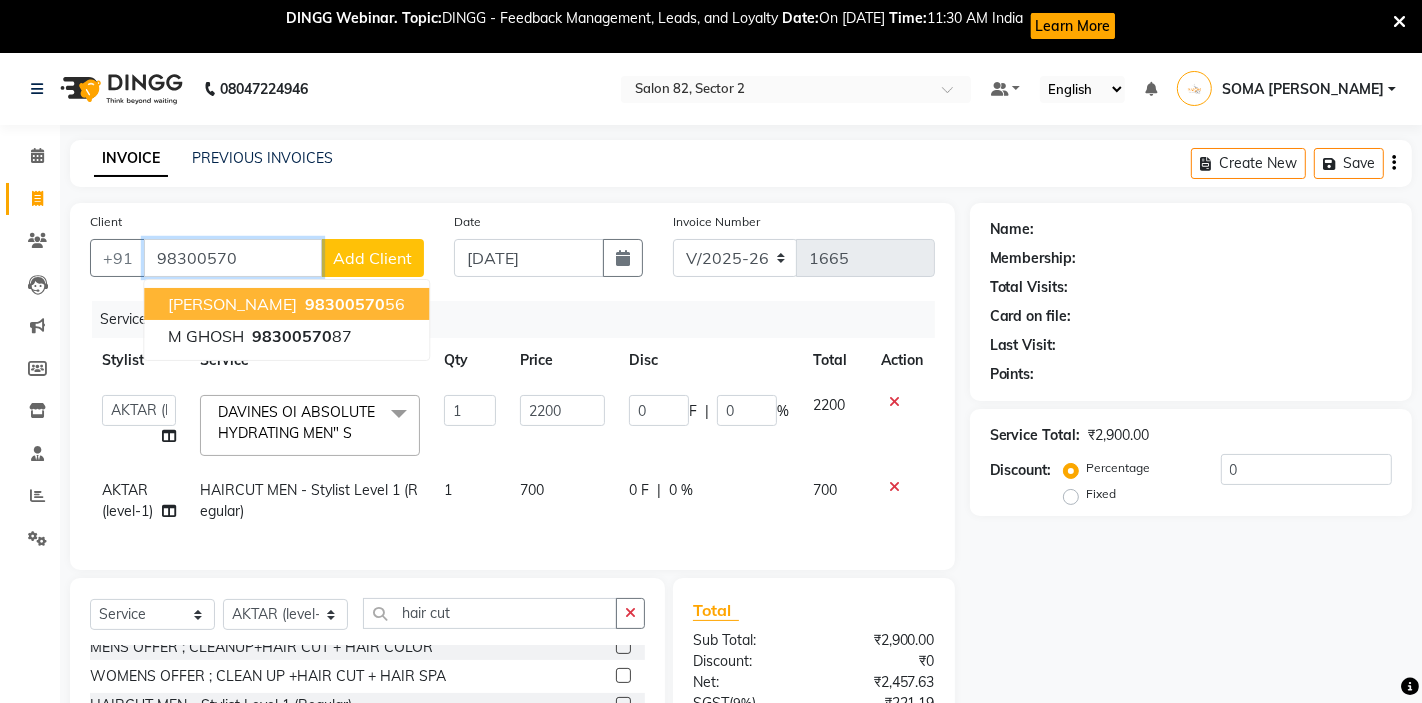 click on "98300570 56" at bounding box center (353, 304) 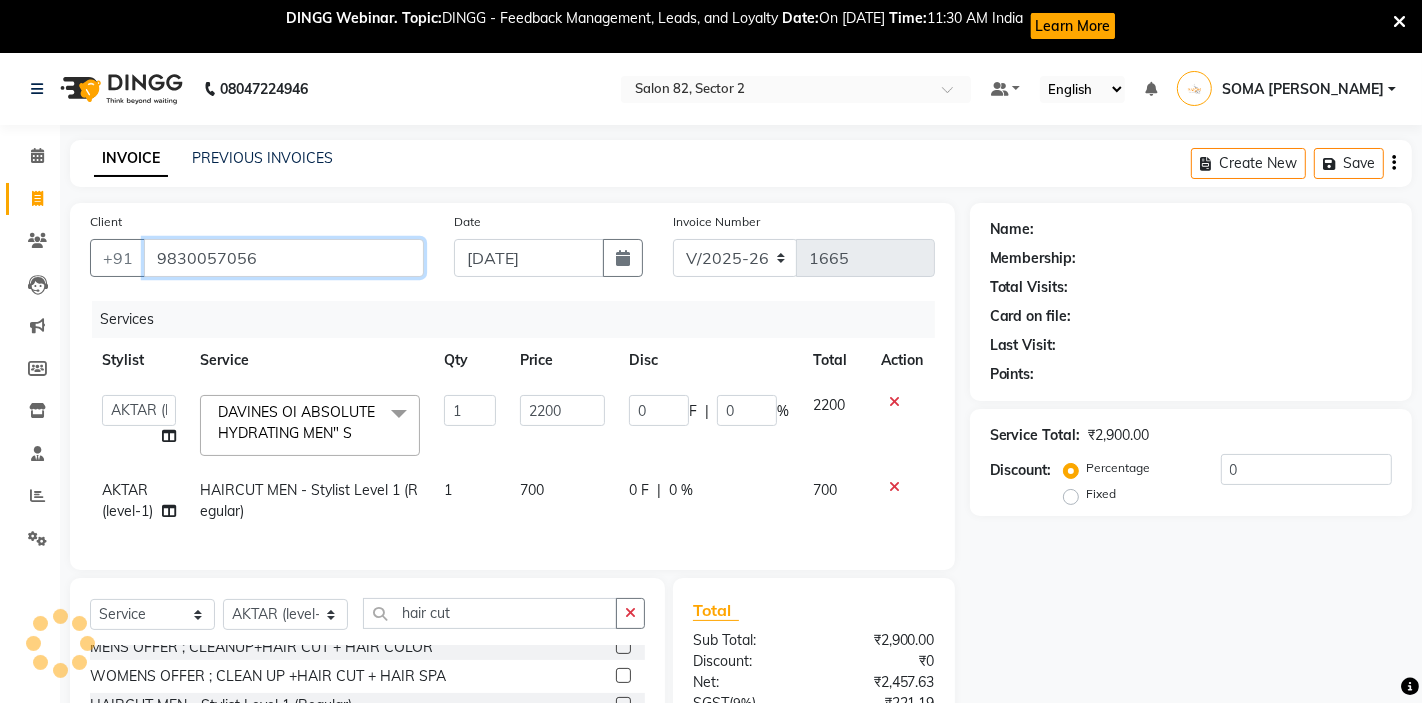 type on "9830057056" 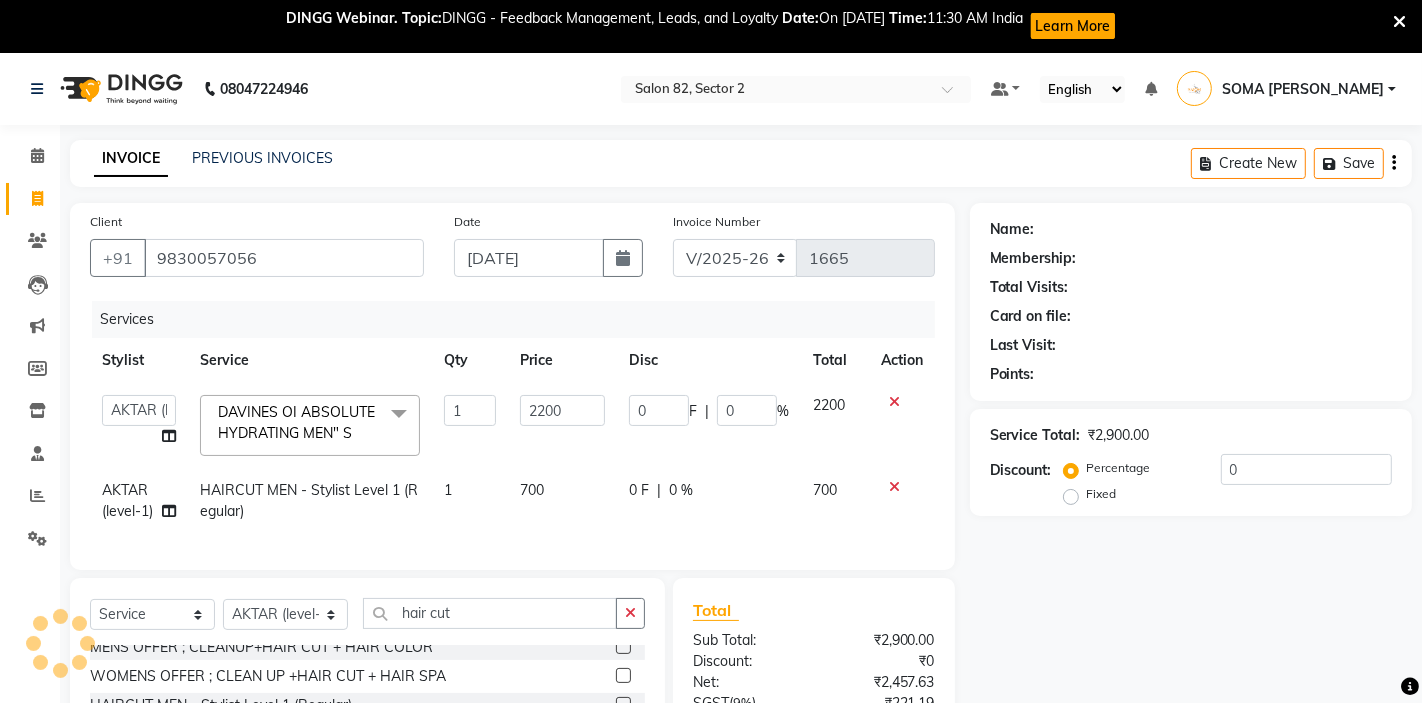 select on "1: Object" 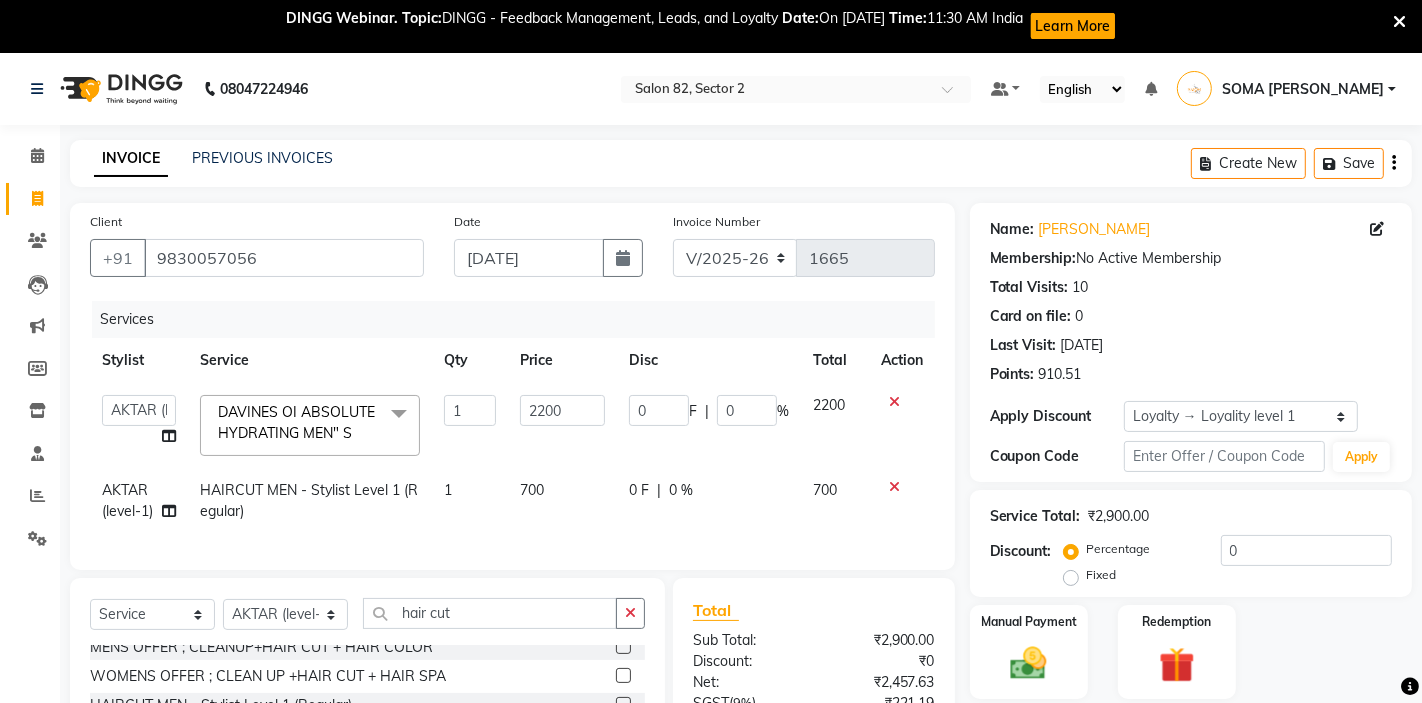 scroll, scrollTop: 200, scrollLeft: 0, axis: vertical 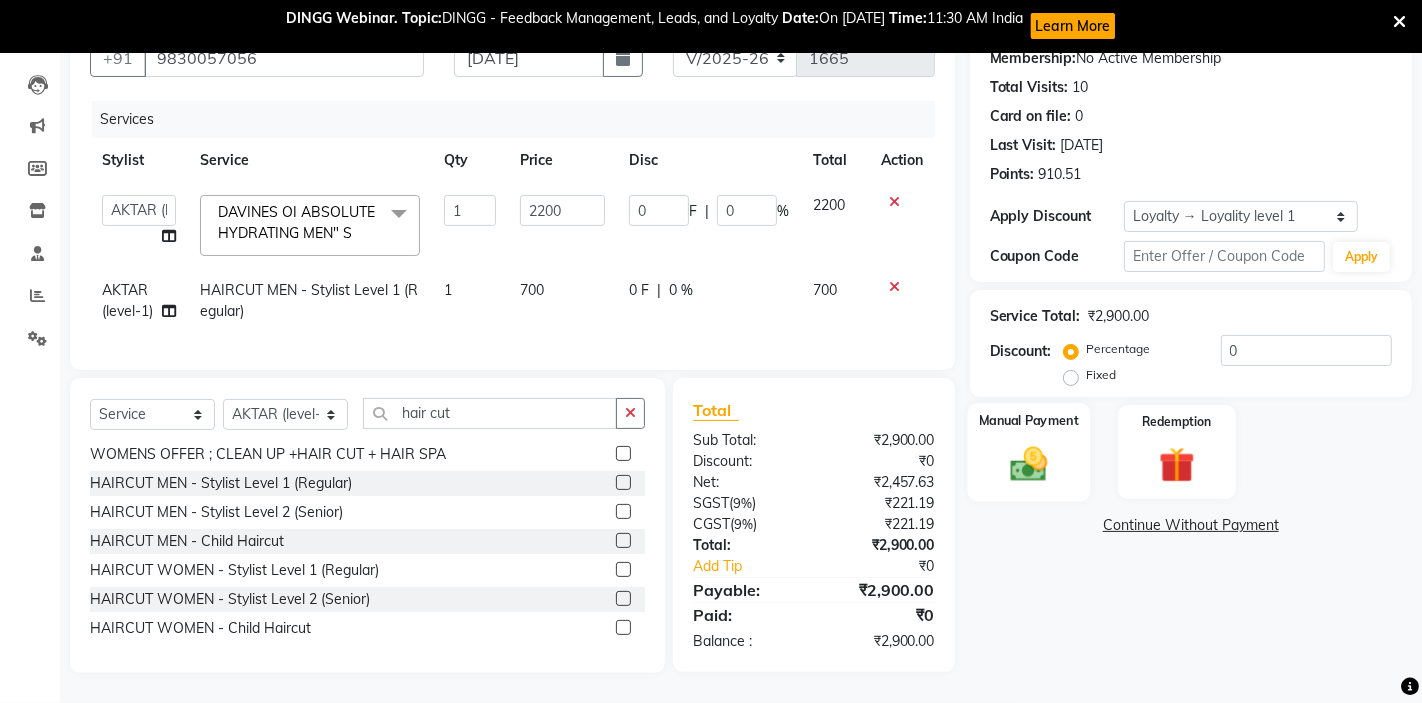 click 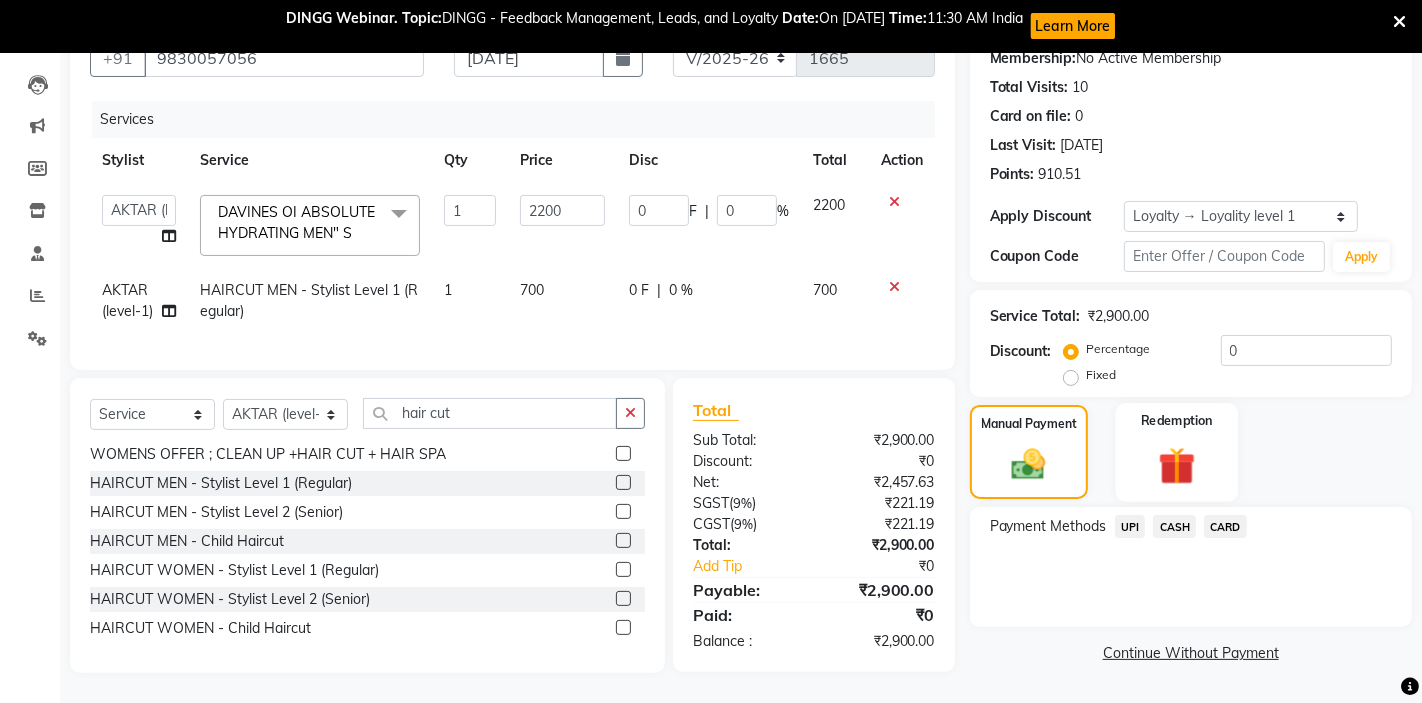 click 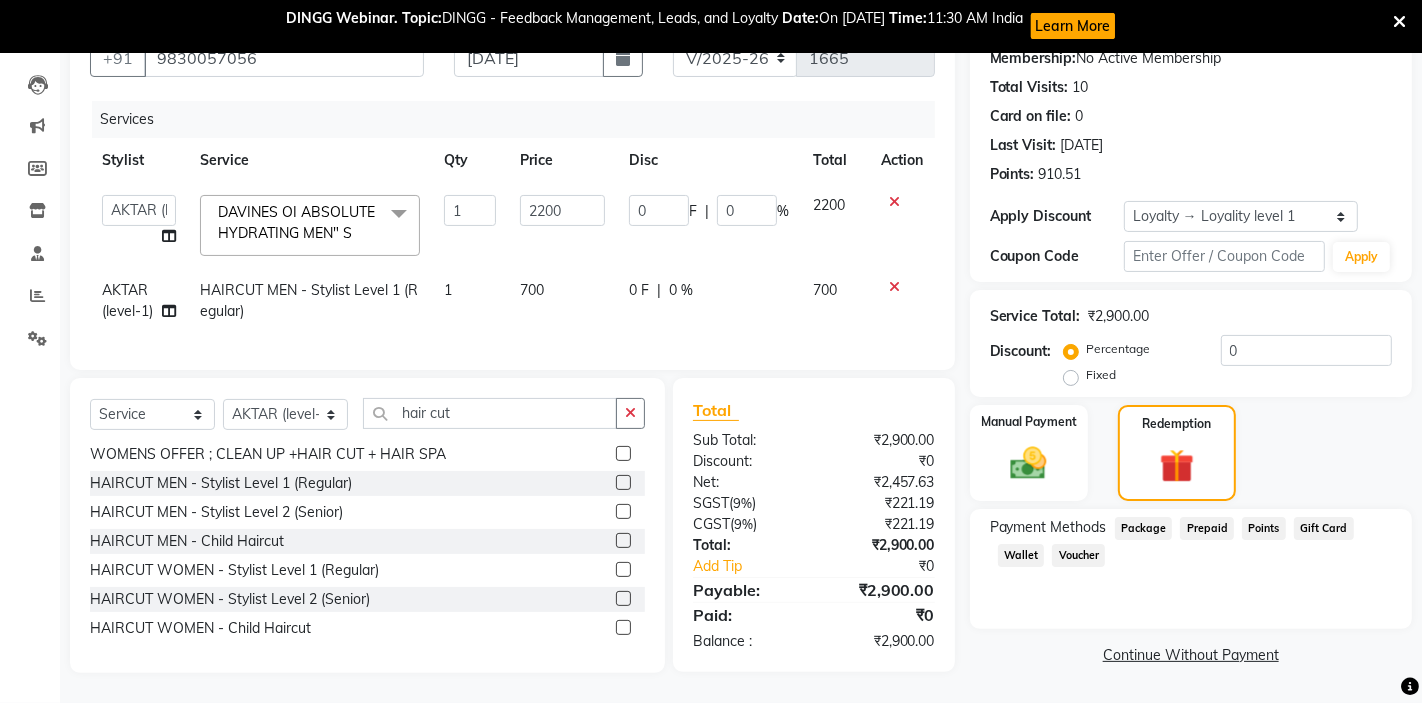 click on "Points" 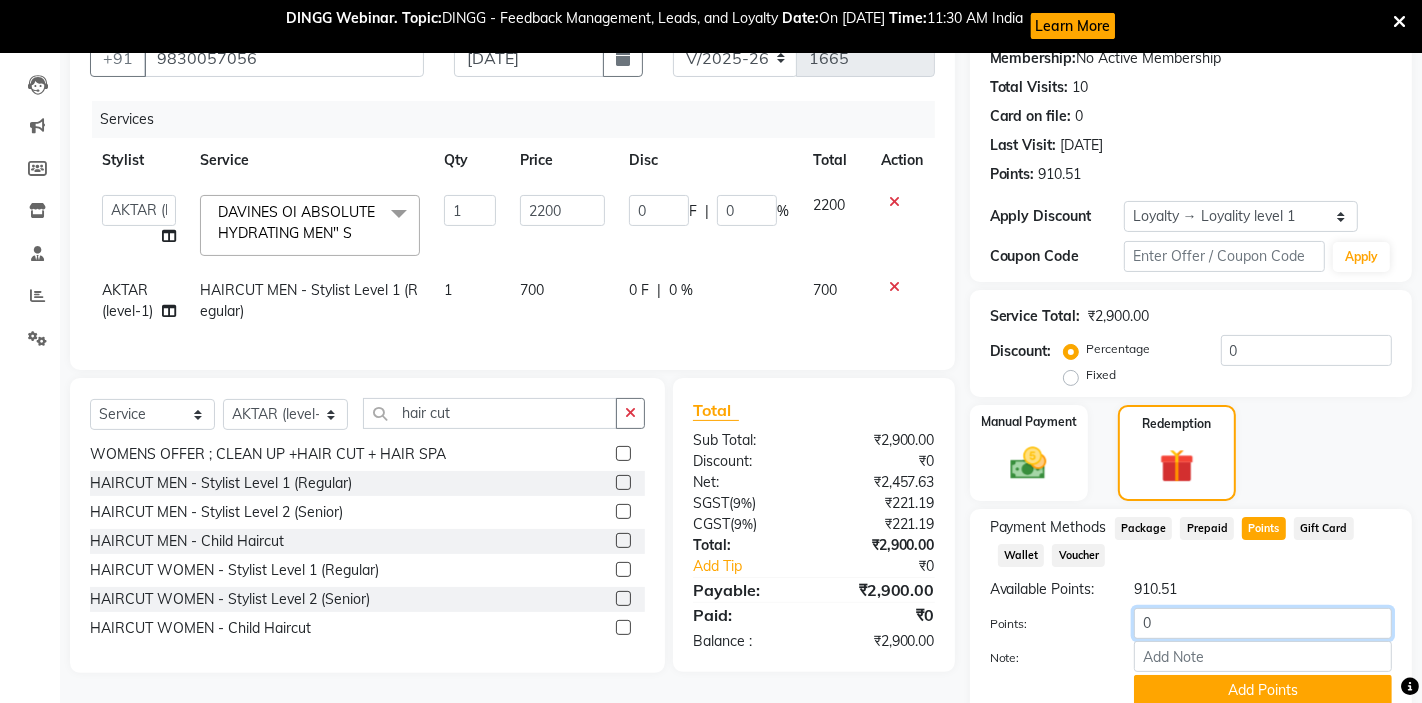 click on "0" 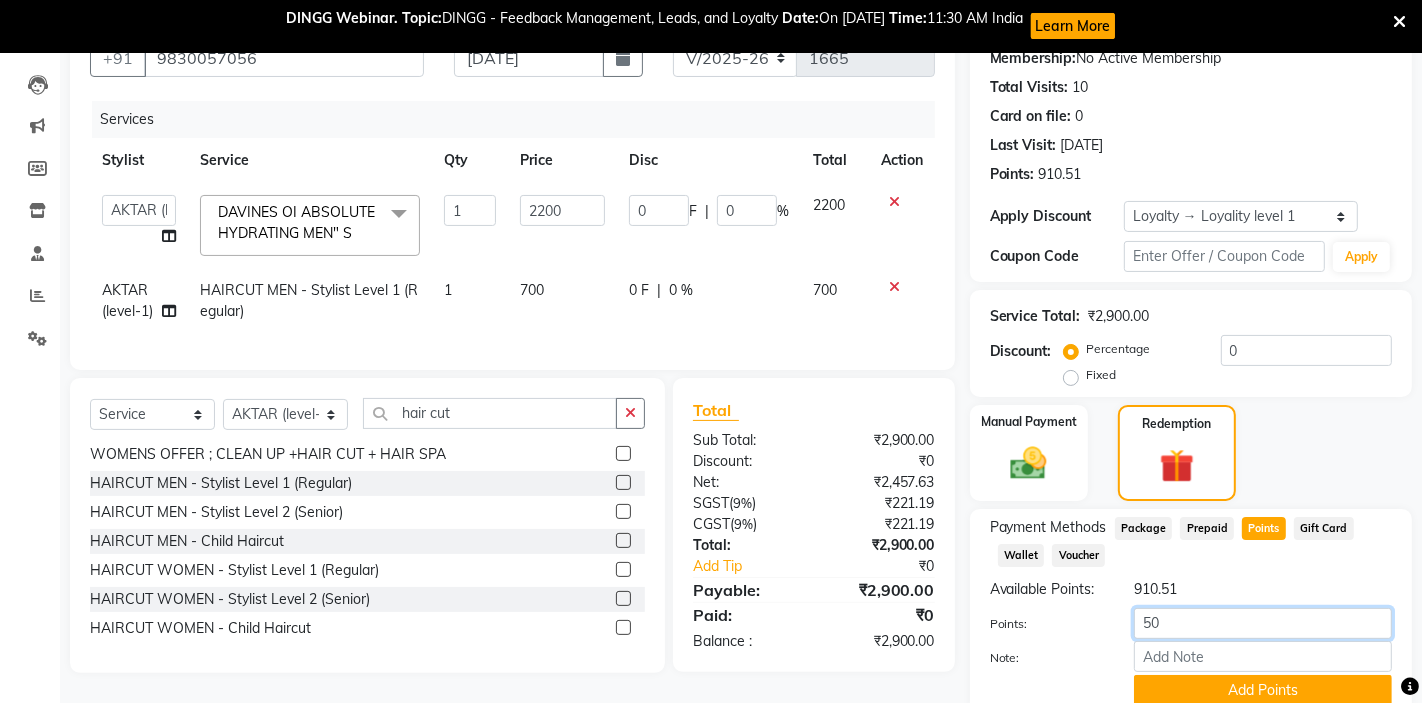 type on "500" 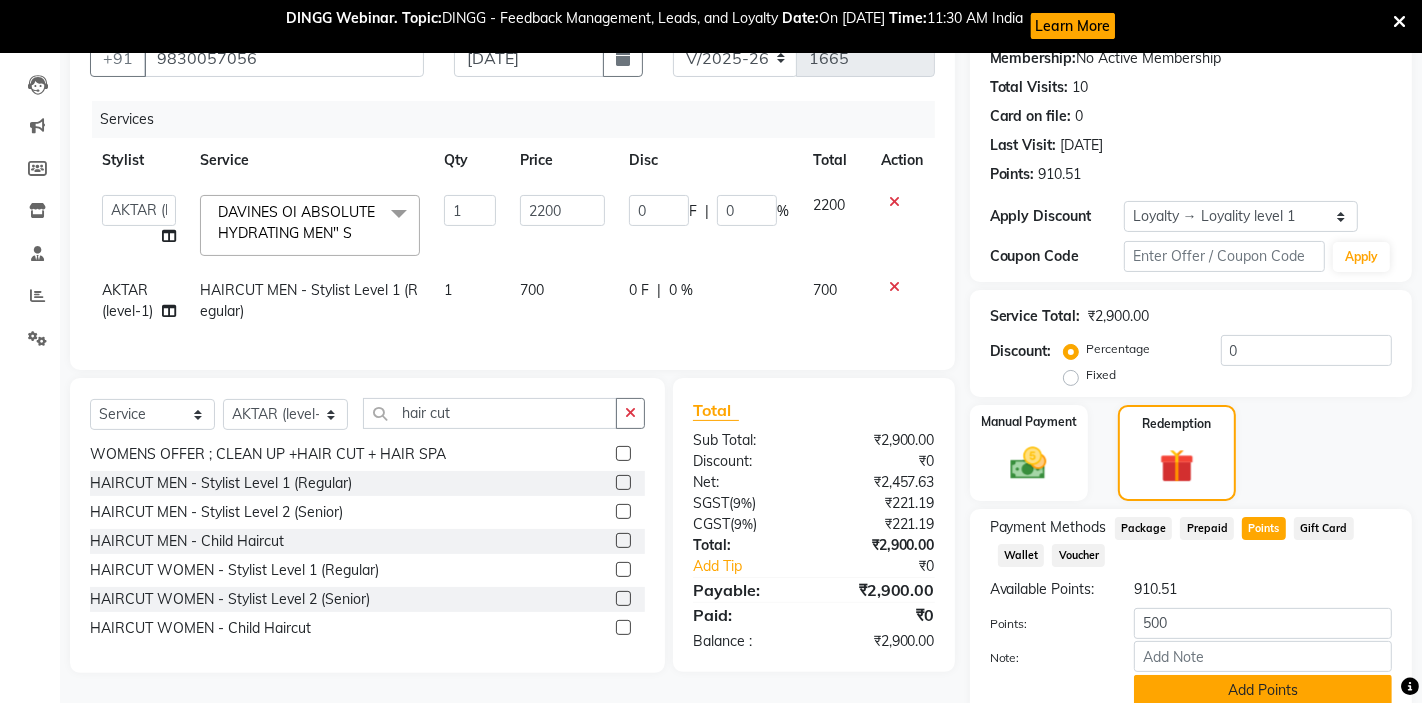 click on "Add Points" 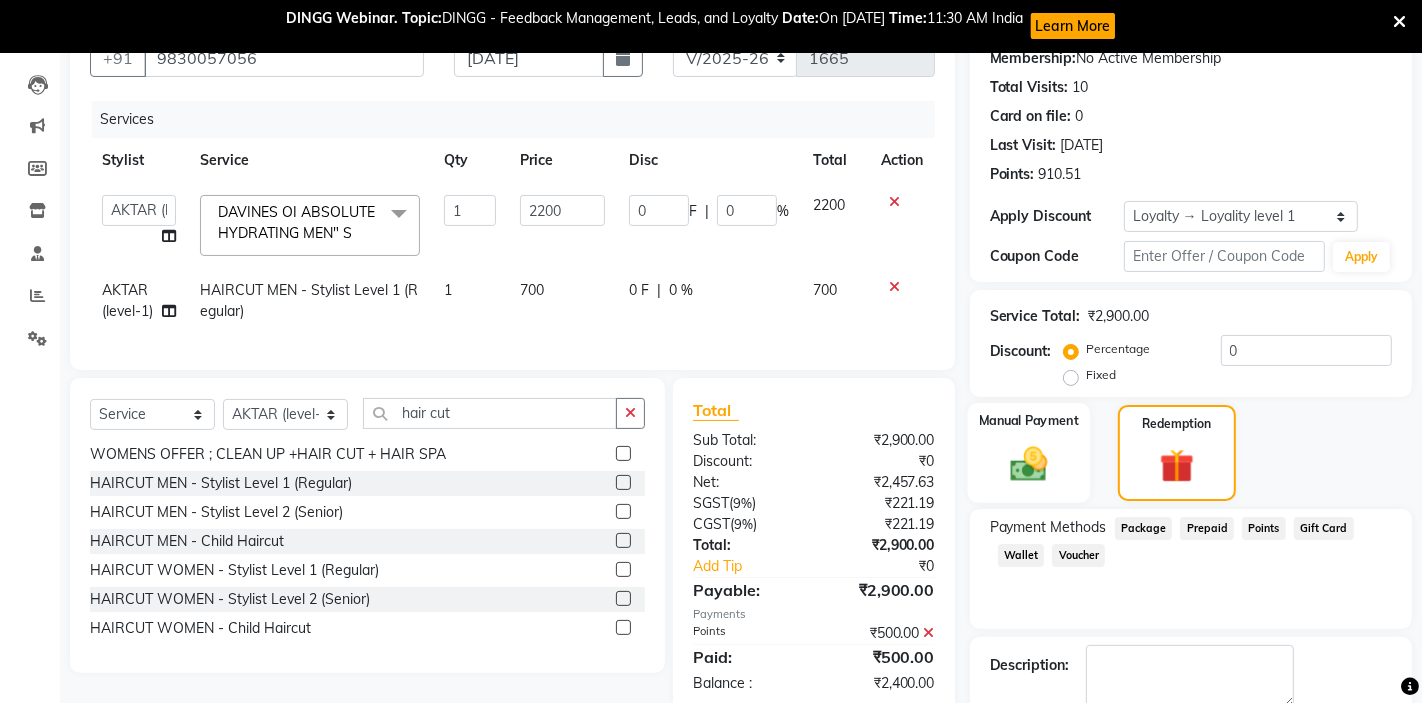 click 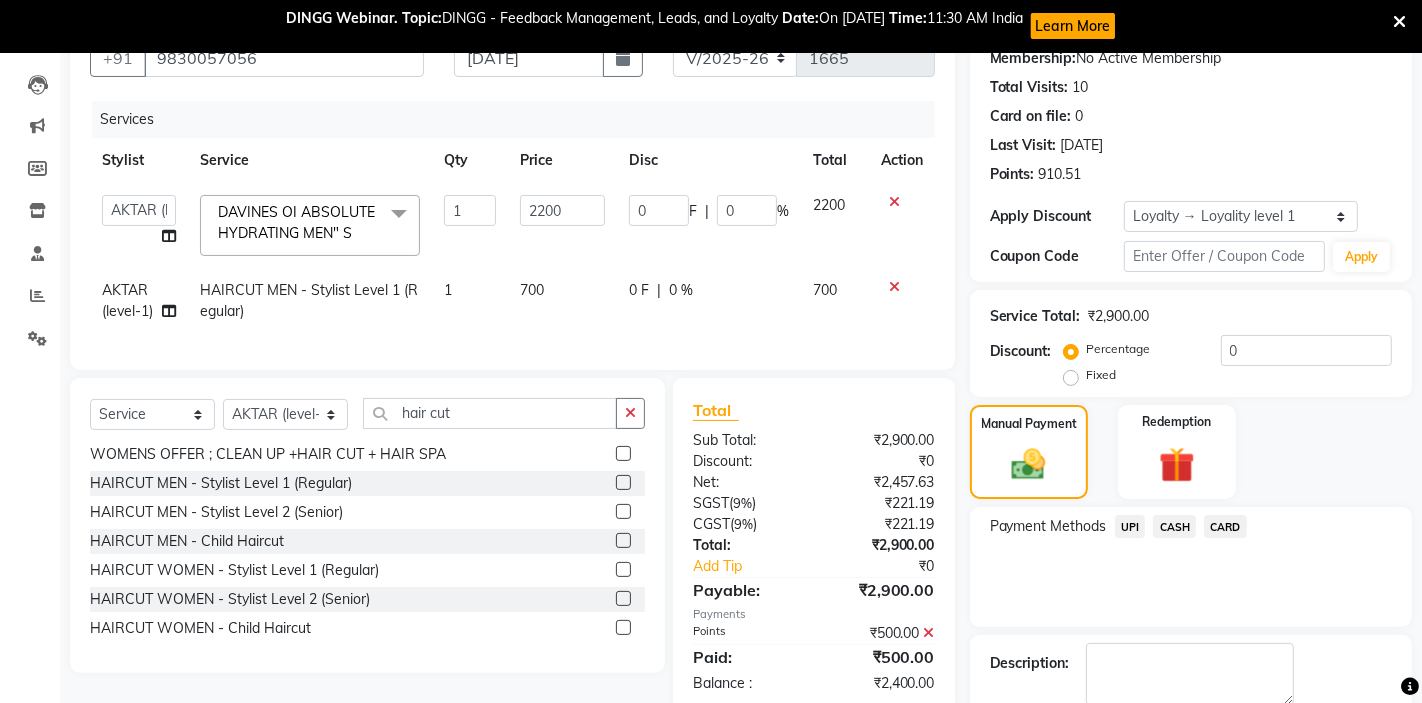 click on "UPI" 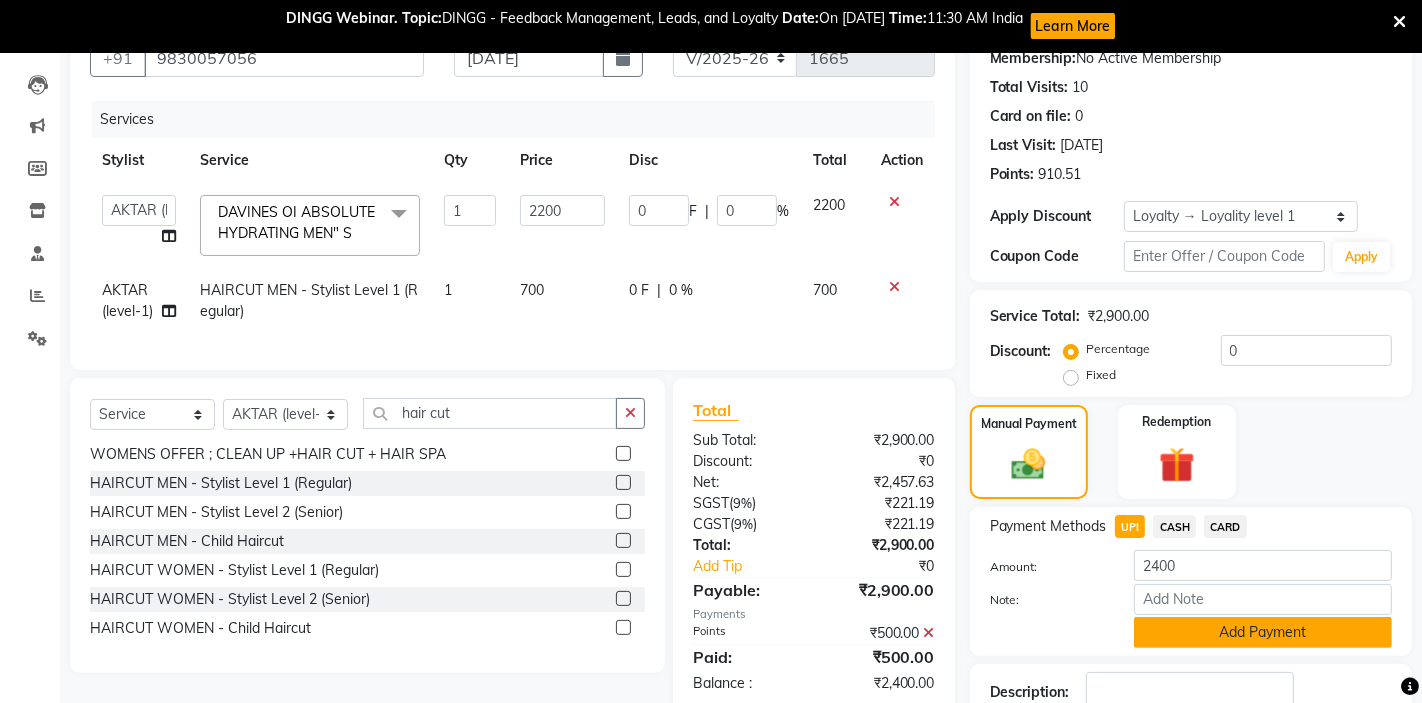 click on "Add Payment" 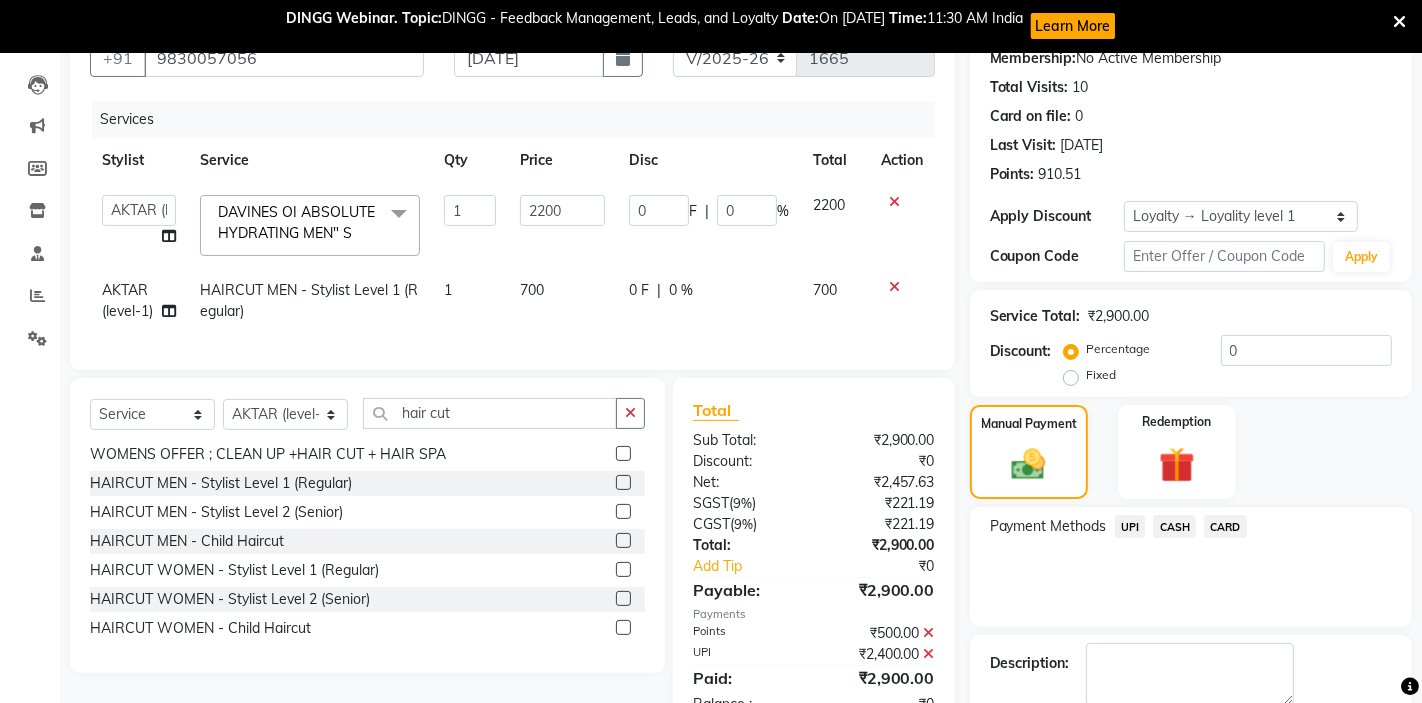 scroll, scrollTop: 382, scrollLeft: 0, axis: vertical 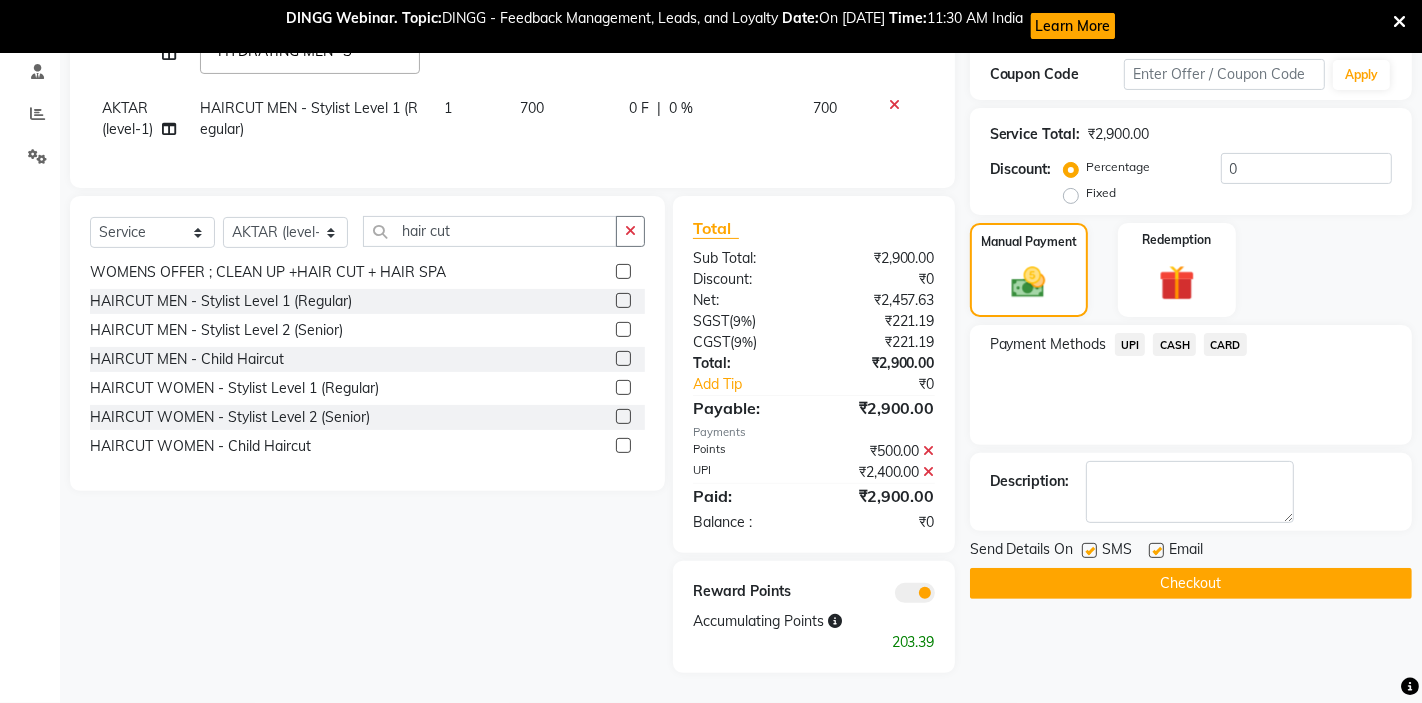 click on "Checkout" 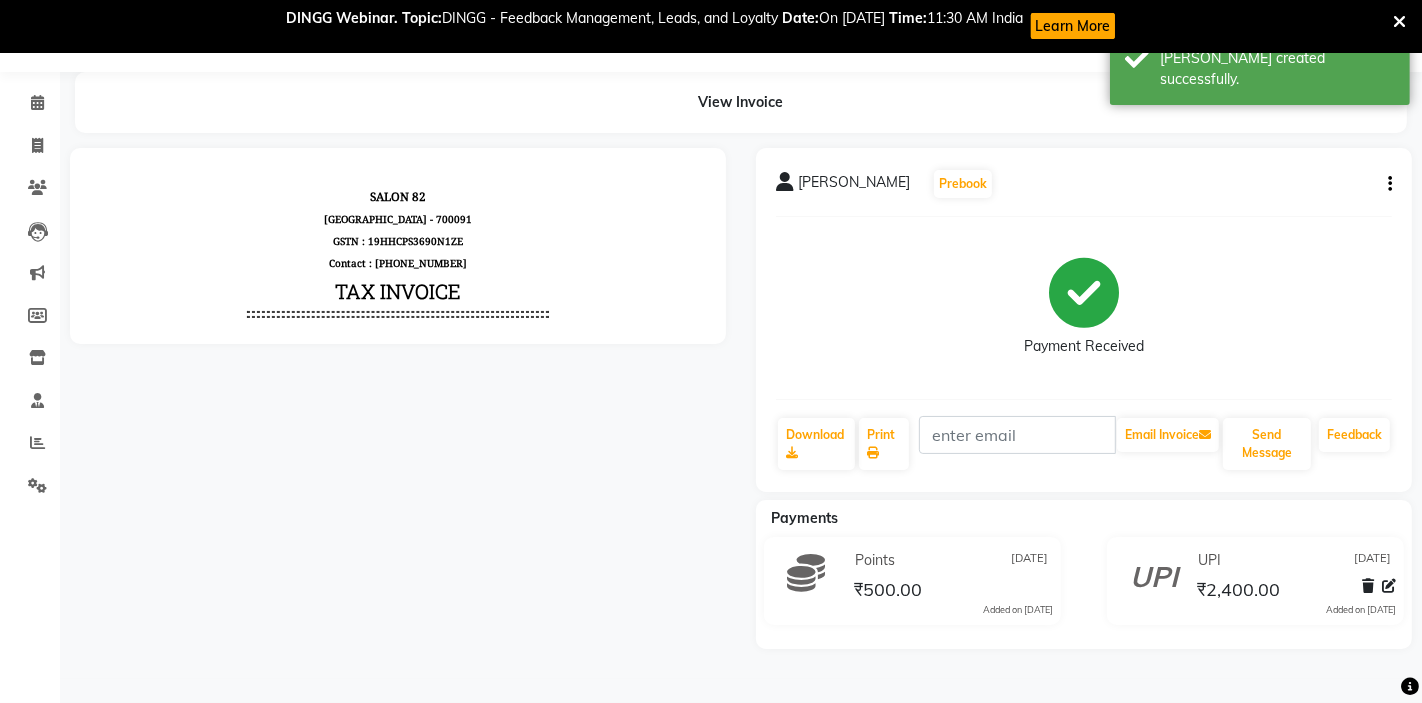 scroll, scrollTop: 0, scrollLeft: 0, axis: both 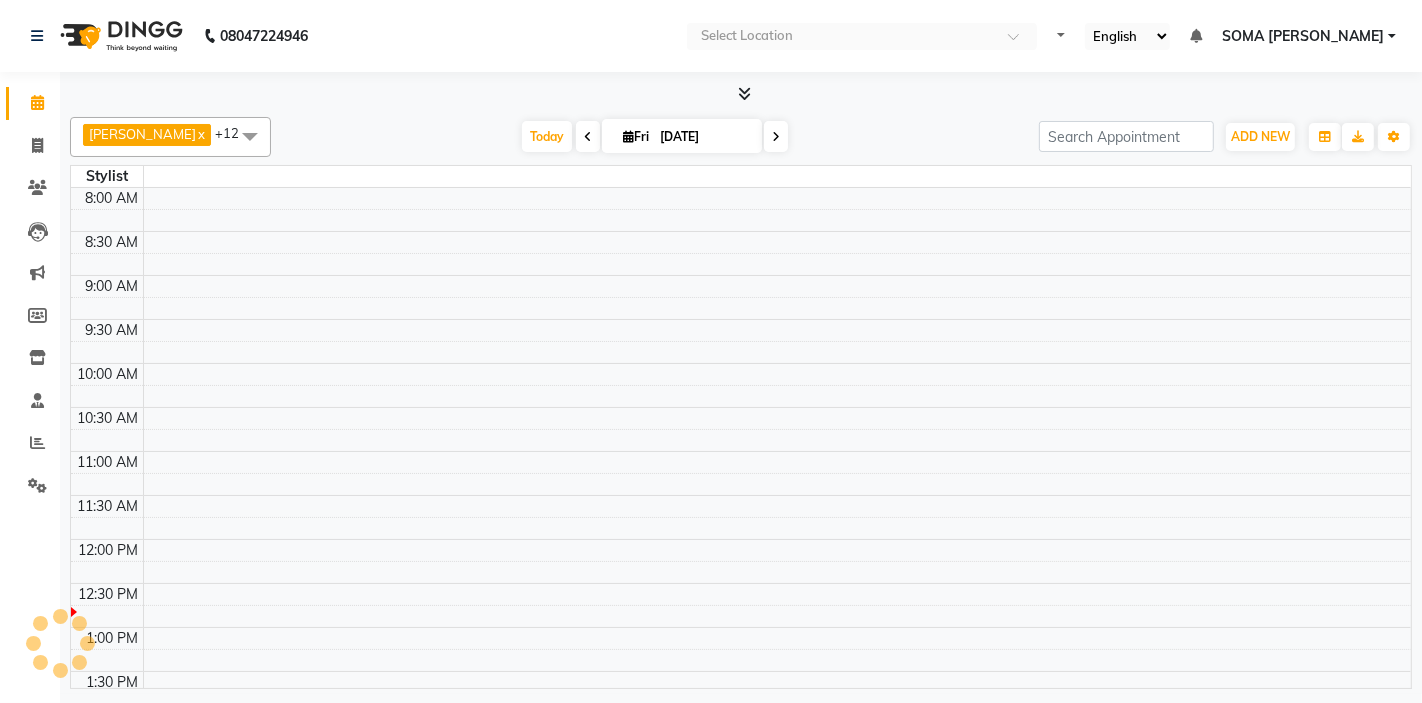 select on "en" 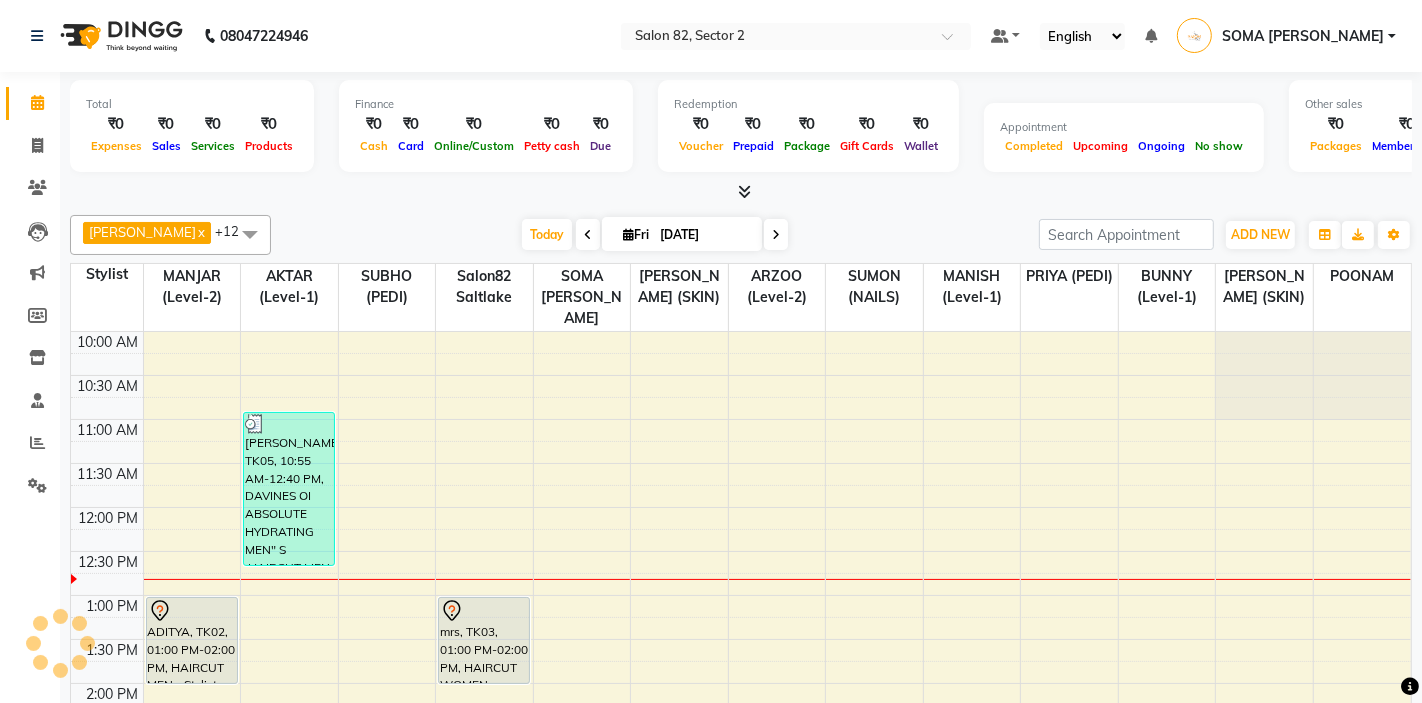 scroll, scrollTop: 0, scrollLeft: 0, axis: both 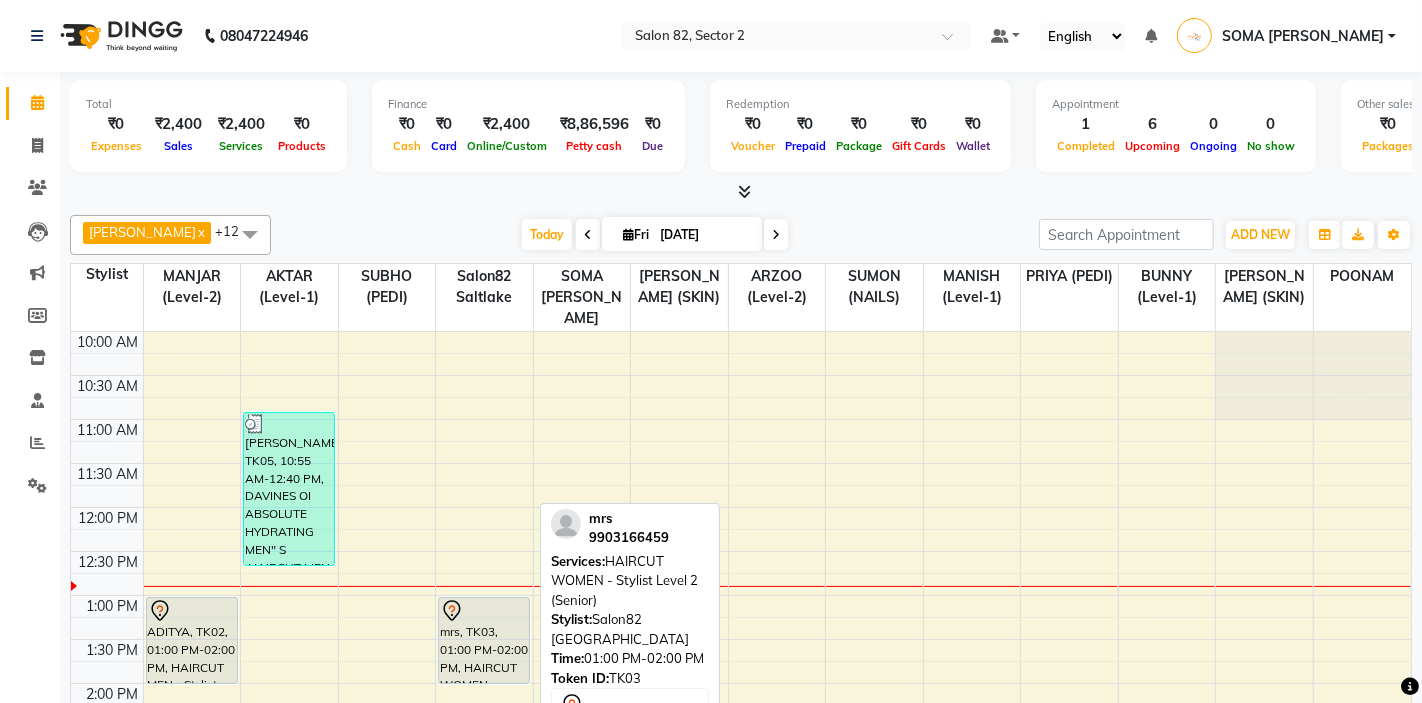 click on "mrs, TK03, 01:00 PM-02:00 PM, HAIRCUT WOMEN - Stylist Level 2 (Senior)" at bounding box center [484, 640] 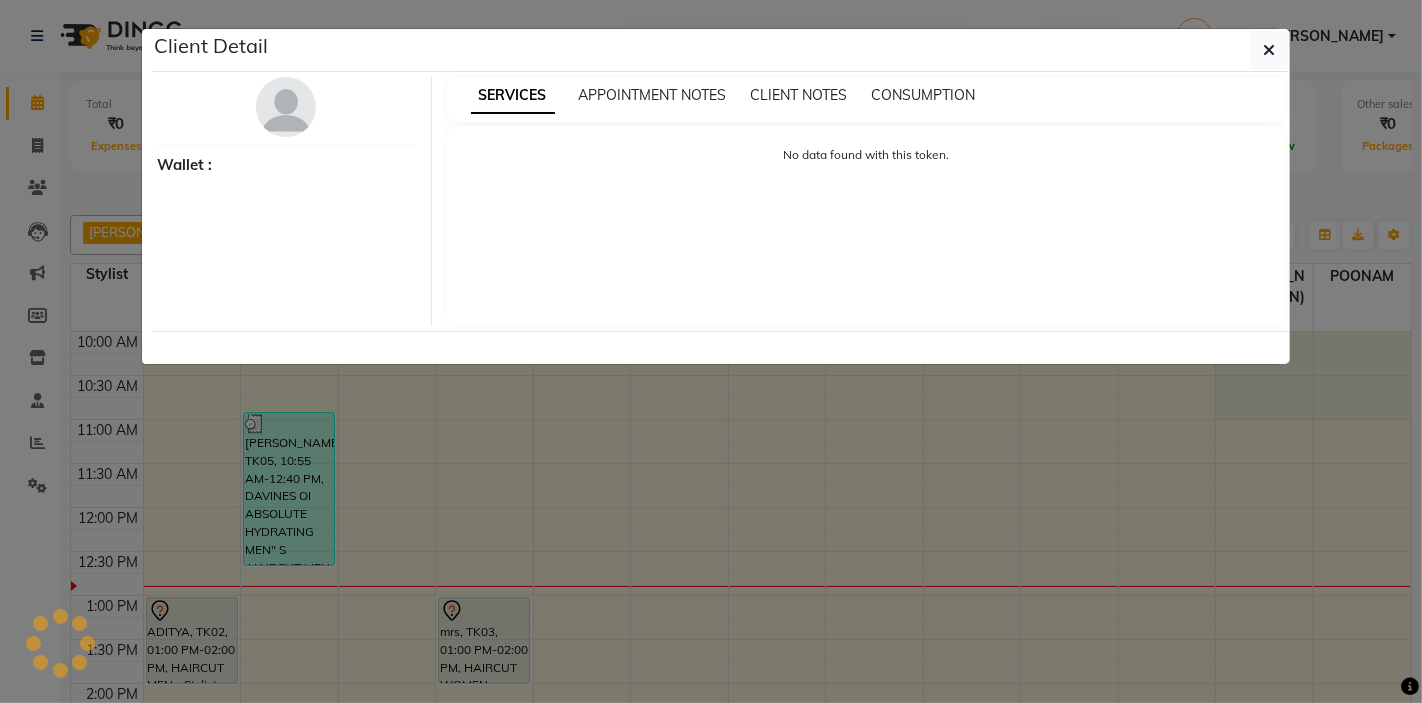 select on "7" 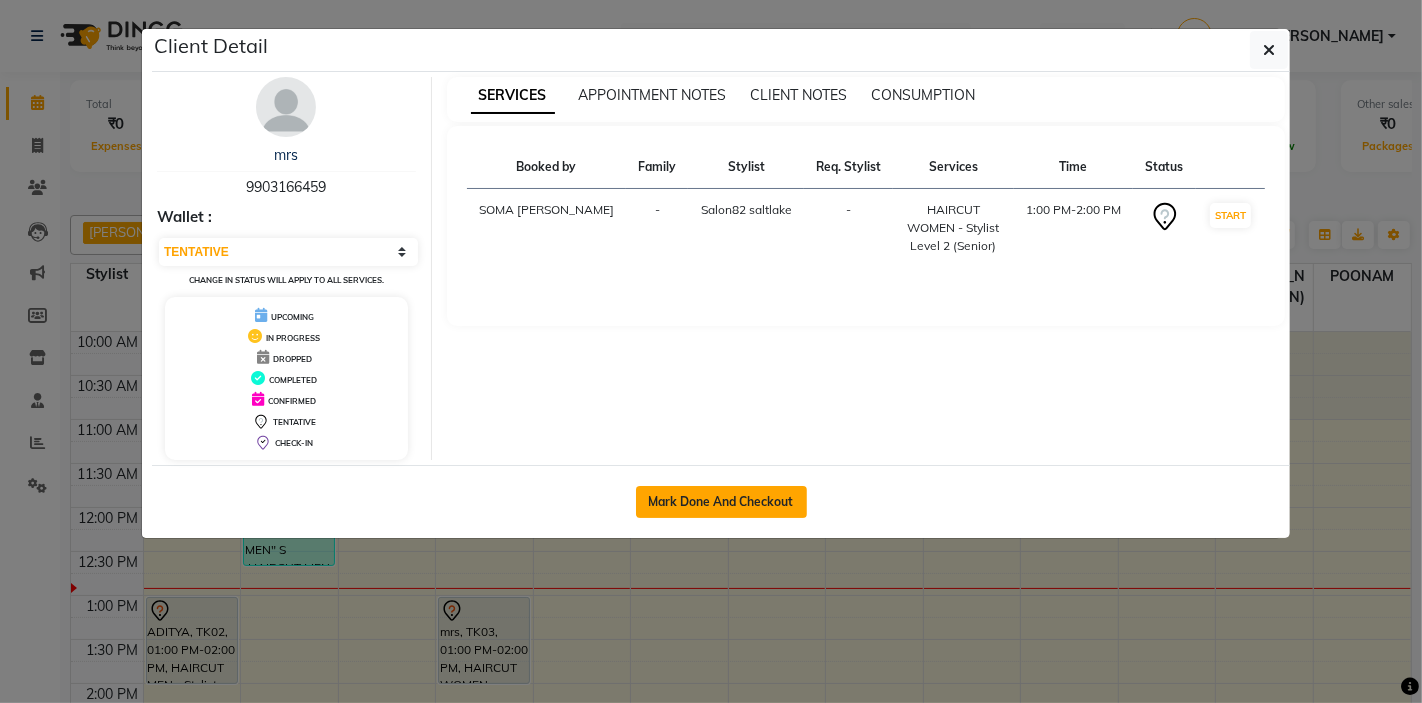 click on "Mark Done And Checkout" 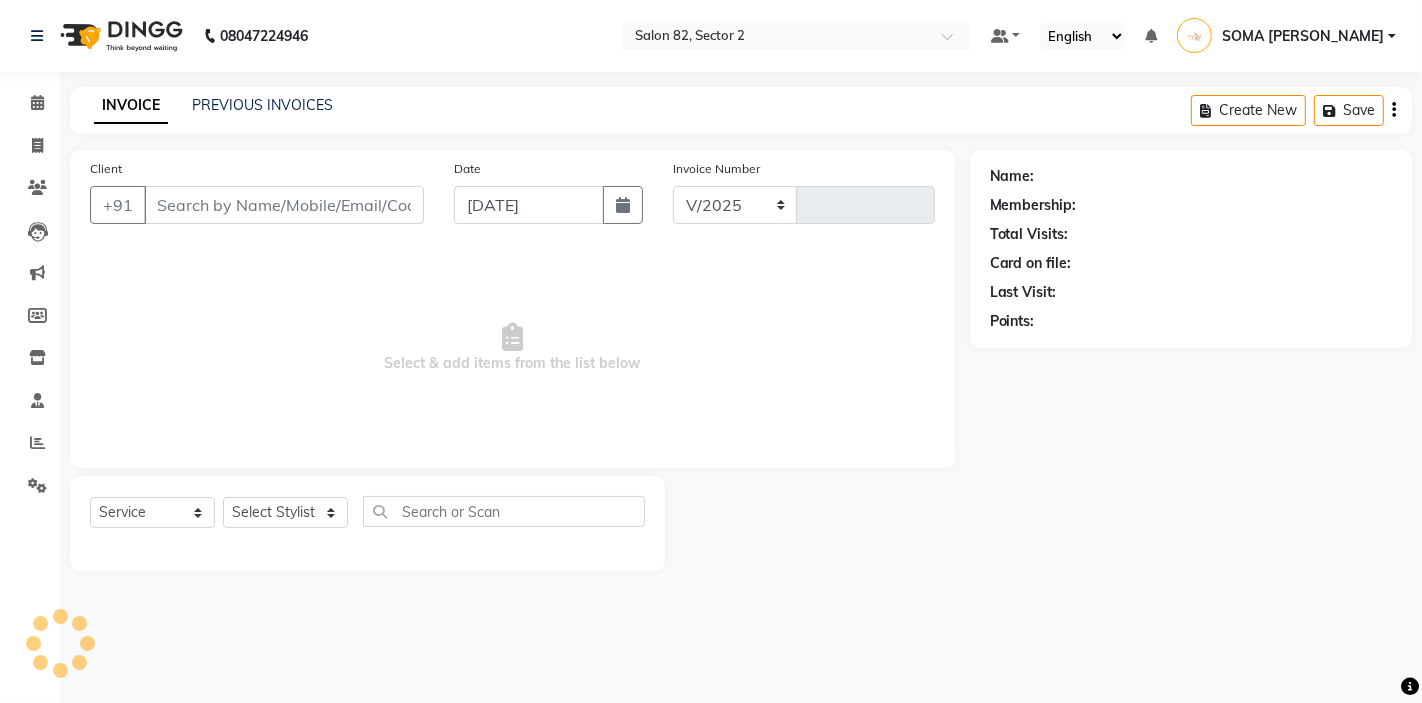 select on "5194" 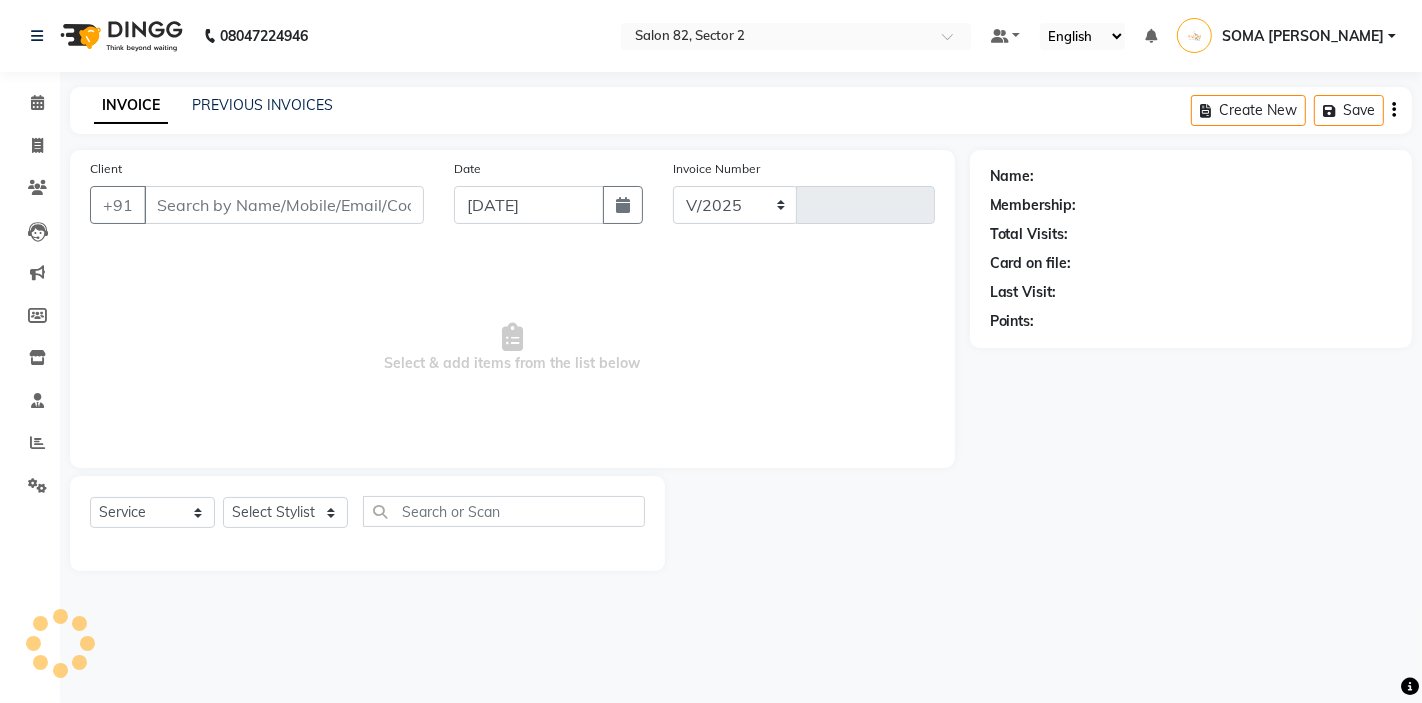 type on "1666" 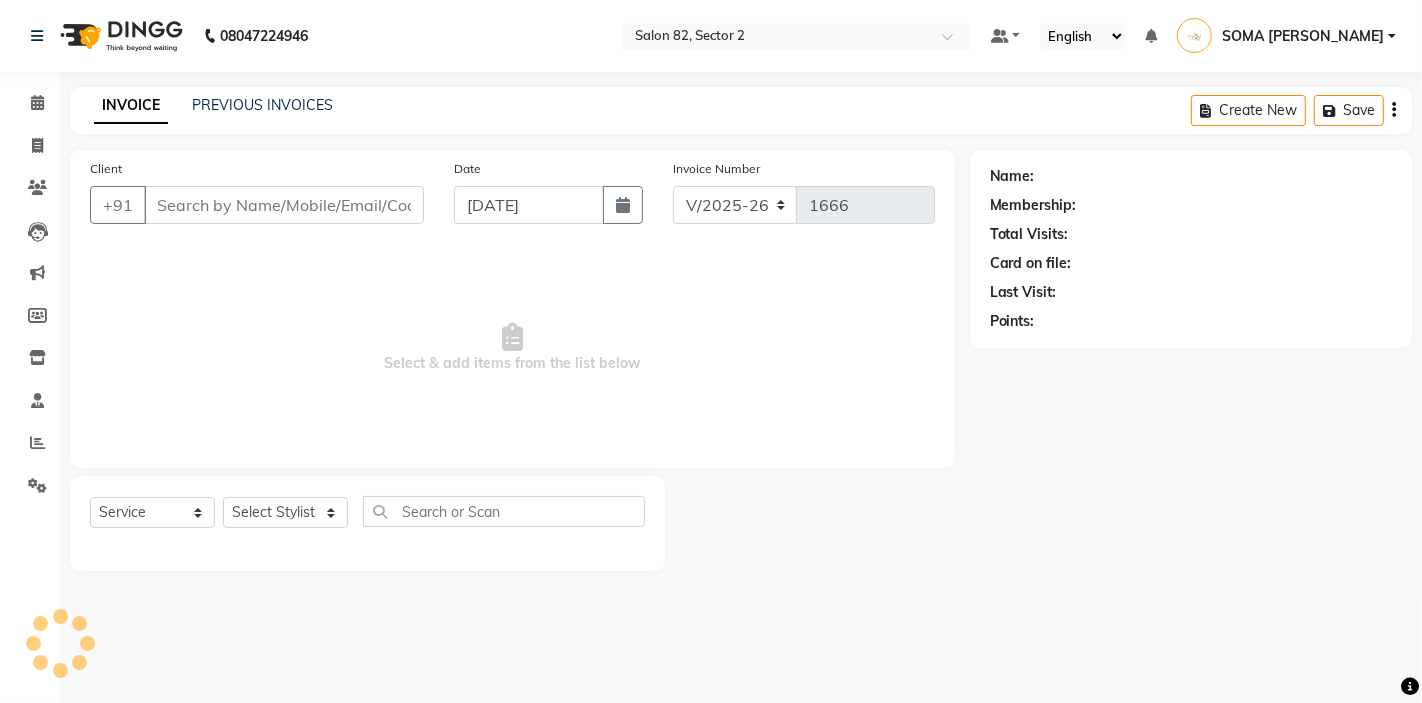 type on "9903166459" 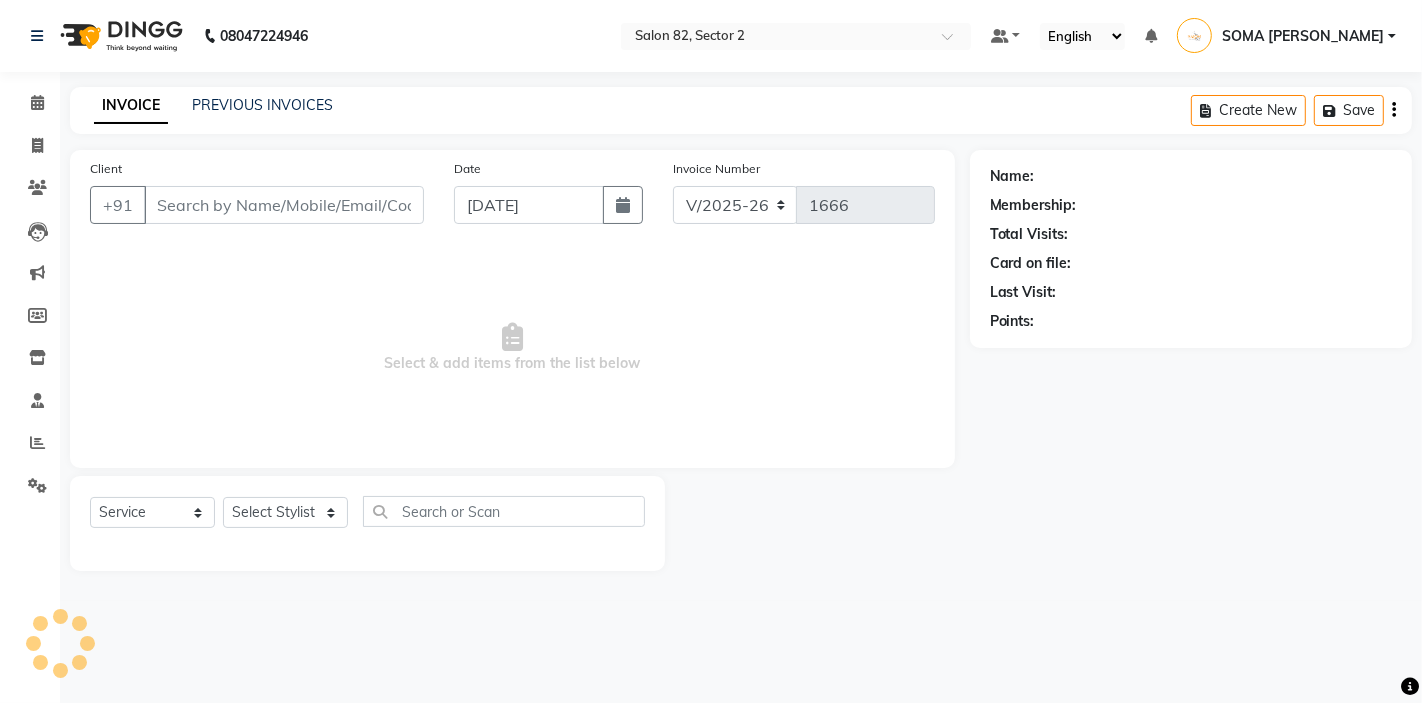 select on "34192" 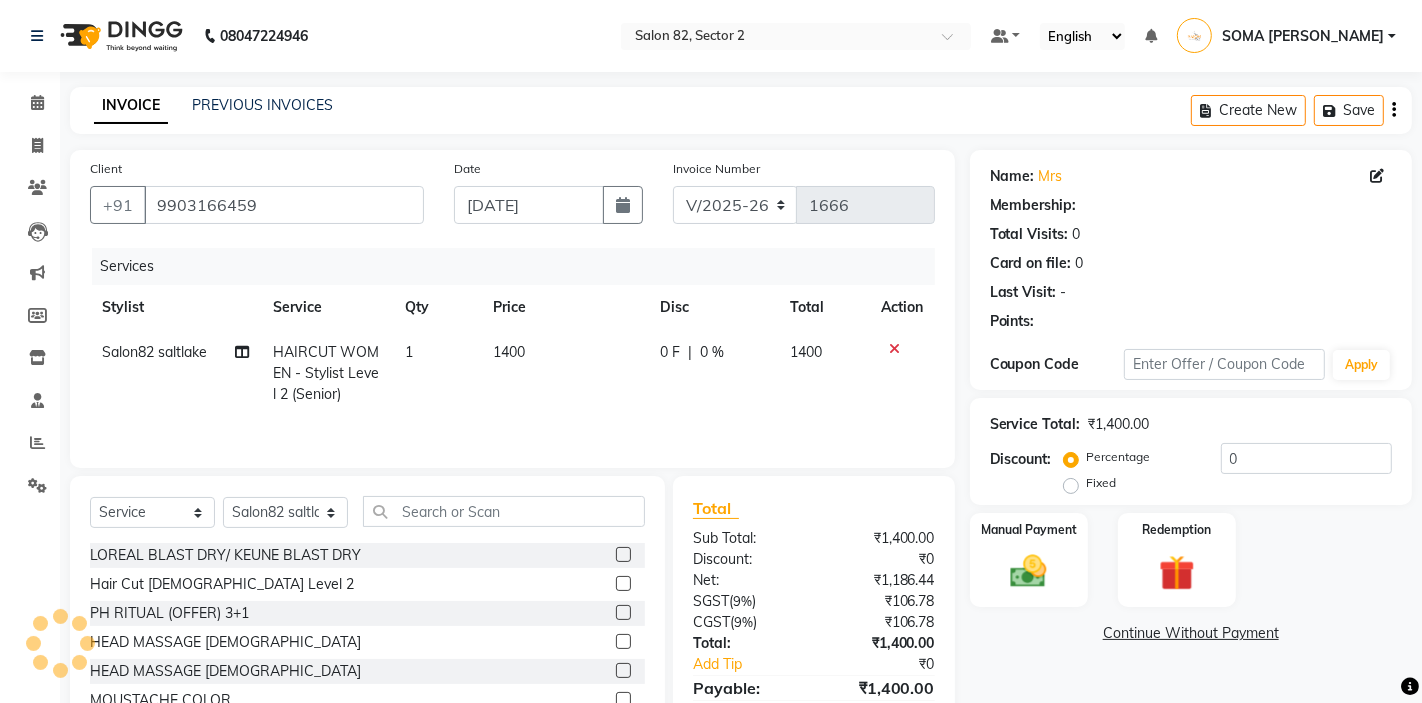 select on "1: Object" 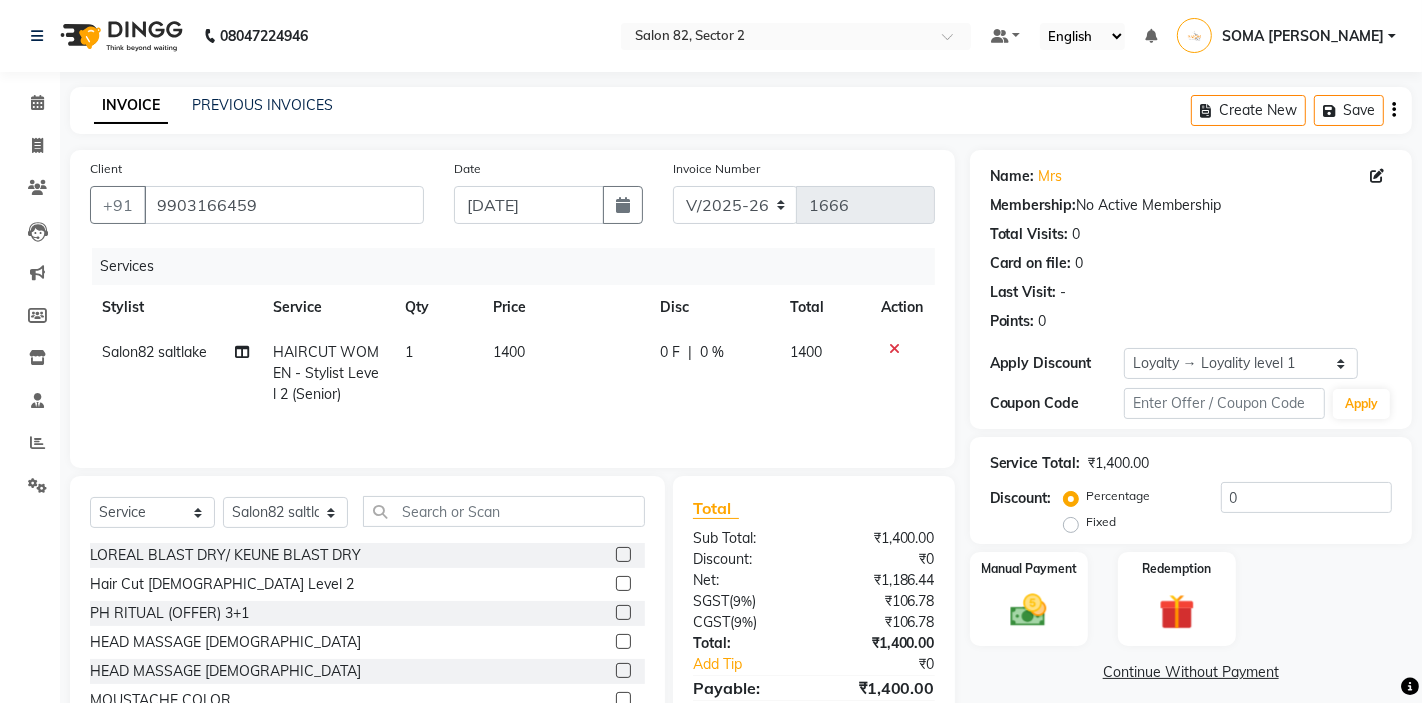 click on "Salon82 saltlake" 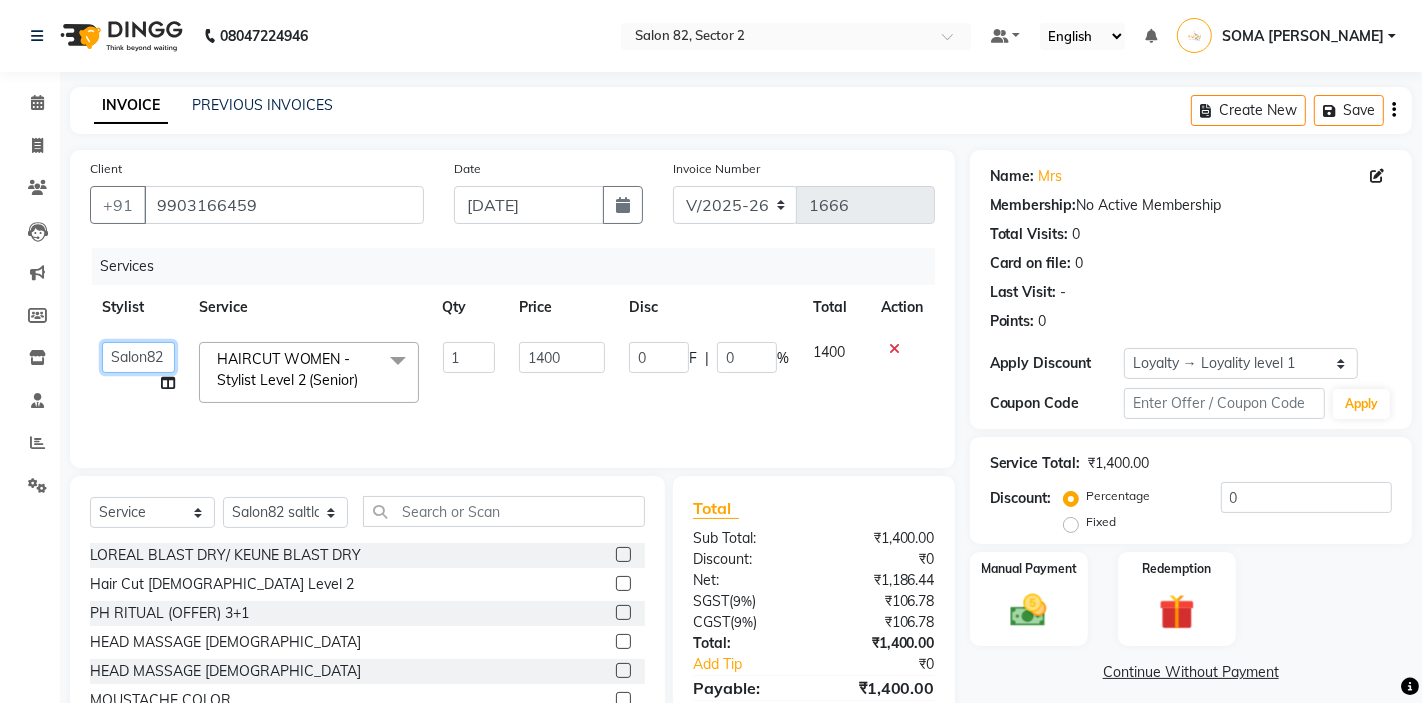 click on "AKTAR (level-1)   ARZOO (level-2)   BHARAT   BUNNY (level-1)   FAIZAL (level-2)   FARJANA   INJAMAM   MANISH (level-1)   MANJAR (Level-2)   NUPUR (SKIN)   POONAM   PRIYA (PEDI)   ROHAN RAI   ROHIT    Salon82 saltlake   SOMA DEY   SUBHO (PEDI)   SUJIT   SUKLA (SKIN)   SUMON (NAILS)" 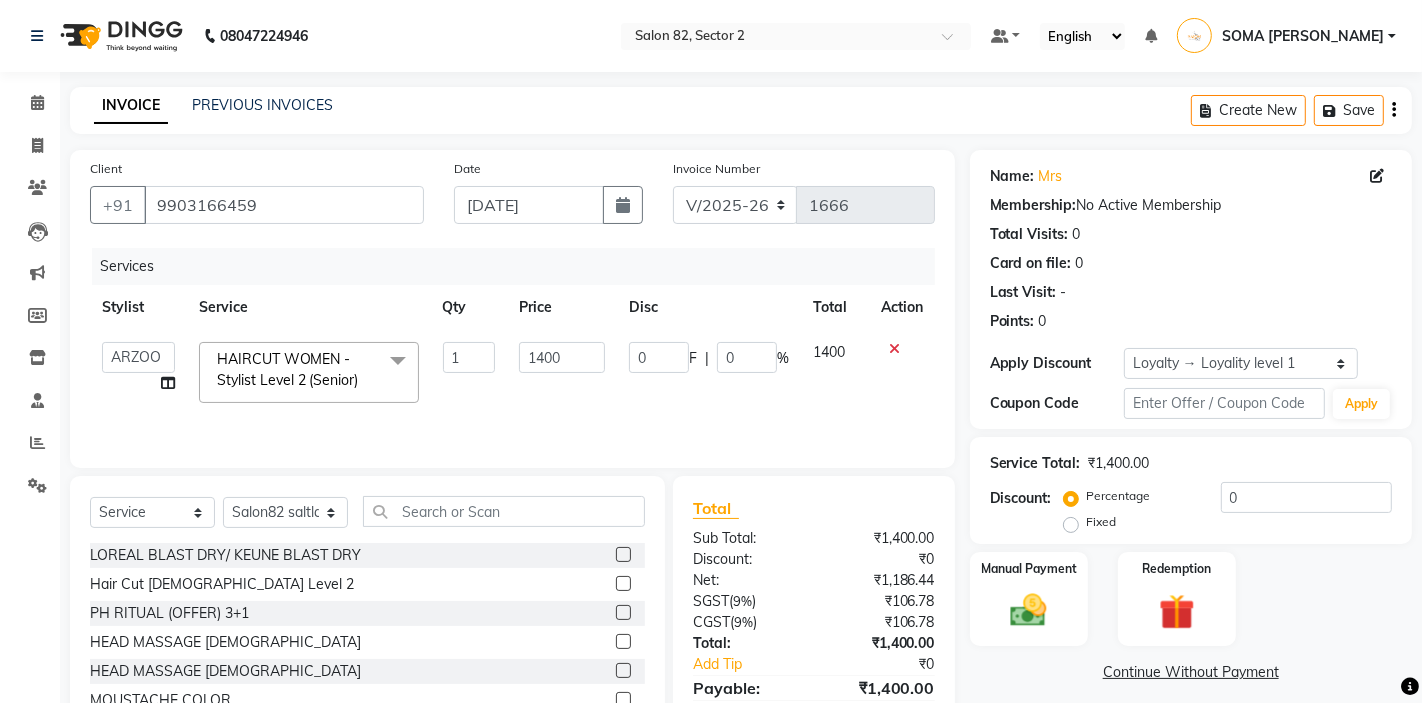 select on "63445" 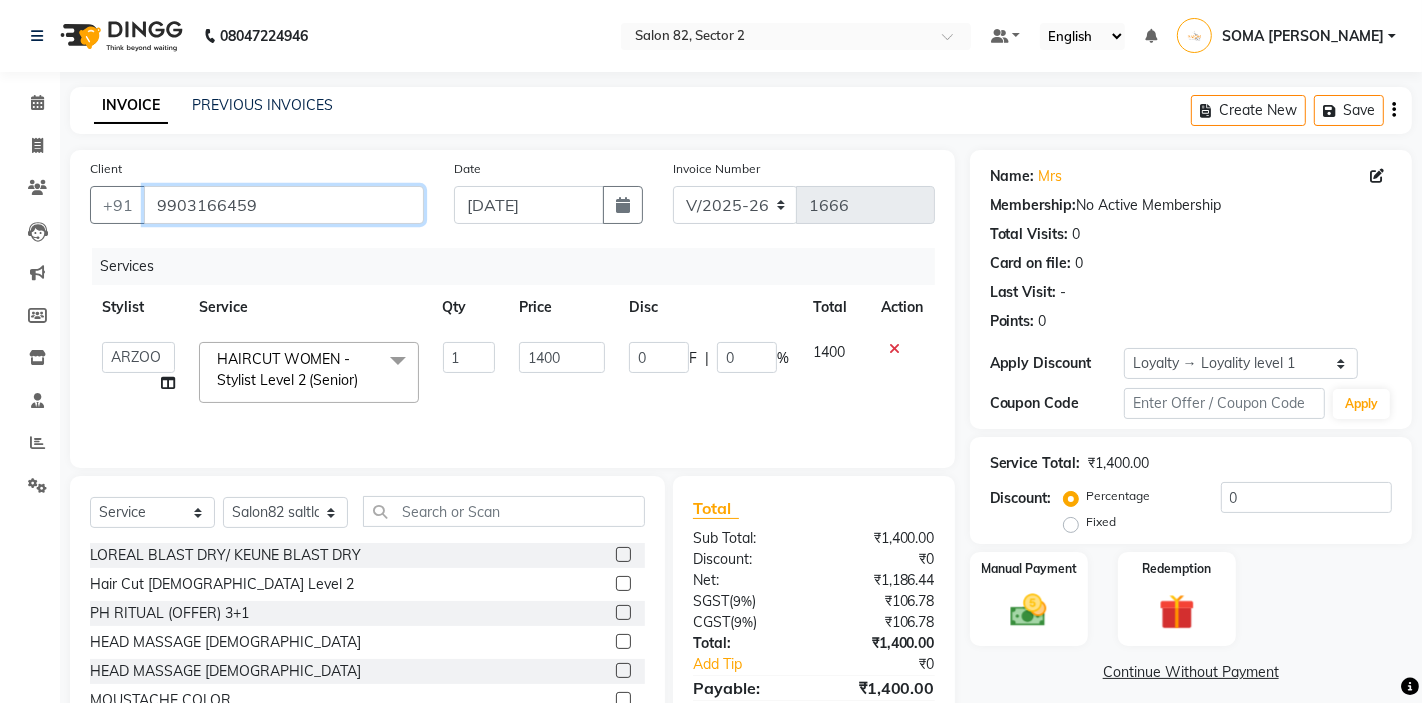click on "9903166459" at bounding box center [284, 205] 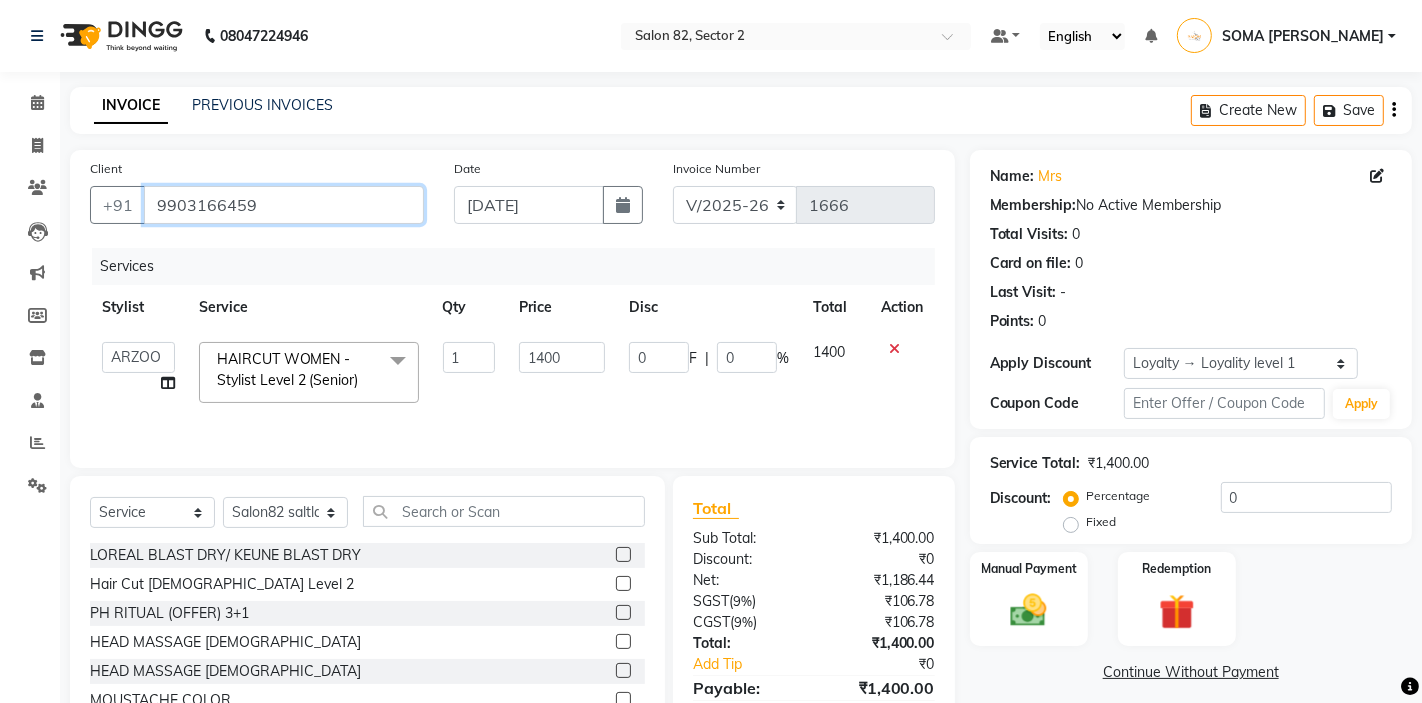 scroll, scrollTop: 97, scrollLeft: 0, axis: vertical 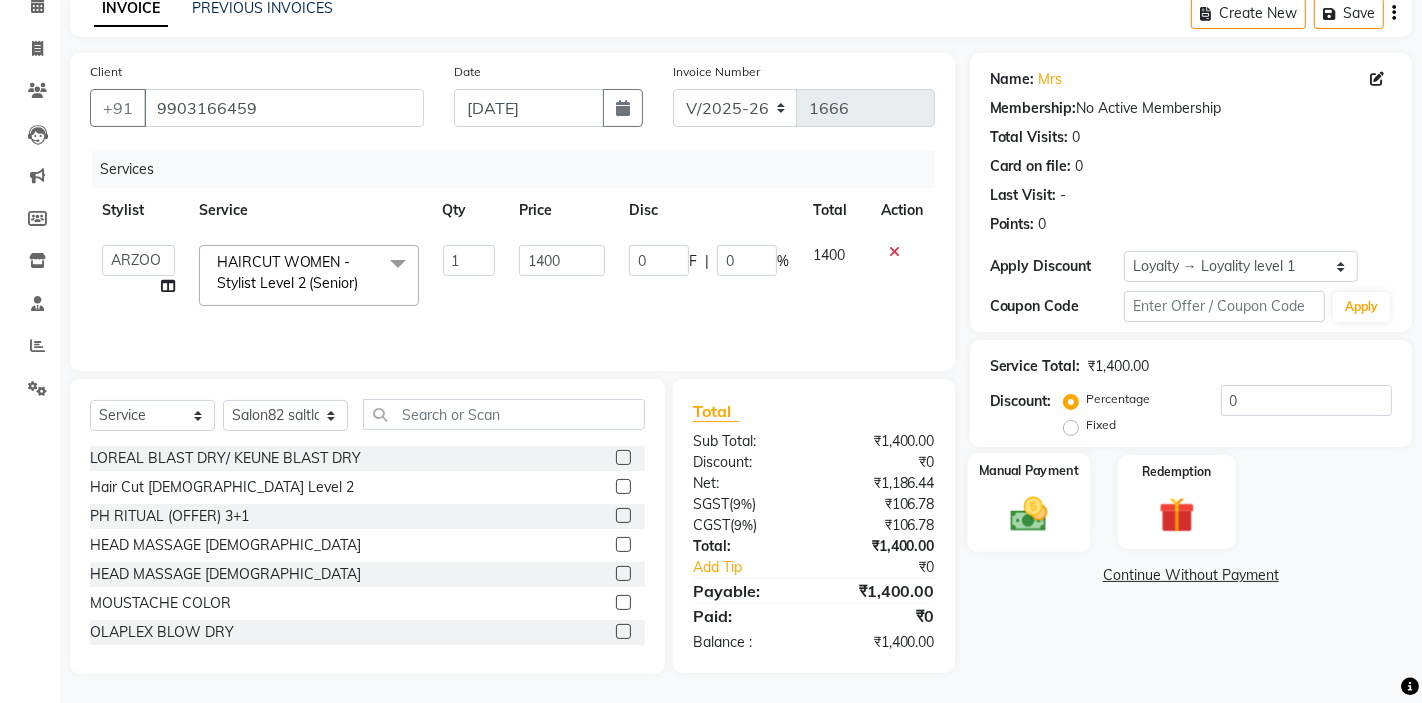 click 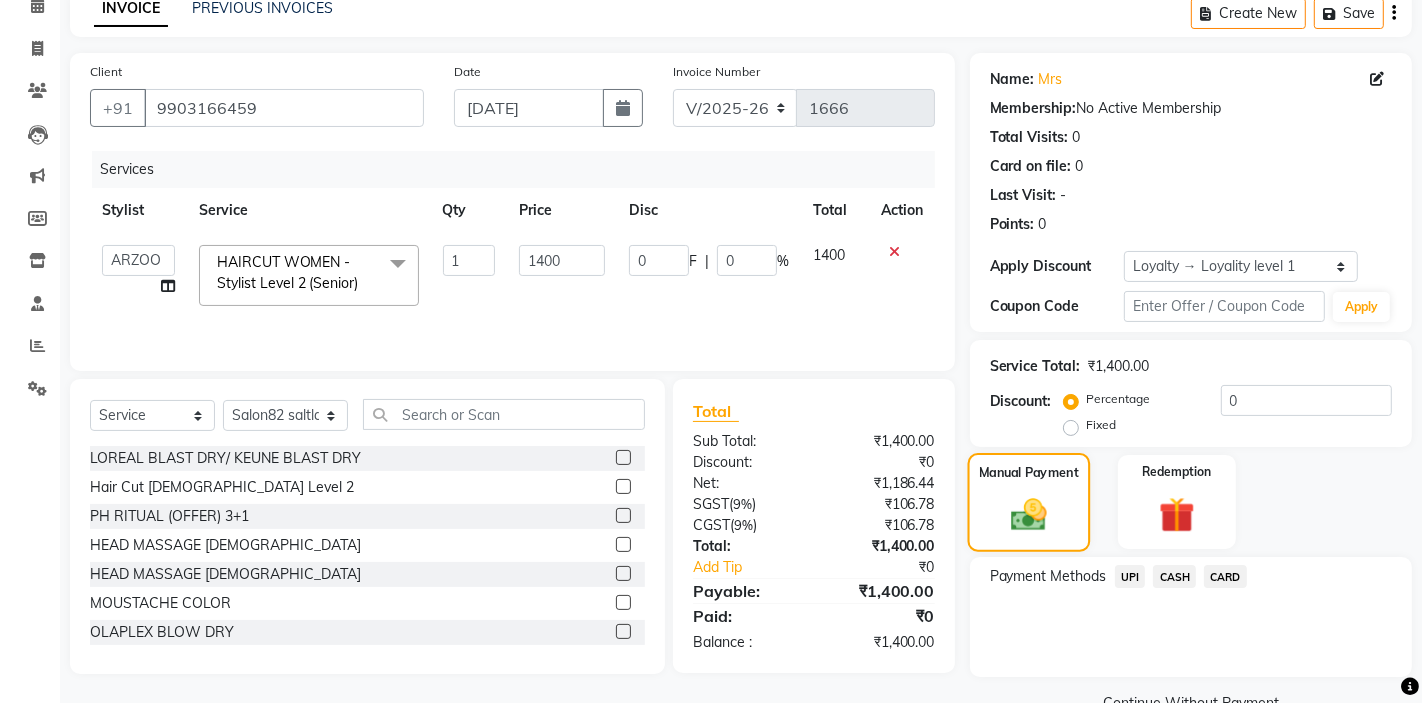 scroll, scrollTop: 142, scrollLeft: 0, axis: vertical 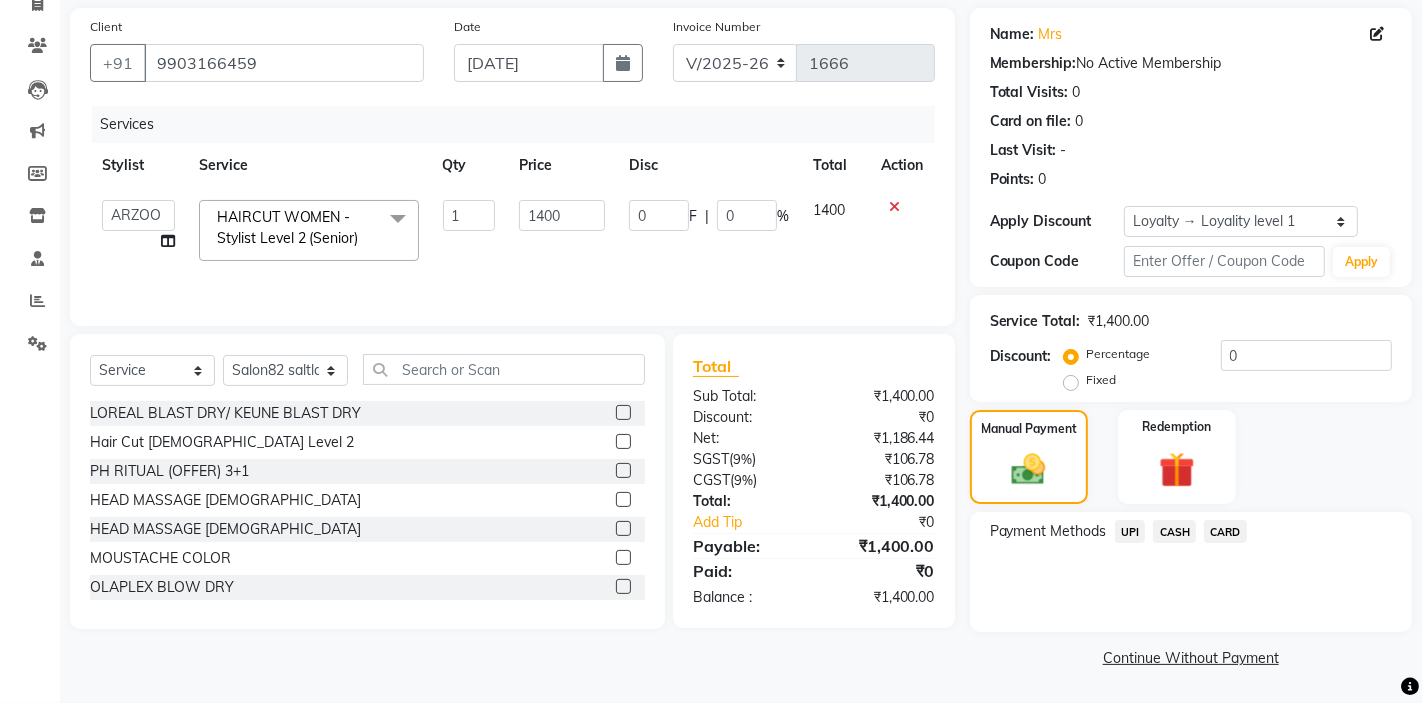 click on "UPI" 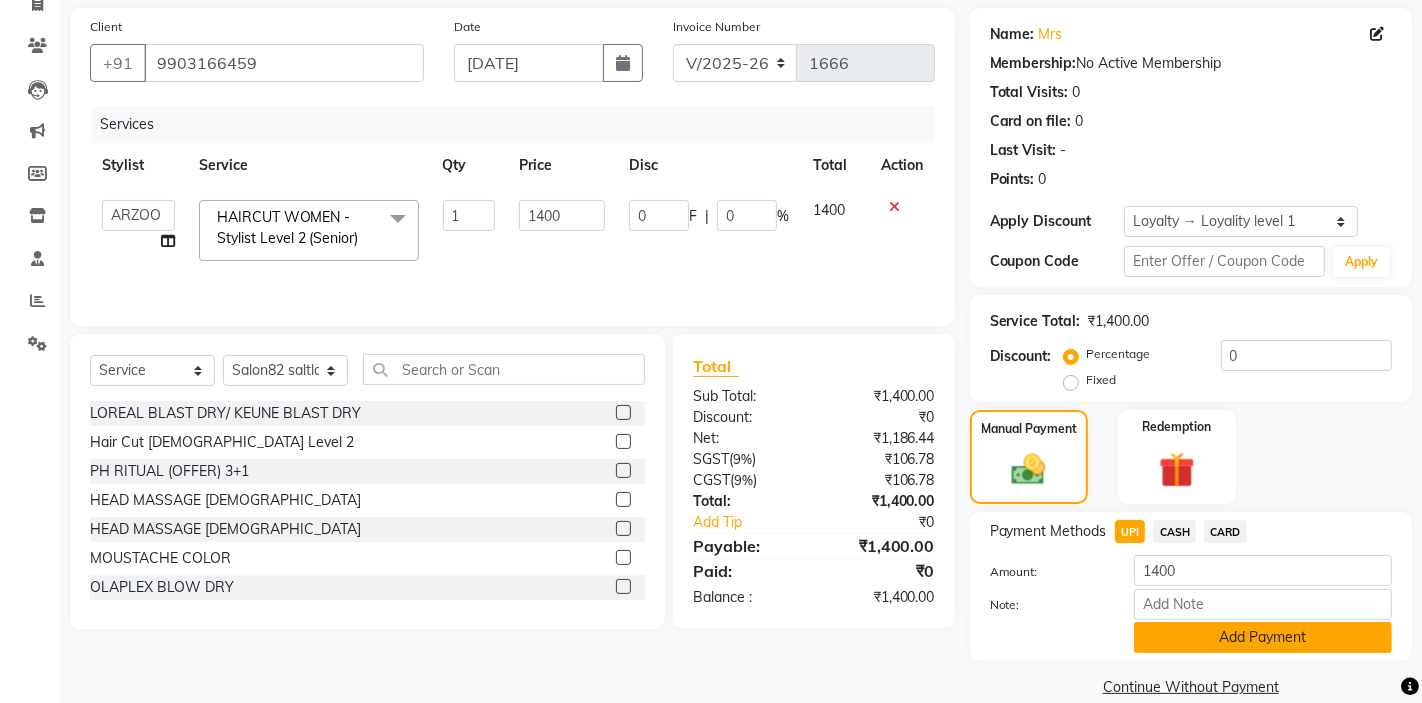 click on "Add Payment" 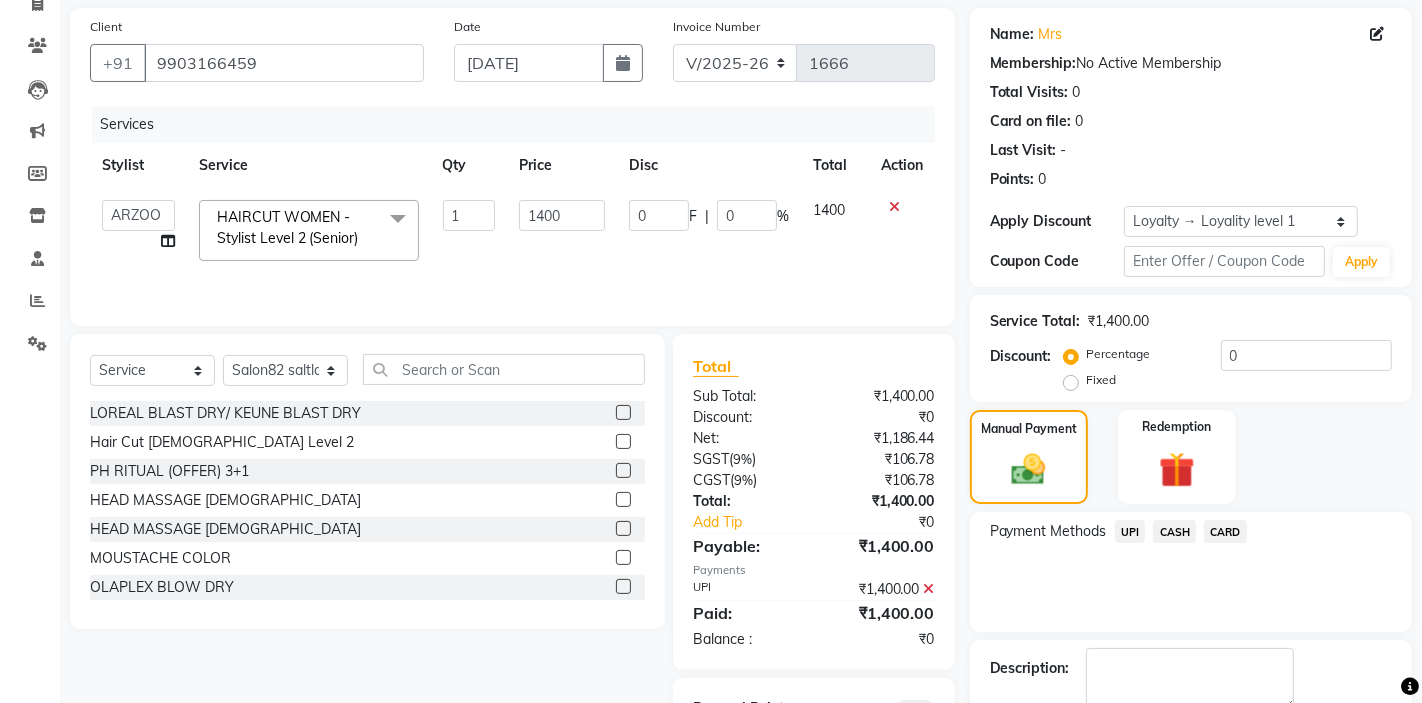 scroll, scrollTop: 258, scrollLeft: 0, axis: vertical 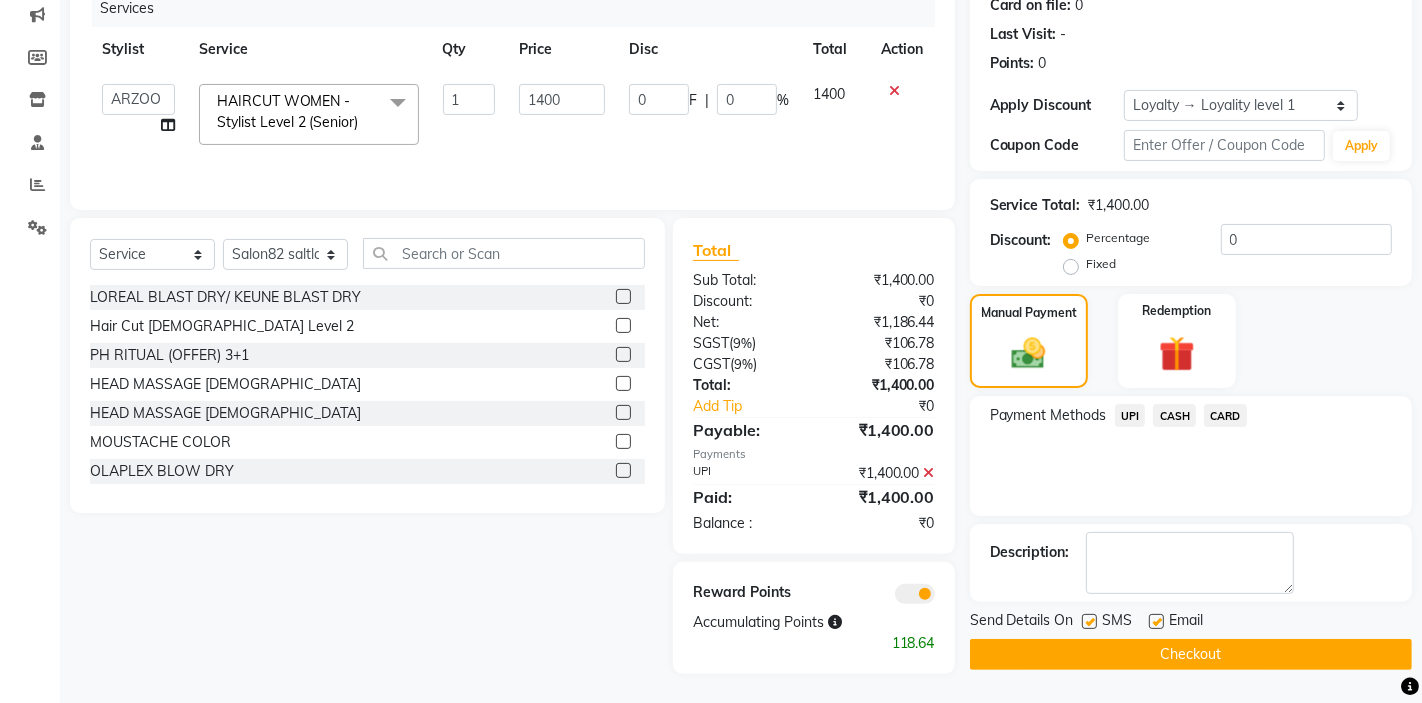 click on "Checkout" 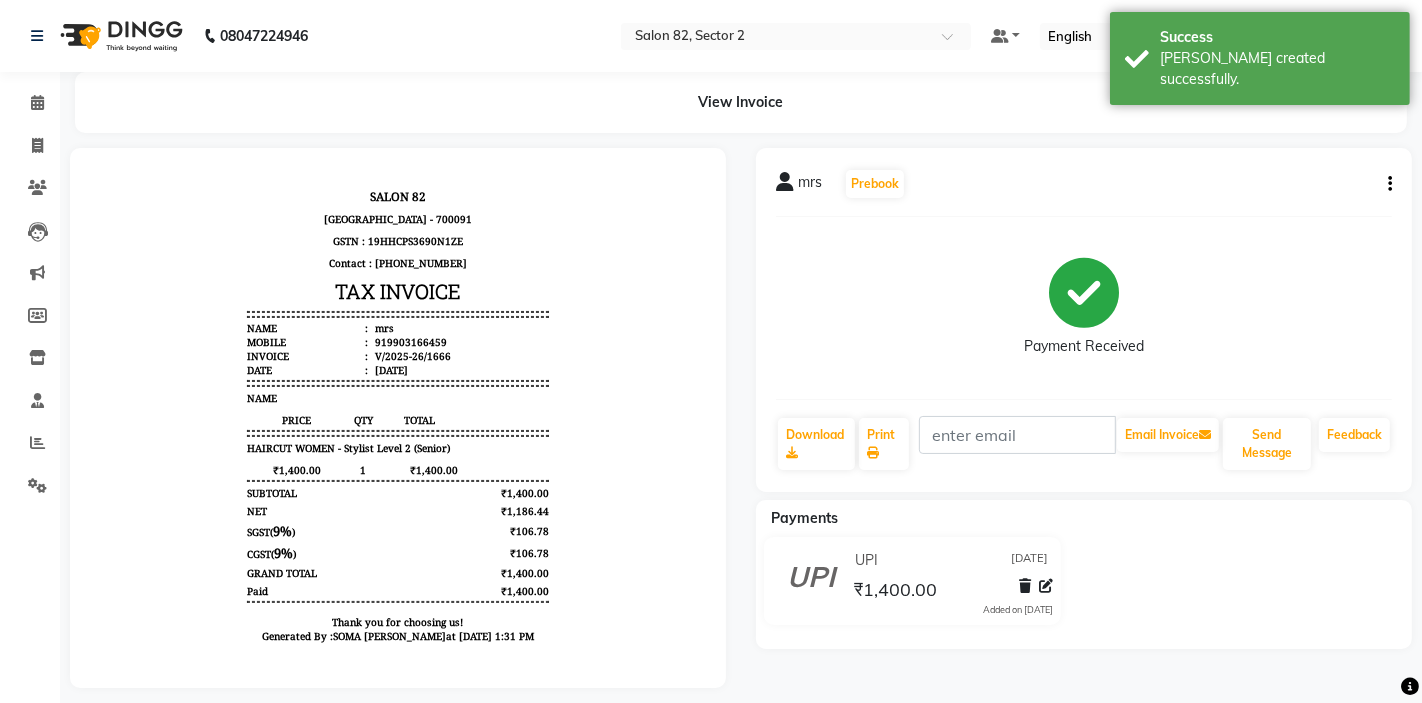 scroll, scrollTop: 0, scrollLeft: 0, axis: both 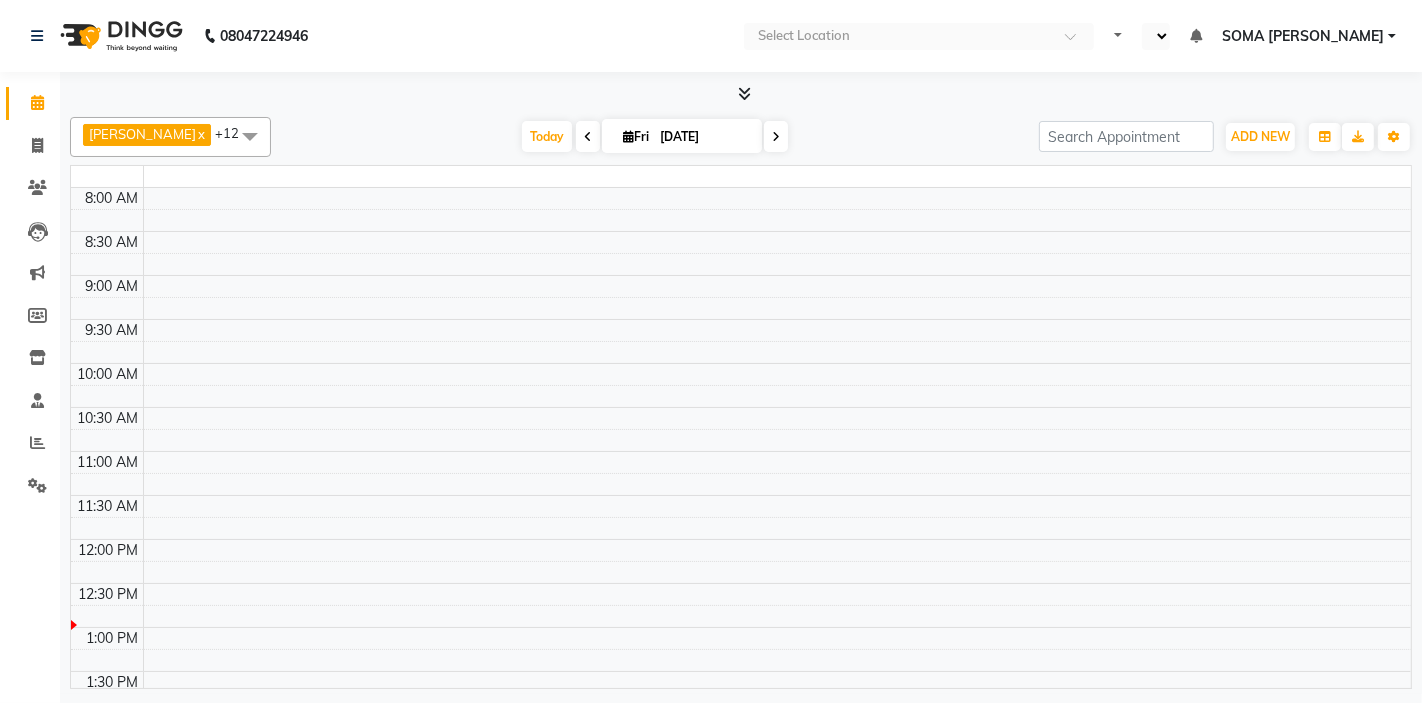 select on "en" 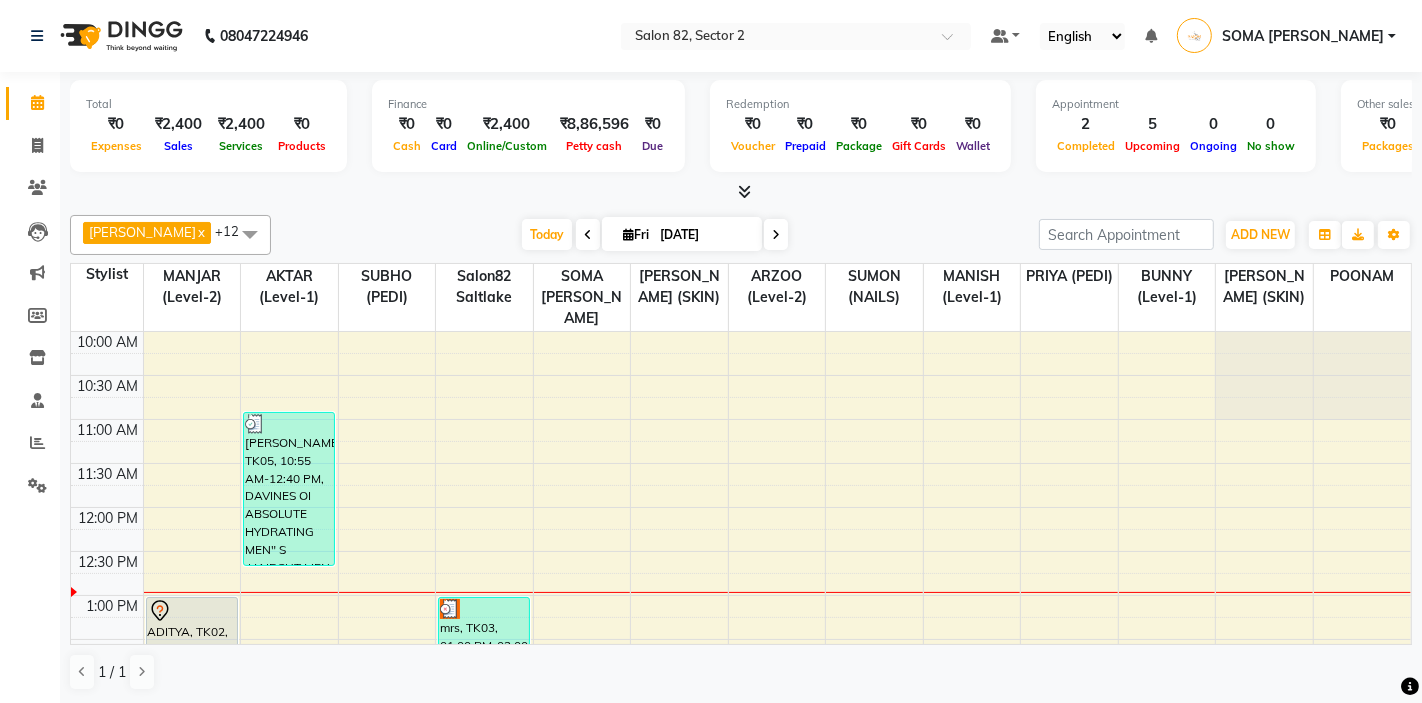 scroll, scrollTop: 0, scrollLeft: 0, axis: both 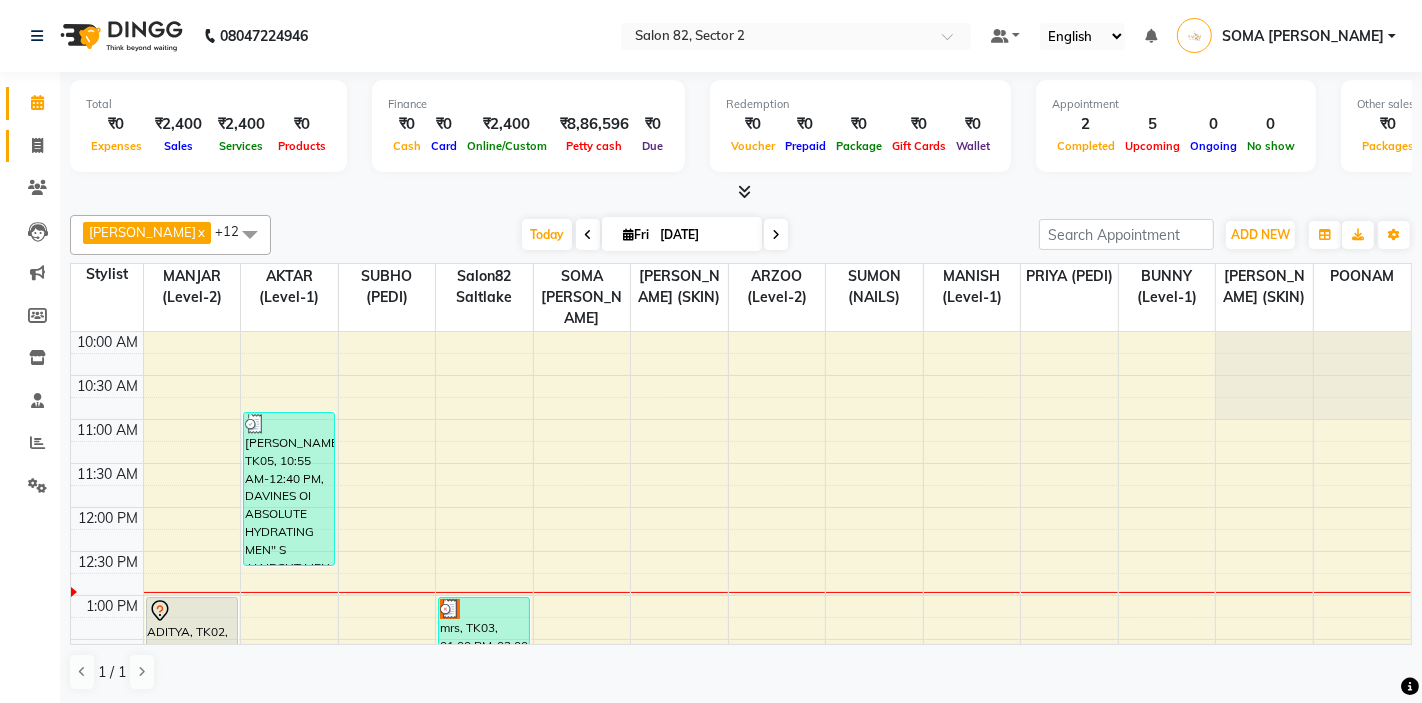click 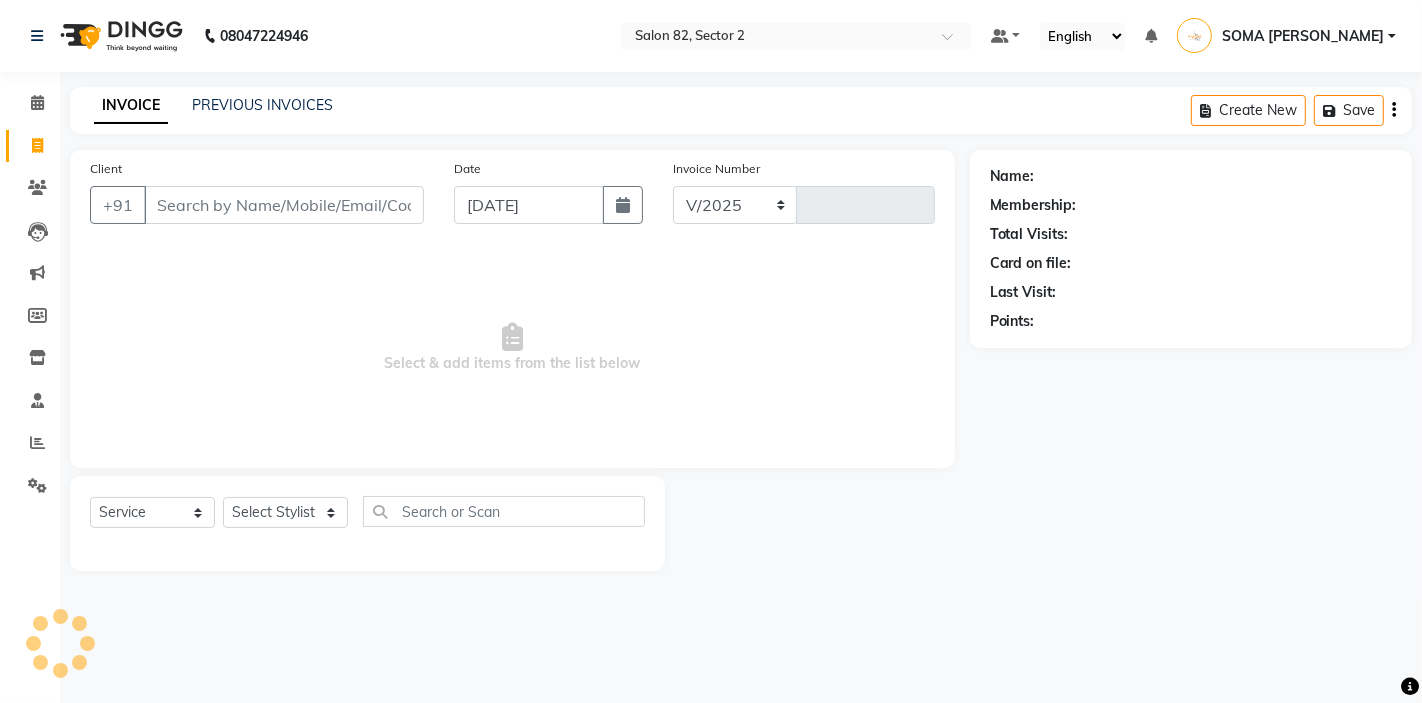 select on "5194" 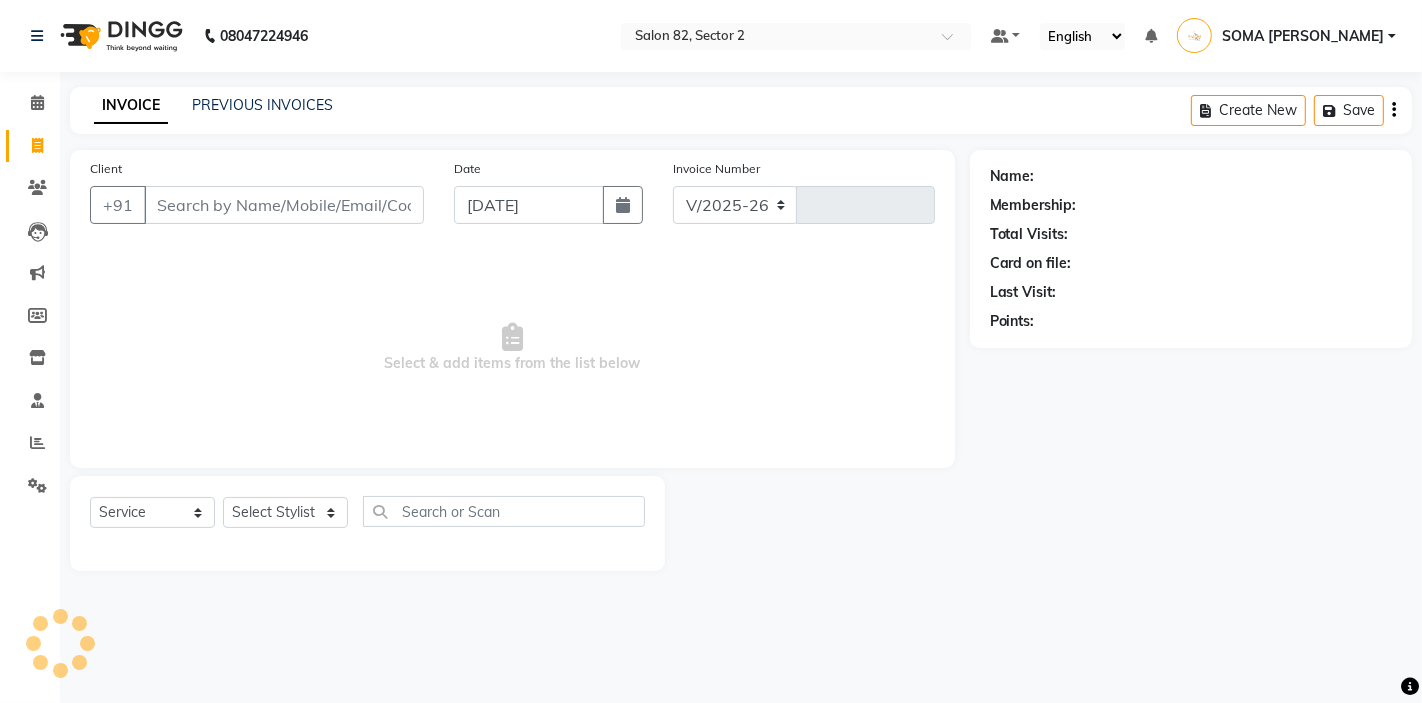 type on "1666" 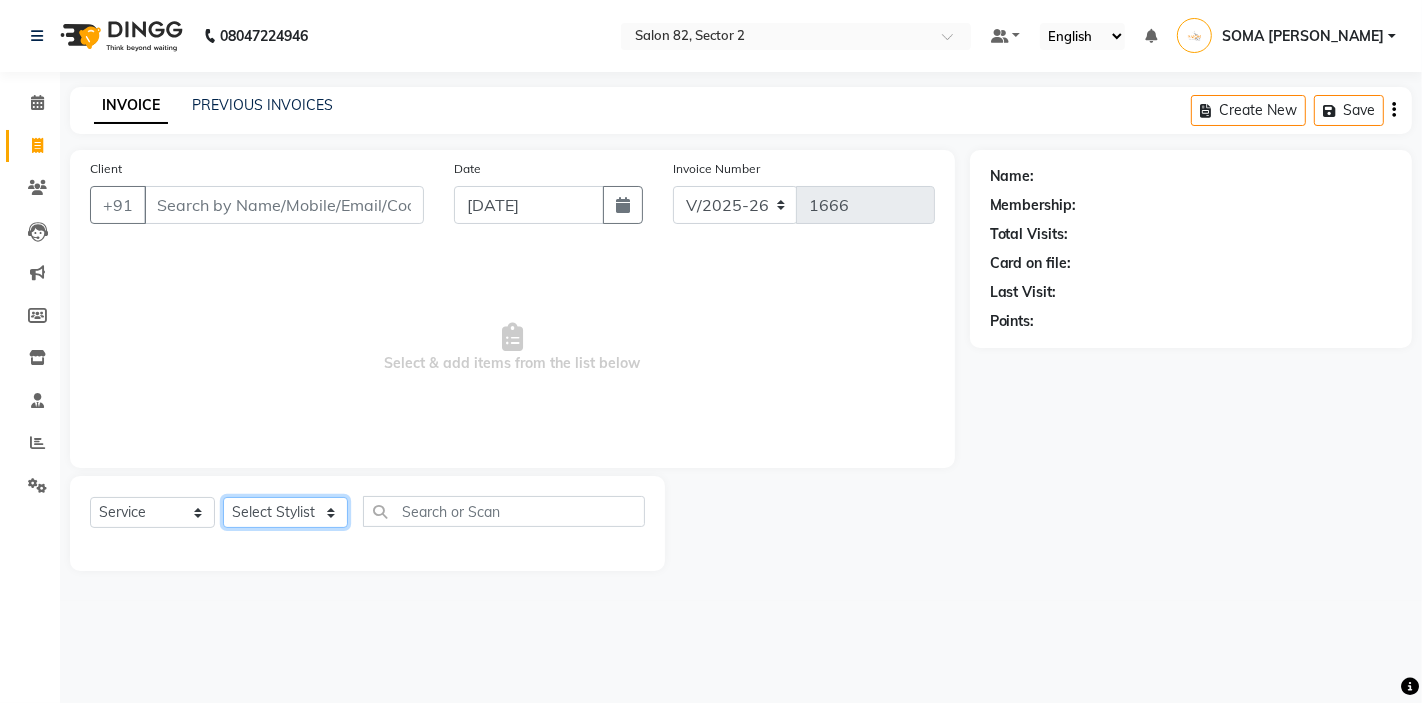 click on "Select Stylist AKTAR (level-1) ARZOO (level-2) BHARAT BUNNY (level-1) FAIZAL (level-2) [PERSON_NAME] [PERSON_NAME] (level-1) MANJAR (Level-2) [PERSON_NAME] (SKIN) POONAM PRIYA (PEDI) [PERSON_NAME] ROHIT  Salon82 saltlake SOMA [PERSON_NAME] (PEDI) [PERSON_NAME] (SKIN) SUMON (NAILS)" 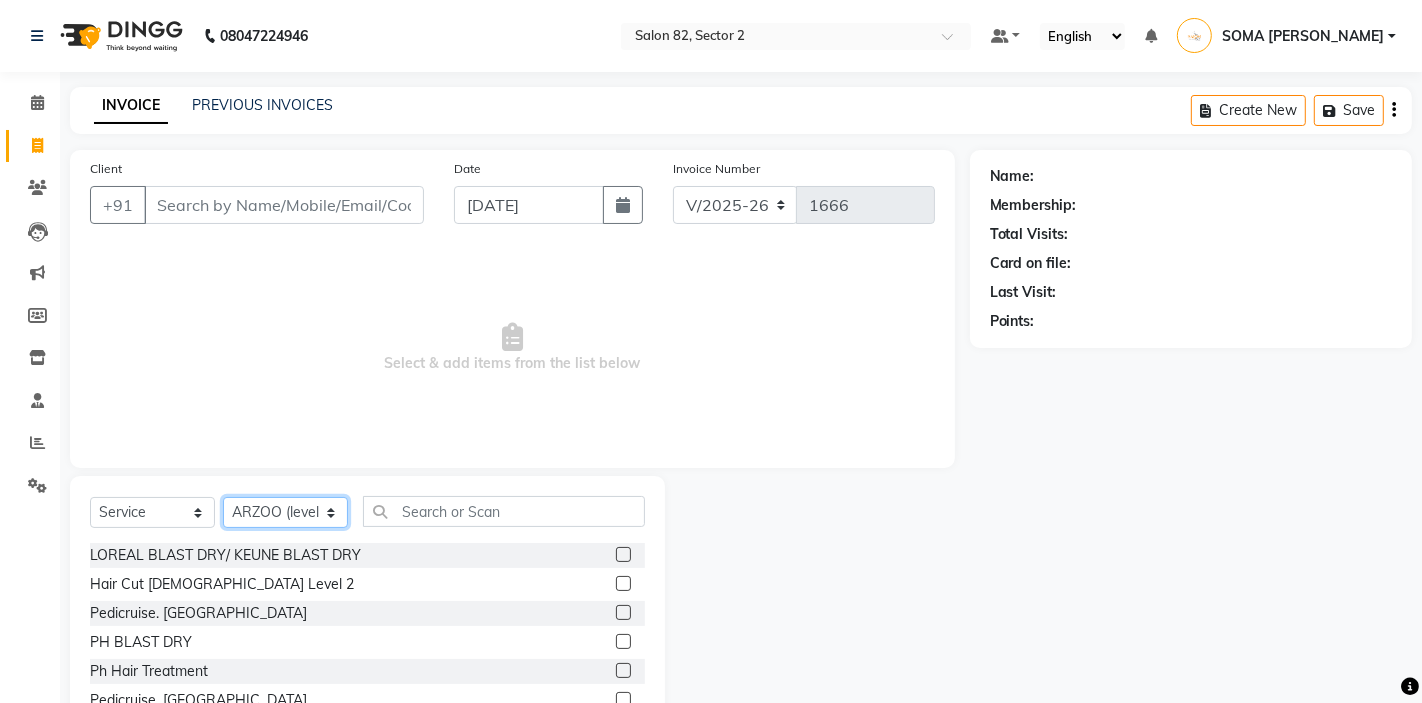 click on "Select Stylist AKTAR (level-1) ARZOO (level-2) BHARAT BUNNY (level-1) FAIZAL (level-2) [PERSON_NAME] [PERSON_NAME] (level-1) MANJAR (Level-2) [PERSON_NAME] (SKIN) POONAM PRIYA (PEDI) [PERSON_NAME] ROHIT  Salon82 saltlake SOMA [PERSON_NAME] (PEDI) [PERSON_NAME] (SKIN) SUMON (NAILS)" 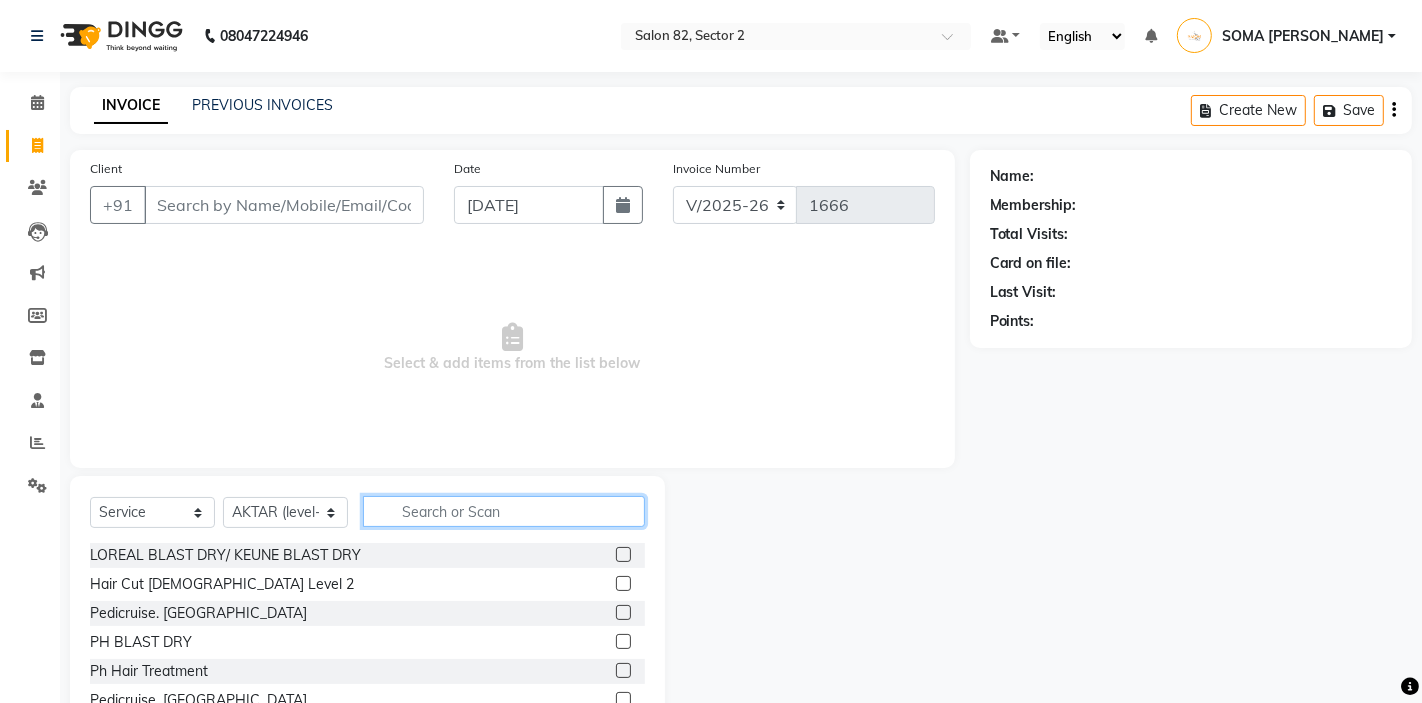 click 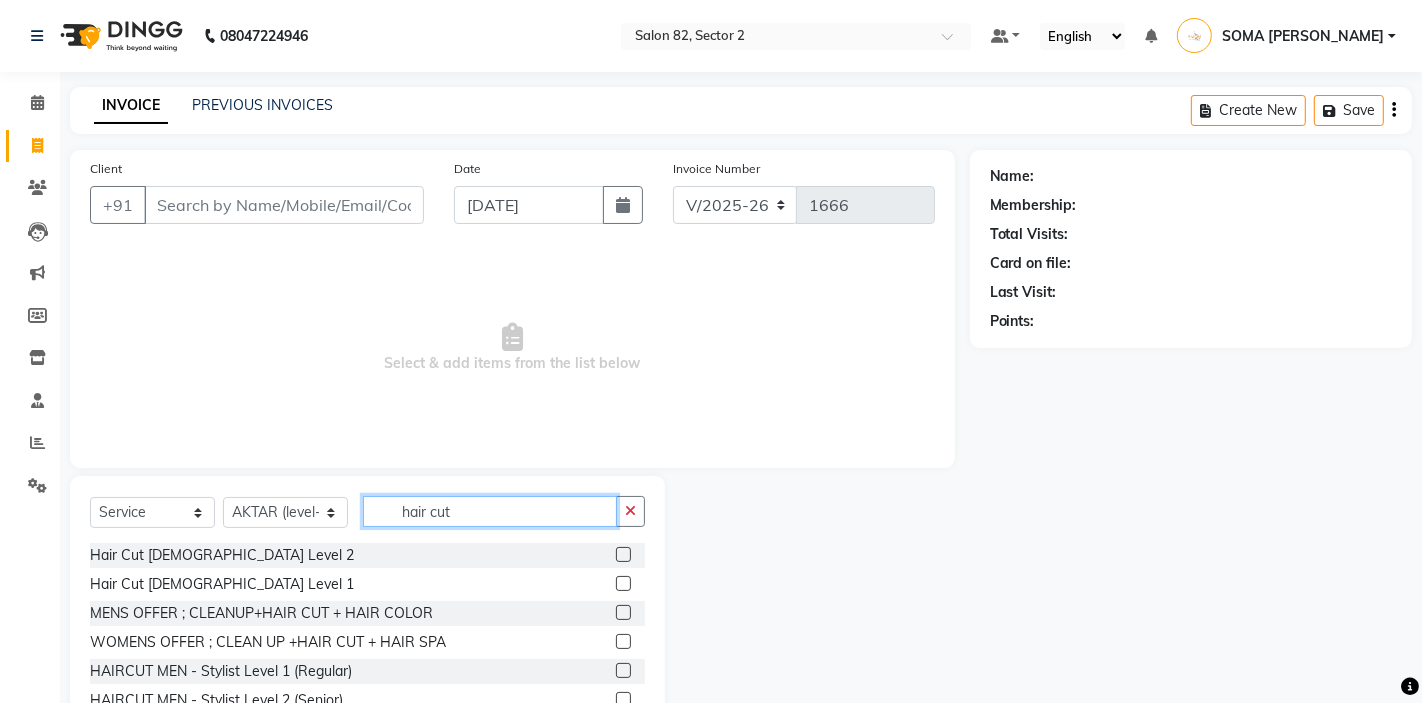 type on "hair cut" 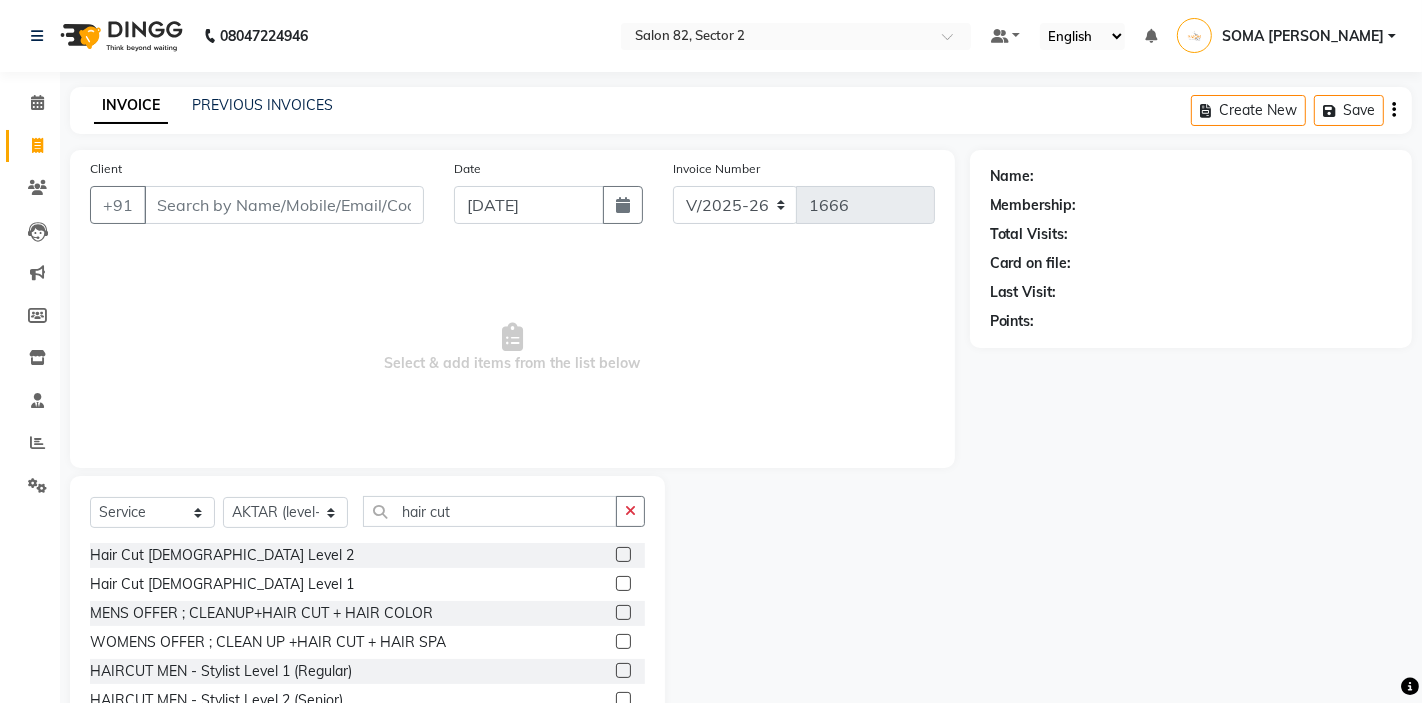 click 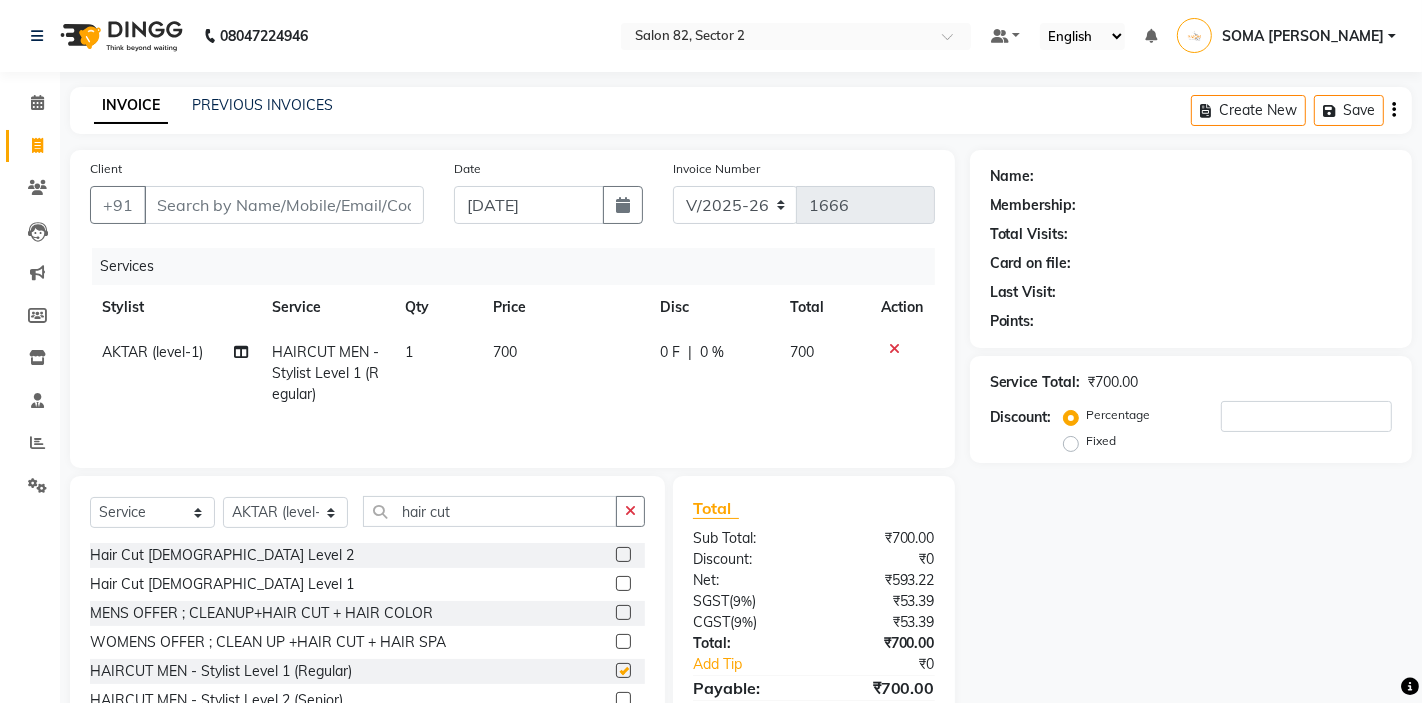 checkbox on "false" 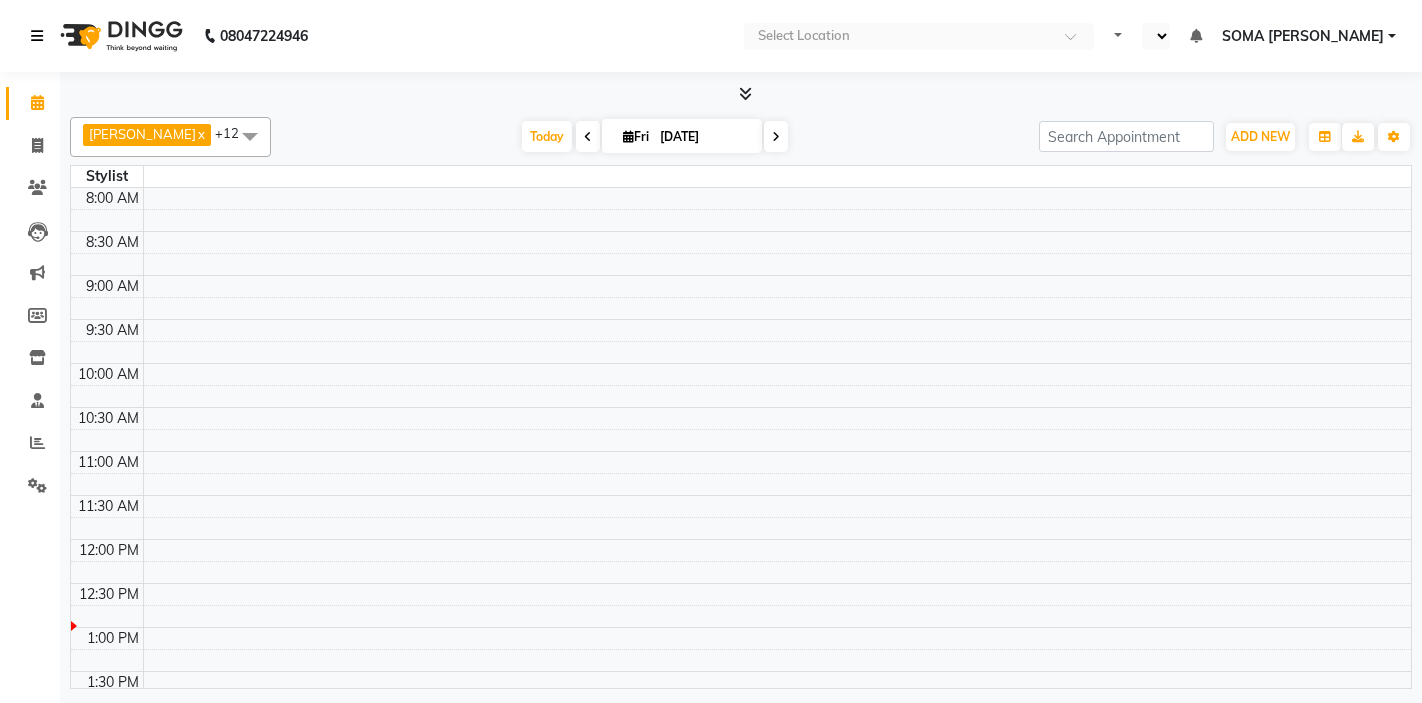 scroll, scrollTop: 0, scrollLeft: 0, axis: both 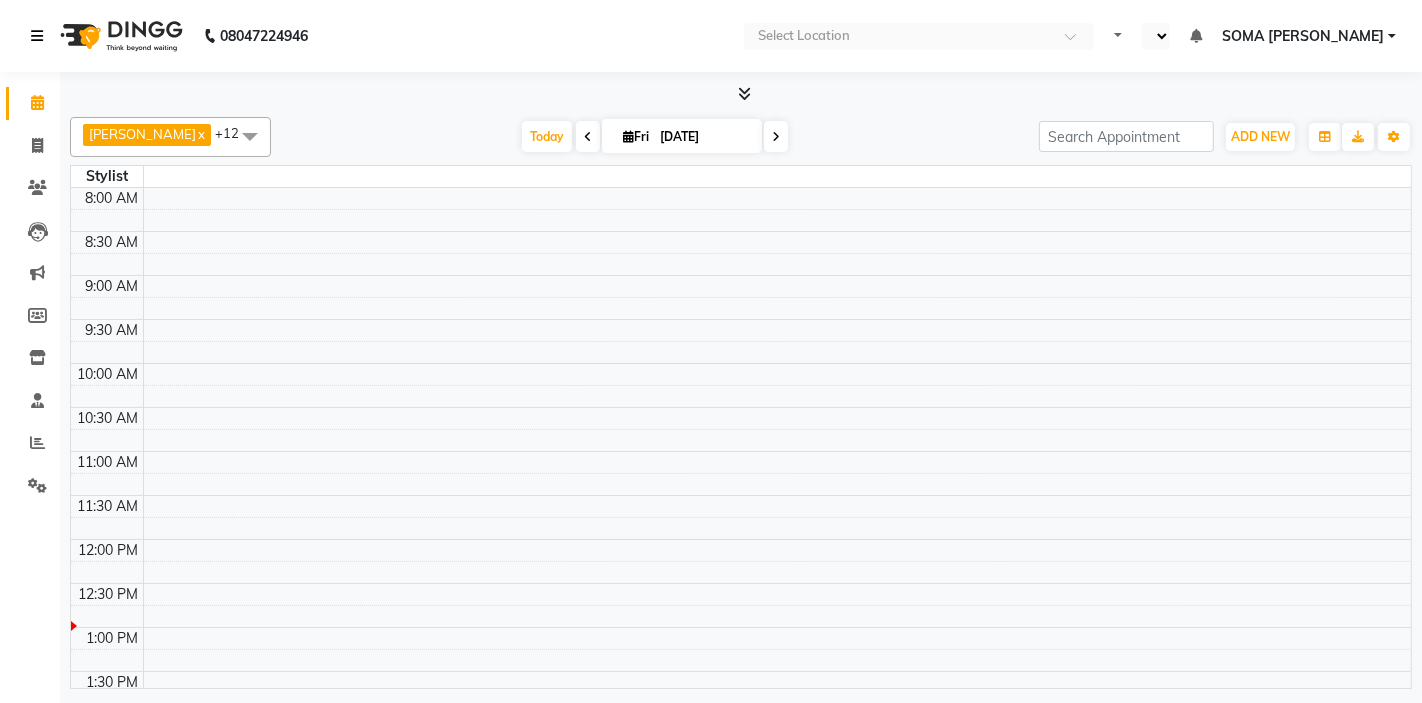 select on "en" 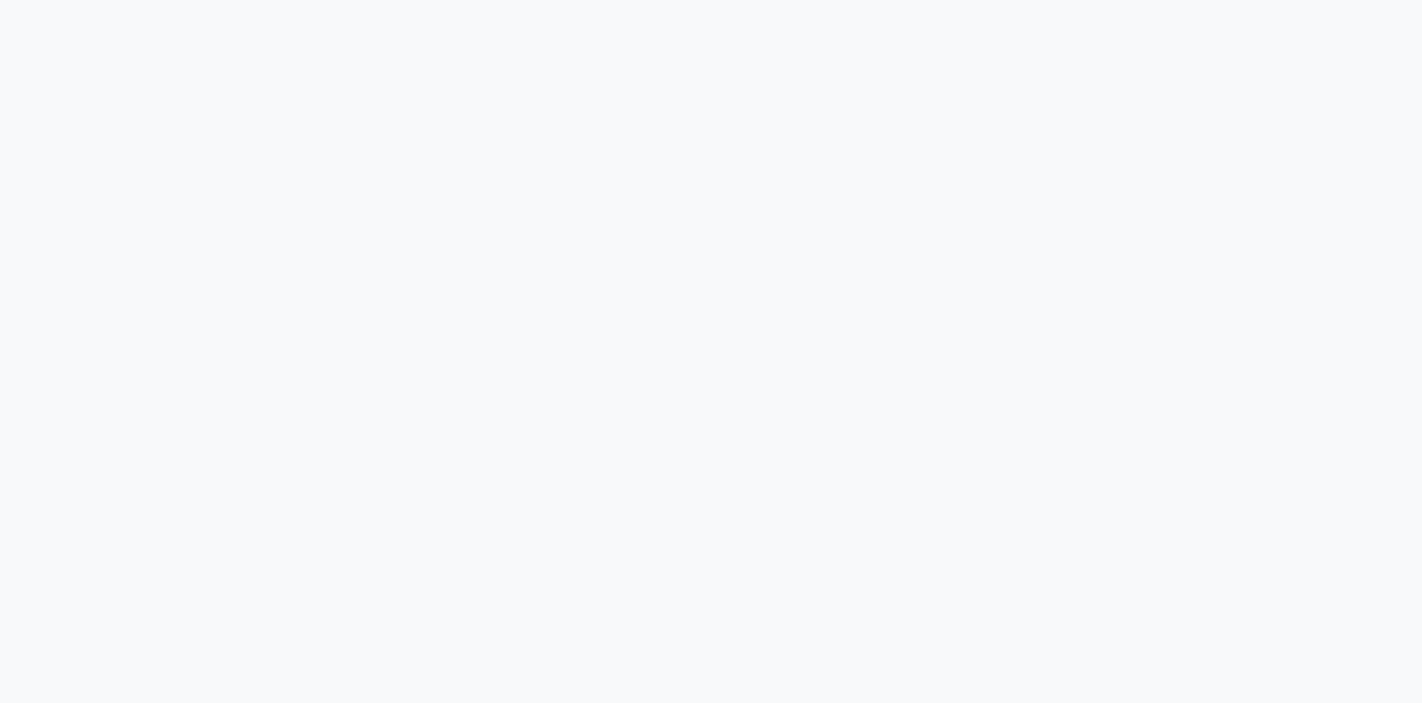 scroll, scrollTop: 0, scrollLeft: 0, axis: both 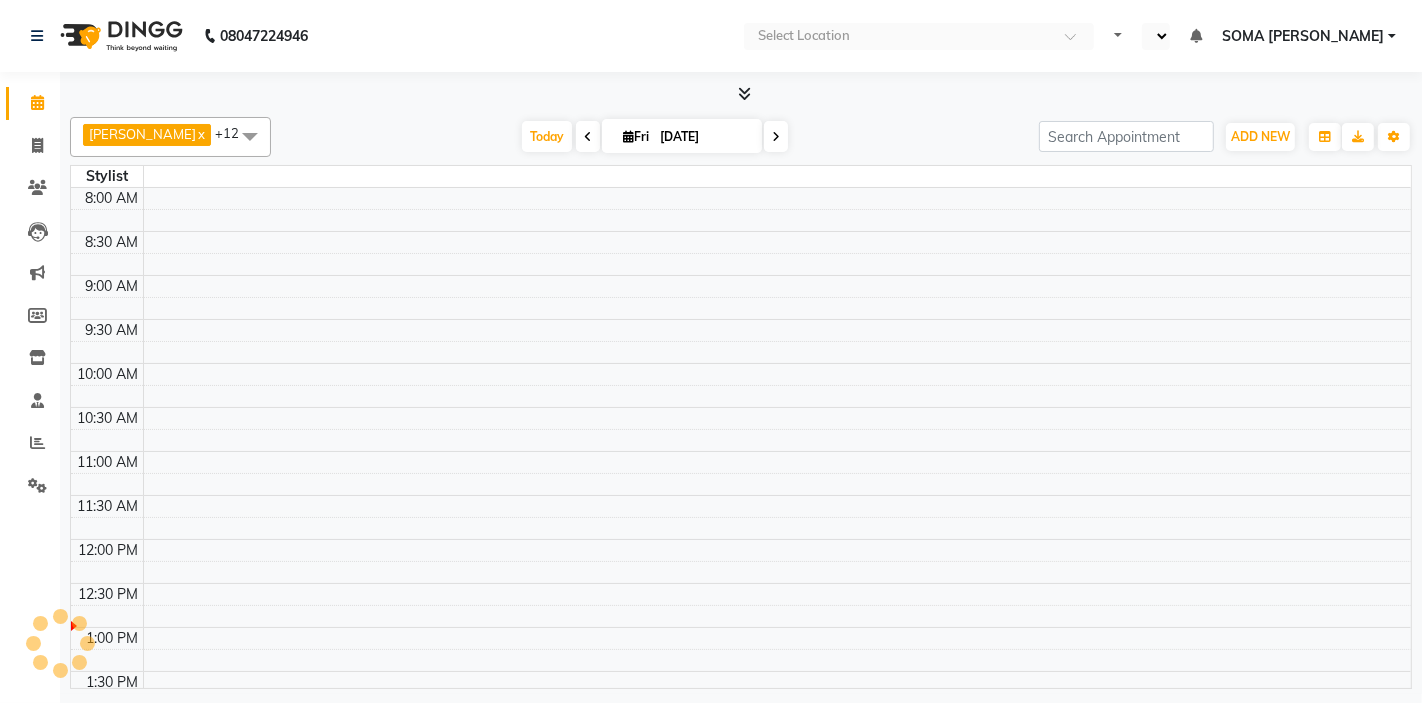 select on "en" 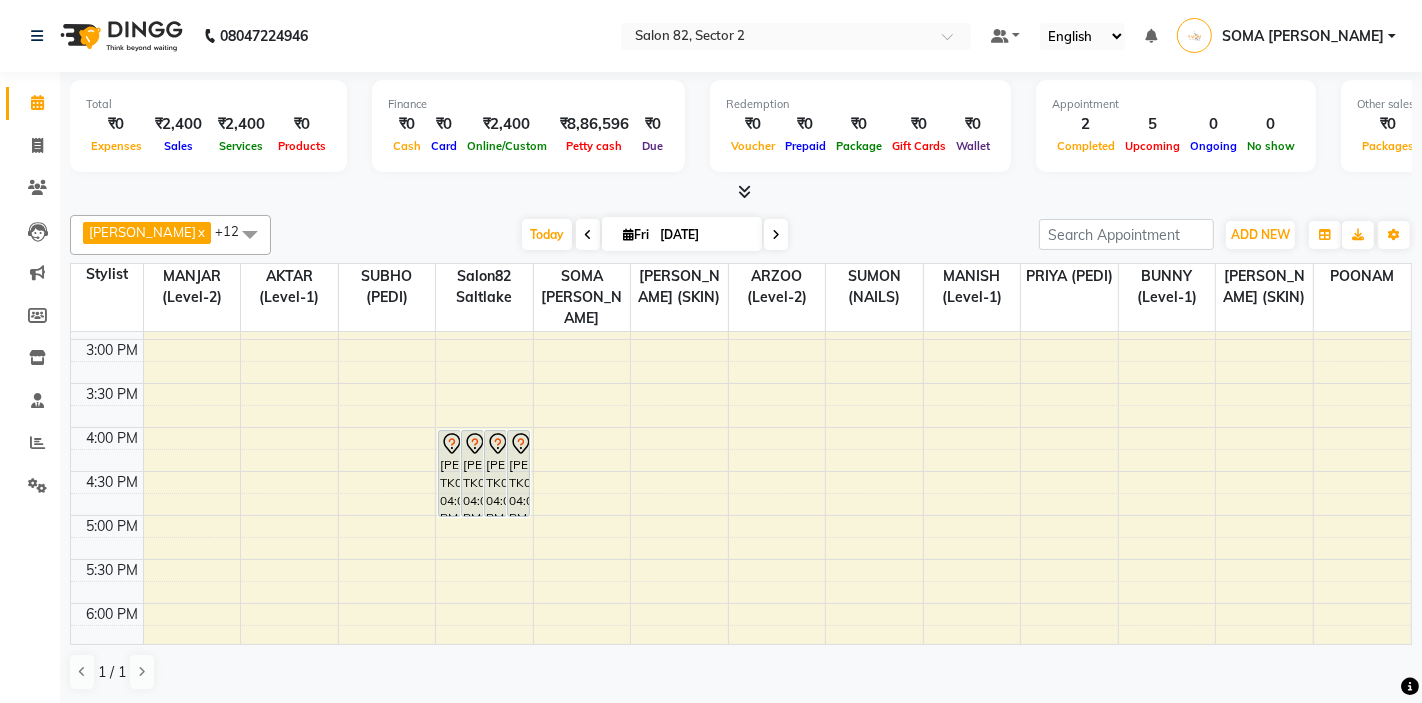 scroll, scrollTop: 435, scrollLeft: 0, axis: vertical 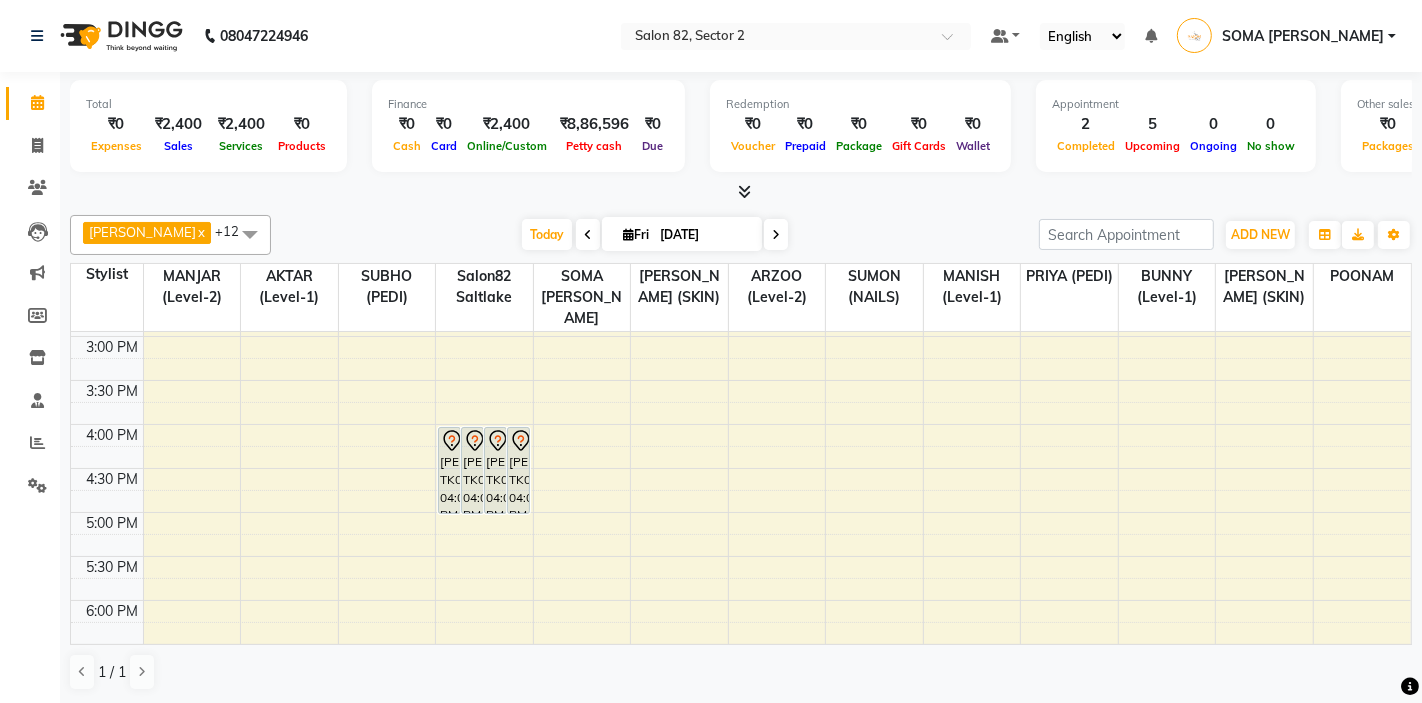 click on "10:00 AM 10:30 AM 11:00 AM 11:30 AM 12:00 PM 12:30 PM 1:00 PM 1:30 PM 2:00 PM 2:30 PM 3:00 PM 3:30 PM 4:00 PM 4:30 PM 5:00 PM 5:30 PM 6:00 PM 6:30 PM 7:00 PM 7:30 PM 8:00 PM 8:30 PM             ADITYA, TK02, 01:00 PM-02:00 PM, HAIRCUT MEN - Stylist Level 2 (Senior)     [PERSON_NAME], TK05, 10:55 AM-12:40 PM, DAVINES OI ABSOLUTE HYDRATING MEN" S ,HAIRCUT MEN - Stylist Level 1 (Regular)             [PERSON_NAME], TK01, 04:00 PM-05:00 PM, MANICURE - Manicure (Regular)             [PERSON_NAME], TK01, 04:00 PM-05:00 PM, PEDICURE - Pedicure (Regular)             [PERSON_NAME], TK01, 04:00 PM-05:00 PM, PEDICURE - Pedicure (Regular)             [PERSON_NAME], TK04, 04:00 PM-05:00 PM, PH Touch Up     mrs, TK03, 01:00 PM-02:00 PM, HAIRCUT WOMEN - Stylist Level 2 (Senior)" at bounding box center (741, 380) 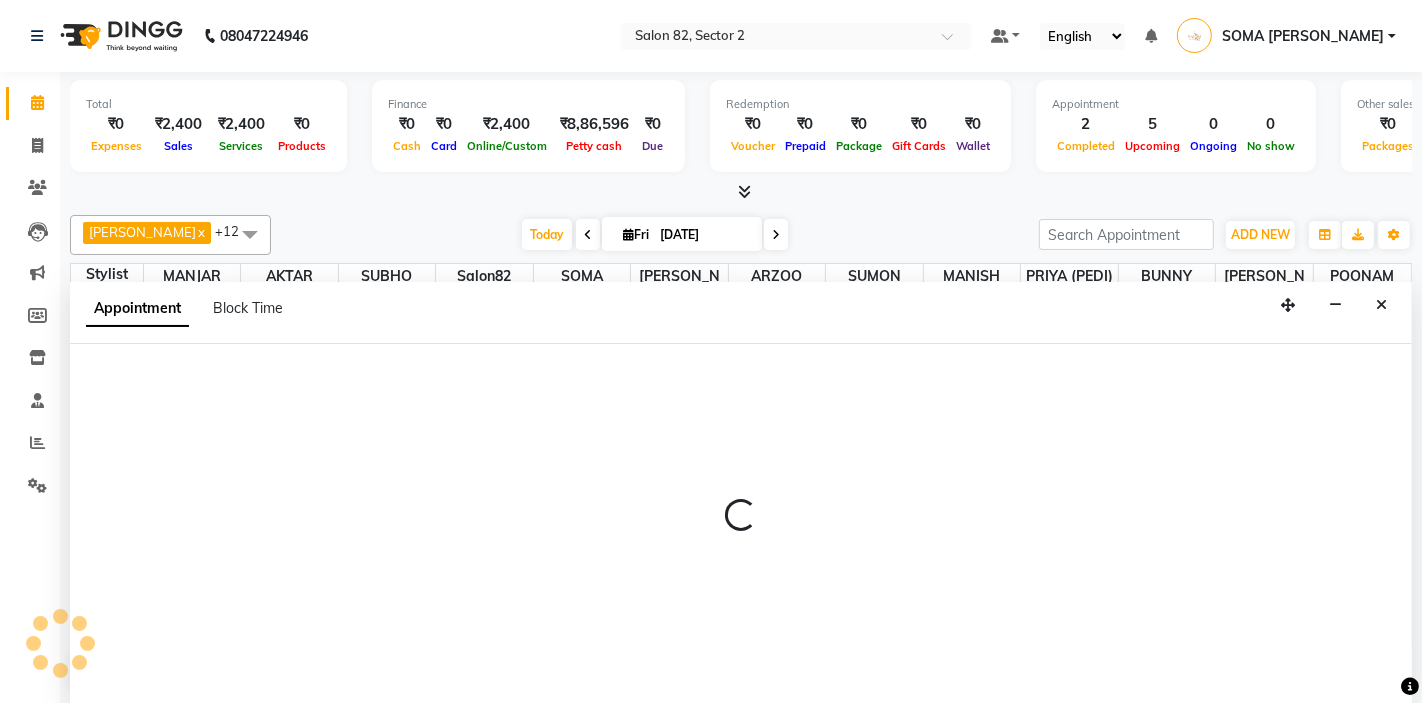 scroll, scrollTop: 1, scrollLeft: 0, axis: vertical 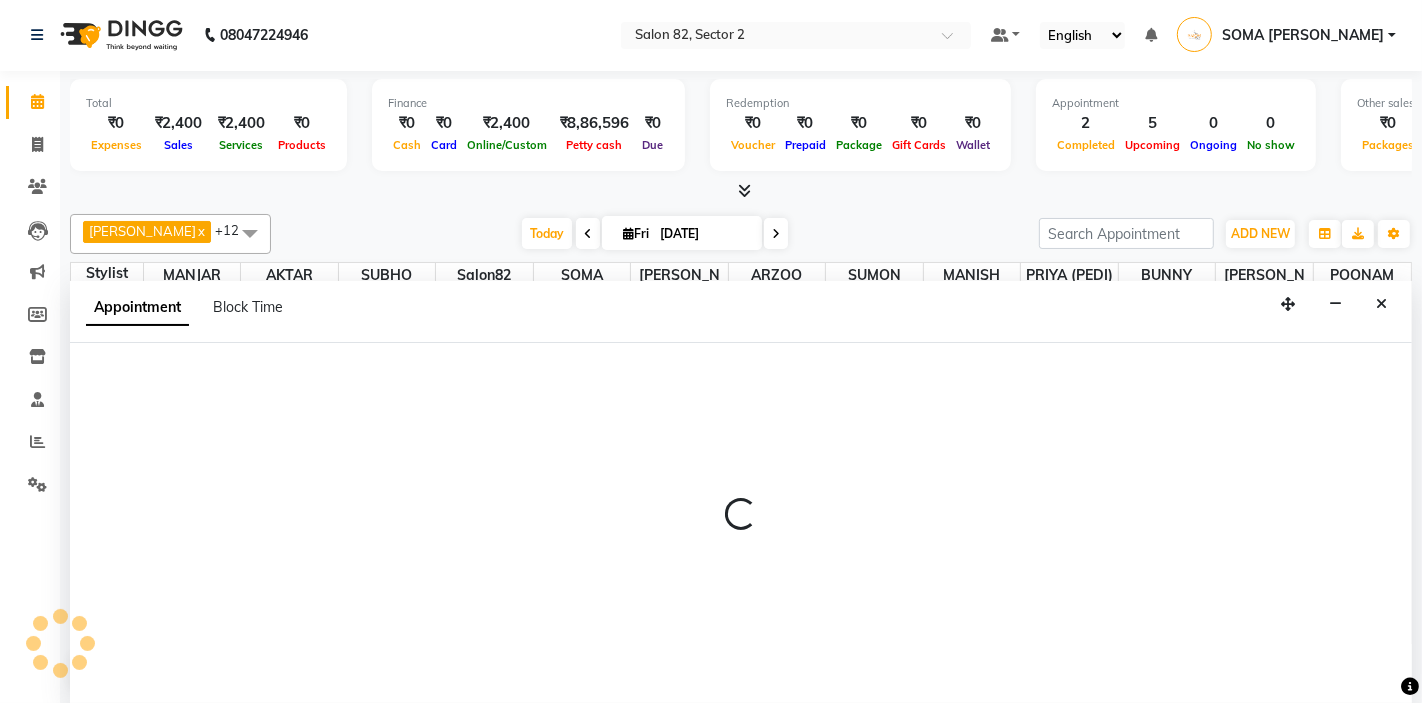 select on "63445" 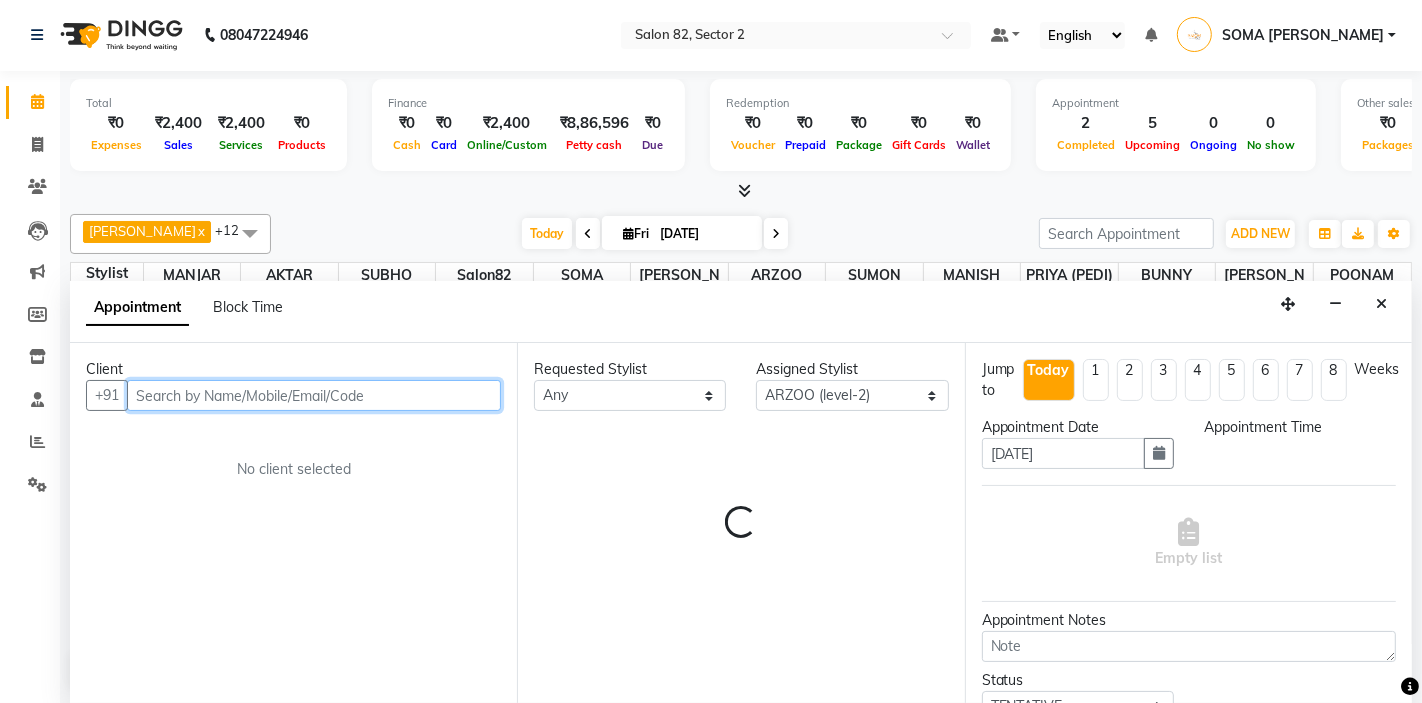 select on "1020" 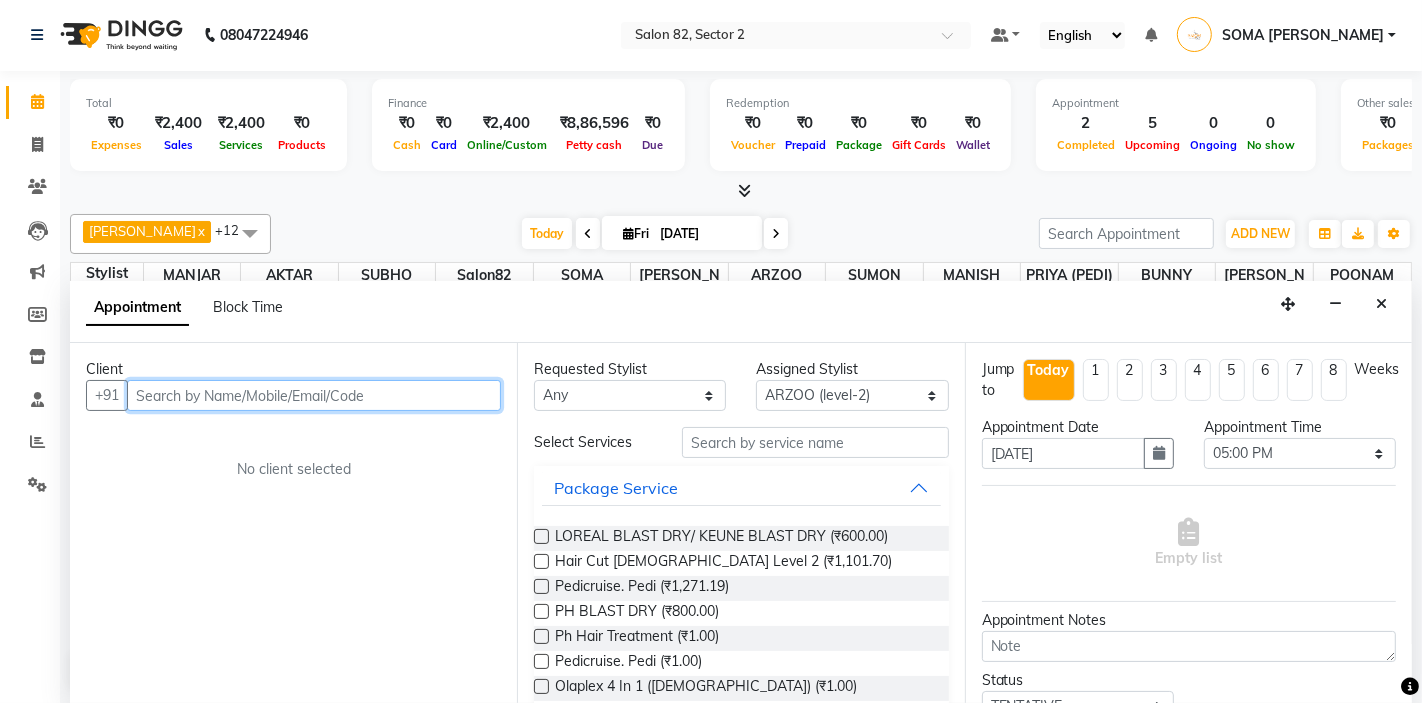 click at bounding box center (314, 395) 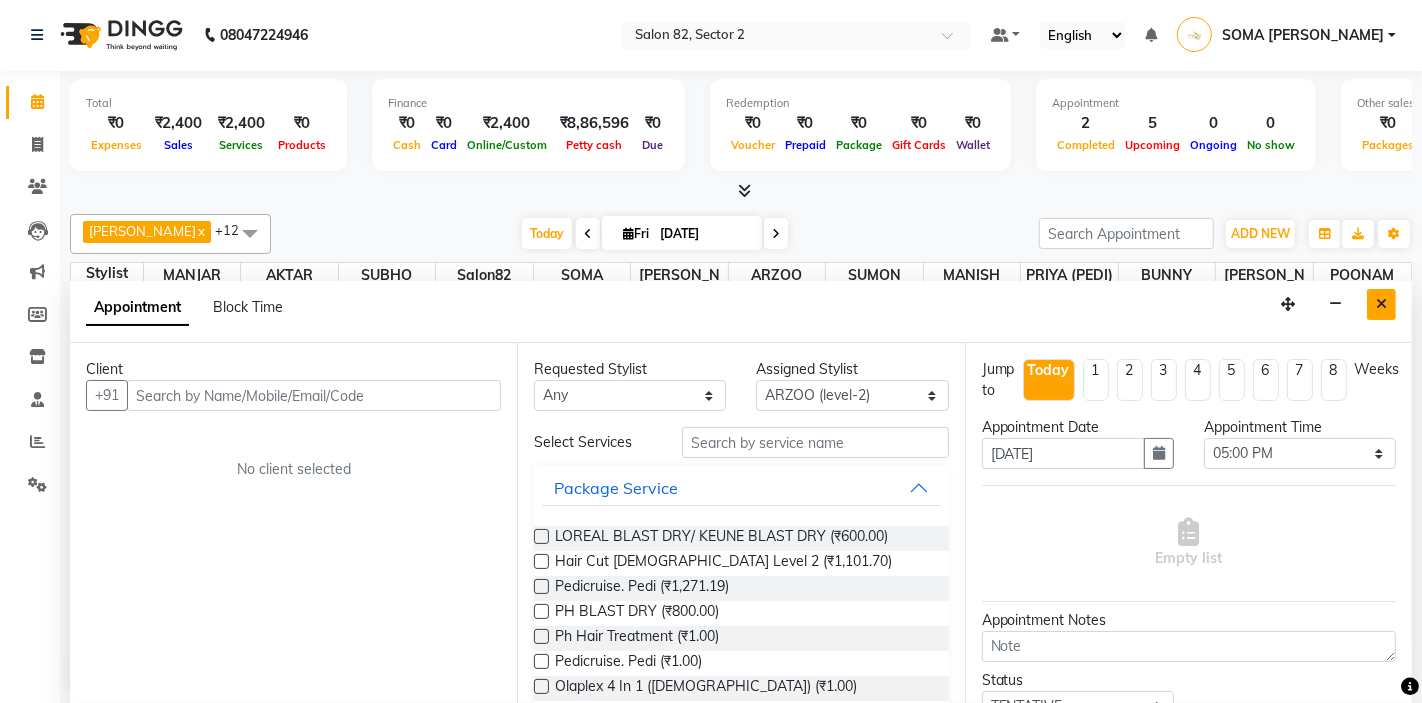 click at bounding box center [1381, 304] 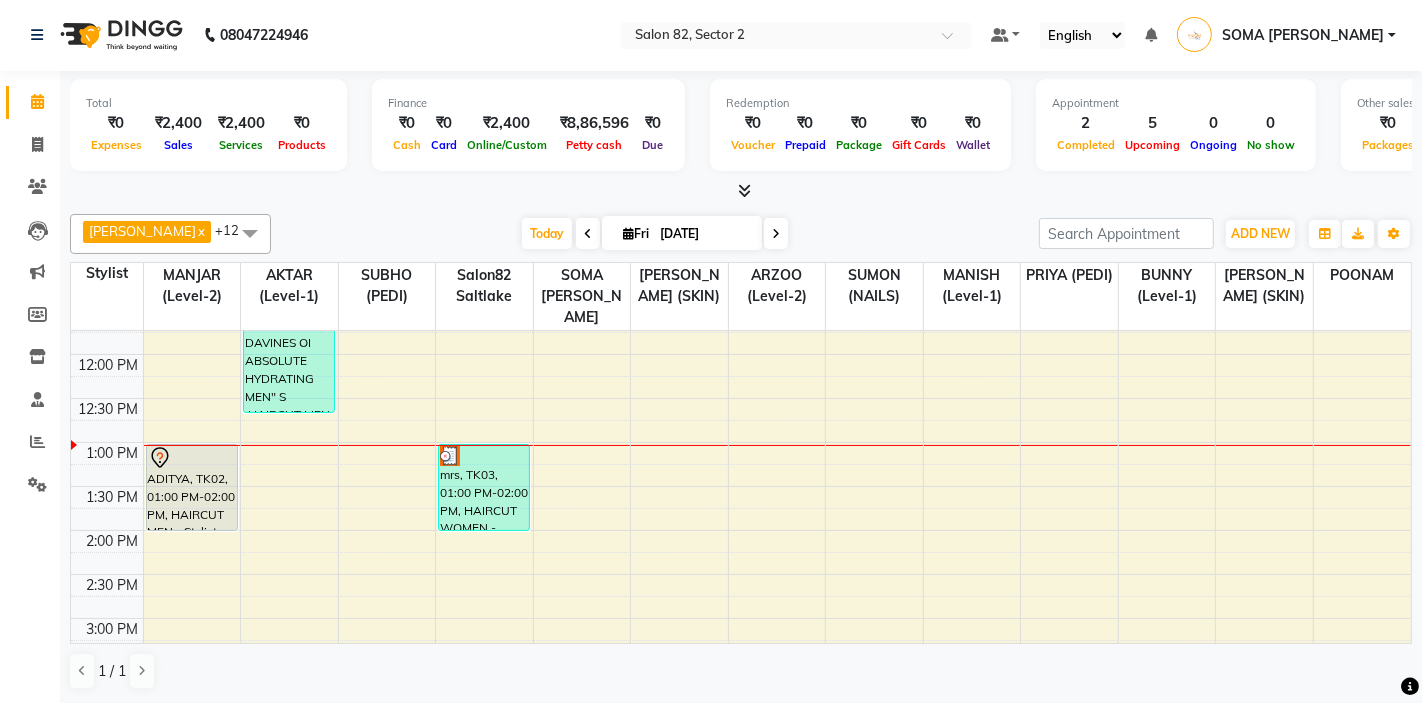 scroll, scrollTop: 147, scrollLeft: 0, axis: vertical 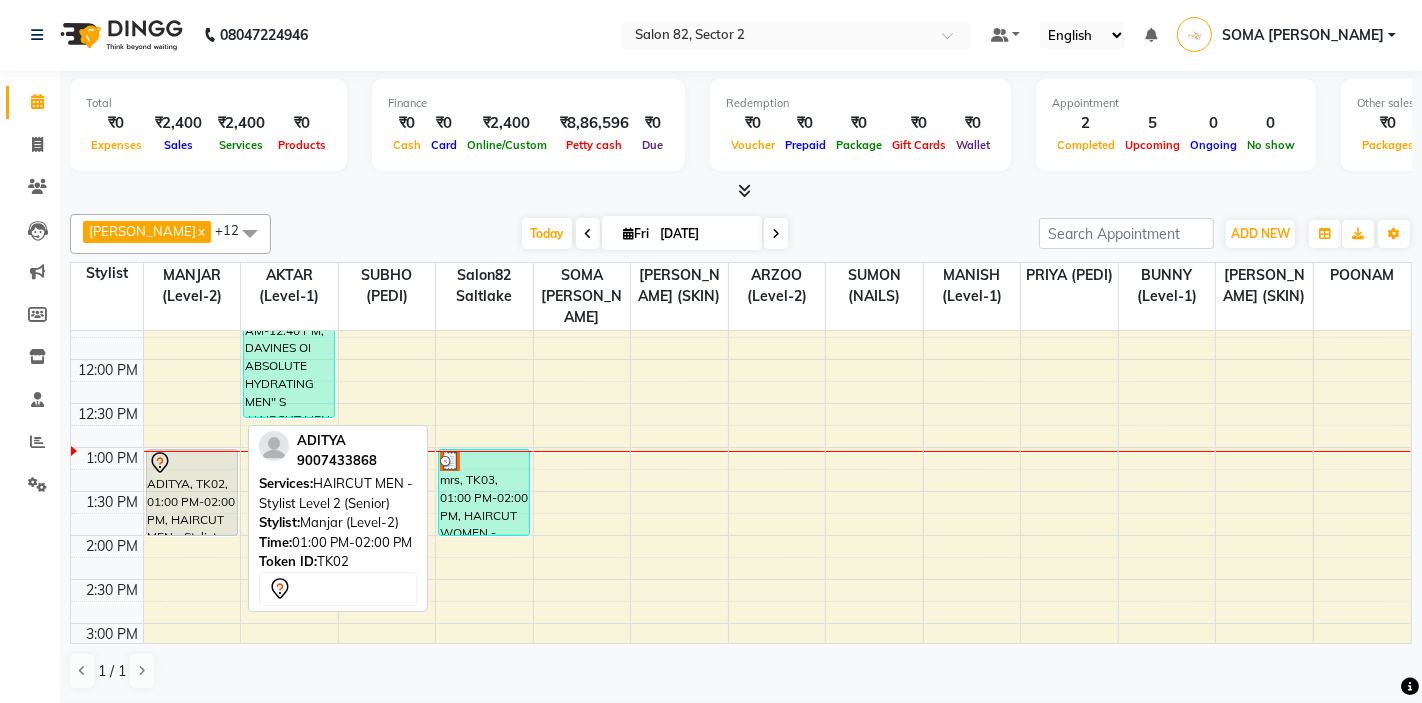 click on "ADITYA, TK02, 01:00 PM-02:00 PM, HAIRCUT MEN - Stylist Level 2 (Senior)" at bounding box center [192, 492] 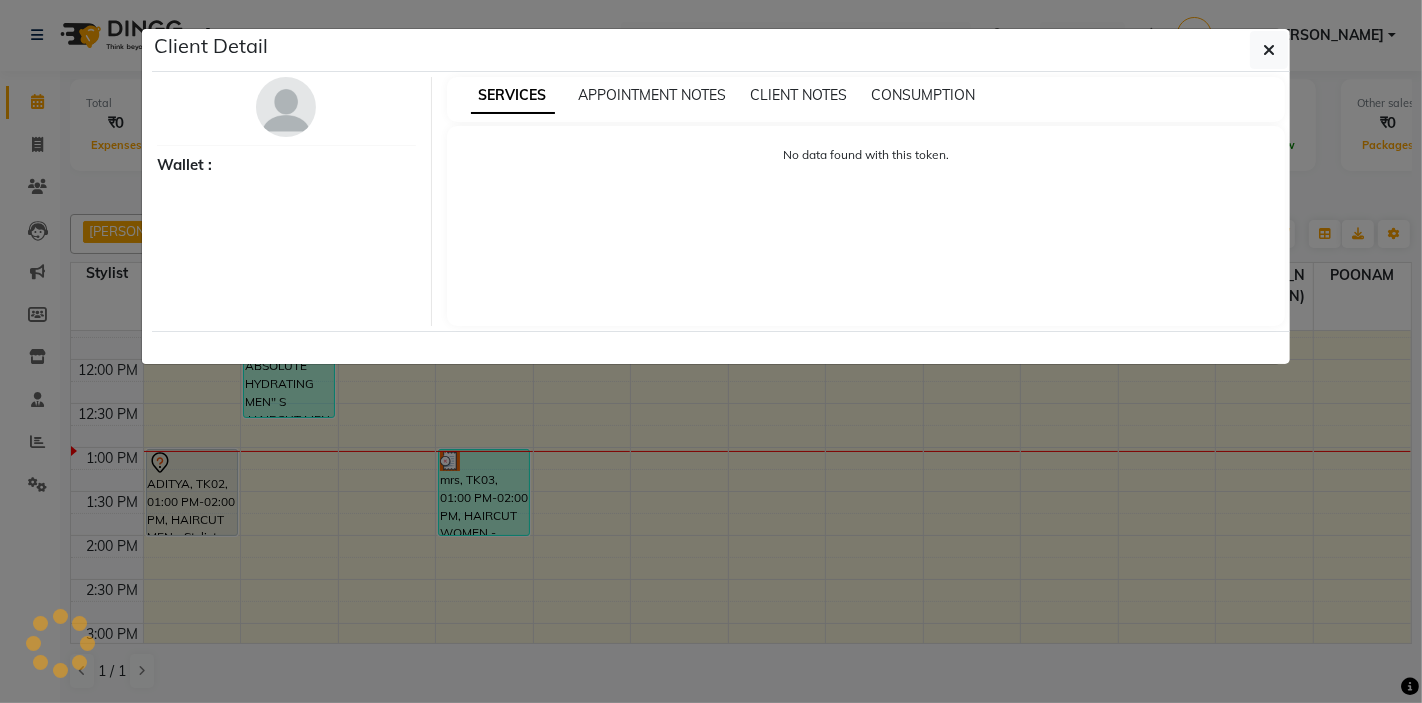 select on "7" 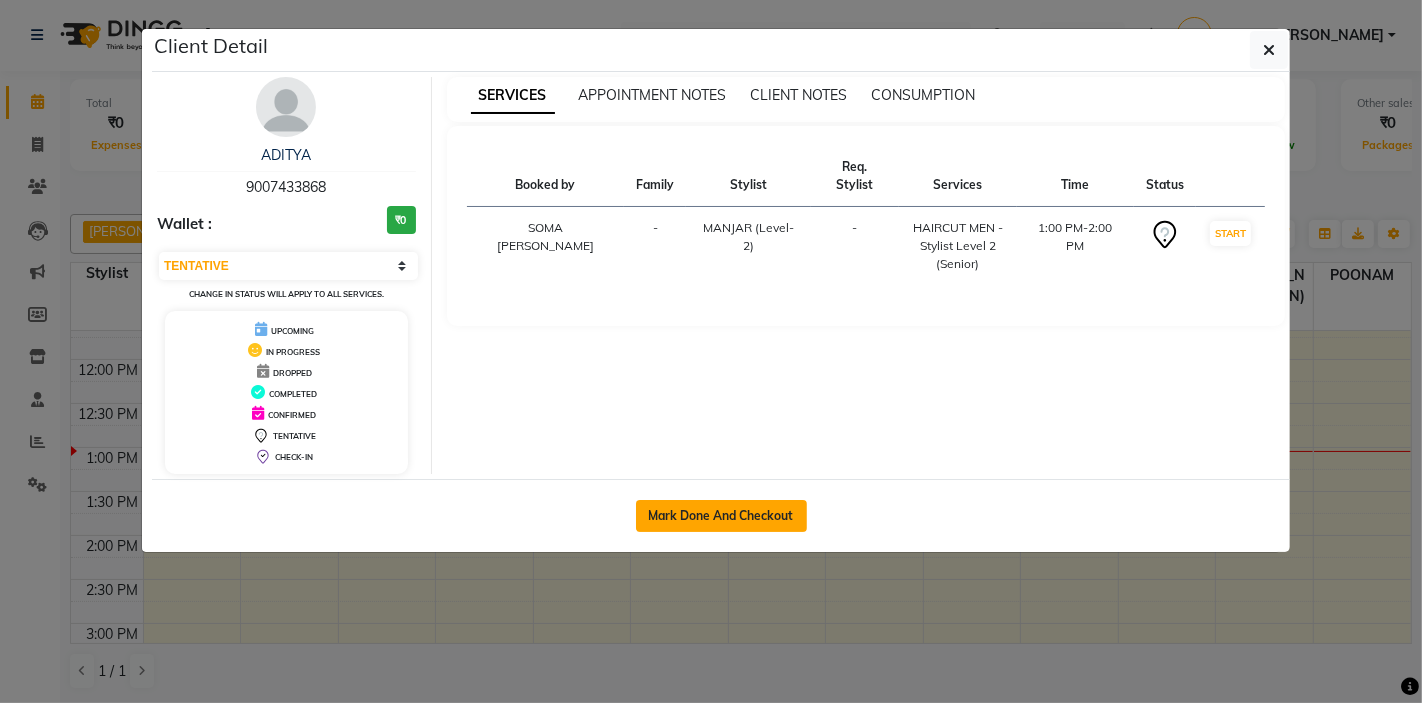 click on "Mark Done And Checkout" 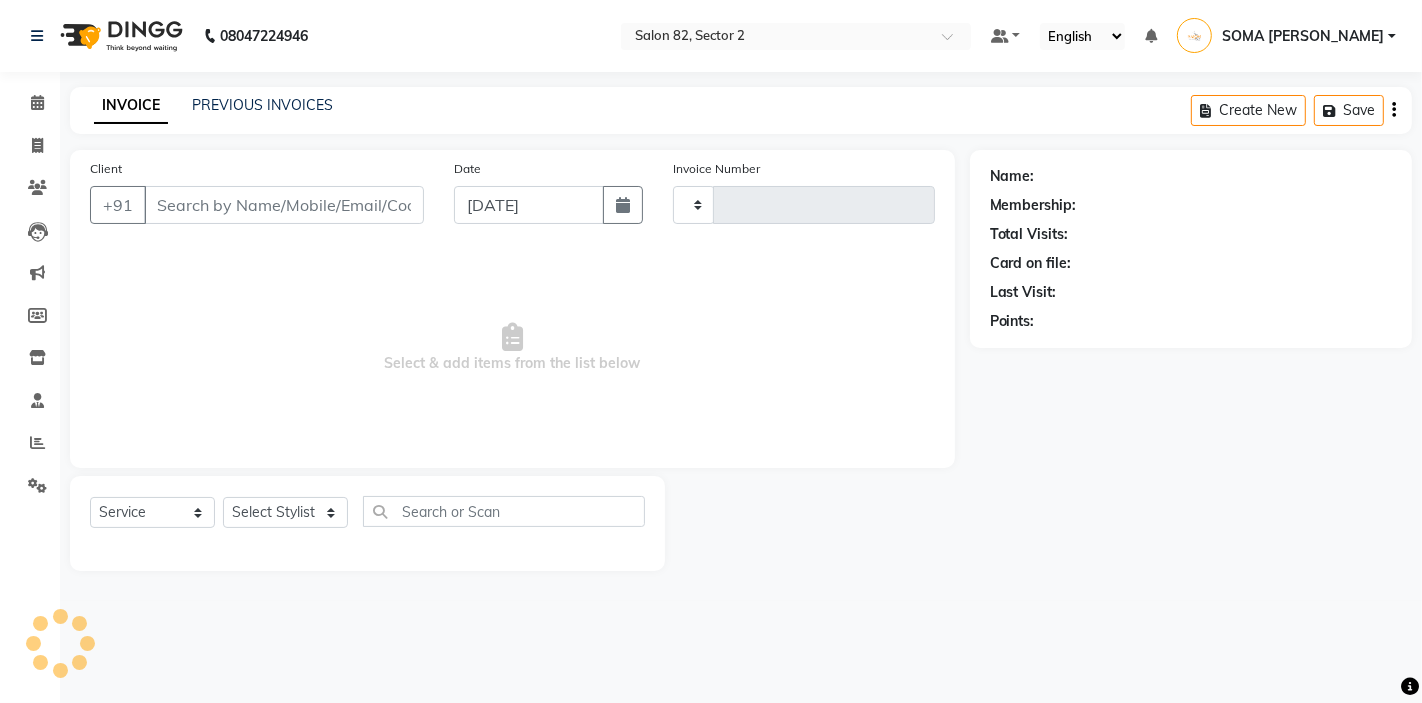 scroll, scrollTop: 0, scrollLeft: 0, axis: both 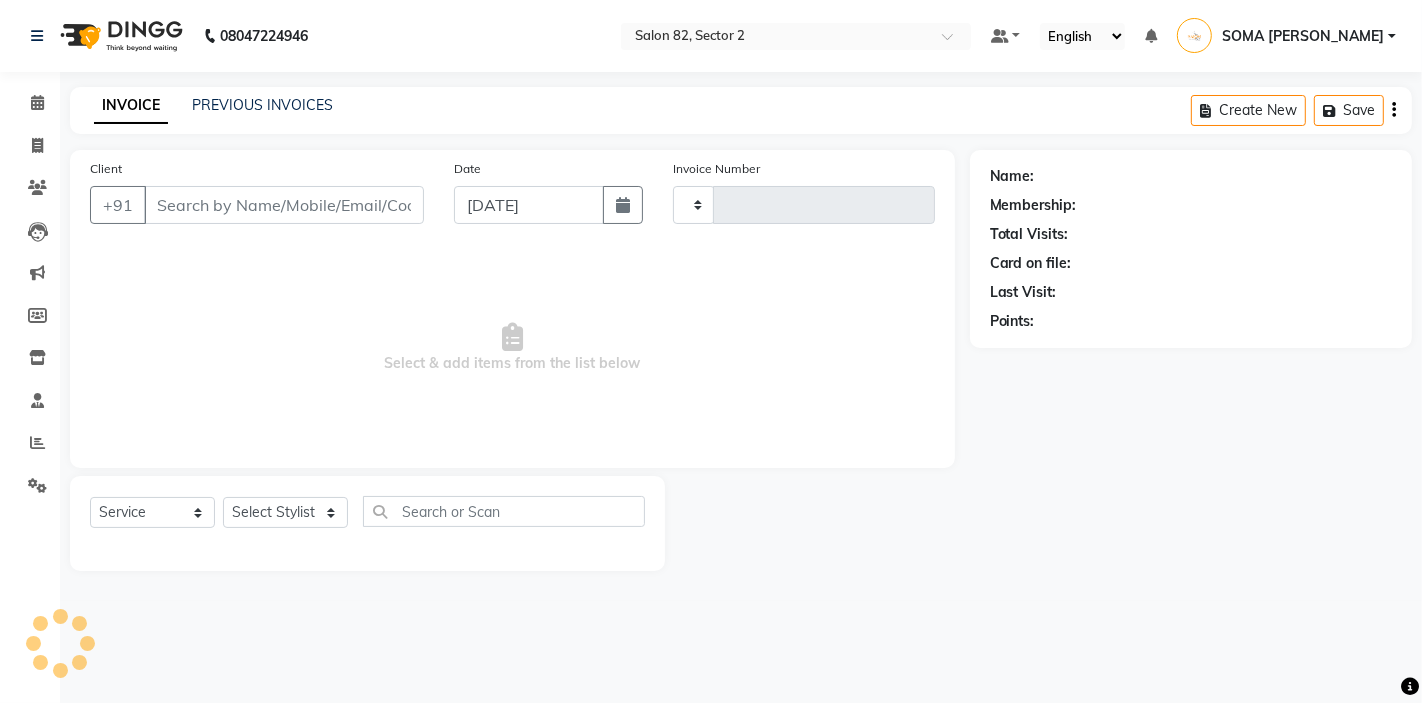 type on "1666" 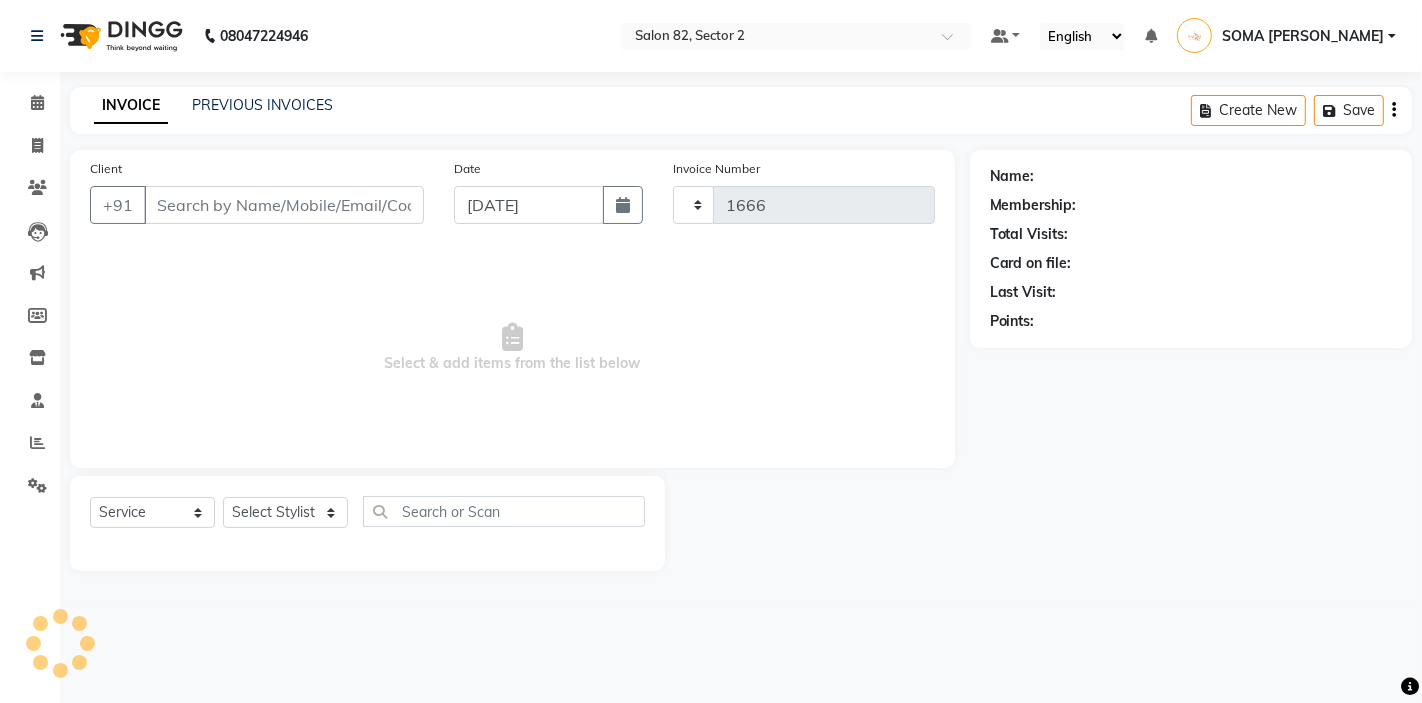 select on "5194" 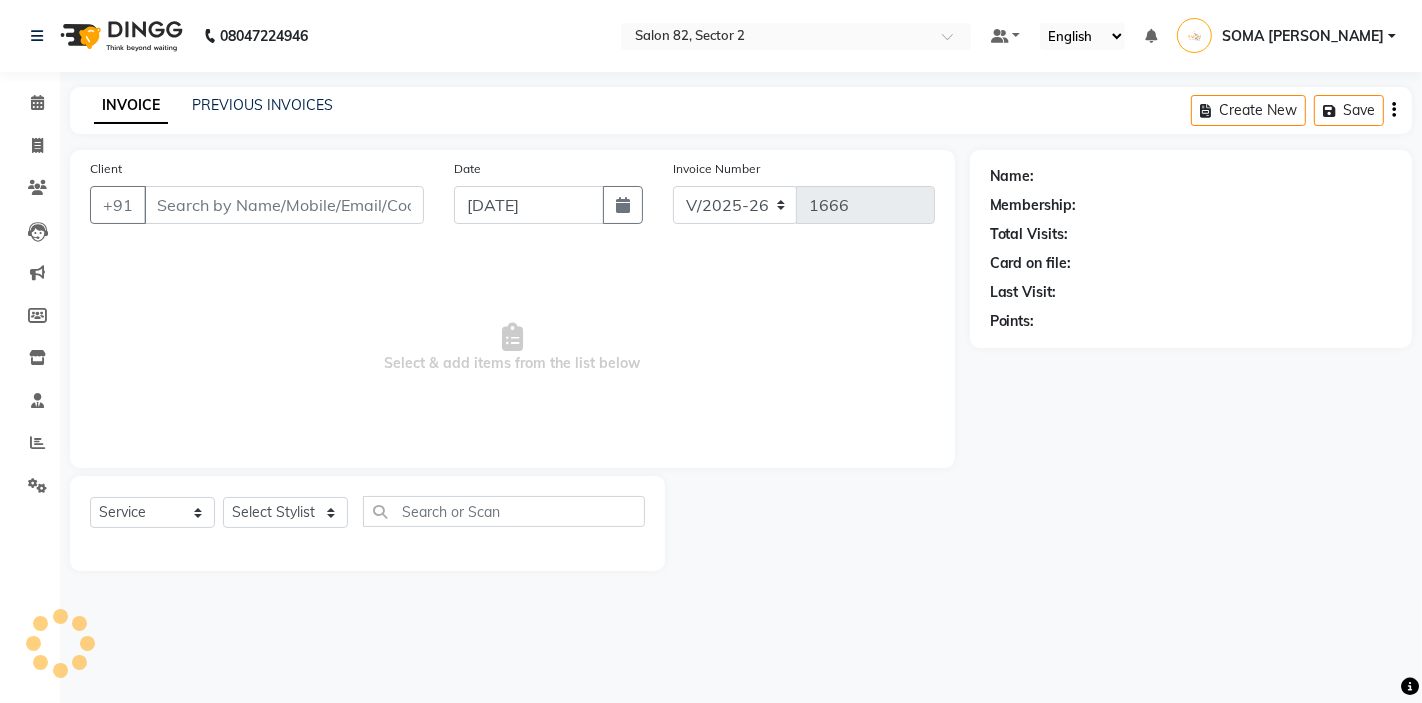 click 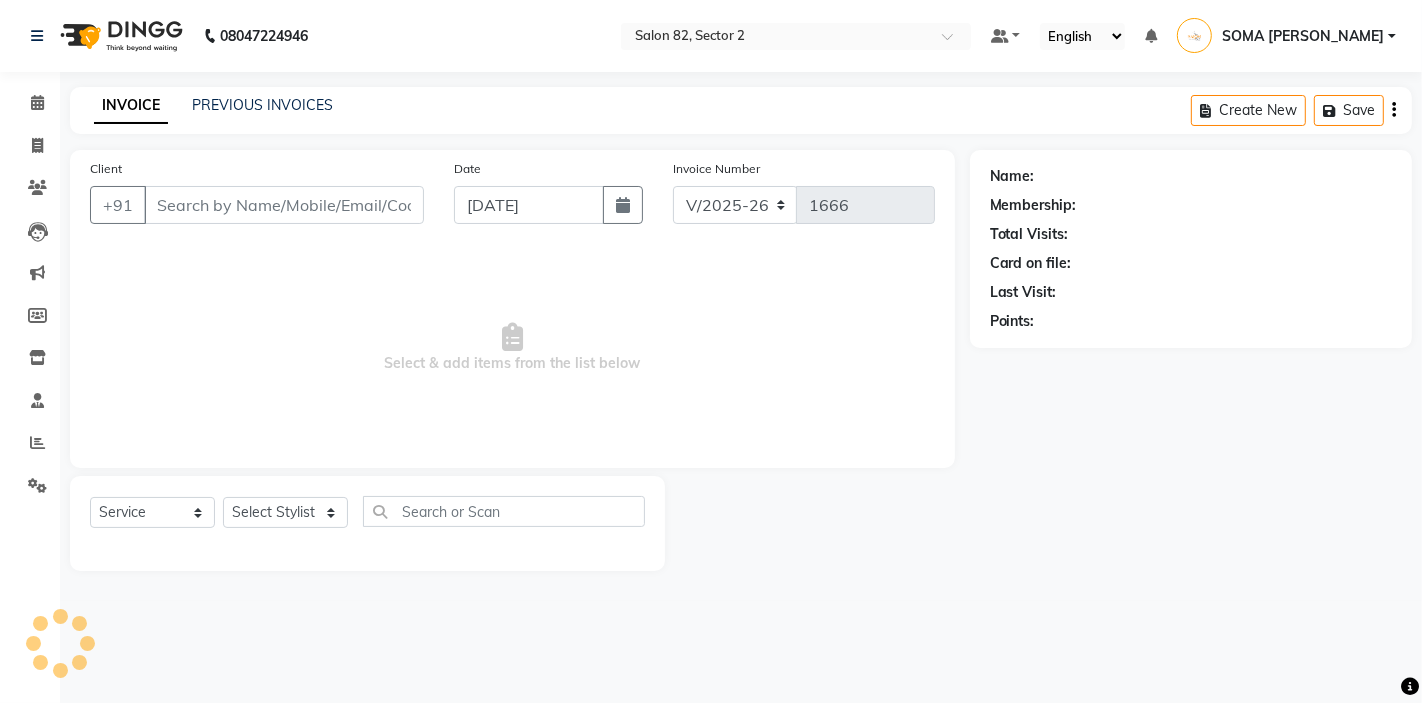 type on "9007433868" 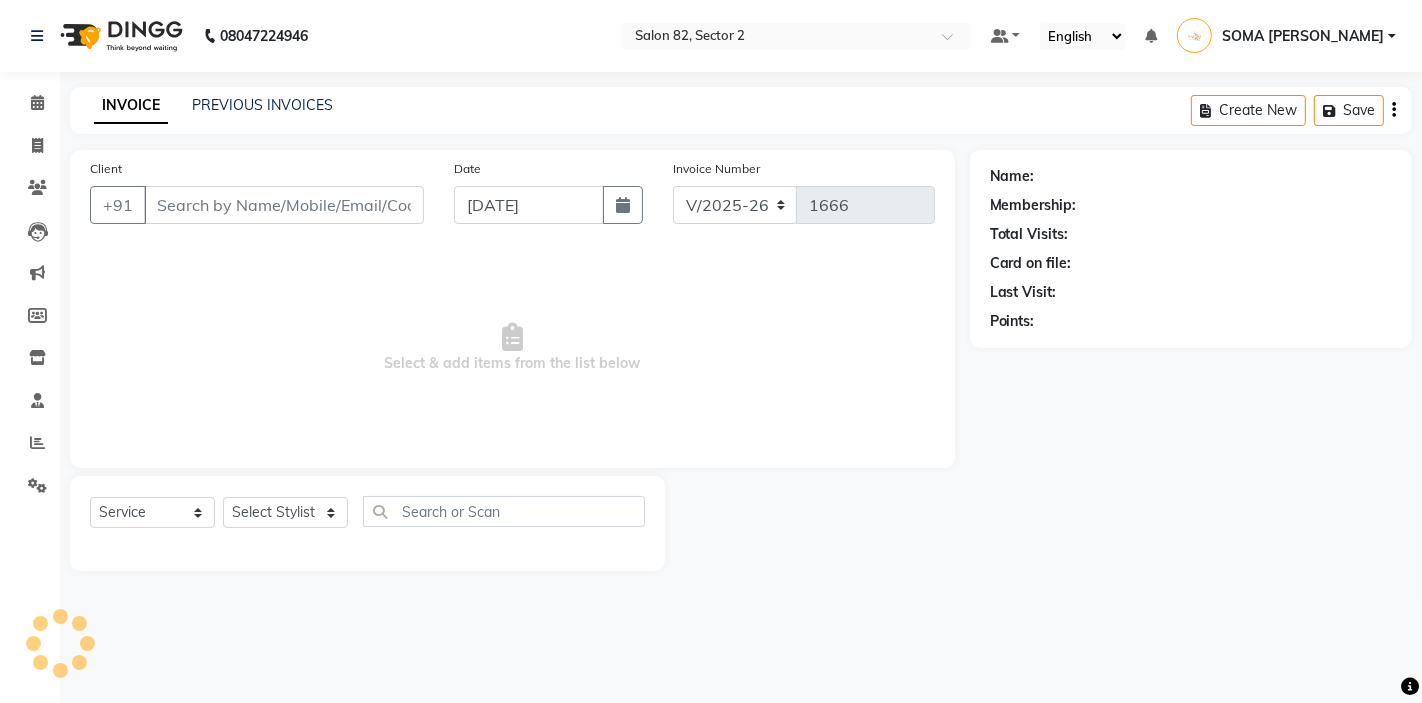 select on "33727" 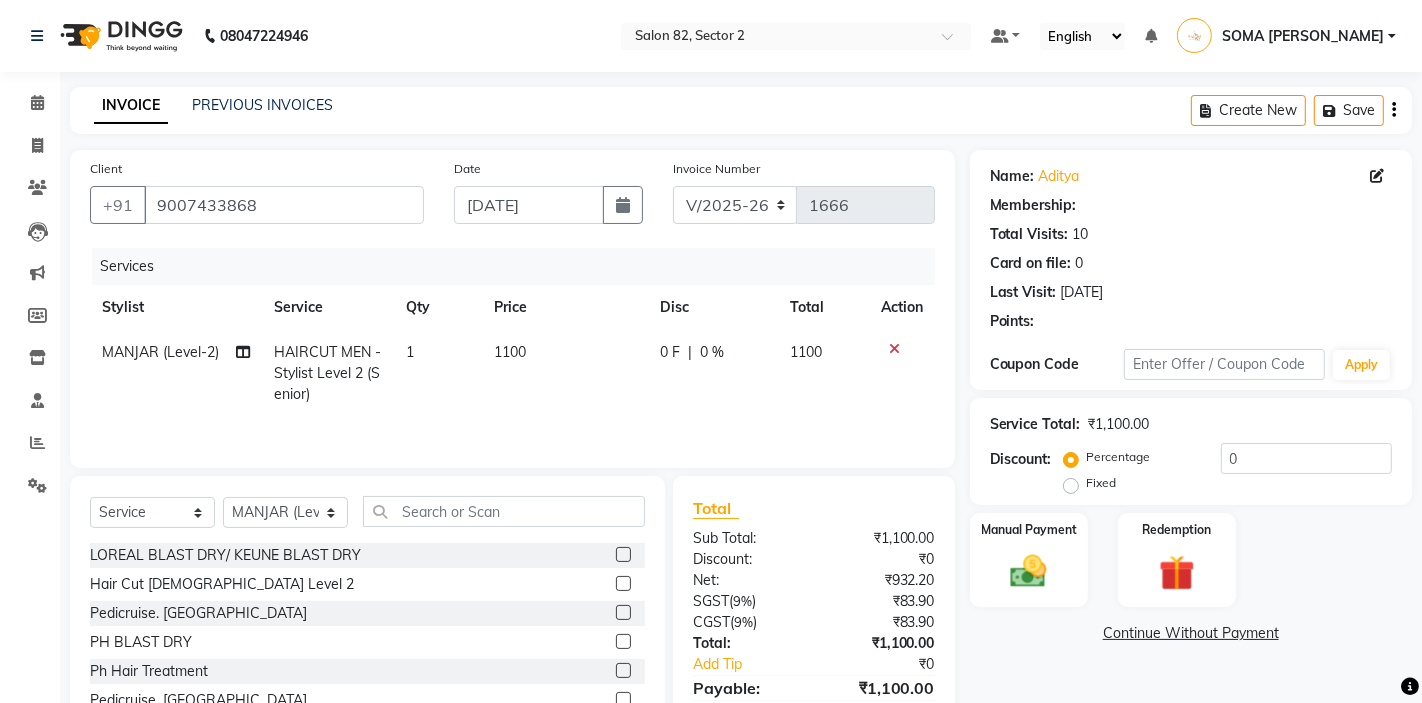 select on "1: Object" 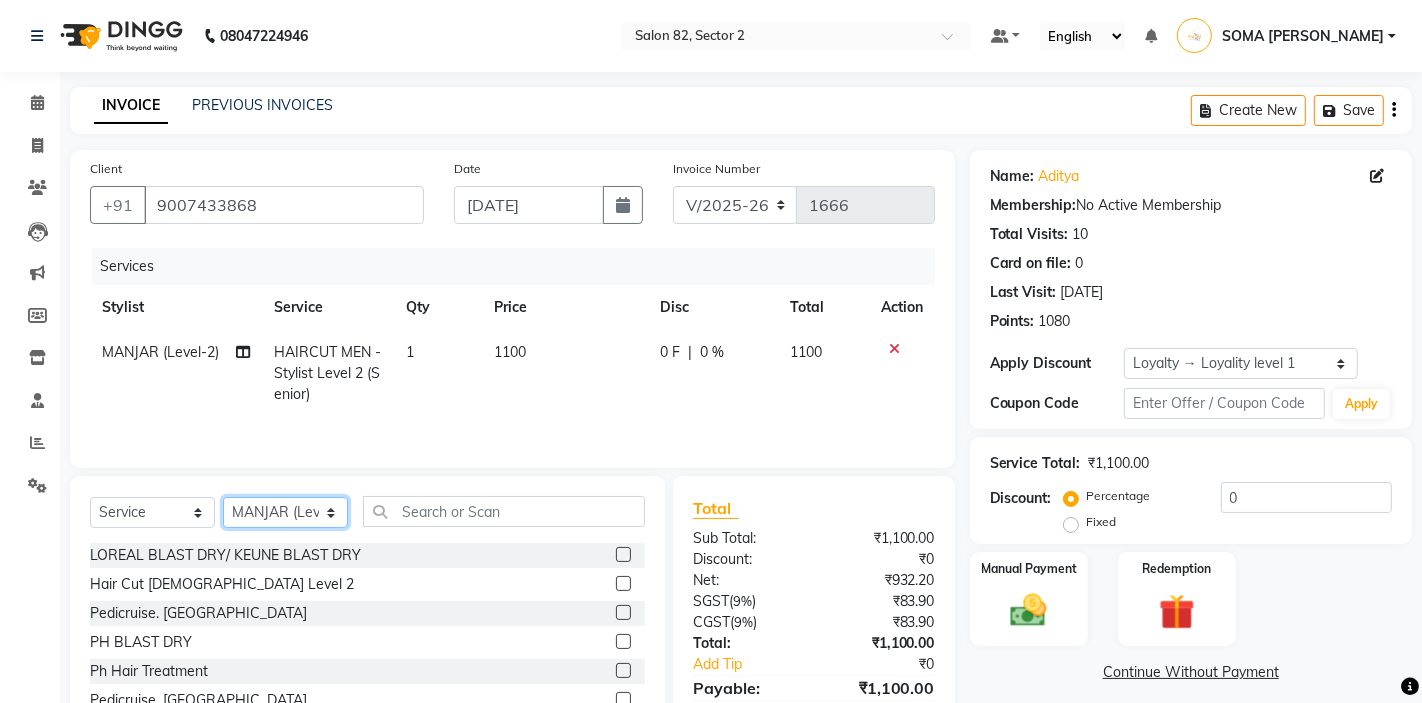 click on "Select Stylist AKTAR (level-1) ARZOO (level-2) BHARAT BUNNY (level-1) FAIZAL (level-2) FARJANA INJAMAM MANISH (level-1) MANJAR (Level-2) NUPUR (SKIN) POONAM PRIYA (PEDI) ROHAN RAI ROHIT  Salon82 saltlake SOMA DEY SUBHO (PEDI) SUJIT SUKLA (SKIN) SUMON (NAILS)" 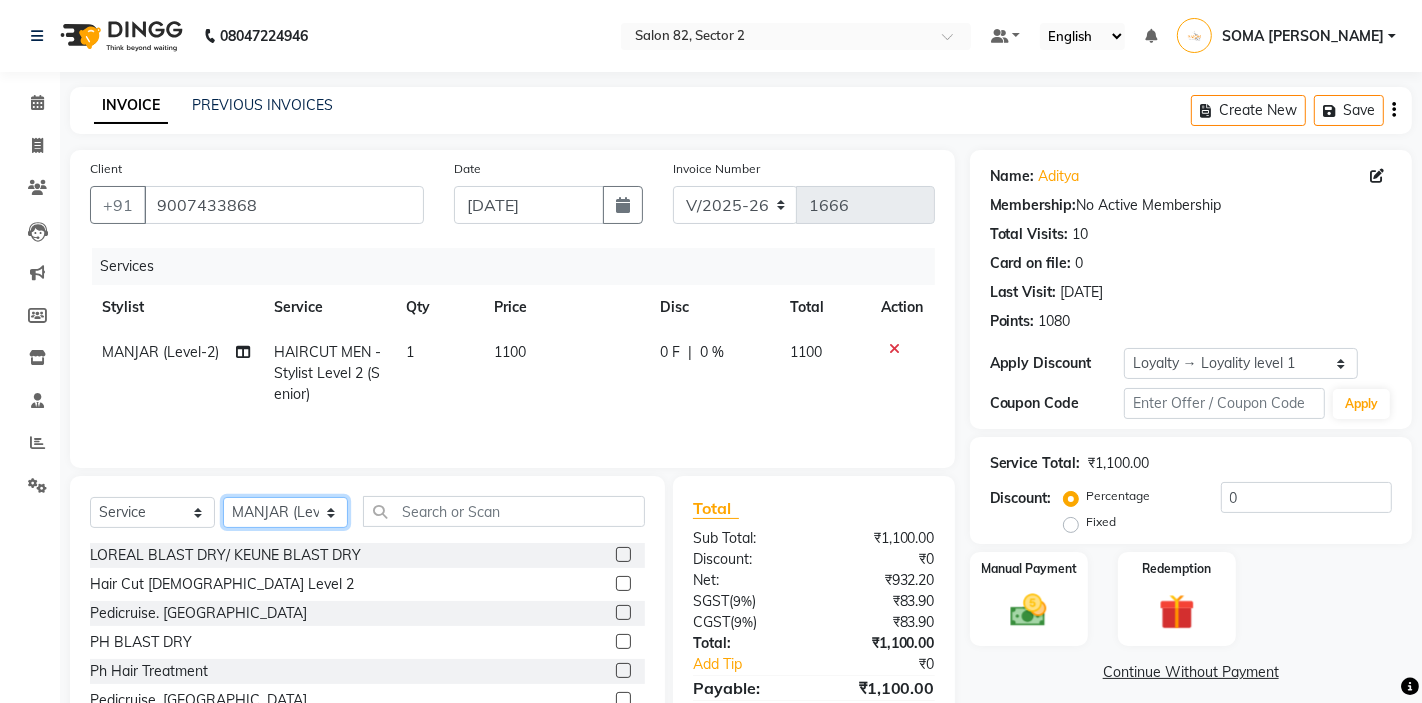 select on "58556" 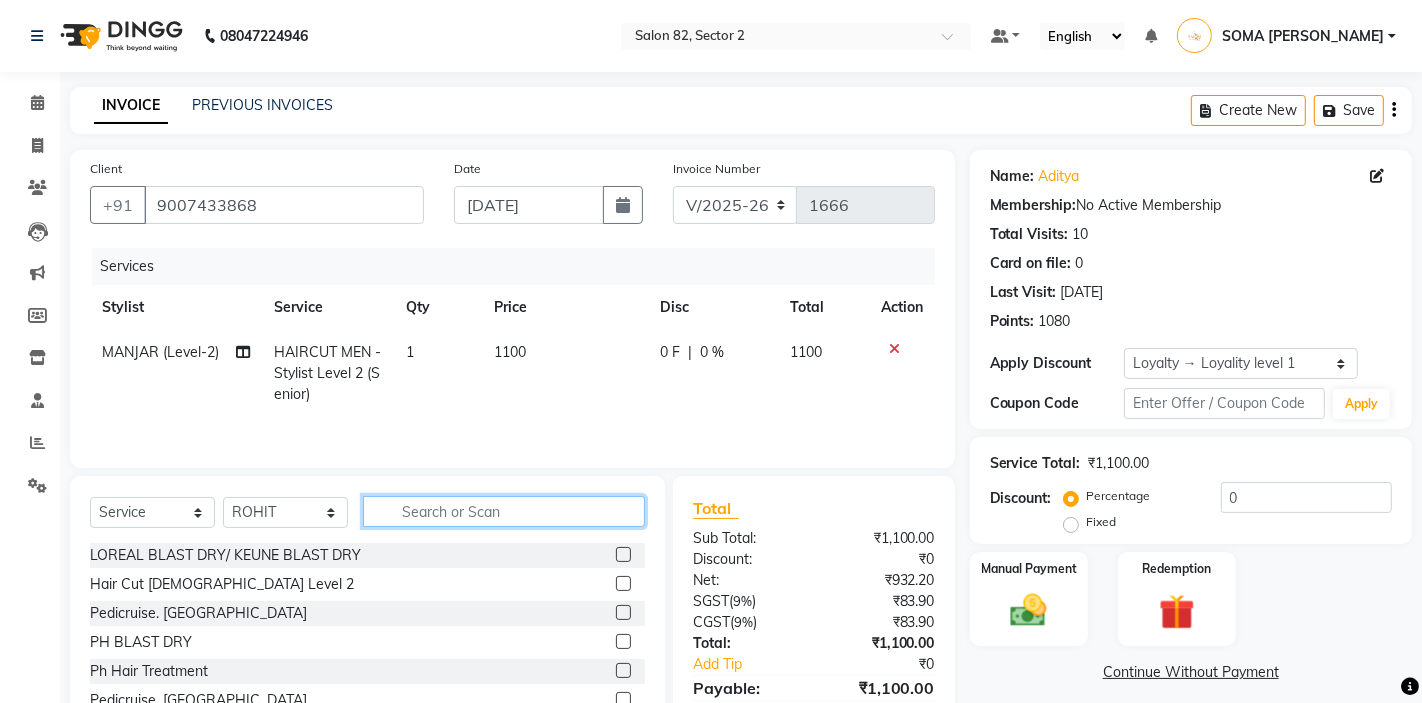 click 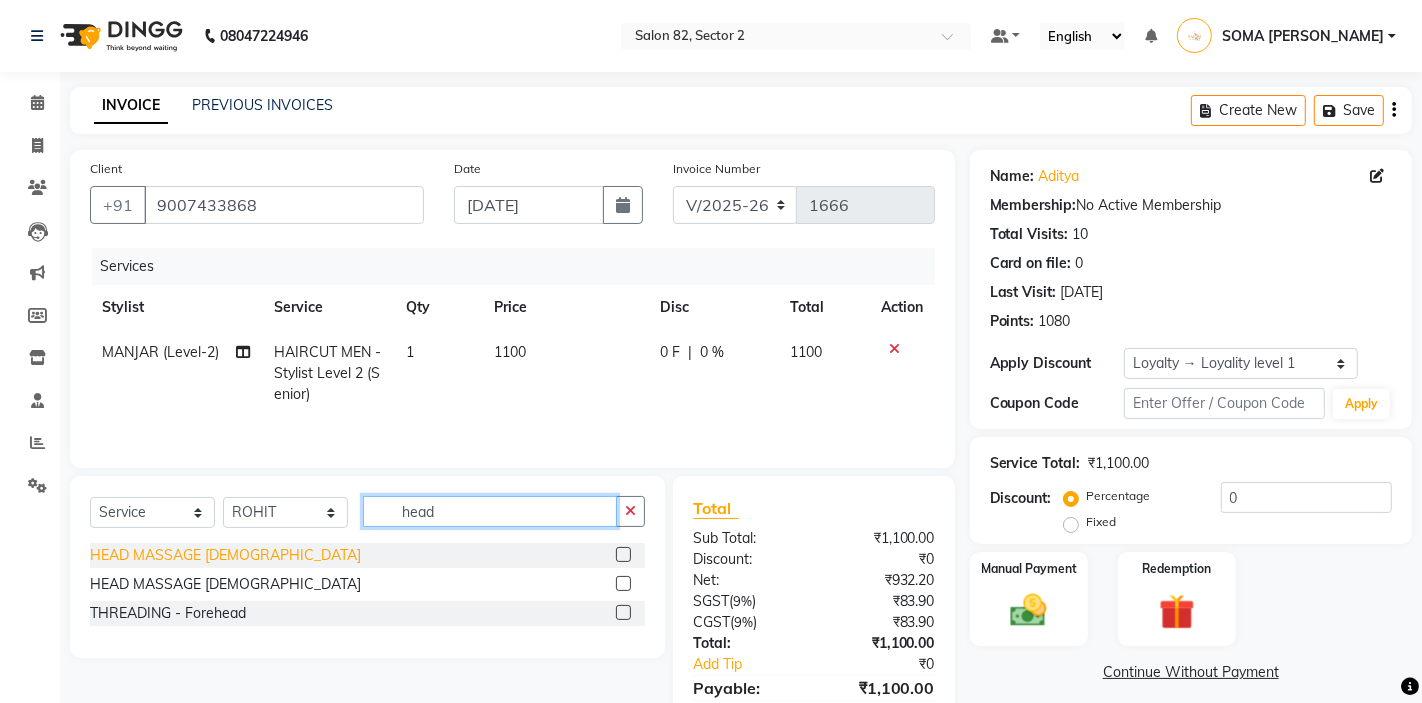 type on "head" 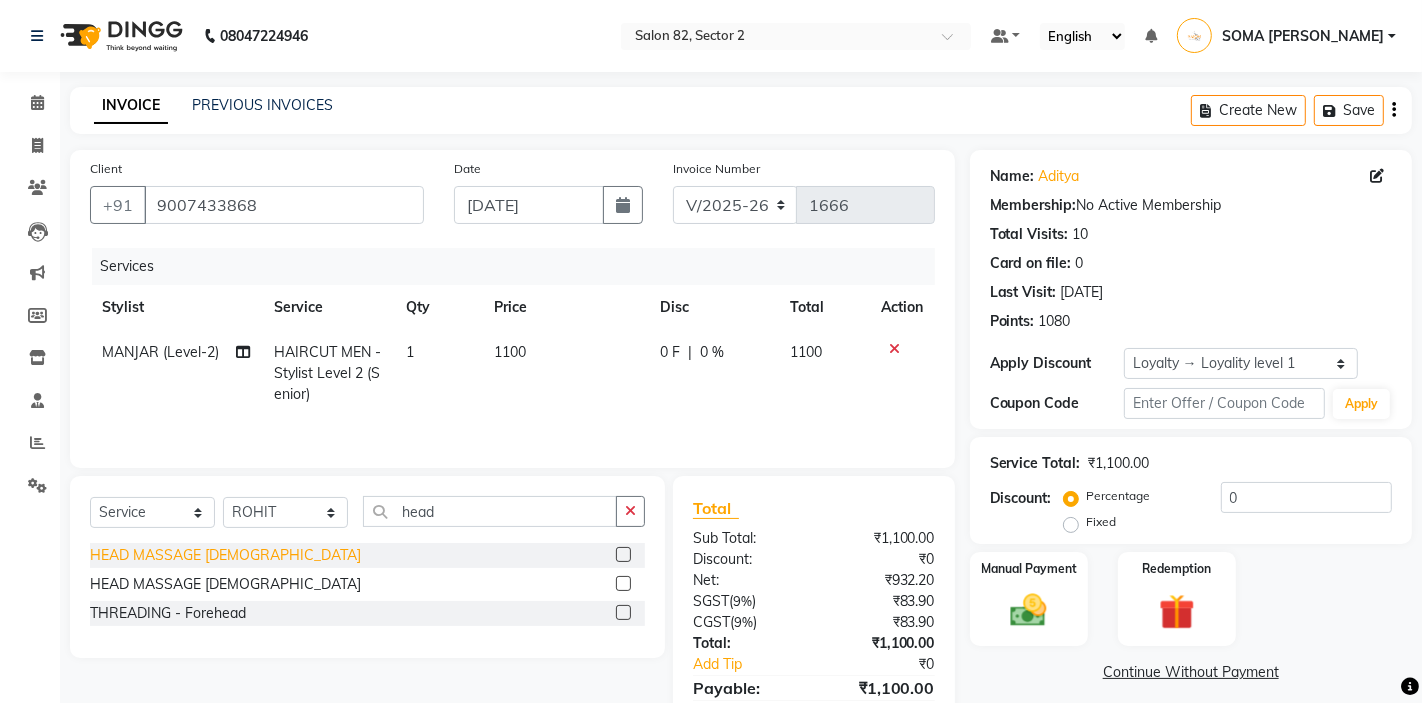 click on "HEAD MASSAGE MALE" 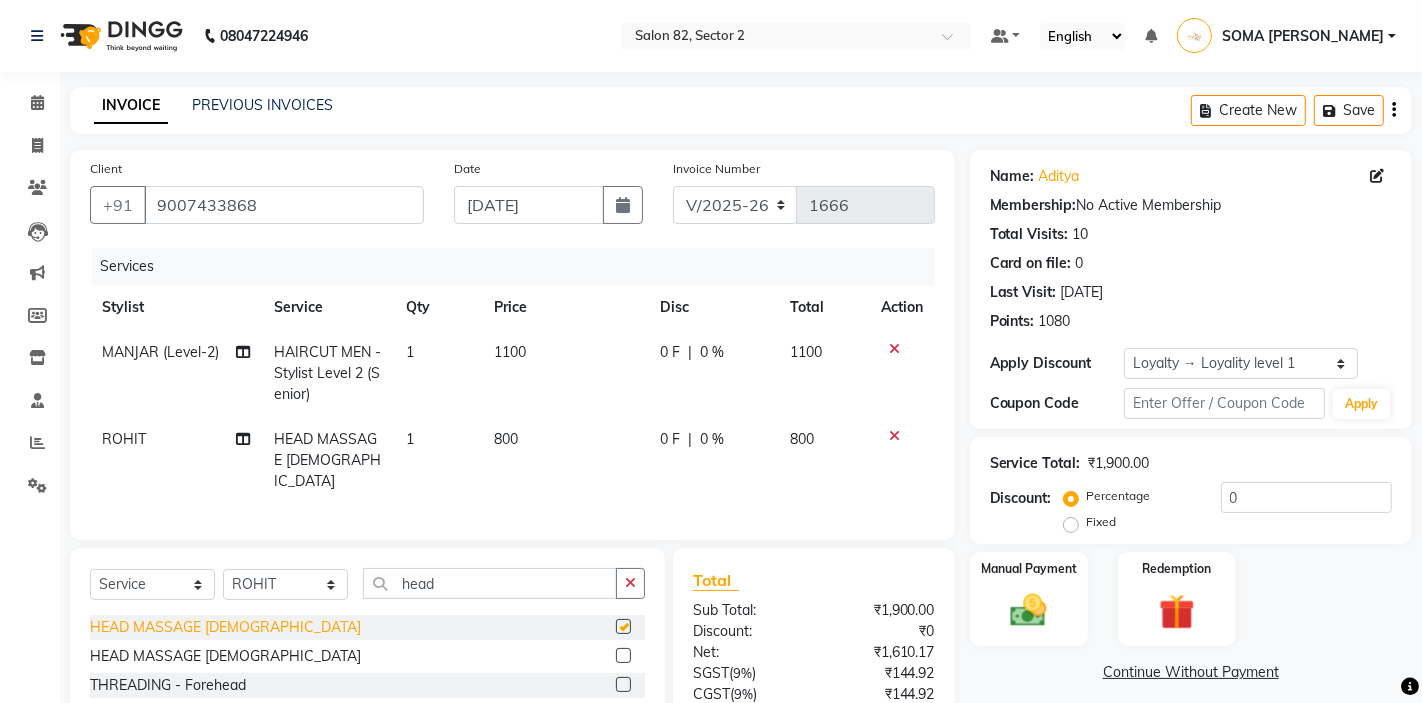 checkbox on "false" 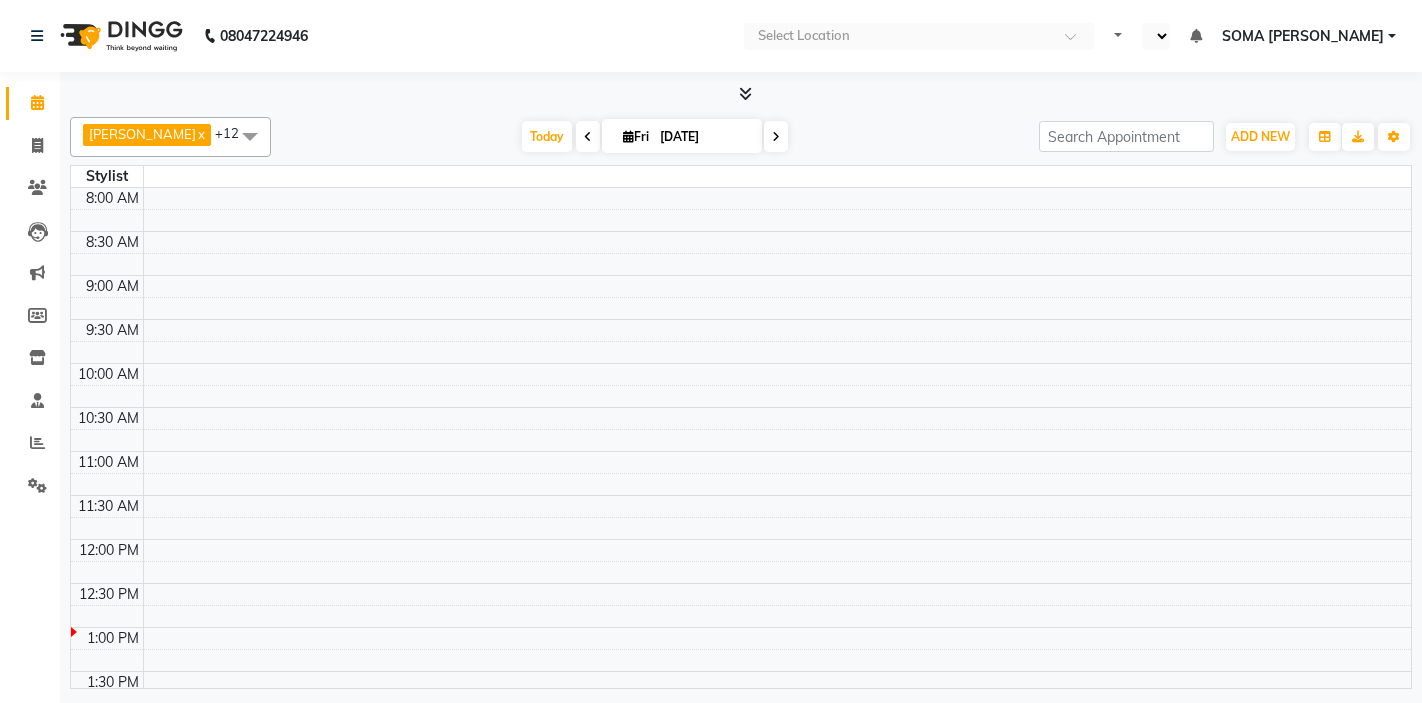 select on "en" 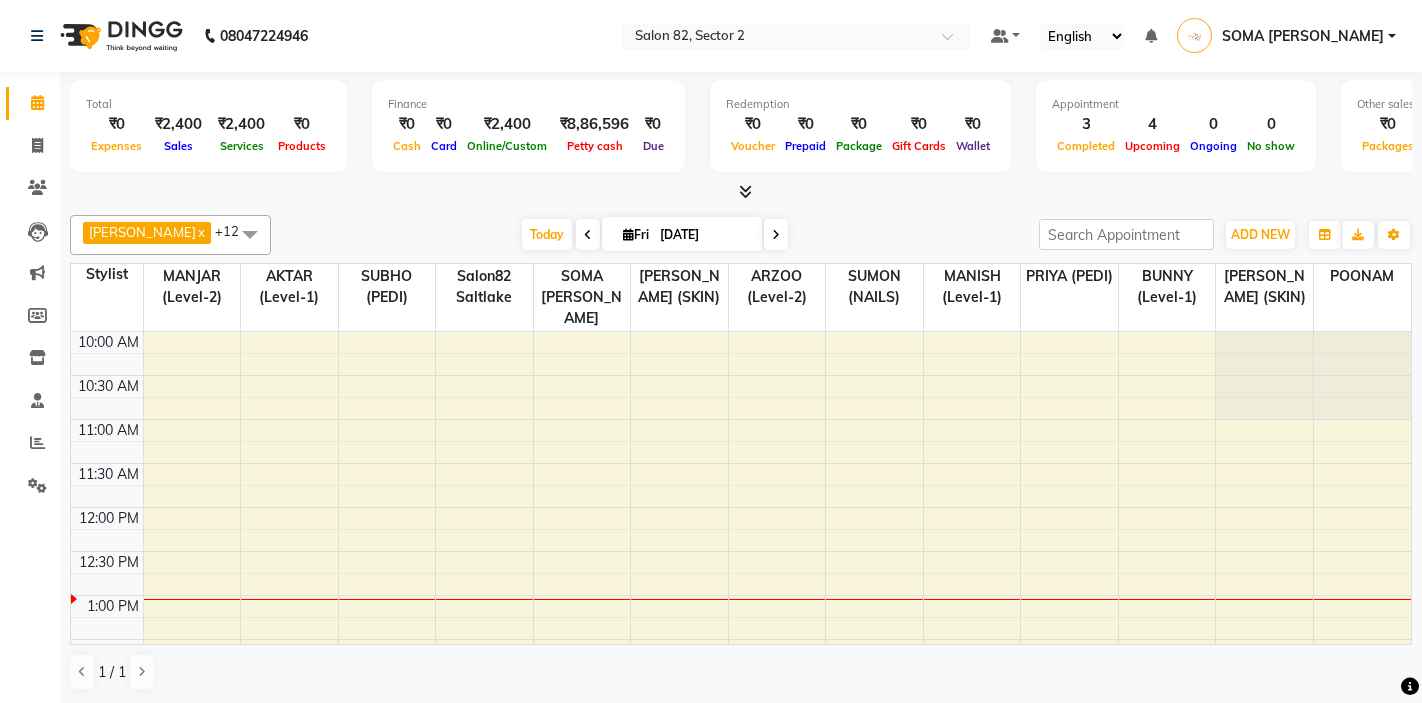 scroll, scrollTop: 0, scrollLeft: 0, axis: both 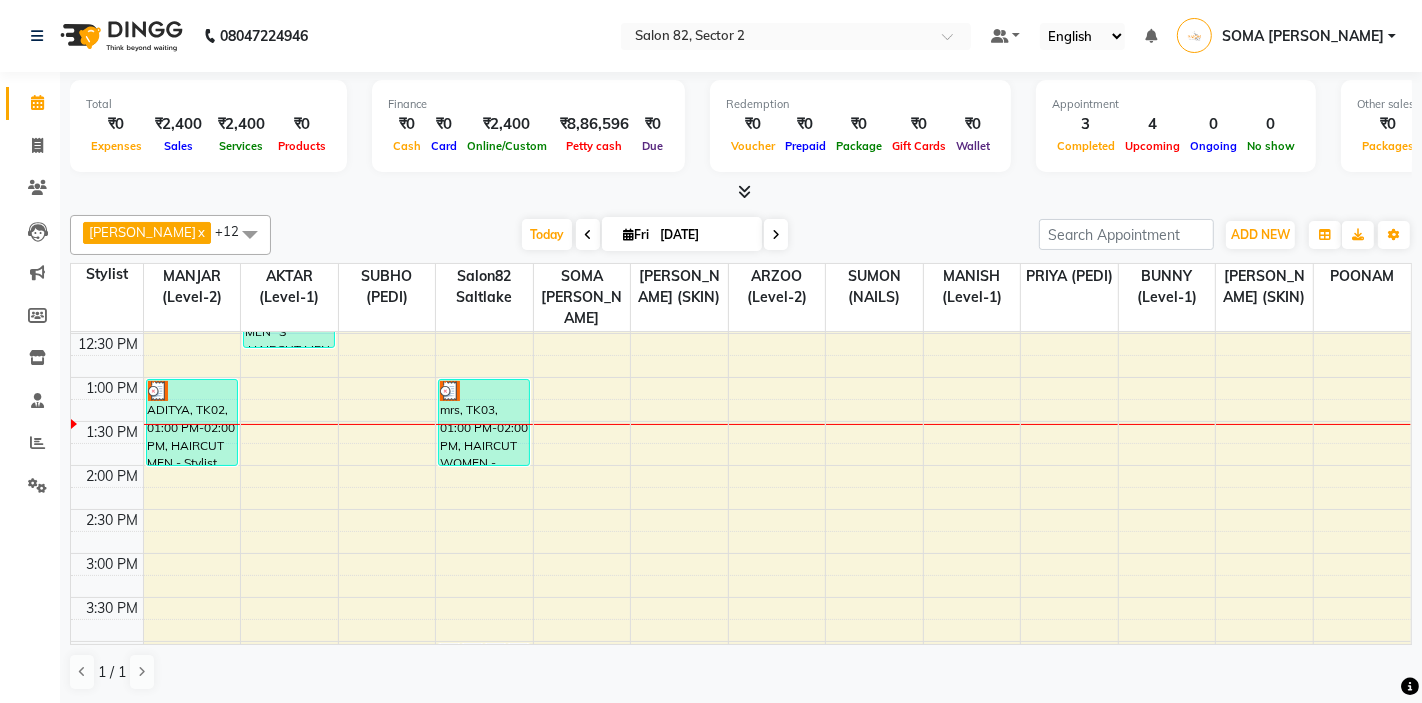 click at bounding box center [776, 235] 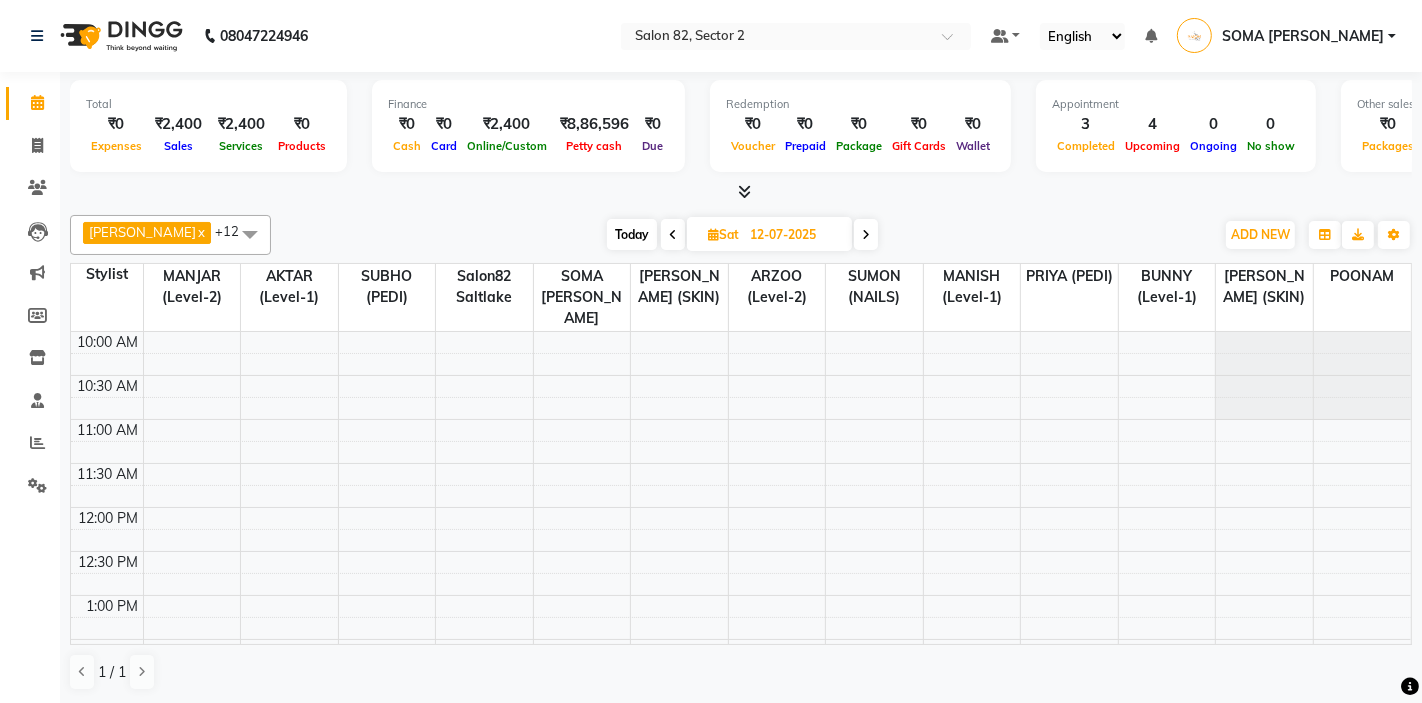 scroll, scrollTop: 265, scrollLeft: 0, axis: vertical 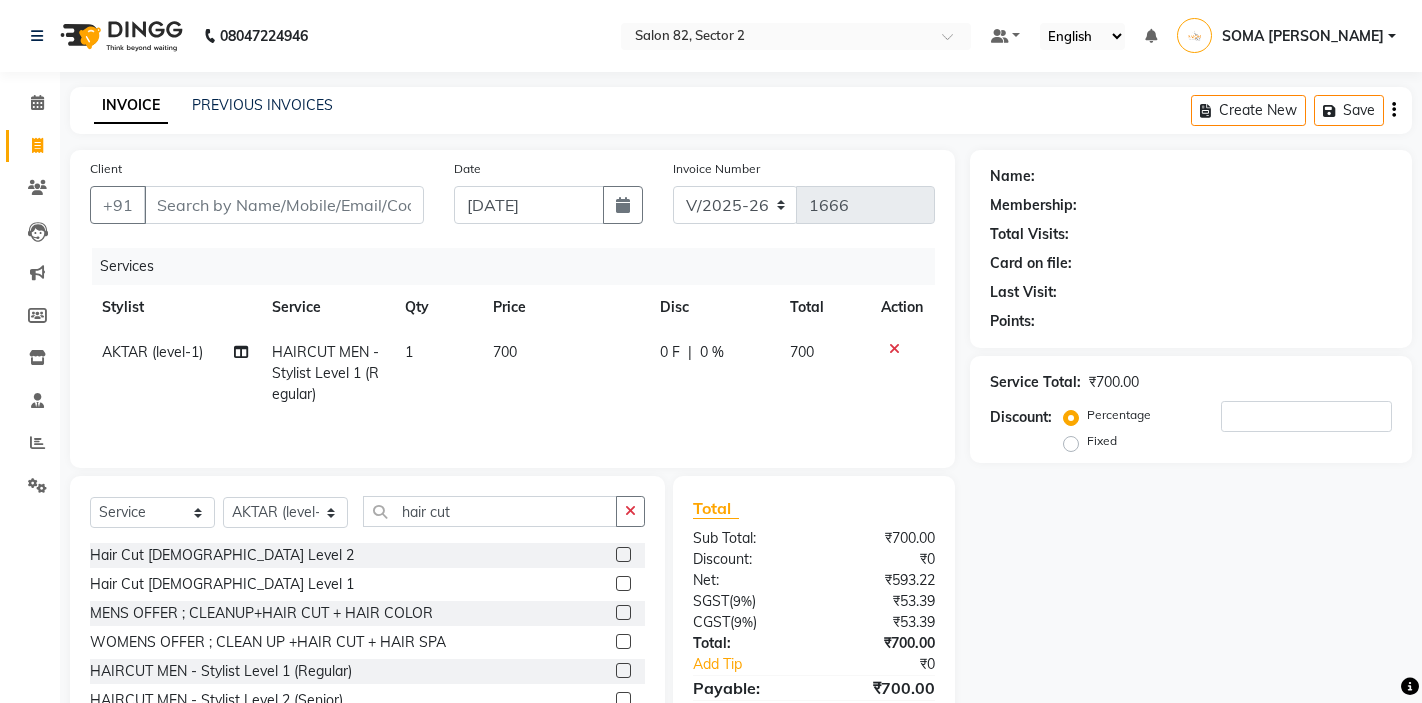 select on "5194" 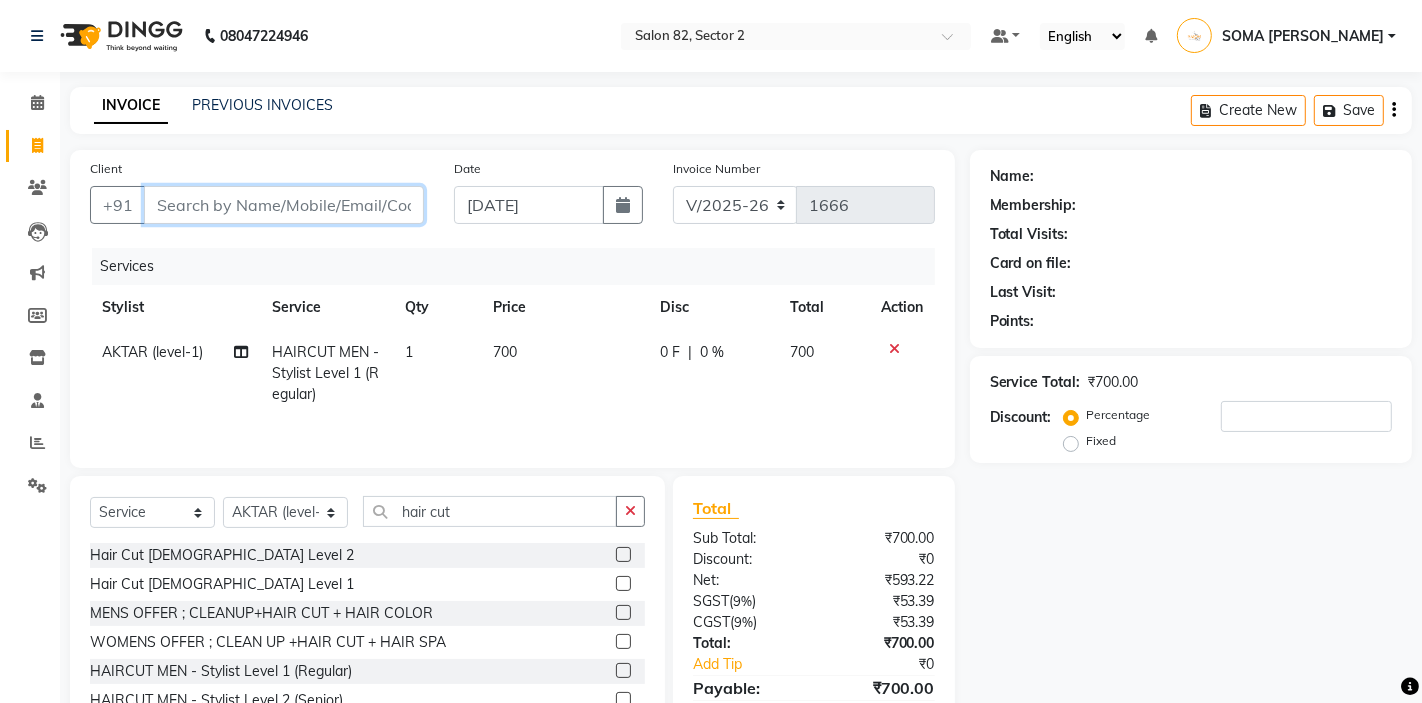 click on "Client" at bounding box center (284, 205) 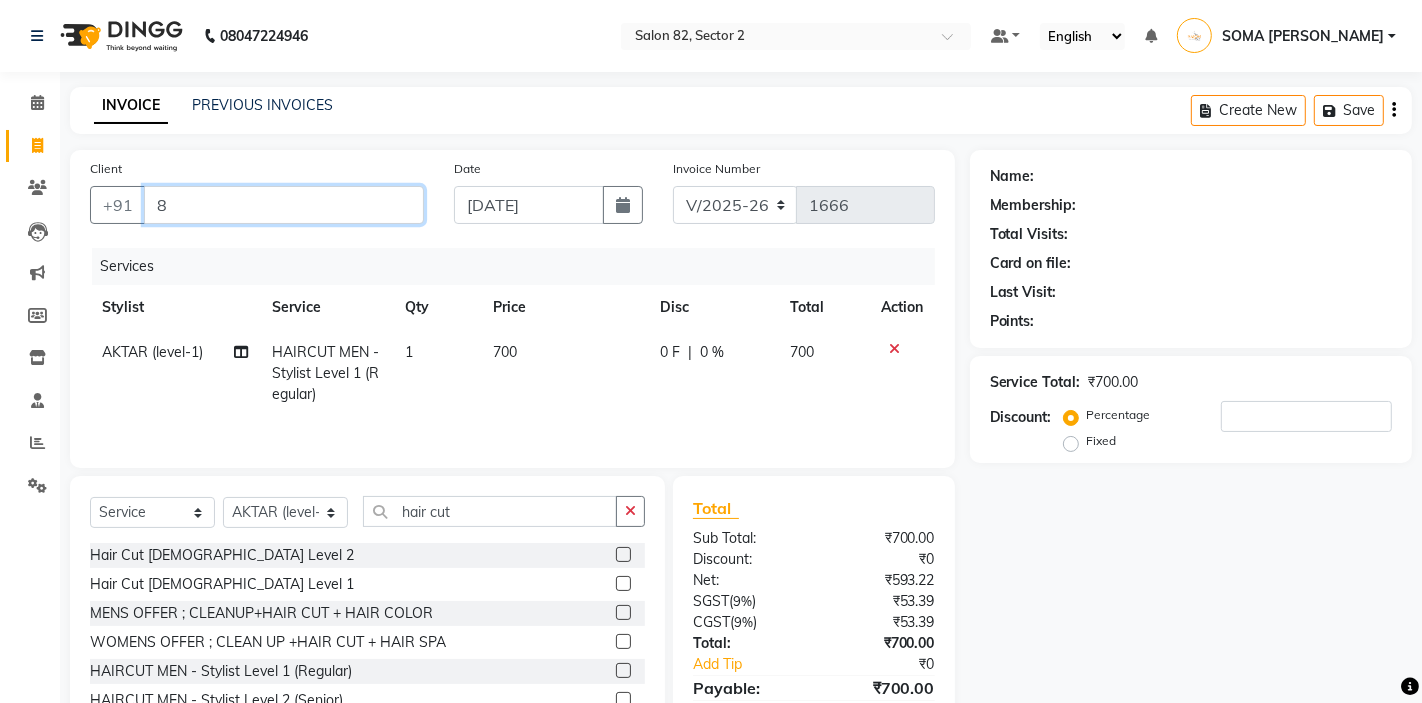 type on "0" 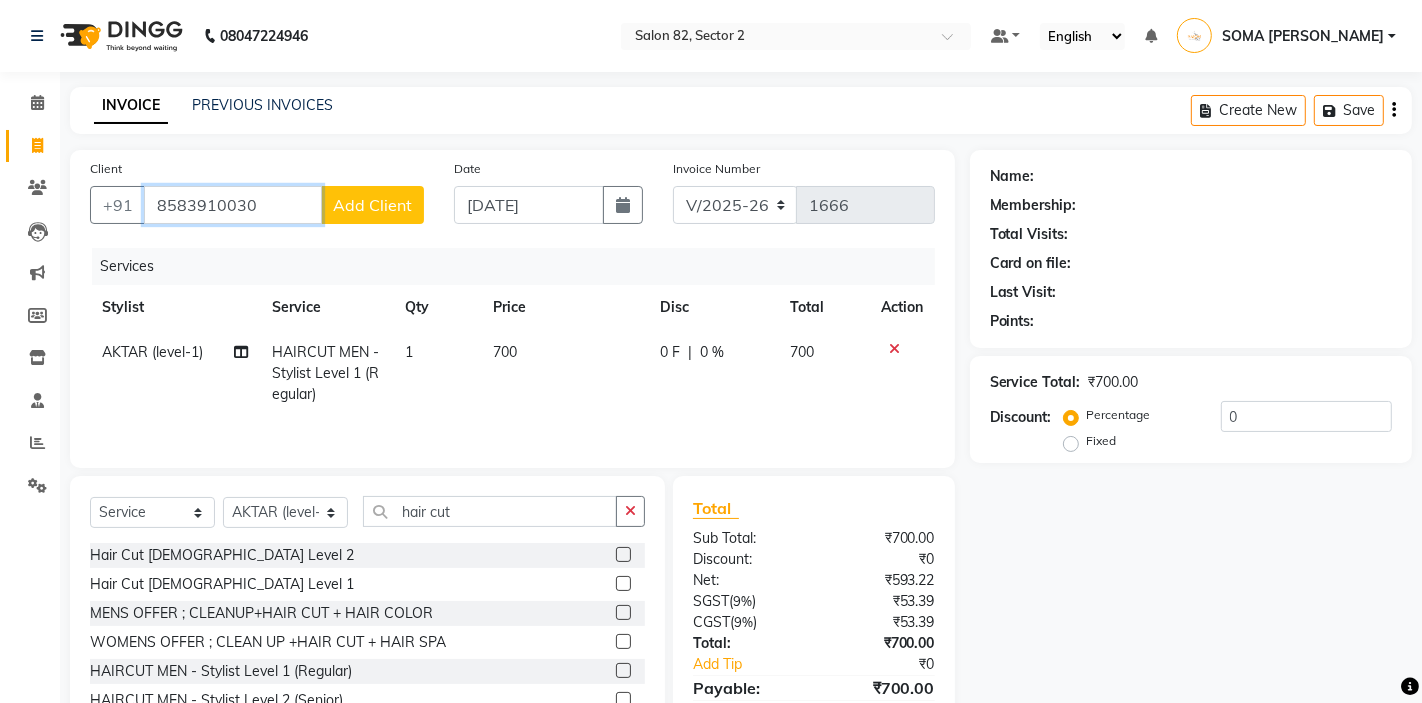type on "8583910030" 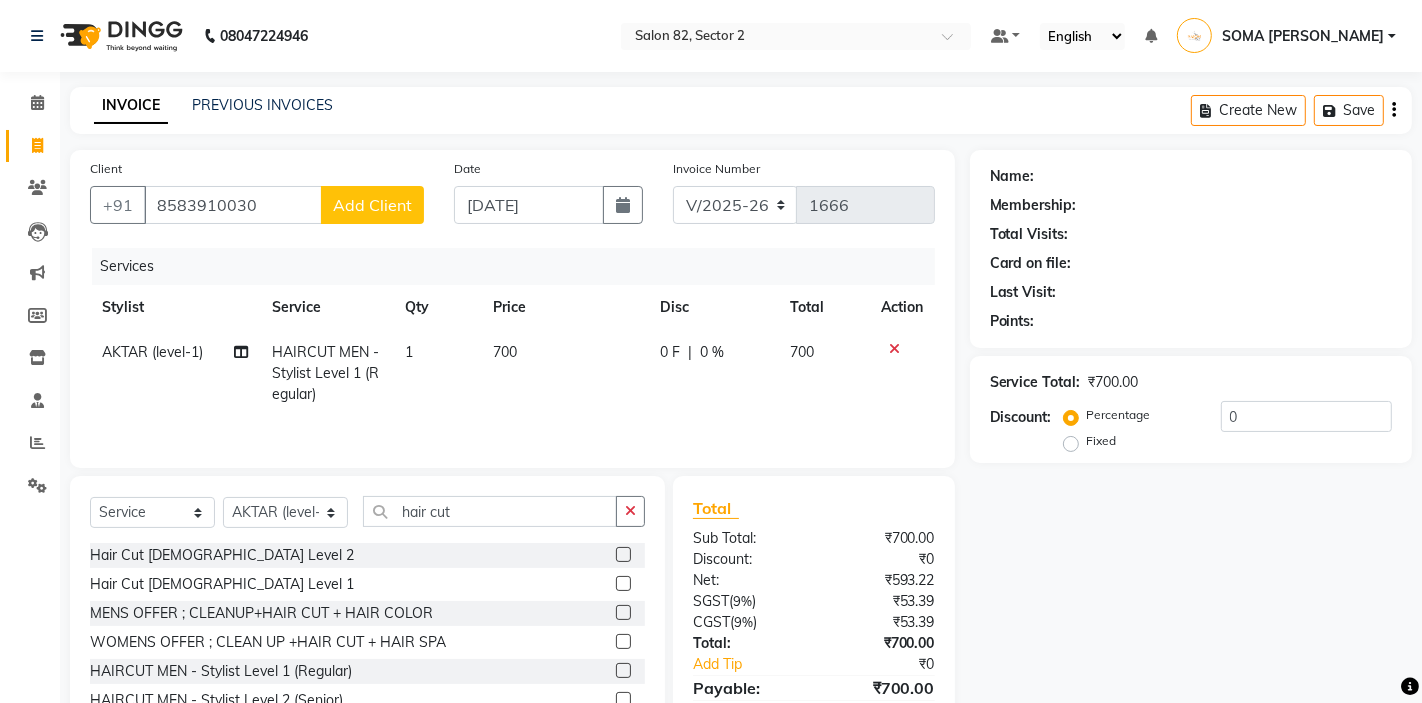 click on "Add Client" 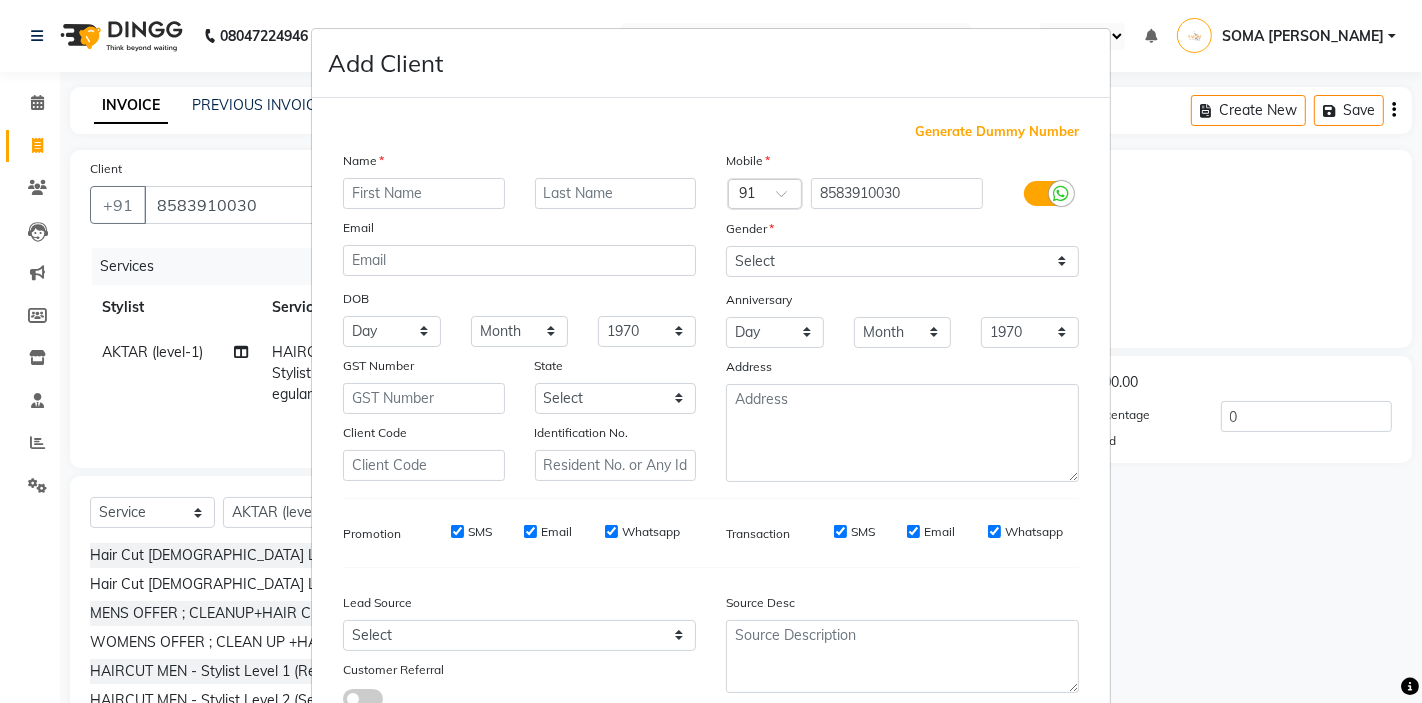 click at bounding box center (424, 193) 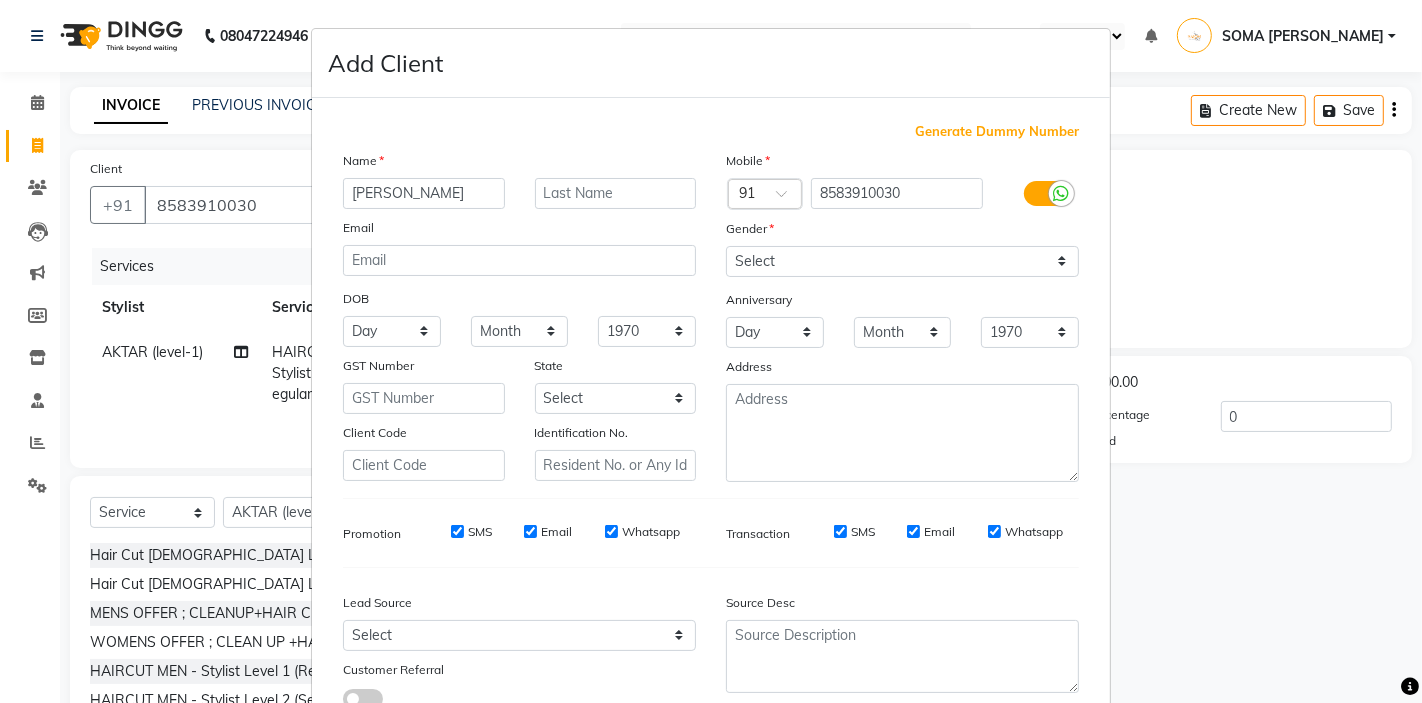 type on "aayush" 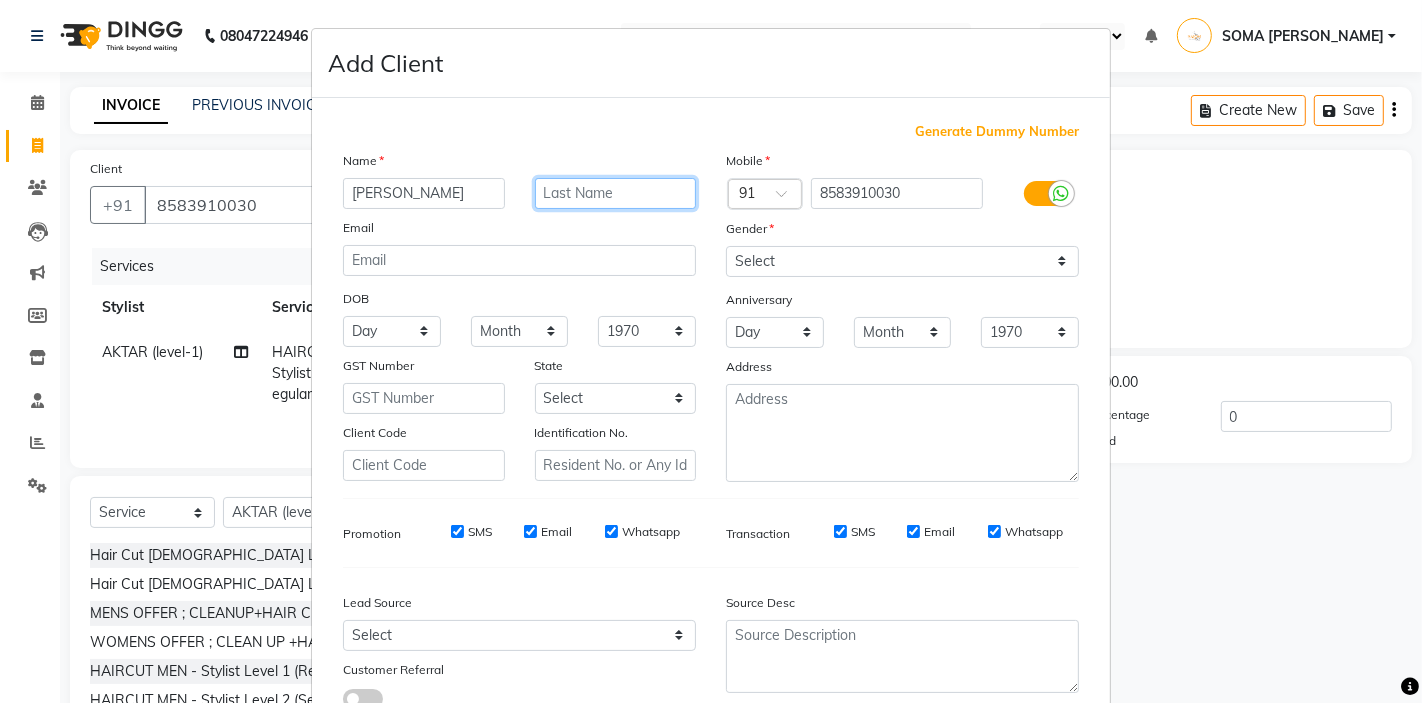 click at bounding box center [616, 193] 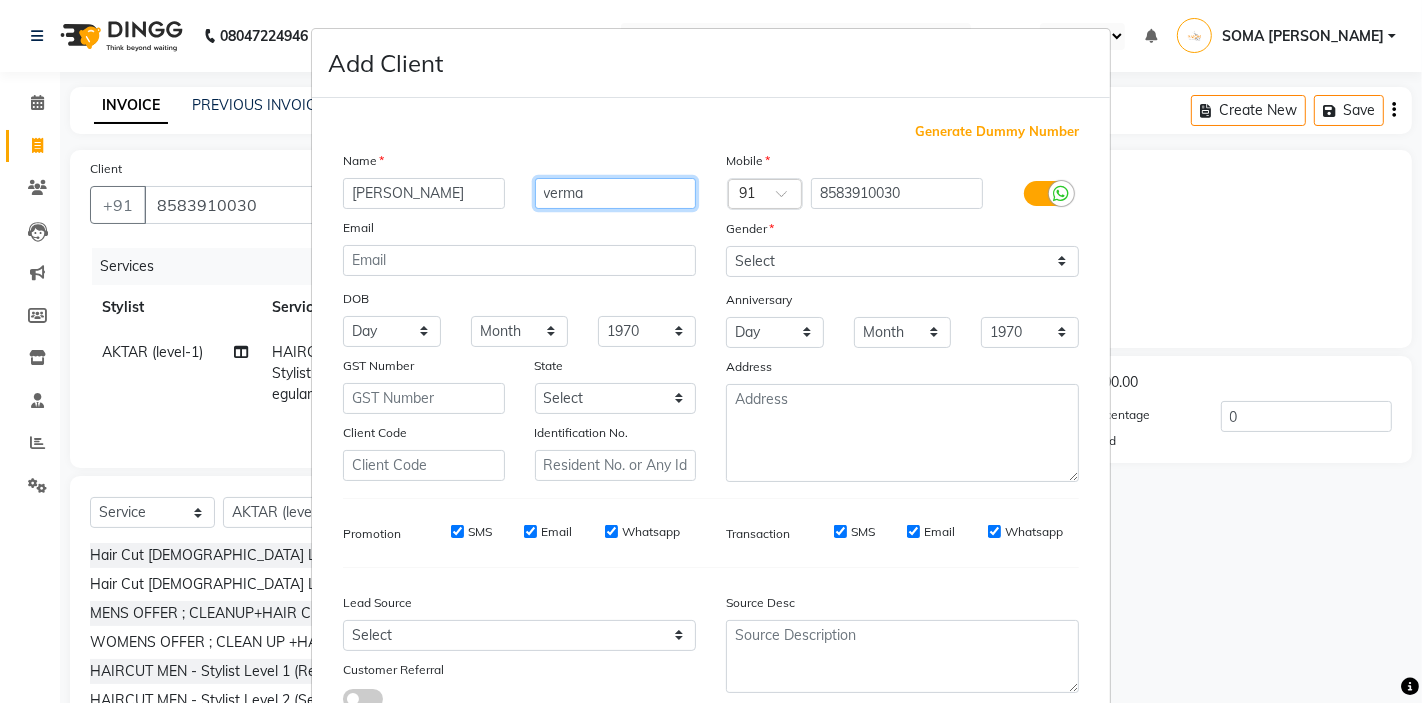 type on "verma" 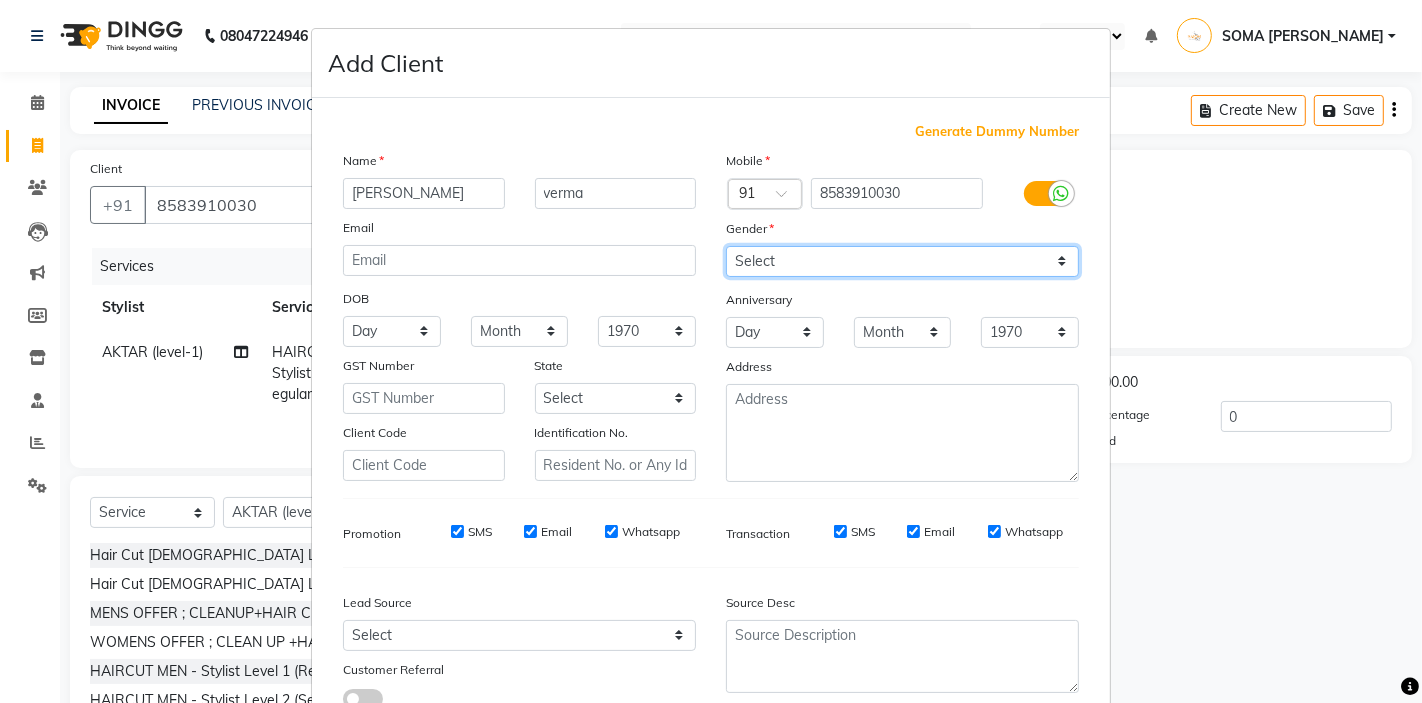 click on "Select Male Female Other Prefer Not To Say" at bounding box center [902, 261] 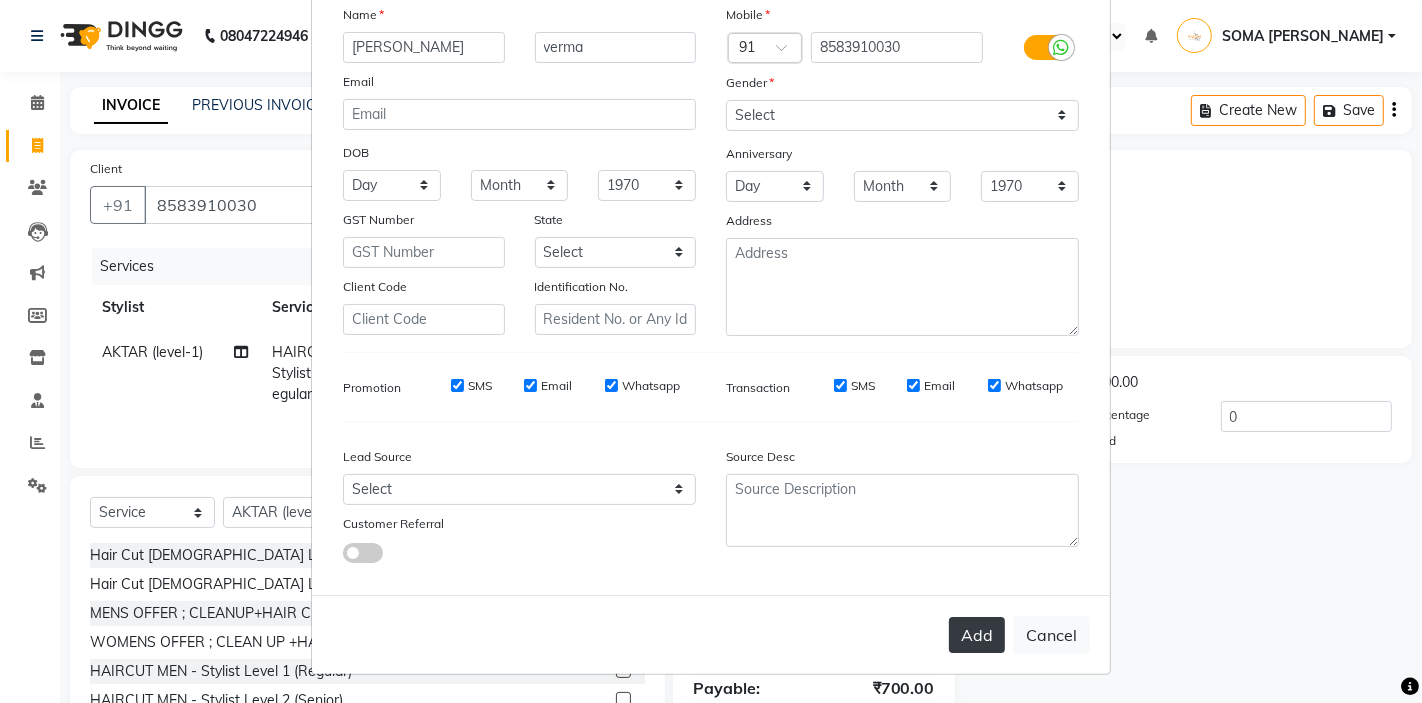 click on "Add" at bounding box center (977, 635) 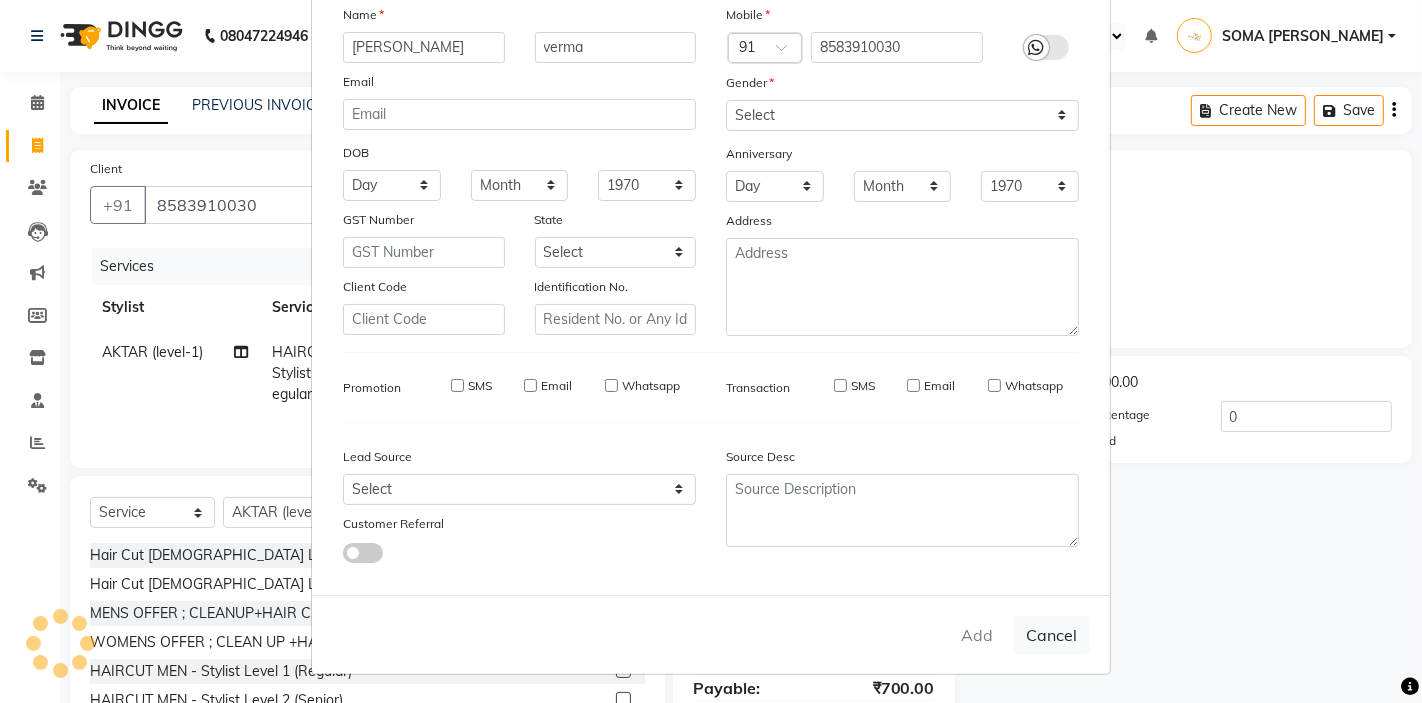 type 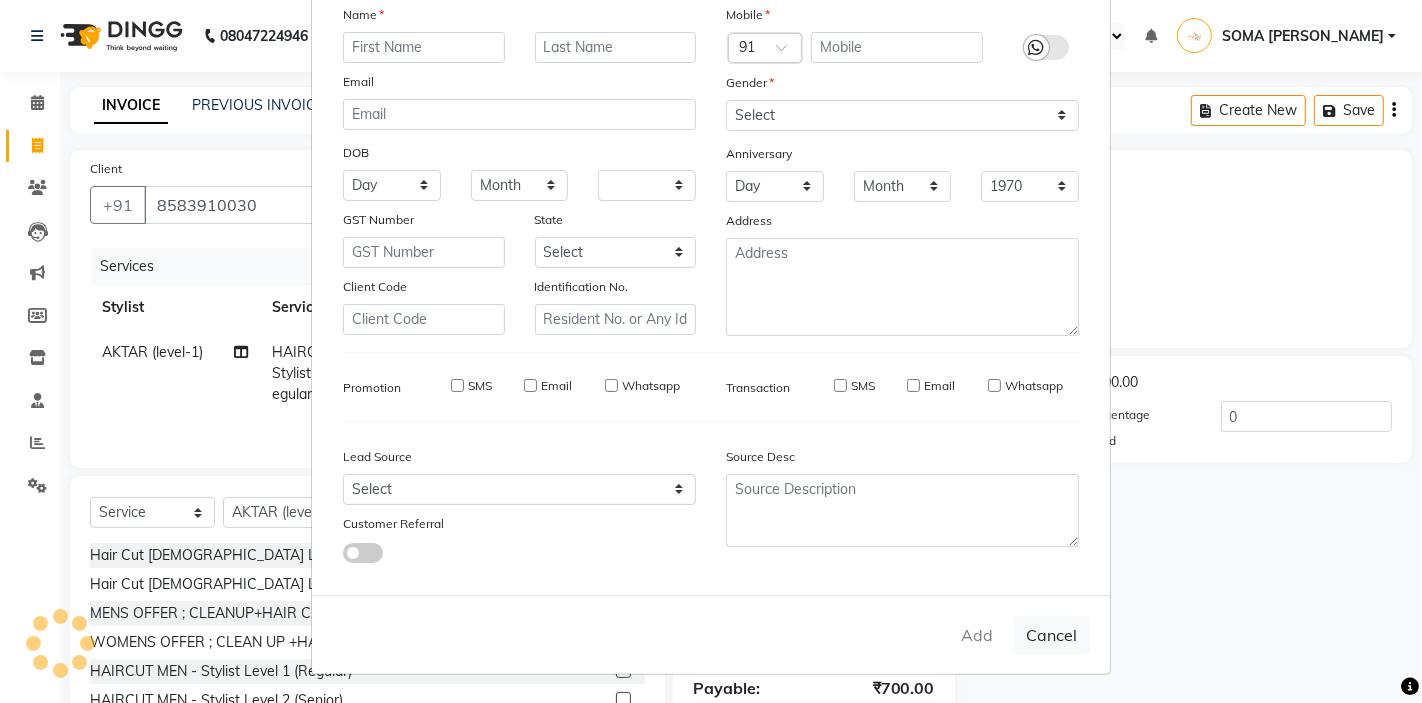select 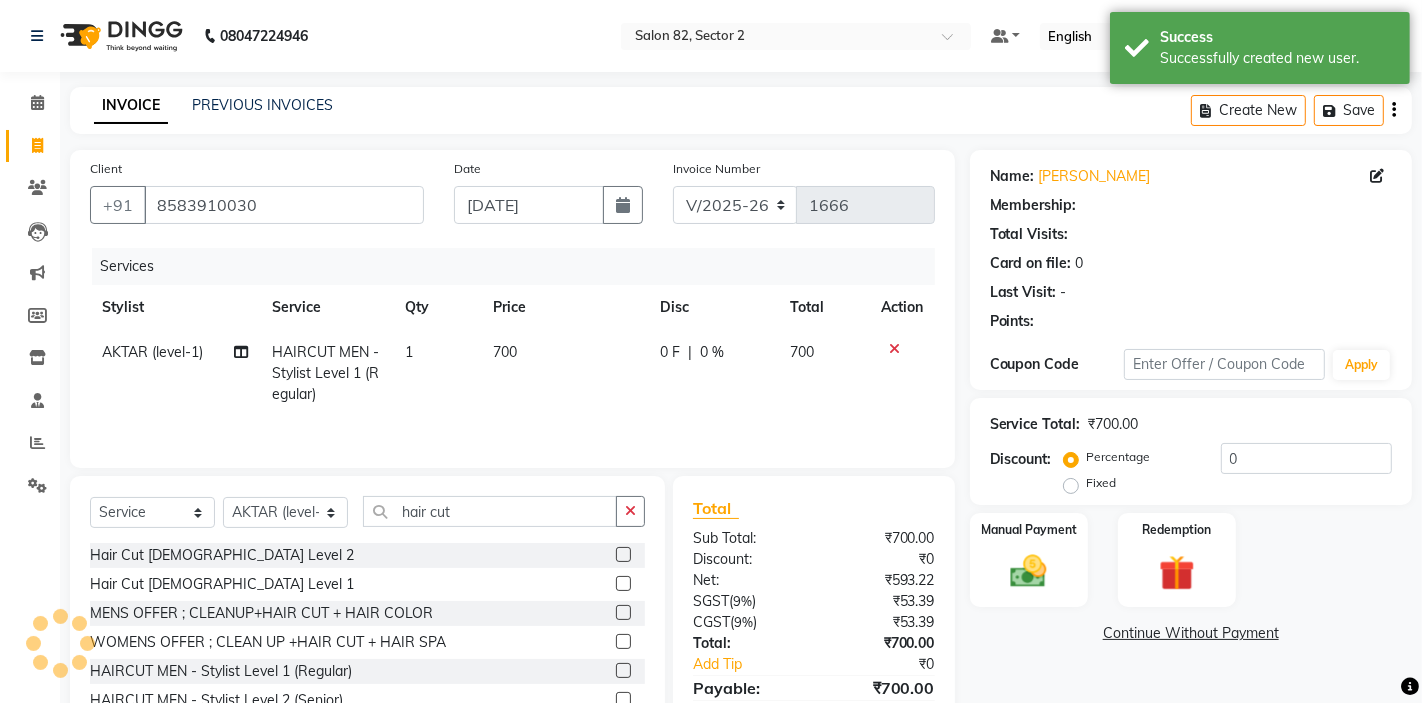select on "1: Object" 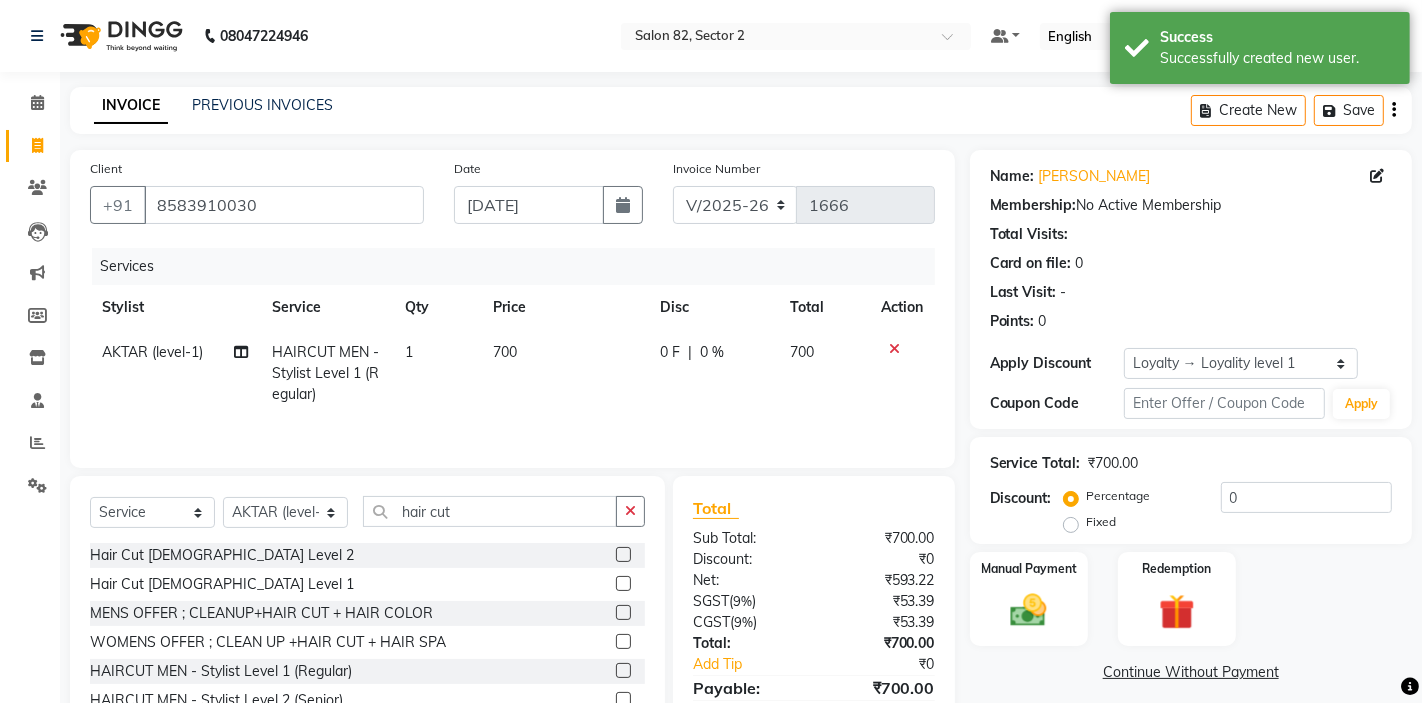 scroll, scrollTop: 97, scrollLeft: 0, axis: vertical 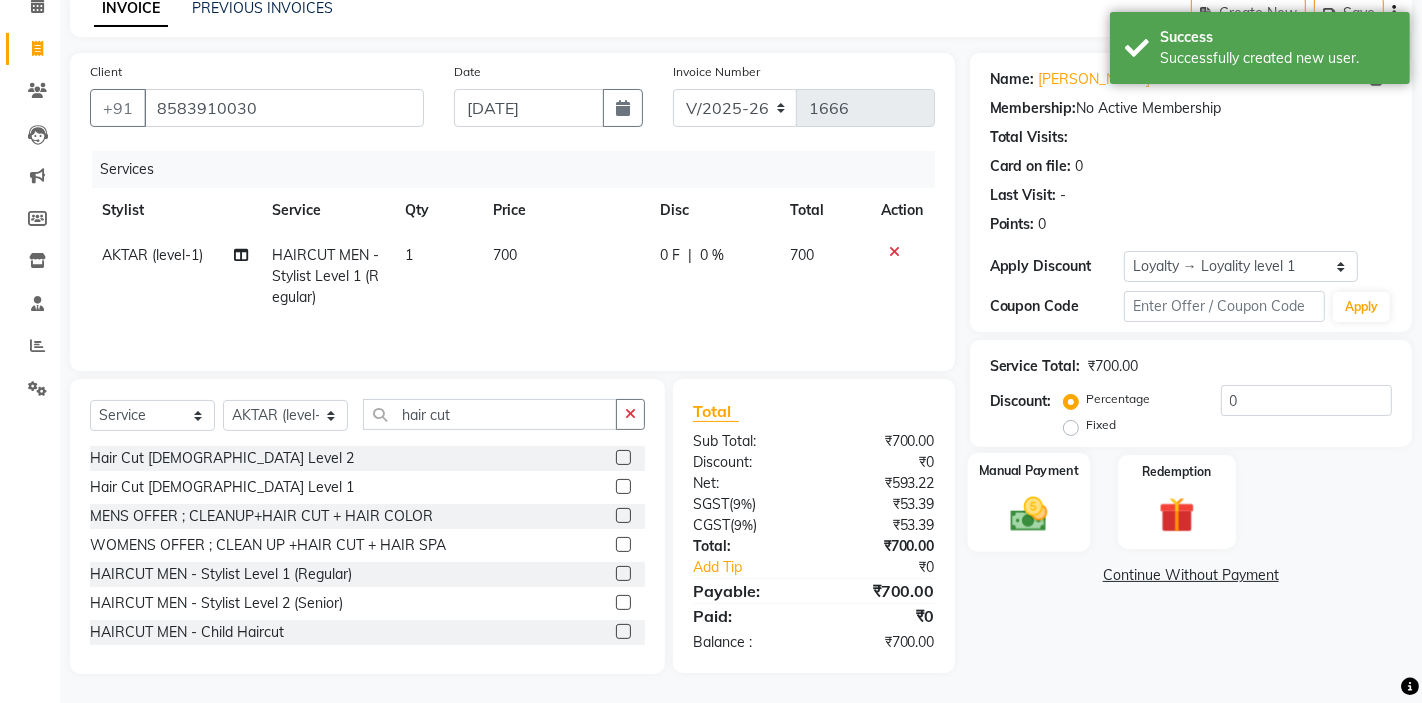 click 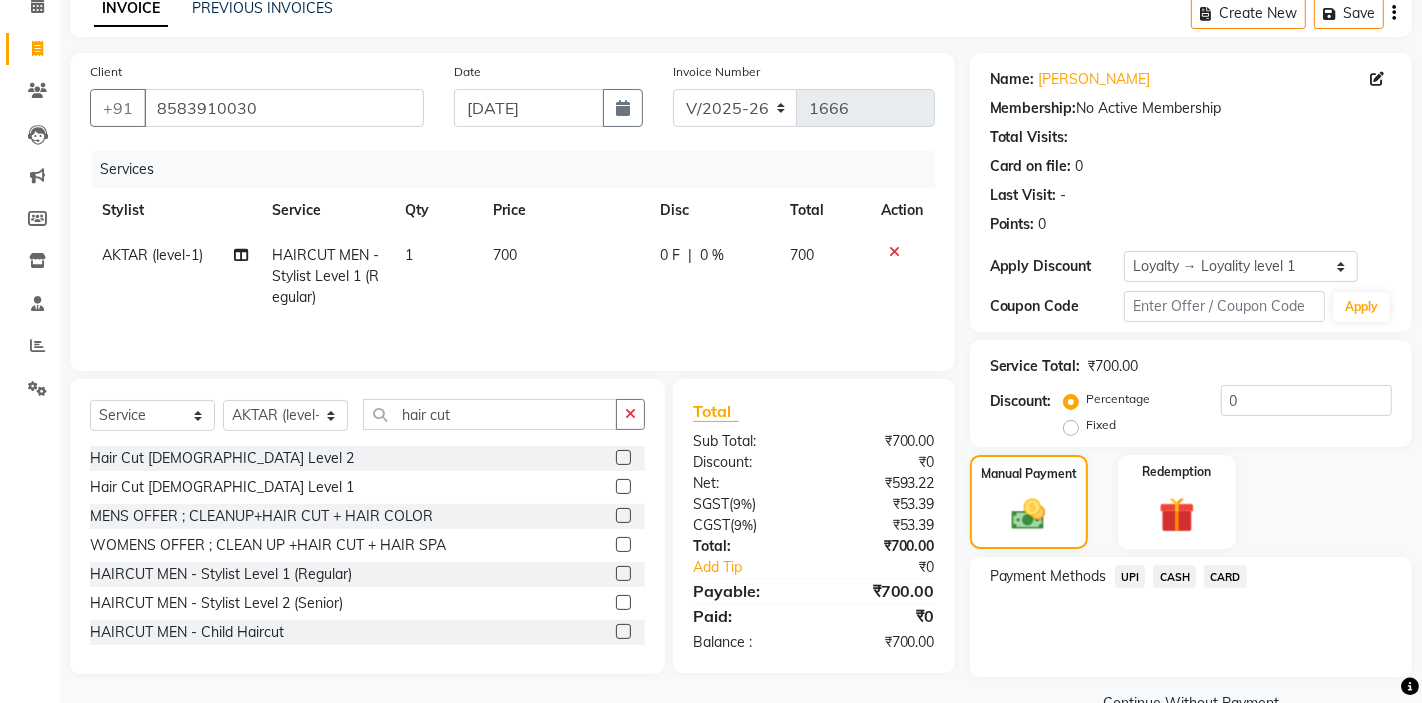 click on "CASH" 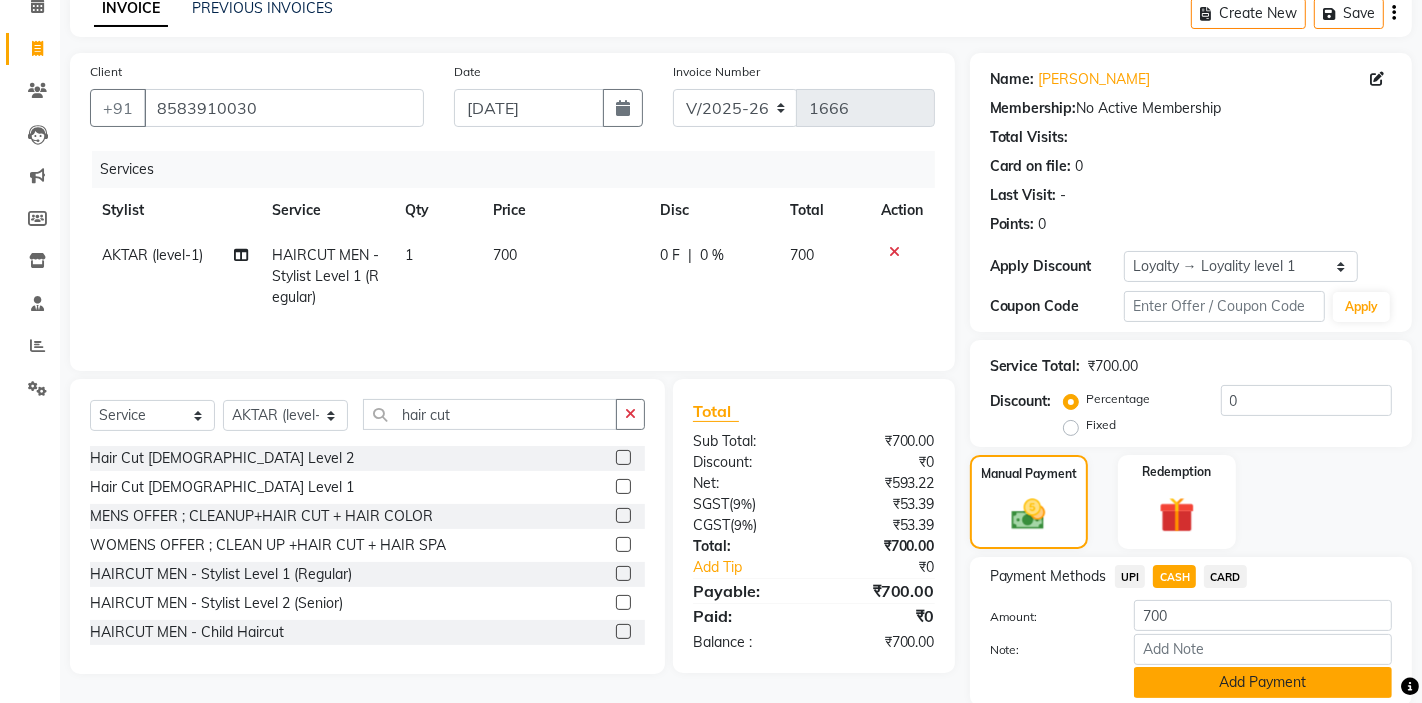 scroll, scrollTop: 172, scrollLeft: 0, axis: vertical 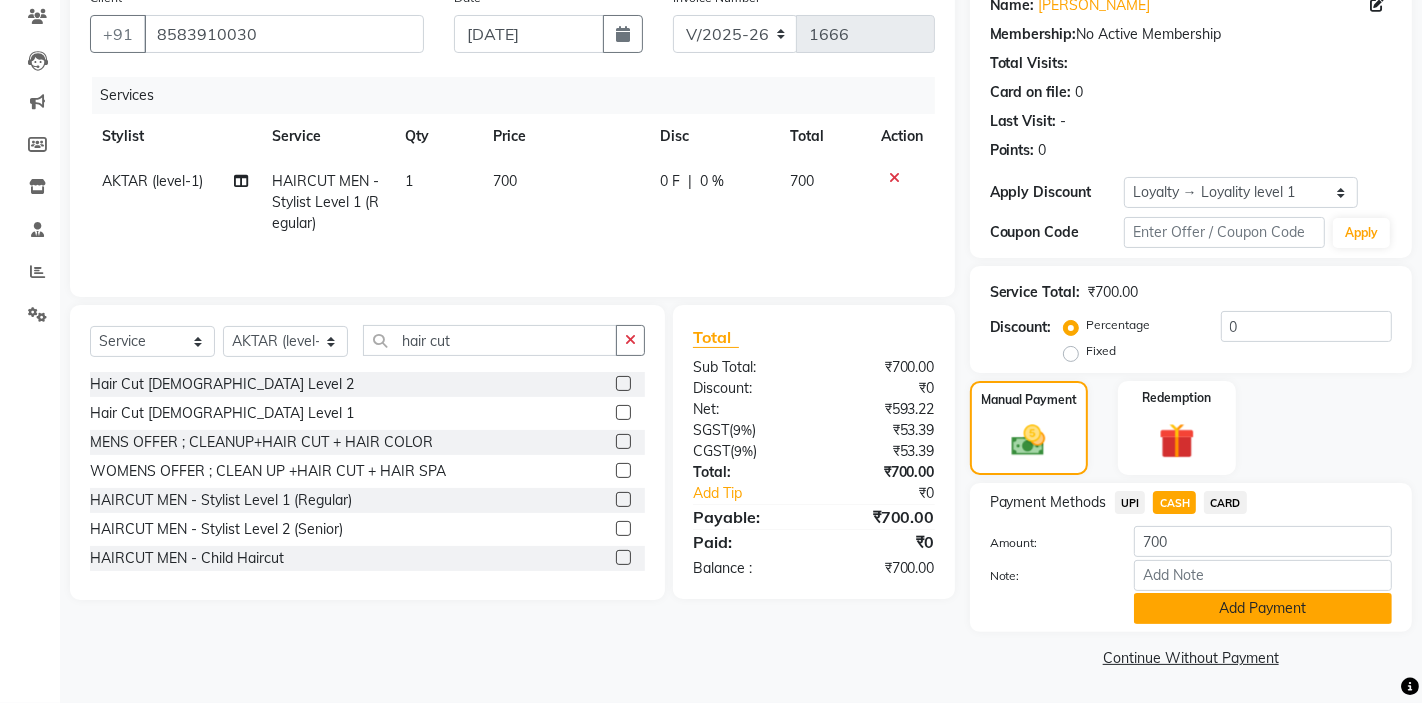 click on "Add Payment" 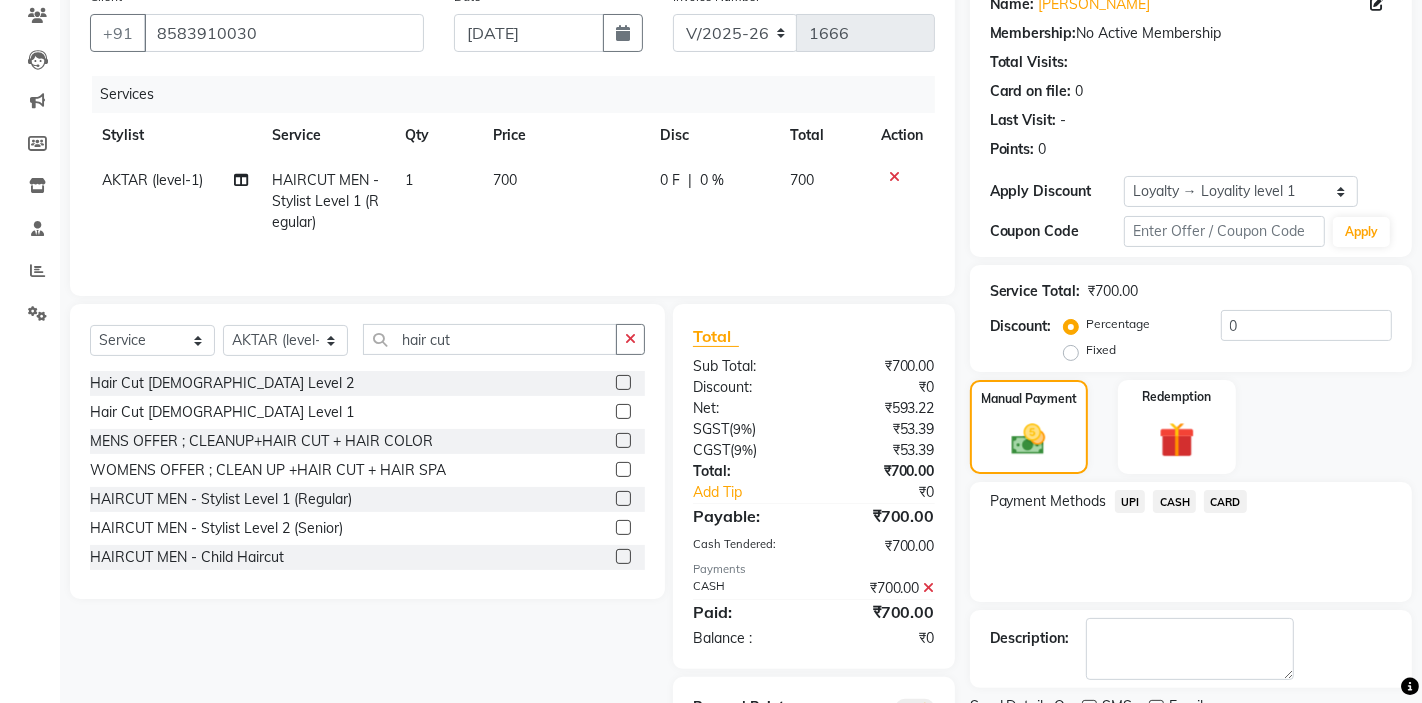 scroll, scrollTop: 266, scrollLeft: 0, axis: vertical 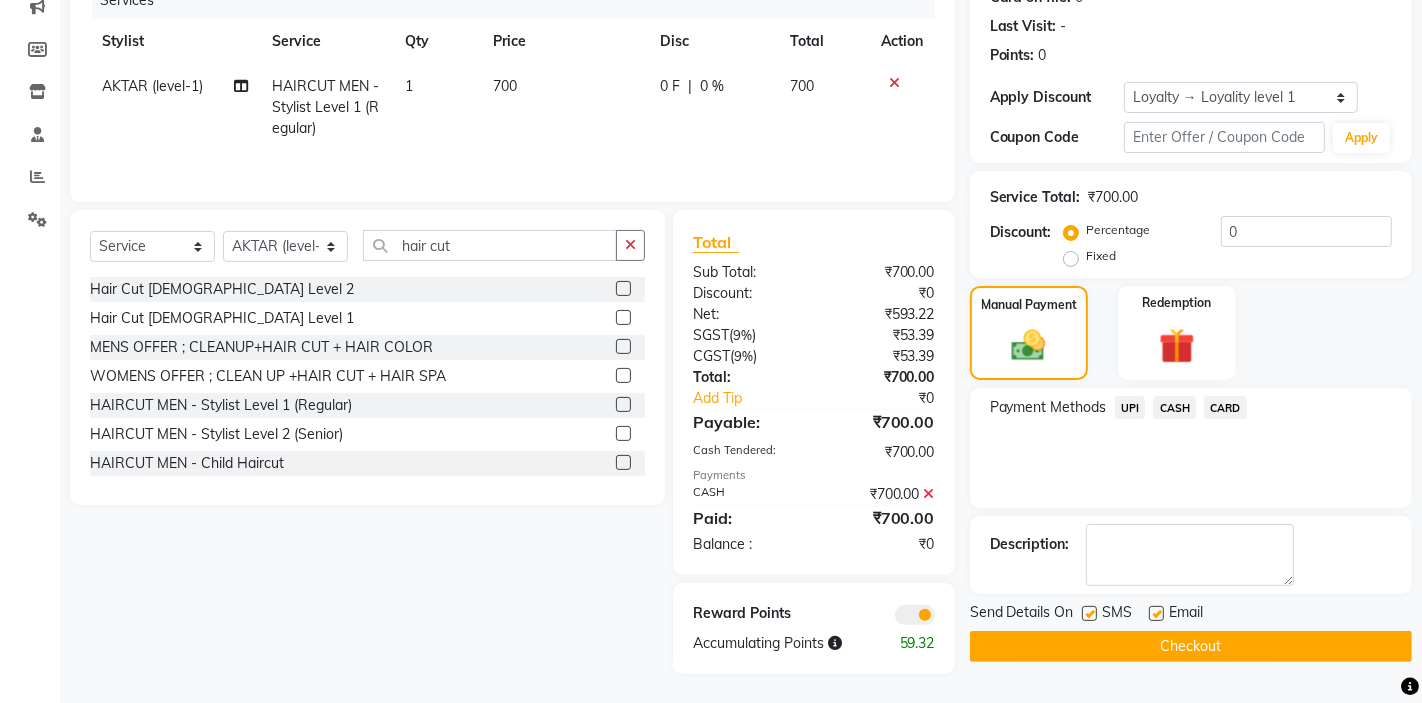 click on "Checkout" 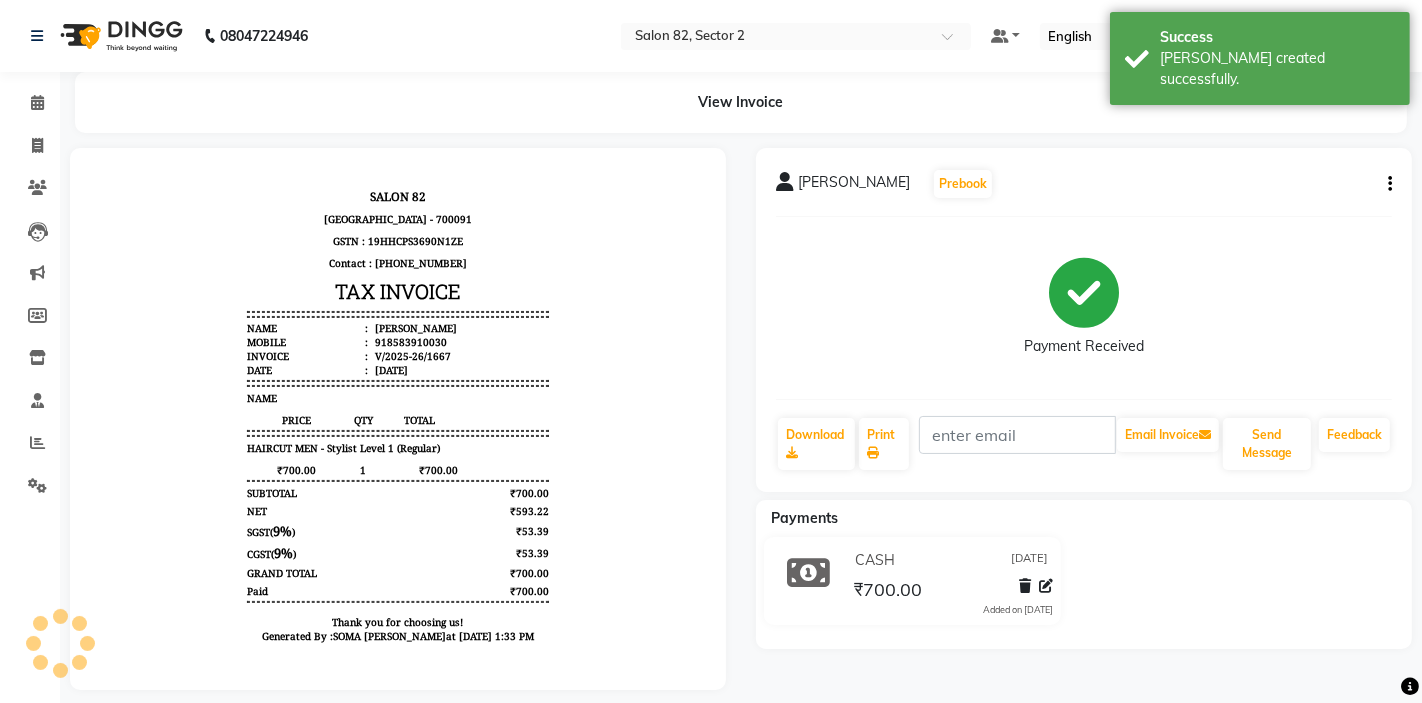 scroll, scrollTop: 0, scrollLeft: 0, axis: both 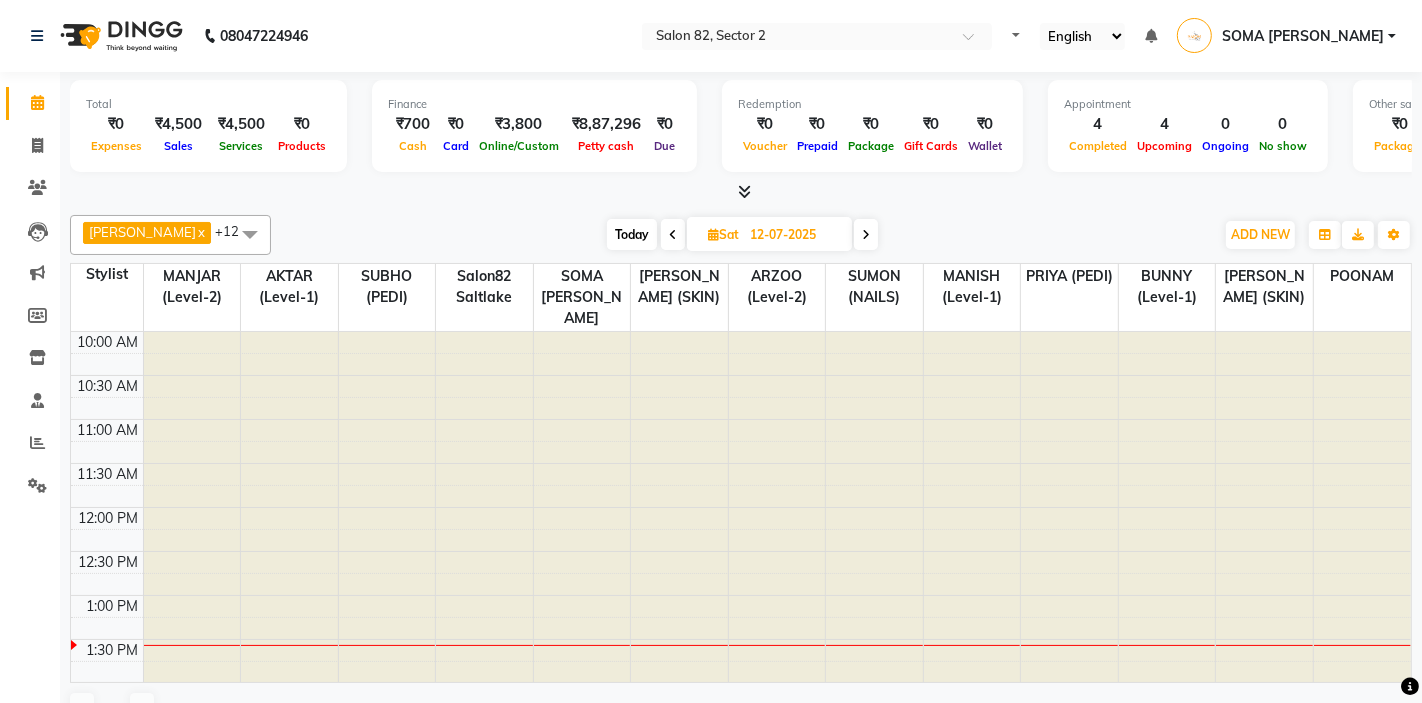 select on "en" 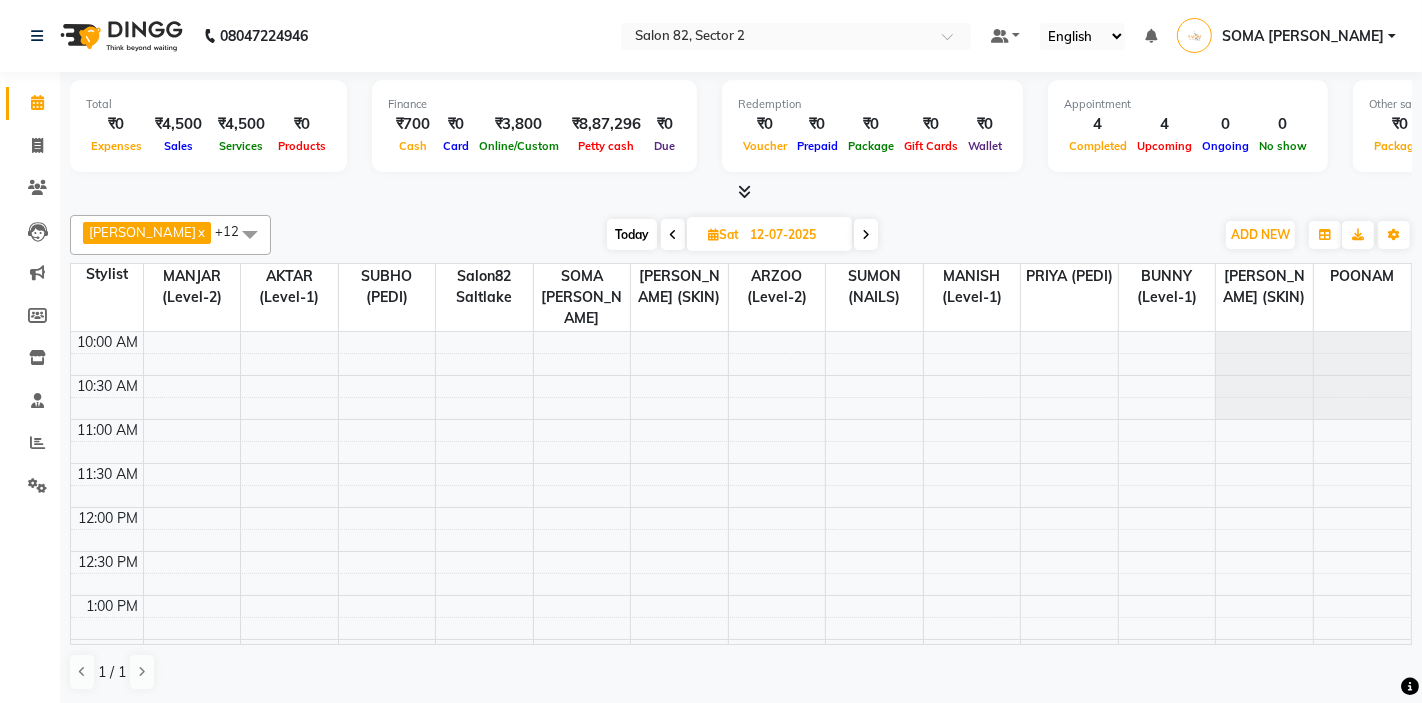 scroll, scrollTop: 0, scrollLeft: 0, axis: both 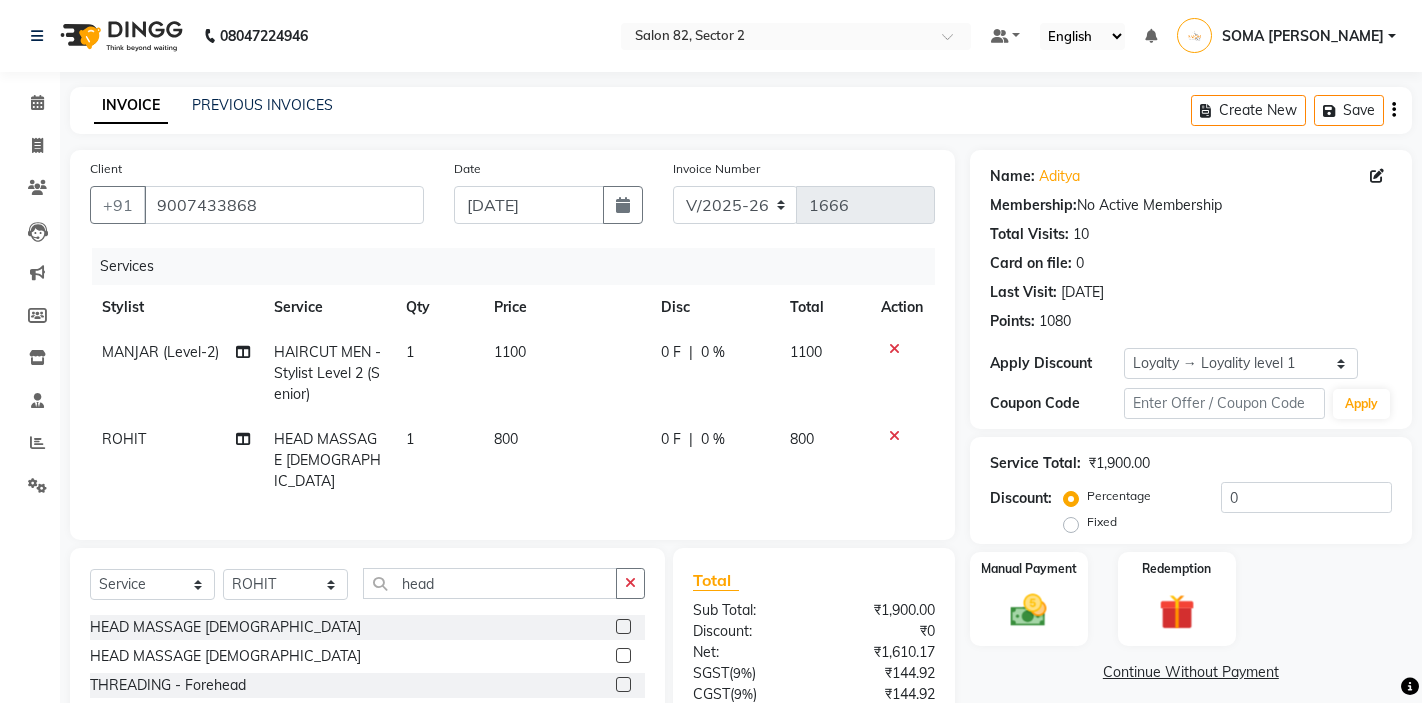 select on "5194" 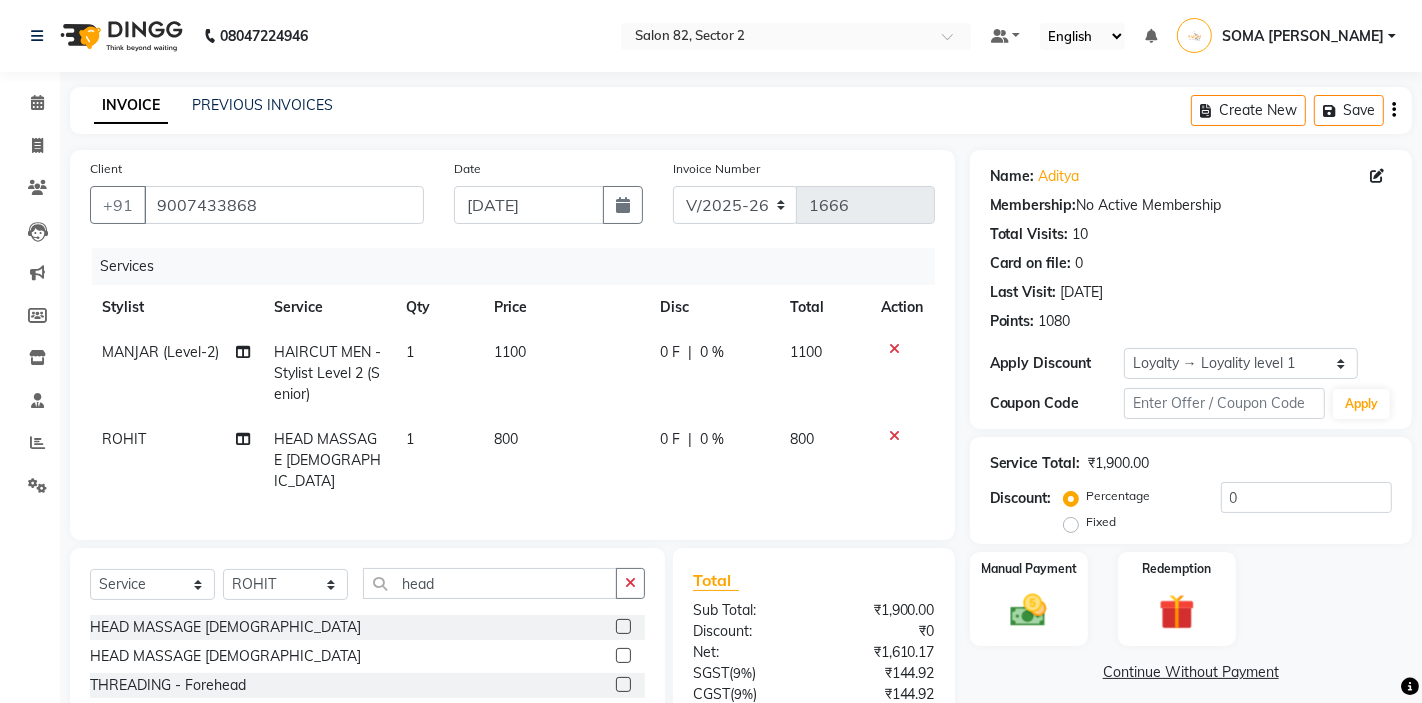 scroll, scrollTop: 147, scrollLeft: 0, axis: vertical 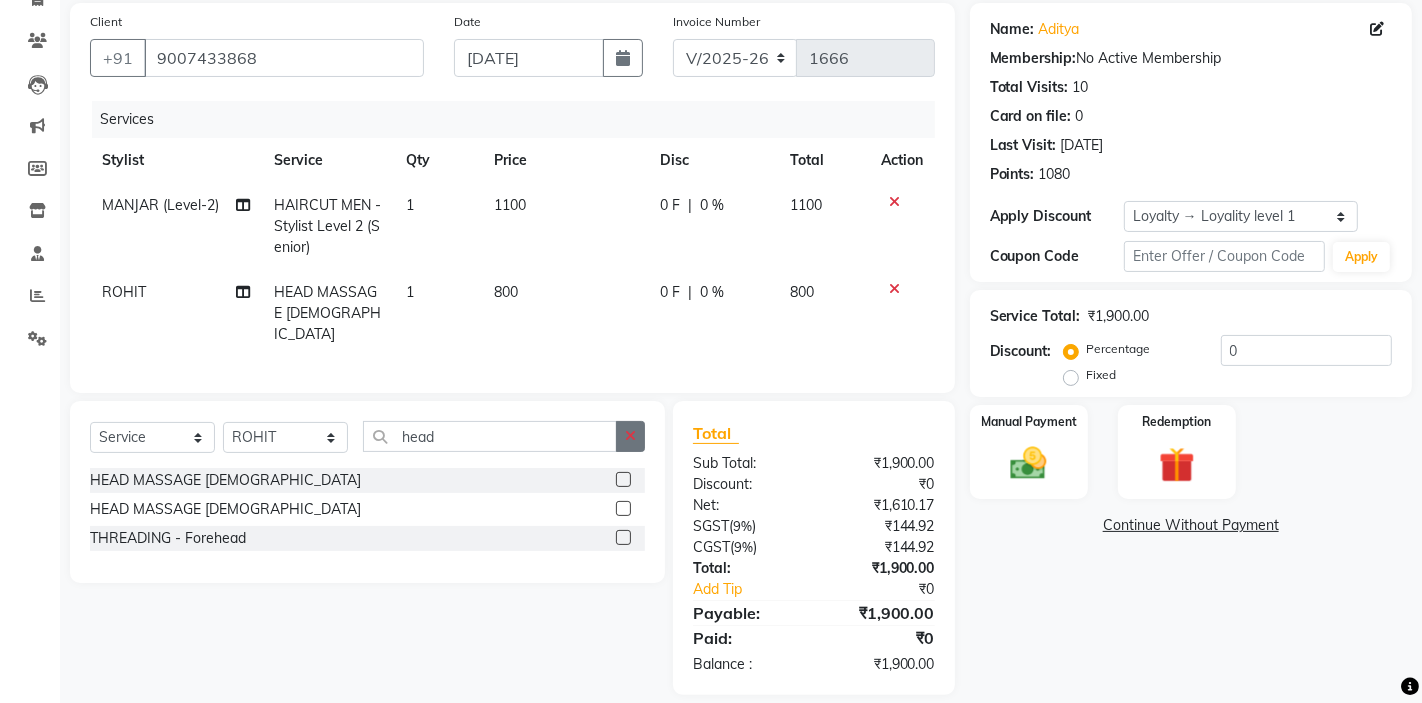click 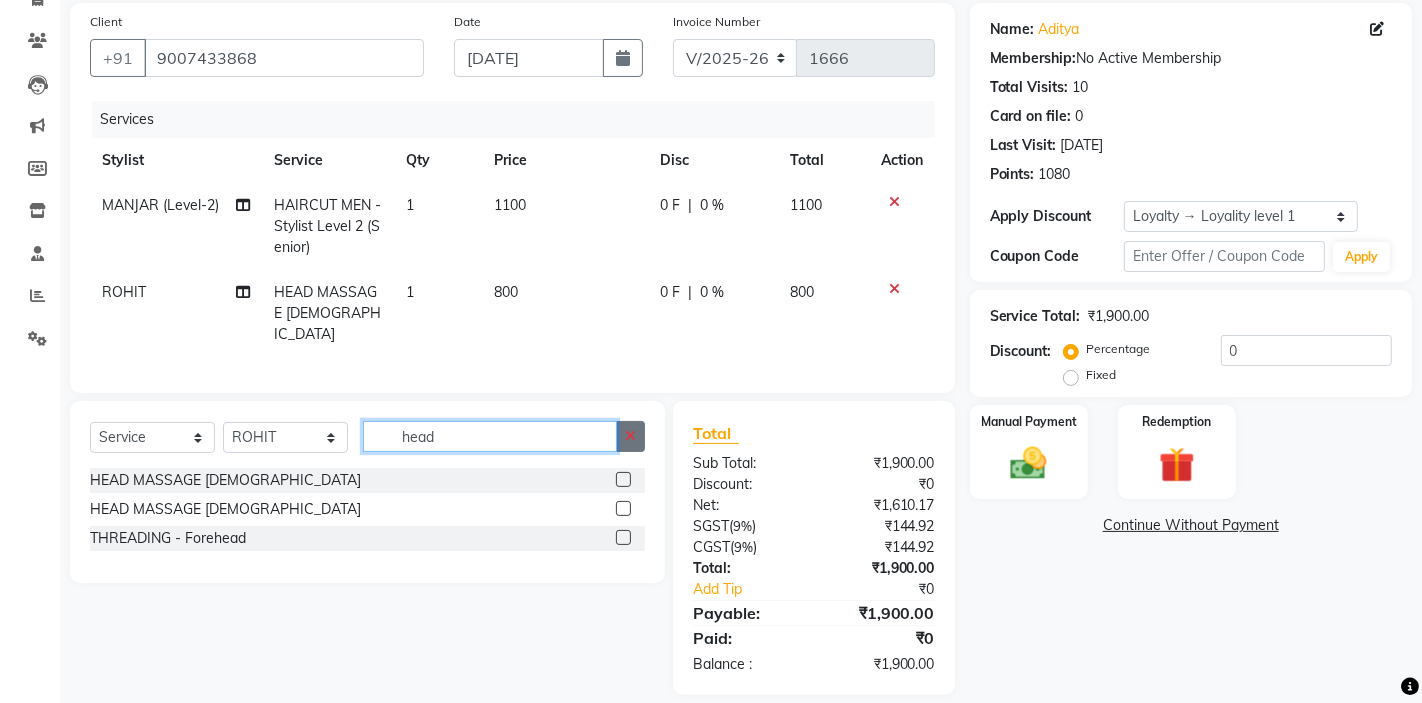 type 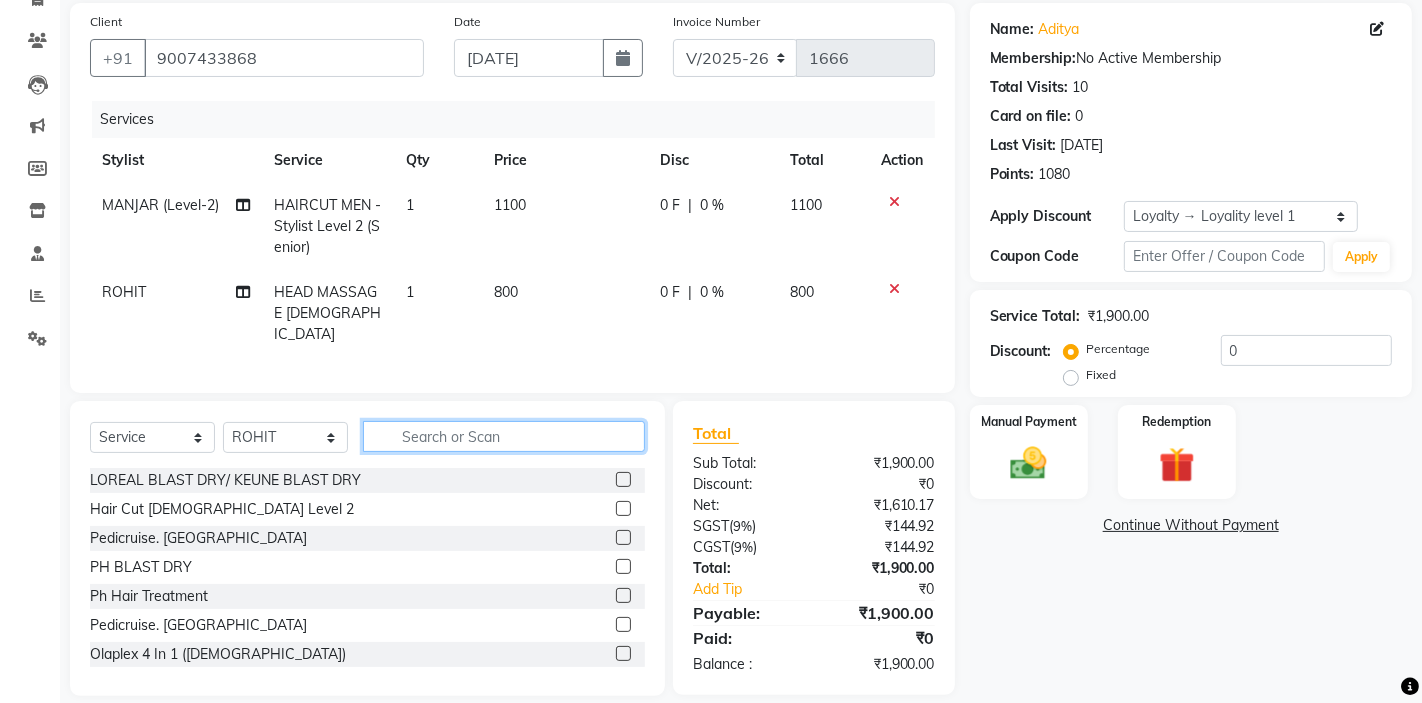 scroll, scrollTop: 148, scrollLeft: 0, axis: vertical 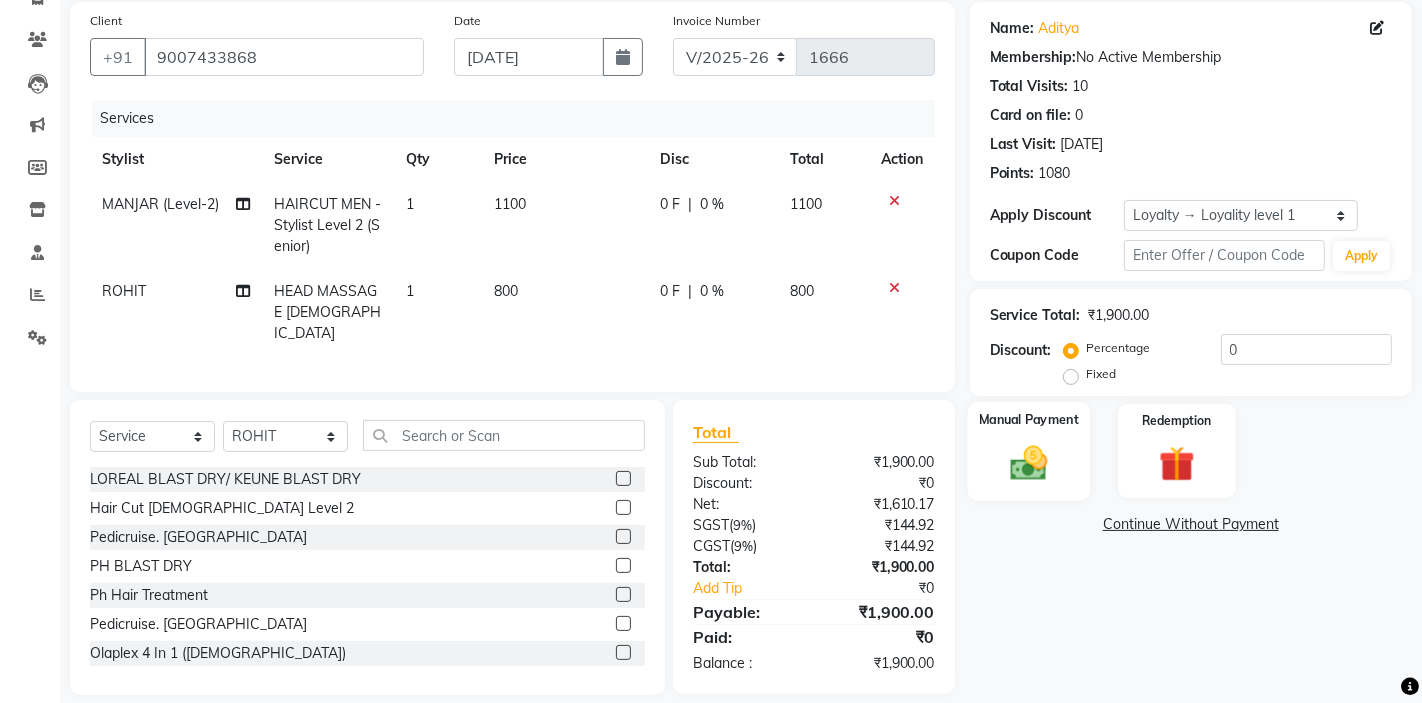 click on "Manual Payment" 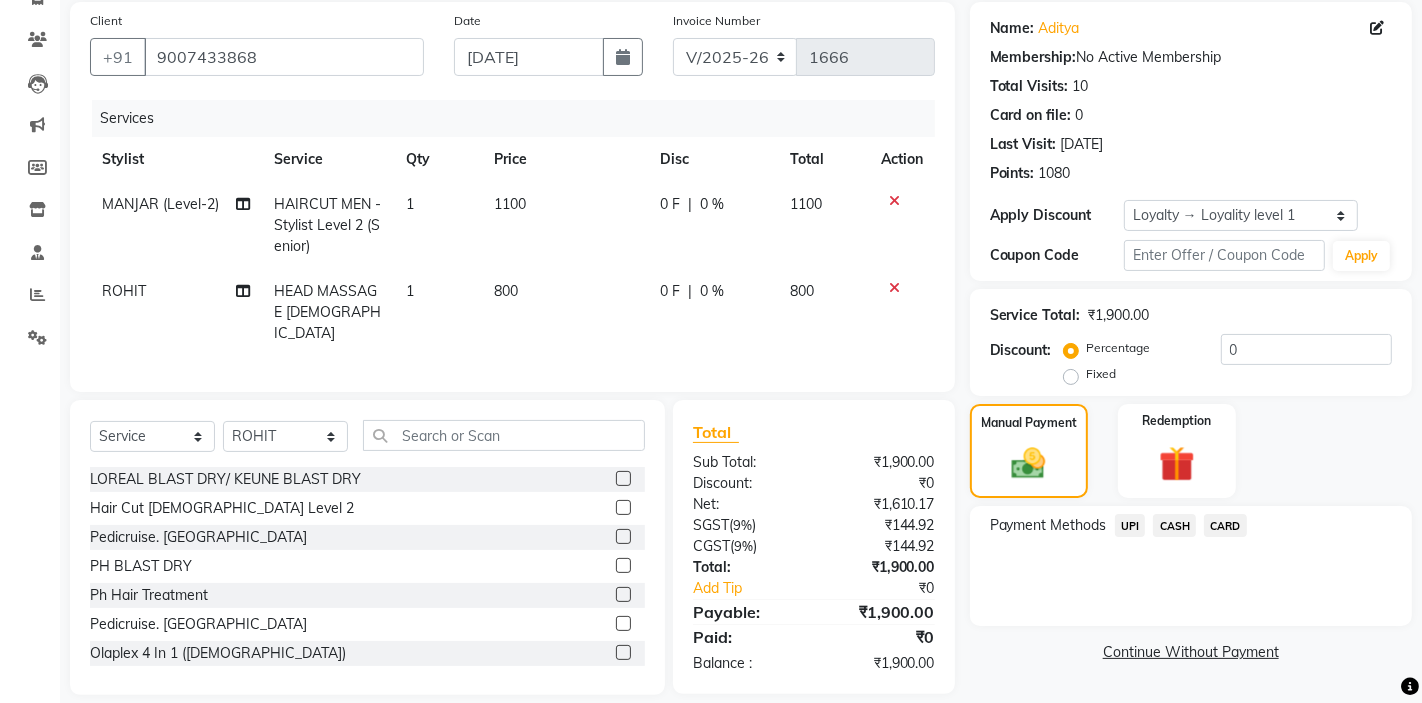 click on "CARD" 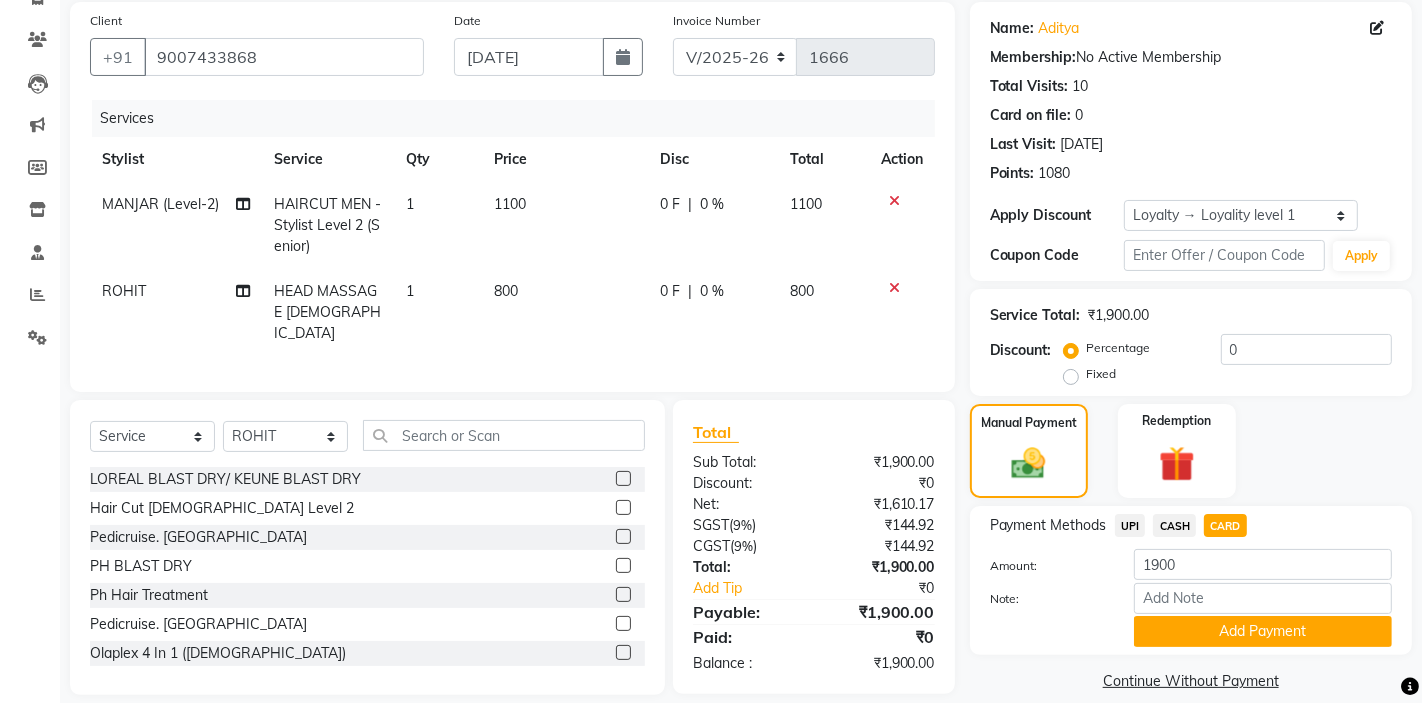 click on "800" 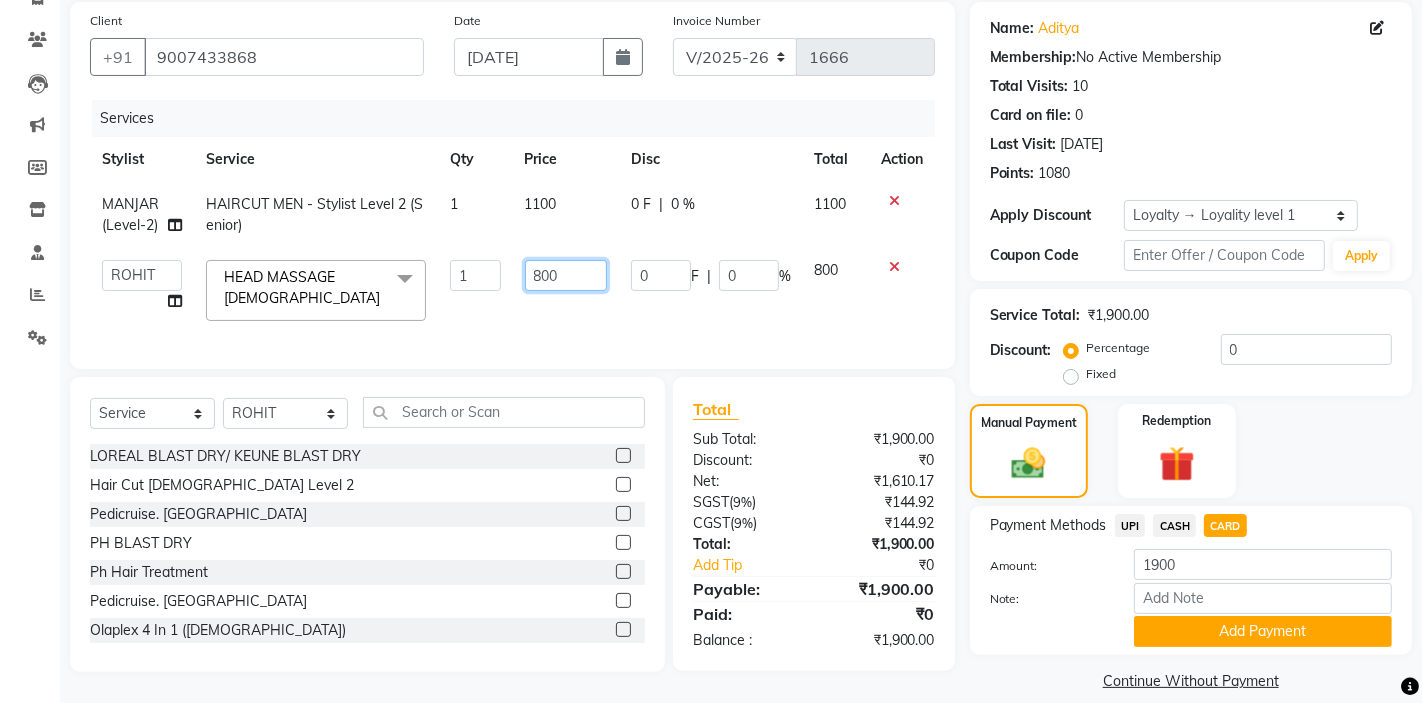 click on "800" 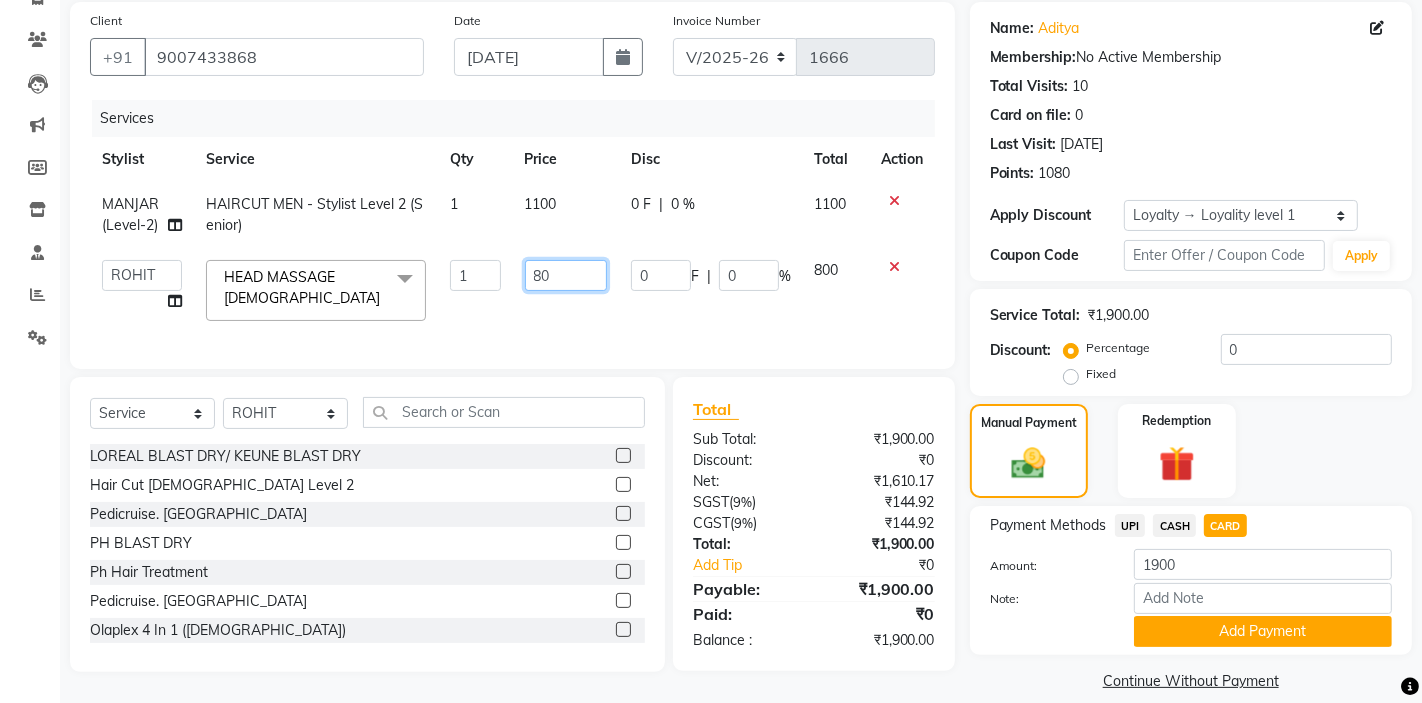 type on "8" 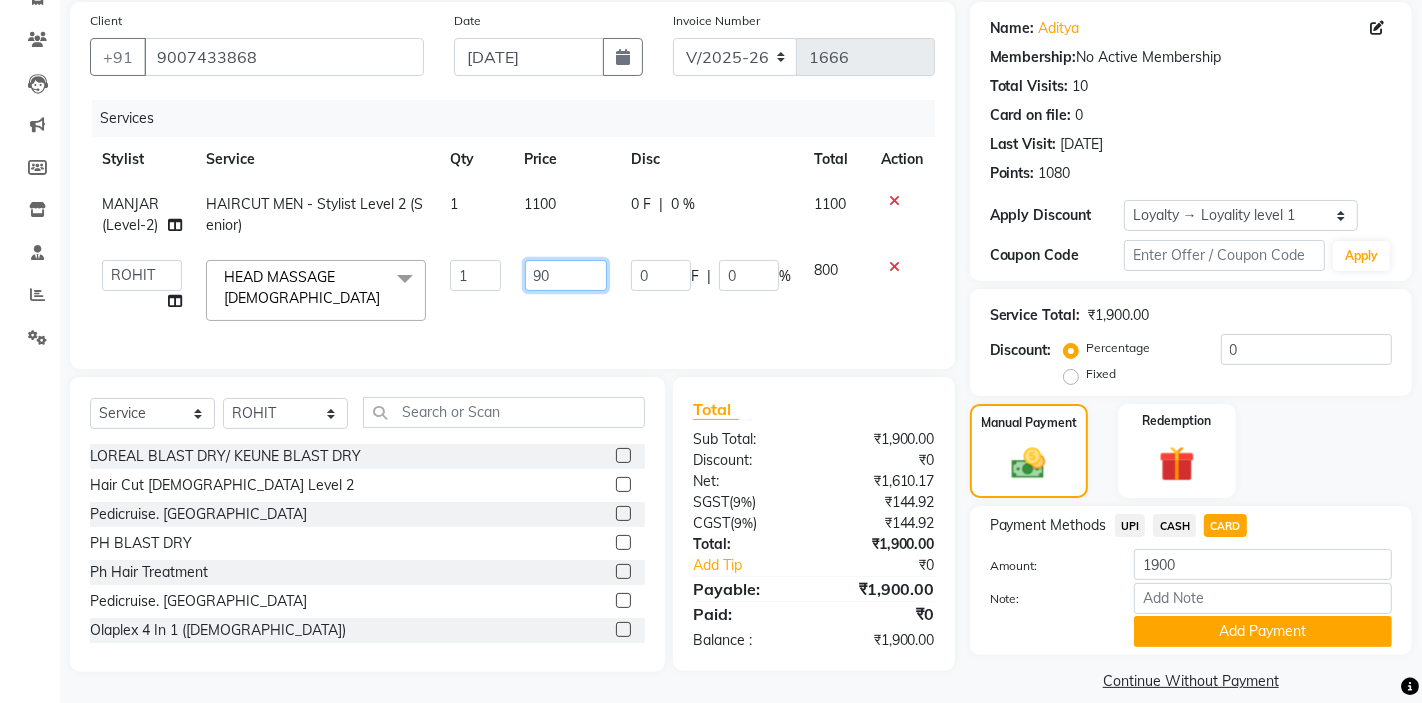 type on "900" 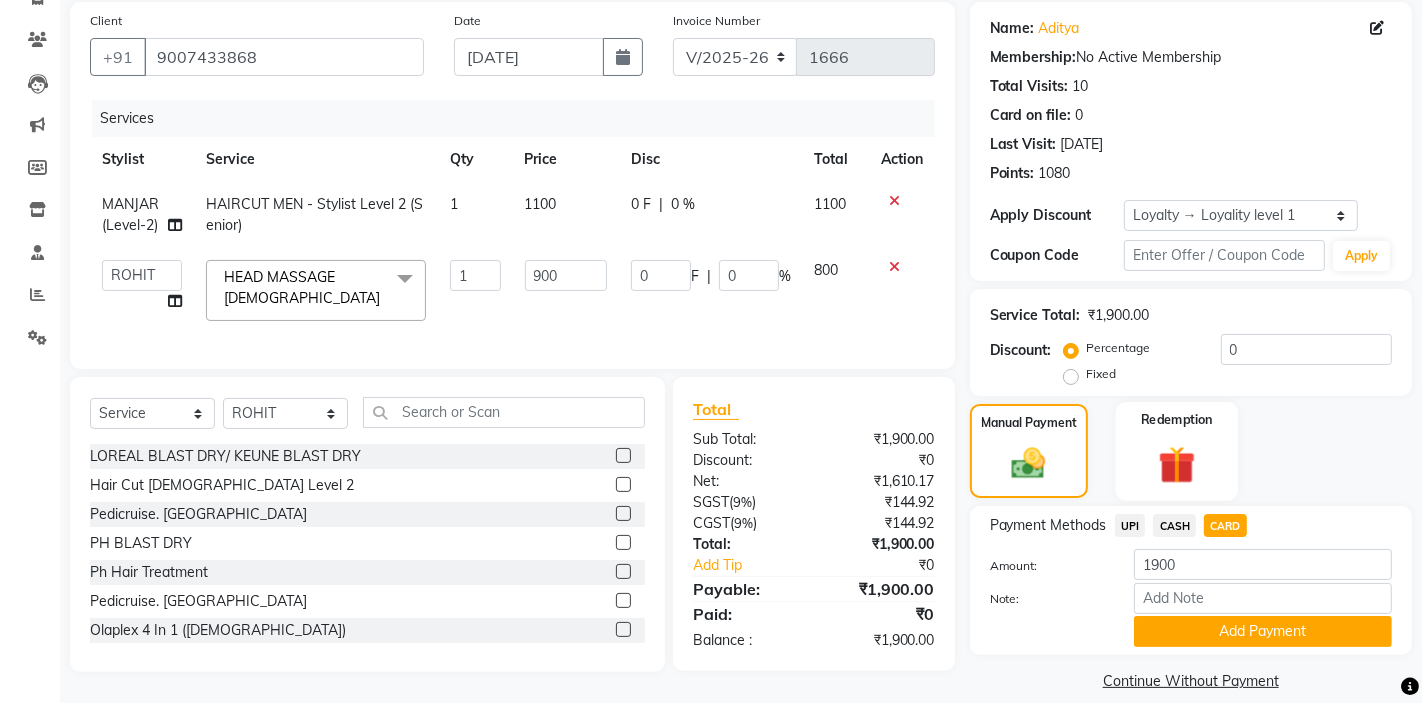 click 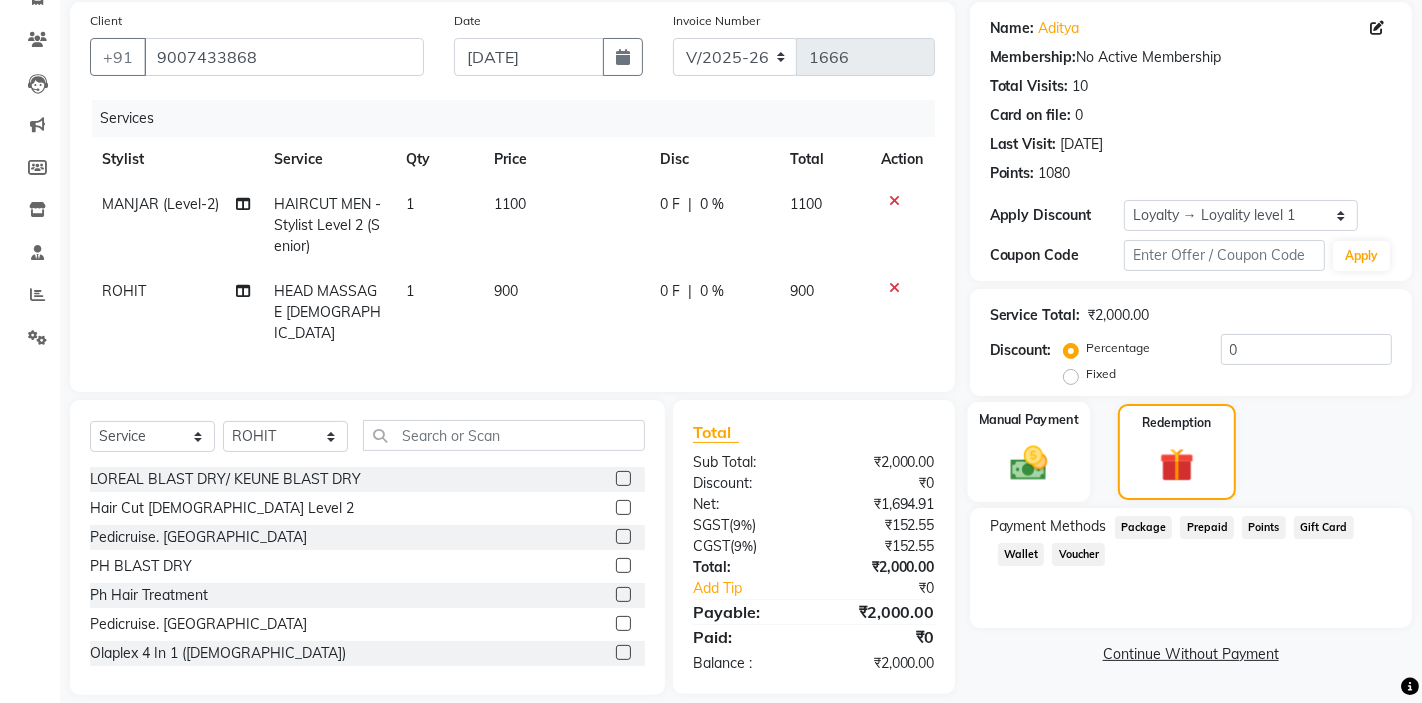 click 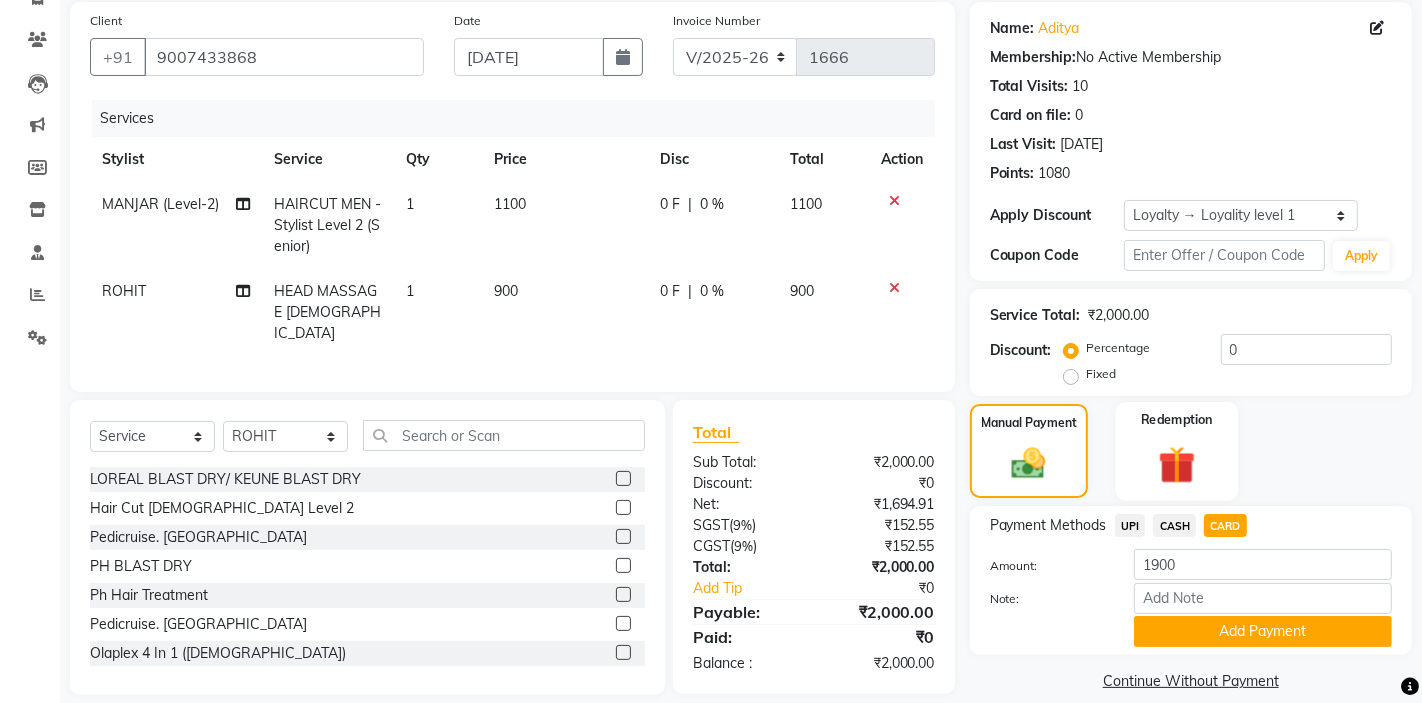 click 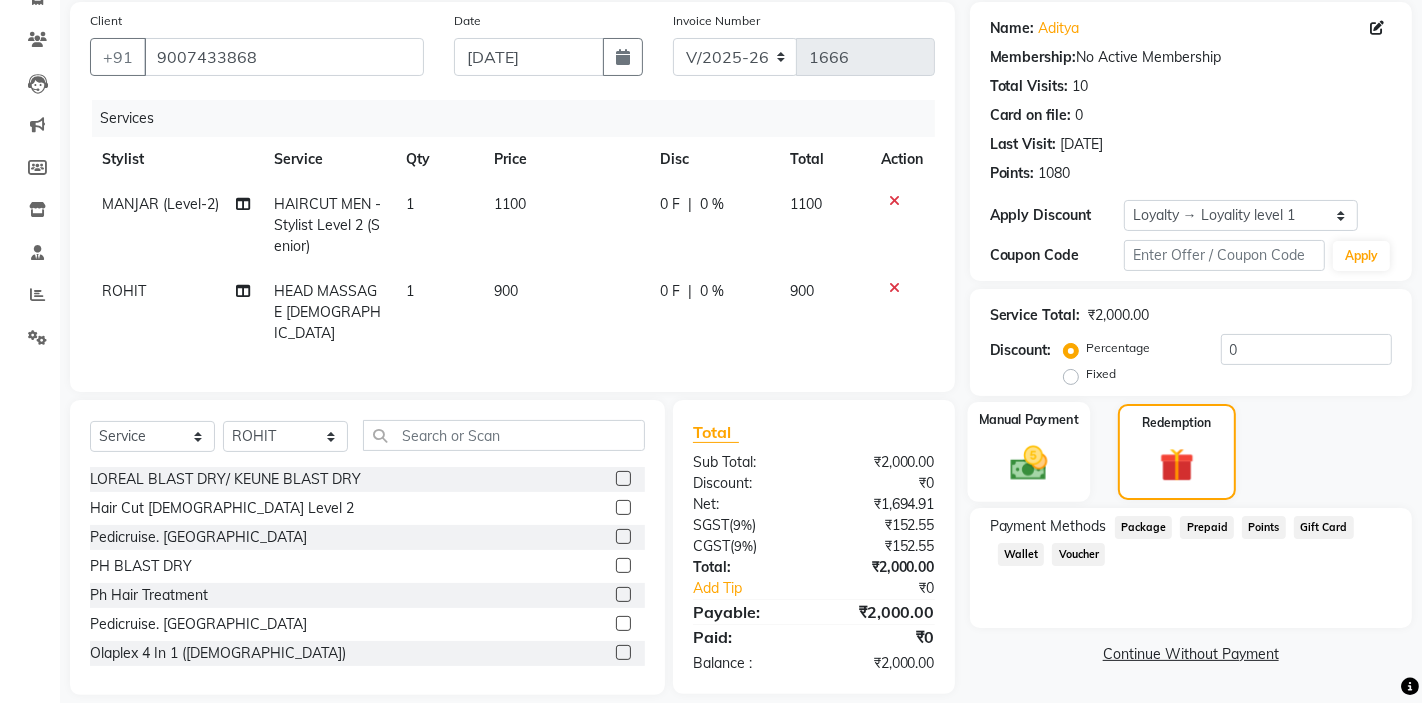 click on "Manual Payment" 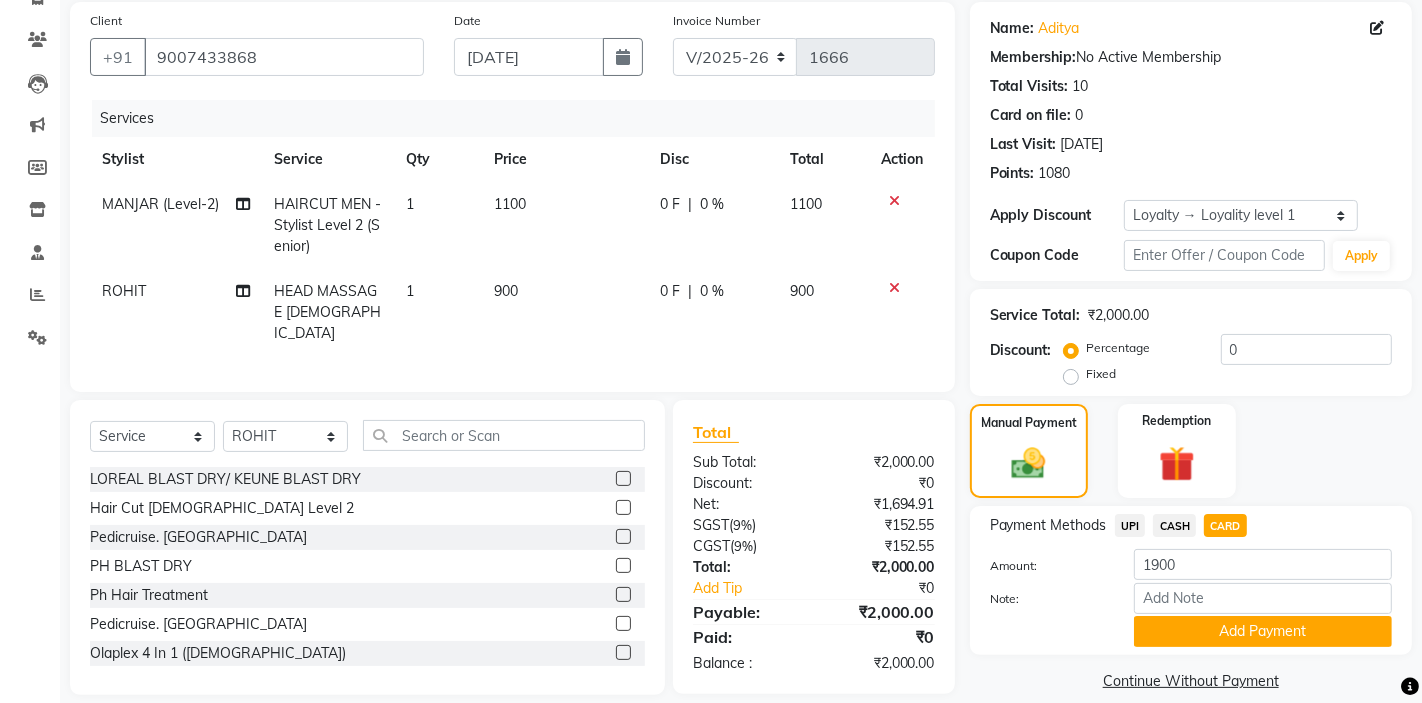 click on "CASH" 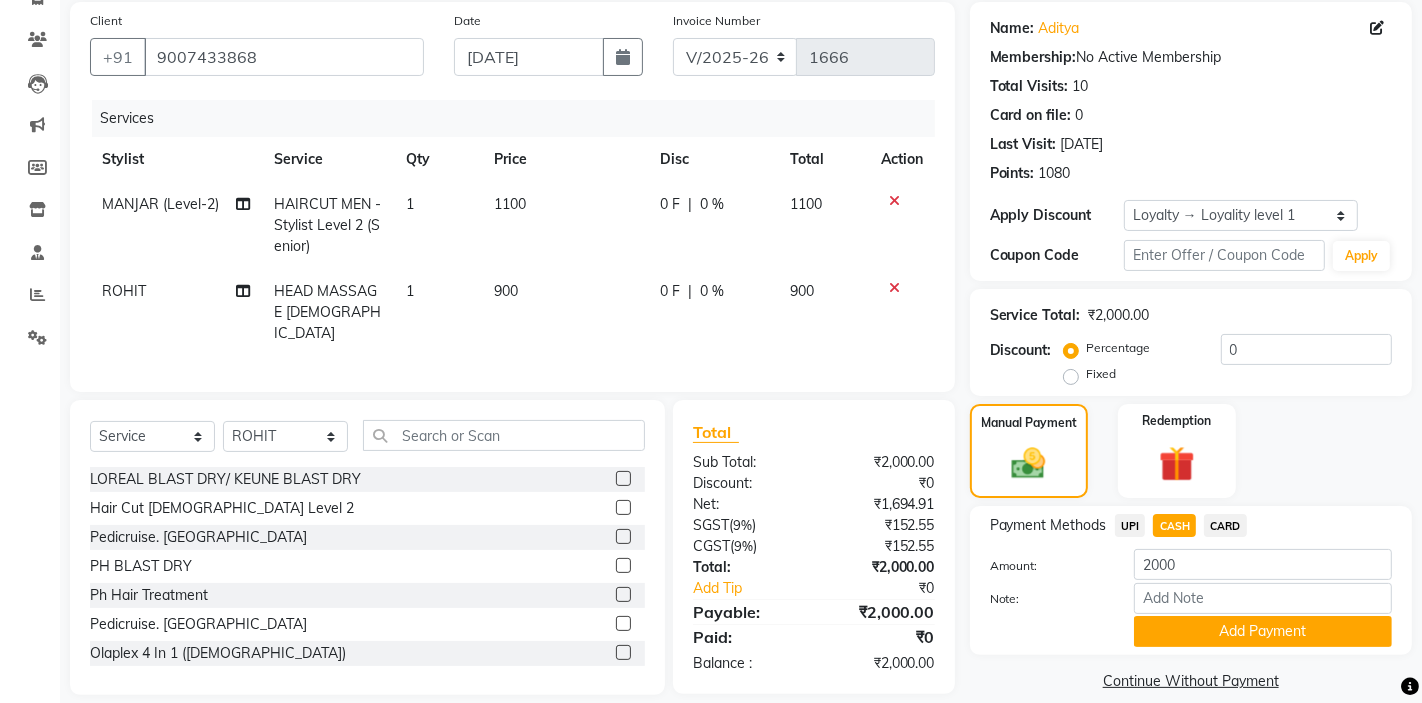 click on "CARD" 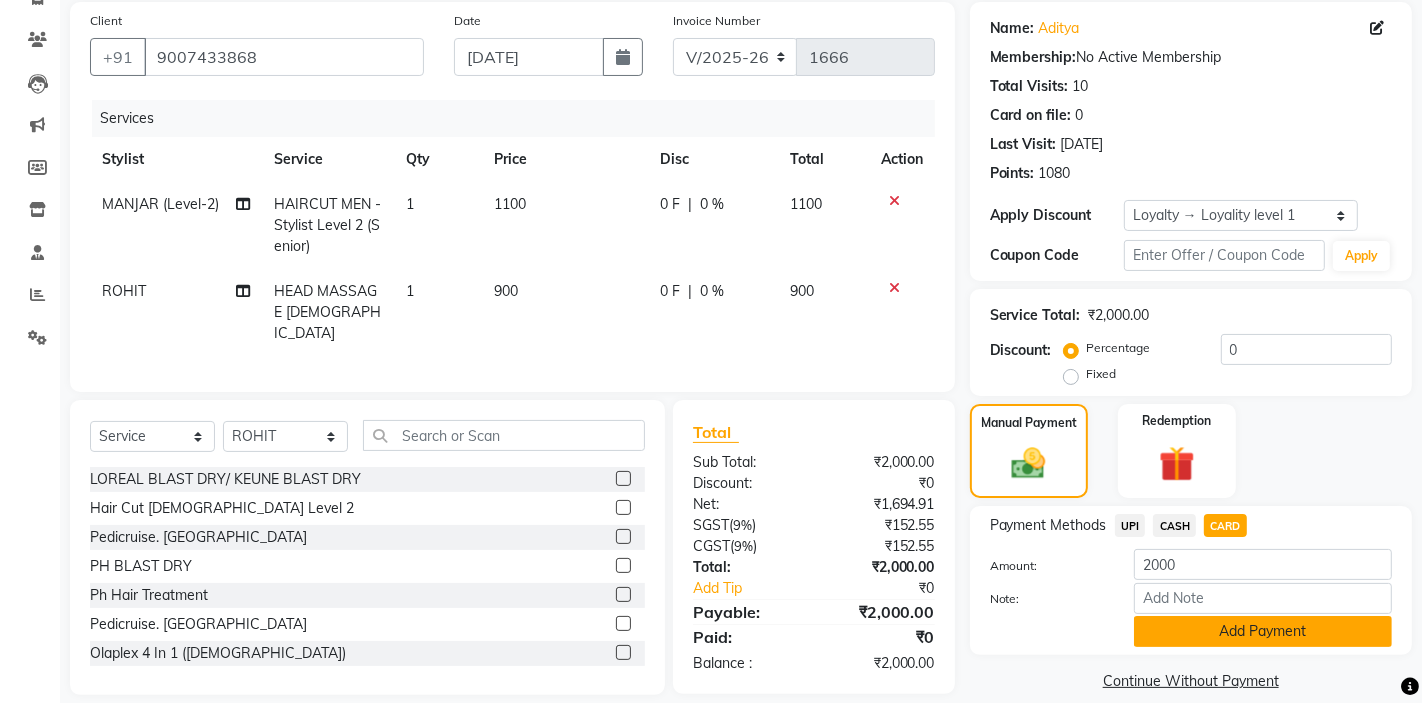 click on "Add Payment" 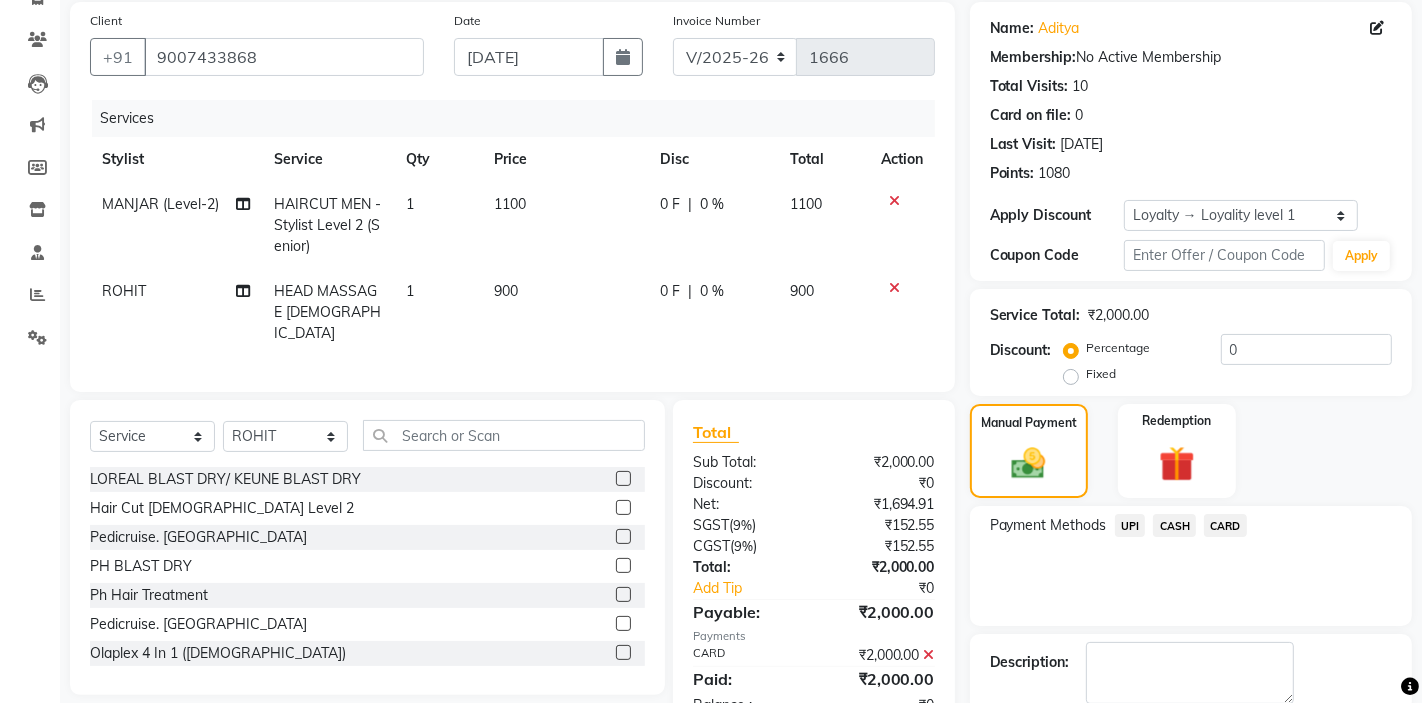 scroll, scrollTop: 310, scrollLeft: 0, axis: vertical 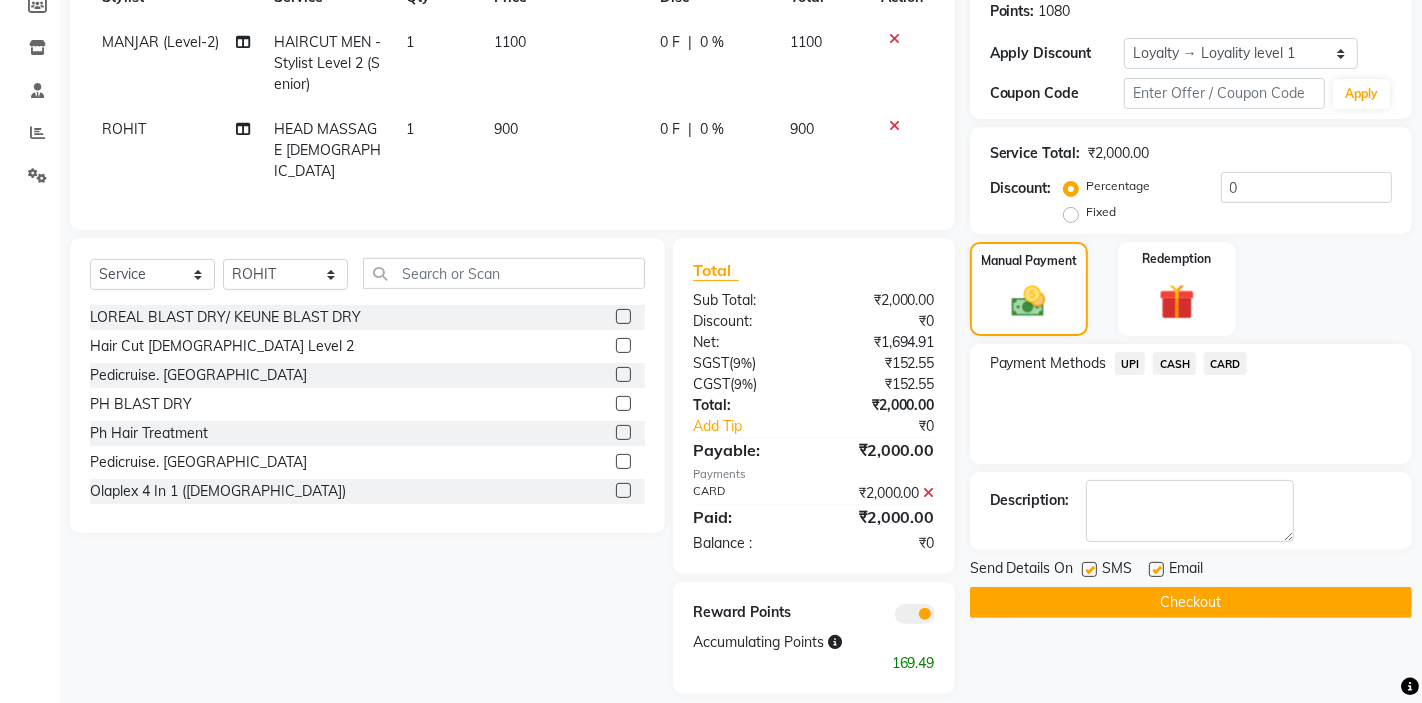 click on "Checkout" 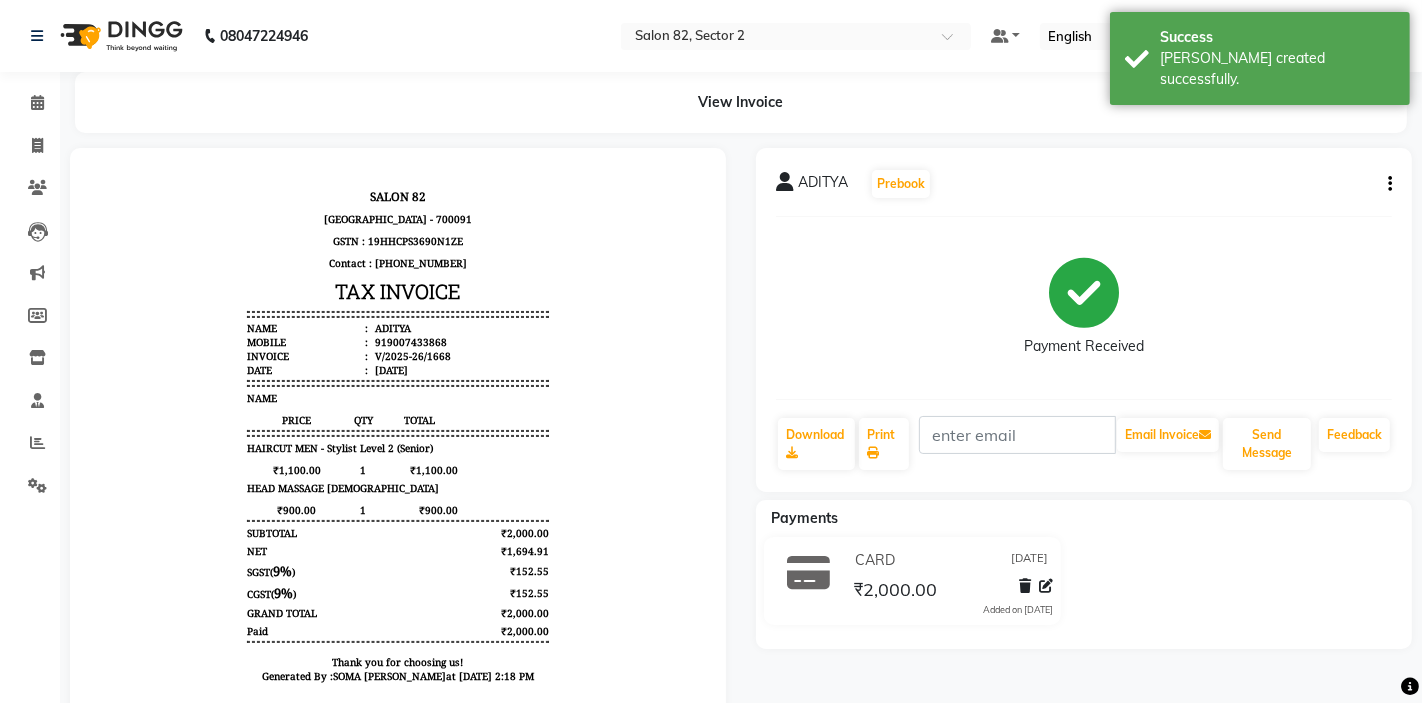 scroll, scrollTop: 0, scrollLeft: 0, axis: both 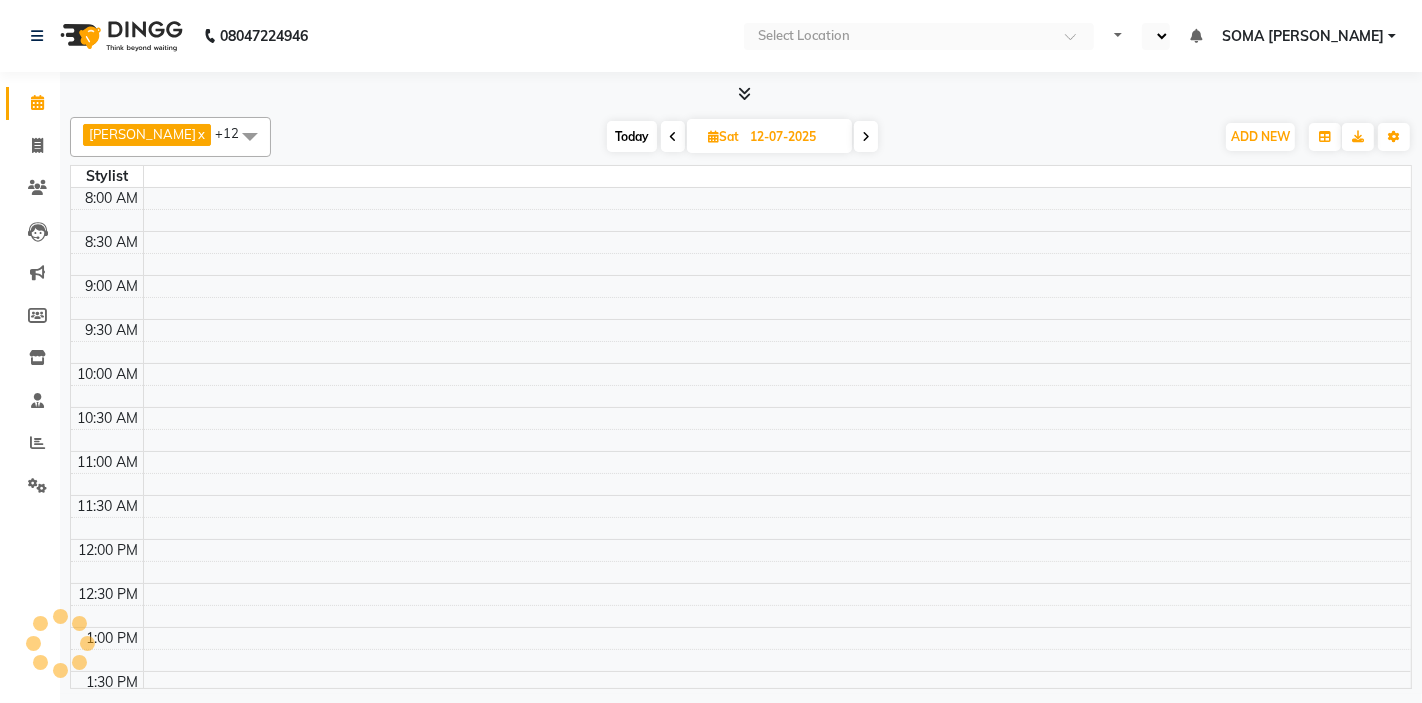 select on "en" 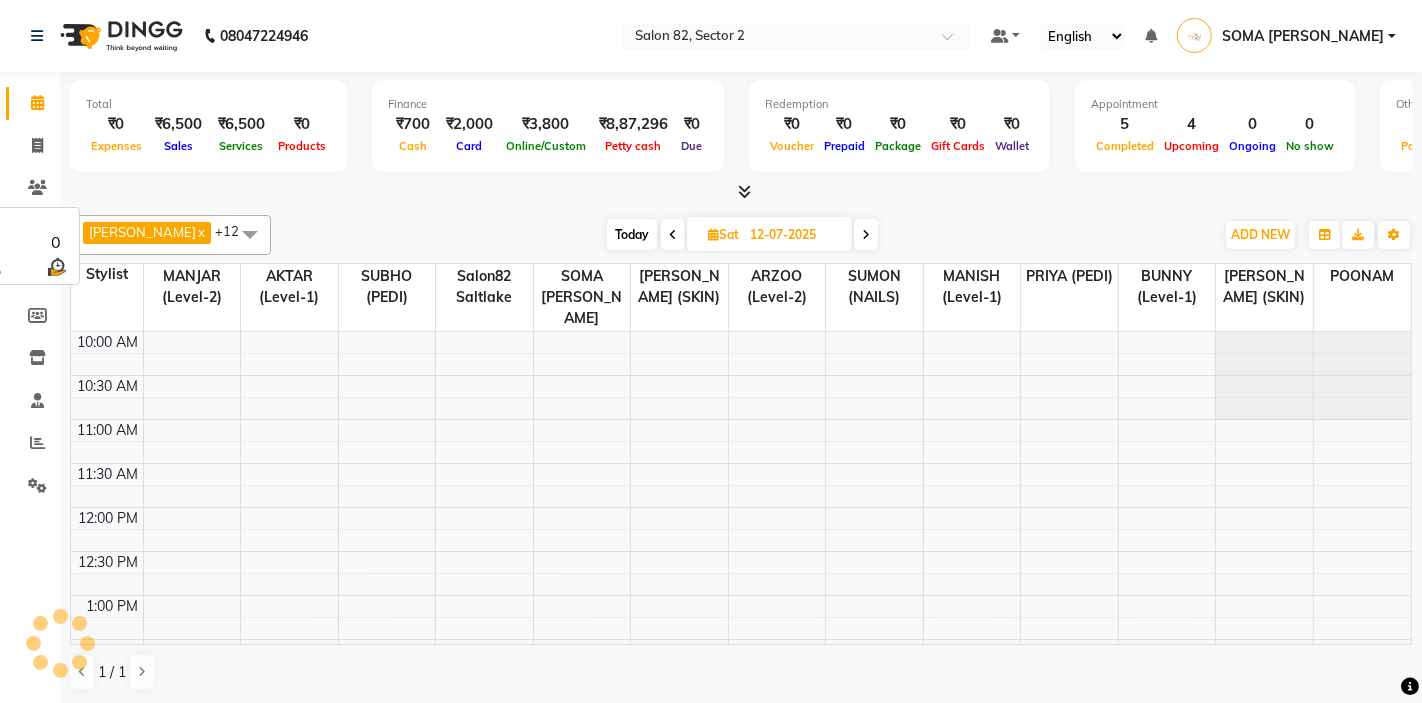scroll, scrollTop: 0, scrollLeft: 0, axis: both 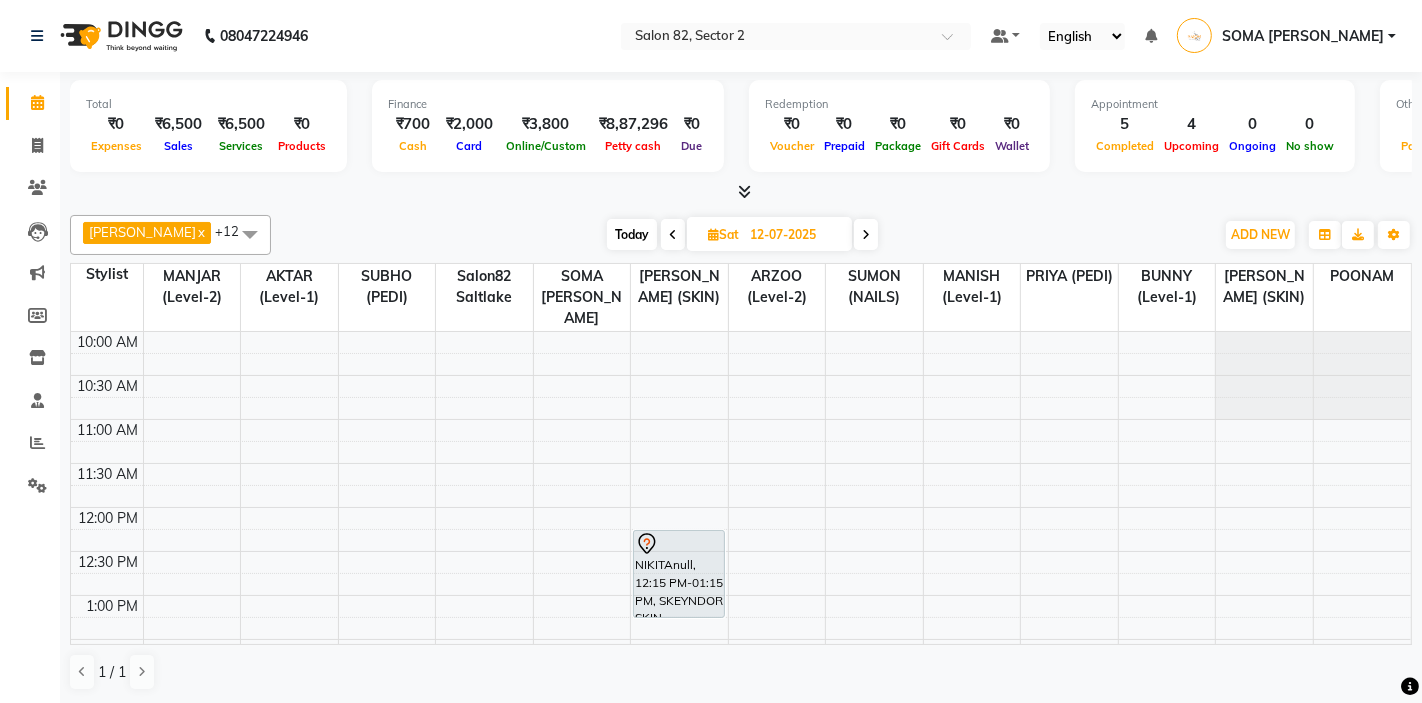 click at bounding box center (673, 235) 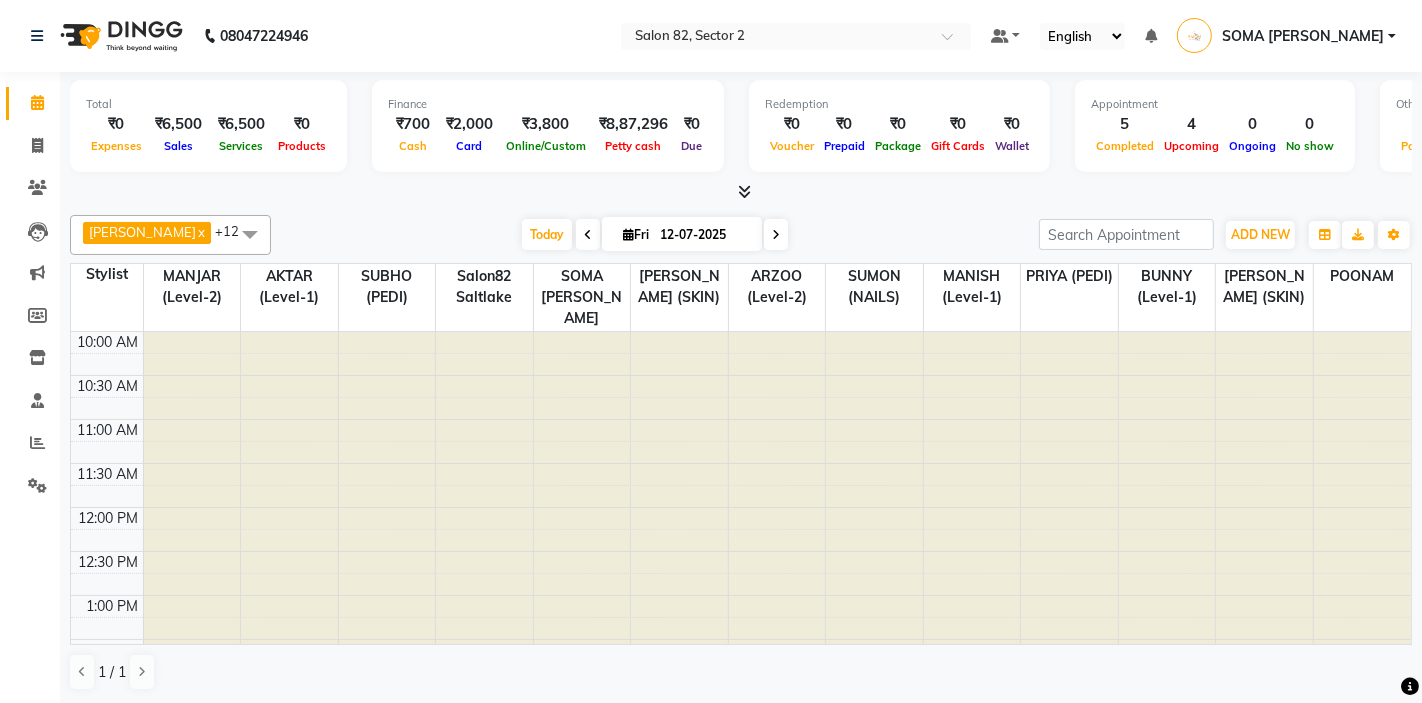 type on "[DATE]" 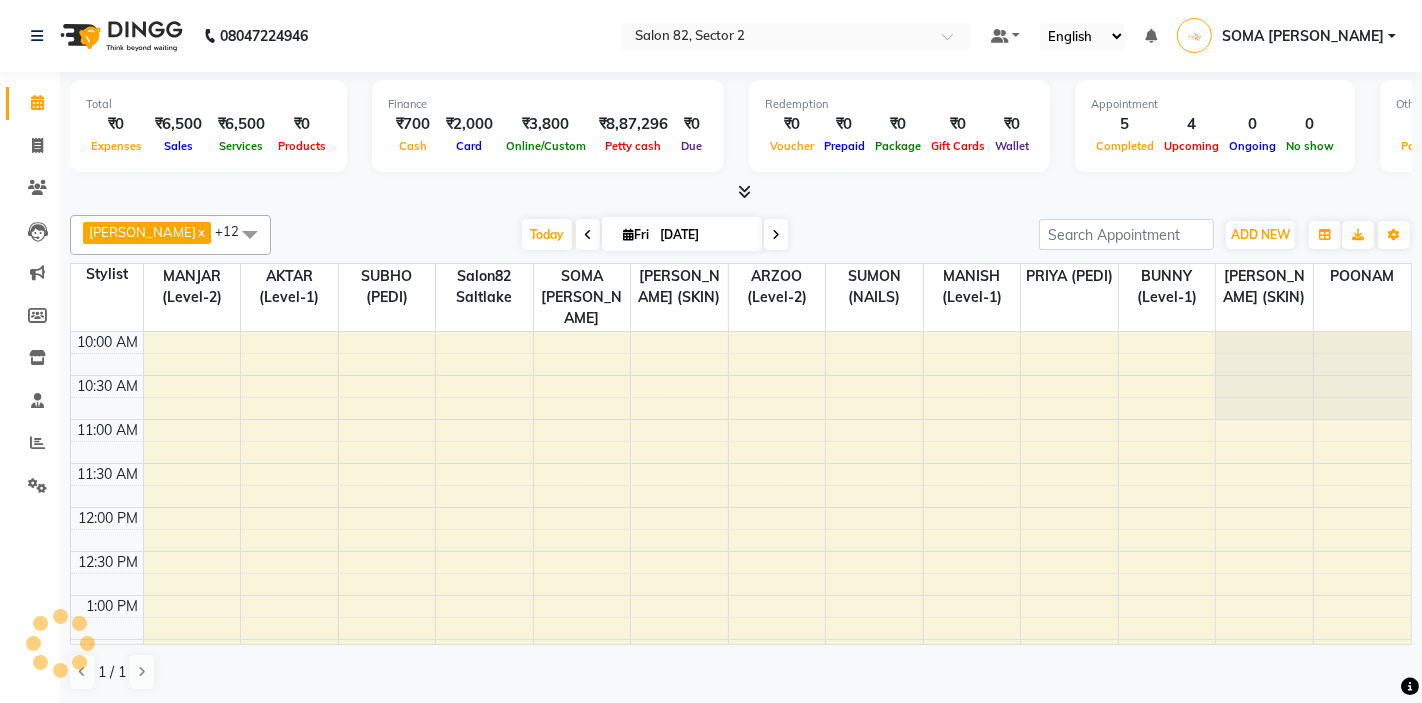 scroll, scrollTop: 354, scrollLeft: 0, axis: vertical 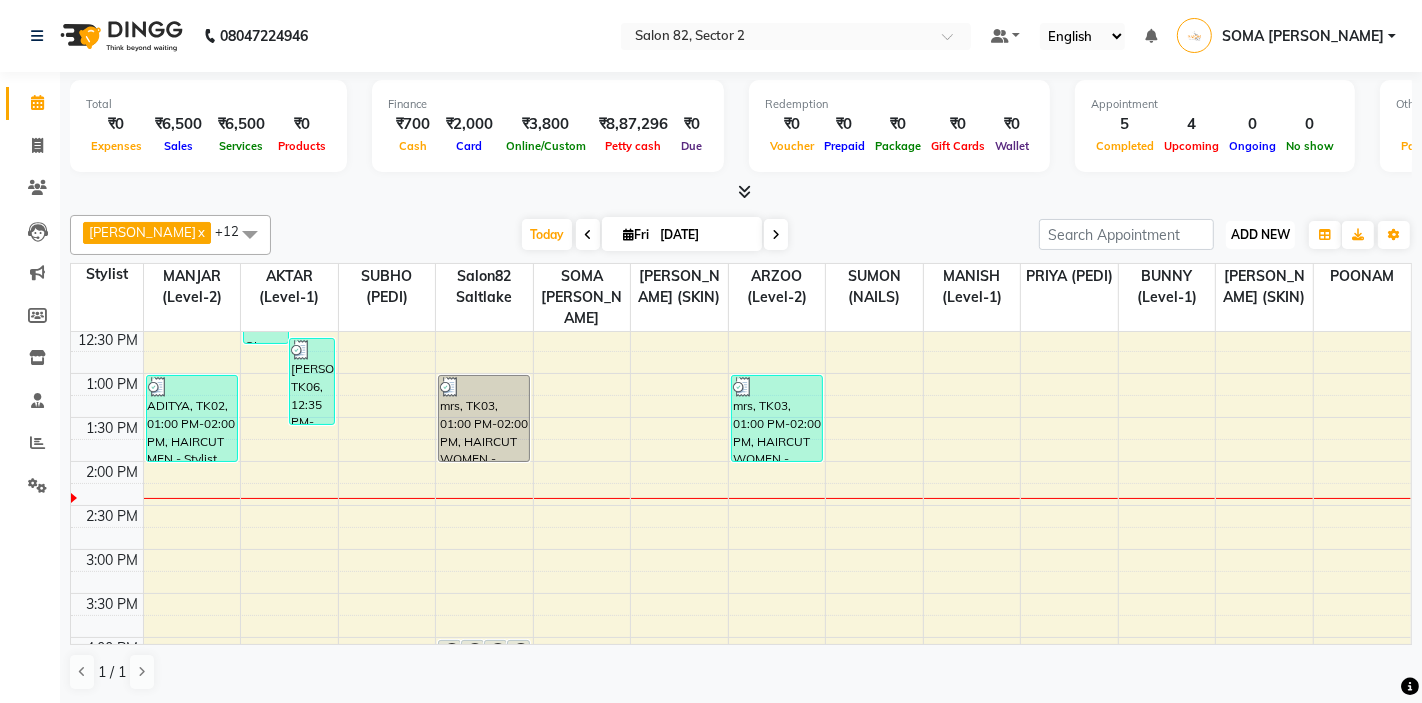click on "ADD NEW" at bounding box center [1260, 234] 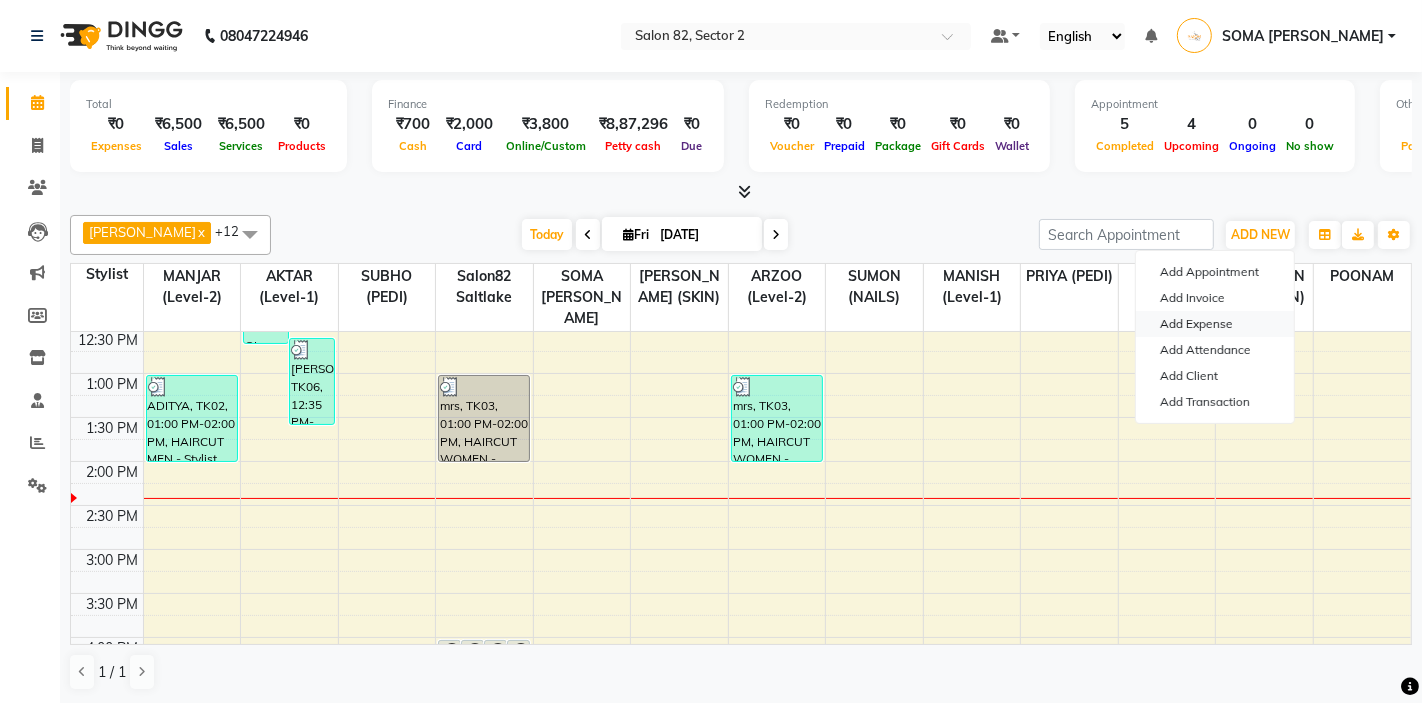 click on "Add Expense" at bounding box center (1215, 324) 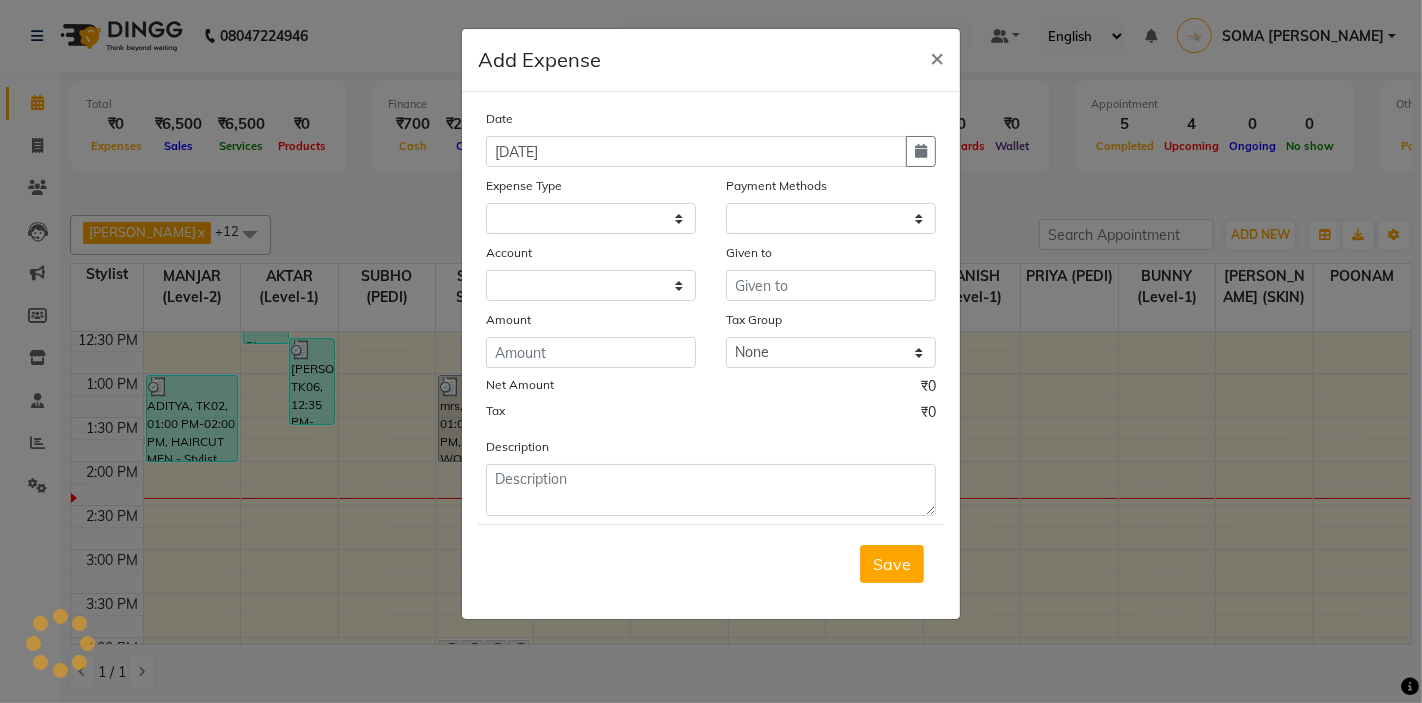 select 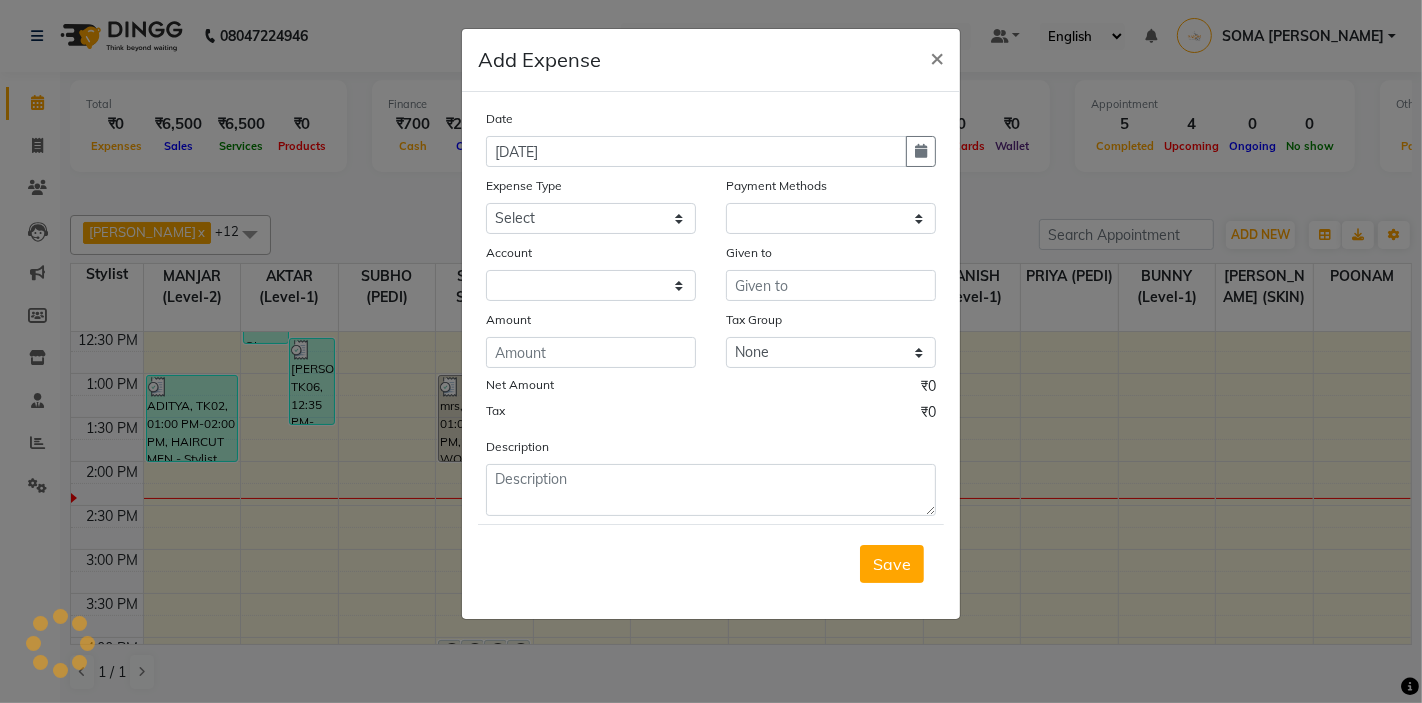 select on "1" 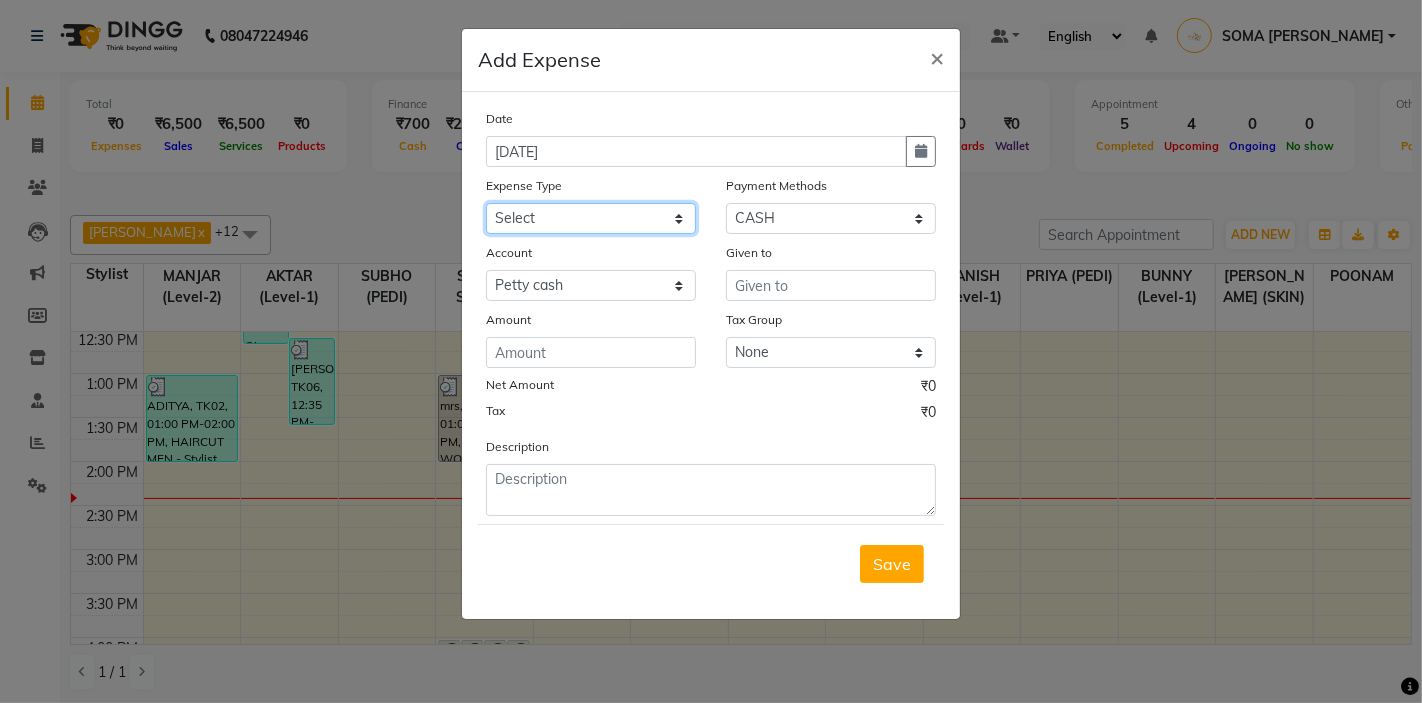 click on "Select Advance Salary Bank charges Car maintenance  Cash transfer to bank Client Snacks Clinical charges Equipment Fuel Govt fee Incentive Insurance International purchase Loan Repayment Maintenance Marketing Miscellaneous Other Pantry Product Rent Salary Staff Snacks Tax Tea & Refreshment Utilities" 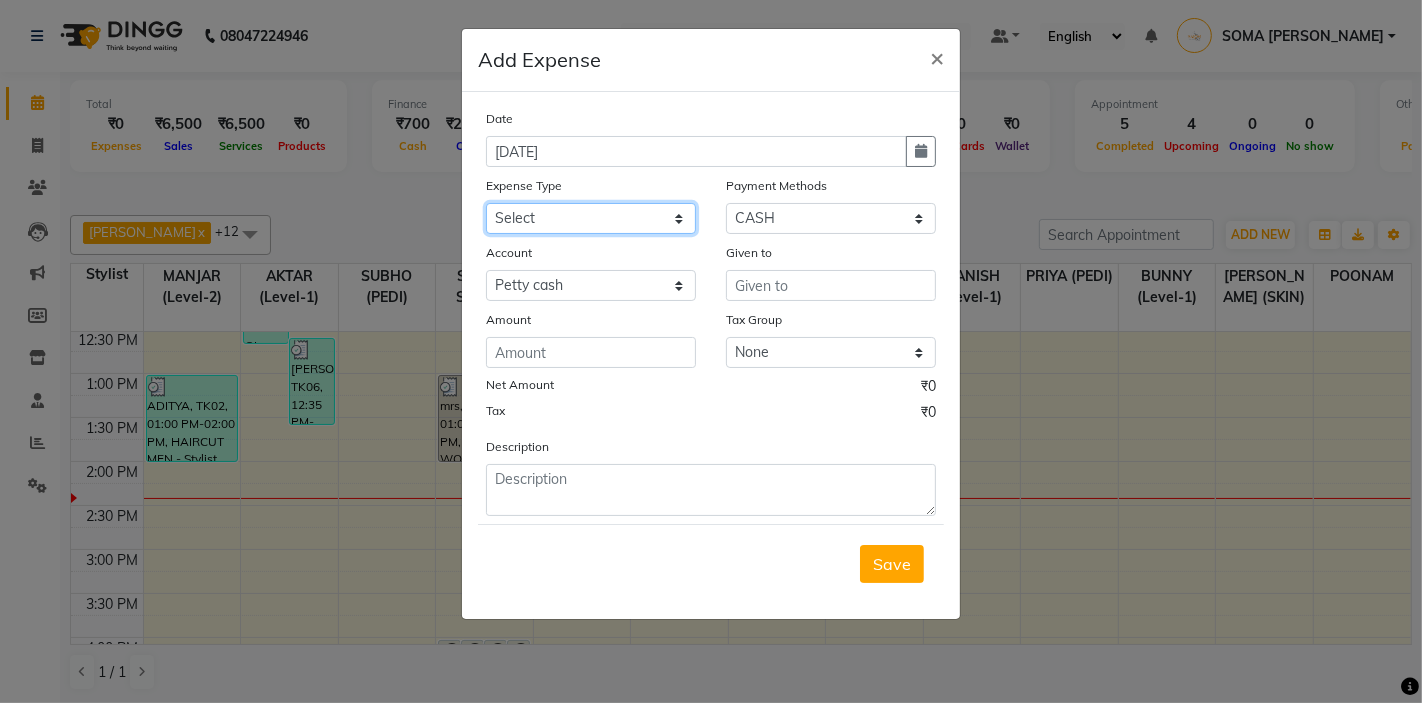select on "11456" 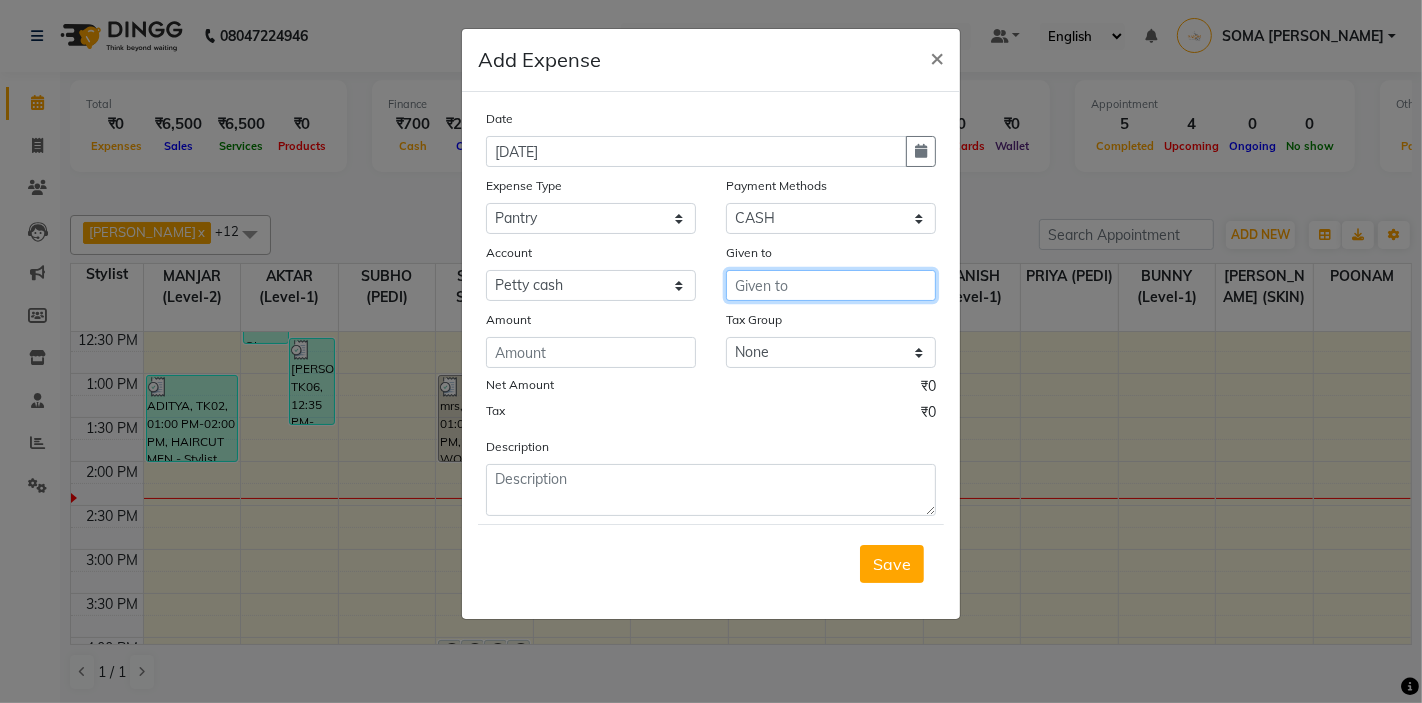 click at bounding box center [831, 285] 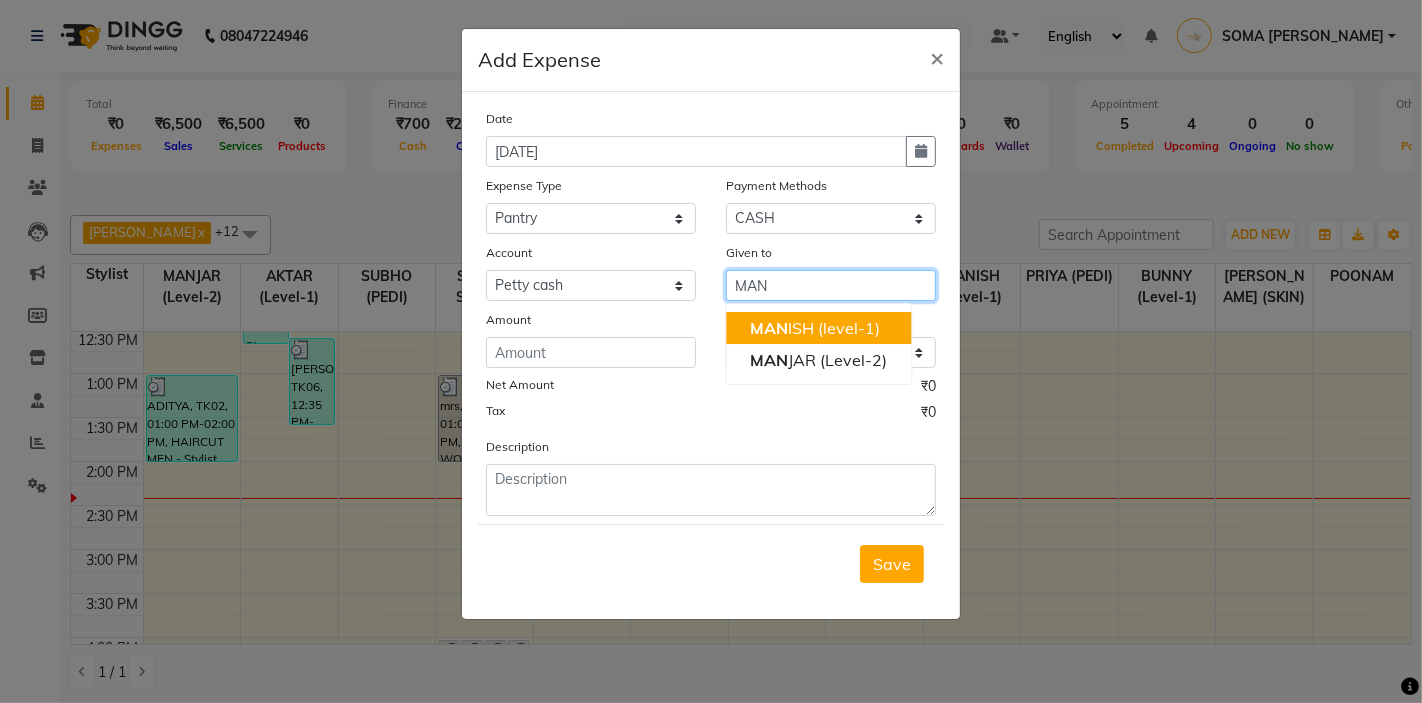 click on "MAN ISH (level-1)" at bounding box center (815, 328) 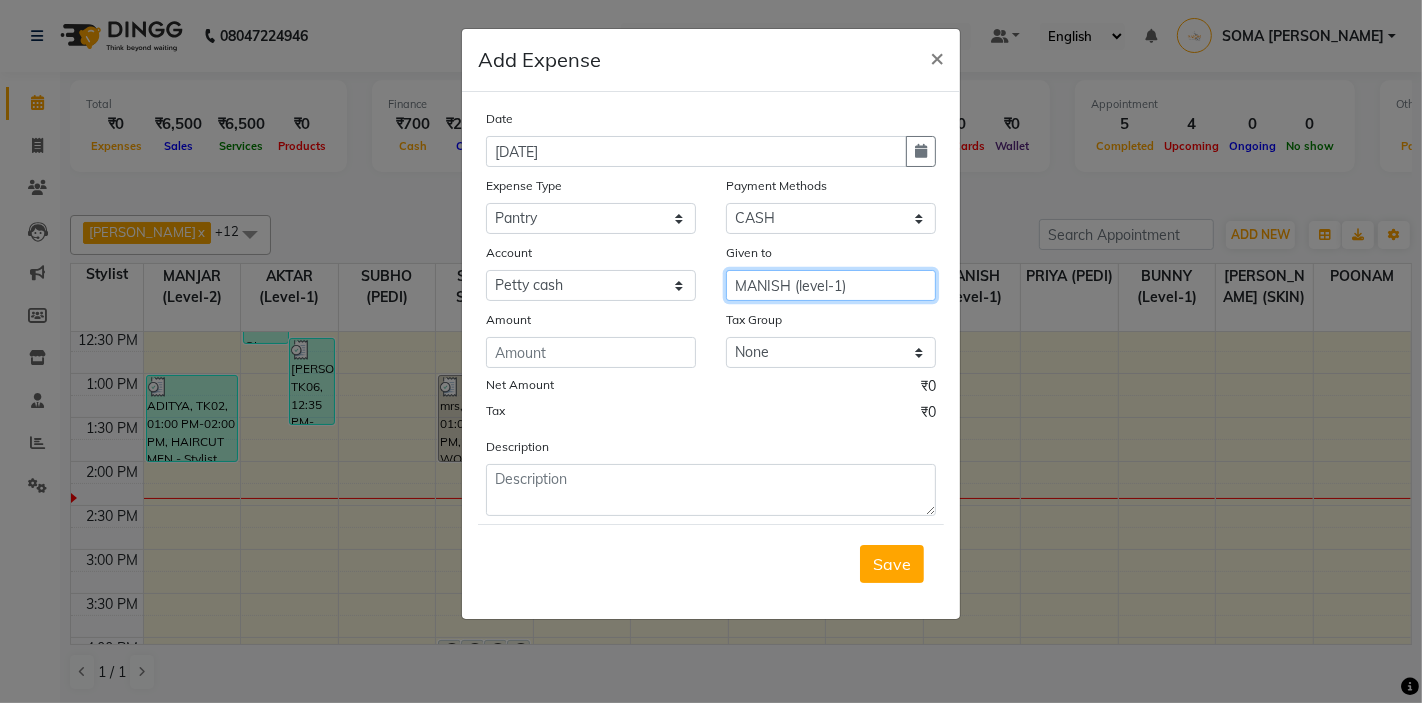 type on "MANISH (level-1)" 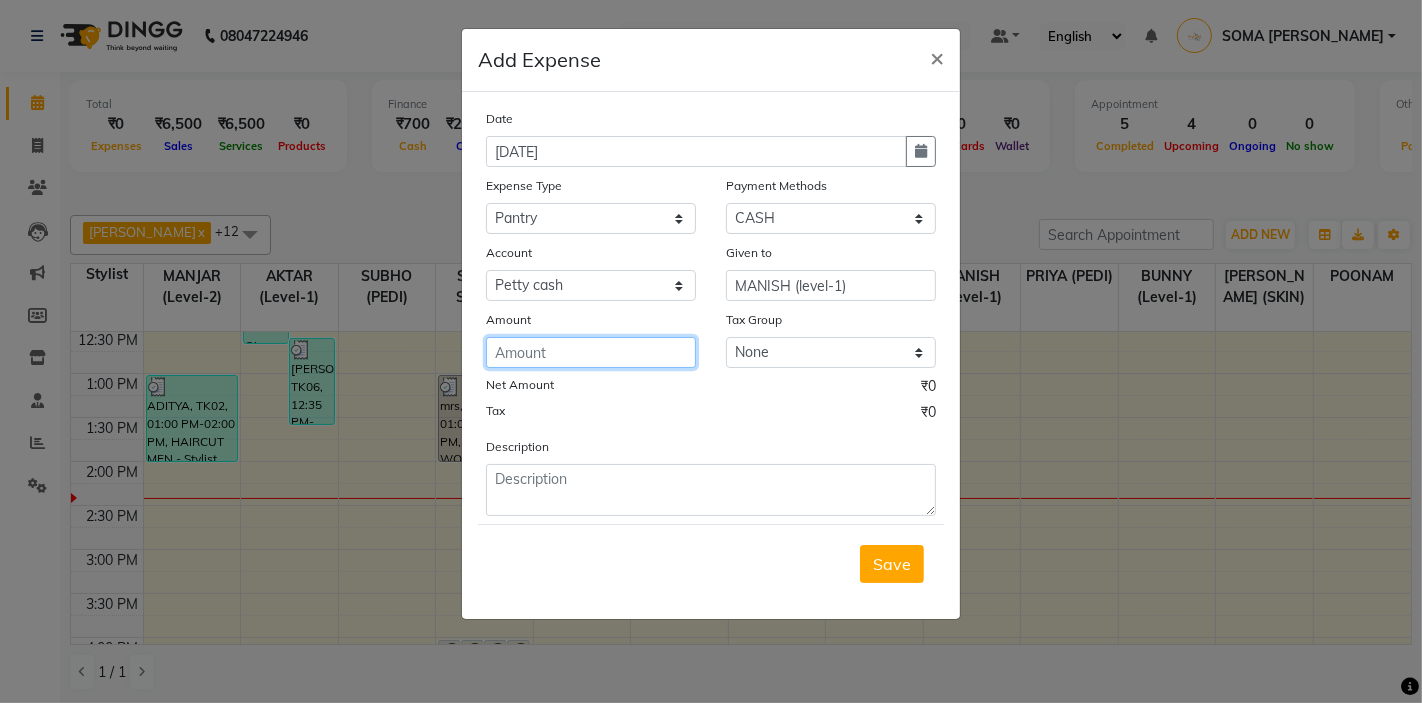 click 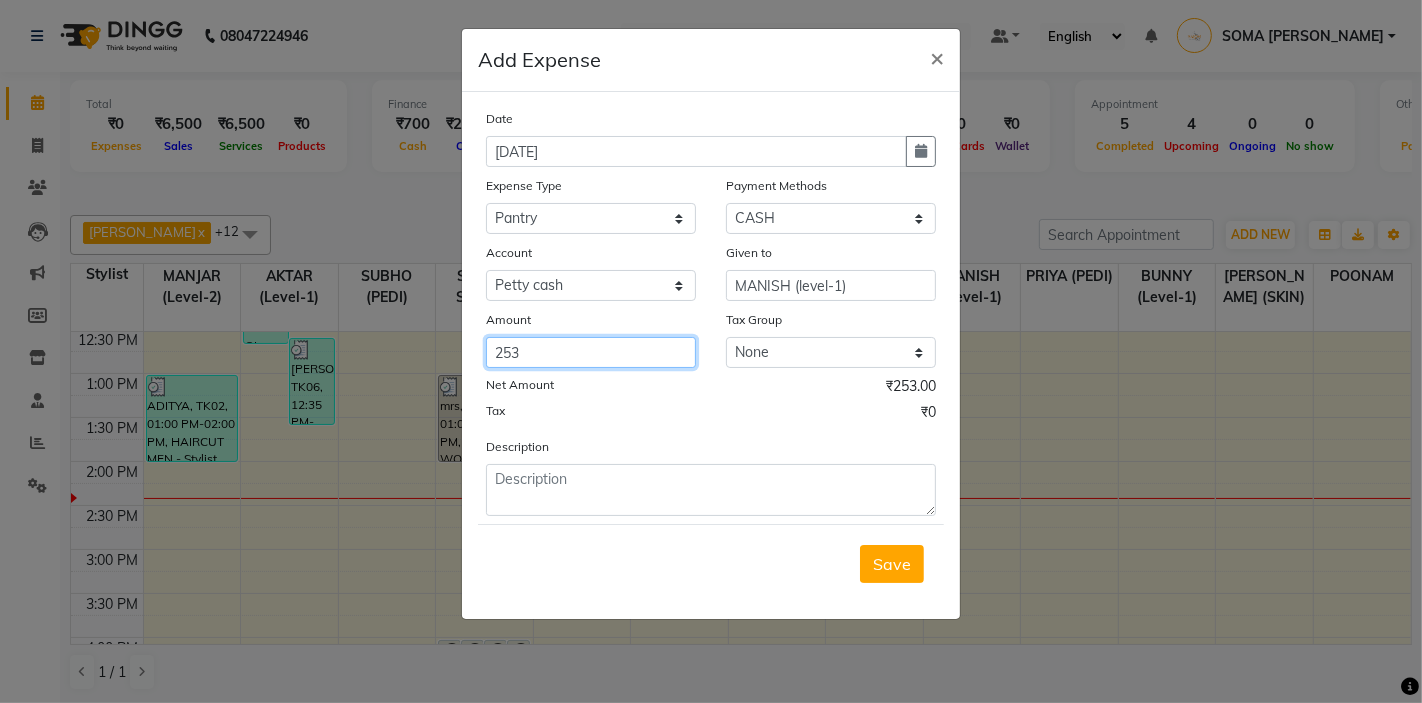 type on "253" 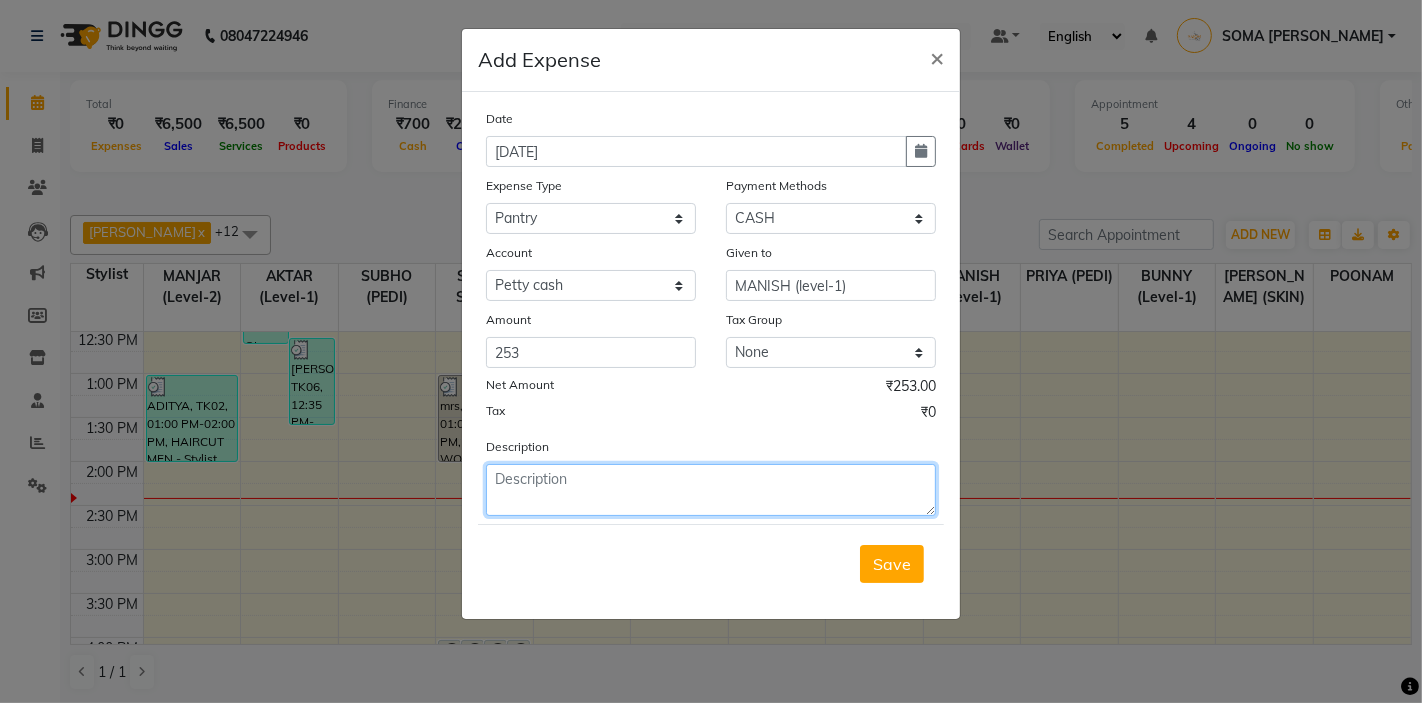 click 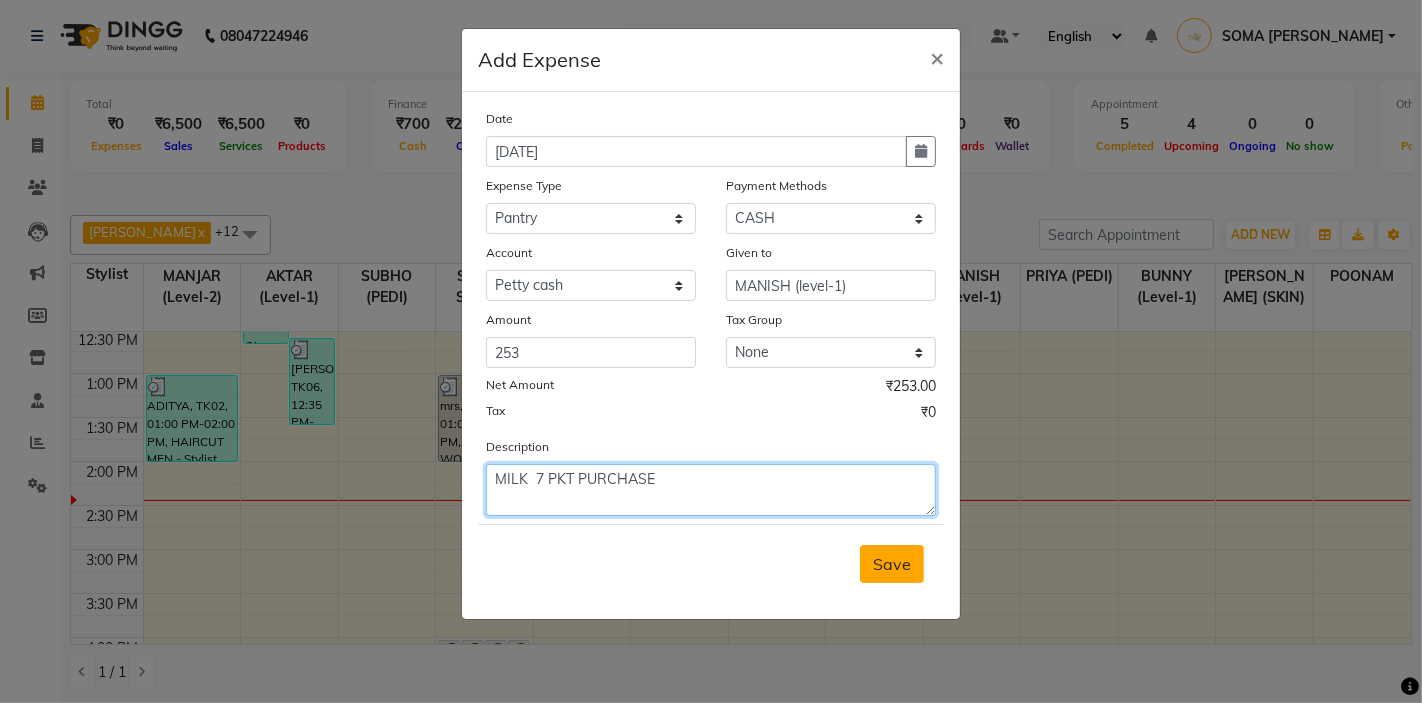 type on "MILK  7 PKT PURCHASE" 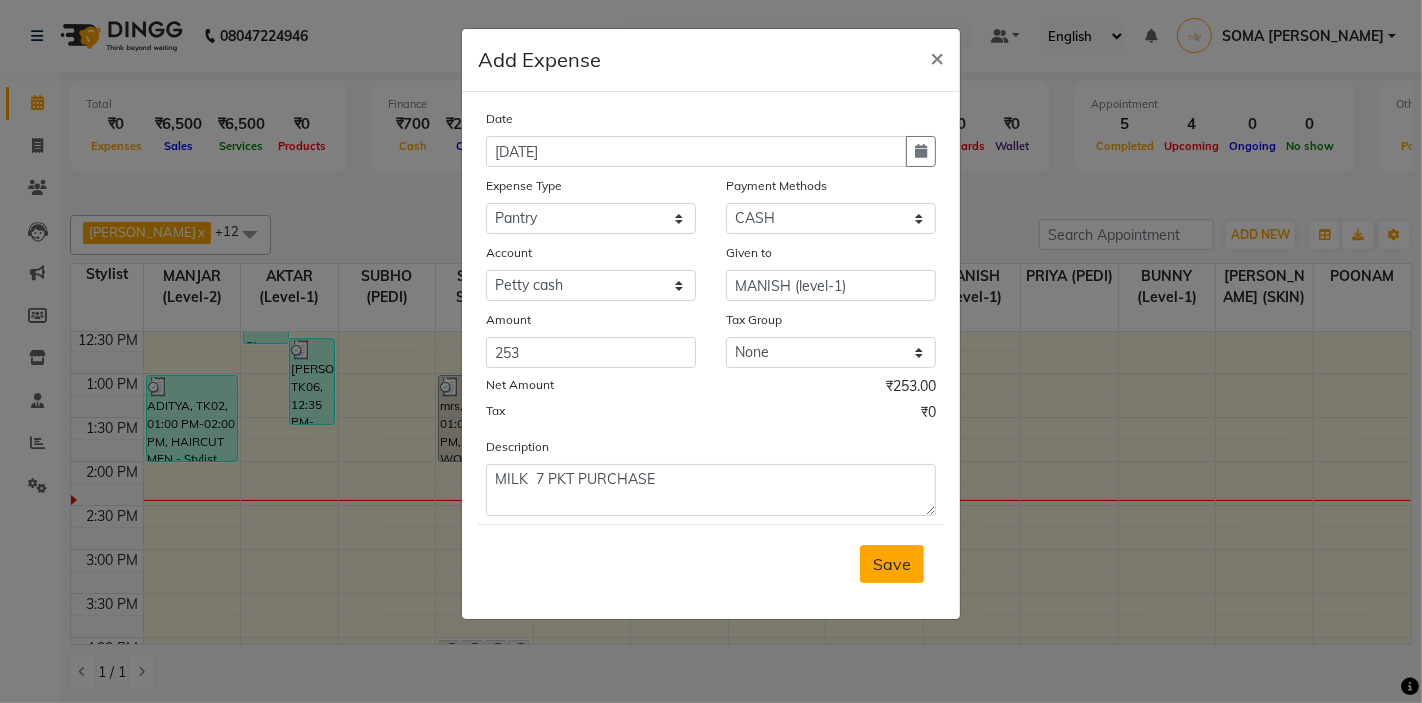 click on "Save" at bounding box center [892, 564] 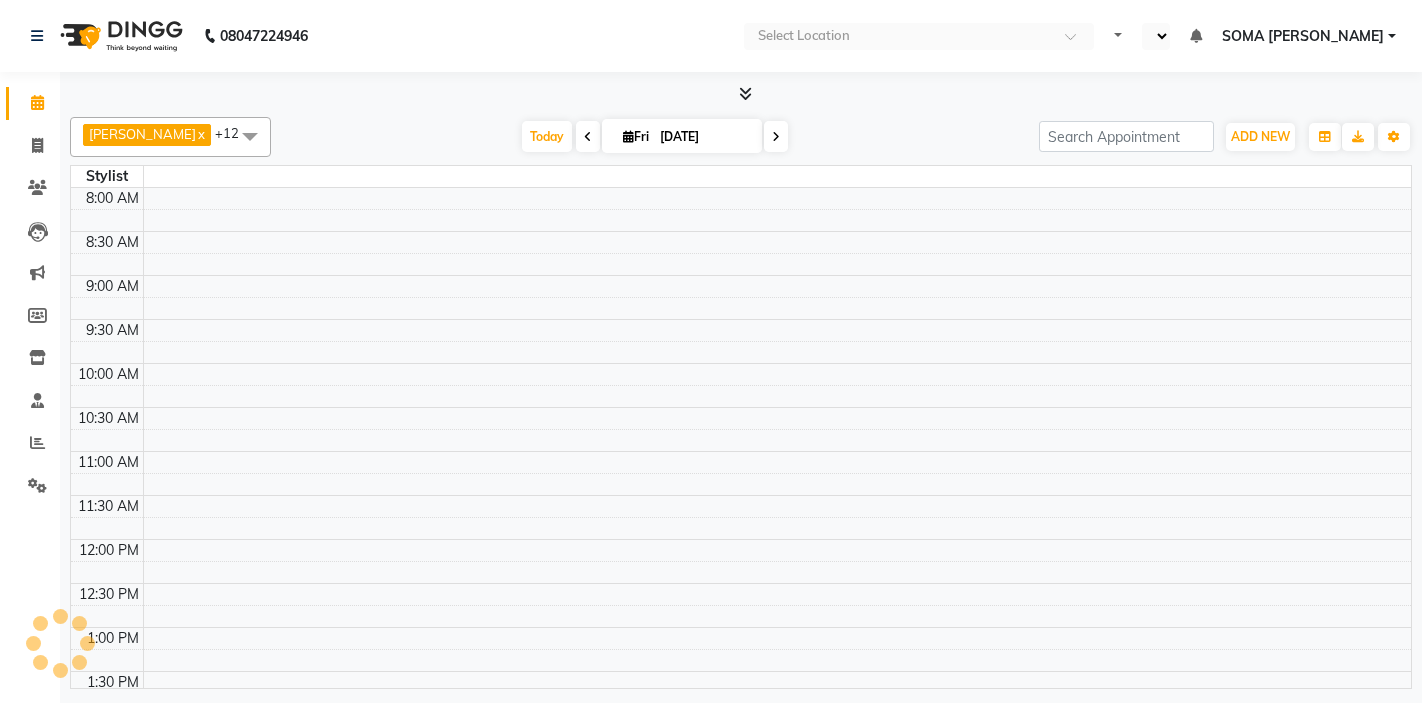 scroll, scrollTop: 0, scrollLeft: 0, axis: both 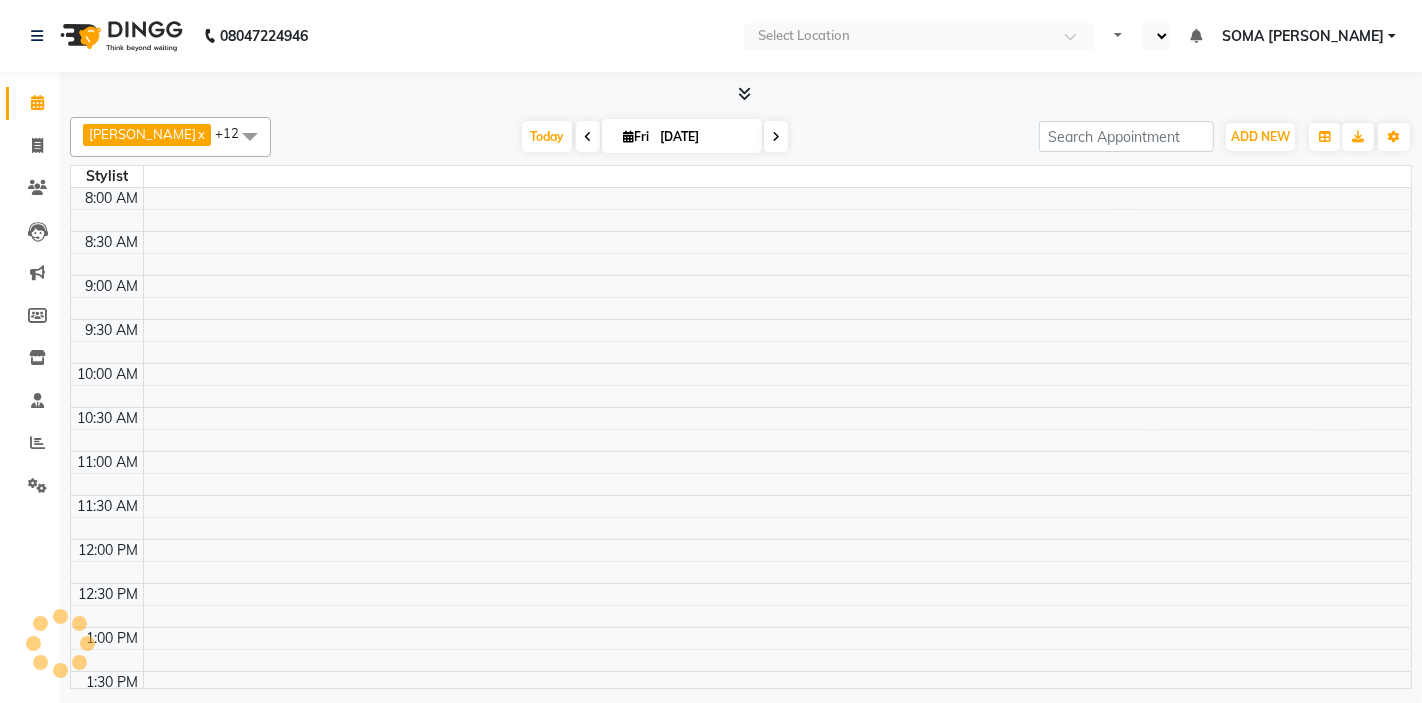 select on "en" 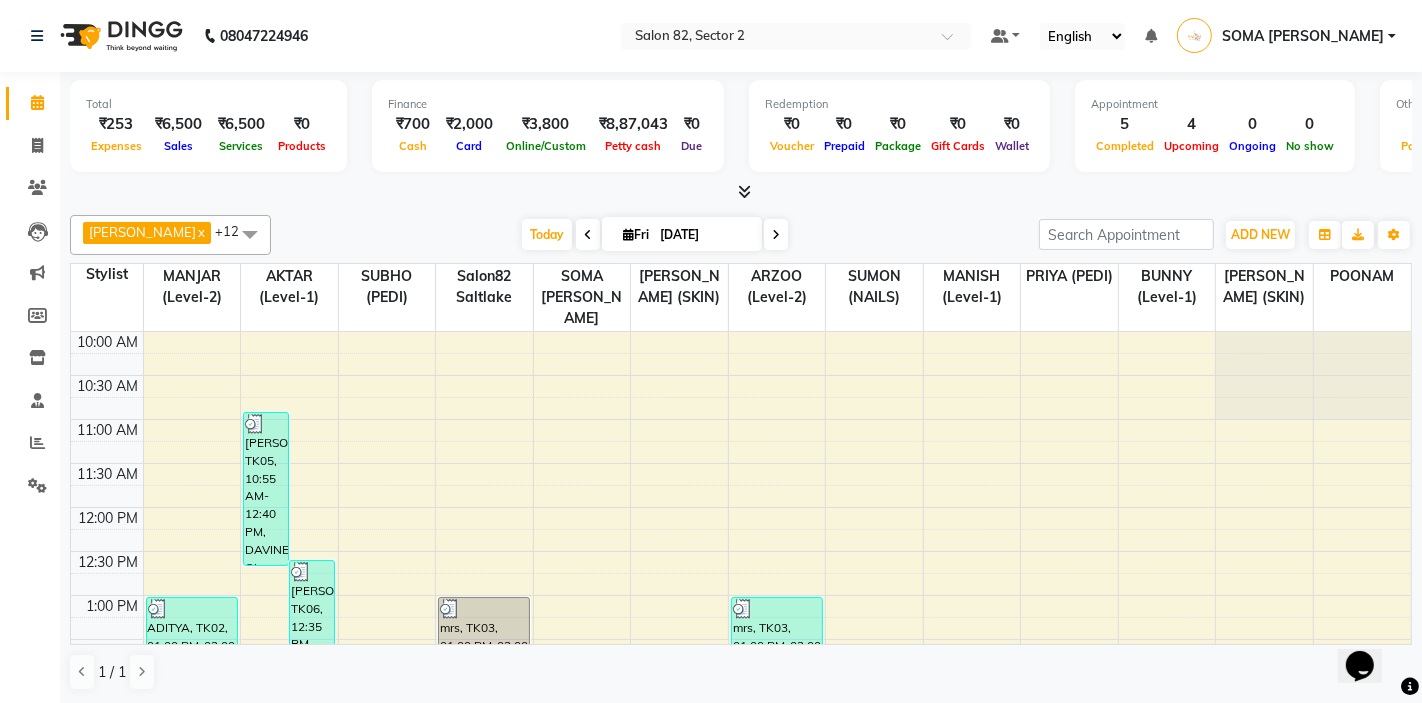 scroll, scrollTop: 0, scrollLeft: 0, axis: both 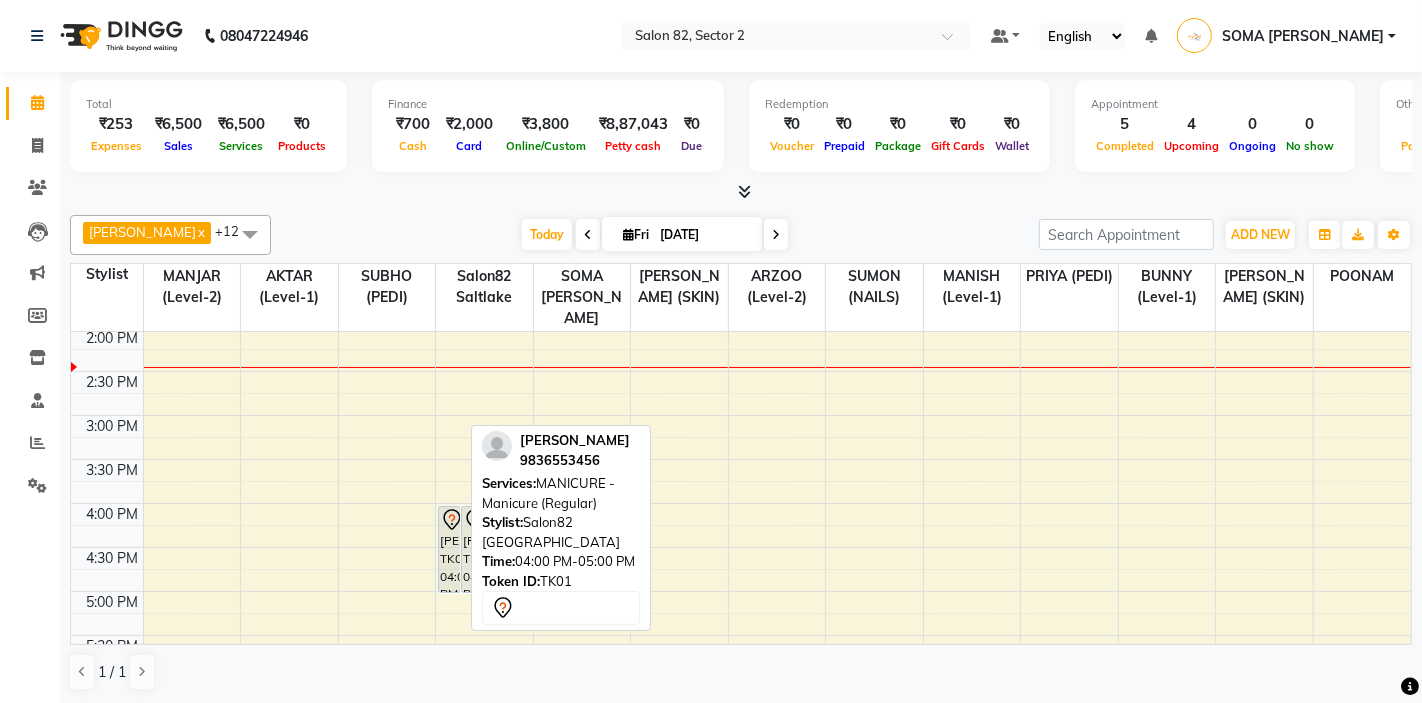 click 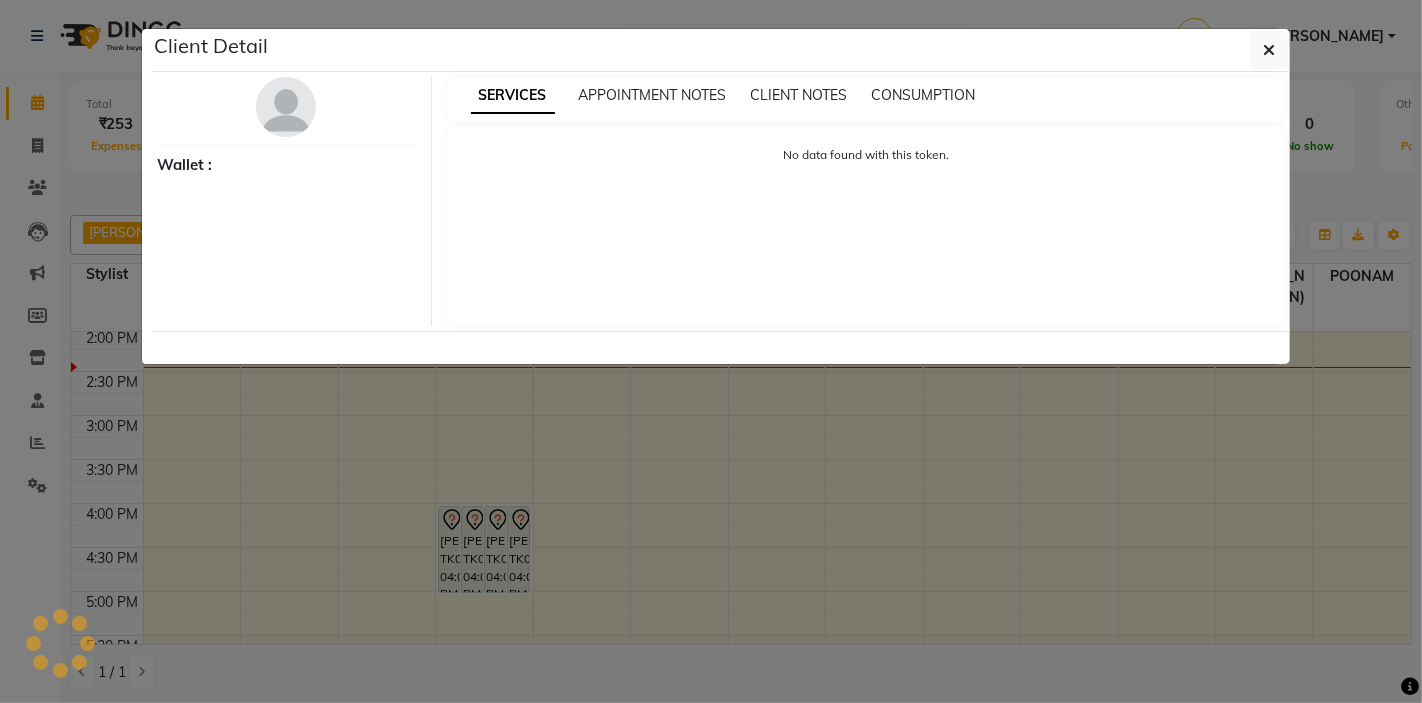 select on "7" 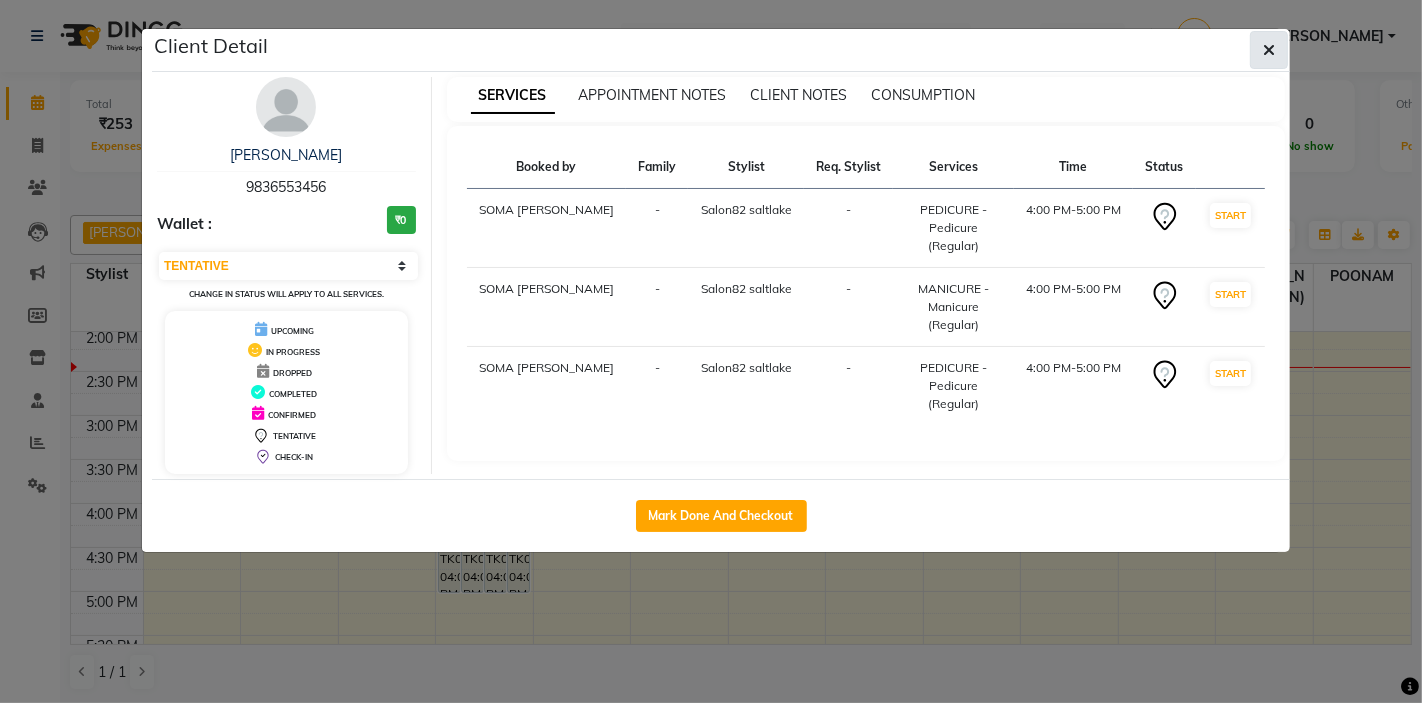 click 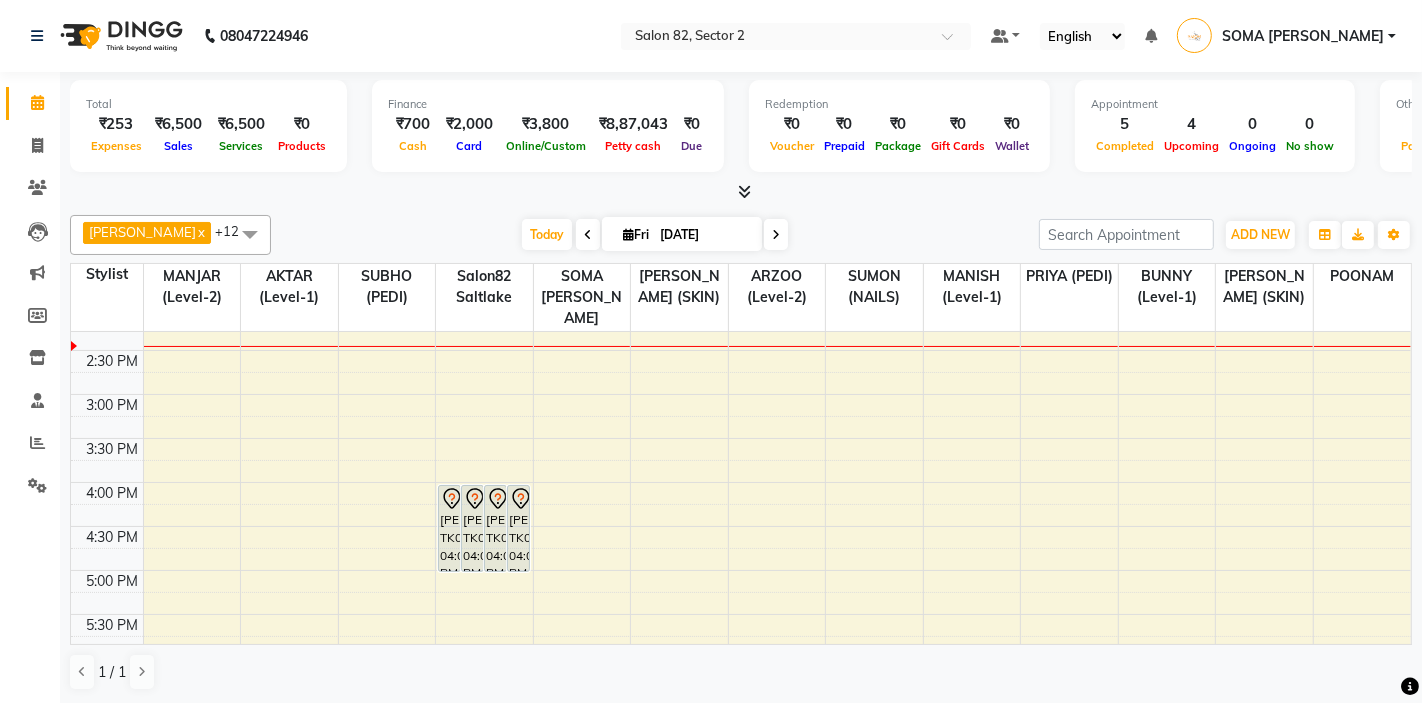 scroll, scrollTop: 388, scrollLeft: 0, axis: vertical 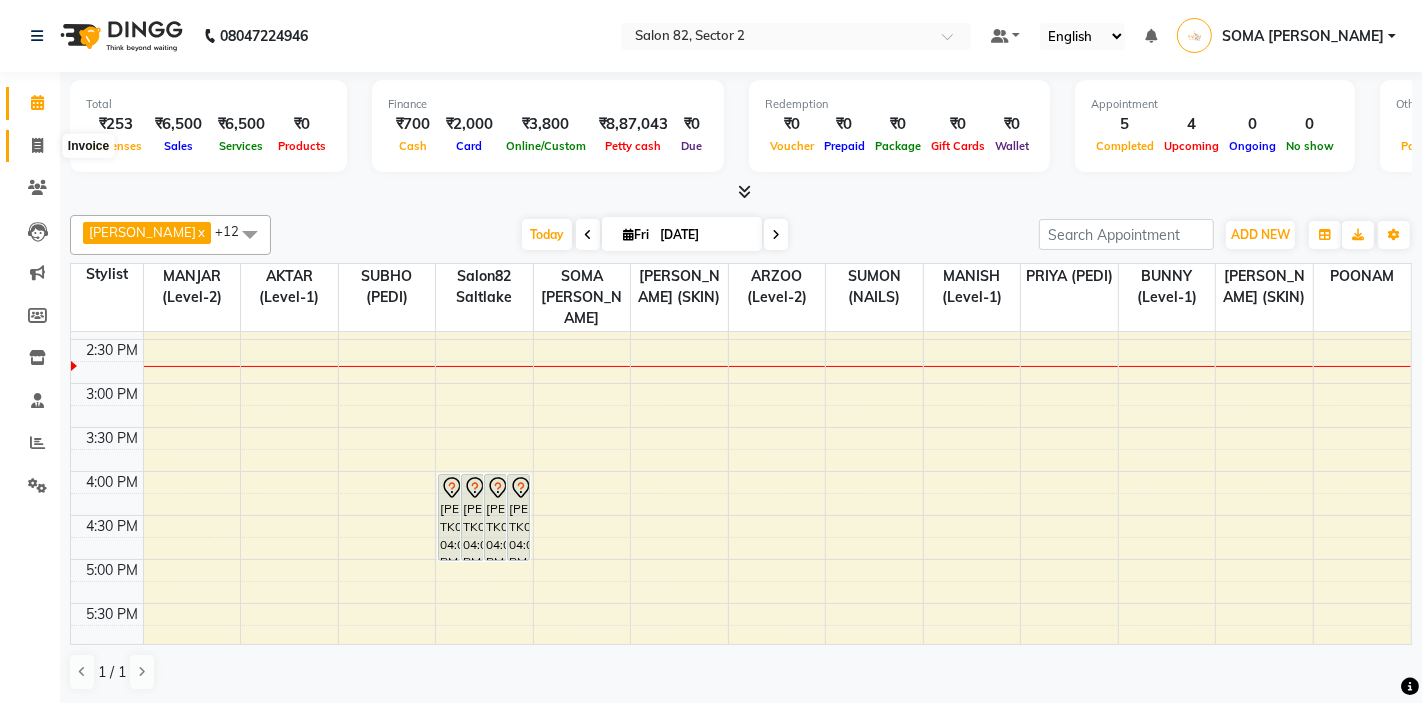 click 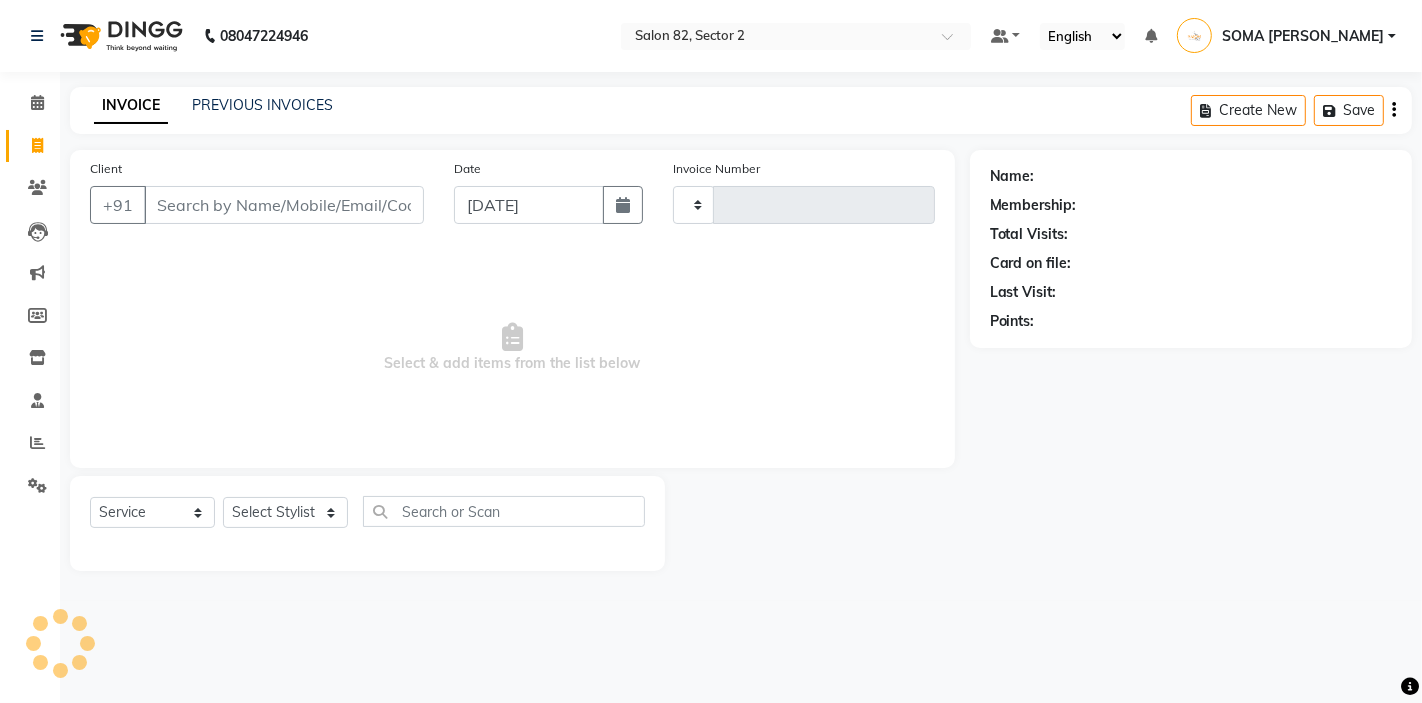 type on "1669" 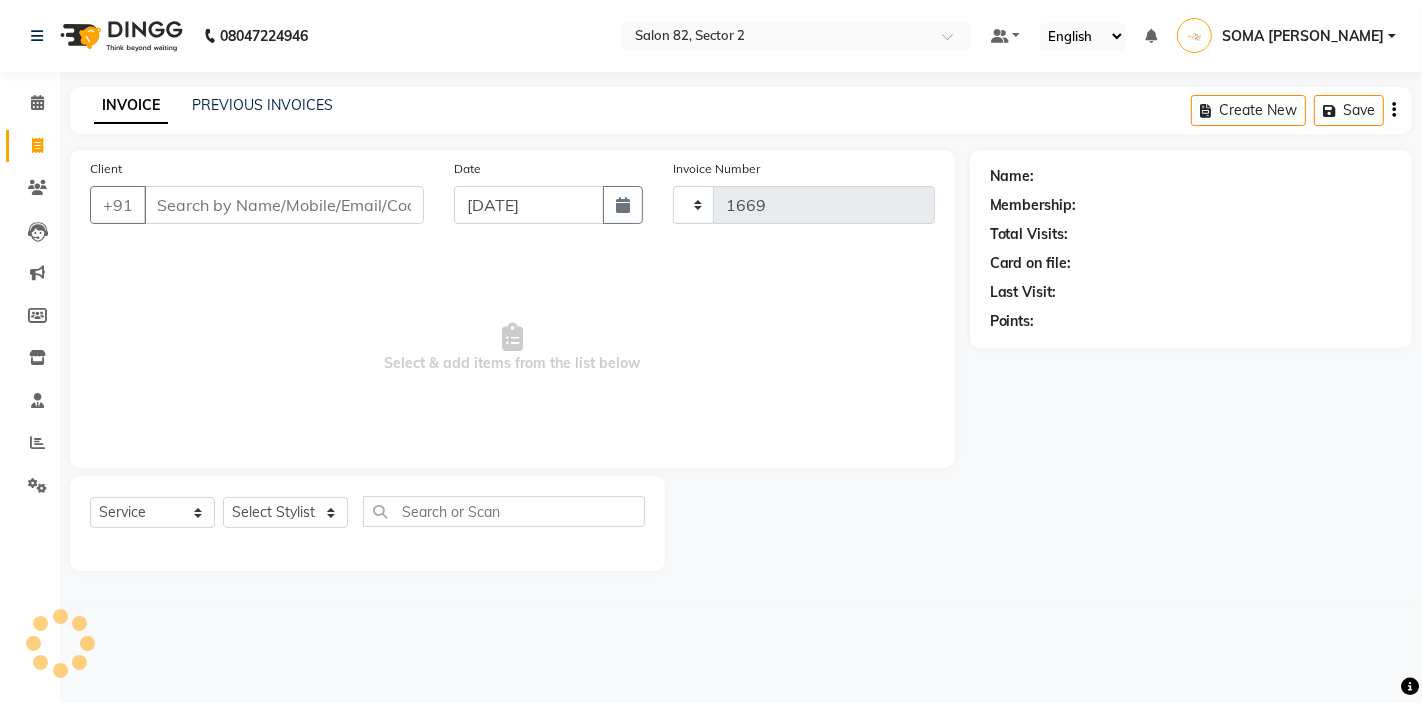 select on "5194" 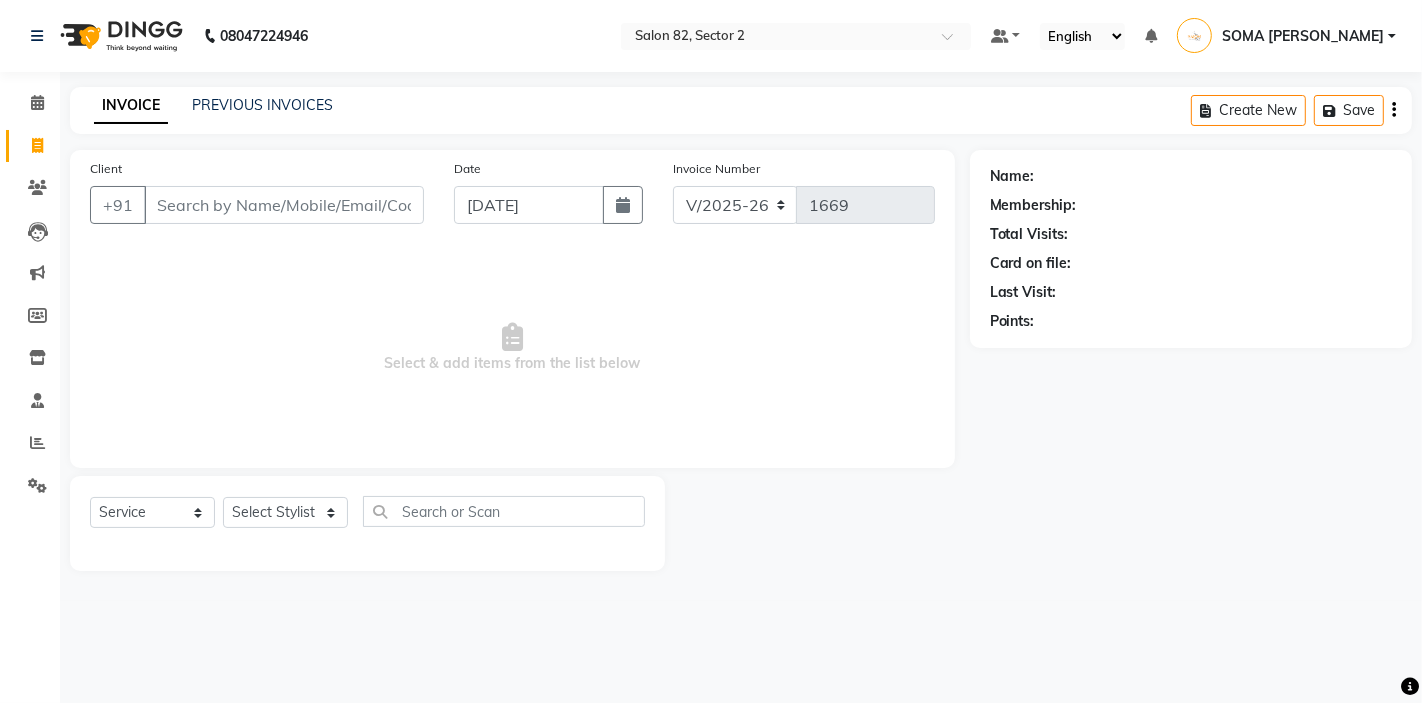 click on "Client" at bounding box center (284, 205) 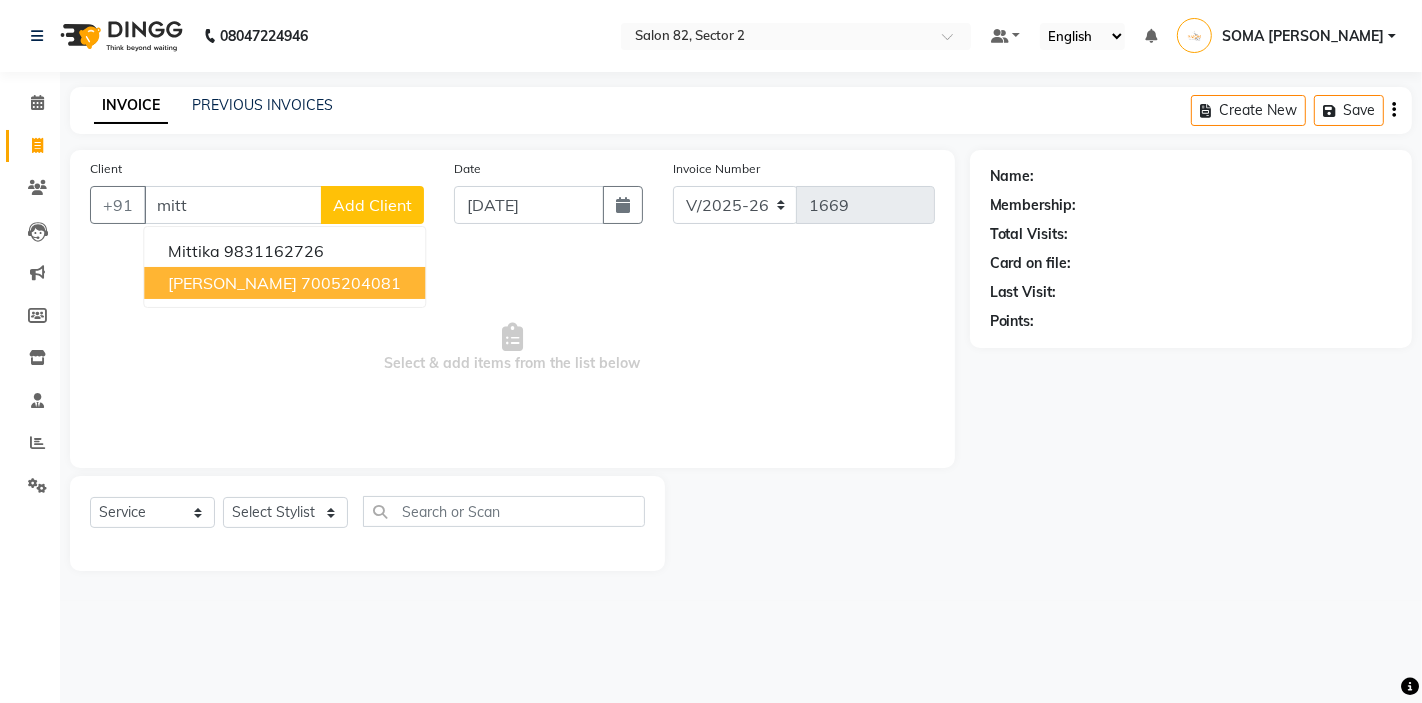 click on "7005204081" at bounding box center [351, 283] 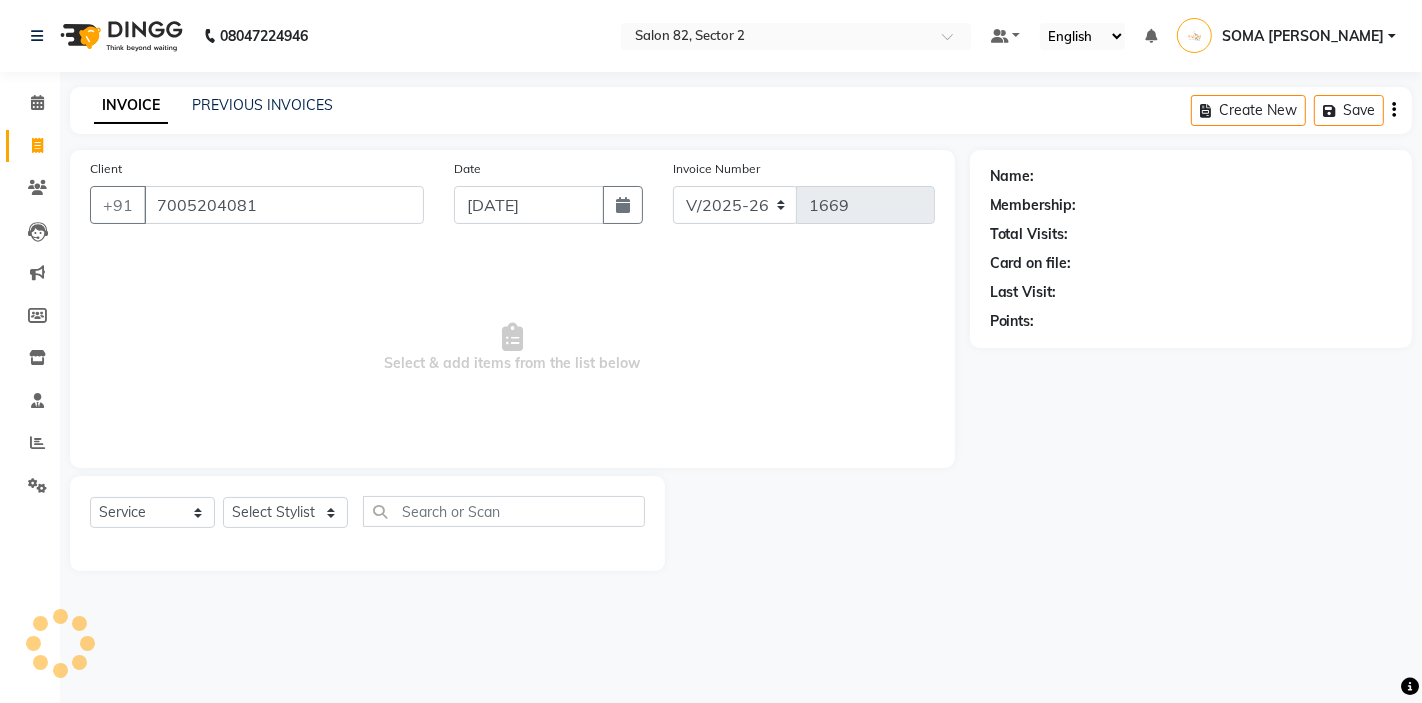 type on "7005204081" 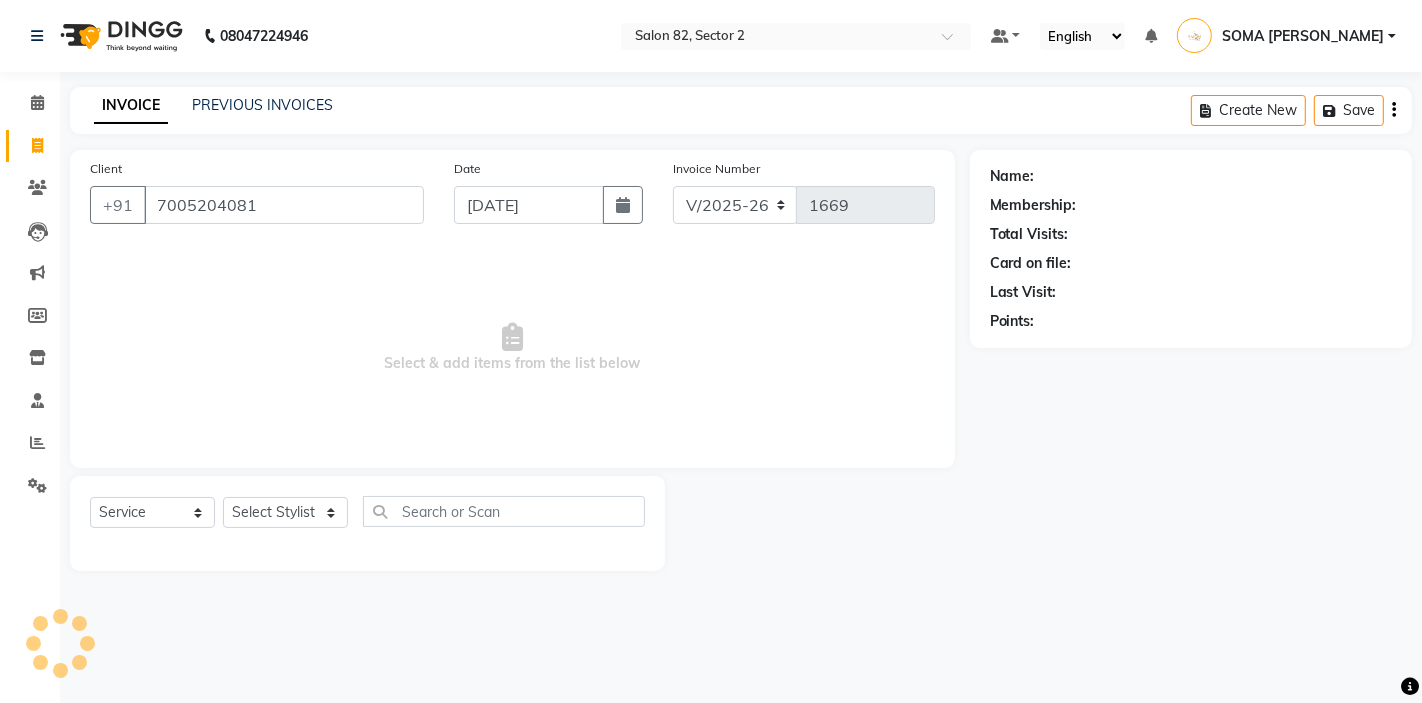 select on "1: Object" 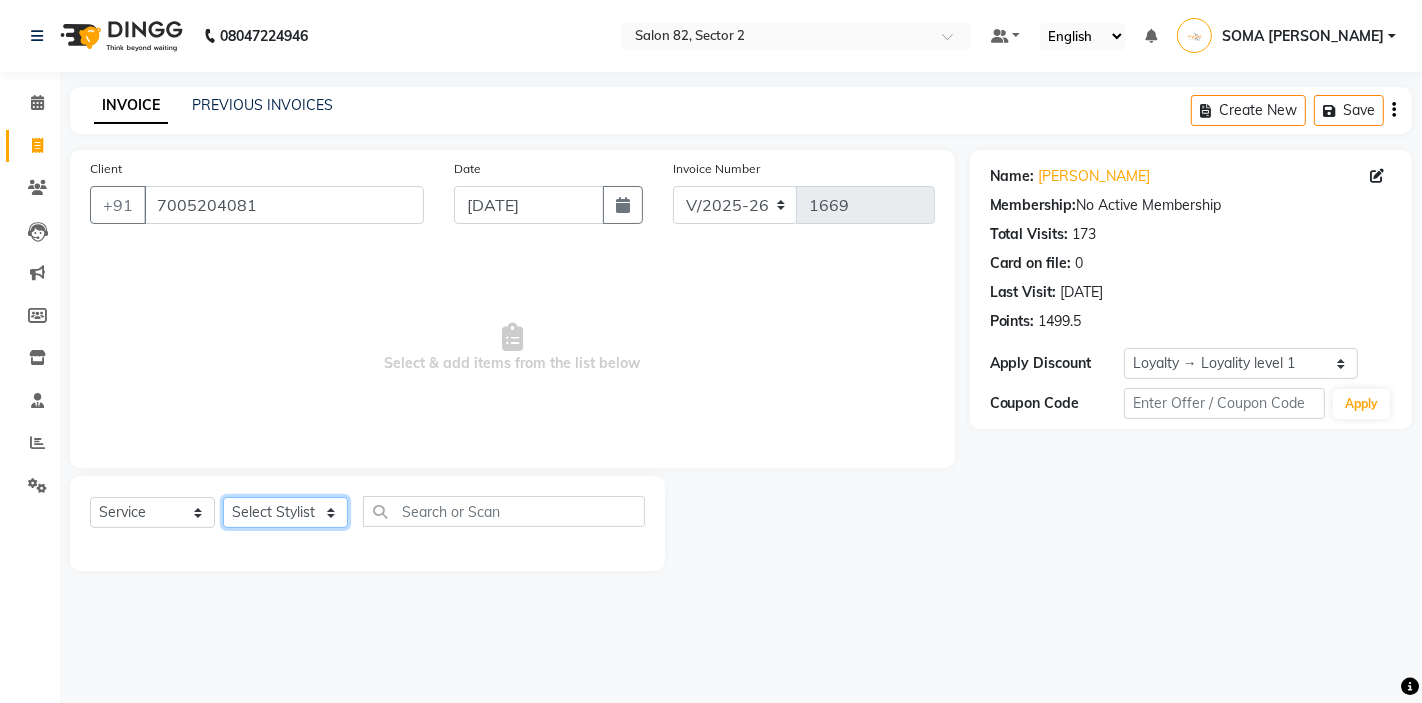 click on "Select Stylist AKTAR (level-1) ARZOO (level-2) BHARAT BUNNY (level-1) FAIZAL (level-2) [PERSON_NAME] [PERSON_NAME] (level-1) MANJAR (Level-2) [PERSON_NAME] (SKIN) POONAM PRIYA (PEDI) [PERSON_NAME] ROHIT  Salon82 saltlake SOMA [PERSON_NAME] (PEDI) [PERSON_NAME] (SKIN) SUMON (NAILS)" 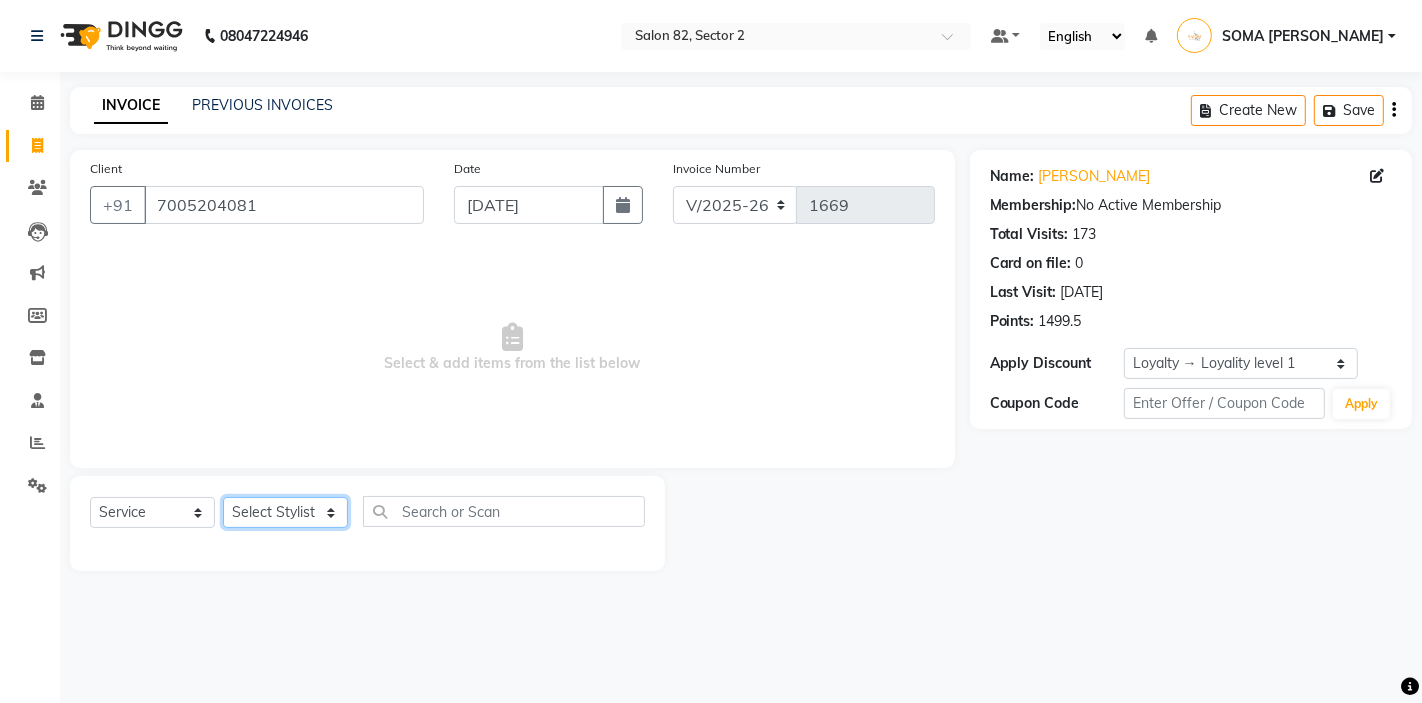 select on "33727" 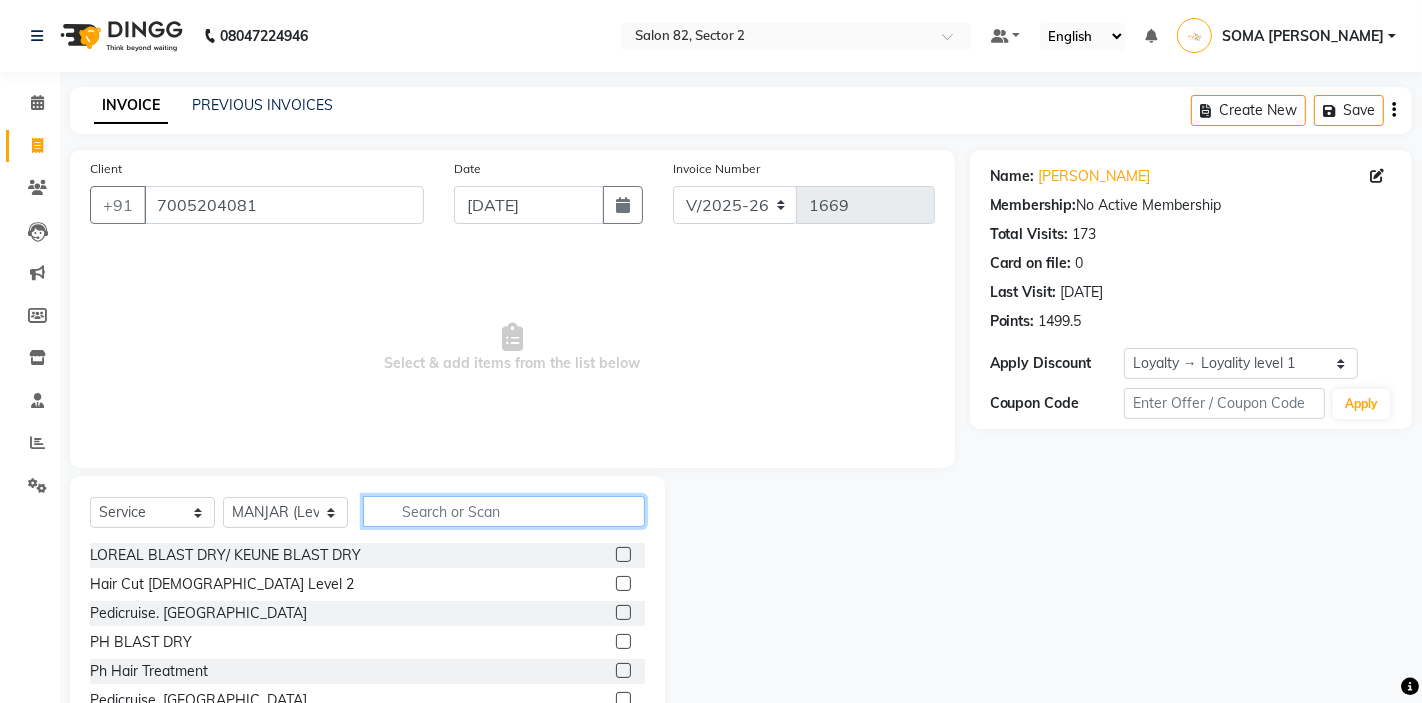 click 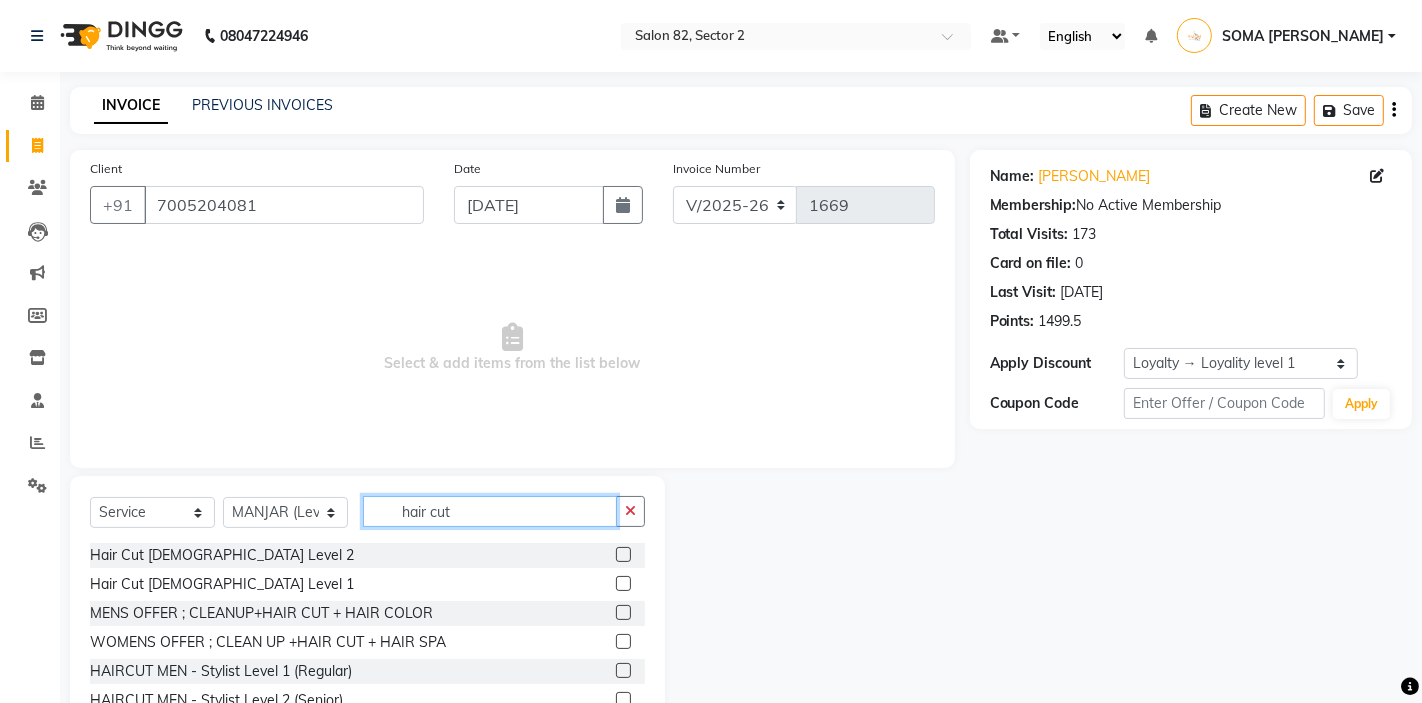 type on "hair cut" 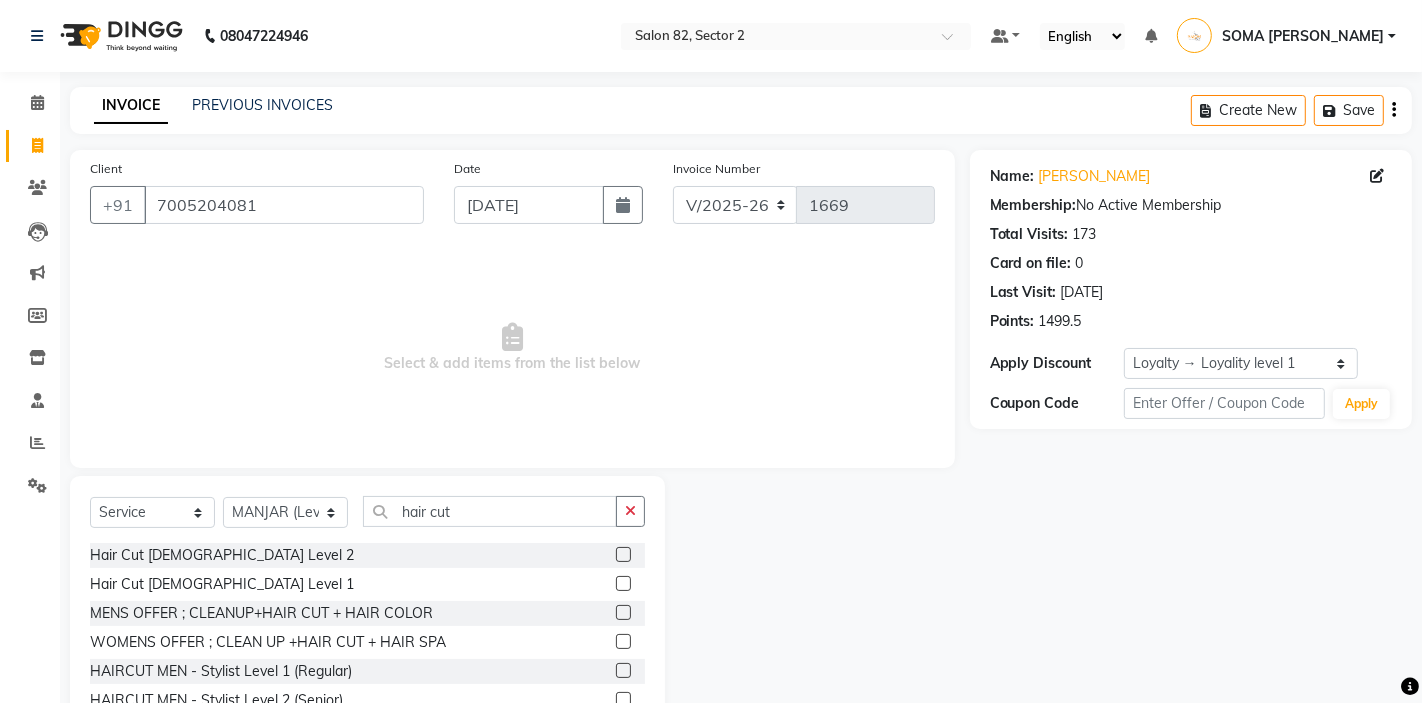 click 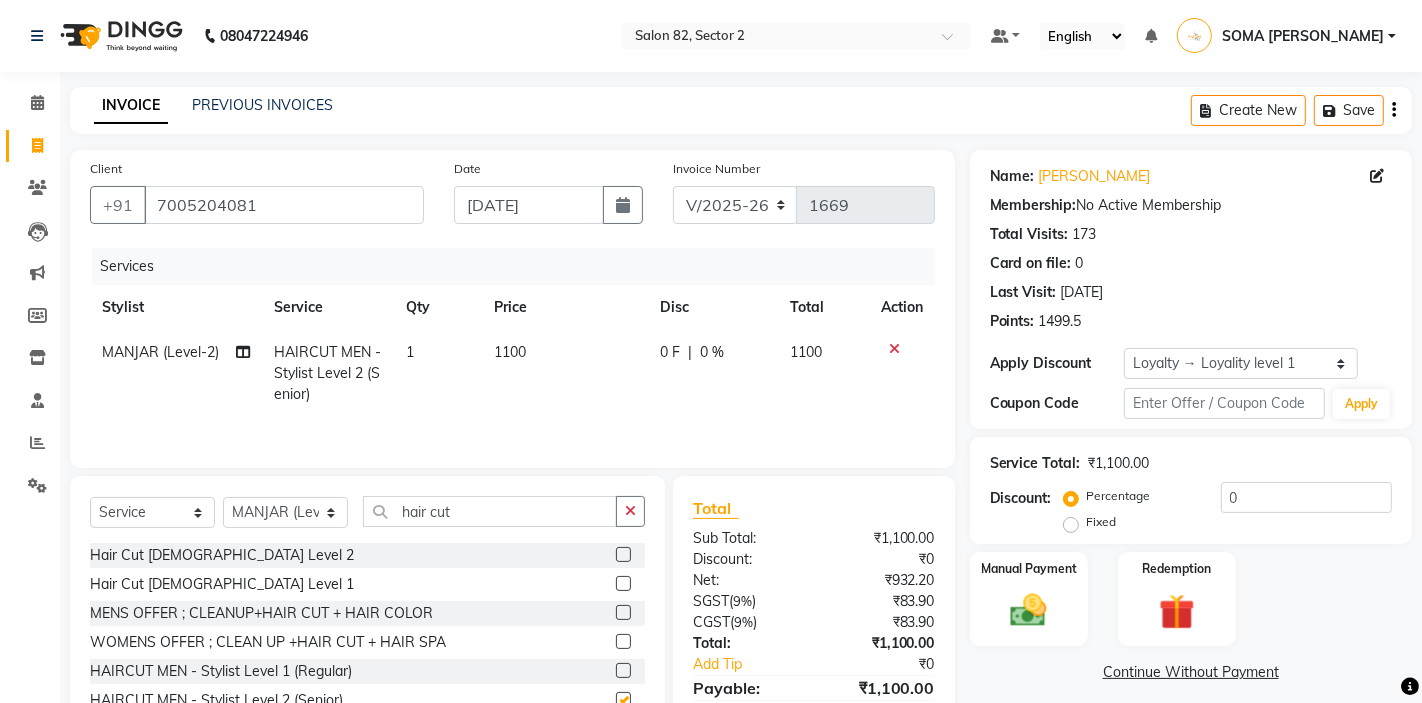 checkbox on "false" 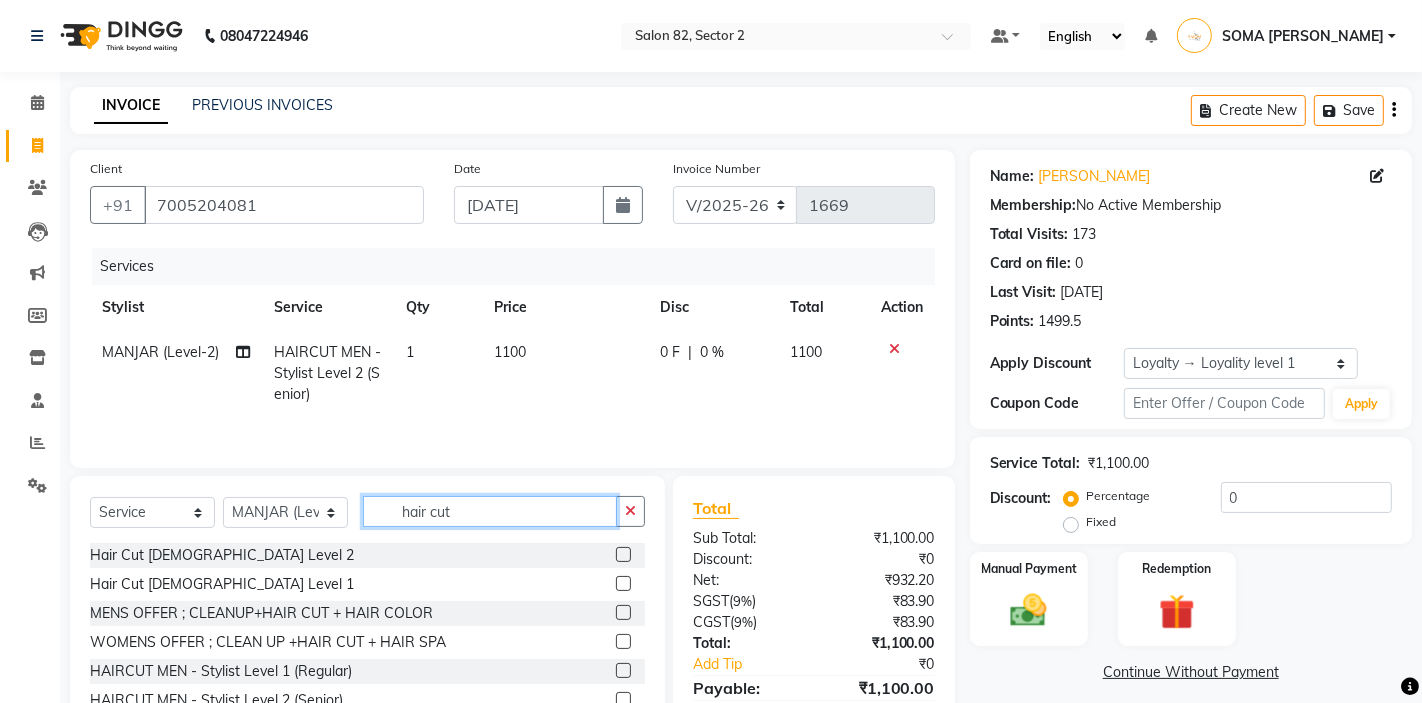 click on "hair cut" 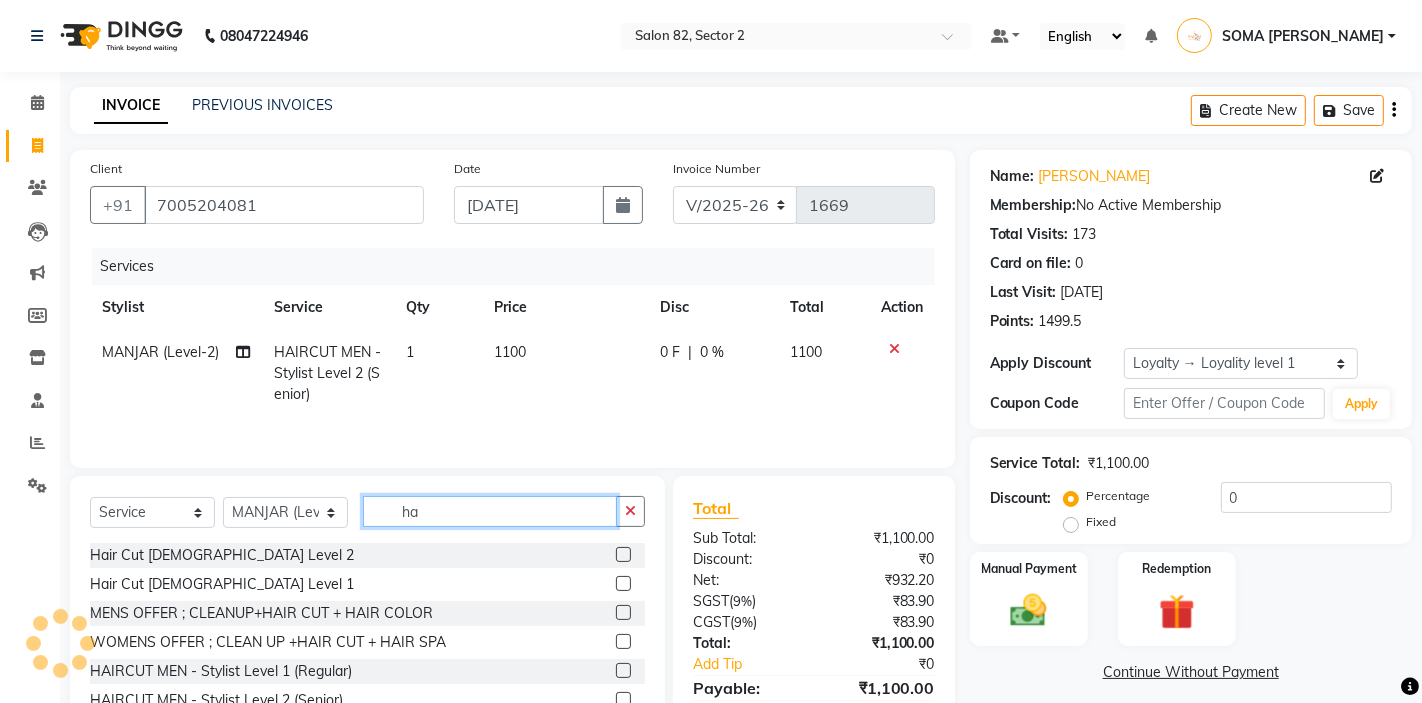 type on "h" 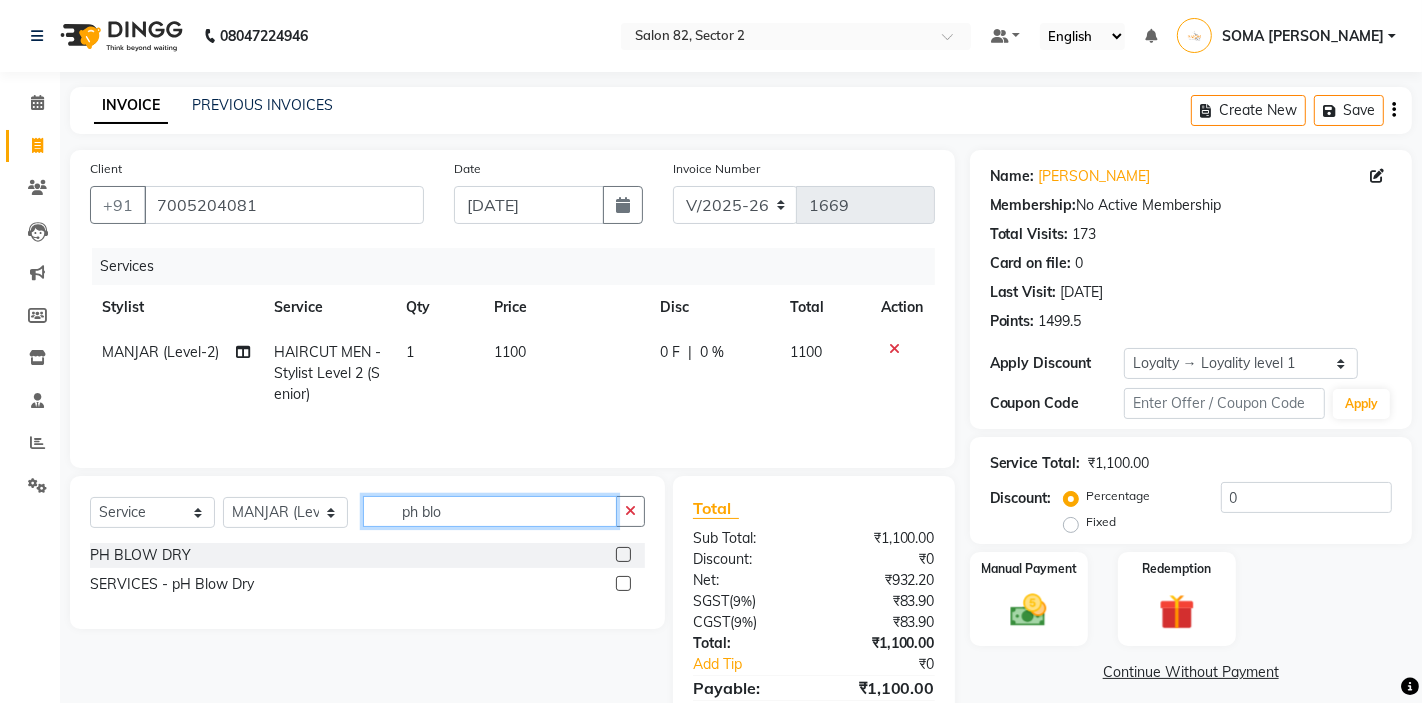 type on "ph blo" 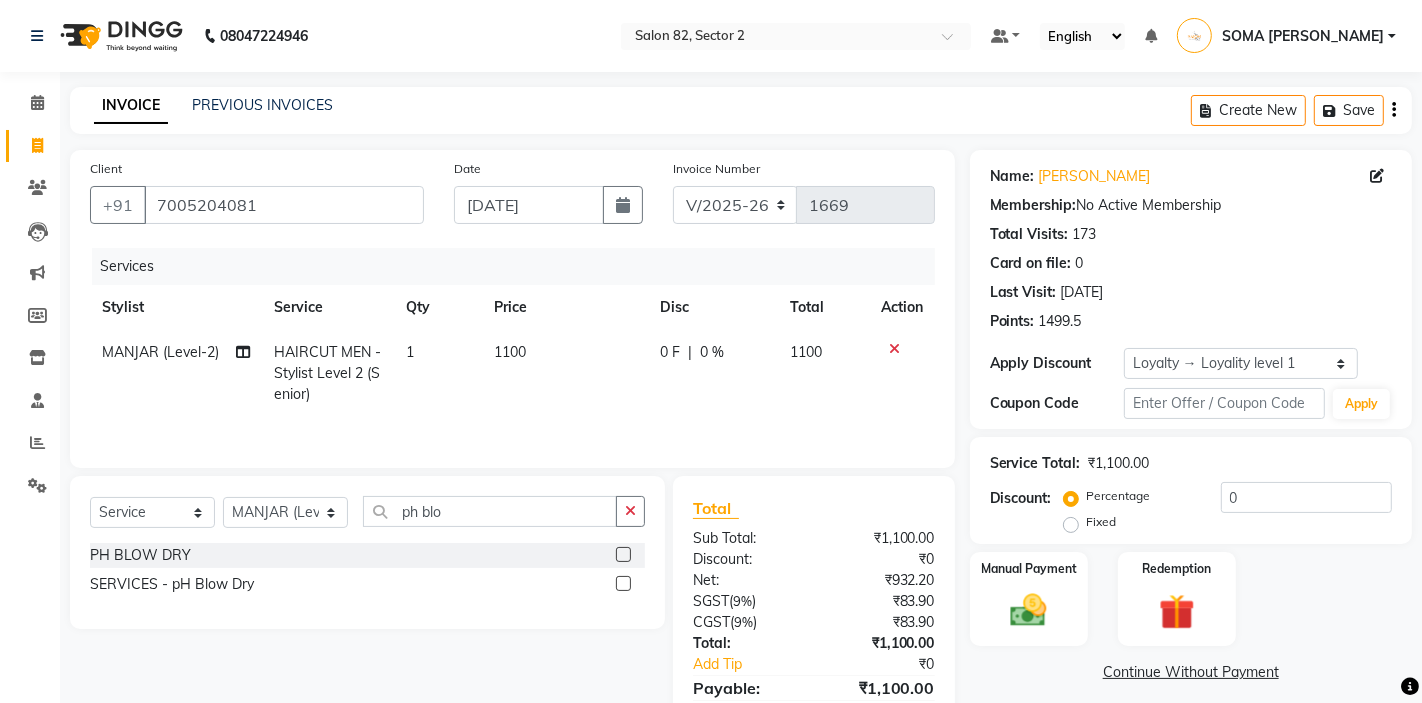 click 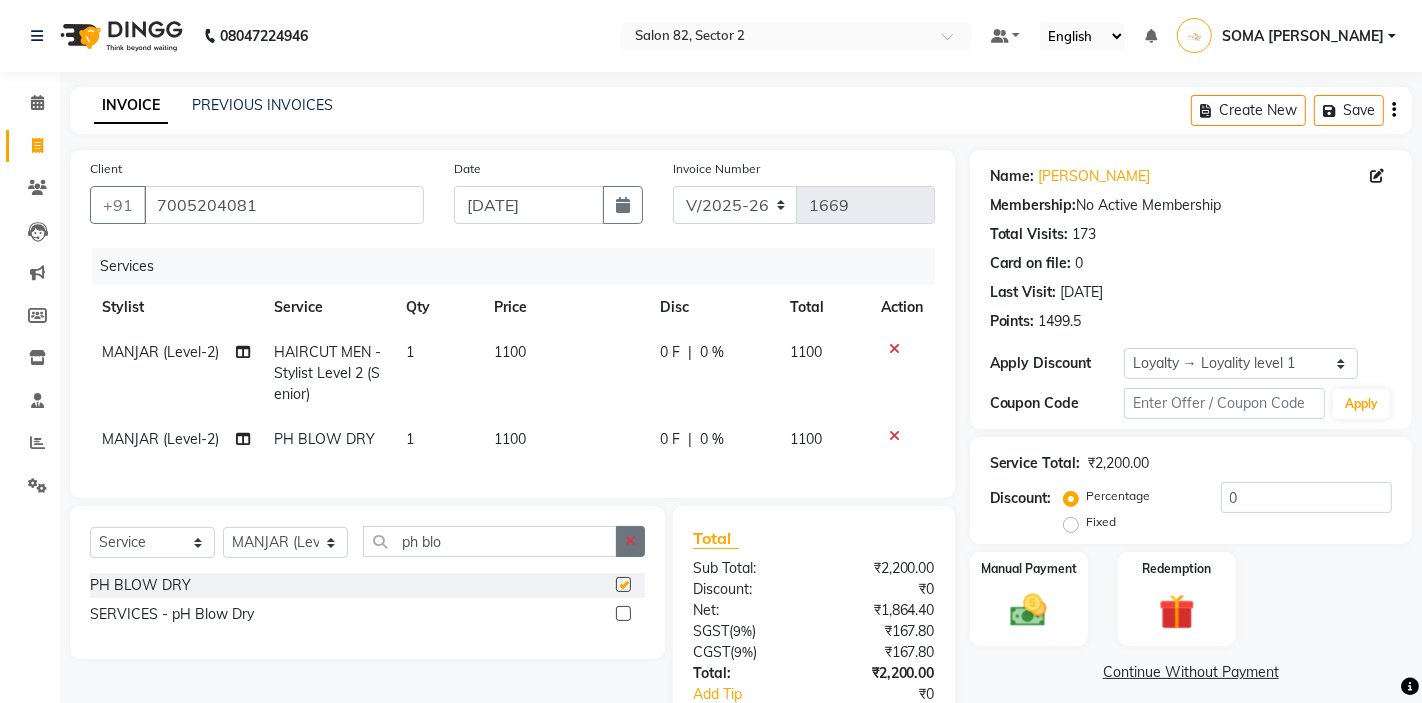 checkbox on "false" 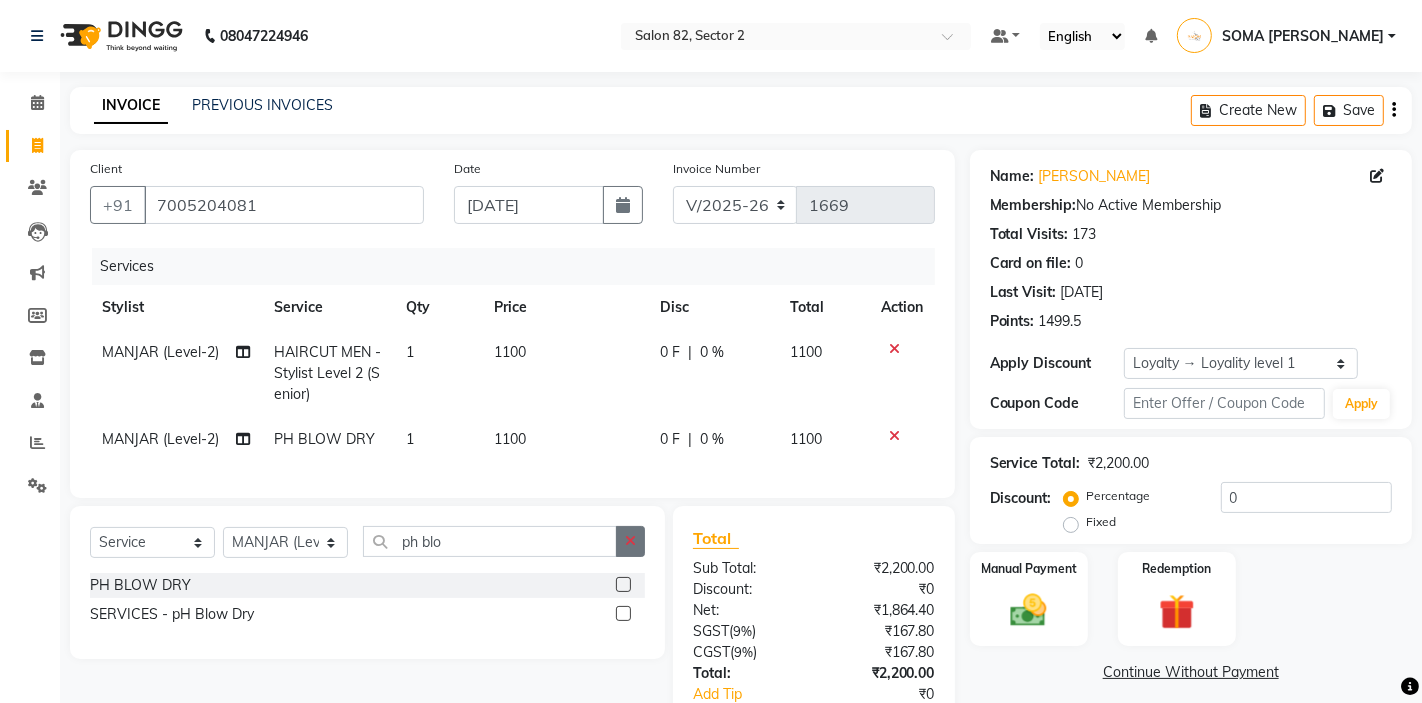 click 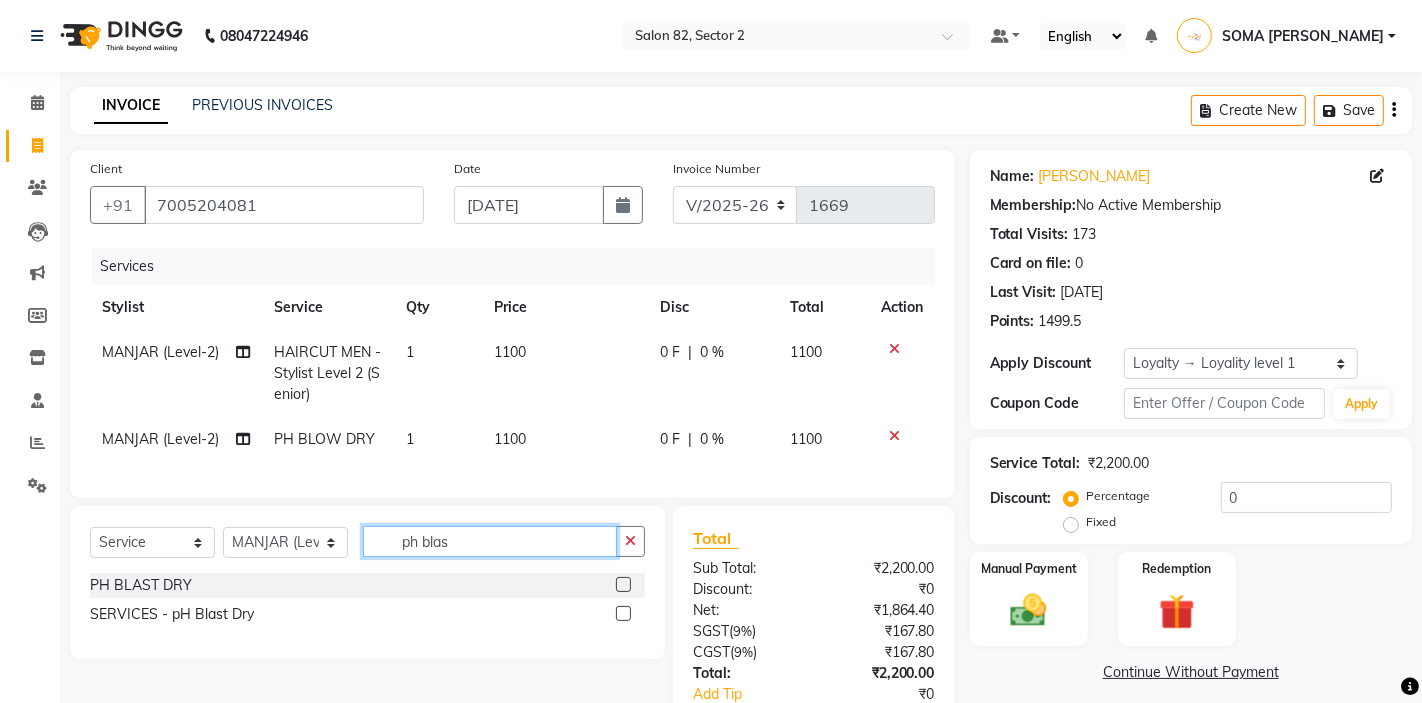 type on "ph blas" 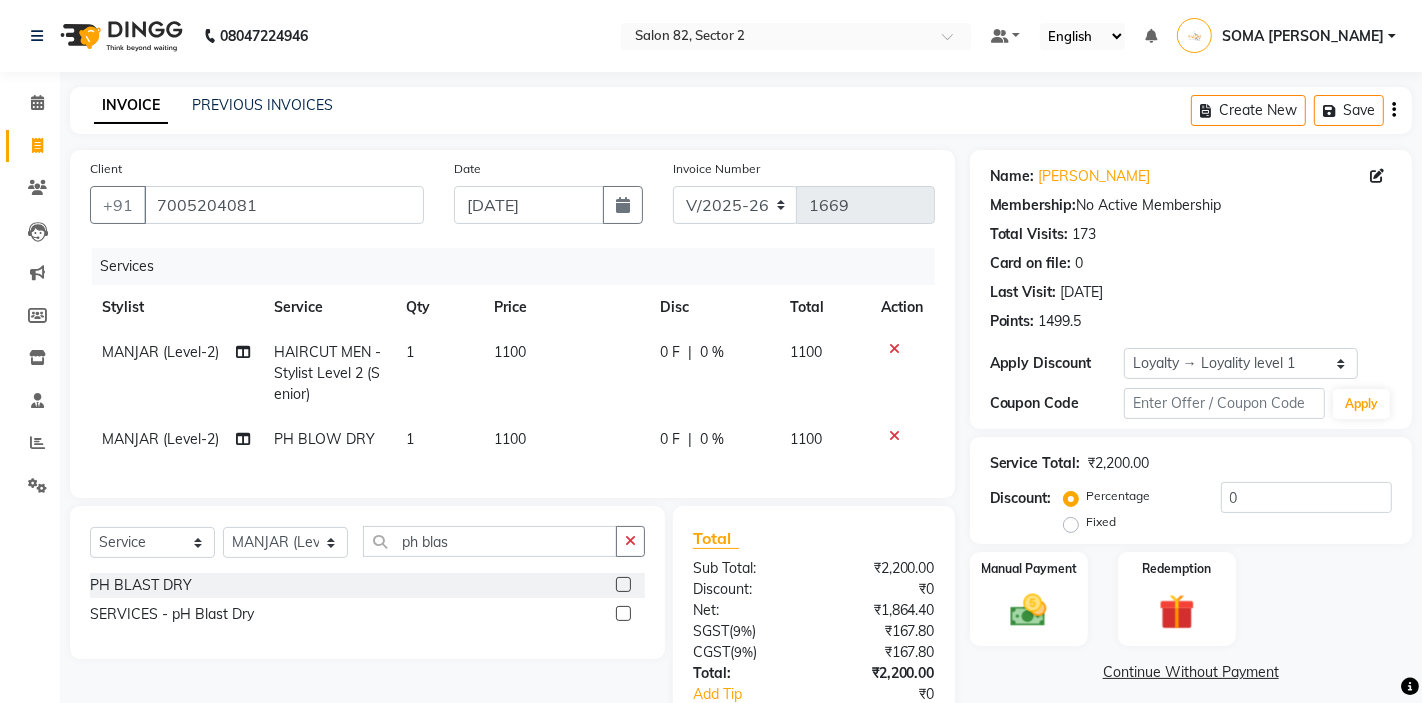 click 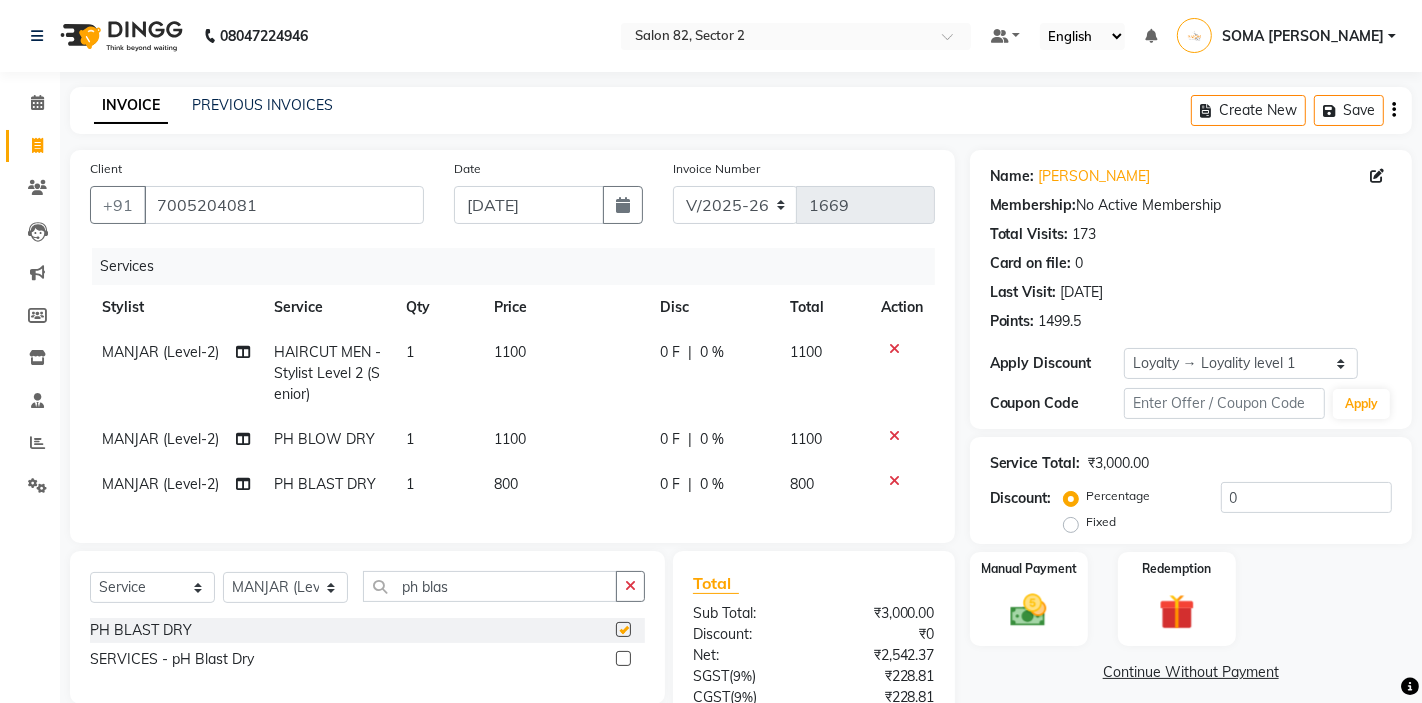 checkbox on "false" 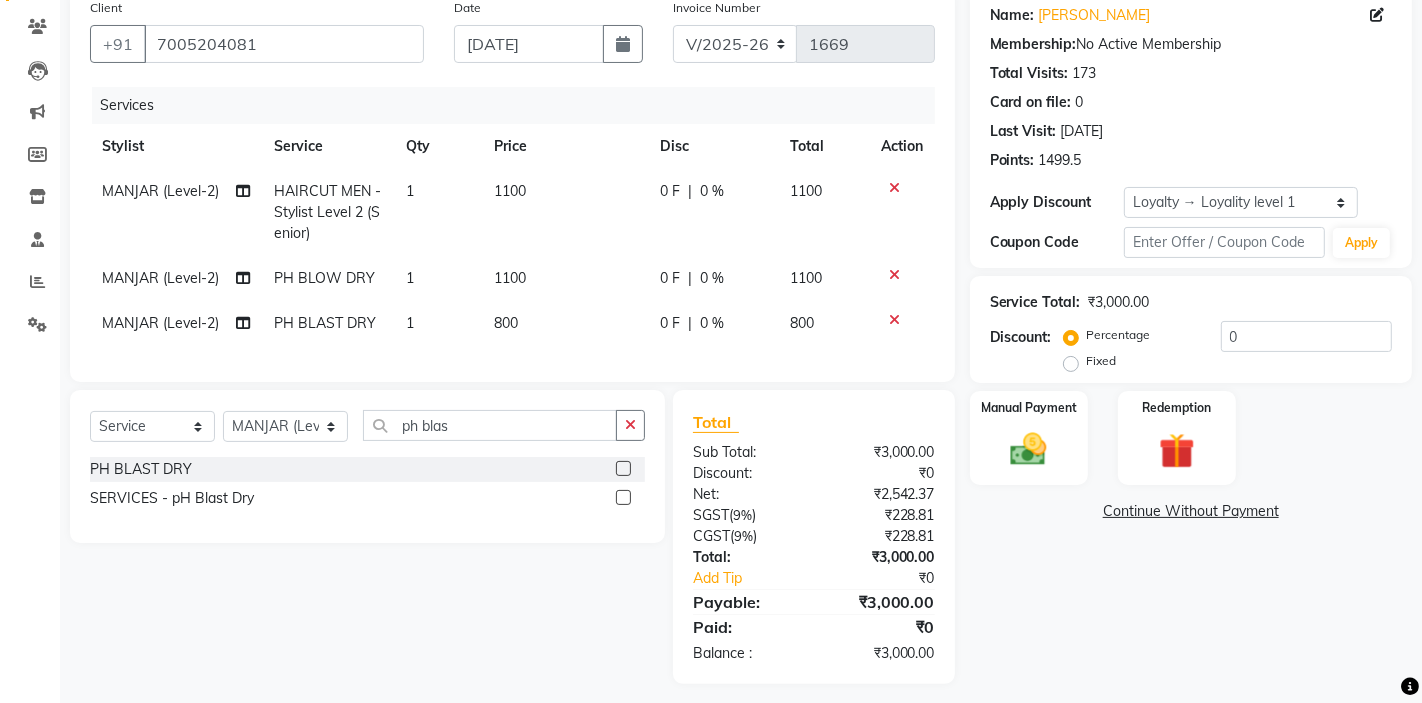 scroll, scrollTop: 172, scrollLeft: 0, axis: vertical 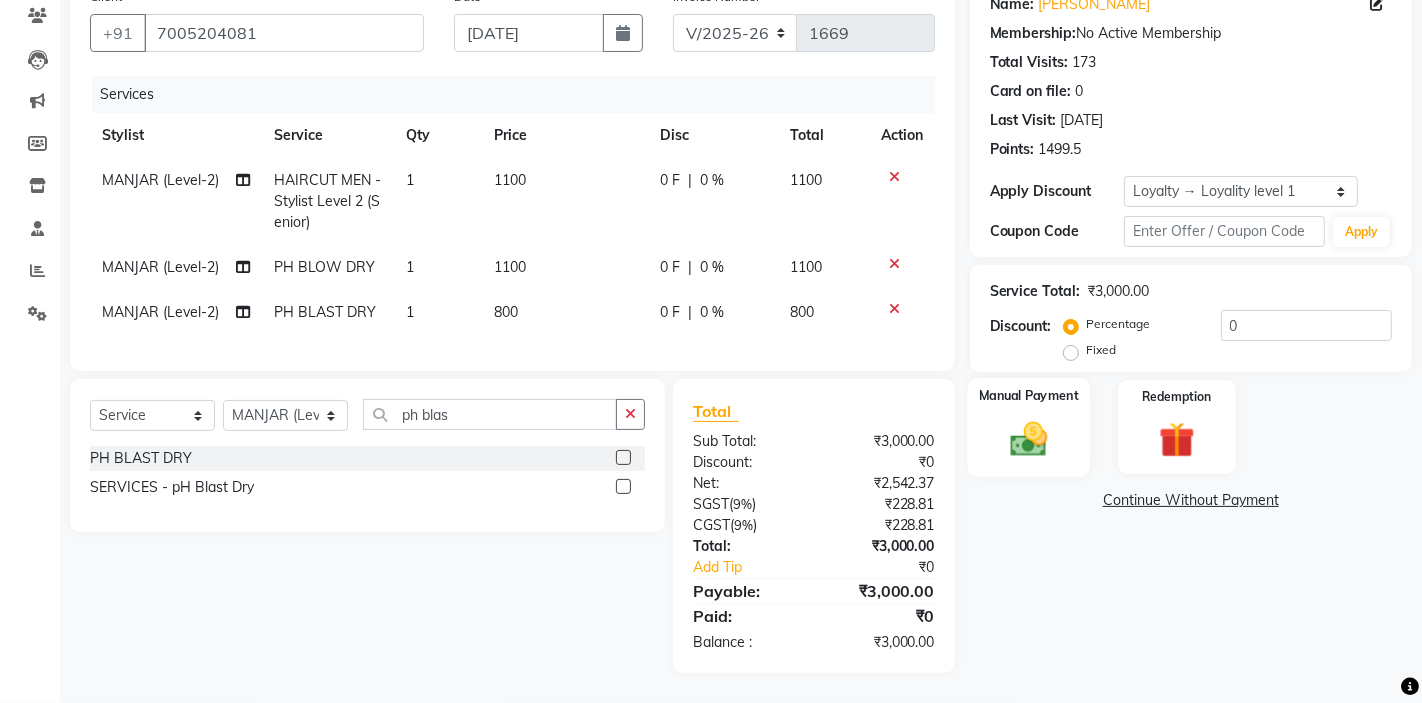 click 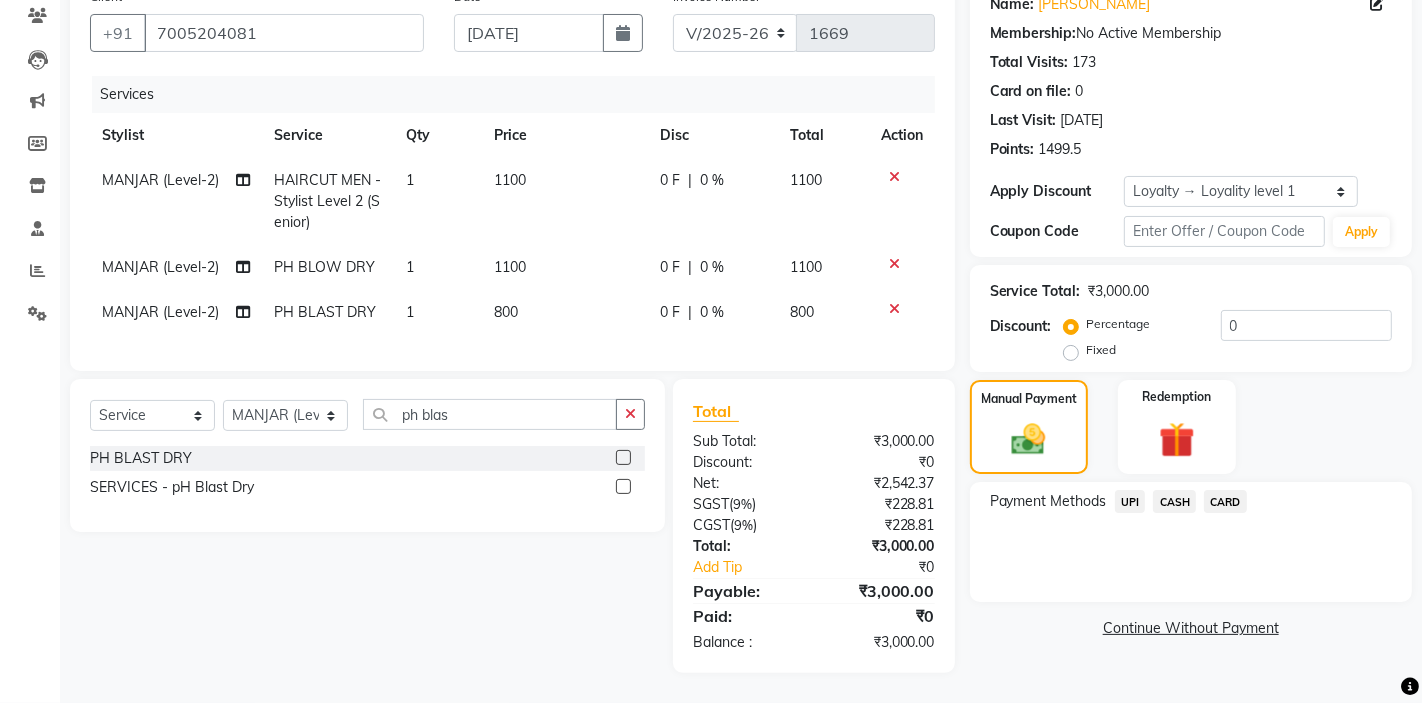 click on "UPI" 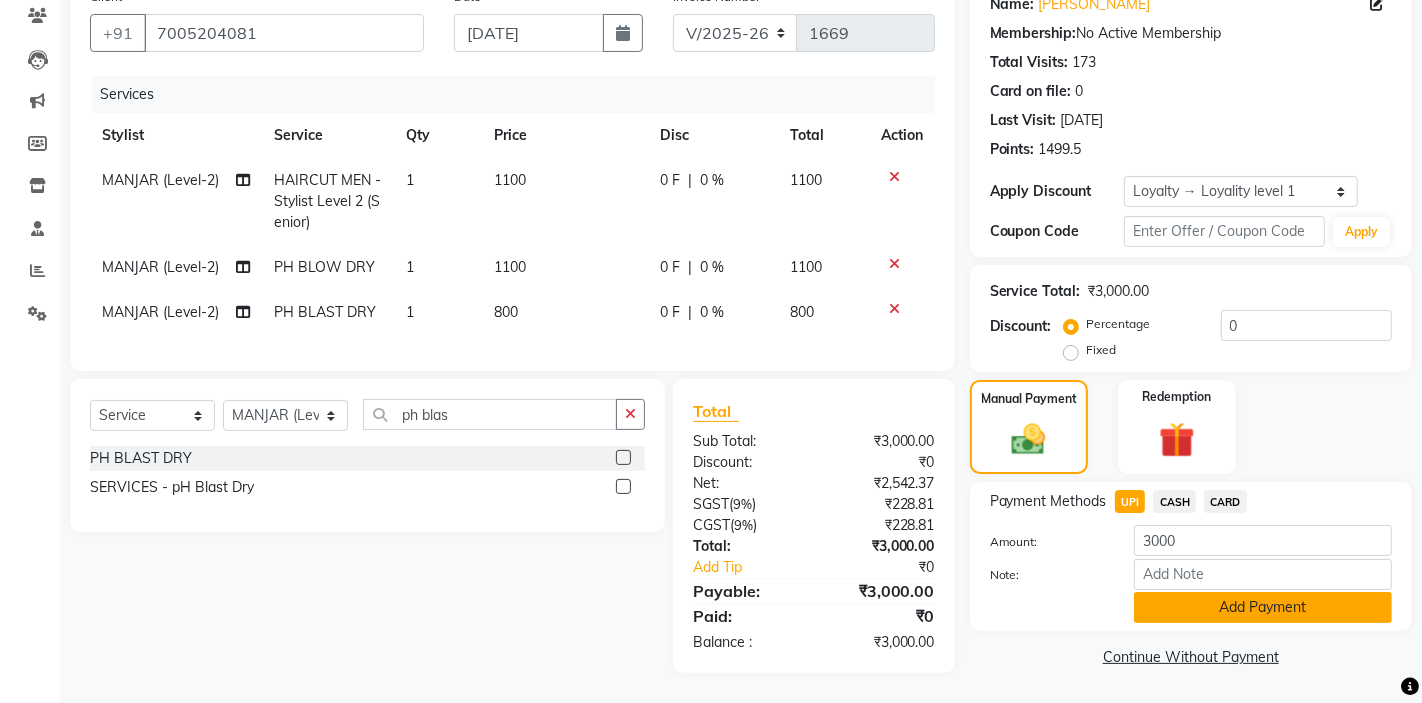 click on "Add Payment" 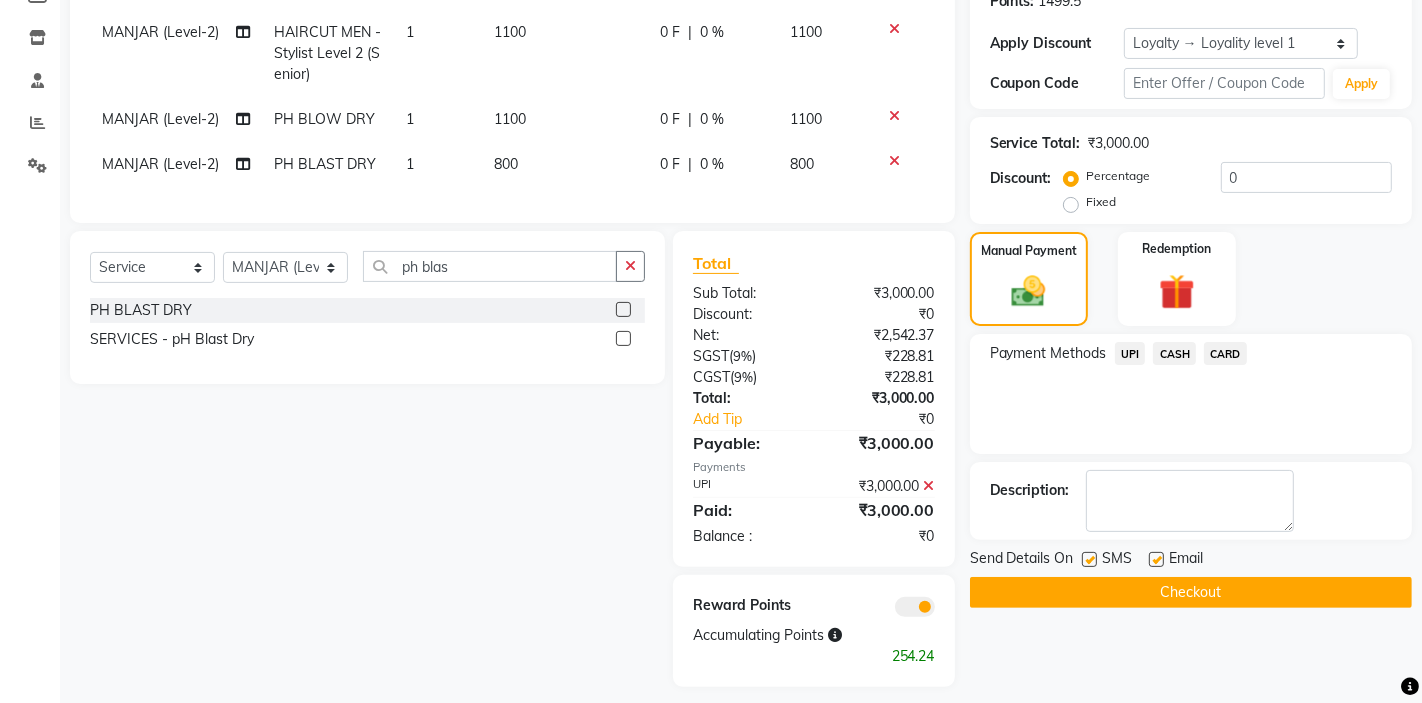 scroll, scrollTop: 333, scrollLeft: 0, axis: vertical 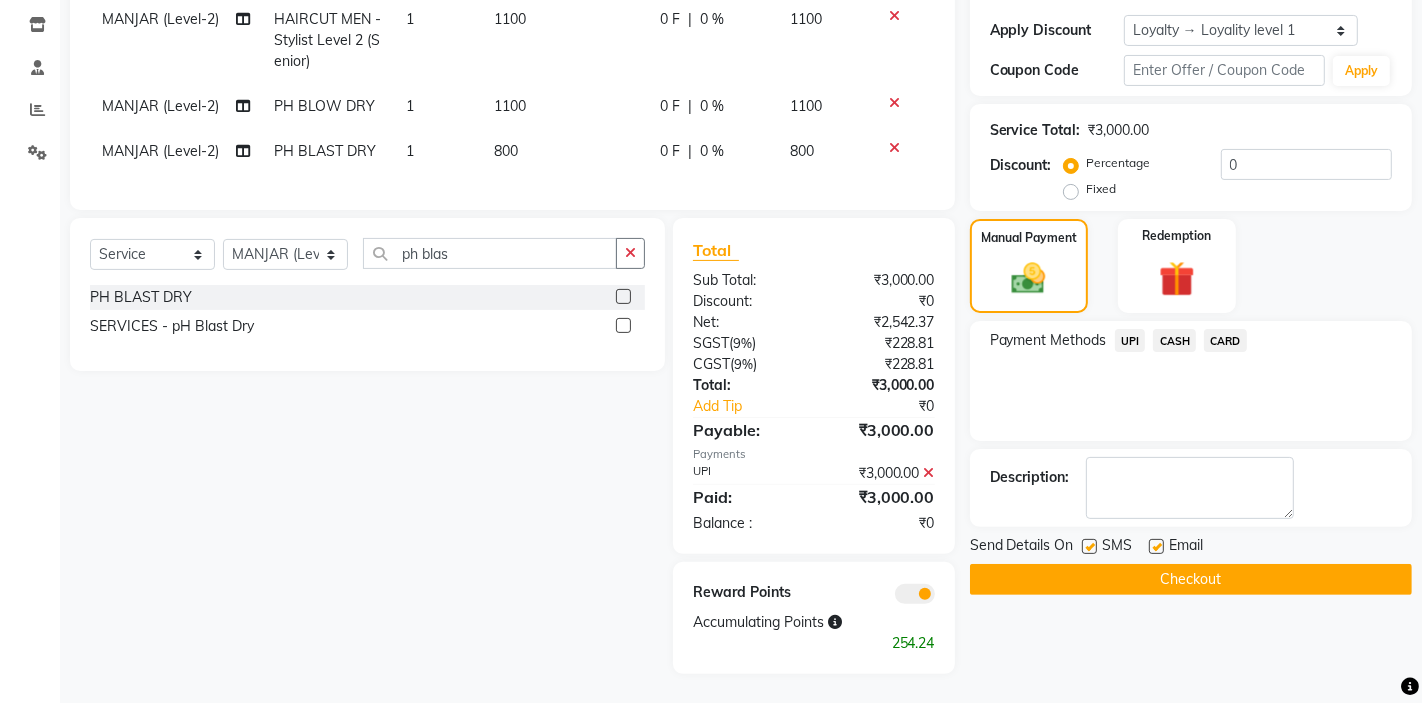 click 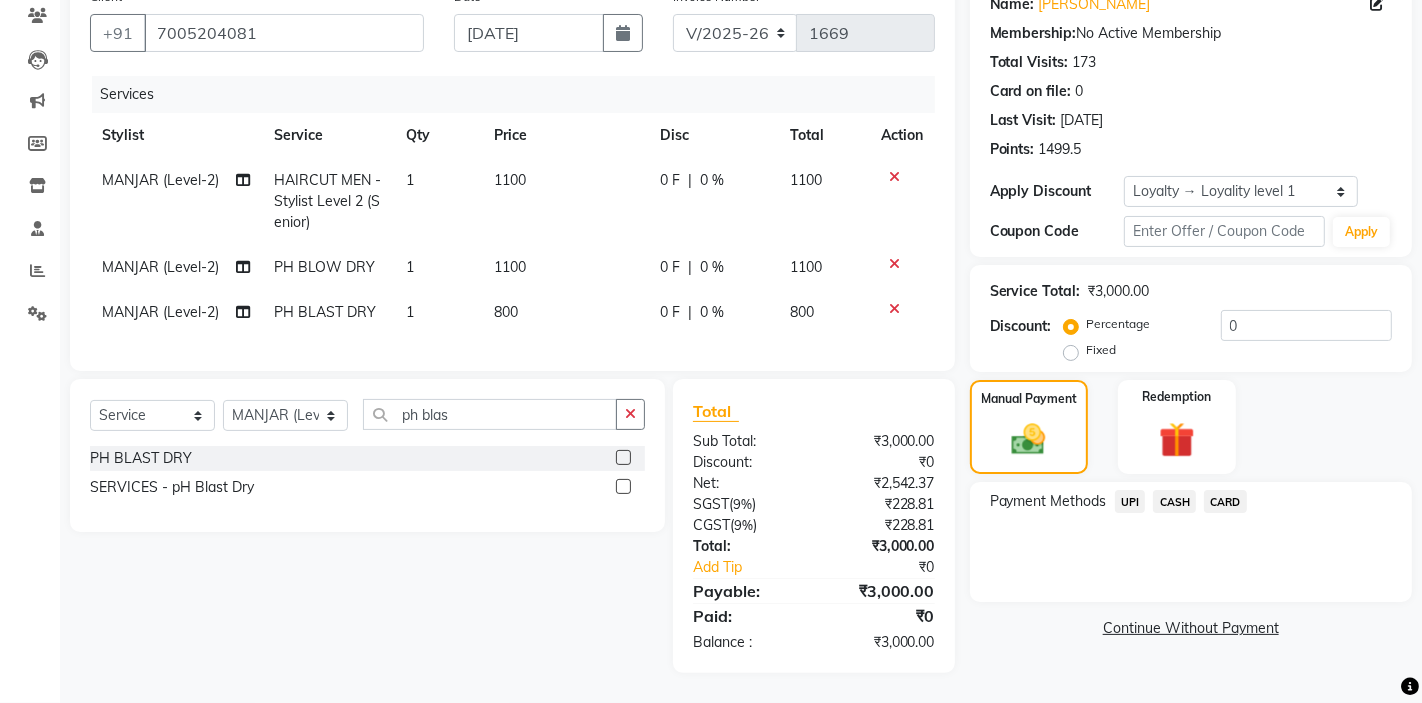 scroll, scrollTop: 172, scrollLeft: 0, axis: vertical 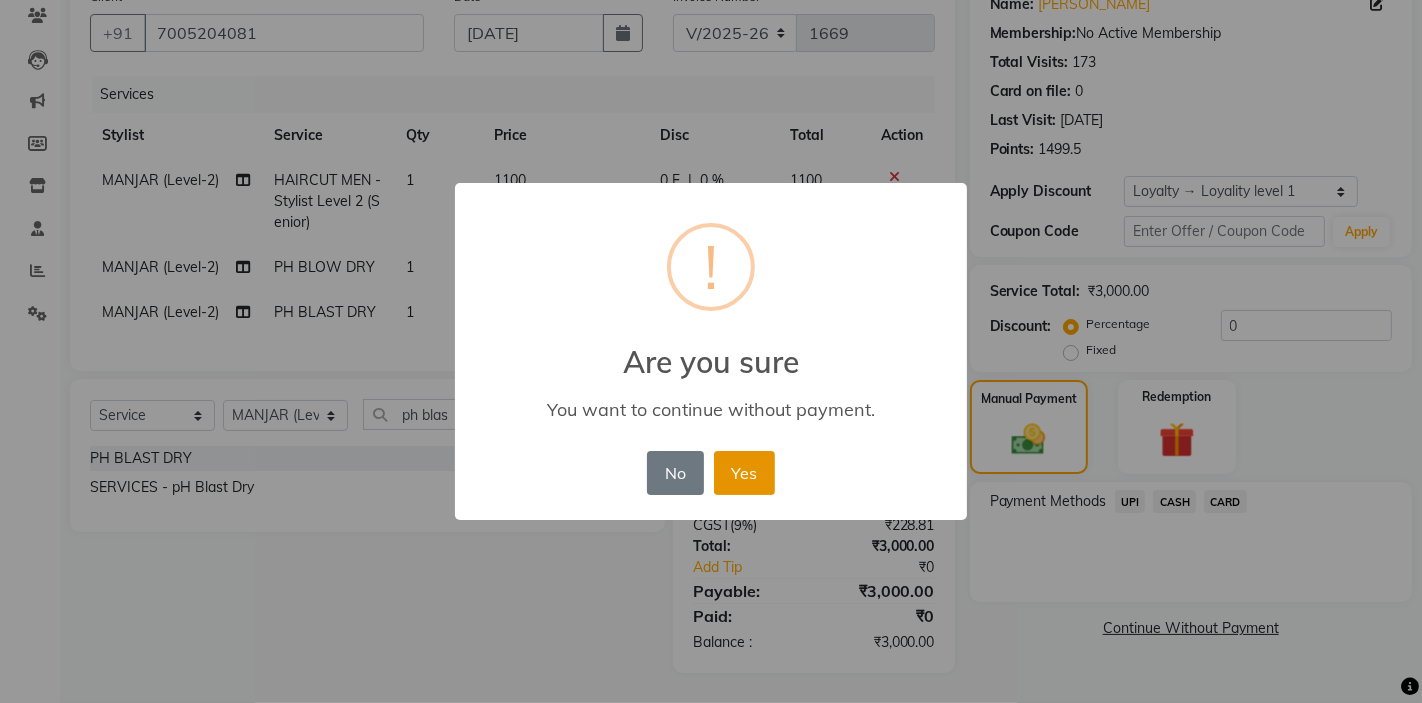 click on "Yes" at bounding box center (744, 473) 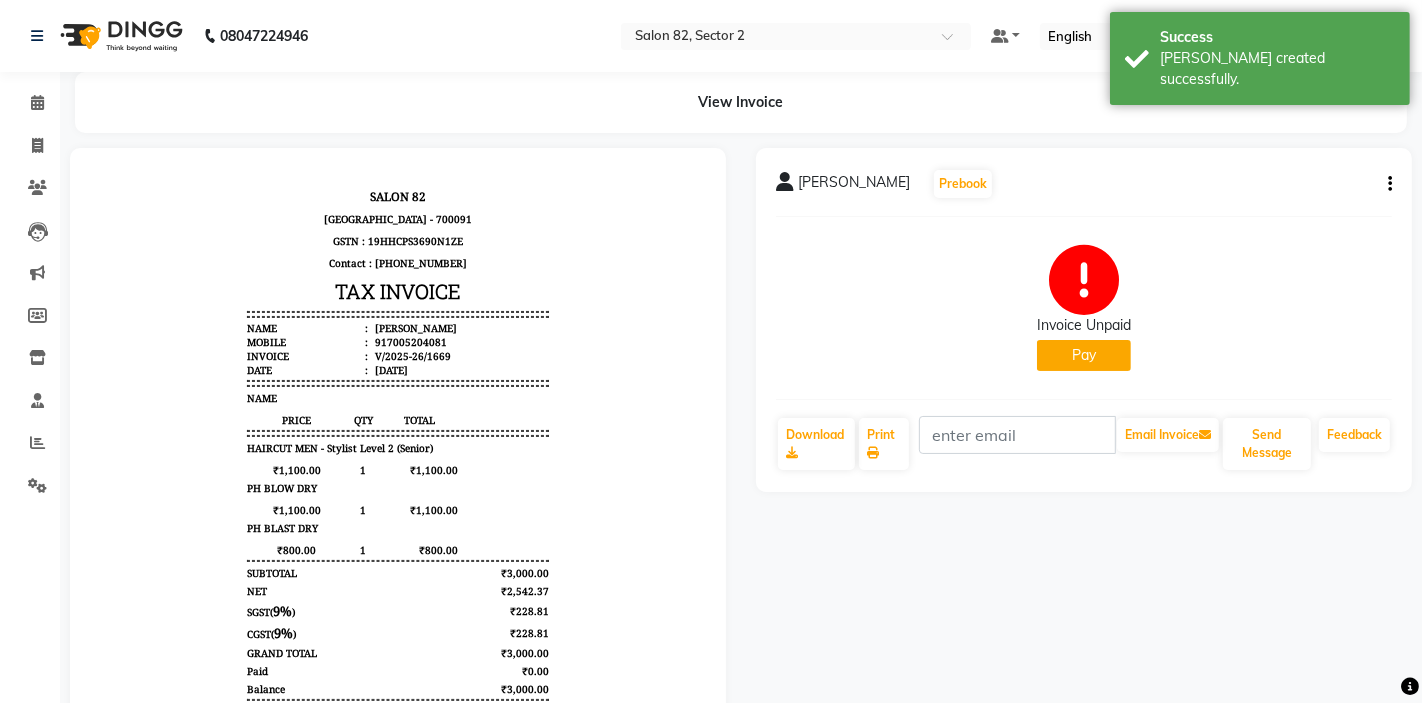 scroll, scrollTop: 0, scrollLeft: 0, axis: both 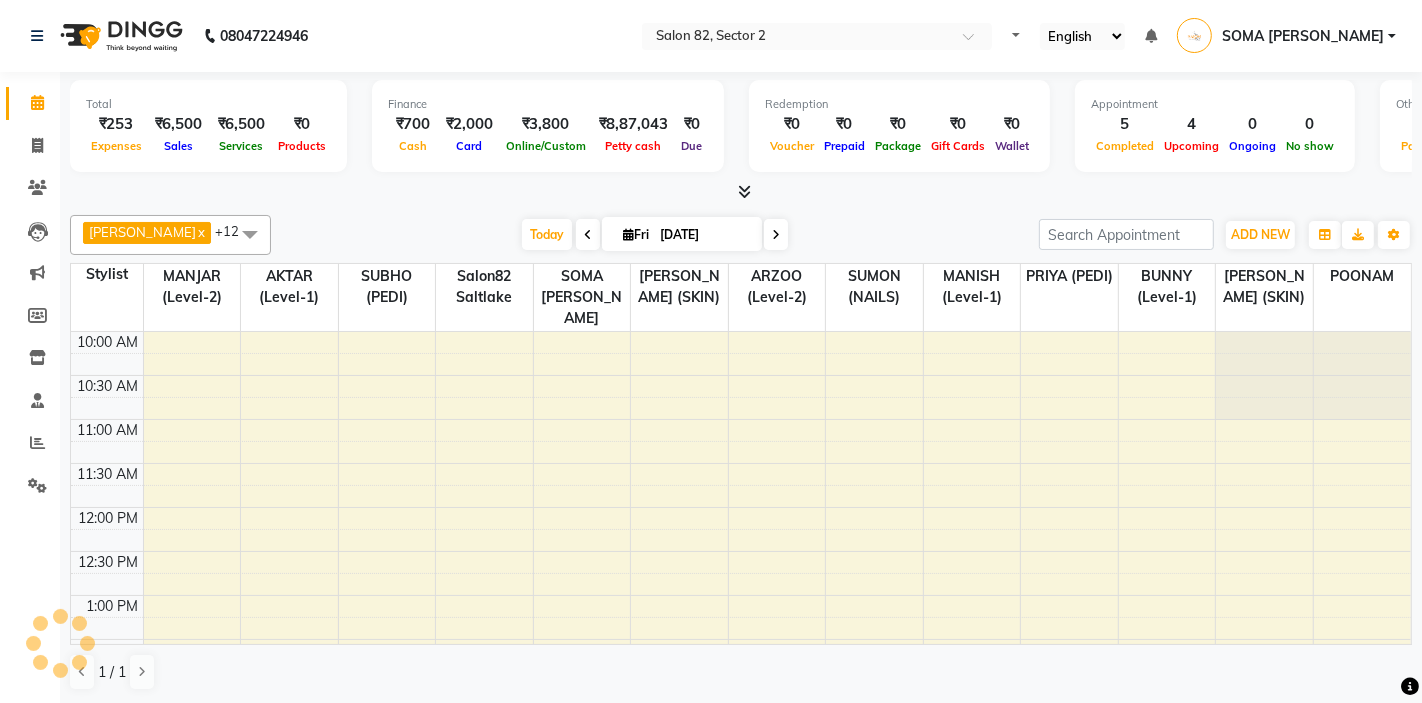 select on "en" 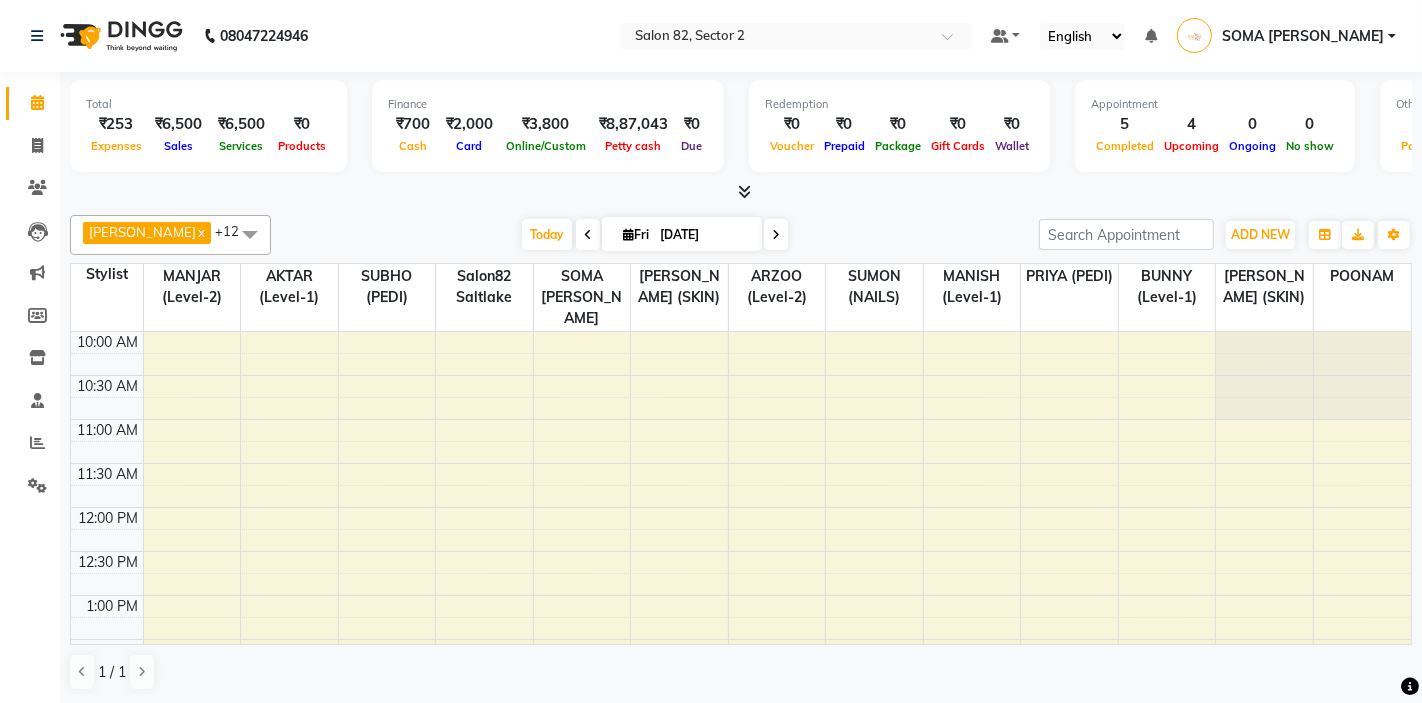 scroll, scrollTop: 0, scrollLeft: 0, axis: both 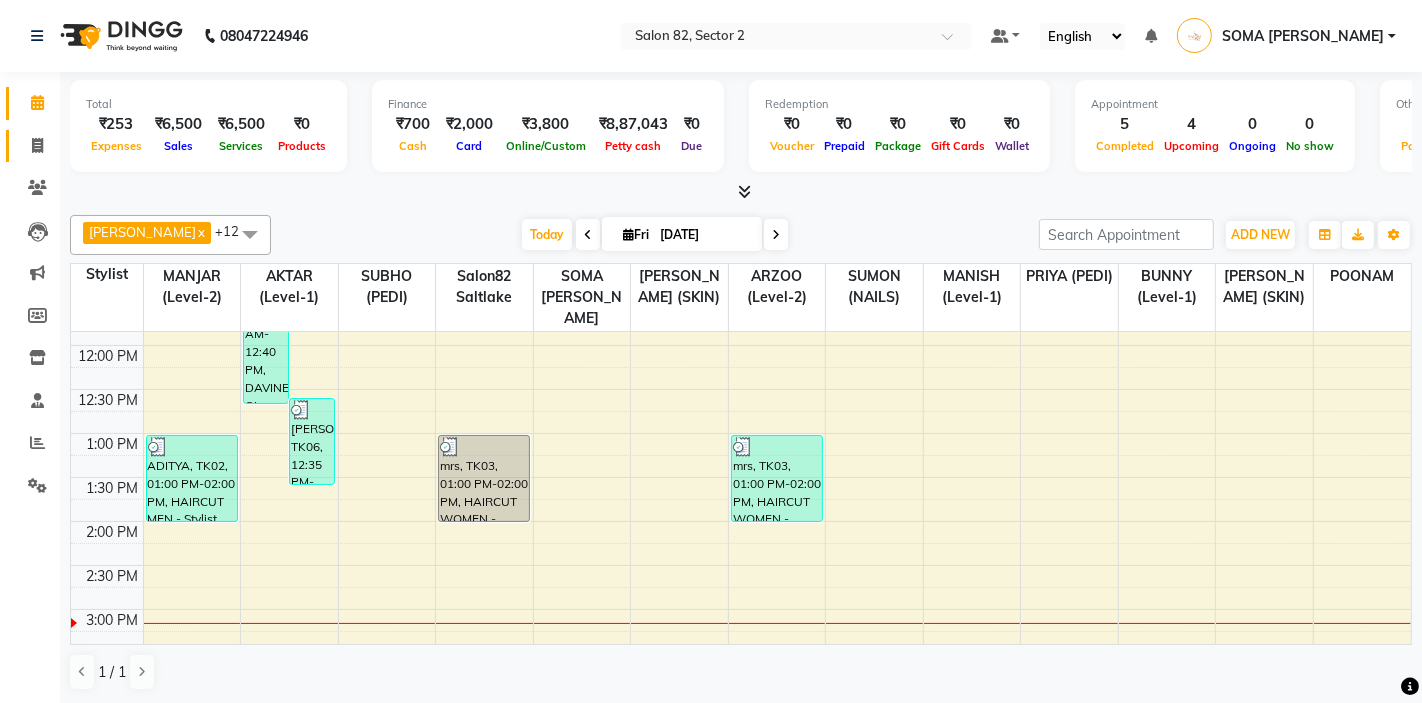 click 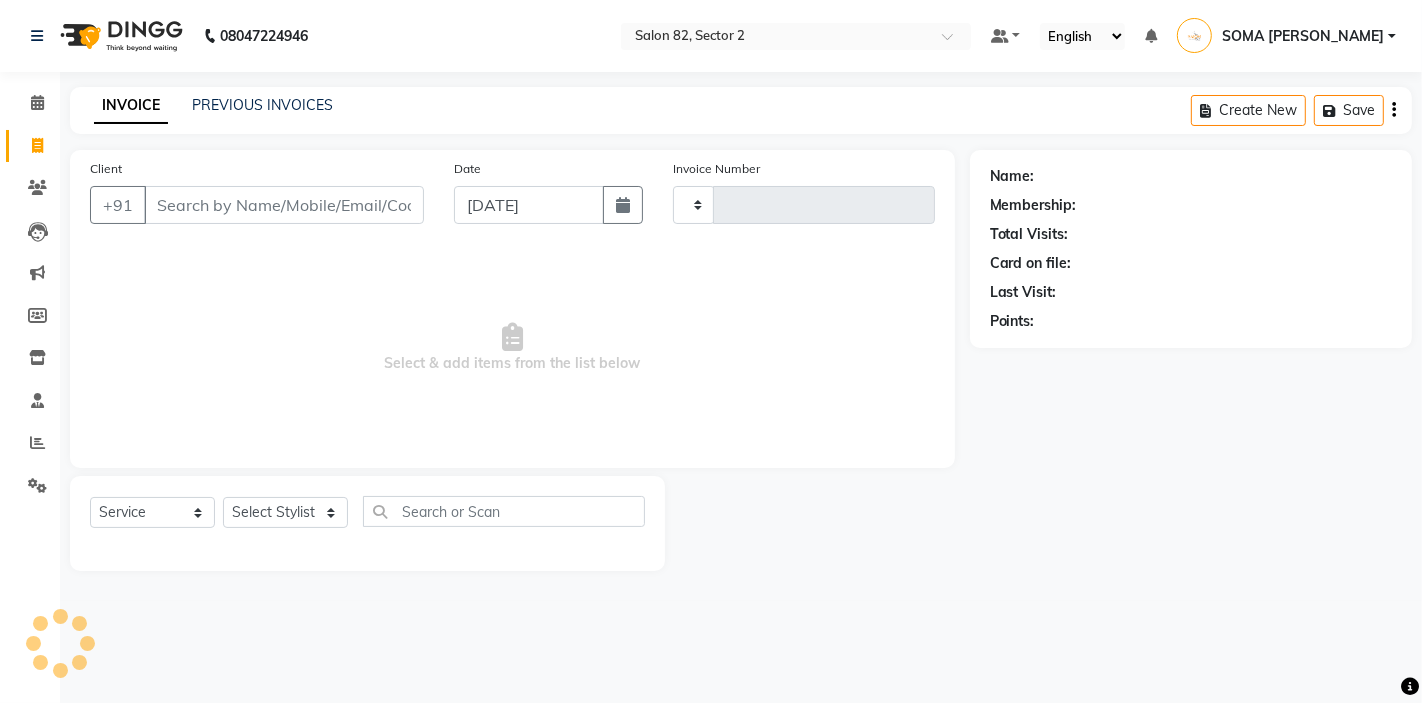 type on "1669" 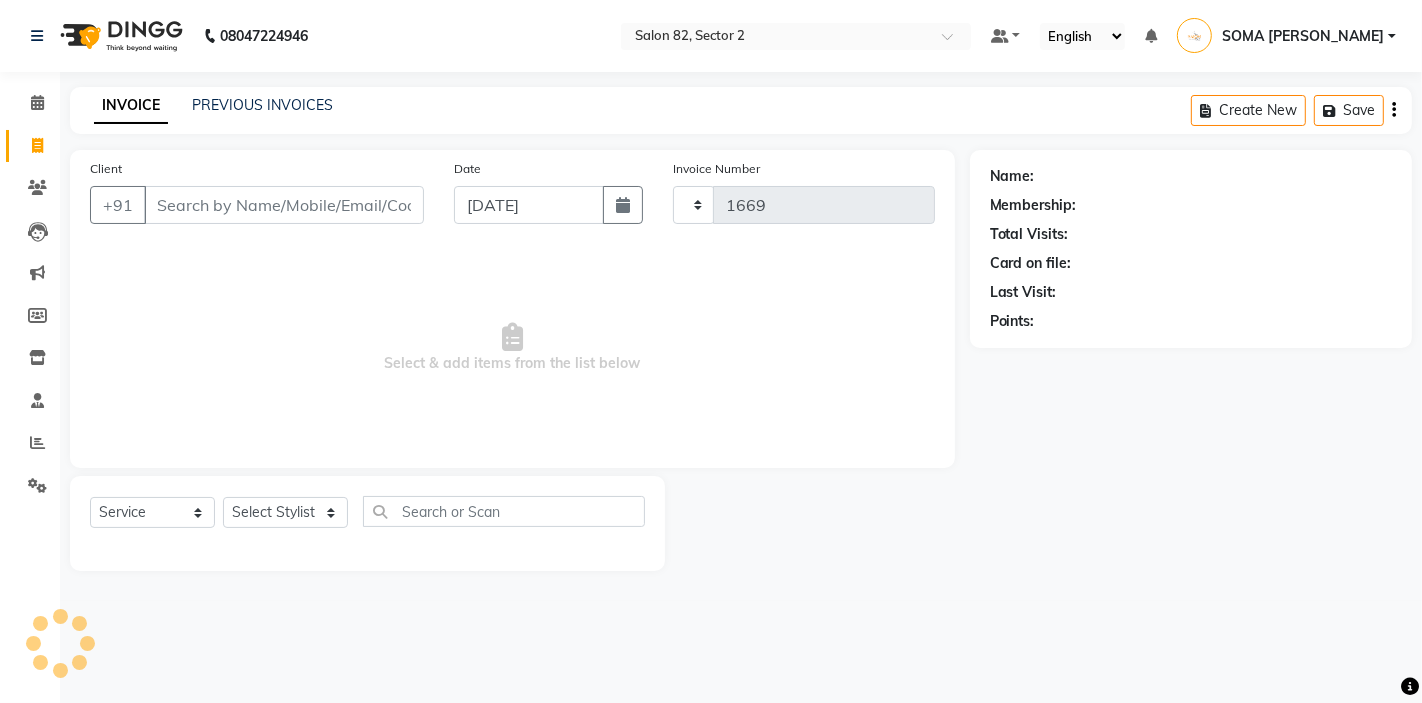 select on "5194" 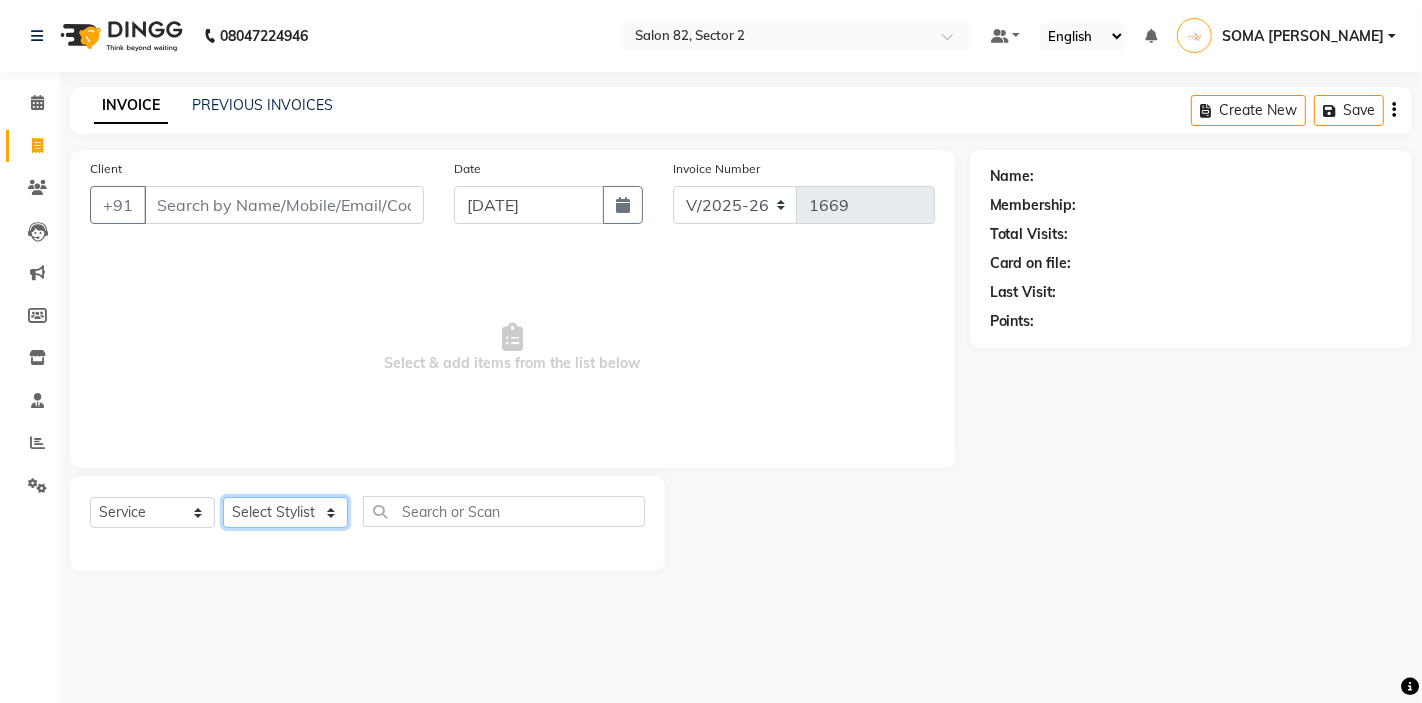 click on "Select Stylist AKTAR (level-1) ARZOO (level-2) BHARAT BUNNY (level-1) FAIZAL (level-2) [PERSON_NAME] [PERSON_NAME] (level-1) MANJAR (Level-2) [PERSON_NAME] (SKIN) POONAM PRIYA (PEDI) [PERSON_NAME] ROHIT  Salon82 saltlake SOMA [PERSON_NAME] (PEDI) [PERSON_NAME] (SKIN) SUMON (NAILS)" 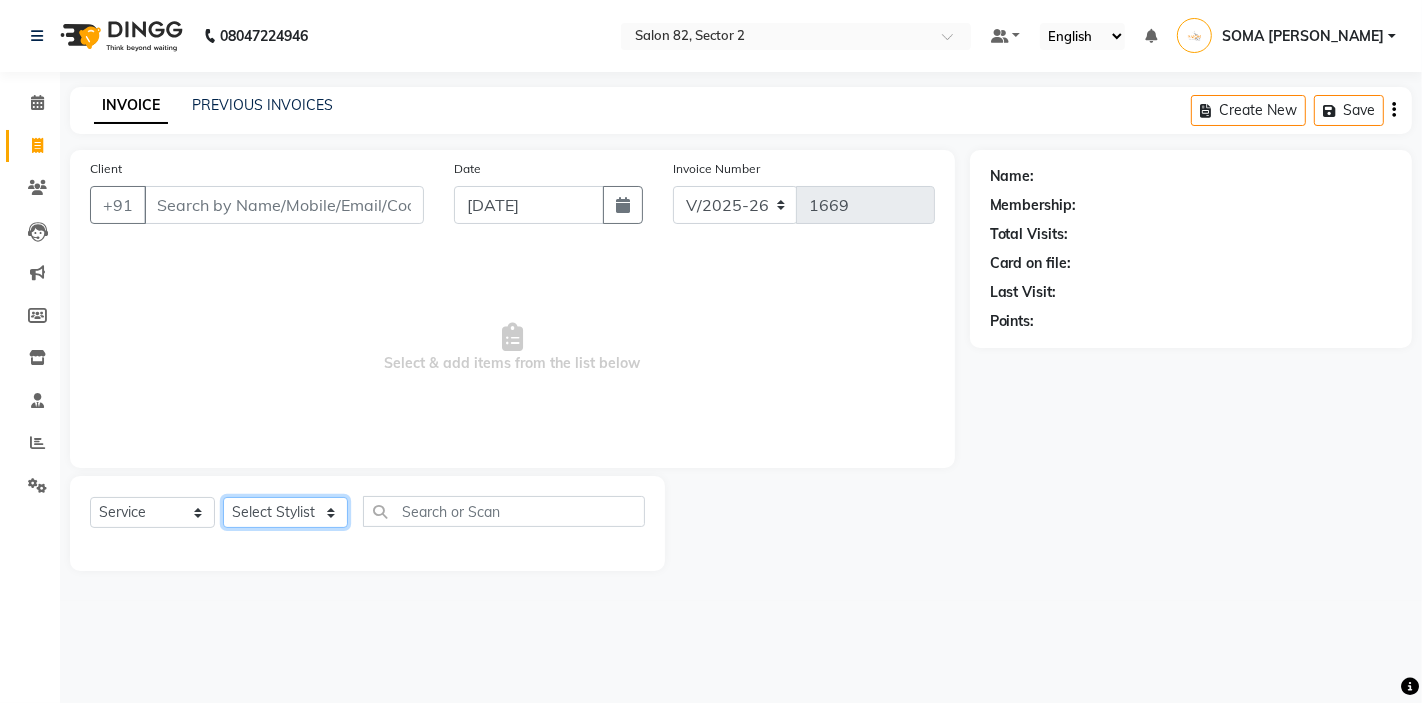 select on "33727" 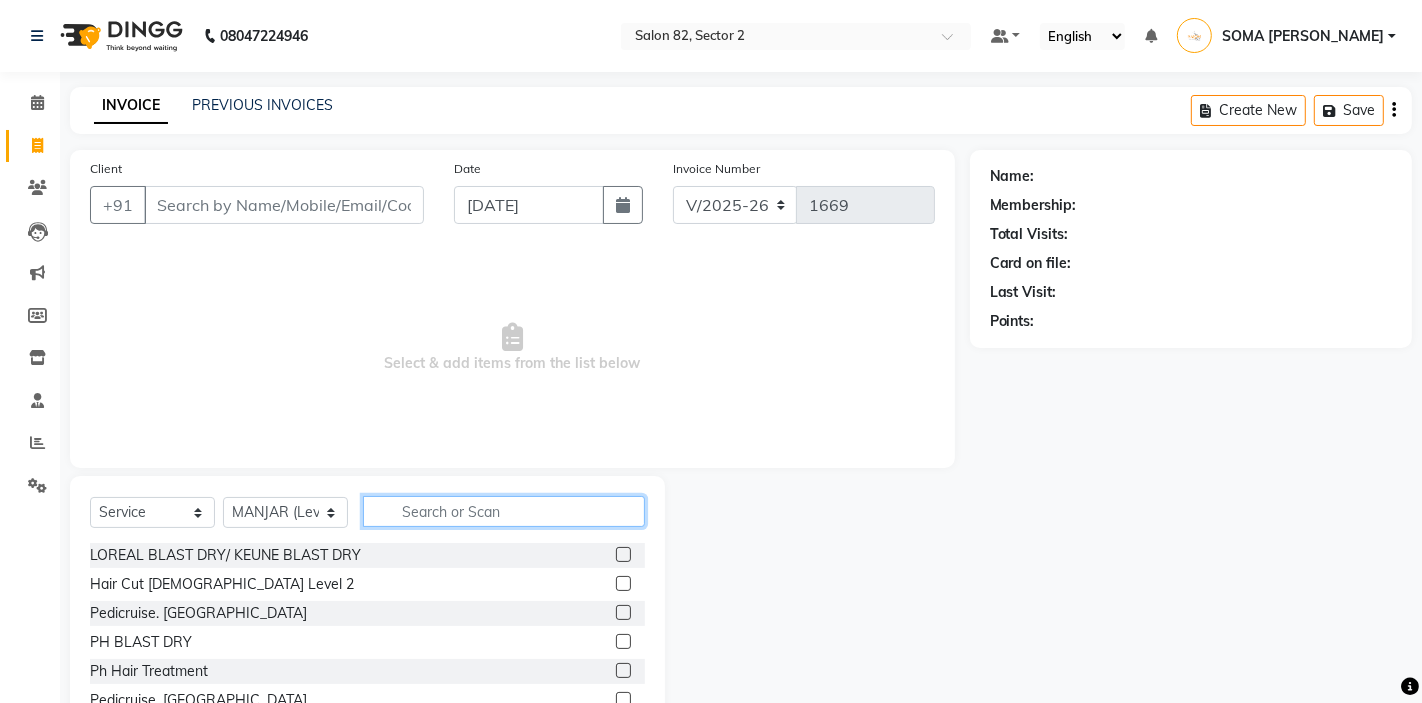 click 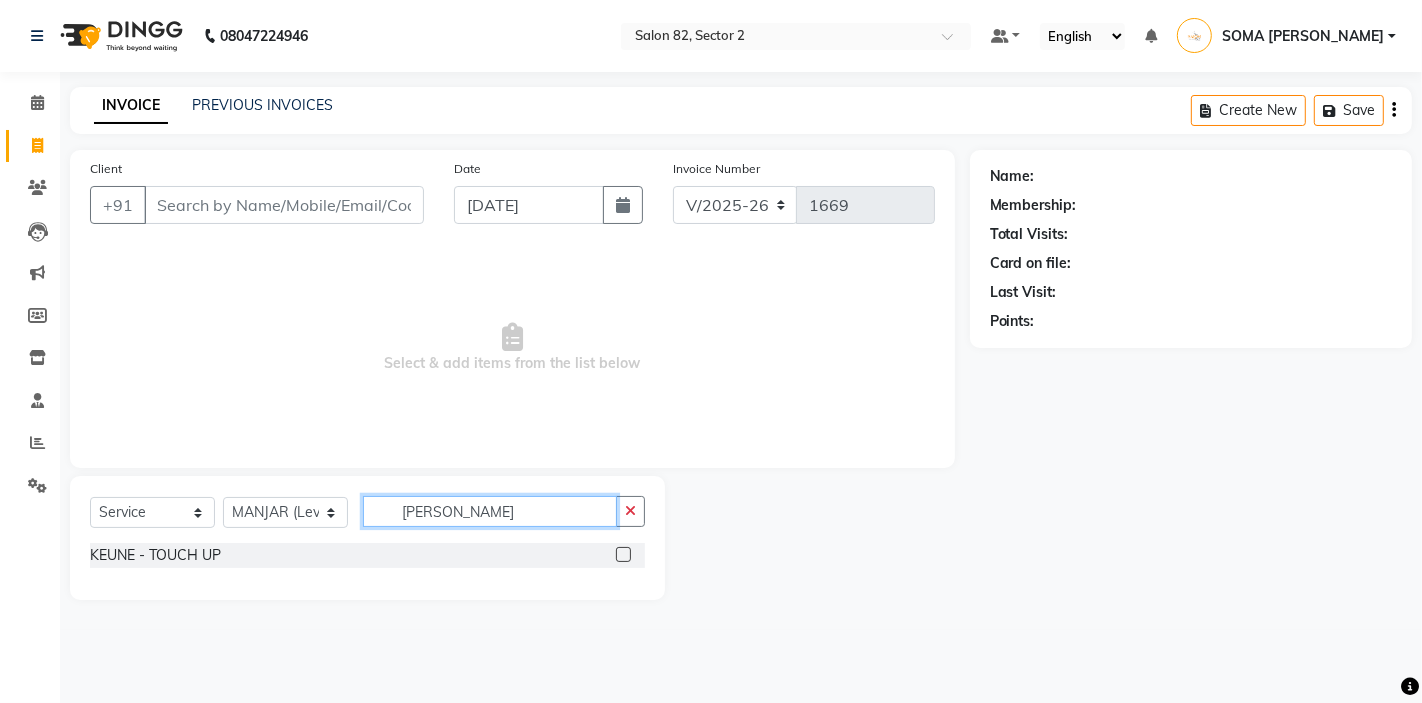 type on "keune tou" 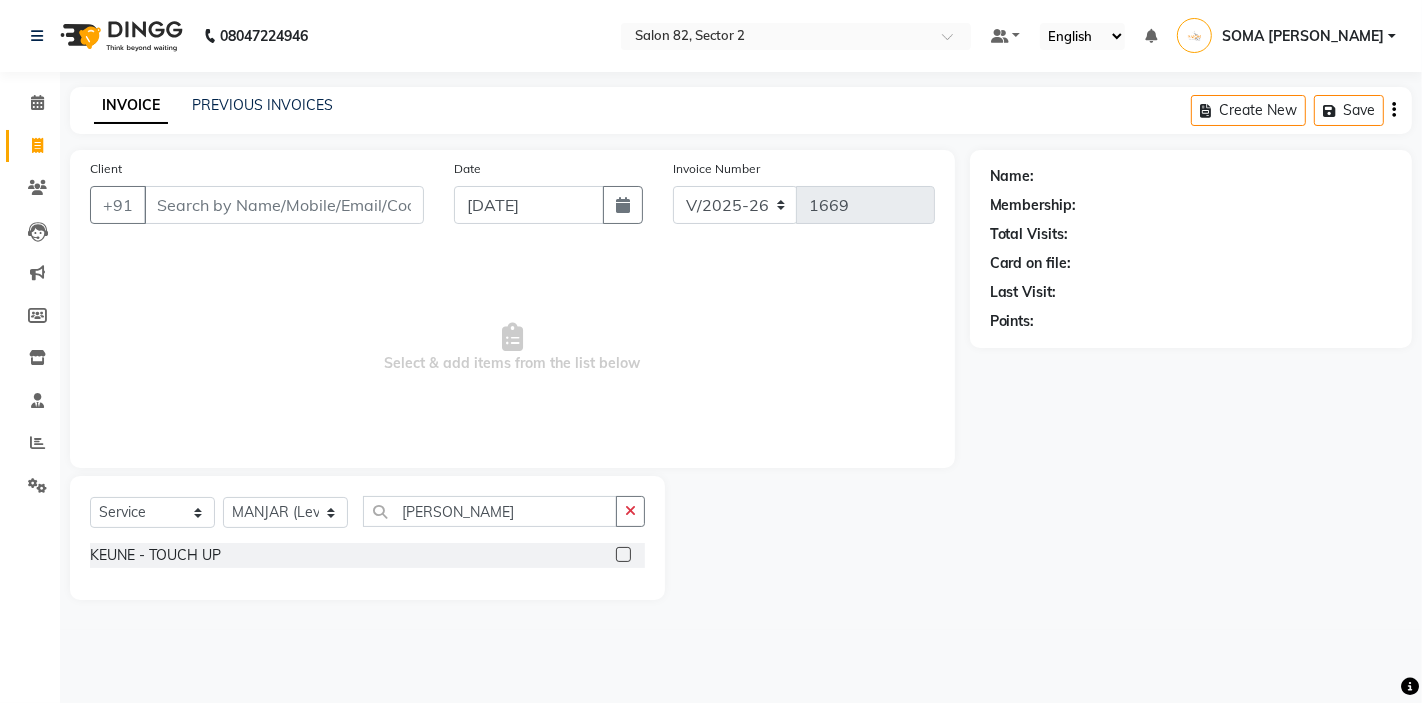 click 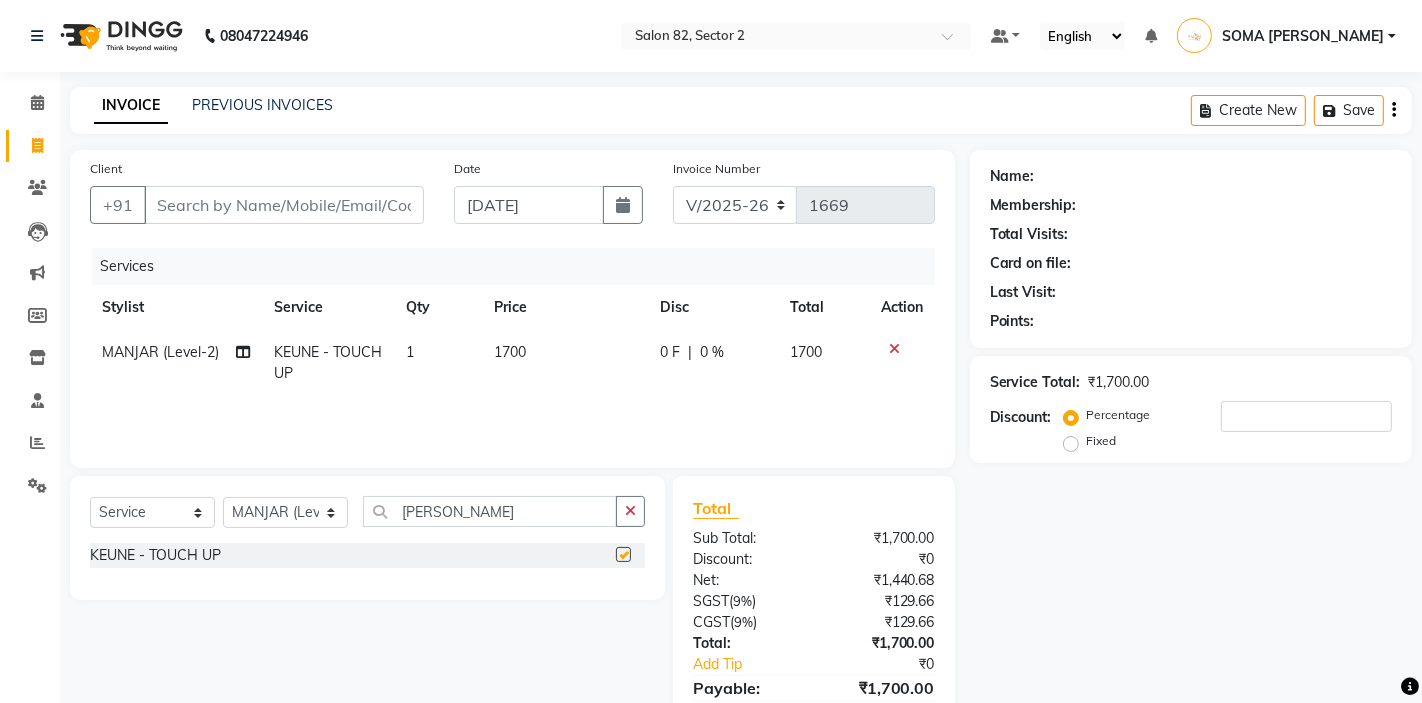 checkbox on "false" 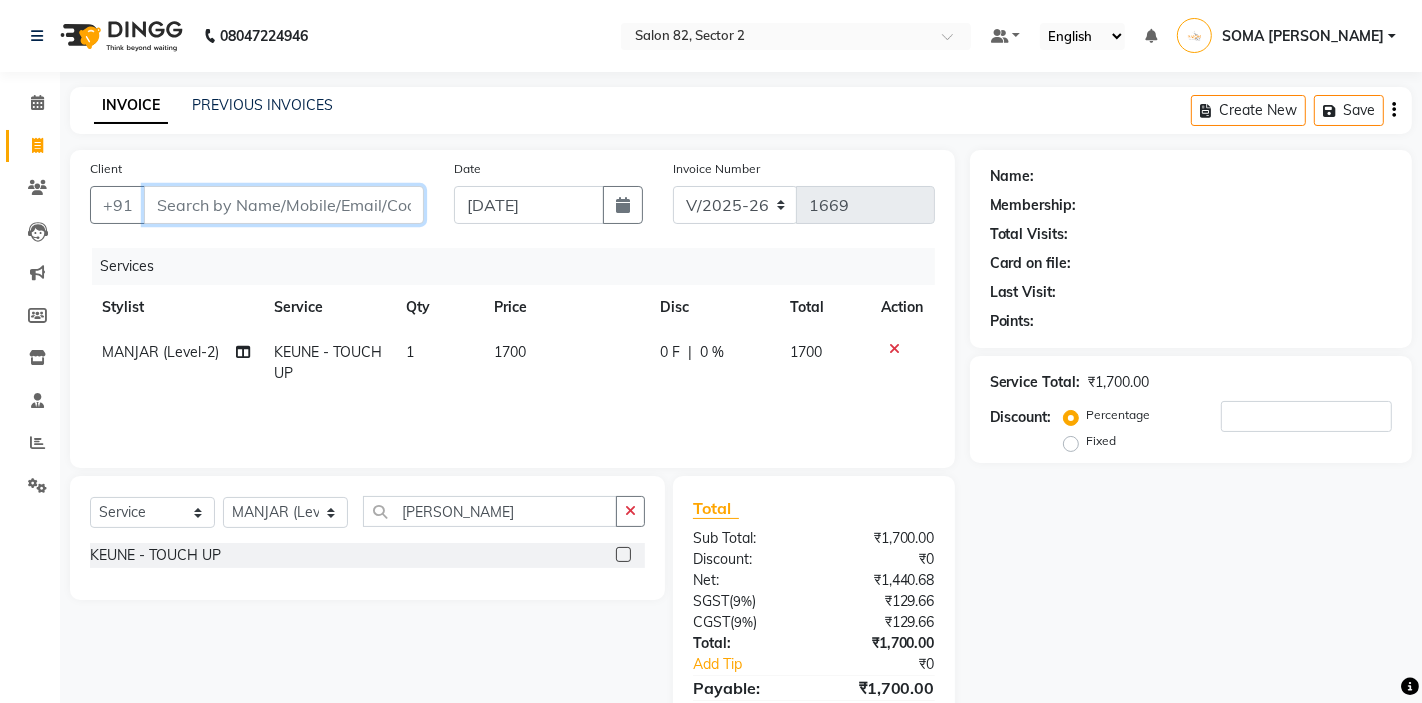 click on "Client" at bounding box center [284, 205] 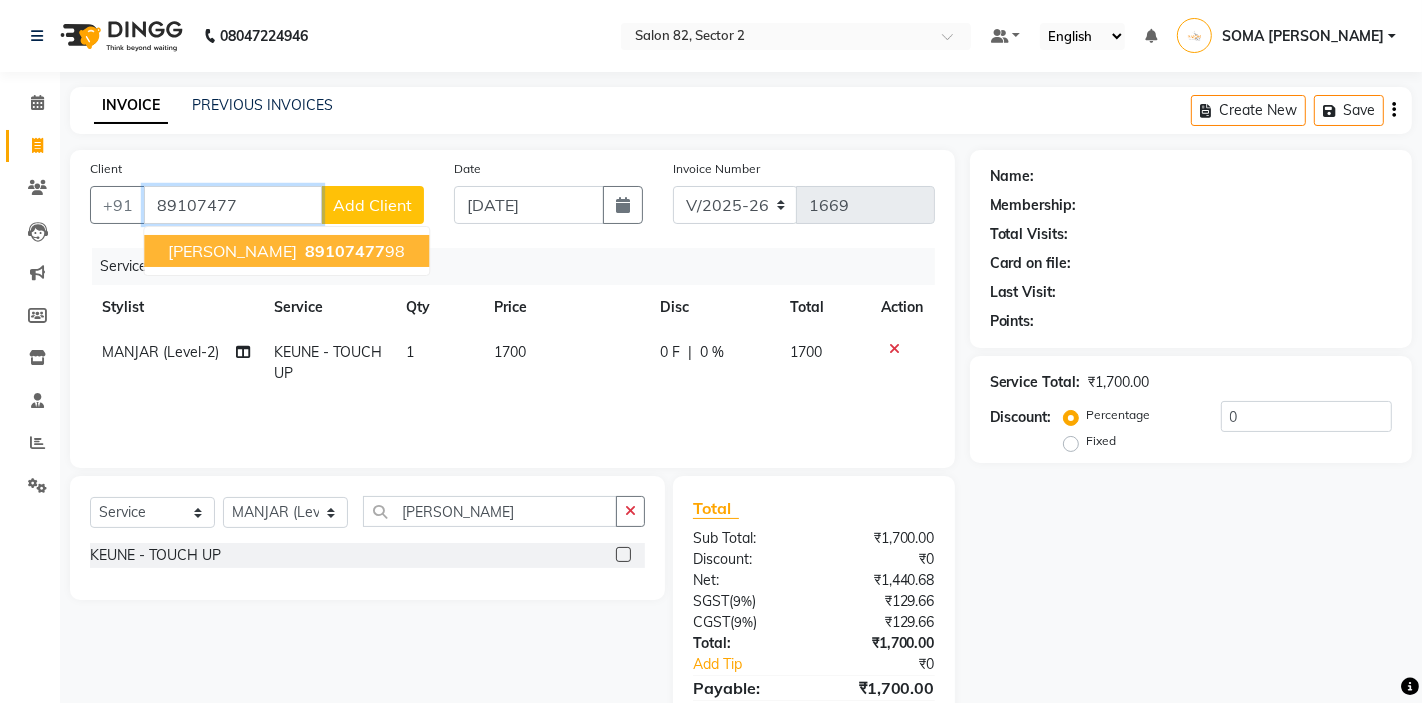 click on "[PERSON_NAME]" at bounding box center (232, 251) 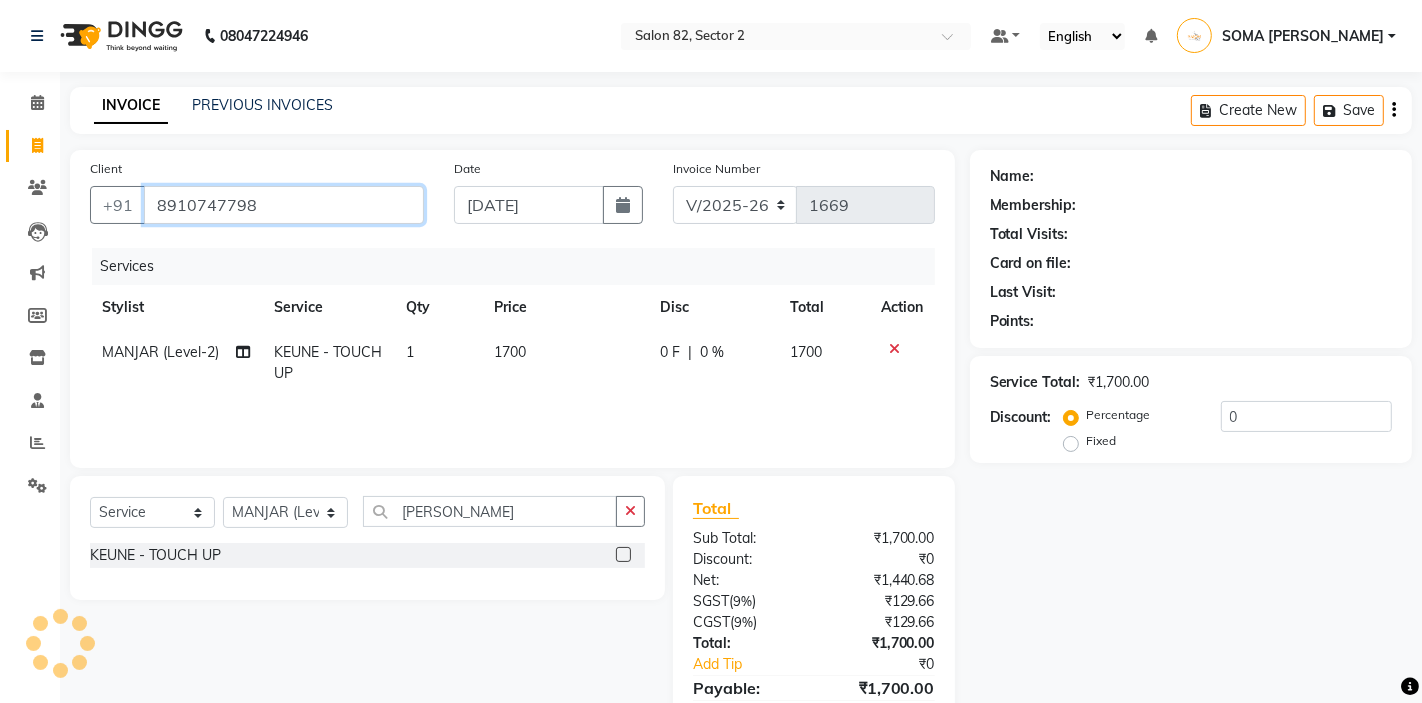type on "8910747798" 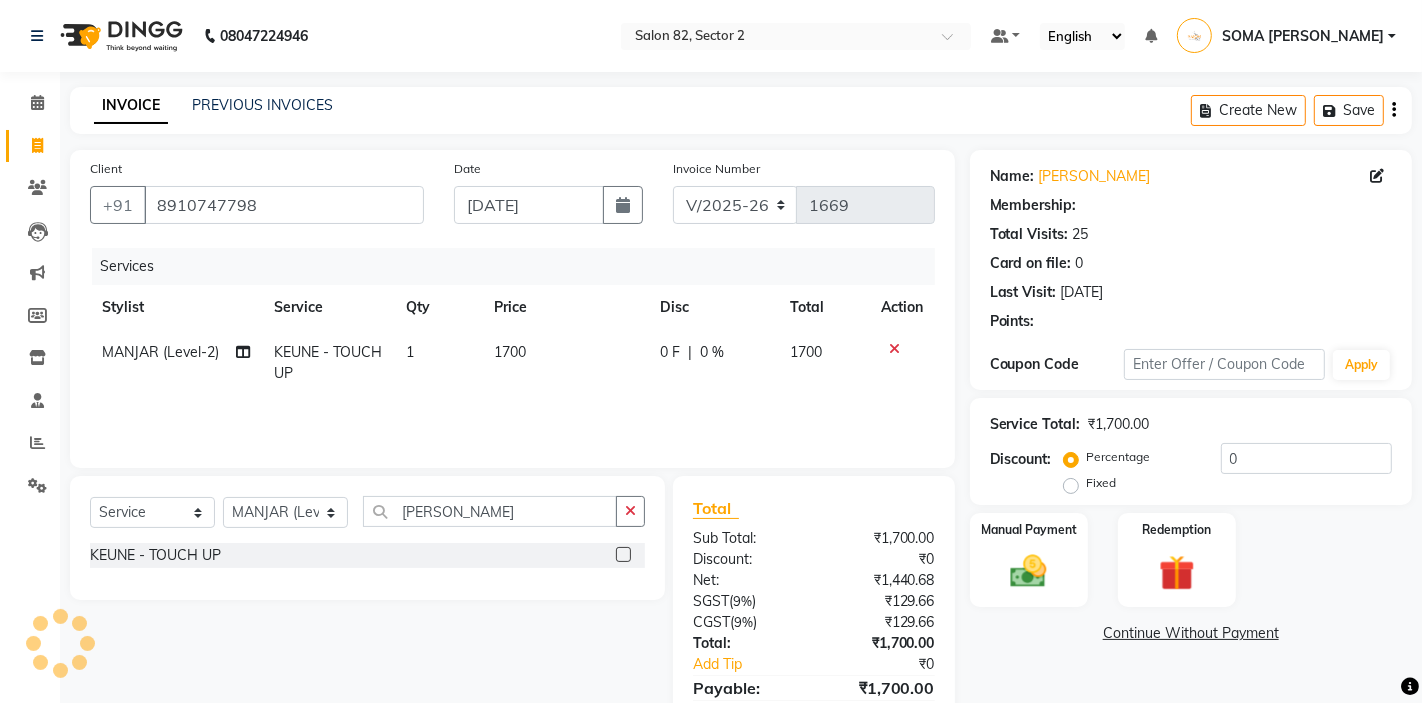 select on "1: Object" 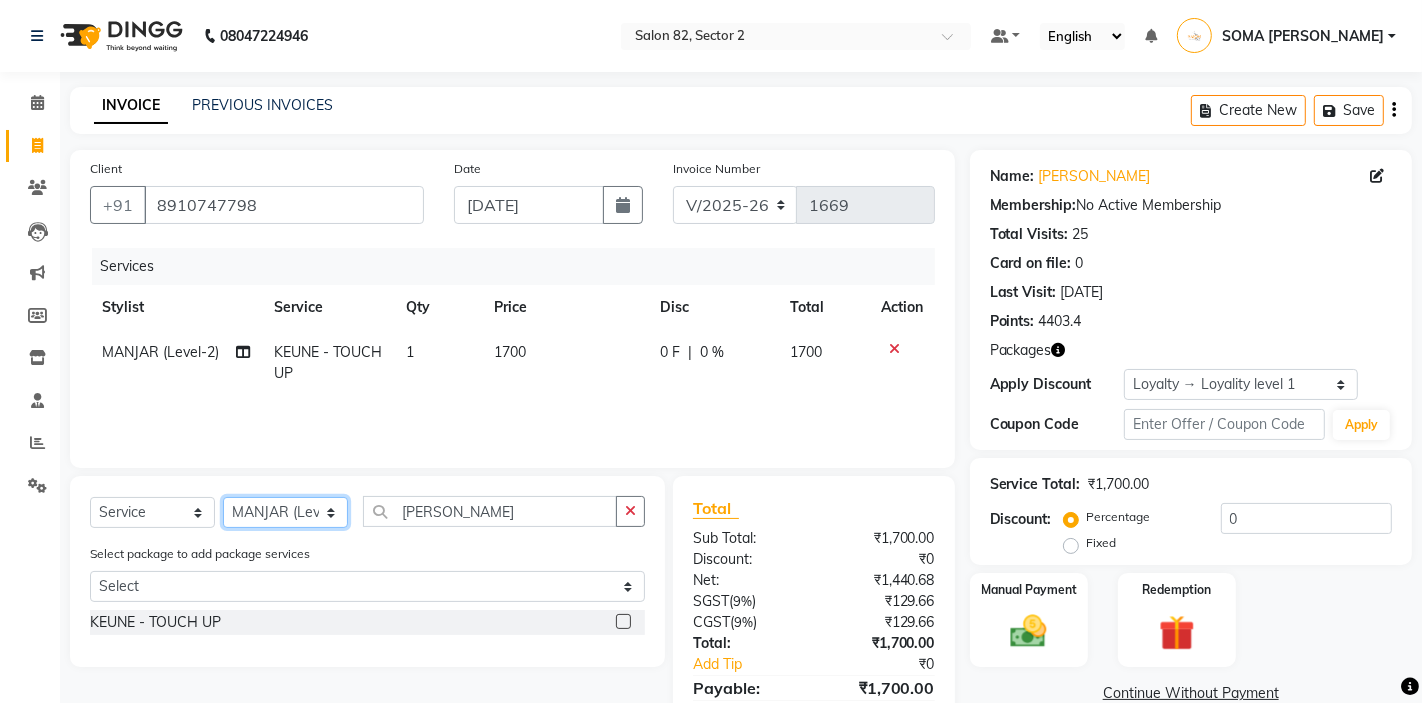 click on "Select Stylist AKTAR (level-1) ARZOO (level-2) BHARAT BUNNY (level-1) FAIZAL (level-2) [PERSON_NAME] [PERSON_NAME] (level-1) MANJAR (Level-2) [PERSON_NAME] (SKIN) POONAM PRIYA (PEDI) [PERSON_NAME] ROHIT  Salon82 saltlake SOMA [PERSON_NAME] (PEDI) [PERSON_NAME] (SKIN) SUMON (NAILS)" 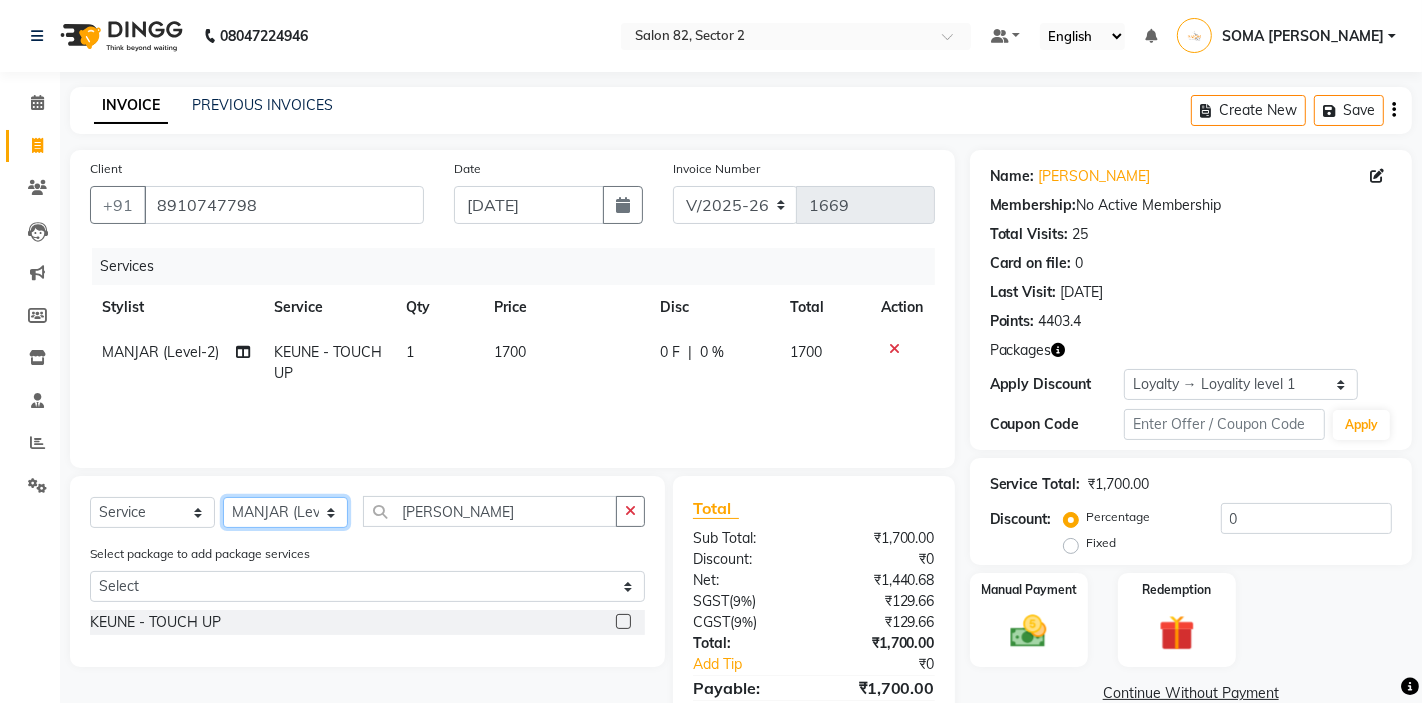 select on "33747" 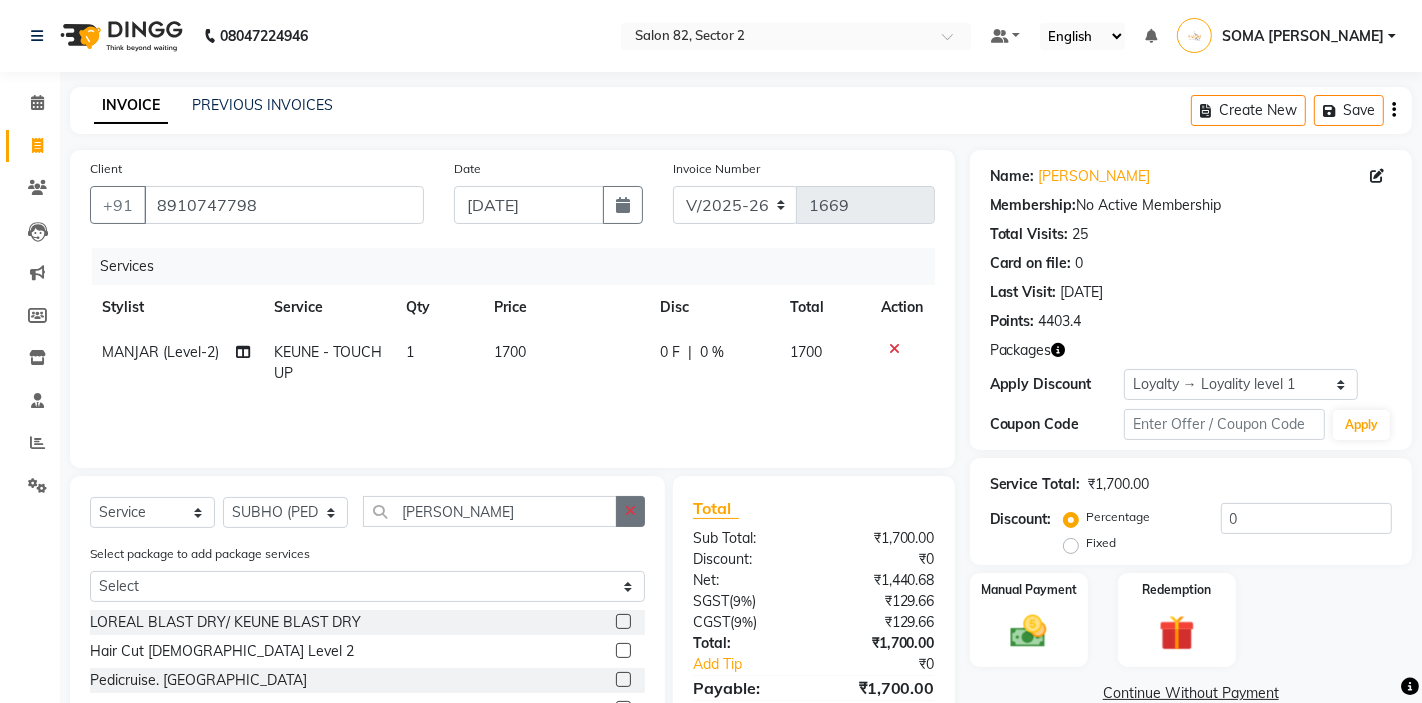 click 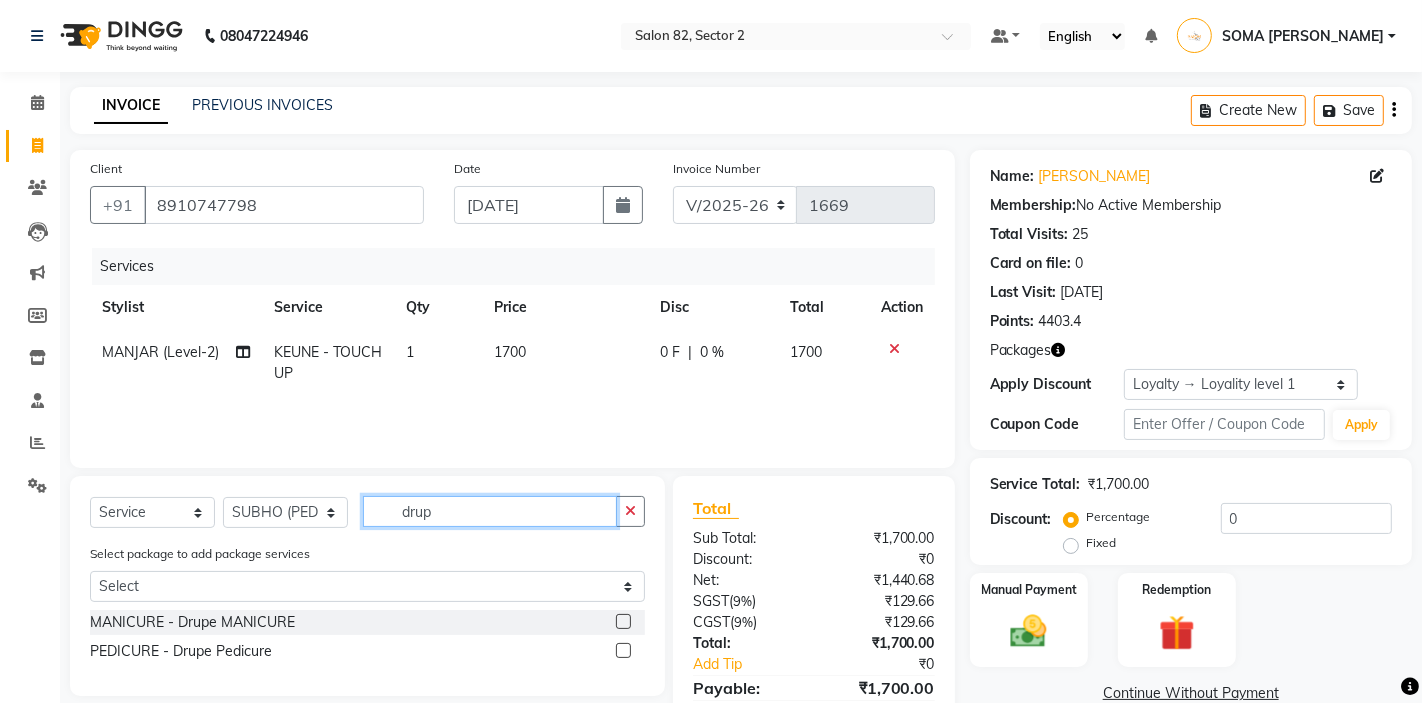 type on "drup" 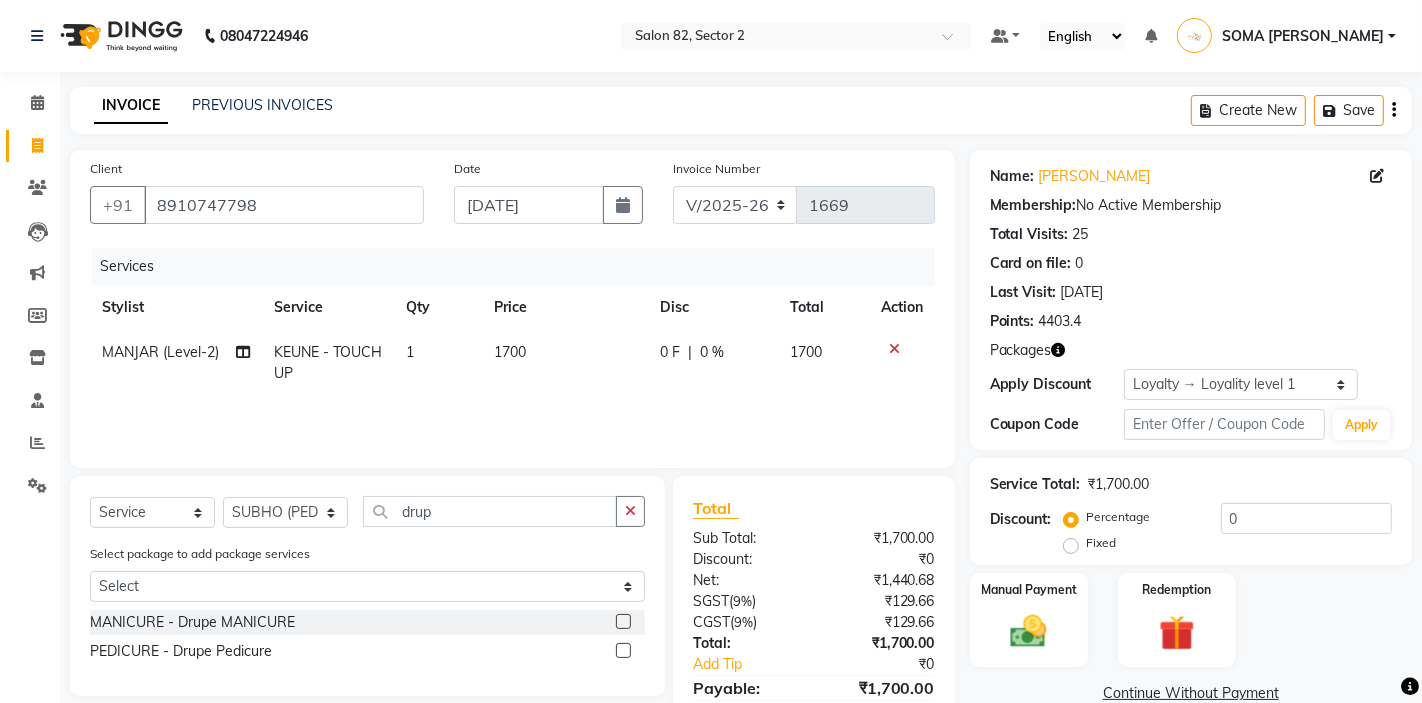 click 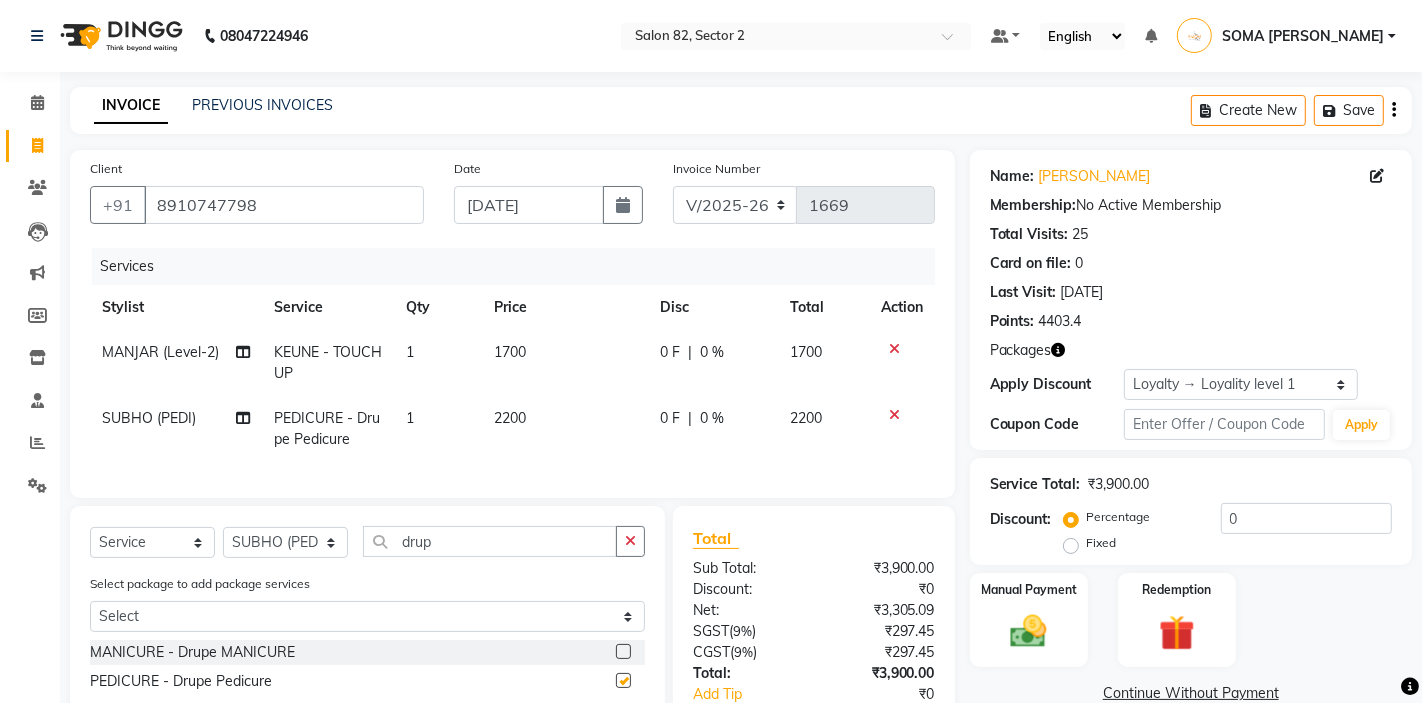 checkbox on "false" 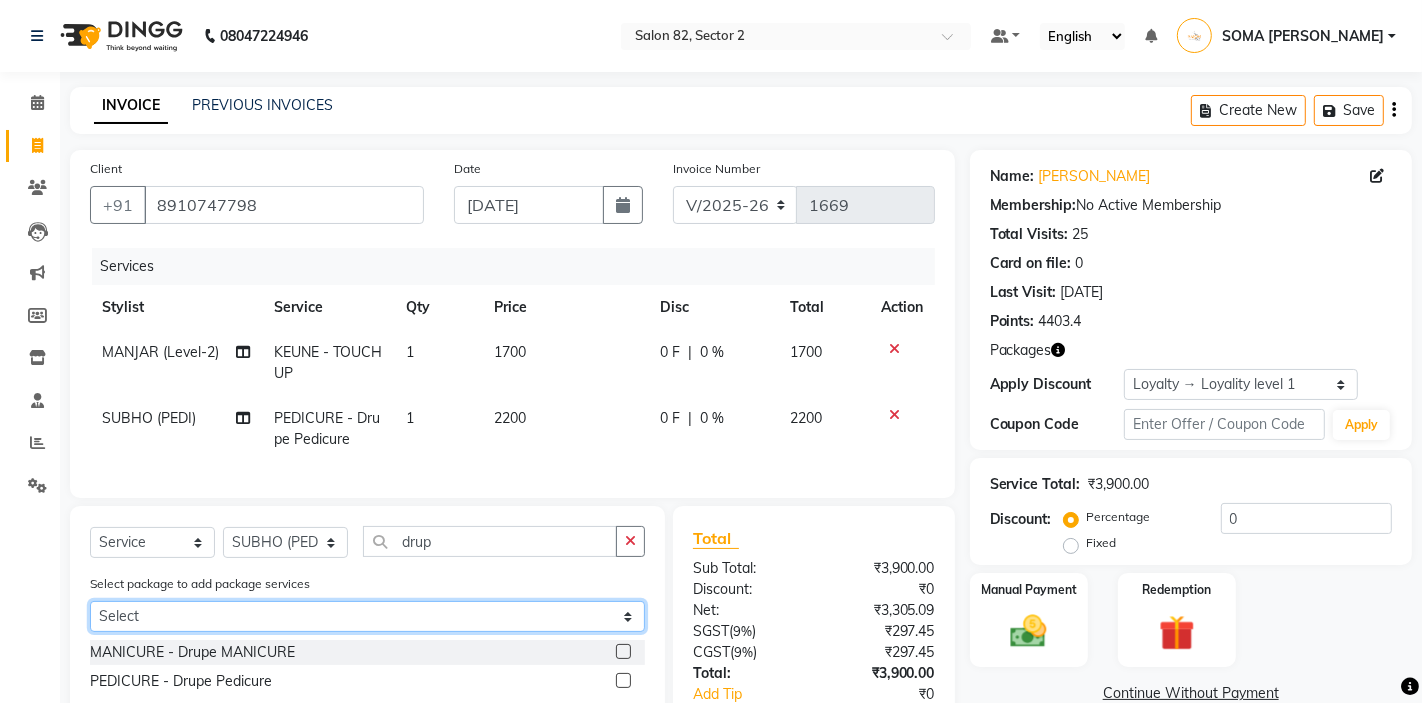 click on "Select KEUNE TOUCH UP KEUNE TOUCH UP" 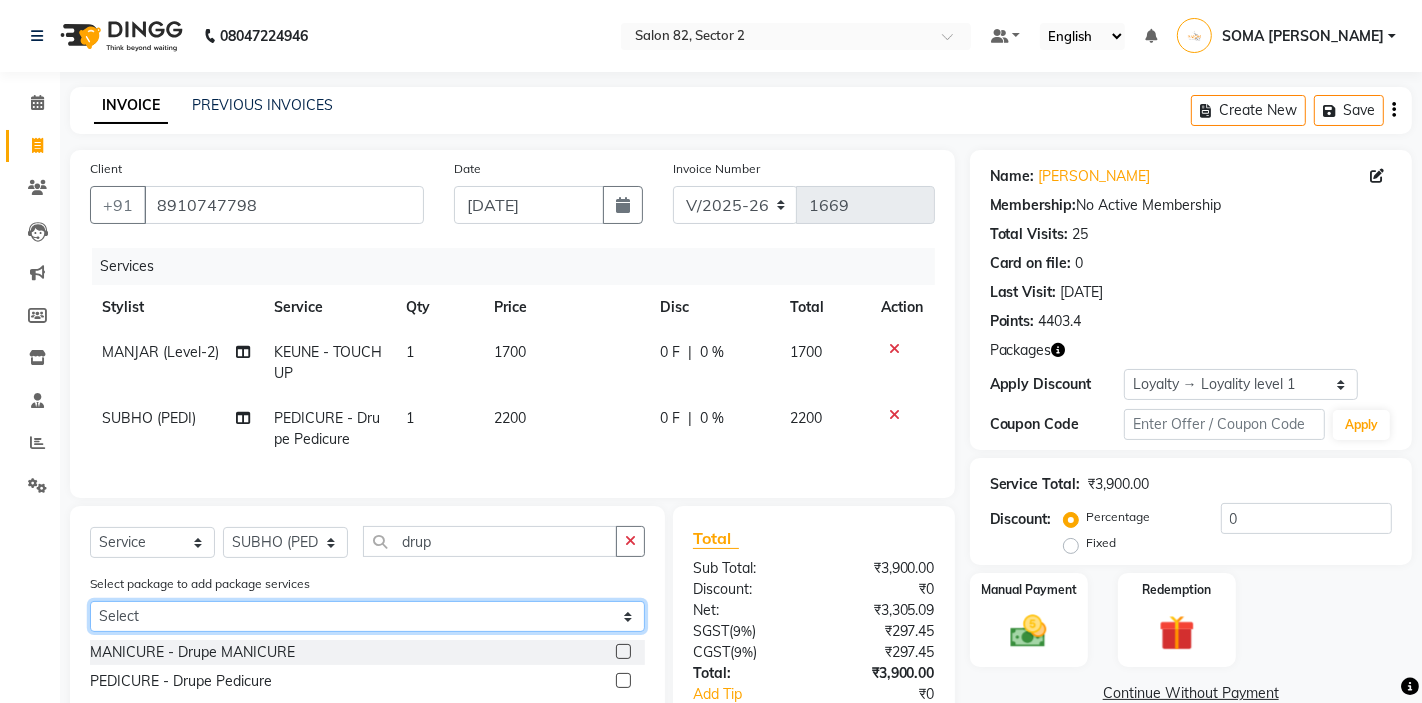 select on "1: Object" 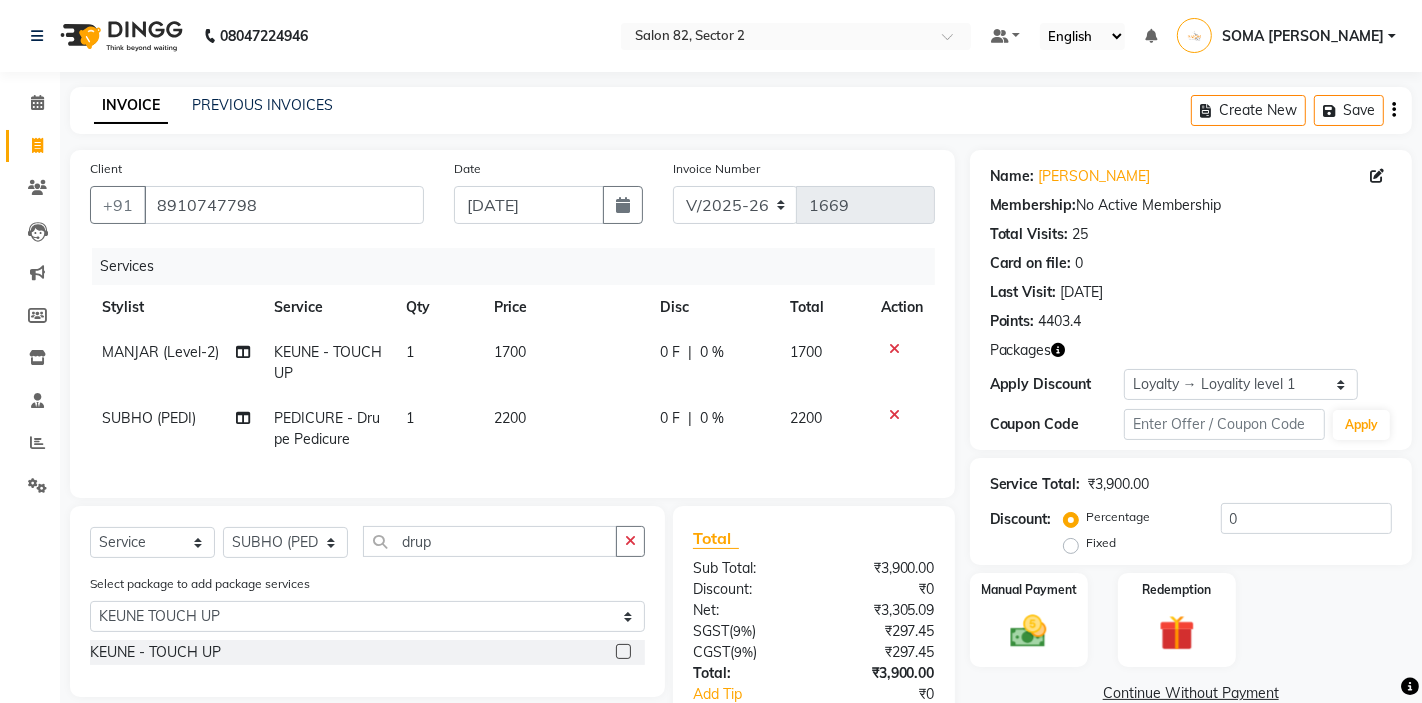 click 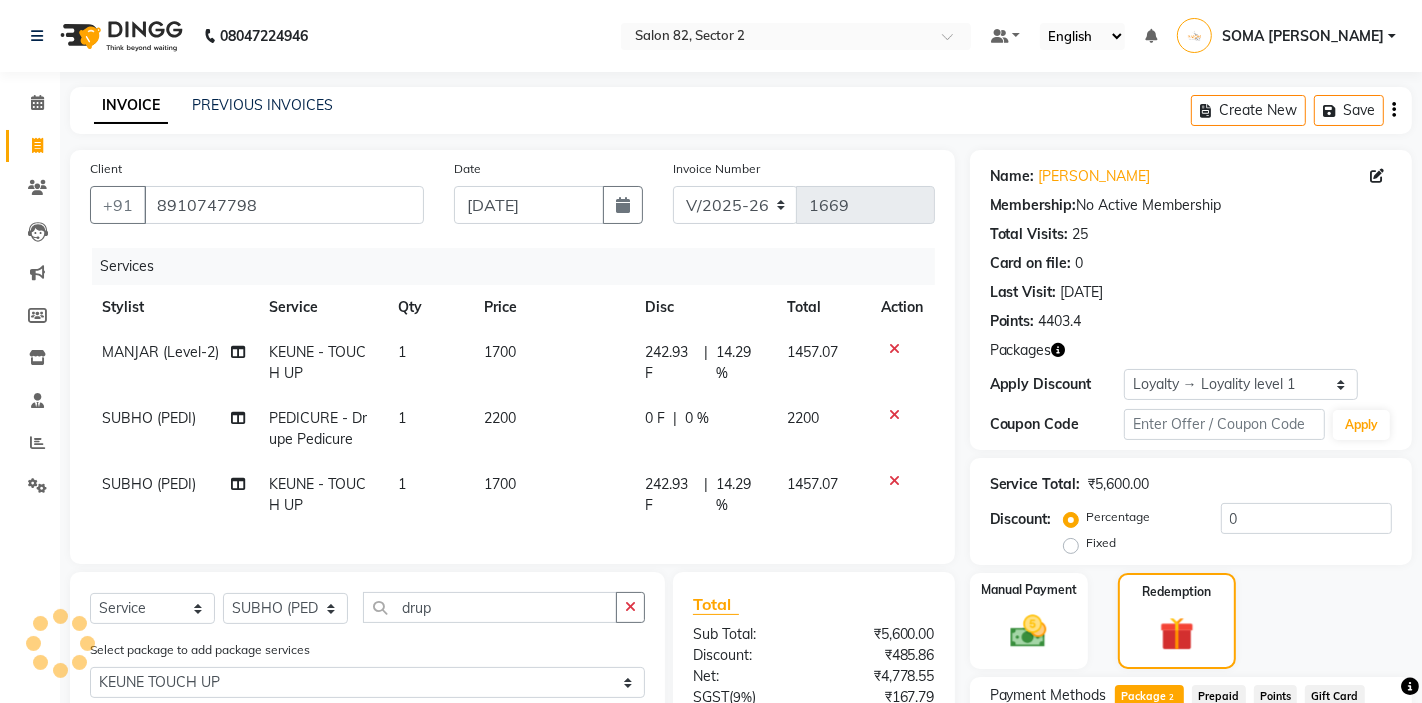 checkbox on "false" 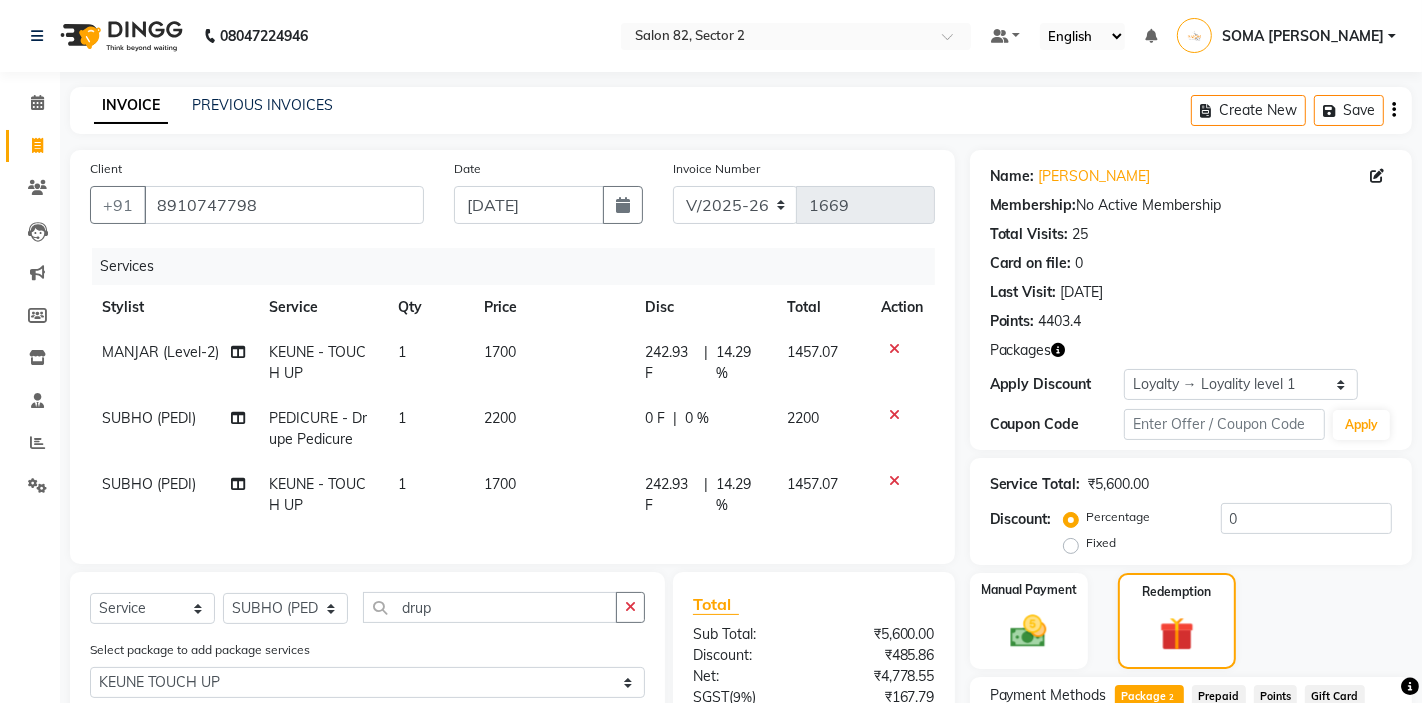 click 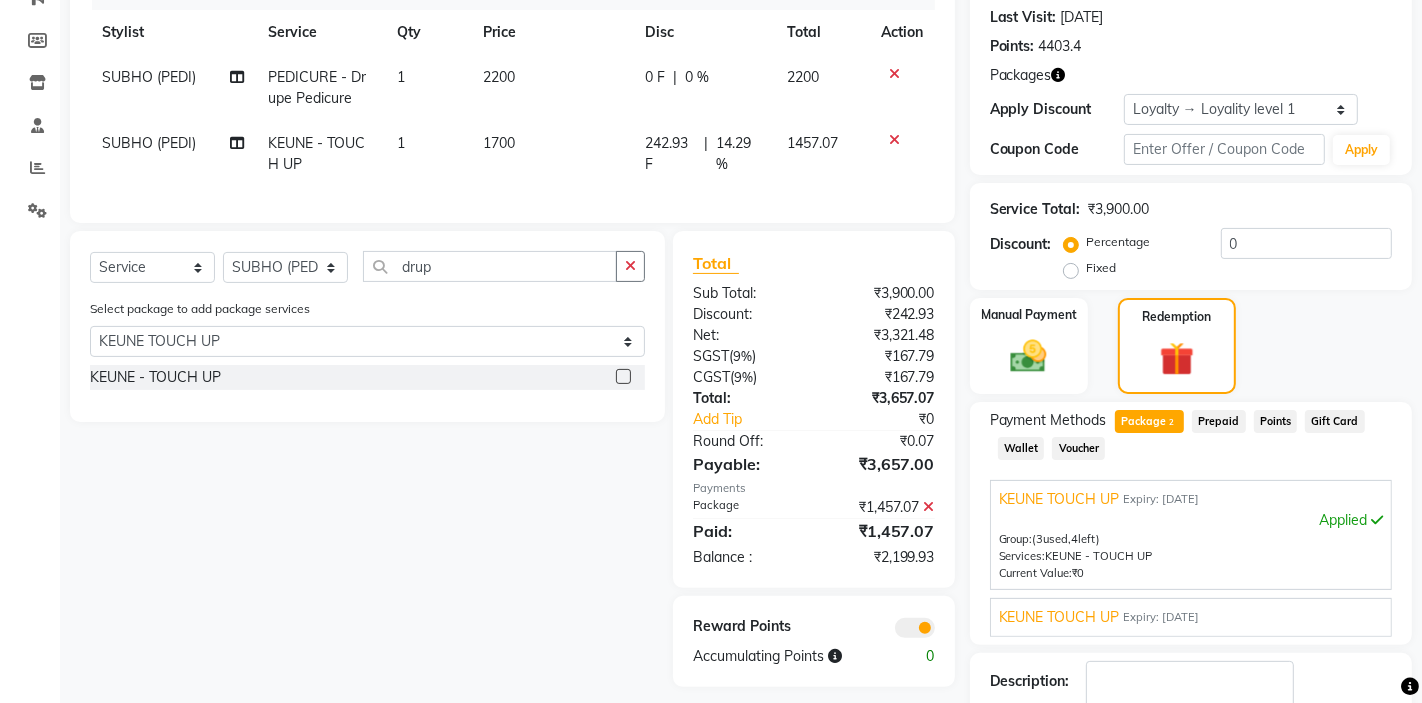scroll, scrollTop: 261, scrollLeft: 0, axis: vertical 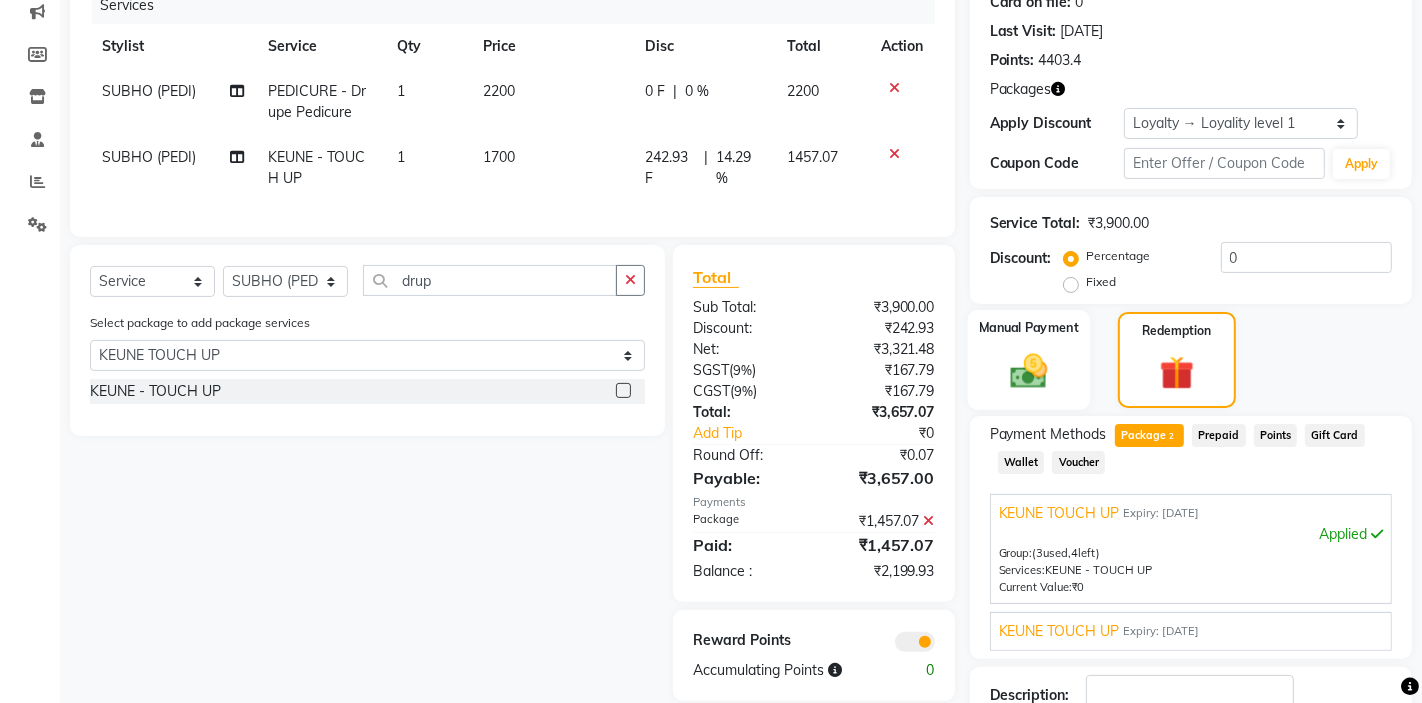 click 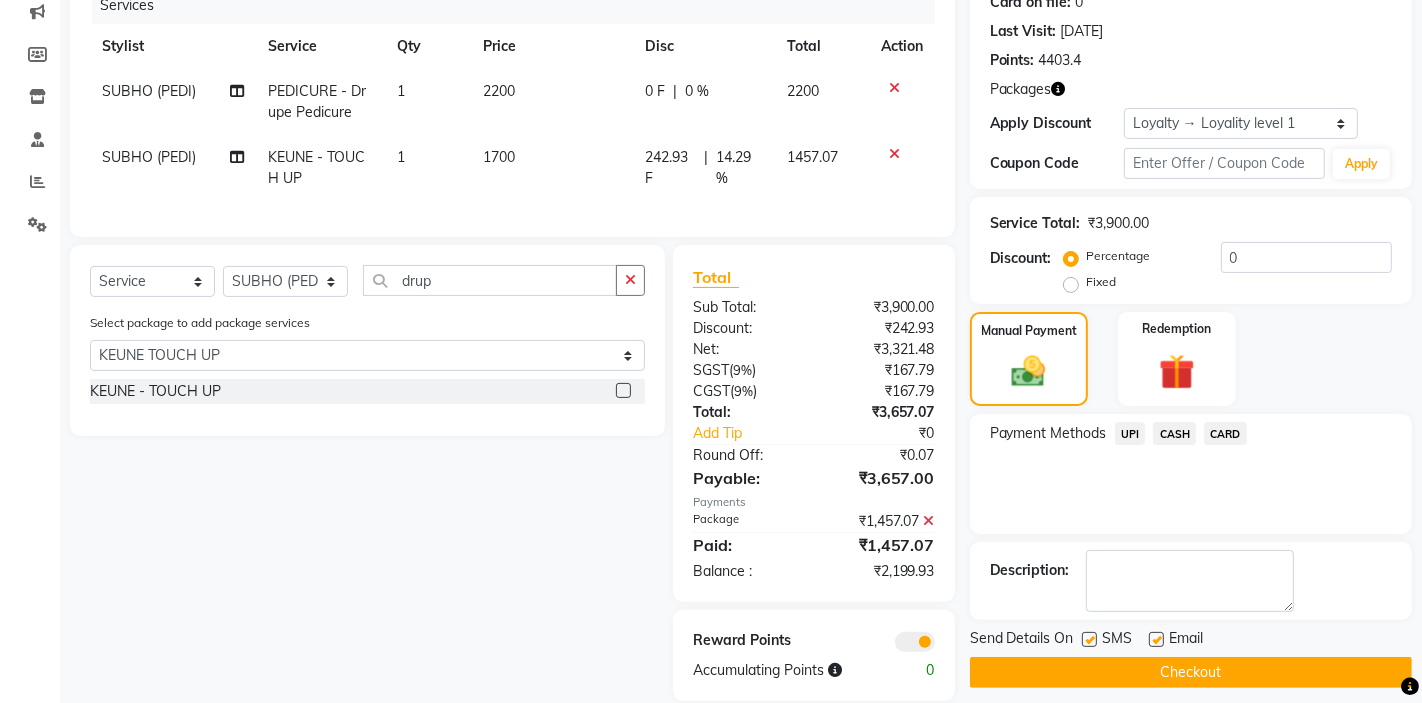 click 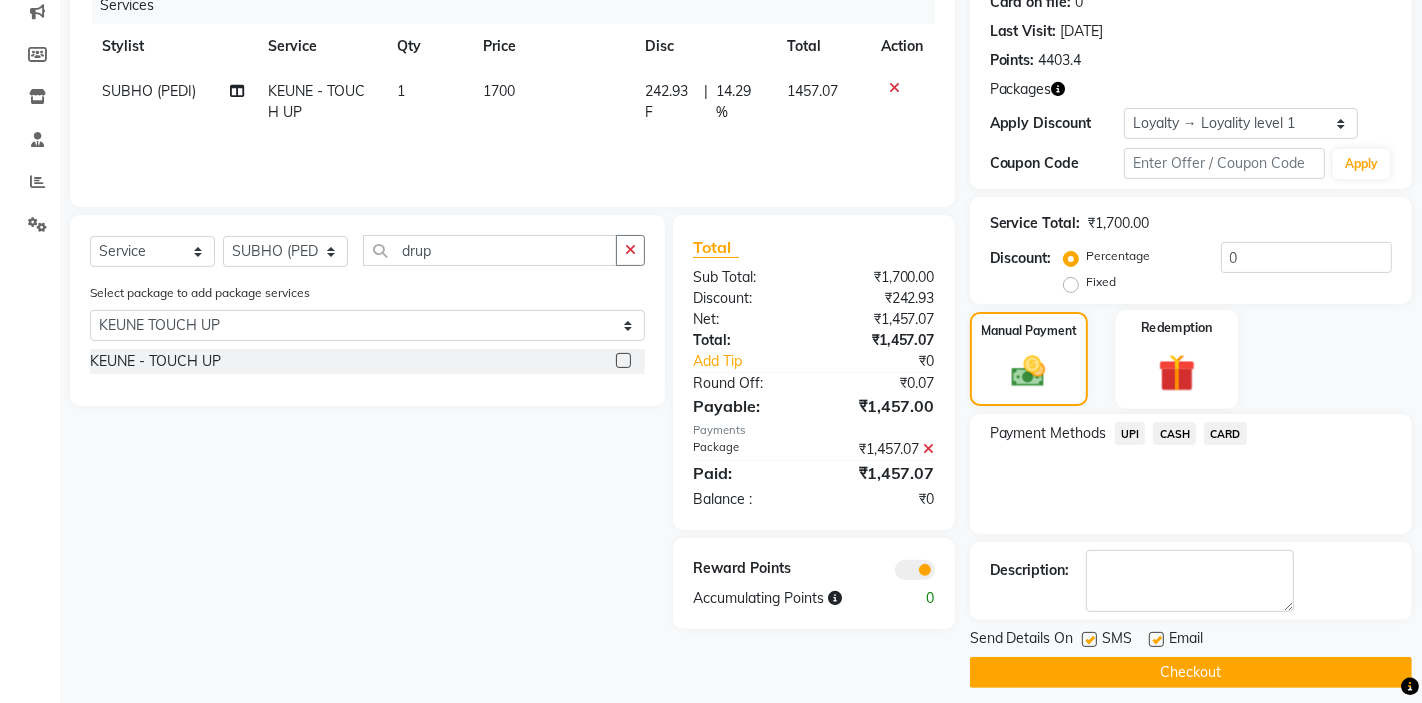 click 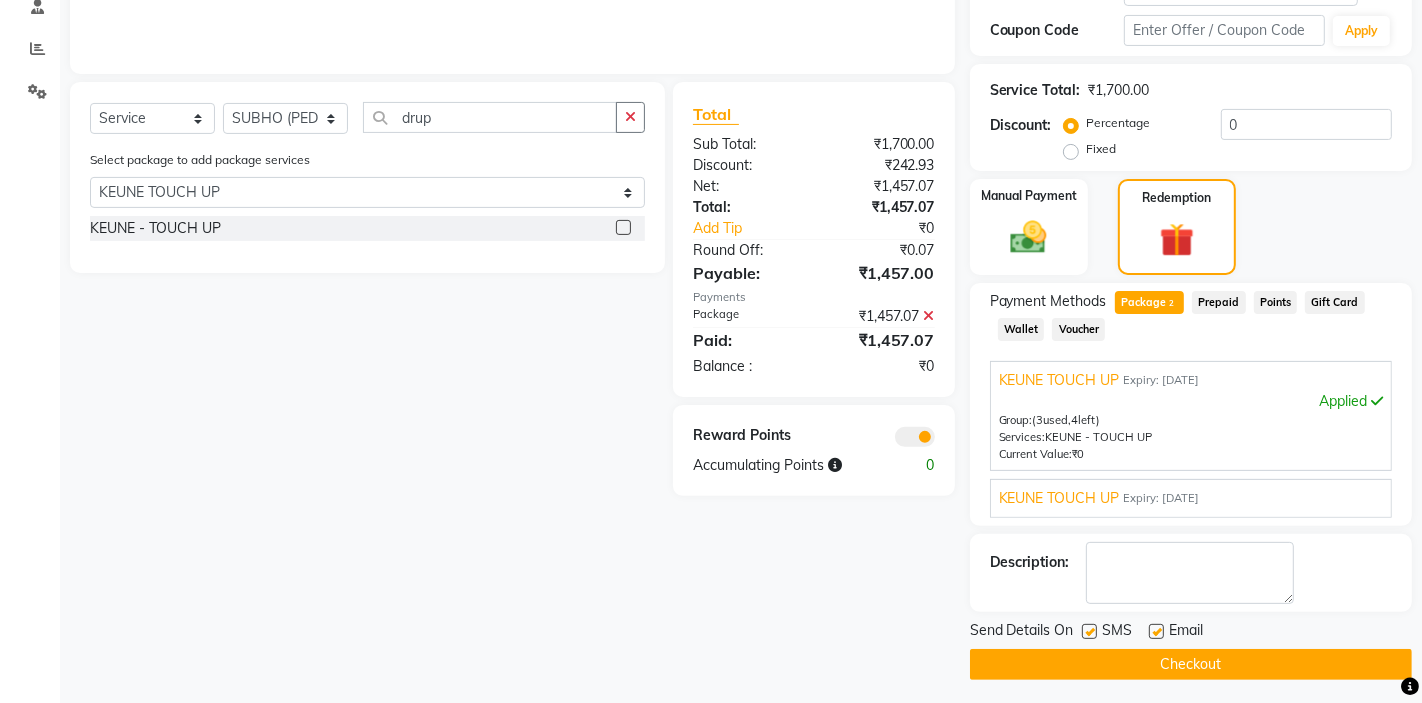 scroll, scrollTop: 402, scrollLeft: 0, axis: vertical 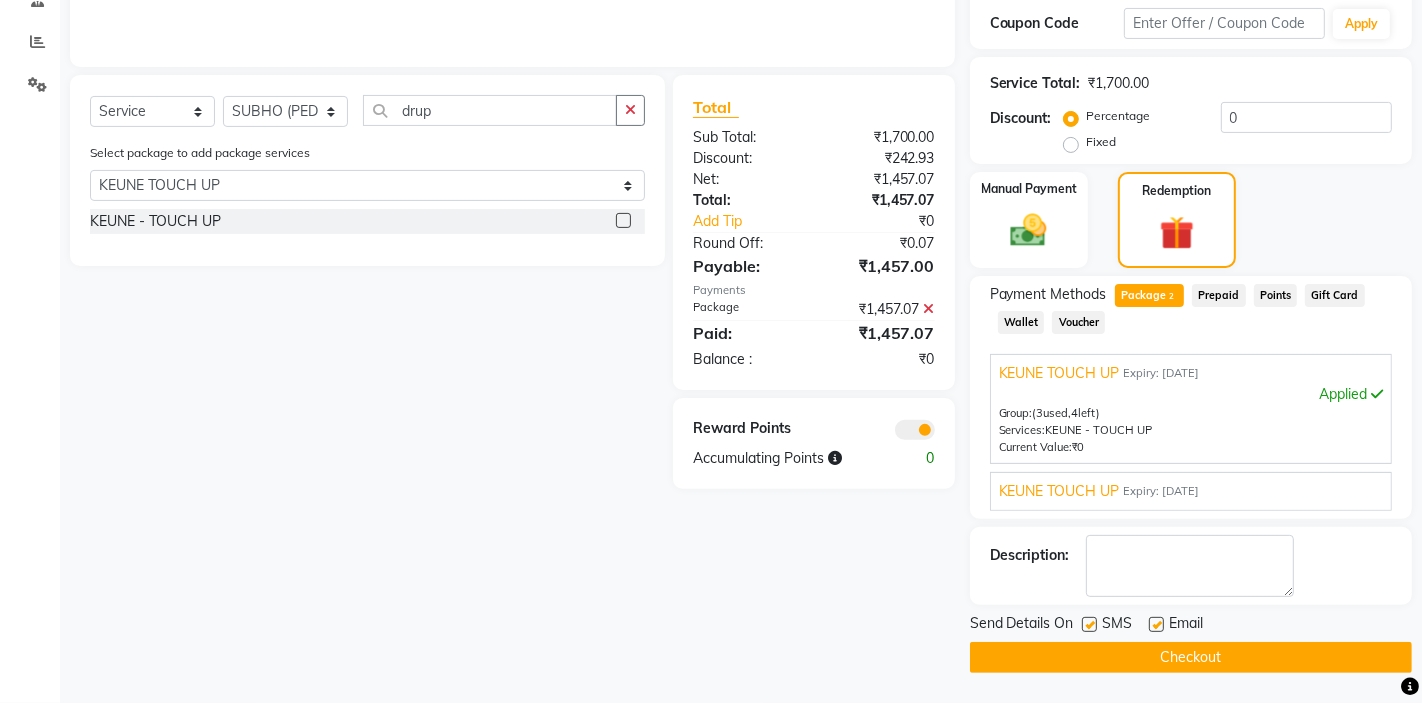 click on "Checkout" 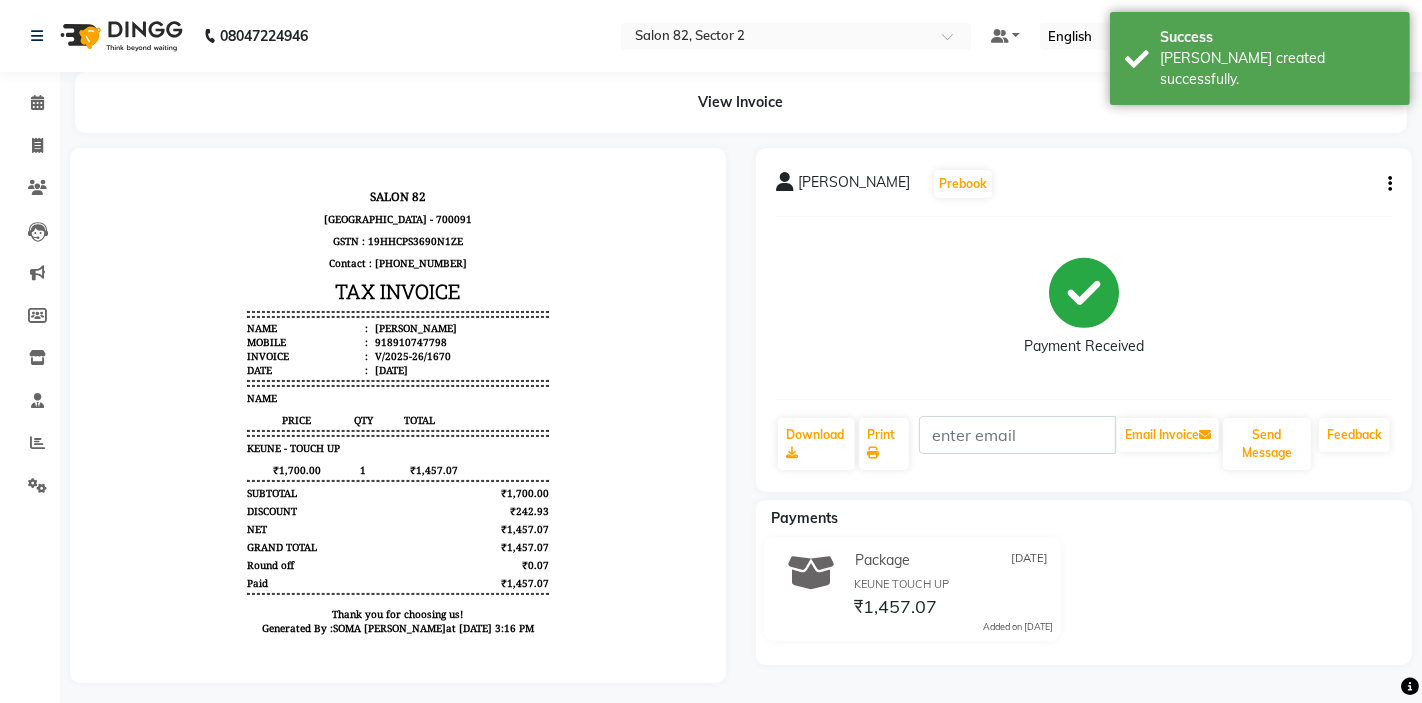 scroll, scrollTop: 0, scrollLeft: 0, axis: both 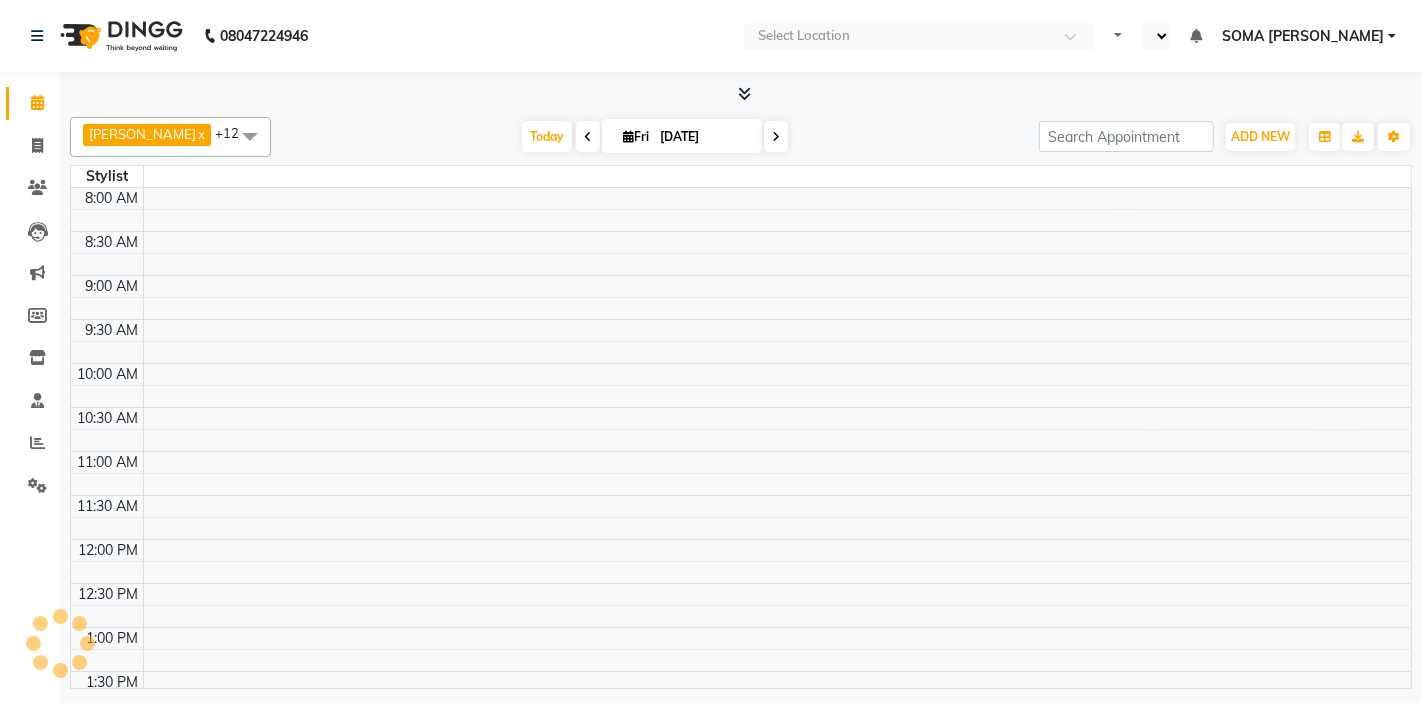 select on "en" 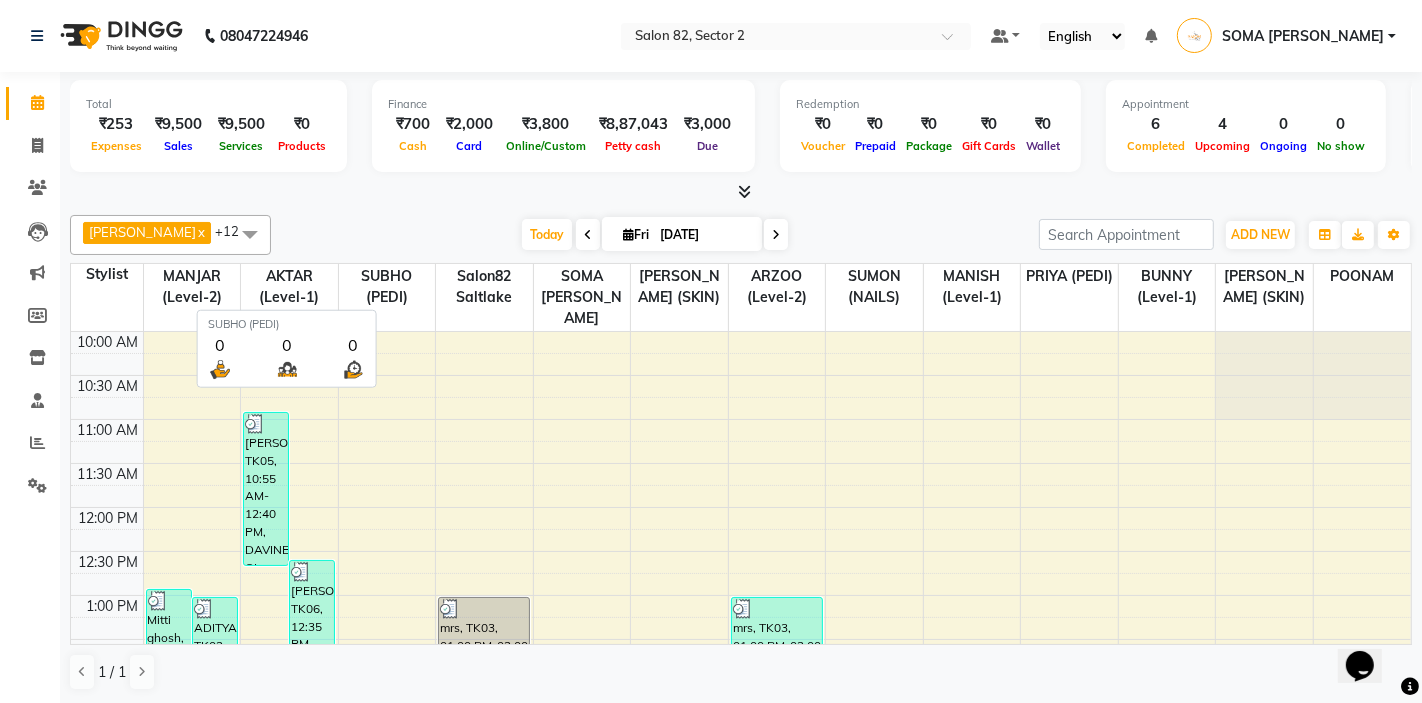 scroll, scrollTop: 0, scrollLeft: 0, axis: both 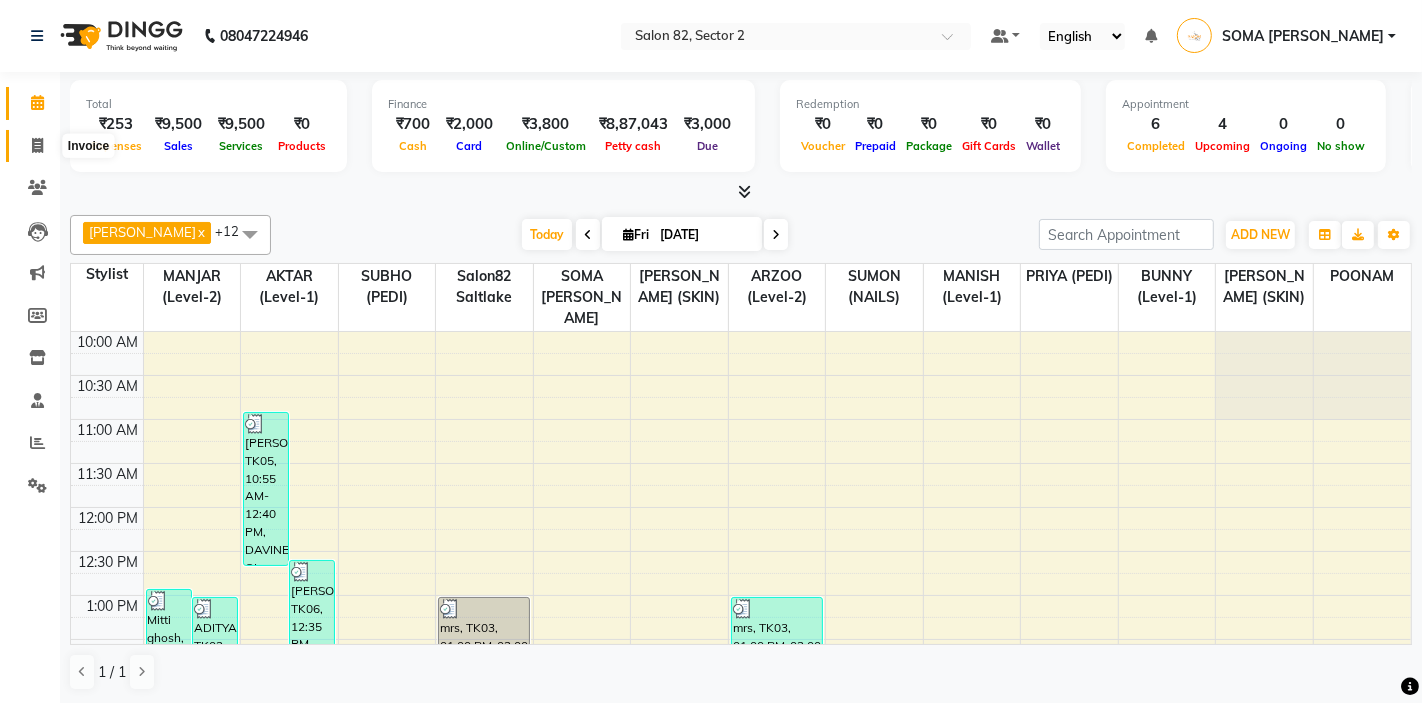 click 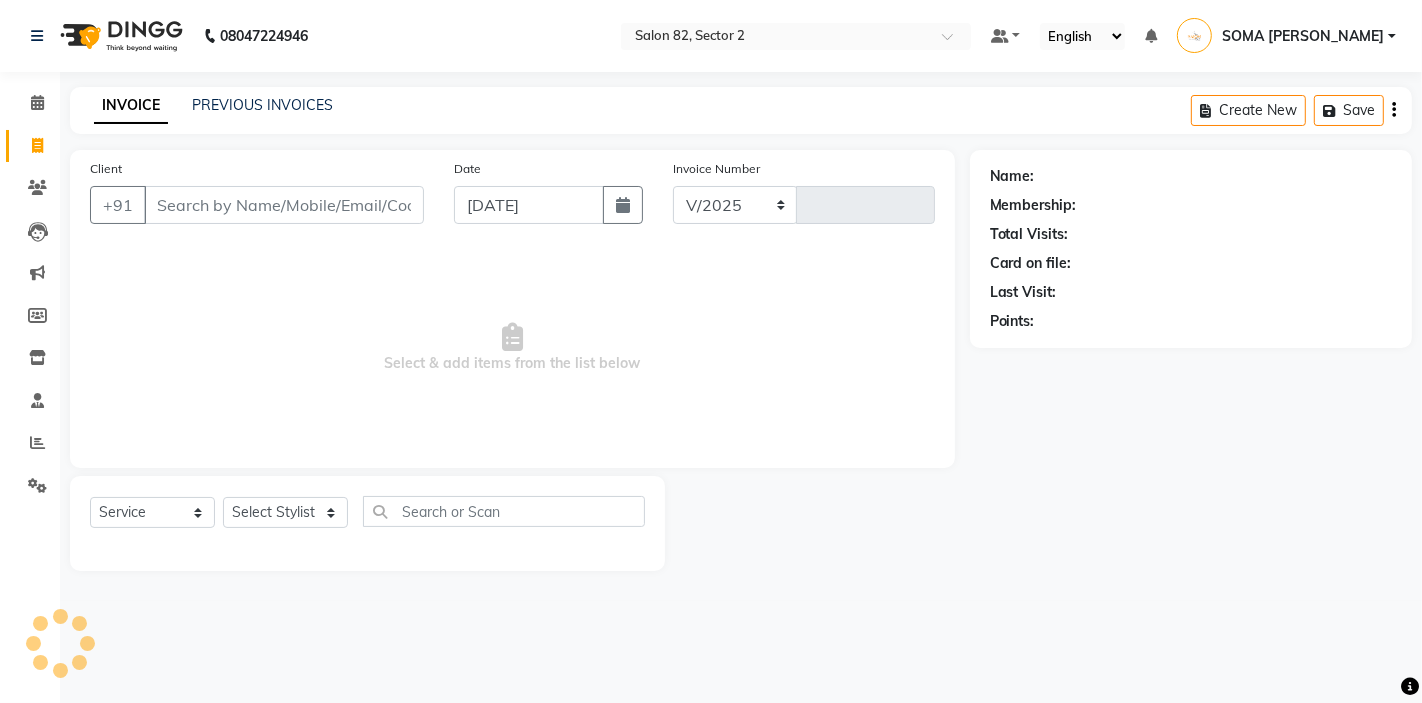 select on "5194" 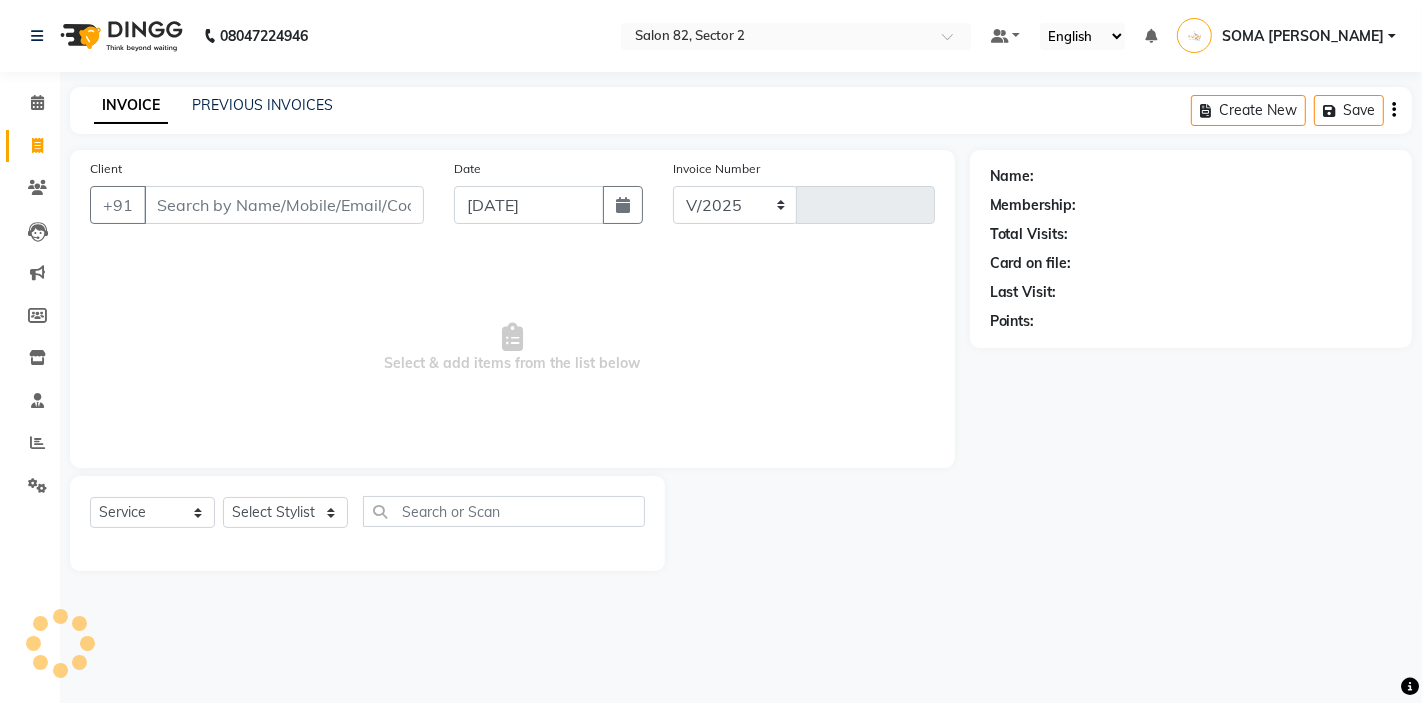 type on "1670" 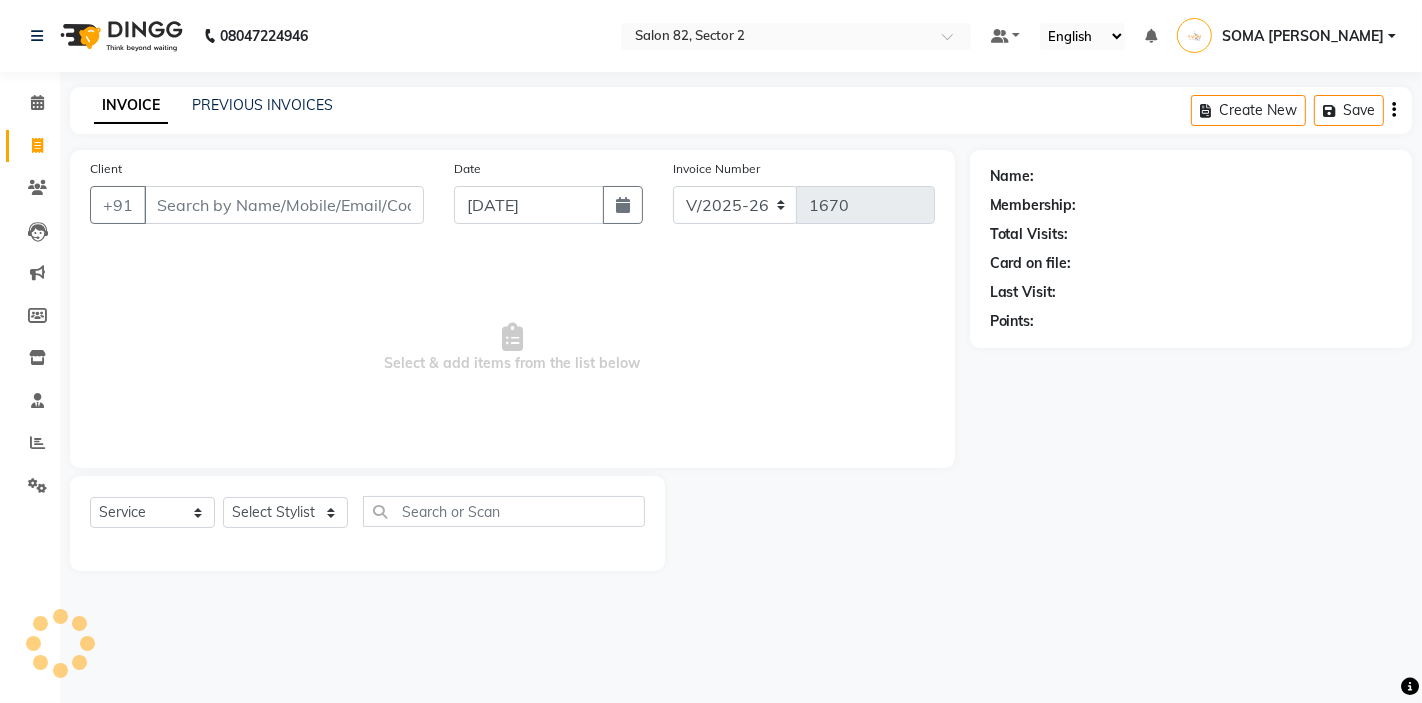 click on "Client" at bounding box center [284, 205] 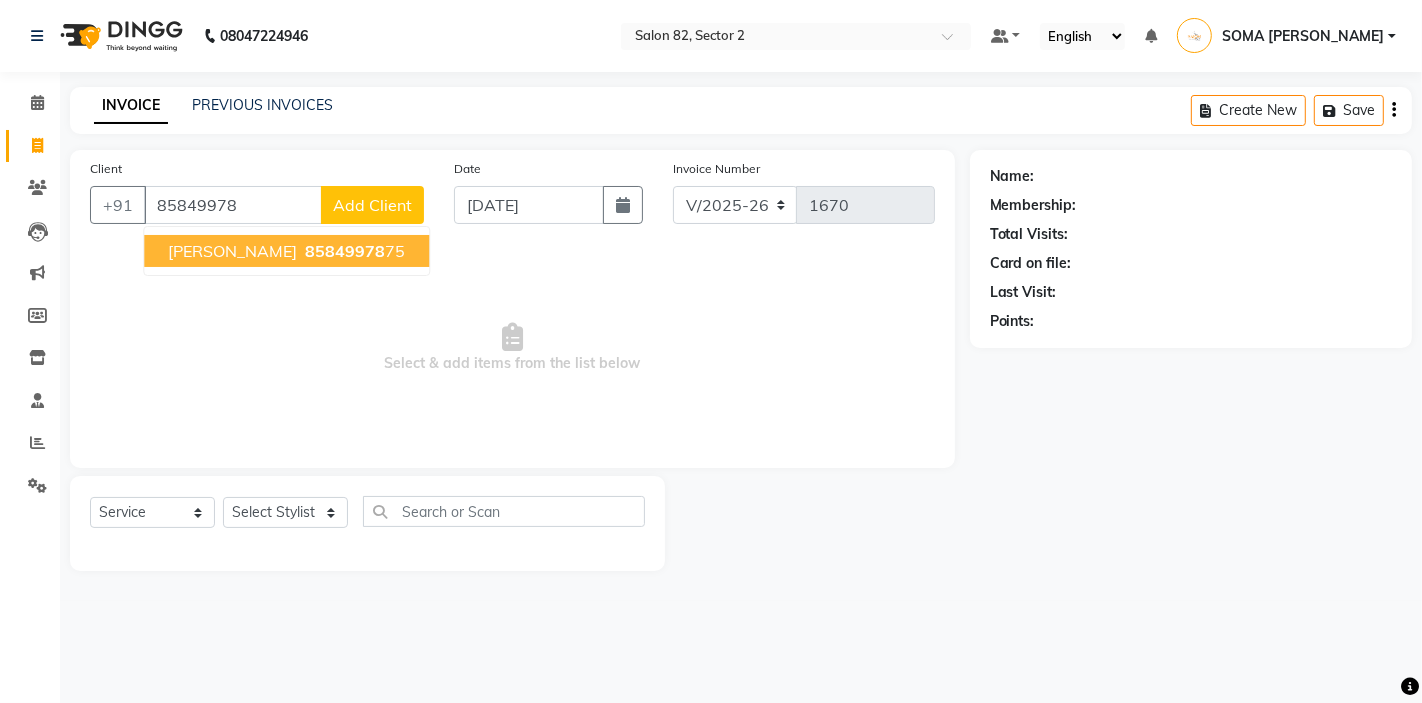 click on "TULIKA AGARWAL" at bounding box center (232, 251) 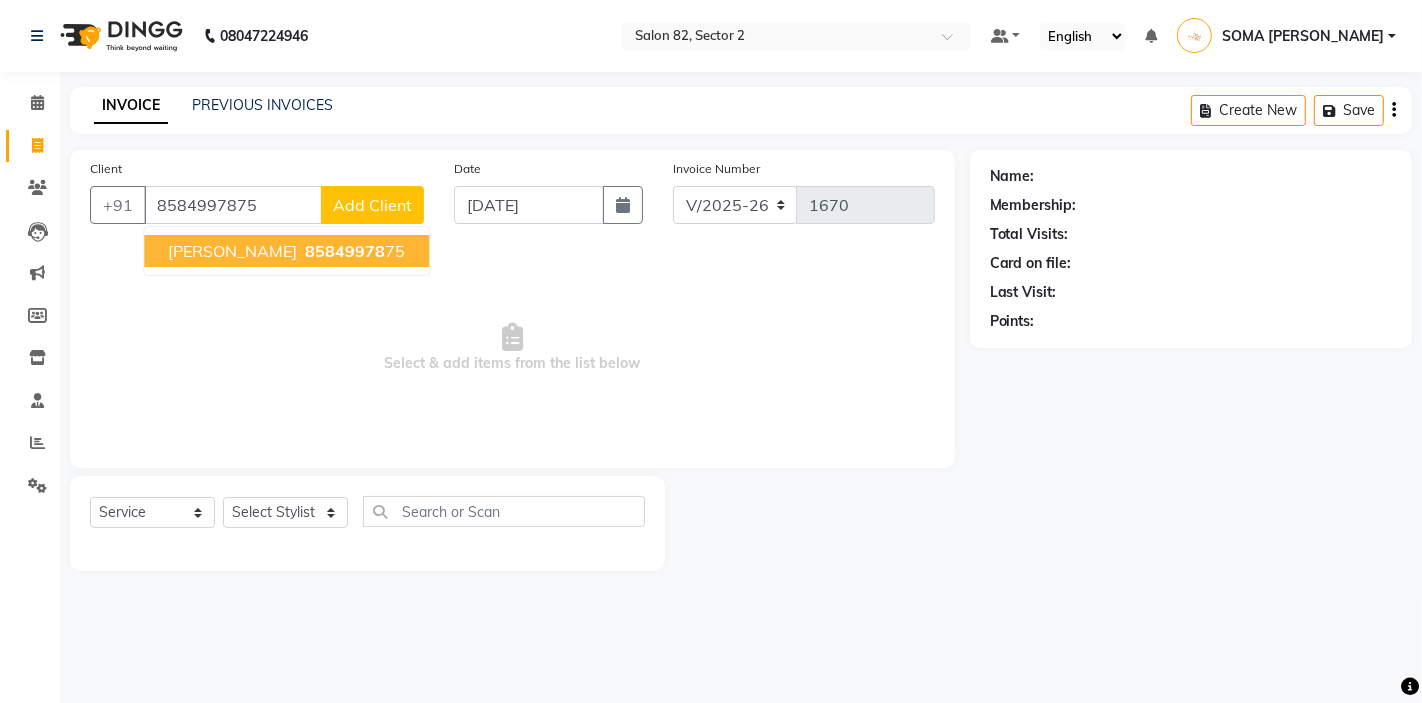 type on "8584997875" 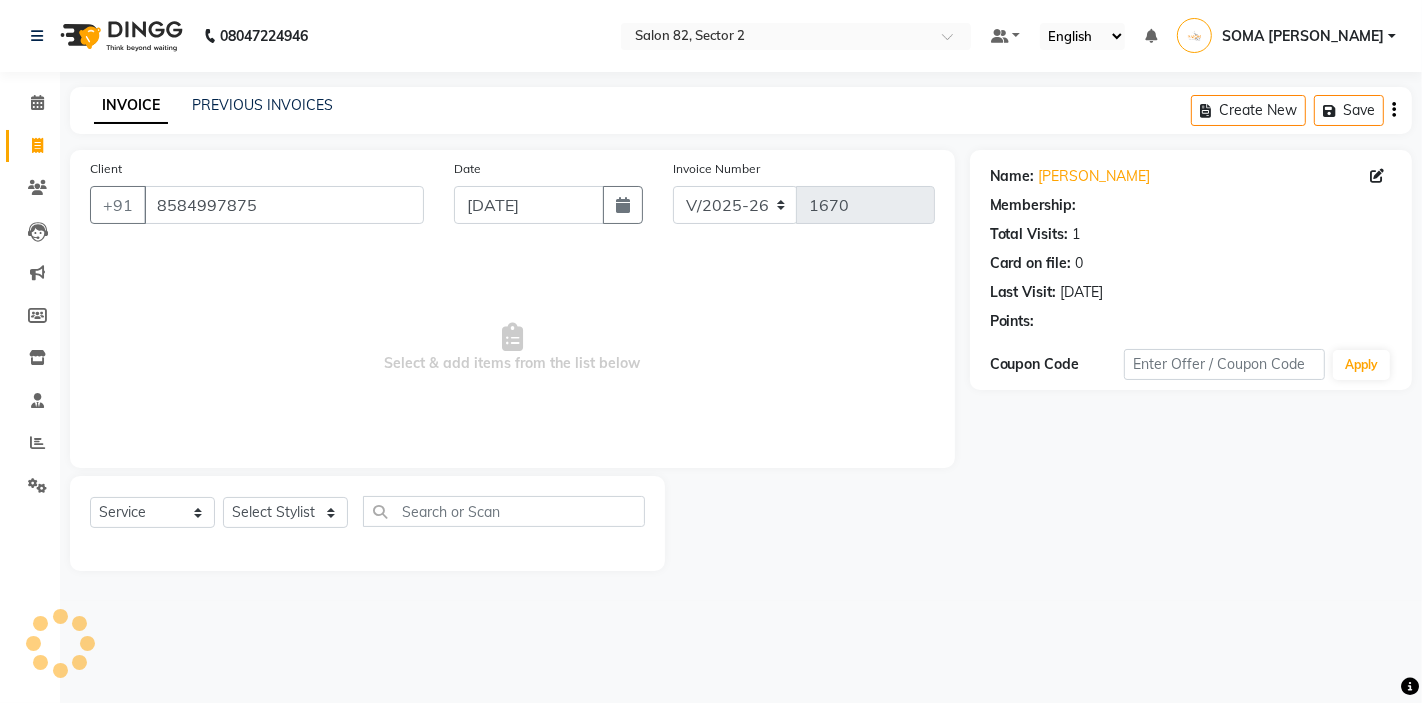 select on "1: Object" 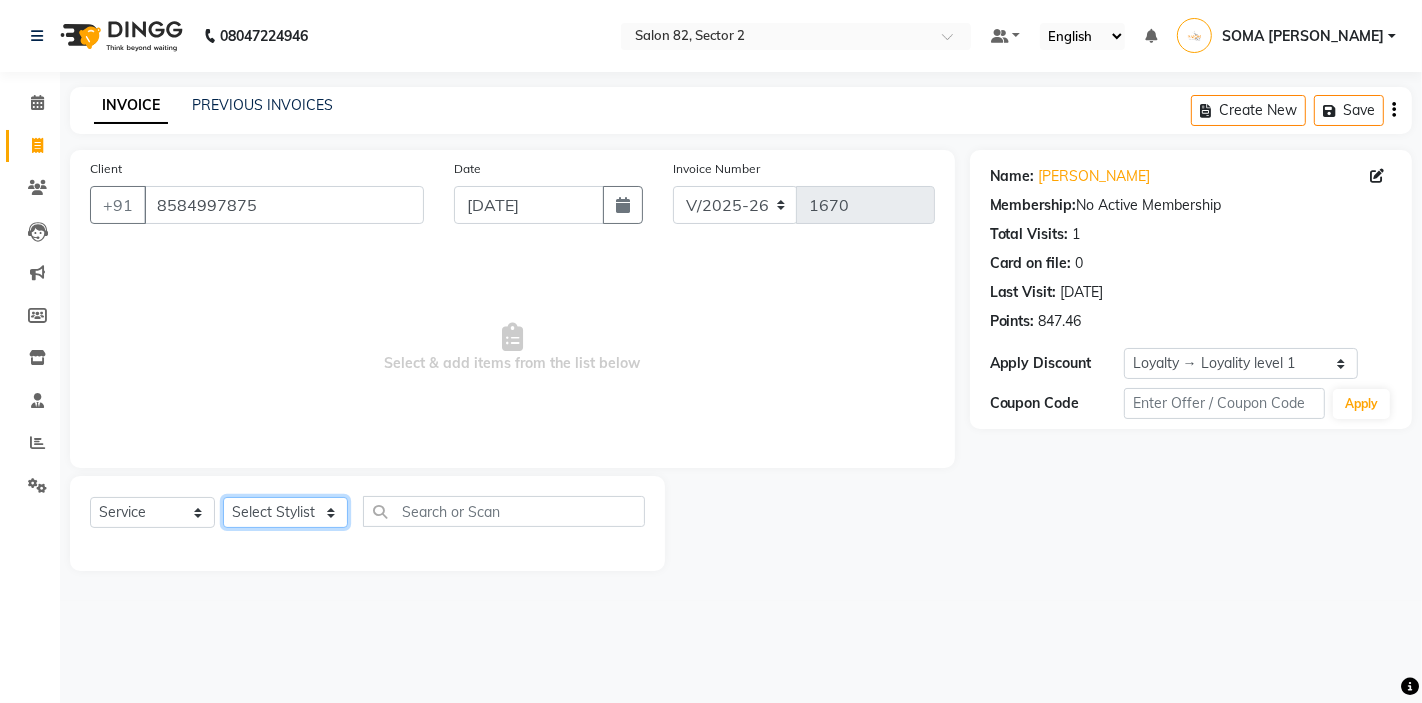 click on "Select Stylist AKTAR (level-1) ARZOO (level-2) BHARAT BUNNY (level-1) FAIZAL (level-2) [PERSON_NAME] [PERSON_NAME] (level-1) MANJAR (Level-2) [PERSON_NAME] (SKIN) POONAM PRIYA (PEDI) [PERSON_NAME] ROHIT  Salon82 saltlake SOMA [PERSON_NAME] (PEDI) [PERSON_NAME] (SKIN) SUMON (NAILS)" 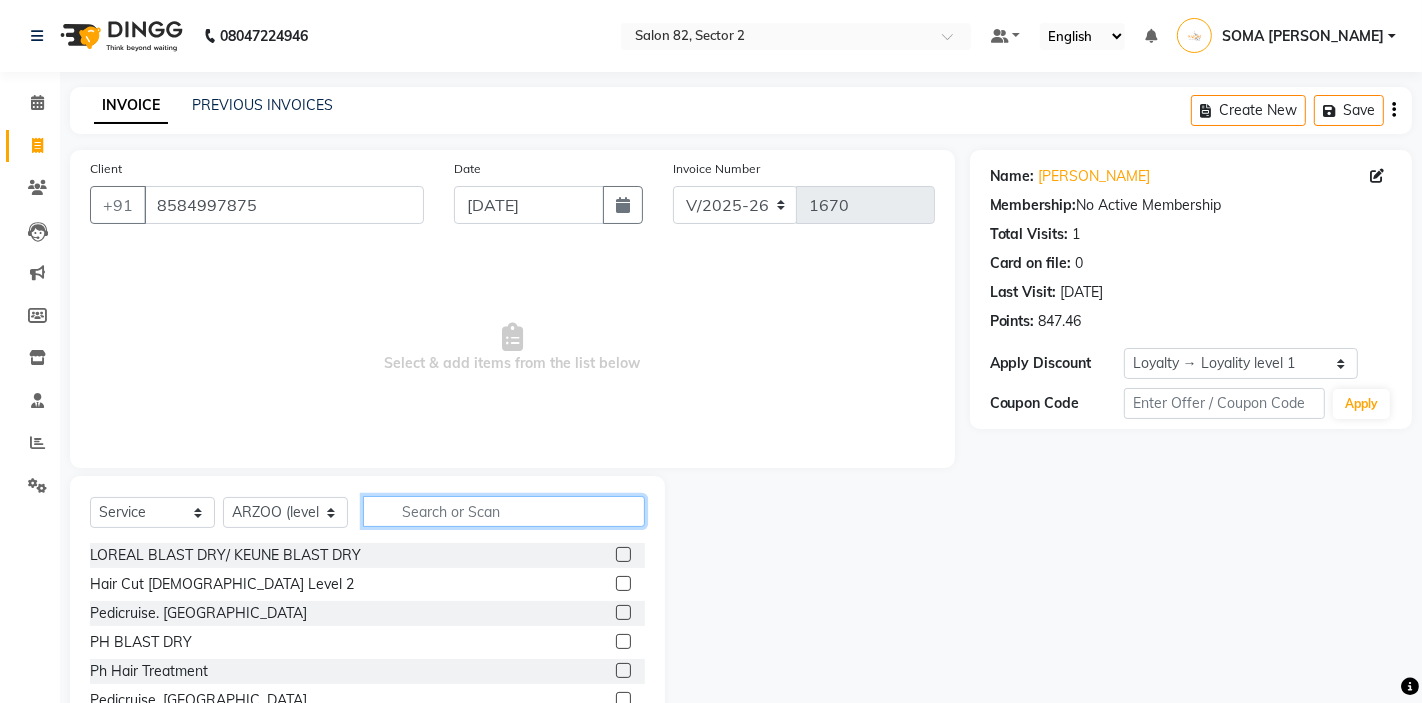 click 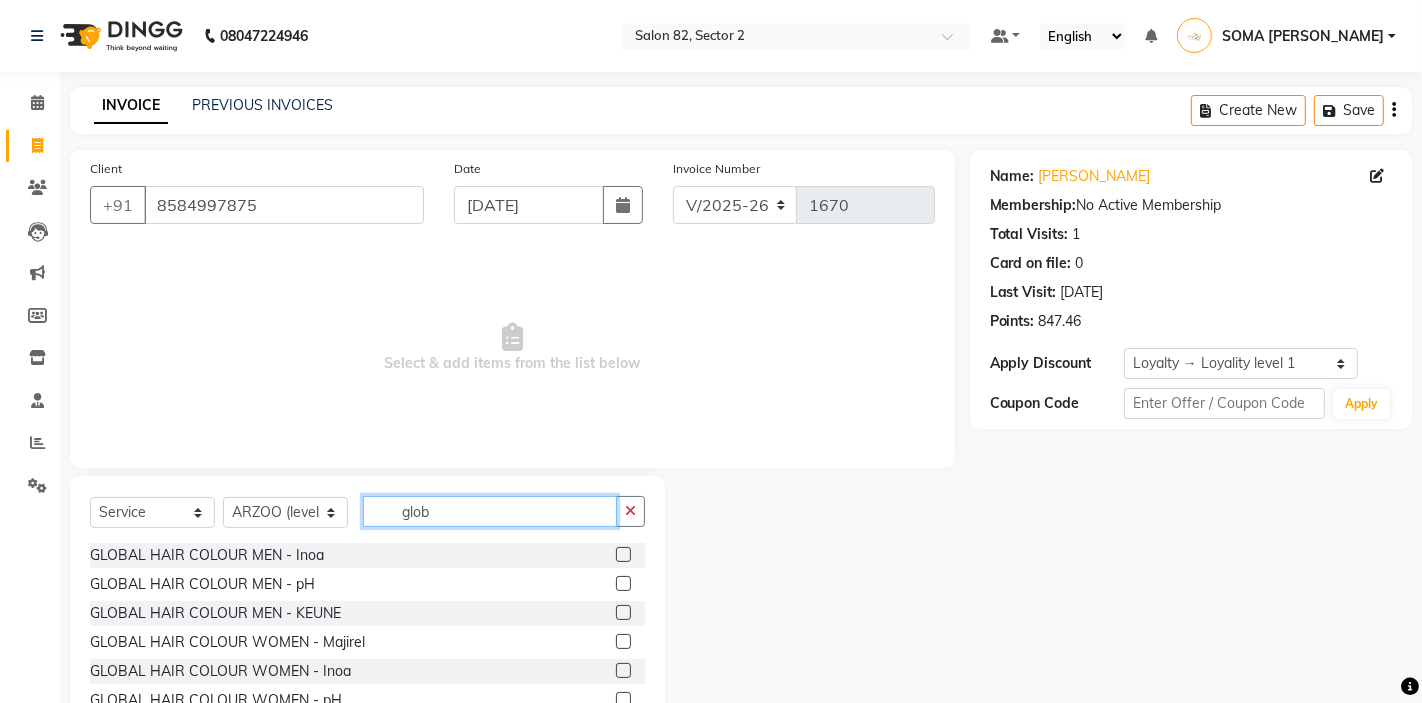 scroll, scrollTop: 61, scrollLeft: 0, axis: vertical 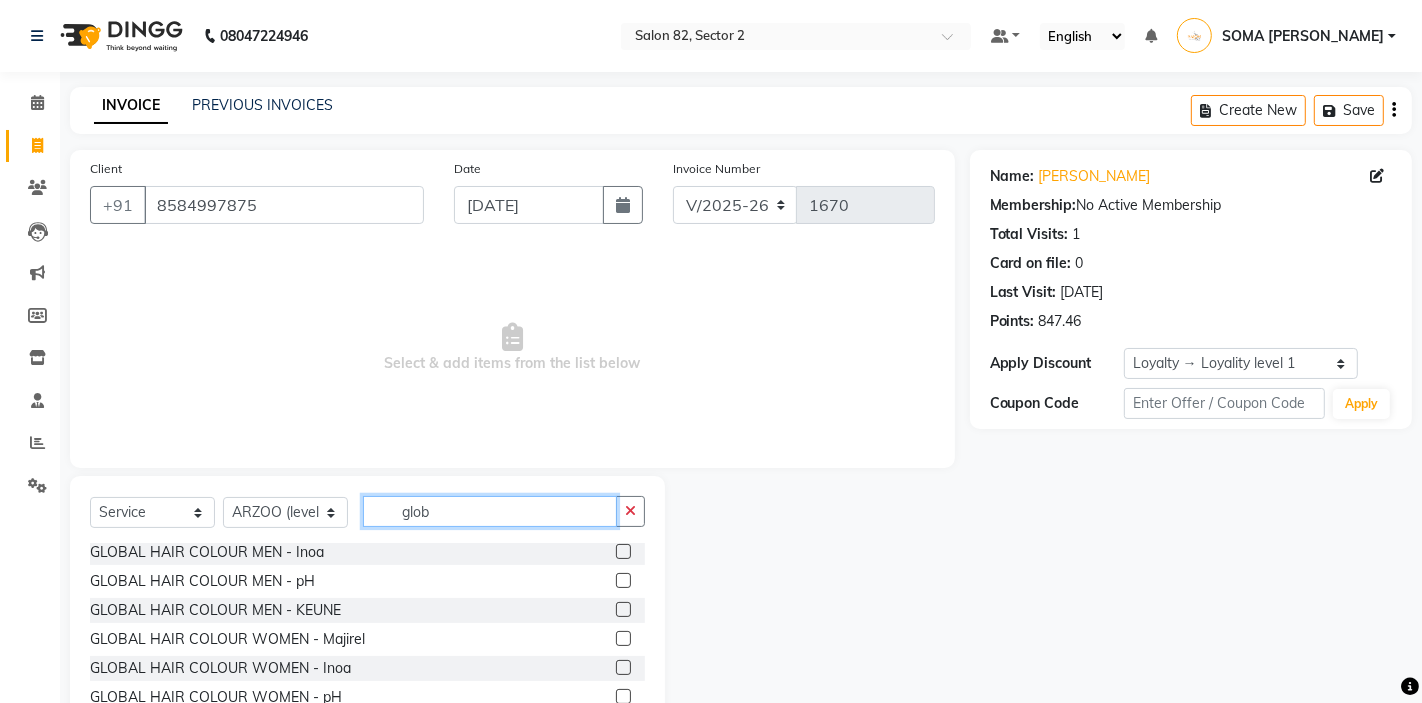 type on "glob" 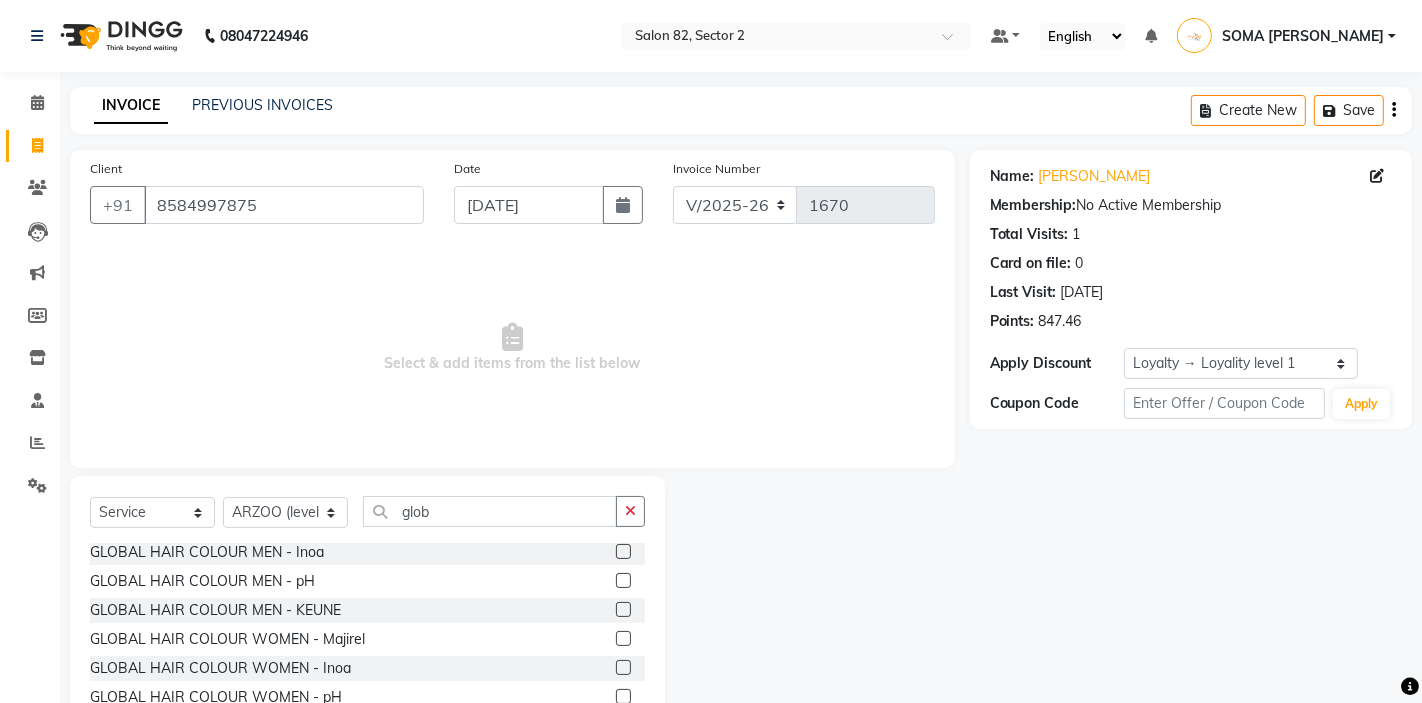 click 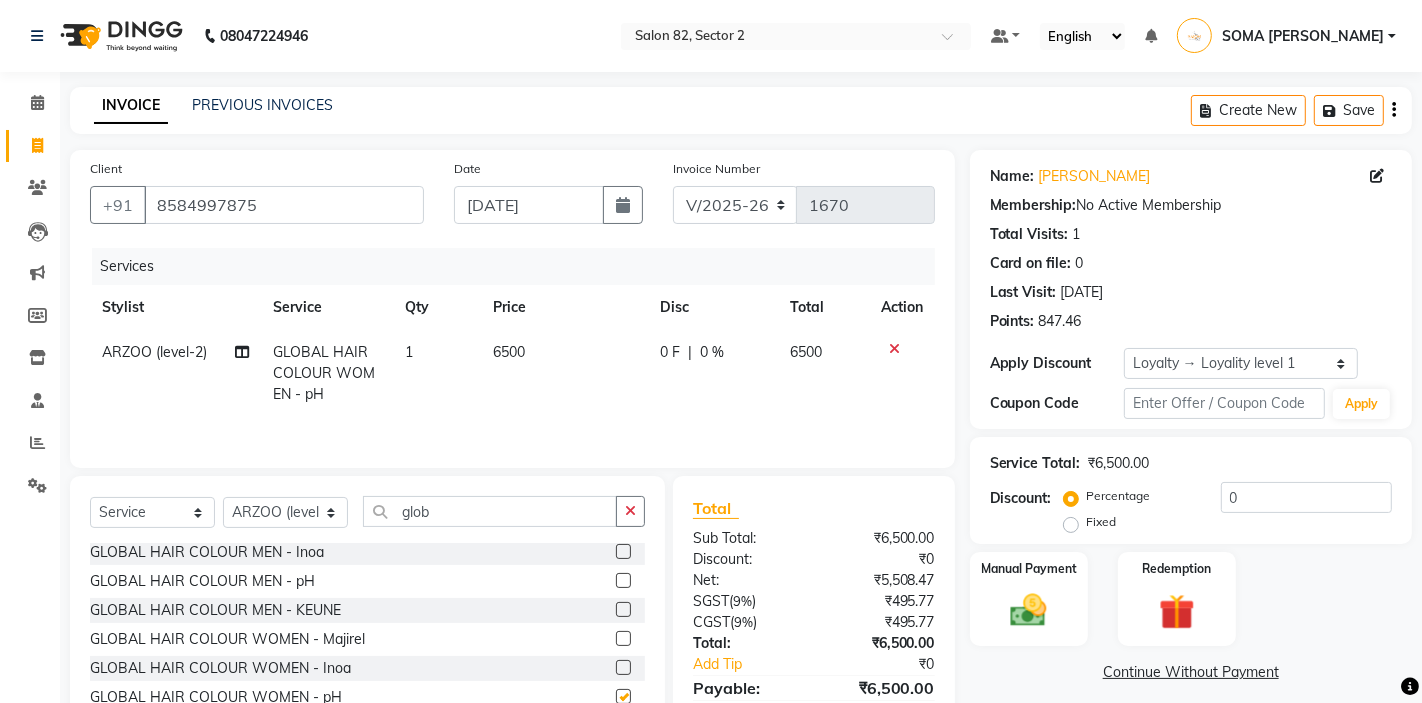 checkbox on "false" 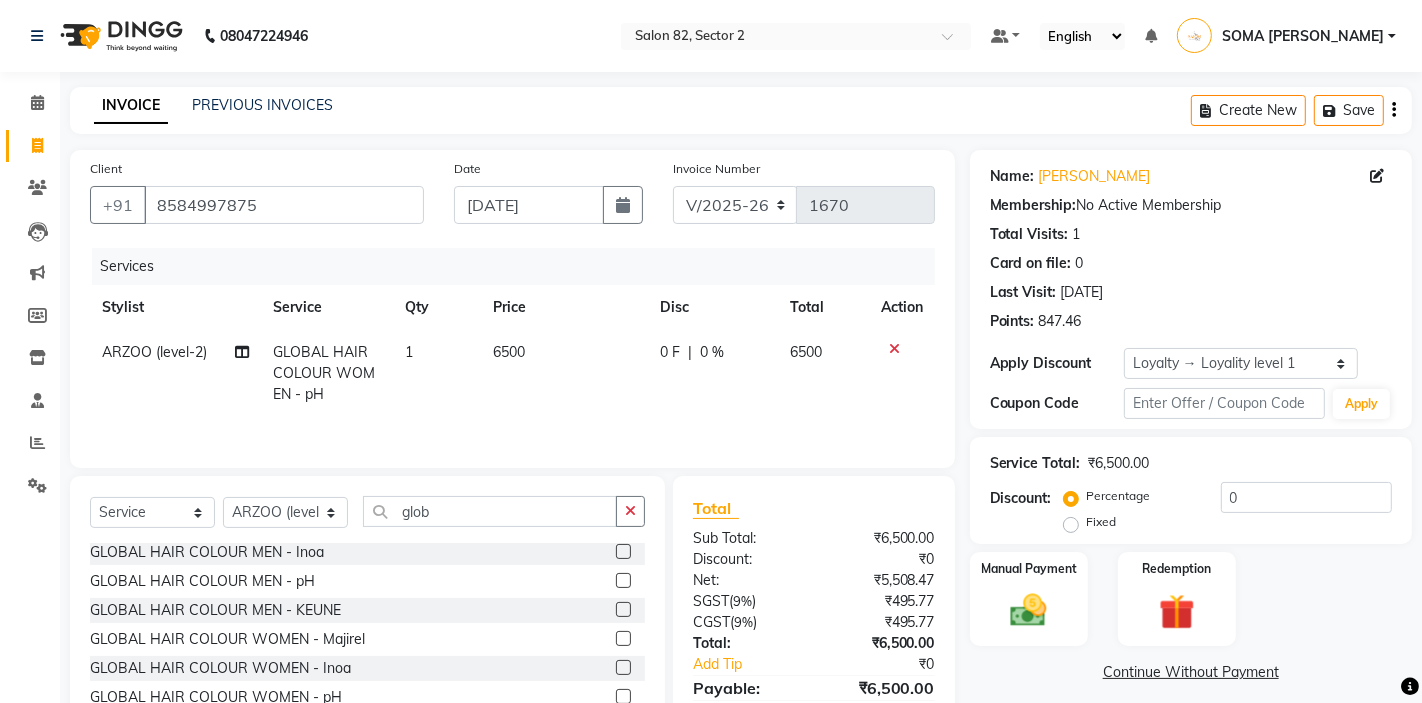 click on "6500" 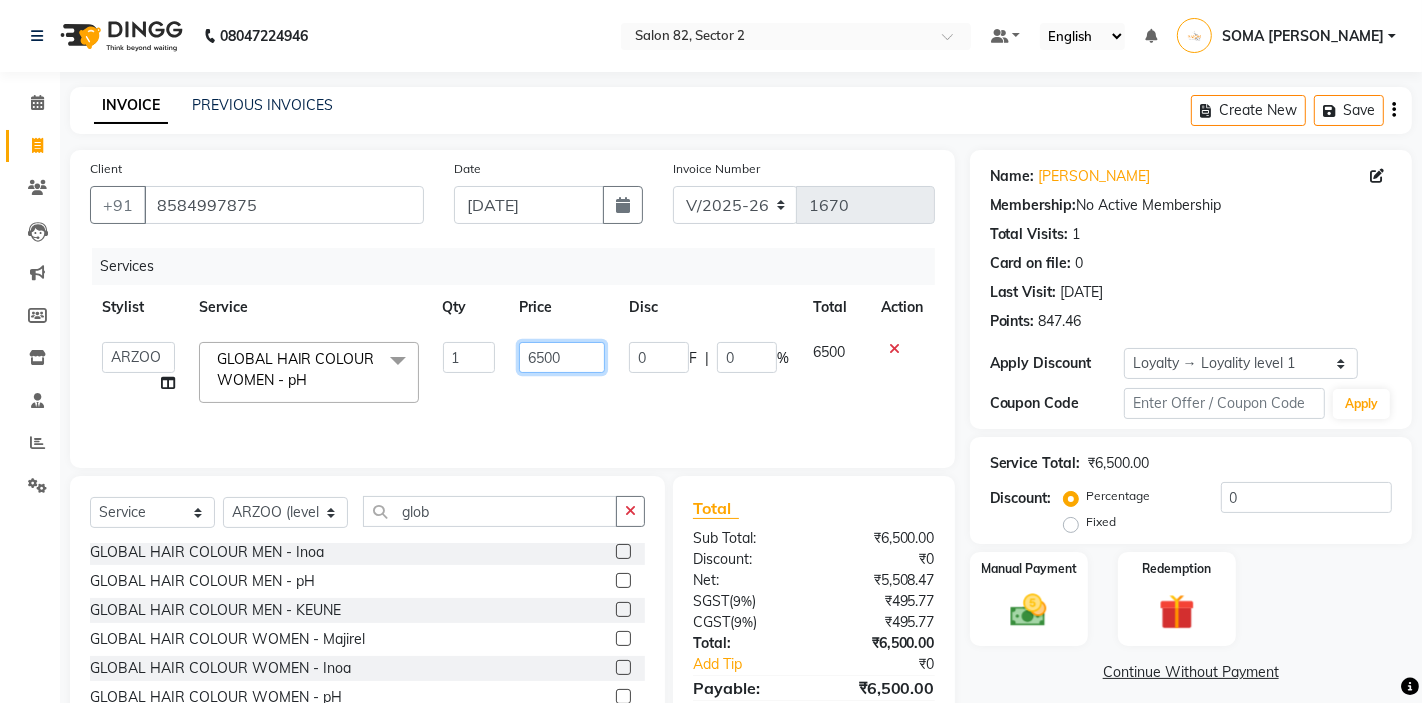 click on "6500" 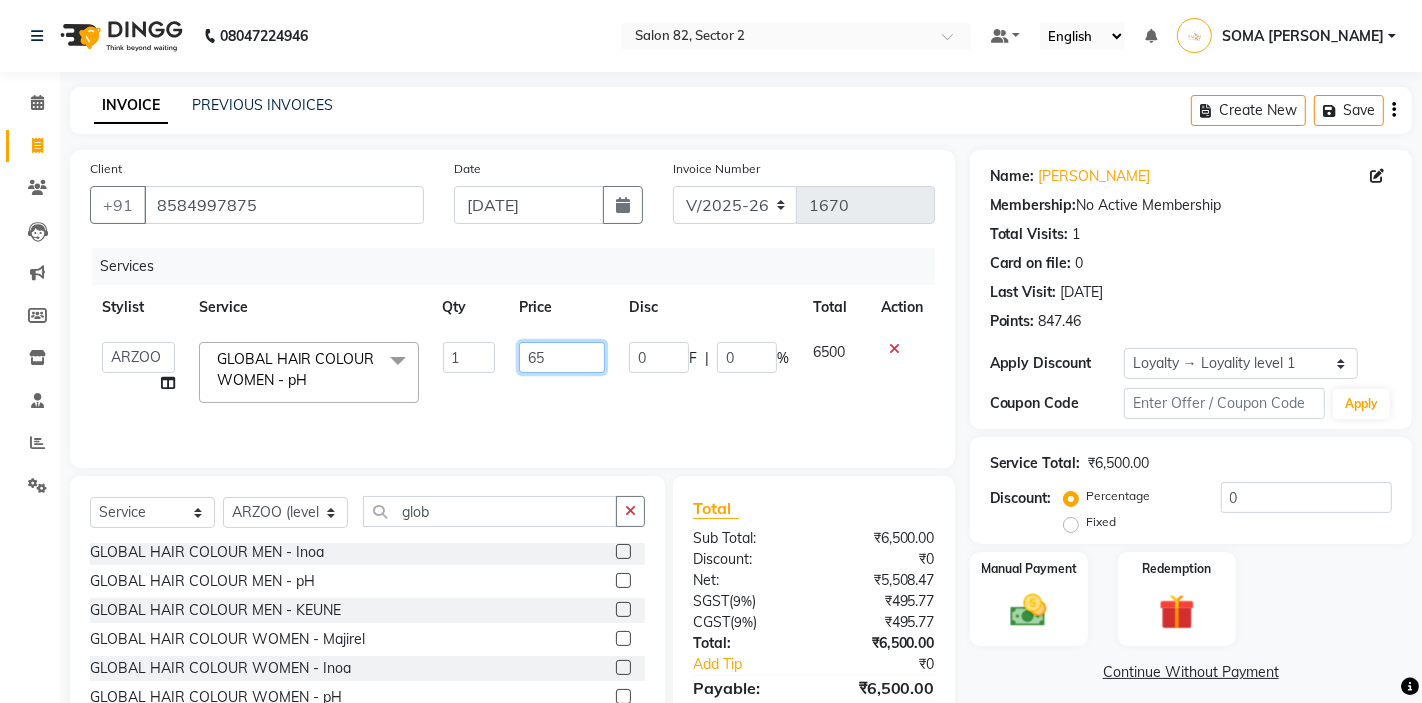 type on "6" 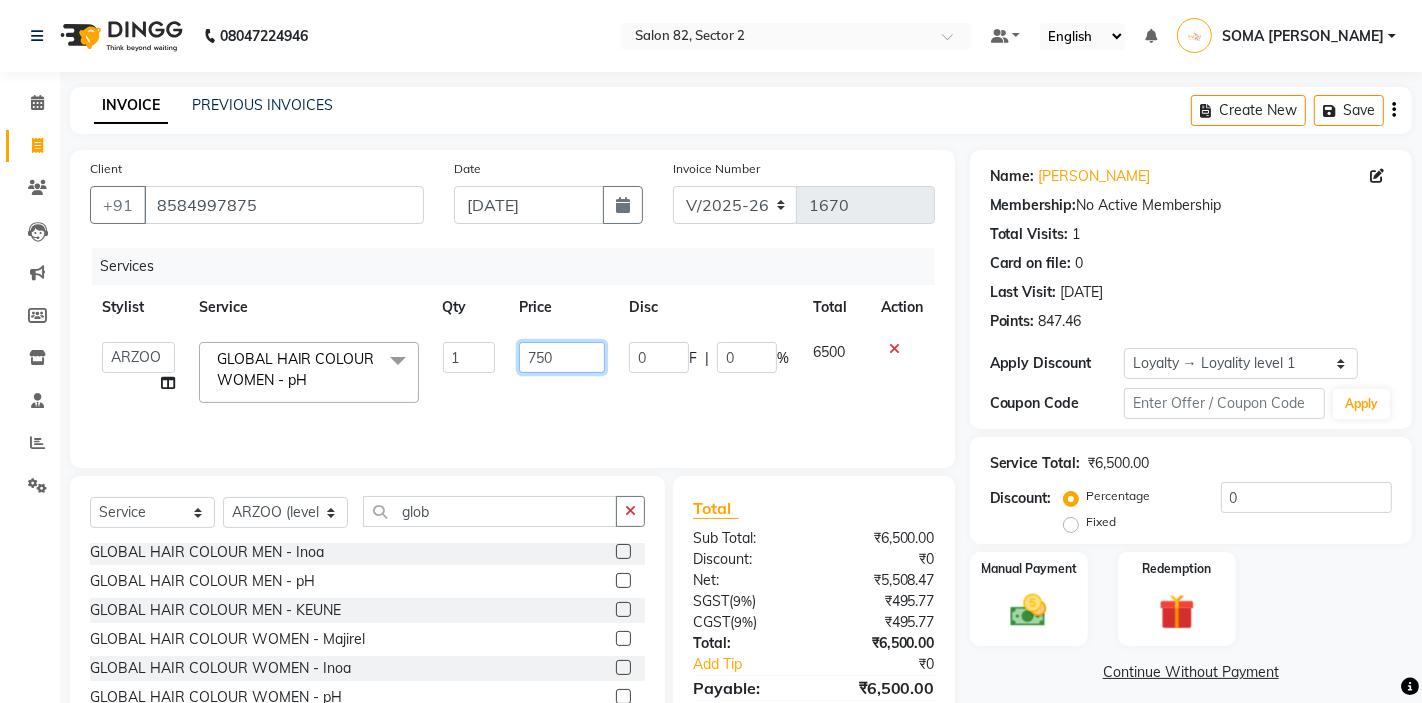 type on "7500" 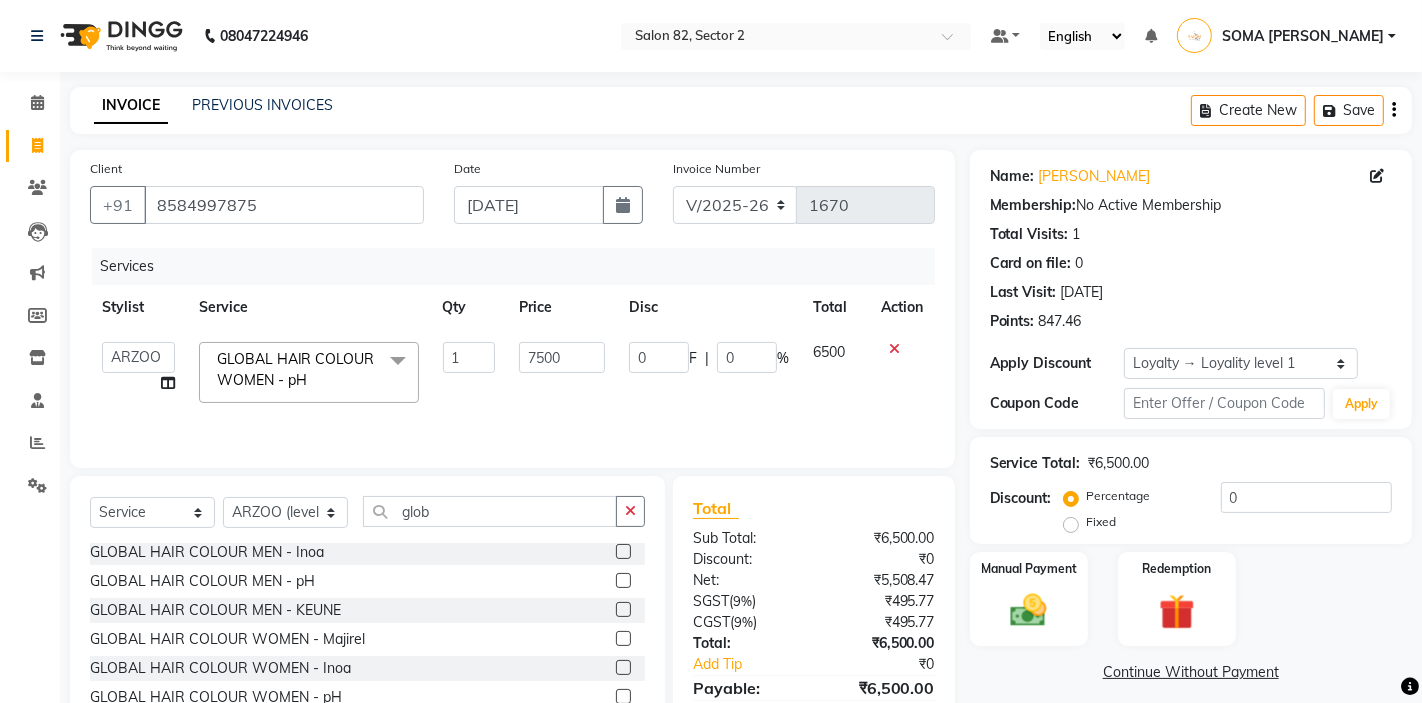 click on "AKTAR (level-1)   ARZOO (level-2)   BHARAT   BUNNY (level-1)   FAIZAL (level-2)   FARJANA   INJAMAM   MANISH (level-1)   MANJAR (Level-2)   NUPUR (SKIN)   POONAM   PRIYA (PEDI)   ROHAN RAI   ROHIT    Salon82 saltlake   SOMA DEY   SUBHO (PEDI)   SUJIT   SUKLA (SKIN)   SUMON (NAILS)  GLOBAL HAIR COLOUR WOMEN - pH   x LOREAL BLAST DRY/ KEUNE BLAST DRY Hair Cut Female Level 2 Pedicruise. Pedi PH BLAST DRY Ph Hair Treatment Pedicruise. Pedi Olaplex 4 In 1 (Female) Normal Pedicure Olaplex Standalone Ph Spa (Men) Ph Spa (Female) (Covid)Disposable Items Hair Cut Female Level 1 Km Smooth Nourishing Spa LOREAL BLOW DRY/ KEUNE BLOW DRY PH RITUAL (OFFER) 3+1 HEAD MASSAGE MALE HEAD MASSAGE FEMALE MOUSTACHE COLOR OLAPLEX BLOW DRY KM BLAST DRY MK BLAST DRY GK BLAST DRY BIOTOP BLAST DRY PH BLOW DRY KM BLOW DRY GK BLOW DRY BIOTOP BLOW DRY CRIMPING  PIERCING ADD ON PREMIUM SHAMPOO DANDRUFF TREATMENT (KEUNE) HAIR PRE- COLOUR CLEANSING DERMALOGICA HAND POLISHING GK HAIR SPA / TREATMENT  KM  WOMENS DANDRUFF TREATMENT  MUNDAN 1" 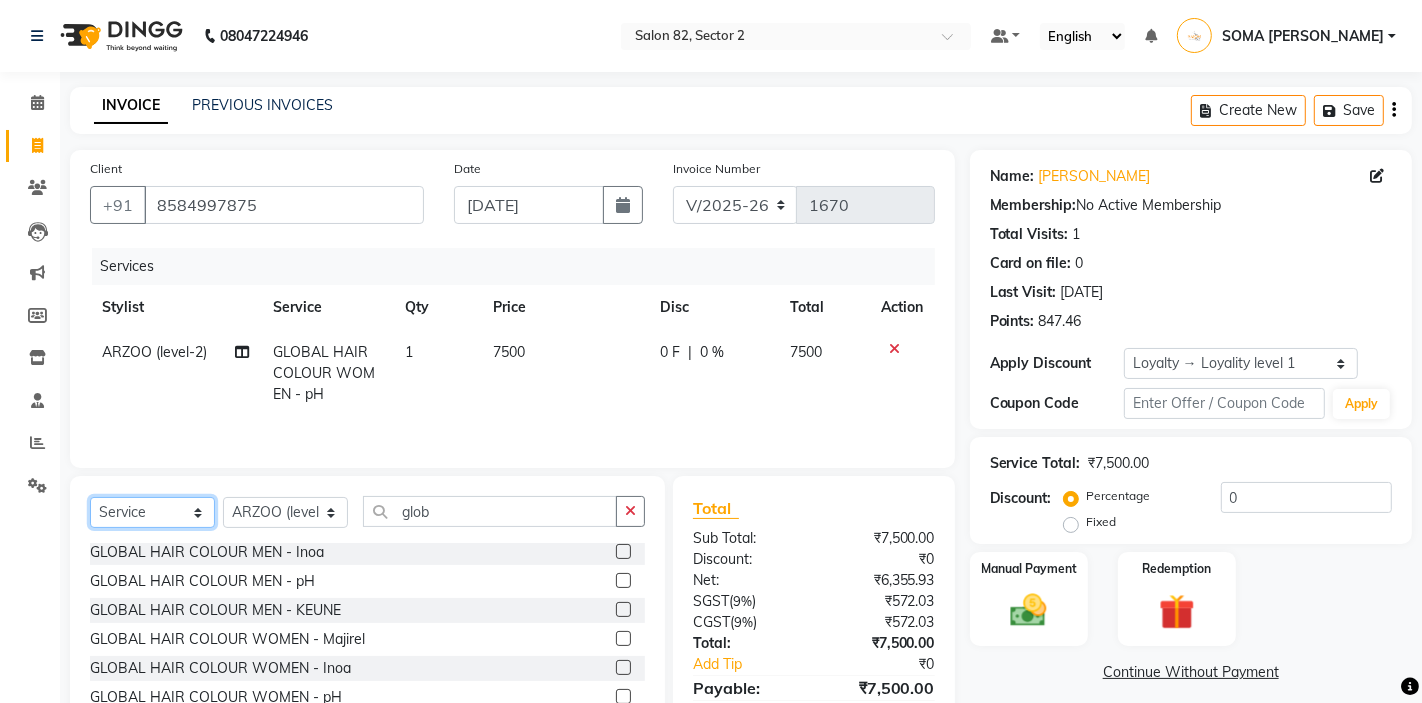 click on "Select  Service  Product  Membership  Package Voucher Prepaid Gift Card" 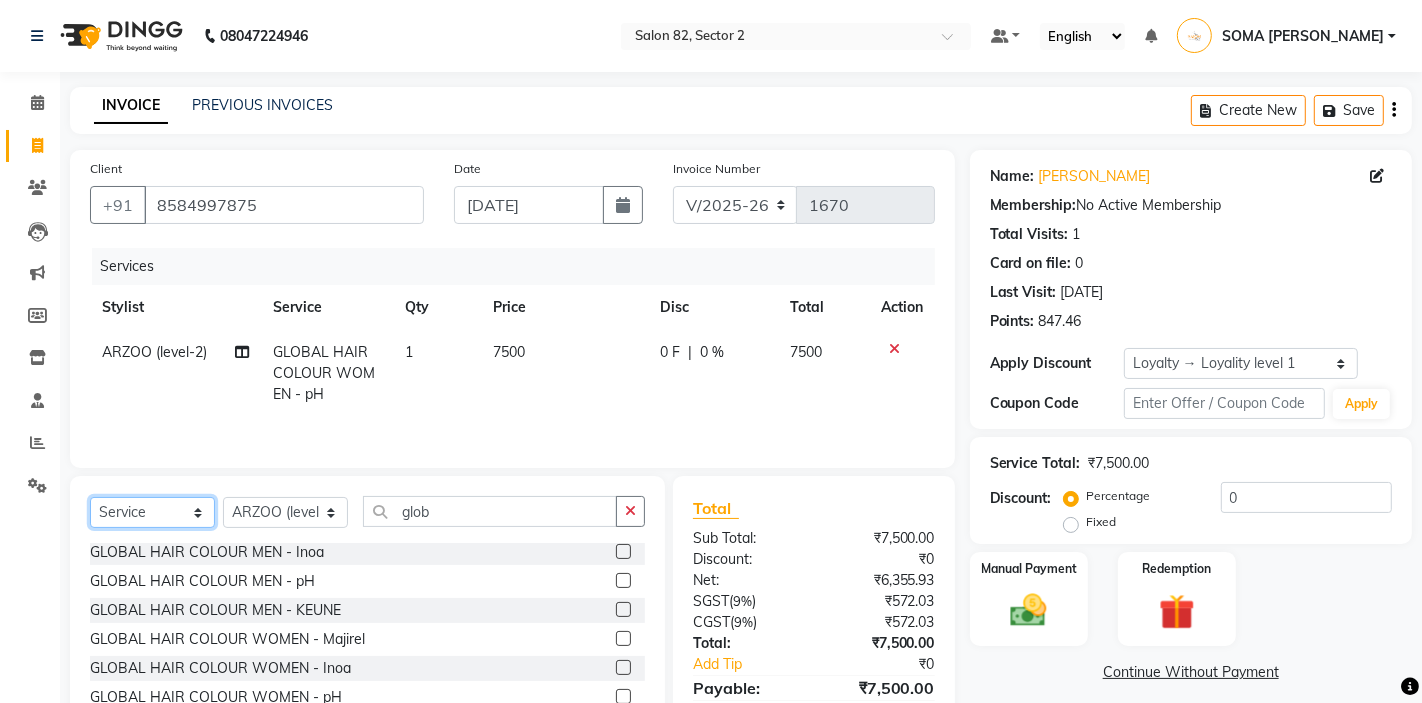 select on "product" 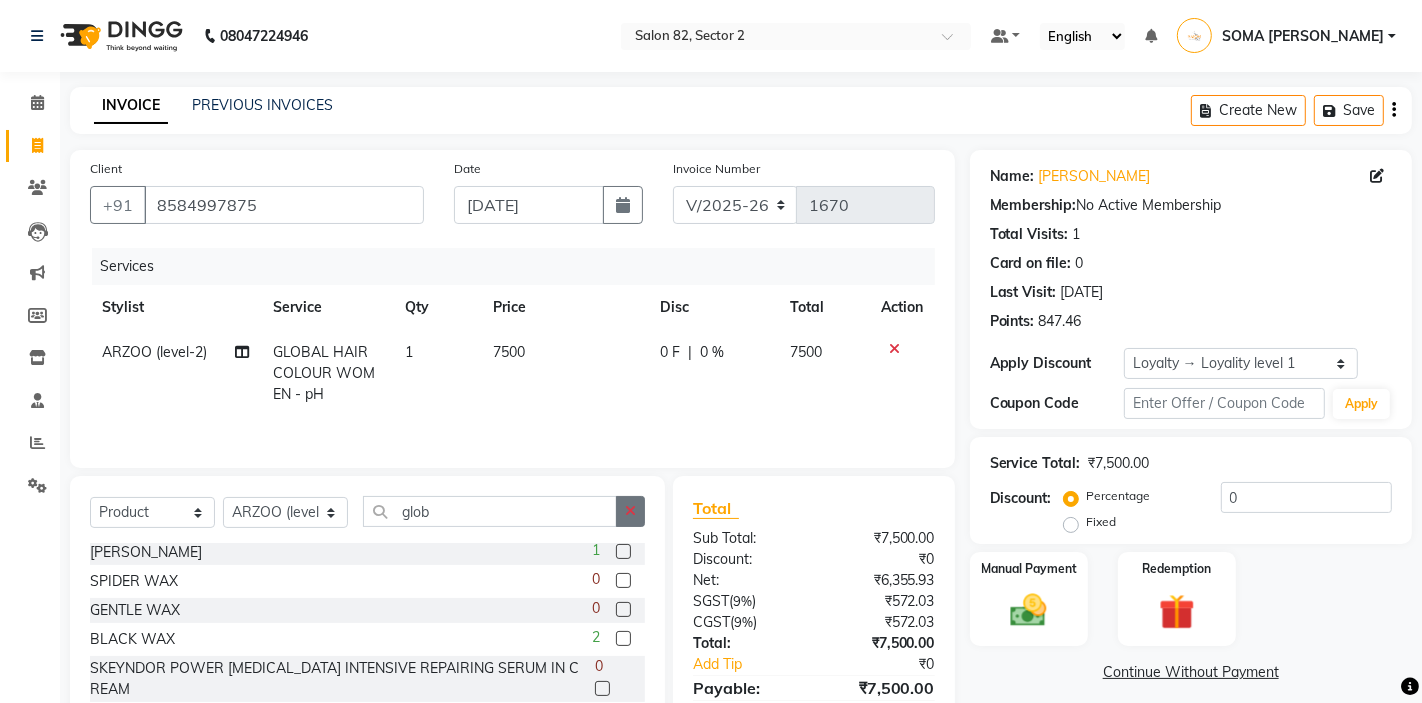 click 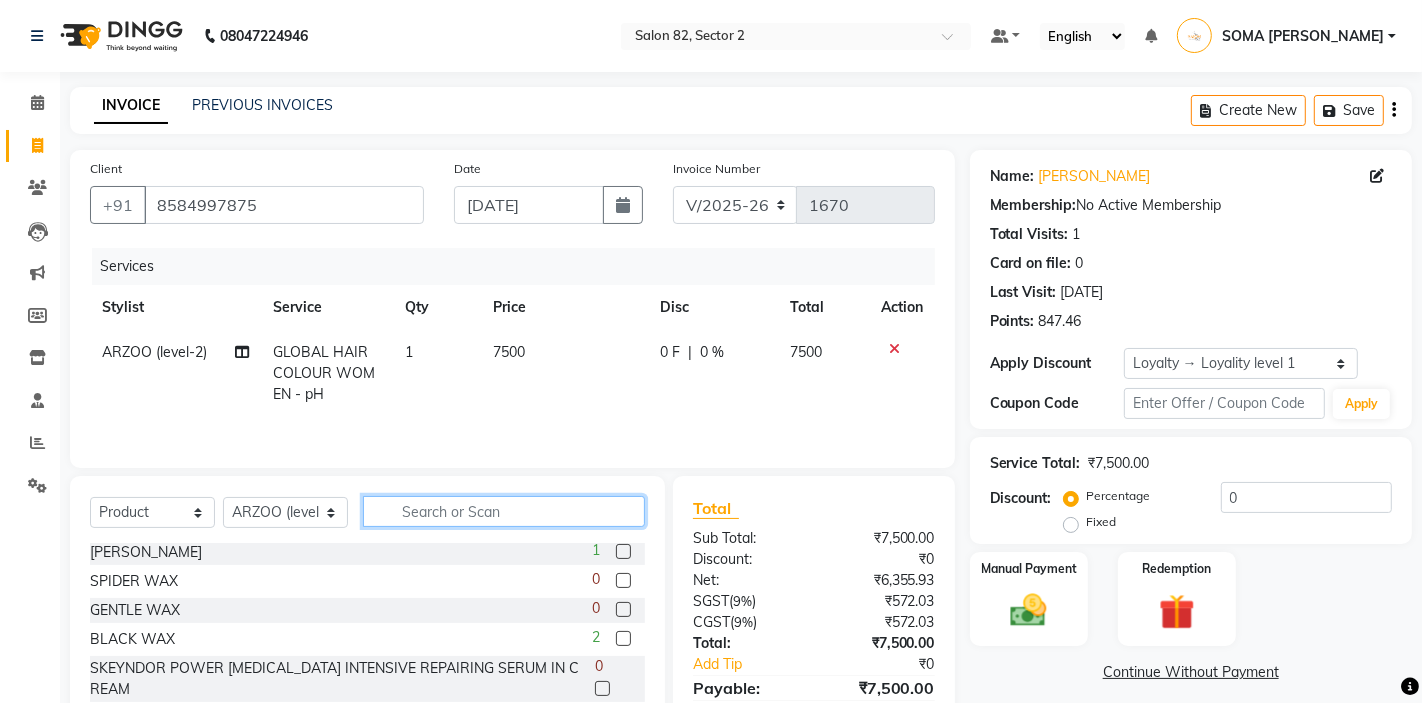 type on "s" 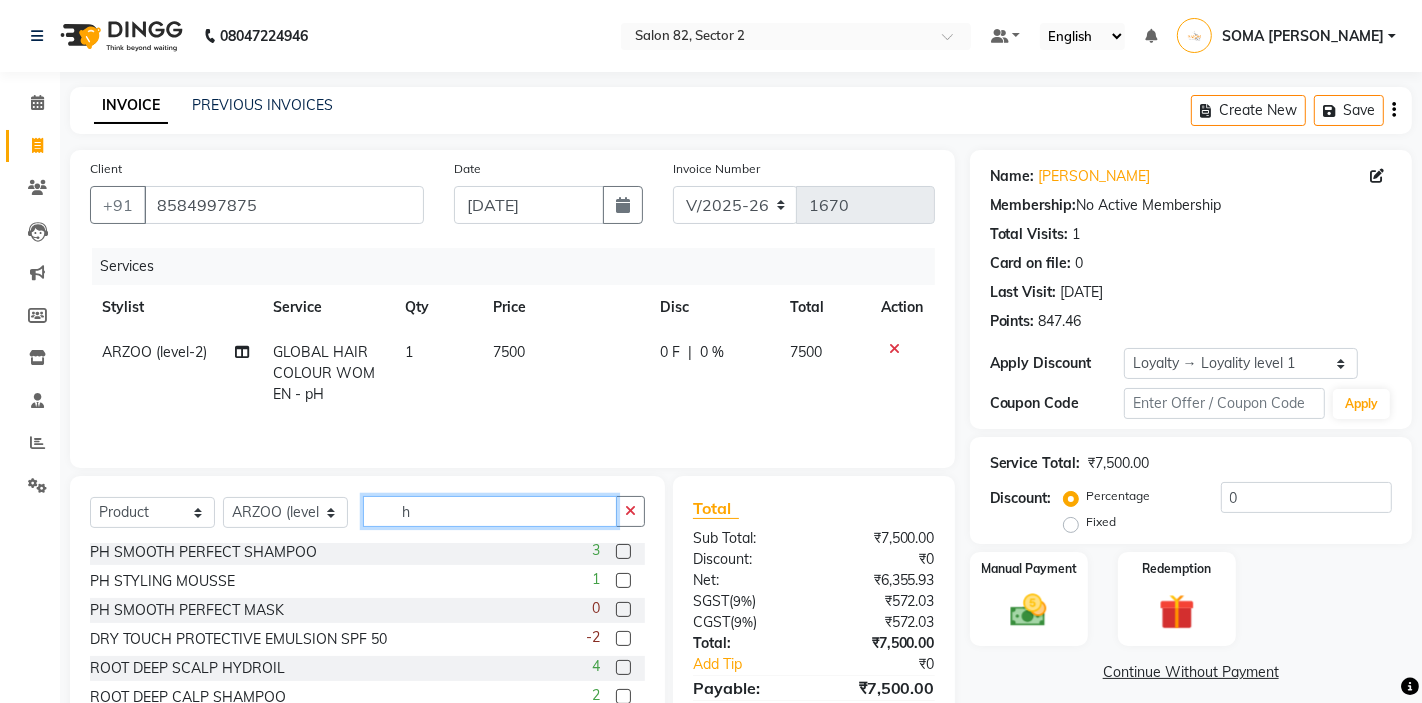 scroll, scrollTop: 0, scrollLeft: 0, axis: both 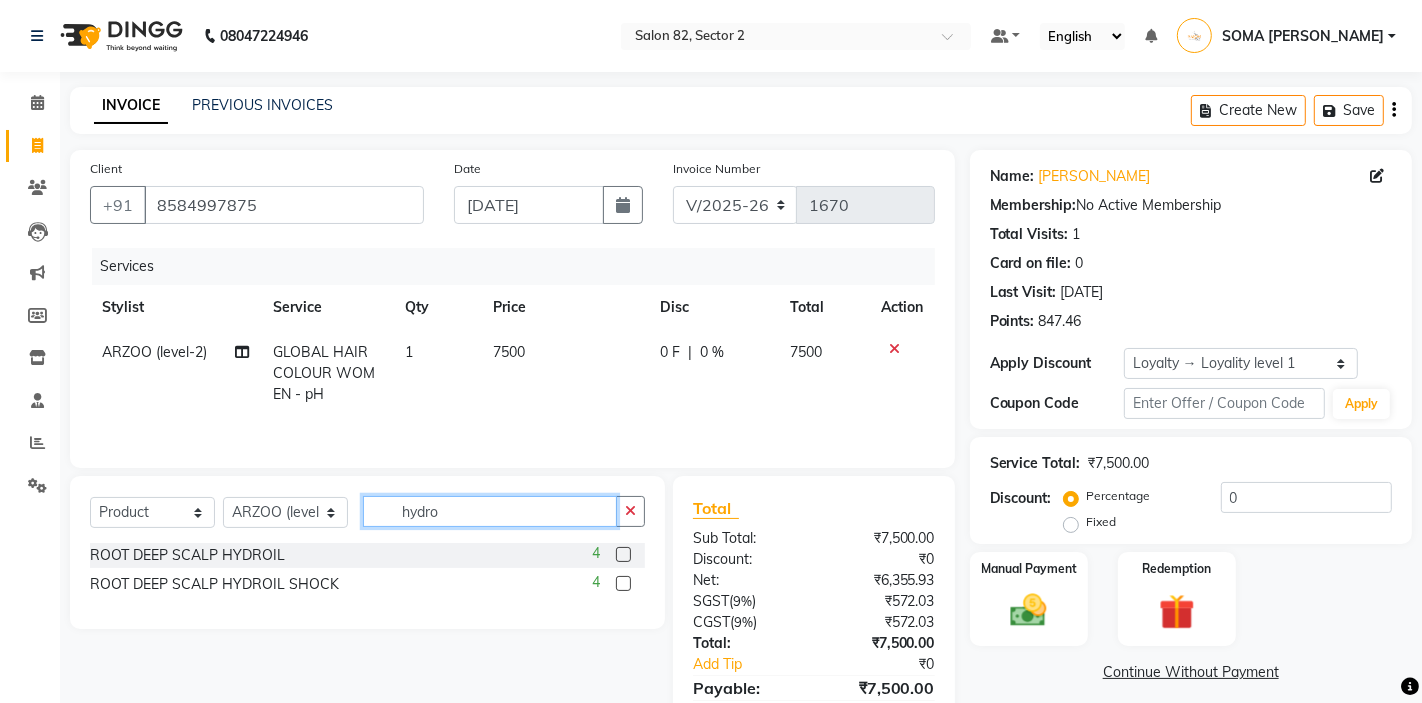 type on "hydro" 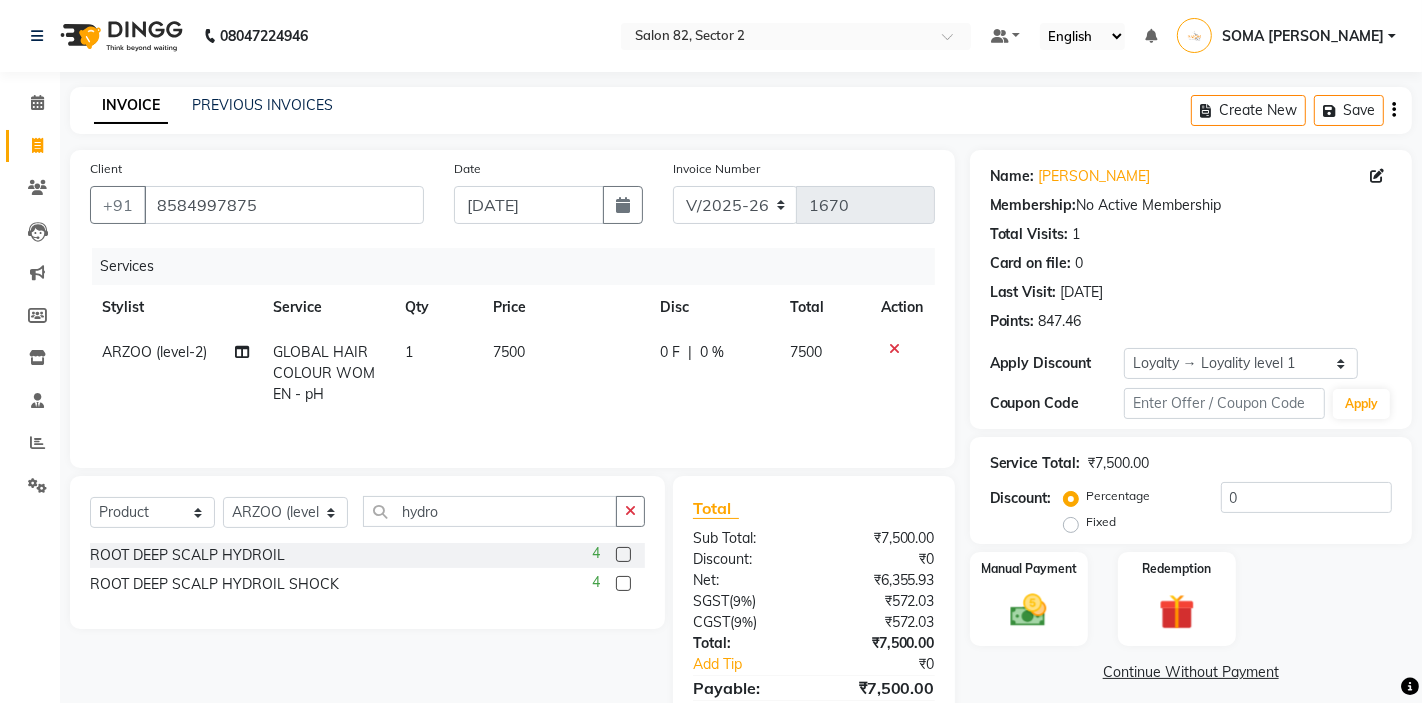 click 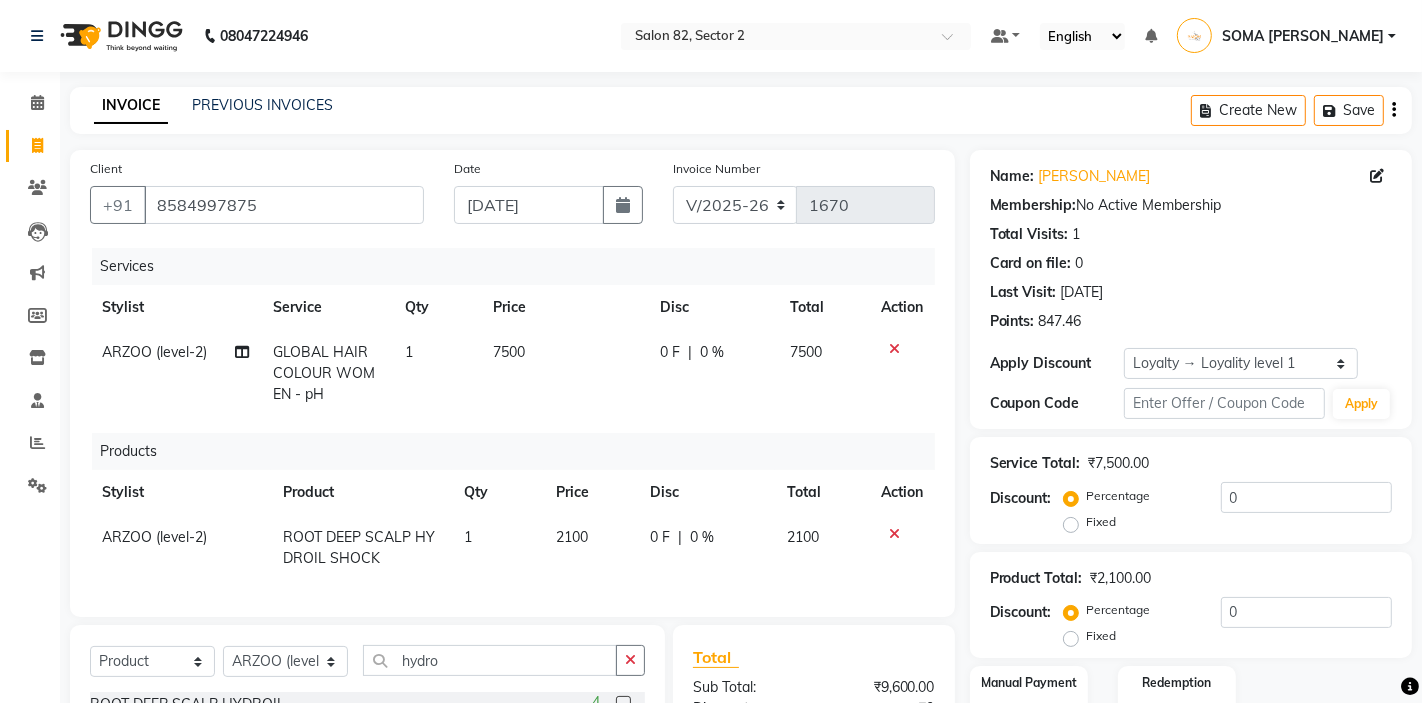 checkbox on "false" 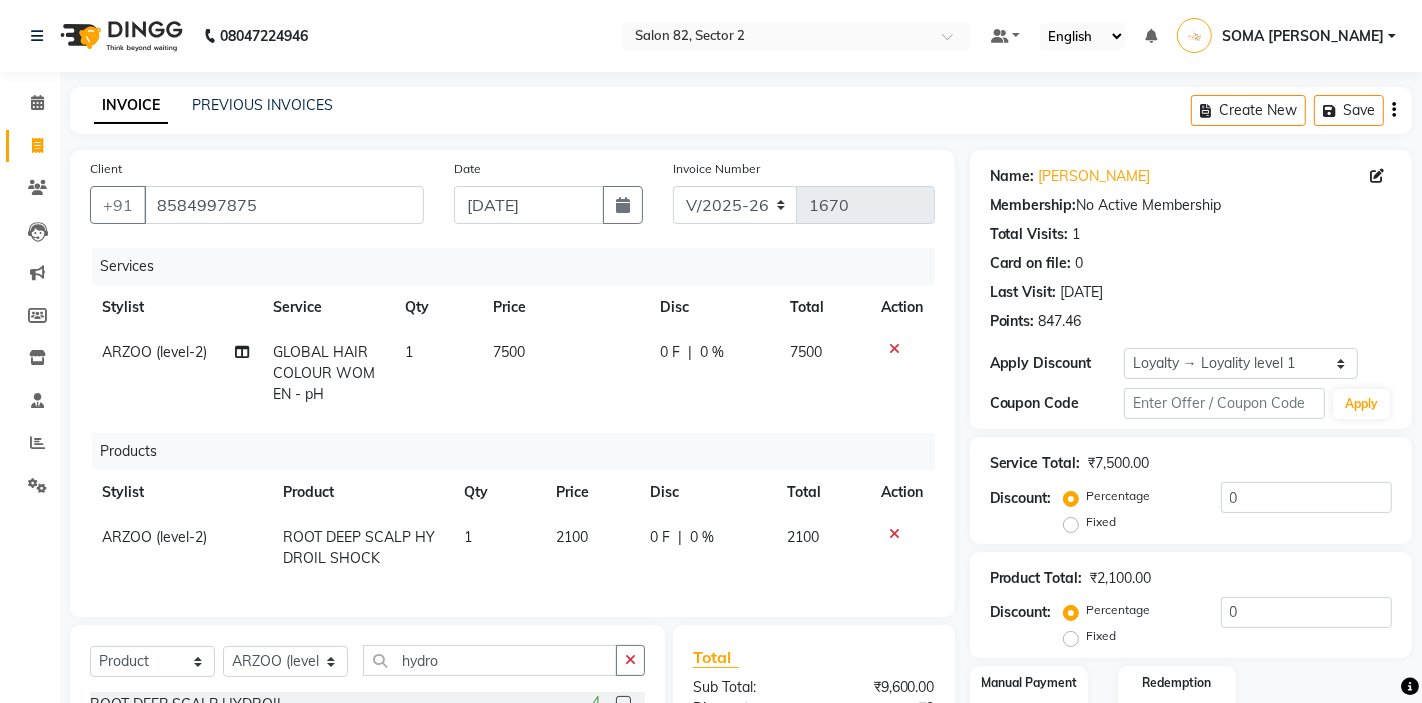 scroll, scrollTop: 245, scrollLeft: 0, axis: vertical 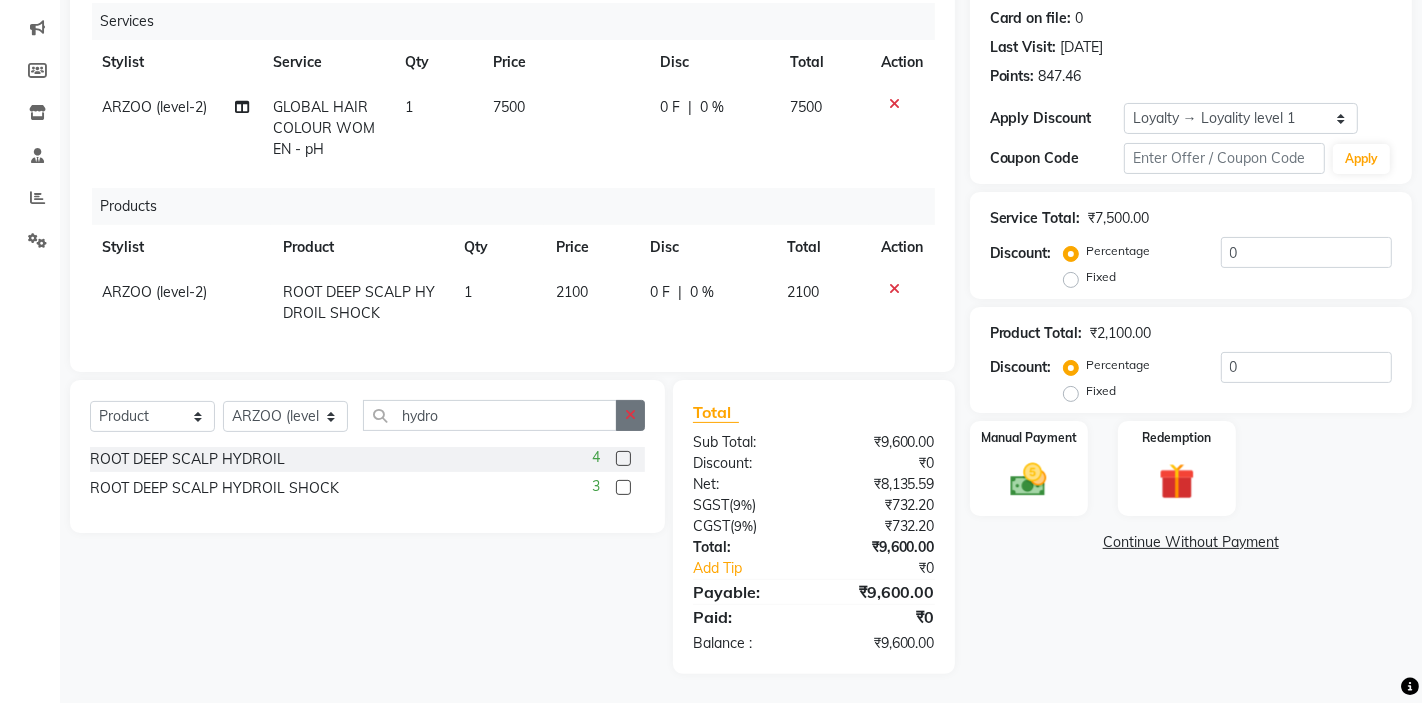 click 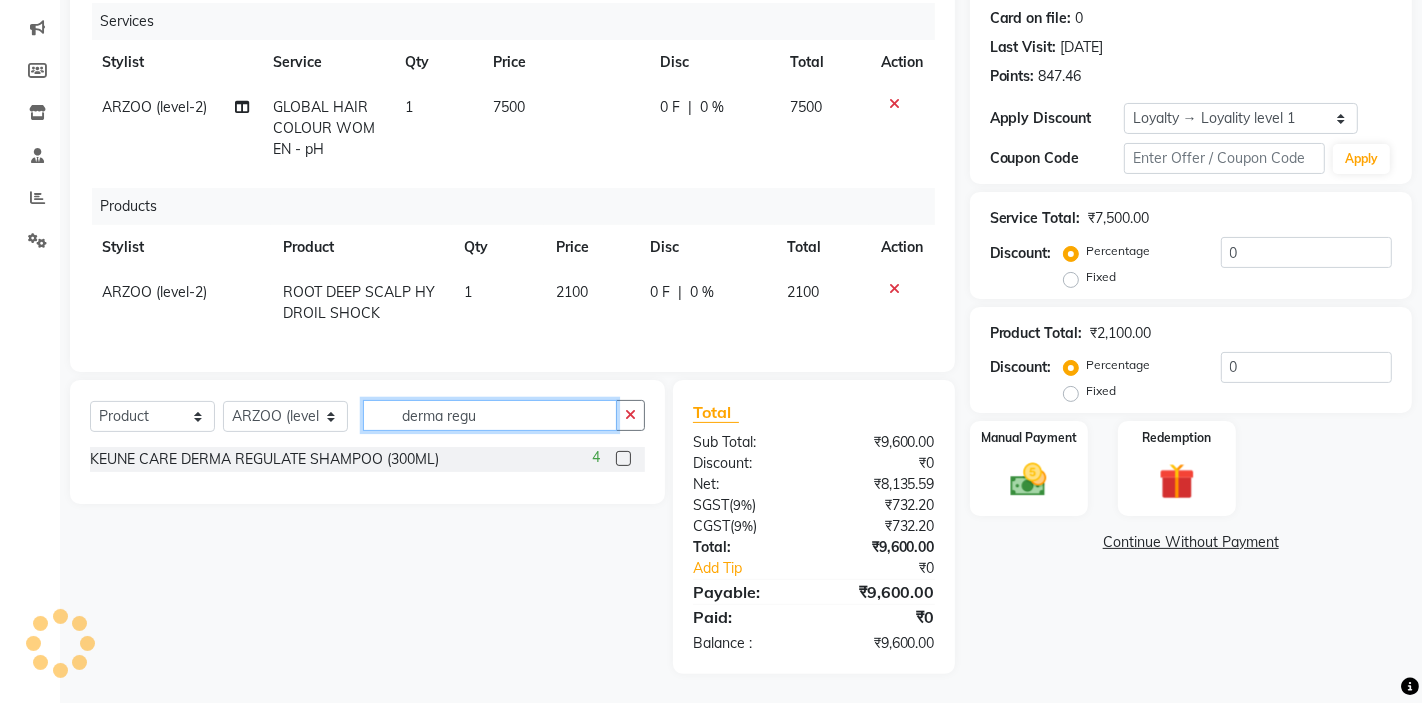 type on "derma regu" 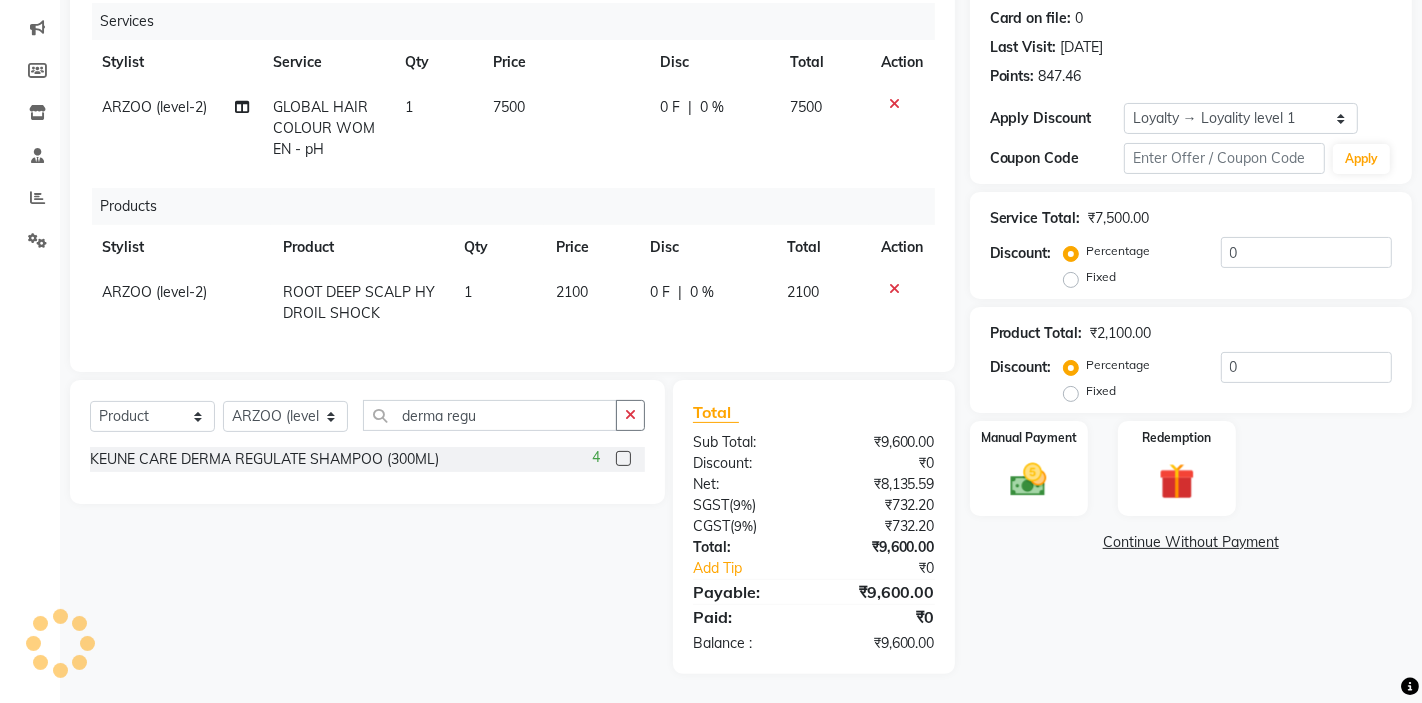 click 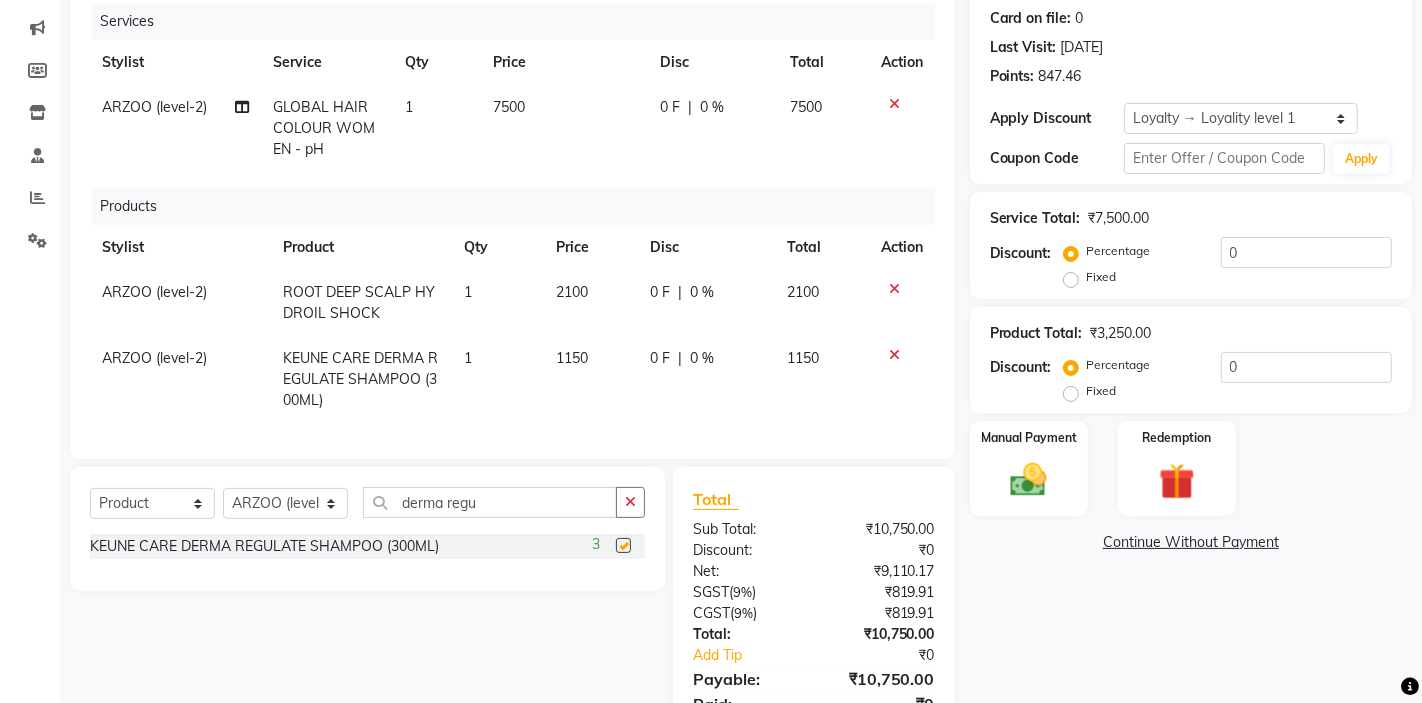 checkbox on "false" 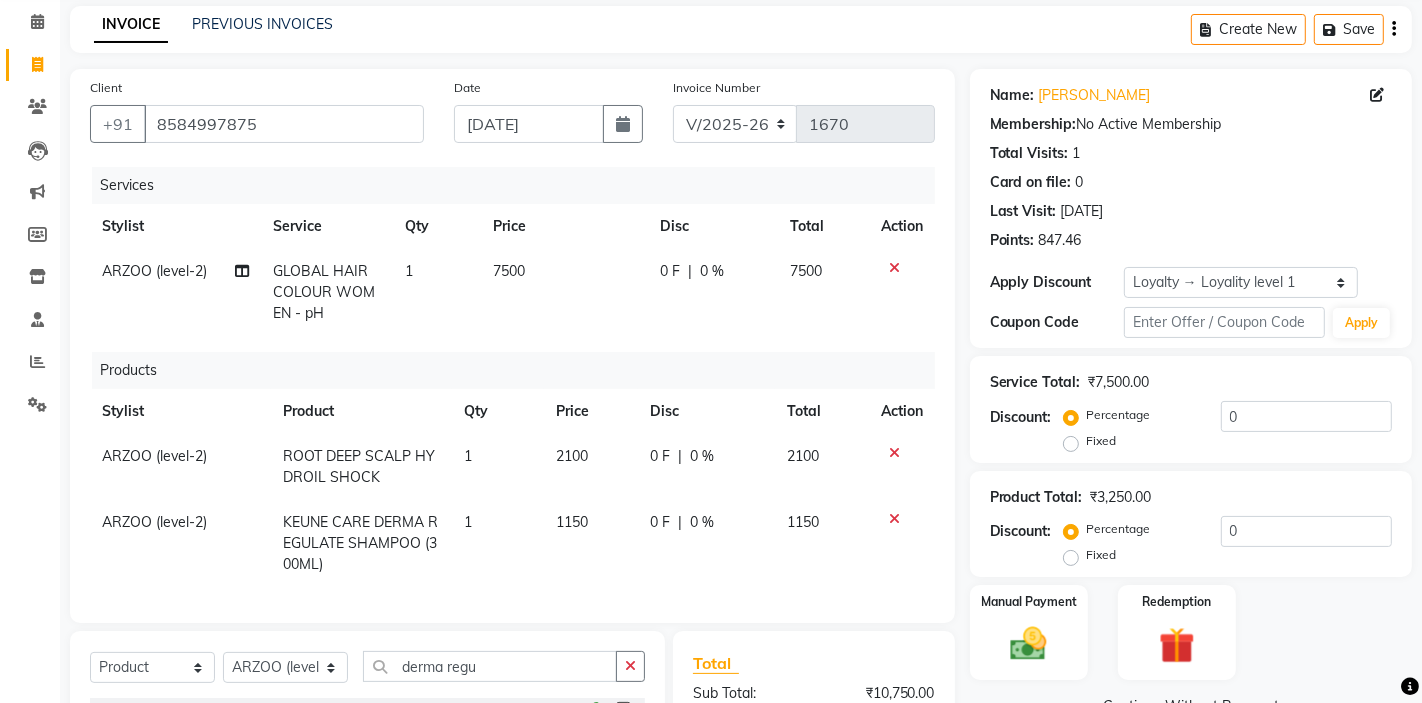 scroll, scrollTop: 66, scrollLeft: 0, axis: vertical 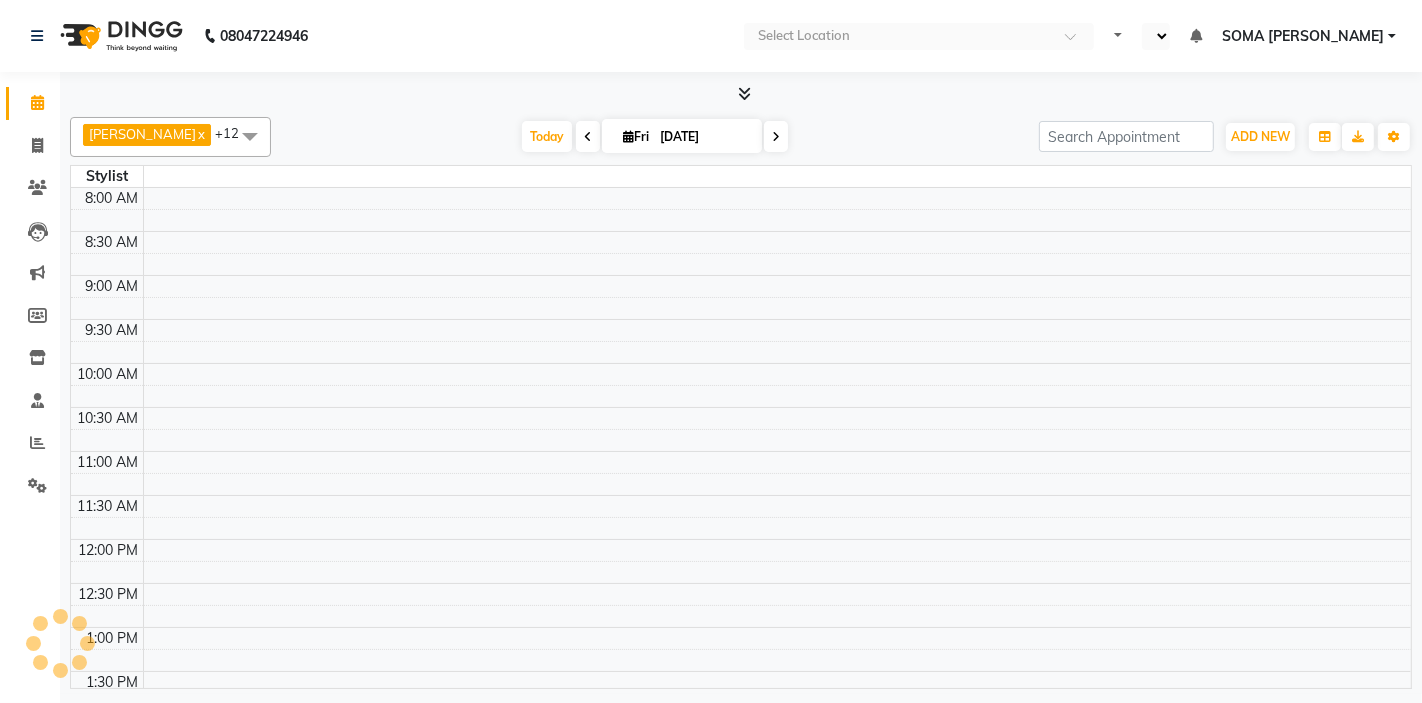 select on "en" 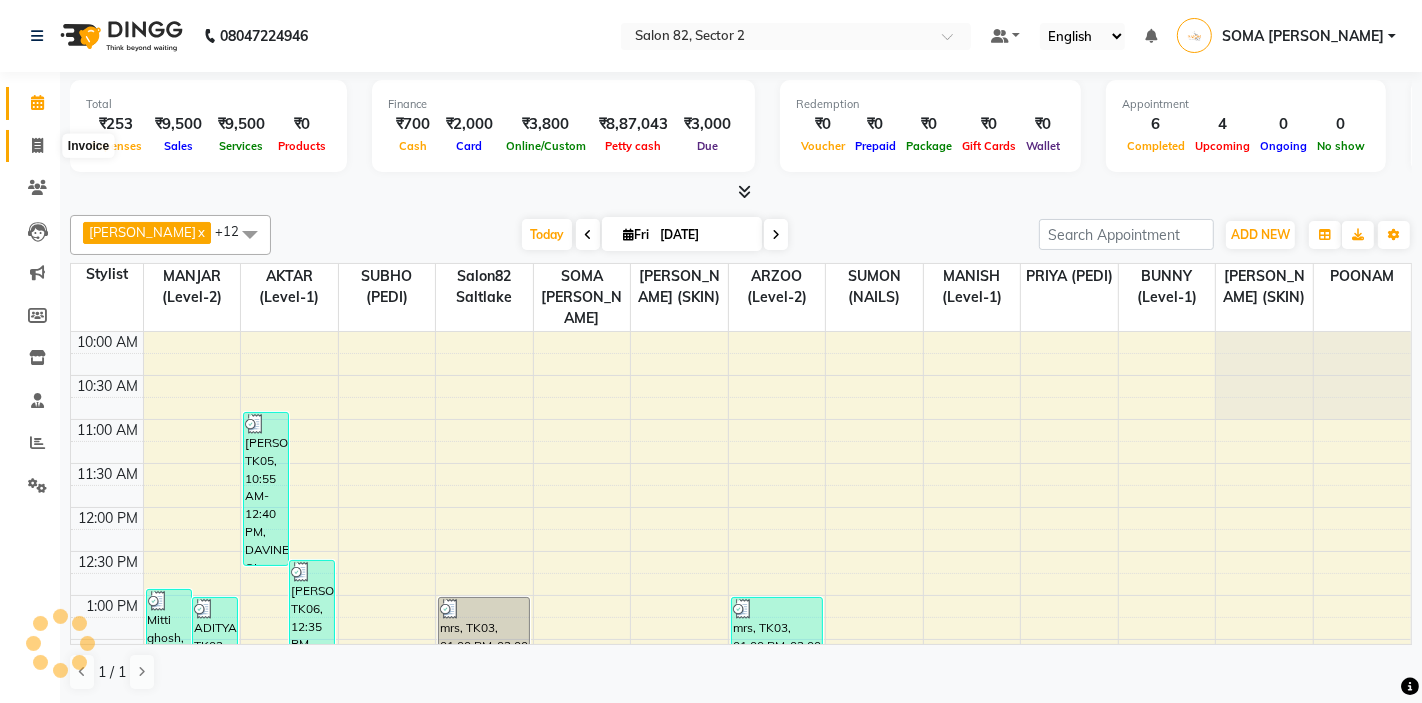 click 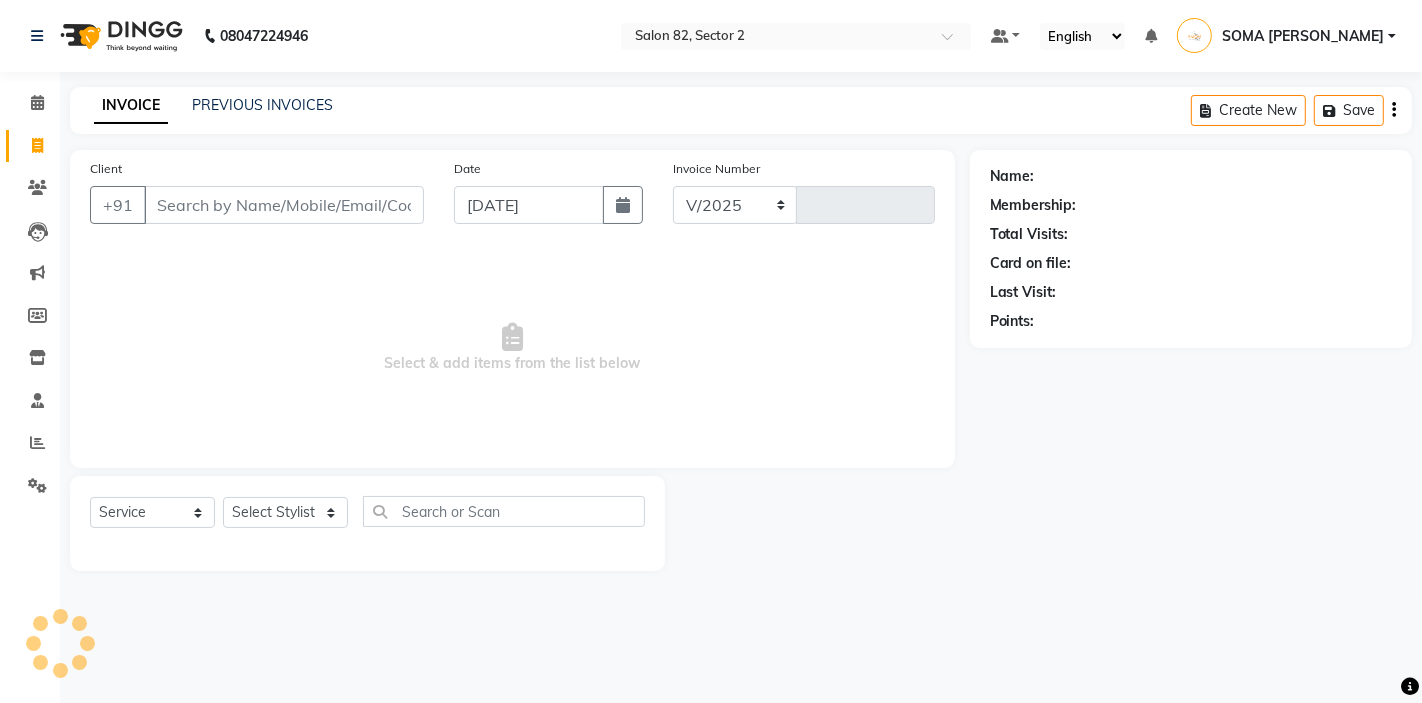 select on "5194" 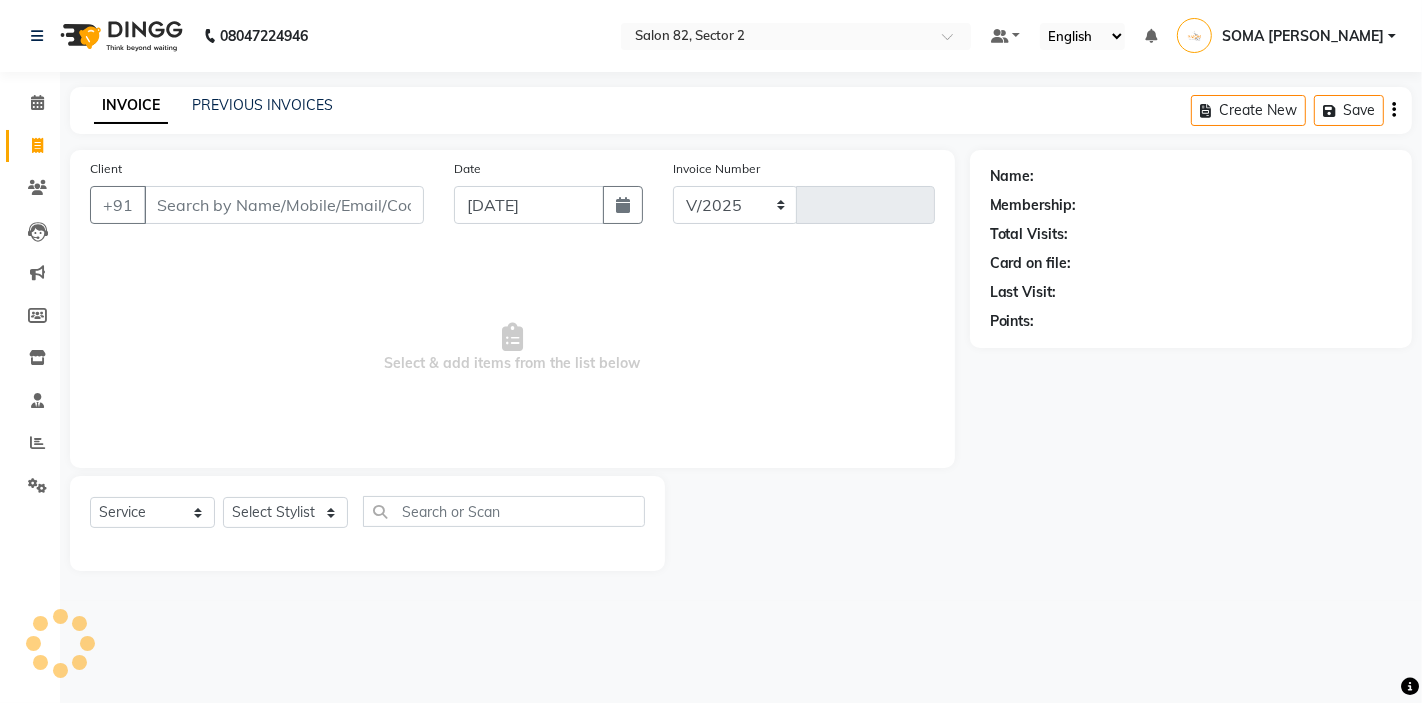 type on "1670" 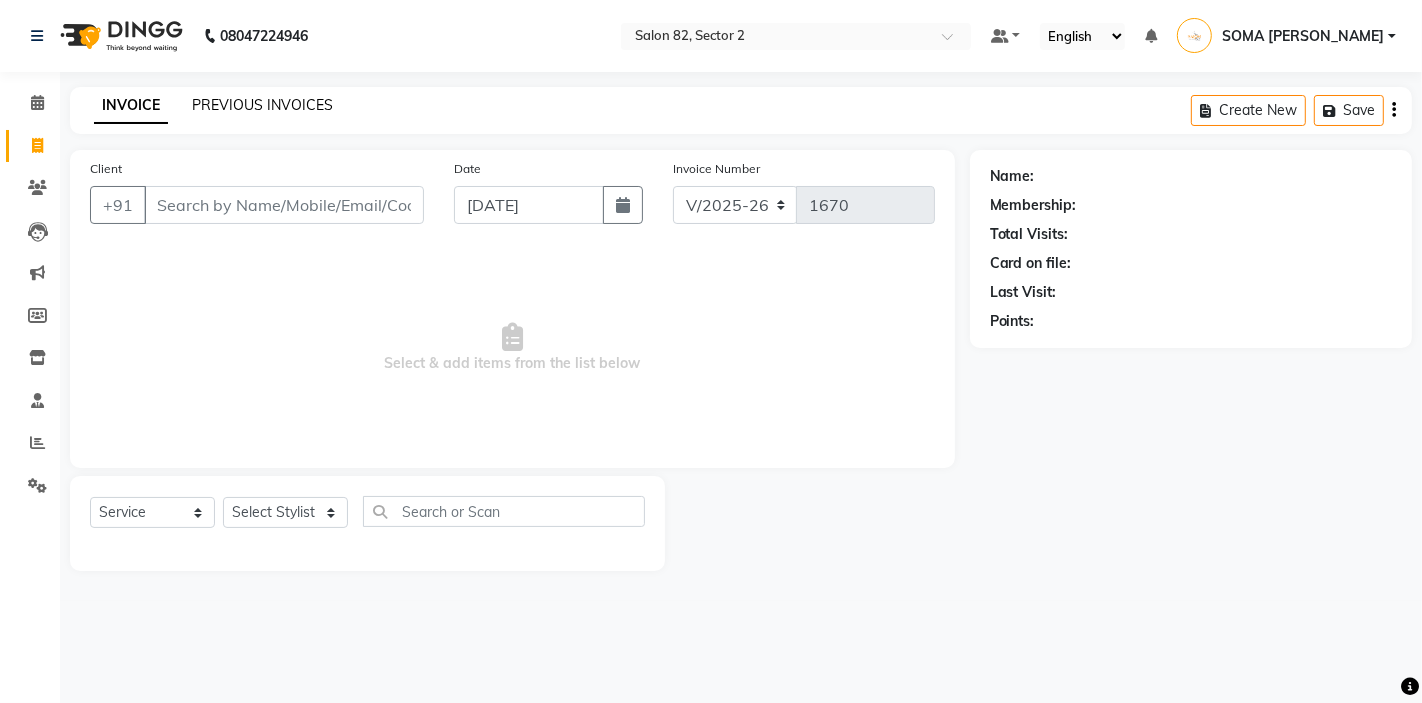 click on "PREVIOUS INVOICES" 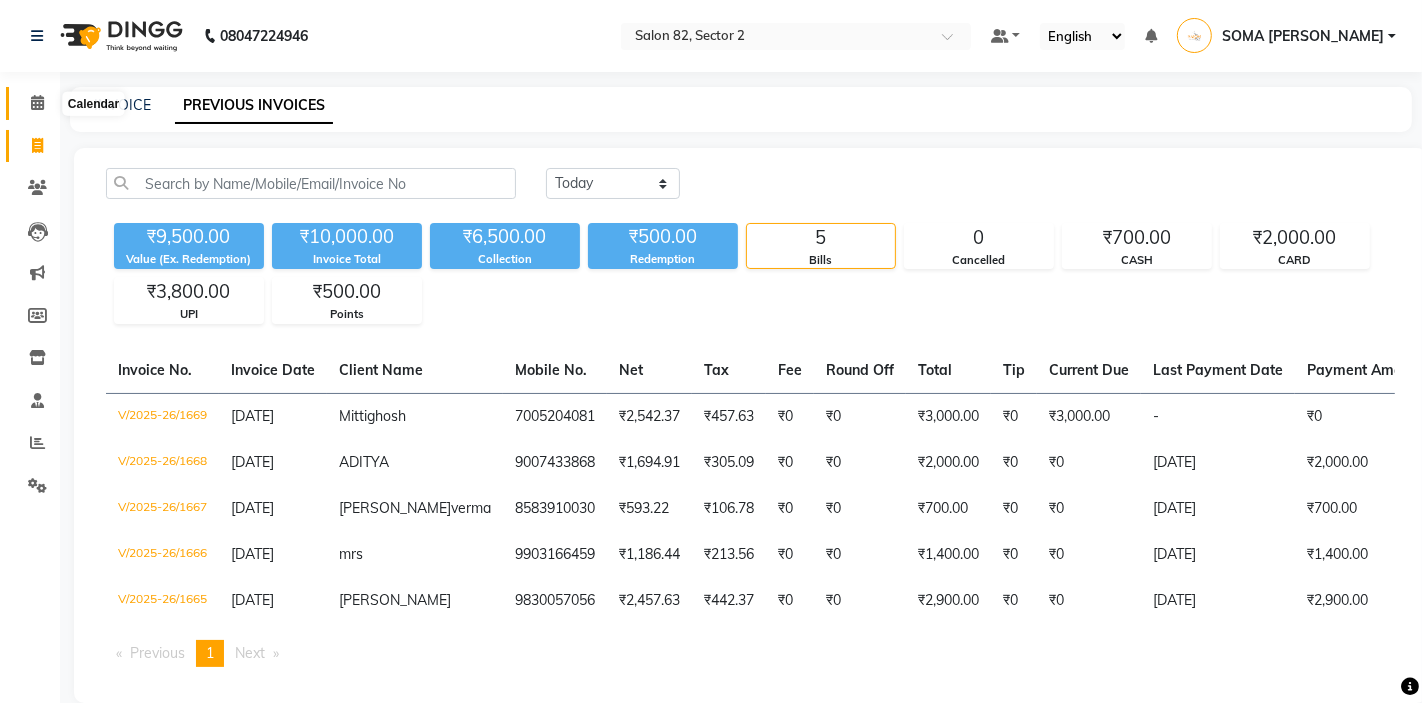 click 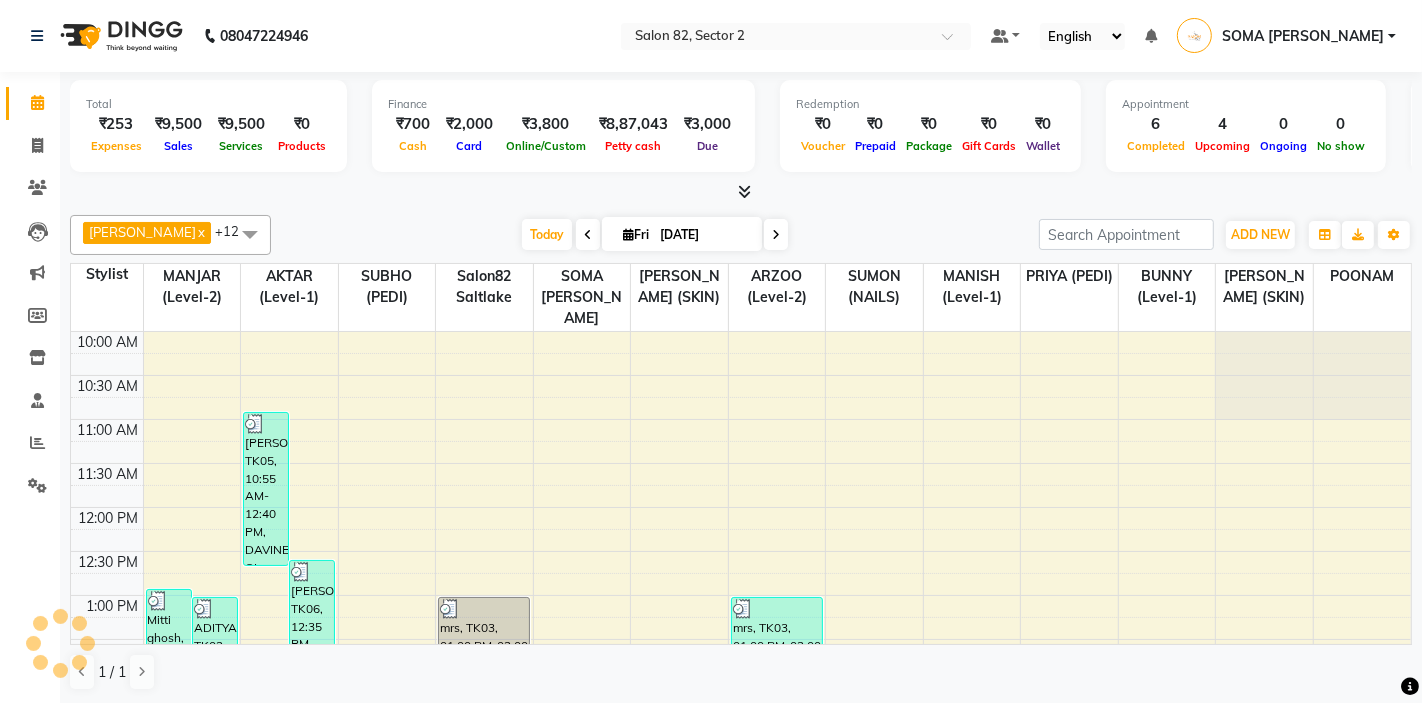 scroll, scrollTop: 0, scrollLeft: 0, axis: both 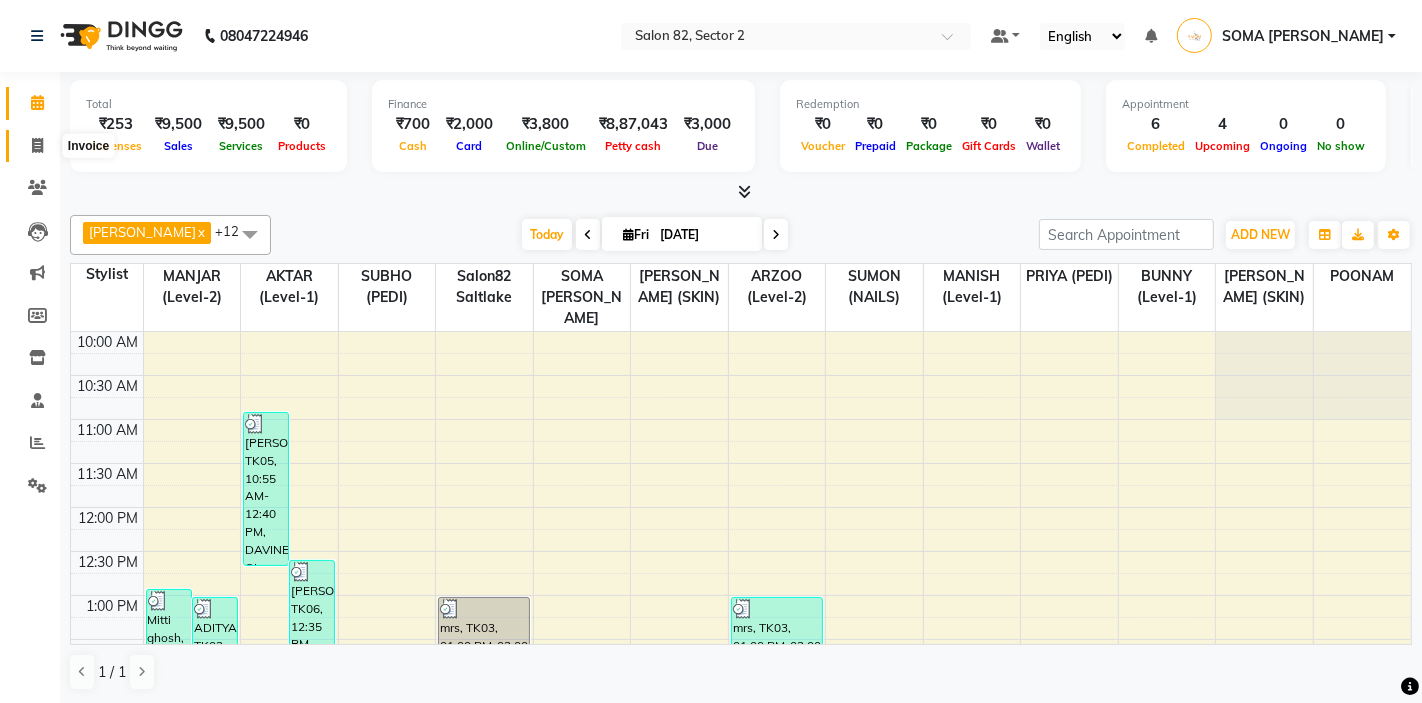 click 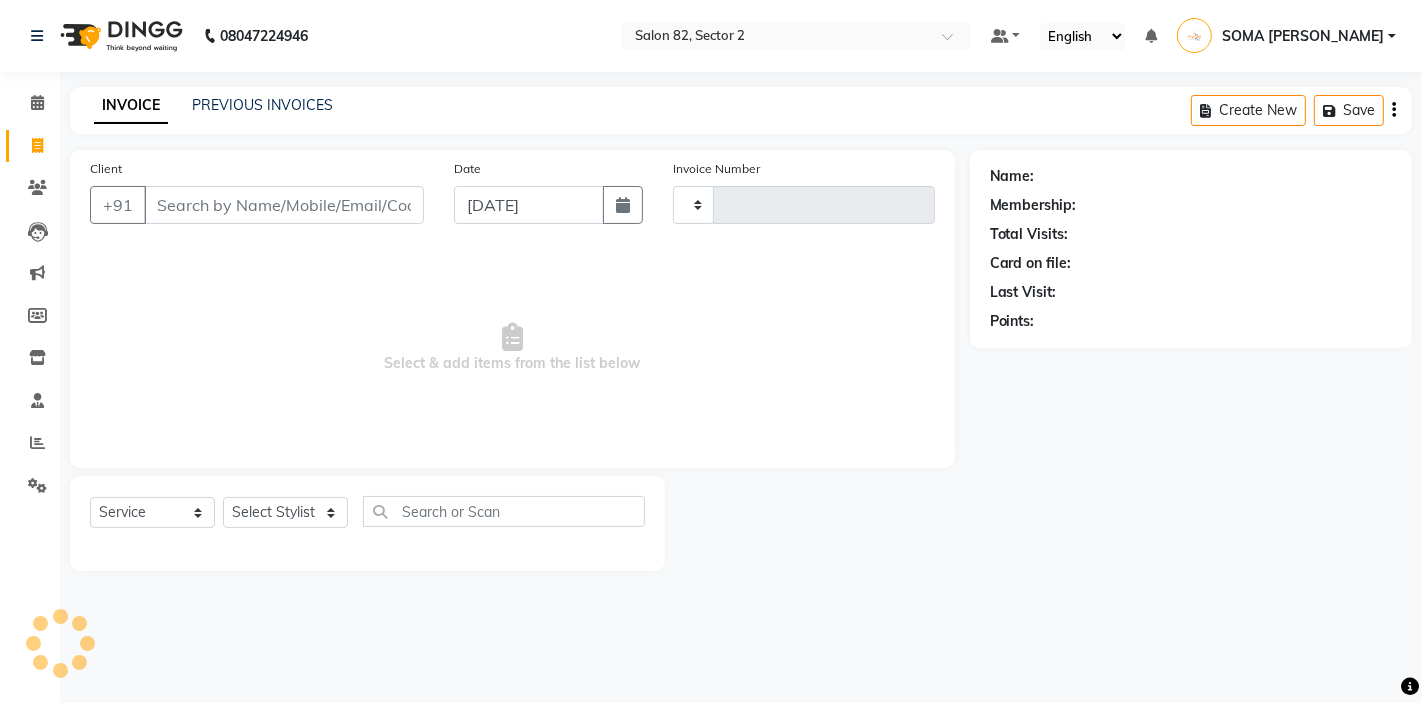 type on "1671" 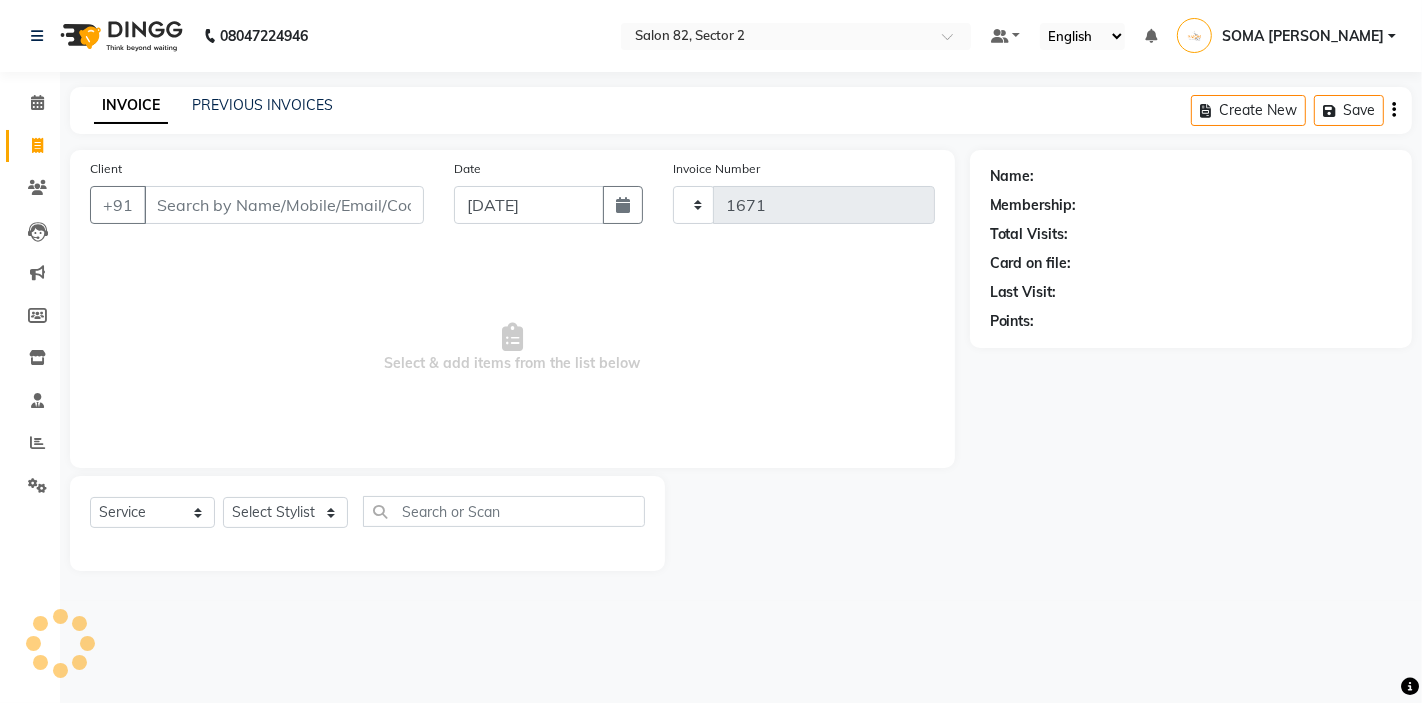 select on "5194" 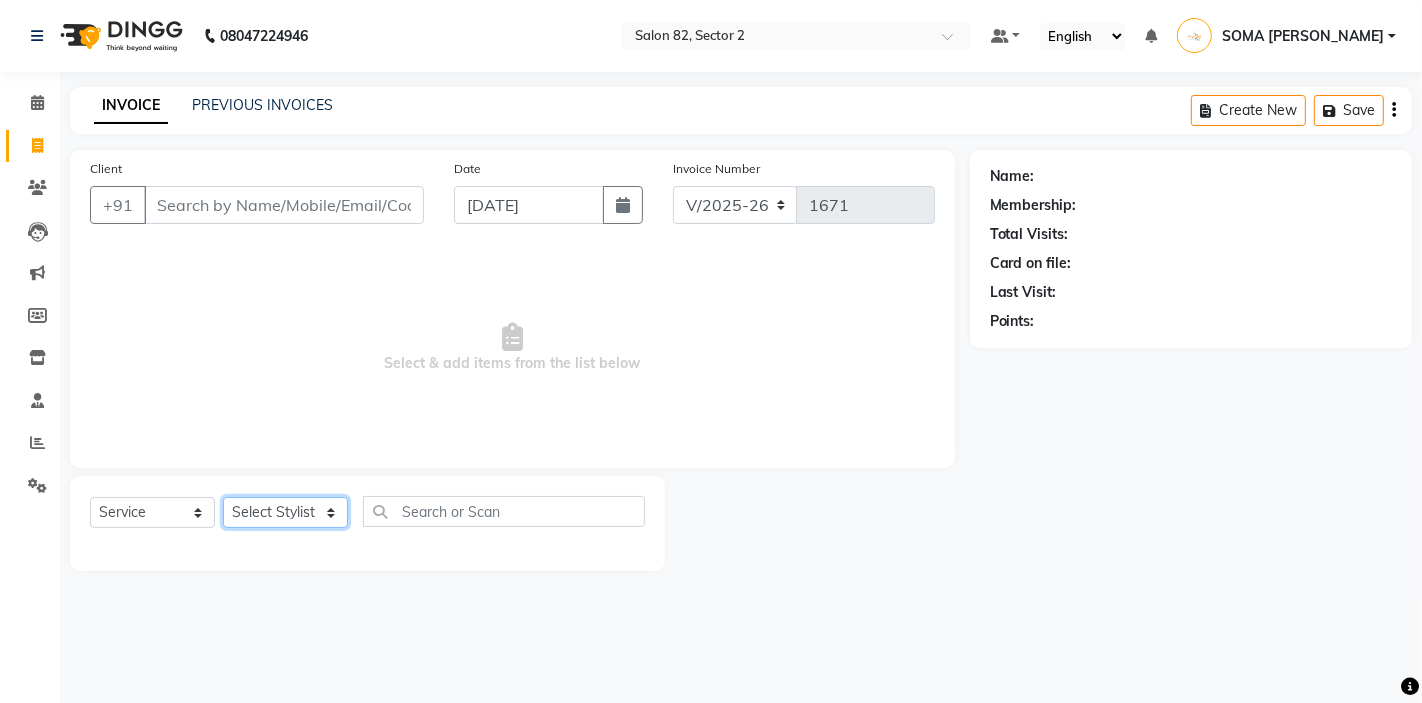 click on "Select Stylist AKTAR (level-1) ARZOO (level-2) BHARAT BUNNY (level-1) FAIZAL (level-2) [PERSON_NAME] [PERSON_NAME] (level-1) MANJAR (Level-2) [PERSON_NAME] (SKIN) POONAM PRIYA (PEDI) [PERSON_NAME] ROHIT  Salon82 saltlake SOMA [PERSON_NAME] (PEDI) [PERSON_NAME] (SKIN) SUMON (NAILS)" 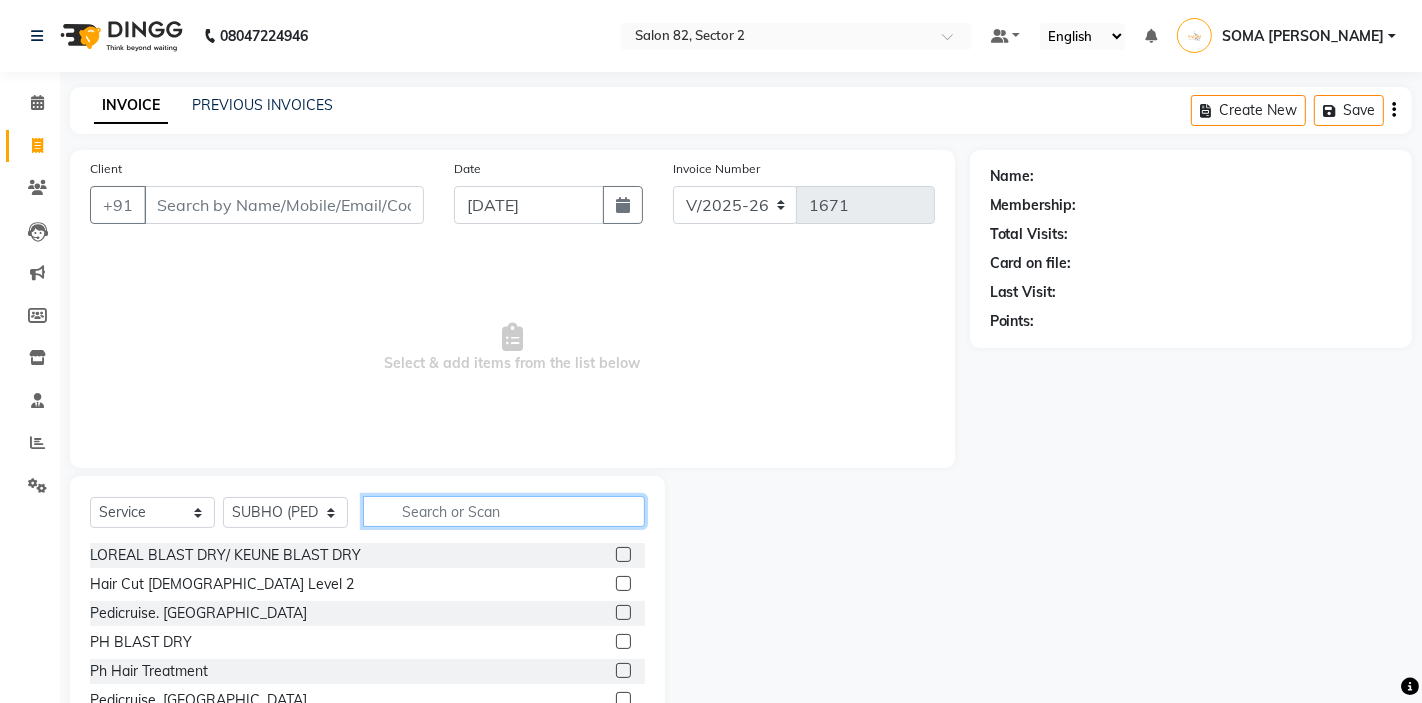 click 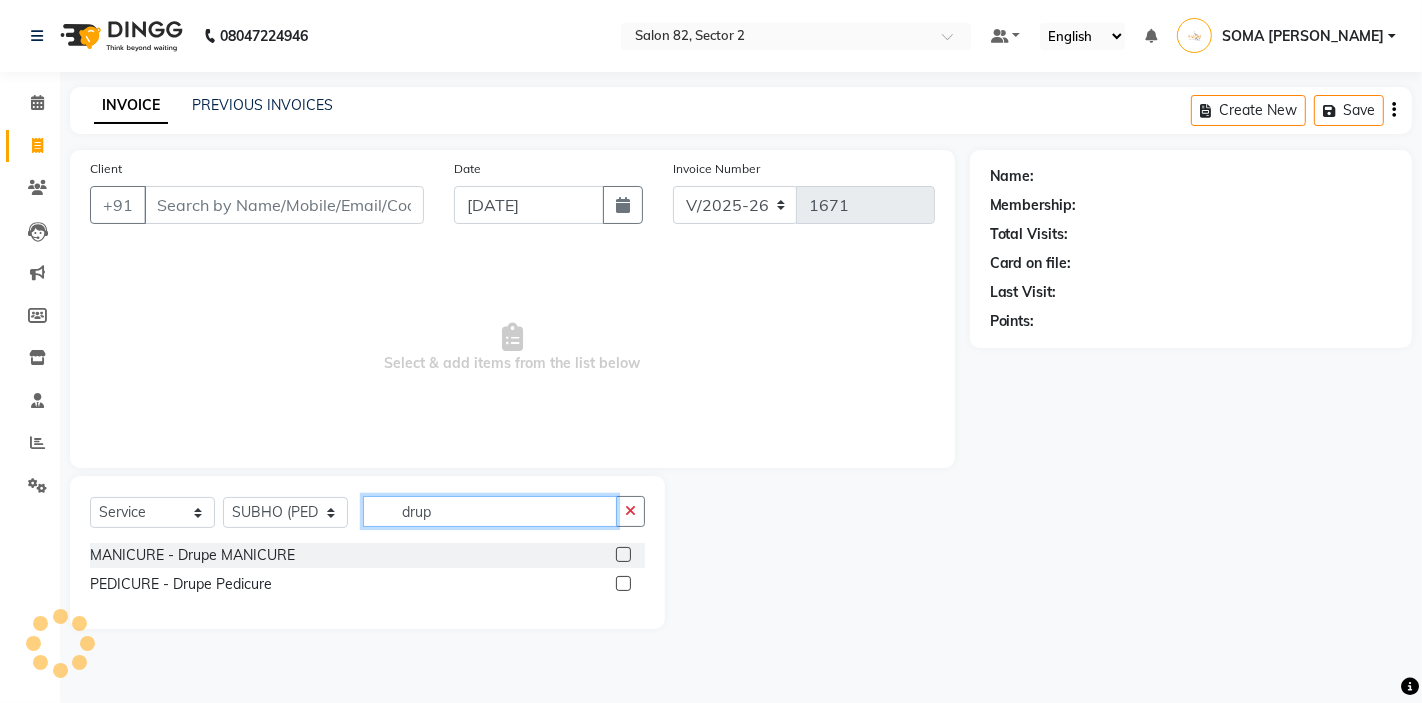 type on "drup" 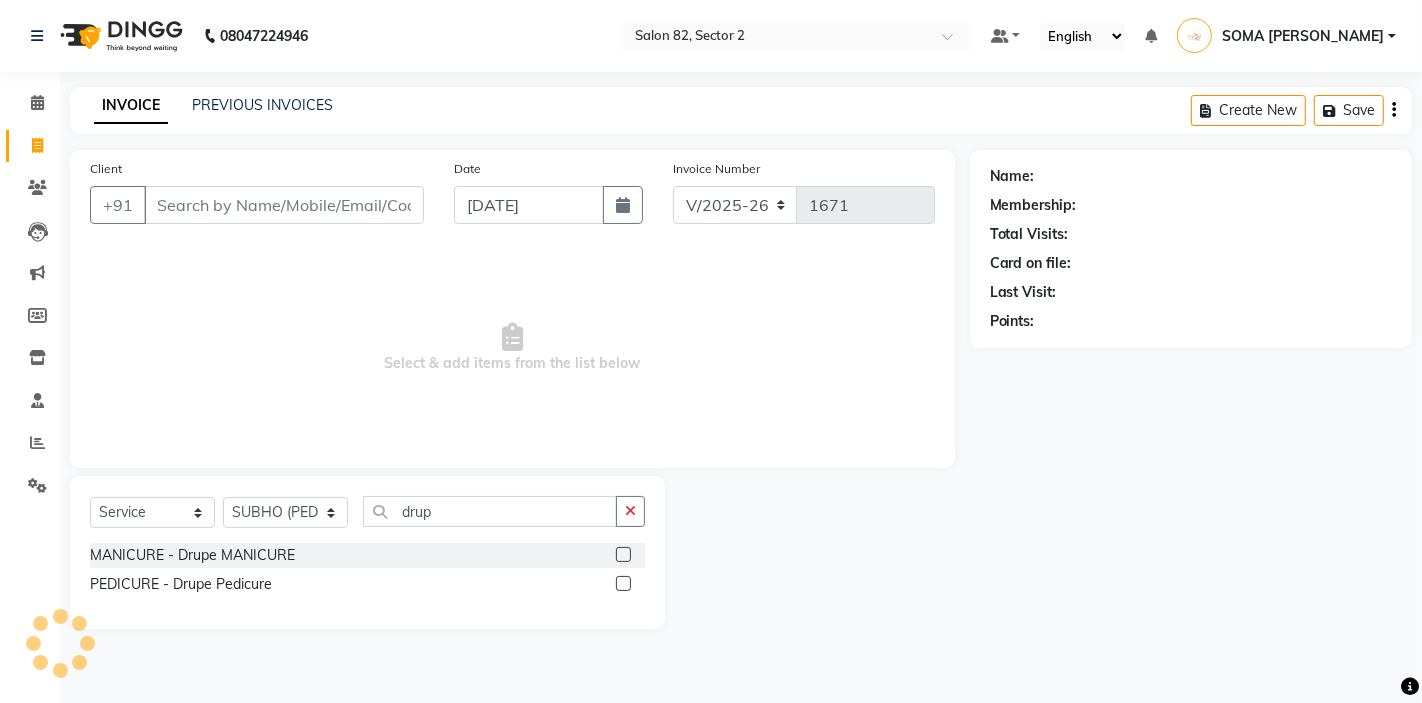 click 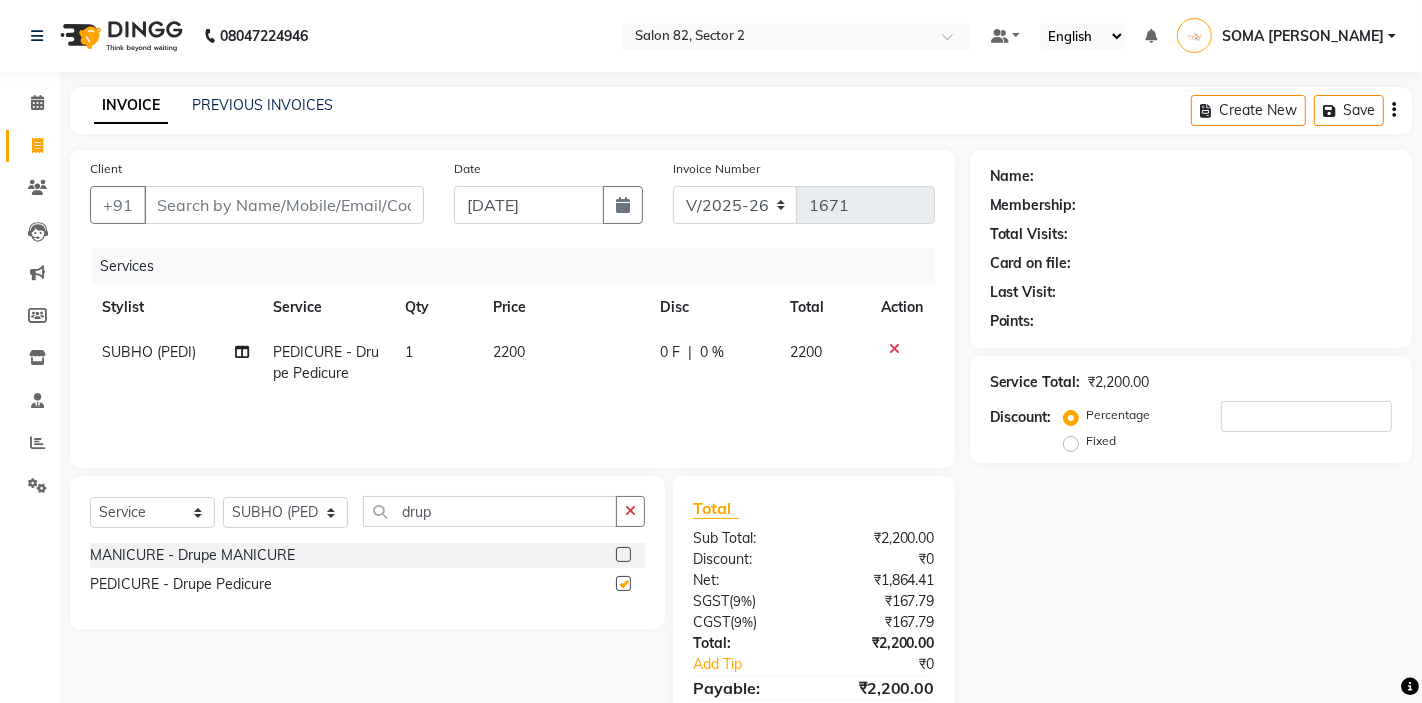 checkbox on "false" 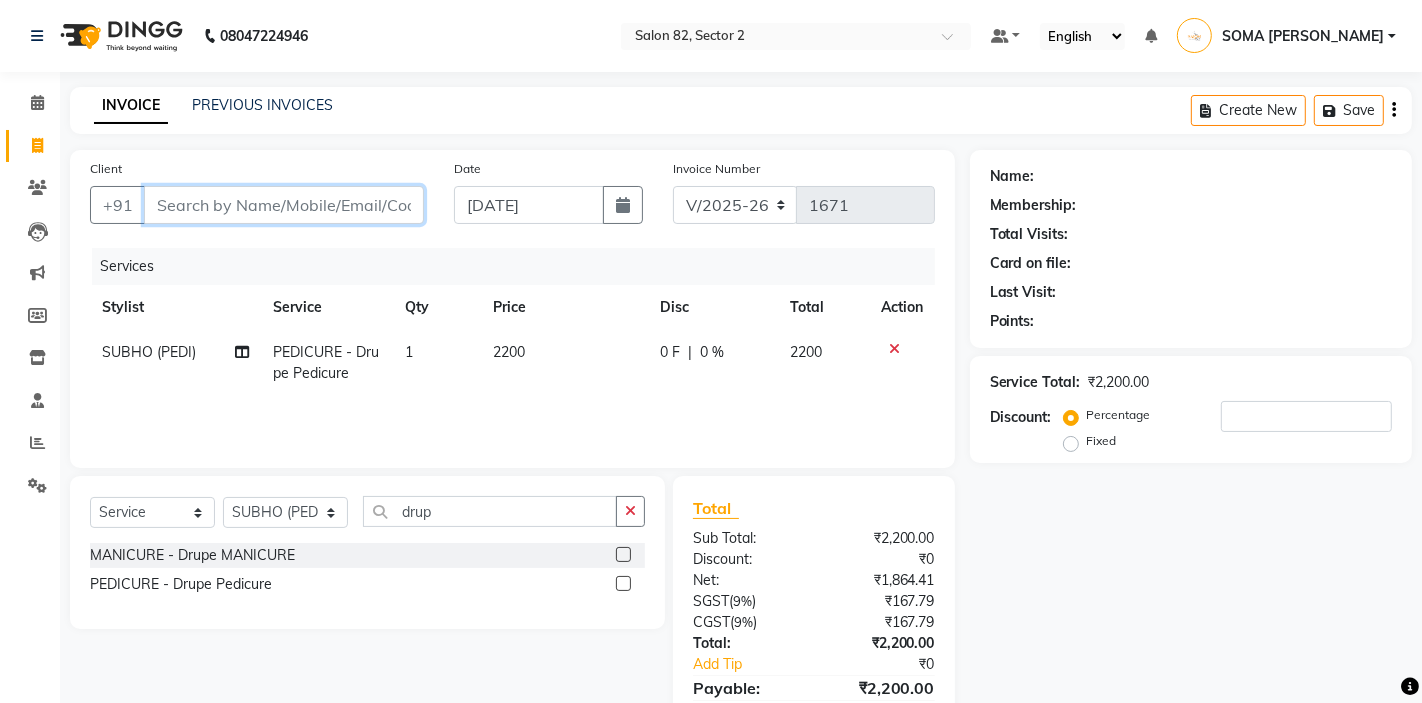 click on "Client" at bounding box center (284, 205) 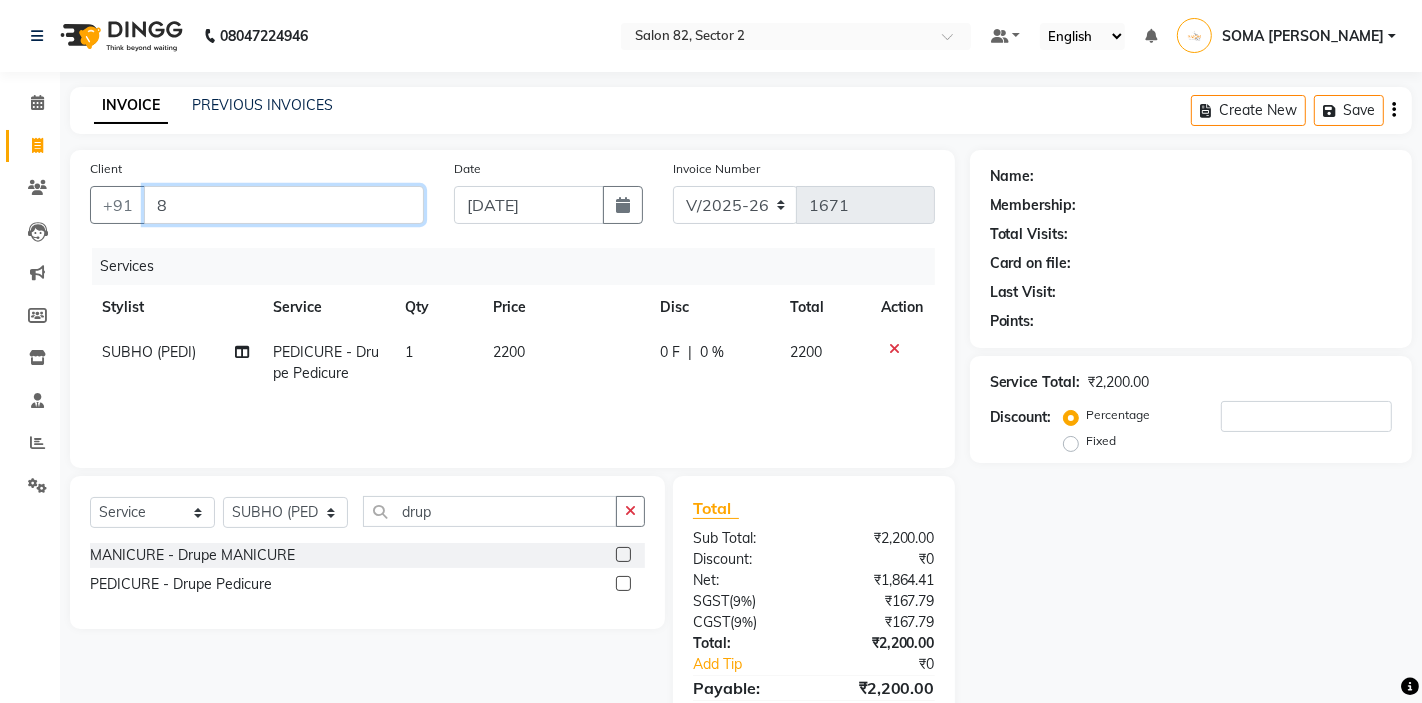 type on "0" 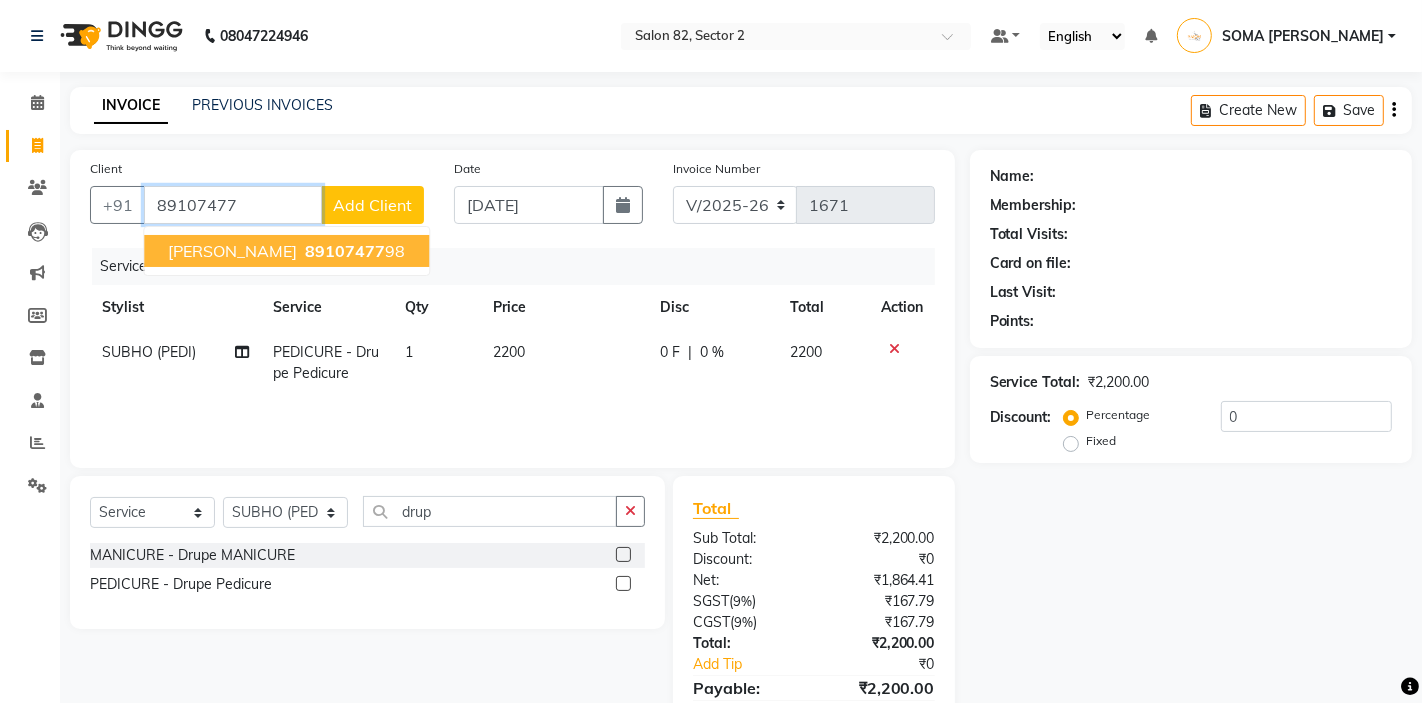 click on "[PERSON_NAME]" at bounding box center (232, 251) 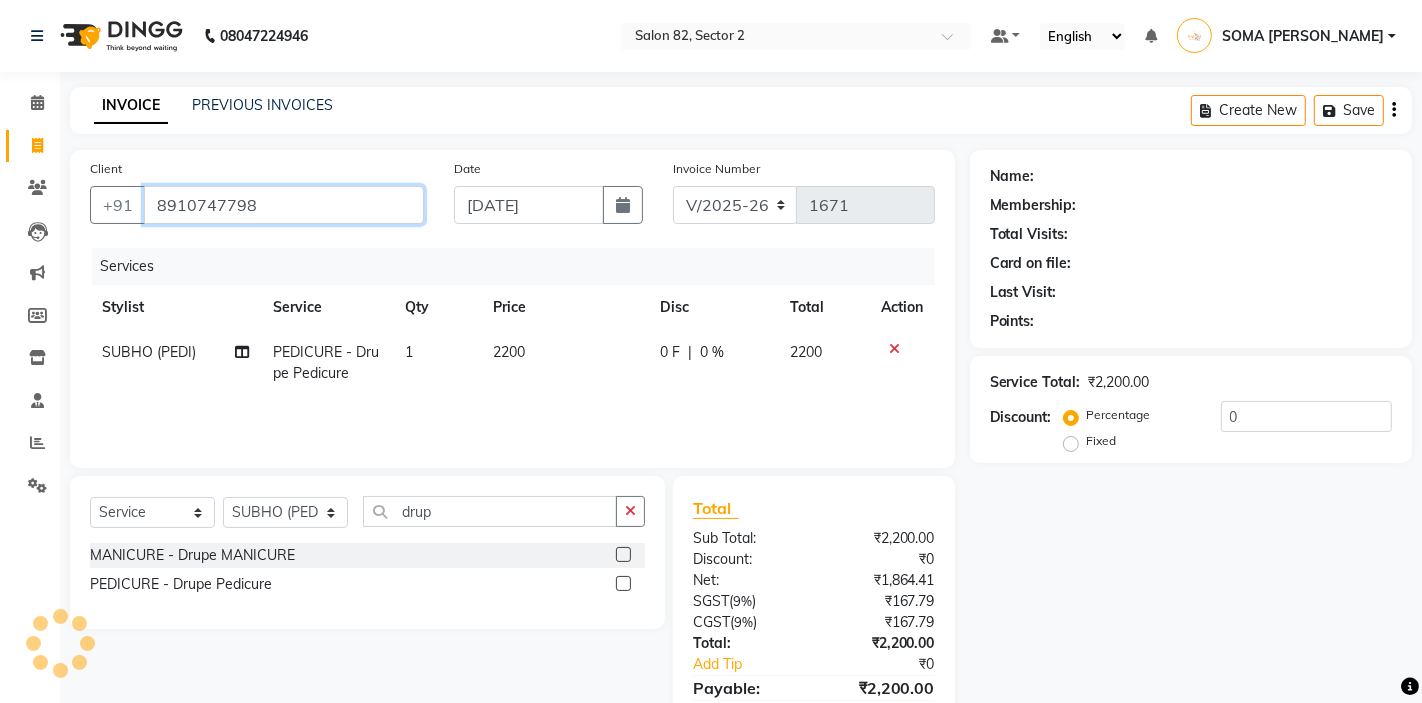 type on "8910747798" 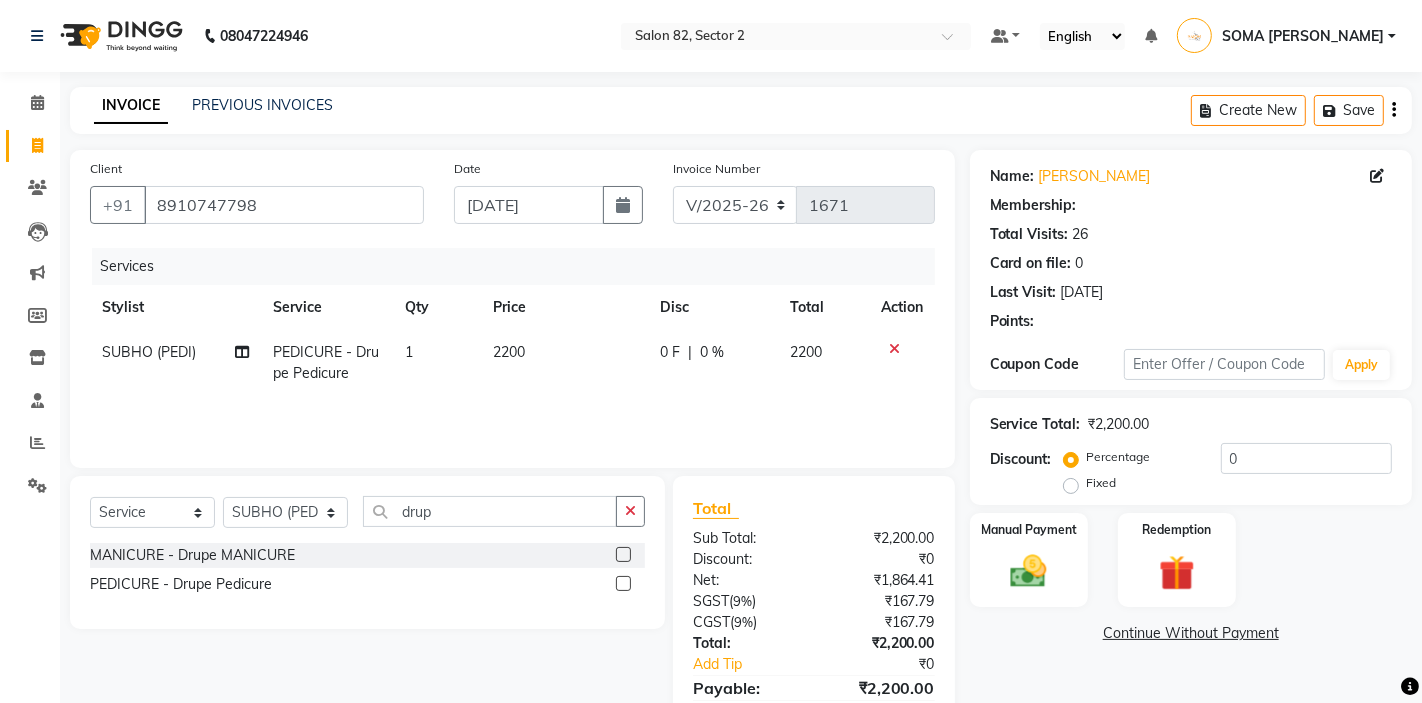 select on "1: Object" 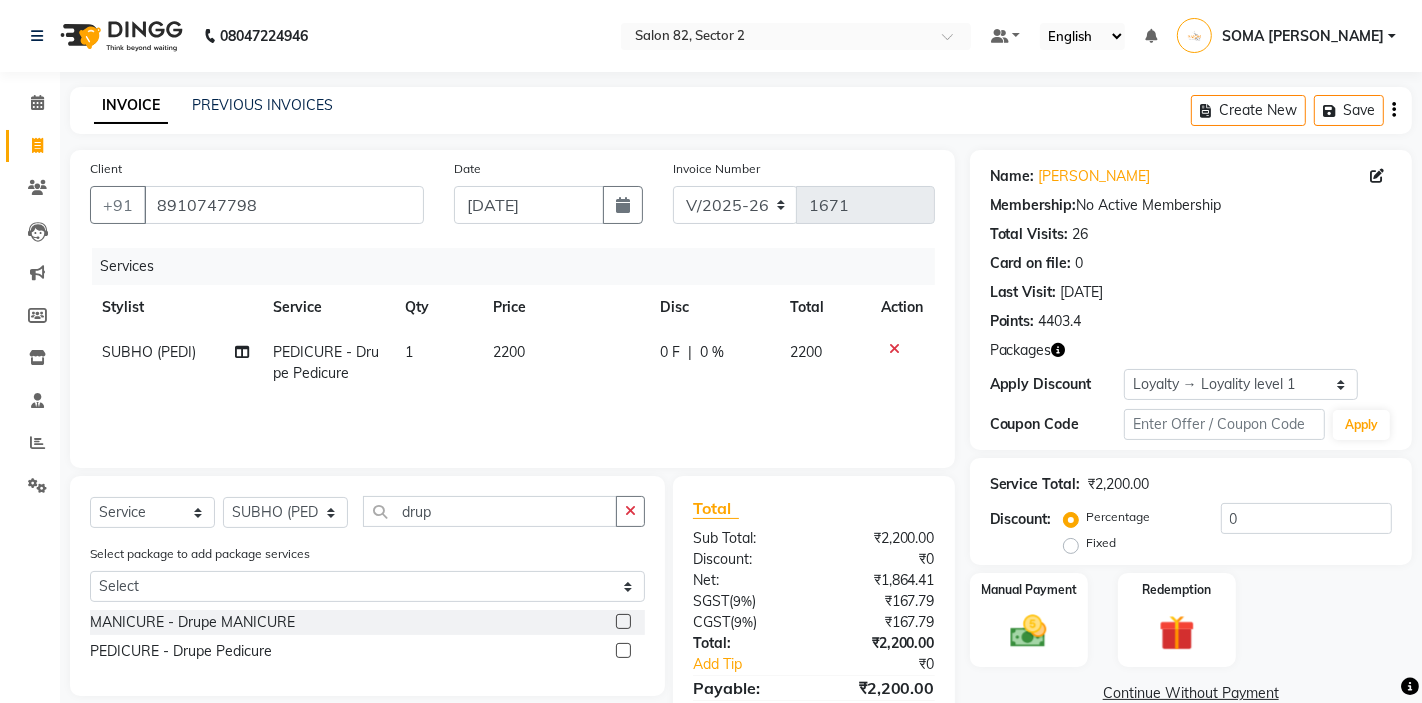 scroll, scrollTop: 96, scrollLeft: 0, axis: vertical 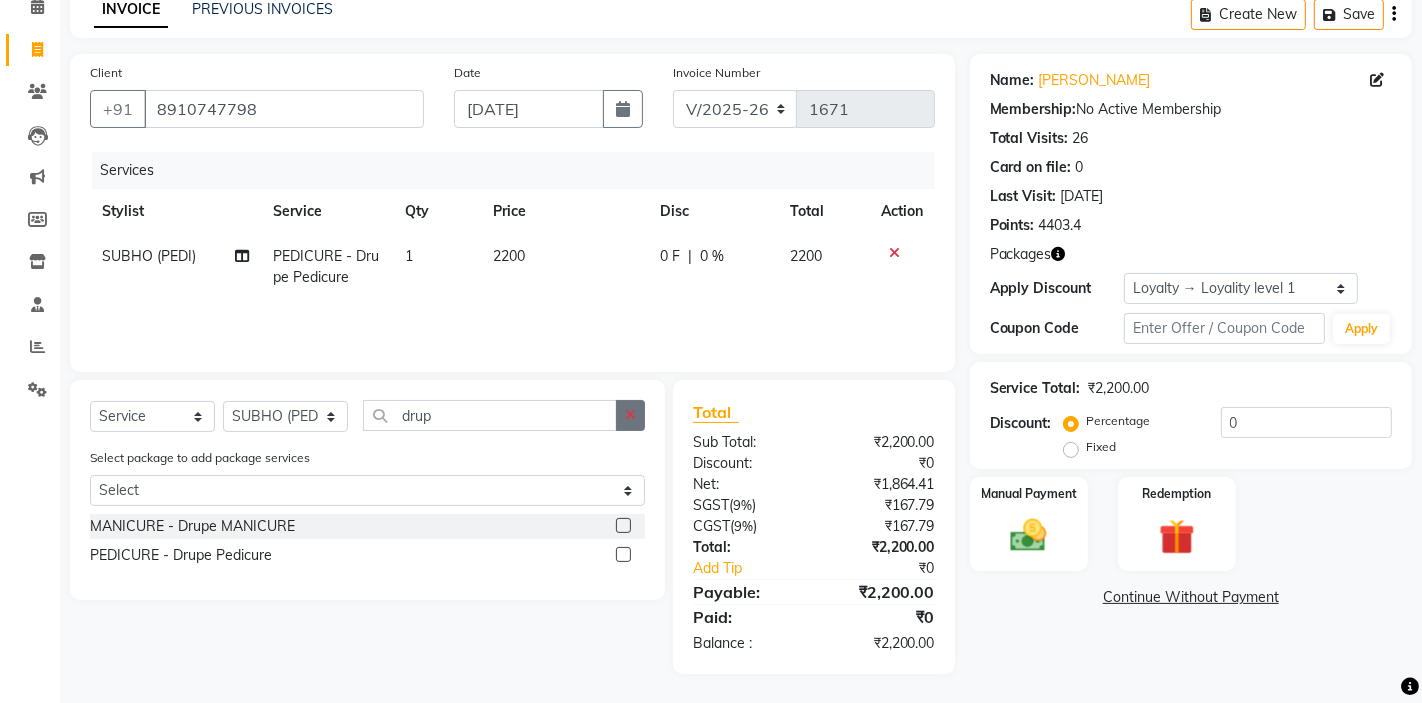 click 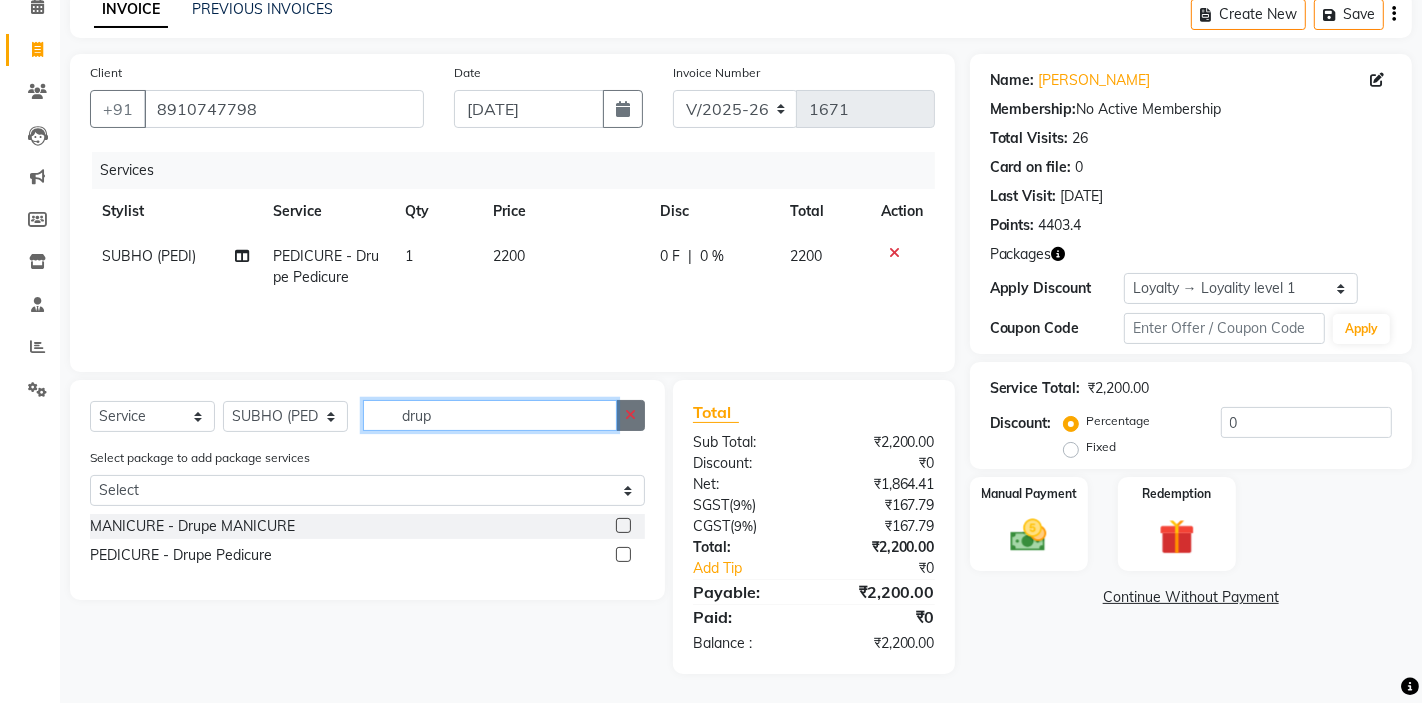 type 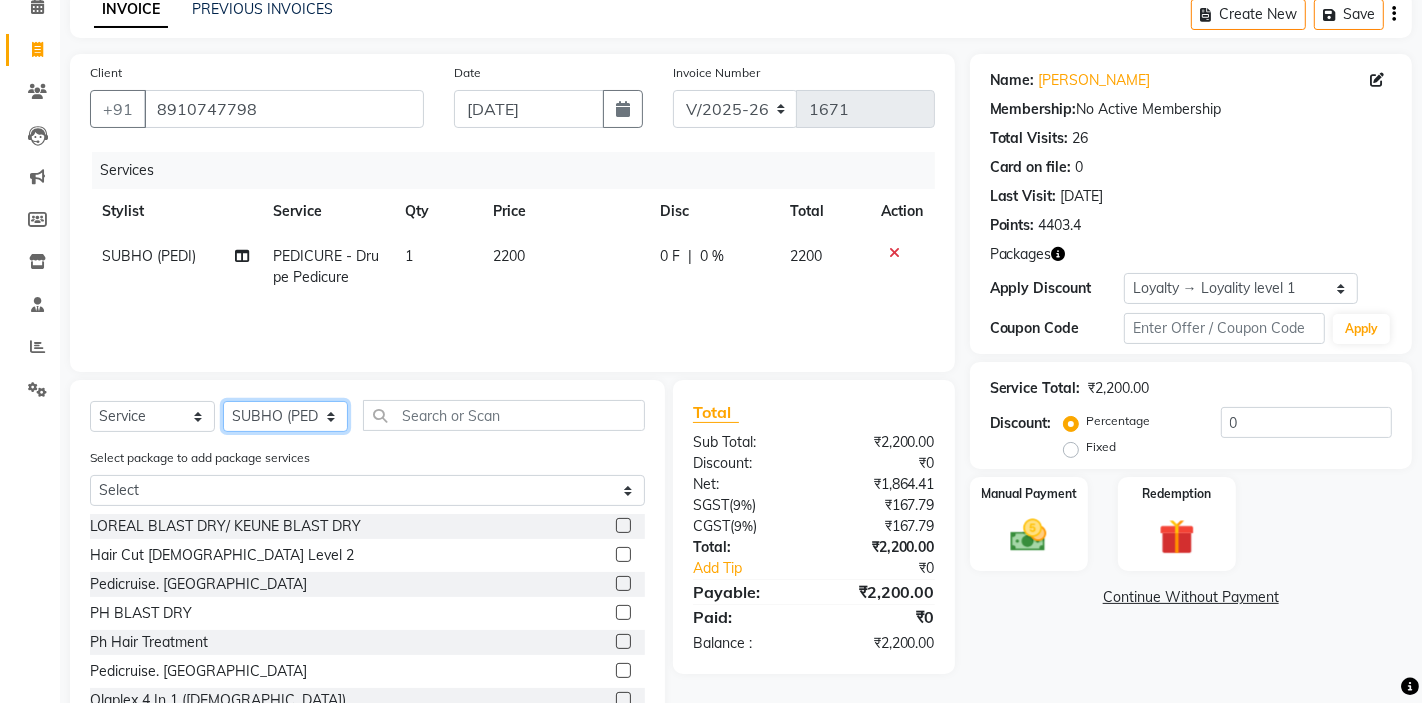 click on "Select Stylist AKTAR (level-1) ARZOO (level-2) BHARAT BUNNY (level-1) FAIZAL (level-2) [PERSON_NAME] [PERSON_NAME] (level-1) MANJAR (Level-2) [PERSON_NAME] (SKIN) POONAM PRIYA (PEDI) [PERSON_NAME] ROHIT  Salon82 saltlake SOMA [PERSON_NAME] (PEDI) [PERSON_NAME] (SKIN) SUMON (NAILS)" 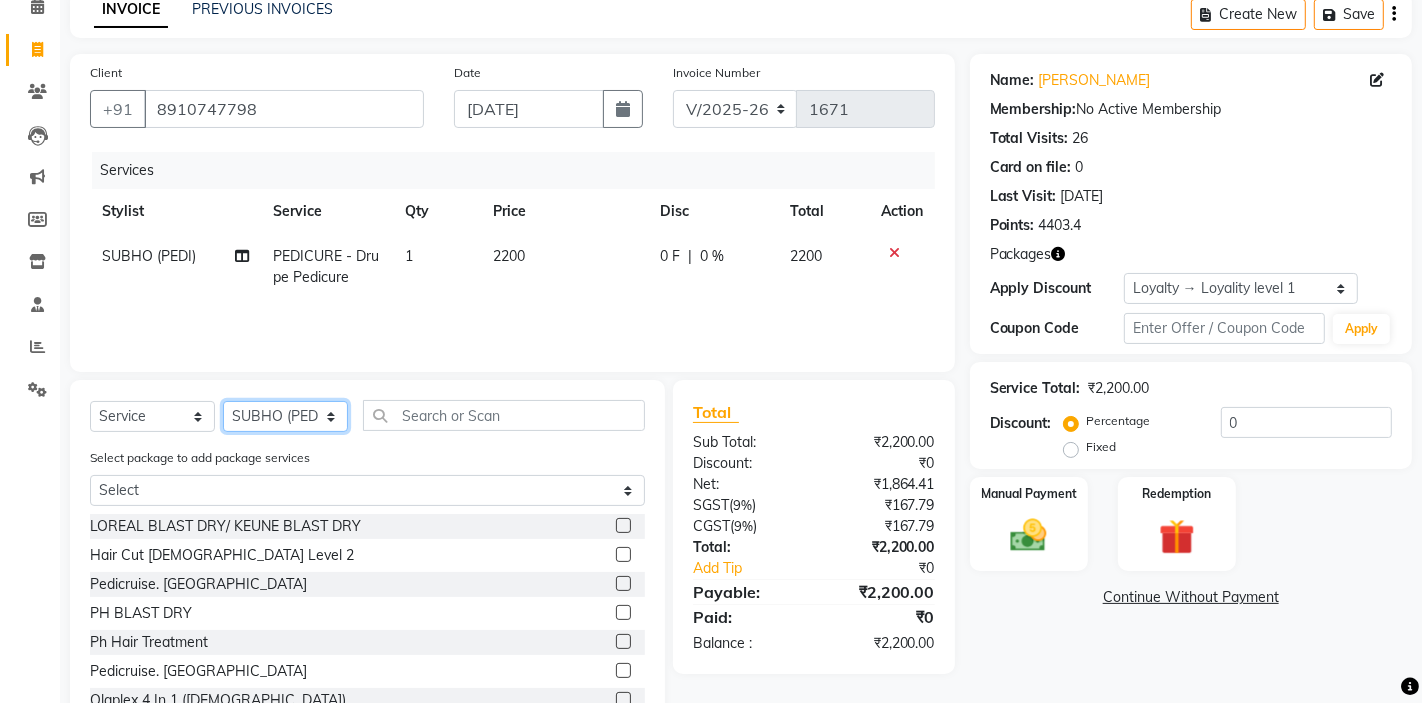 select on "58556" 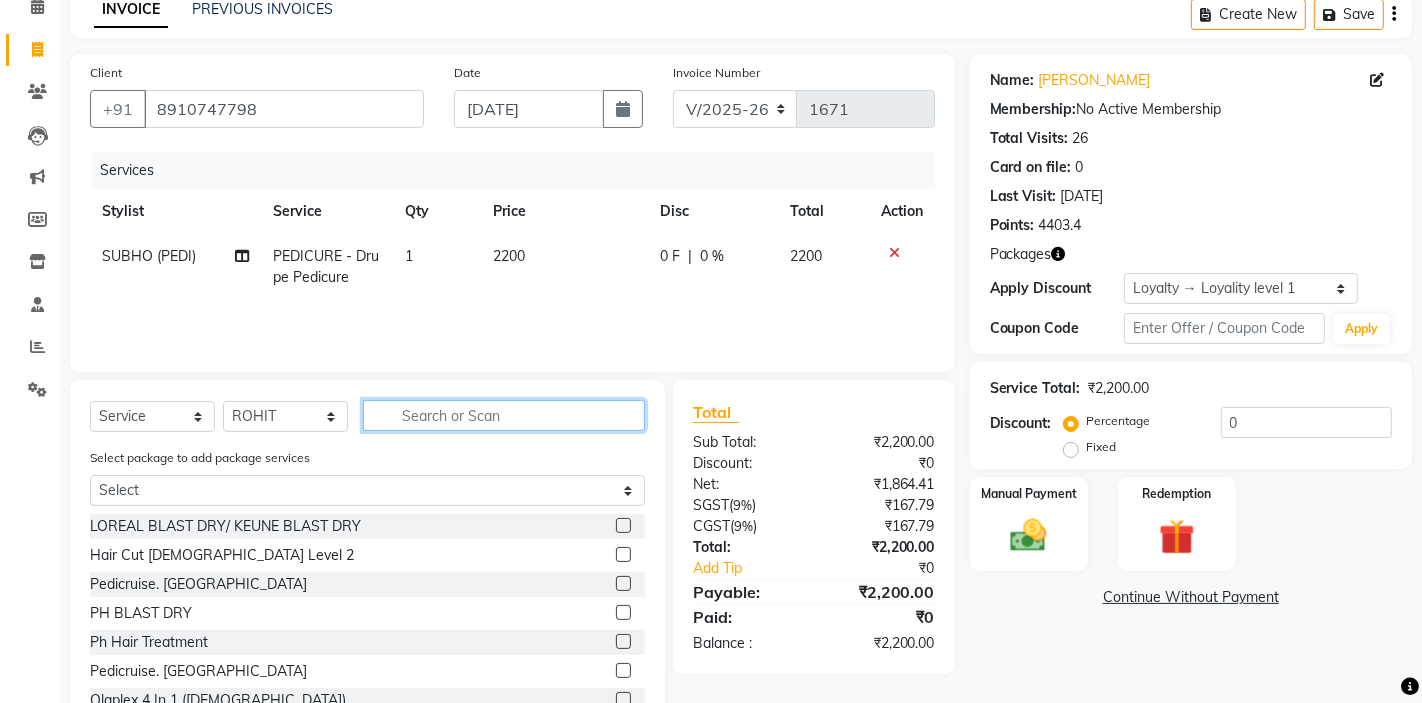 click 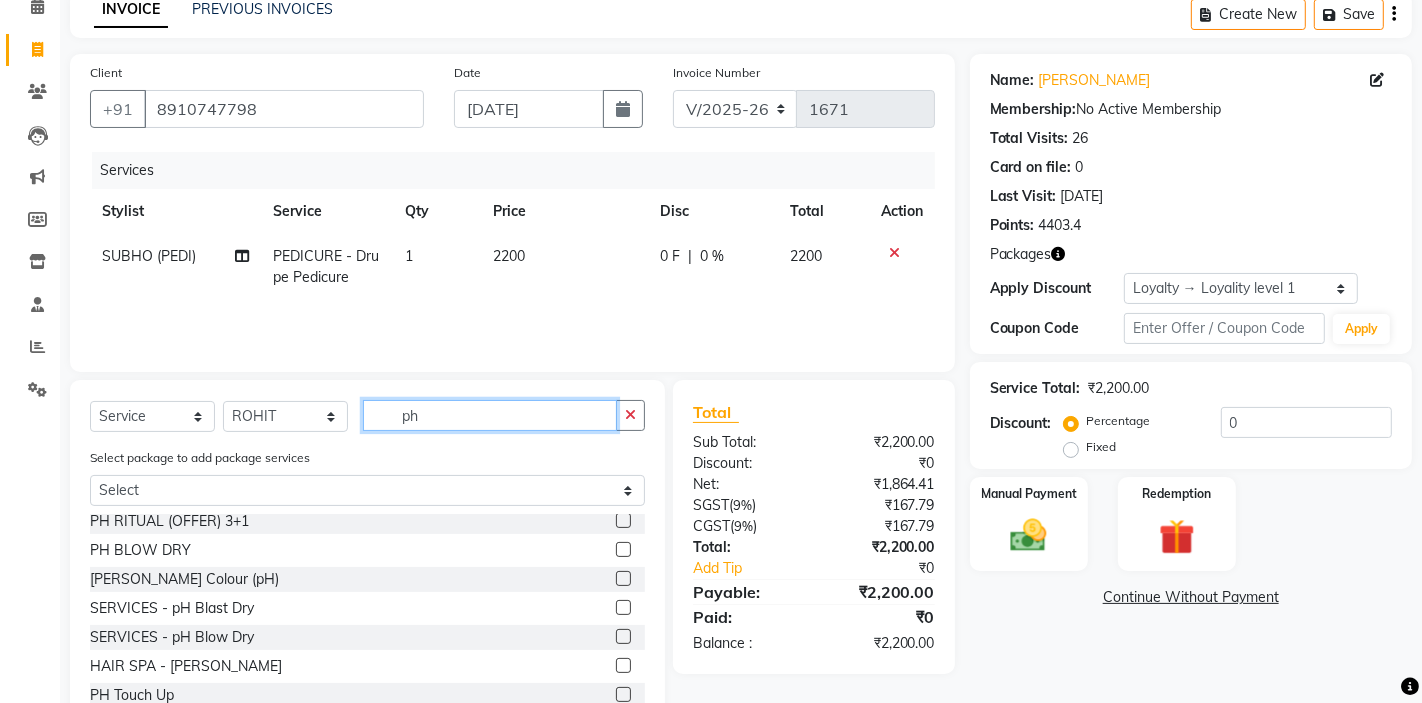 scroll, scrollTop: 0, scrollLeft: 0, axis: both 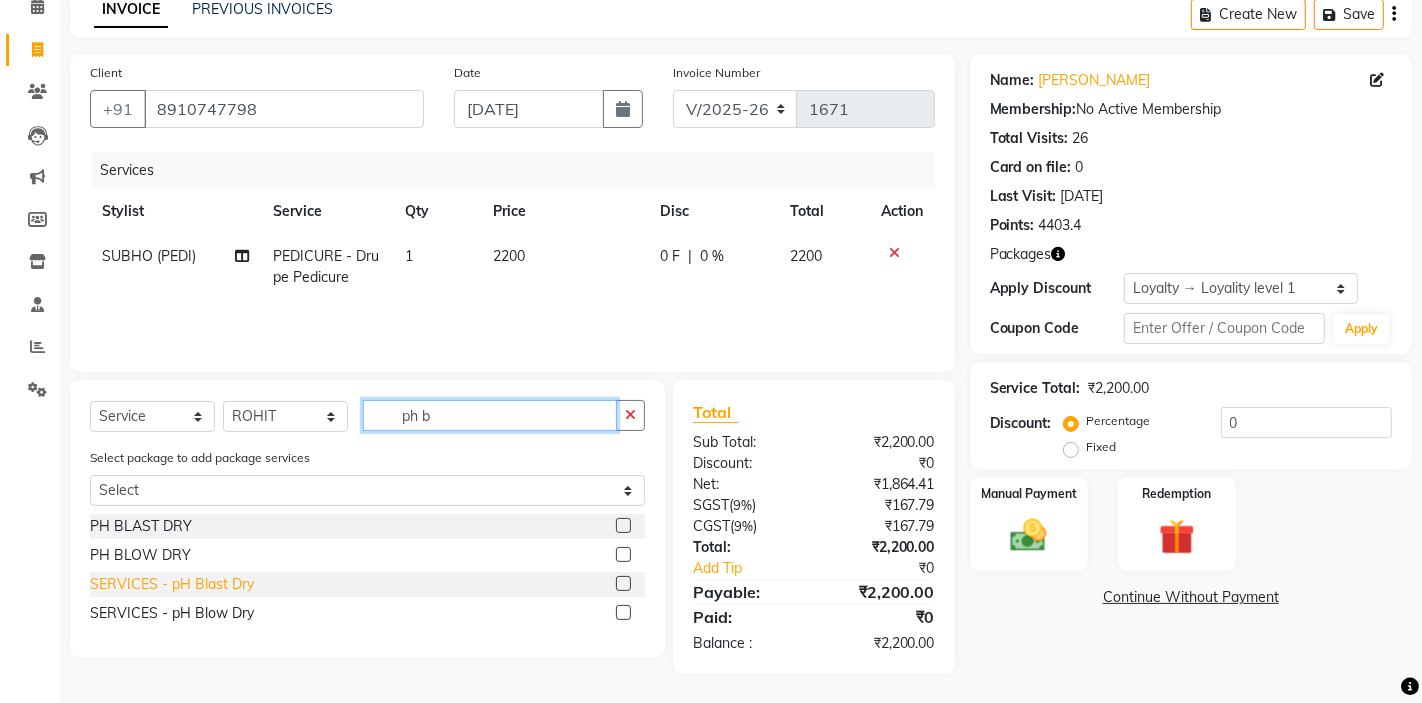 type on "ph b" 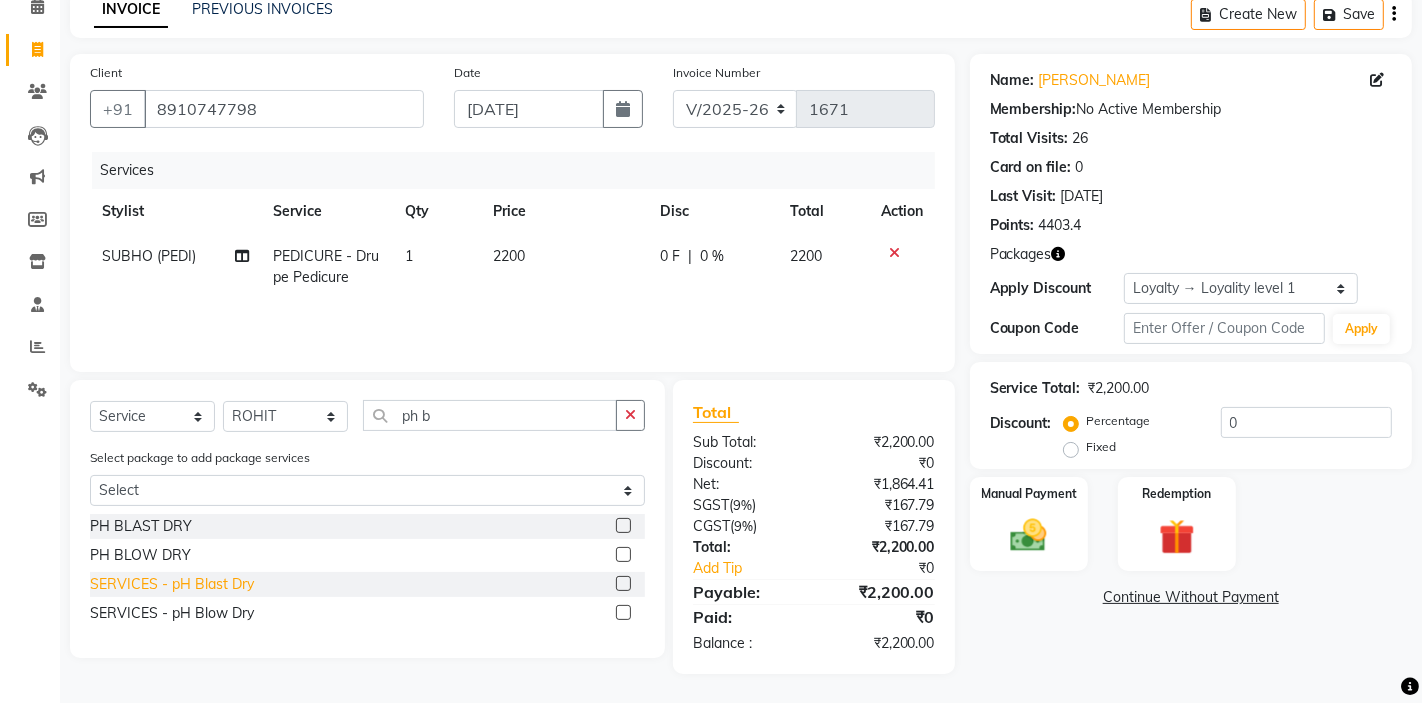 click on "SERVICES - pH Blast Dry" 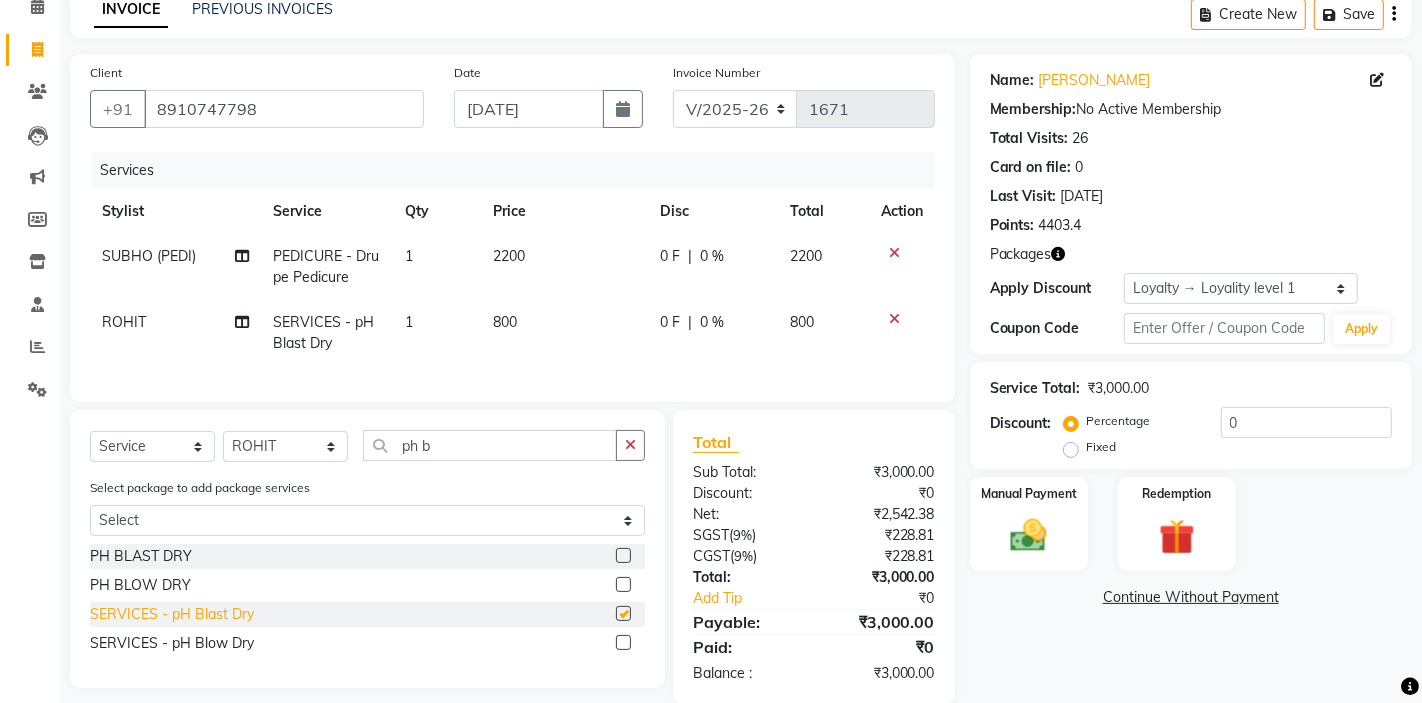 checkbox on "false" 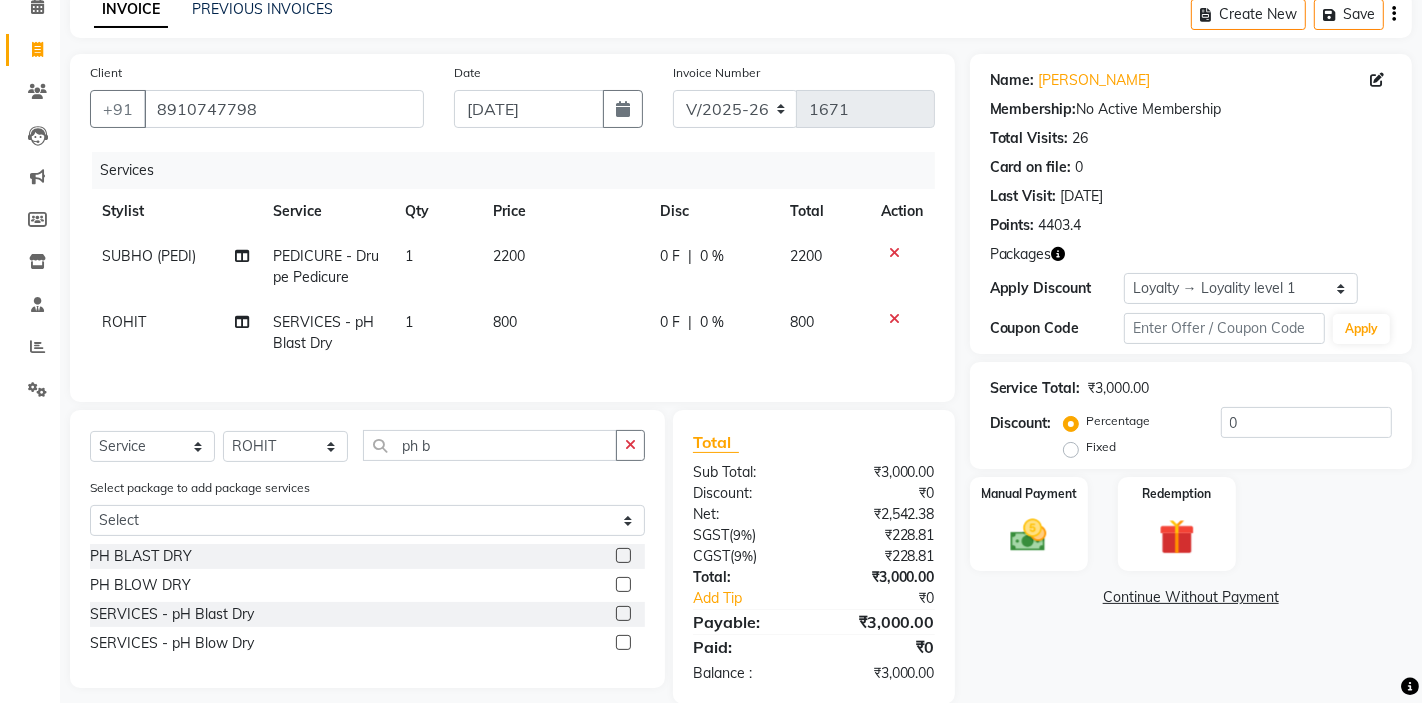 click on "800" 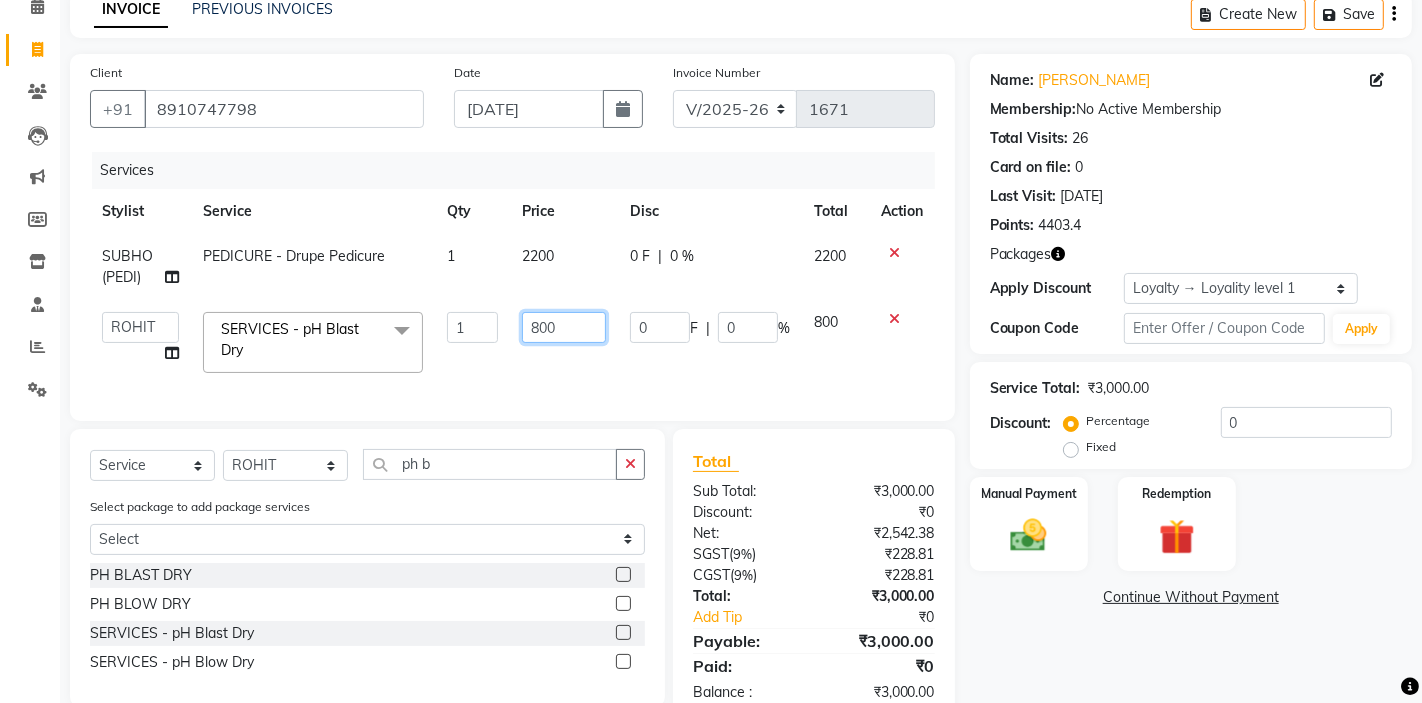 click on "800" 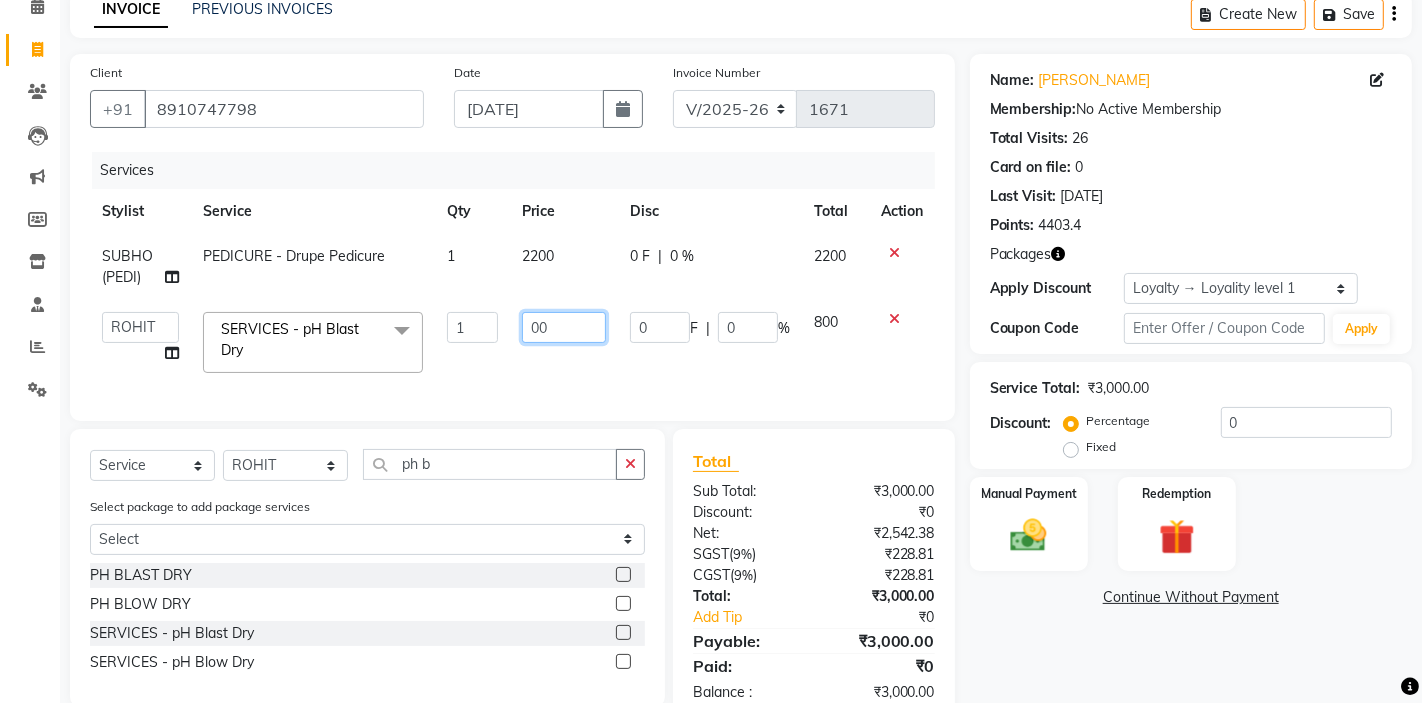 type on "500" 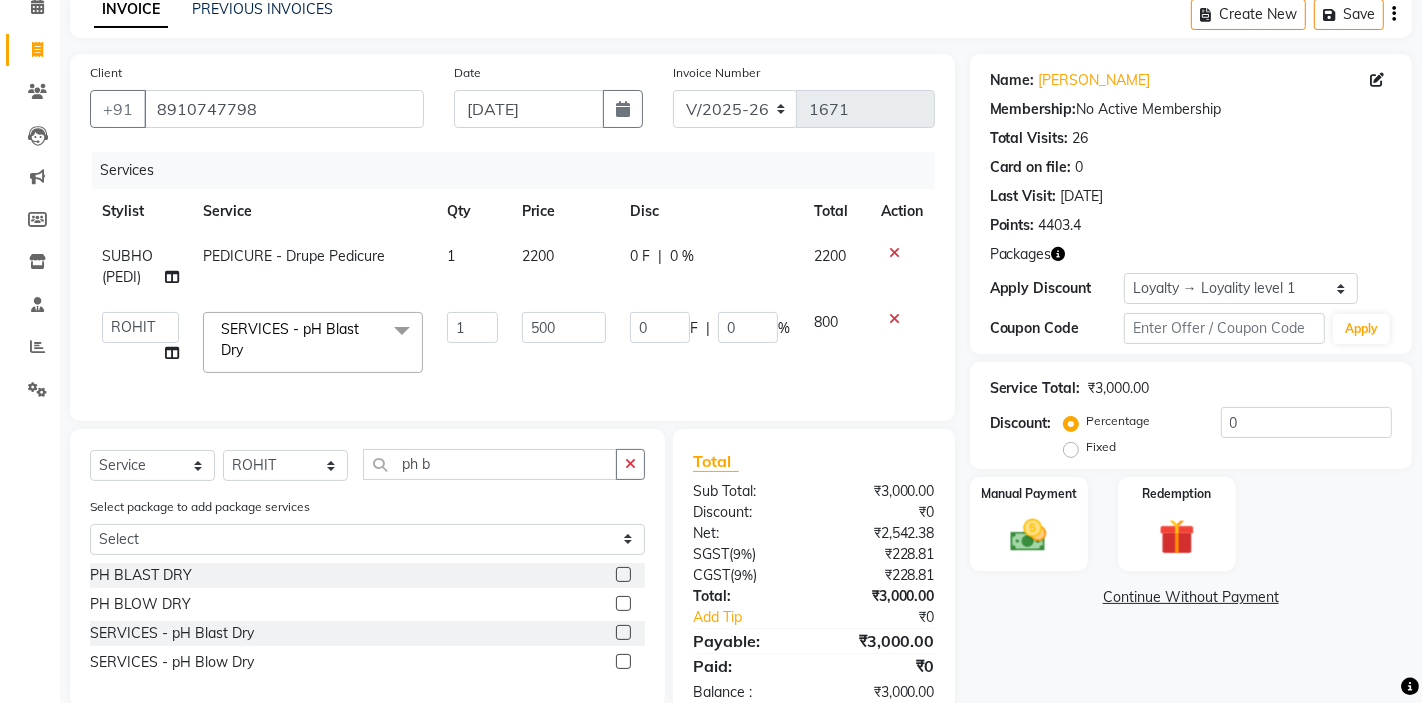 click on "500" 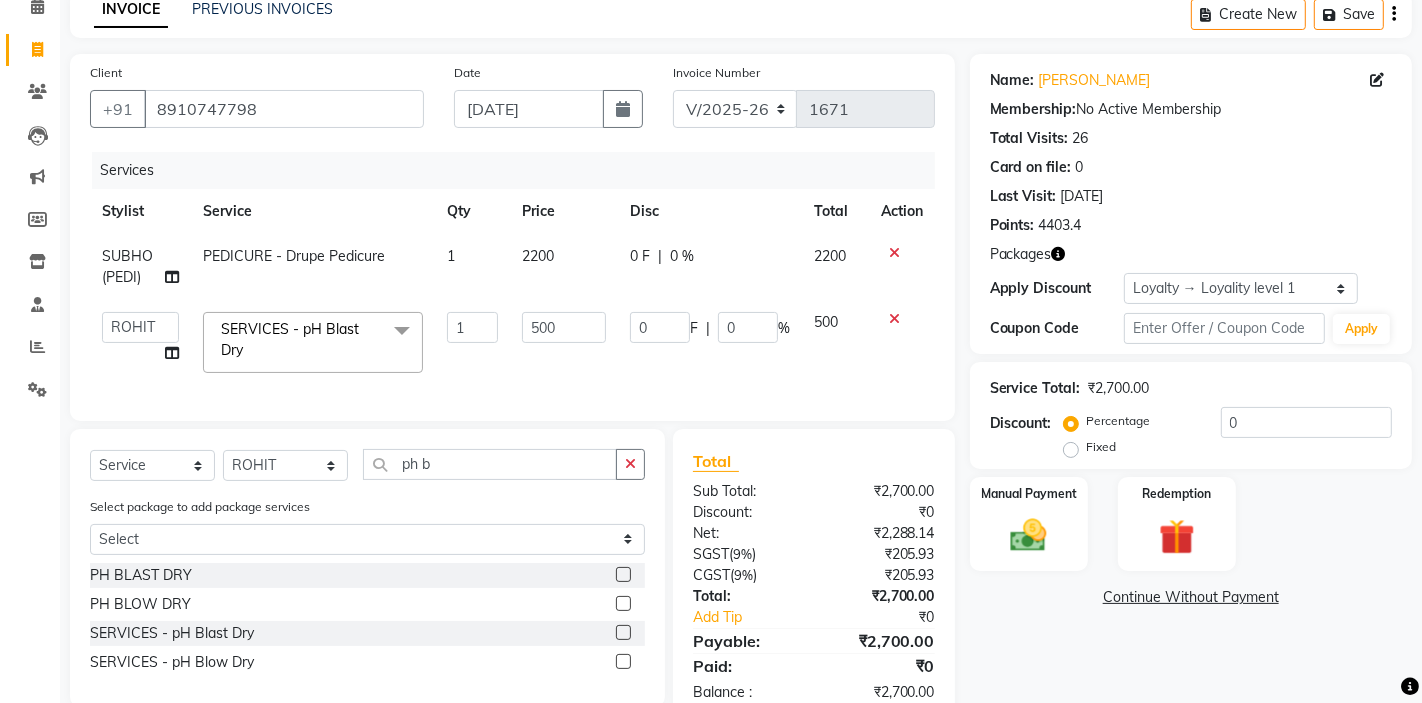 click on "PEDICURE - Drupe Pedicure" 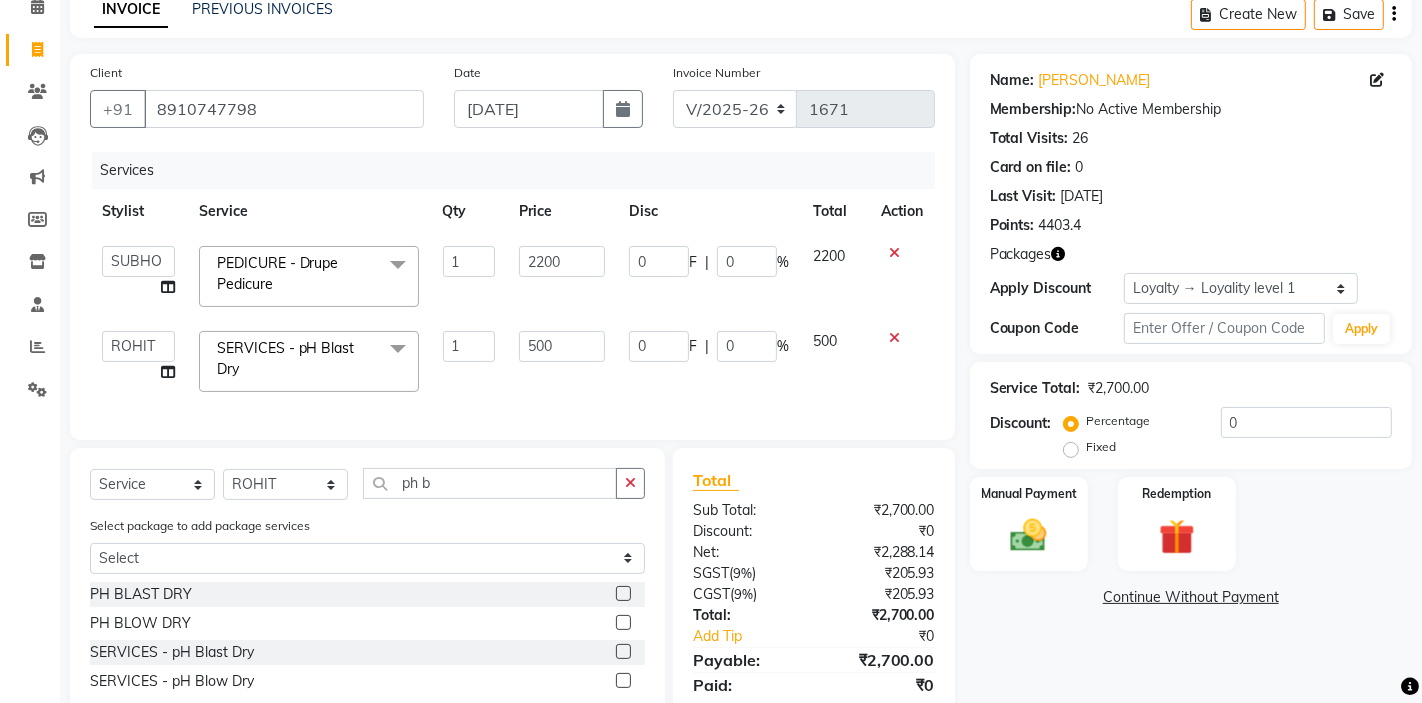 click on "Services" 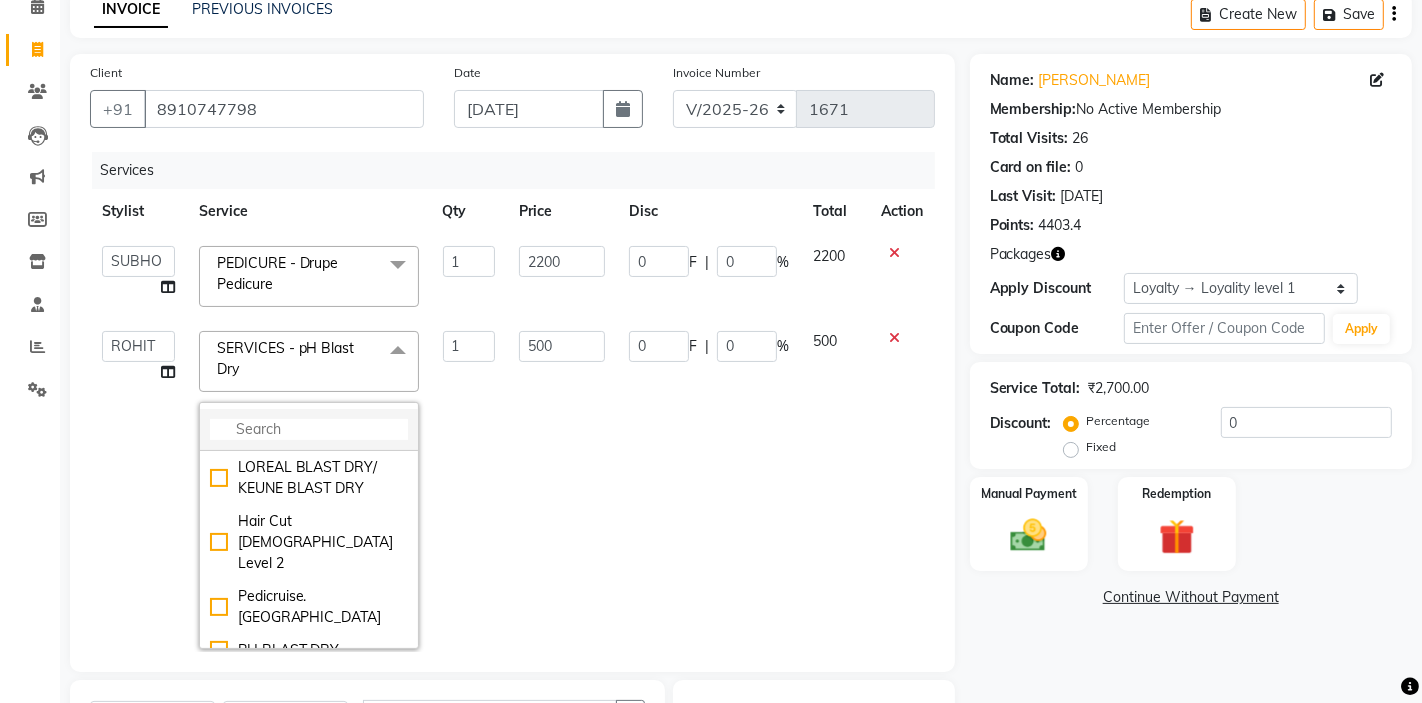 click 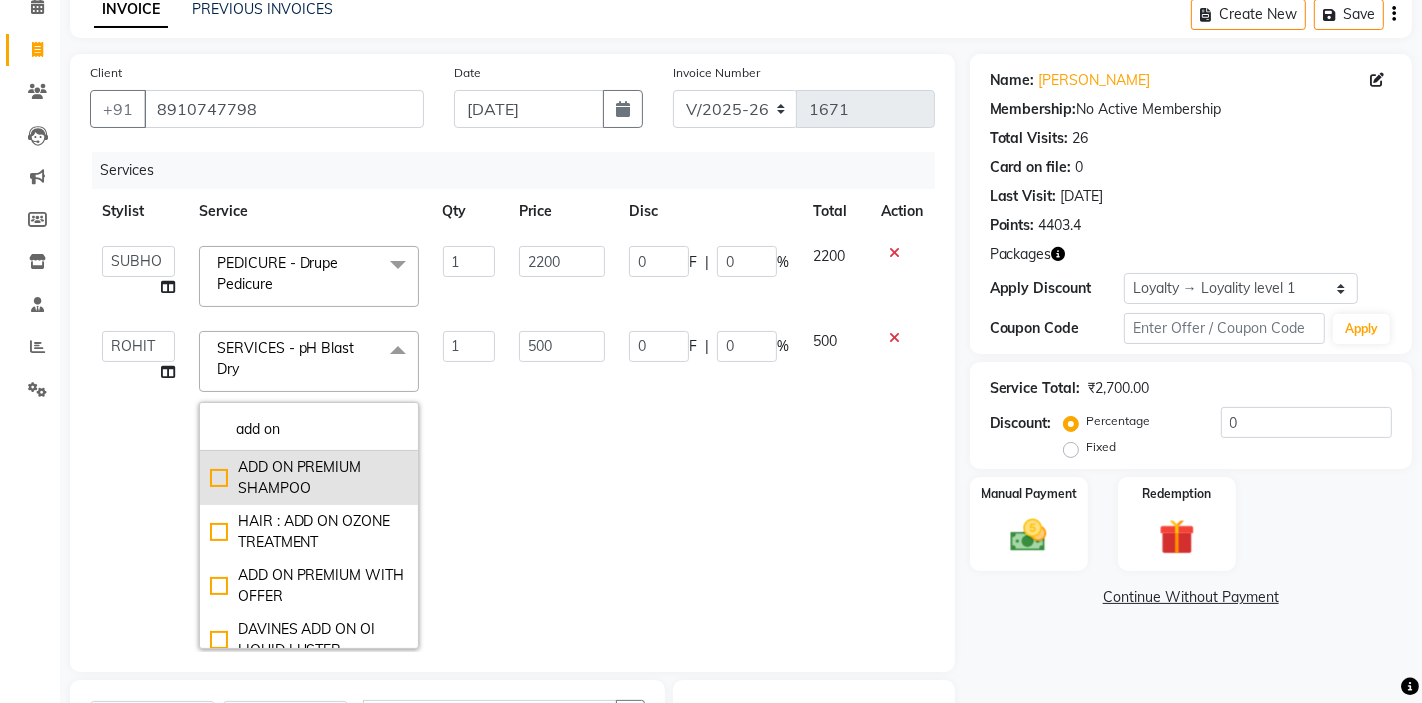 type on "add on" 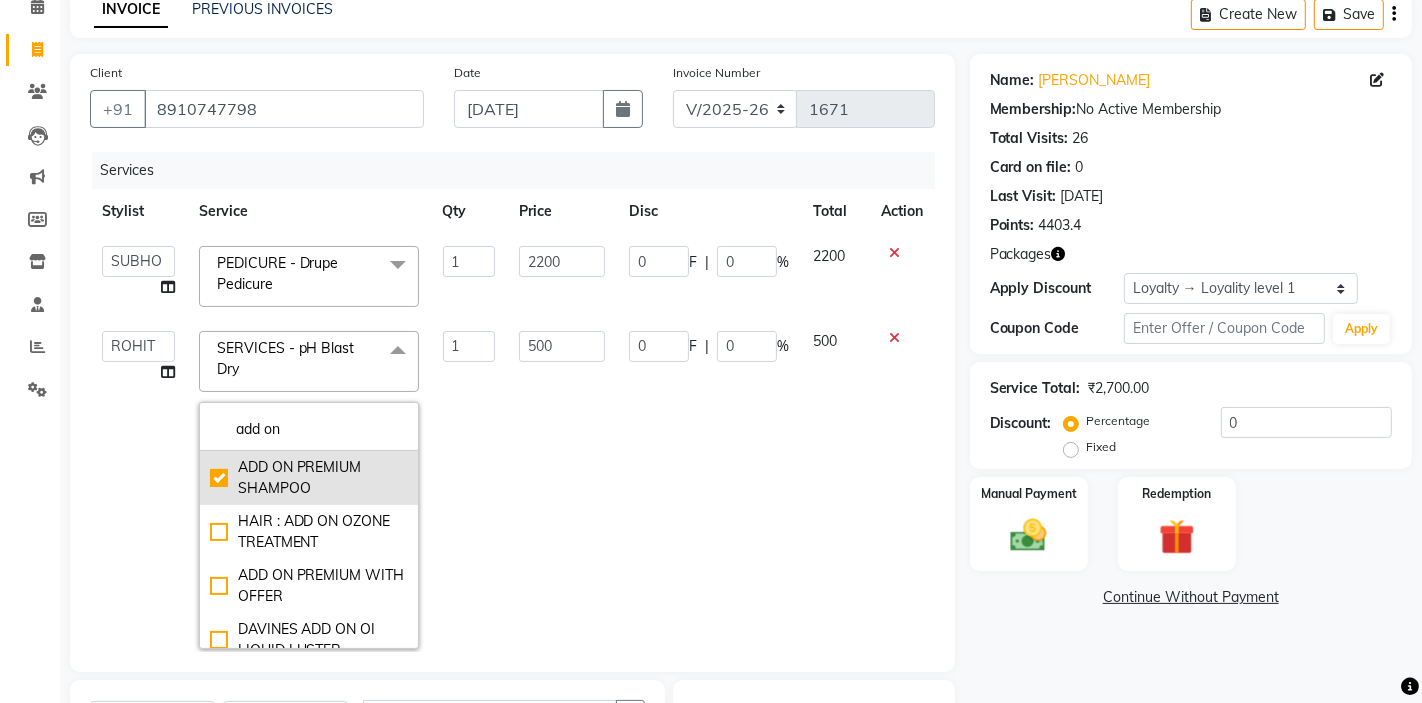 checkbox on "true" 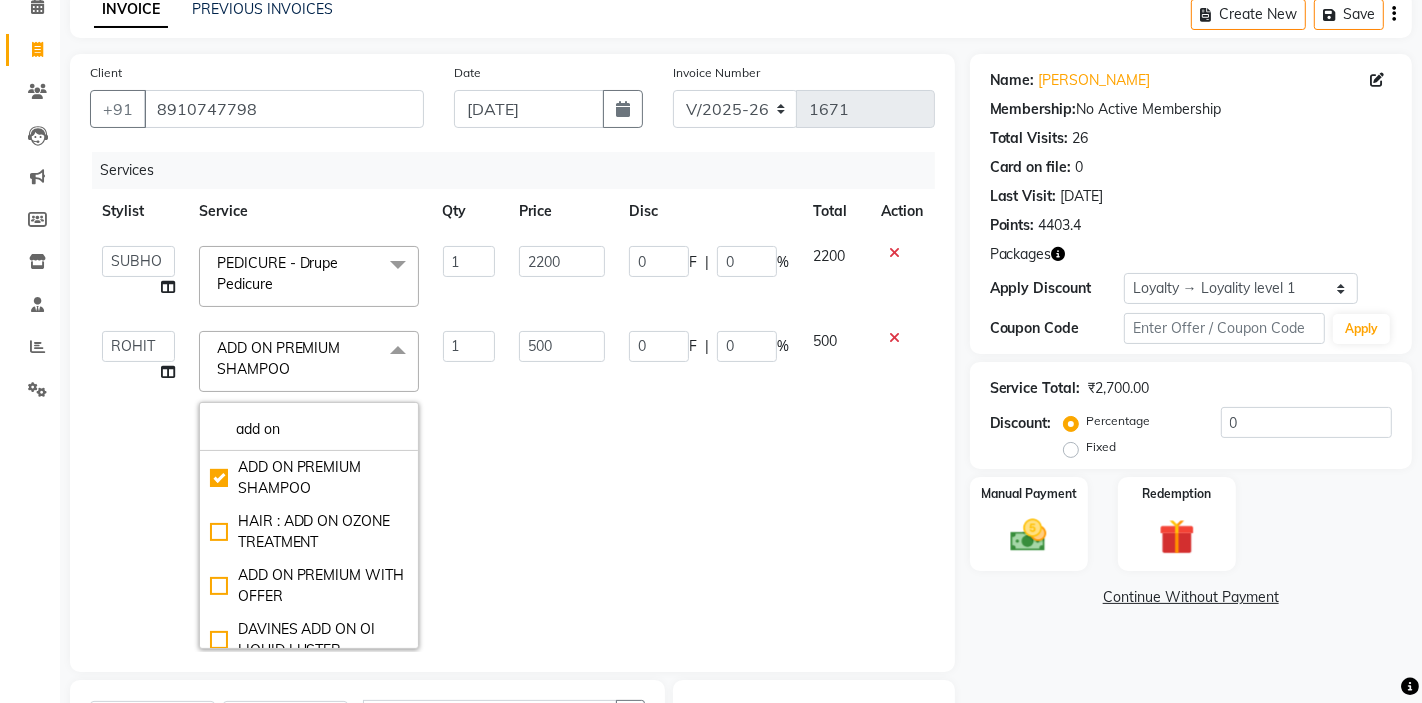 click on "1" 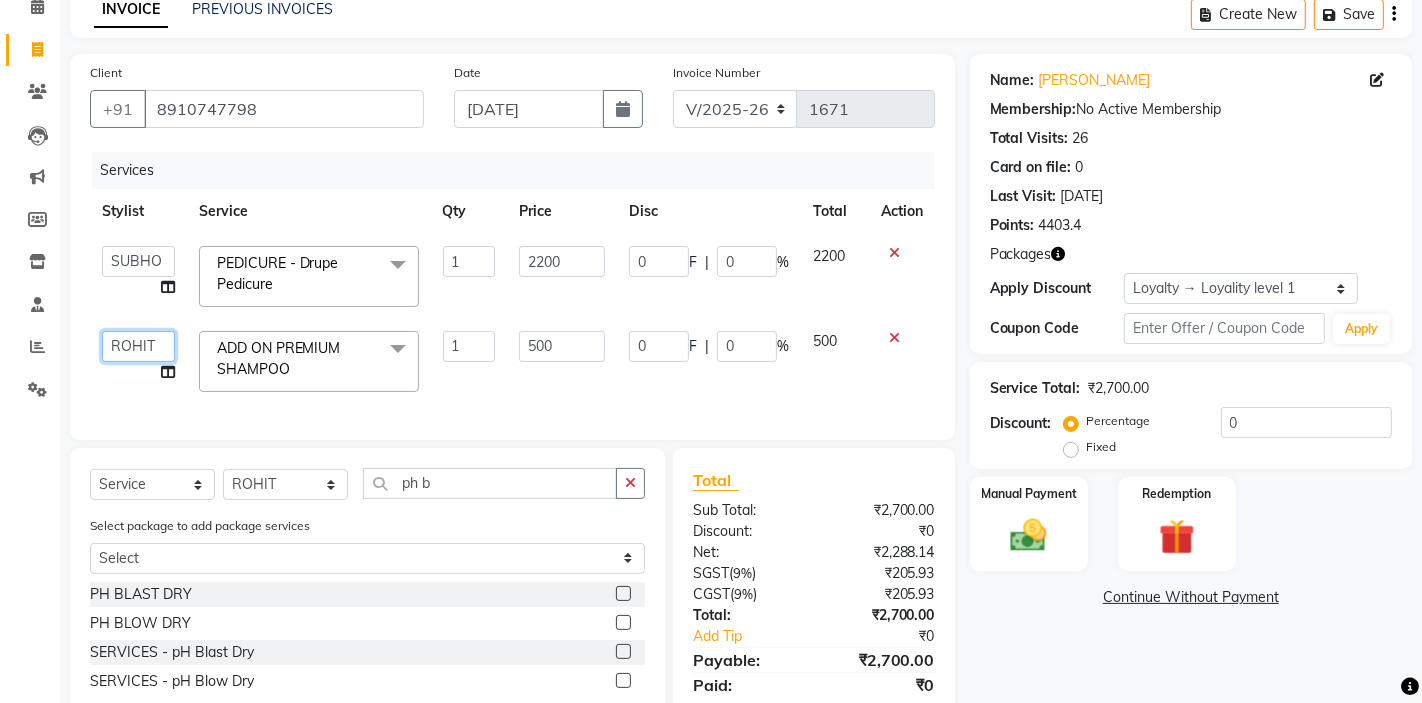click on "AKTAR (level-1)   ARZOO (level-2)   BHARAT   BUNNY (level-1)   FAIZAL (level-2)   FARJANA   INJAMAM   MANISH (level-1)   MANJAR (Level-2)   NUPUR (SKIN)   POONAM   PRIYA (PEDI)   ROHAN RAI   ROHIT    Salon82 saltlake   SOMA DEY   SUBHO (PEDI)   SUJIT   SUKLA (SKIN)   SUMON (NAILS)" 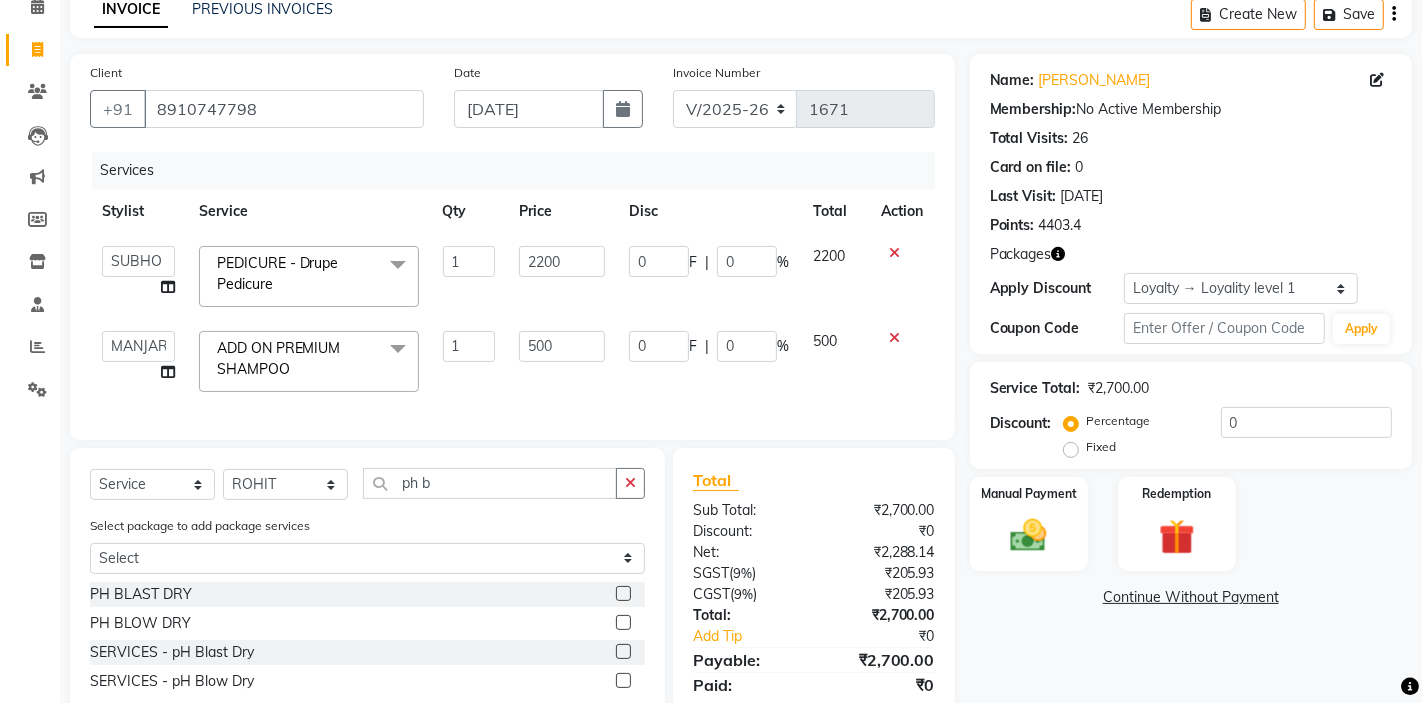 select on "33727" 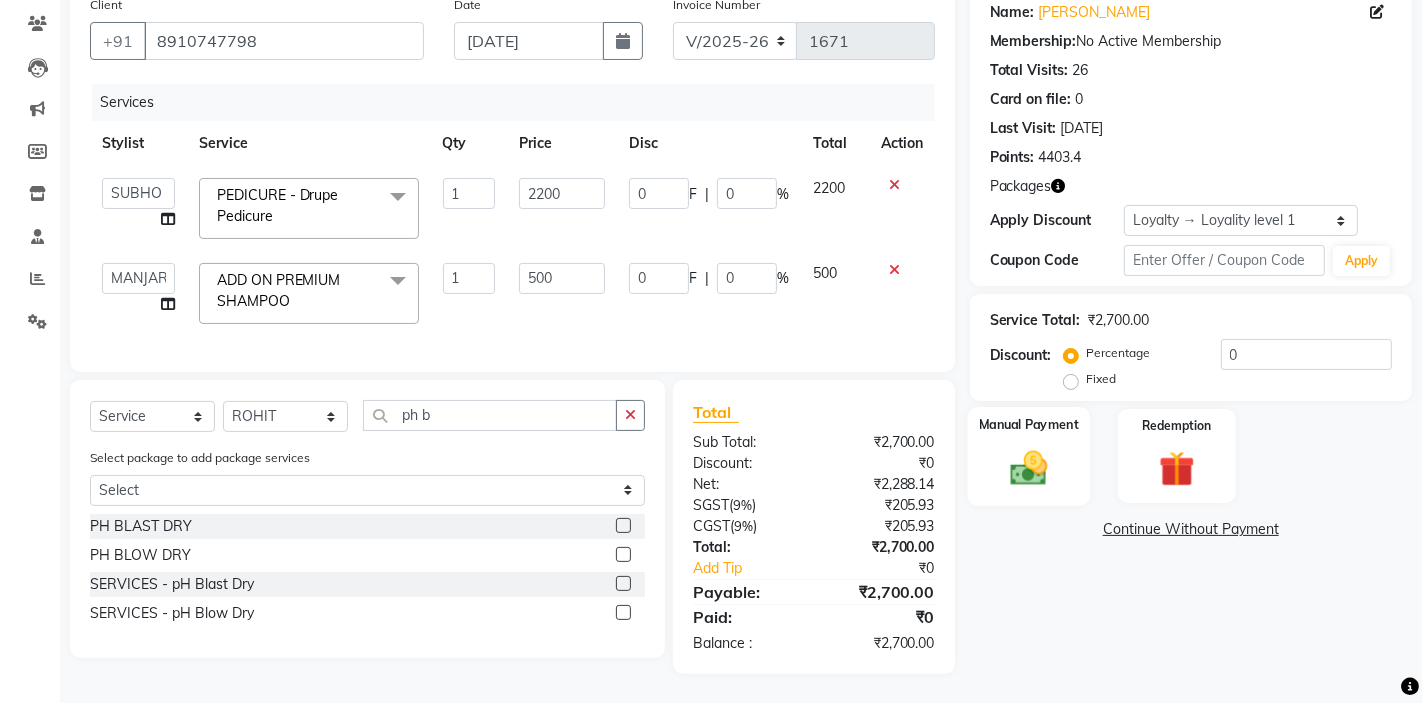 click on "Manual Payment" 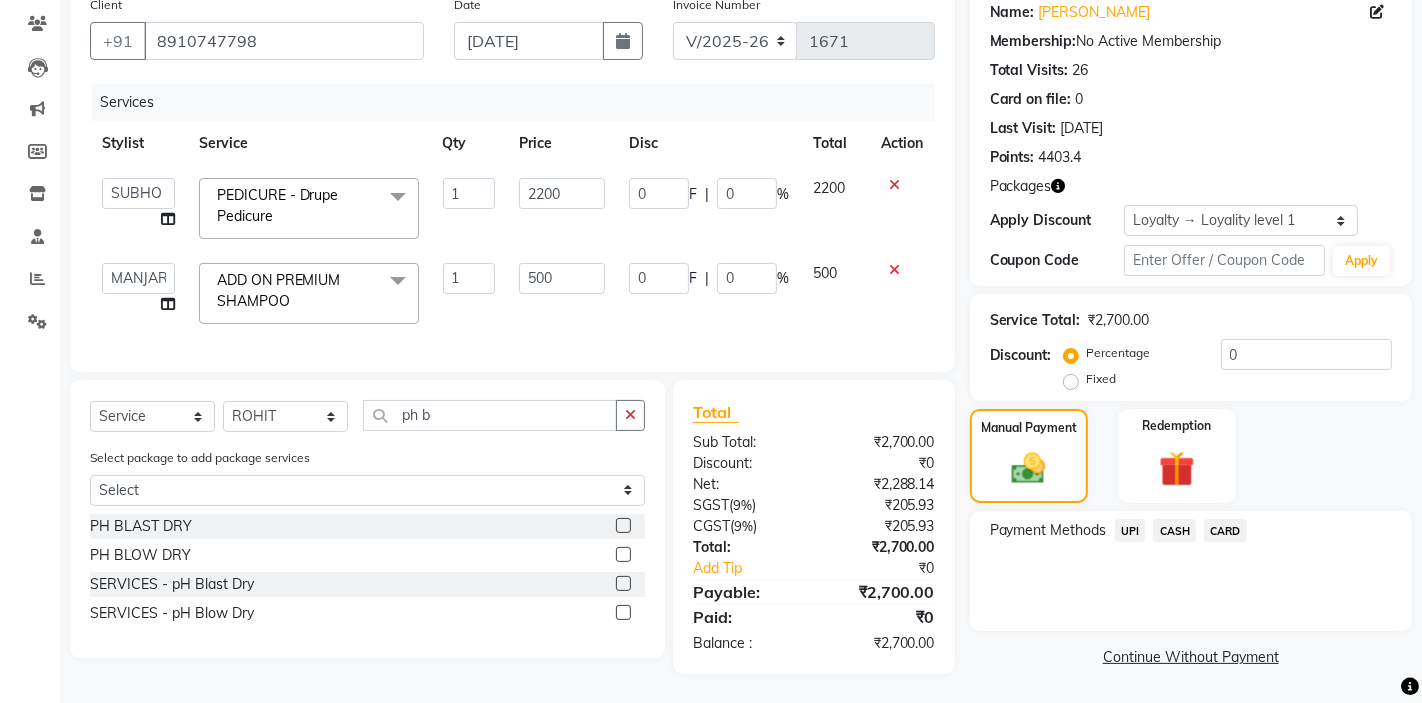 click on "CASH" 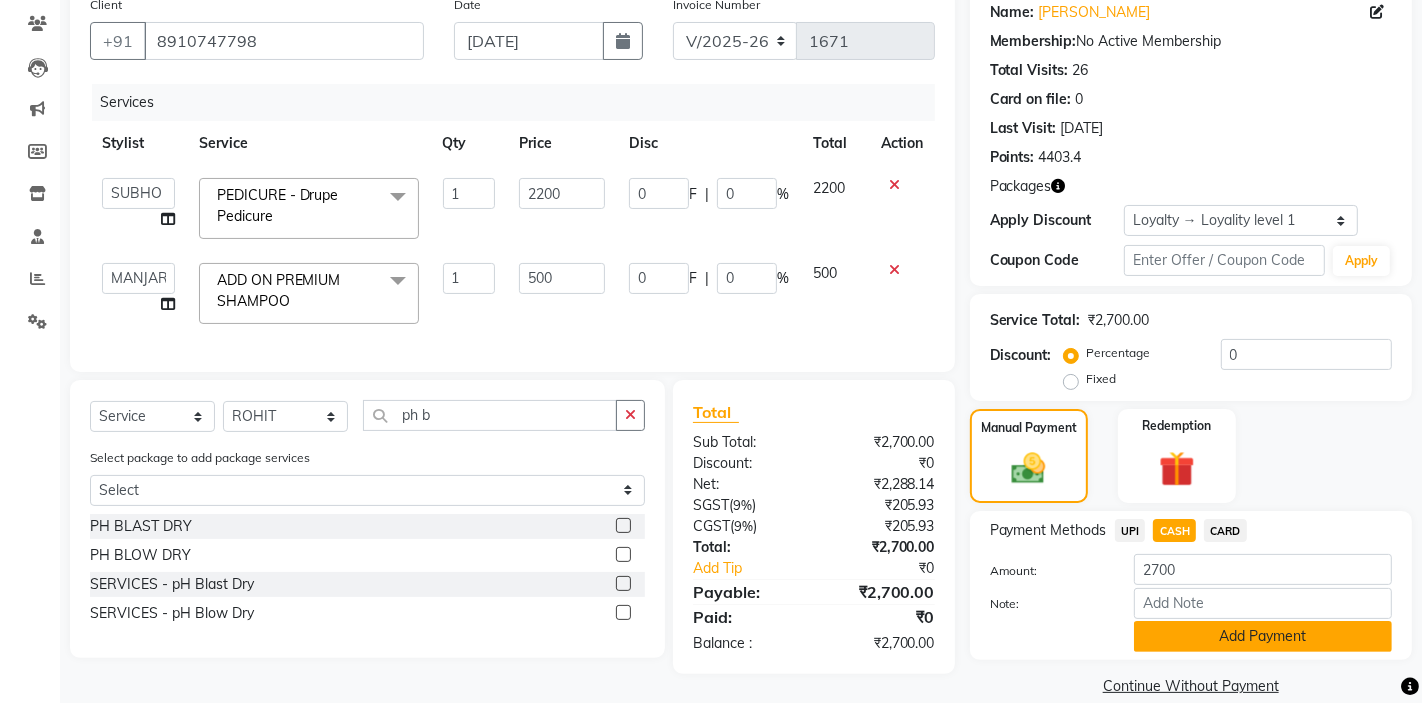 click on "Add Payment" 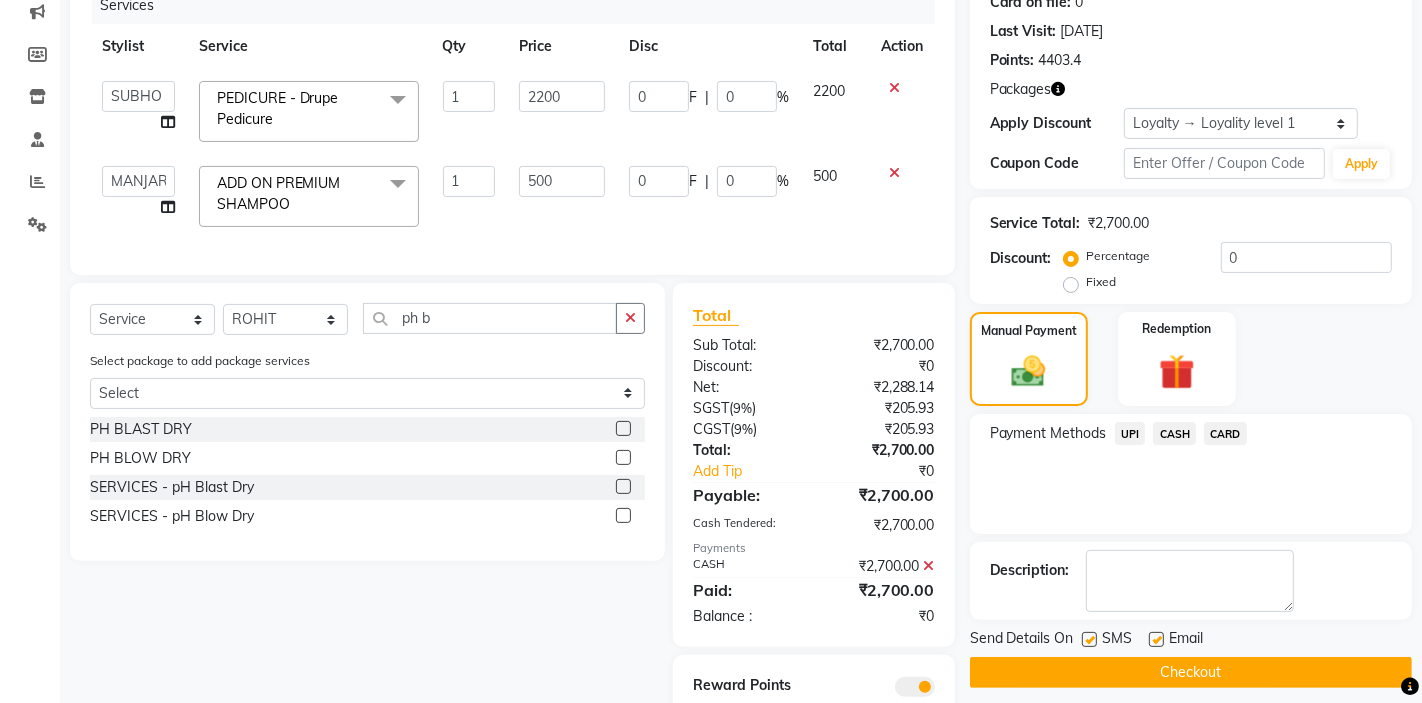 scroll, scrollTop: 355, scrollLeft: 0, axis: vertical 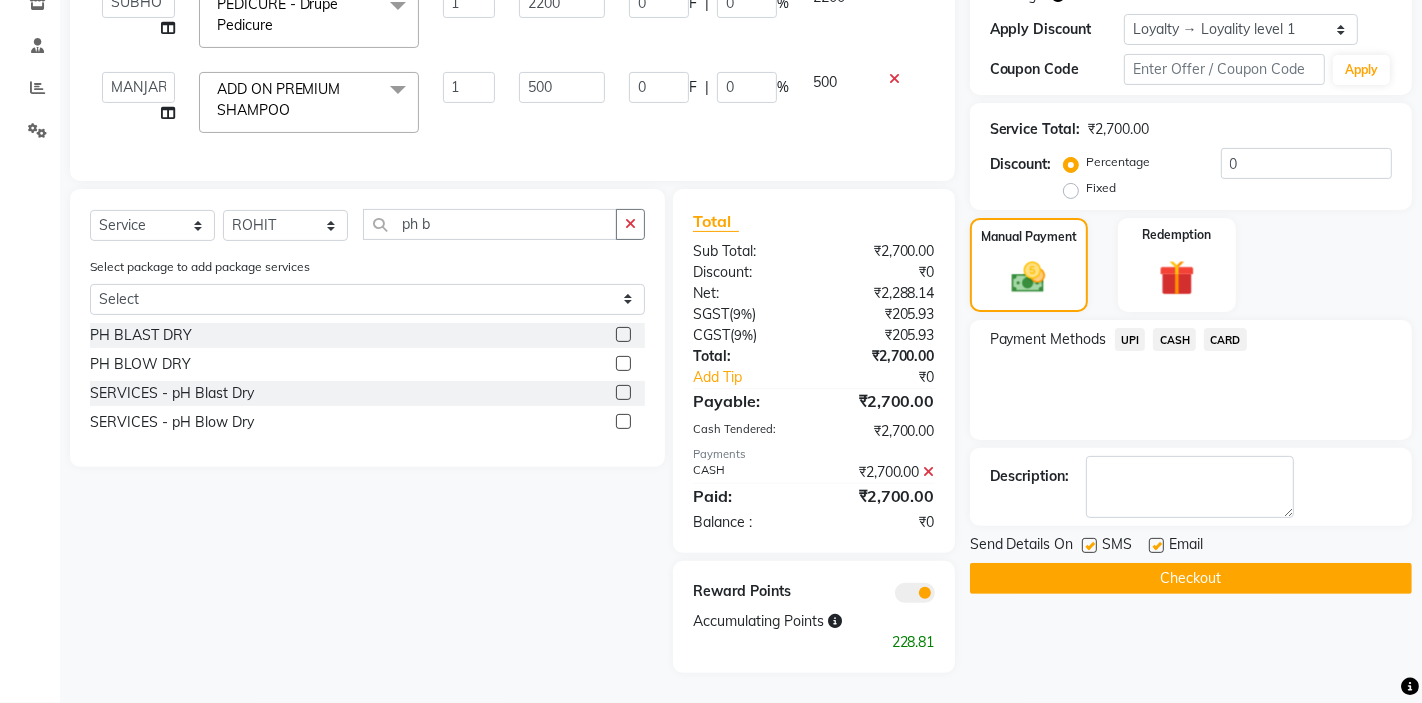 click on "Checkout" 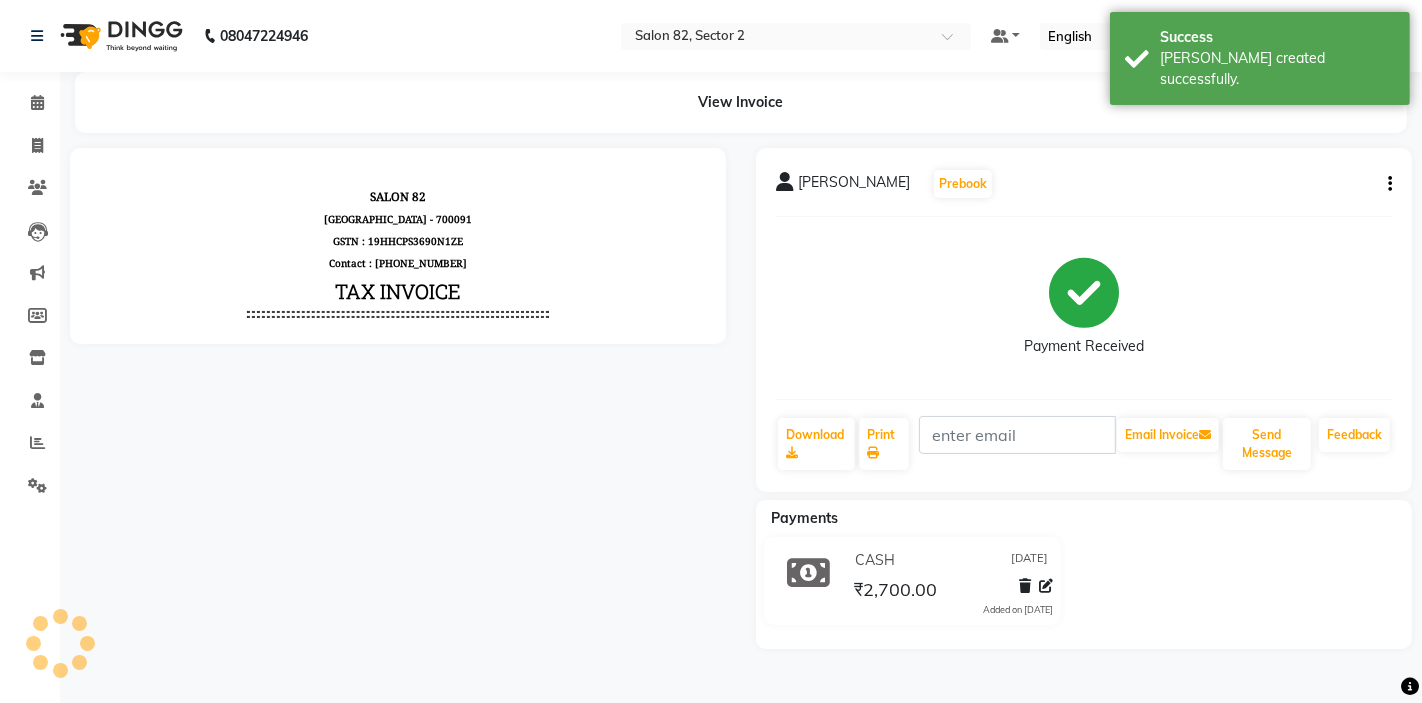 scroll, scrollTop: 0, scrollLeft: 0, axis: both 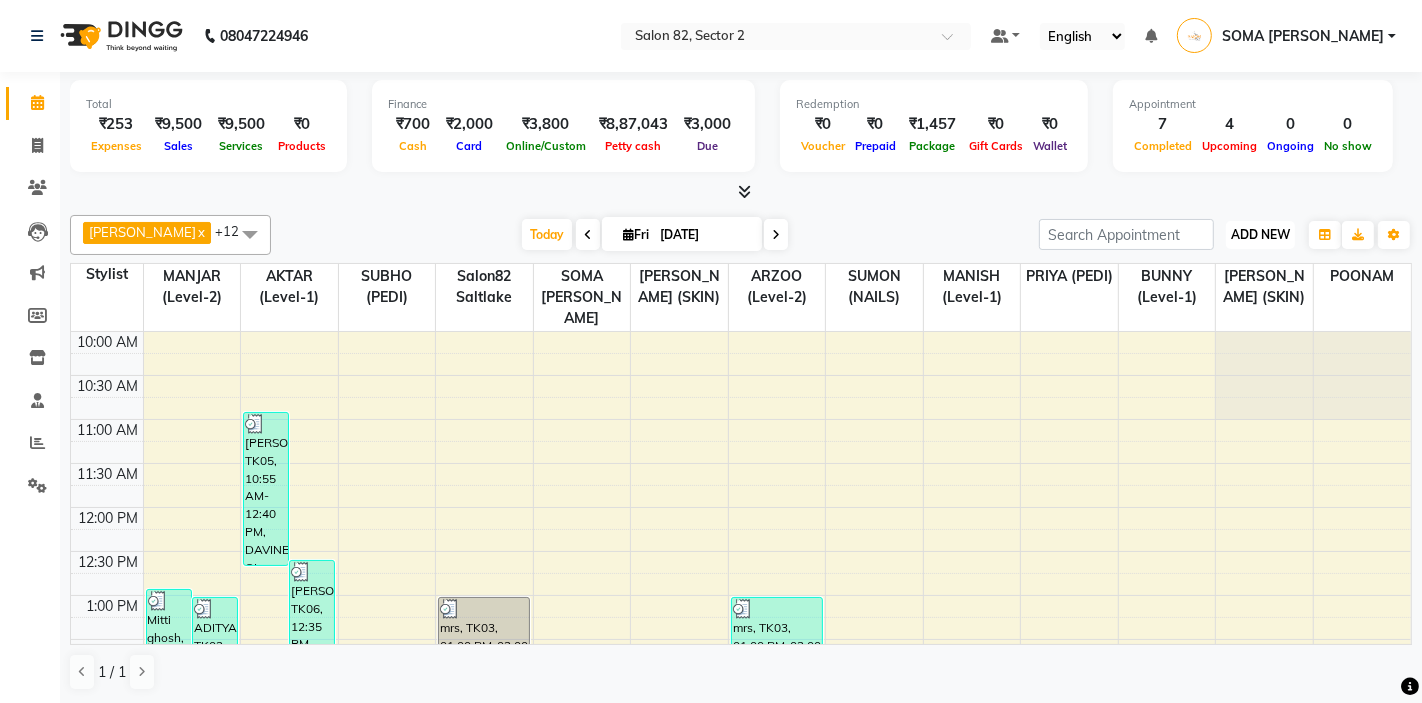 click on "ADD NEW" at bounding box center (1260, 234) 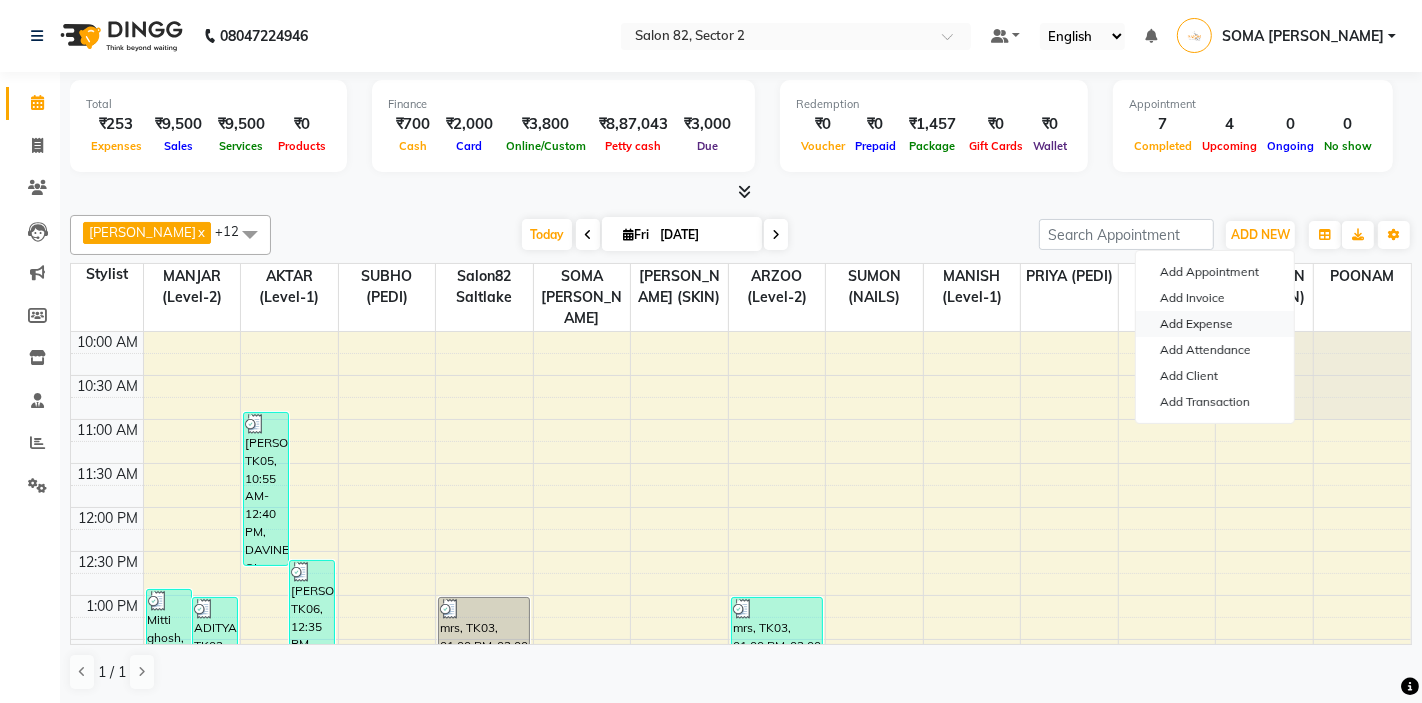 click on "Add Expense" at bounding box center (1215, 324) 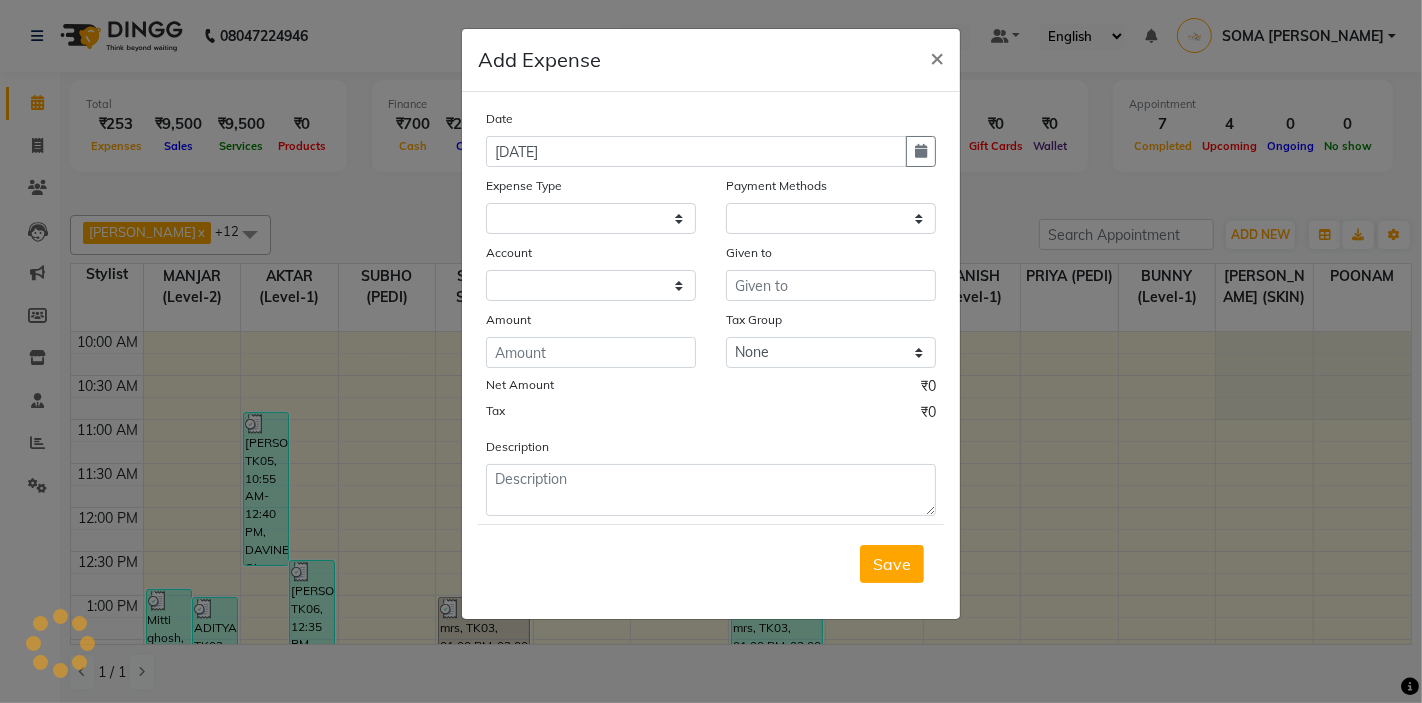 select 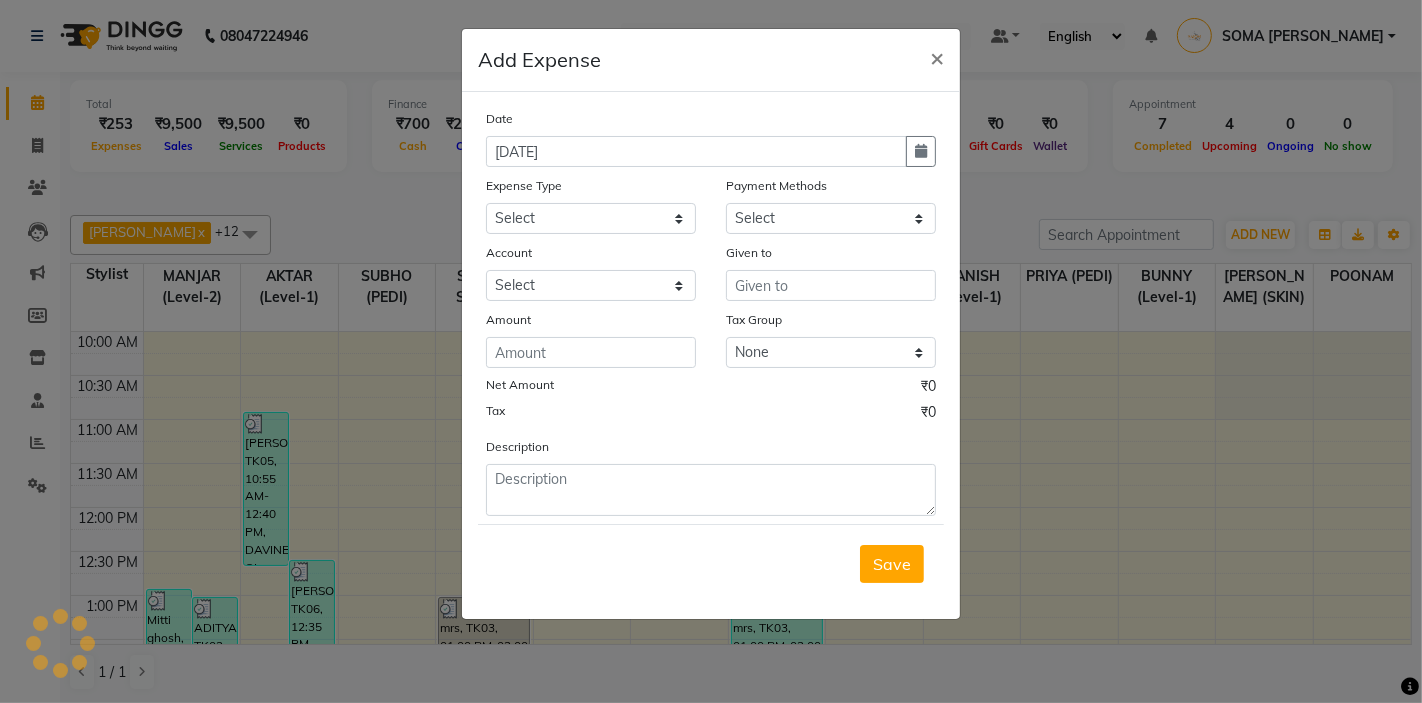 select on "1" 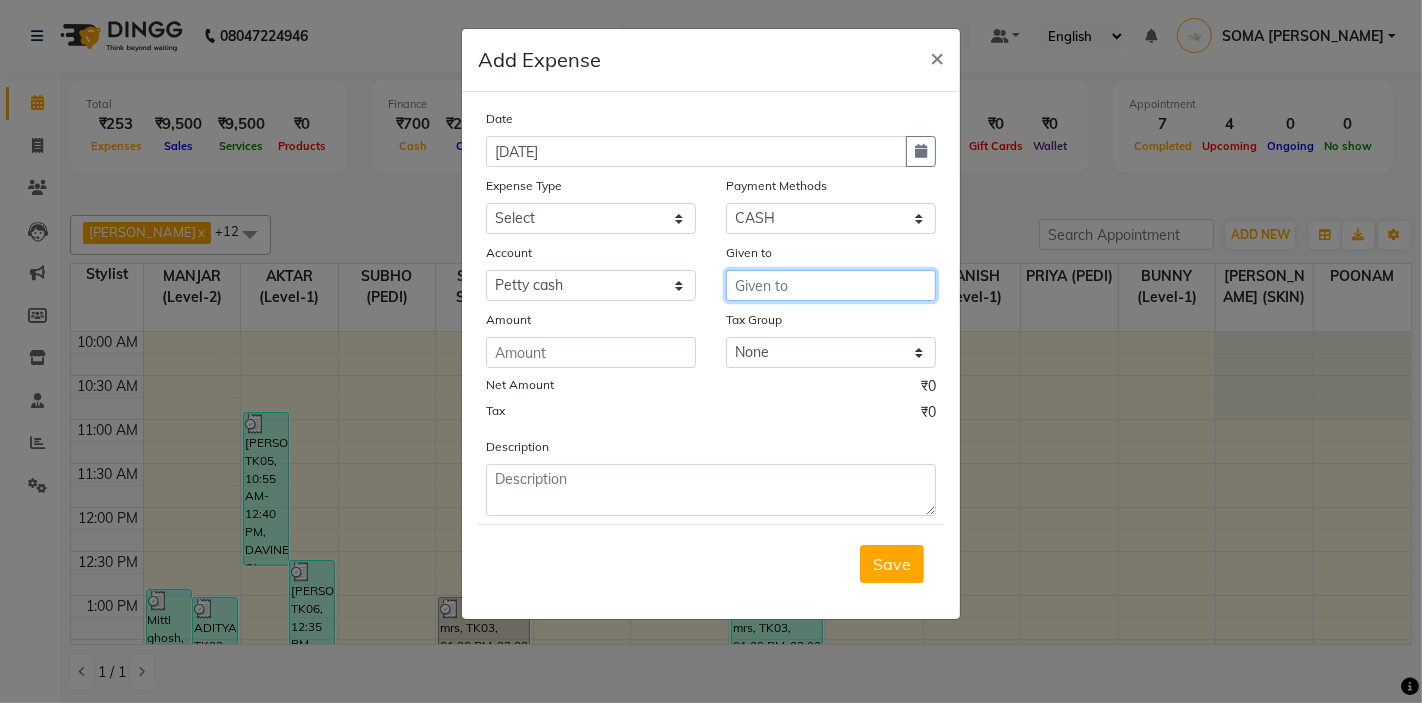 click at bounding box center [831, 285] 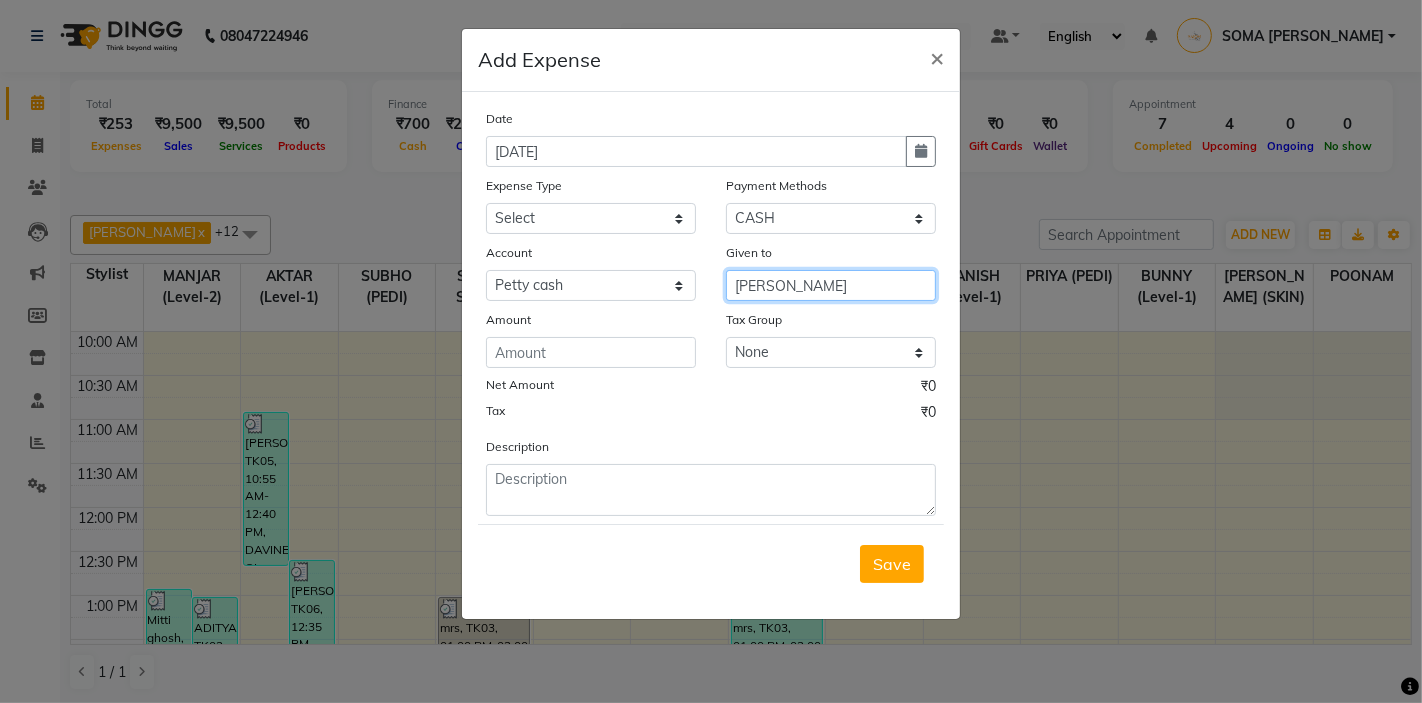 type on "nayeem" 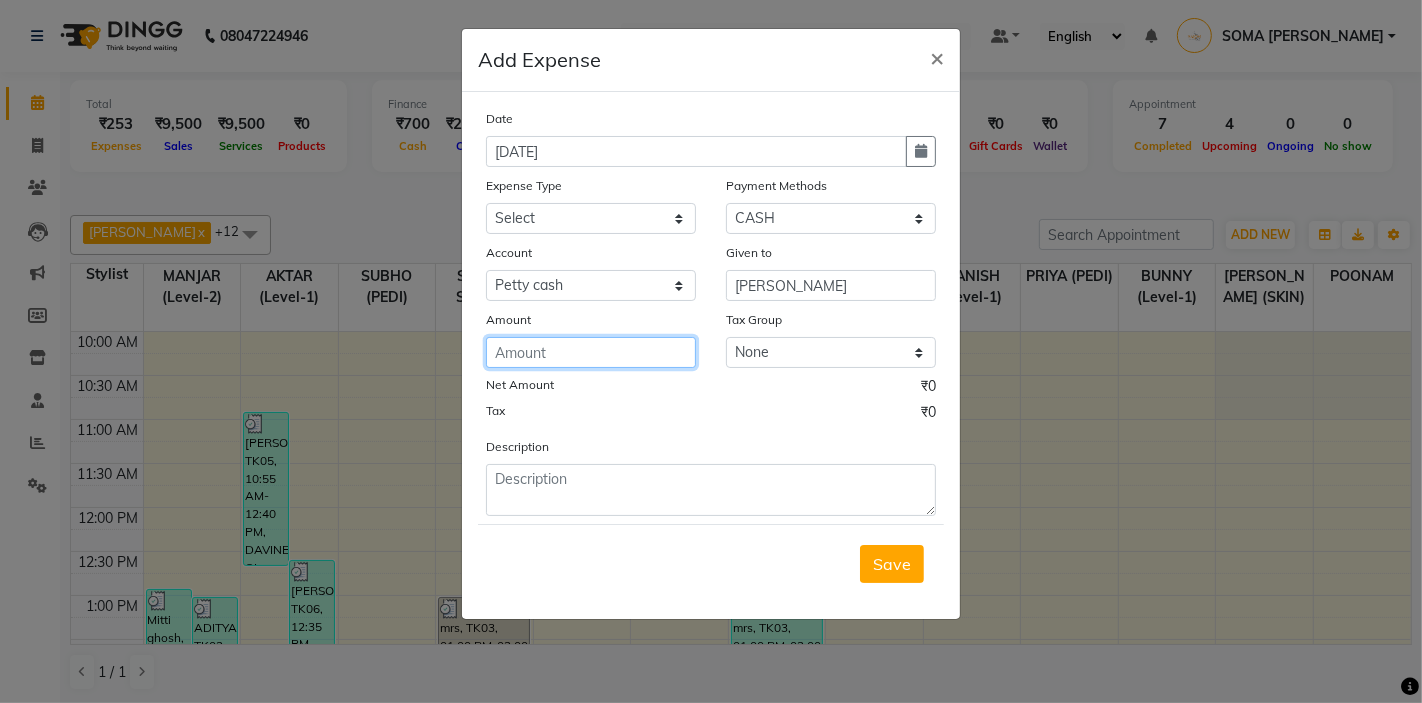 click 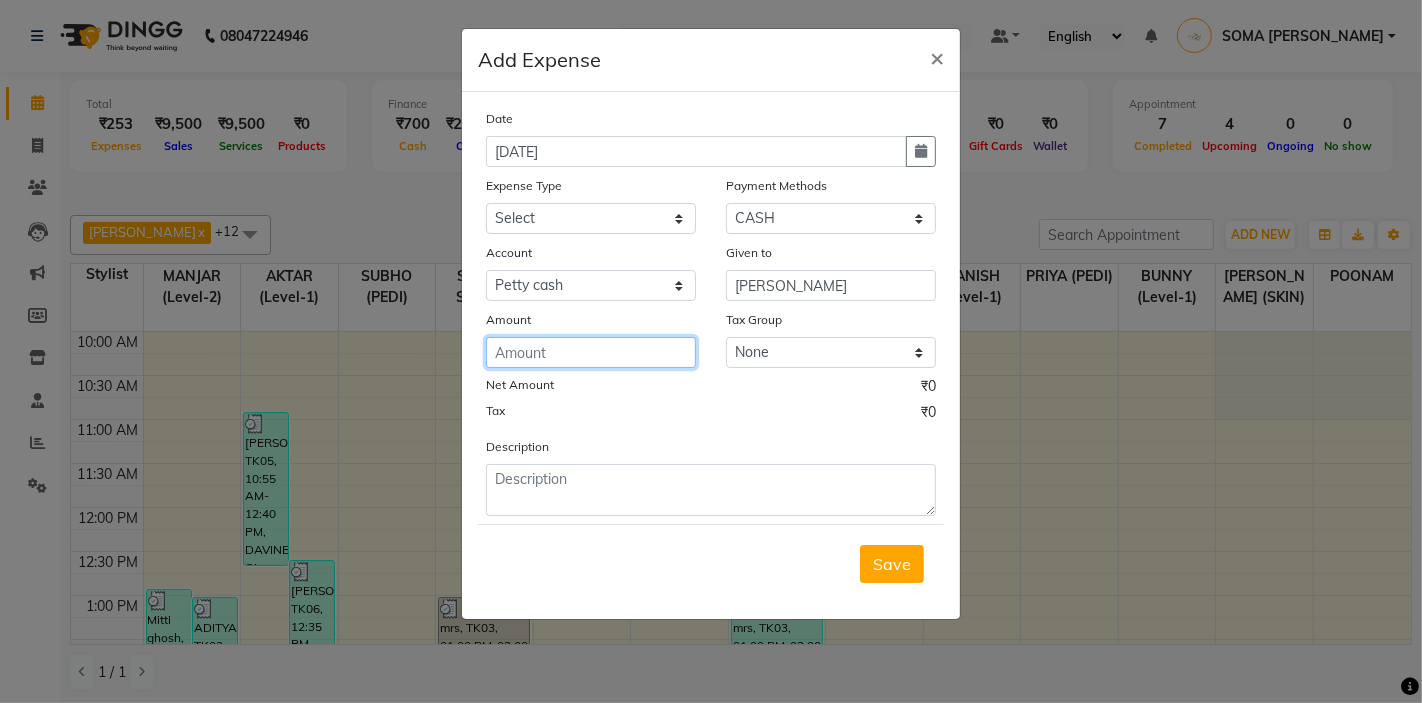 click 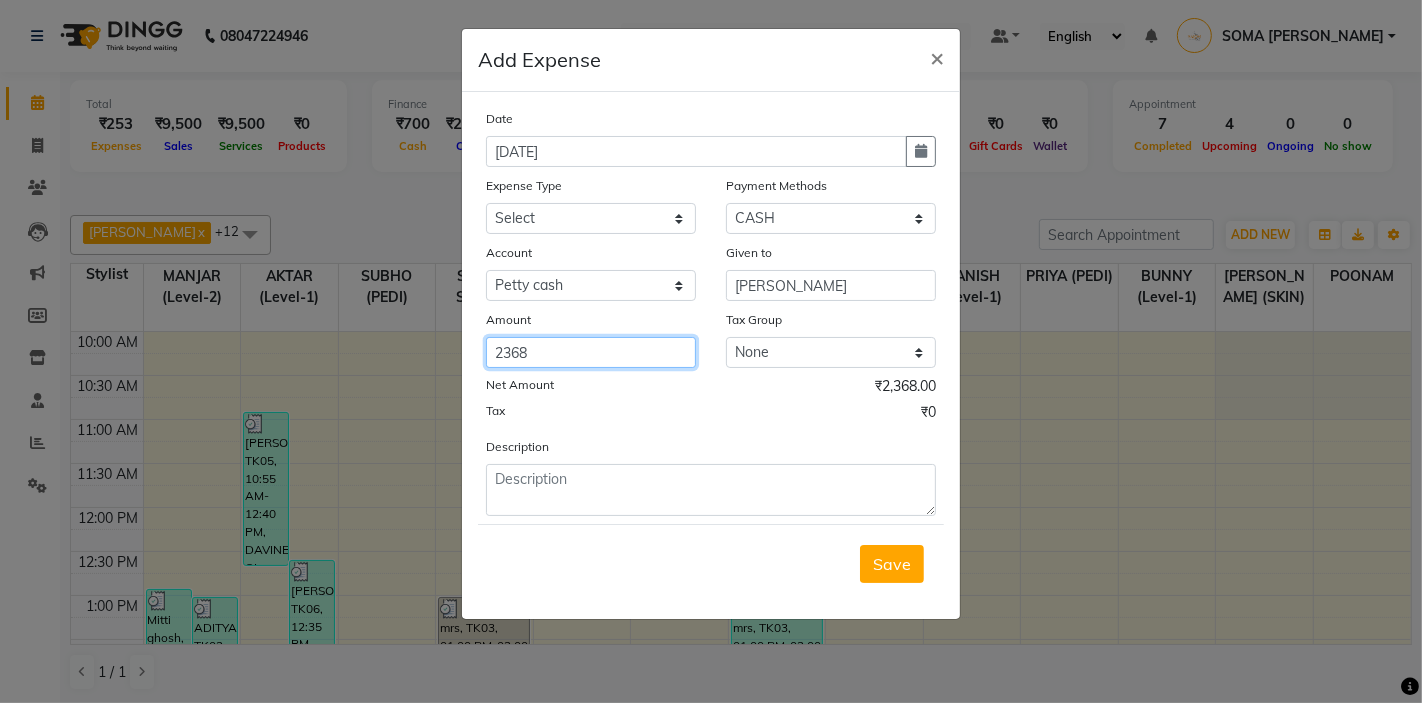 type on "2368" 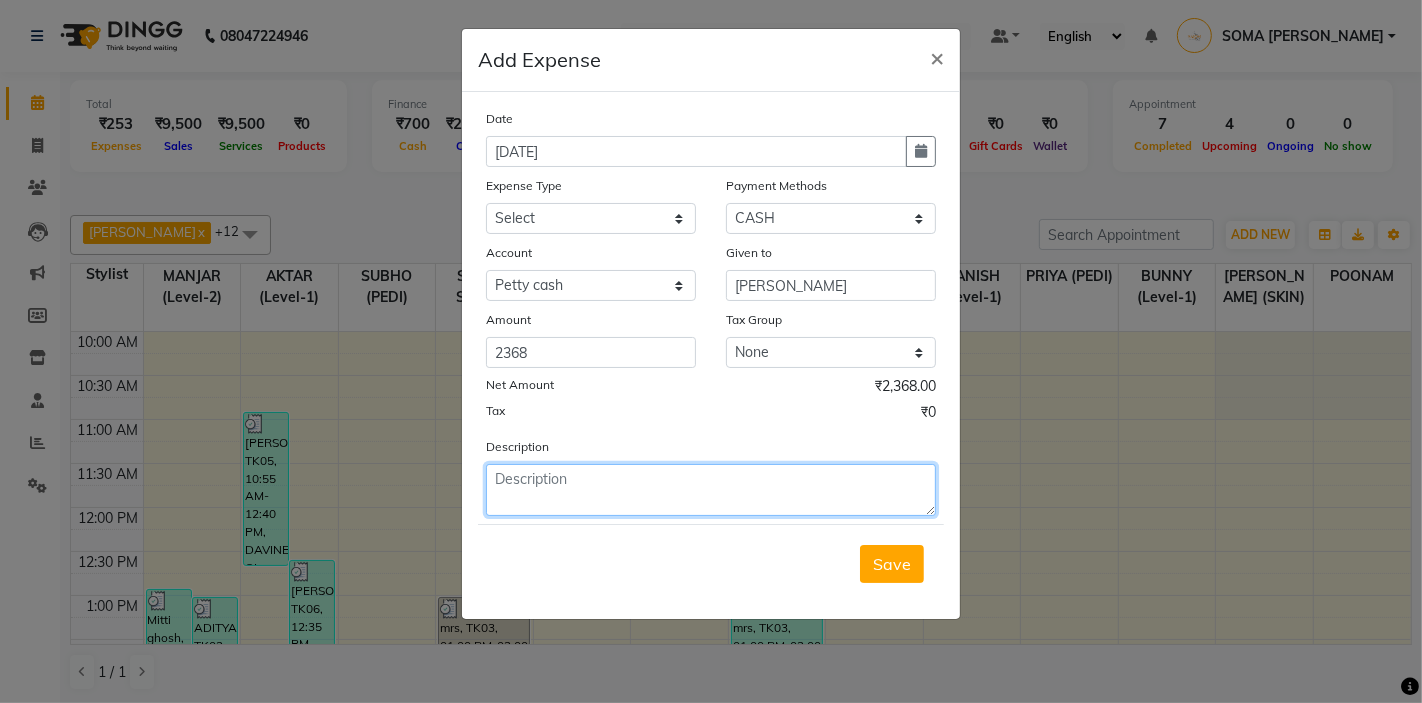 click 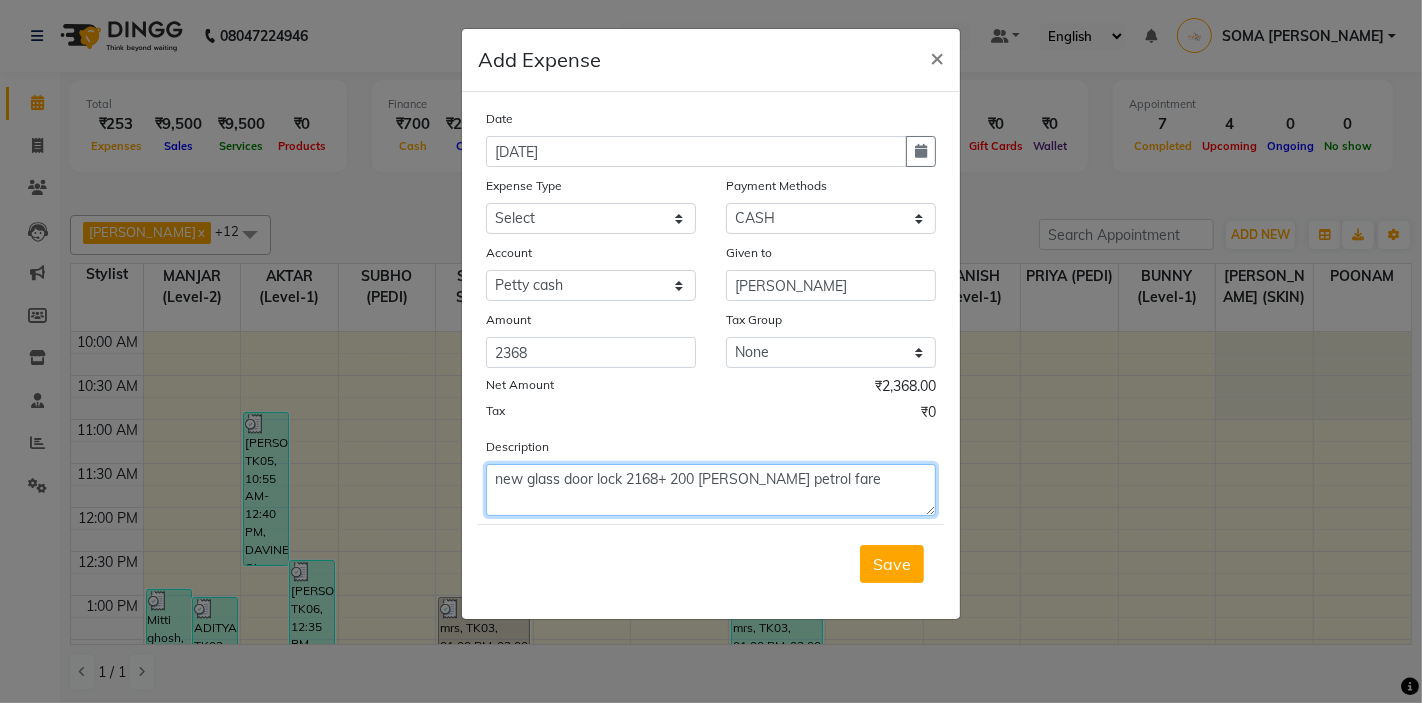 type on "new glass door lock 2168+ 200 nayeem petrol fare" 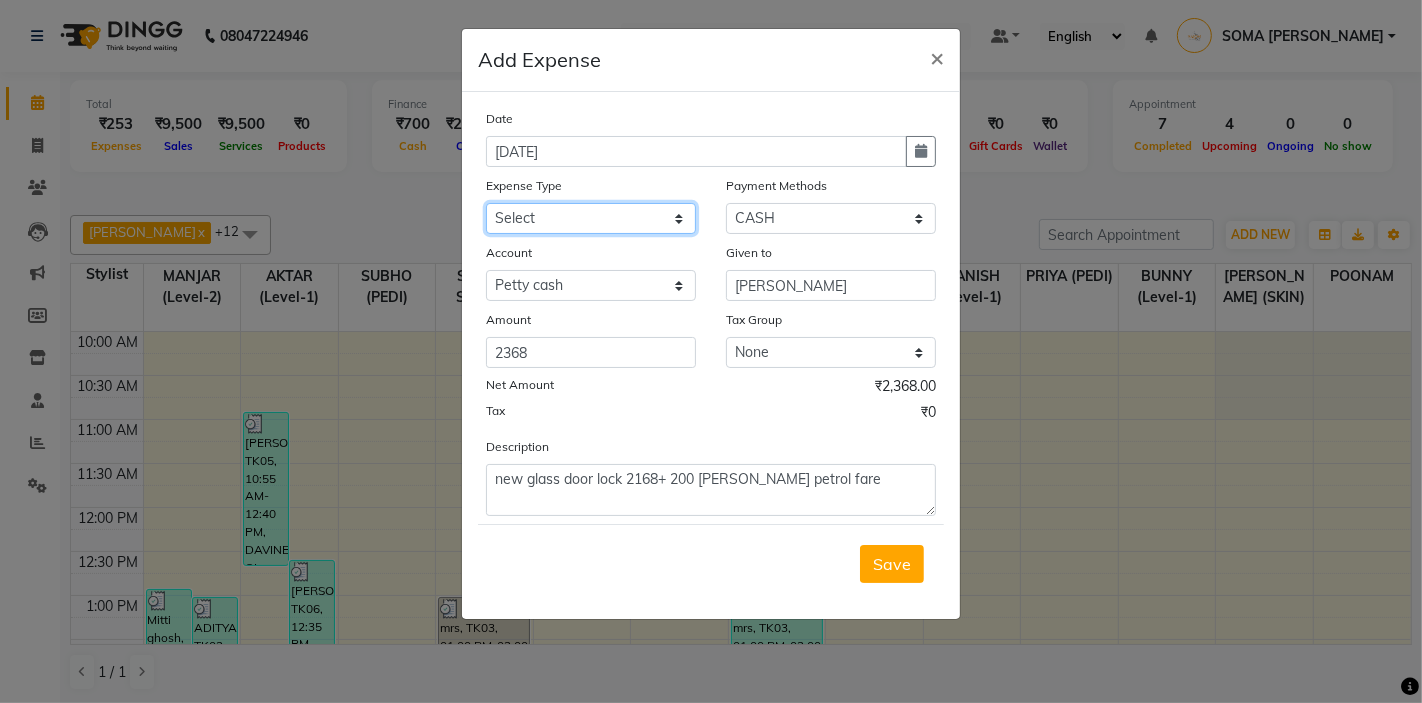 click on "Select Advance Salary Bank charges Car maintenance  Cash transfer to bank Client Snacks Clinical charges Equipment Fuel Govt fee Incentive Insurance International purchase Loan Repayment Maintenance Marketing Miscellaneous Other Pantry Product Rent Salary Staff Snacks Tax Tea & Refreshment Utilities" 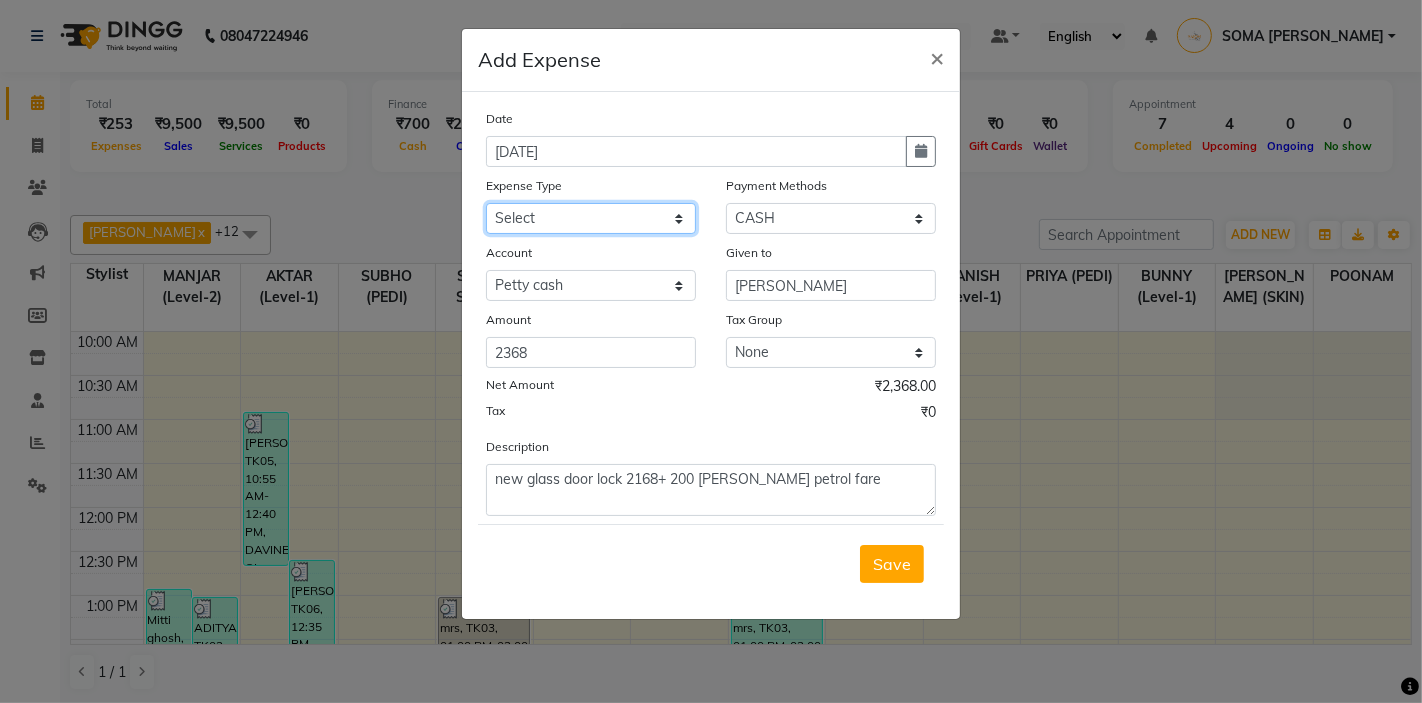 select on "11448" 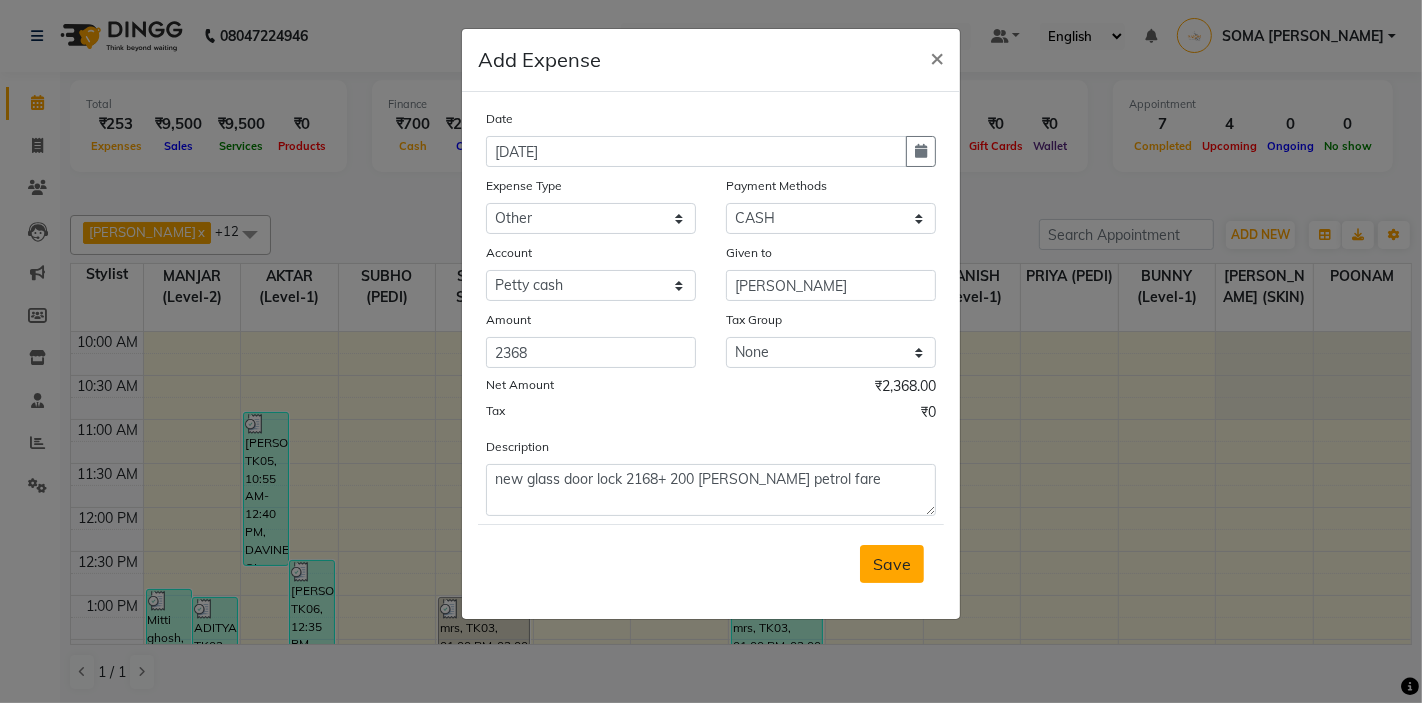 click on "Save" at bounding box center (892, 564) 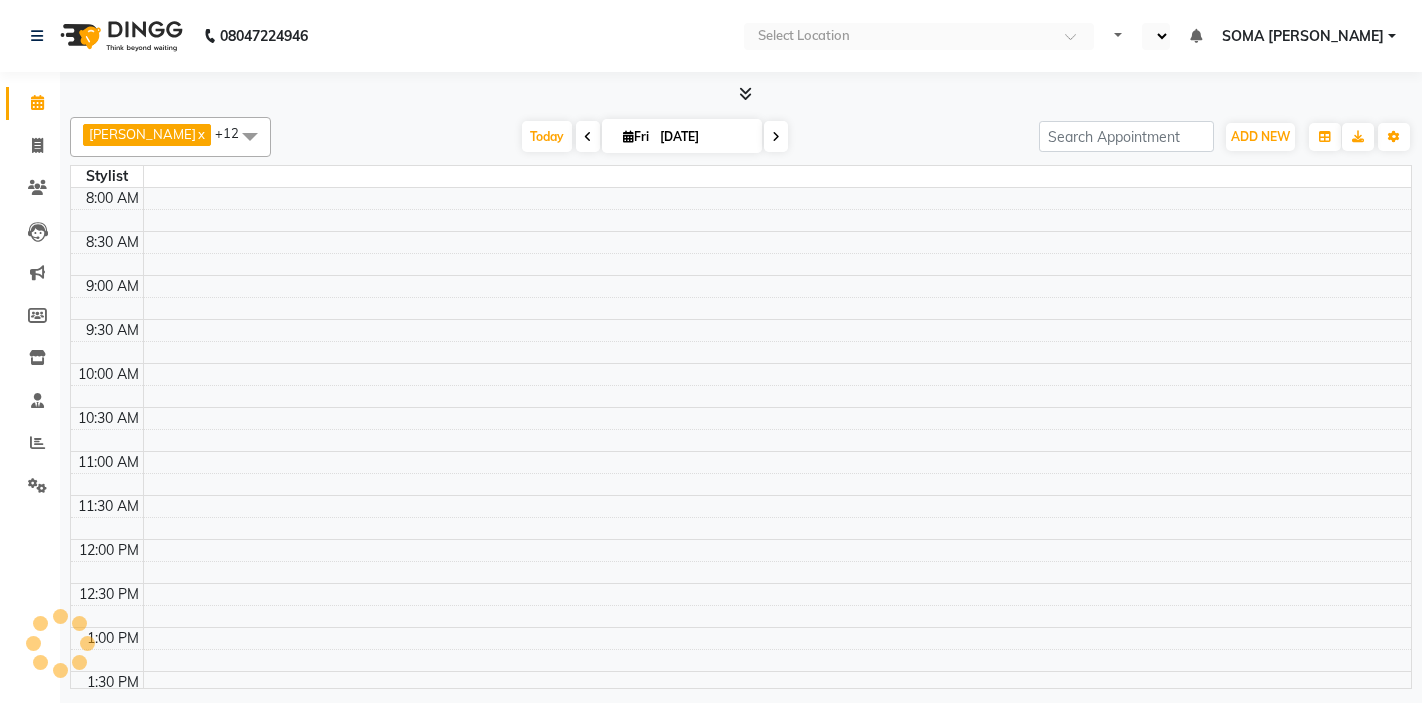 scroll, scrollTop: 0, scrollLeft: 0, axis: both 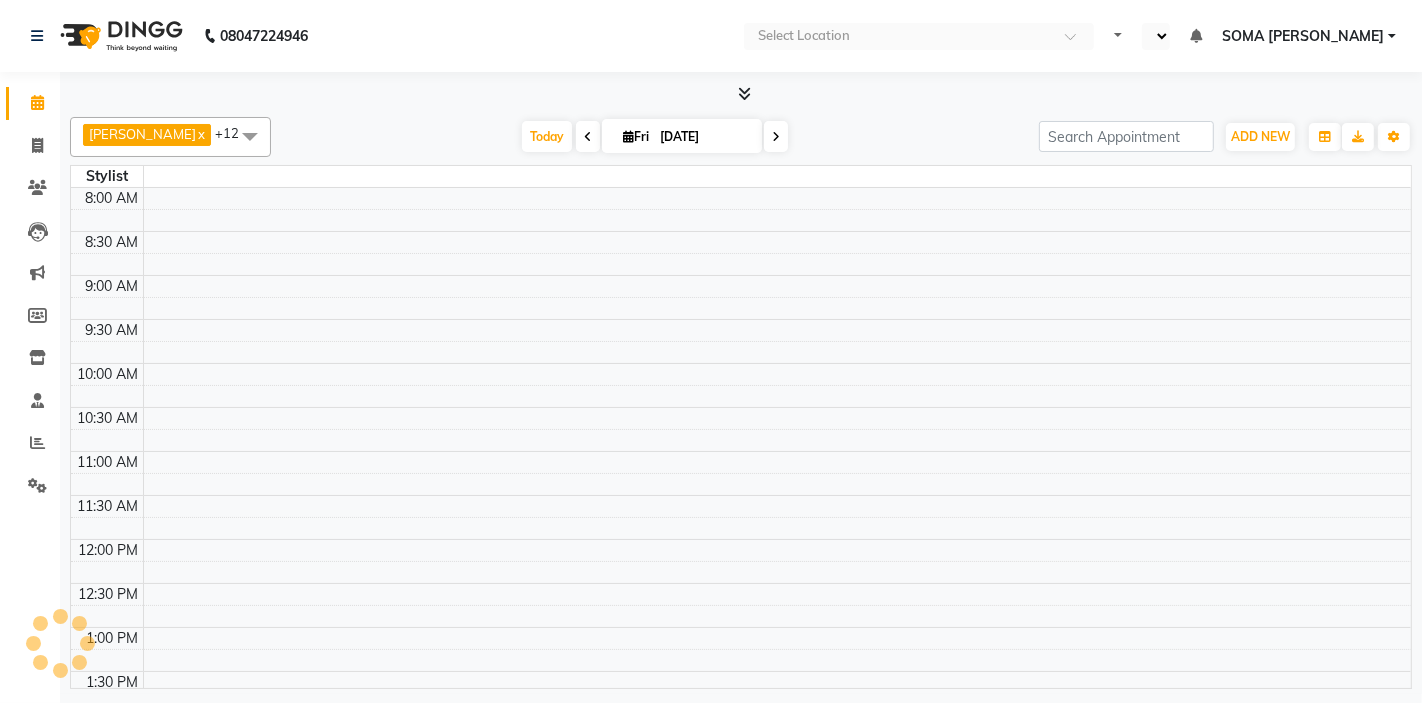 select on "en" 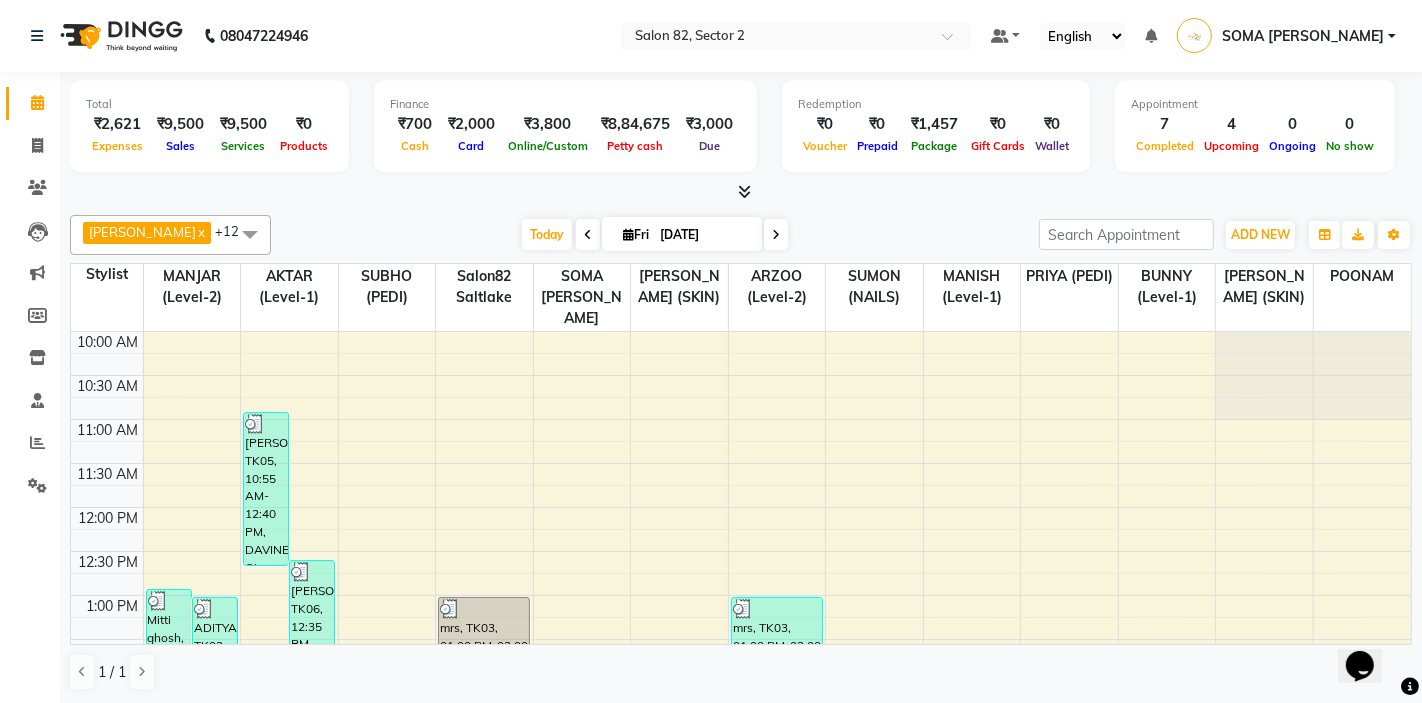 scroll, scrollTop: 0, scrollLeft: 0, axis: both 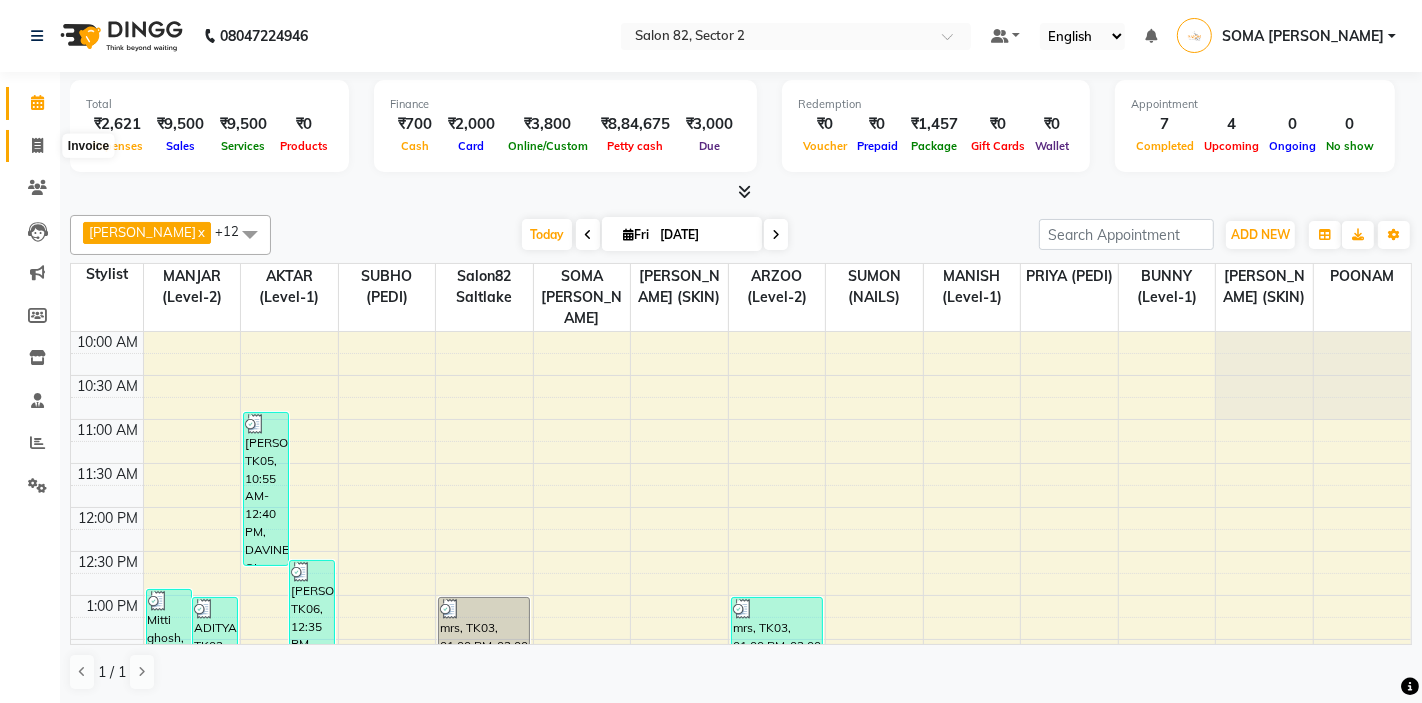 click 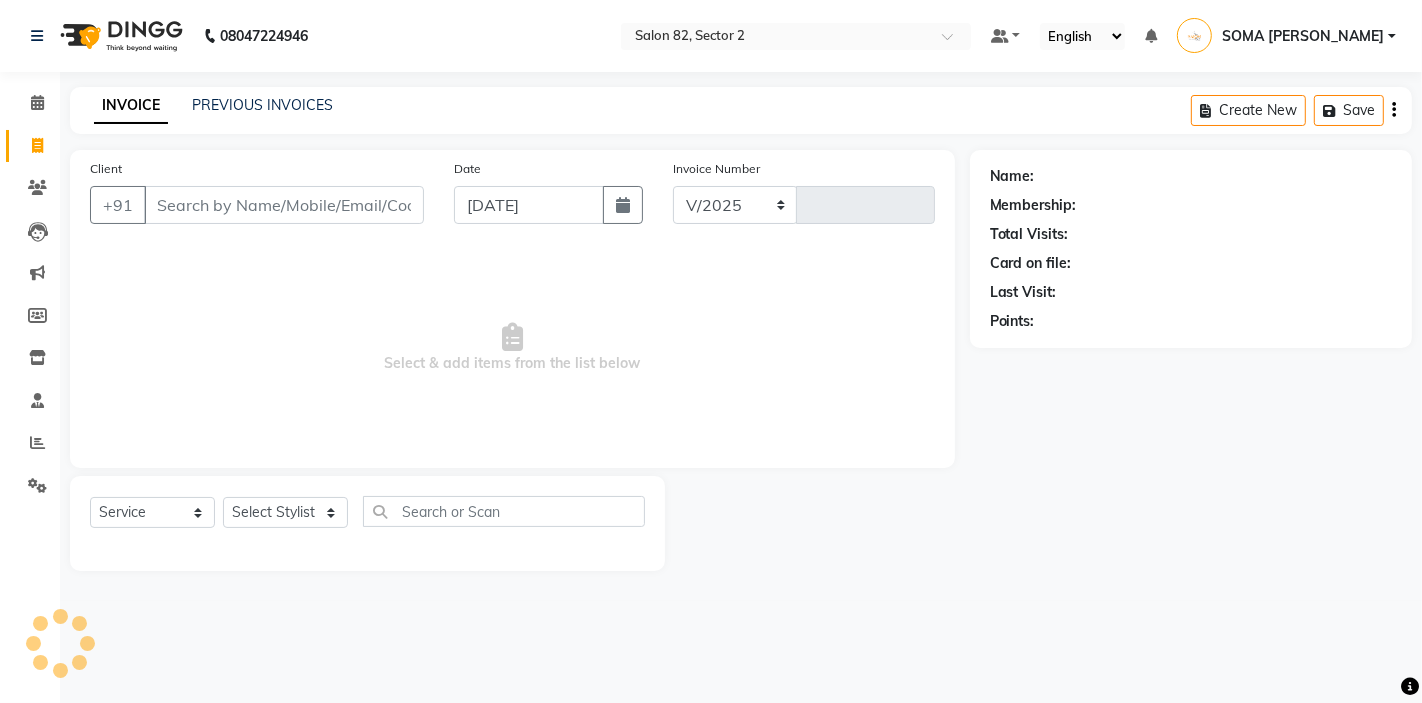 select on "5194" 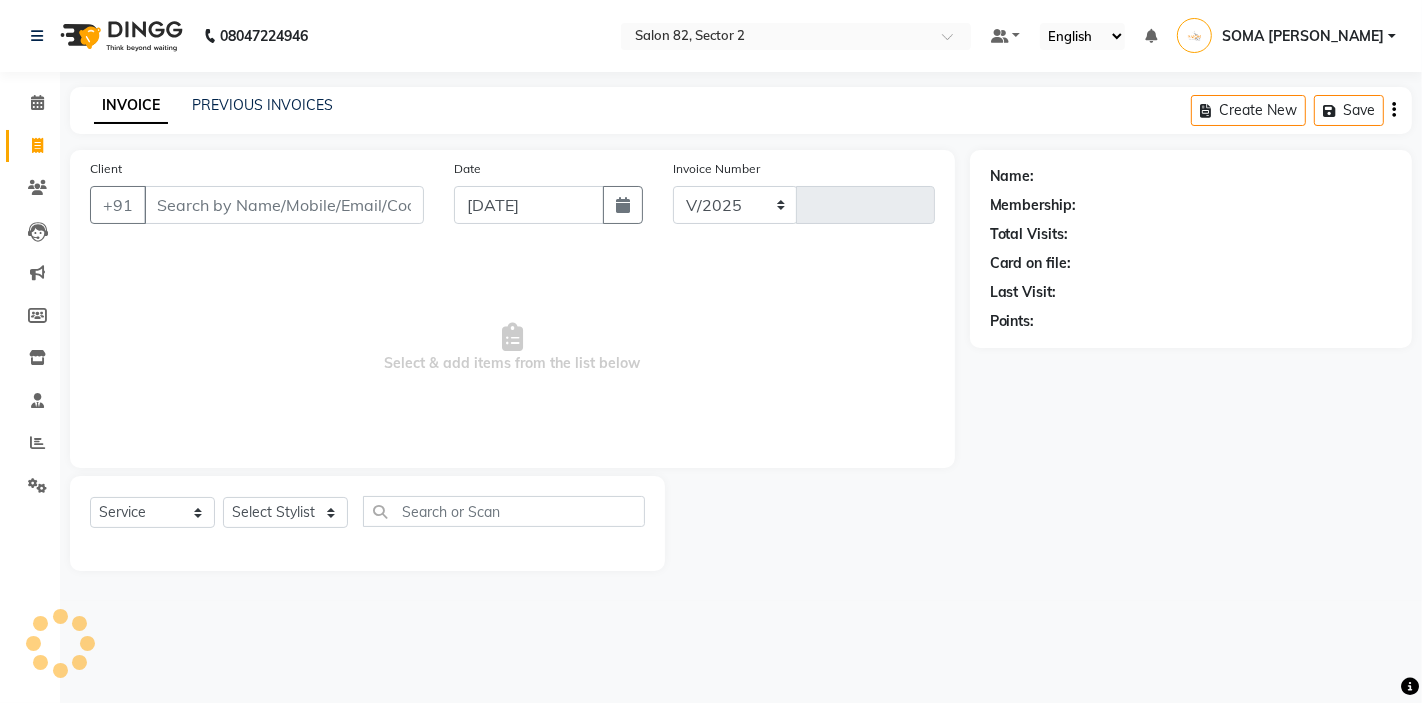 type on "1671" 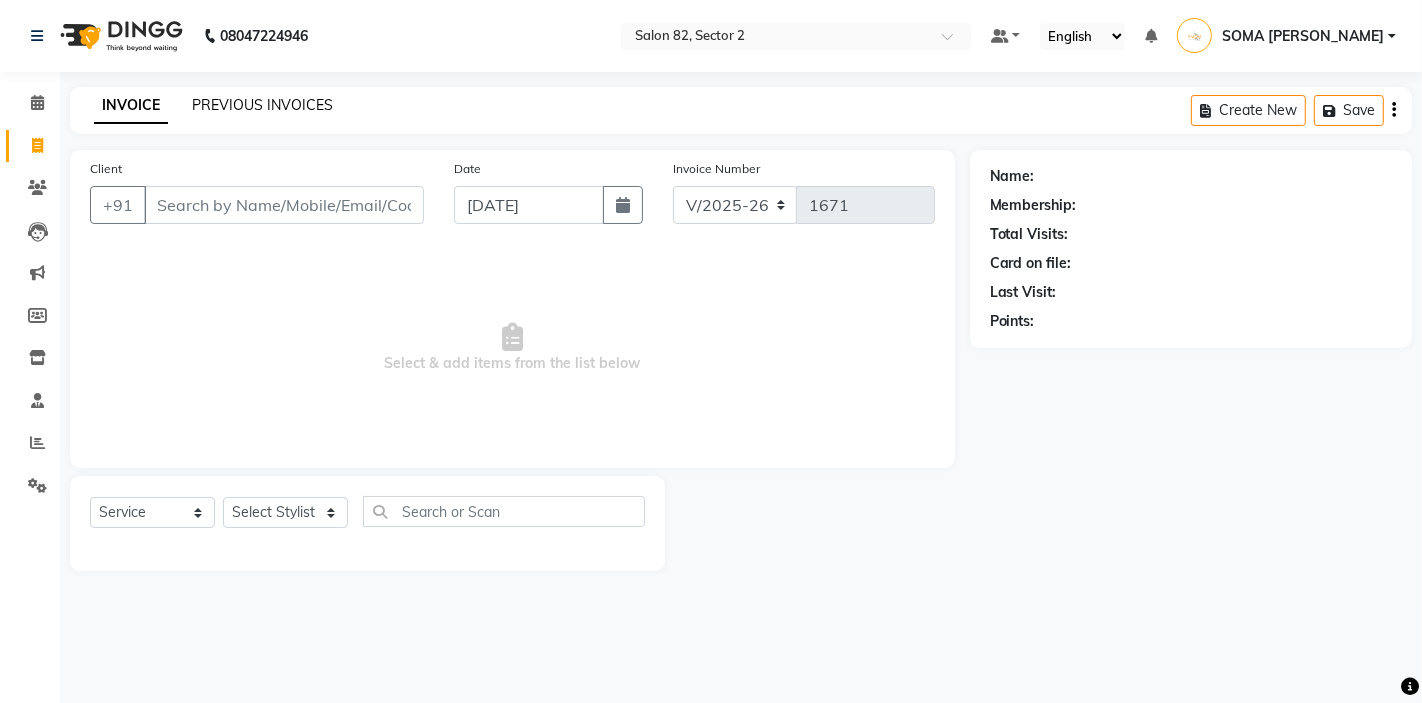 click on "PREVIOUS INVOICES" 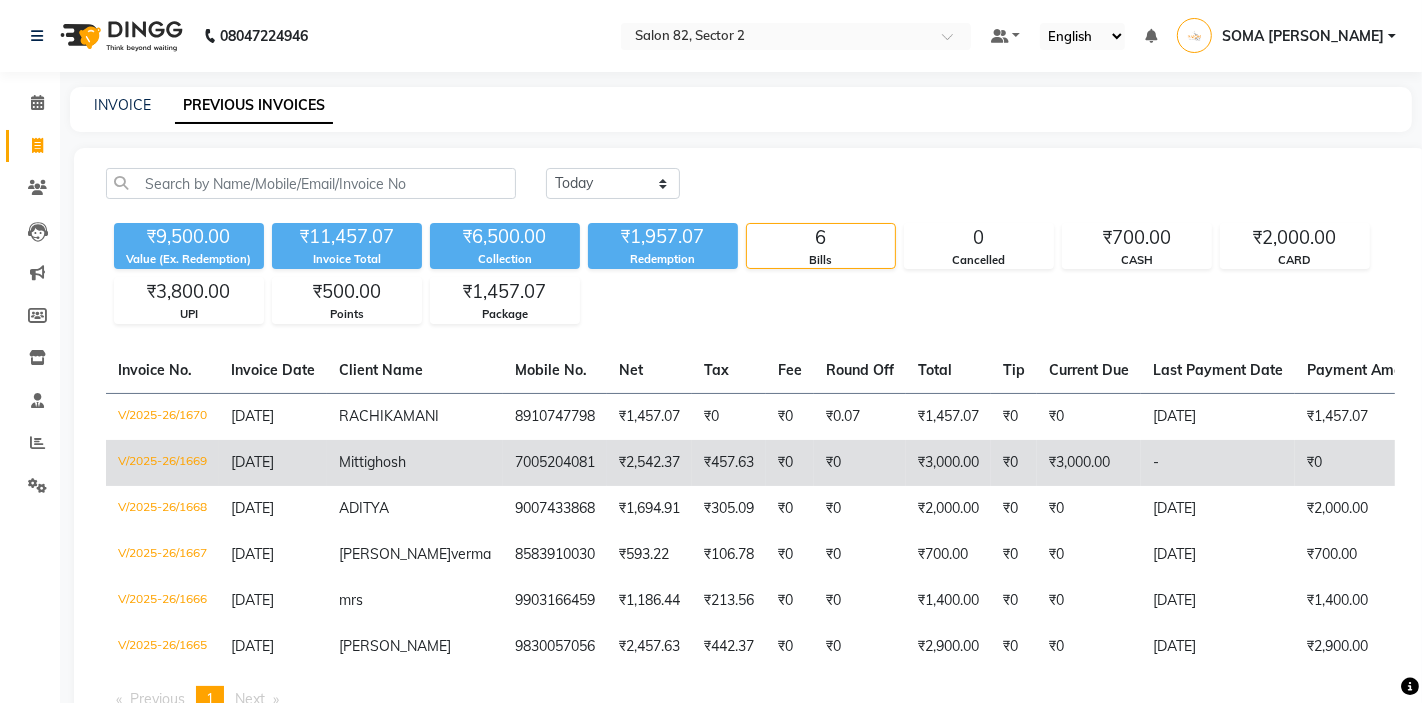 click on "7005204081" 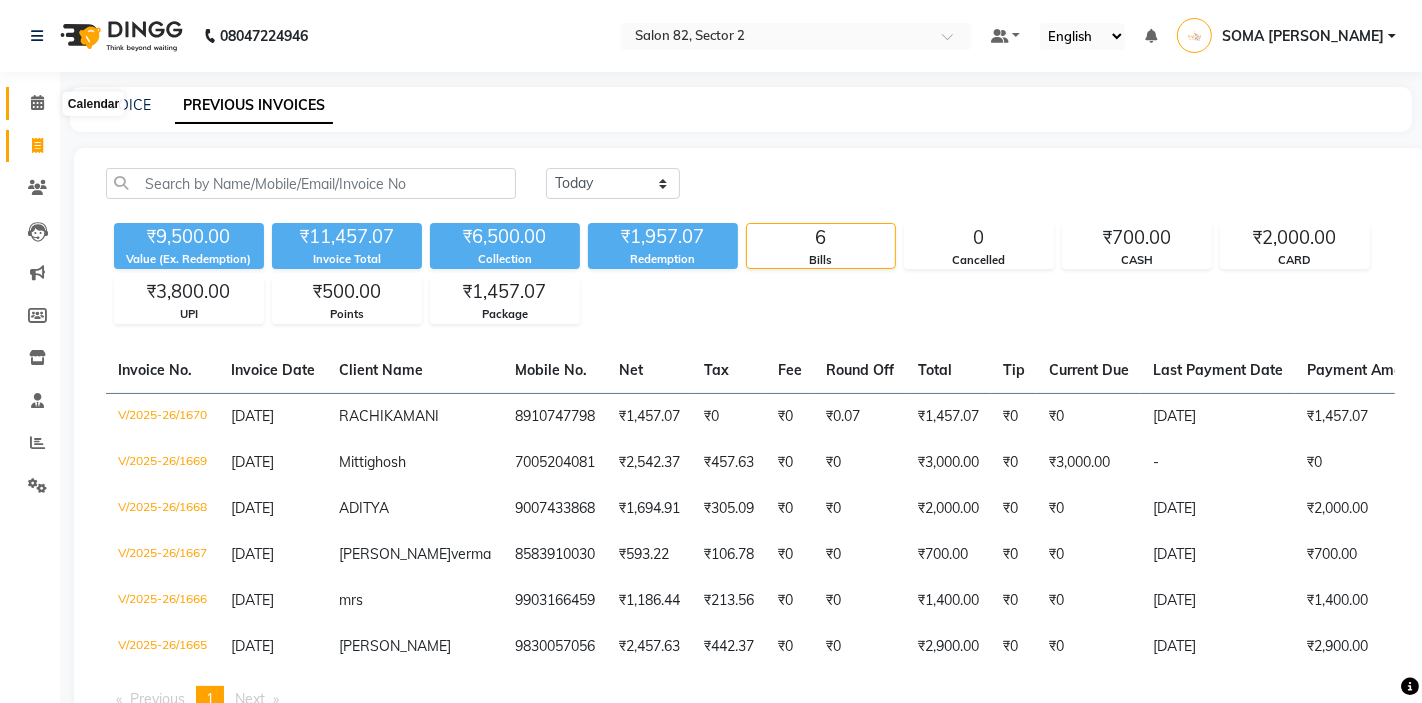 click 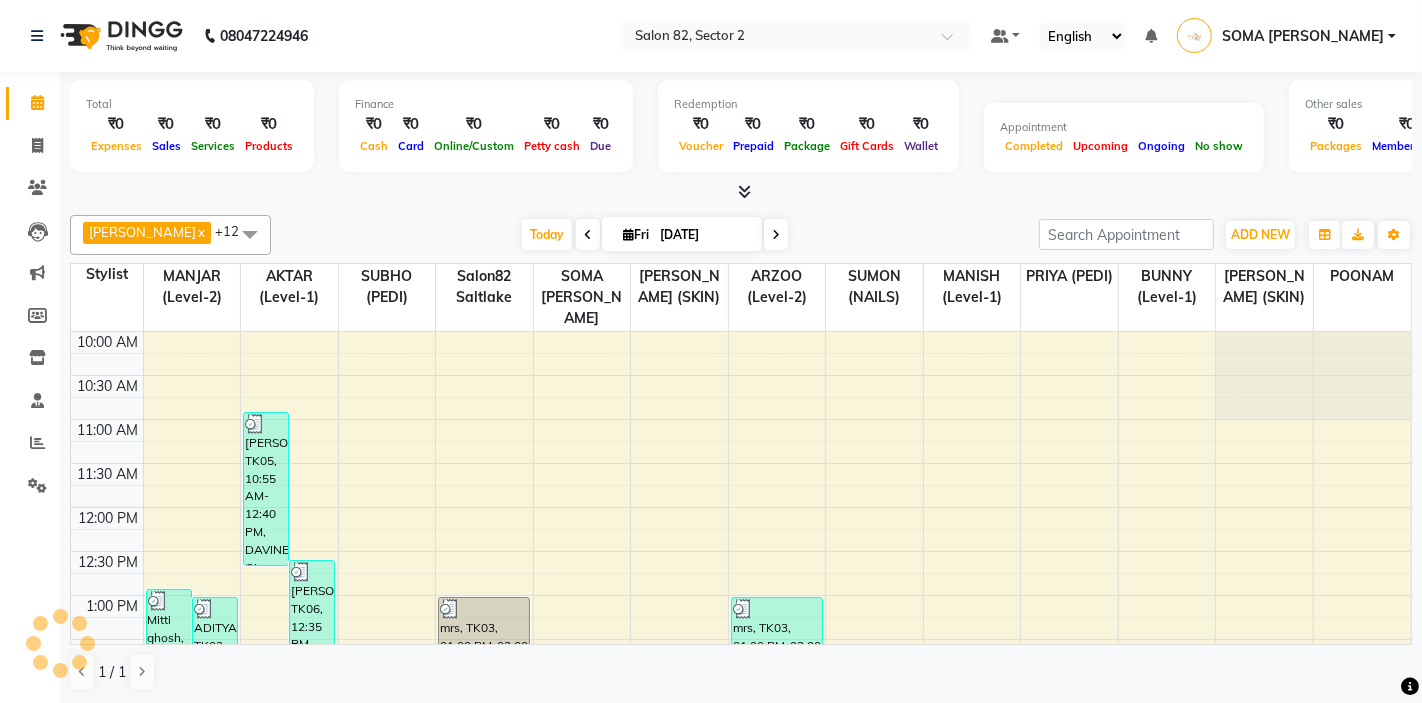 scroll, scrollTop: 0, scrollLeft: 0, axis: both 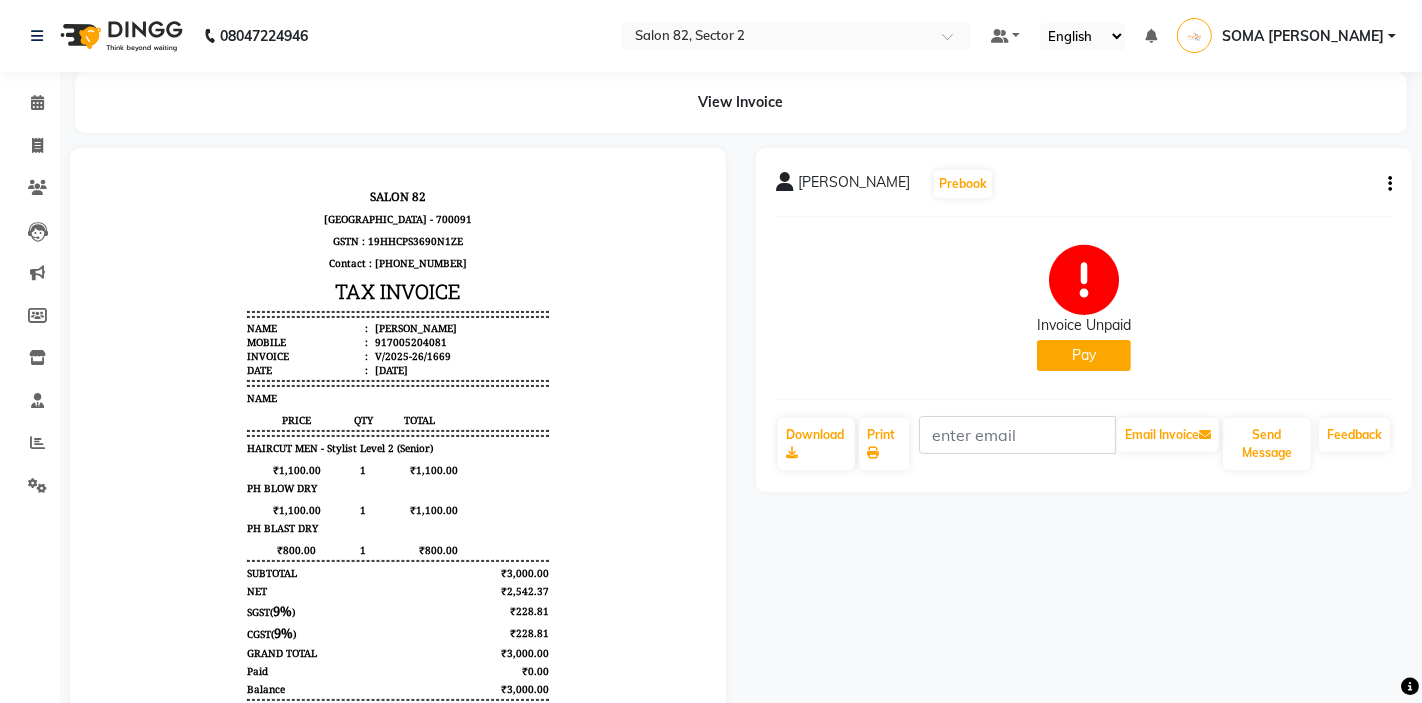 click on "Pay" 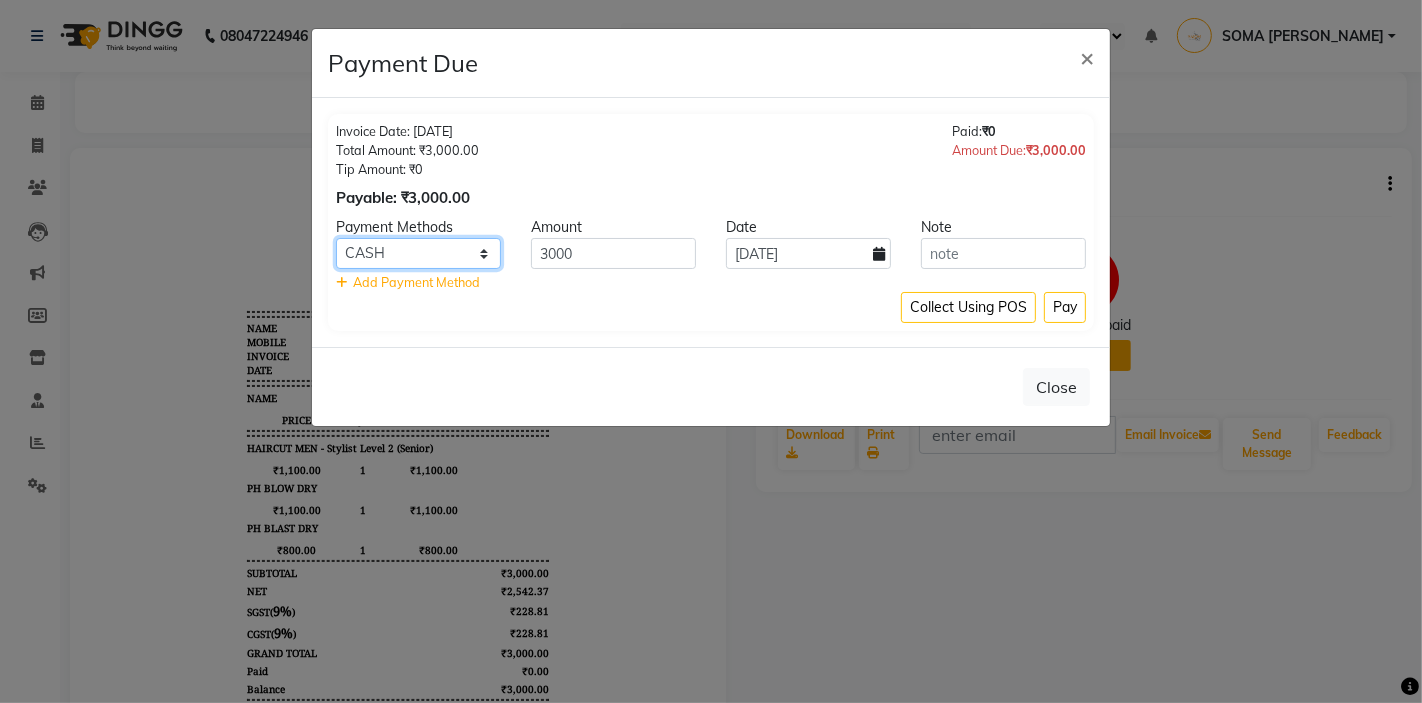 click on "UPI CASH CARD" 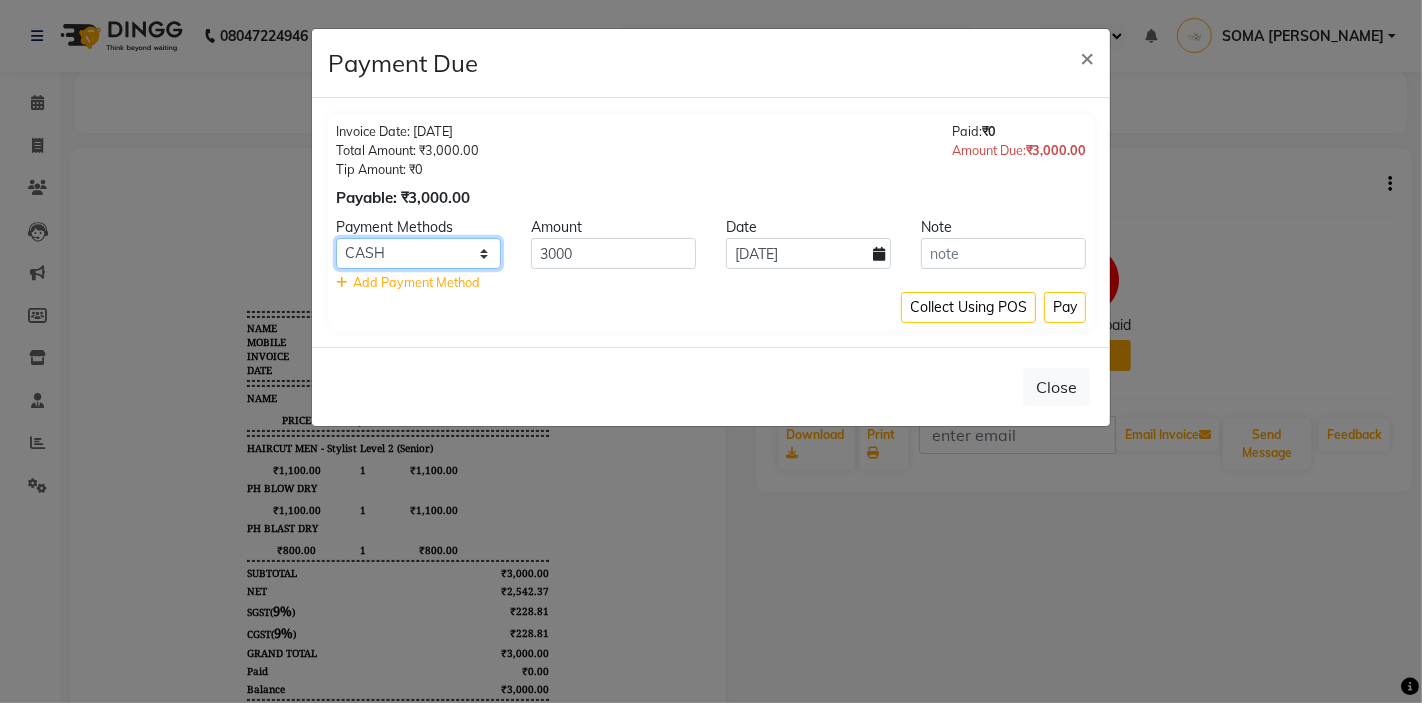 select on "8" 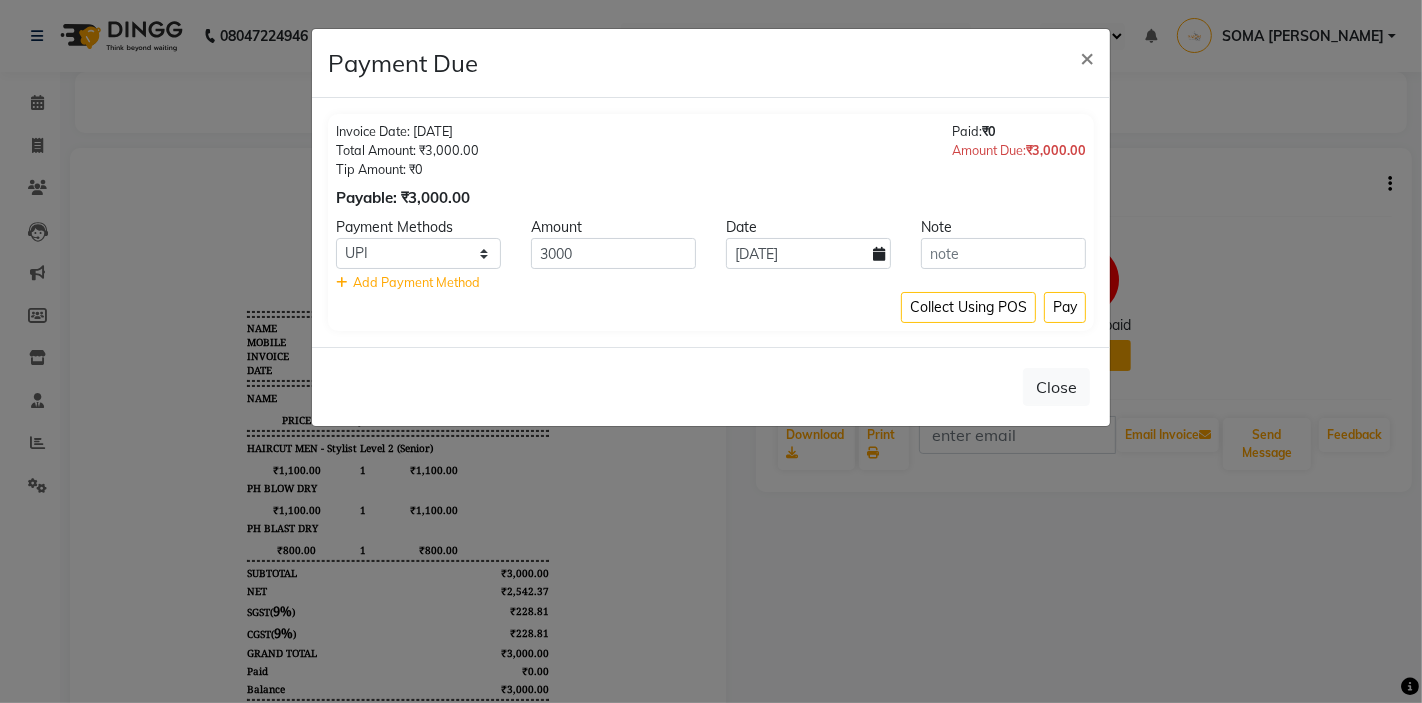 click on "Pay" 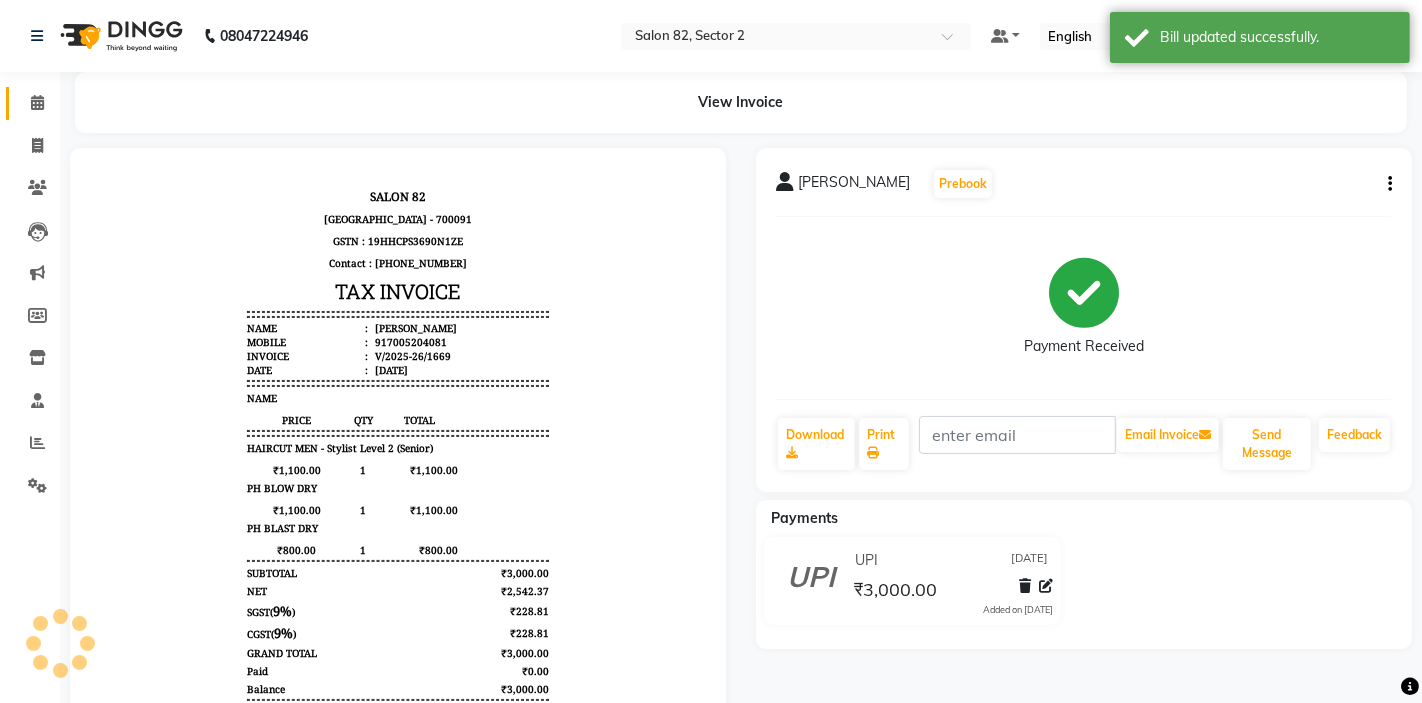 click 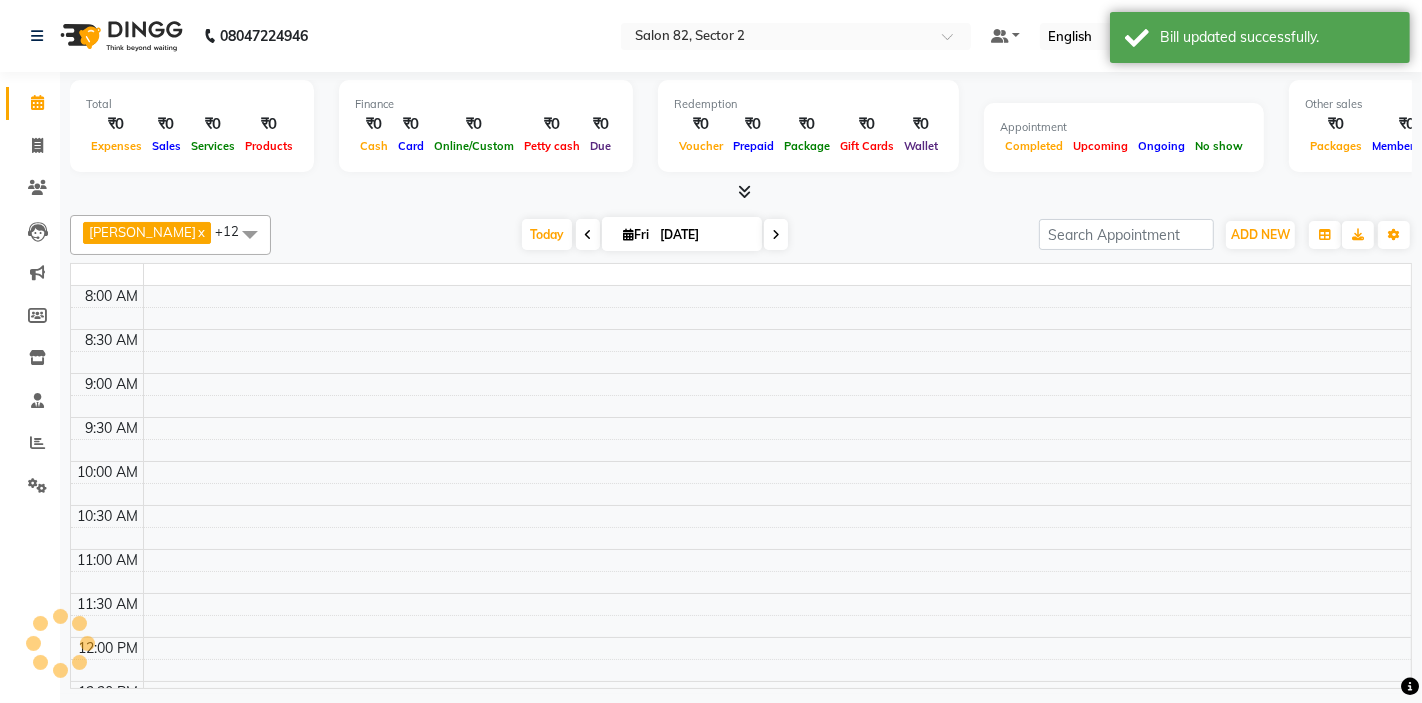 scroll, scrollTop: 0, scrollLeft: 0, axis: both 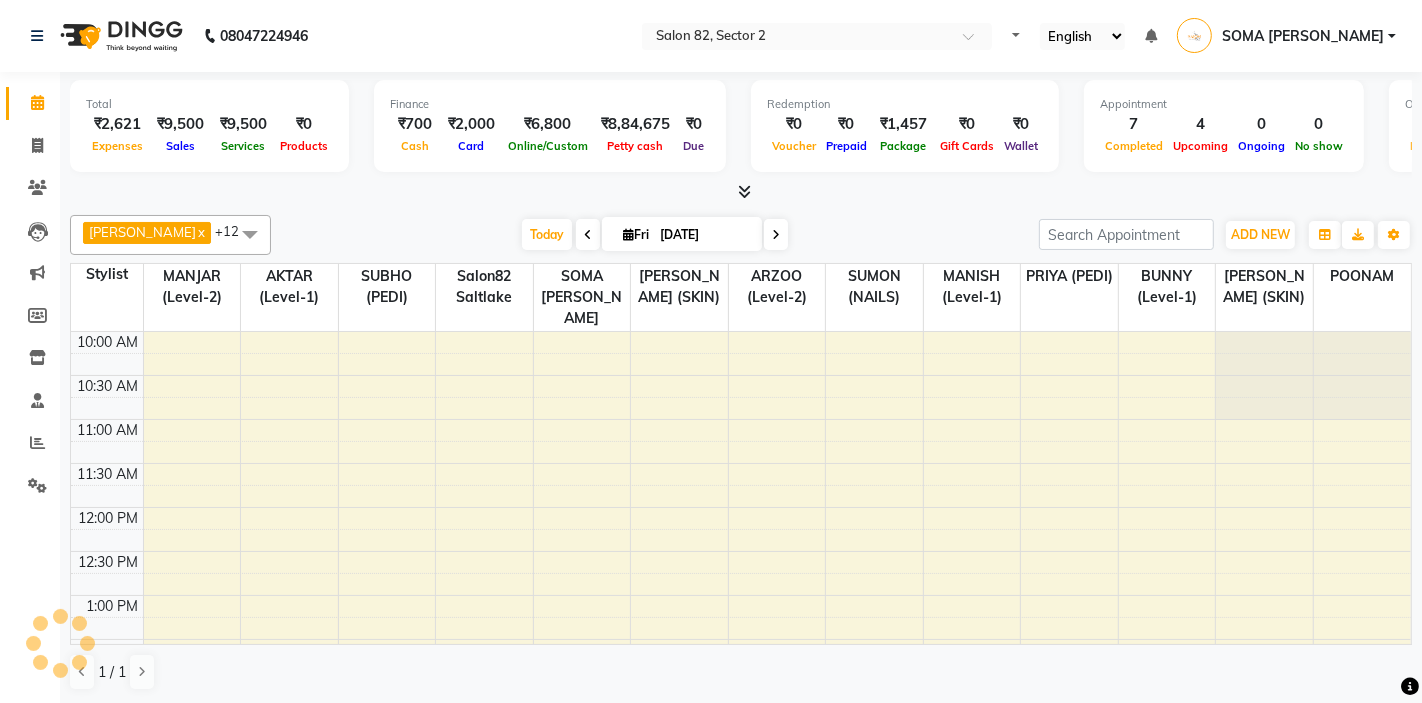 select on "en" 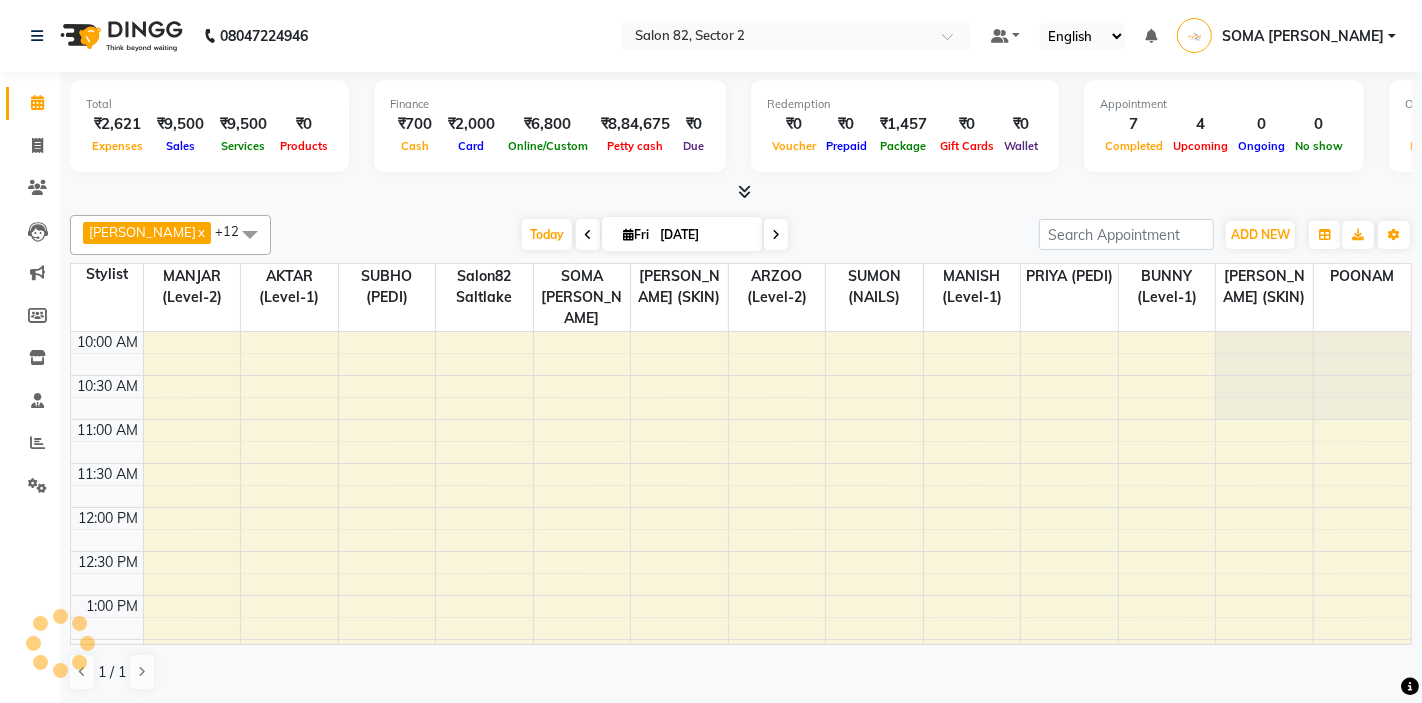 scroll, scrollTop: 0, scrollLeft: 0, axis: both 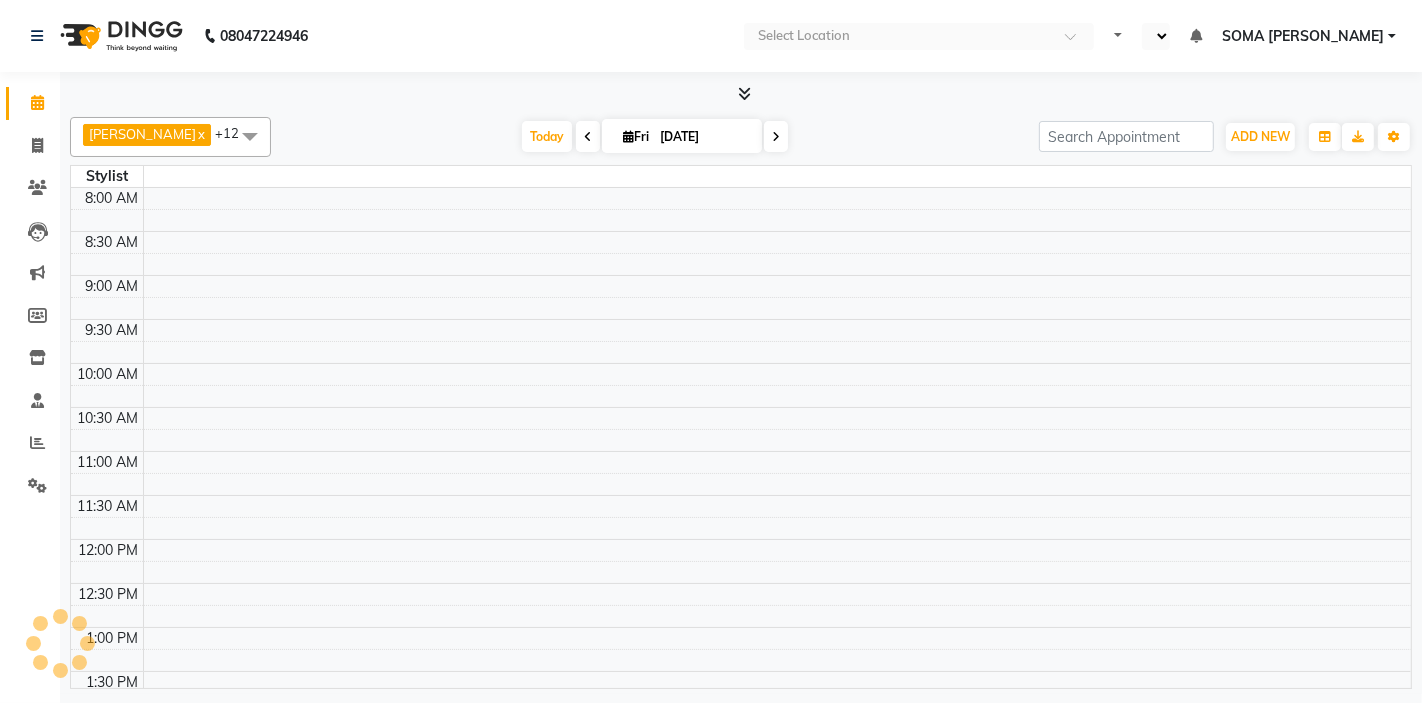 select on "en" 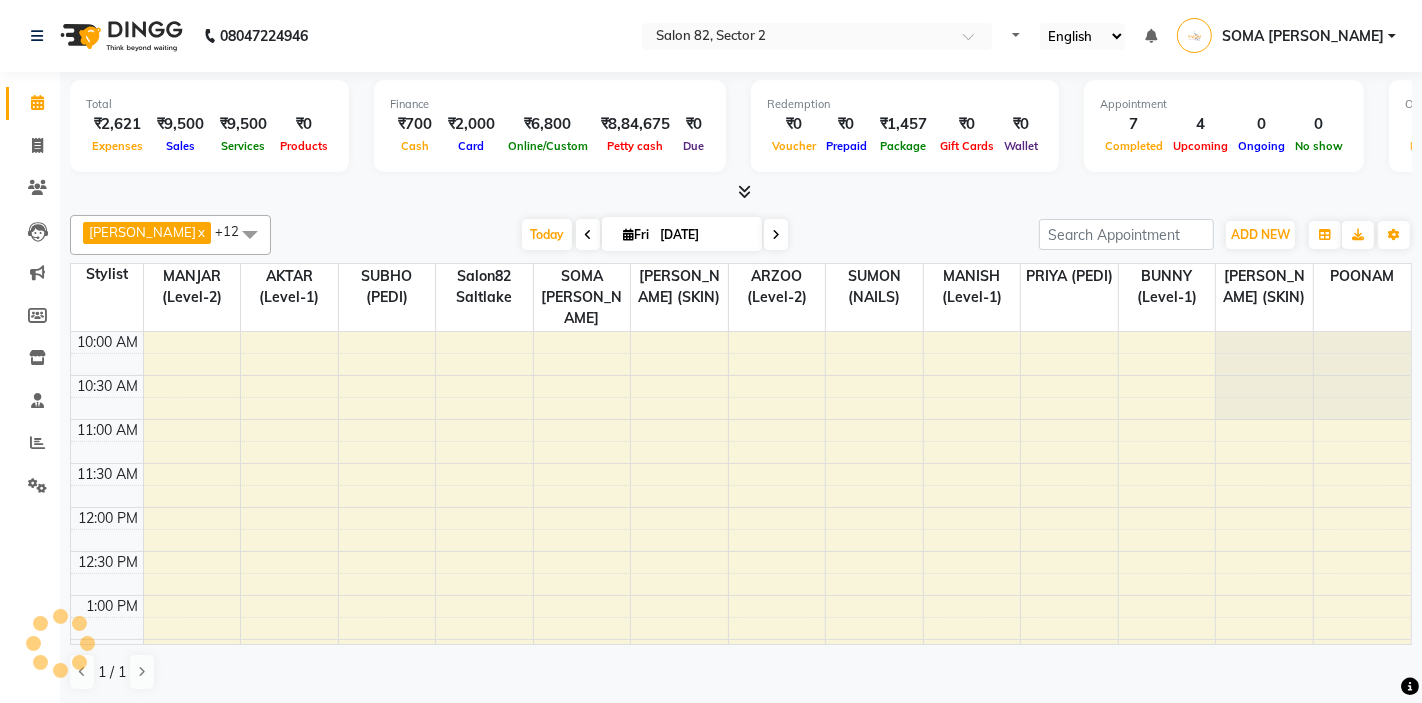 scroll, scrollTop: 0, scrollLeft: 0, axis: both 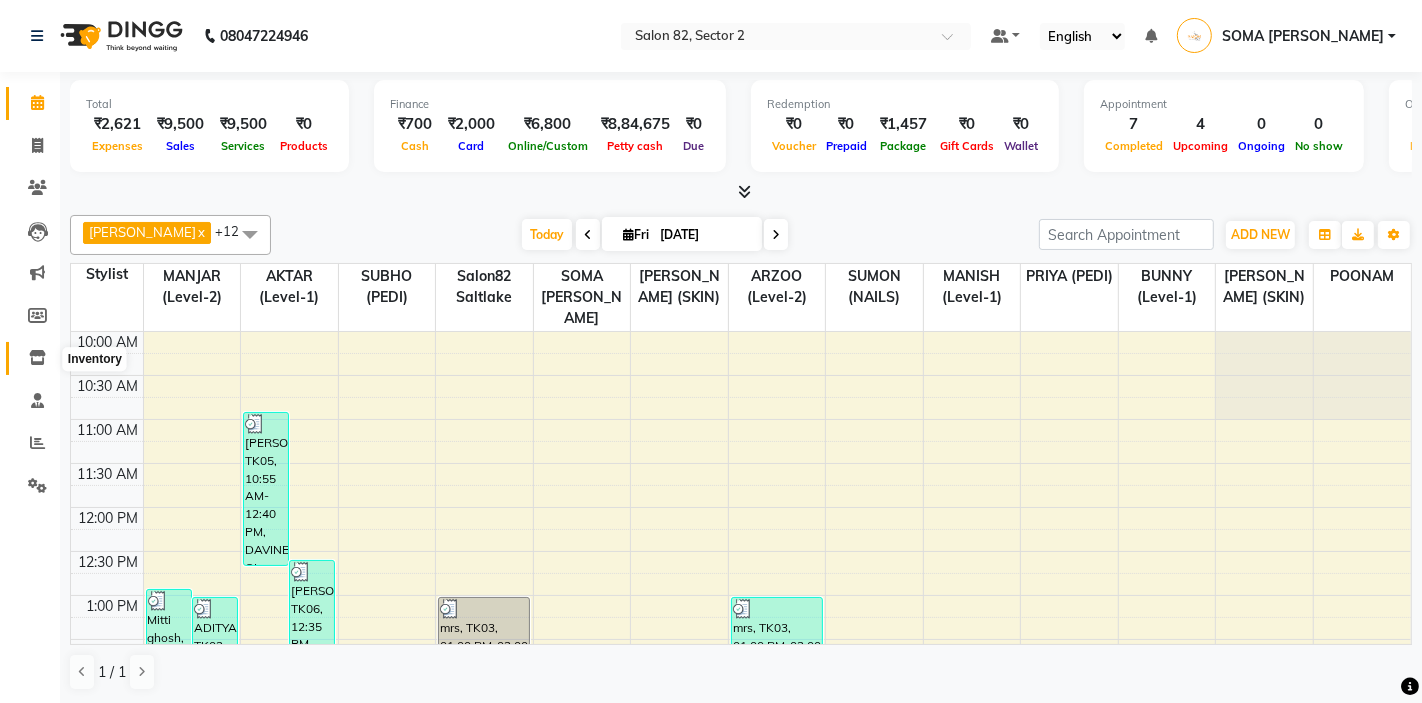 click 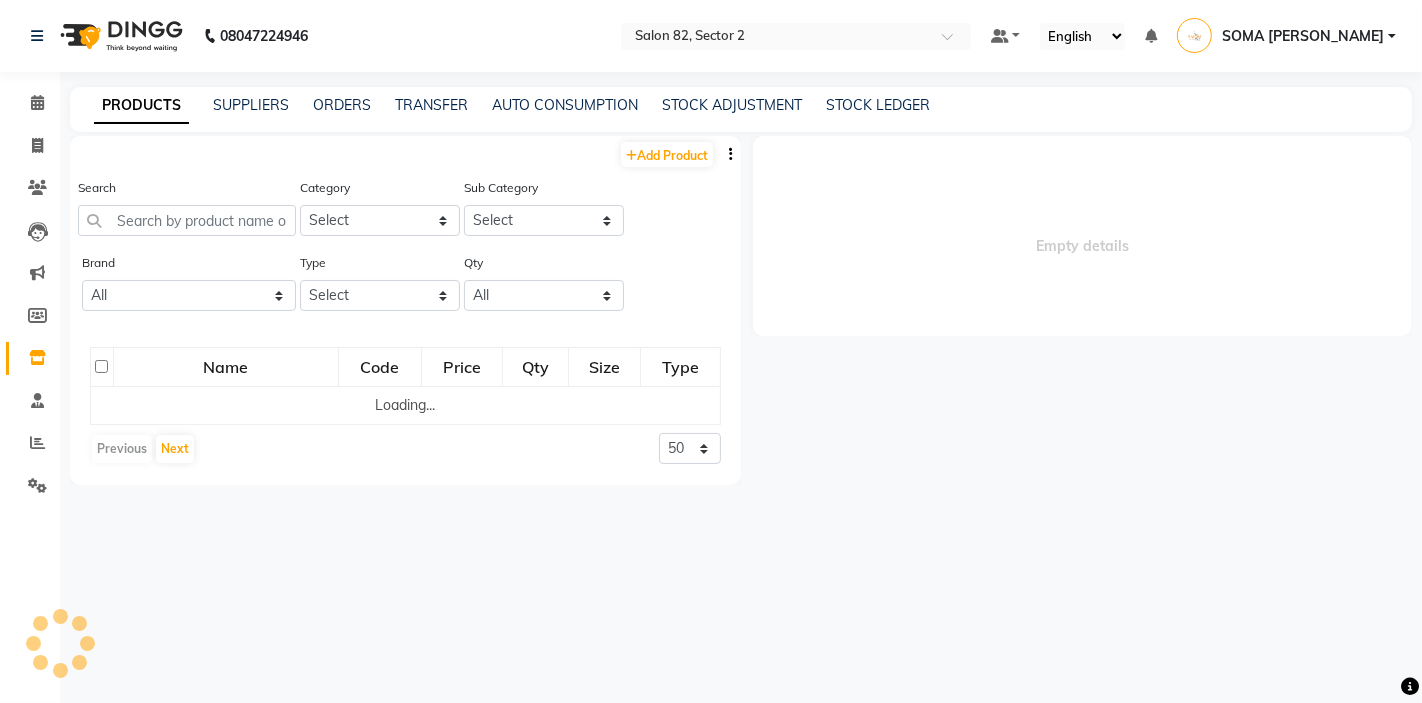 select 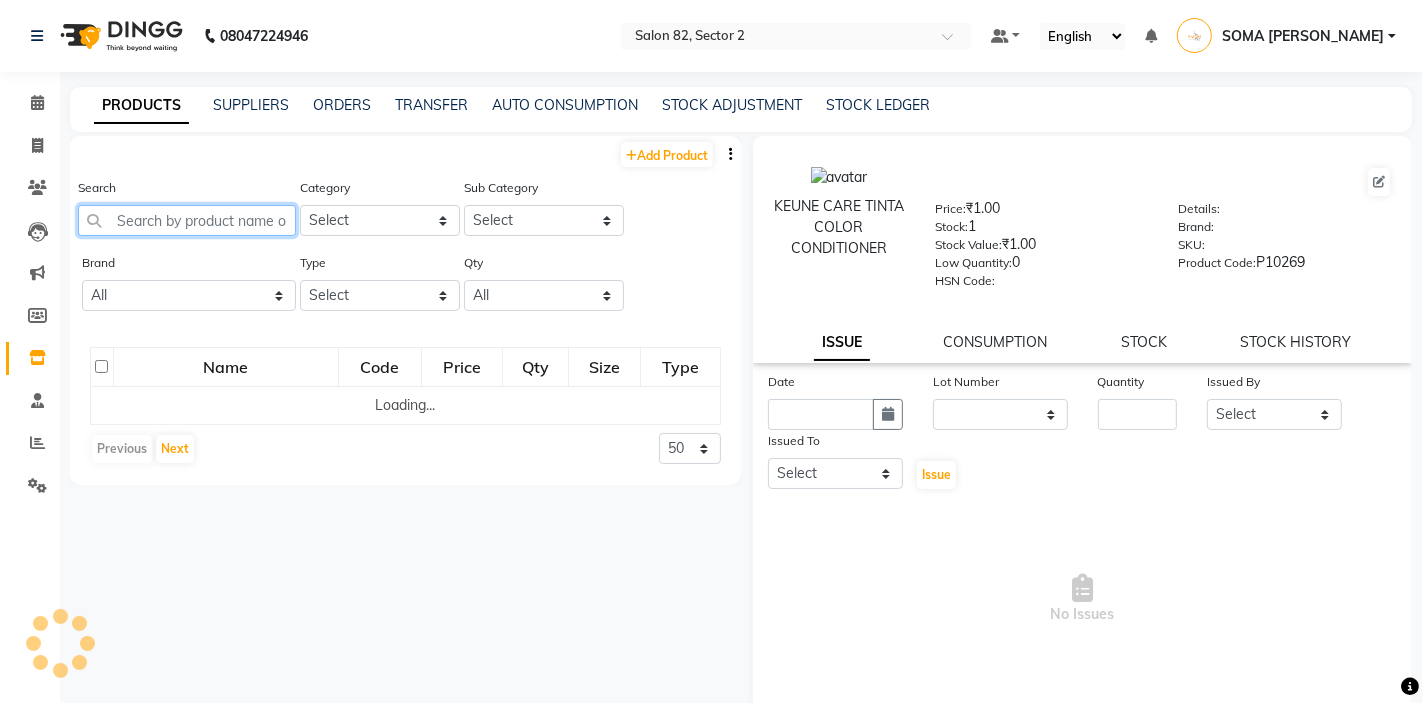 click 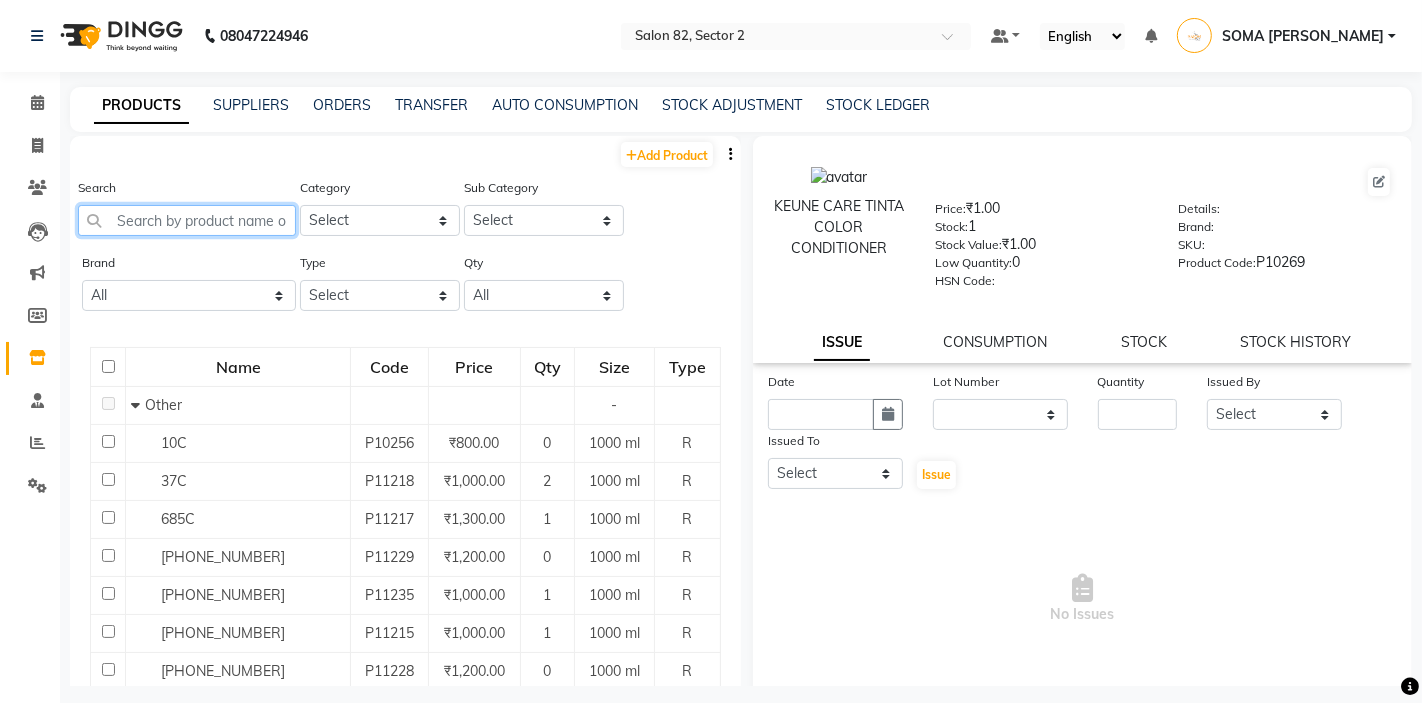 click 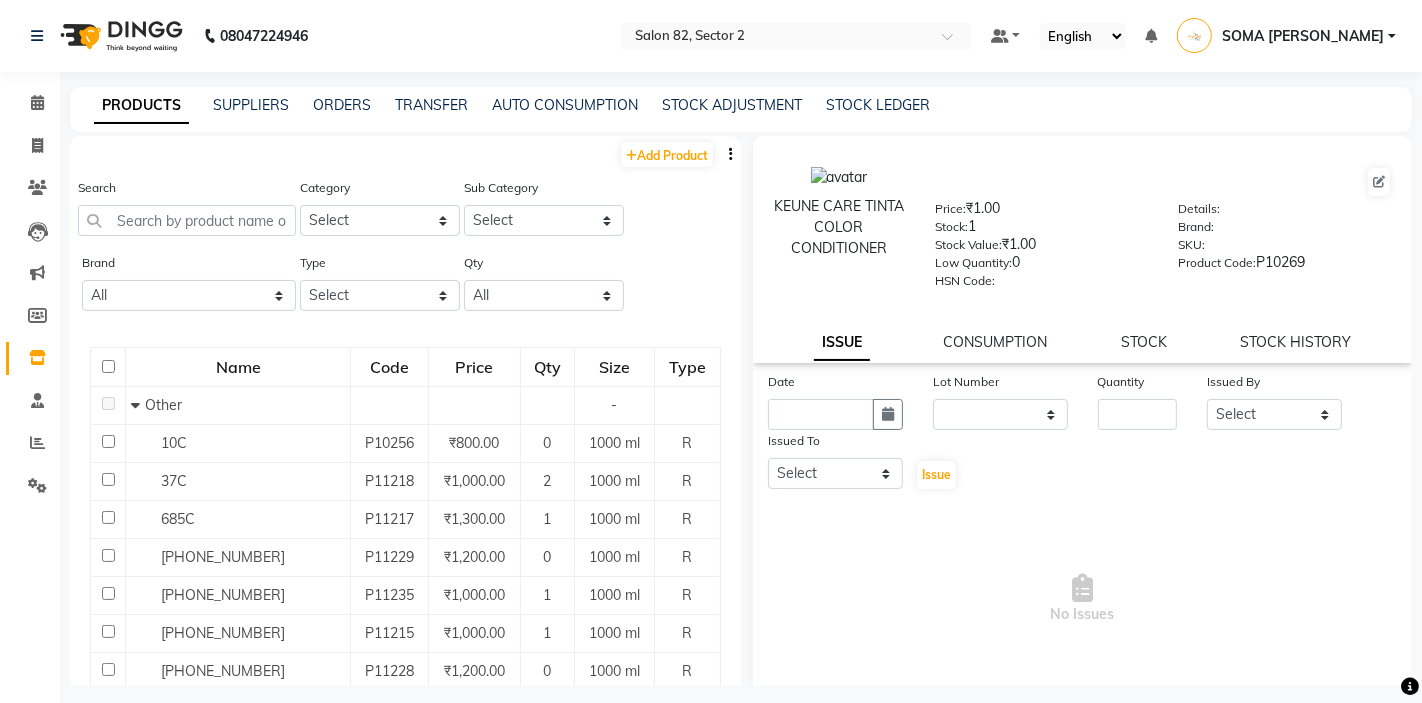 click on "Search" 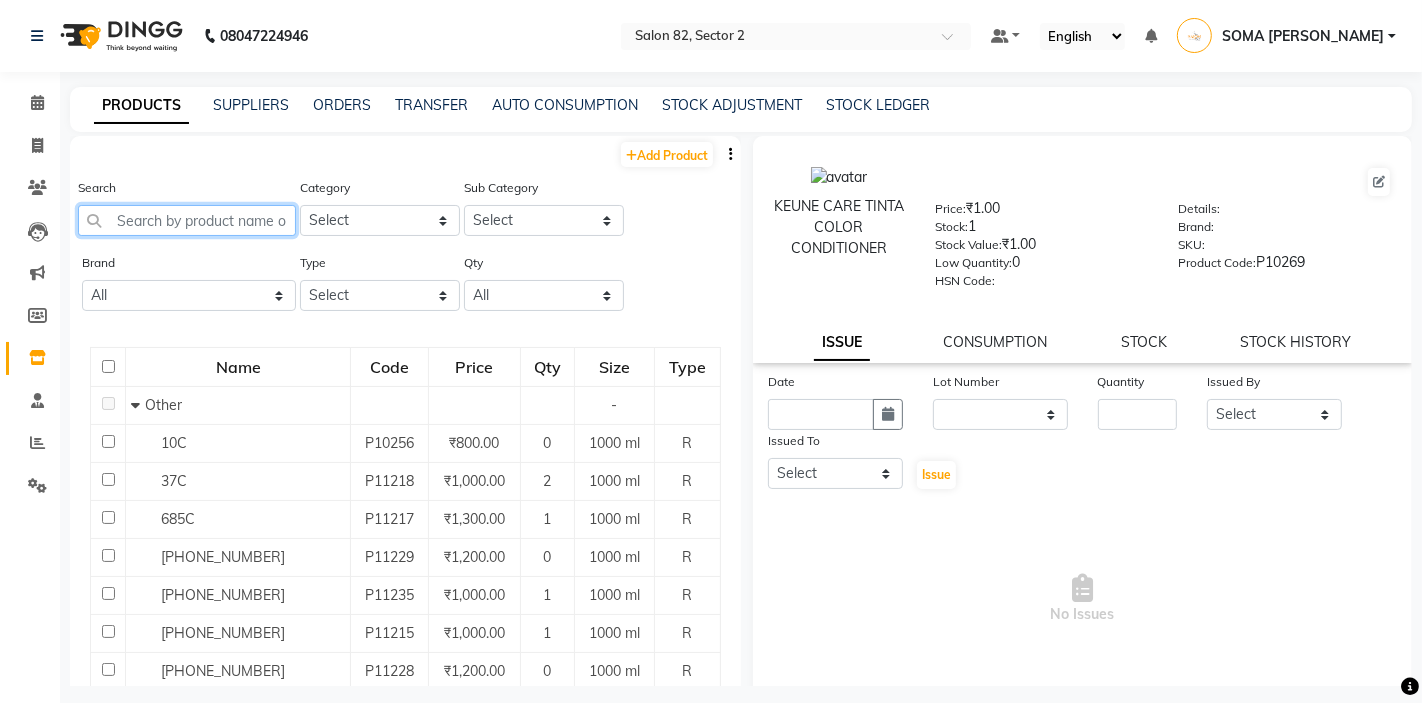 click 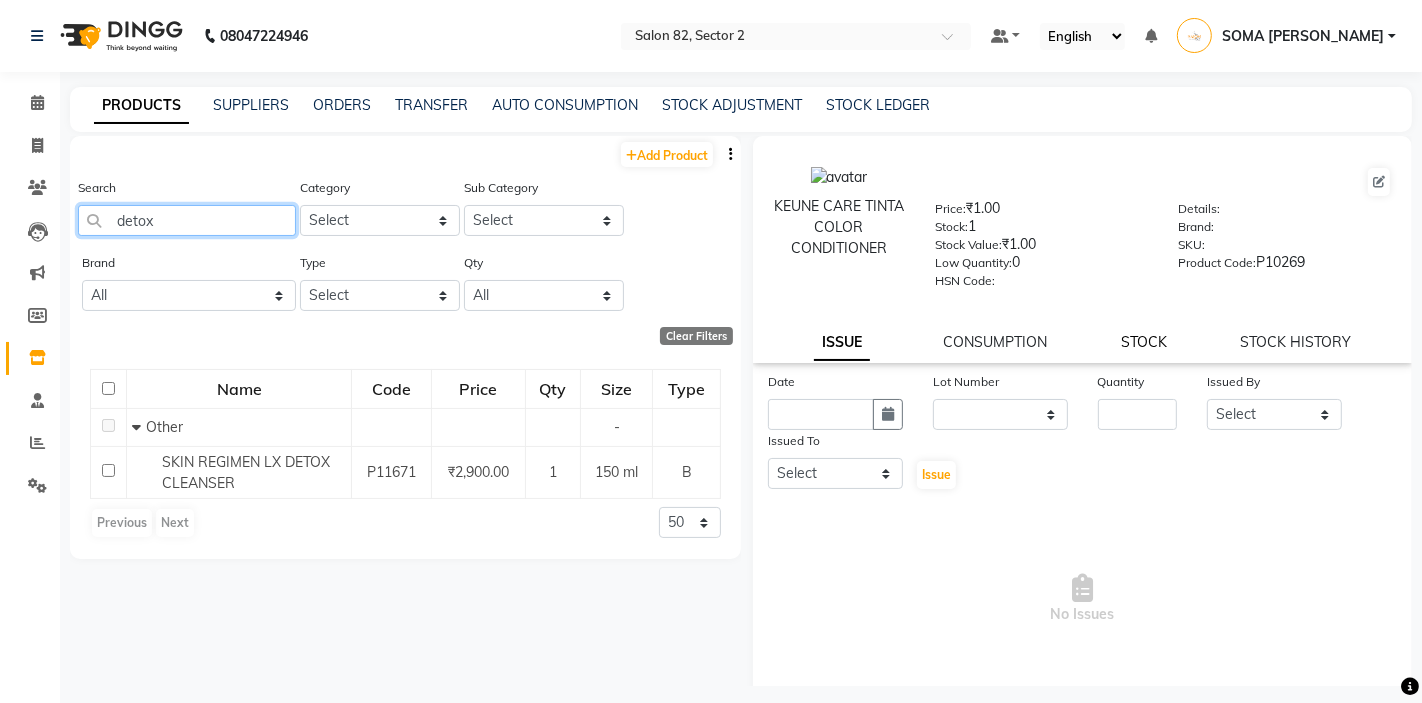 type on "detox" 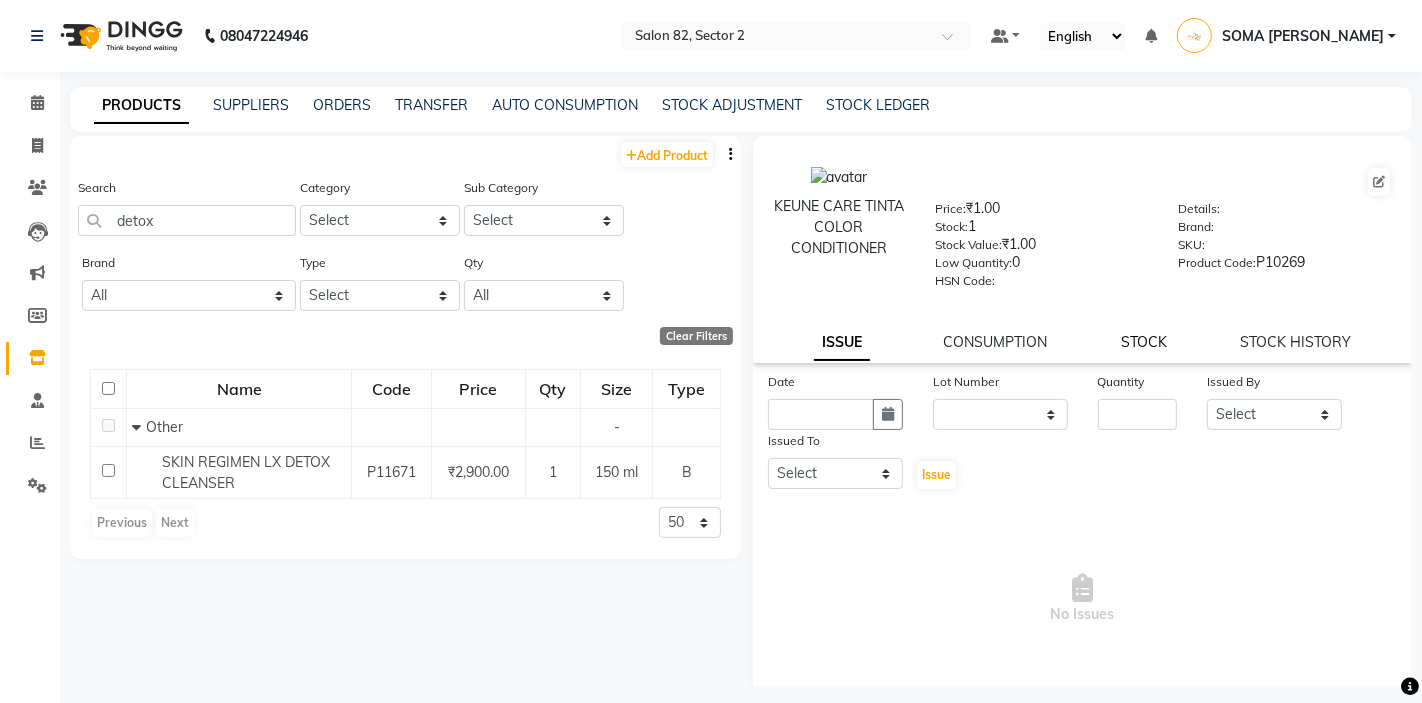 click on "STOCK" 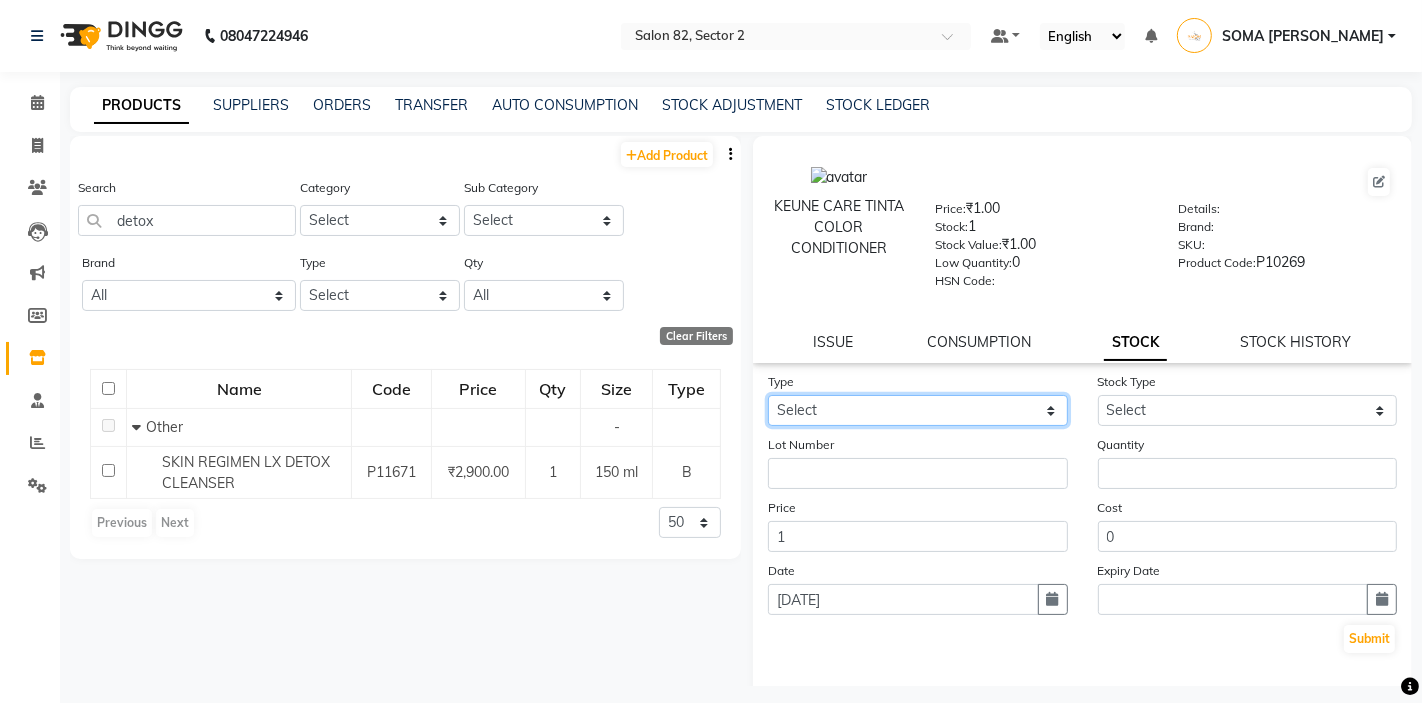 click on "Select In Out" 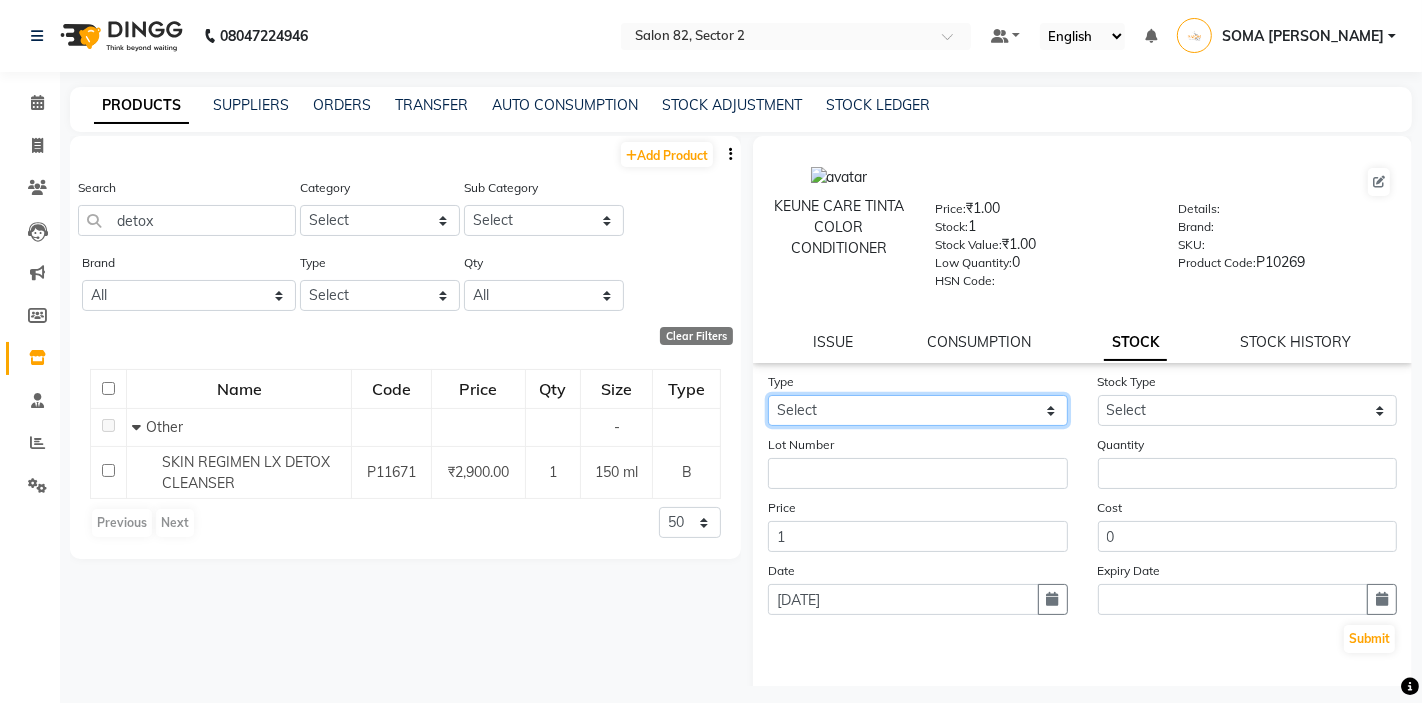 select on "out" 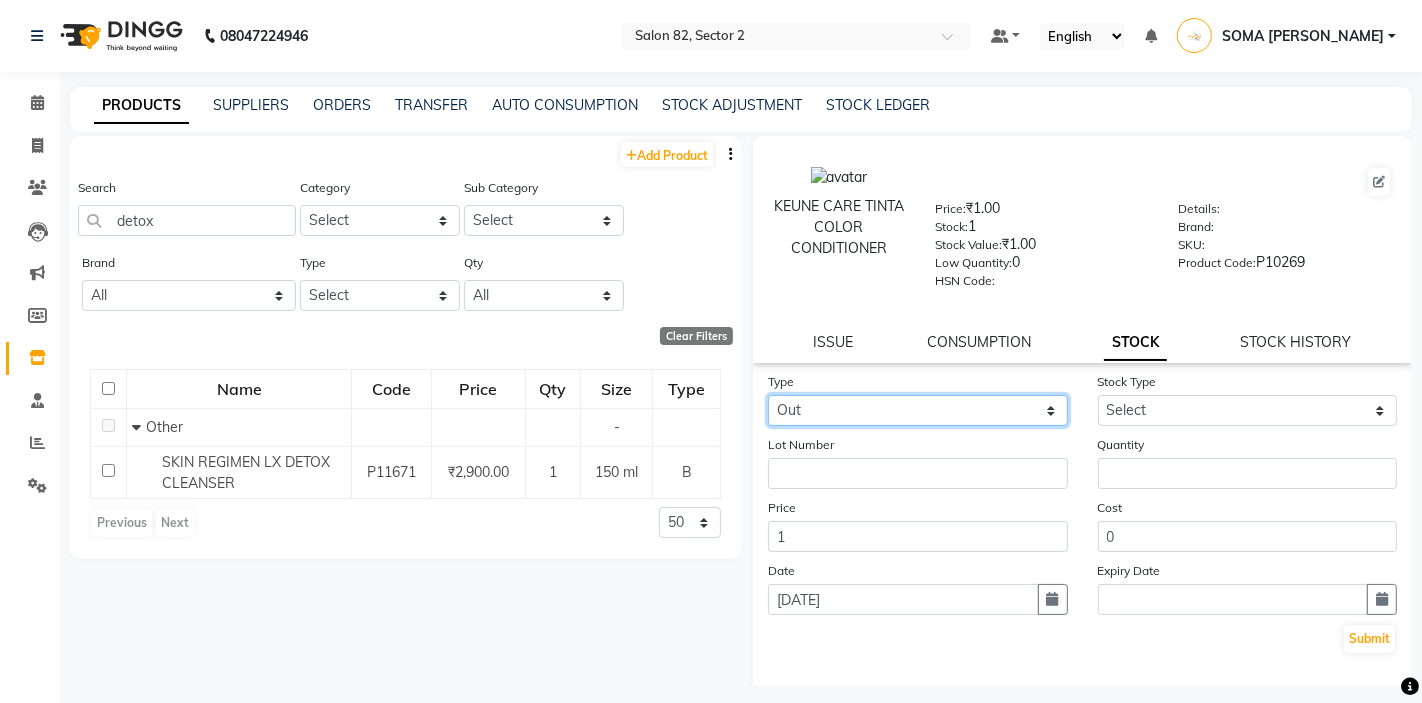 select 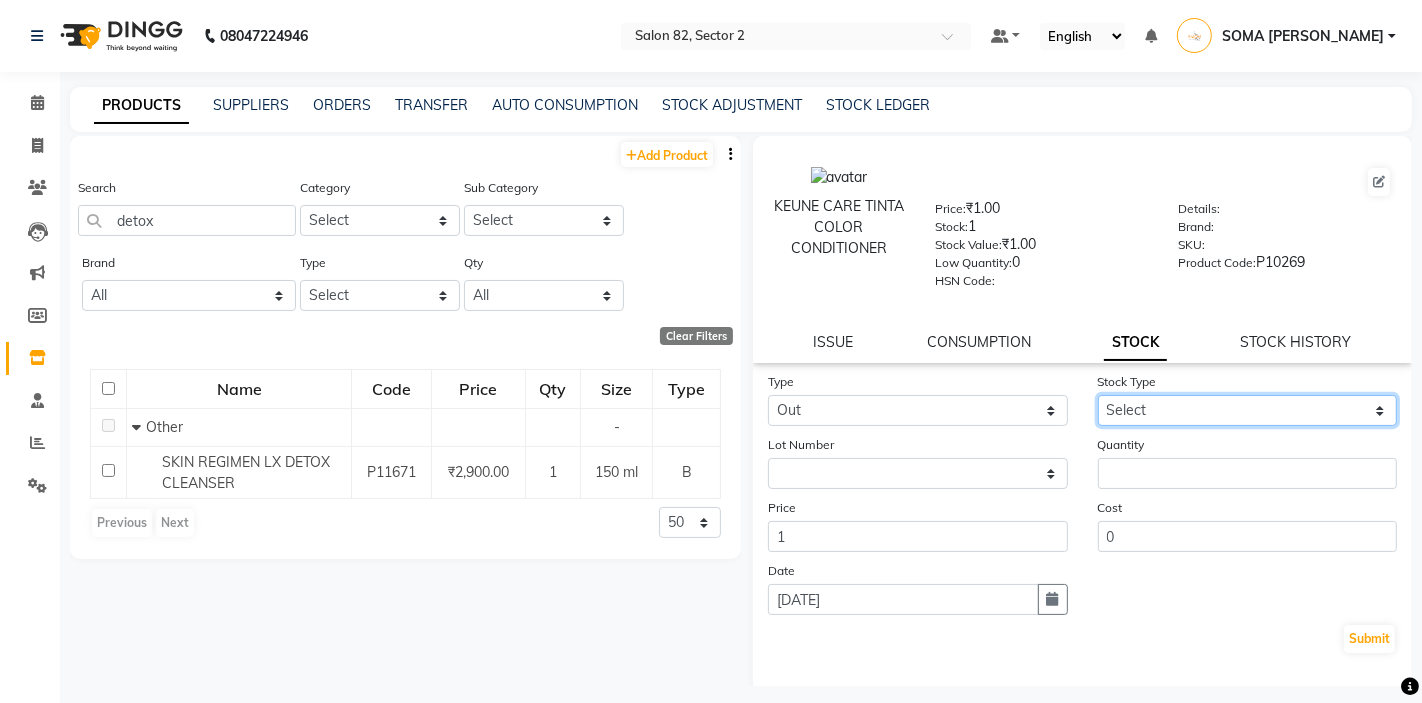 click on "Select Internal Use Damaged Expired Adjustment Return Other" 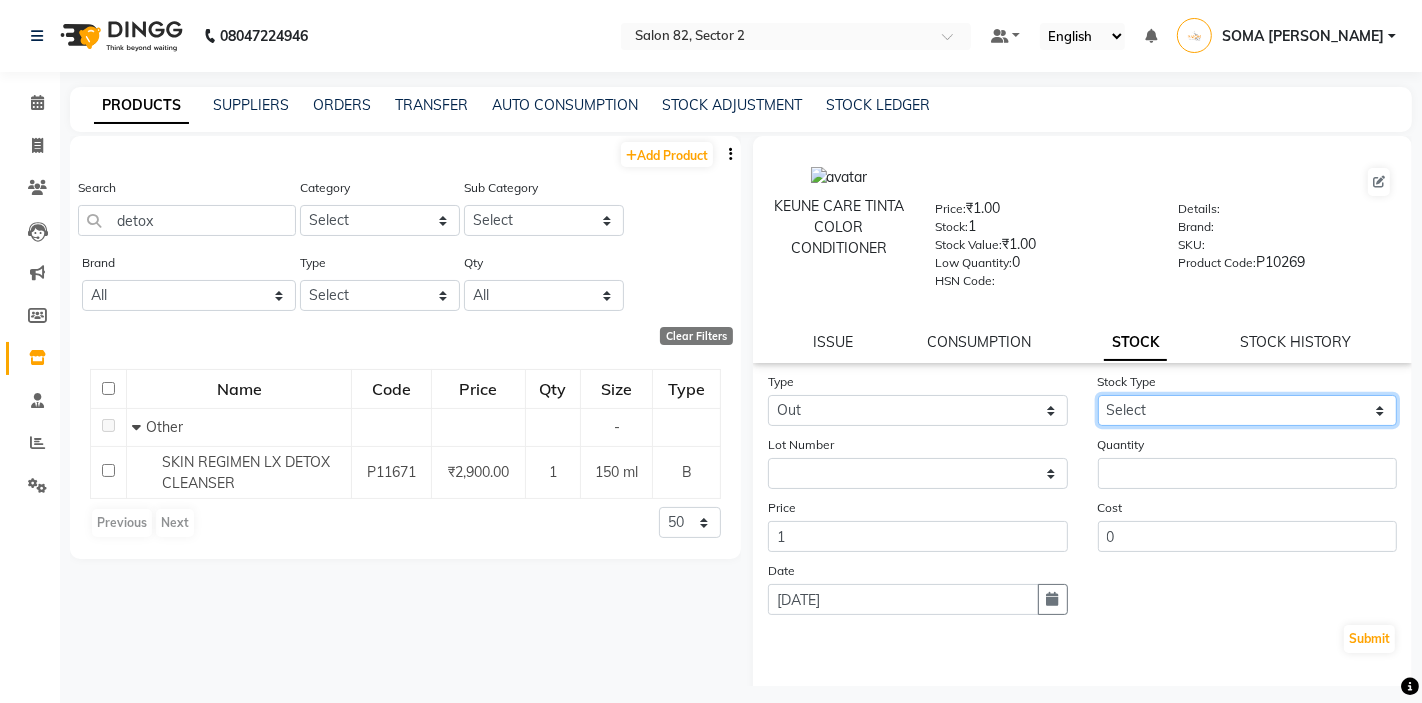 select on "internal use" 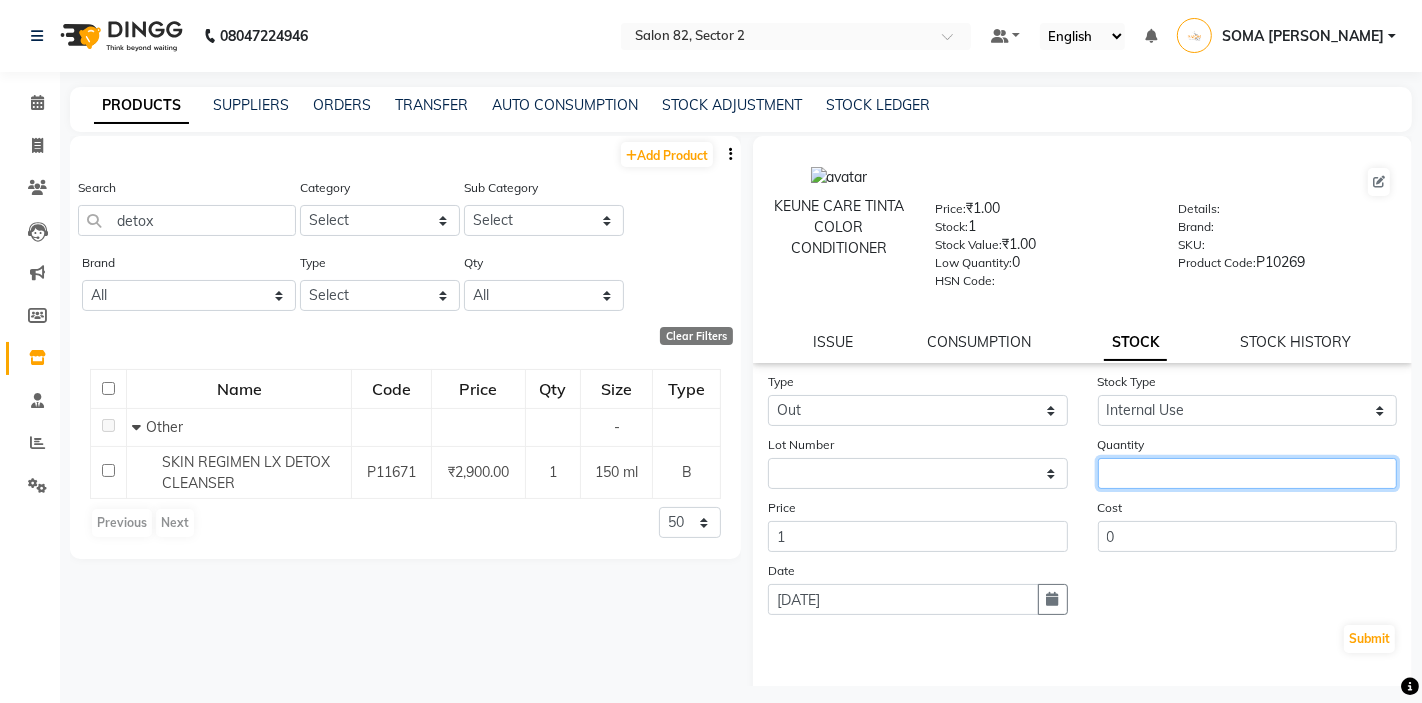 click 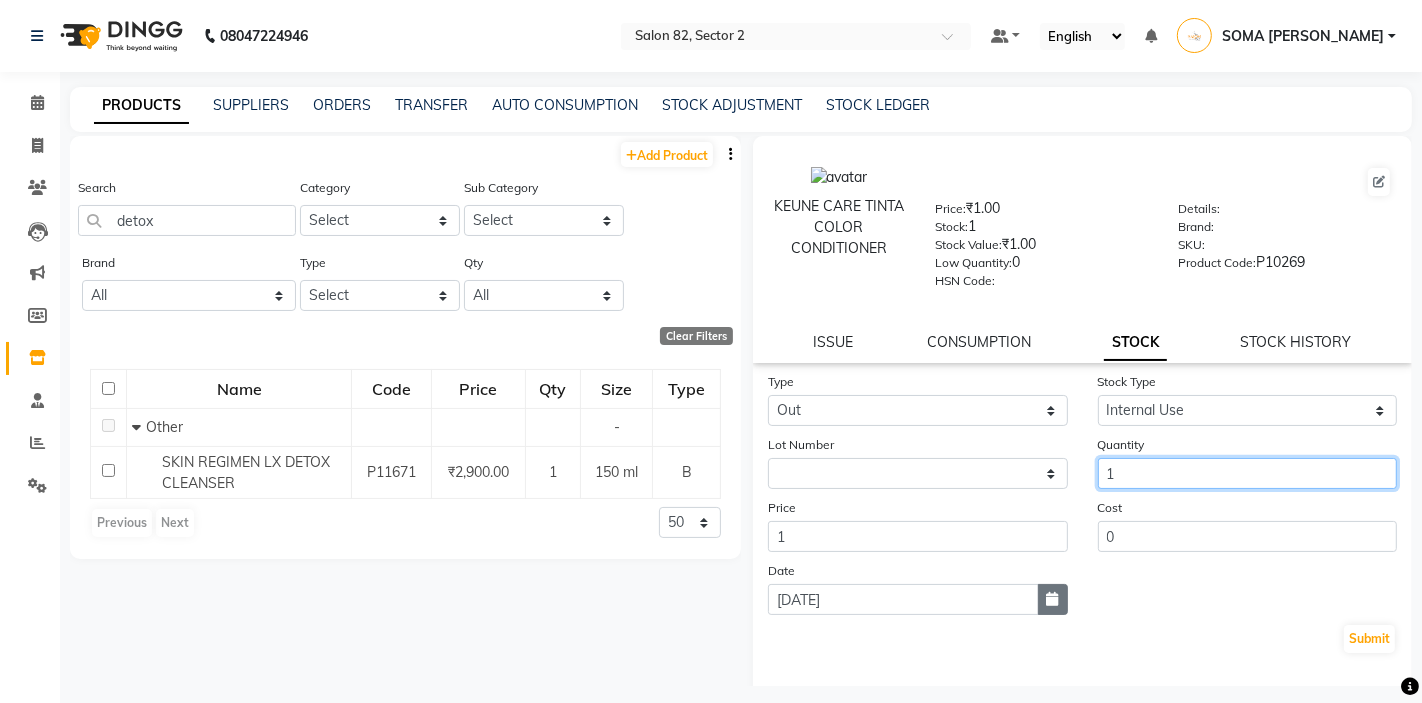 type on "1" 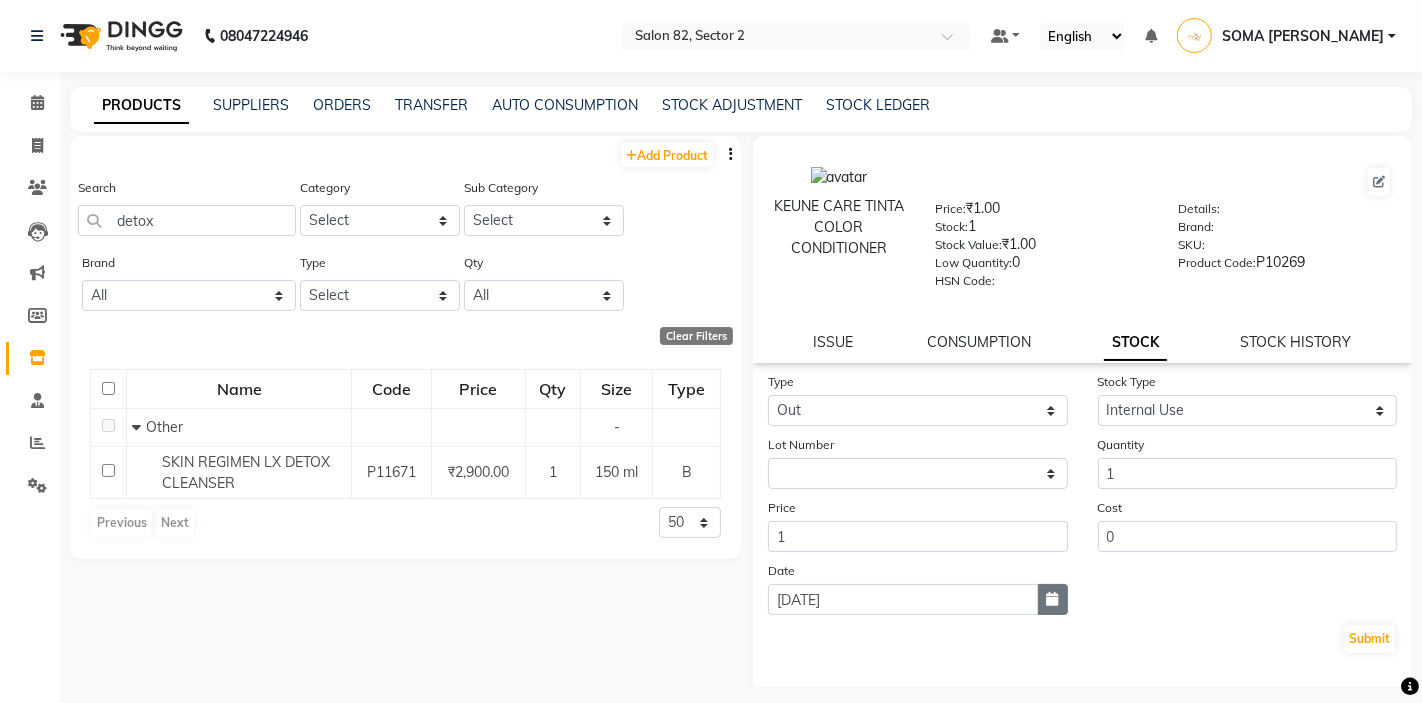 click 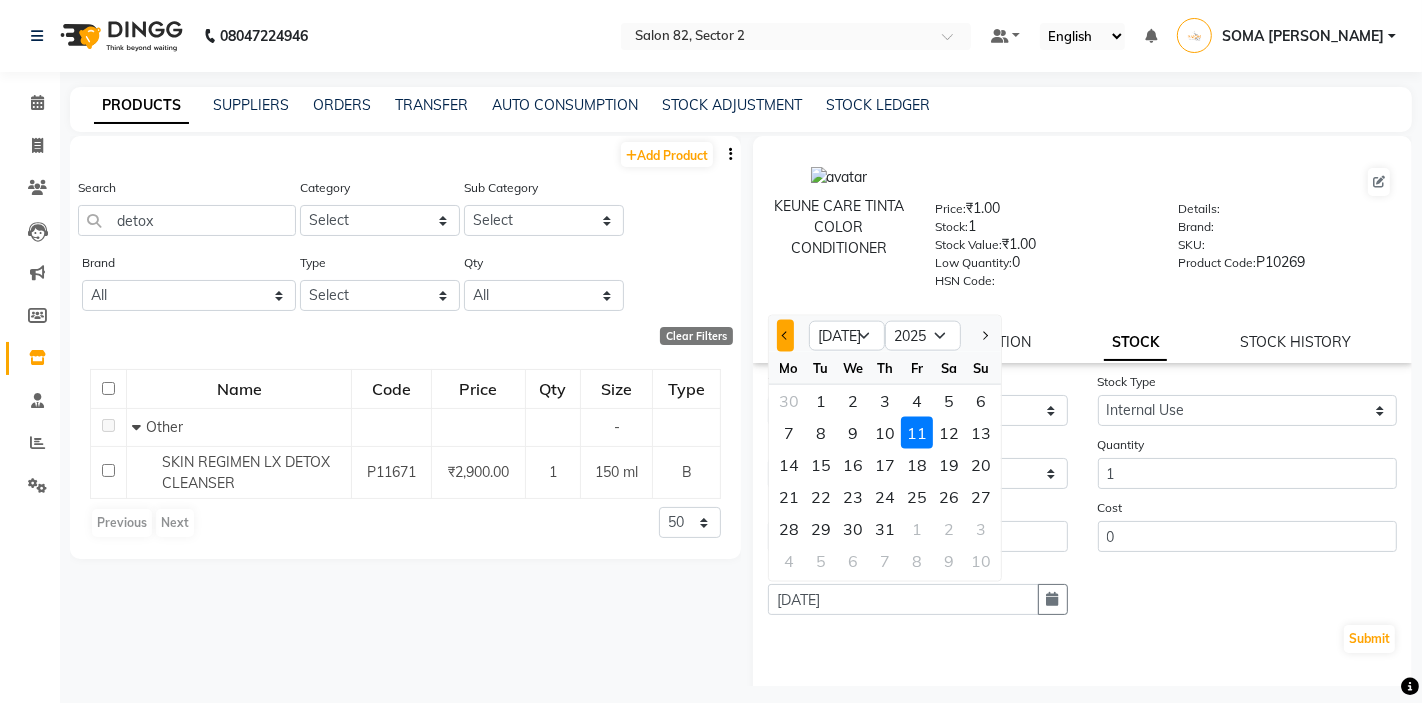 click 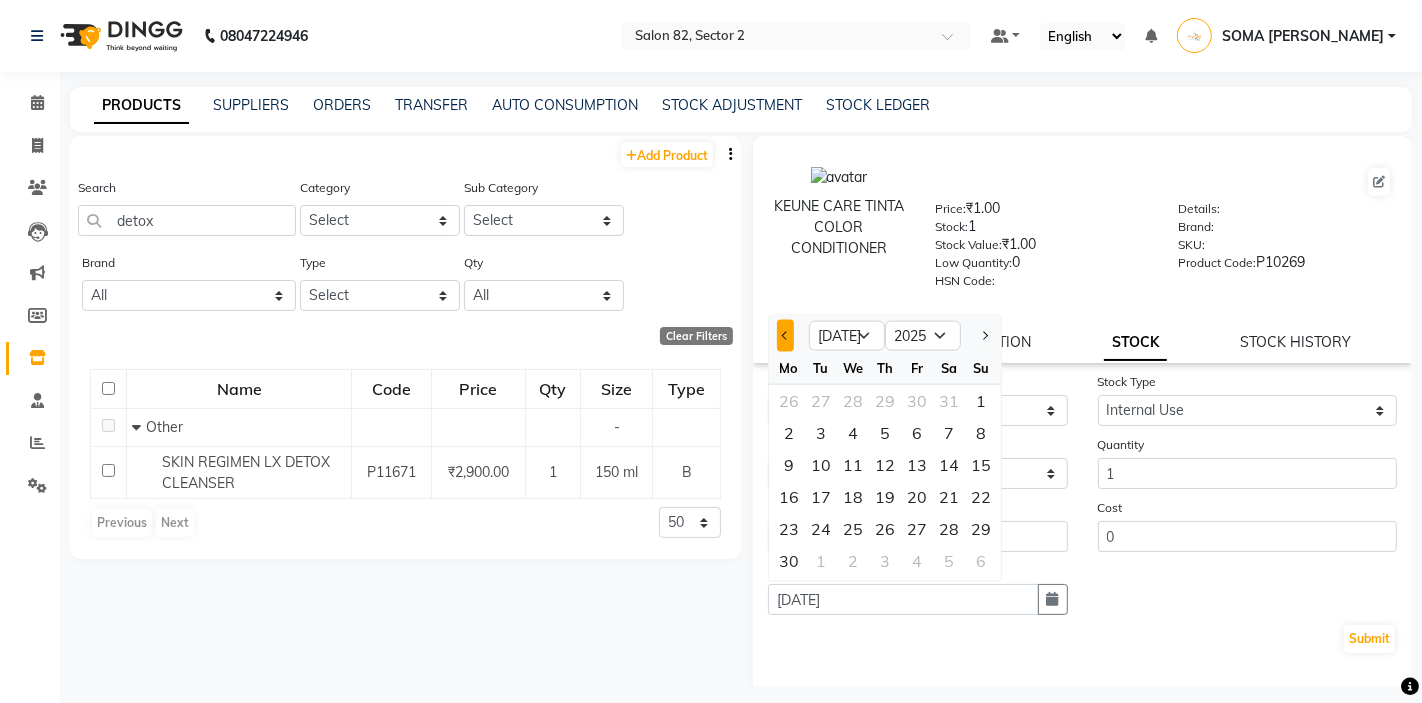 select on "6" 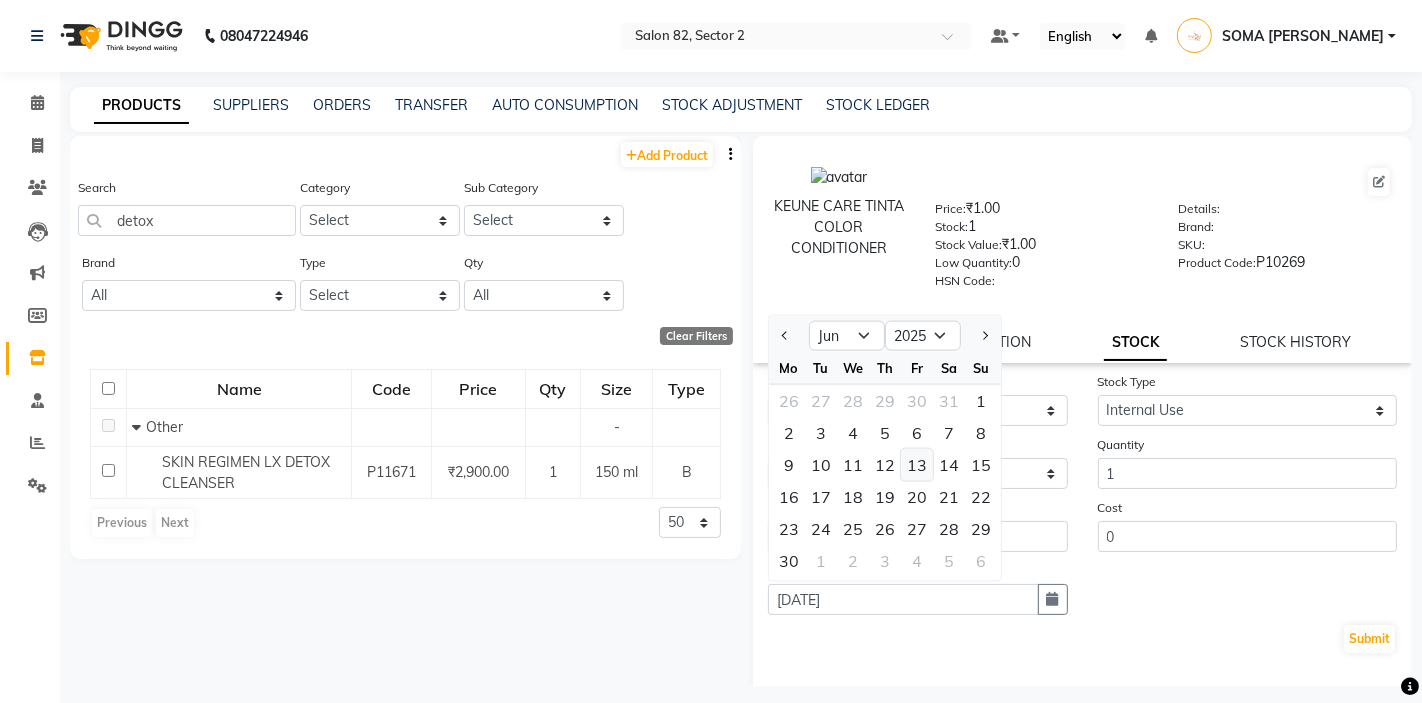 click on "13" 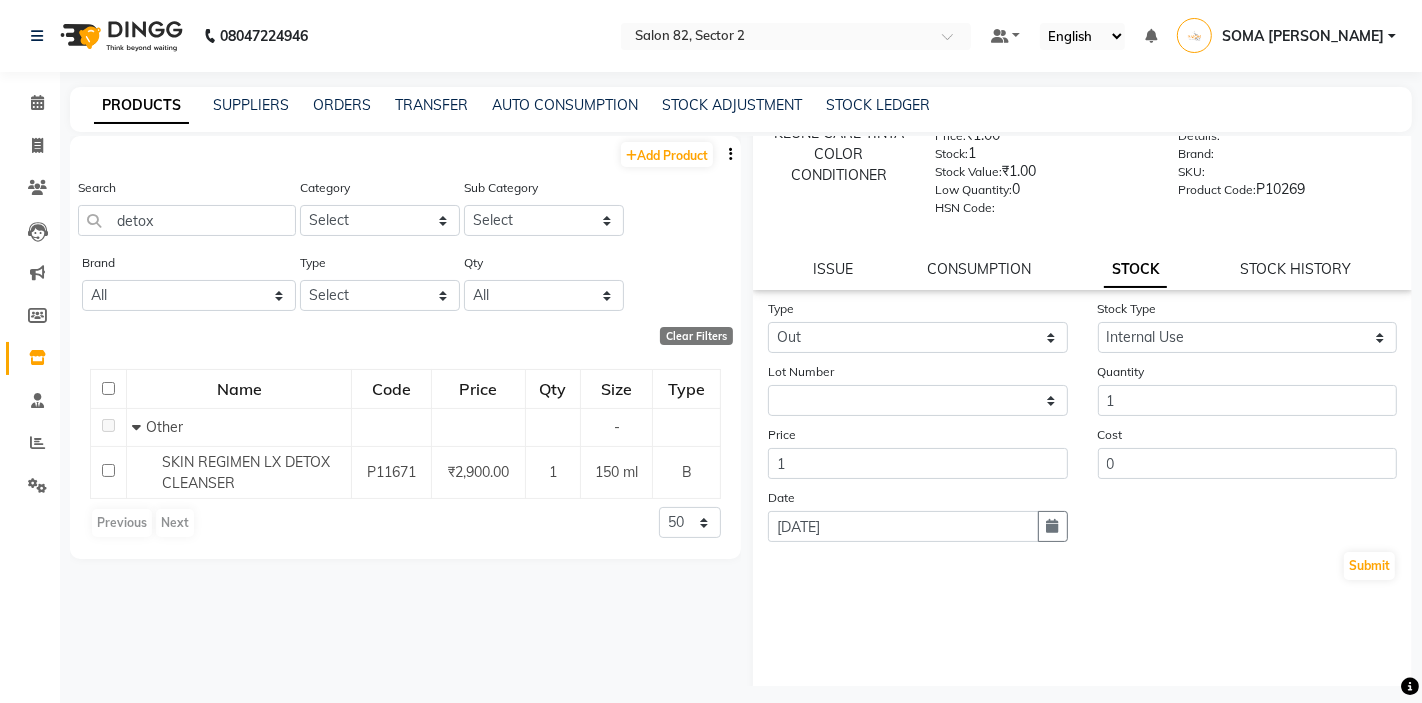 scroll, scrollTop: 85, scrollLeft: 0, axis: vertical 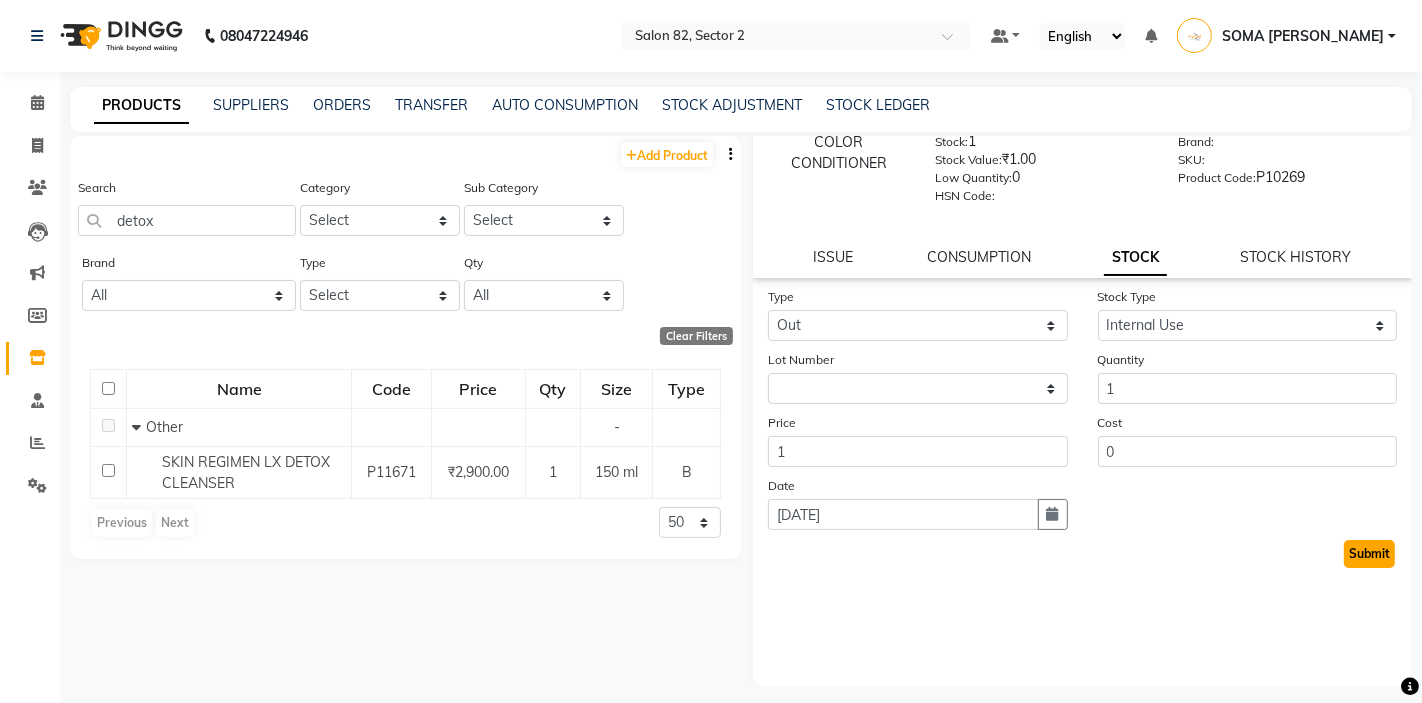 click on "Submit" 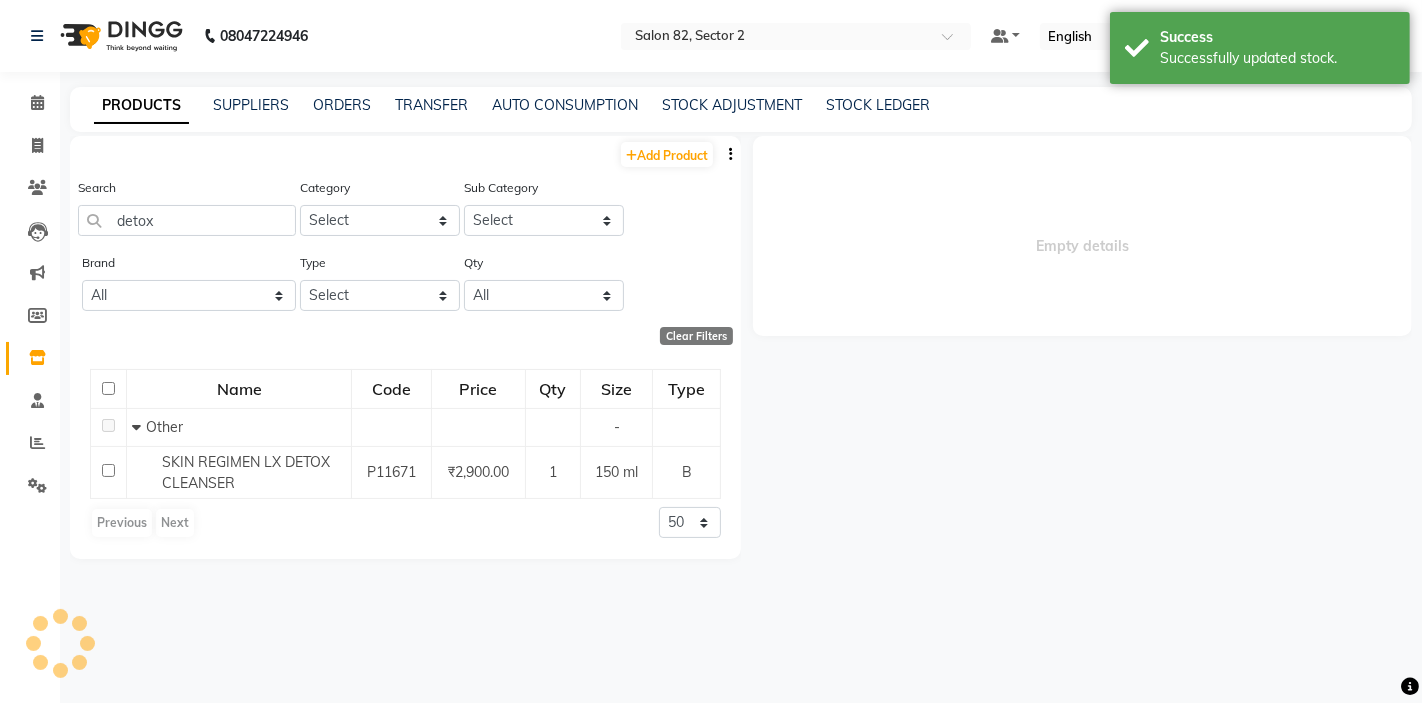 scroll, scrollTop: 0, scrollLeft: 0, axis: both 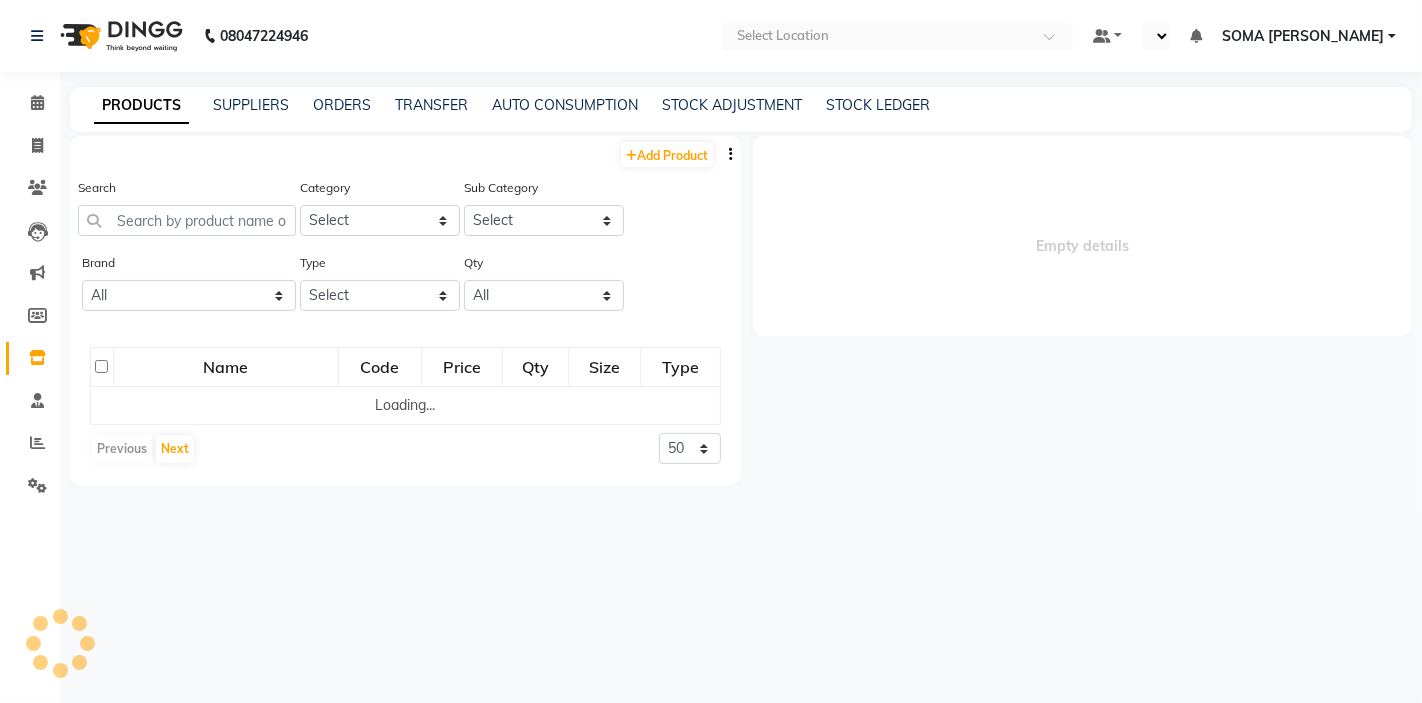 select on "en" 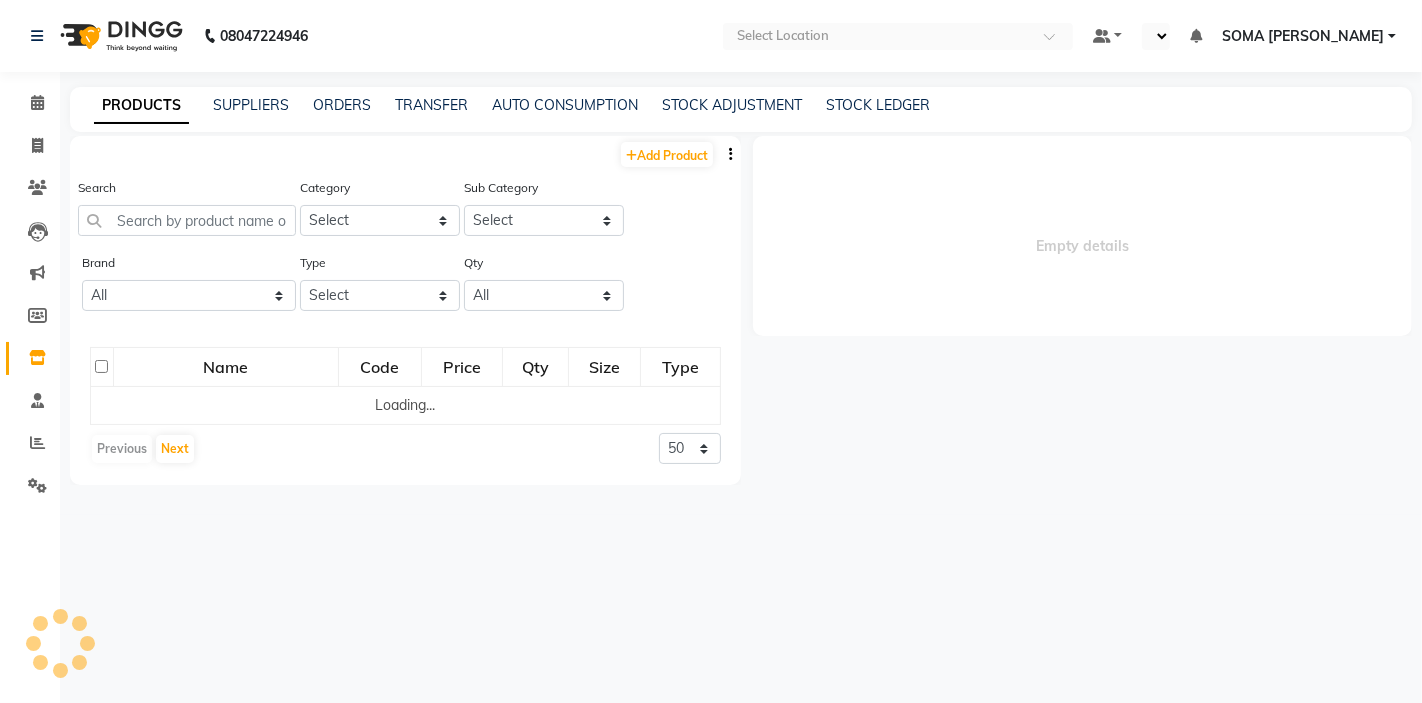 select 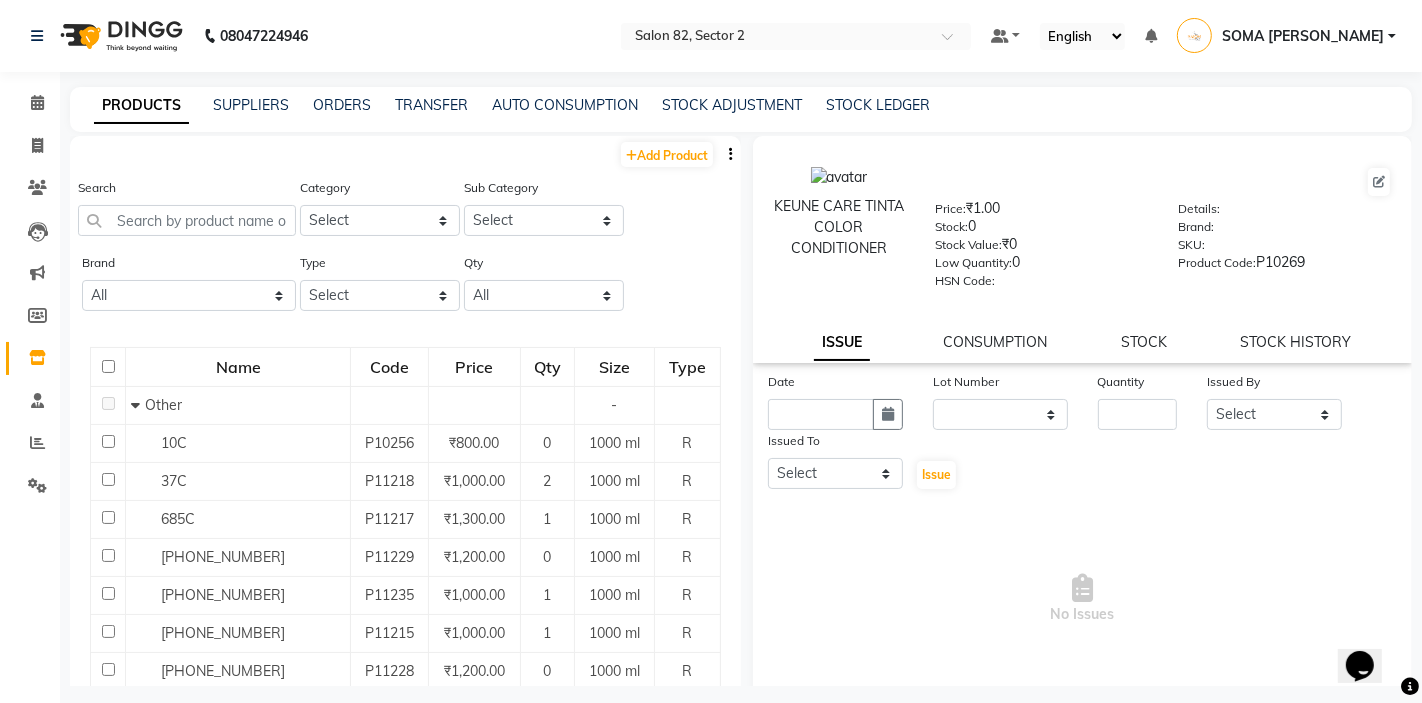 scroll, scrollTop: 0, scrollLeft: 0, axis: both 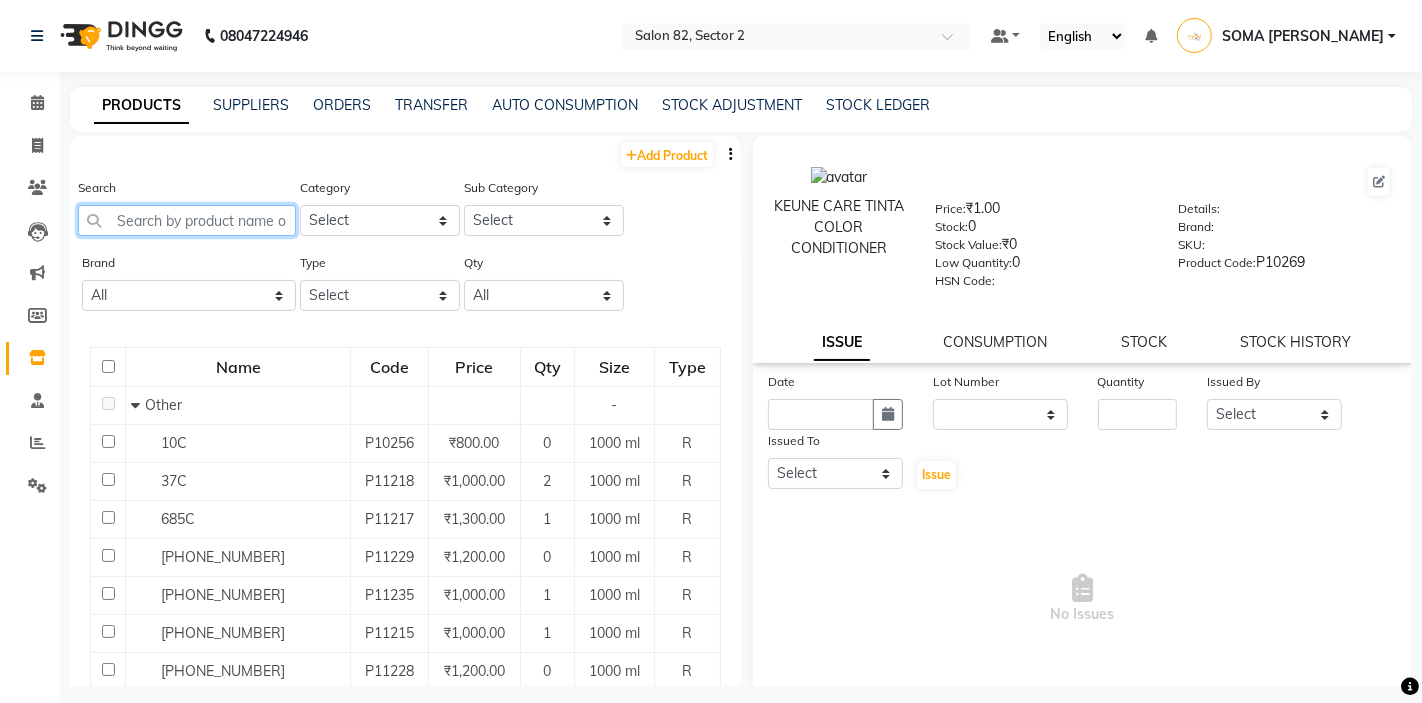 click 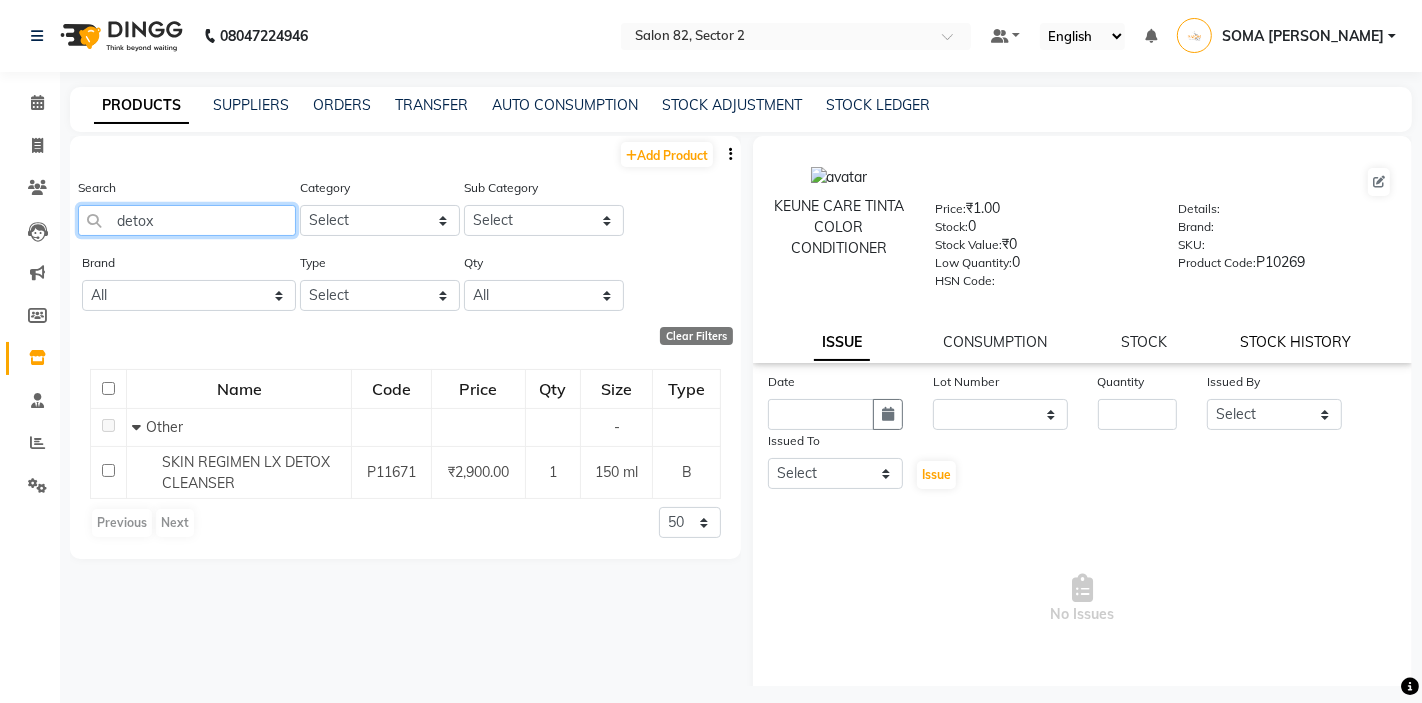 type on "detox" 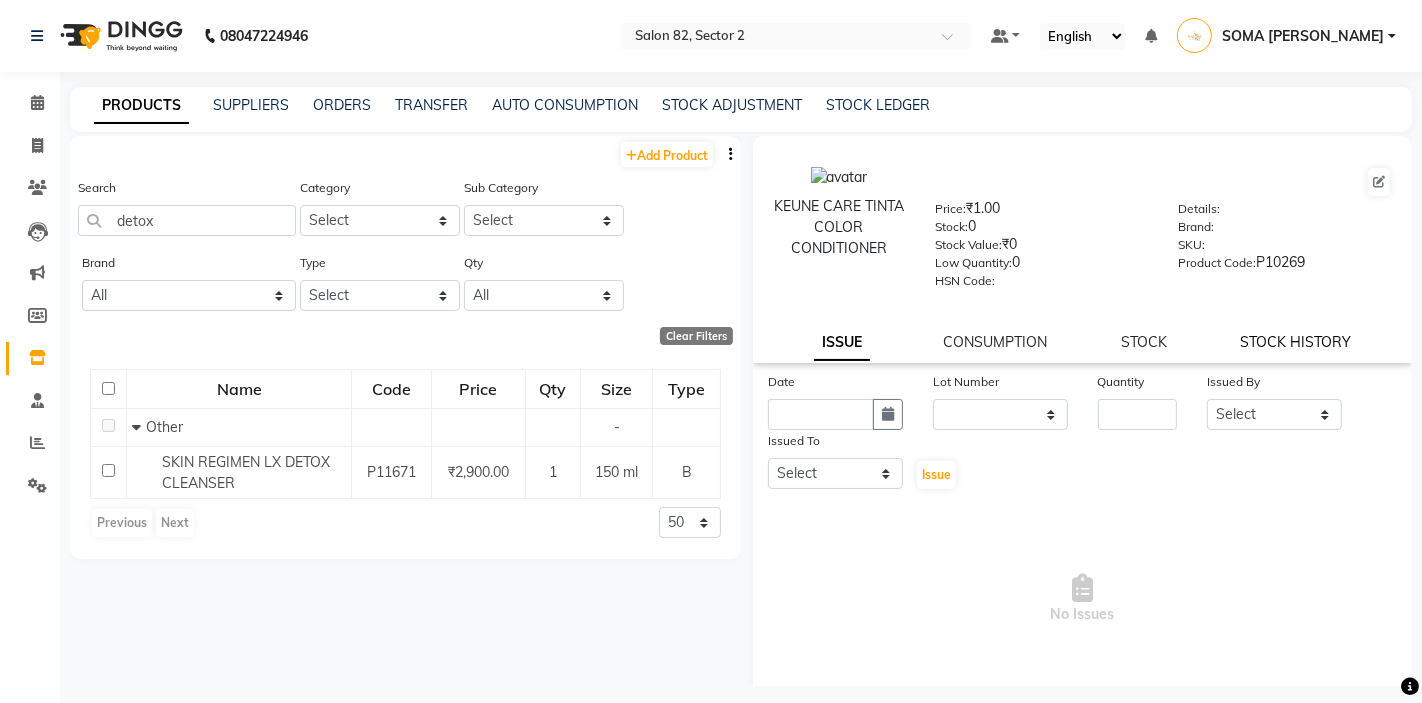 click on "STOCK HISTORY" 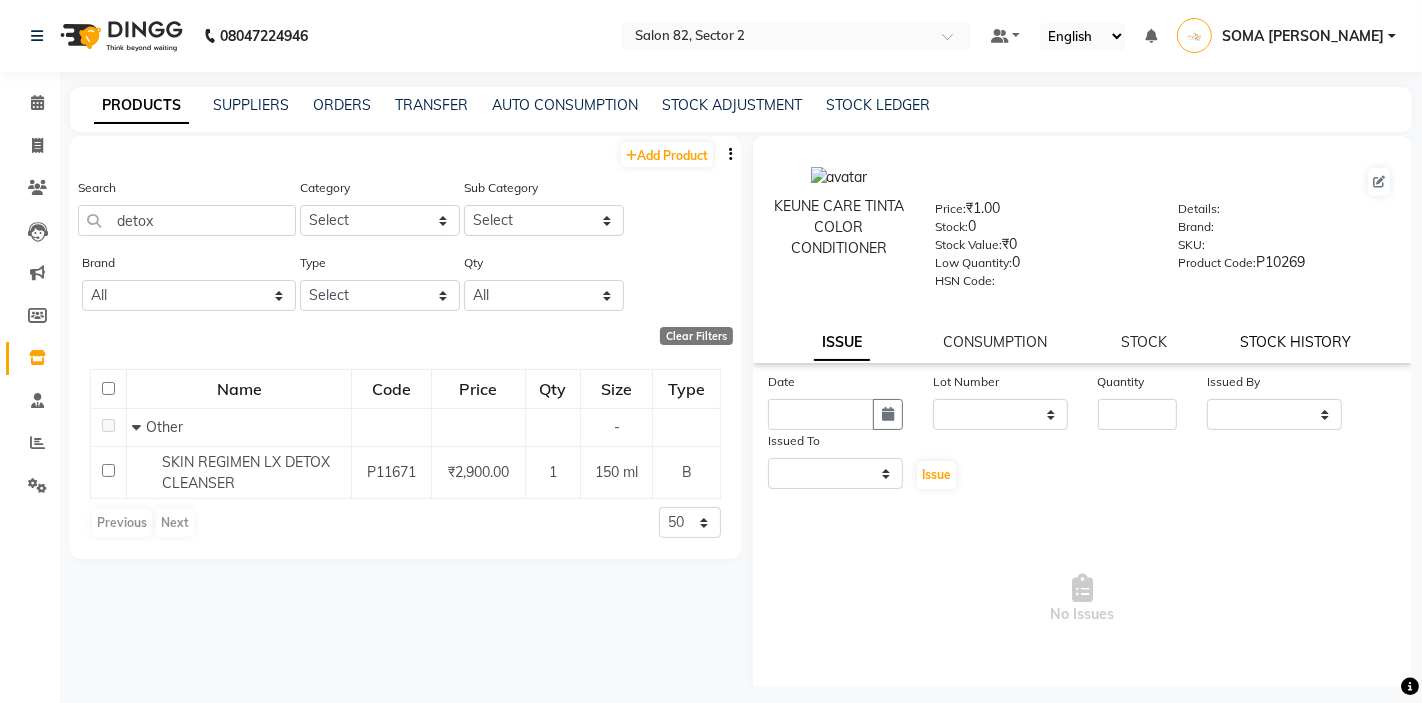 select on "all" 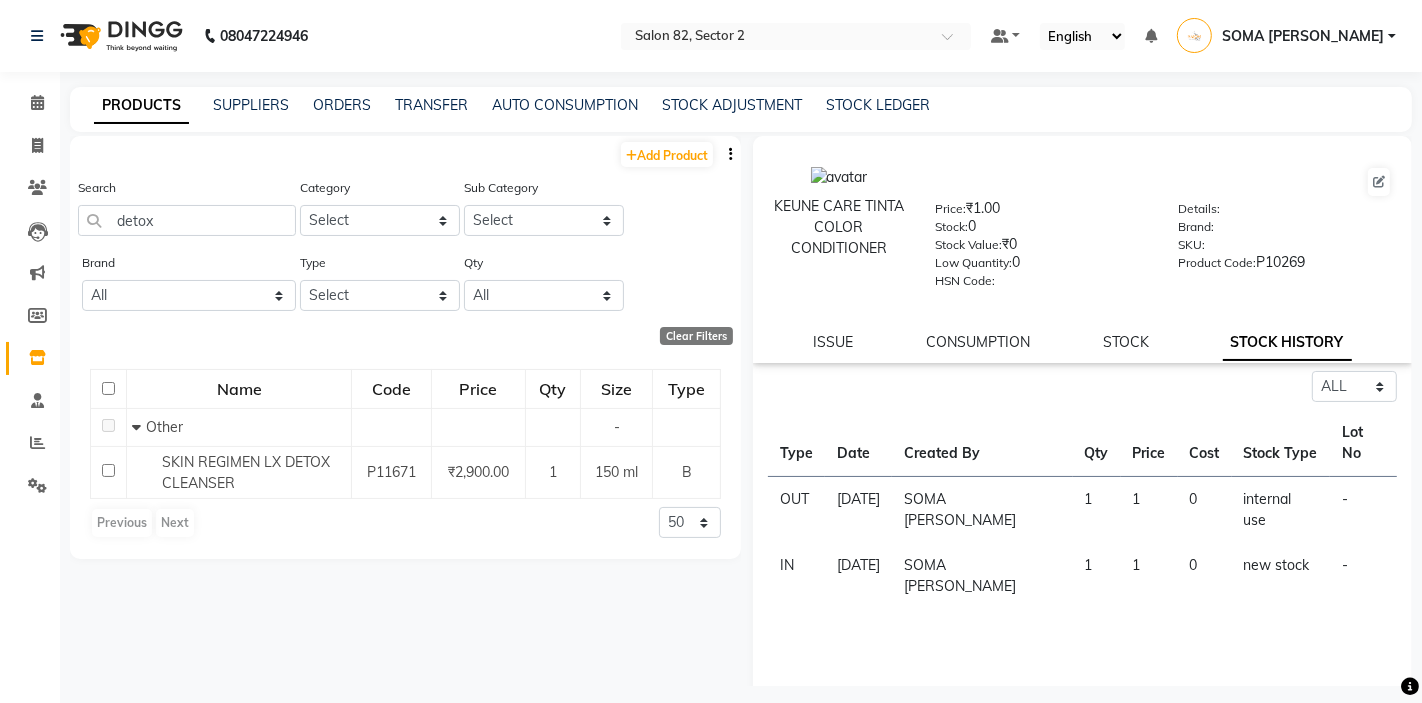 click on "SOMA [PERSON_NAME]" 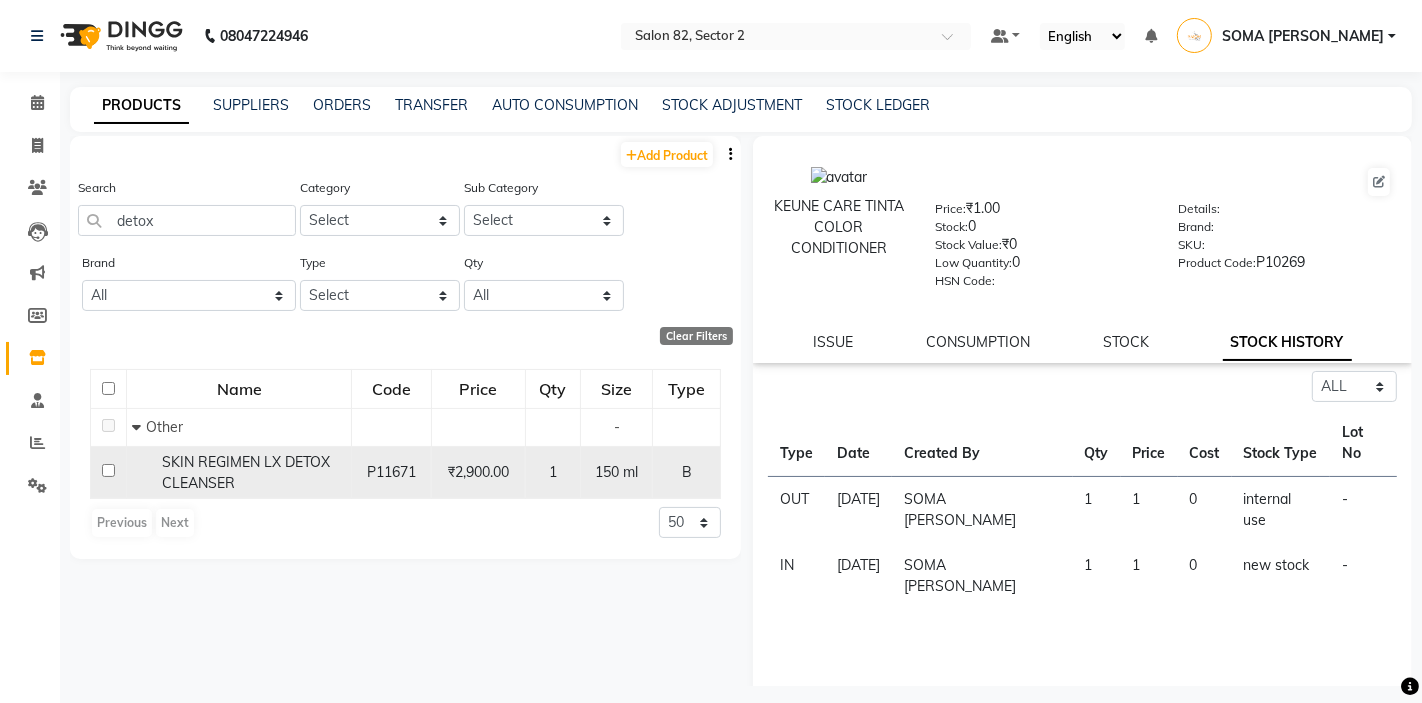 click on "SKIN REGIMEN LX DETOX CLEANSER" 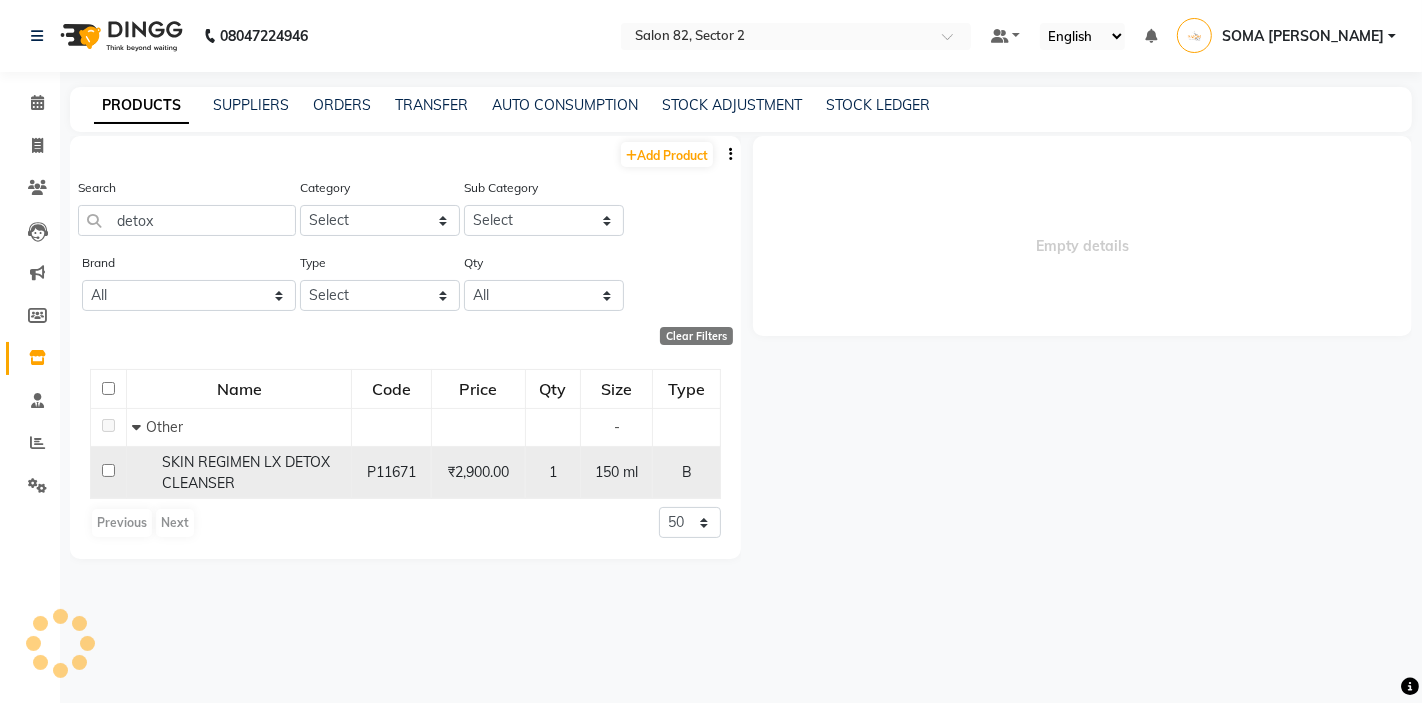 select on "all" 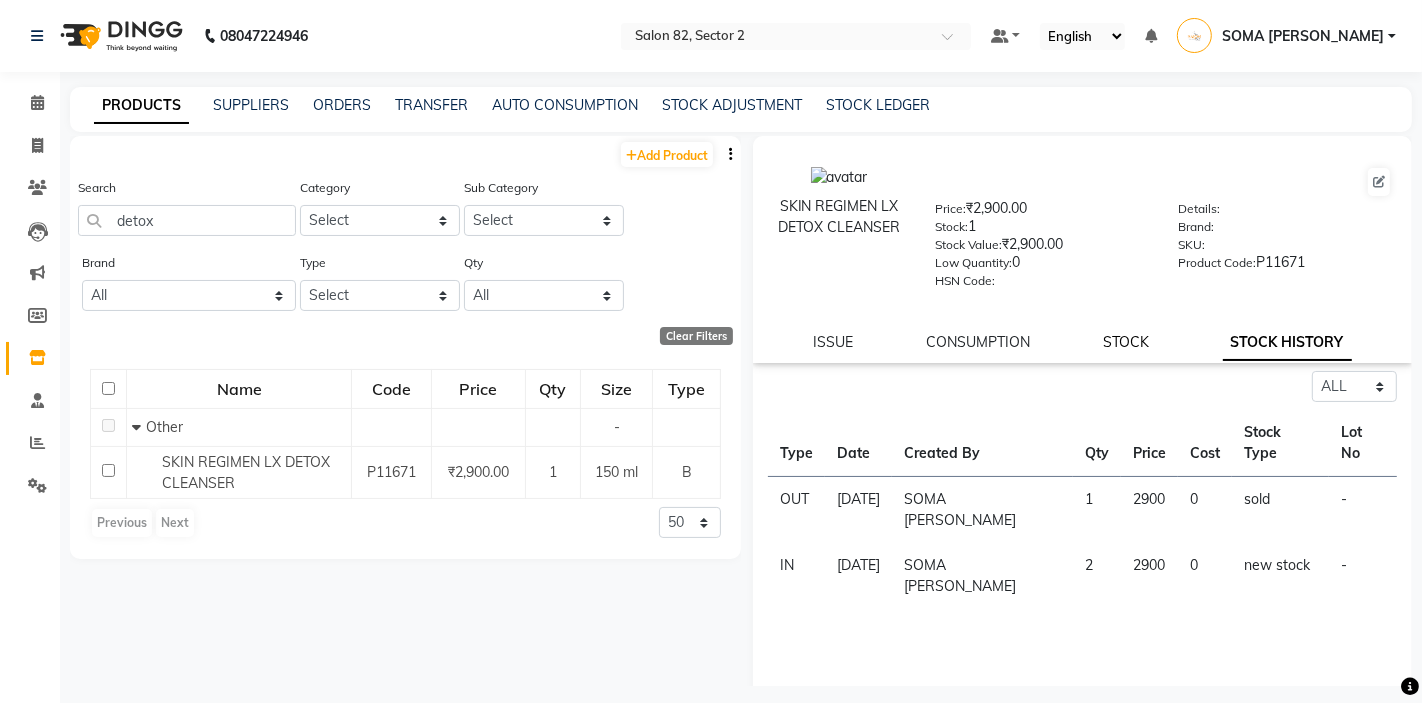 click on "STOCK" 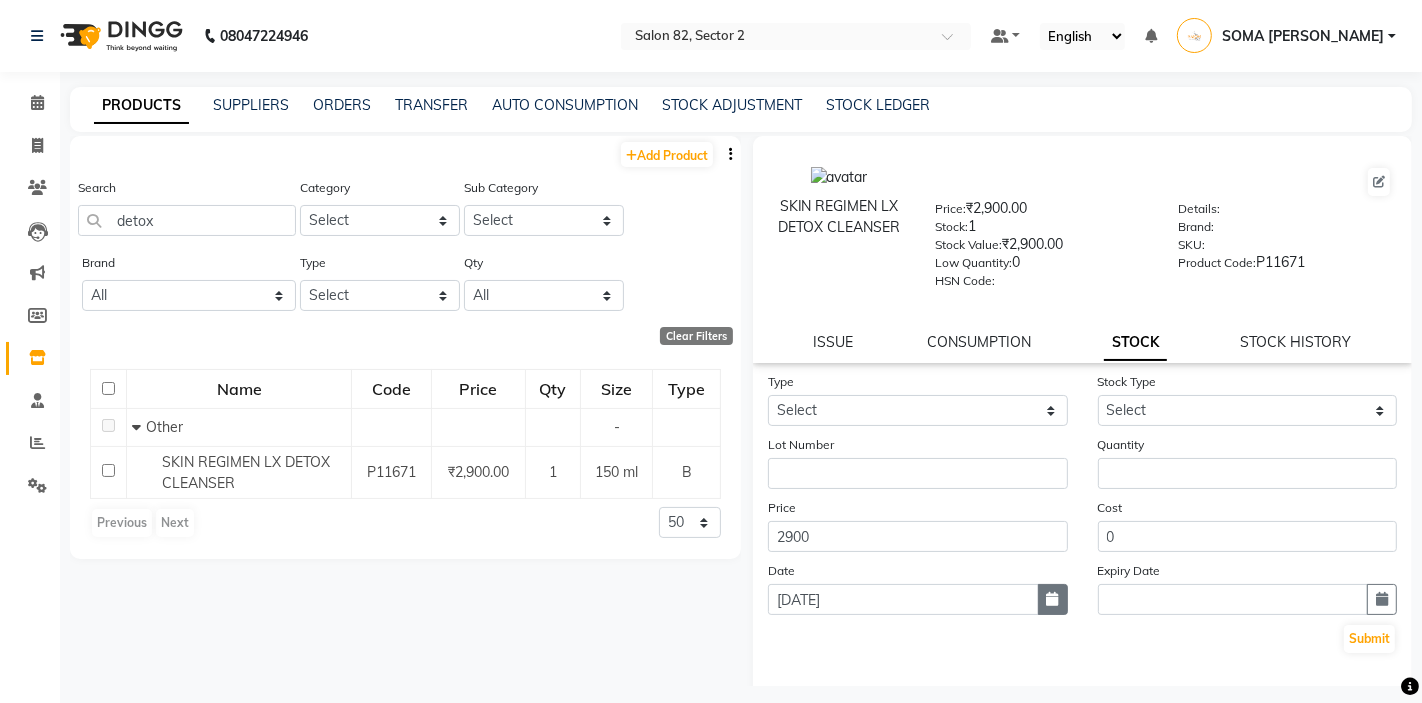 click 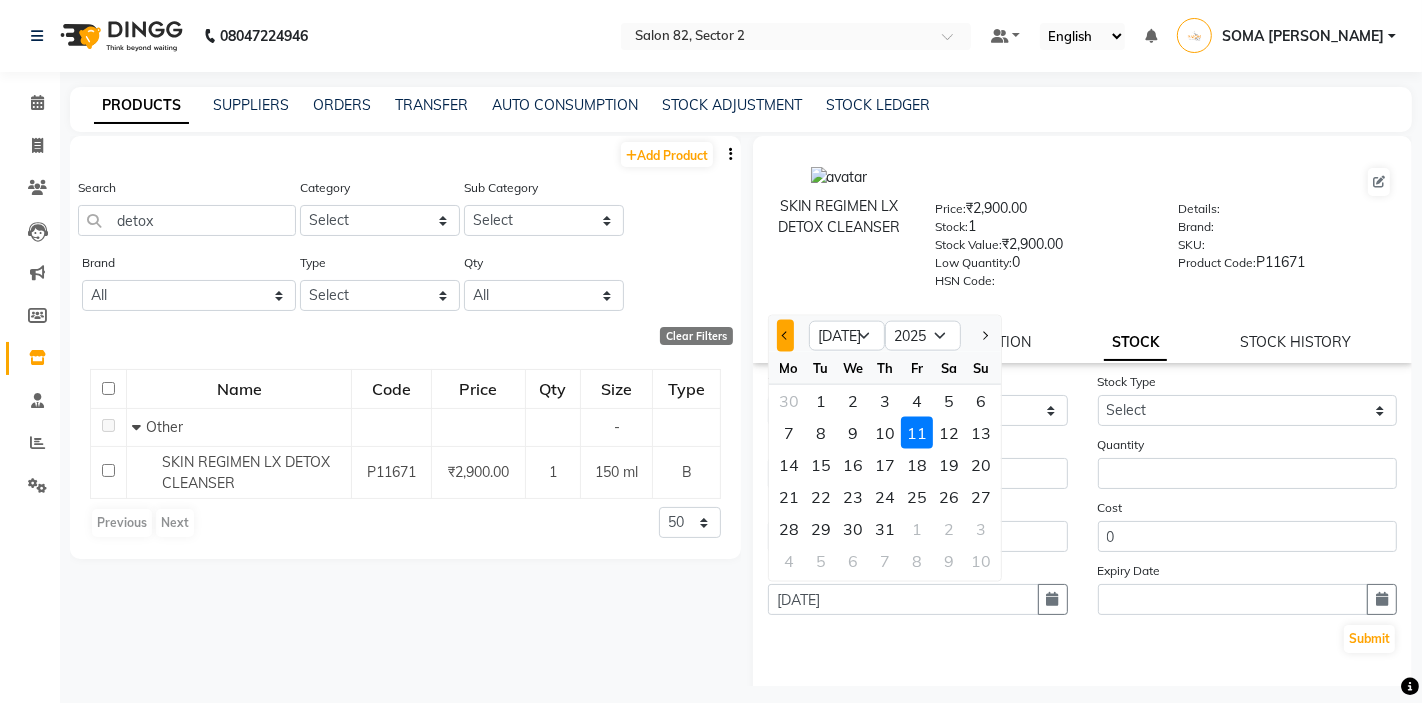 click 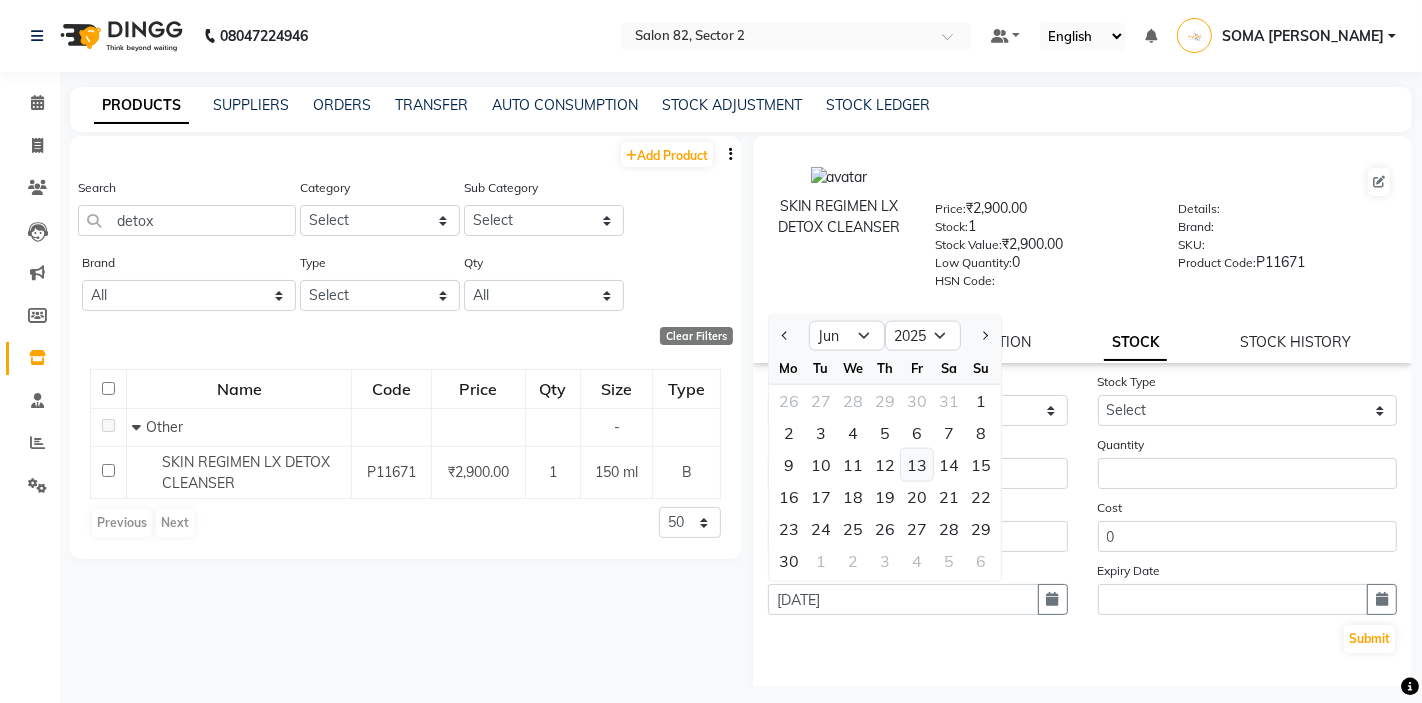 click on "13" 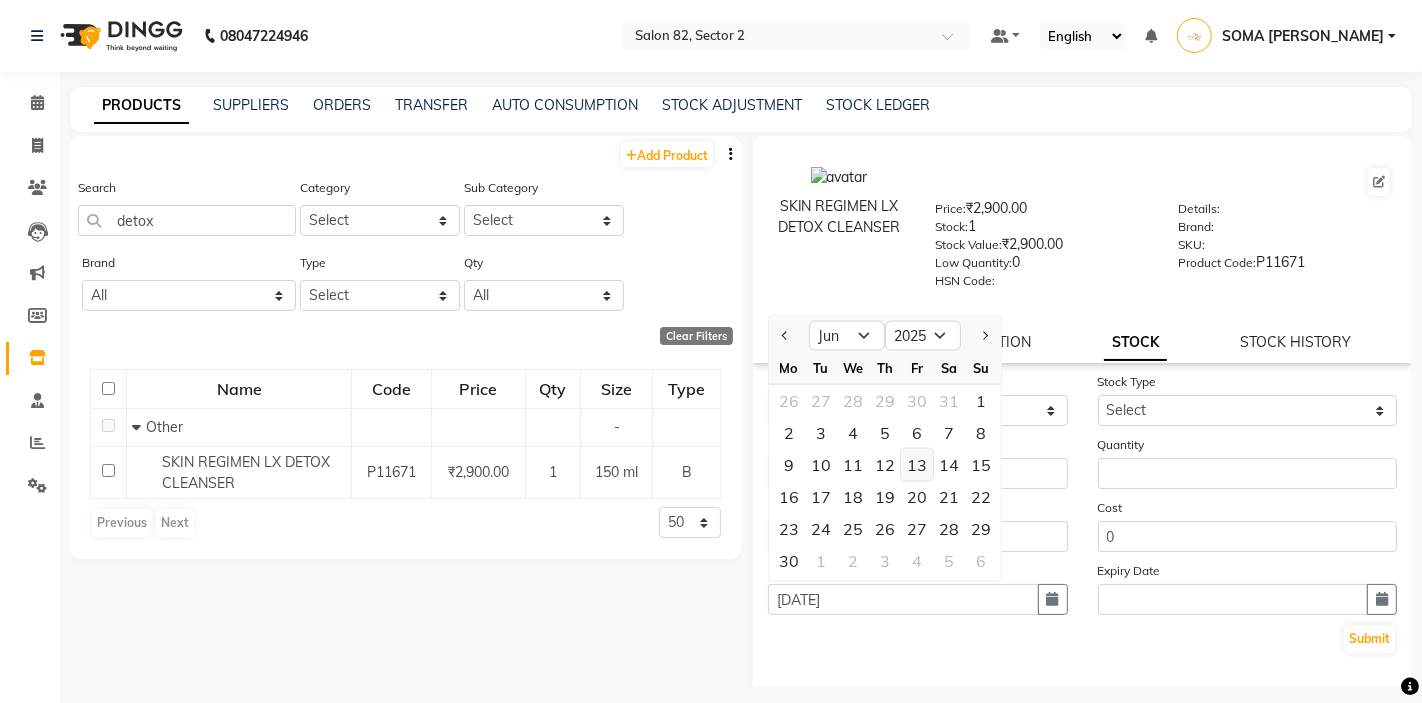 type on "13-06-2025" 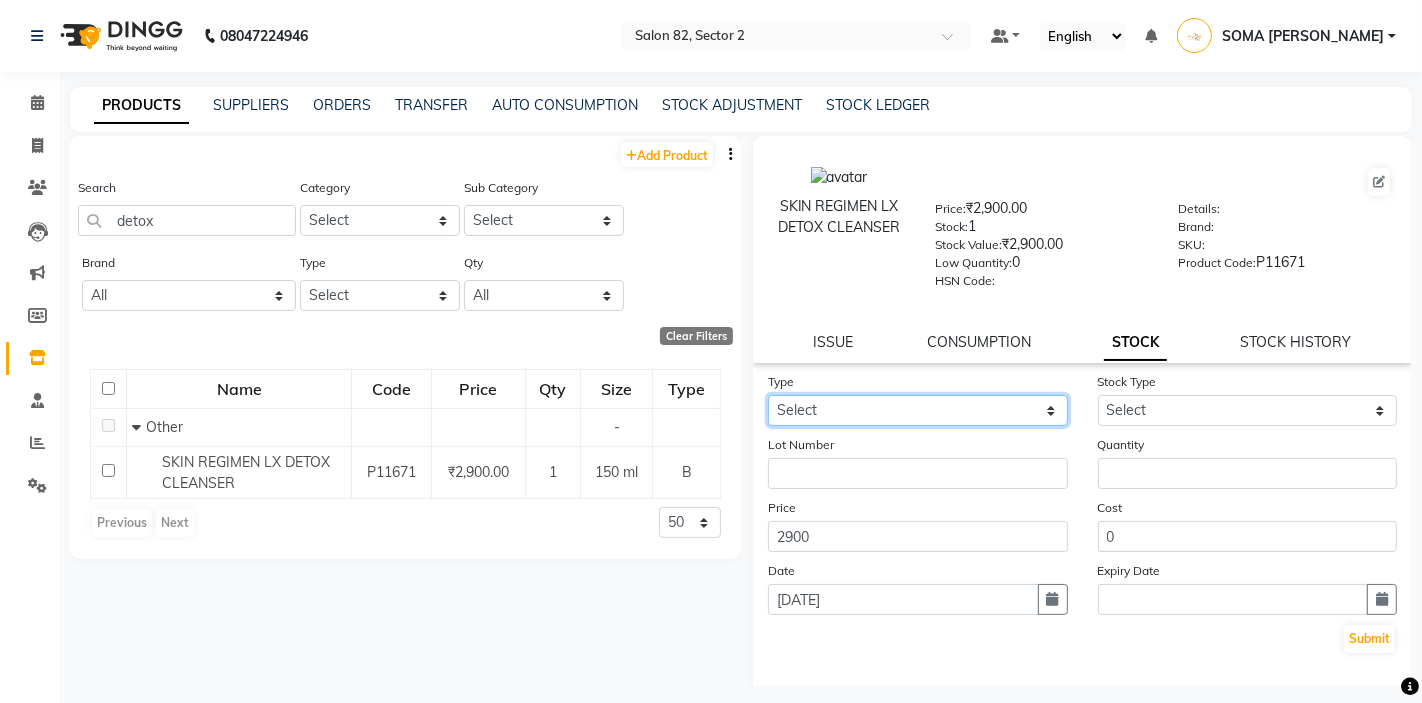 click on "Select In Out" 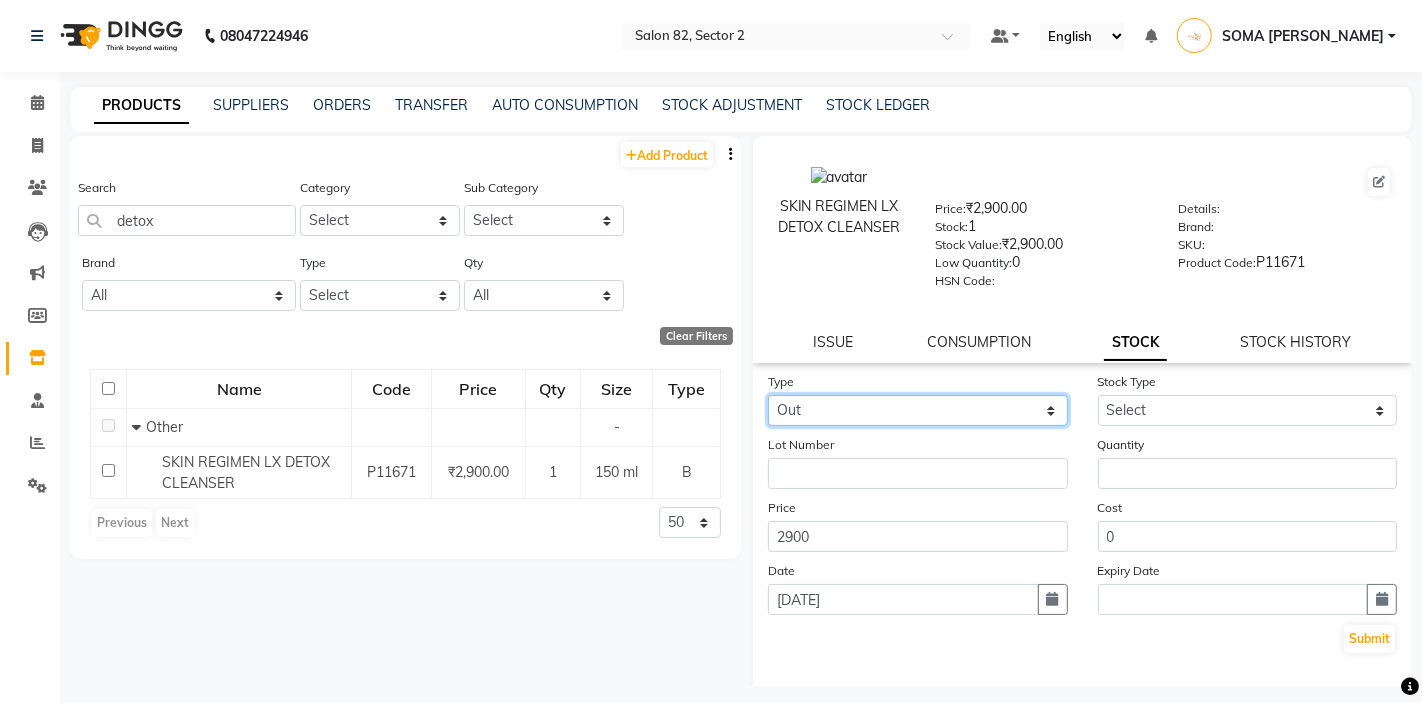 select 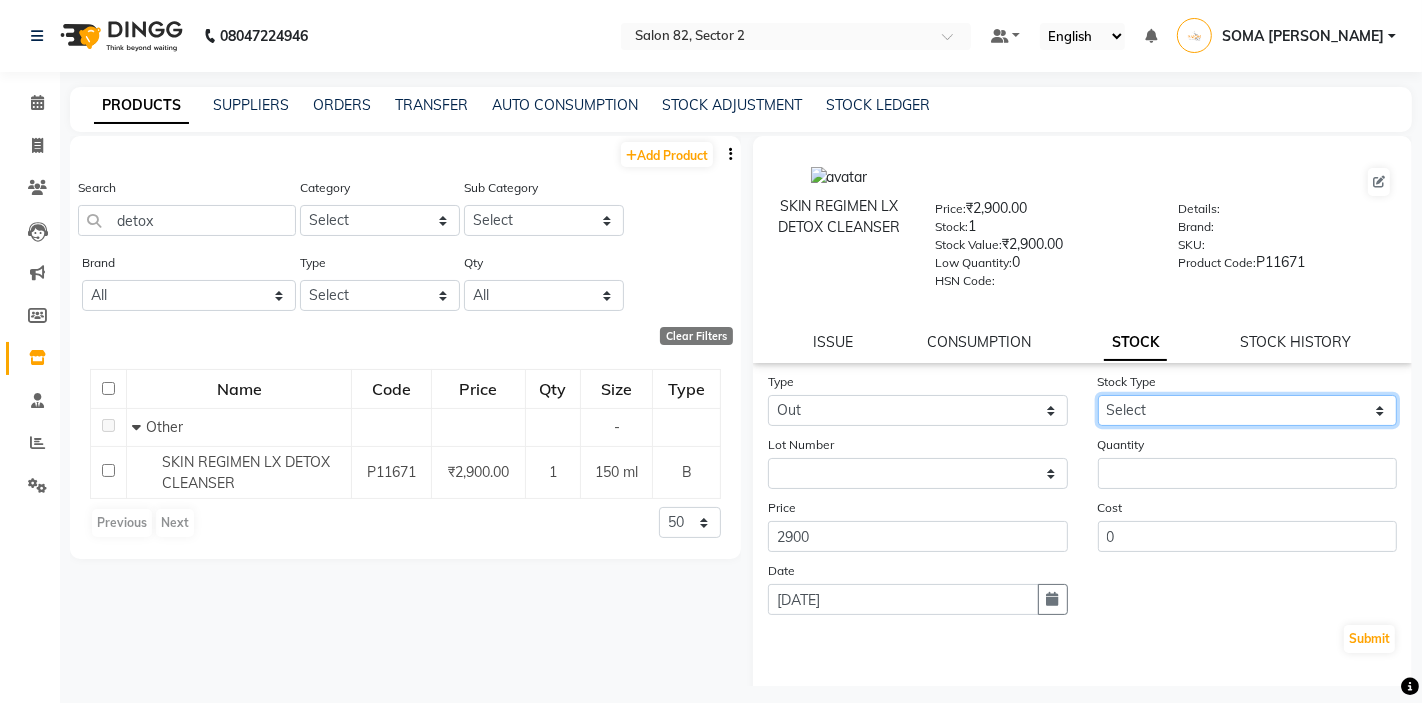 click on "Select Internal Use Damaged Expired Adjustment Return Other" 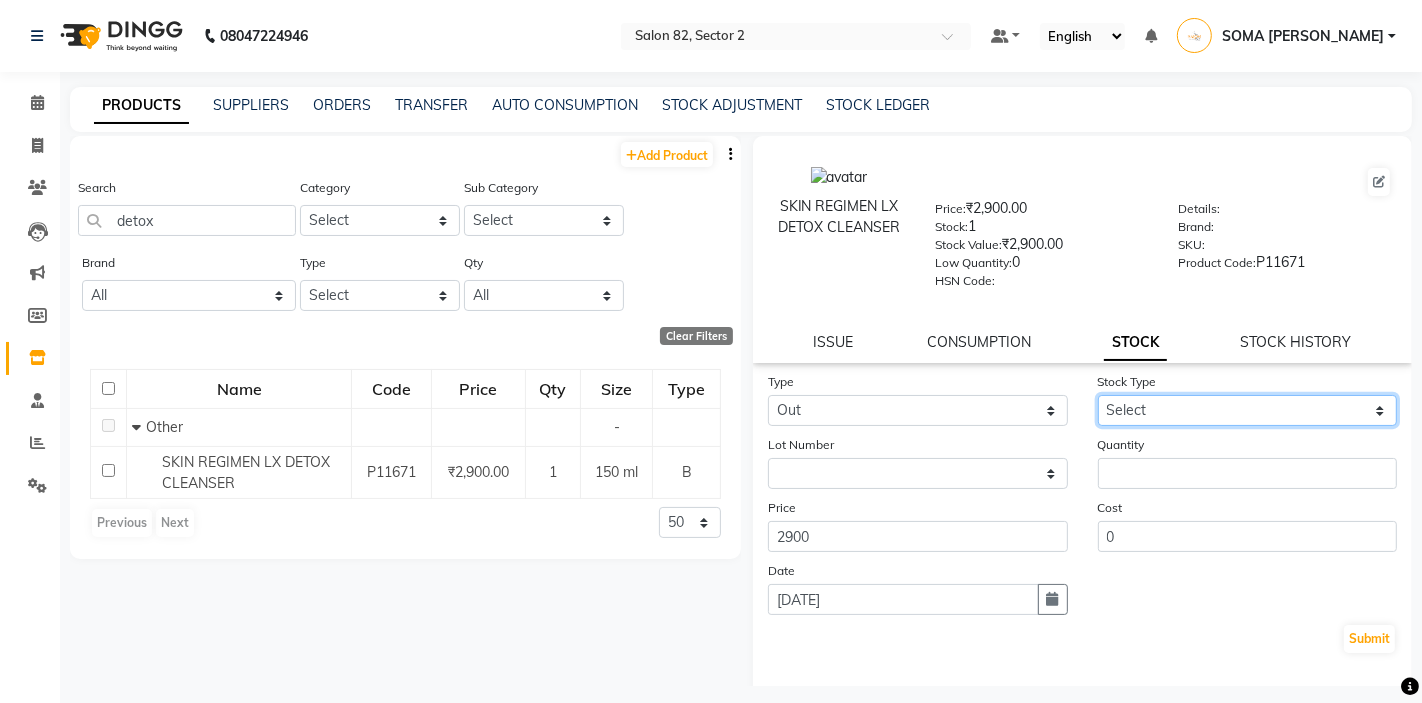 select on "internal use" 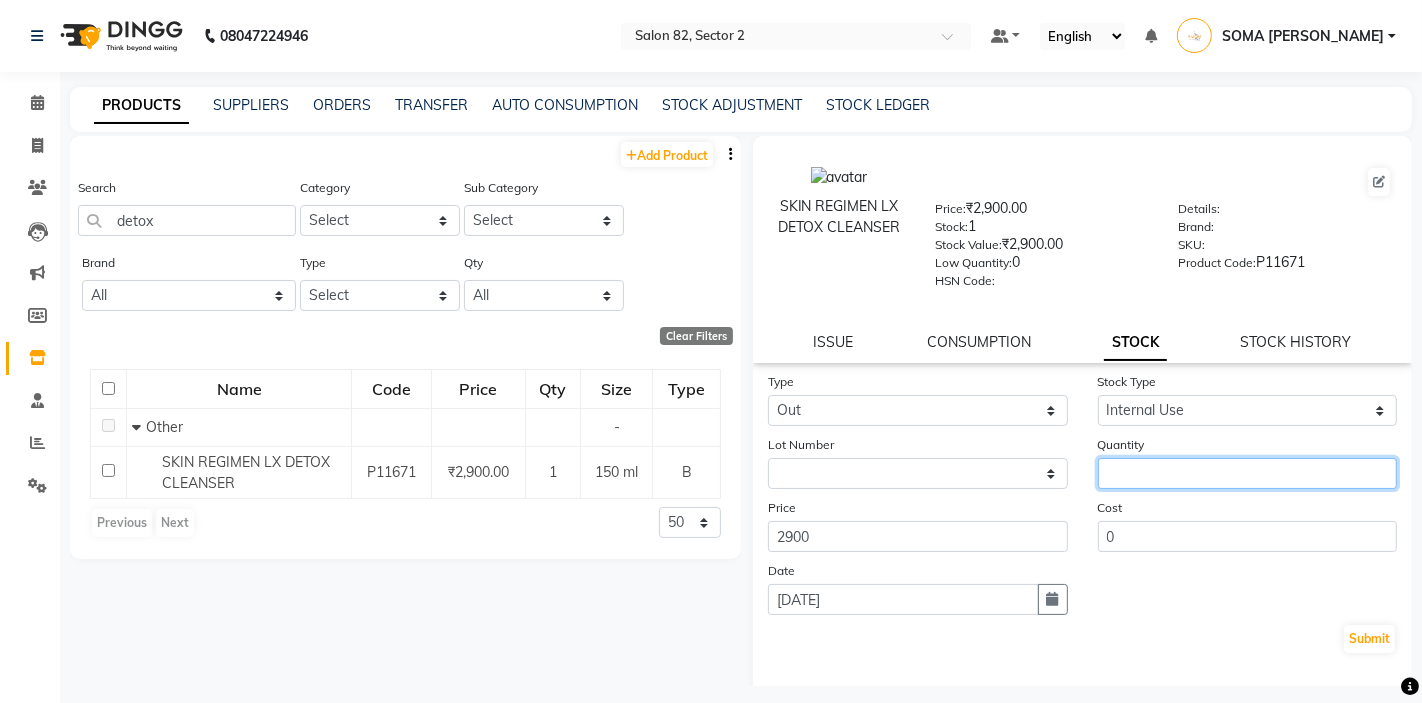 click 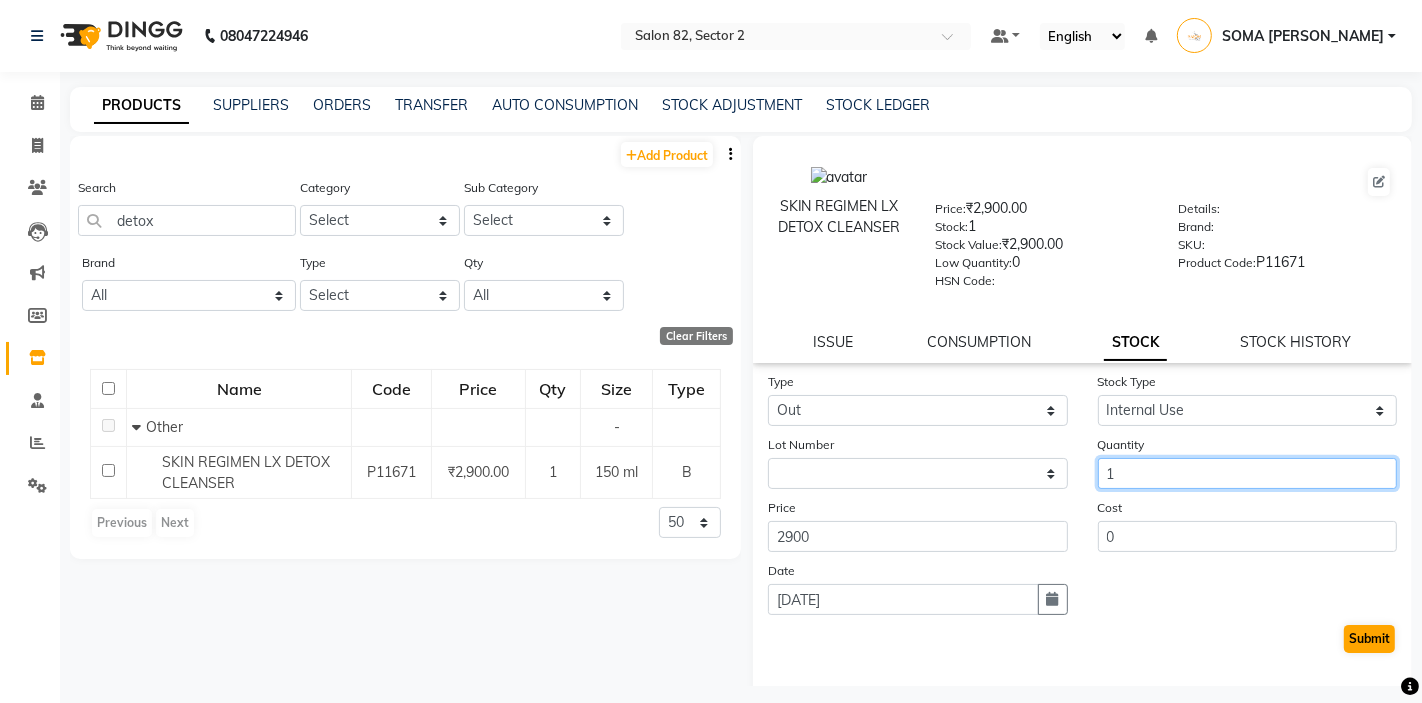 type on "1" 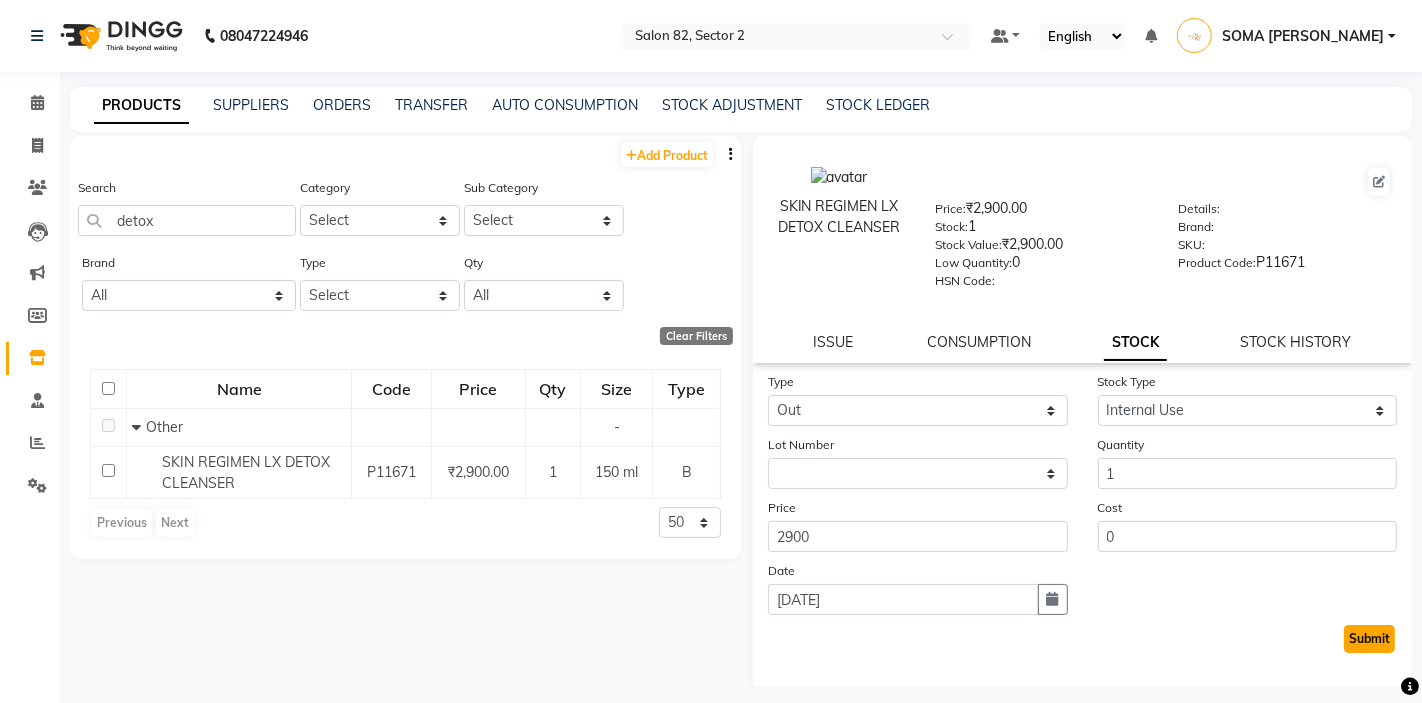 click on "Submit" 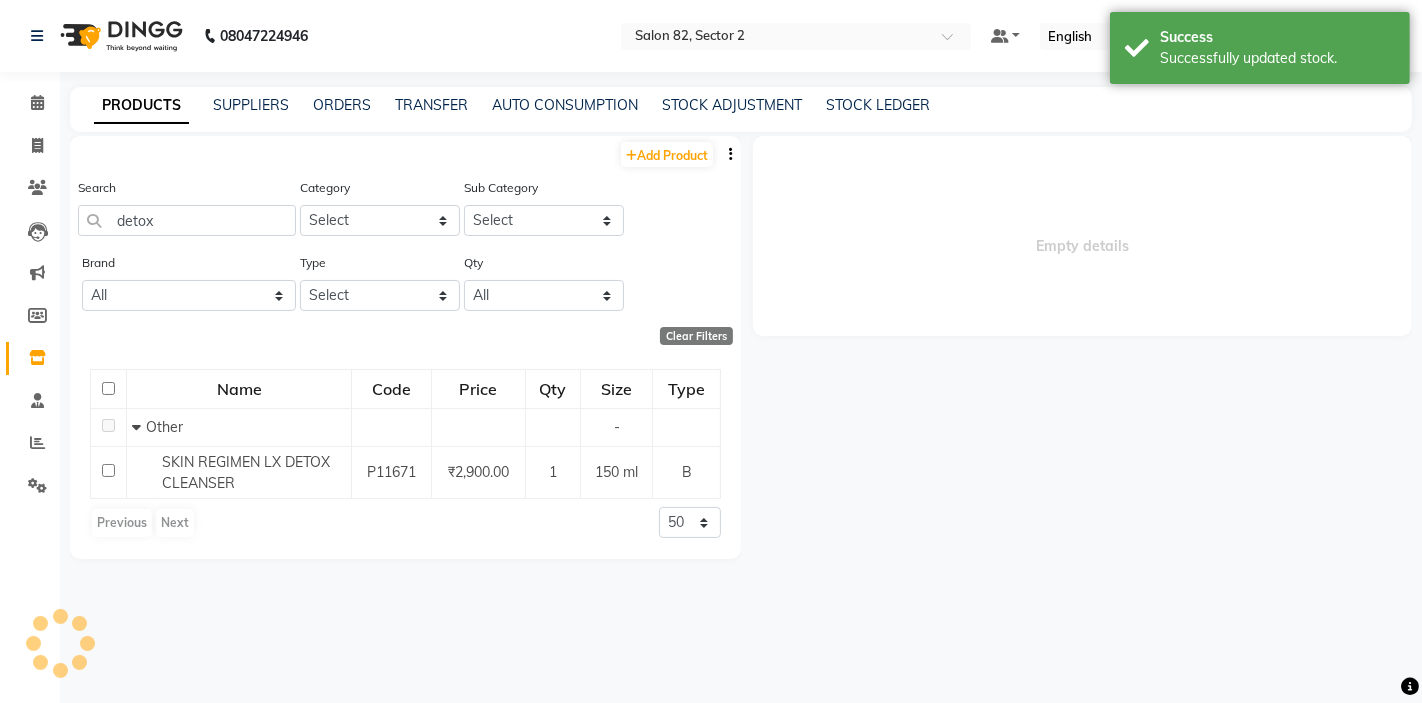 select 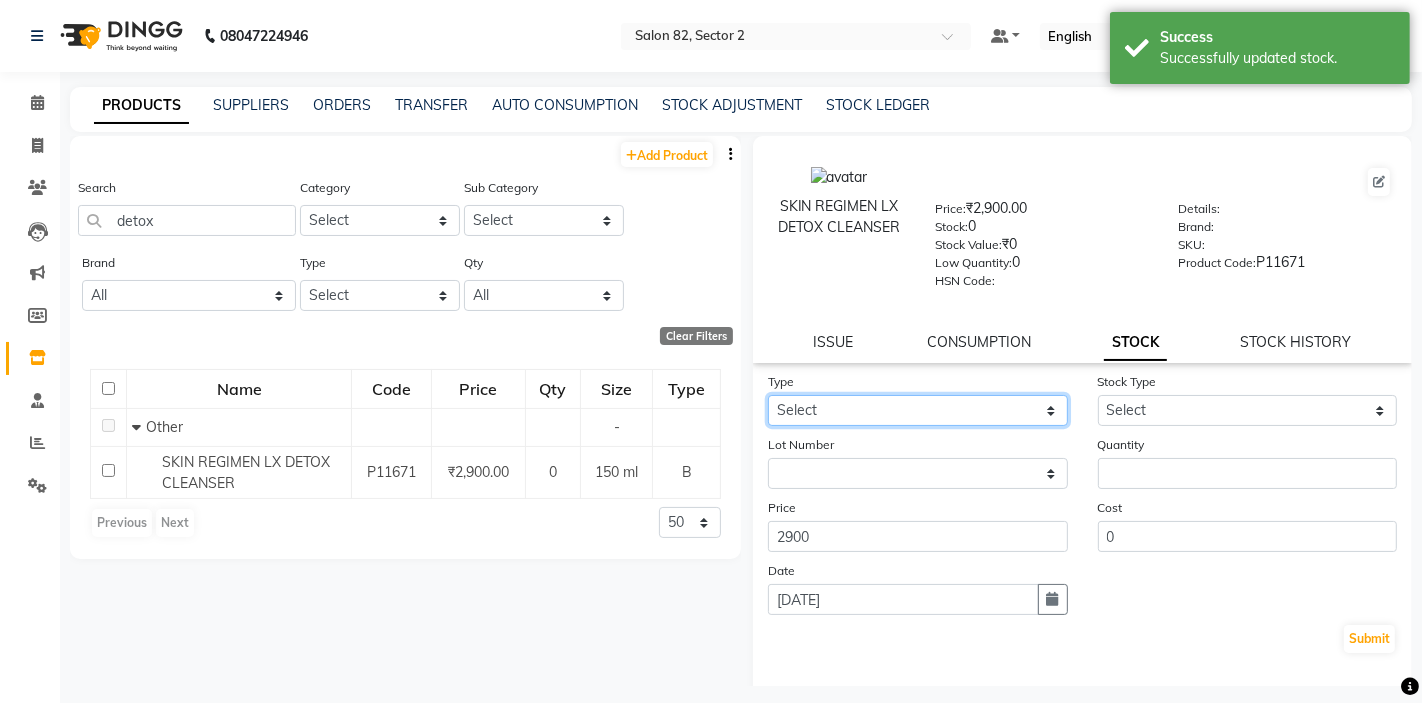 click on "Select In Out" 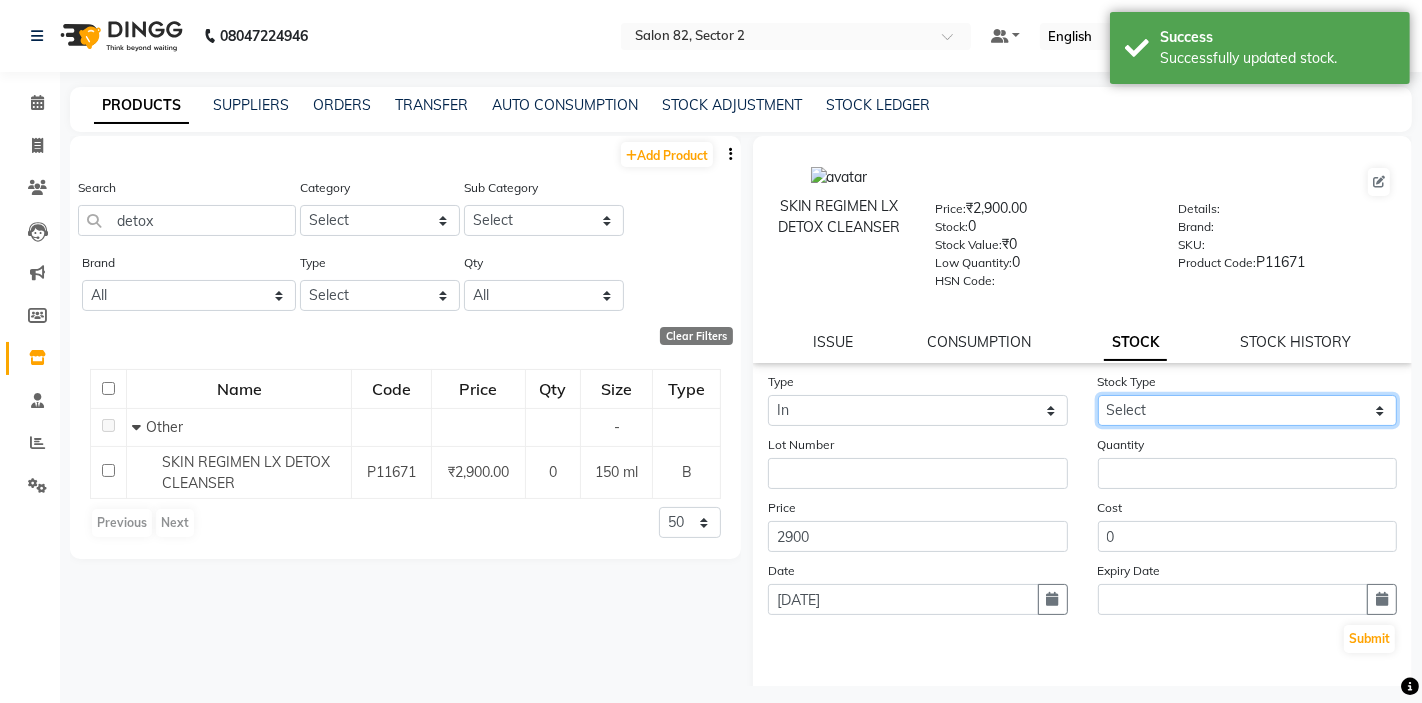 click on "Select New Stock Adjustment Return Other" 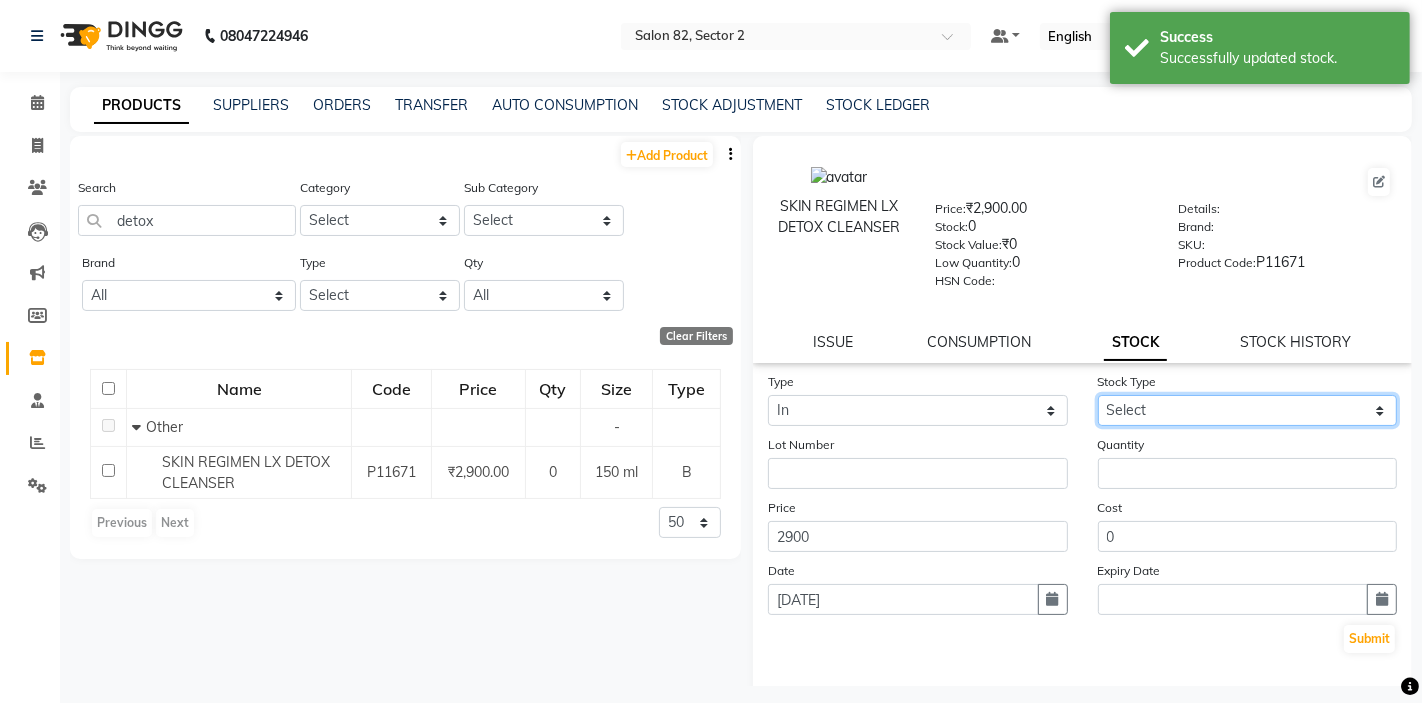 select on "new stock" 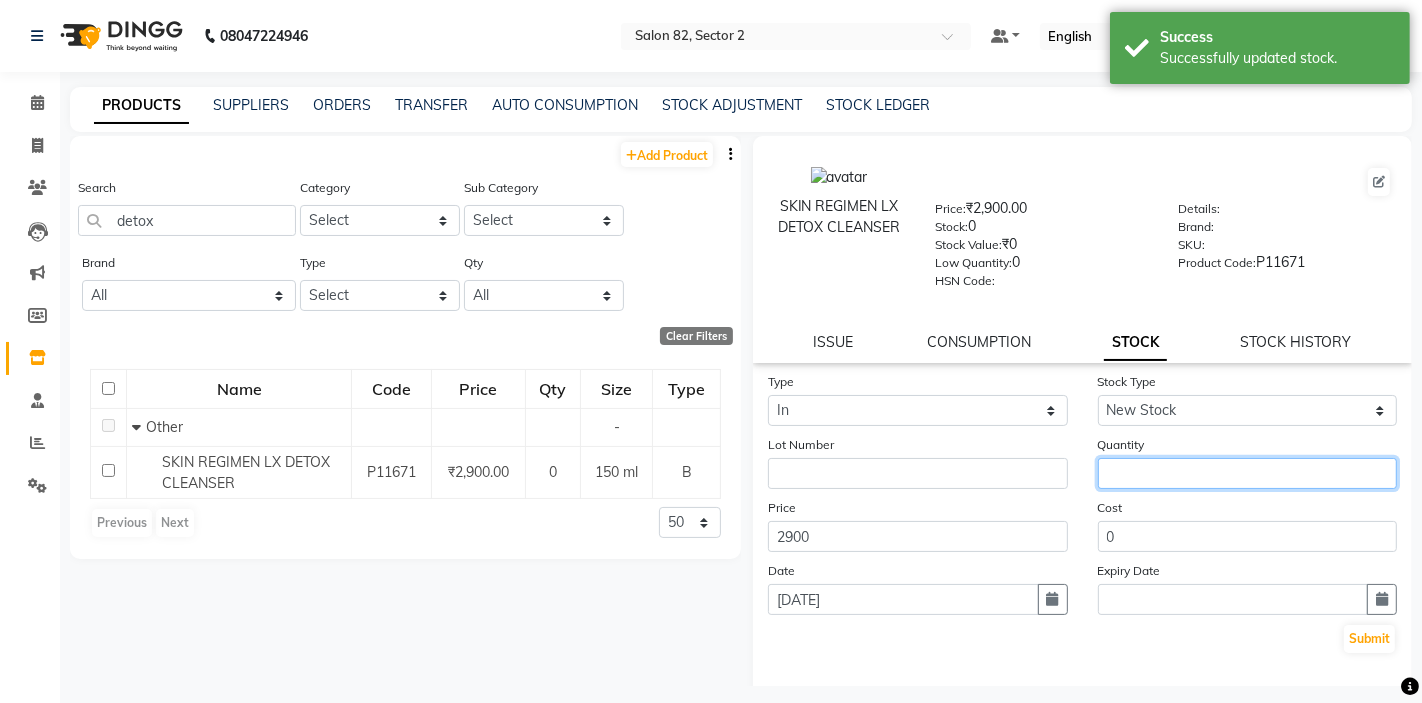 click 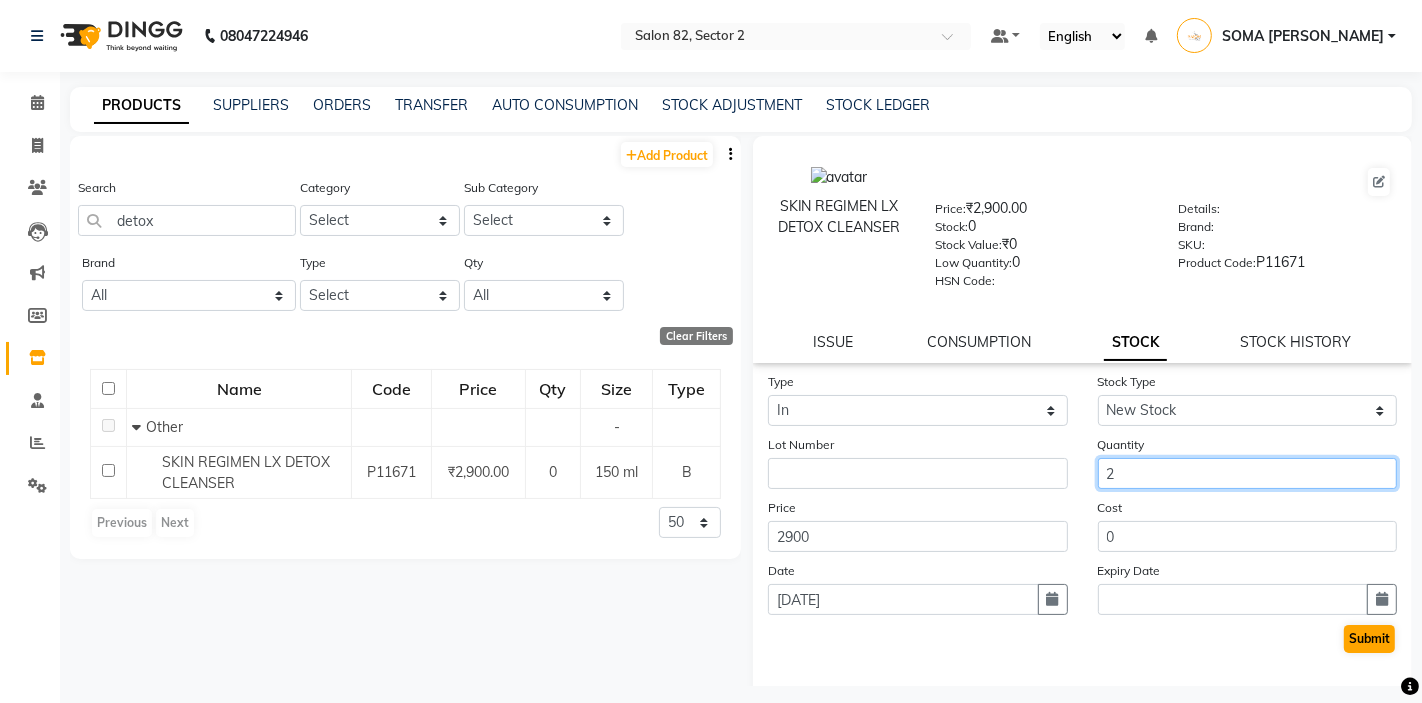 type on "2" 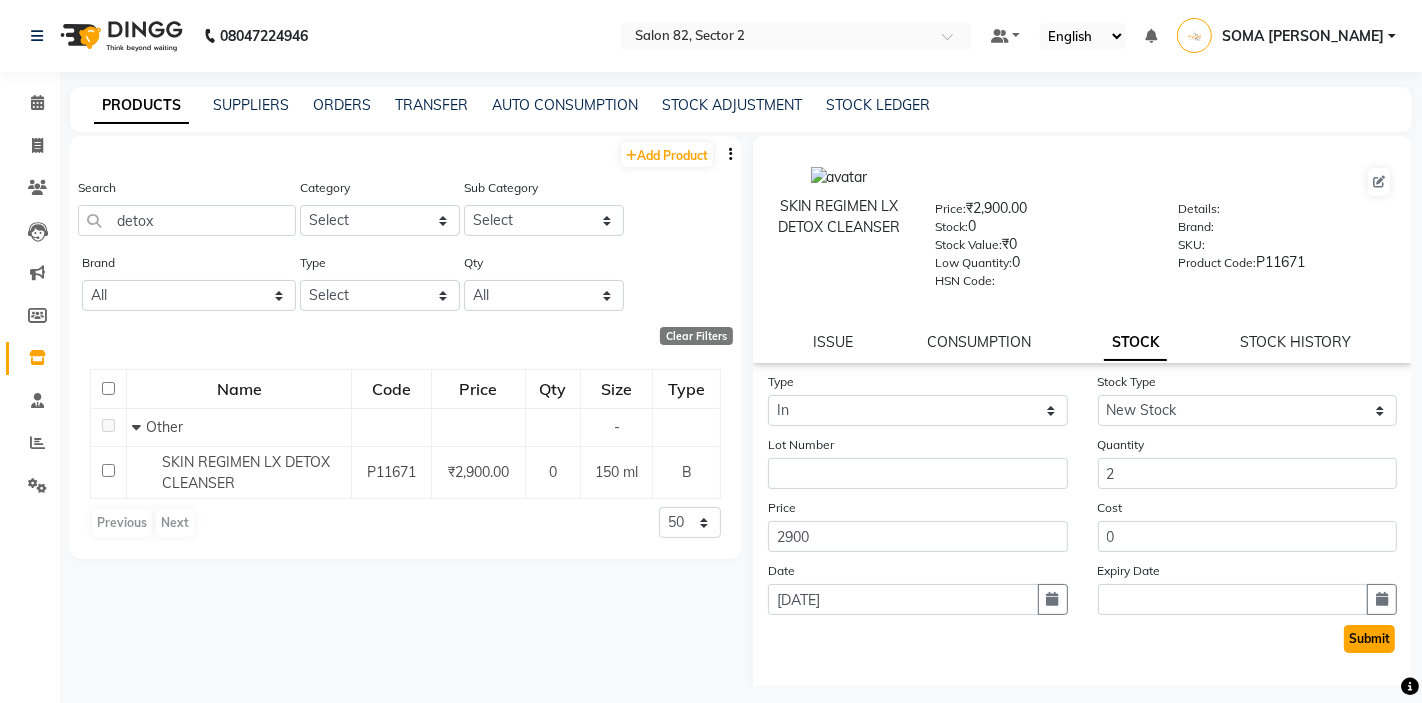 click on "Submit" 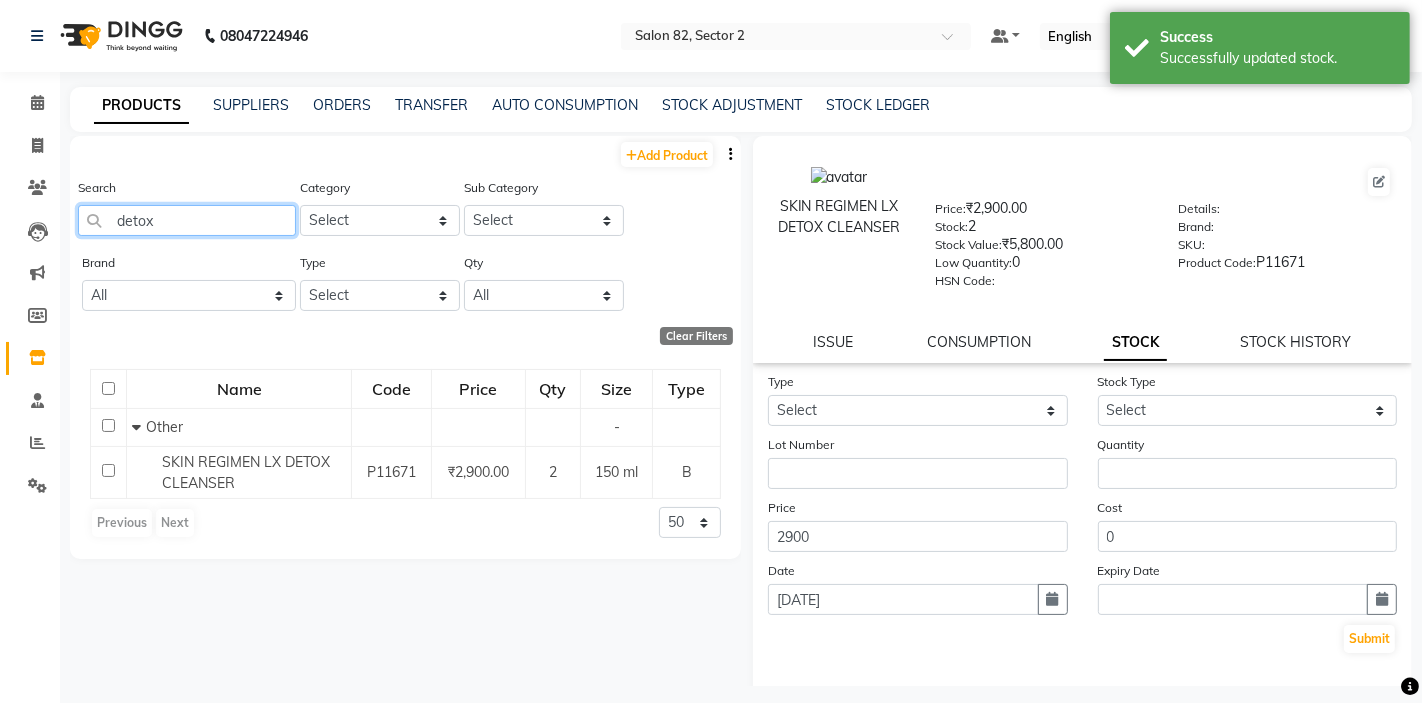 click on "detox" 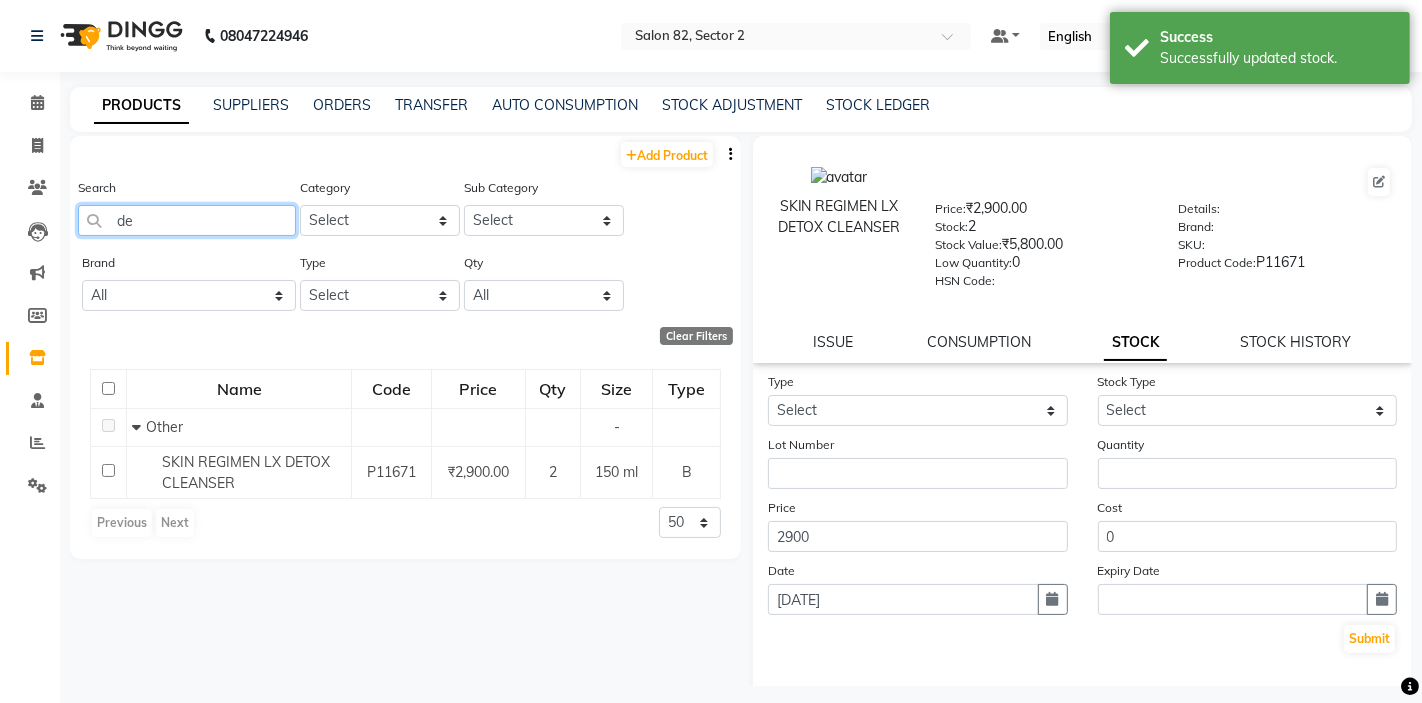type on "d" 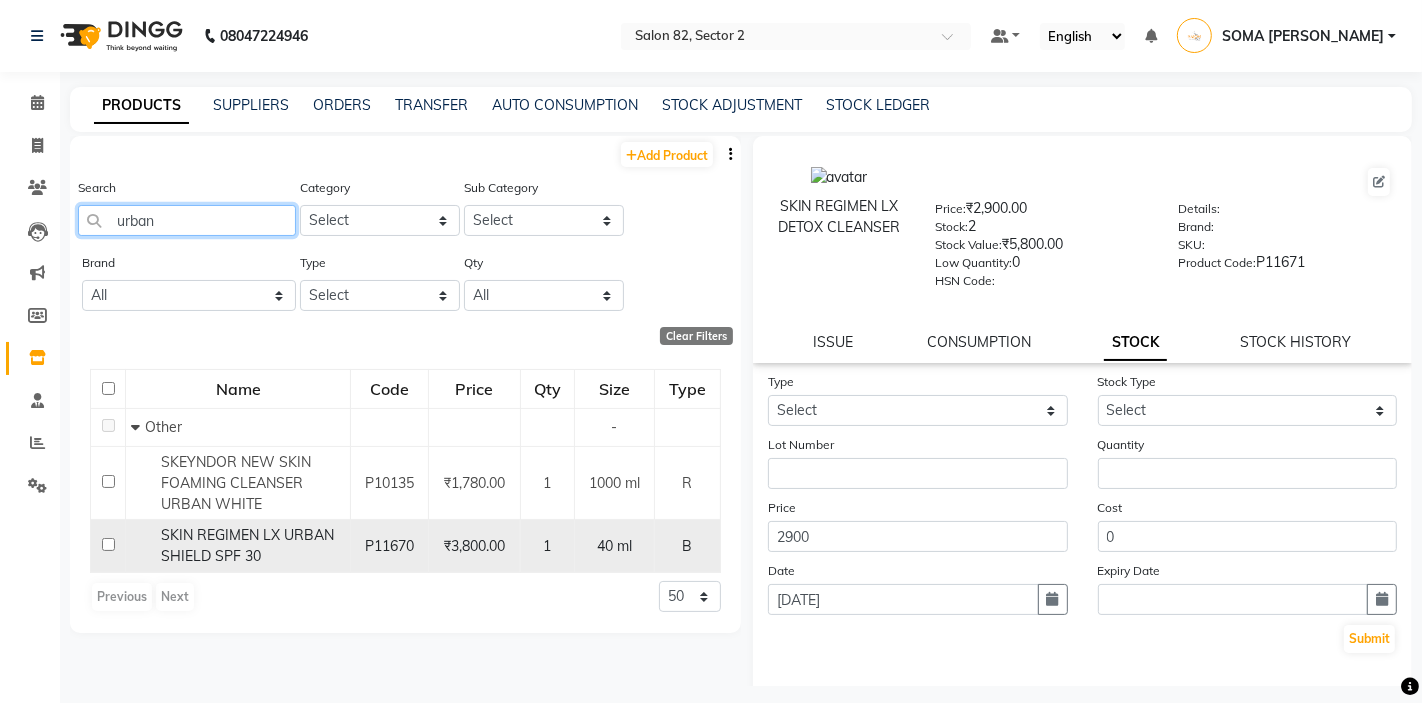 type on "urban" 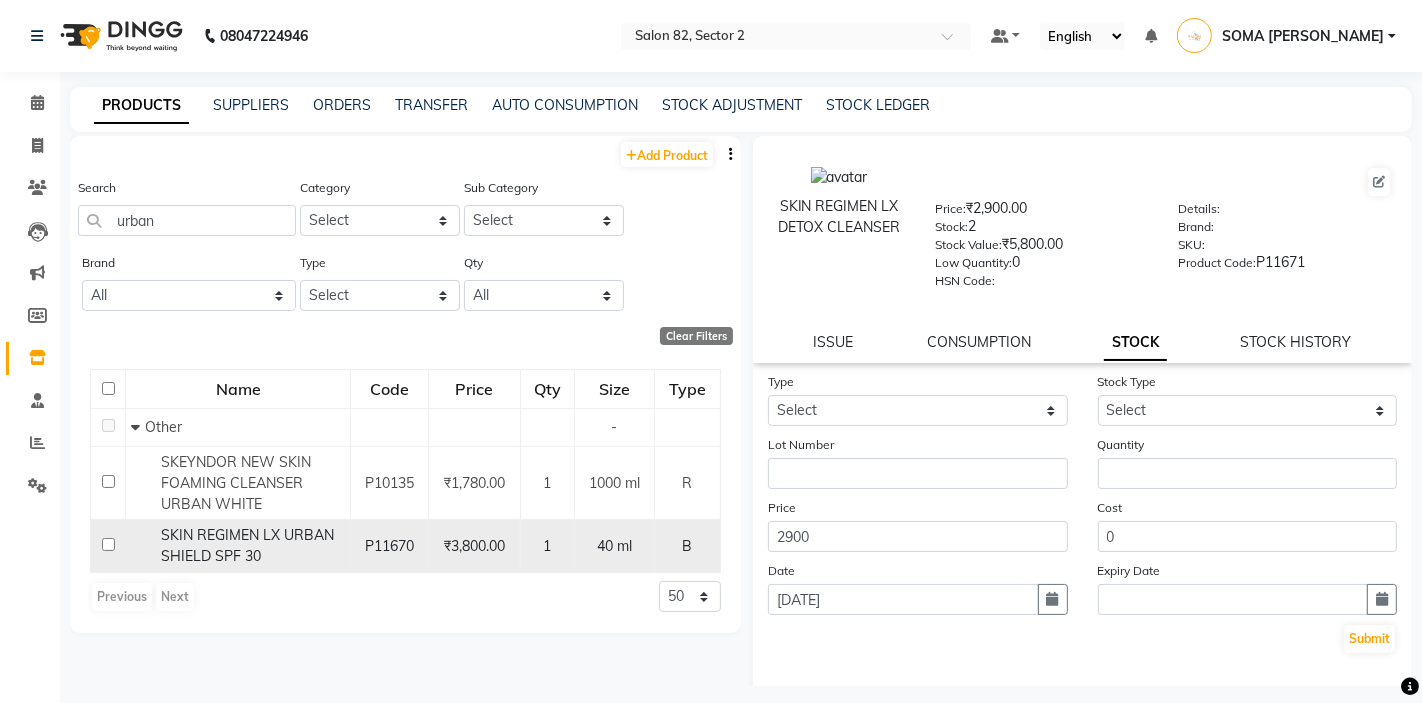 click on "SKIN REGIMEN LX URBAN SHIELD SPF 30" 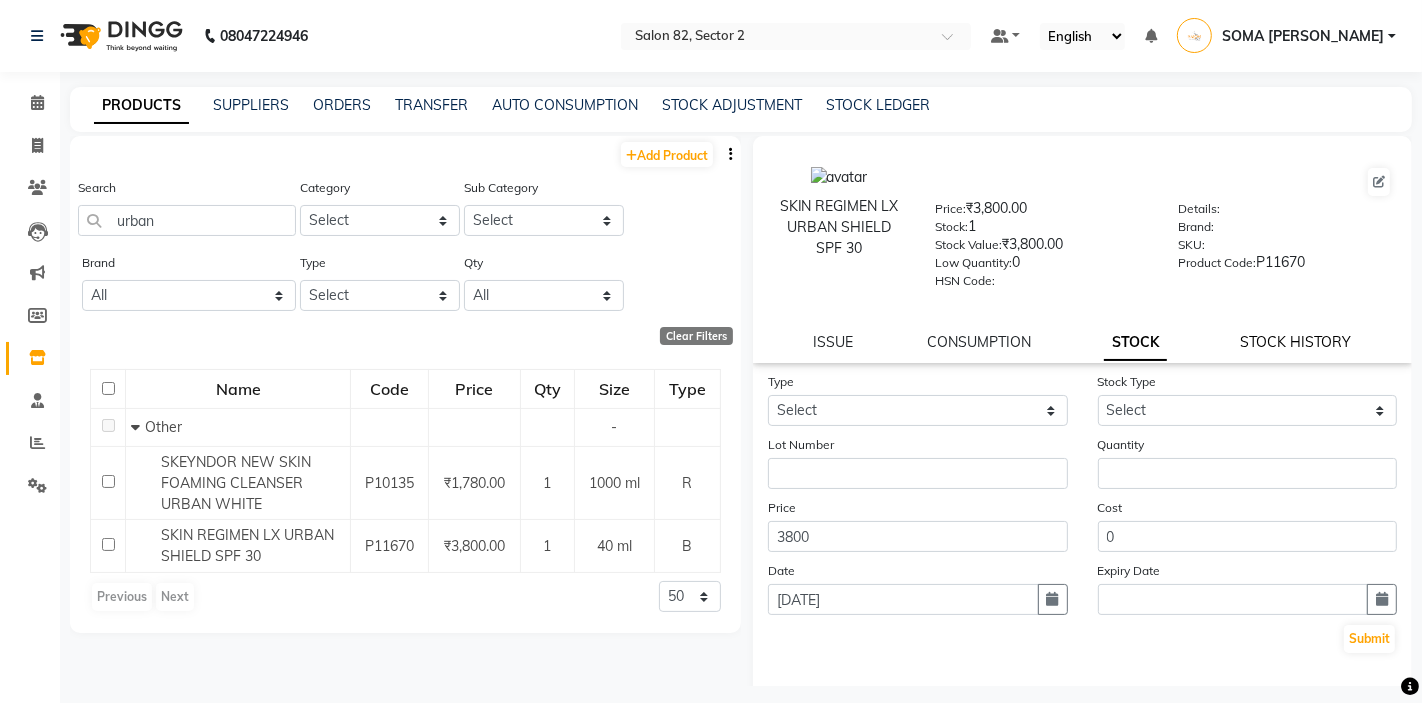click on "STOCK HISTORY" 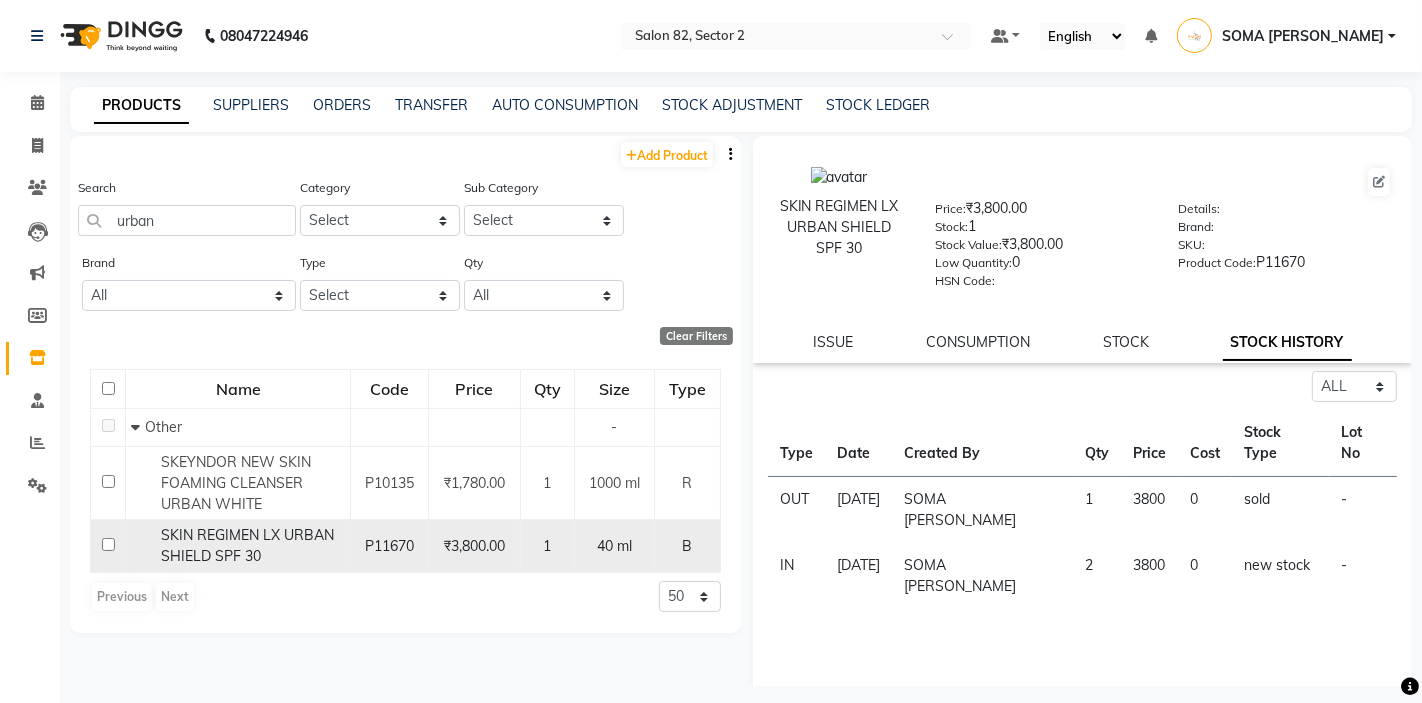 click on "SKIN REGIMEN LX URBAN SHIELD SPF 30" 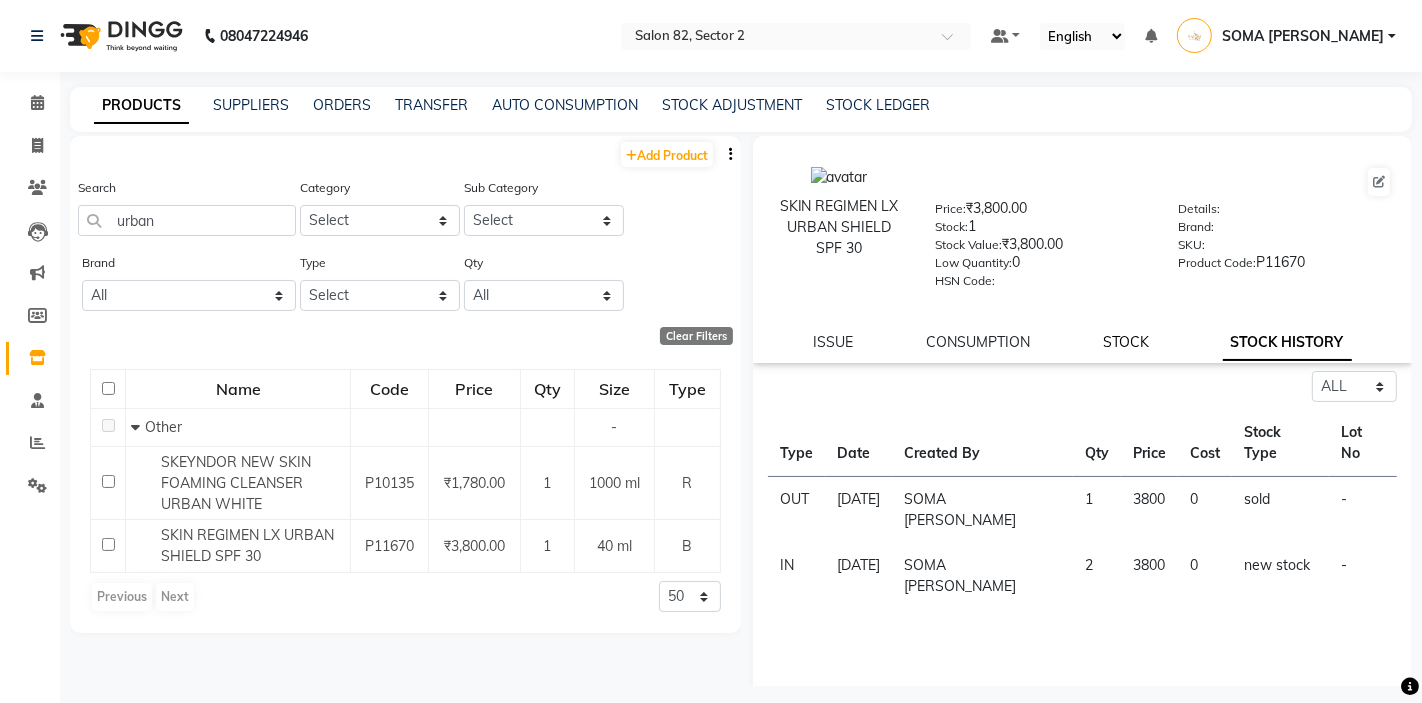 click on "STOCK" 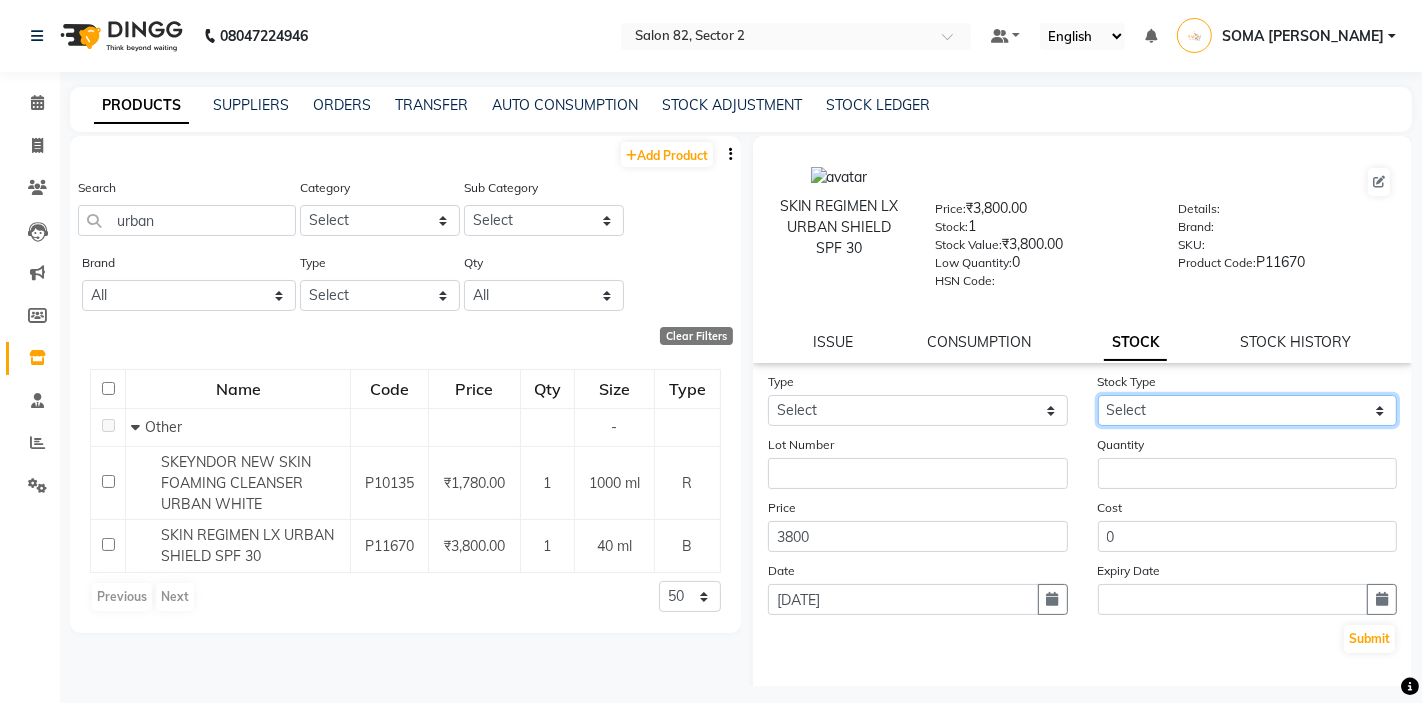 click on "Select New Stock Adjustment Return Other" 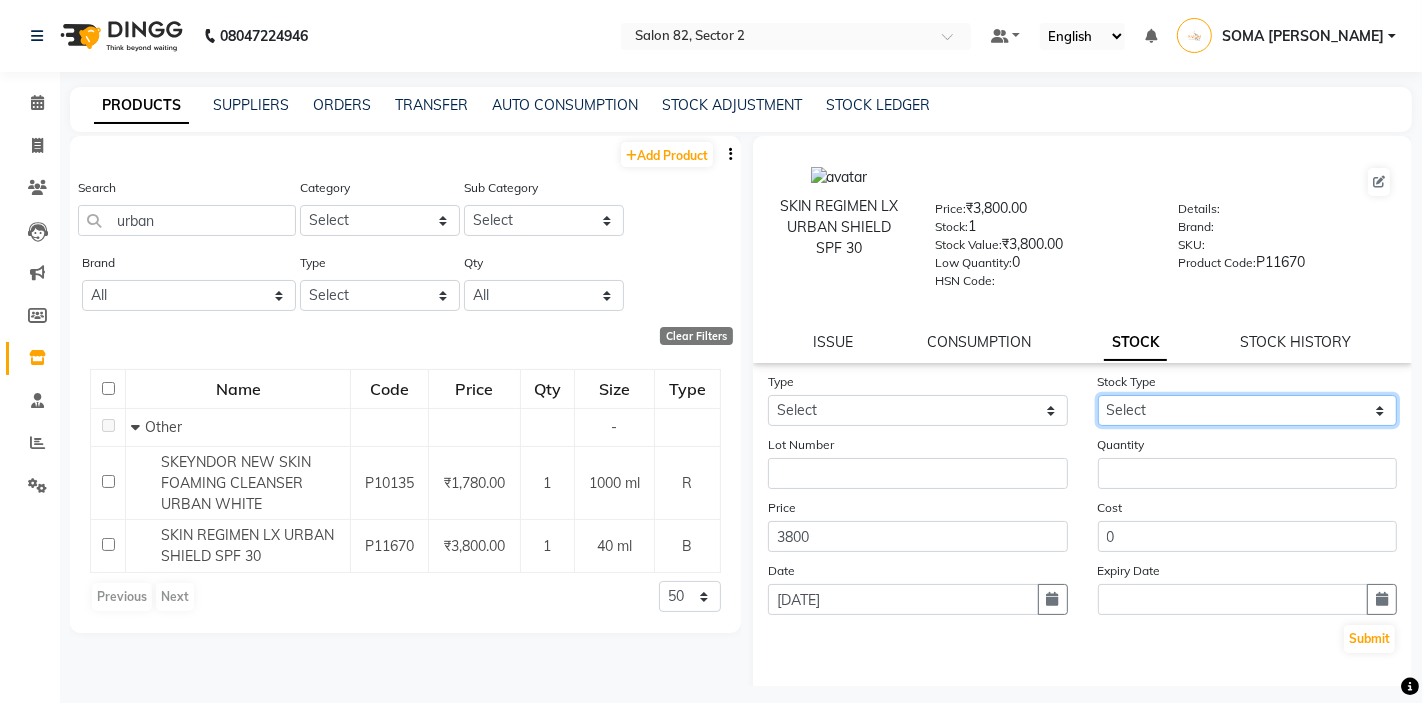 select on "new stock" 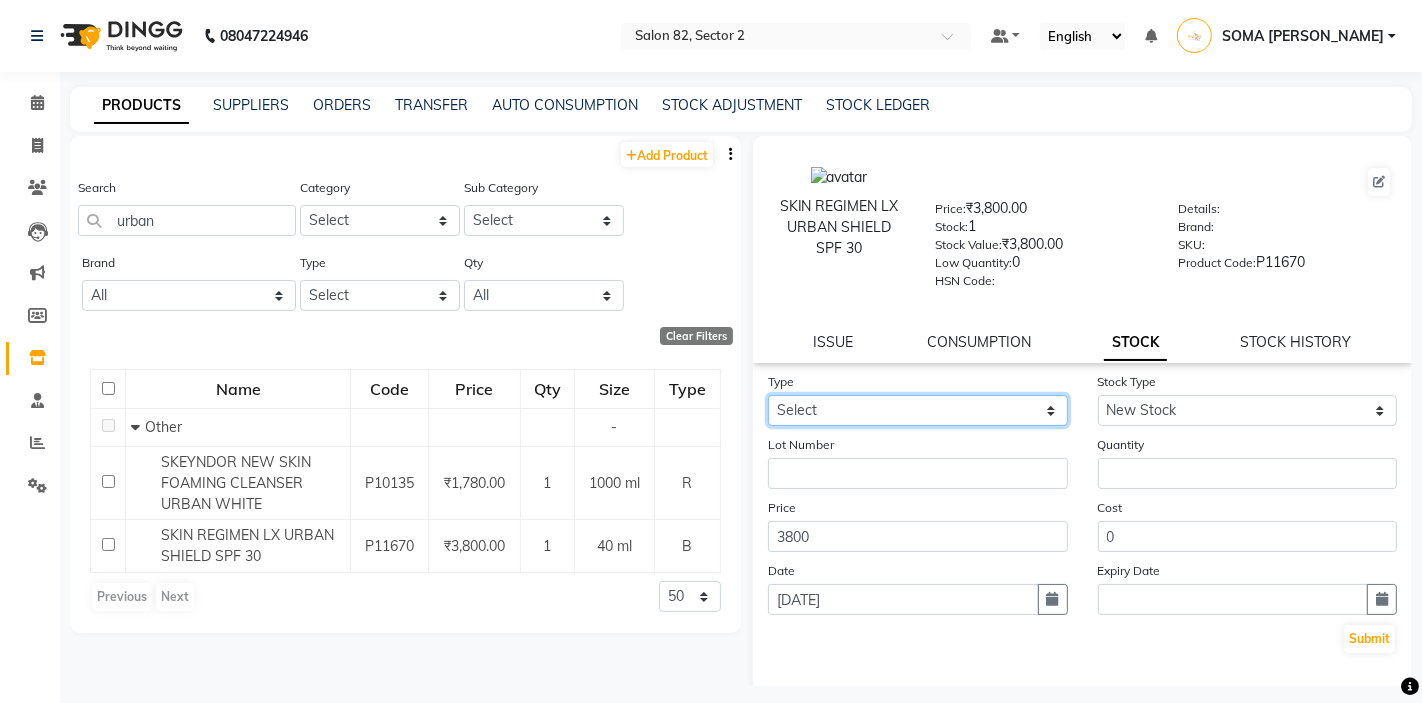 click on "Select In Out" 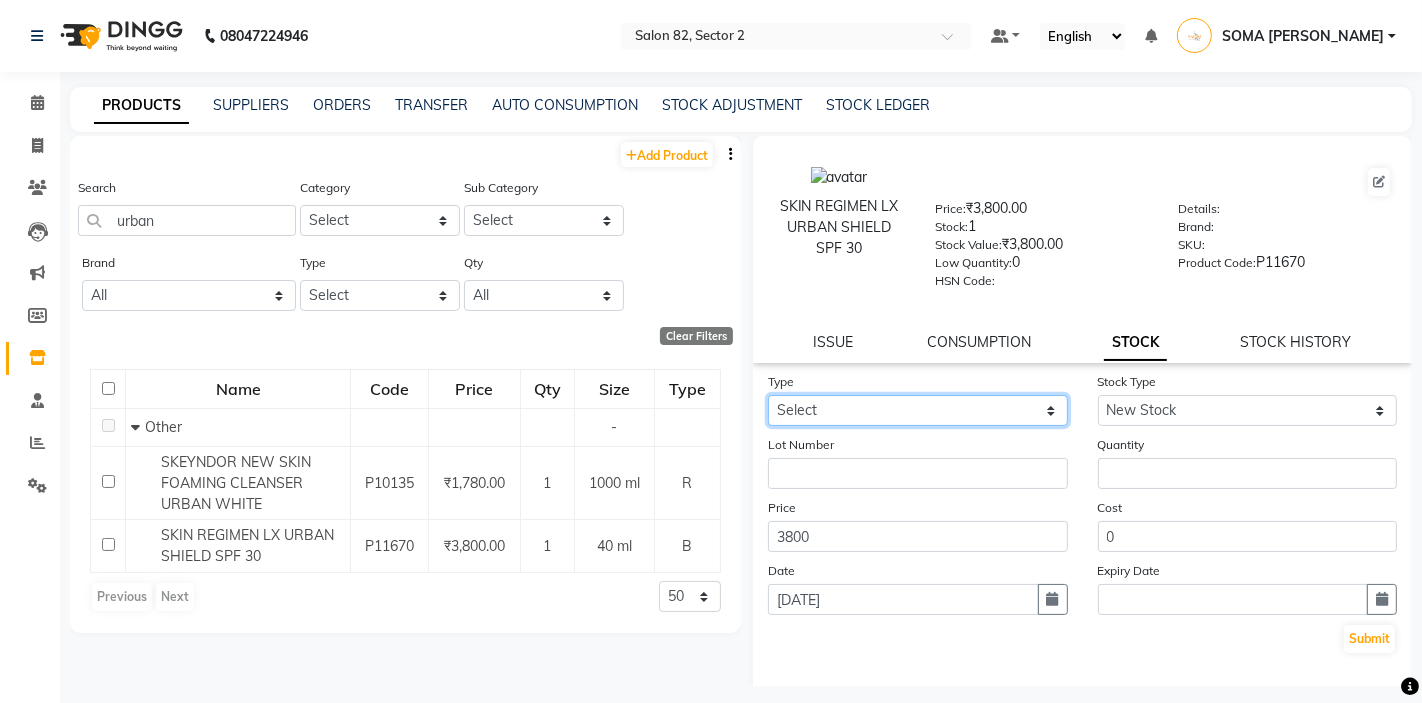 select on "out" 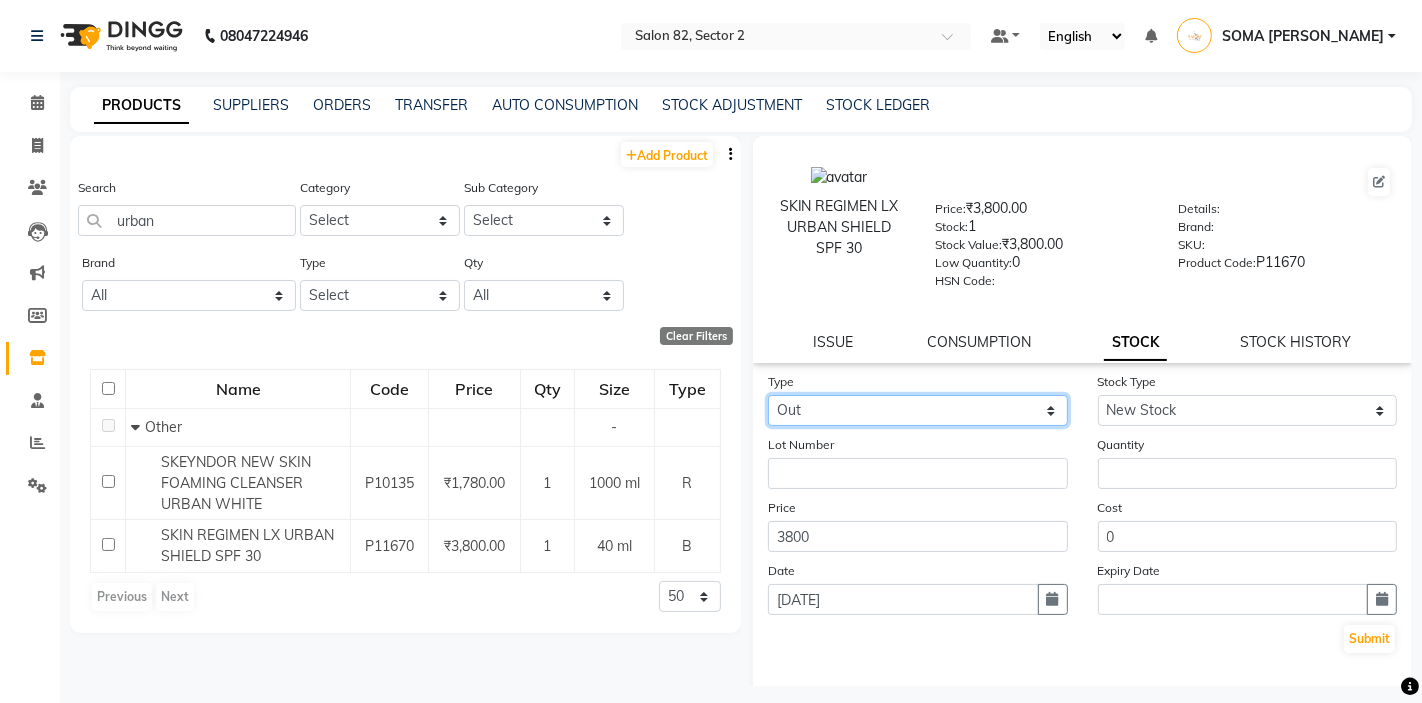 select 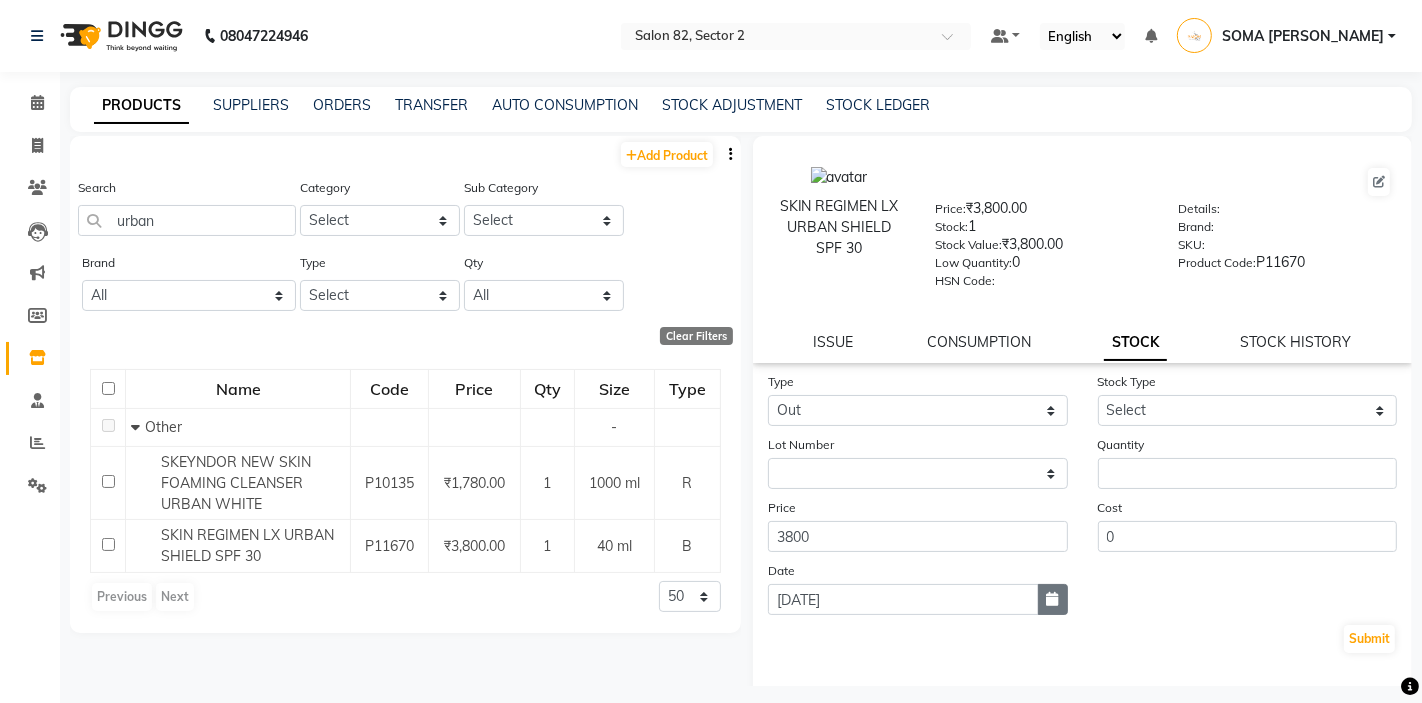 click 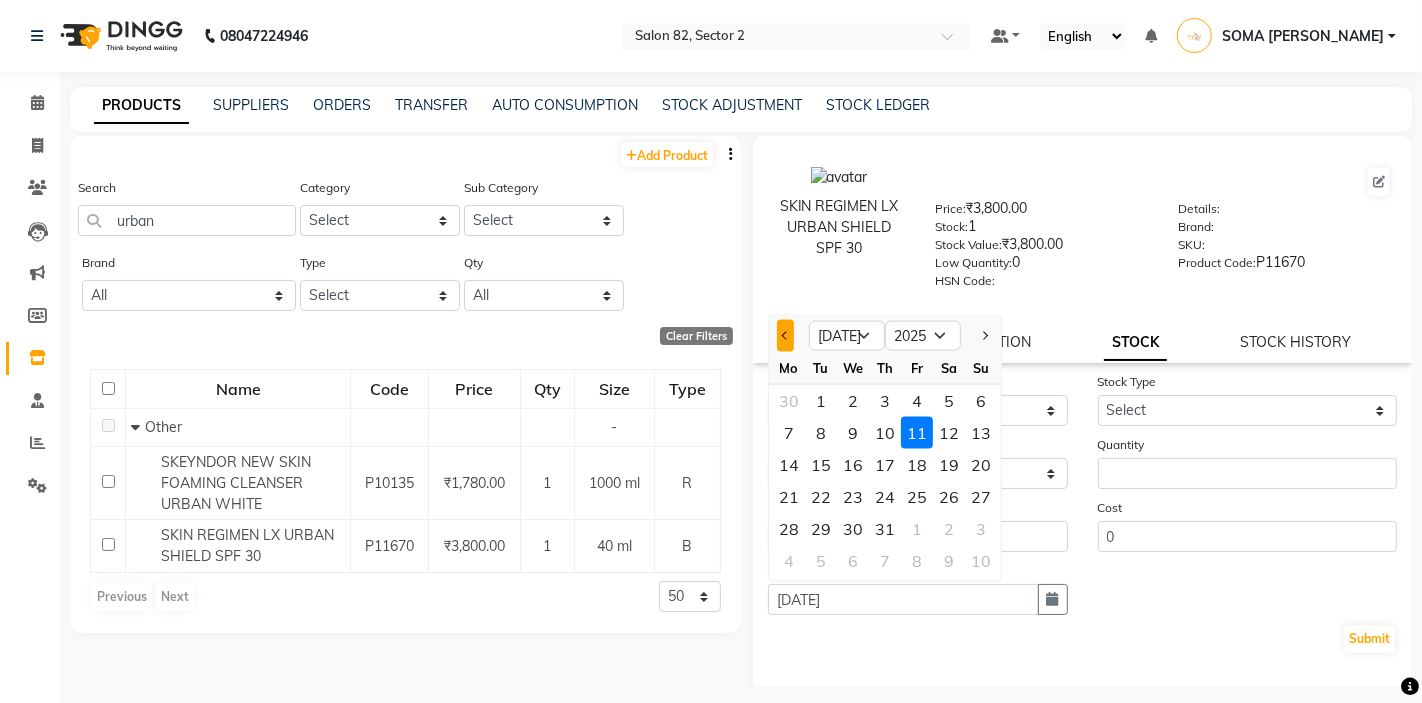 click 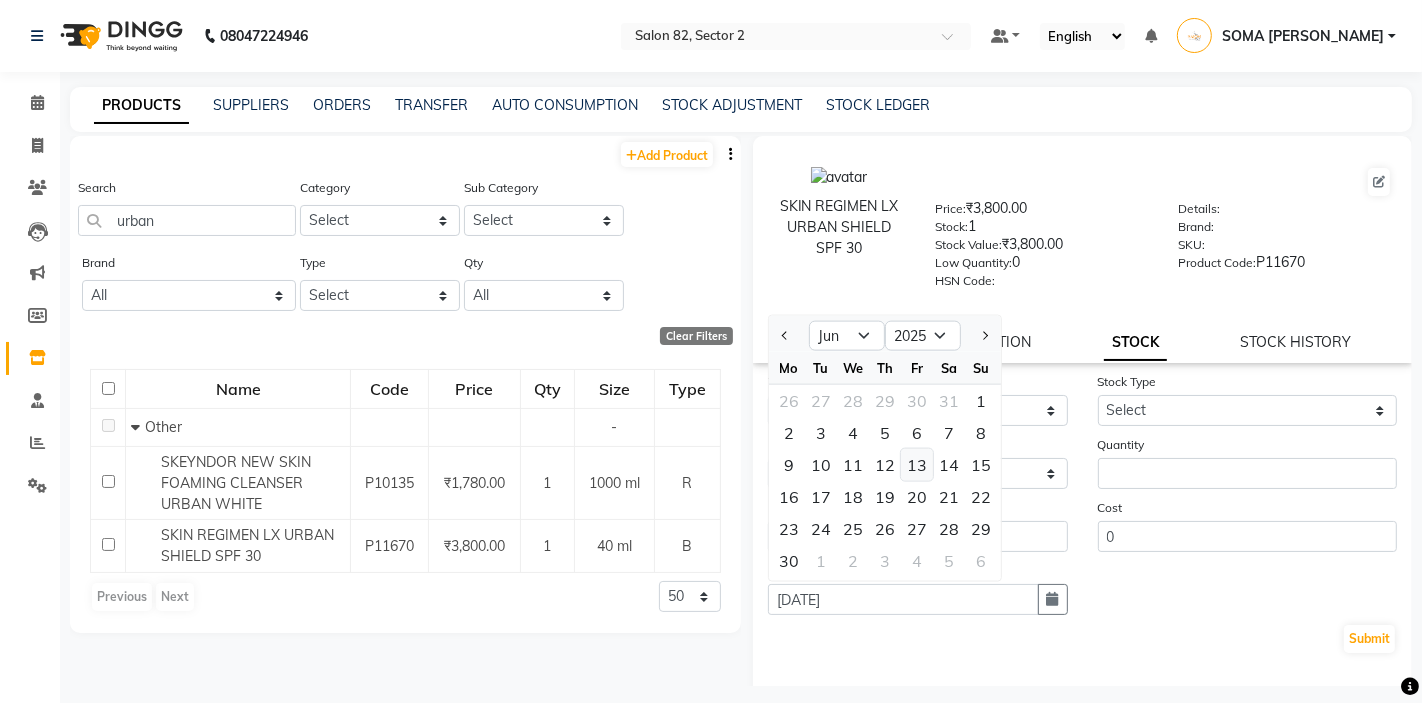 click on "13" 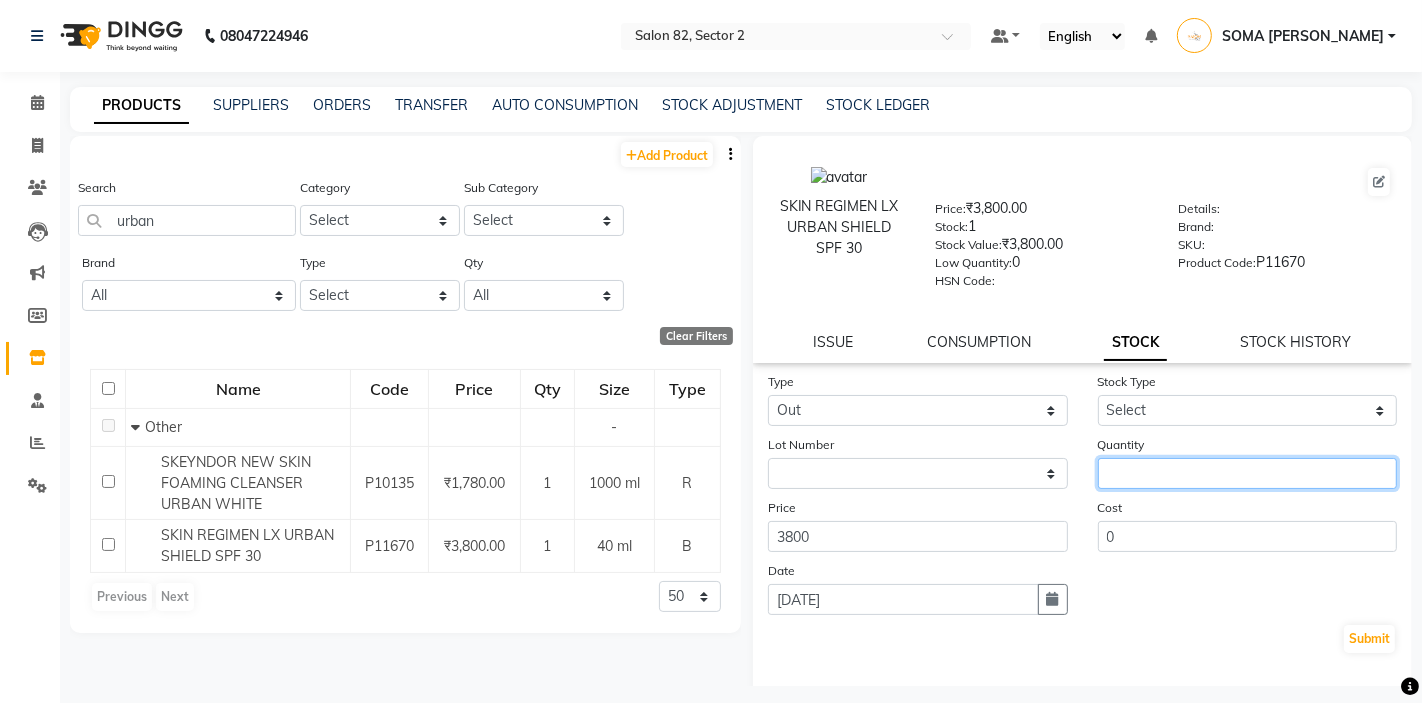 click 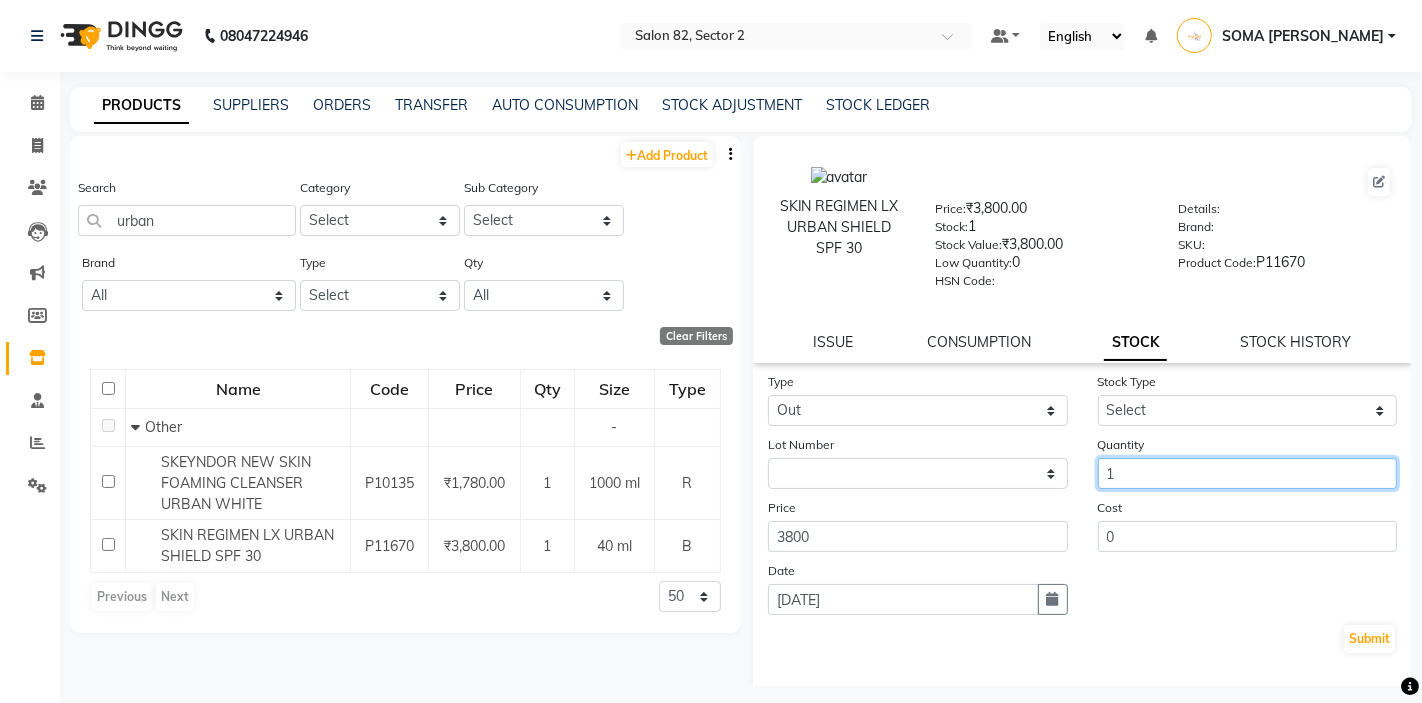 type on "1" 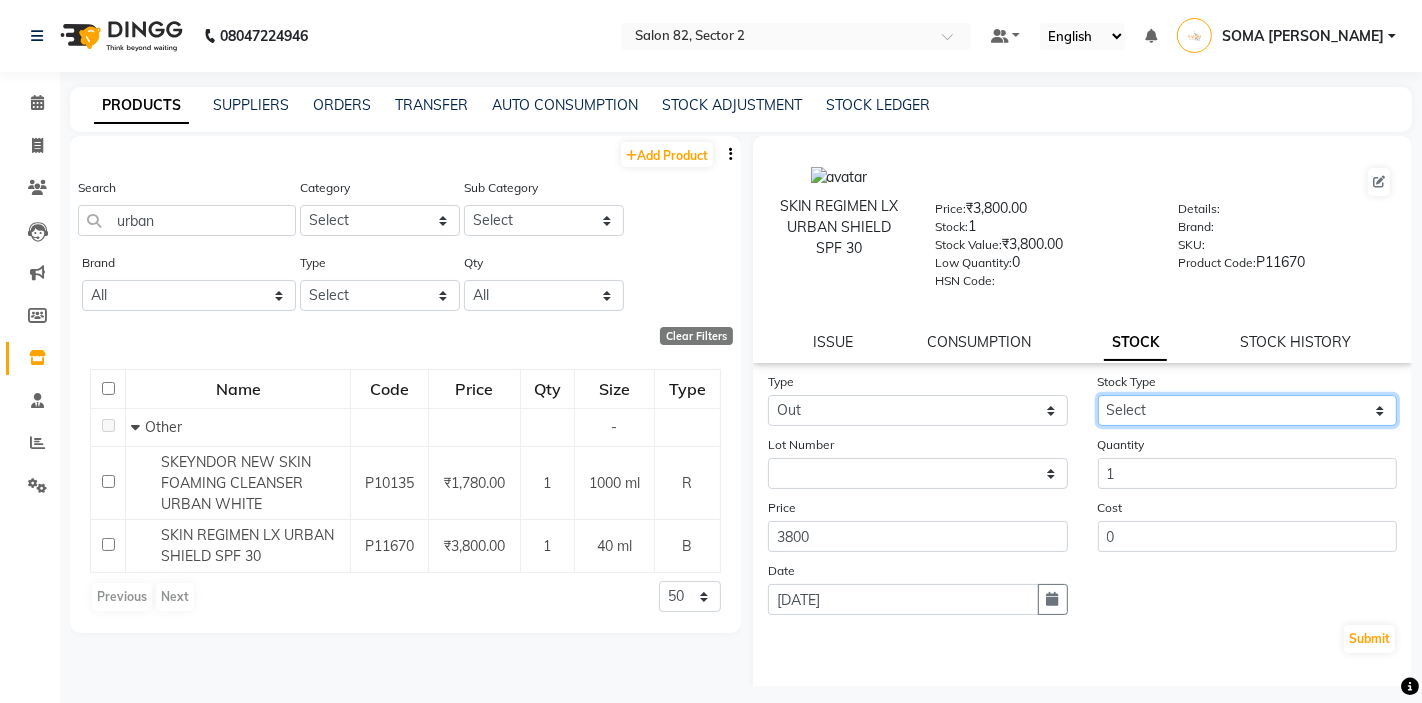 click on "Select Internal Use Damaged Expired Adjustment Return Other" 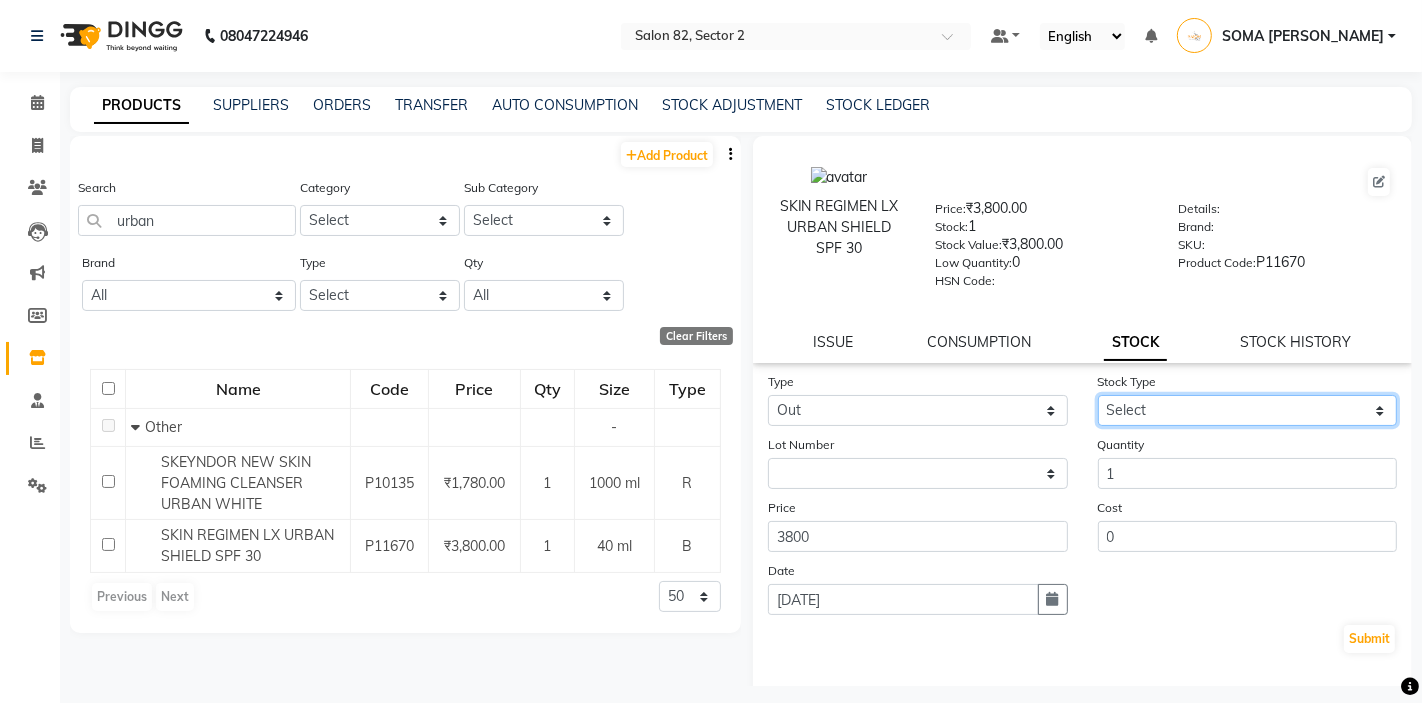select on "internal use" 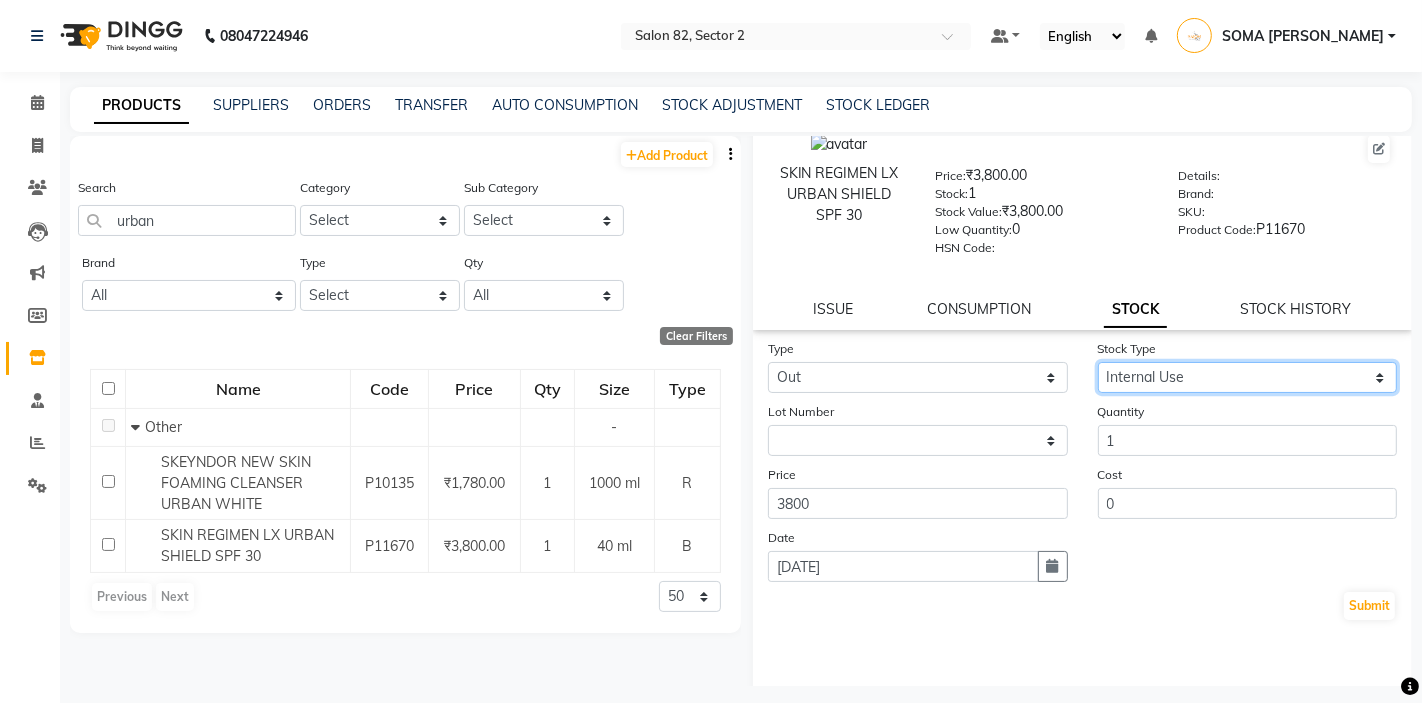 scroll, scrollTop: 50, scrollLeft: 0, axis: vertical 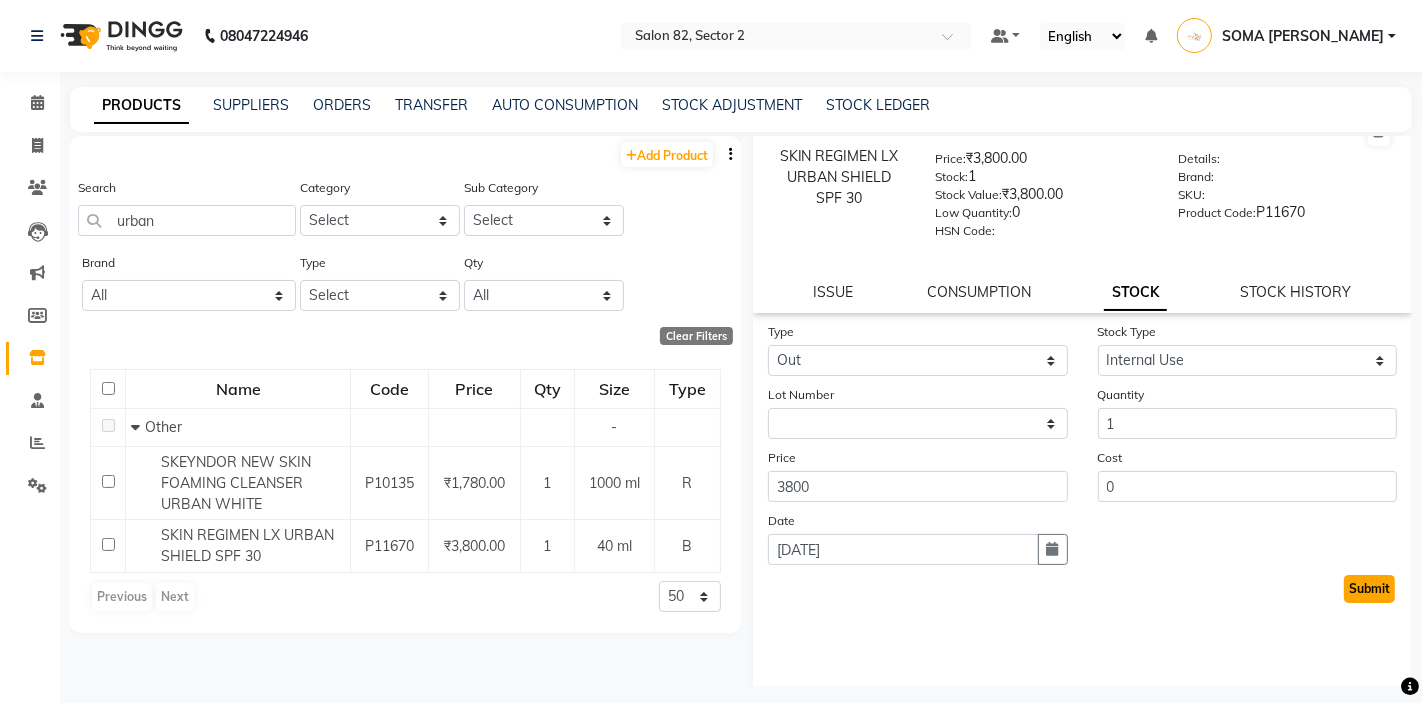 click on "Submit" 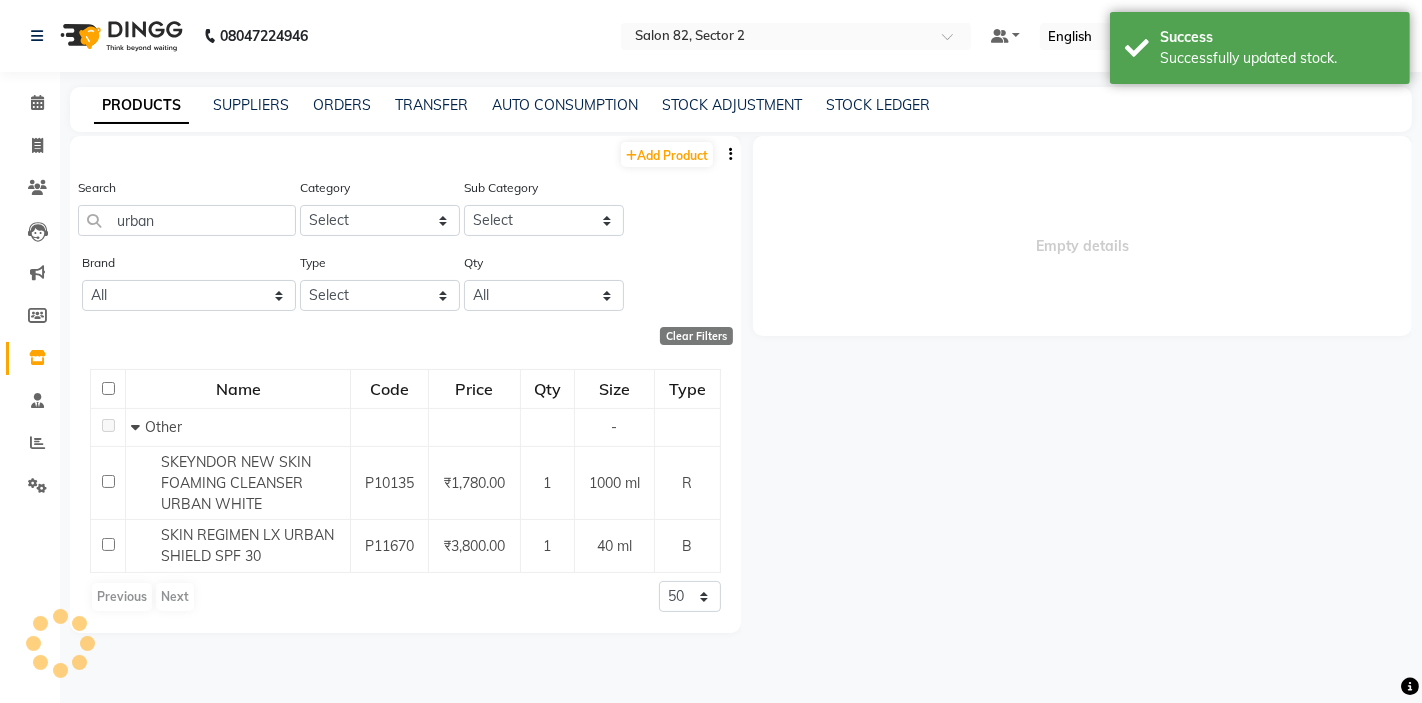 scroll, scrollTop: 0, scrollLeft: 0, axis: both 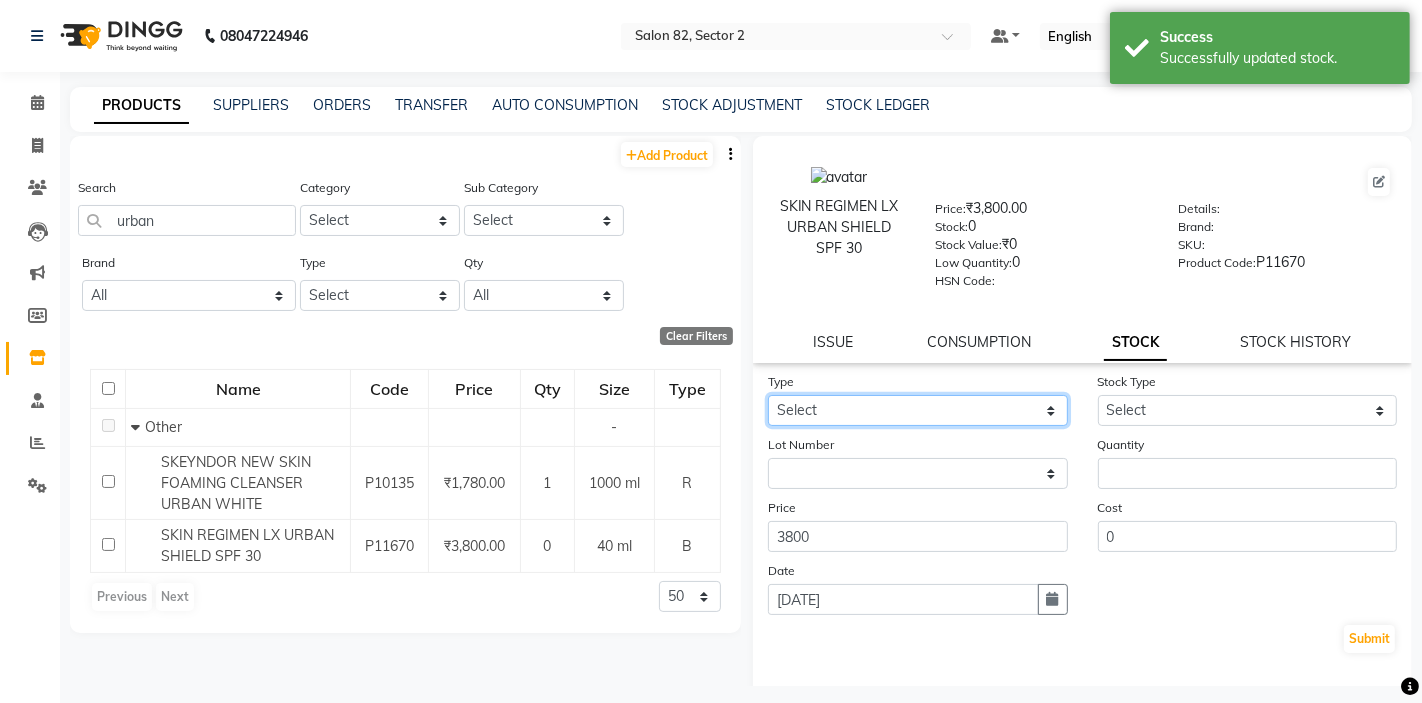 click on "Select In Out" 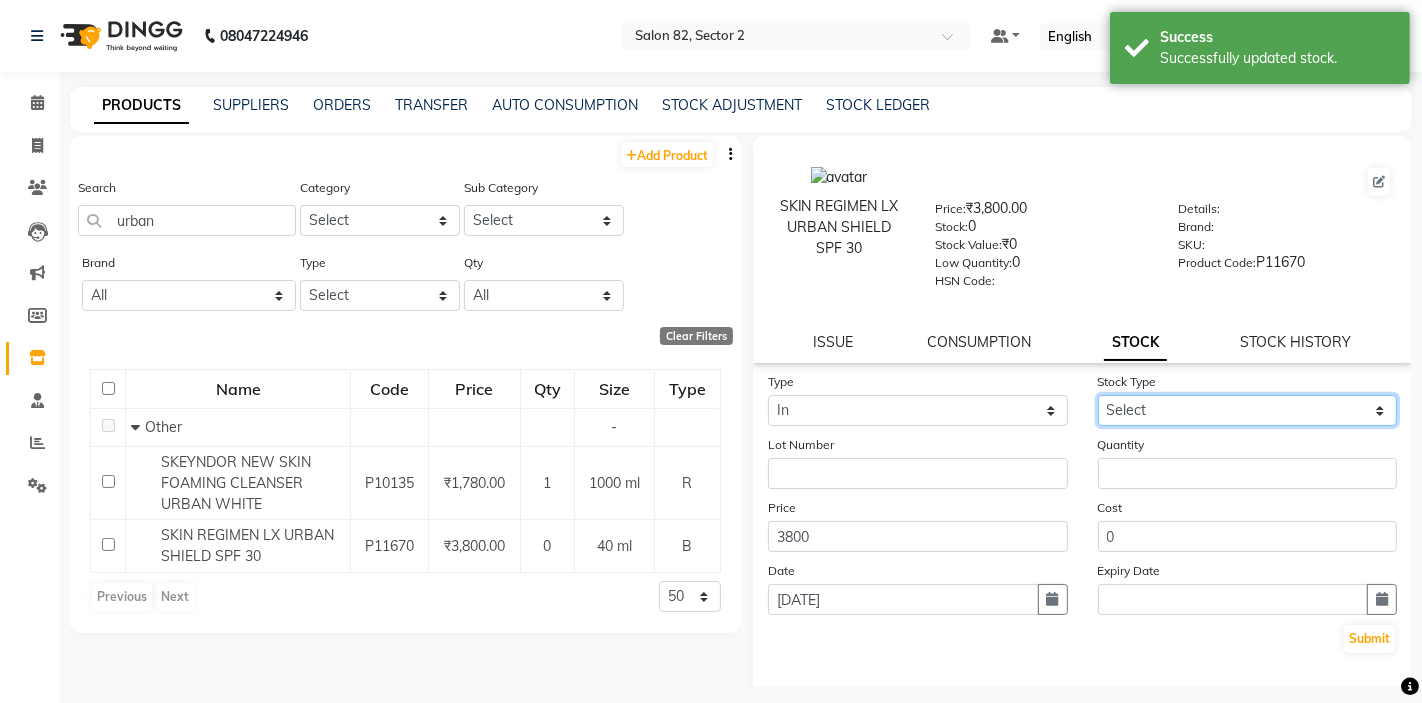 click on "Select New Stock Adjustment Return Other" 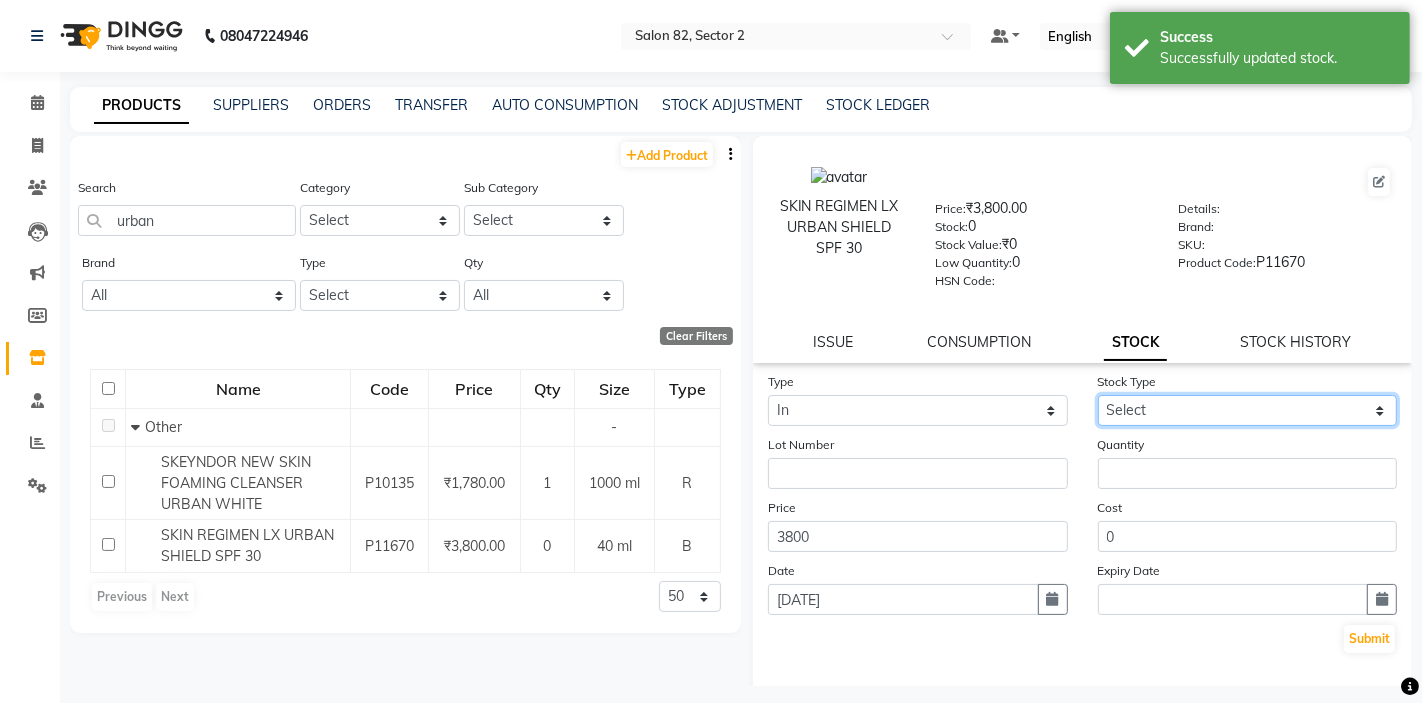 select on "new stock" 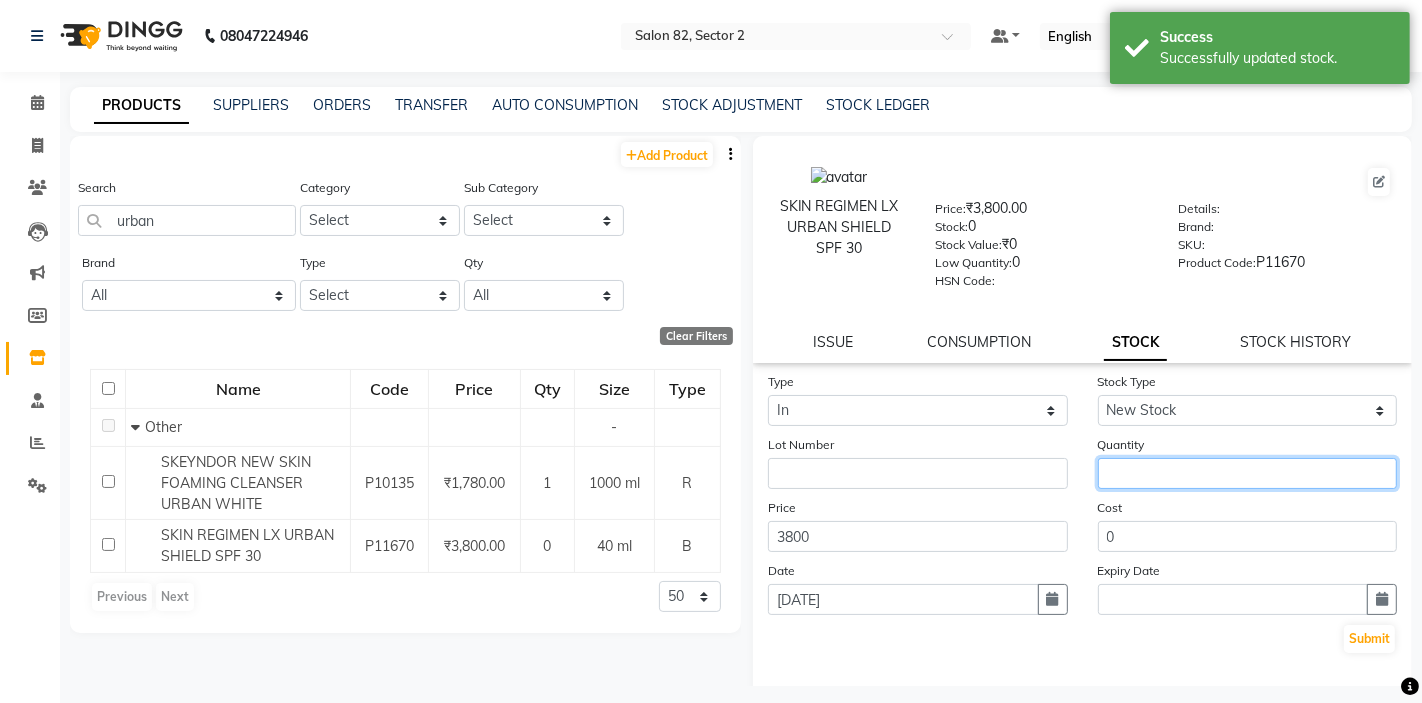 click 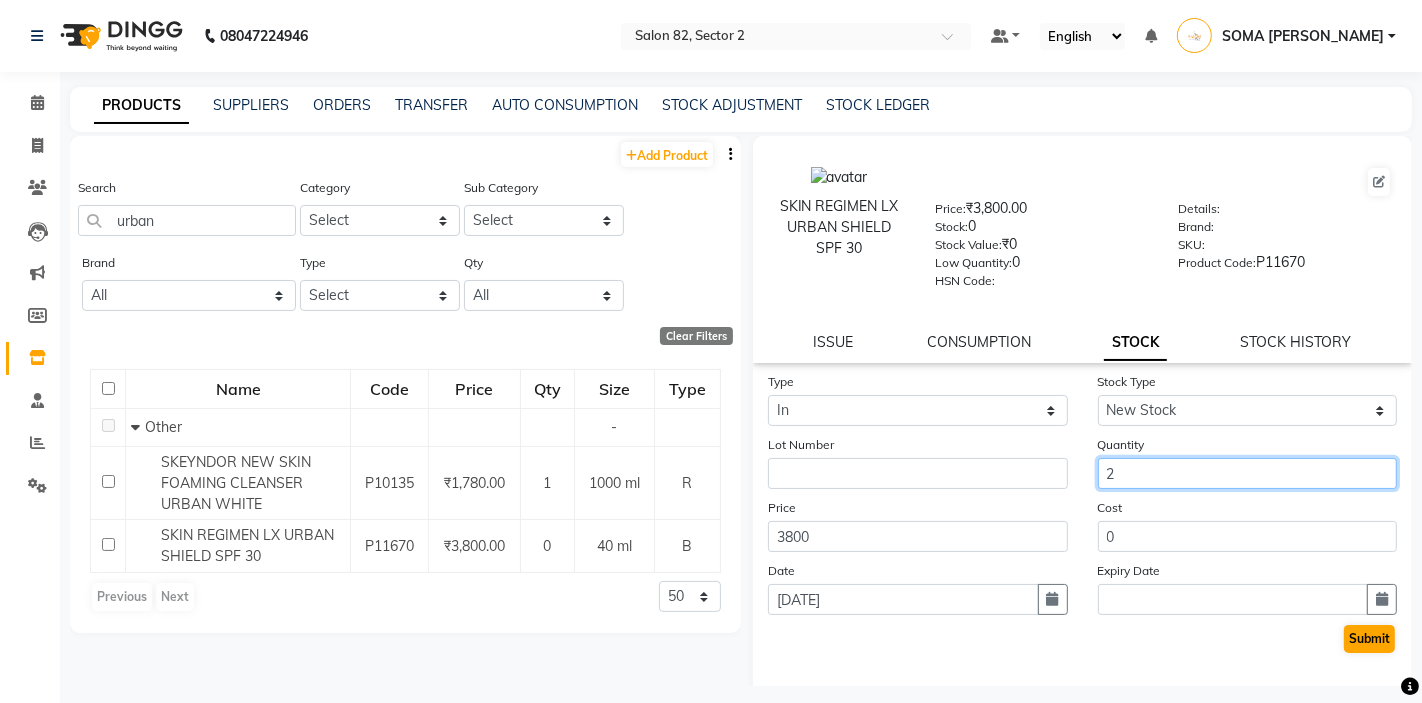 type on "2" 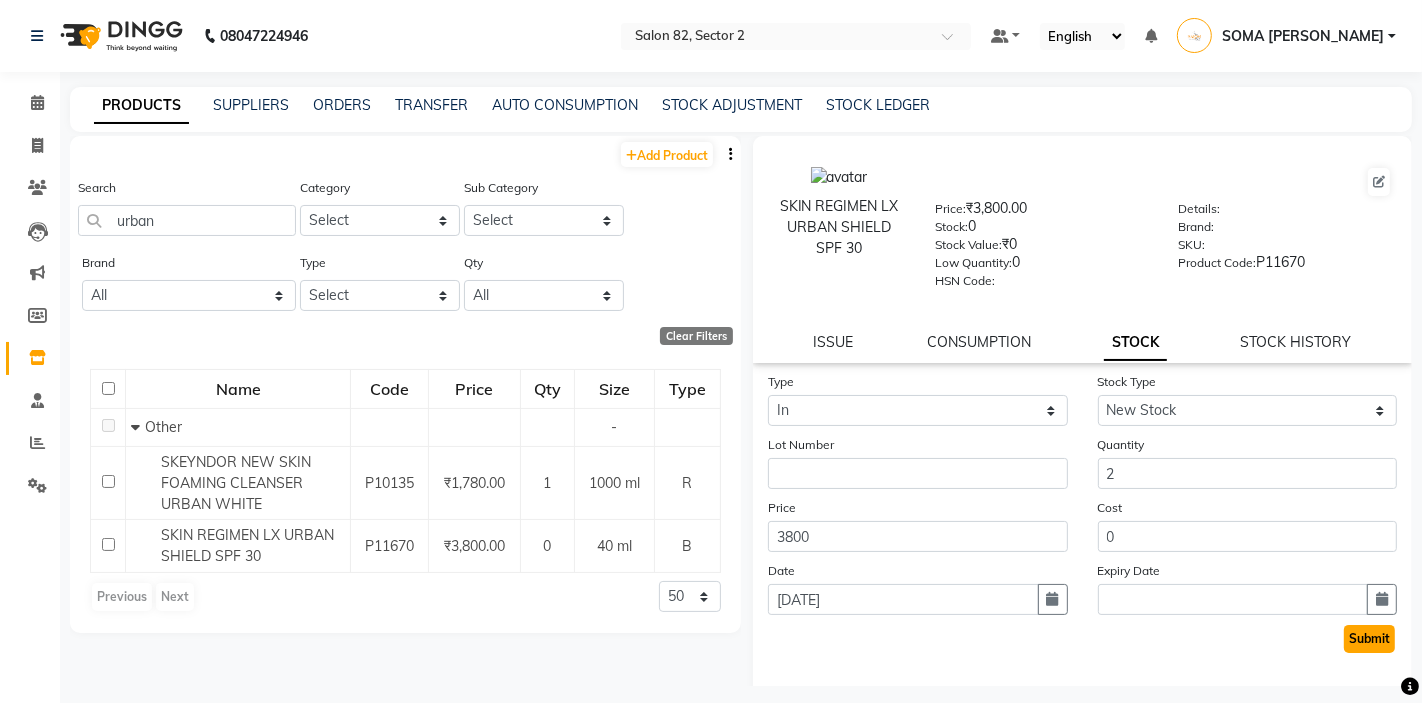 click on "Submit" 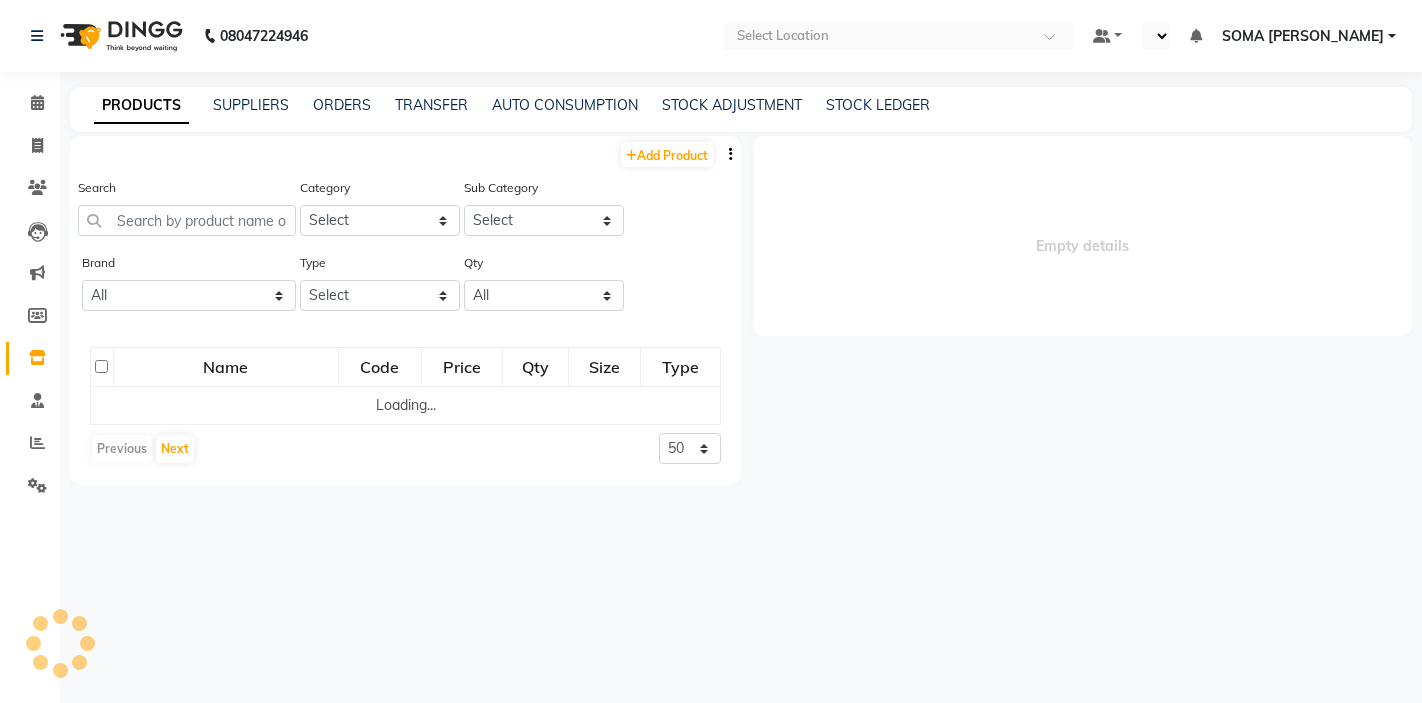 scroll, scrollTop: 0, scrollLeft: 0, axis: both 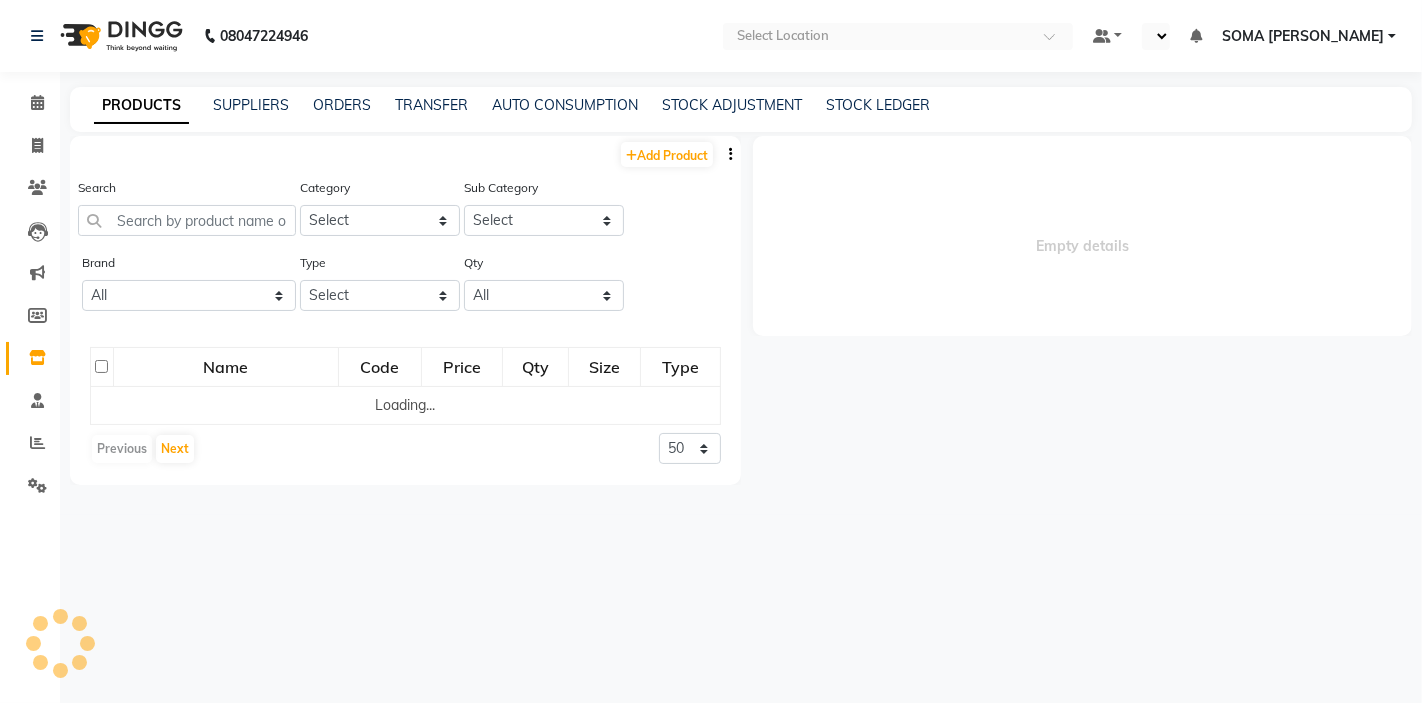 select on "en" 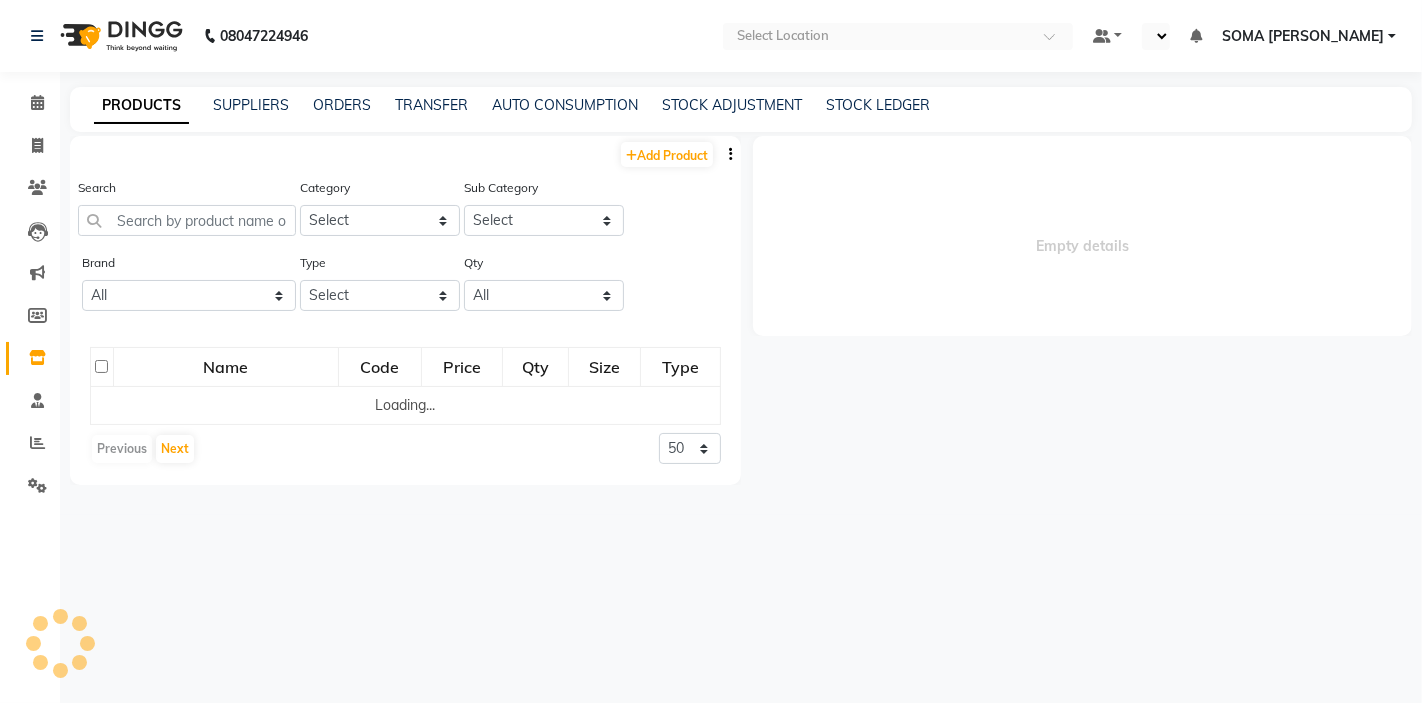 select 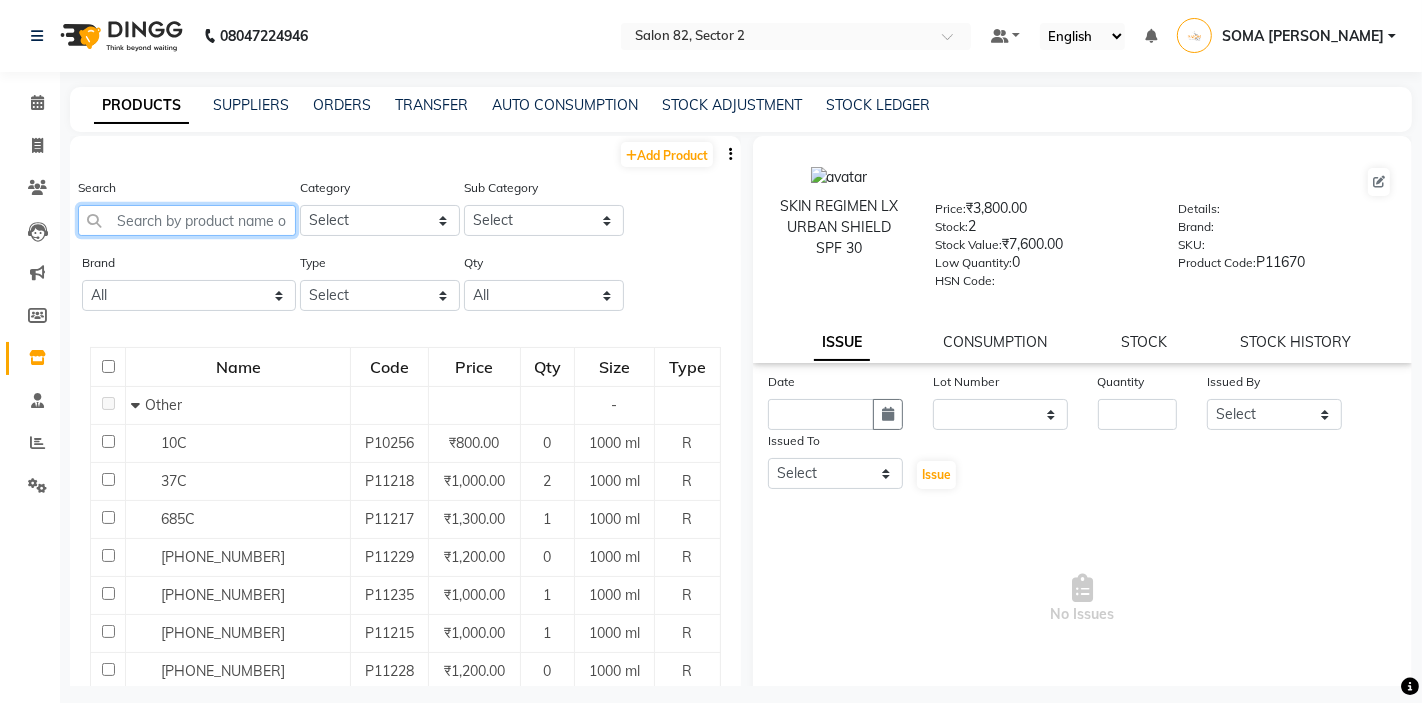 click 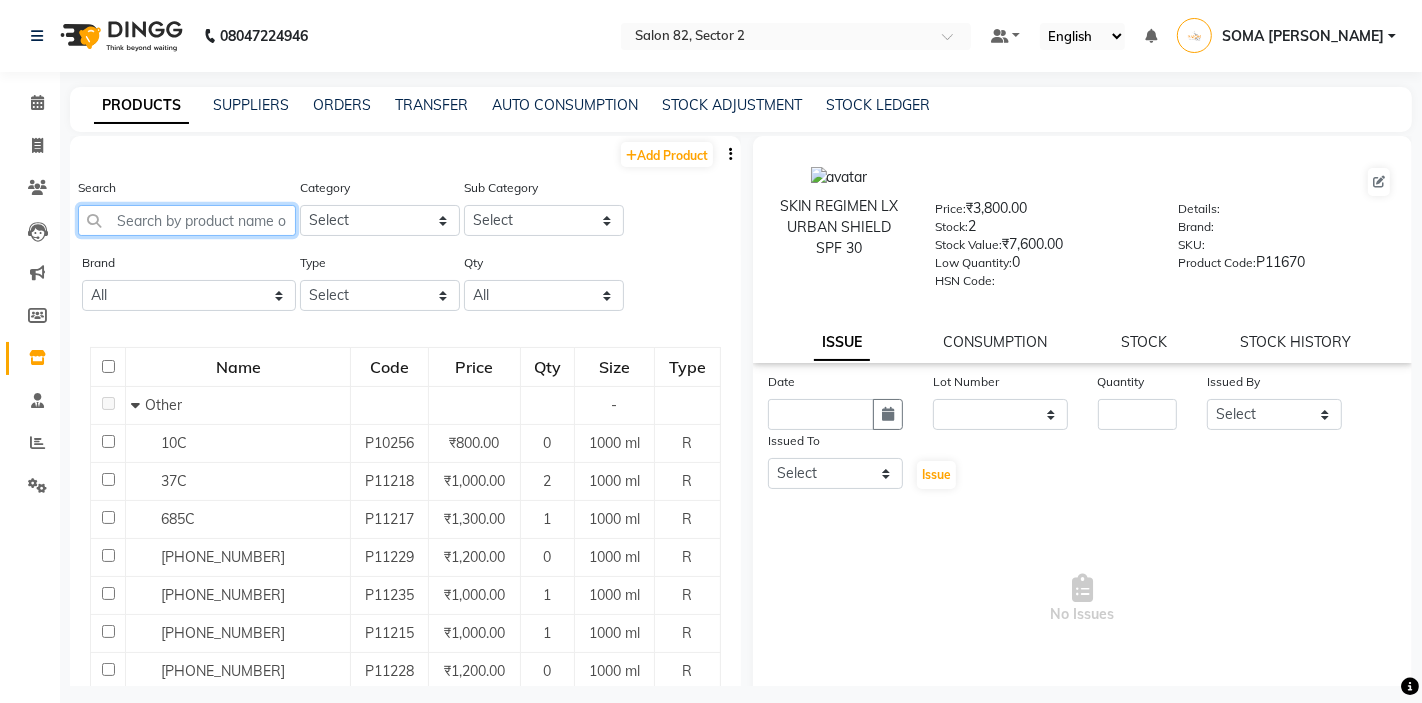 click 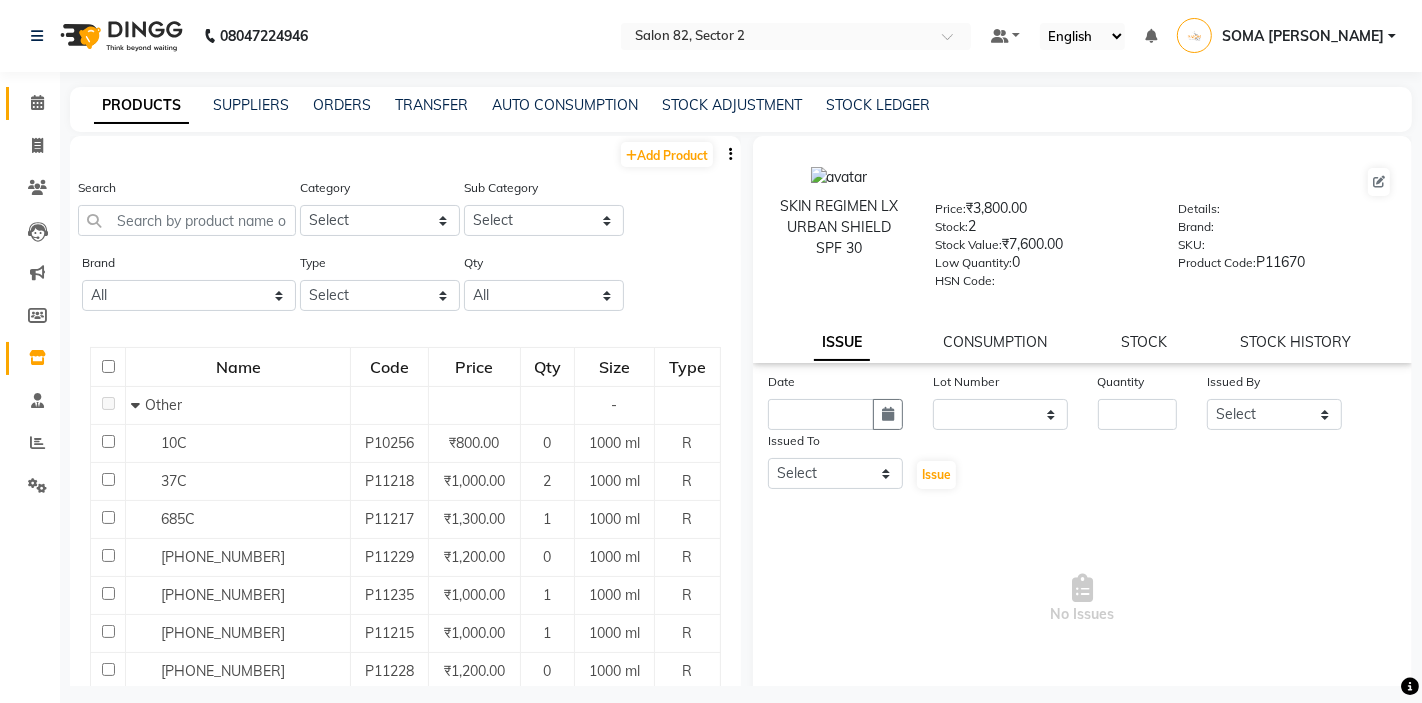 click 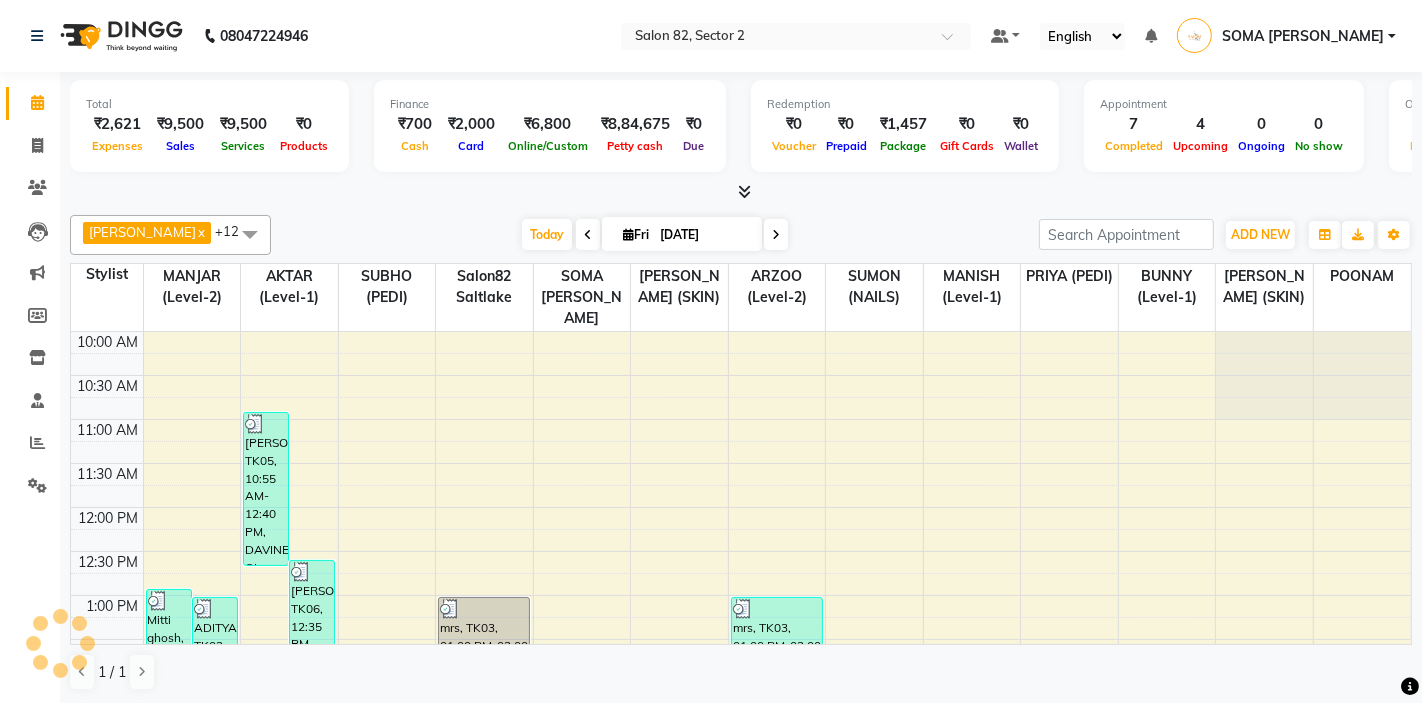 scroll, scrollTop: 0, scrollLeft: 0, axis: both 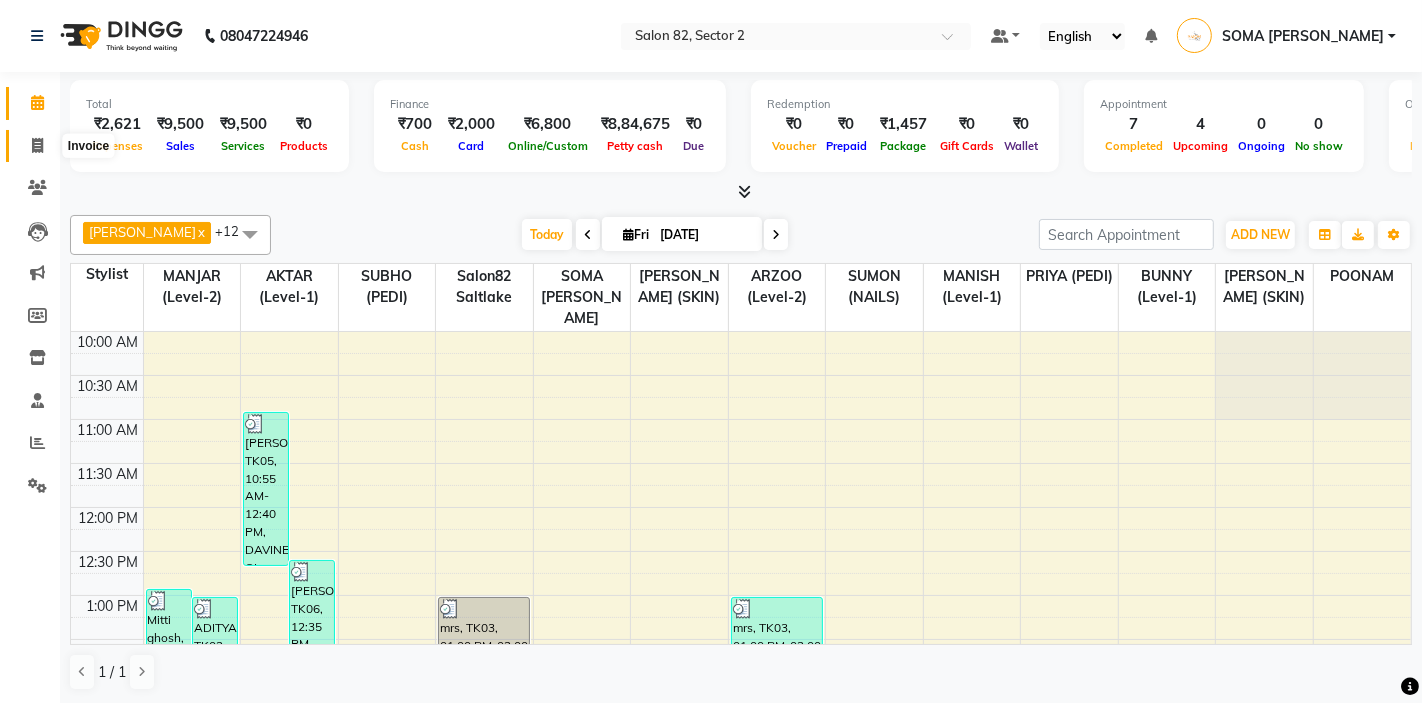 click 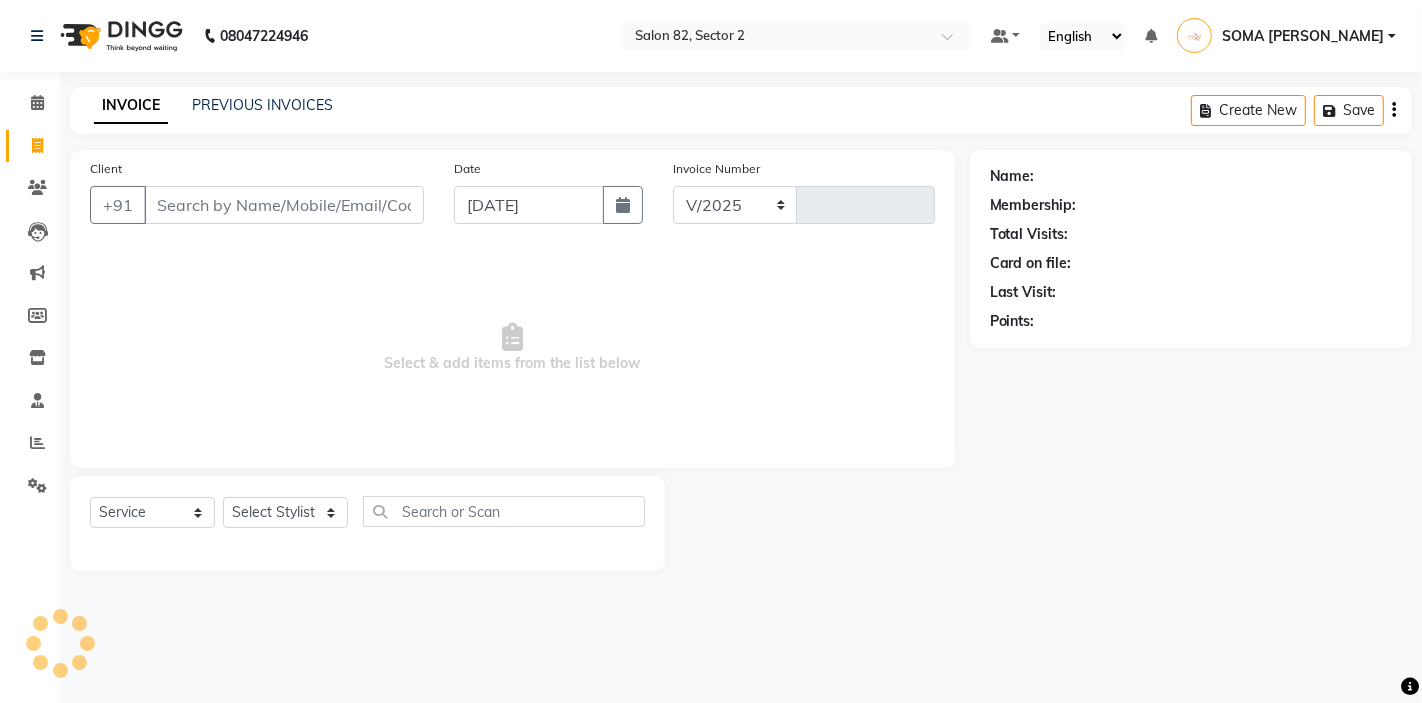 select on "5194" 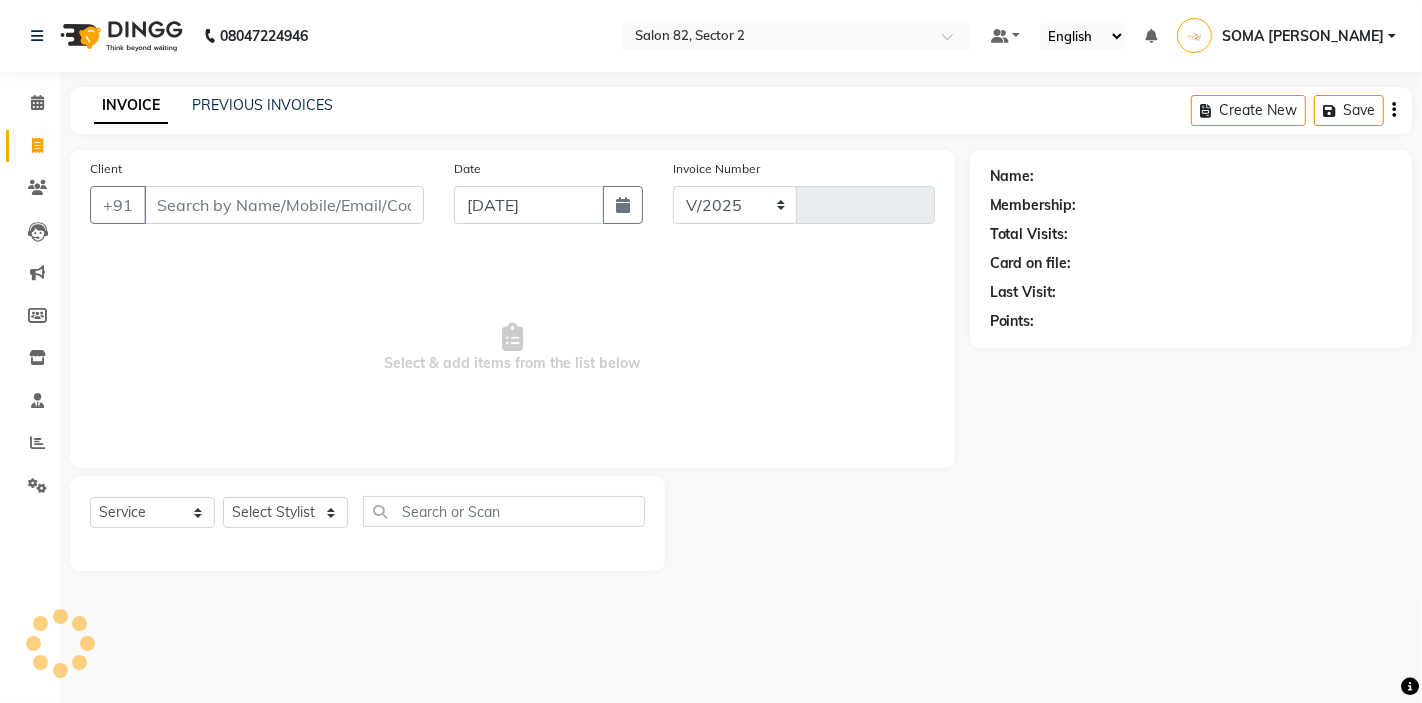 type on "1671" 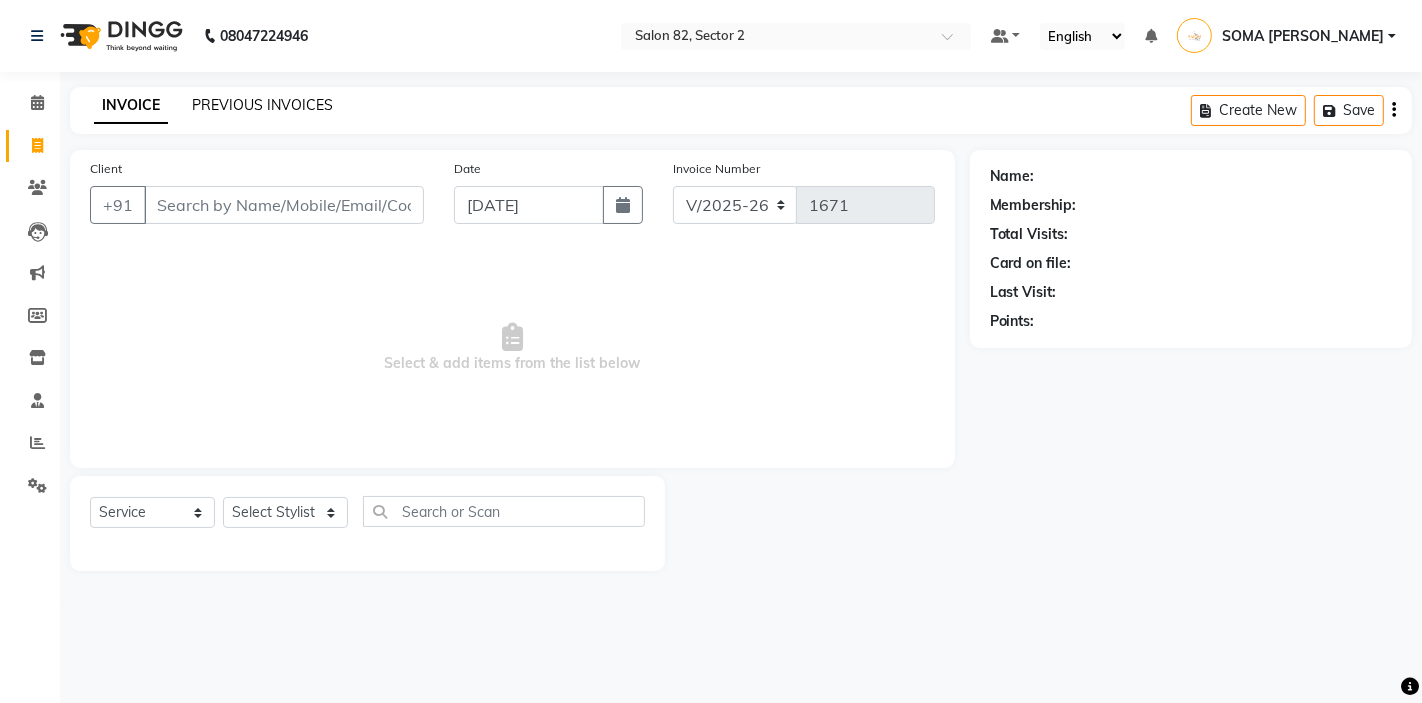 click on "PREVIOUS INVOICES" 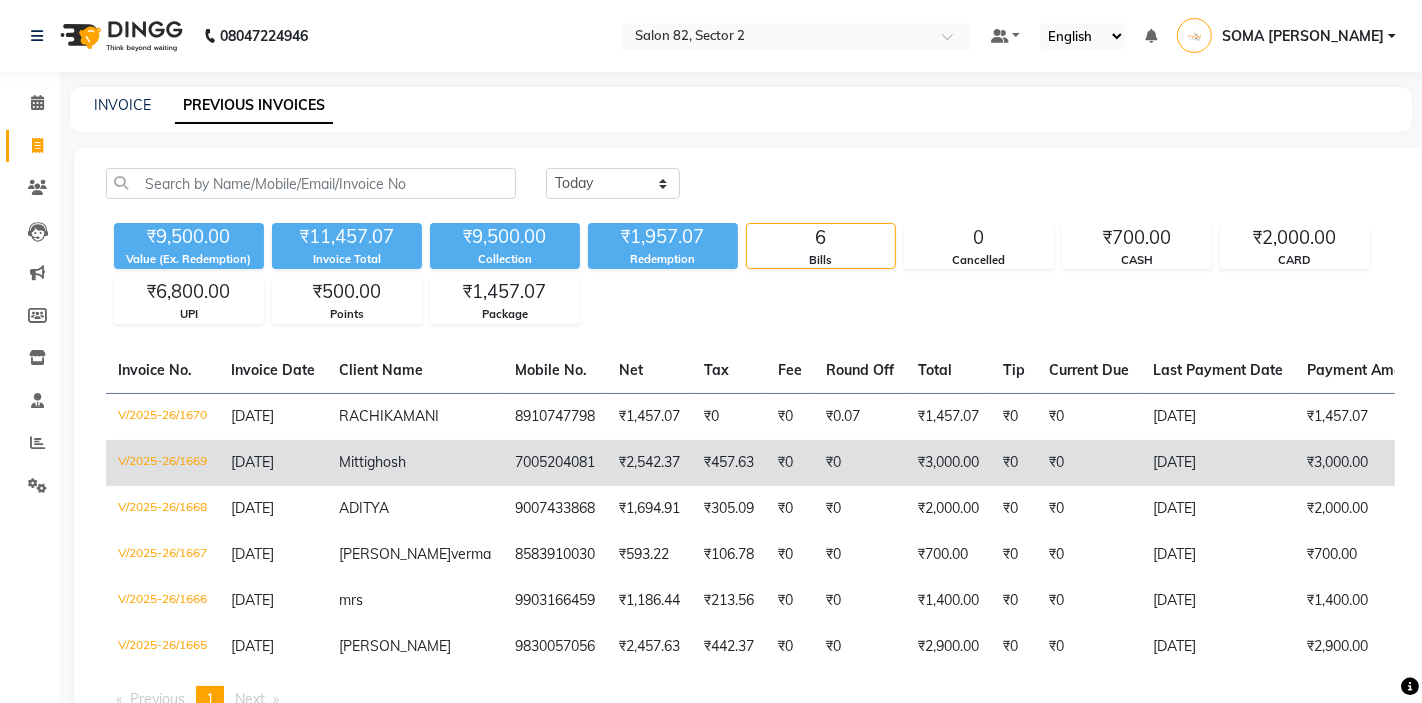 click on "7005204081" 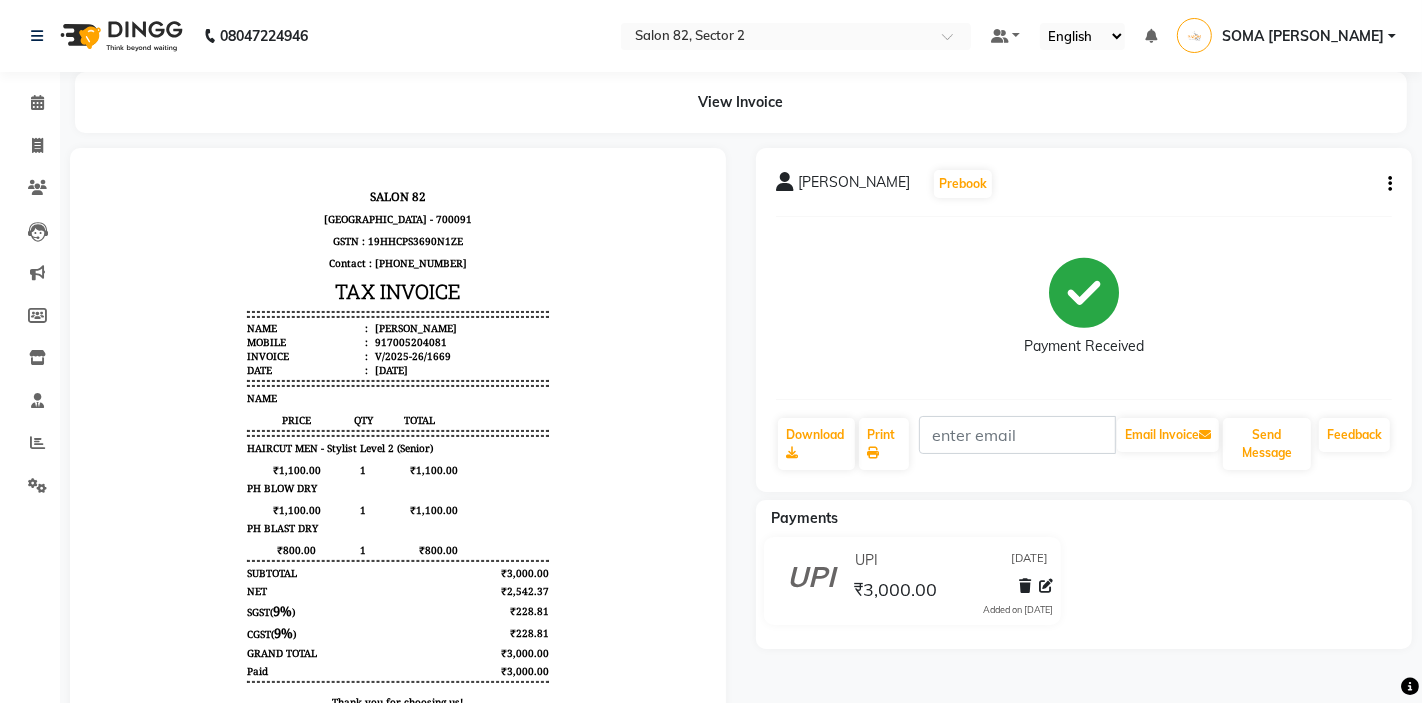 scroll, scrollTop: 0, scrollLeft: 0, axis: both 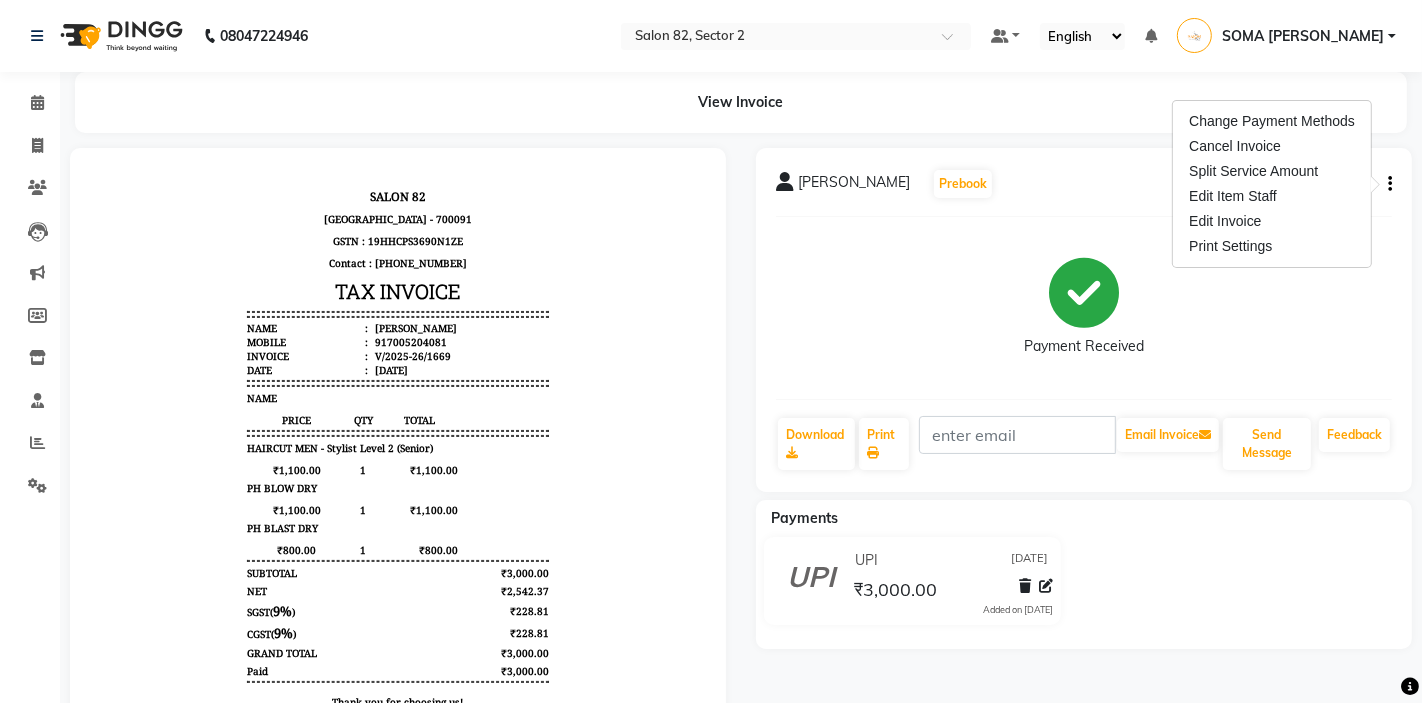 click on "Edit Invoice" at bounding box center (1272, 221) 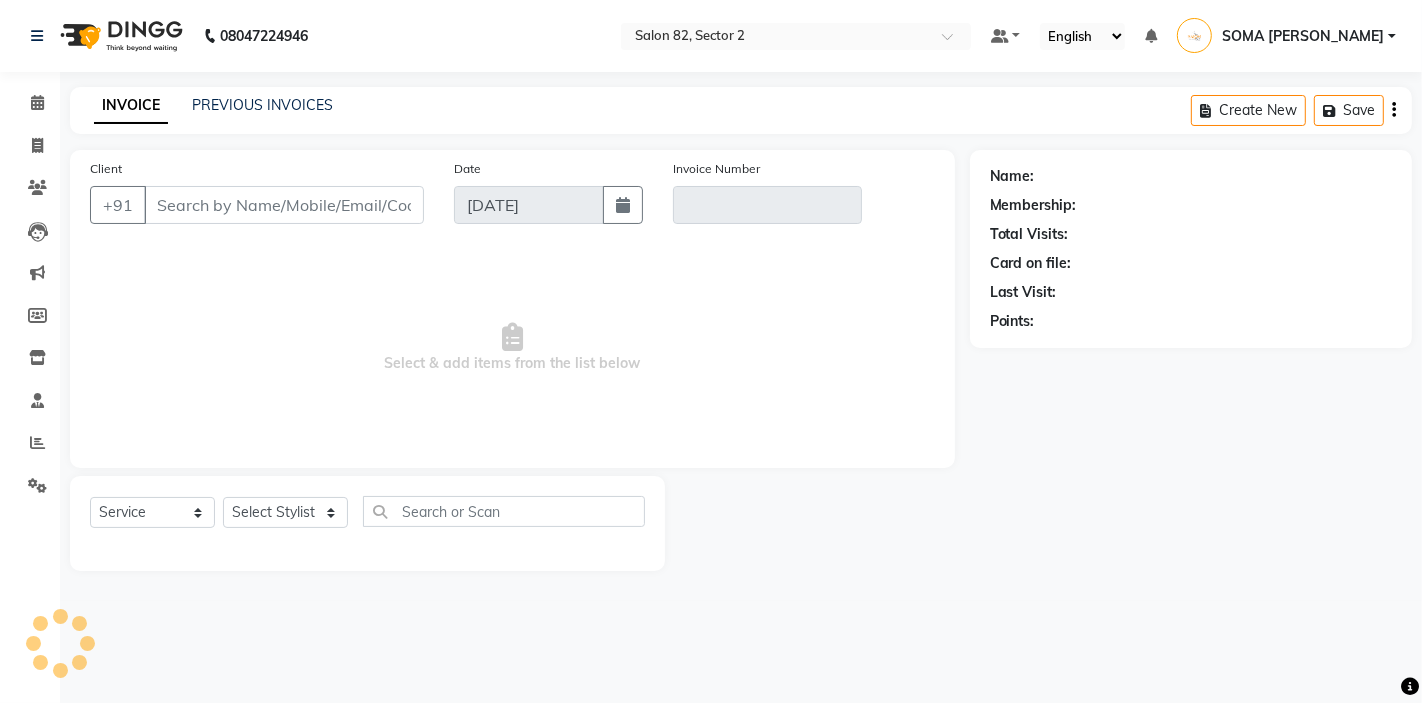 type on "7005204081" 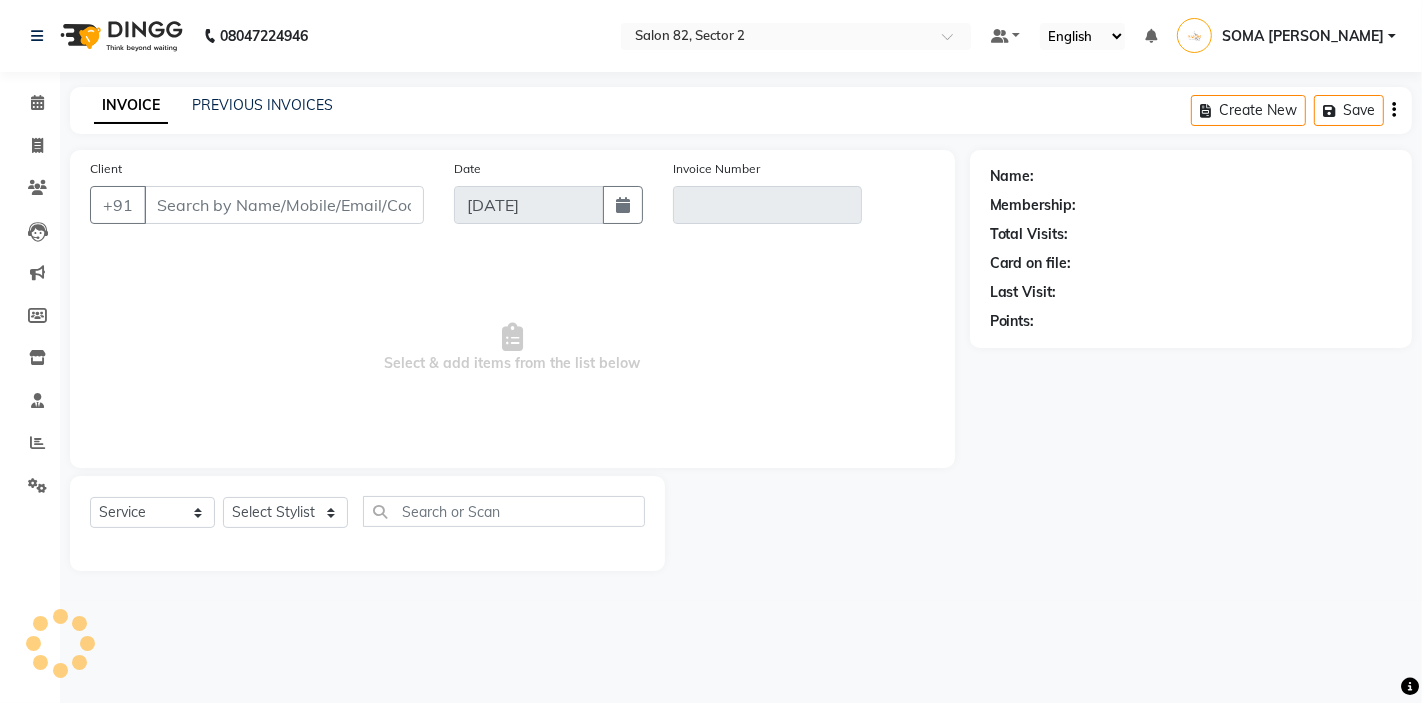type on "V/2025-26/1669" 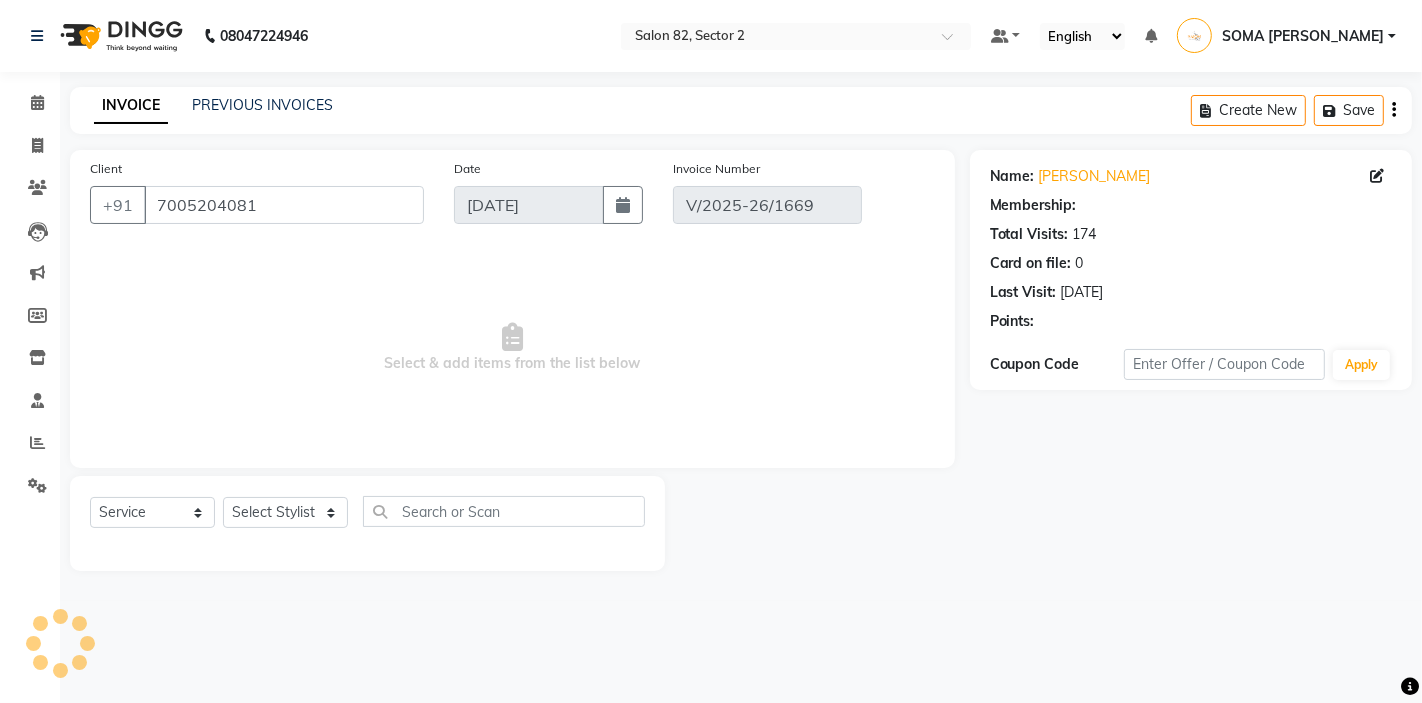 select on "select" 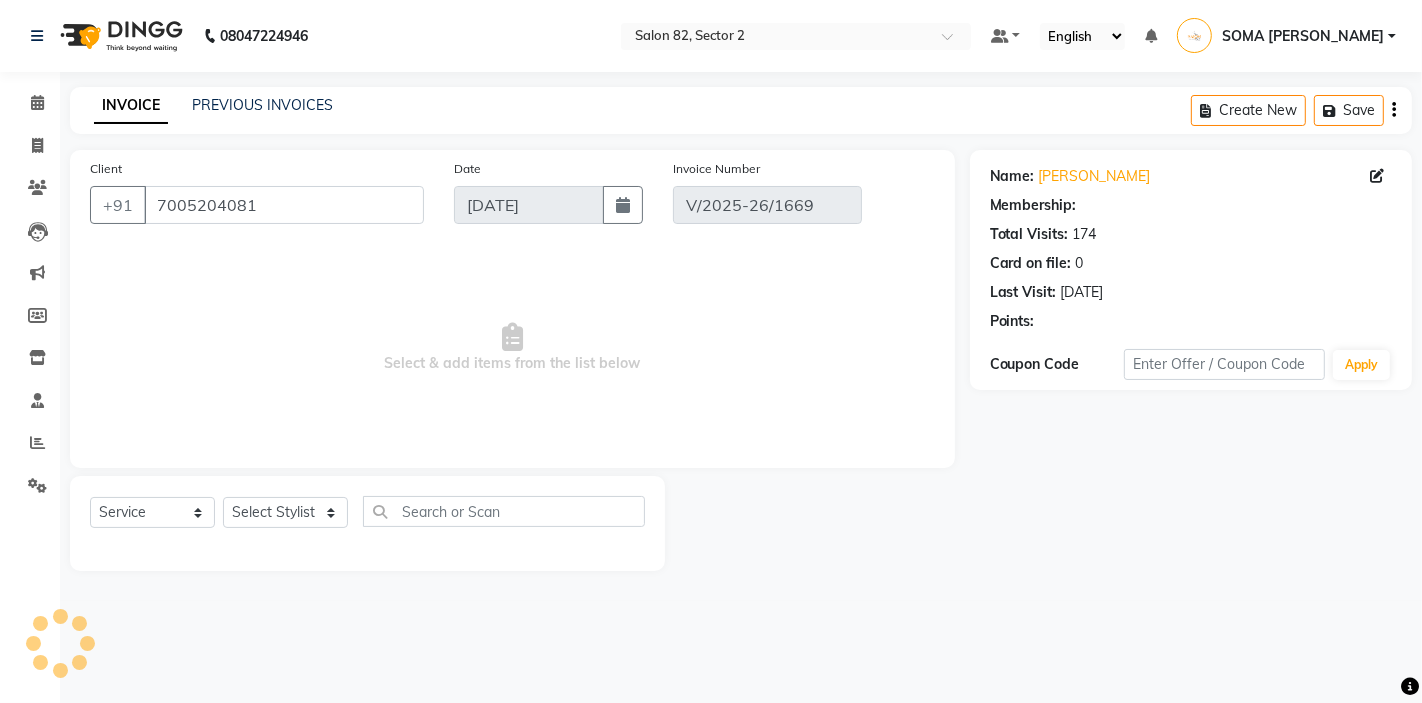 select on "1: Object" 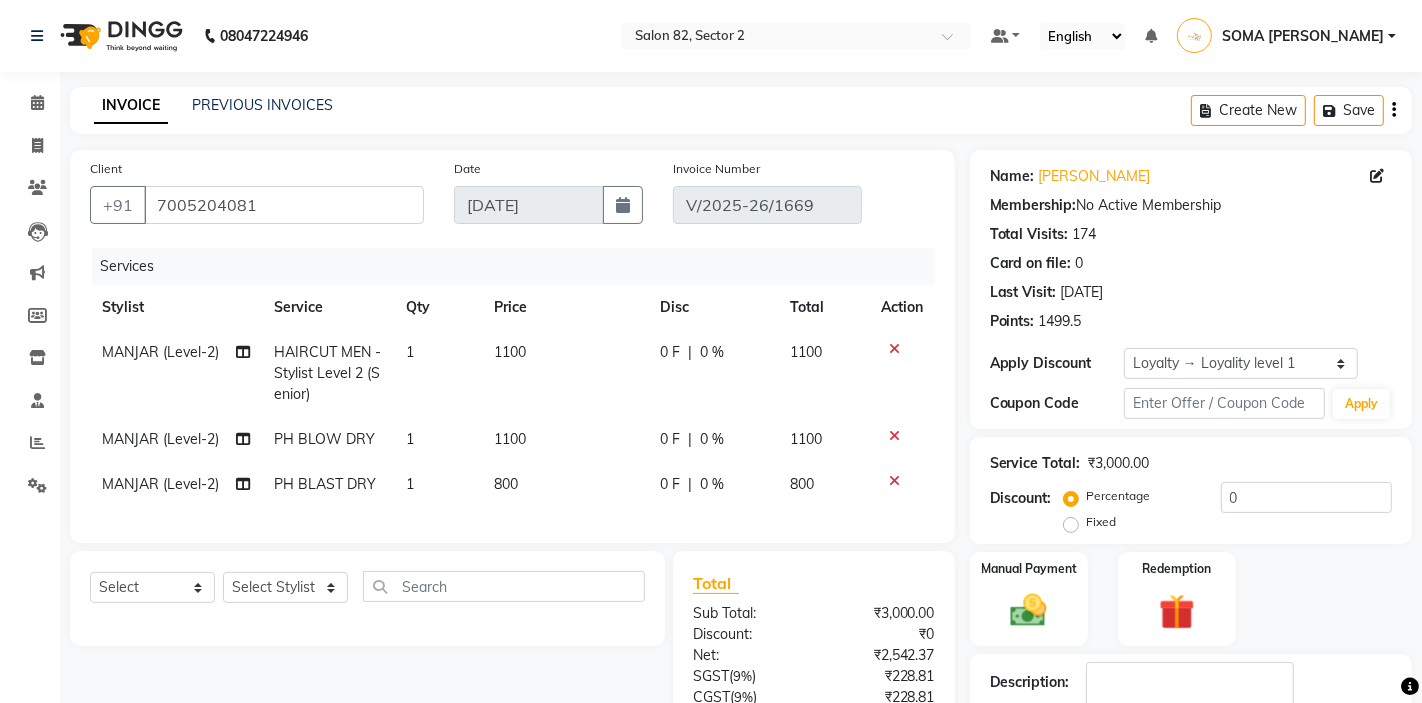 click on "PH BLAST DRY" 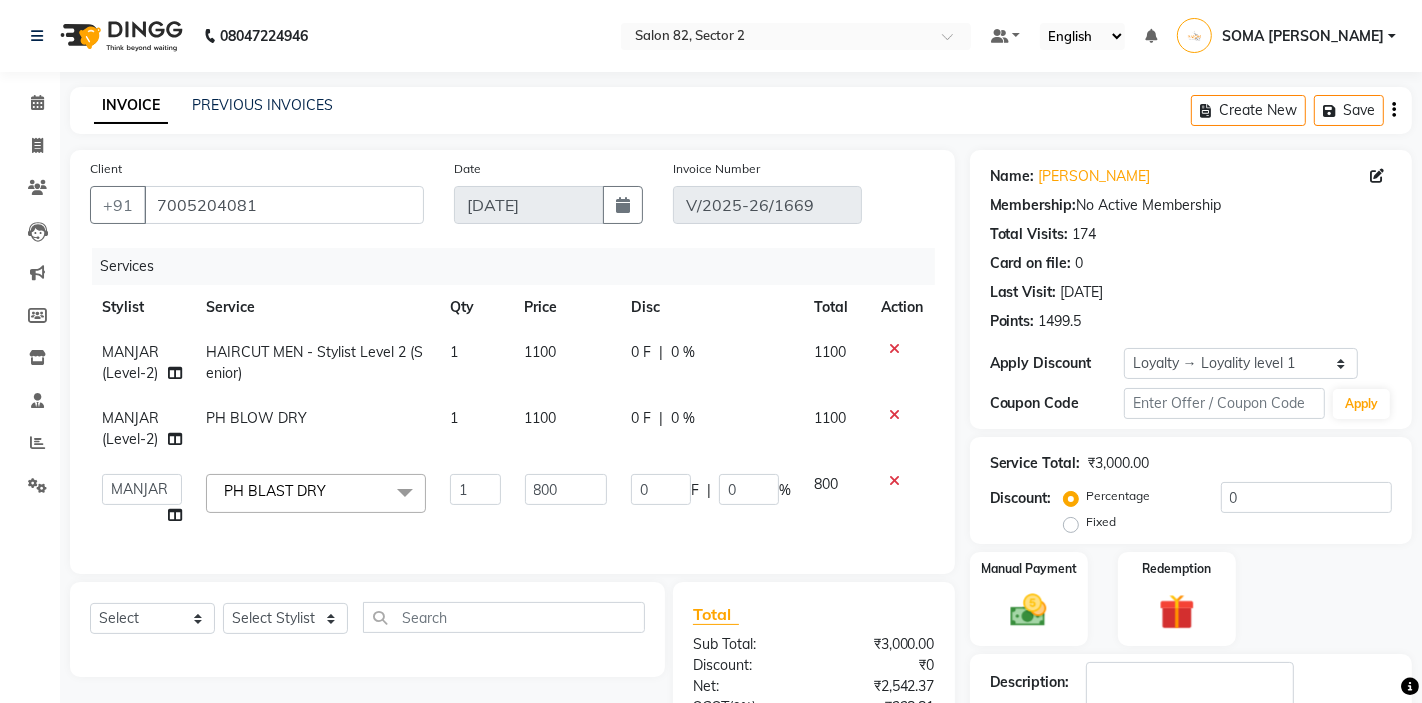 click on "x" 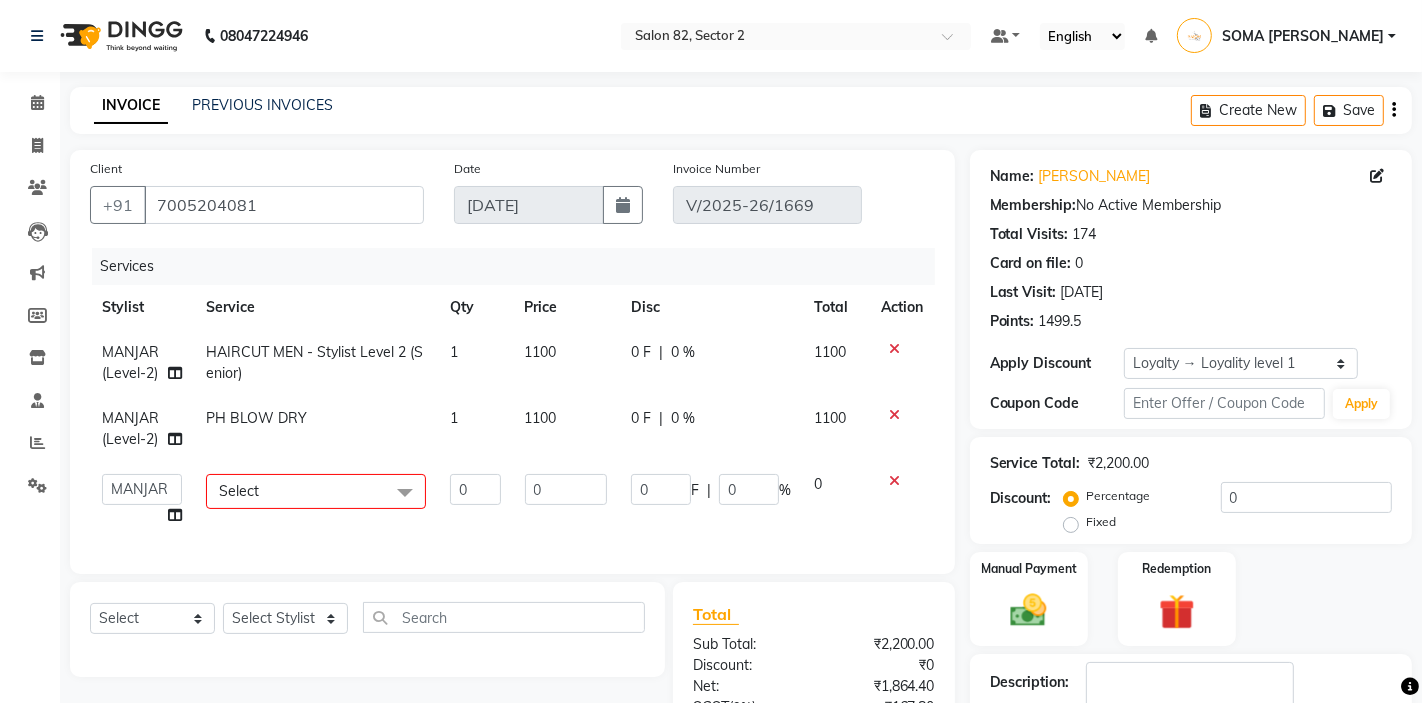 click on "Select" 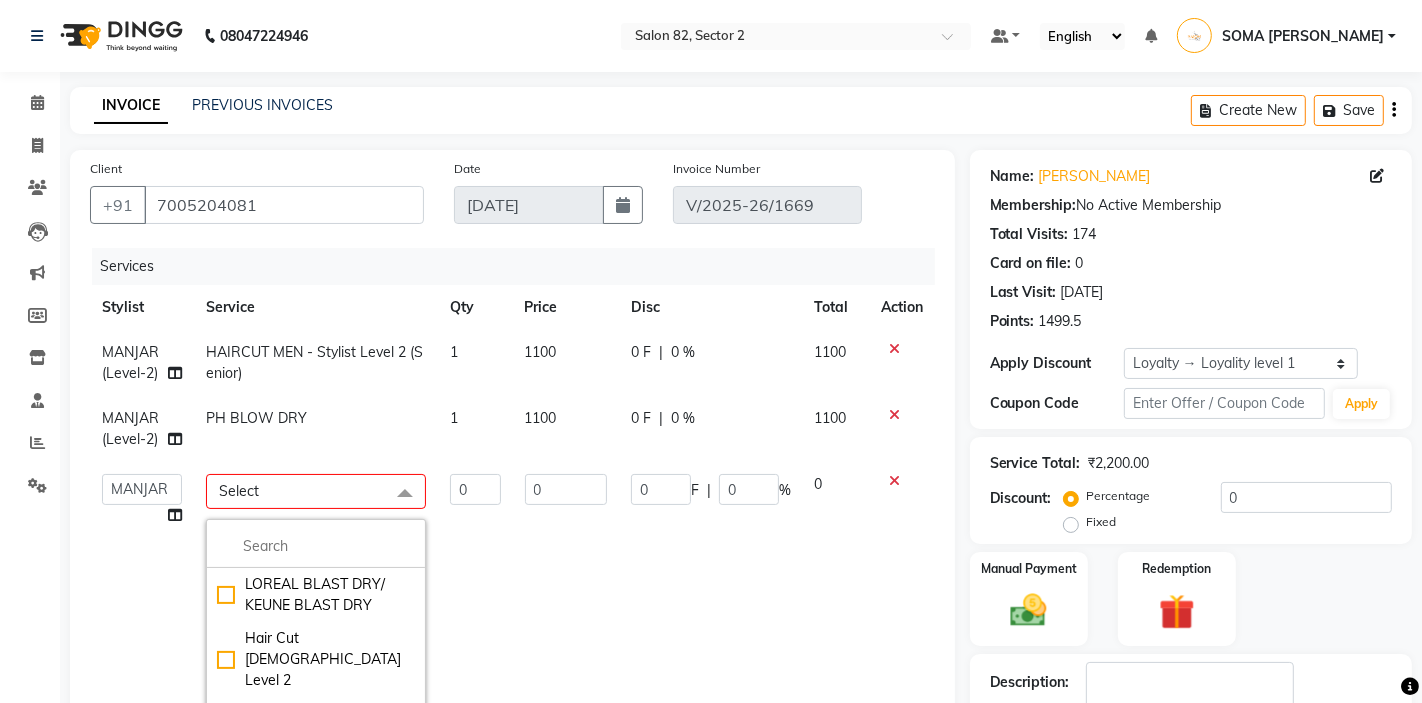 click 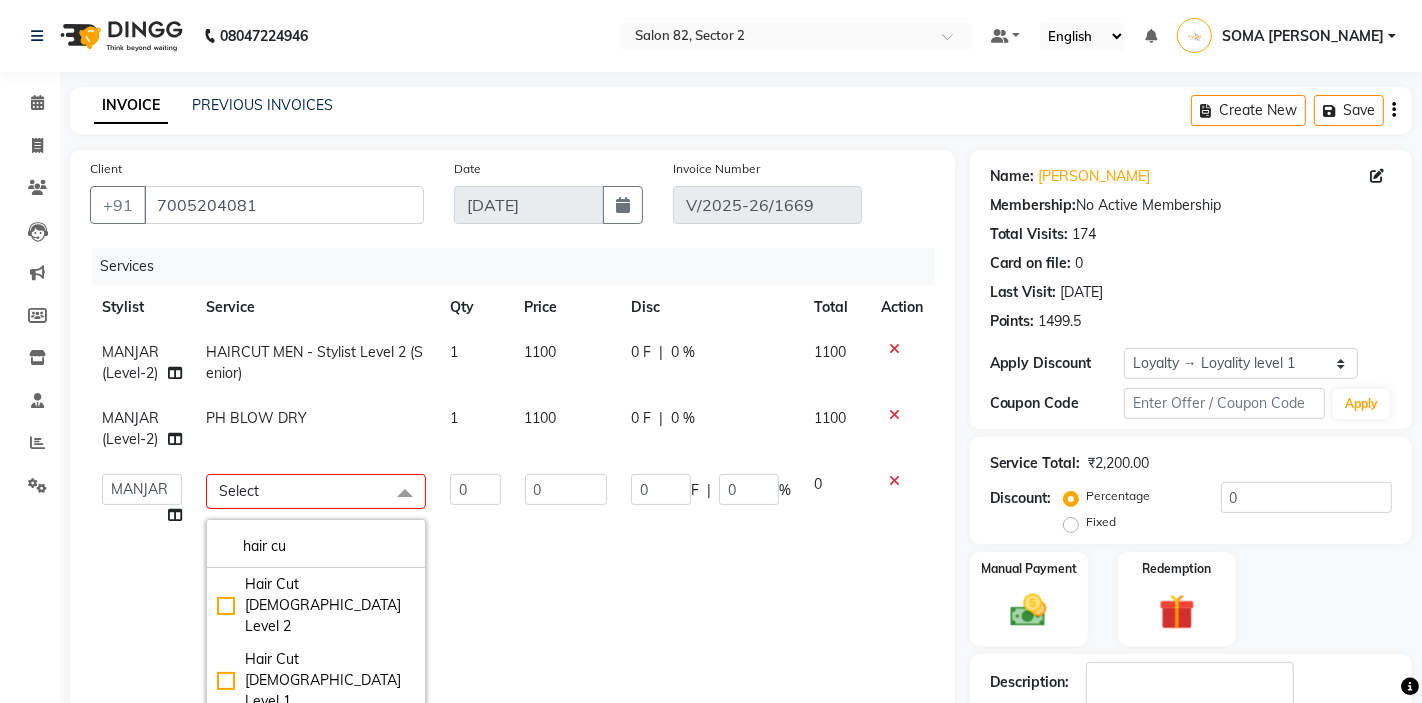 type on "hair cut" 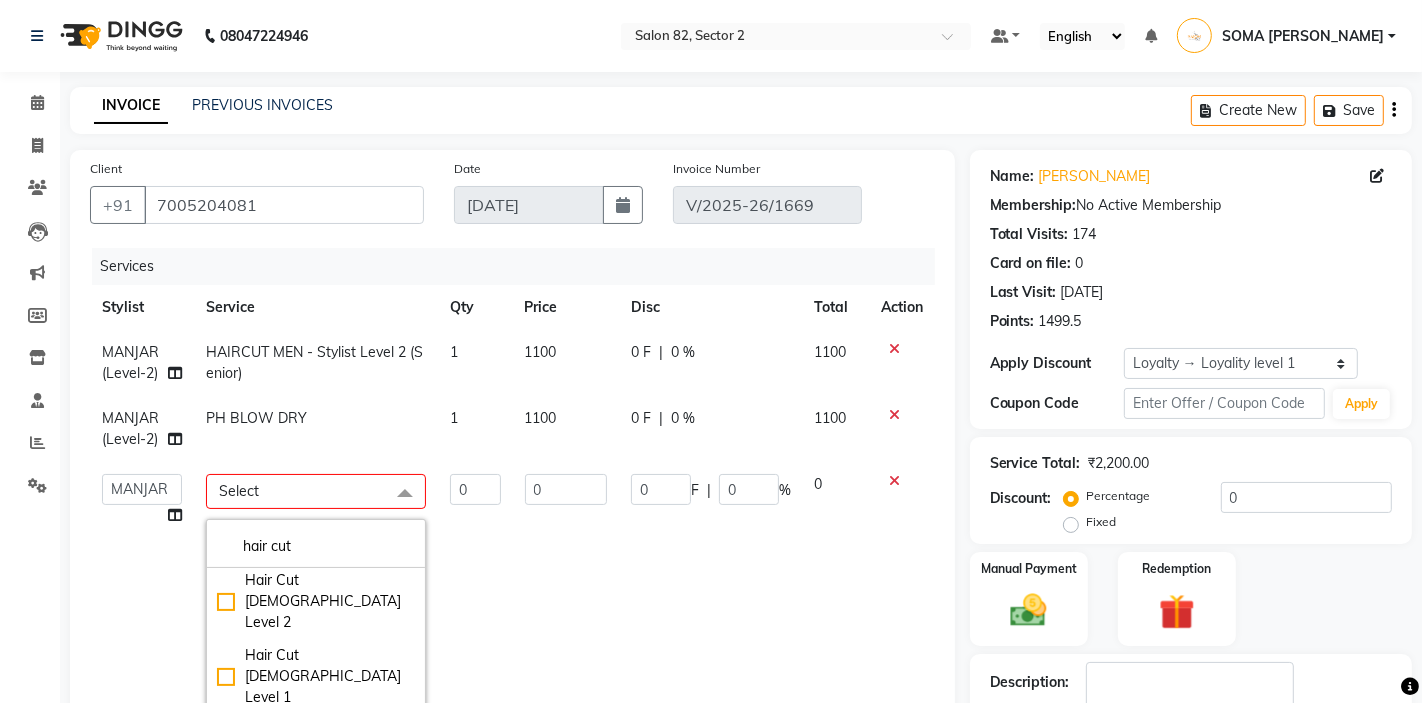 scroll, scrollTop: 18, scrollLeft: 0, axis: vertical 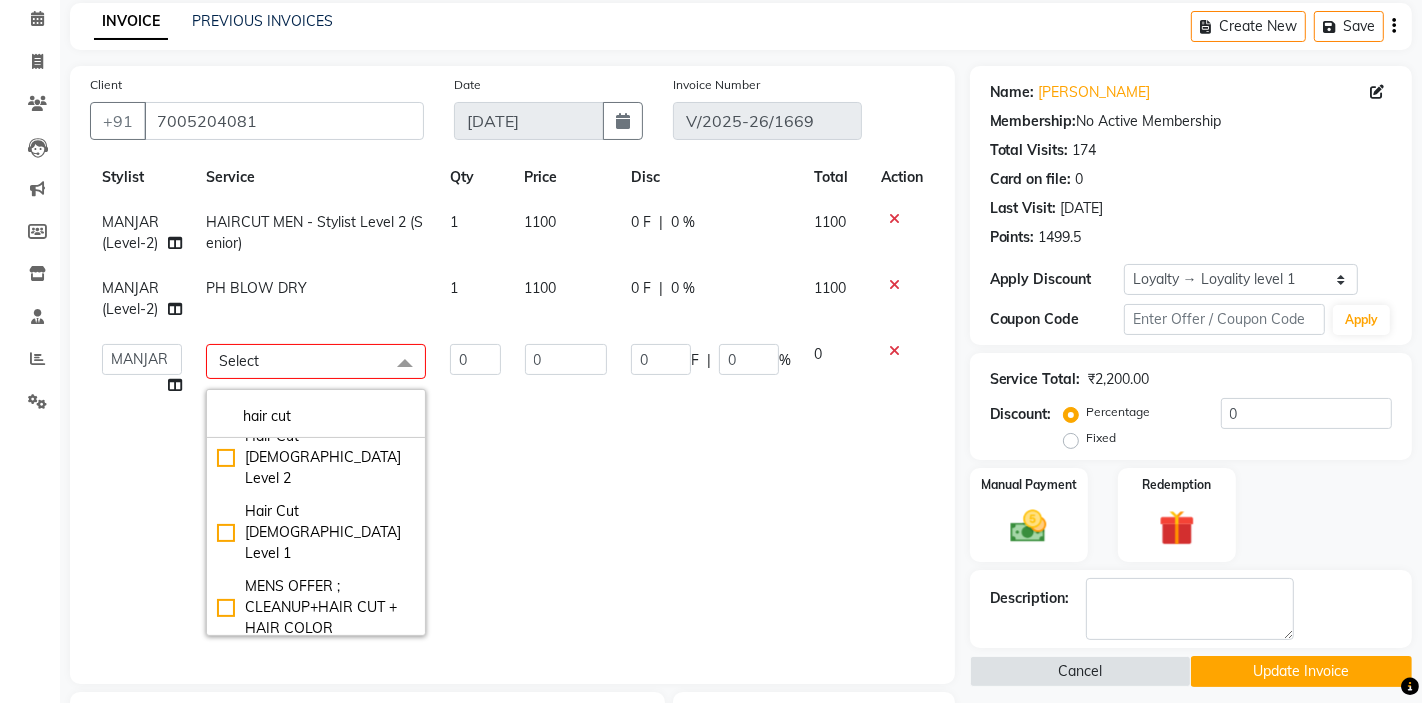 click 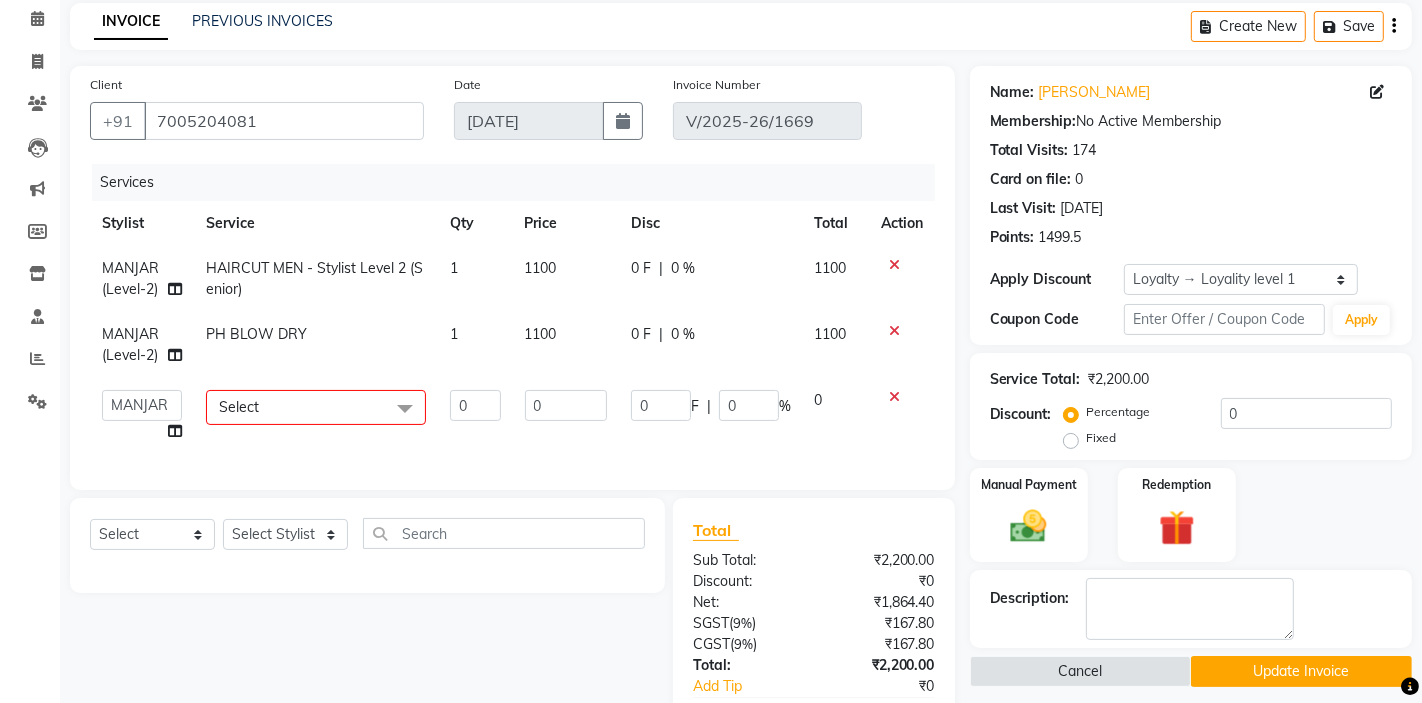 scroll, scrollTop: 0, scrollLeft: 0, axis: both 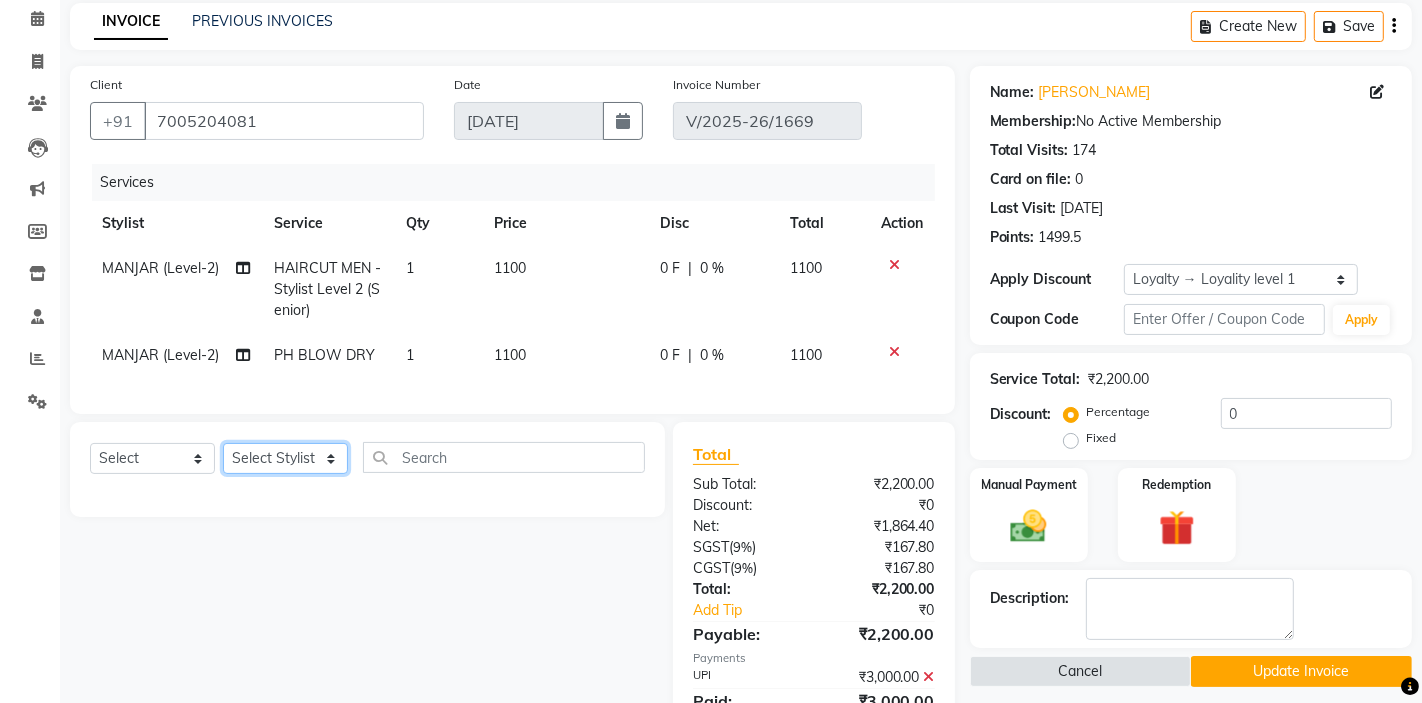 click on "Select Stylist AKTAR (level-1) ARZOO (level-2) BHARAT BUNNY (level-1) FAIZAL (level-2) [PERSON_NAME] [PERSON_NAME] (level-1) MANJAR (Level-2) [PERSON_NAME] (SKIN) POONAM PRIYA (PEDI) [PERSON_NAME] ROHIT  Salon82 saltlake SOMA [PERSON_NAME] (PEDI) [PERSON_NAME] (SKIN) SUMON (NAILS)" 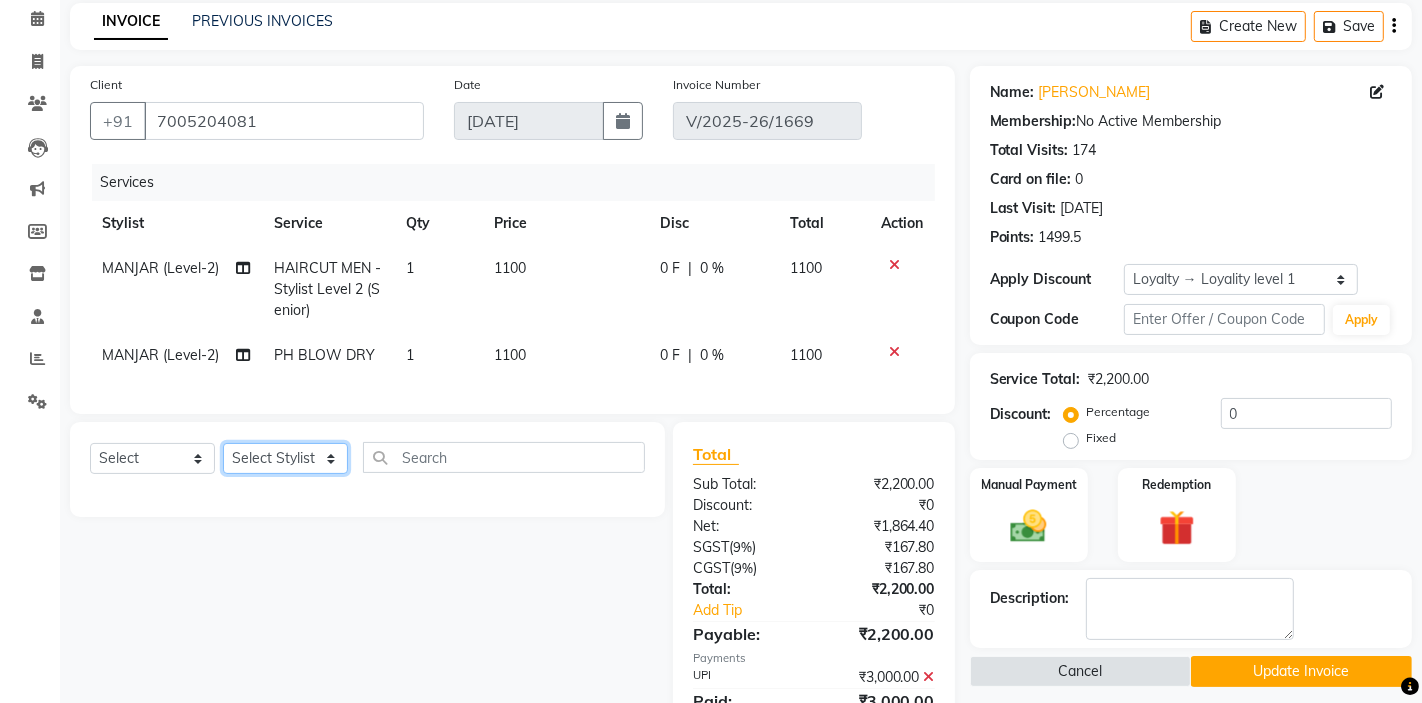 select on "33727" 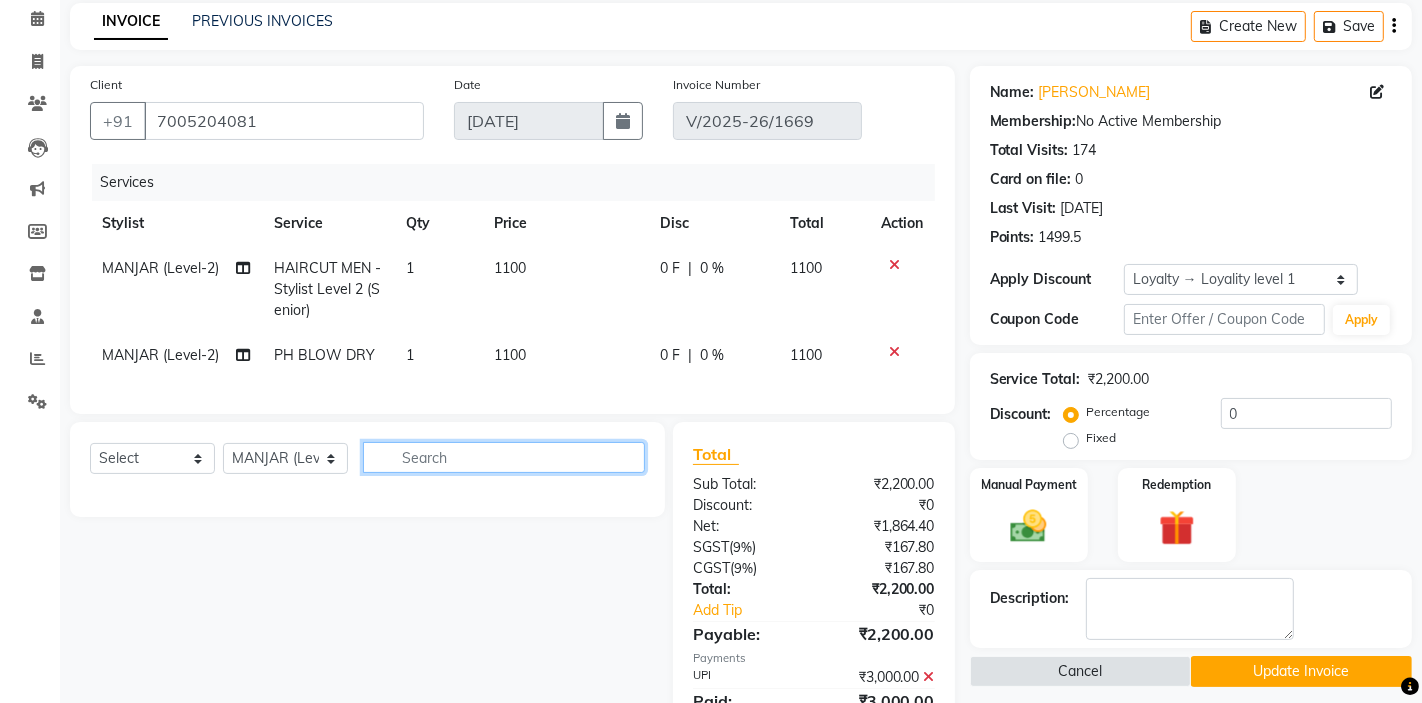 click 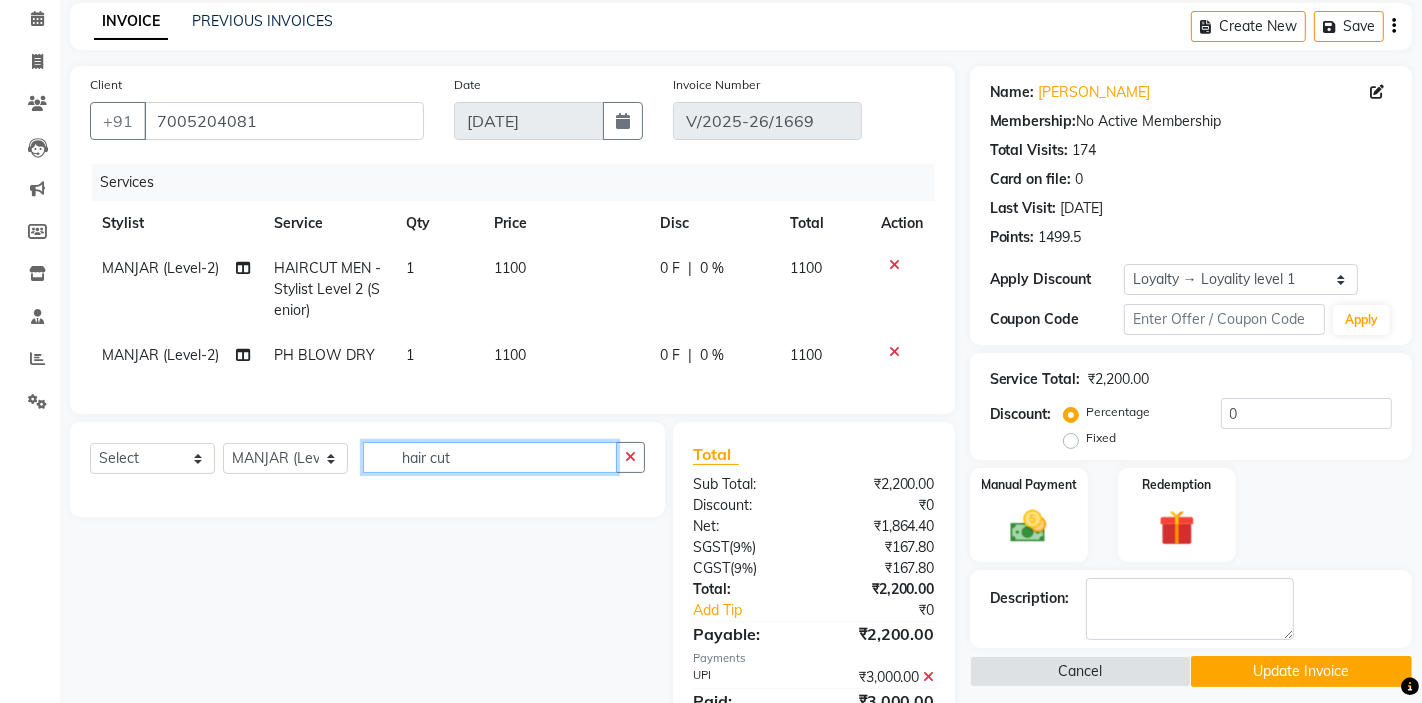 type on "hair cut" 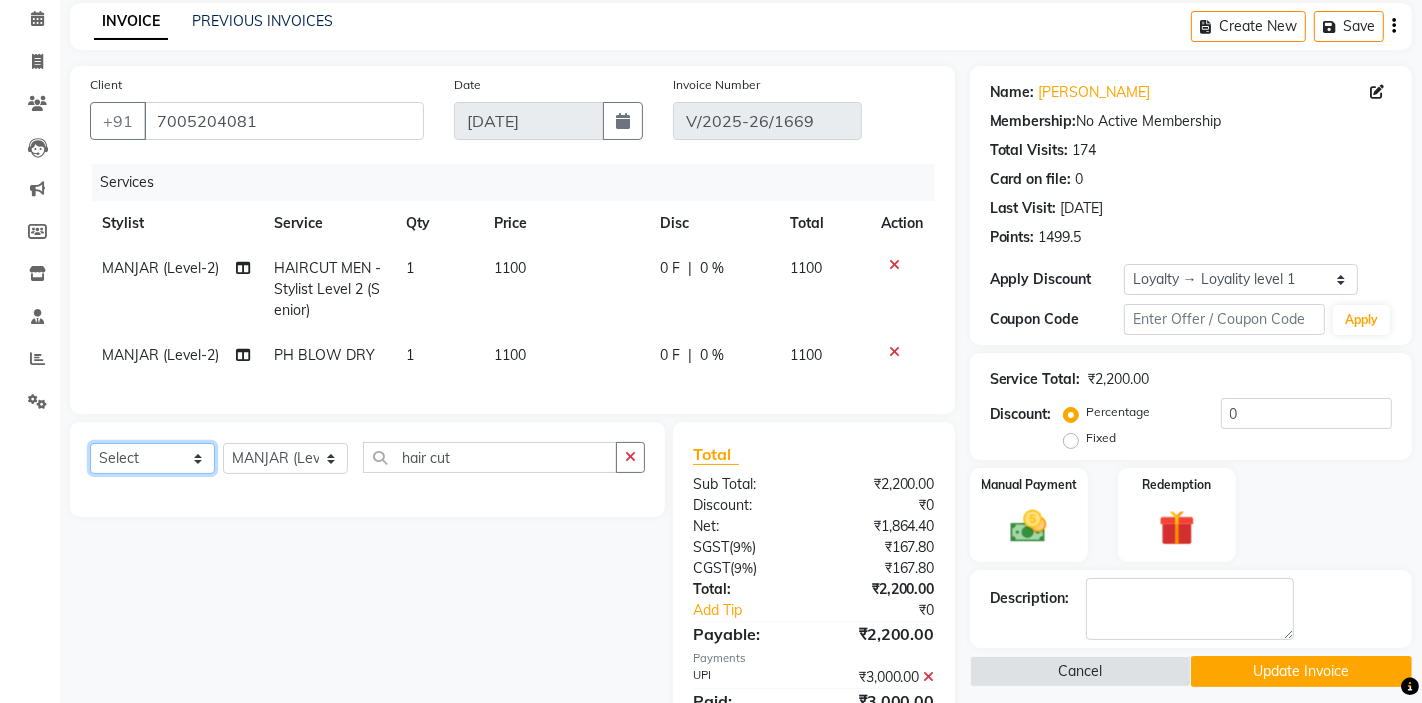 click on "Select  Service  Product  Membership  Package Voucher Prepaid Gift Card" 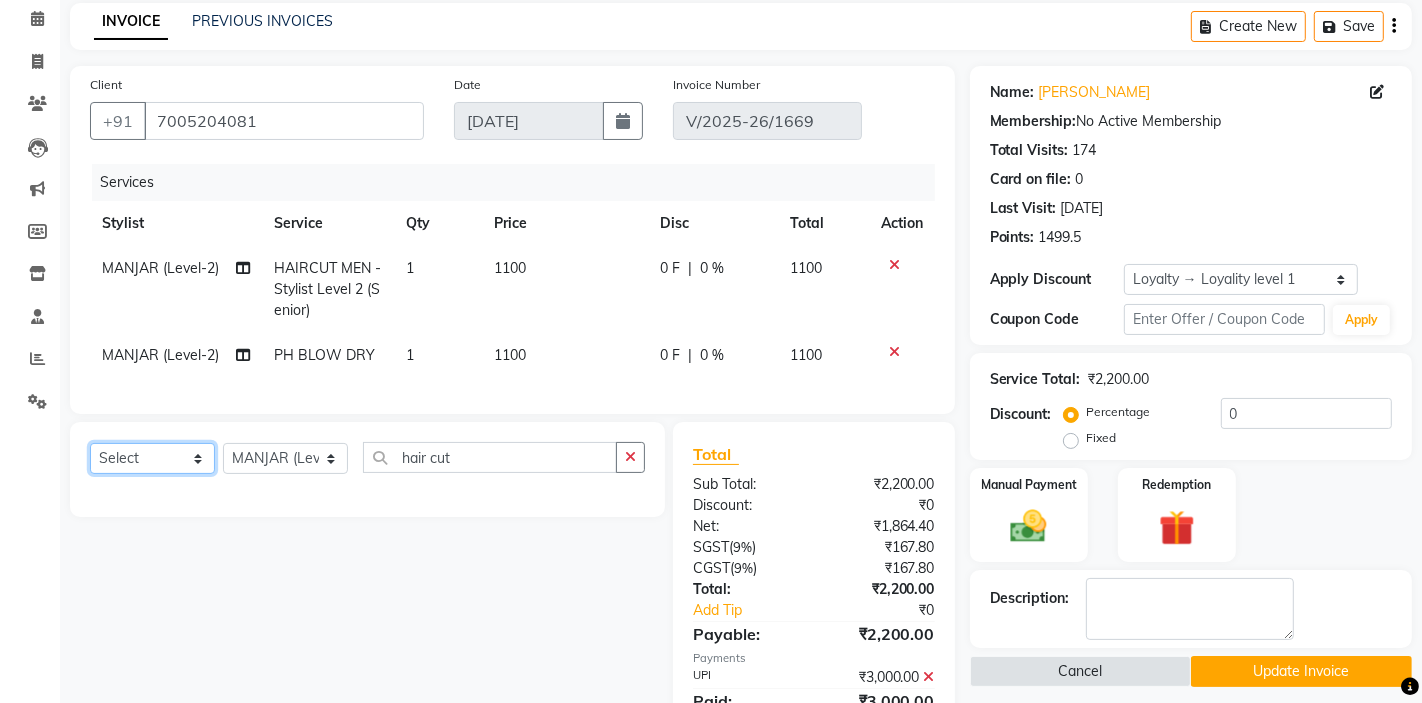 select on "service" 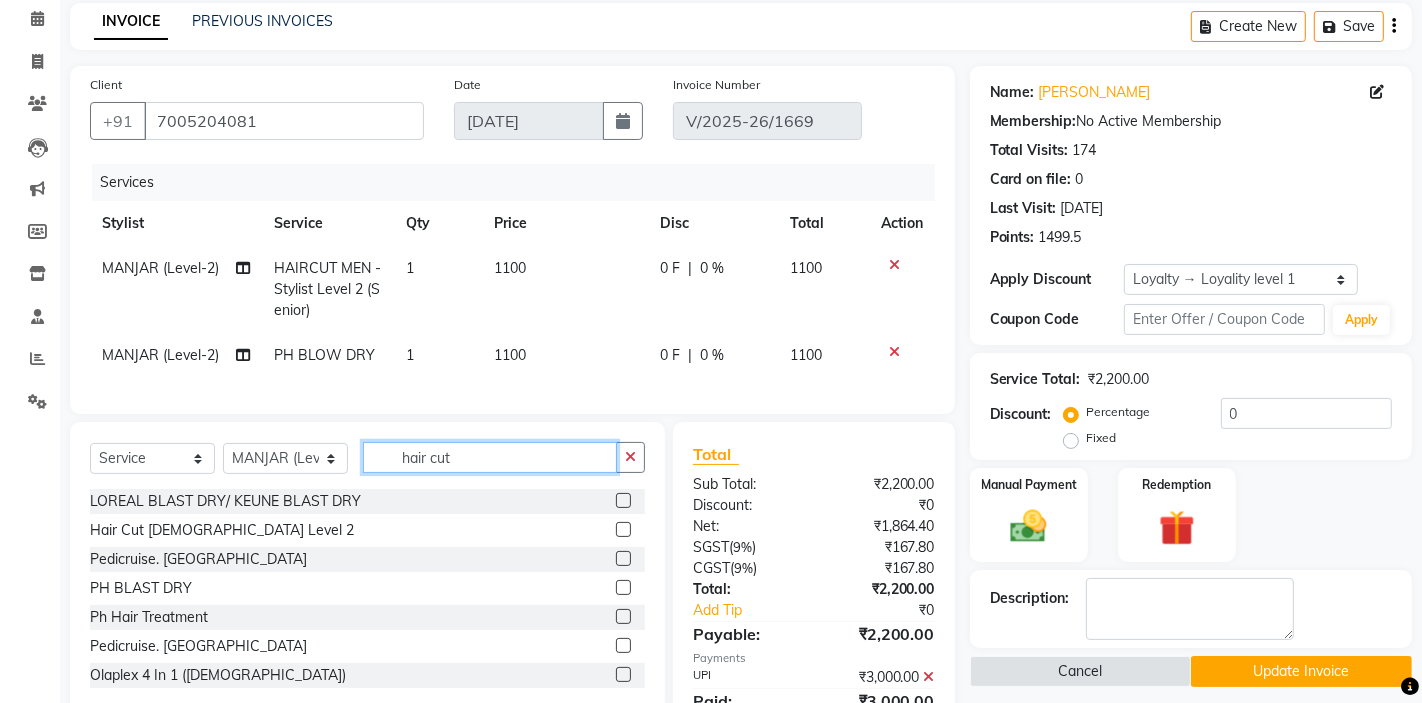 click on "hair cut" 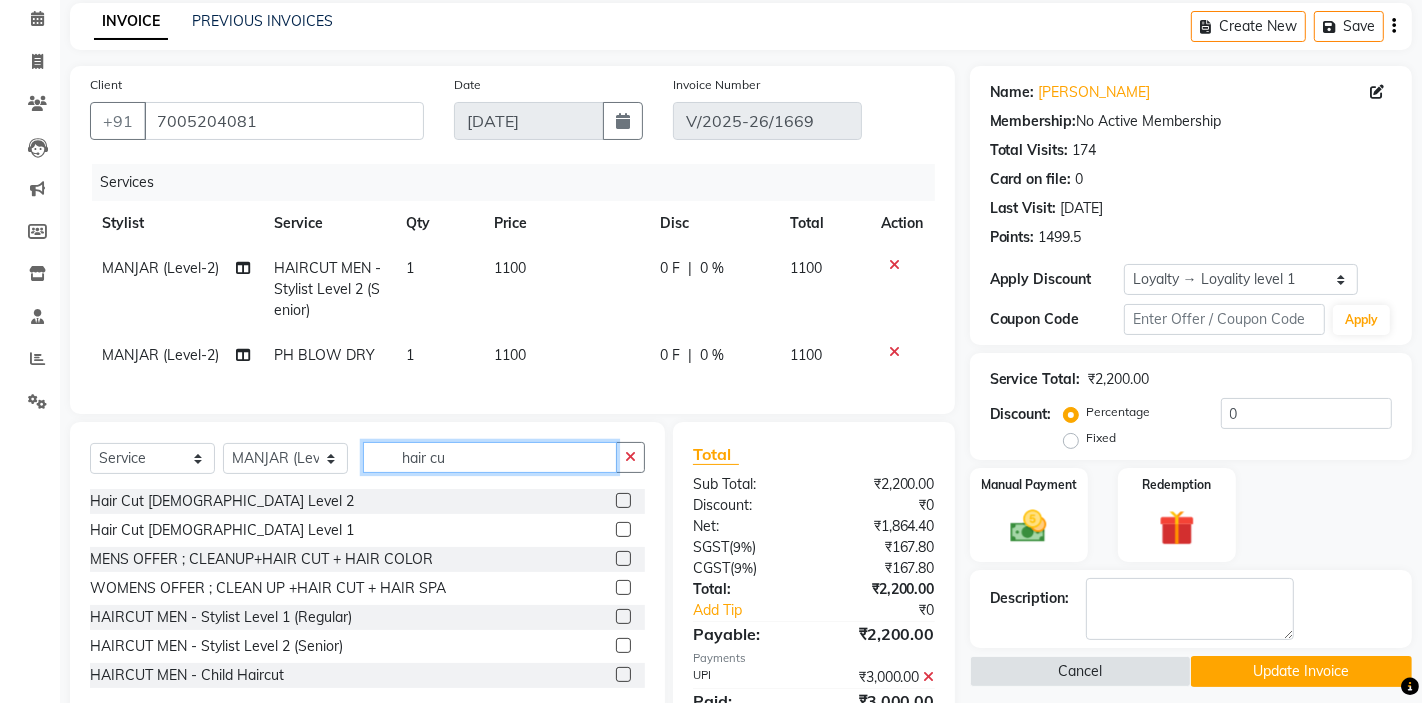 scroll, scrollTop: 90, scrollLeft: 0, axis: vertical 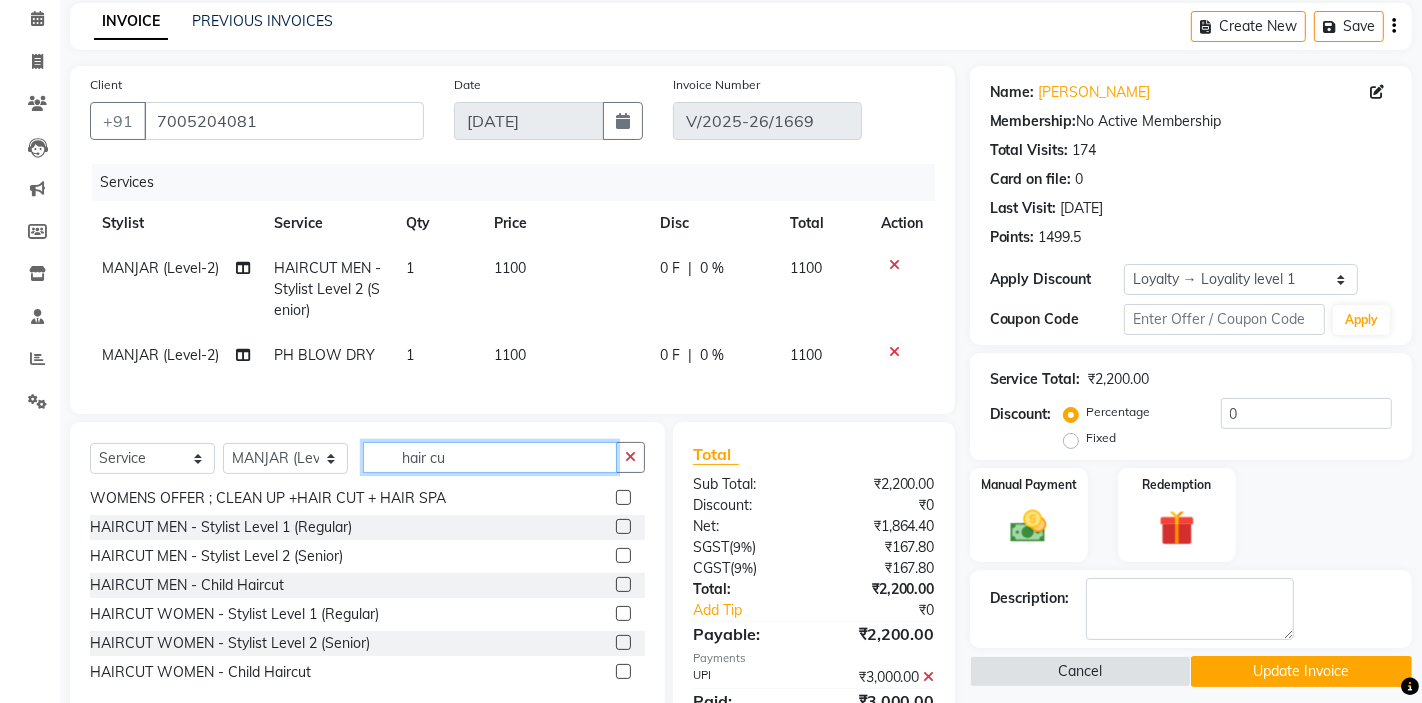 type on "hair cu" 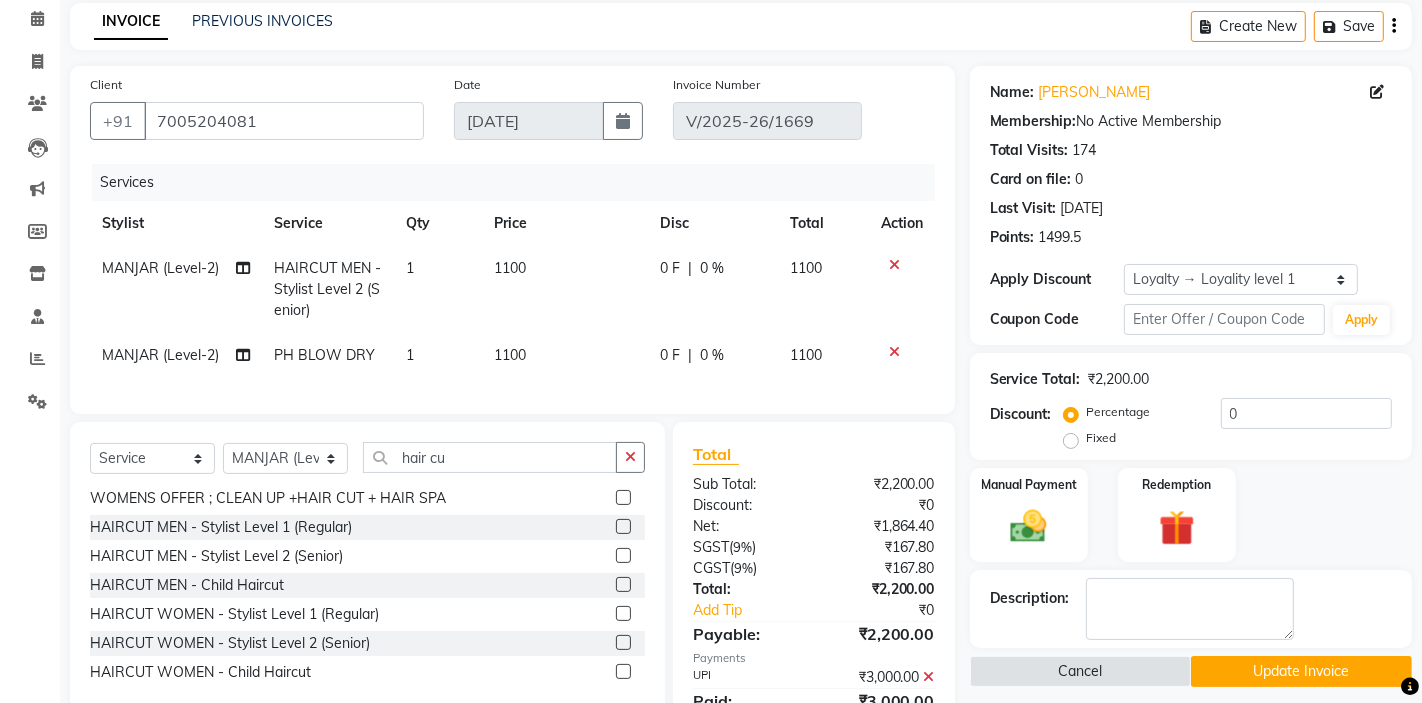 click 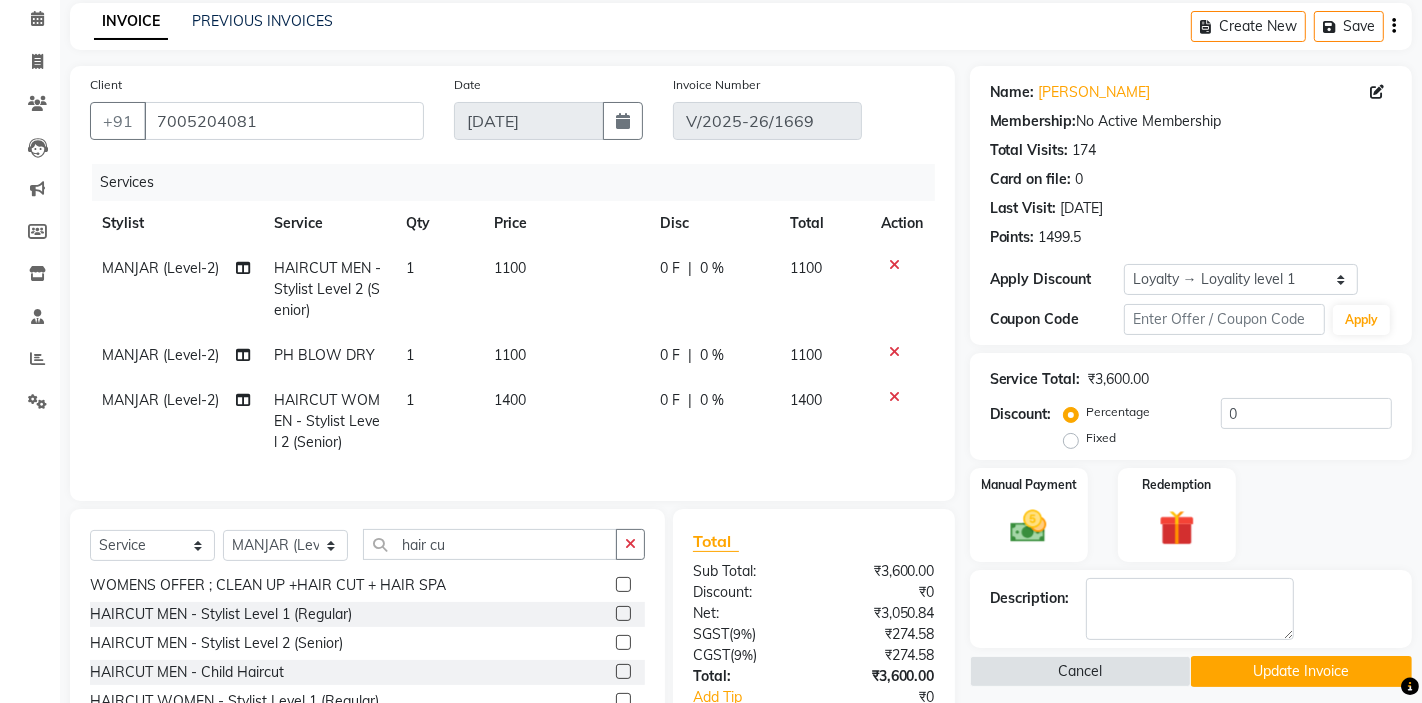 checkbox on "false" 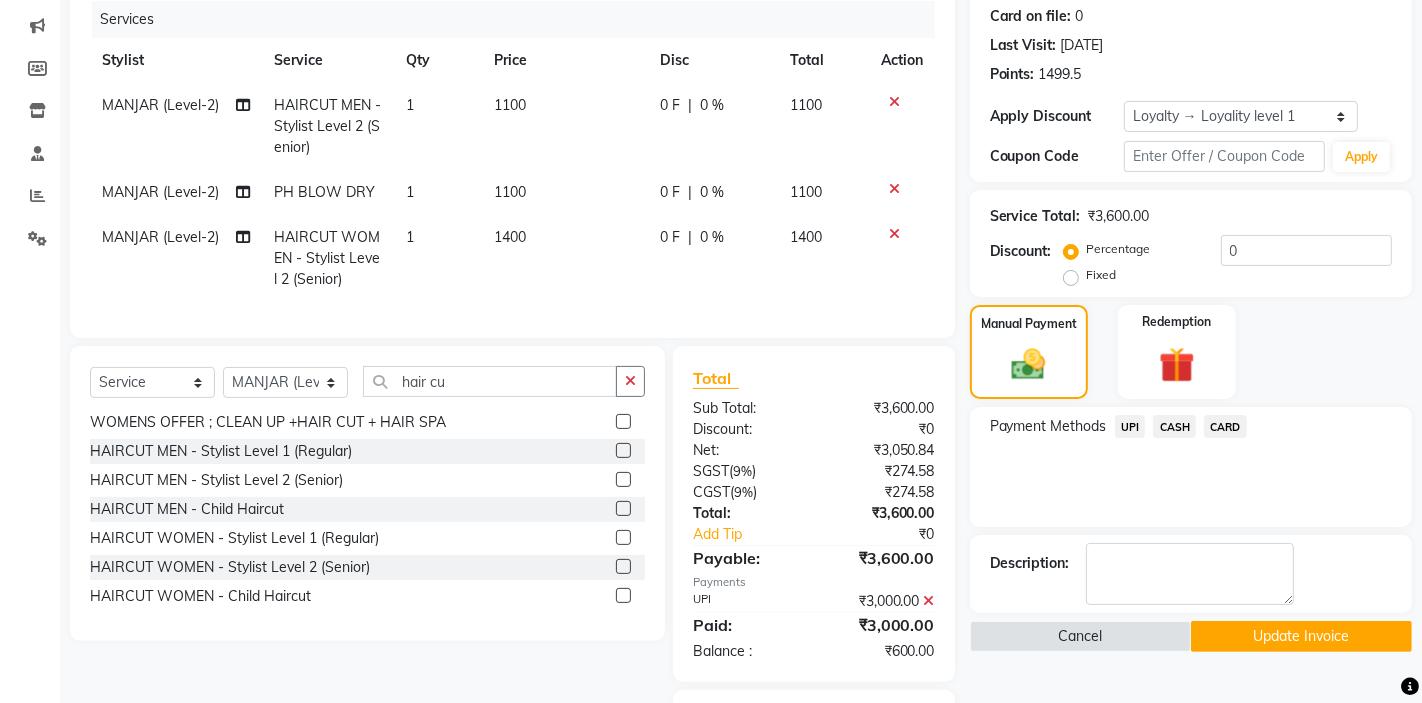scroll, scrollTop: 270, scrollLeft: 0, axis: vertical 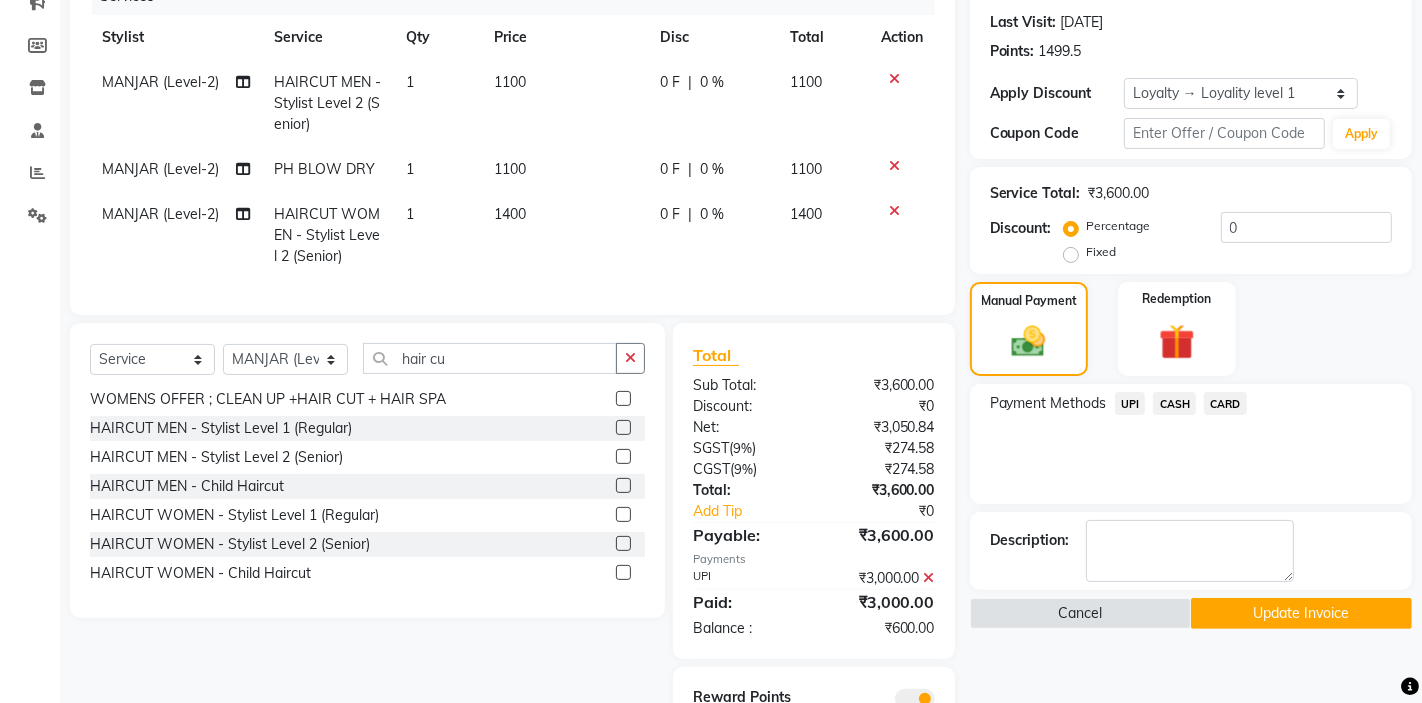 click 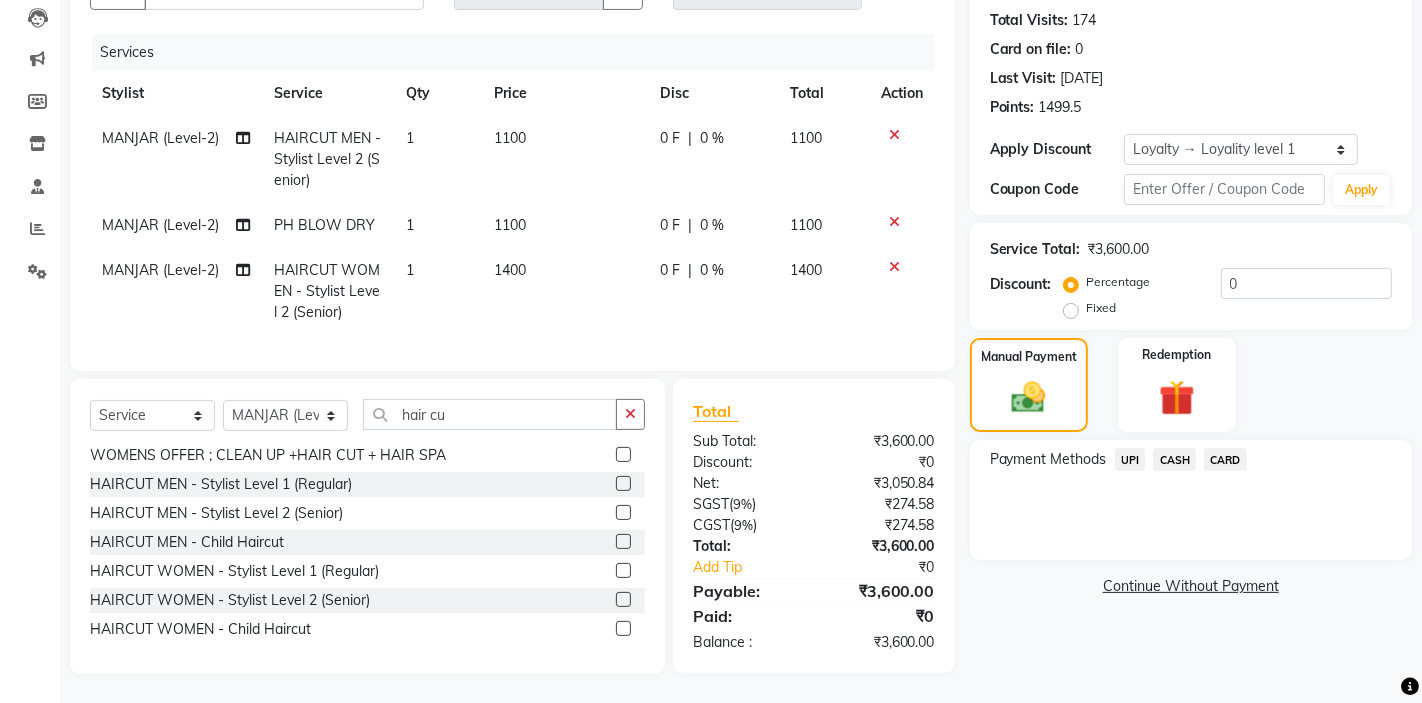 click on "Redemption" 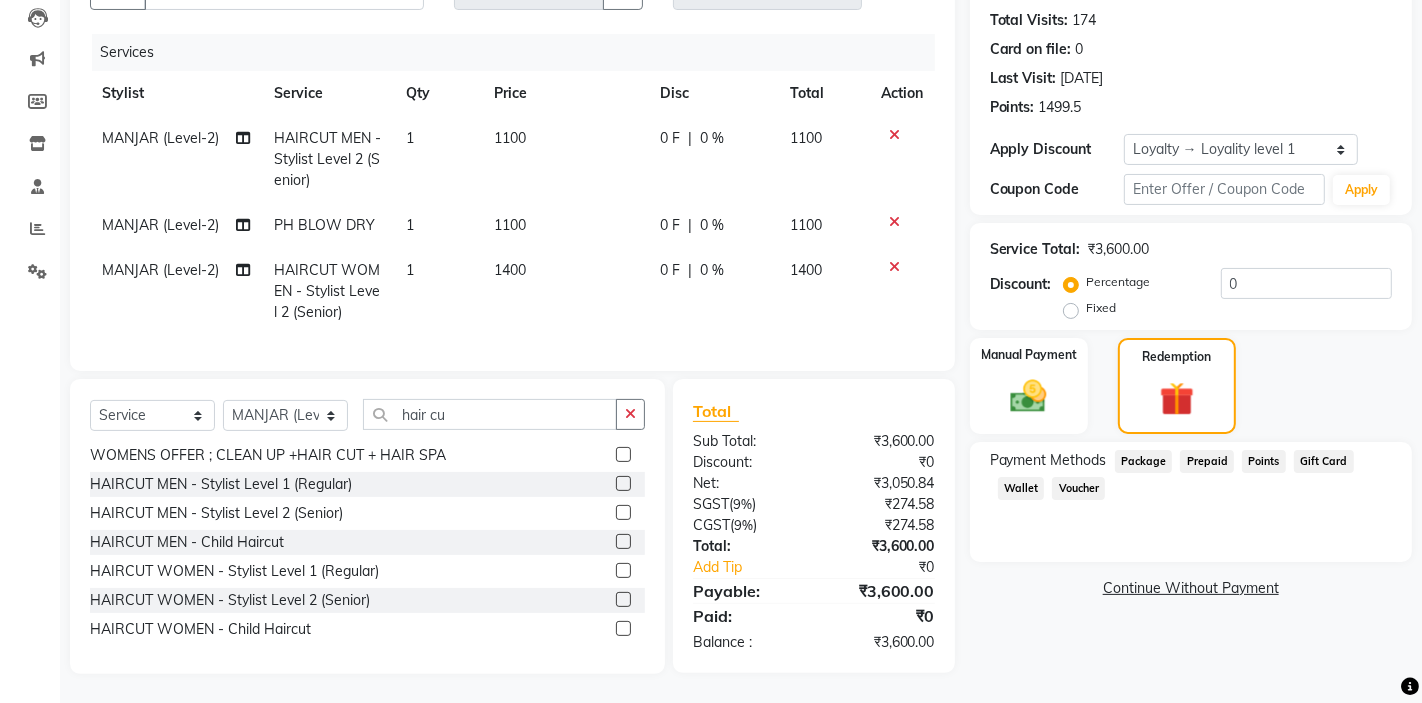 click 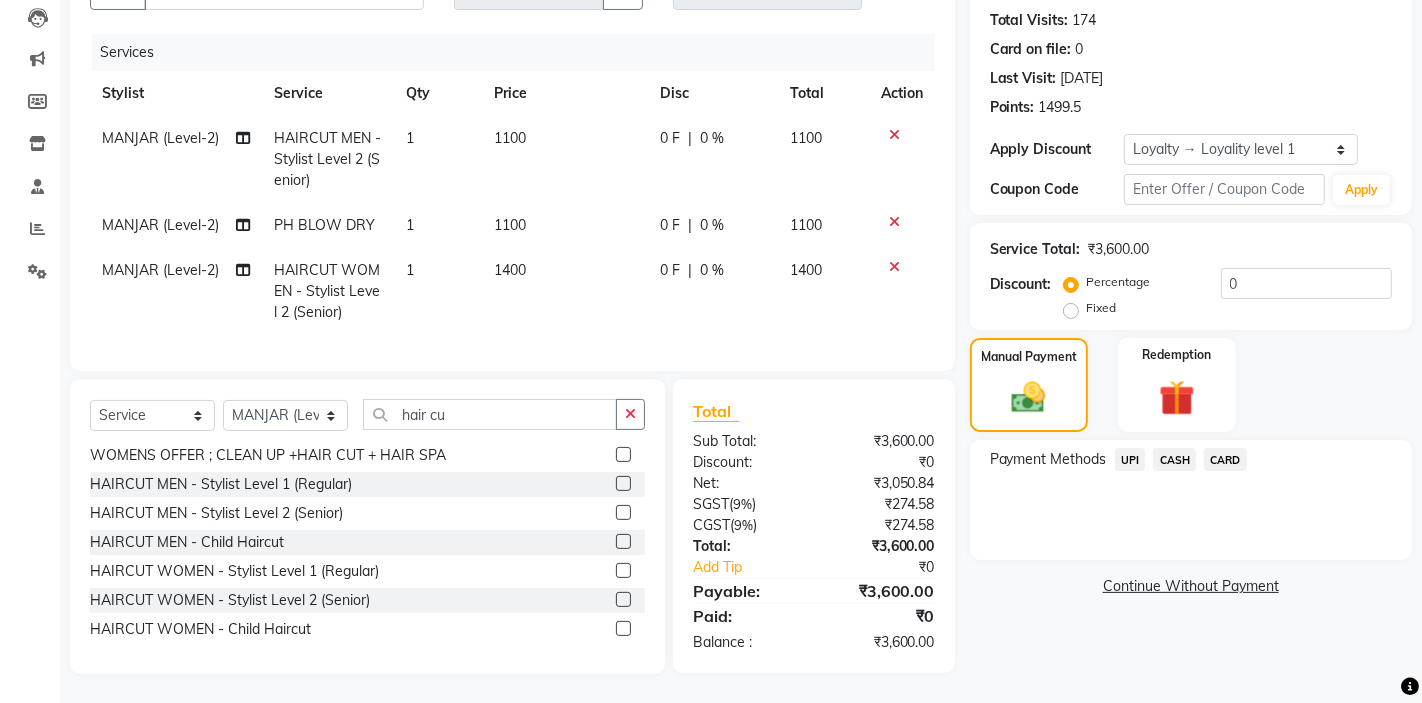 click on "CARD" 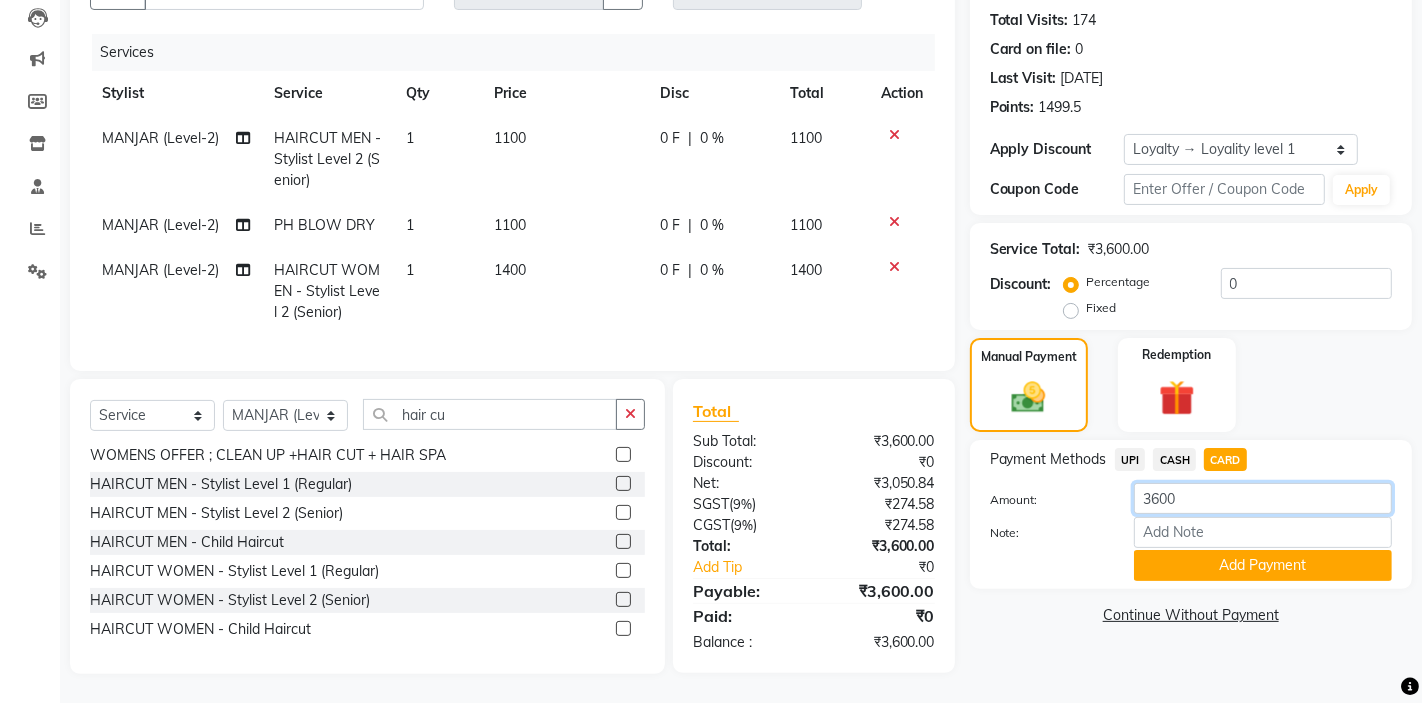 click on "3600" 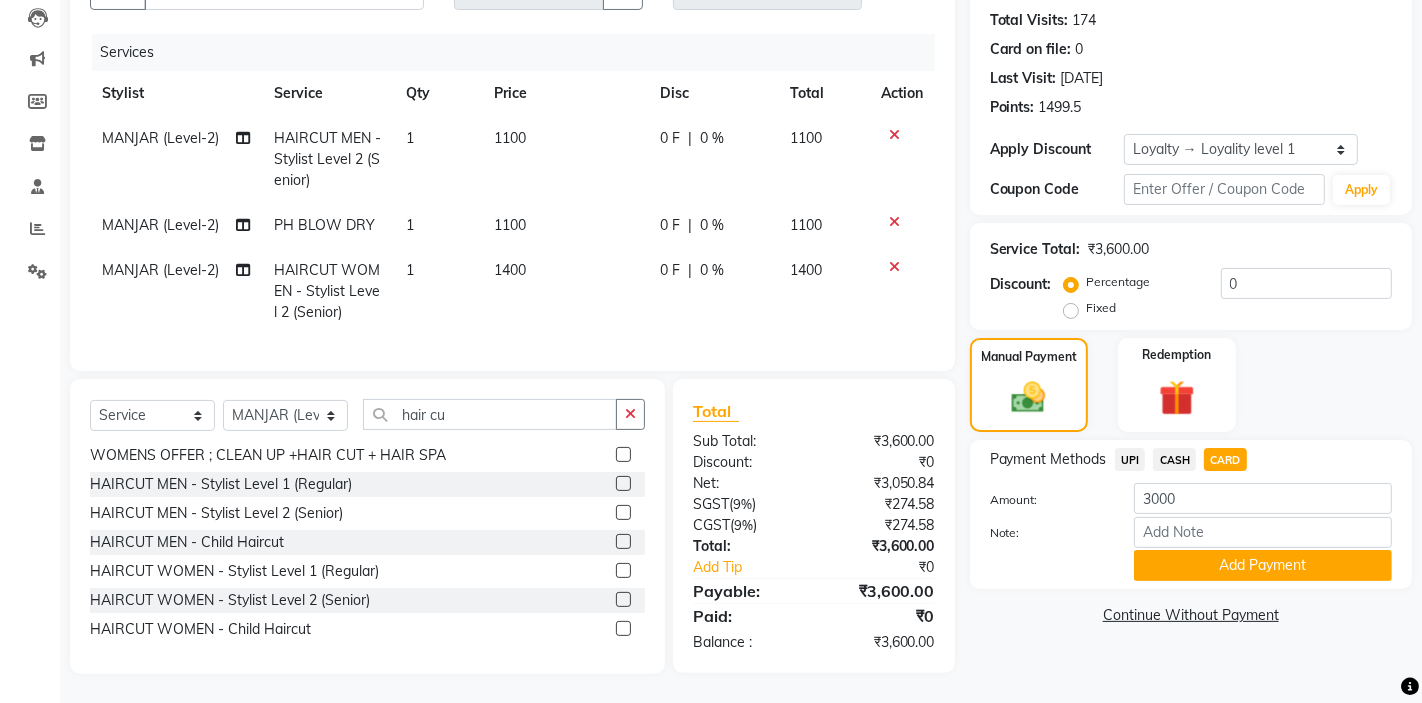 click on "UPI" 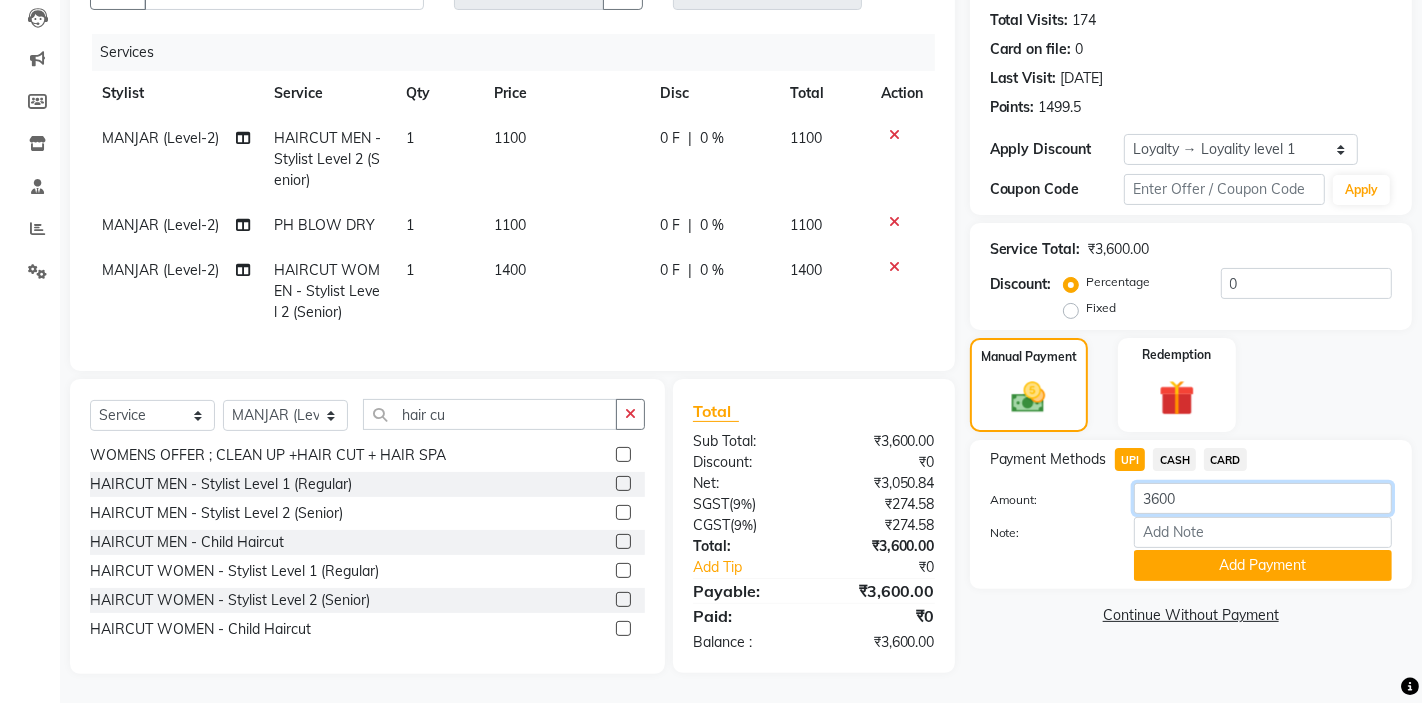 click on "3600" 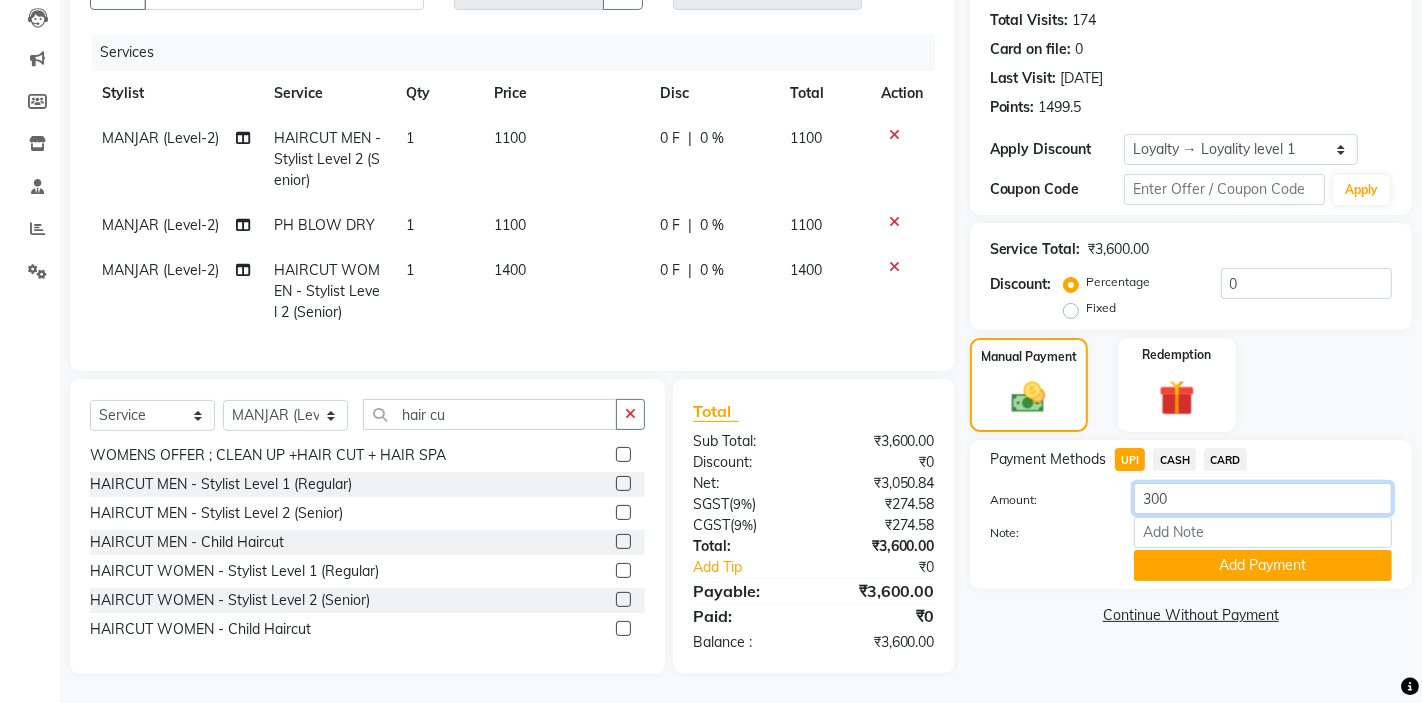 type on "3000" 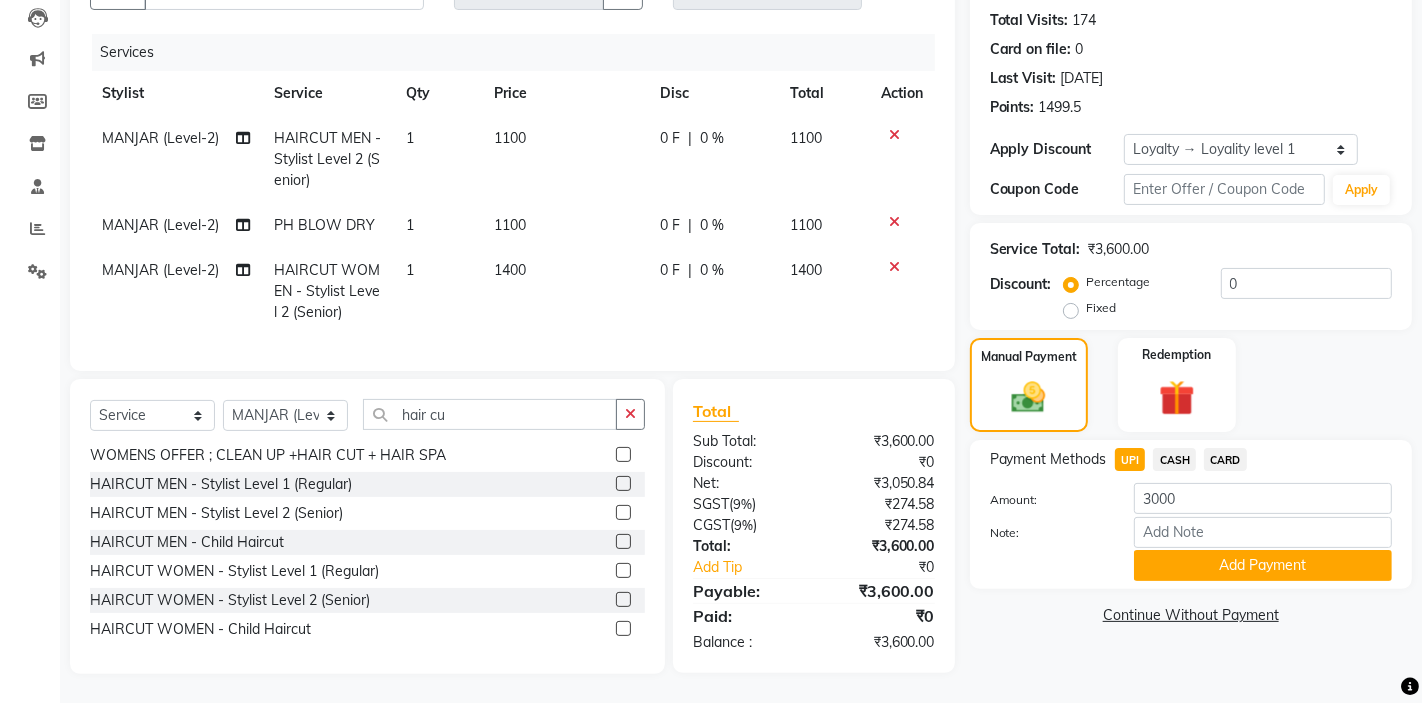 click on "Add Payment" 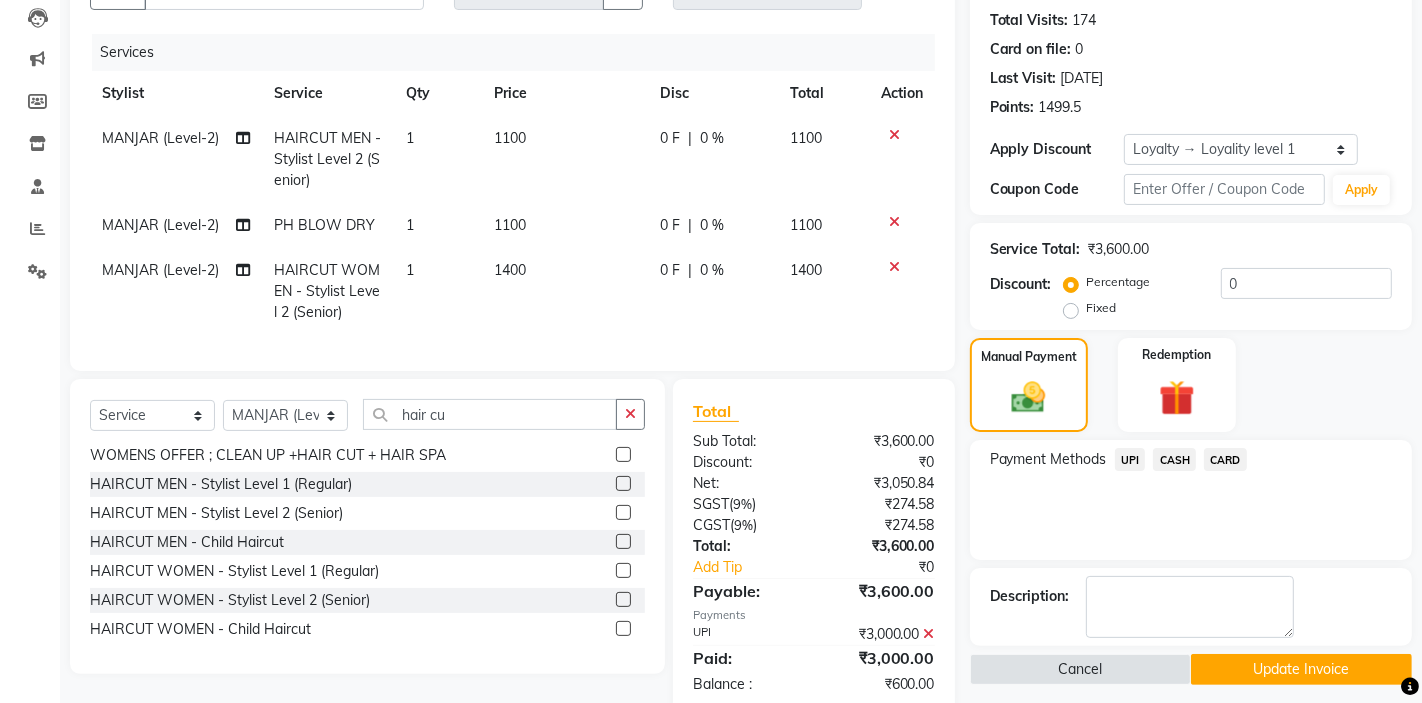 click on "CARD" 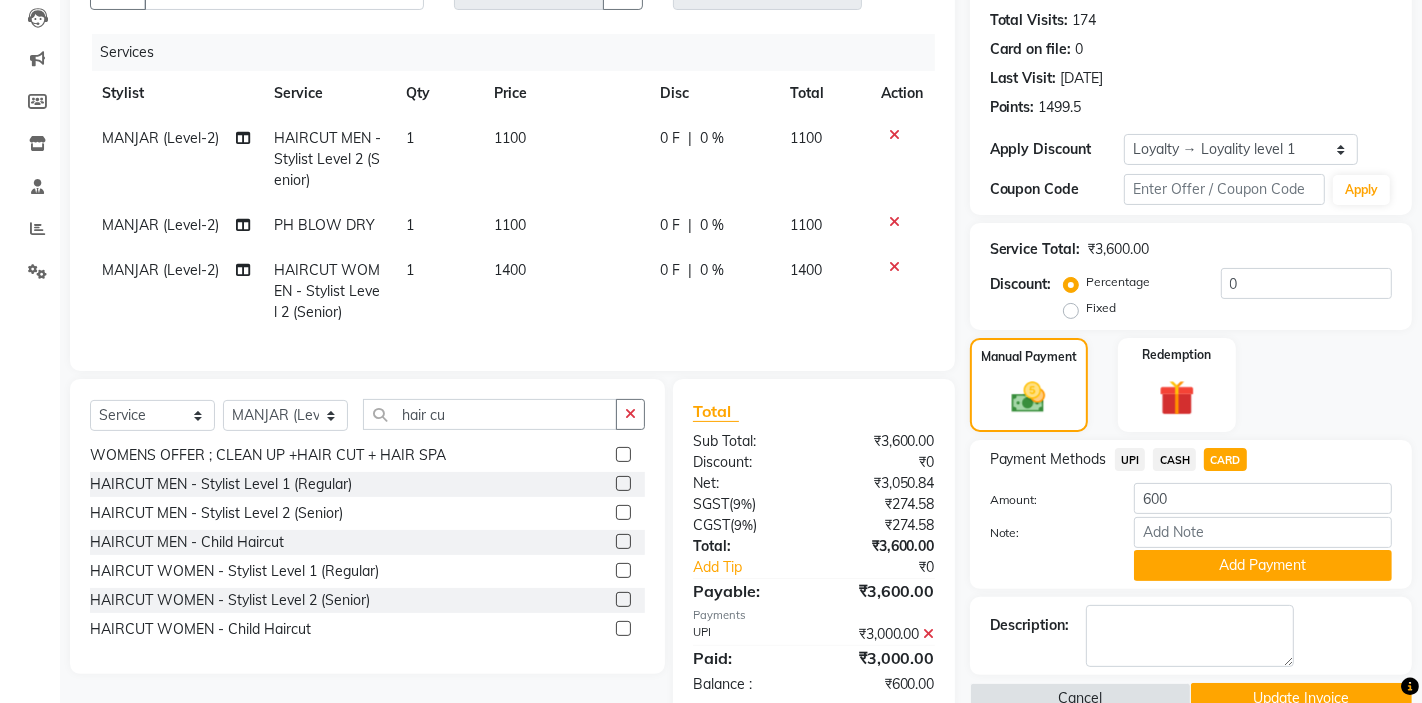 click on "Add Payment" 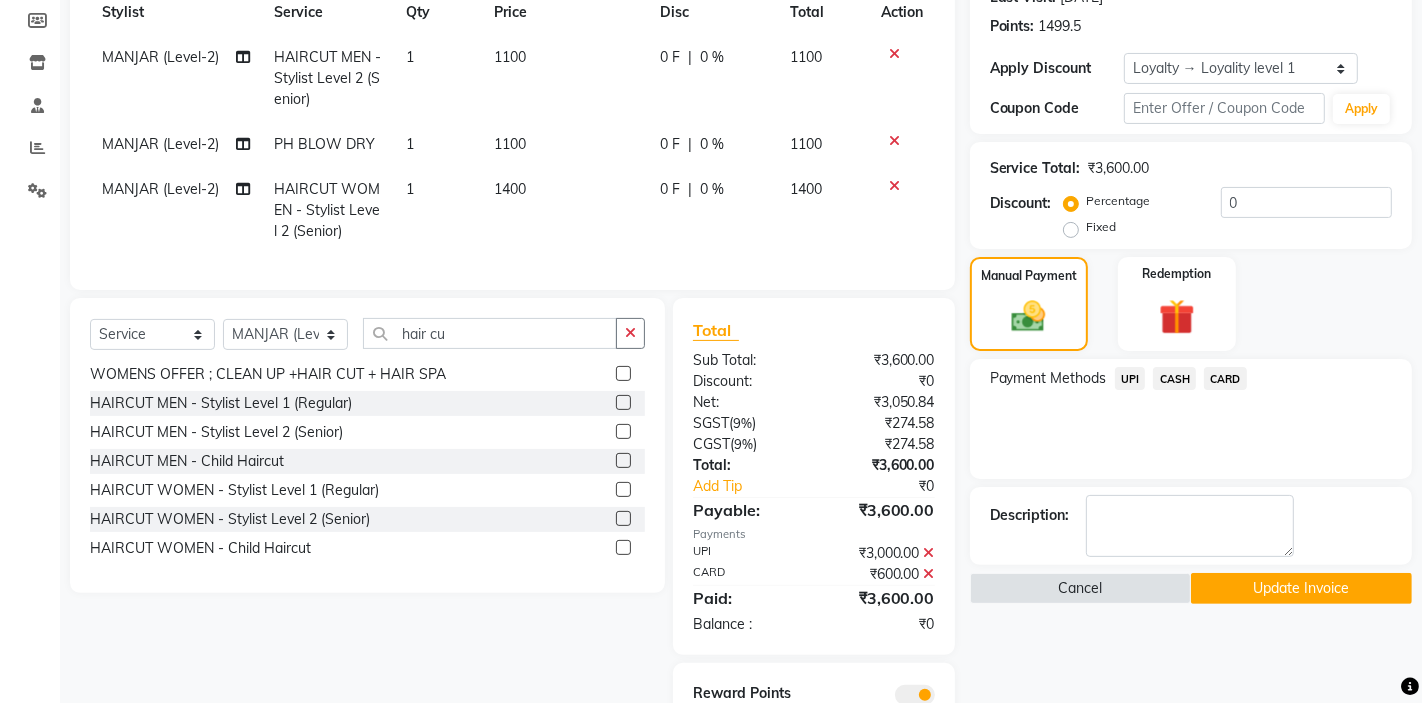 scroll, scrollTop: 342, scrollLeft: 0, axis: vertical 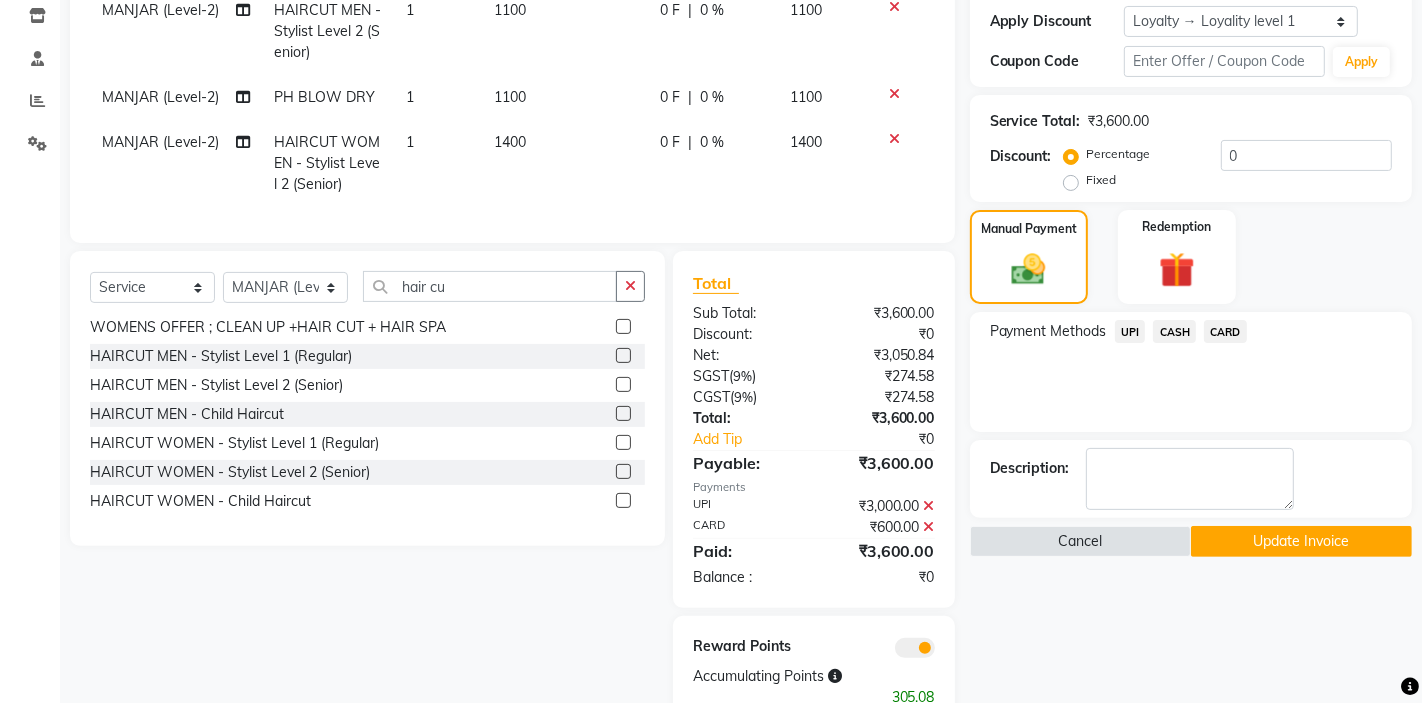 click on "Update Invoice" 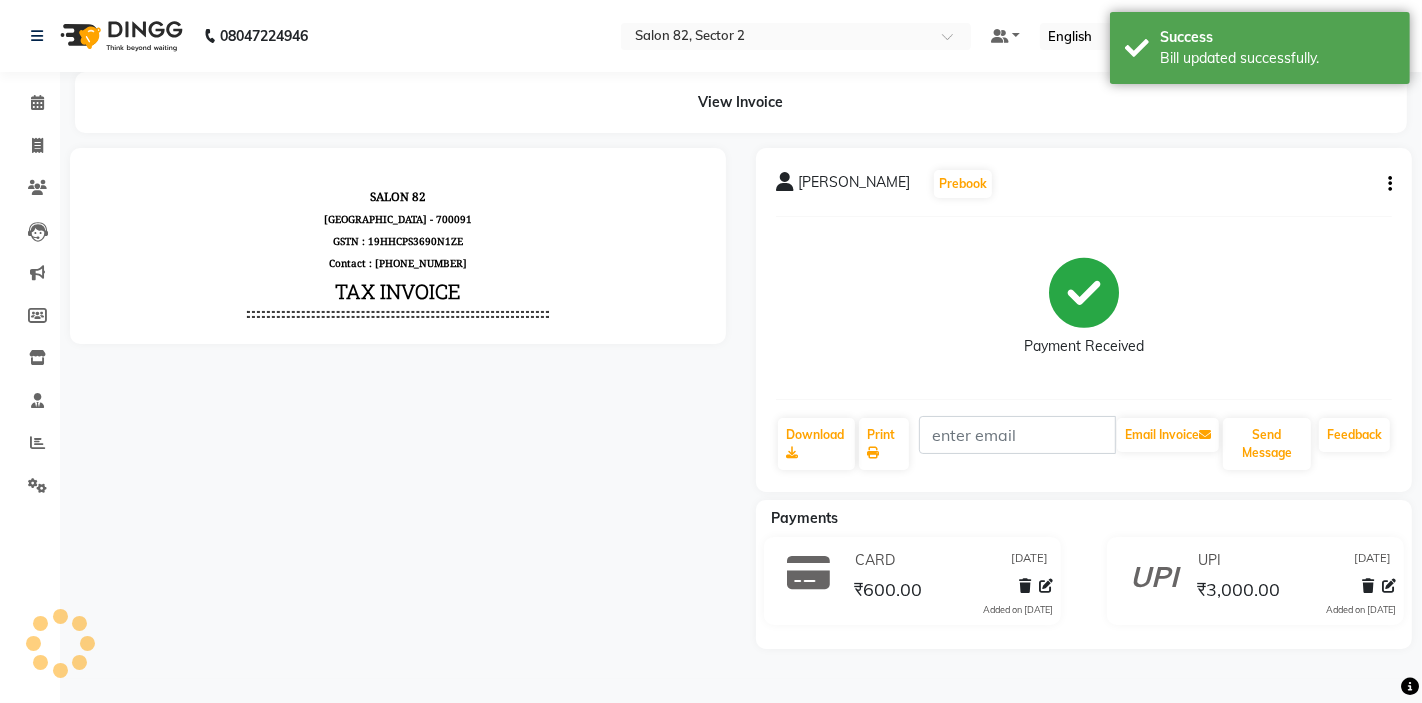 scroll, scrollTop: 0, scrollLeft: 0, axis: both 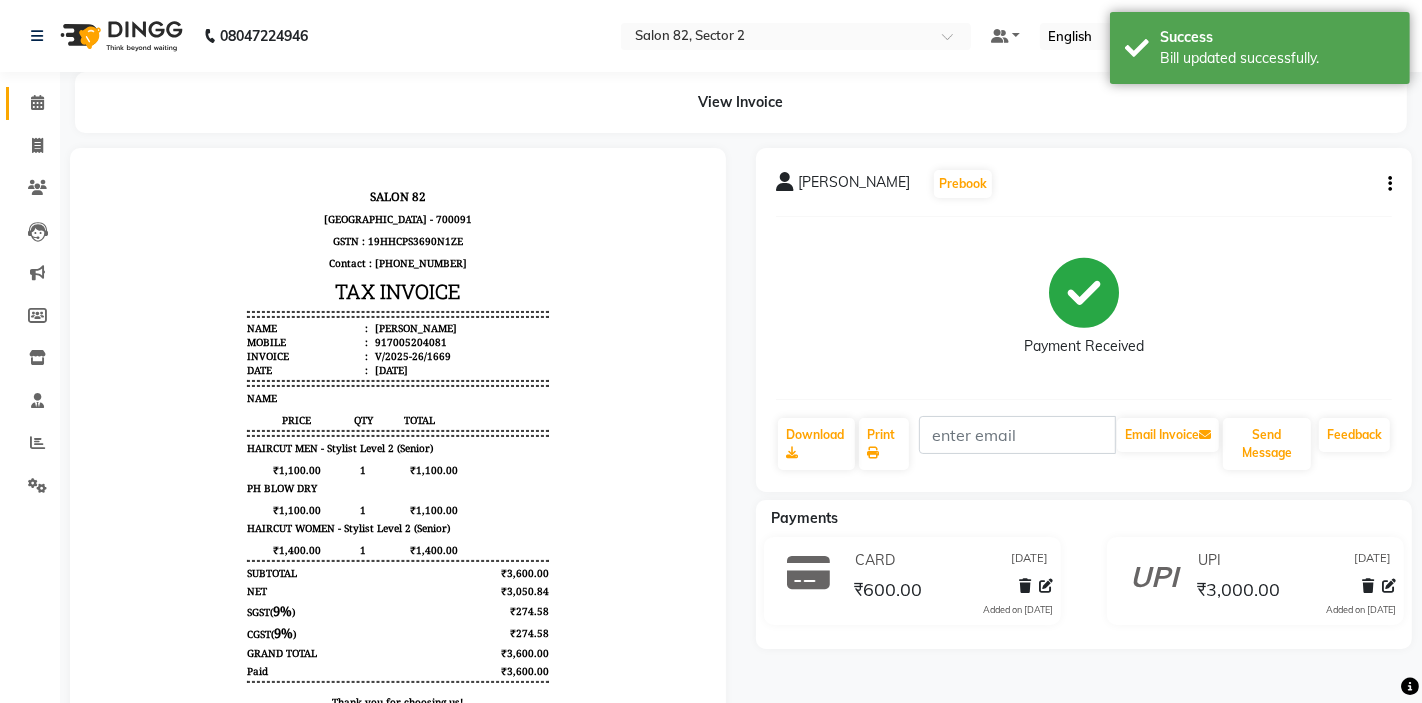 click 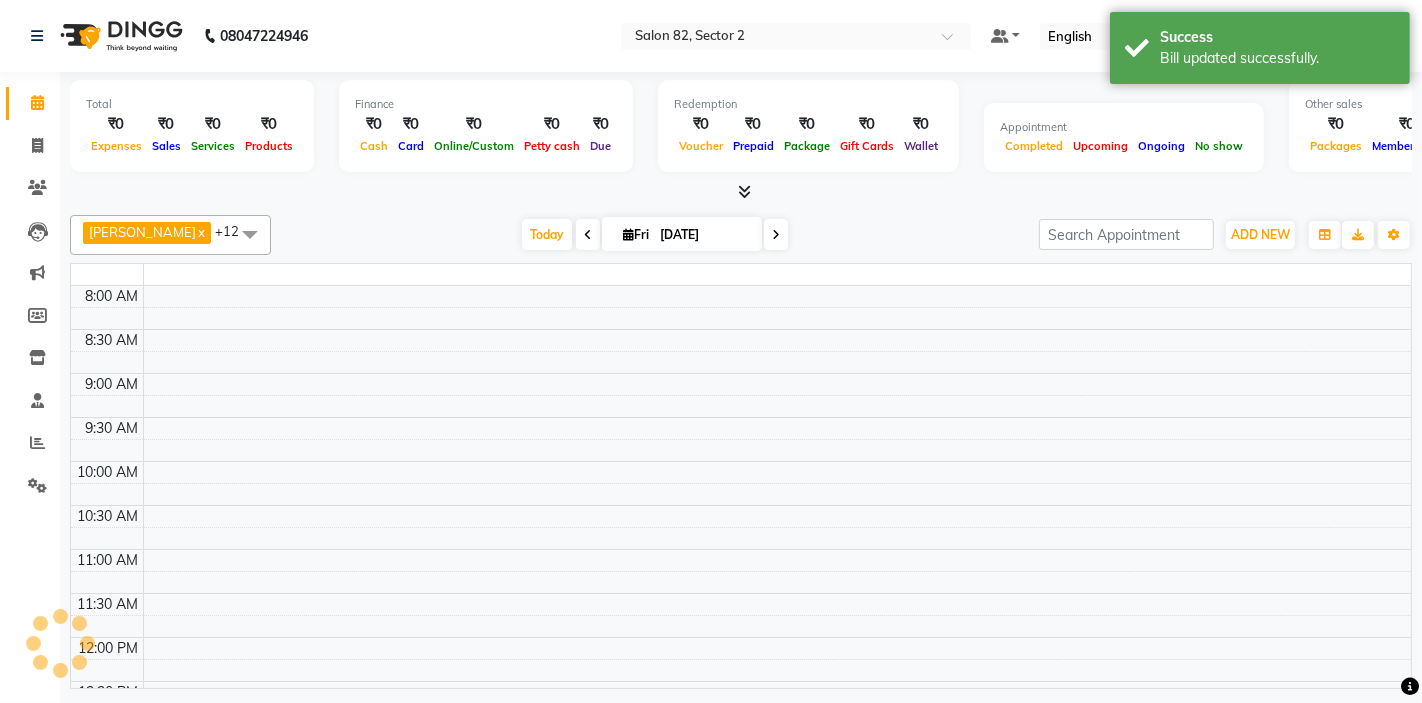 scroll, scrollTop: 0, scrollLeft: 0, axis: both 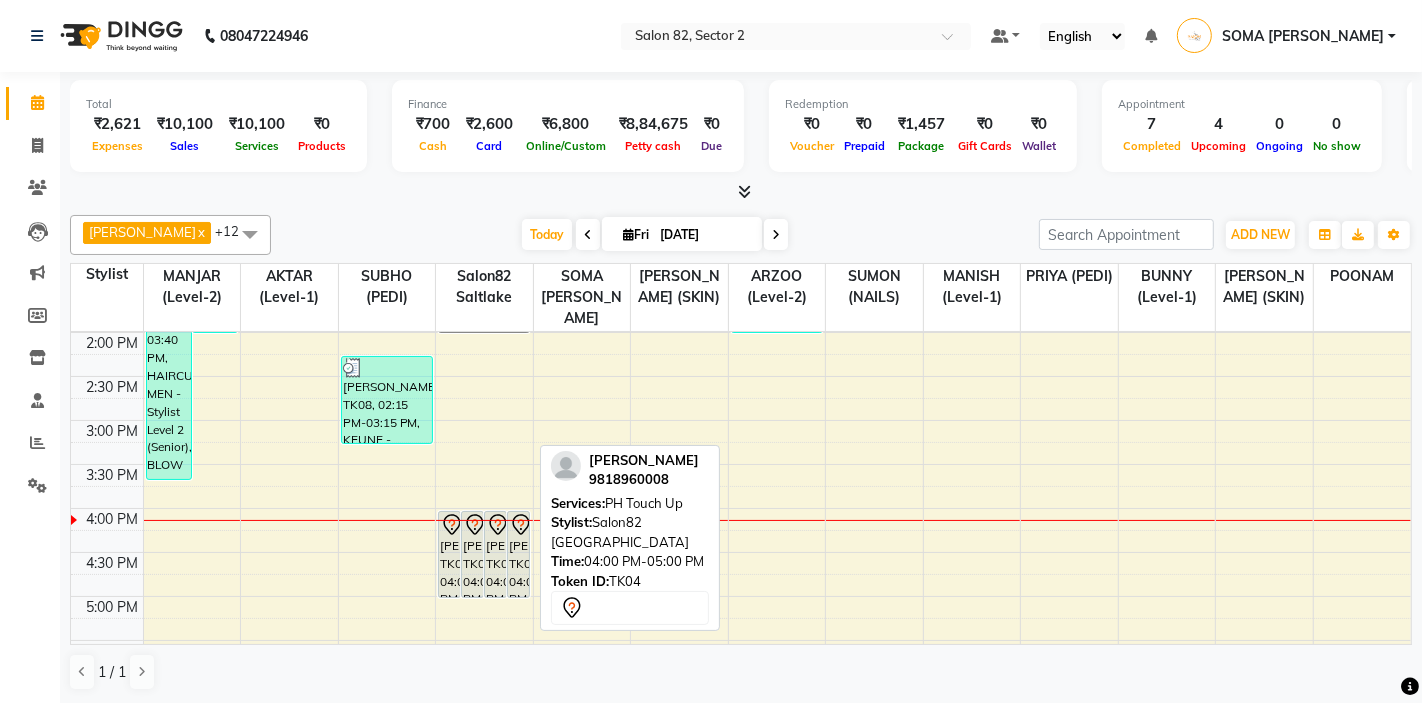 click on "[PERSON_NAME], TK04, 04:00 PM-05:00 PM, PH Touch Up" at bounding box center (518, 554) 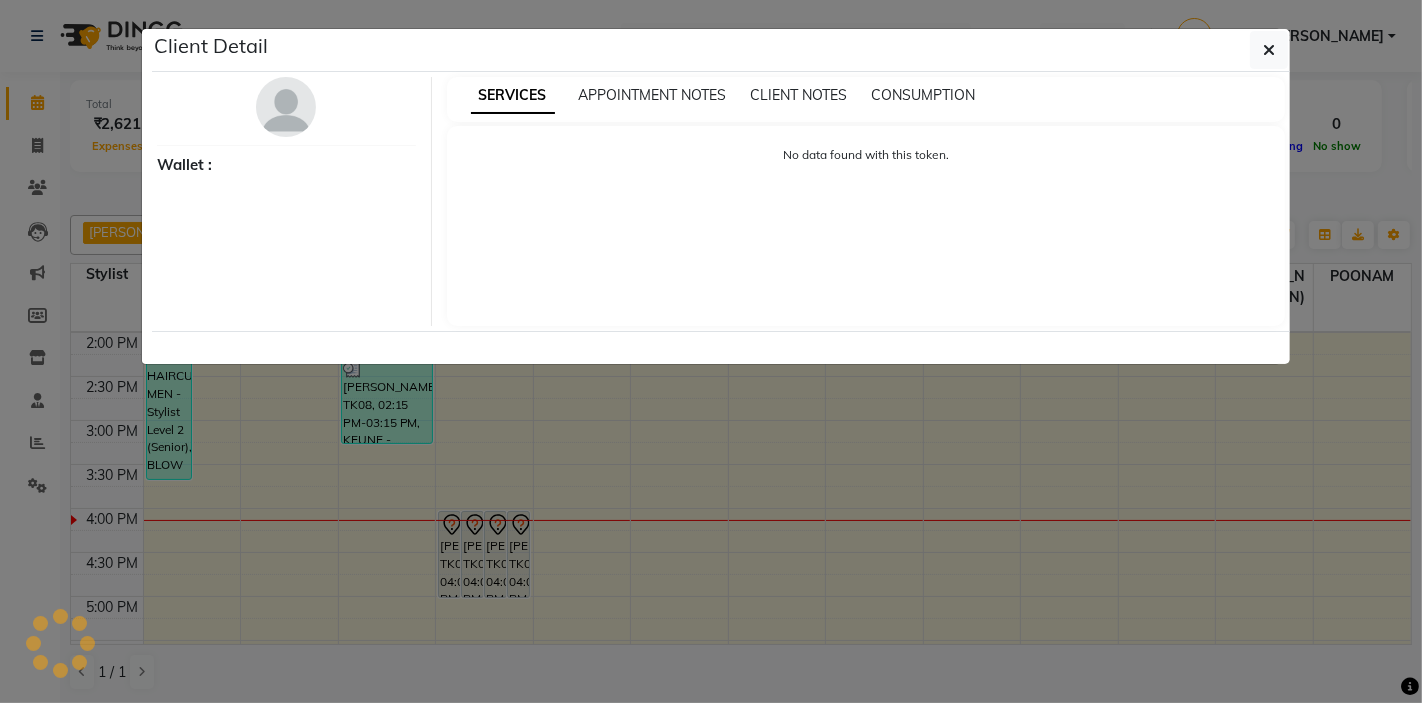 select on "7" 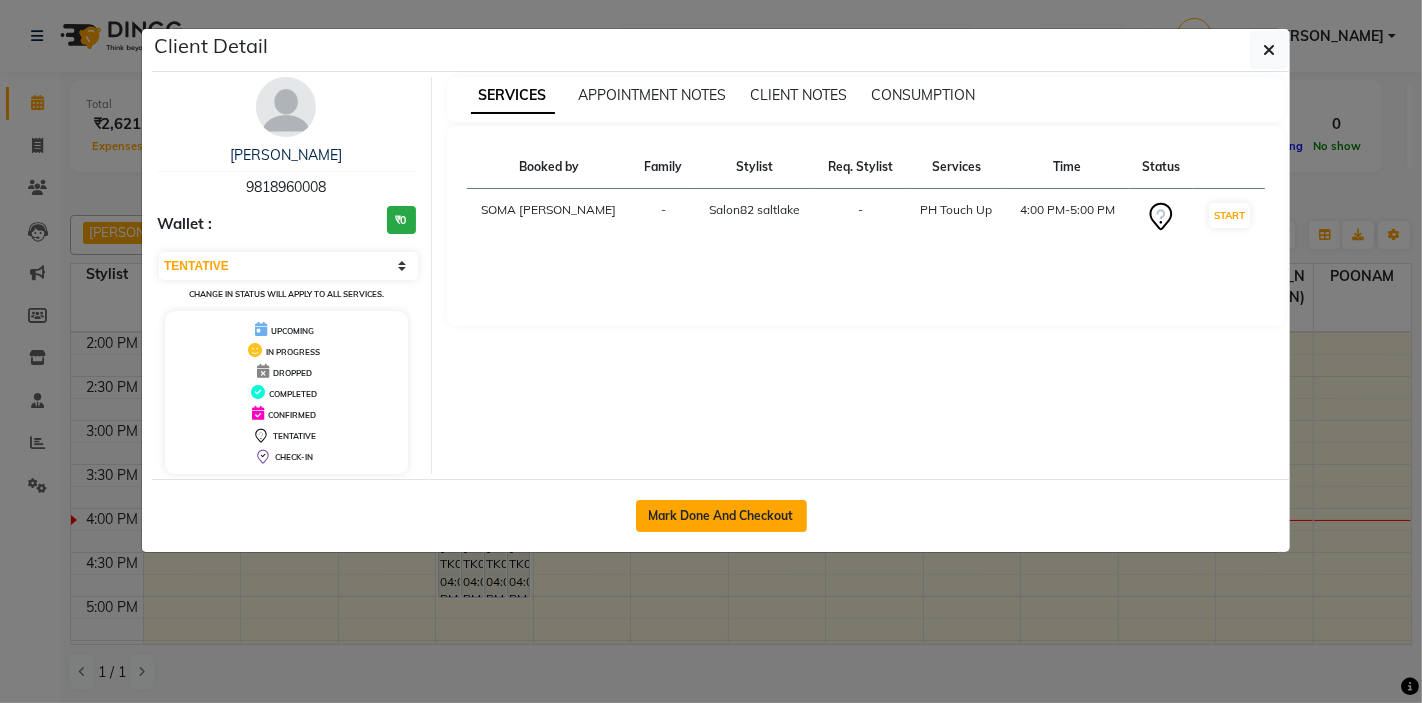 click on "Mark Done And Checkout" 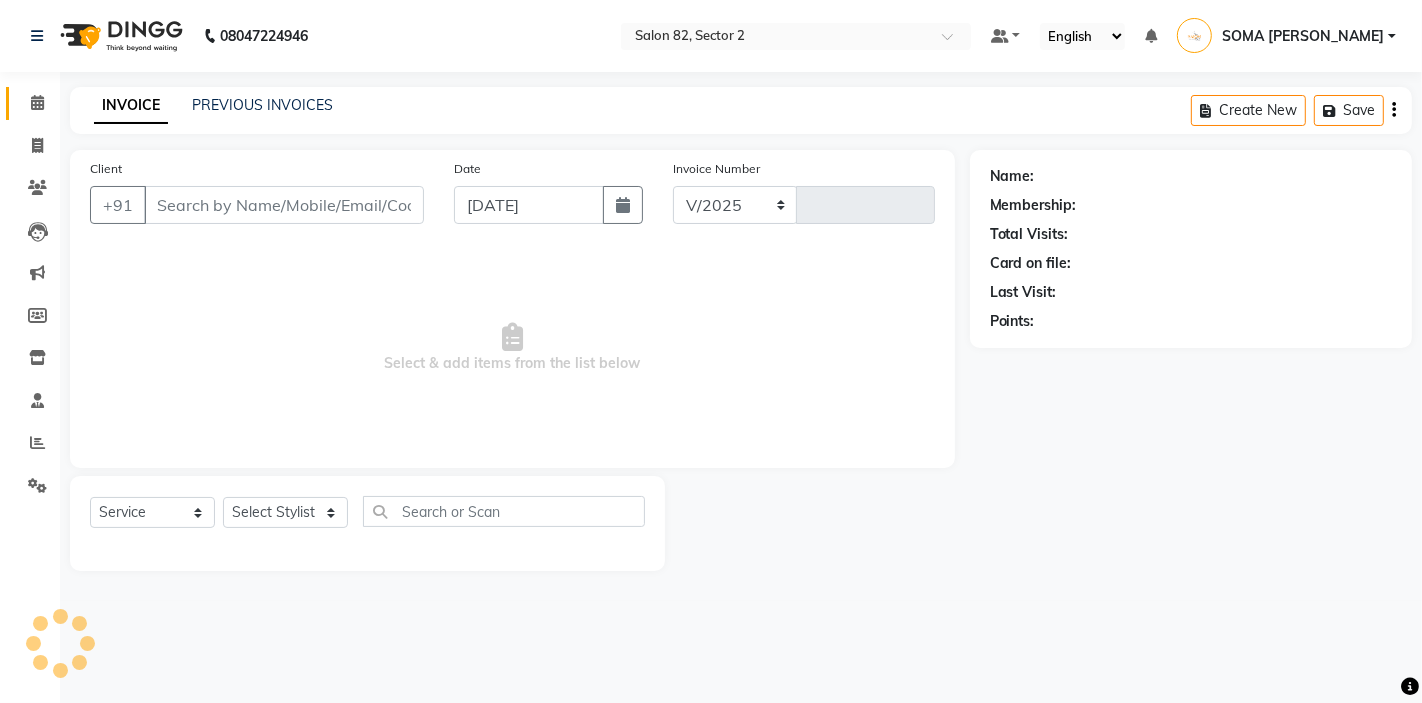 select on "5194" 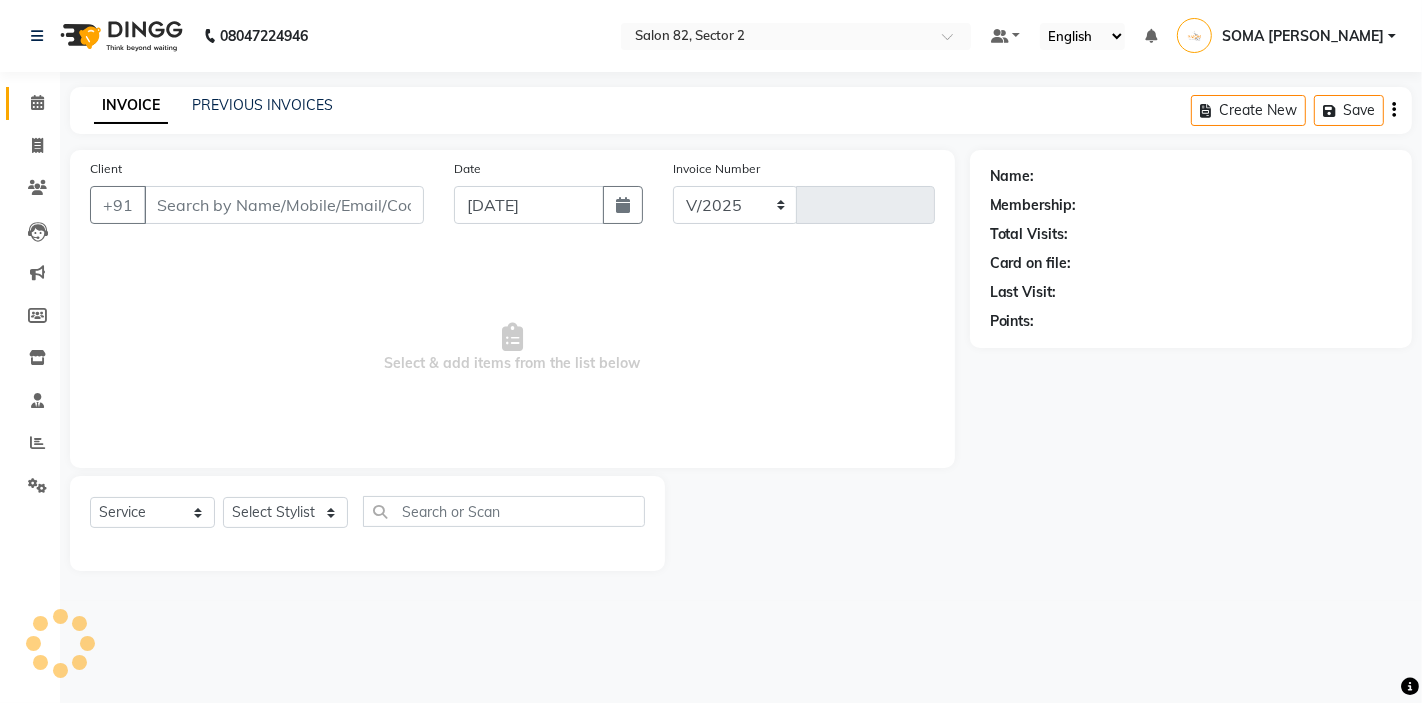 type on "1671" 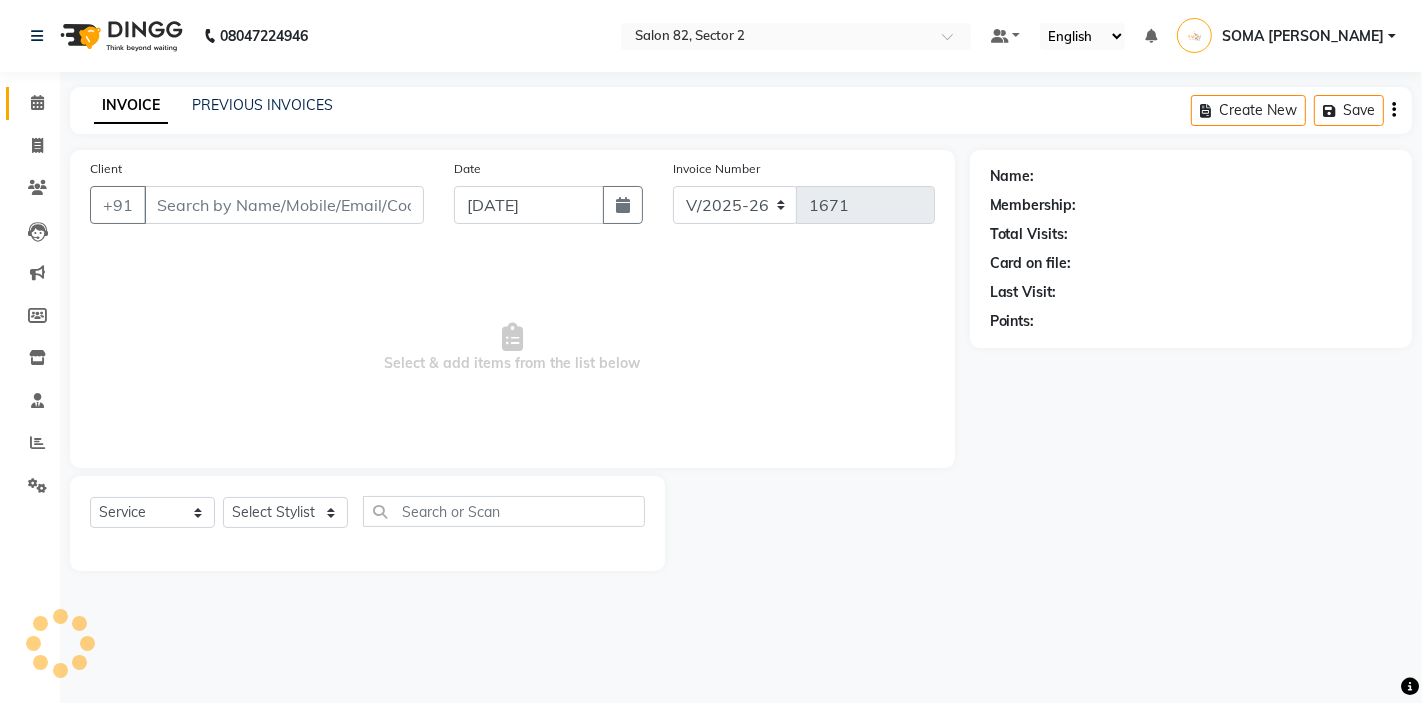 type on "9818960008" 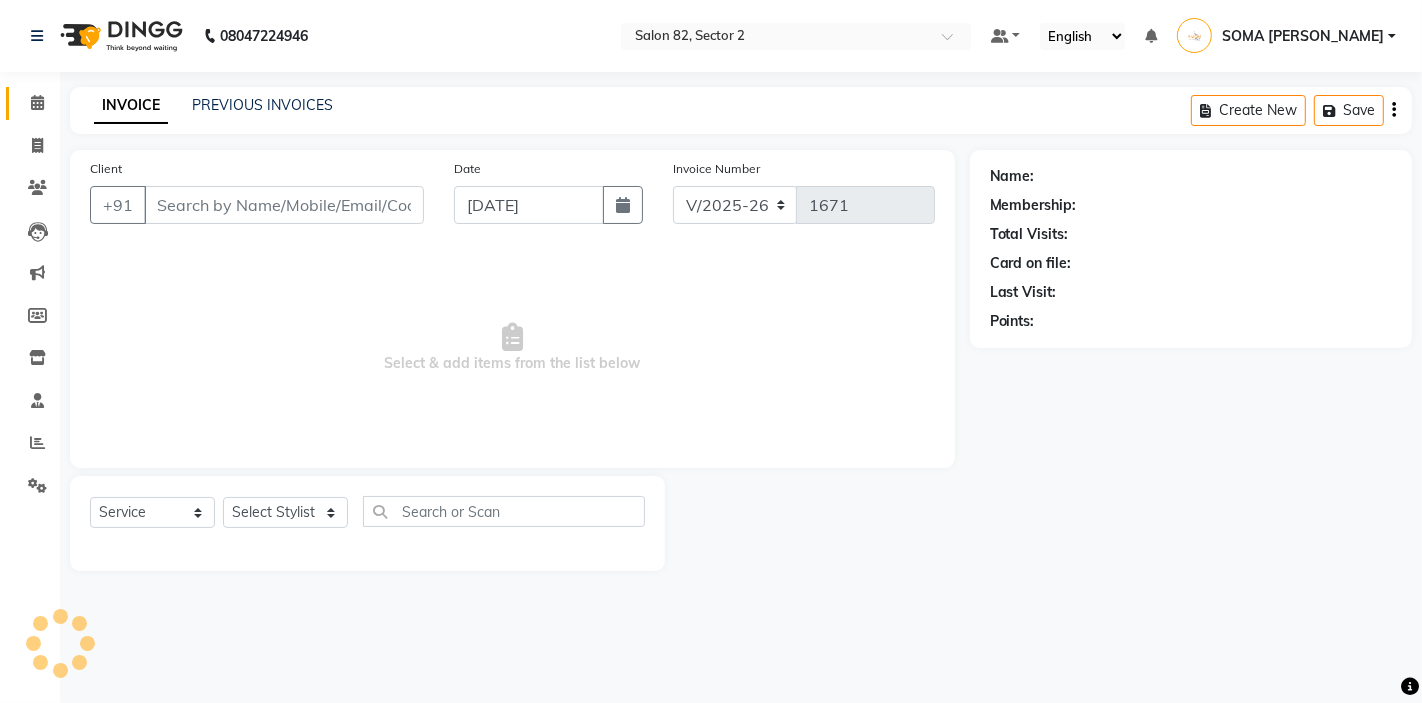 select on "34192" 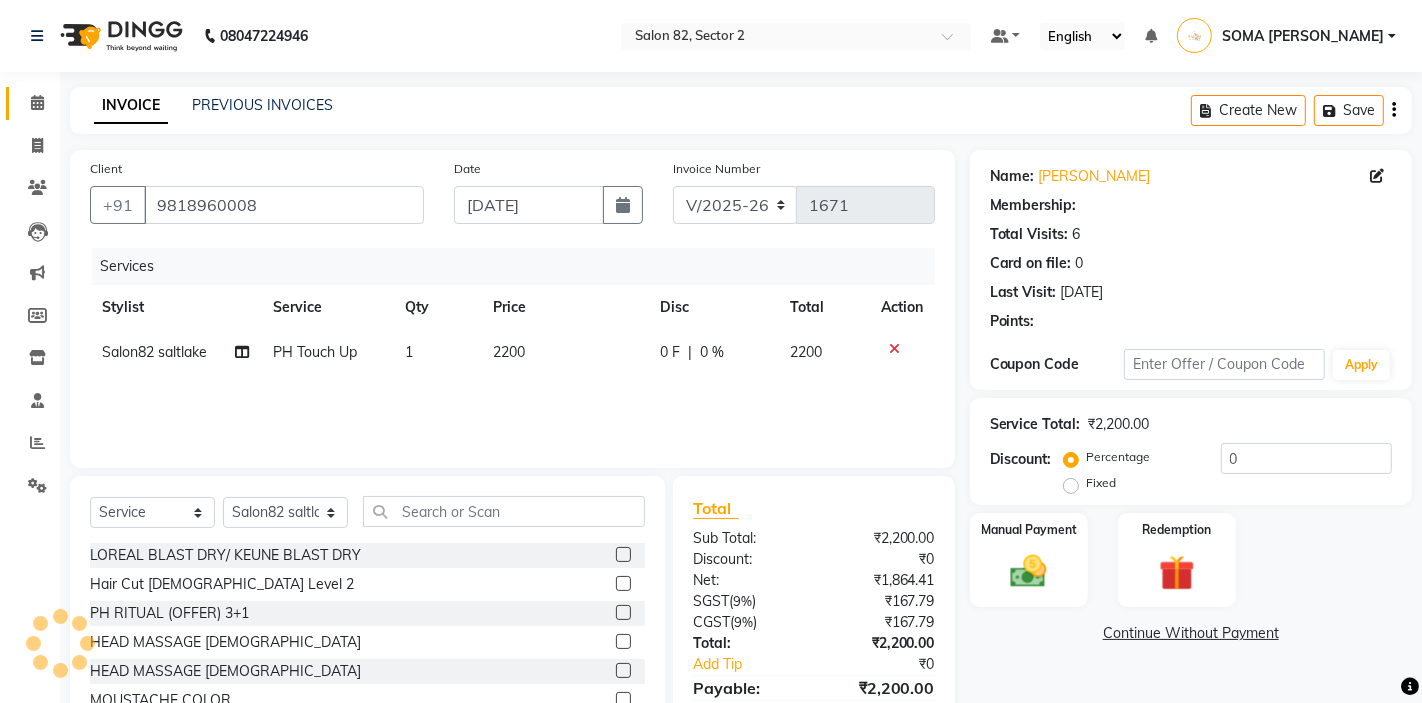 select on "1: Object" 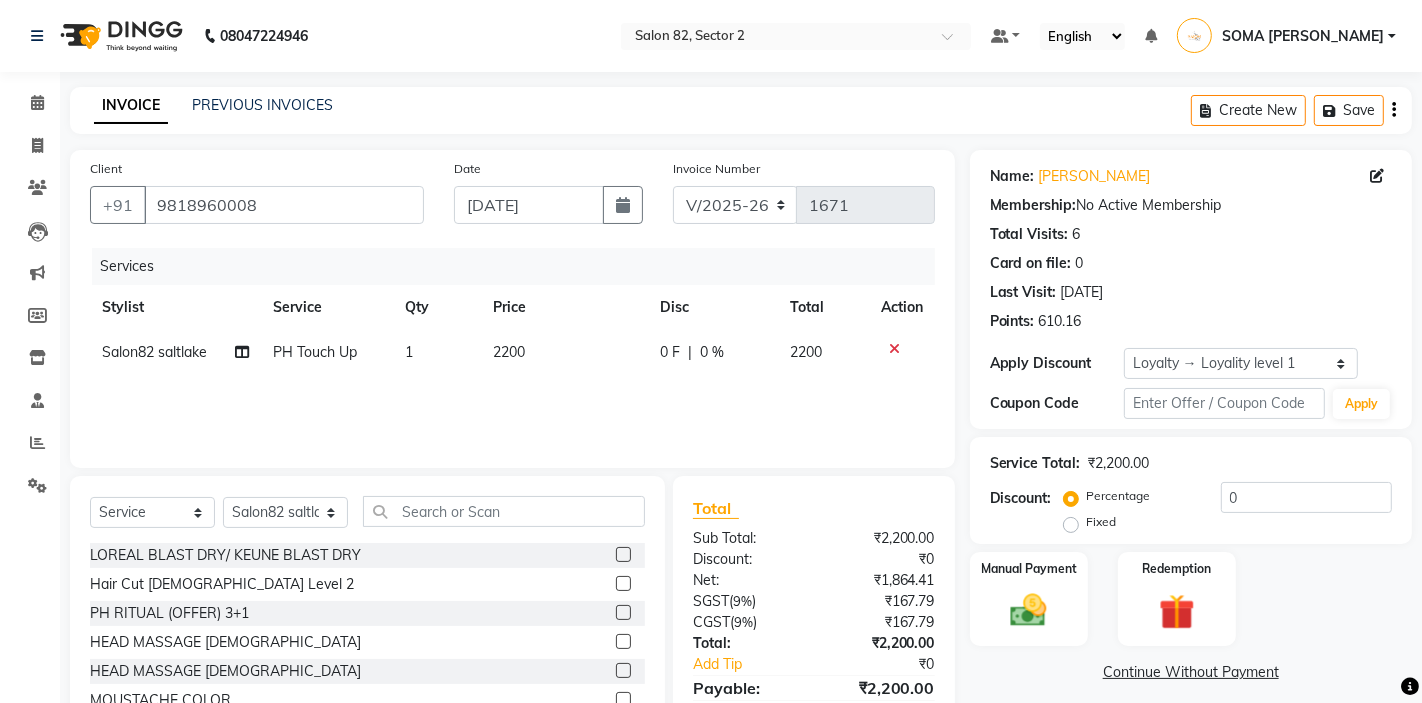 click on "Salon82 saltlake" 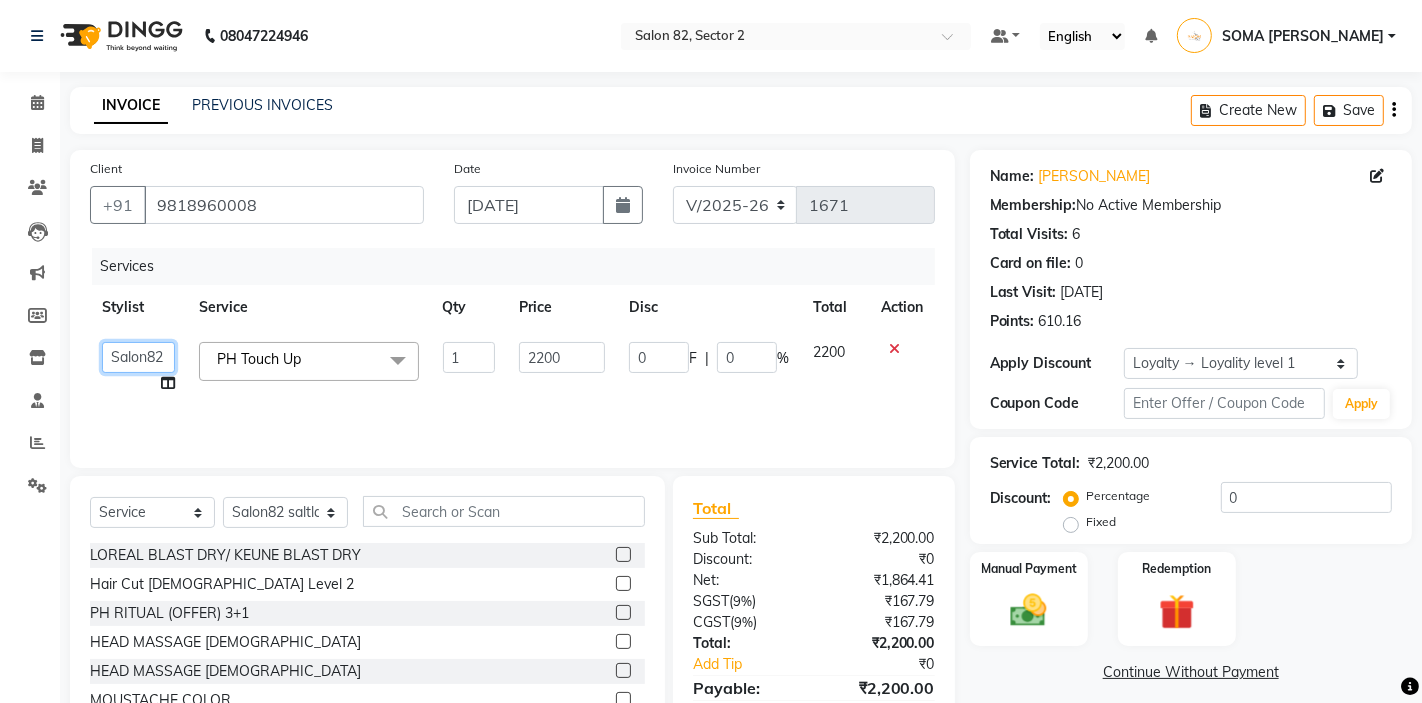 click on "AKTAR (level-1)   ARZOO (level-2)   BHARAT   BUNNY (level-1)   FAIZAL (level-2)   FARJANA   INJAMAM   MANISH (level-1)   MANJAR (Level-2)   NUPUR (SKIN)   POONAM   PRIYA (PEDI)   ROHAN RAI   ROHIT    Salon82 saltlake   SOMA DEY   SUBHO (PEDI)   SUJIT   SUKLA (SKIN)   SUMON (NAILS)" 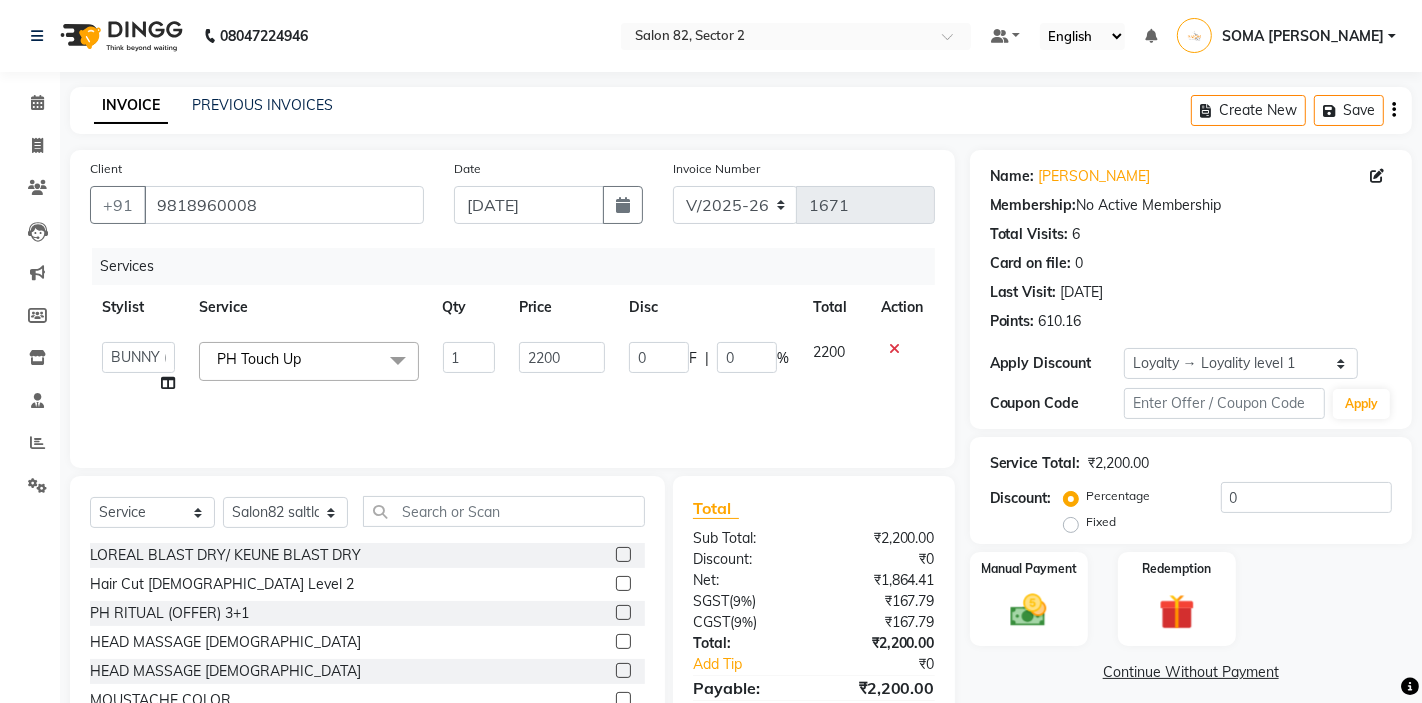 select on "75774" 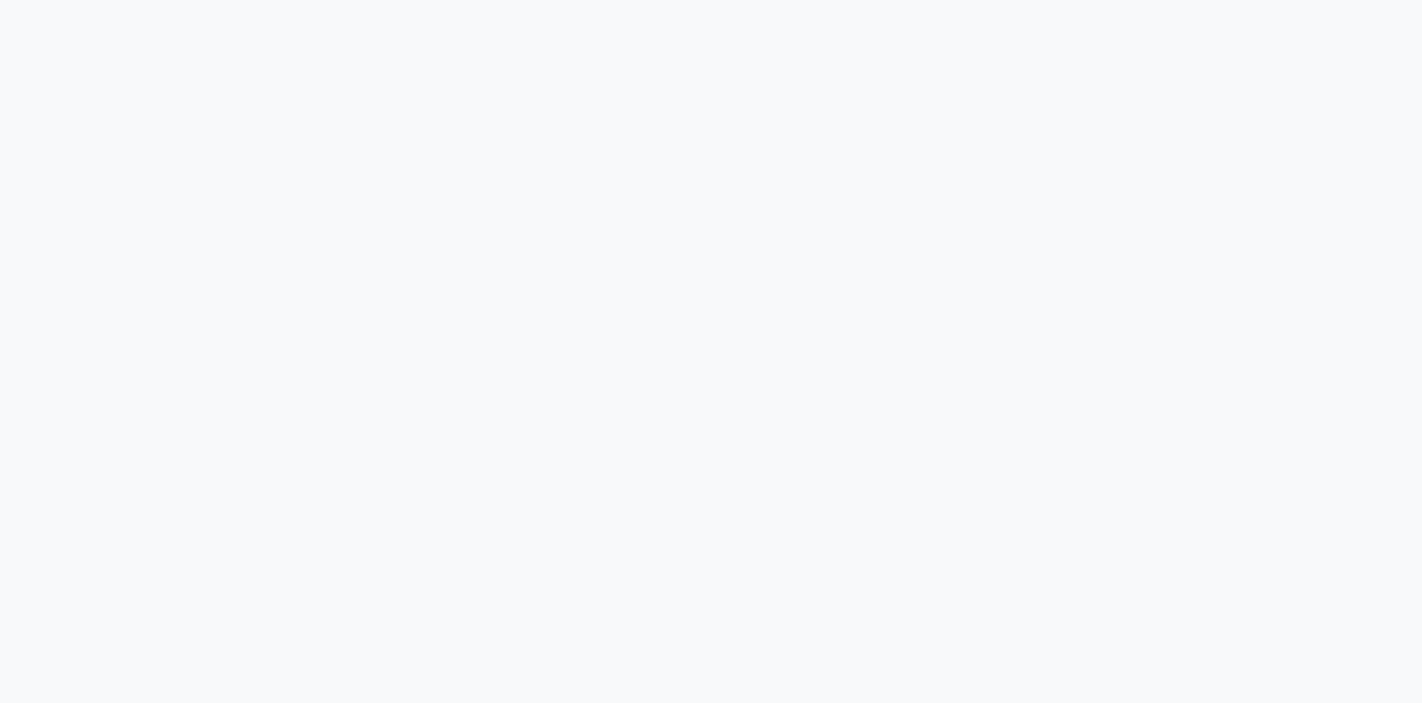 scroll, scrollTop: 0, scrollLeft: 0, axis: both 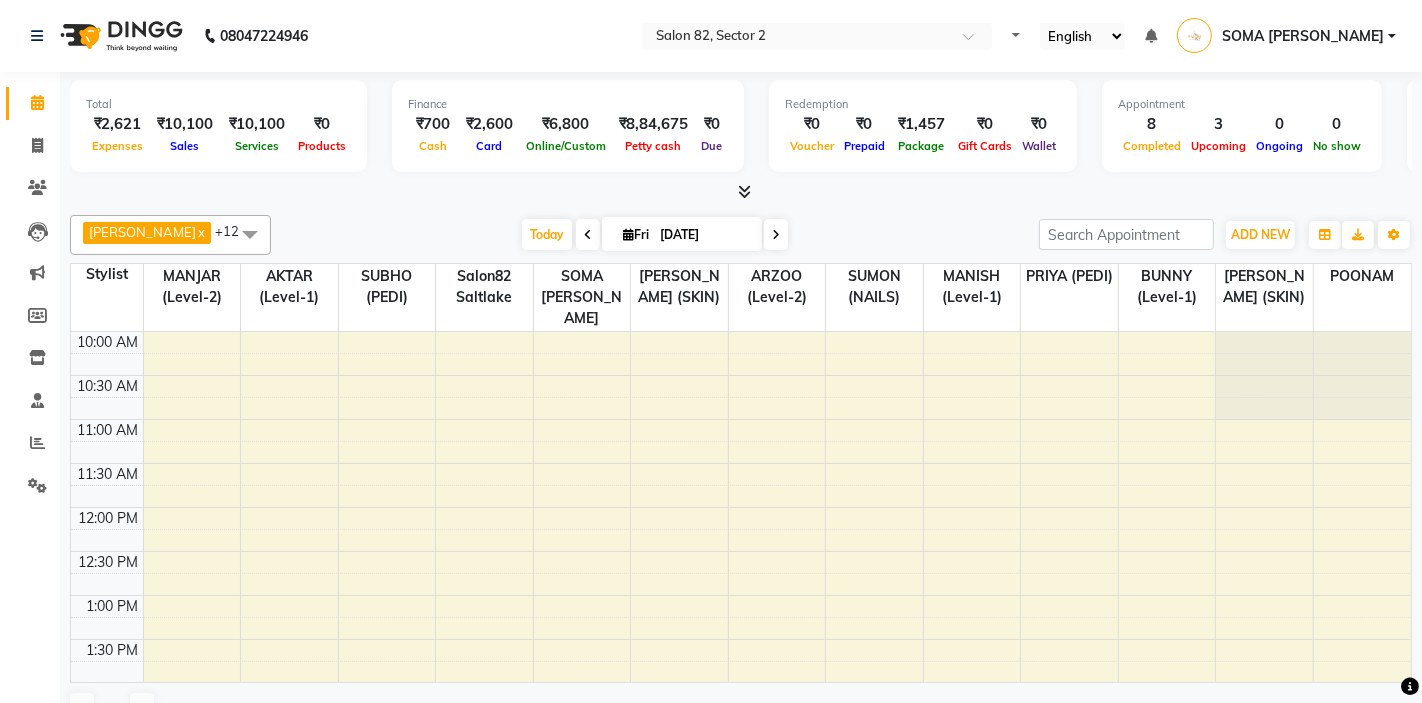 select on "en" 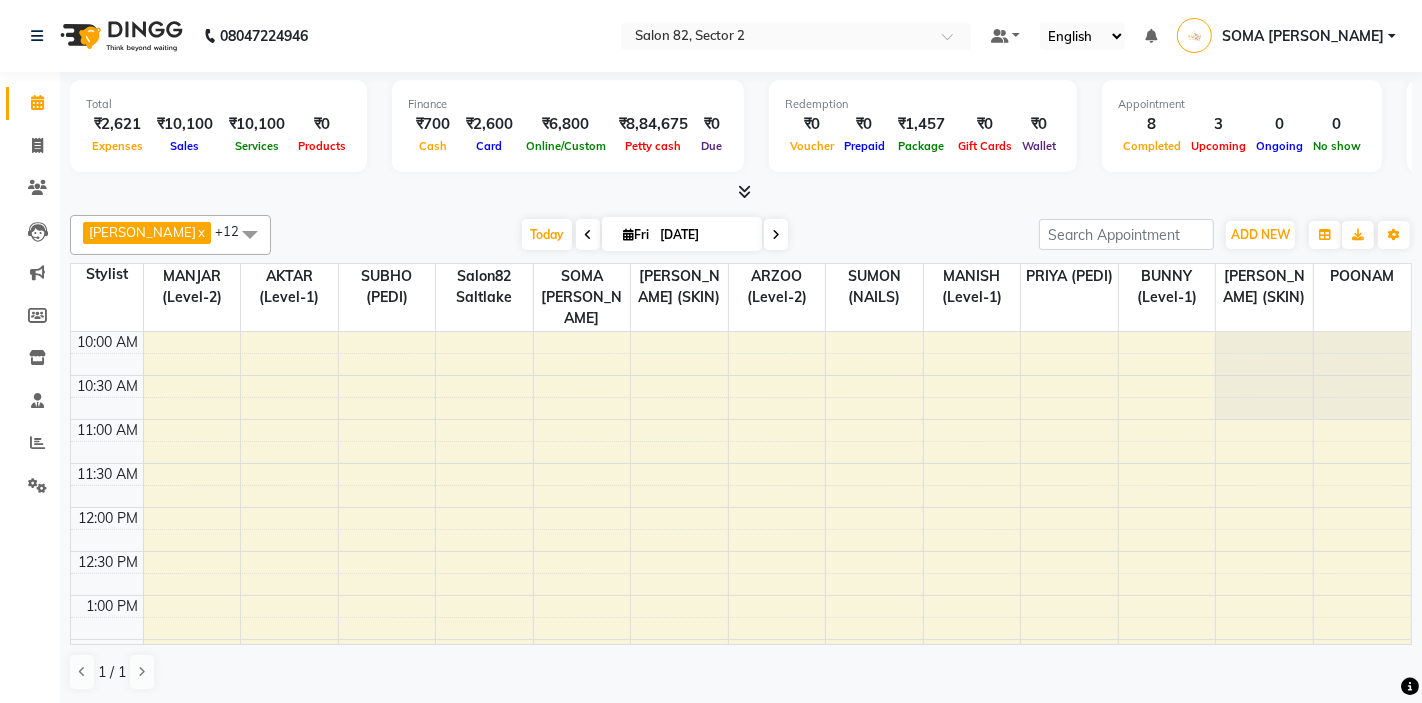 scroll, scrollTop: 0, scrollLeft: 0, axis: both 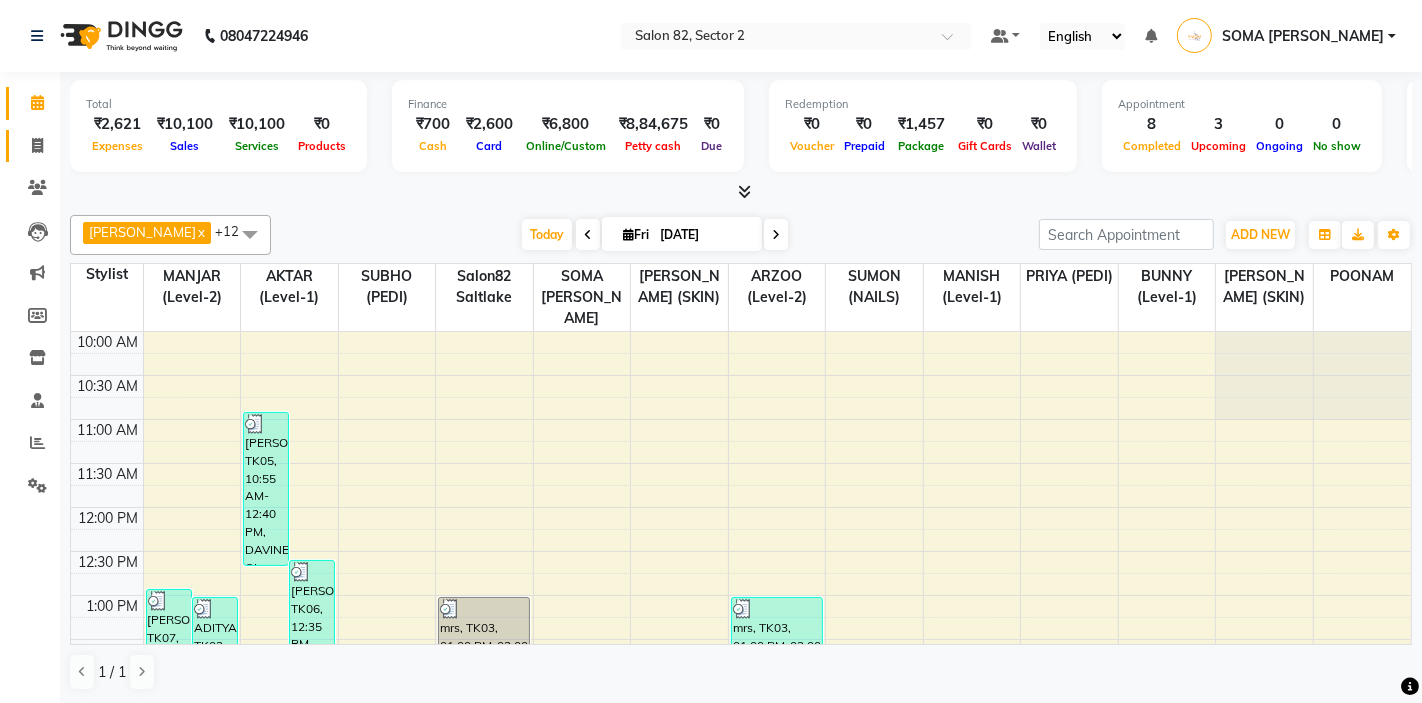 click 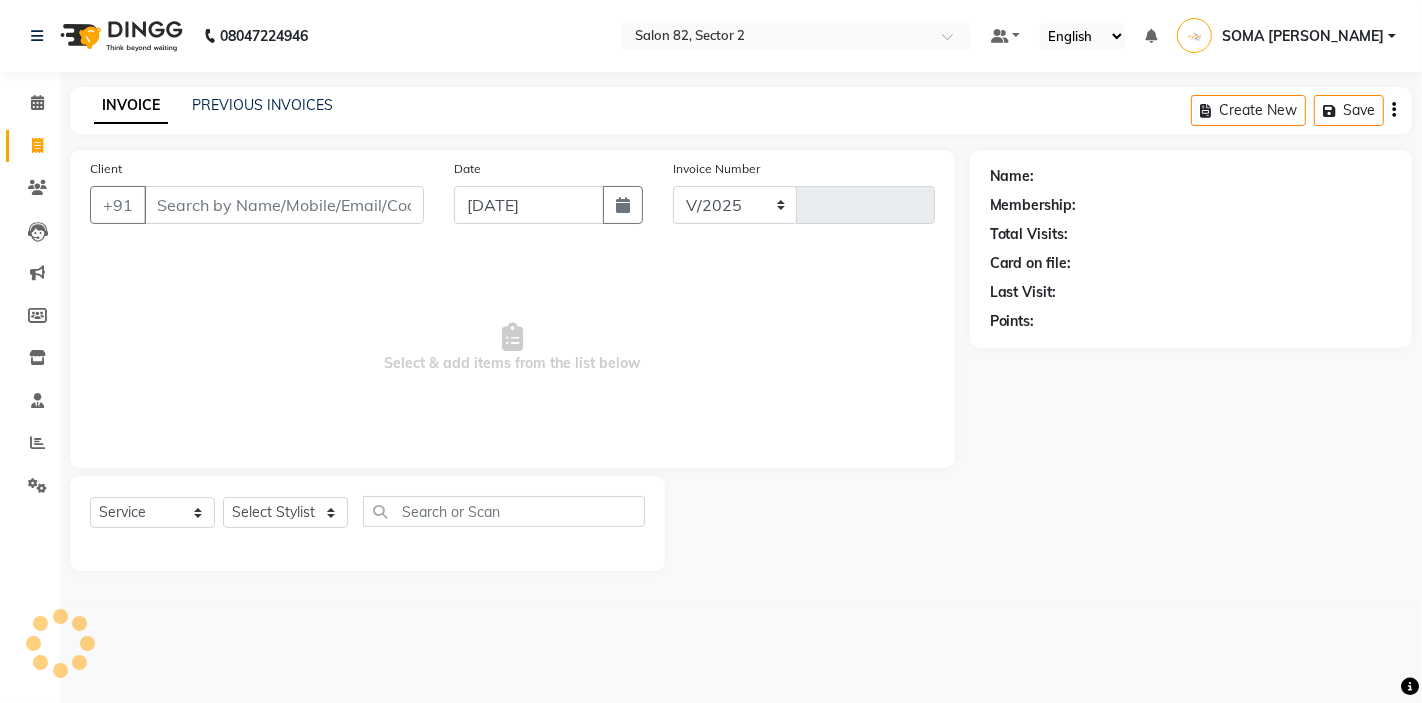 select on "5194" 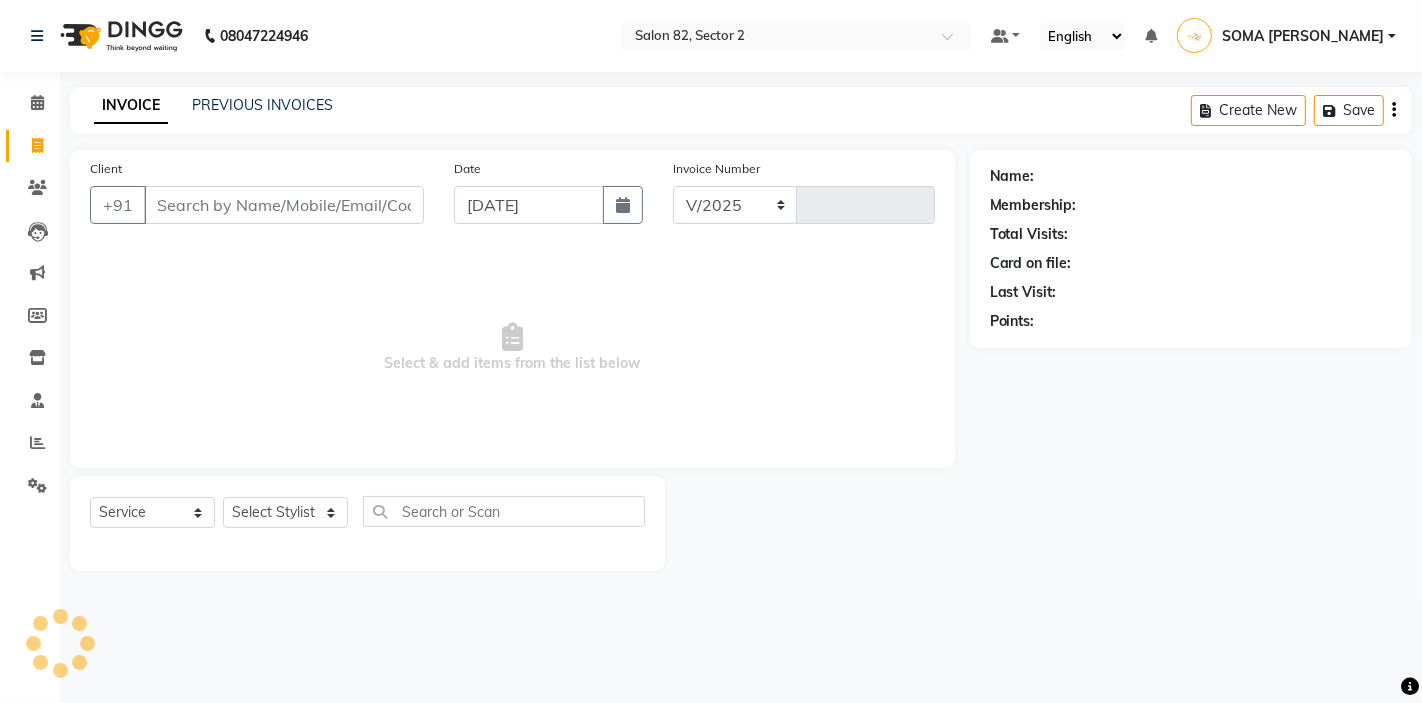 type on "1671" 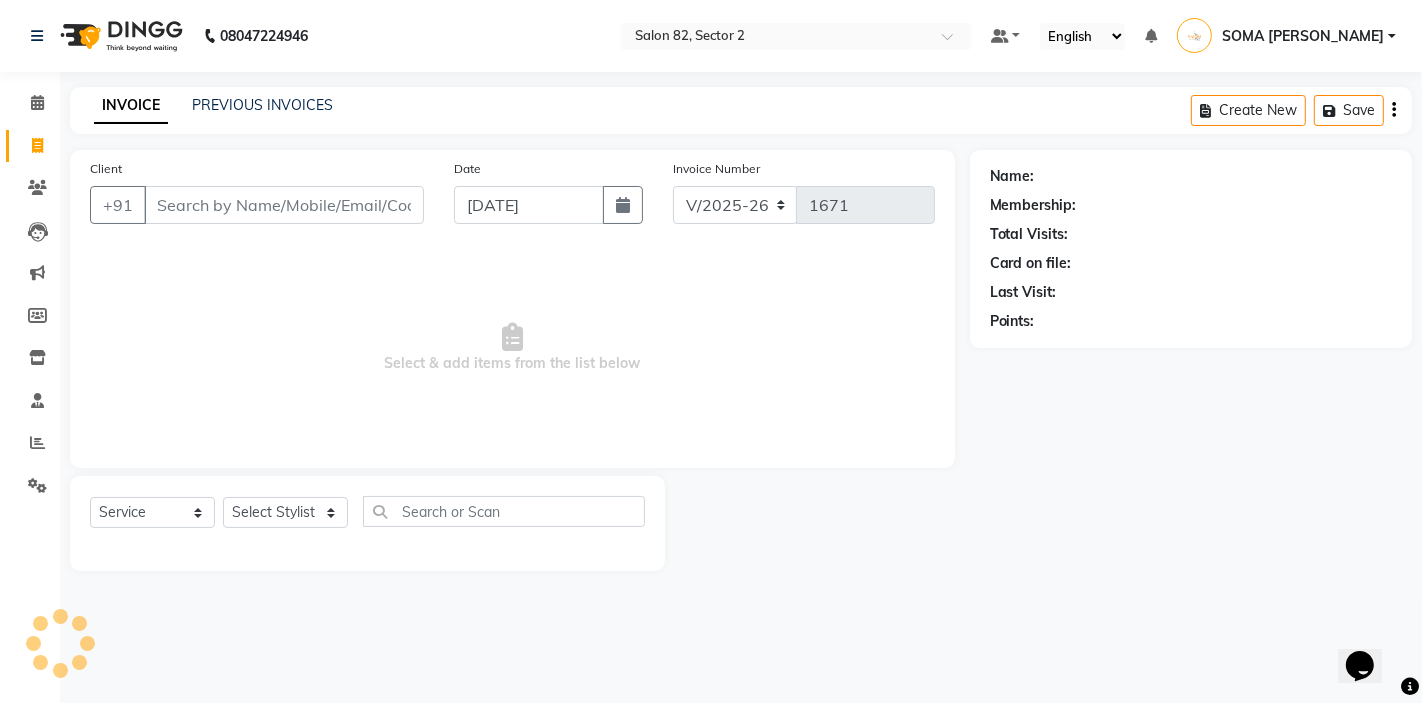 scroll, scrollTop: 0, scrollLeft: 0, axis: both 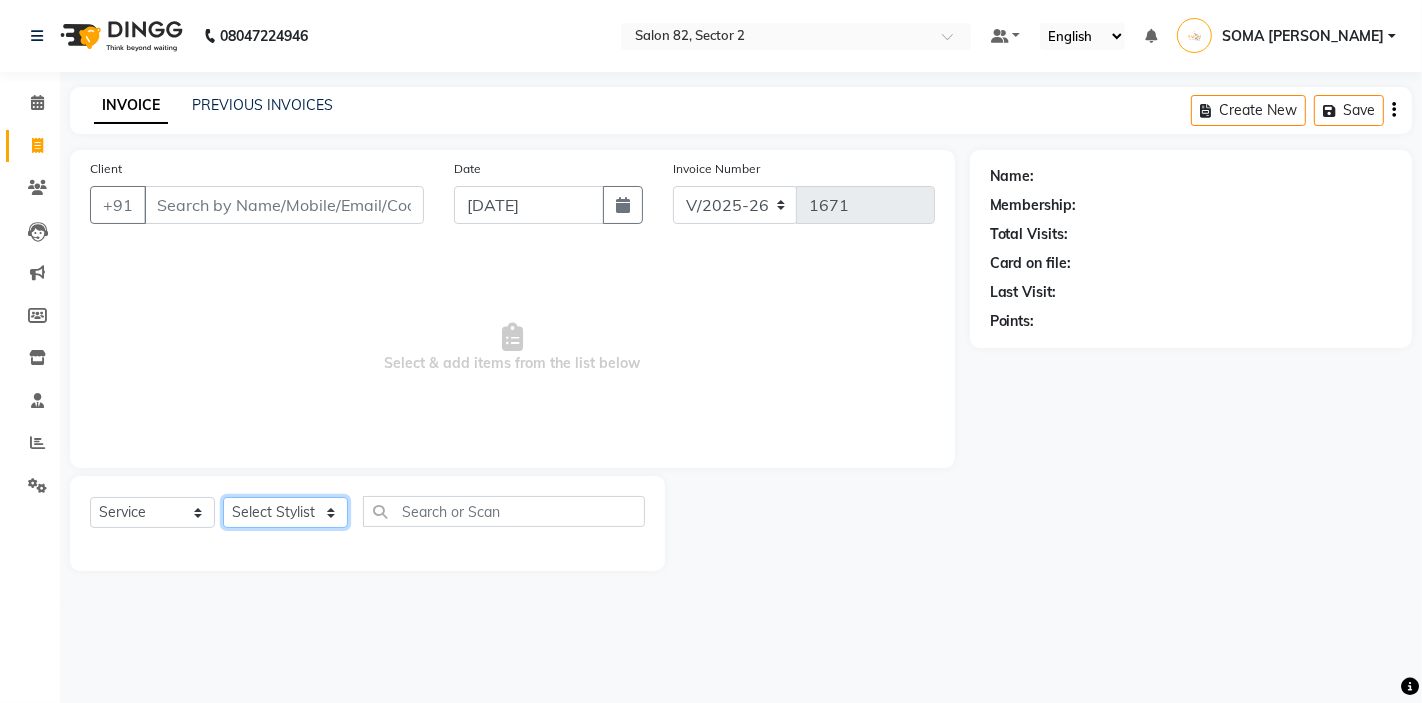 click on "Select Stylist AKTAR (level-1) ARZOO (level-2) BHARAT BUNNY (level-1) FAIZAL (level-2) [PERSON_NAME] [PERSON_NAME] (level-1) MANJAR (Level-2) [PERSON_NAME] (SKIN) POONAM PRIYA (PEDI) [PERSON_NAME] ROHIT  Salon82 saltlake SOMA [PERSON_NAME] (PEDI) [PERSON_NAME] (SKIN) SUMON (NAILS)" 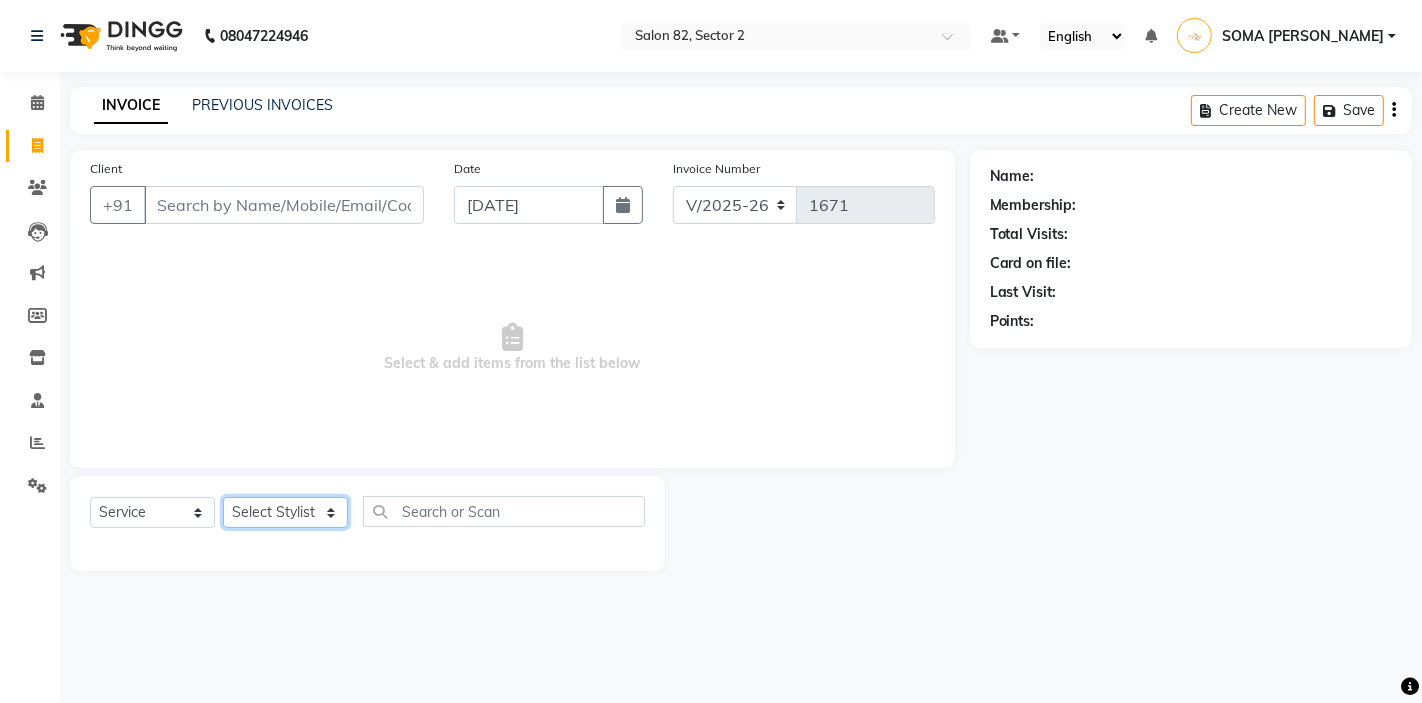 select on "83819" 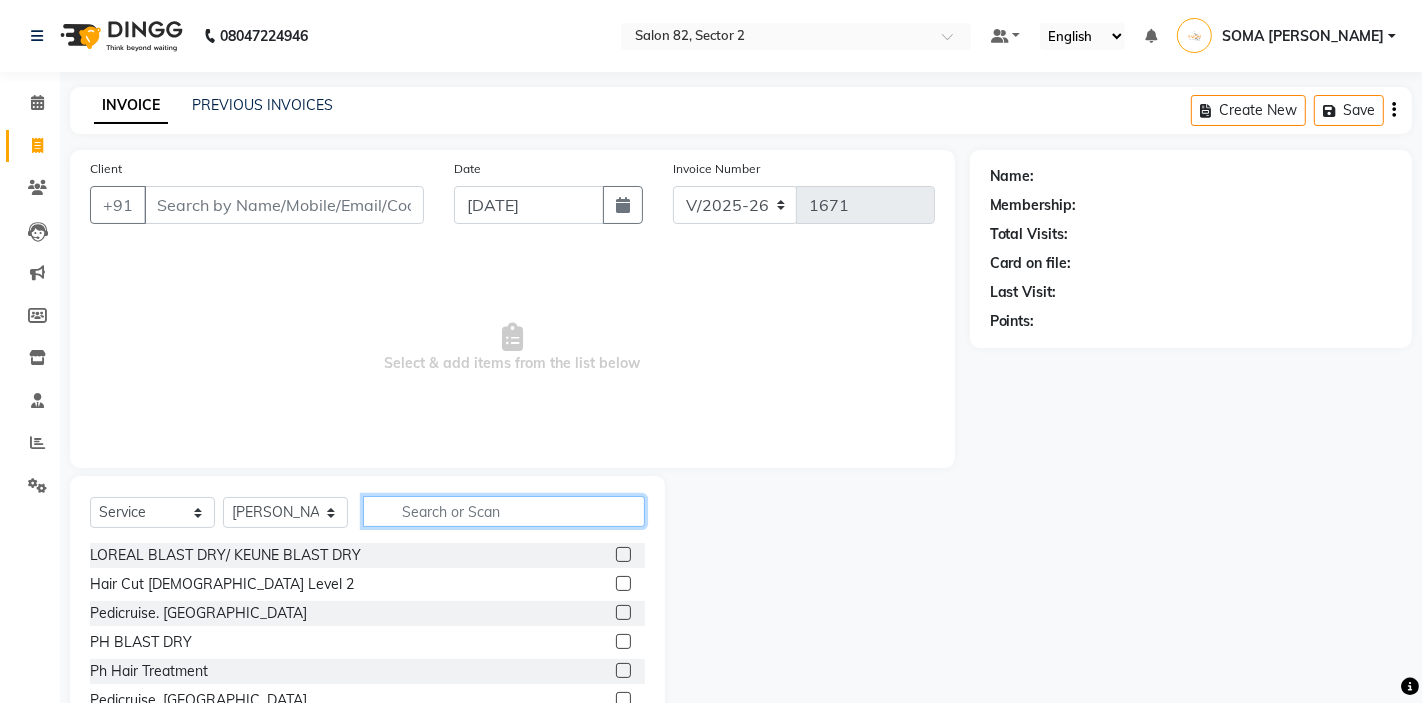 click 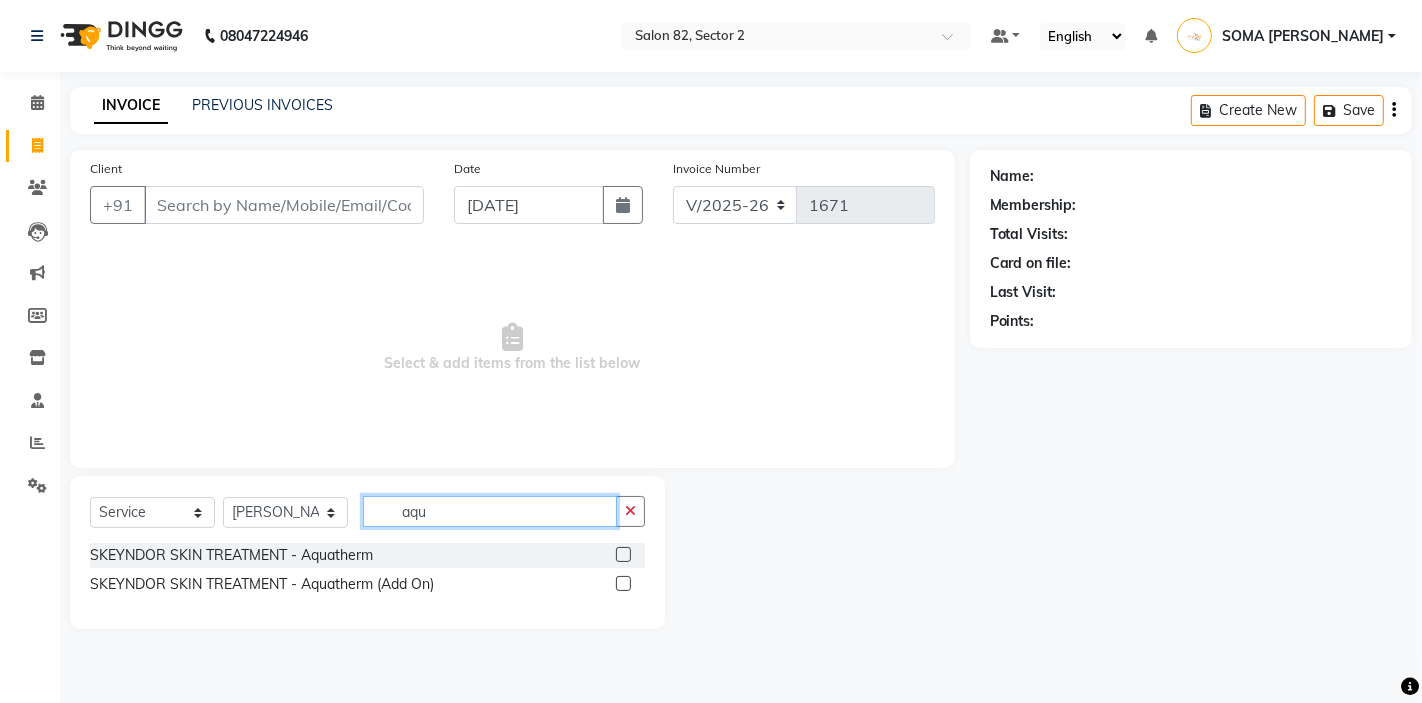 type on "aqu" 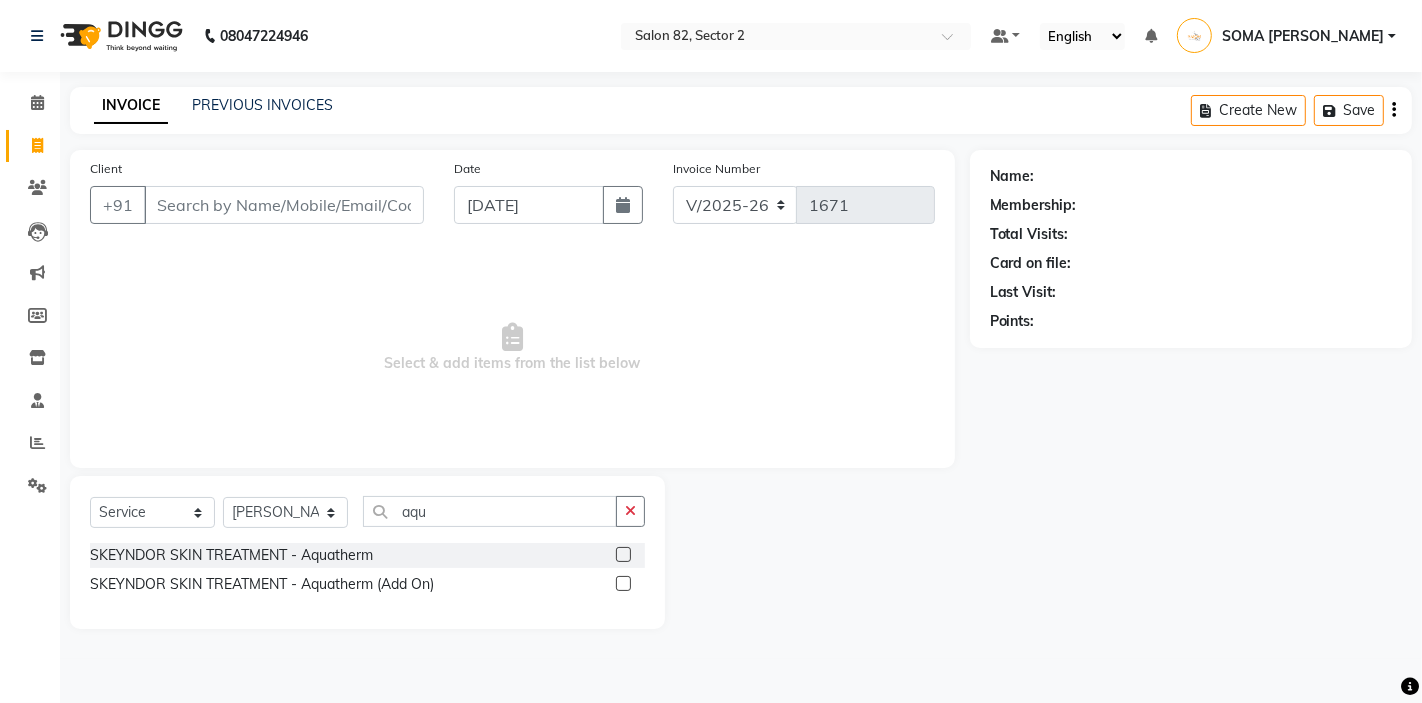click 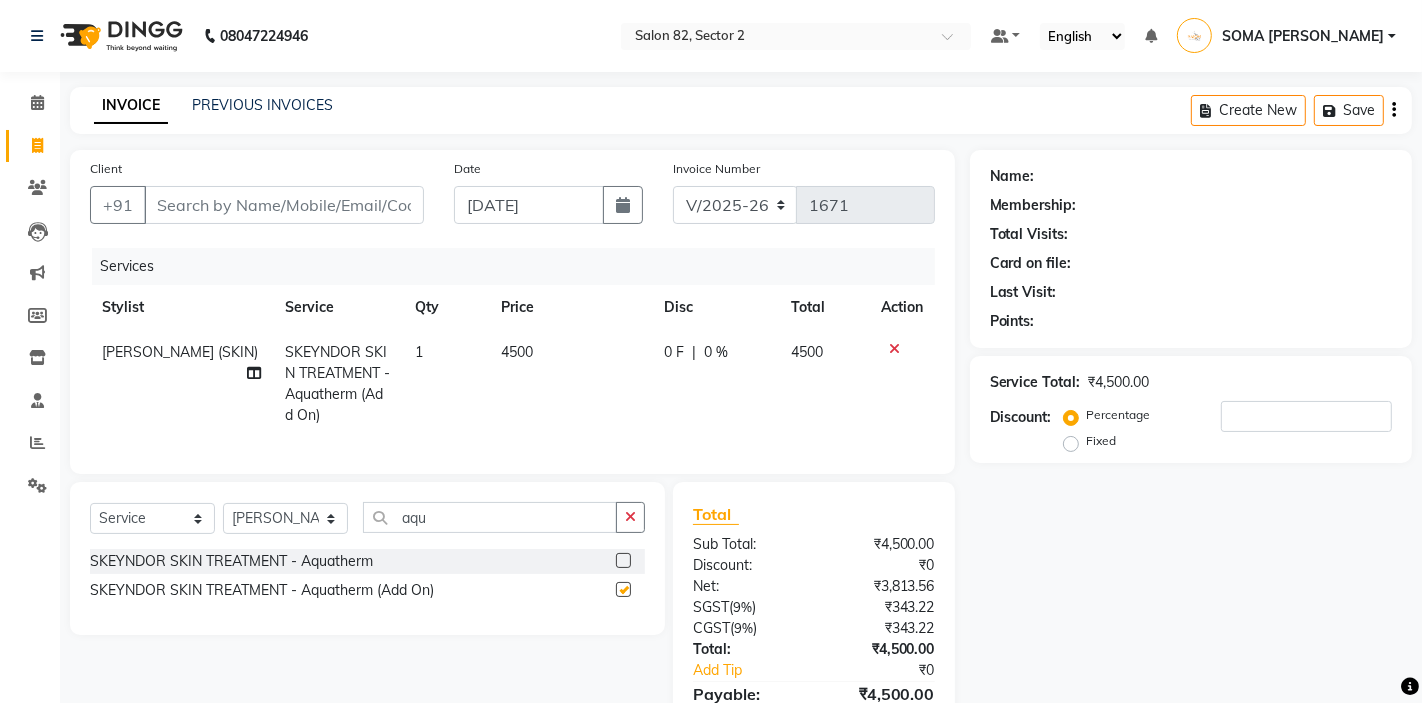 checkbox on "false" 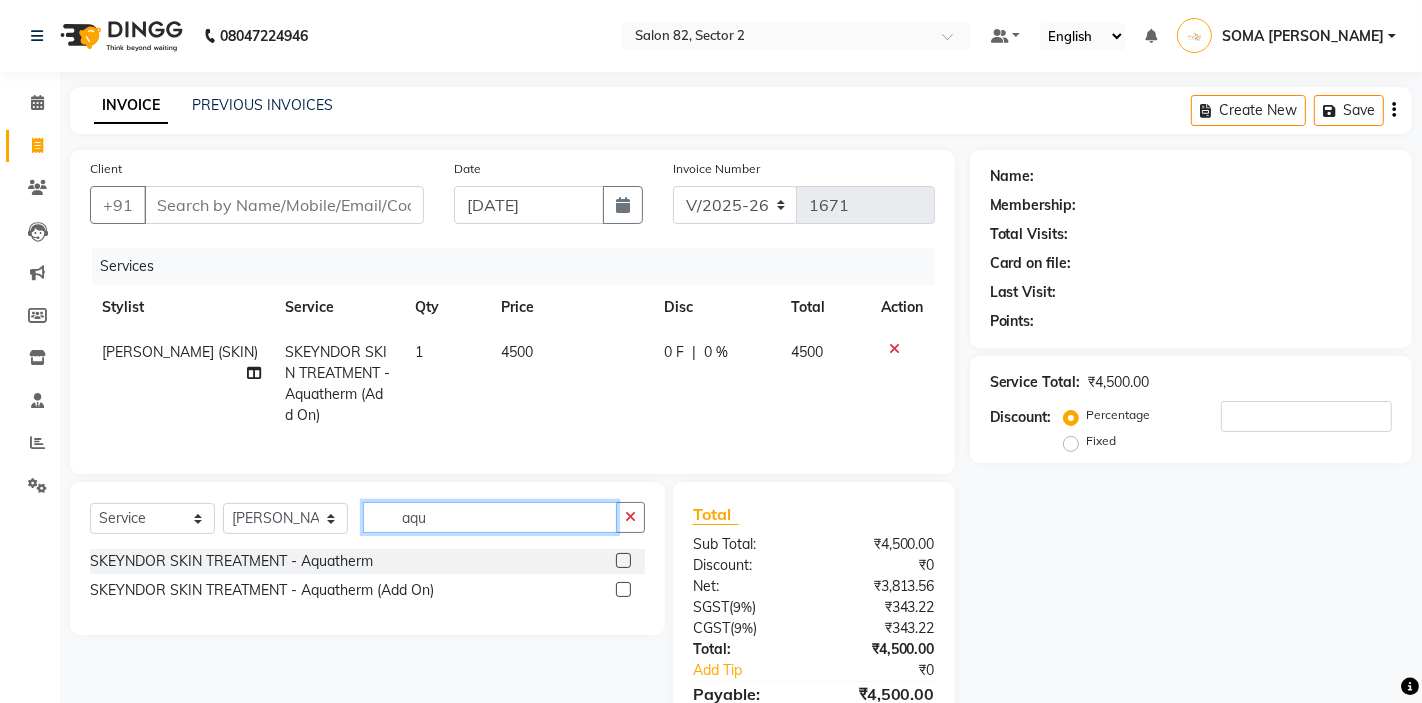 click on "aqu" 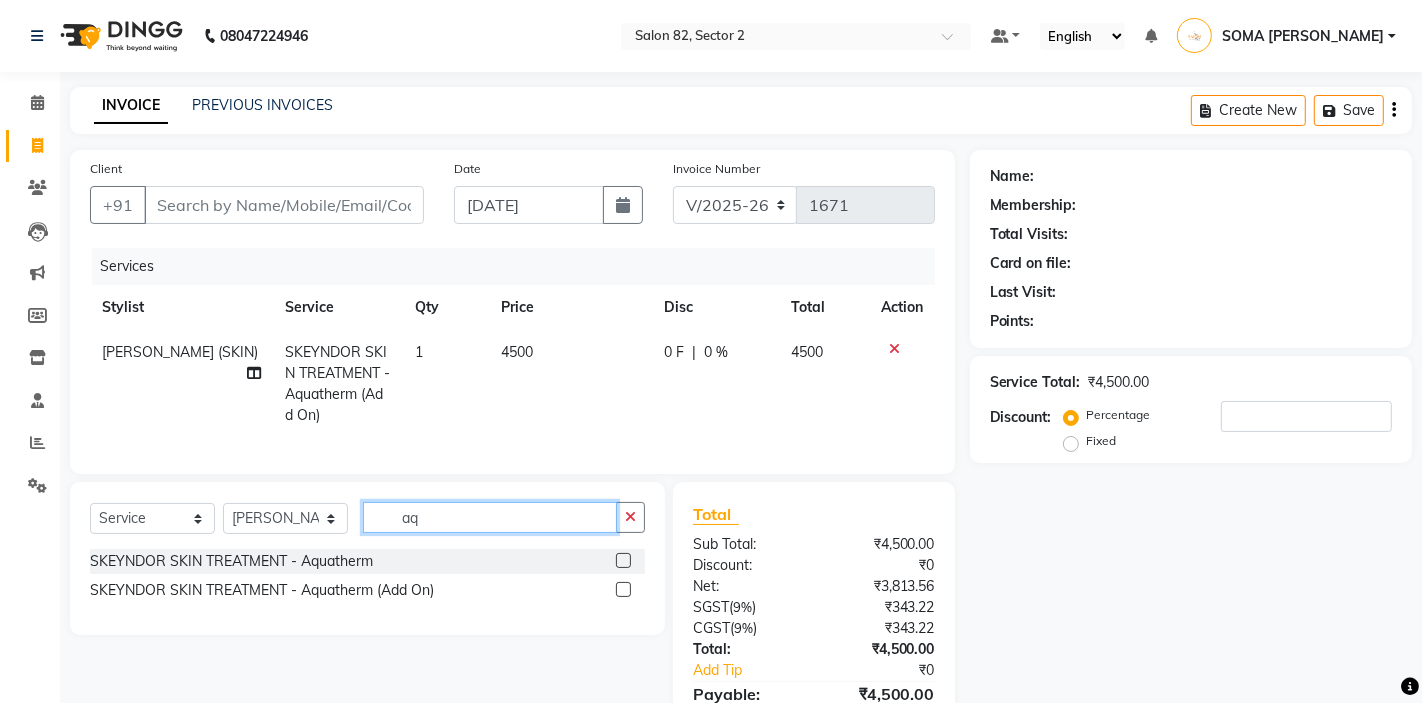 type on "a" 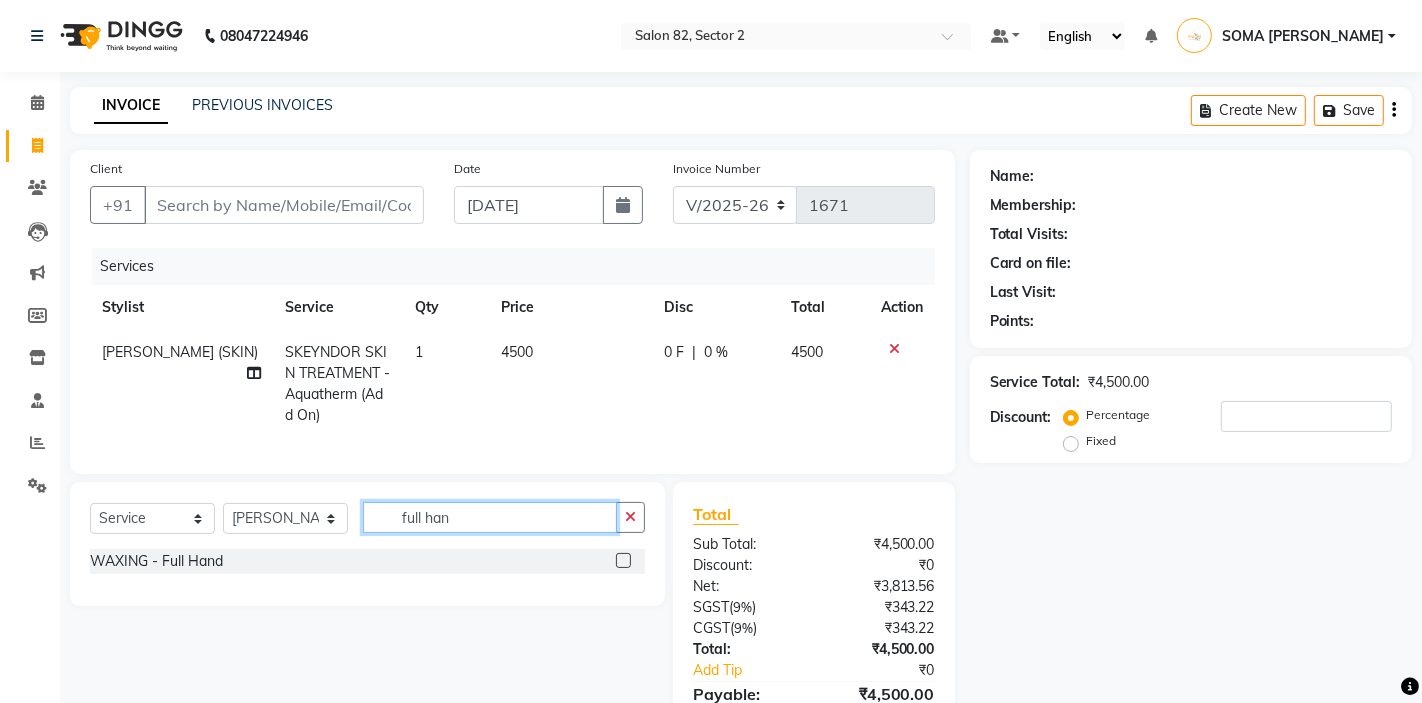 type on "full han" 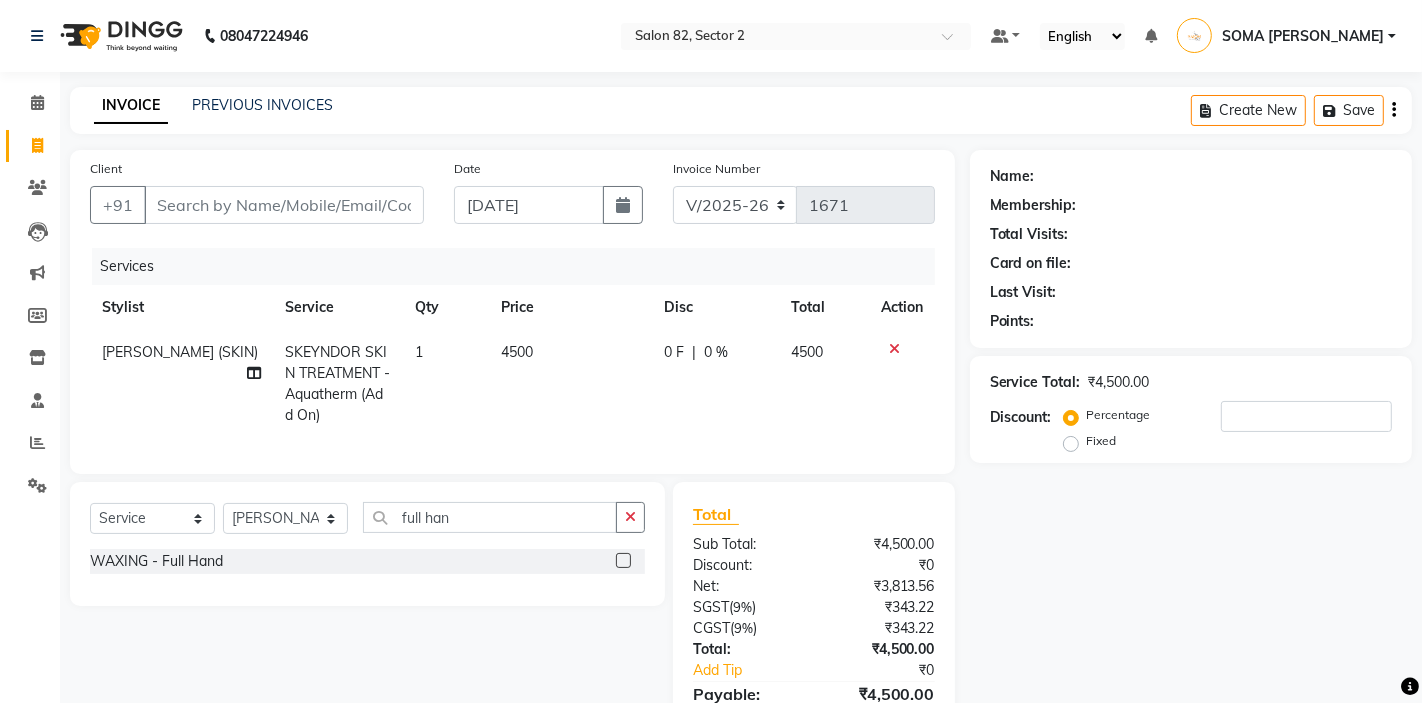 click 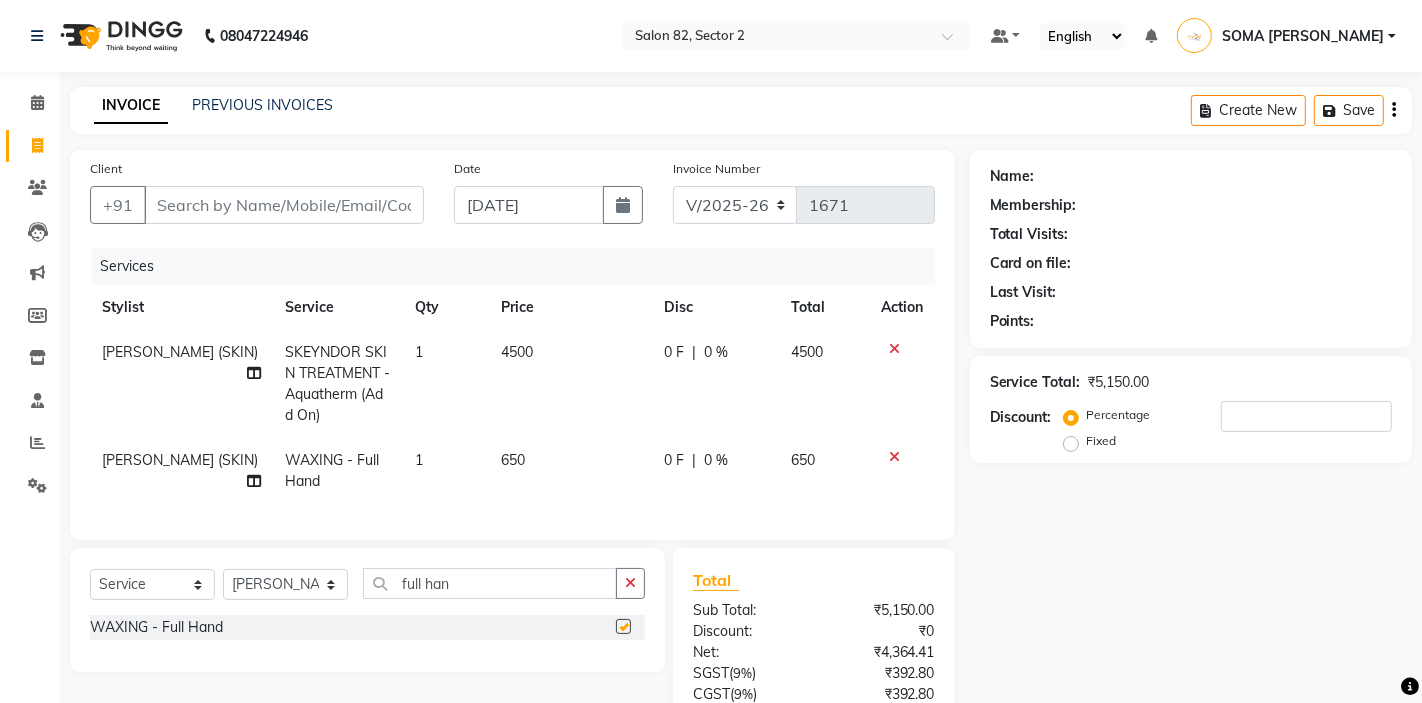 checkbox on "false" 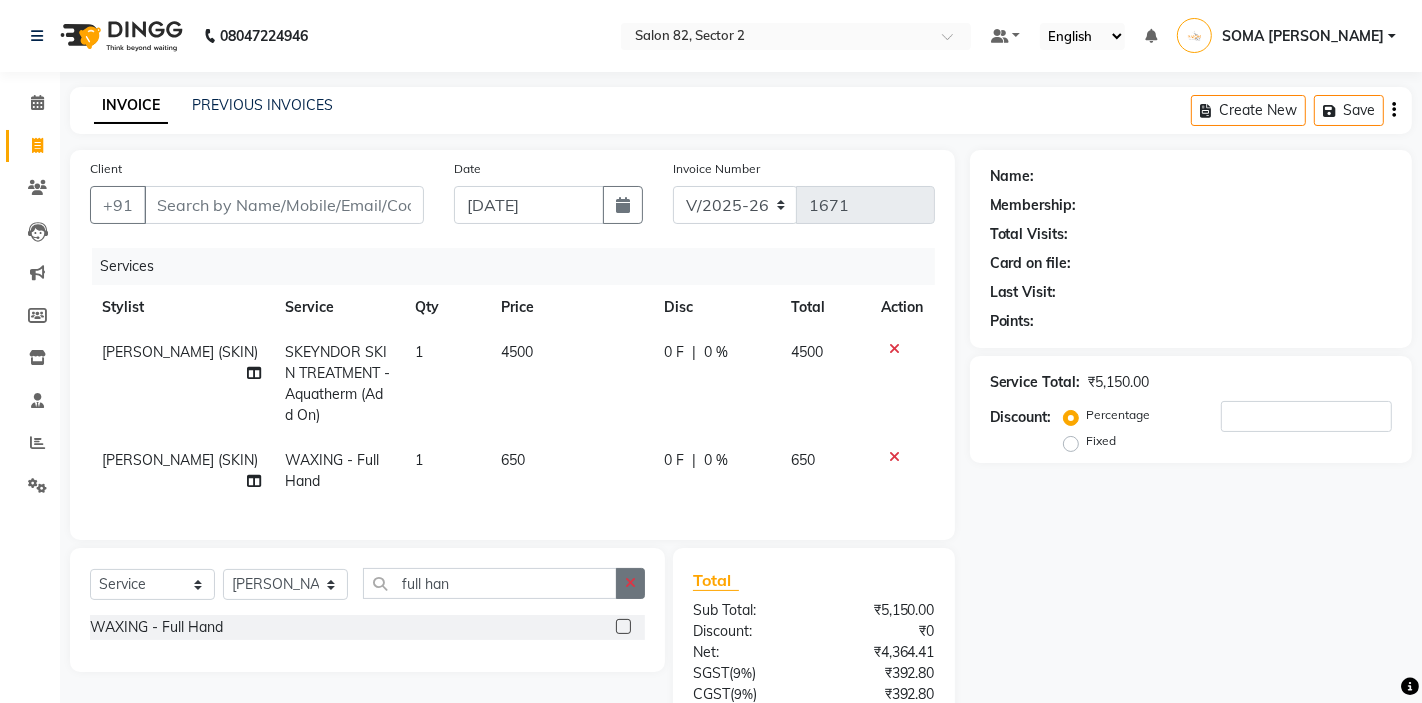 click 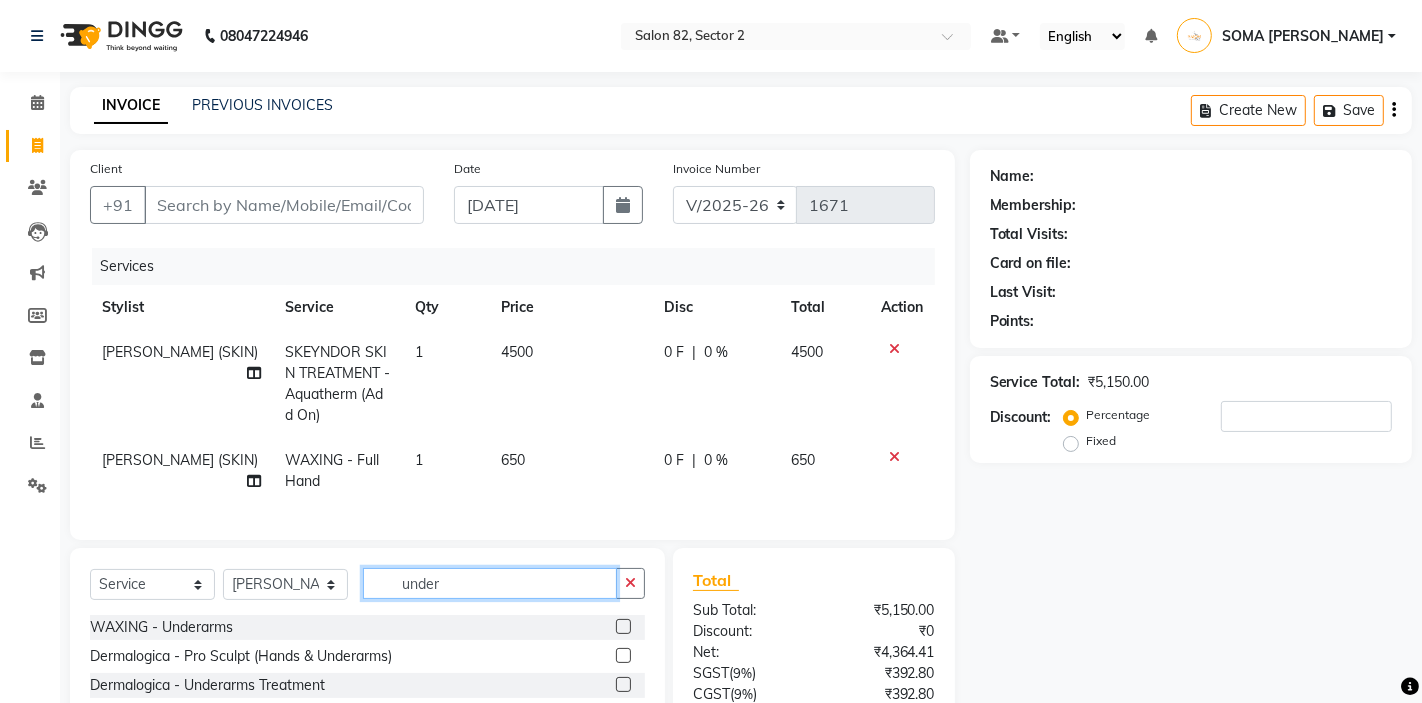 type on "under" 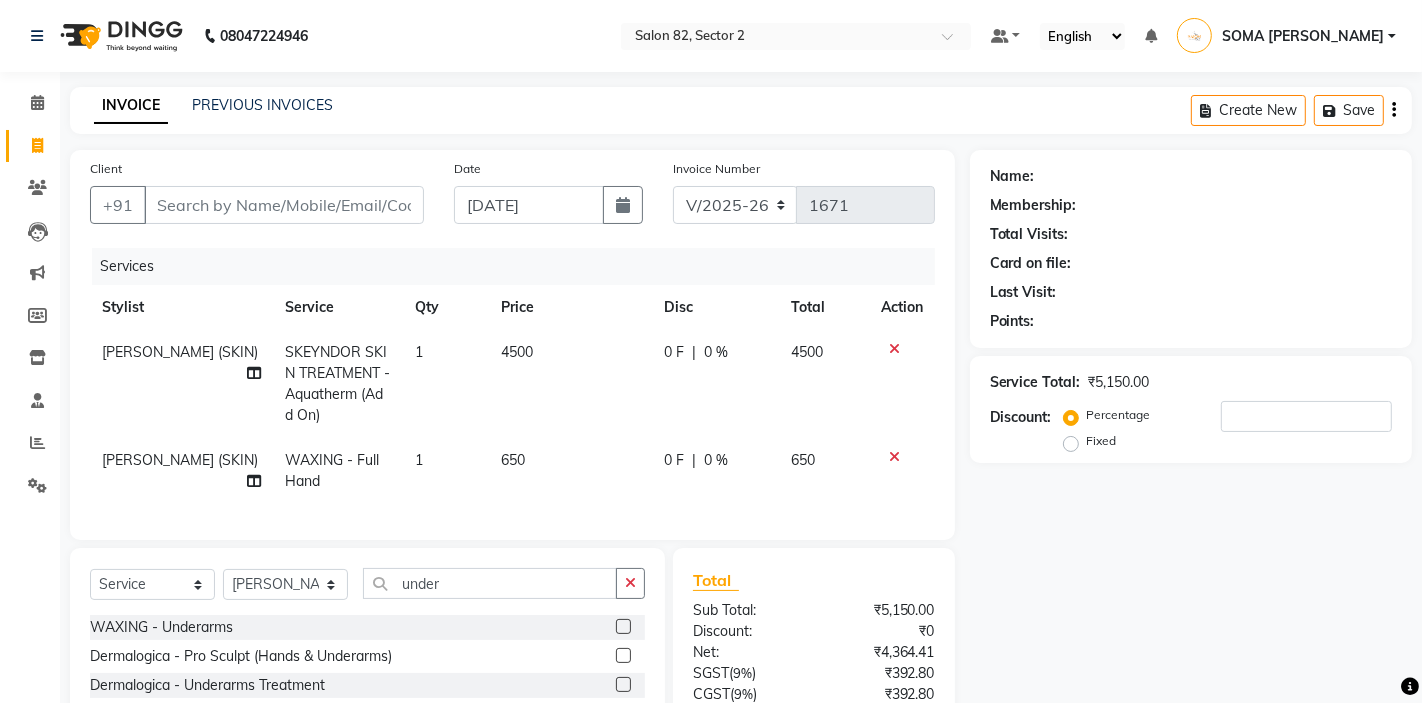 click 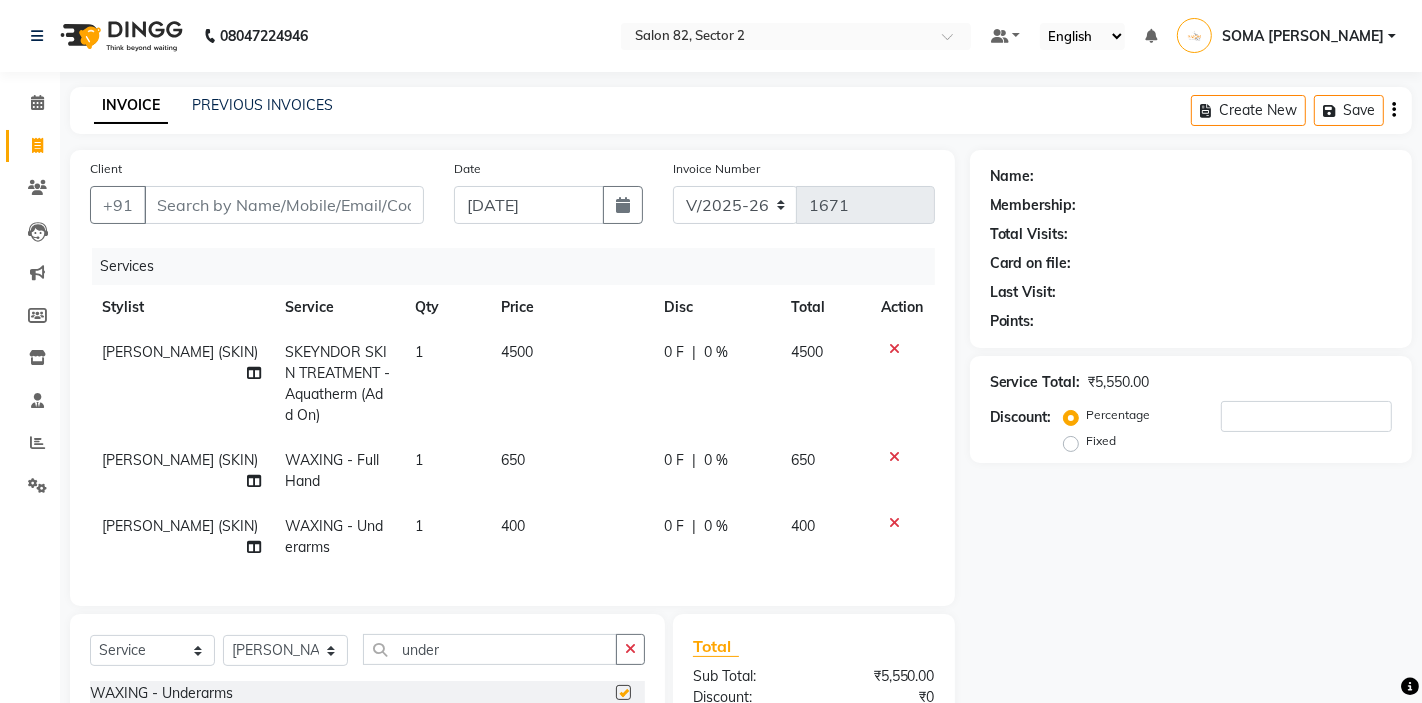 checkbox on "false" 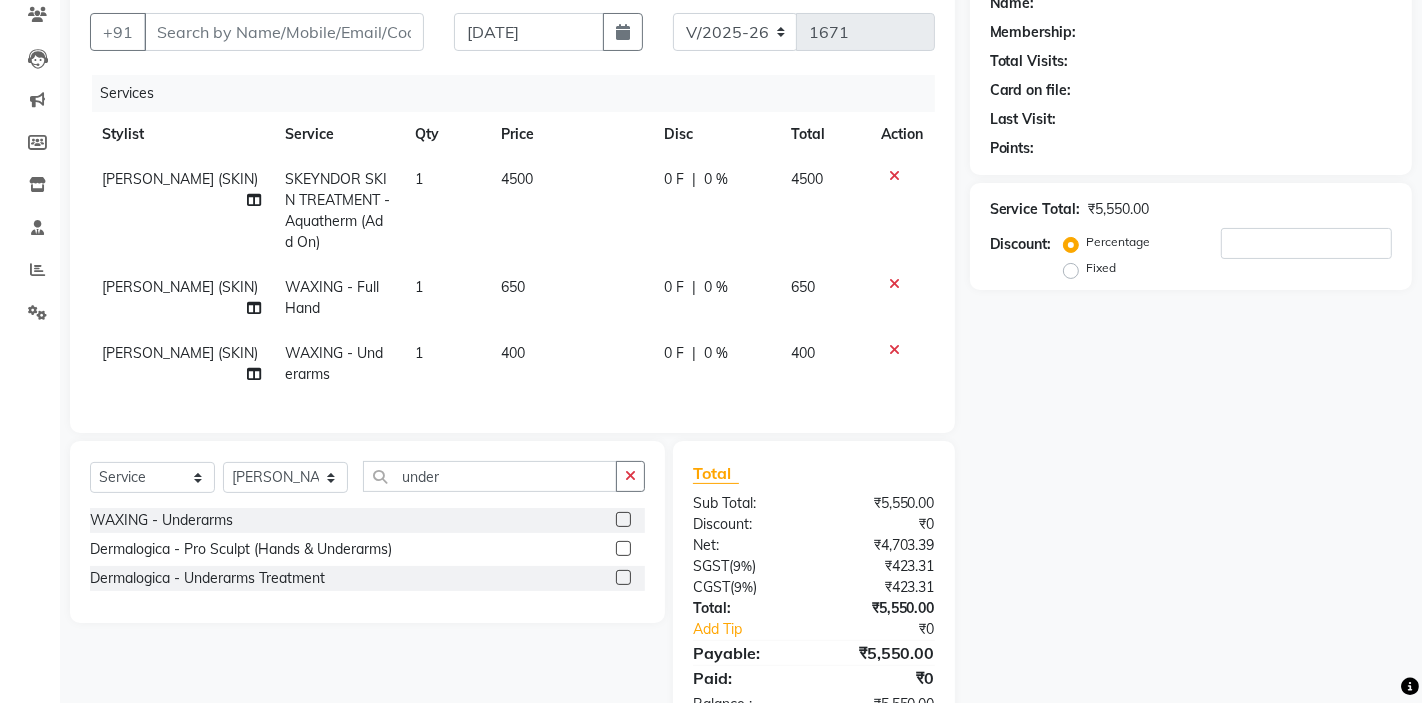 scroll, scrollTop: 225, scrollLeft: 0, axis: vertical 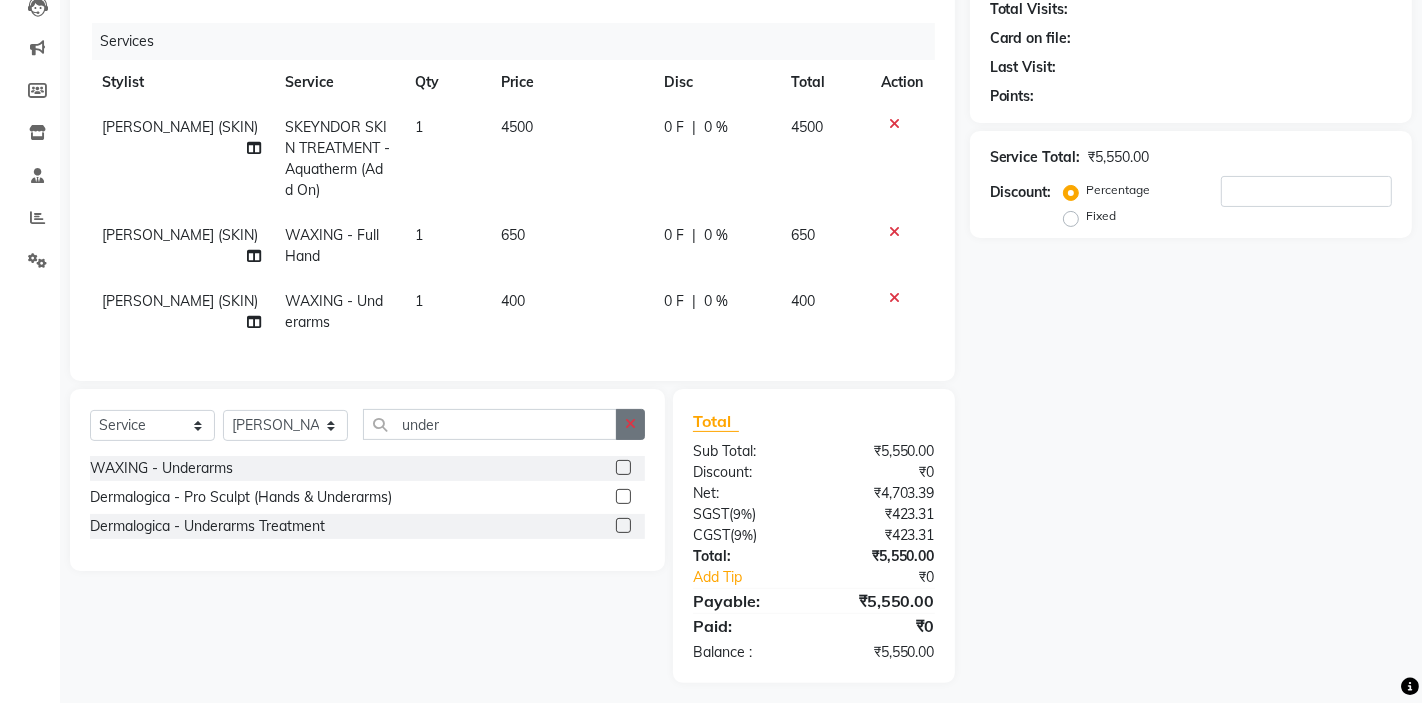 click 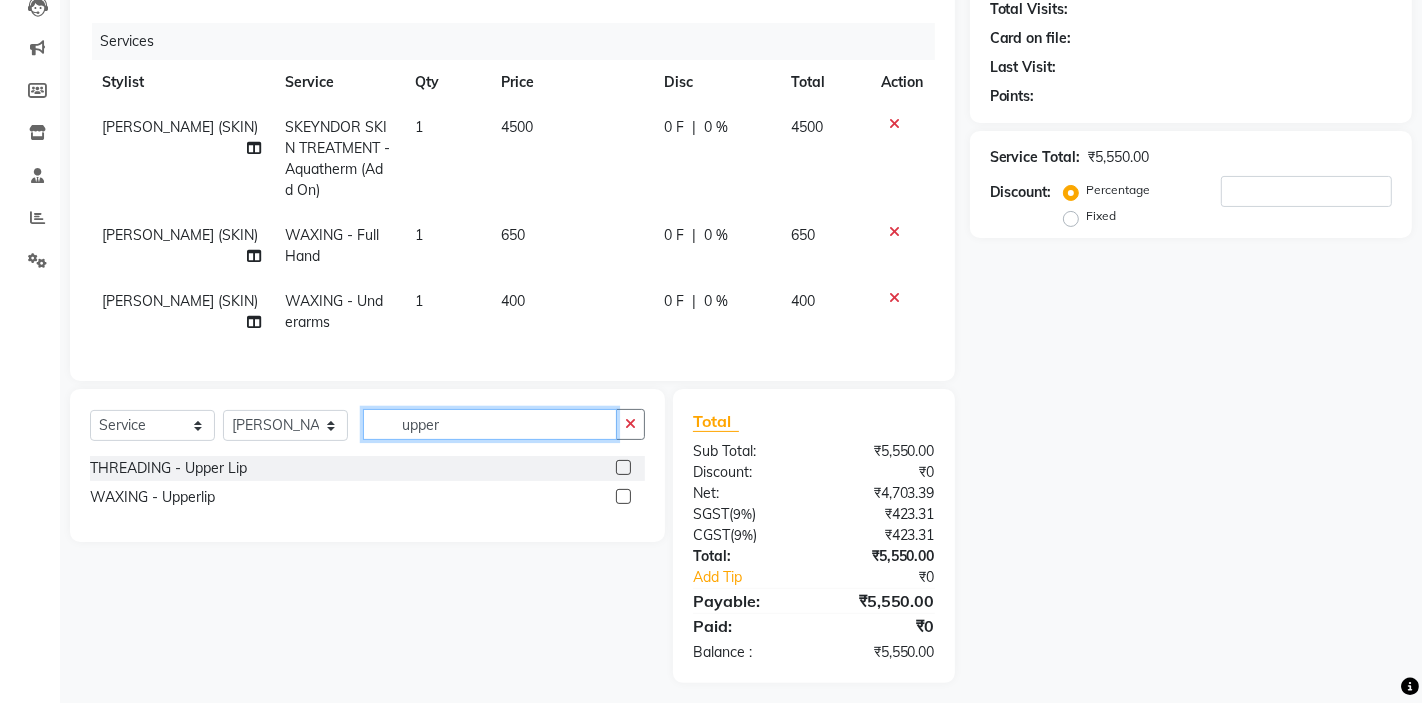 type on "upper" 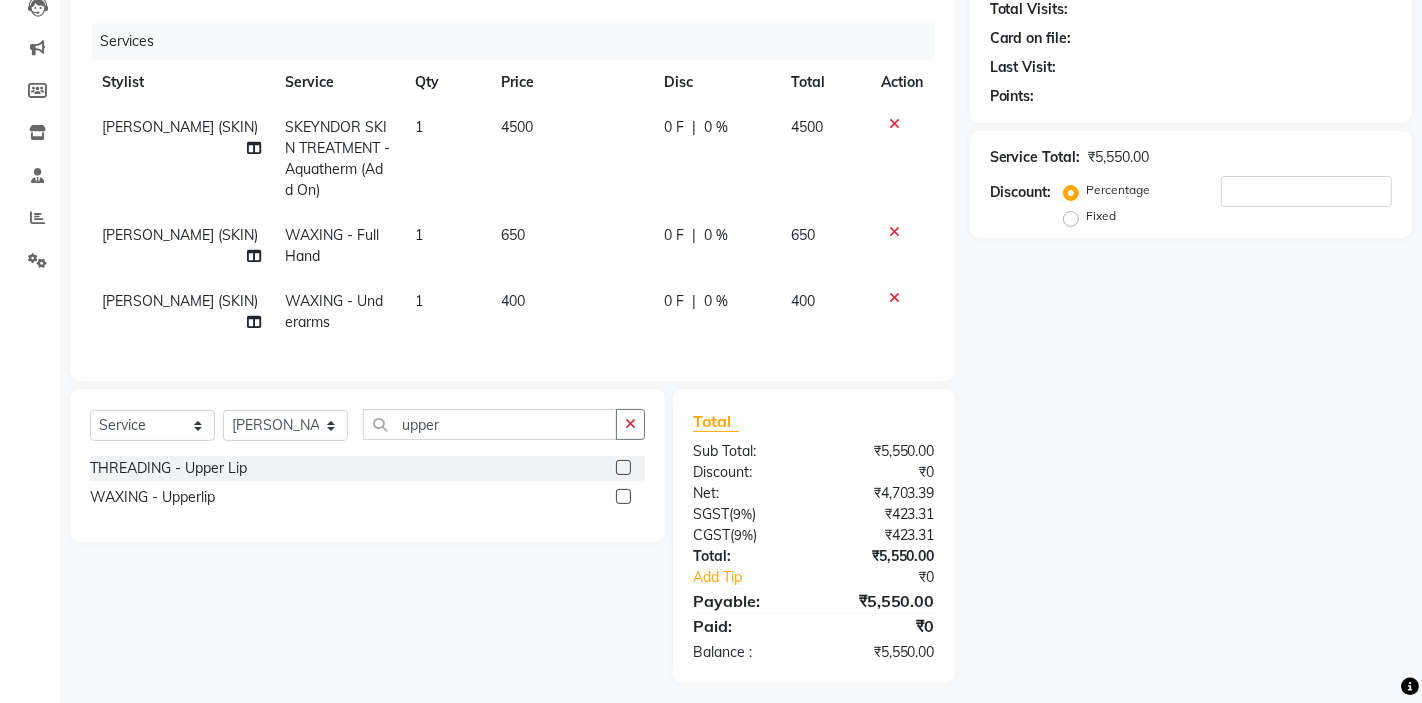 click 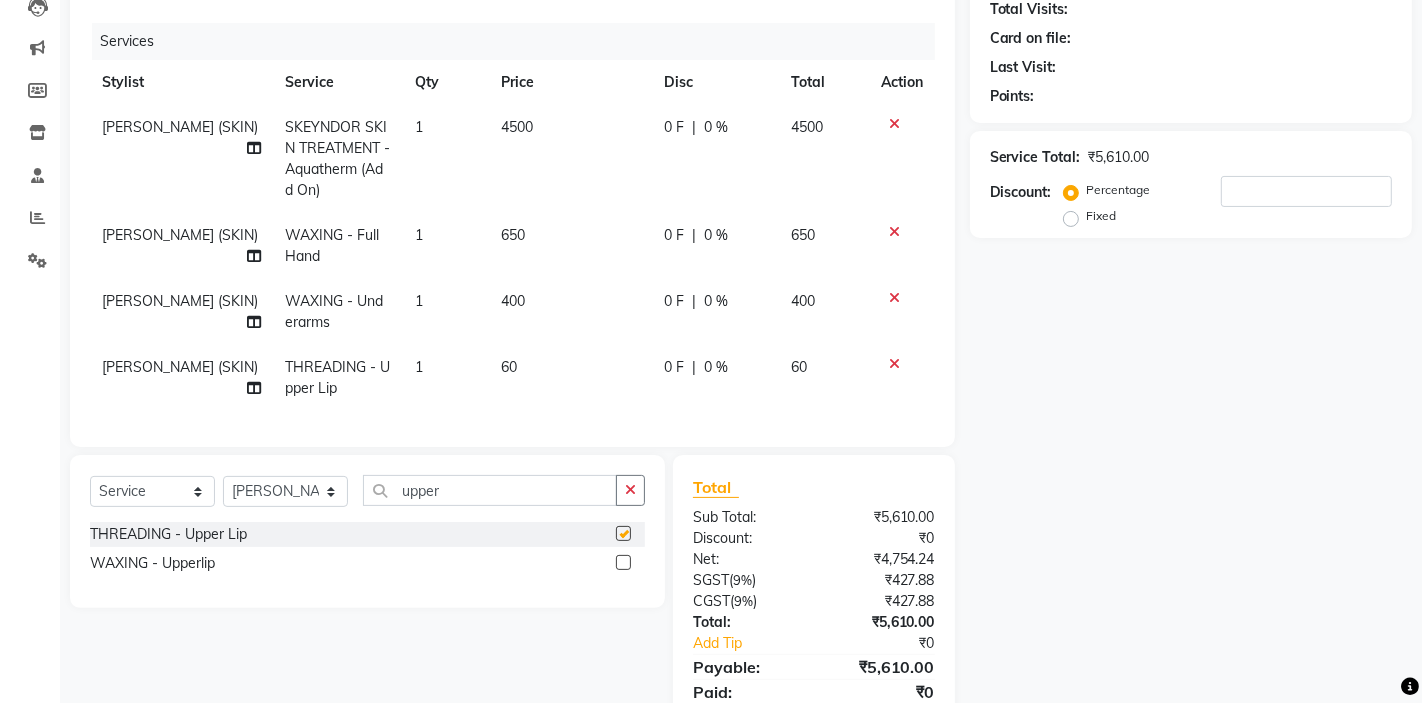 checkbox on "false" 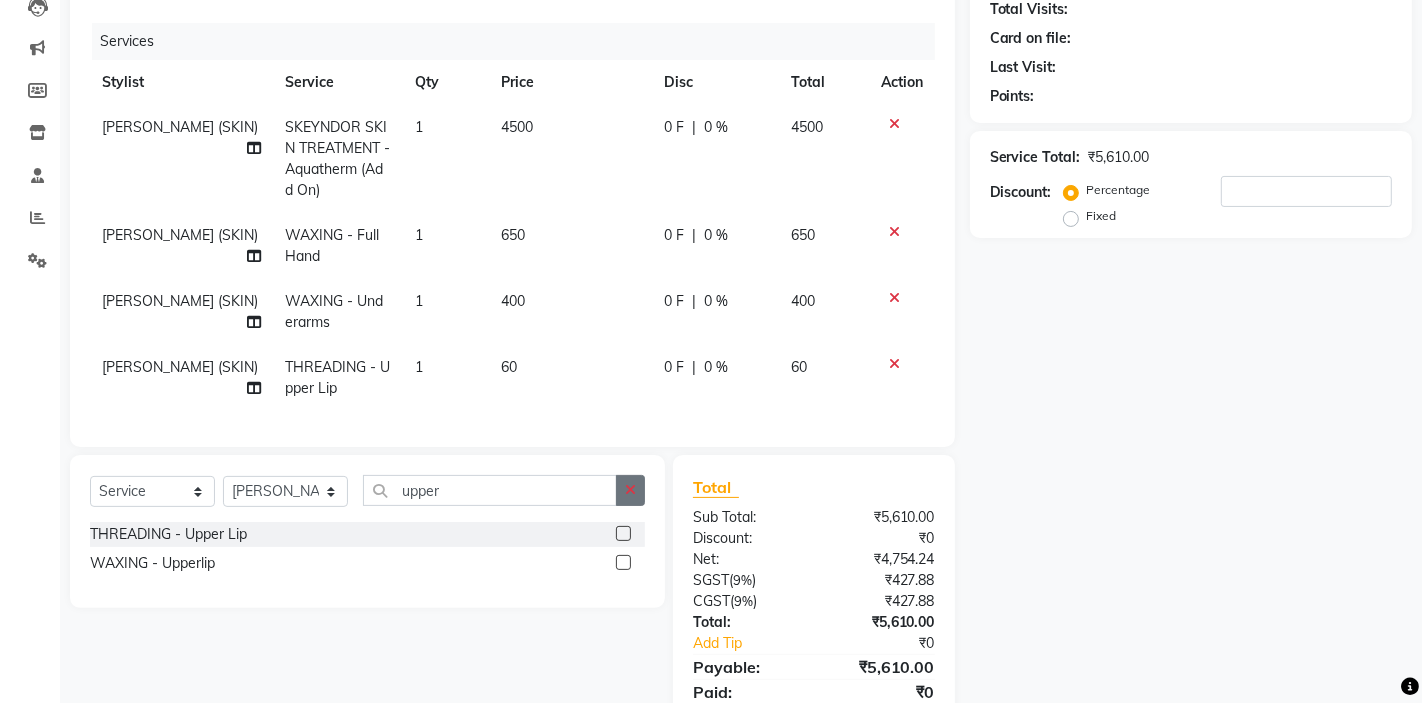 click 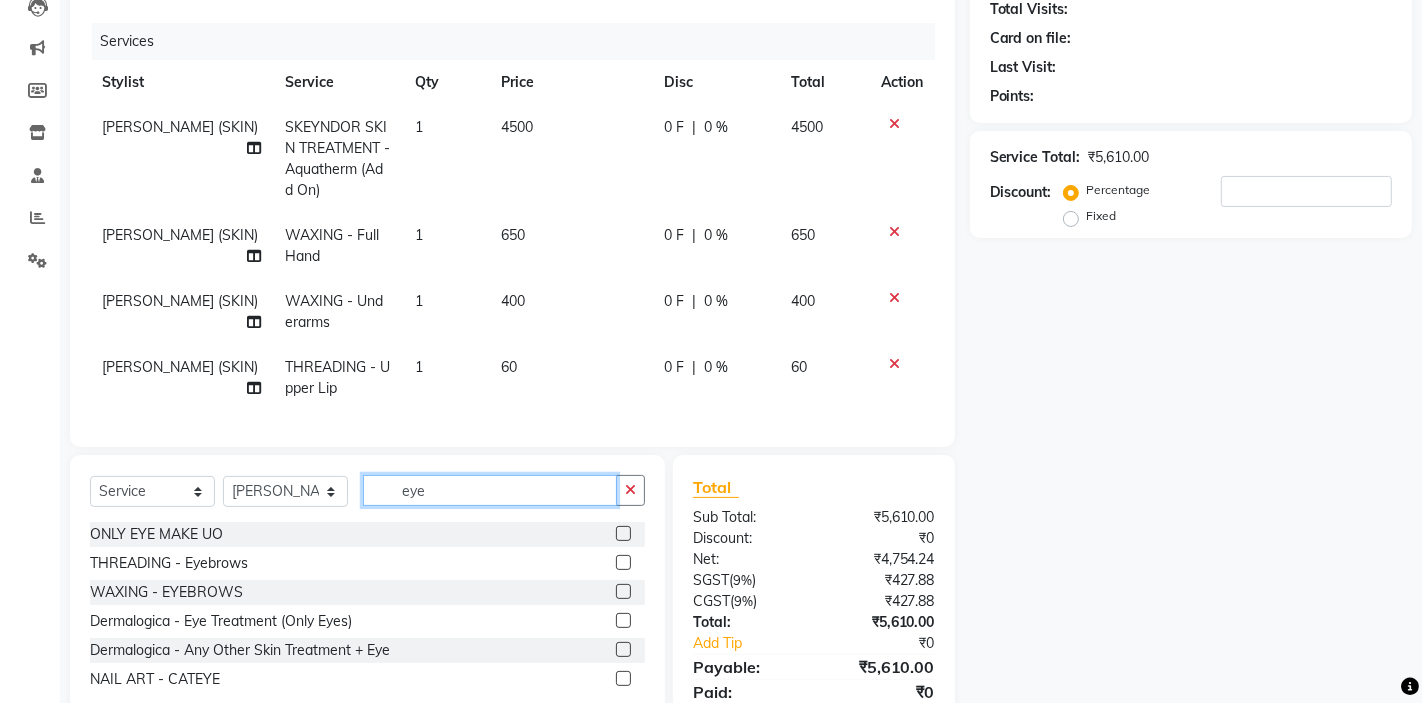 type on "eye" 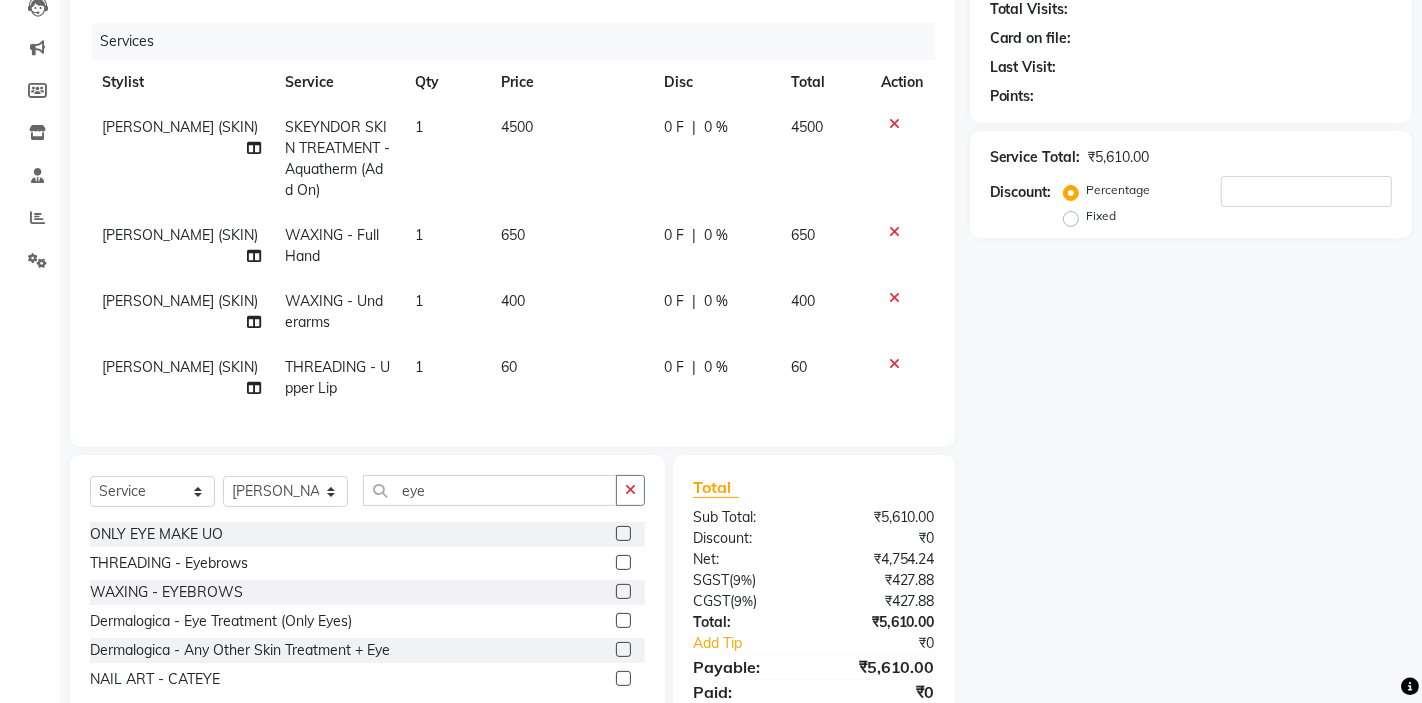 click 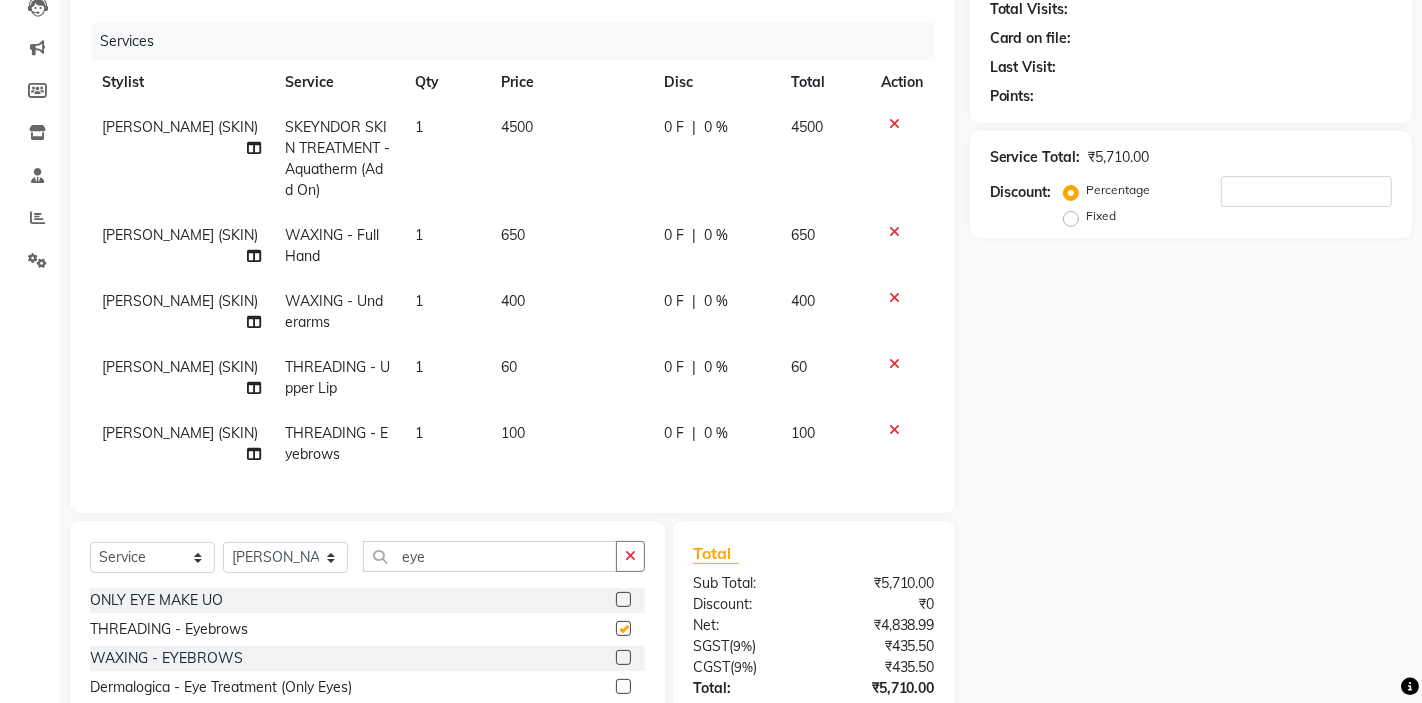 checkbox on "false" 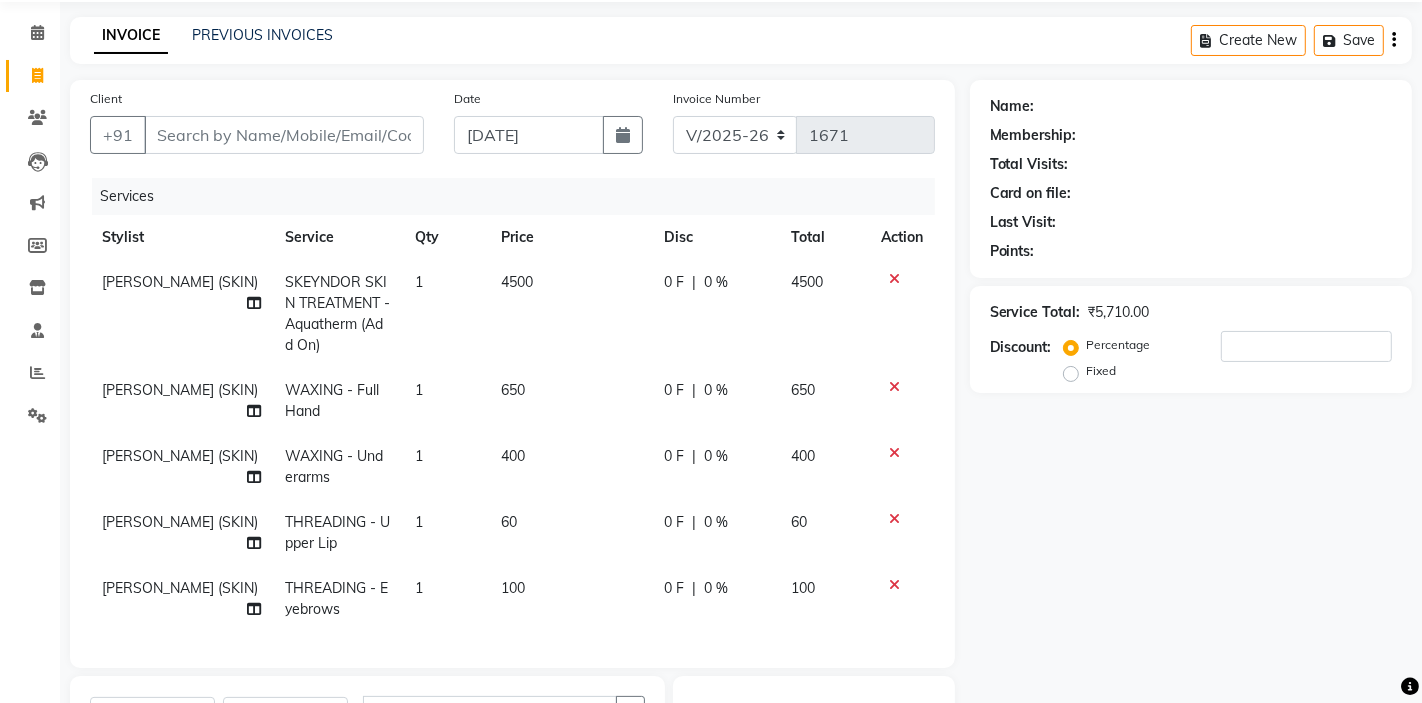 scroll, scrollTop: 72, scrollLeft: 0, axis: vertical 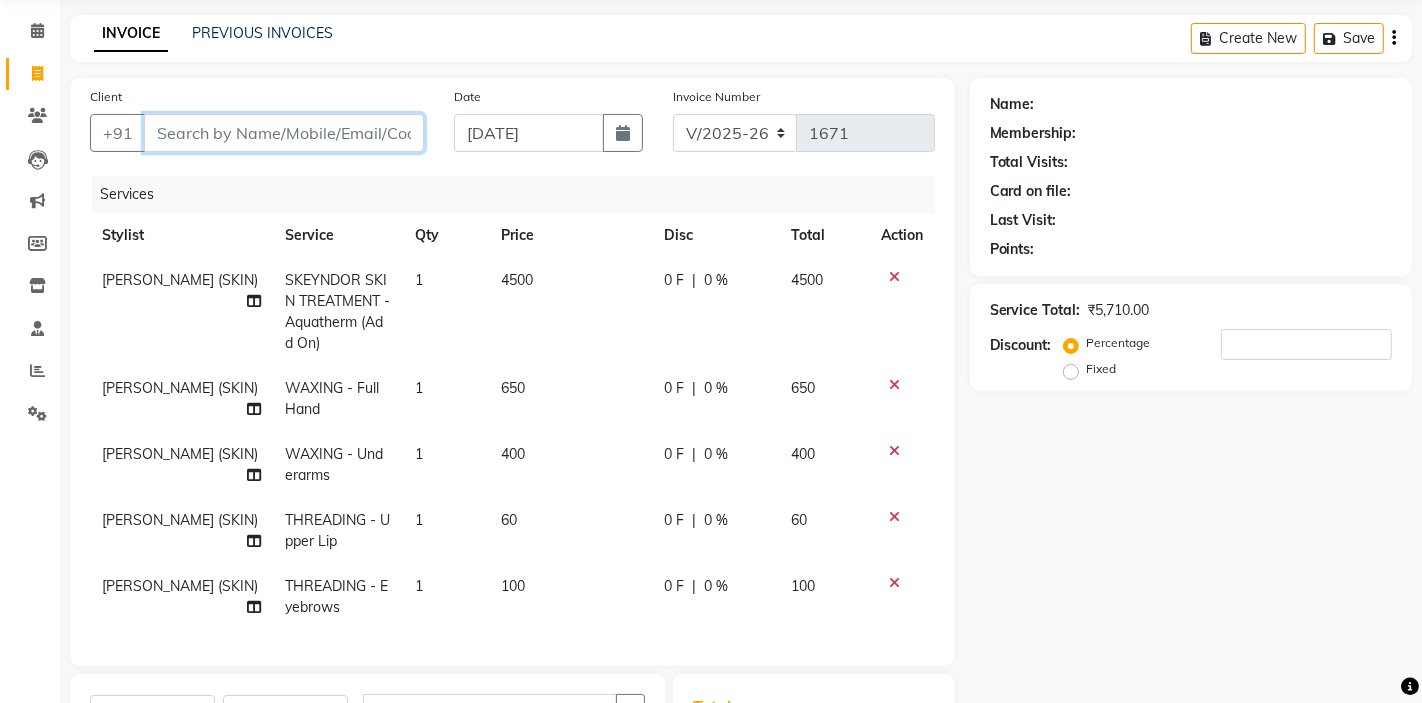click on "Client" at bounding box center (284, 133) 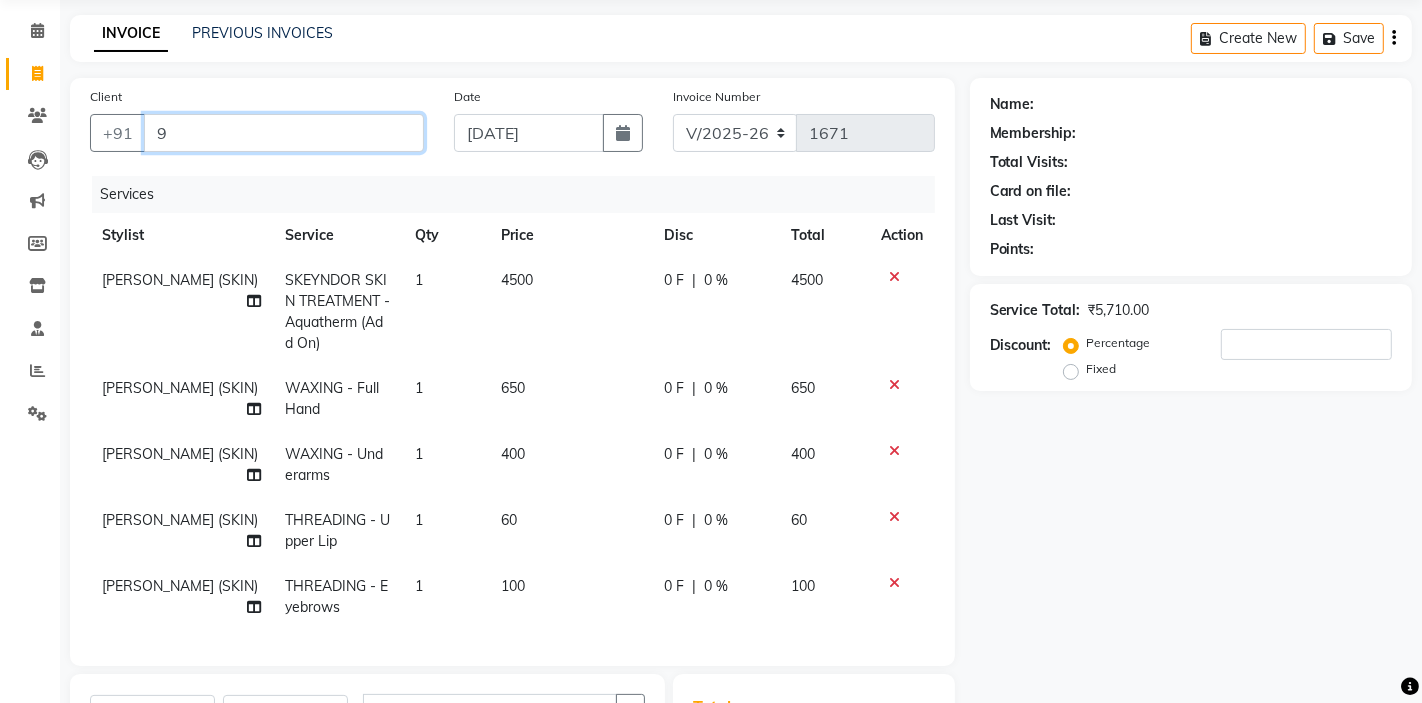 type on "0" 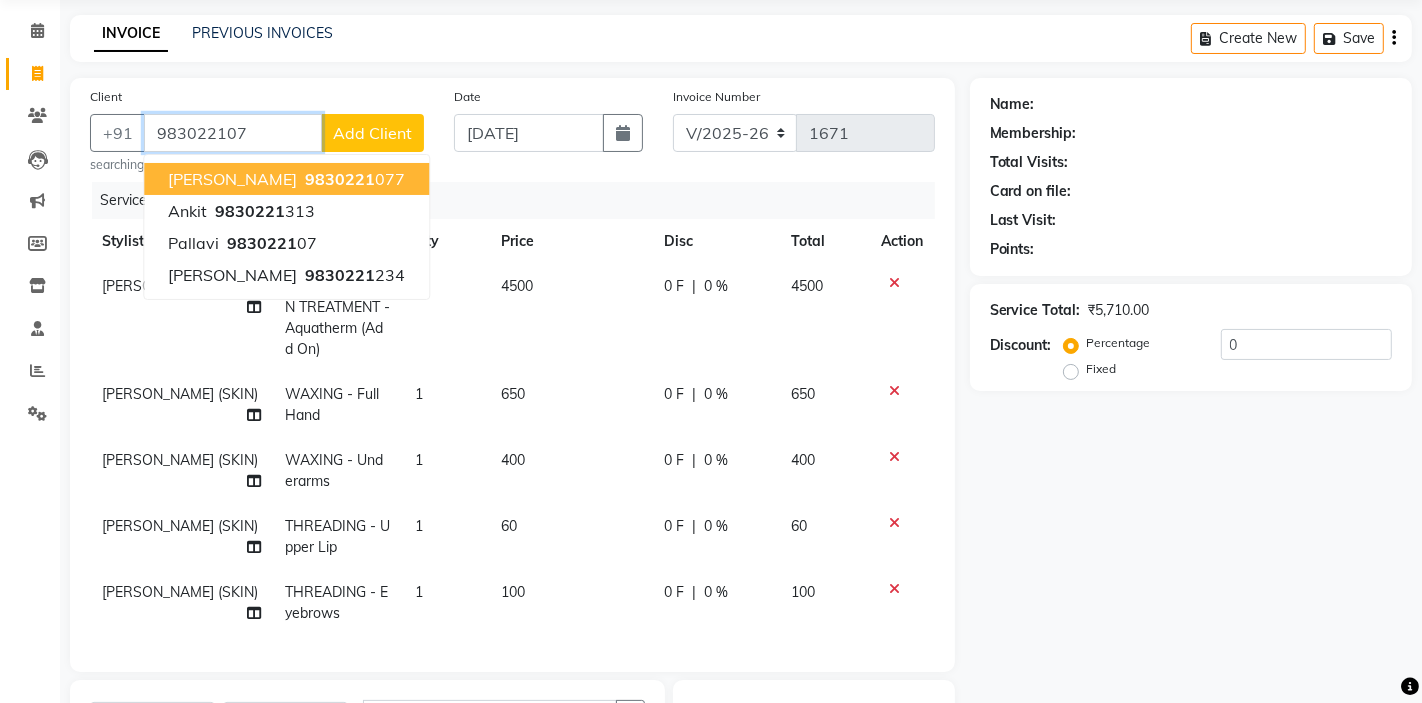 type on "983022107" 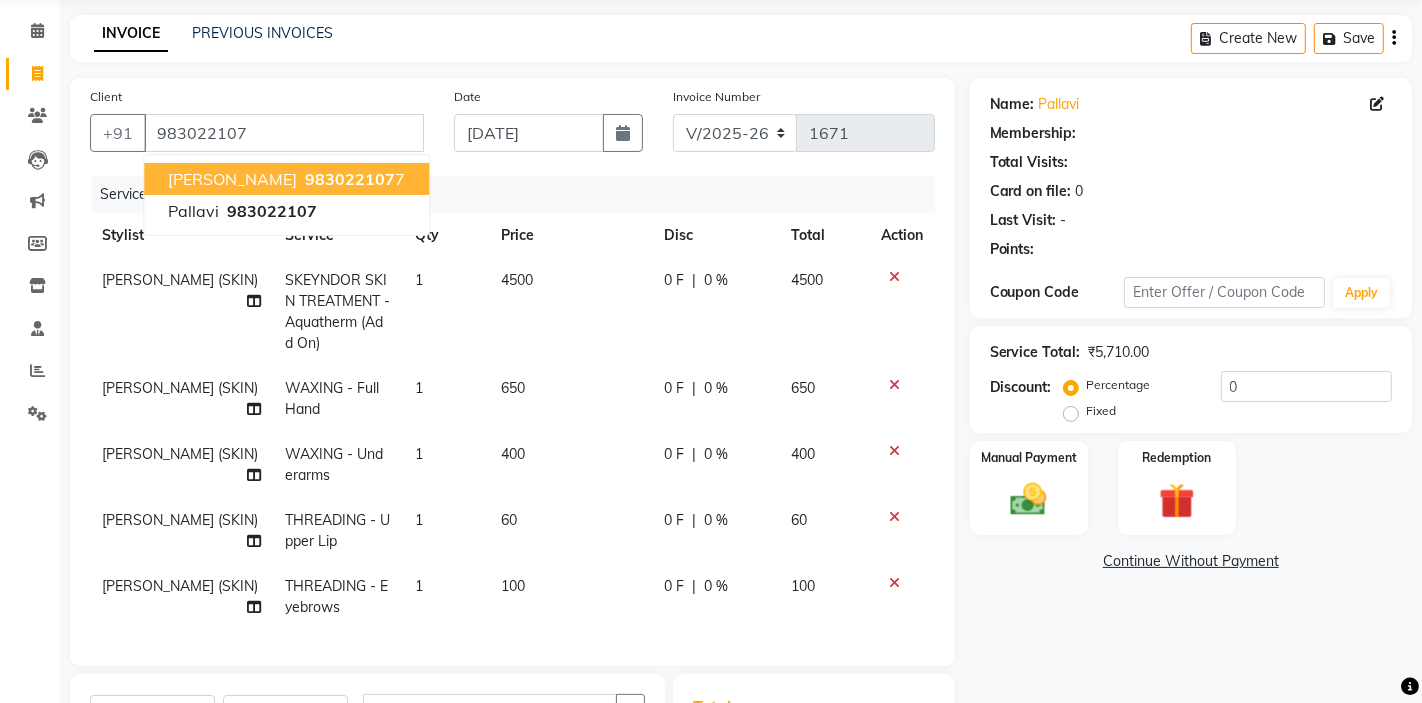 select on "1: Object" 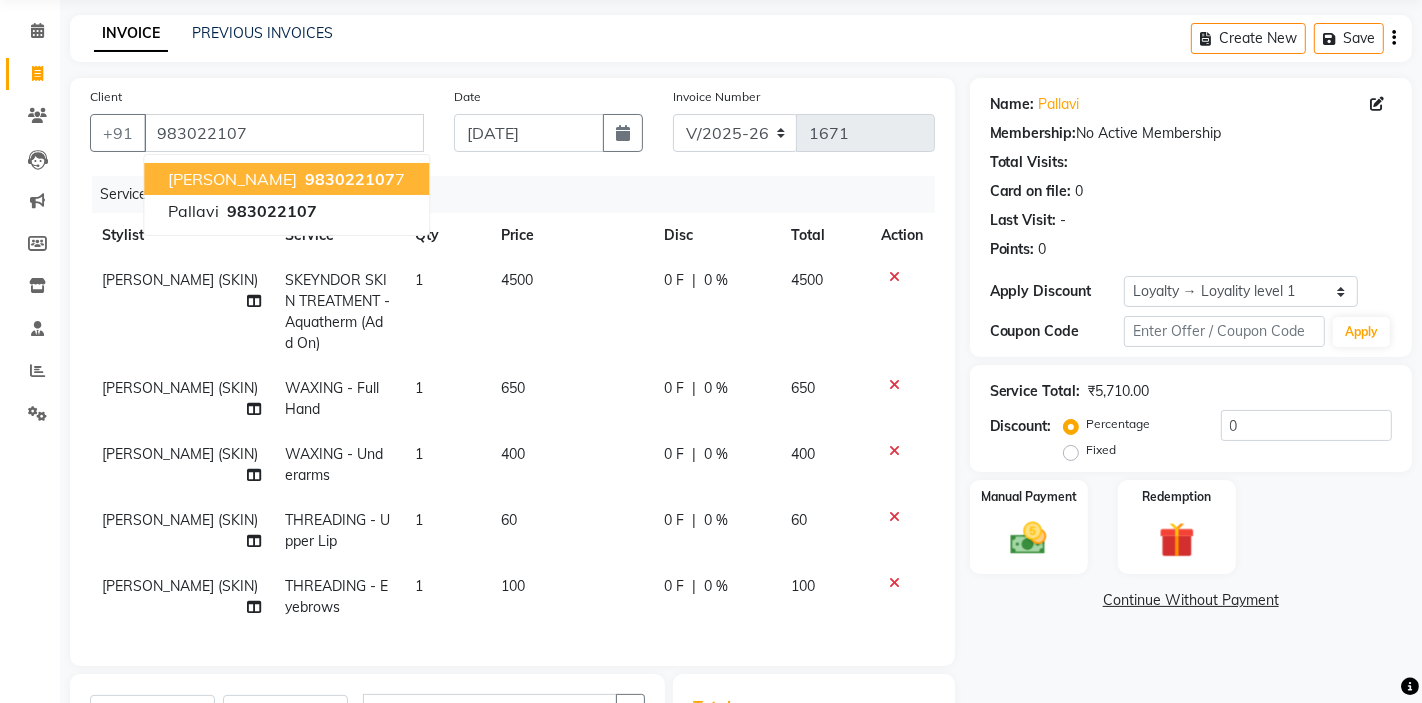 click on "983022107" at bounding box center [350, 179] 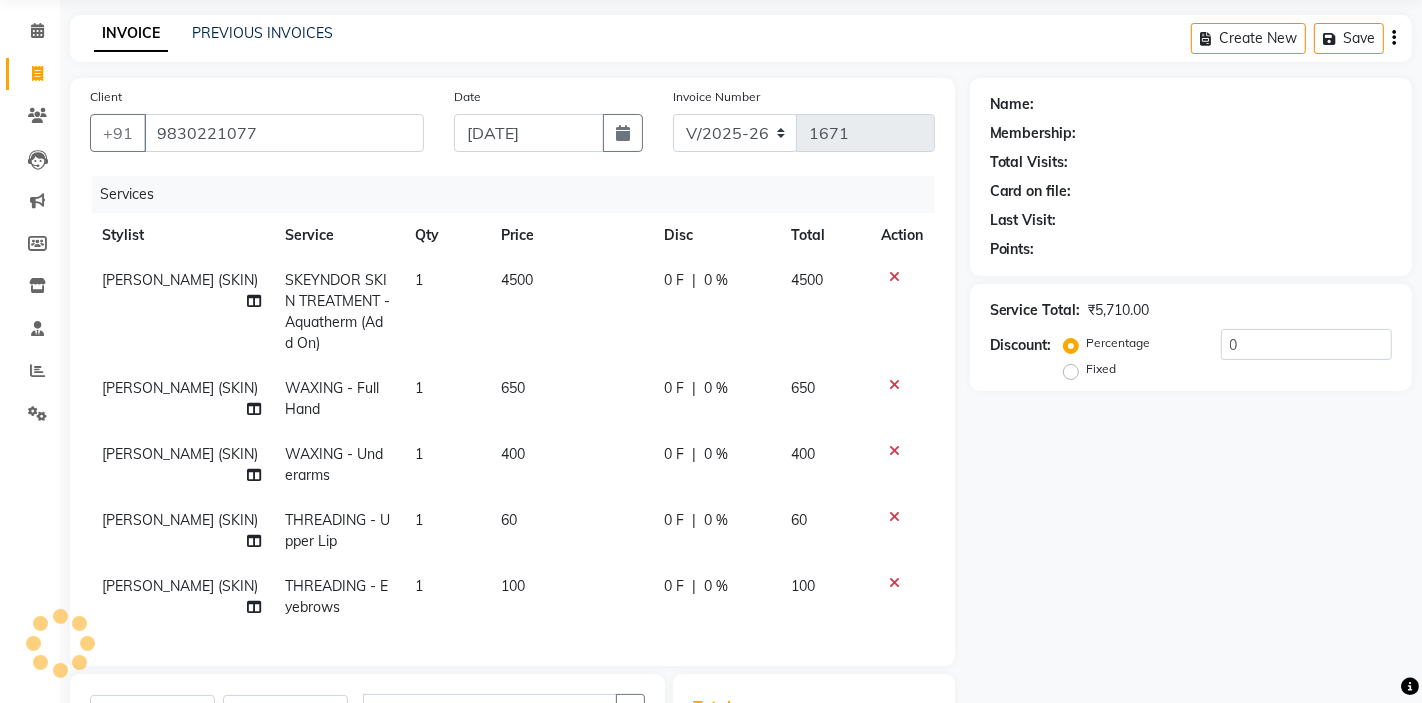 select on "1: Object" 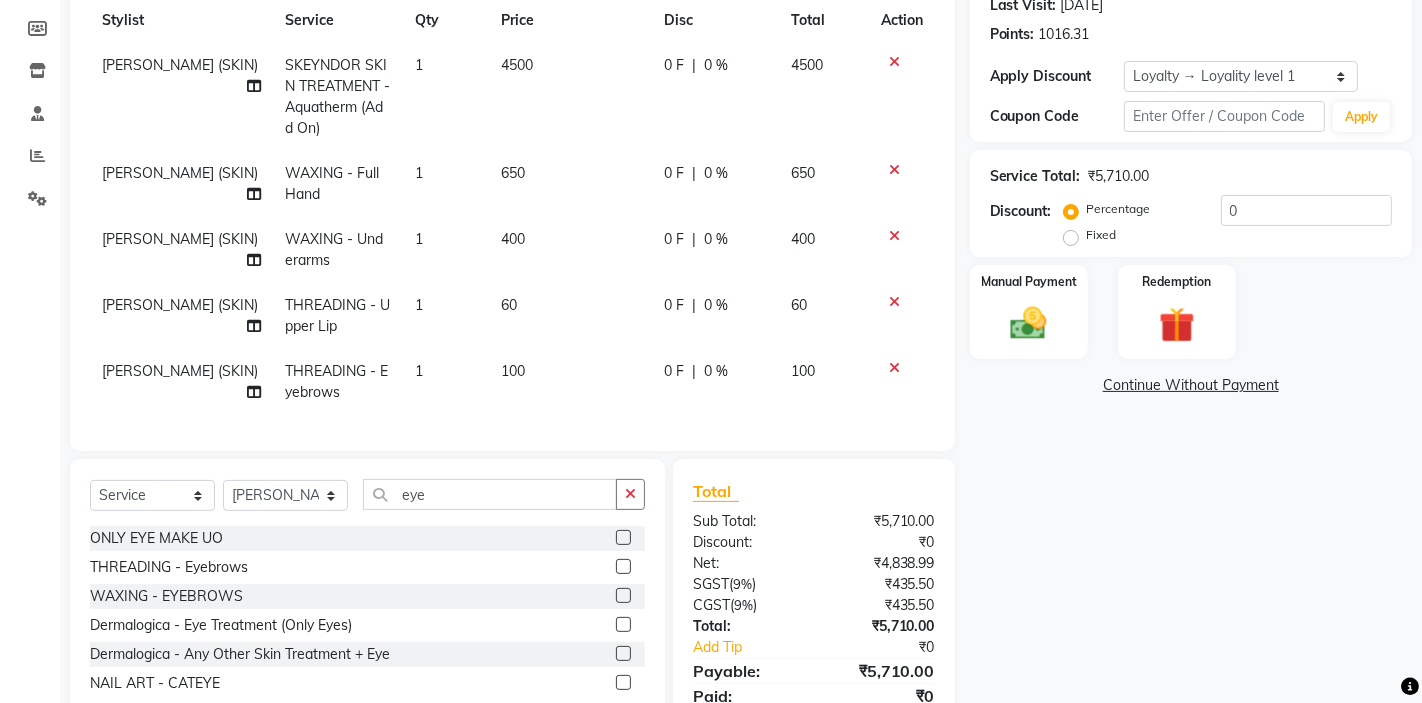 scroll, scrollTop: 305, scrollLeft: 0, axis: vertical 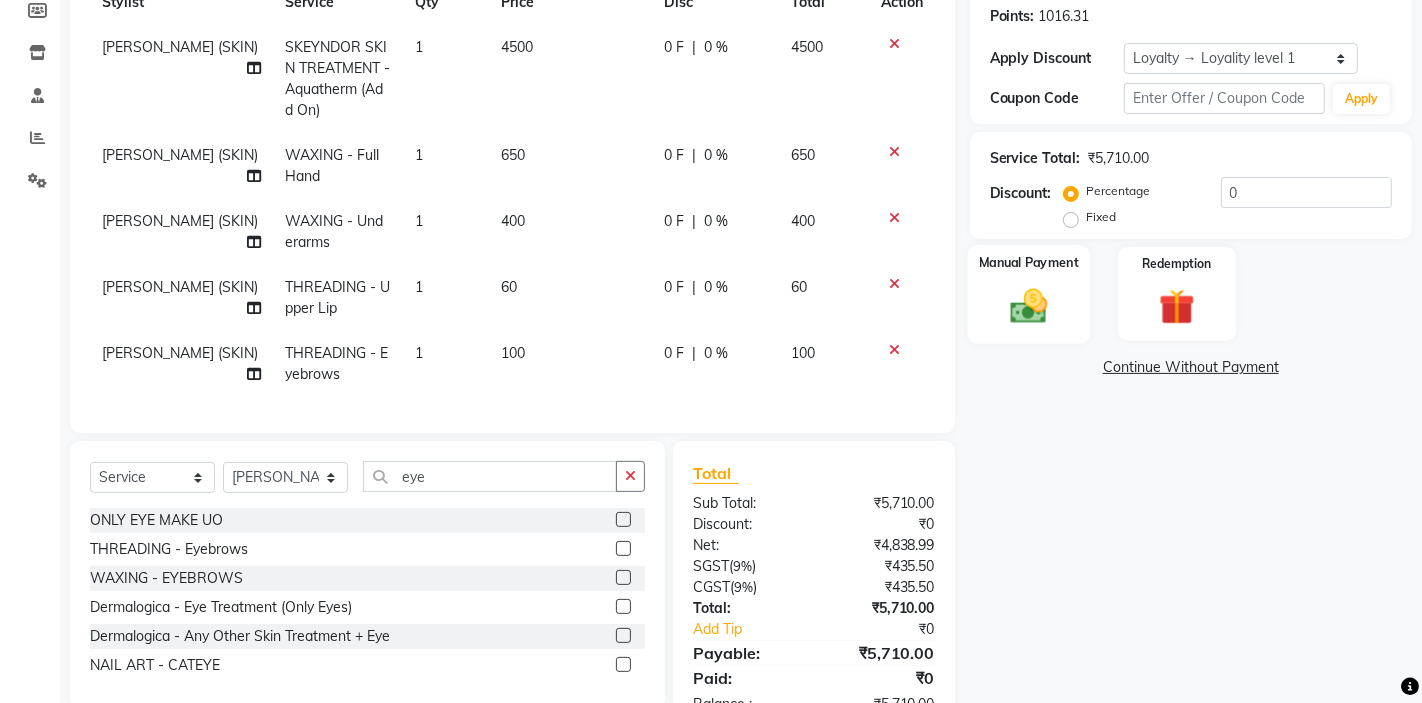 click 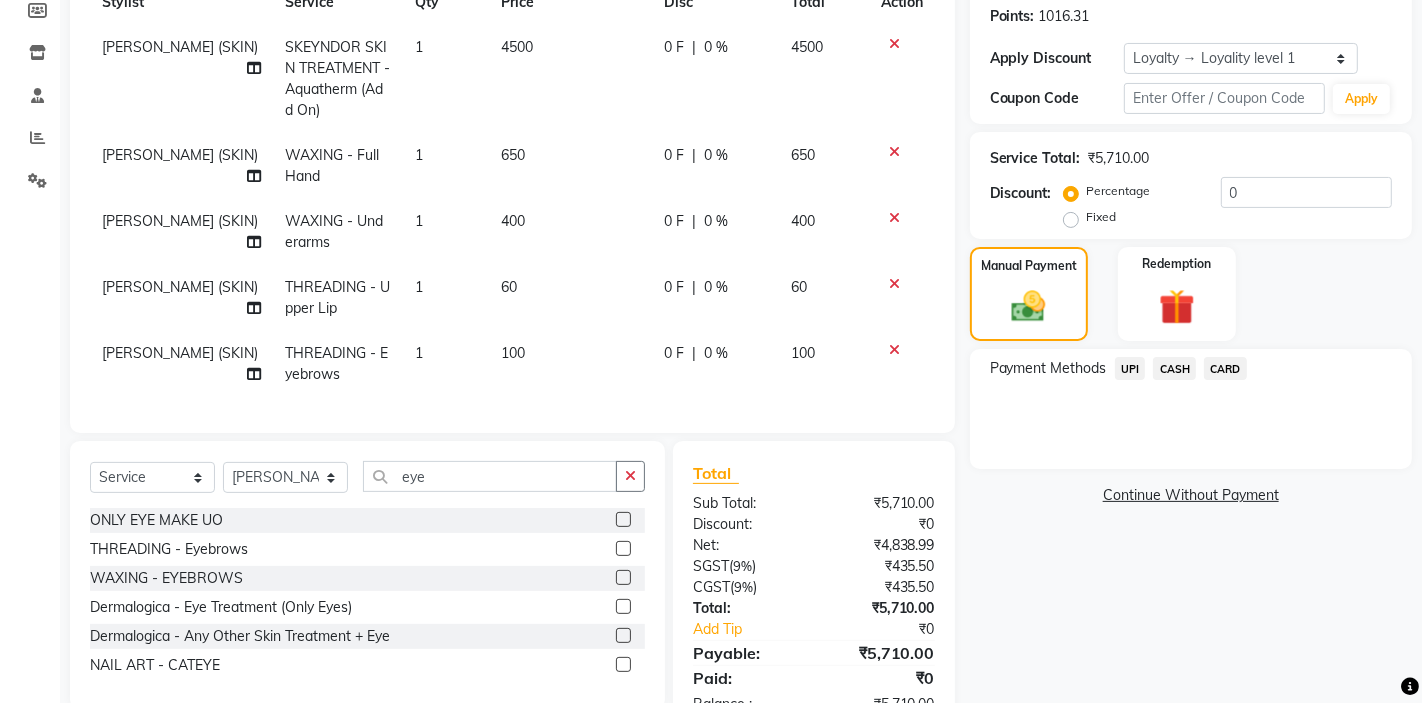 click on "CASH" 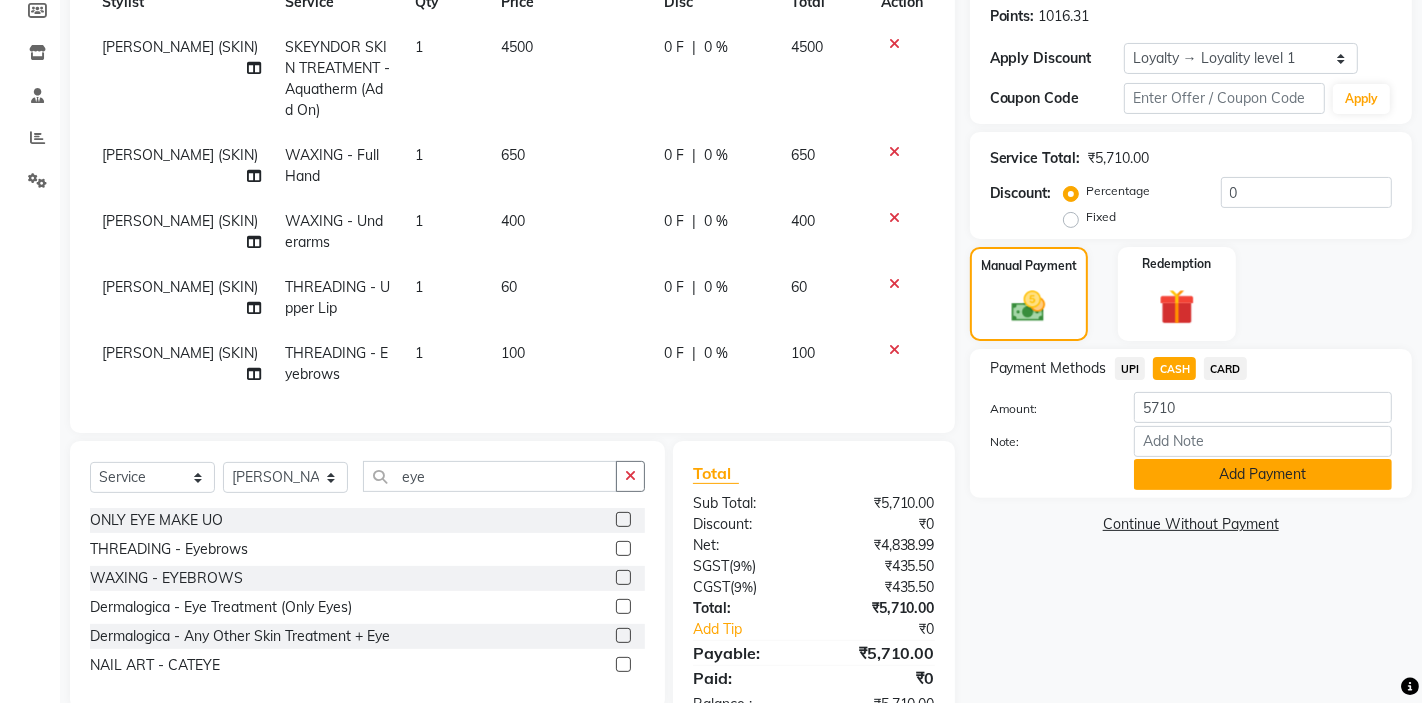 click on "Add Payment" 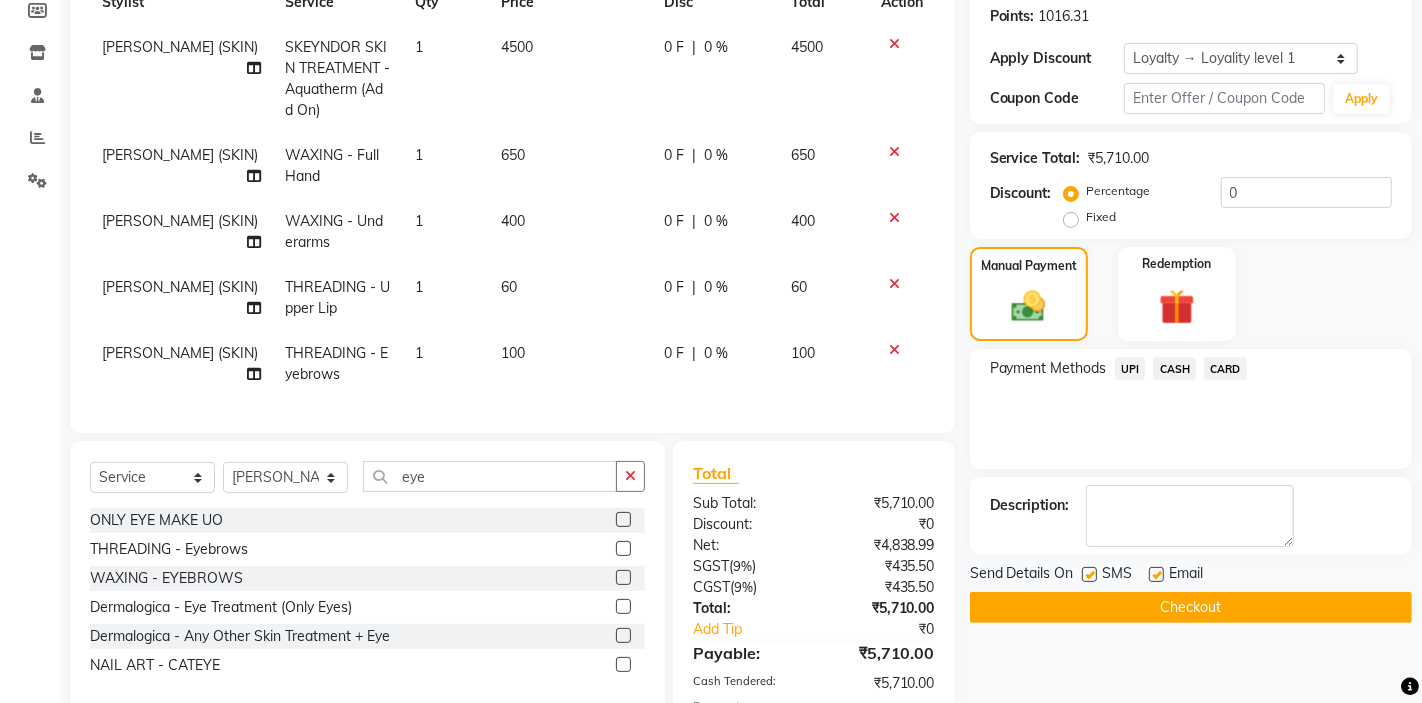 click on "Checkout" 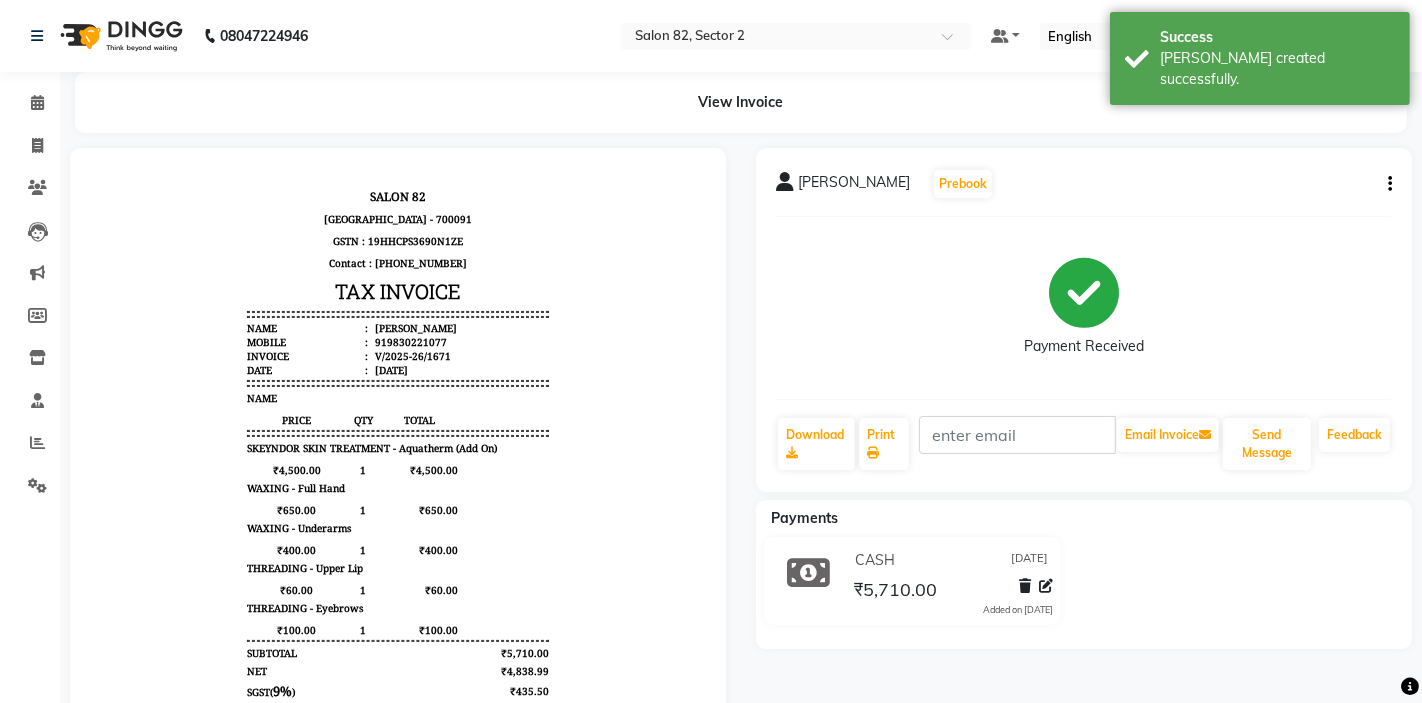 scroll, scrollTop: 0, scrollLeft: 0, axis: both 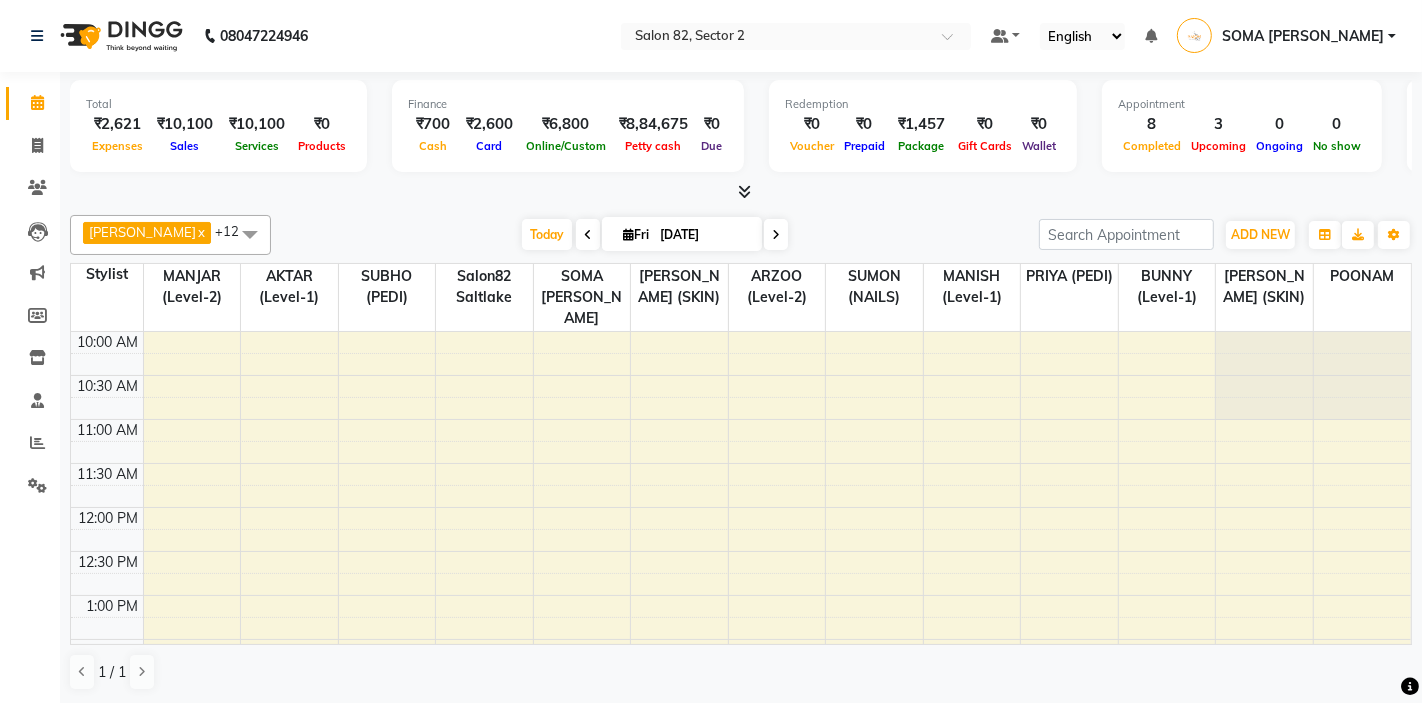select on "en" 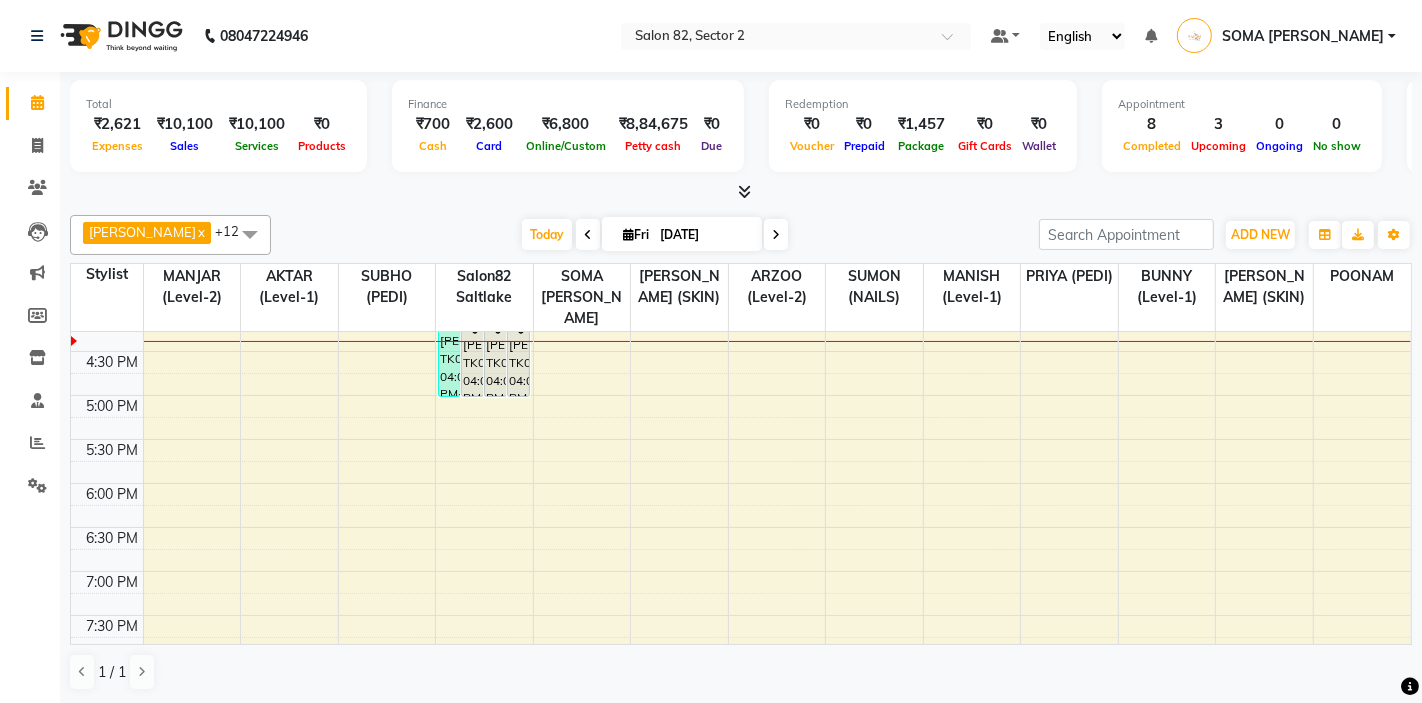 scroll, scrollTop: 637, scrollLeft: 0, axis: vertical 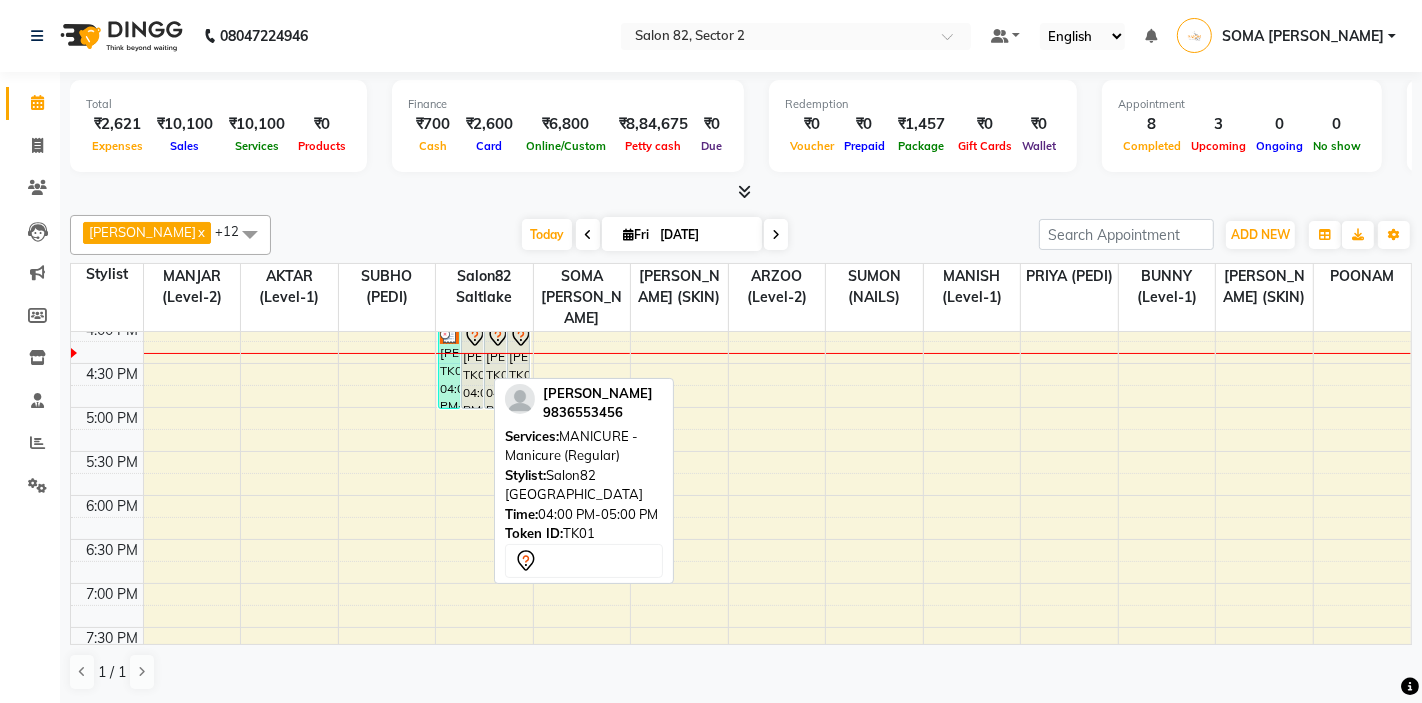 click on "[PERSON_NAME], TK01, 04:00 PM-05:00 PM, MANICURE - Manicure (Regular)" at bounding box center [472, 365] 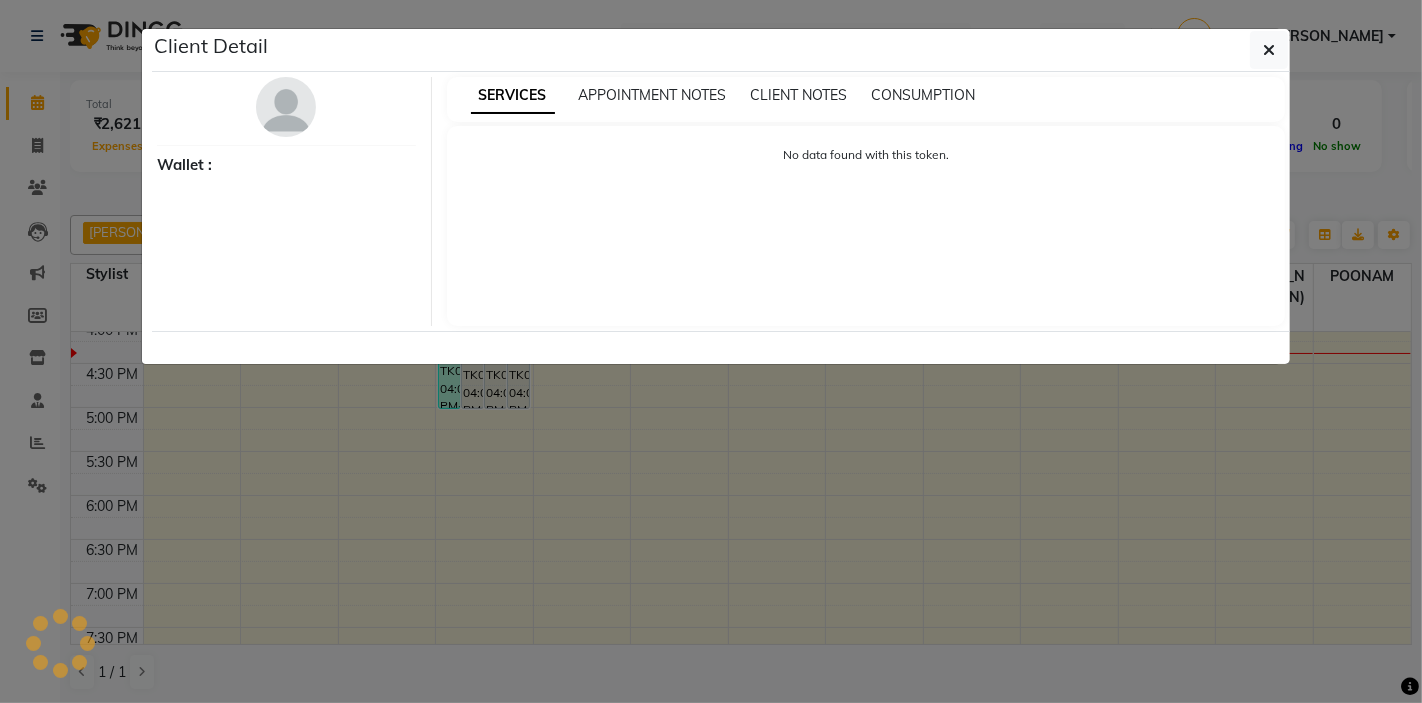 select on "7" 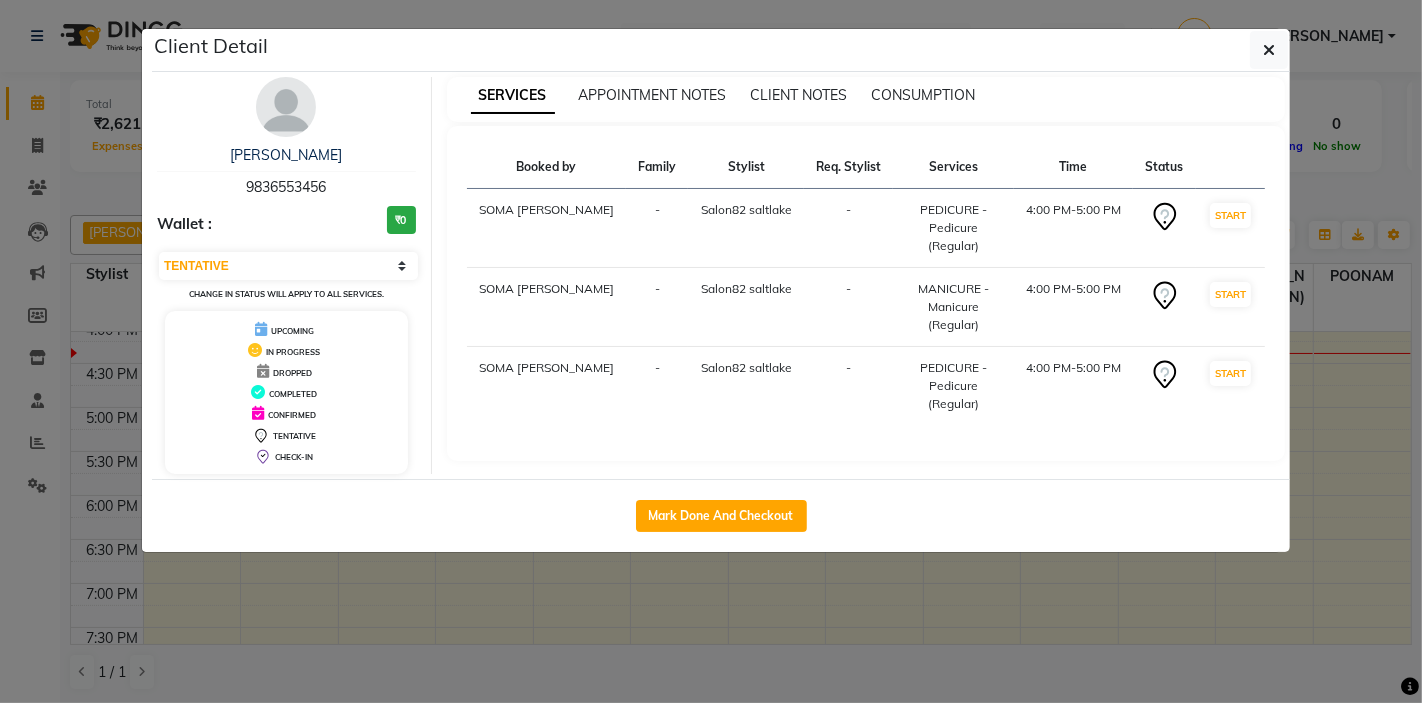 click on "Mark Done And Checkout" 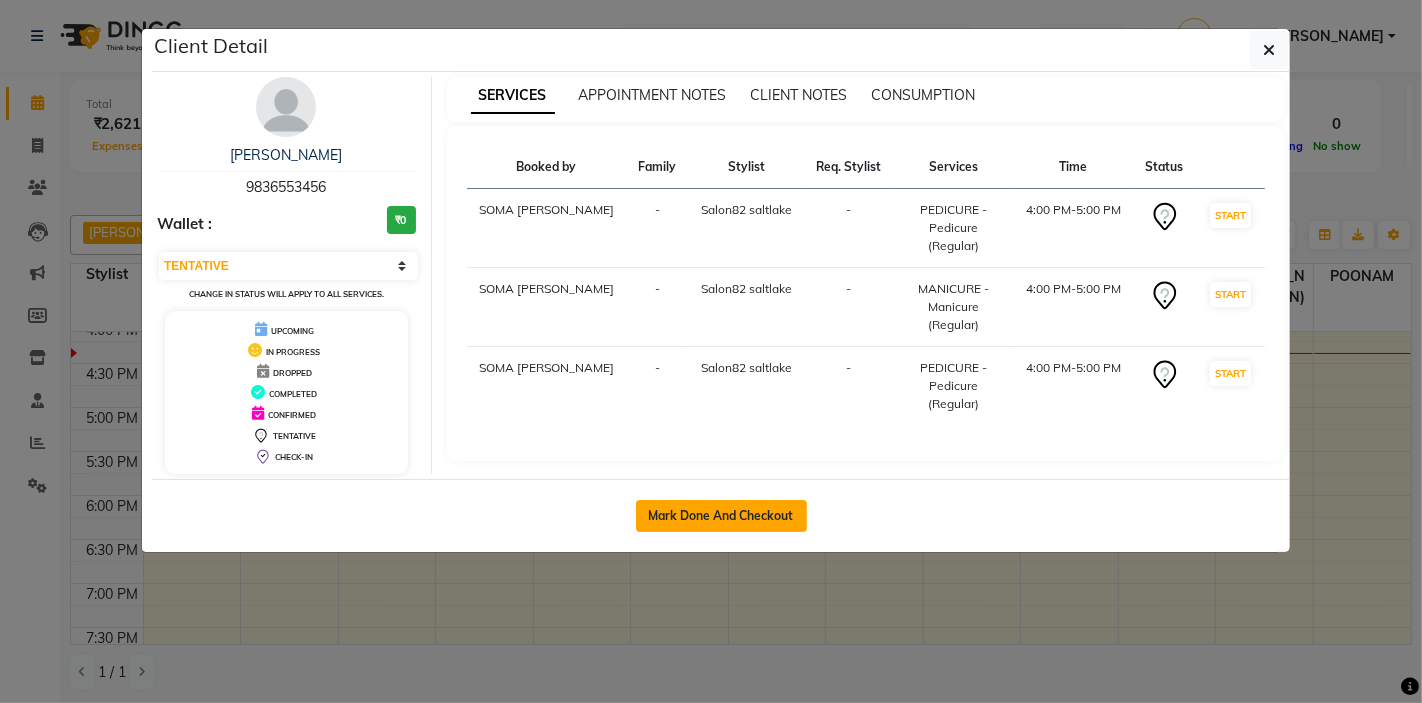 click on "Mark Done And Checkout" 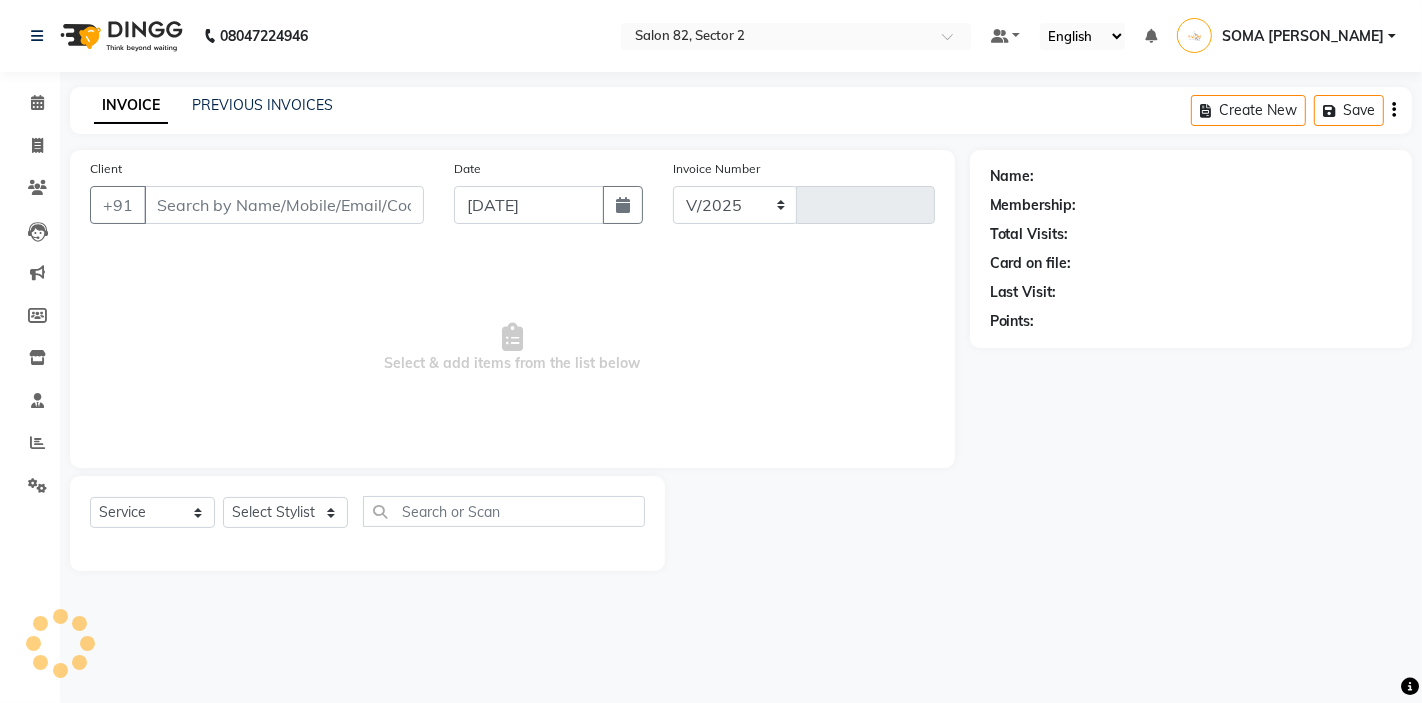 select on "5194" 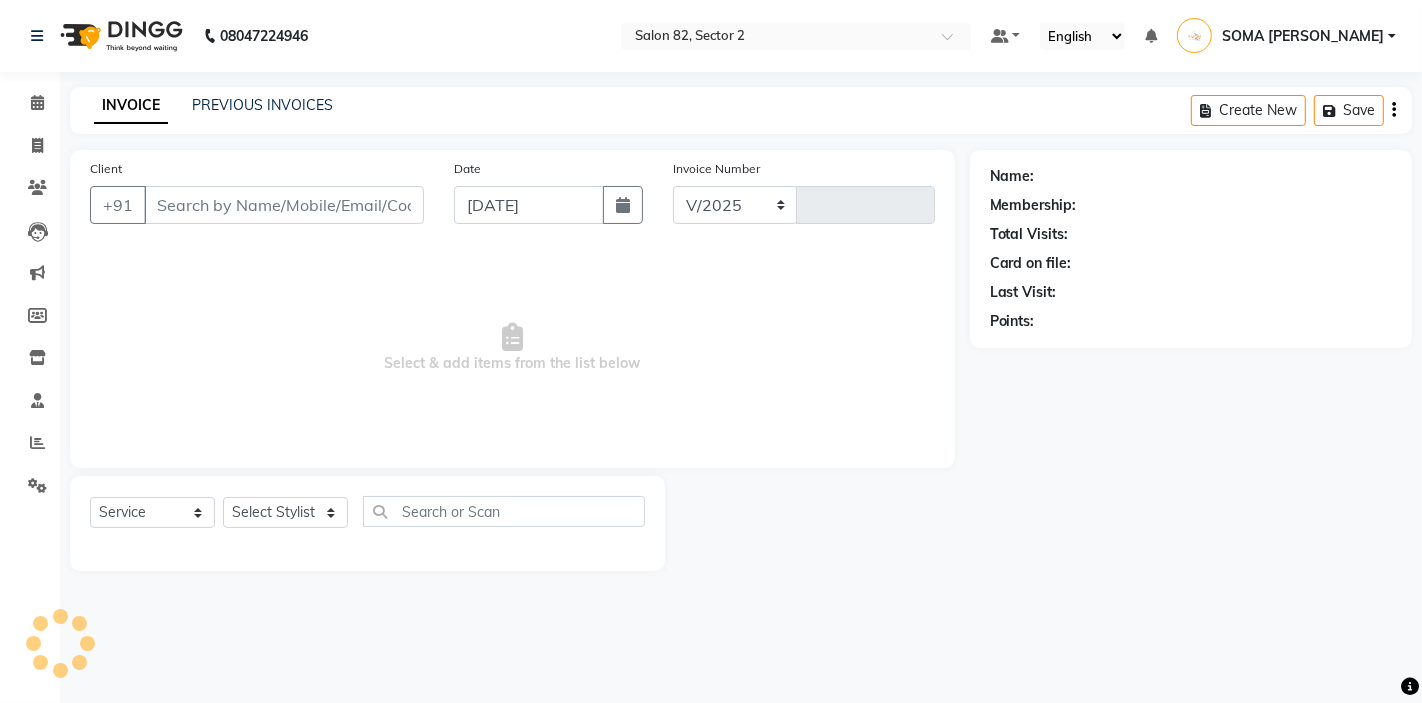 type on "1671" 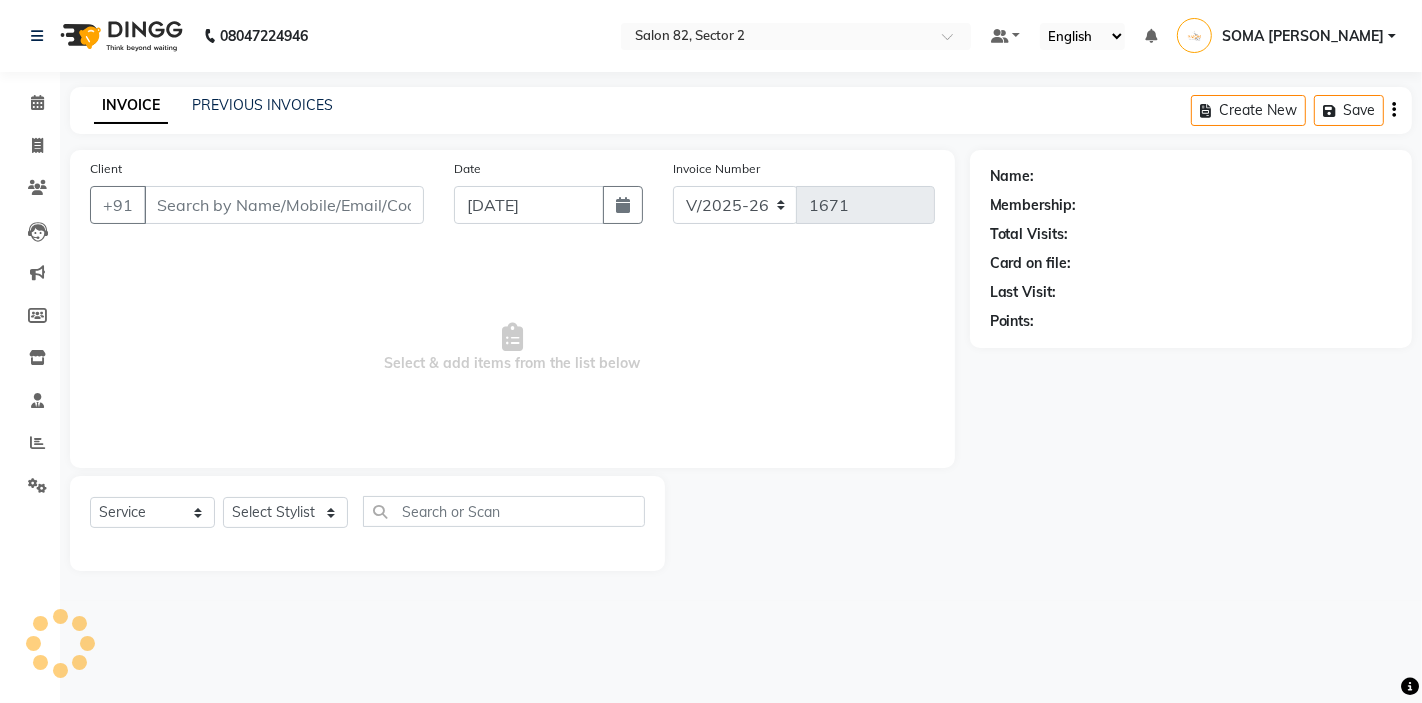 type on "9836553456" 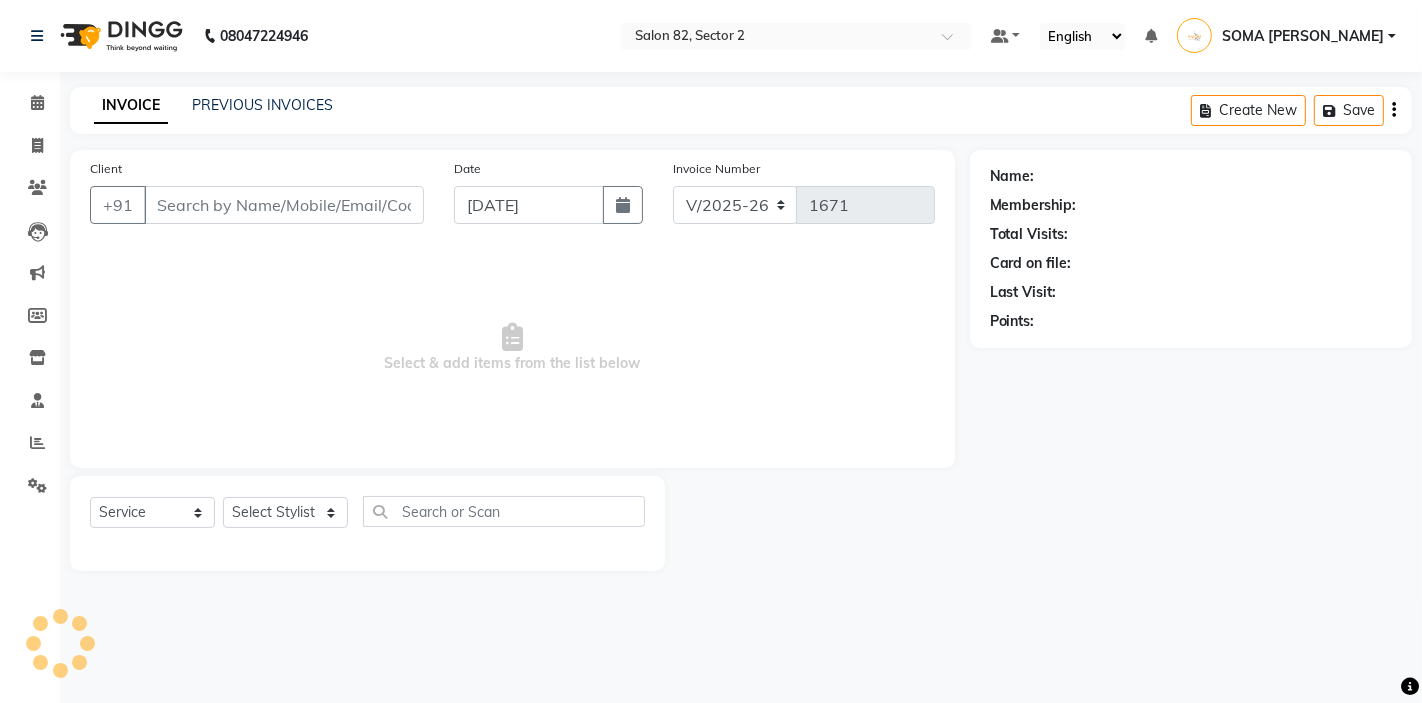 select on "34192" 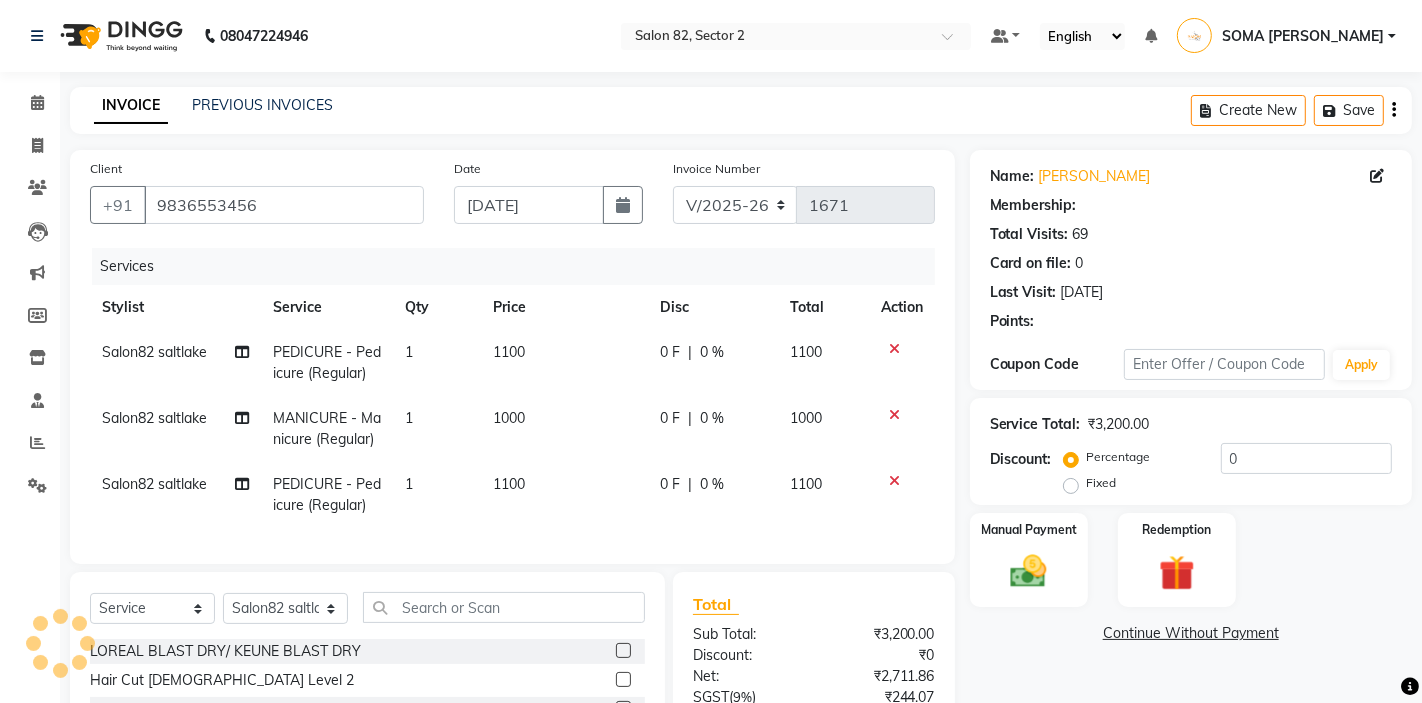 select on "1: Object" 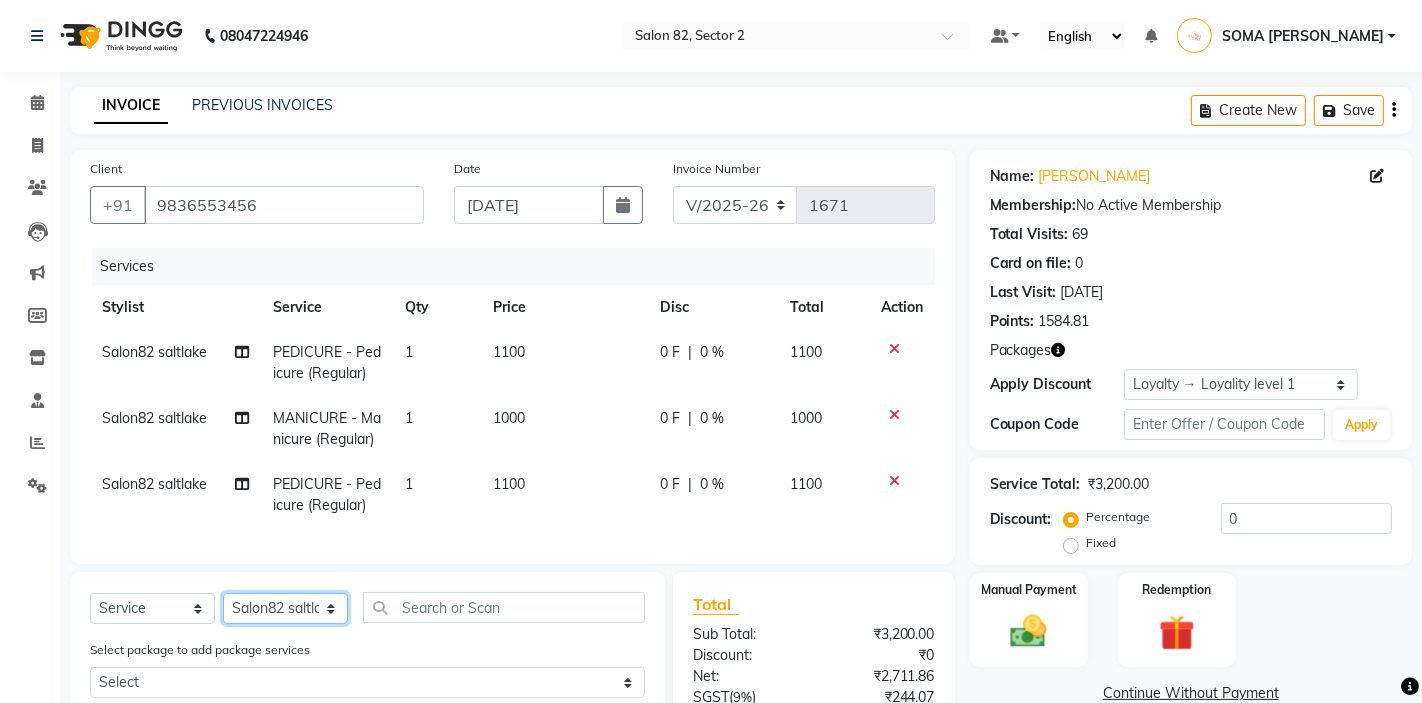 click on "Select Stylist AKTAR (level-1) ARZOO (level-2) BHARAT BUNNY (level-1) FAIZAL (level-2) [PERSON_NAME] [PERSON_NAME] (level-1) MANJAR (Level-2) [PERSON_NAME] (SKIN) POONAM PRIYA (PEDI) [PERSON_NAME] ROHIT  Salon82 saltlake SOMA [PERSON_NAME] (PEDI) [PERSON_NAME] (SKIN) SUMON (NAILS)" 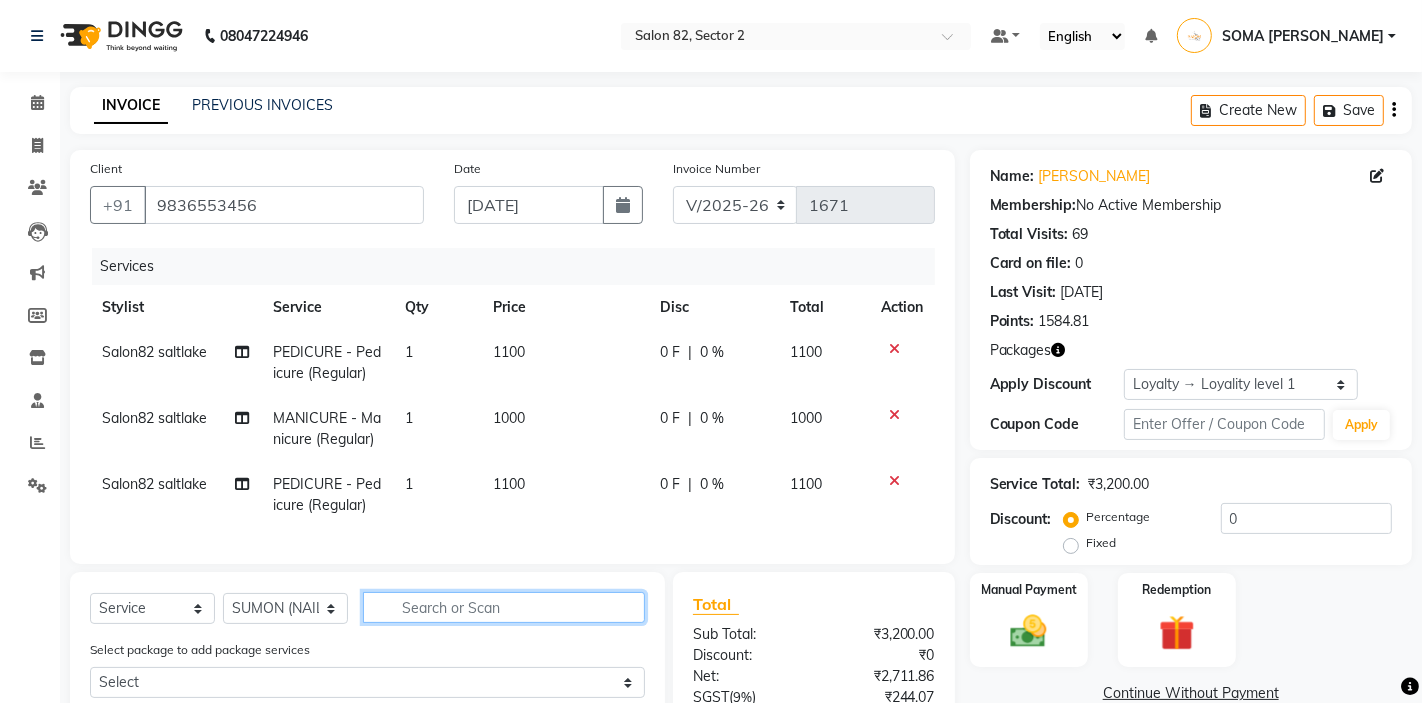 click 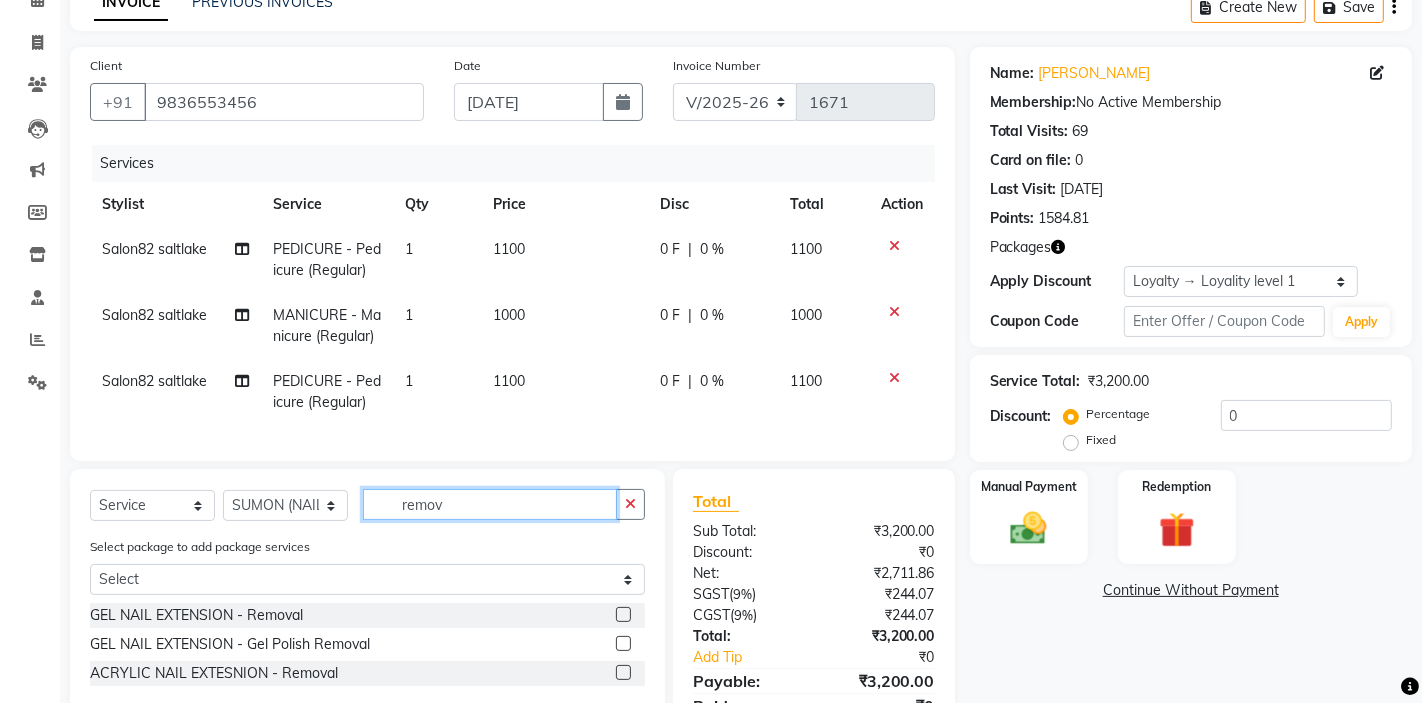 scroll, scrollTop: 104, scrollLeft: 0, axis: vertical 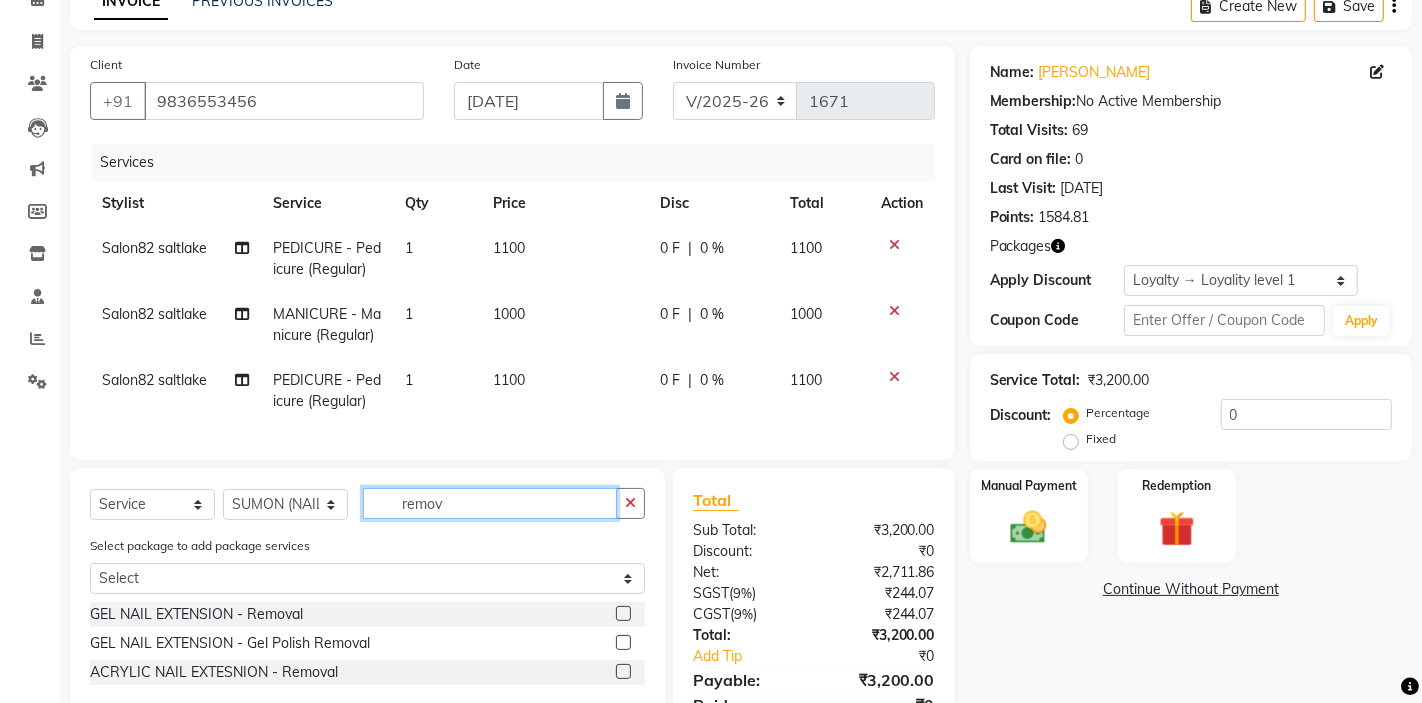 type on "remov" 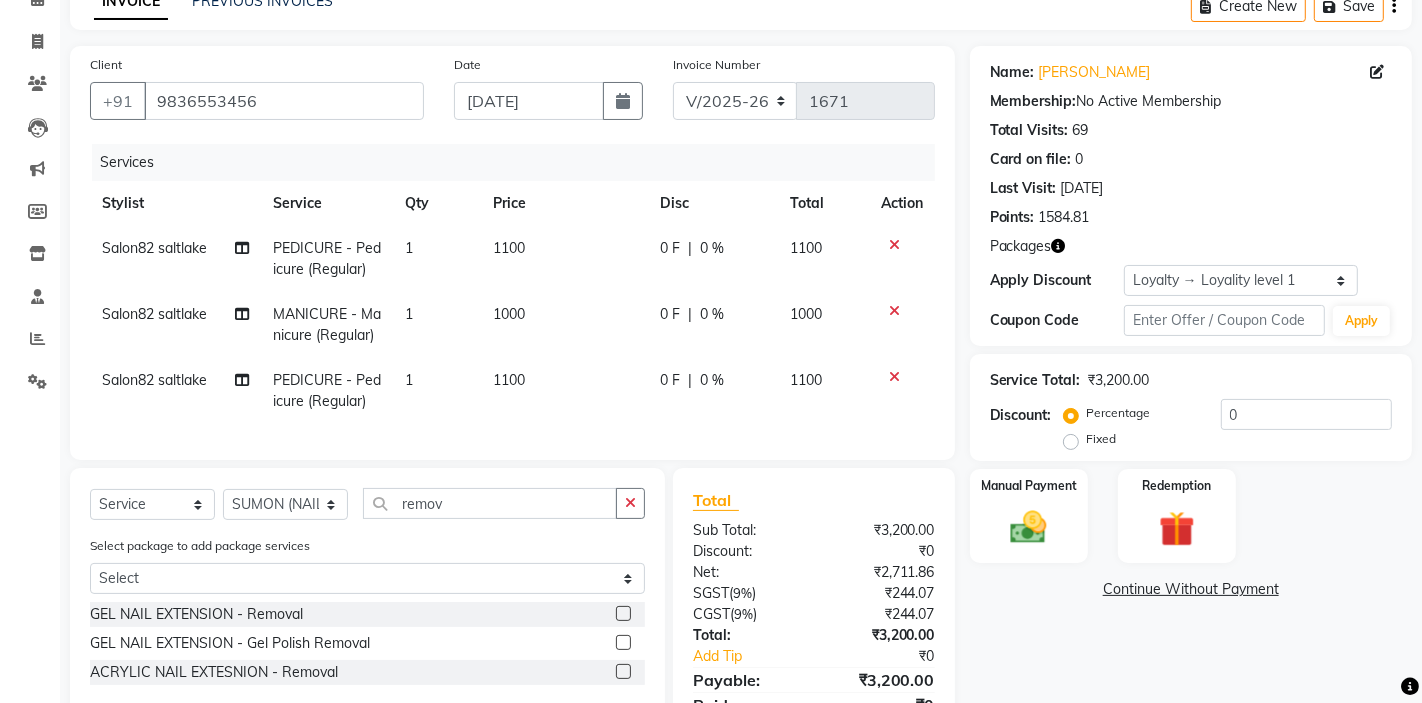 click 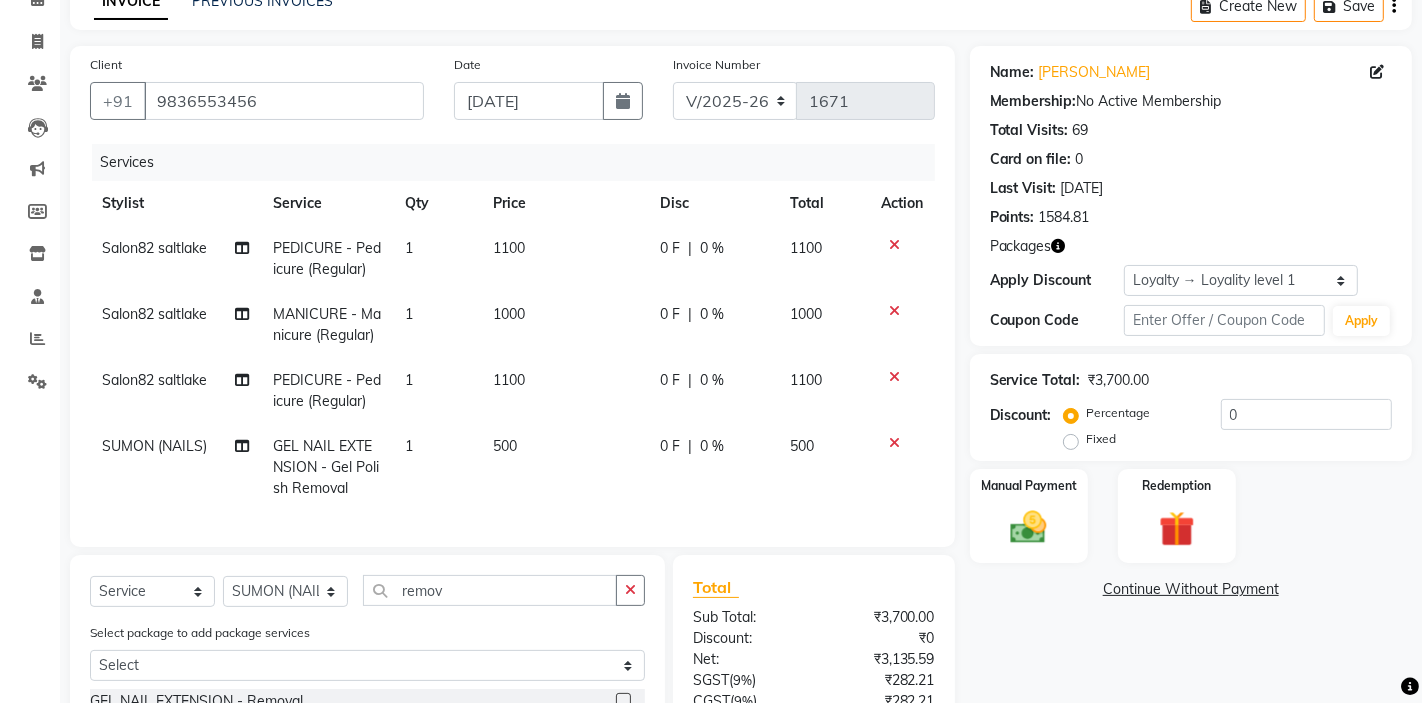 checkbox on "false" 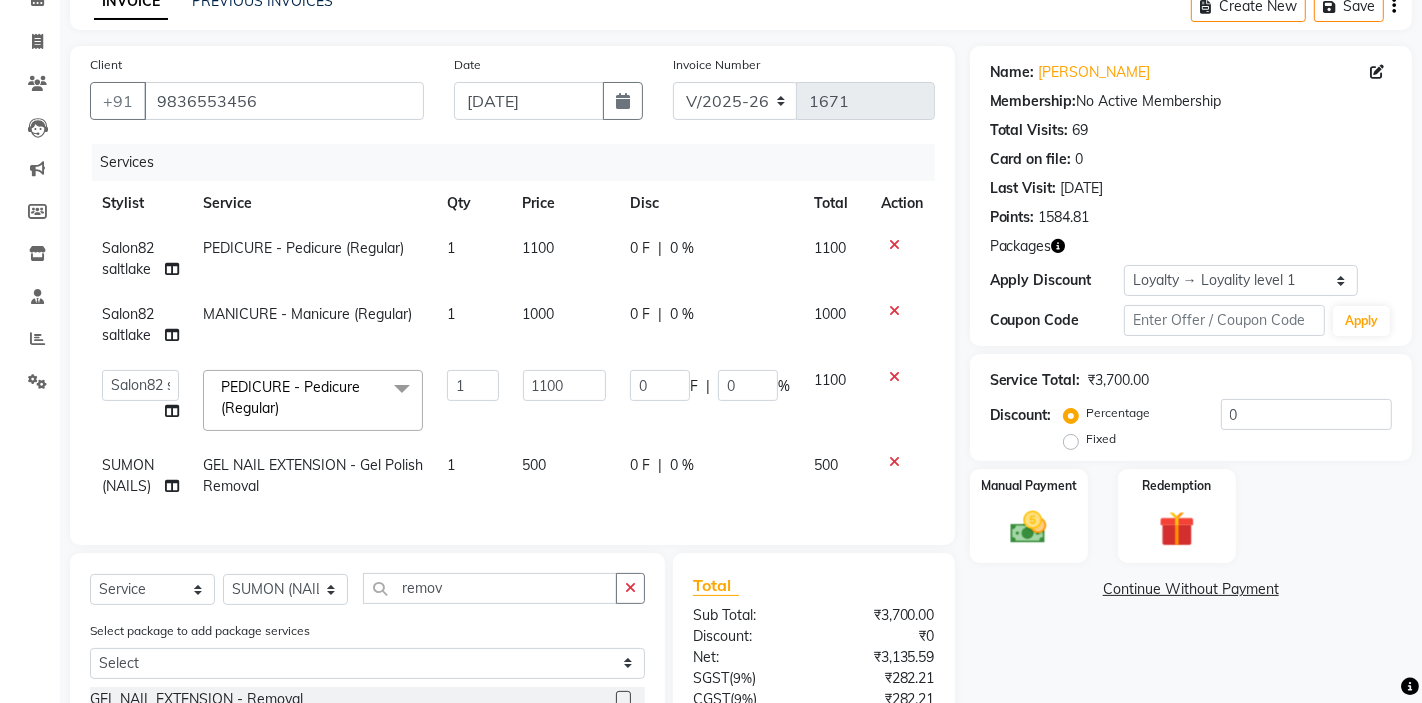 click on "Salon82 saltlake" 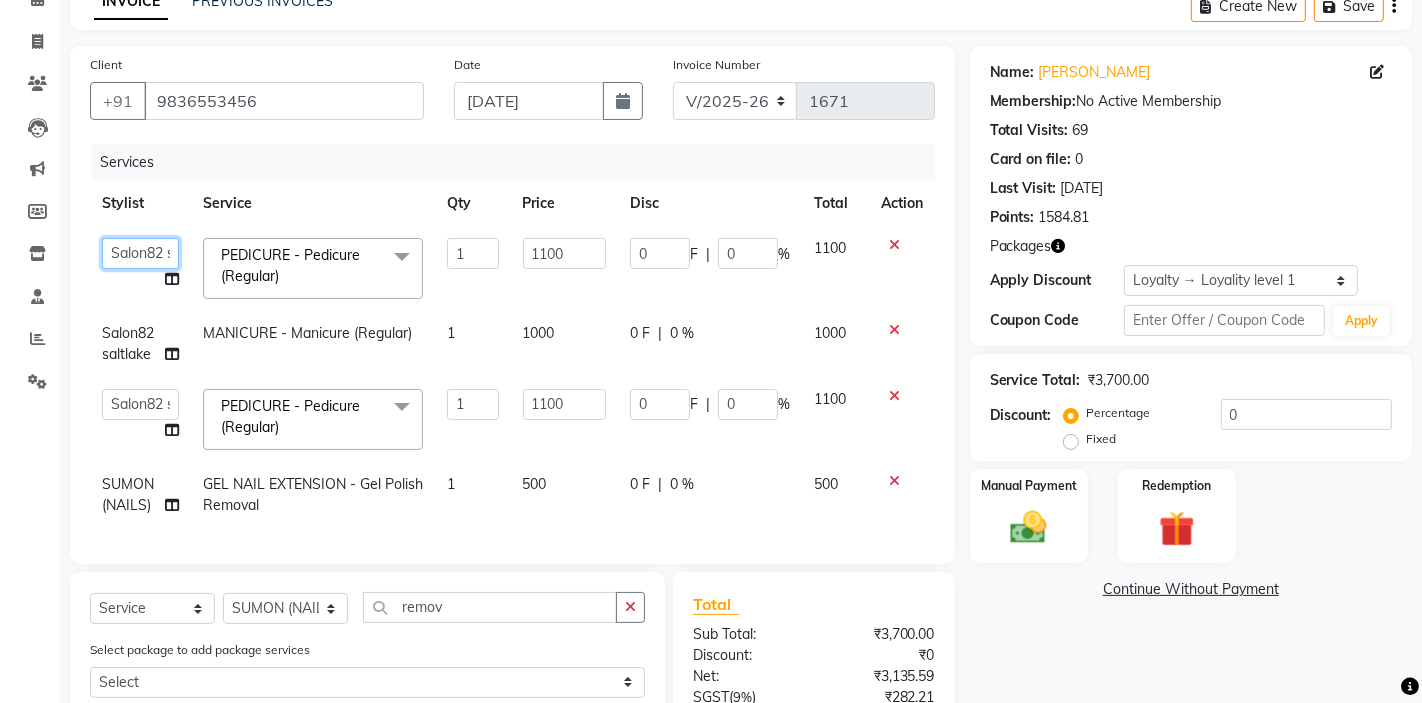 click on "AKTAR (level-1)   ARZOO (level-2)   BHARAT   BUNNY (level-1)   FAIZAL (level-2)   FARJANA   INJAMAM   MANISH (level-1)   MANJAR (Level-2)   NUPUR (SKIN)   POONAM   PRIYA (PEDI)   ROHAN RAI   ROHIT    Salon82 saltlake   SOMA DEY   SUBHO (PEDI)   SUJIT   SUKLA (SKIN)   SUMON (NAILS)" 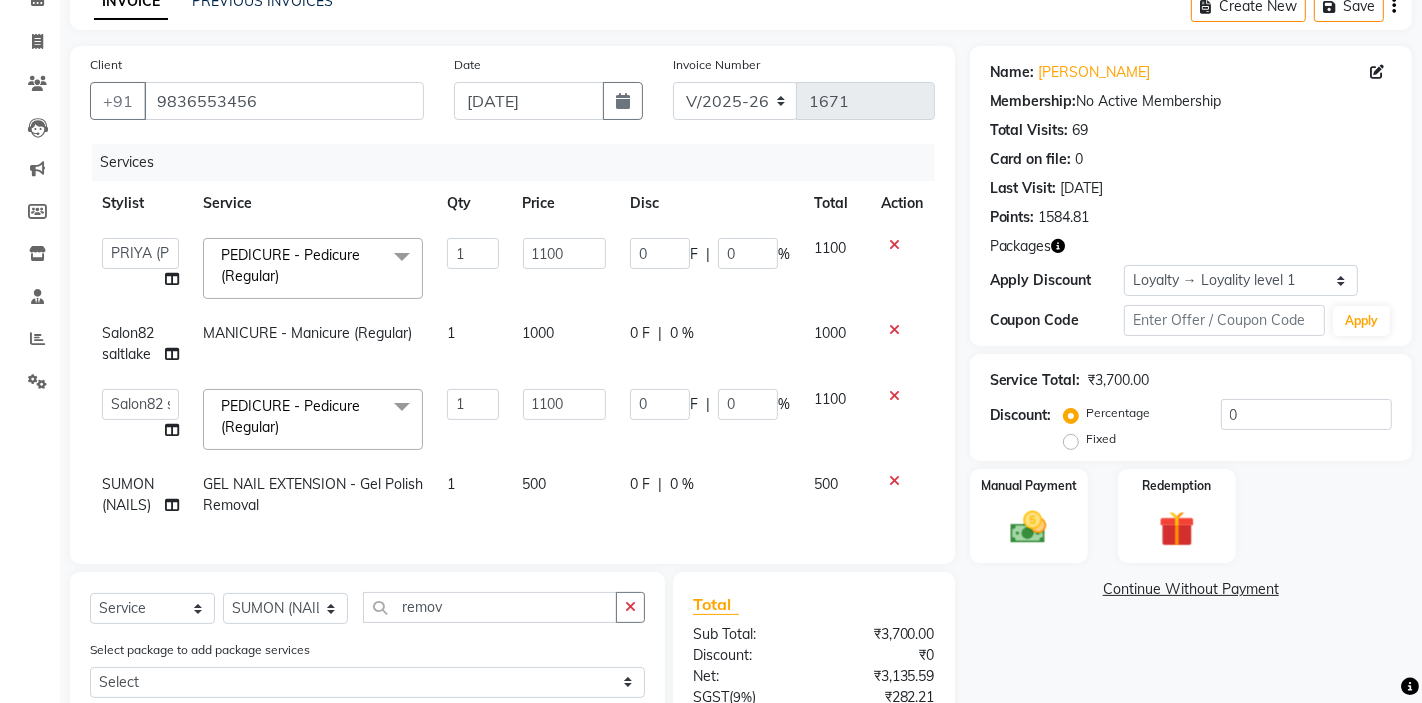 select on "74473" 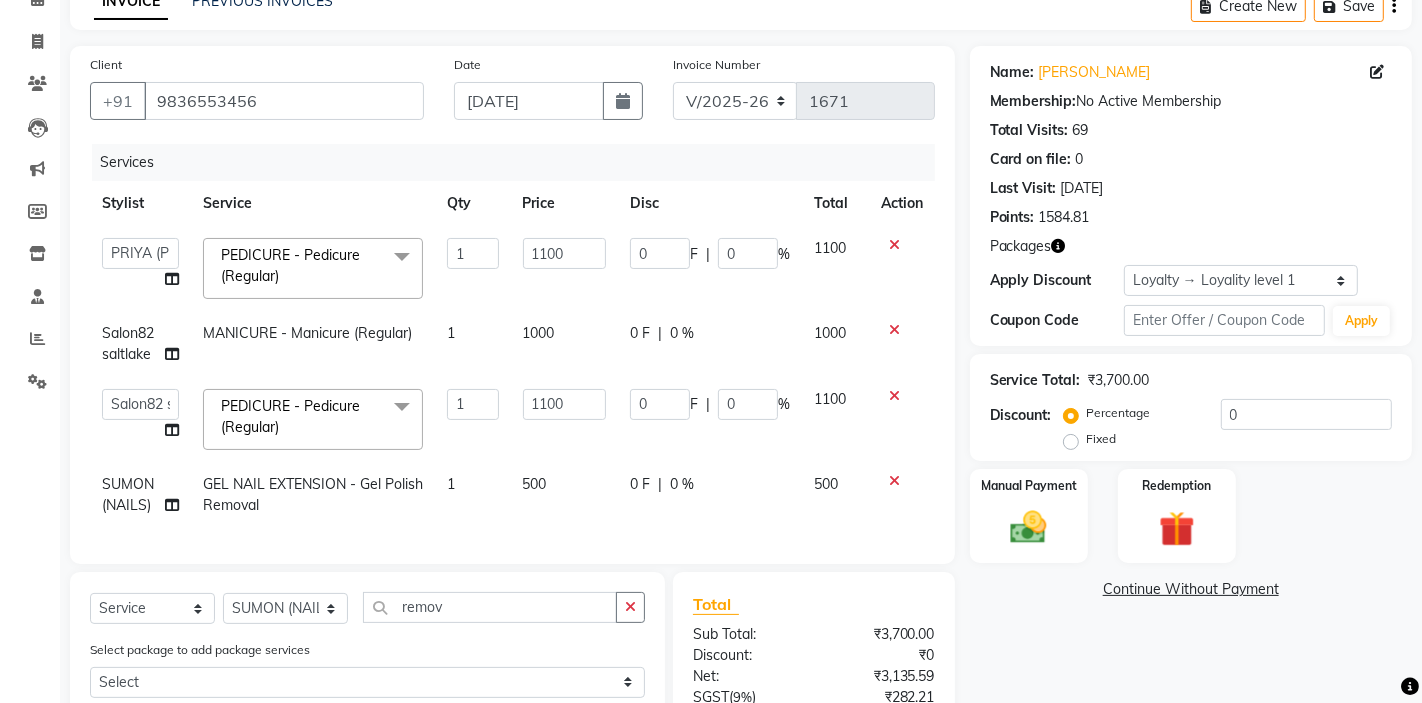 click on "Salon82 saltlake" 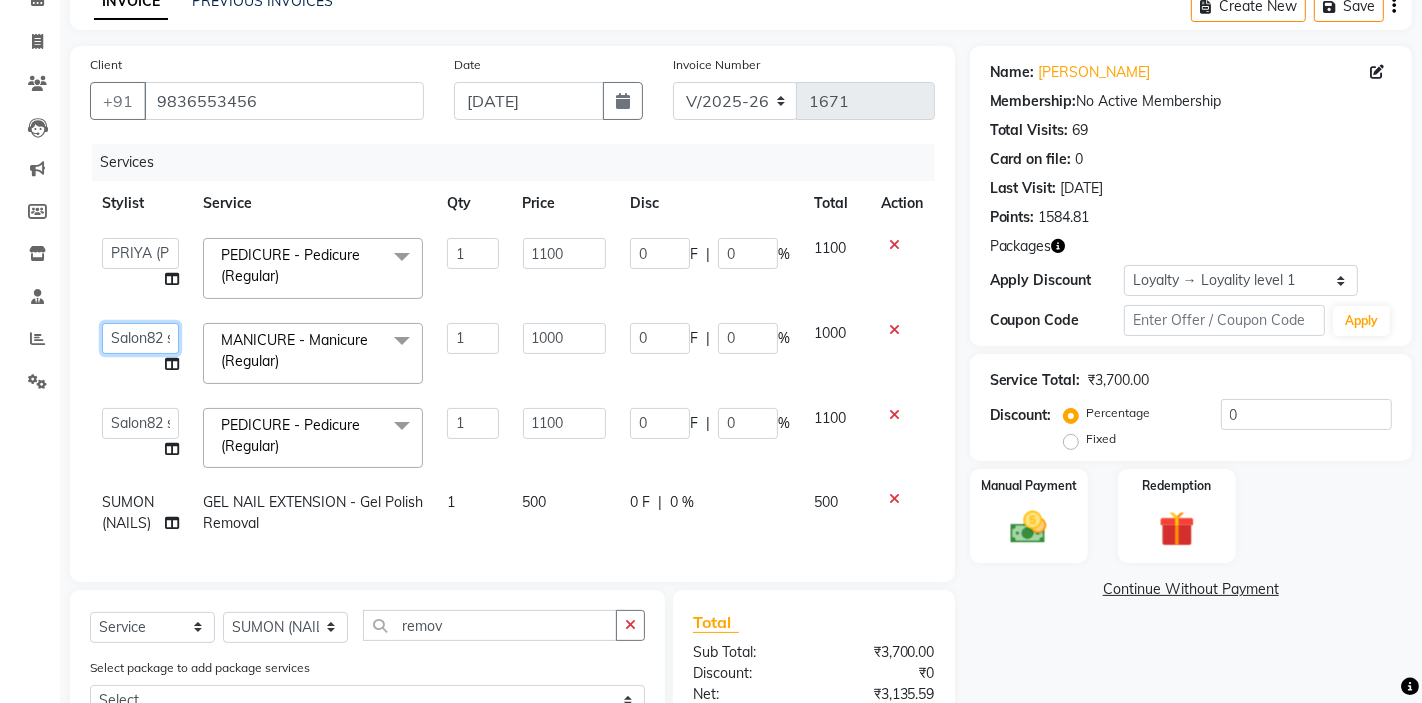 click on "AKTAR (level-1)   ARZOO (level-2)   BHARAT   BUNNY (level-1)   FAIZAL (level-2)   FARJANA   INJAMAM   MANISH (level-1)   MANJAR (Level-2)   NUPUR (SKIN)   POONAM   PRIYA (PEDI)   ROHAN RAI   ROHIT    Salon82 saltlake   SOMA DEY   SUBHO (PEDI)   SUJIT   SUKLA (SKIN)   SUMON (NAILS)" 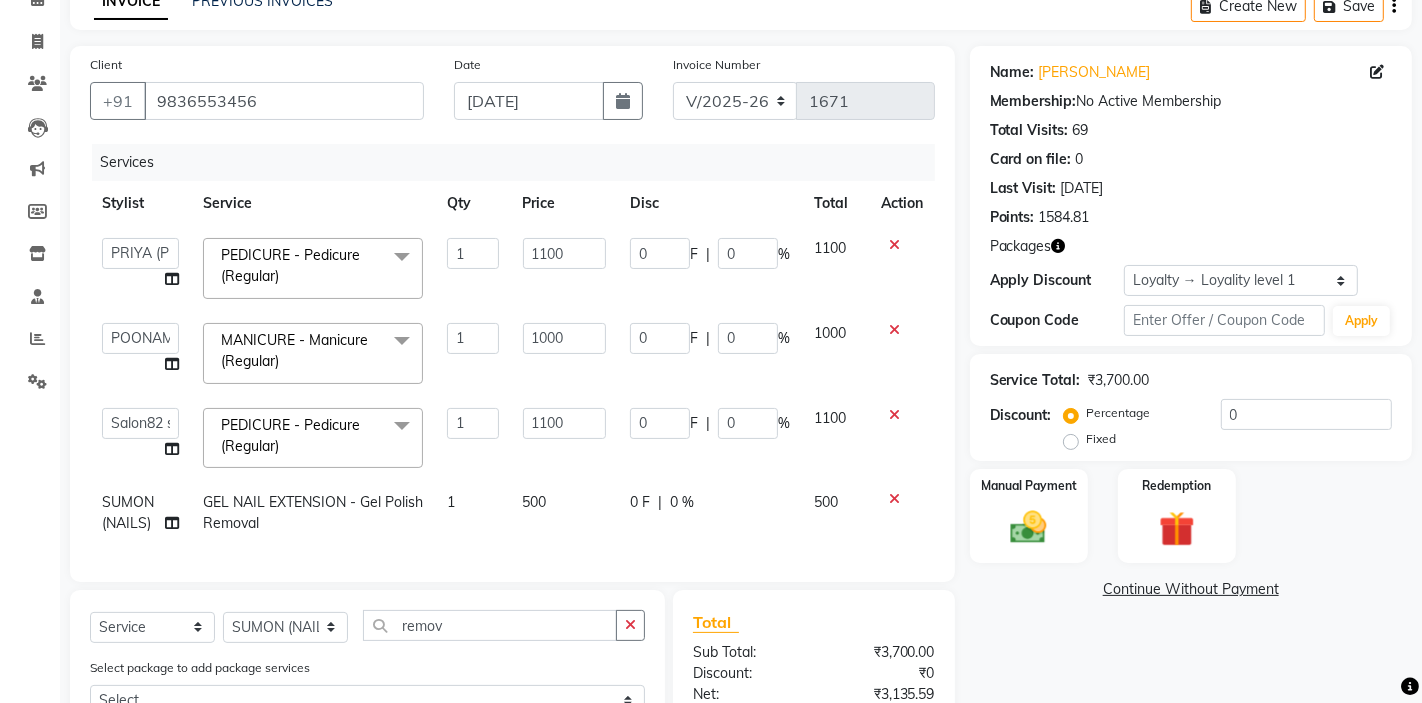 select on "83820" 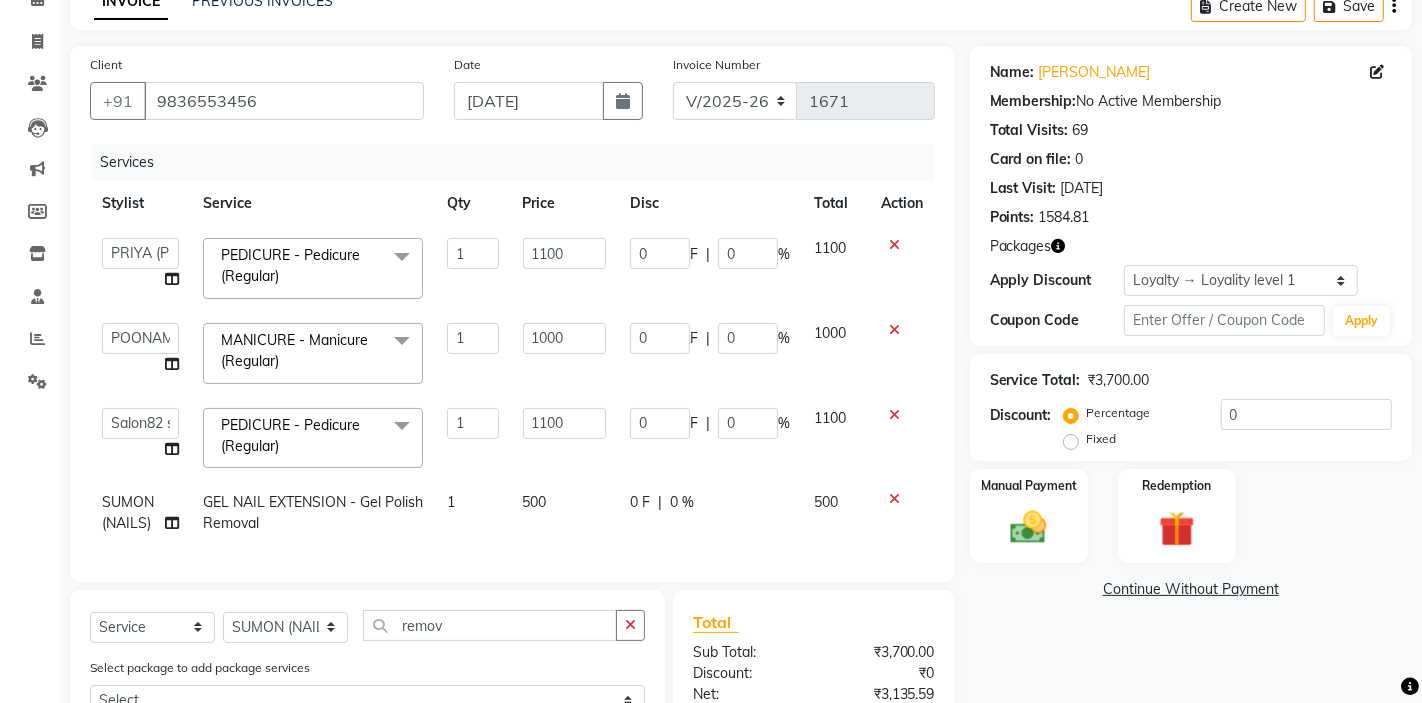 click 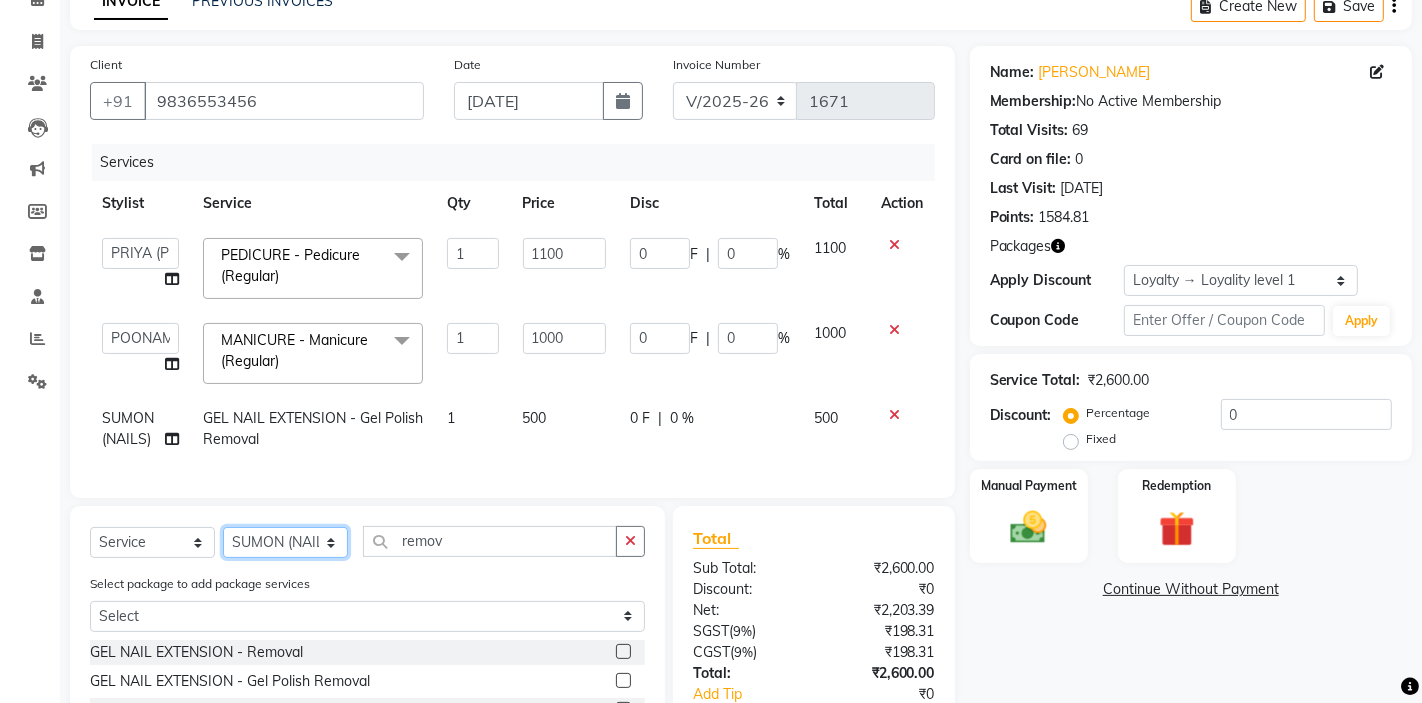 click on "Select Stylist AKTAR (level-1) ARZOO (level-2) BHARAT BUNNY (level-1) FAIZAL (level-2) [PERSON_NAME] [PERSON_NAME] (level-1) MANJAR (Level-2) [PERSON_NAME] (SKIN) POONAM PRIYA (PEDI) [PERSON_NAME] ROHIT  Salon82 saltlake SOMA [PERSON_NAME] (PEDI) [PERSON_NAME] (SKIN) SUMON (NAILS)" 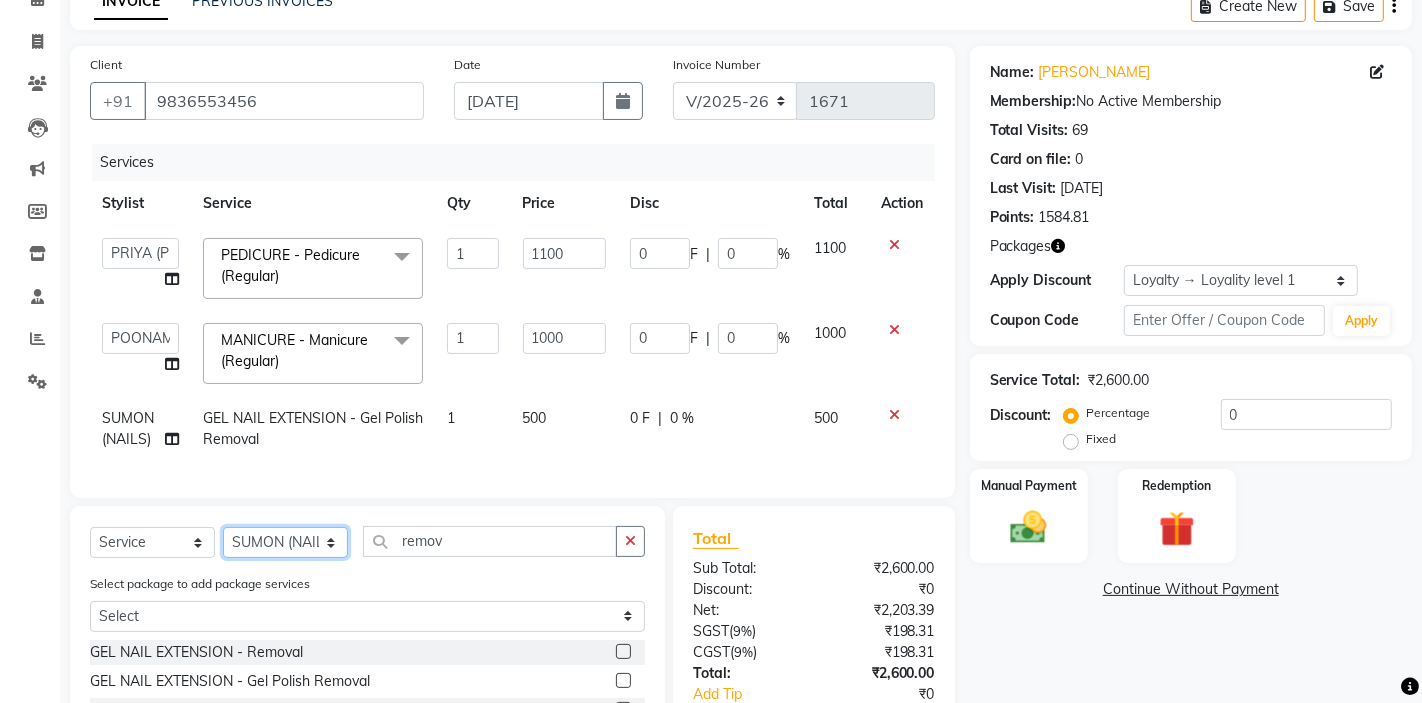 select on "83819" 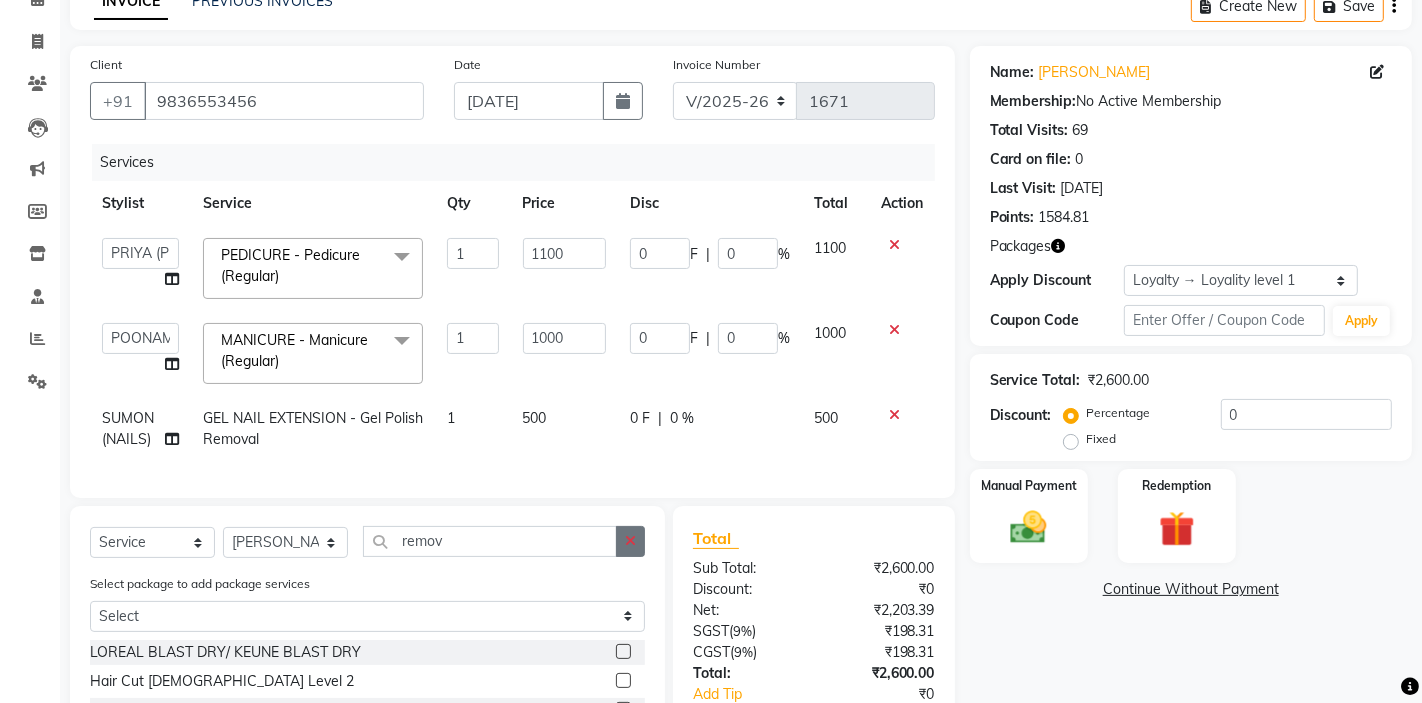 click 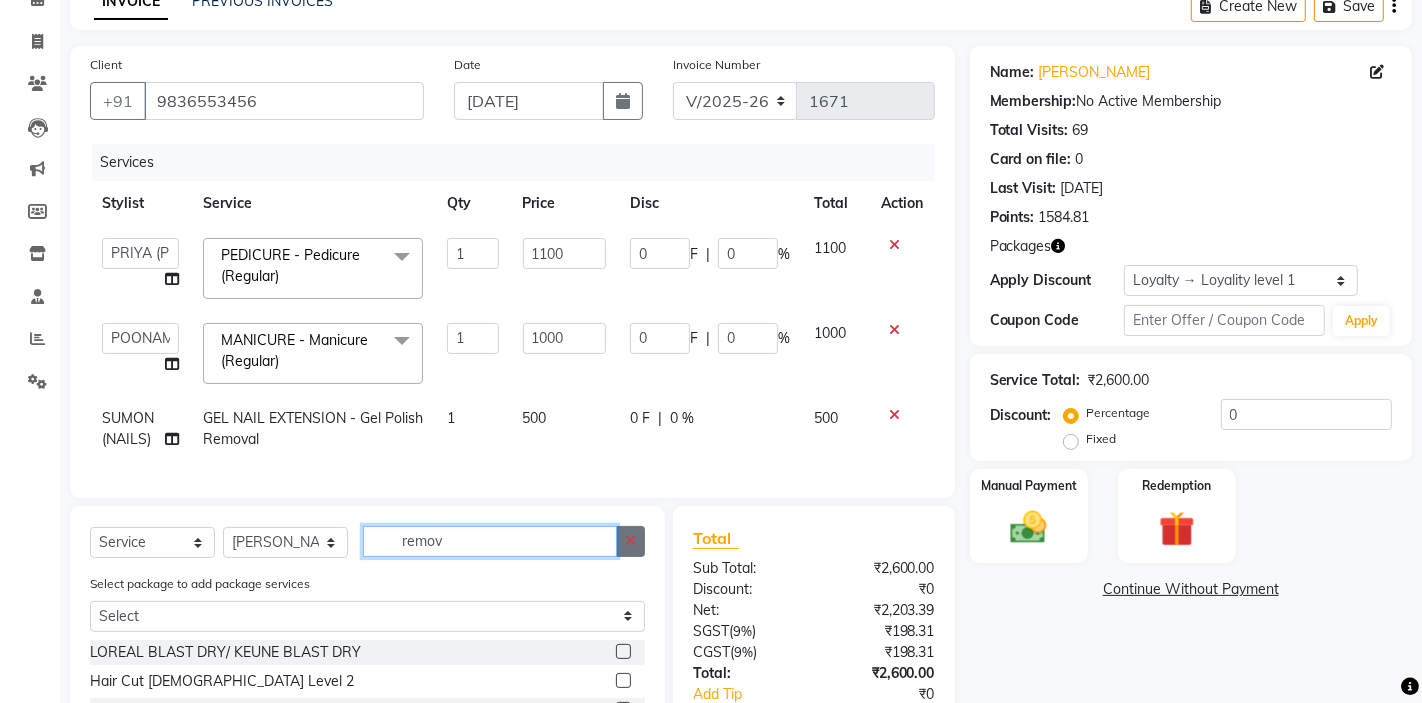 type 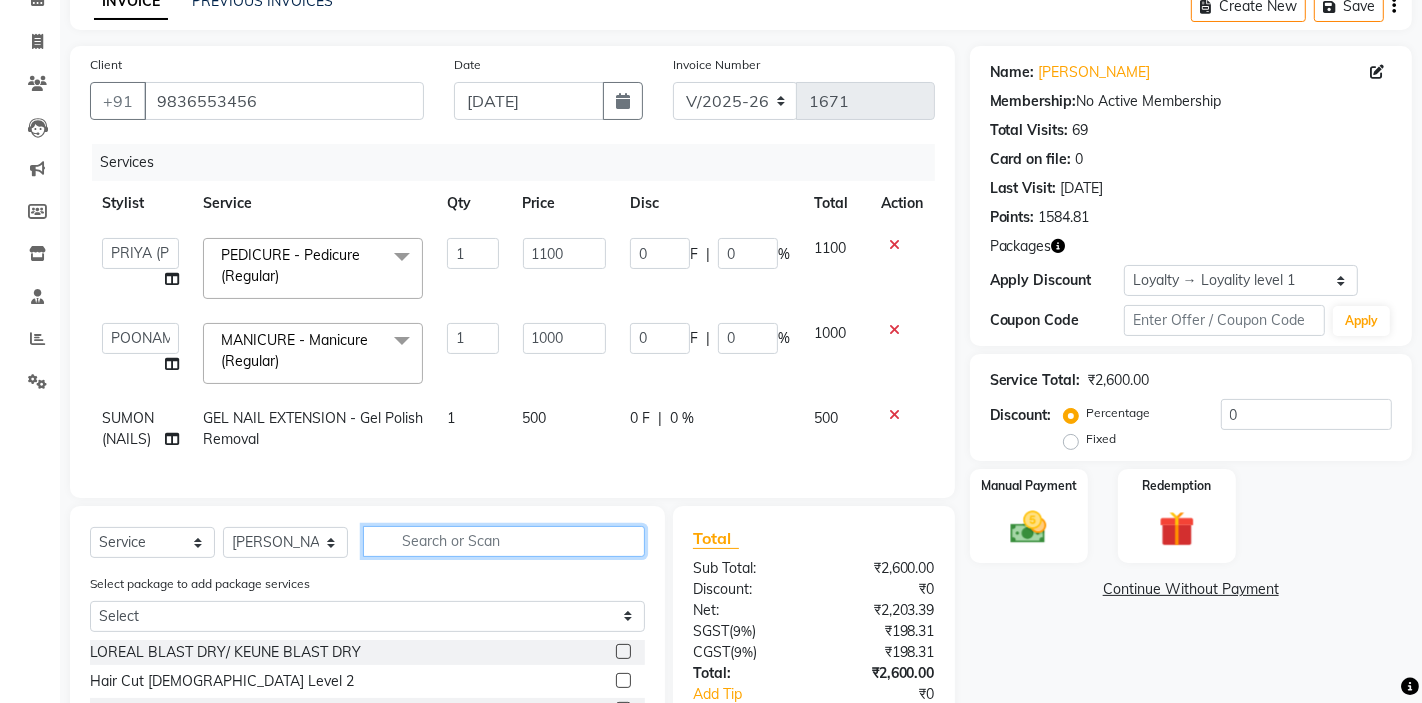click 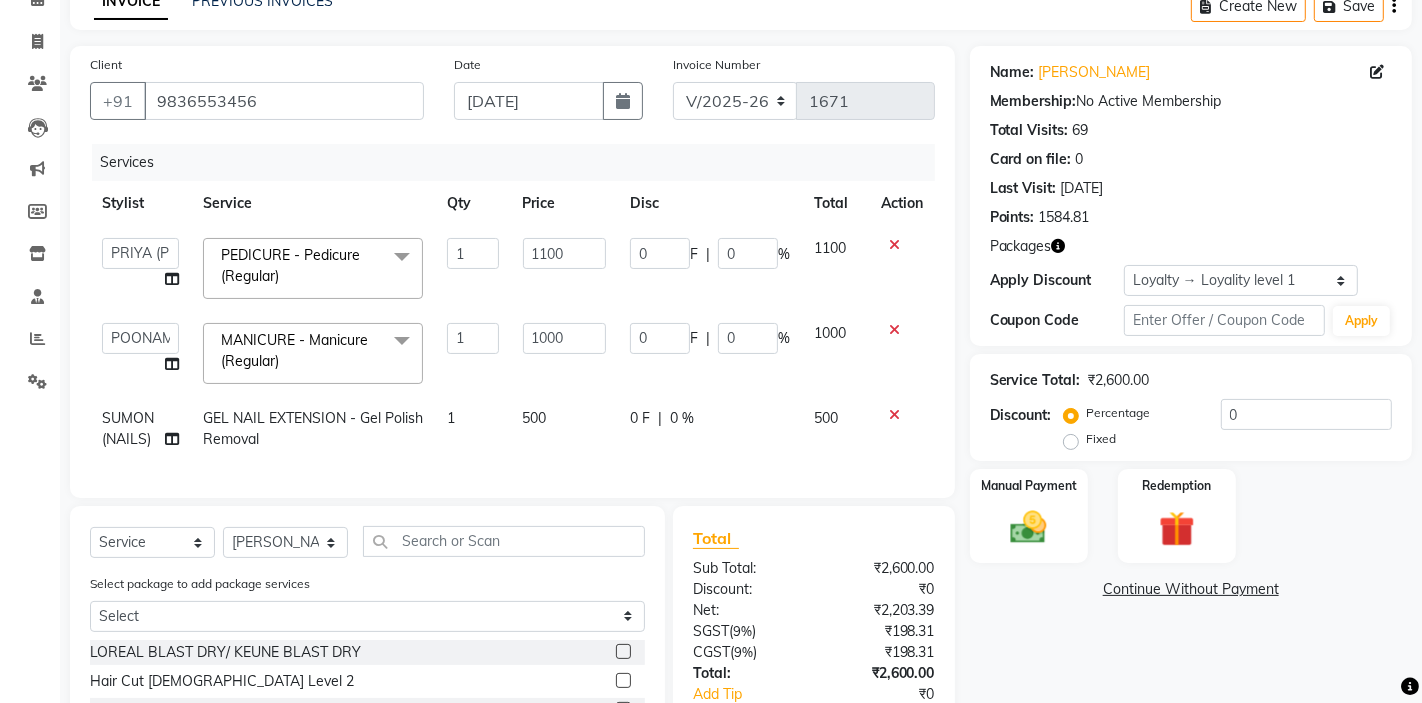 click on "GEL NAIL EXTENSION  - Gel Polish Removal" 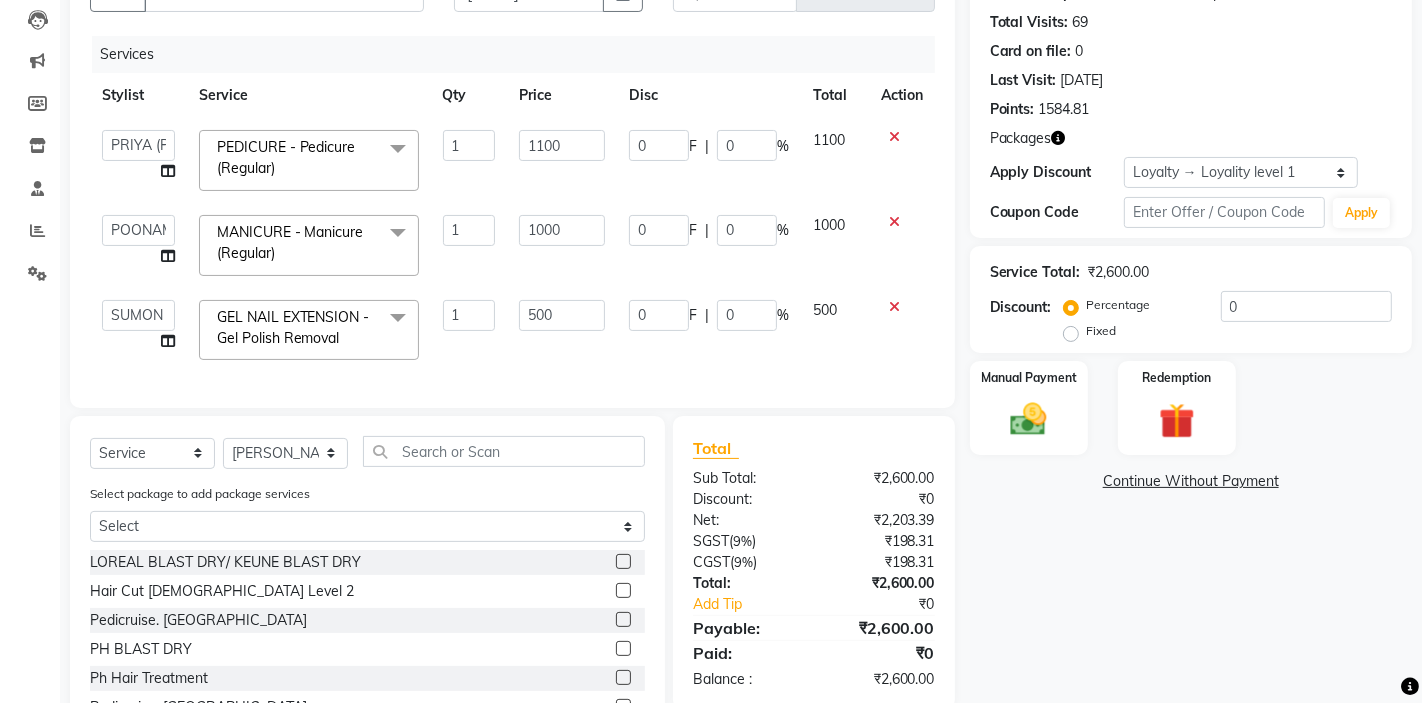 scroll, scrollTop: 216, scrollLeft: 0, axis: vertical 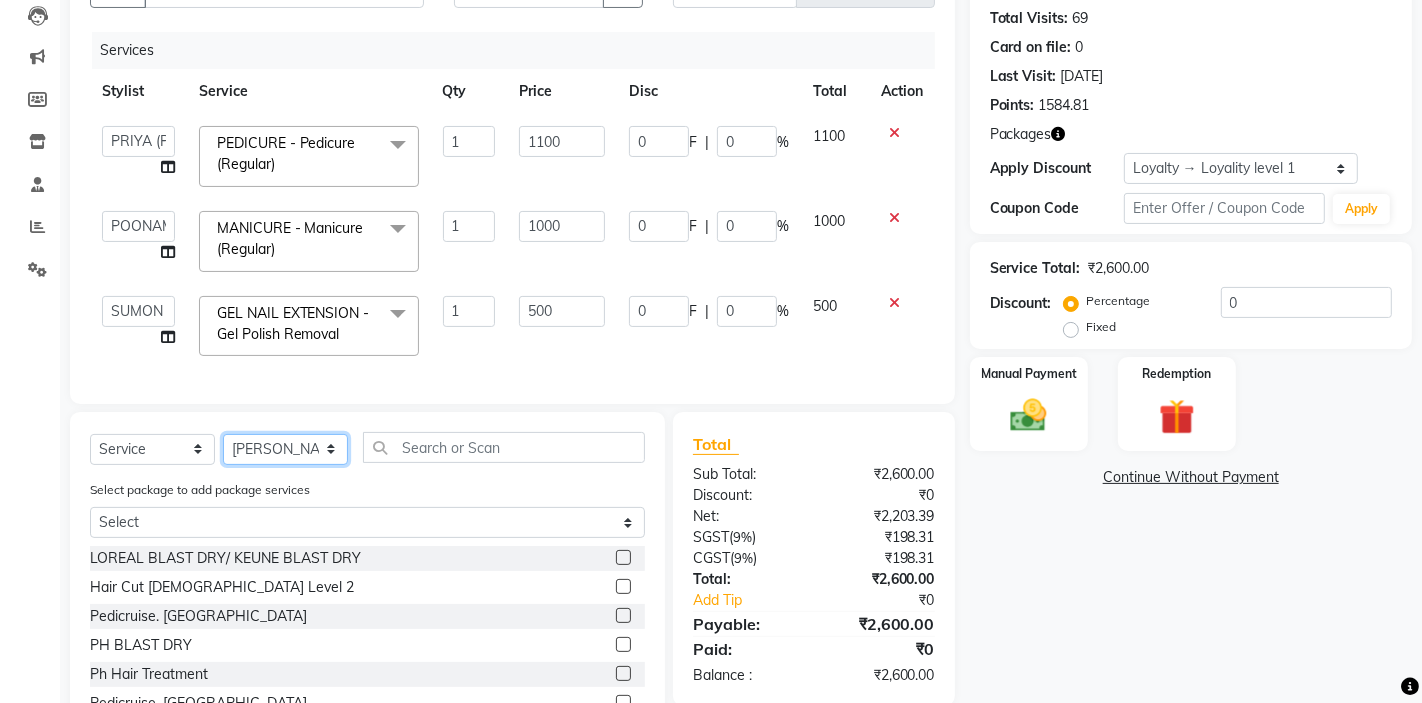 click on "Select Stylist AKTAR (level-1) ARZOO (level-2) BHARAT BUNNY (level-1) FAIZAL (level-2) [PERSON_NAME] [PERSON_NAME] (level-1) MANJAR (Level-2) [PERSON_NAME] (SKIN) POONAM PRIYA (PEDI) [PERSON_NAME] ROHIT  Salon82 saltlake SOMA [PERSON_NAME] (PEDI) [PERSON_NAME] (SKIN) SUMON (NAILS)" 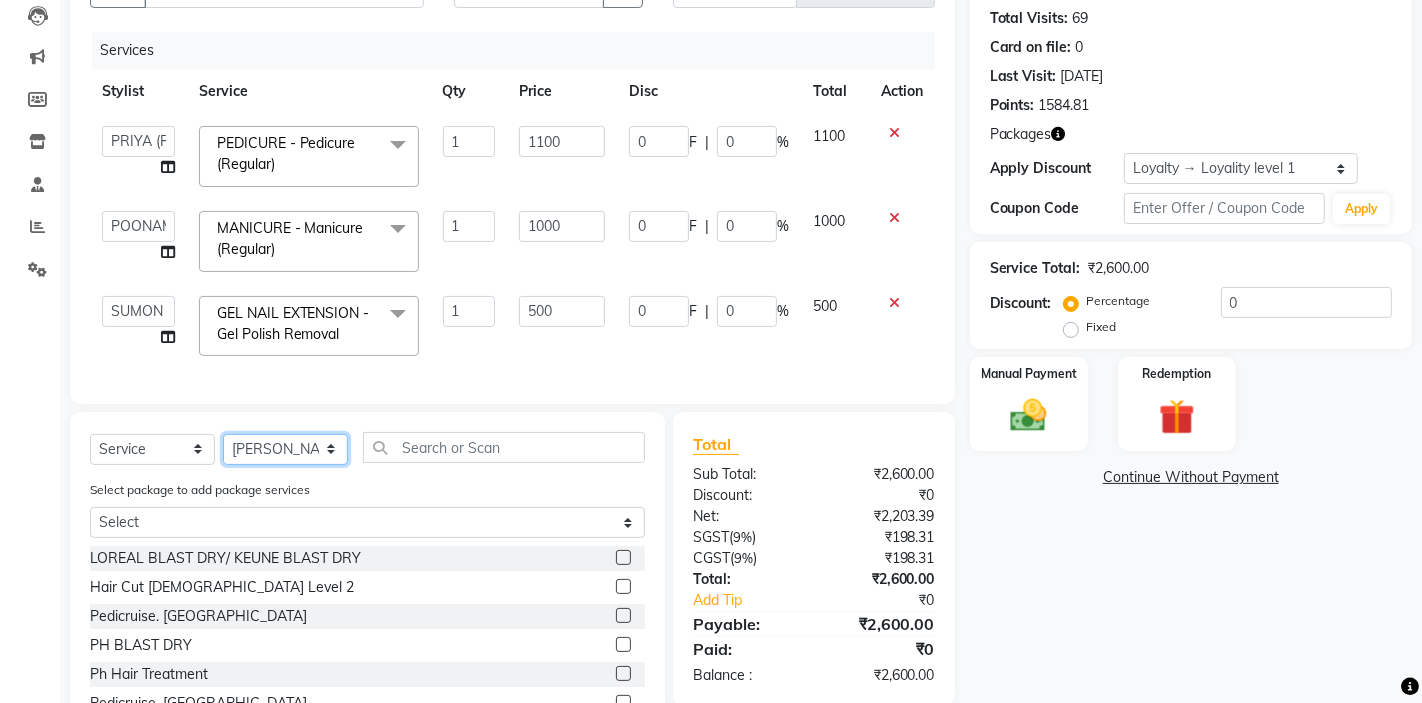select on "67954" 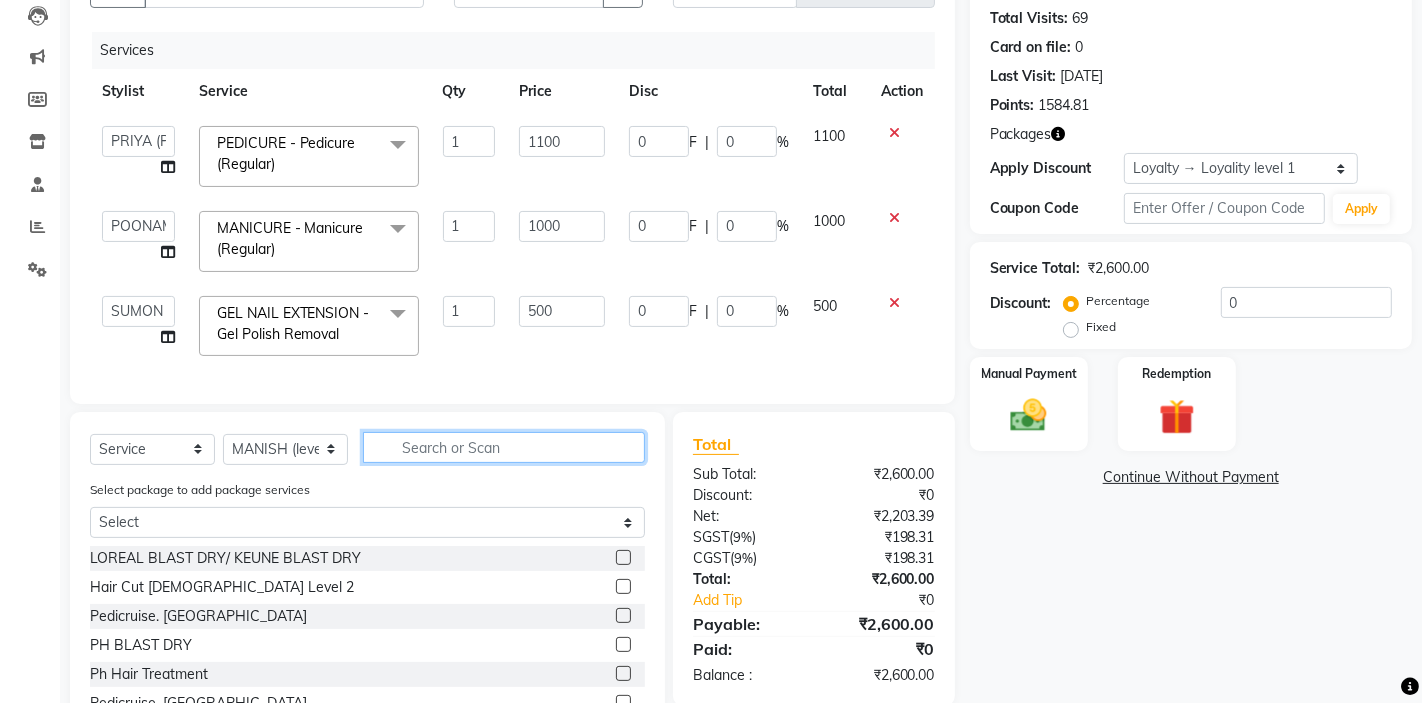 click 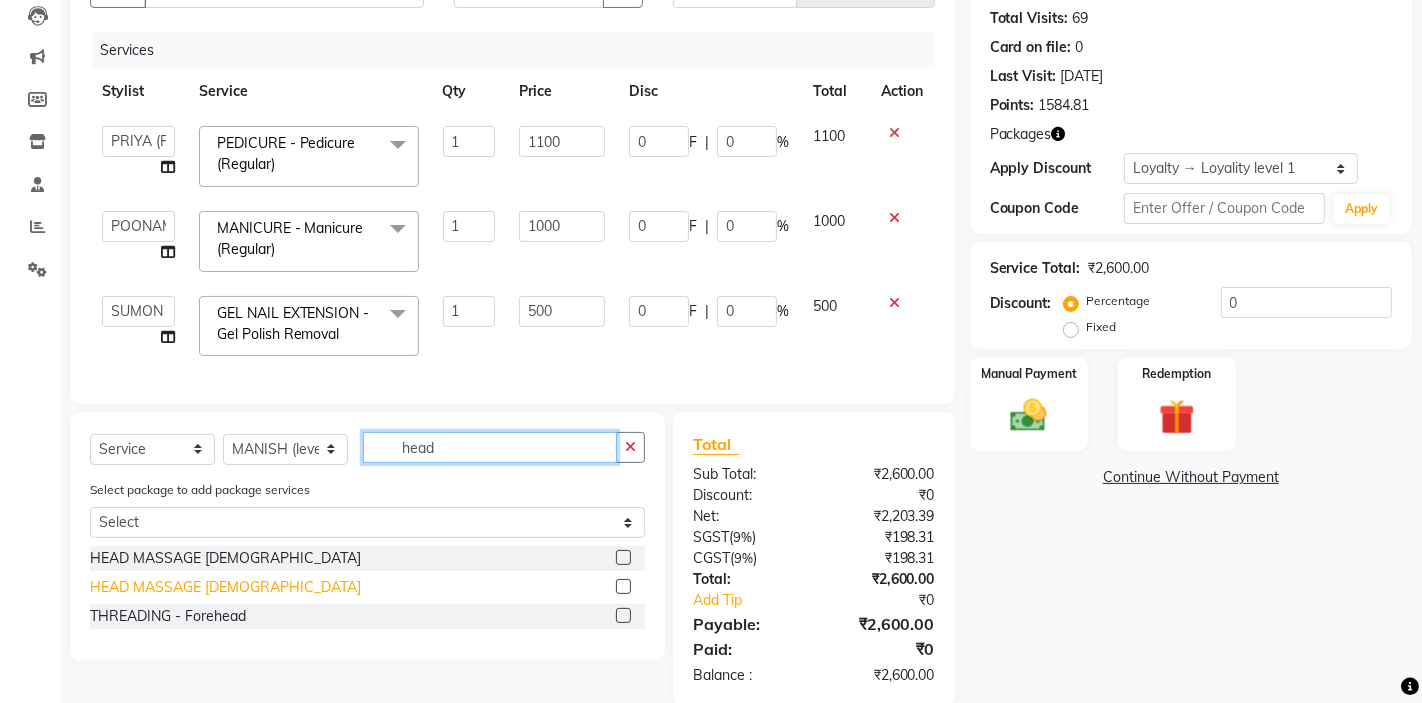 type on "head" 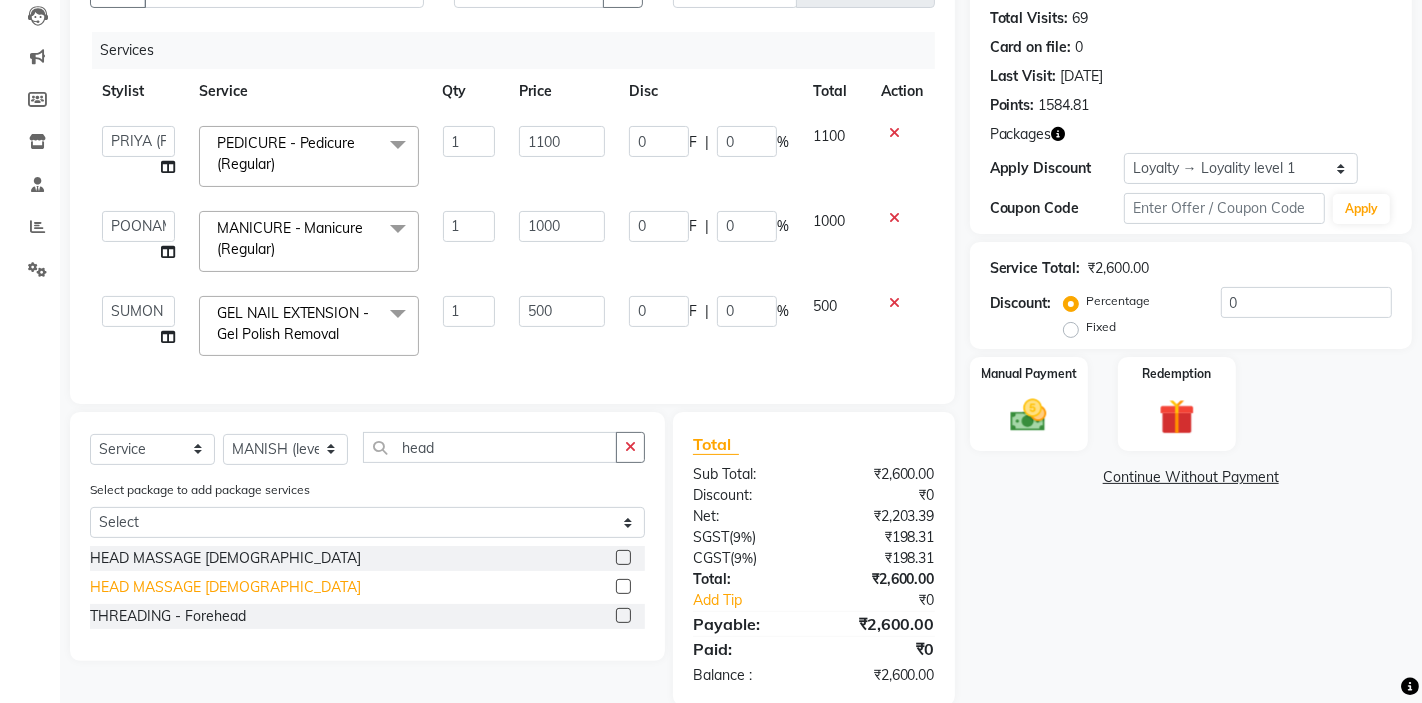 click on "HEAD MASSAGE [DEMOGRAPHIC_DATA]" 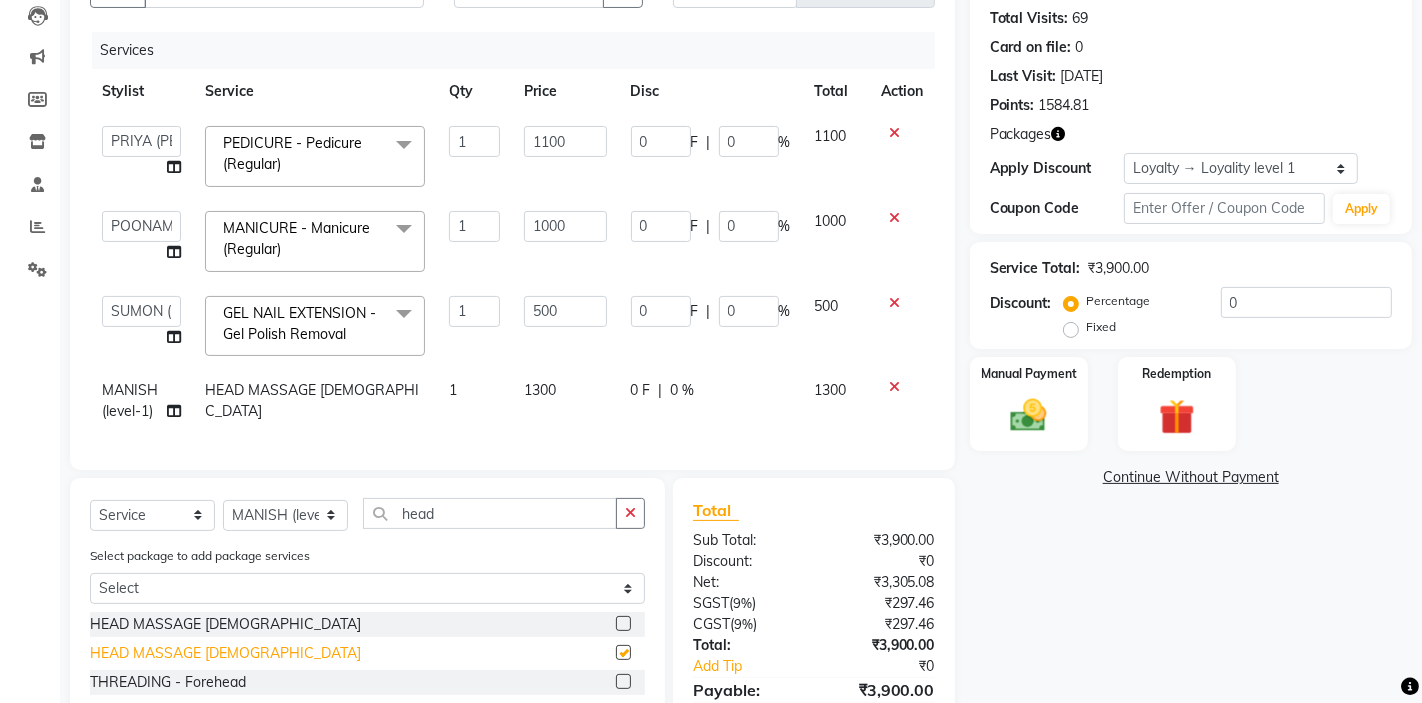 checkbox on "false" 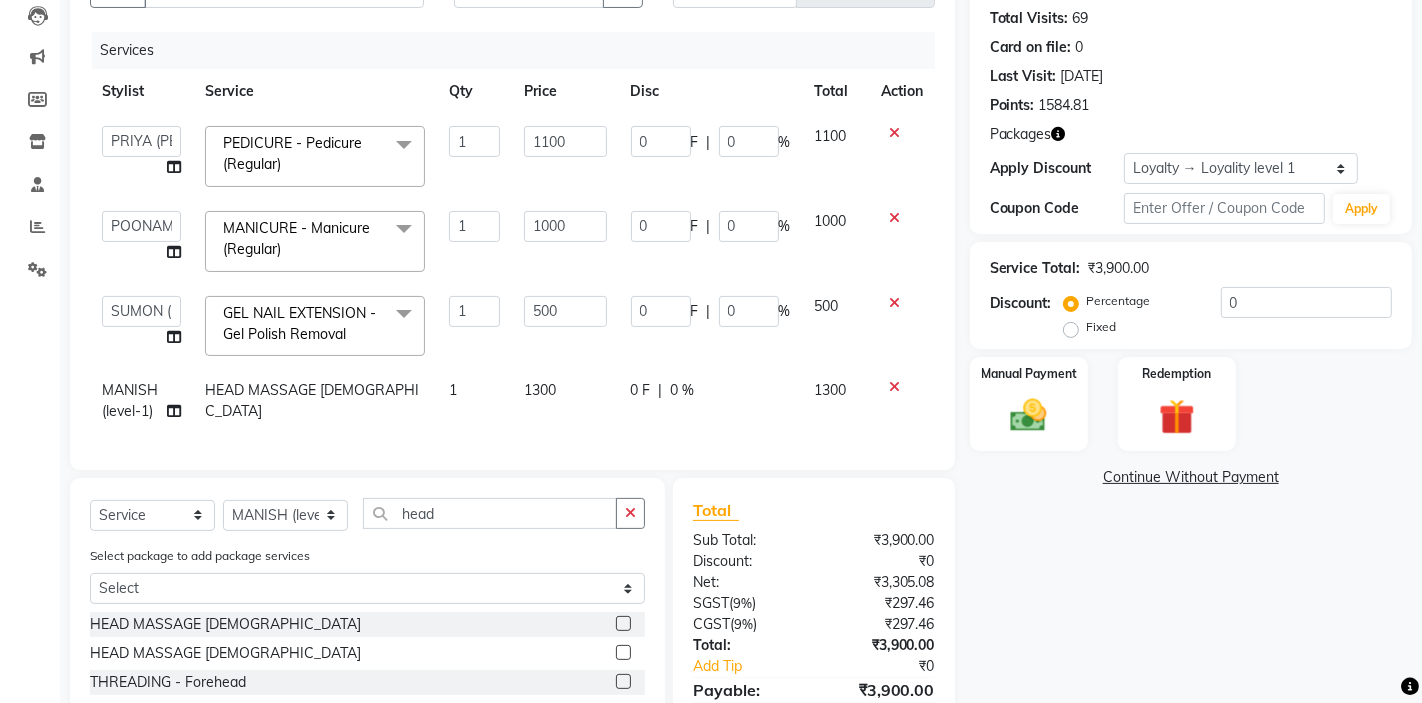 click on "HEAD MASSAGE [DEMOGRAPHIC_DATA]" 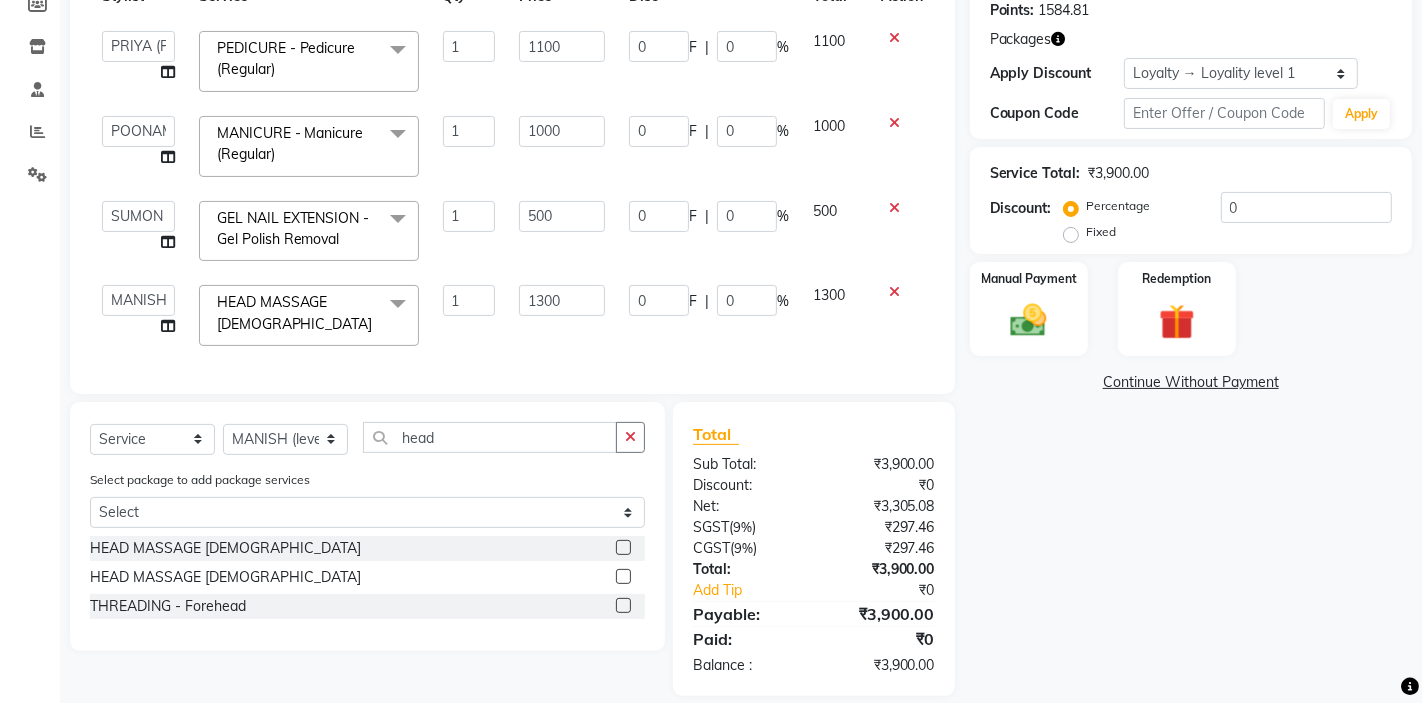 scroll, scrollTop: 317, scrollLeft: 0, axis: vertical 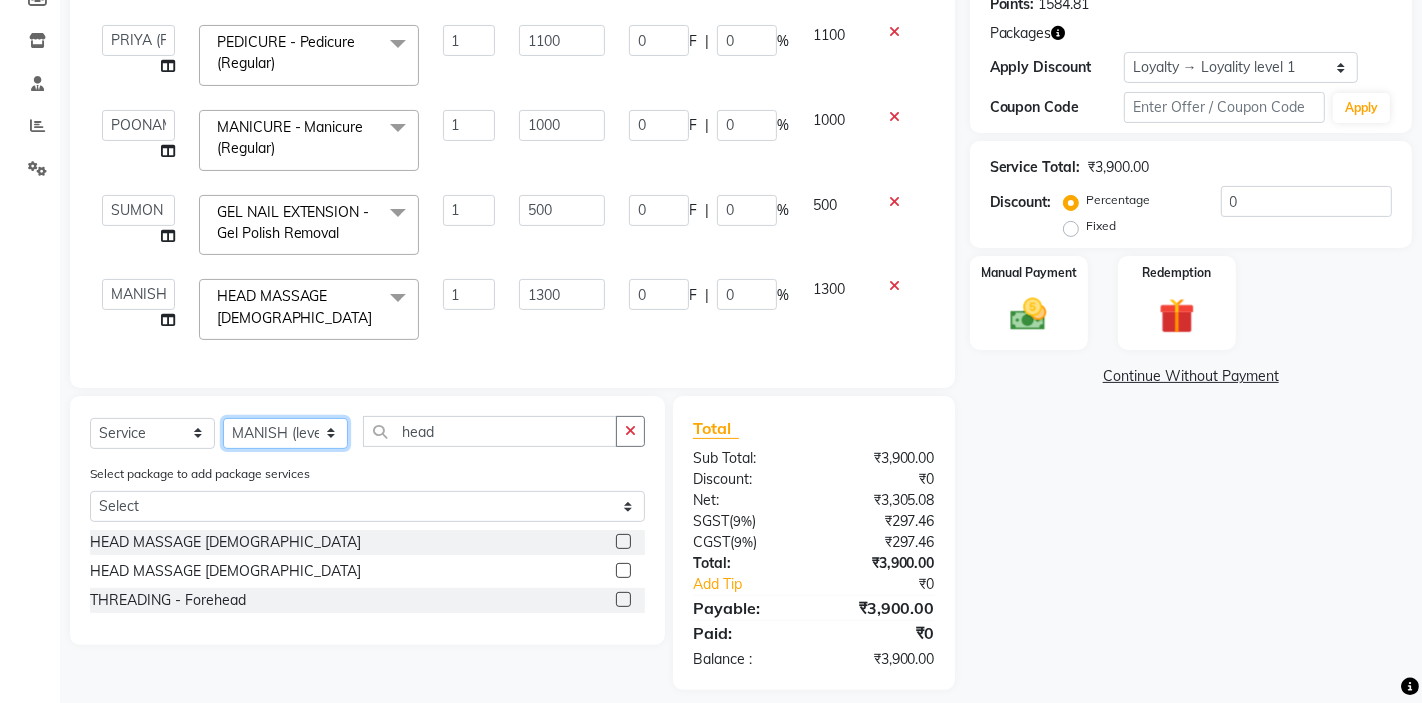click on "Select Stylist AKTAR (level-1) ARZOO (level-2) BHARAT BUNNY (level-1) FAIZAL (level-2) FARJANA INJAMAM MANISH (level-1) MANJAR (Level-2) NUPUR (SKIN) POONAM PRIYA (PEDI) ROHAN RAI ROHIT  Salon82 saltlake SOMA DEY SUBHO (PEDI) SUJIT SUKLA (SKIN) SUMON (NAILS)" 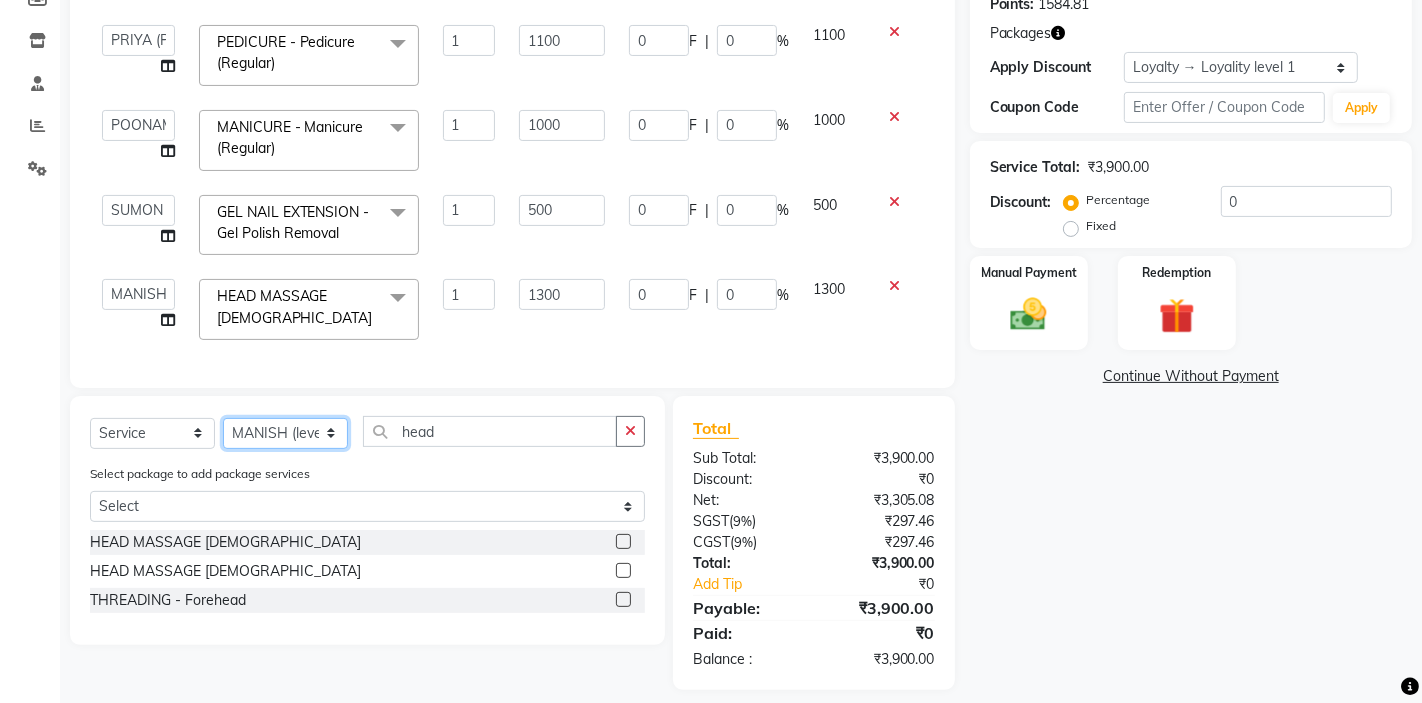 select on "83819" 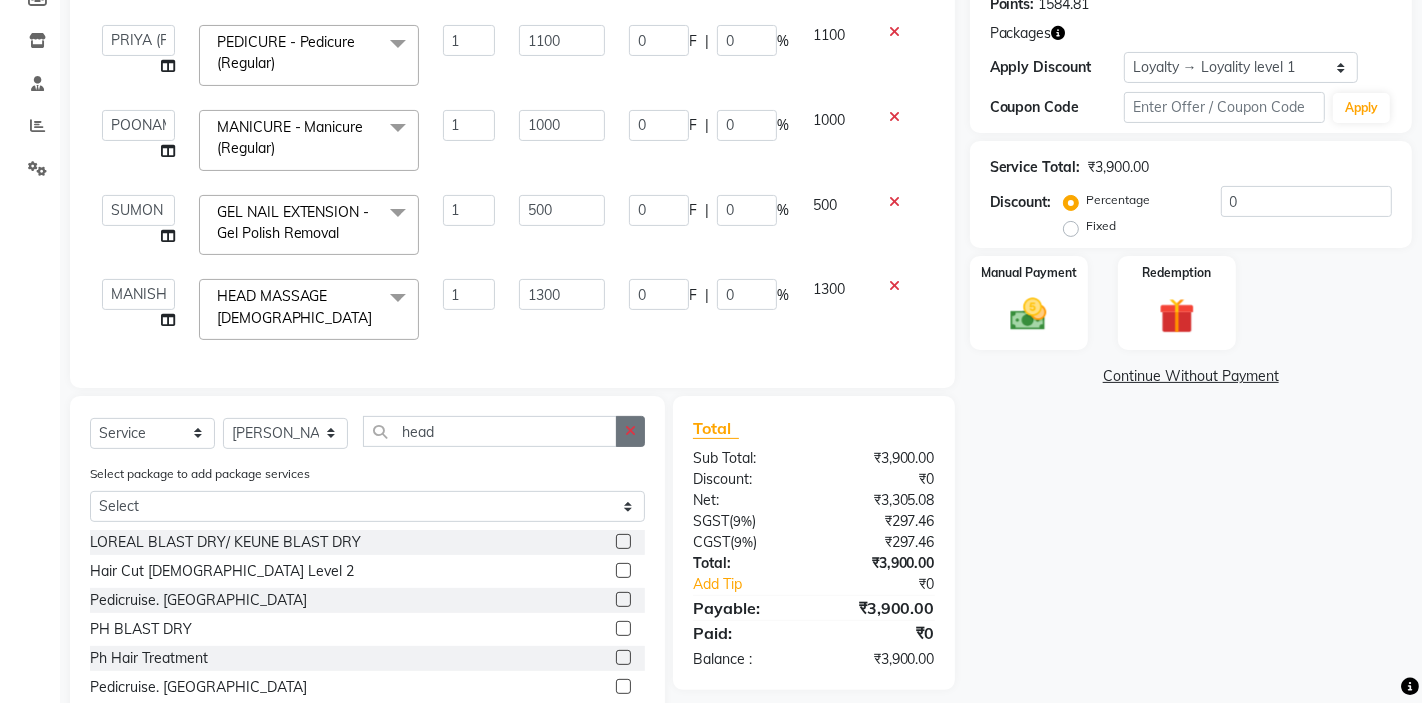 click 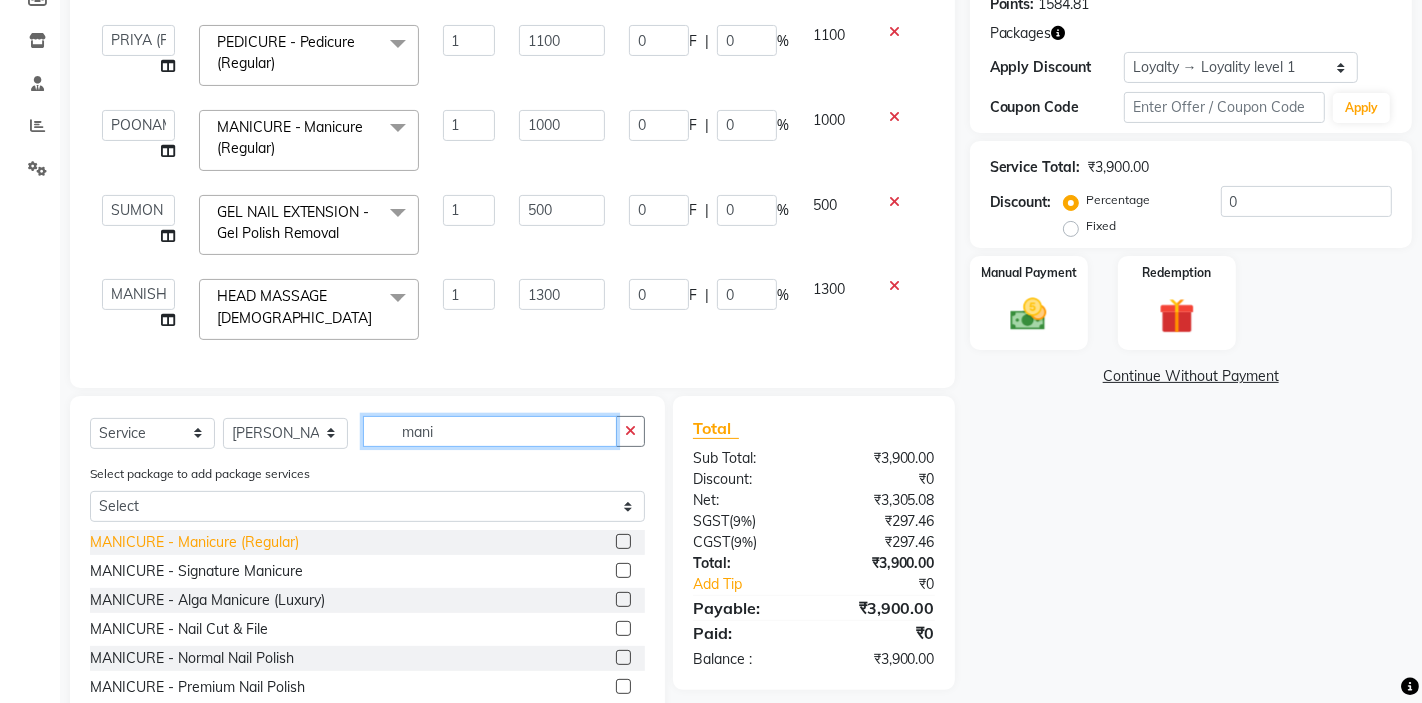 type on "mani" 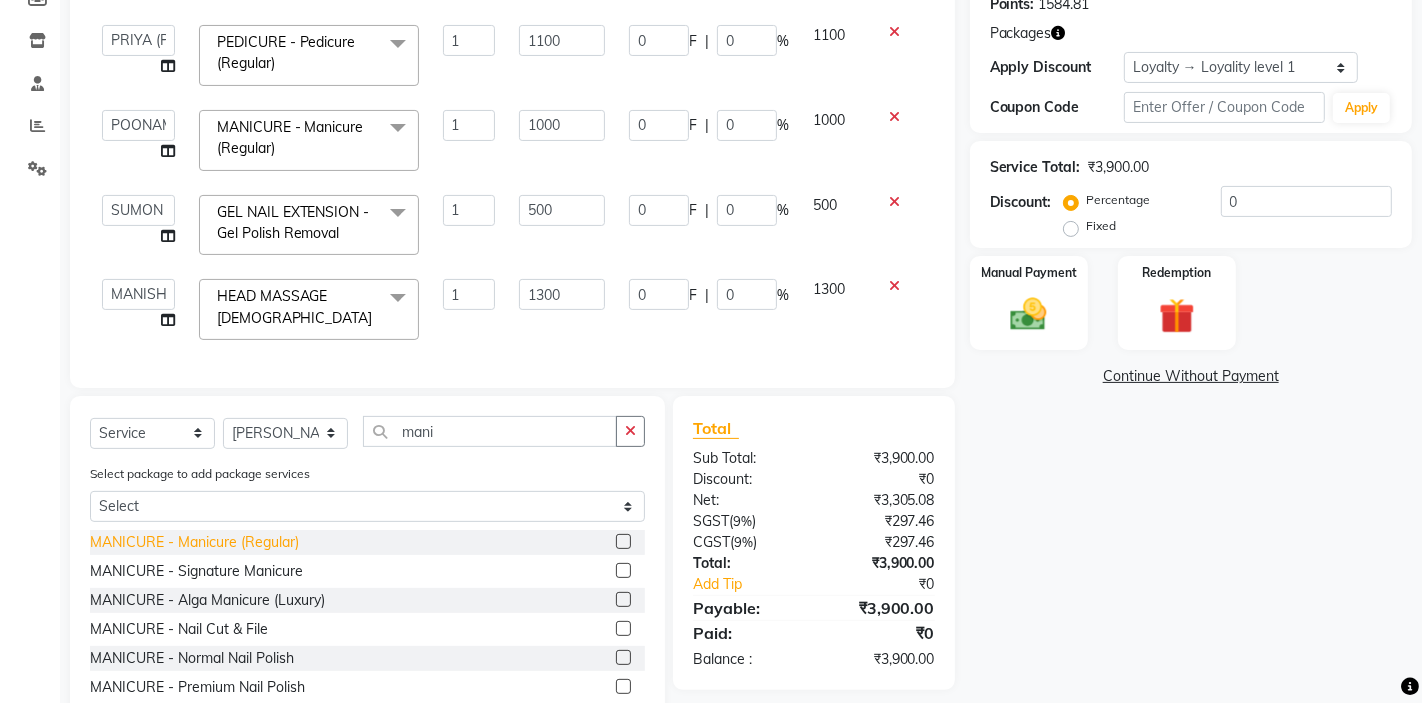 click on "MANICURE - Manicure (Regular)" 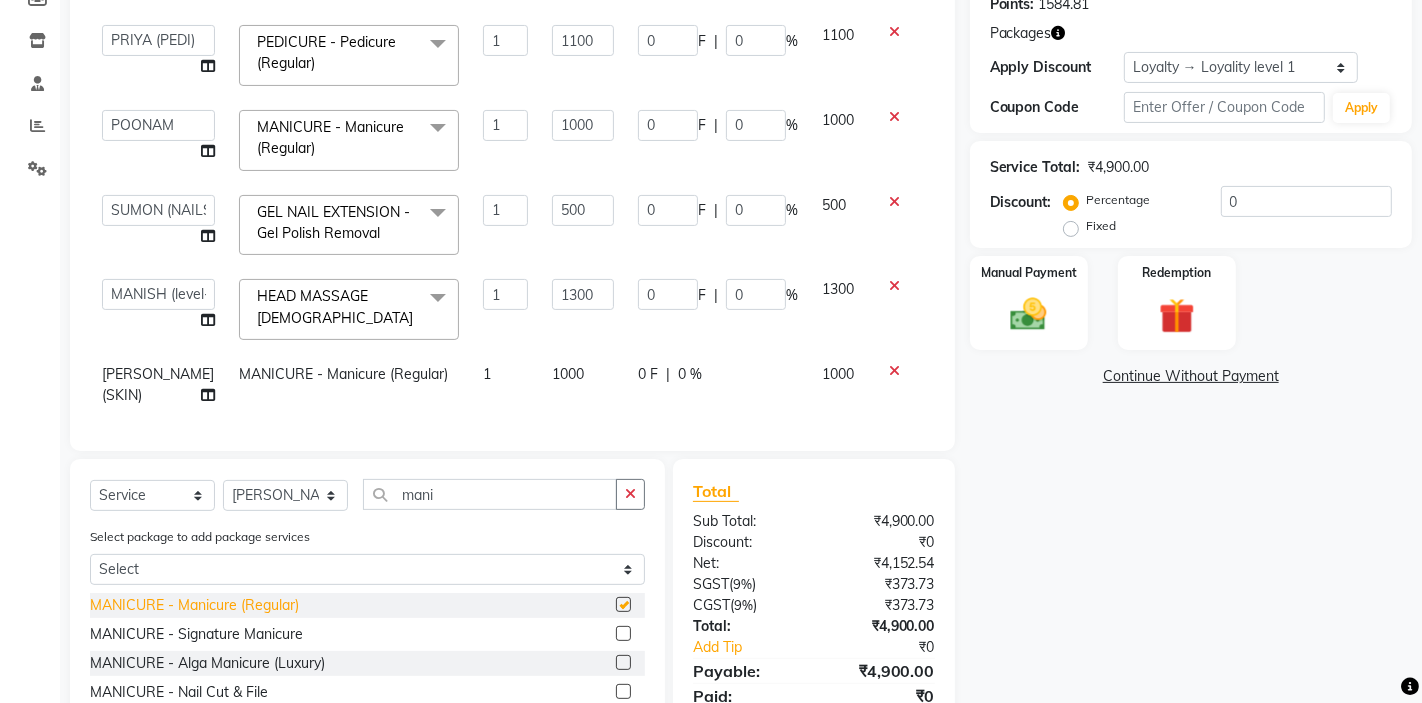 checkbox on "false" 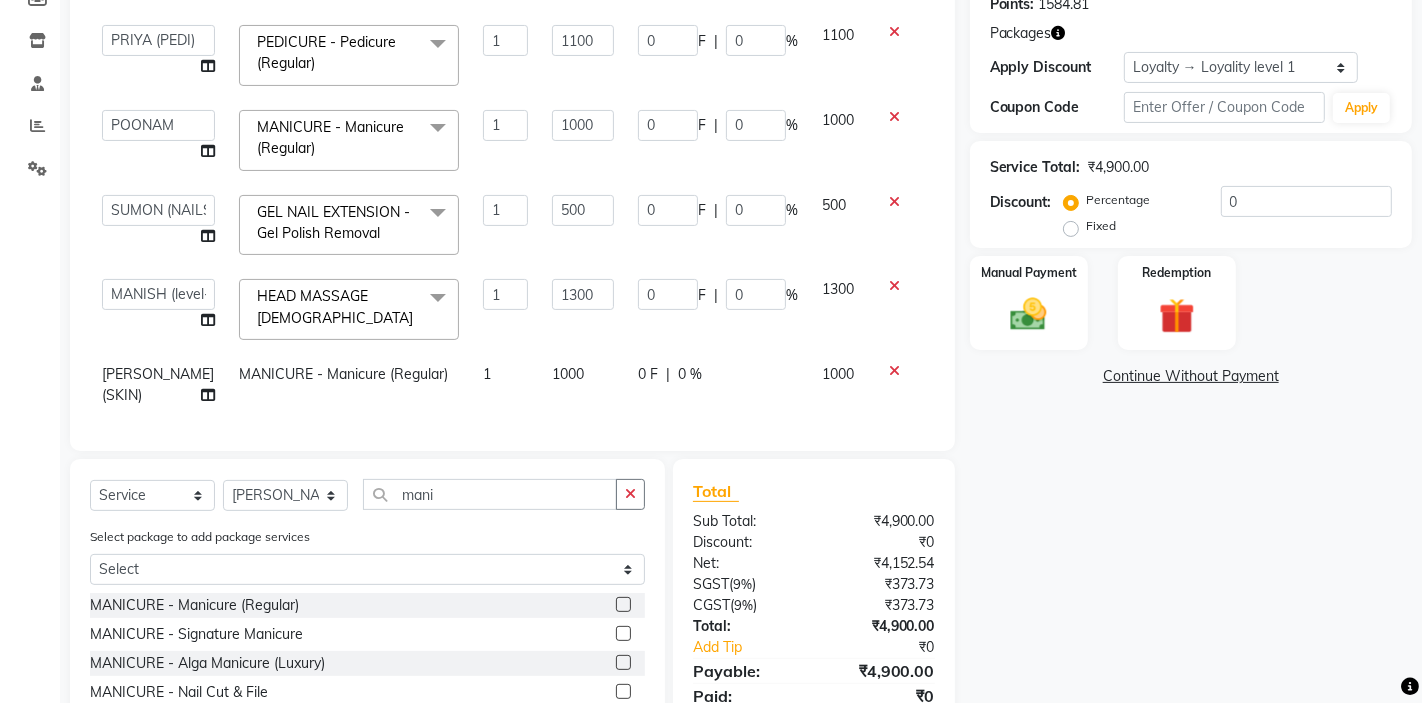 click on "MANICURE - Manicure (Regular)" 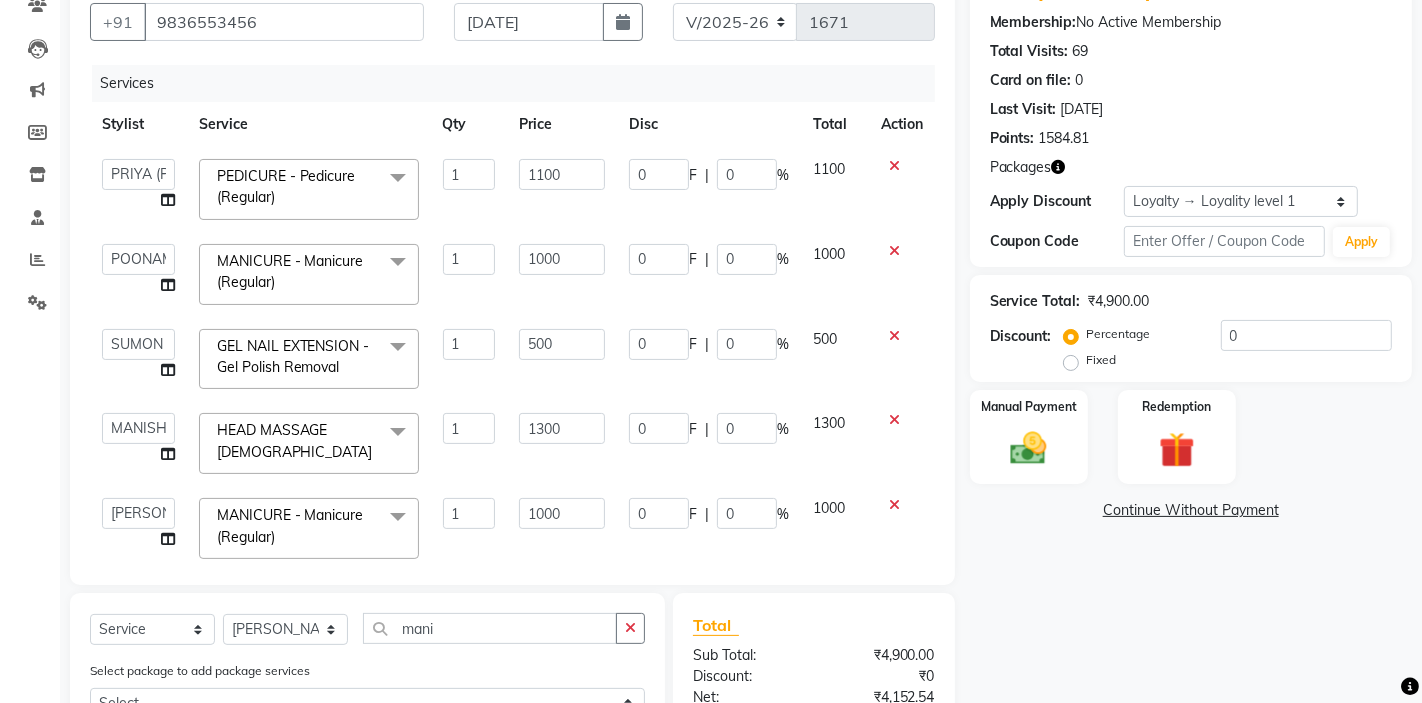 scroll, scrollTop: 268, scrollLeft: 0, axis: vertical 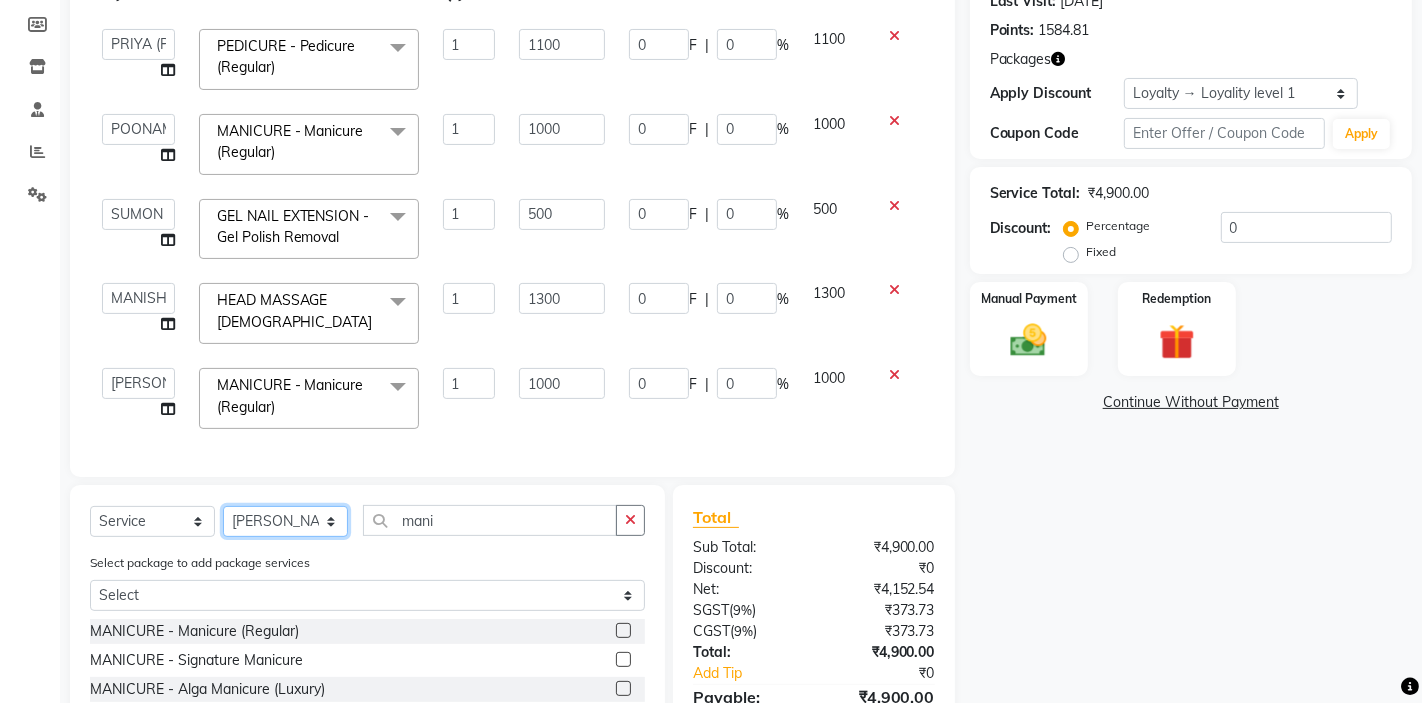 click on "Select Stylist AKTAR (level-1) ARZOO (level-2) BHARAT BUNNY (level-1) FAIZAL (level-2) [PERSON_NAME] [PERSON_NAME] (level-1) MANJAR (Level-2) [PERSON_NAME] (SKIN) POONAM PRIYA (PEDI) [PERSON_NAME] ROHIT  Salon82 saltlake SOMA [PERSON_NAME] (PEDI) [PERSON_NAME] (SKIN) SUMON (NAILS)" 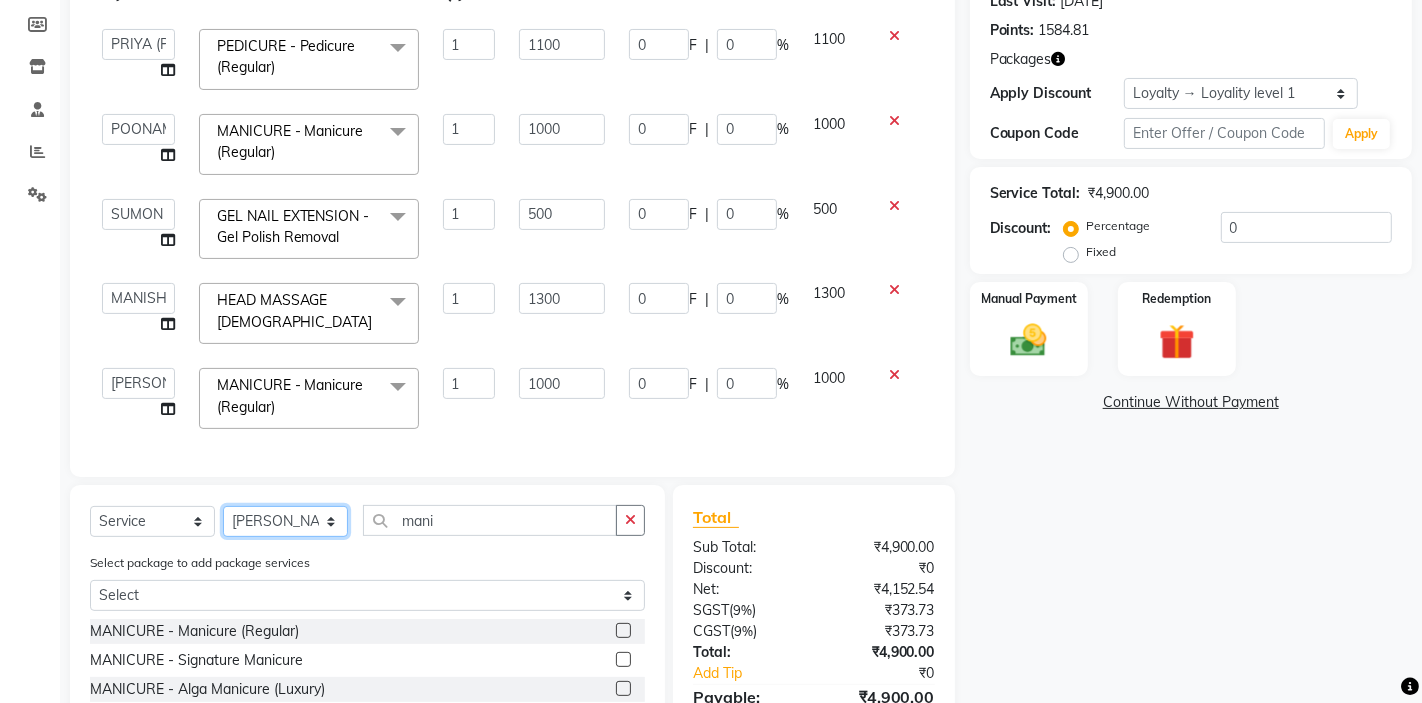 select on "33747" 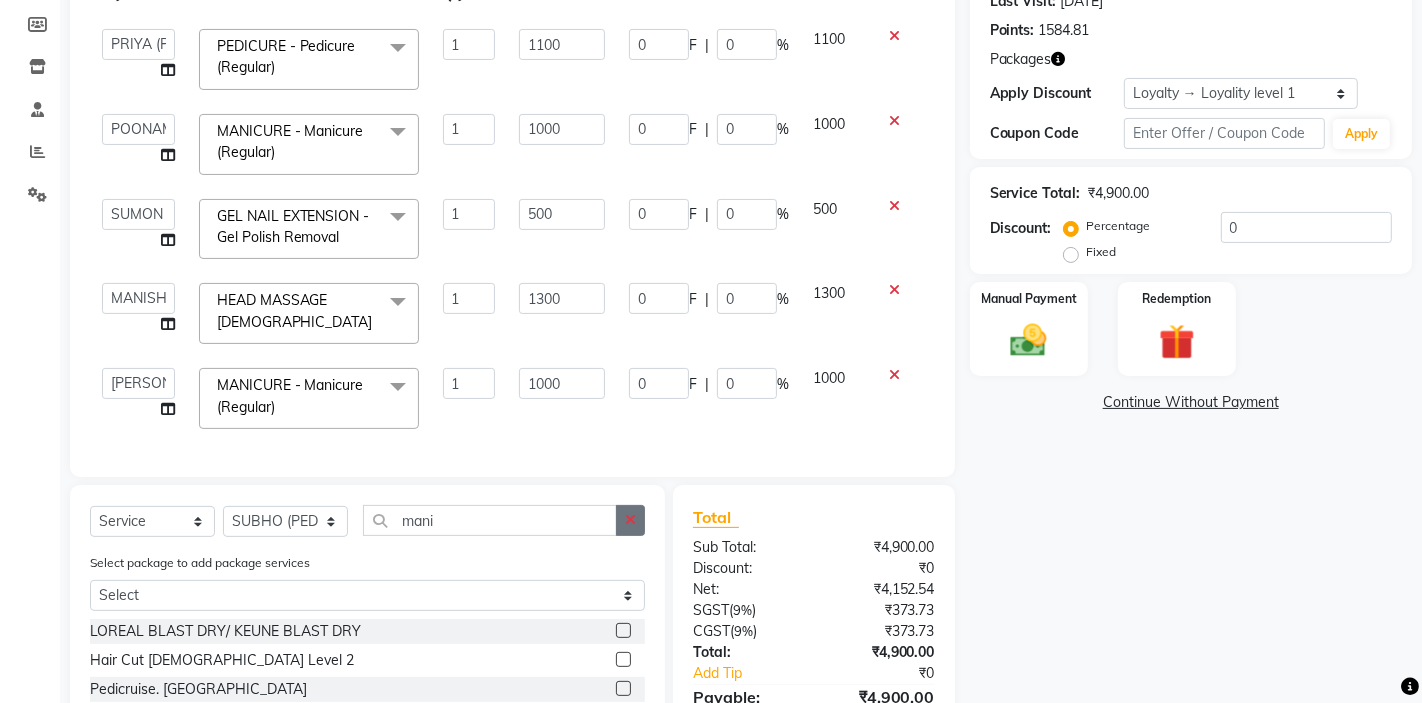 click 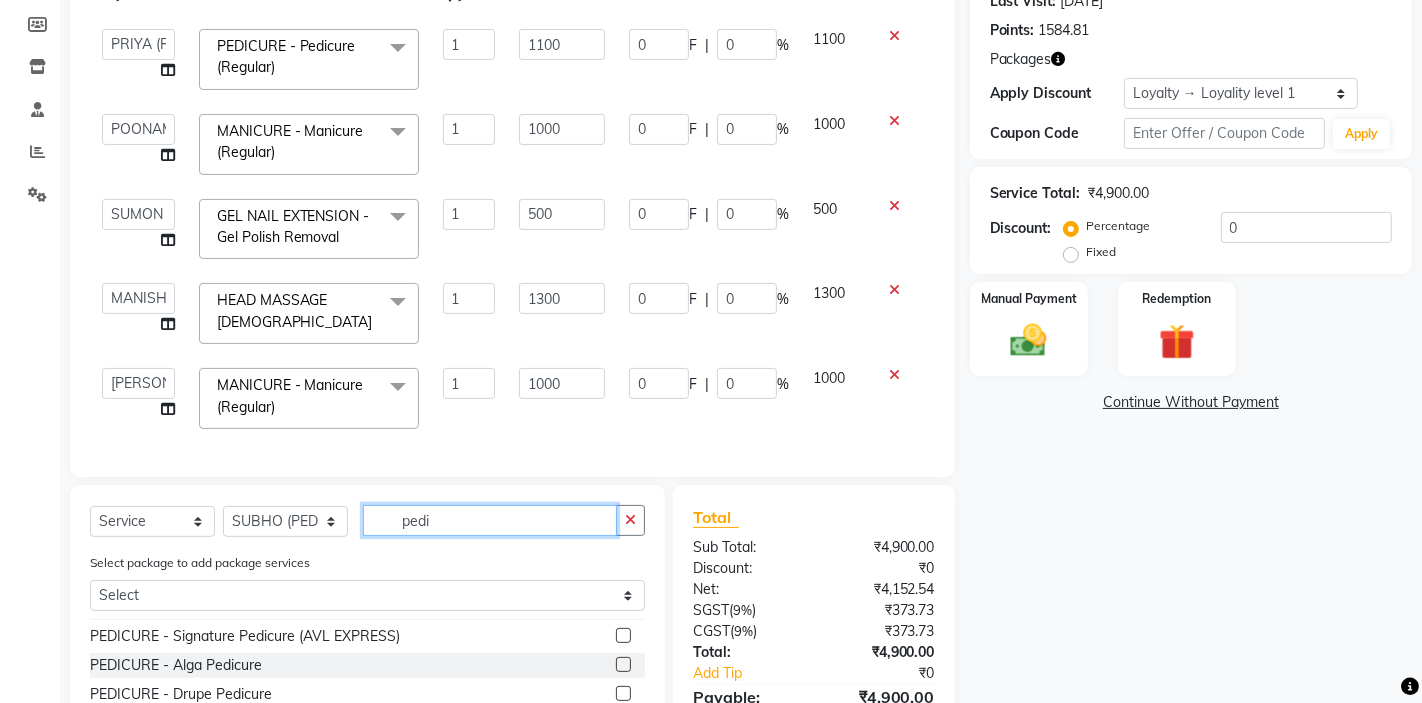 scroll, scrollTop: 147, scrollLeft: 0, axis: vertical 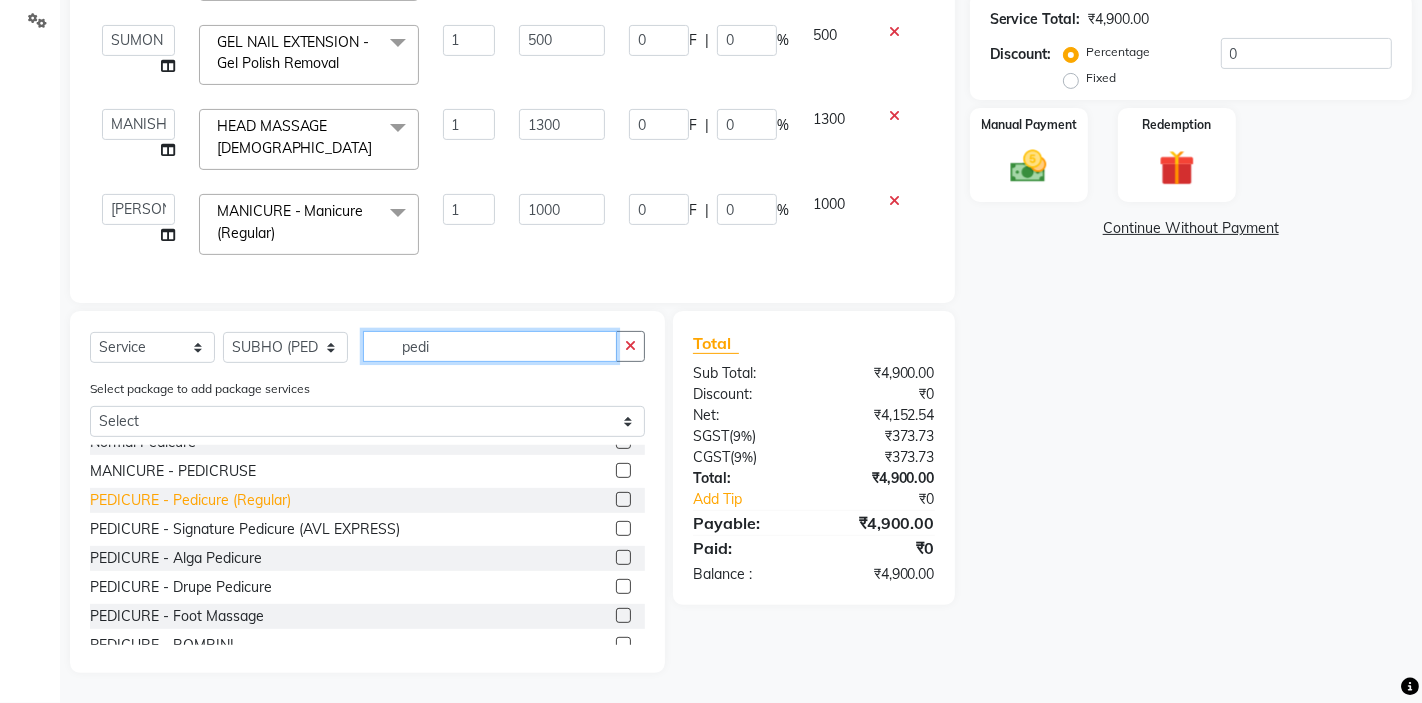 type on "pedi" 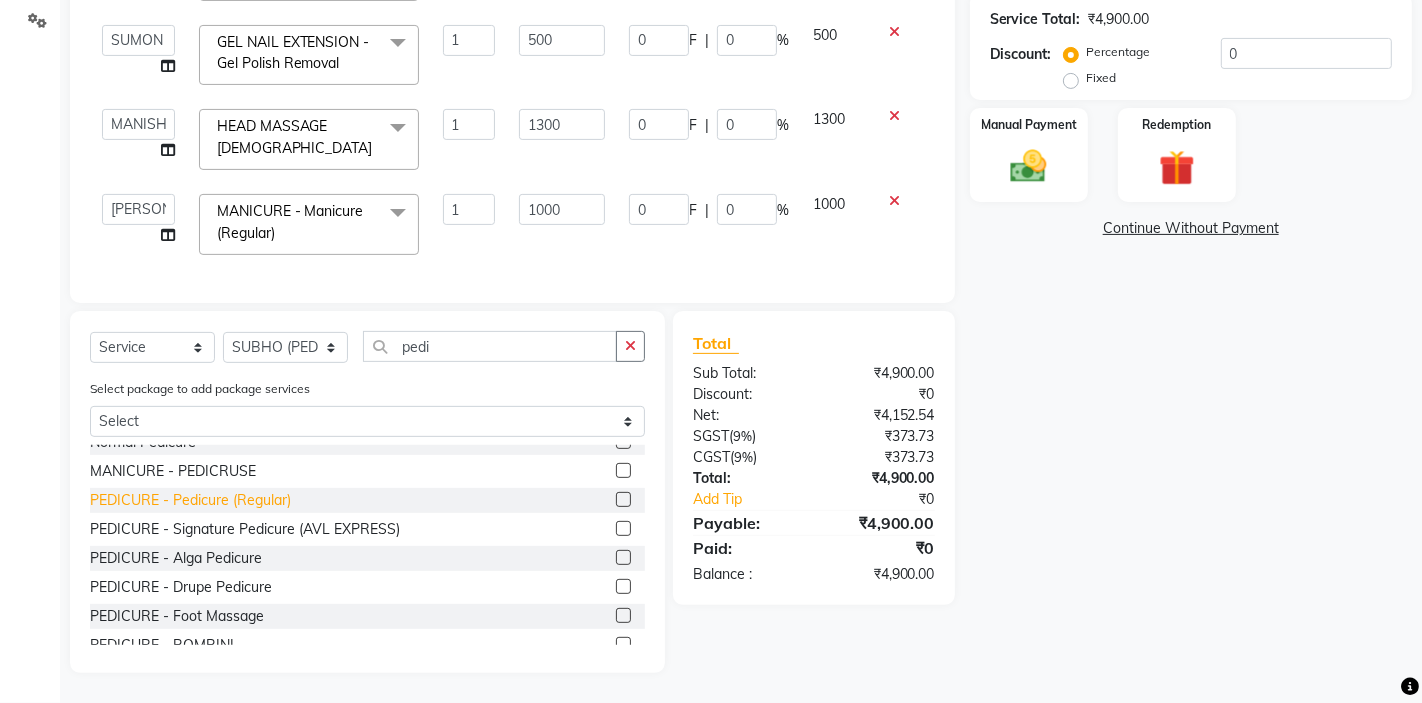 click on "PEDICURE - Pedicure (Regular)" 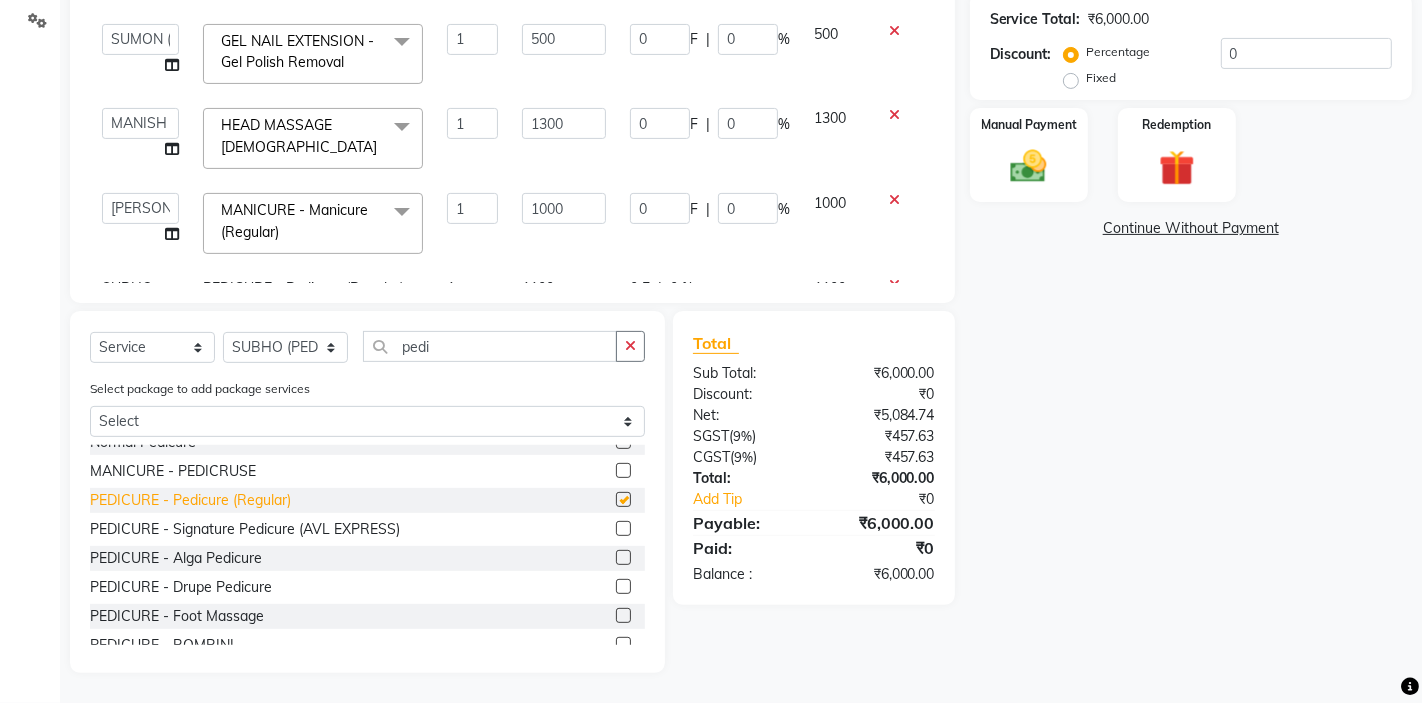 checkbox on "false" 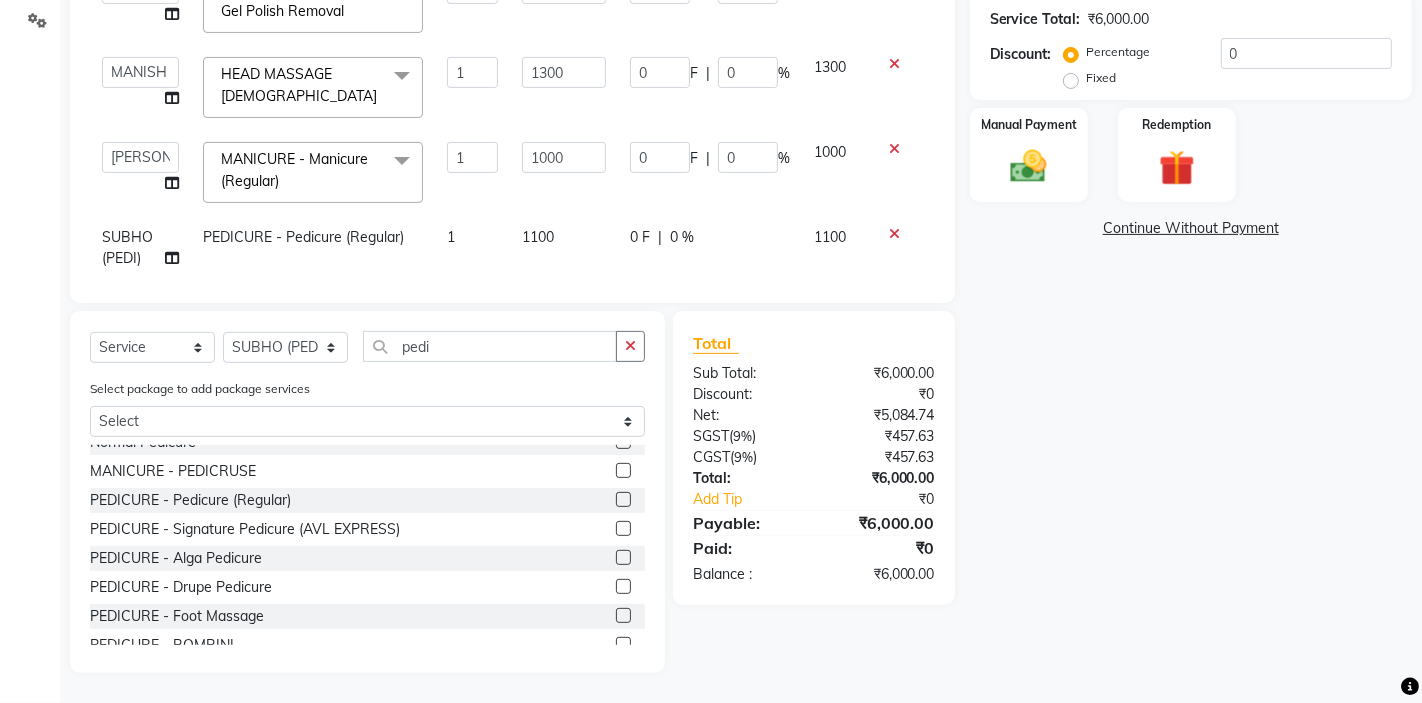 scroll, scrollTop: 88, scrollLeft: 0, axis: vertical 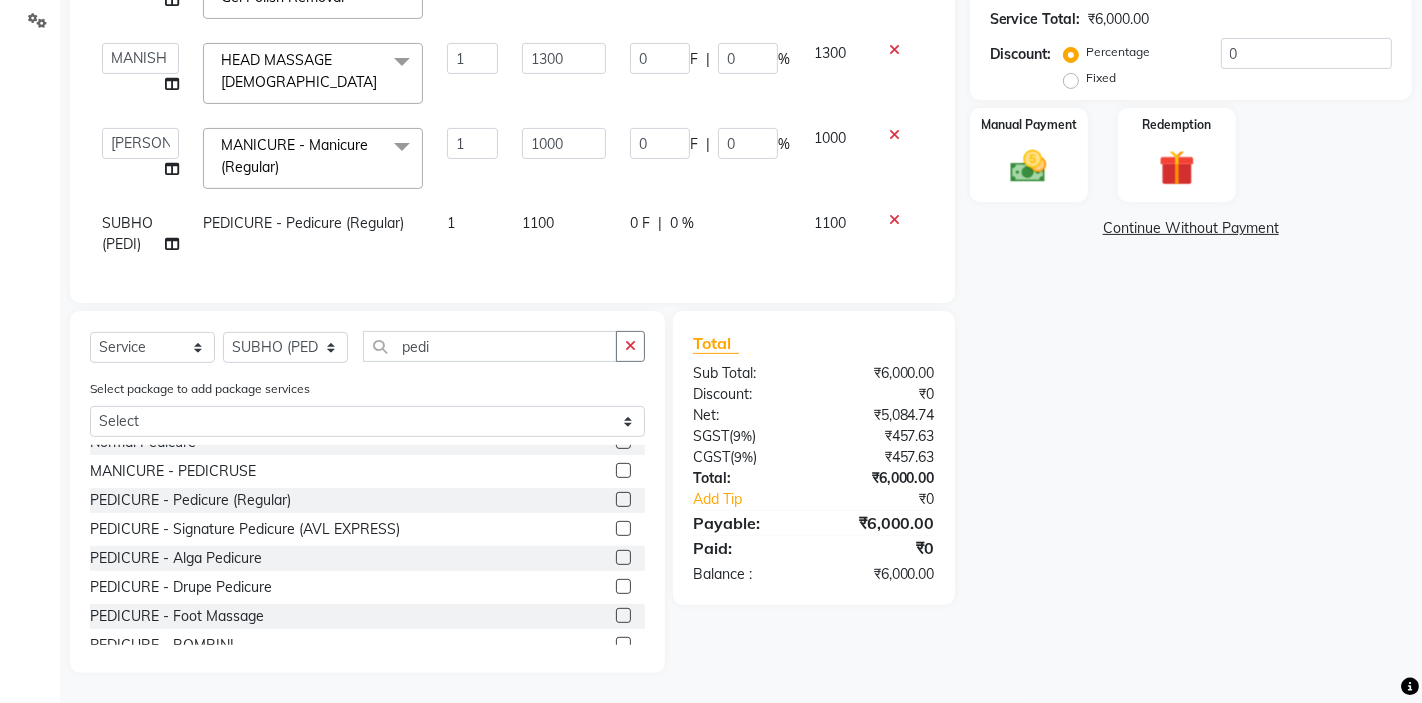 click on "PEDICURE - Pedicure (Regular)" 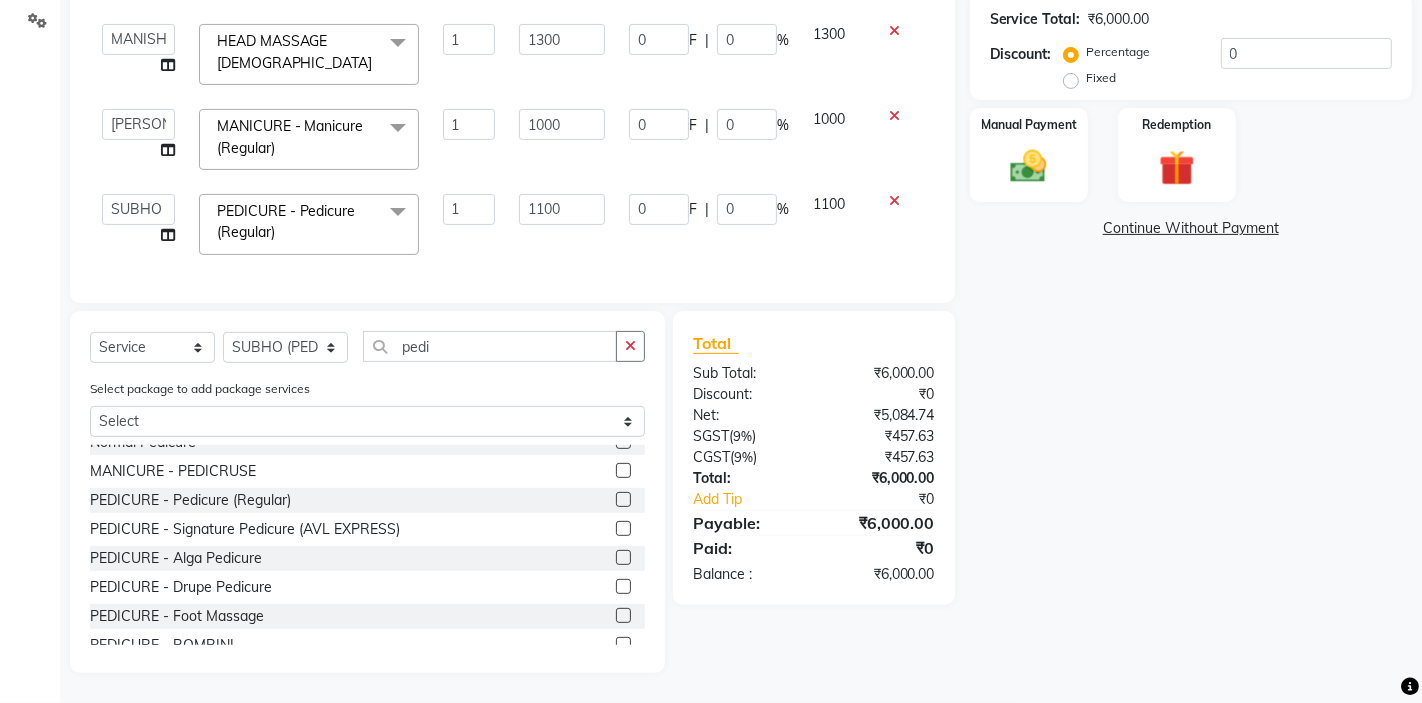 scroll, scrollTop: 0, scrollLeft: 0, axis: both 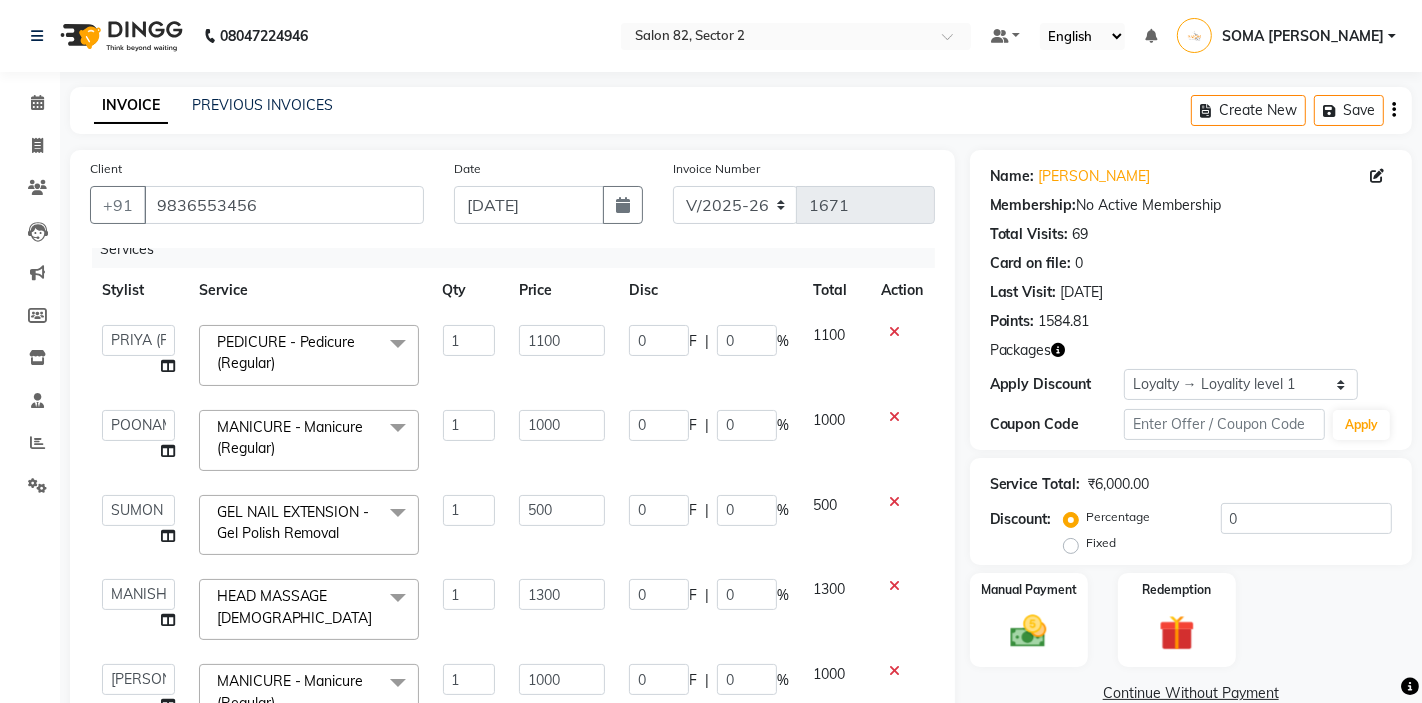 click on "PEDICURE - Pedicure (Regular)" 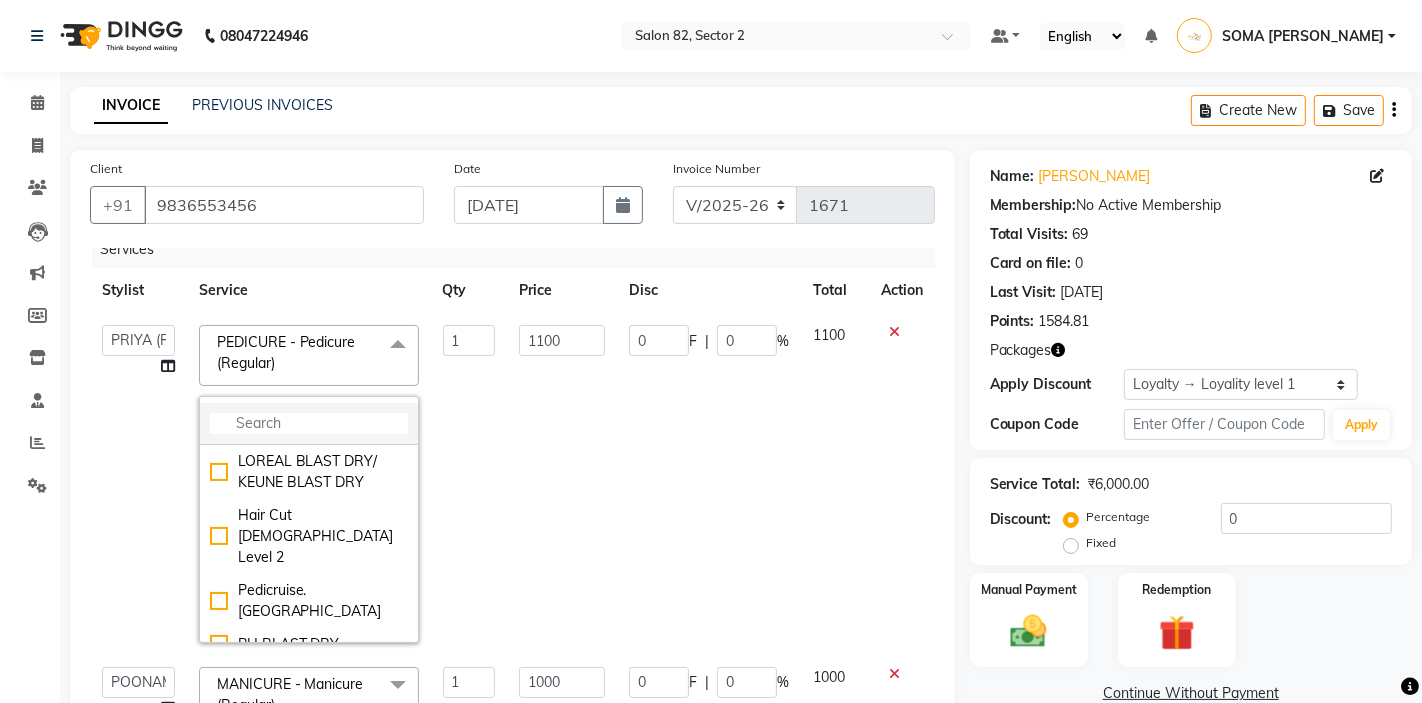 click 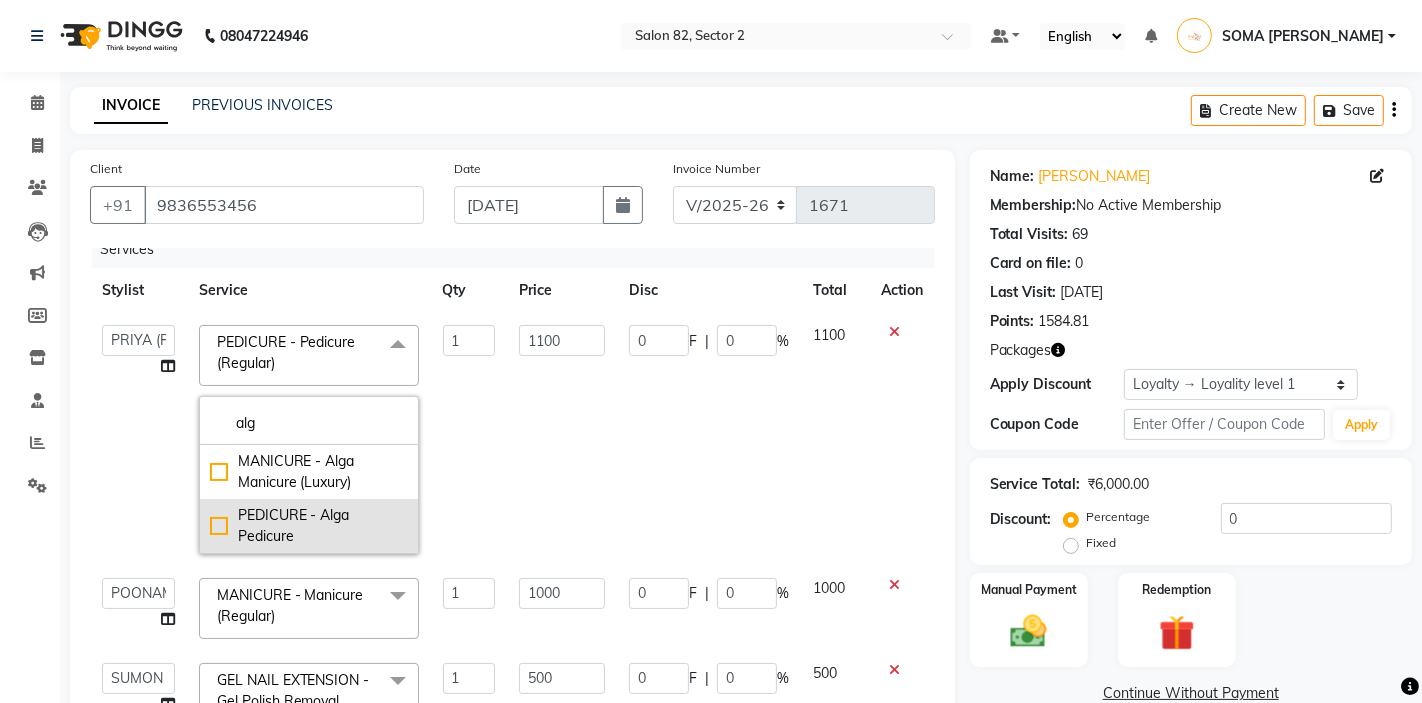 type on "alg" 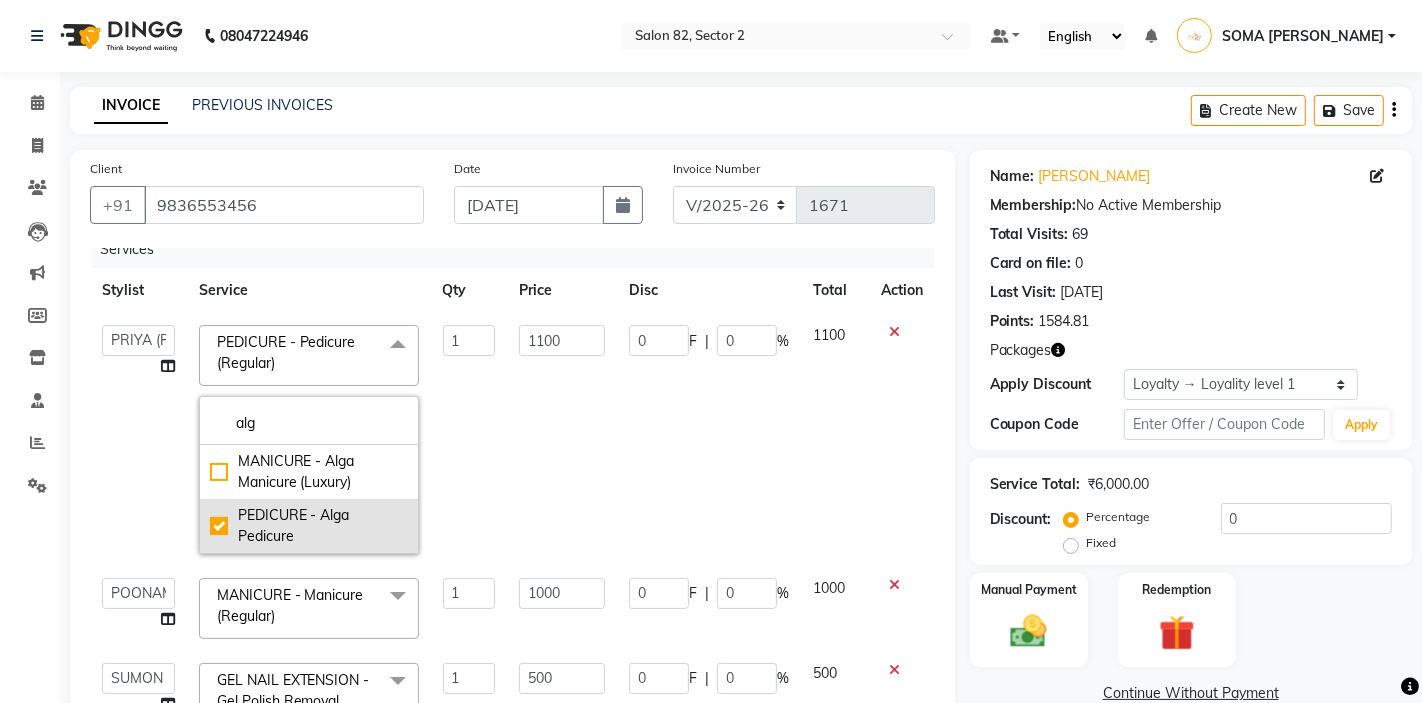 checkbox on "true" 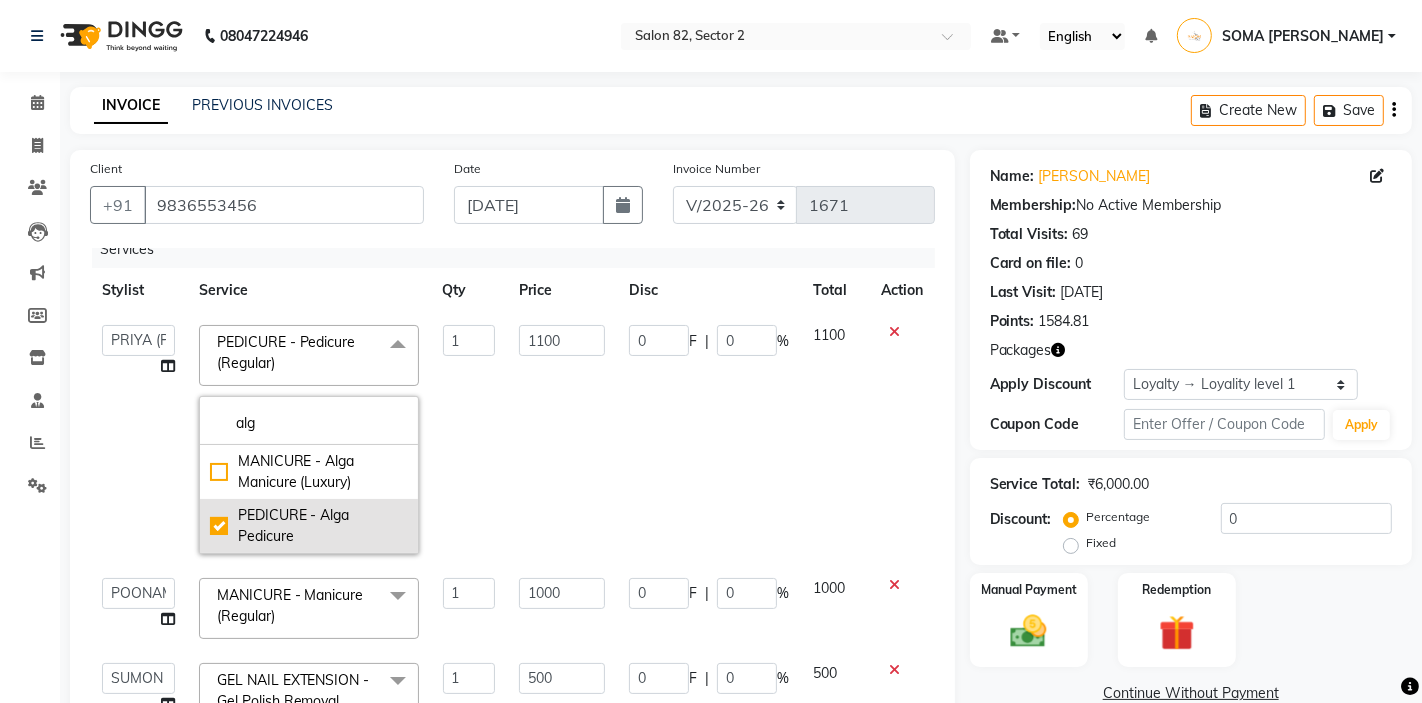 type on "2000" 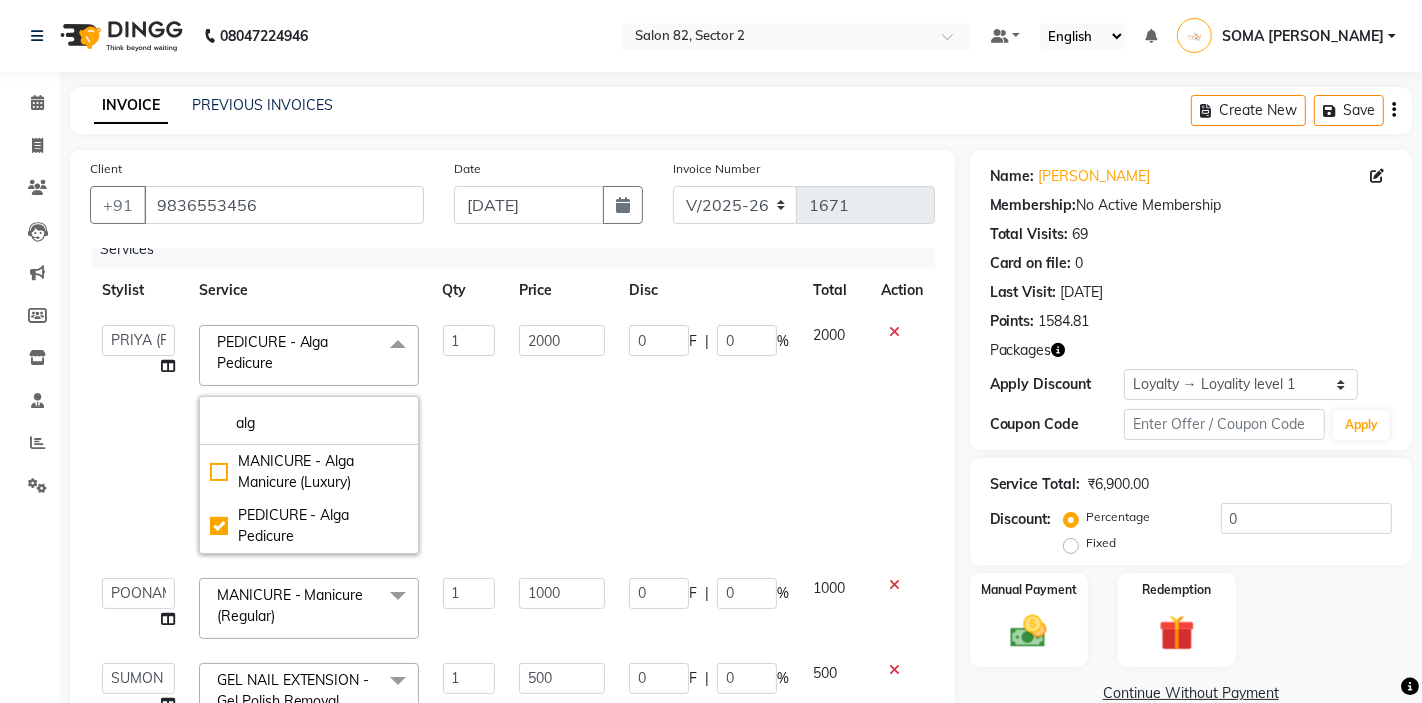 click on "2000" 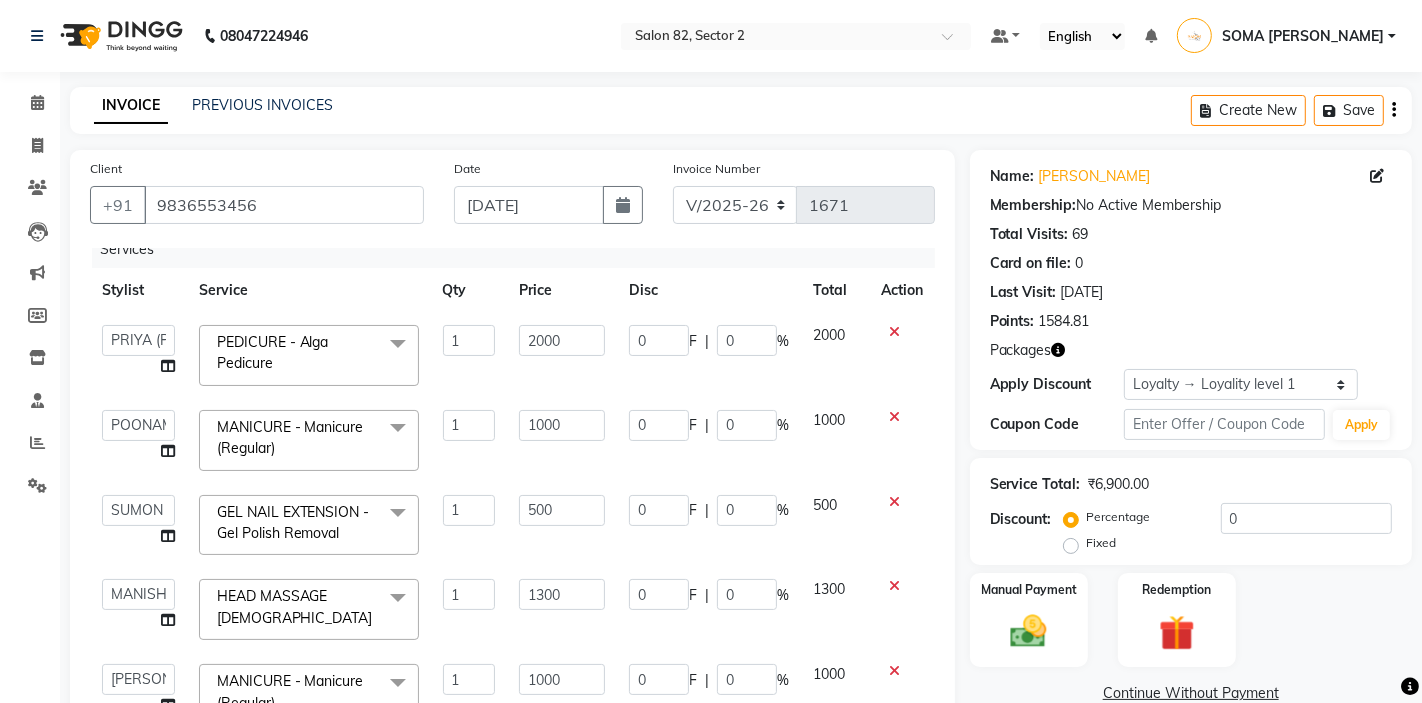 click on "MANICURE - Manicure (Regular)" 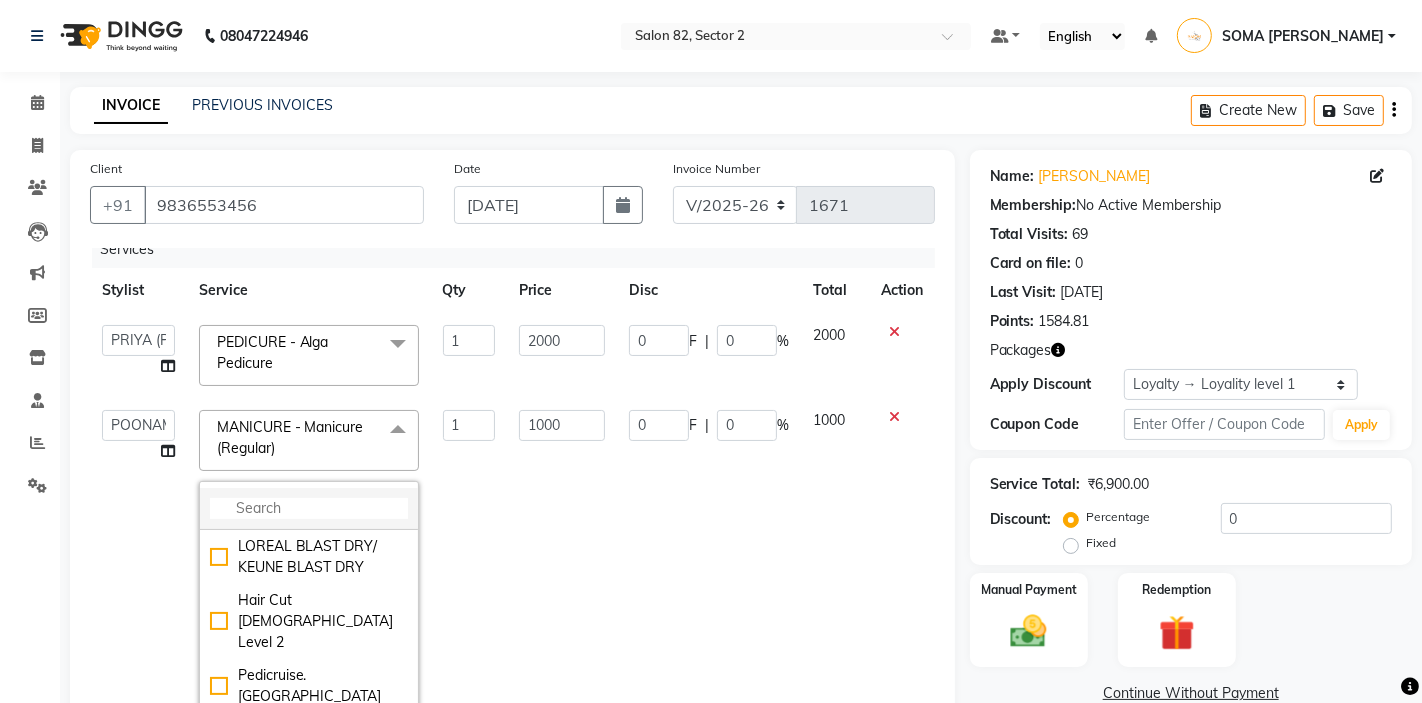 click 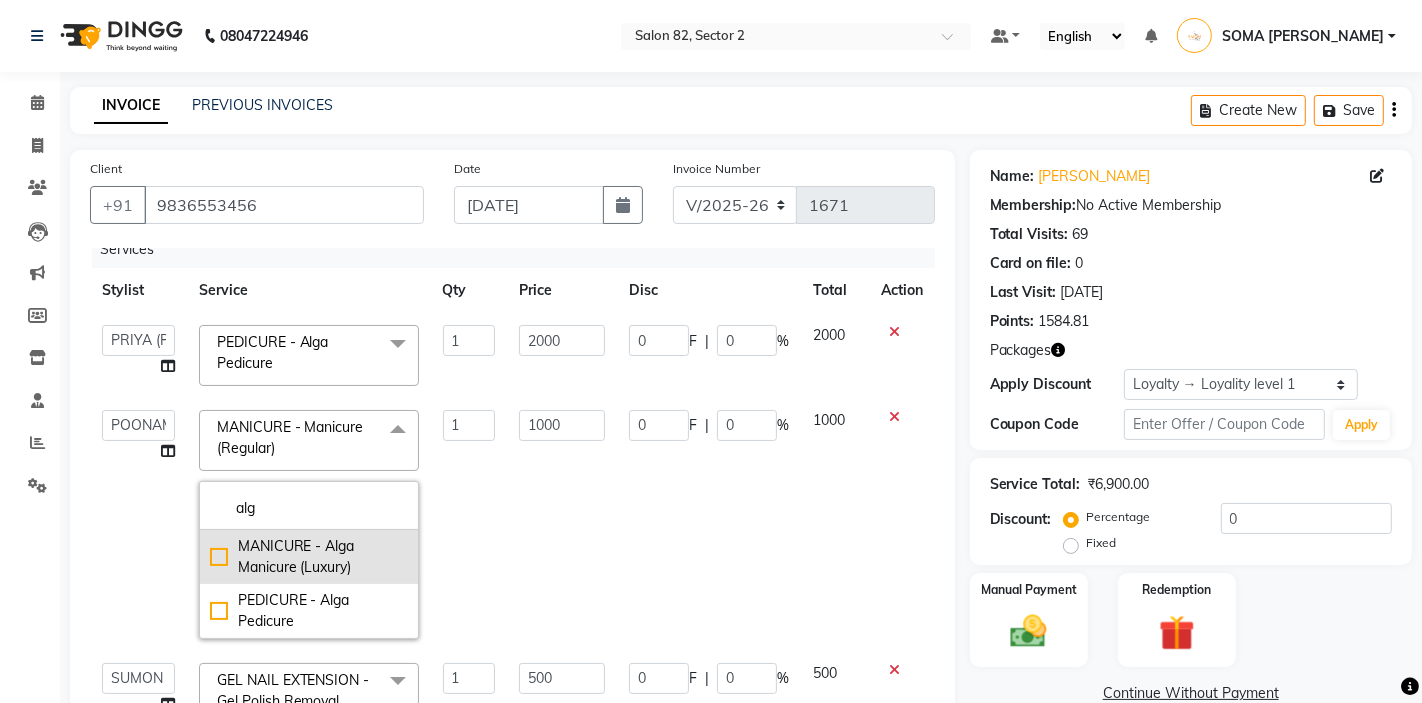 type on "alg" 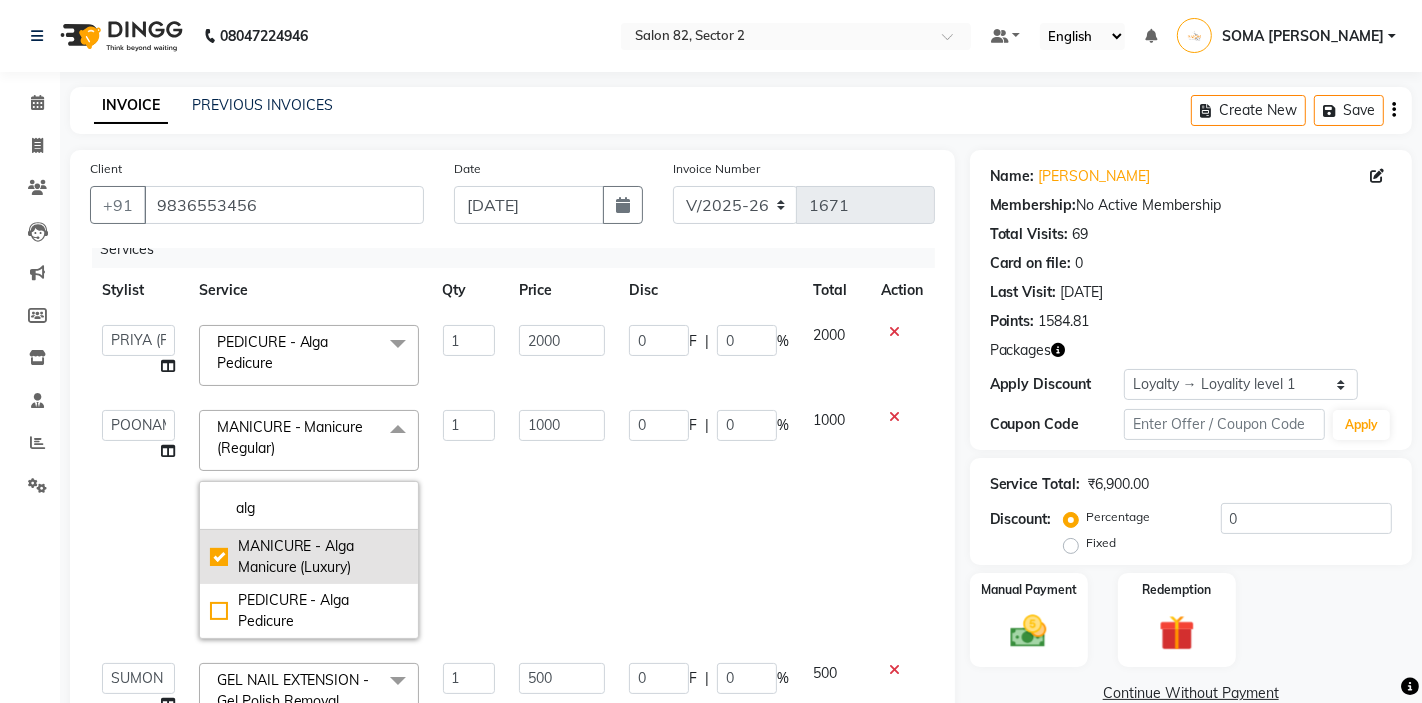 checkbox on "true" 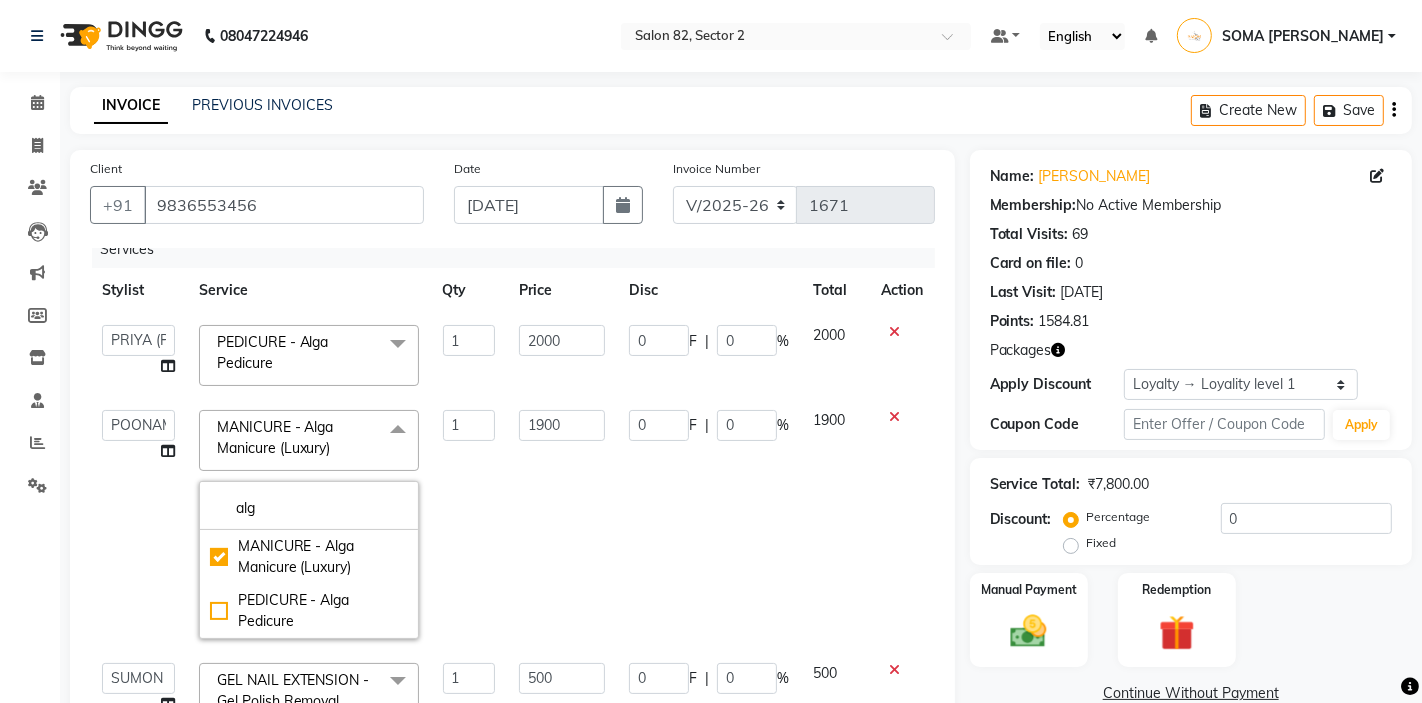 click on "1900" 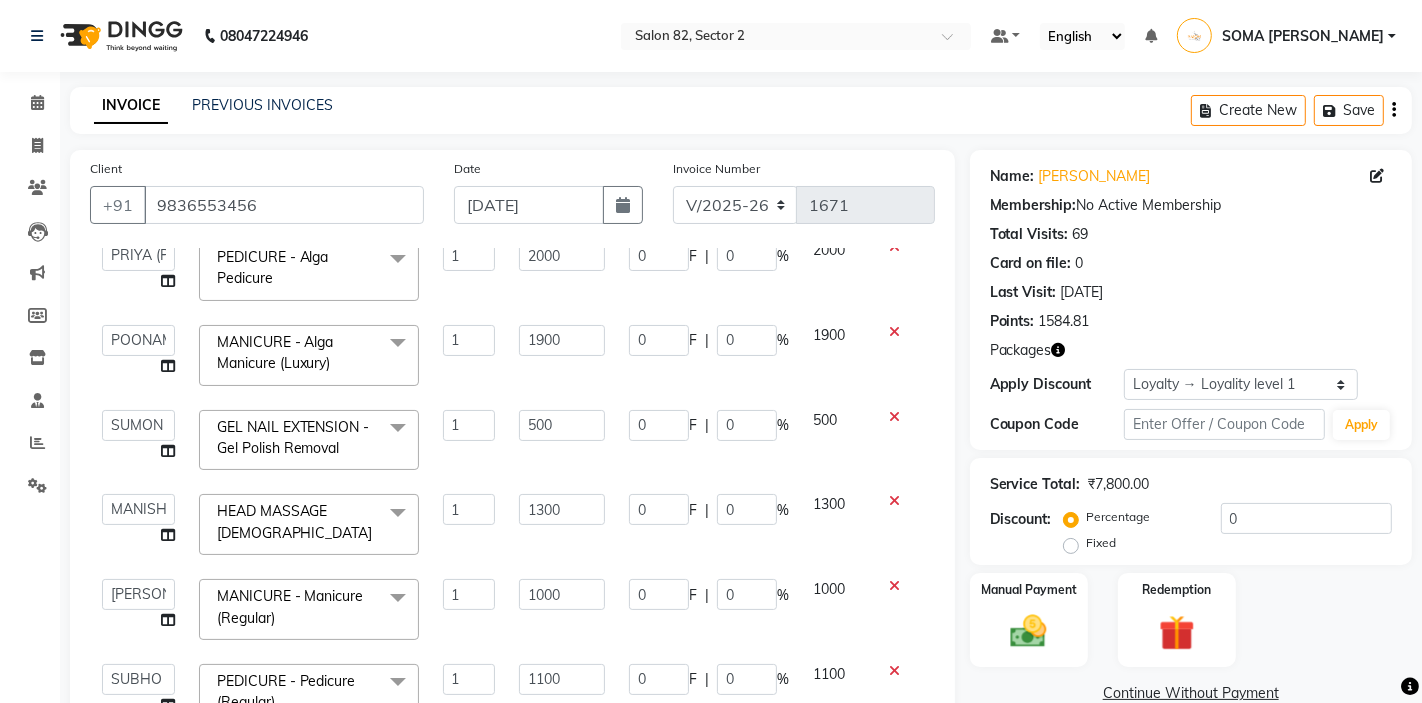 scroll, scrollTop: 107, scrollLeft: 0, axis: vertical 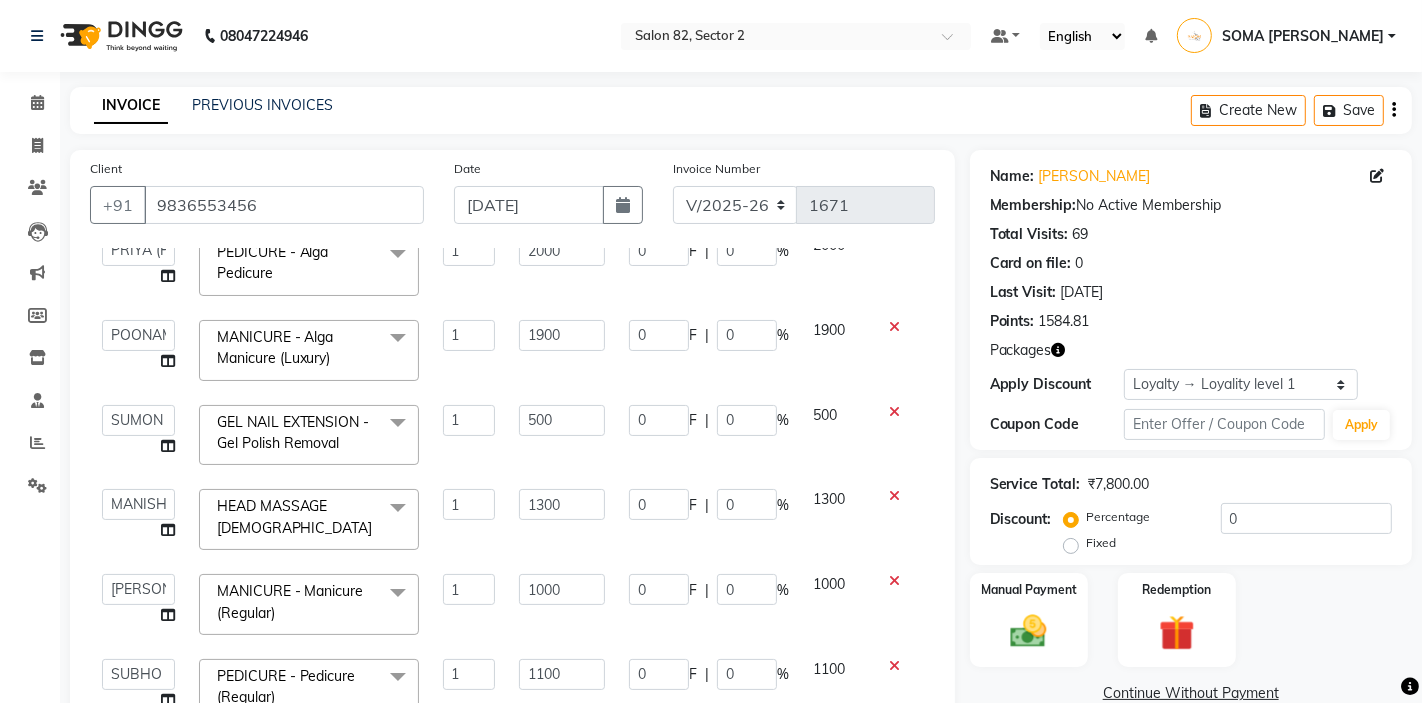 click on "MANICURE - Manicure (Regular)  x" 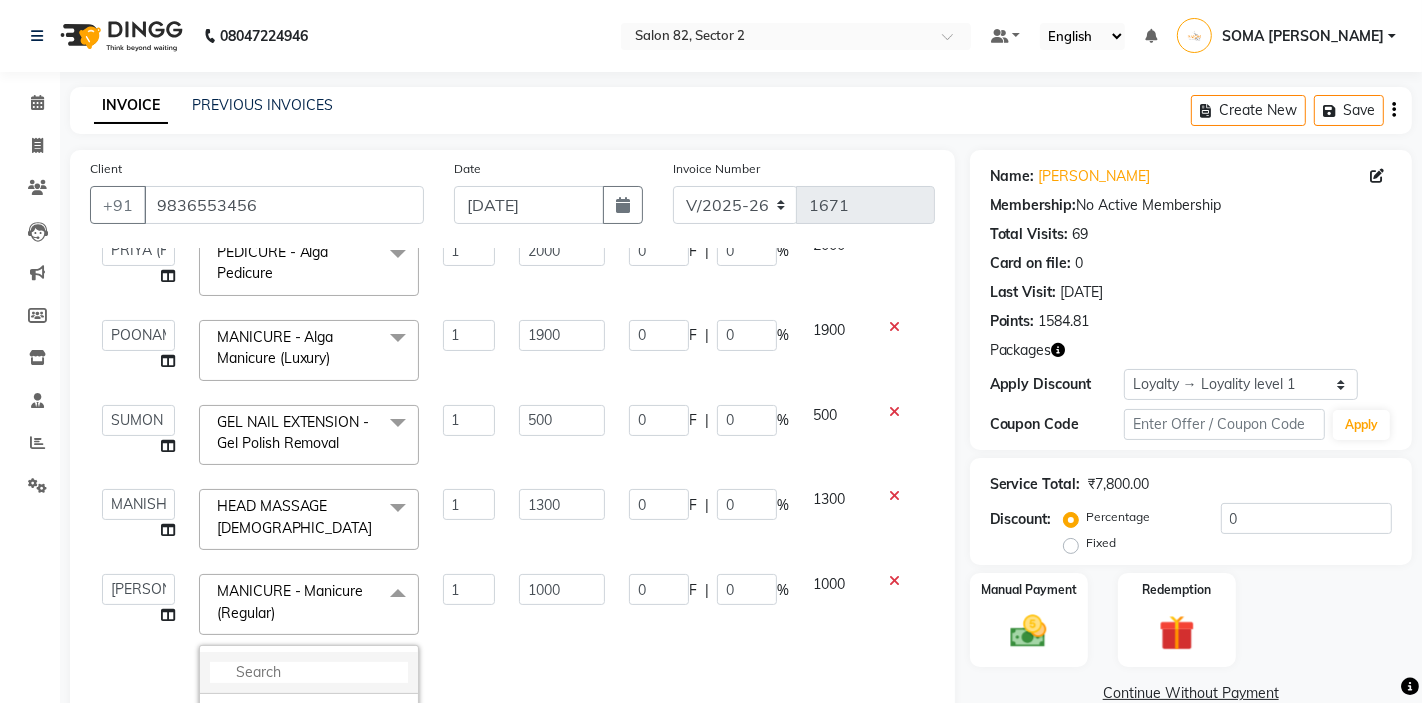 click 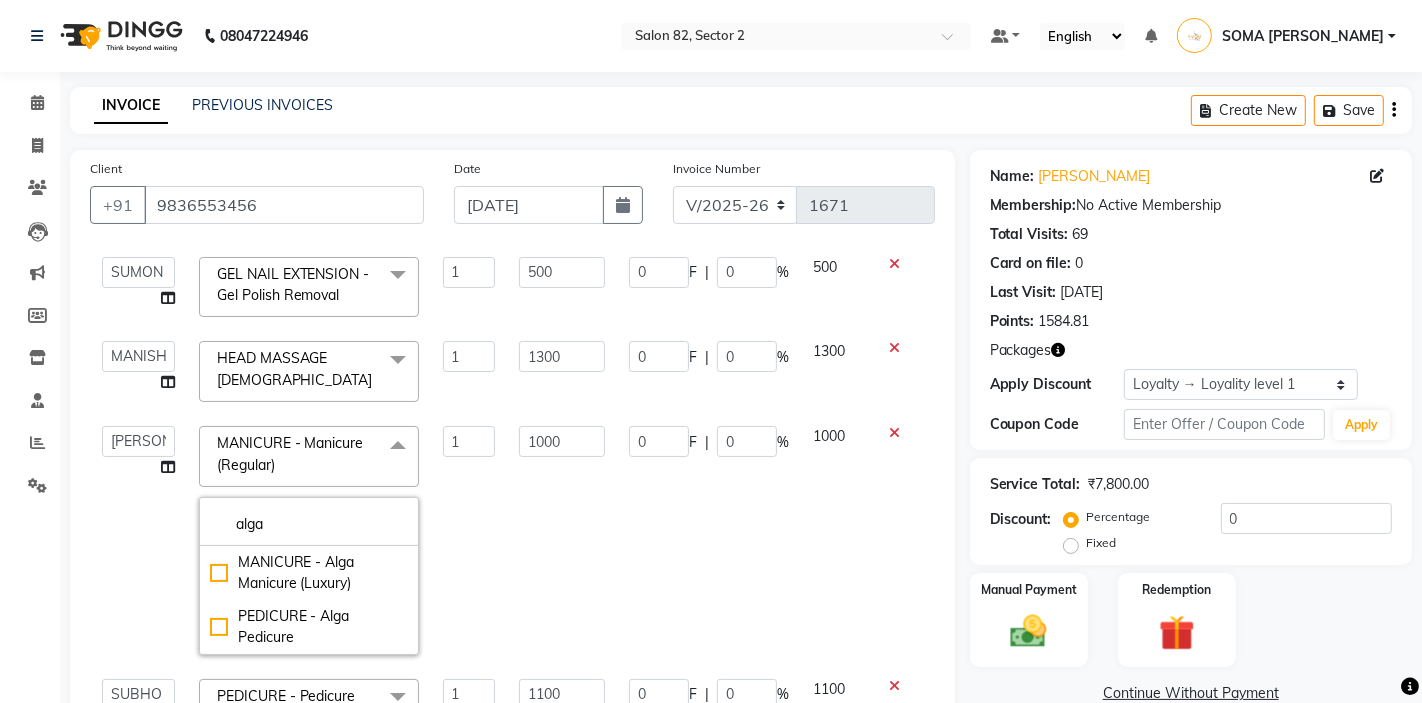 scroll, scrollTop: 276, scrollLeft: 0, axis: vertical 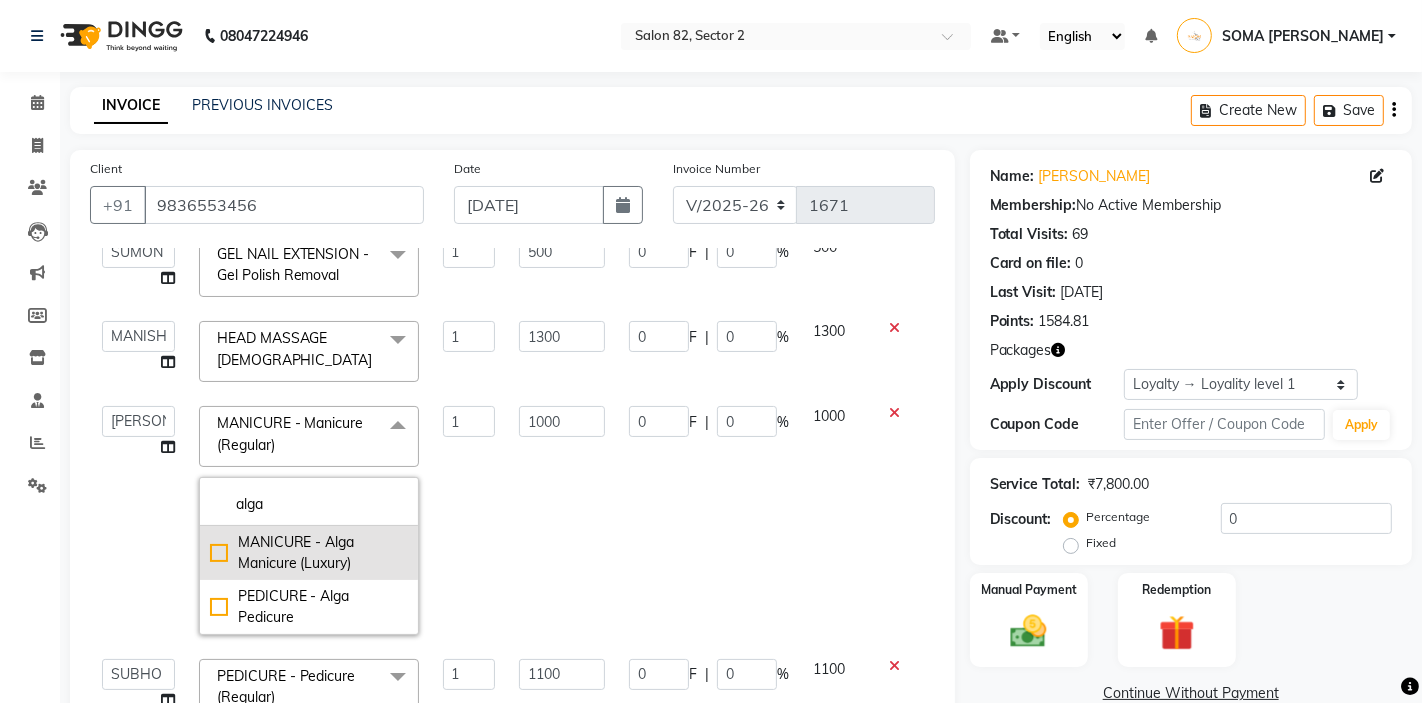 type on "alga" 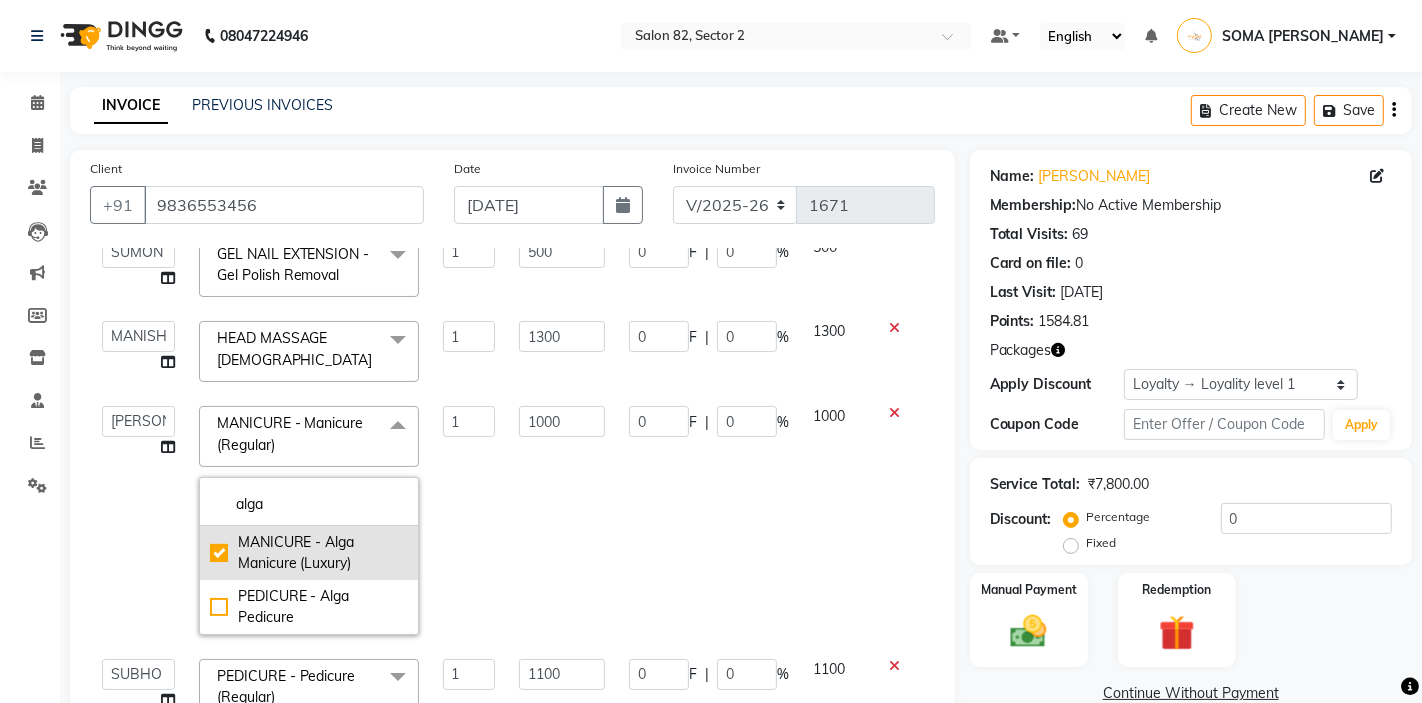 checkbox on "true" 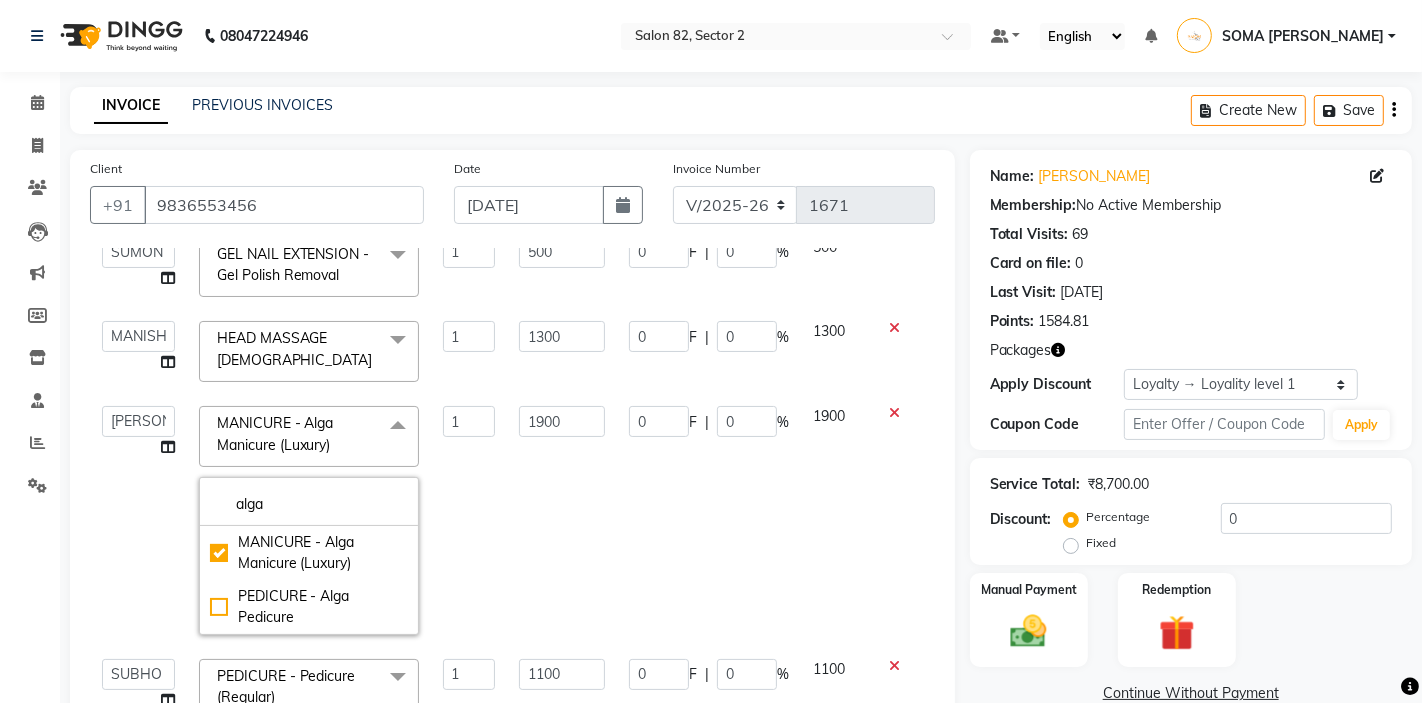 click on "1900" 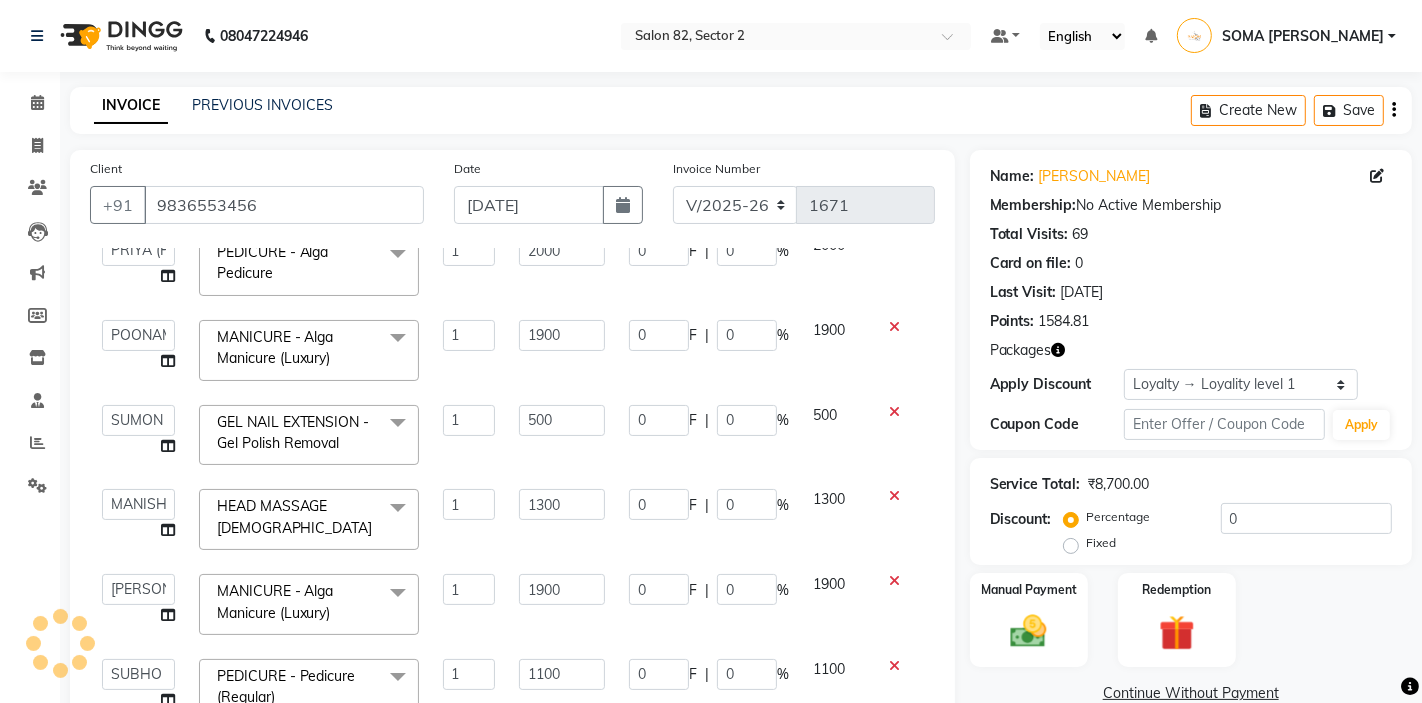 scroll, scrollTop: 107, scrollLeft: 0, axis: vertical 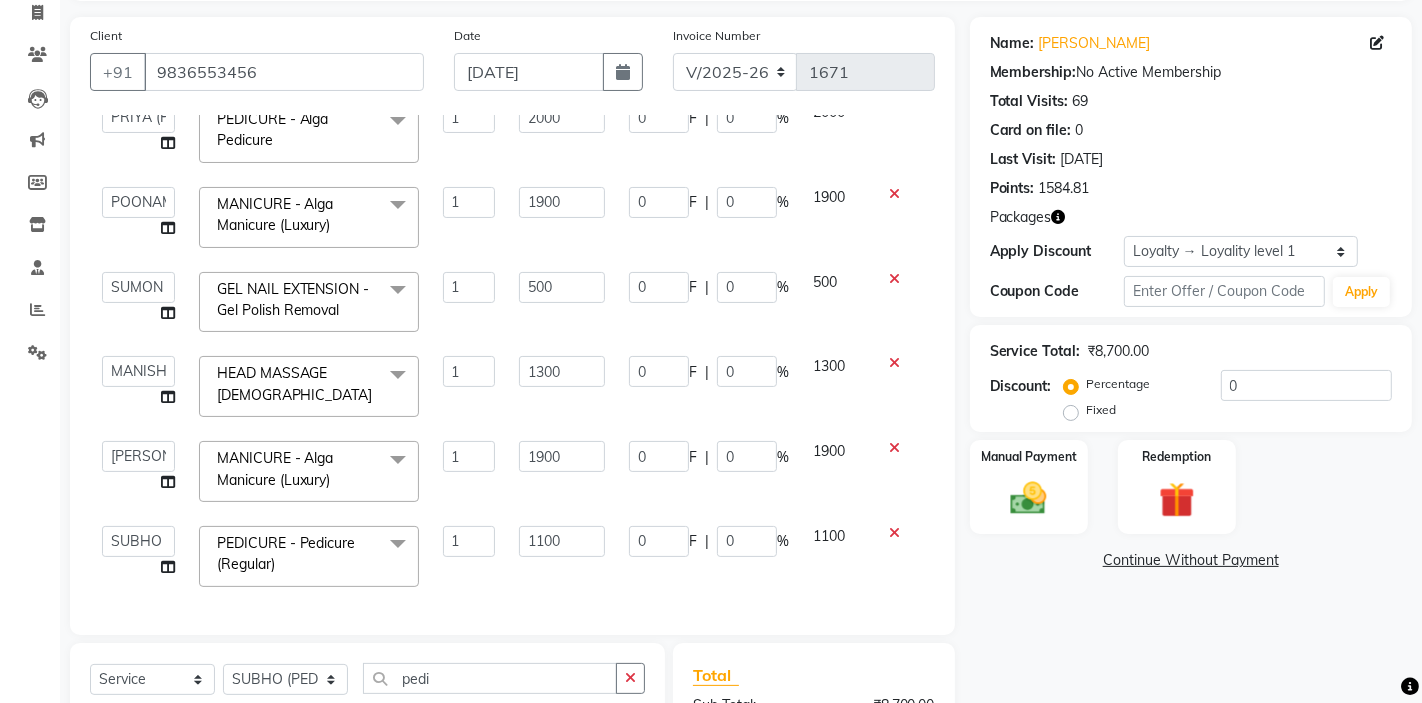 click on "PEDICURE - Pedicure (Regular)" 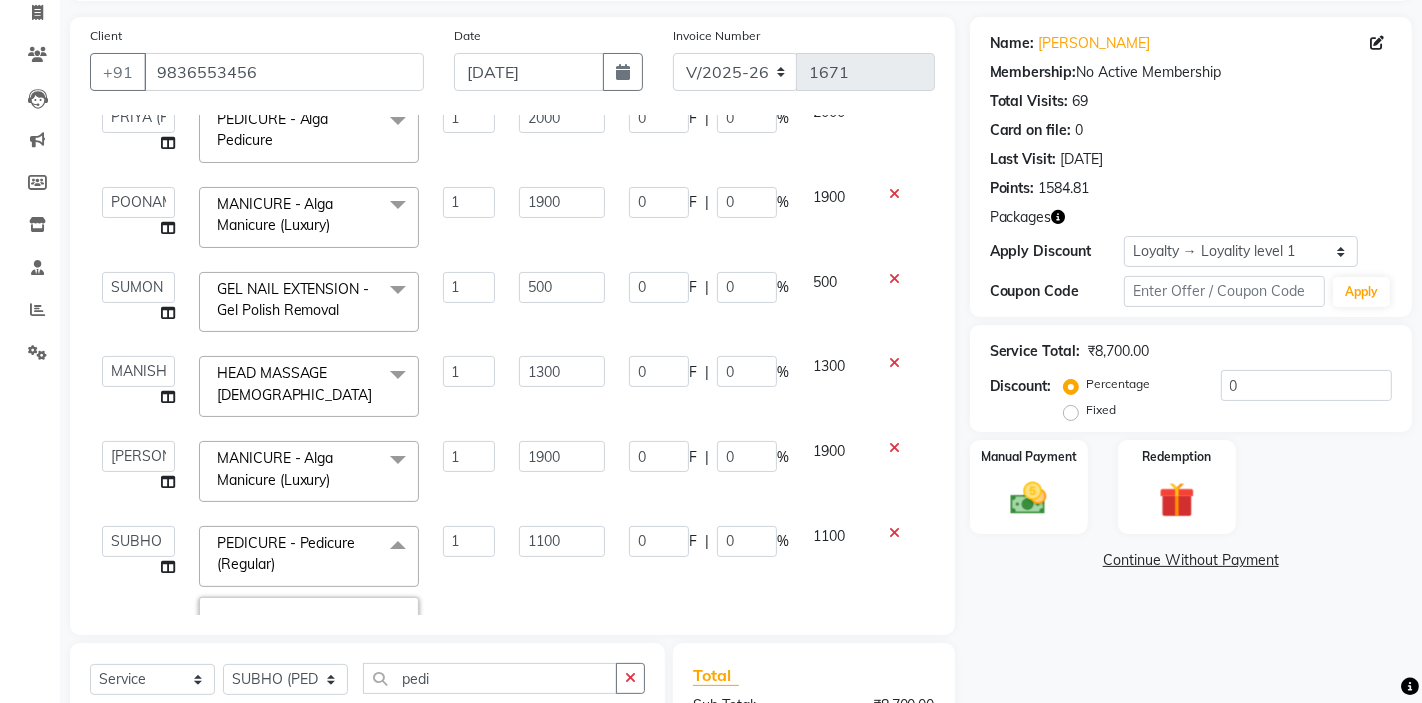 click on "PEDICURE - Pedicure (Regular)" 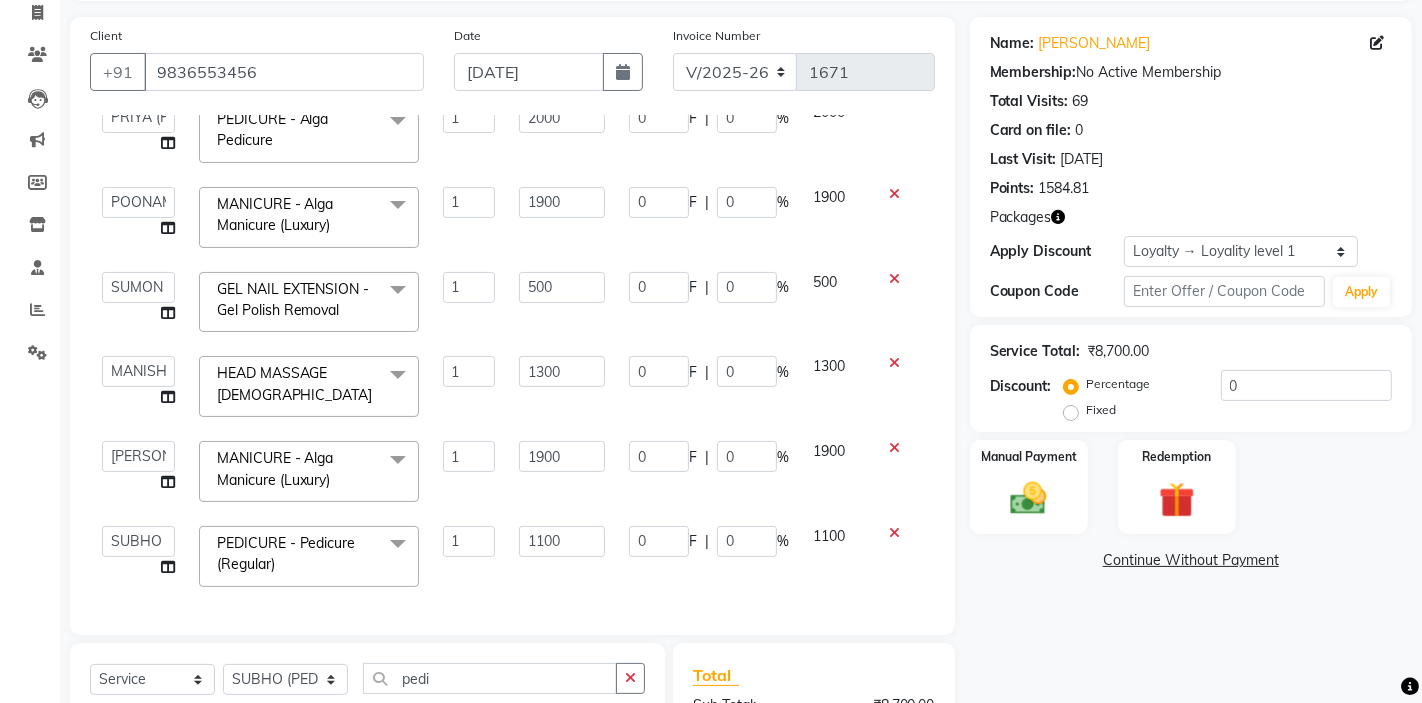 click on "PEDICURE - Pedicure (Regular)" 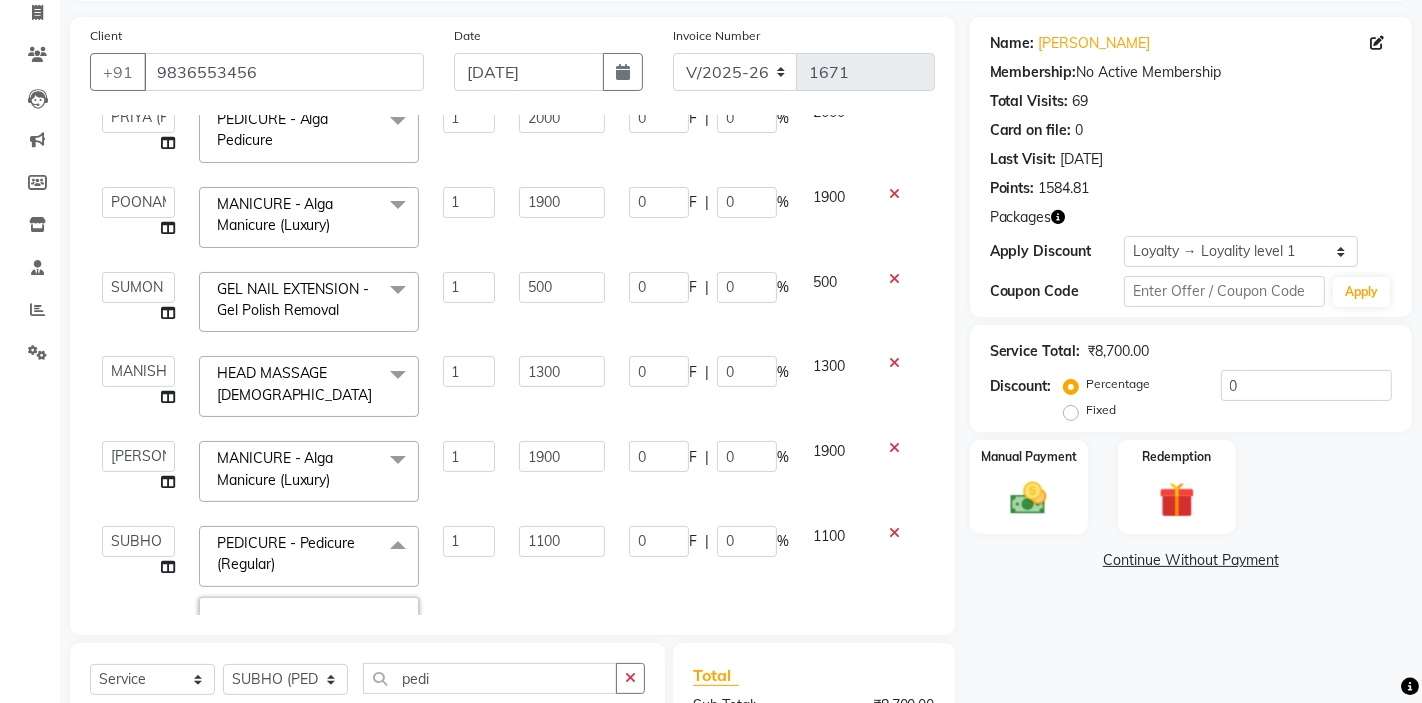 scroll, scrollTop: 185, scrollLeft: 0, axis: vertical 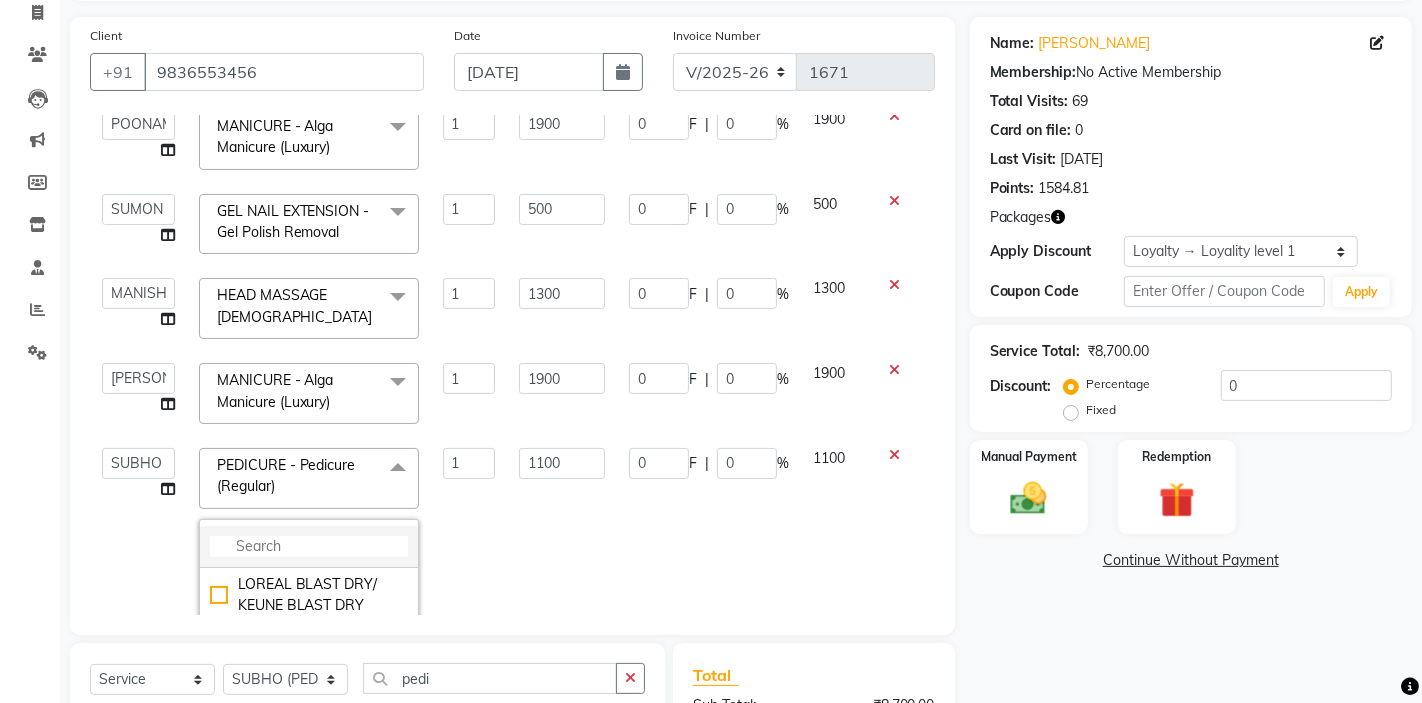 click 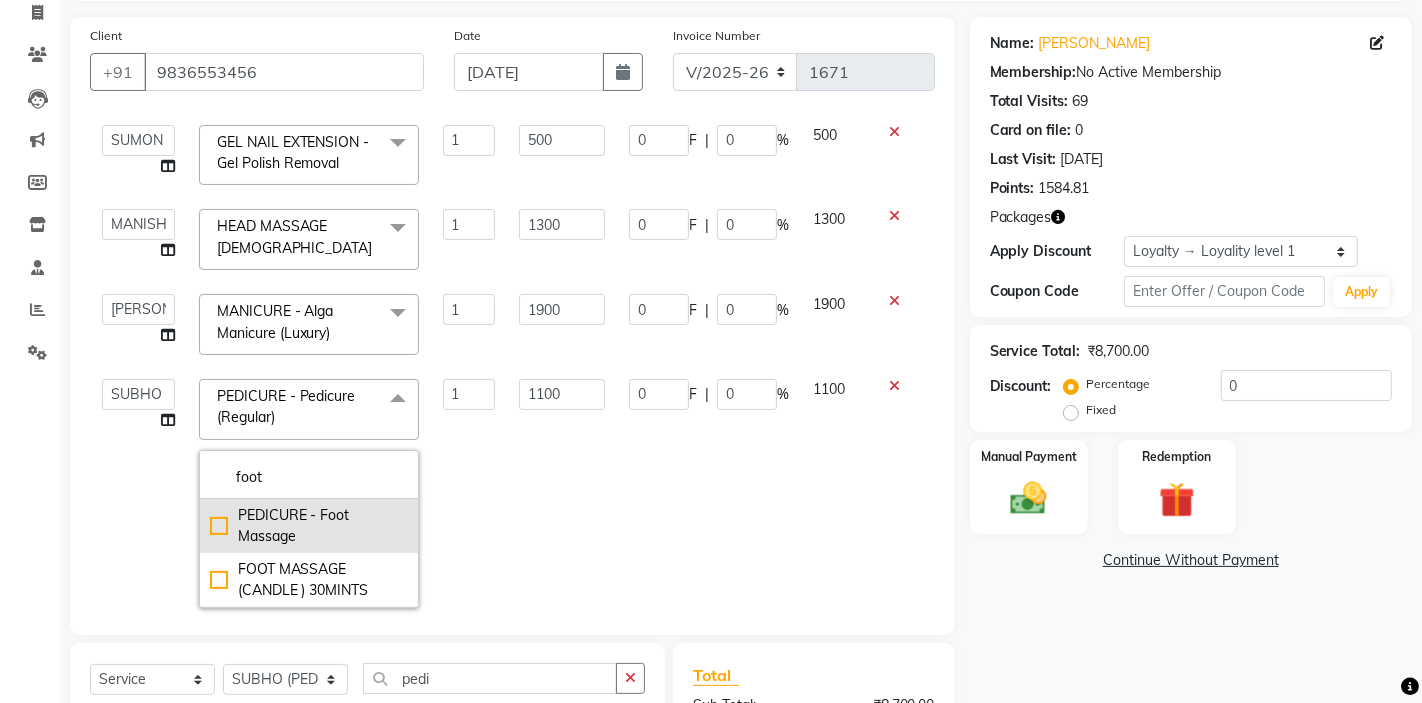 scroll, scrollTop: 276, scrollLeft: 0, axis: vertical 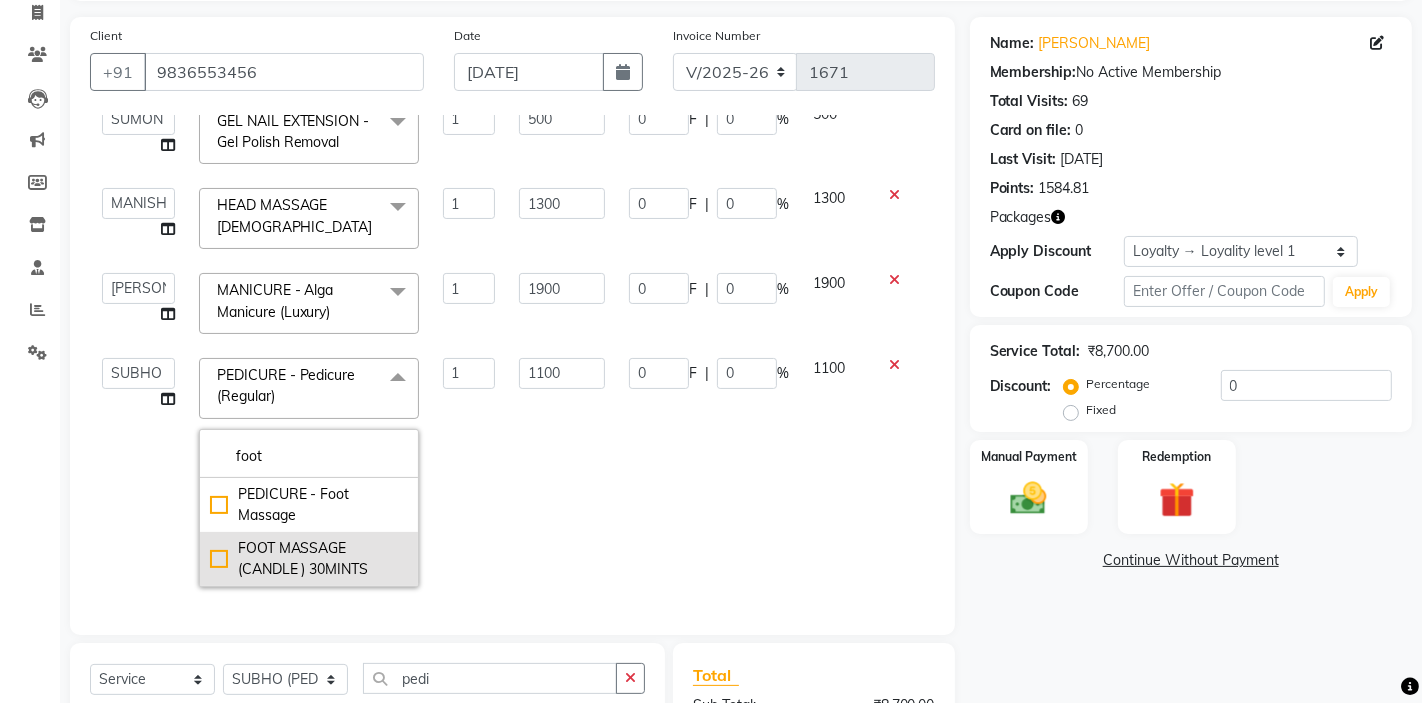 type on "foot" 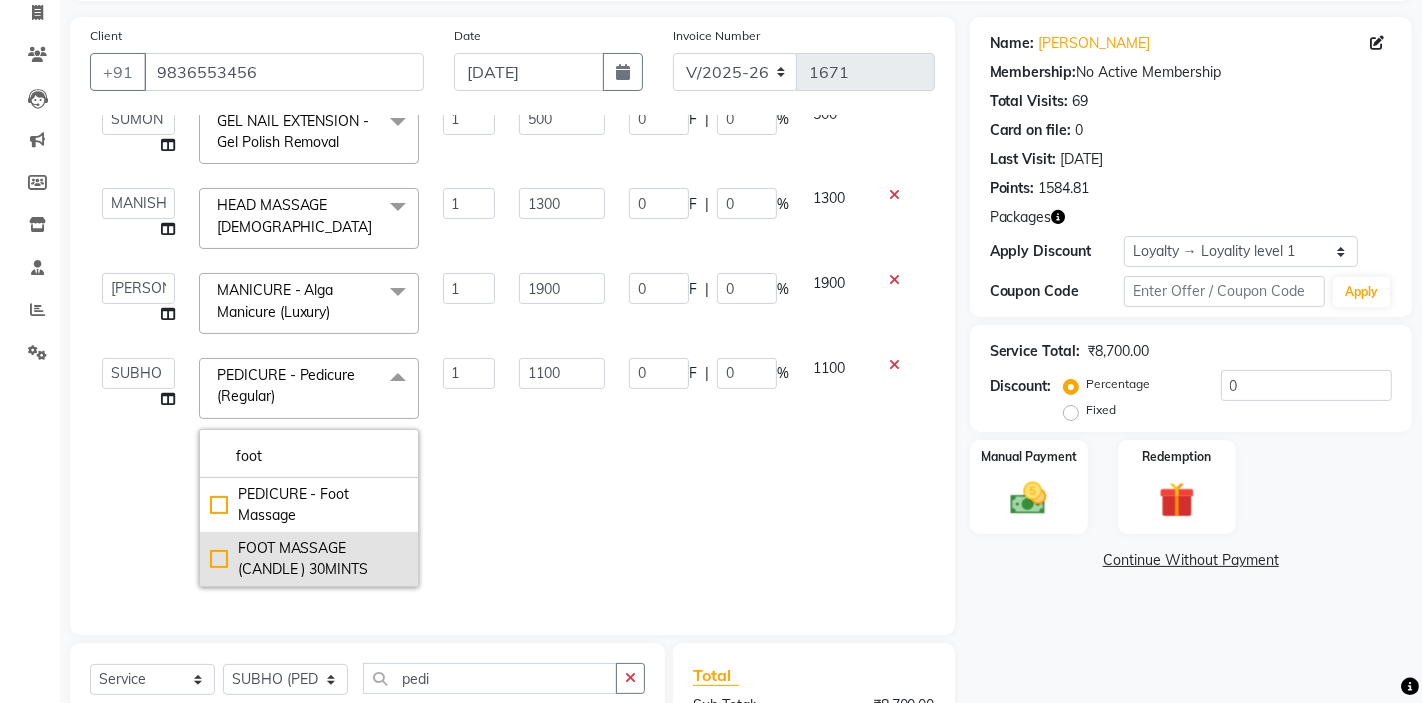 click on "FOOT MASSAGE (CANDLE ) 30MINTS" 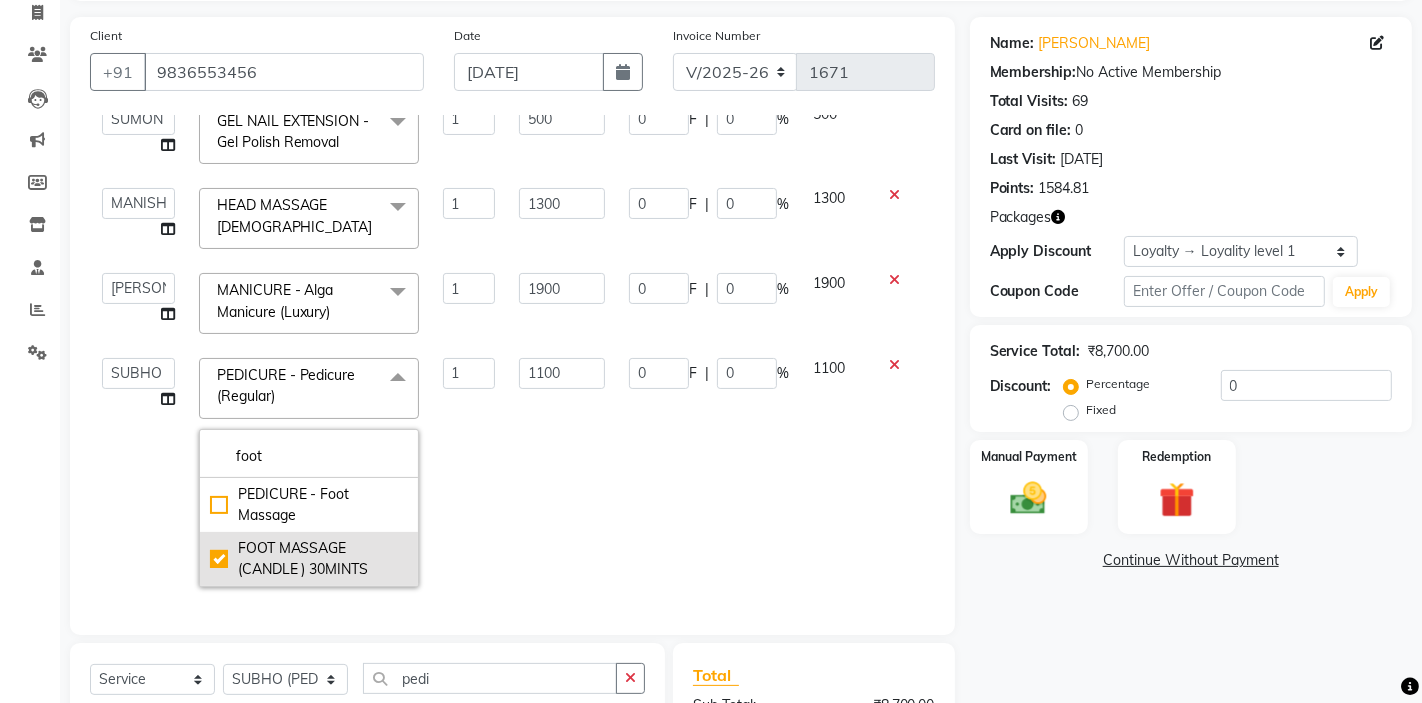 checkbox on "true" 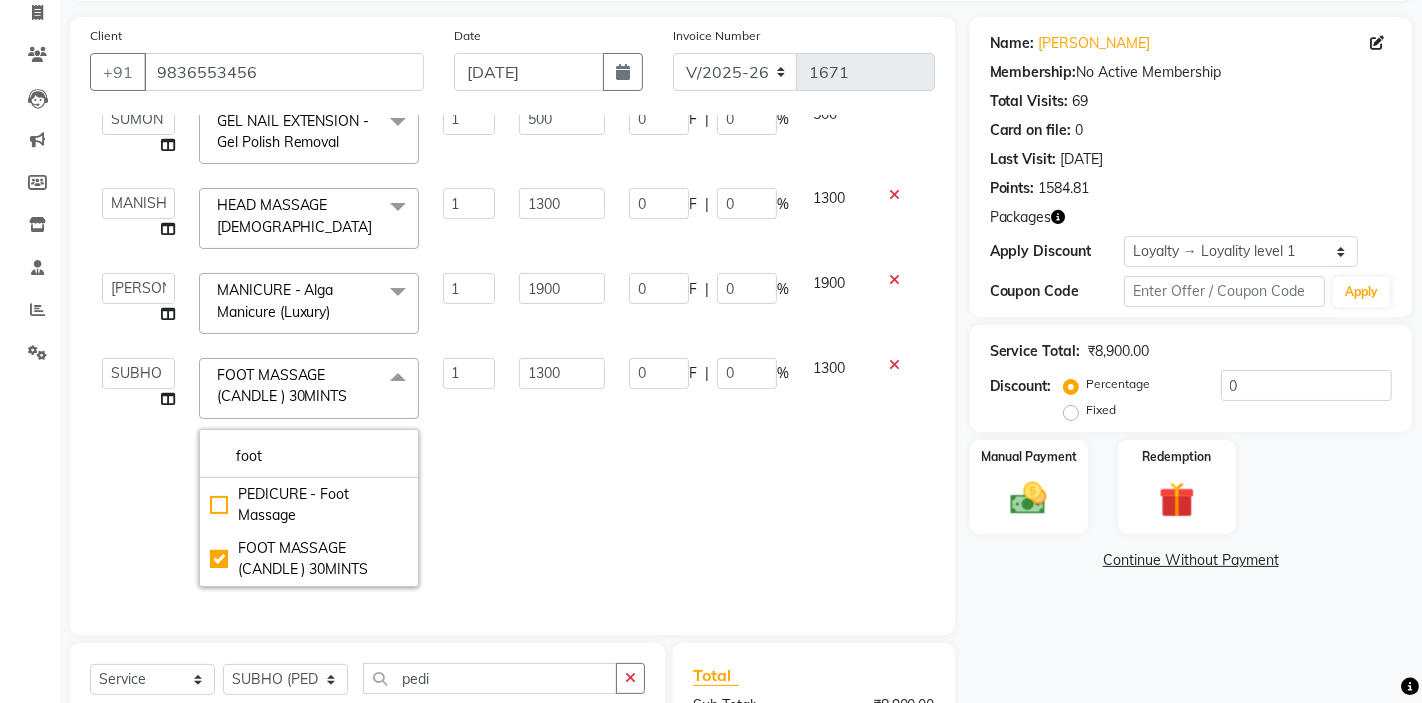 click on "1300" 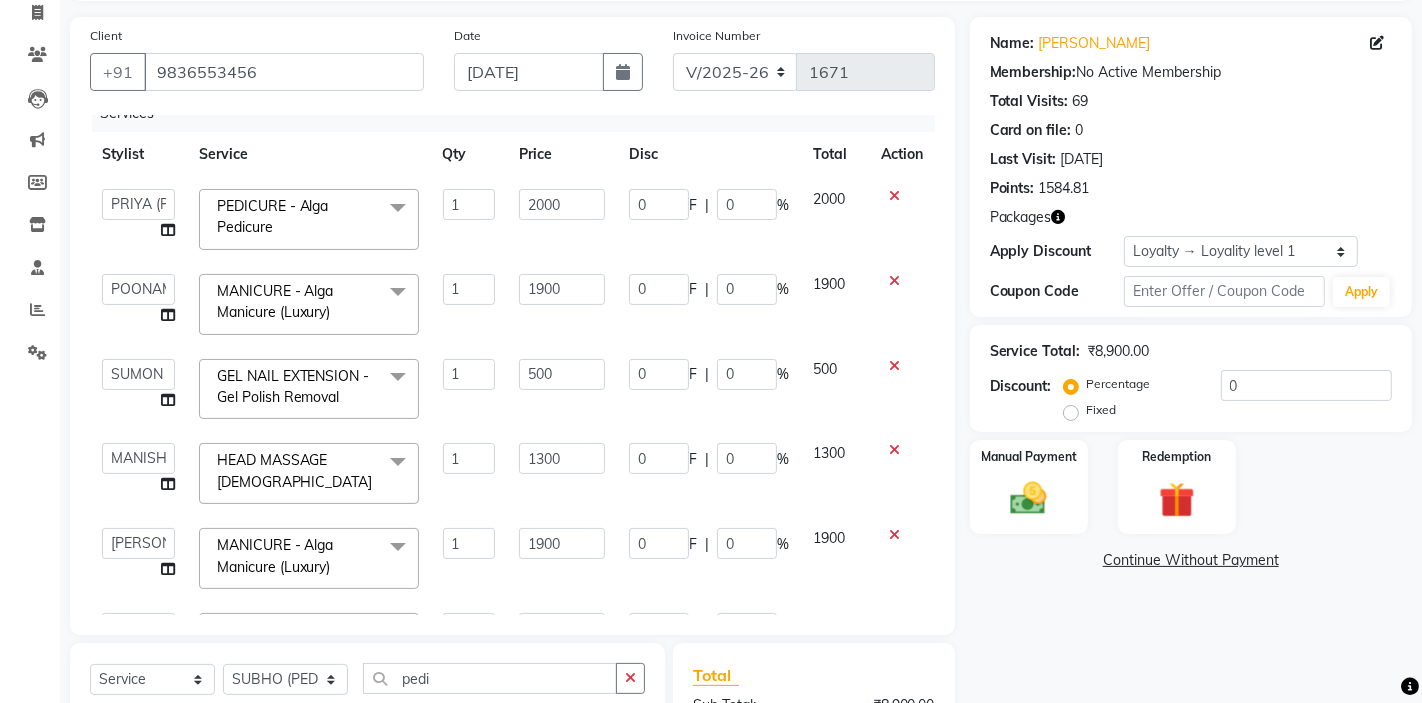 scroll, scrollTop: 107, scrollLeft: 0, axis: vertical 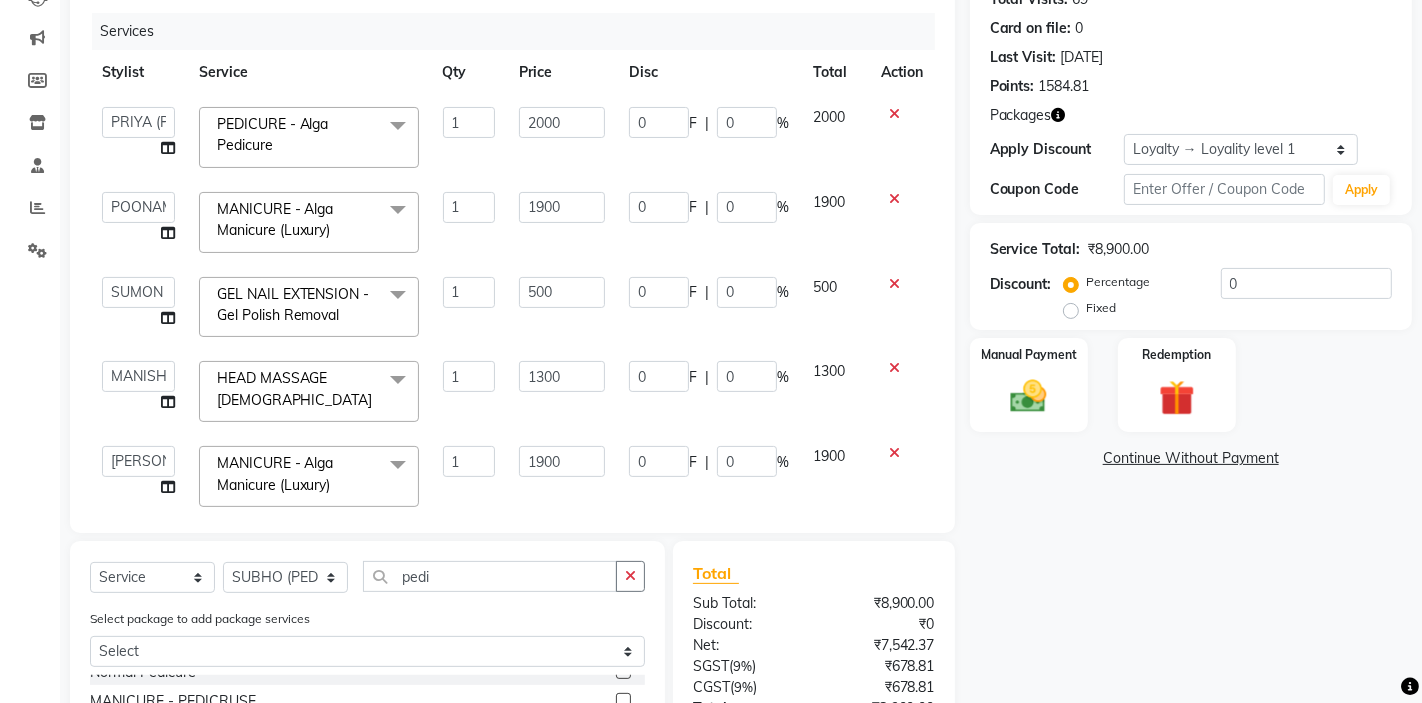 click on "GEL NAIL EXTENSION  - Gel Polish Removal  x" 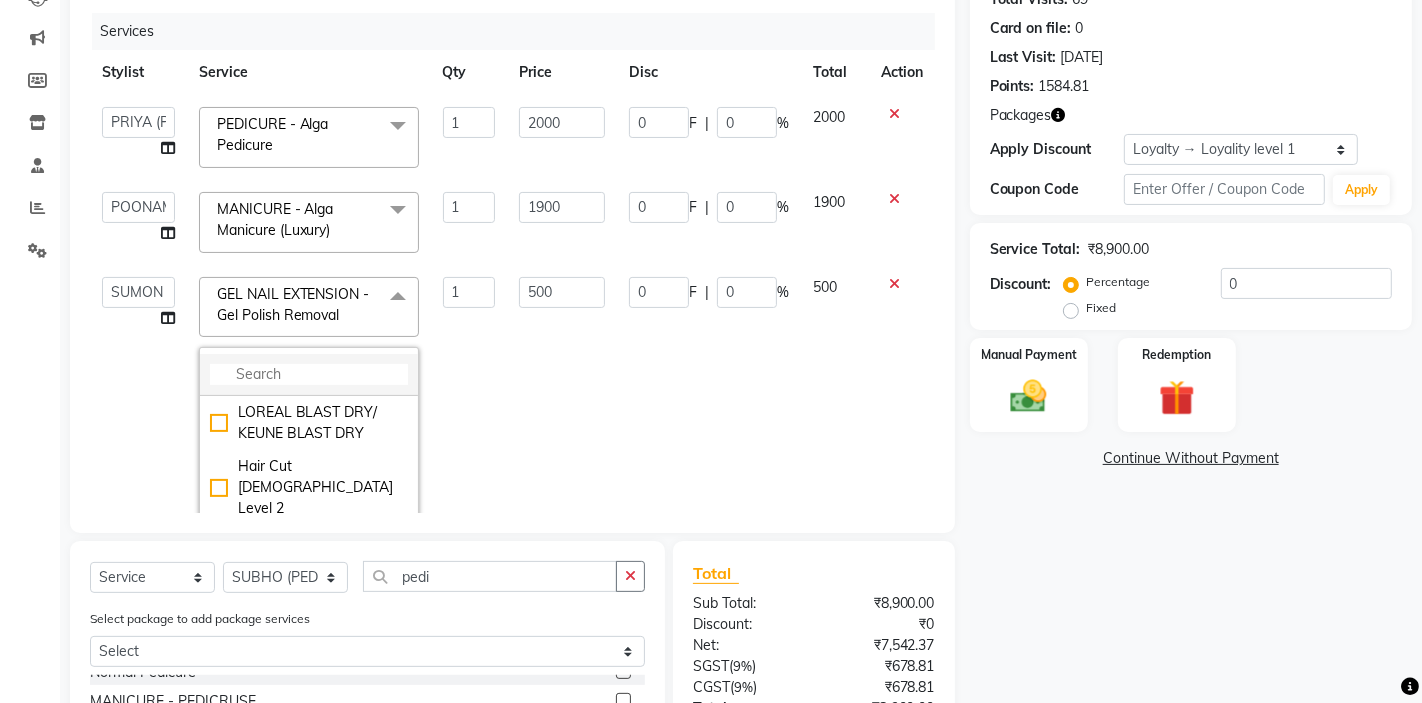 click 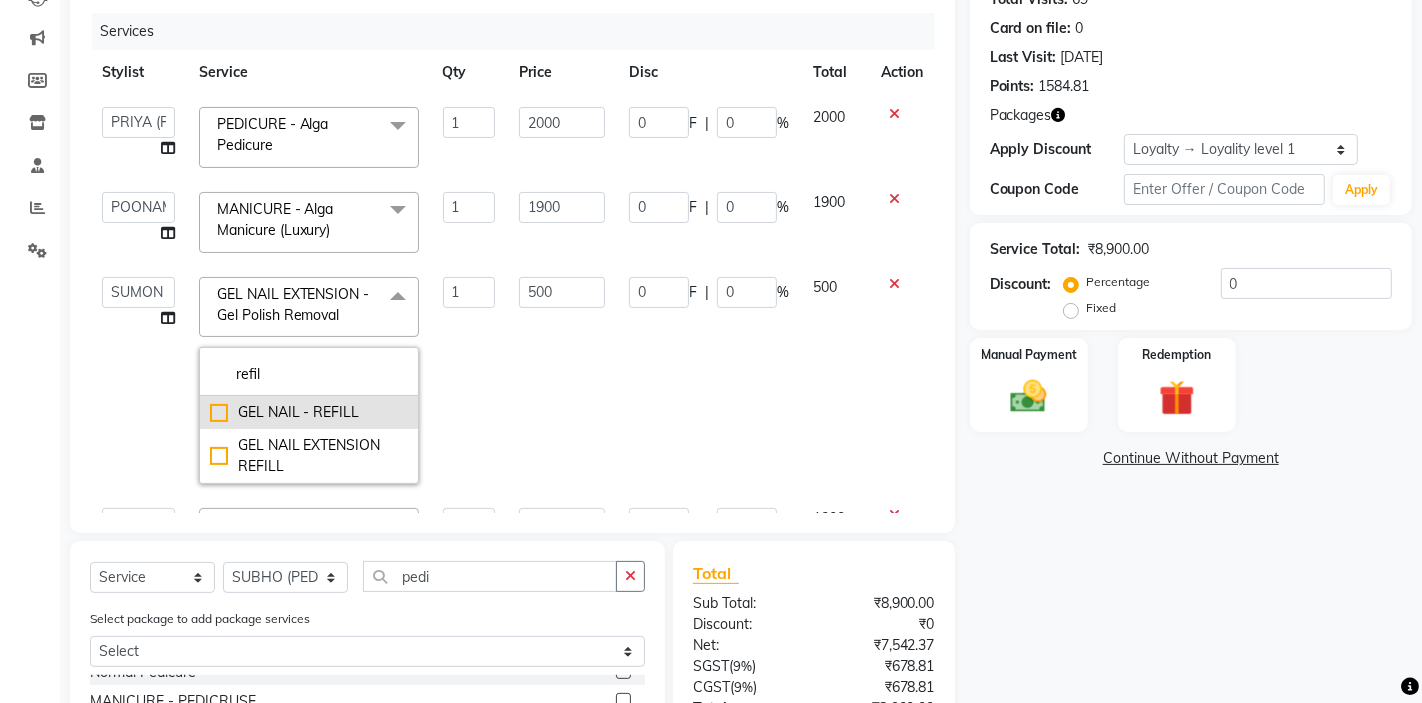 type on "refil" 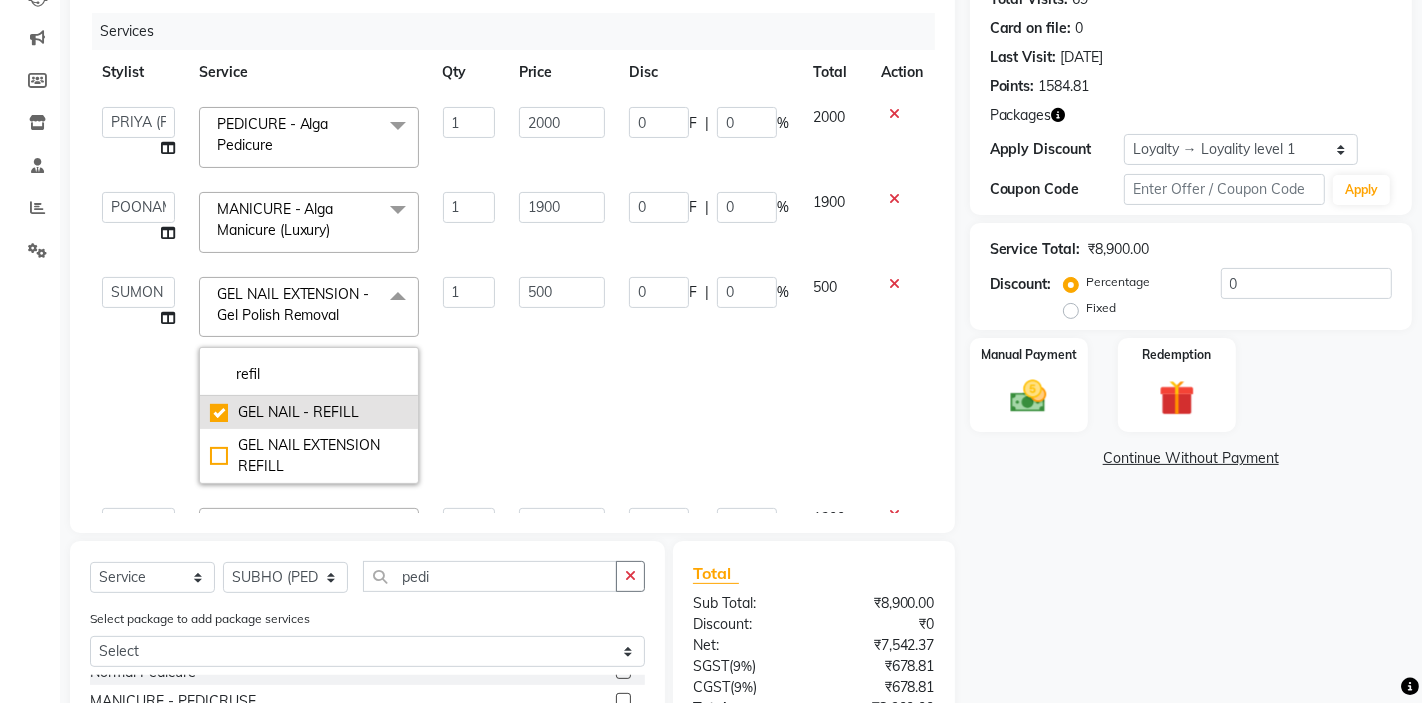 type on "1300" 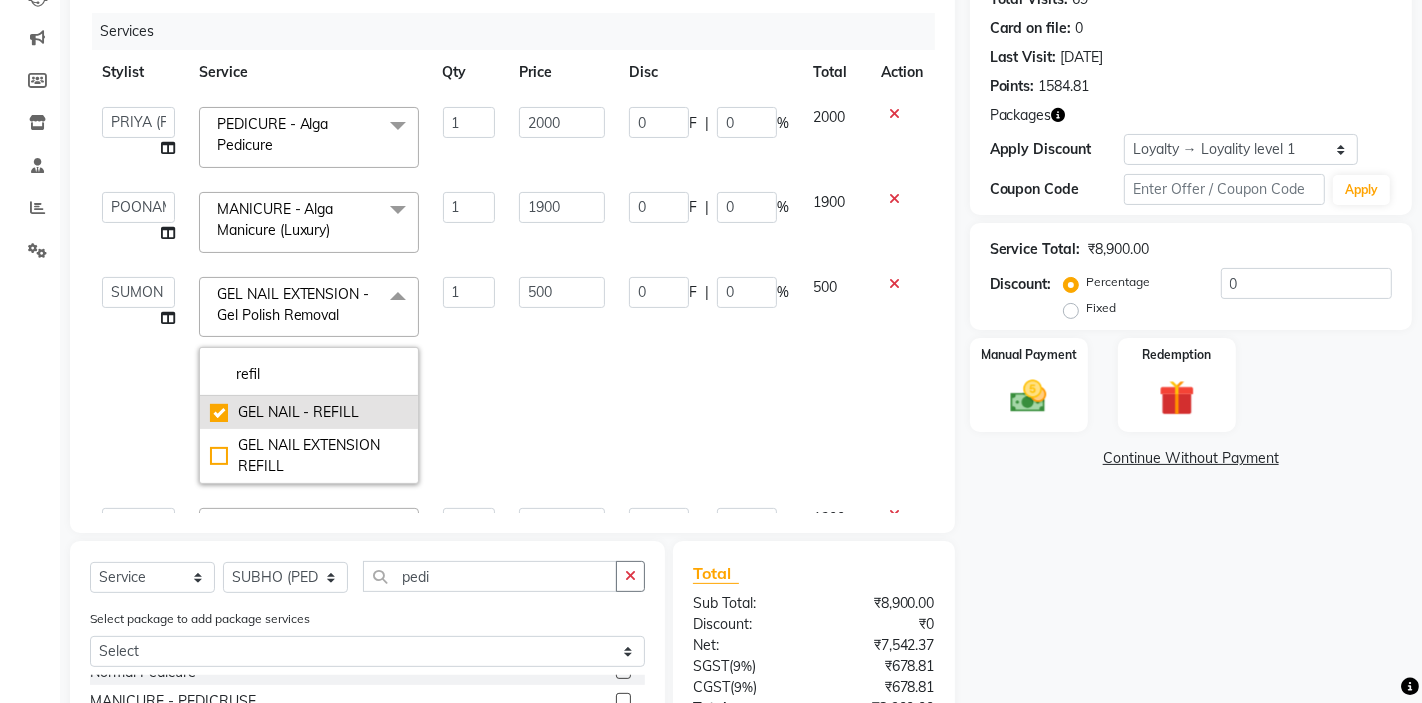 checkbox on "true" 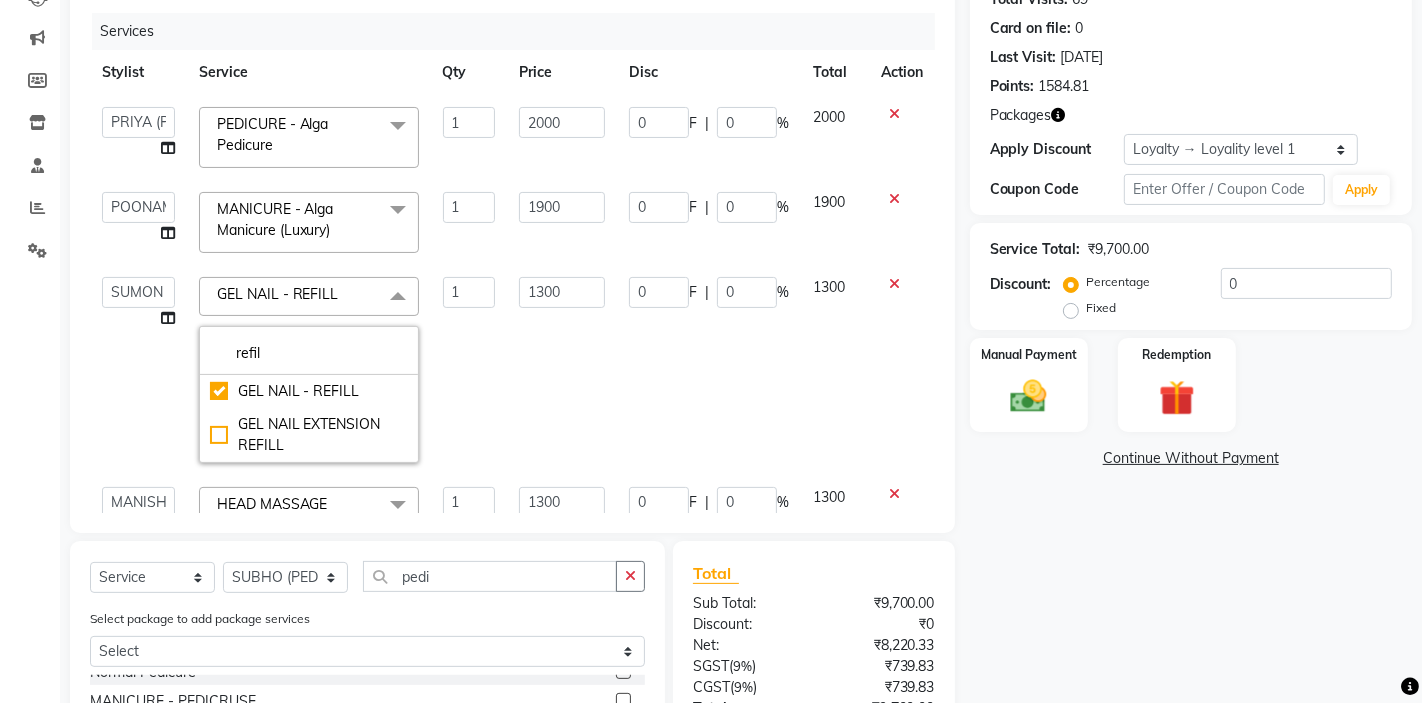 click on "0 F | 0 %" 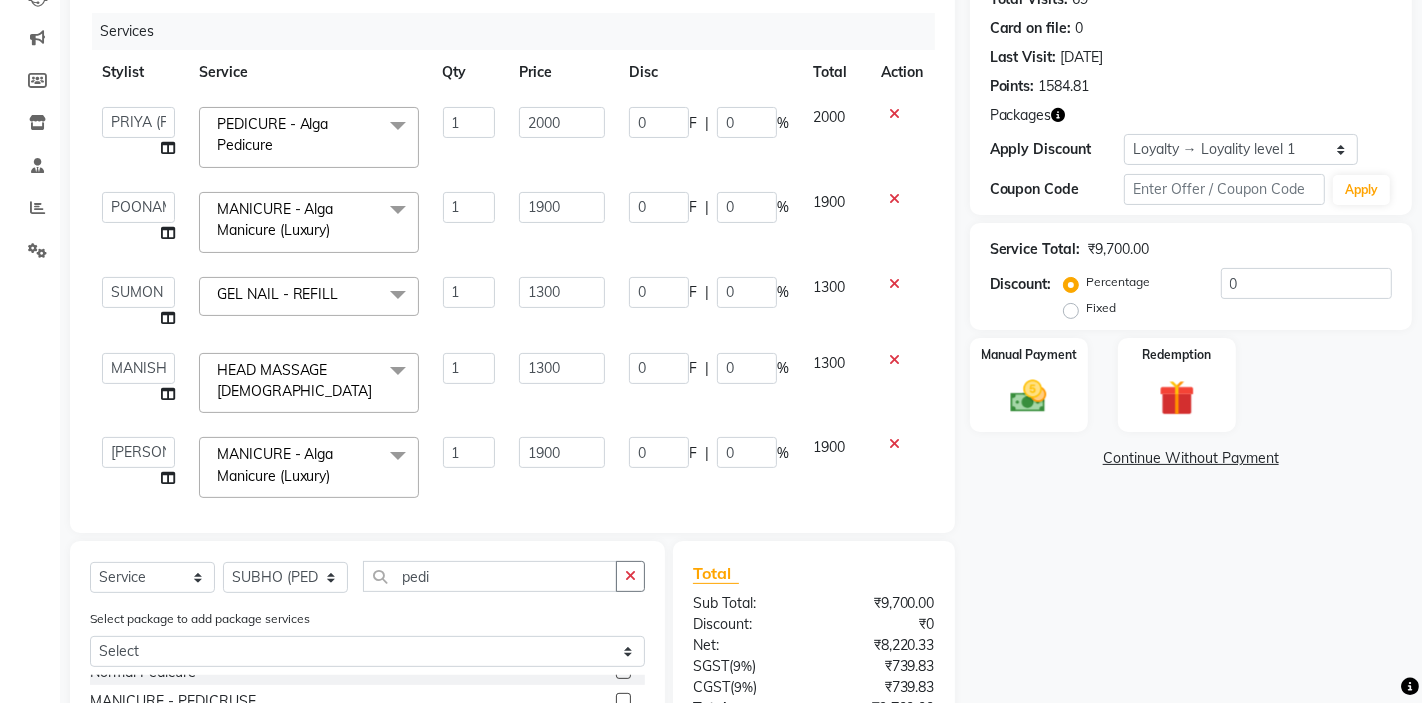 scroll, scrollTop: 98, scrollLeft: 0, axis: vertical 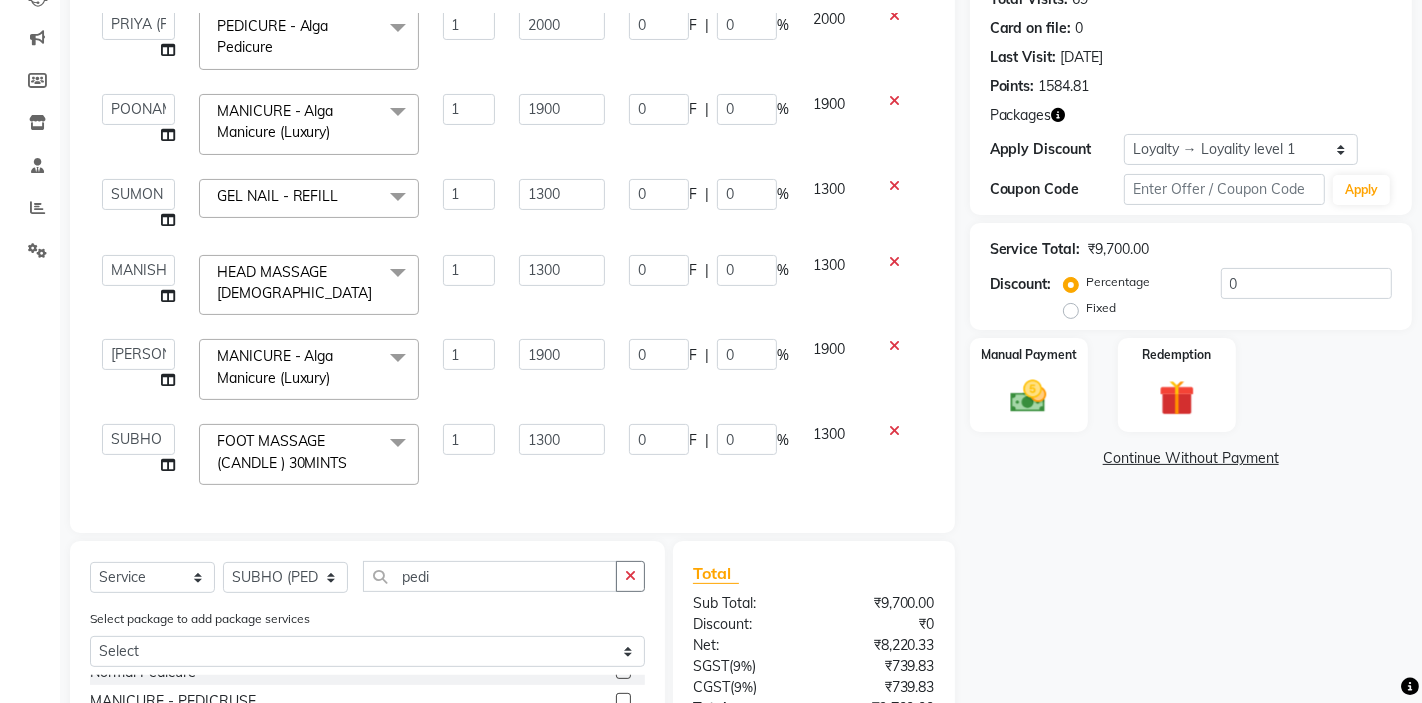 click on "MANICURE - Alga Manicure (Luxury)" 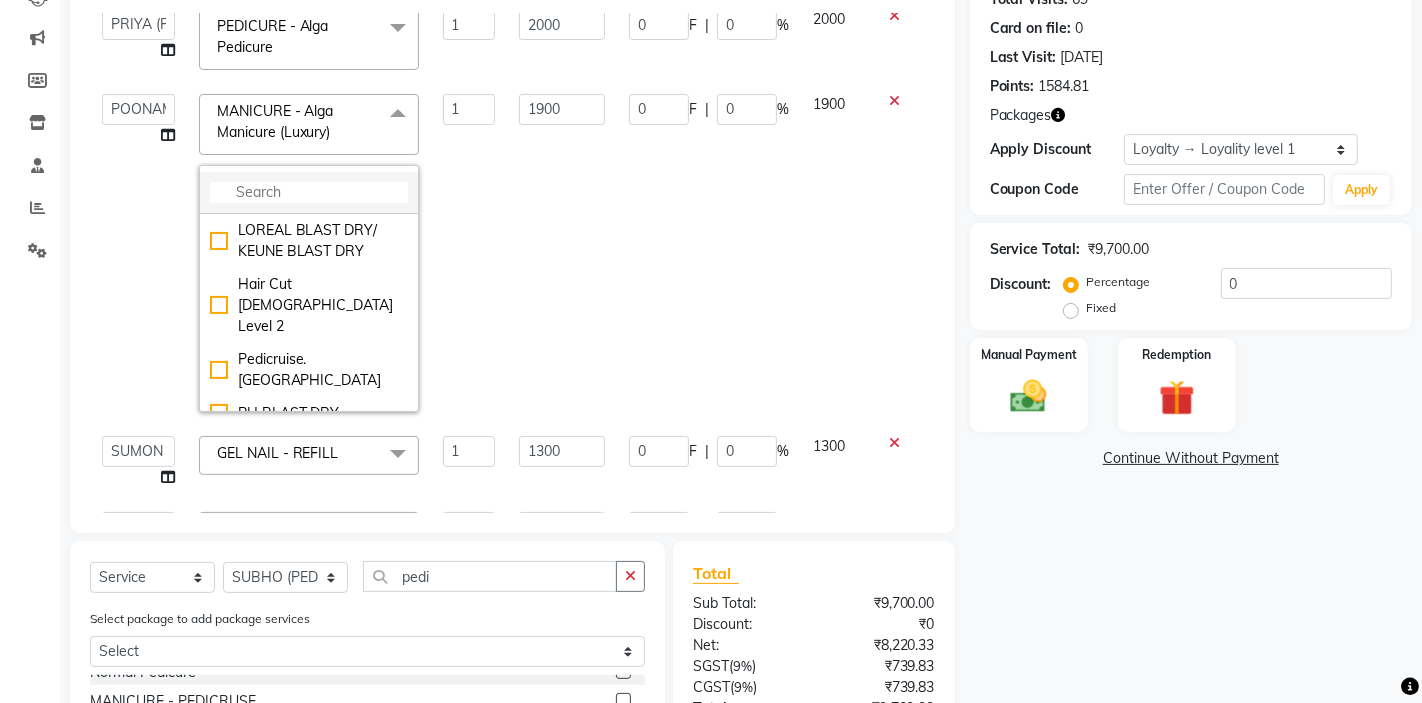 click 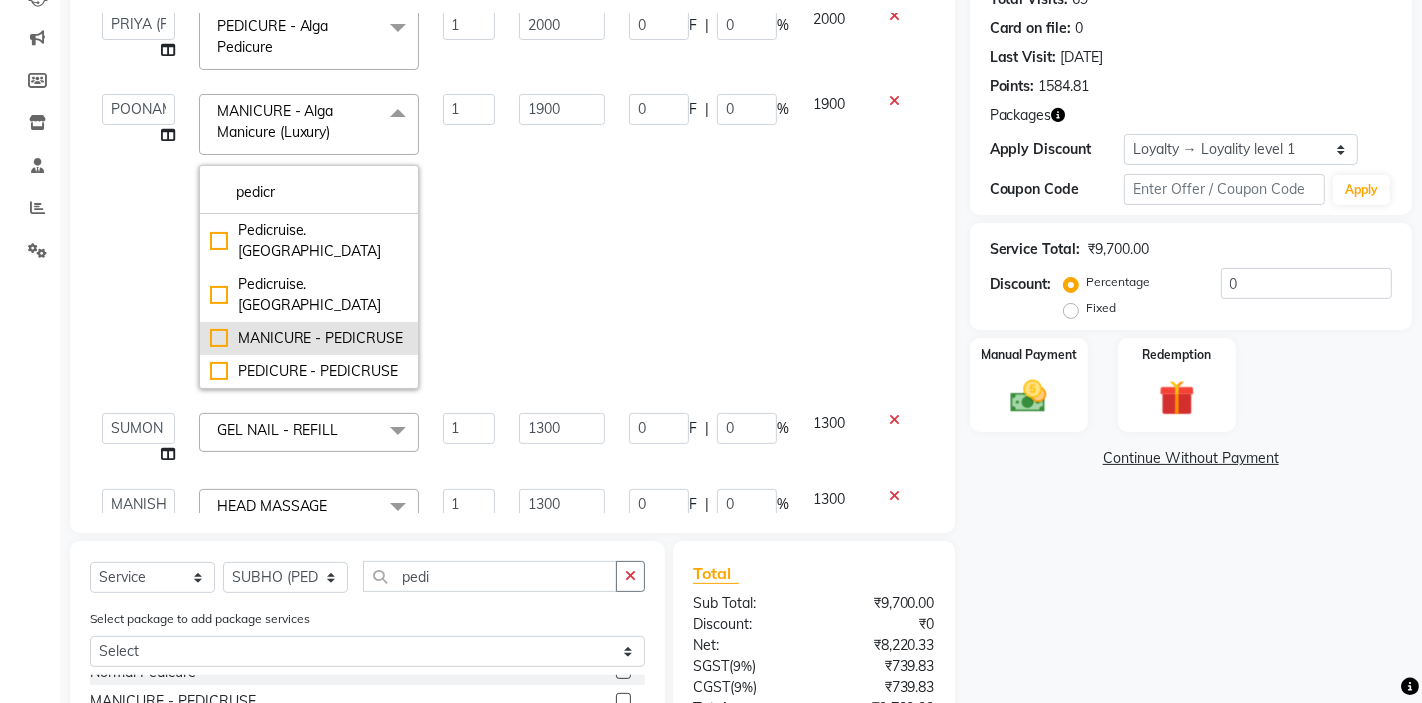 type on "pedicr" 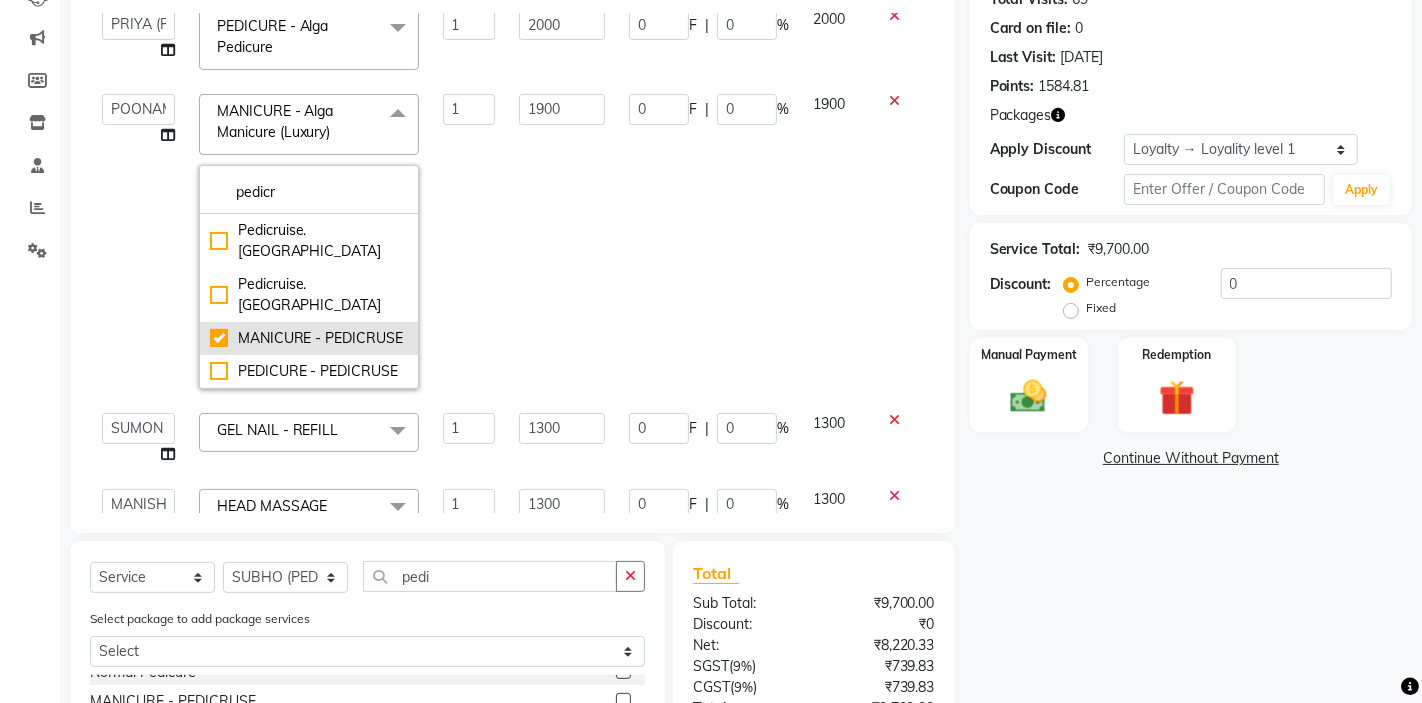 type on "1600" 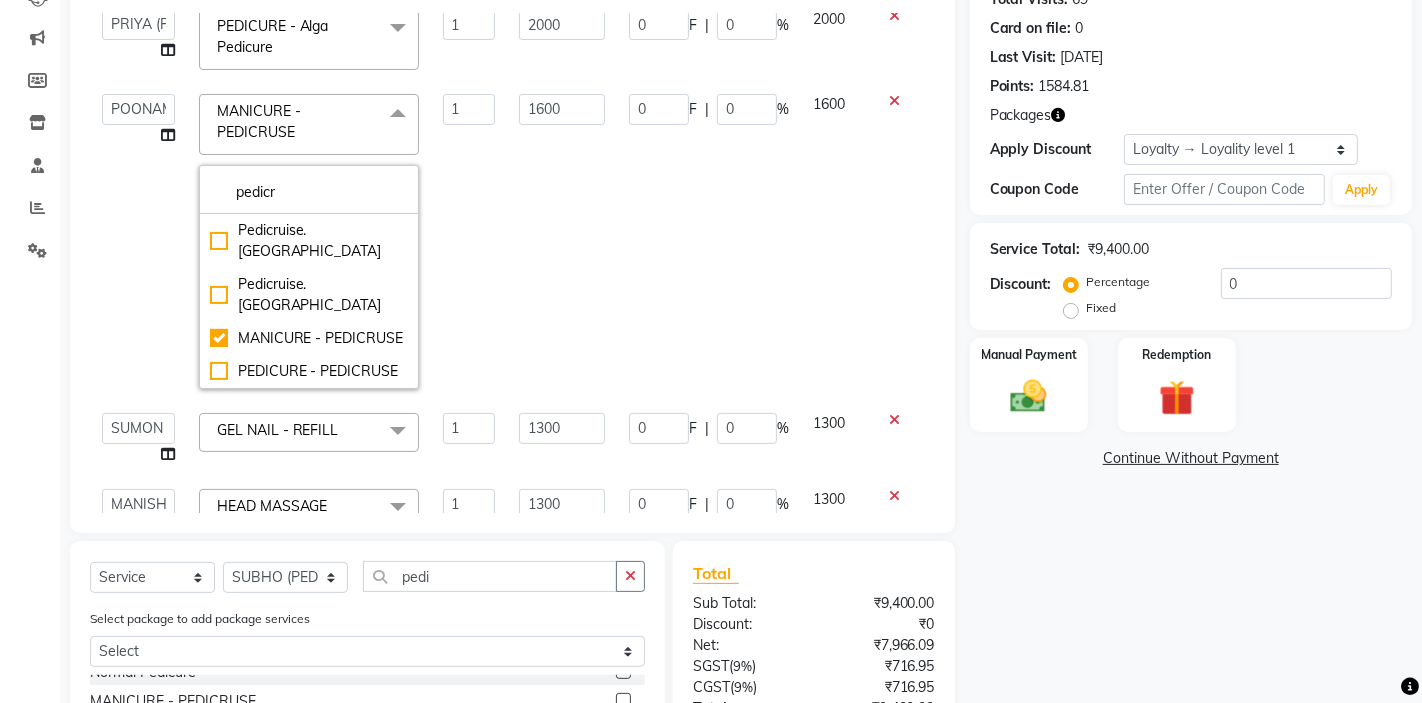 click on "1600" 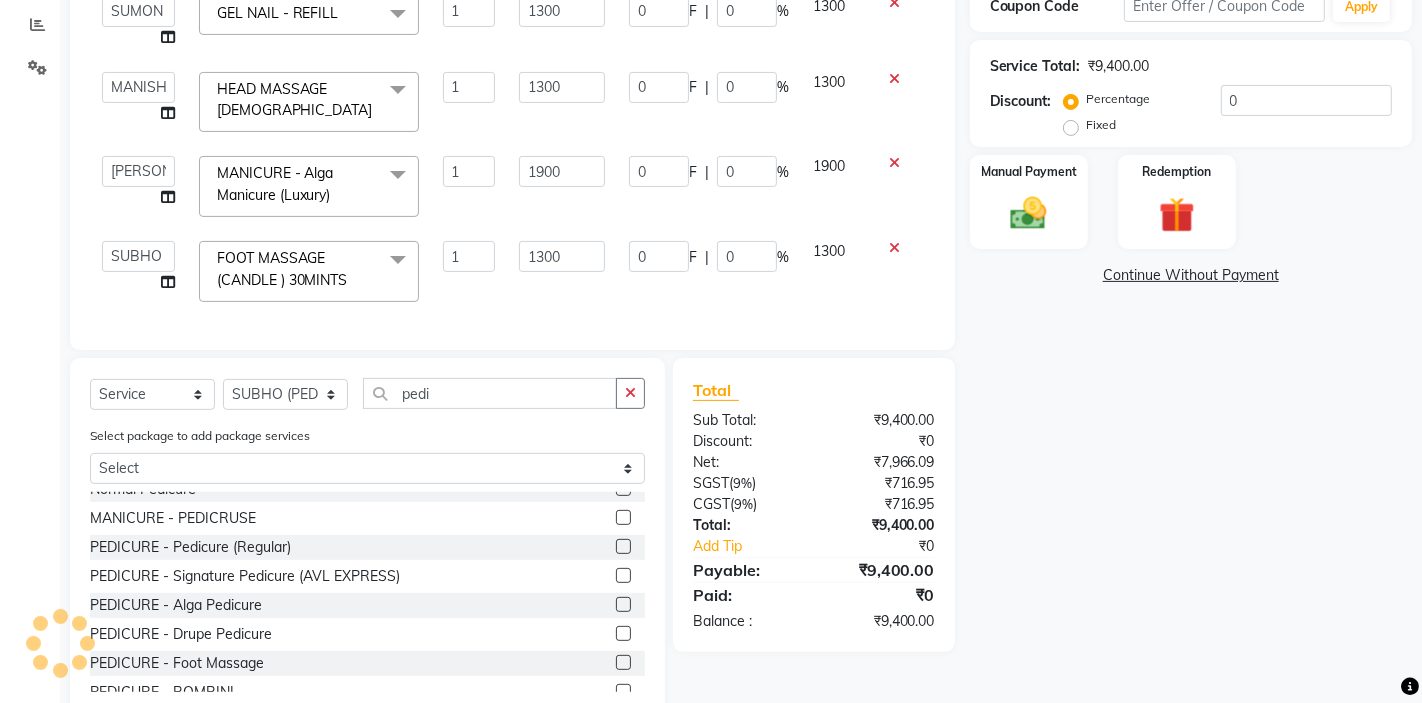 scroll, scrollTop: 465, scrollLeft: 0, axis: vertical 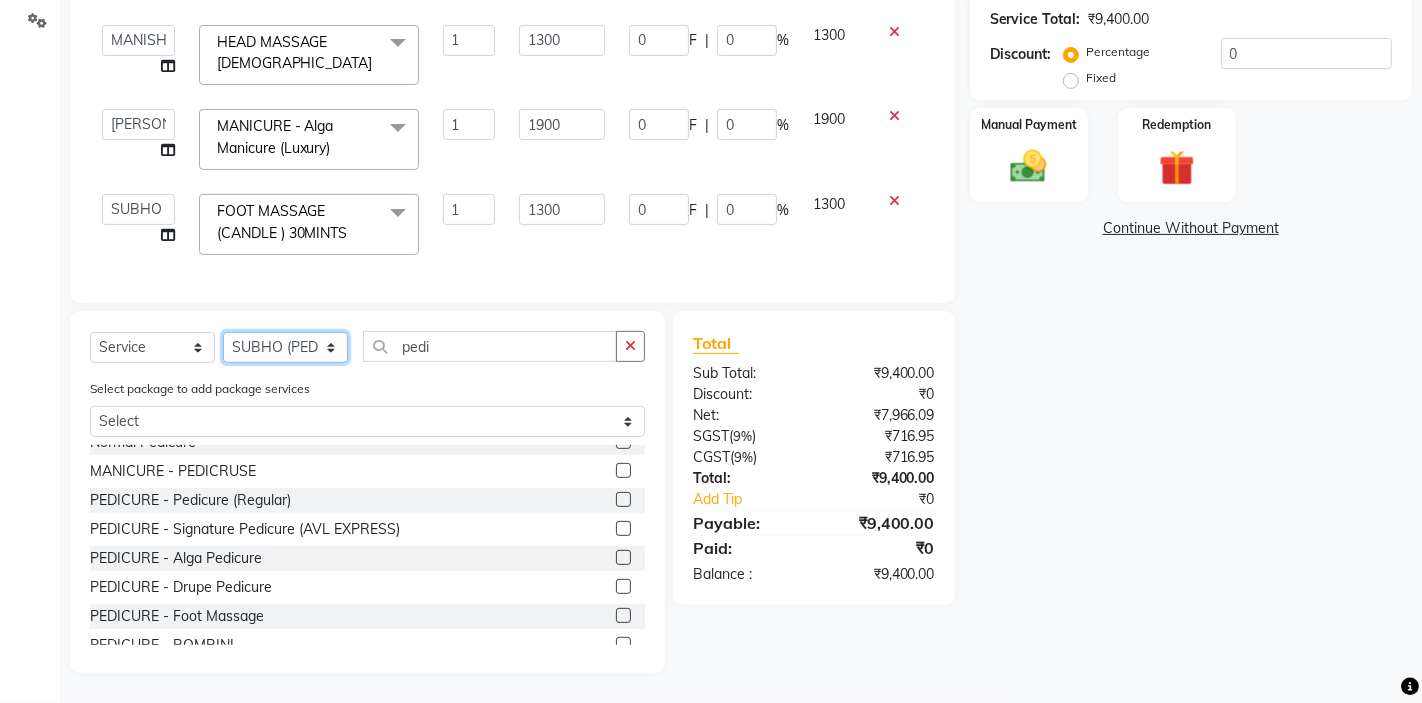 click on "Select Stylist AKTAR (level-1) ARZOO (level-2) BHARAT BUNNY (level-1) FAIZAL (level-2) FARJANA INJAMAM MANISH (level-1) MANJAR (Level-2) NUPUR (SKIN) POONAM PRIYA (PEDI) ROHAN RAI ROHIT  Salon82 saltlake SOMA DEY SUBHO (PEDI) SUJIT SUKLA (SKIN) SUMON (NAILS)" 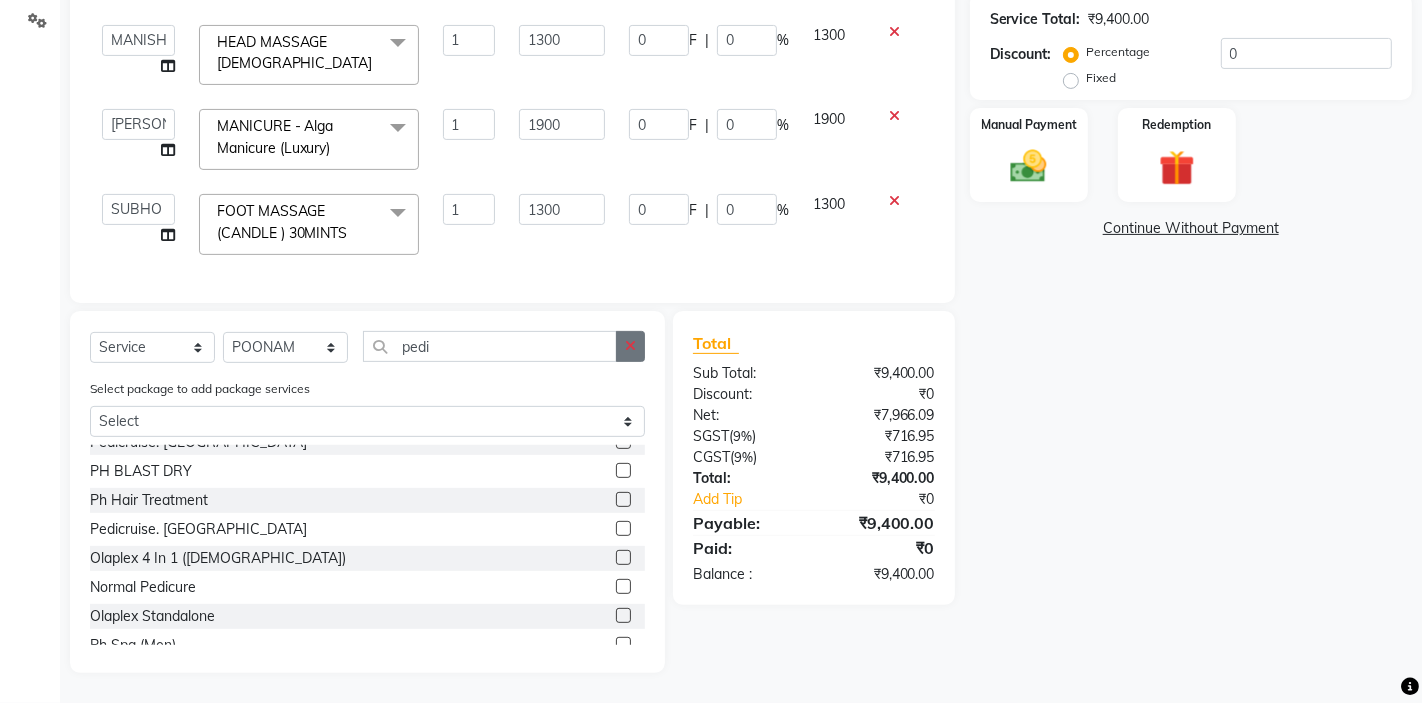 click 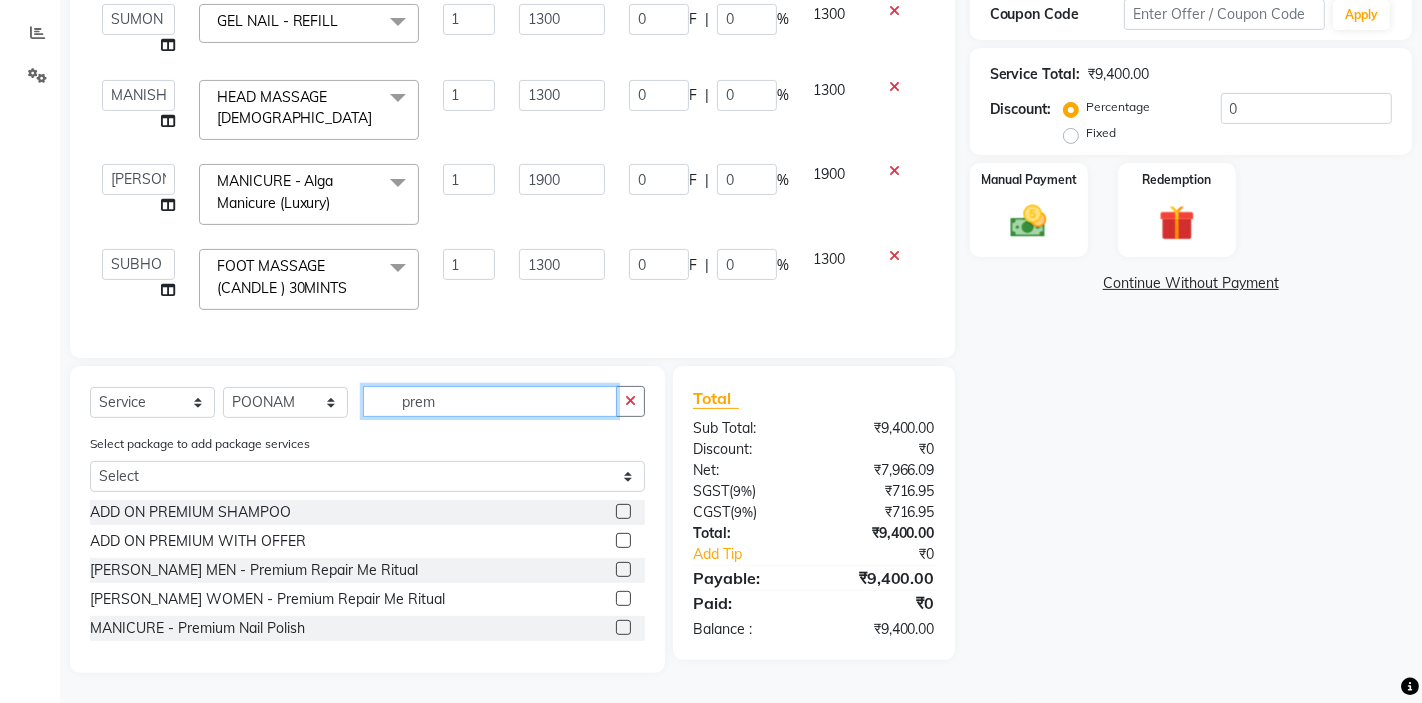 scroll, scrollTop: 0, scrollLeft: 0, axis: both 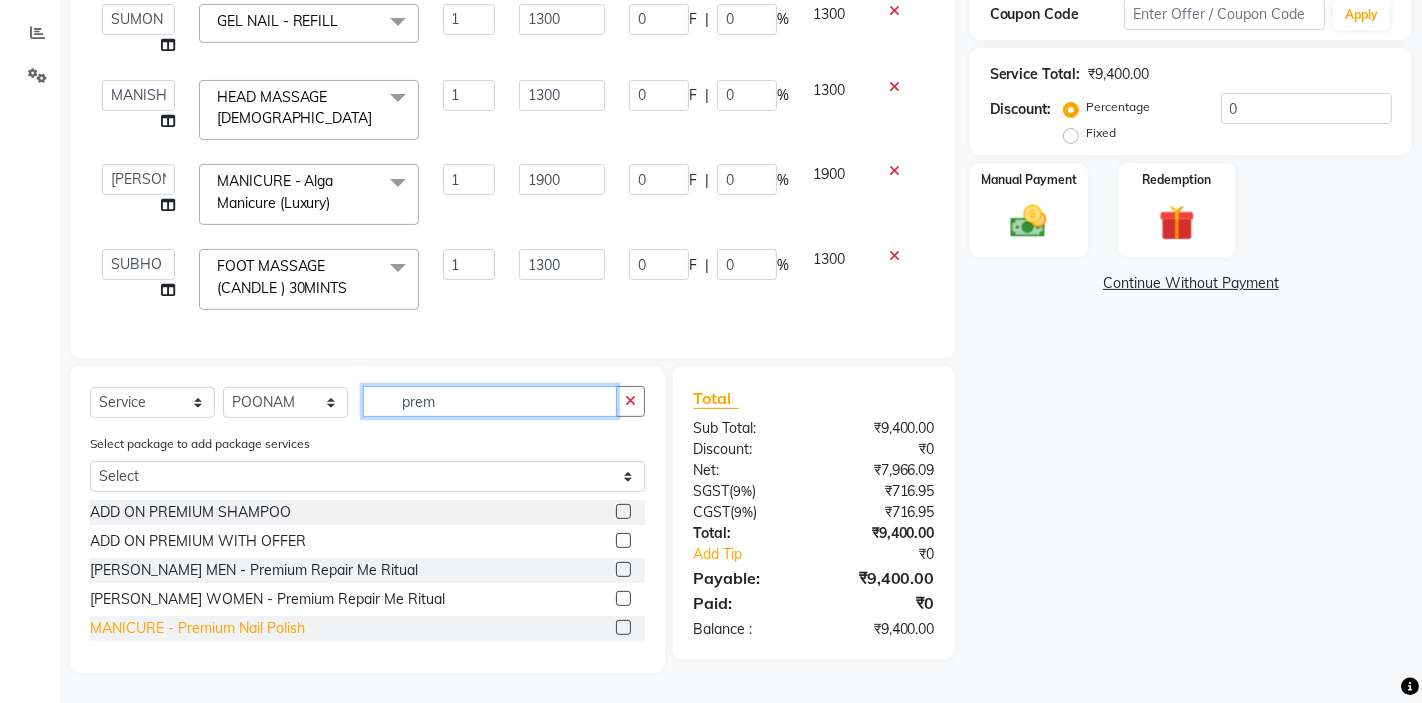 type on "prem" 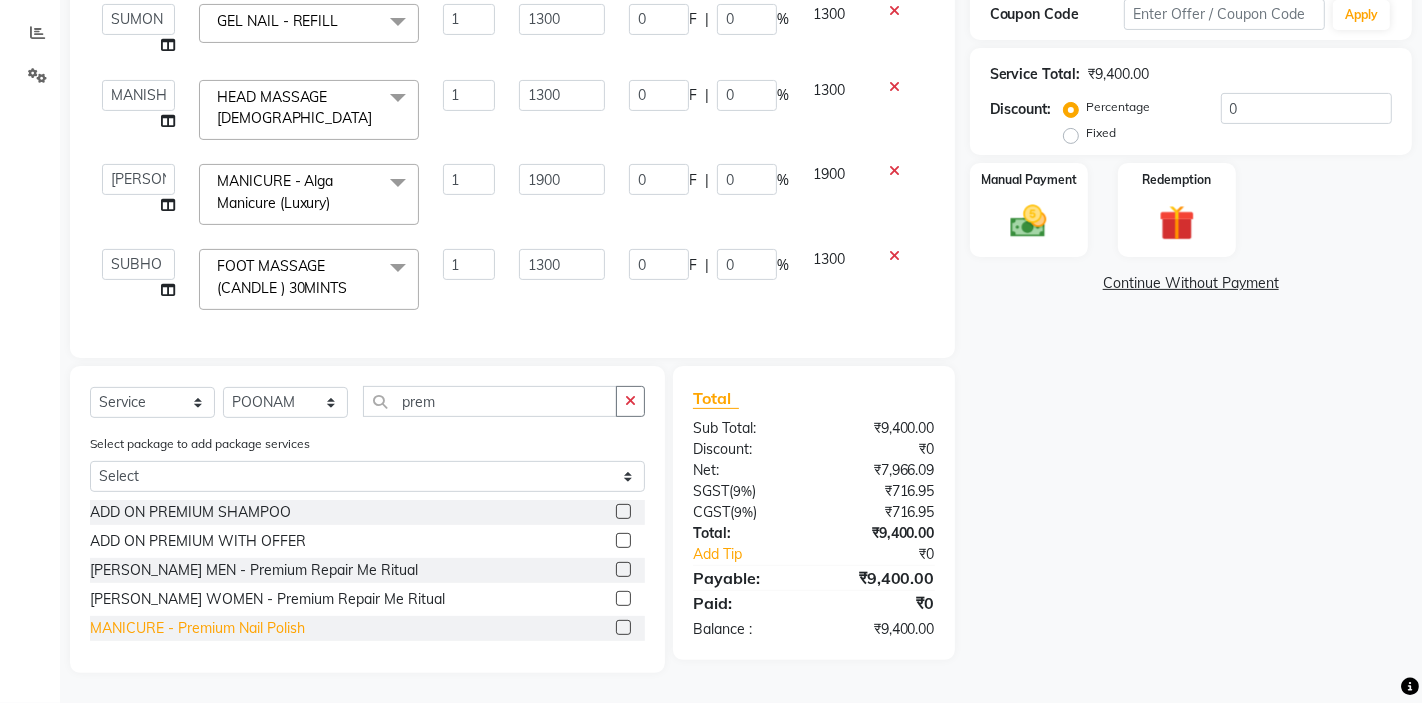 click on "MANICURE - Premium Nail Polish" 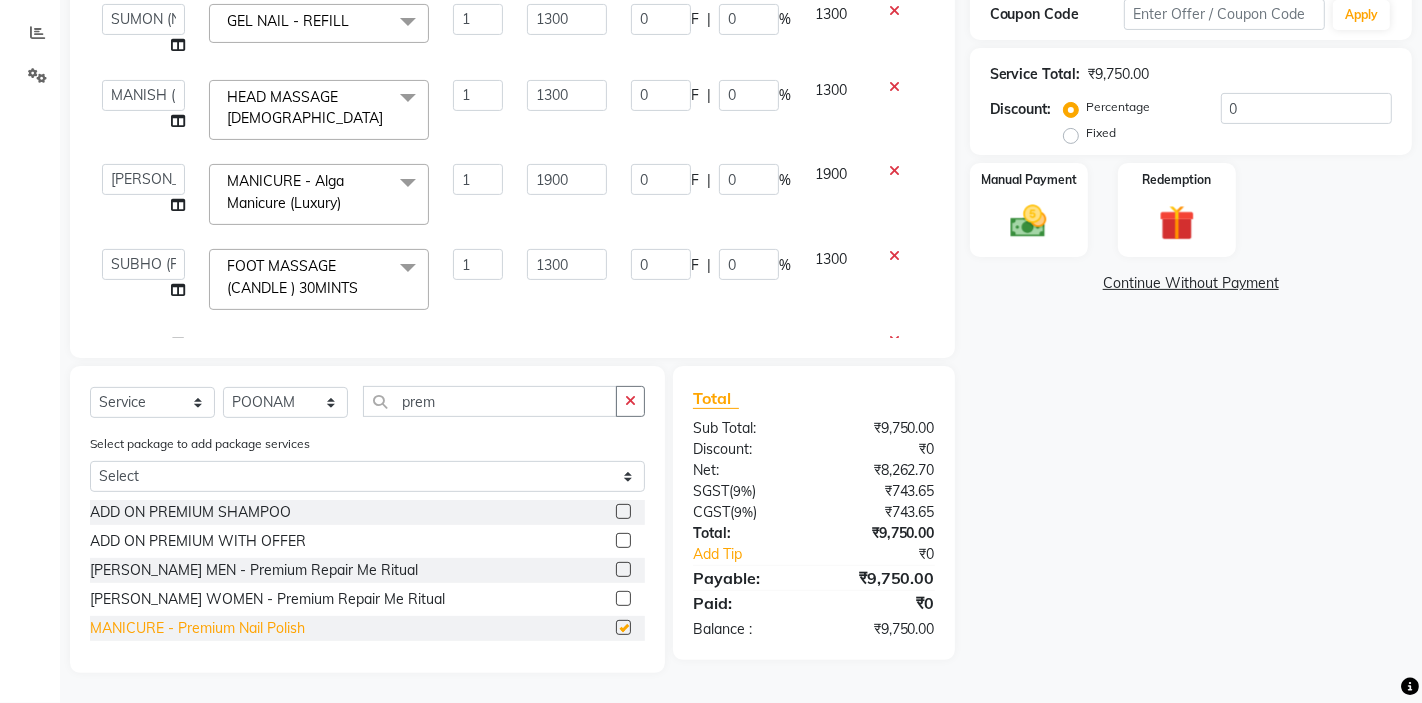 checkbox on "false" 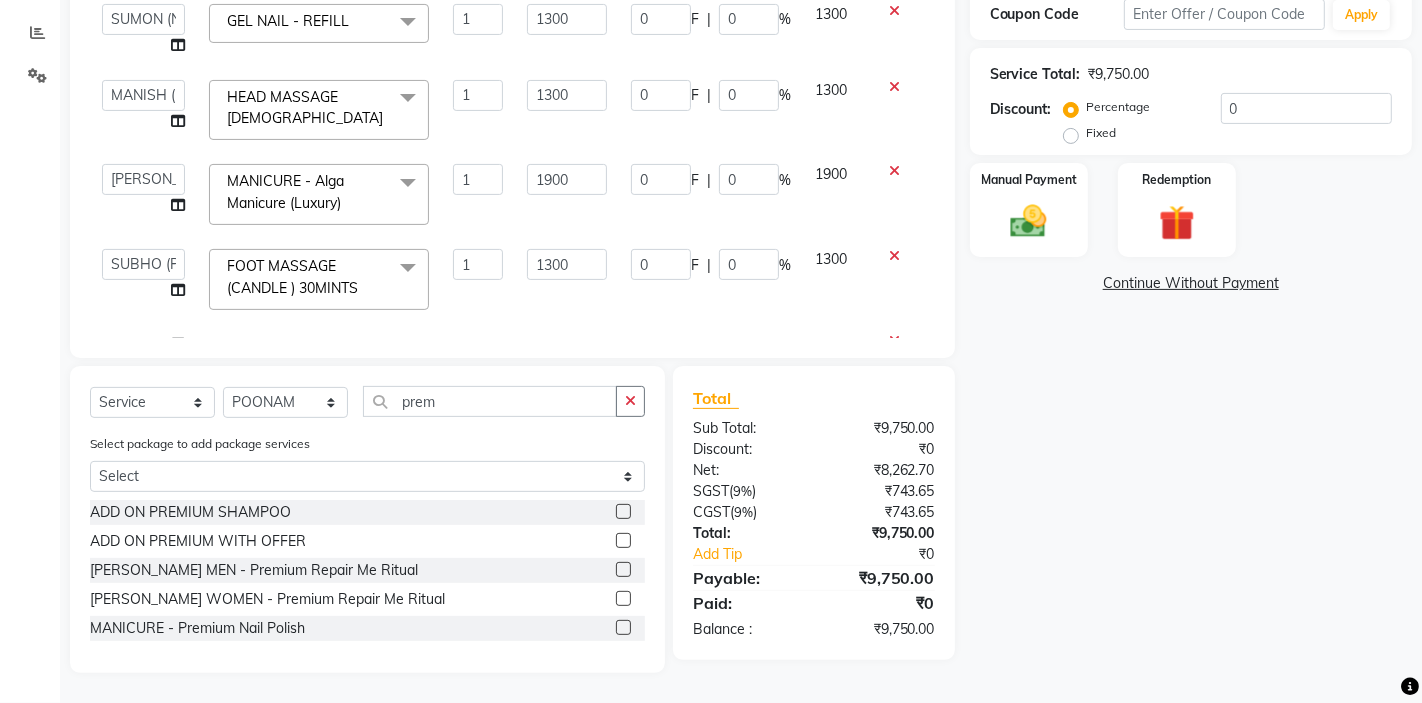 scroll, scrollTop: 144, scrollLeft: 0, axis: vertical 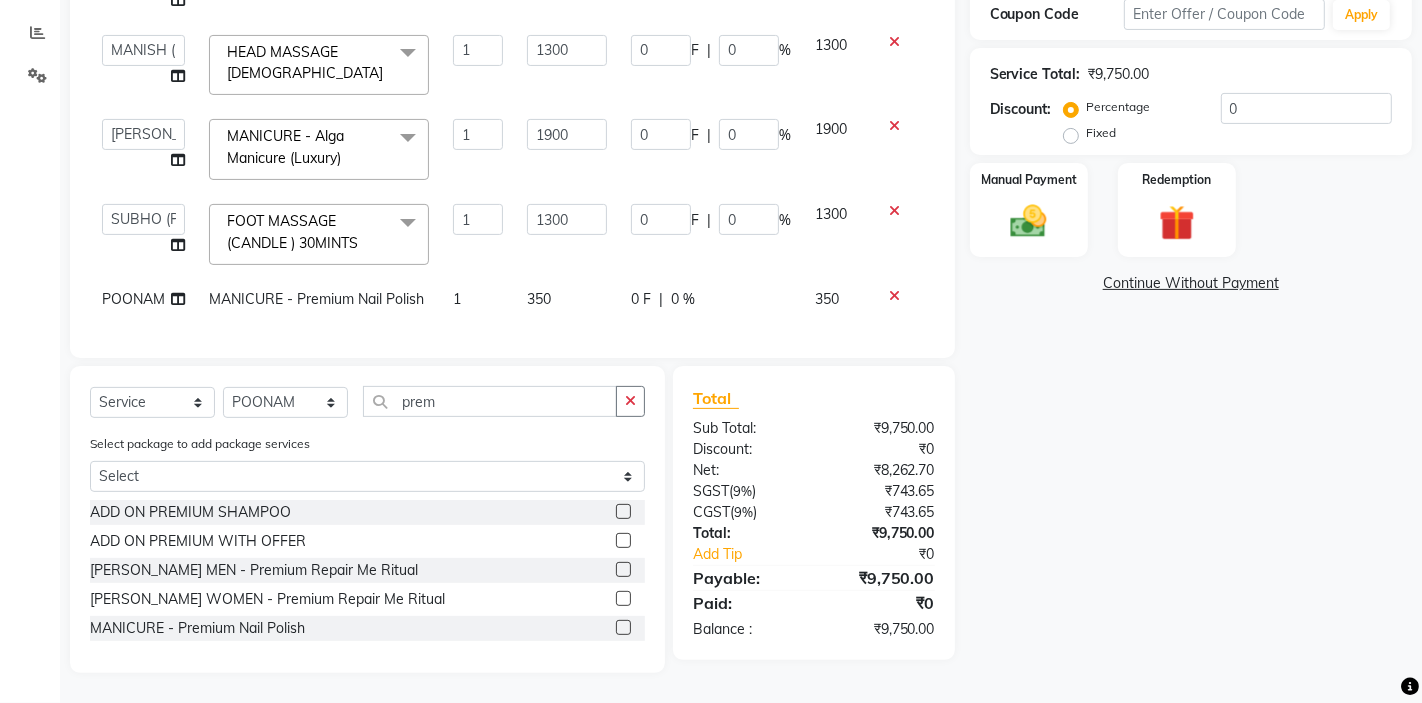 click on "MANICURE - Premium Nail Polish" 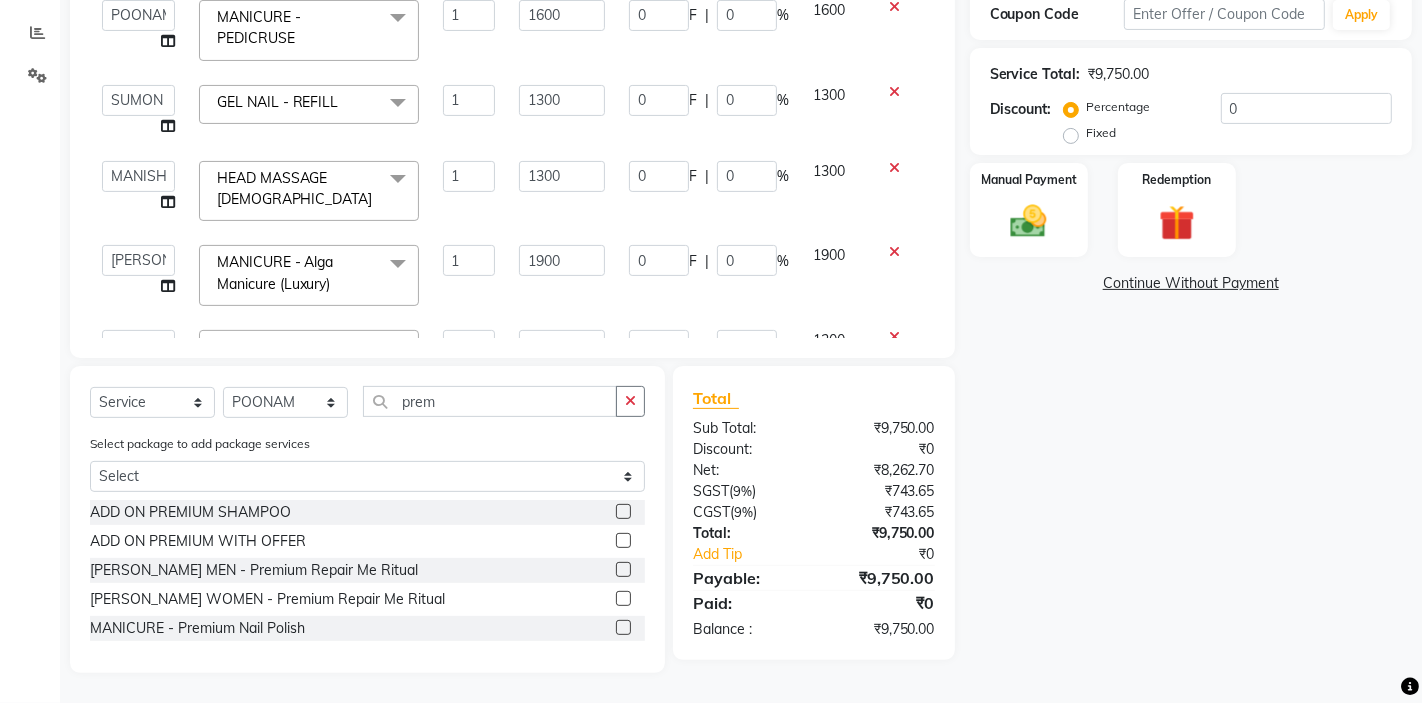 scroll, scrollTop: 0, scrollLeft: 0, axis: both 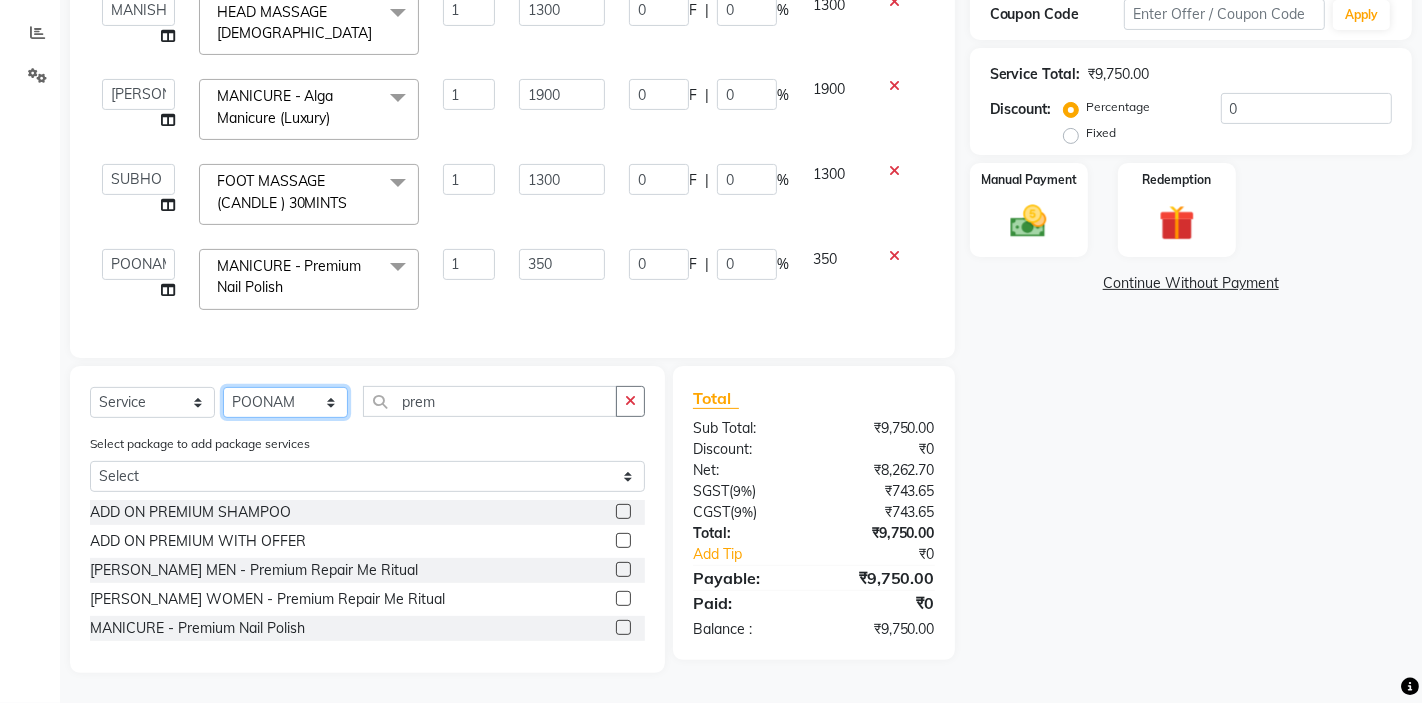 click on "Select Stylist AKTAR (level-1) ARZOO (level-2) BHARAT BUNNY (level-1) FAIZAL (level-2) FARJANA INJAMAM MANISH (level-1) MANJAR (Level-2) NUPUR (SKIN) POONAM PRIYA (PEDI) ROHAN RAI ROHIT  Salon82 saltlake SOMA DEY SUBHO (PEDI) SUJIT SUKLA (SKIN) SUMON (NAILS)" 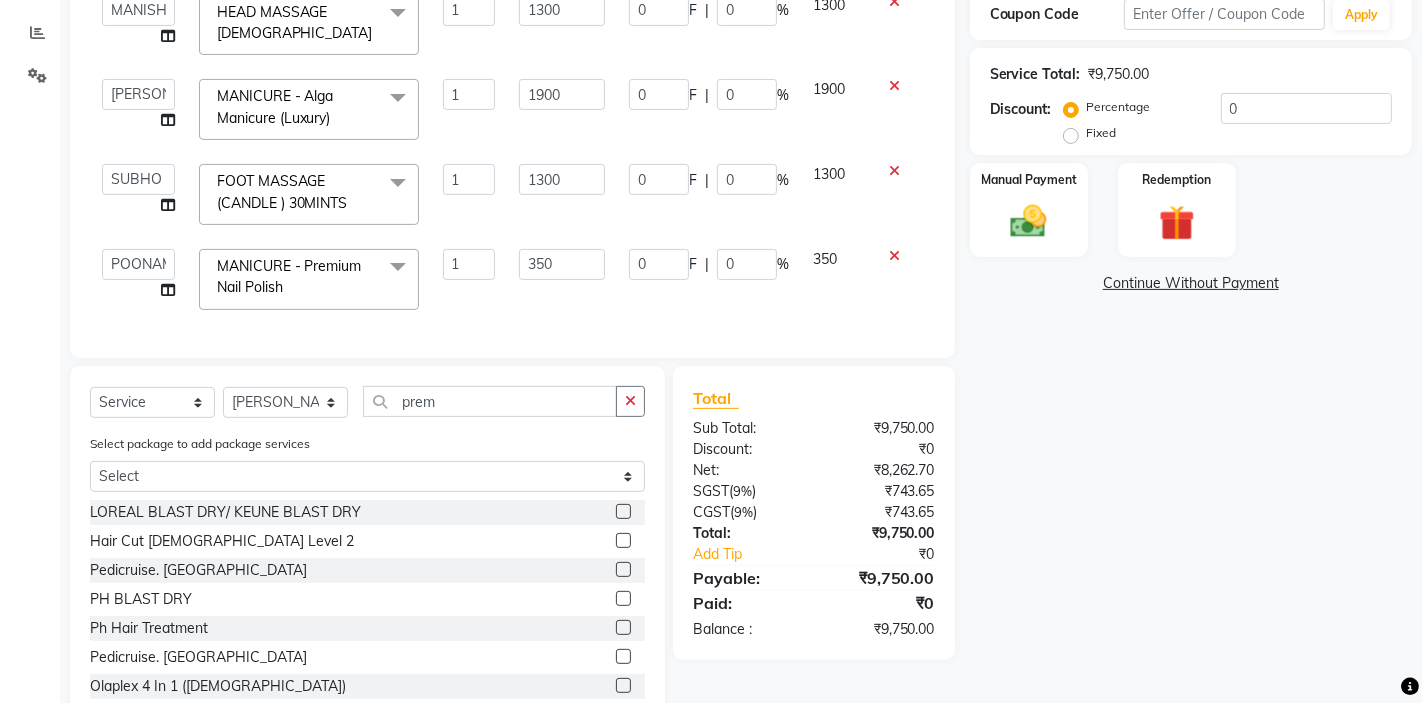 click 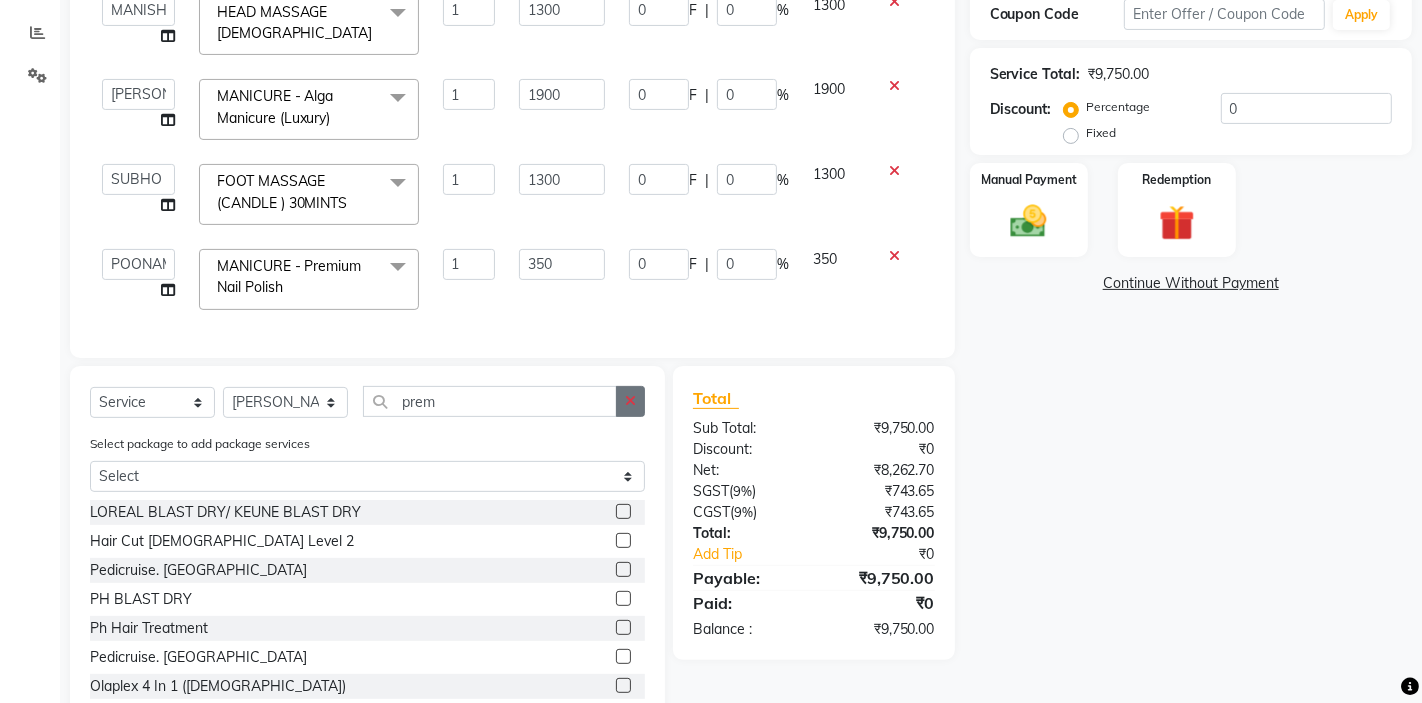 click 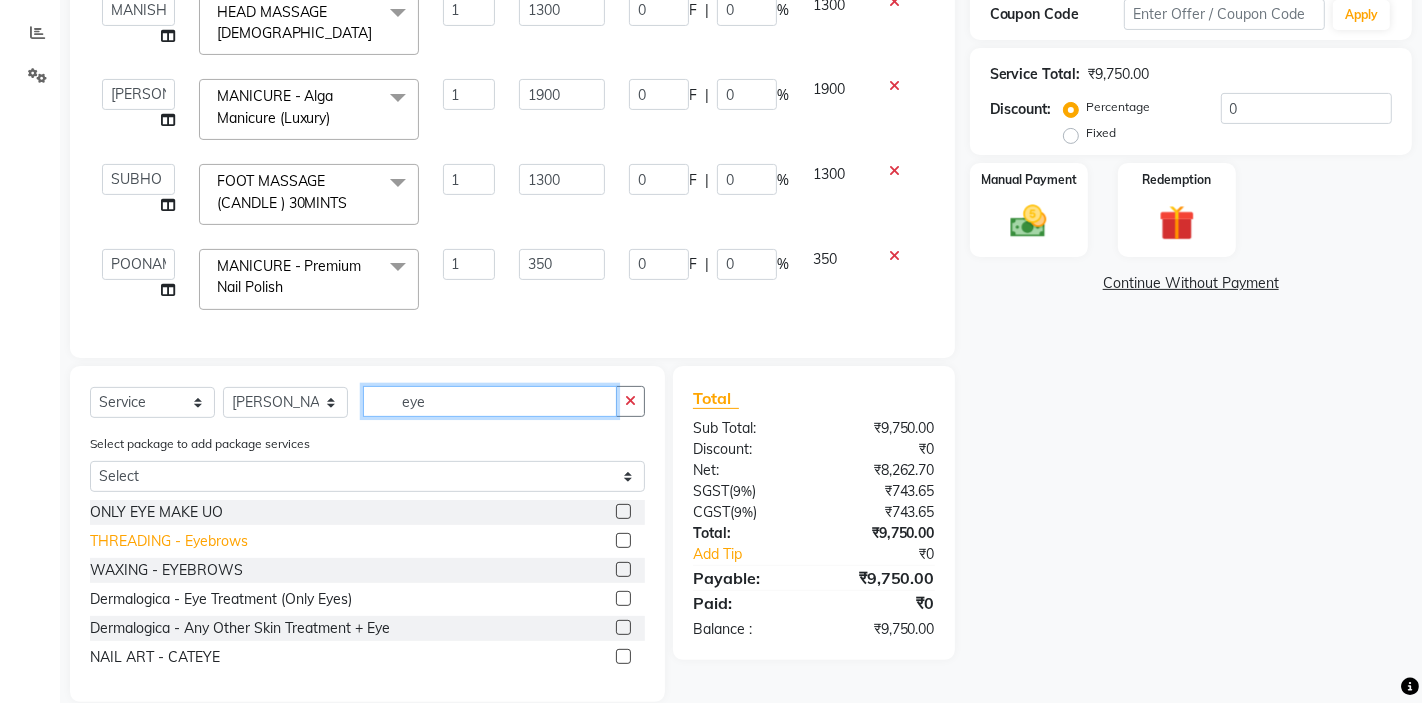 type on "eye" 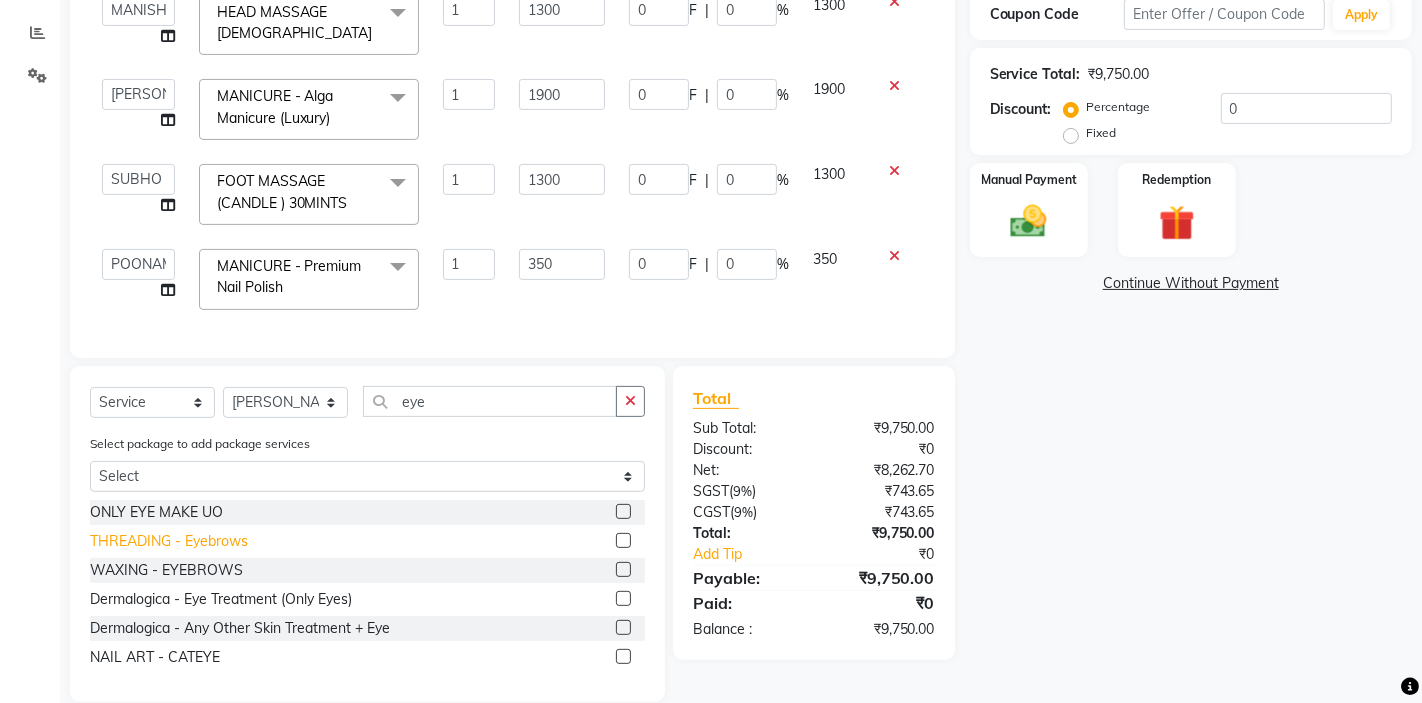 click on "THREADING  - Eyebrows" 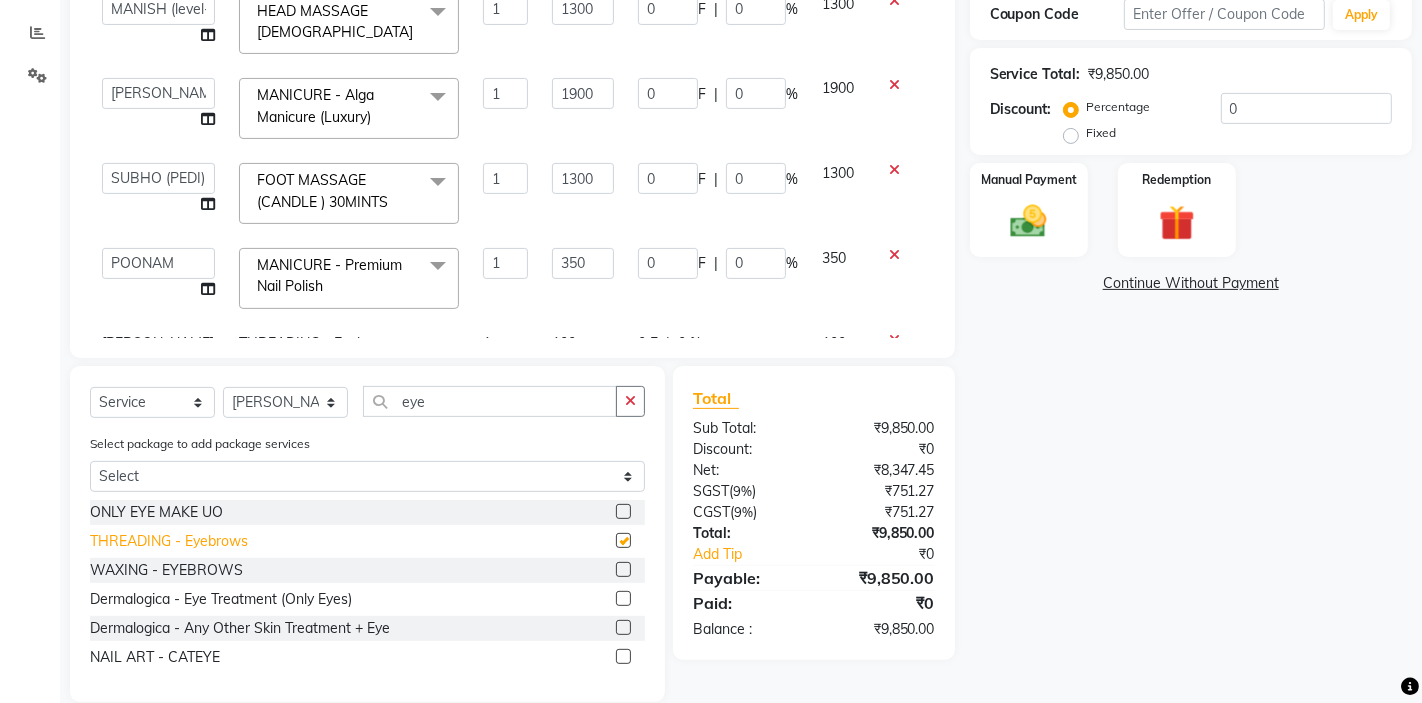 checkbox on "false" 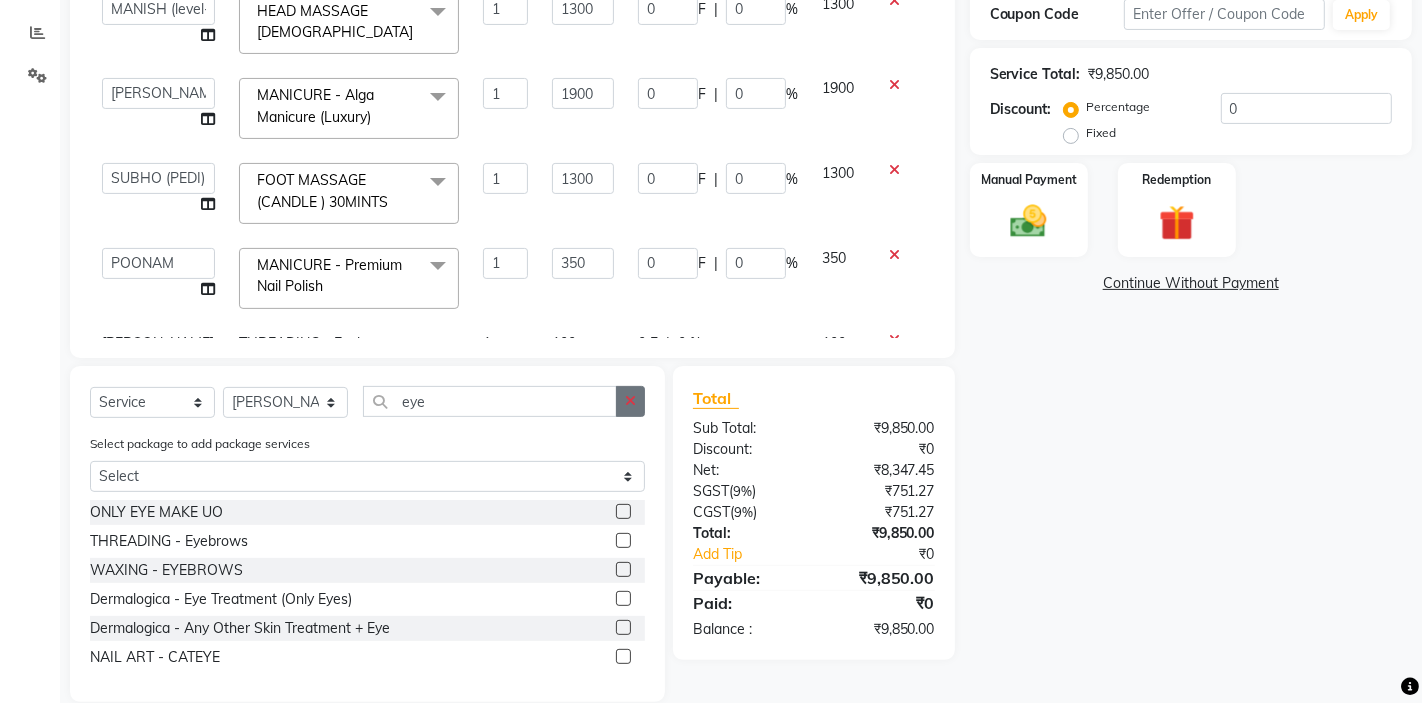 click 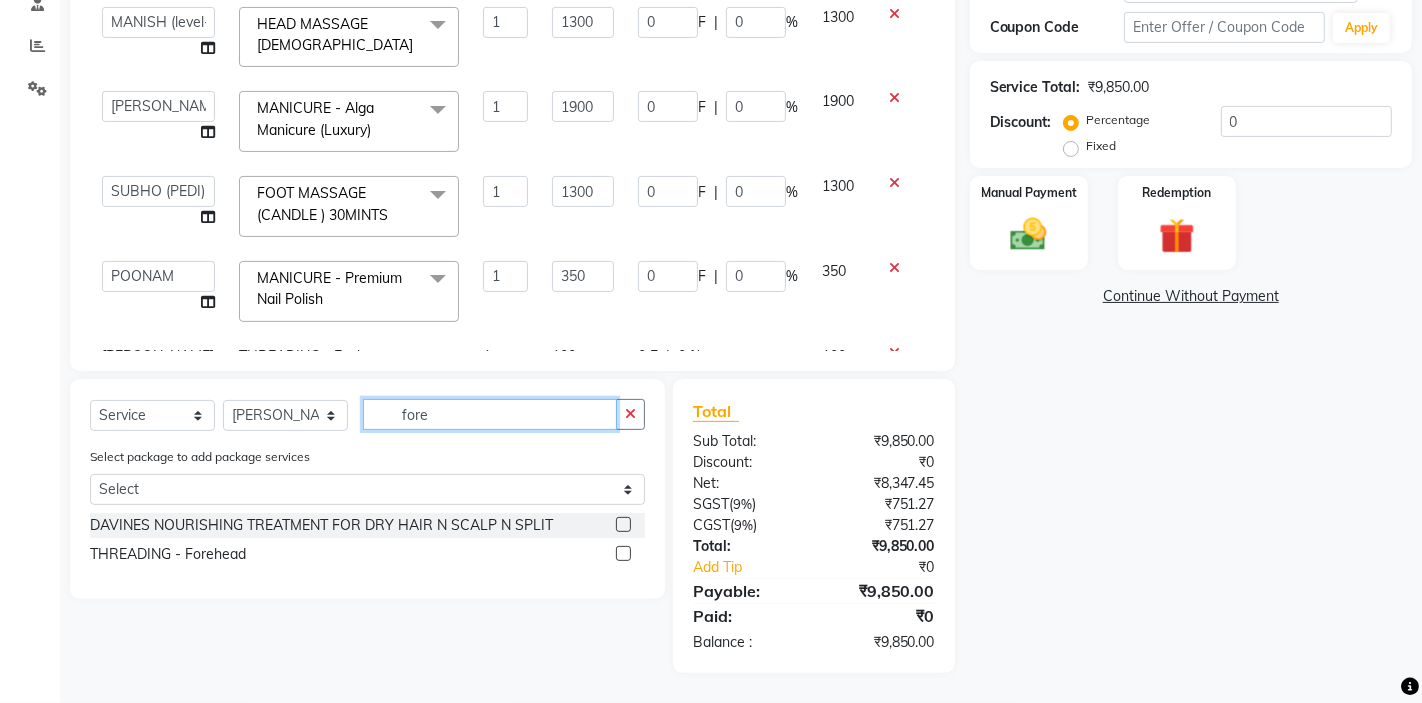 scroll, scrollTop: 396, scrollLeft: 0, axis: vertical 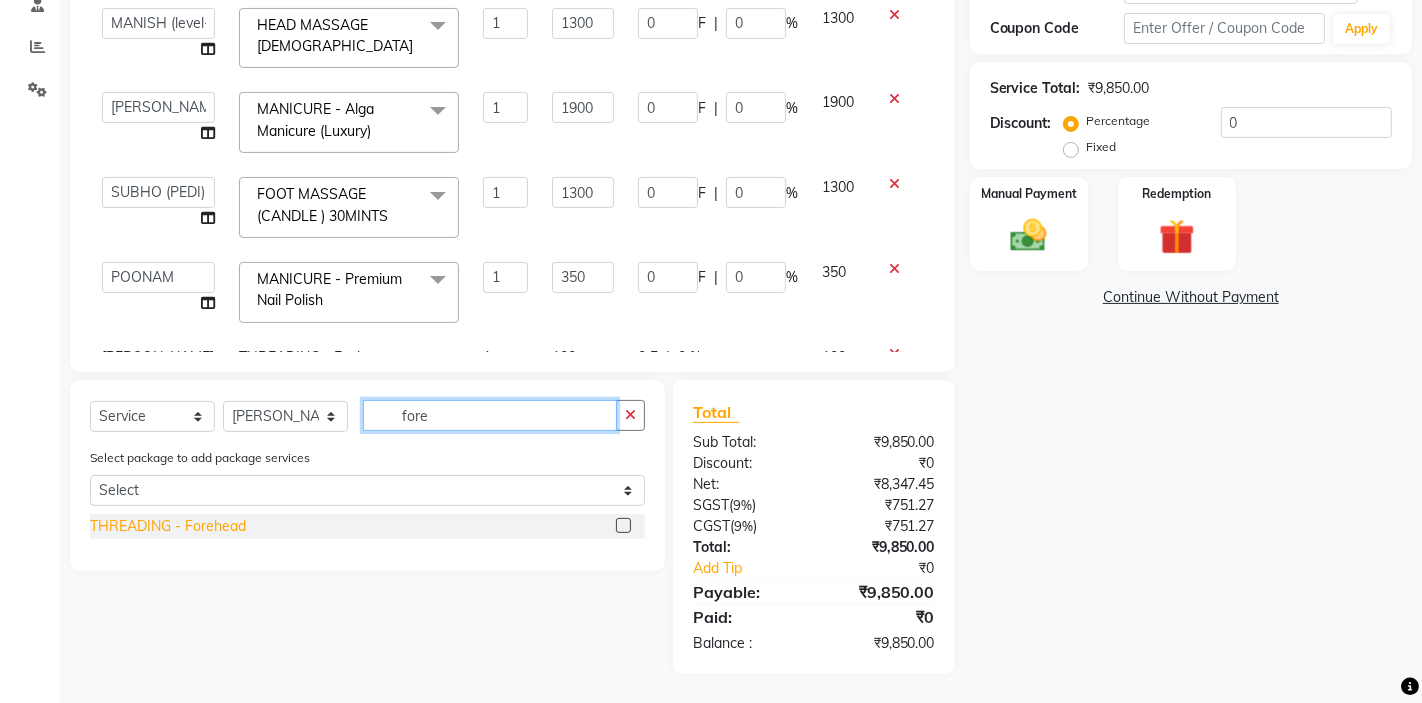 type on "fore" 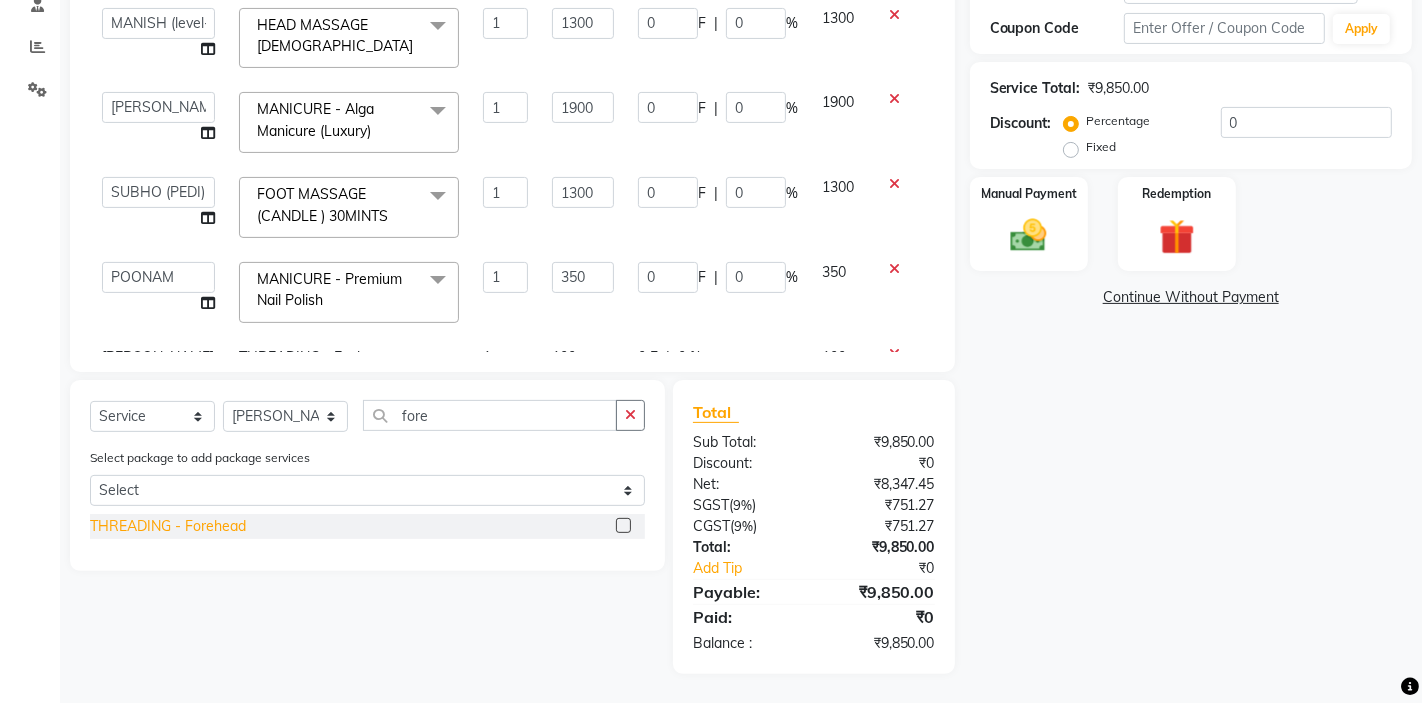 click on "THREADING  - Forehead" 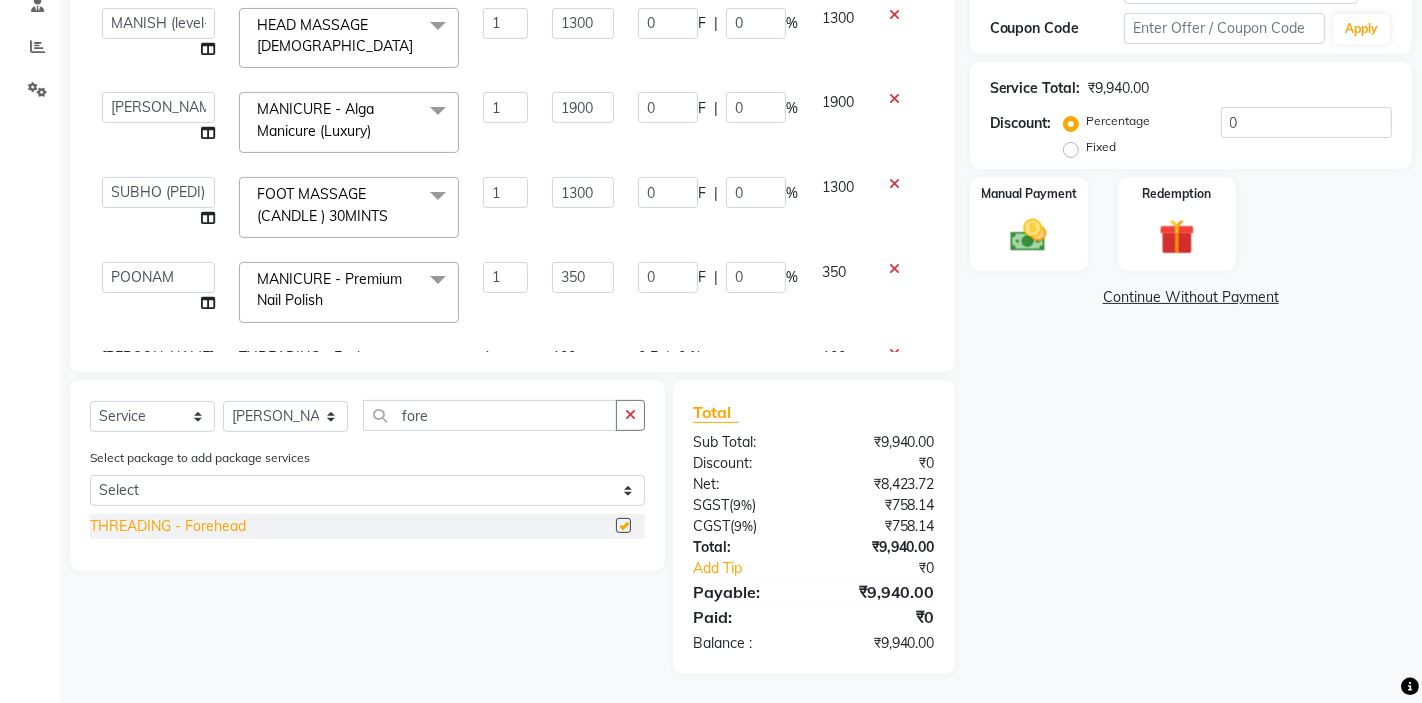 checkbox on "false" 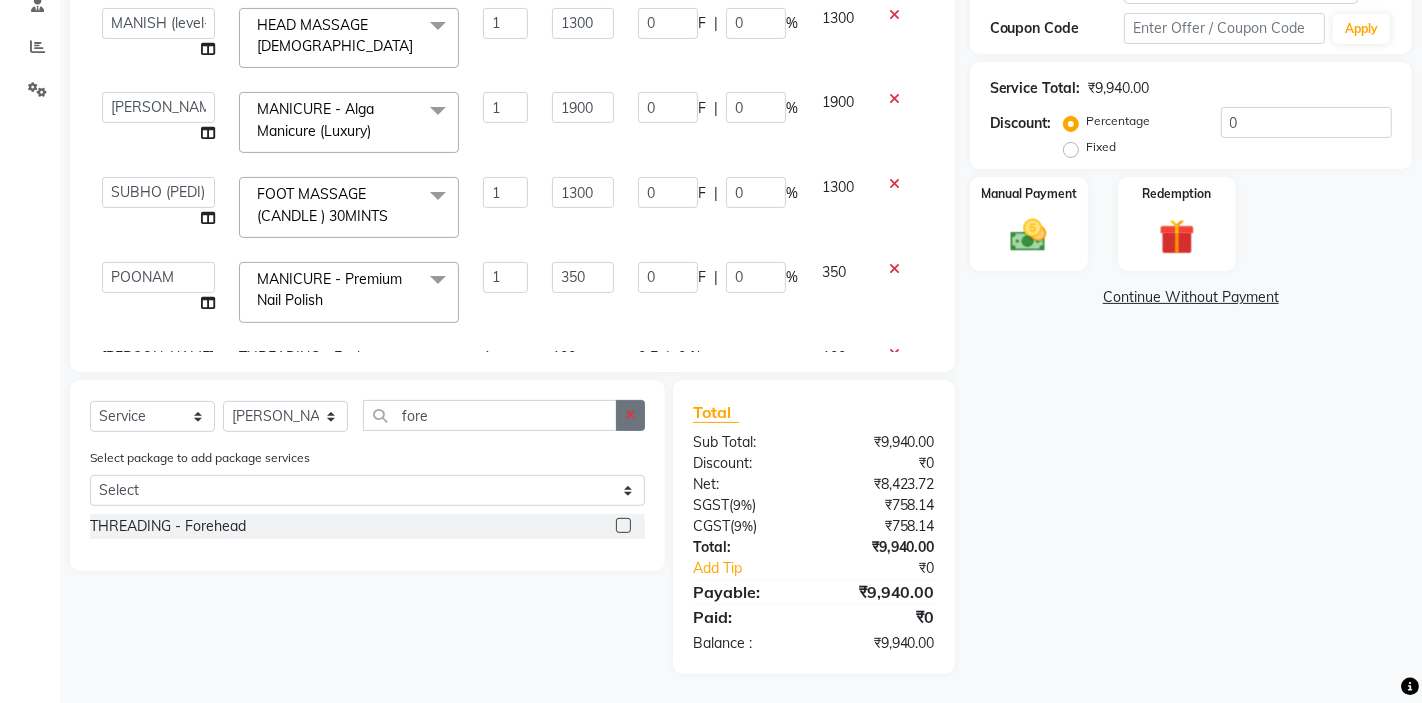 click 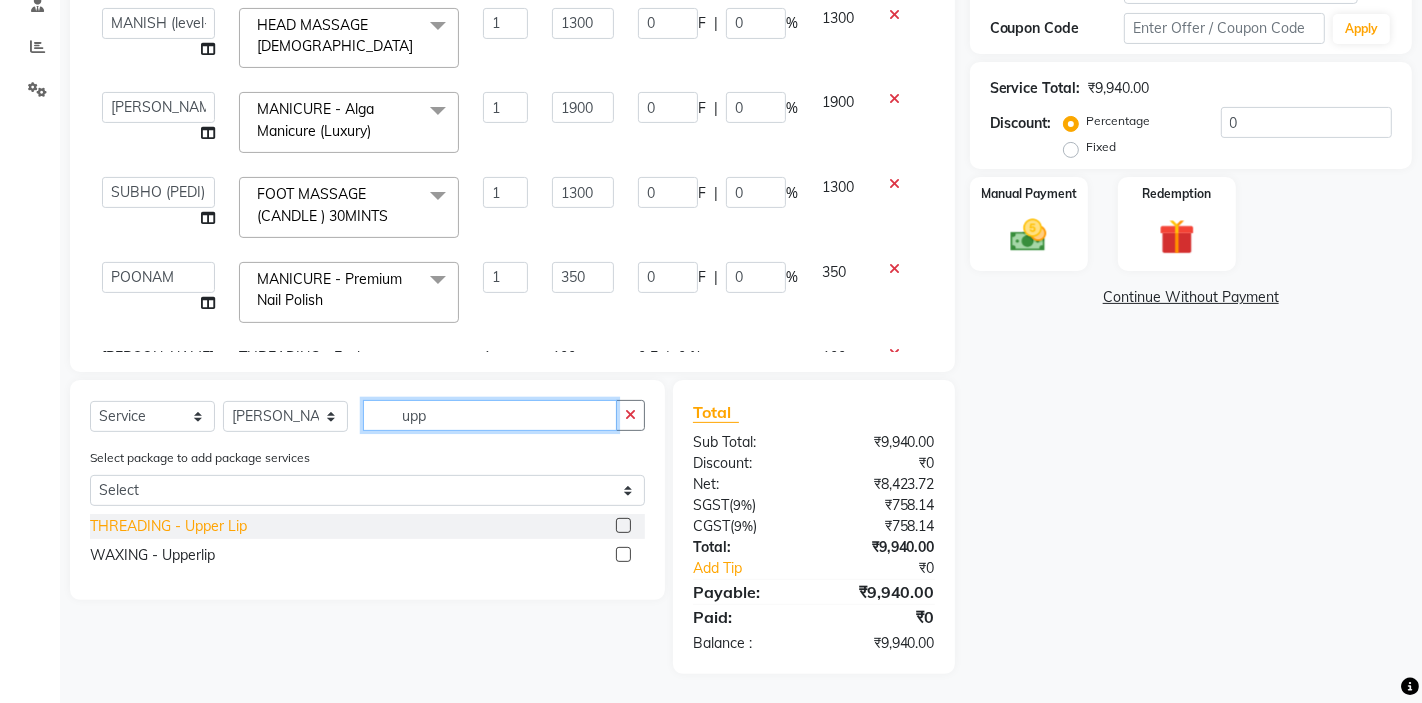 type on "upp" 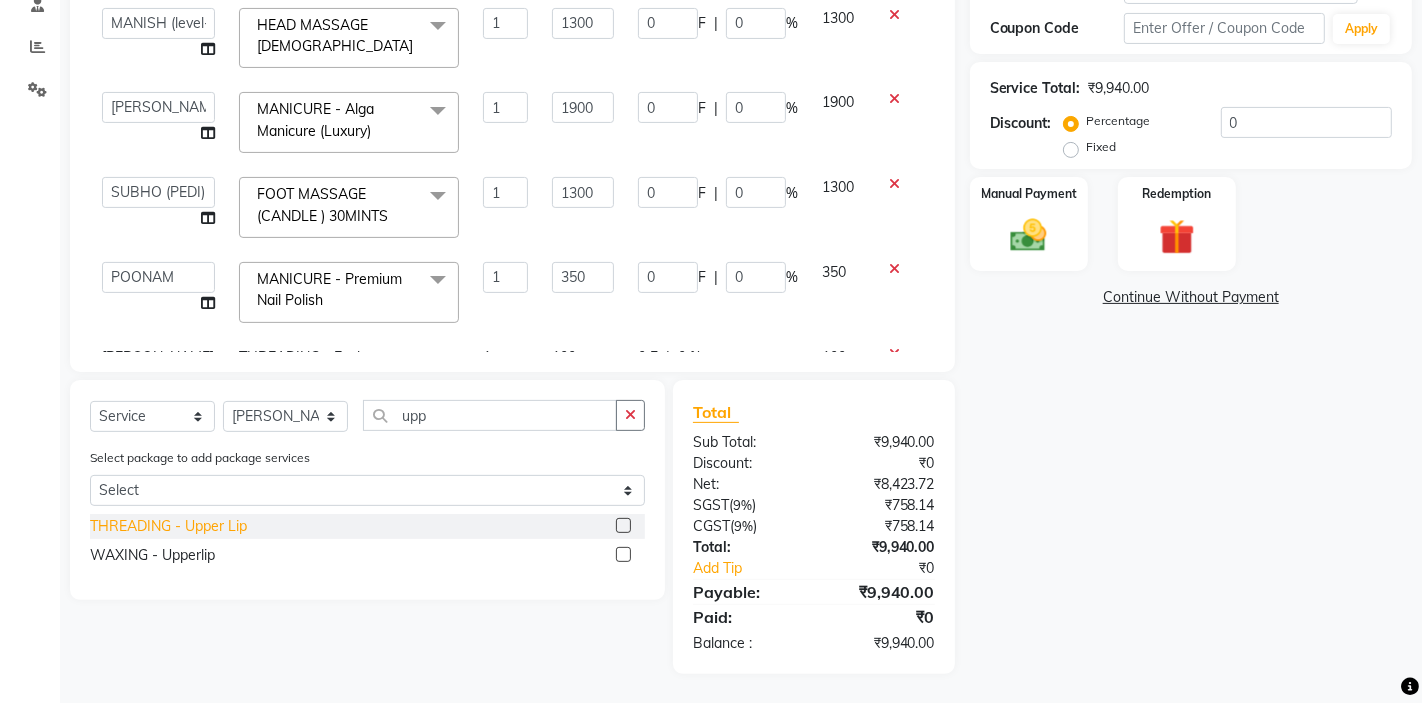 click on "THREADING  - Upper Lip" 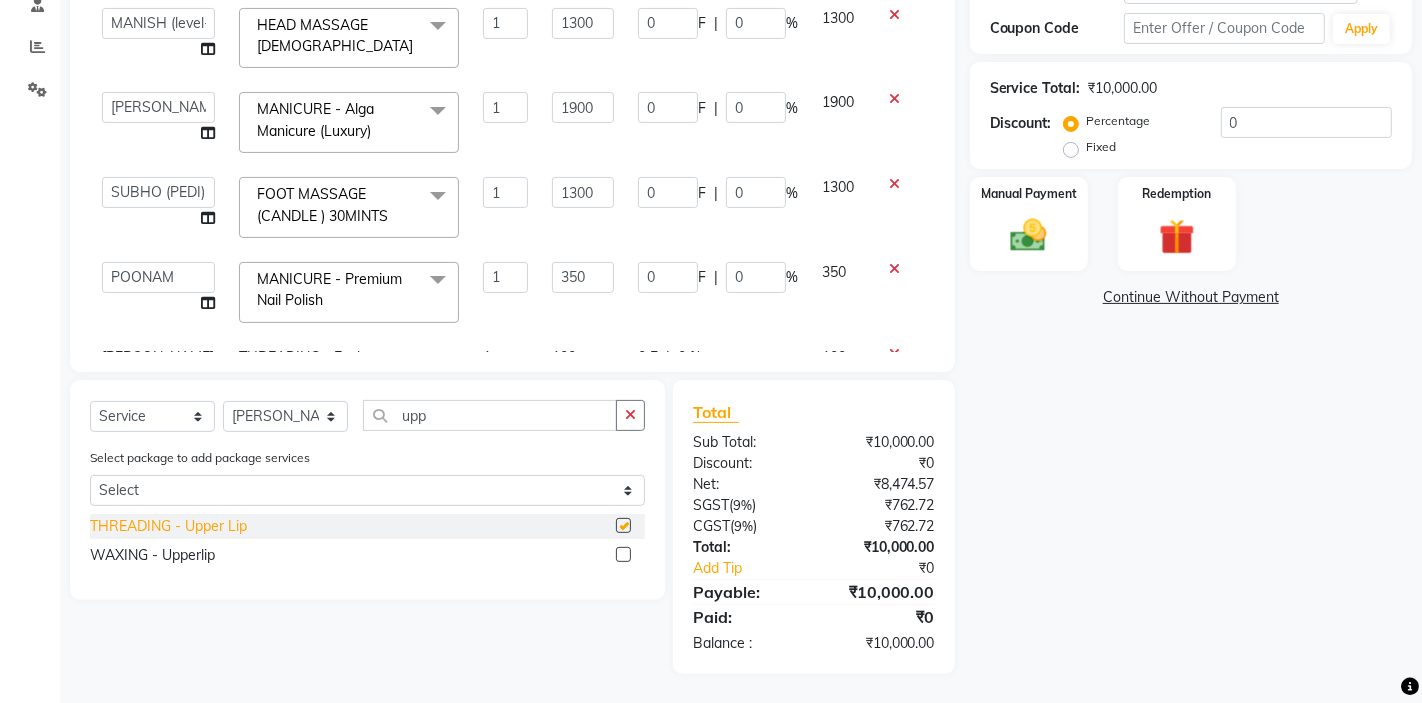 checkbox on "false" 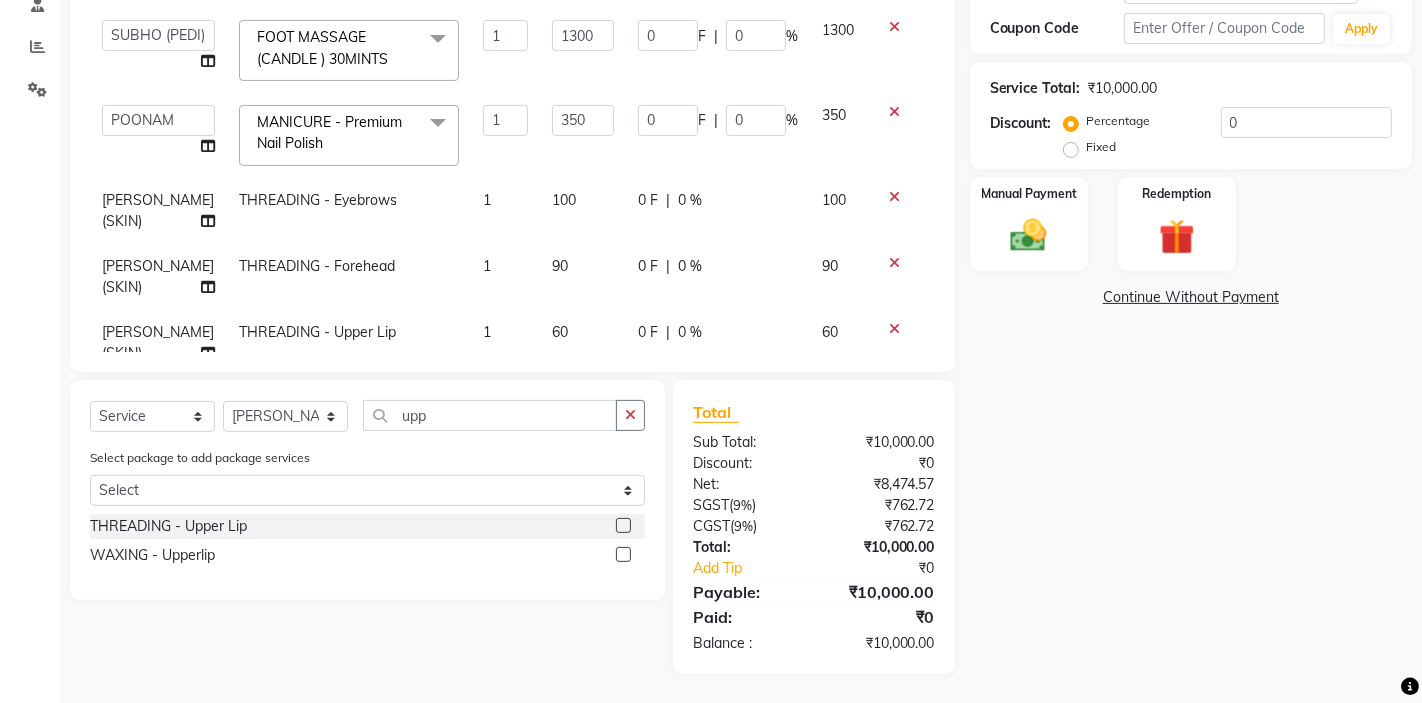 scroll, scrollTop: 382, scrollLeft: 0, axis: vertical 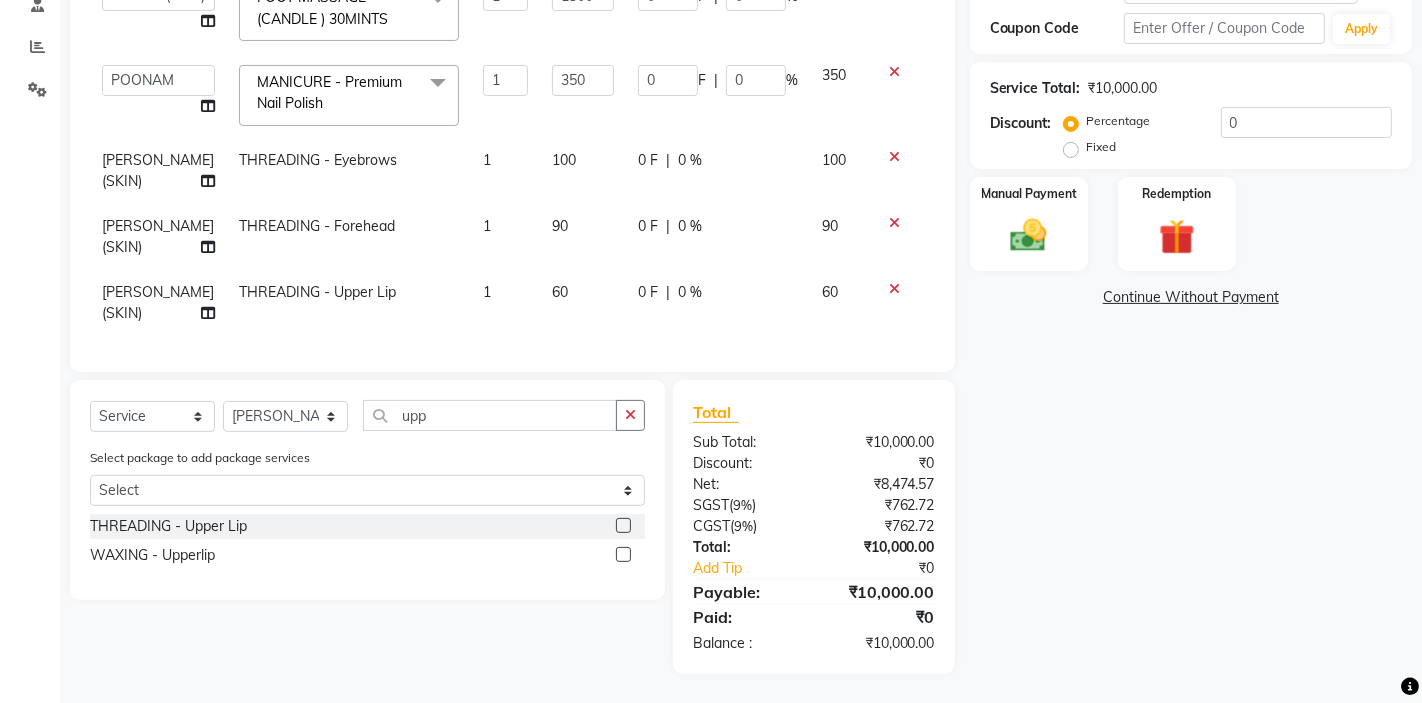 click on "THREADING  - Eyebrows" 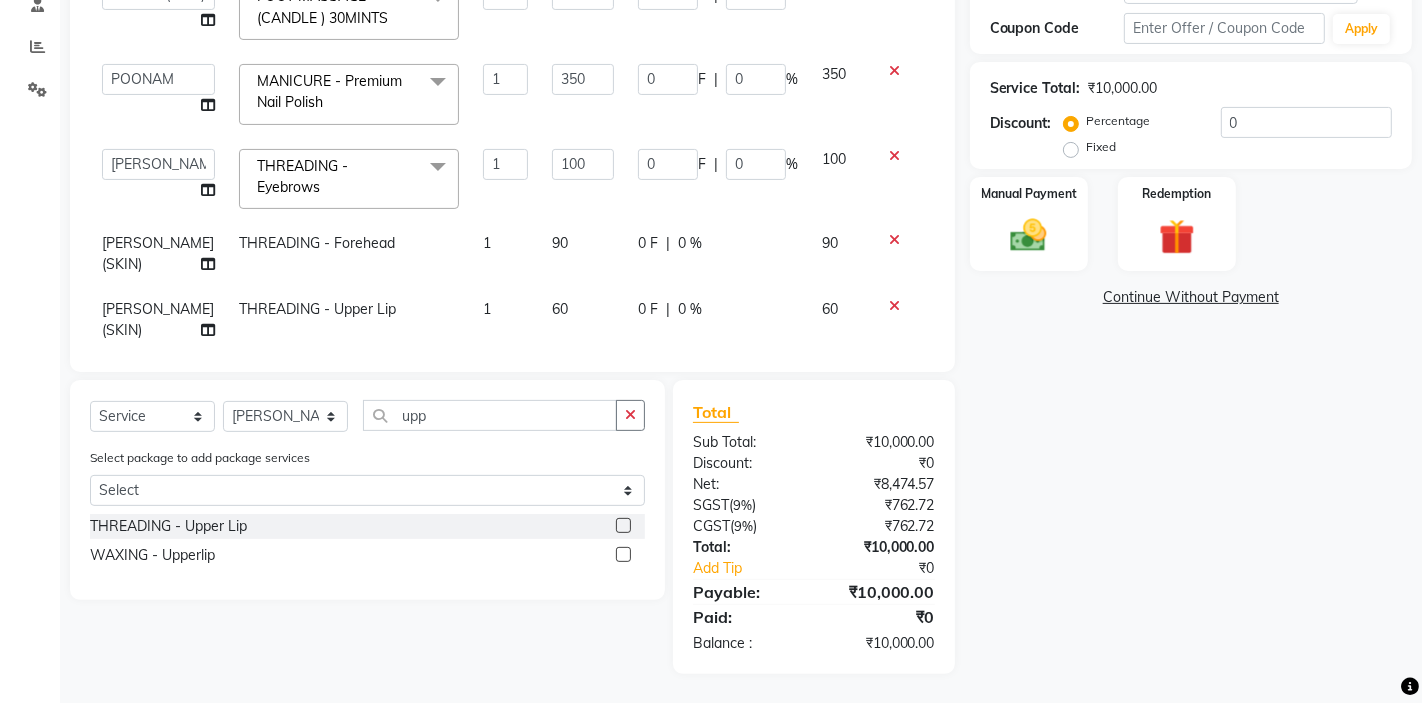 click on "THREADING  - Forehead" 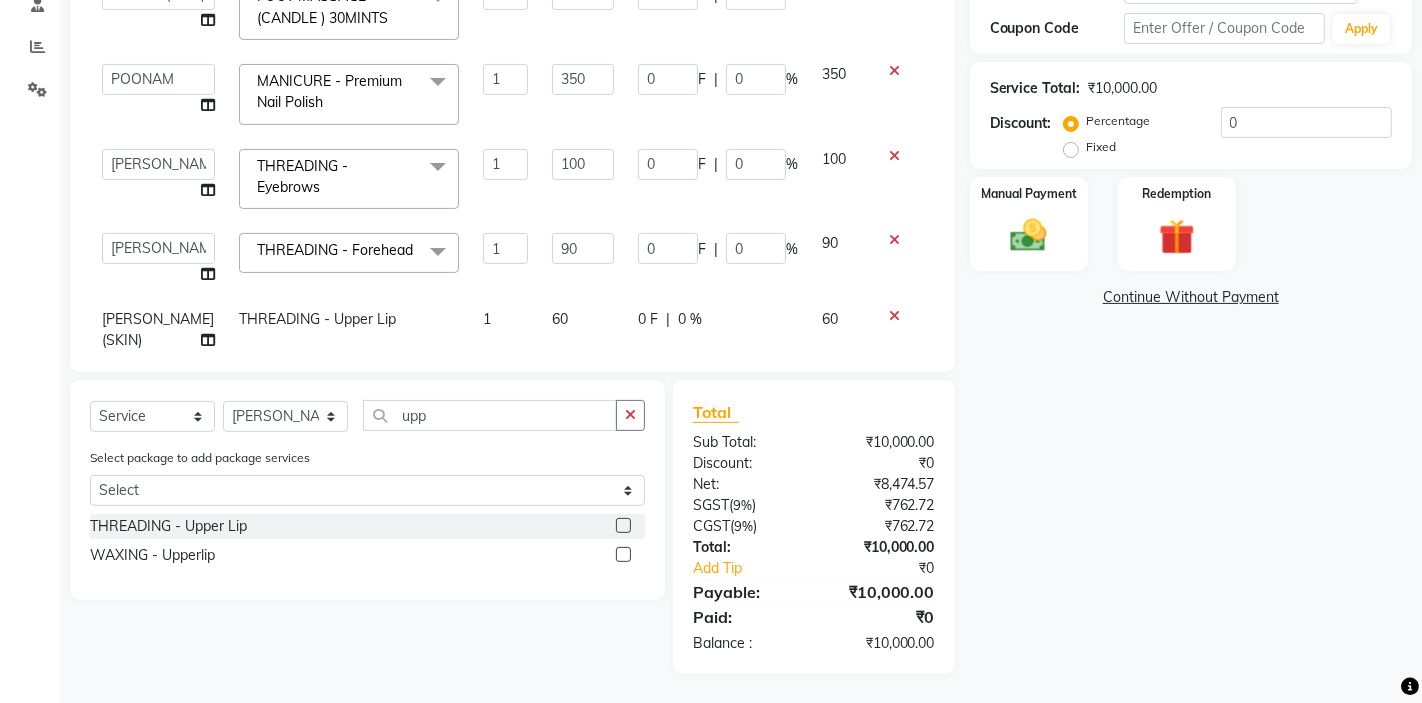 click on "THREADING  - Upper Lip" 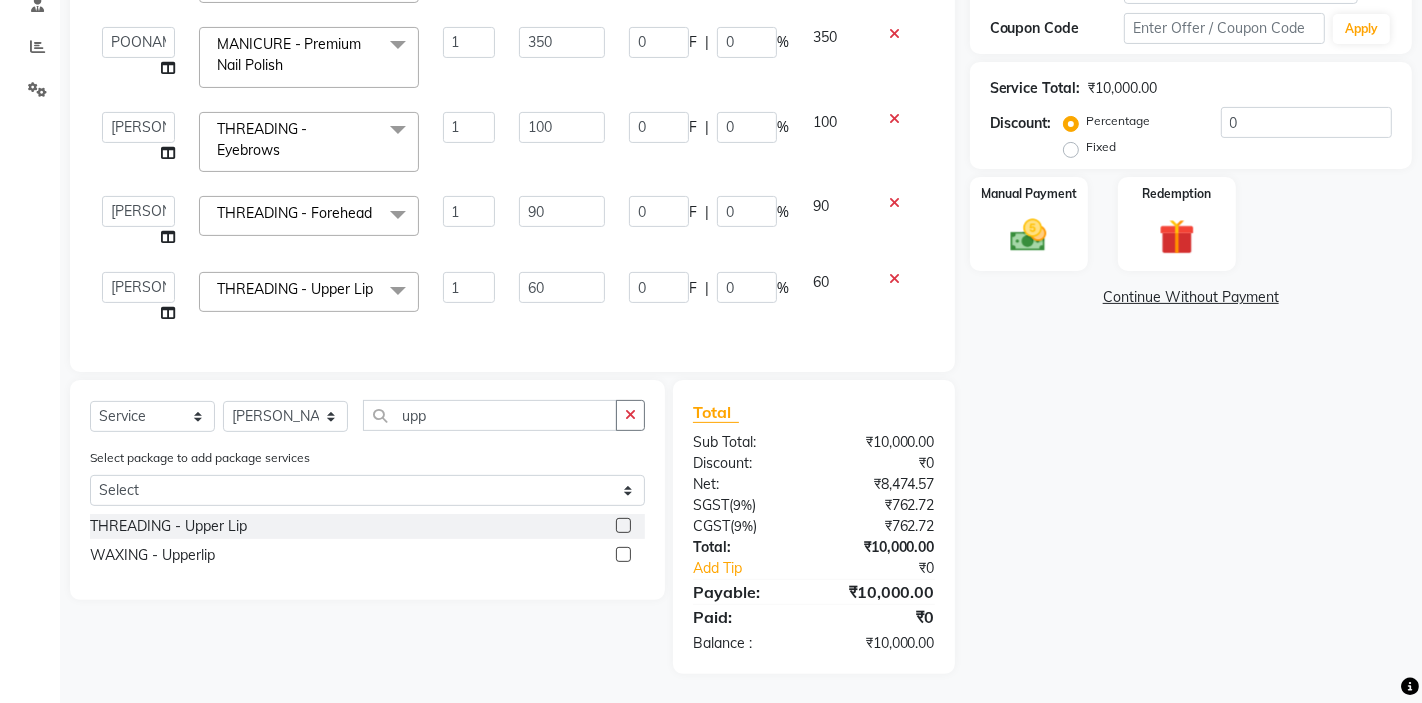 scroll, scrollTop: 0, scrollLeft: 0, axis: both 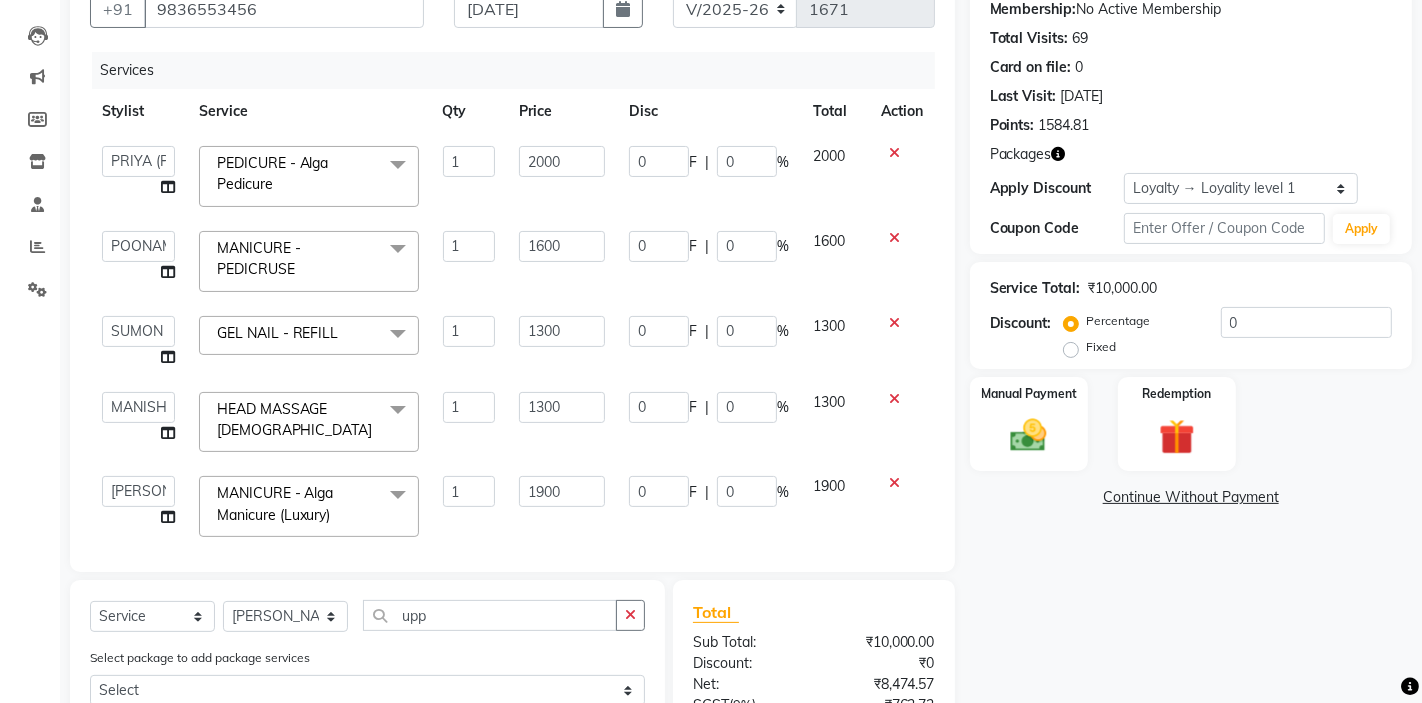 click 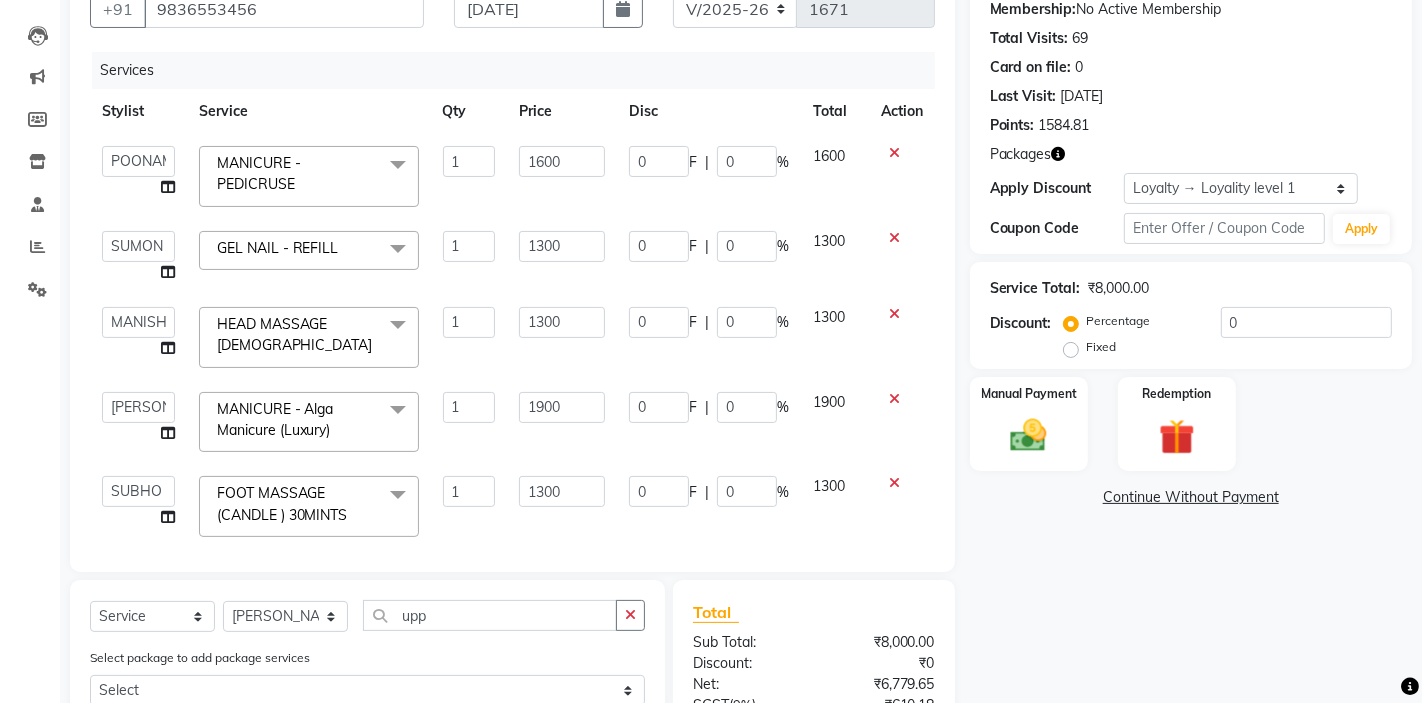 click 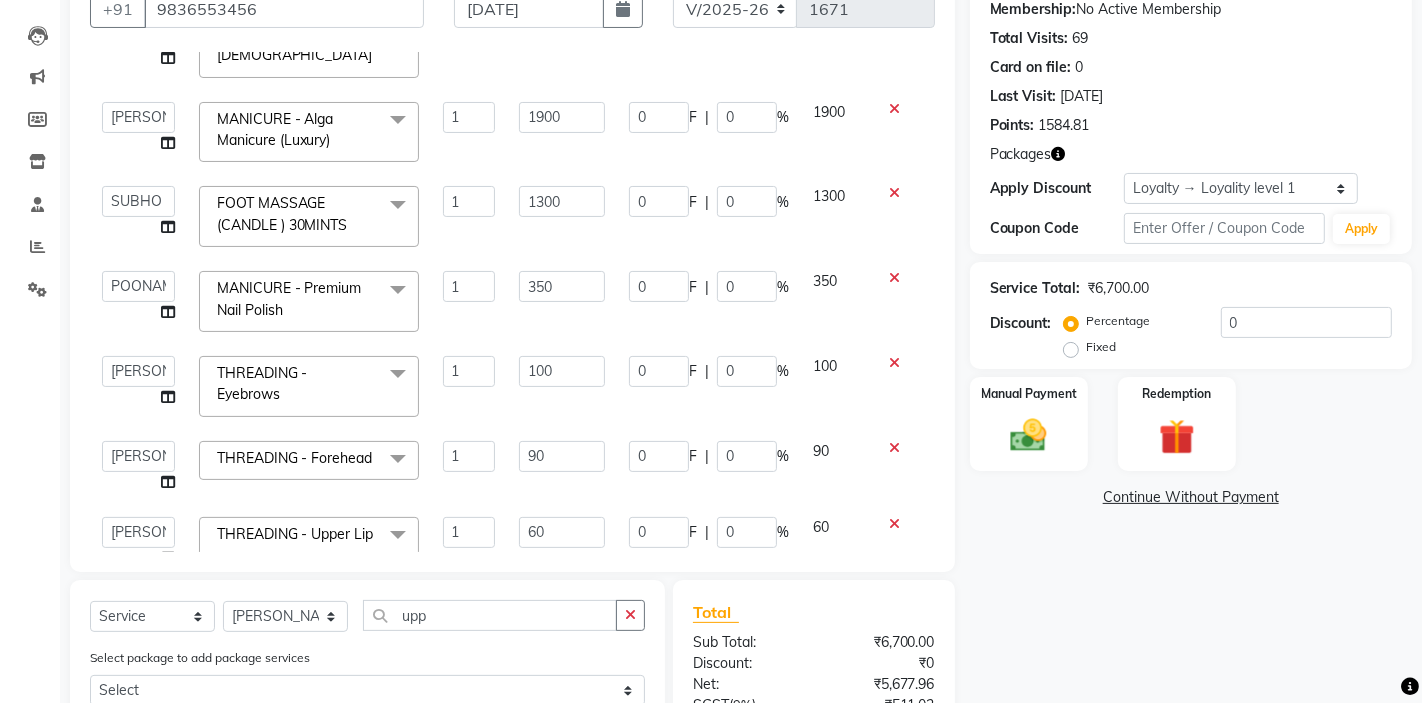 scroll, scrollTop: 277, scrollLeft: 0, axis: vertical 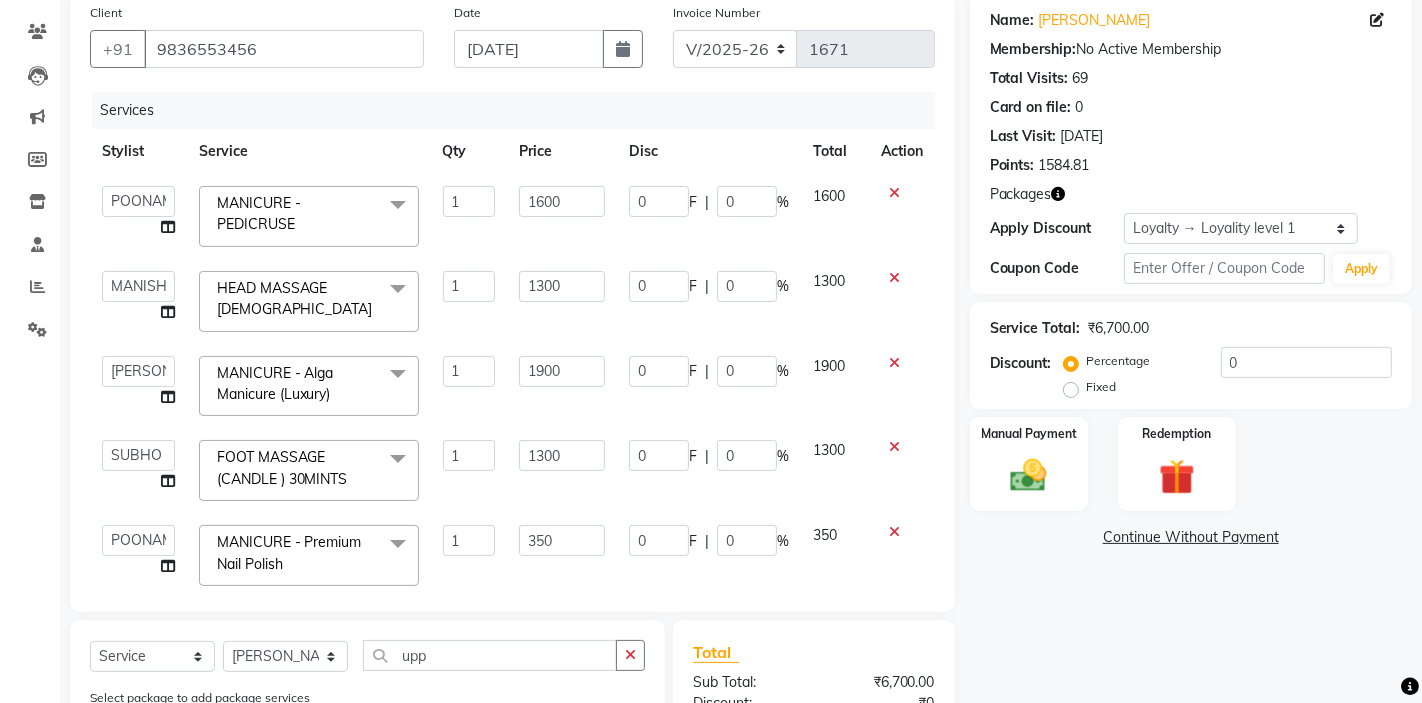 click 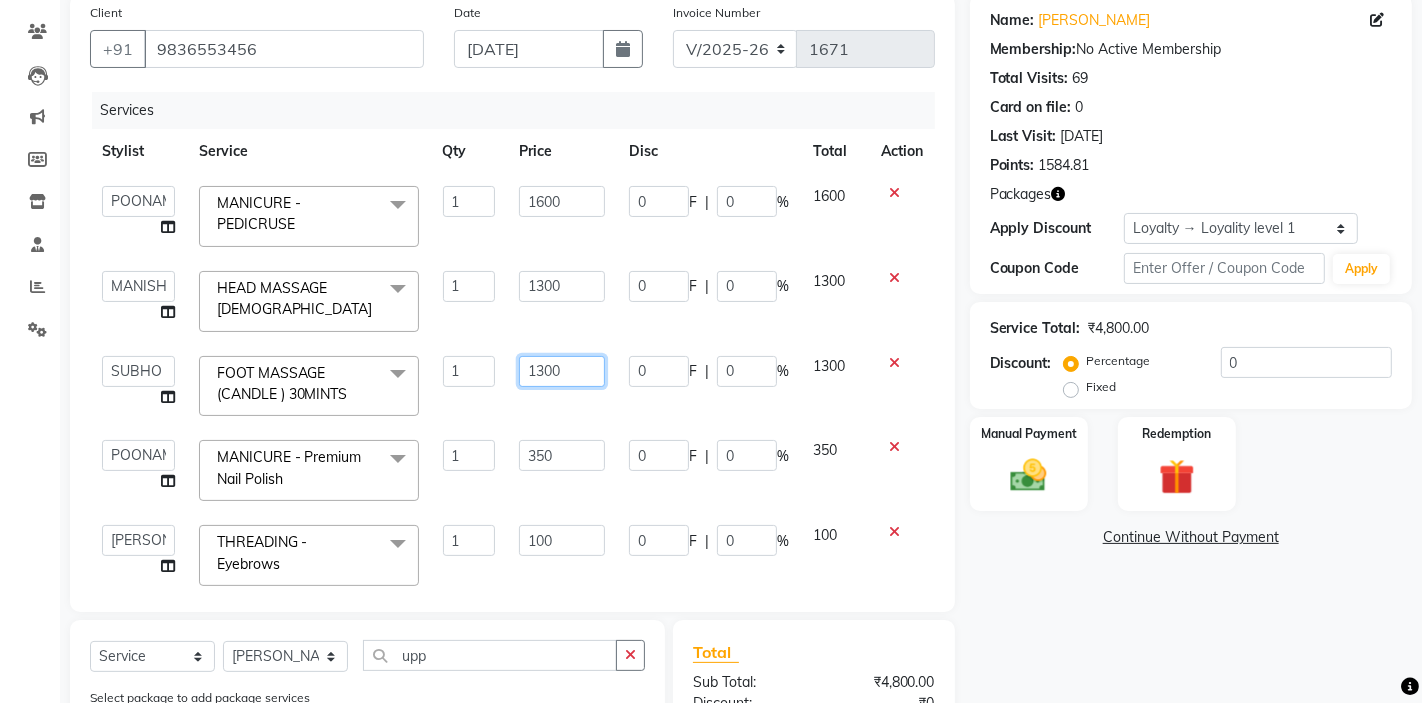 click on "1300" 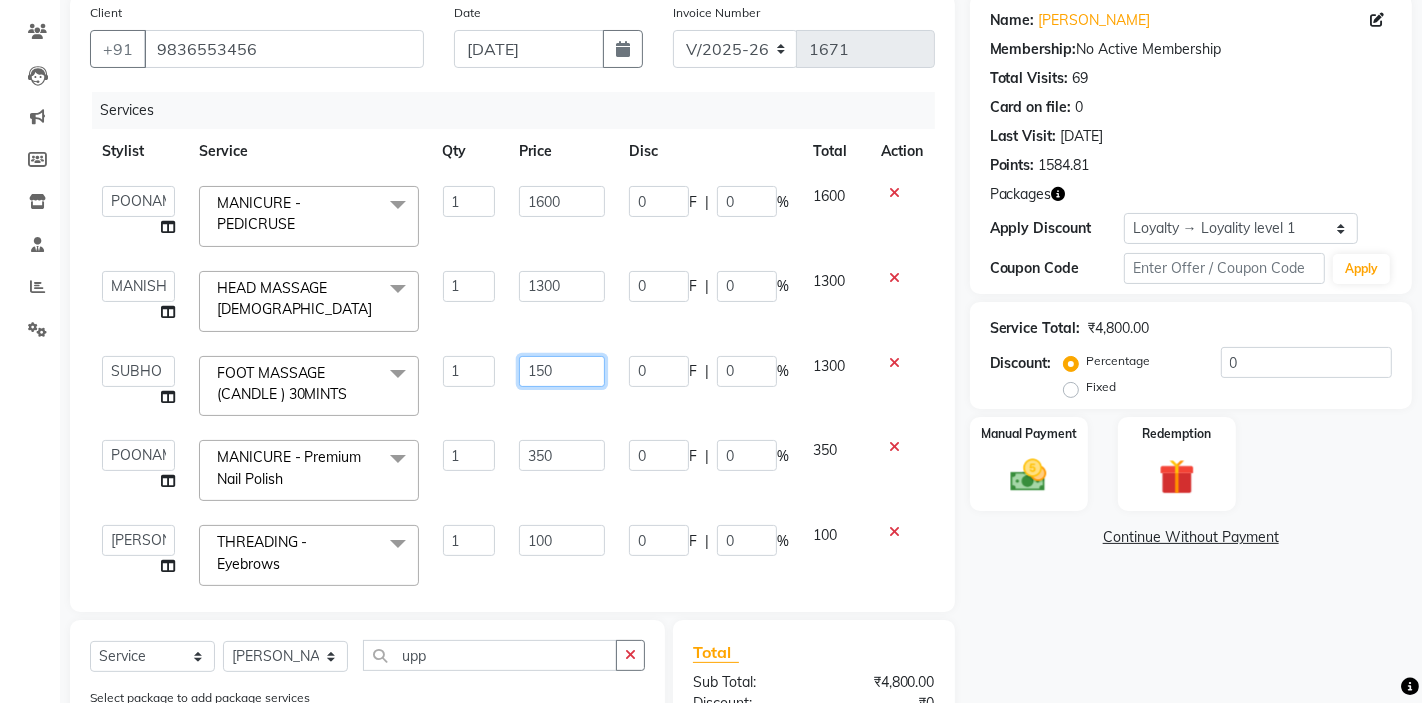 type on "1500" 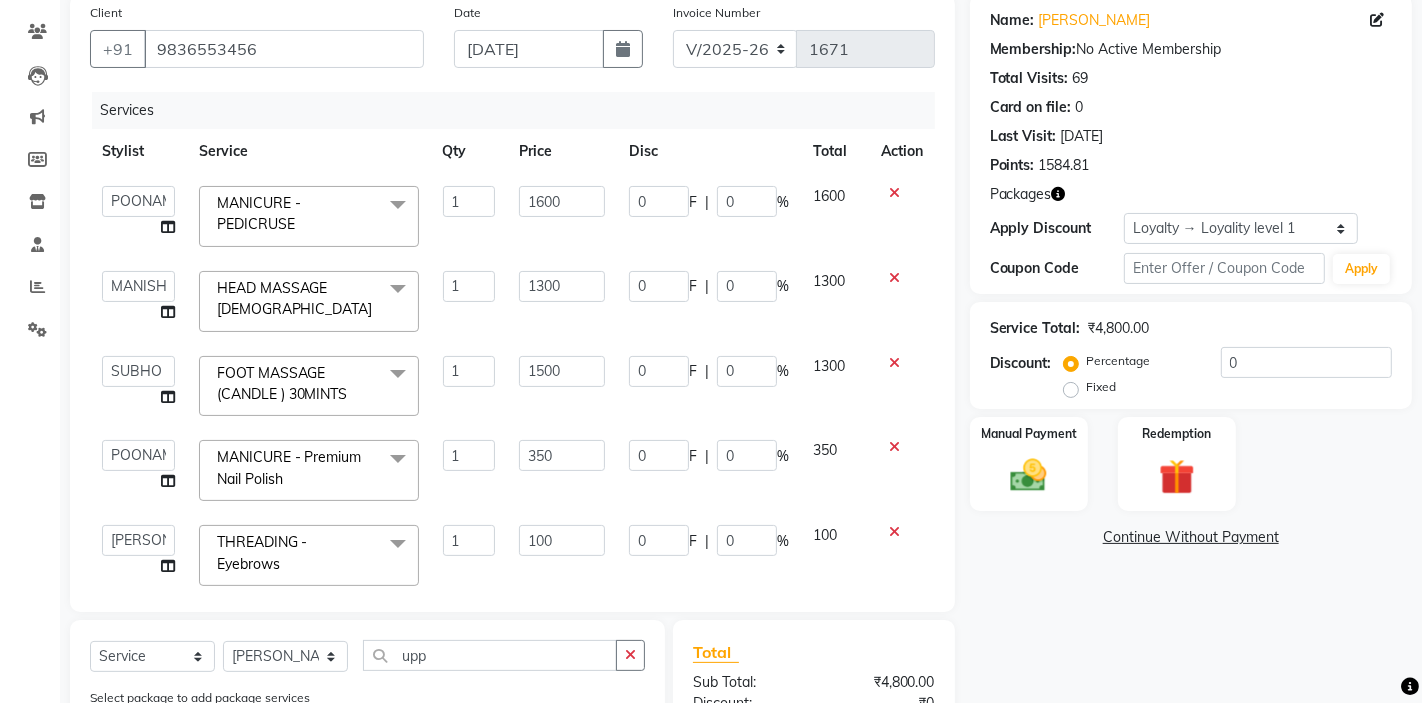 click on "1500" 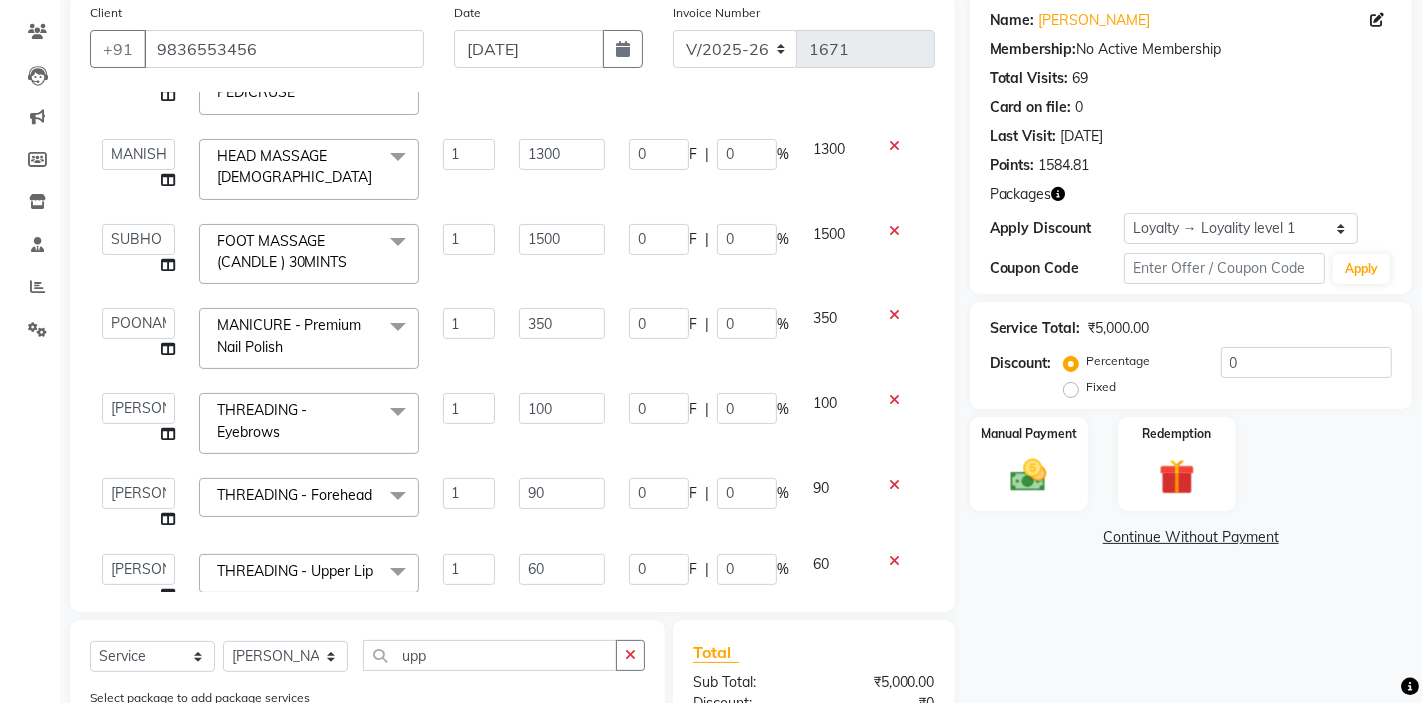 scroll, scrollTop: 193, scrollLeft: 0, axis: vertical 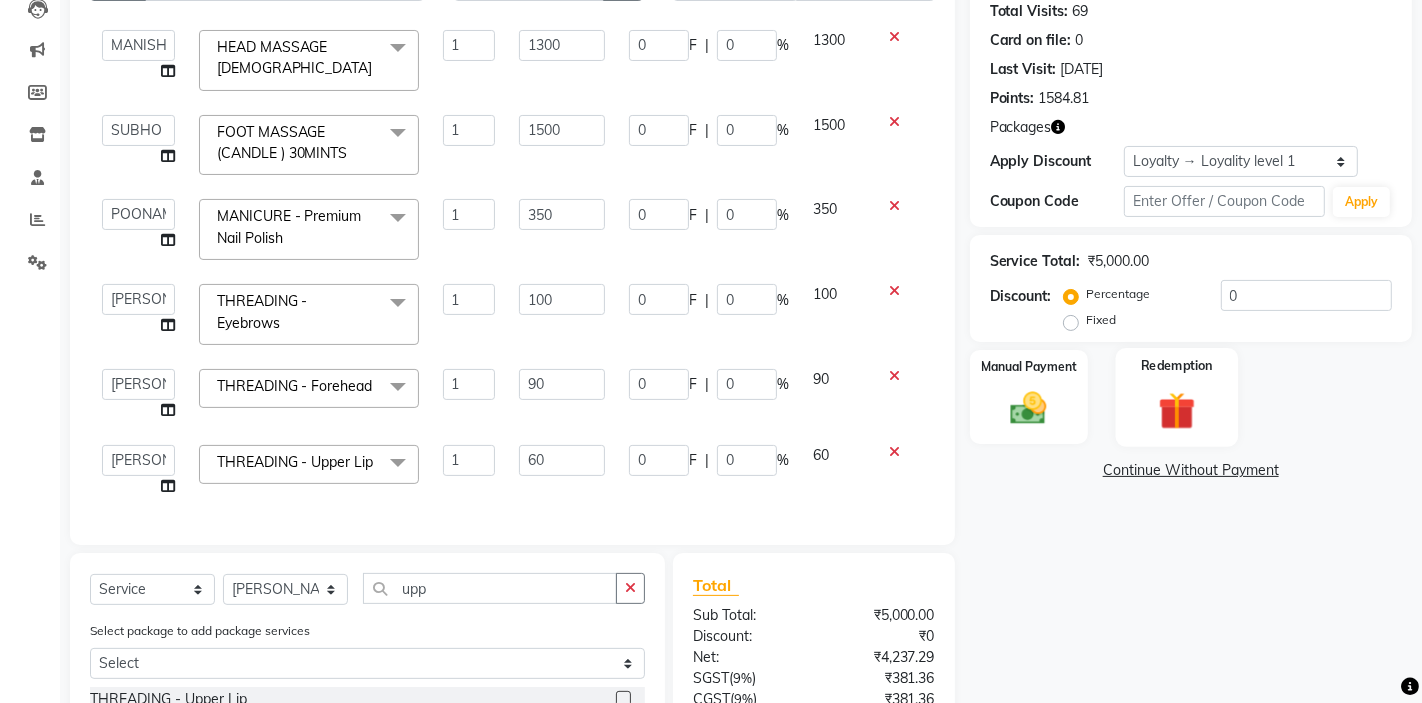 click 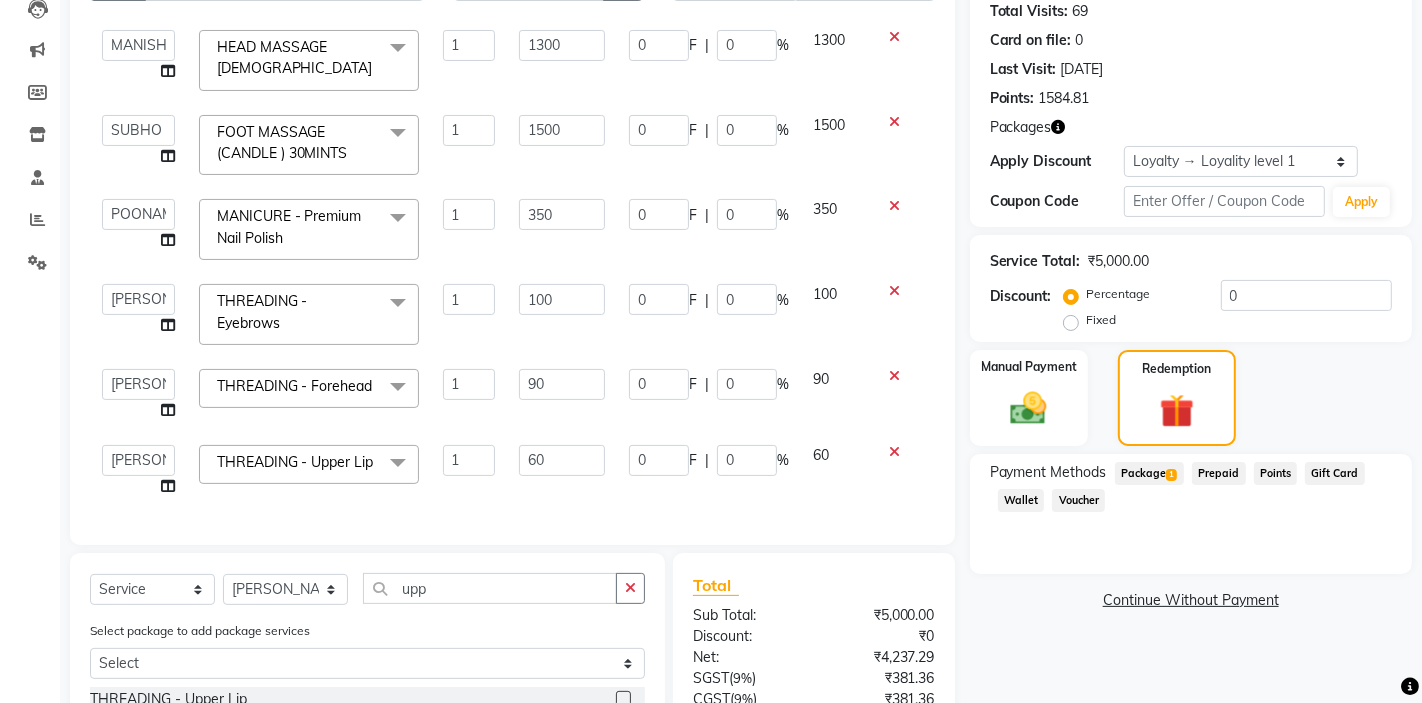 click on "Points" 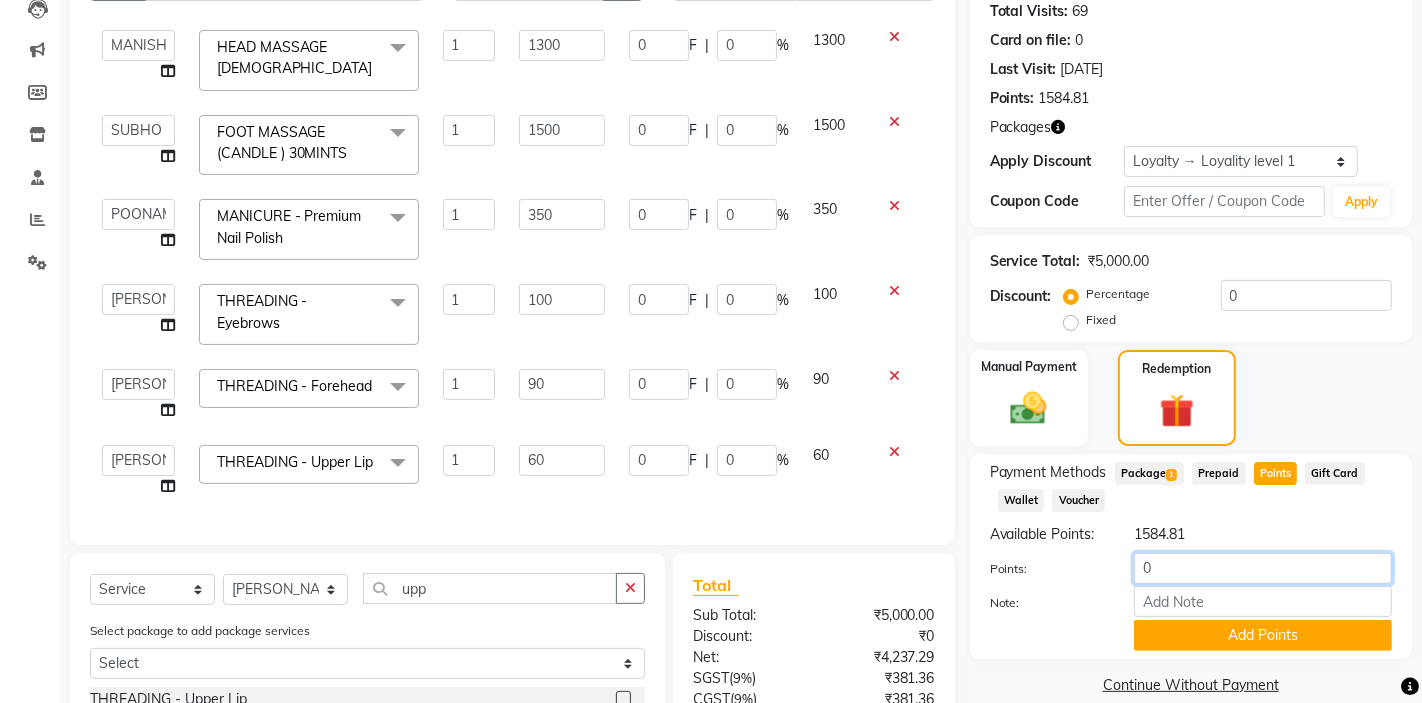 click on "0" 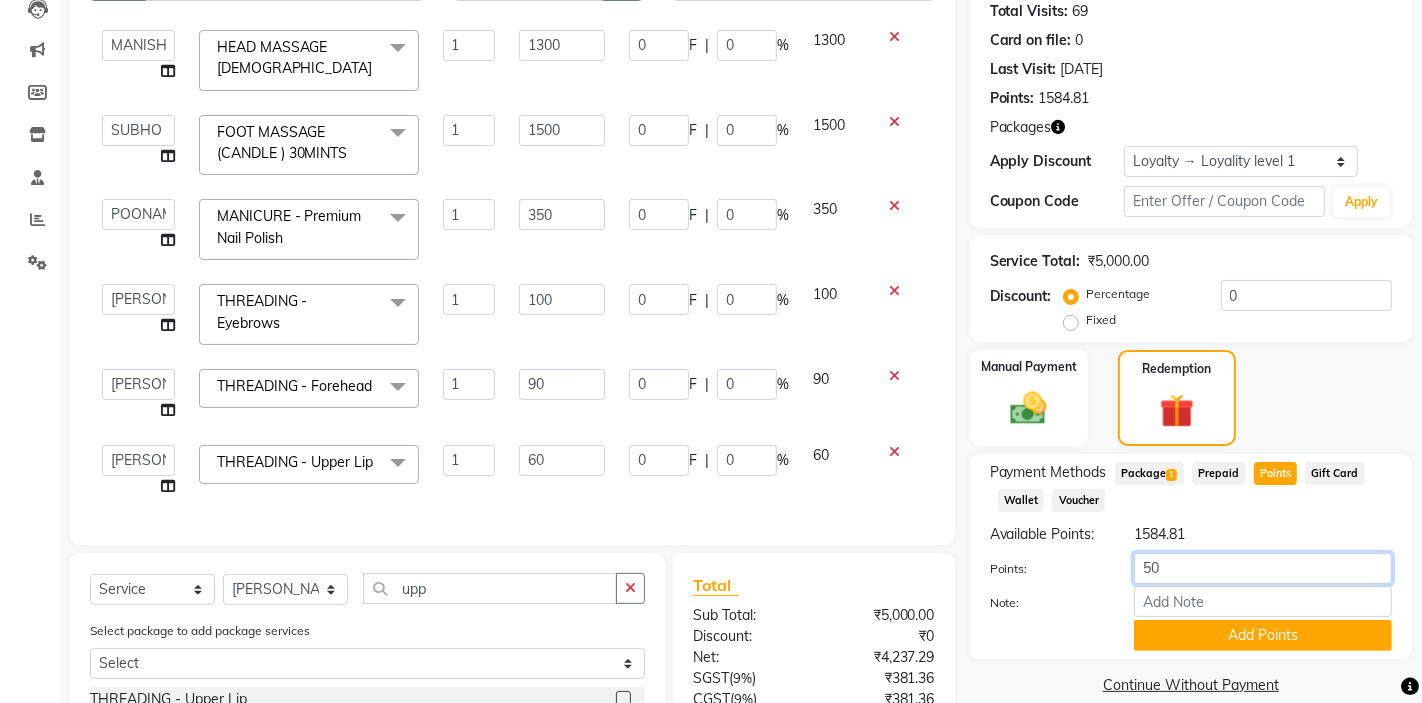 type on "500" 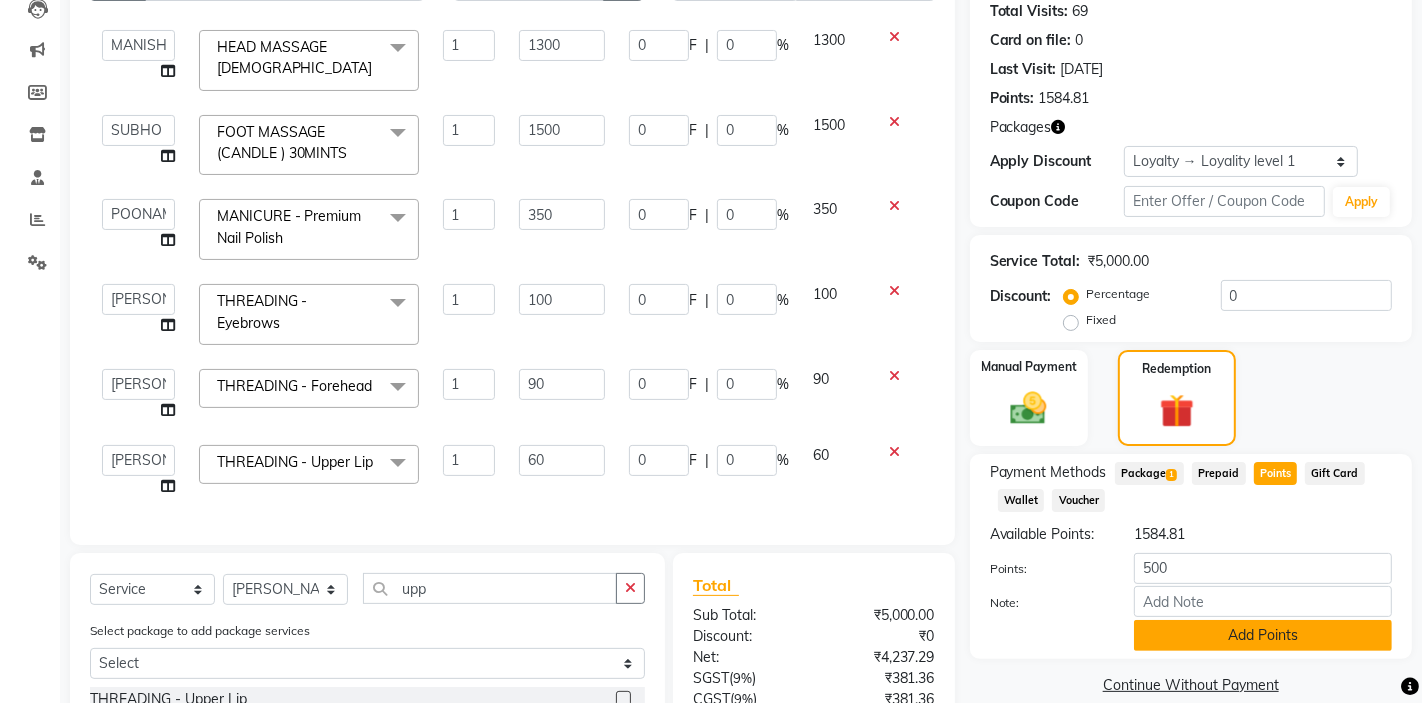 click on "Add Points" 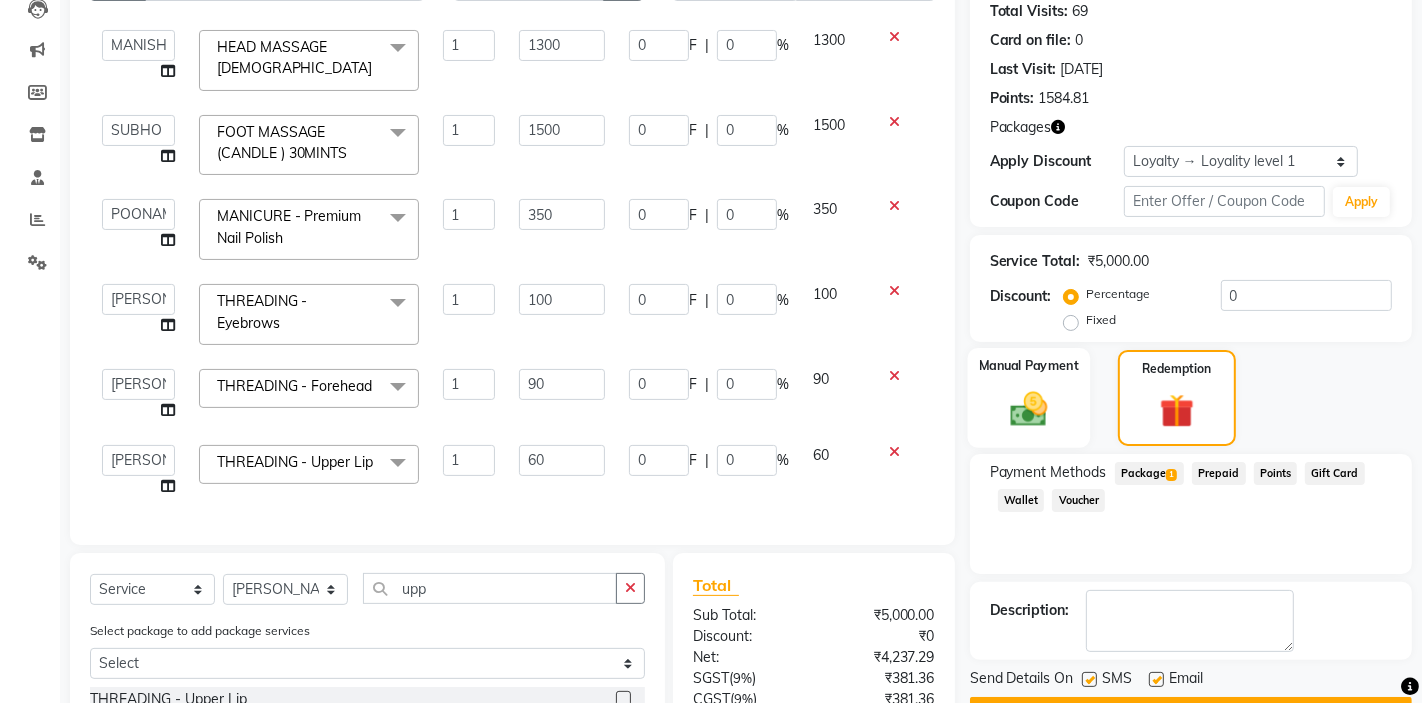 click on "Manual Payment" 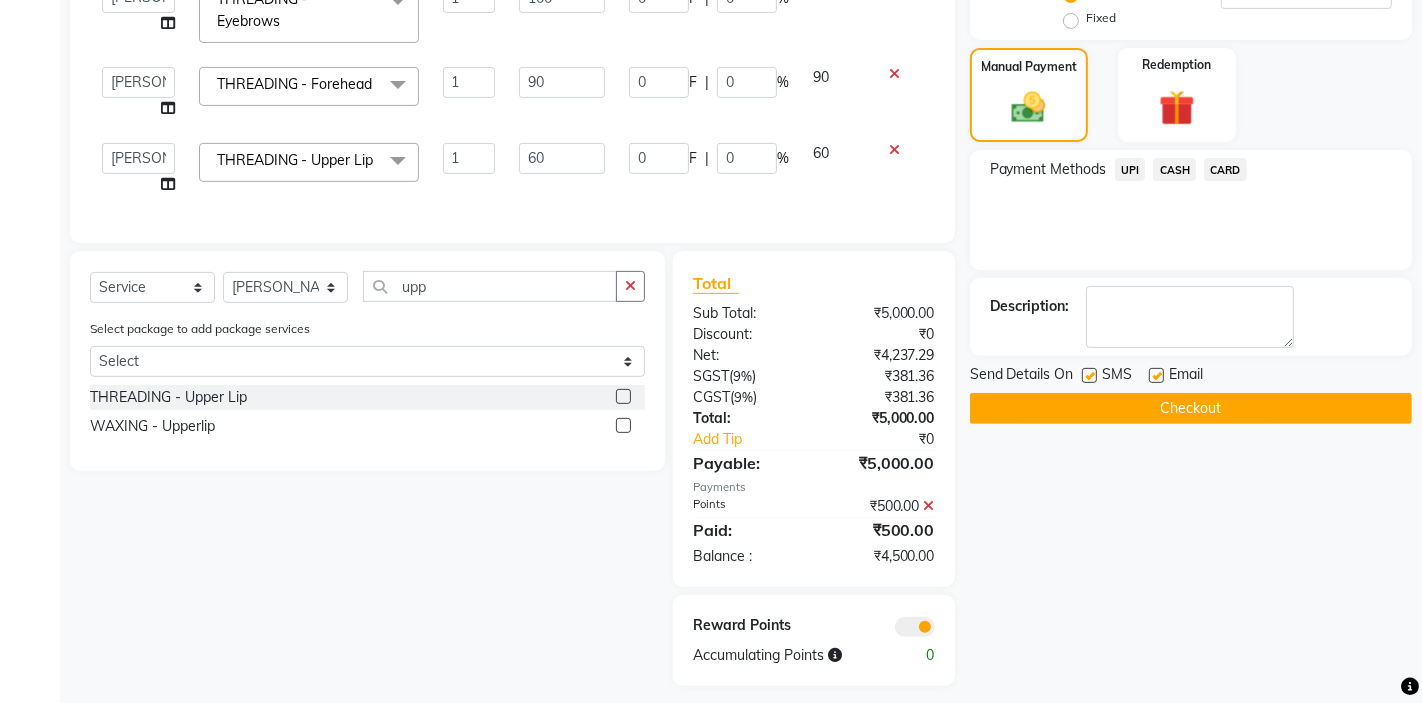 scroll, scrollTop: 526, scrollLeft: 0, axis: vertical 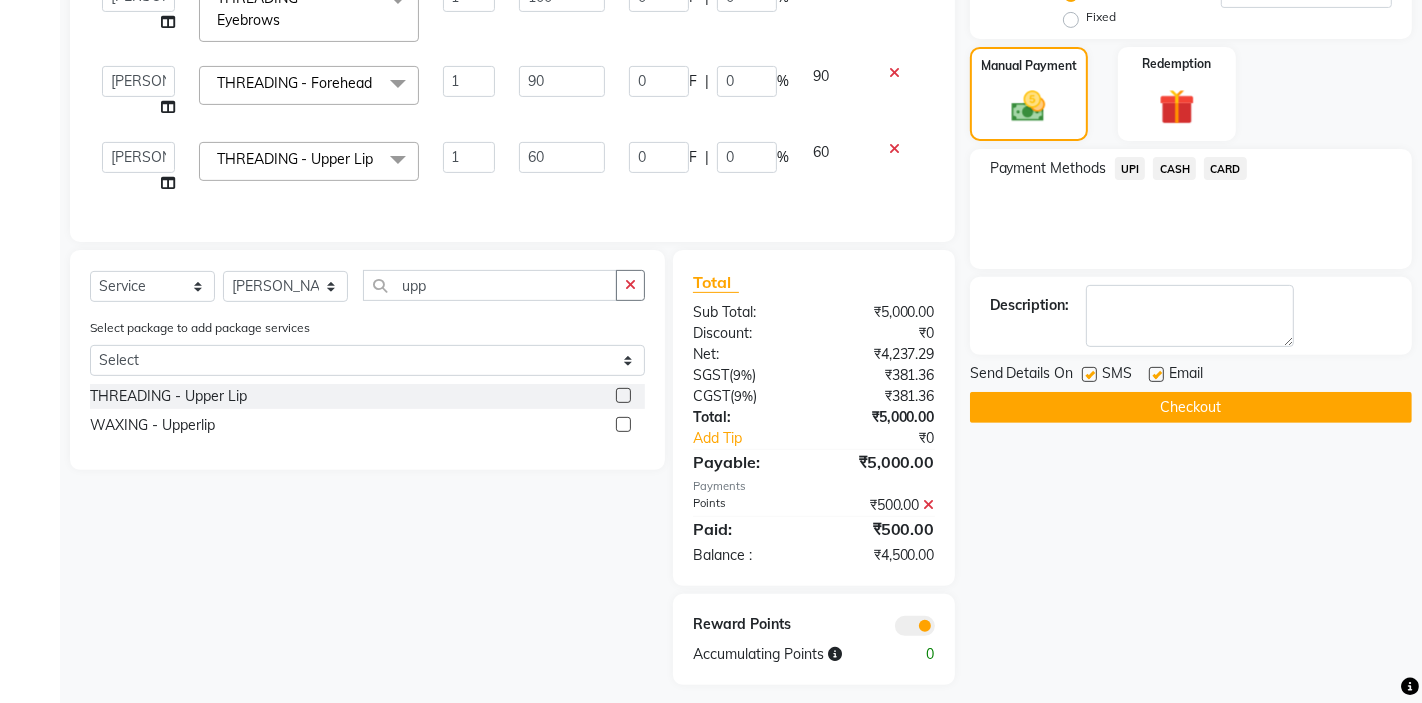 click on "CASH" 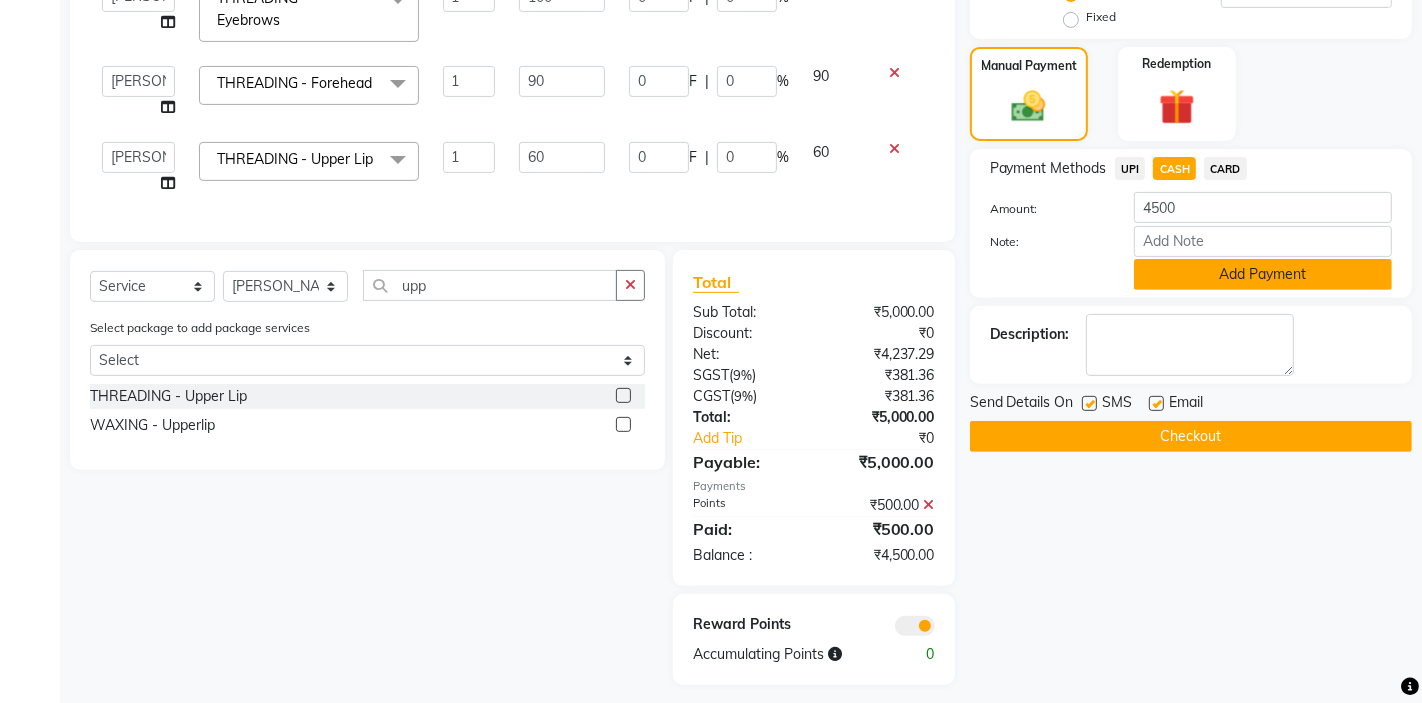 click on "Add Payment" 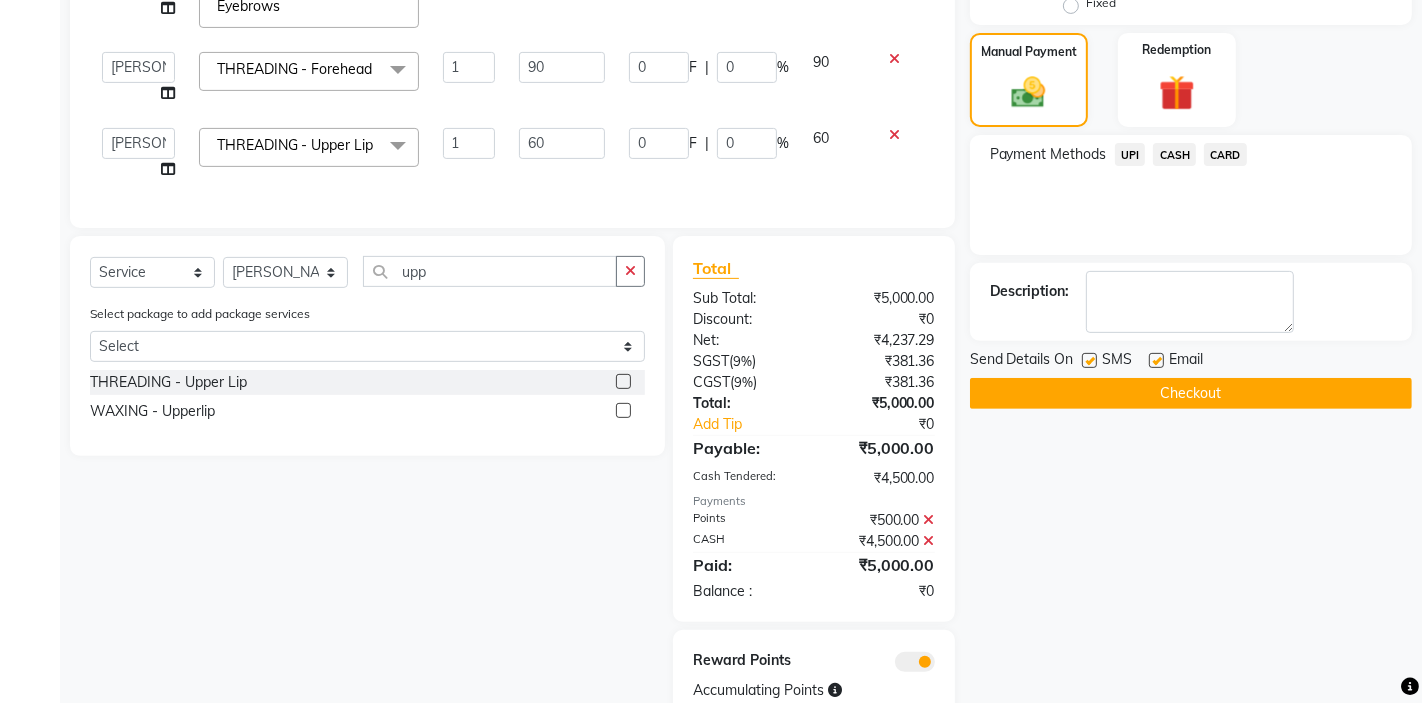 scroll, scrollTop: 534, scrollLeft: 0, axis: vertical 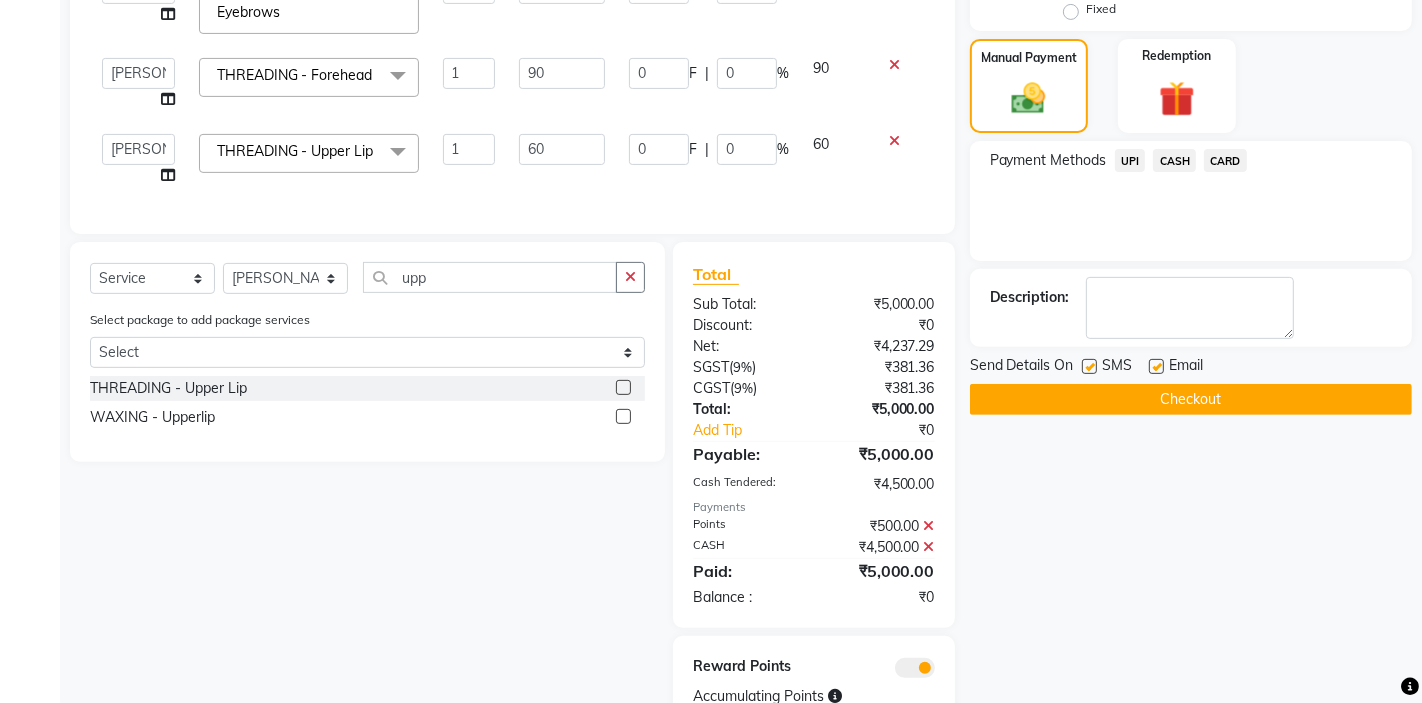 click on "Checkout" 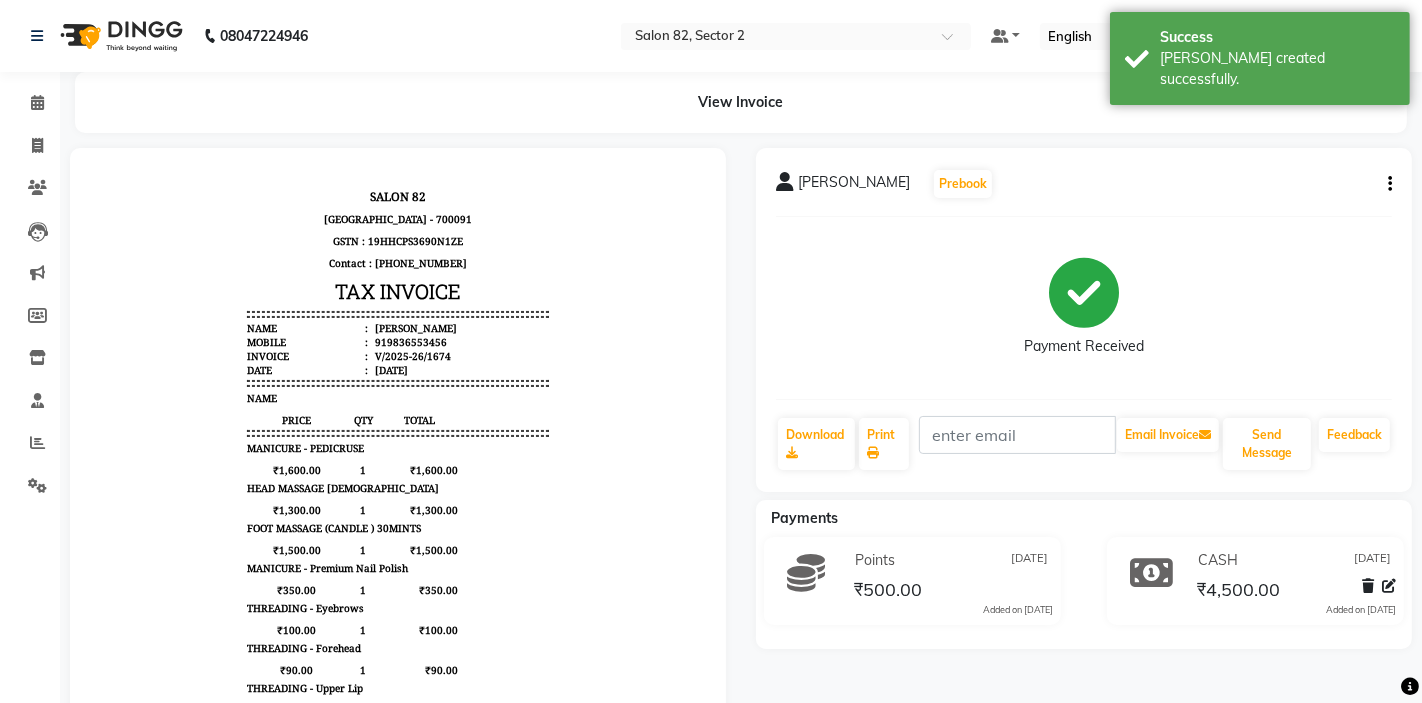 scroll, scrollTop: 0, scrollLeft: 0, axis: both 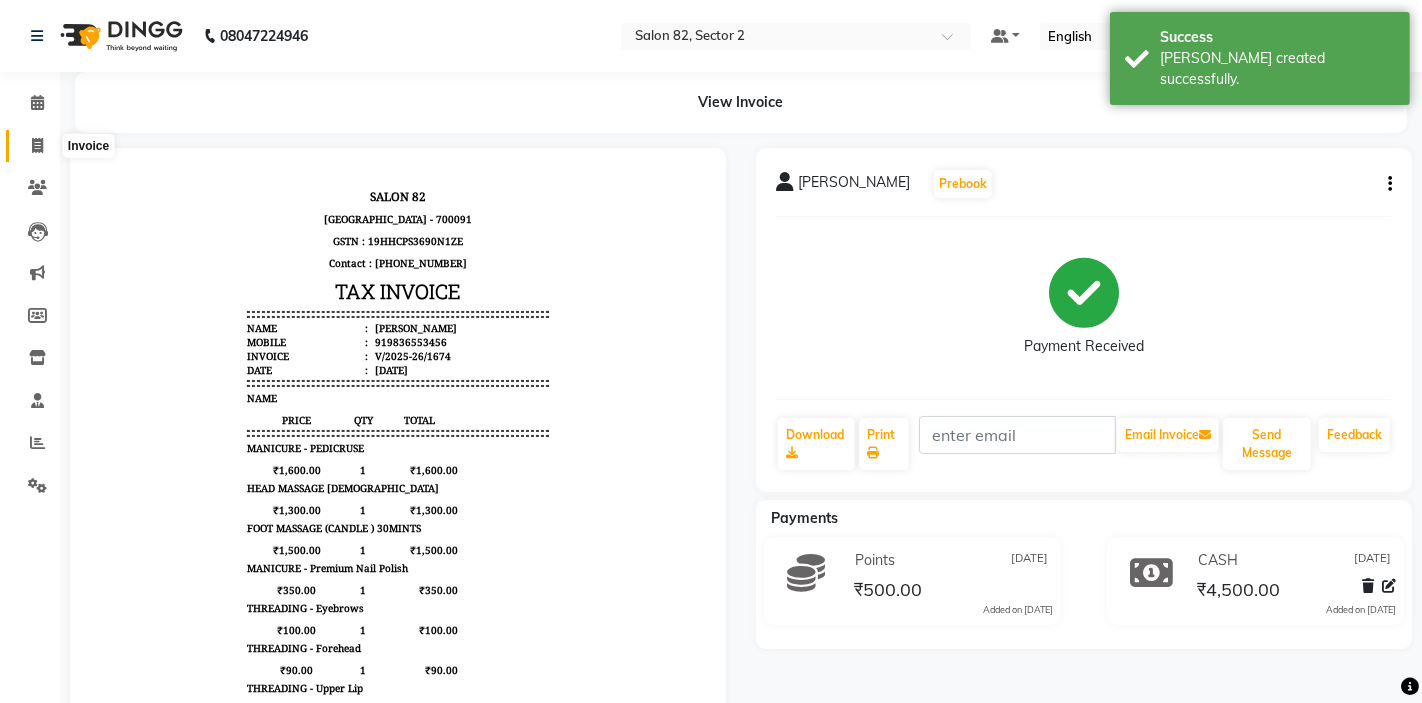 click 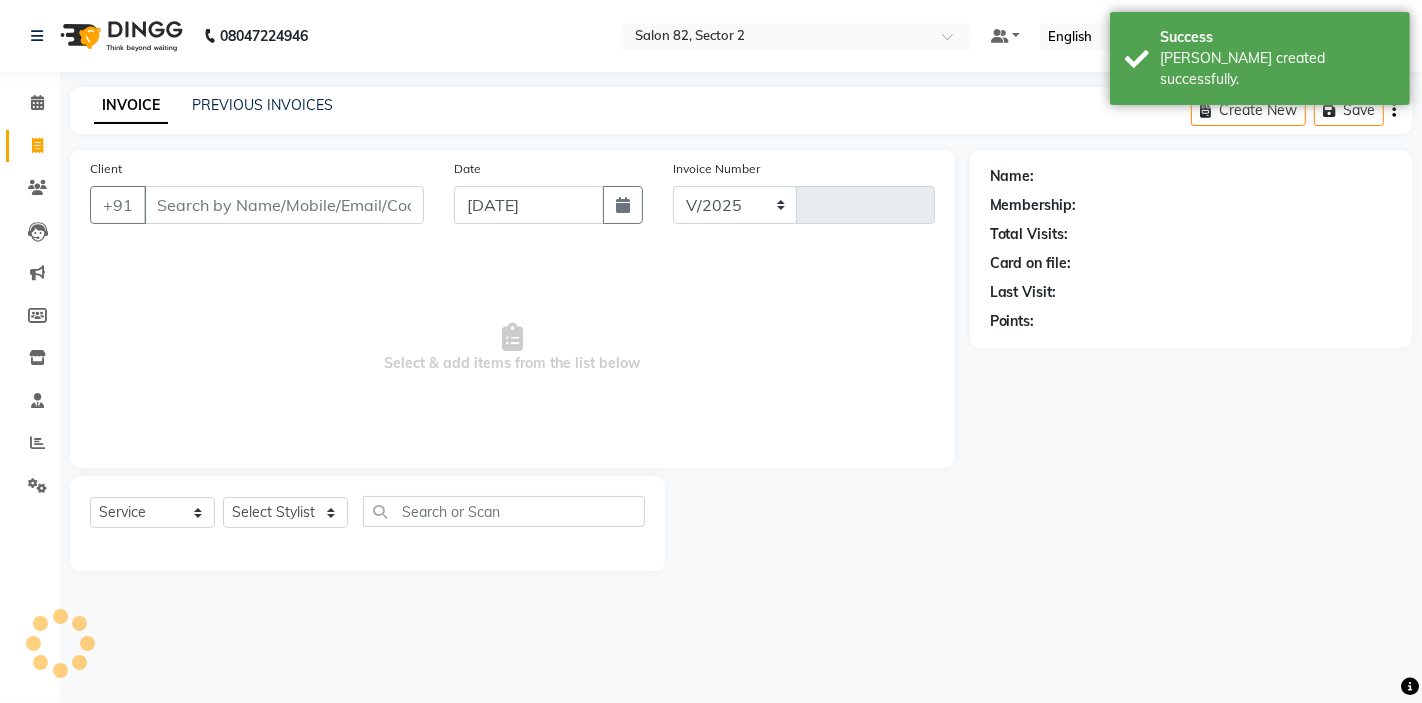 select on "5194" 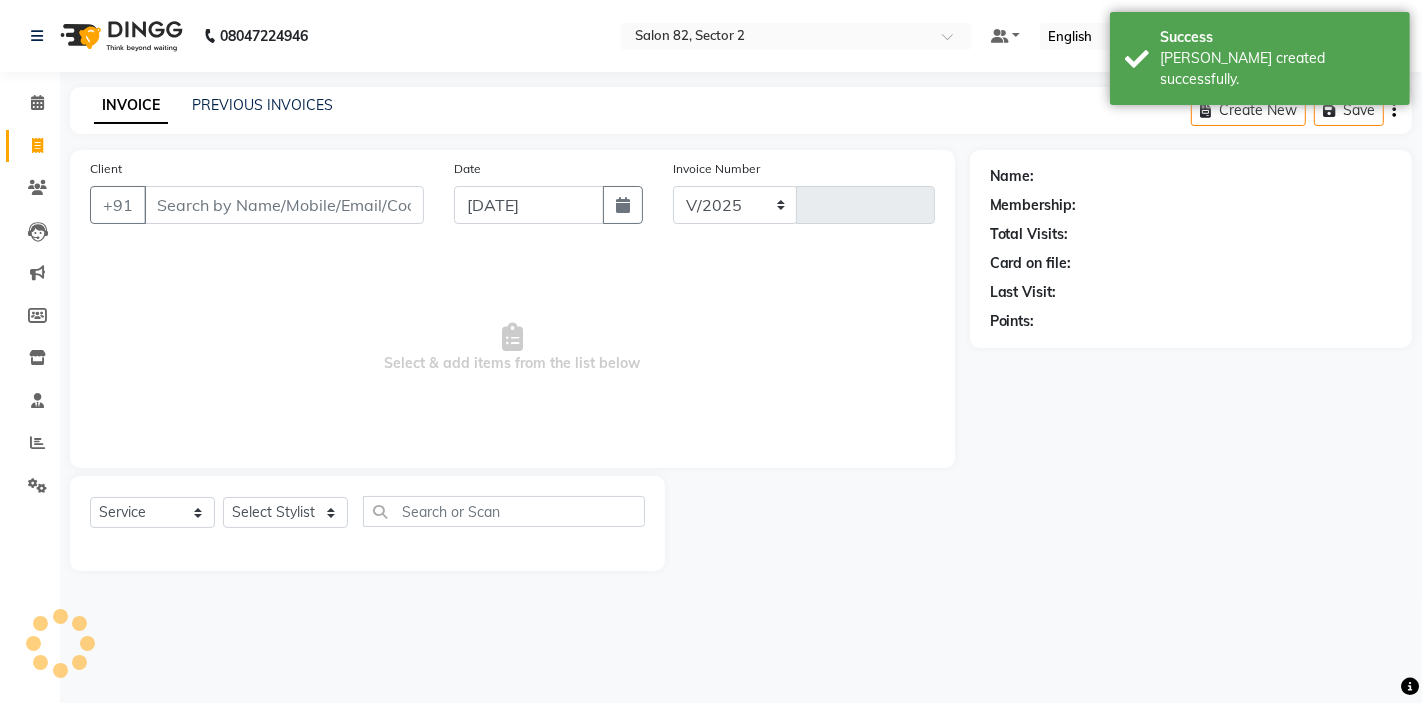 type on "1675" 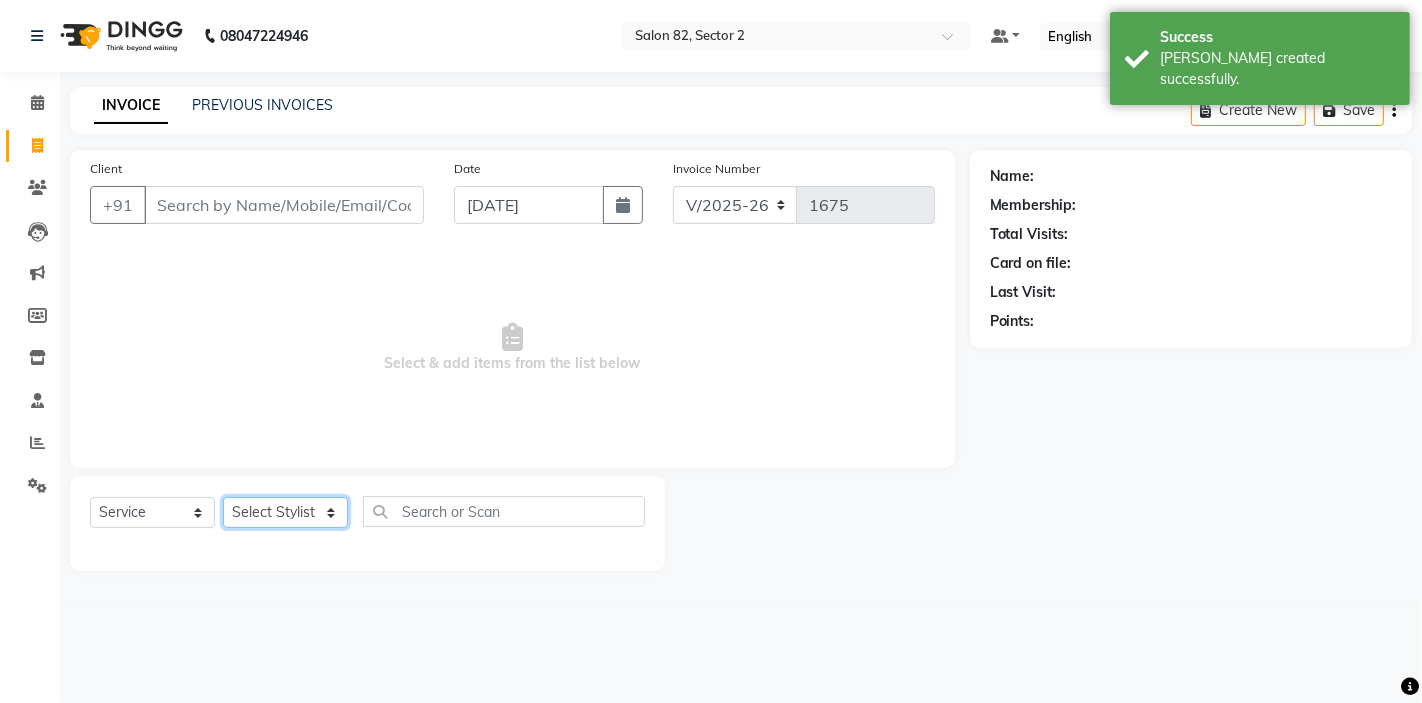 click on "Select Stylist AKTAR (level-1) ARZOO (level-2) BHARAT BUNNY (level-1) FAIZAL (level-2) FARJANA INJAMAM MANISH (level-1) MANJAR (Level-2) NUPUR (SKIN) POONAM PRIYA (PEDI) ROHAN RAI ROHIT  Salon82 saltlake SOMA DEY SUBHO (PEDI) SUJIT SUKLA (SKIN) SUMON (NAILS)" 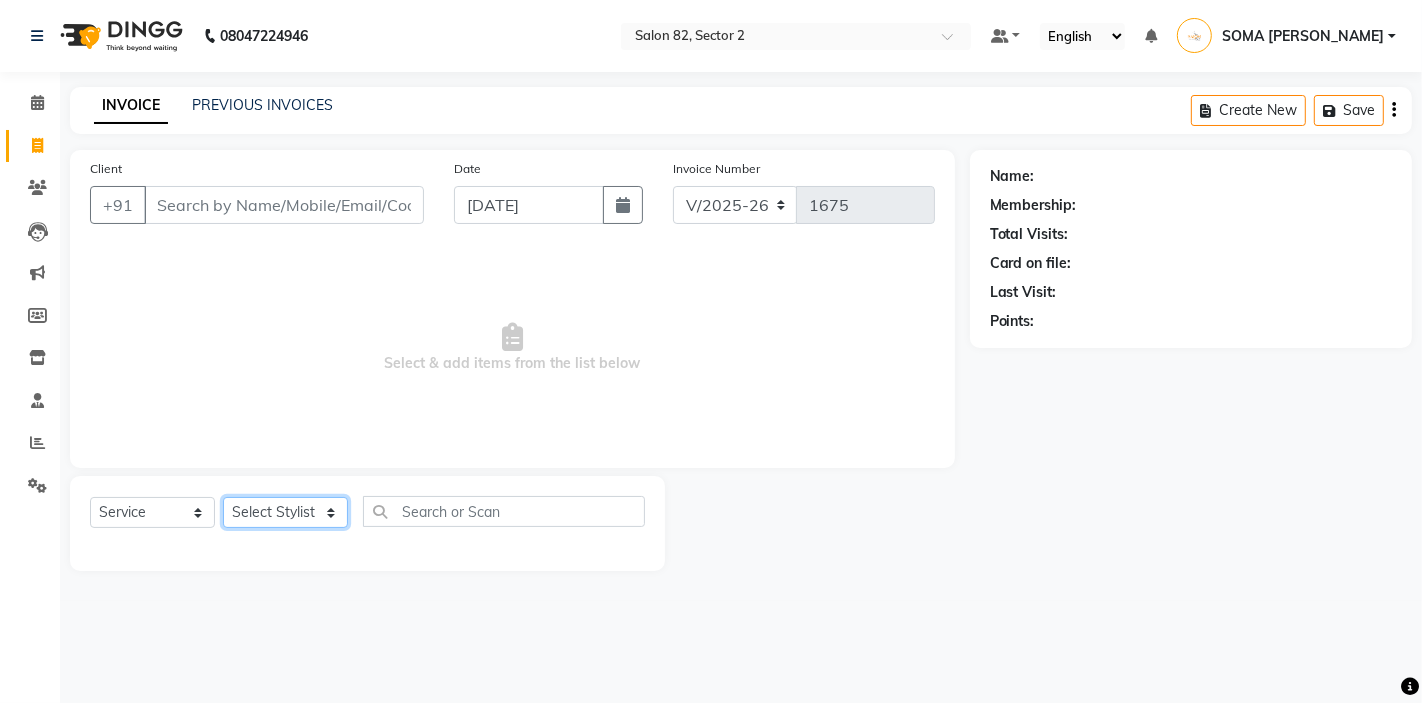 select on "83820" 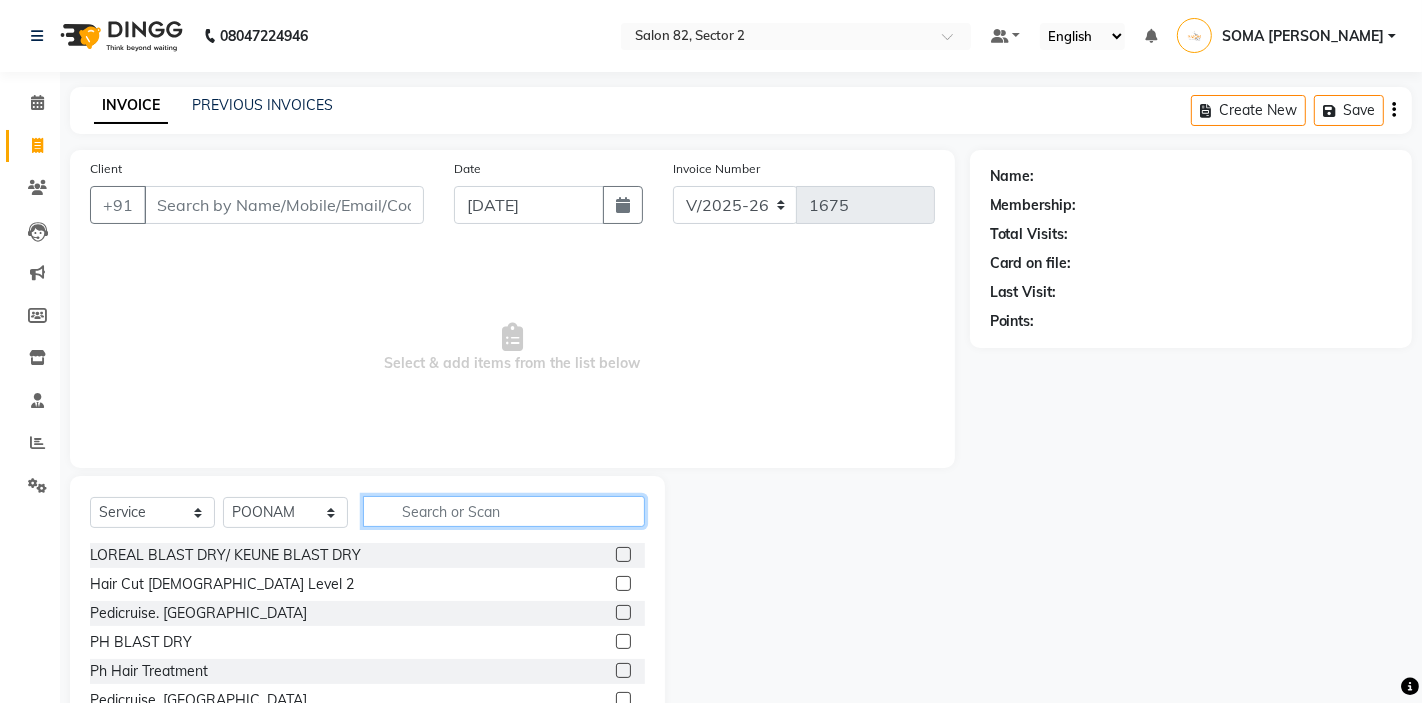click 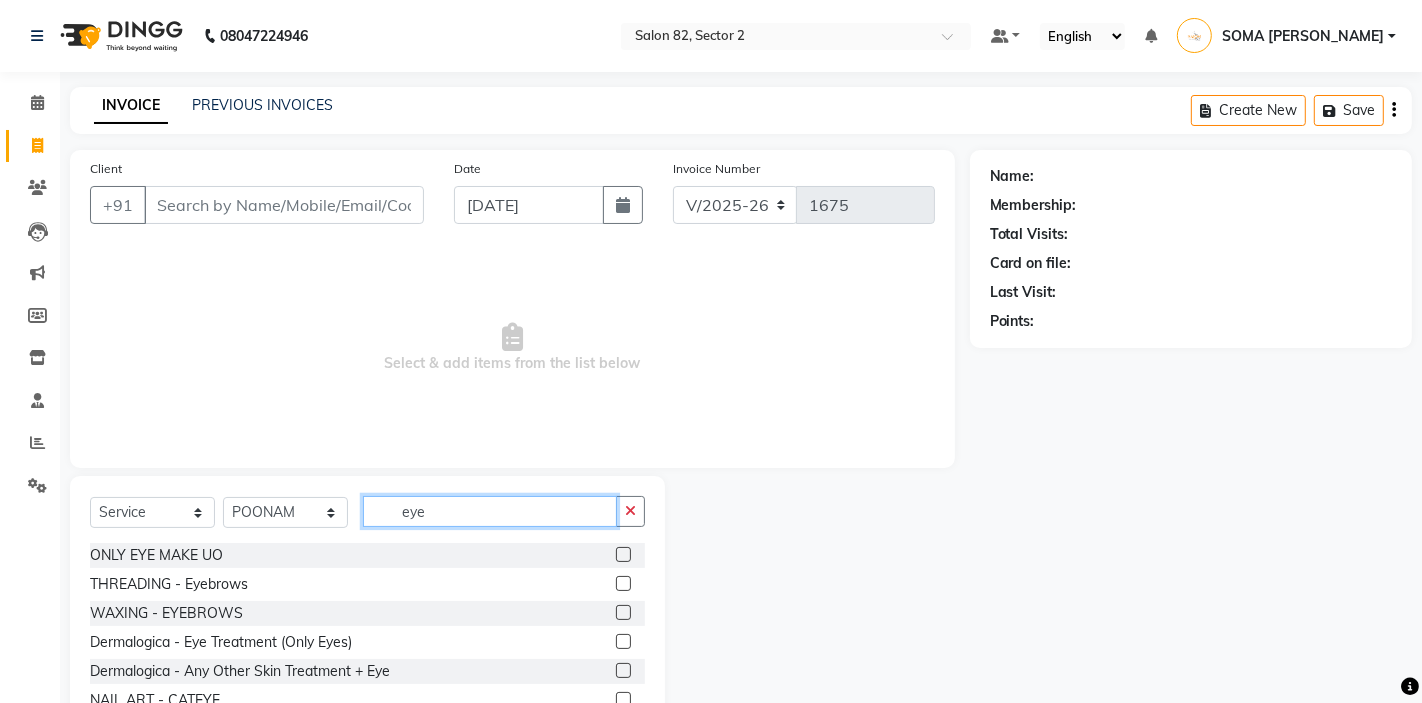 type on "eye" 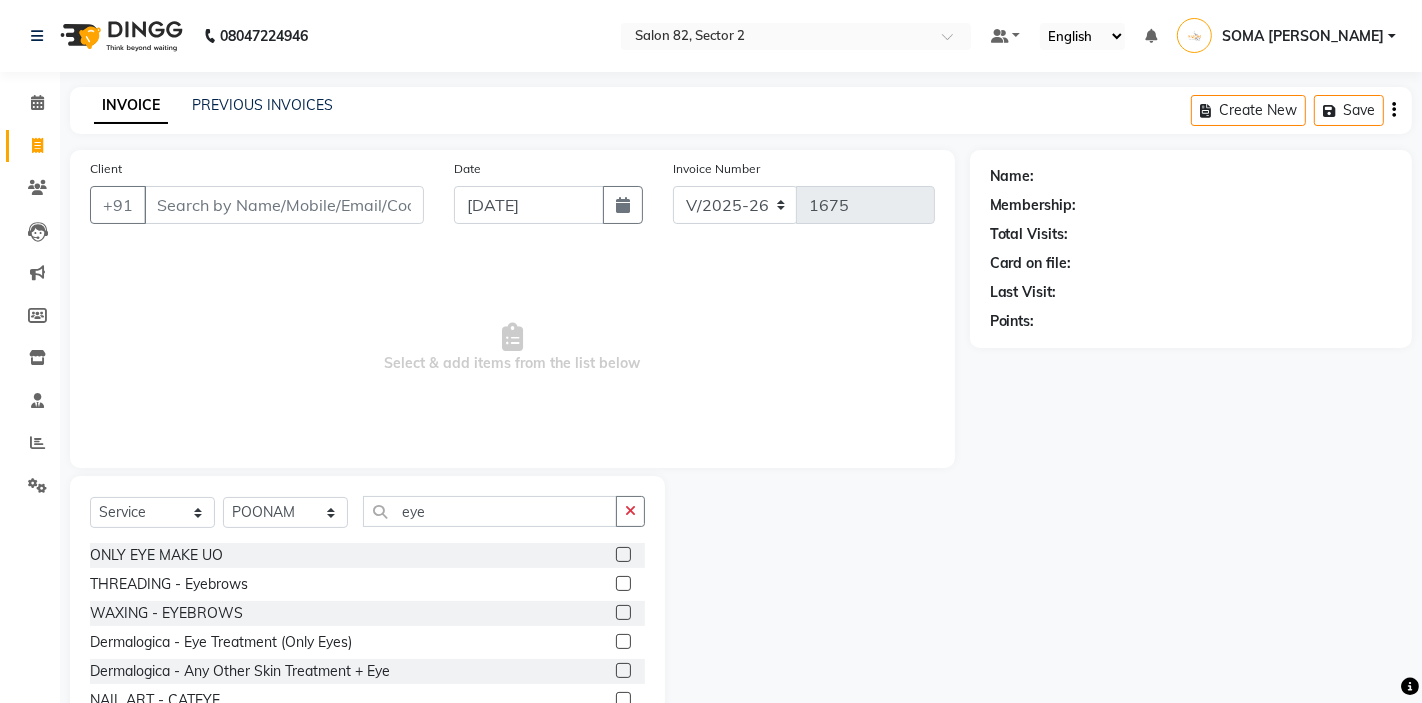 click 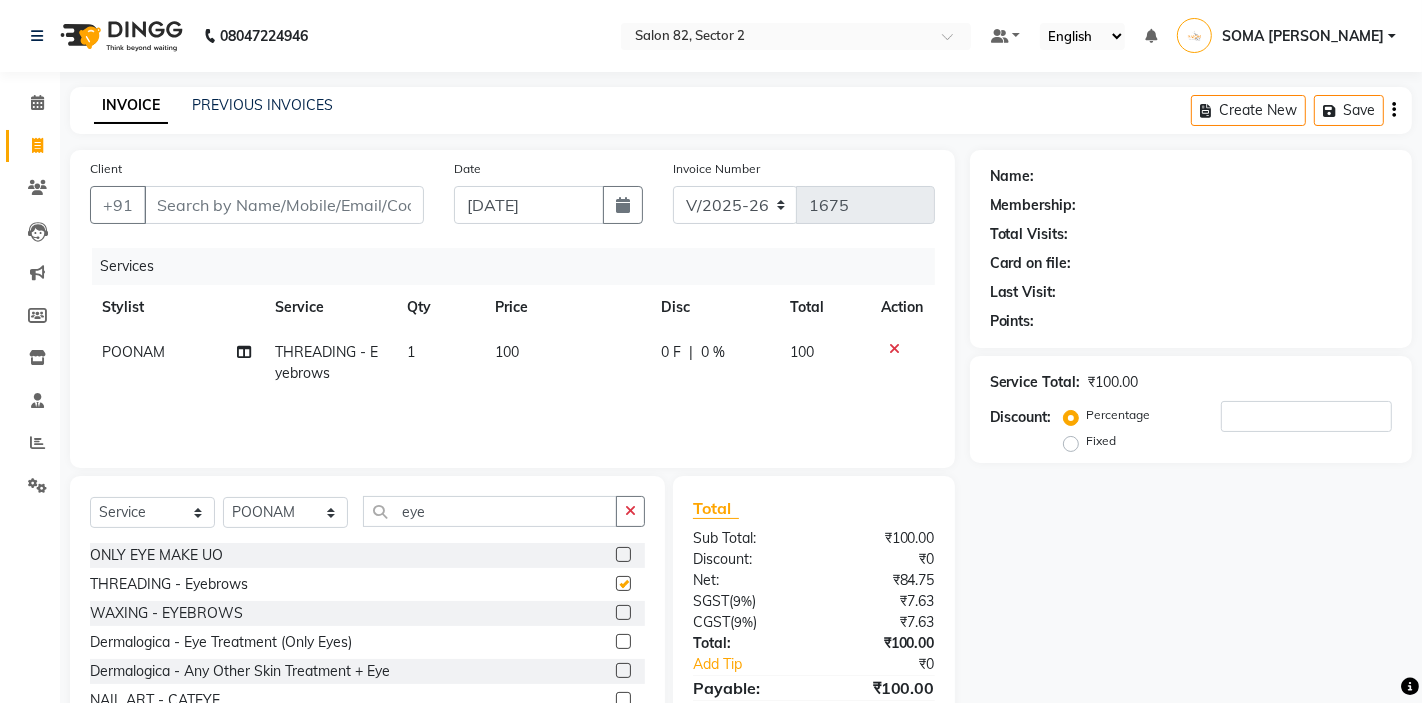 checkbox on "false" 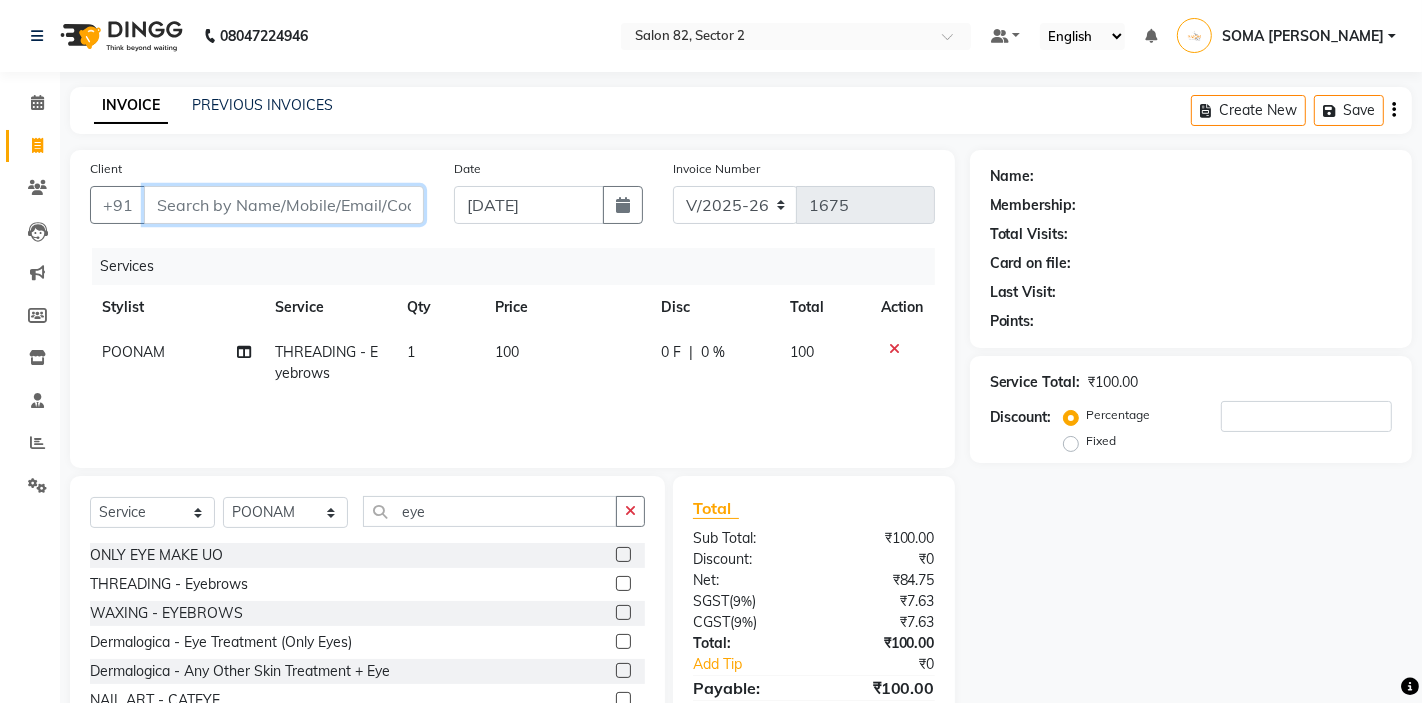 click on "Client" at bounding box center (284, 205) 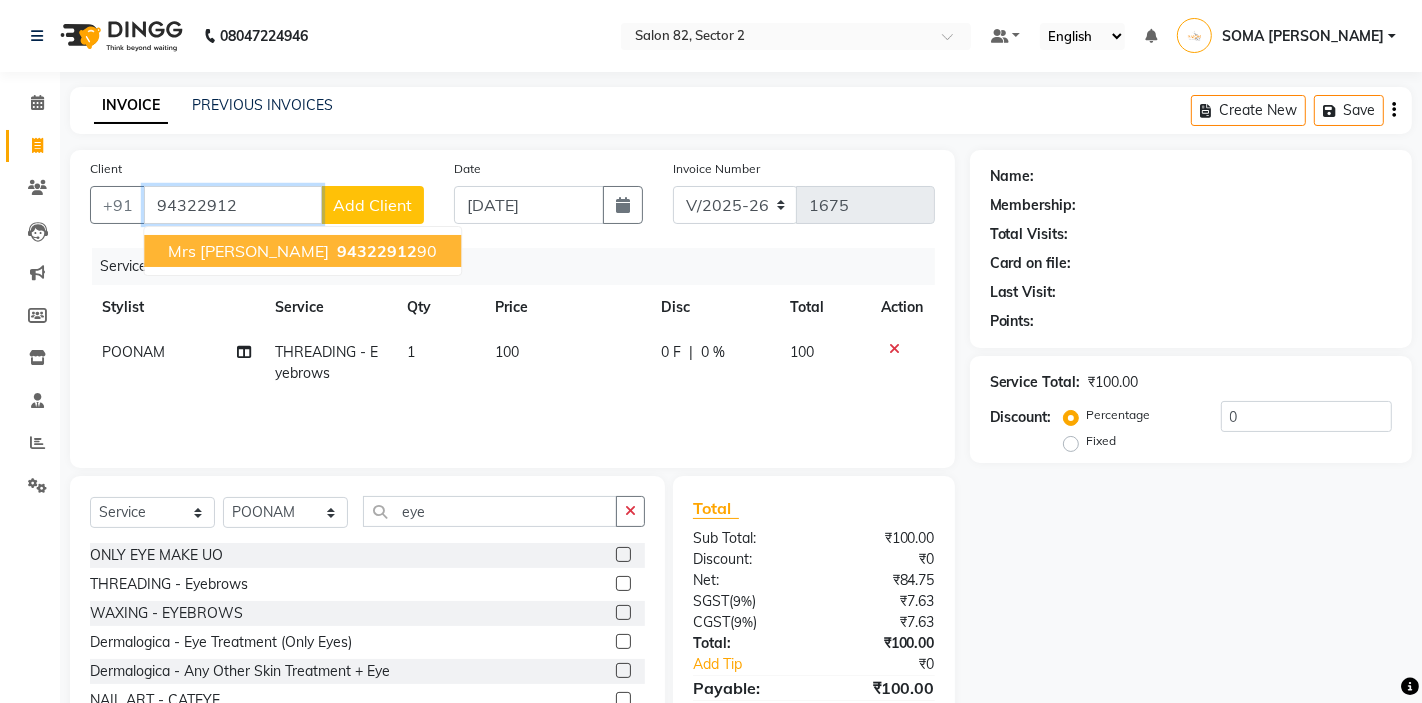click on "94322912 90" at bounding box center [385, 251] 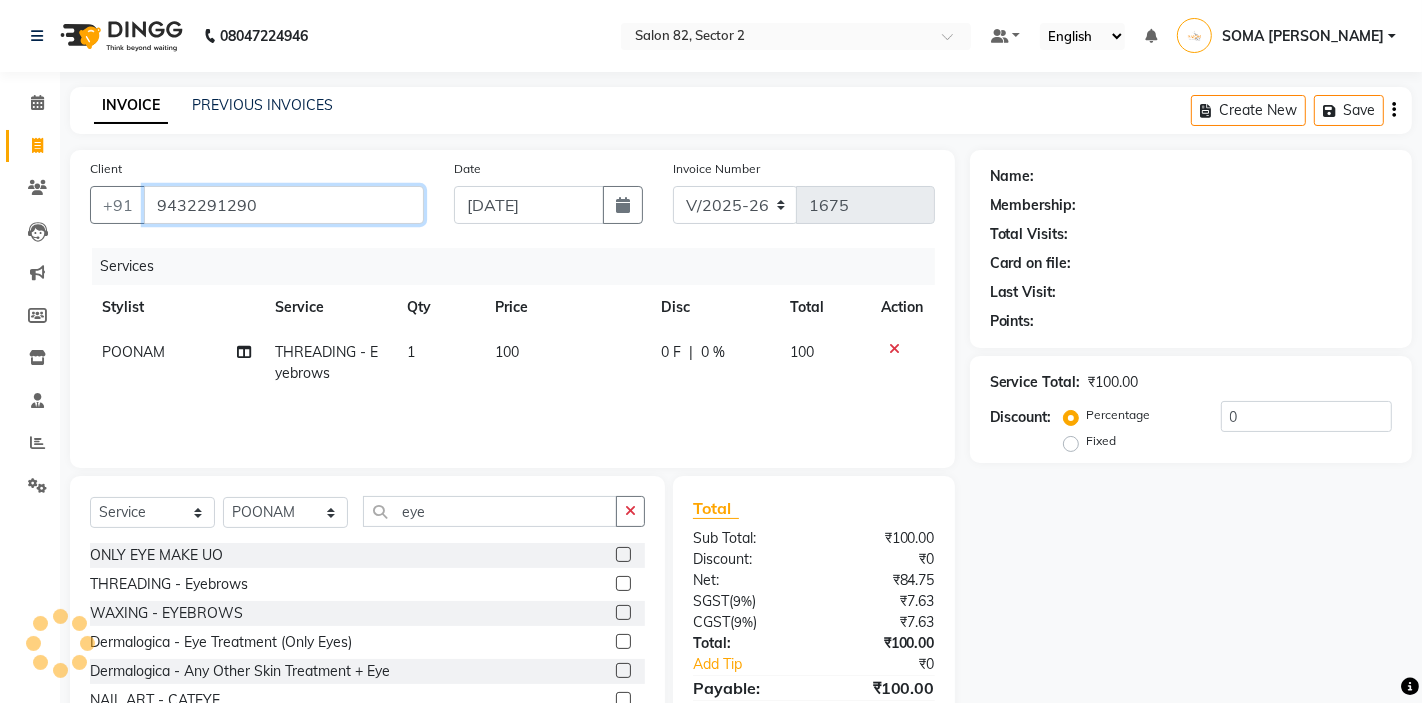 type on "9432291290" 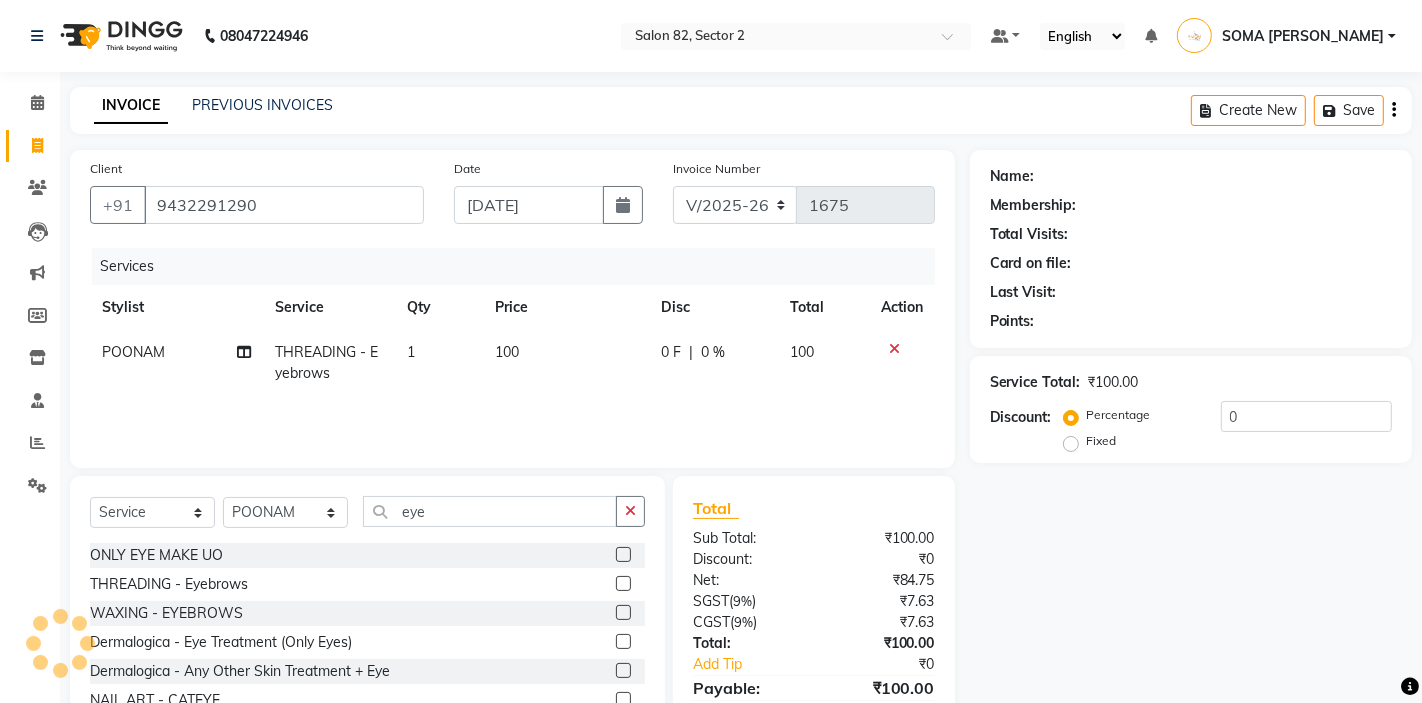 select on "1: Object" 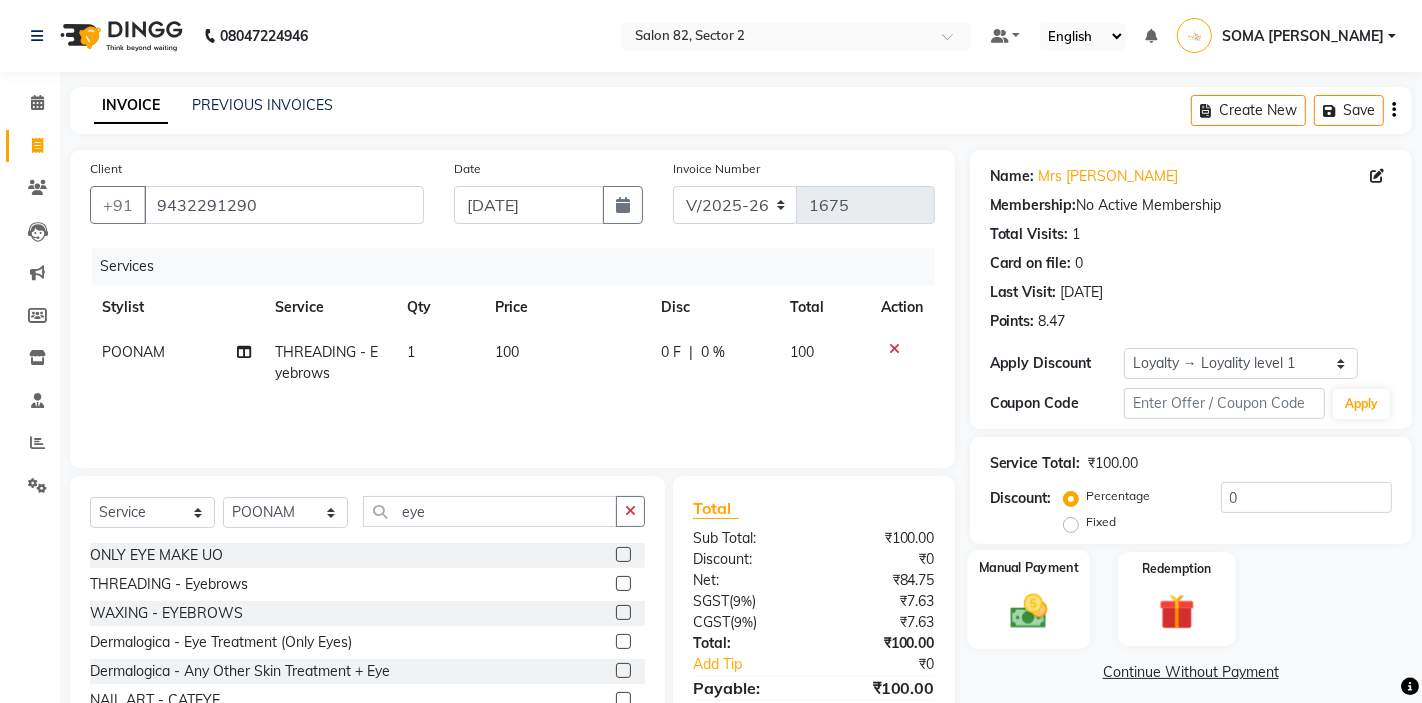 click 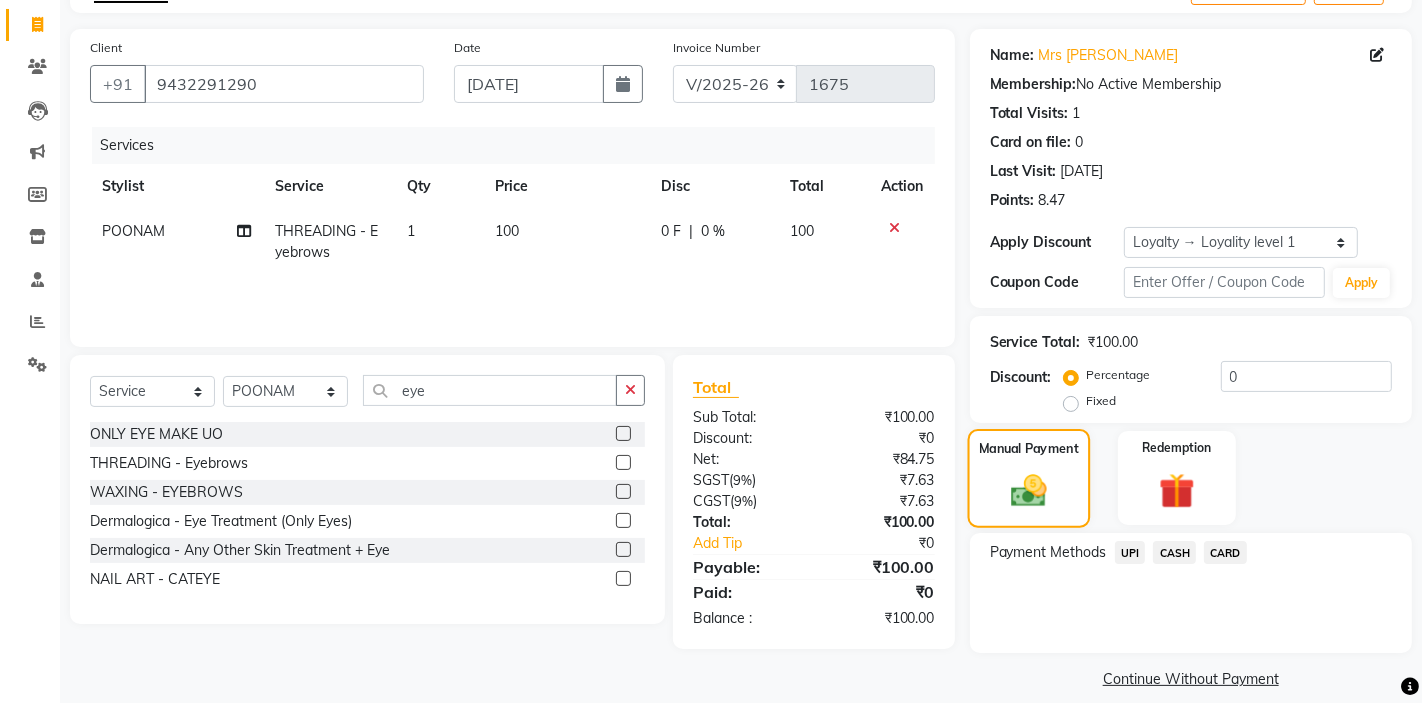 scroll, scrollTop: 142, scrollLeft: 0, axis: vertical 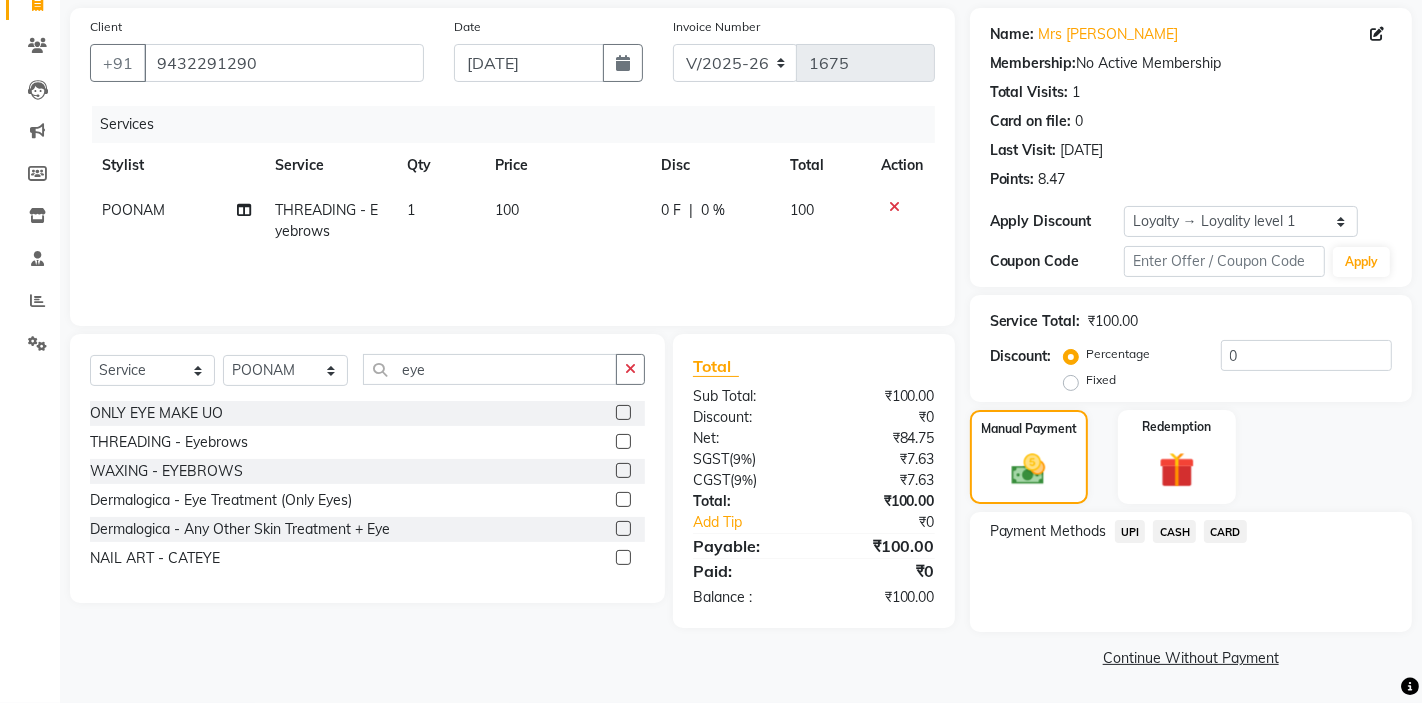 click on "CASH" 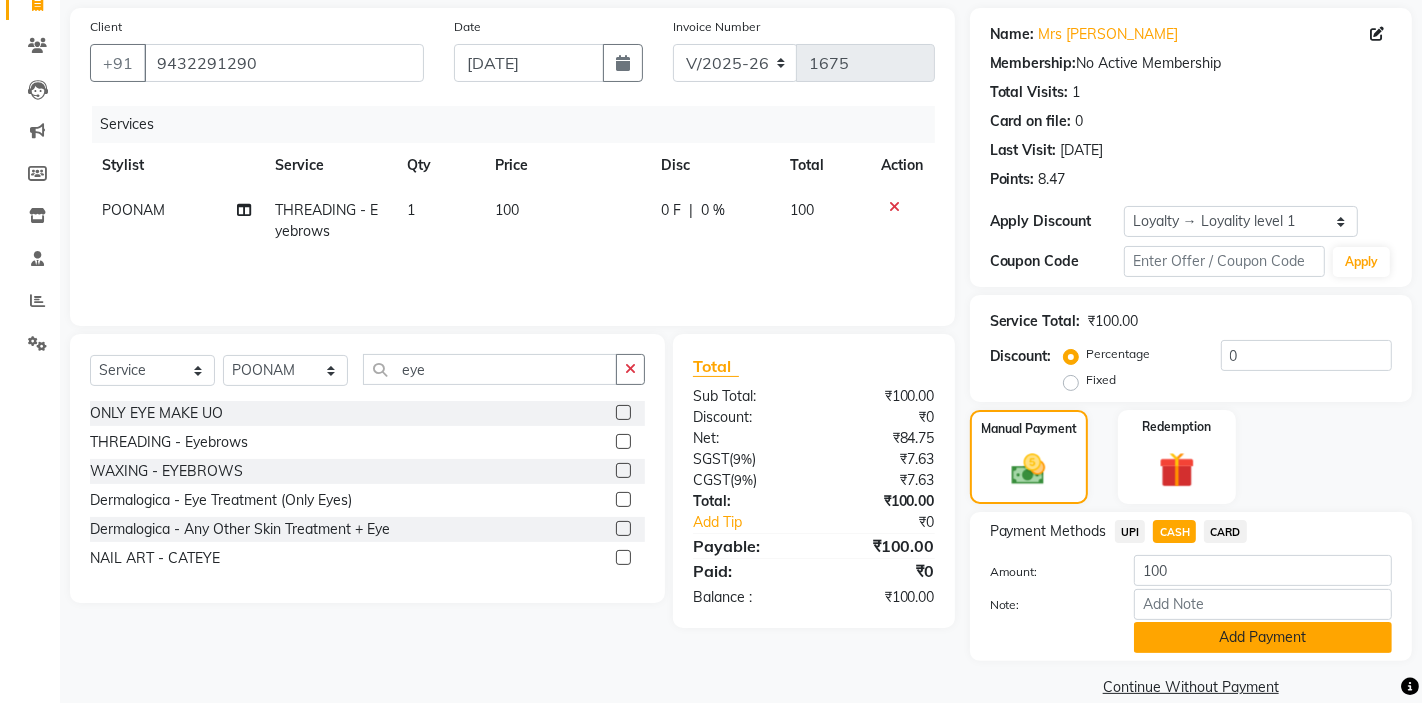 click on "Add Payment" 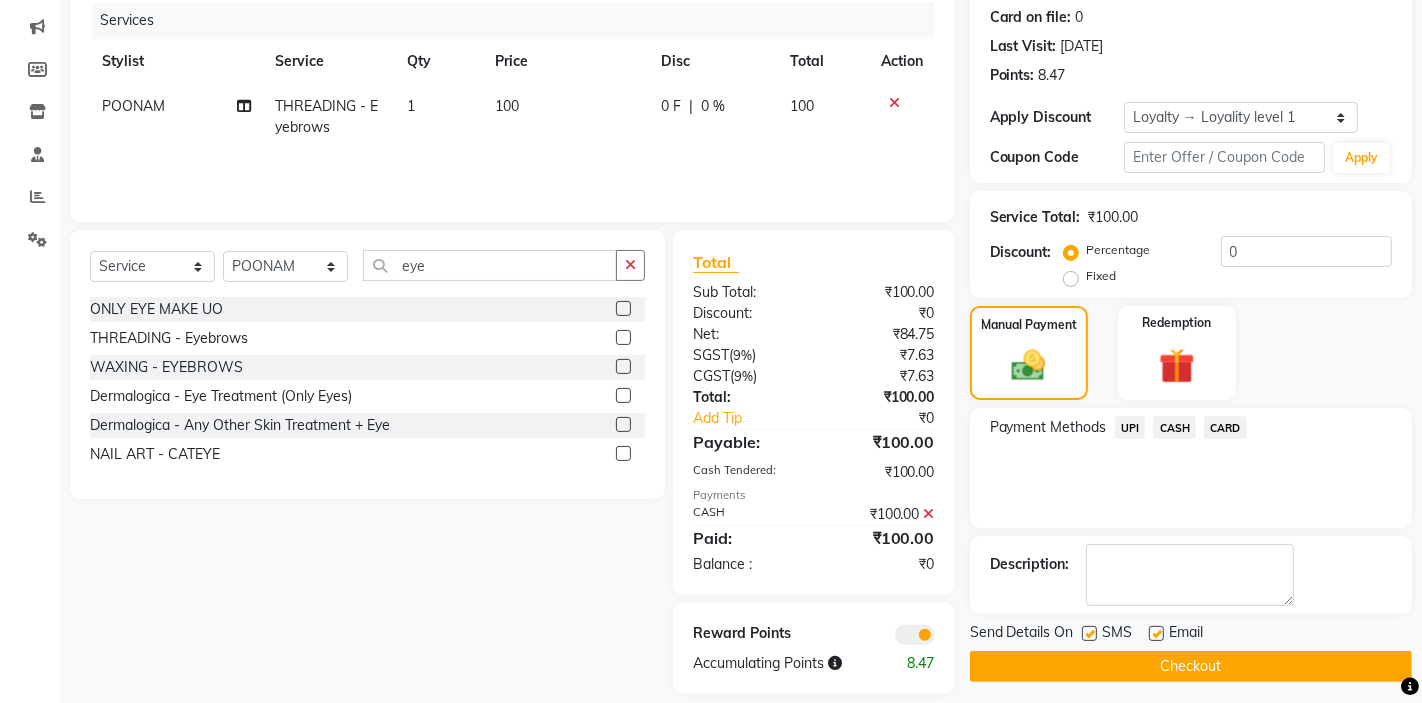 scroll, scrollTop: 266, scrollLeft: 0, axis: vertical 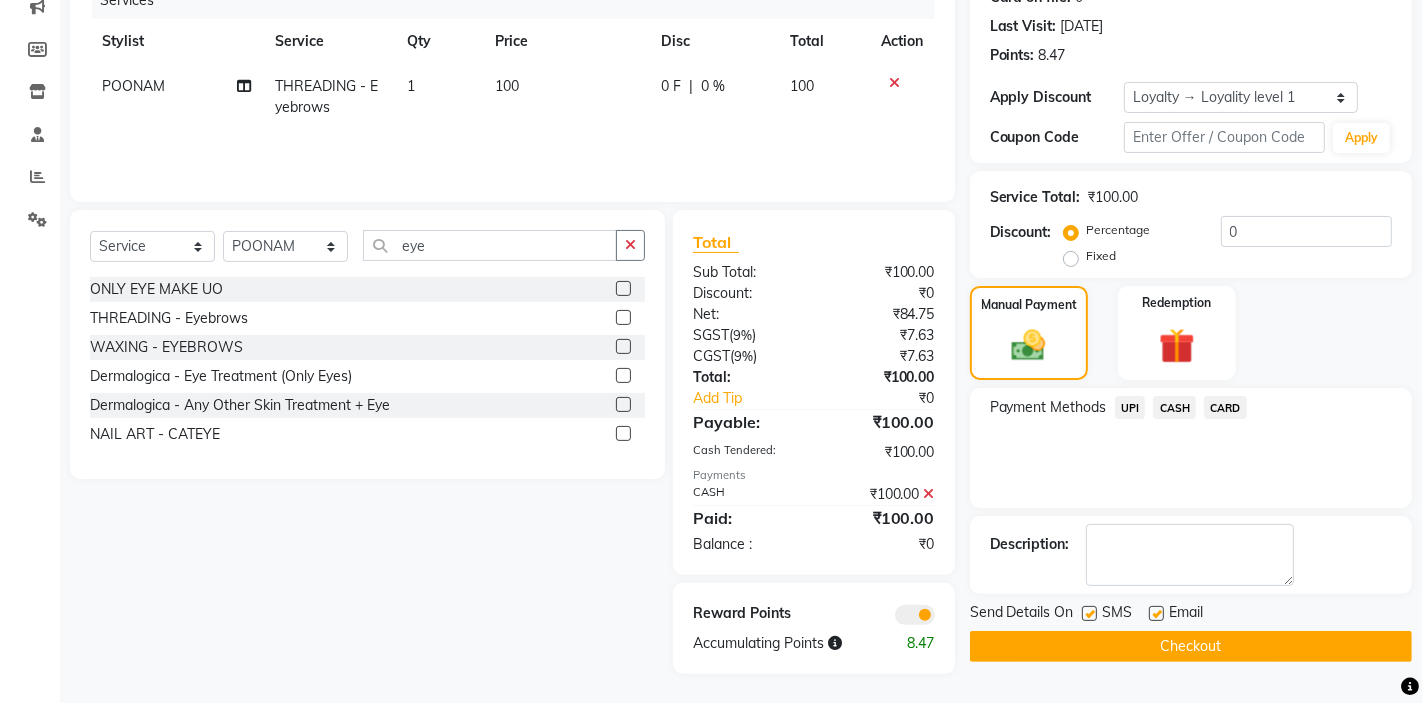 click on "Checkout" 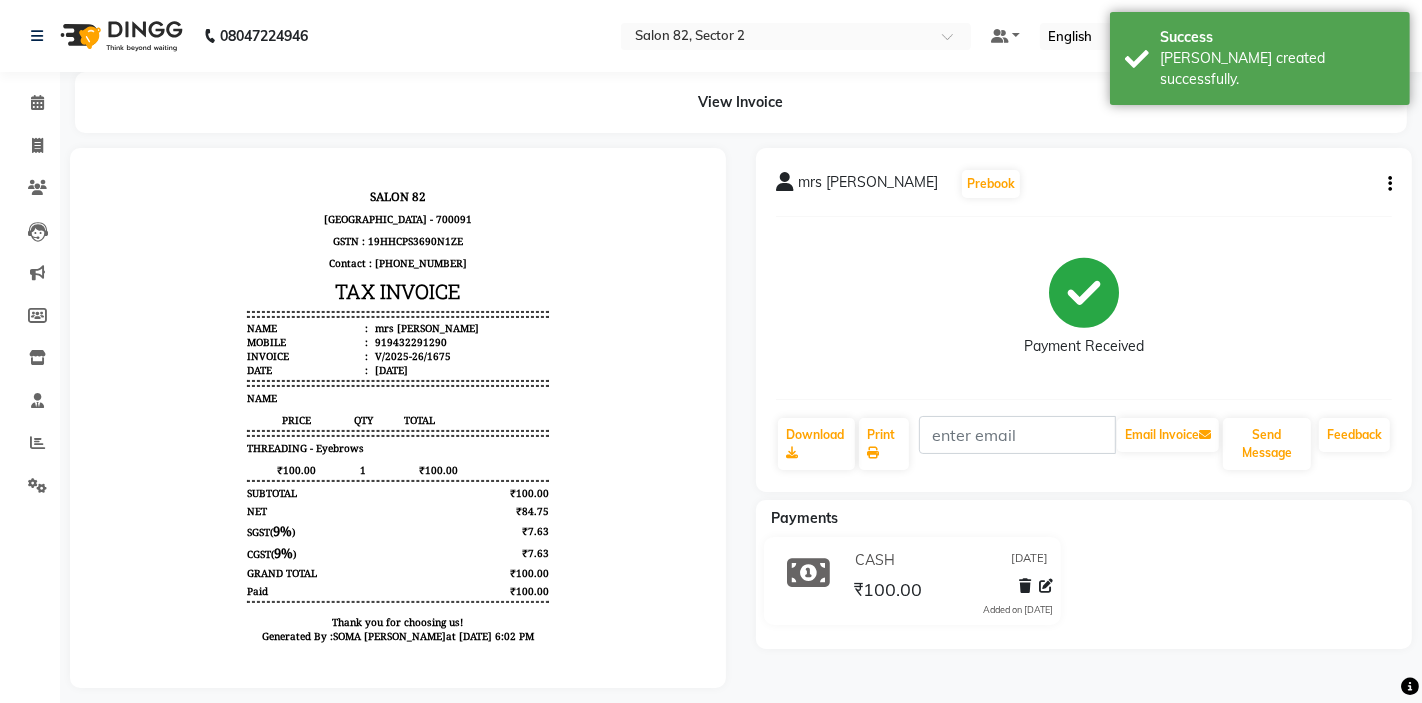 scroll, scrollTop: 0, scrollLeft: 0, axis: both 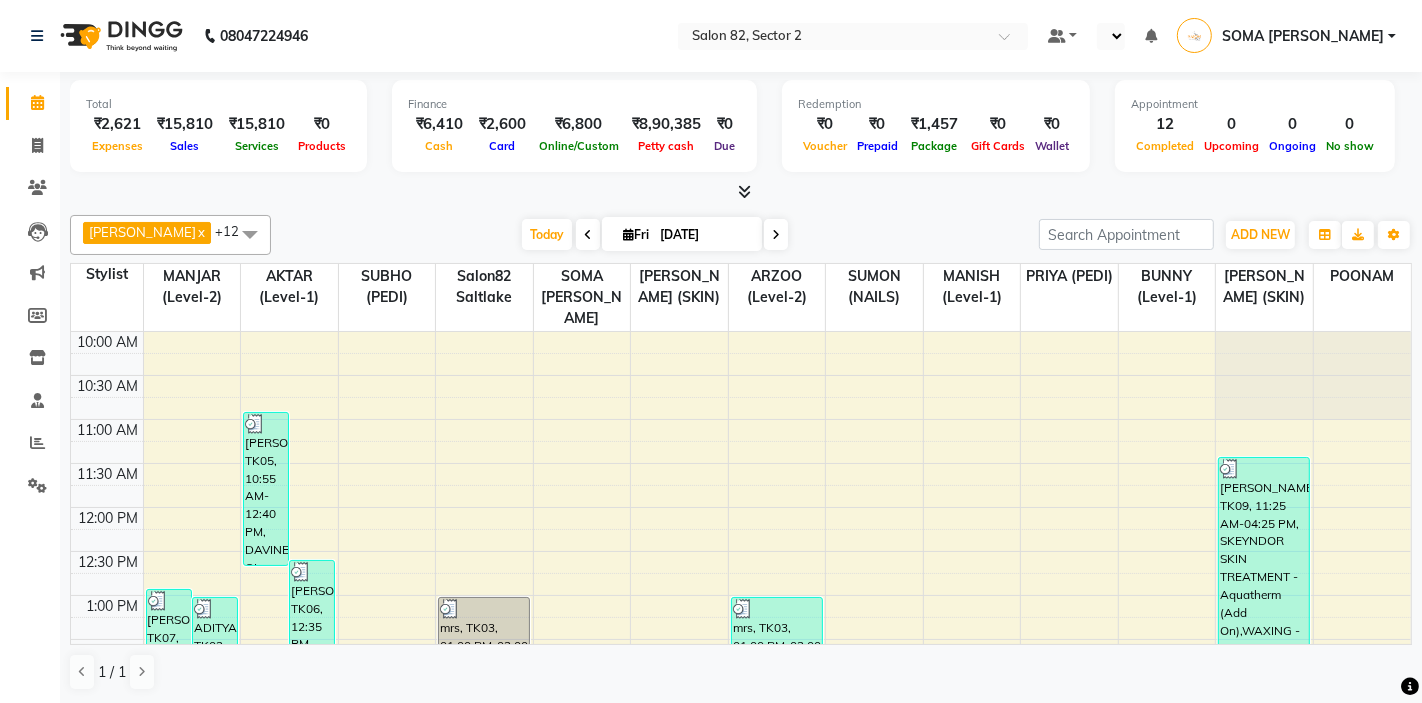 select on "en" 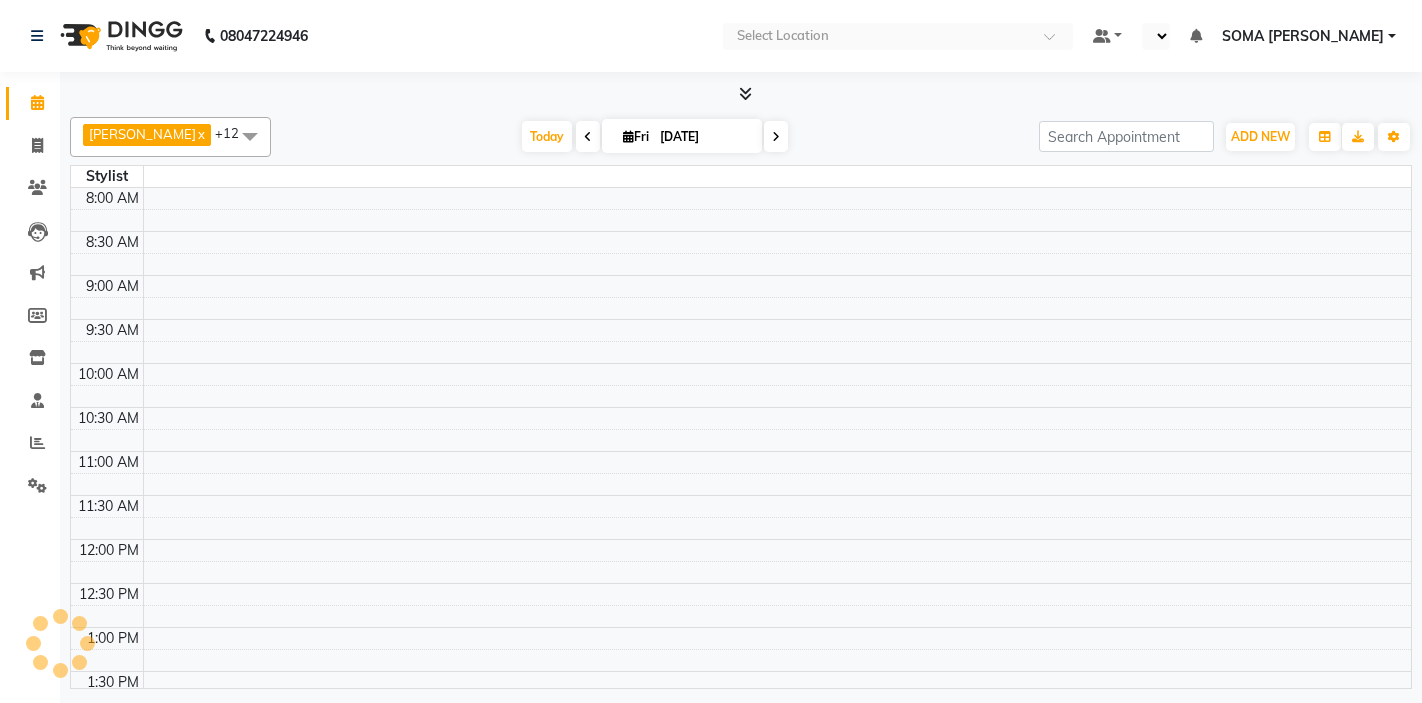 scroll, scrollTop: 0, scrollLeft: 0, axis: both 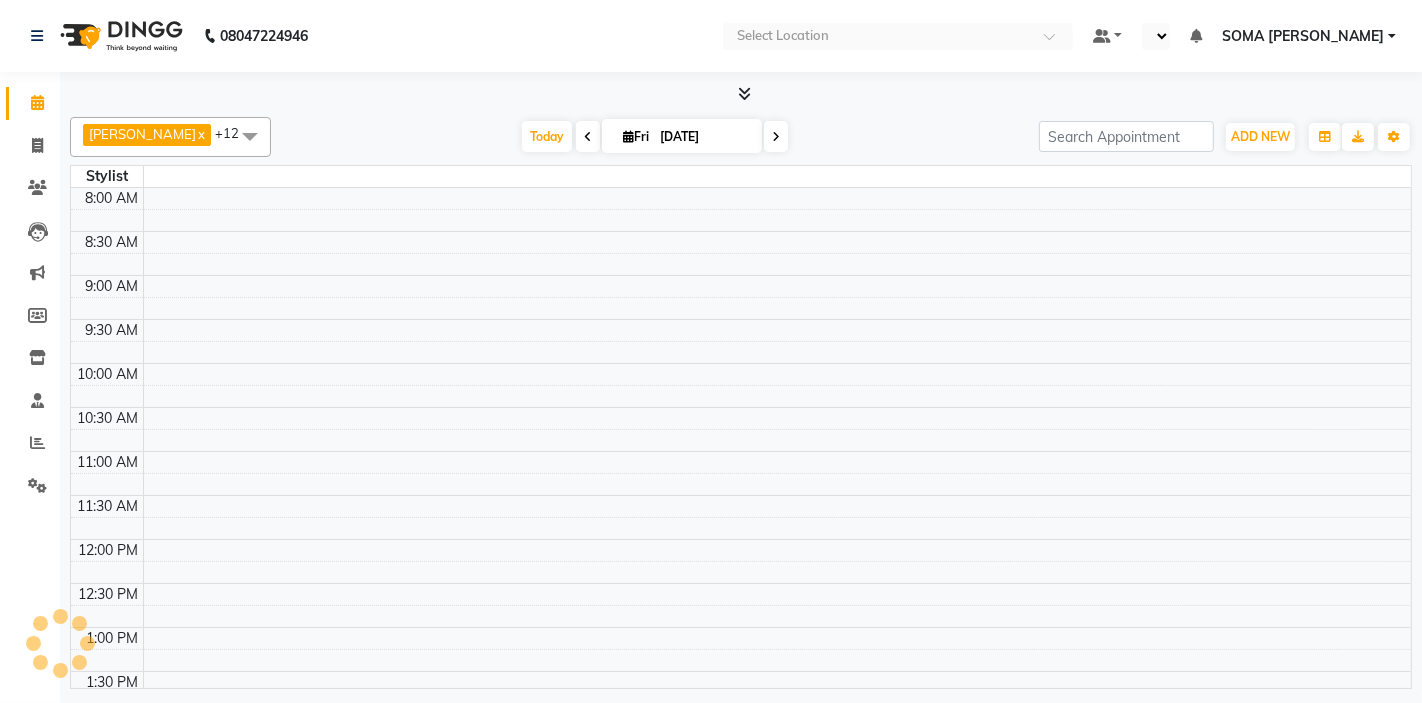 select on "en" 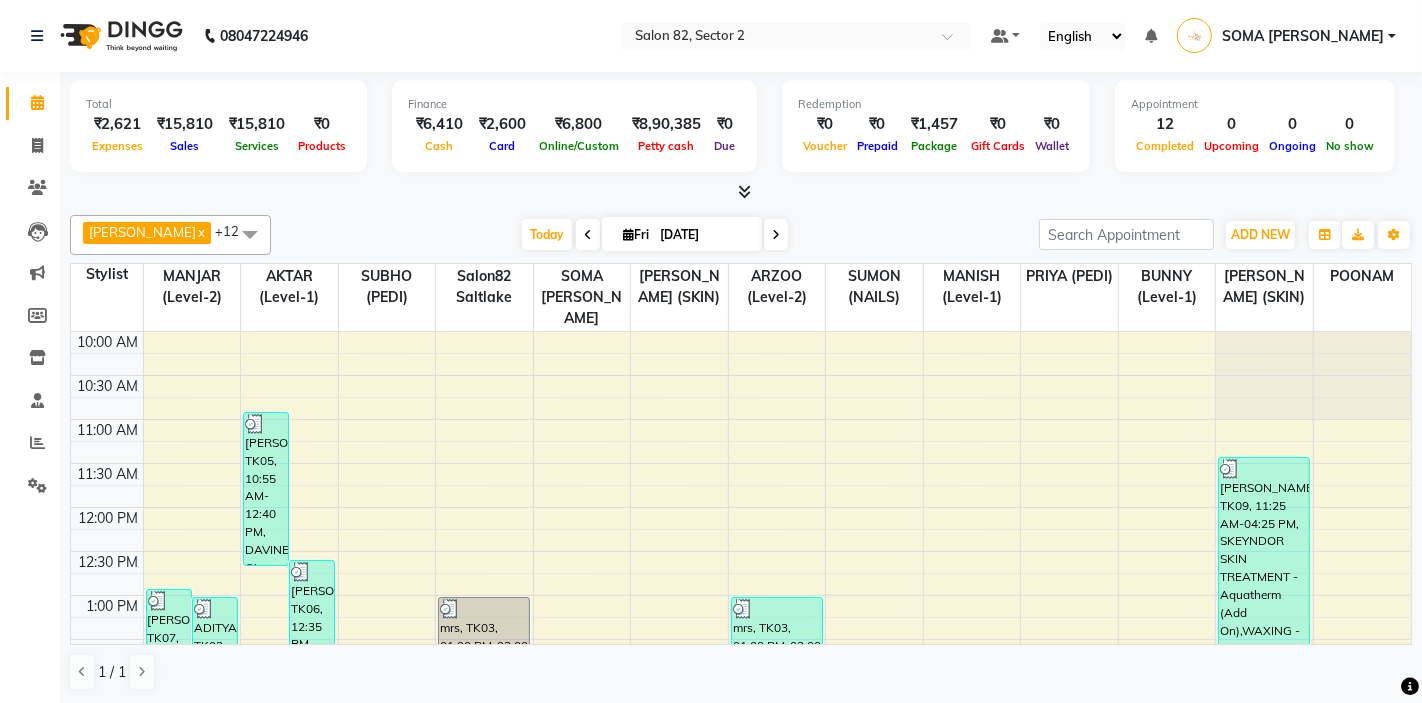 scroll, scrollTop: 0, scrollLeft: 0, axis: both 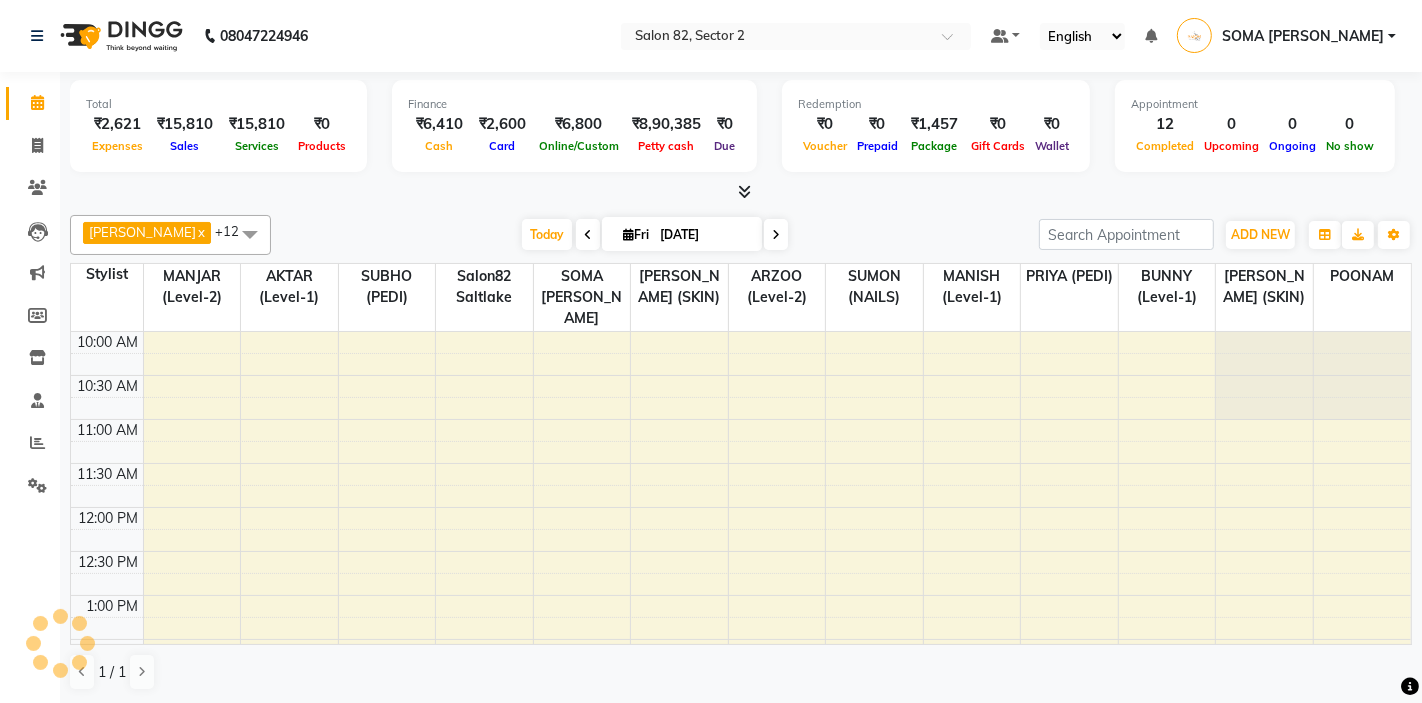 select on "en" 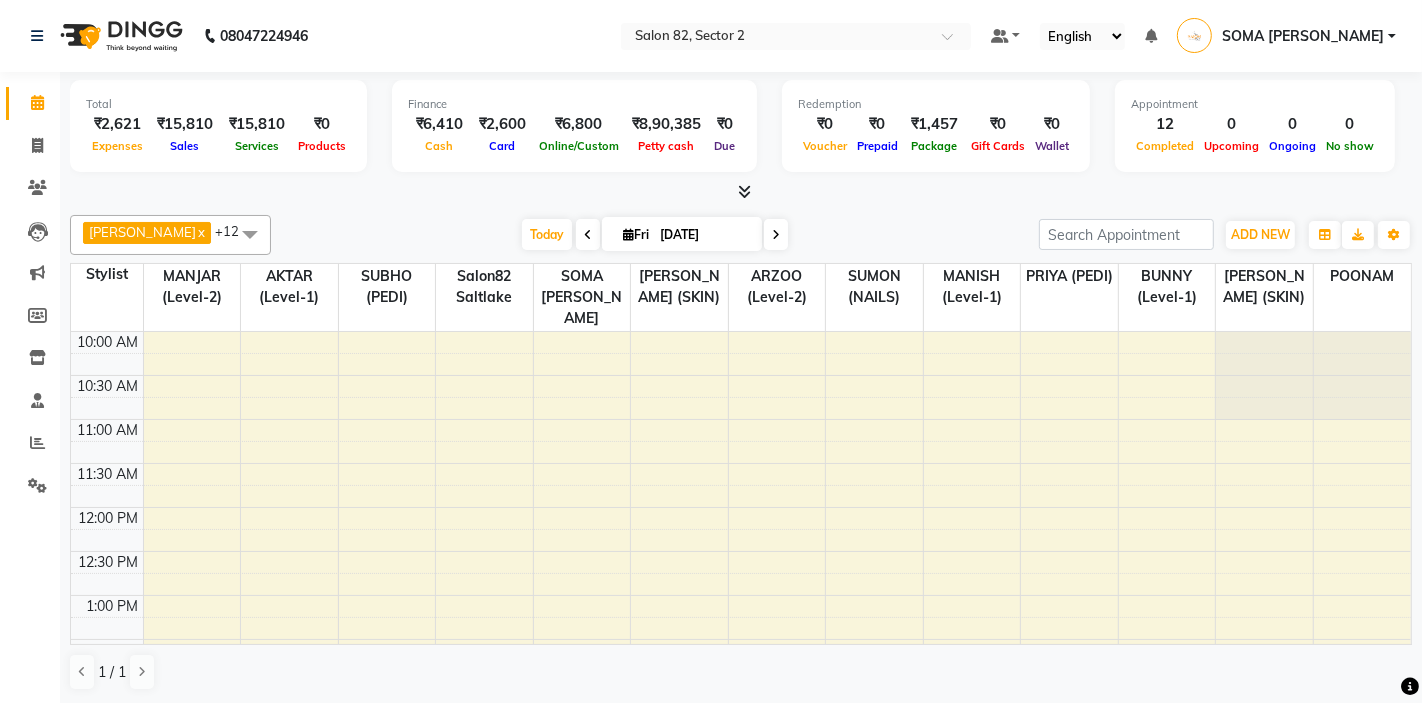 scroll, scrollTop: 0, scrollLeft: 0, axis: both 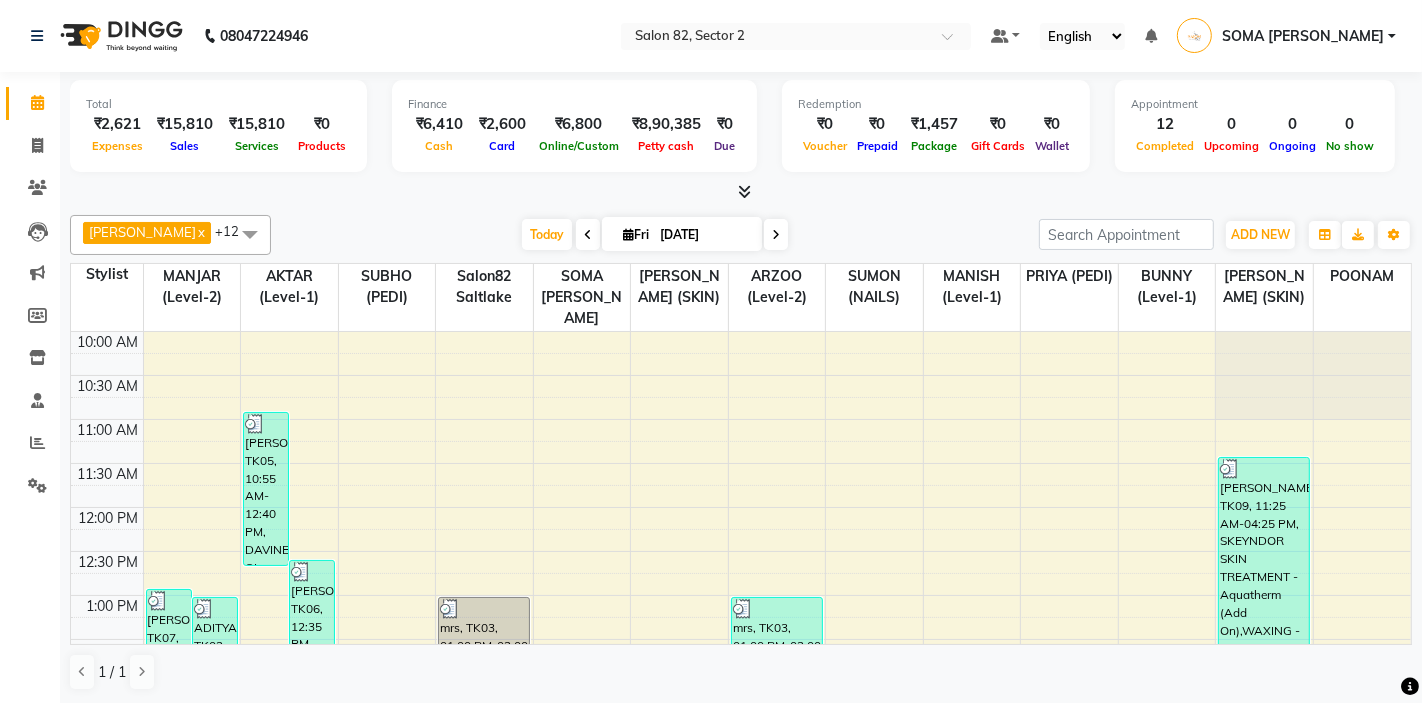 click on "08047224946 Select Location × Salon 82, Sector 2 Default Panel My Panel English ENGLISH Español العربية मराठी हिंदी ગુજરાતી தமிழ் 中文 Notifications nothing to show SOMA DEY Manage Profile Change Password Sign out  Version:3.15.4" 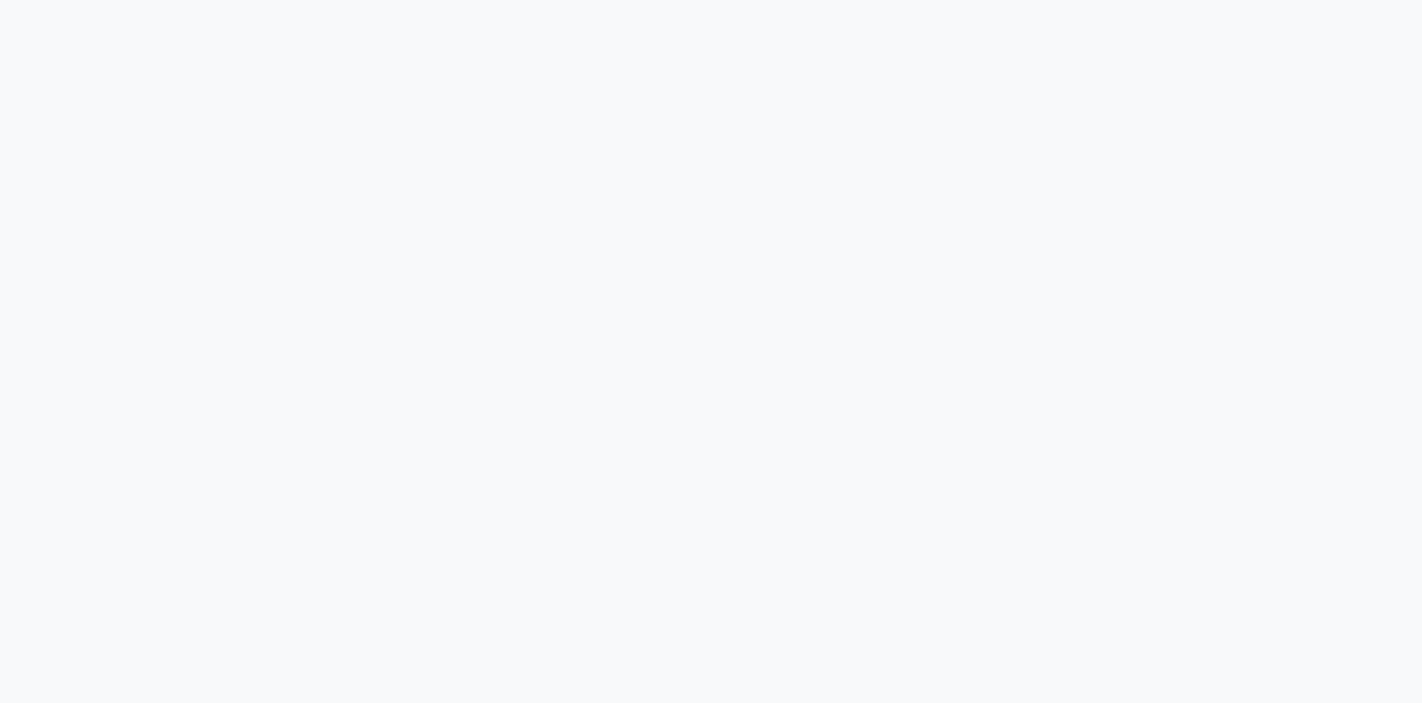 scroll, scrollTop: 0, scrollLeft: 0, axis: both 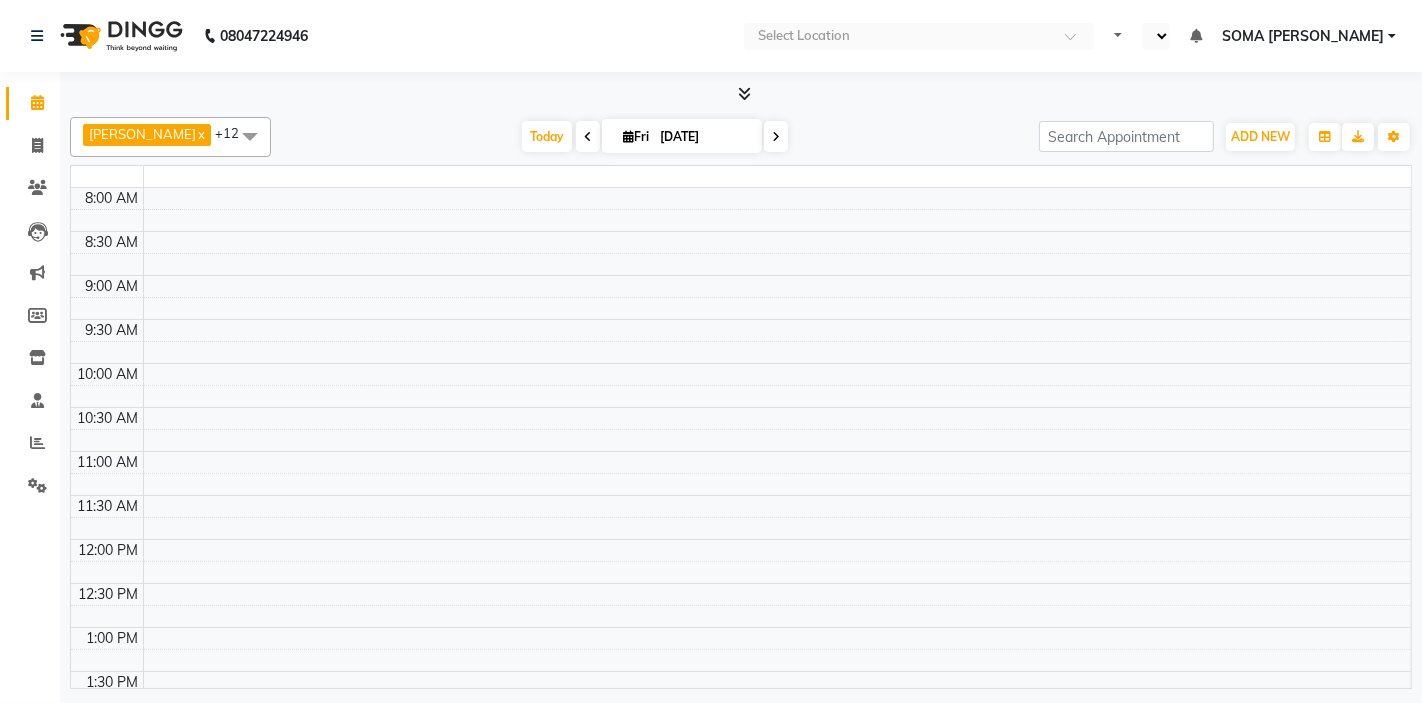 select on "en" 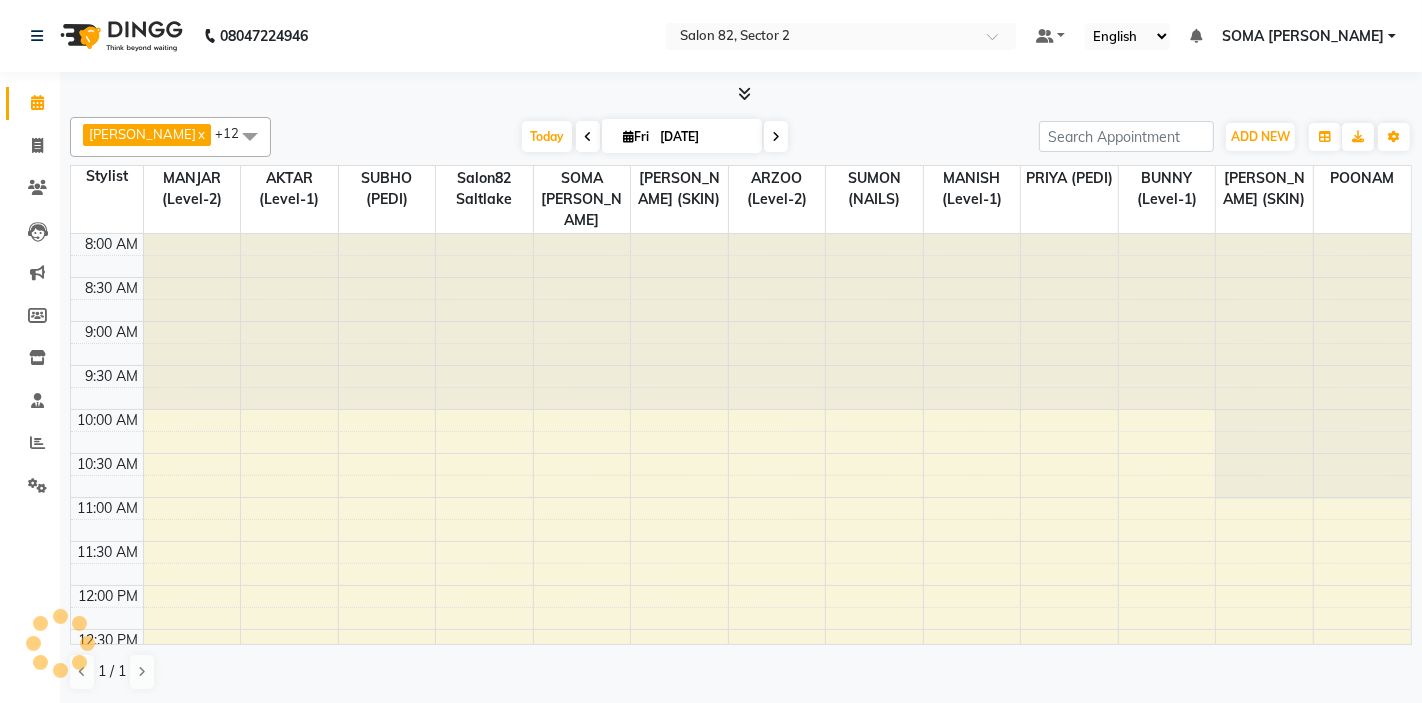 scroll, scrollTop: 0, scrollLeft: 0, axis: both 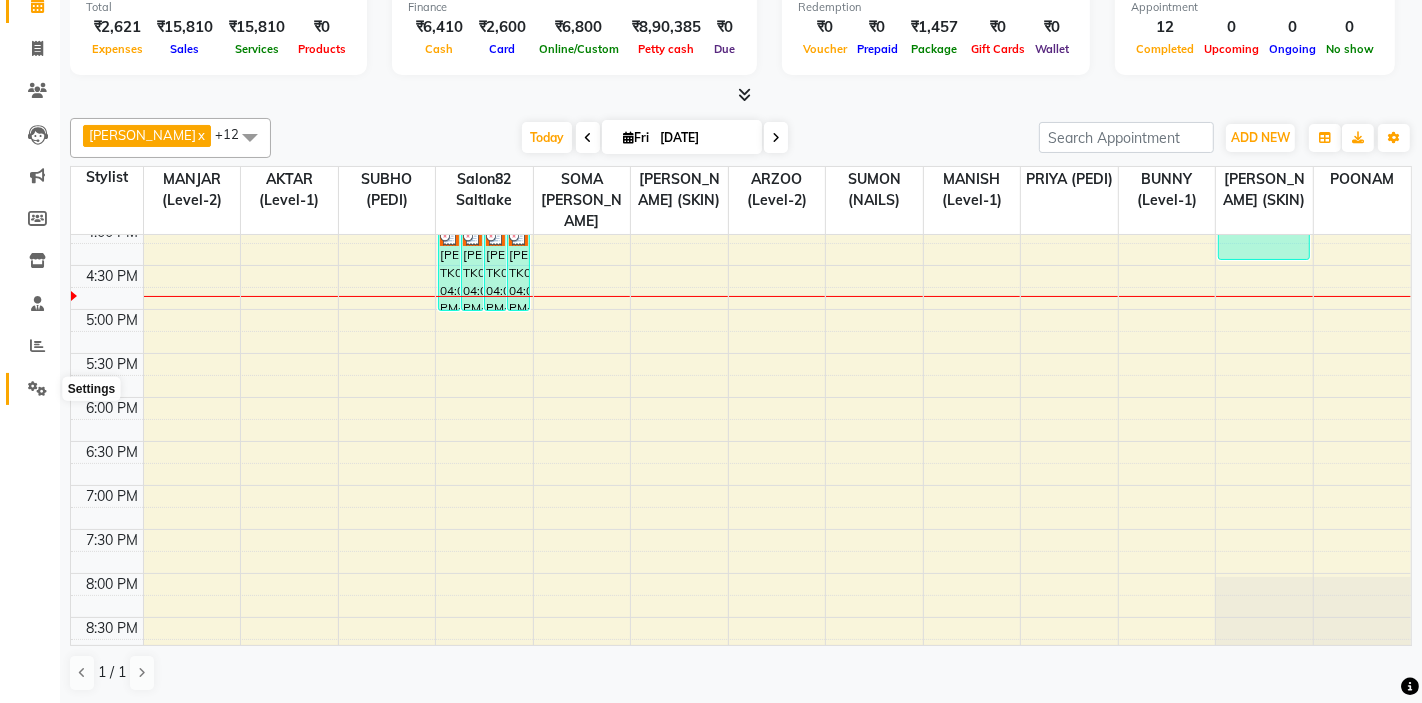 click 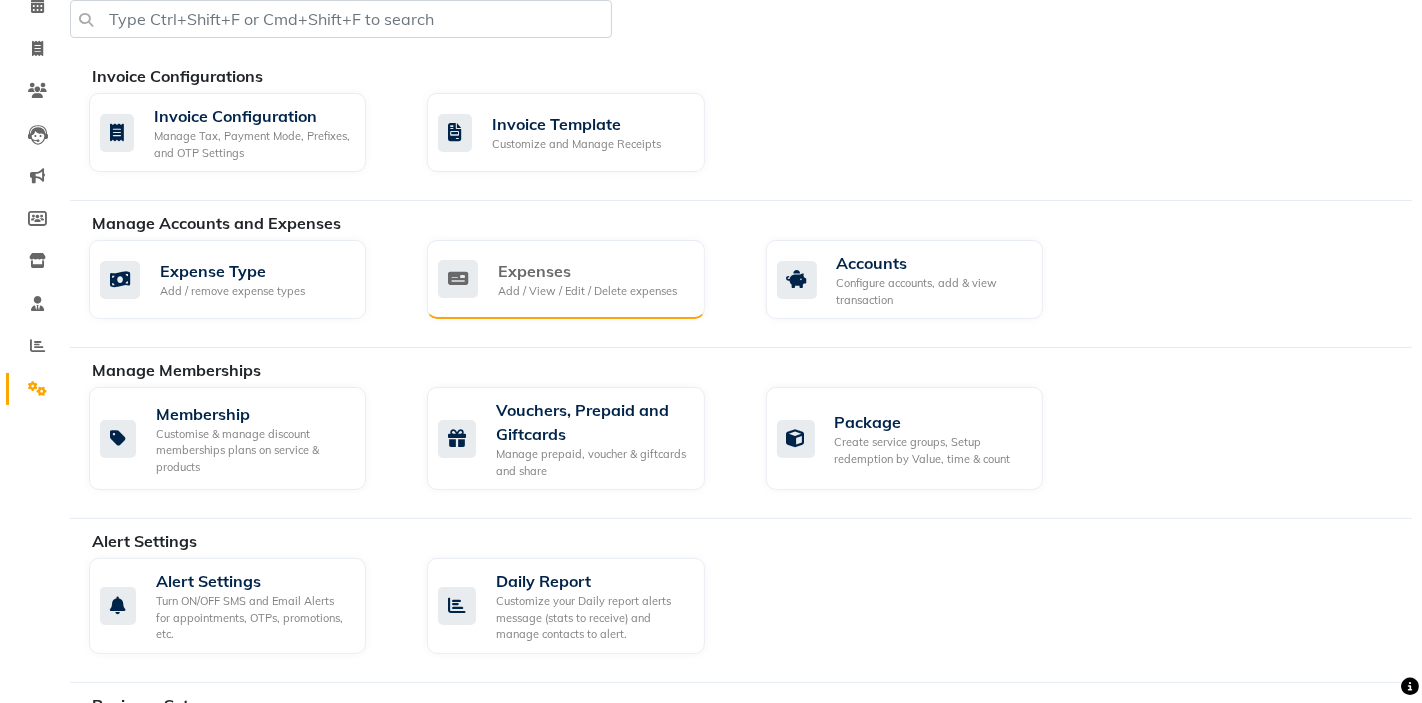 click on "Add / View / Edit / Delete expenses" 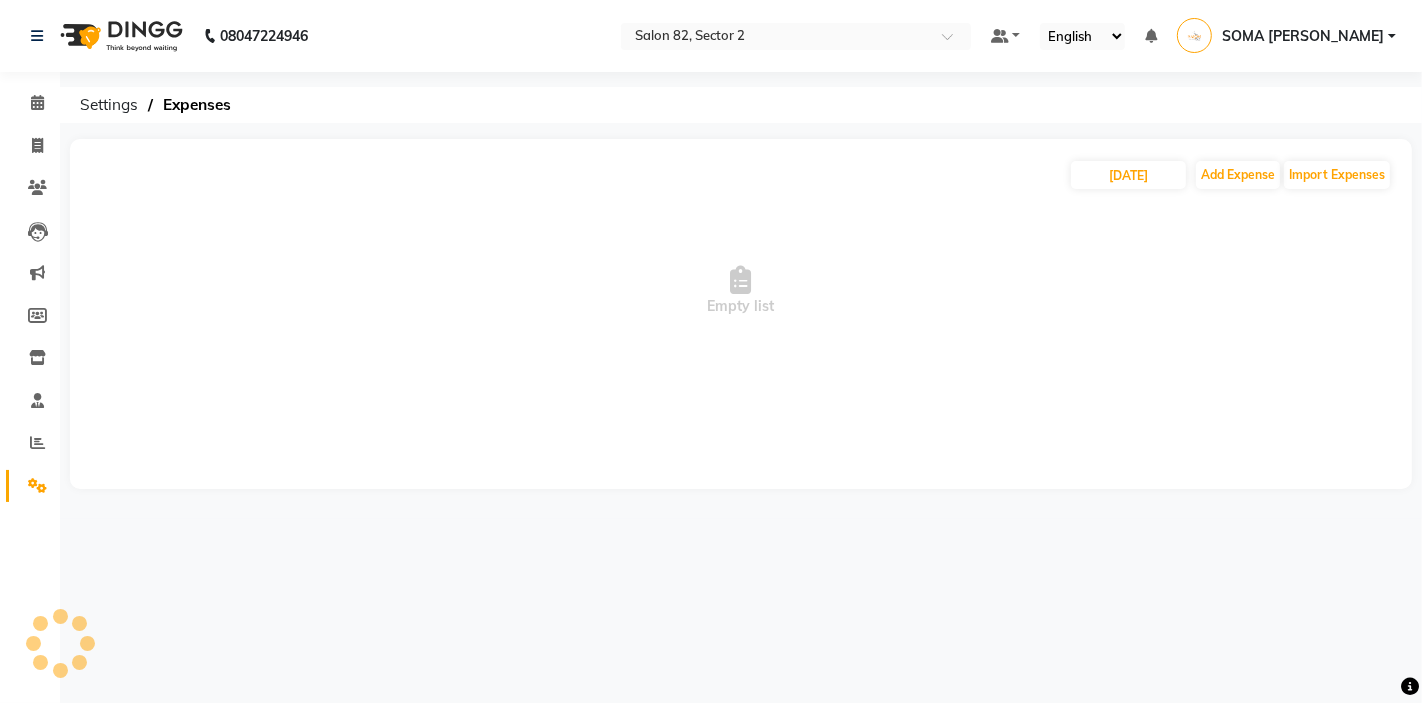 scroll, scrollTop: 0, scrollLeft: 0, axis: both 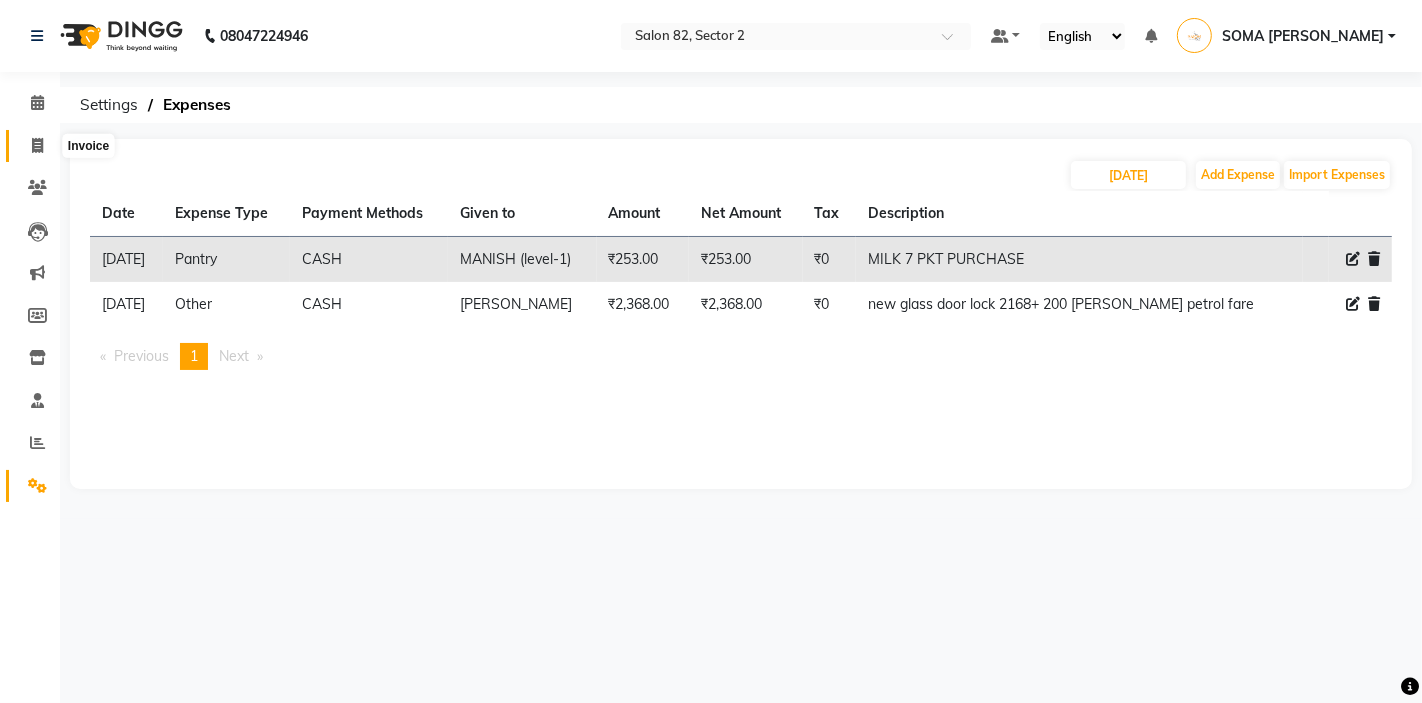 click 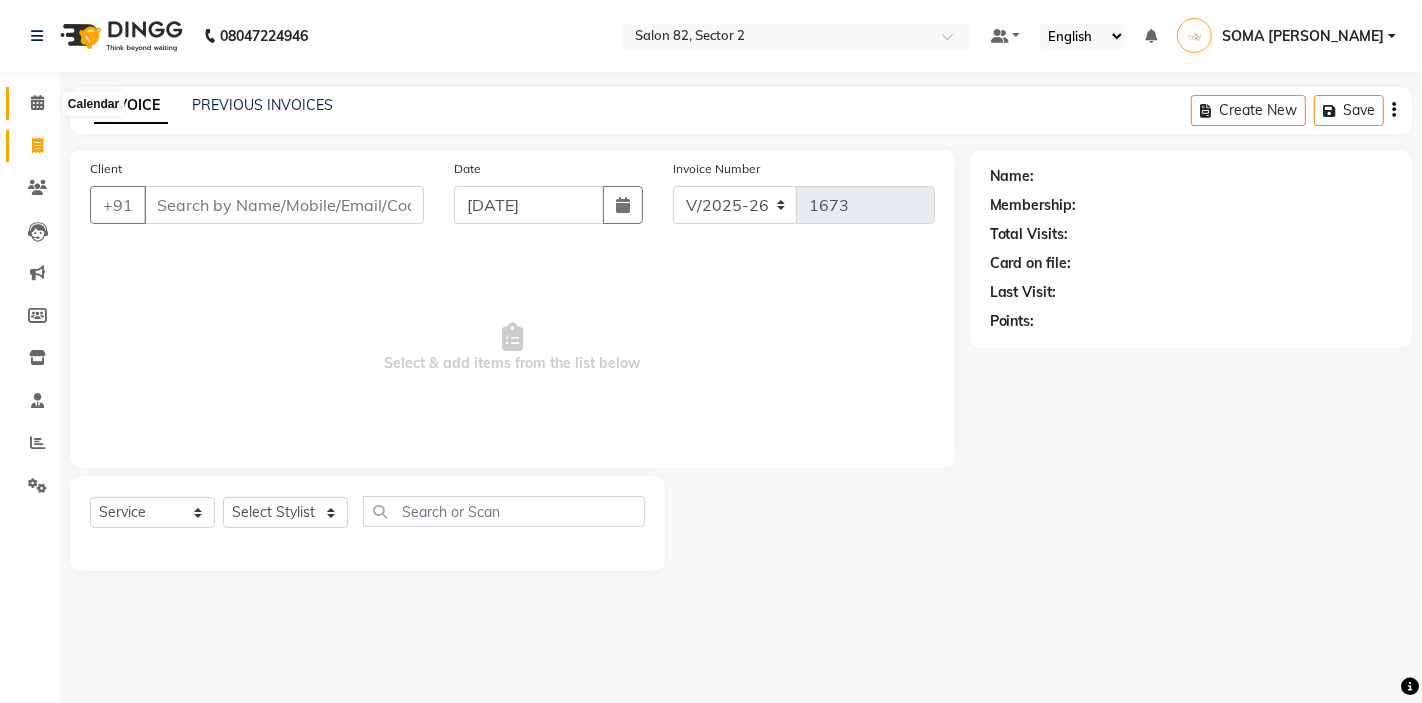 click 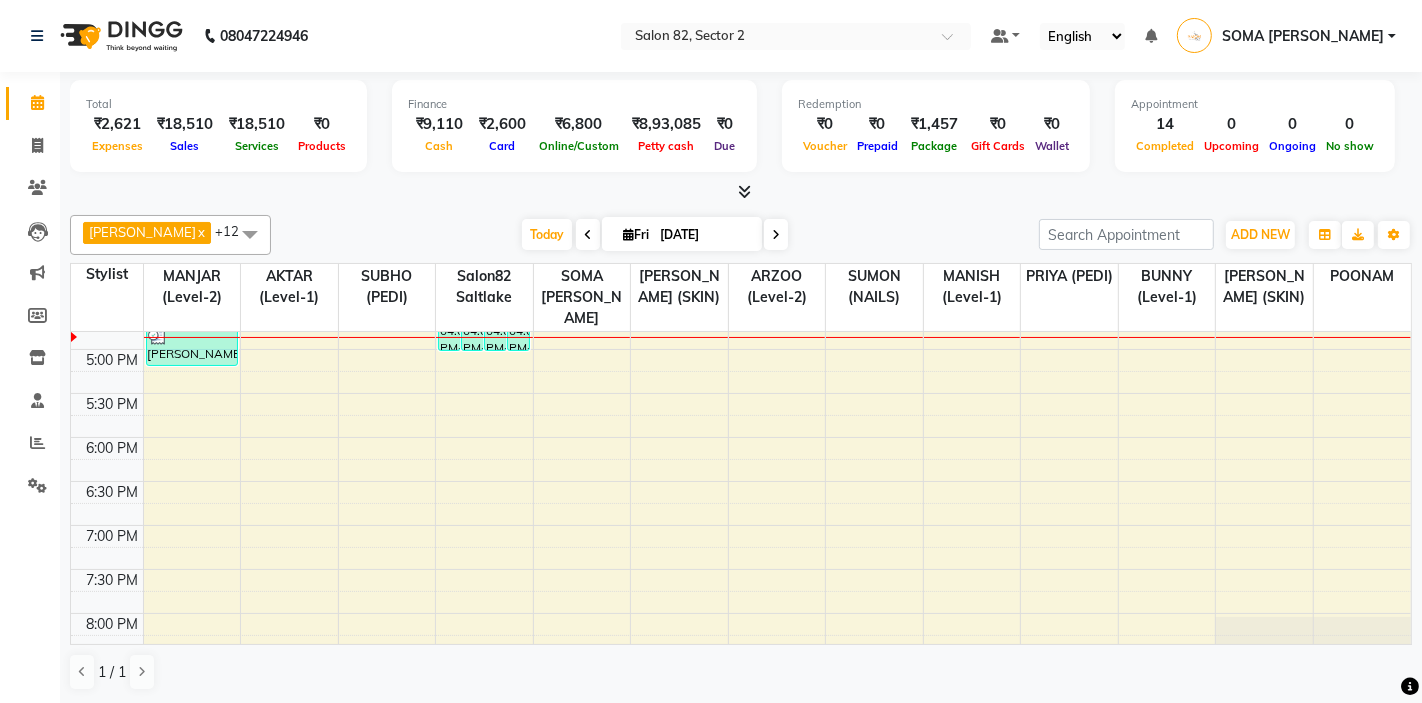 scroll, scrollTop: 600, scrollLeft: 0, axis: vertical 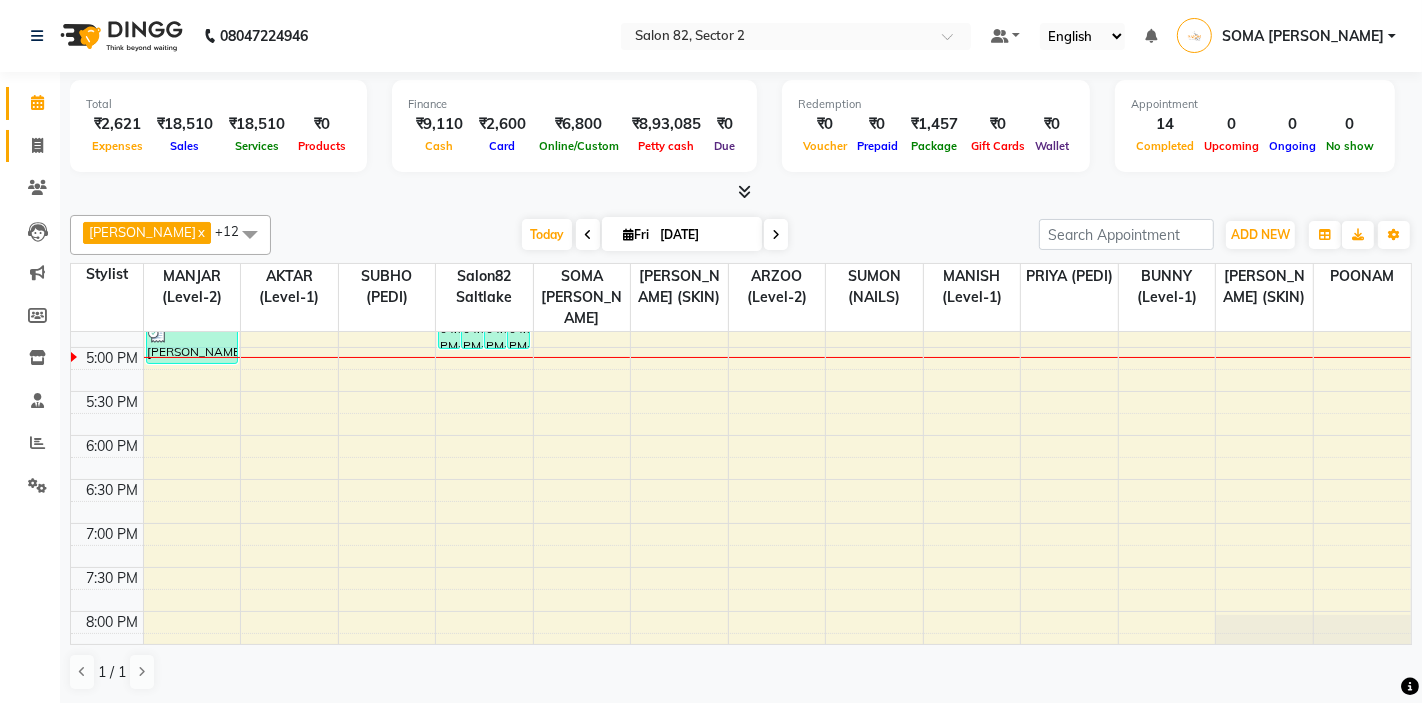 click 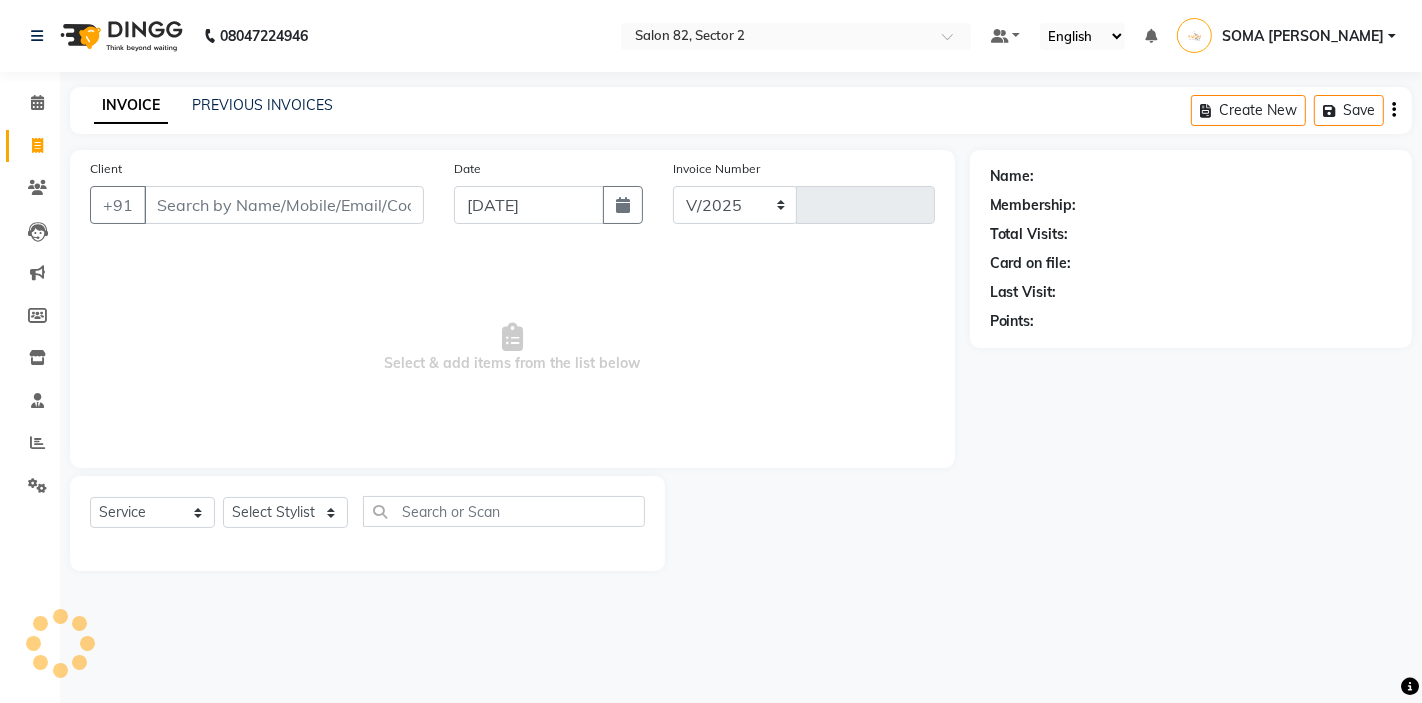 select on "5194" 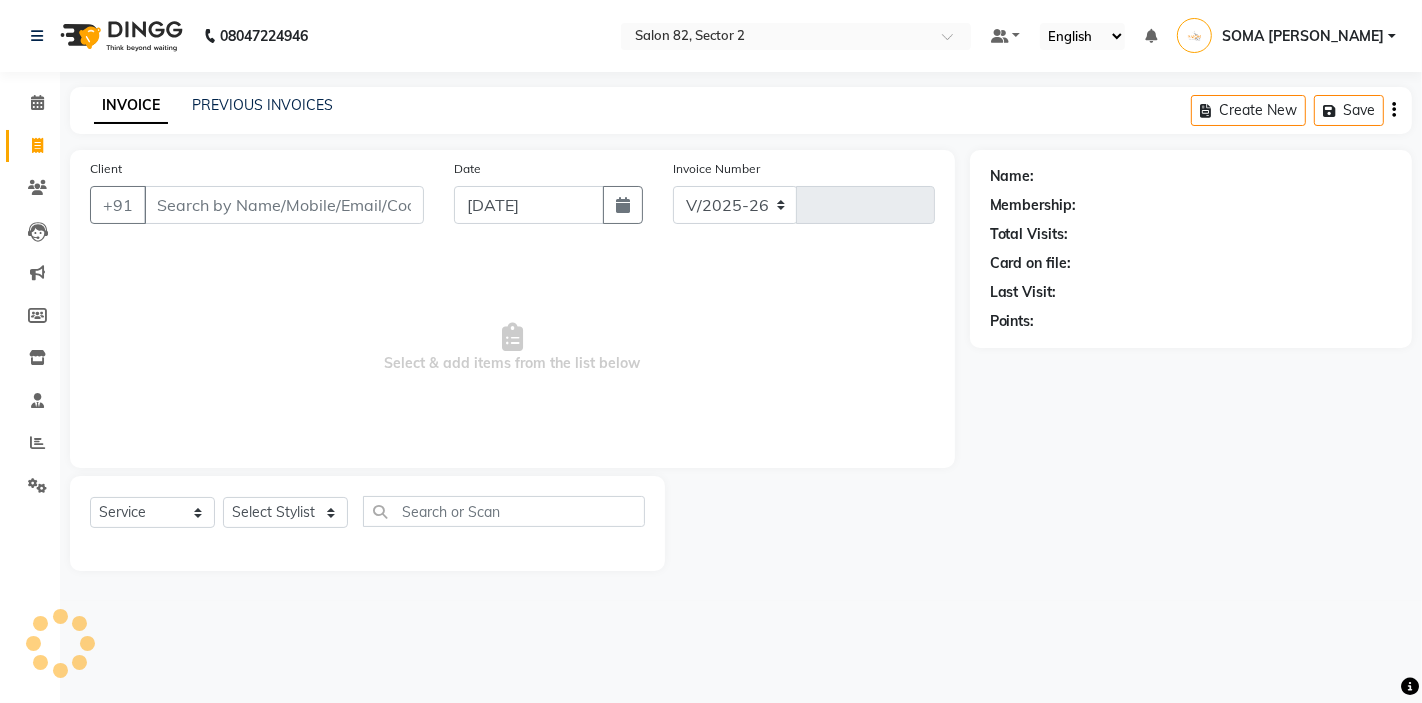 type on "1673" 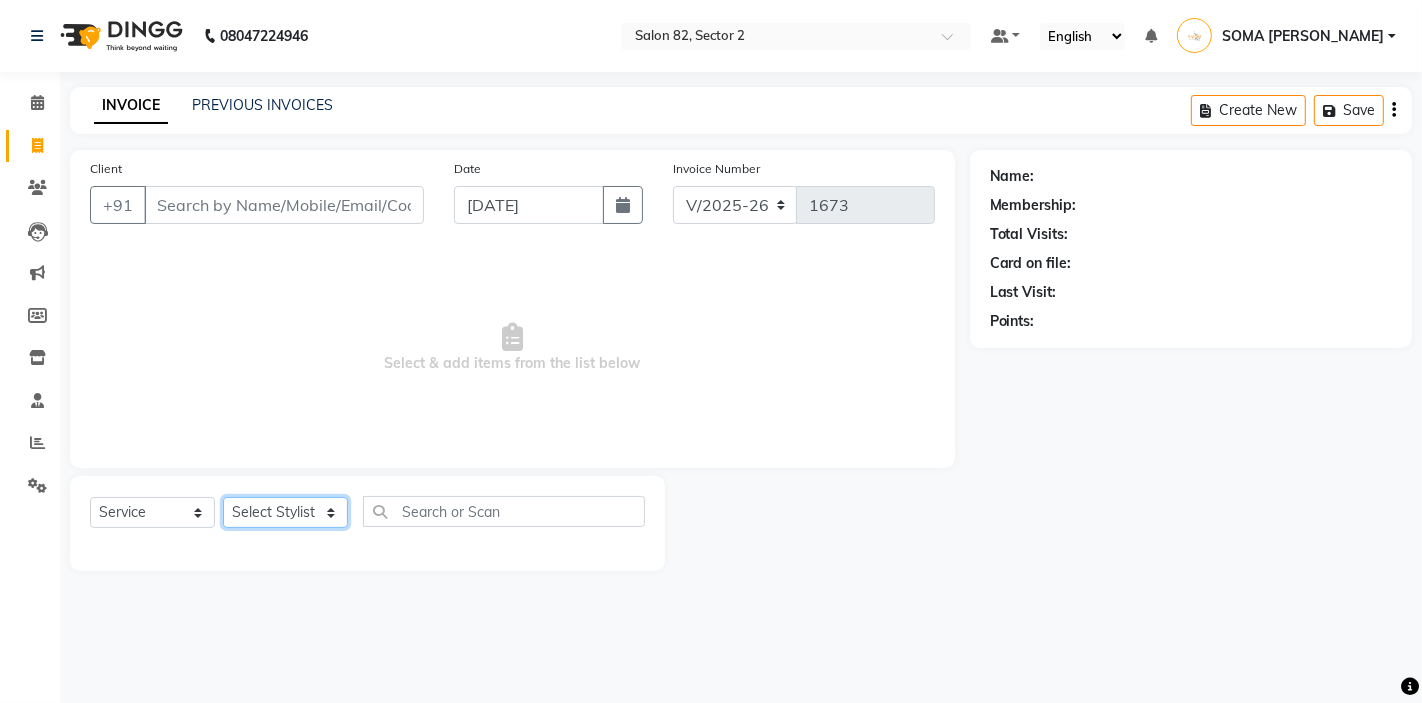 click on "Select Stylist" 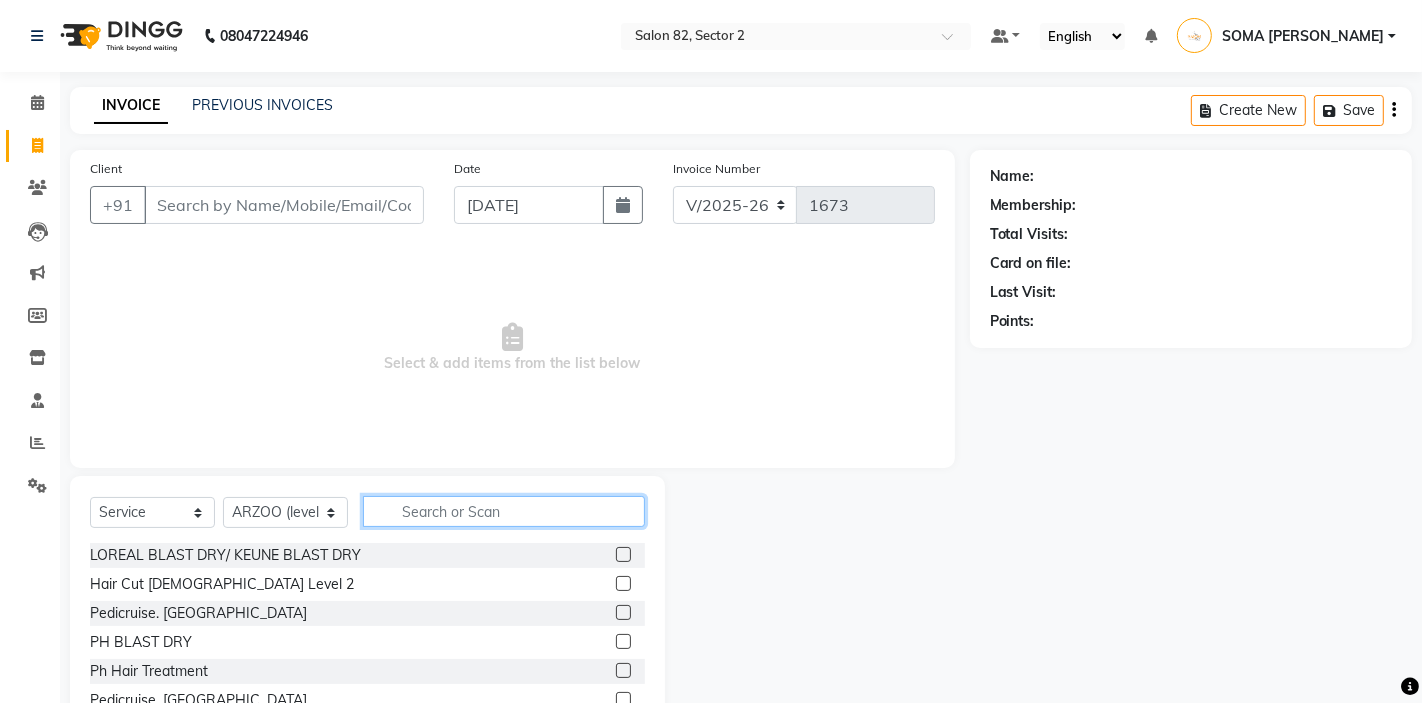 click 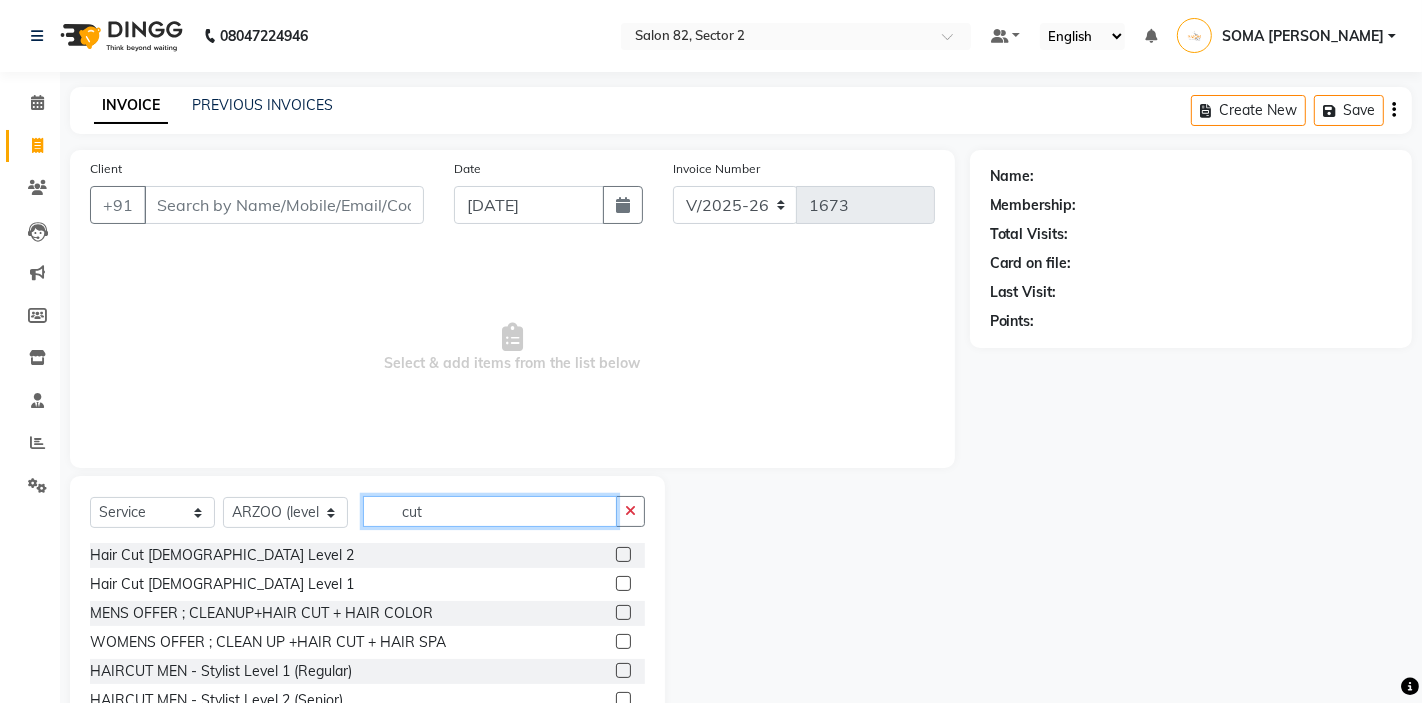 scroll, scrollTop: 103, scrollLeft: 0, axis: vertical 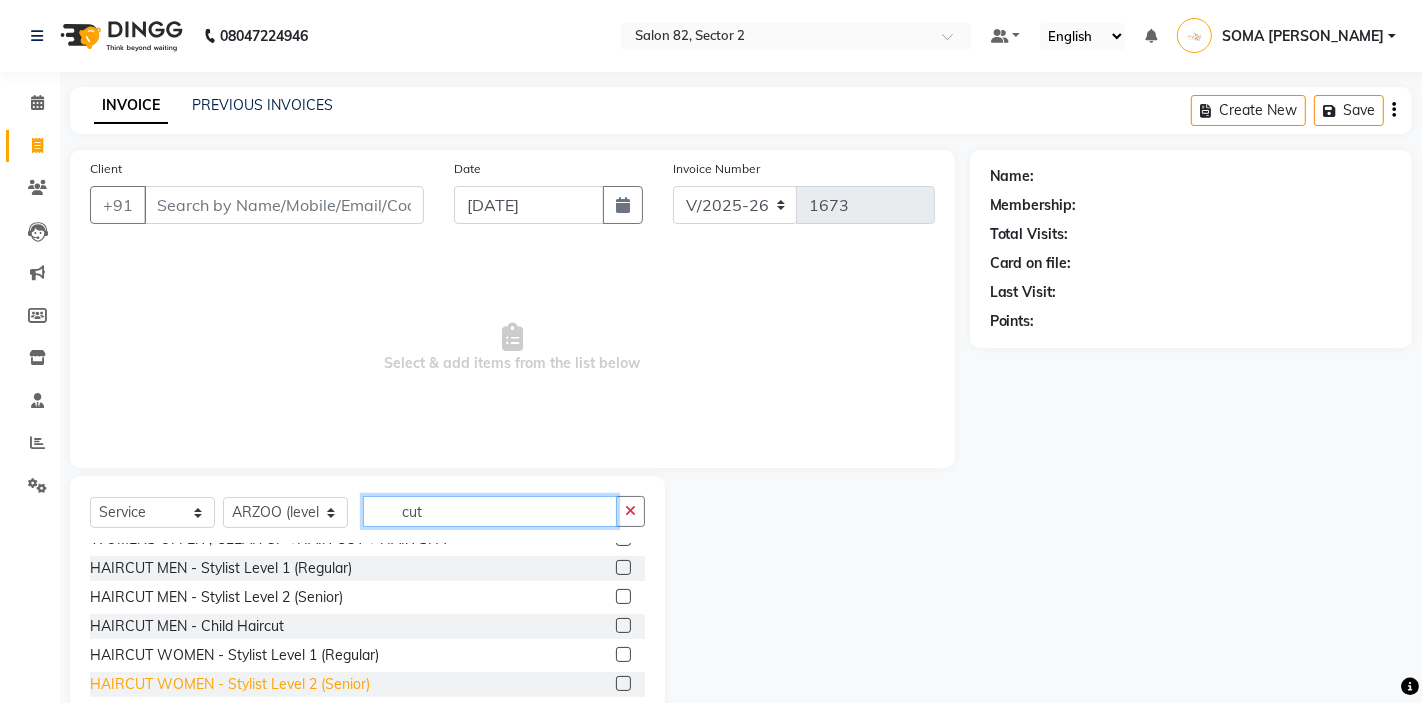 type on "cut" 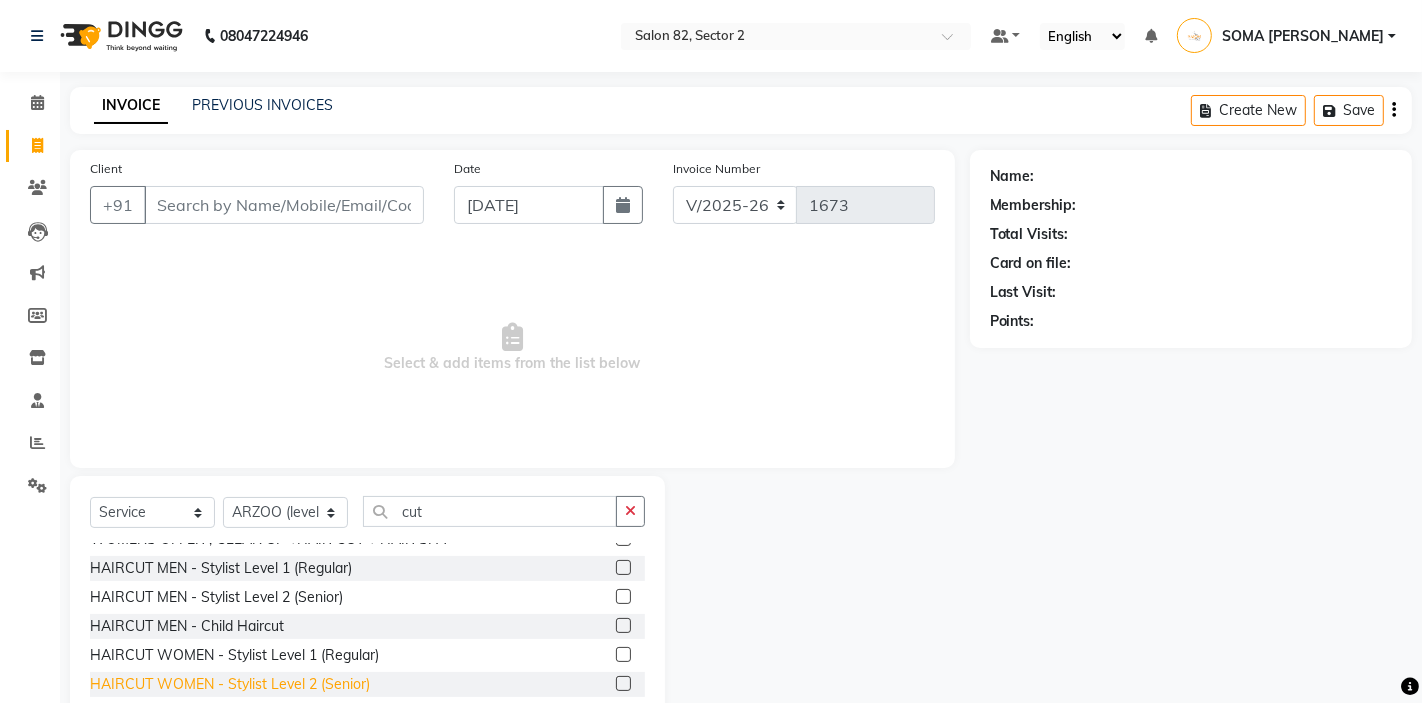 click on "HAIRCUT WOMEN - Stylist Level 2 (Senior)" 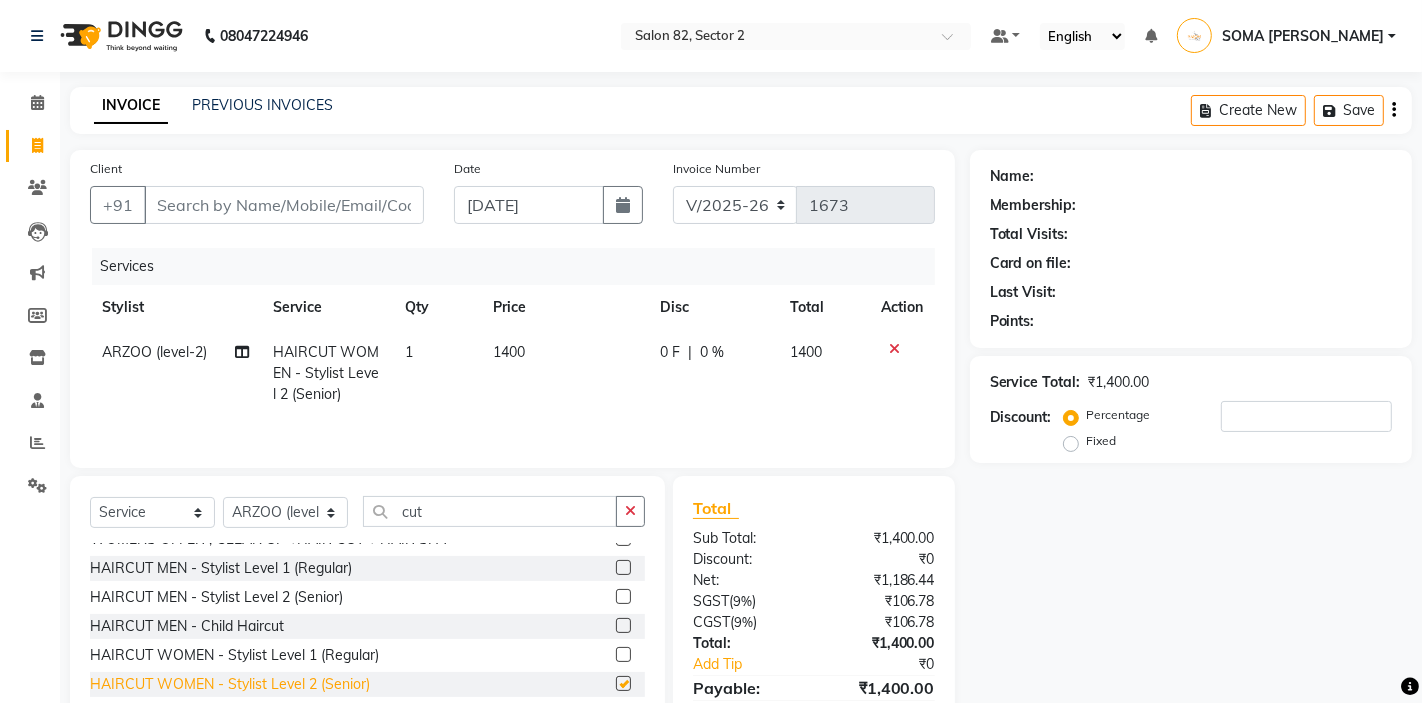checkbox on "false" 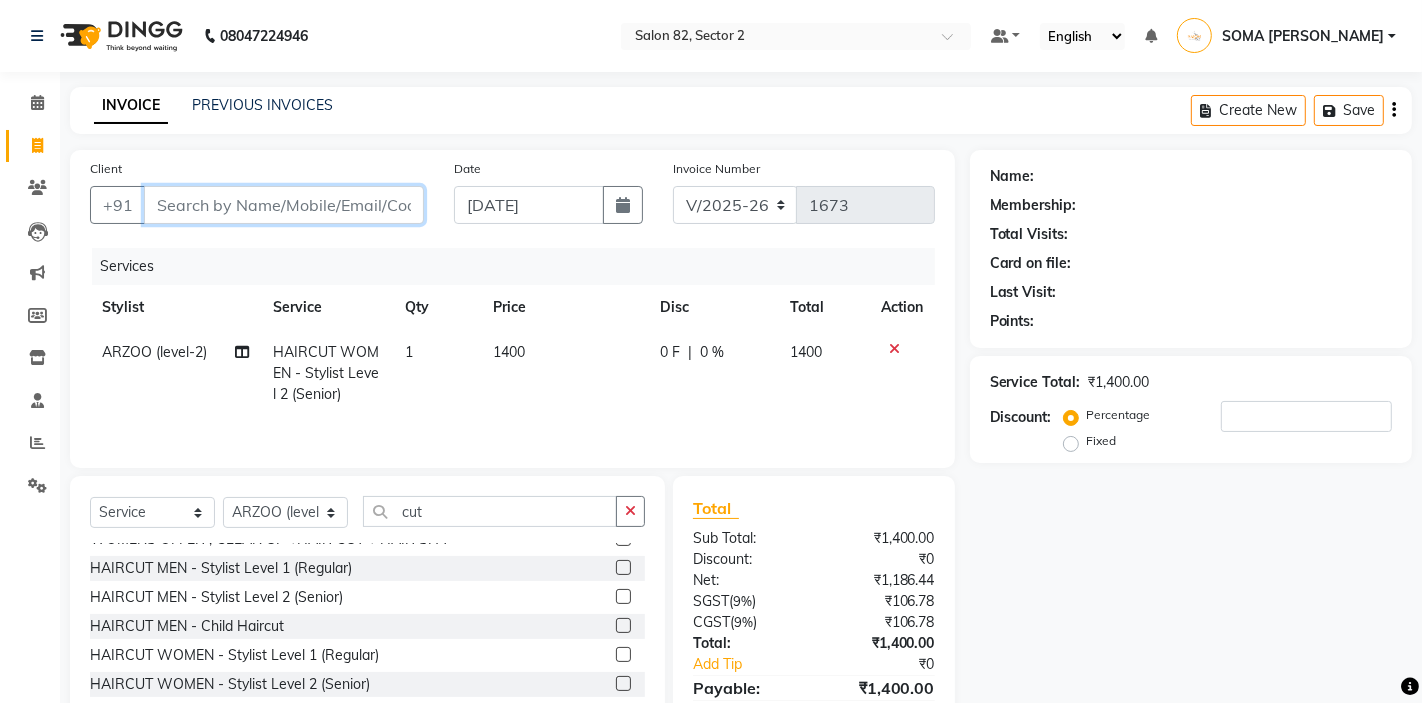 click on "Client" at bounding box center [284, 205] 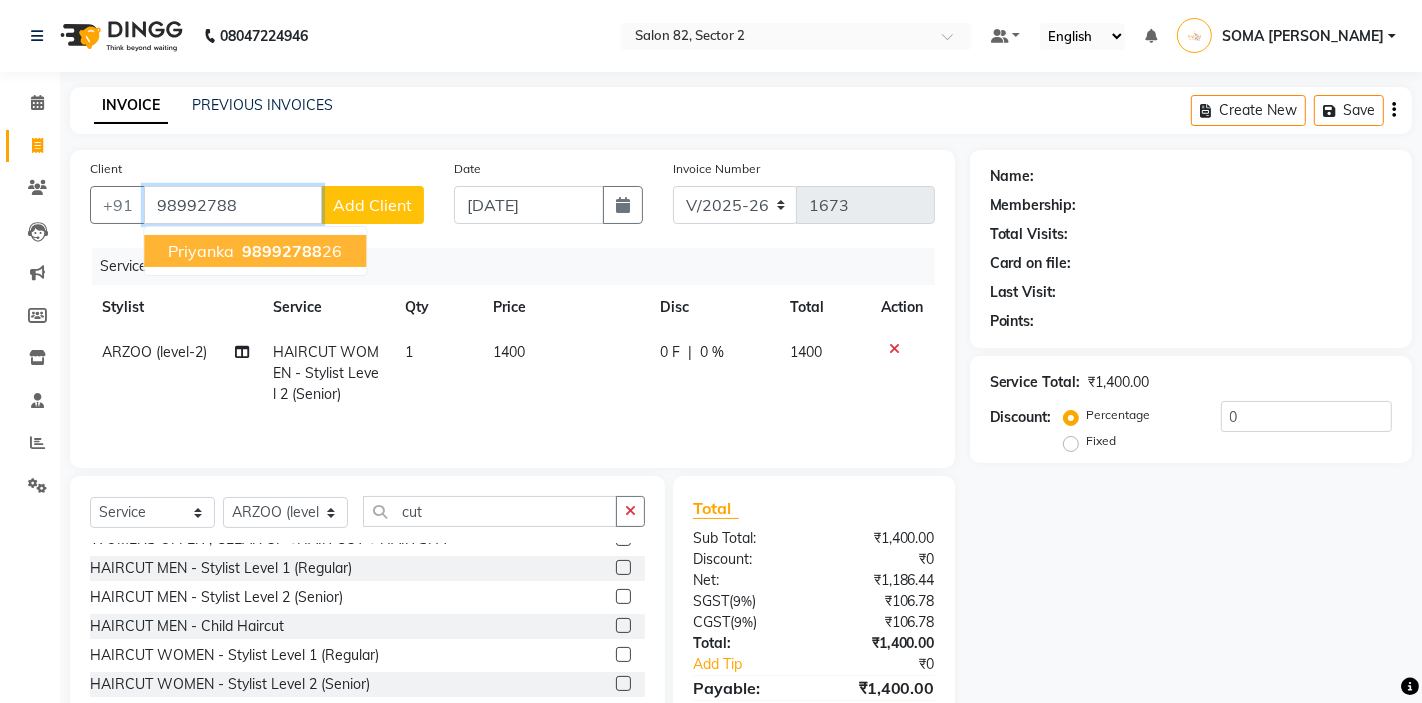 click on "98992788" at bounding box center (282, 251) 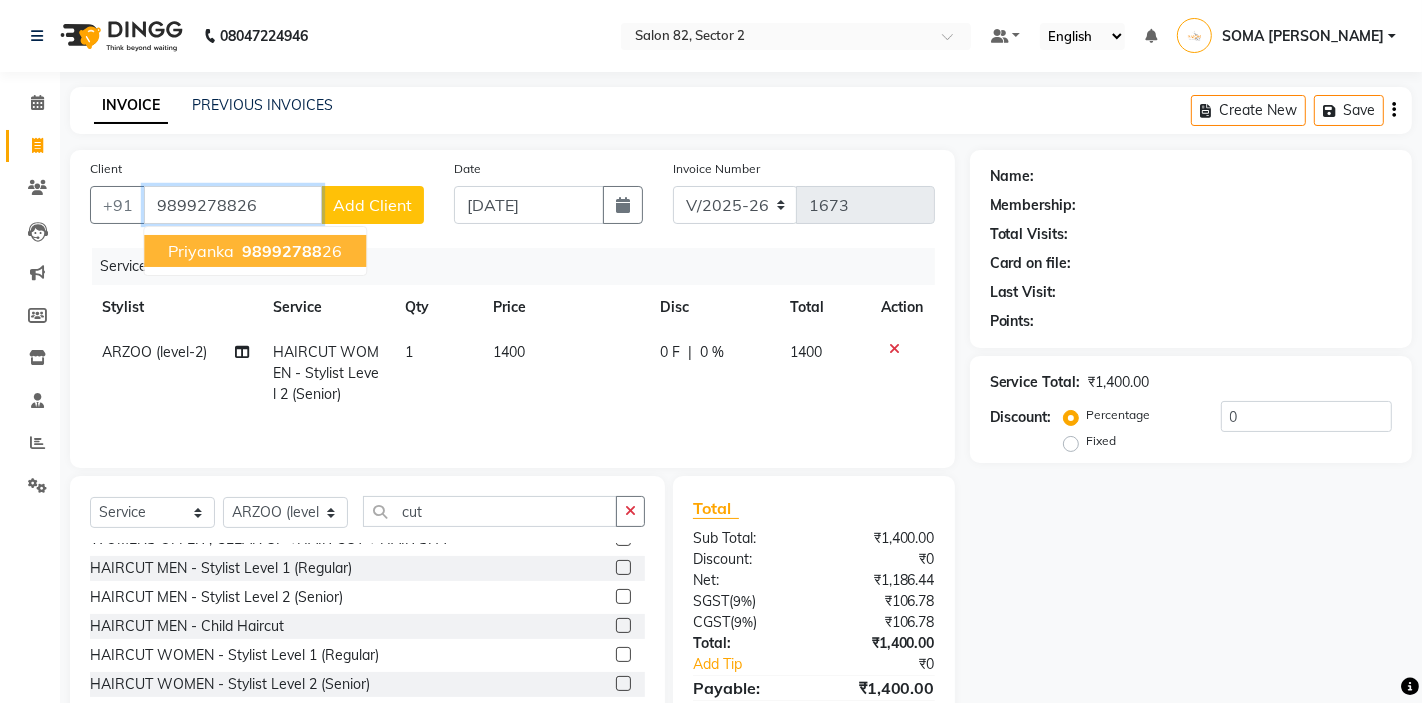 type on "9899278826" 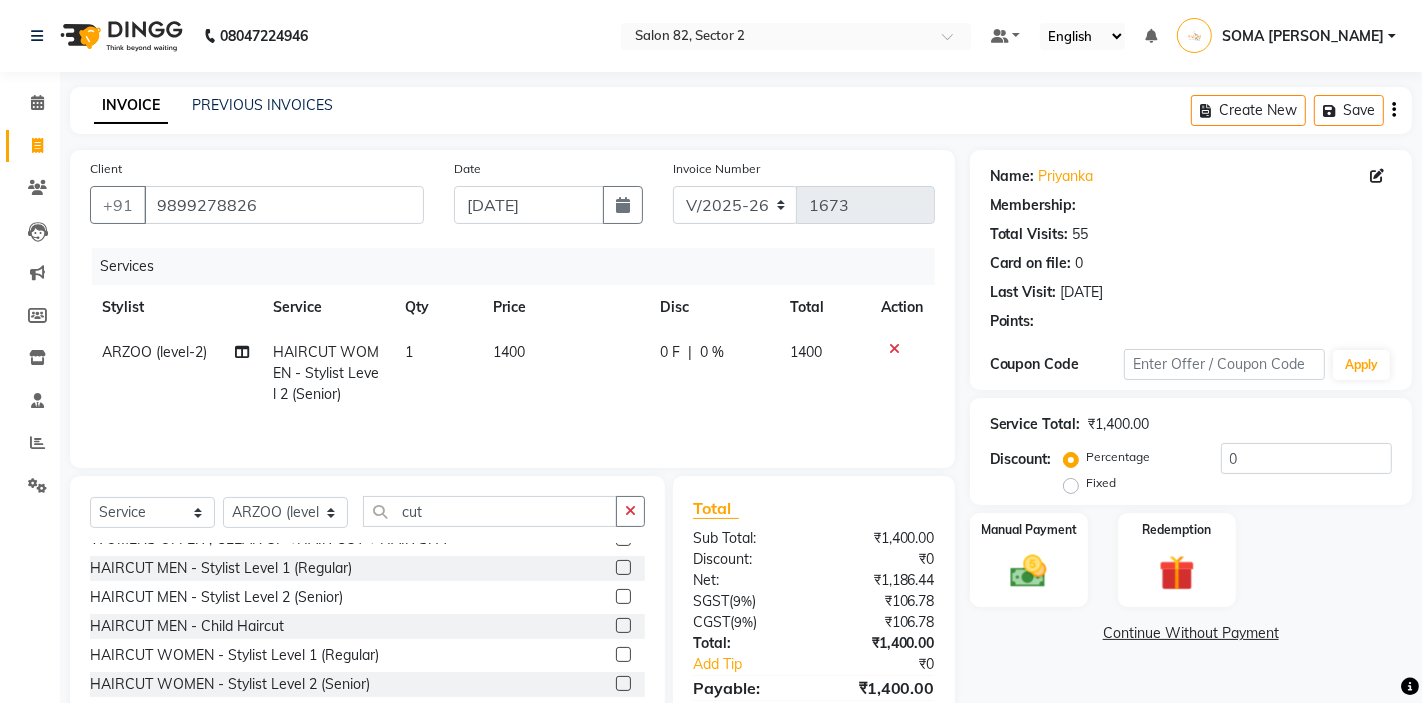 select on "1: Object" 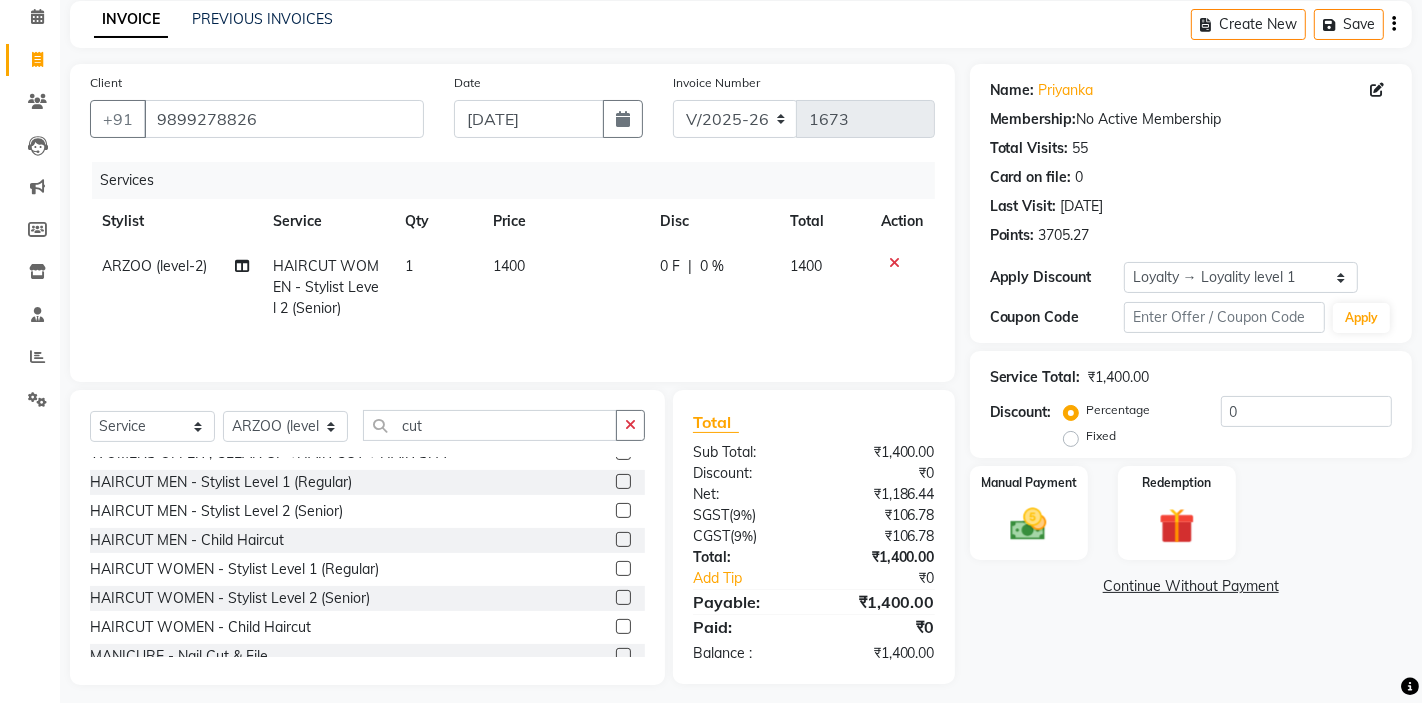 scroll, scrollTop: 97, scrollLeft: 0, axis: vertical 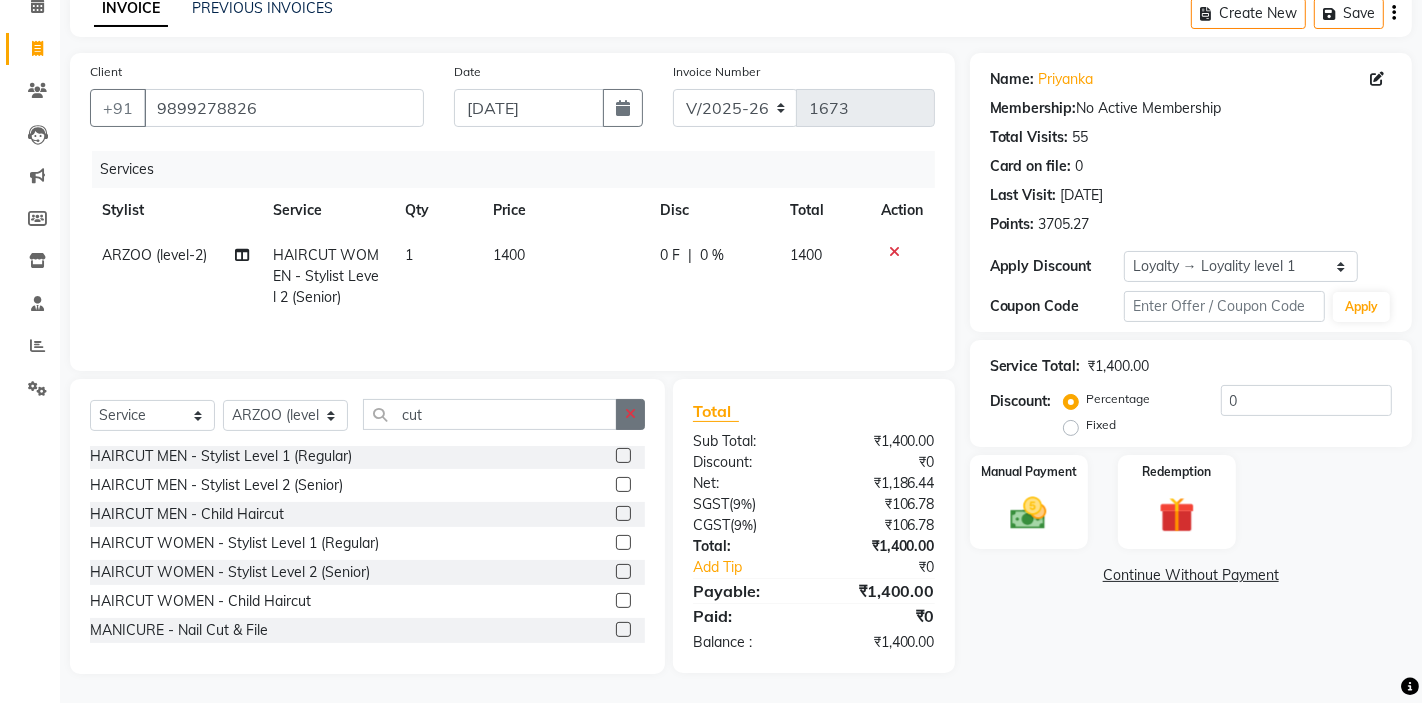 click 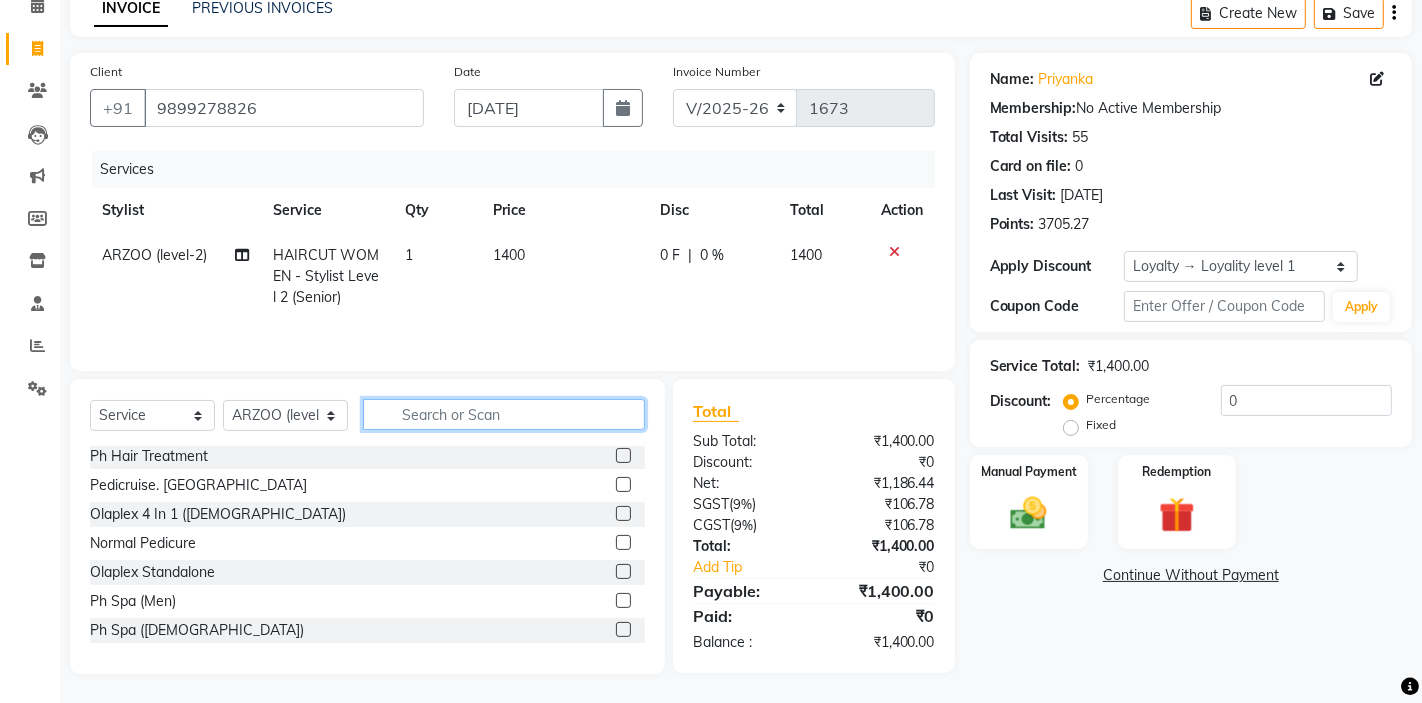 click 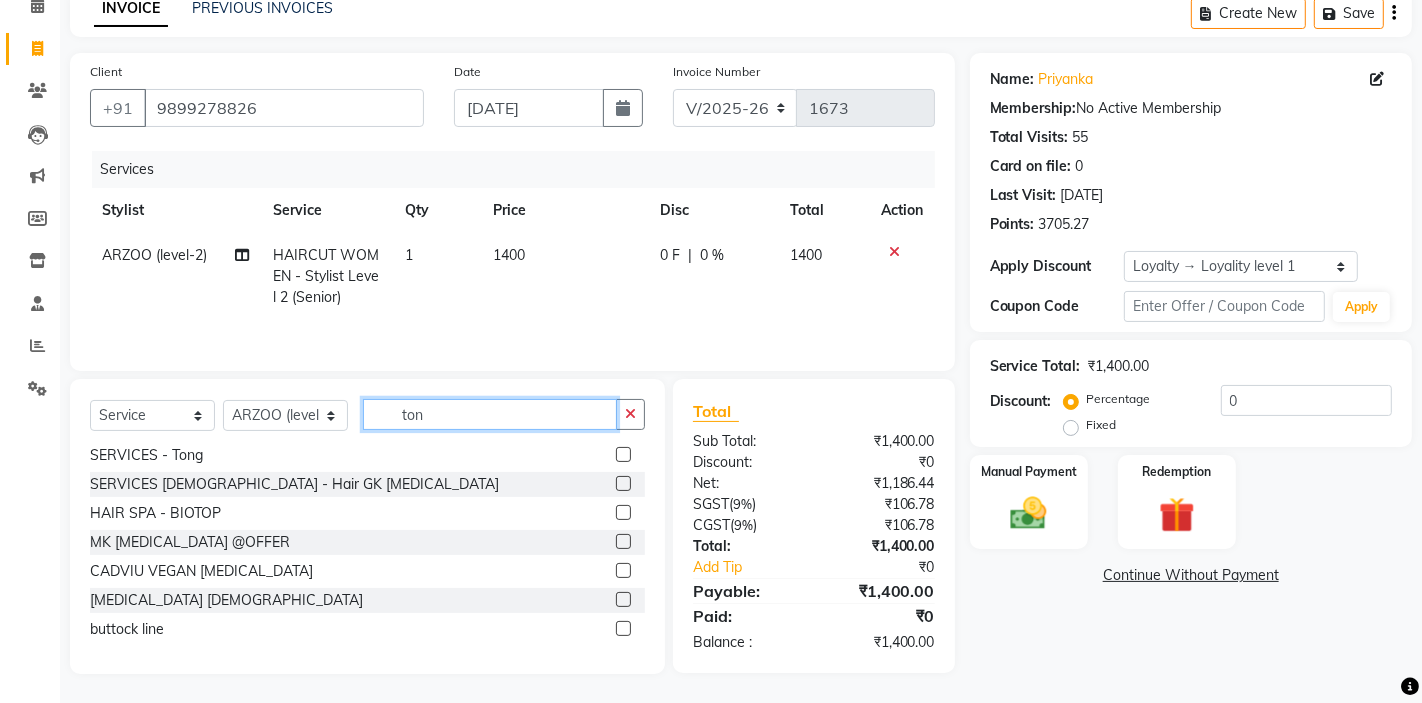 scroll, scrollTop: 0, scrollLeft: 0, axis: both 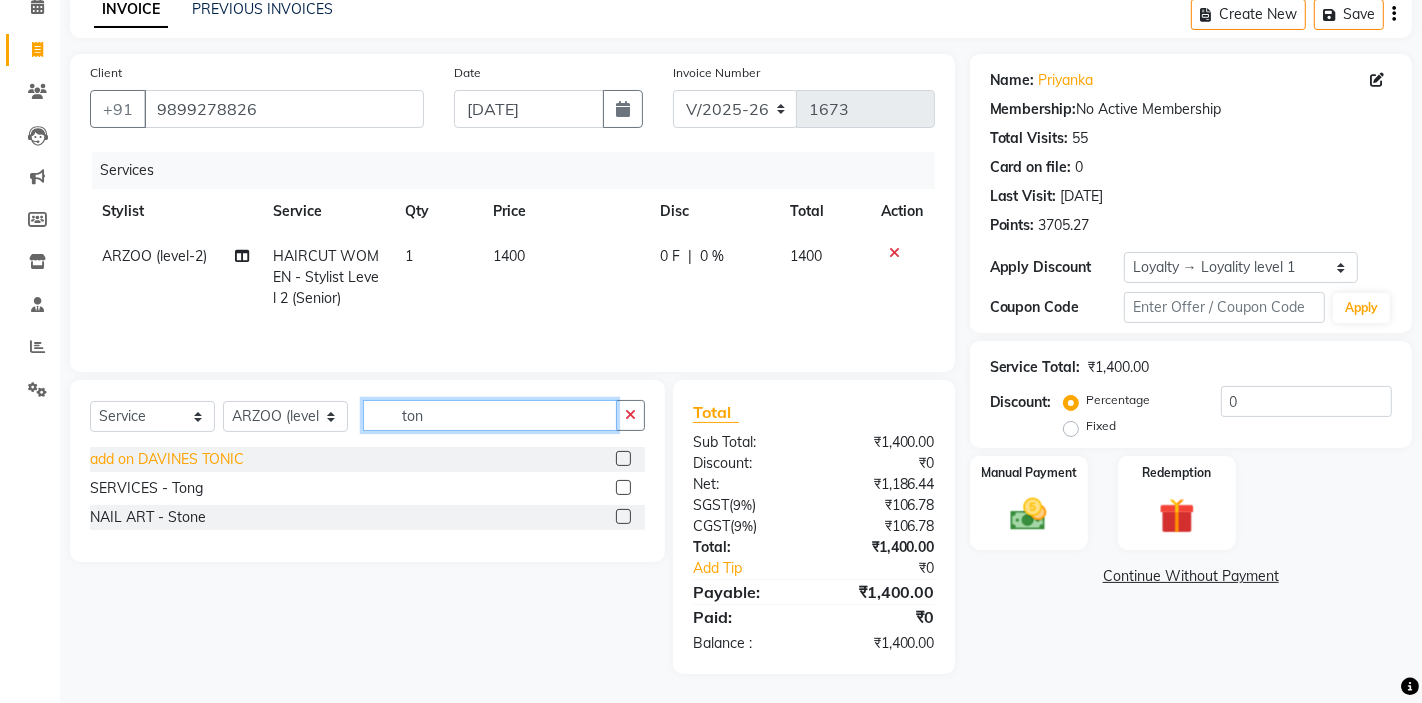 type on "ton" 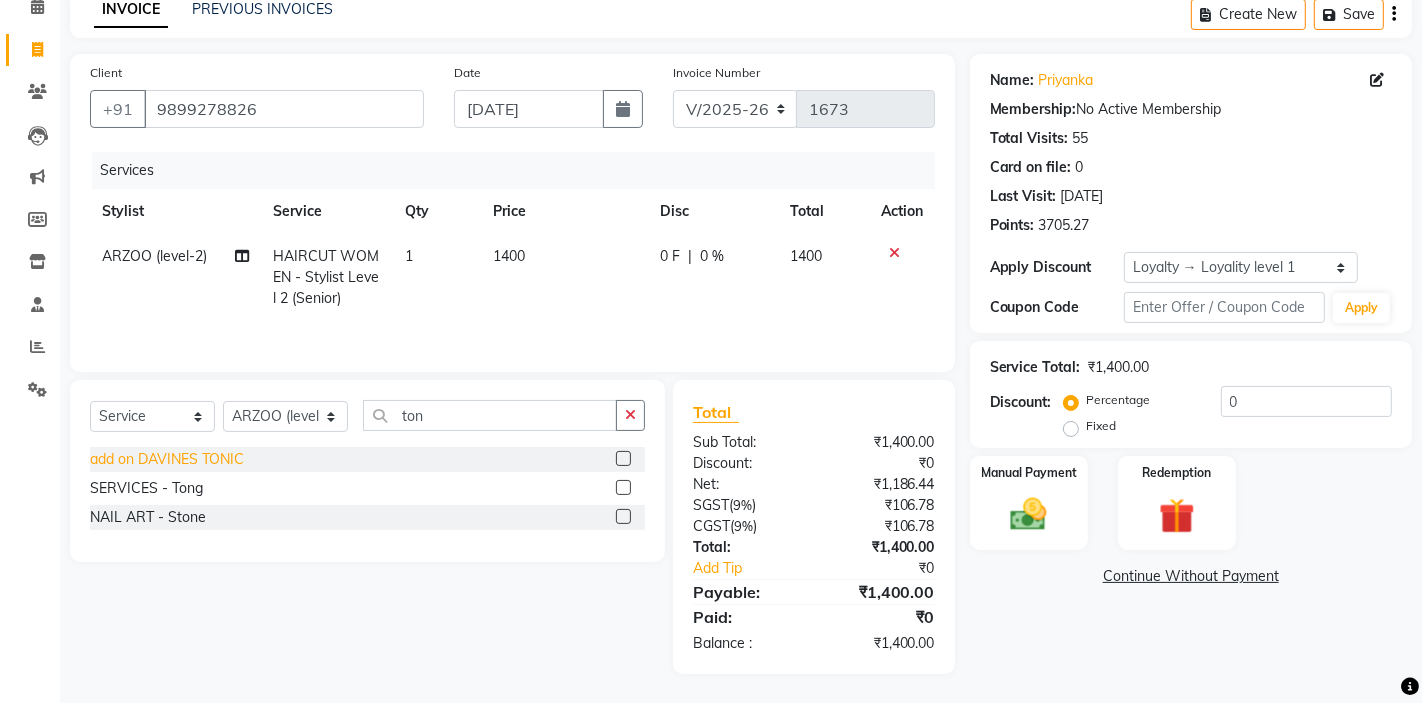 click on "add on DAVINES TONIC" 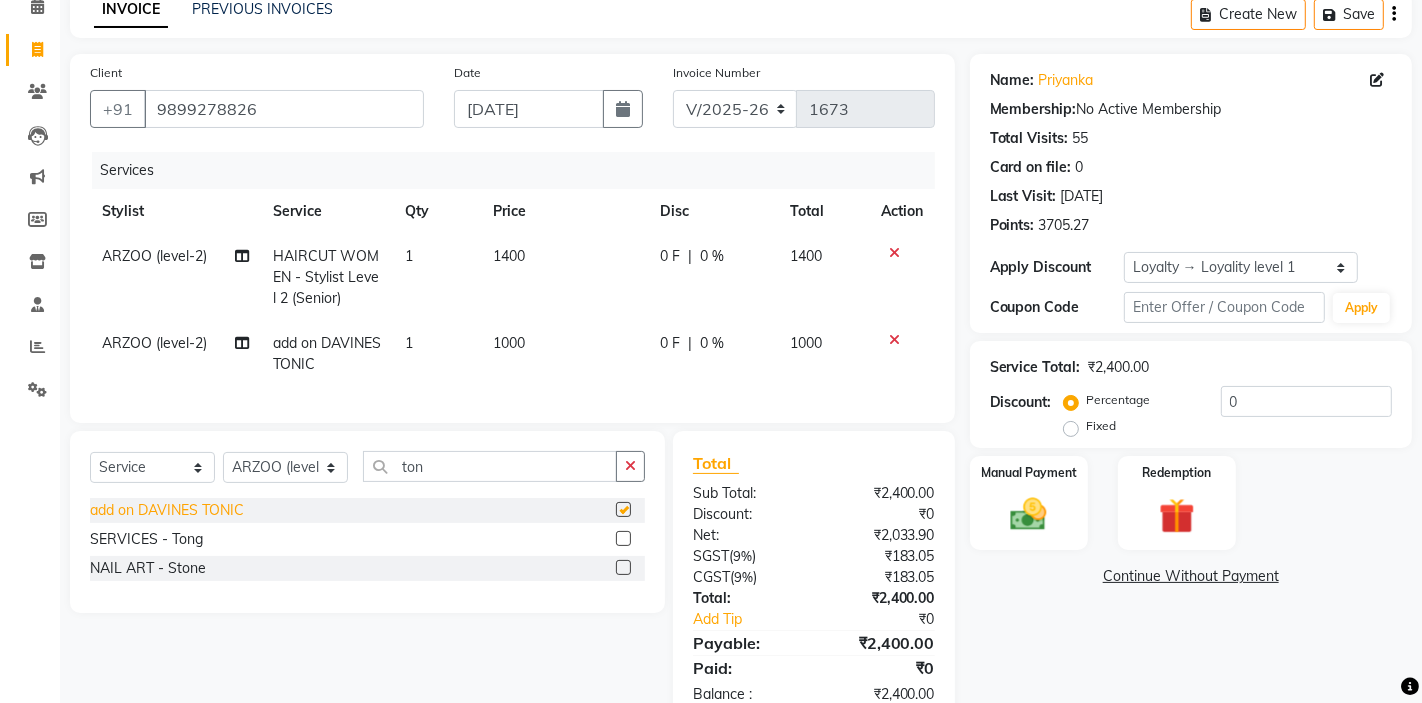 checkbox on "false" 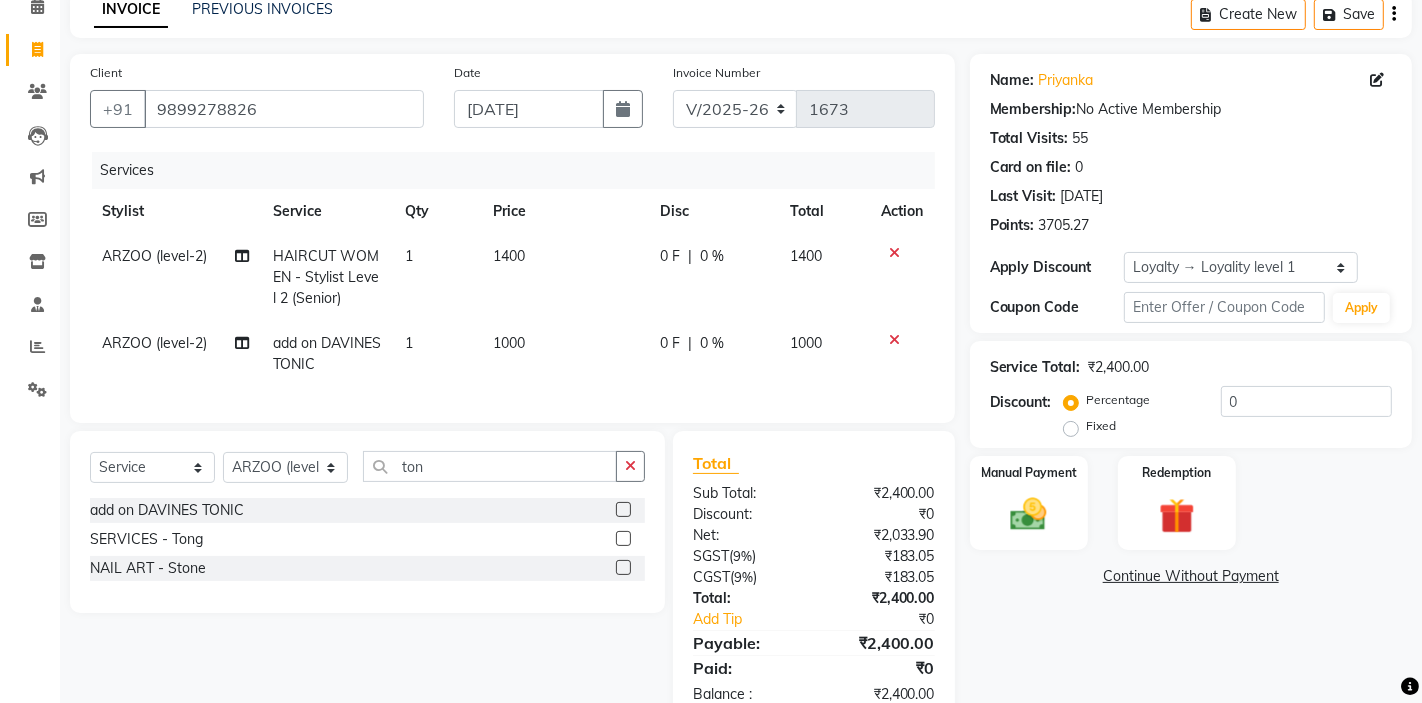 click on "1000" 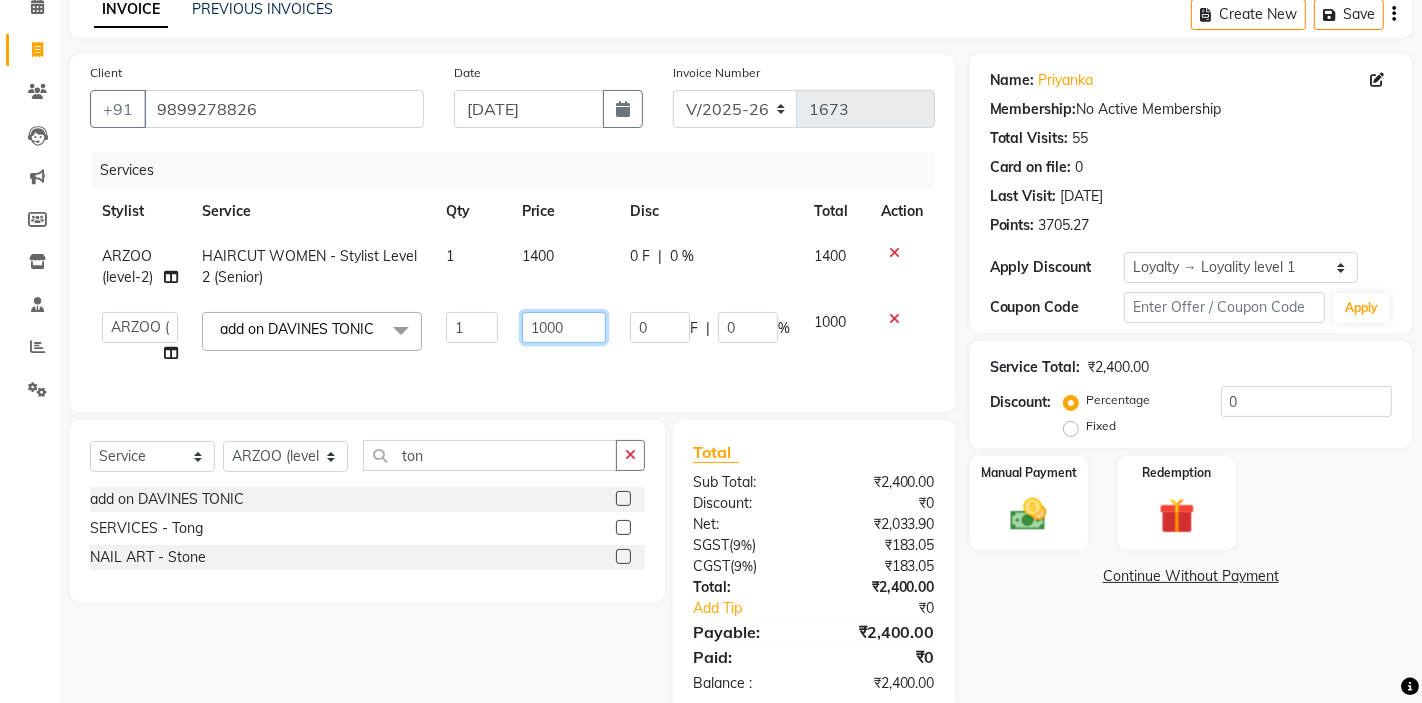 click on "1000" 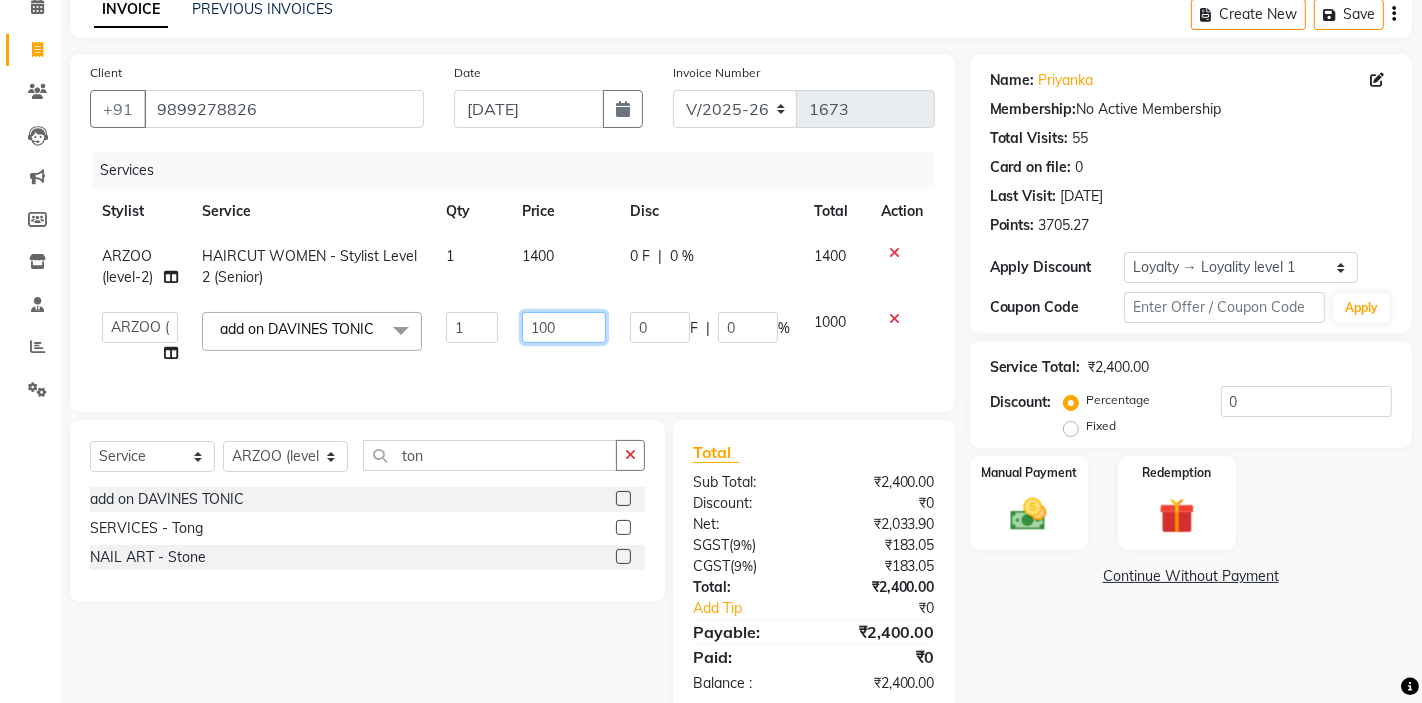 type on "1500" 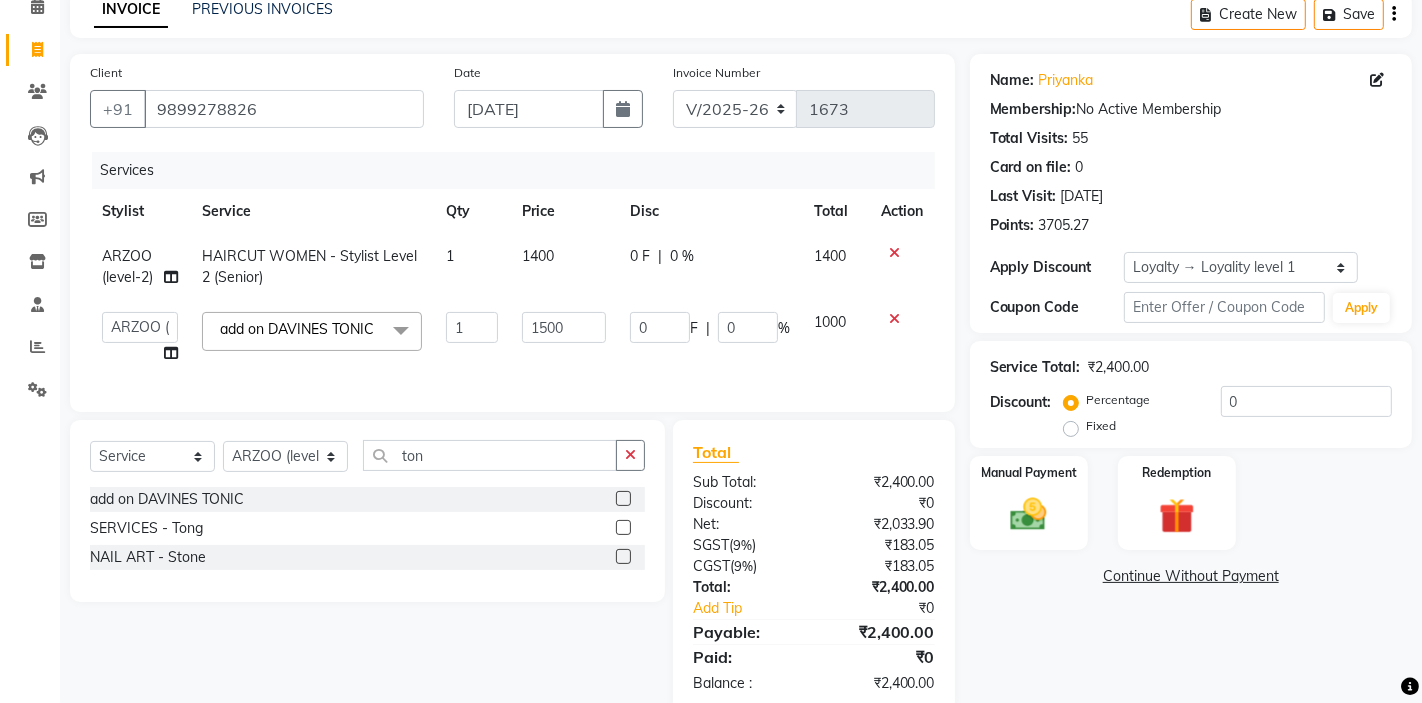 click on "1500" 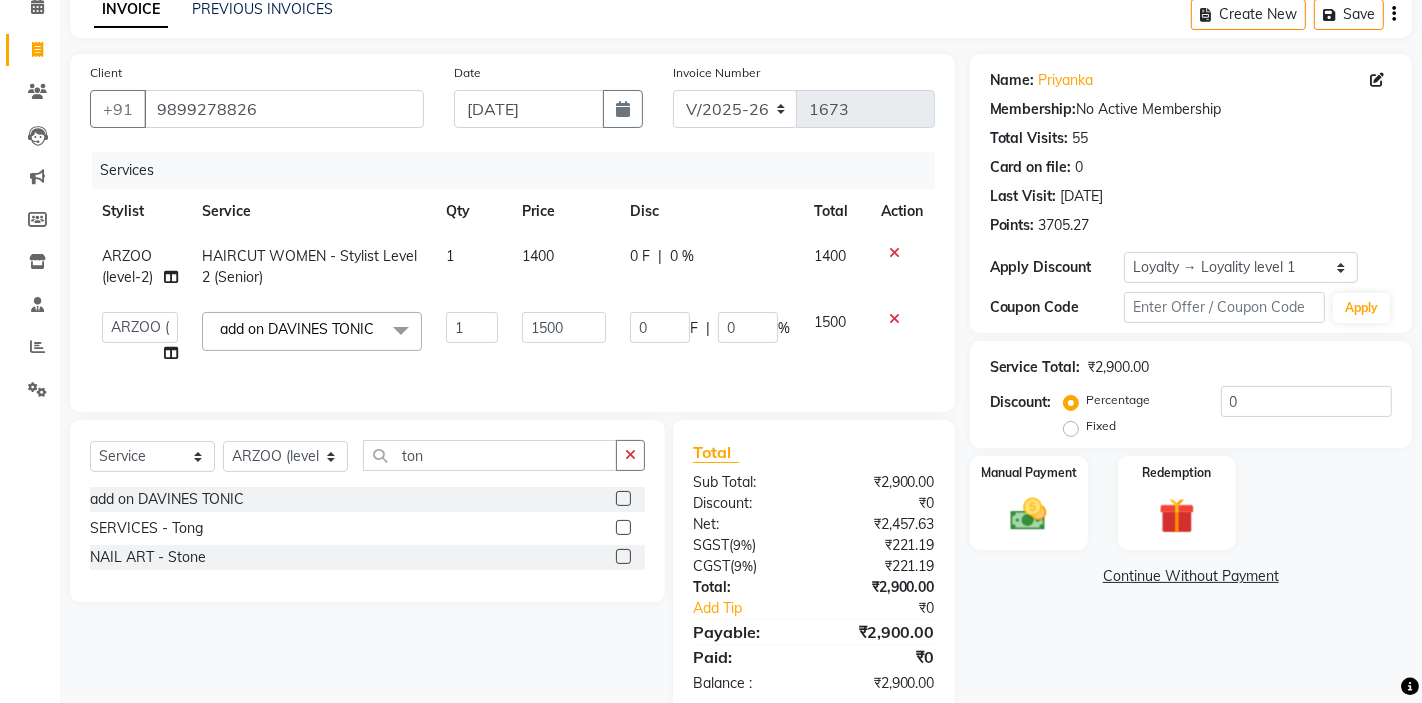 scroll, scrollTop: 145, scrollLeft: 0, axis: vertical 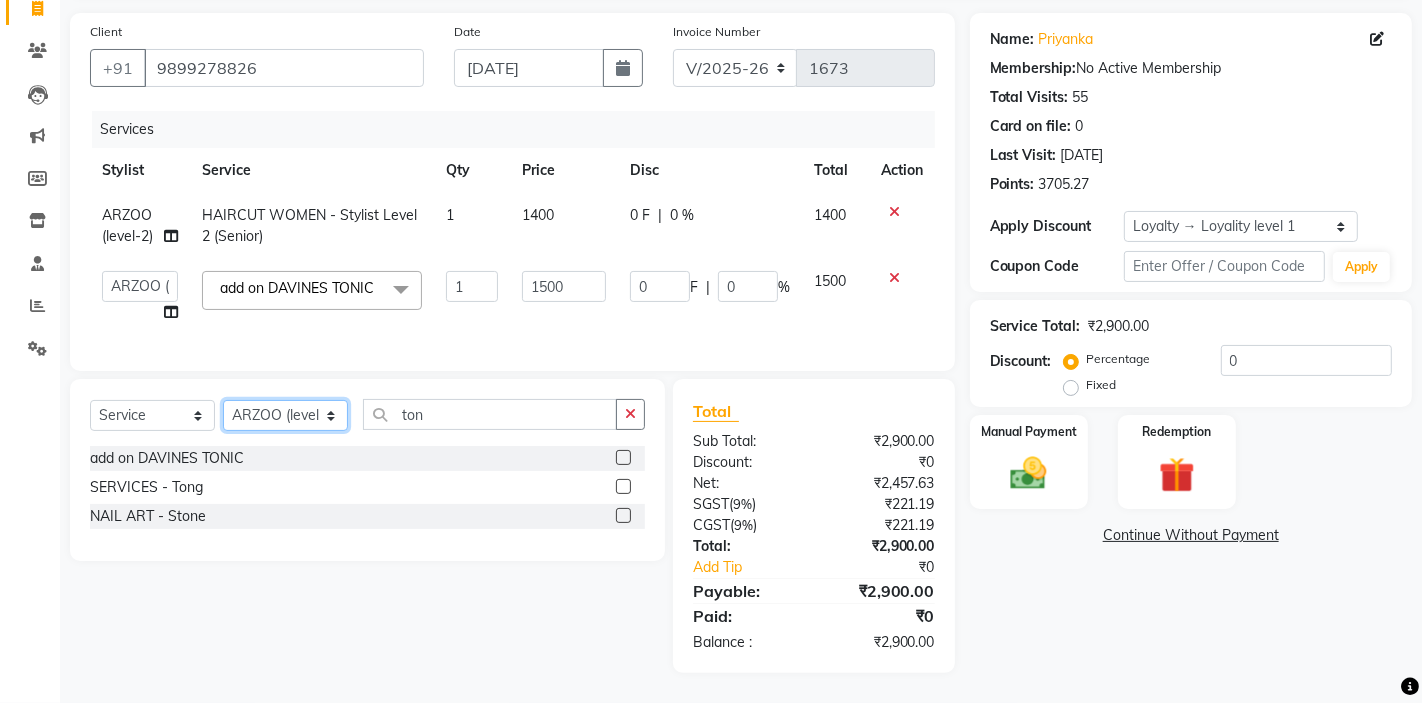 click on "Select Stylist AKTAR (level-1) ARZOO (level-2) BHARAT BUNNY (level-1) FAIZAL (level-2) FARJANA INJAMAM MANISH (level-1) MANJAR (Level-2) NUPUR (SKIN) POONAM PRIYA (PEDI) ROHAN RAI ROHIT  Salon82 saltlake SOMA DEY SUBHO (PEDI) SUJIT SUKLA (SKIN) SUMON (NAILS)" 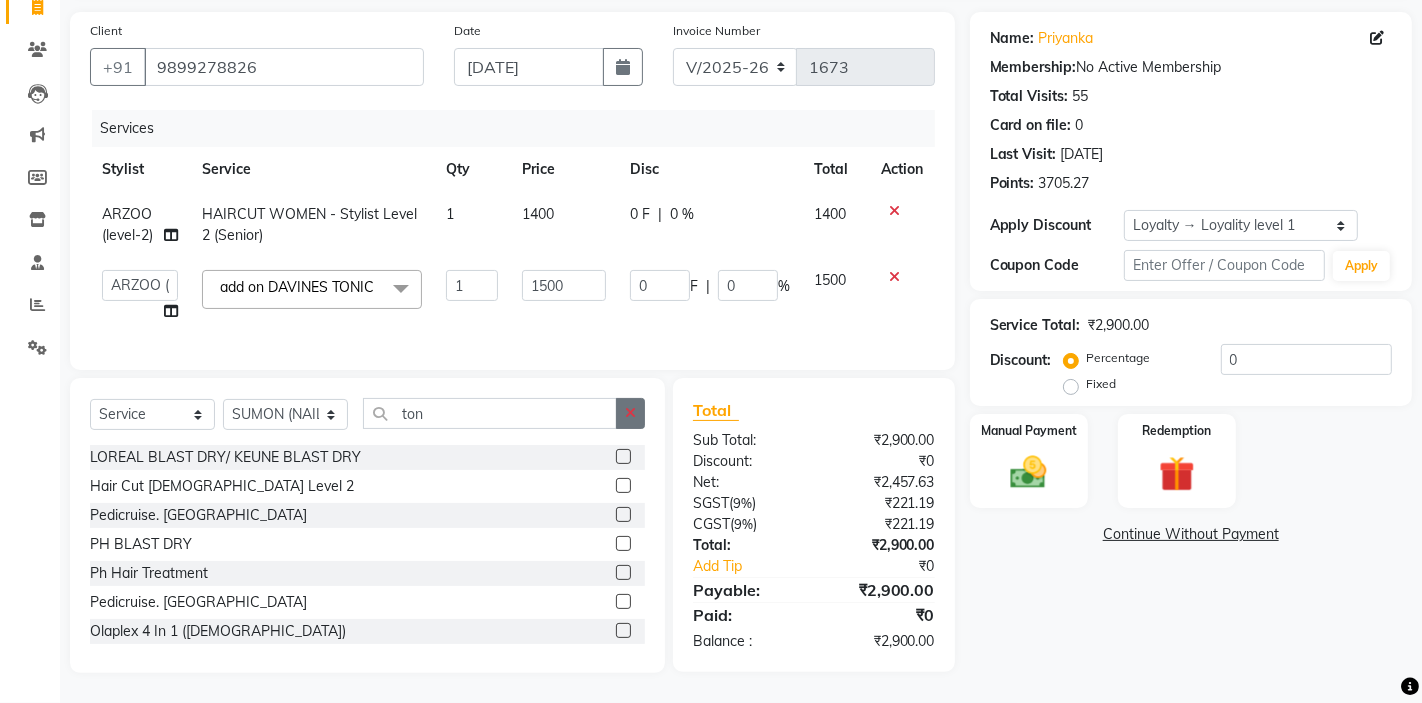 click 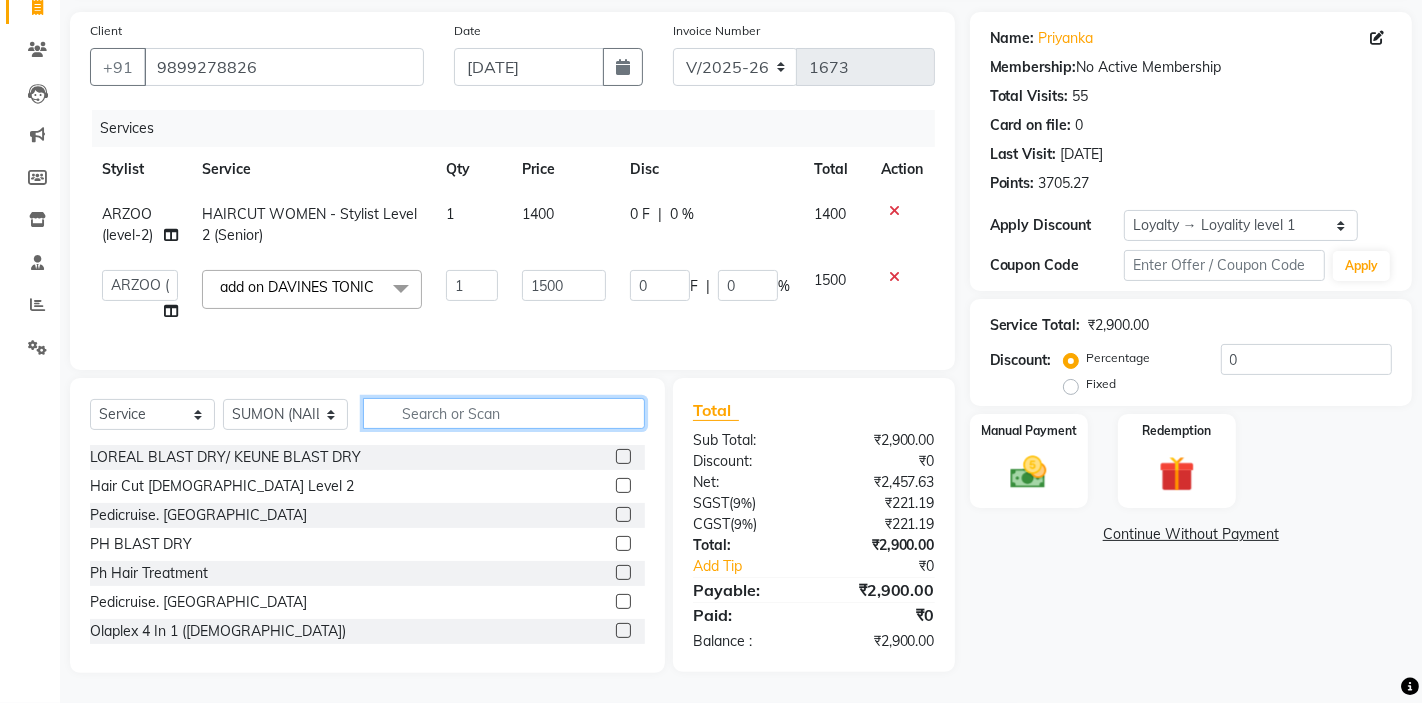 click 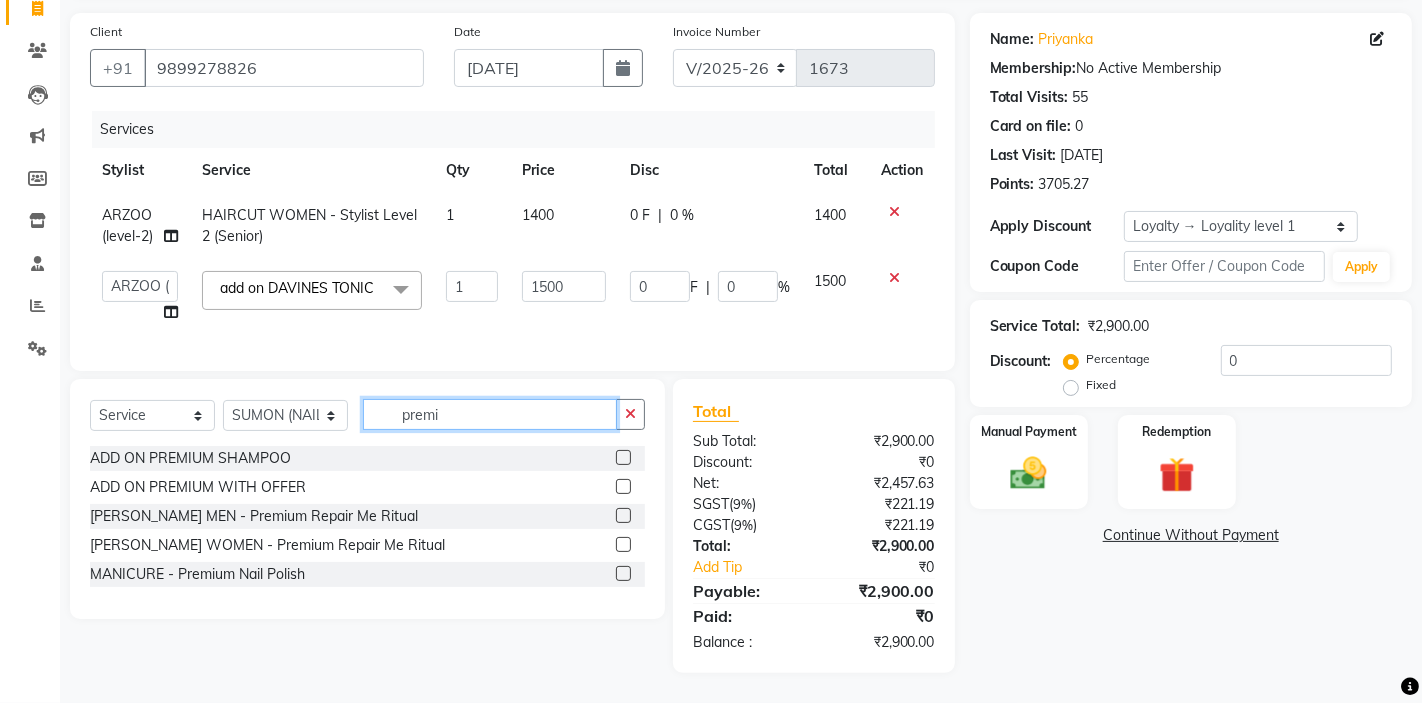 type on "premi" 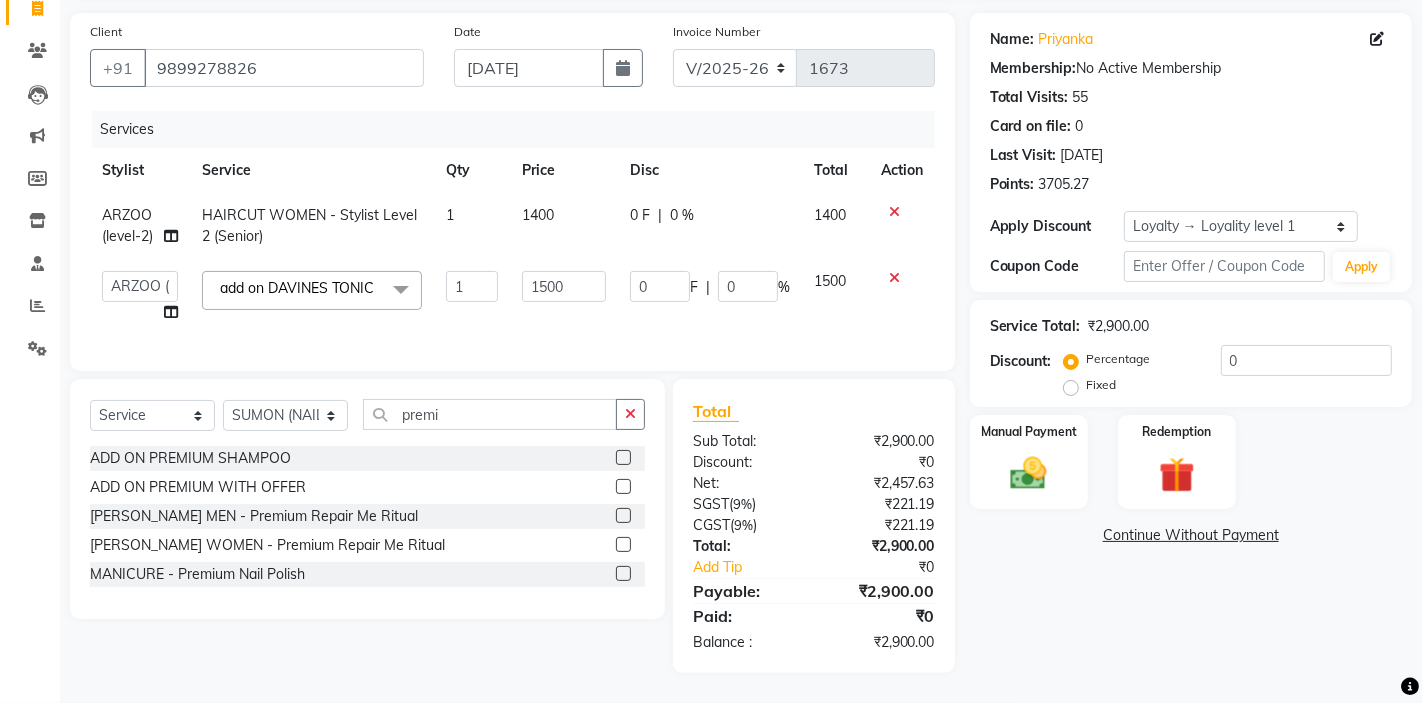 click 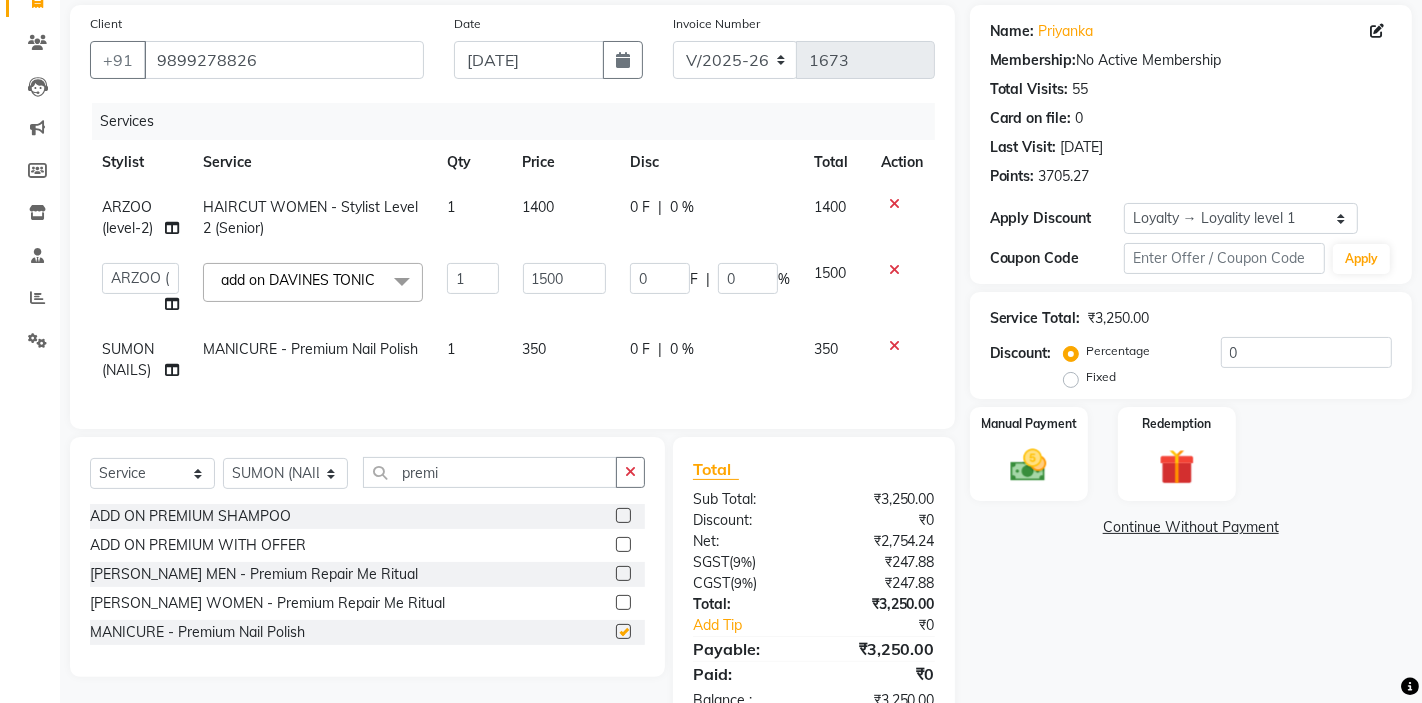 checkbox on "false" 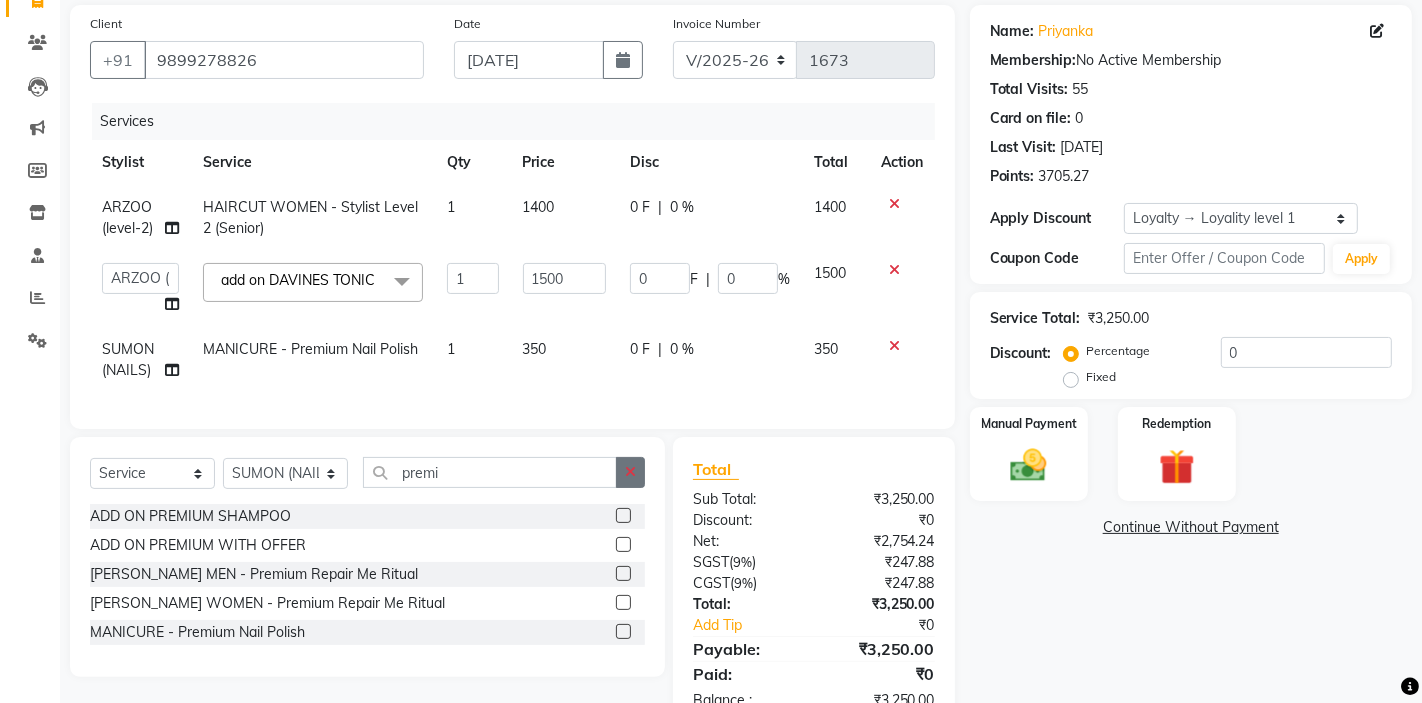 click 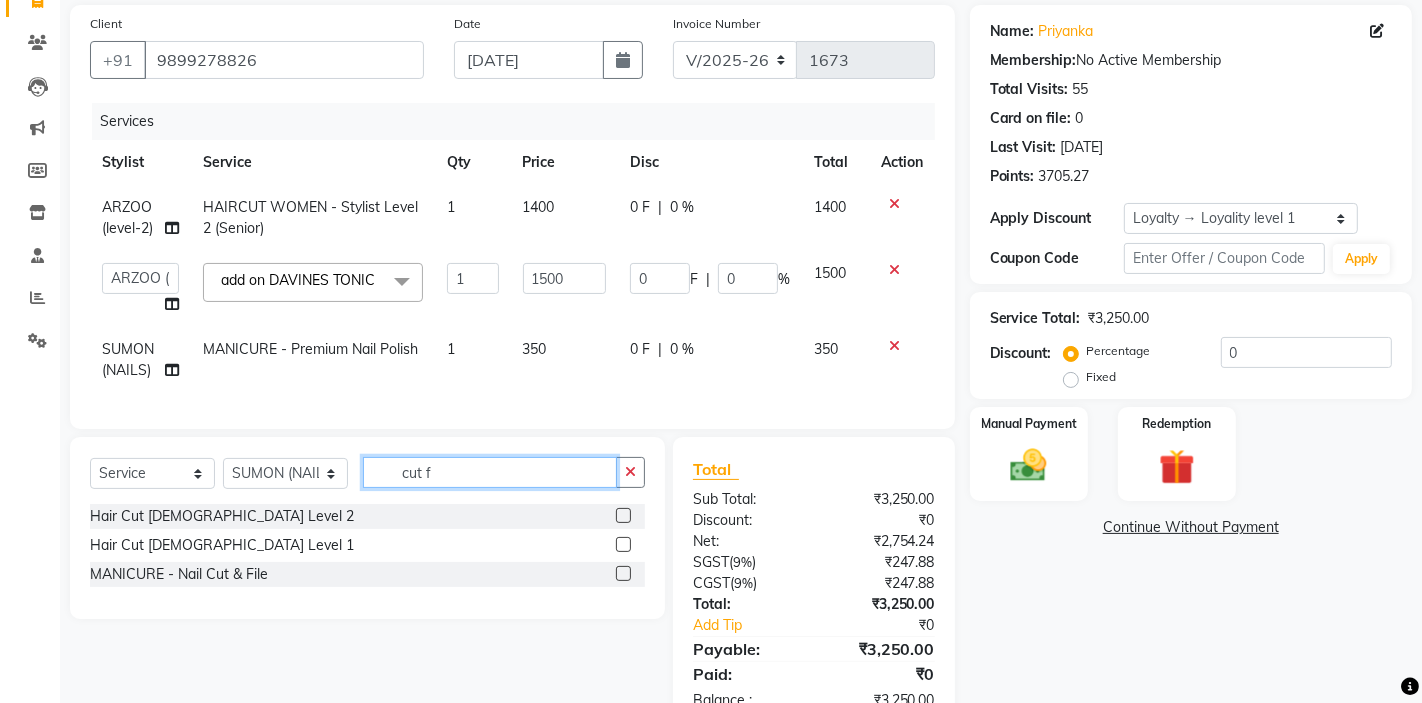 type on "cut f" 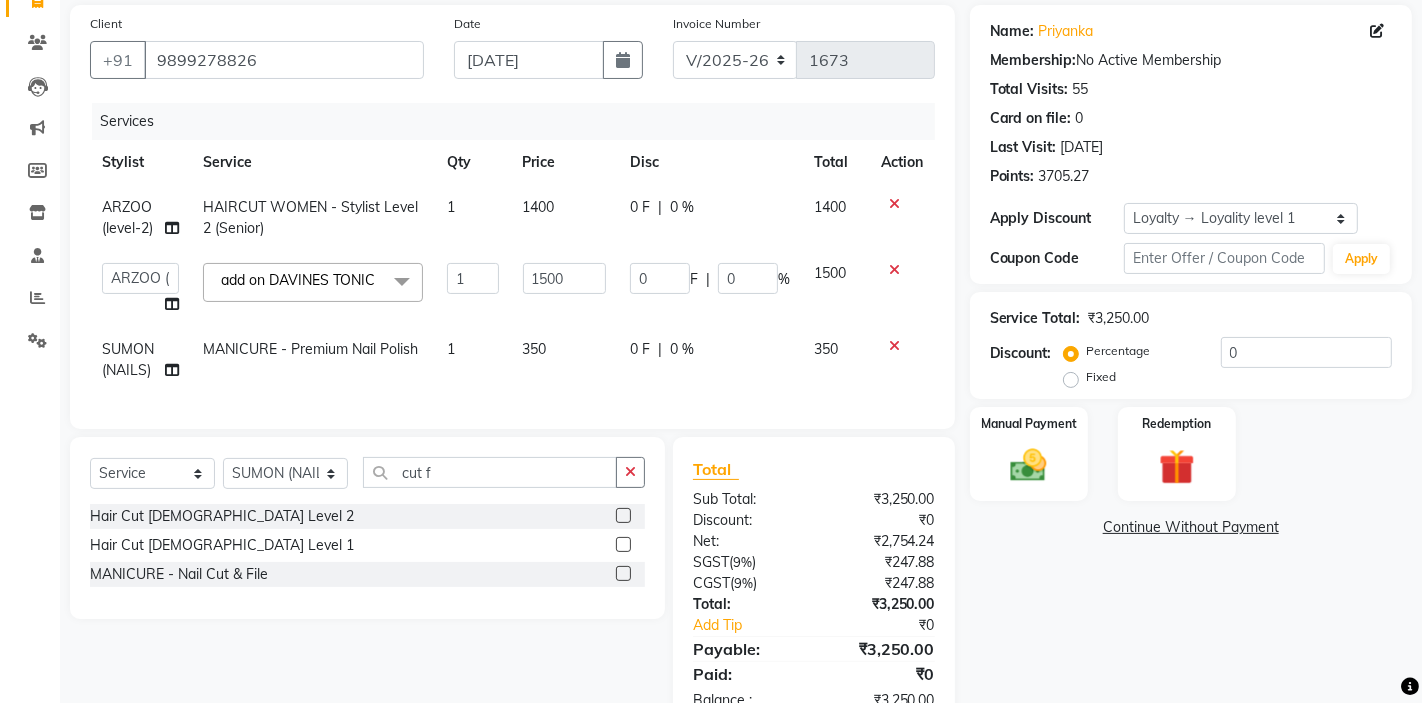 click 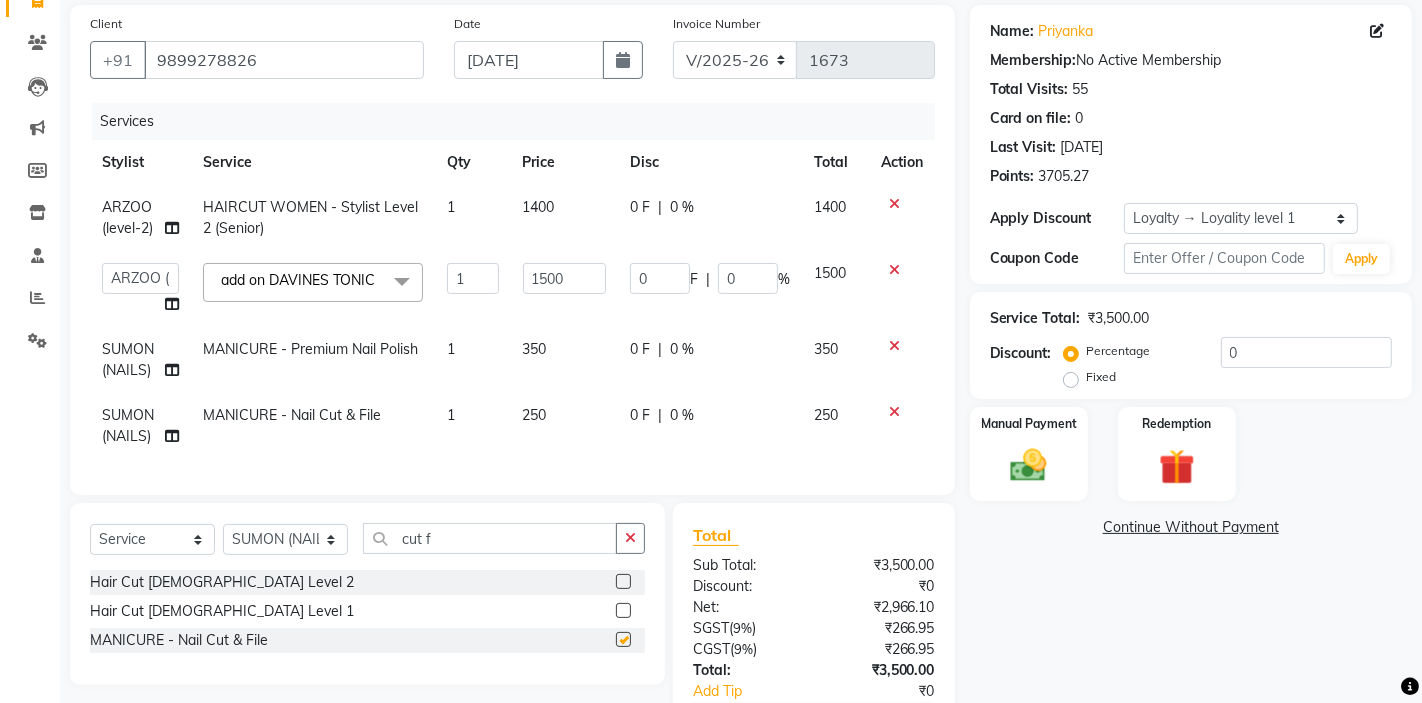 checkbox on "false" 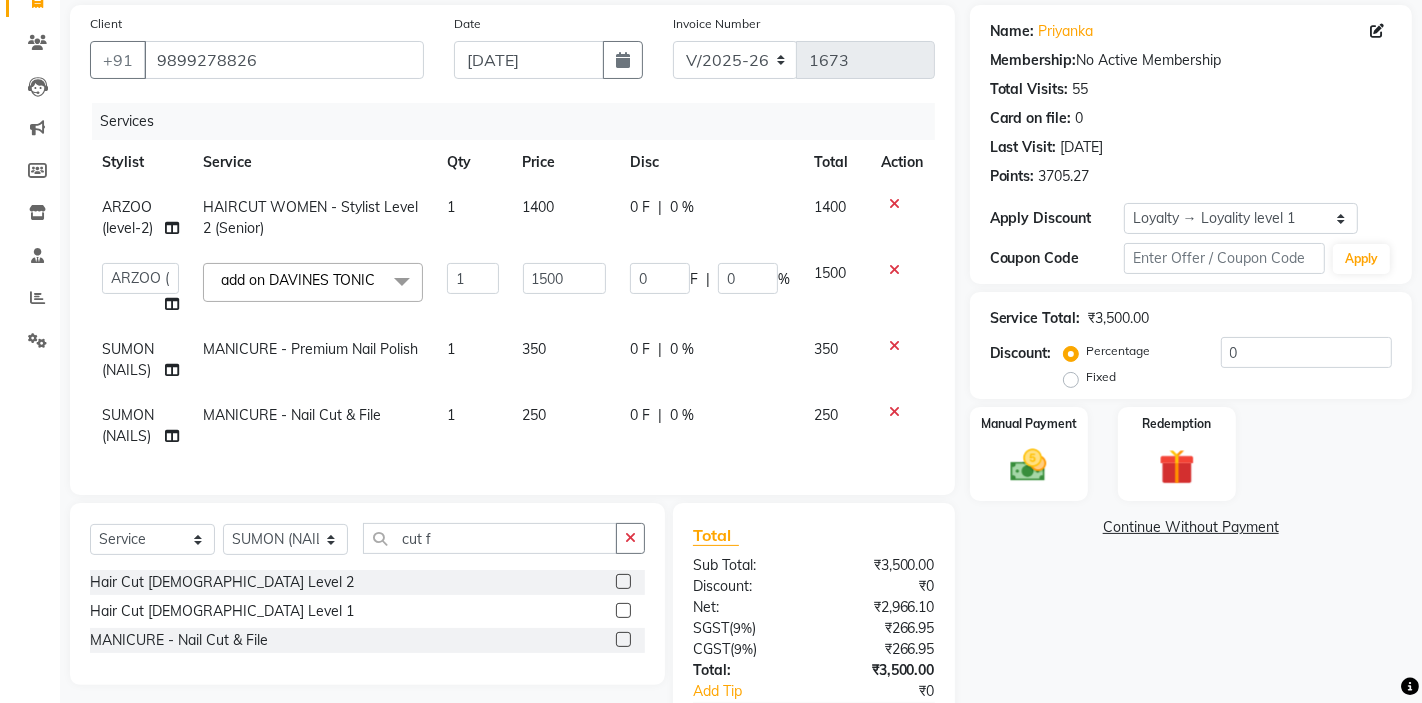 scroll, scrollTop: 203, scrollLeft: 0, axis: vertical 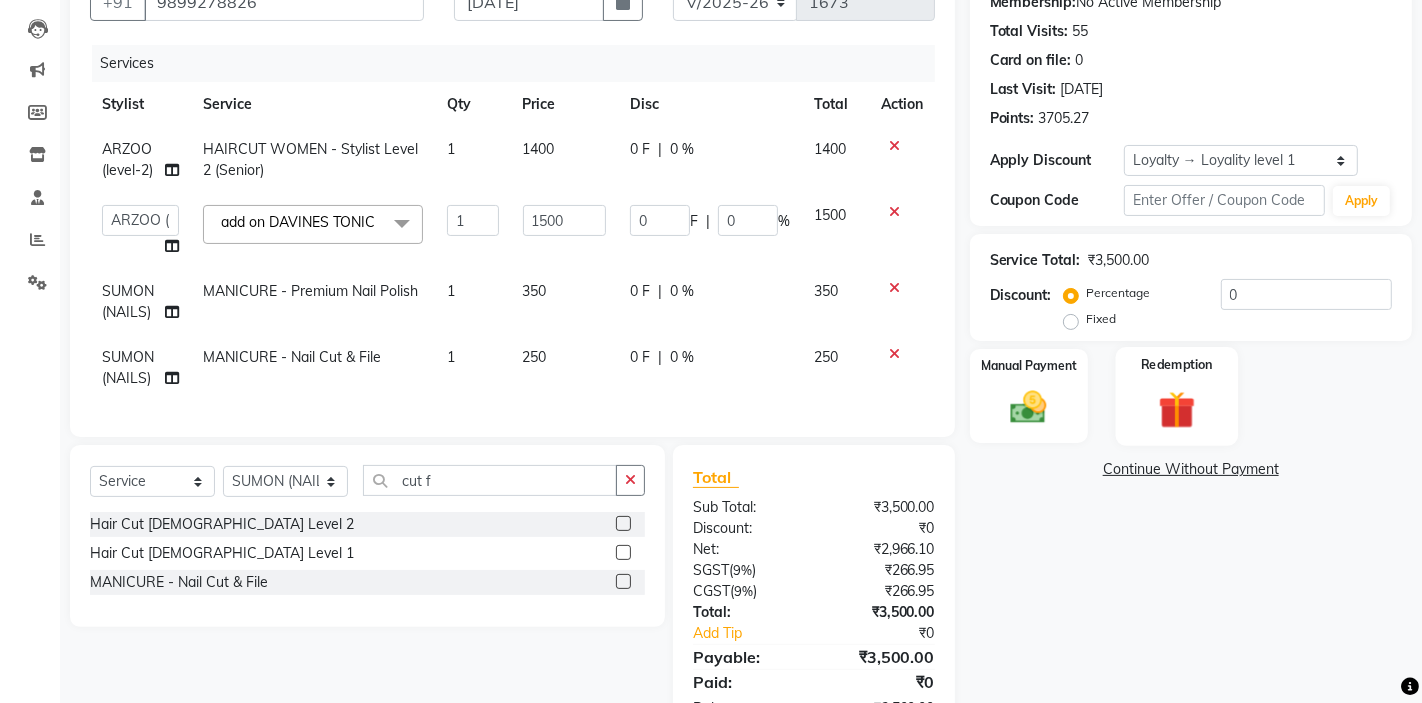 click 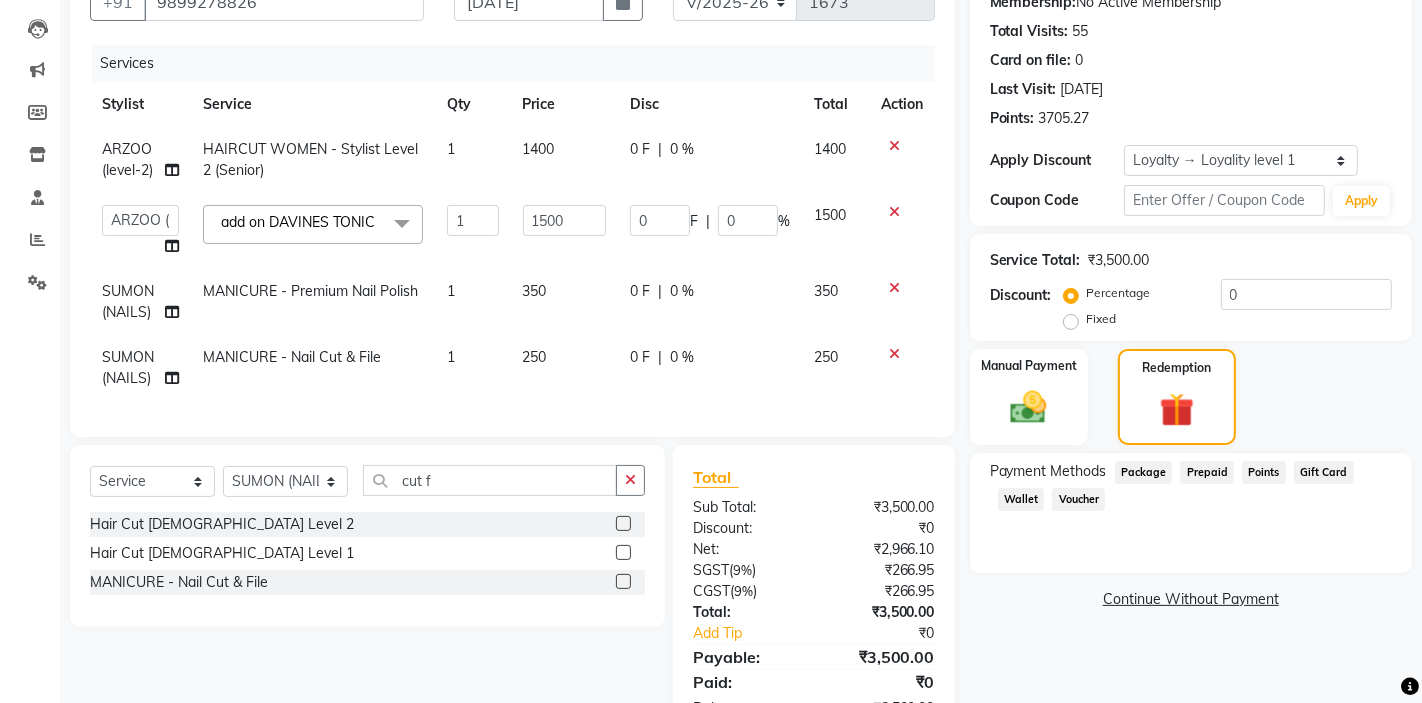 click on "Points" 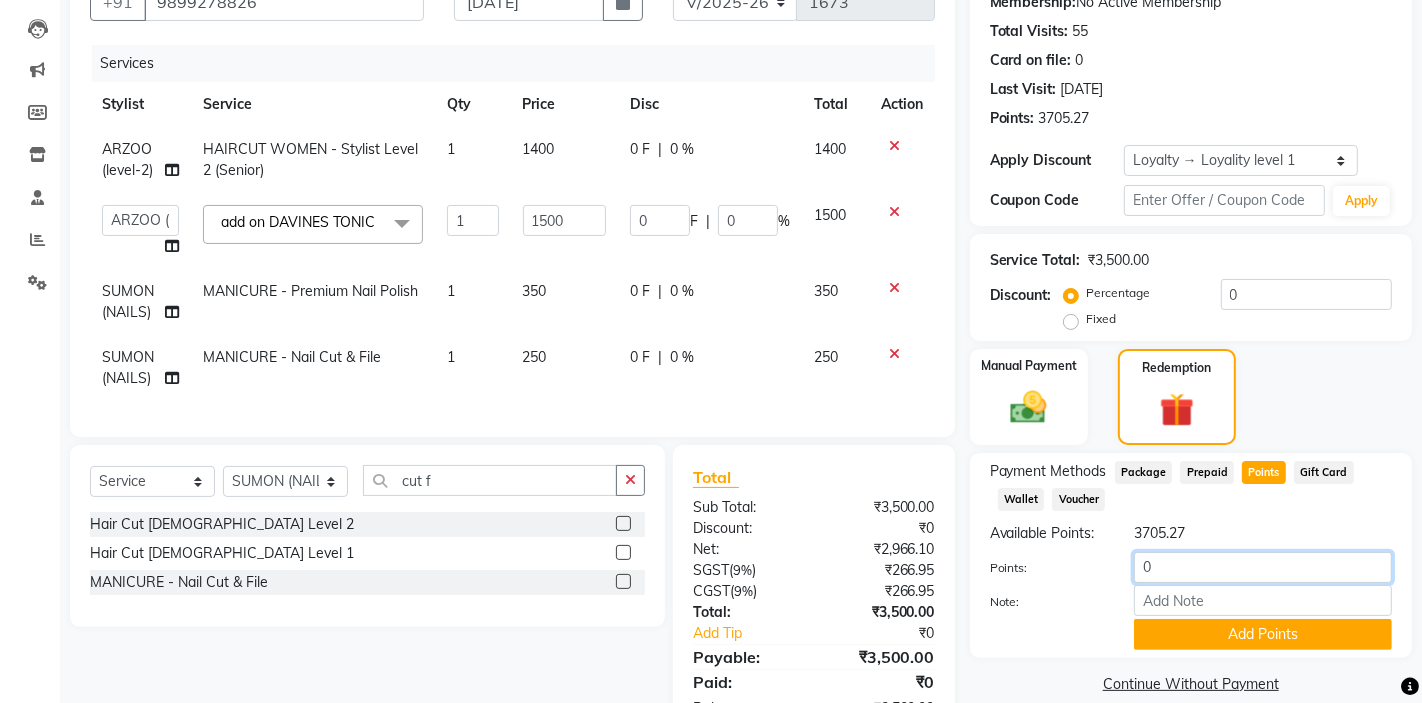 click on "0" 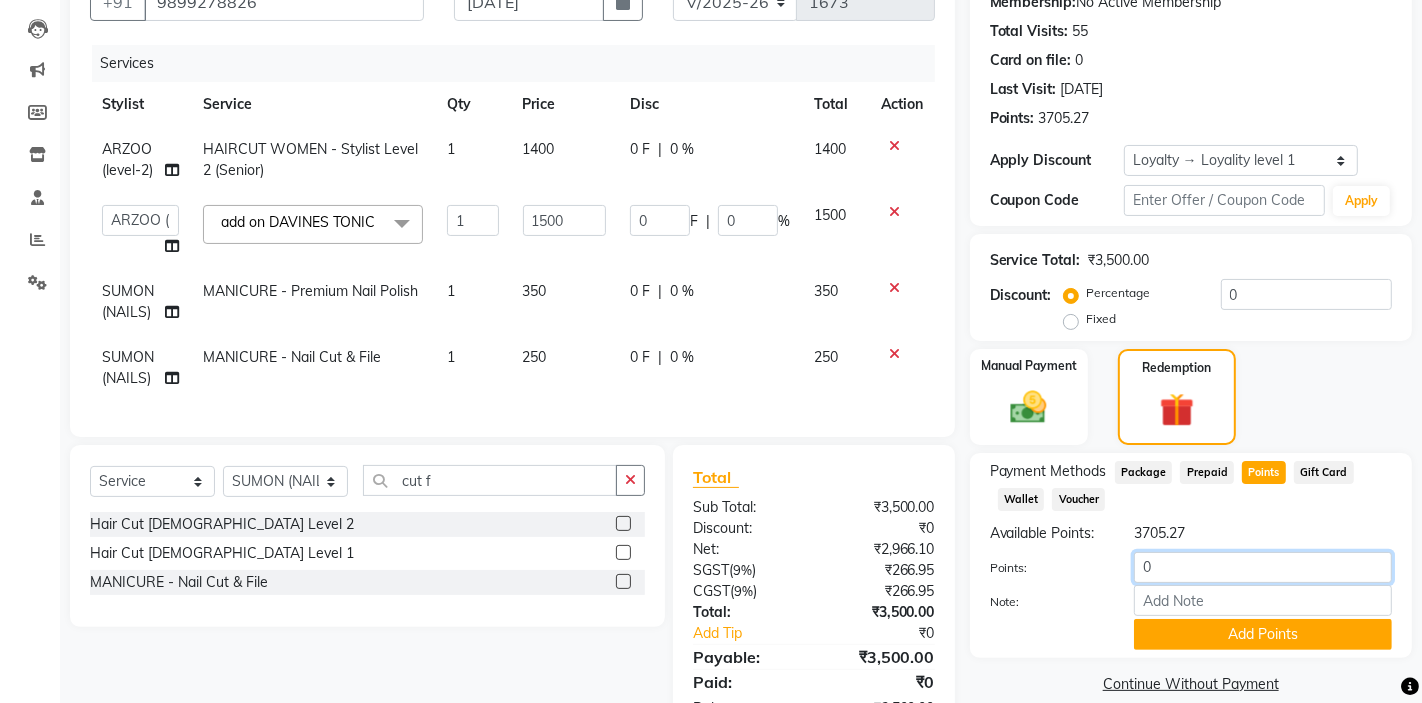 click on "0" 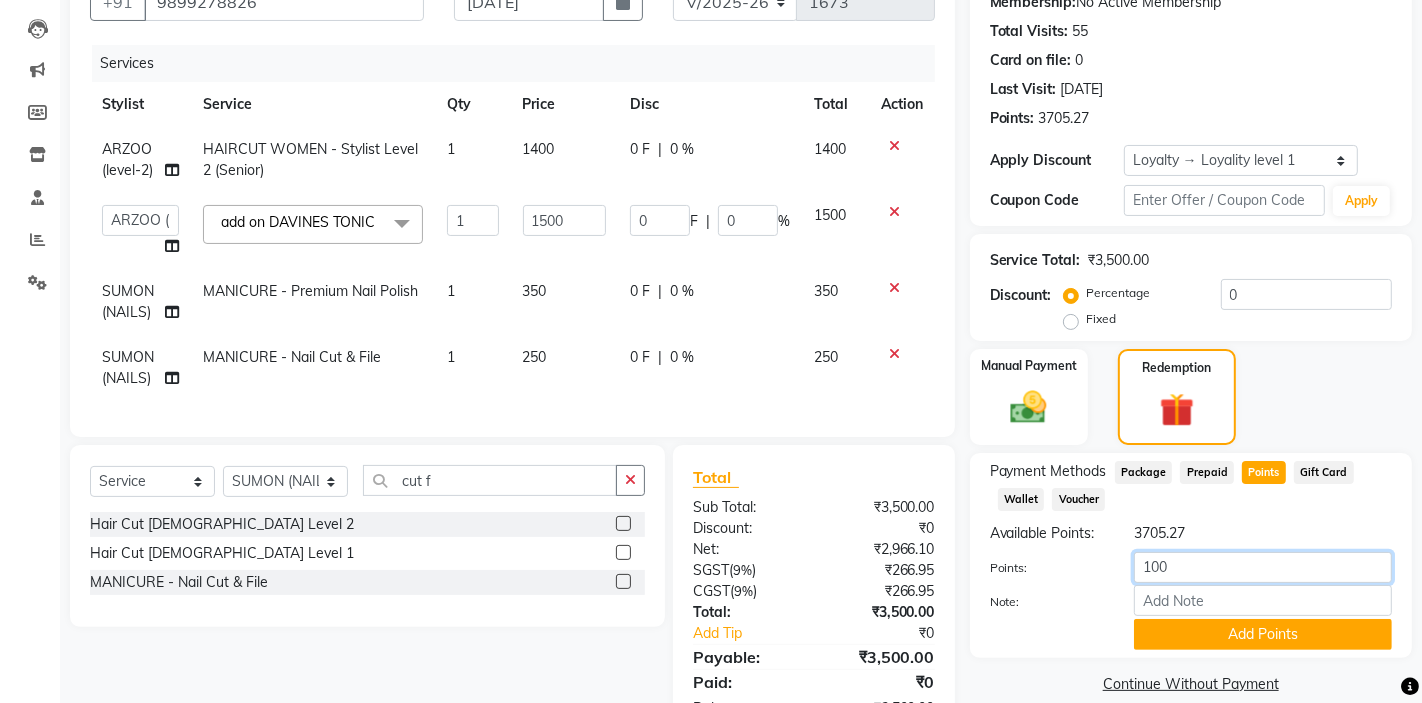 type on "1000" 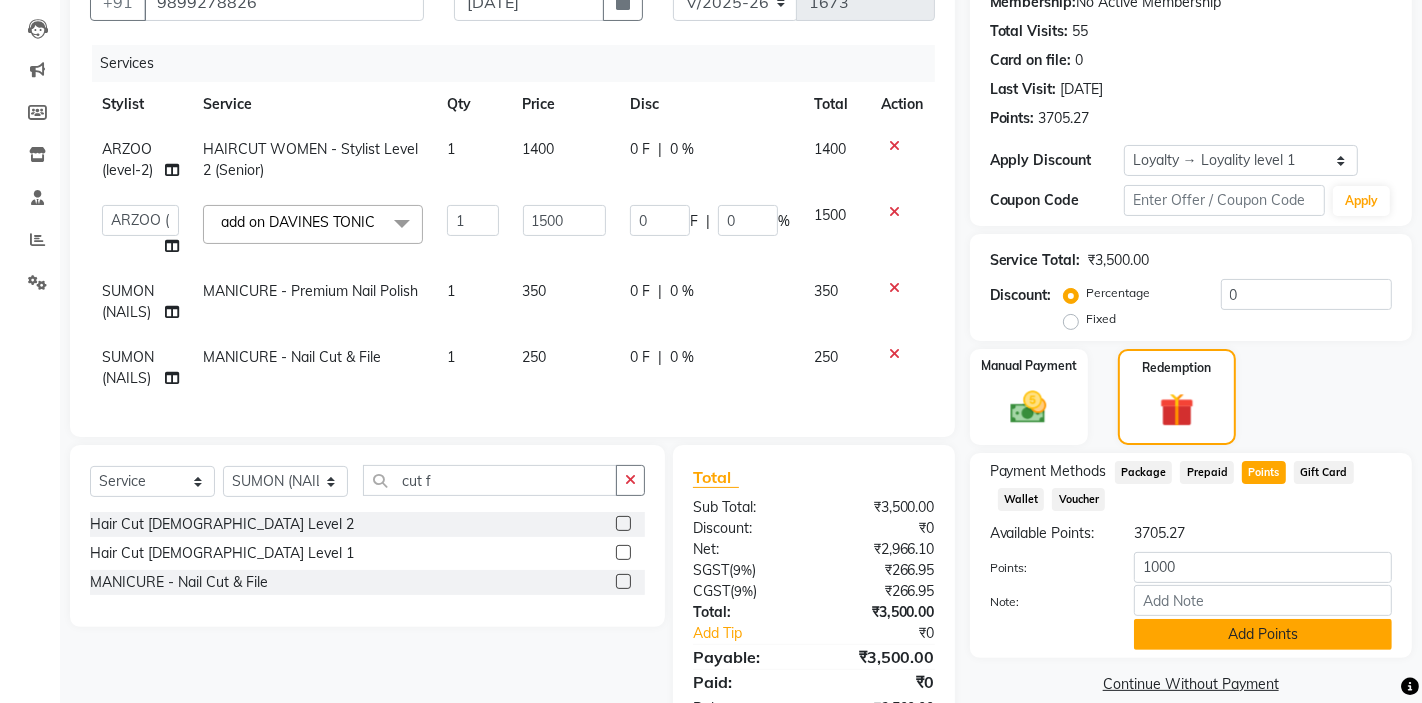 click on "Add Points" 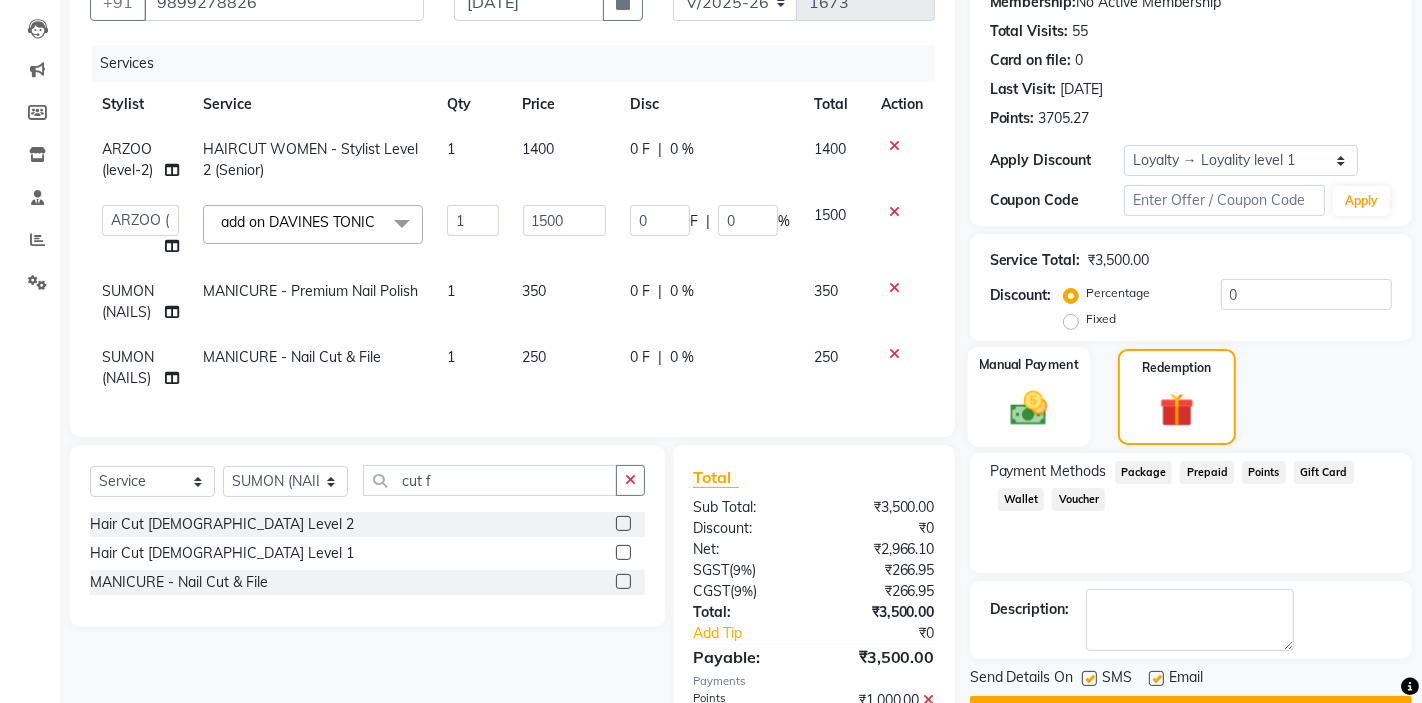 click 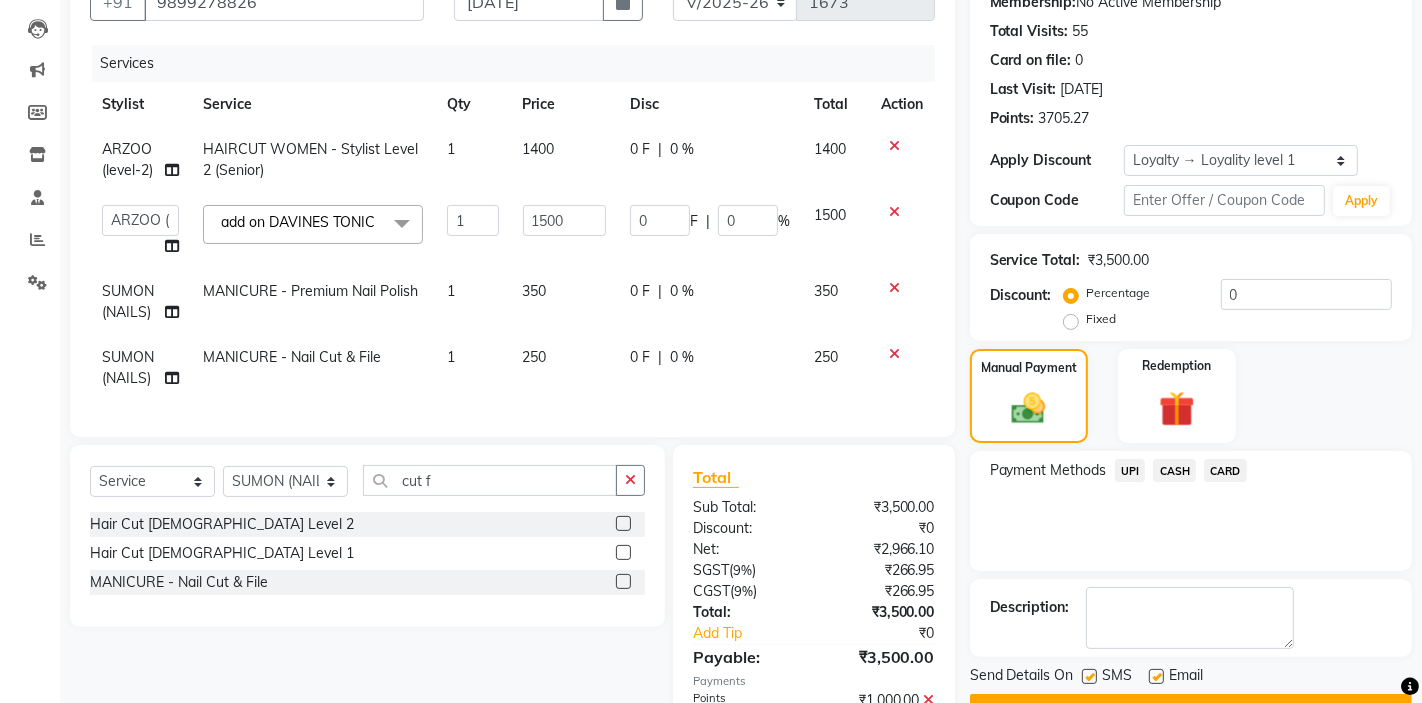 click on "CASH" 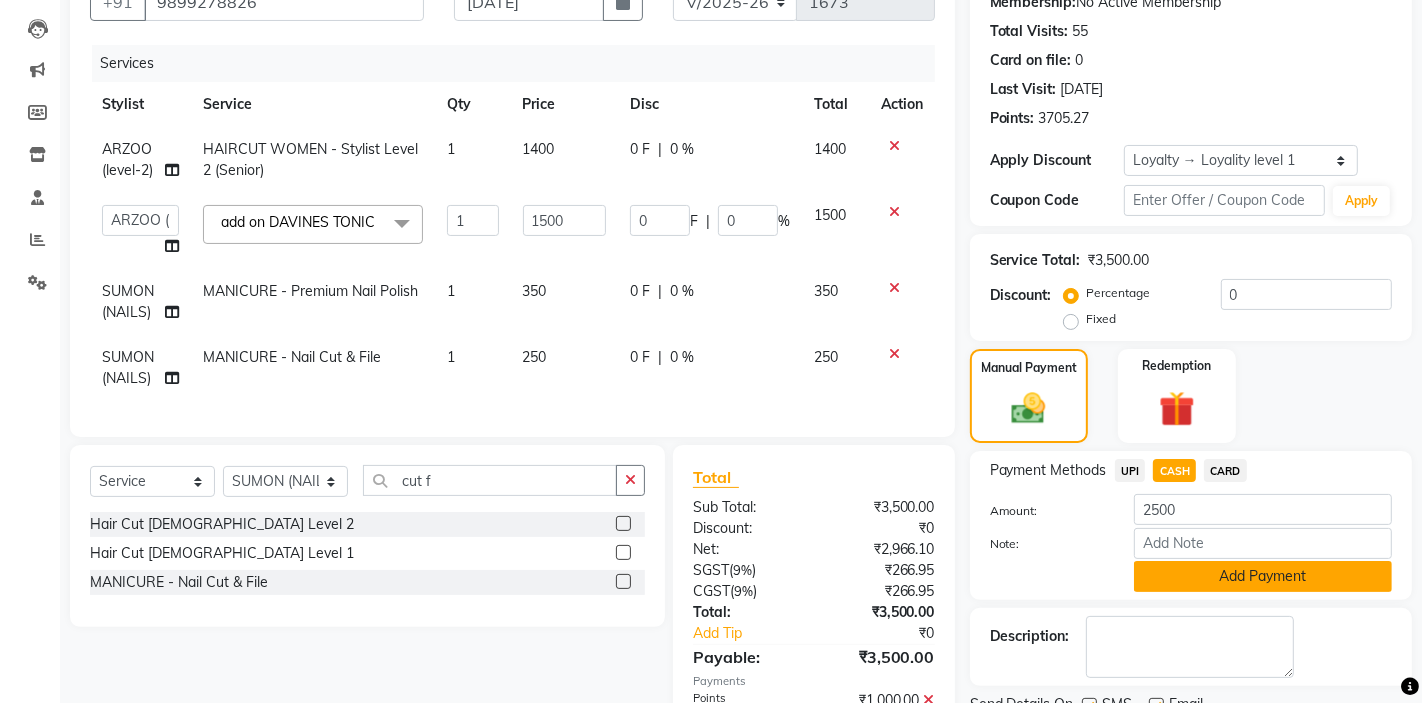 click on "Add Payment" 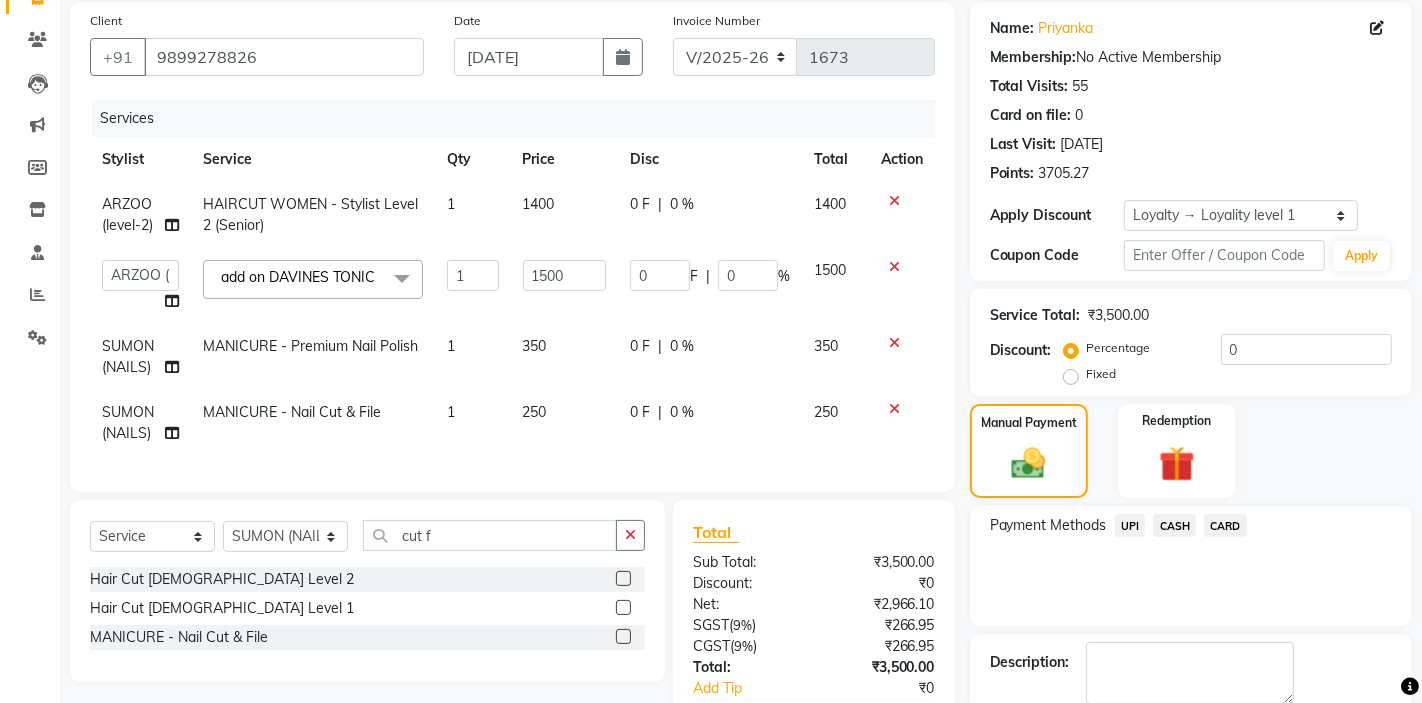scroll, scrollTop: 490, scrollLeft: 0, axis: vertical 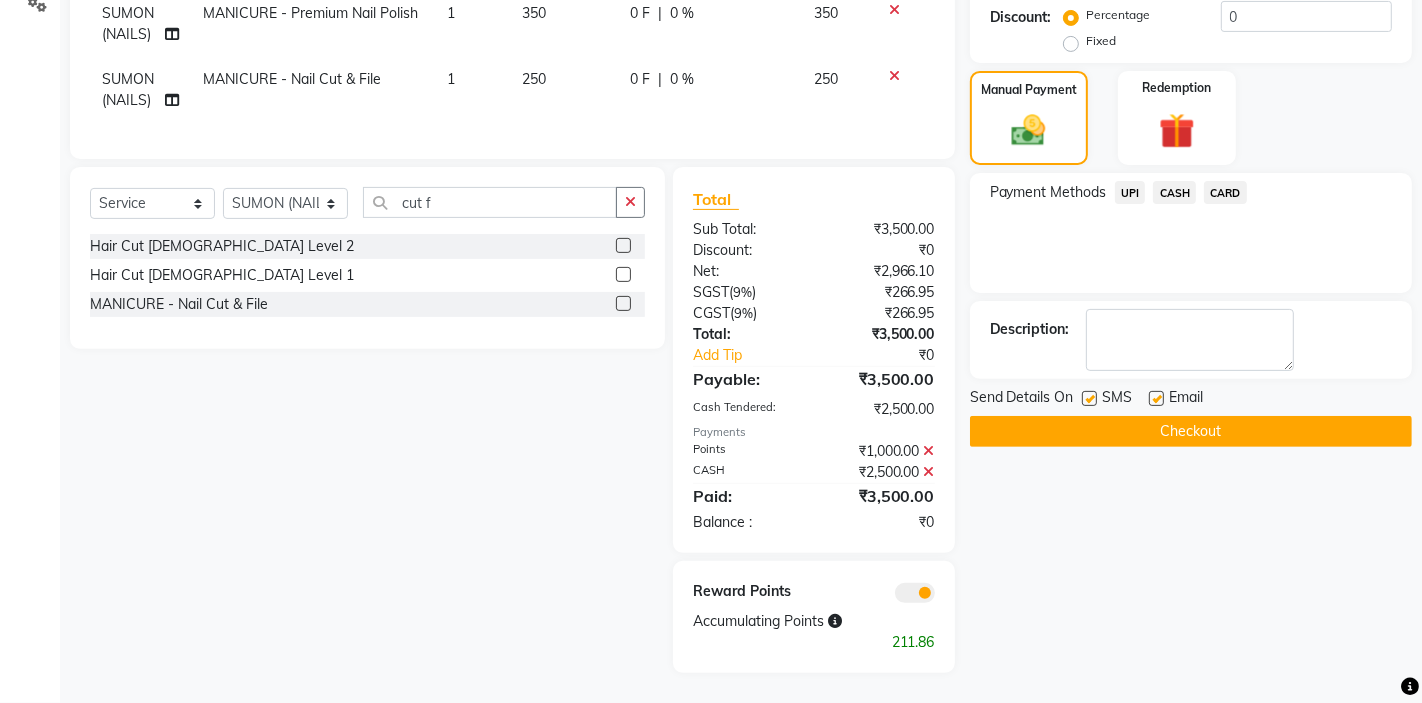 click on "Checkout" 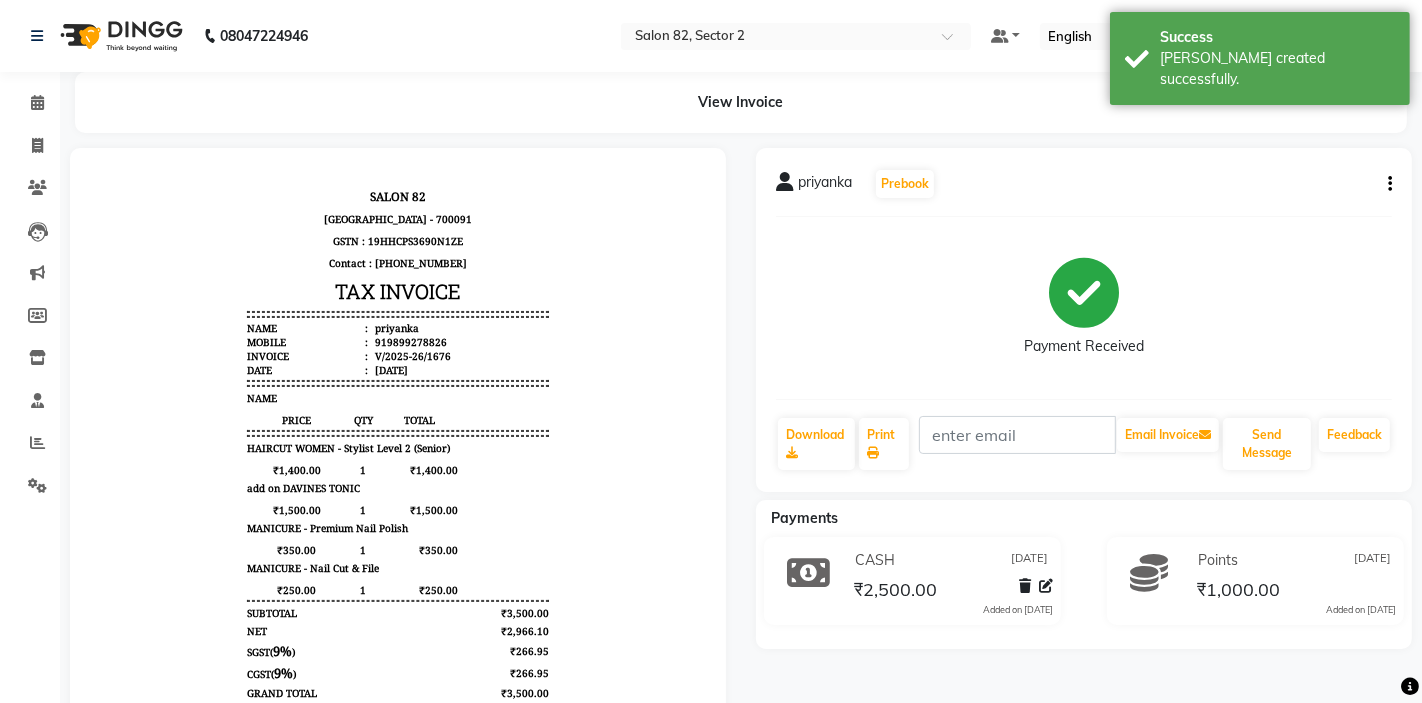scroll, scrollTop: 0, scrollLeft: 0, axis: both 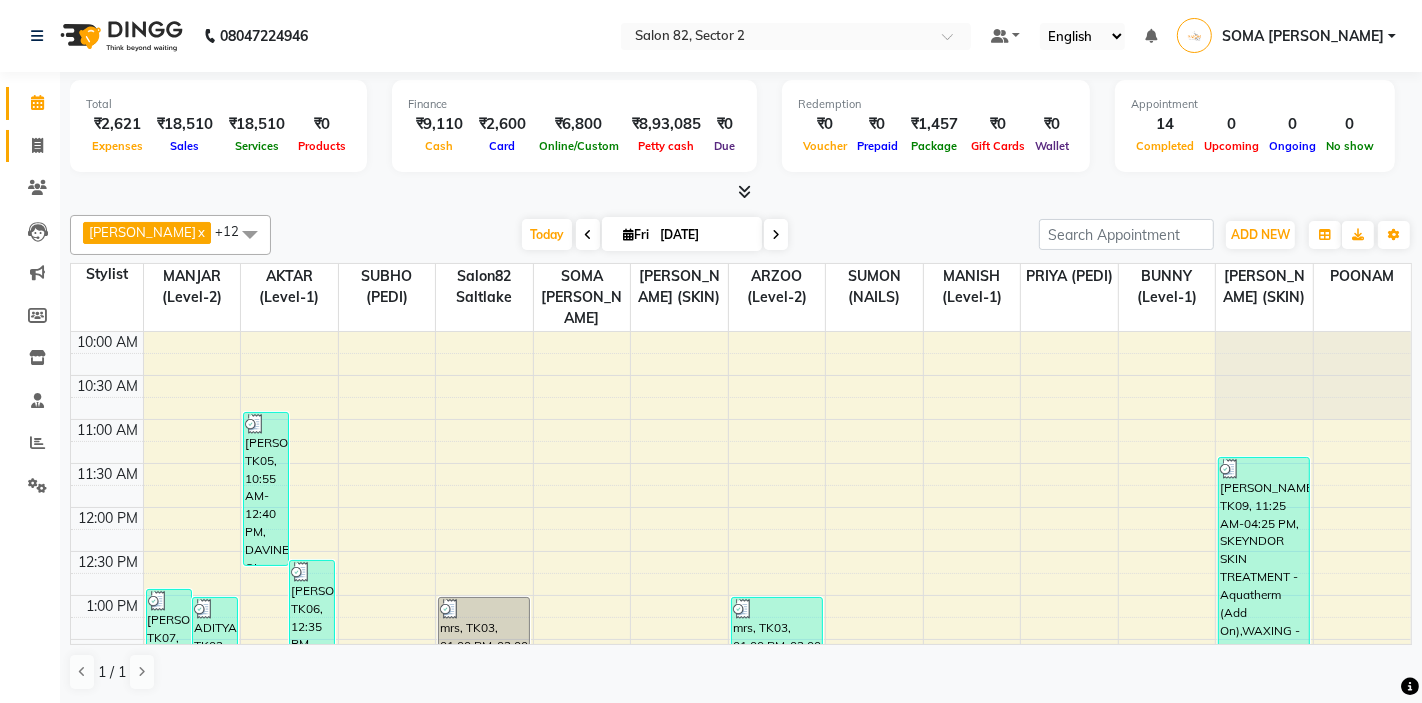 click 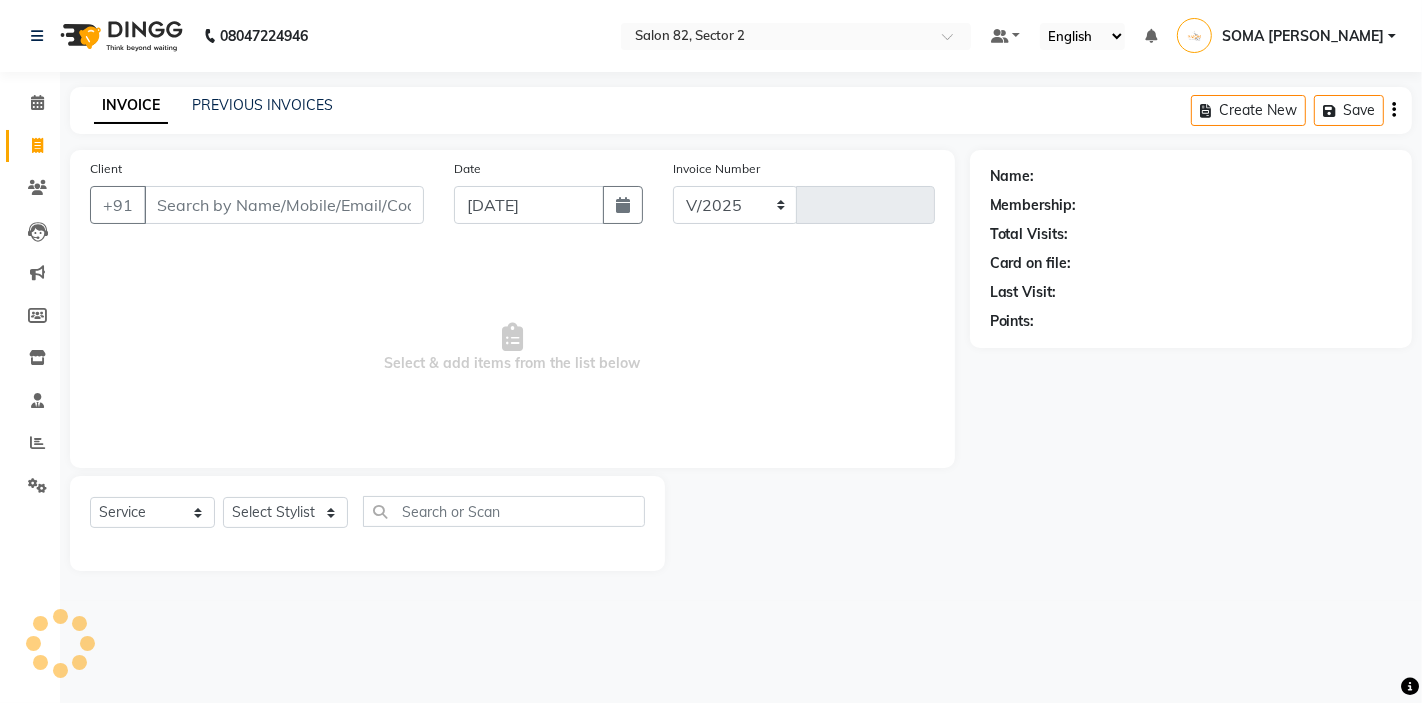 select on "5194" 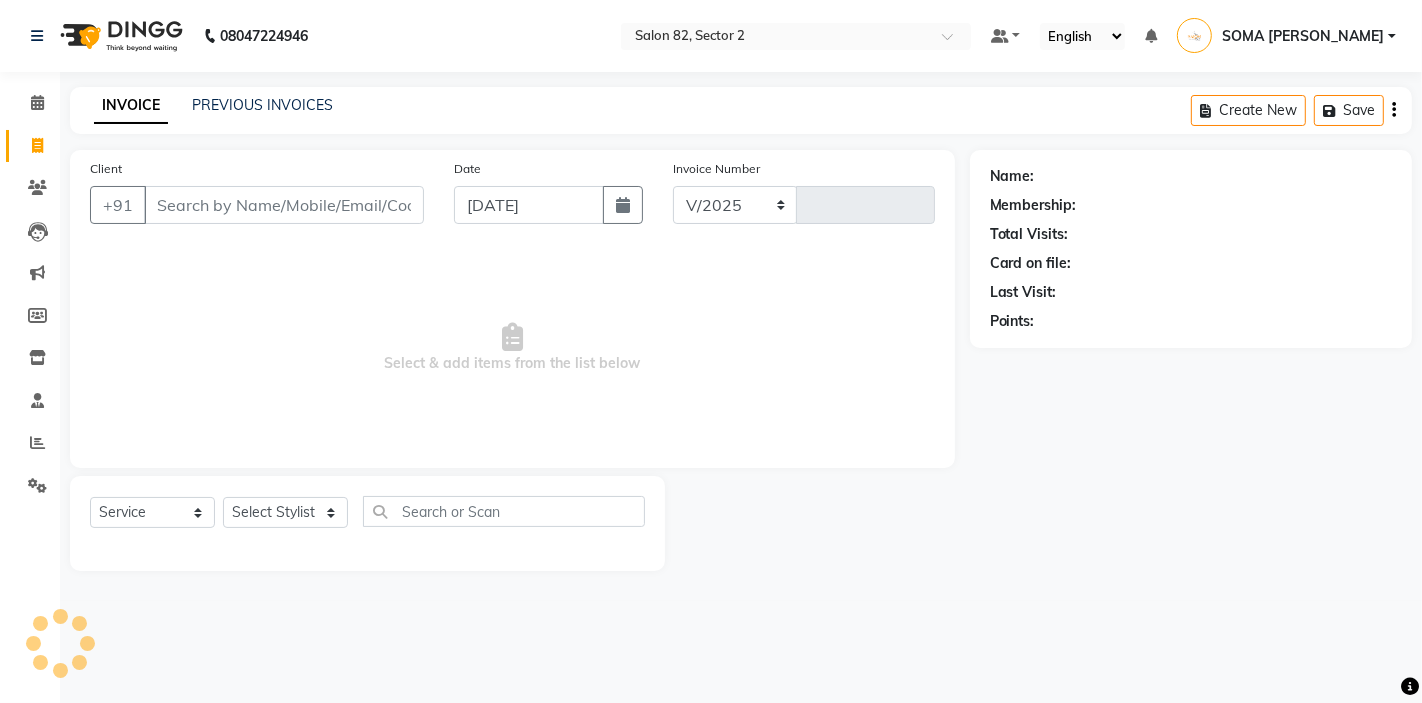 type on "1673" 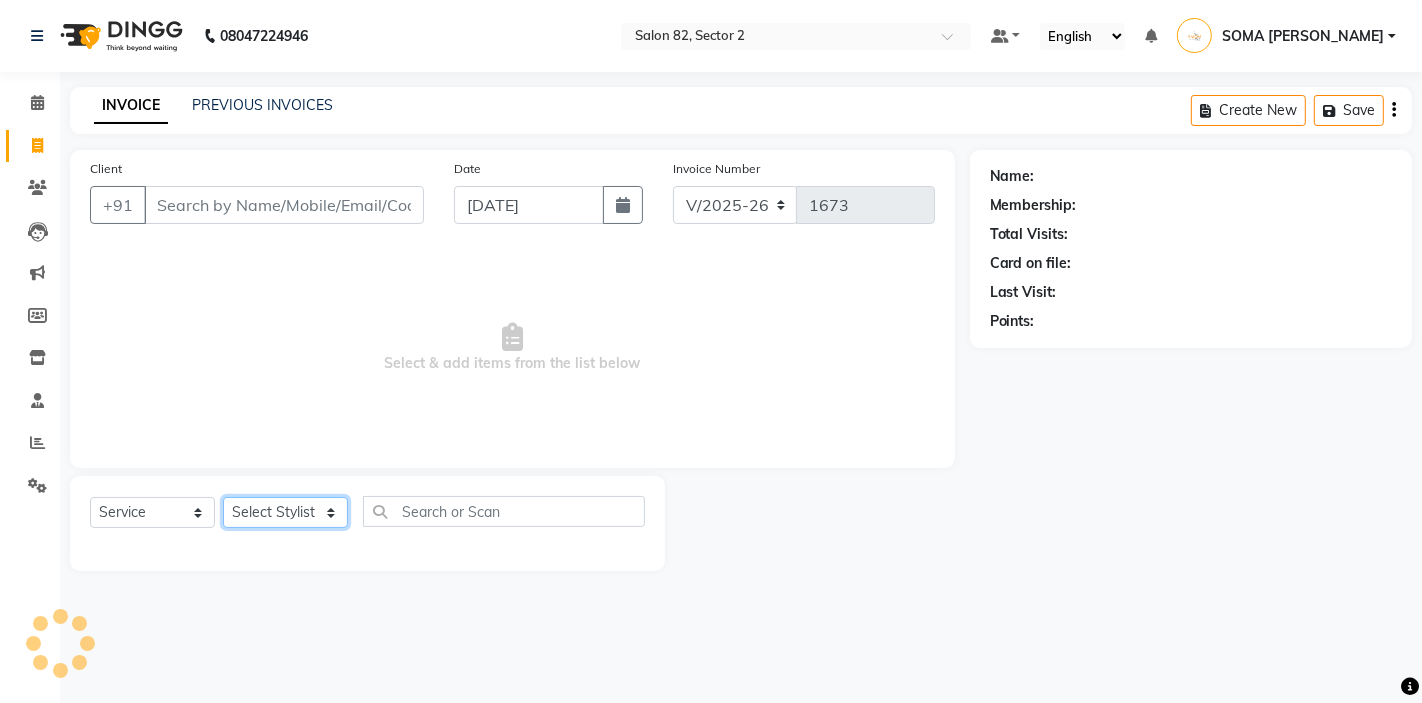 click on "Select Stylist" 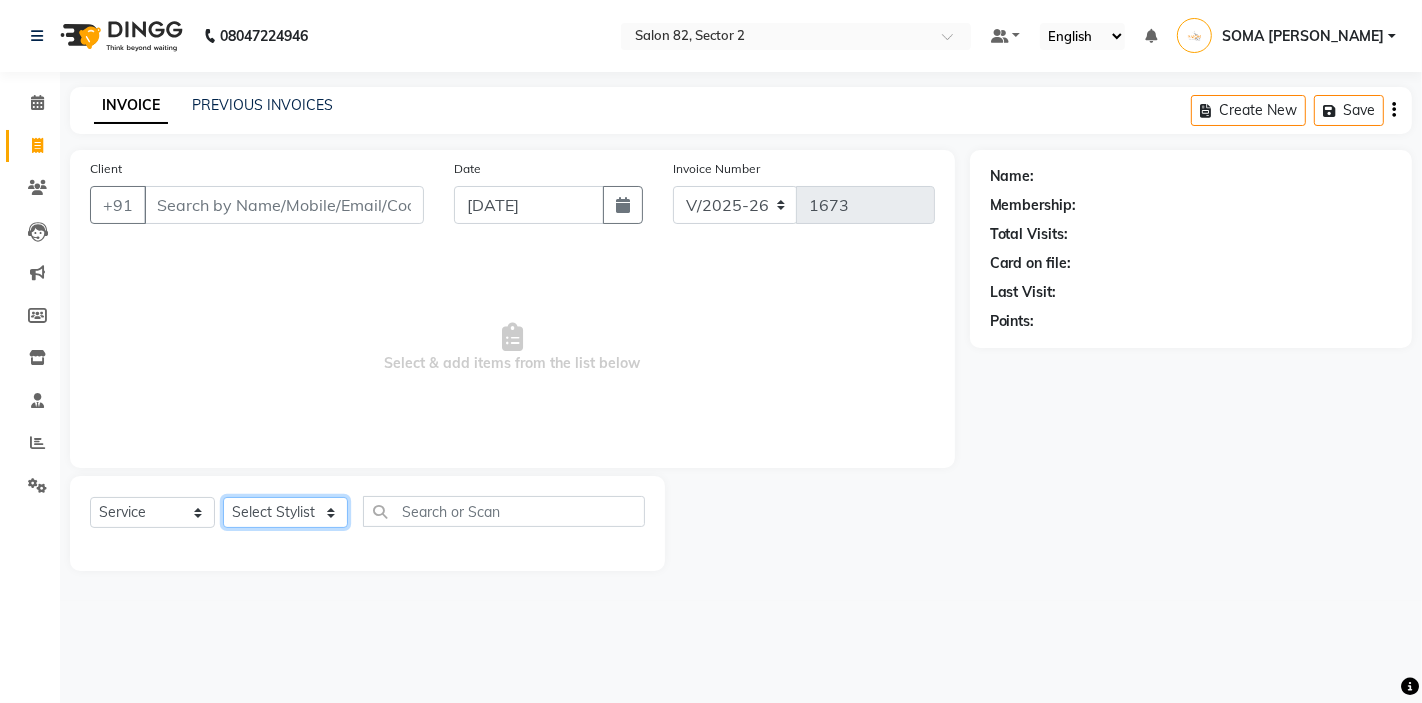 select on "33728" 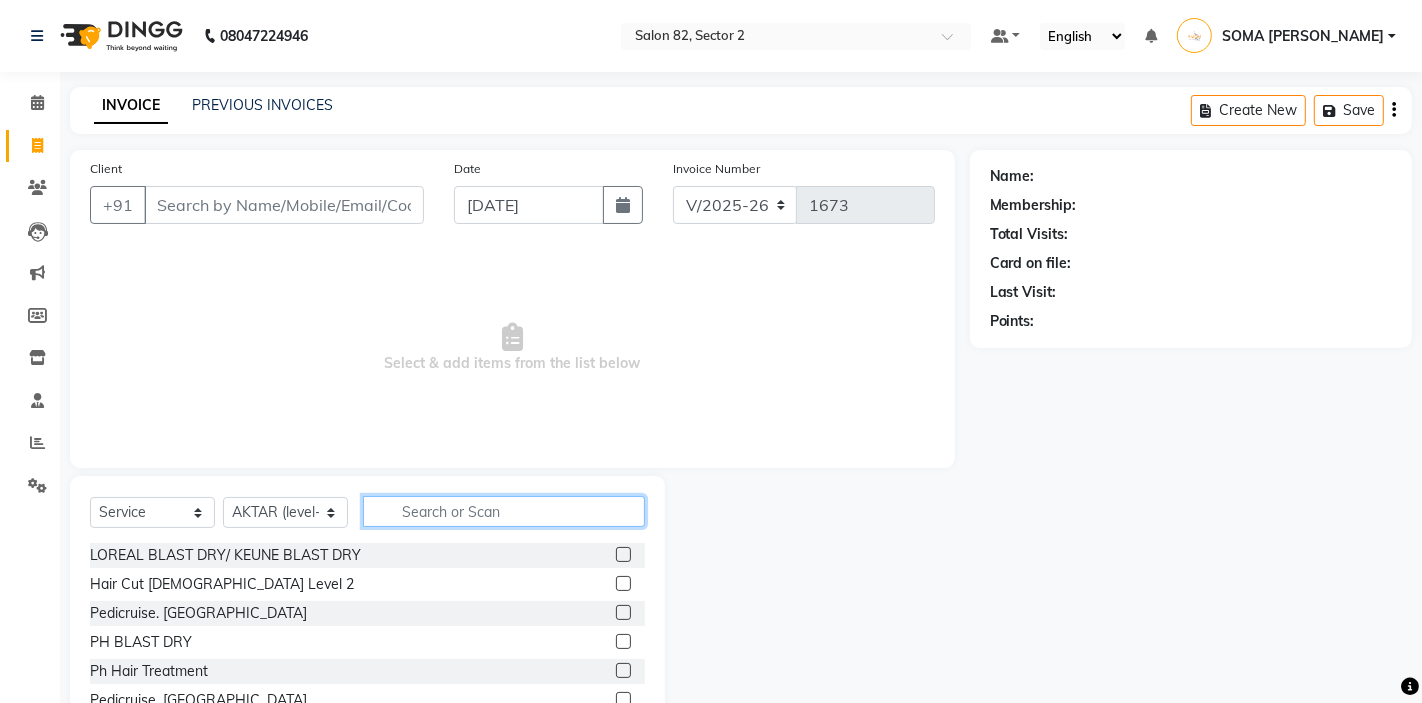 click 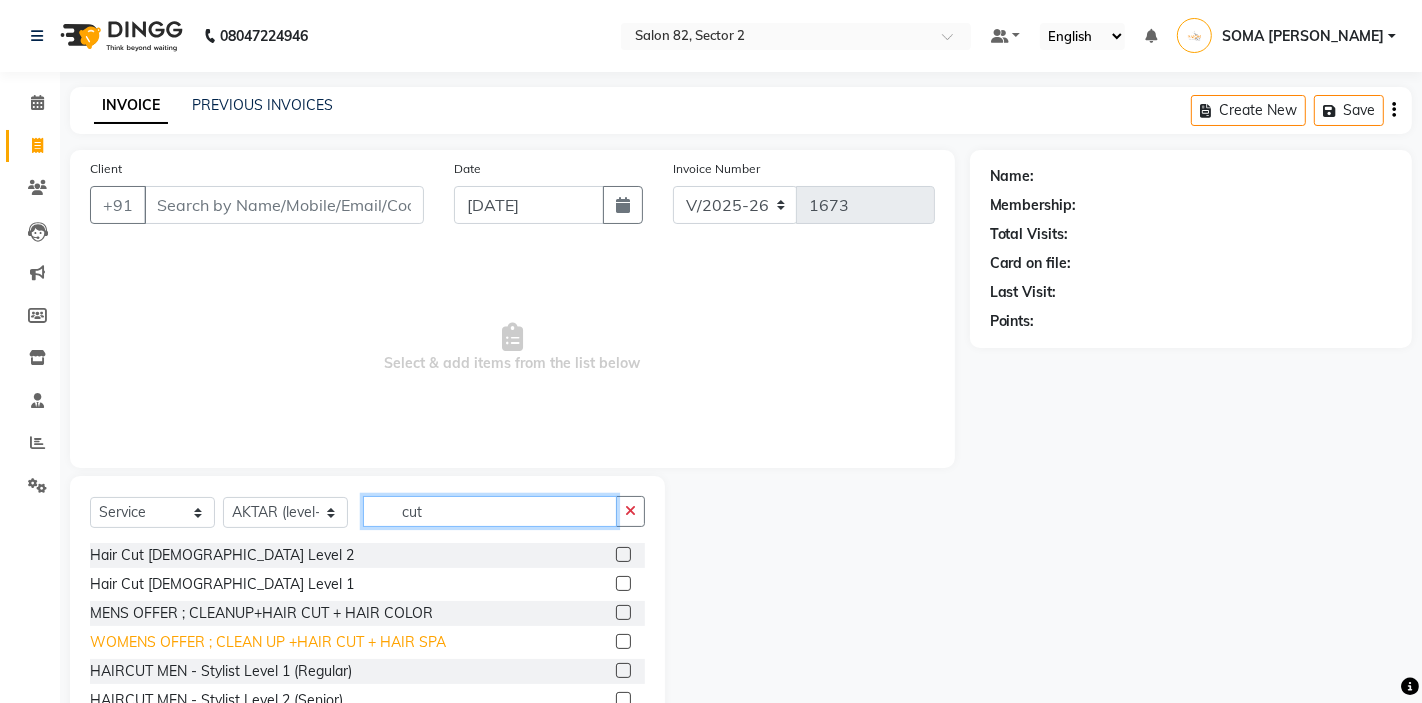 scroll, scrollTop: 118, scrollLeft: 0, axis: vertical 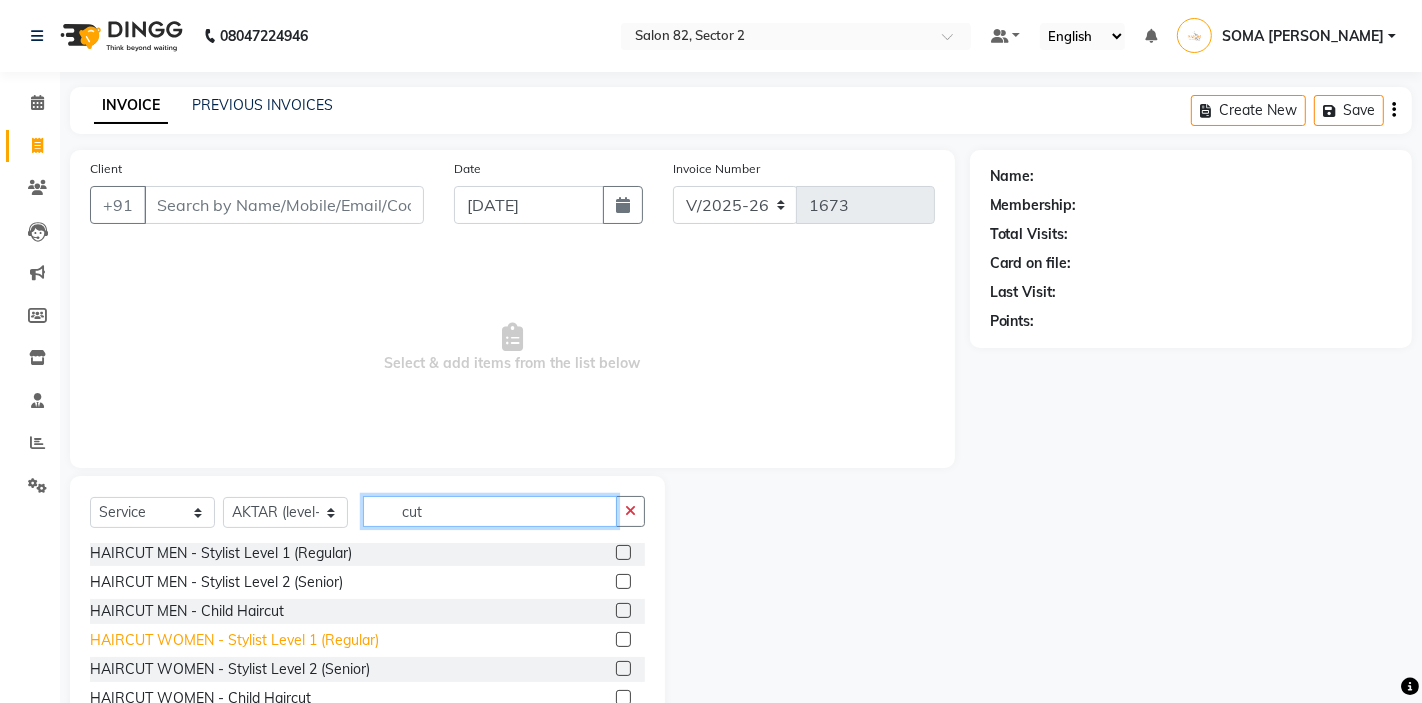 type on "cut" 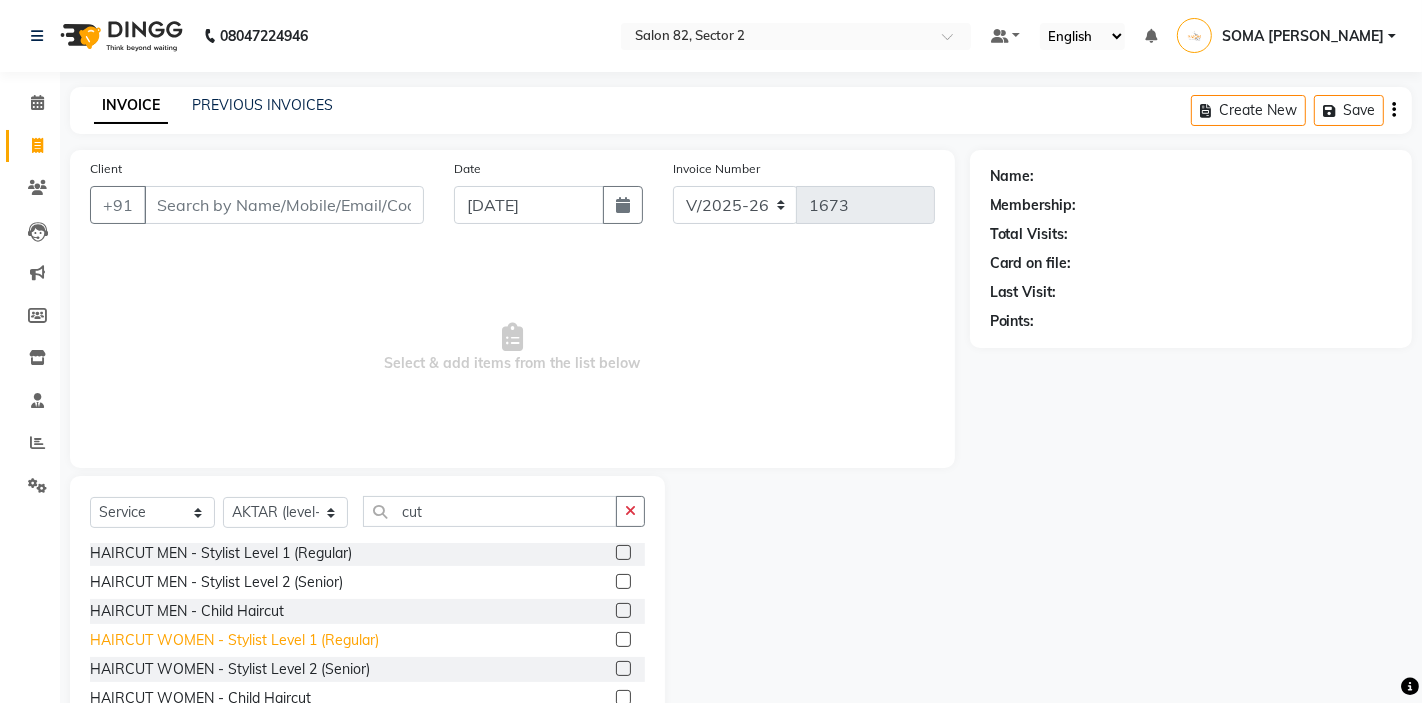 click on "HAIRCUT WOMEN - Stylist Level 1 (Regular)" 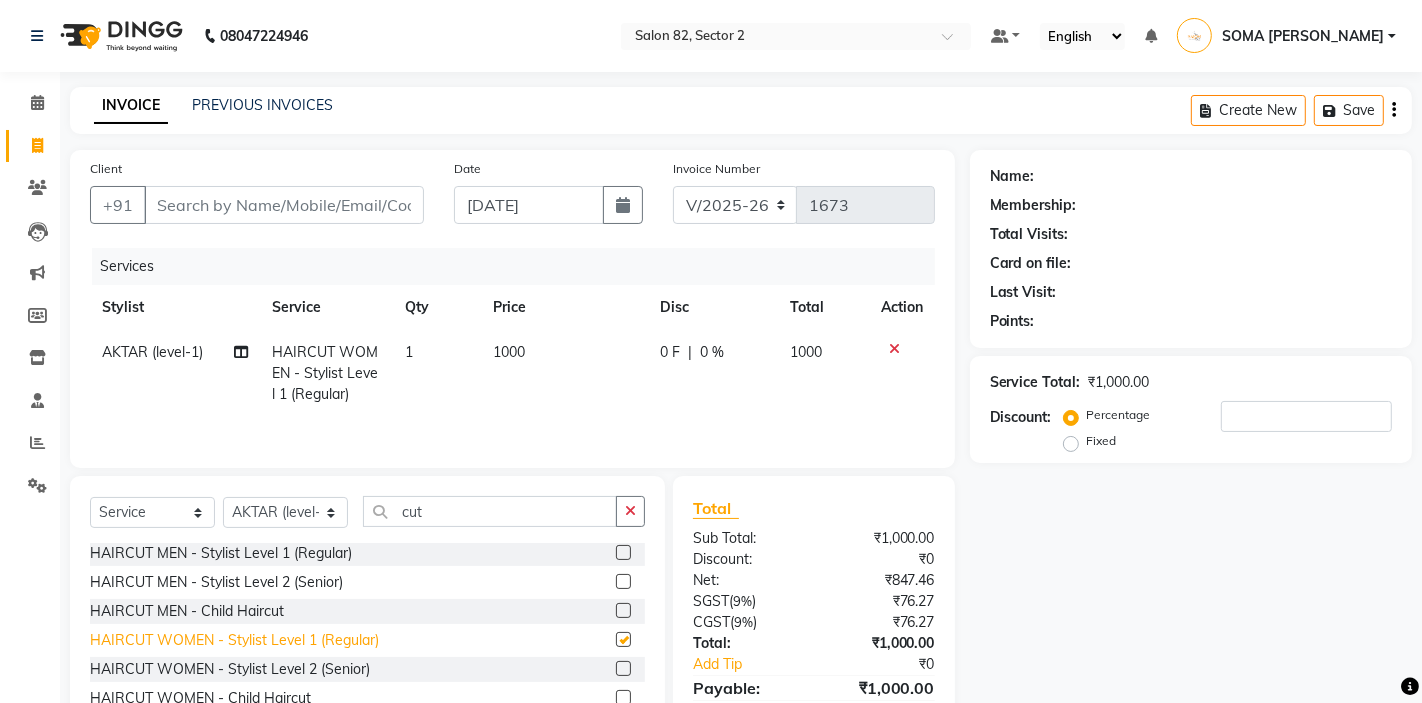 checkbox on "false" 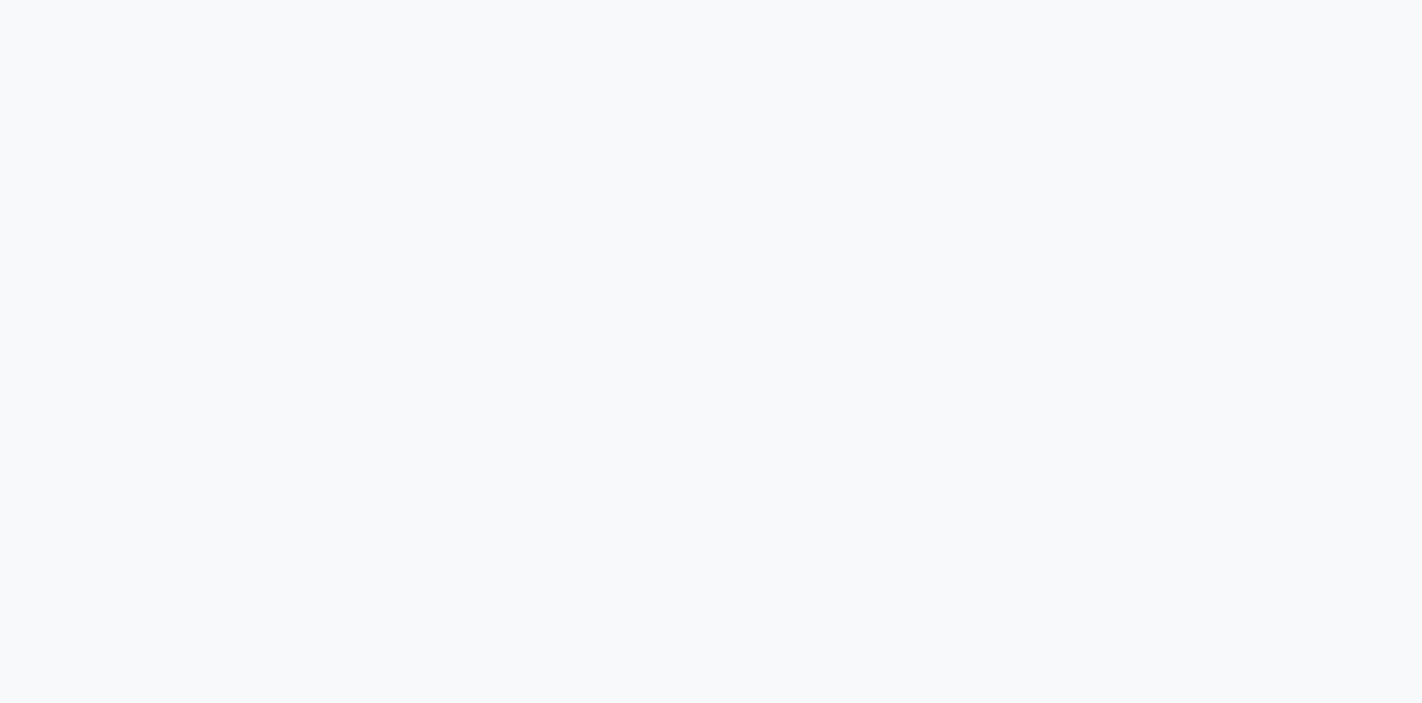 scroll, scrollTop: 0, scrollLeft: 0, axis: both 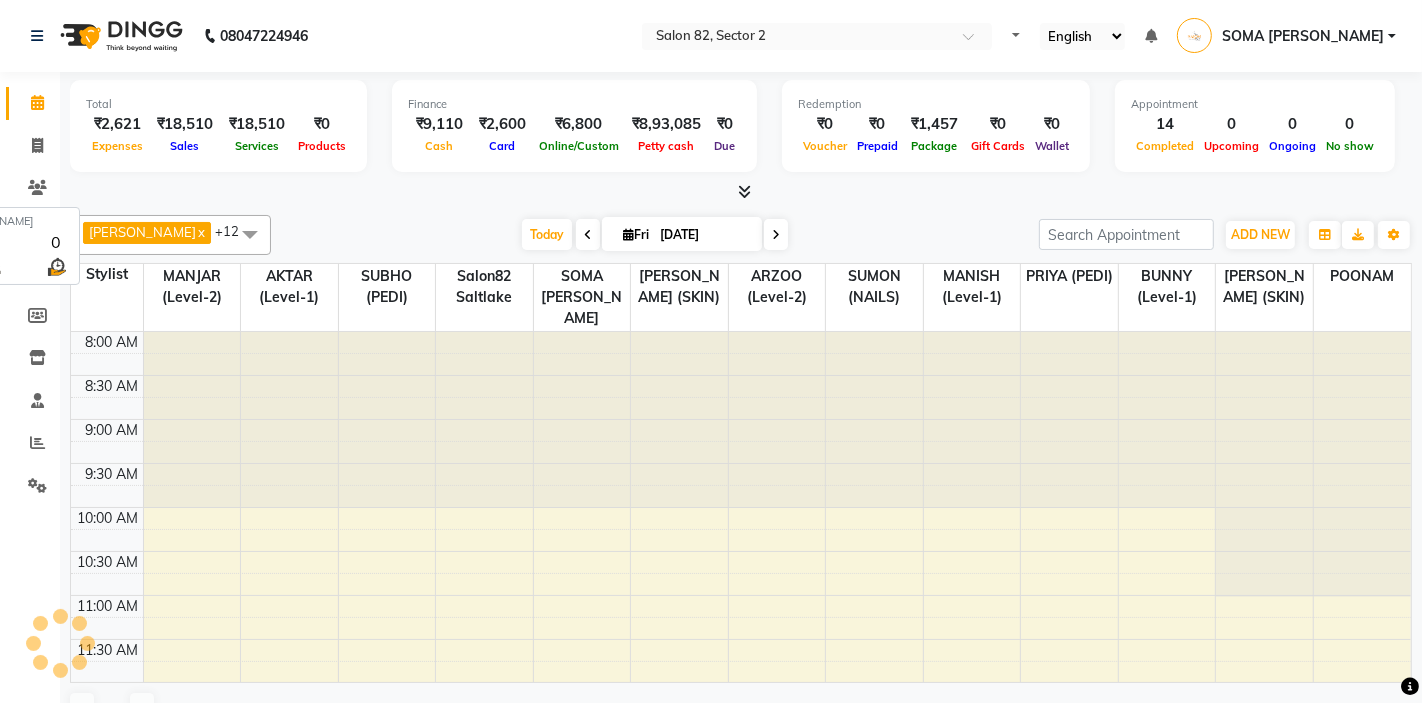 select on "en" 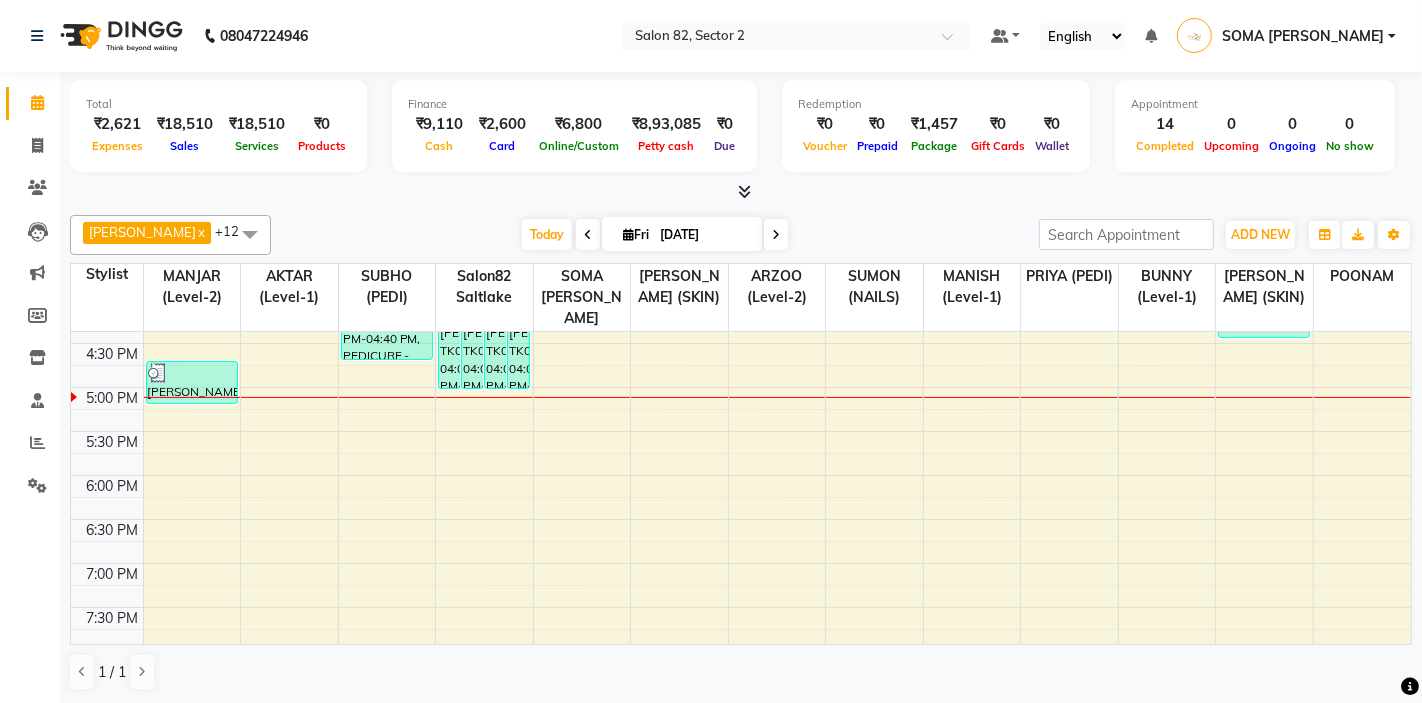 scroll, scrollTop: 563, scrollLeft: 0, axis: vertical 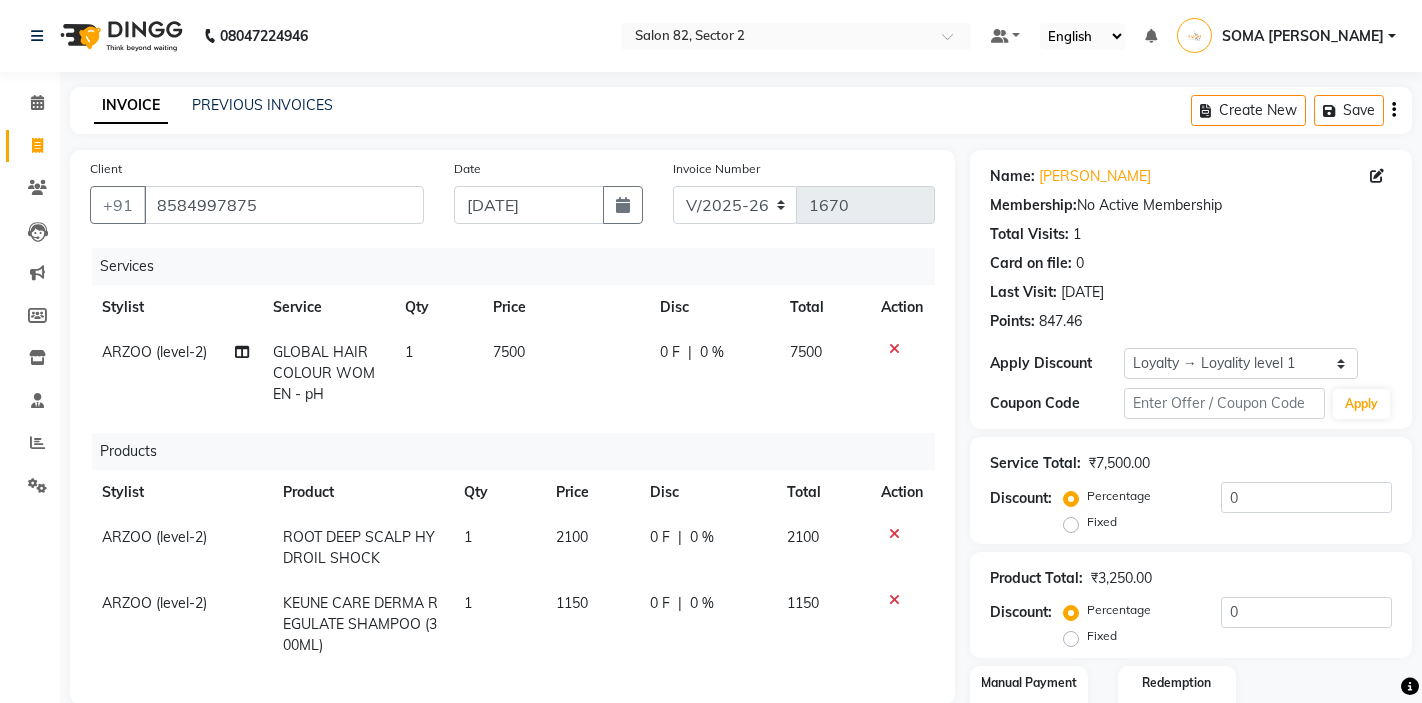 select on "5194" 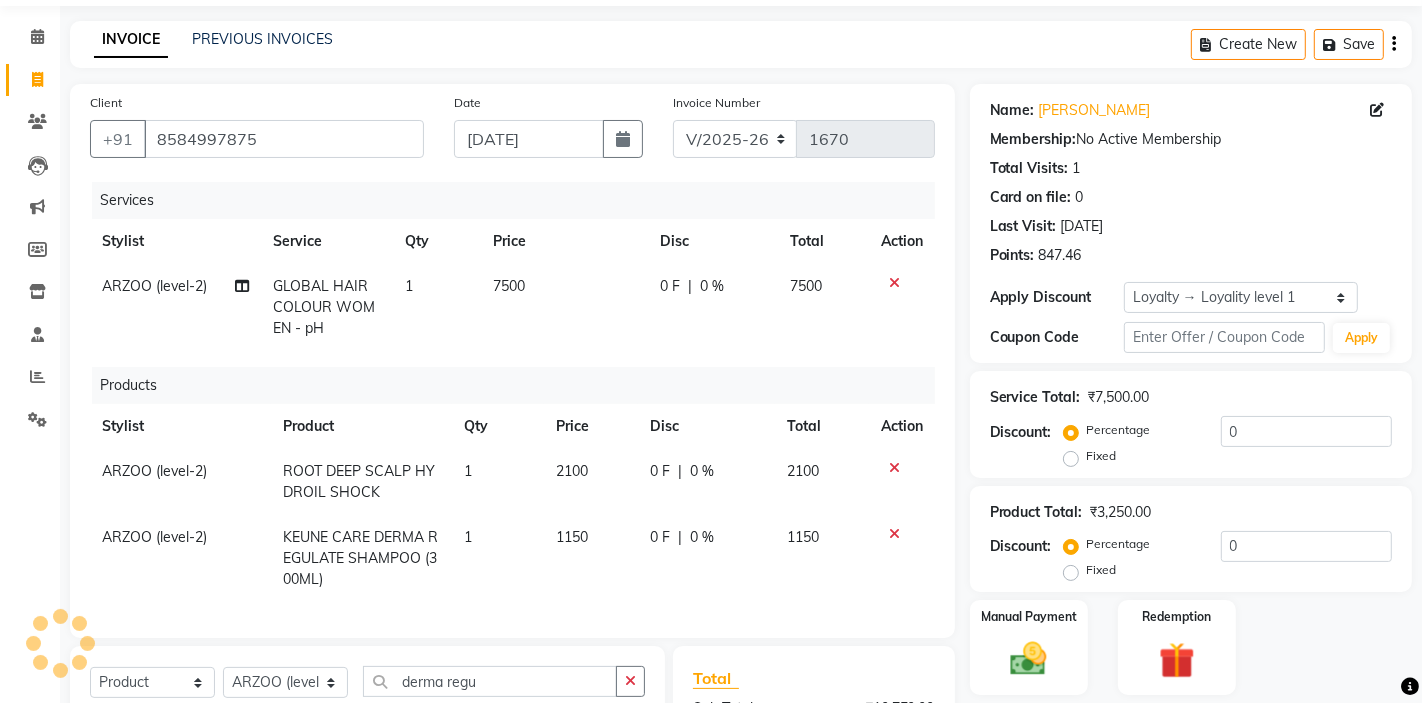 scroll, scrollTop: 66, scrollLeft: 0, axis: vertical 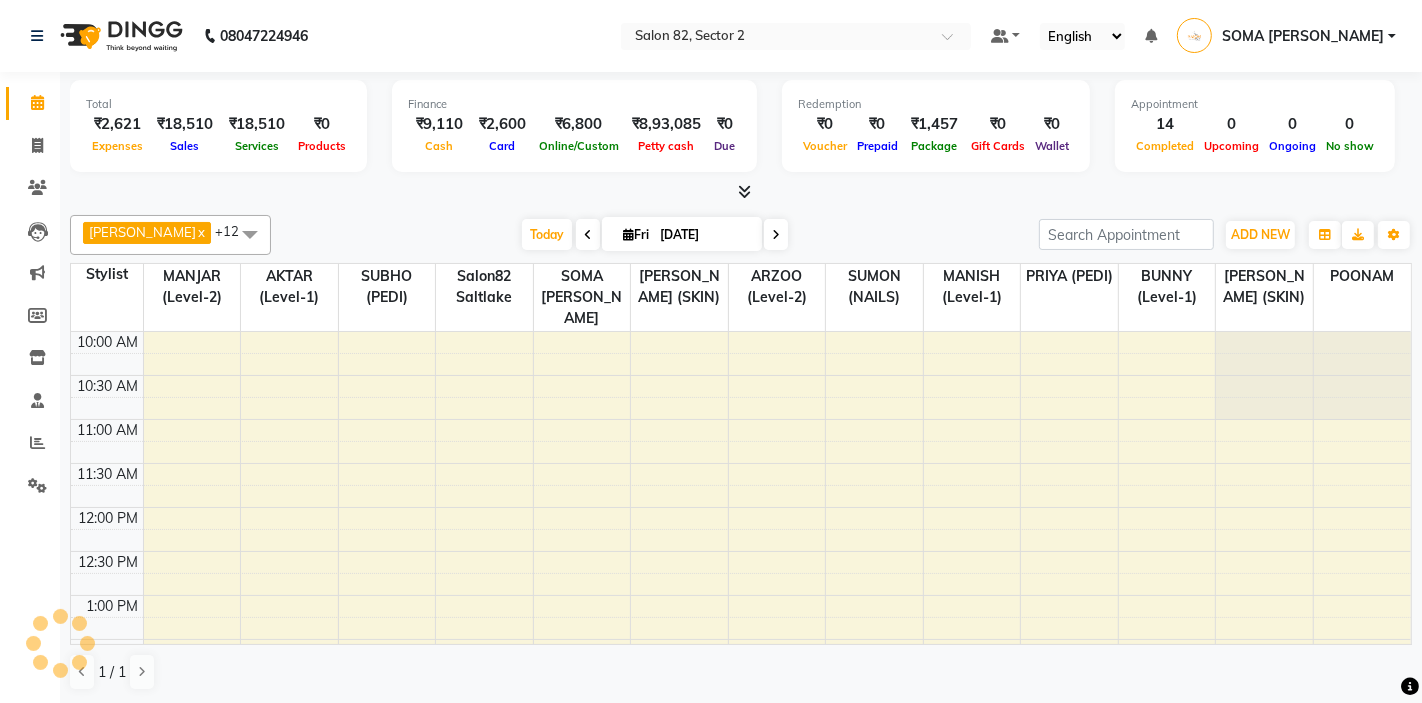 select on "en" 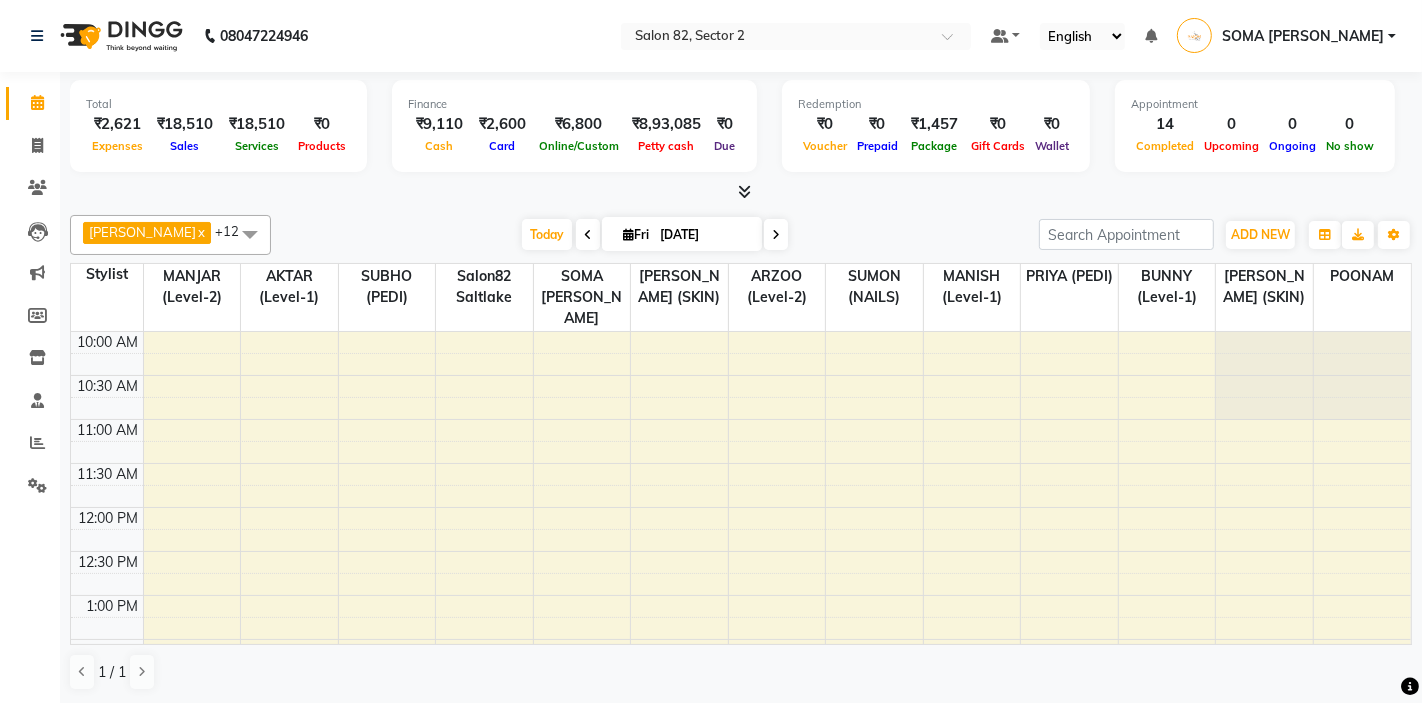 scroll, scrollTop: 0, scrollLeft: 0, axis: both 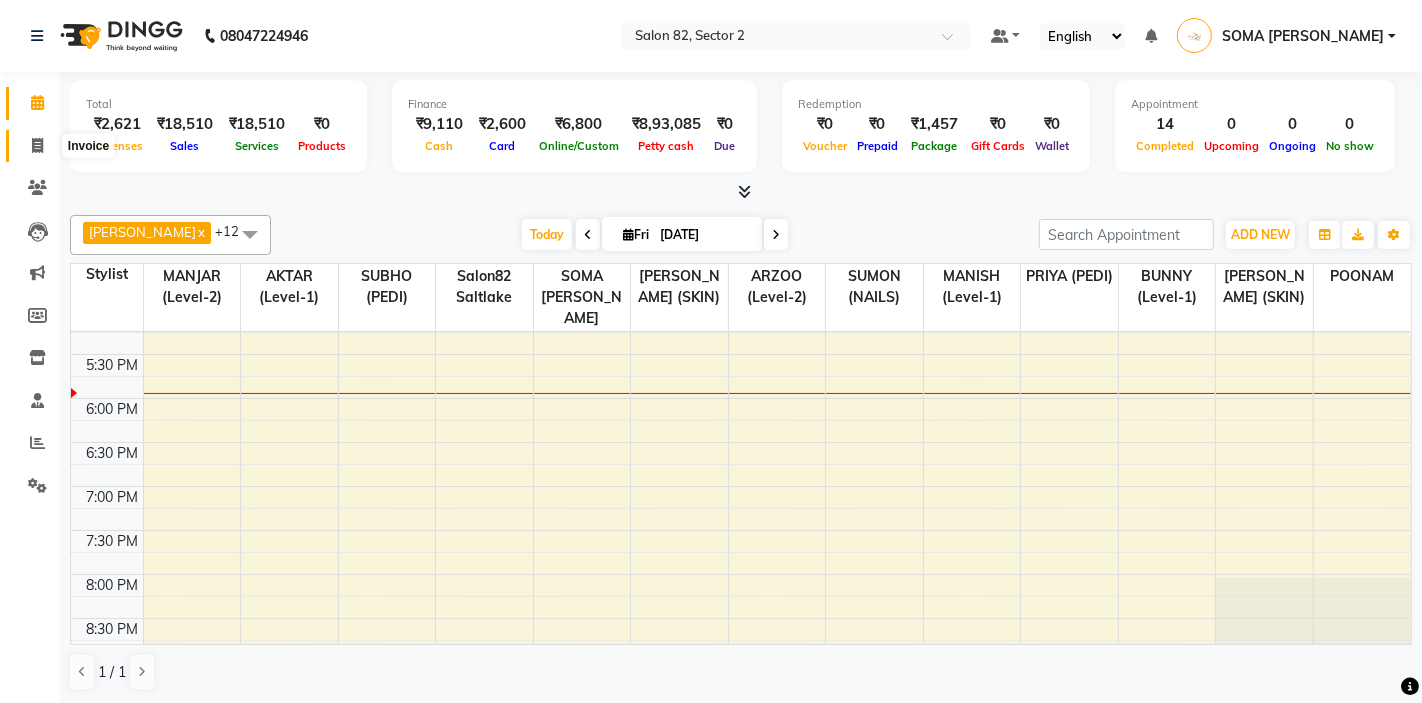 click 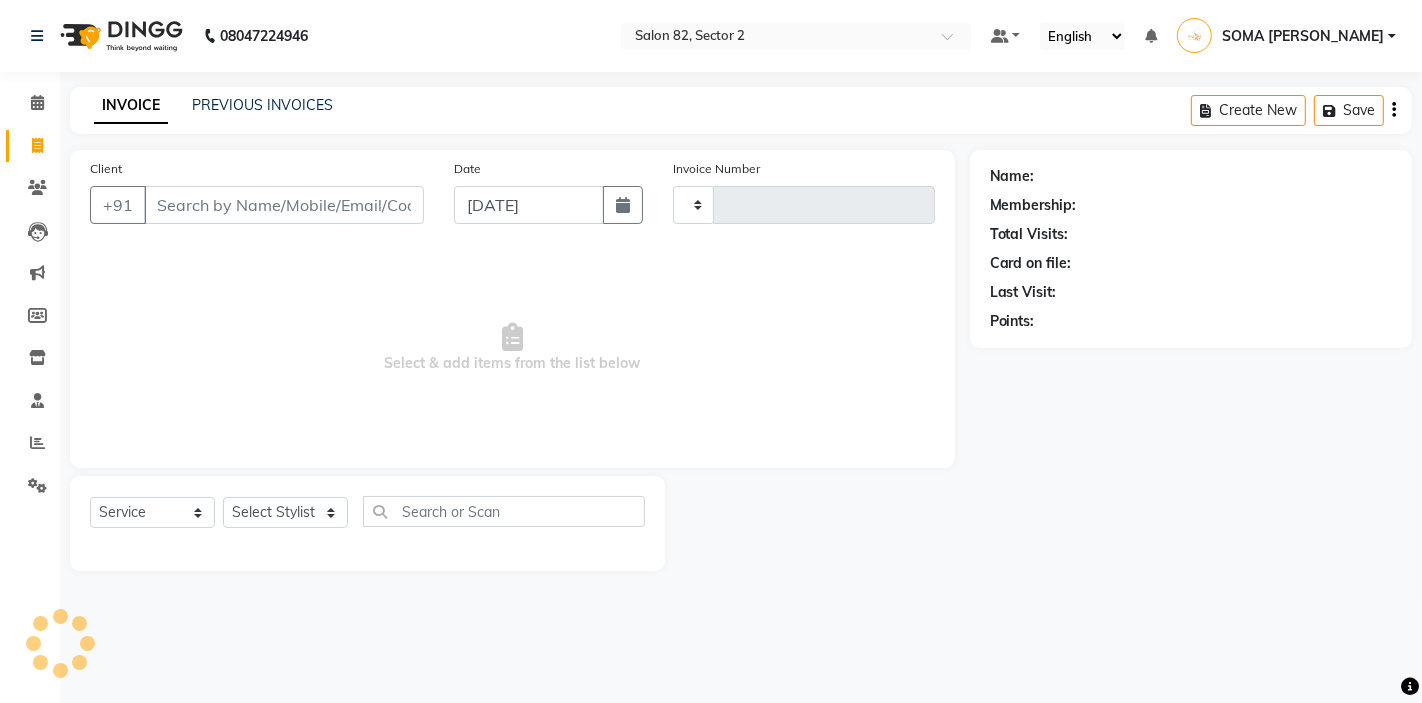 type on "1674" 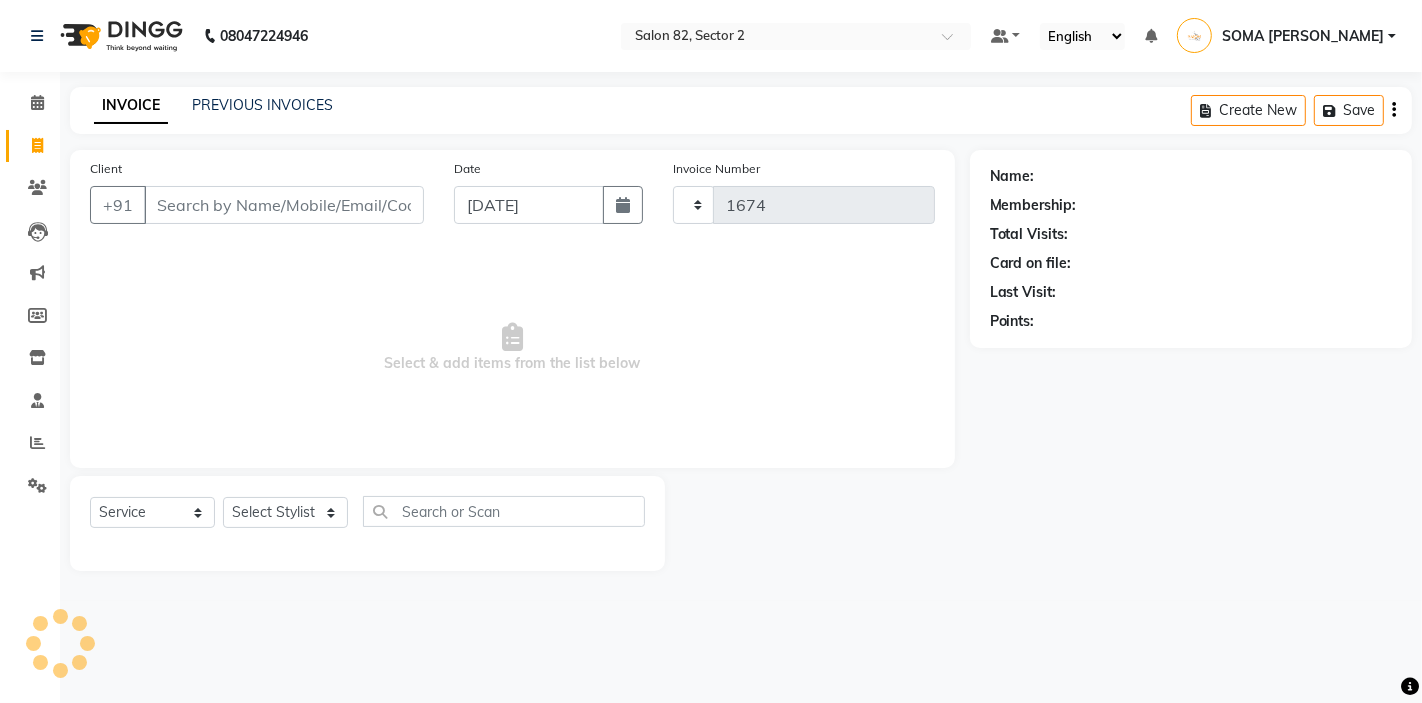 select on "5194" 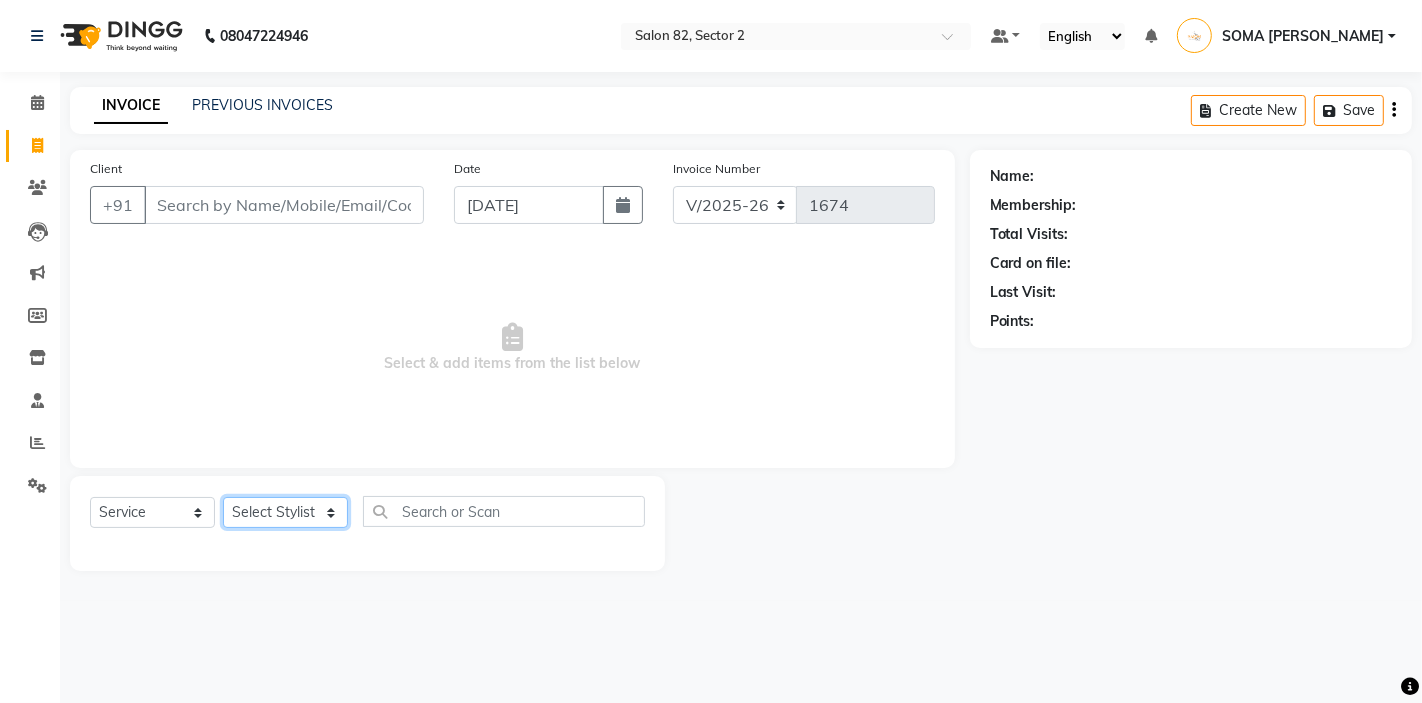 click on "Select Stylist" 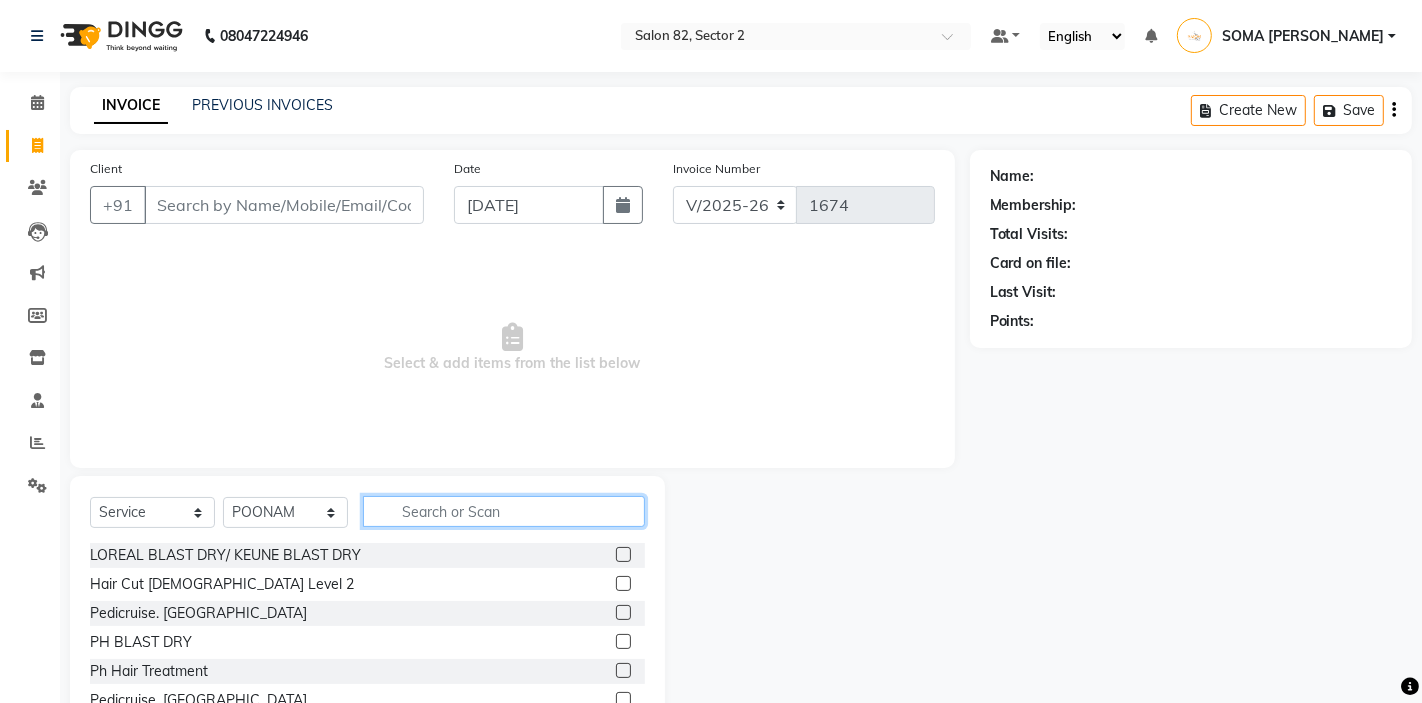 click 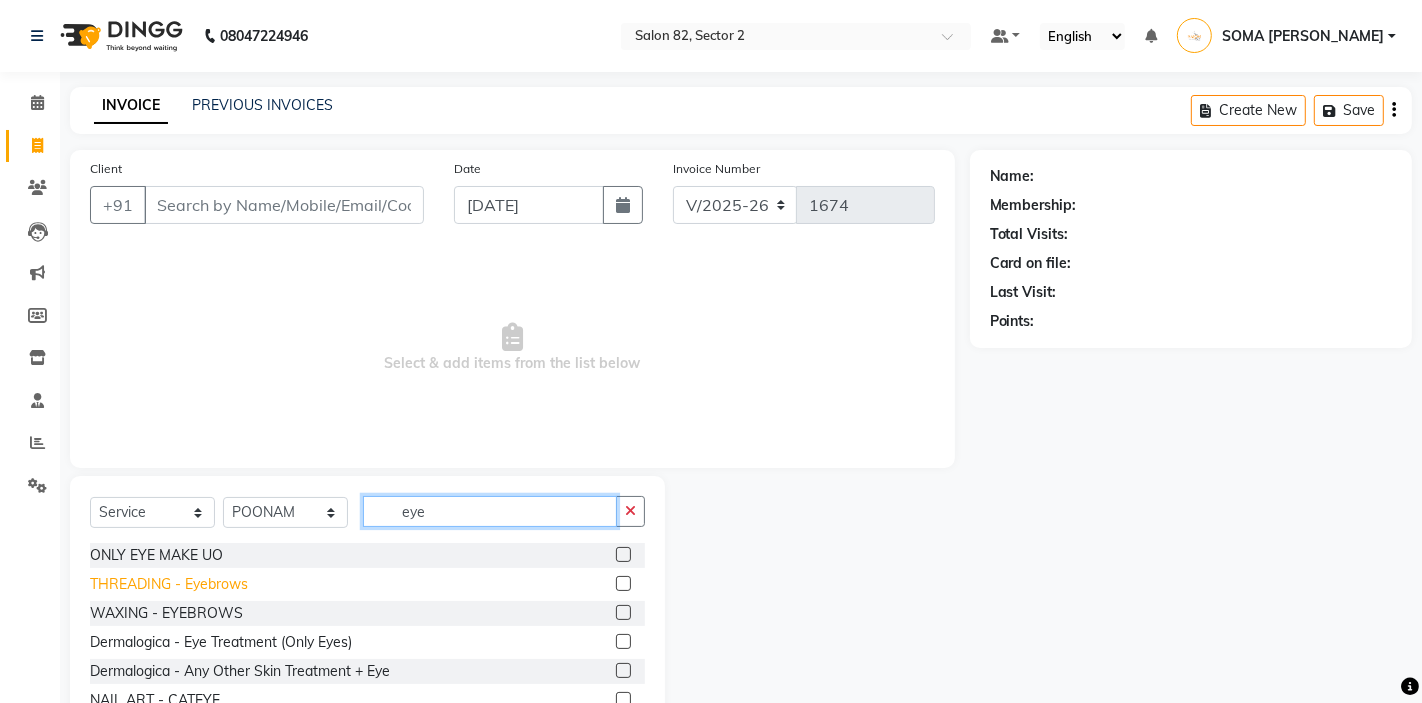 type on "eye" 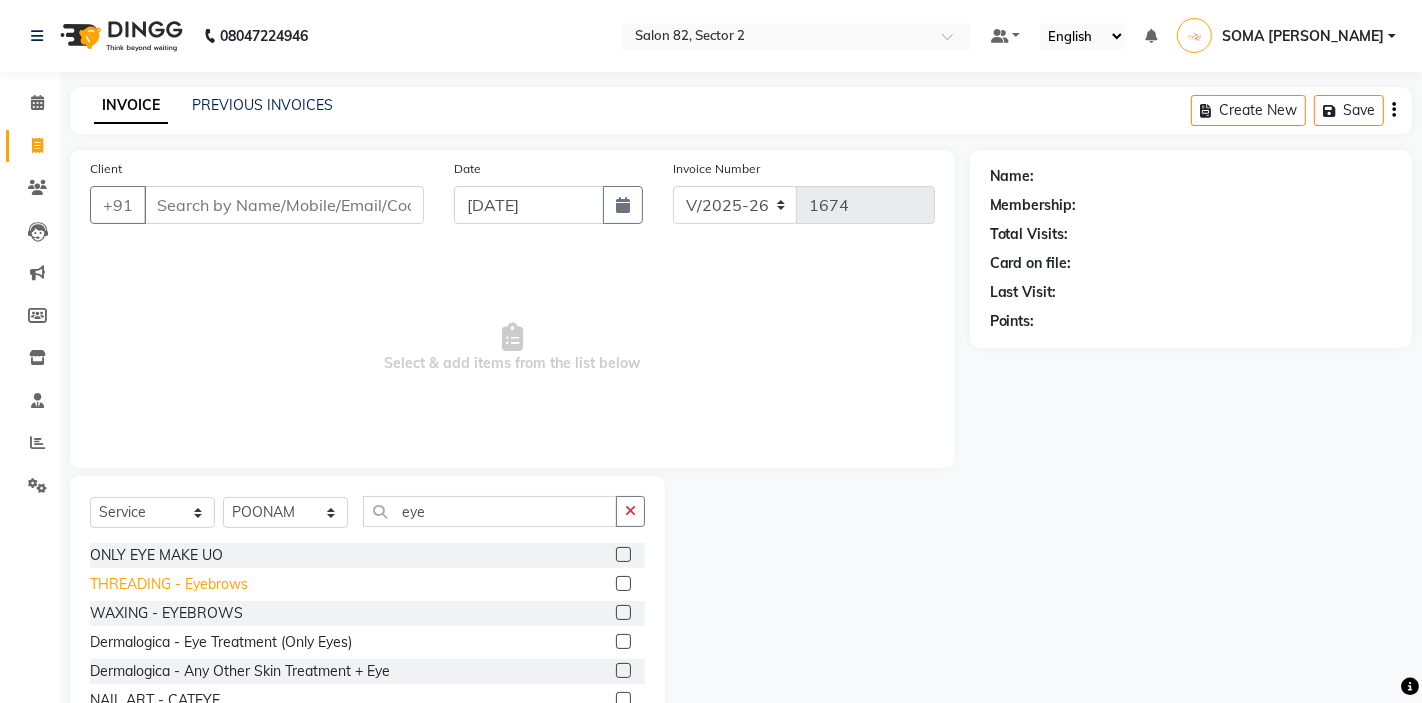 click on "THREADING  - Eyebrows" 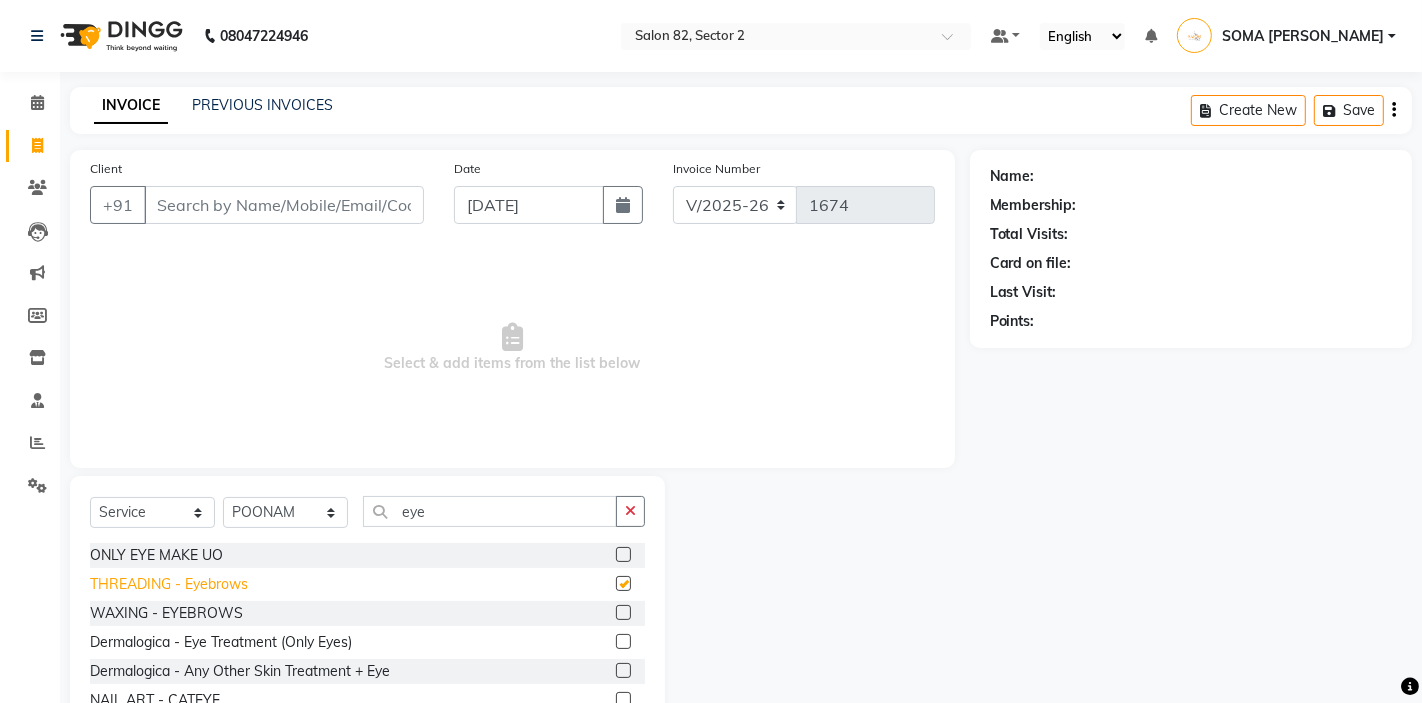 checkbox on "false" 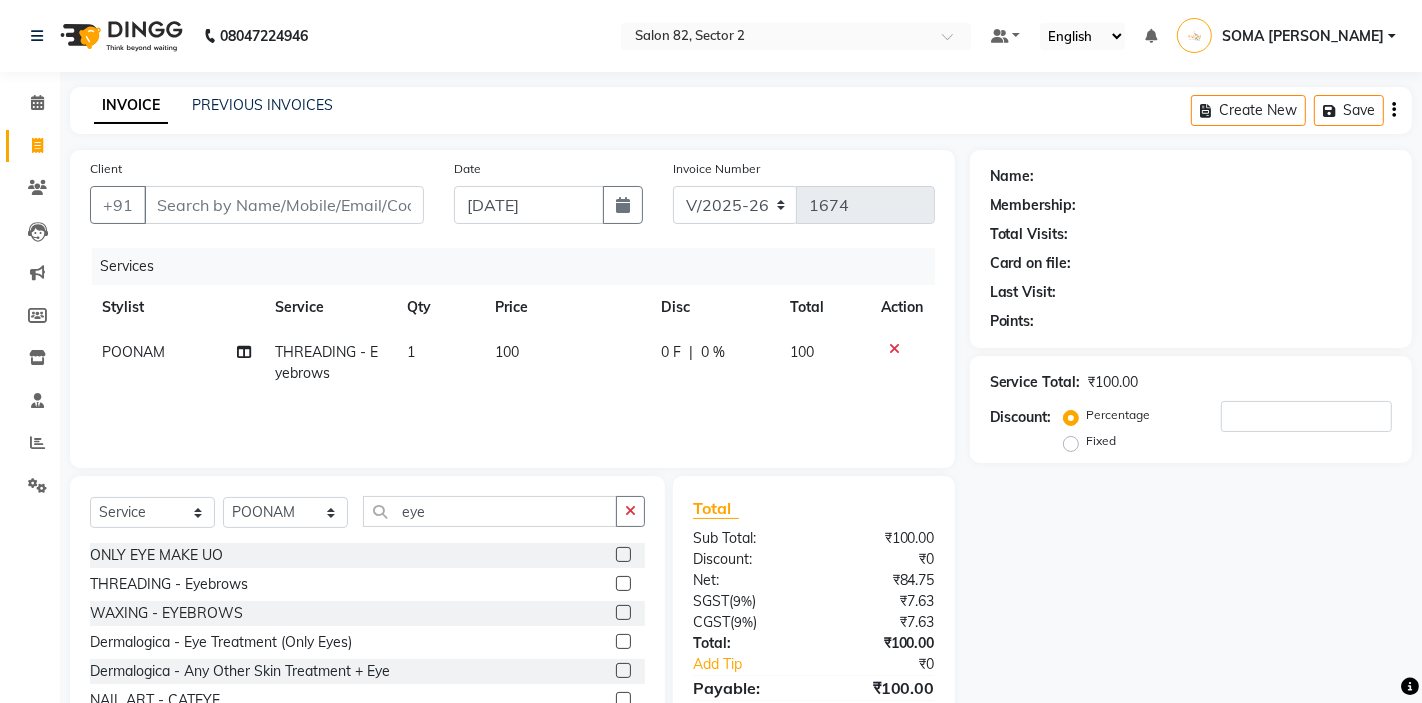 scroll, scrollTop: 96, scrollLeft: 0, axis: vertical 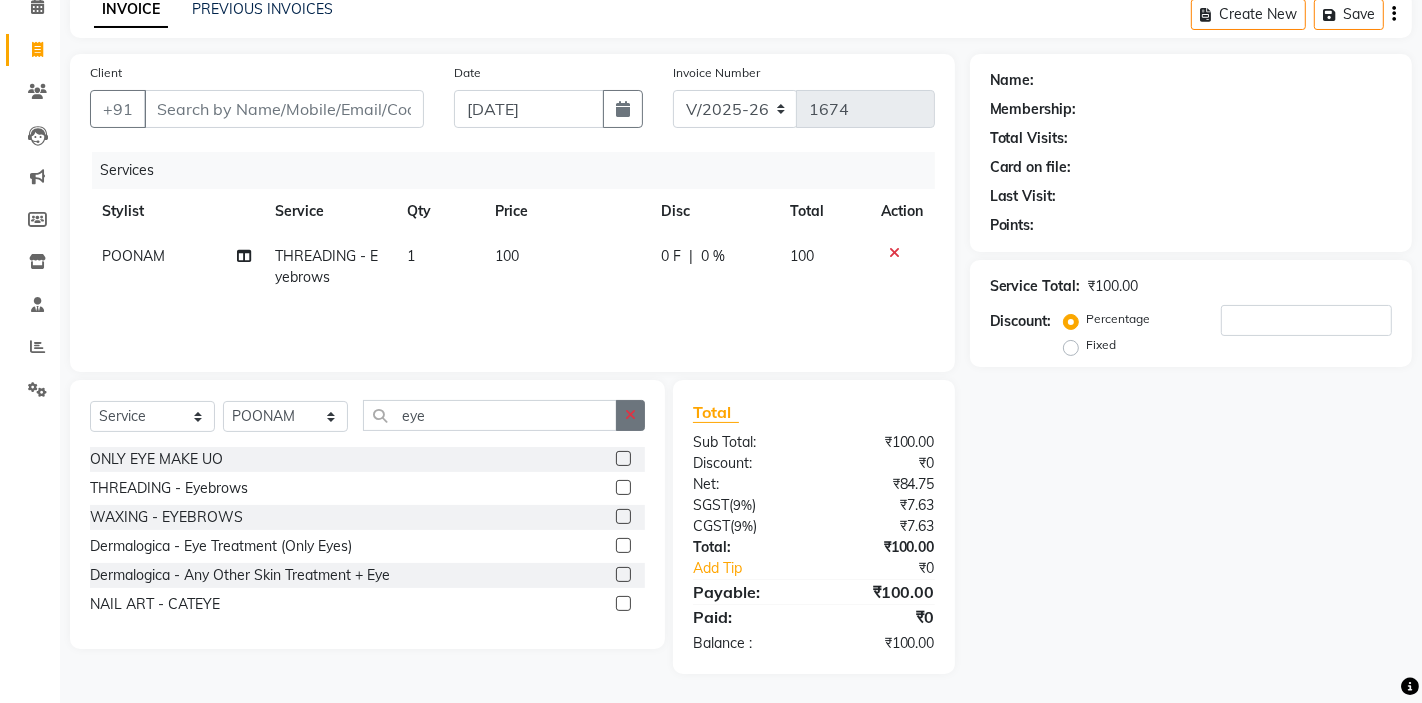 click 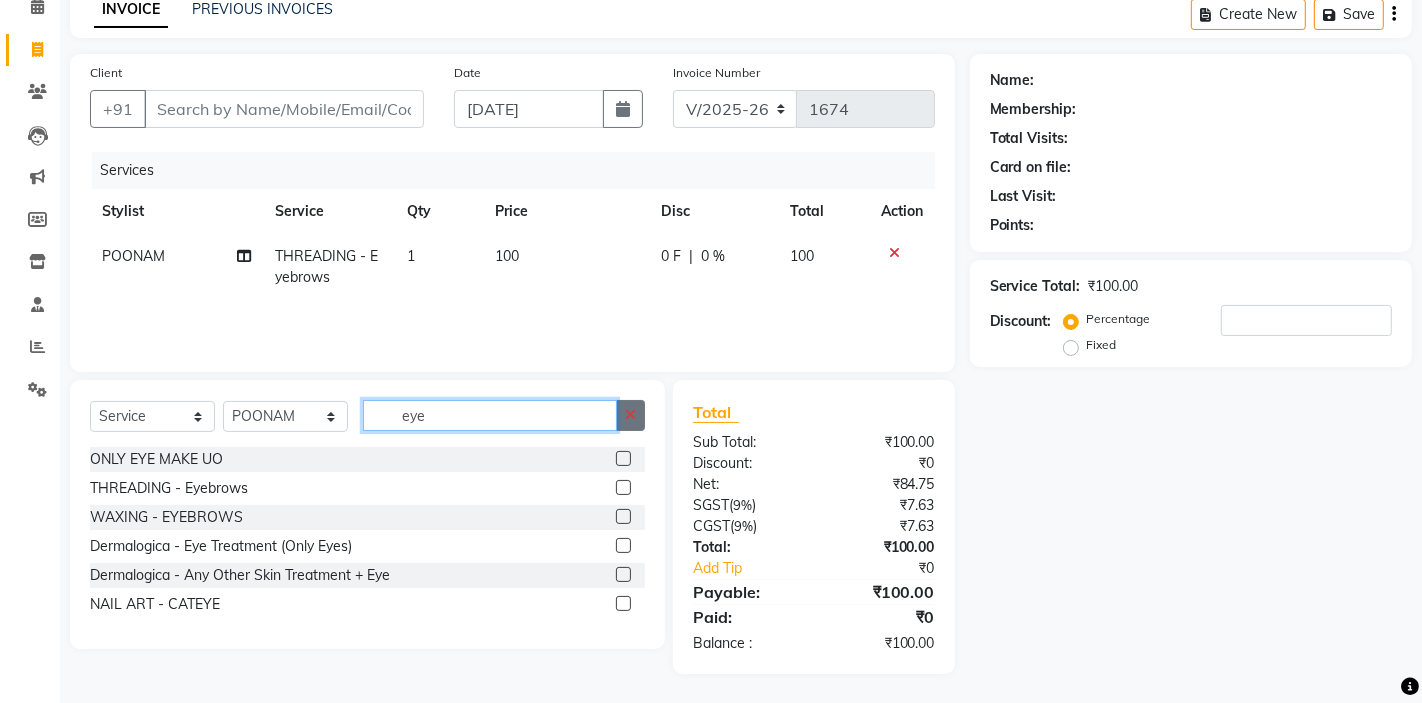 type 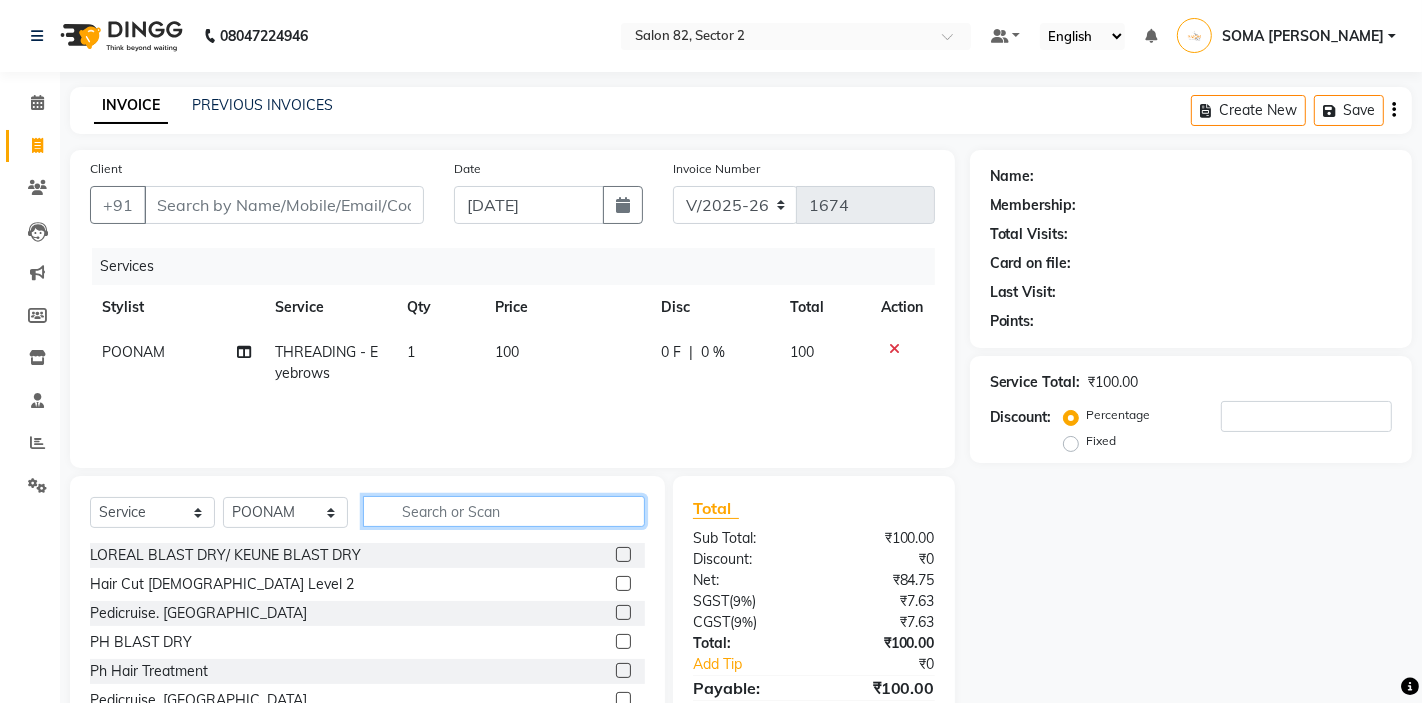 scroll, scrollTop: 97, scrollLeft: 0, axis: vertical 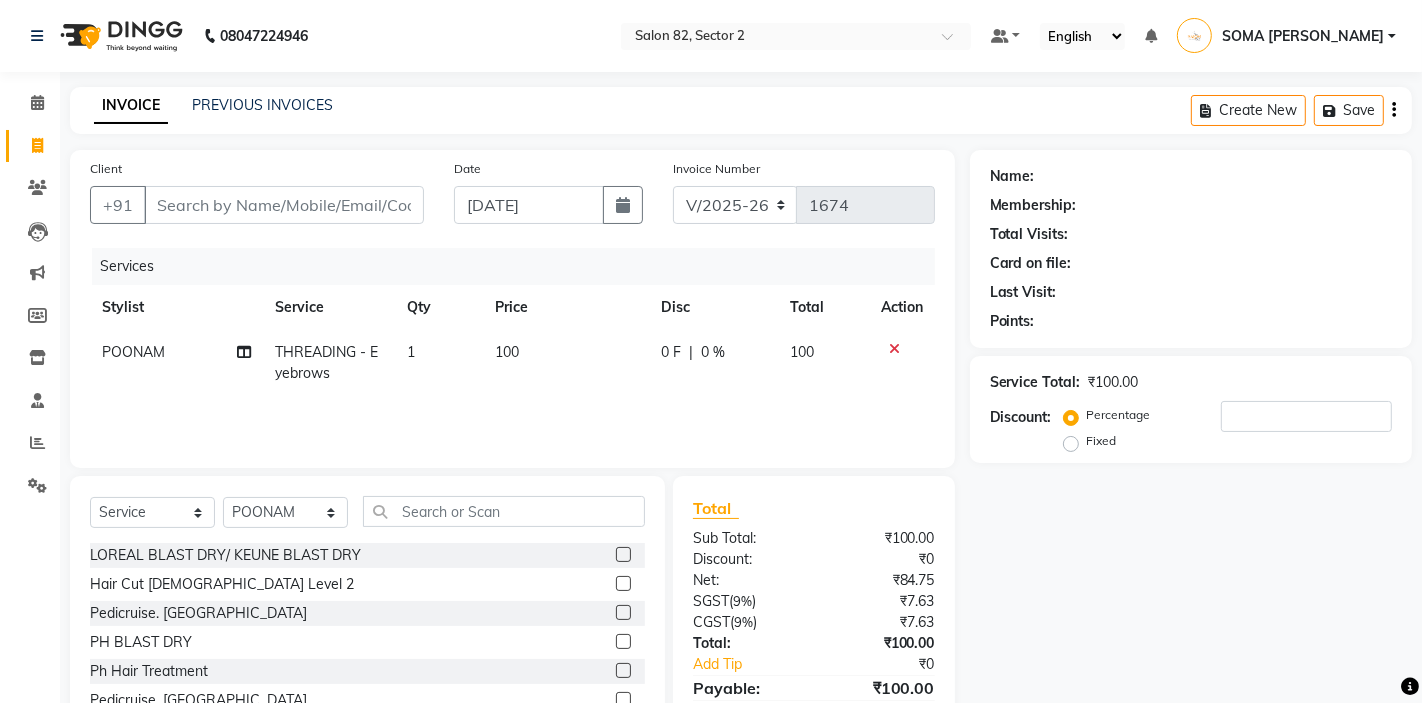 click 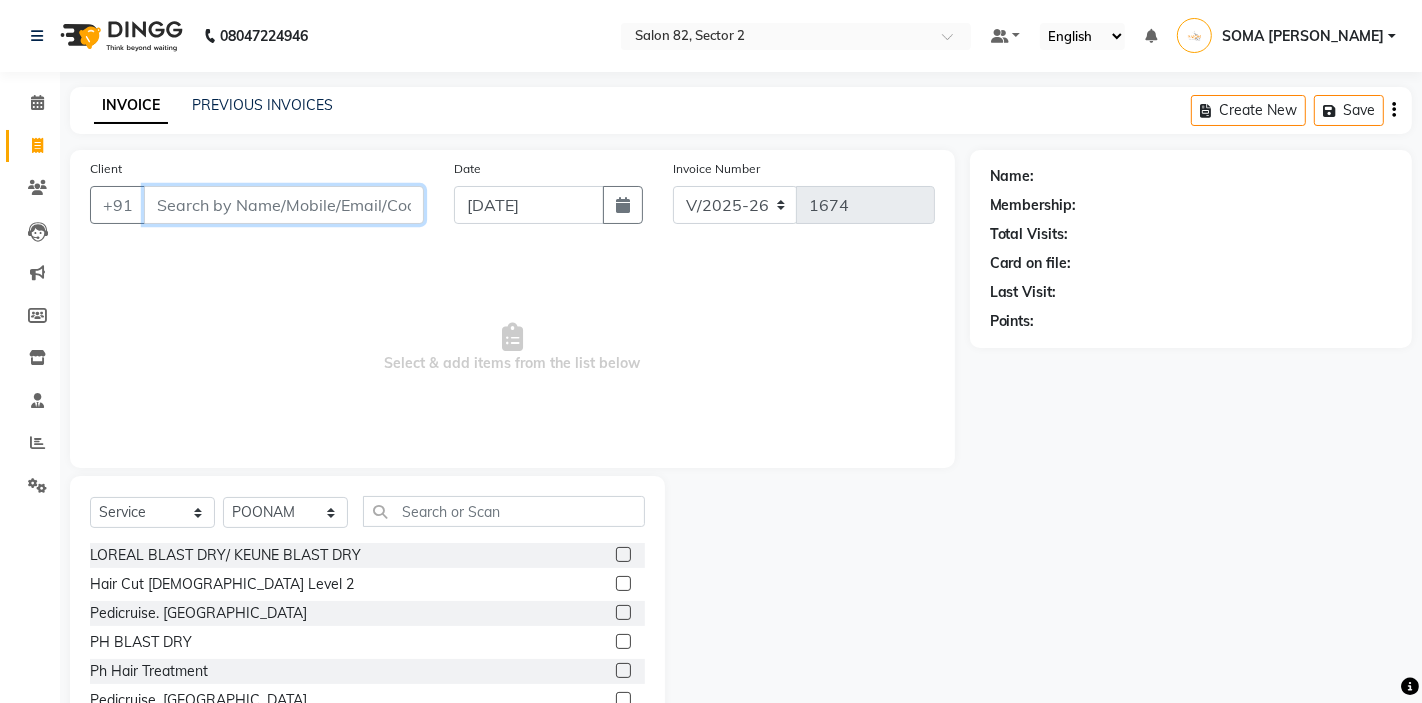 click on "Client" at bounding box center (284, 205) 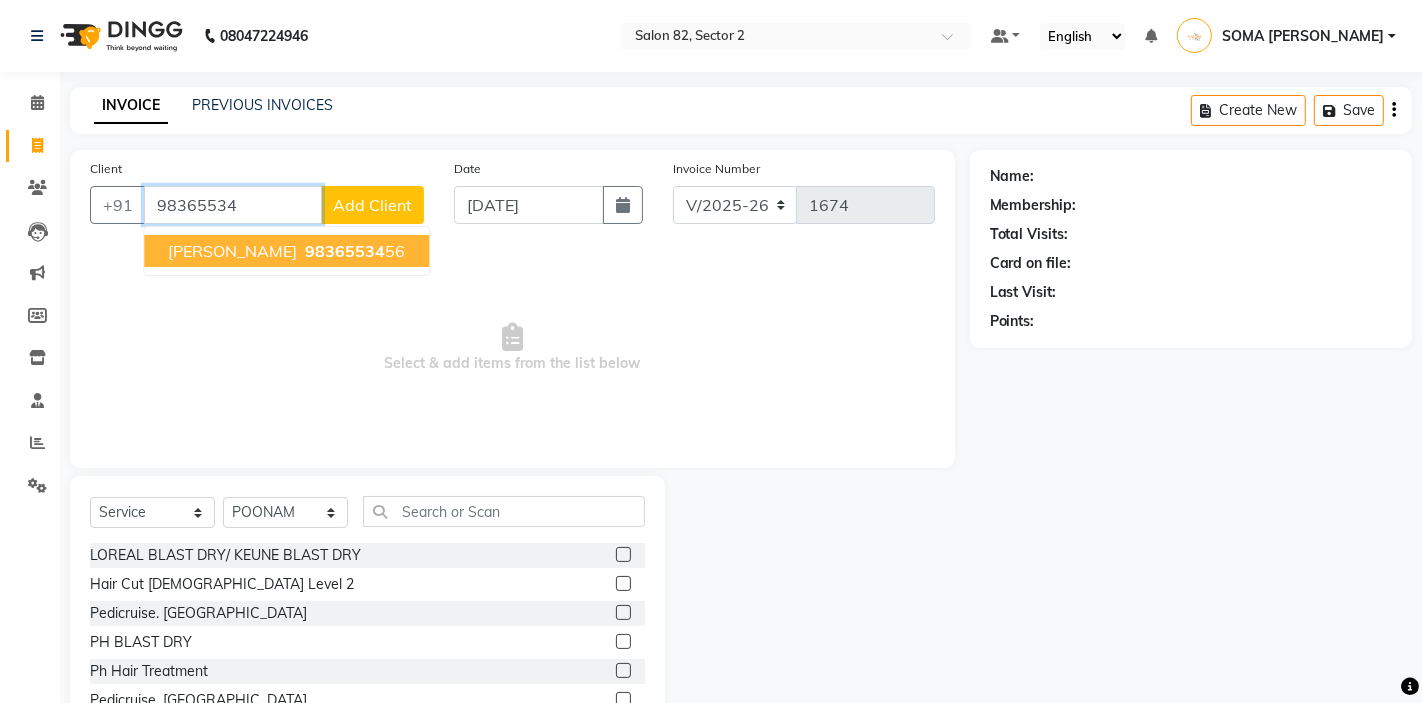 click on "chhanda banerjee" at bounding box center [232, 251] 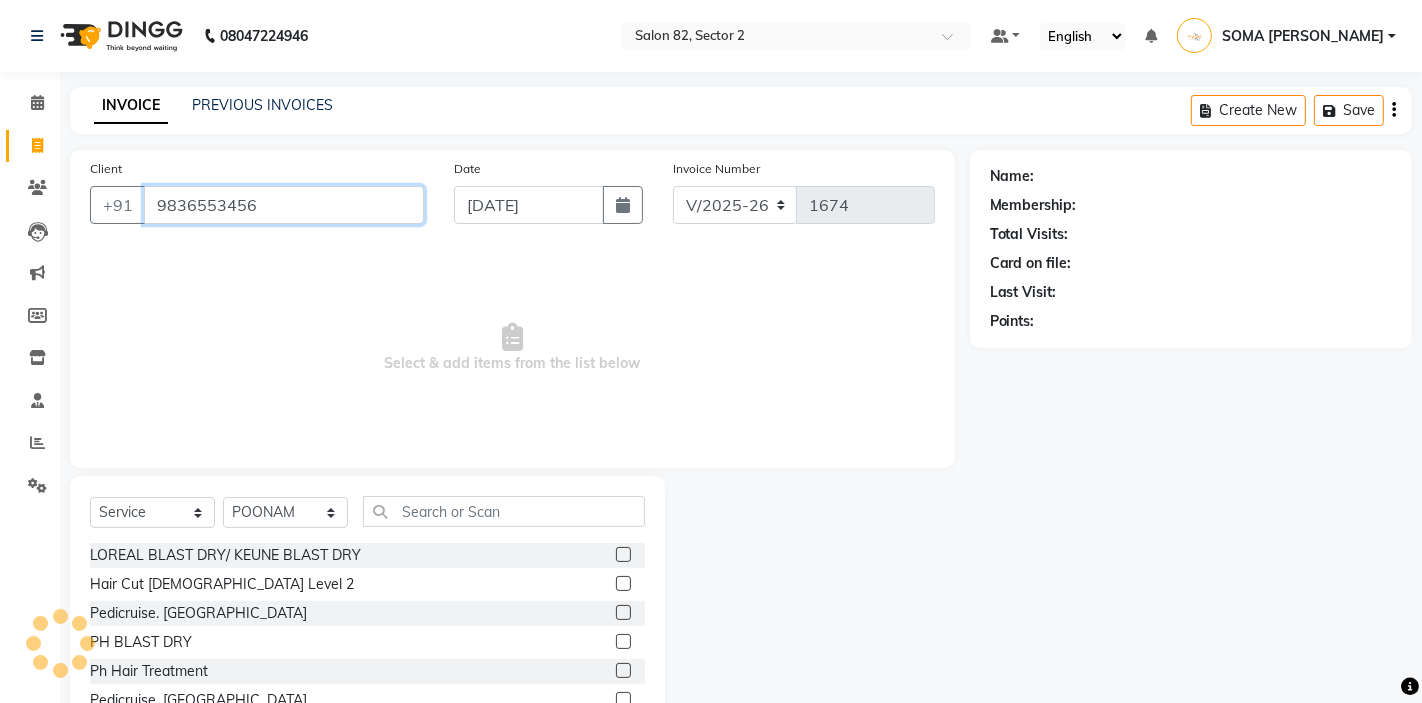type on "9836553456" 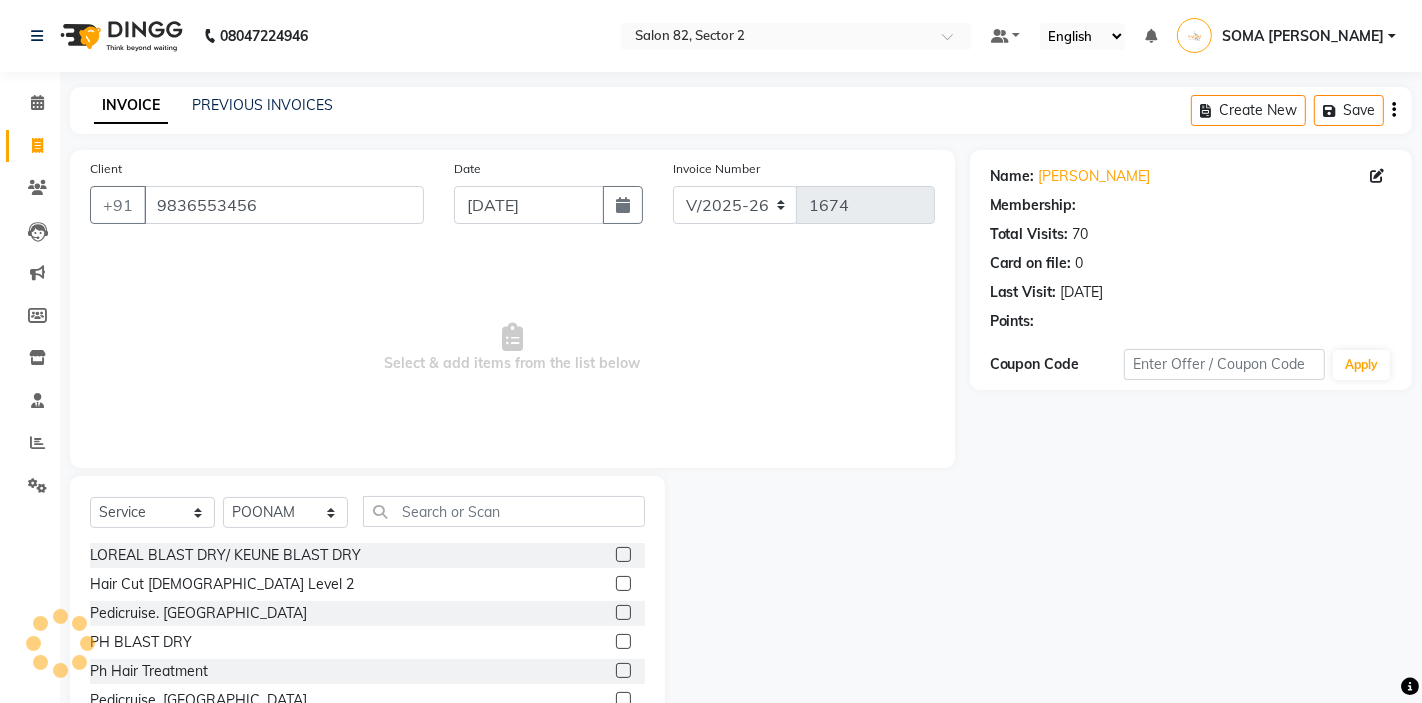 select on "1: Object" 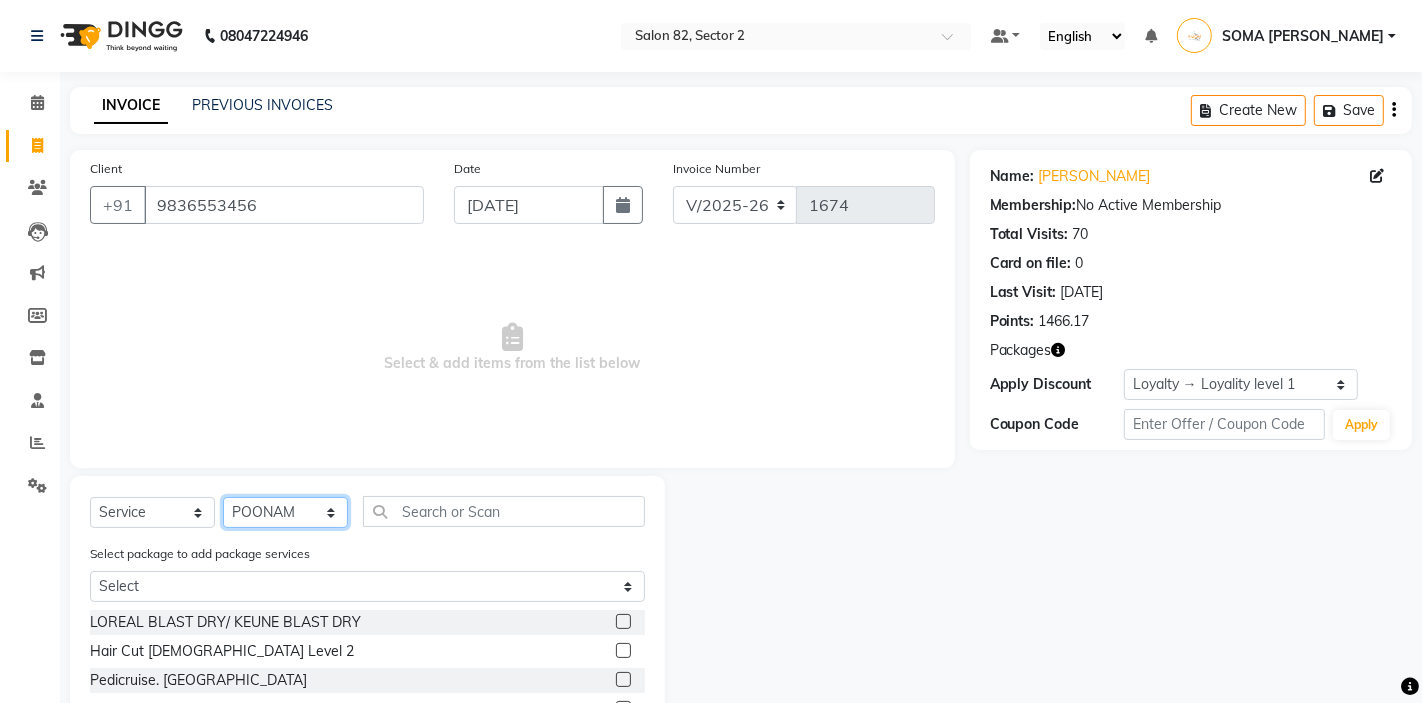 click on "Select Stylist AKTAR (level-1) ARZOO (level-2) BHARAT BUNNY (level-1) FAIZAL (level-2) FARJANA INJAMAM MANISH (level-1) MANJAR (Level-2) NUPUR (SKIN) POONAM PRIYA (PEDI) ROHAN RAI ROHIT  Salon82 saltlake SOMA DEY SUBHO (PEDI) SUJIT SUKLA (SKIN) SUMON (NAILS)" 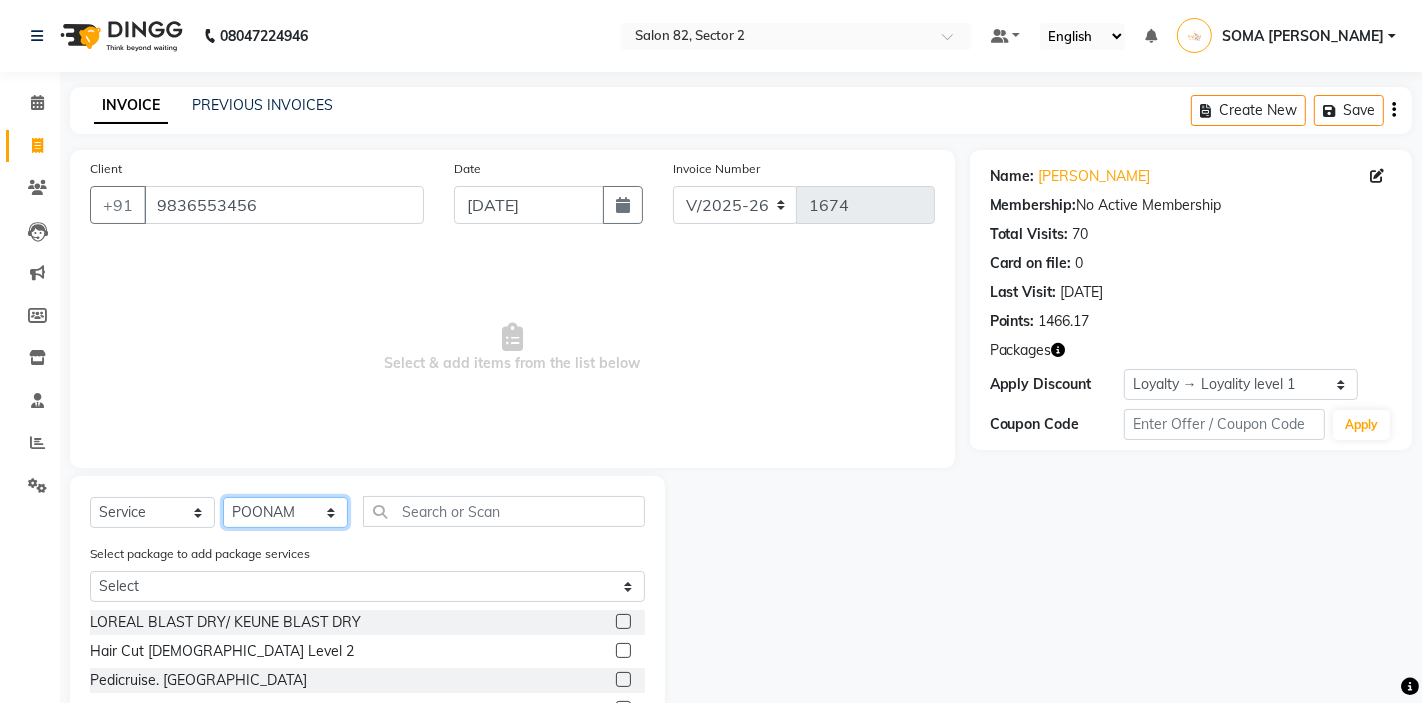 select on "83819" 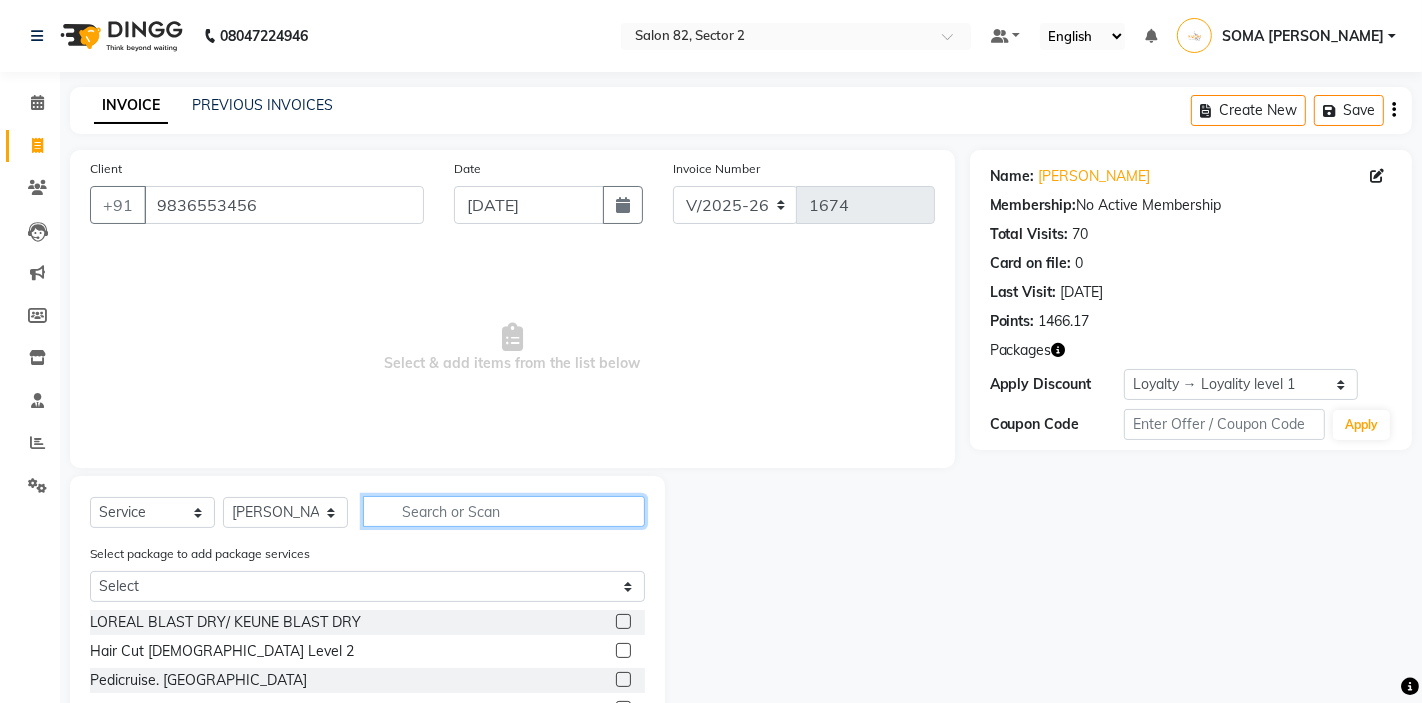 click 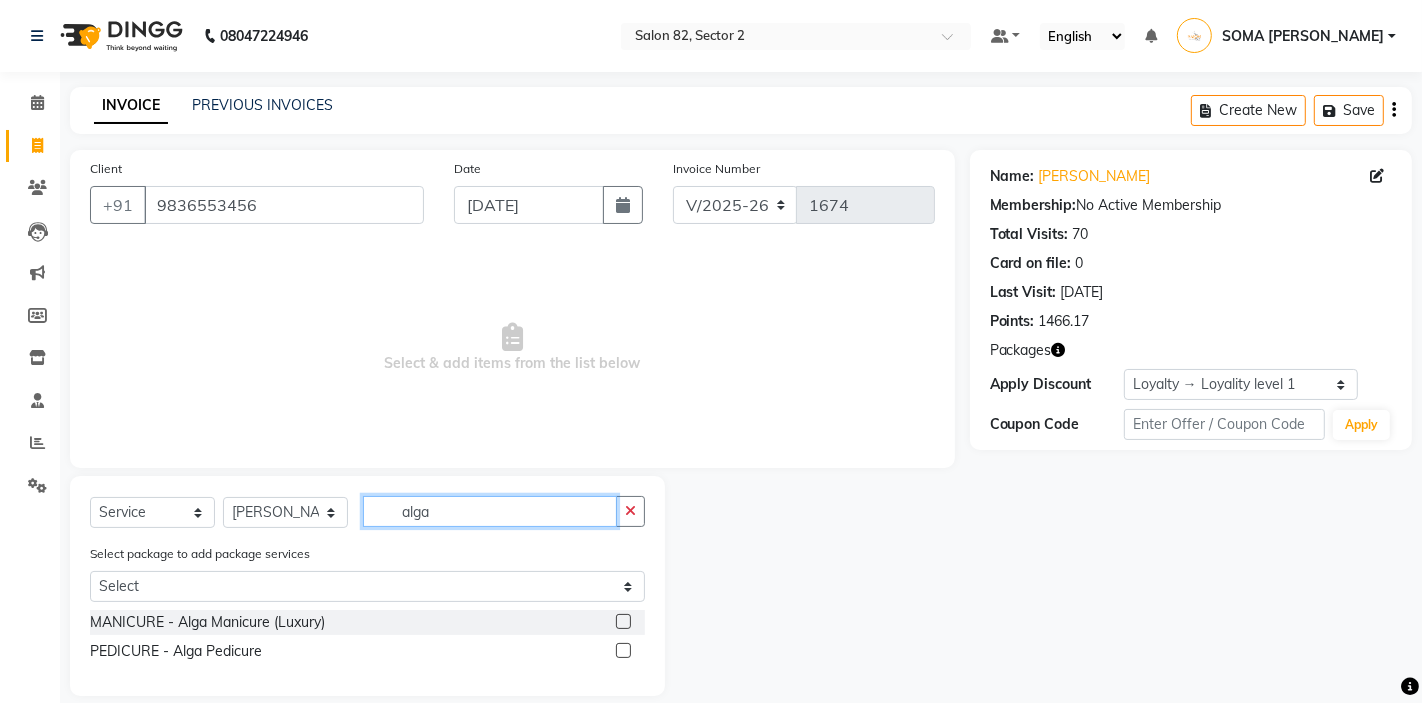type on "alga" 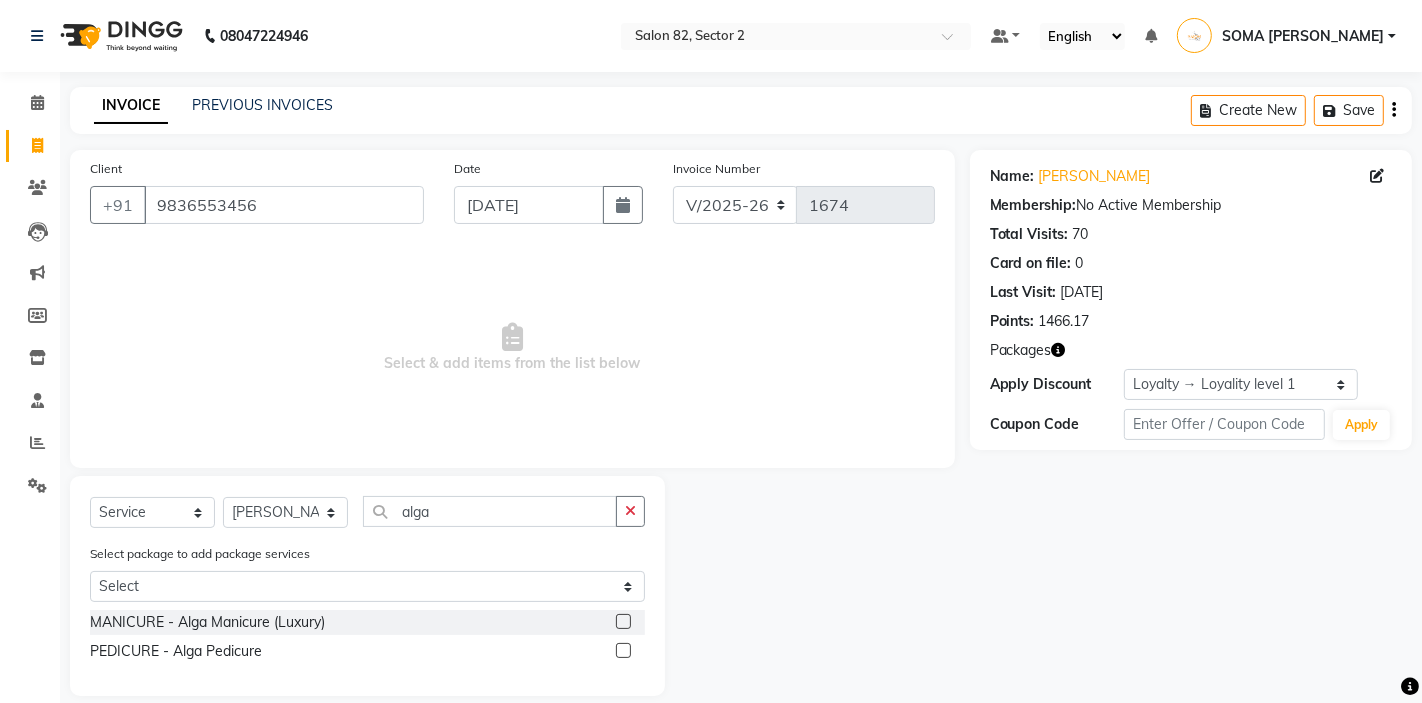click 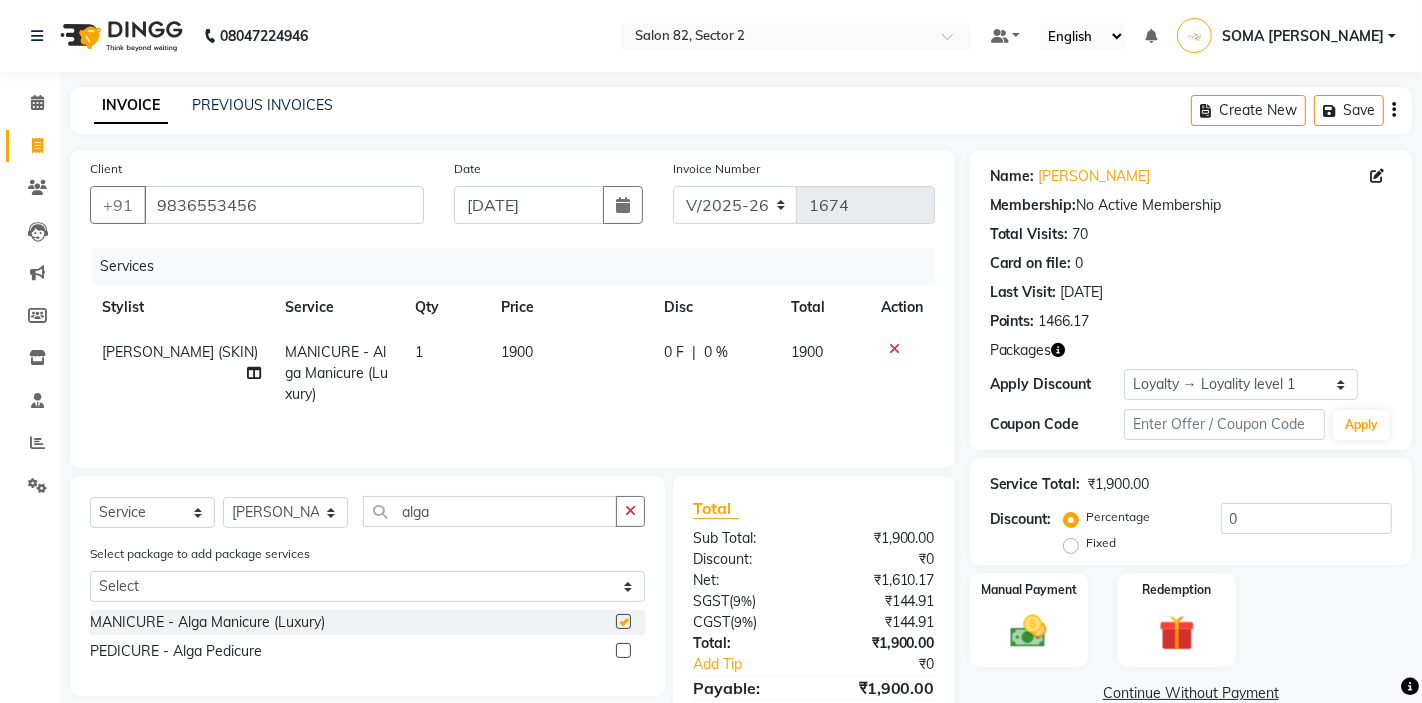 checkbox on "false" 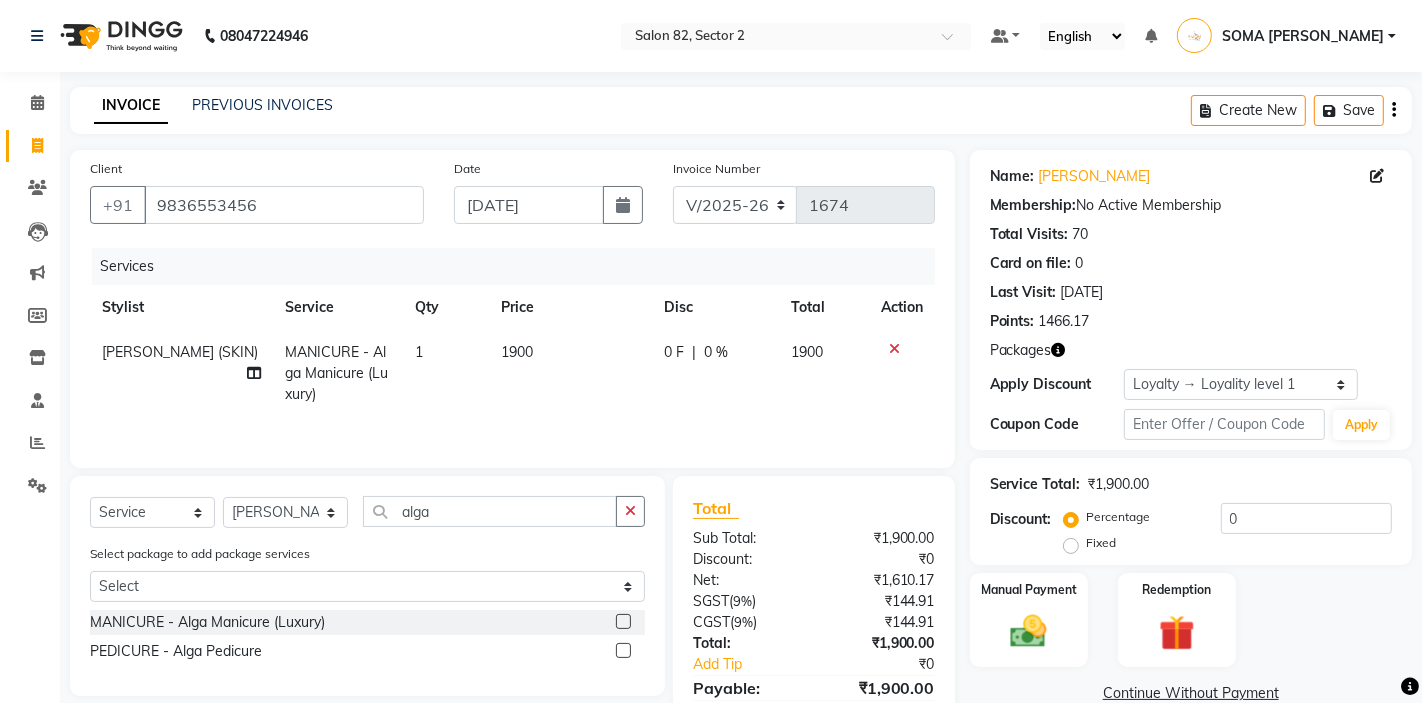 click 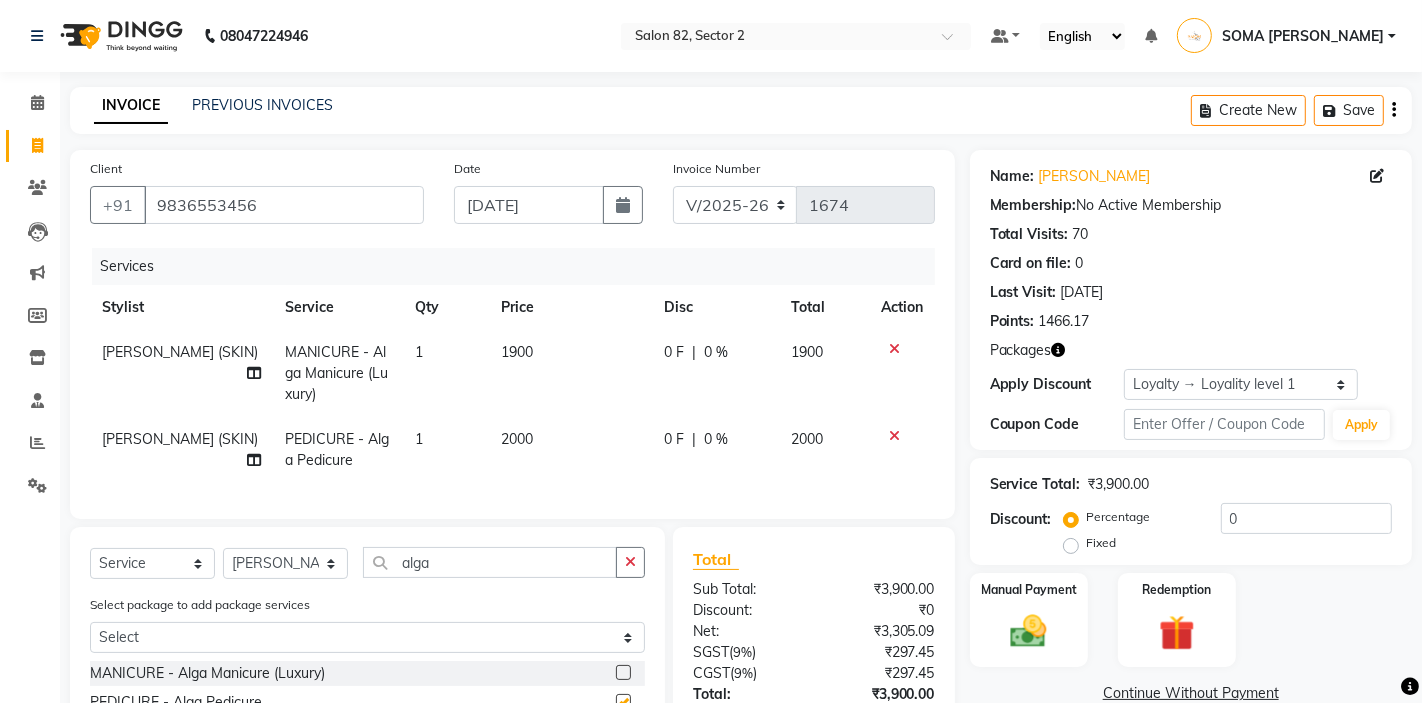 checkbox on "false" 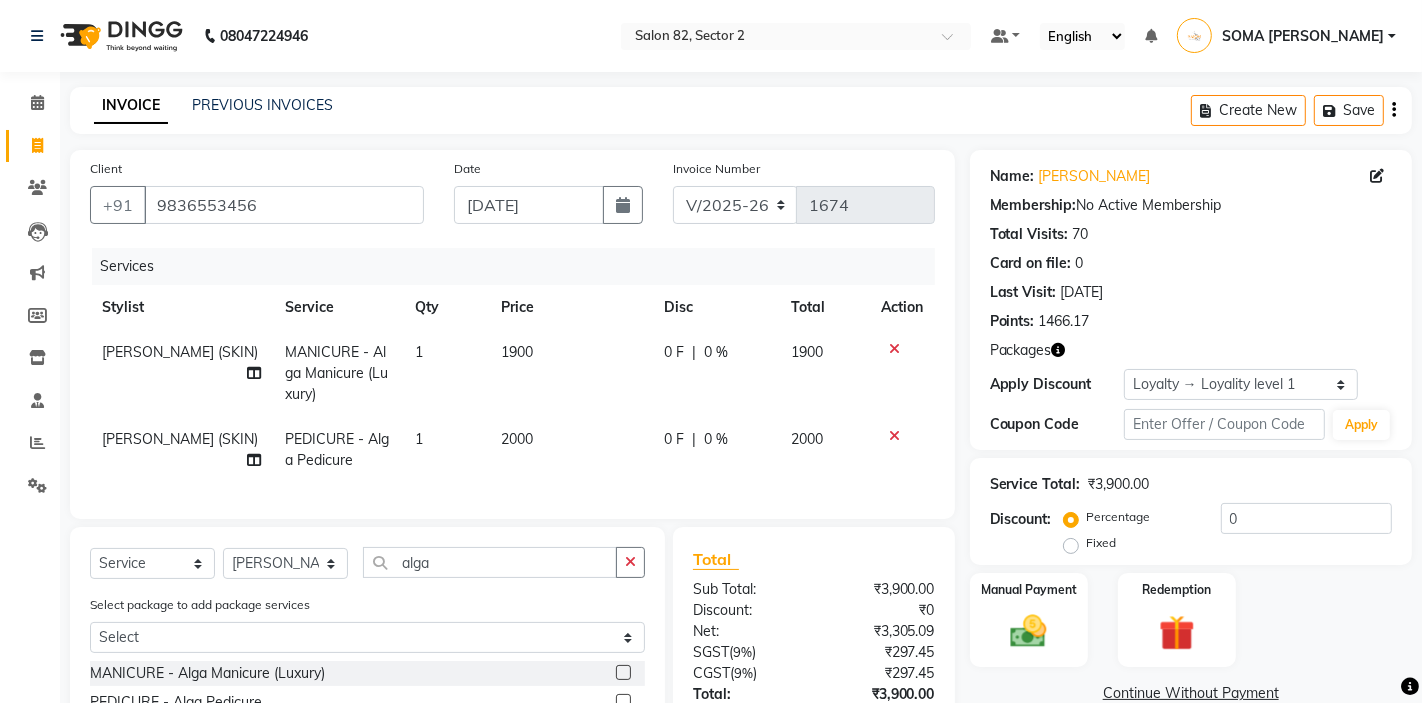 click on "[PERSON_NAME] (SKIN)" 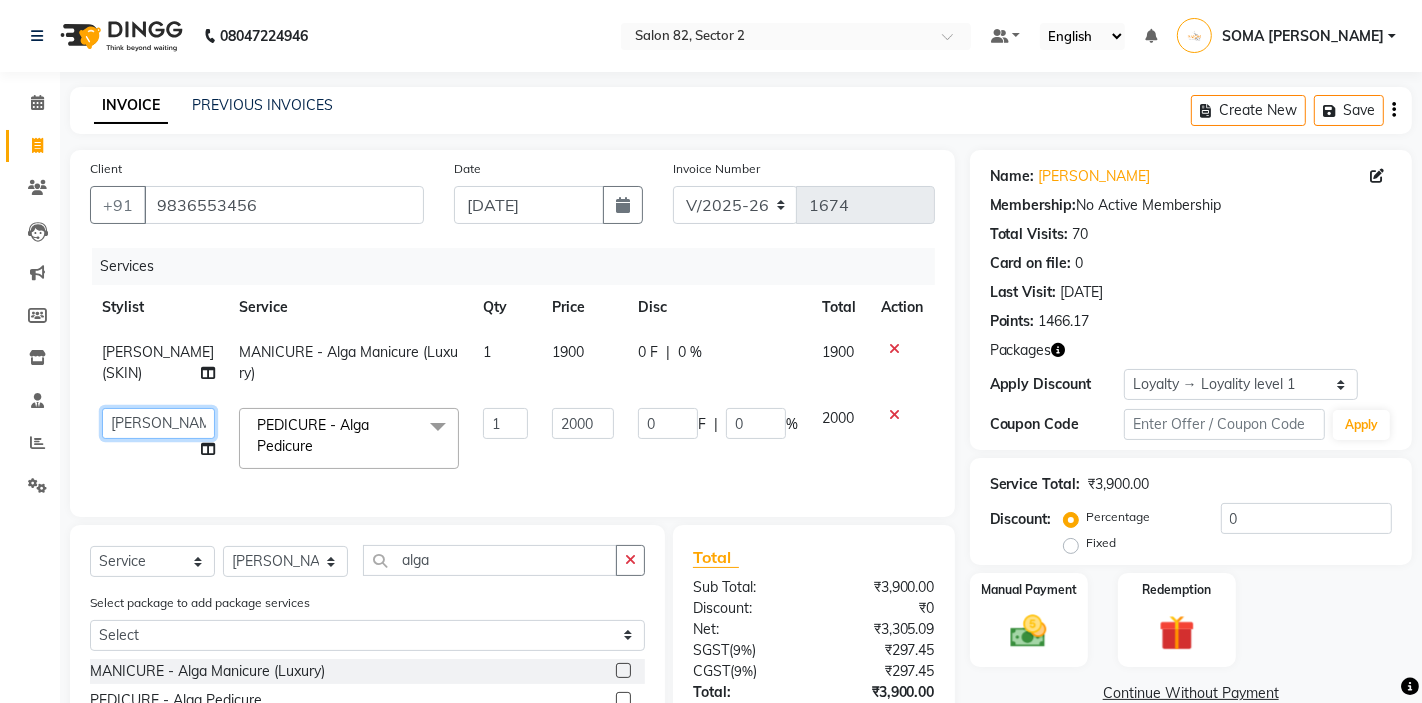 click on "AKTAR (level-1)   ARZOO (level-2)   BHARAT   BUNNY (level-1)   FAIZAL (level-2)   FARJANA   INJAMAM   MANISH (level-1)   MANJAR (Level-2)   NUPUR (SKIN)   POONAM   PRIYA (PEDI)   ROHAN RAI   ROHIT    Salon82 saltlake   SOMA DEY   SUBHO (PEDI)   SUJIT   SUKLA (SKIN)   SUMON (NAILS)" 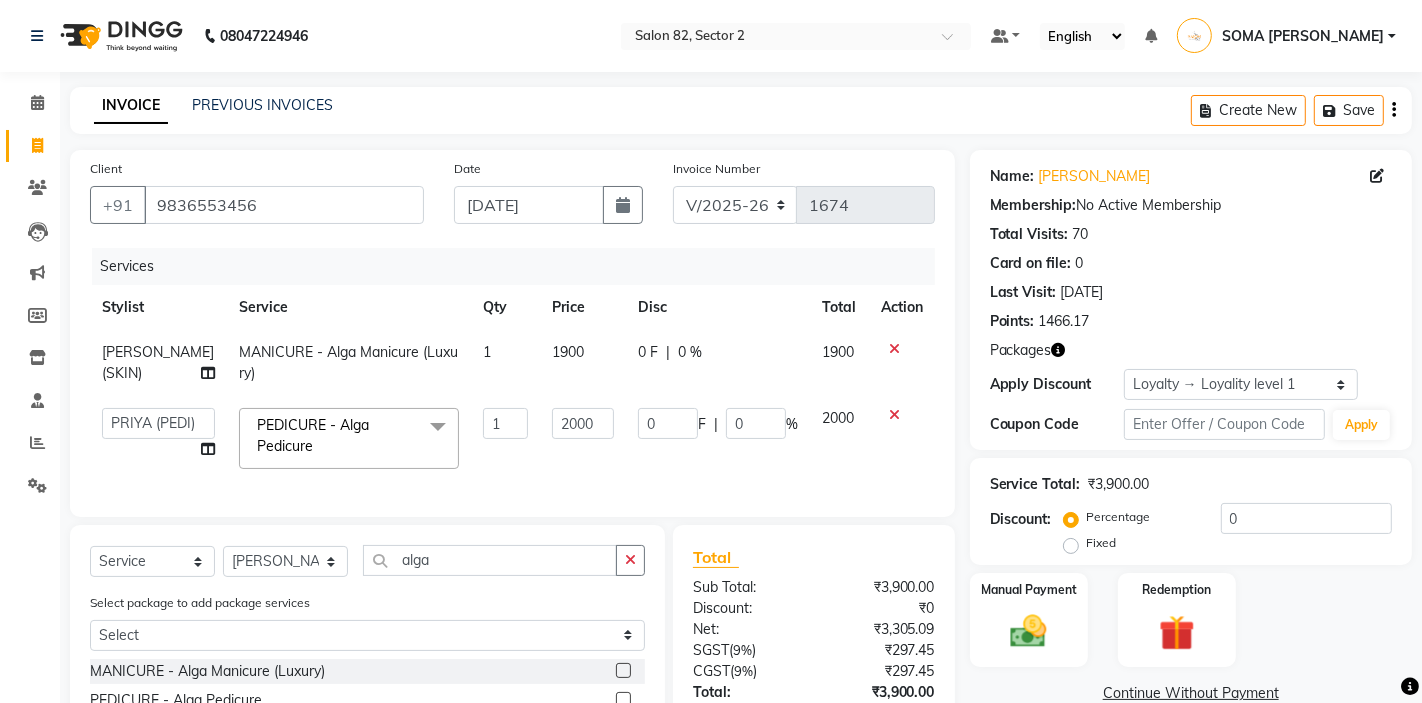 select on "74473" 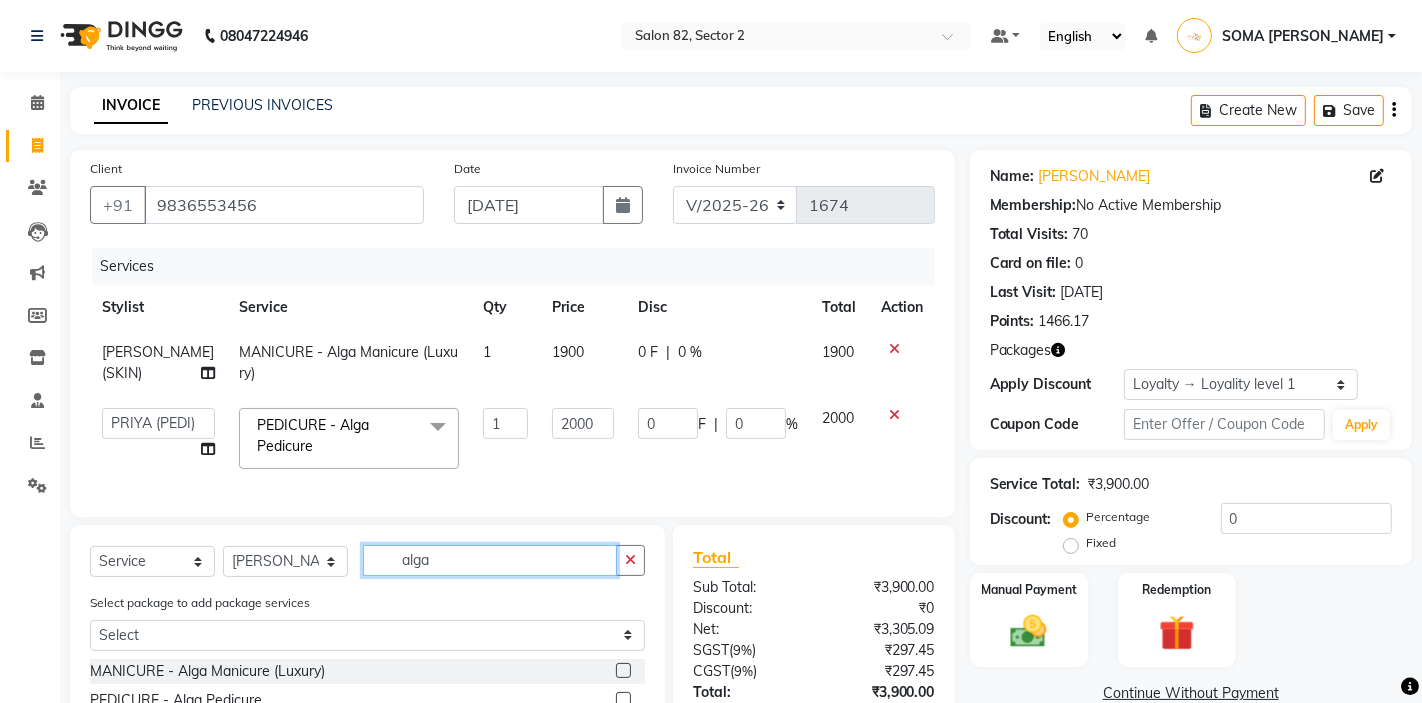 click on "alga" 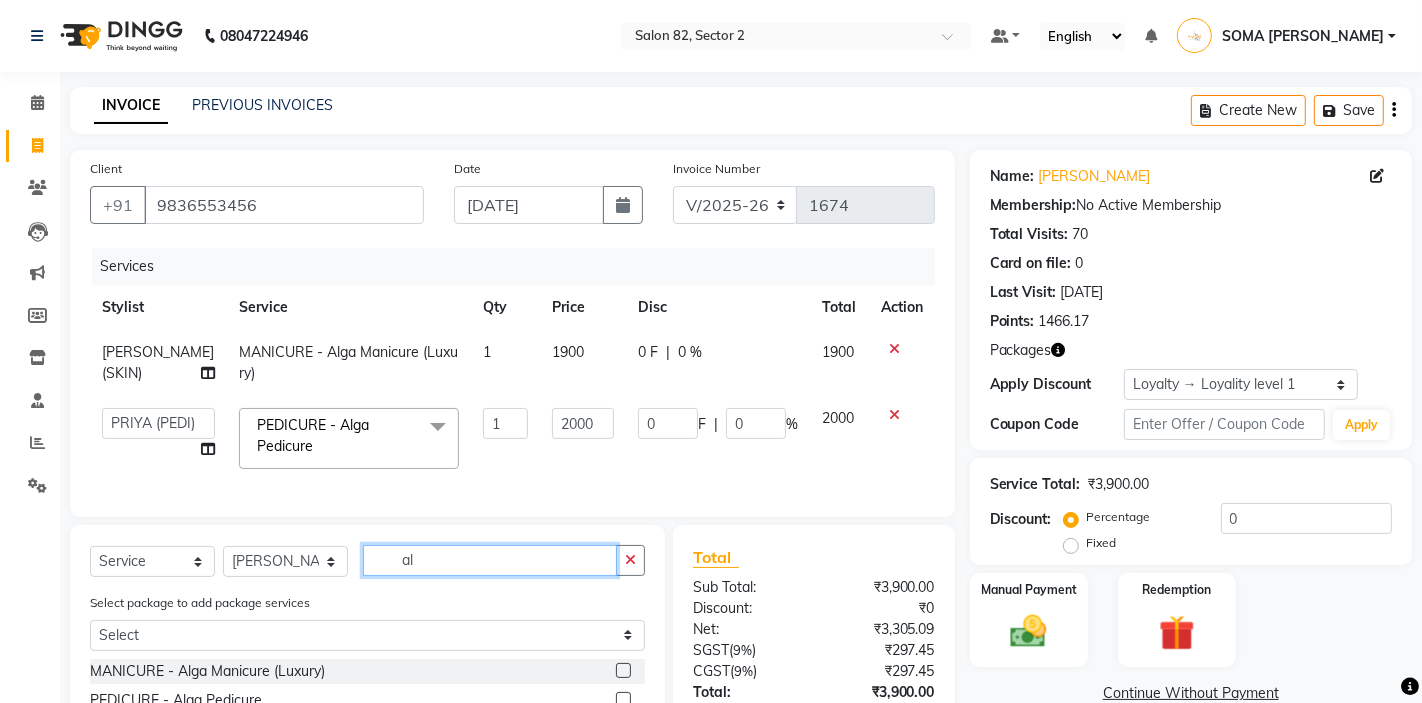 type on "a" 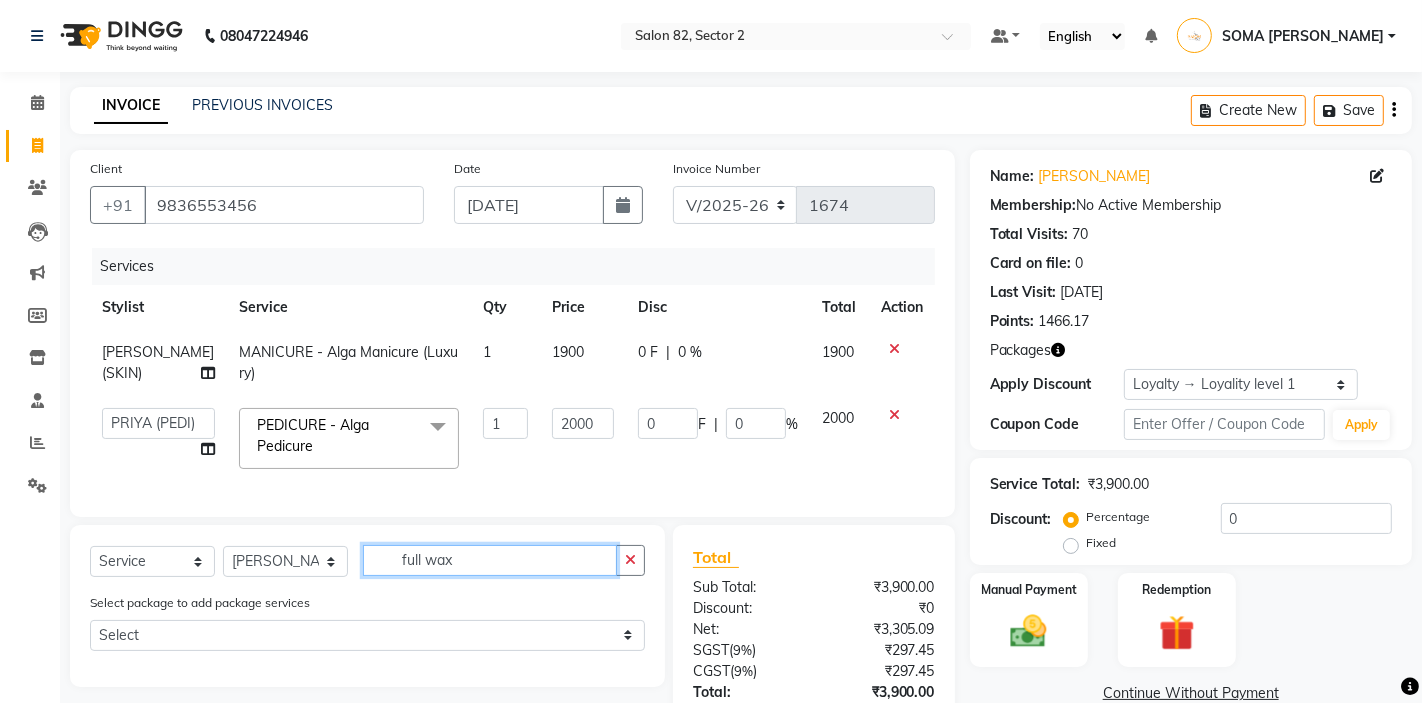 click on "full wax" 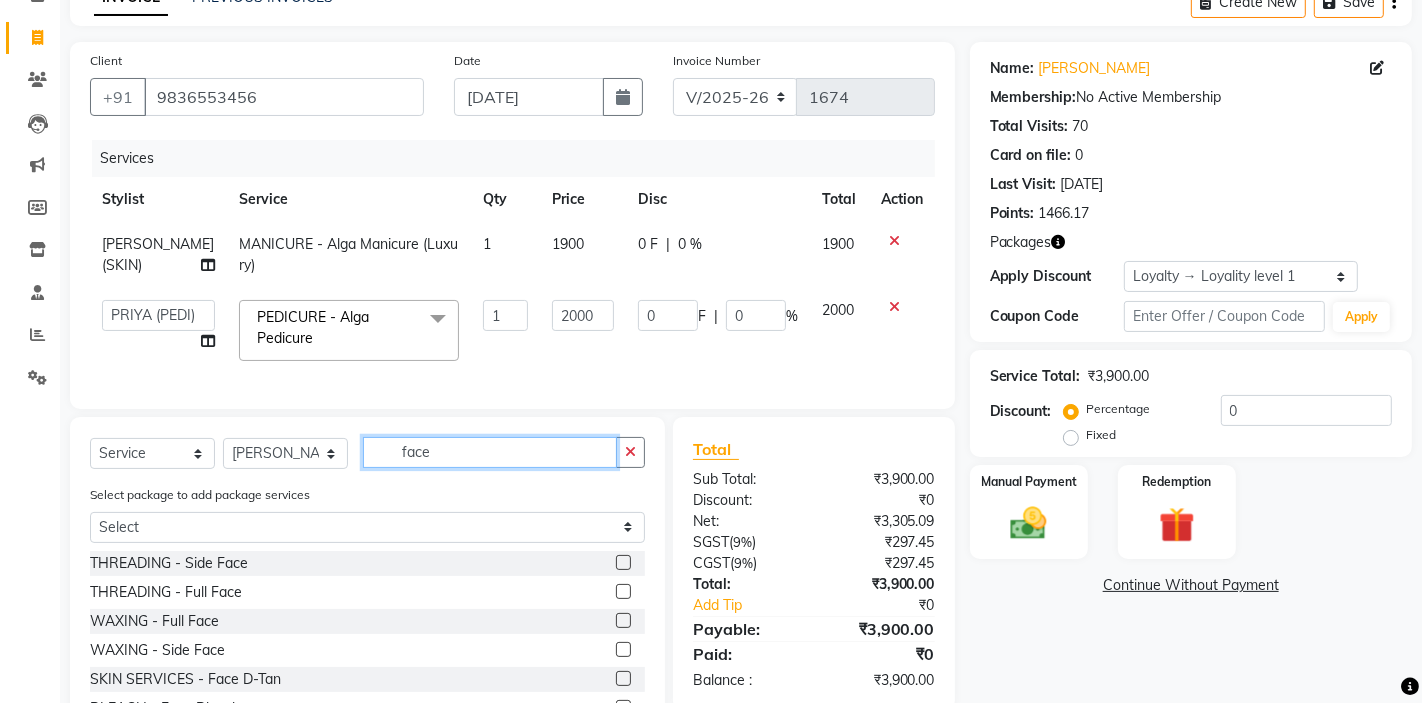 scroll, scrollTop: 116, scrollLeft: 0, axis: vertical 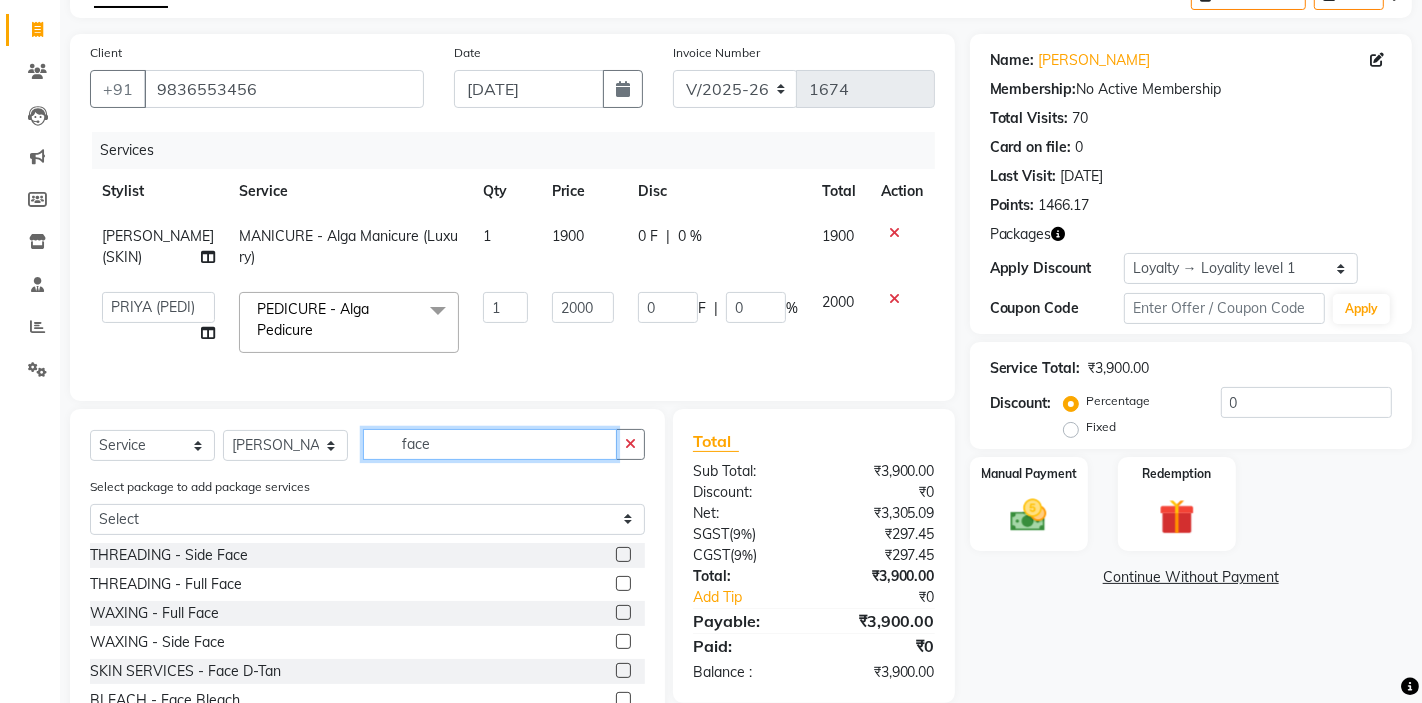 type on "face" 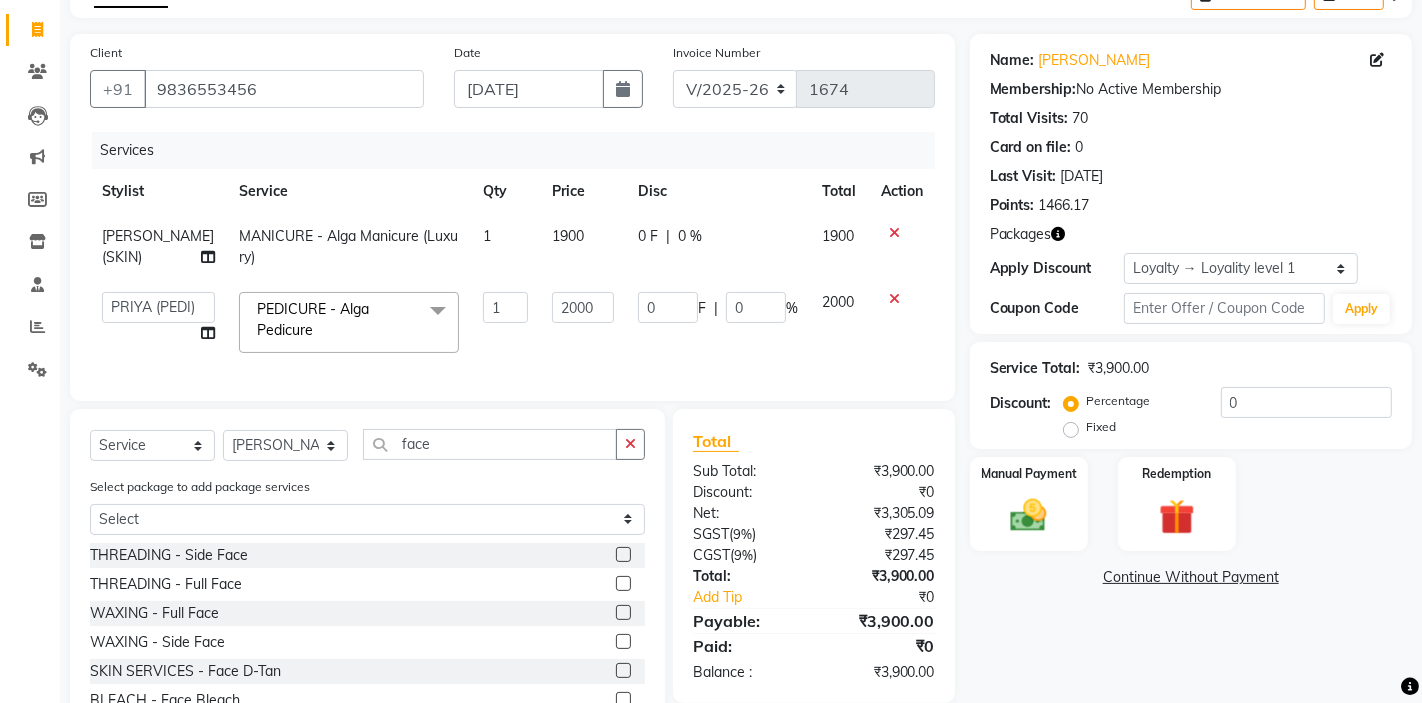 click 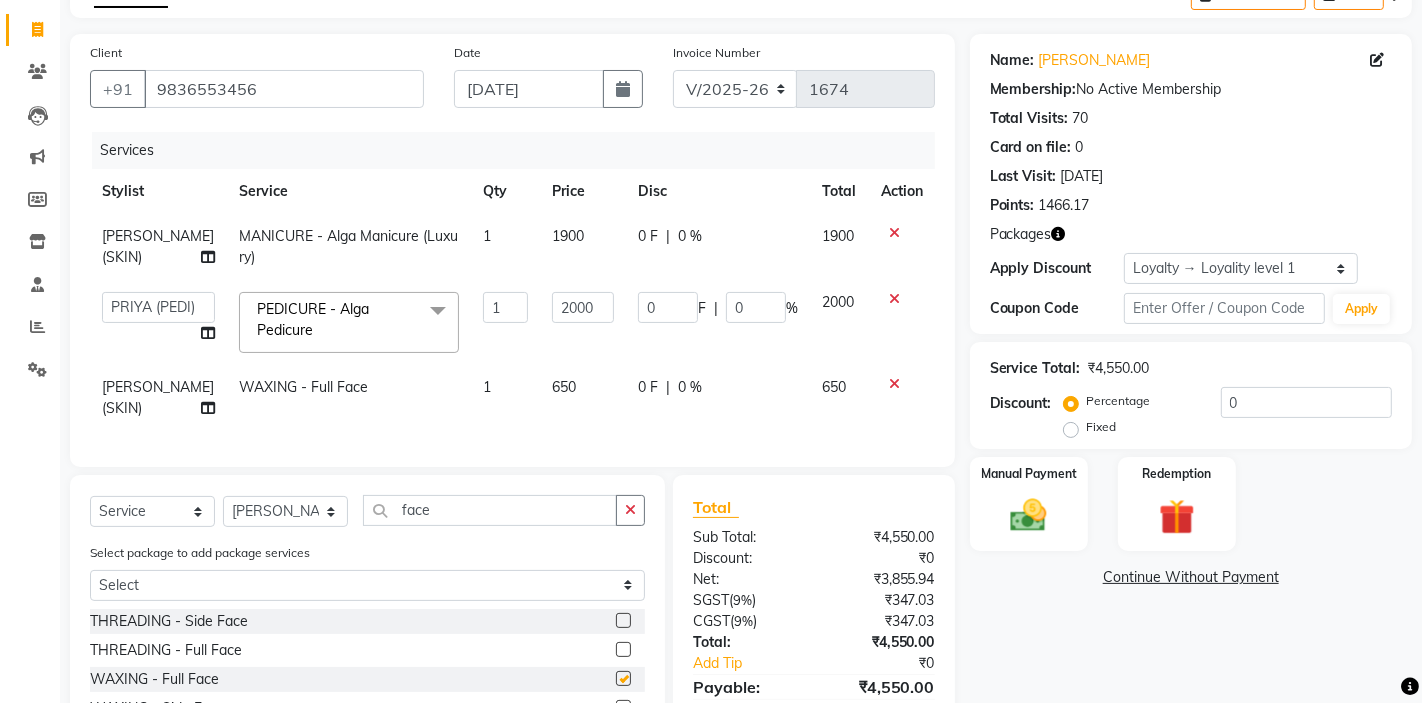 checkbox on "false" 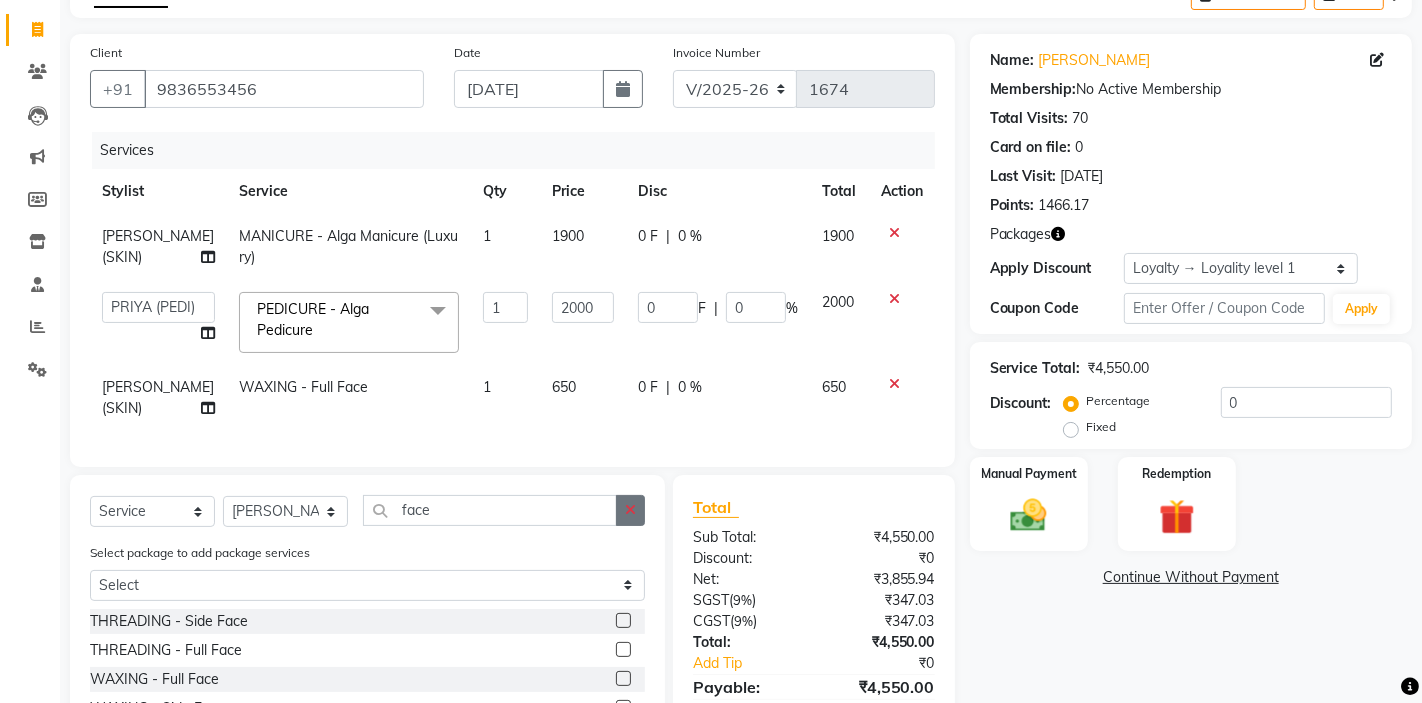 click 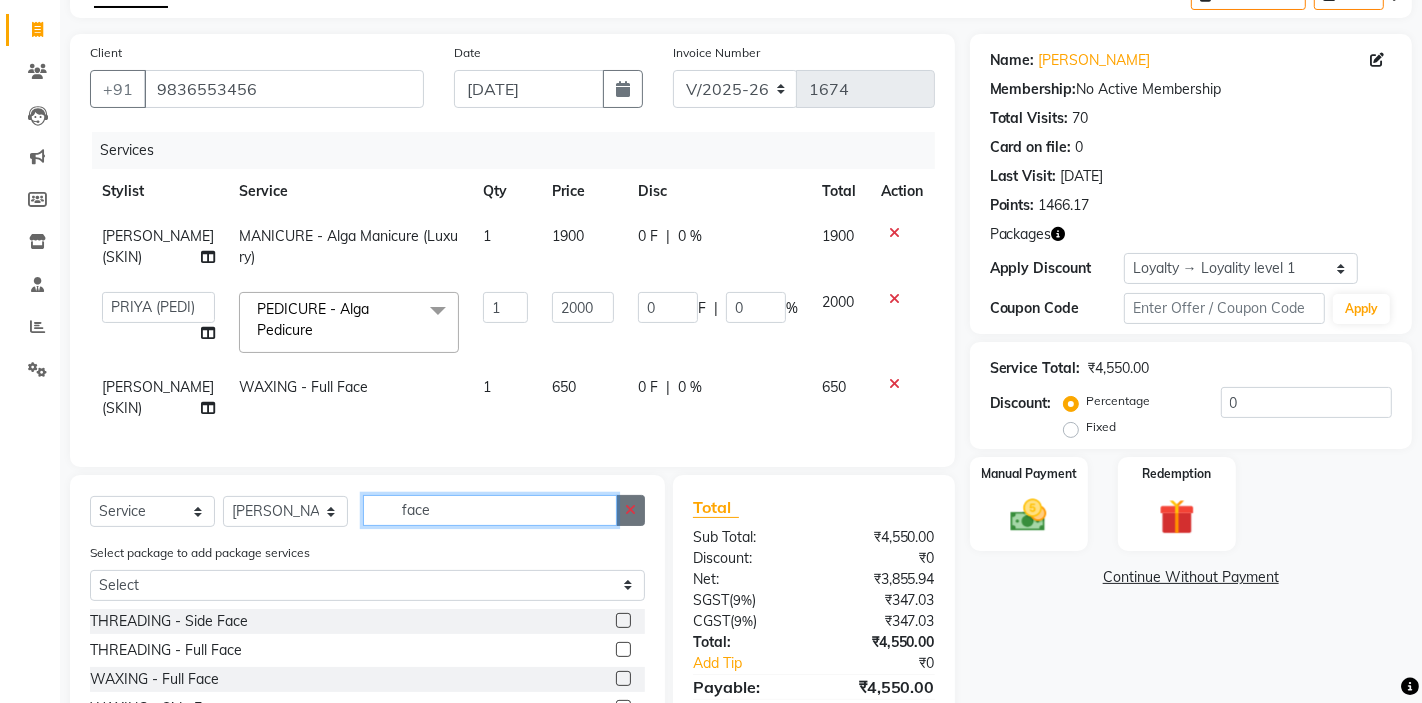type 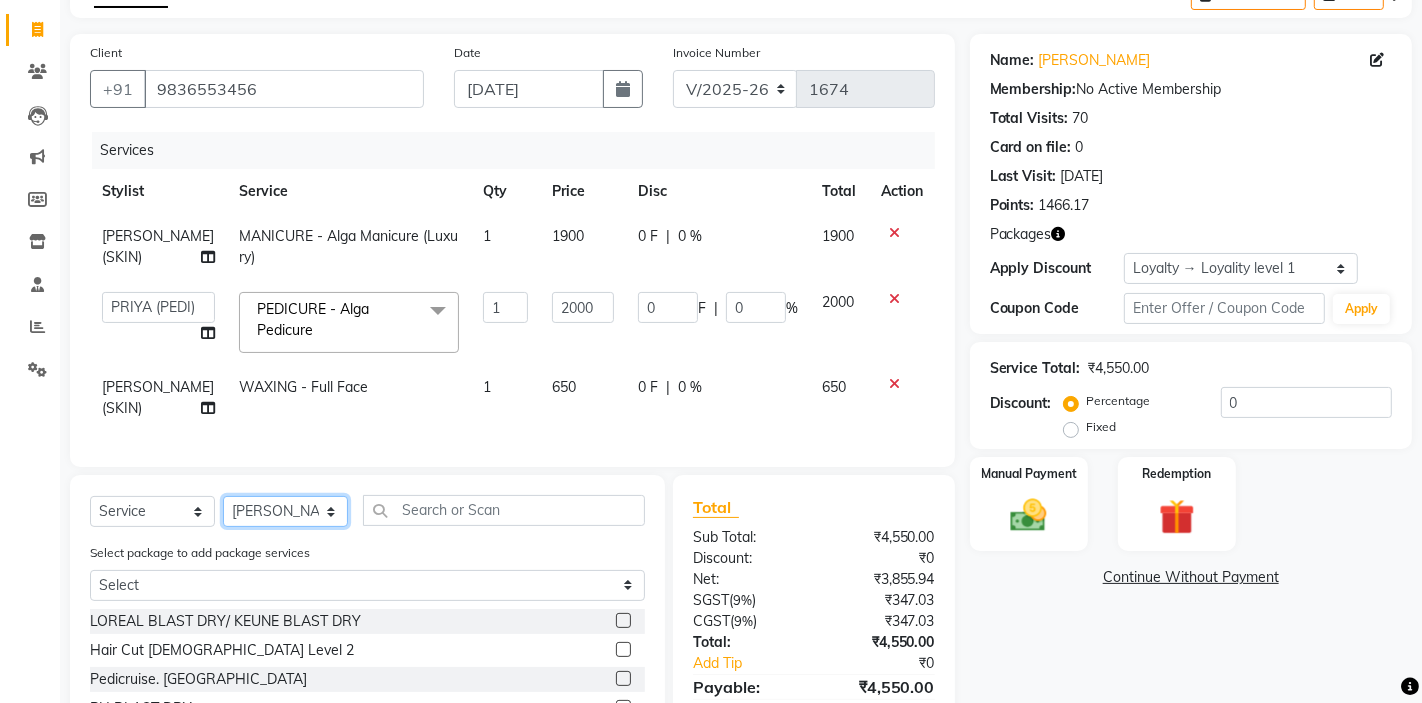 click on "Select Stylist AKTAR (level-1) ARZOO (level-2) BHARAT BUNNY (level-1) FAIZAL (level-2) FARJANA INJAMAM MANISH (level-1) MANJAR (Level-2) NUPUR (SKIN) POONAM PRIYA (PEDI) ROHAN RAI ROHIT  Salon82 saltlake SOMA DEY SUBHO (PEDI) SUJIT SUKLA (SKIN) SUMON (NAILS)" 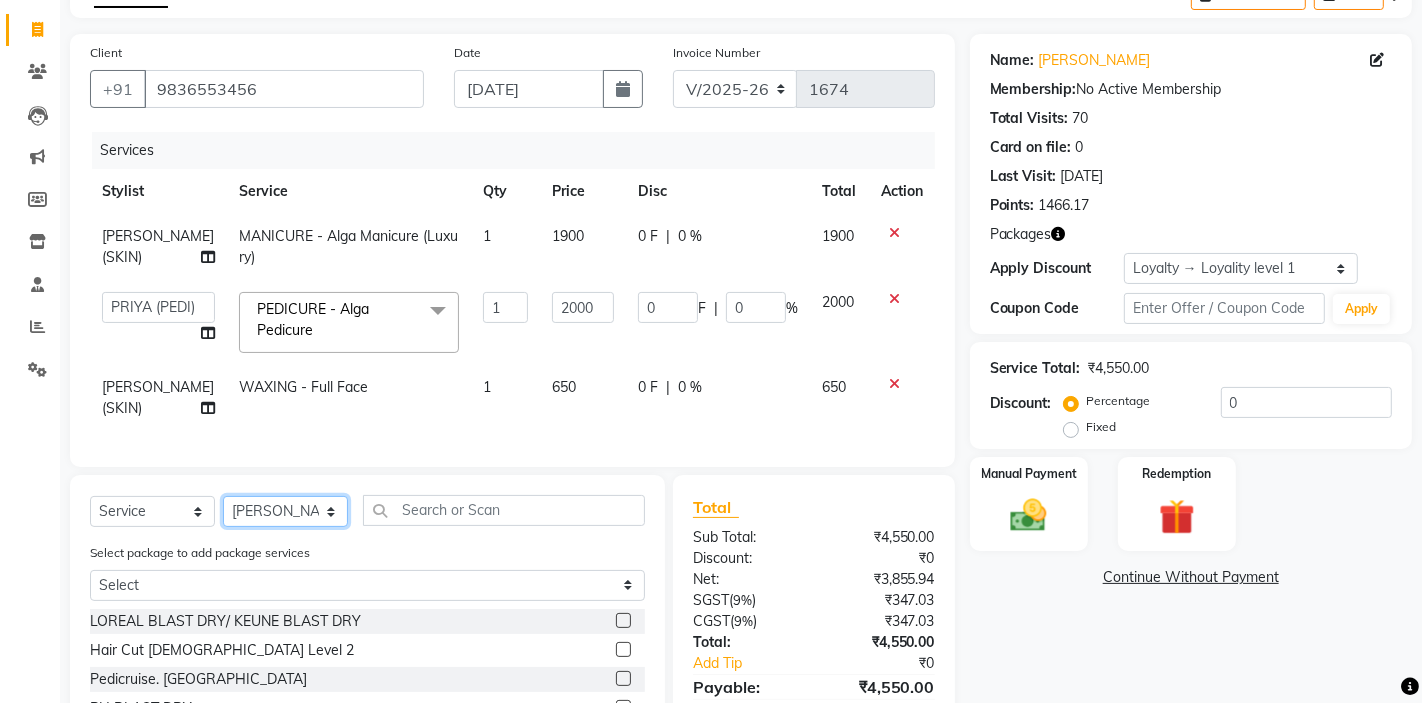 select on "65456" 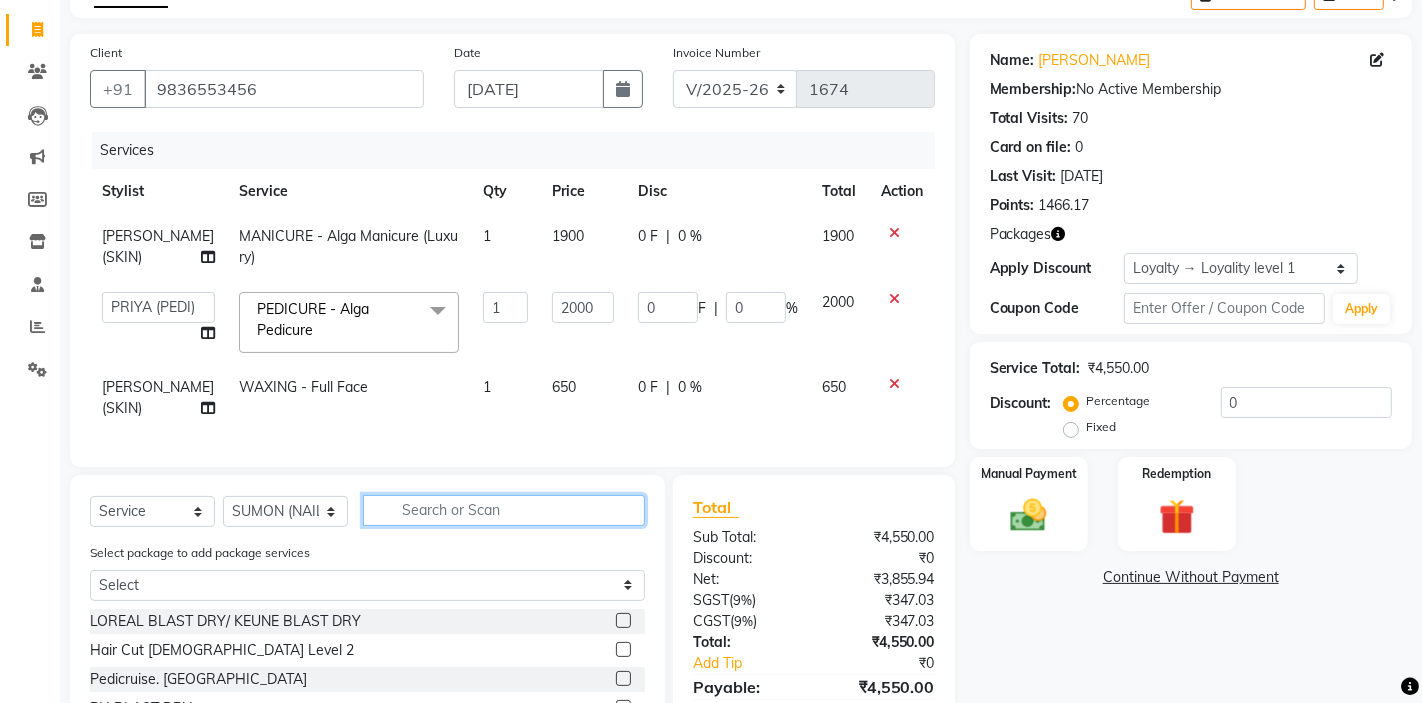 click 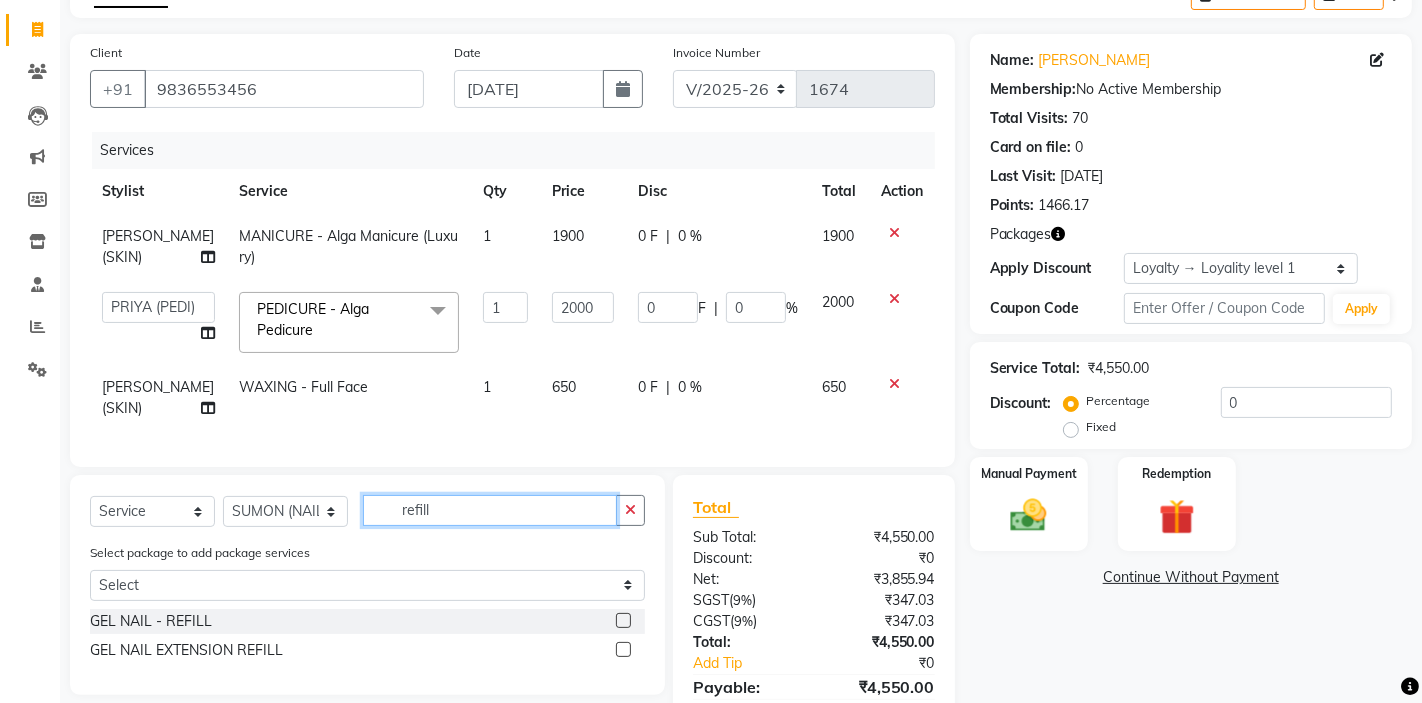 type on "refill" 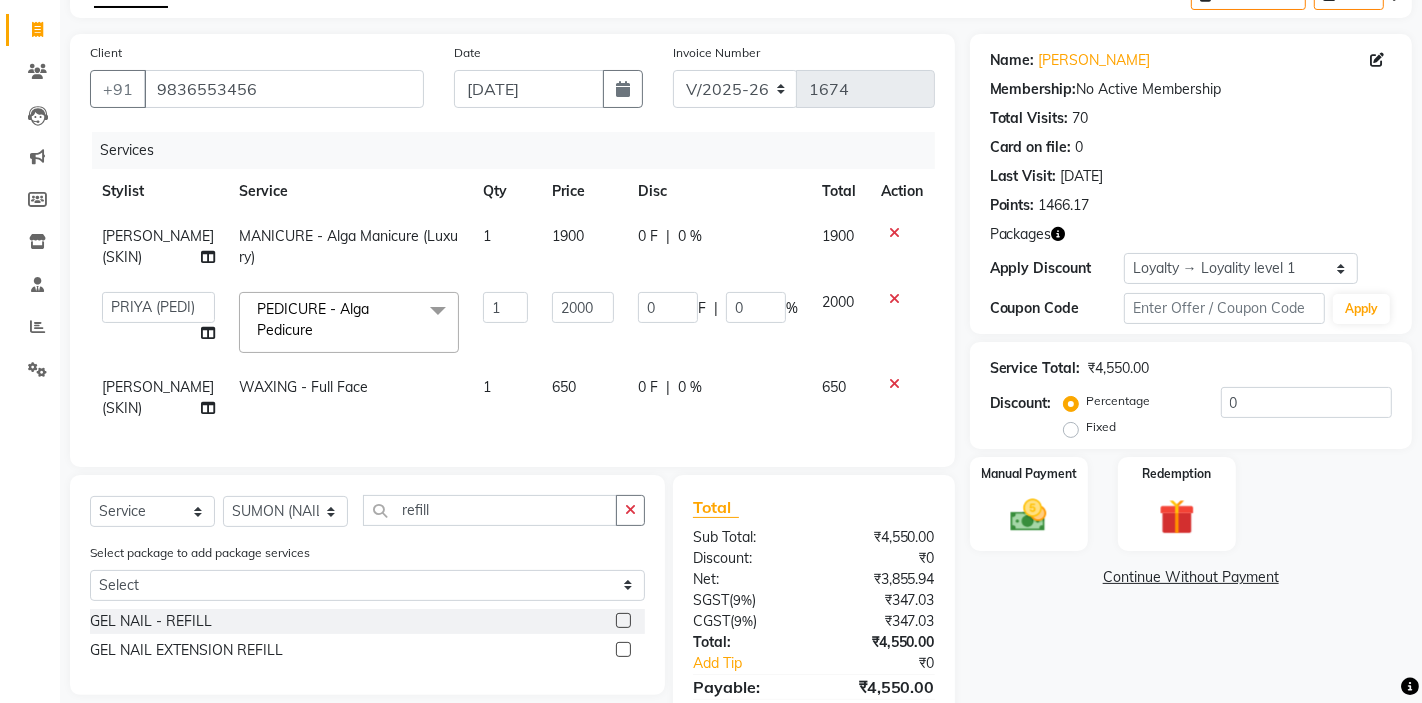 click 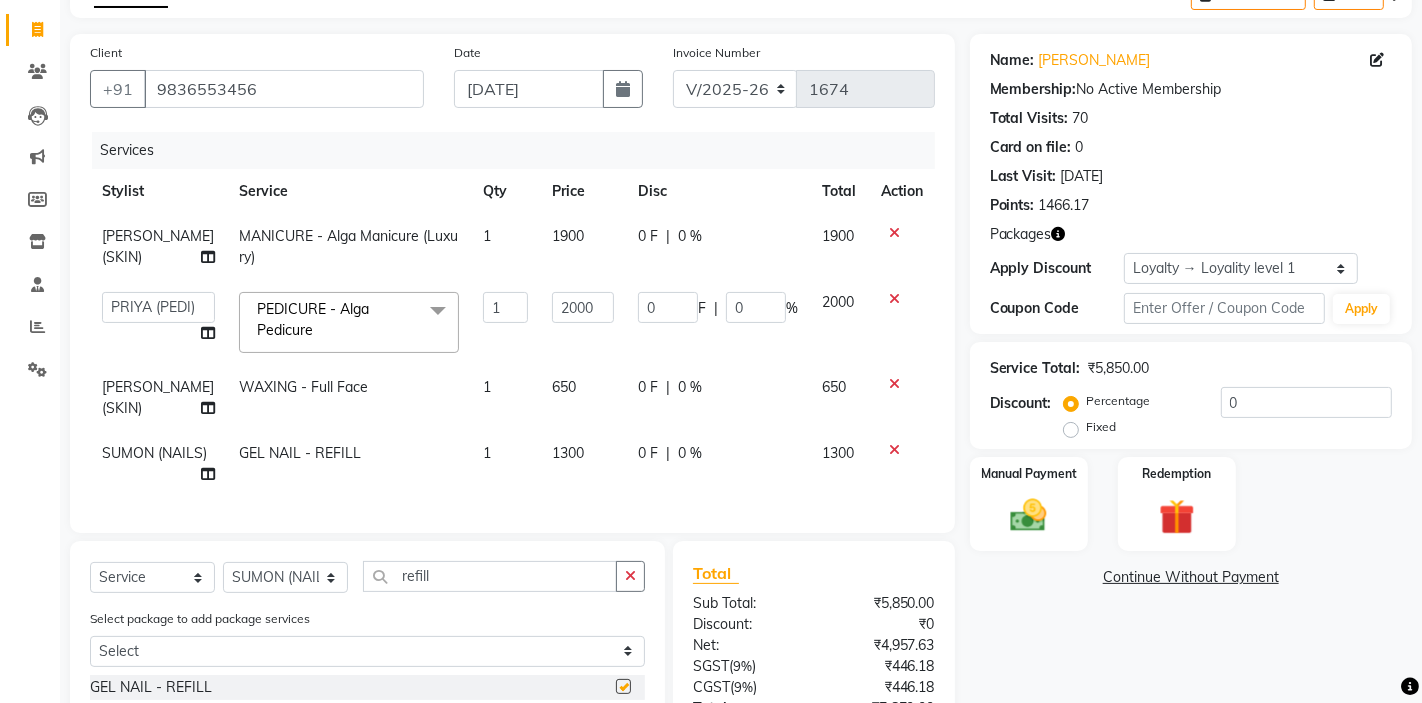 checkbox on "false" 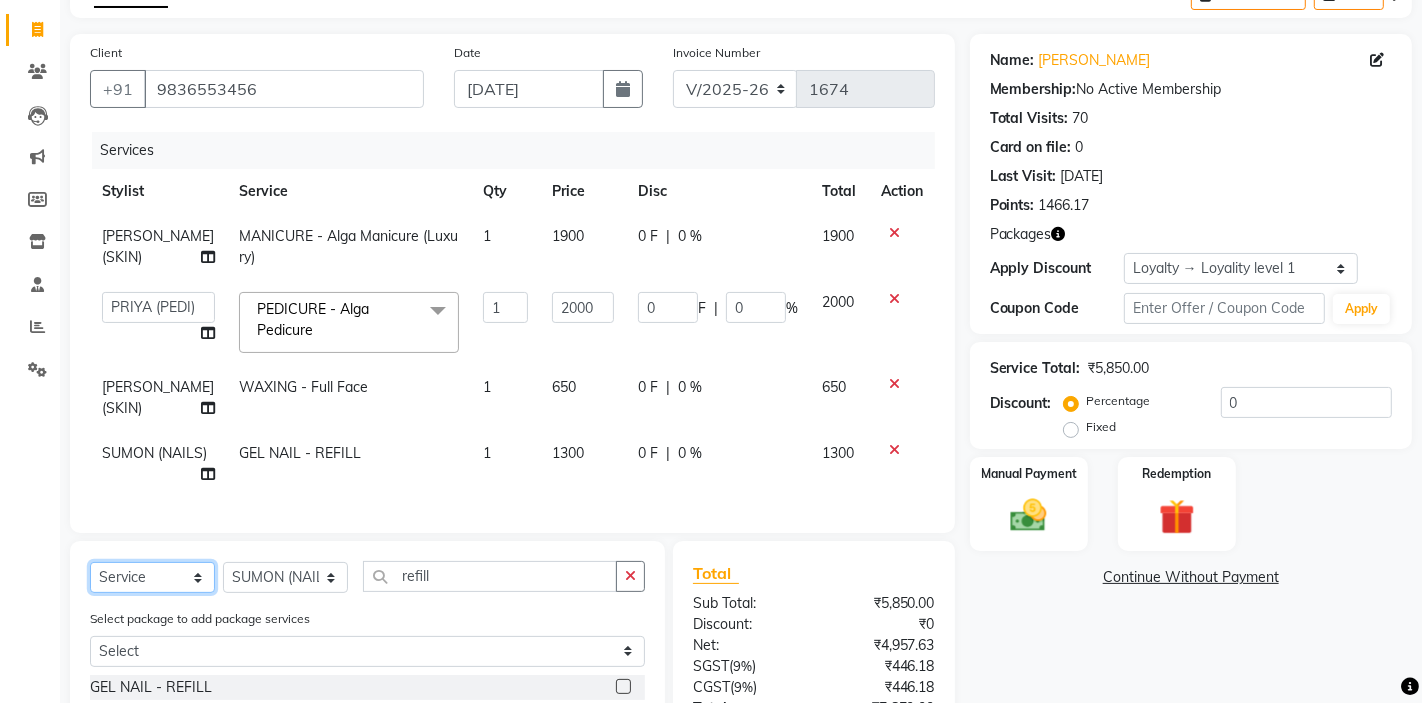 click on "Select  Service  Product  Membership  Package Voucher Prepaid Gift Card" 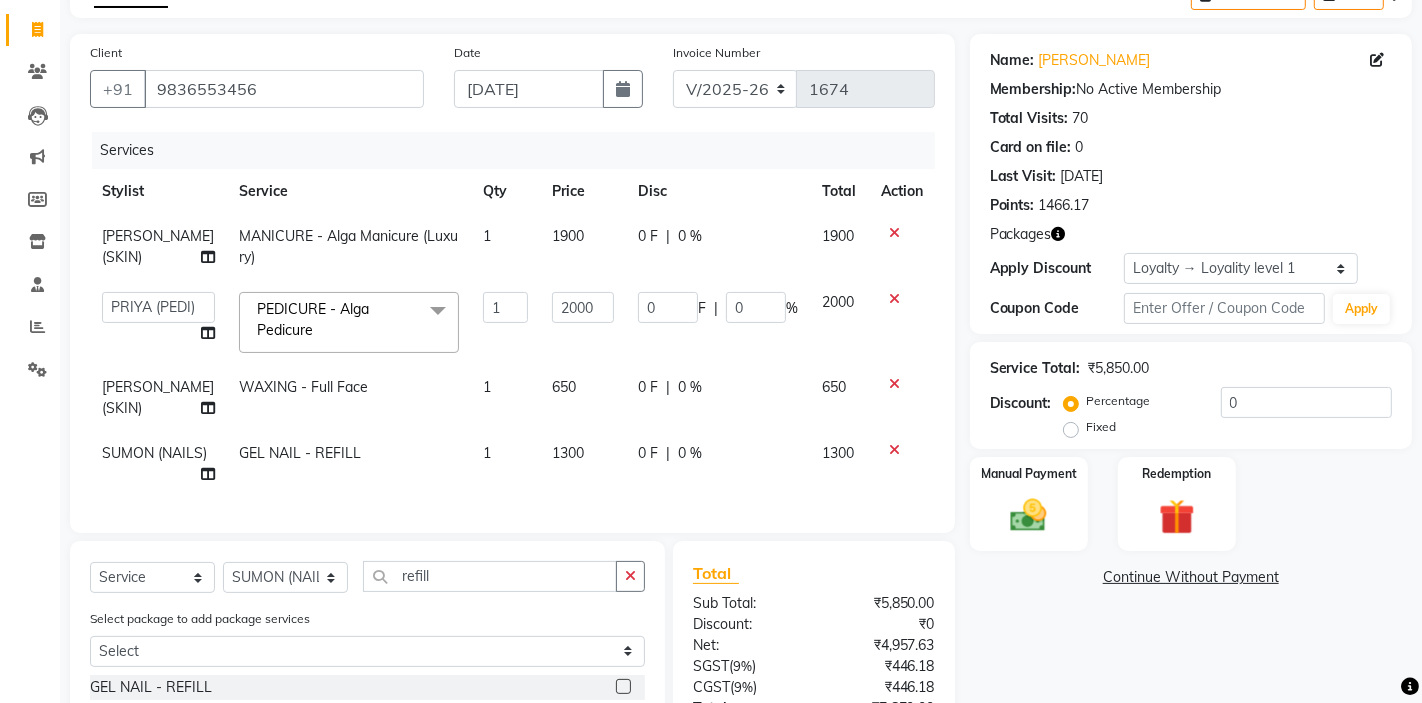 click on "MANICURE - Alga Manicure (Luxury)" 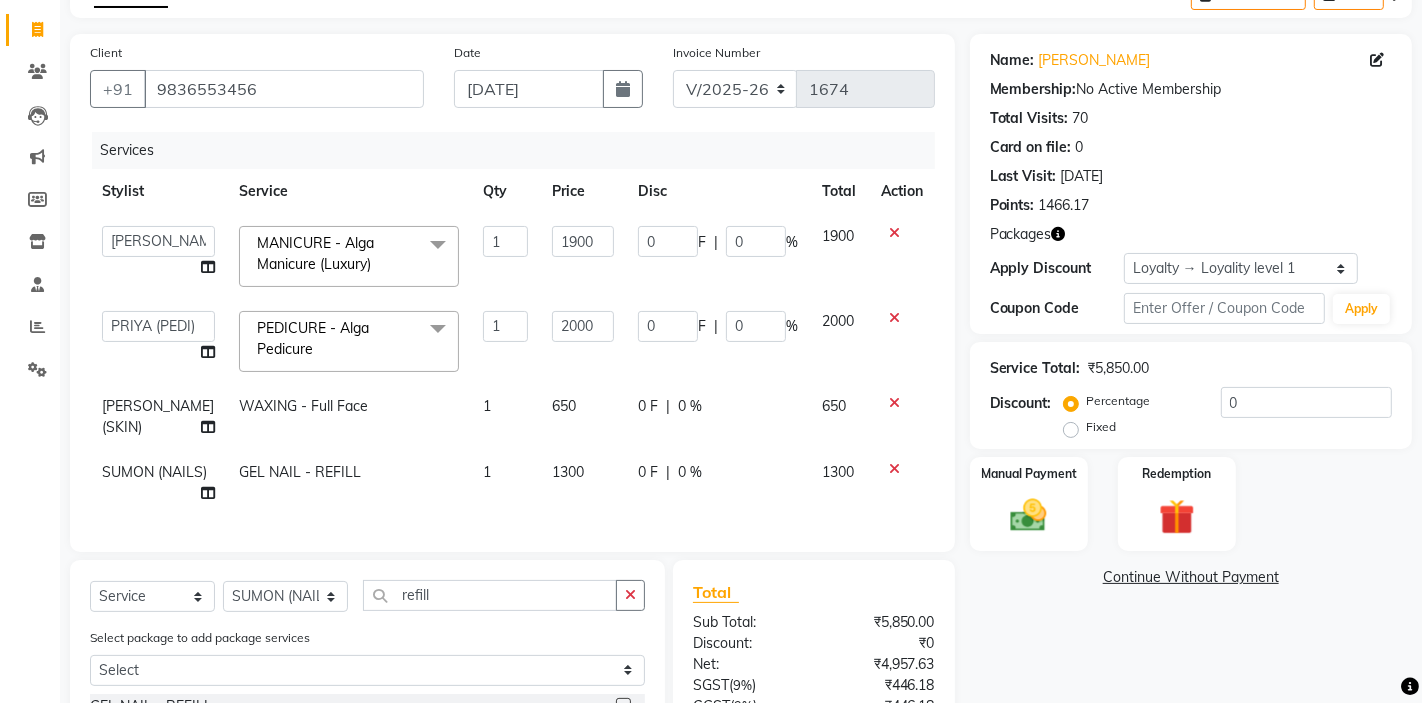 scroll, scrollTop: 296, scrollLeft: 0, axis: vertical 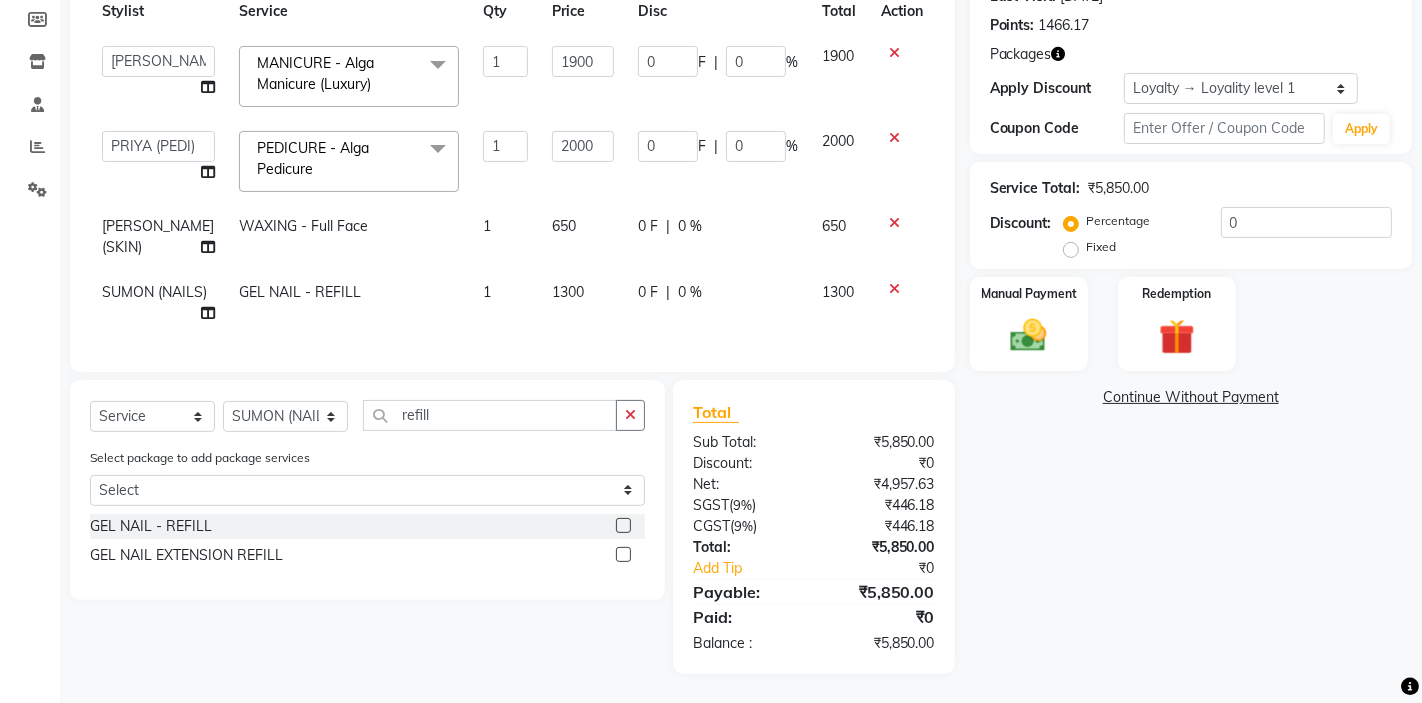 click on "WAXING  - Full Face" 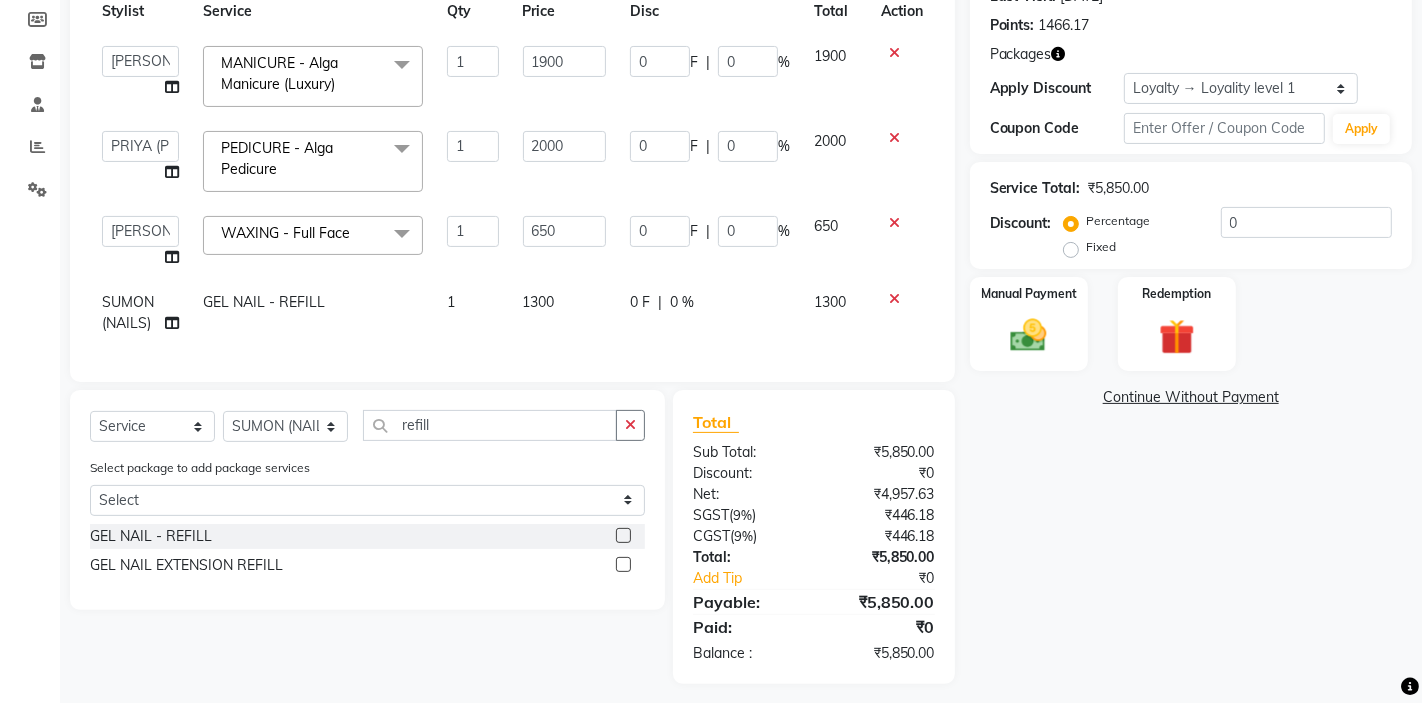 click on "GEL NAIL - REFILL" 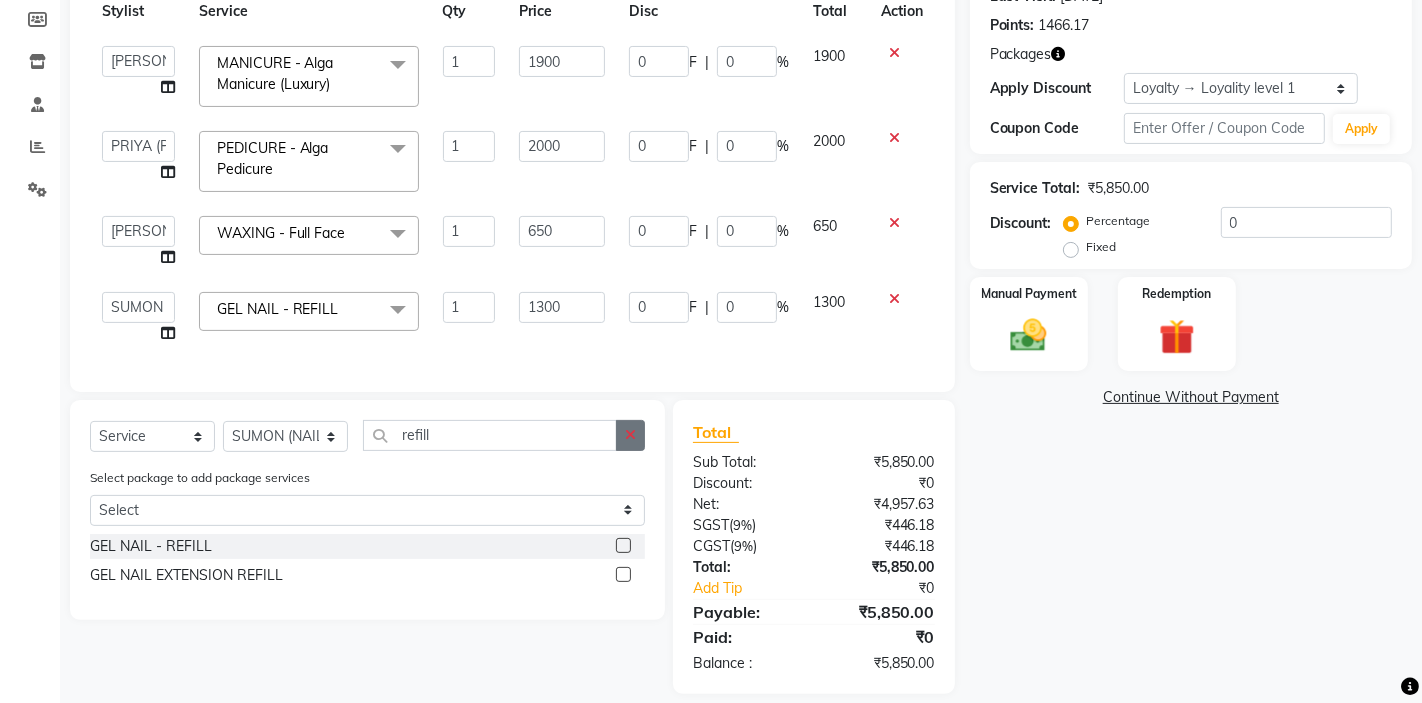 click 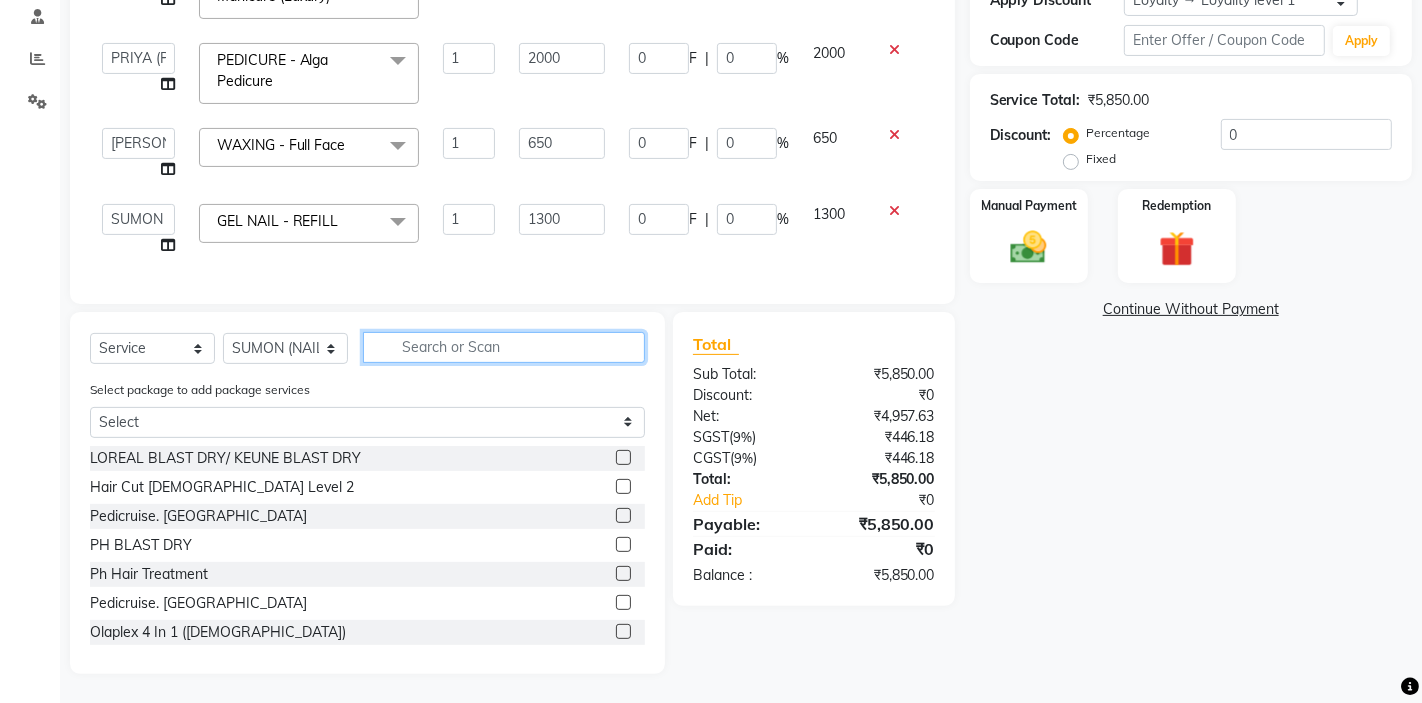 scroll, scrollTop: 0, scrollLeft: 0, axis: both 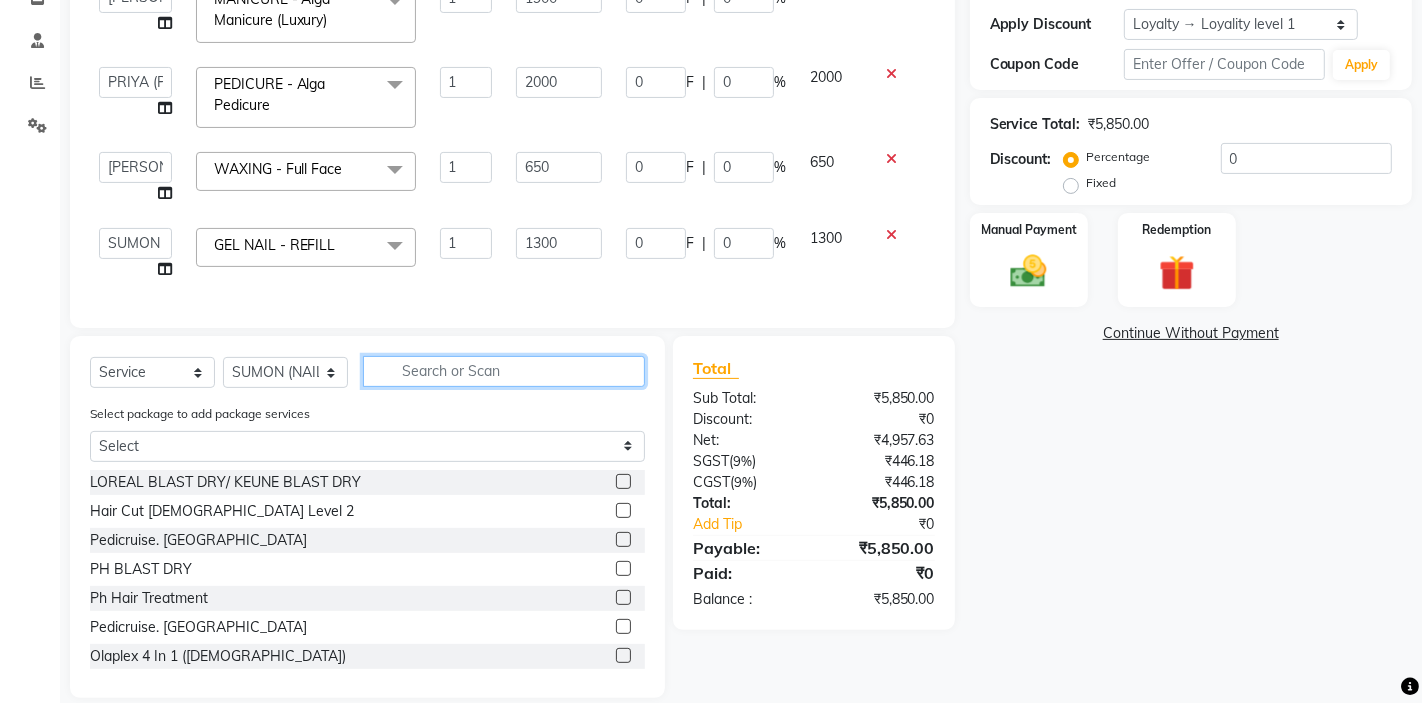 click 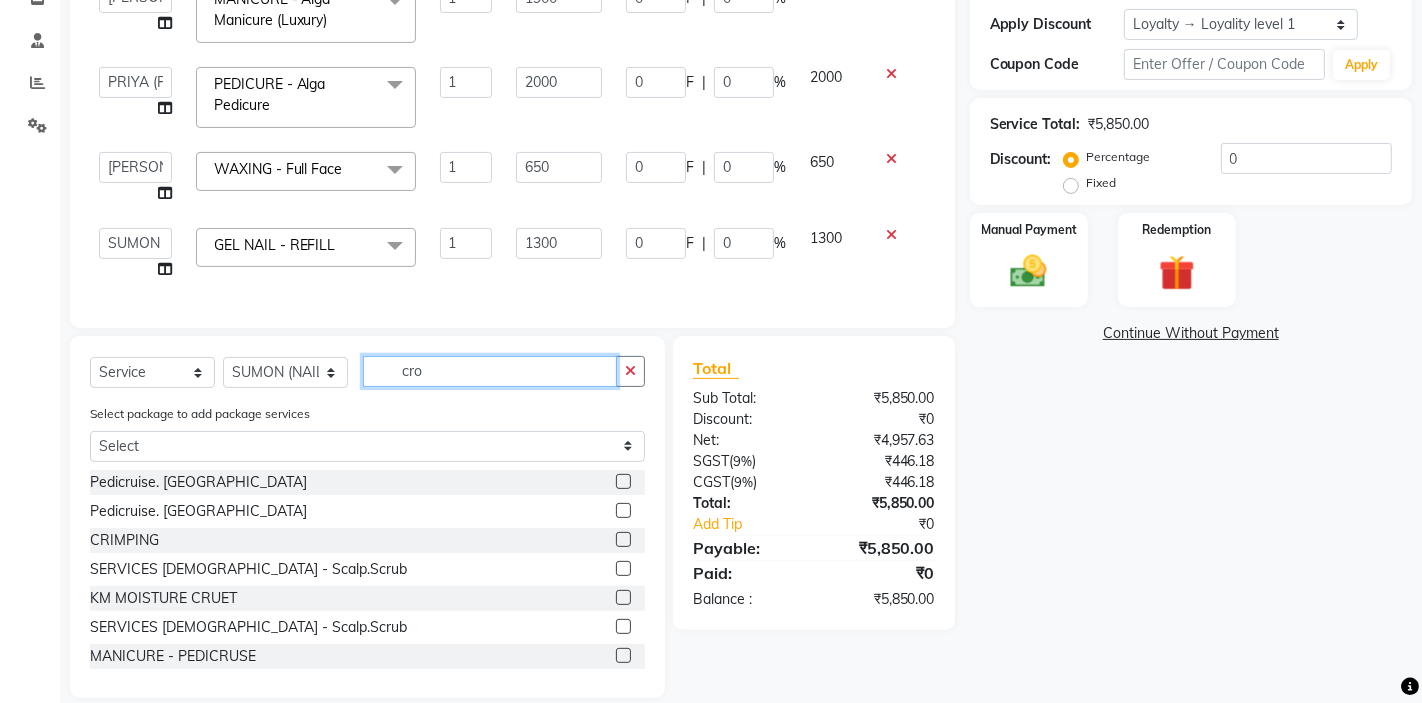 scroll, scrollTop: 316, scrollLeft: 0, axis: vertical 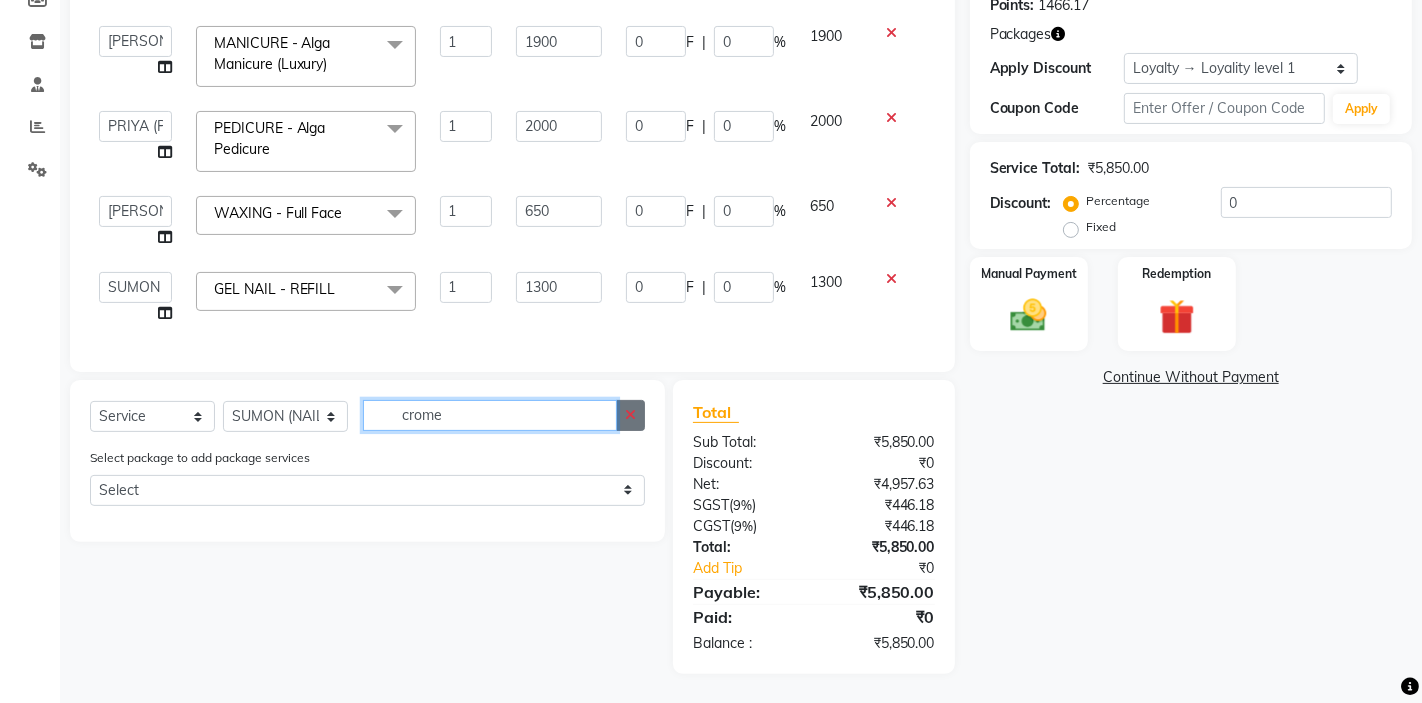 type on "crome" 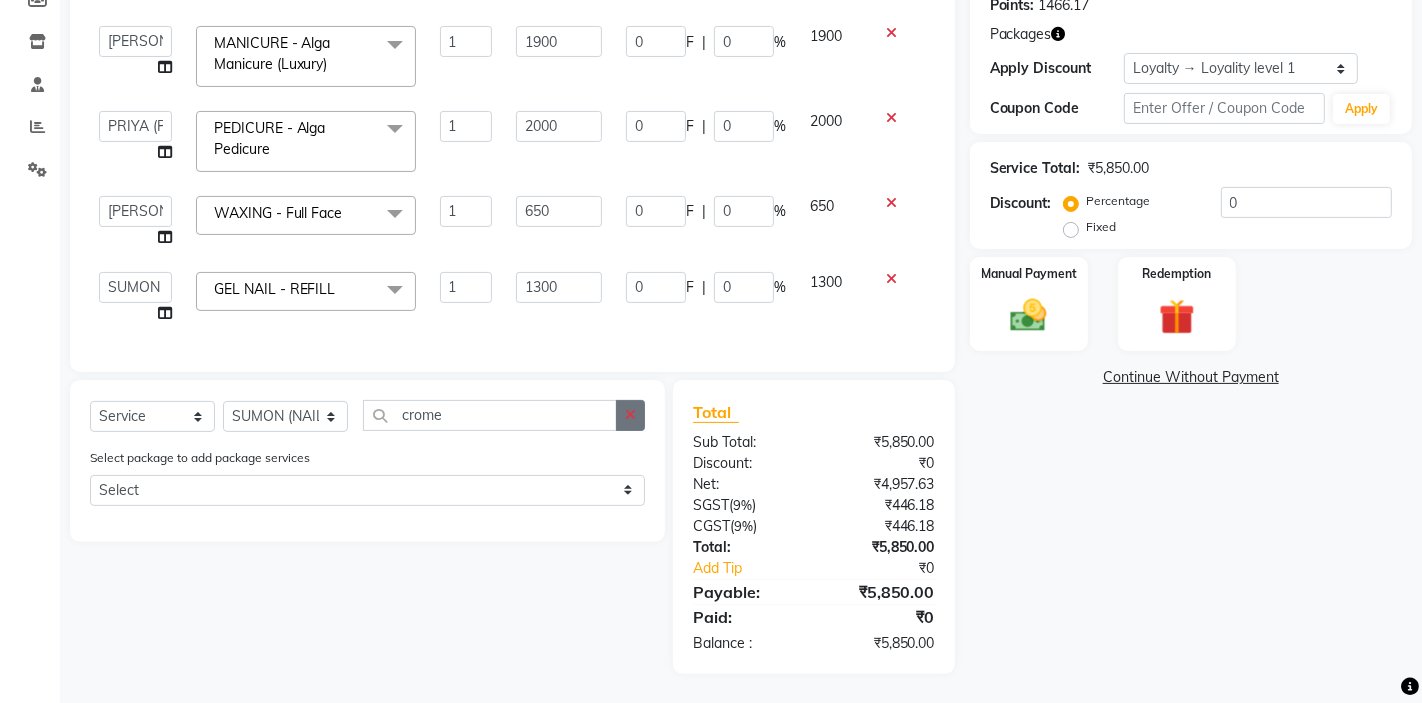 click 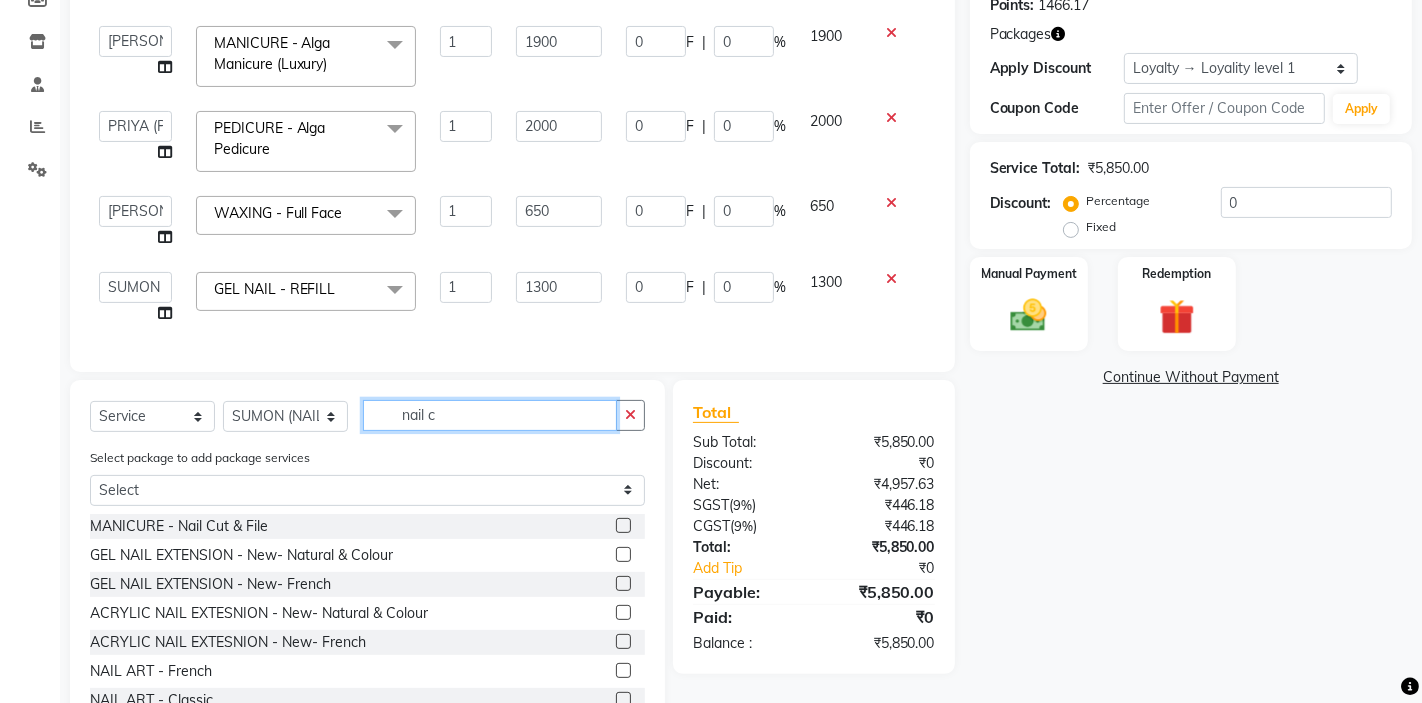 scroll, scrollTop: 61, scrollLeft: 0, axis: vertical 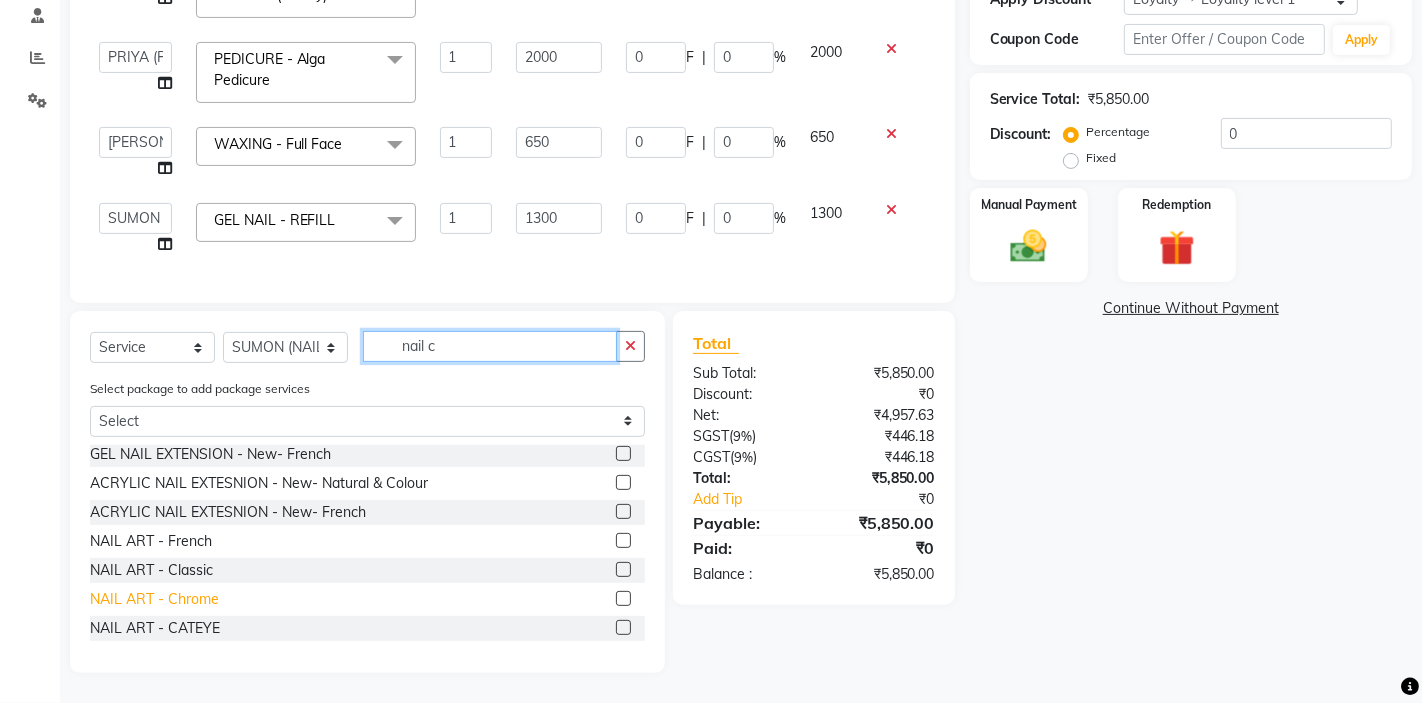 type on "nail c" 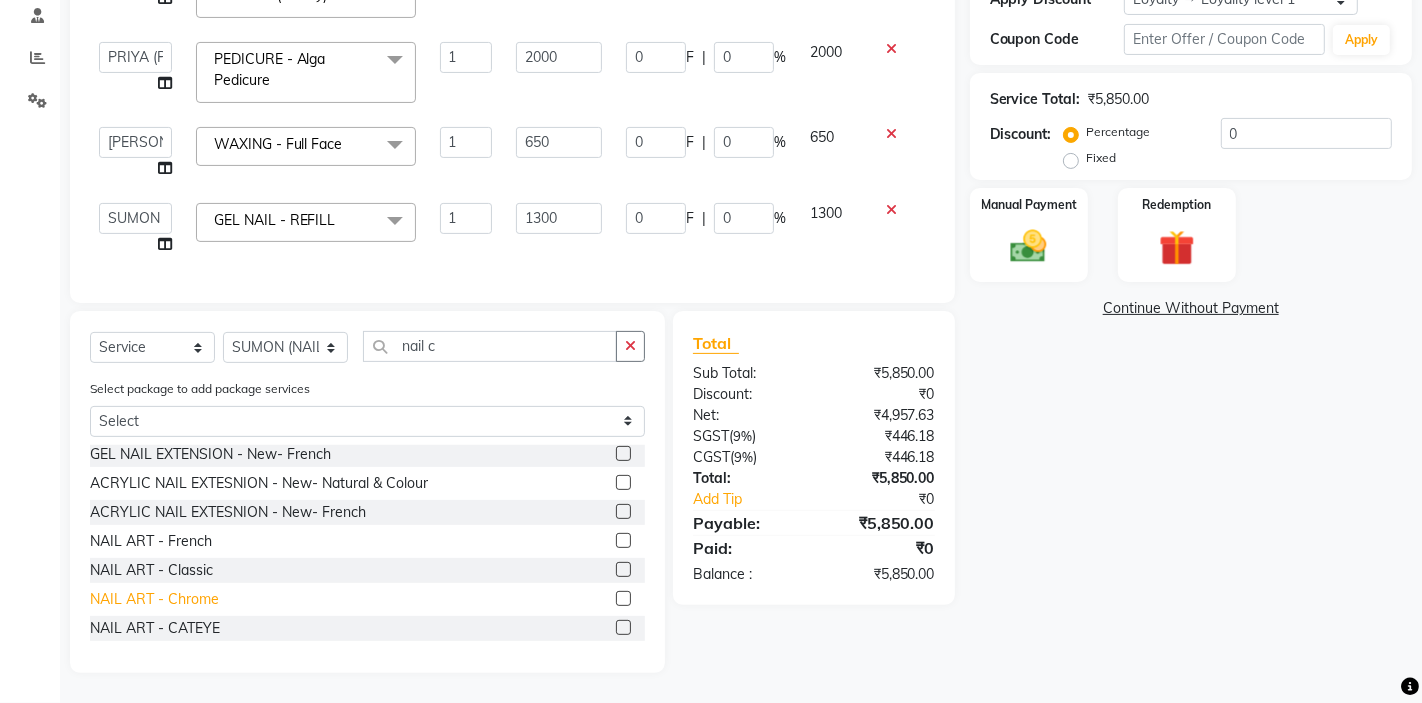 click on "NAIL ART  - Chrome" 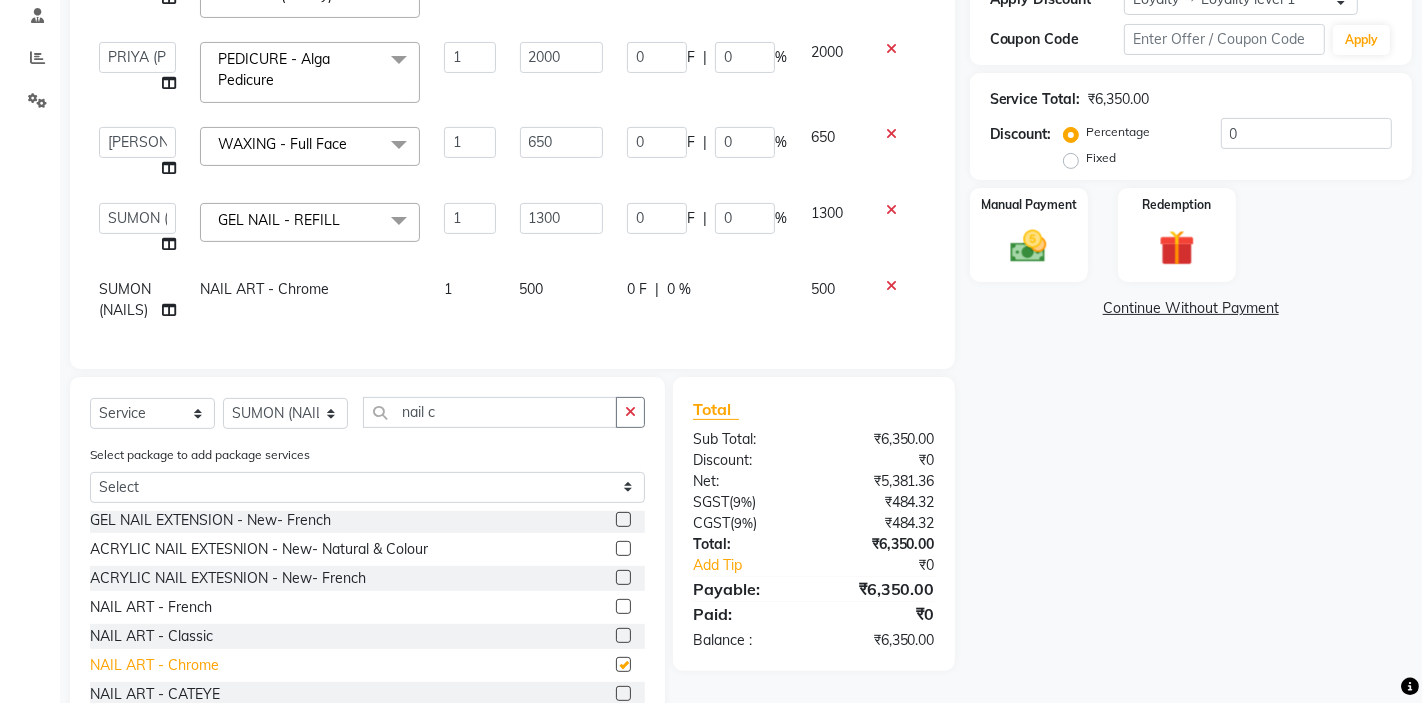 checkbox on "false" 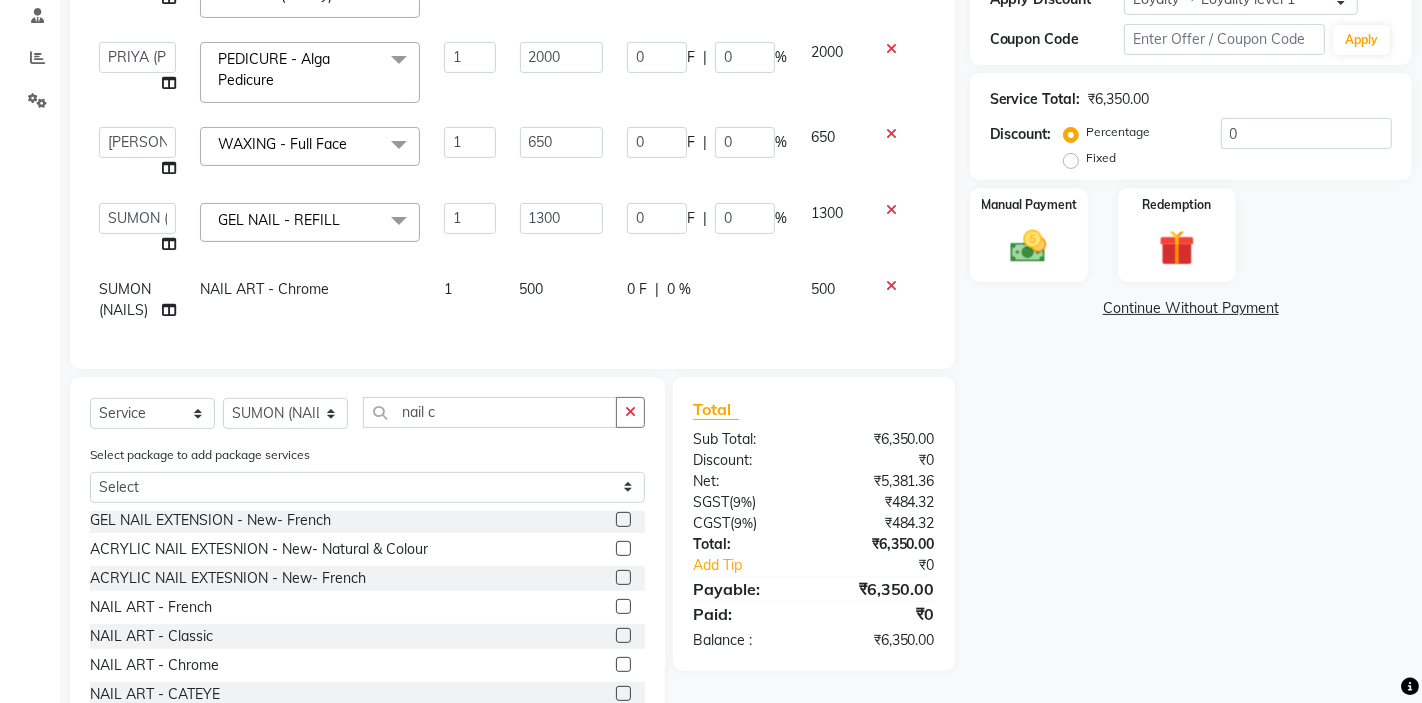click on "1" 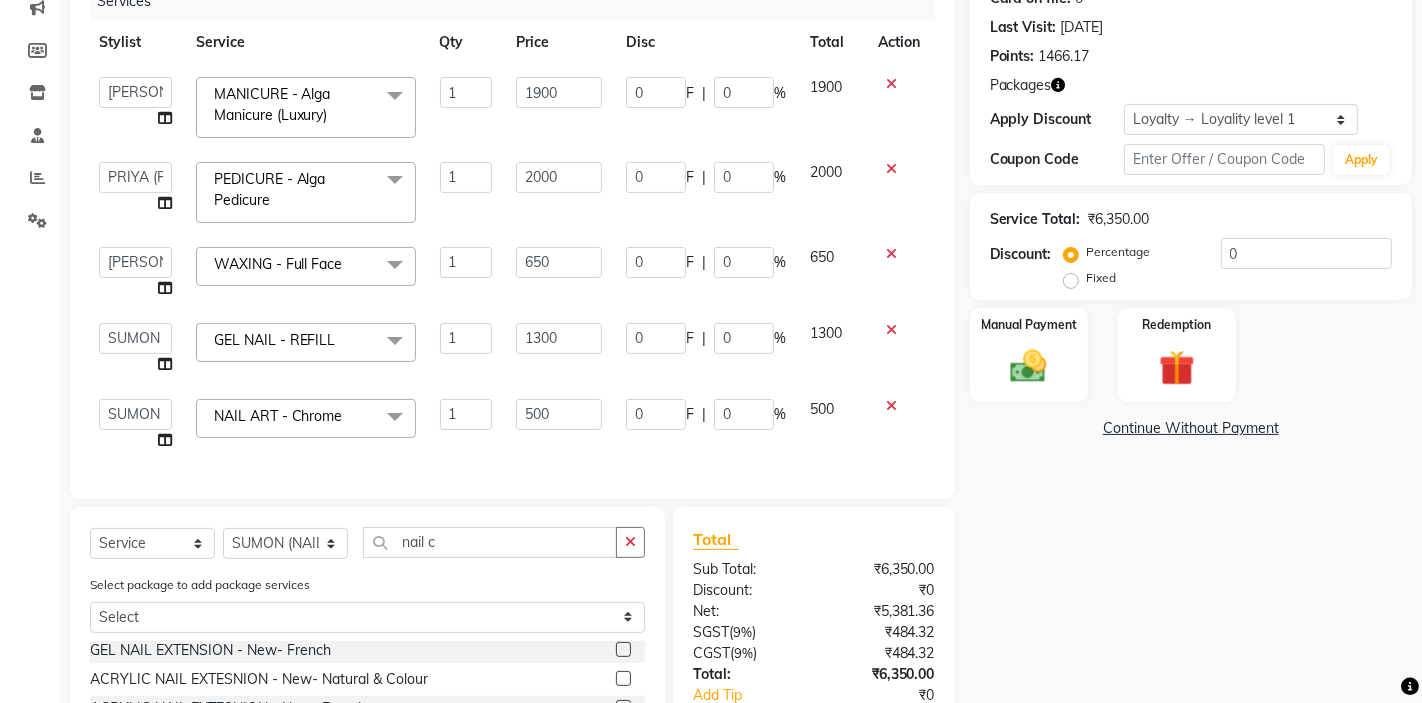 scroll, scrollTop: 456, scrollLeft: 0, axis: vertical 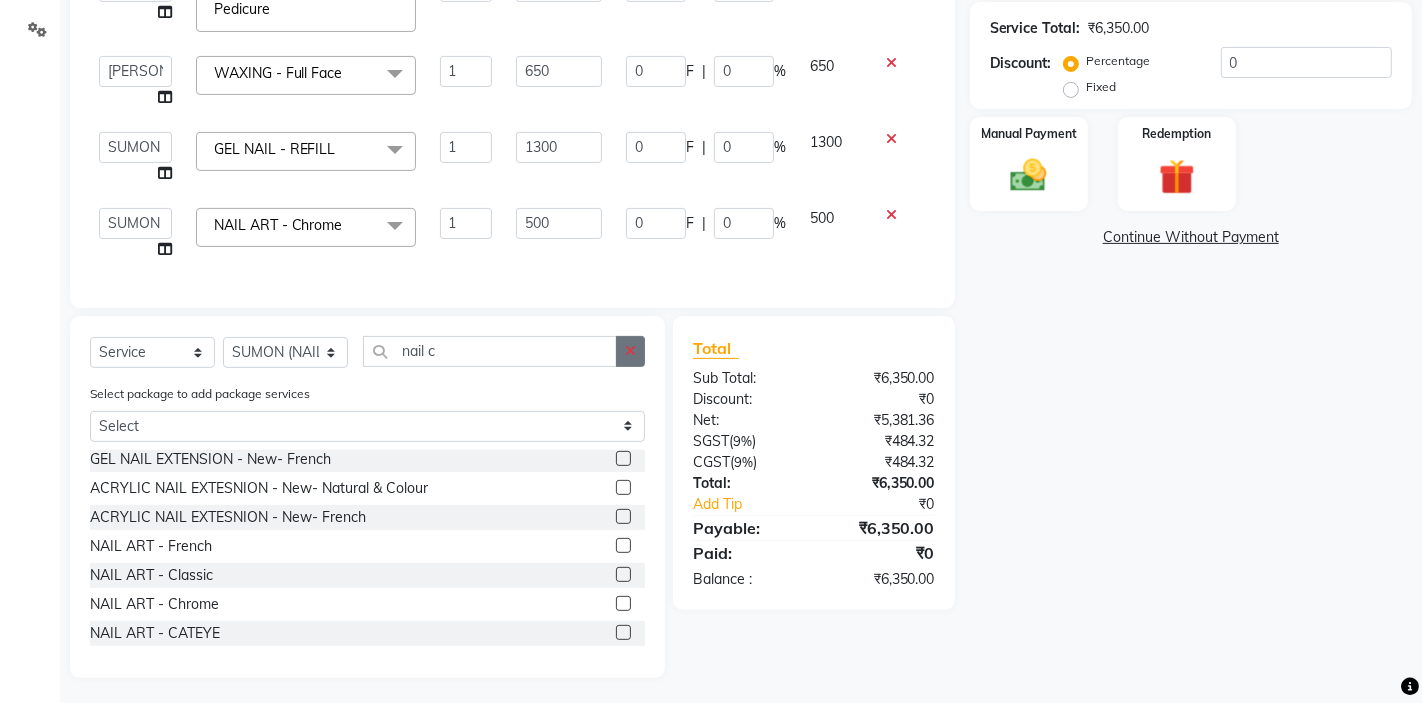 click 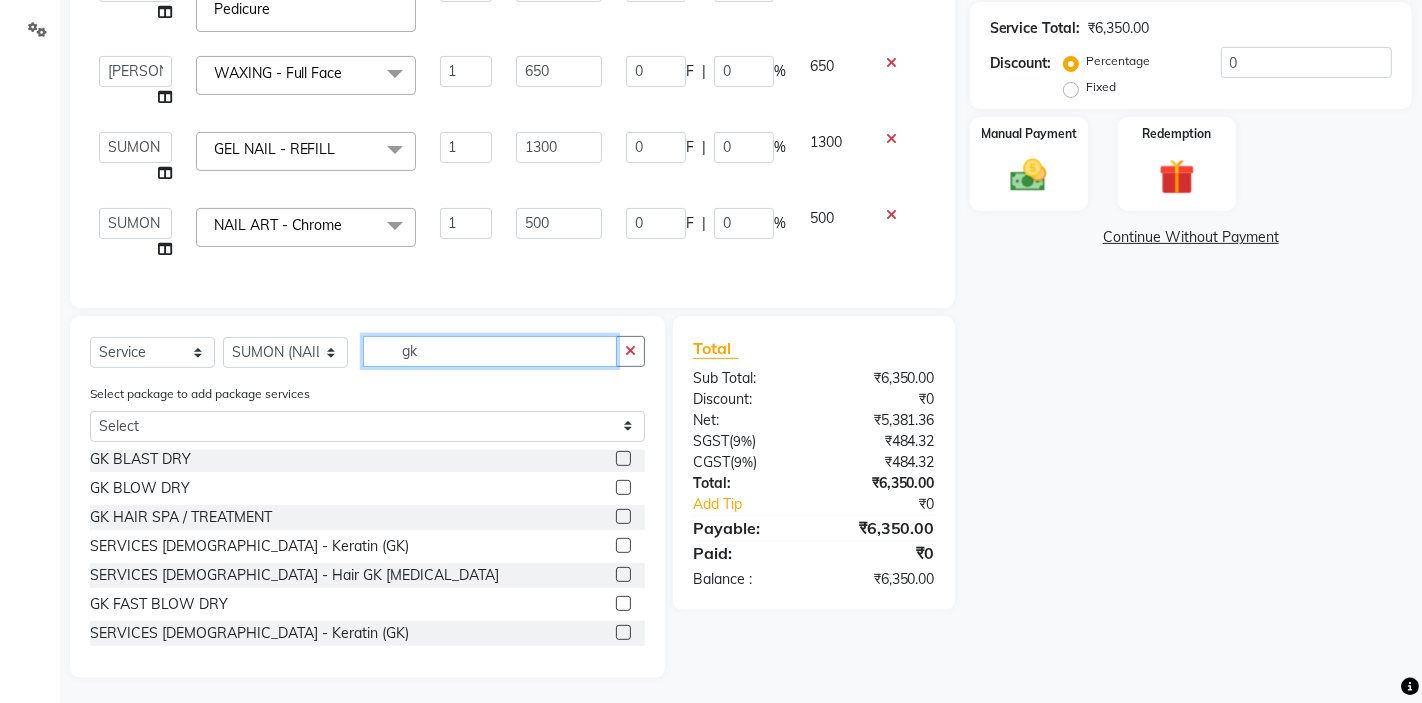 scroll, scrollTop: 0, scrollLeft: 0, axis: both 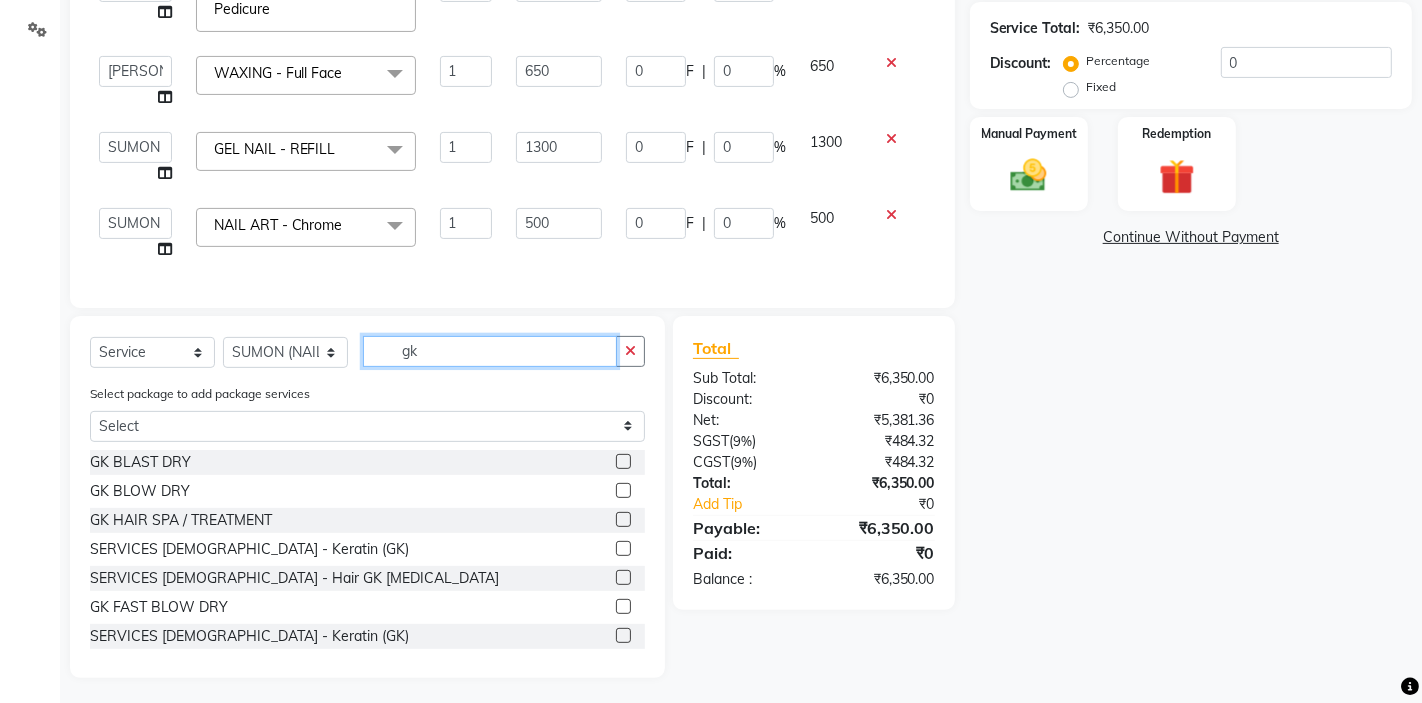 type on "gk" 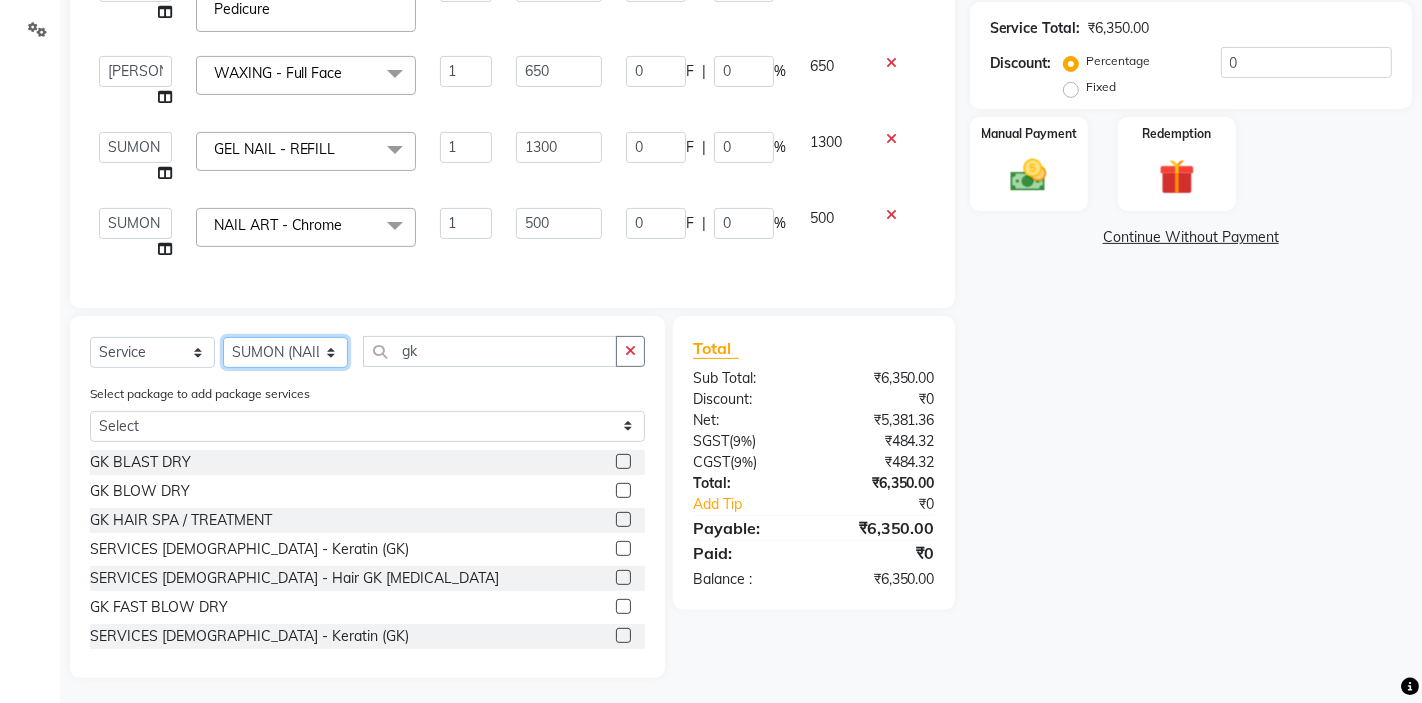 click on "Select Stylist AKTAR (level-1) ARZOO (level-2) BHARAT BUNNY (level-1) FAIZAL (level-2) [PERSON_NAME] [PERSON_NAME] (level-1) MANJAR (Level-2) [PERSON_NAME] (SKIN) POONAM PRIYA (PEDI) [PERSON_NAME] ROHIT  Salon82 saltlake SOMA [PERSON_NAME] (PEDI) [PERSON_NAME] (SKIN) SUMON (NAILS)" 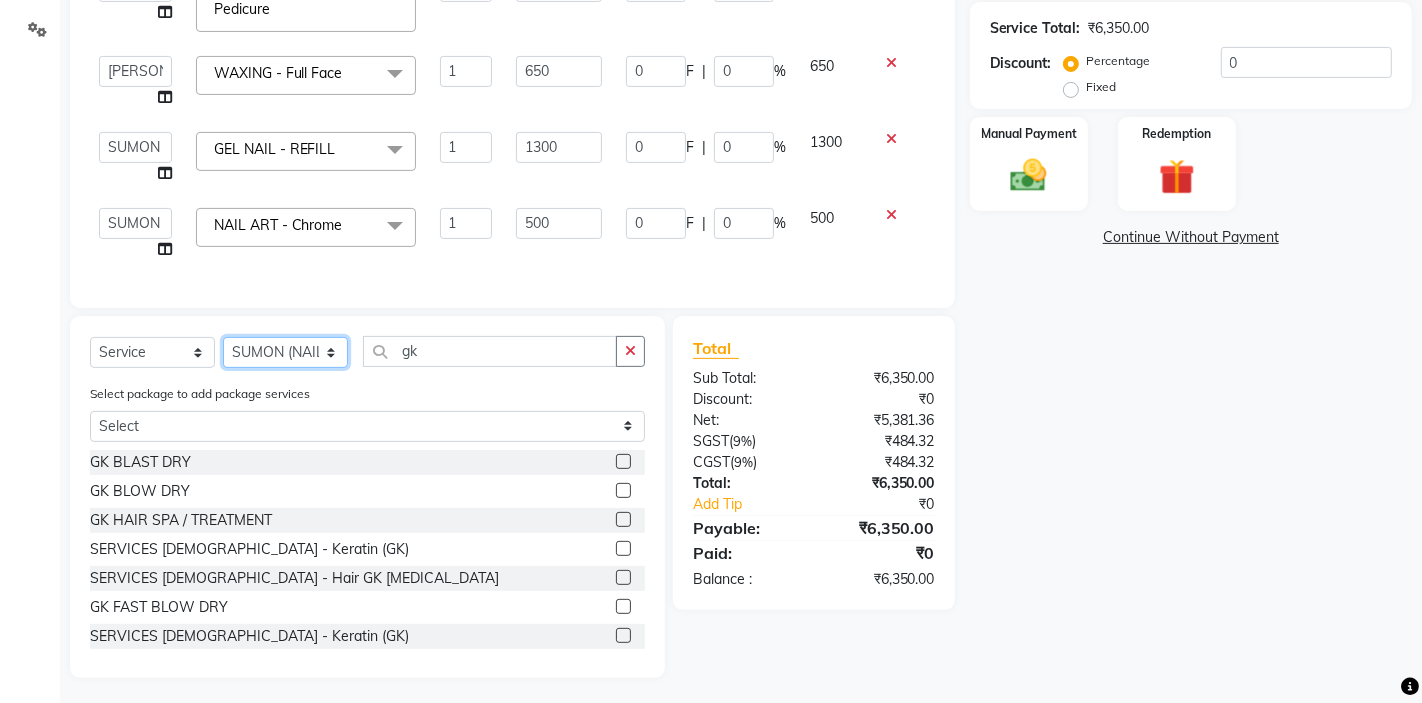 select on "67954" 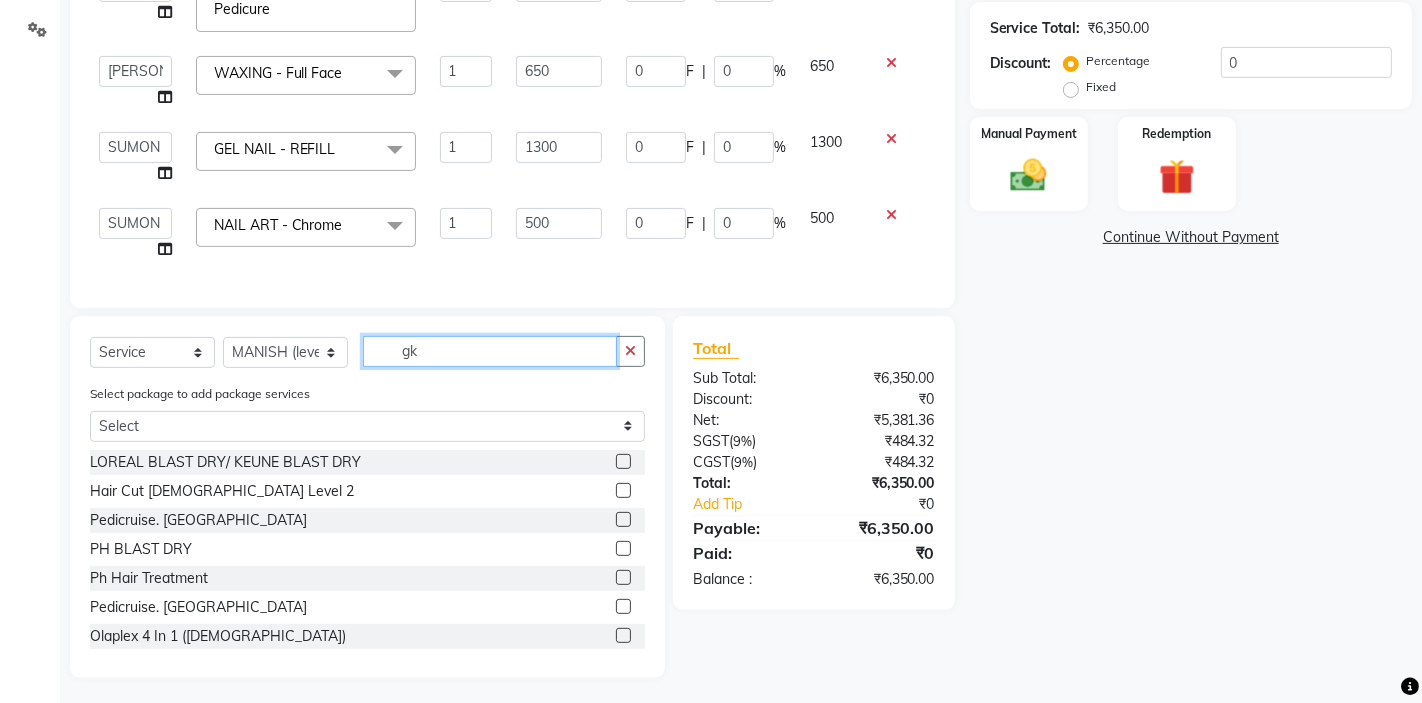 click on "gk" 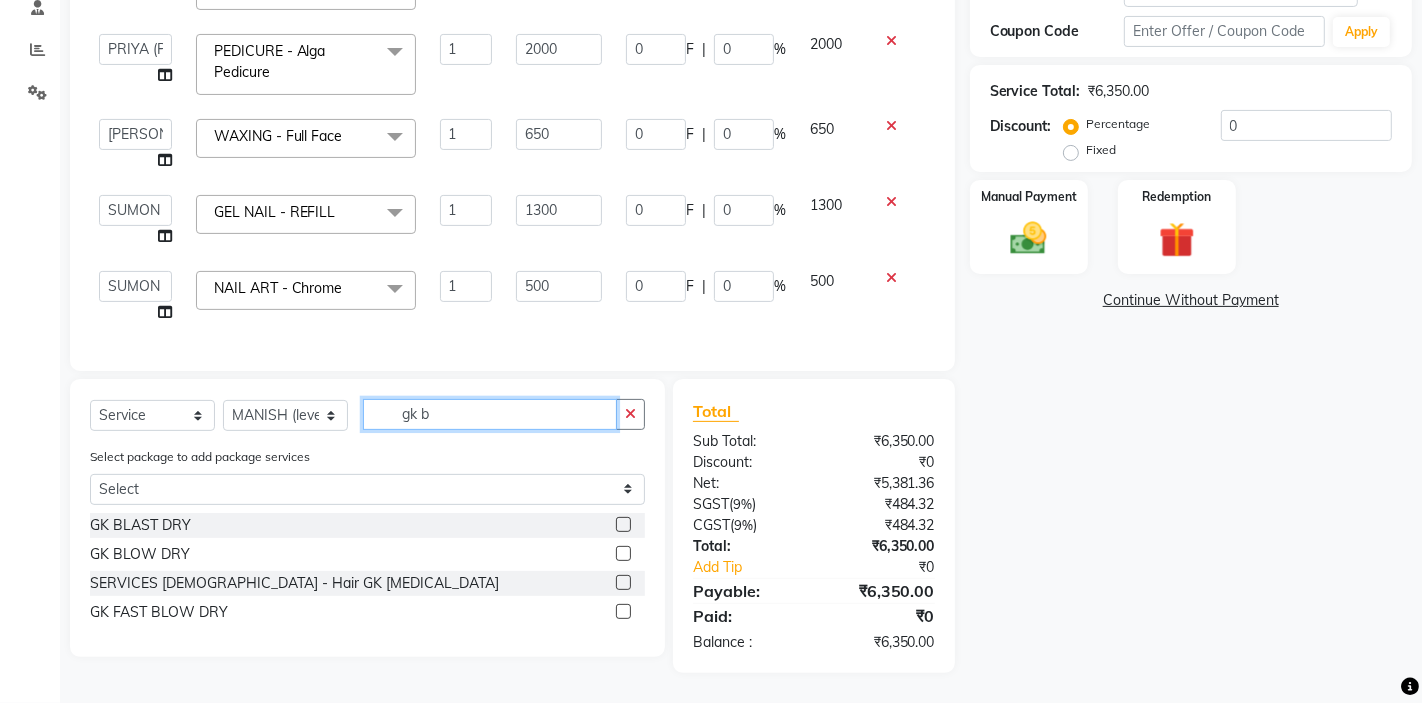 scroll, scrollTop: 393, scrollLeft: 0, axis: vertical 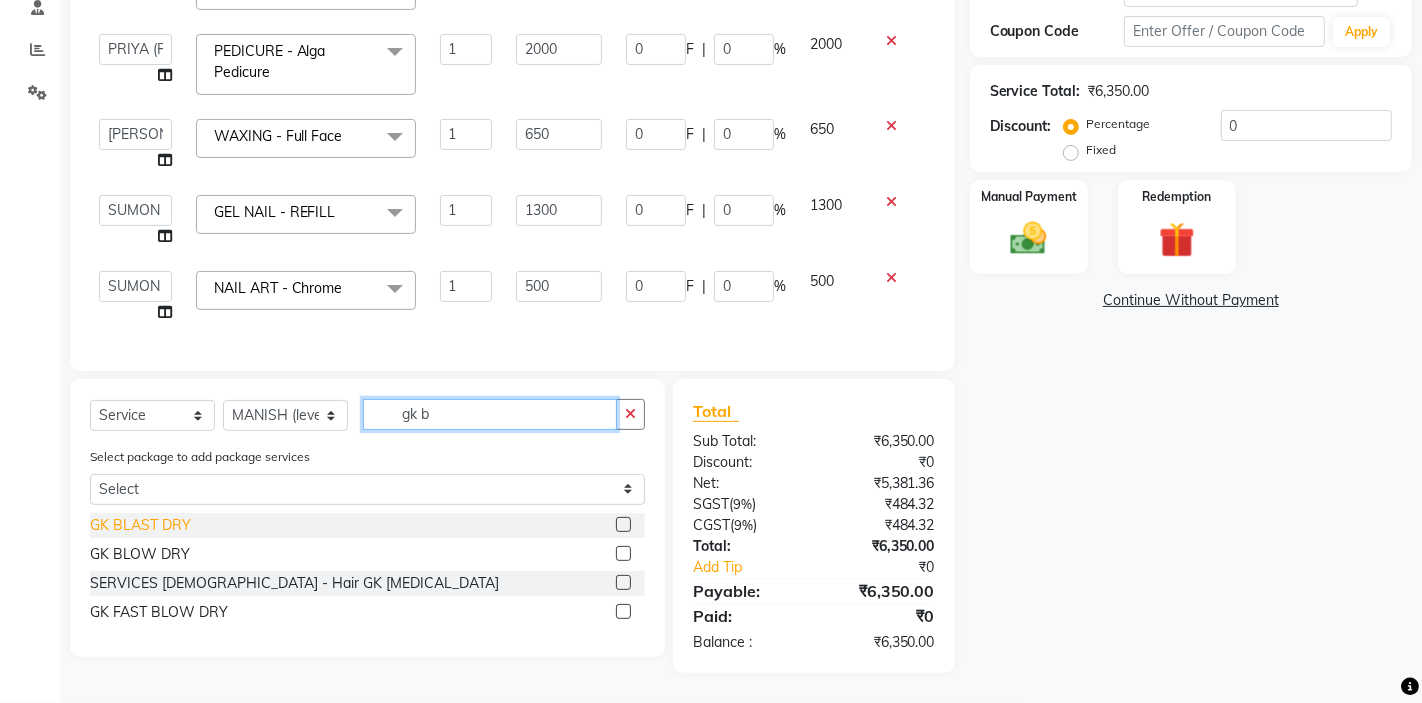 type on "gk b" 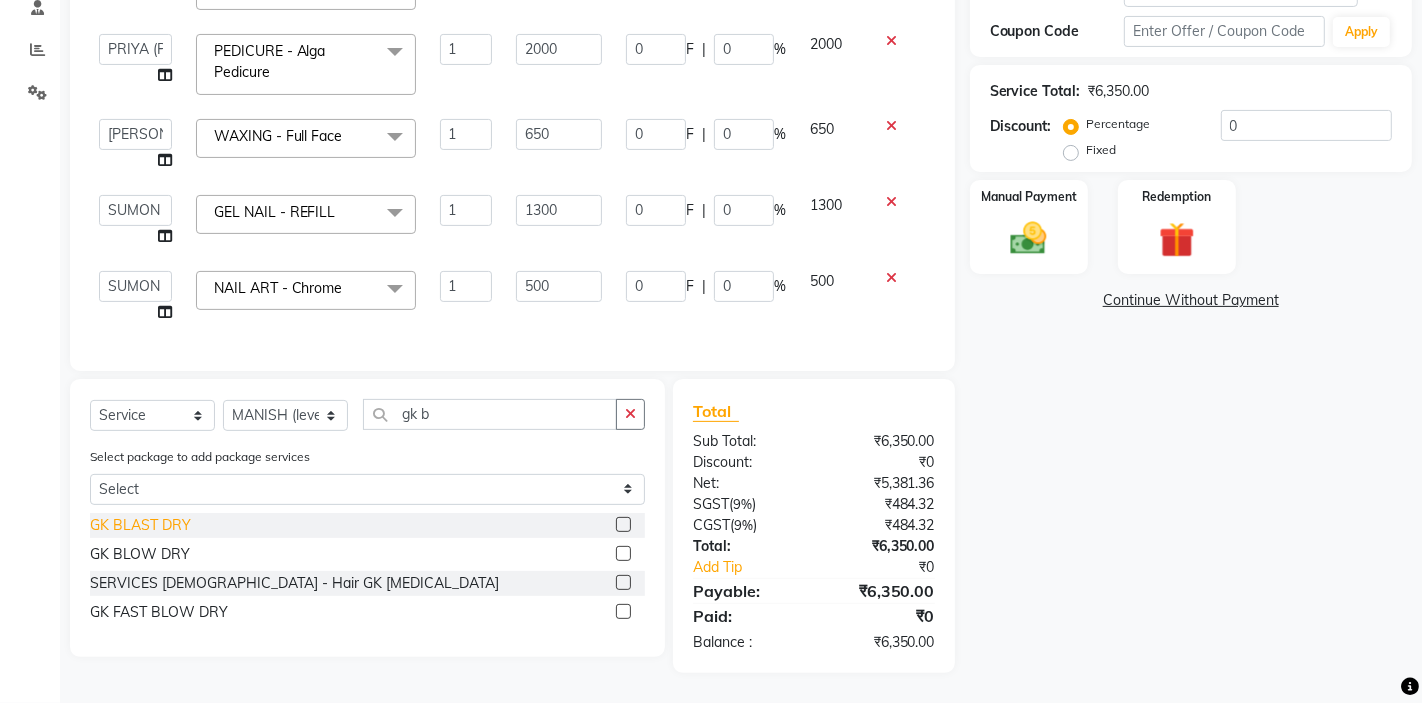 click on "GK BLAST DRY" 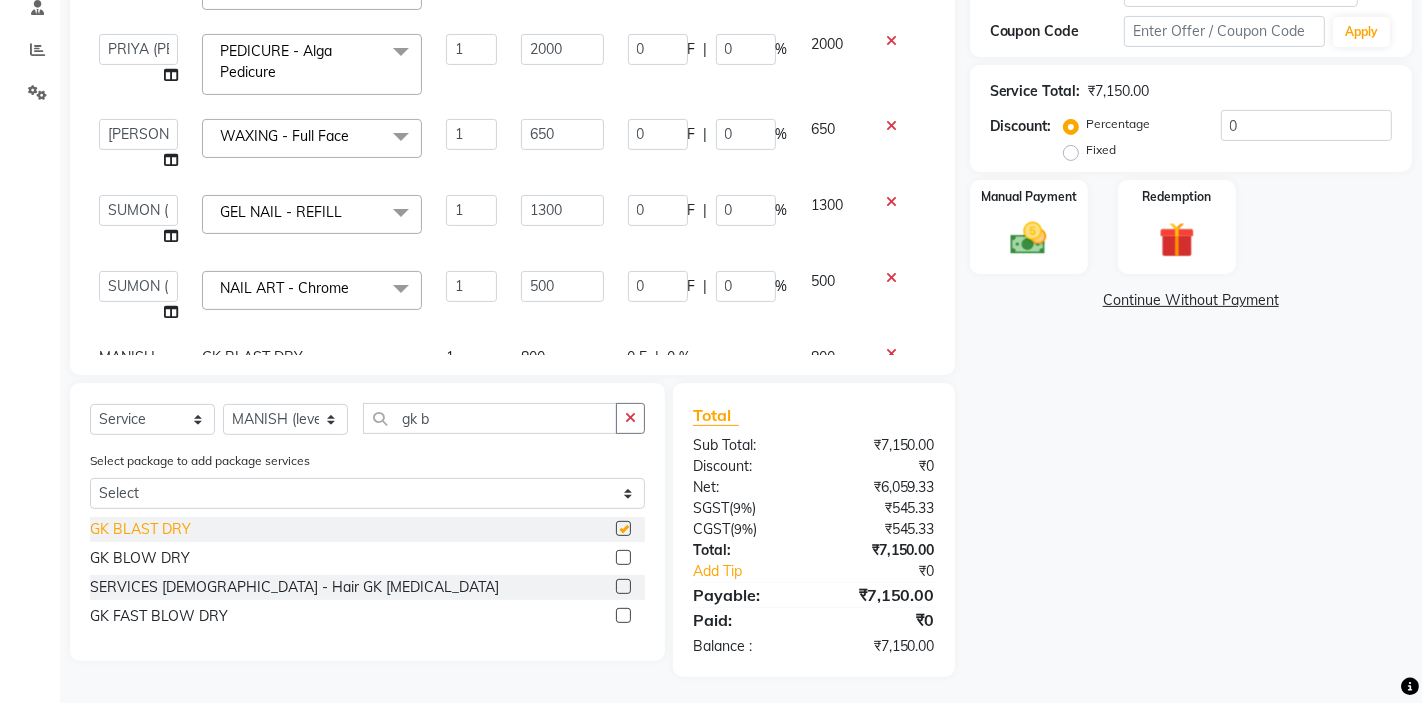 checkbox on "false" 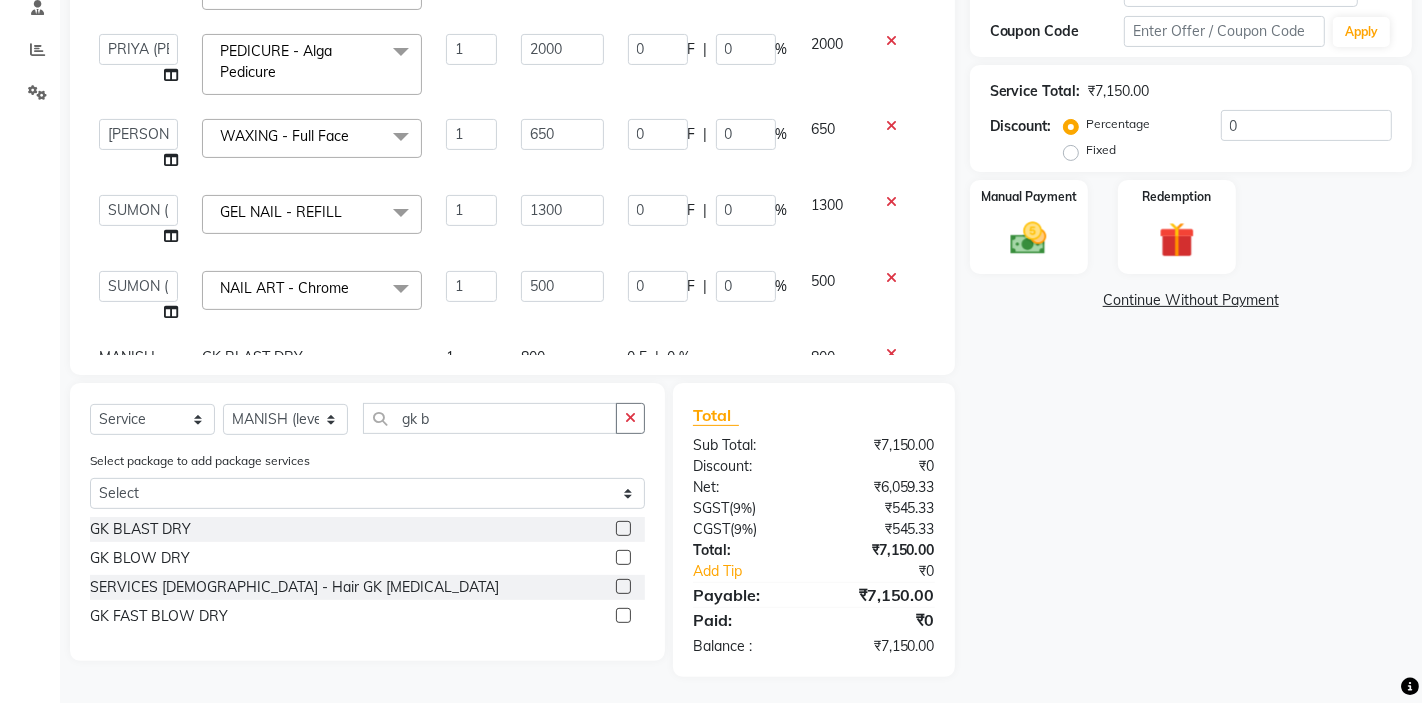scroll, scrollTop: 62, scrollLeft: 3, axis: both 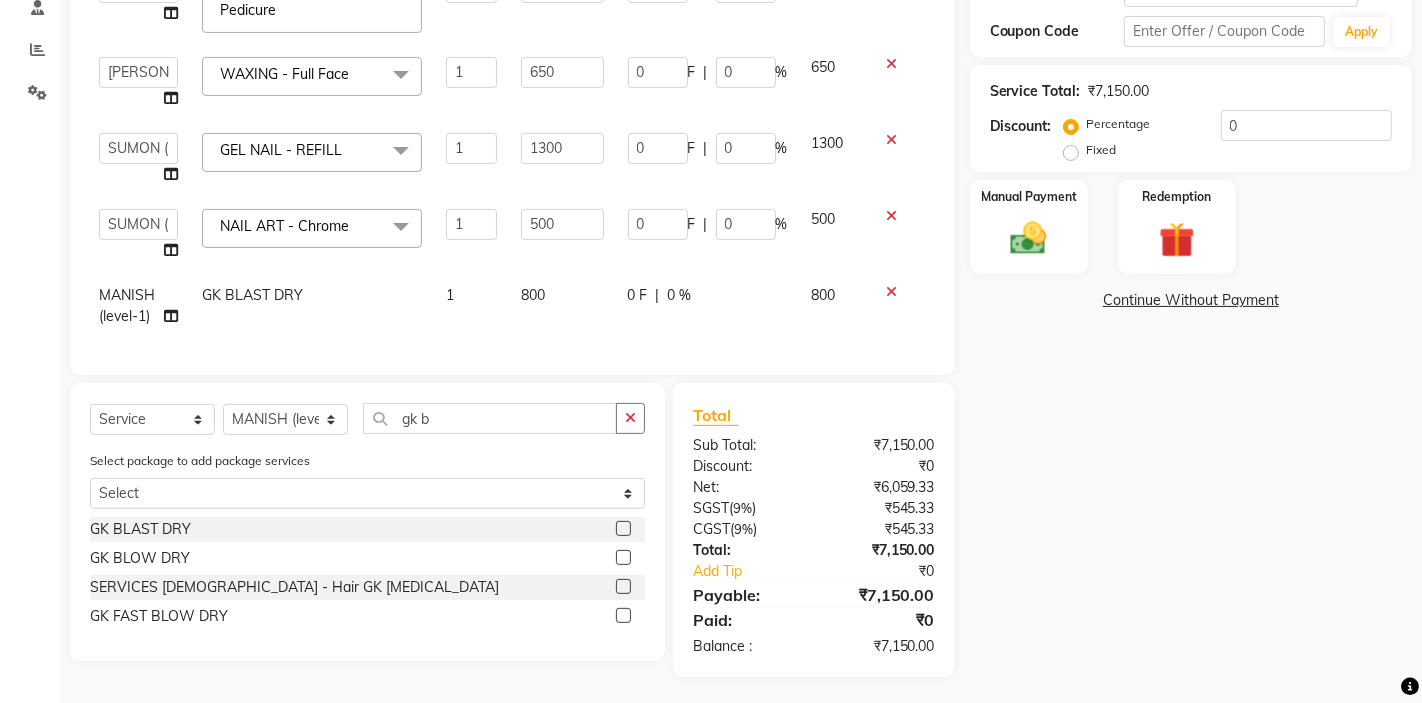 click on "800" 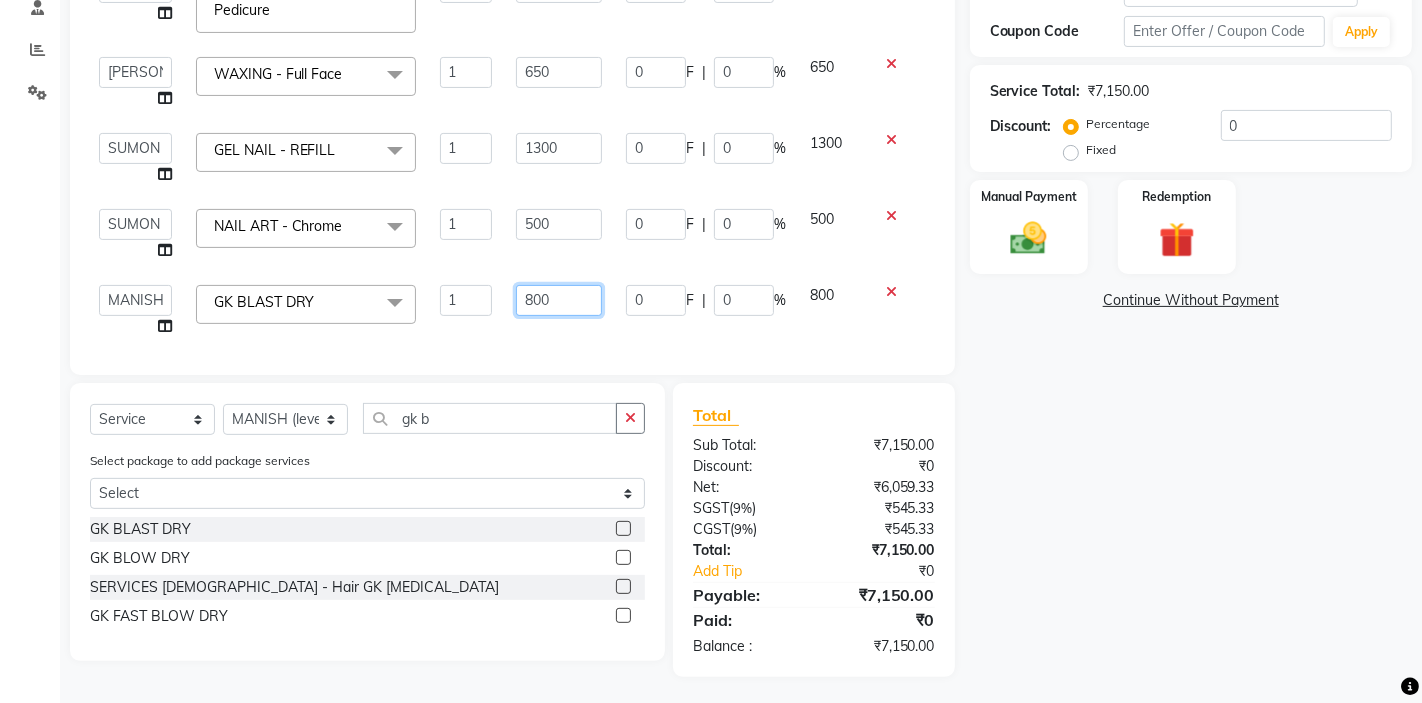 click on "800" 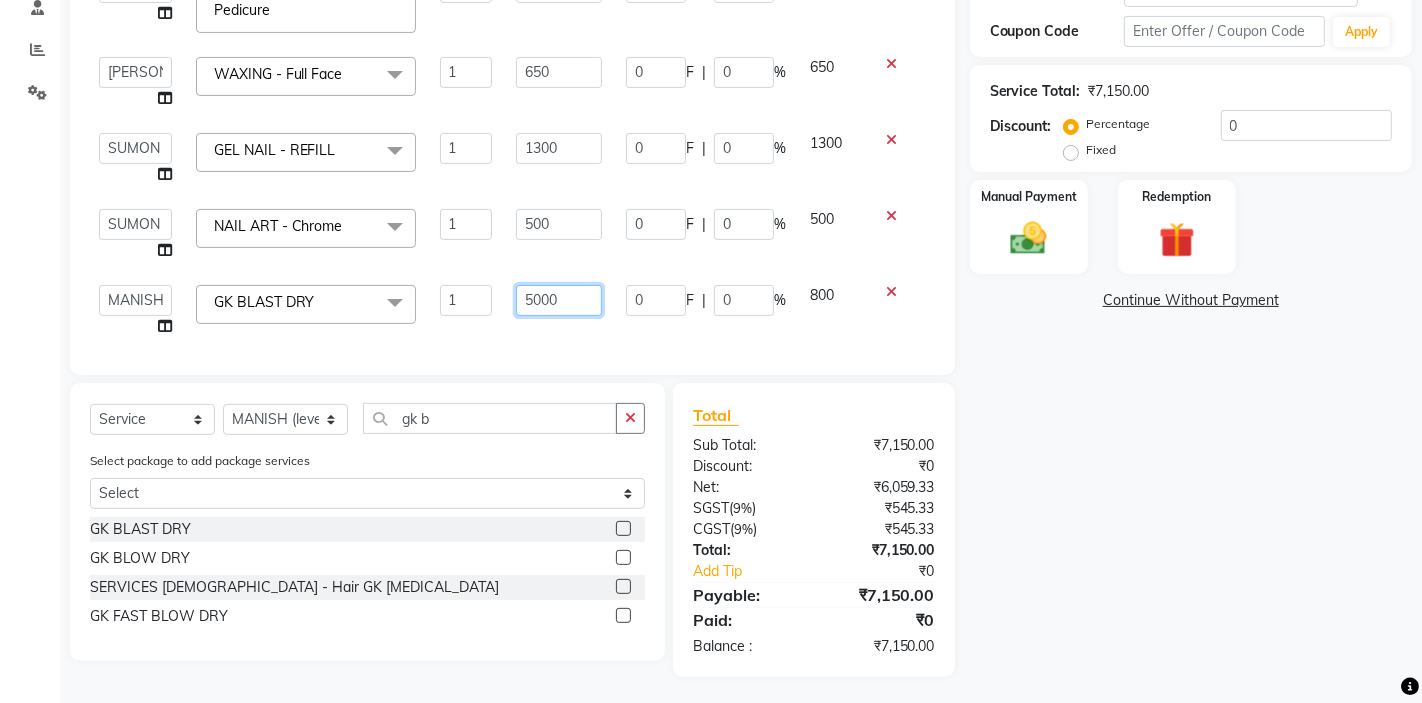 type on "500" 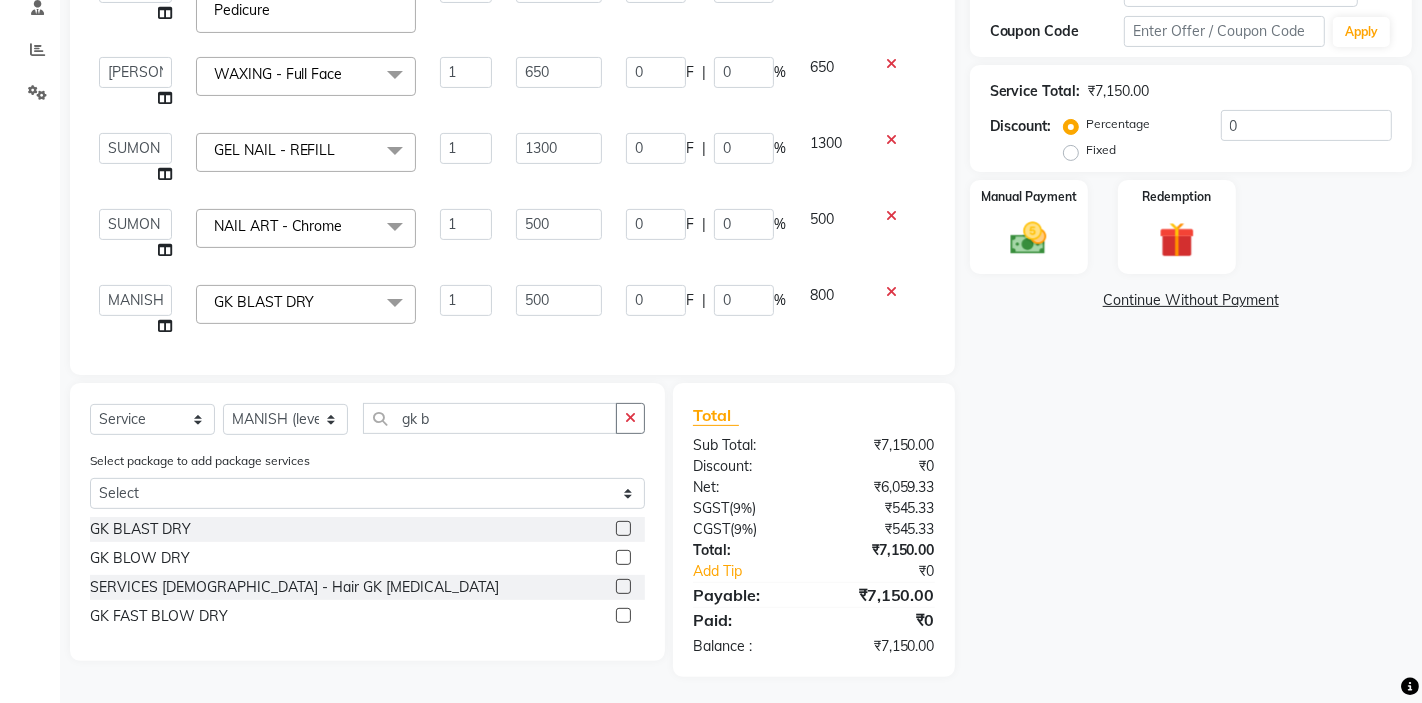 click on "500" 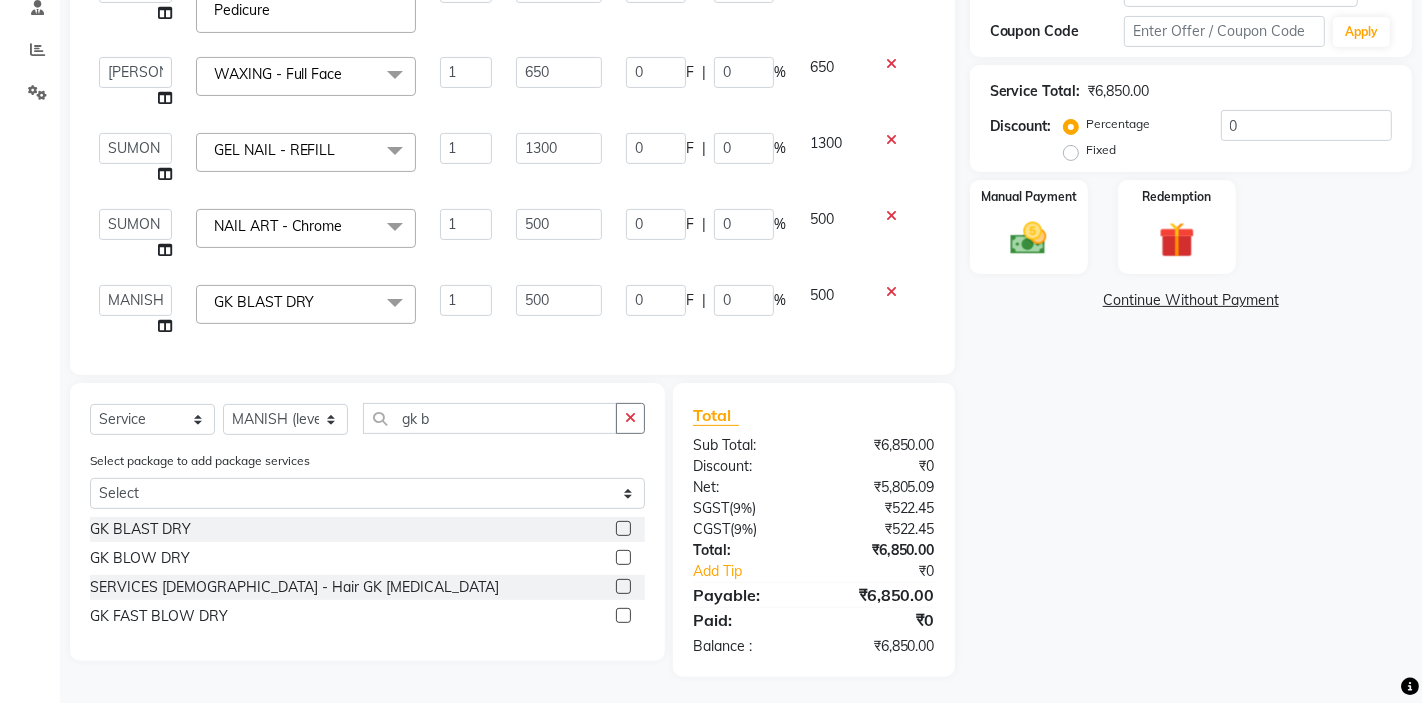 scroll, scrollTop: 0, scrollLeft: 3, axis: horizontal 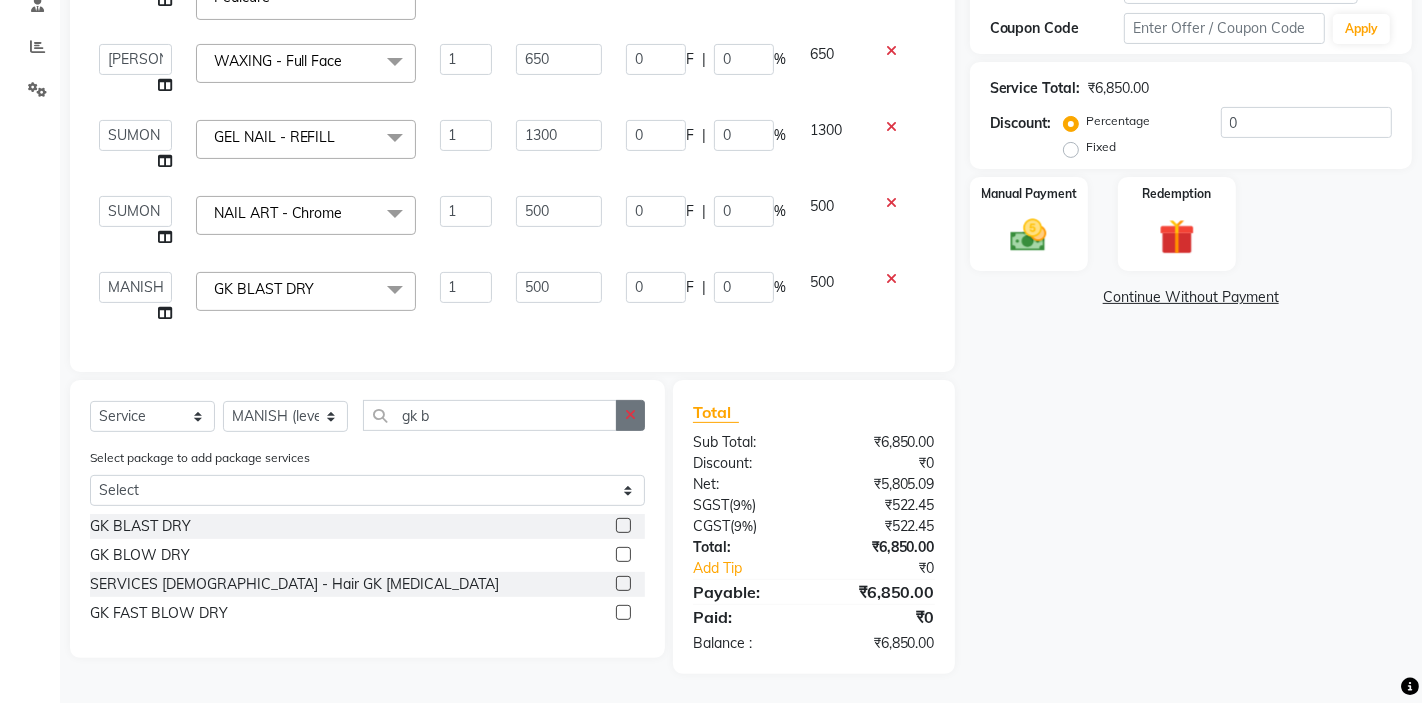 click 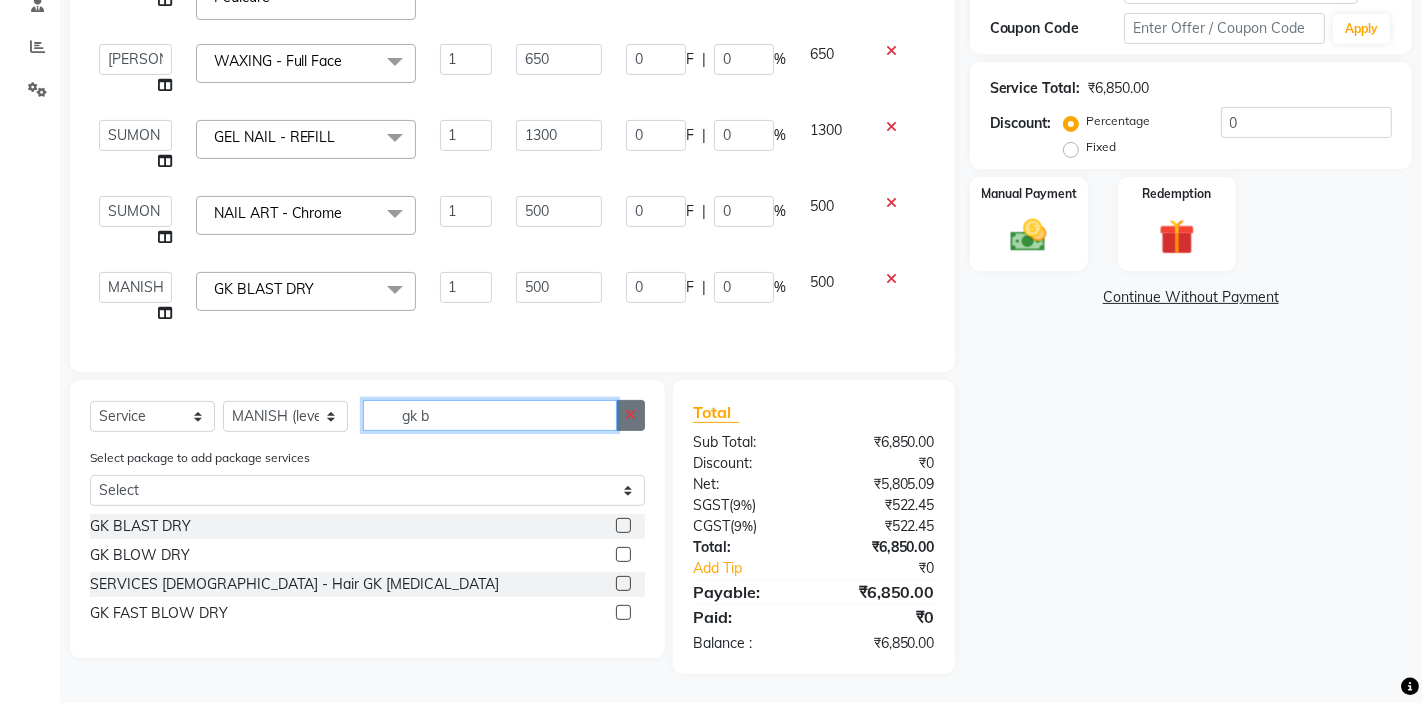 type 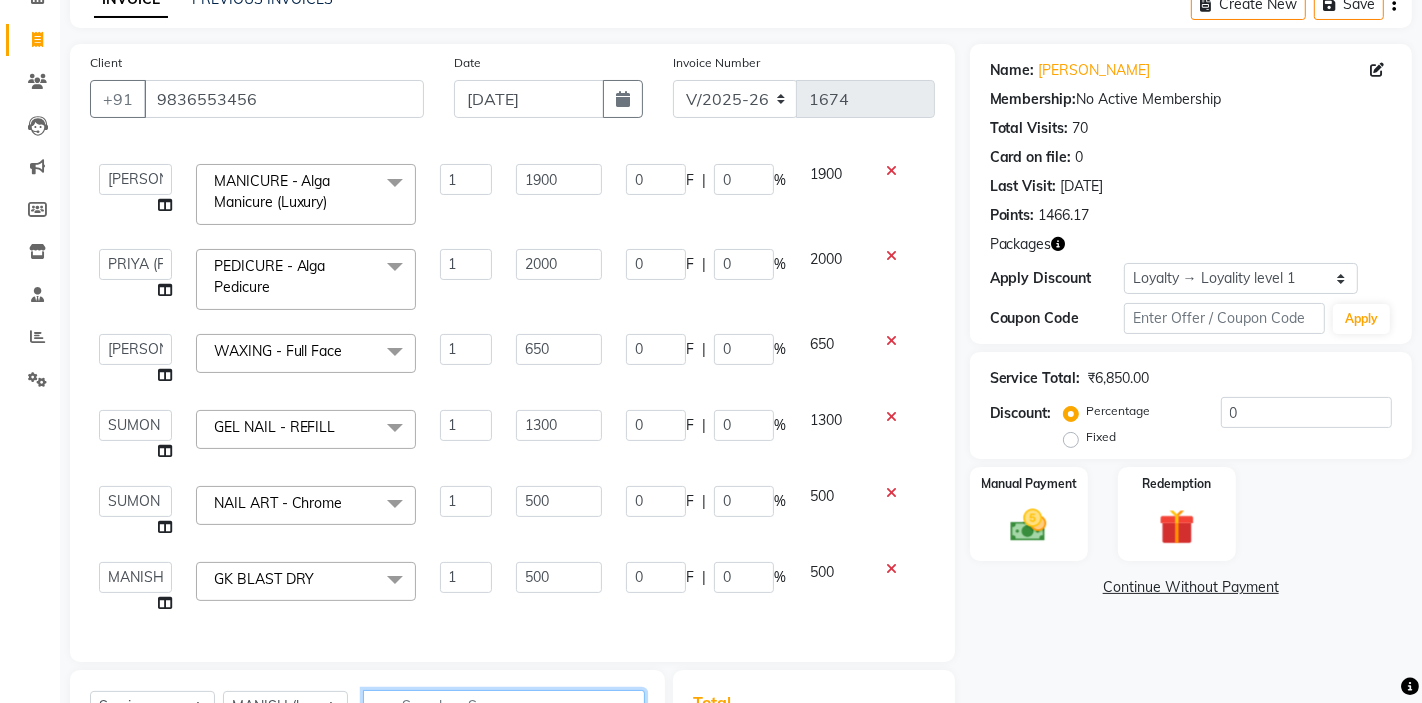 scroll, scrollTop: 105, scrollLeft: 0, axis: vertical 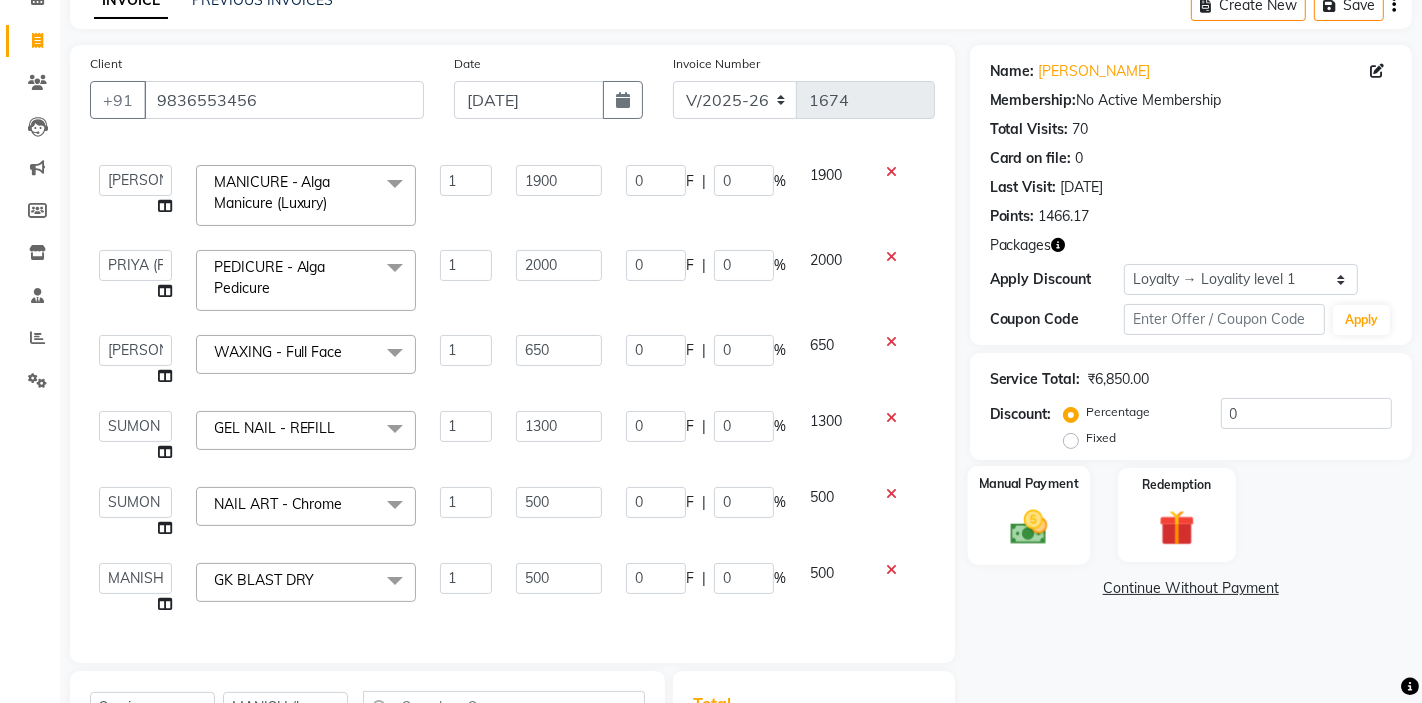 click 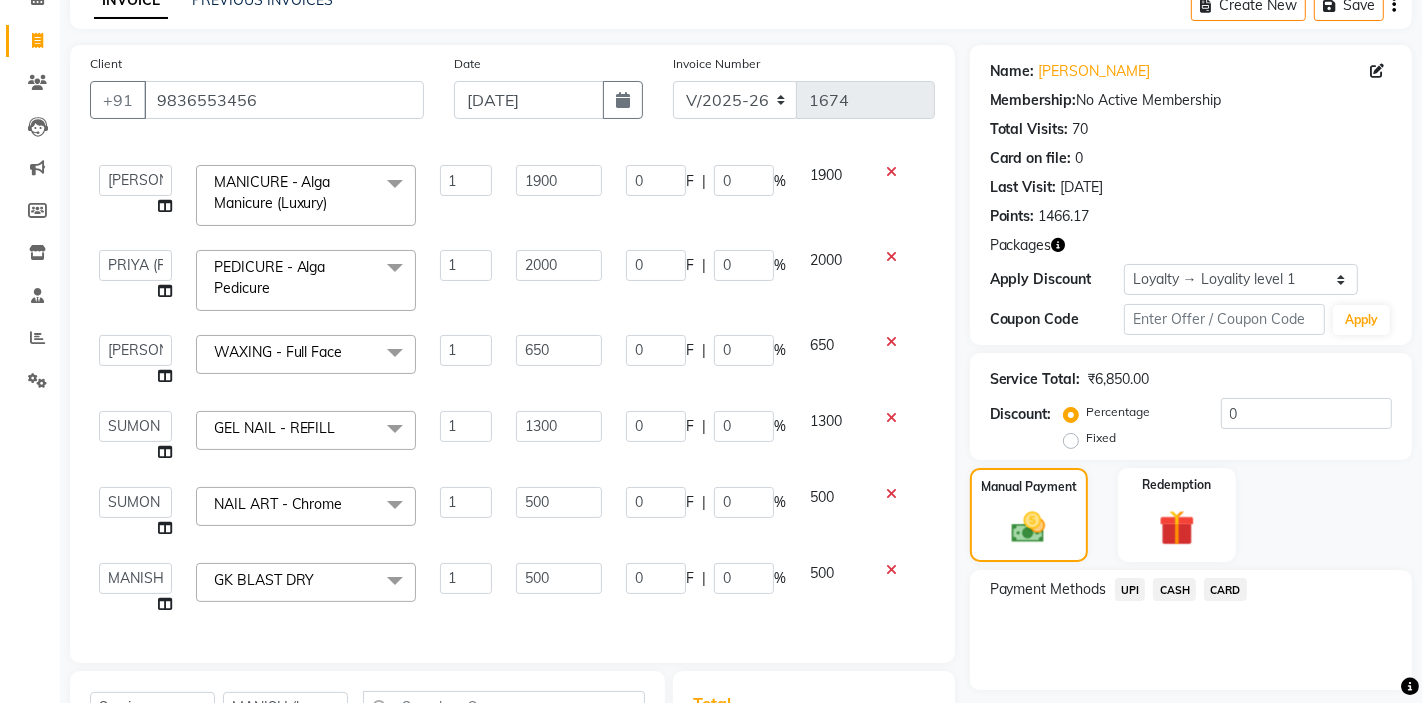 click on "CASH" 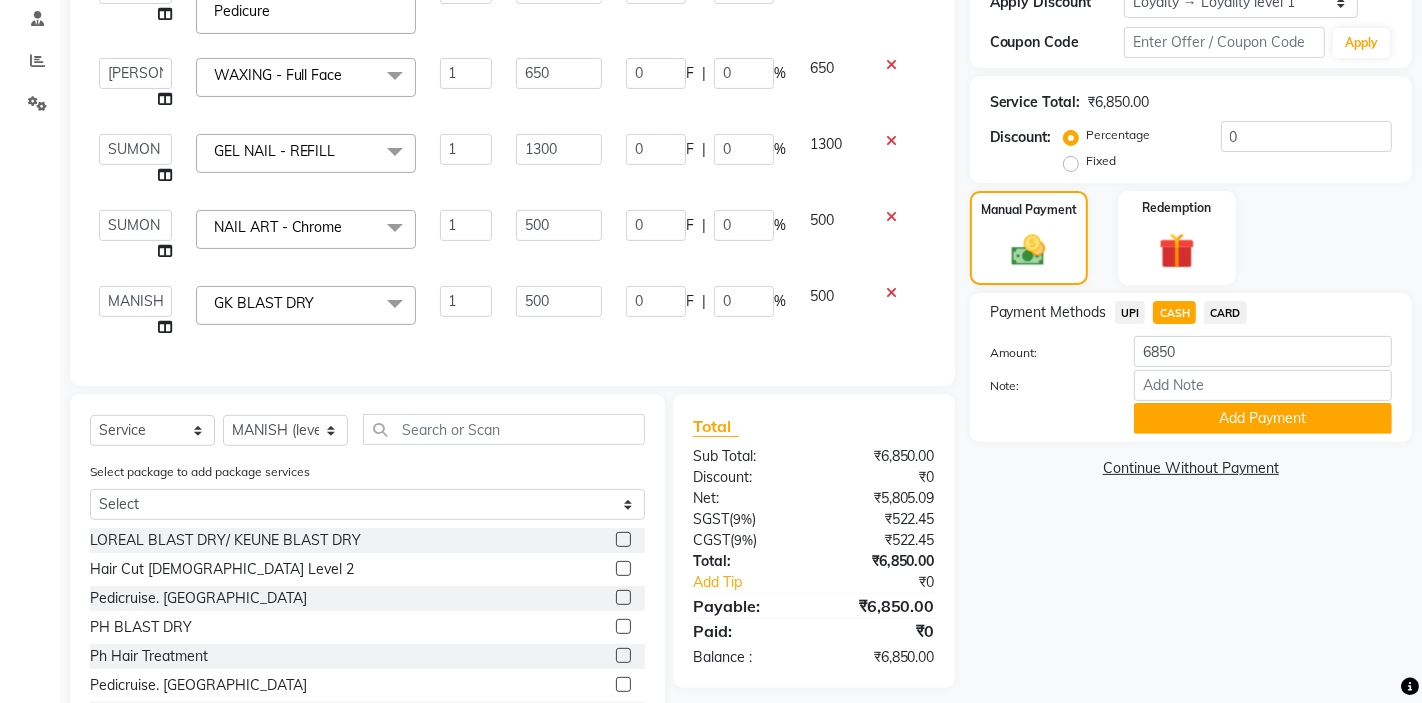 scroll, scrollTop: 394, scrollLeft: 0, axis: vertical 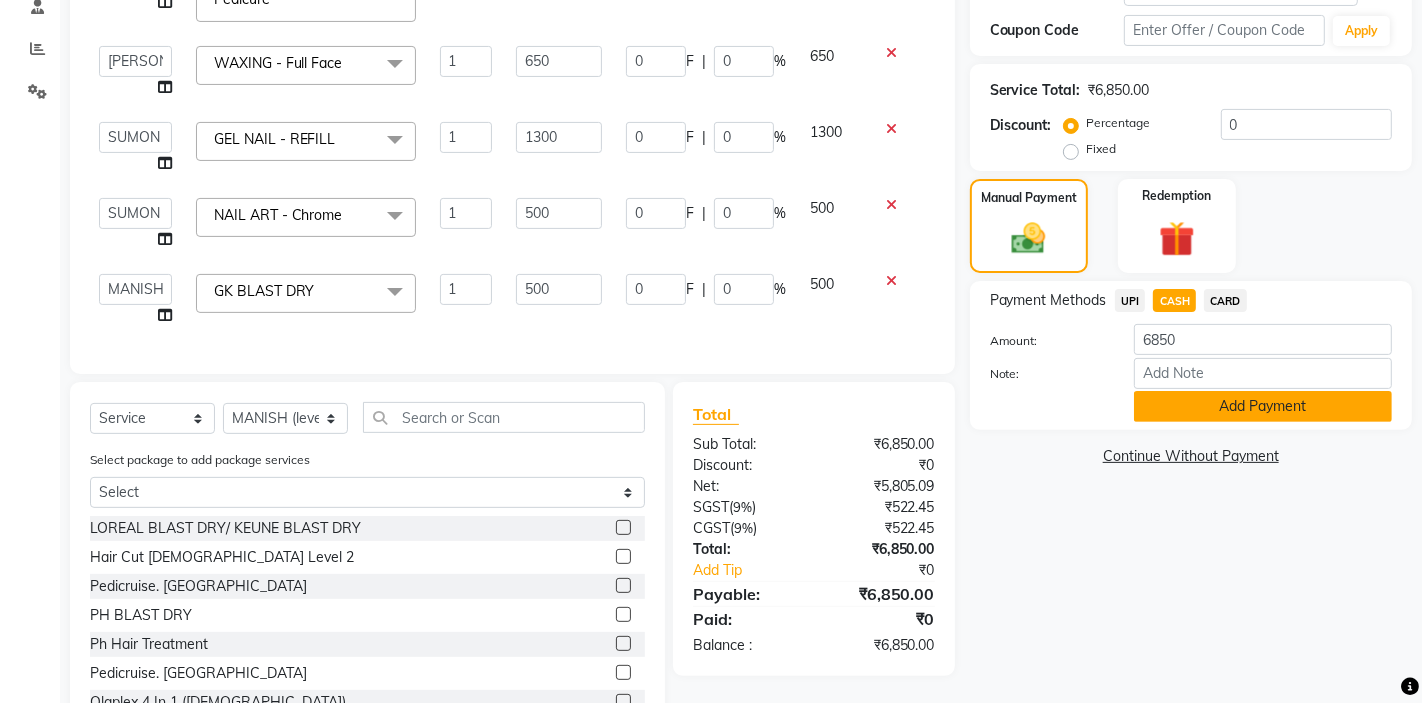 click on "Add Payment" 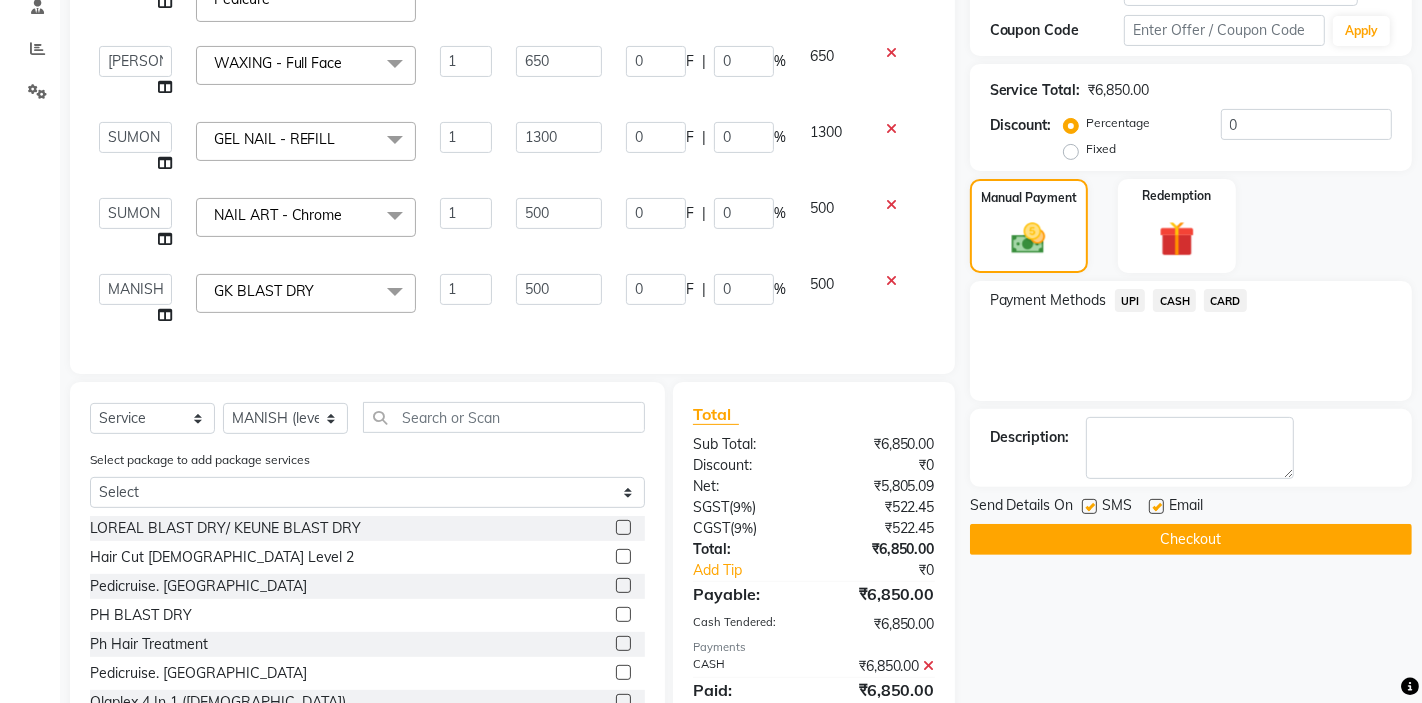 scroll, scrollTop: 522, scrollLeft: 0, axis: vertical 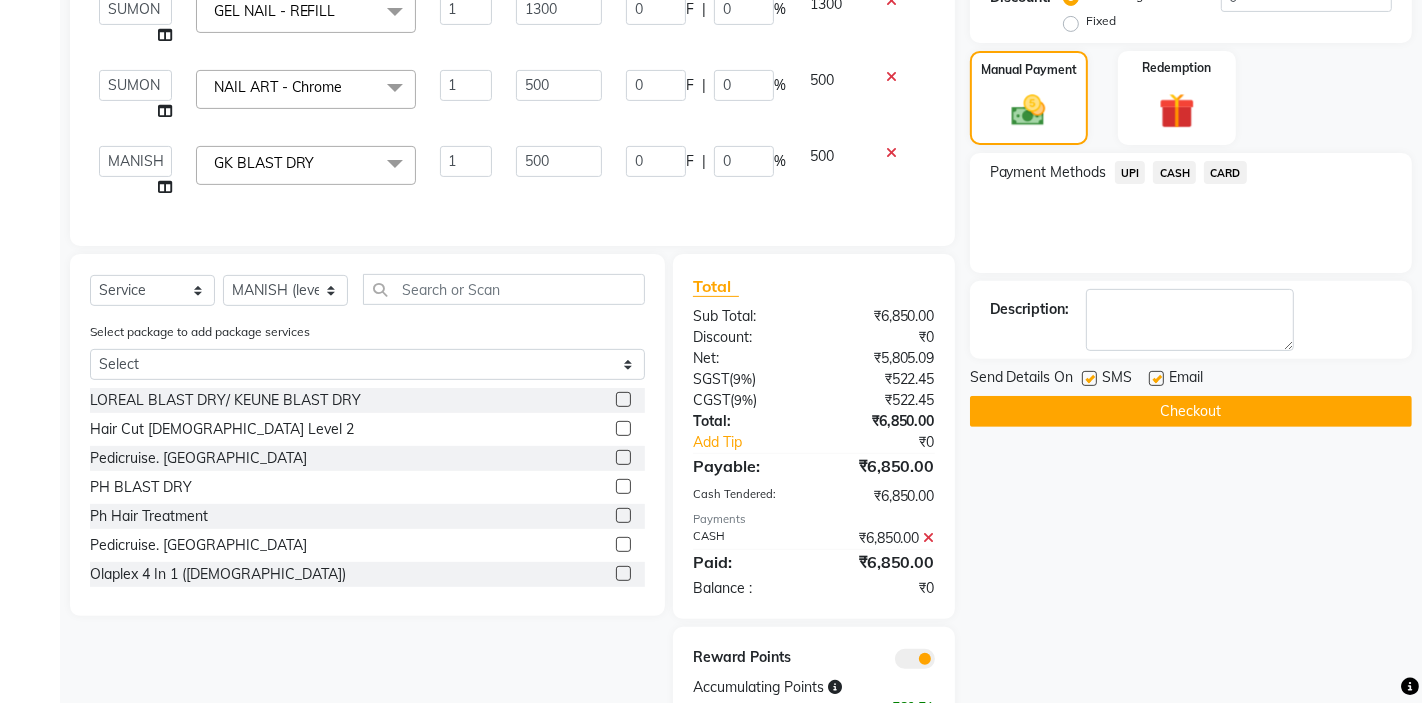 click on "Checkout" 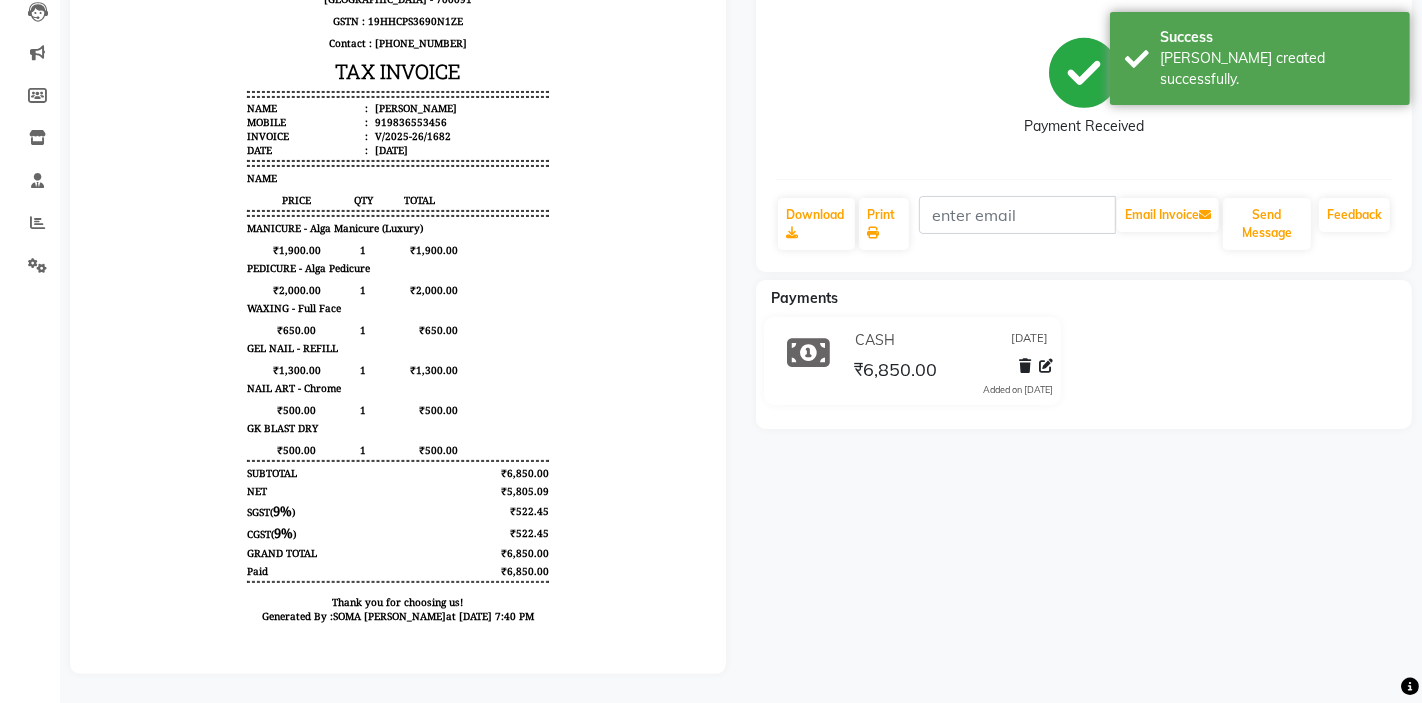 scroll, scrollTop: 0, scrollLeft: 0, axis: both 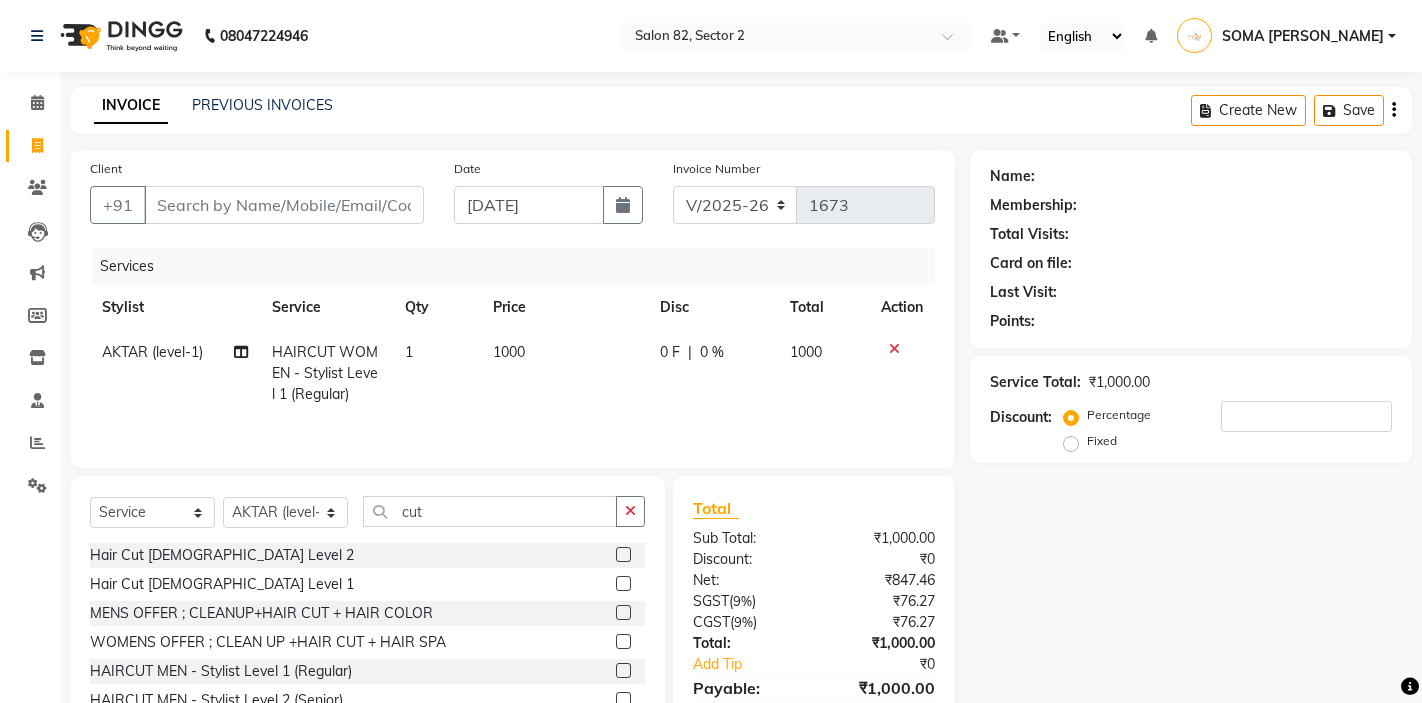 select on "5194" 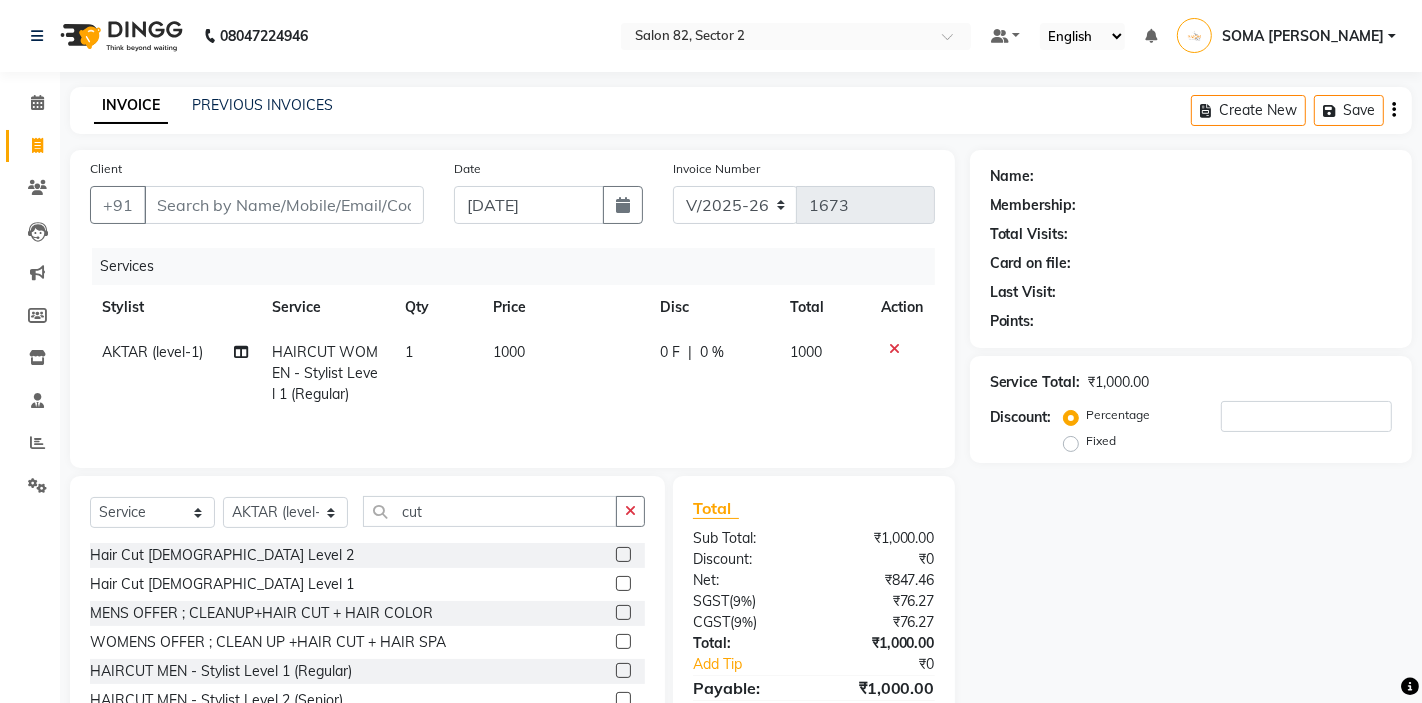 scroll, scrollTop: 118, scrollLeft: 0, axis: vertical 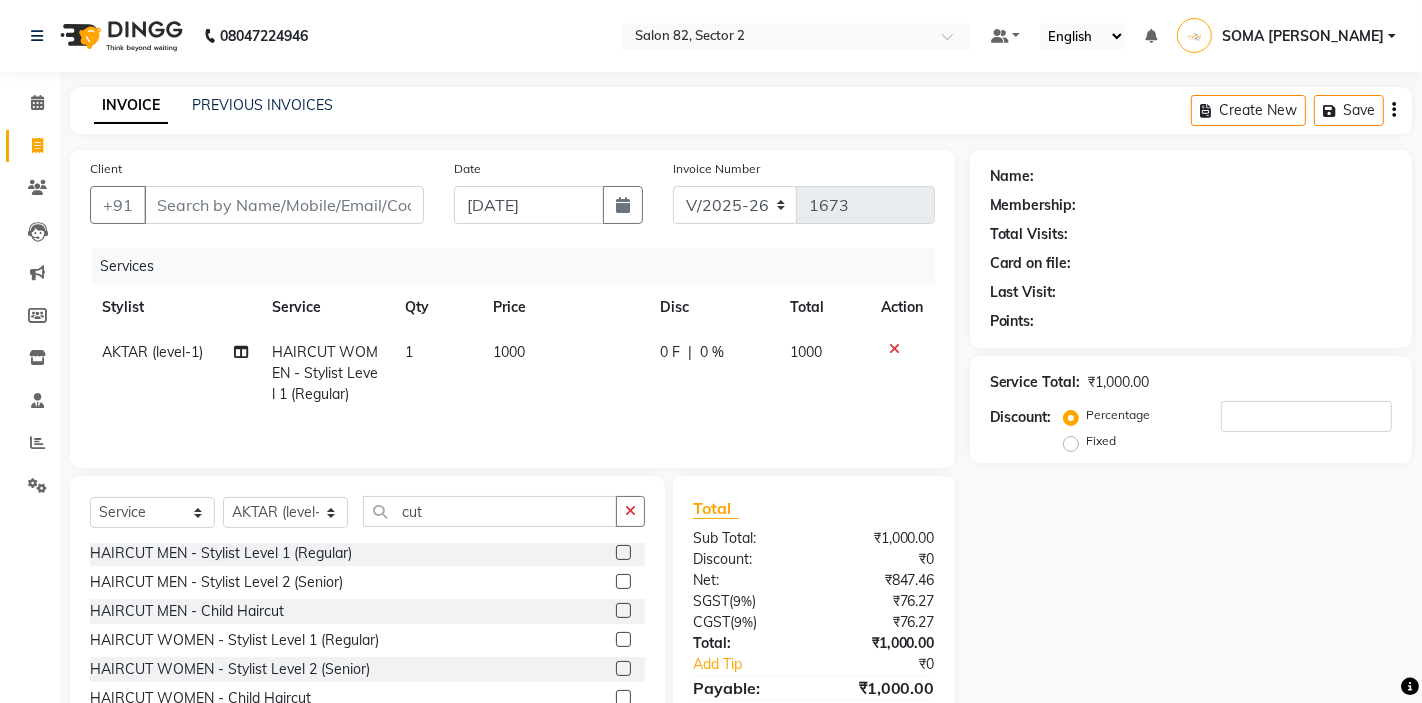 click on "Client" at bounding box center [284, 205] 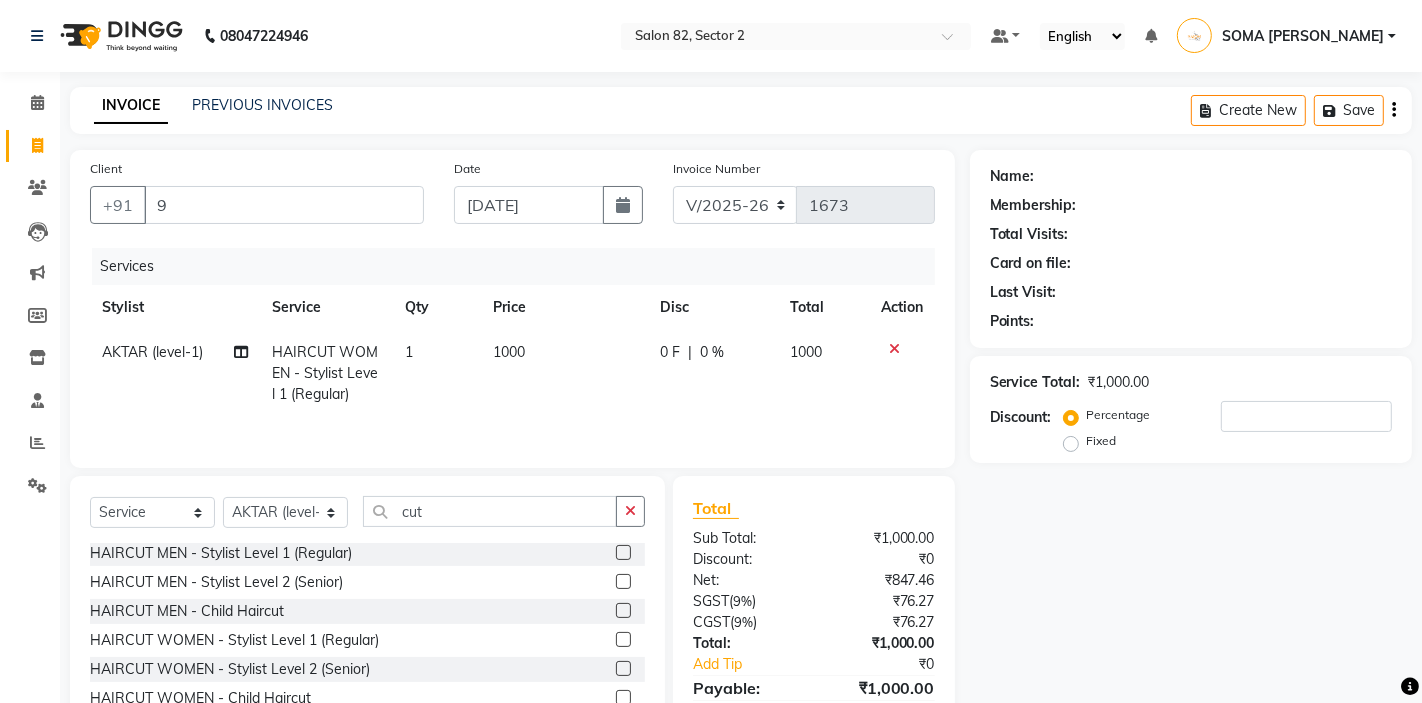 type on "0" 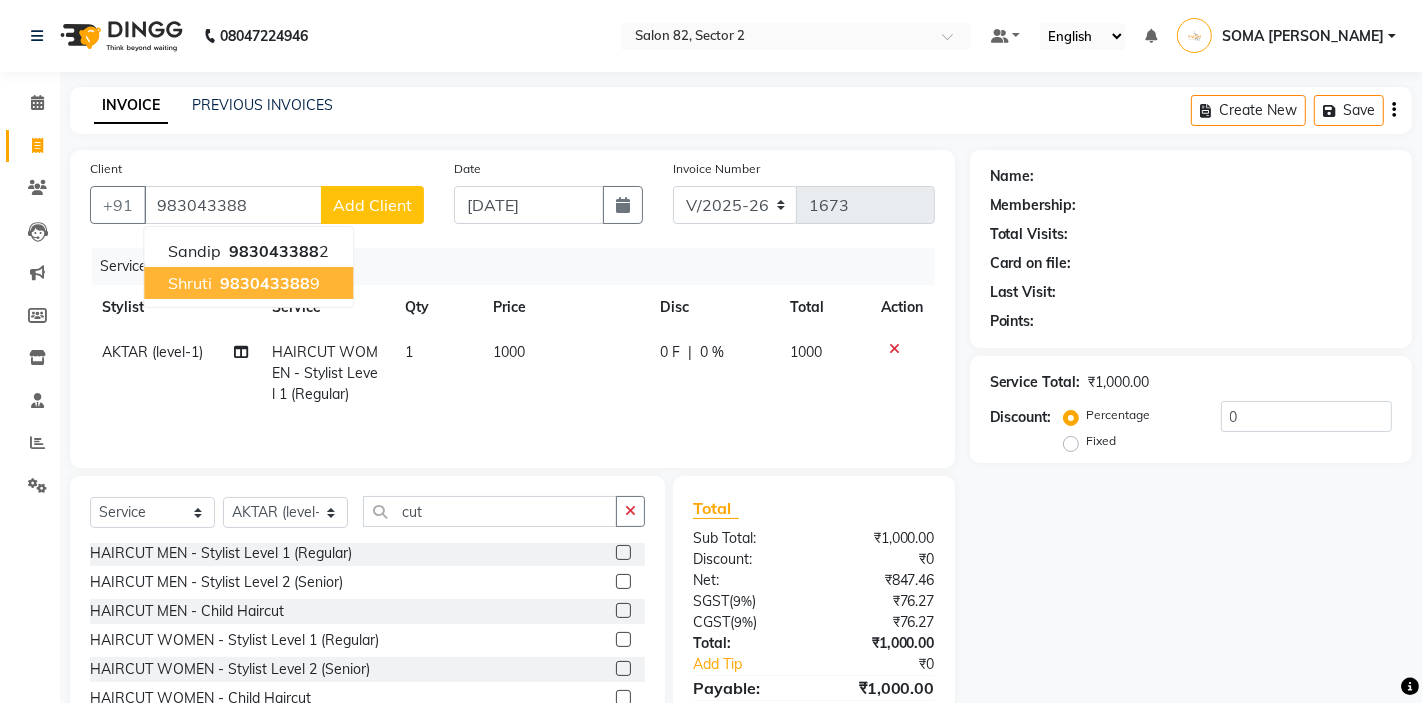 click on "983043388" at bounding box center [265, 283] 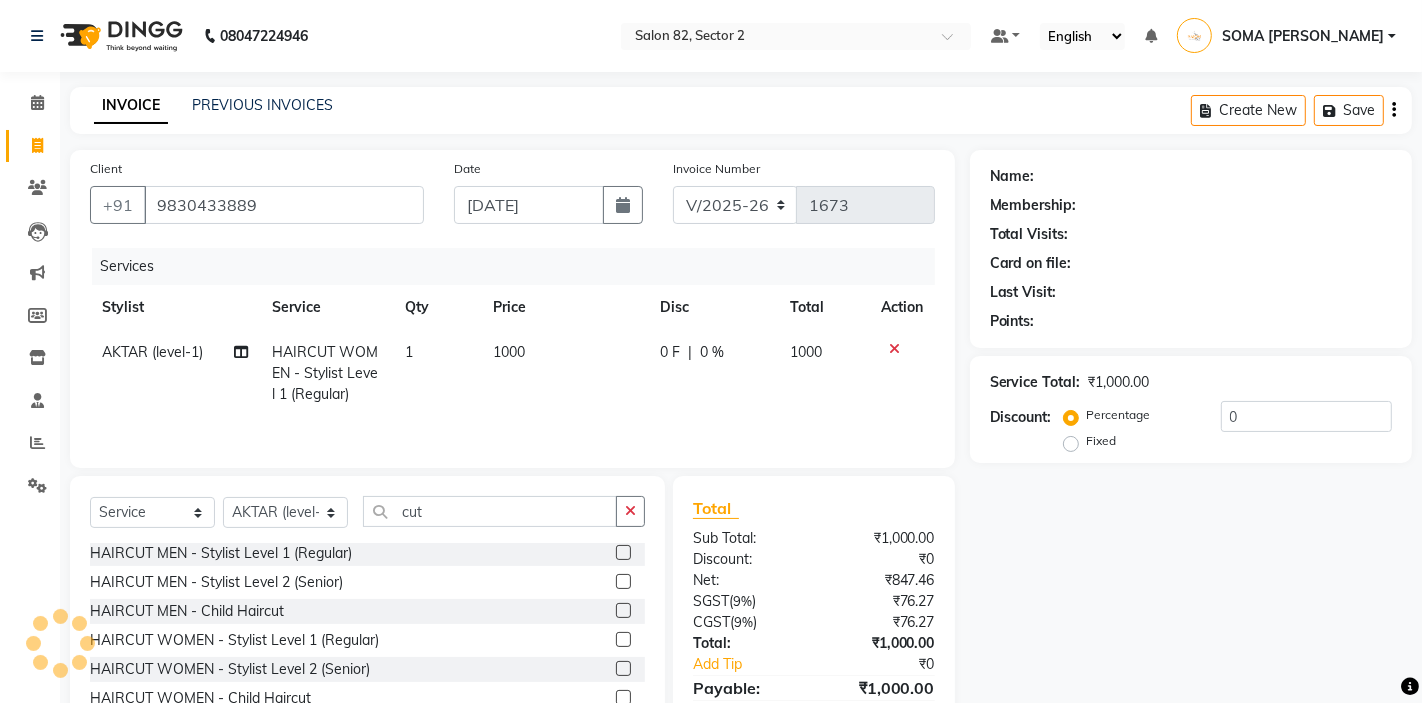 type on "9830433889" 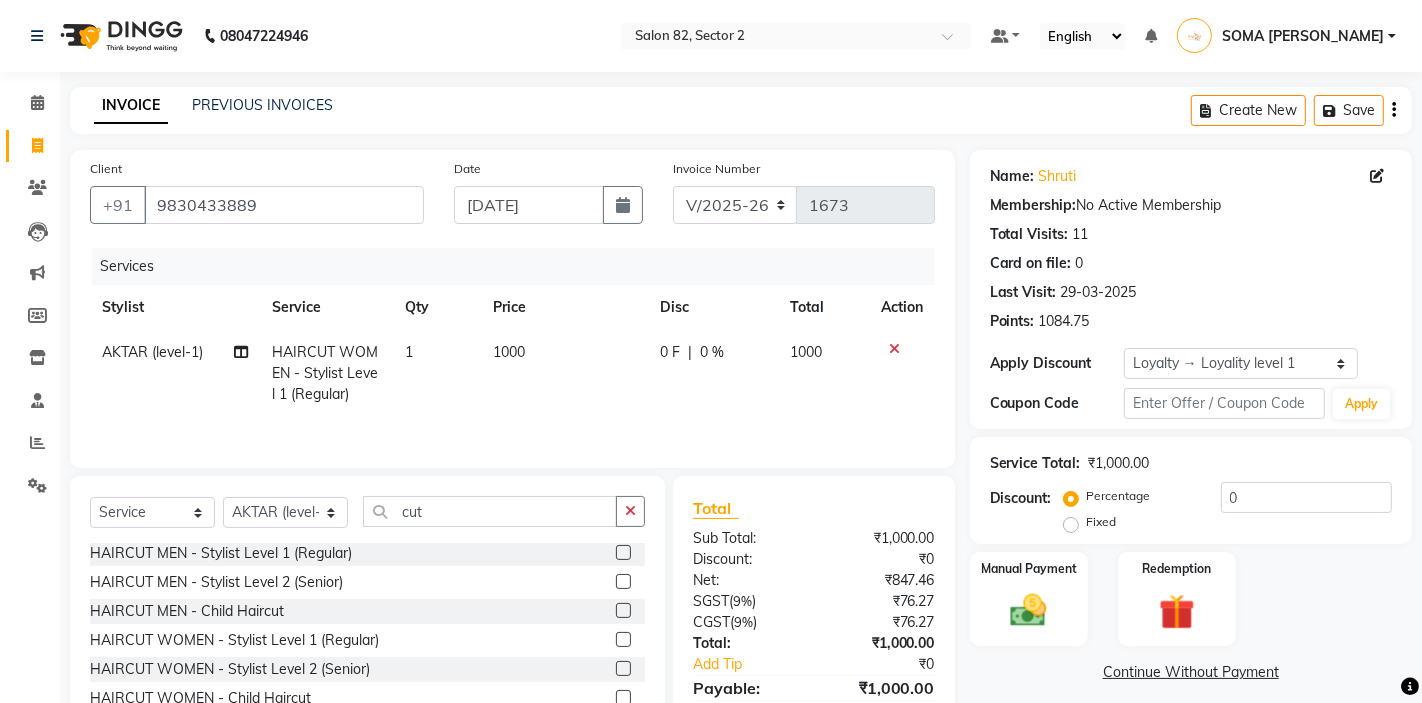scroll, scrollTop: 97, scrollLeft: 0, axis: vertical 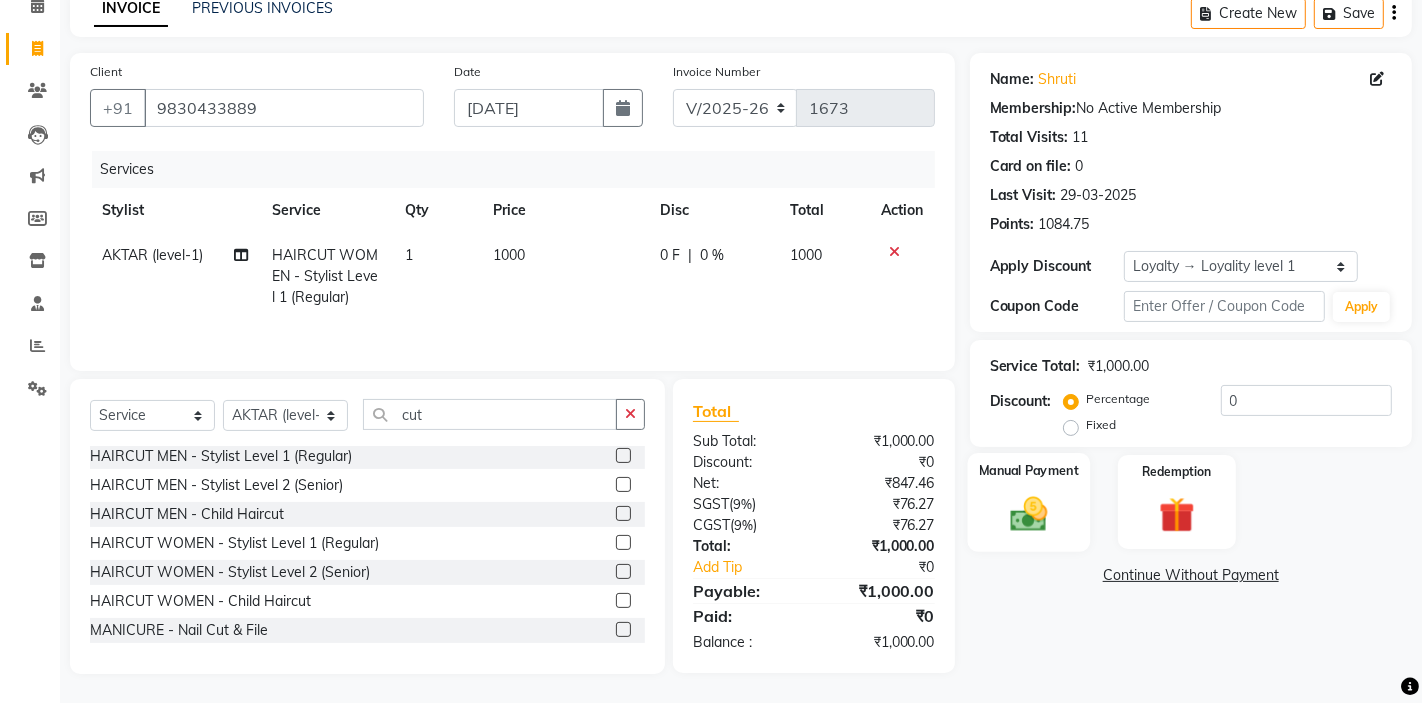 click 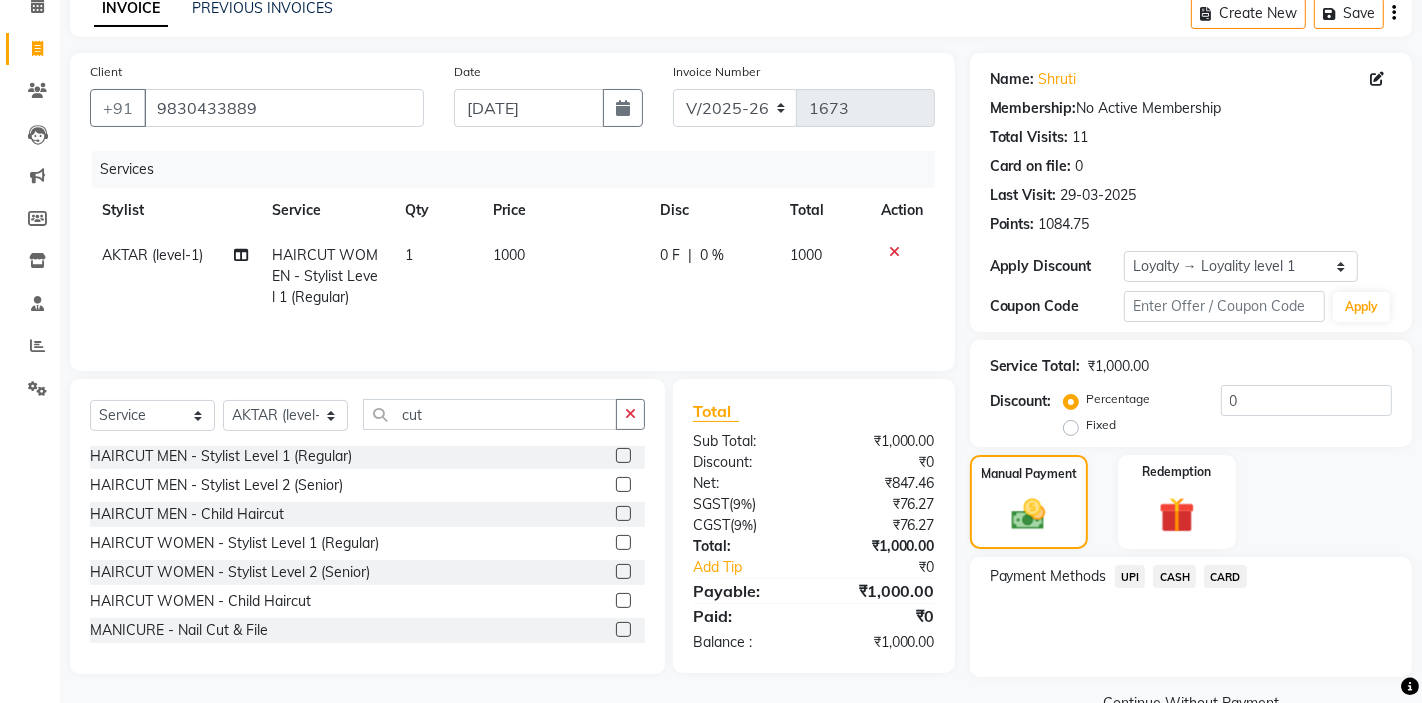click on "CASH" 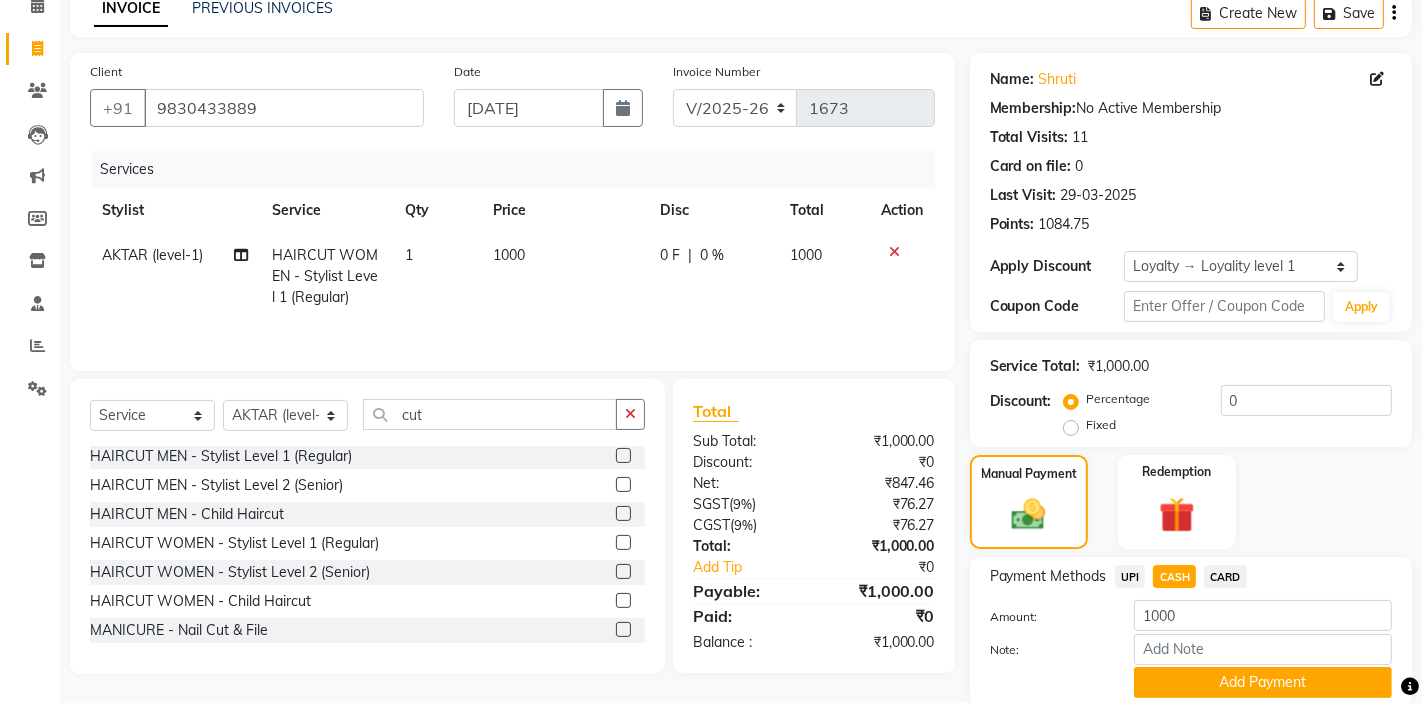 scroll, scrollTop: 172, scrollLeft: 0, axis: vertical 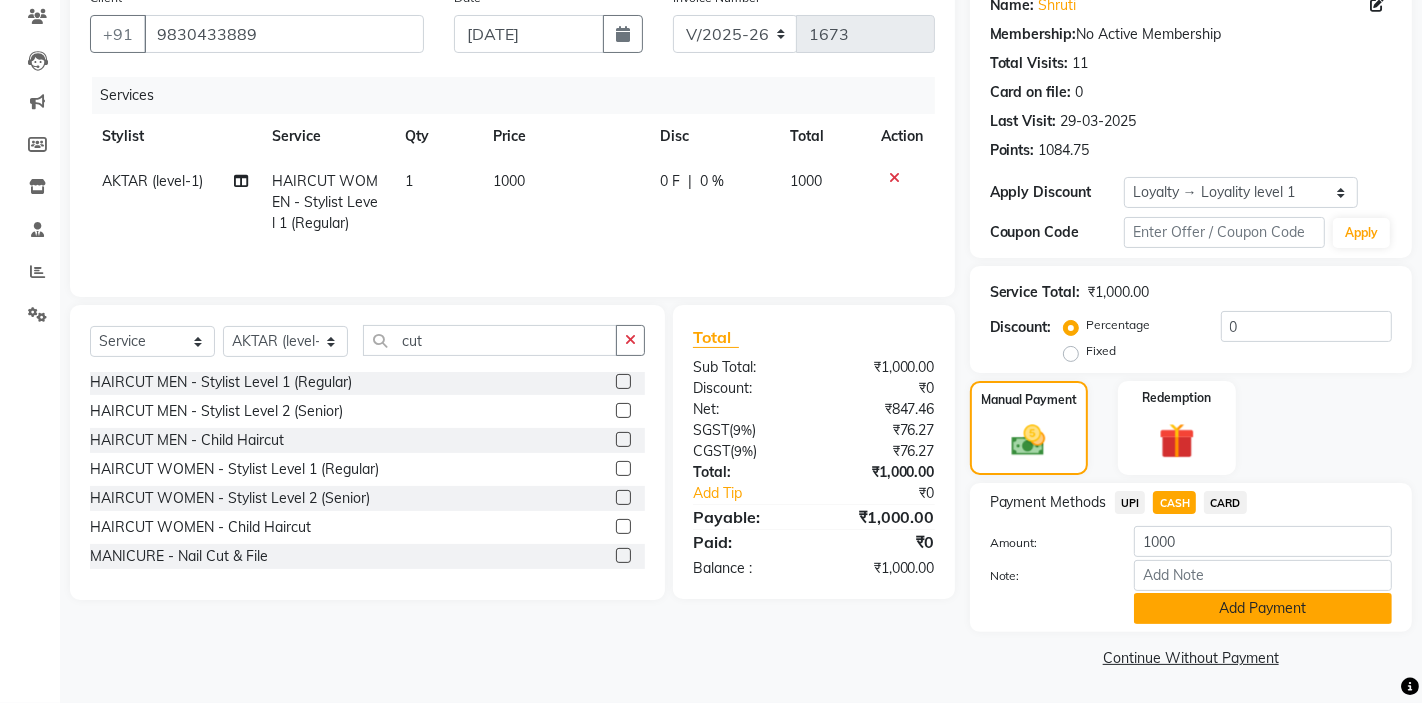 click on "Add Payment" 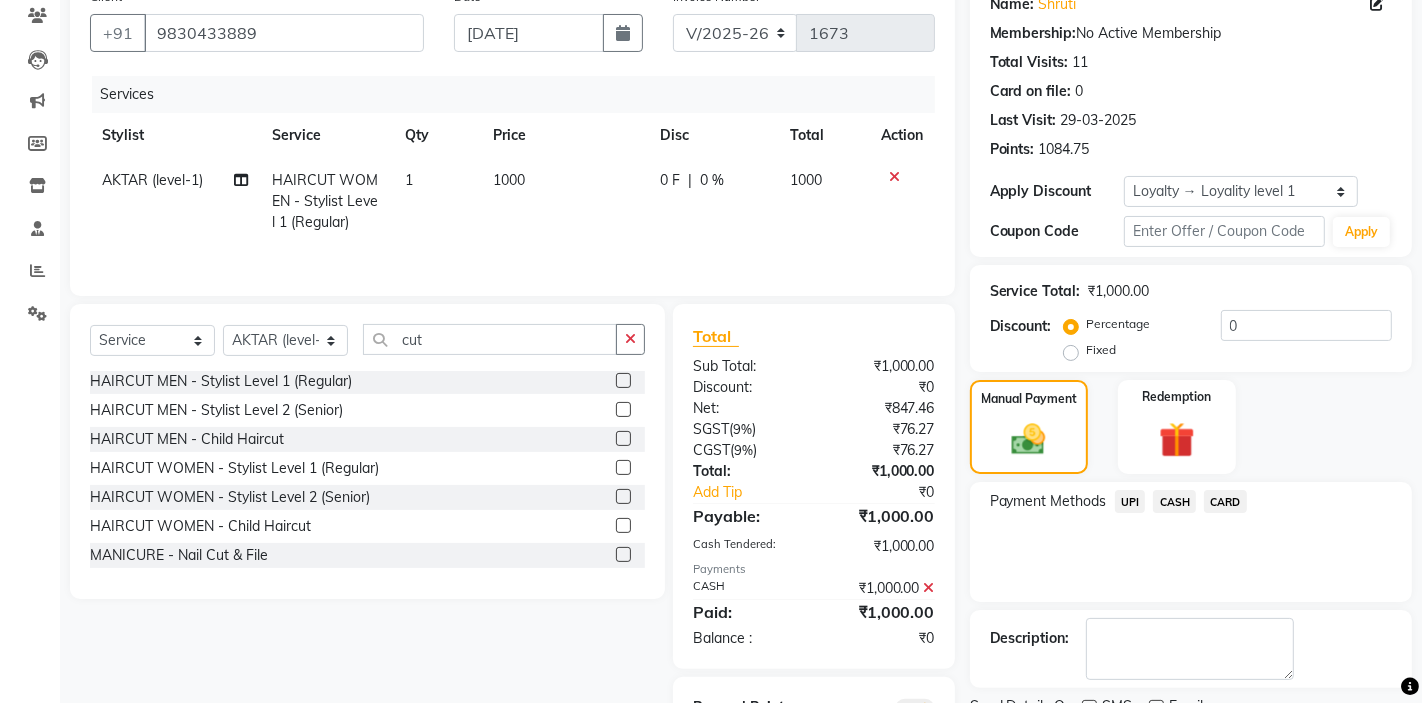 scroll, scrollTop: 266, scrollLeft: 0, axis: vertical 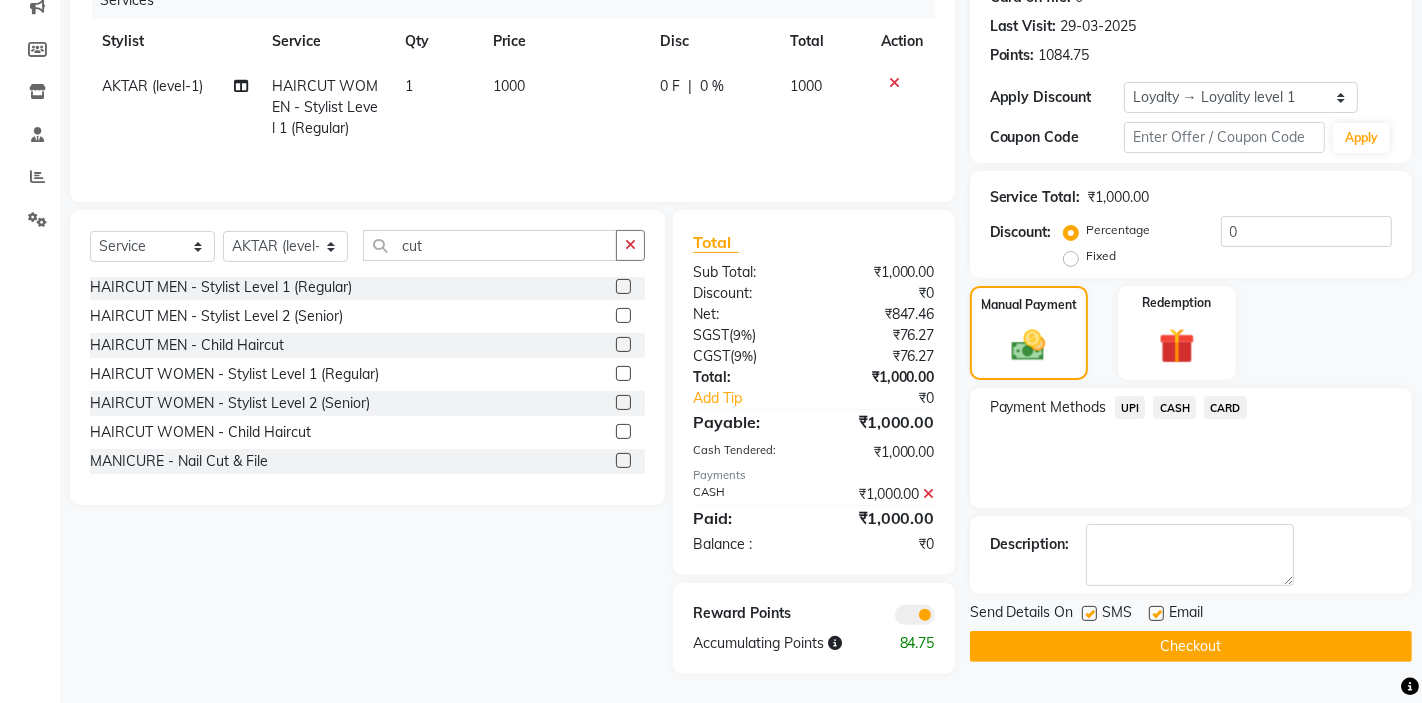 click on "Checkout" 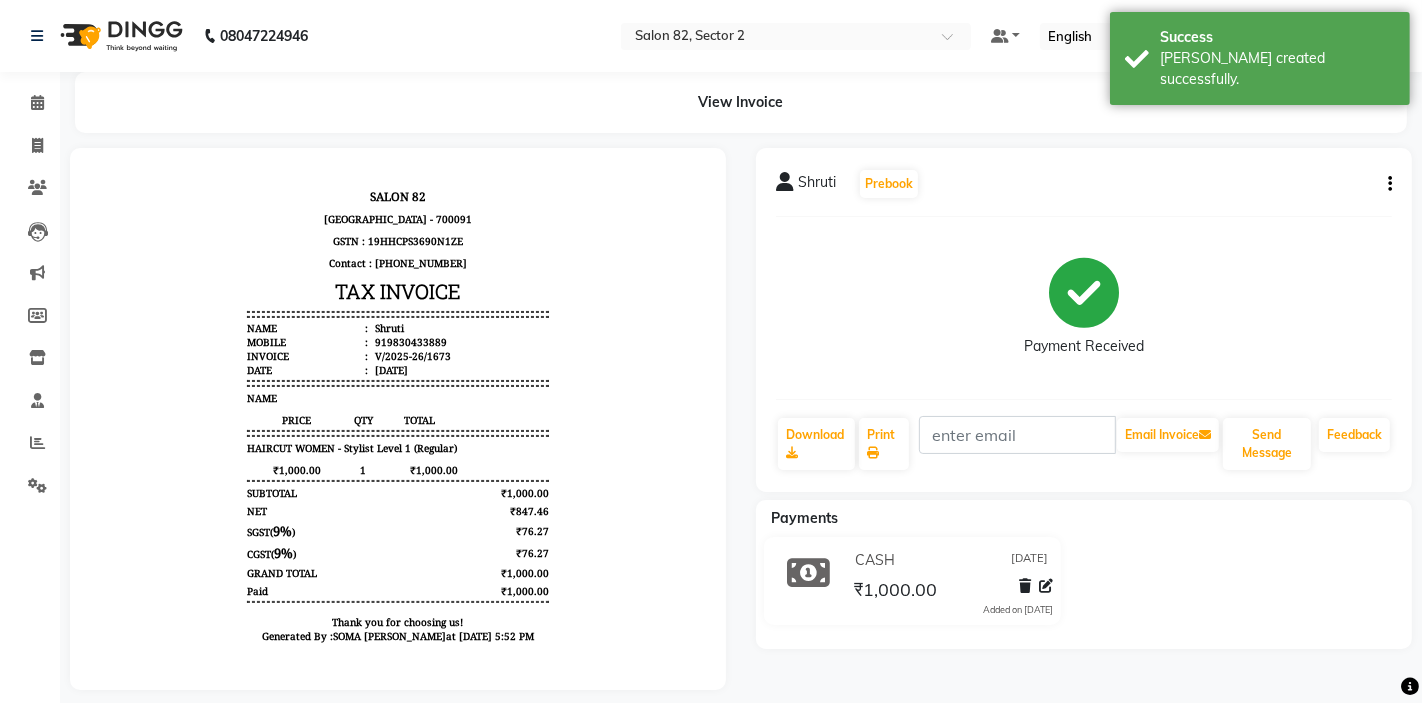 scroll, scrollTop: 0, scrollLeft: 0, axis: both 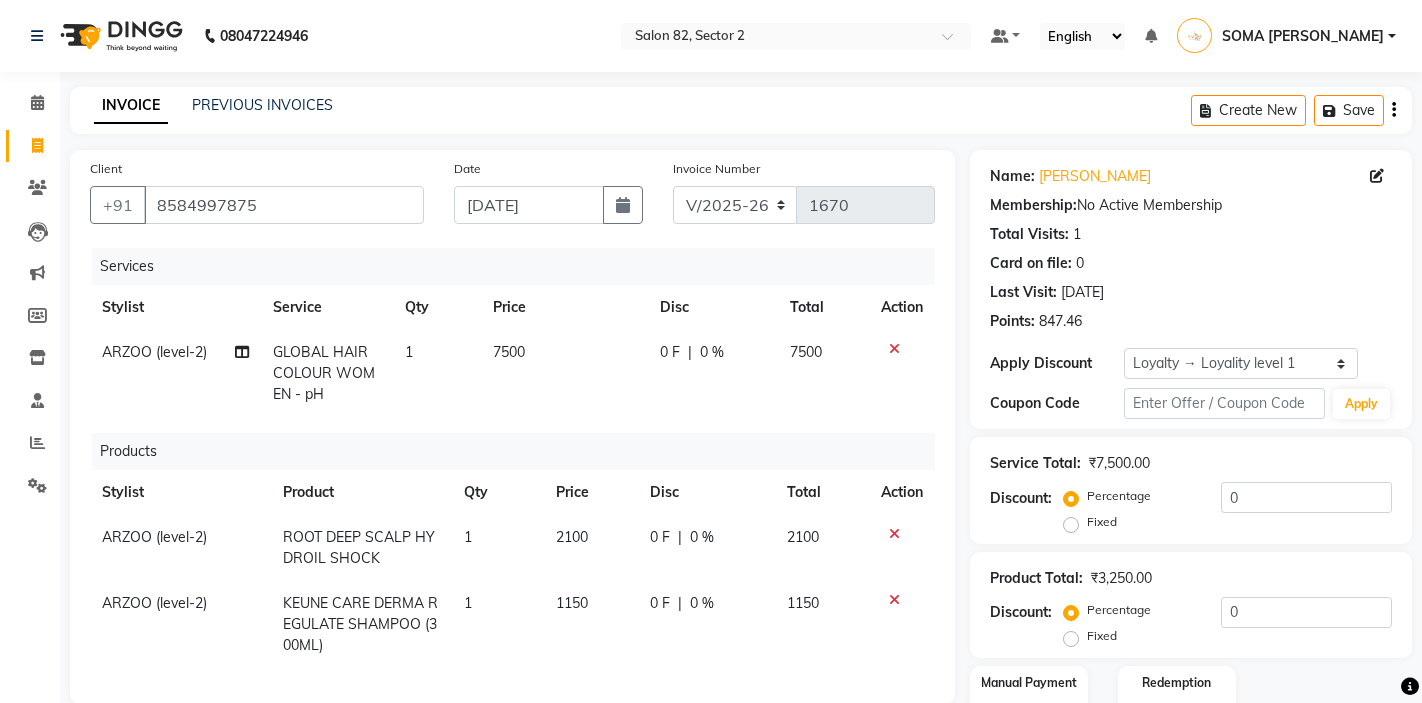 select on "5194" 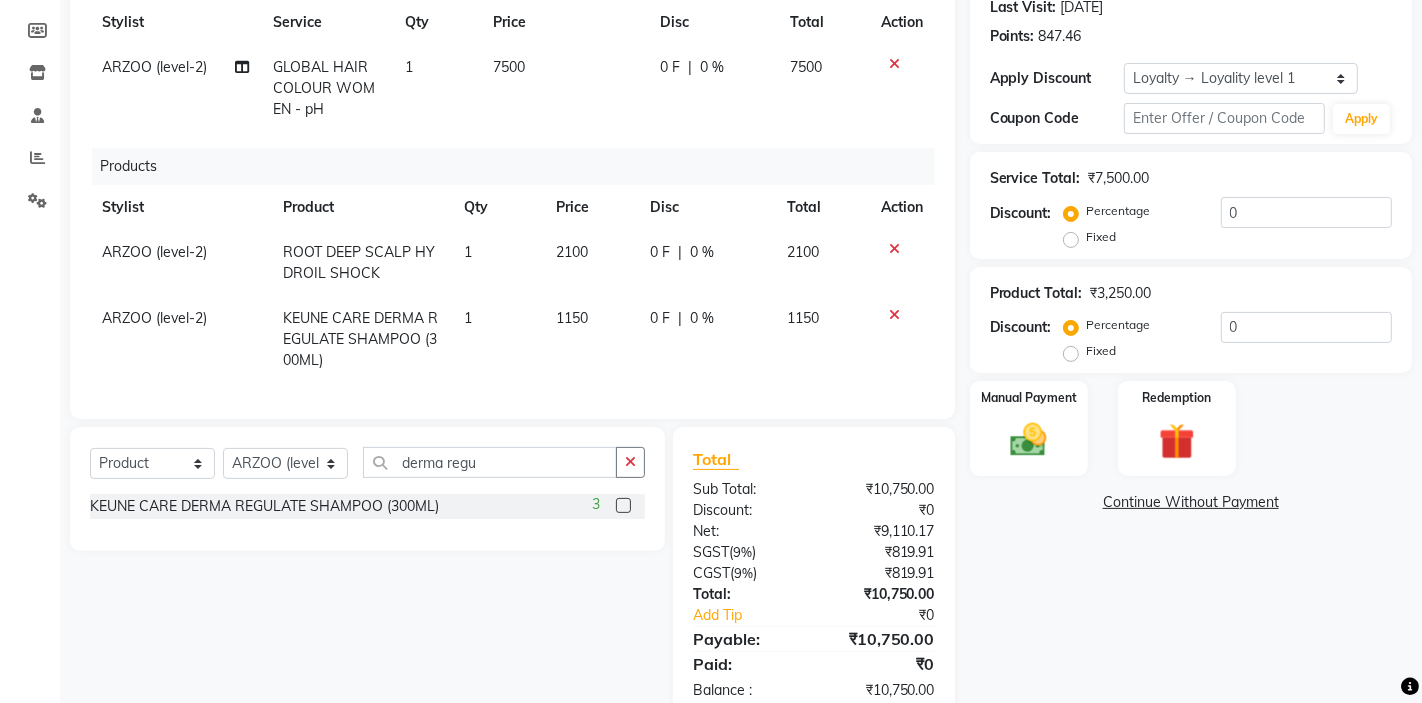 scroll, scrollTop: 301, scrollLeft: 0, axis: vertical 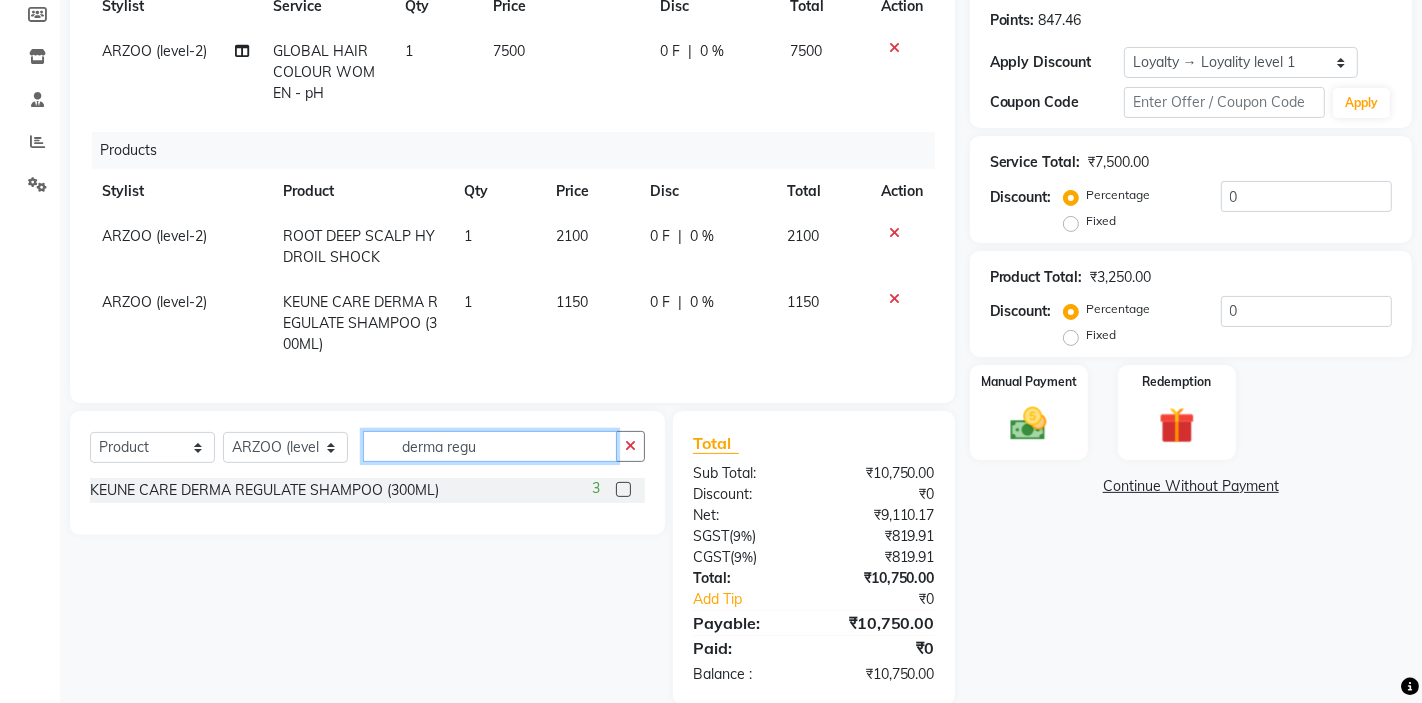 click on "derma regu" 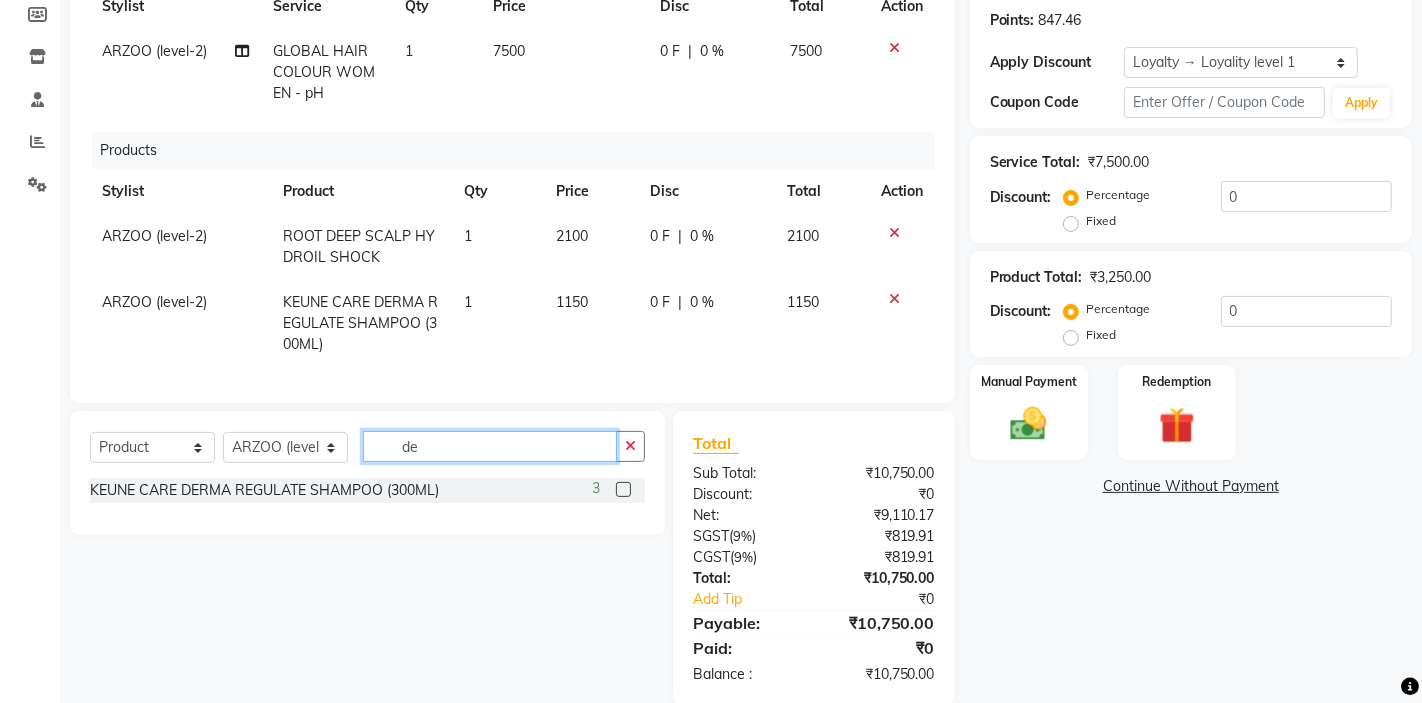 type on "d" 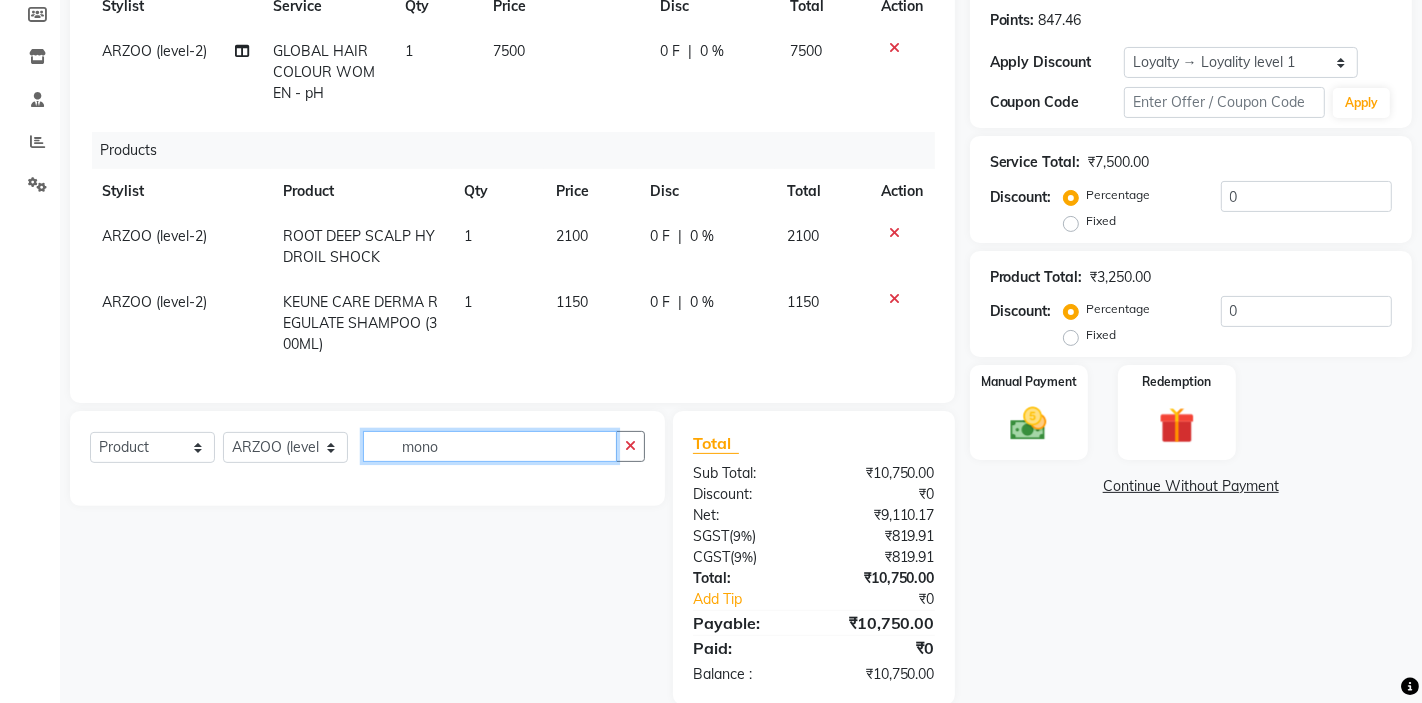 type on "mono" 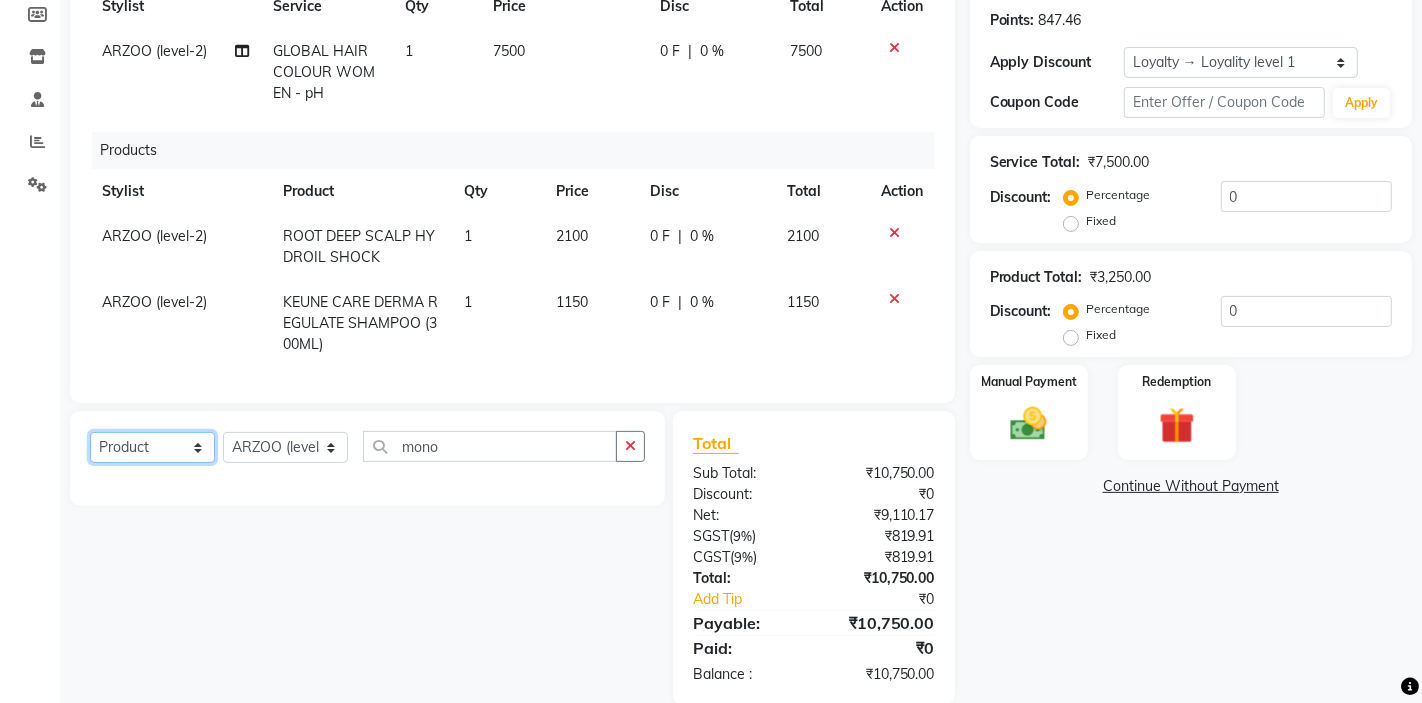 click on "Select  Service  Product  Membership  Package Voucher Prepaid Gift Card" 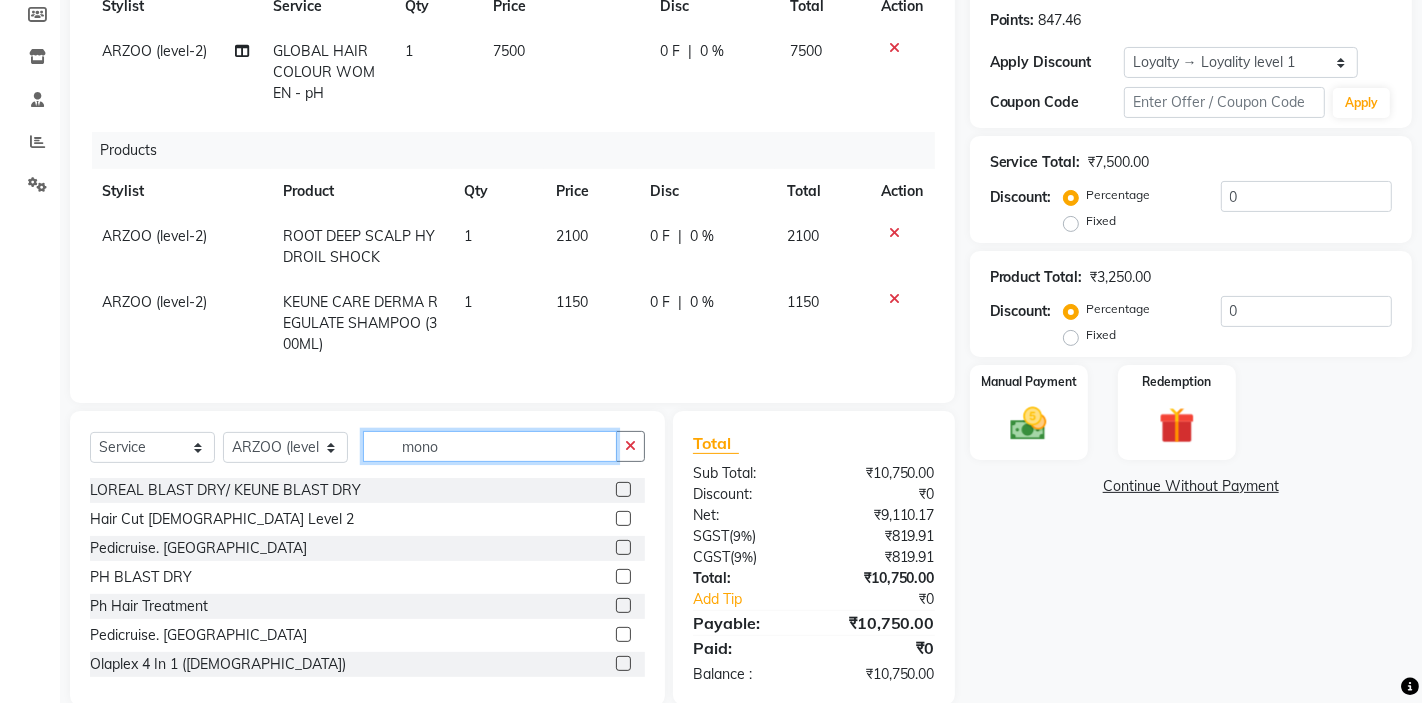 click on "mono" 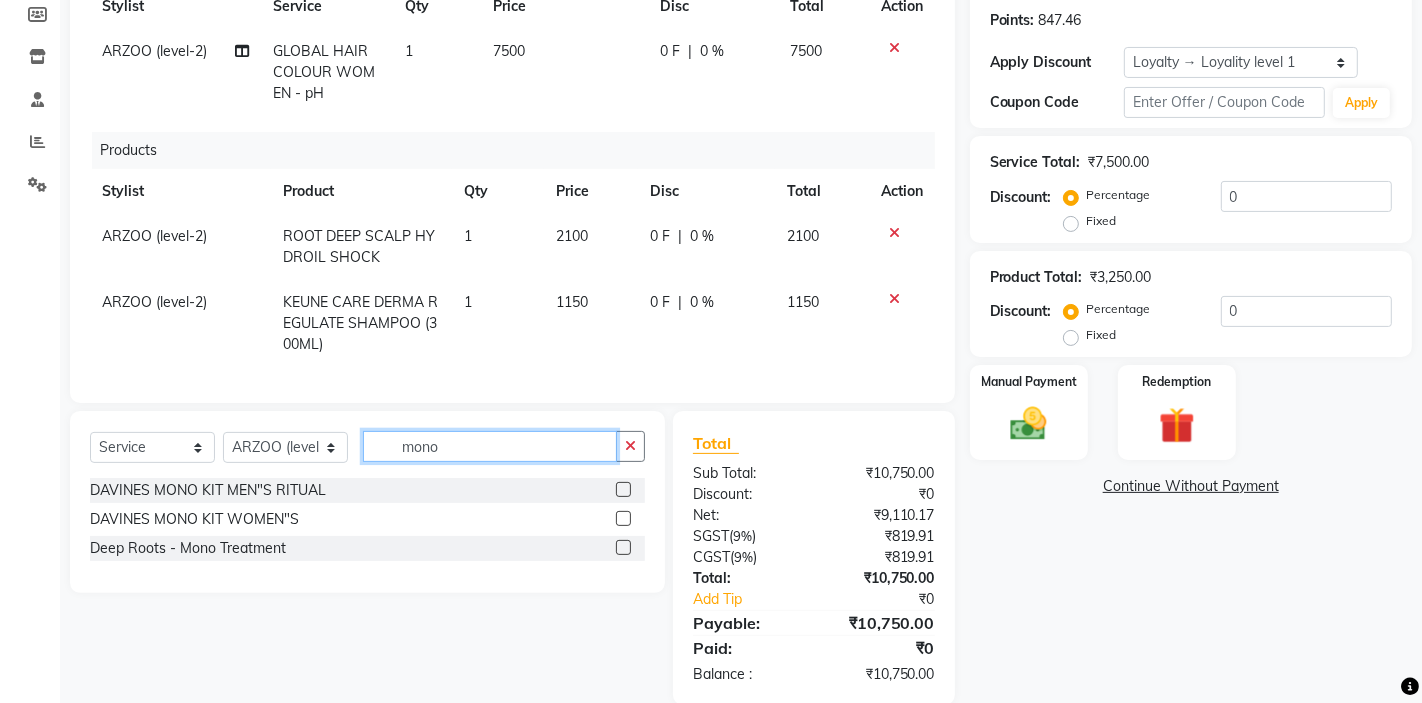 type on "mono" 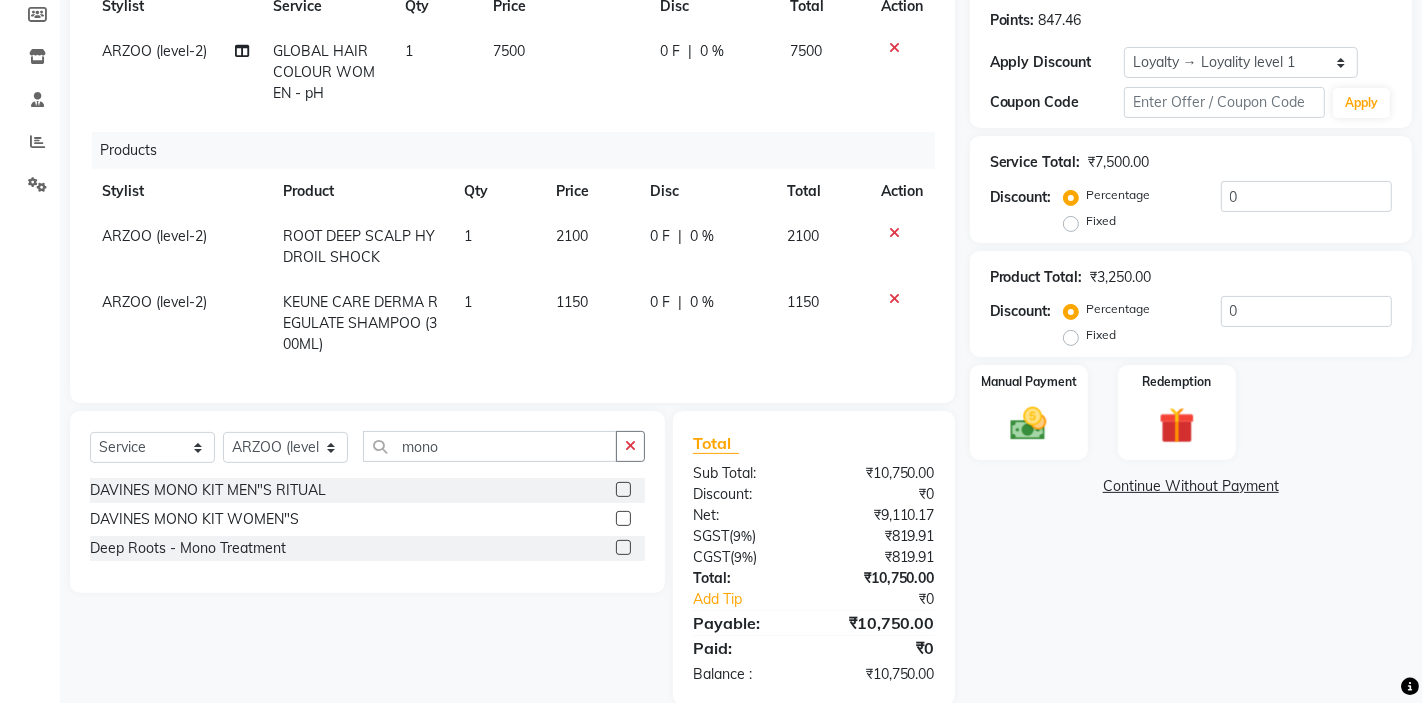 click 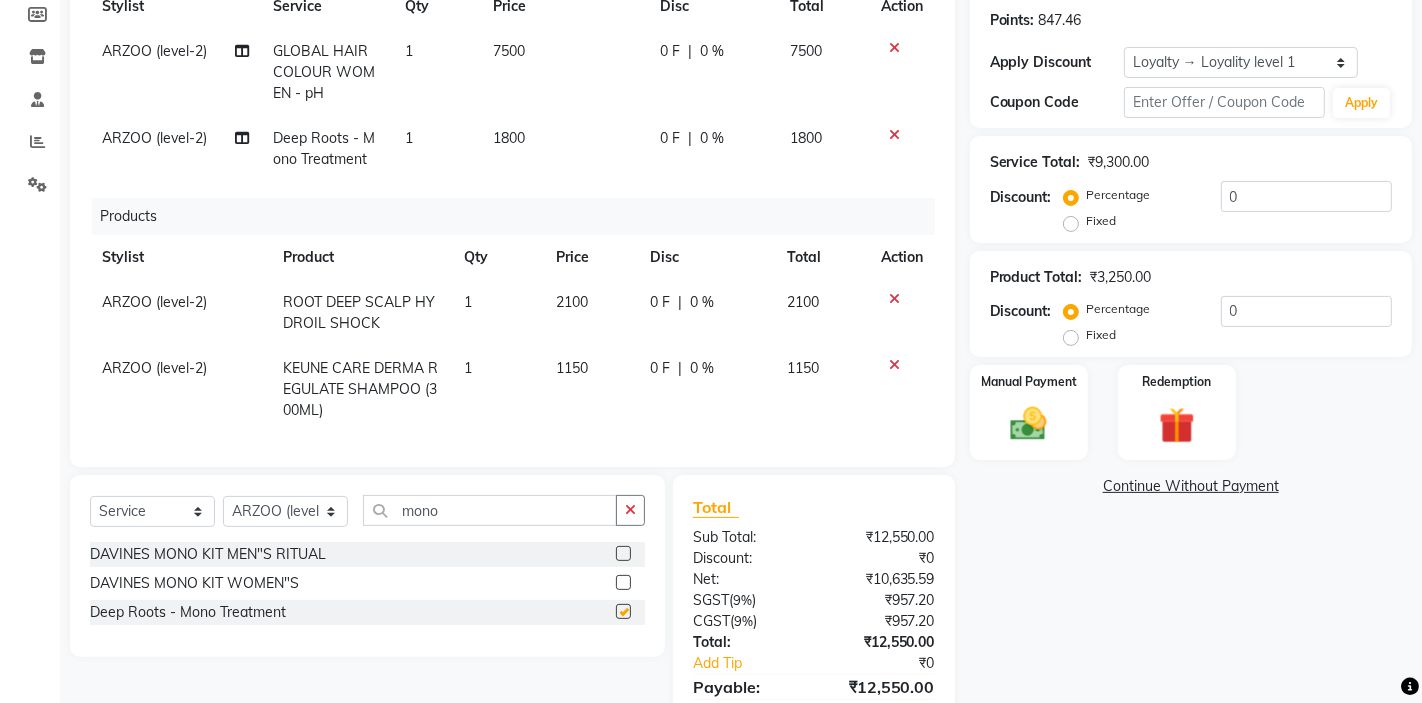 checkbox on "false" 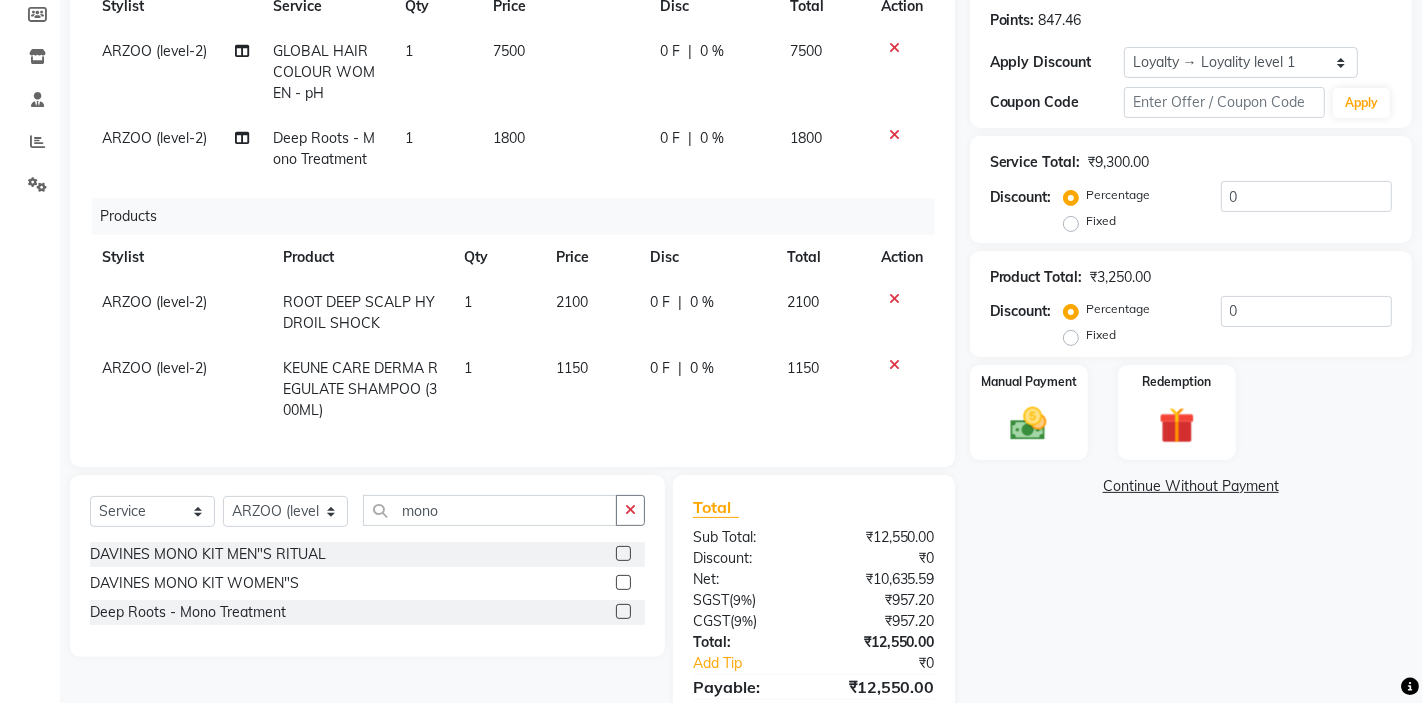 click on "1800" 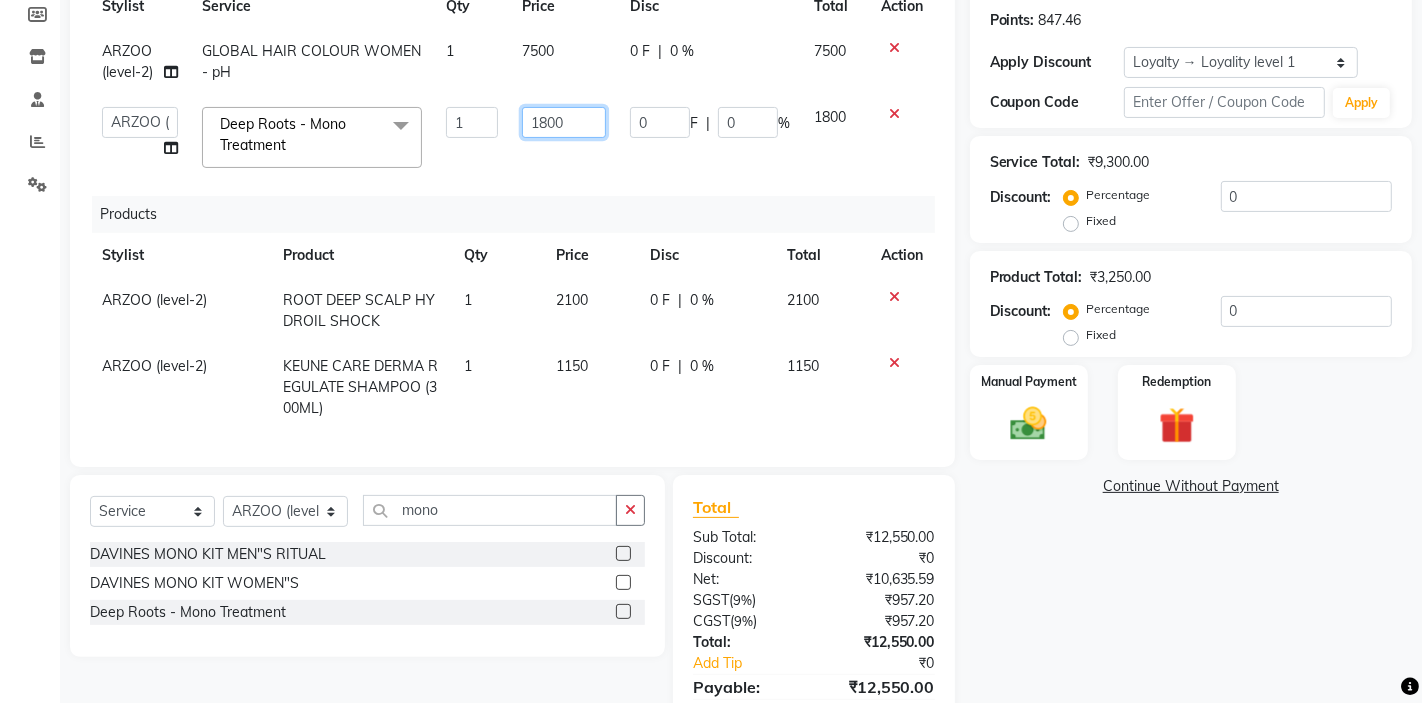 click on "1800" 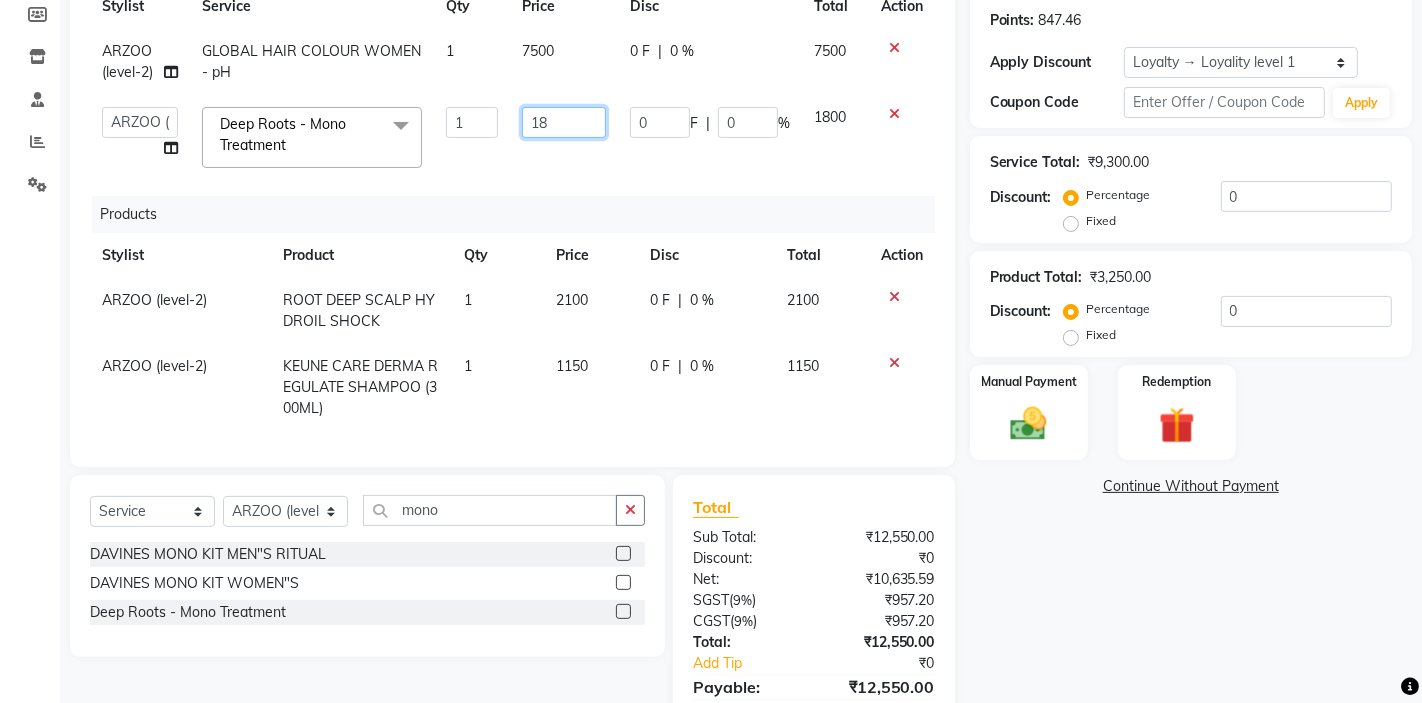 type on "1" 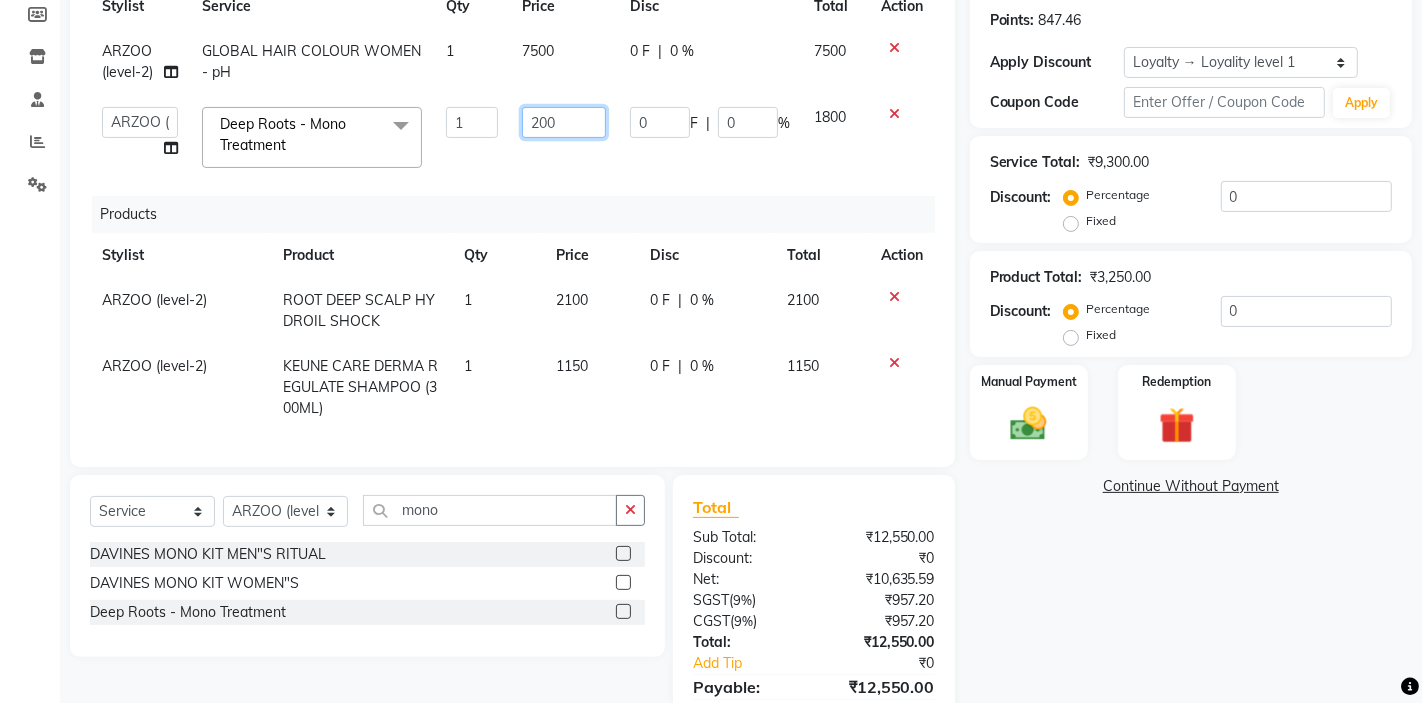 type on "2000" 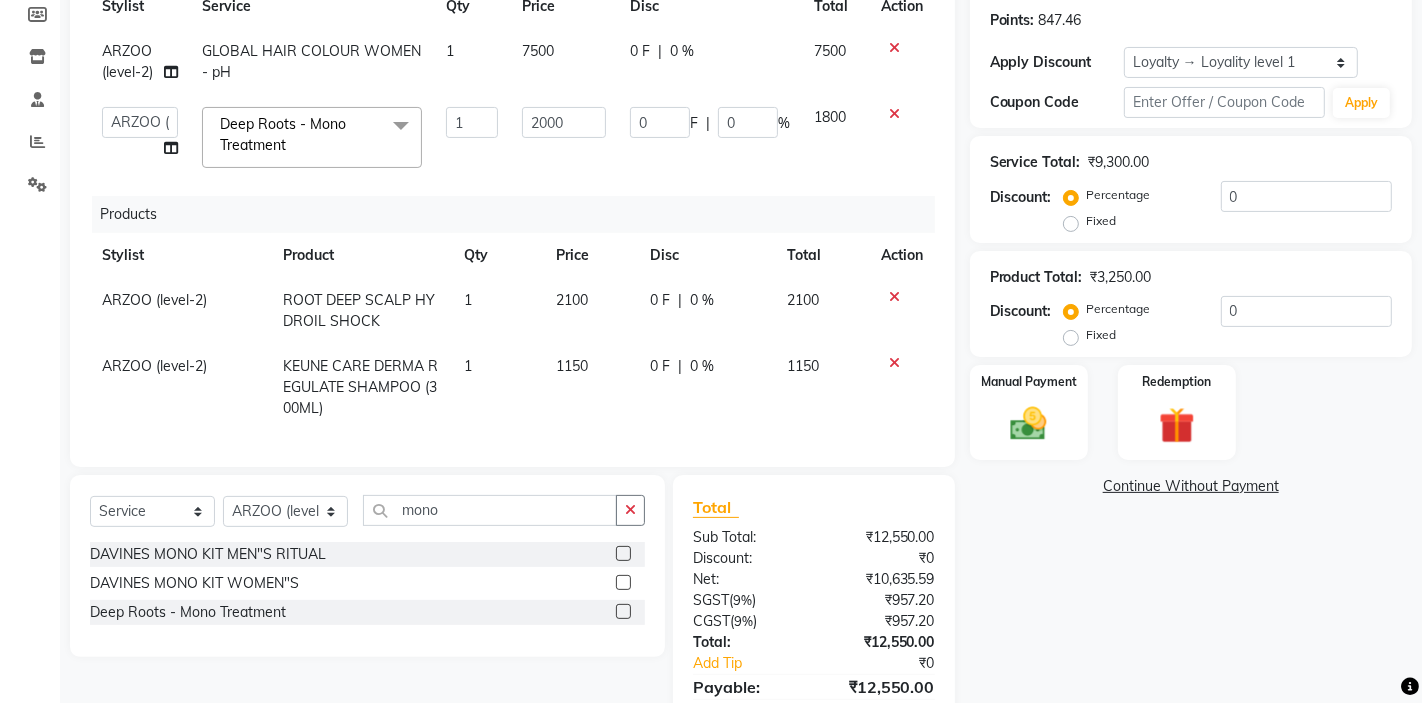click on "Services Stylist Service Qty Price Disc Total Action ARZOO (level-2) GLOBAL HAIR COLOUR WOMEN - pH  1 7500 0 F | 0 % 7500  AKTAR (level-1)   ARZOO (level-2)   BHARAT   BUNNY (level-1)   FAIZAL (level-2)   [PERSON_NAME]   [PERSON_NAME] (level-1)   MANJAR (Level-2)   [PERSON_NAME] (SKIN)   POONAM   PRIYA (PEDI)   [PERSON_NAME]   ROHIT    Salon82 saltlake   SOMA [PERSON_NAME] (PEDI)   [PERSON_NAME] (SKIN)   SUMON (NAILS)  Deep Roots - Mono Treatment    x LOREAL BLAST DRY/ KEUNE BLAST DRY Hair Cut [DEMOGRAPHIC_DATA] Level 2 Pedicruise. Pedi PH BLAST DRY Ph Hair Treatment Pedicruise. Pedi Olaplex 4 In 1 ([DEMOGRAPHIC_DATA]) Normal Pedicure Olaplex Standalone Ph Spa (Men) Ph Spa ([DEMOGRAPHIC_DATA]) ([MEDICAL_DATA])Disposable Items Hair Cut [DEMOGRAPHIC_DATA] Level 1 Km Smooth Nourishing Spa LOREAL BLOW DRY/ KEUNE BLOW DRY PH RITUAL (OFFER) 3+1 HEAD MASSAGE [DEMOGRAPHIC_DATA] HEAD MASSAGE [DEMOGRAPHIC_DATA] MOUSTACHE COLOR OLAPLEX BLOW DRY KM BLAST DRY MK BLAST DRY GK BLAST DRY BIOTOP BLAST DRY PH BLOW DRY KM BLOW DRY GK BLOW DRY BIOTOP BLOW DRY CRIMPING  PIERCING ADD ON PREMIUM SHAMPOO GK HAIR SPA / TREATMENT" 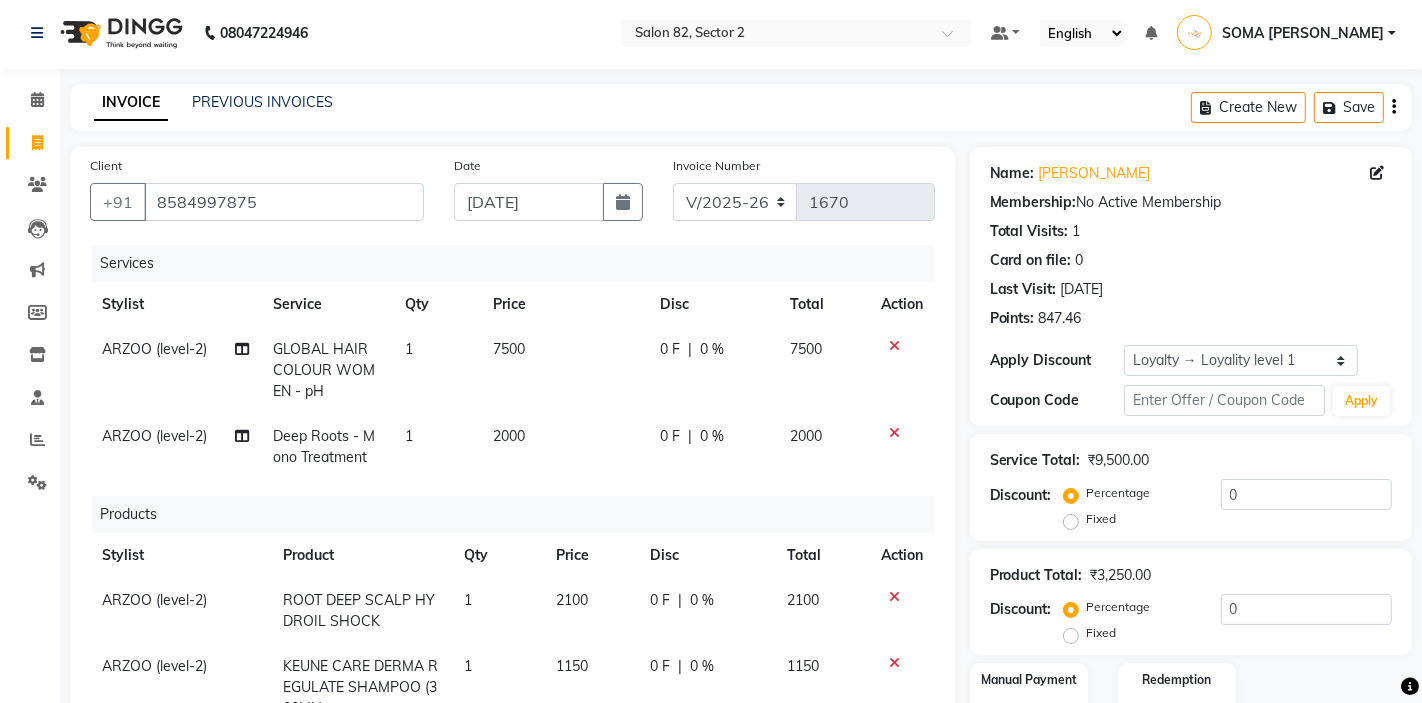 scroll, scrollTop: 0, scrollLeft: 0, axis: both 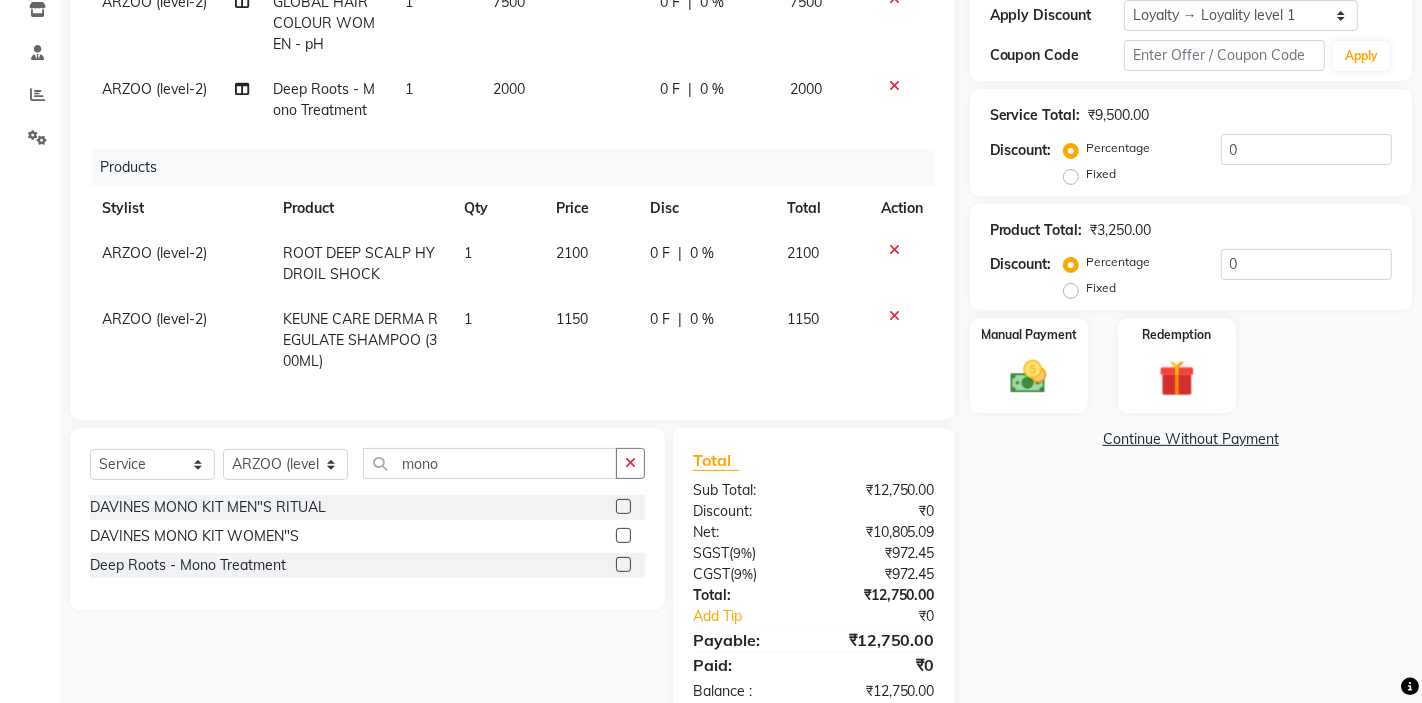 click 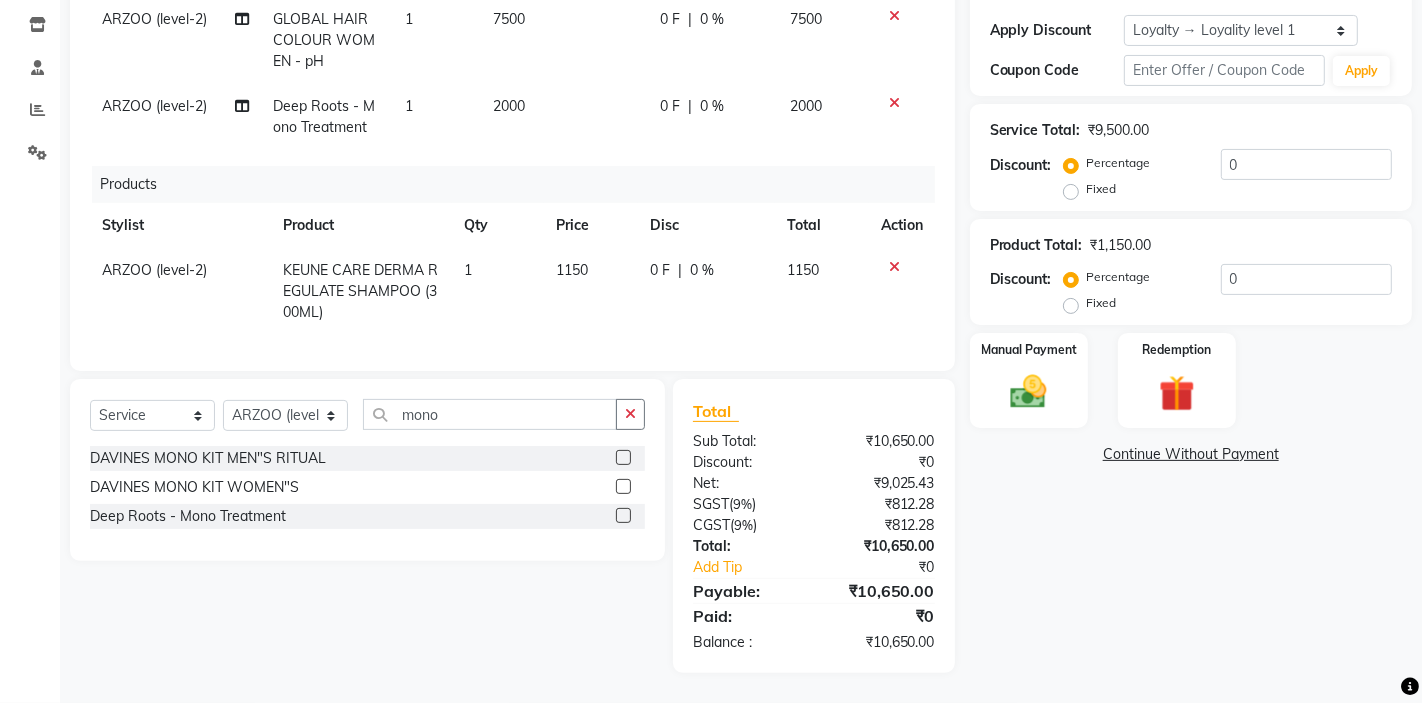scroll, scrollTop: 0, scrollLeft: 0, axis: both 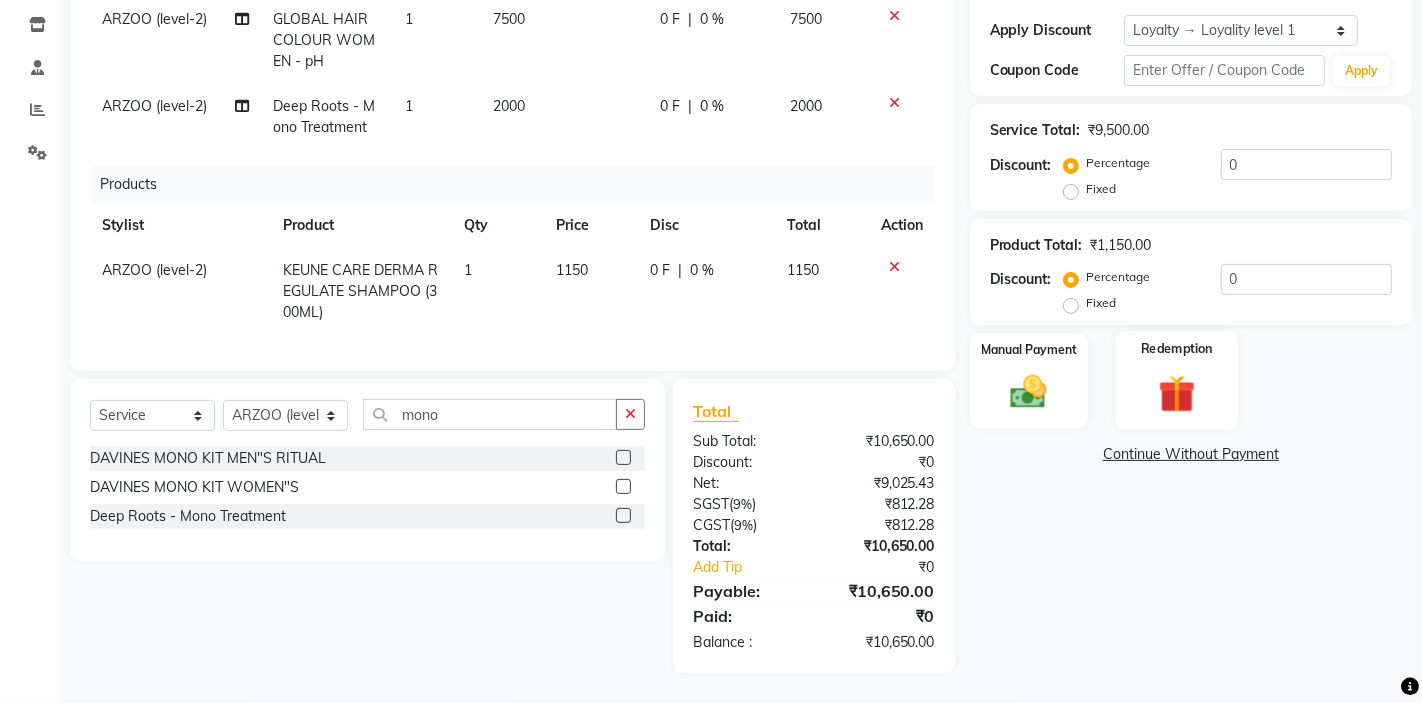 click on "Redemption" 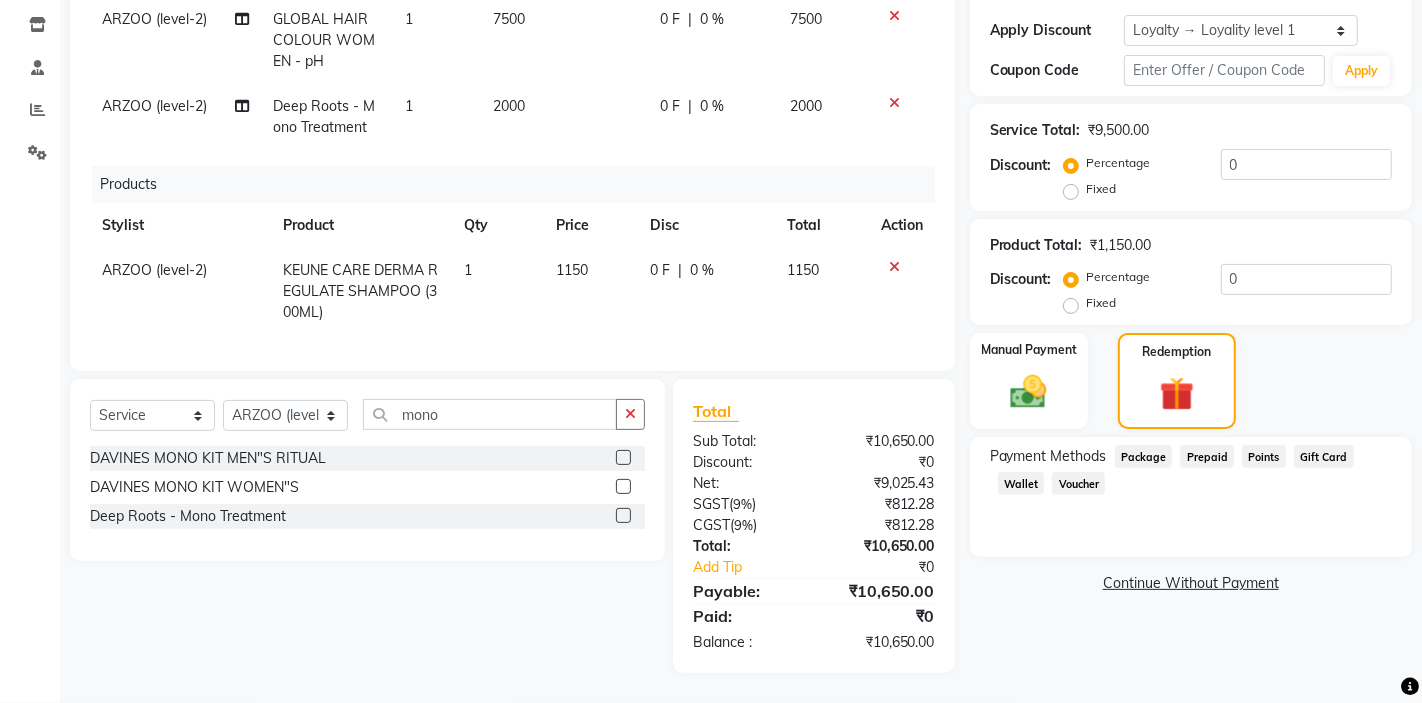click on "Points" 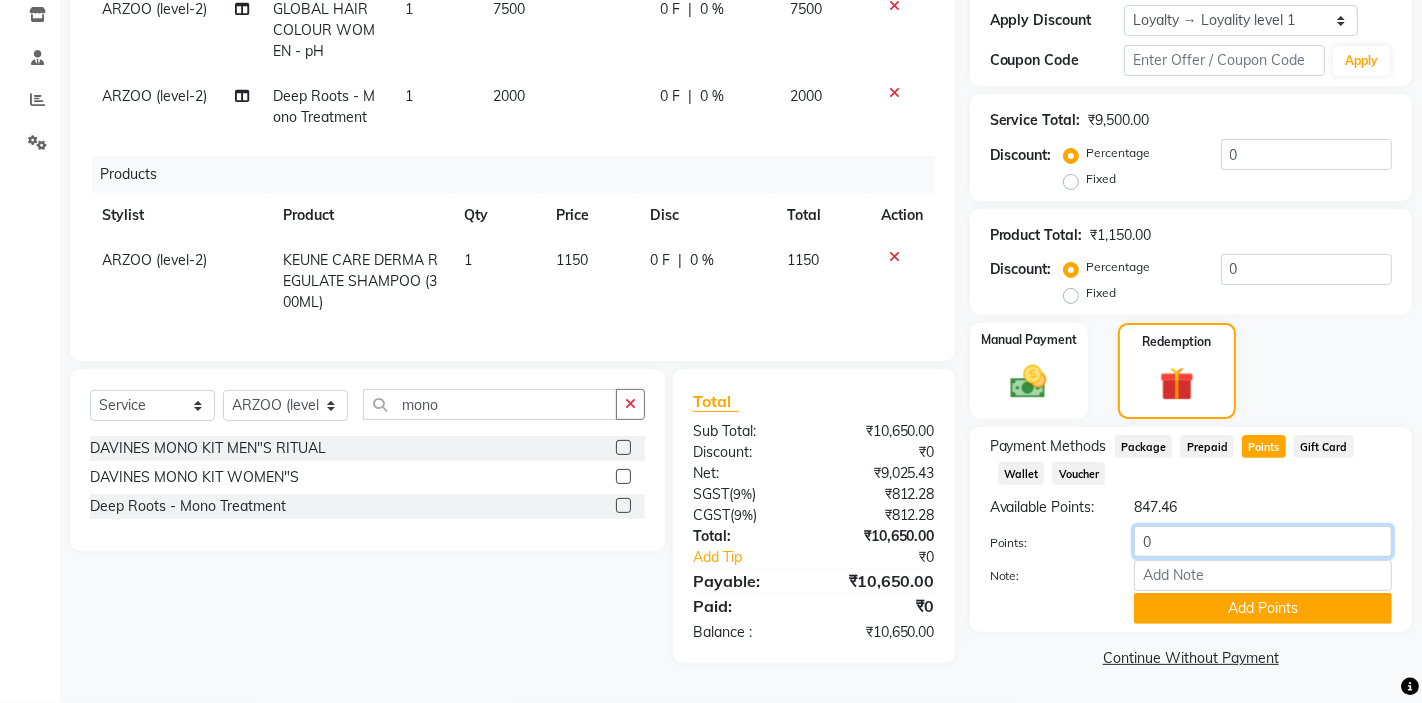 click on "0" 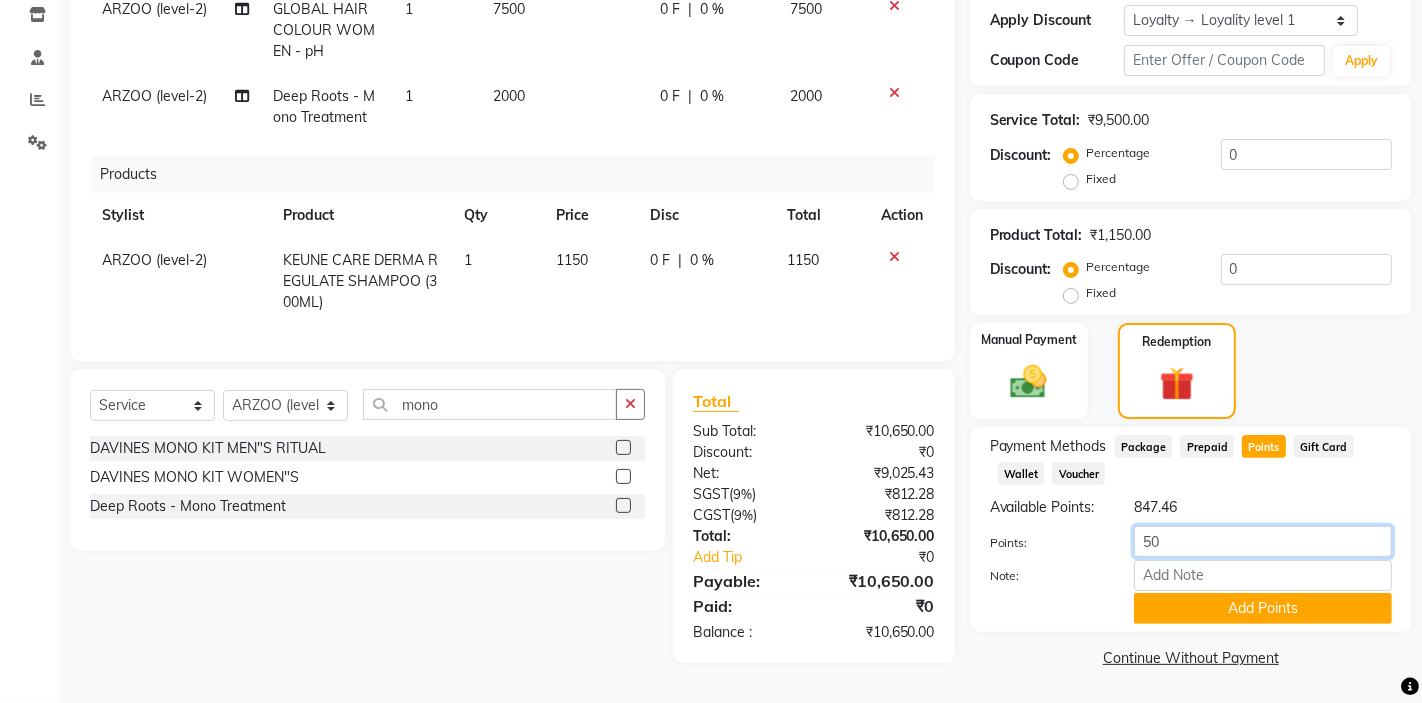 type on "500" 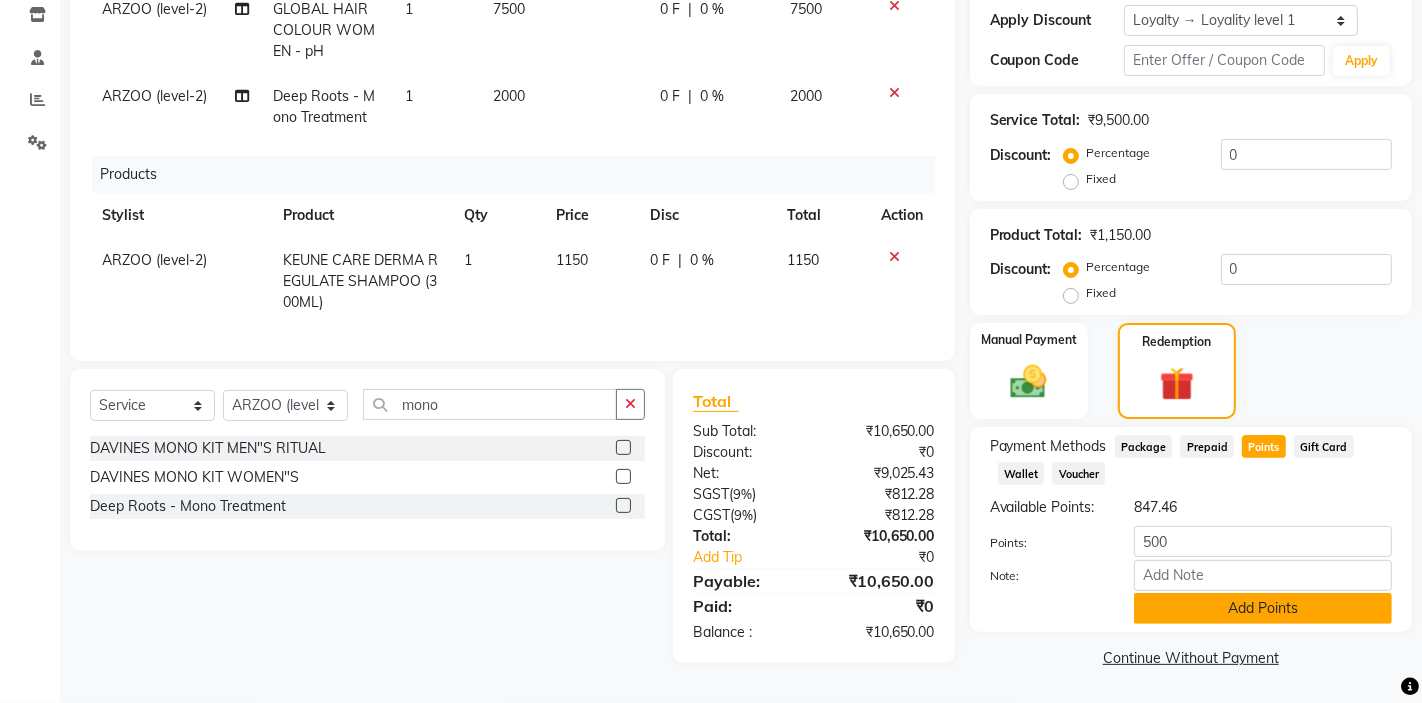 click on "Add Points" 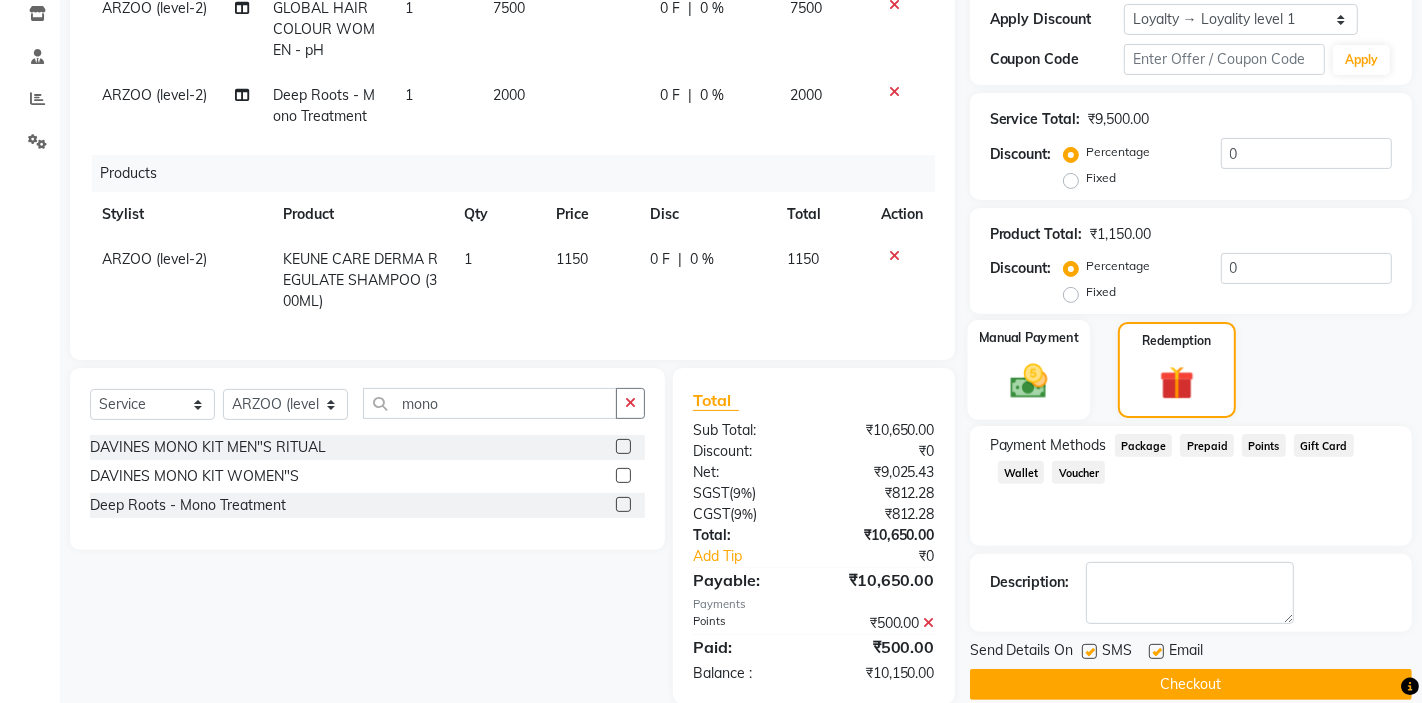 click 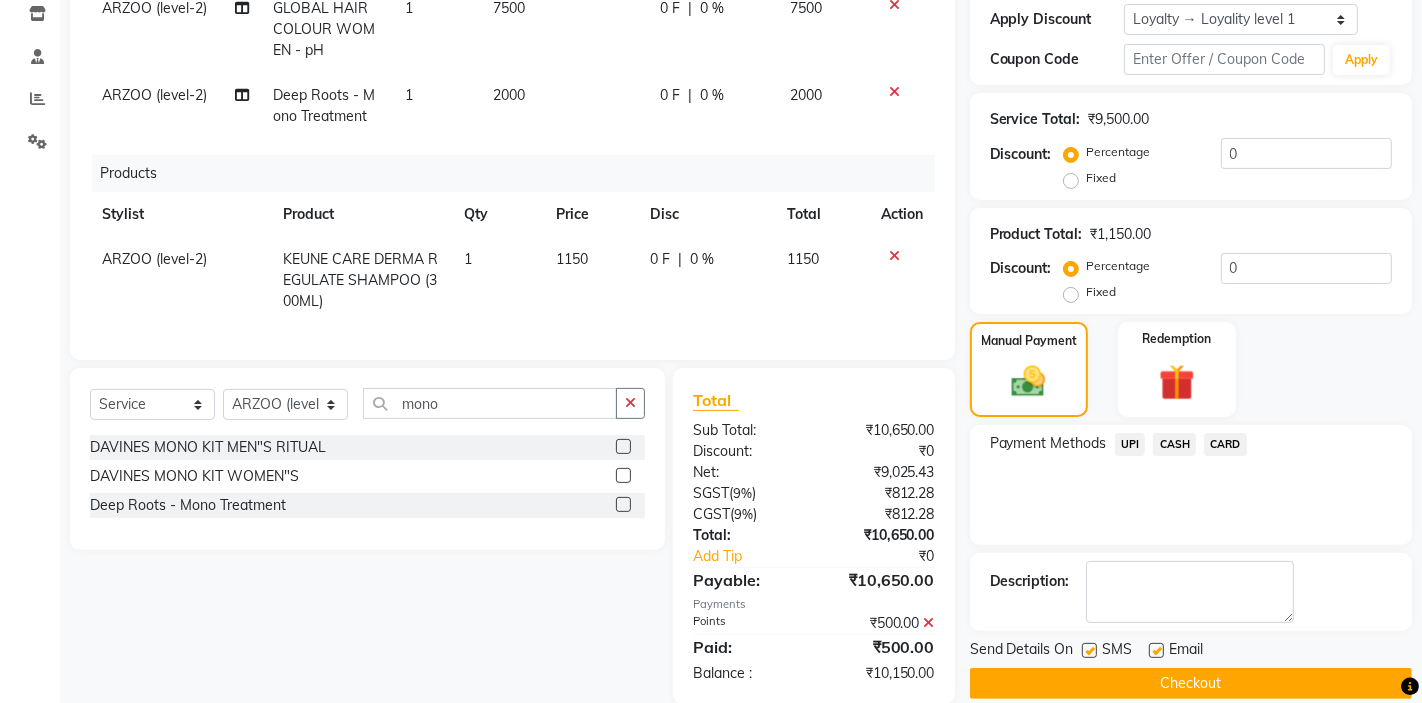 click on "CASH" 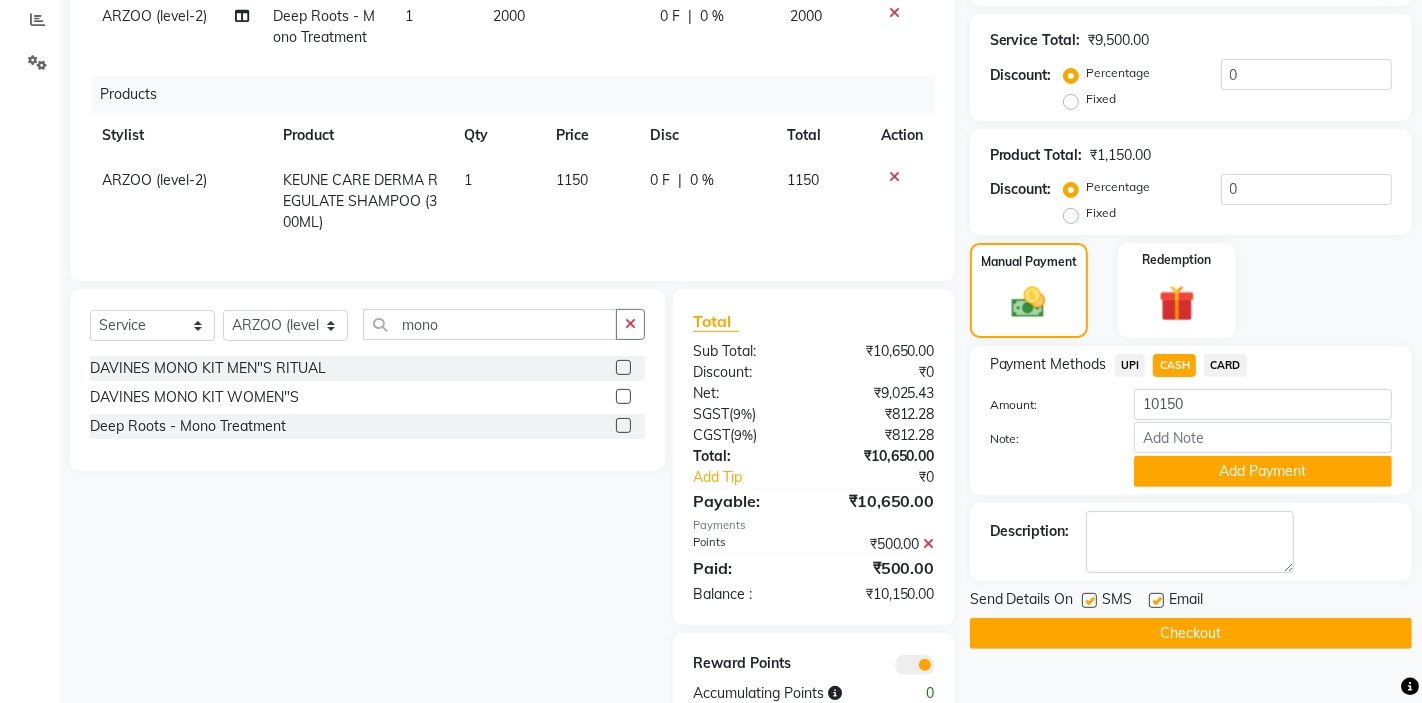 scroll, scrollTop: 438, scrollLeft: 0, axis: vertical 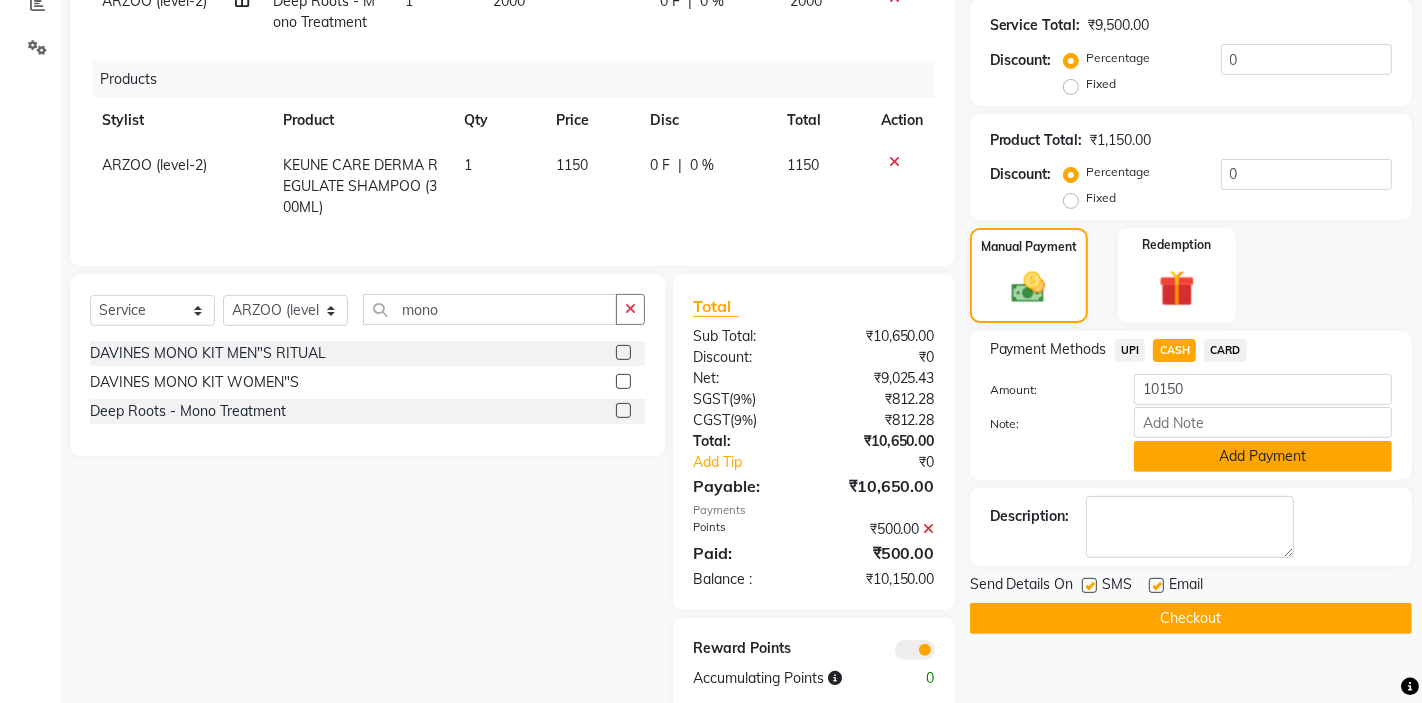 click on "Add Payment" 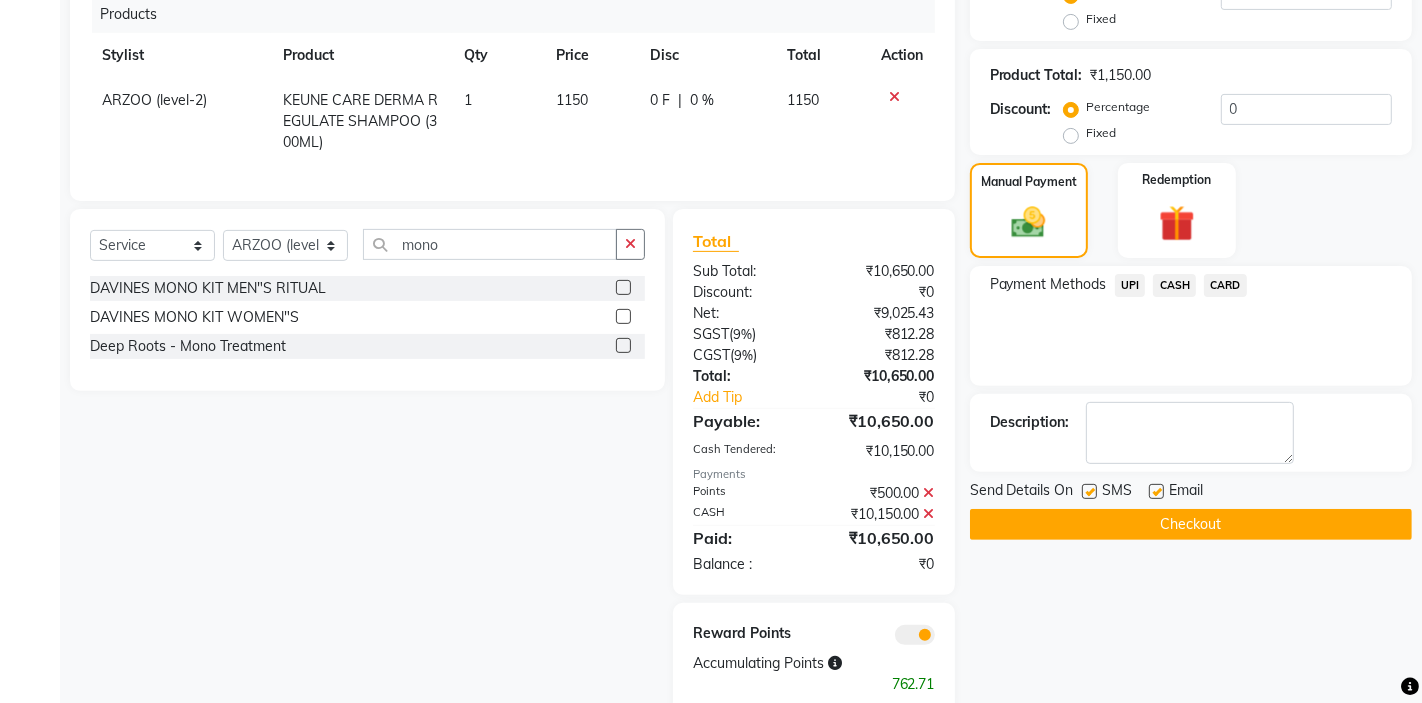 scroll, scrollTop: 513, scrollLeft: 0, axis: vertical 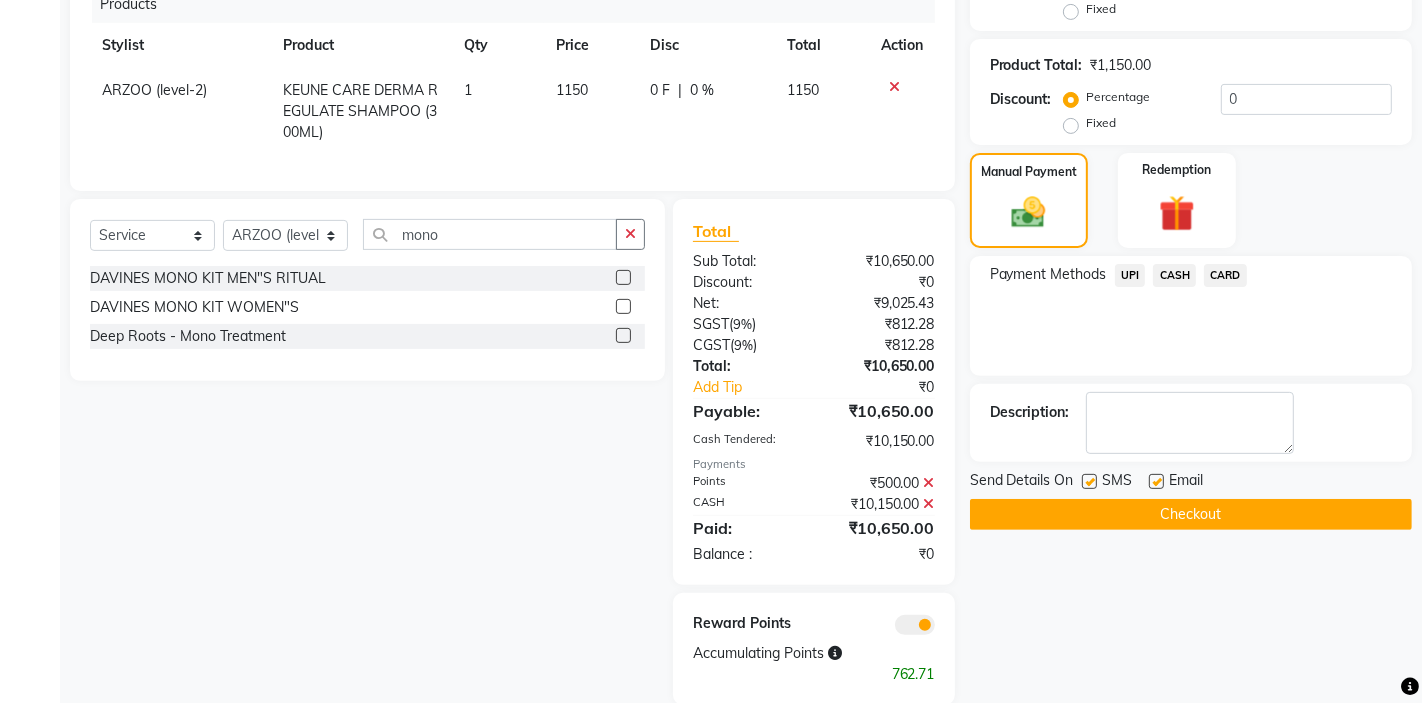 click on "Checkout" 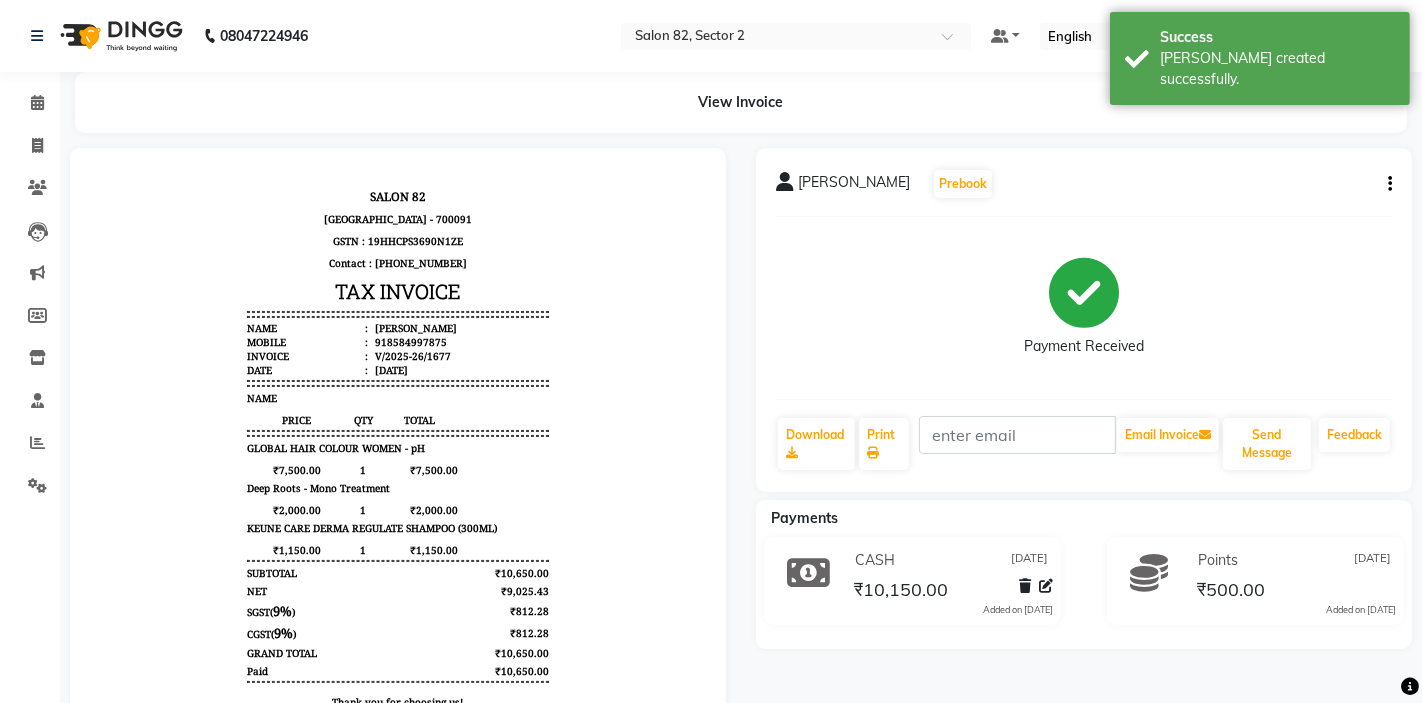 scroll, scrollTop: 0, scrollLeft: 0, axis: both 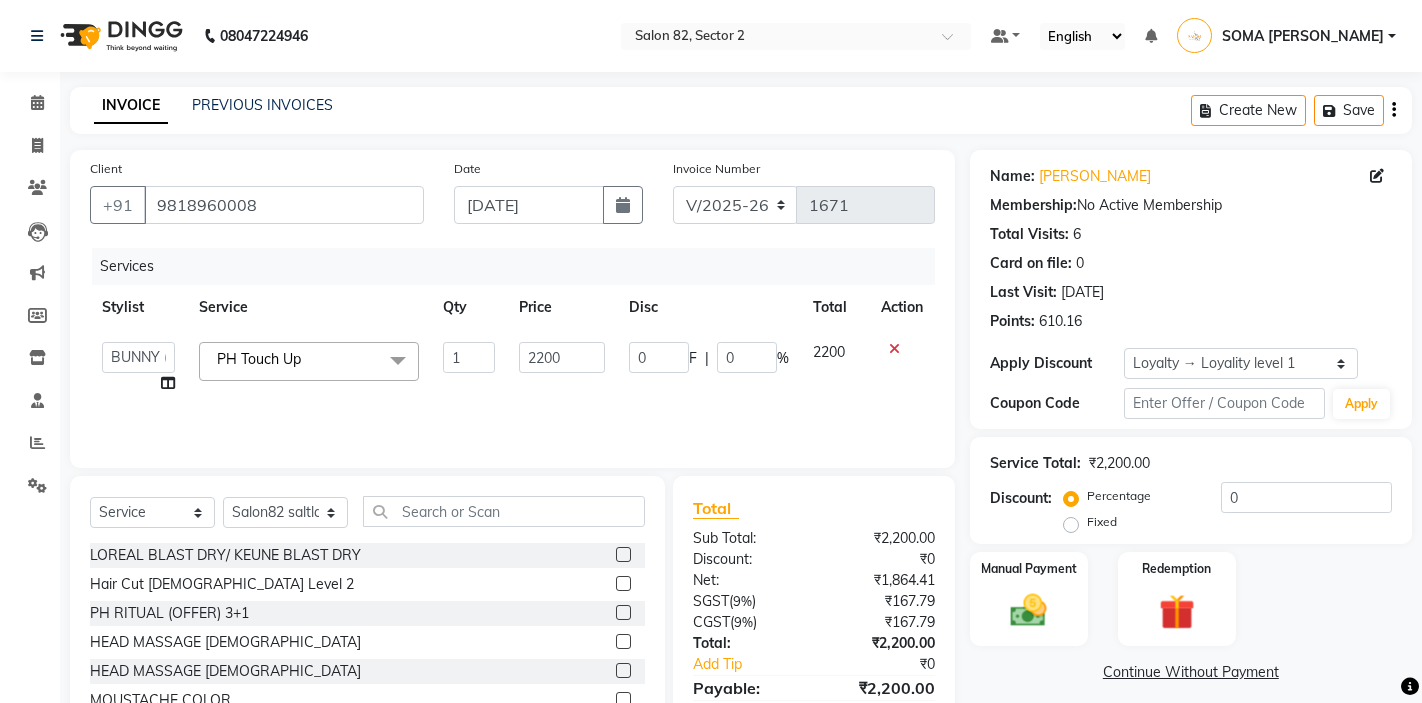 select on "5194" 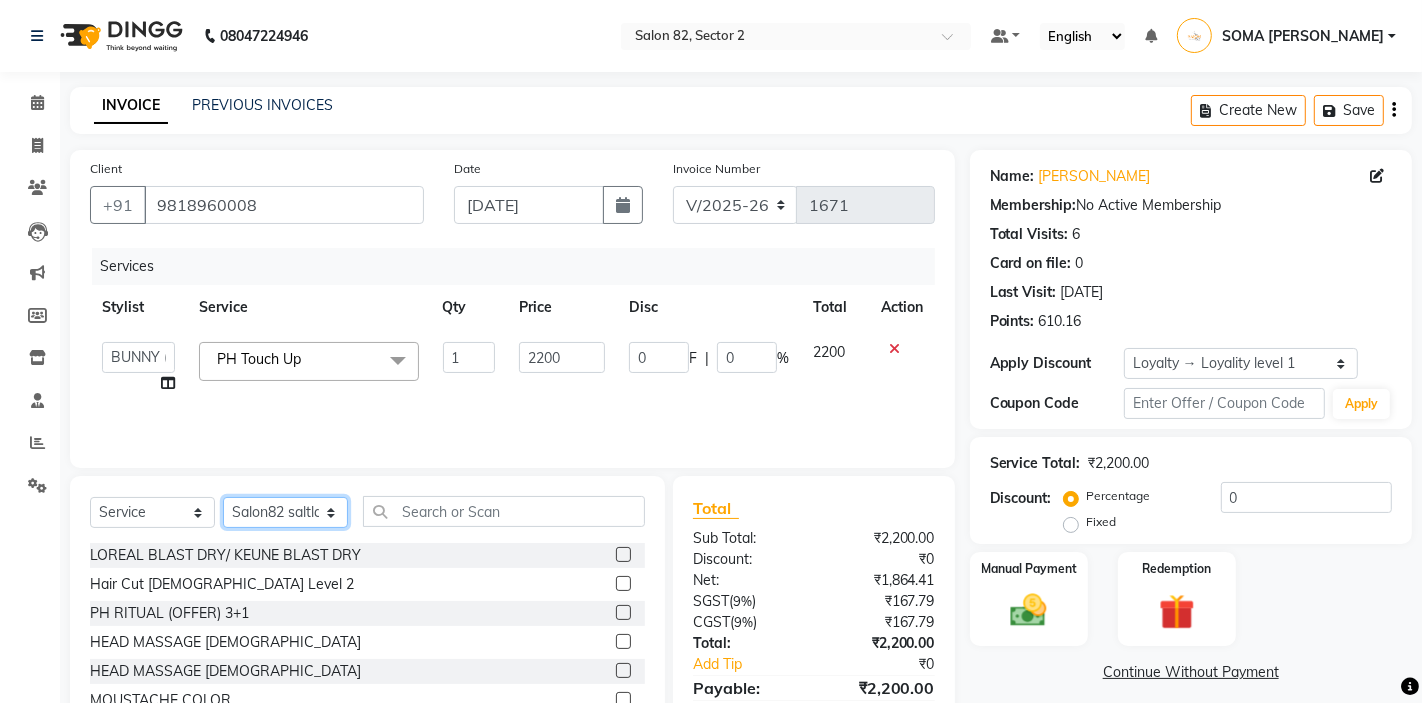click on "Select Stylist AKTAR (level-1) ARZOO (level-2) BHARAT BUNNY (level-1) FAIZAL (level-2) [PERSON_NAME] [PERSON_NAME] (level-1) MANJAR (Level-2) [PERSON_NAME] (SKIN) POONAM PRIYA (PEDI) [PERSON_NAME] ROHIT  Salon82 saltlake SOMA [PERSON_NAME] (PEDI) [PERSON_NAME] (SKIN) SUMON (NAILS)" 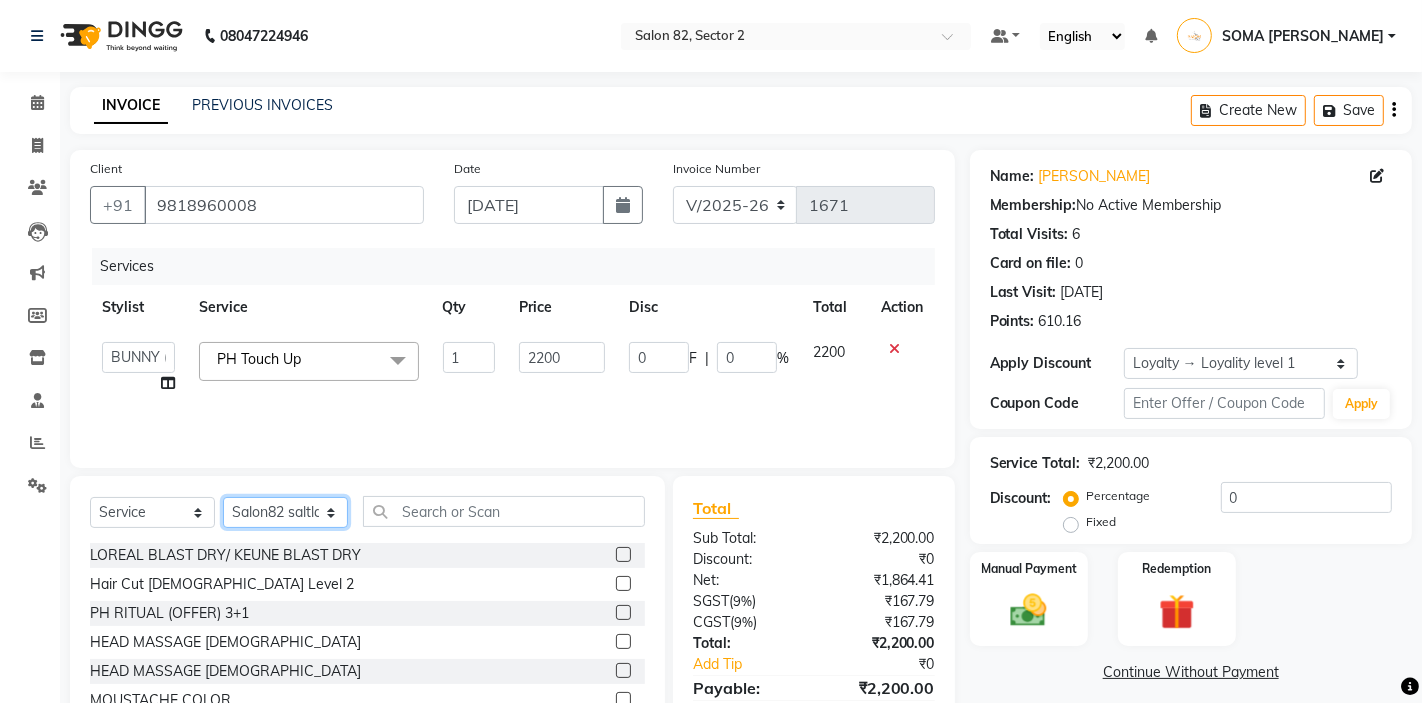 select on "75774" 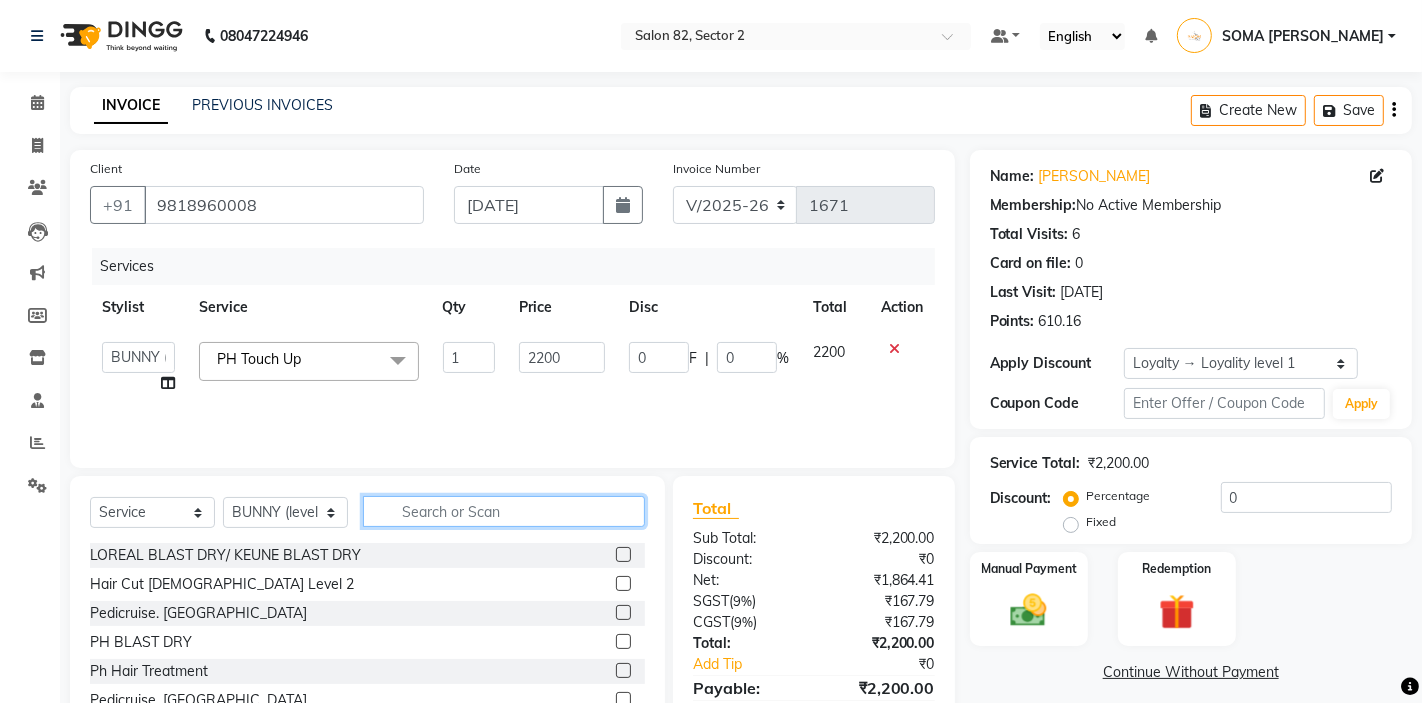 click 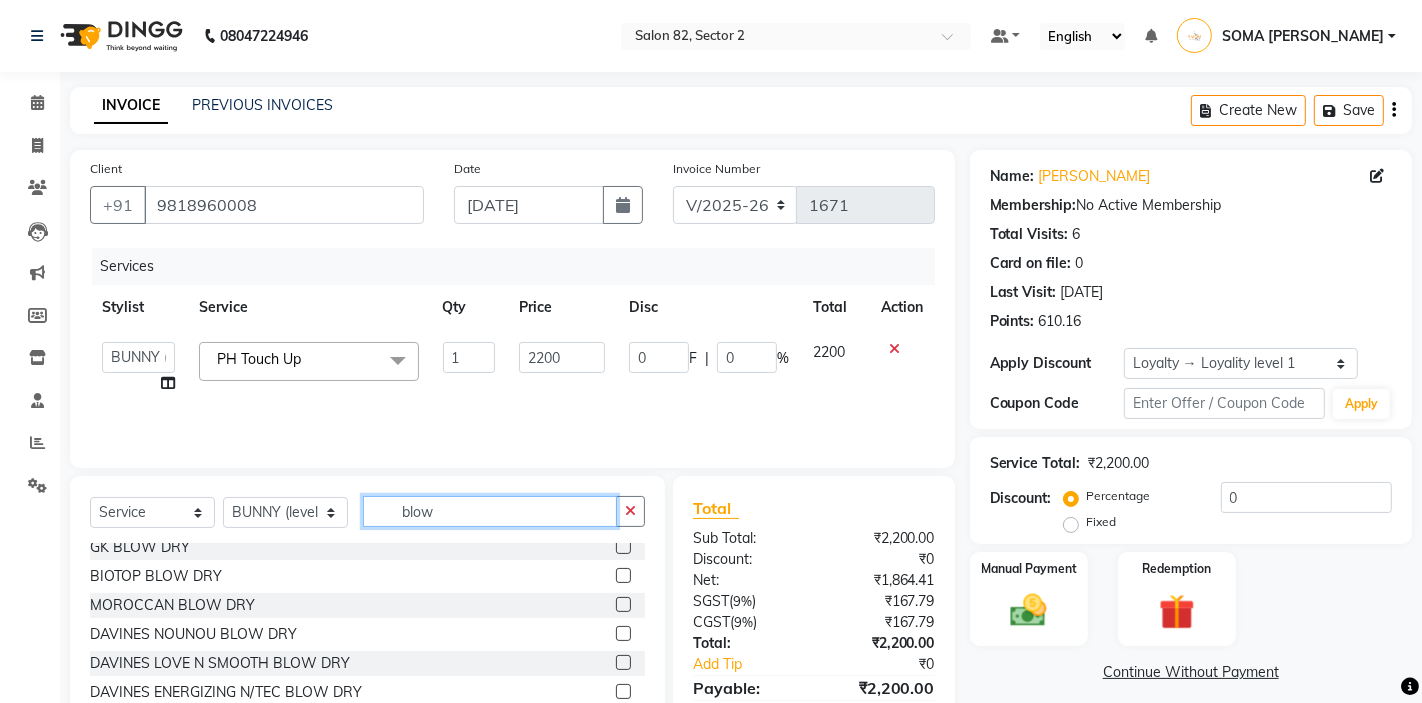 scroll, scrollTop: 176, scrollLeft: 0, axis: vertical 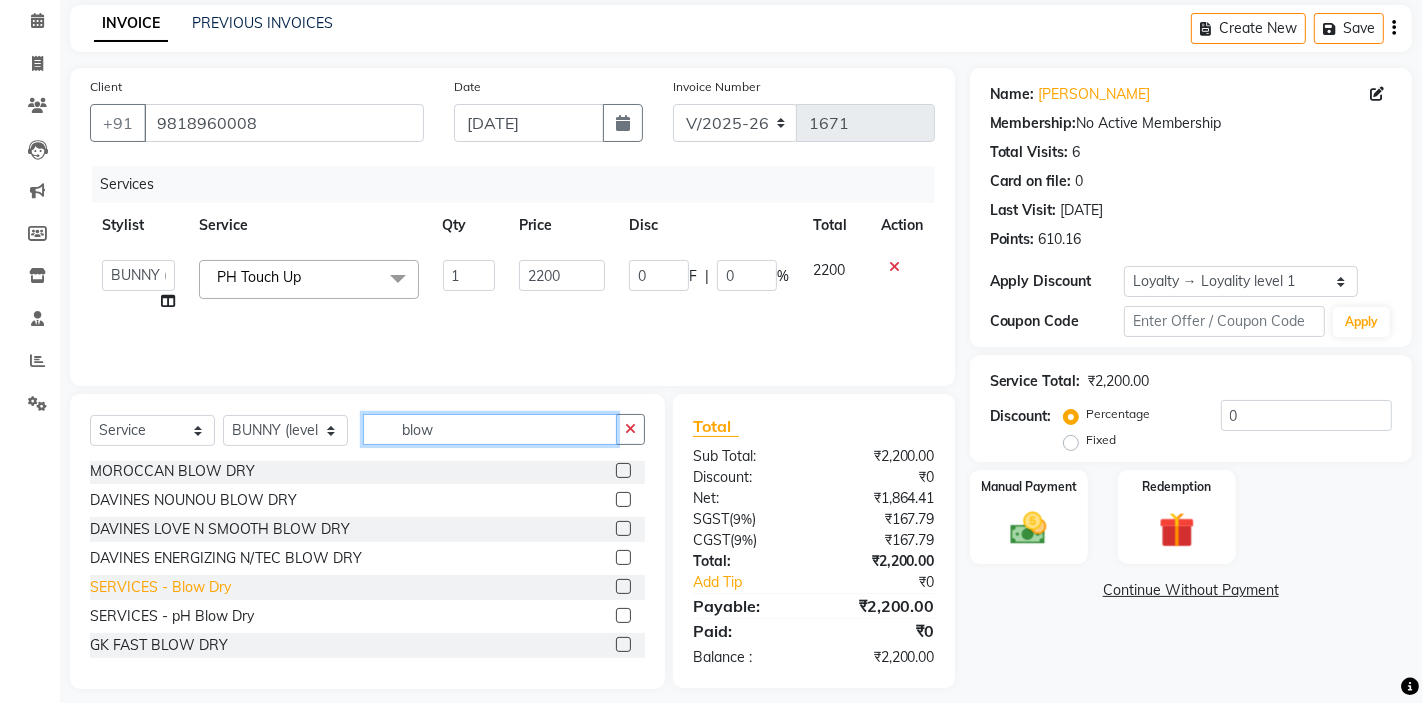 type on "blow" 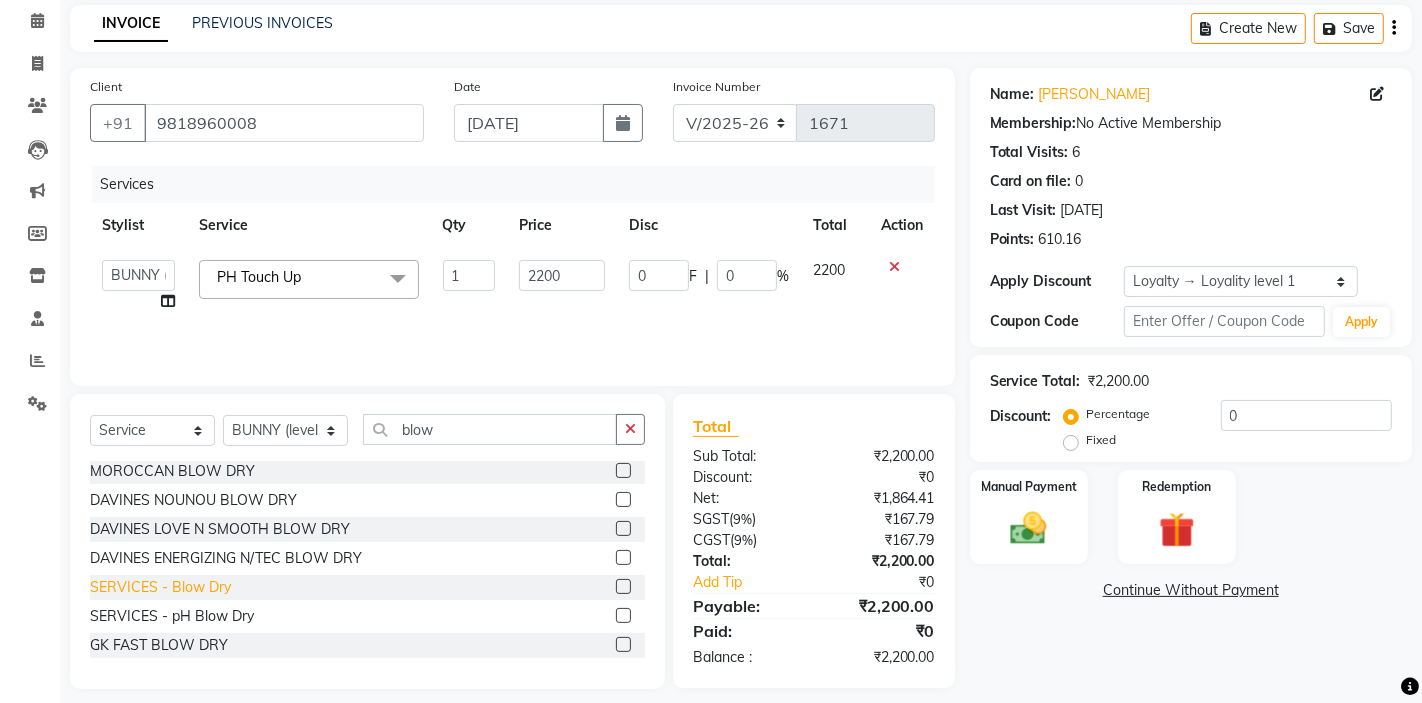 click on "SERVICES - Blow Dry" 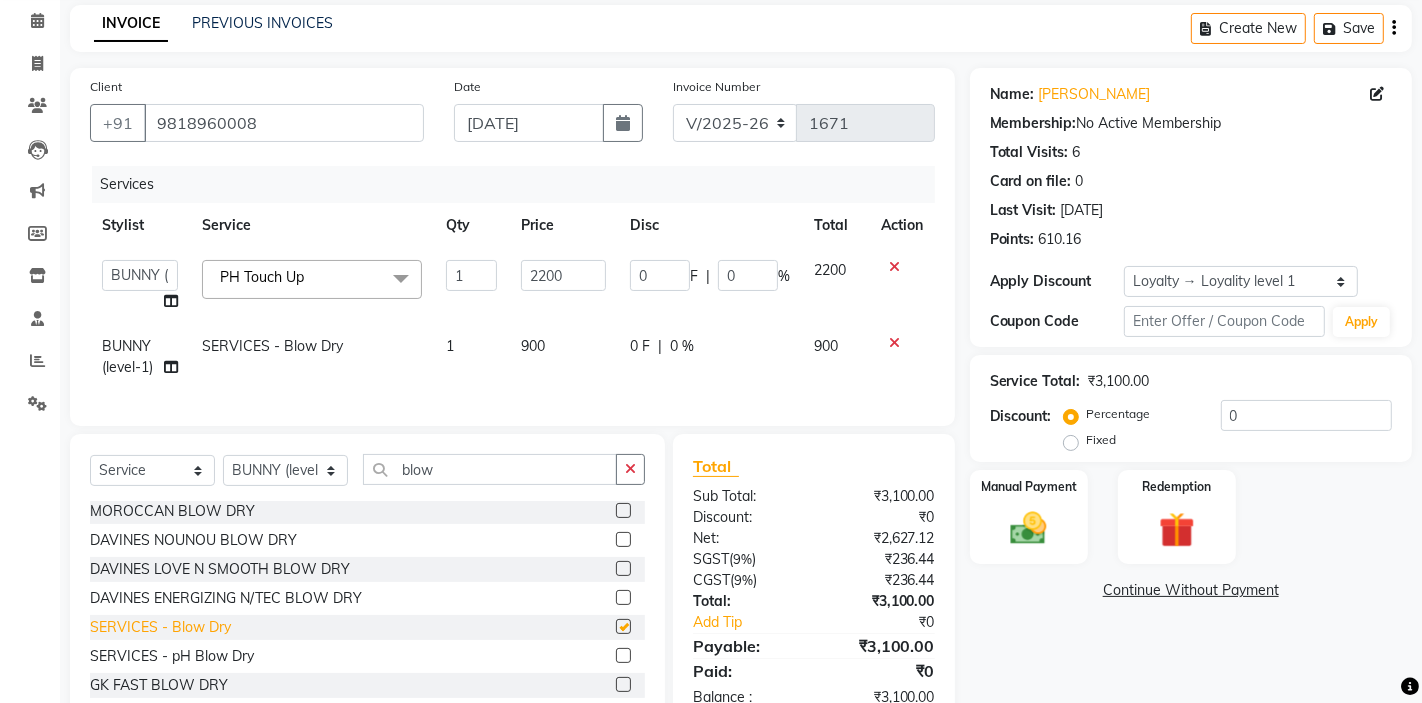 checkbox on "false" 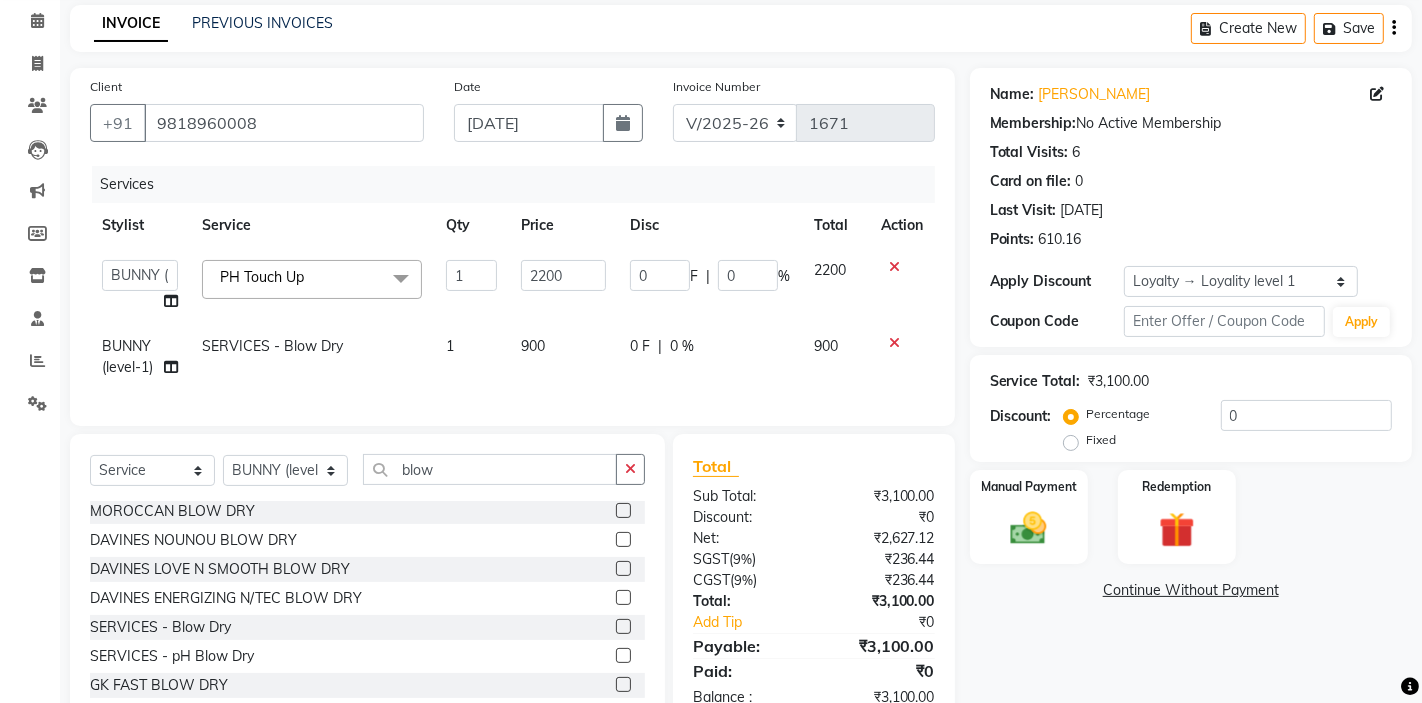 click on "900" 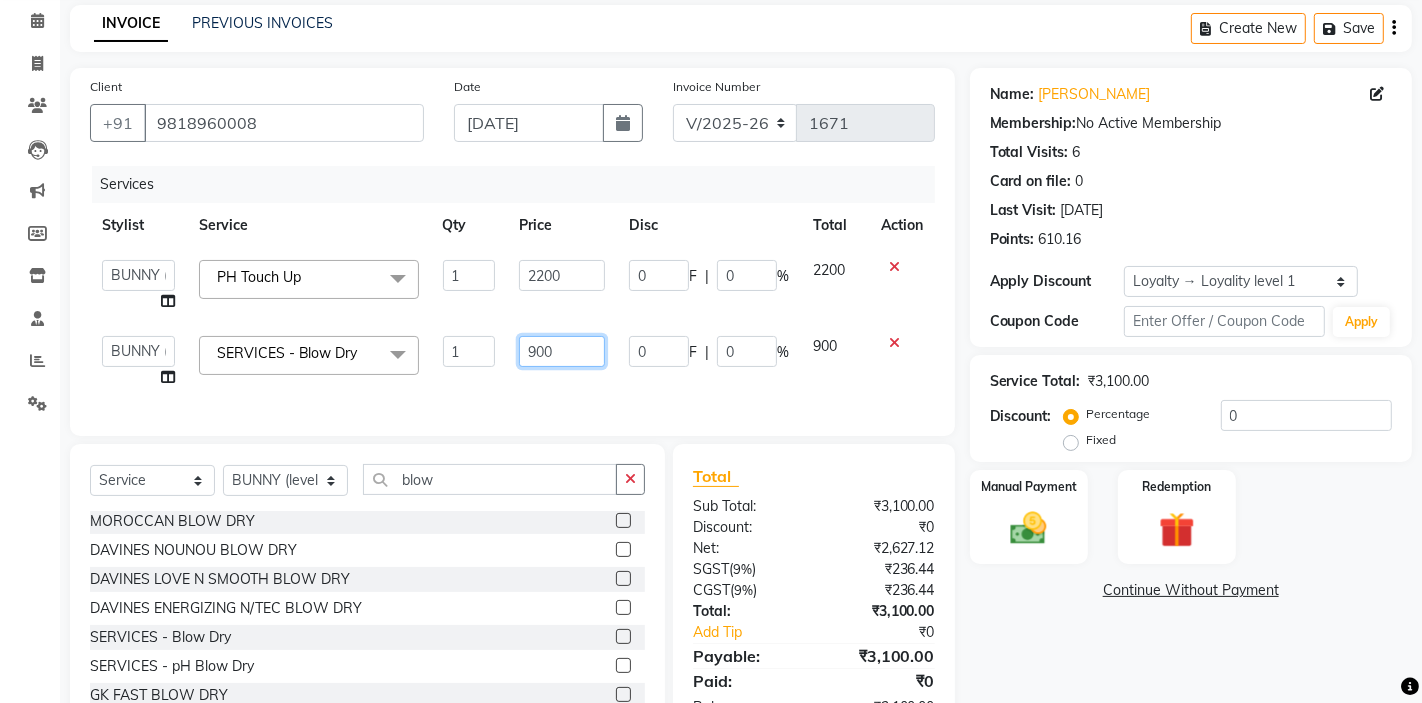 click on "900" 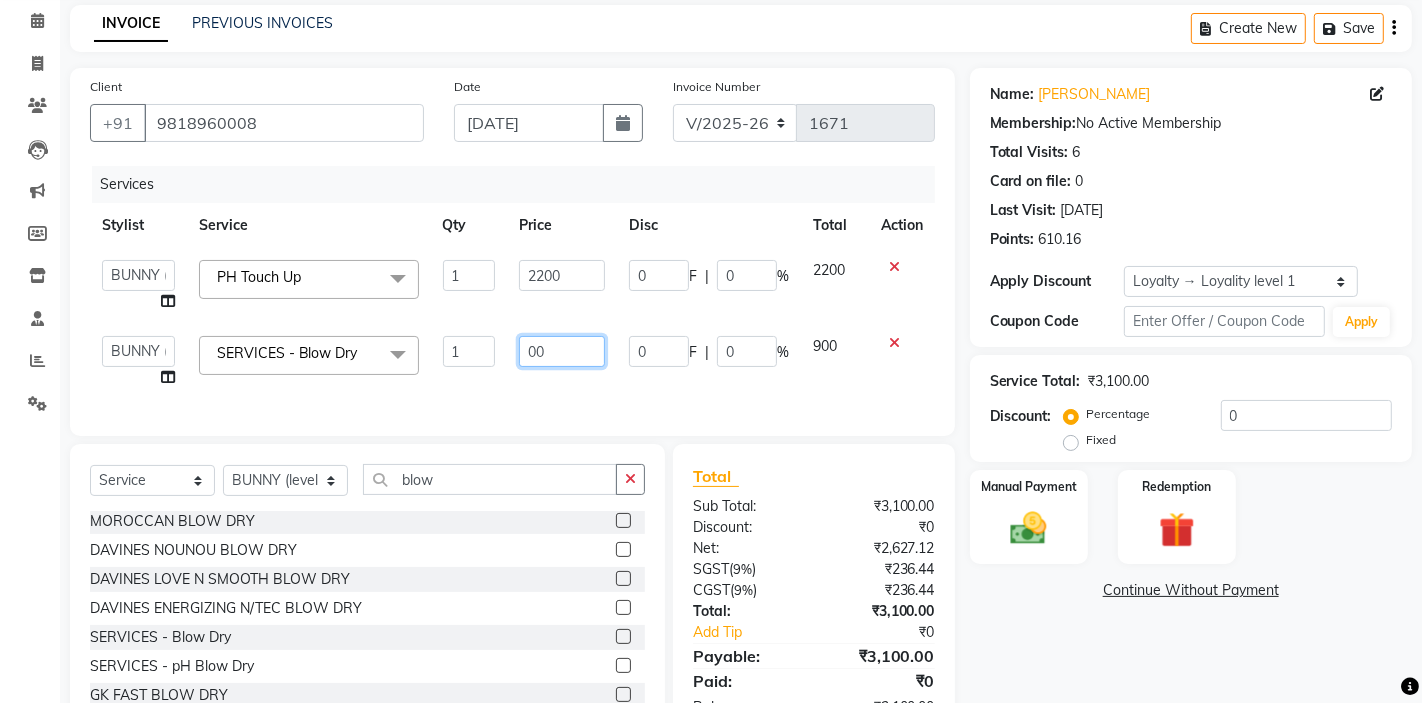 type on "500" 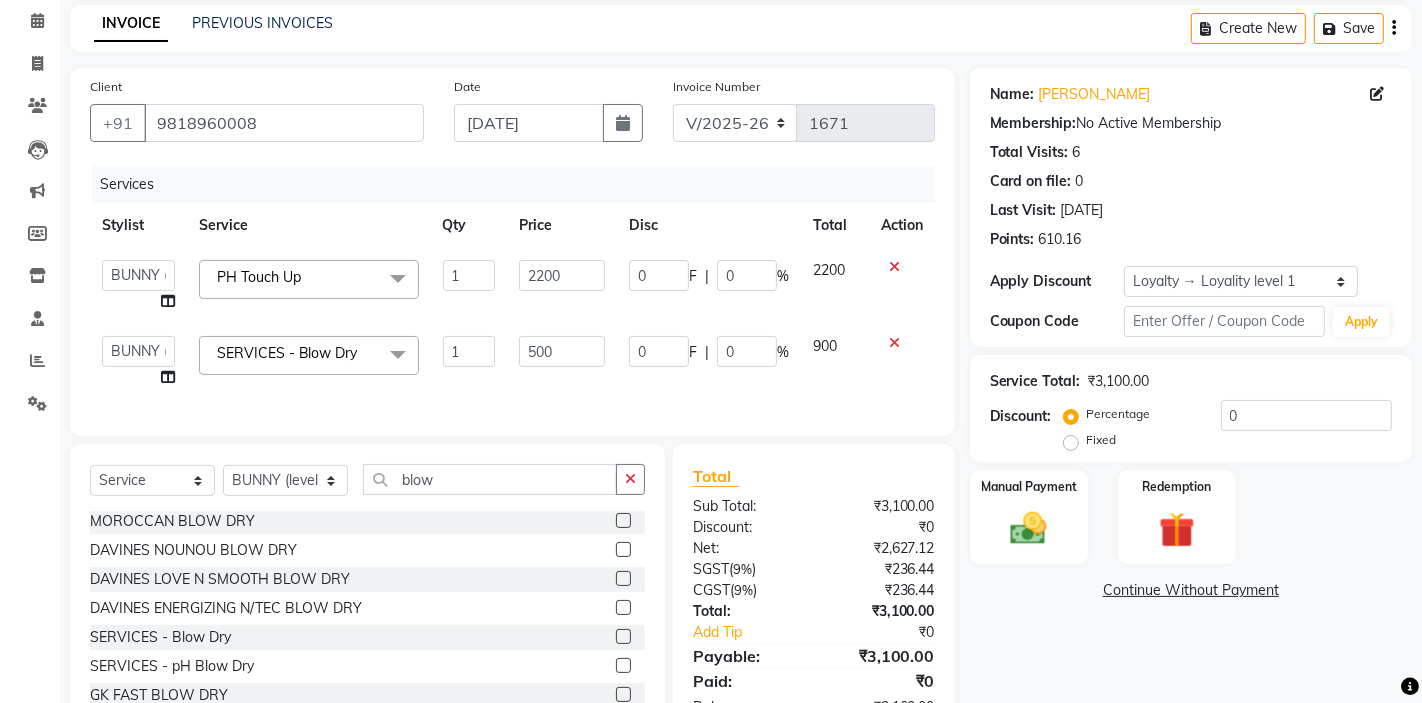 click on "500" 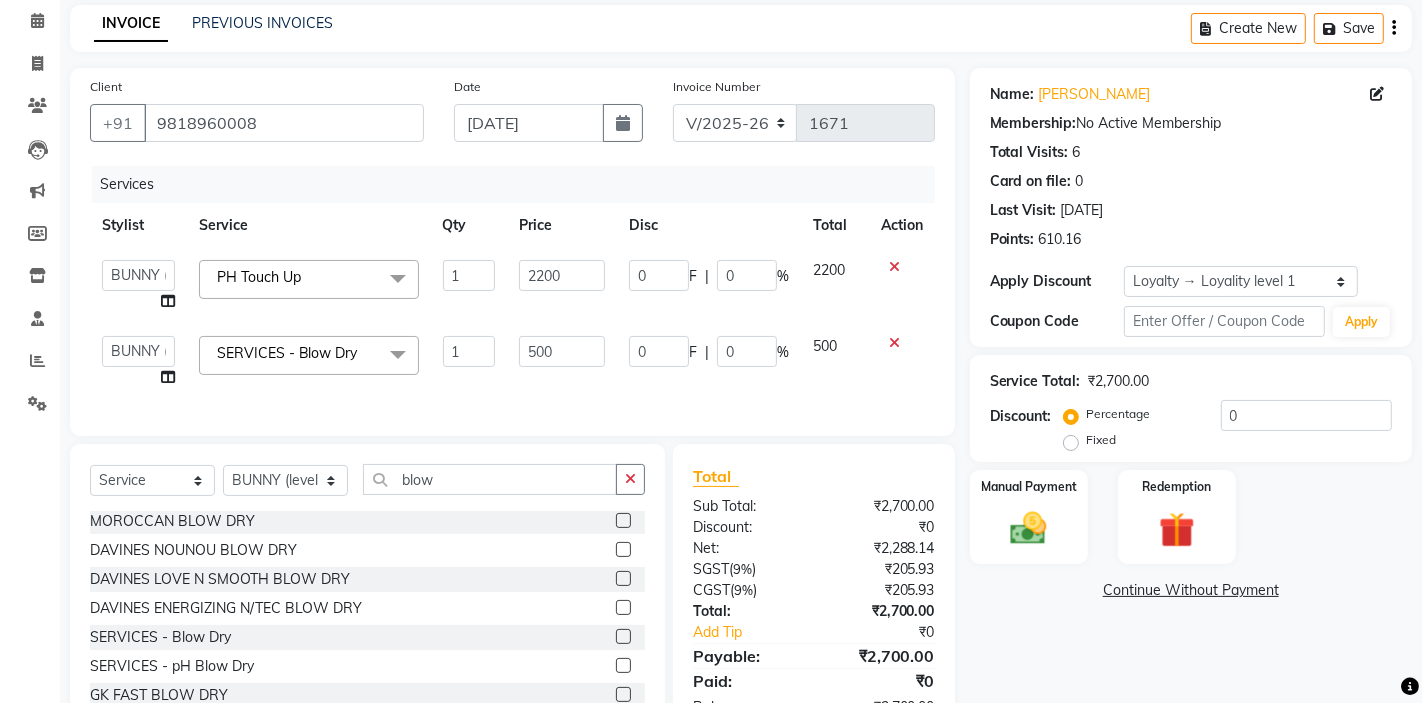 scroll, scrollTop: 147, scrollLeft: 0, axis: vertical 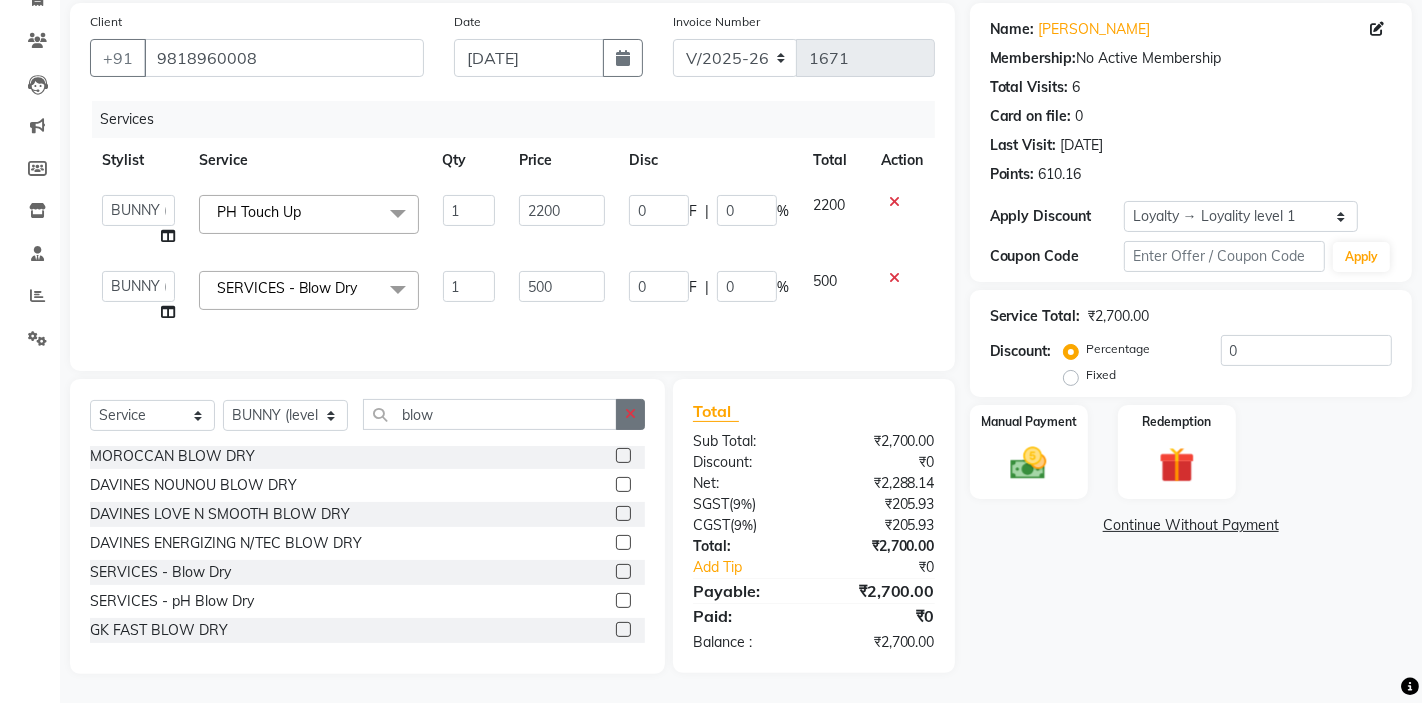 click 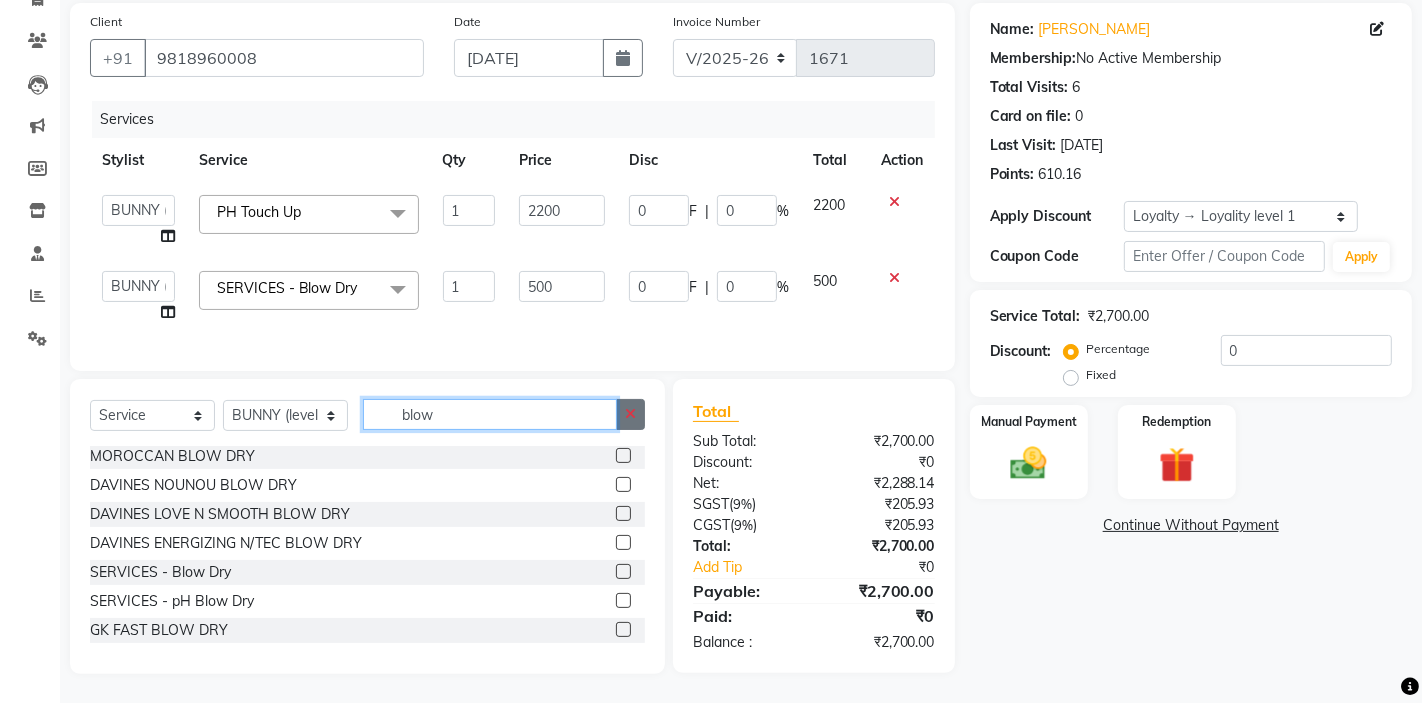 type 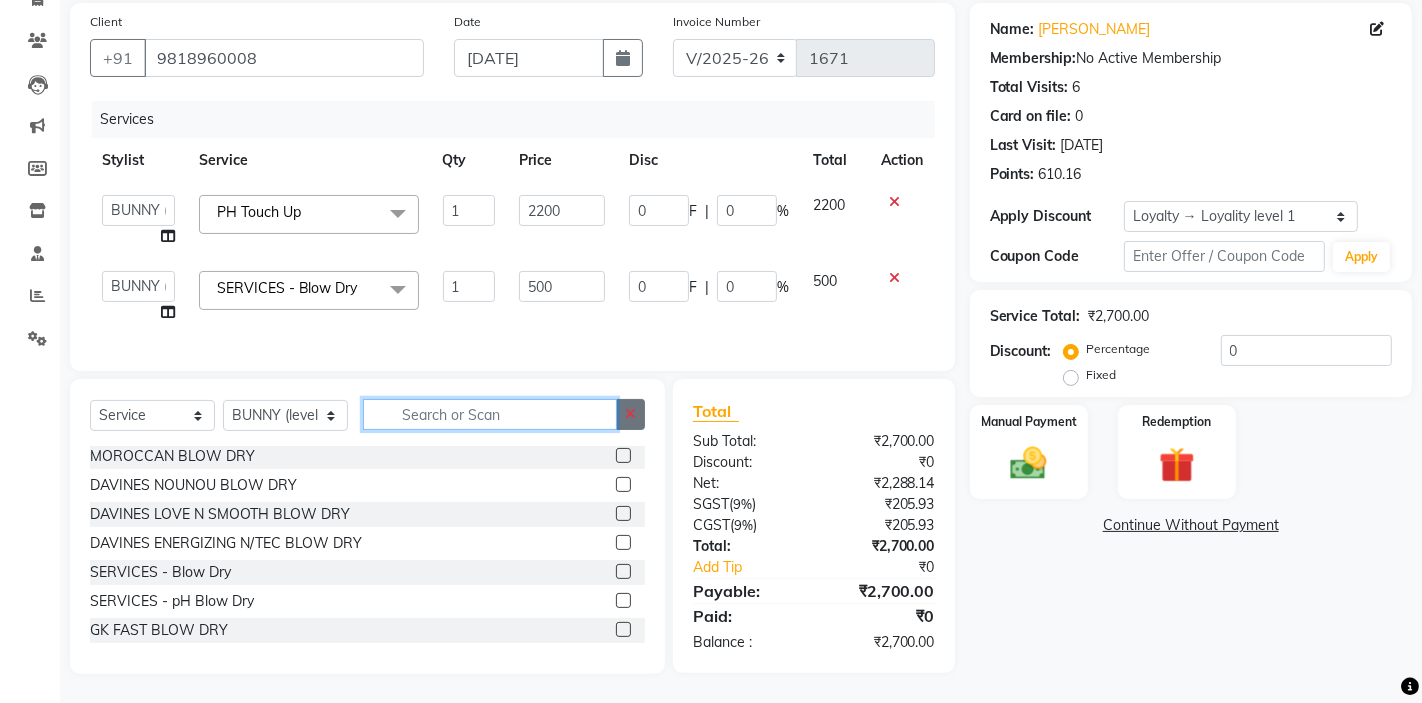 scroll, scrollTop: 1162, scrollLeft: 0, axis: vertical 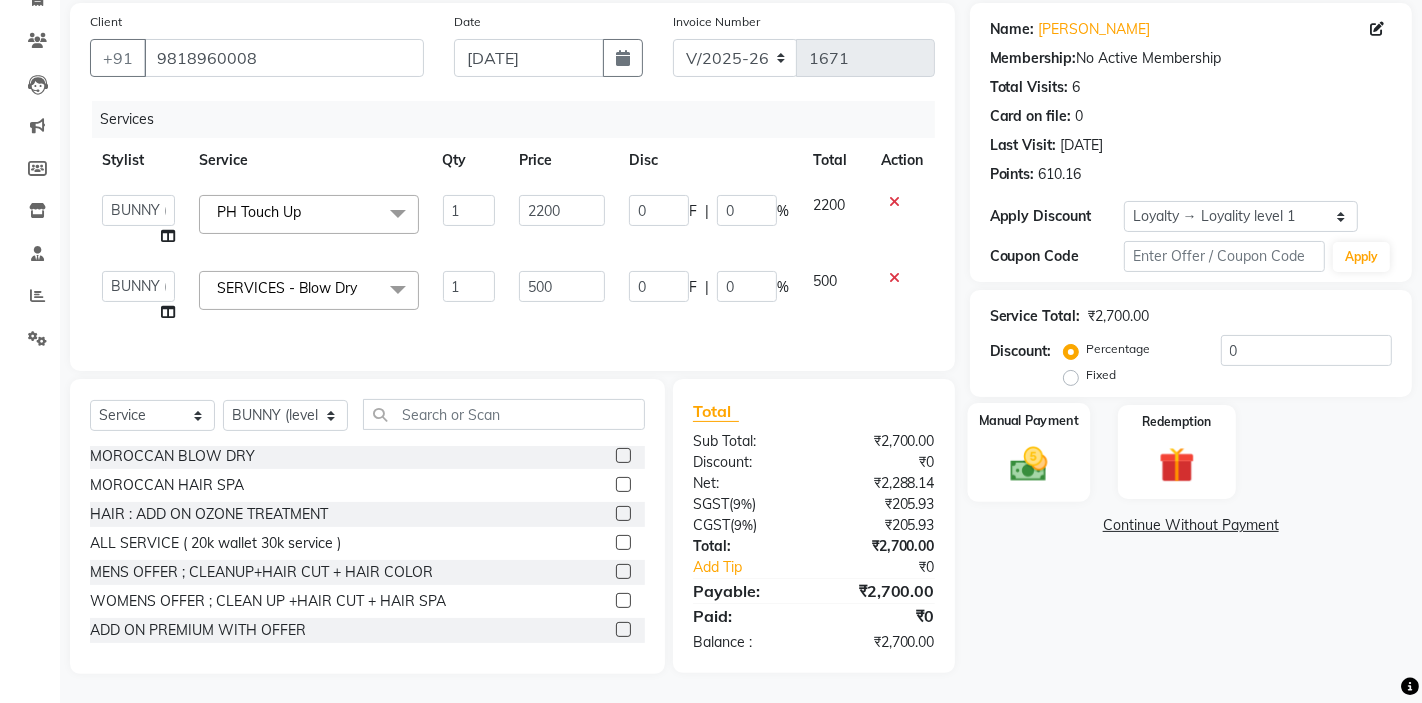 click 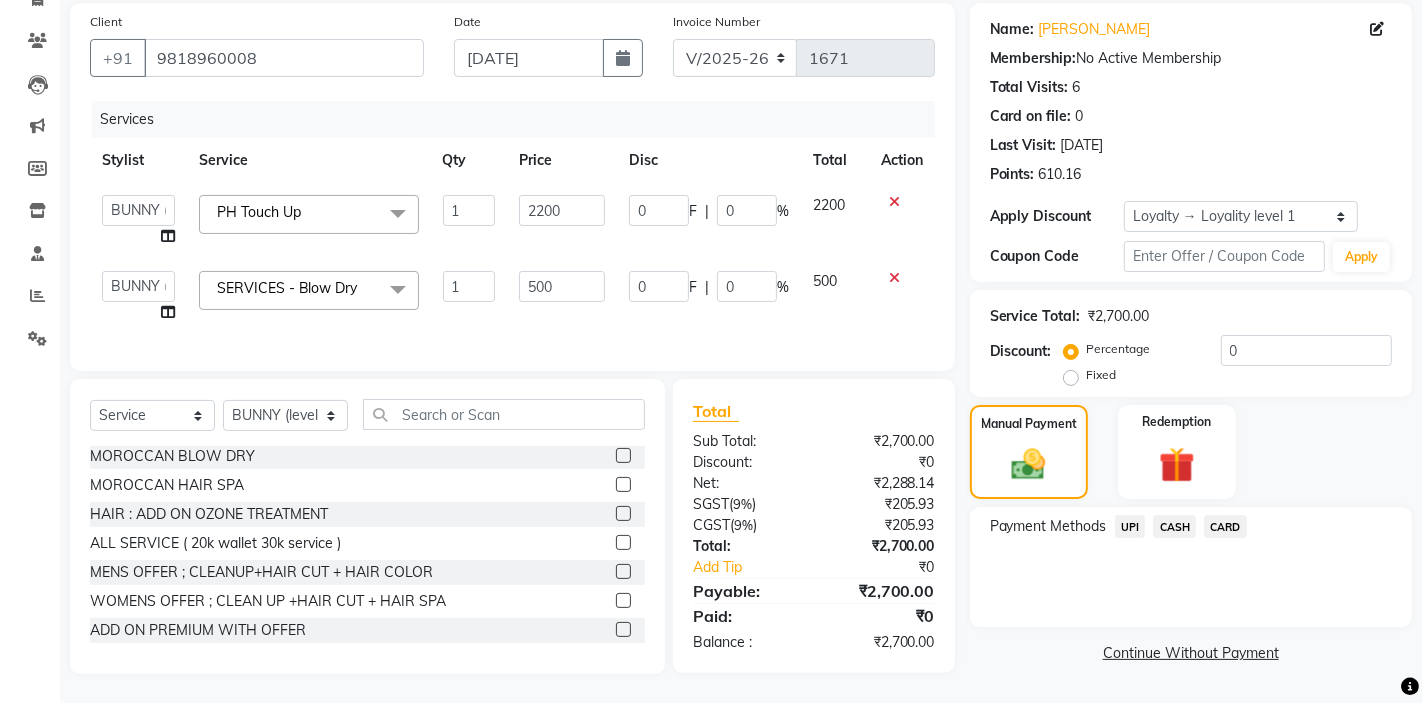 click on "CARD" 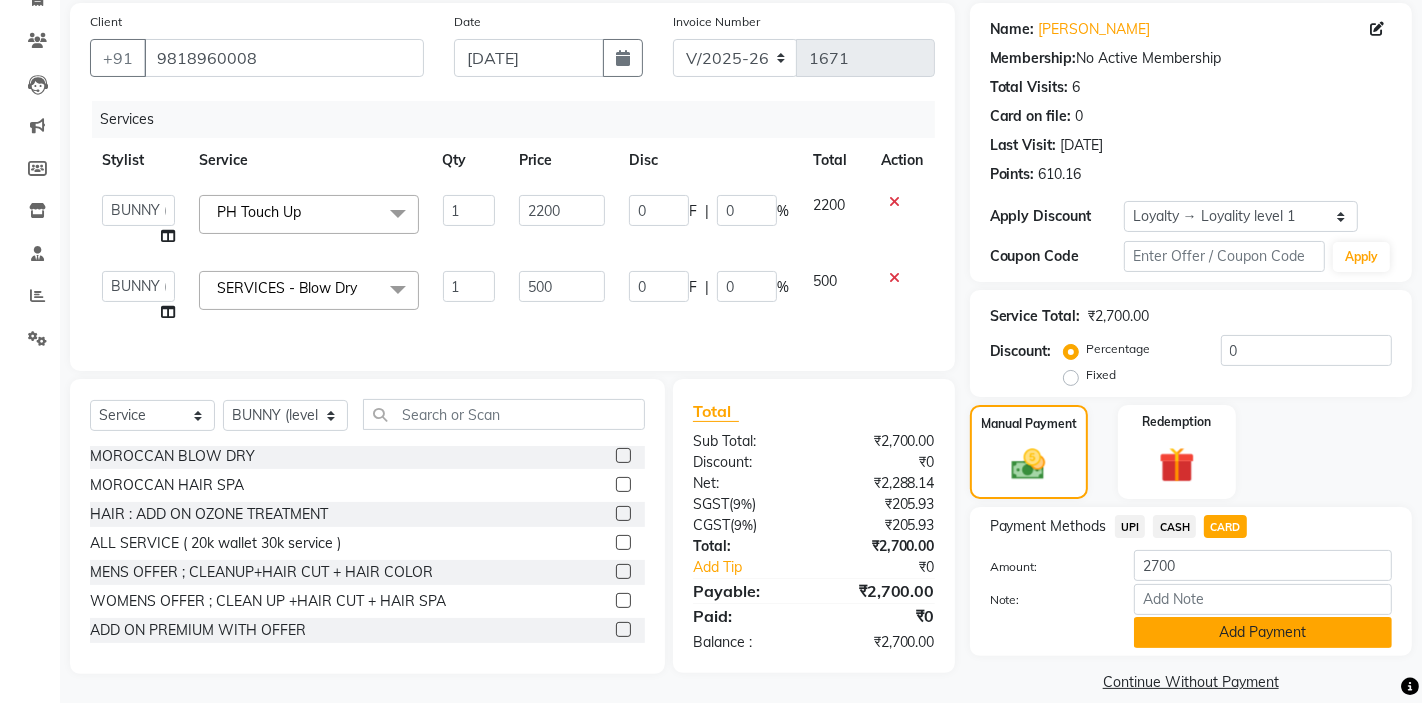 click on "Add Payment" 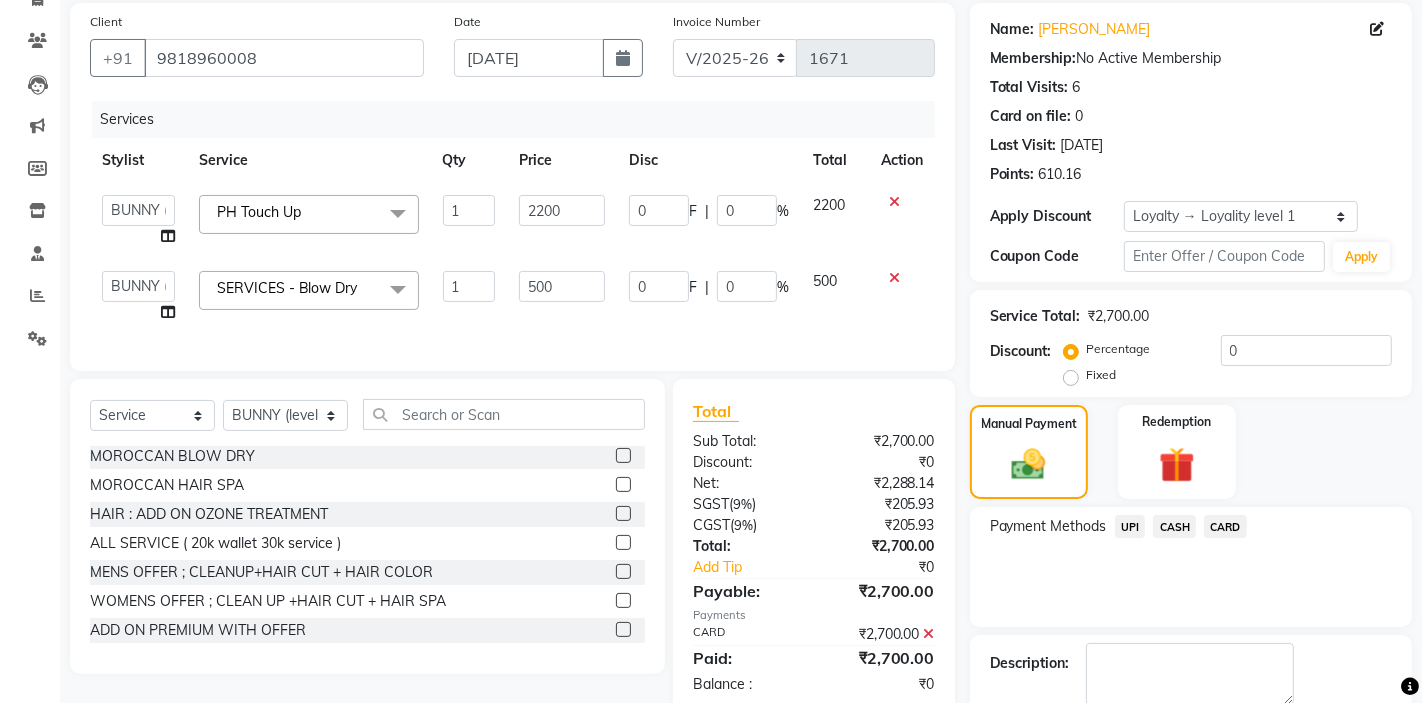 scroll, scrollTop: 308, scrollLeft: 0, axis: vertical 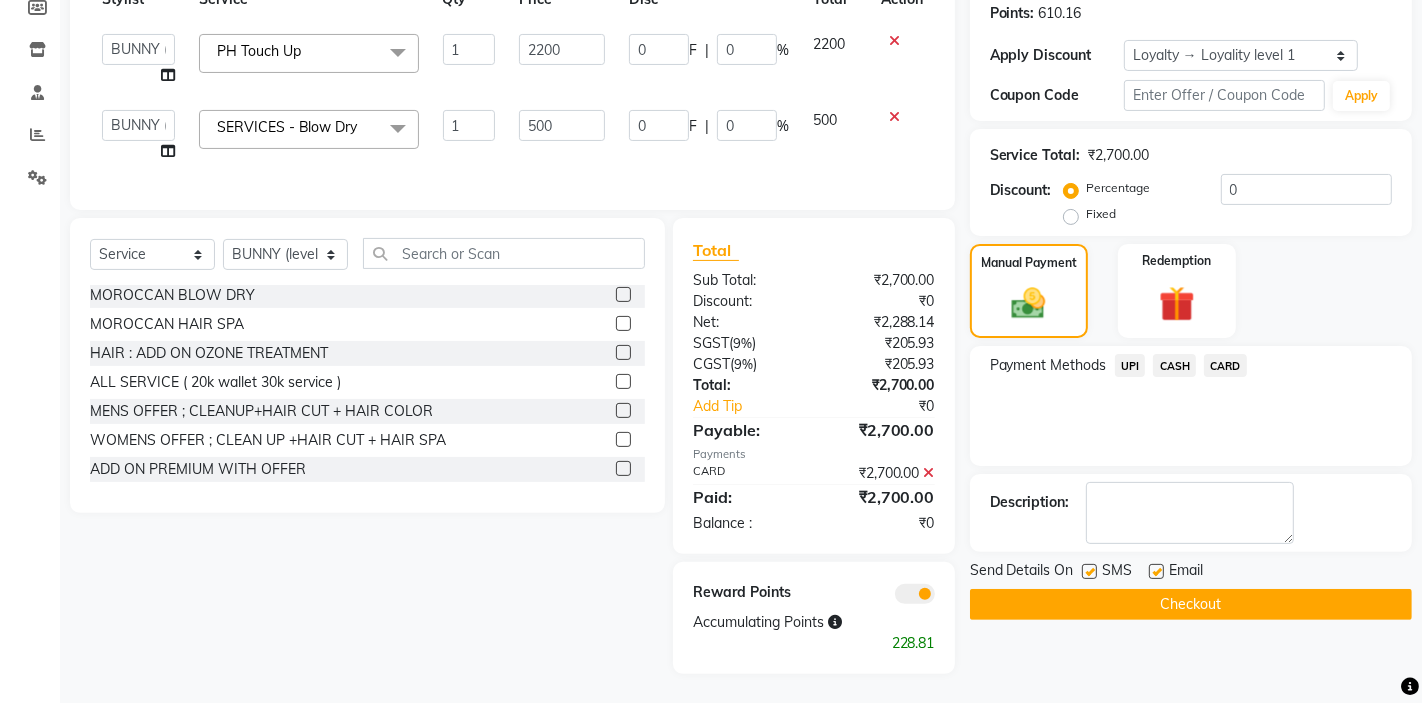 click on "Checkout" 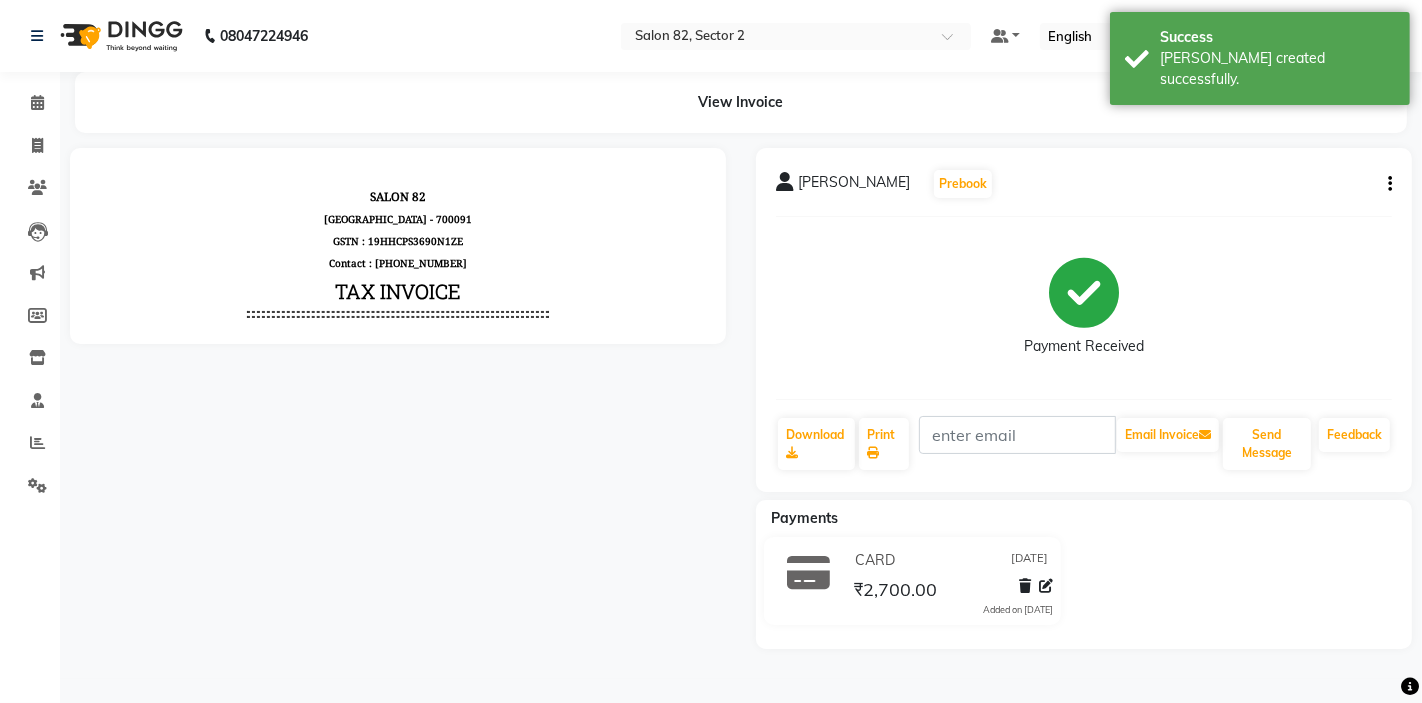 scroll, scrollTop: 0, scrollLeft: 0, axis: both 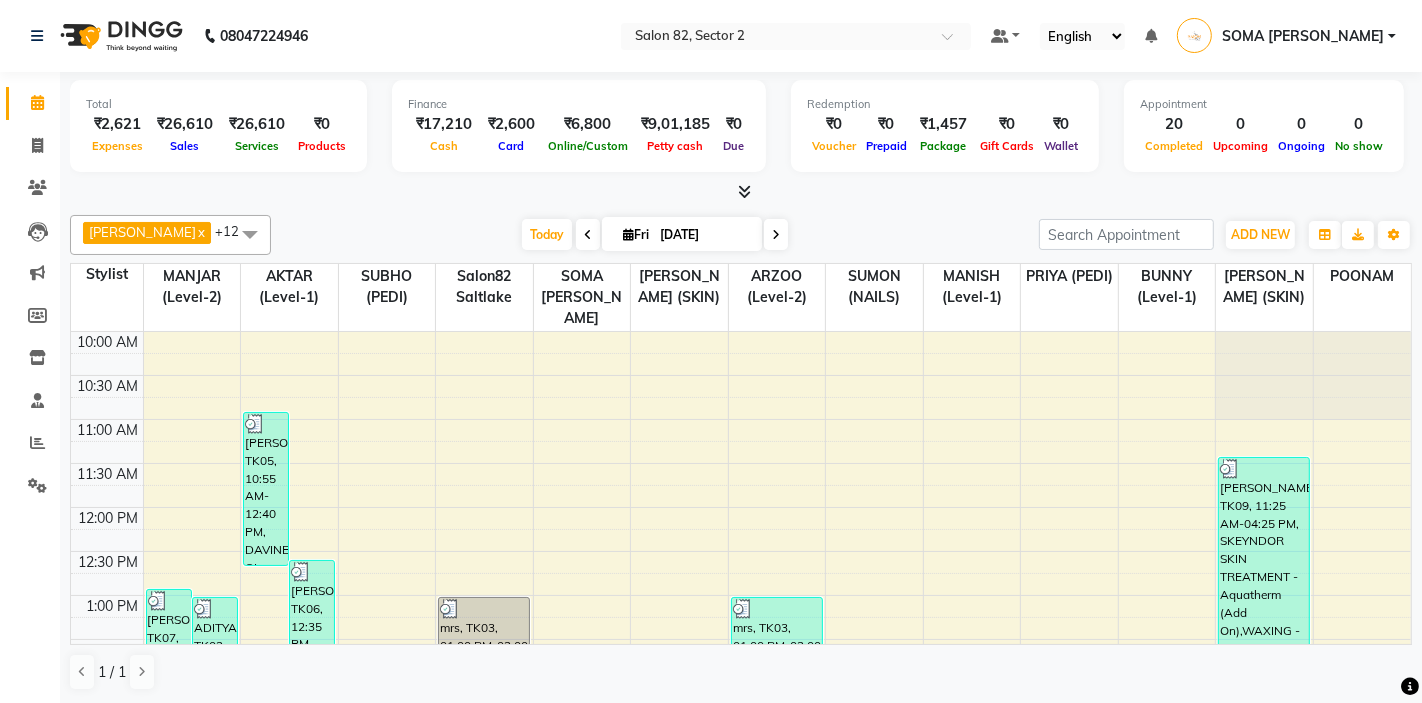 click on "[DATE]" at bounding box center [704, 235] 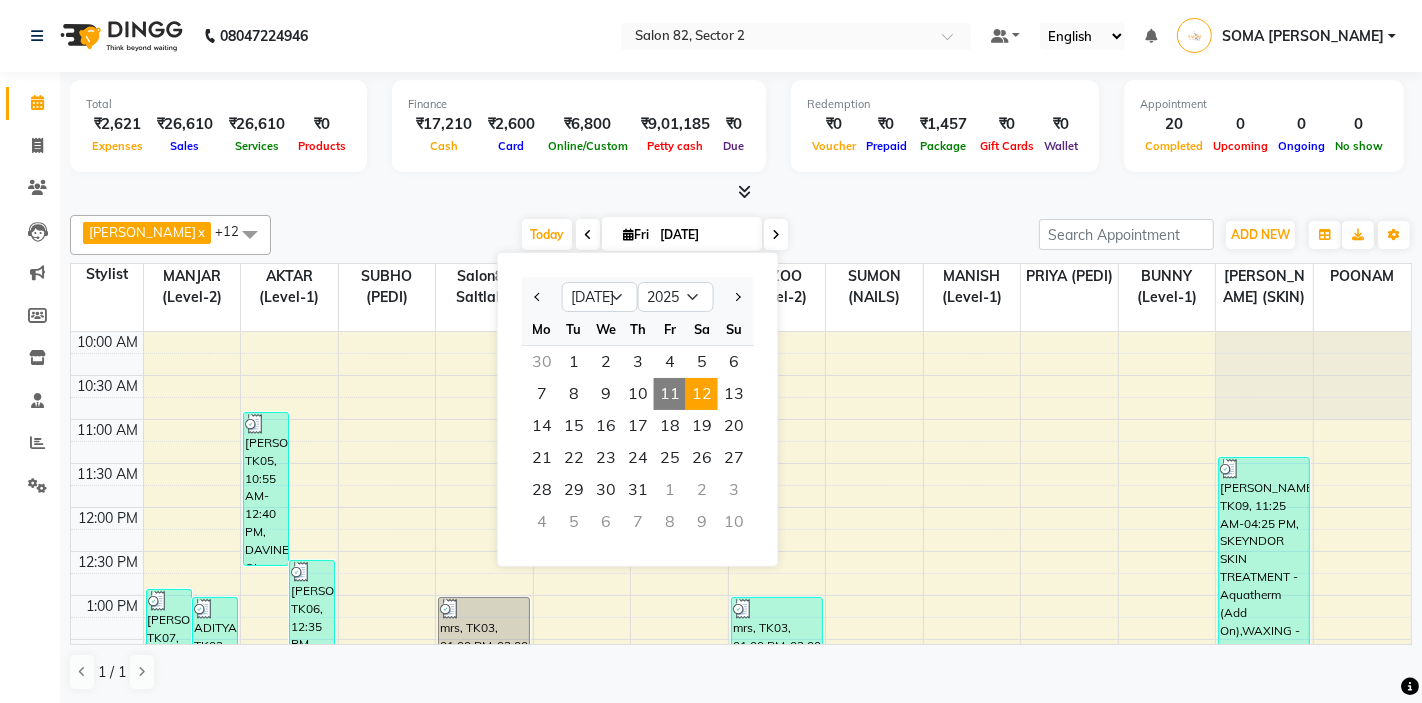 click on "12" at bounding box center (702, 394) 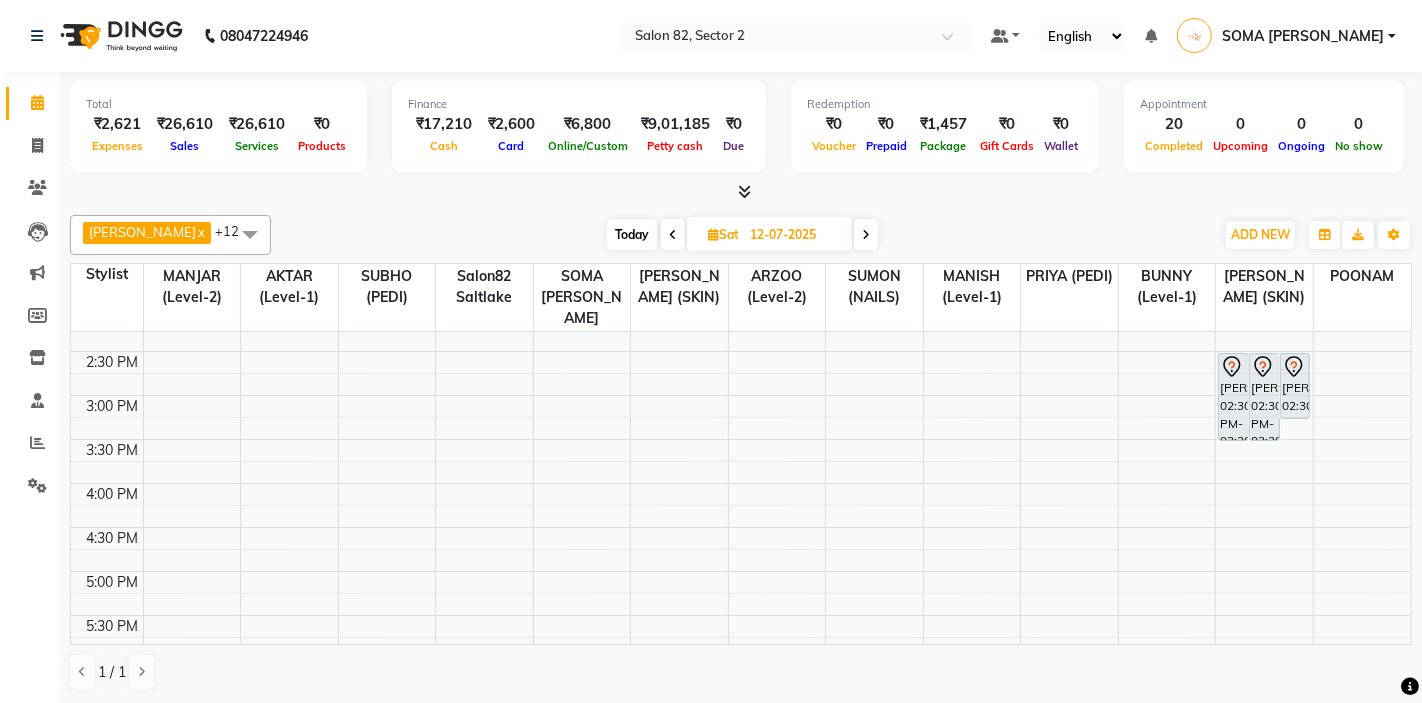 scroll, scrollTop: 375, scrollLeft: 0, axis: vertical 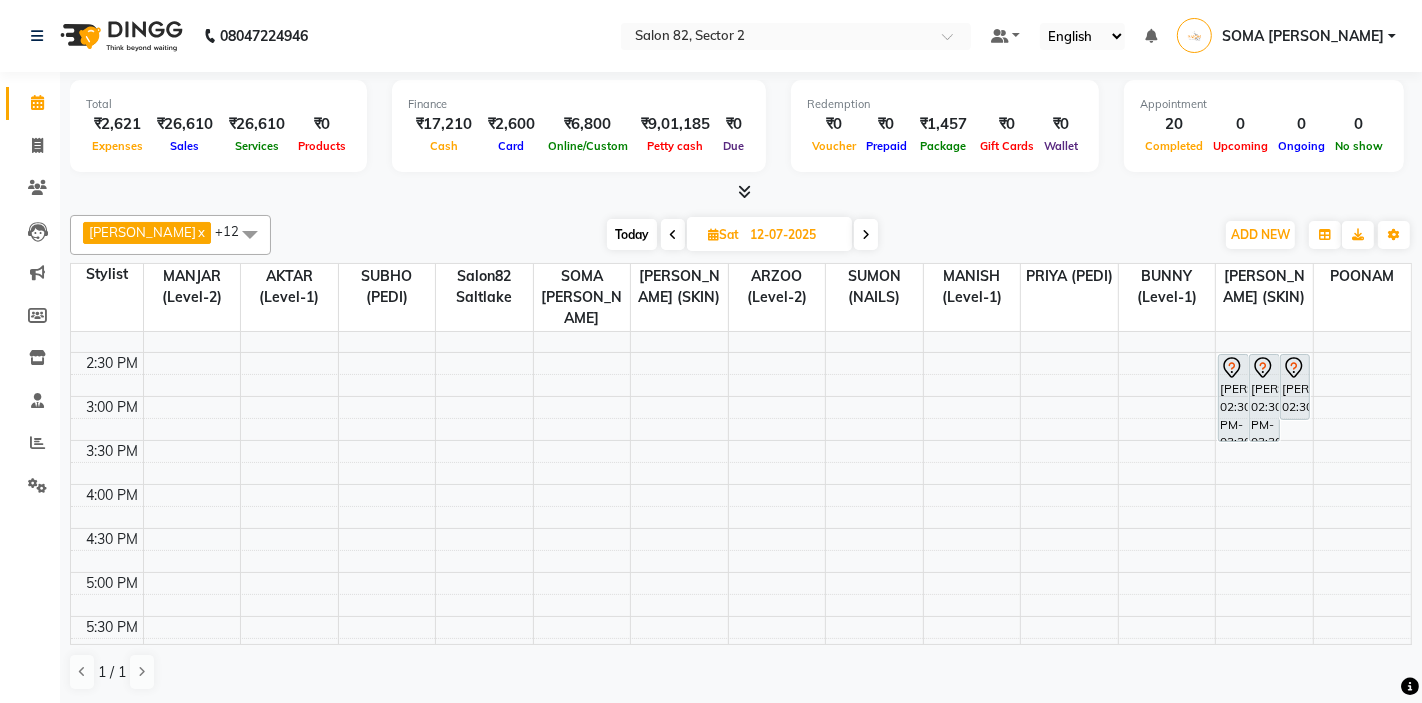 click on "10:00 AM 10:30 AM 11:00 AM 11:30 AM 12:00 PM 12:30 PM 1:00 PM 1:30 PM 2:00 PM 2:30 PM 3:00 PM 3:30 PM 4:00 PM 4:30 PM 5:00 PM 5:30 PM 6:00 PM 6:30 PM 7:00 PM 7:30 PM 8:00 PM 8:30 PM             NIKITAnull, 12:15 PM-01:15 PM, SKEYNDOR SKIN TREATMENT - Power Oxygen             [PERSON_NAME], 02:30 PM-03:30 PM, SERVICES - Party Makeup             [PERSON_NAME], 02:30 PM-03:30 PM, SERVICES - Sare dripping             [PERSON_NAME], 02:30 PM-03:15 PM, SERVICES - HAIR DO / UPSTYLE" at bounding box center (741, 440) 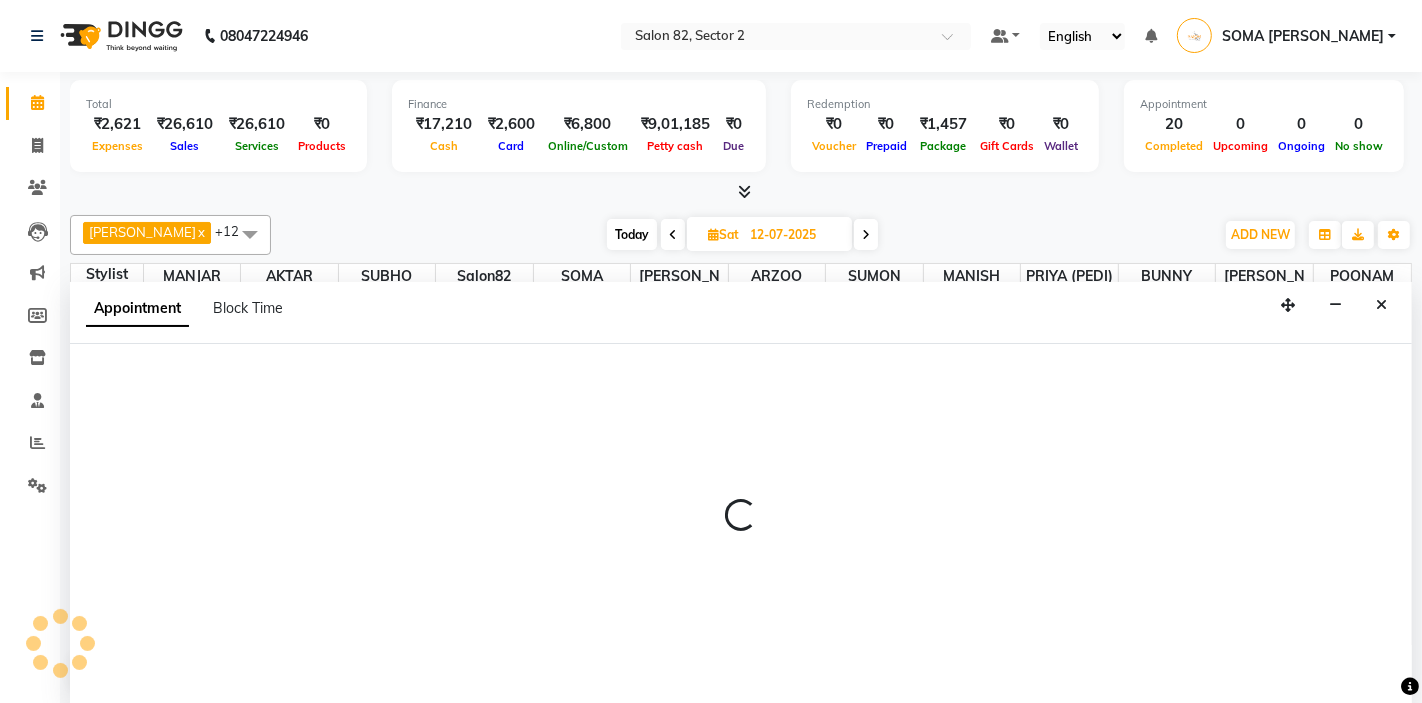 scroll, scrollTop: 1, scrollLeft: 0, axis: vertical 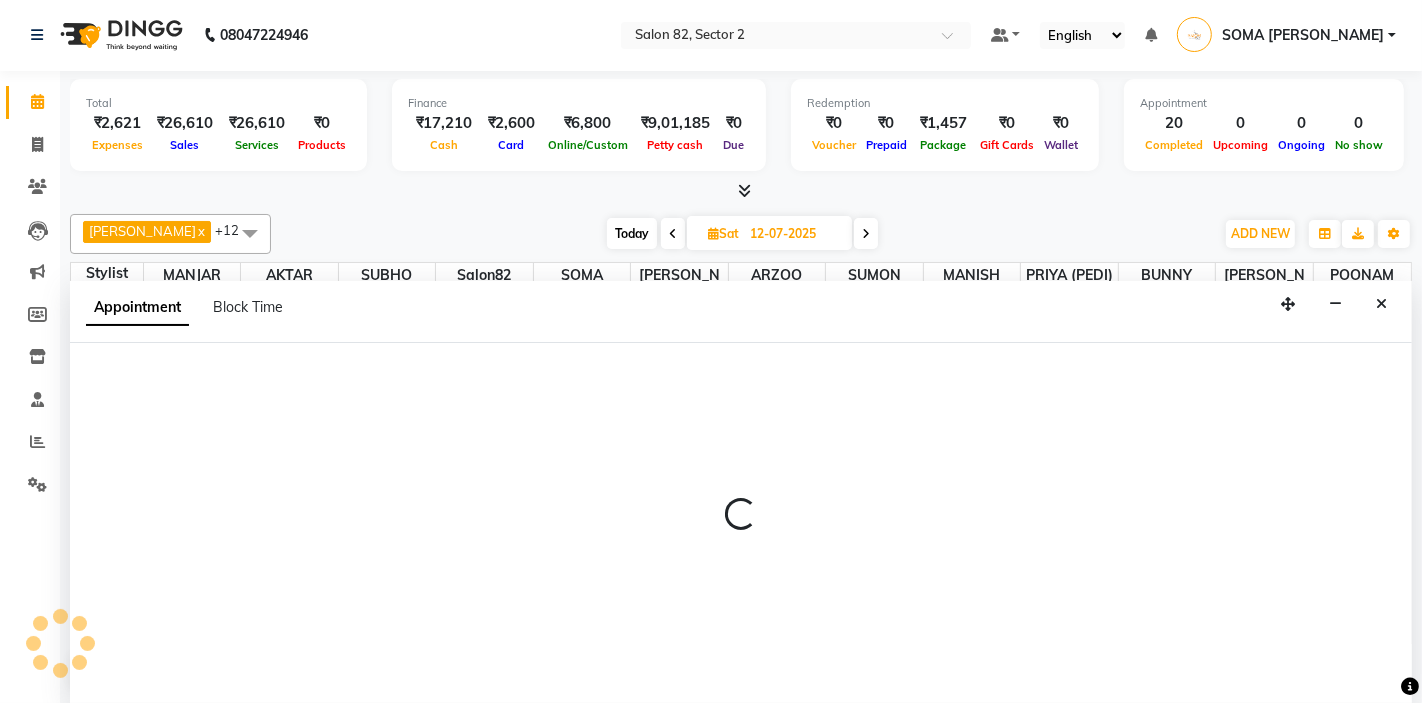 select on "63445" 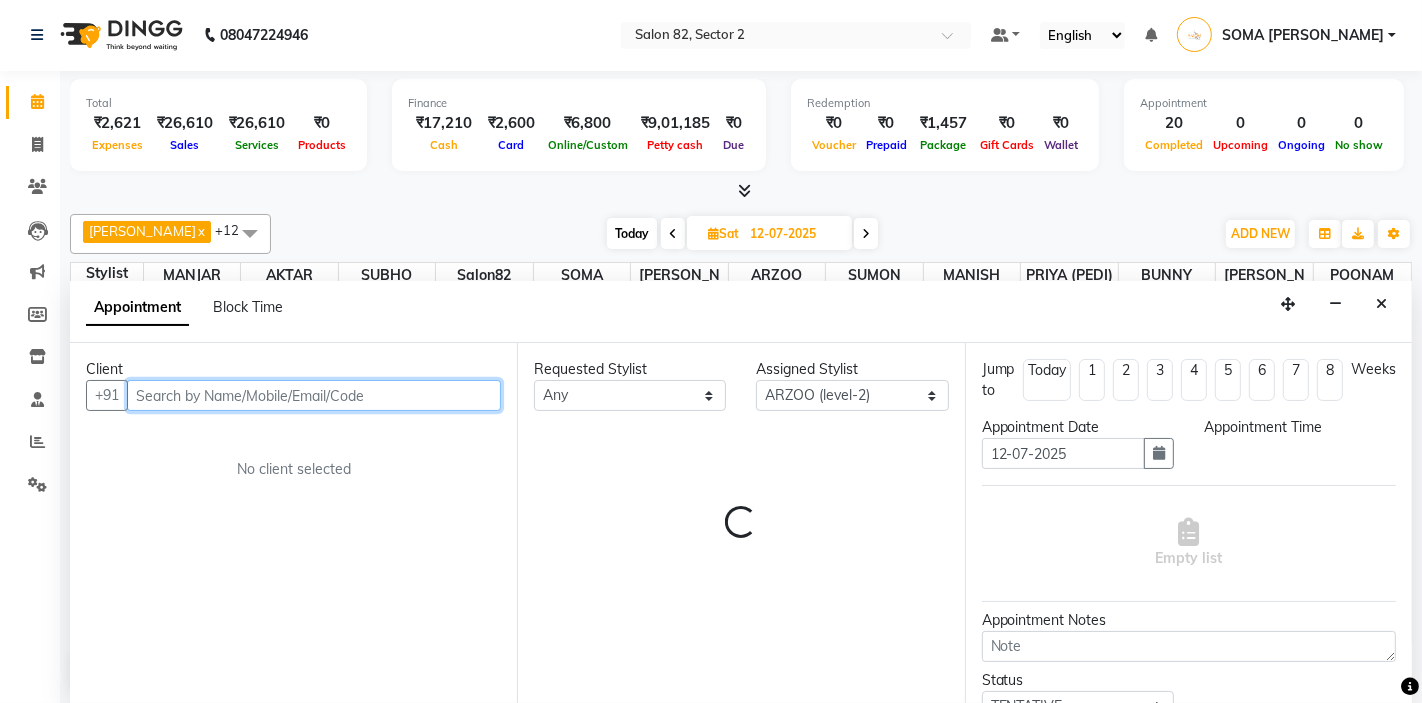 select on "900" 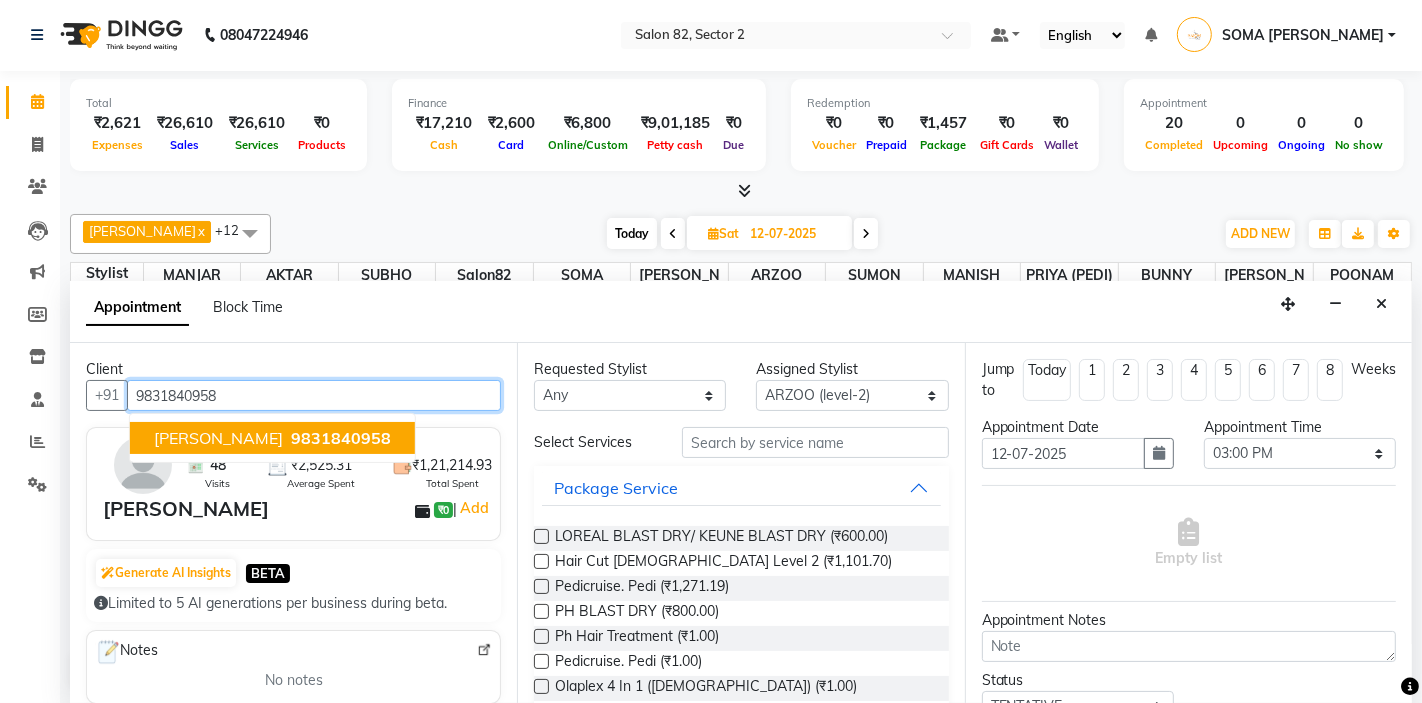 click on "9831840958" at bounding box center [341, 438] 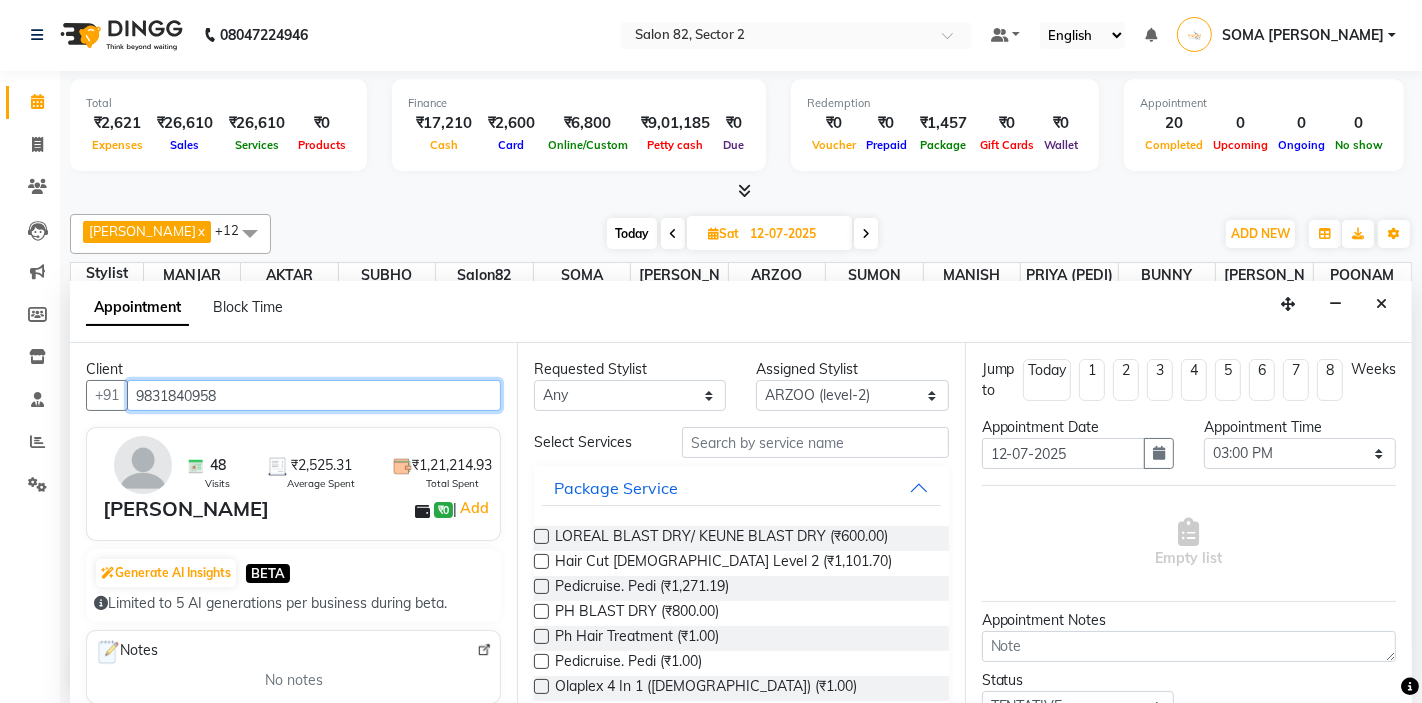 type on "9831840958" 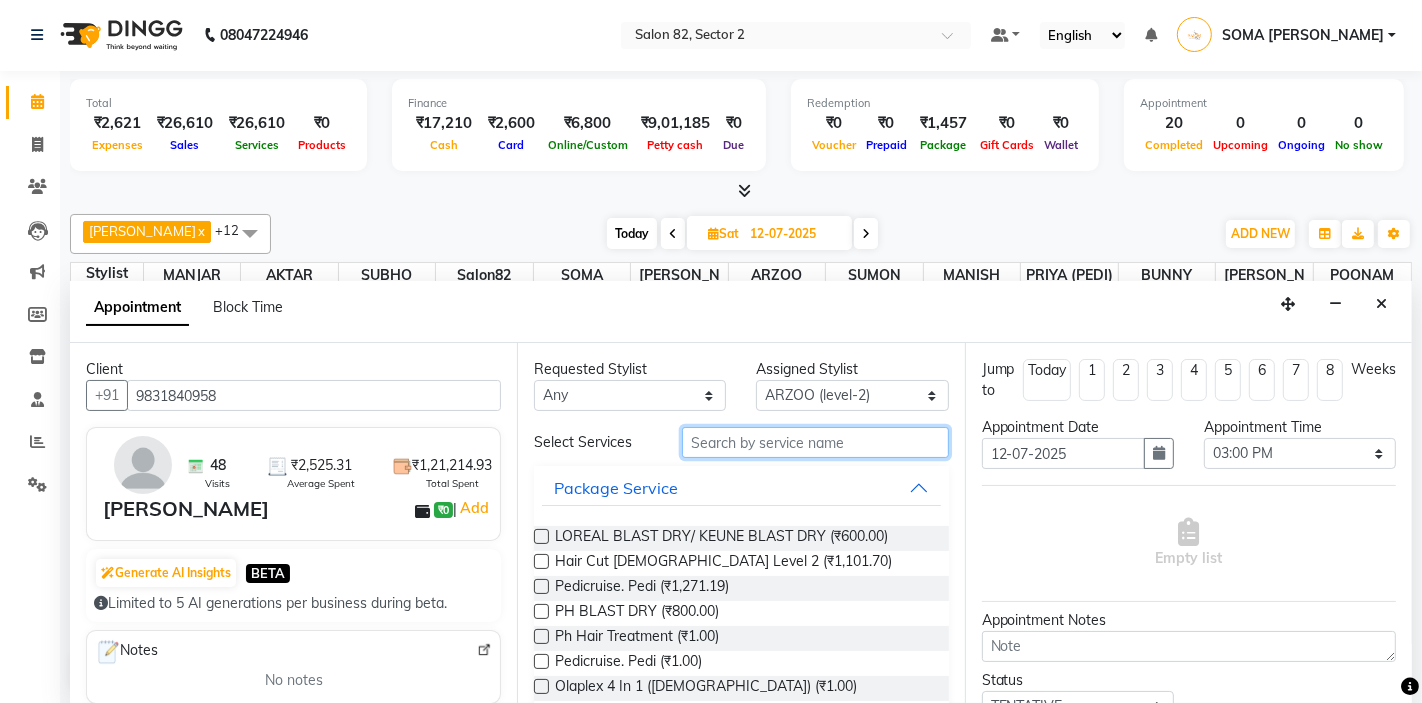 click at bounding box center [815, 442] 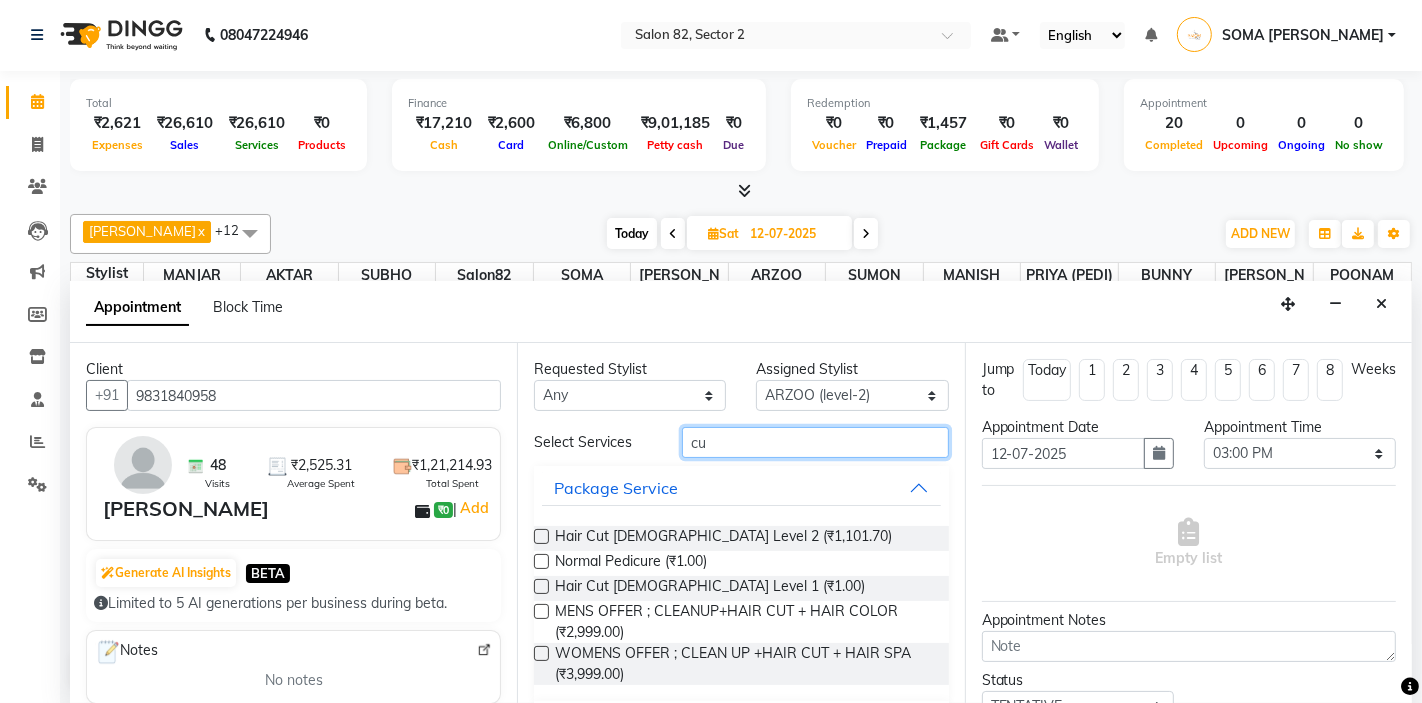 type on "c" 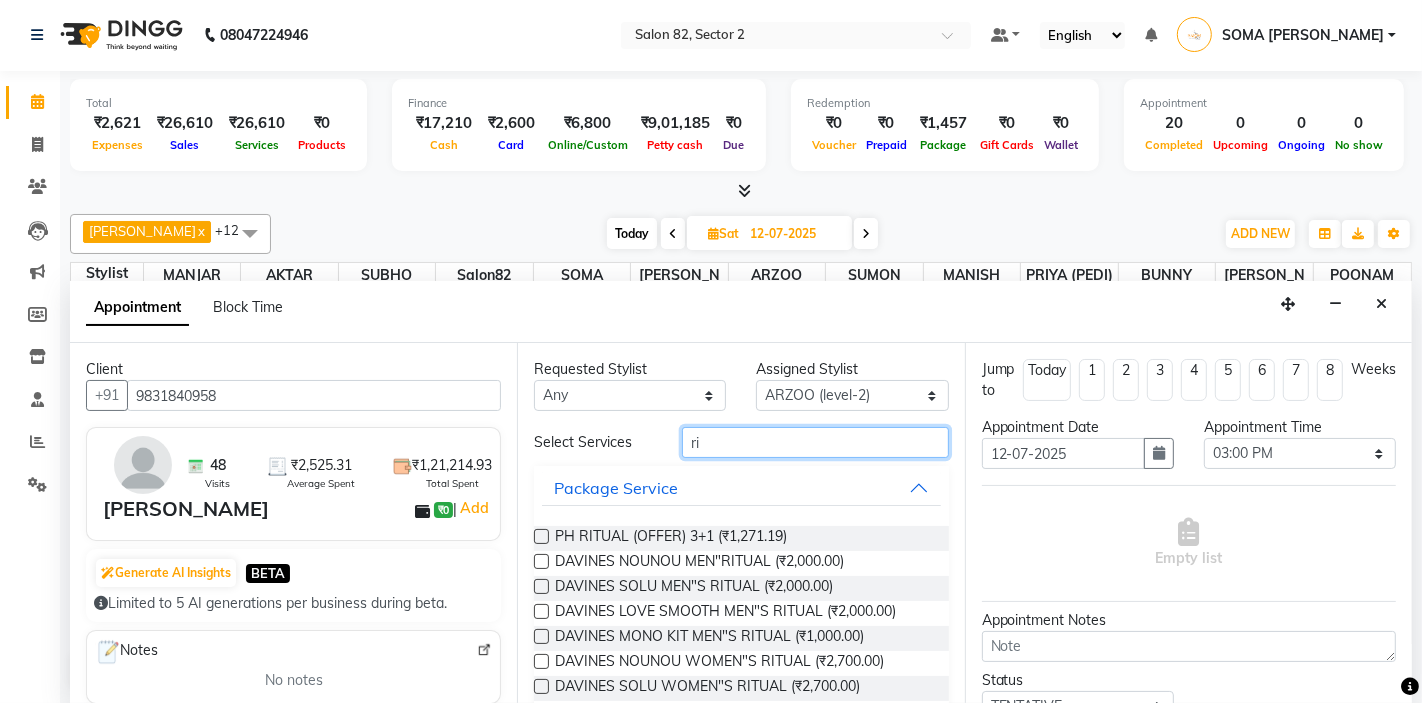 type on "r" 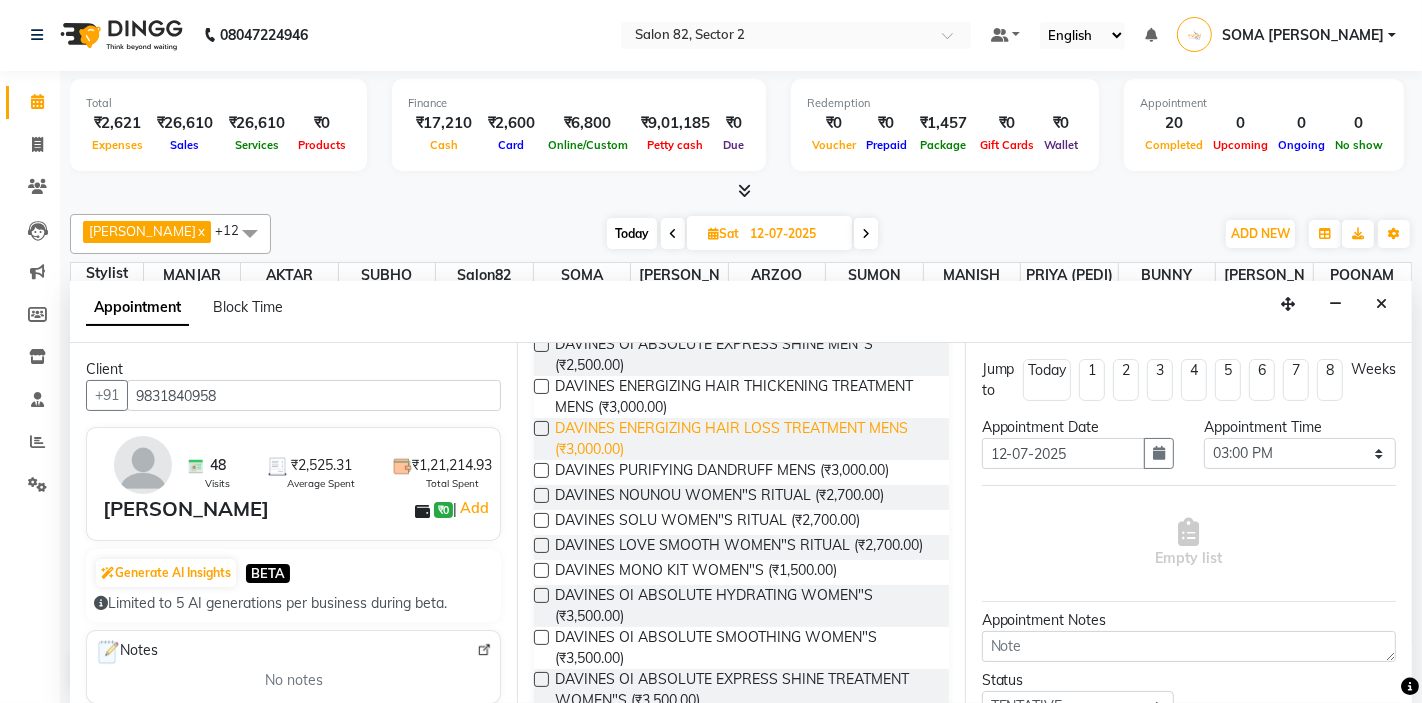 scroll, scrollTop: 346, scrollLeft: 0, axis: vertical 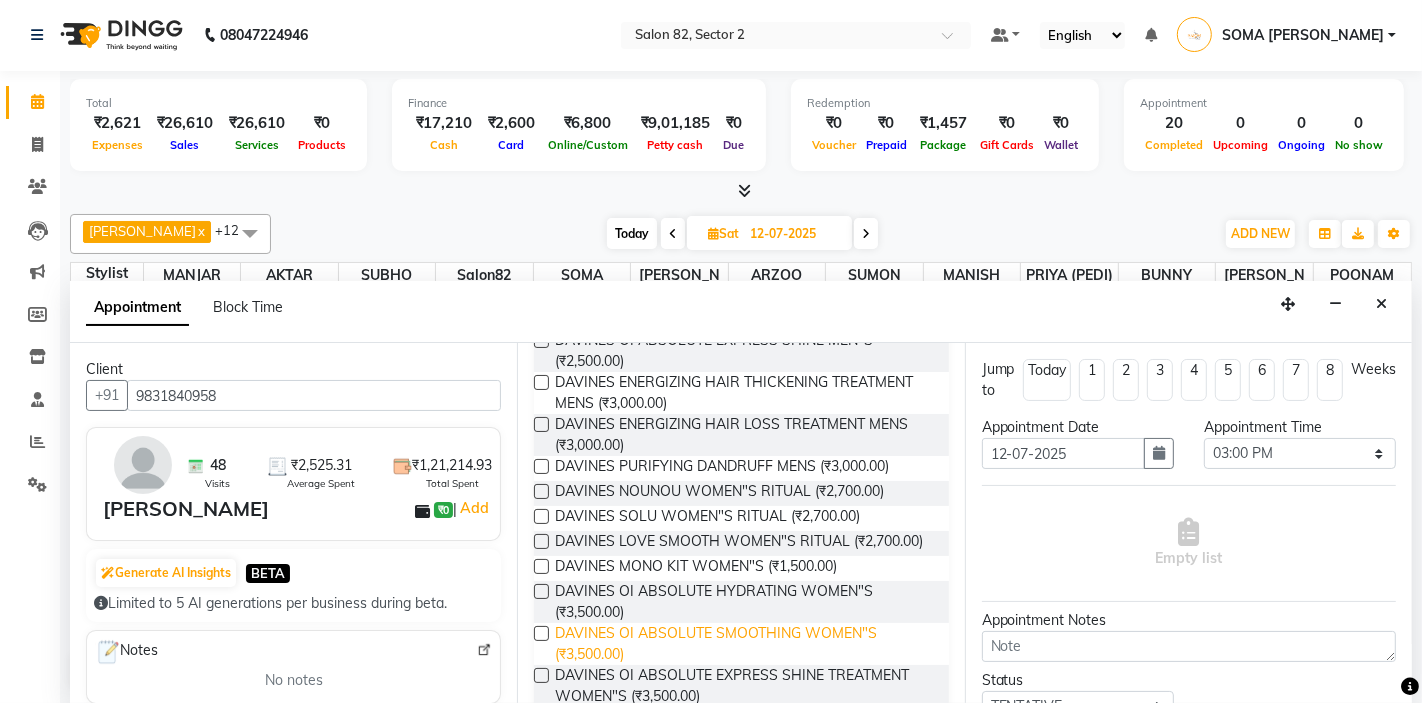 type on "davin" 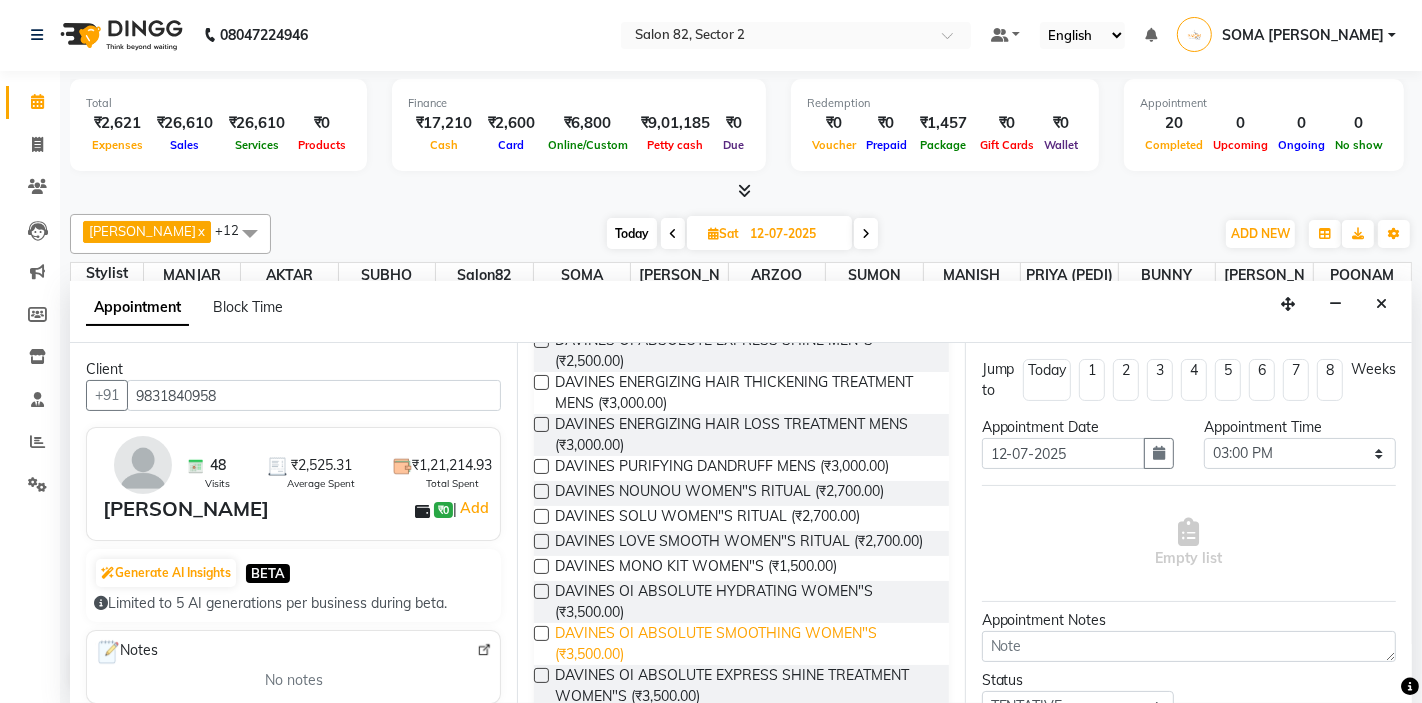 click on "DAVINES OI ABSOLUTE SMOOTHING WOMEN"S (₹3,500.00)" at bounding box center [743, 644] 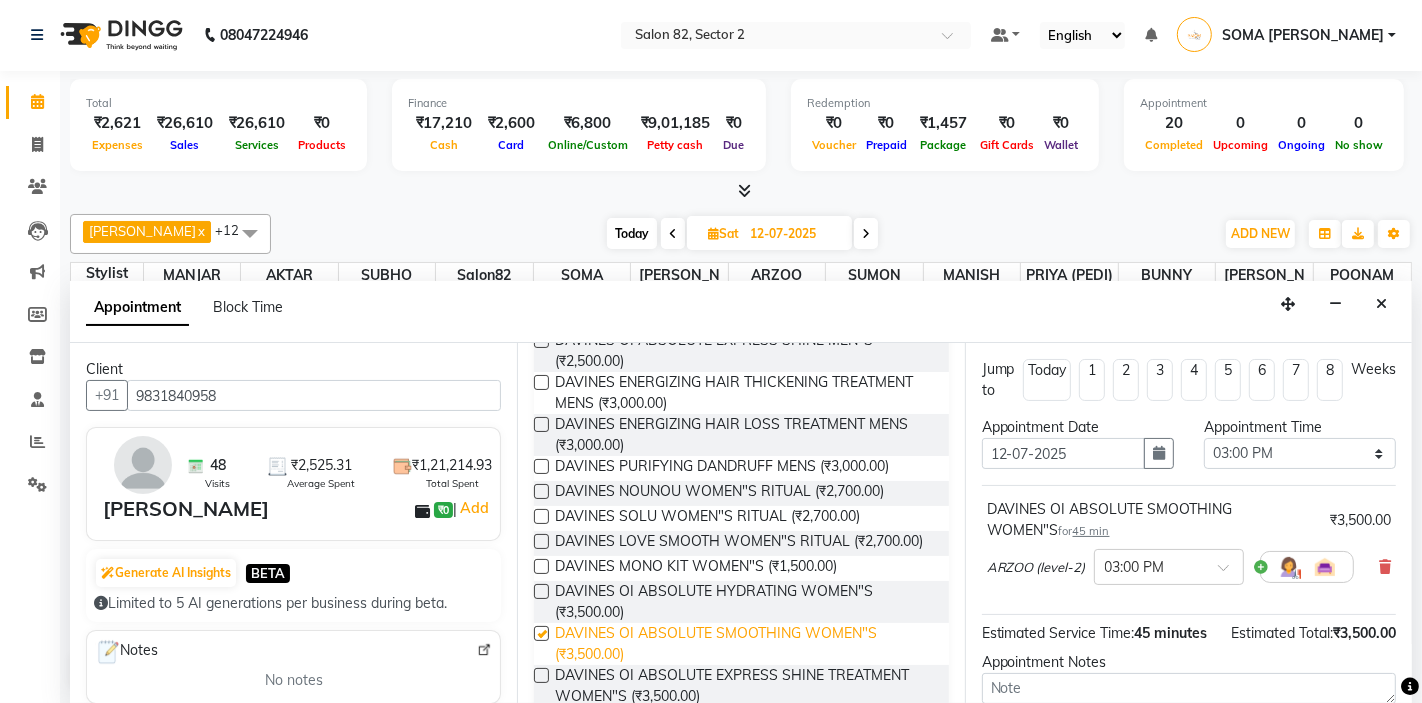 checkbox on "false" 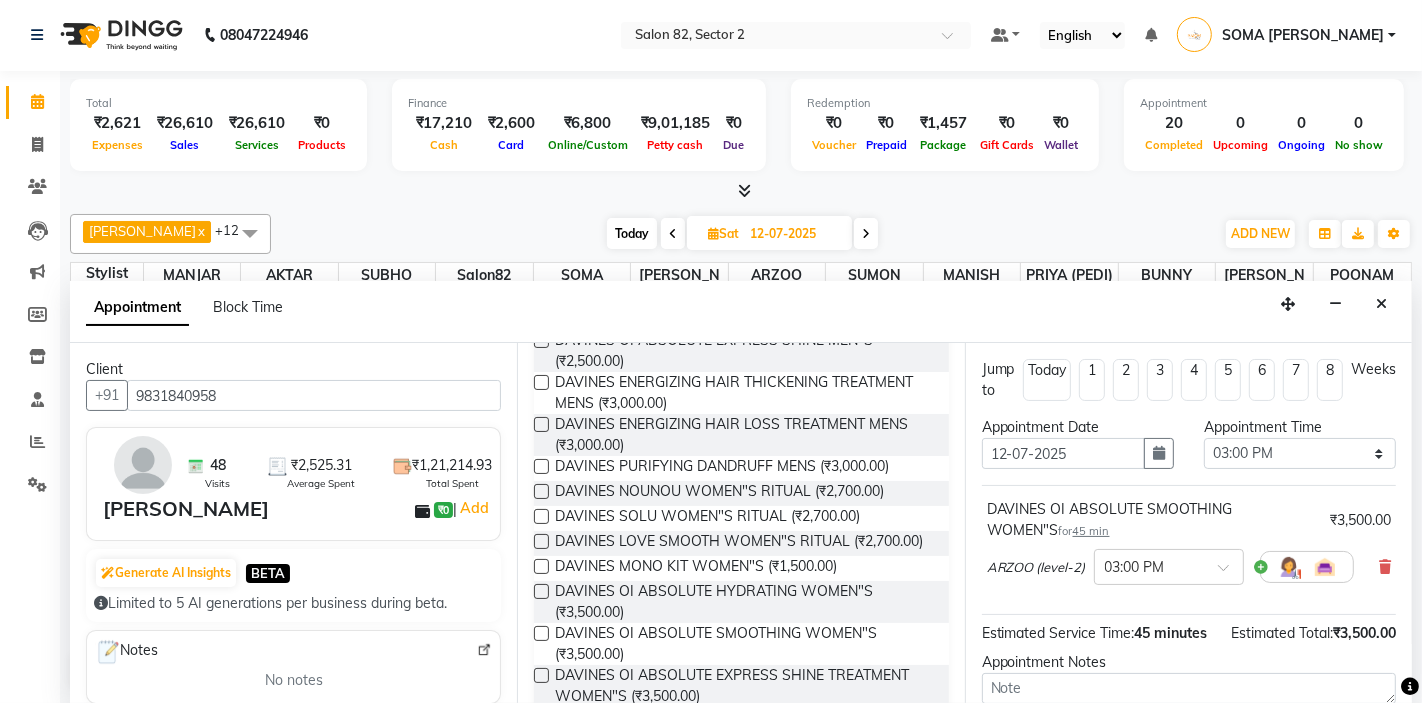 scroll, scrollTop: 187, scrollLeft: 0, axis: vertical 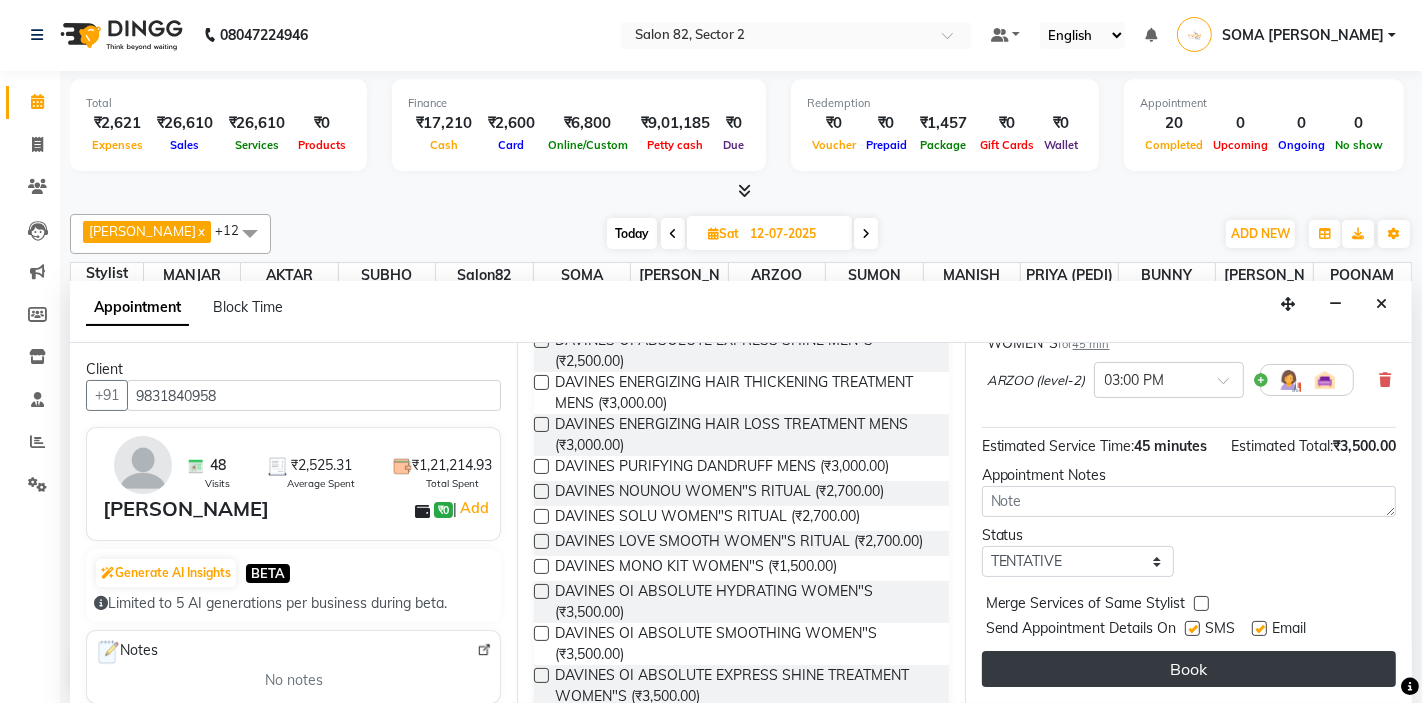 click on "Book" at bounding box center (1189, 669) 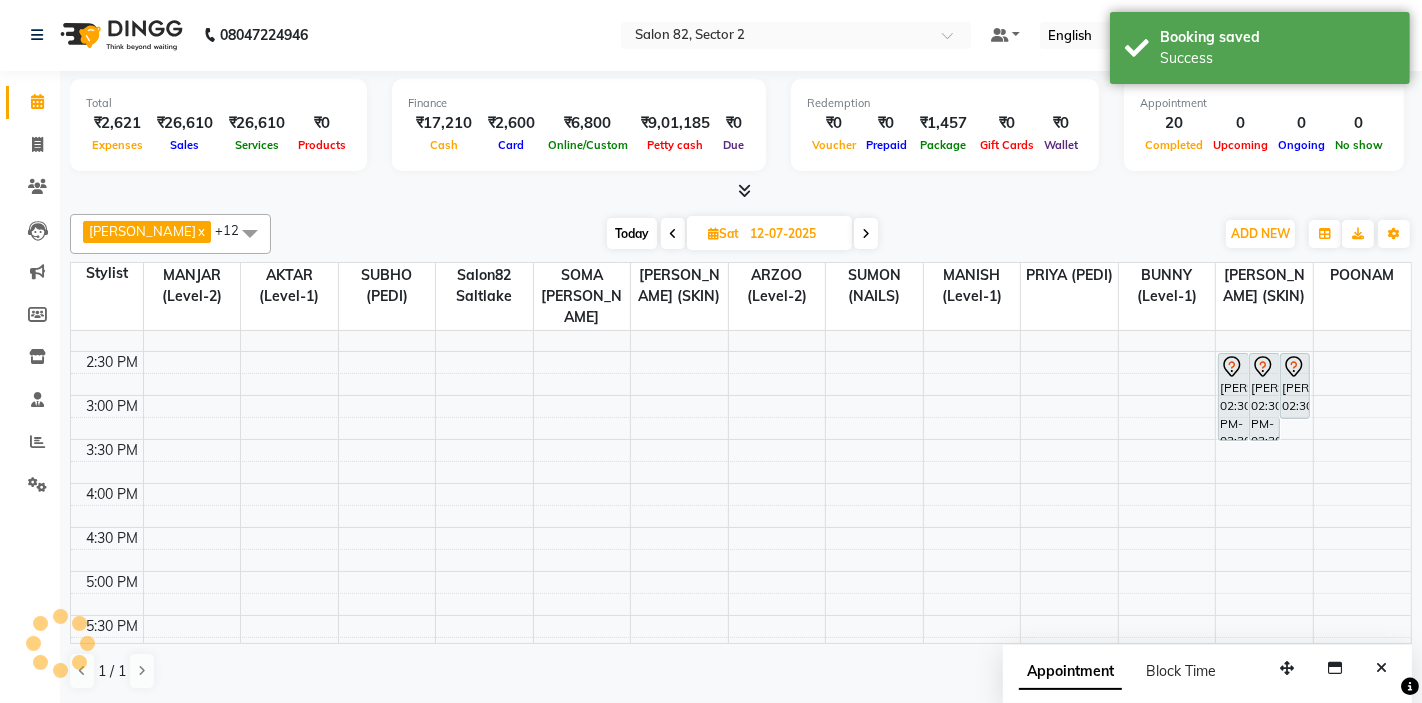 scroll, scrollTop: 0, scrollLeft: 0, axis: both 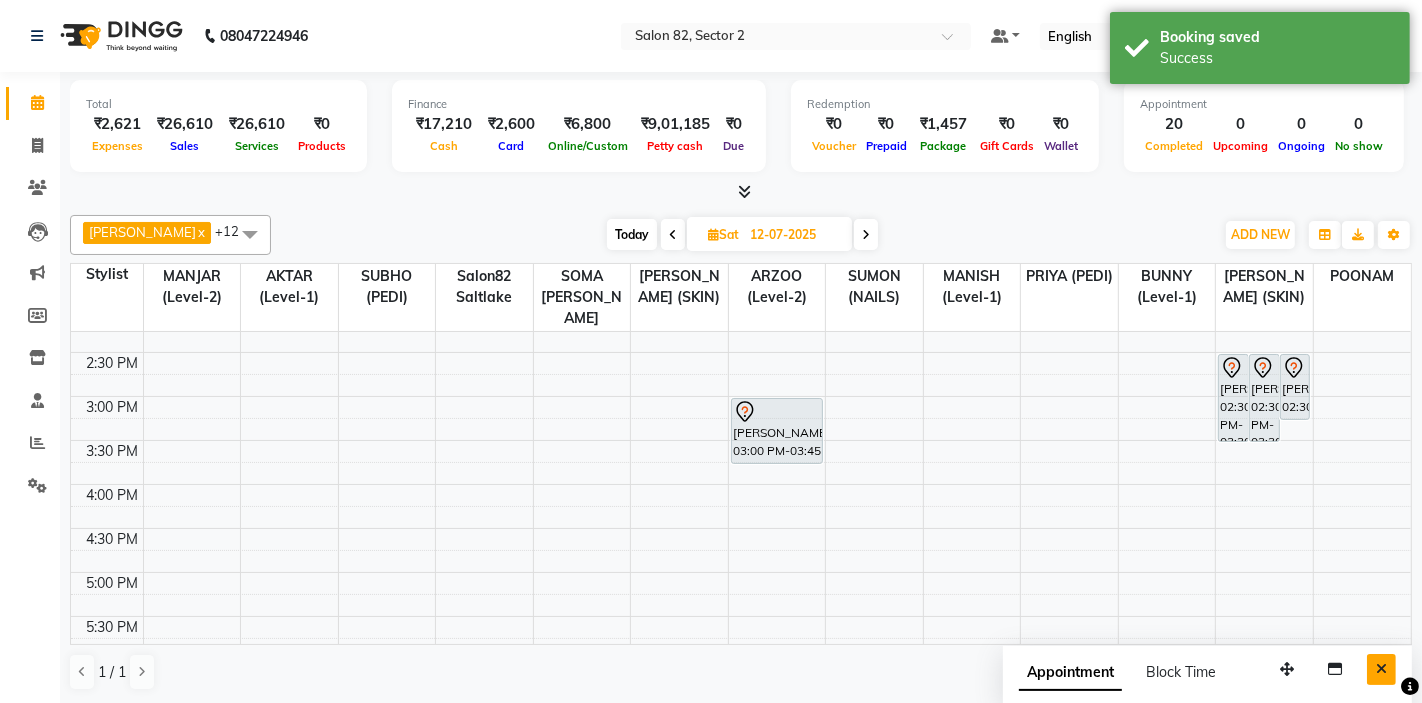 click at bounding box center [1381, 669] 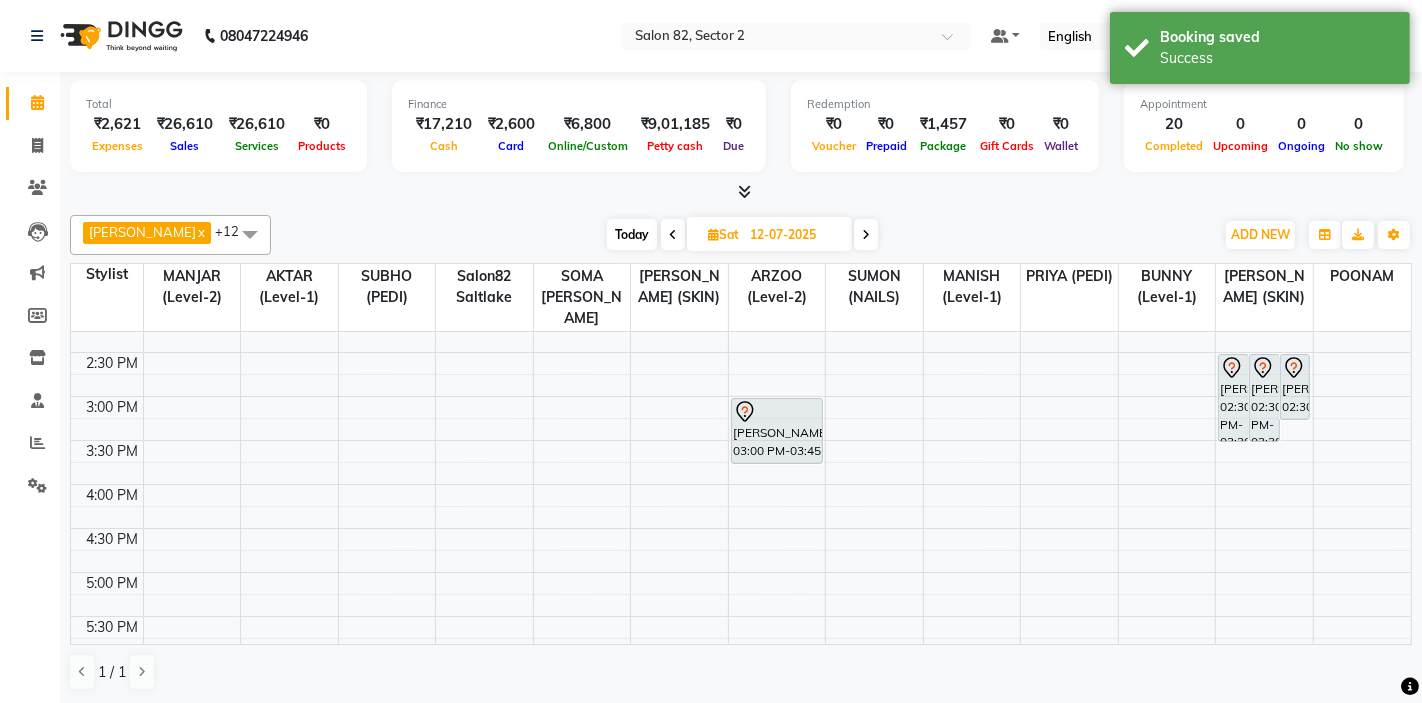 click on "Today" at bounding box center [632, 234] 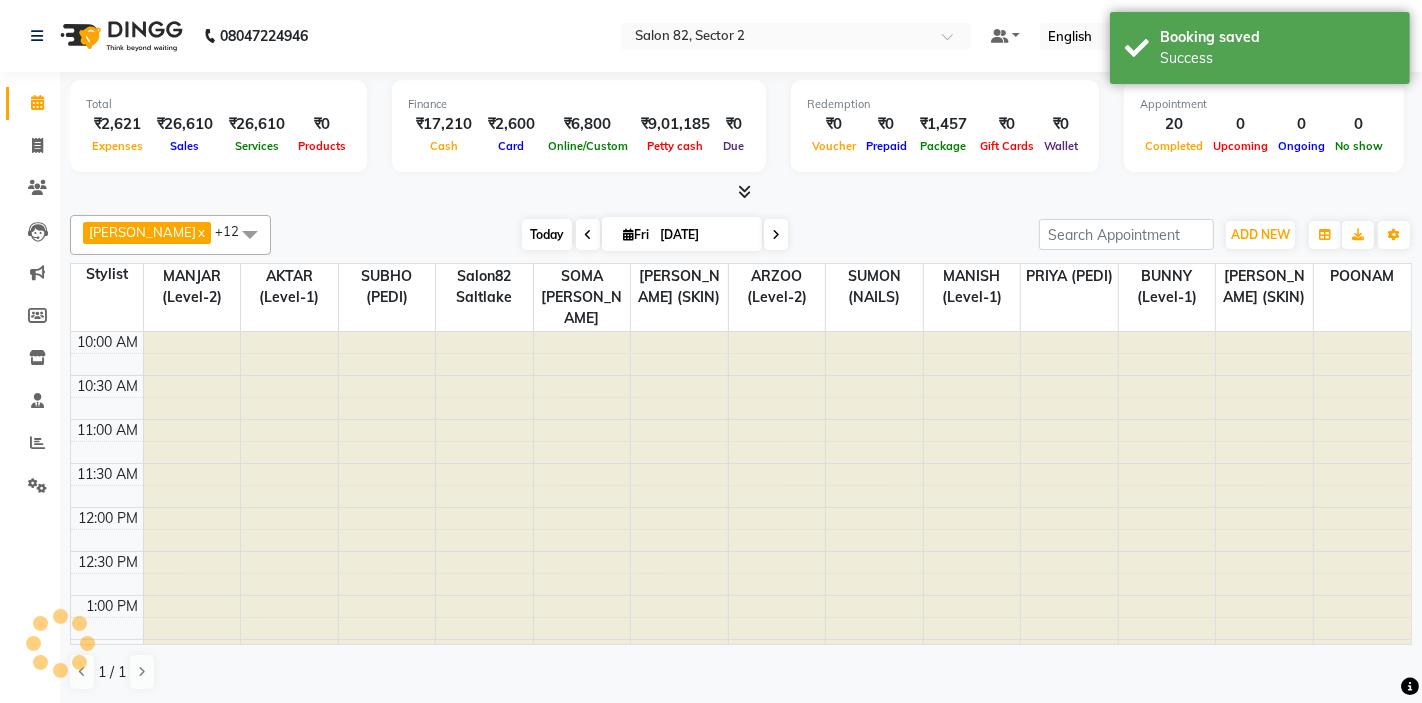 scroll, scrollTop: 637, scrollLeft: 0, axis: vertical 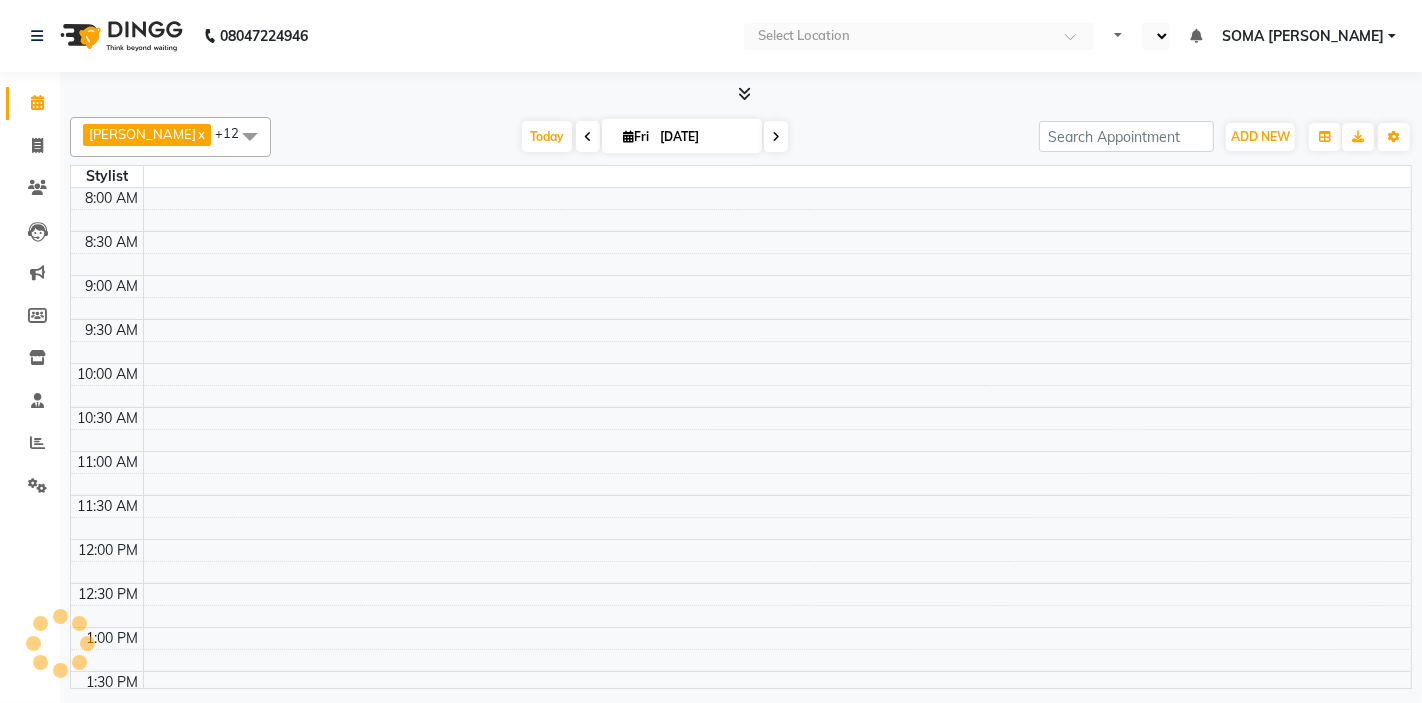 select on "en" 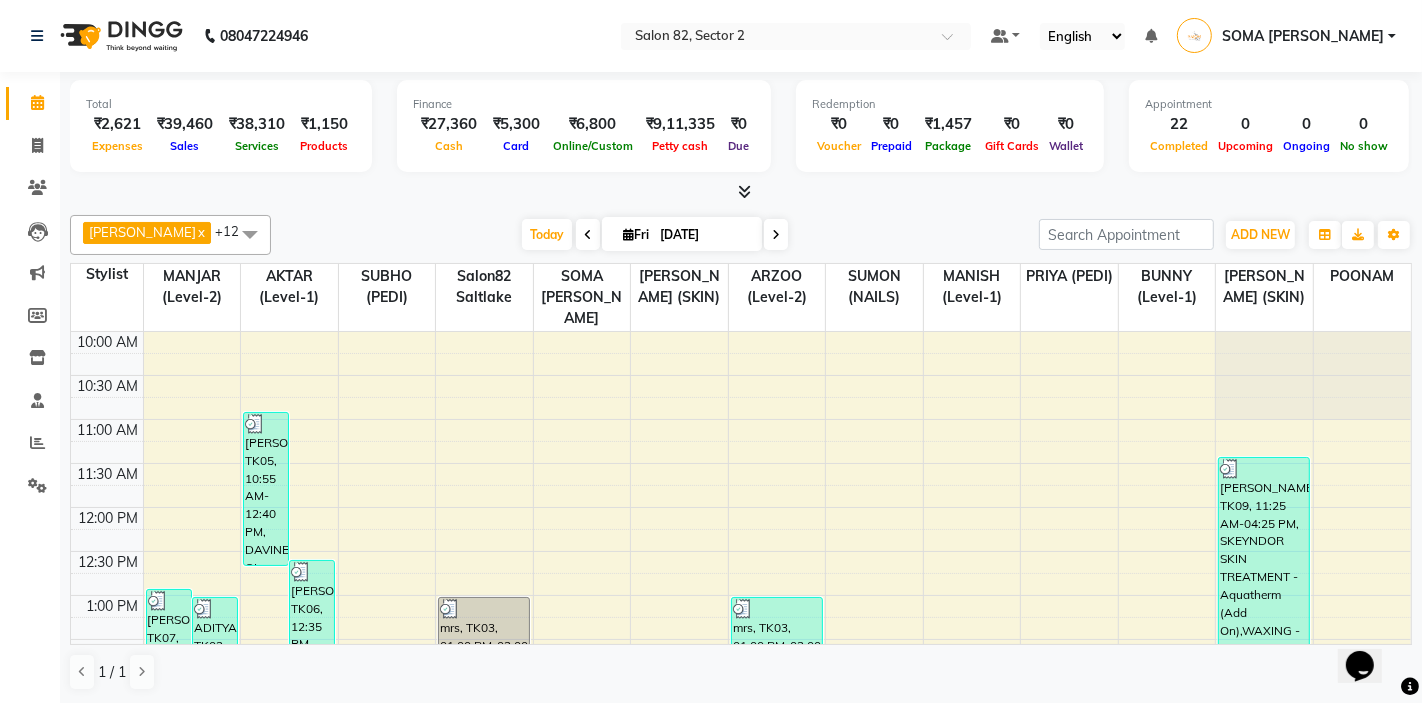 scroll, scrollTop: 0, scrollLeft: 0, axis: both 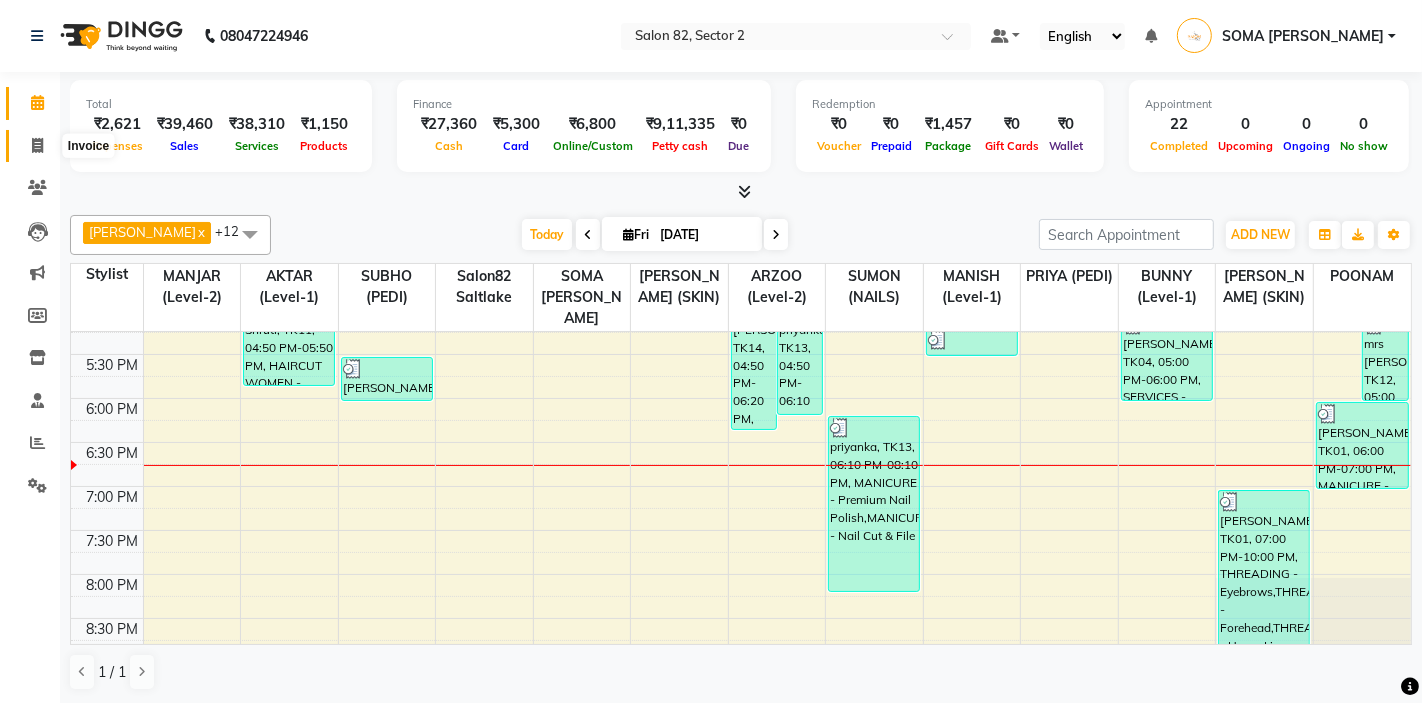 click 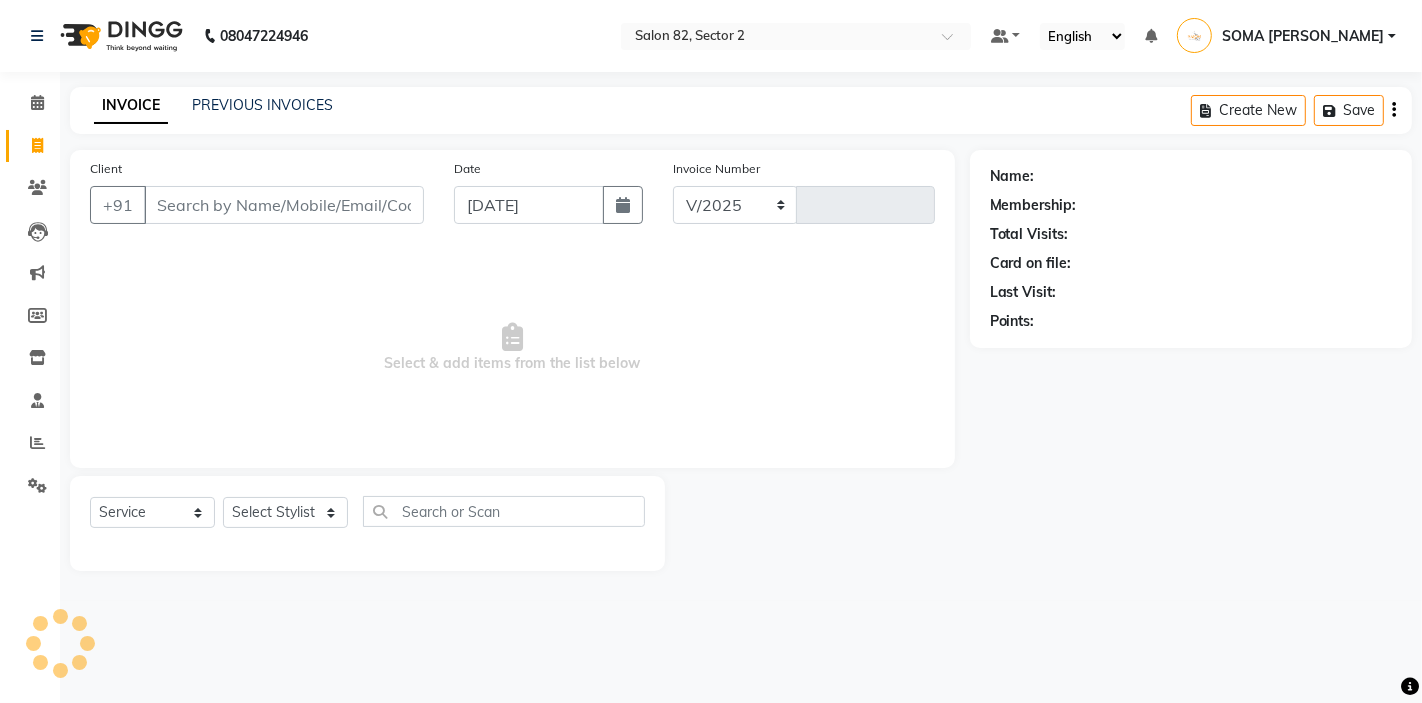 select on "5194" 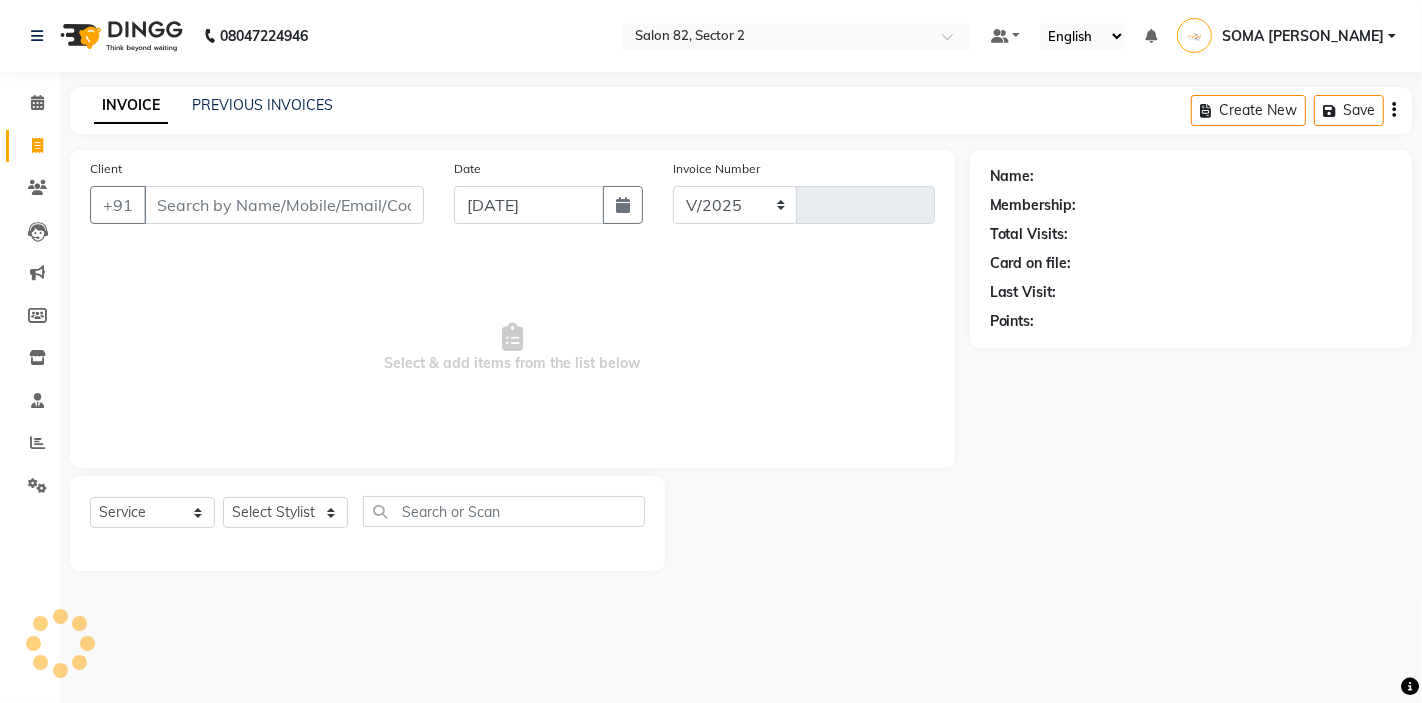 type on "1679" 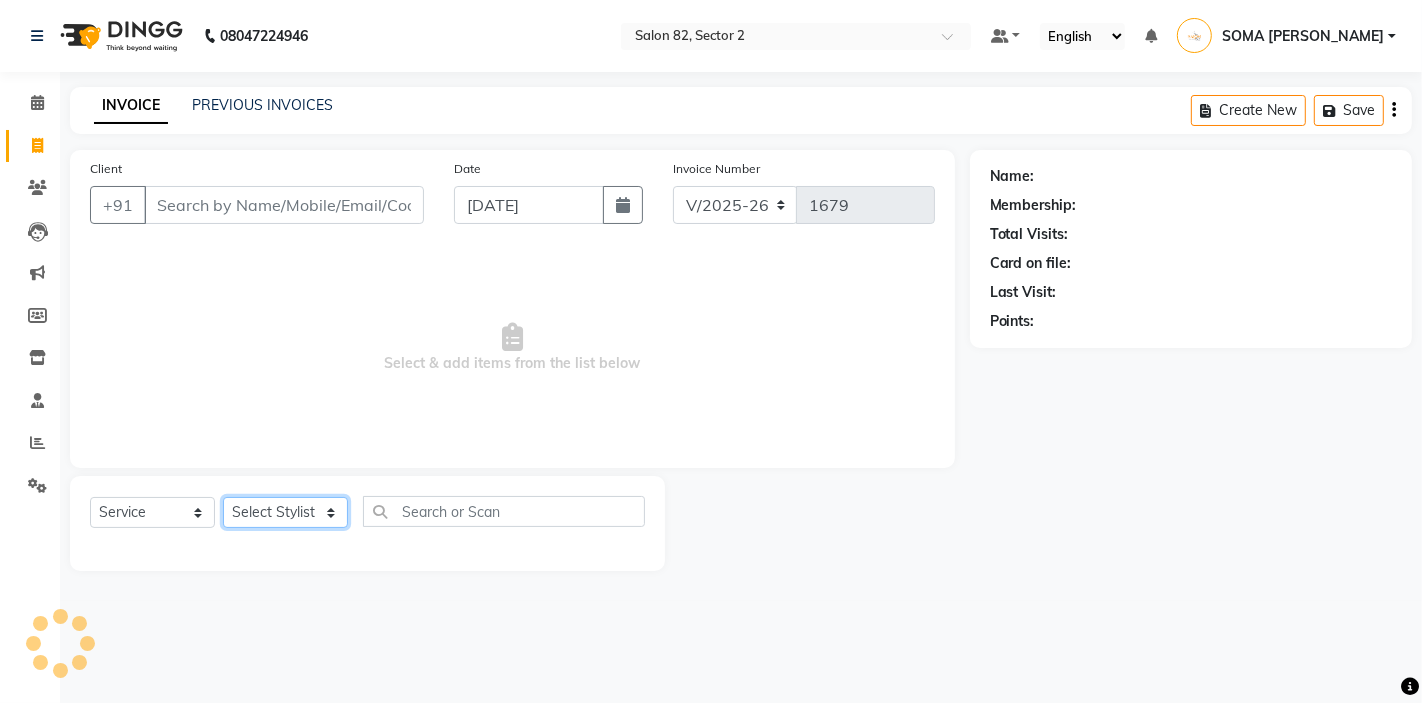 click on "Select Stylist" 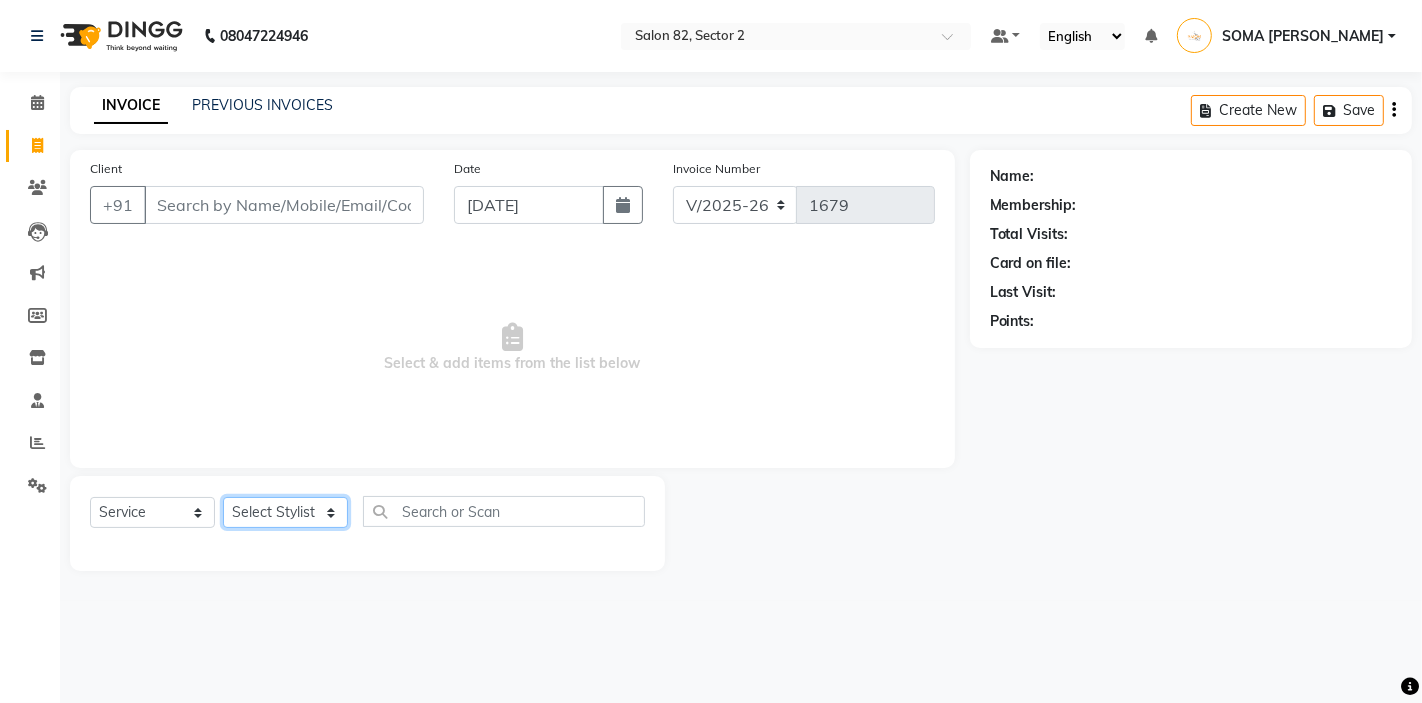 select on "83819" 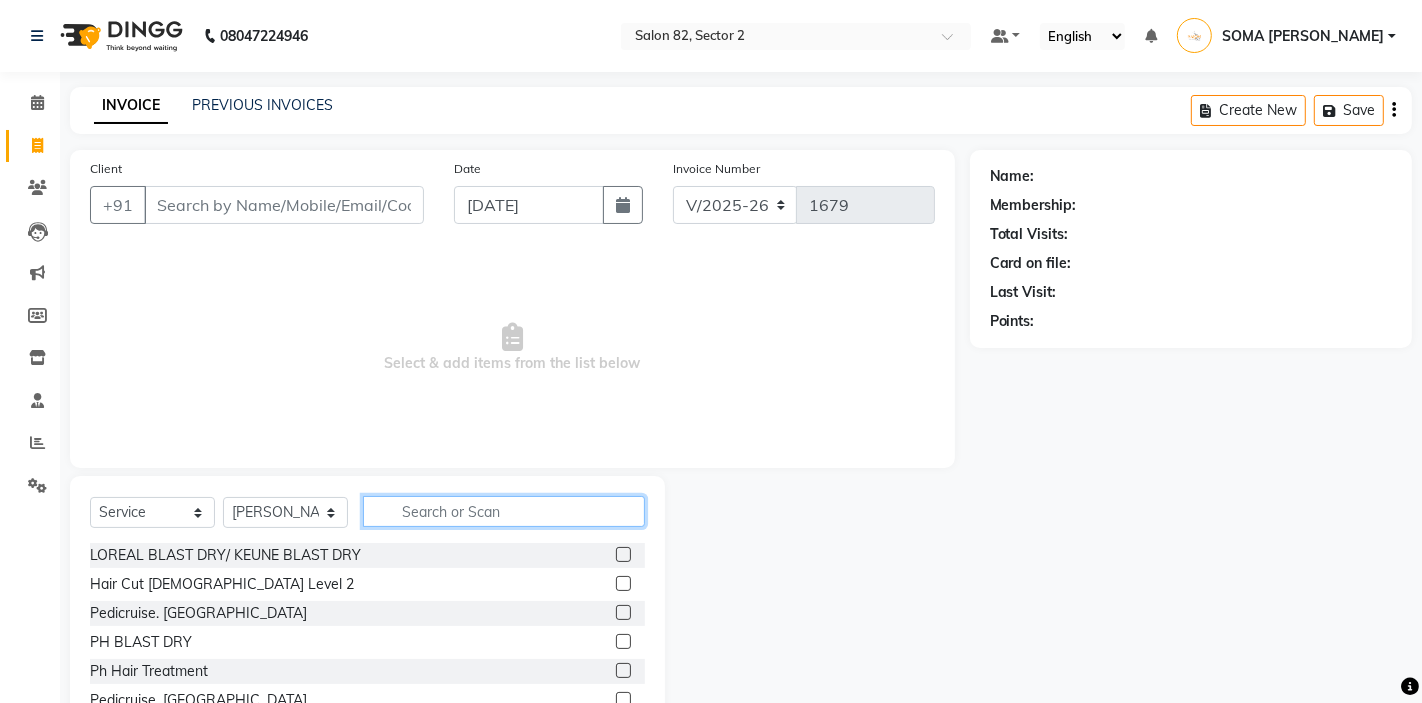 click 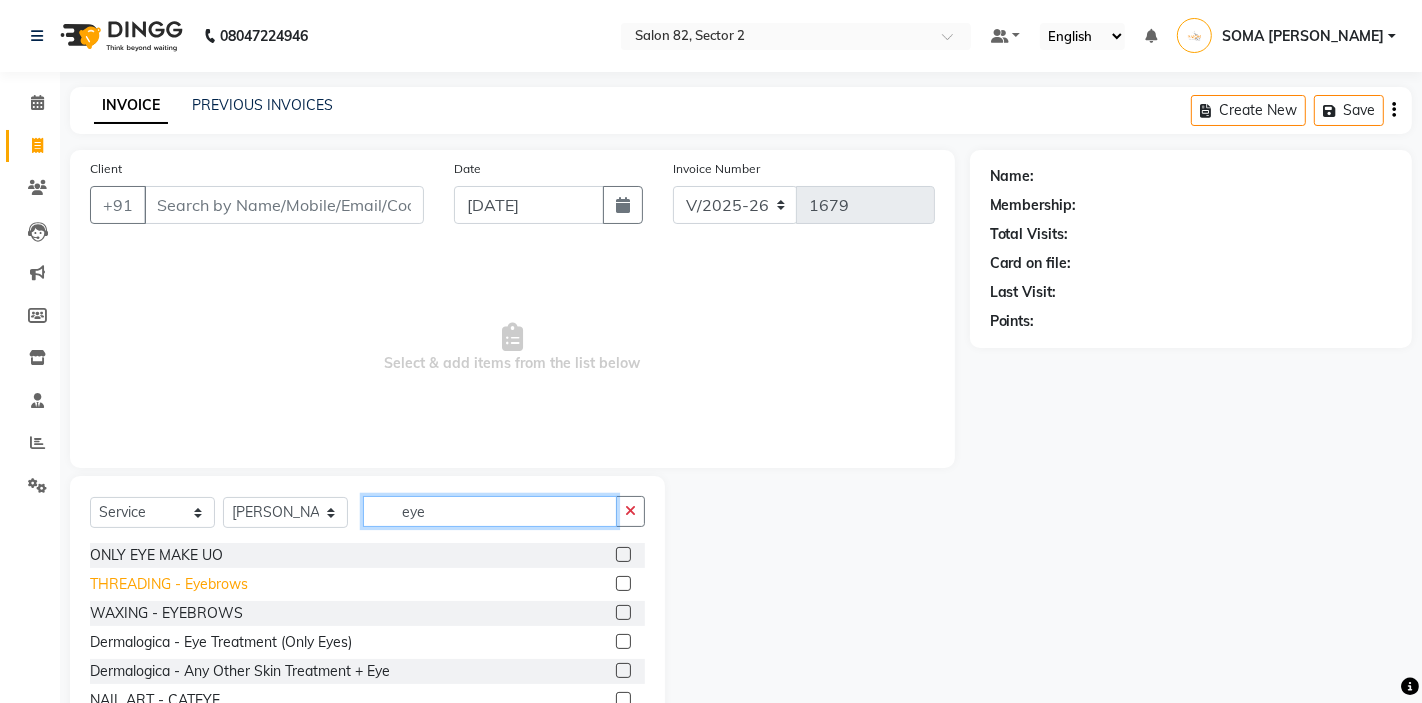 type on "eye" 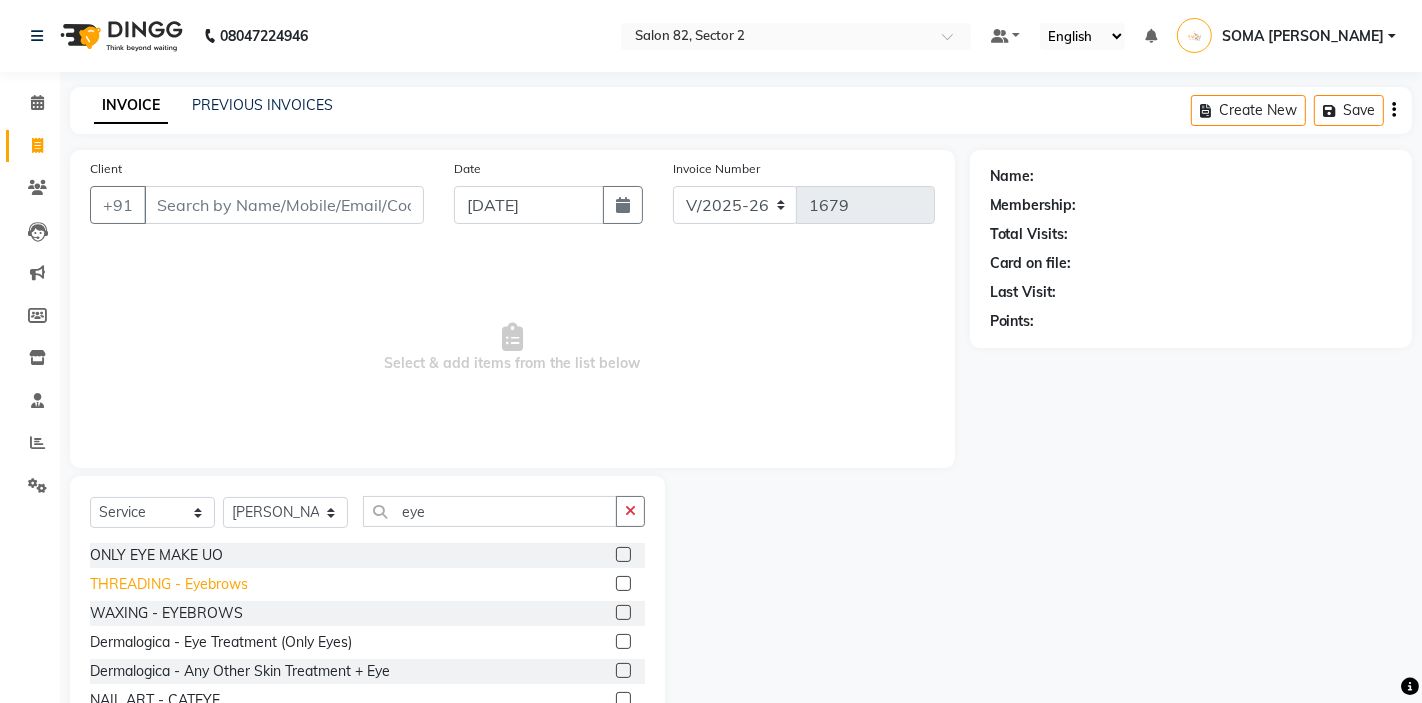 click on "THREADING  - Eyebrows" 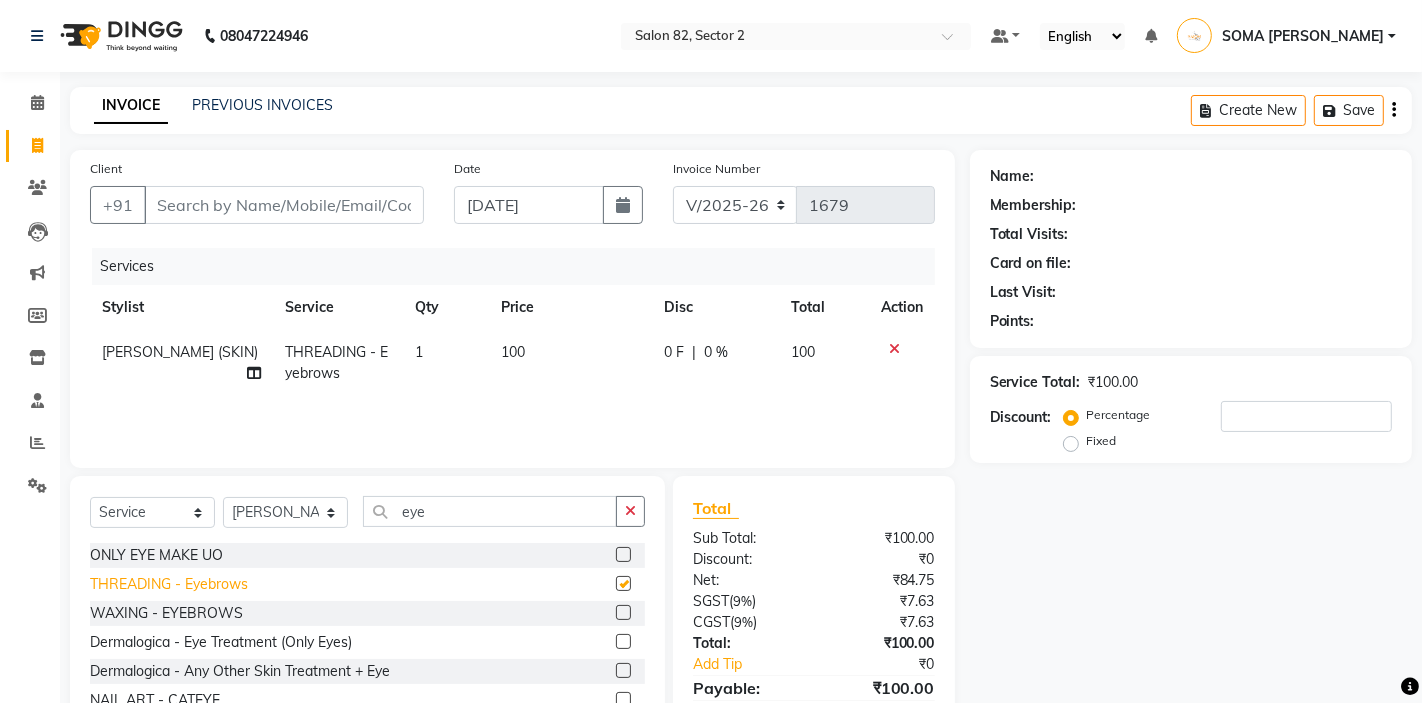 checkbox on "false" 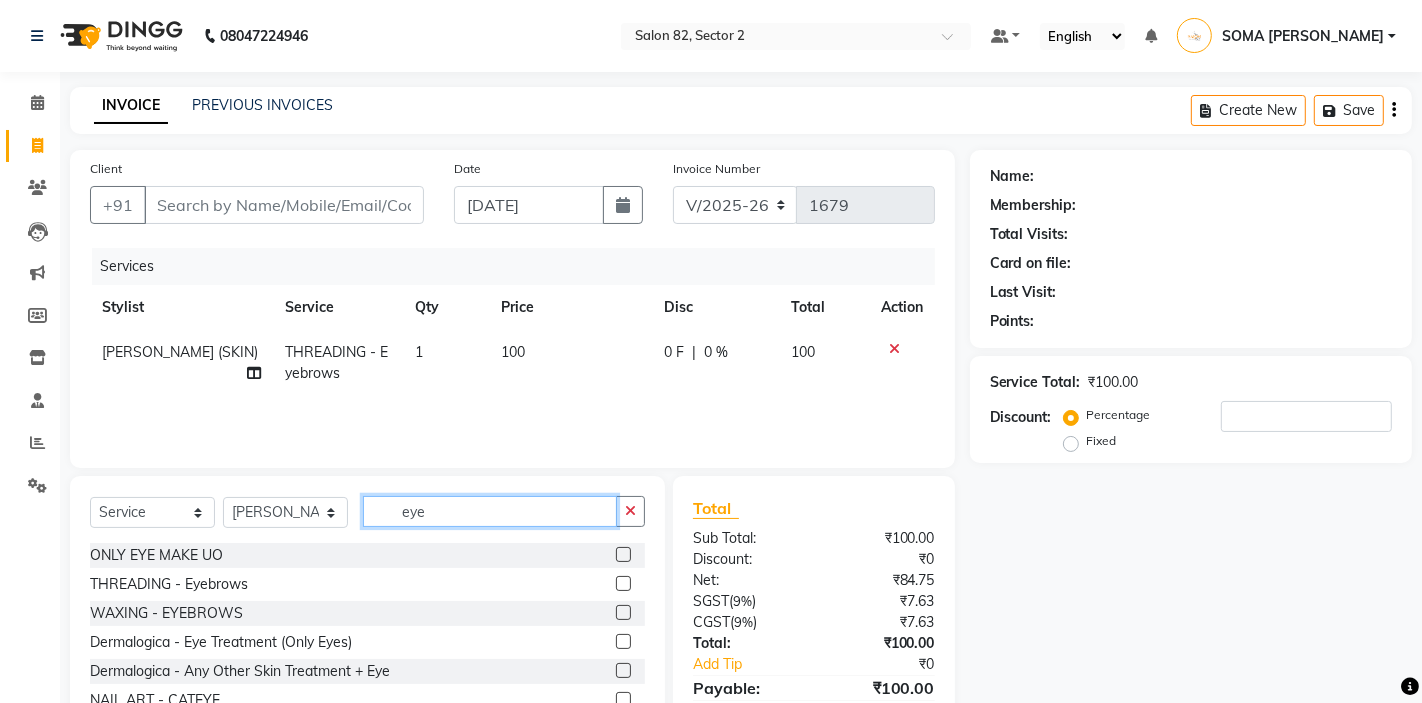 click on "eye" 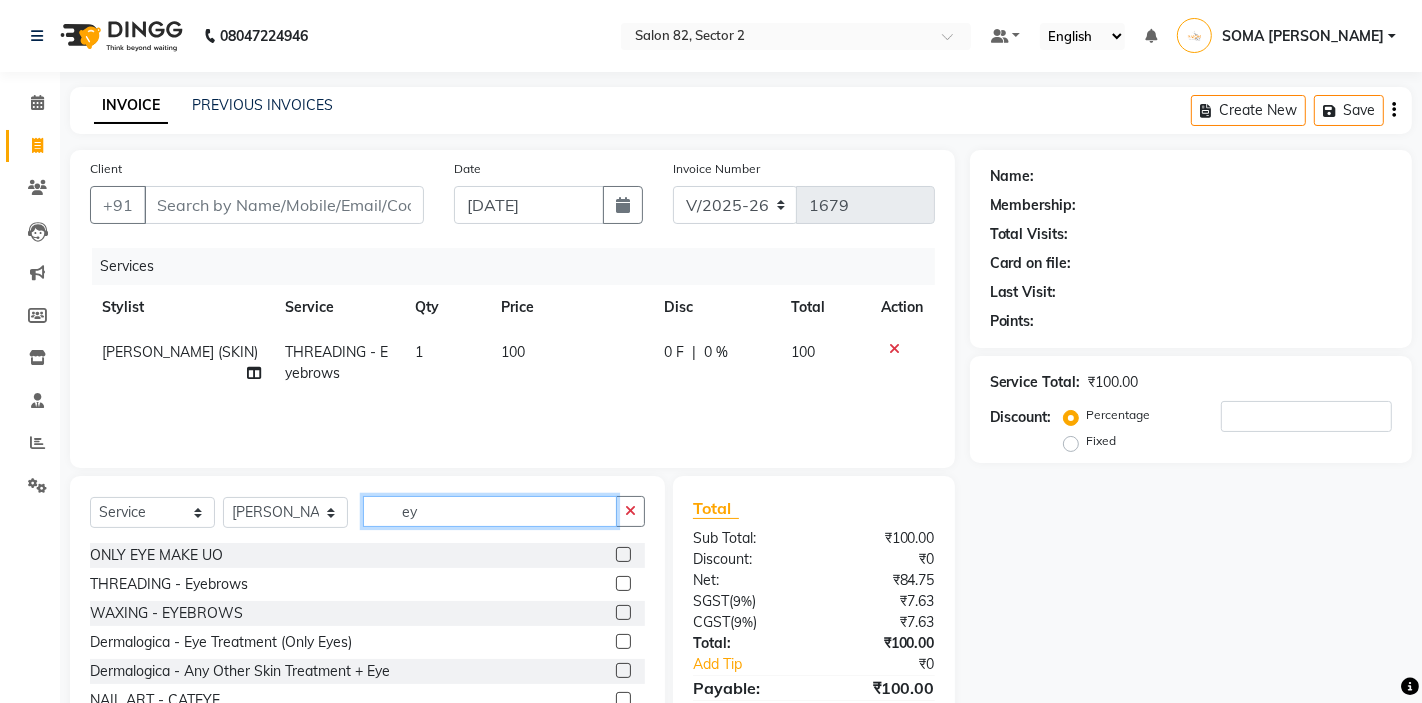type on "e" 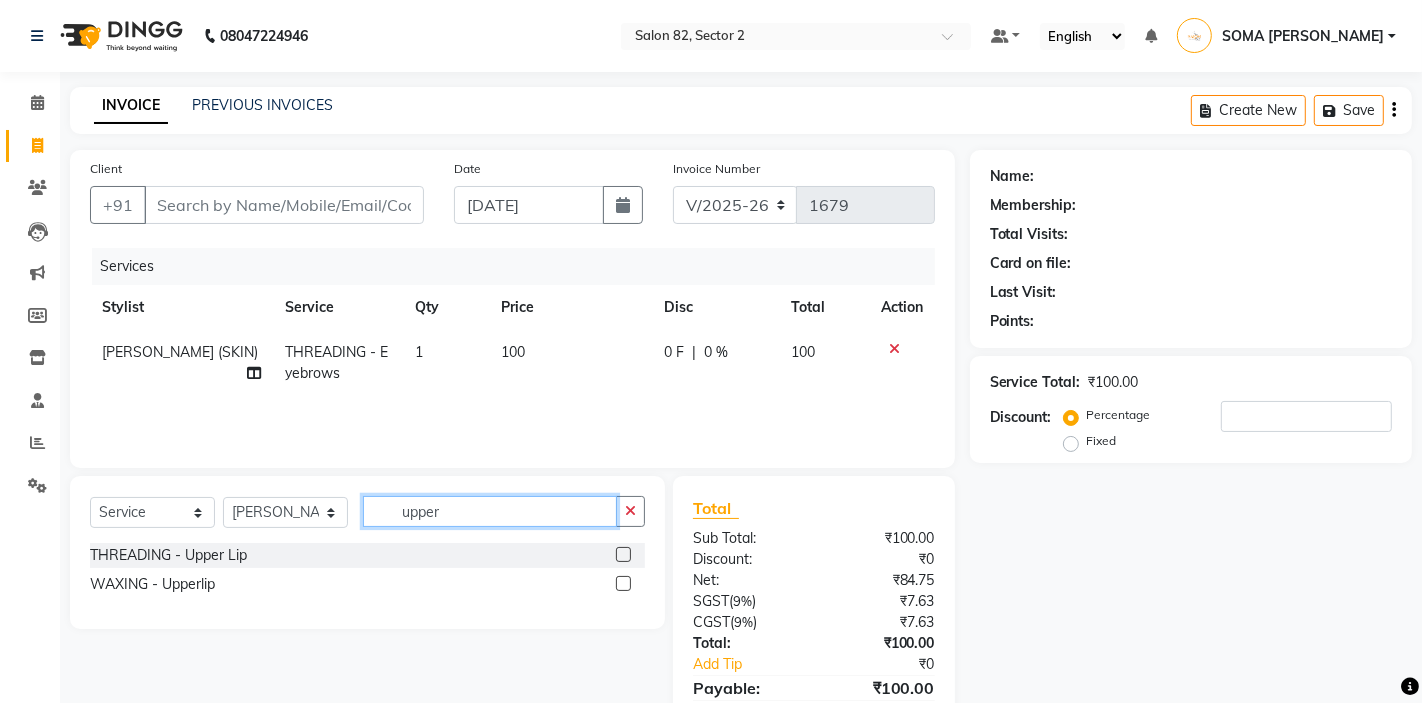 type on "upper" 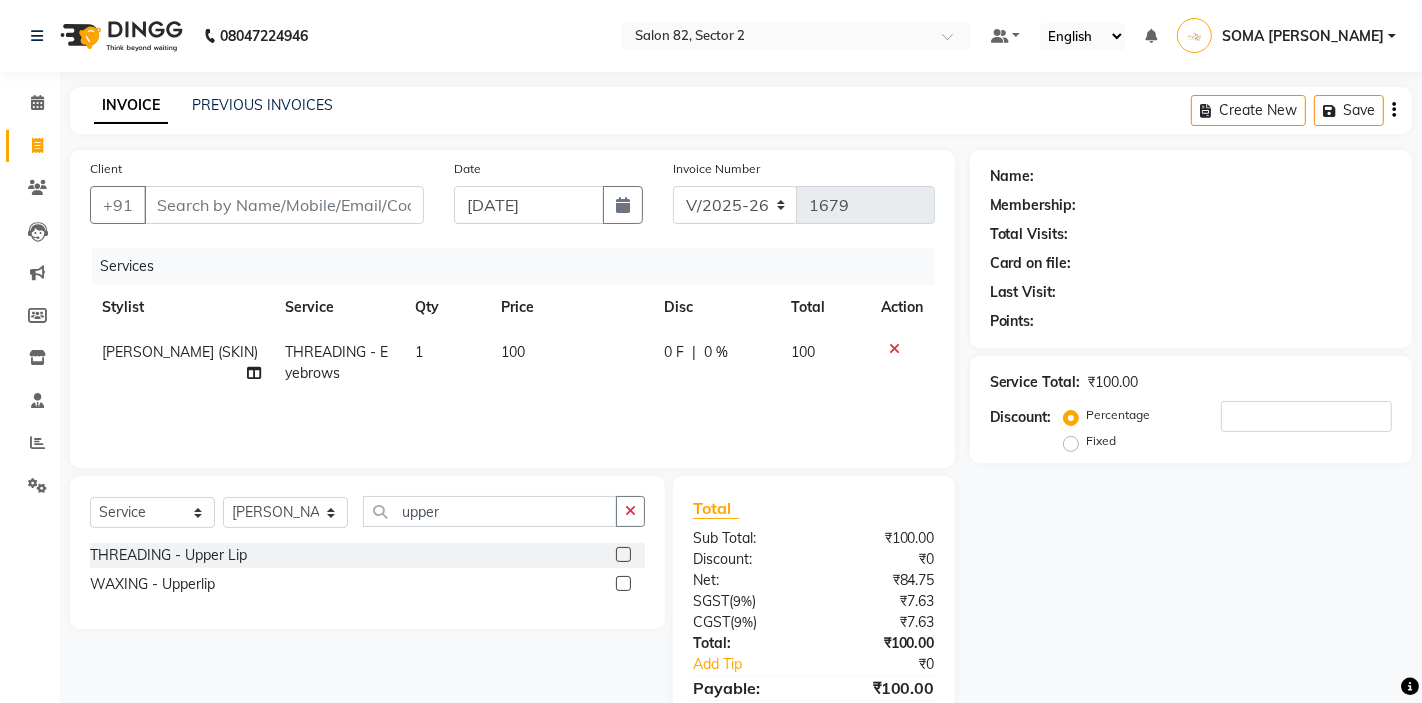 click 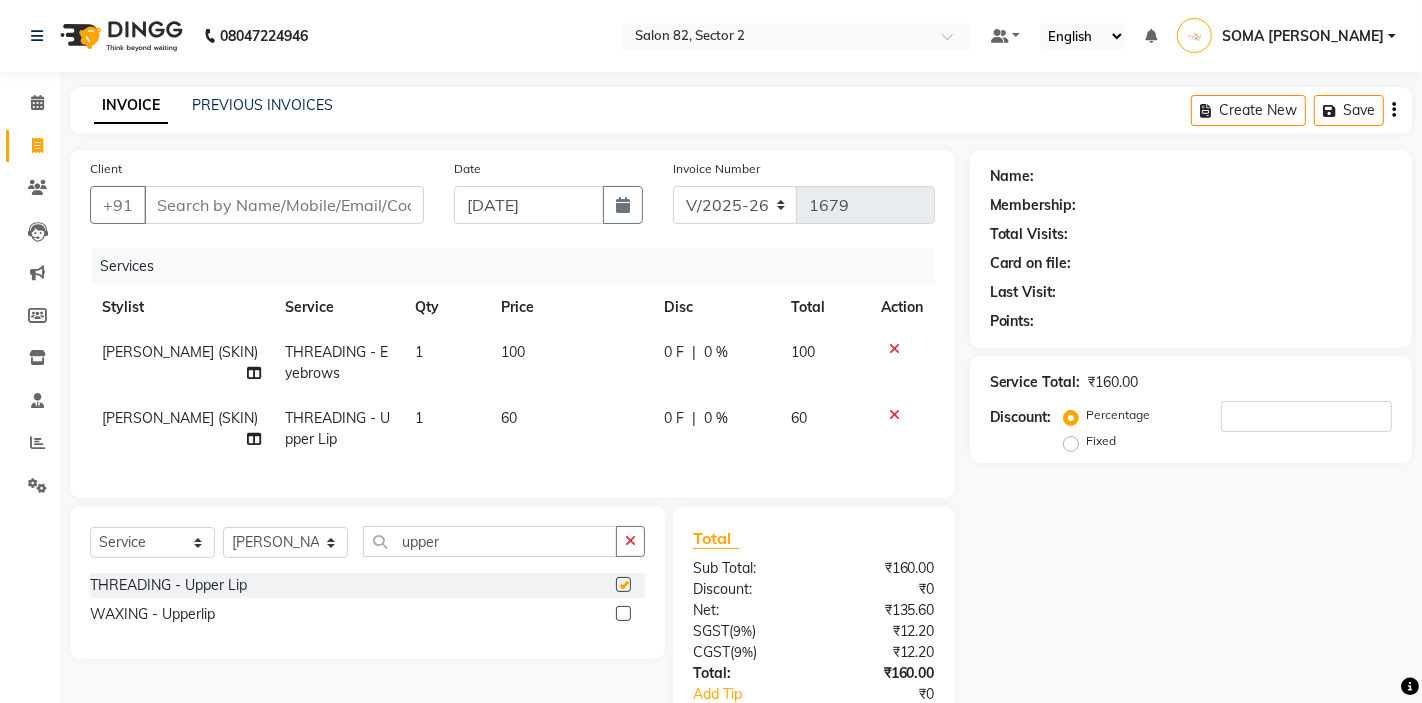 checkbox on "false" 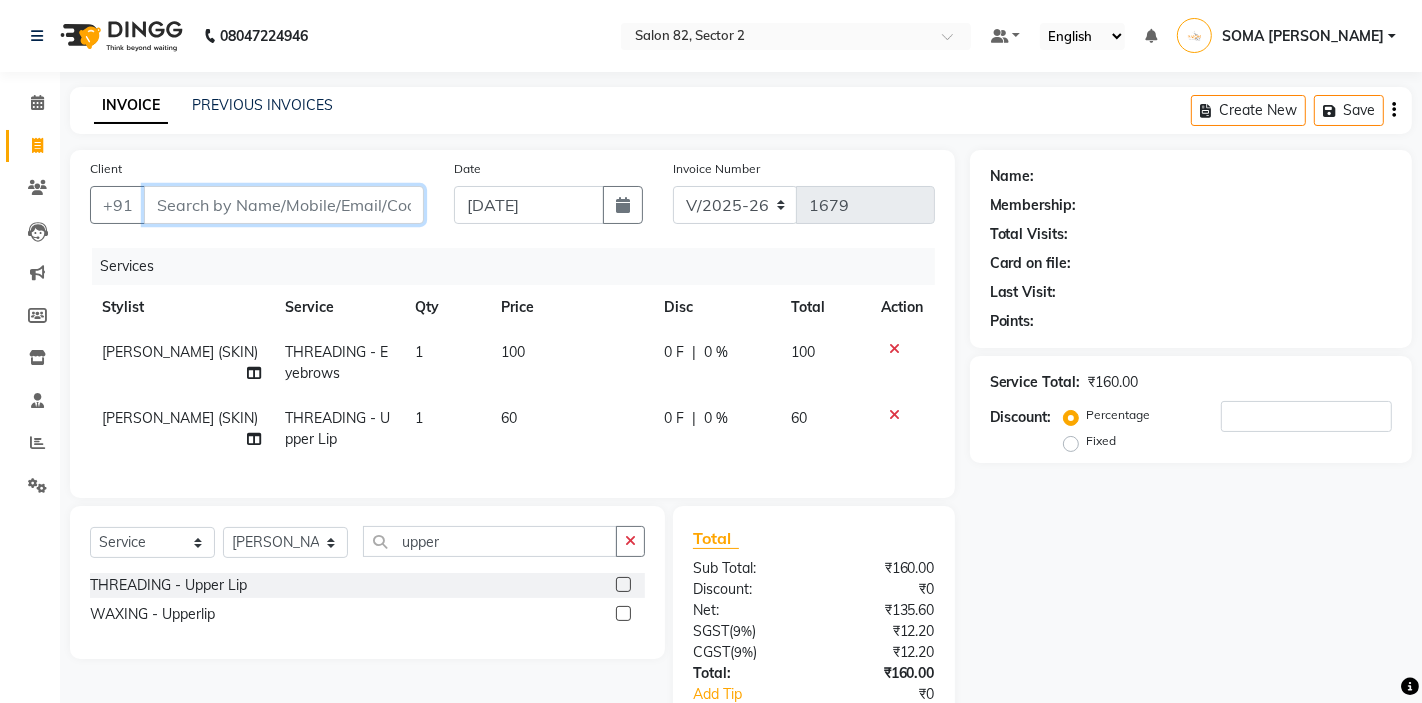 click on "Client" at bounding box center (284, 205) 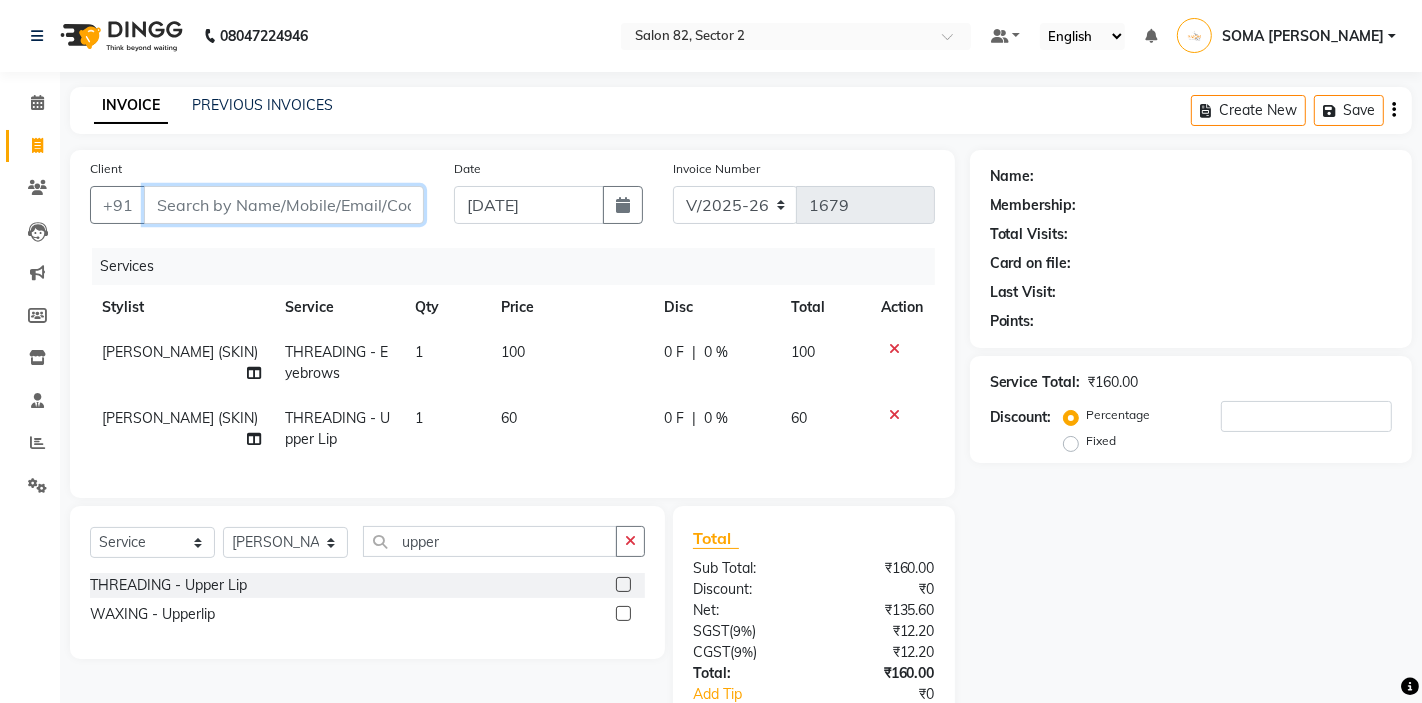 click on "Client" at bounding box center [284, 205] 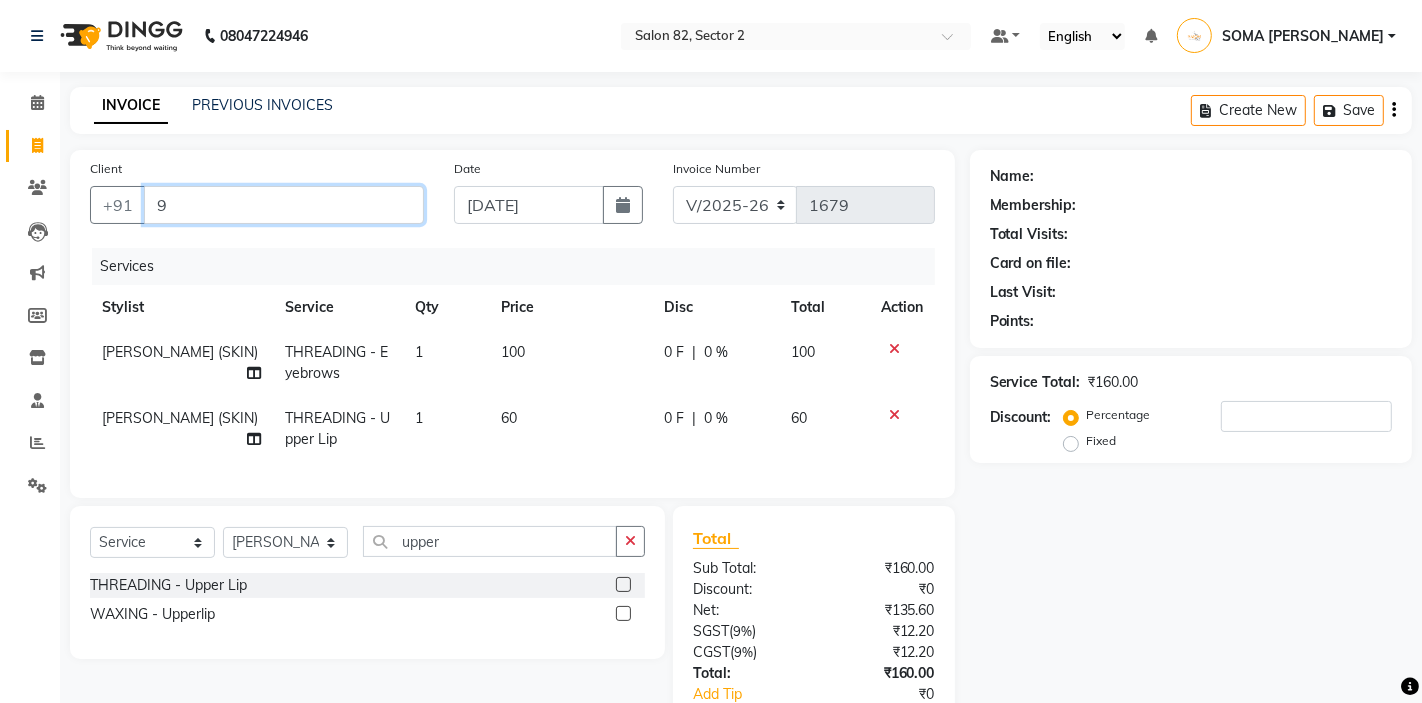 type on "0" 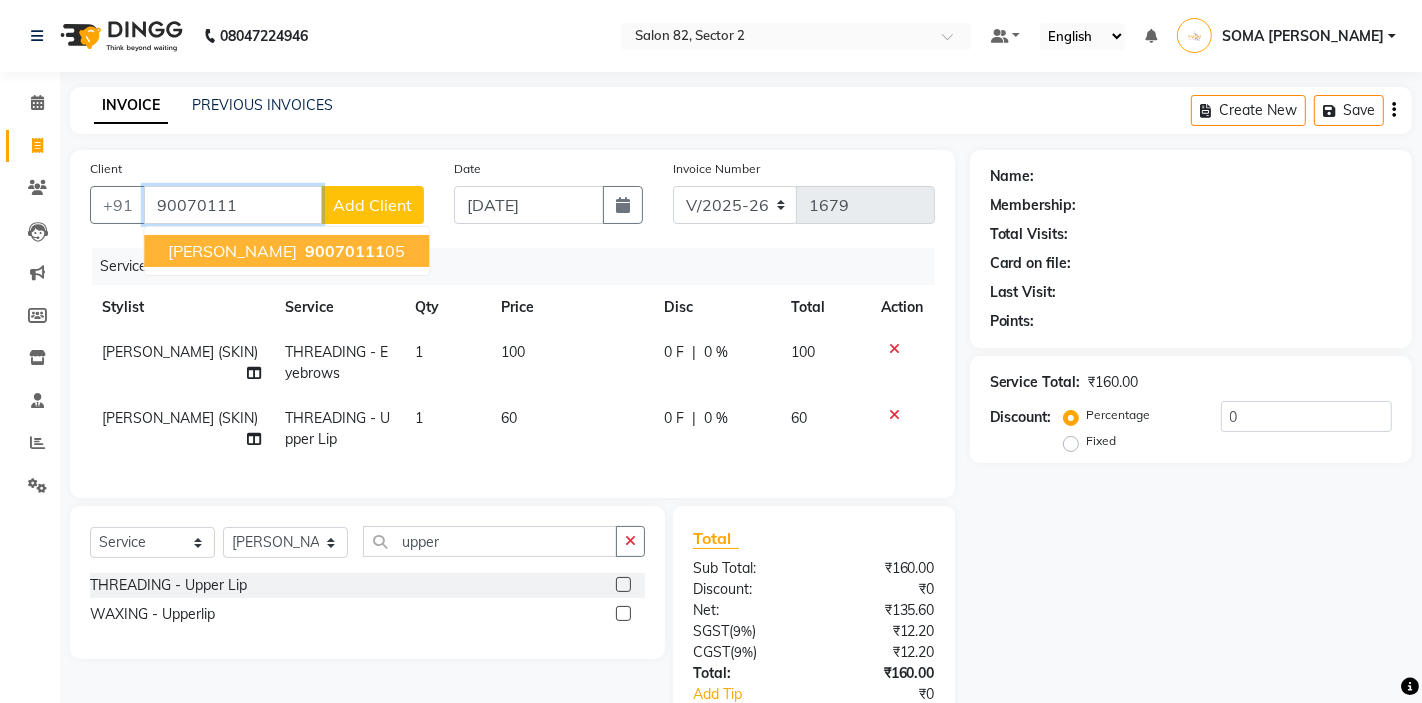 click on "90070111 05" at bounding box center [353, 251] 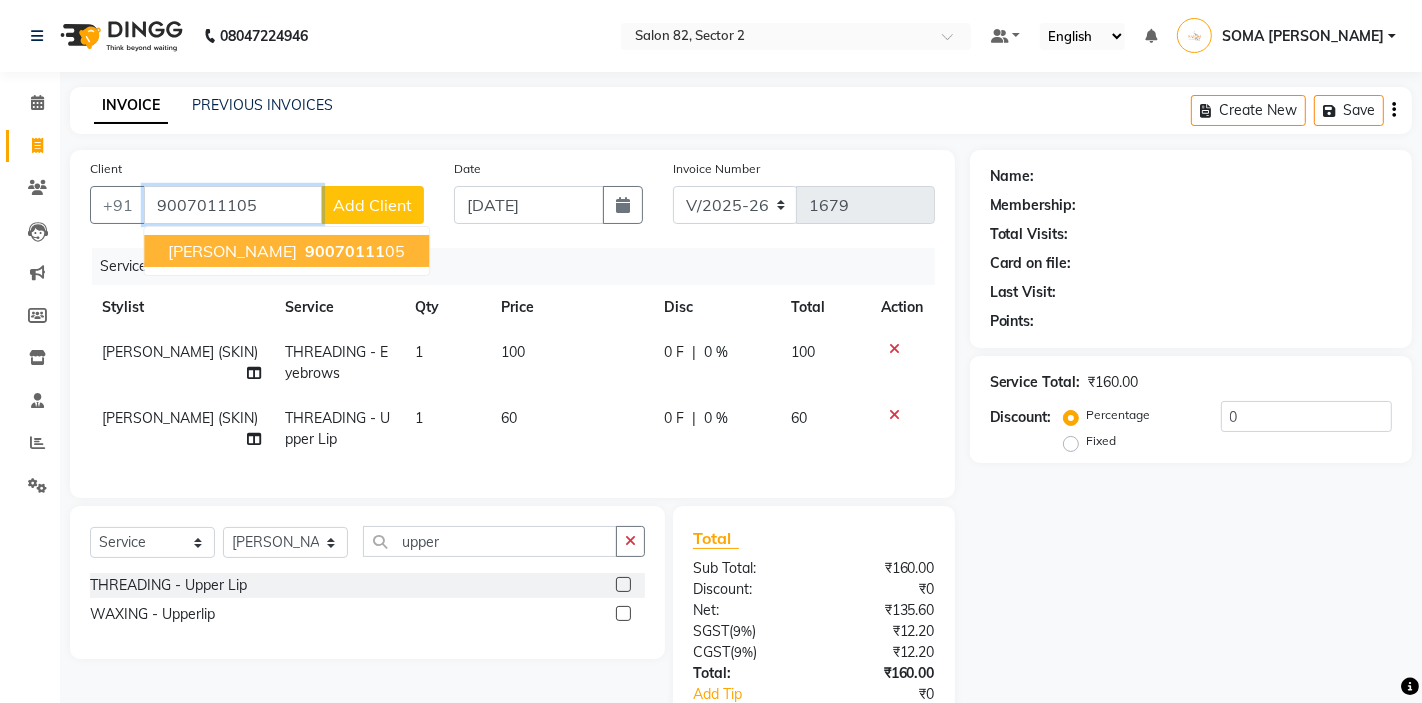 type on "9007011105" 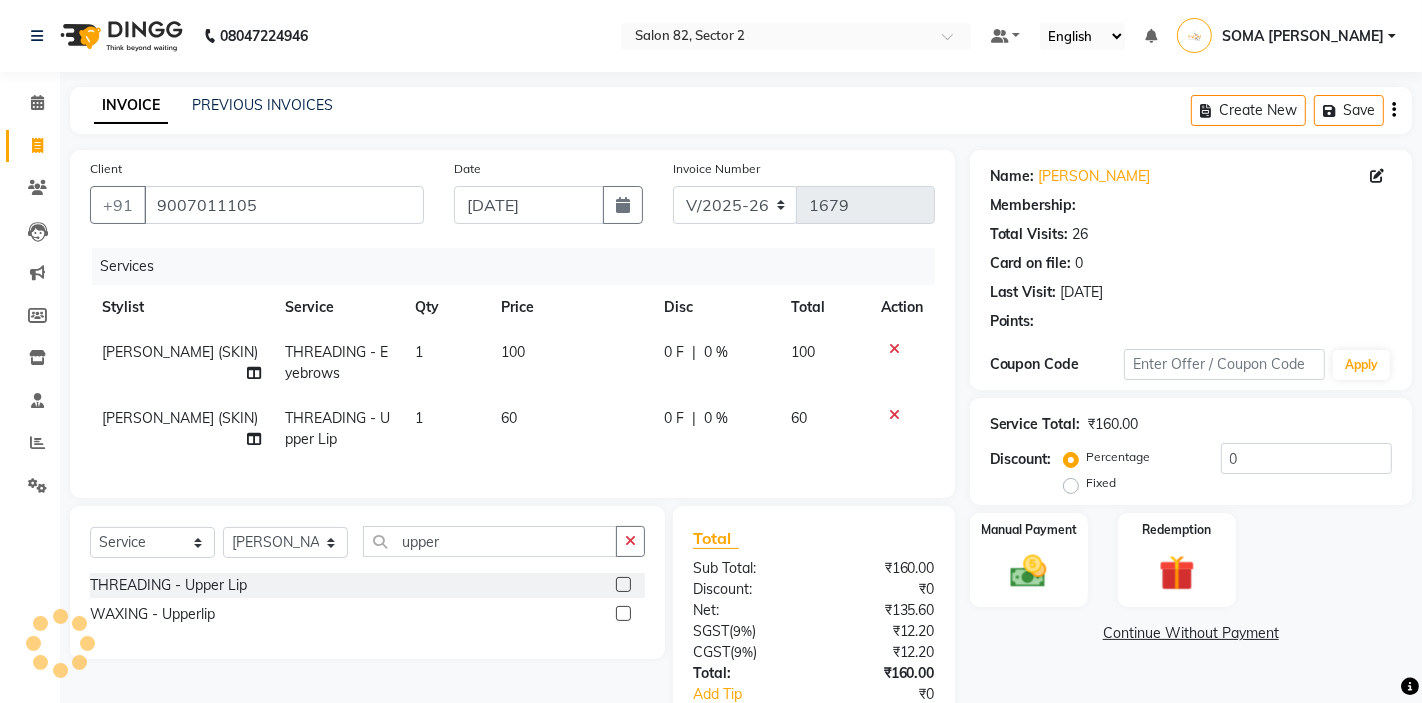 select on "1: Object" 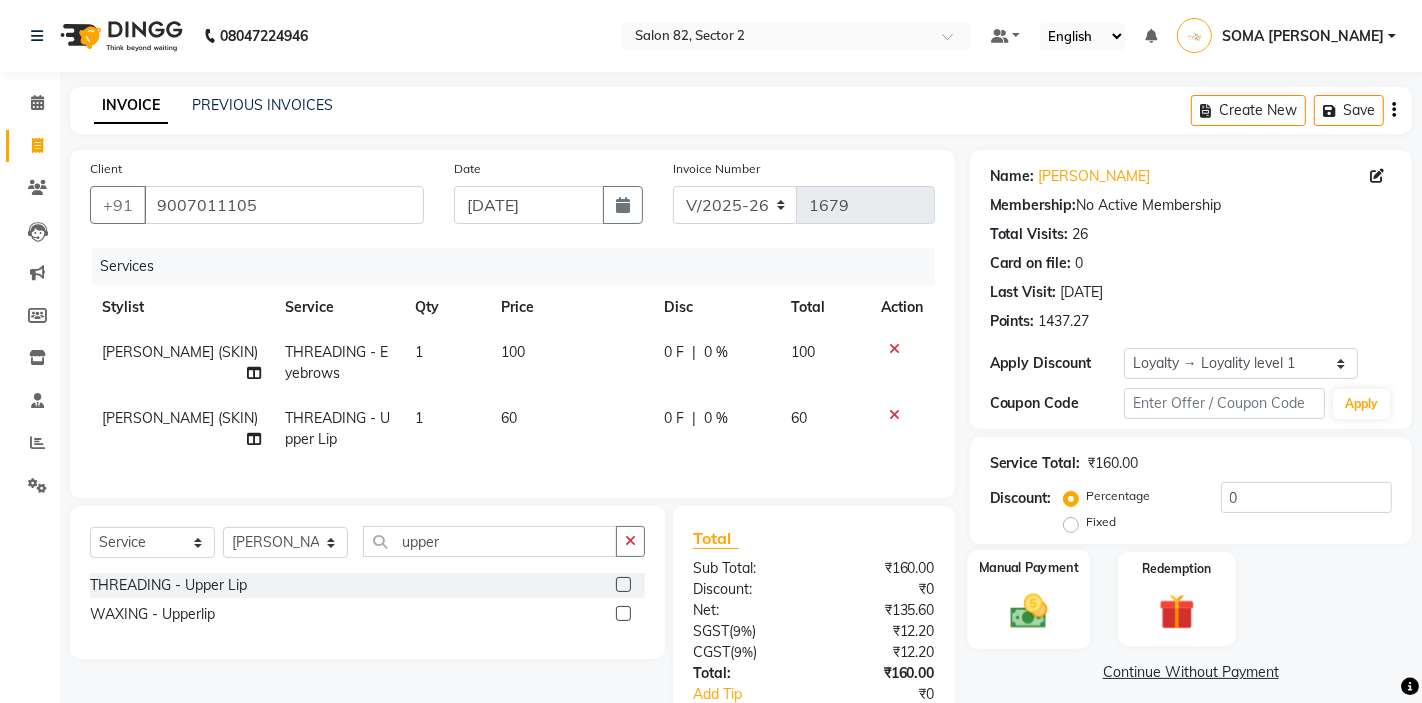 click on "Manual Payment" 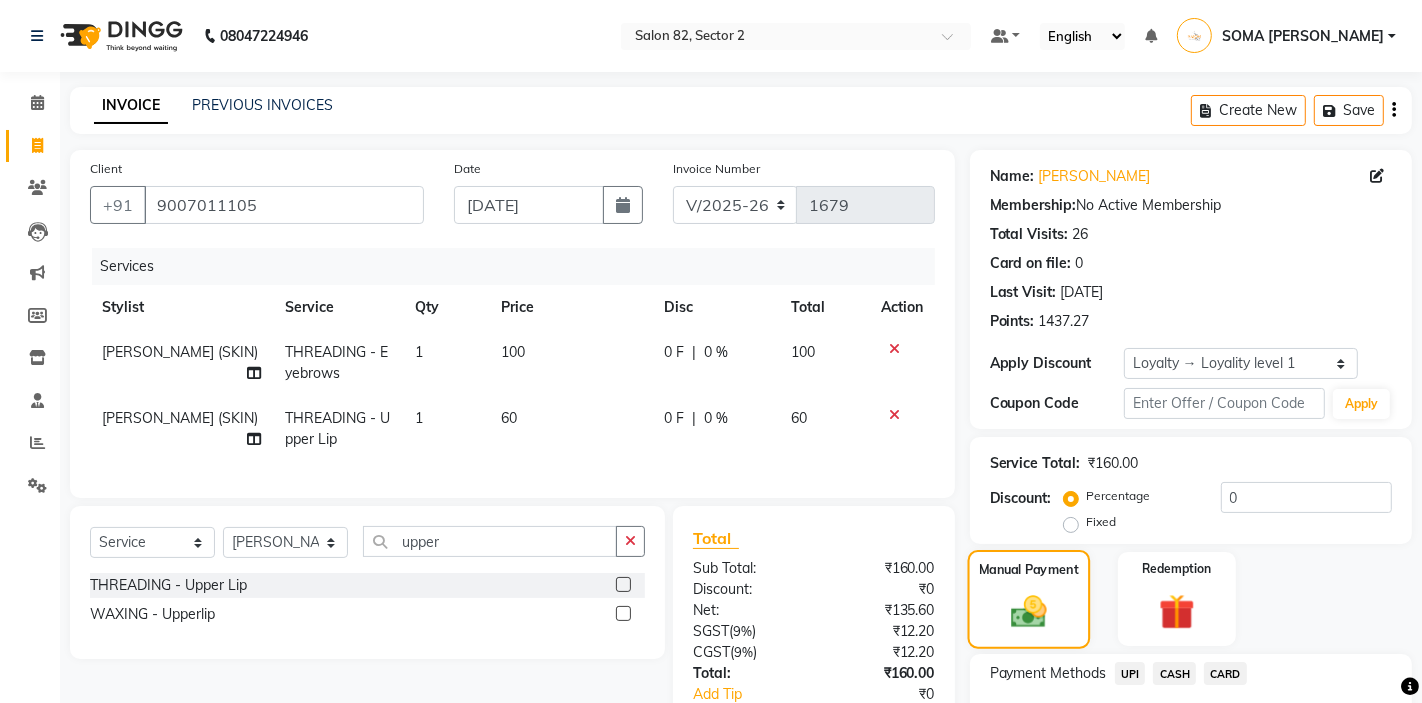 scroll, scrollTop: 142, scrollLeft: 0, axis: vertical 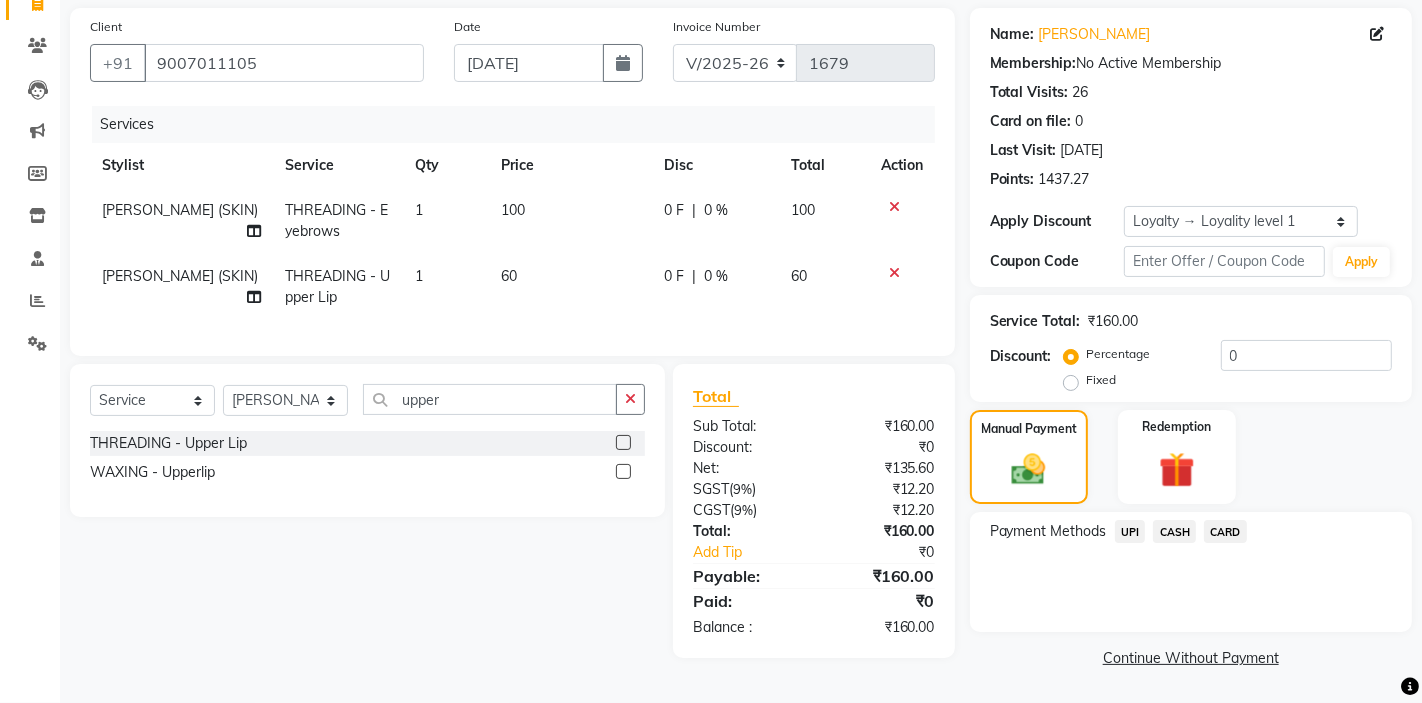 click on "CASH" 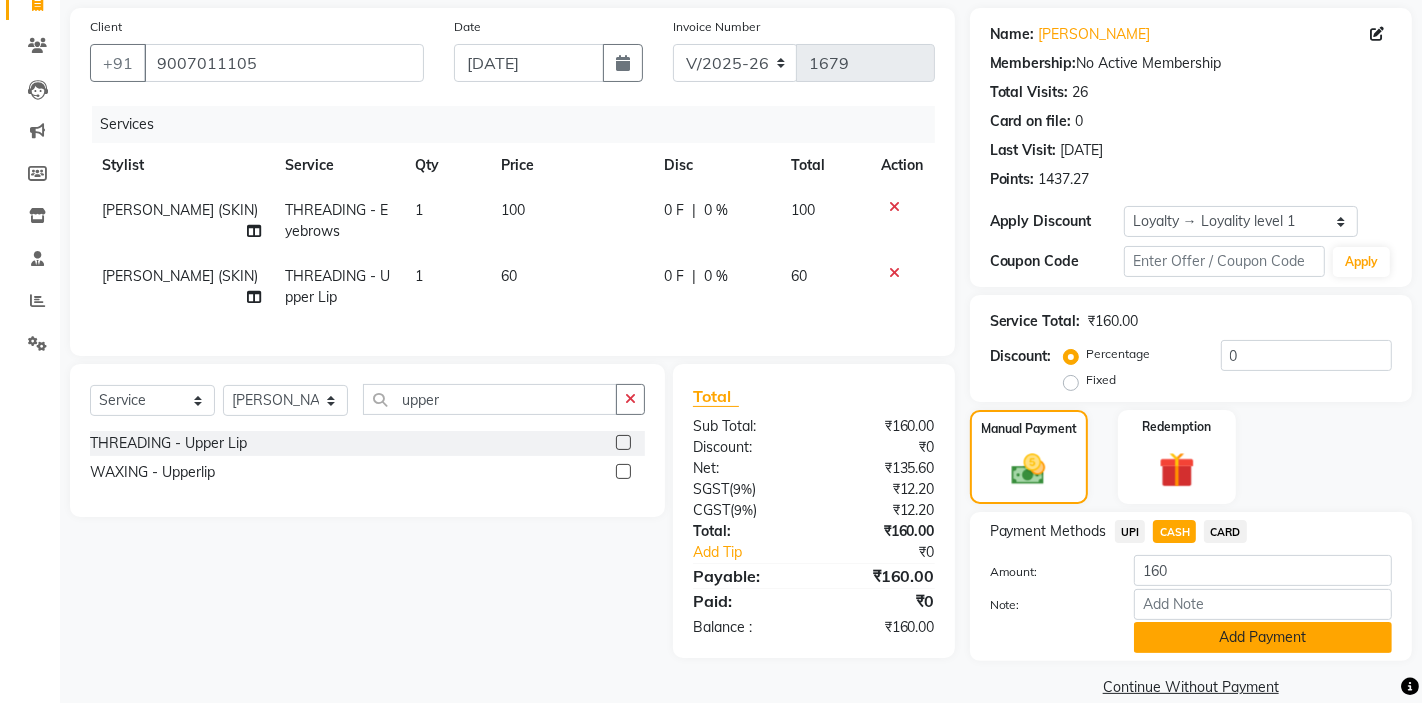 click on "Add Payment" 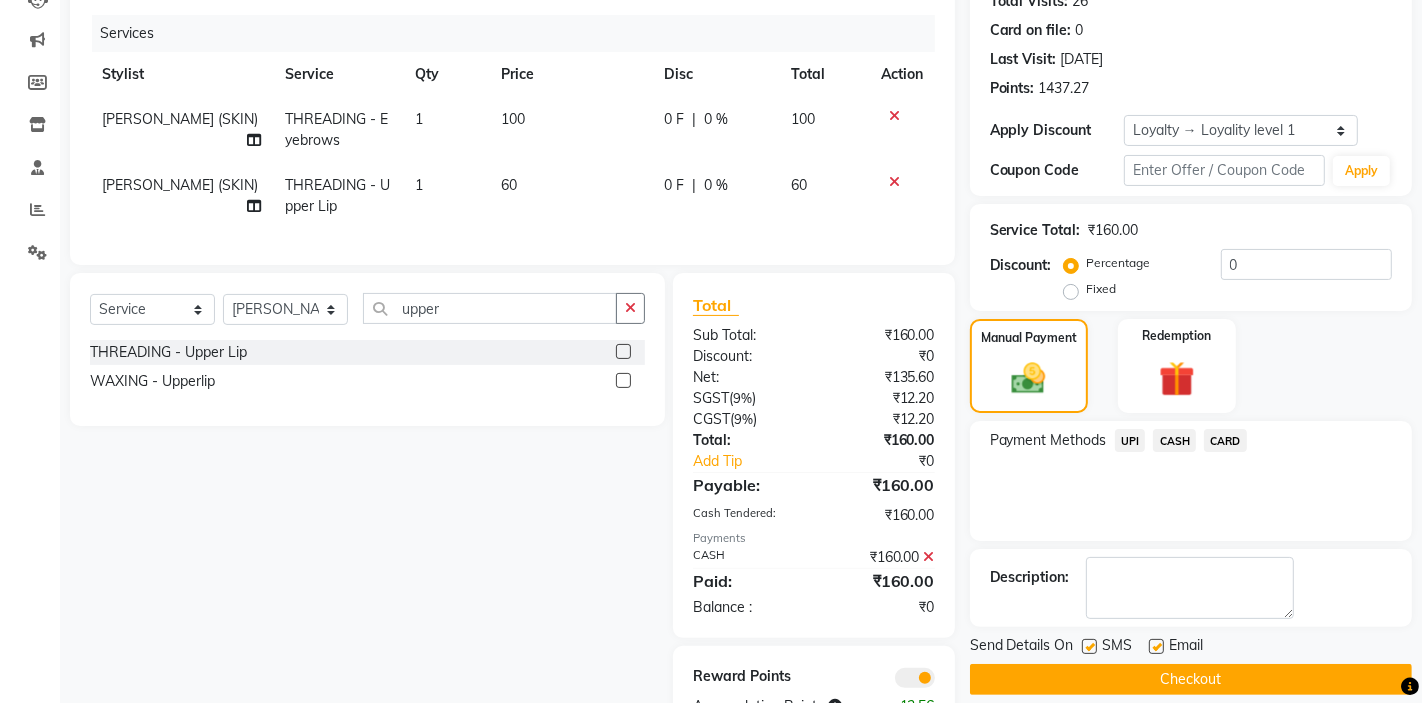 scroll, scrollTop: 296, scrollLeft: 0, axis: vertical 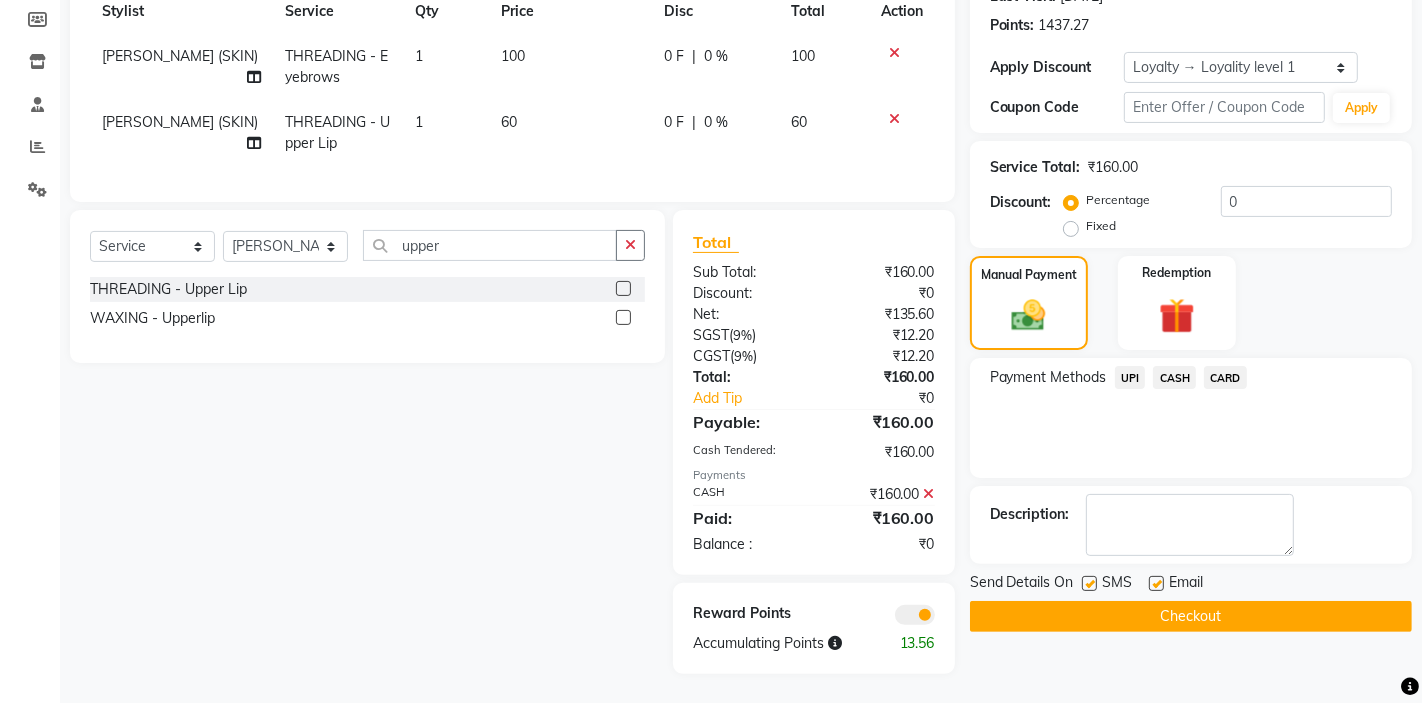 click on "Checkout" 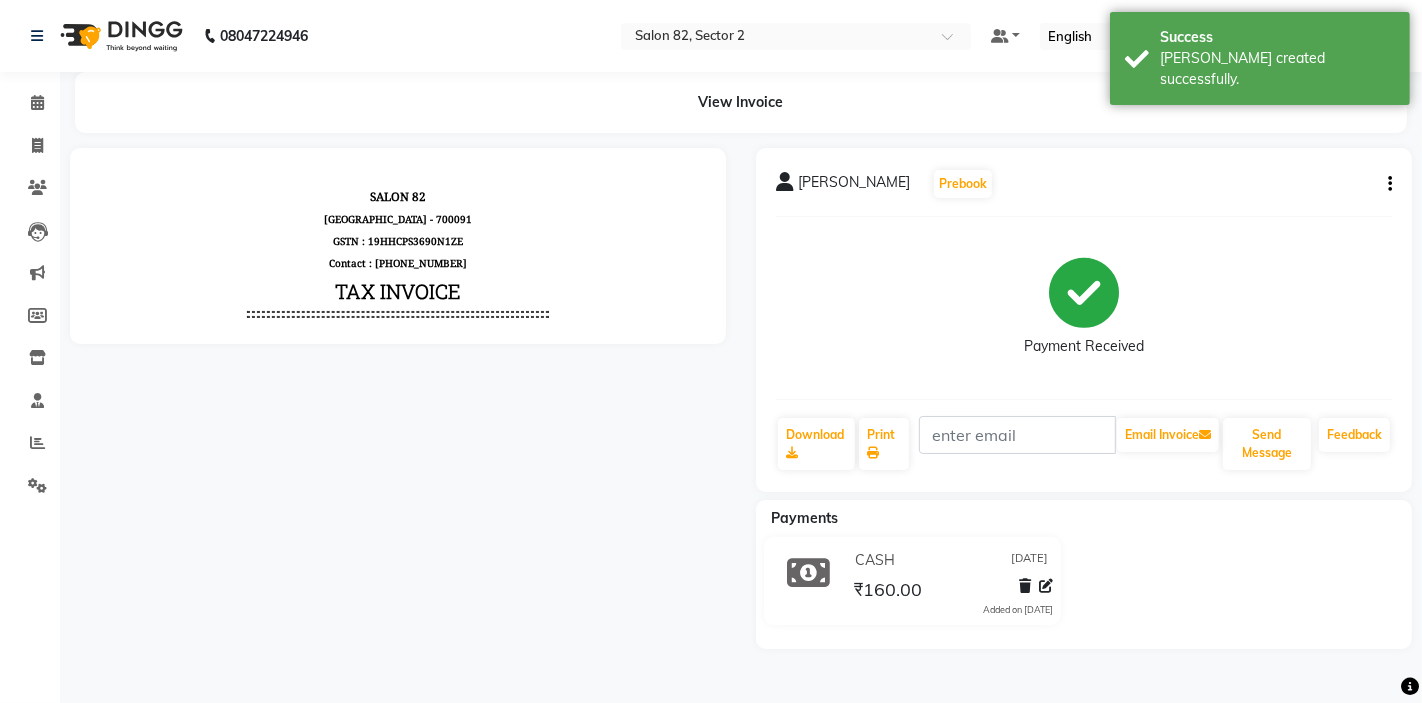scroll, scrollTop: 0, scrollLeft: 0, axis: both 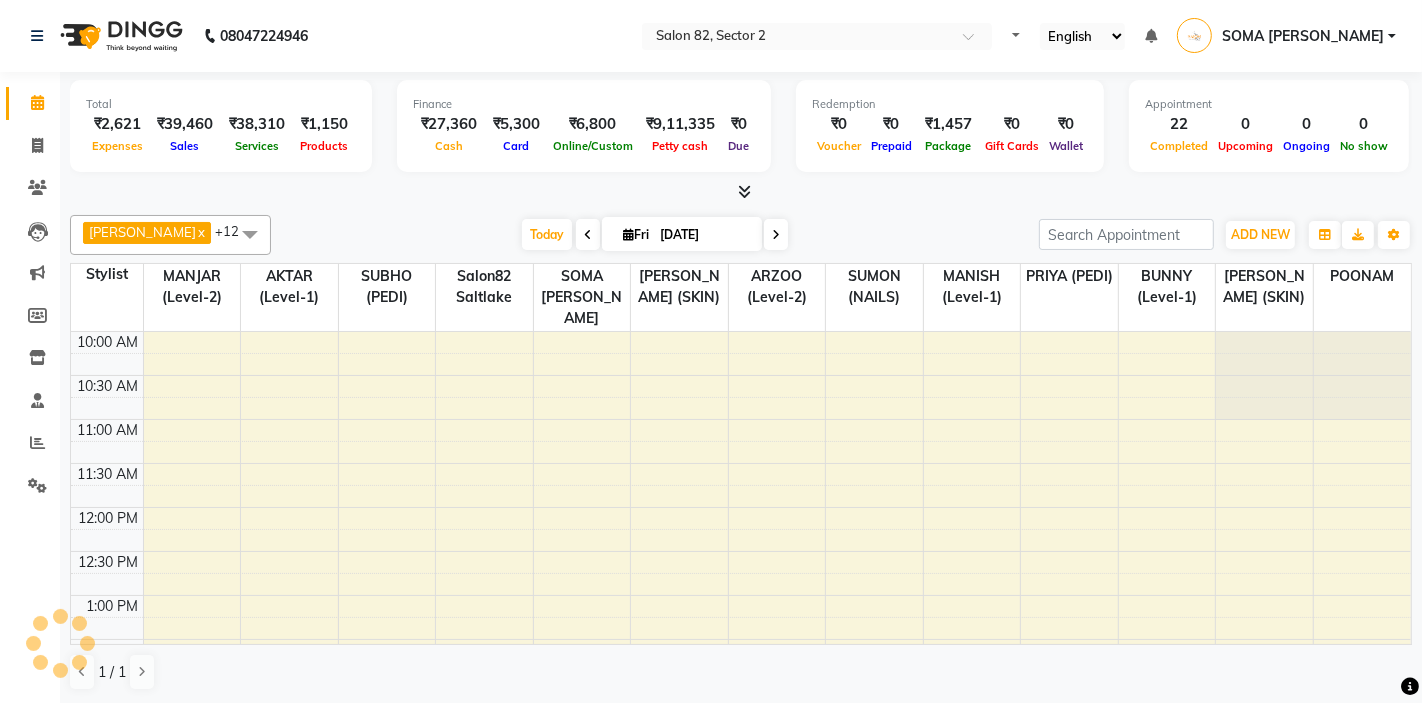select on "en" 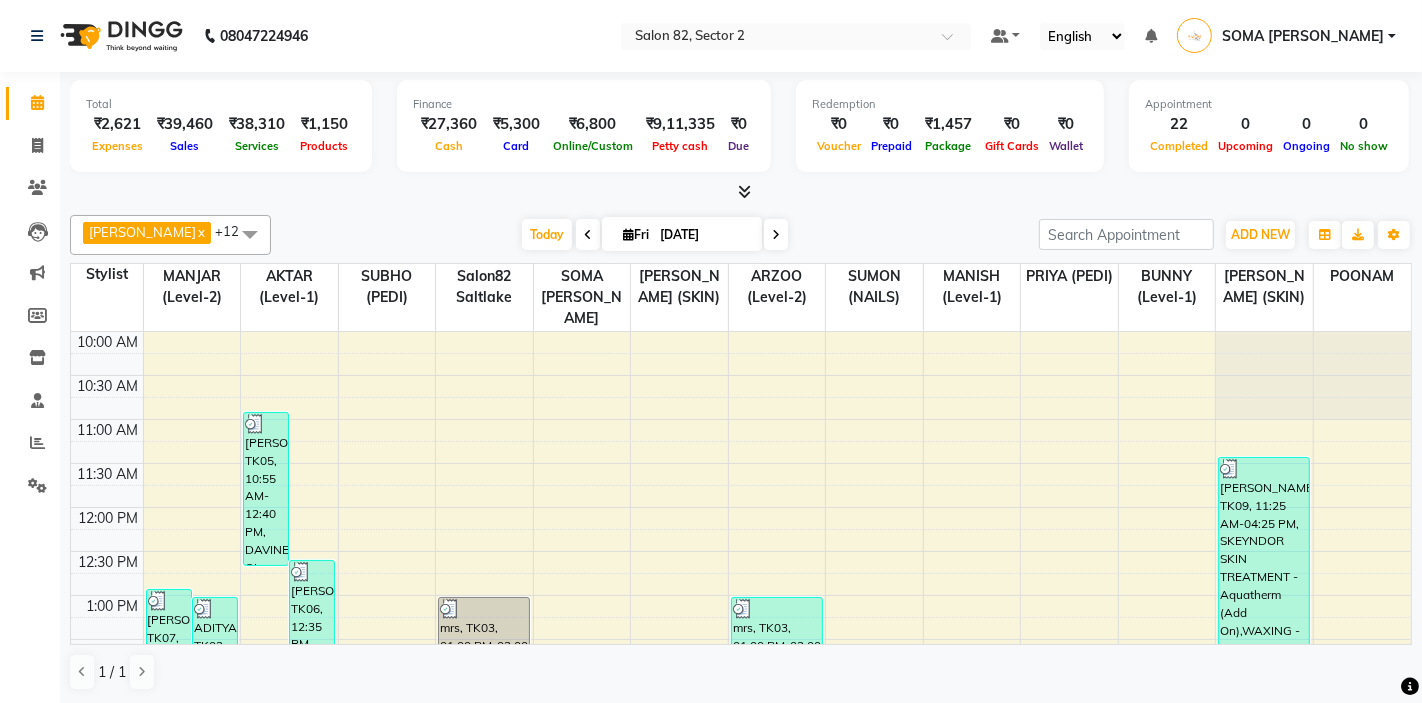 scroll, scrollTop: 0, scrollLeft: 0, axis: both 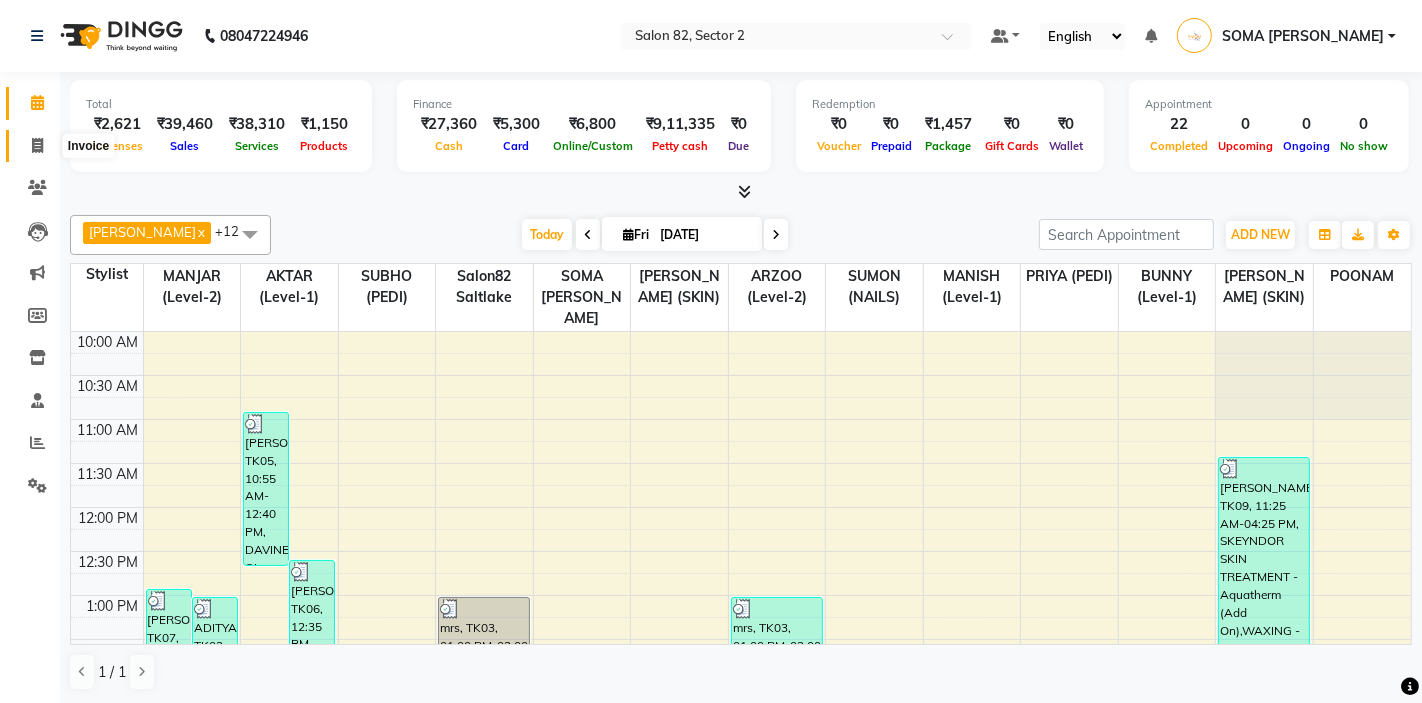 click 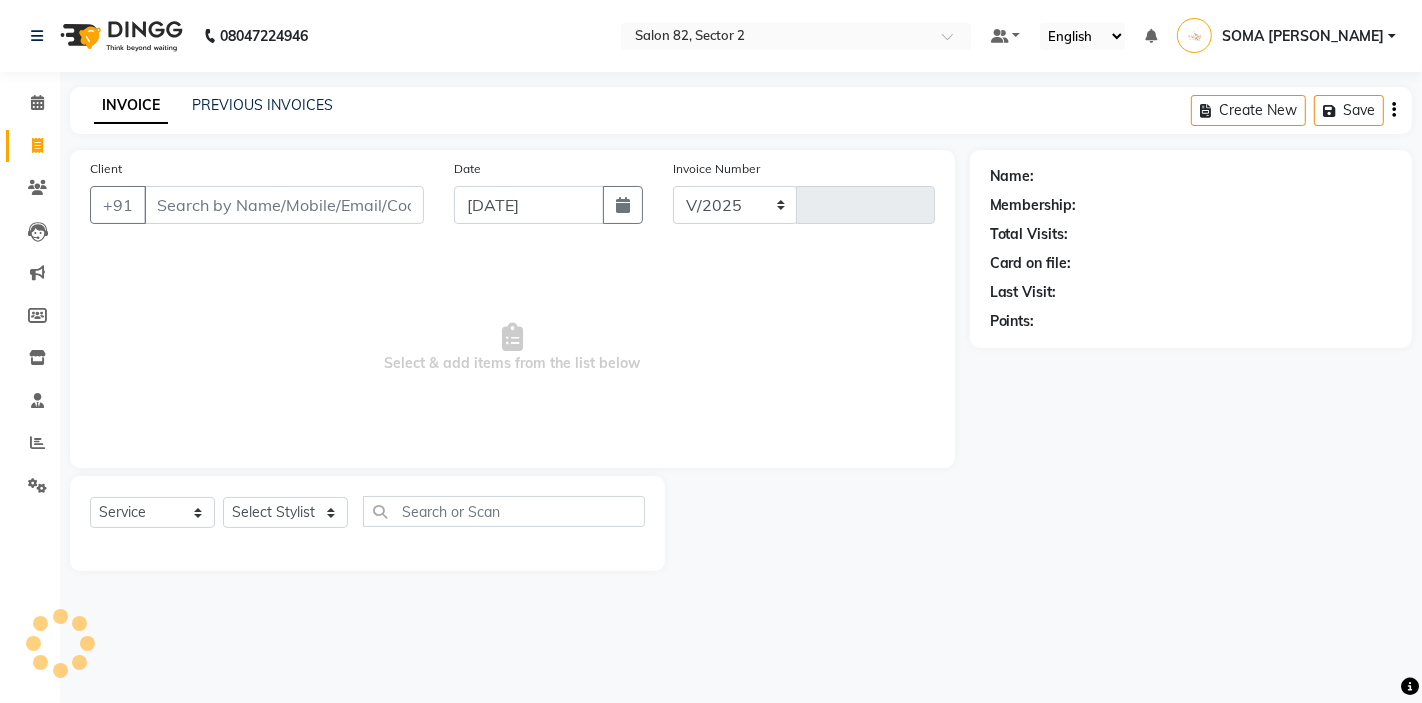 click on "Client" at bounding box center [284, 205] 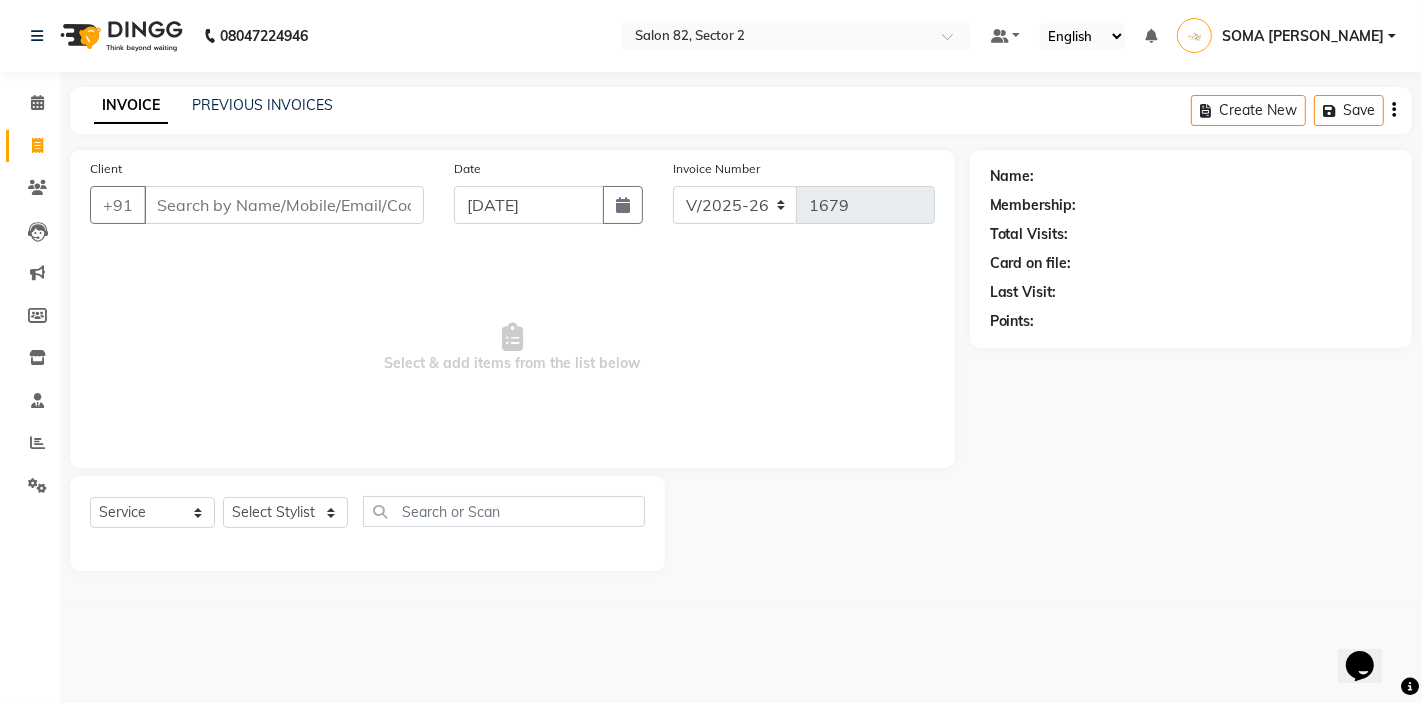 scroll, scrollTop: 0, scrollLeft: 0, axis: both 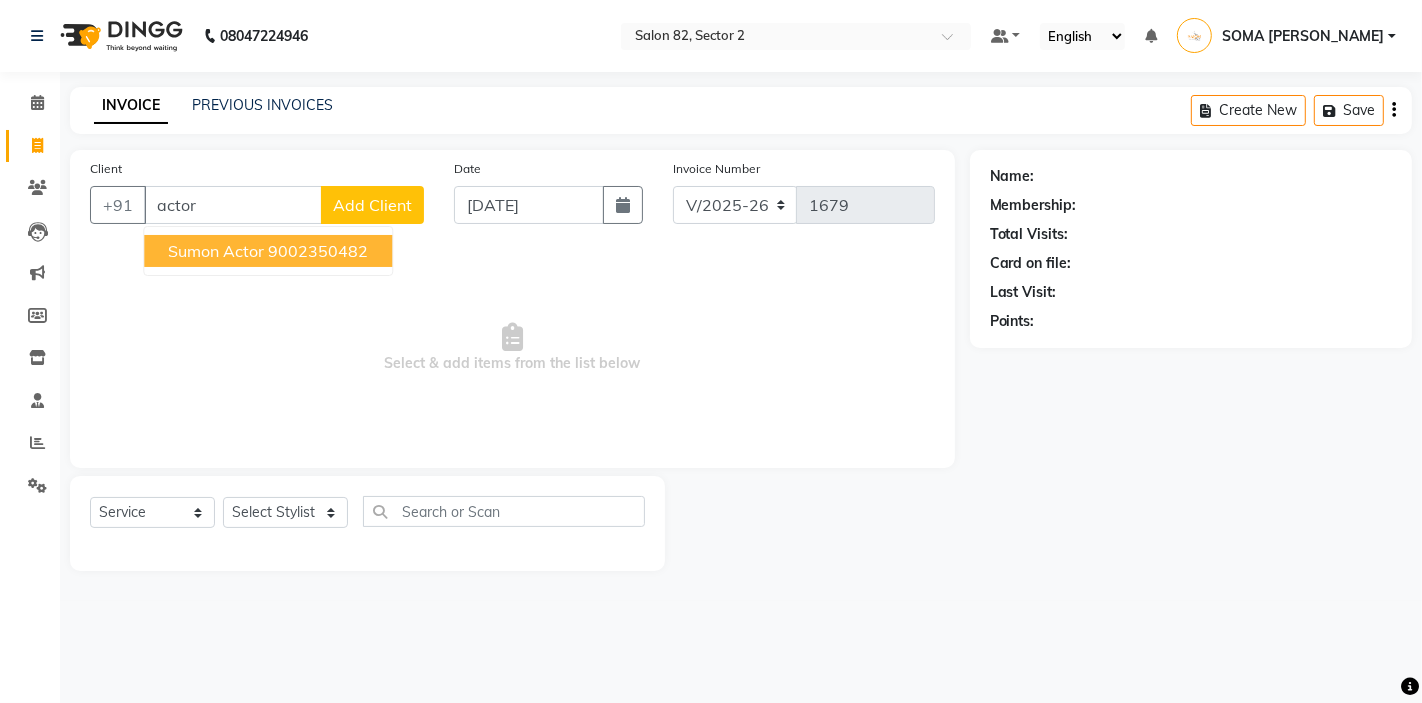 click on "9002350482" at bounding box center (318, 251) 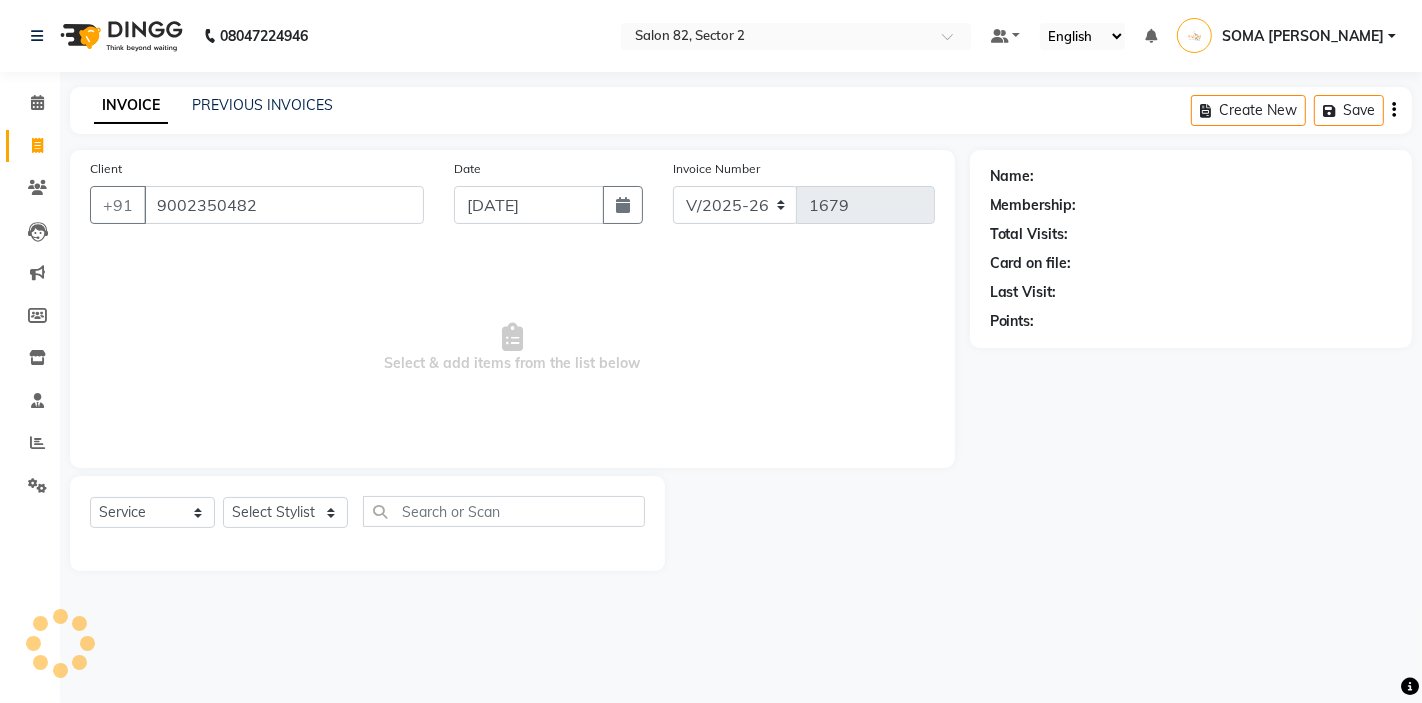 type on "9002350482" 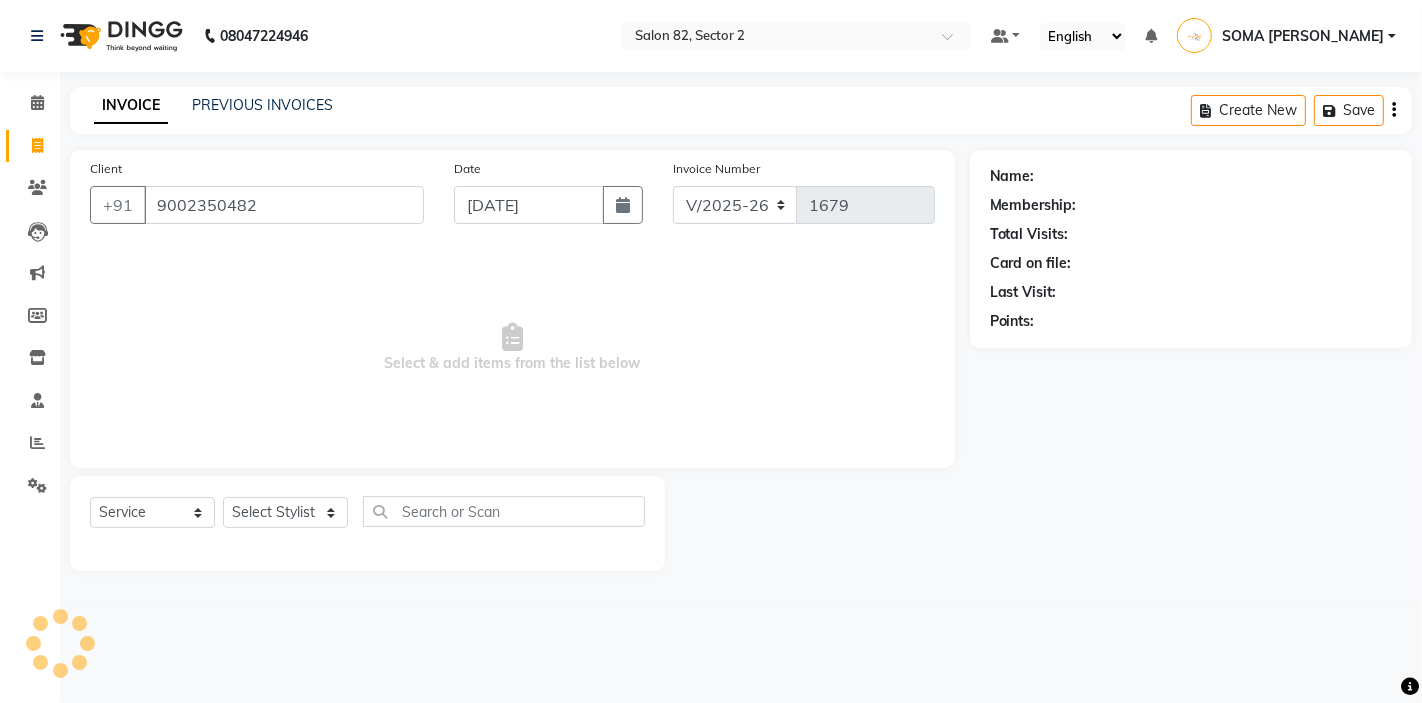 select on "1: Object" 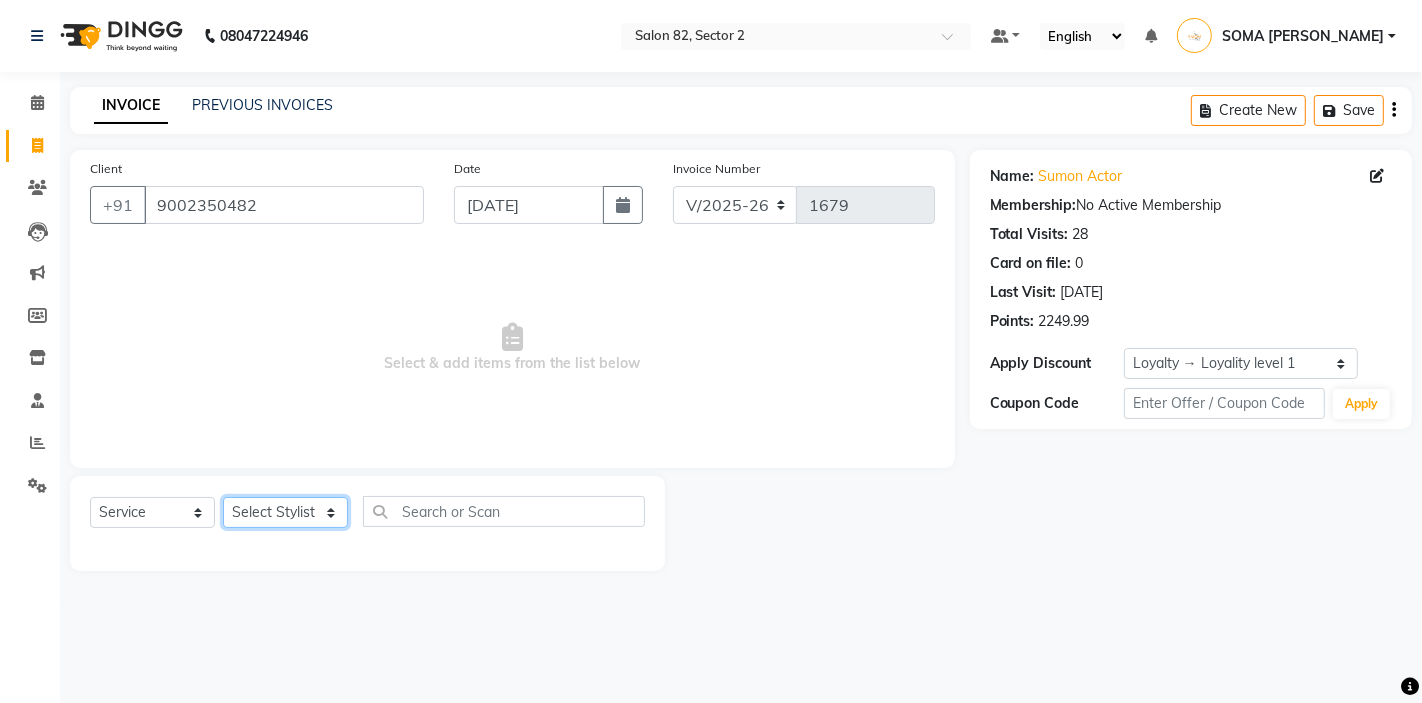 click on "Select Stylist AKTAR (level-1) ARZOO (level-2) BHARAT BUNNY (level-1) FAIZAL (level-2) [PERSON_NAME] [PERSON_NAME] (level-1) MANJAR (Level-2) [PERSON_NAME] (SKIN) POONAM PRIYA (PEDI) [PERSON_NAME] ROHIT  Salon82 saltlake SOMA [PERSON_NAME] (PEDI) [PERSON_NAME] (SKIN) SUMON (NAILS)" 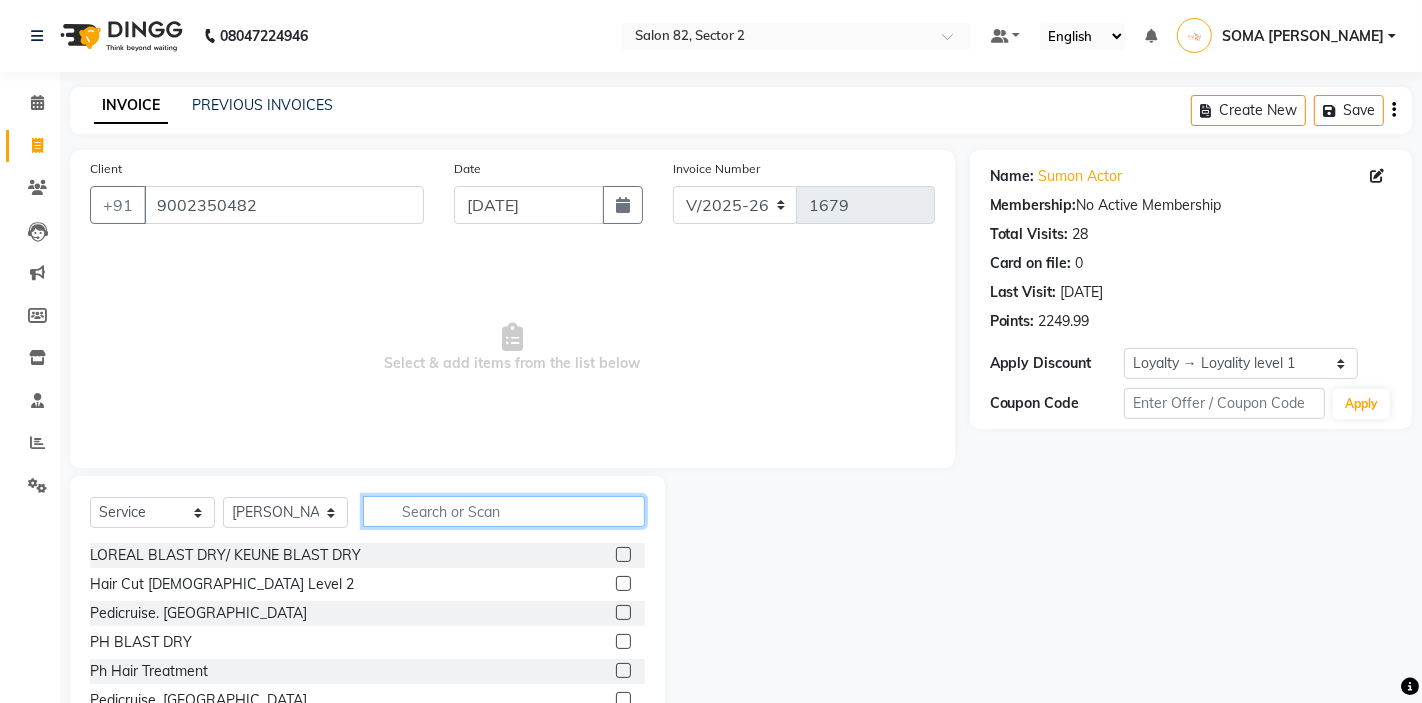 click 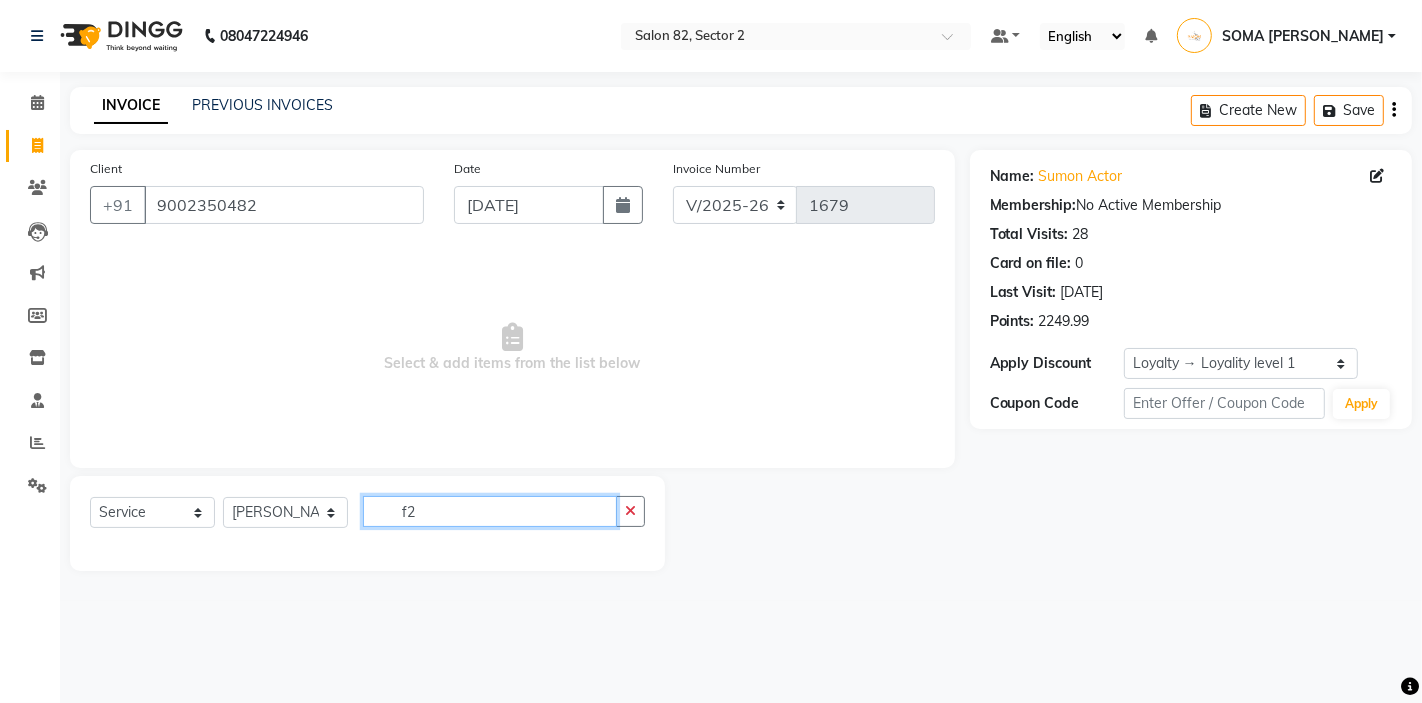 type on "f" 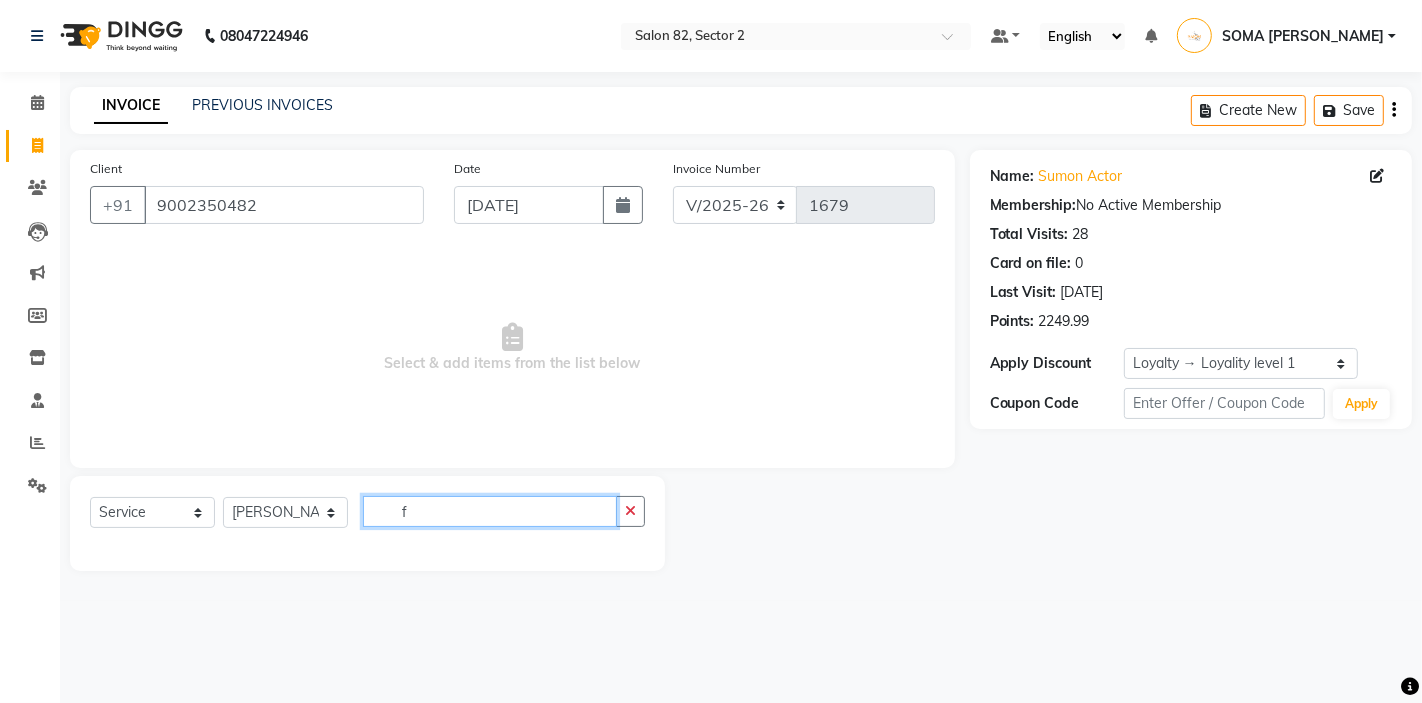 type 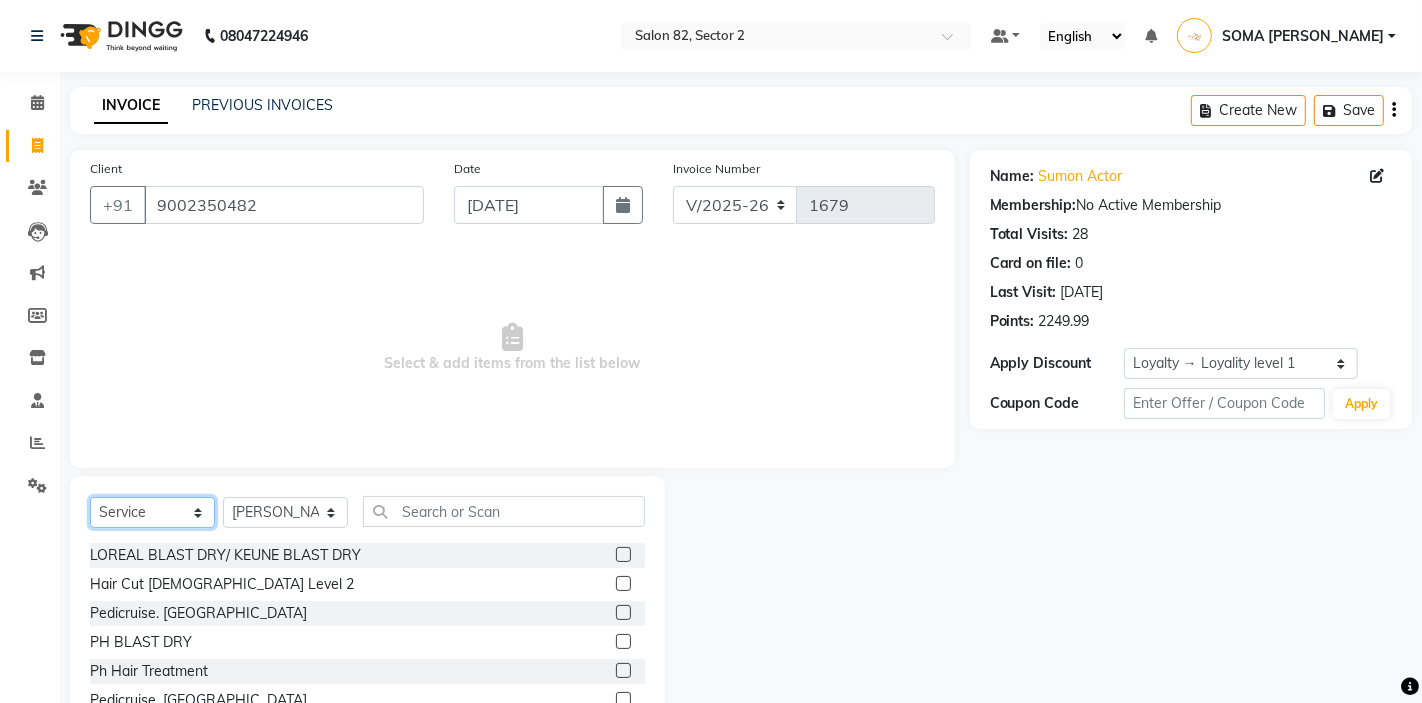 click on "Select  Service  Product  Membership  Package Voucher Prepaid Gift Card" 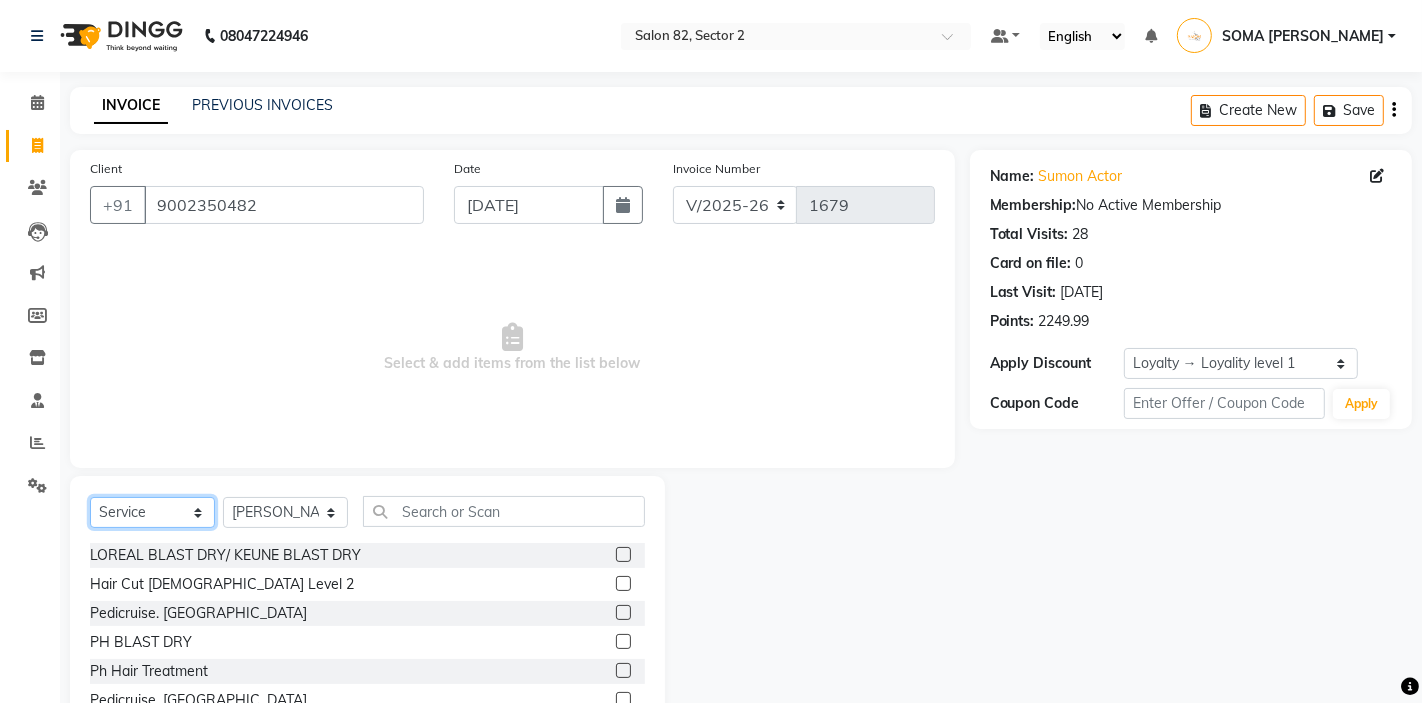 click on "Select  Service  Product  Membership  Package Voucher Prepaid Gift Card" 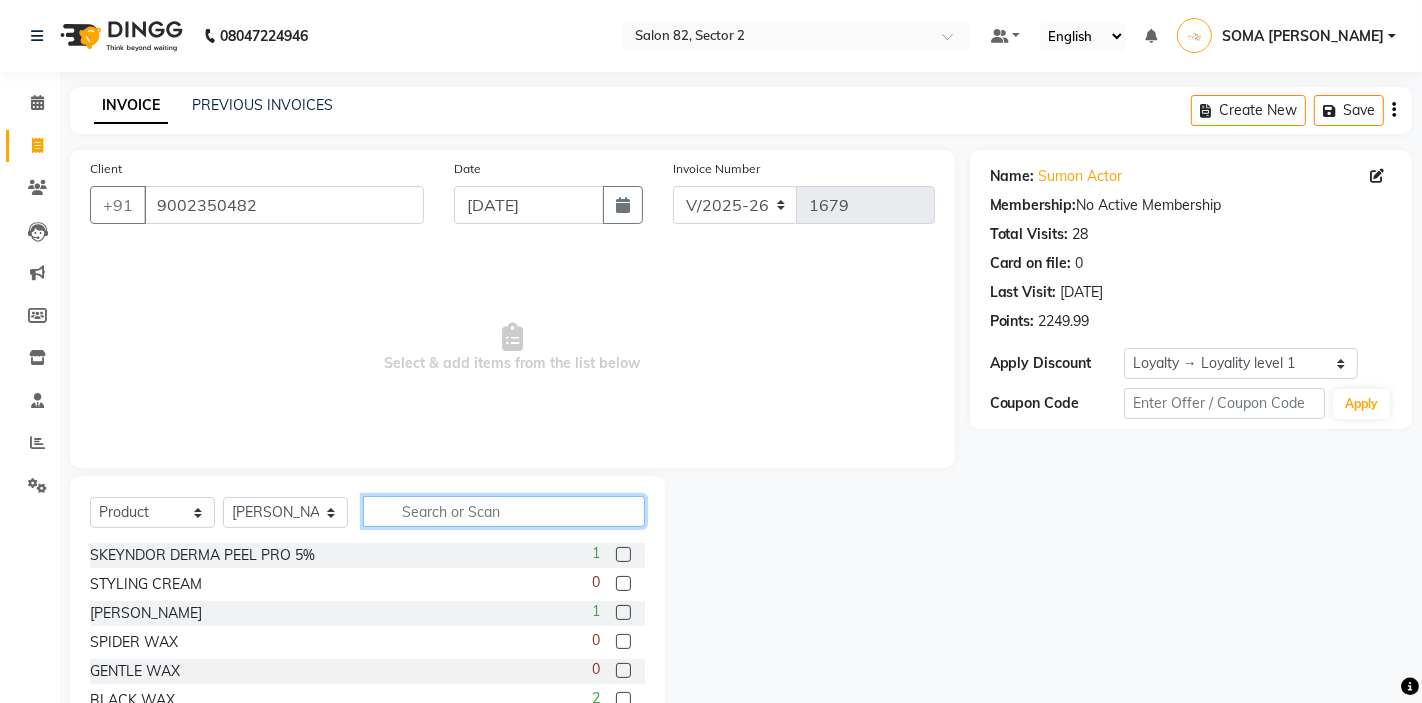 click 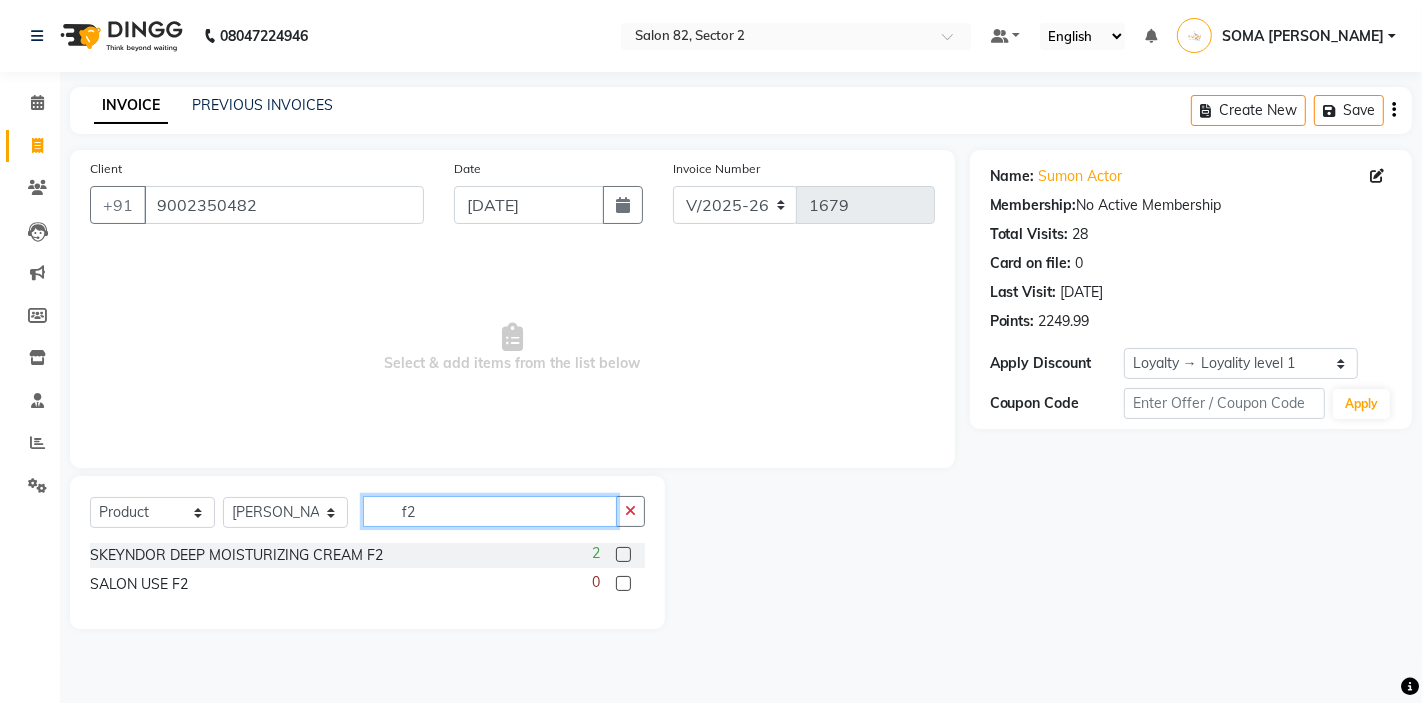type on "f2" 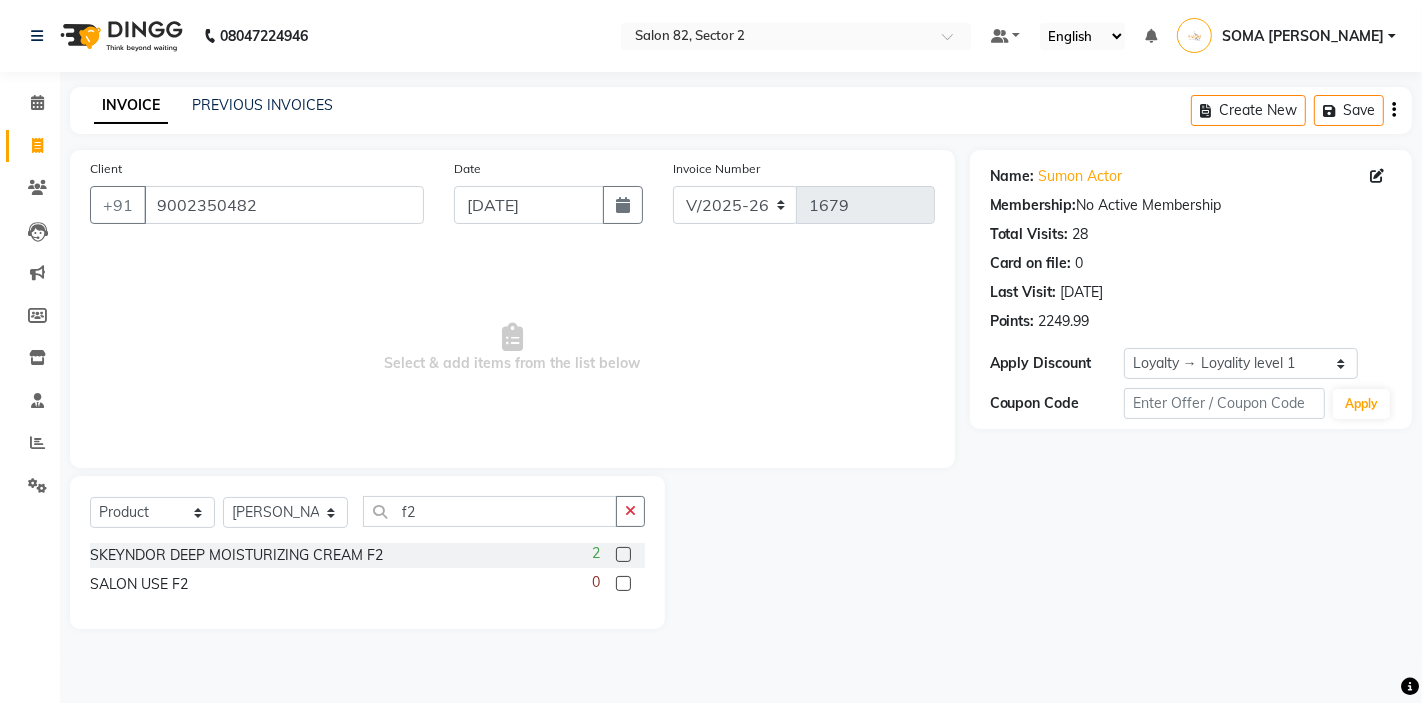 click 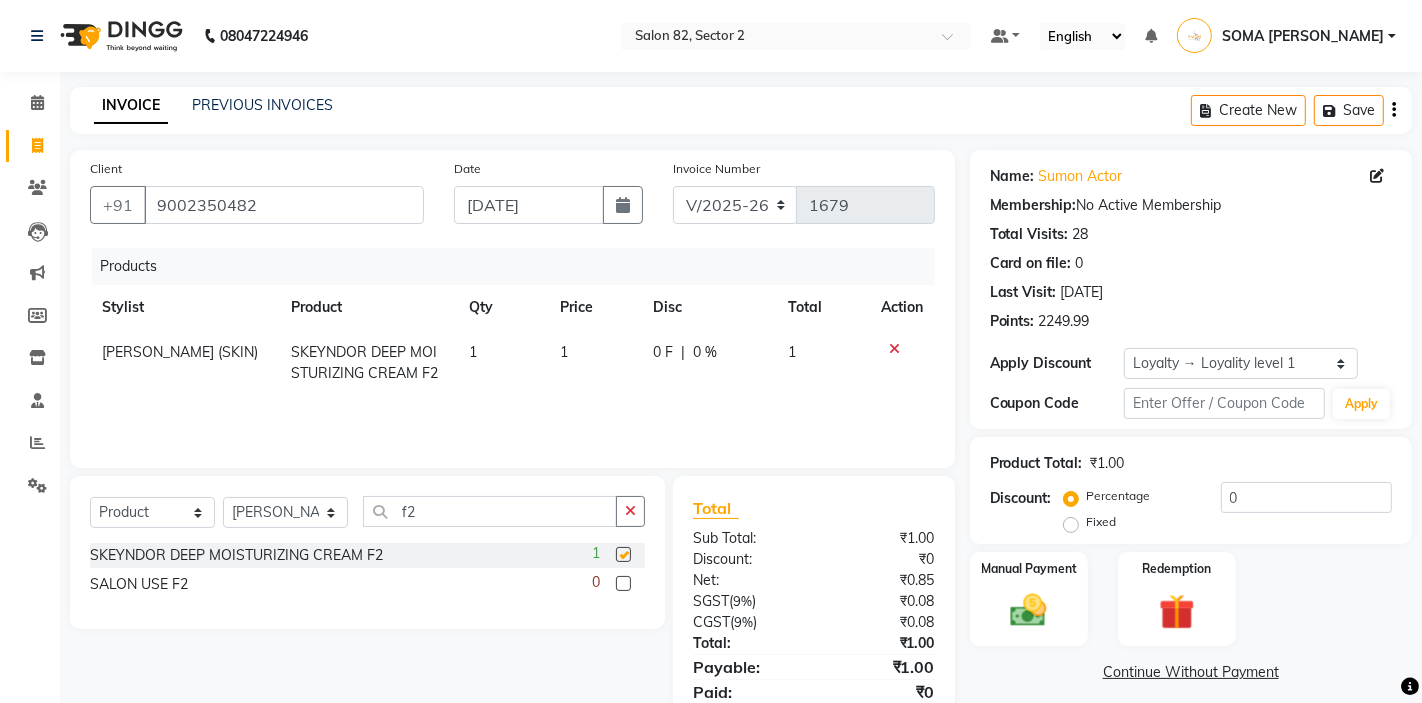 checkbox on "false" 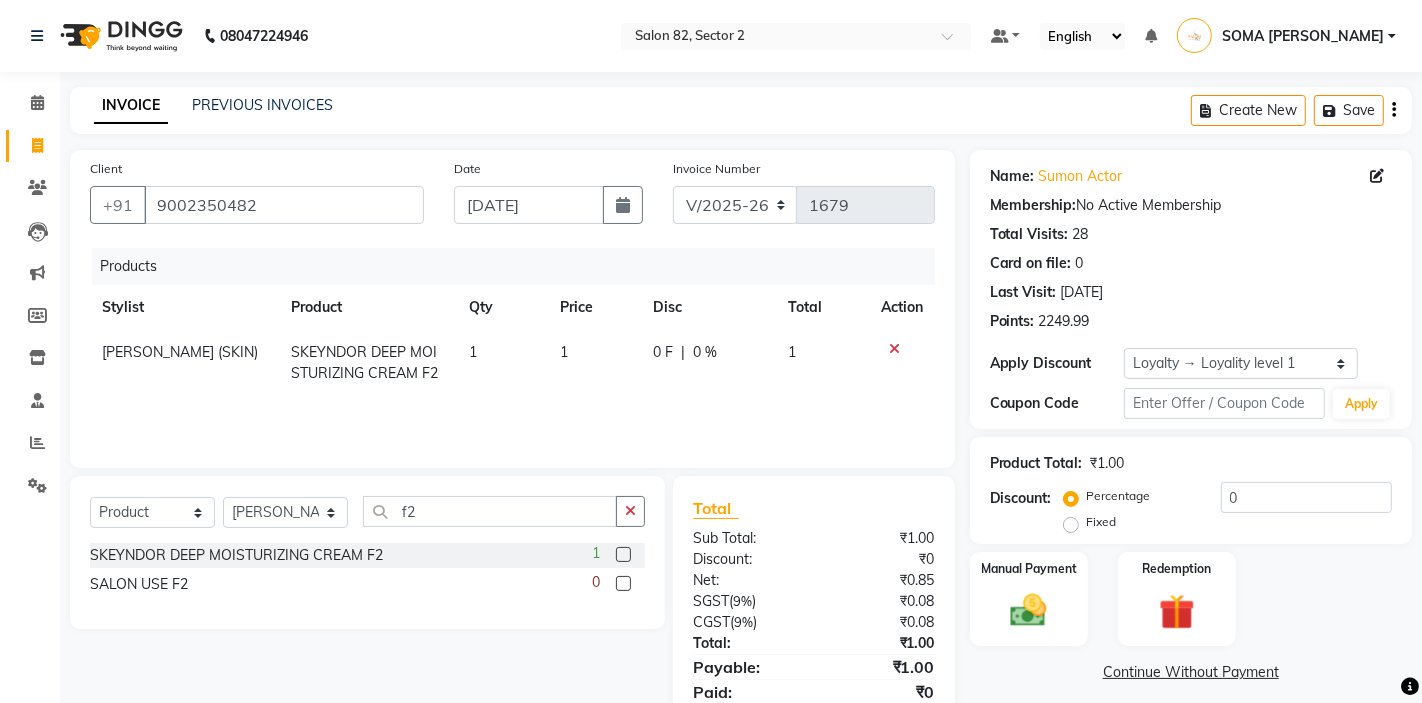 click on "1" 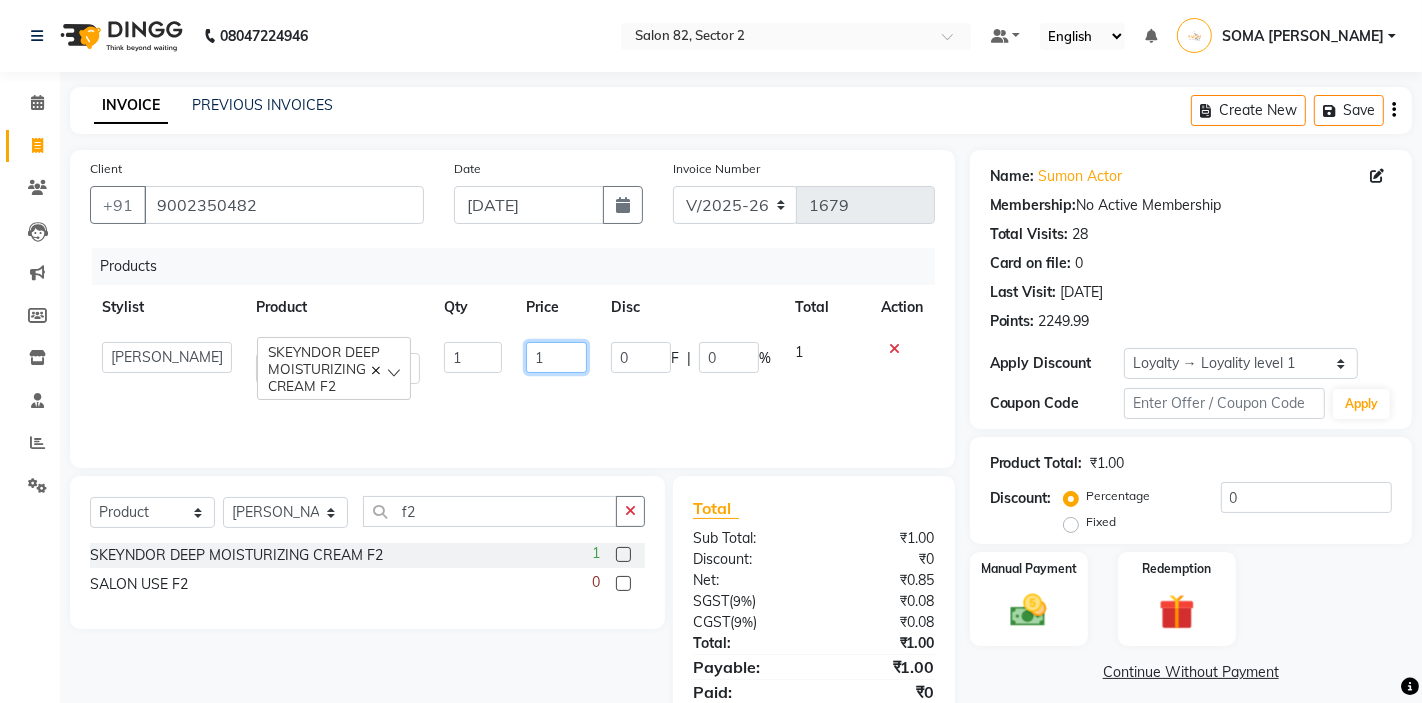 click on "1" 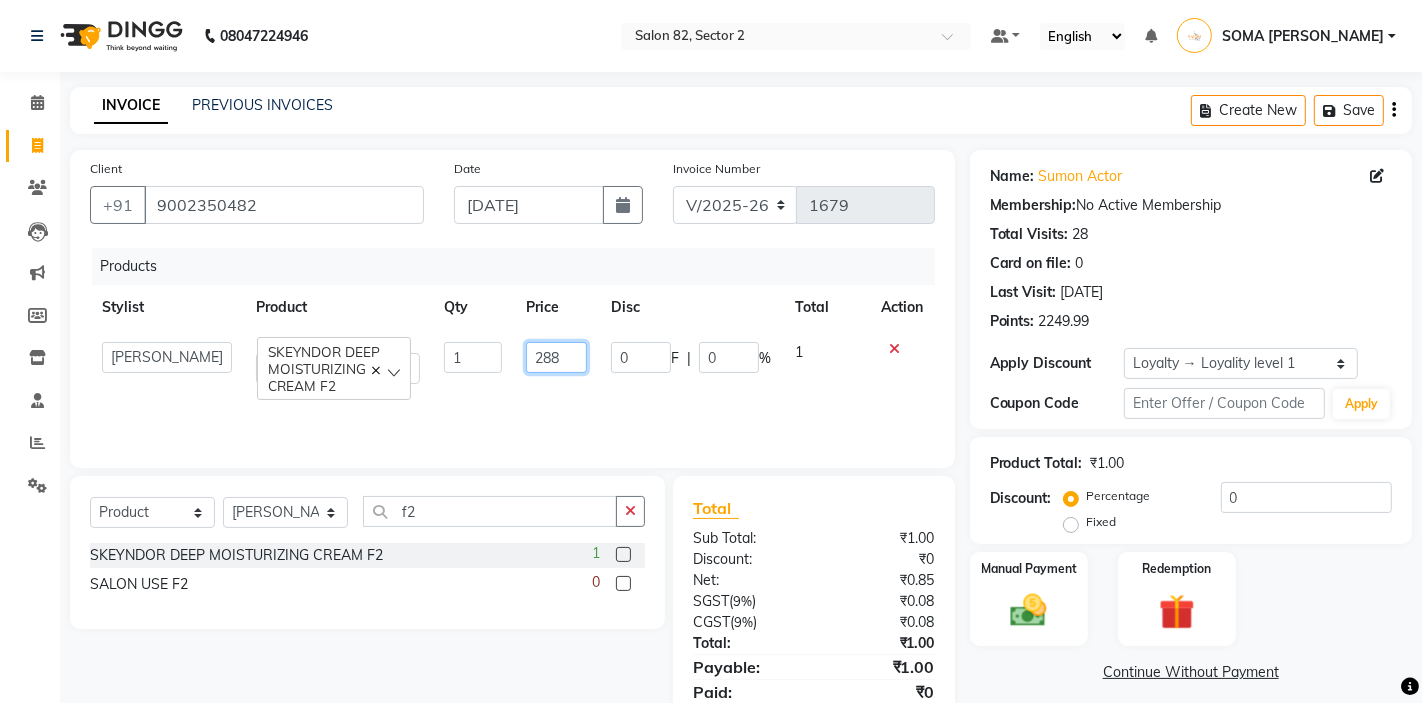 type on "2880" 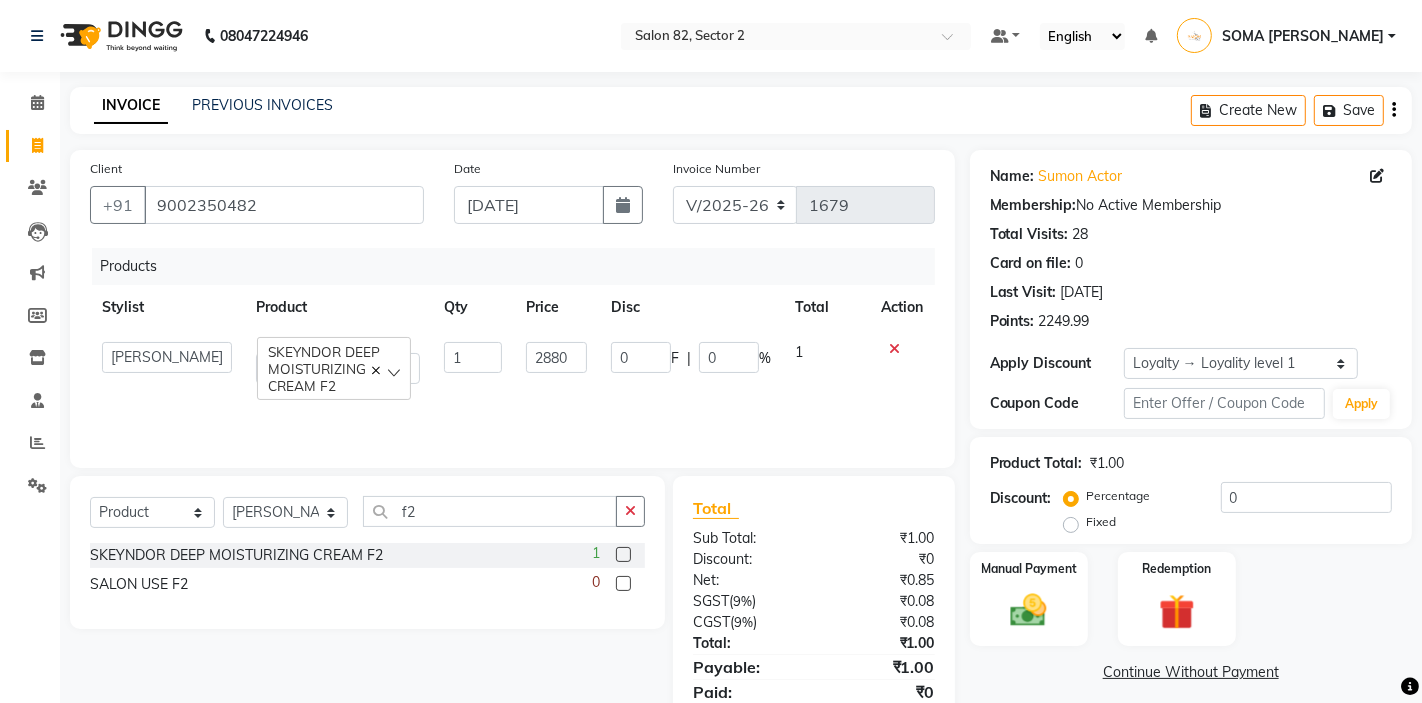 click on "Products Stylist Product Qty Price Disc Total Action  AKTAR (level-1)   ARZOO (level-2)   BHARAT   BUNNY (level-1)   FAIZAL (level-2)   [PERSON_NAME]   [PERSON_NAME] (level-1)   MANJAR (Level-2)   [PERSON_NAME] (SKIN)   POONAM   PRIYA (PEDI)   [PERSON_NAME]   ROHIT    Salon82 saltlake   SOMA [PERSON_NAME] (PEDI)   [PERSON_NAME] (SKIN)   SUMON (NAILS)   SKEYNDOR DEEP MOISTURIZING CREAM F2  1 2880 0 F | 0 % 1" 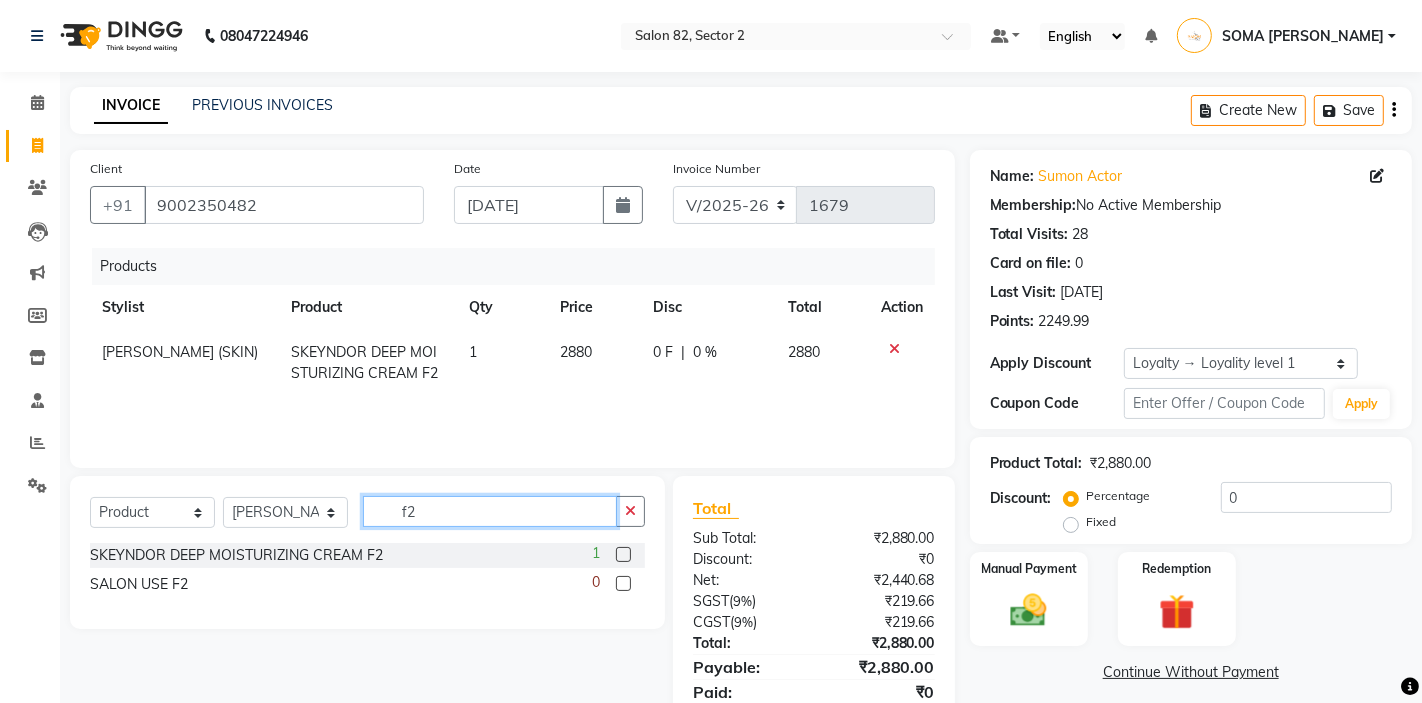 click on "f2" 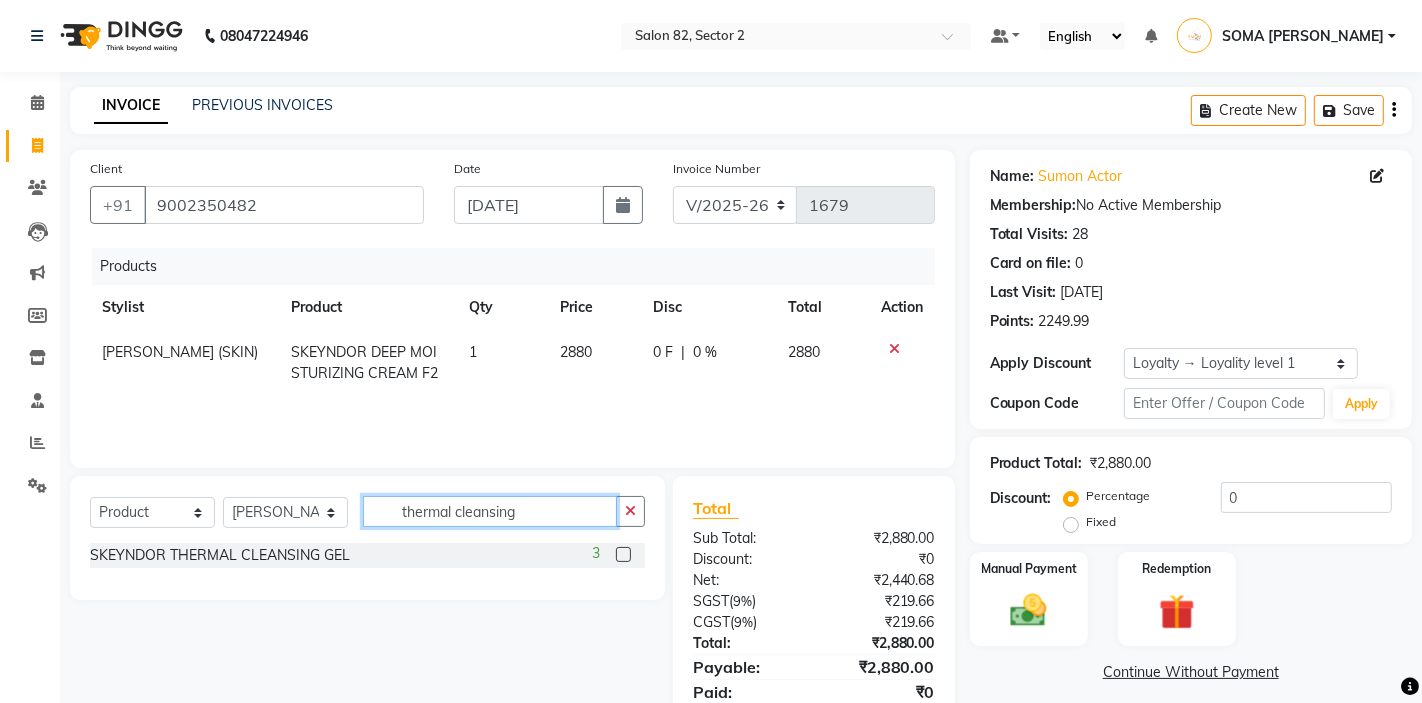 type on "thermal cleansing" 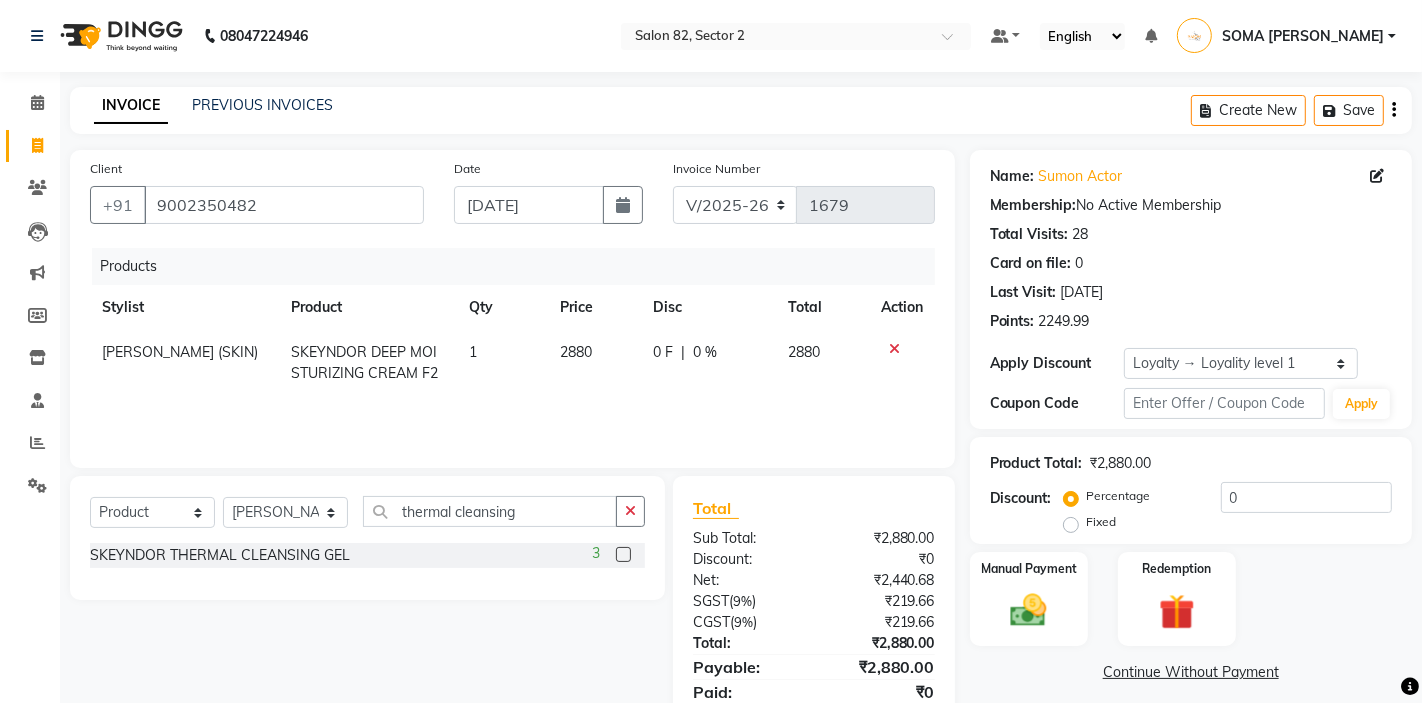 click 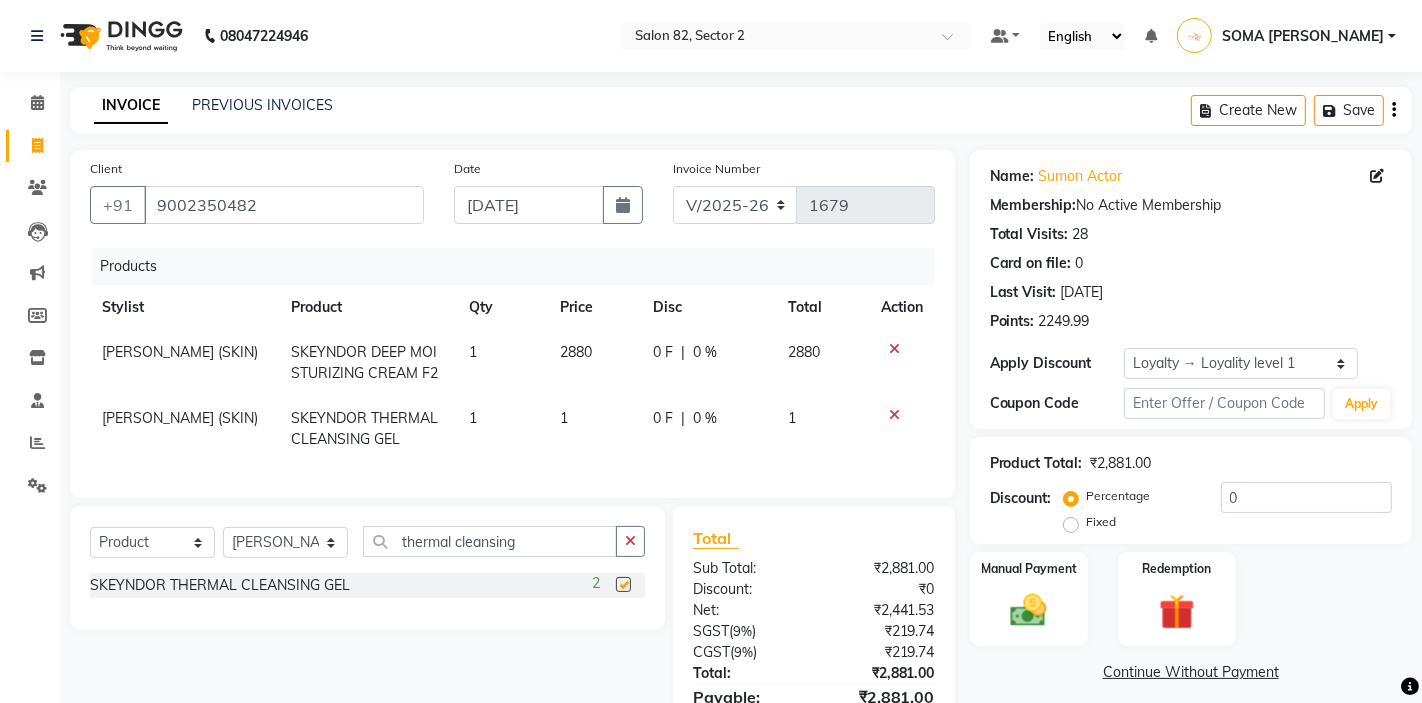 checkbox on "false" 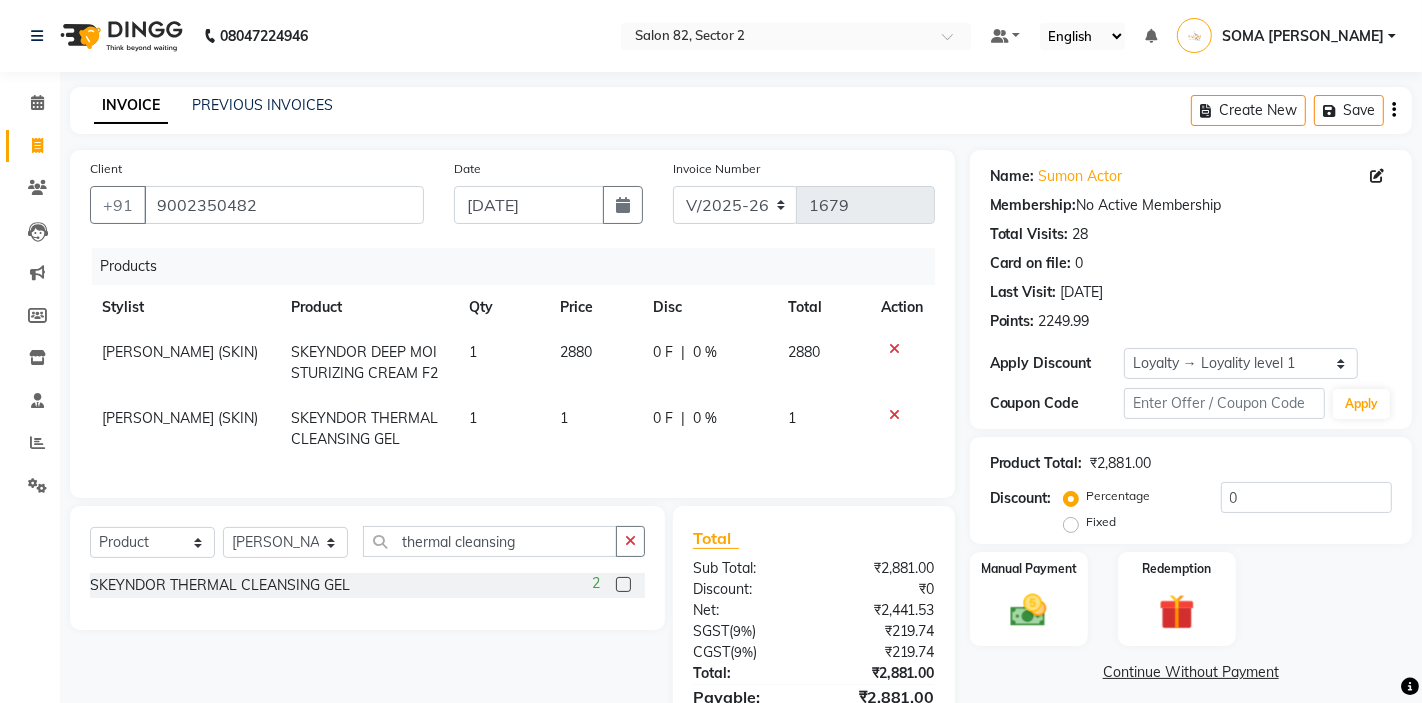 click on "1" 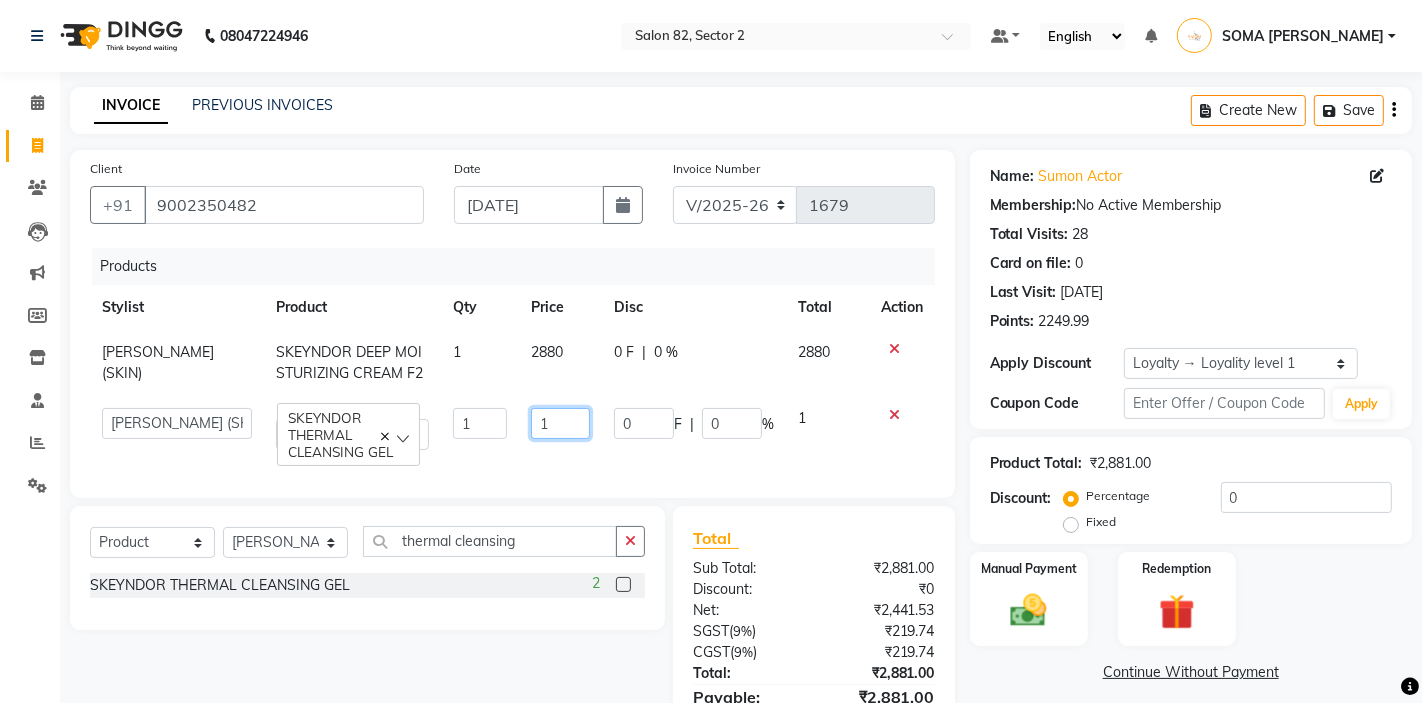 click on "1" 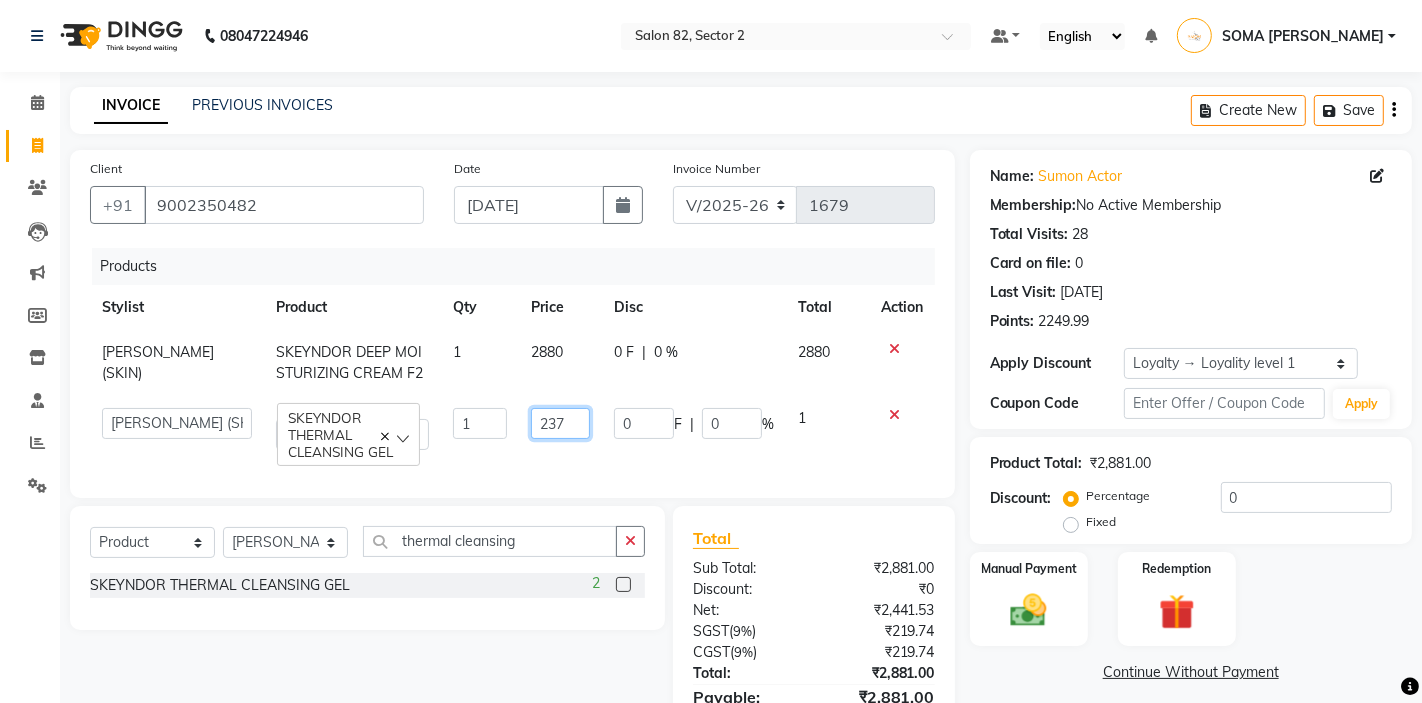 type on "2370" 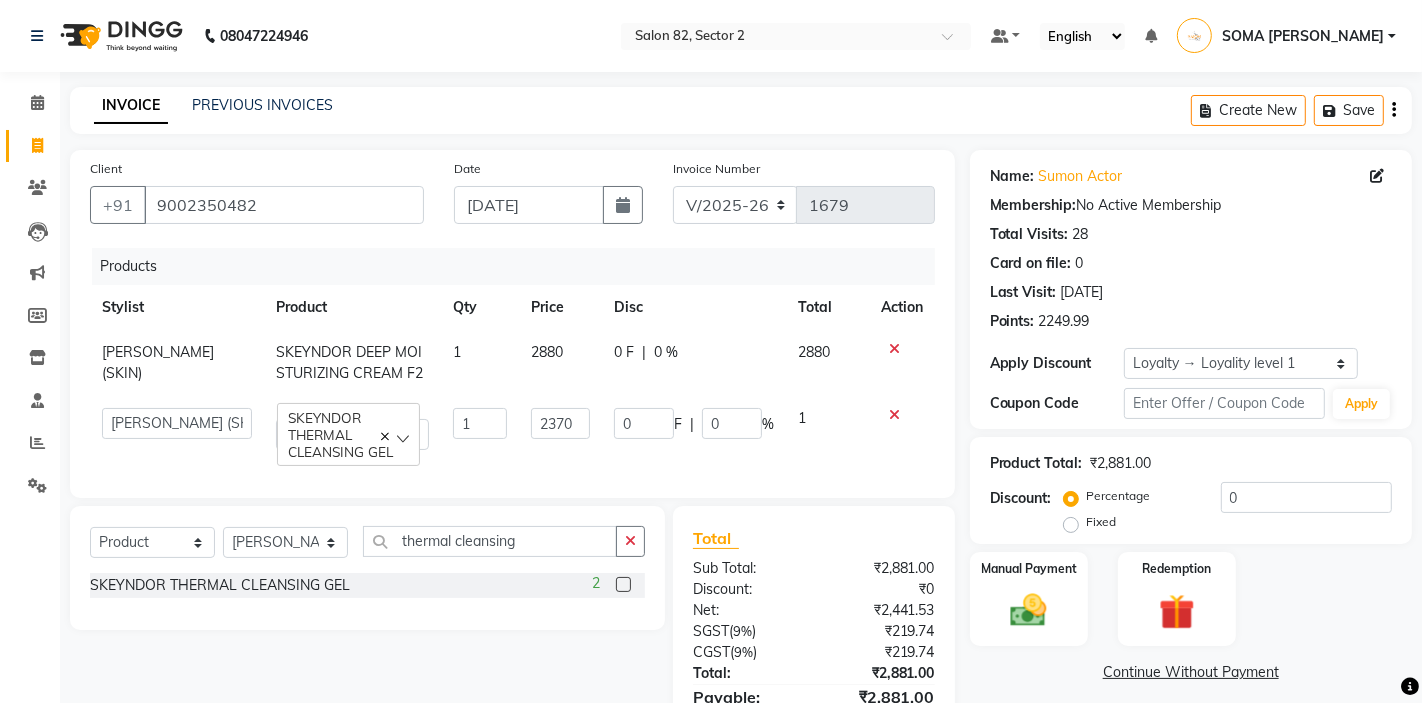 click on "2880" 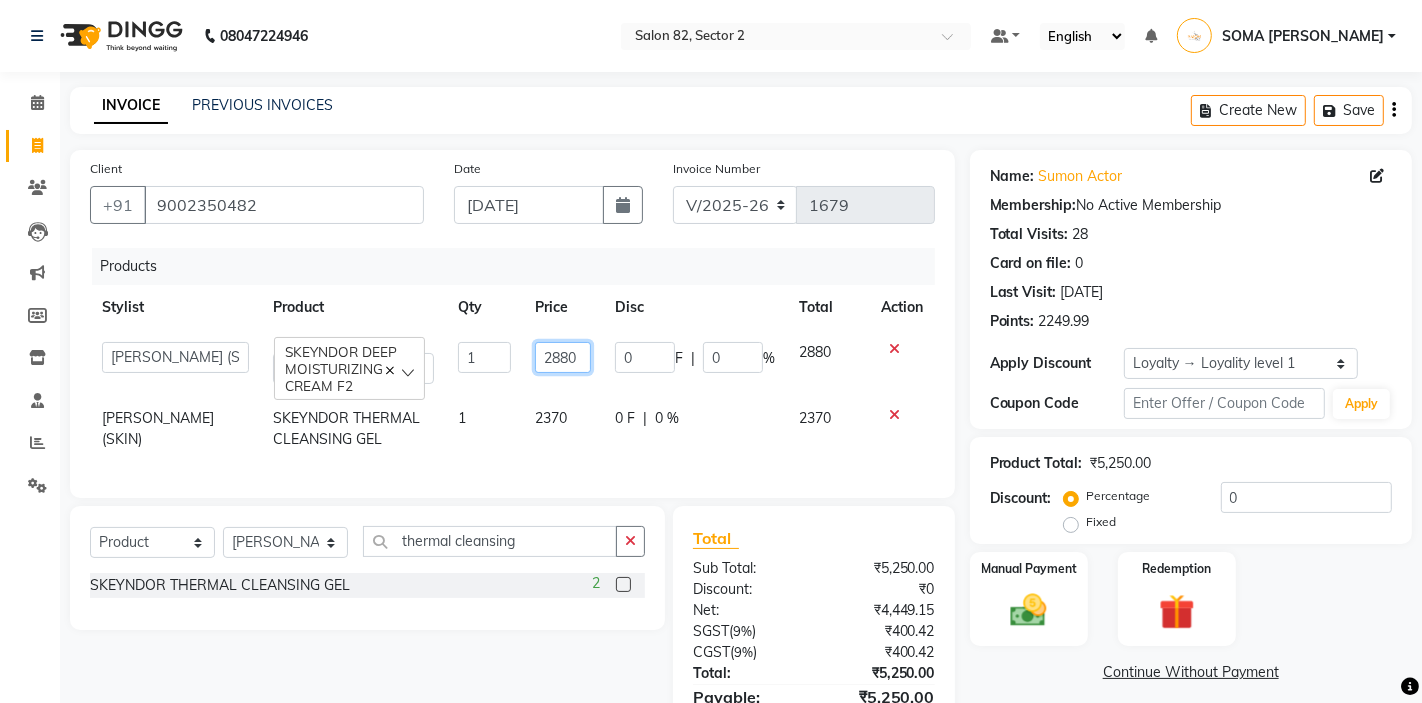 click on "2880" 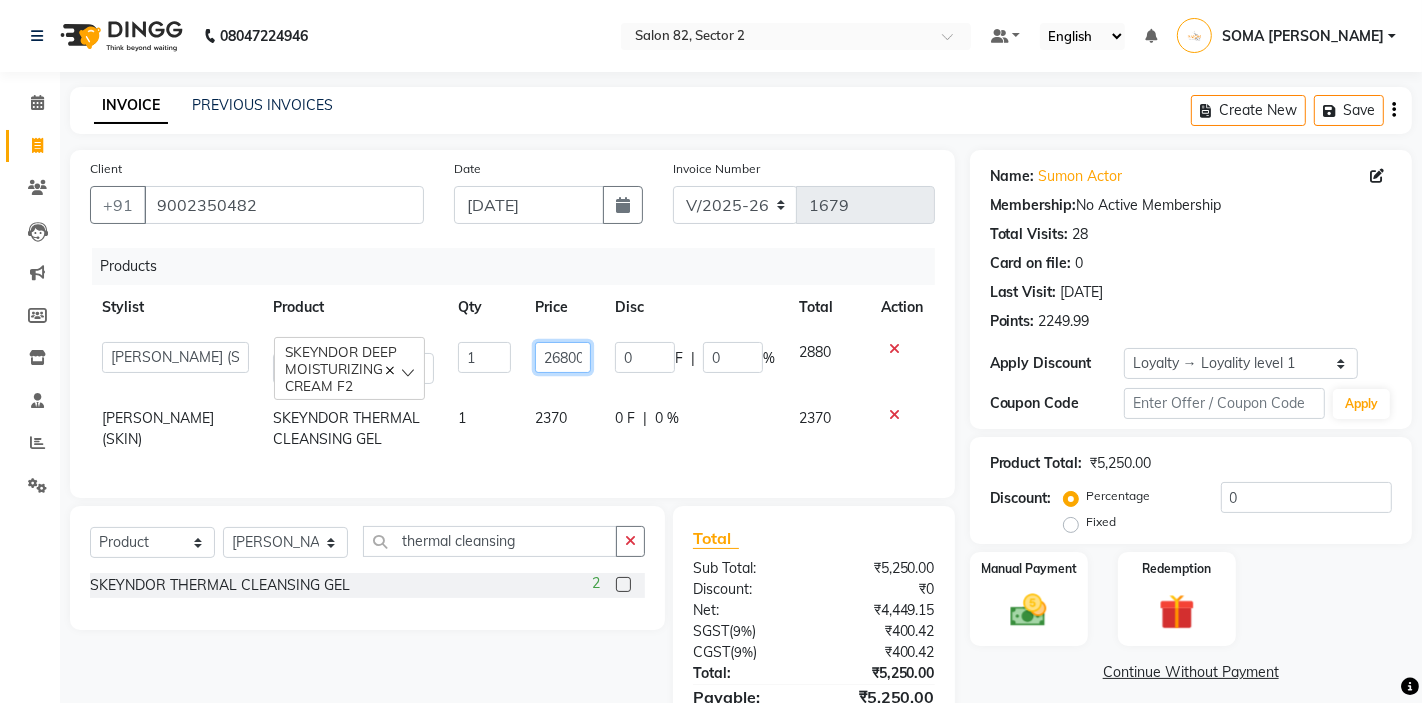 click on "26800" 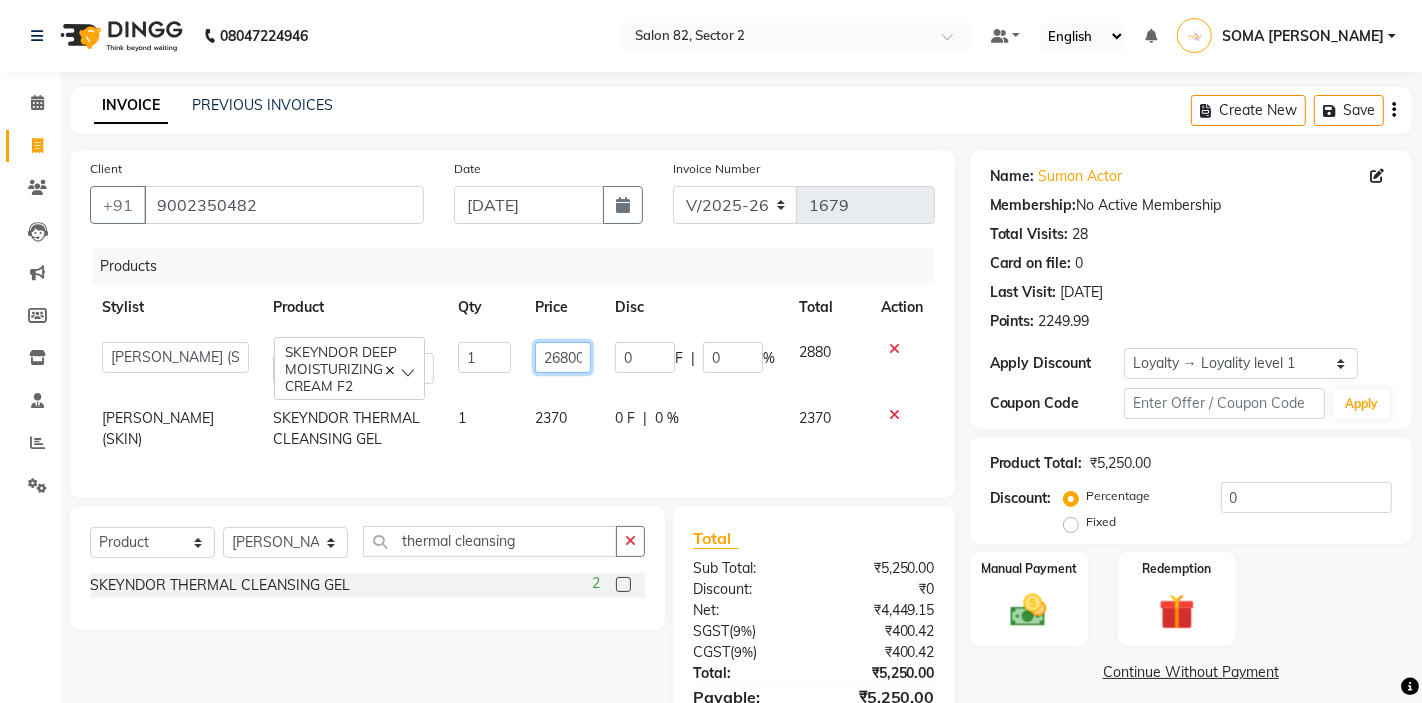 type on "2680" 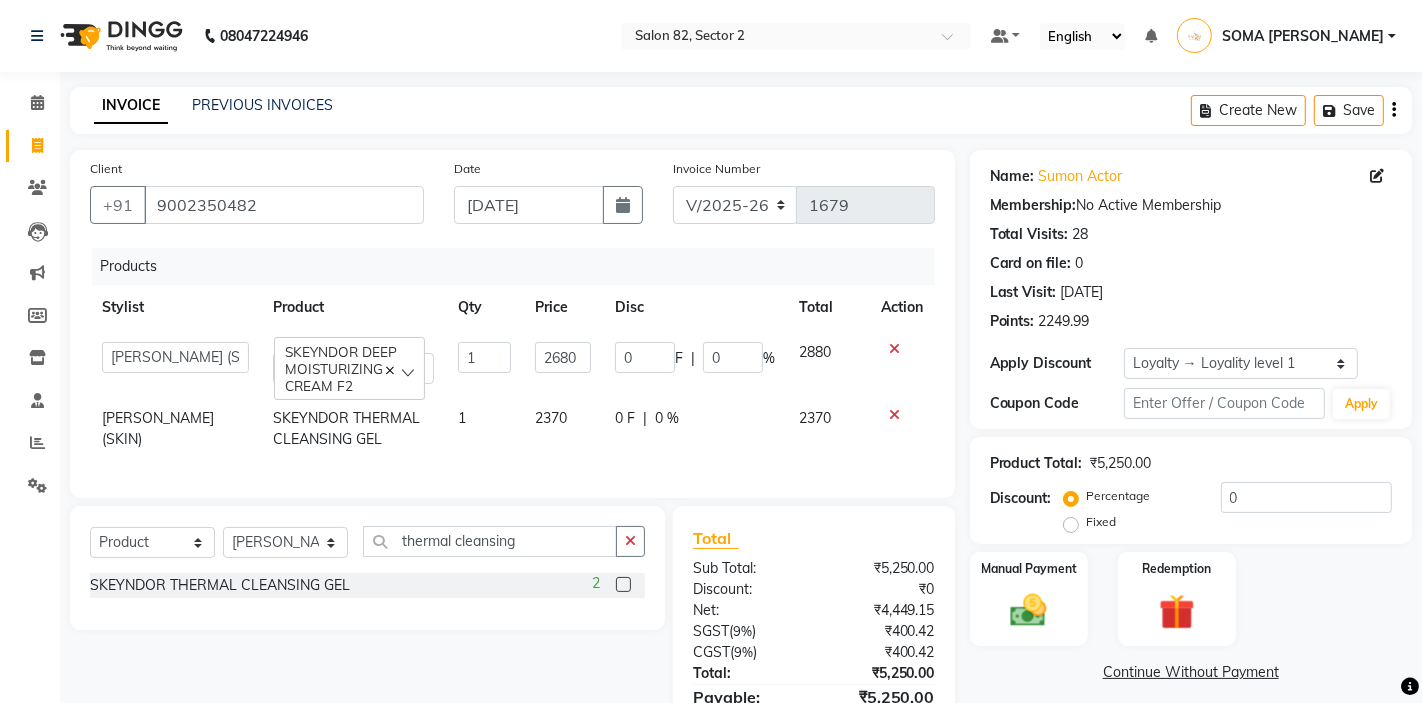 click on "2370" 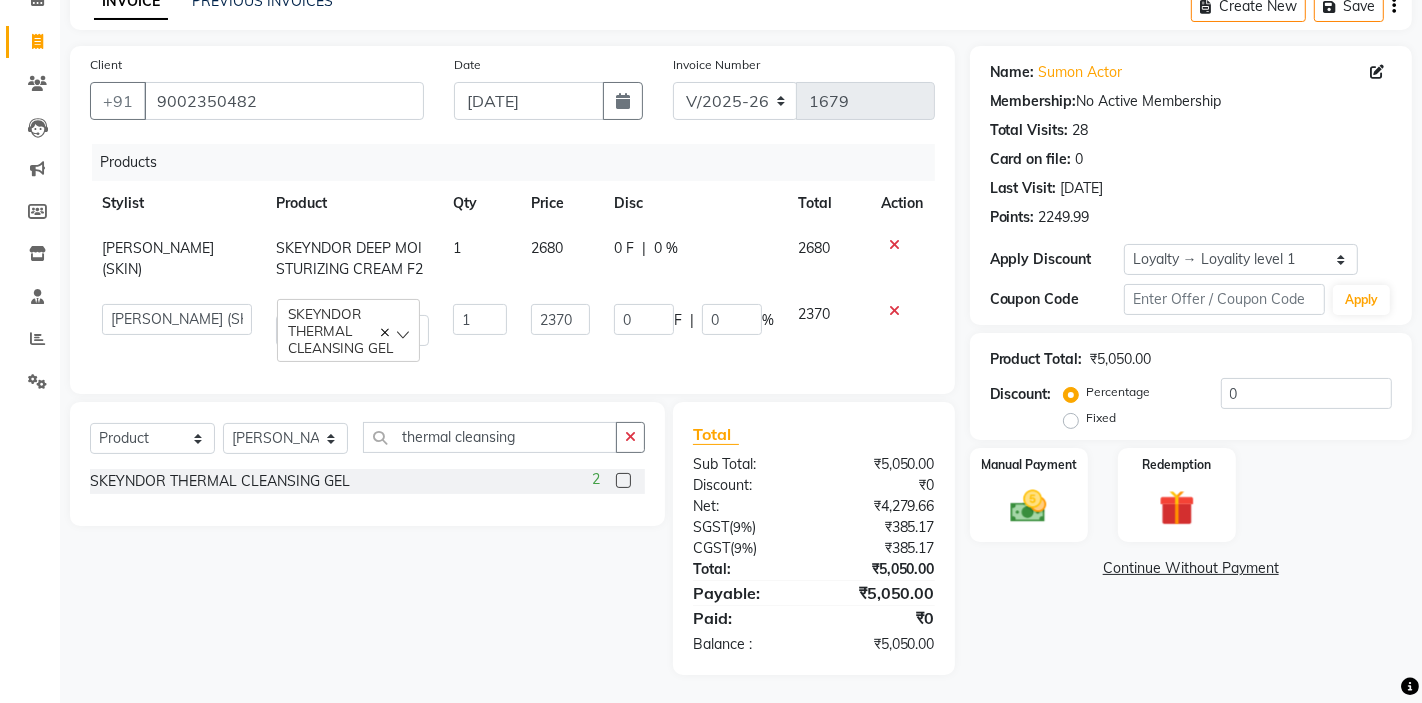 scroll, scrollTop: 106, scrollLeft: 0, axis: vertical 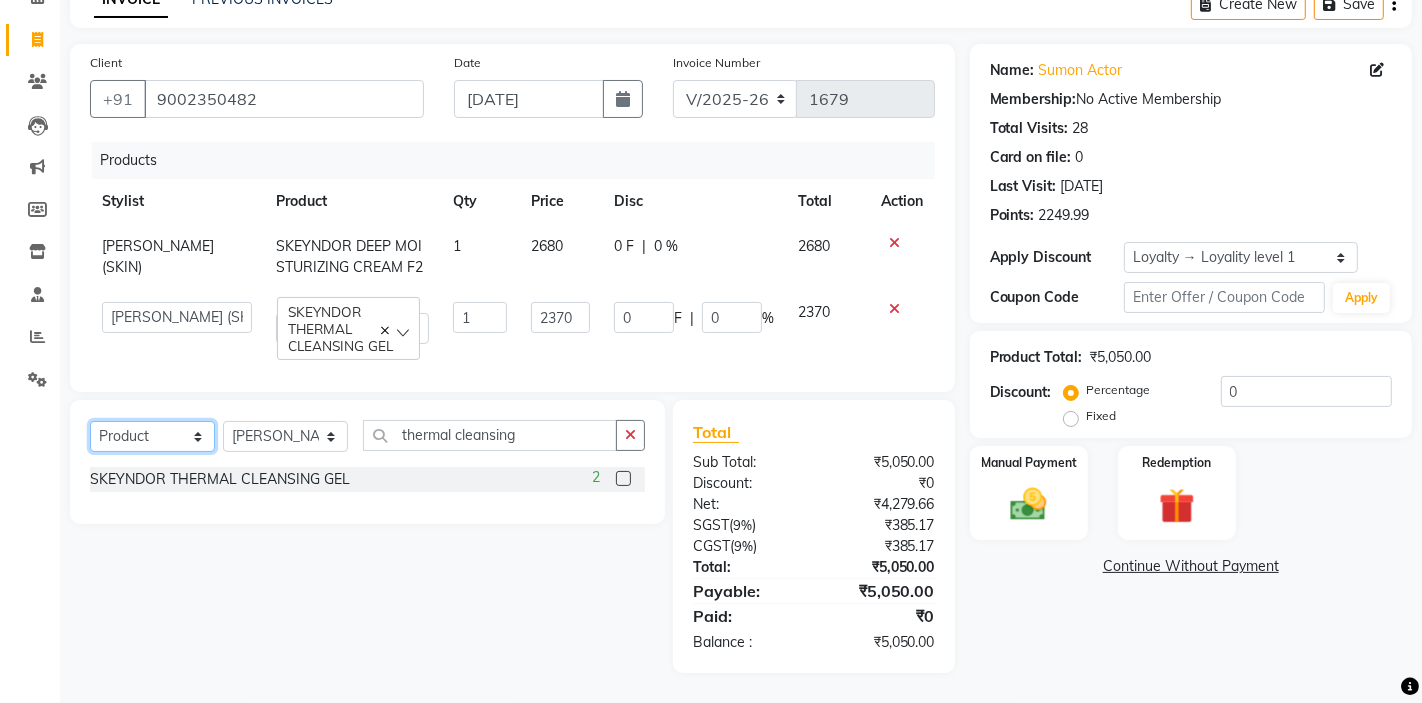 click on "Select  Service  Product  Membership  Package Voucher Prepaid Gift Card" 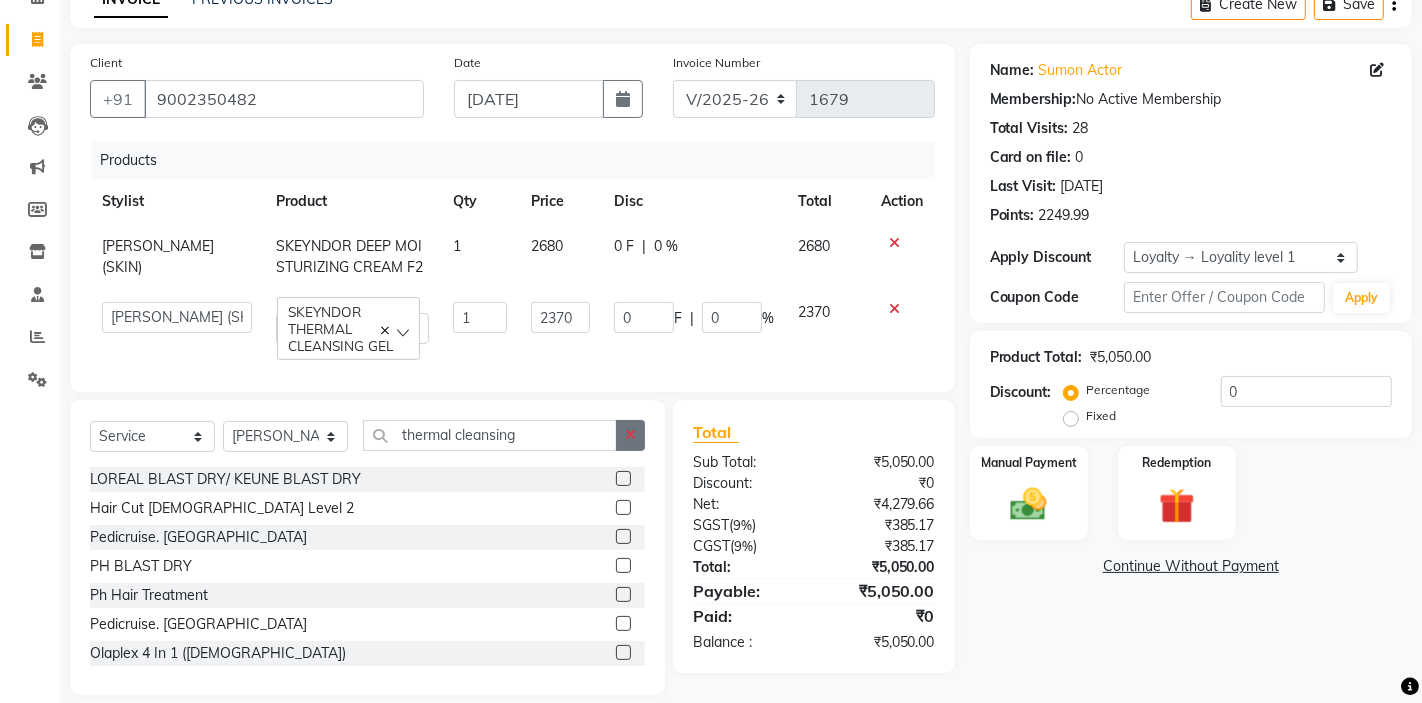 click 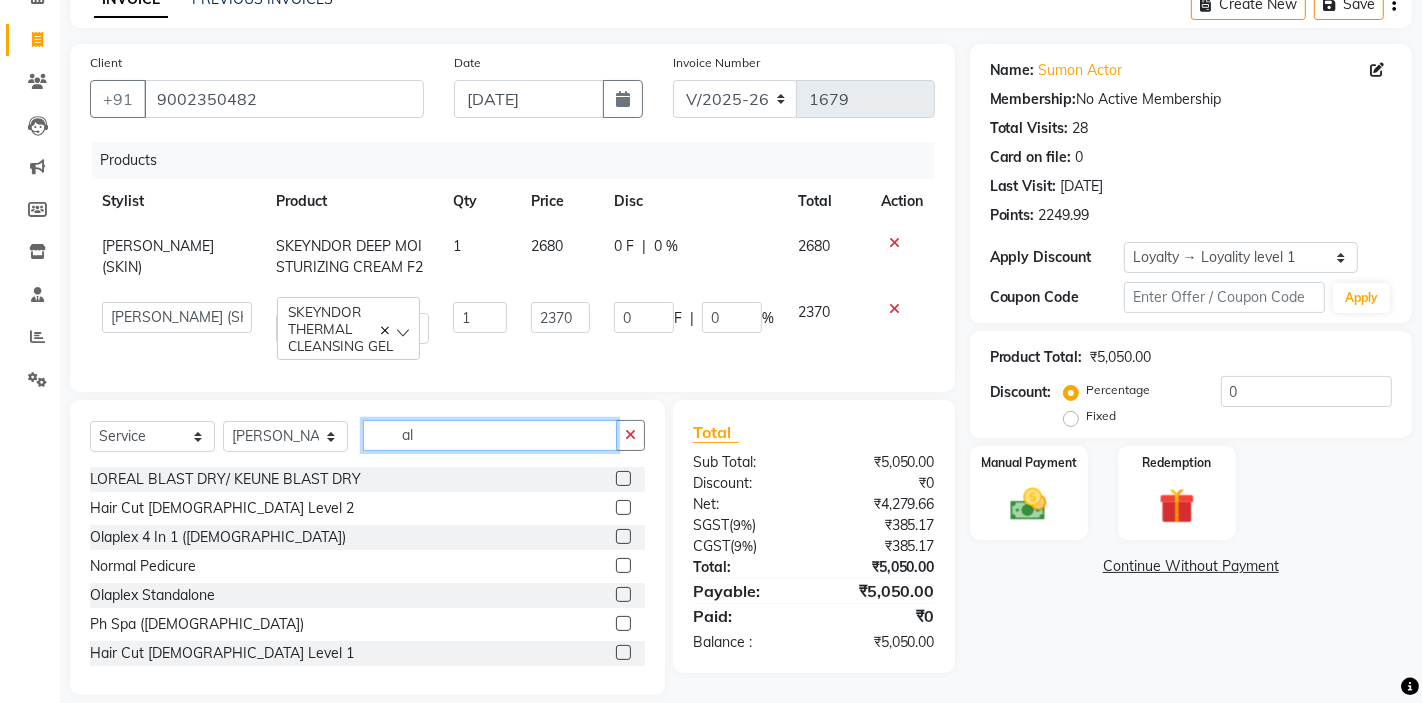 type on "a" 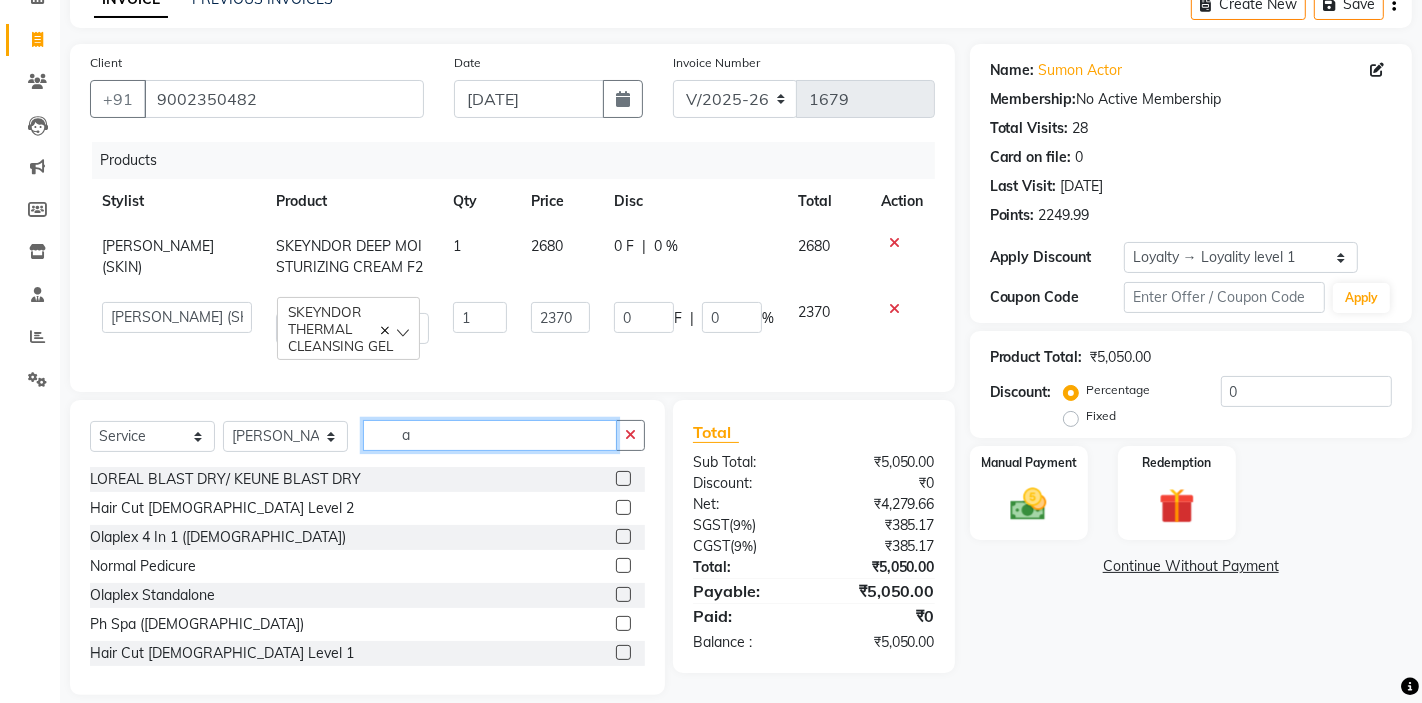 type 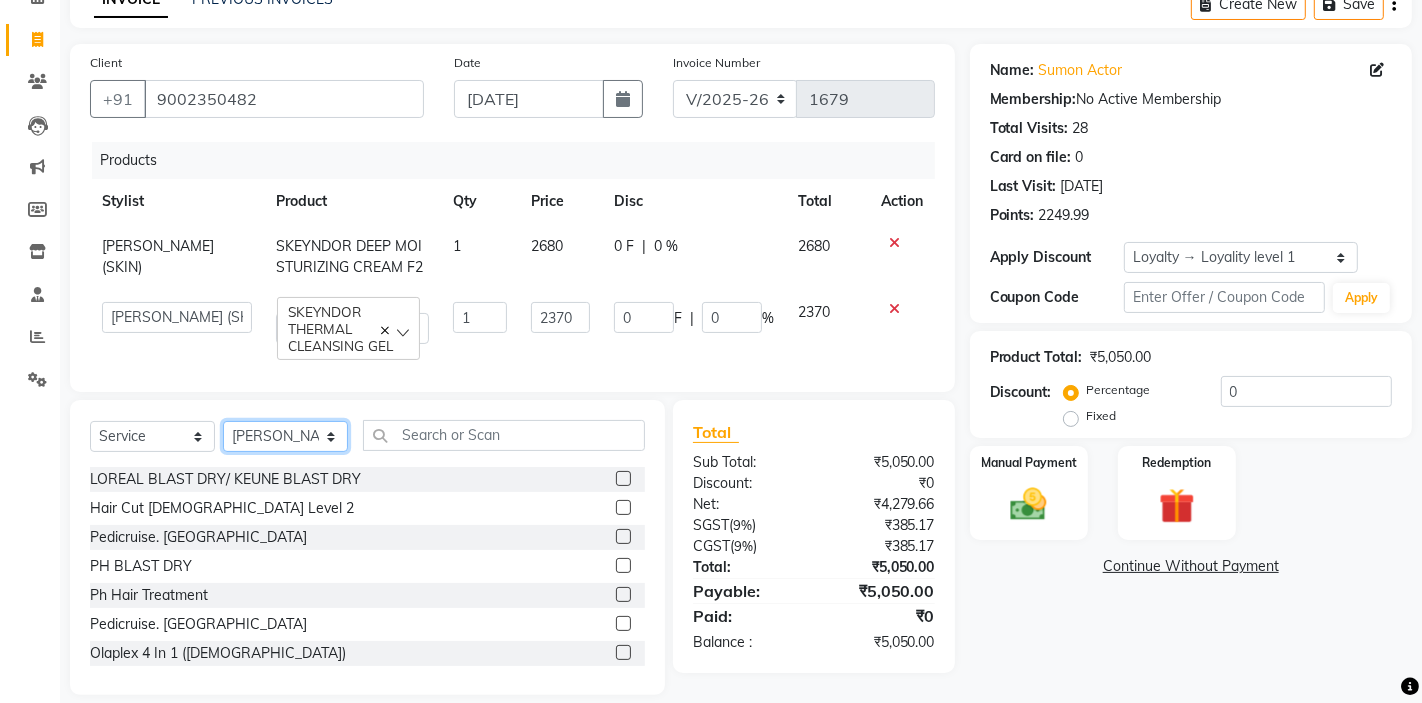 click on "Select Stylist AKTAR (level-1) ARZOO (level-2) BHARAT BUNNY (level-1) FAIZAL (level-2) [PERSON_NAME] [PERSON_NAME] (level-1) MANJAR (Level-2) [PERSON_NAME] (SKIN) POONAM PRIYA (PEDI) [PERSON_NAME] ROHIT  Salon82 saltlake SOMA [PERSON_NAME] (PEDI) [PERSON_NAME] (SKIN) SUMON (NAILS)" 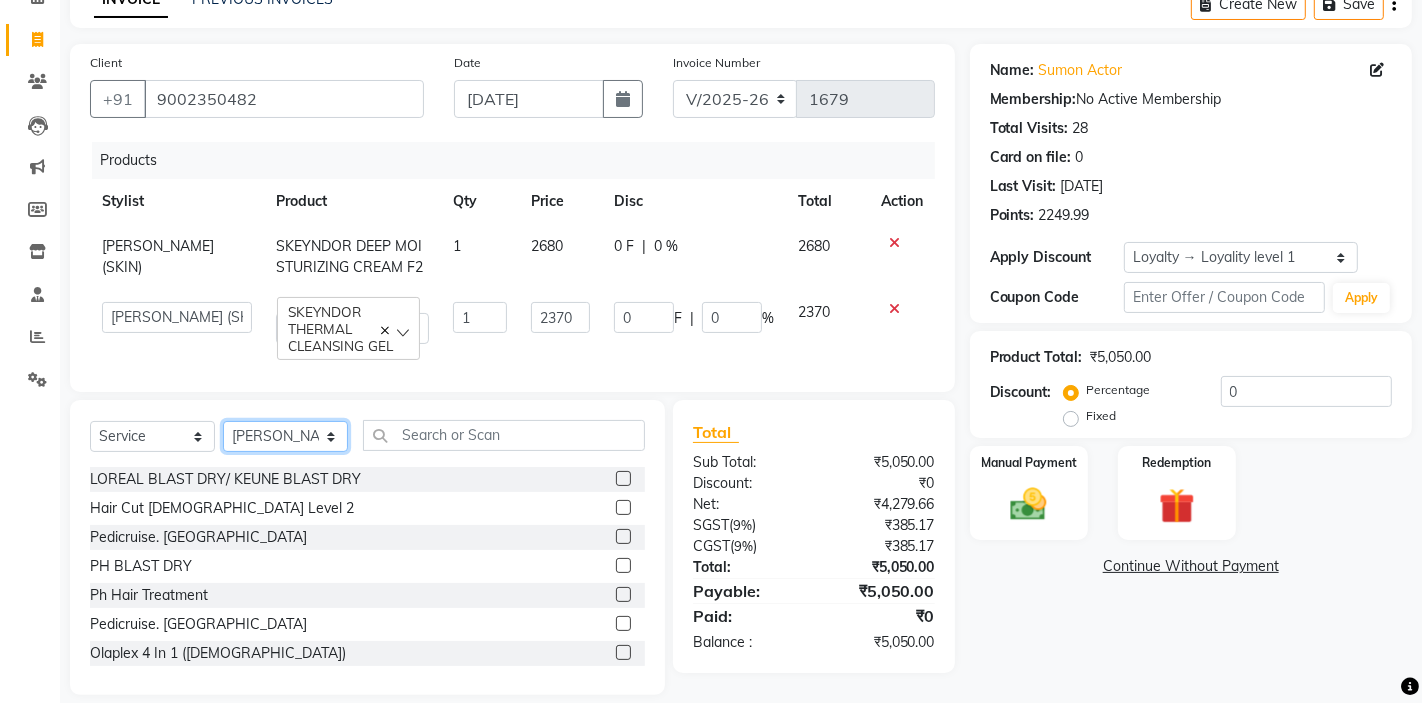 select on "67954" 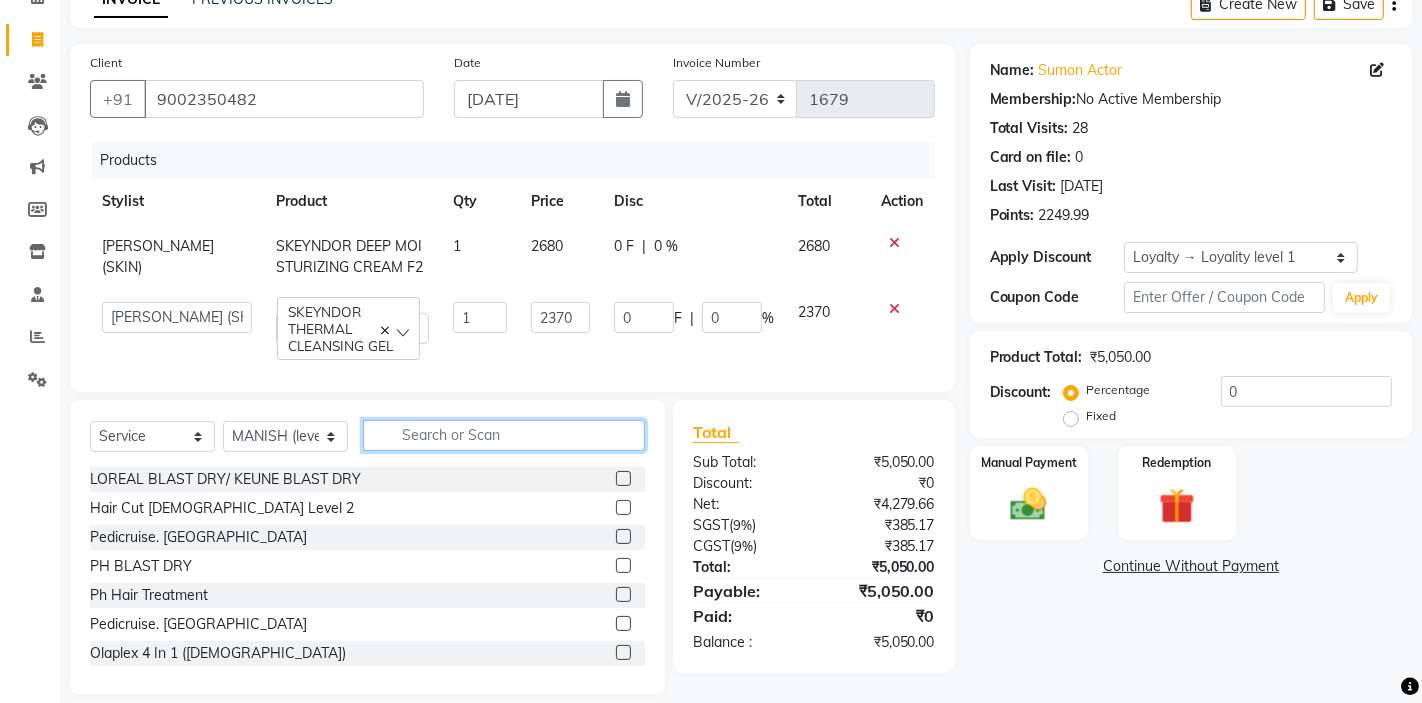 click 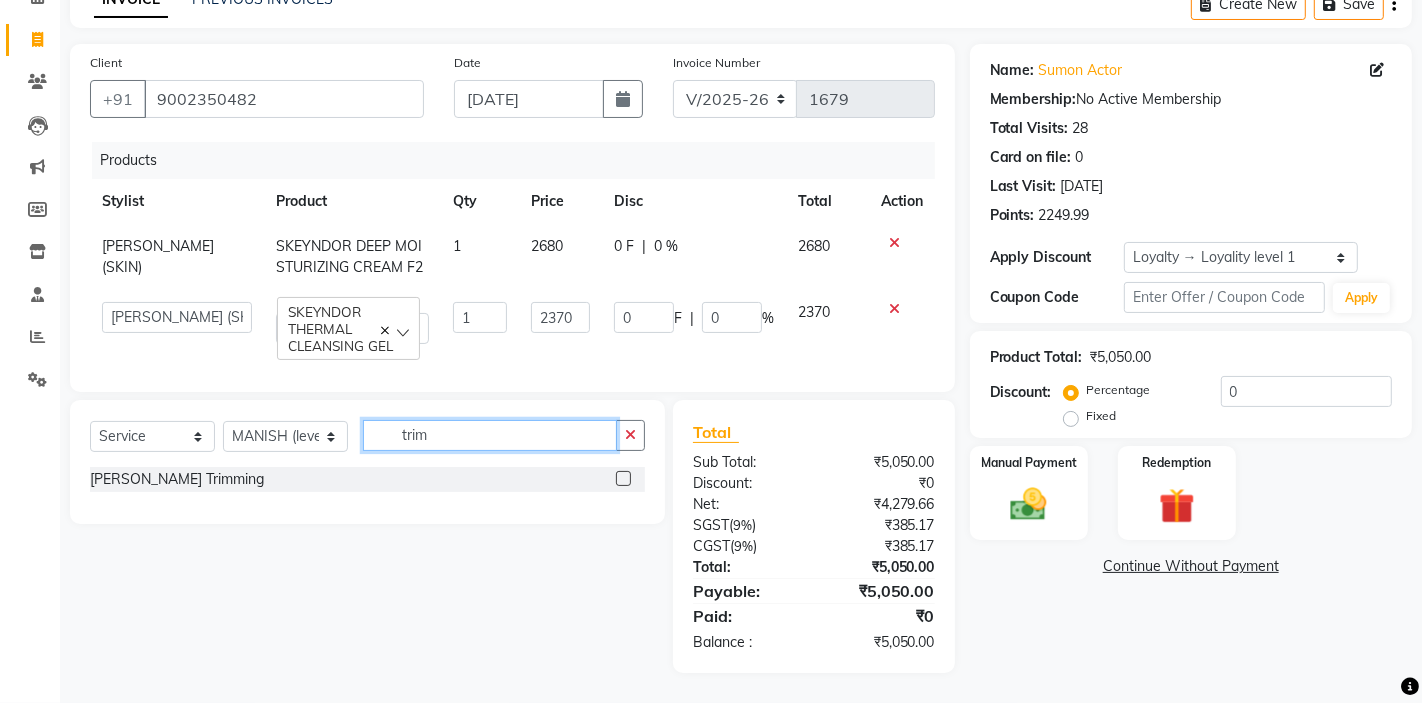 type on "trim" 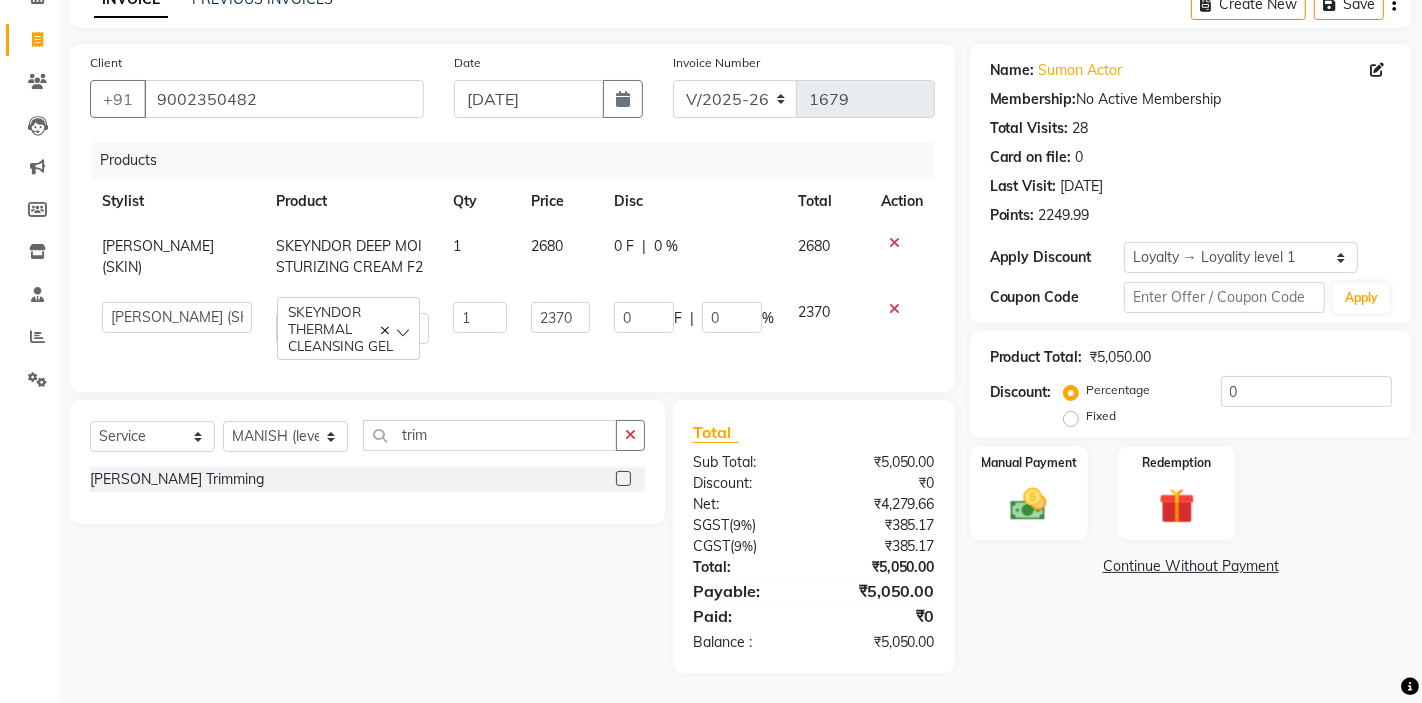 click 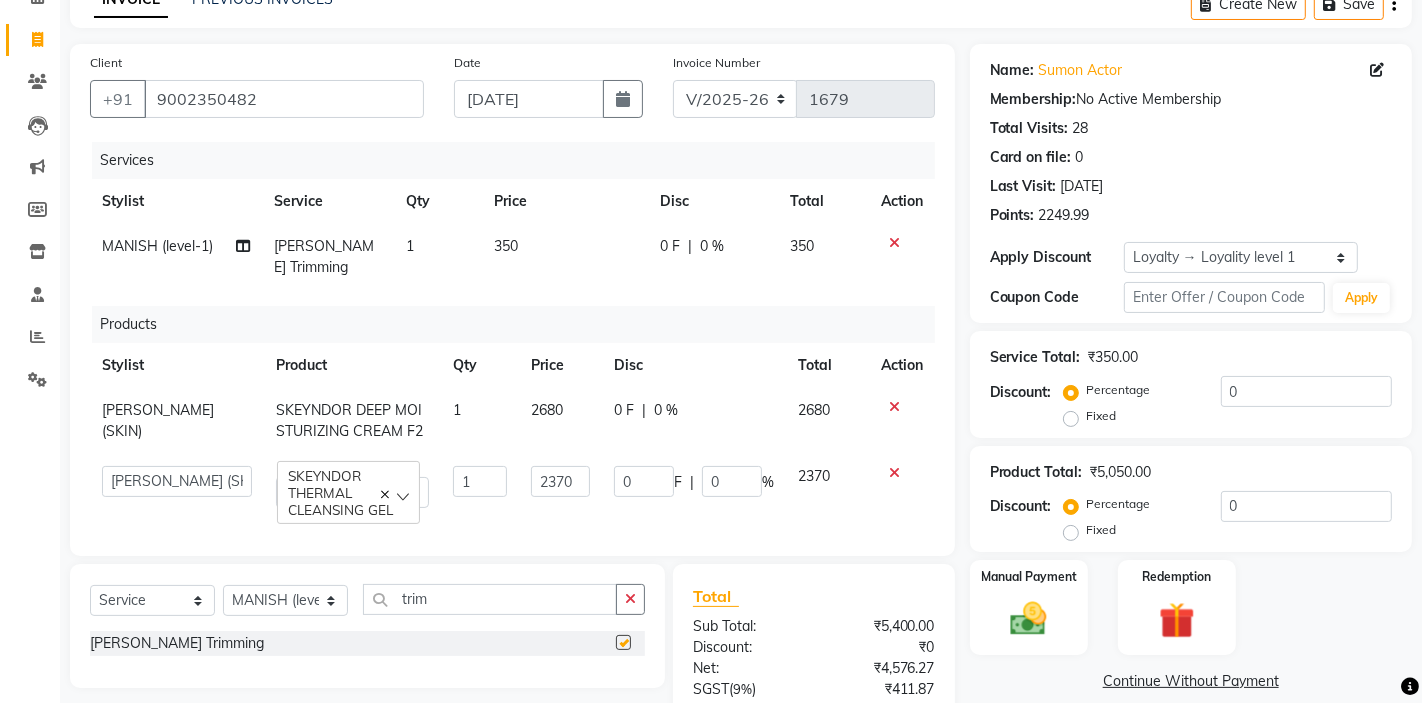 checkbox on "false" 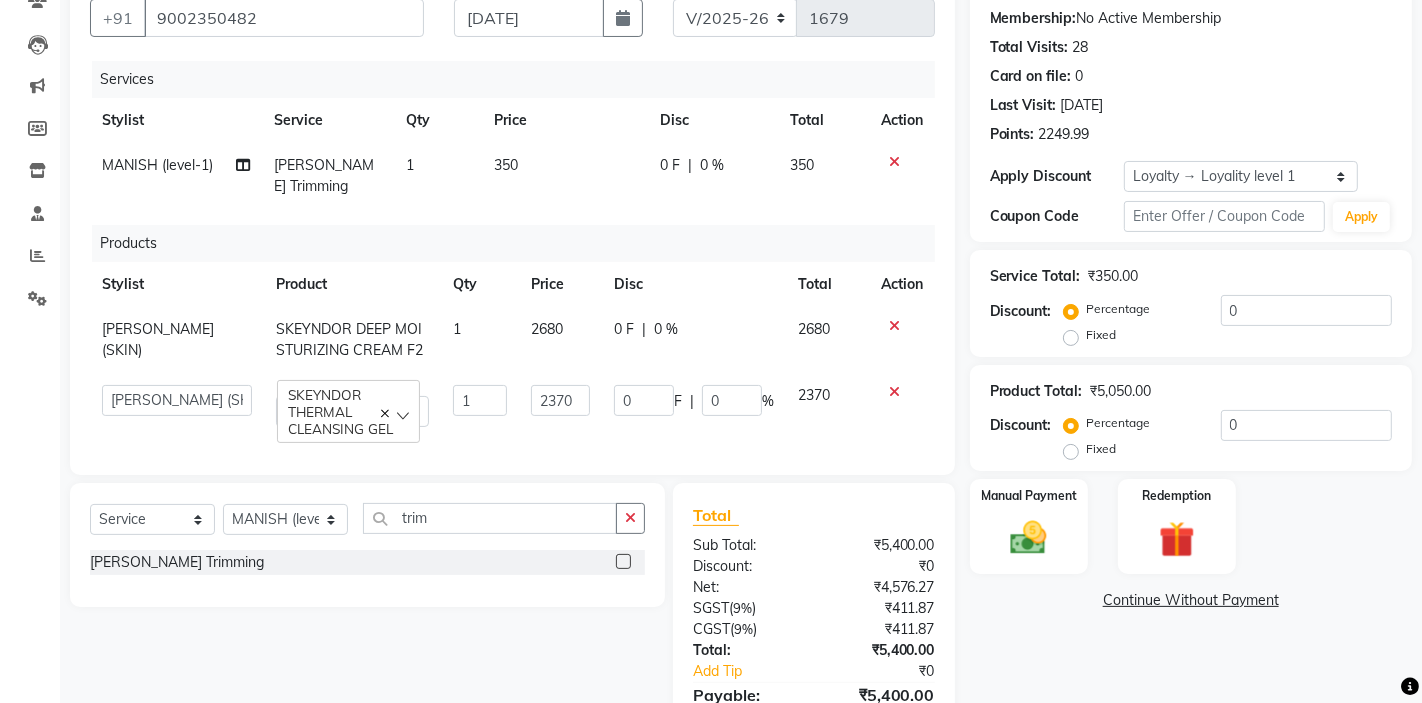 scroll, scrollTop: 198, scrollLeft: 0, axis: vertical 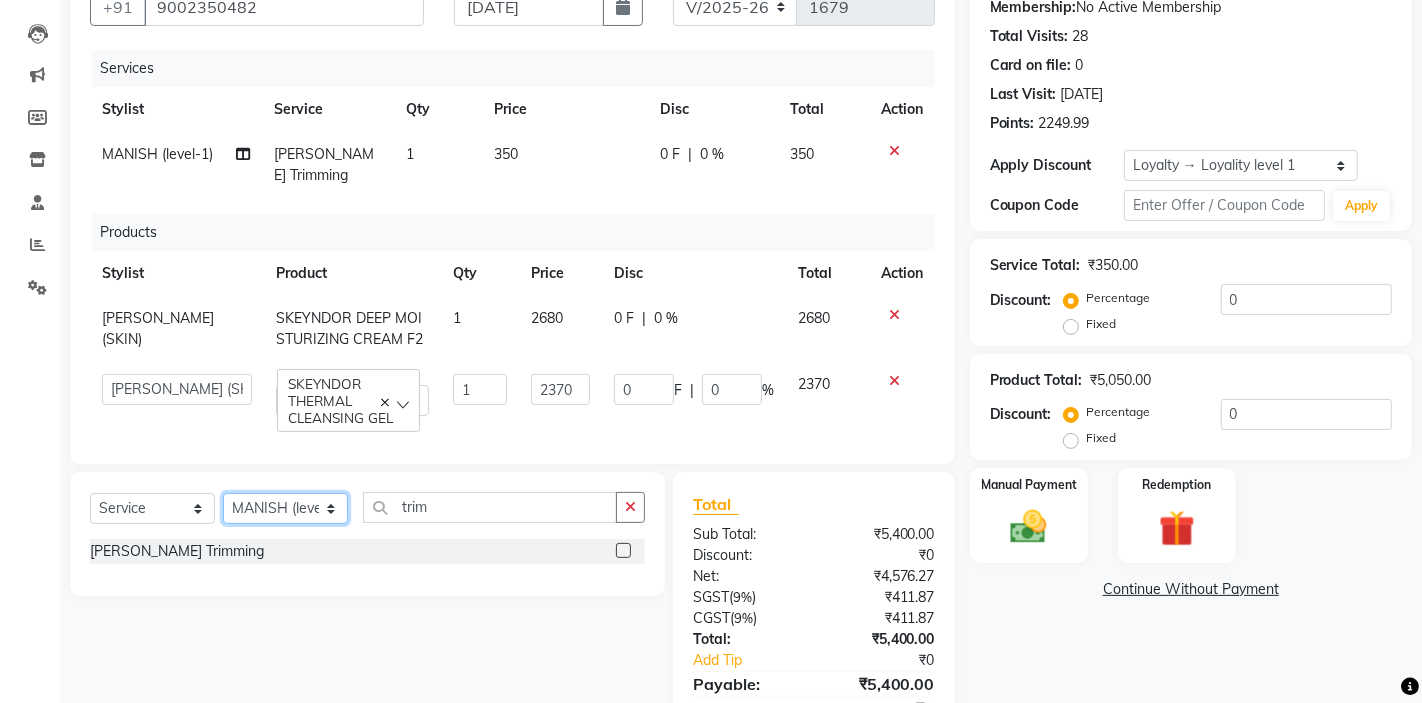 click on "Select Stylist AKTAR (level-1) ARZOO (level-2) BHARAT BUNNY (level-1) FAIZAL (level-2) [PERSON_NAME] [PERSON_NAME] (level-1) MANJAR (Level-2) [PERSON_NAME] (SKIN) POONAM PRIYA (PEDI) [PERSON_NAME] ROHIT  Salon82 saltlake SOMA [PERSON_NAME] (PEDI) [PERSON_NAME] (SKIN) SUMON (NAILS)" 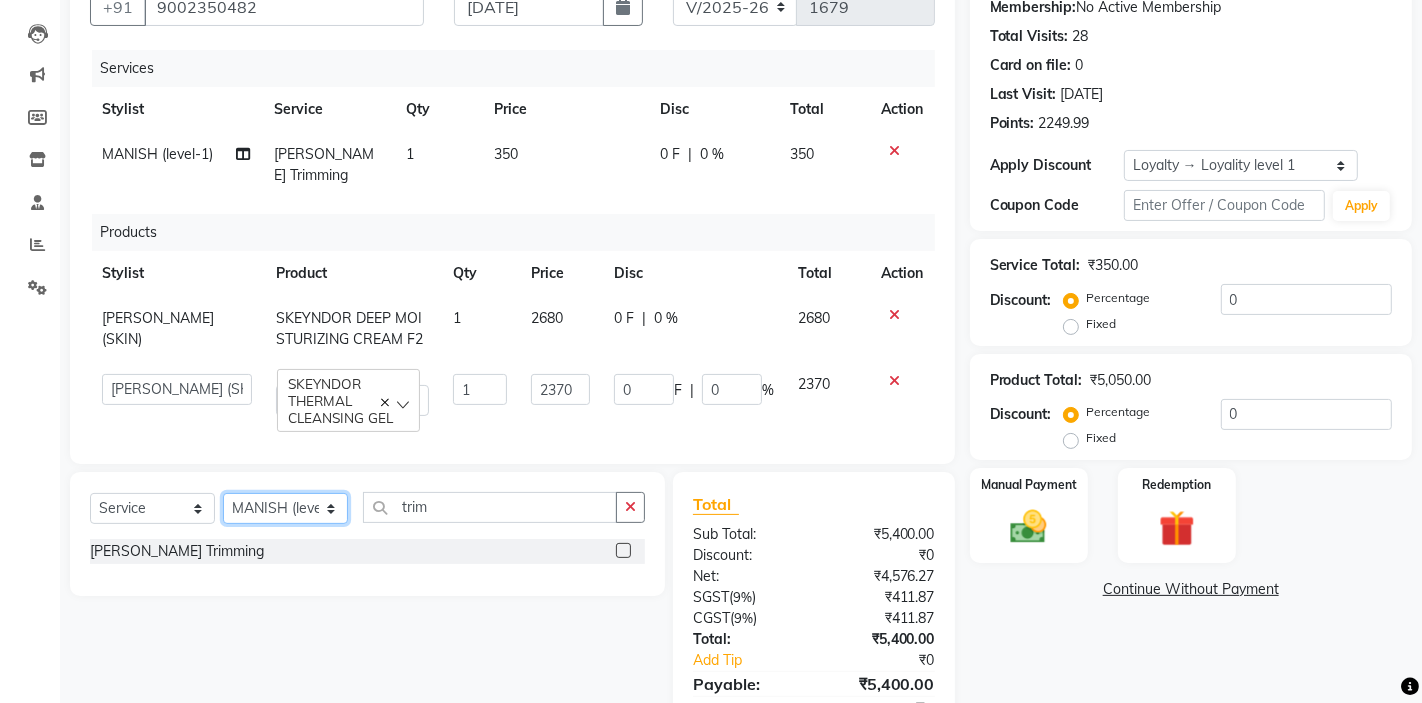 select on "33747" 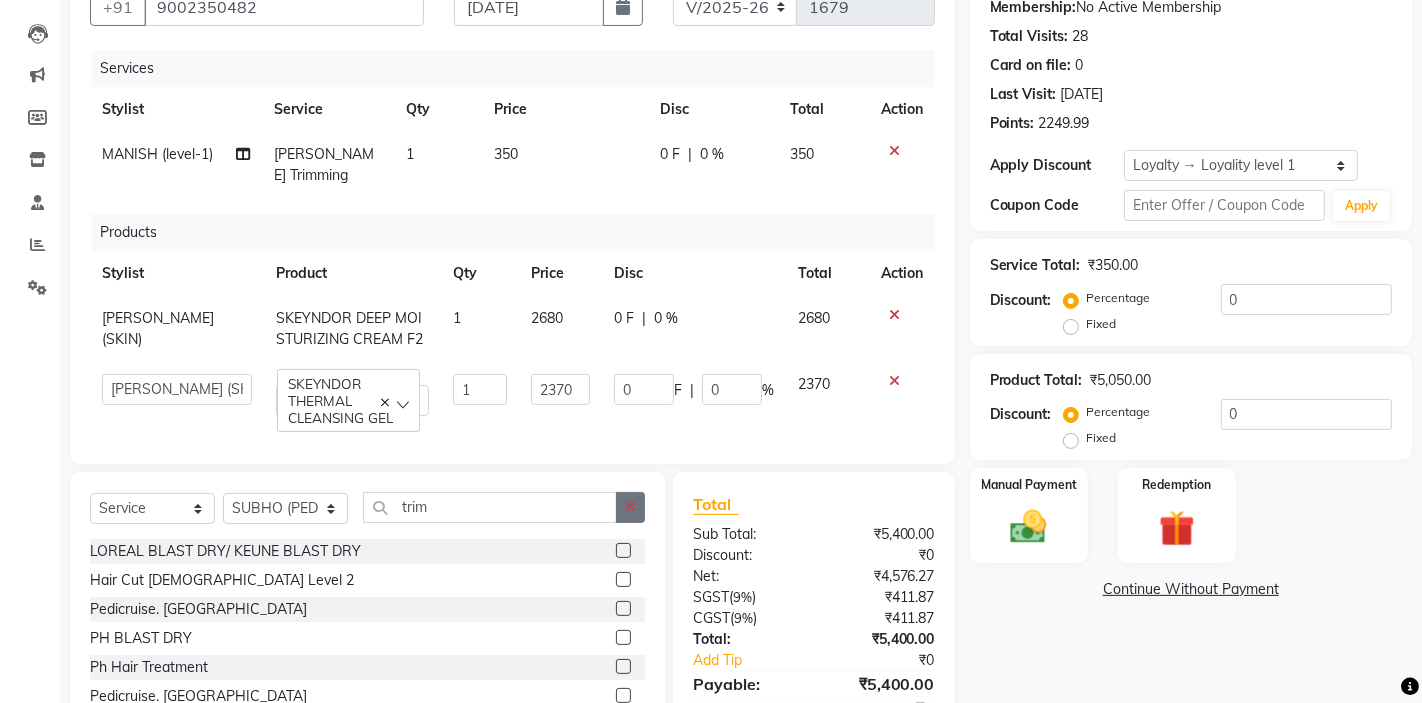 click 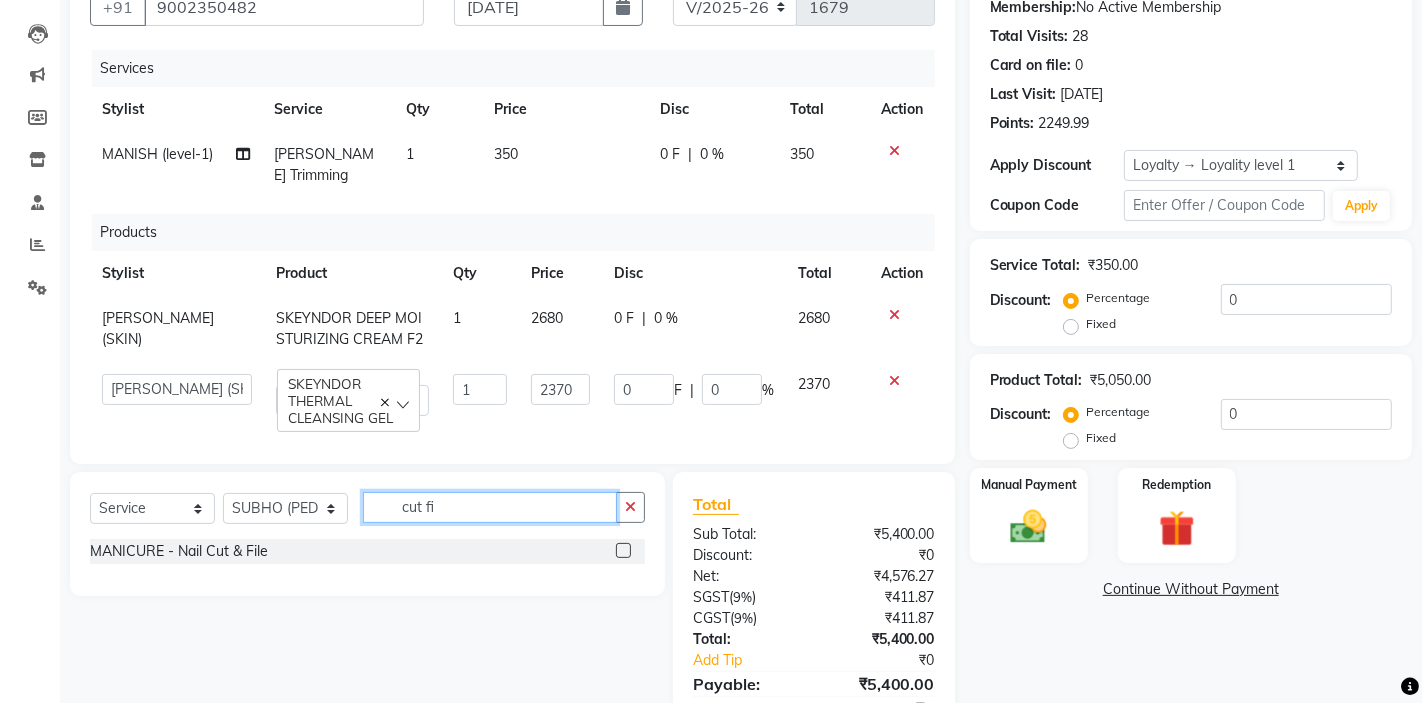 type on "cut fi" 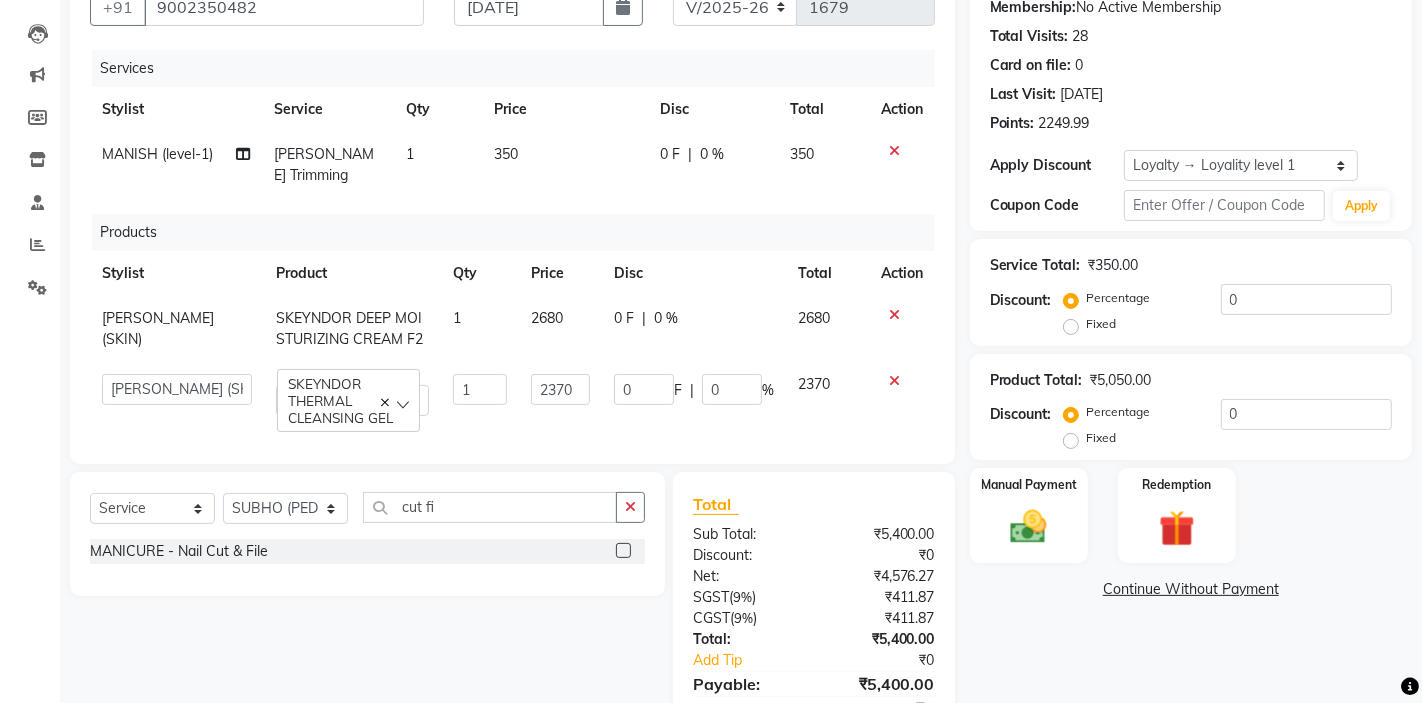 click 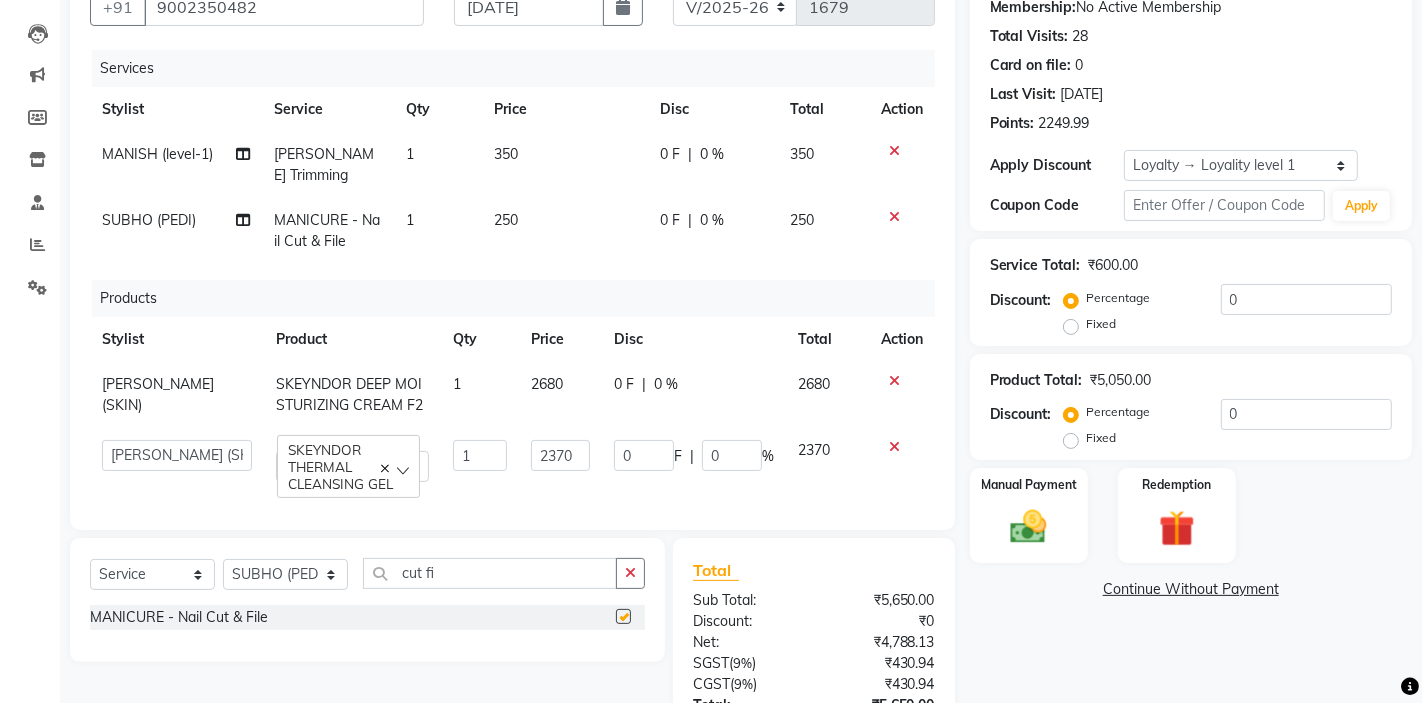 checkbox on "false" 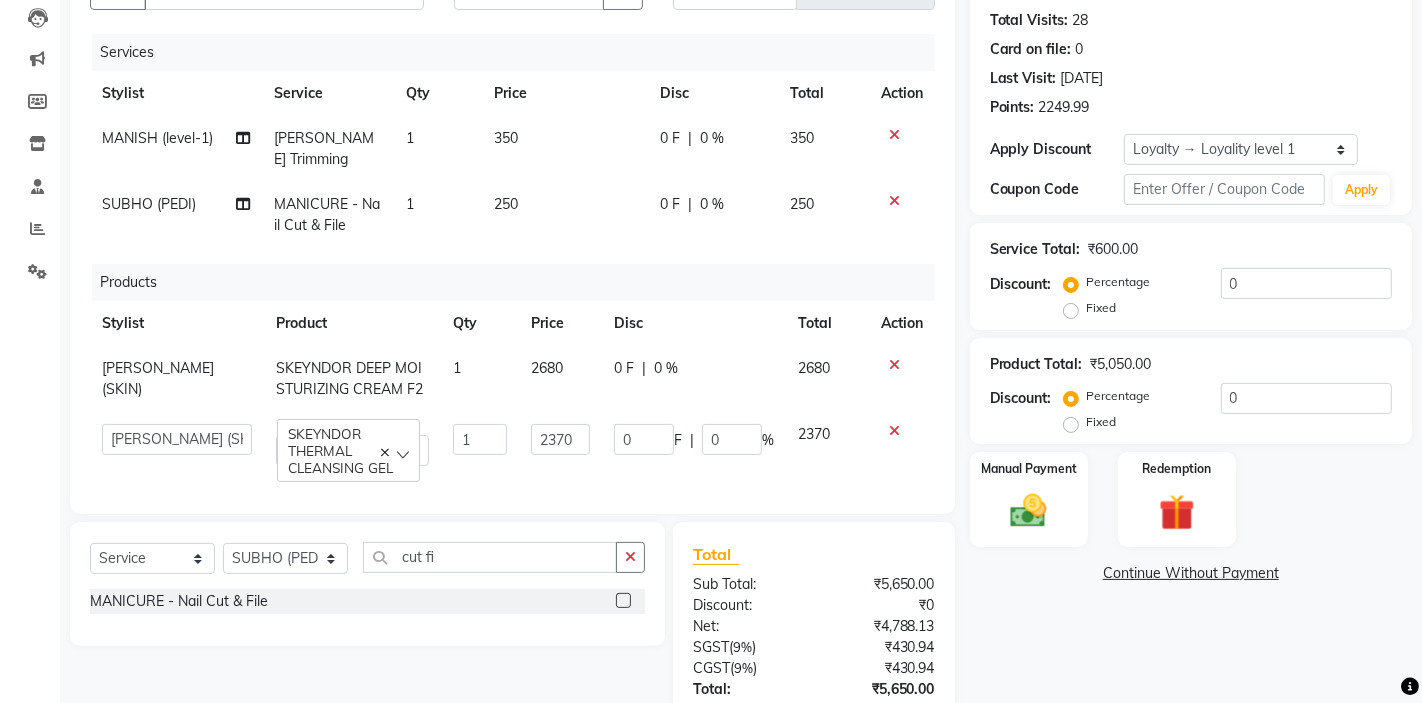 scroll, scrollTop: 210, scrollLeft: 0, axis: vertical 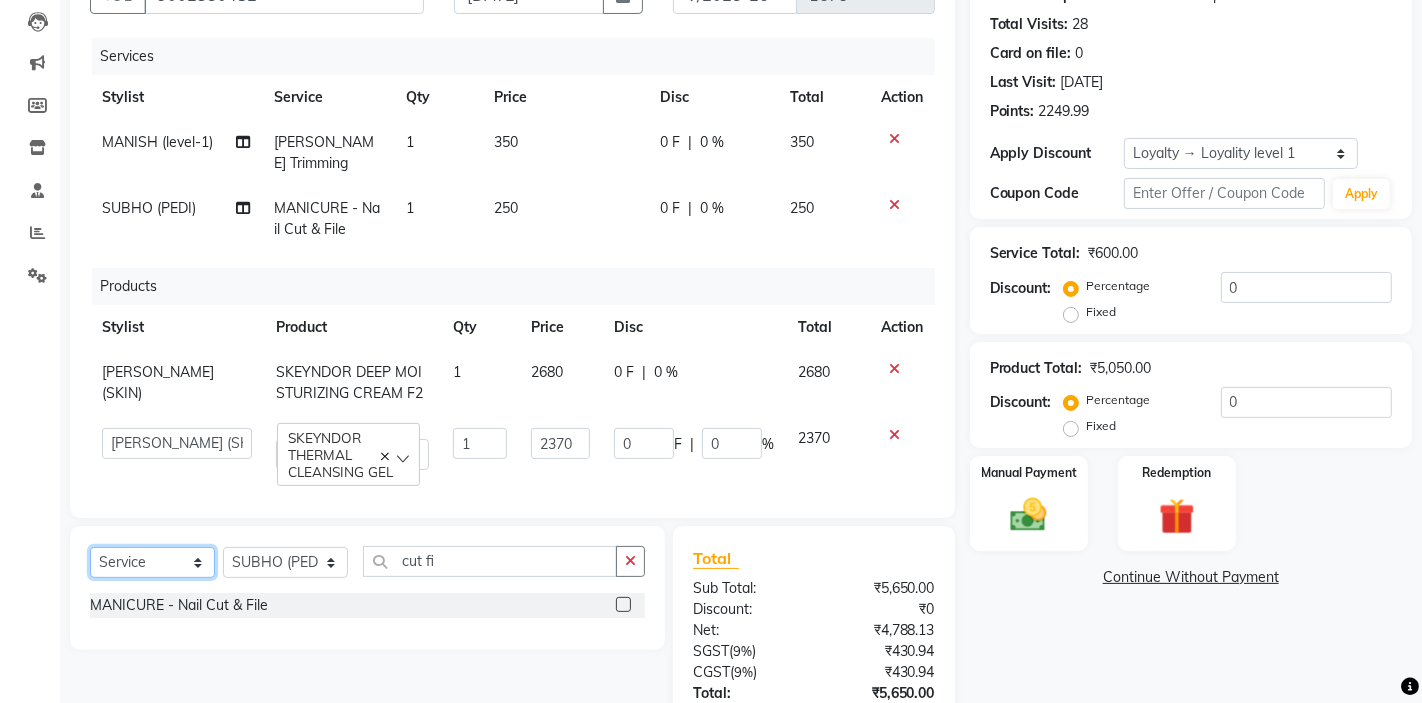 click on "Select  Service  Product  Membership  Package Voucher Prepaid Gift Card" 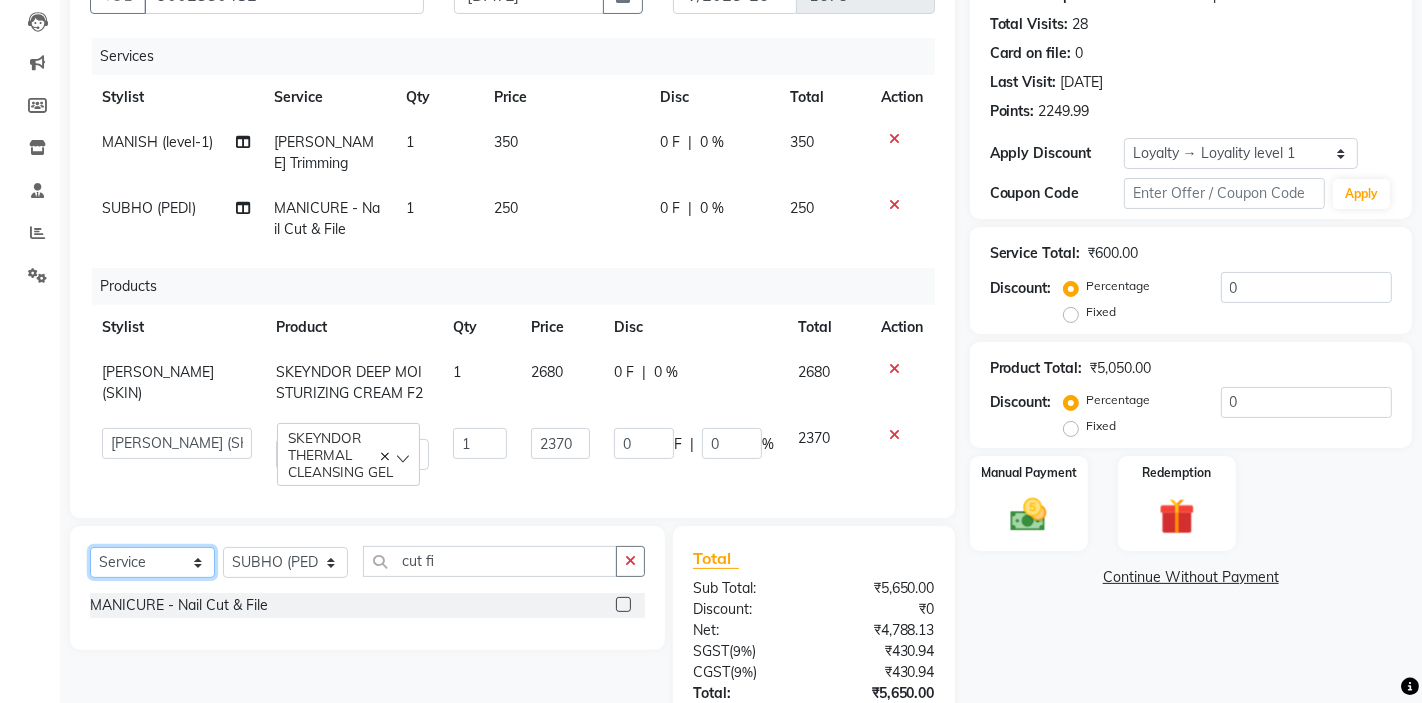 select on "product" 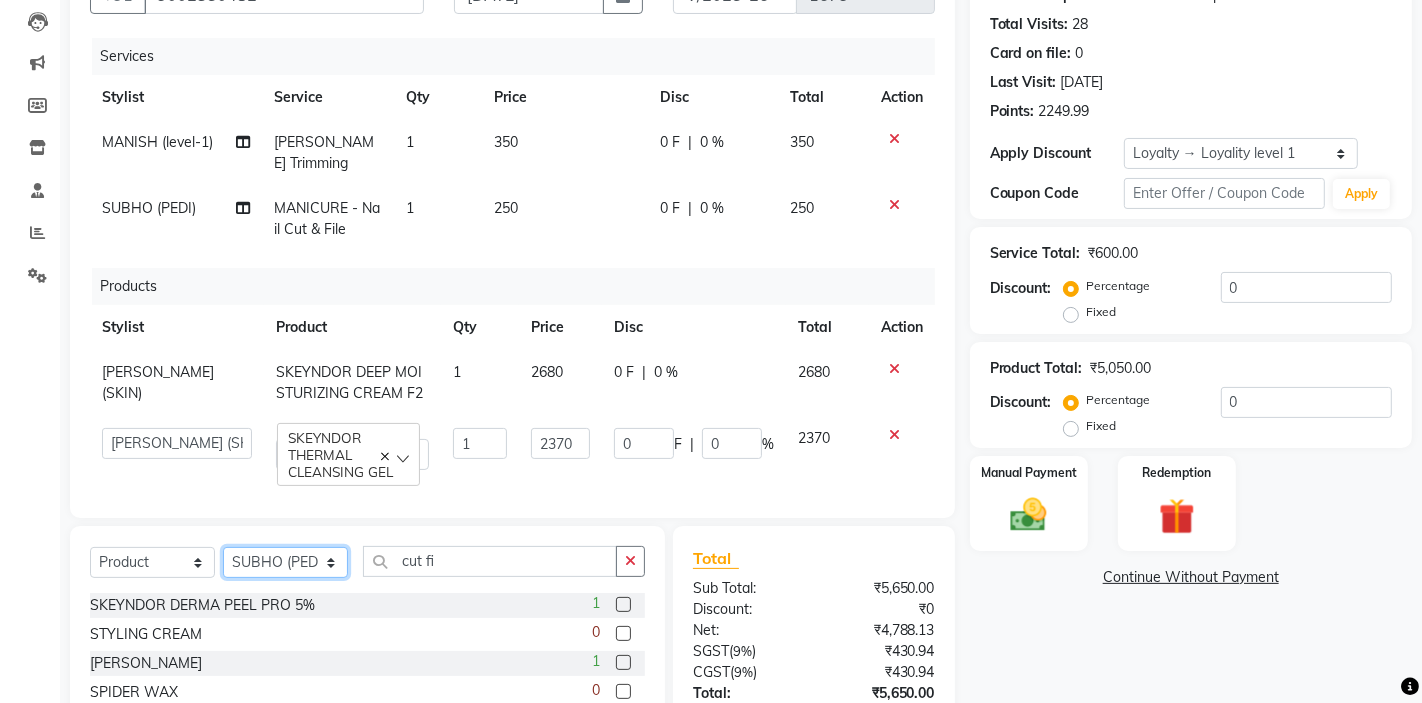click on "Select Stylist AKTAR (level-1) ARZOO (level-2) BHARAT BUNNY (level-1) FAIZAL (level-2) [PERSON_NAME] [PERSON_NAME] (level-1) MANJAR (Level-2) [PERSON_NAME] (SKIN) POONAM PRIYA (PEDI) [PERSON_NAME] ROHIT  Salon82 saltlake SOMA [PERSON_NAME] (PEDI) [PERSON_NAME] (SKIN) SUMON (NAILS)" 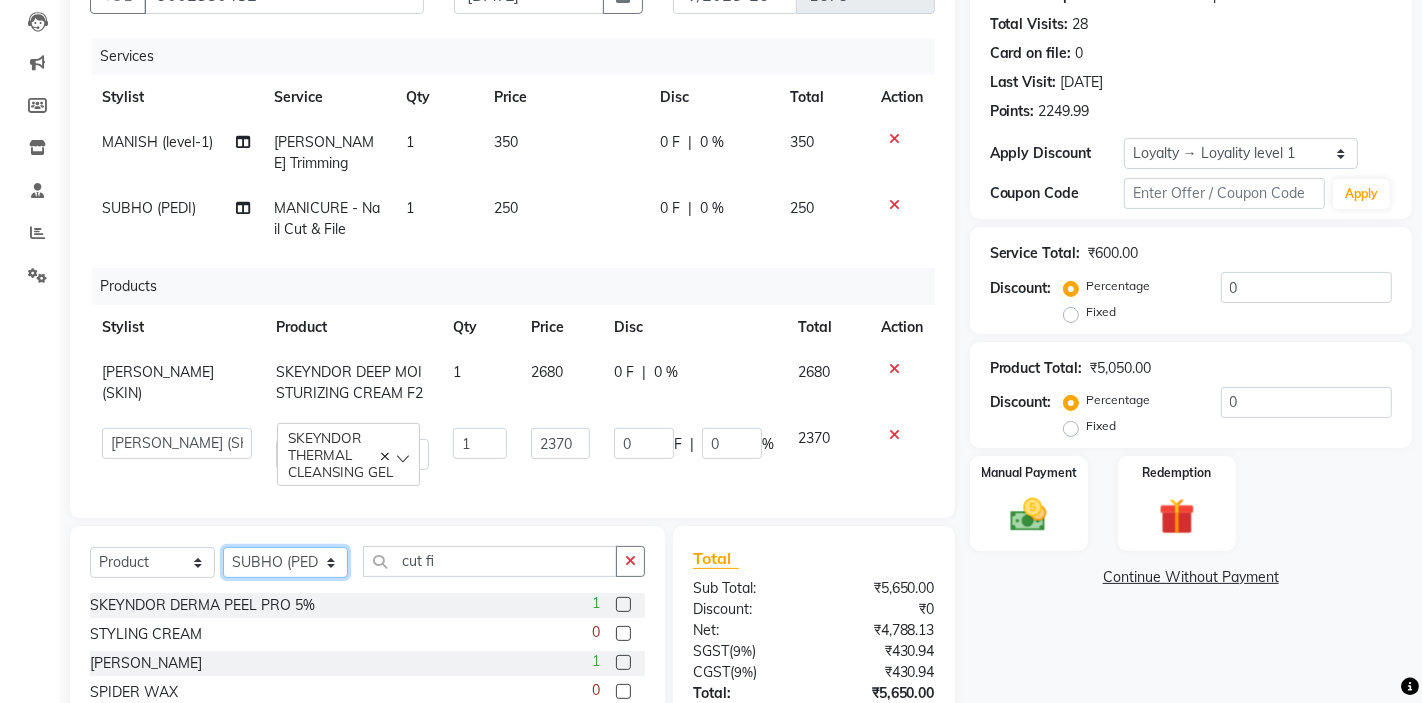 select on "83819" 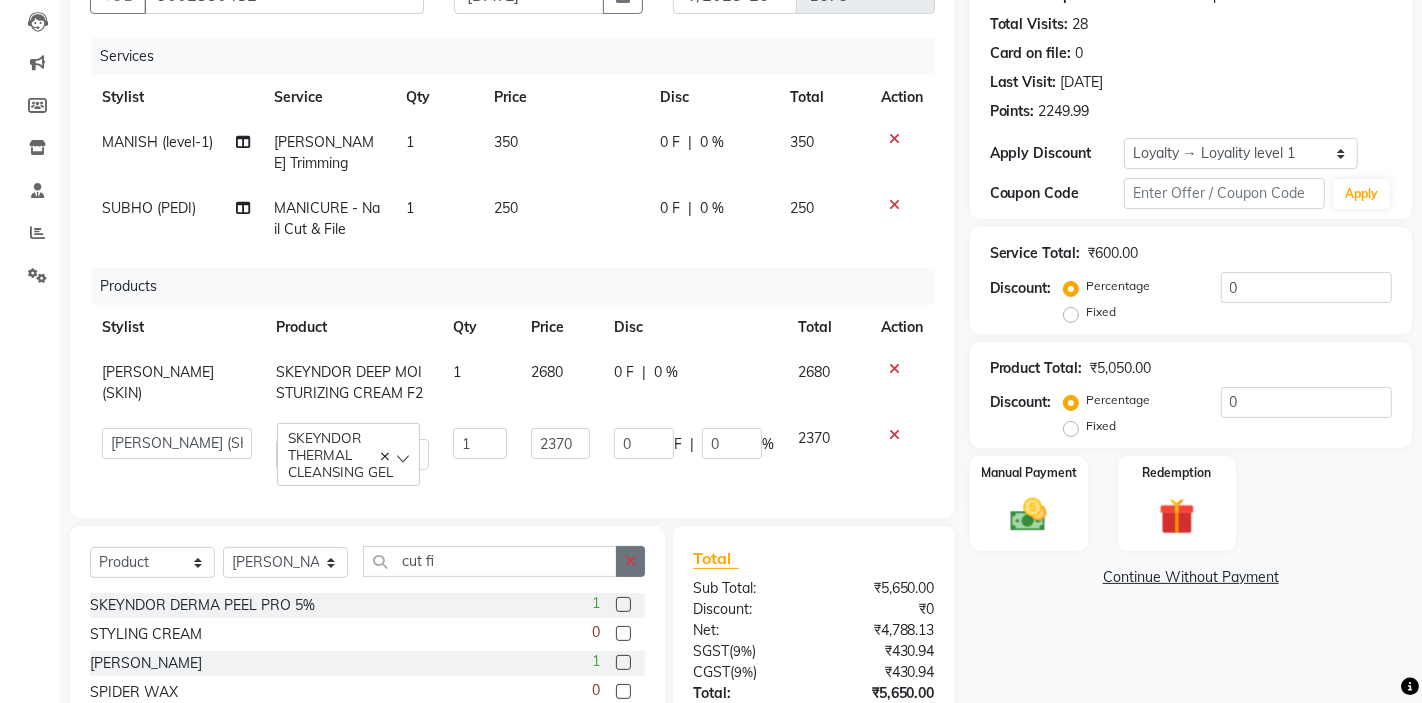 click 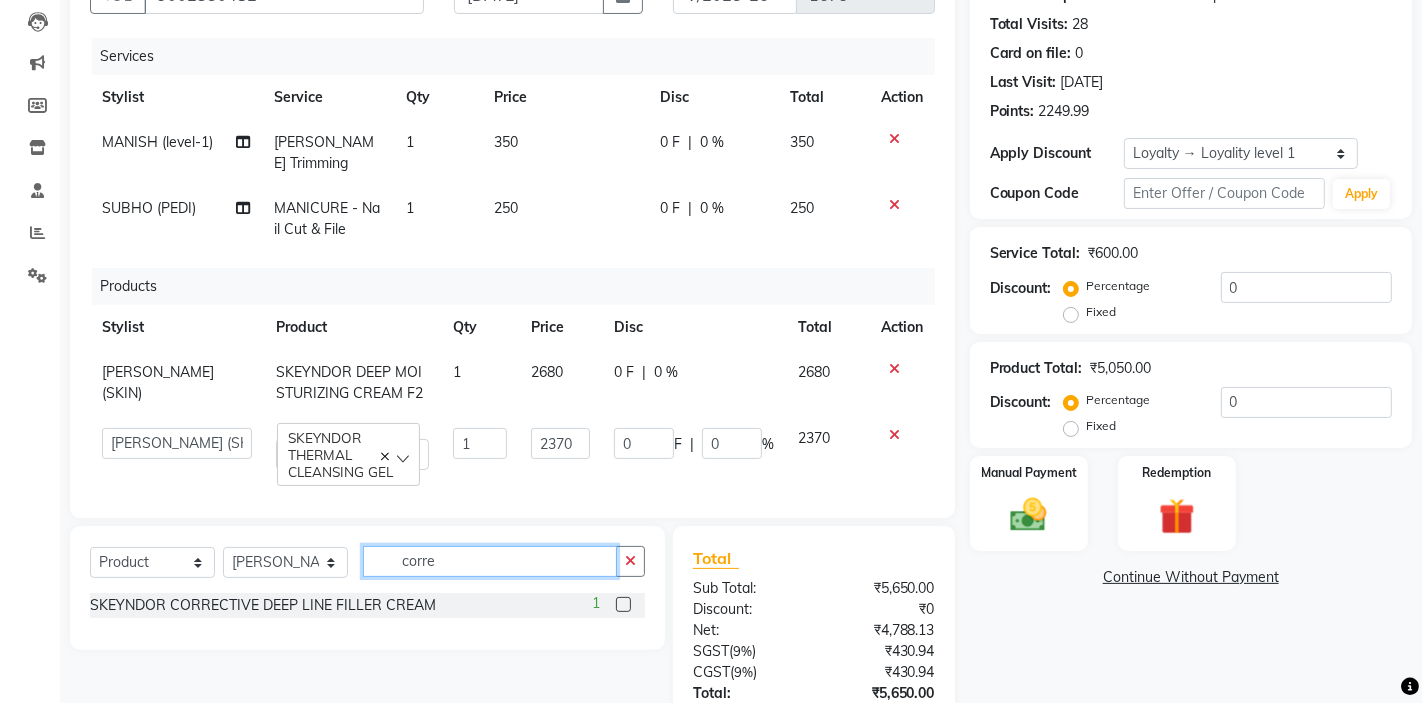 type on "corre" 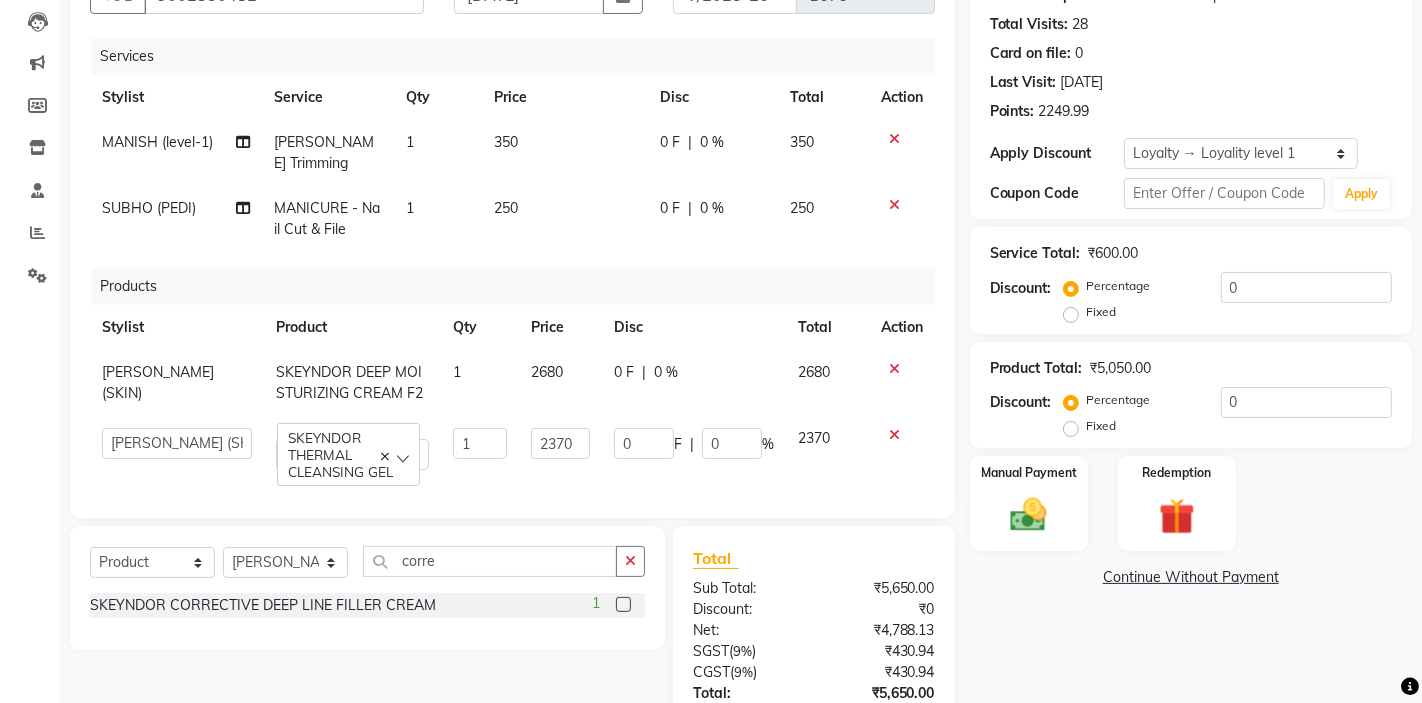 click 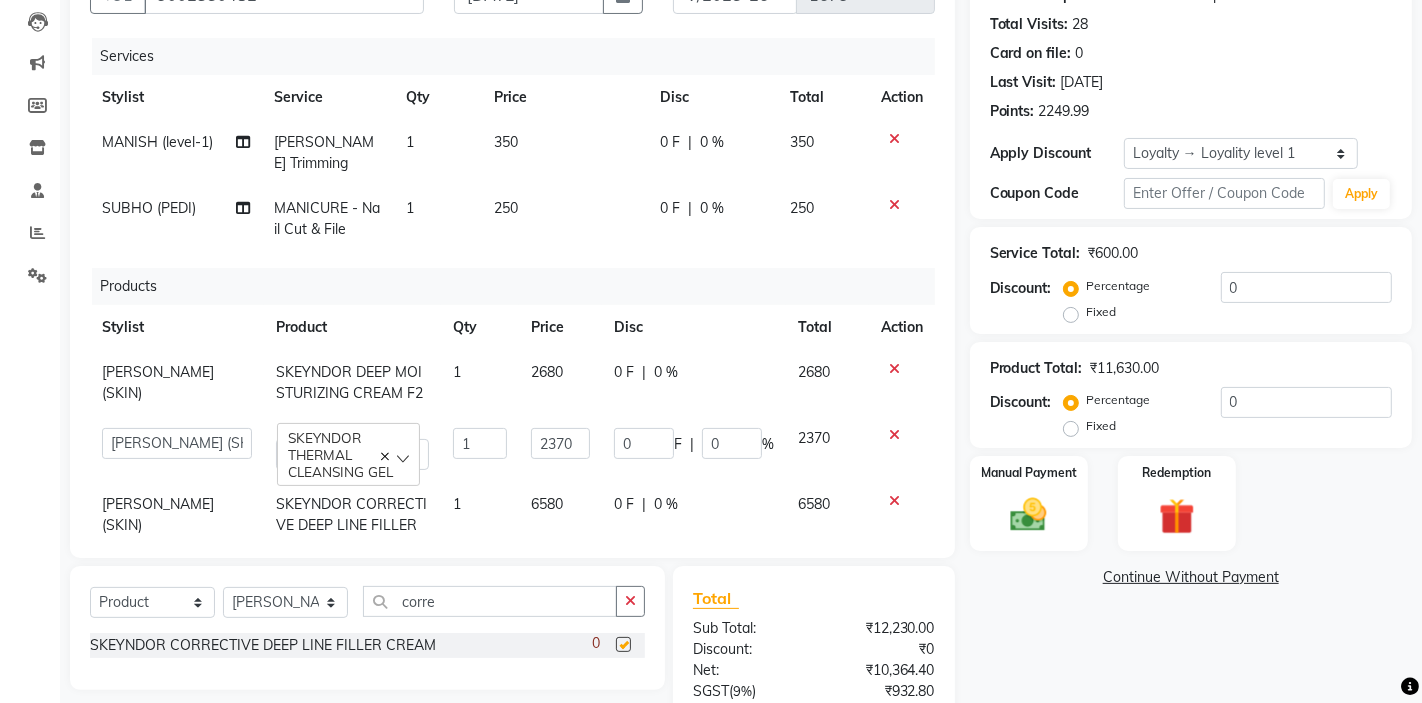 checkbox on "false" 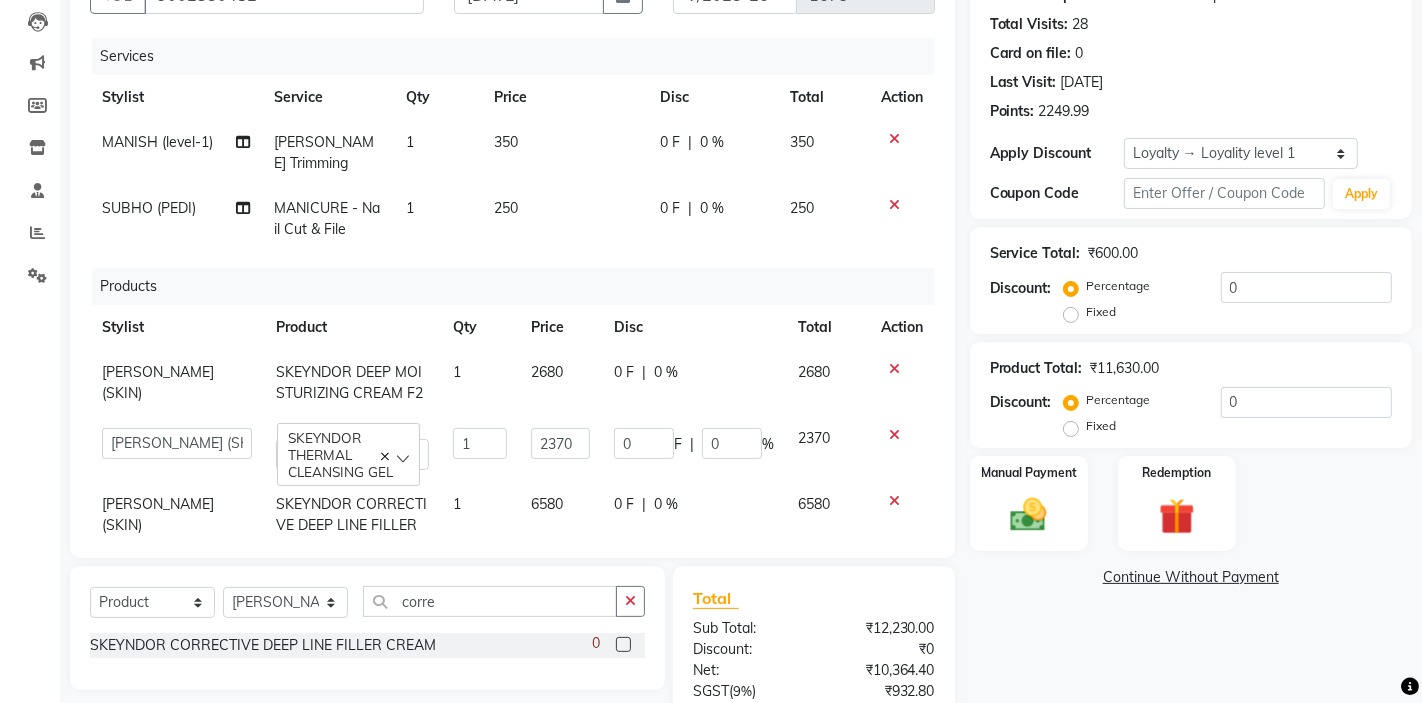 scroll, scrollTop: 47, scrollLeft: 0, axis: vertical 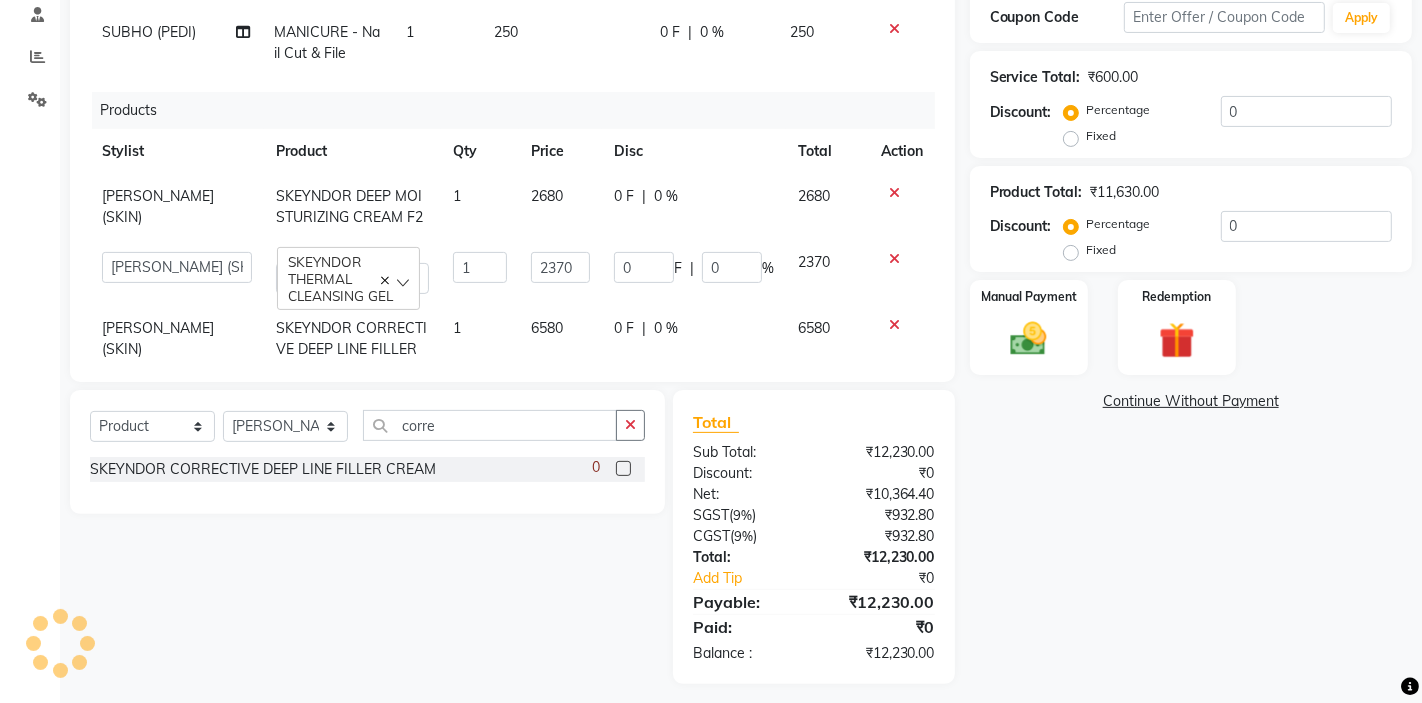 click on "SKEYNDOR DEEP MOISTURIZING CREAM F2" 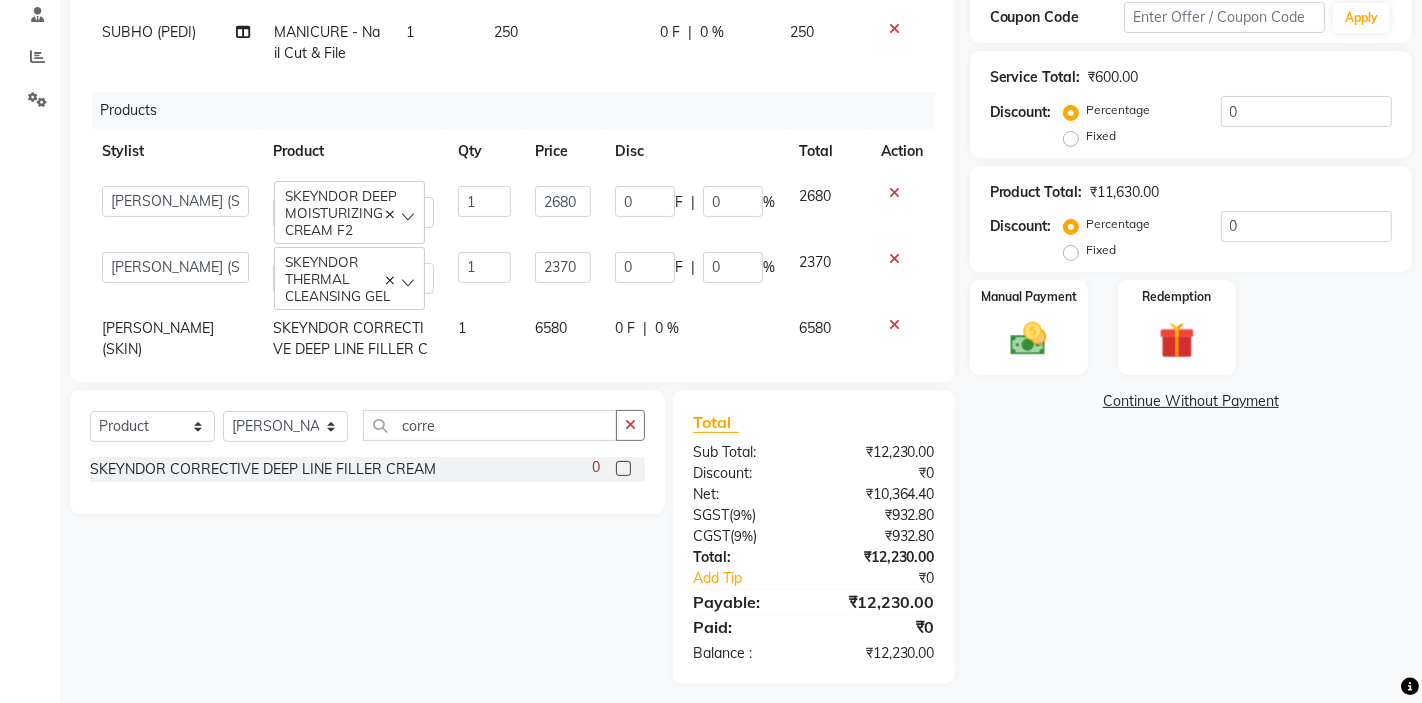 click on "SKEYNDOR DEEP MOISTURIZING CREAM F2" 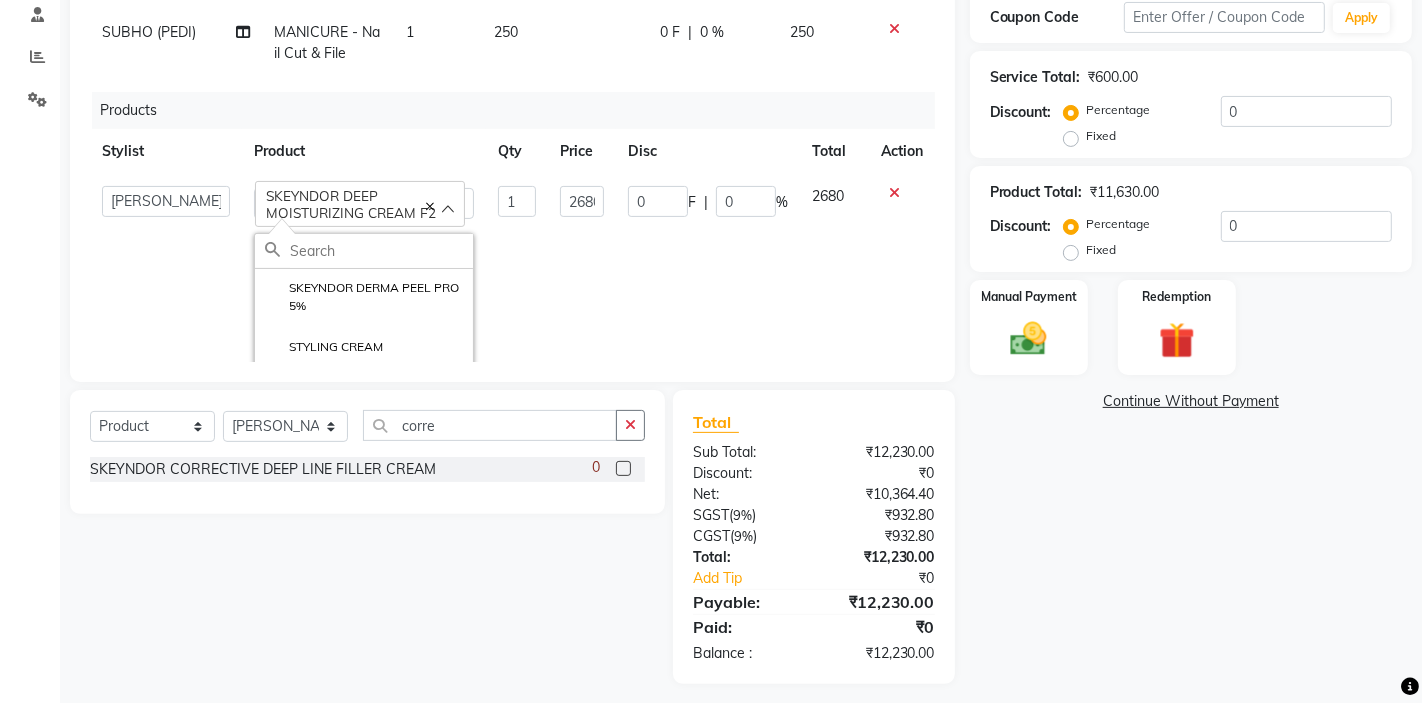 click 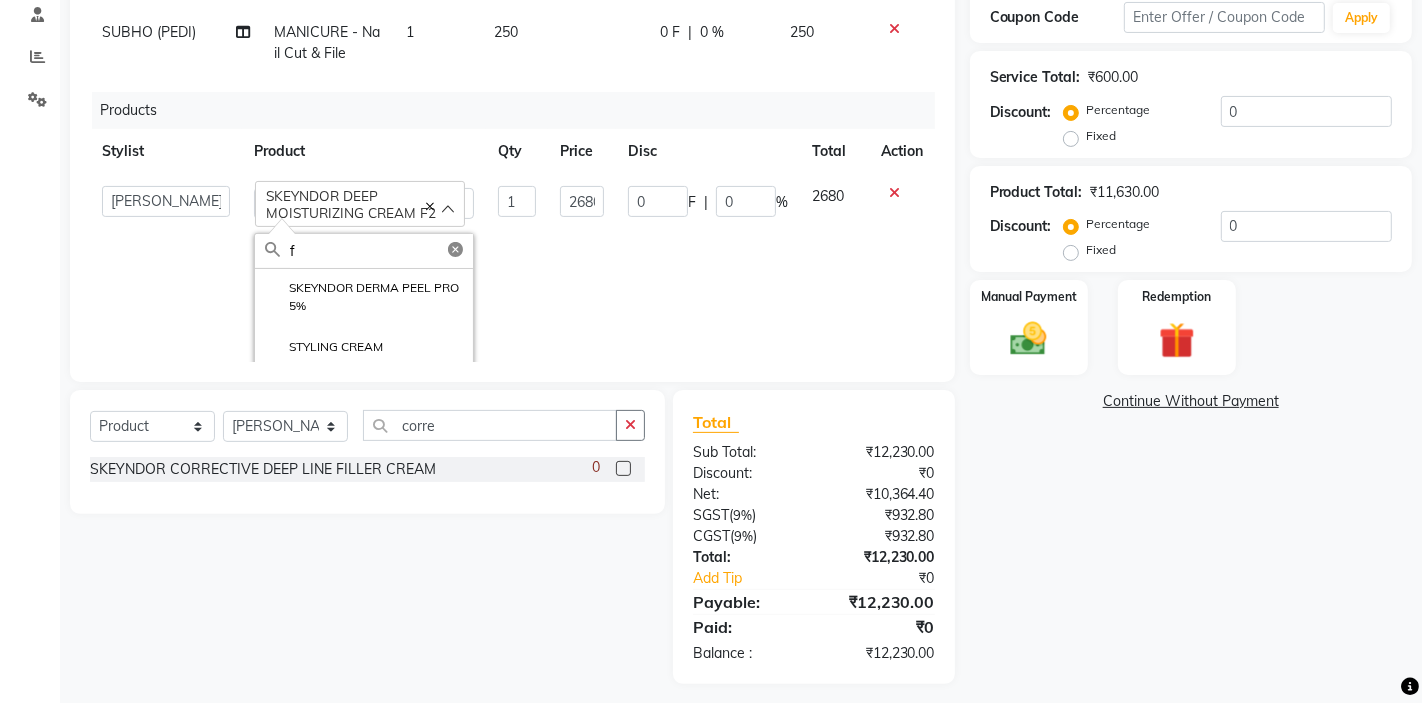 type on "f1" 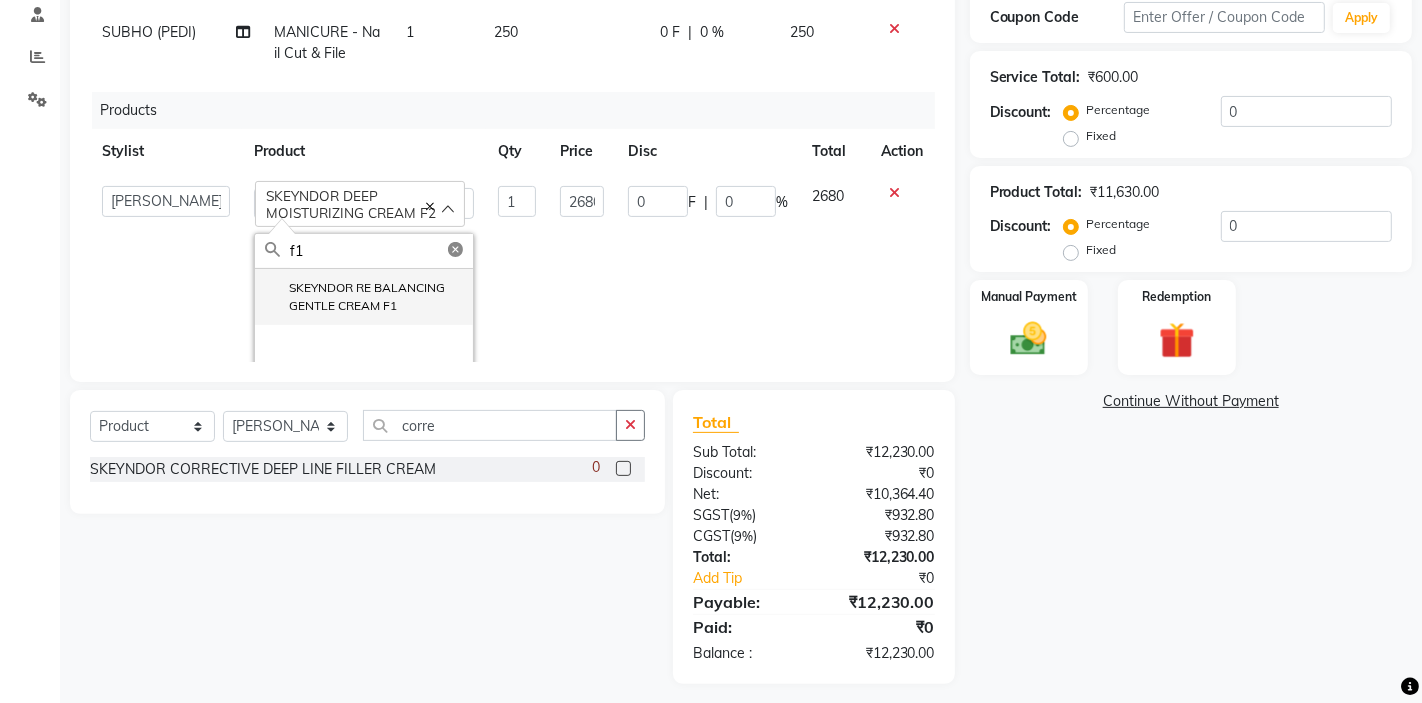 click on "SKEYNDOR RE BALANCING GENTLE CREAM F1" 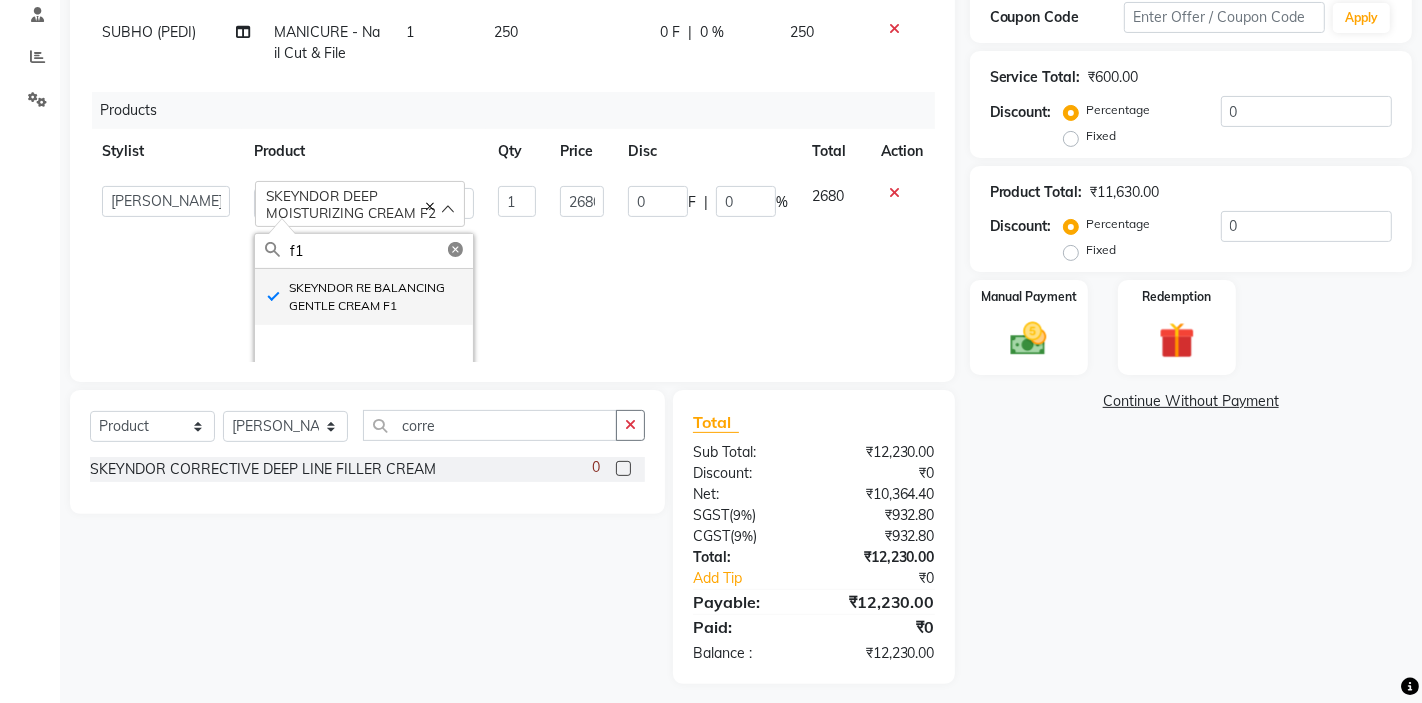 type on "1" 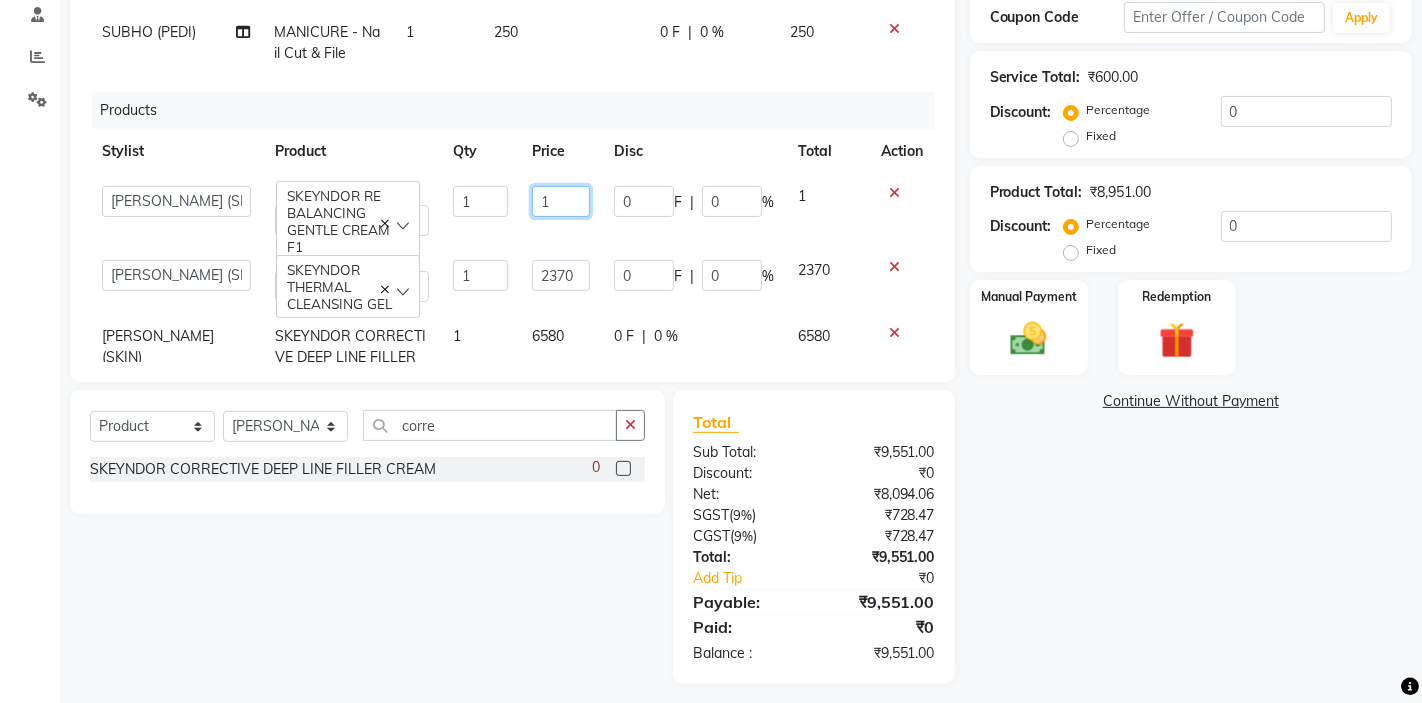 click on "1" 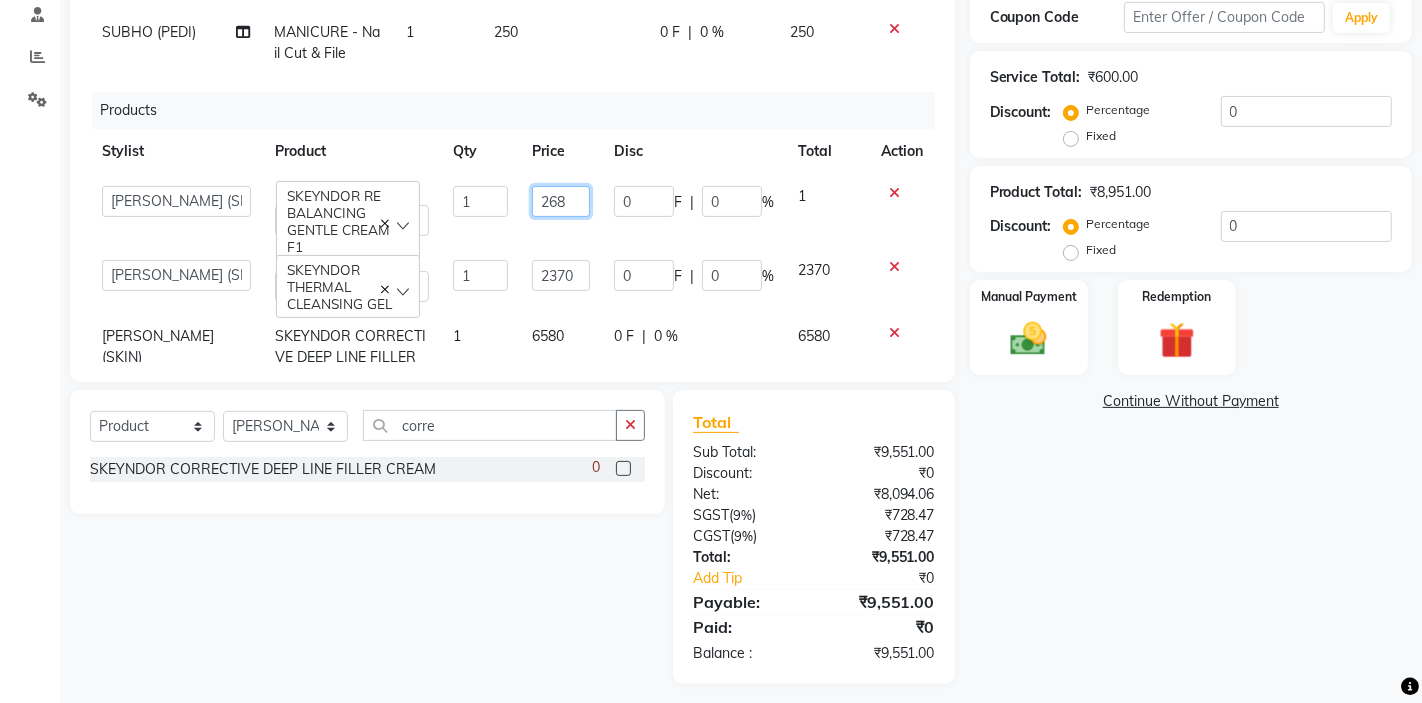 type on "2680" 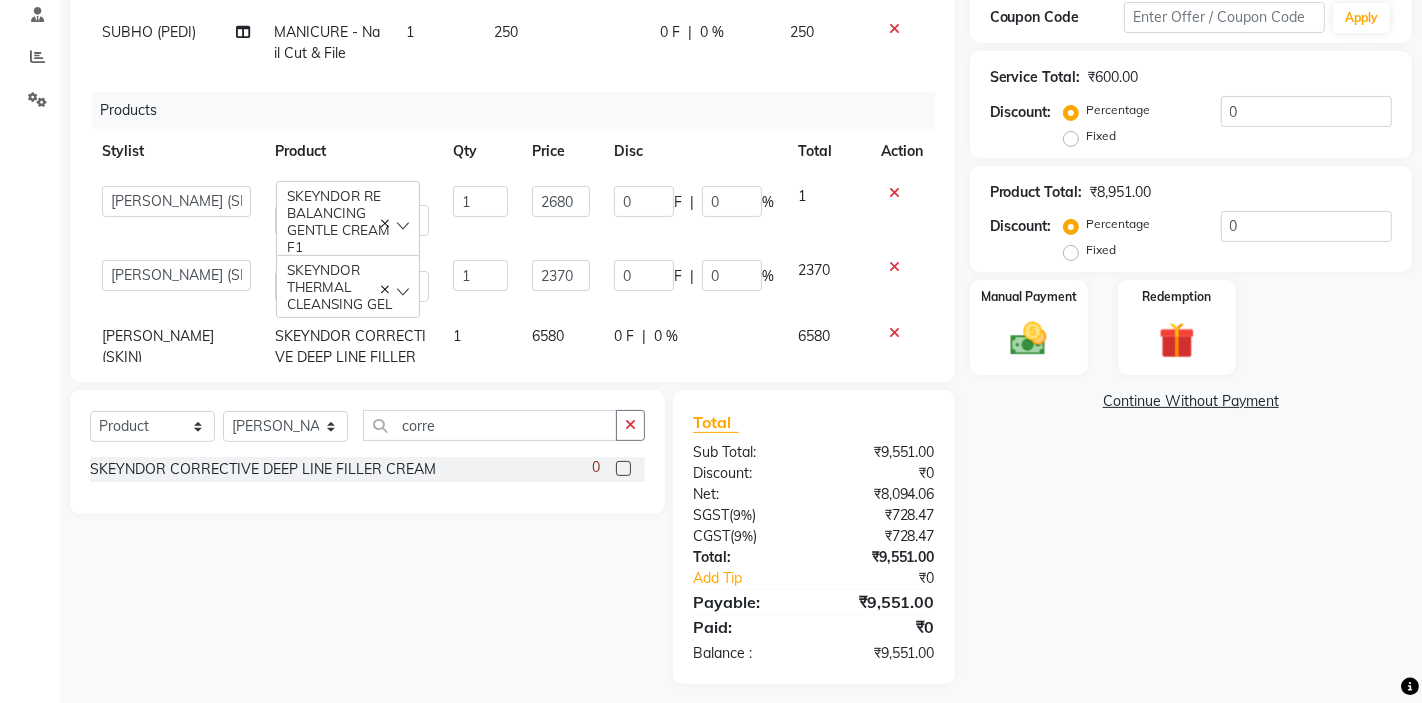 click on "Disc" 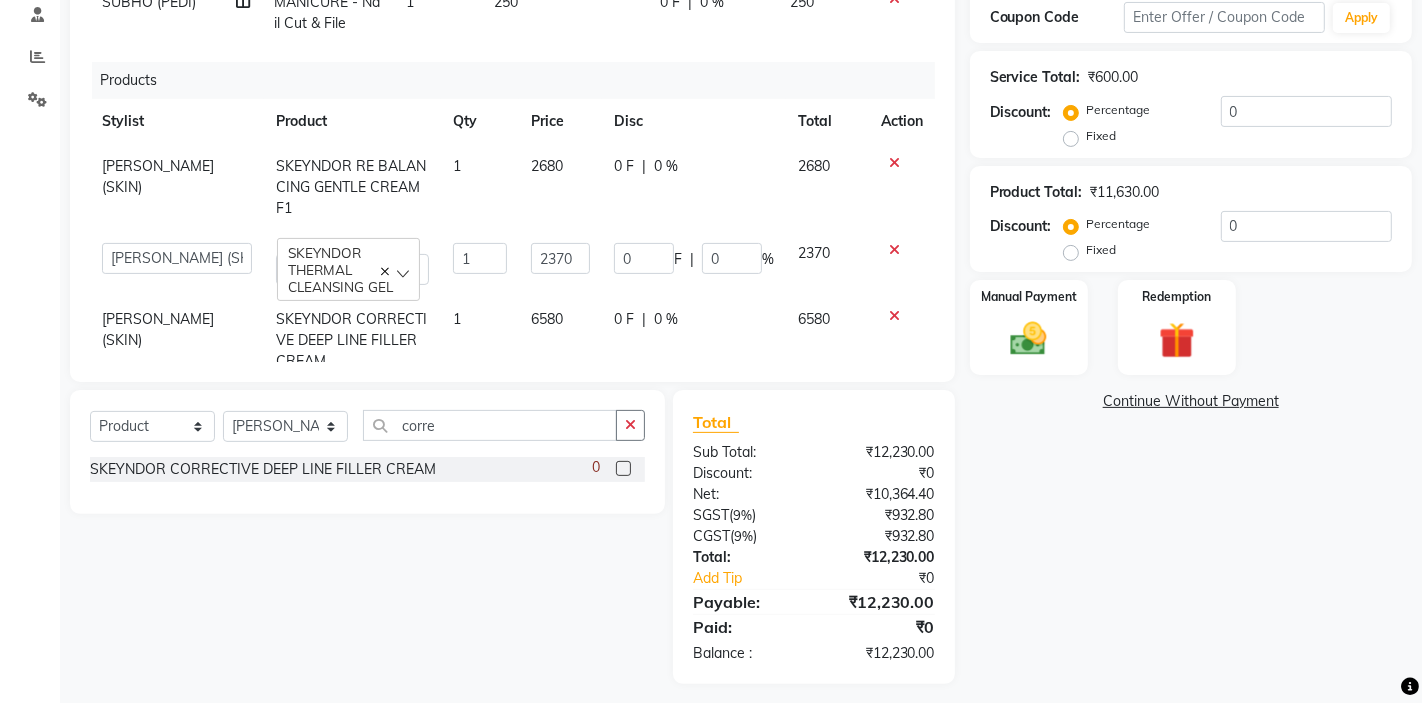 scroll, scrollTop: 68, scrollLeft: 0, axis: vertical 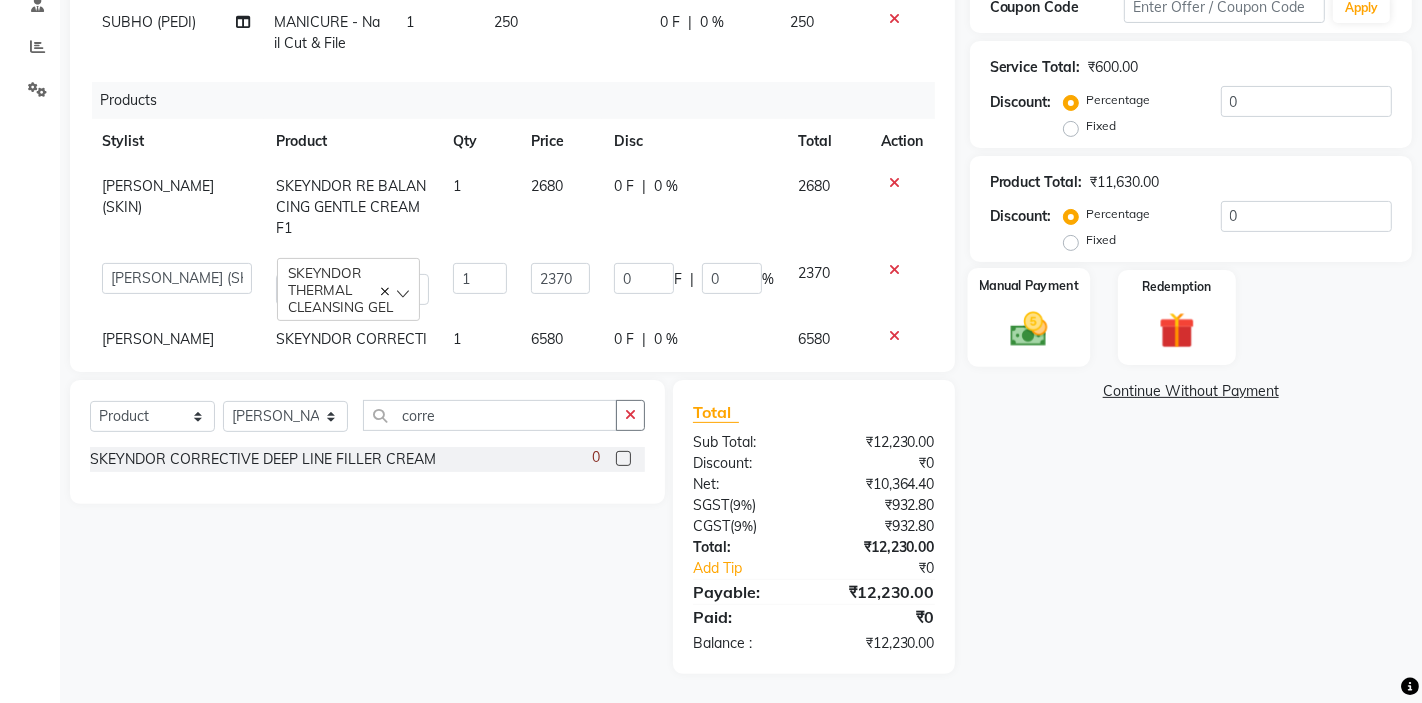 click 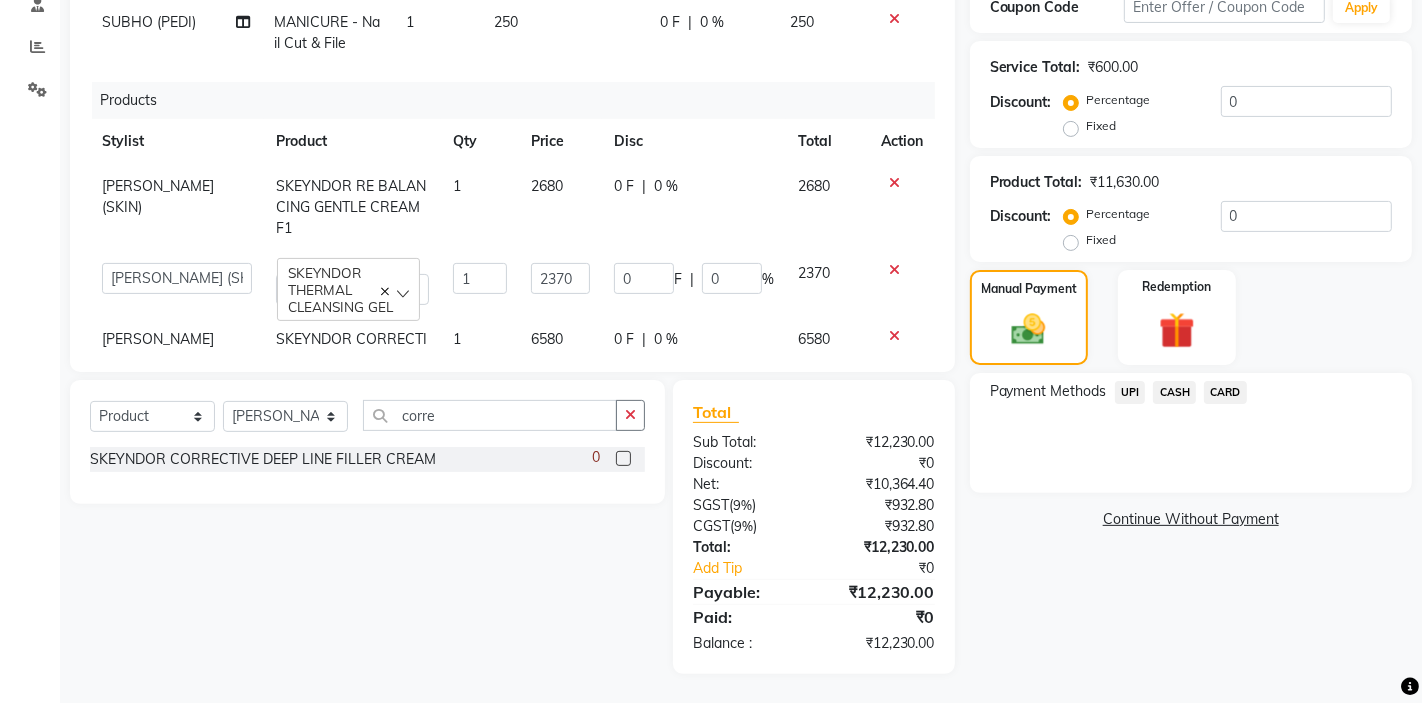 click on "UPI" 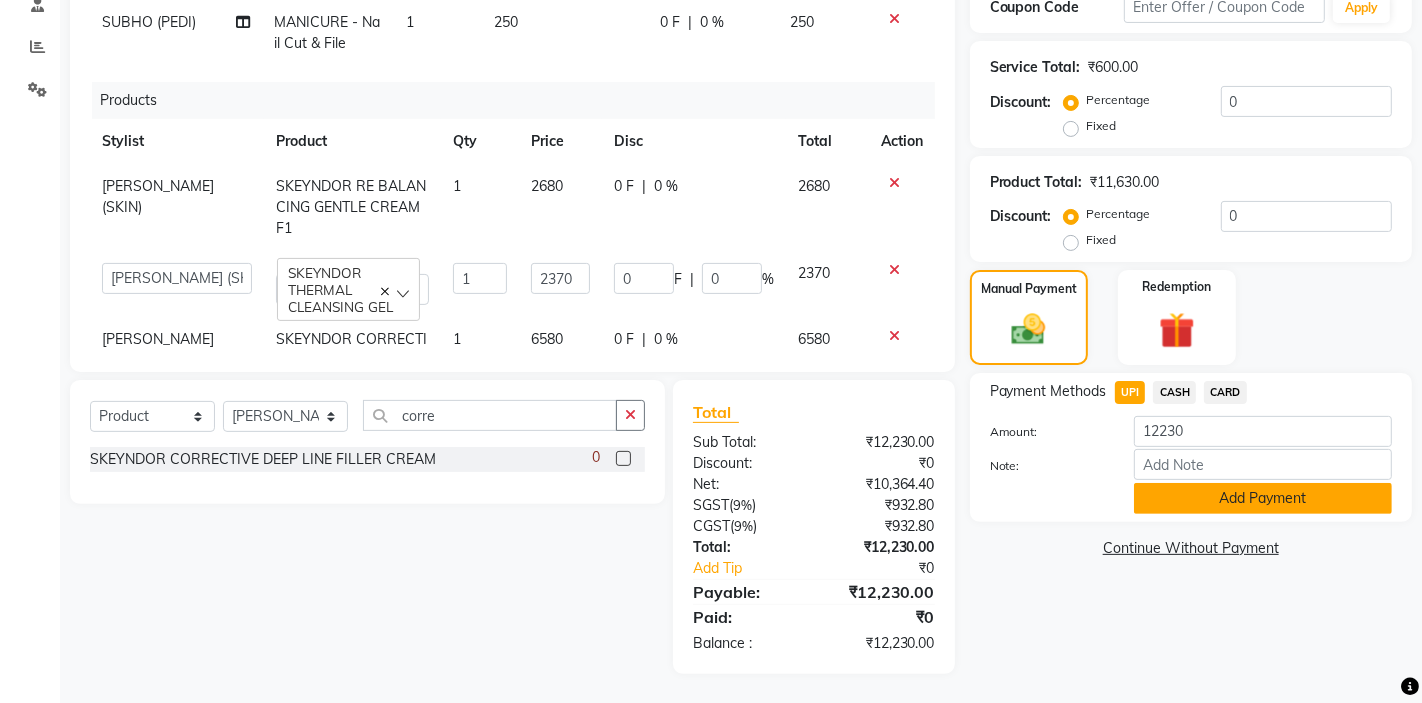 click on "Add Payment" 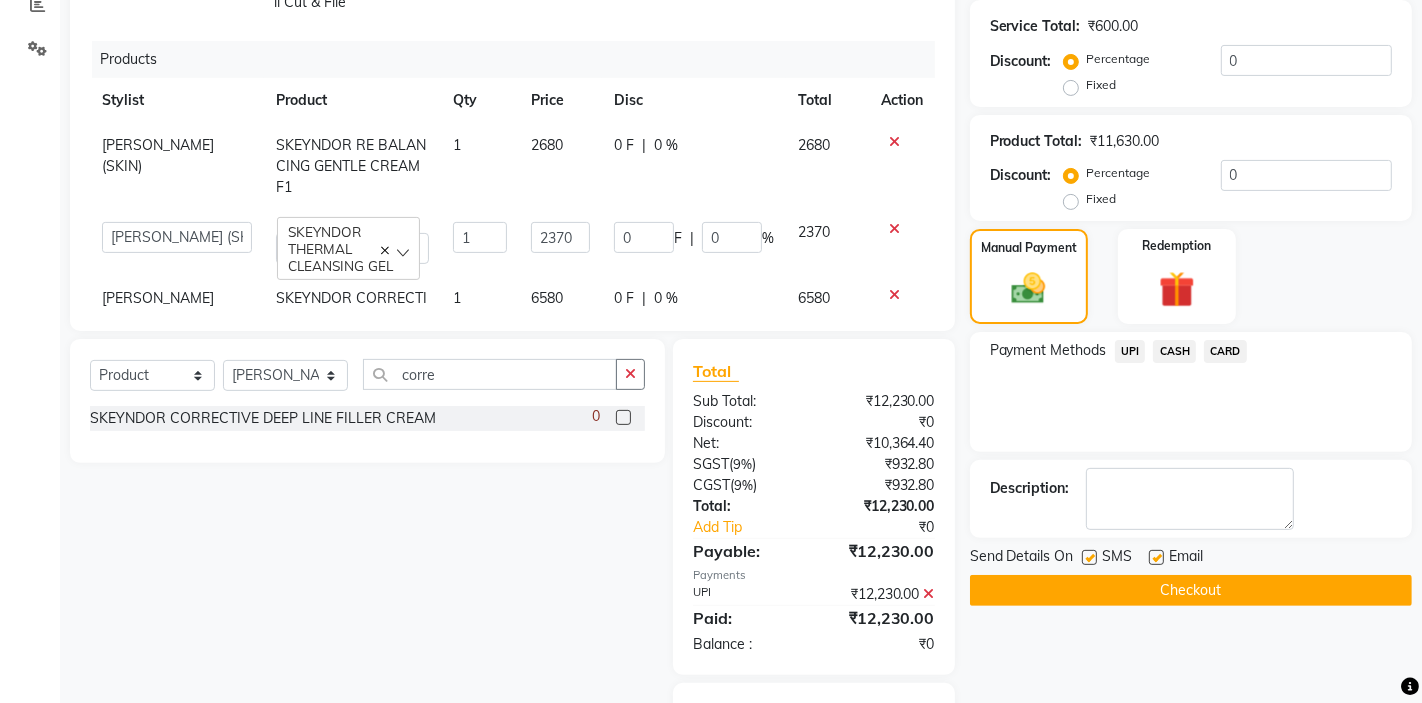 scroll, scrollTop: 443, scrollLeft: 0, axis: vertical 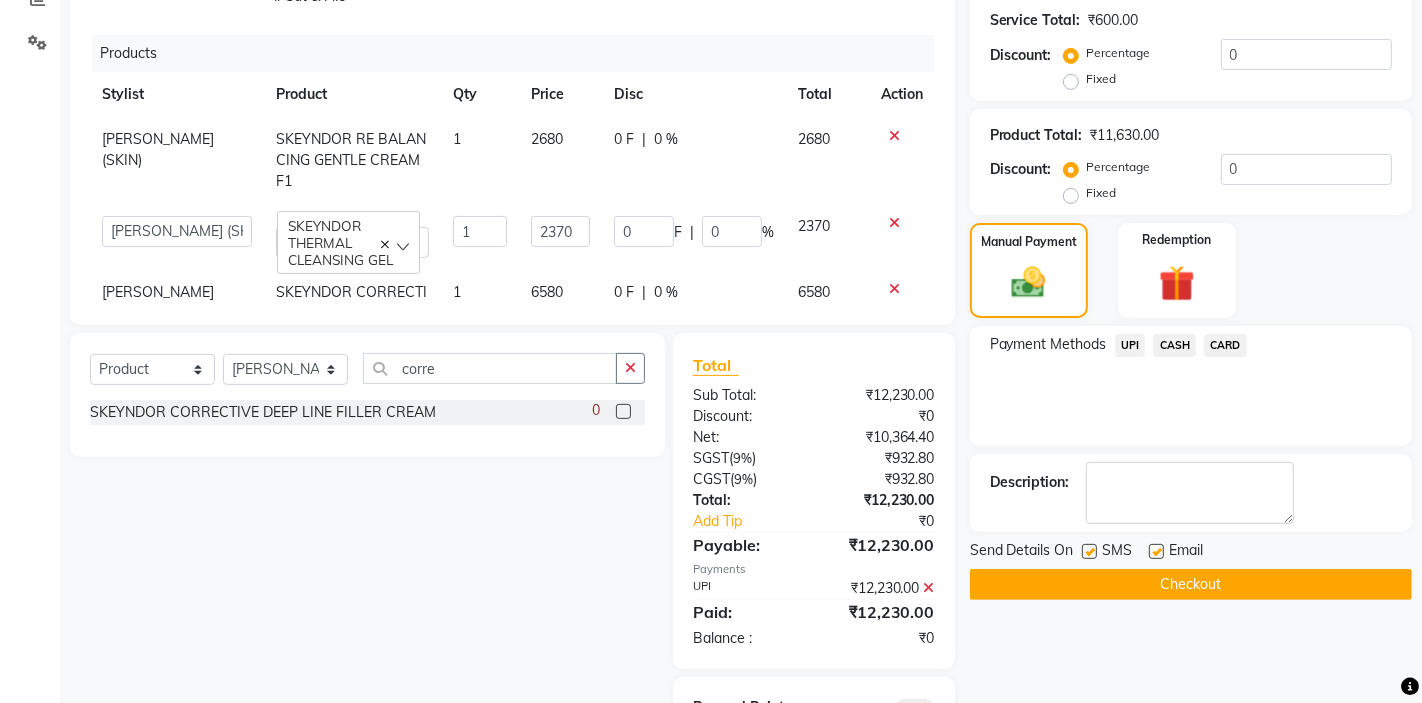 click on "Checkout" 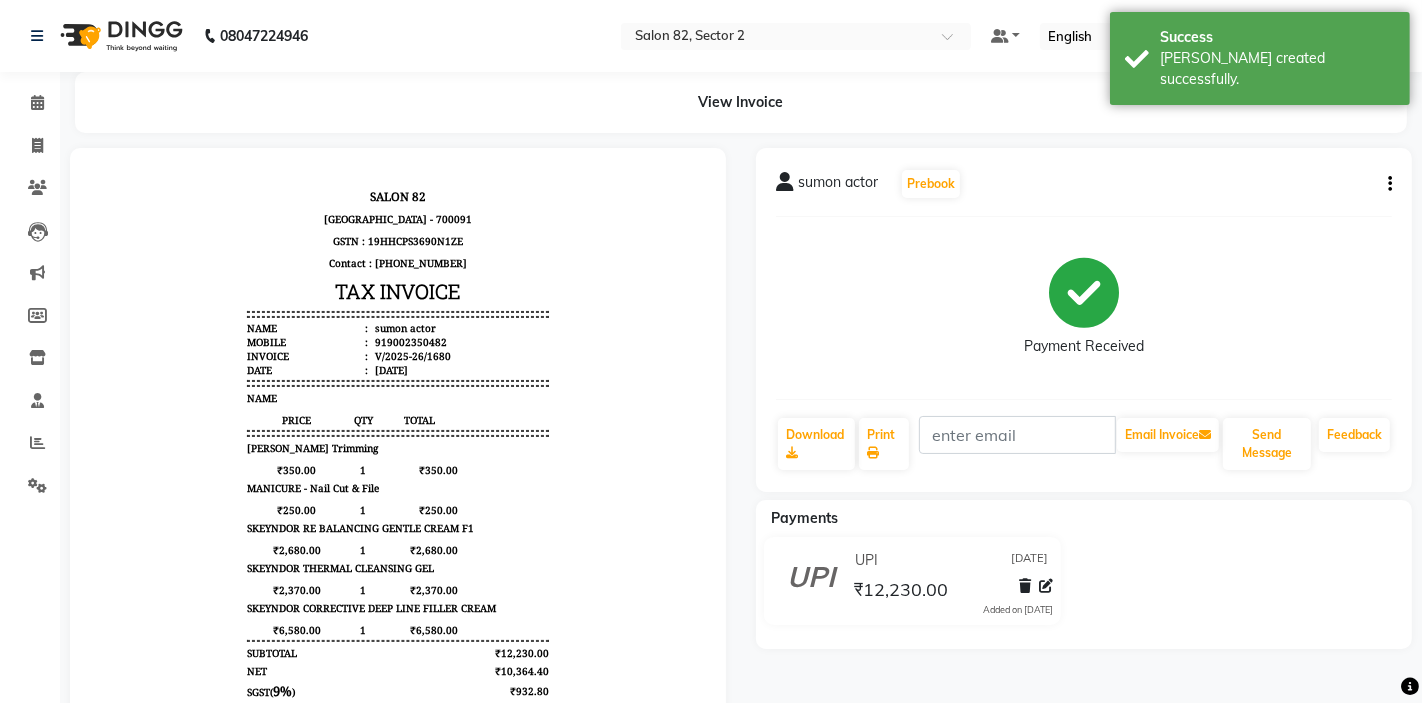scroll, scrollTop: 0, scrollLeft: 0, axis: both 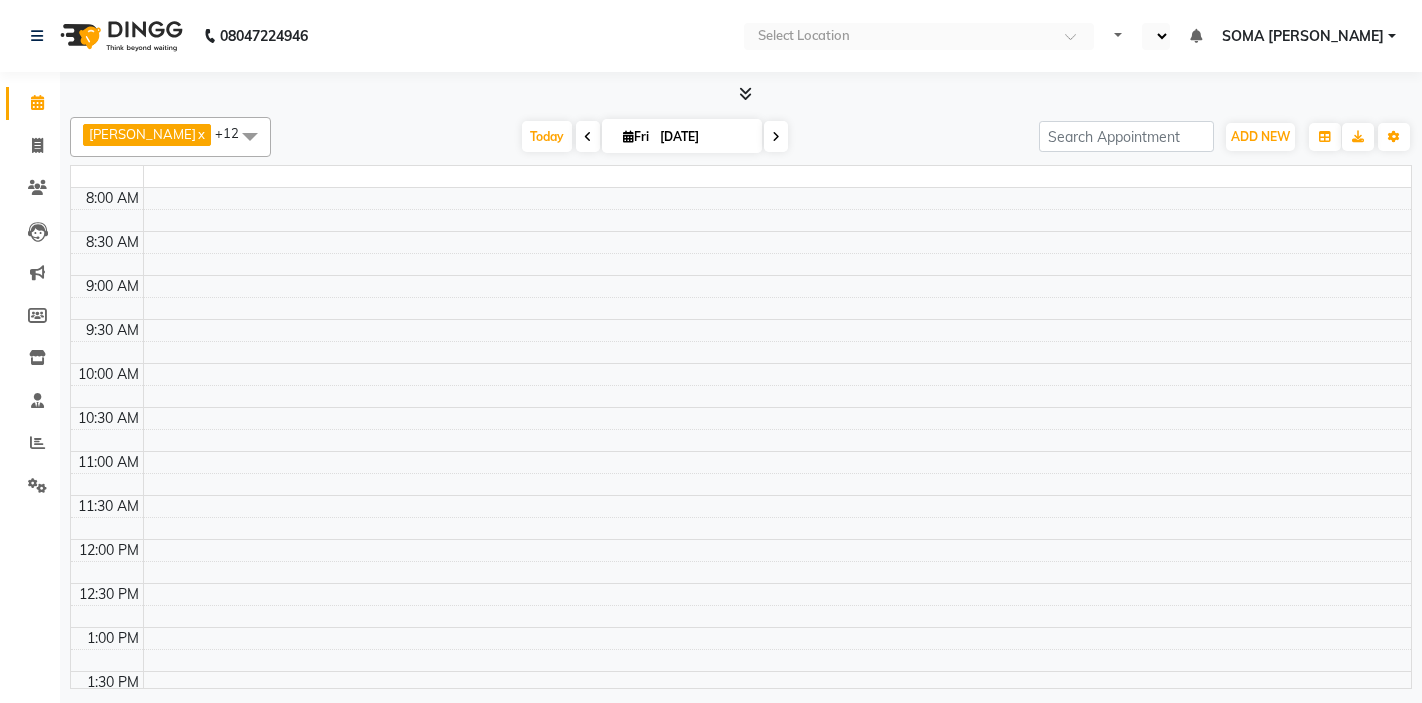 select on "en" 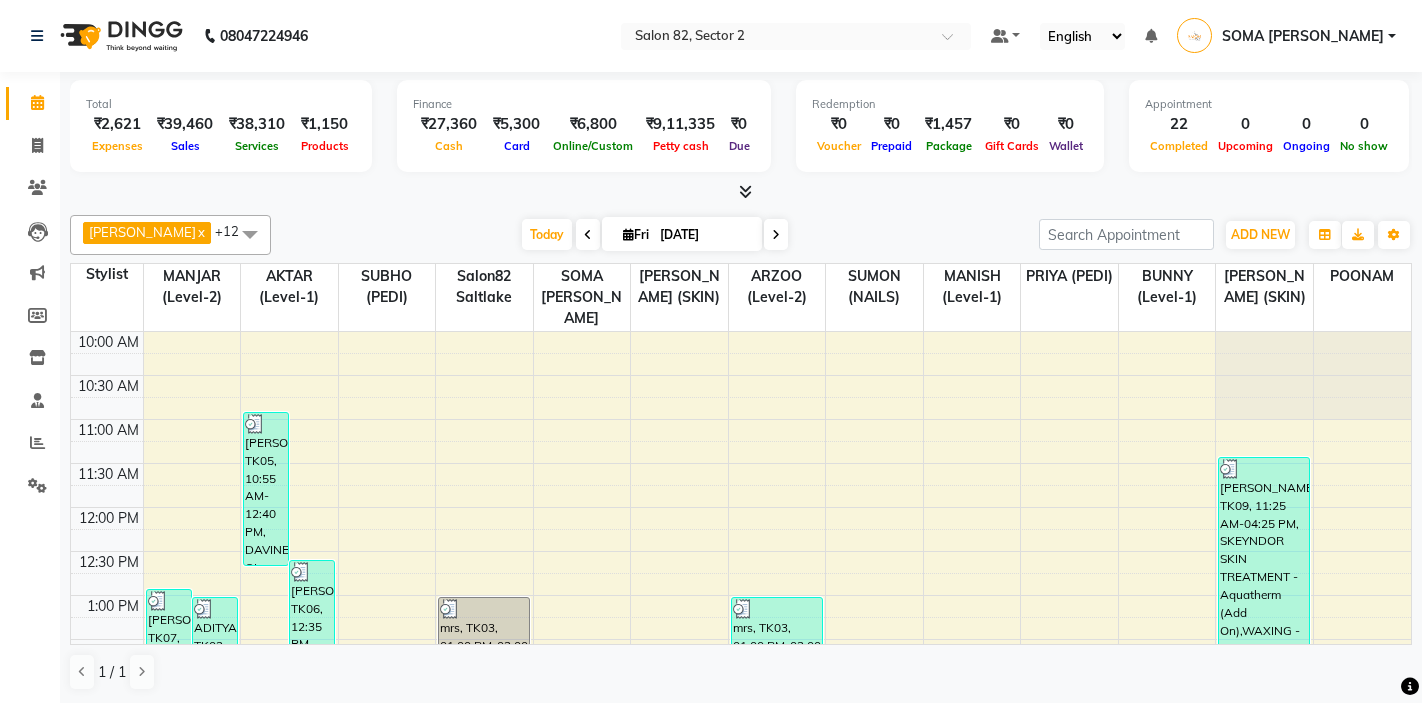 scroll, scrollTop: 0, scrollLeft: 0, axis: both 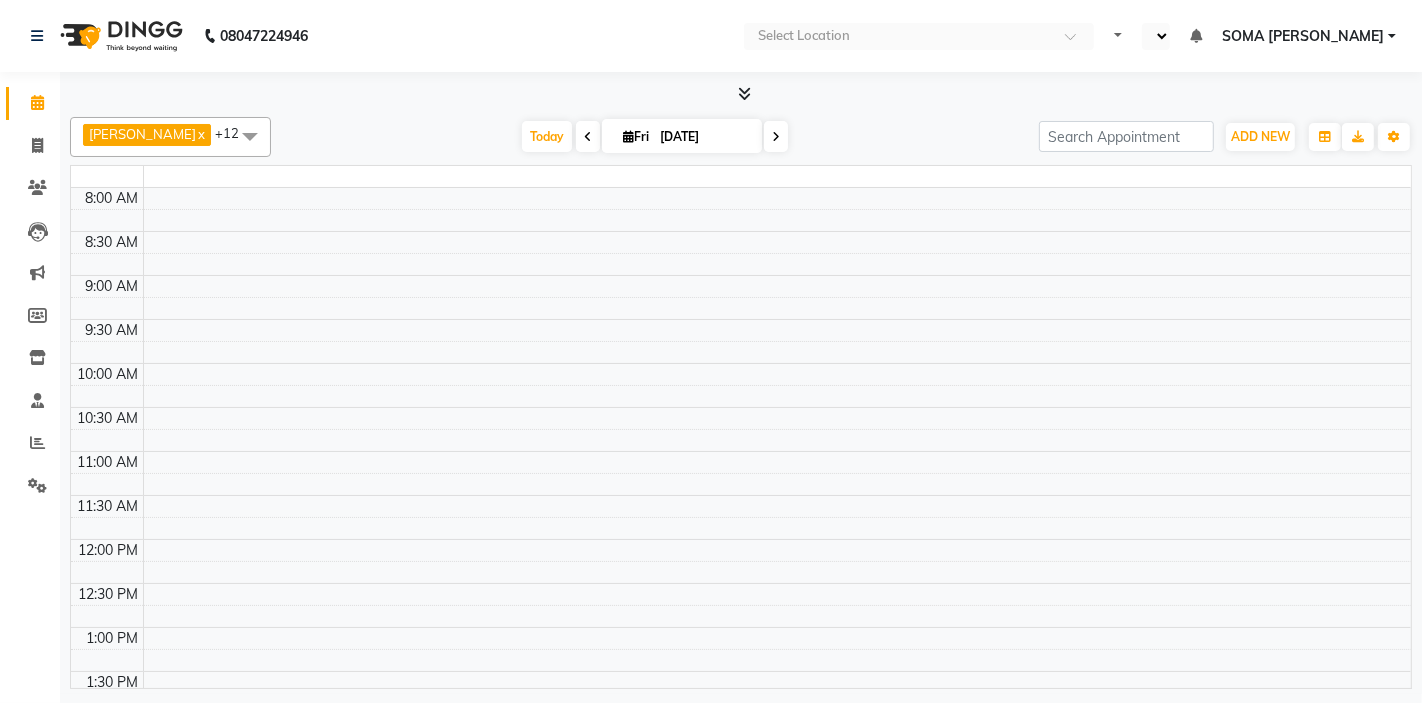 select on "en" 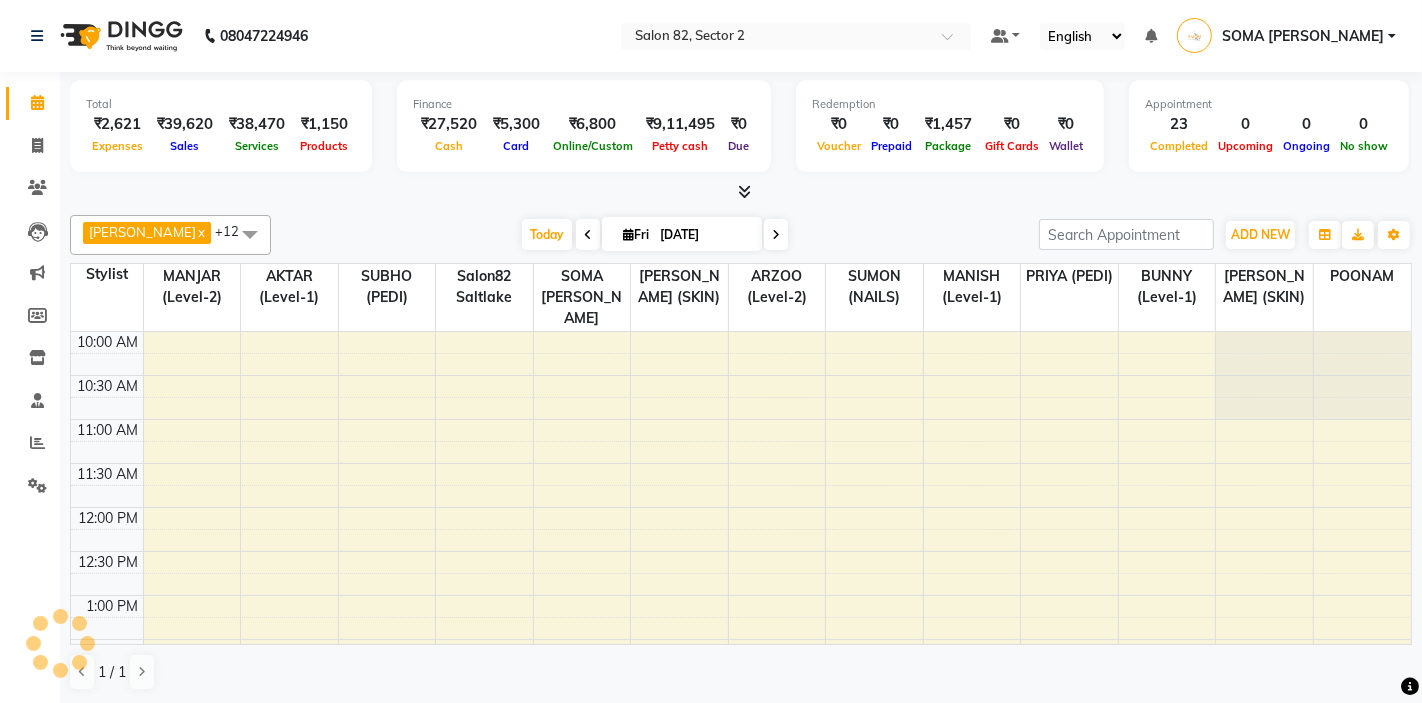 scroll, scrollTop: 600, scrollLeft: 0, axis: vertical 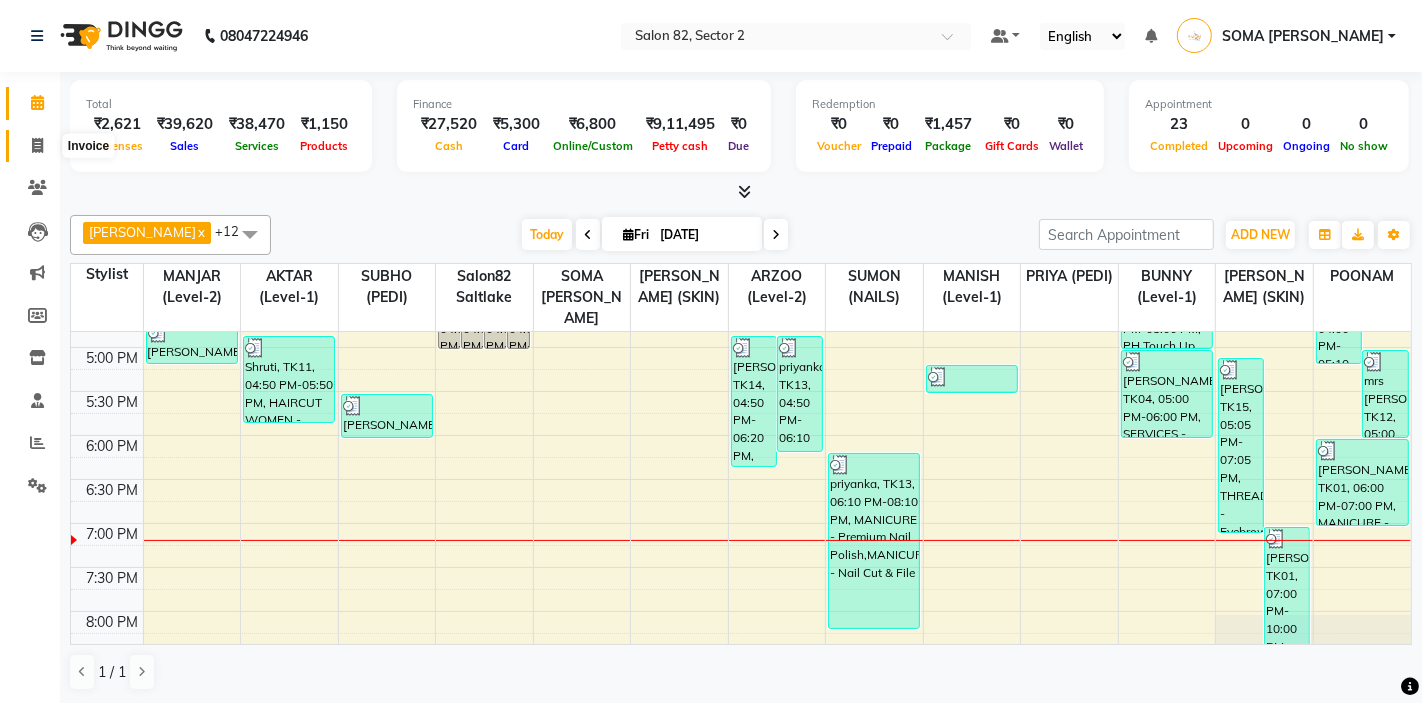 click 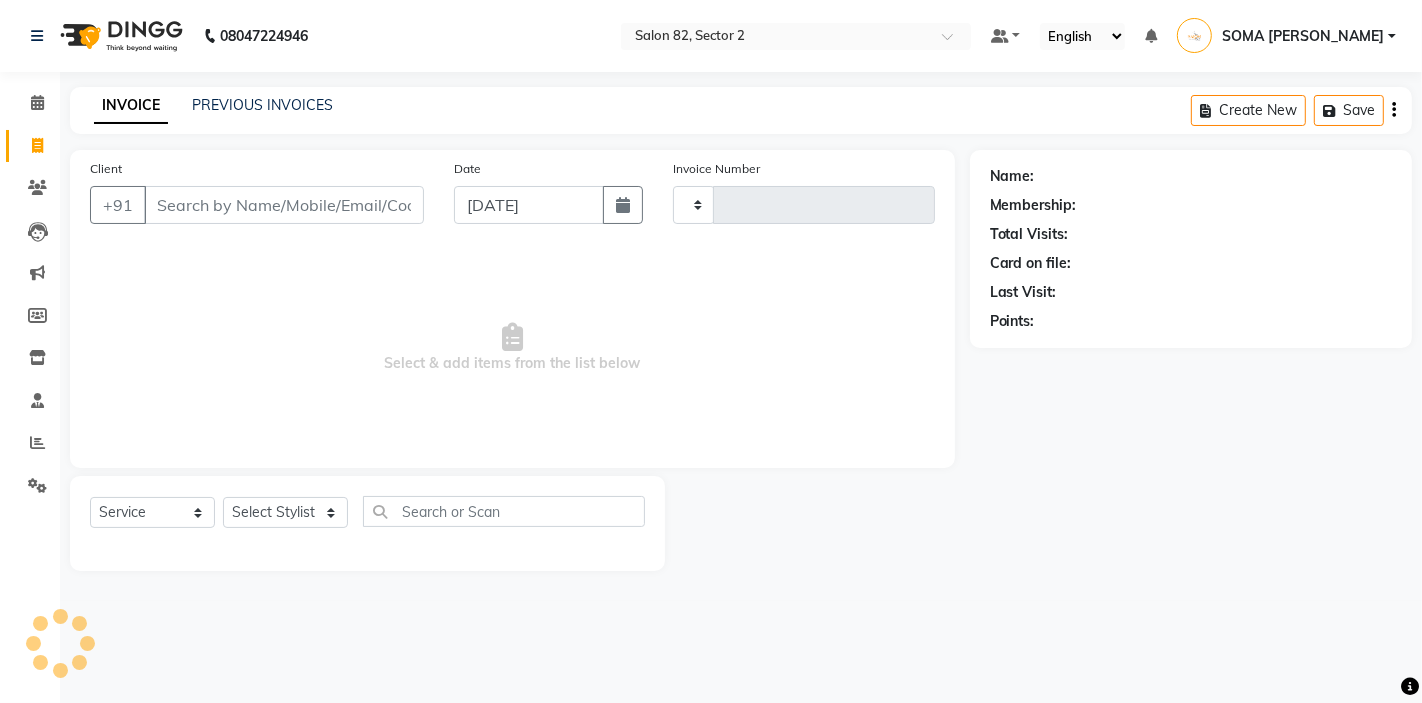 type on "1680" 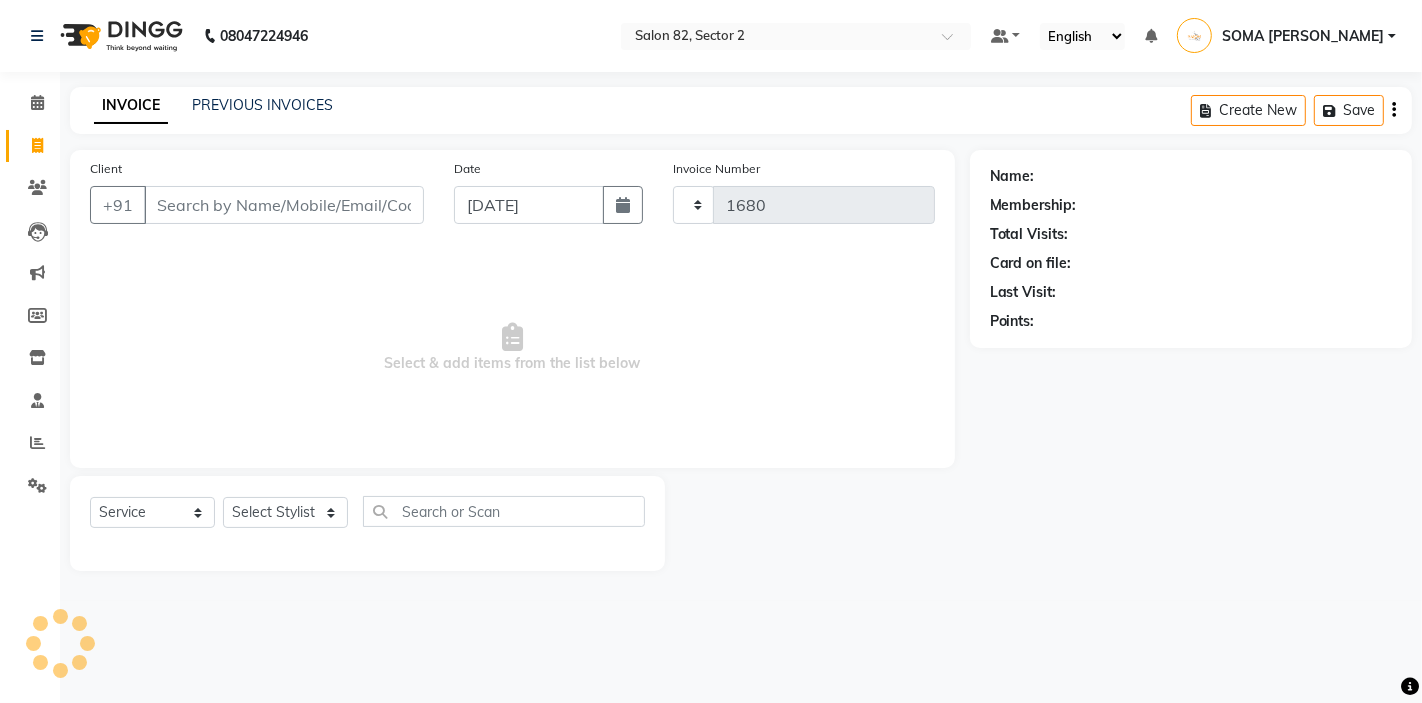 select on "5194" 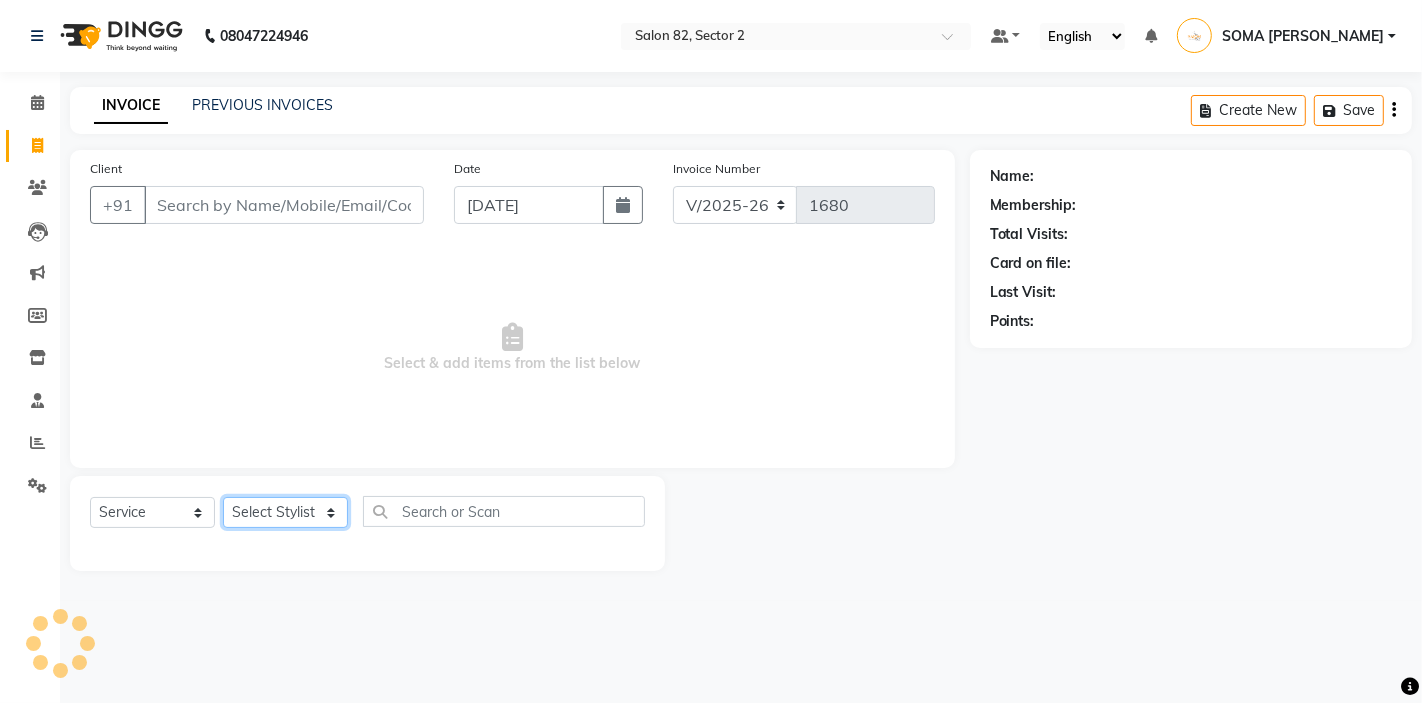 click on "Select Stylist" 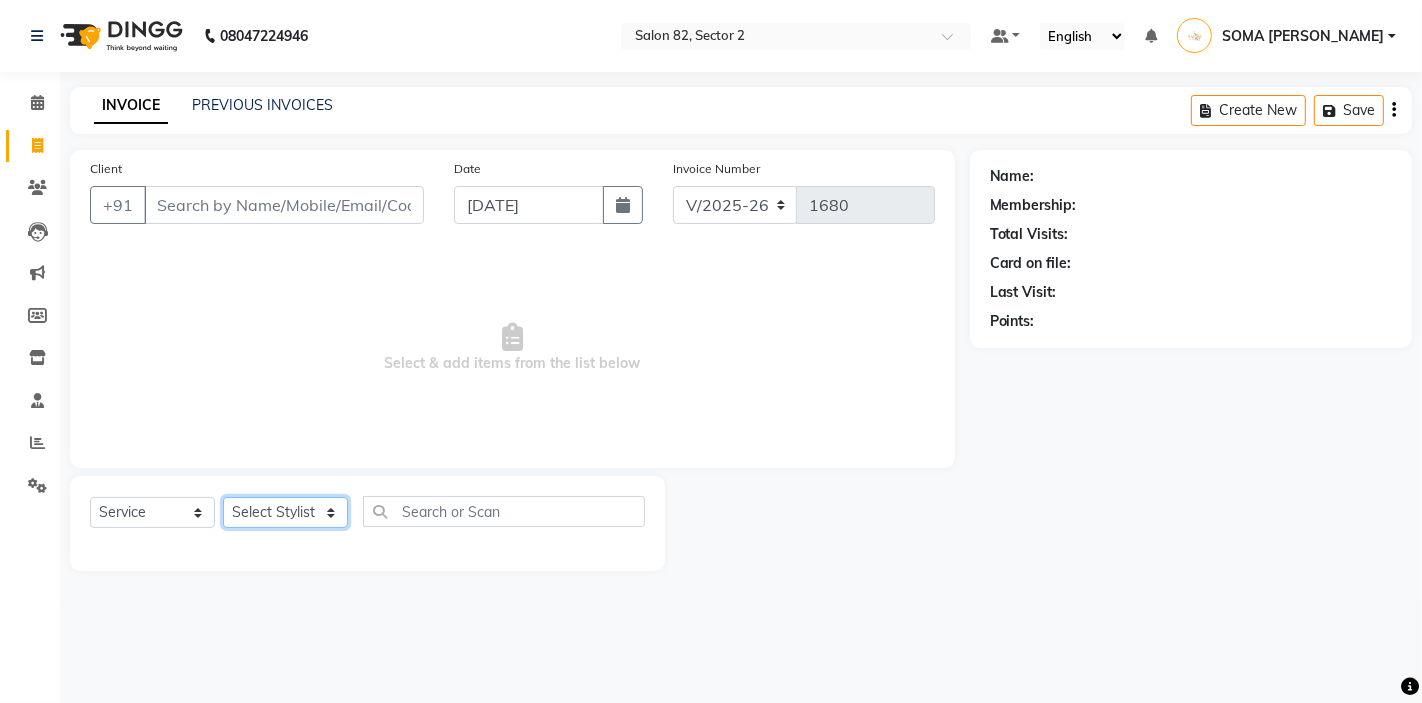 select on "83820" 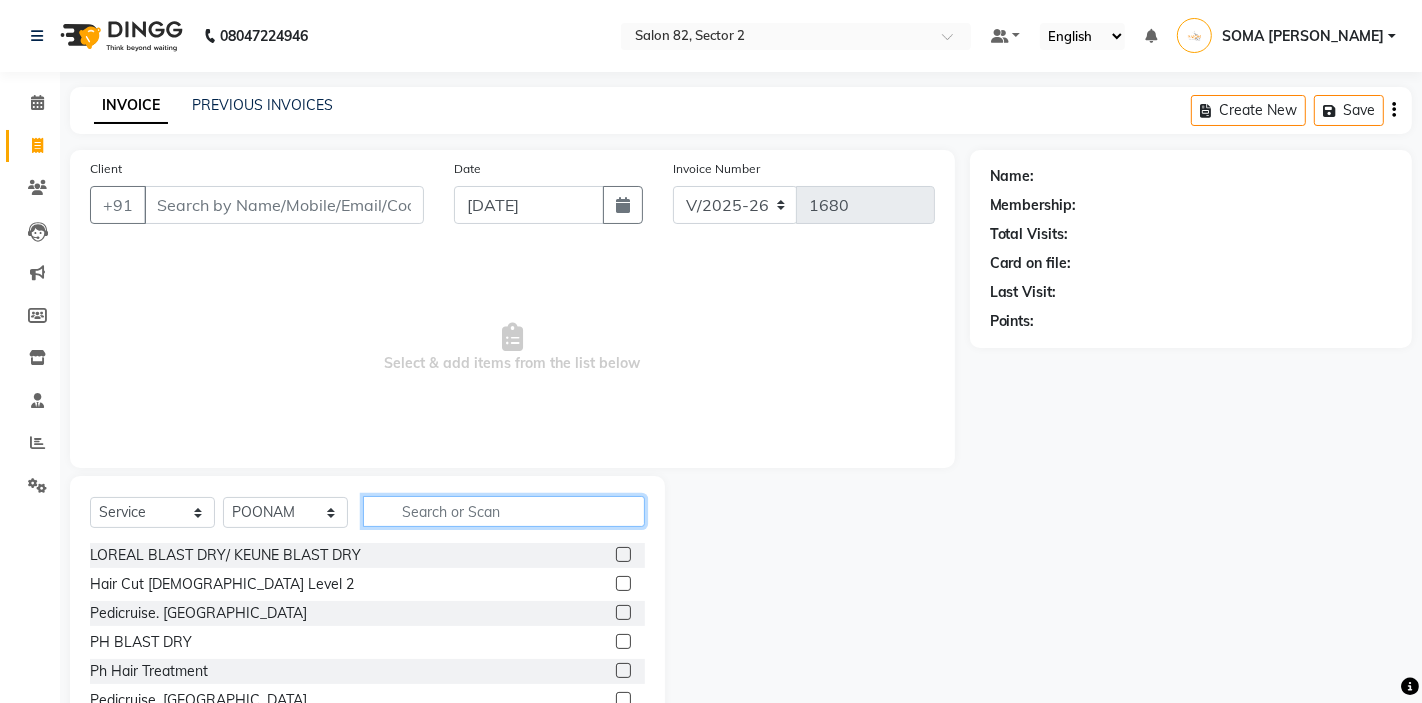 click 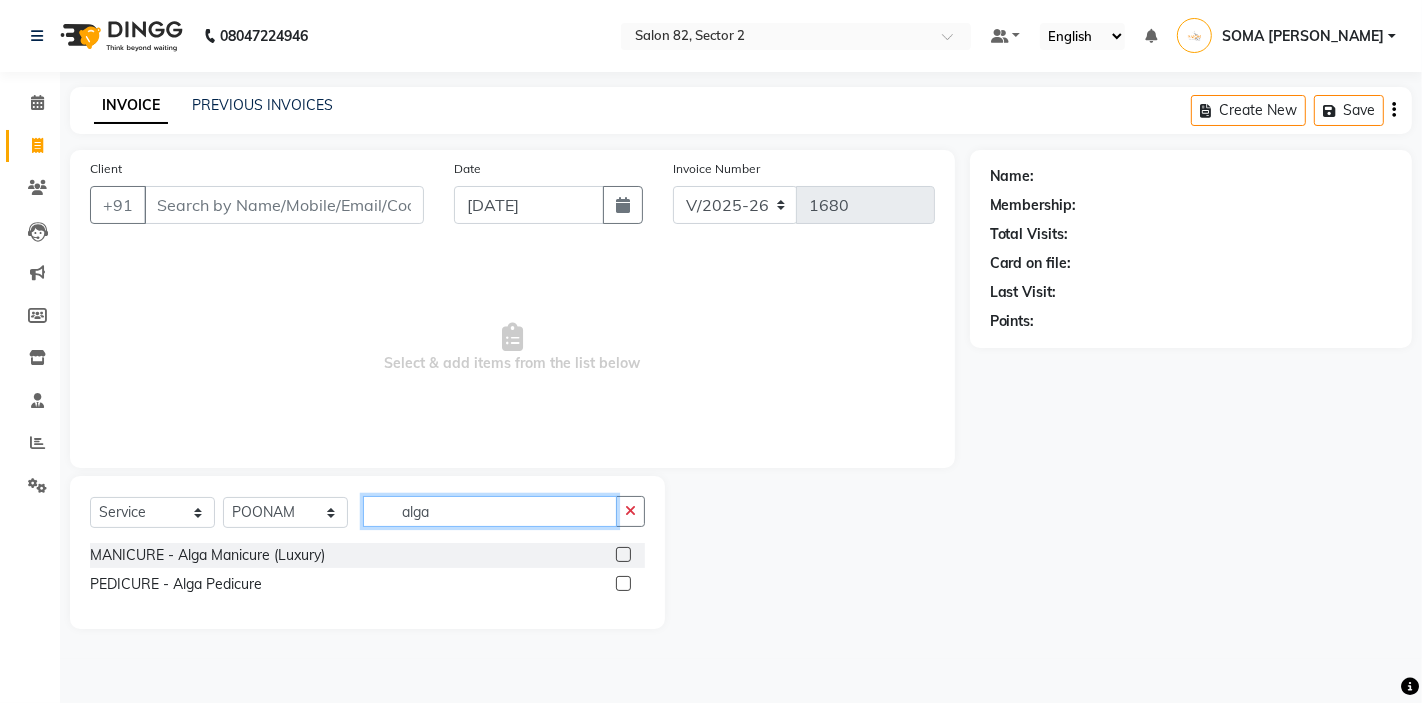 type on "alga" 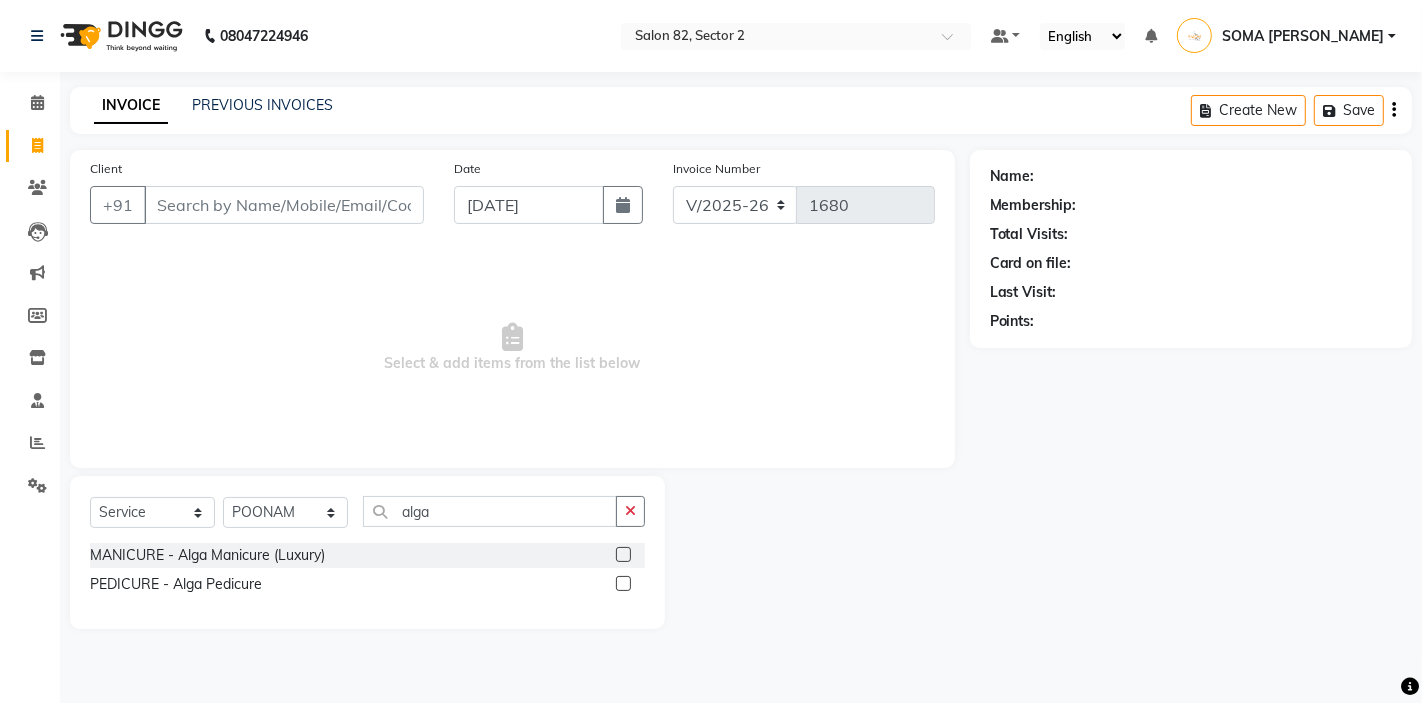 click 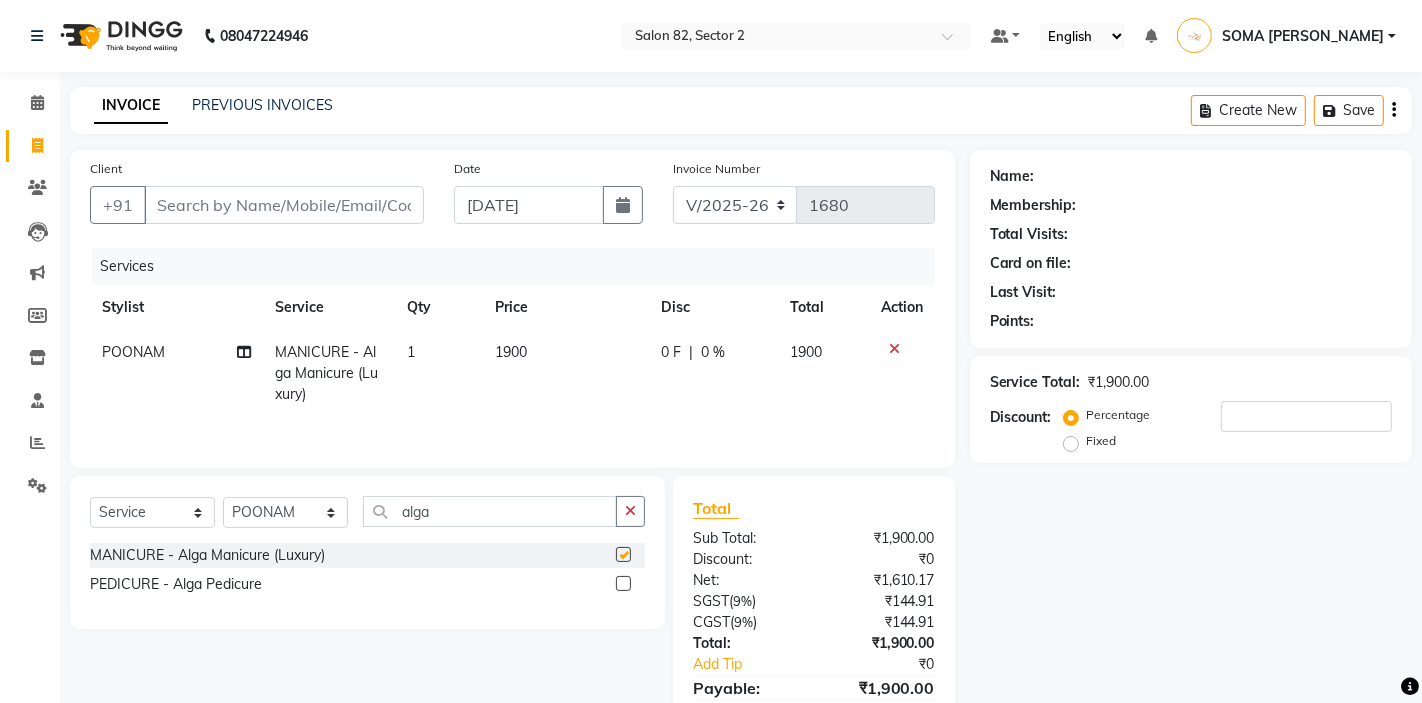 checkbox on "false" 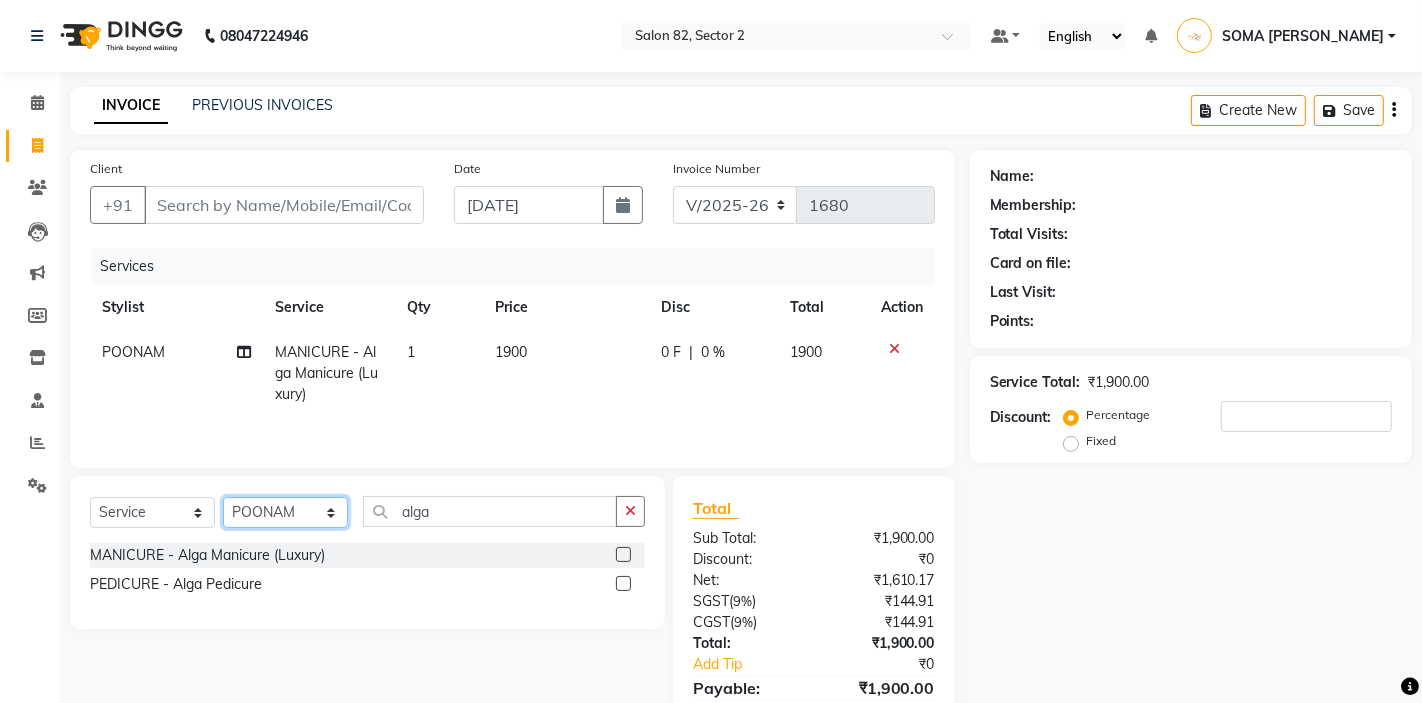 click on "Select Stylist AKTAR (level-1) ARZOO (level-2) BHARAT BUNNY (level-1) FAIZAL (level-2) FARJANA INJAMAM MANISH (level-1) MANJAR (Level-2) NUPUR (SKIN) POONAM PRIYA (PEDI) ROHAN RAI ROHIT  Salon82 saltlake SOMA DEY SUBHO (PEDI) SUJIT SUKLA (SKIN) SUMON (NAILS)" 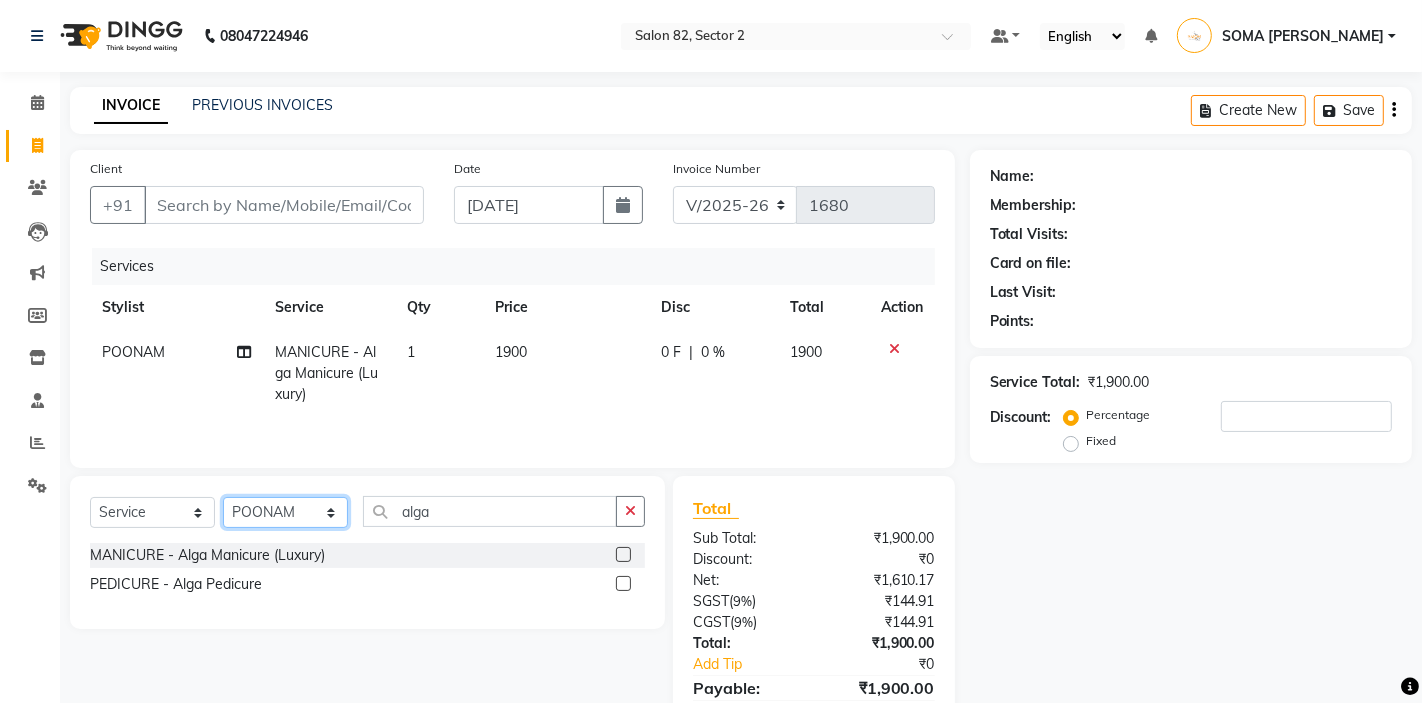 select on "33727" 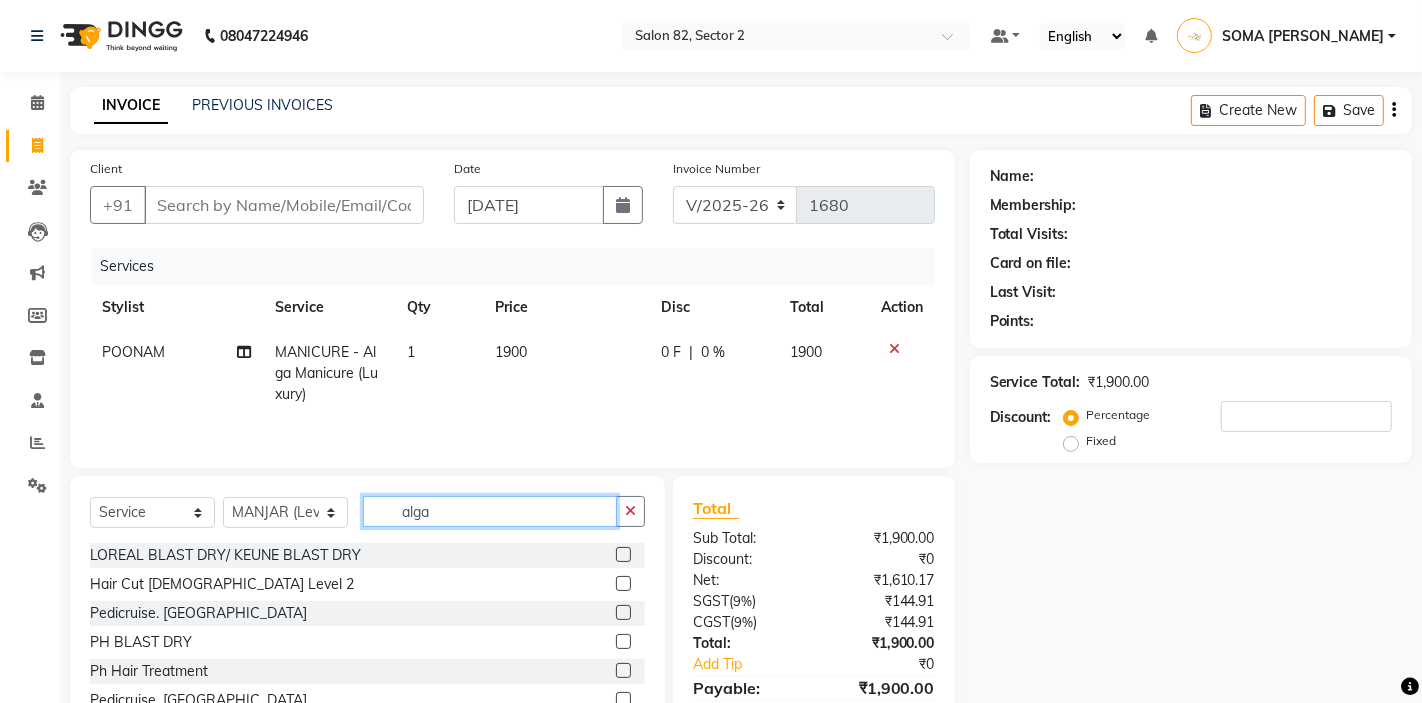 click on "alga" 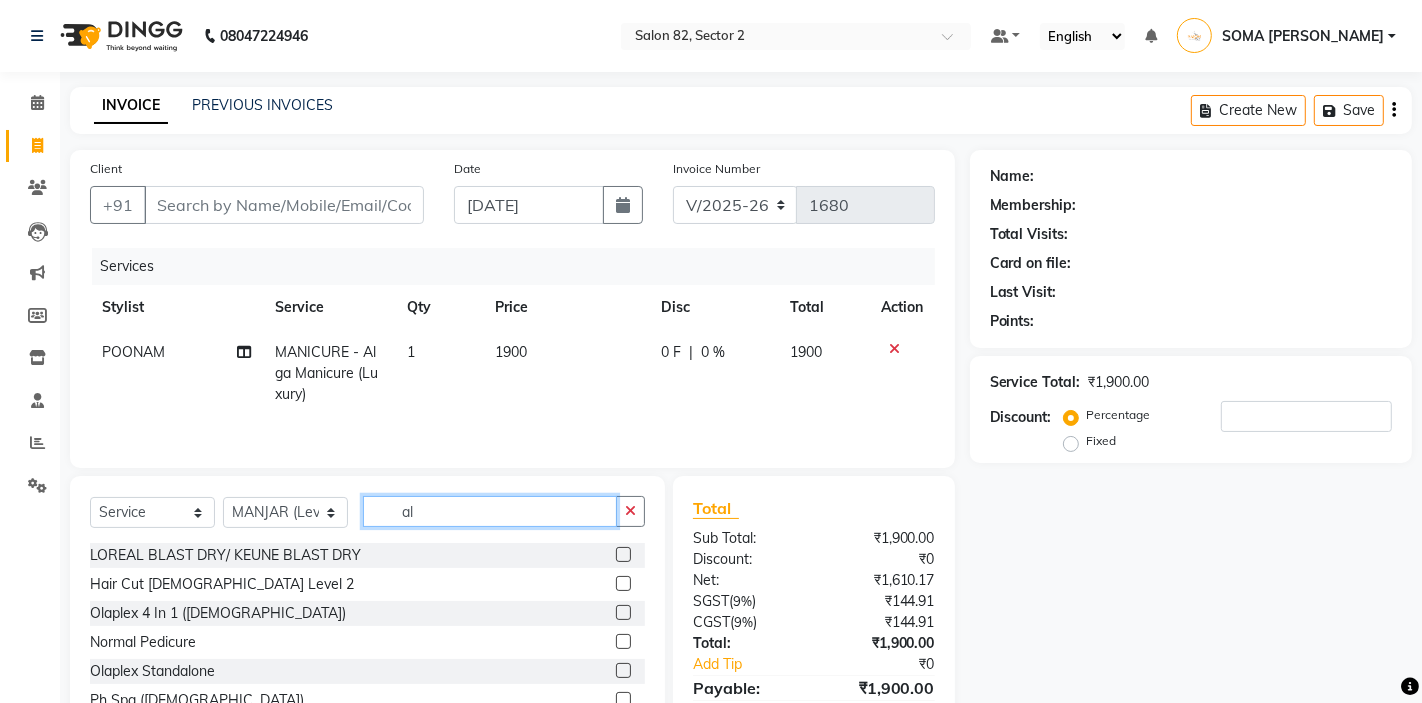 type on "a" 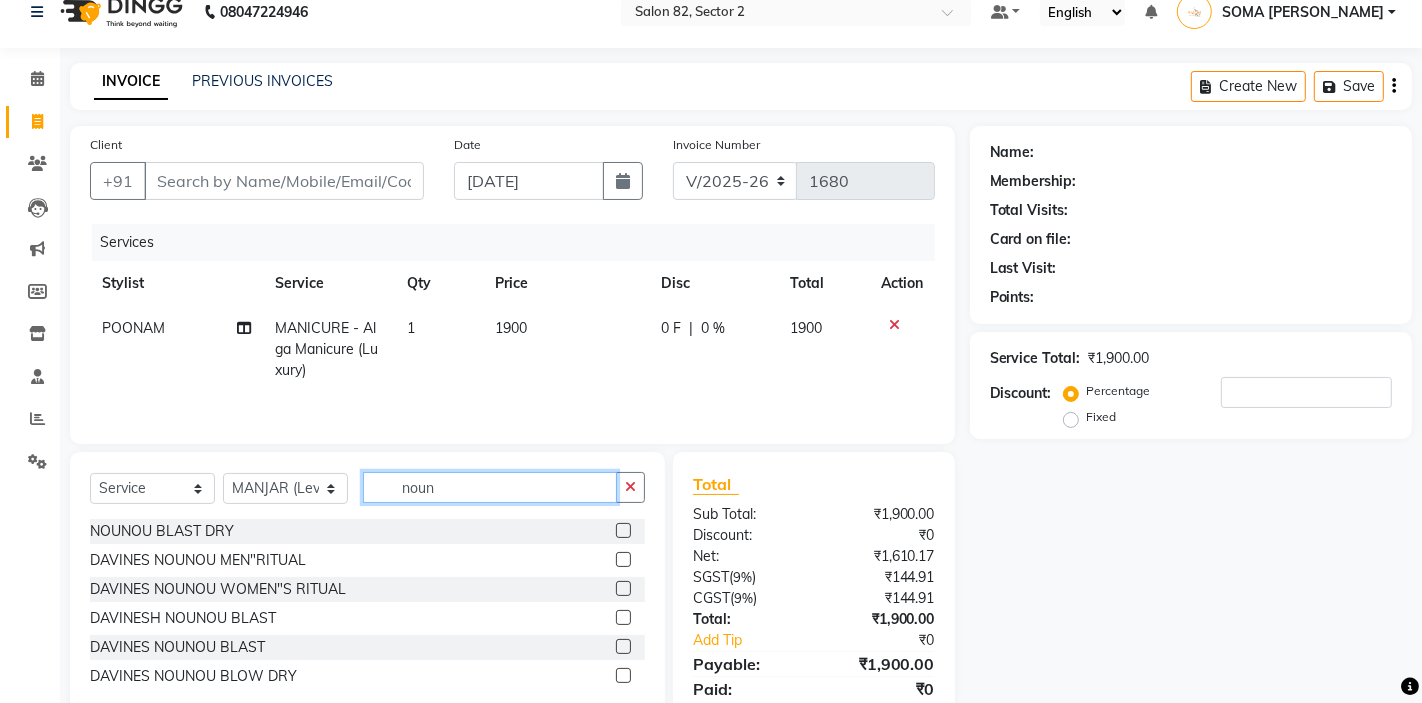 scroll, scrollTop: 34, scrollLeft: 0, axis: vertical 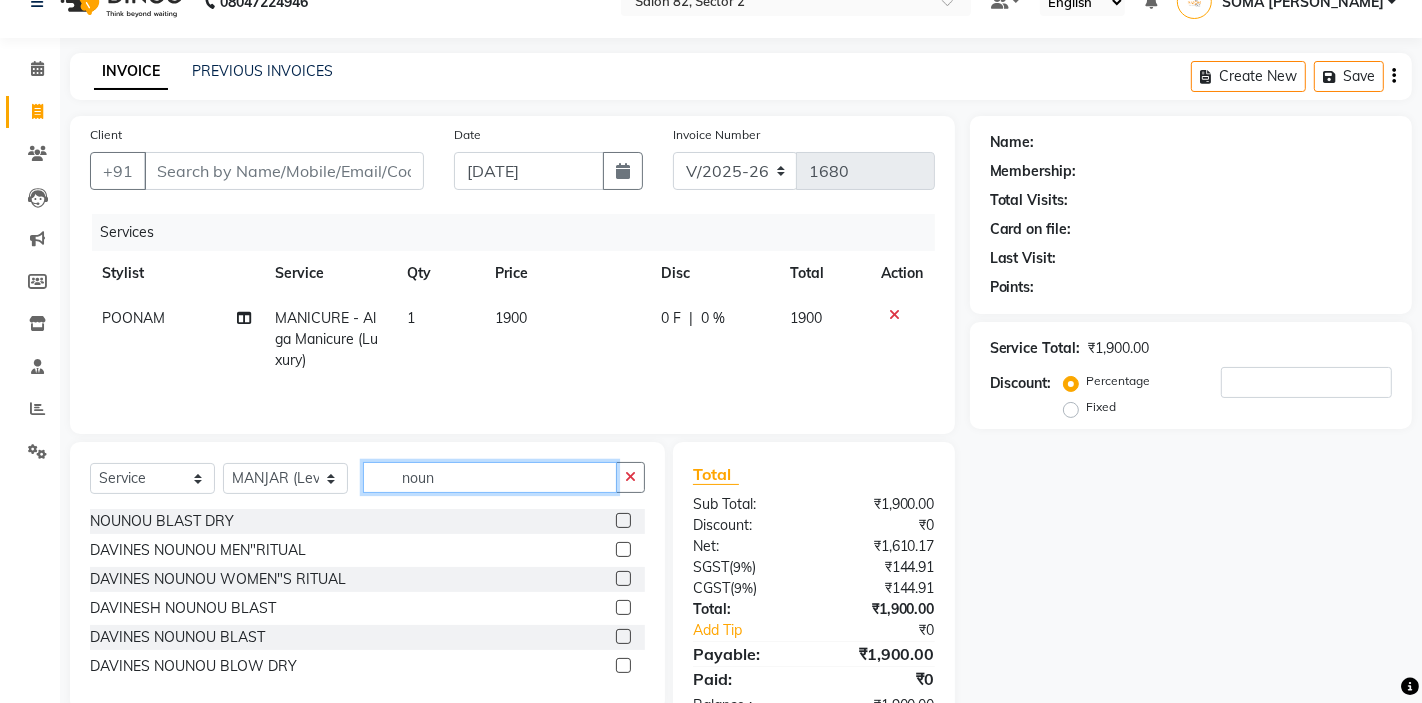 type on "noun" 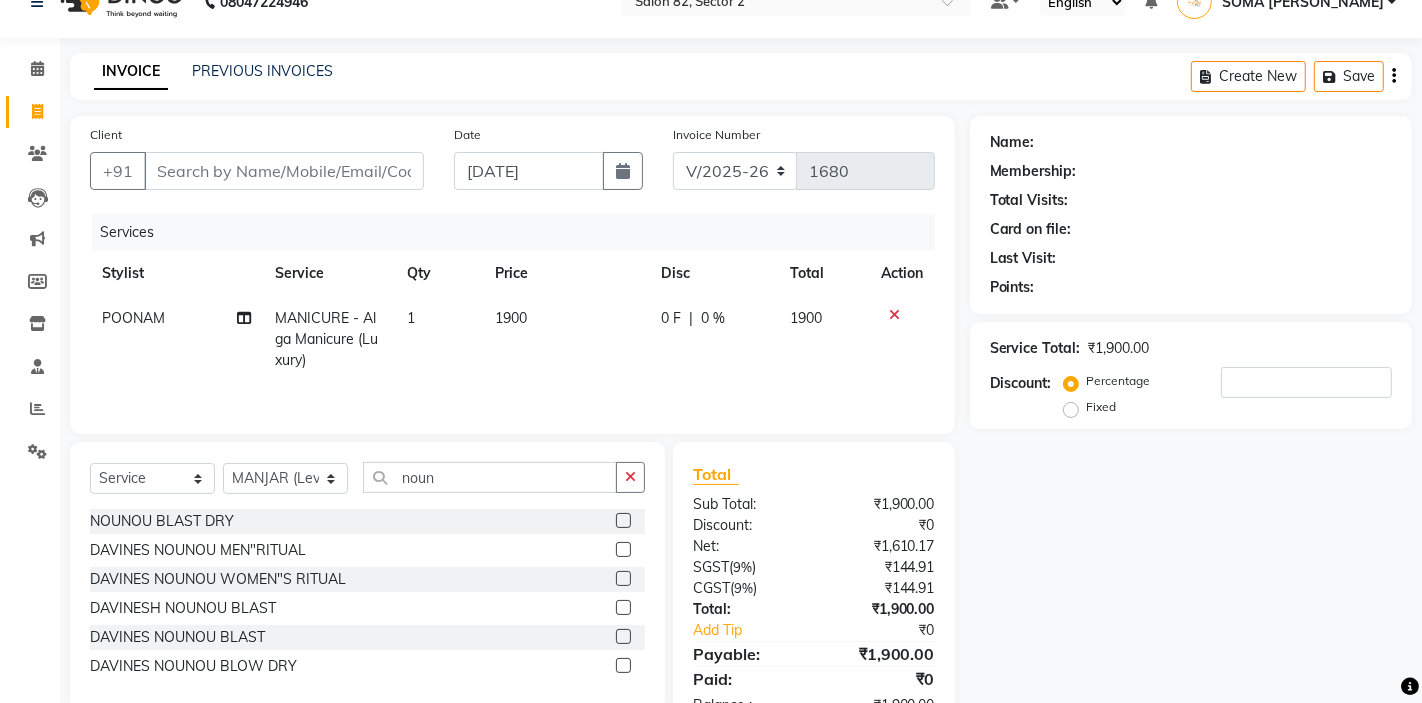 click 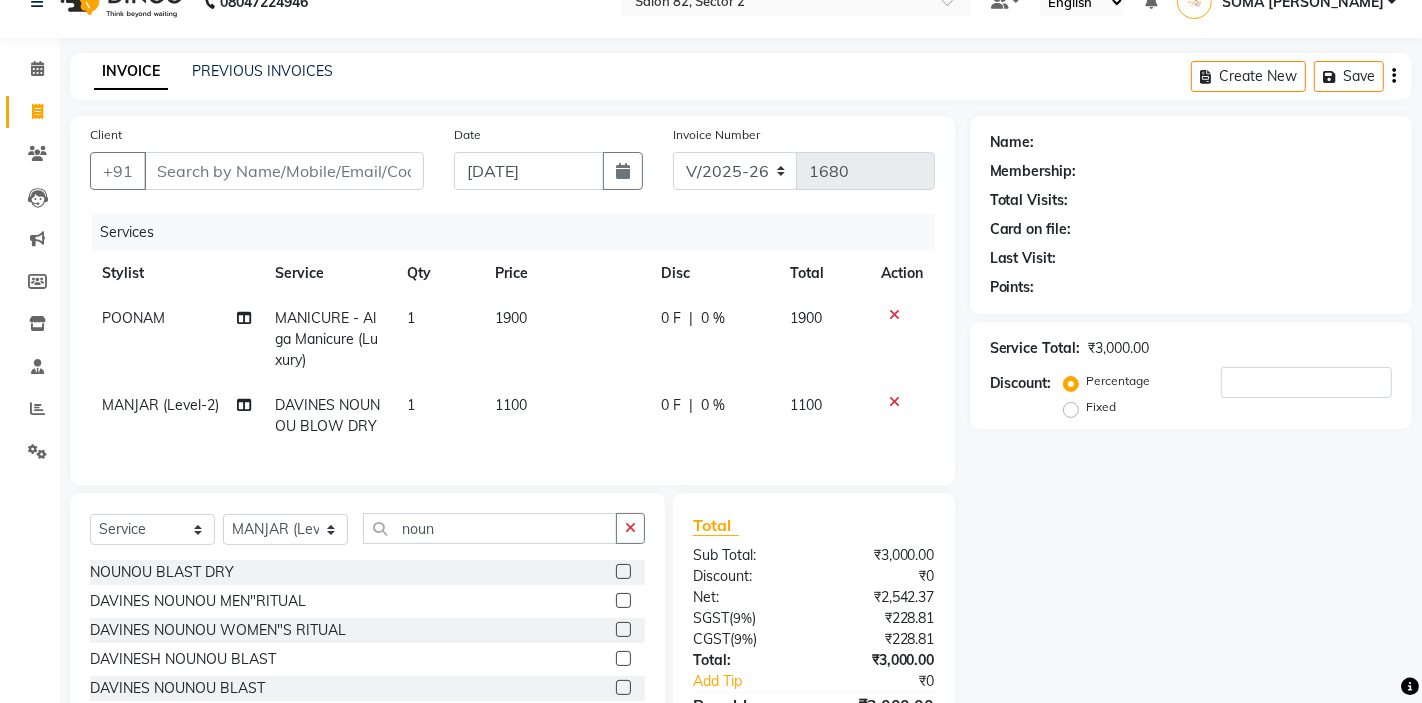 checkbox on "false" 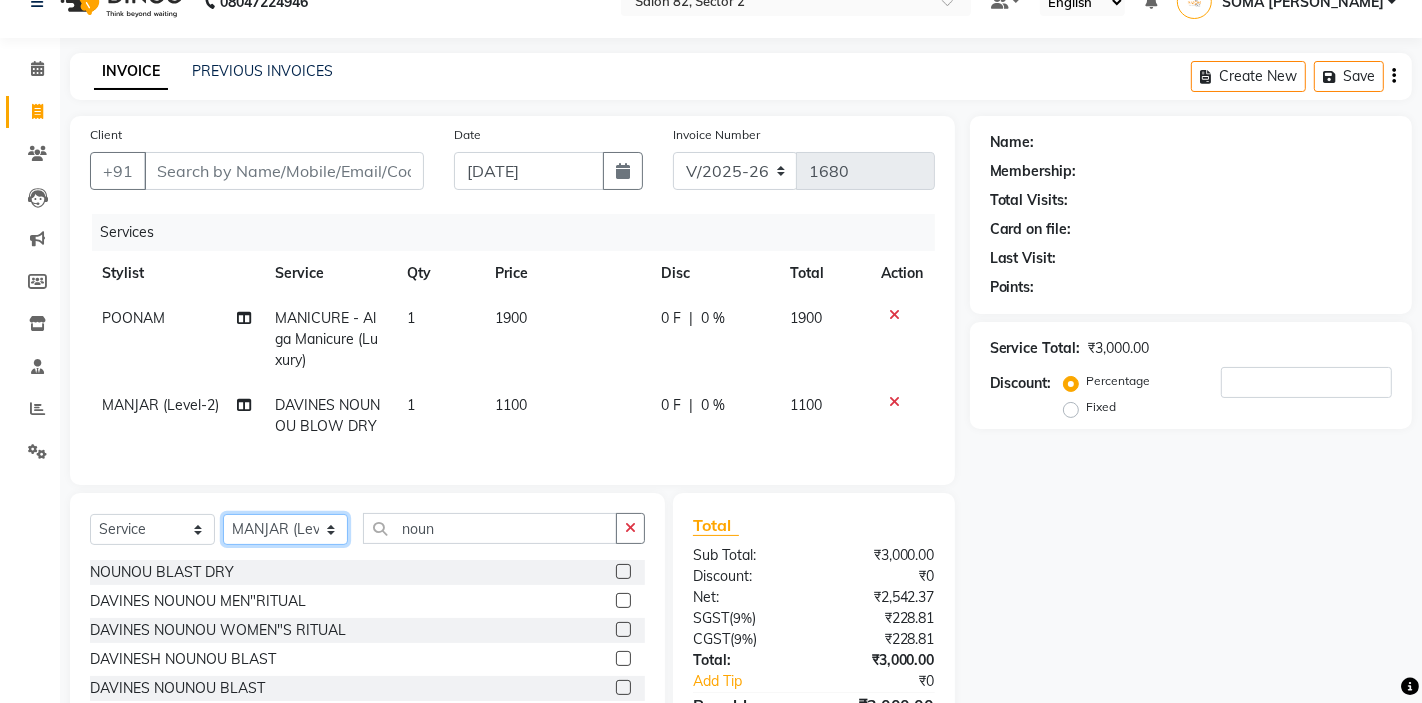 click on "Select Stylist AKTAR (level-1) ARZOO (level-2) BHARAT BUNNY (level-1) FAIZAL (level-2) FARJANA INJAMAM MANISH (level-1) MANJAR (Level-2) NUPUR (SKIN) POONAM PRIYA (PEDI) ROHAN RAI ROHIT  Salon82 saltlake SOMA DEY SUBHO (PEDI) SUJIT SUKLA (SKIN) SUMON (NAILS)" 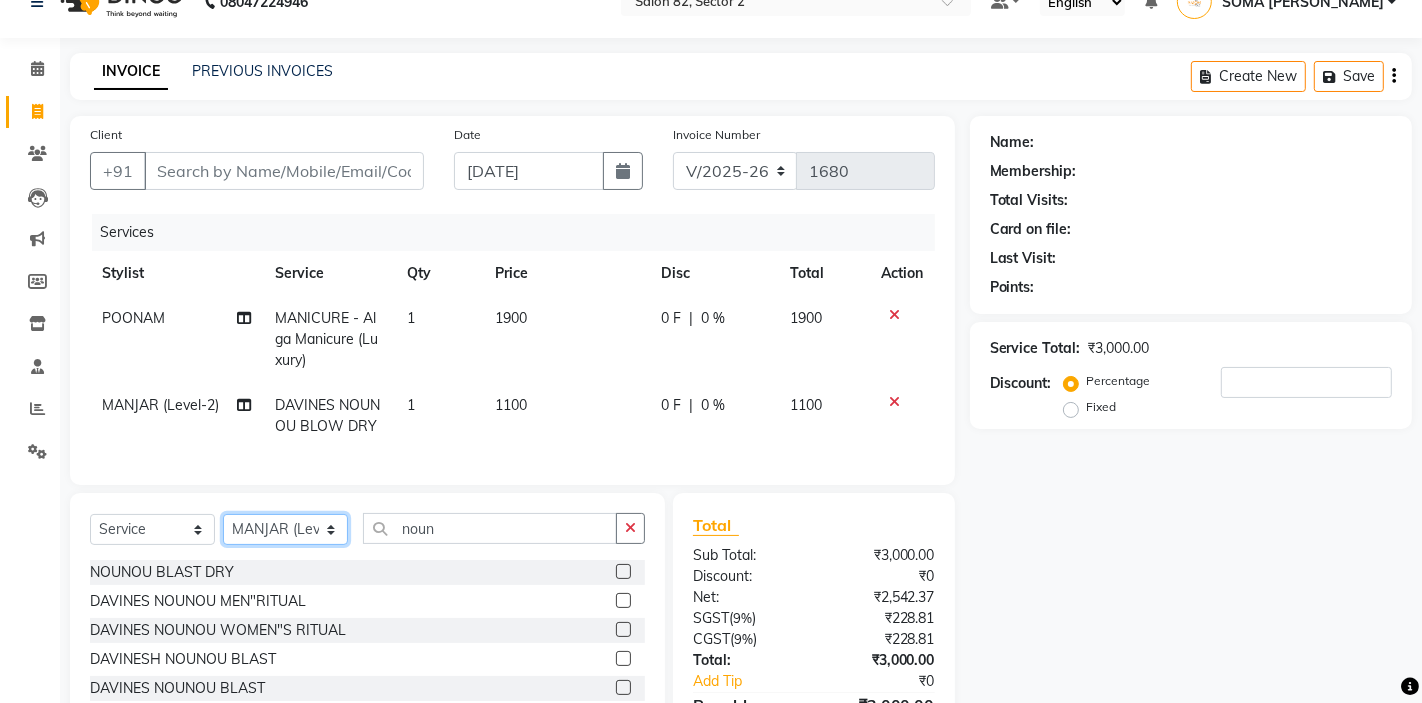 select on "74473" 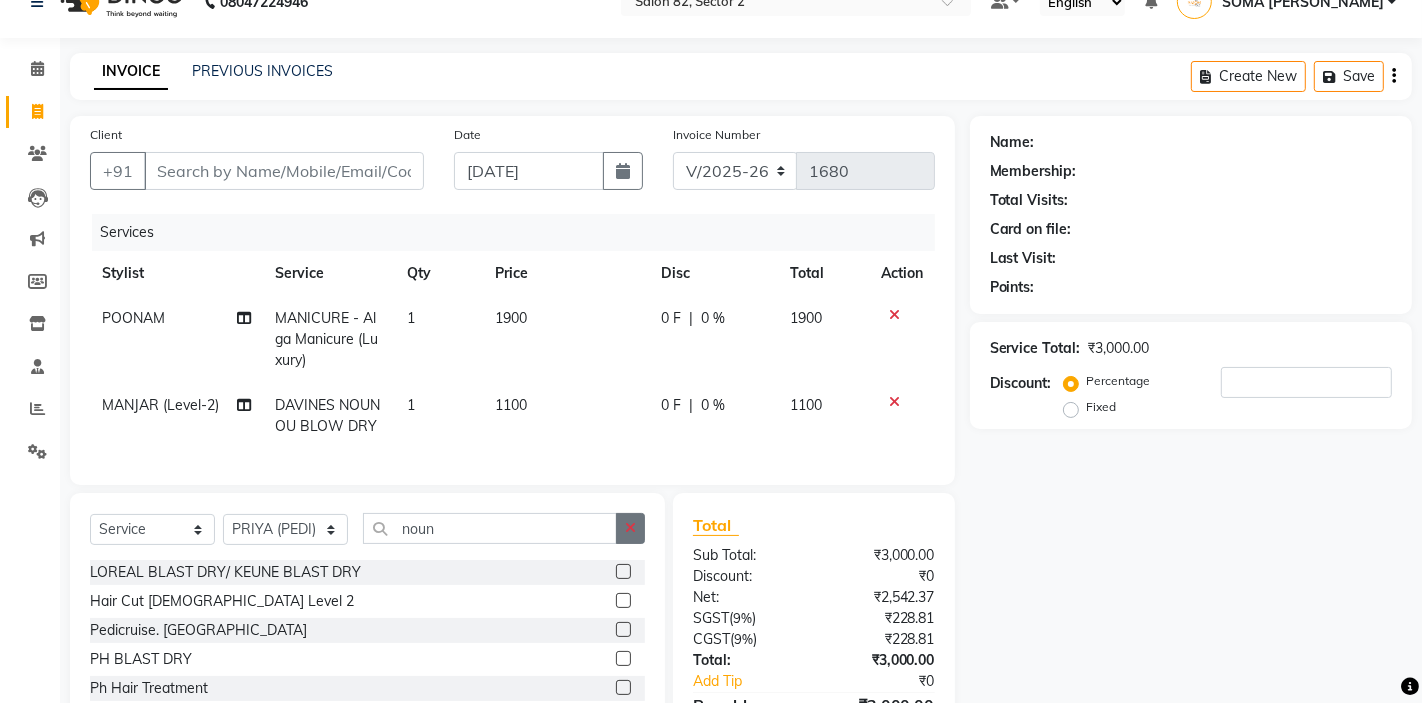 click 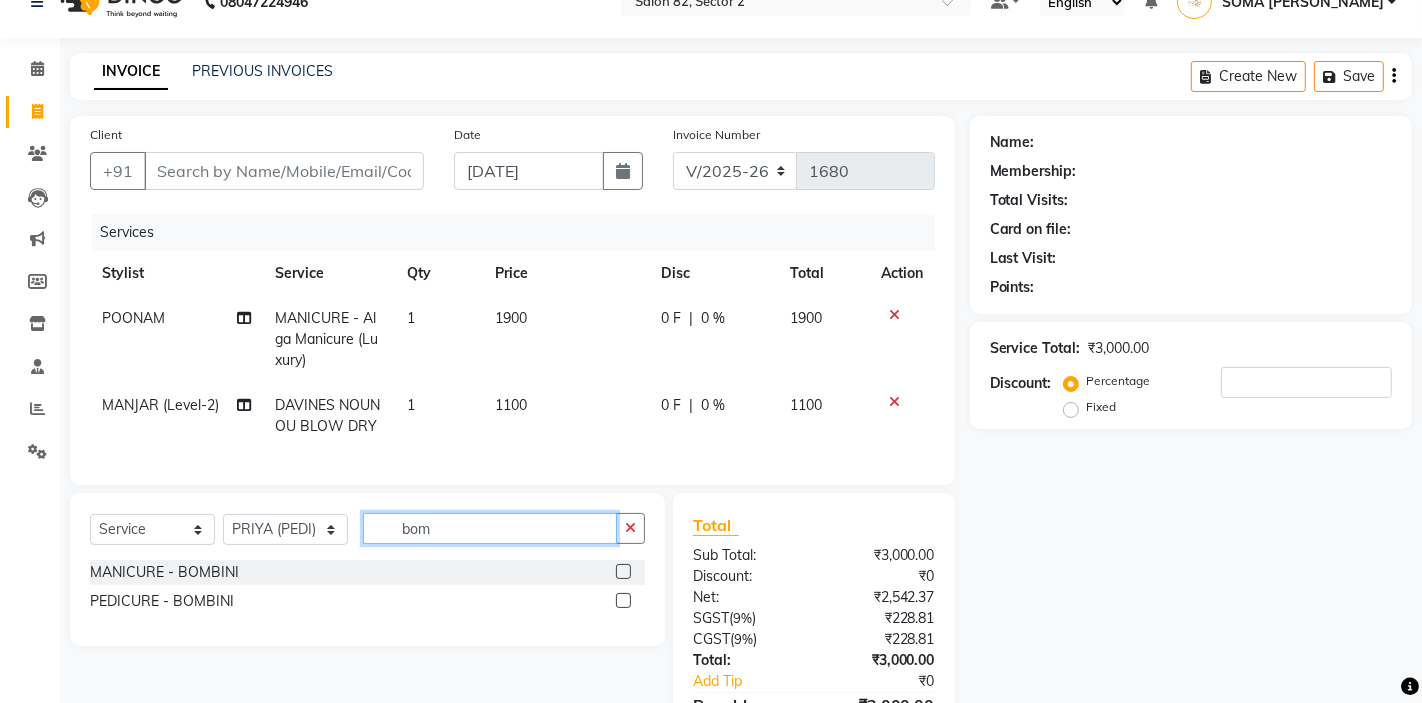 type on "bom" 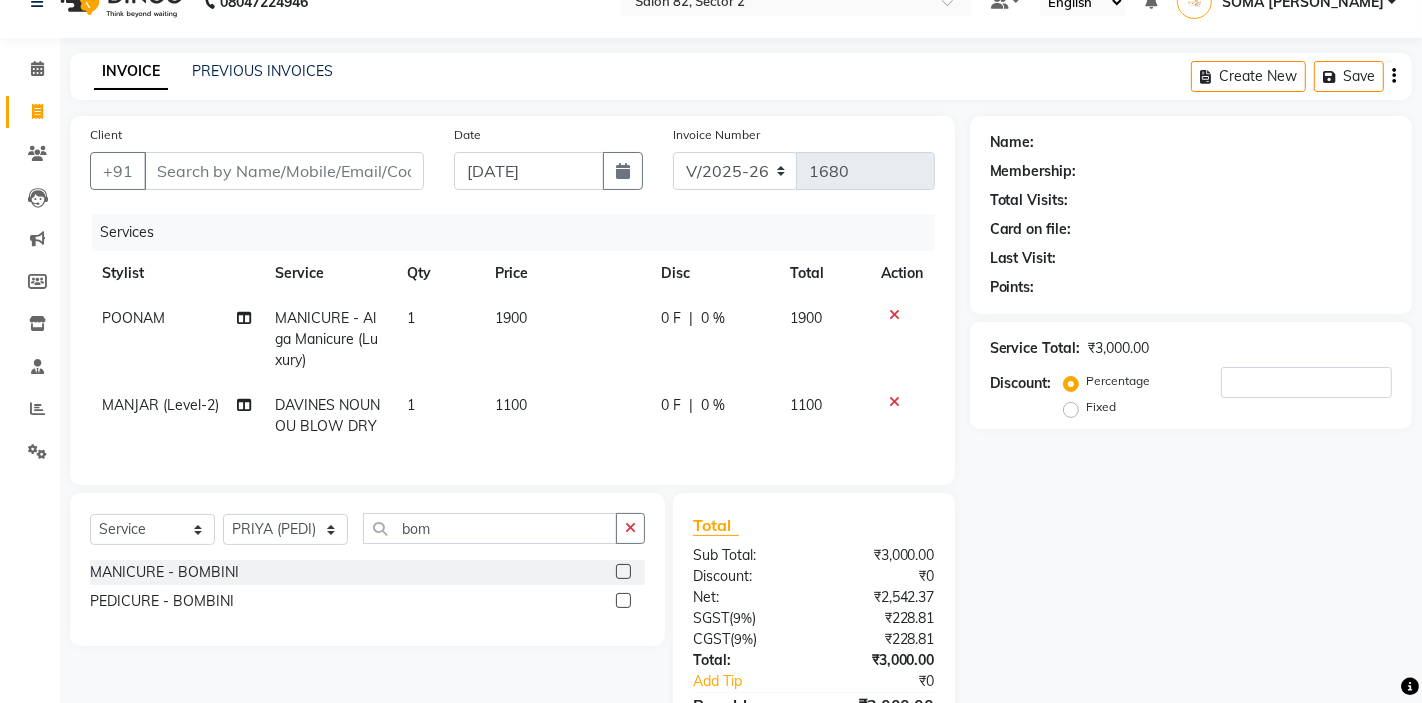 click 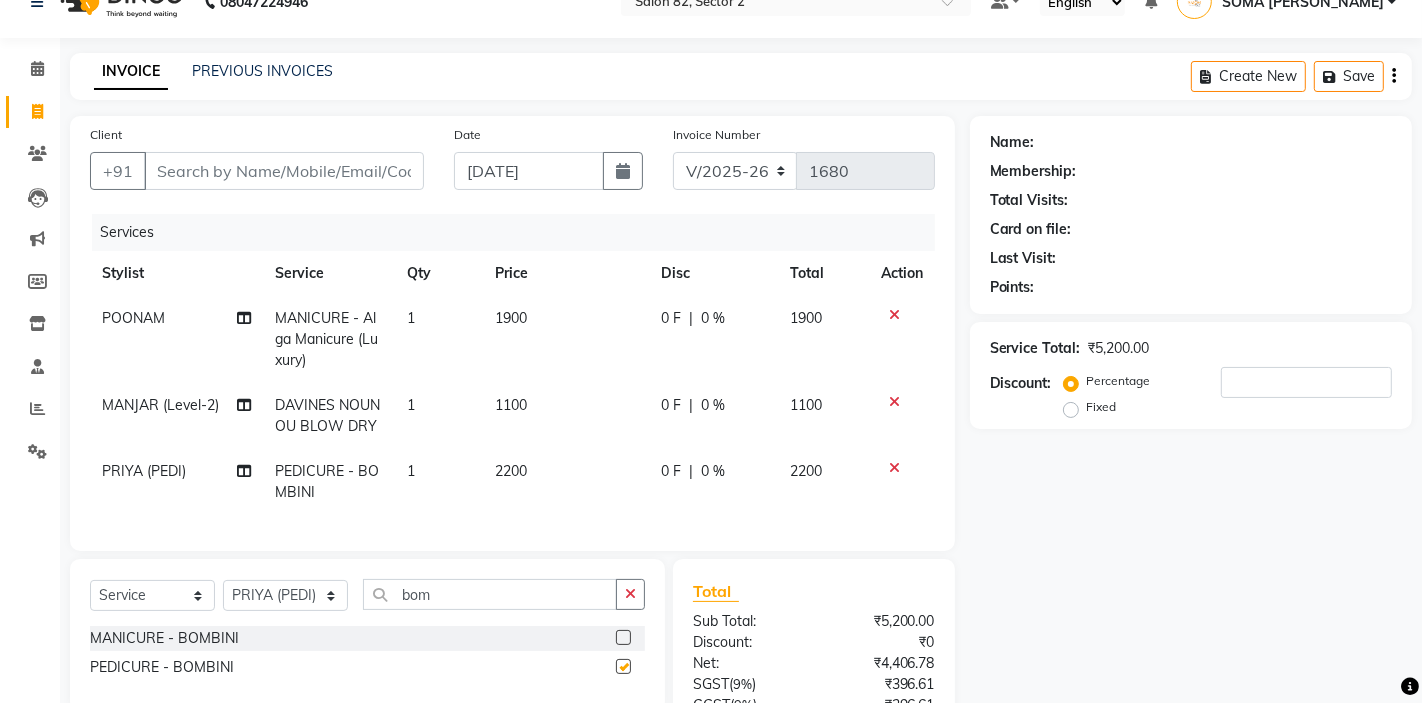checkbox on "false" 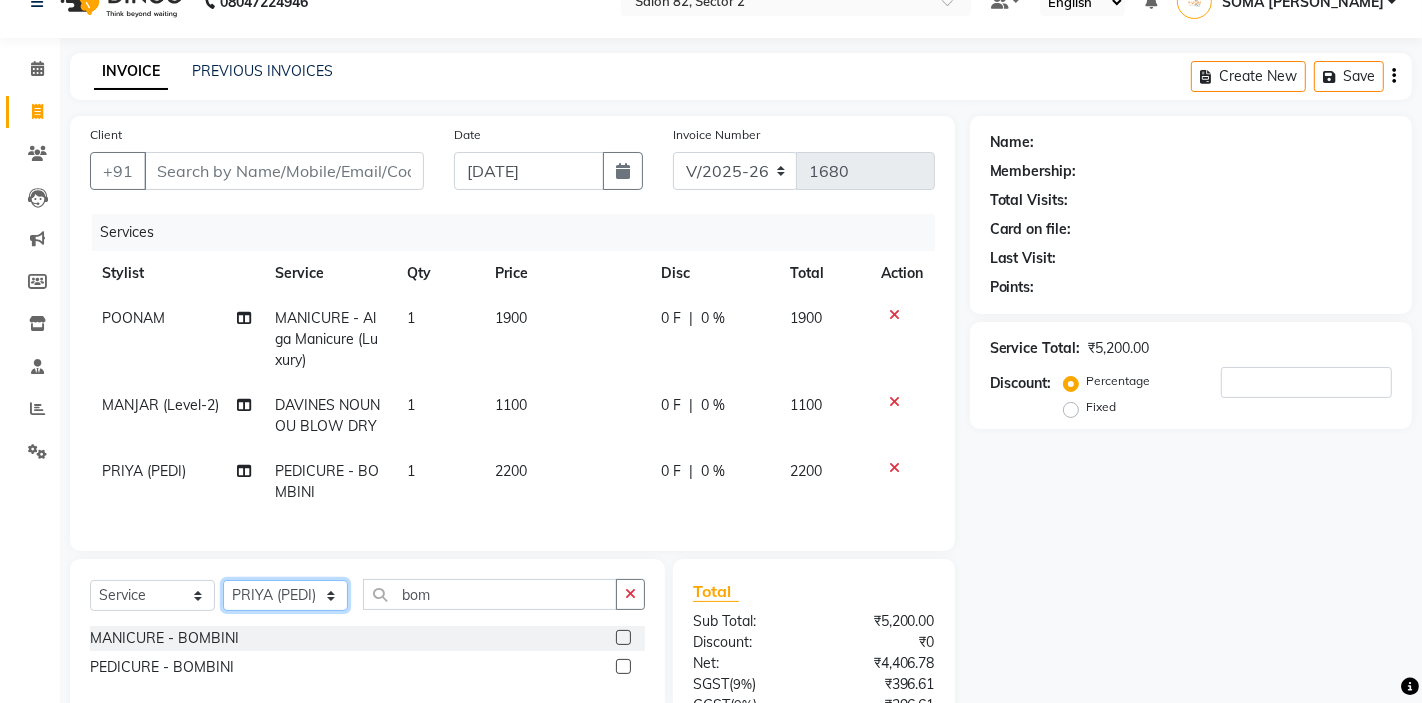 click on "Select Stylist AKTAR (level-1) ARZOO (level-2) BHARAT BUNNY (level-1) FAIZAL (level-2) FARJANA INJAMAM MANISH (level-1) MANJAR (Level-2) NUPUR (SKIN) POONAM PRIYA (PEDI) ROHAN RAI ROHIT  Salon82 saltlake SOMA DEY SUBHO (PEDI) SUJIT SUKLA (SKIN) SUMON (NAILS)" 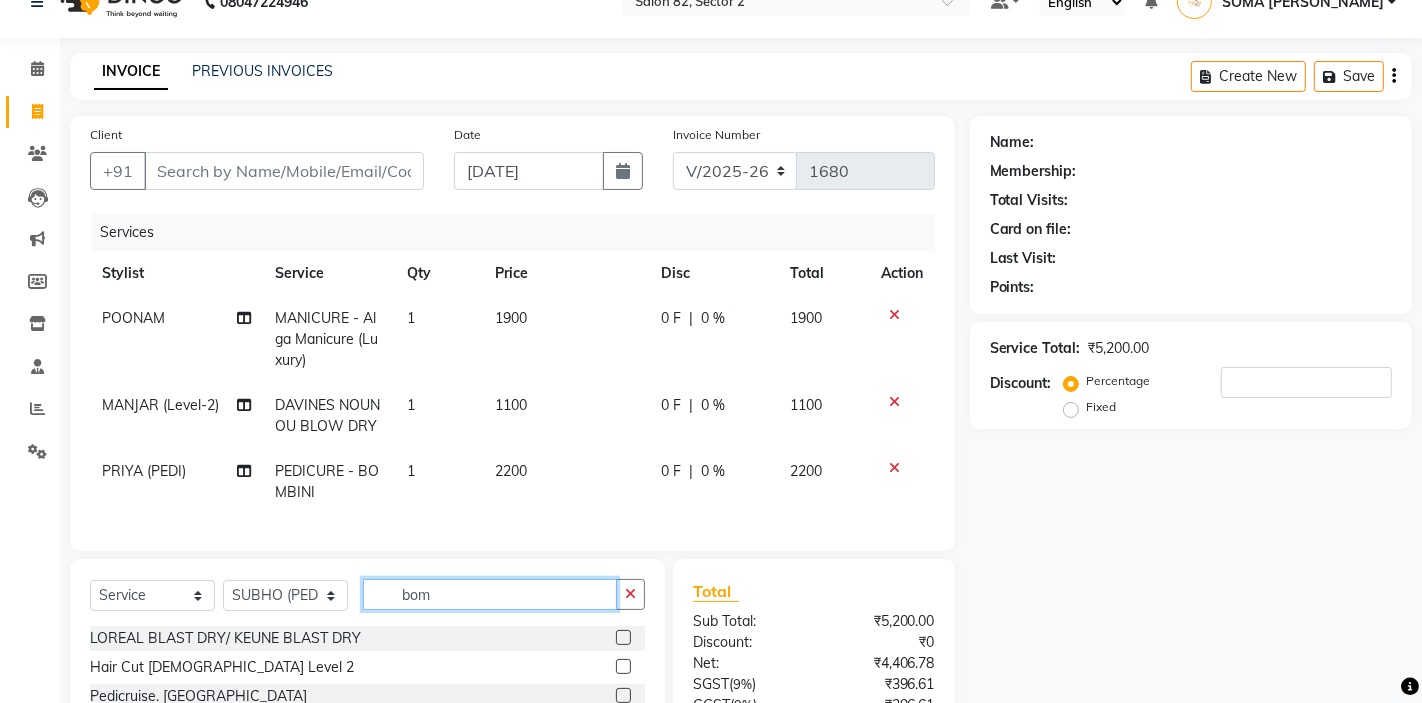 click on "bom" 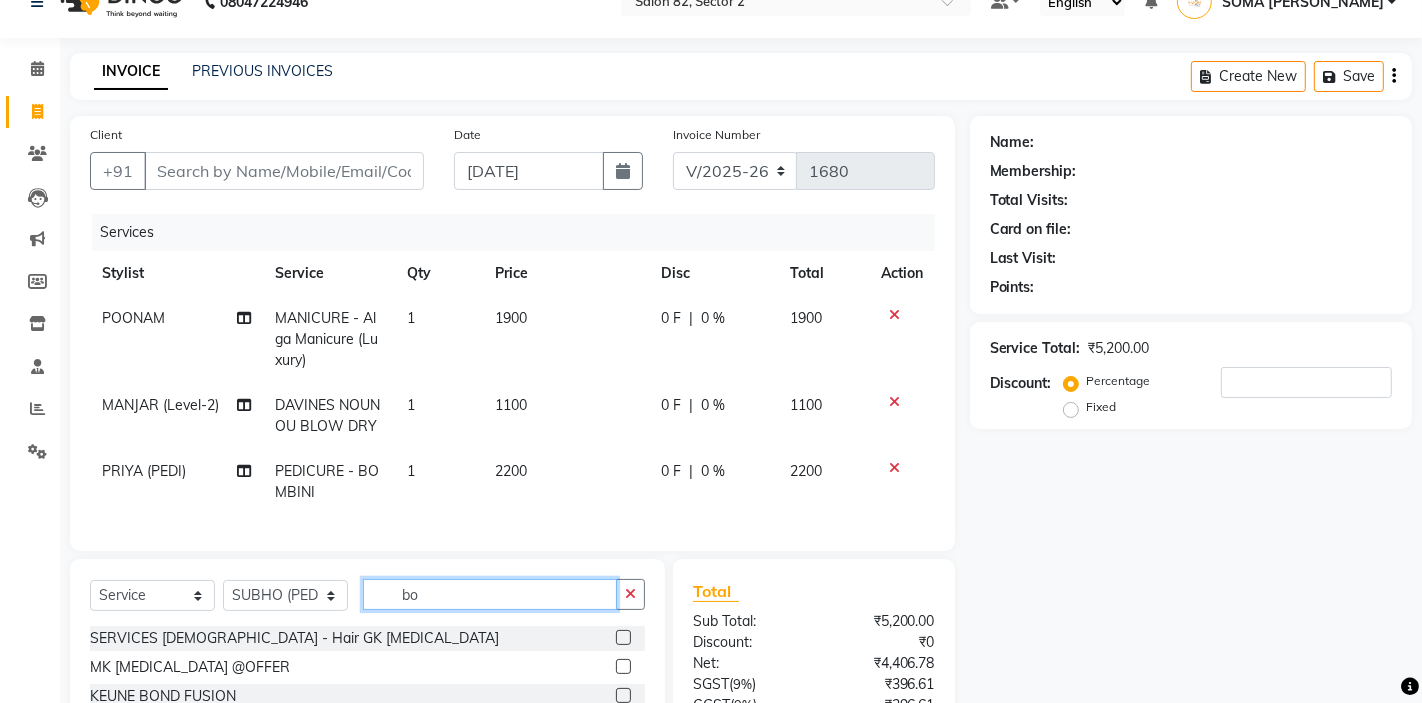 type on "b" 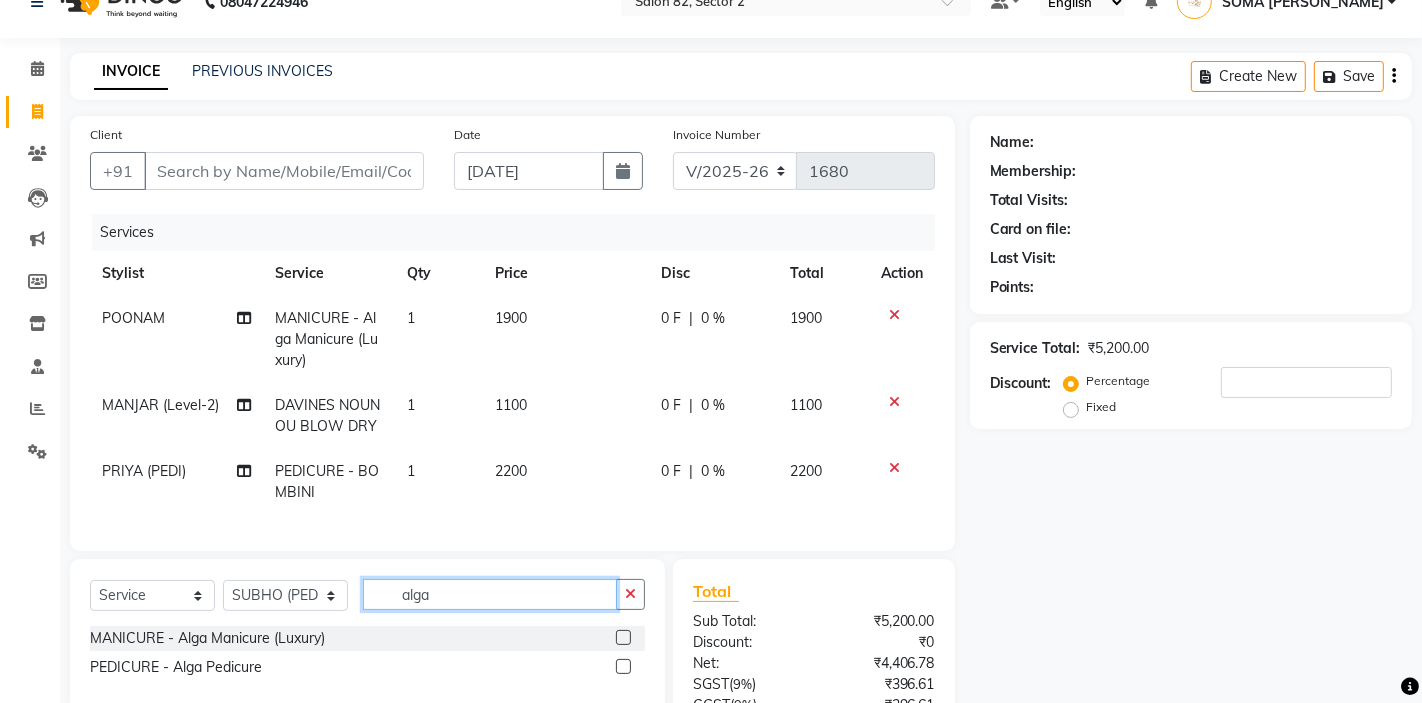 type on "alga" 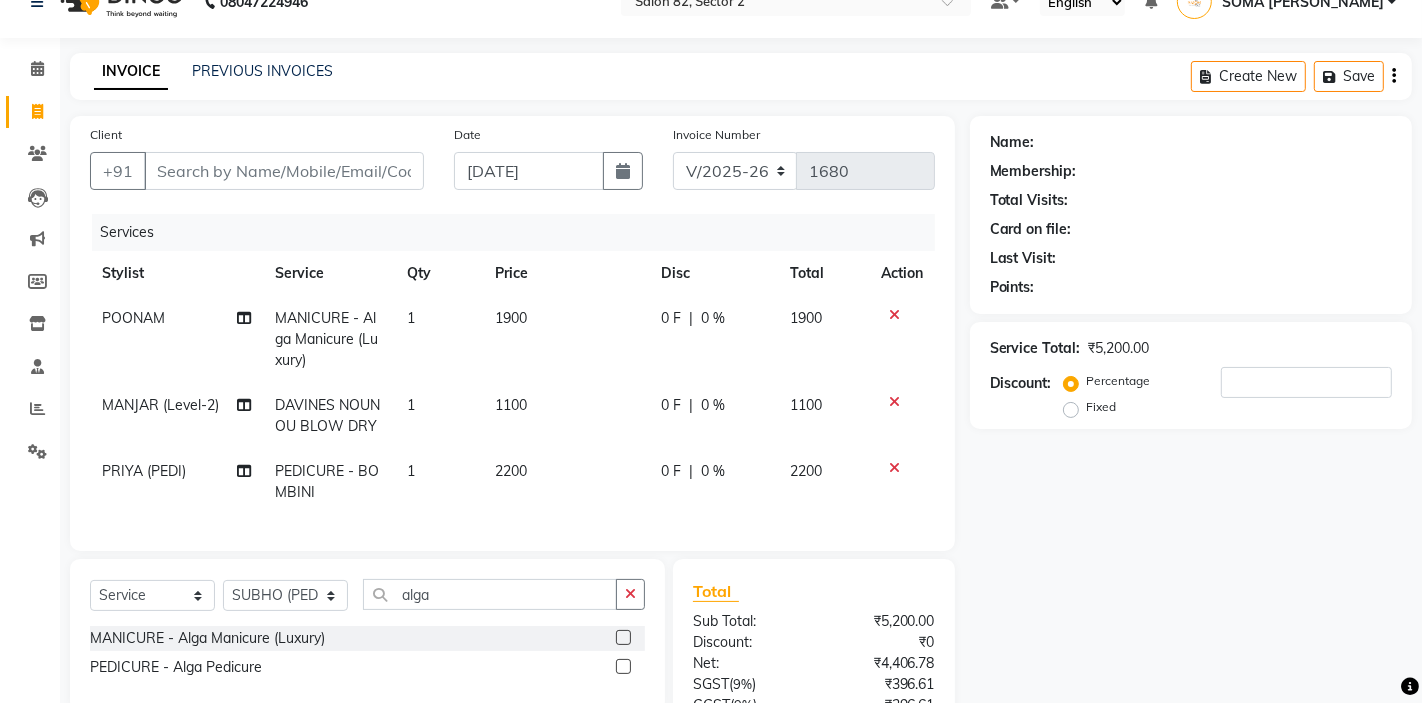 click 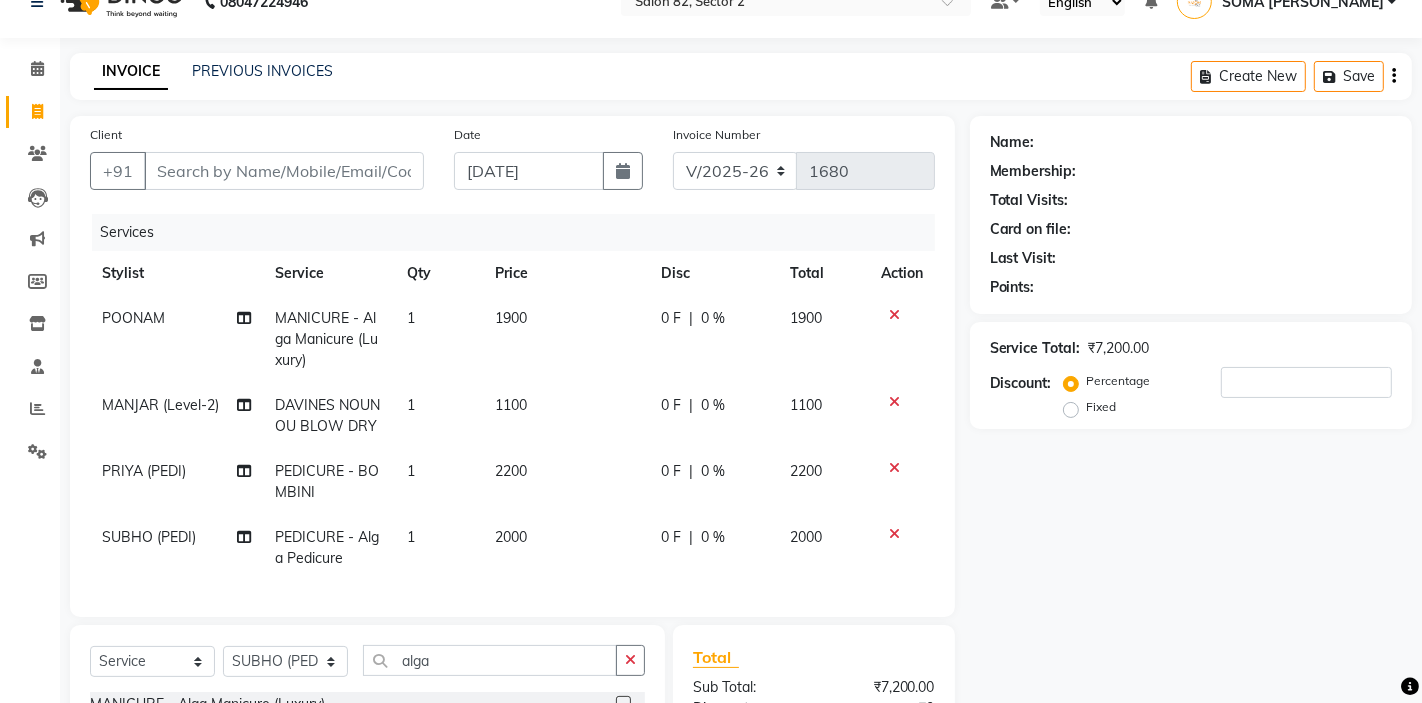 checkbox on "false" 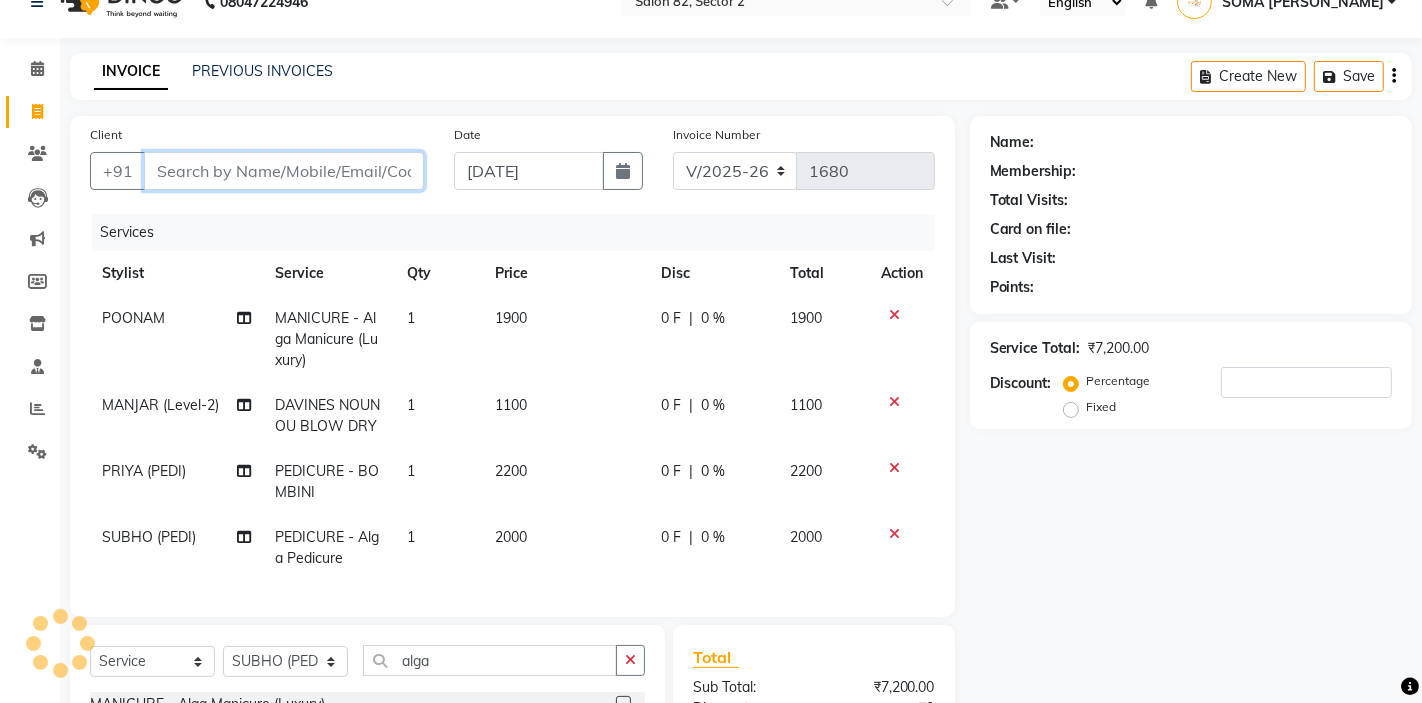 click on "Client" at bounding box center [284, 171] 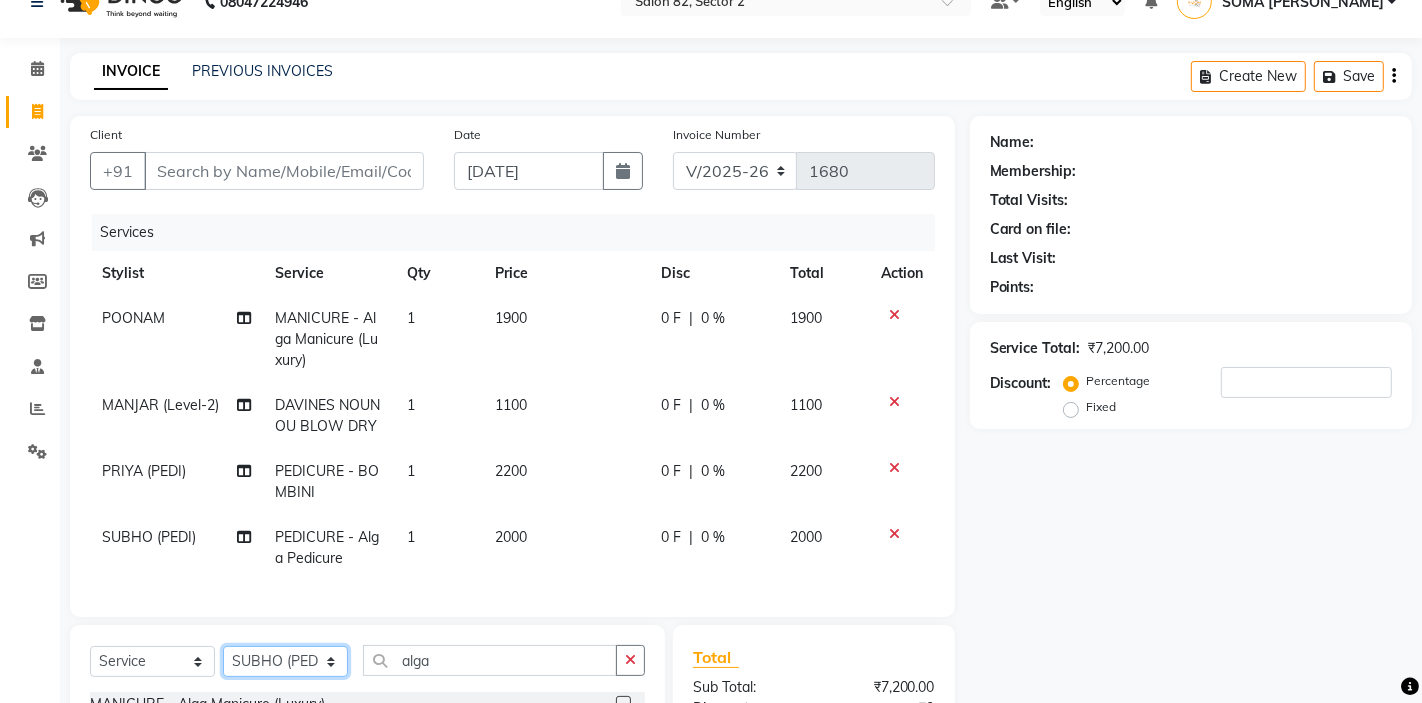 click on "Select Stylist AKTAR (level-1) ARZOO (level-2) BHARAT BUNNY (level-1) FAIZAL (level-2) FARJANA INJAMAM MANISH (level-1) MANJAR (Level-2) NUPUR (SKIN) POONAM PRIYA (PEDI) ROHAN RAI ROHIT  Salon82 saltlake SOMA DEY SUBHO (PEDI) SUJIT SUKLA (SKIN) SUMON (NAILS)" 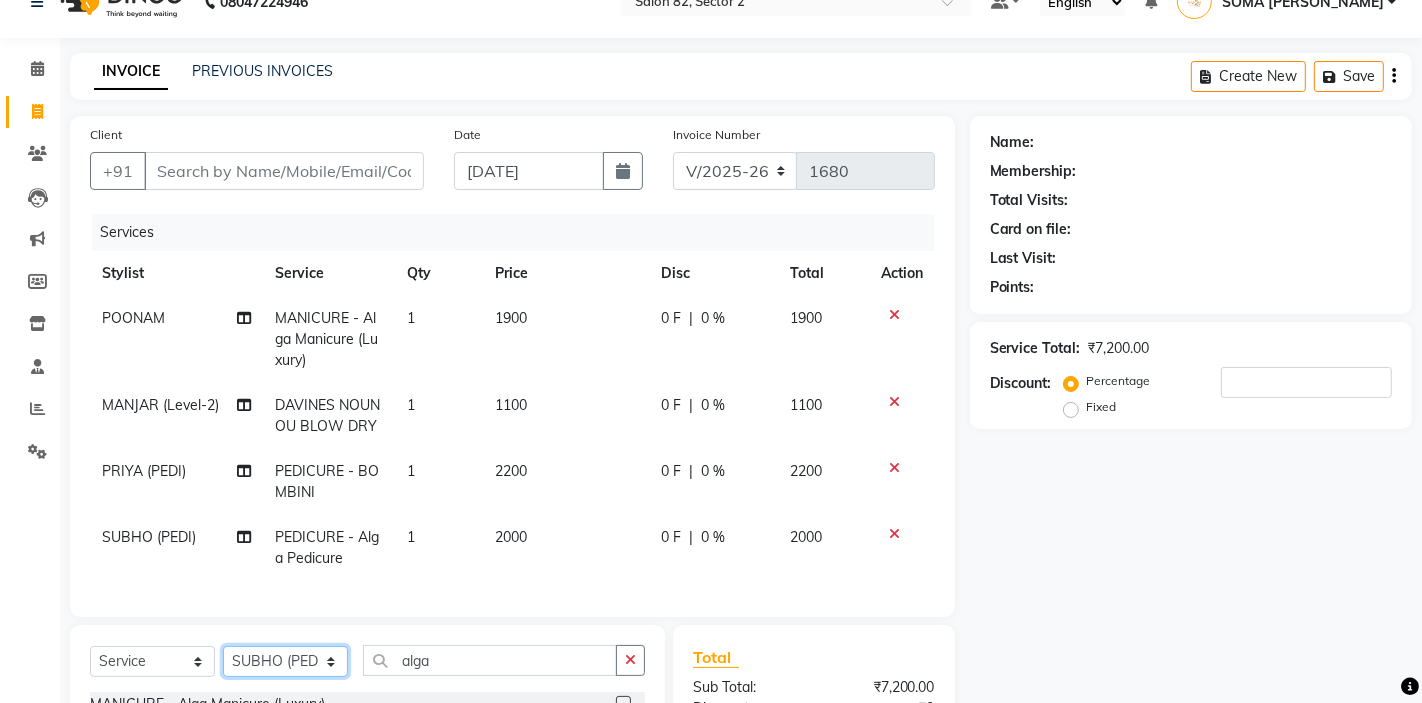 select on "67954" 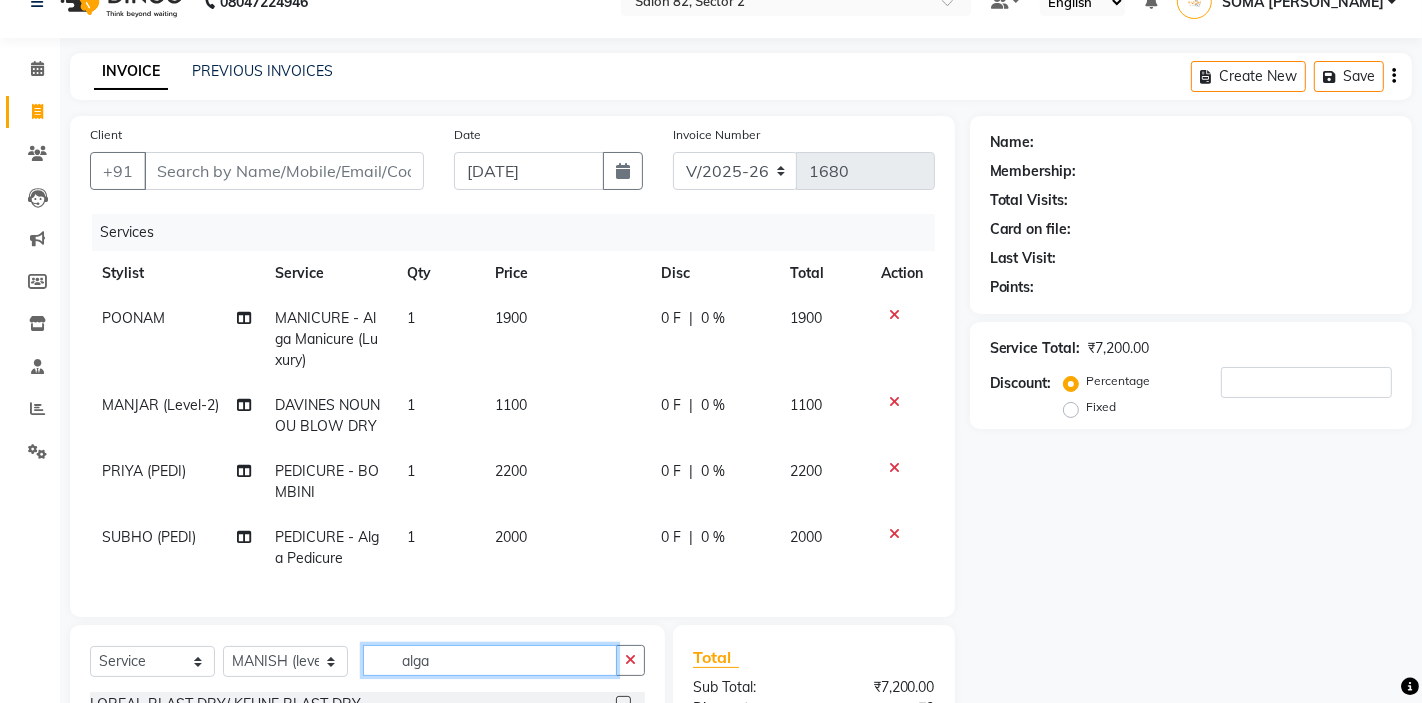 click on "alga" 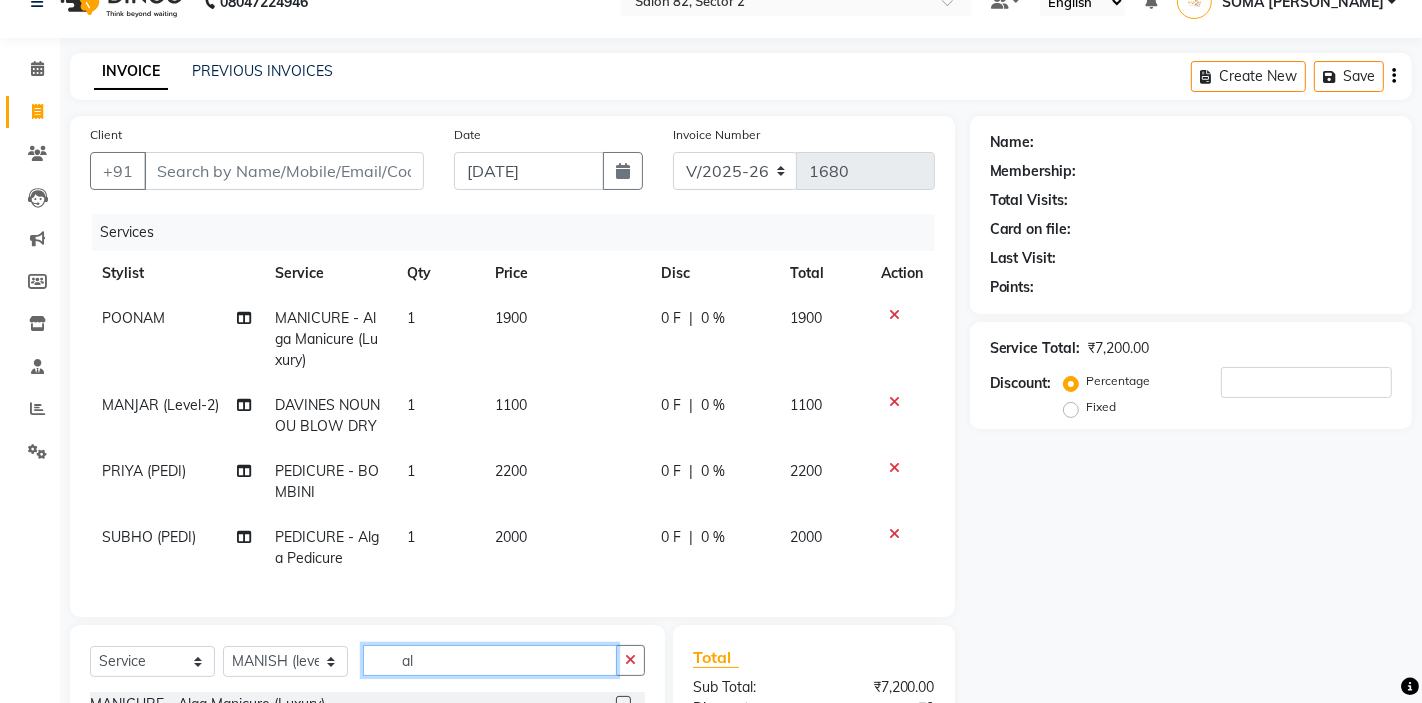 type on "a" 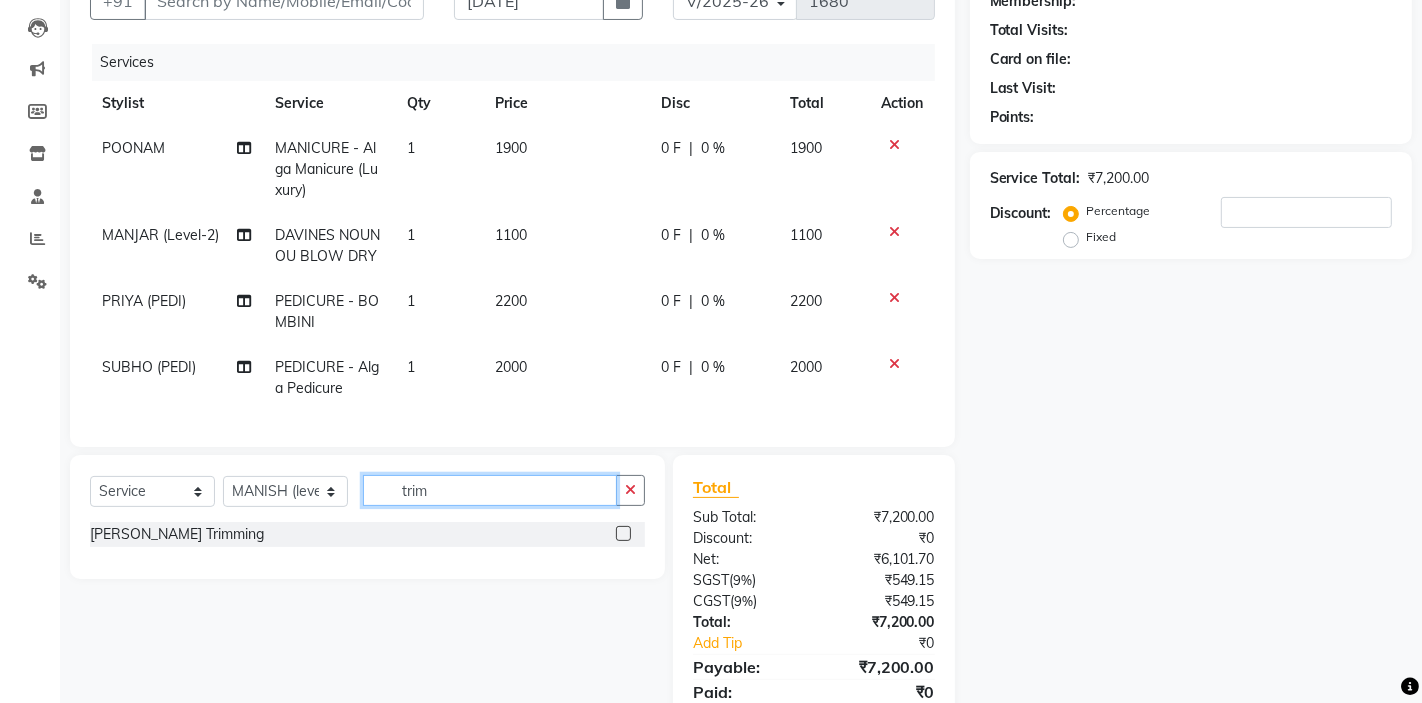 scroll, scrollTop: 268, scrollLeft: 0, axis: vertical 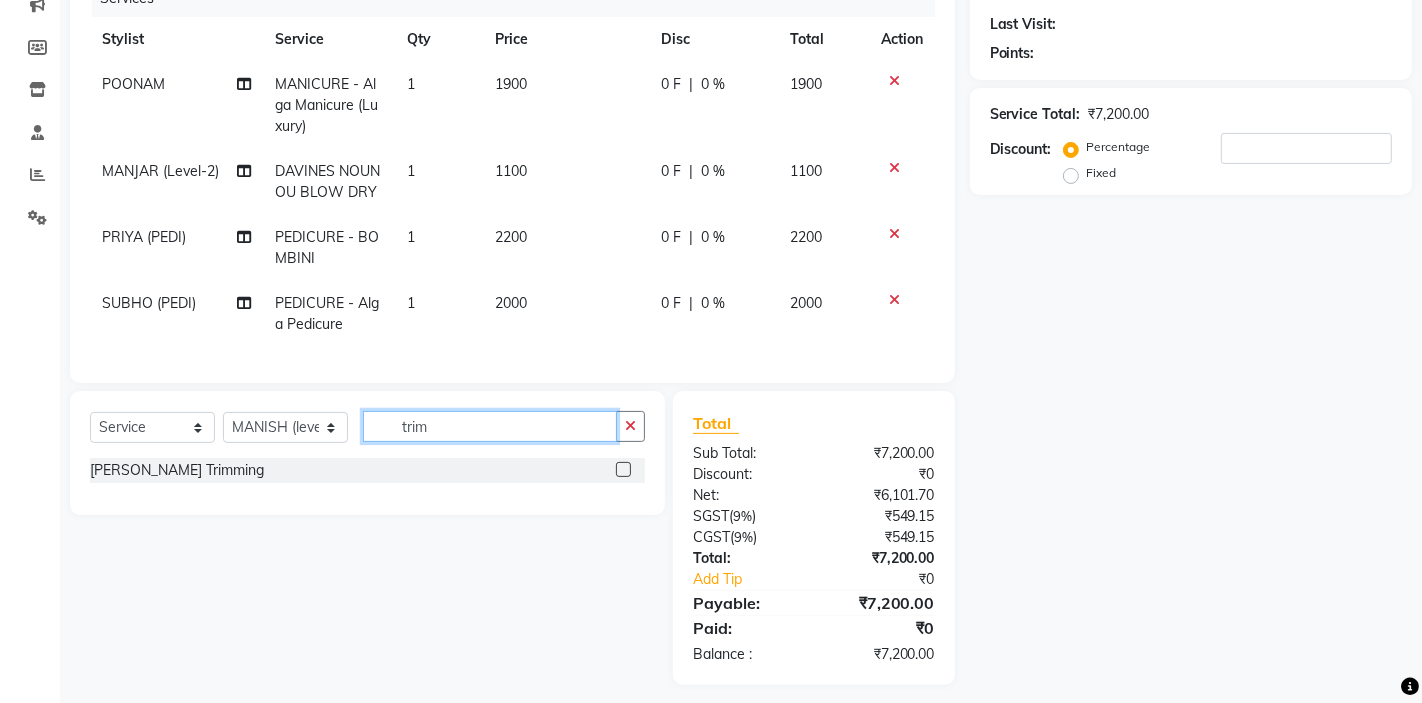 type on "trim" 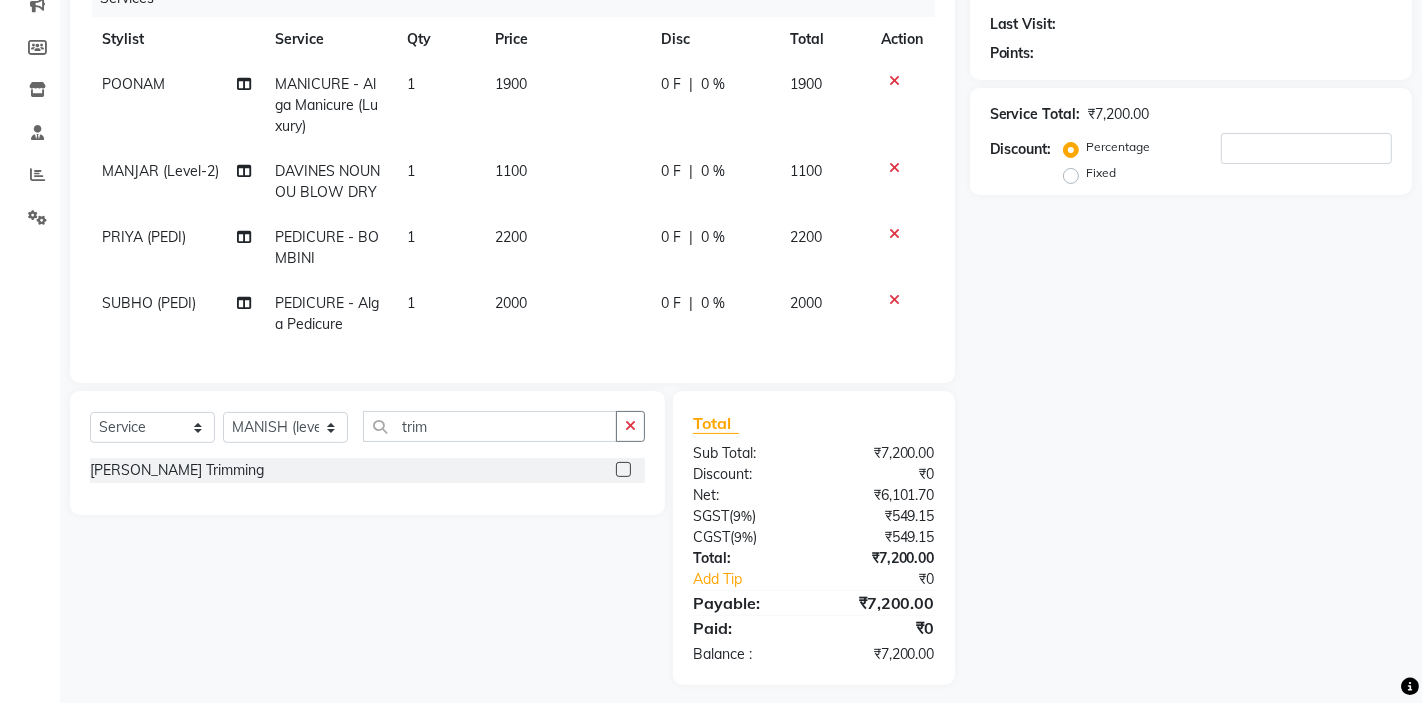 click 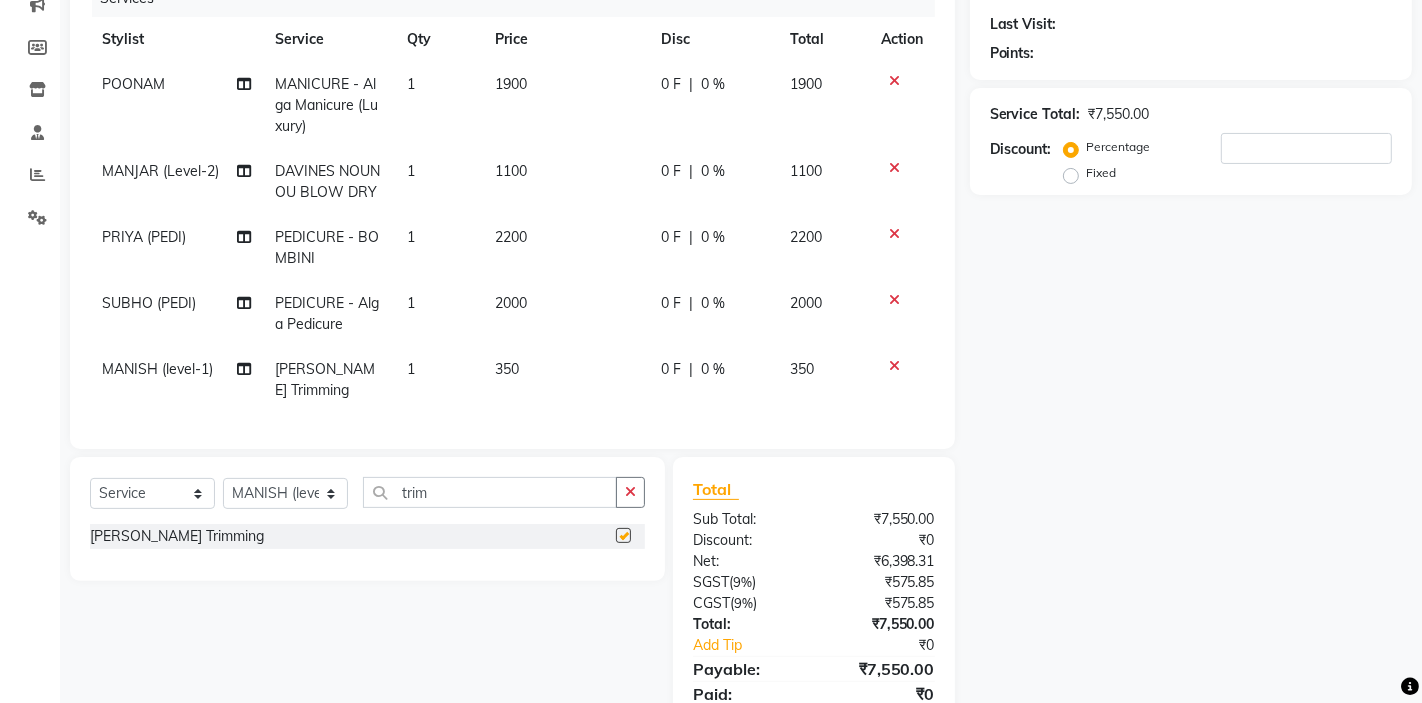 checkbox on "false" 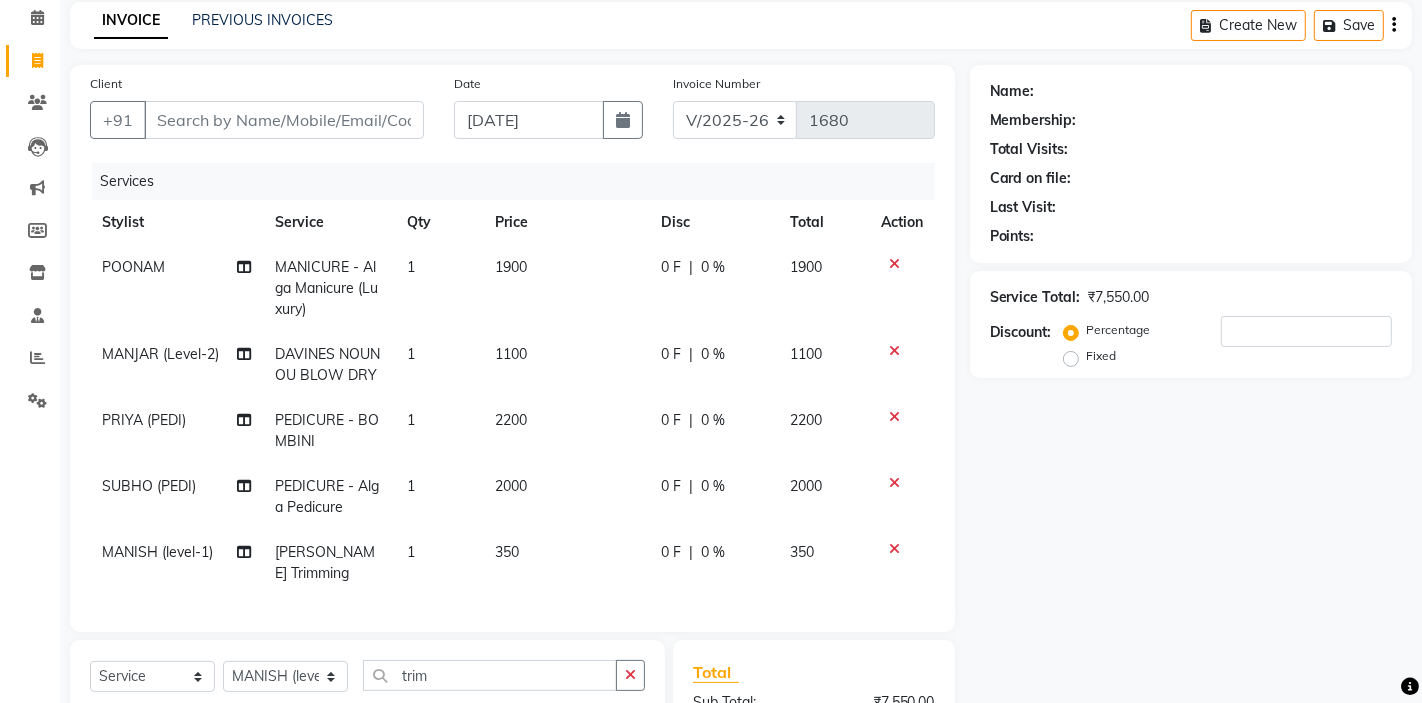scroll, scrollTop: 78, scrollLeft: 0, axis: vertical 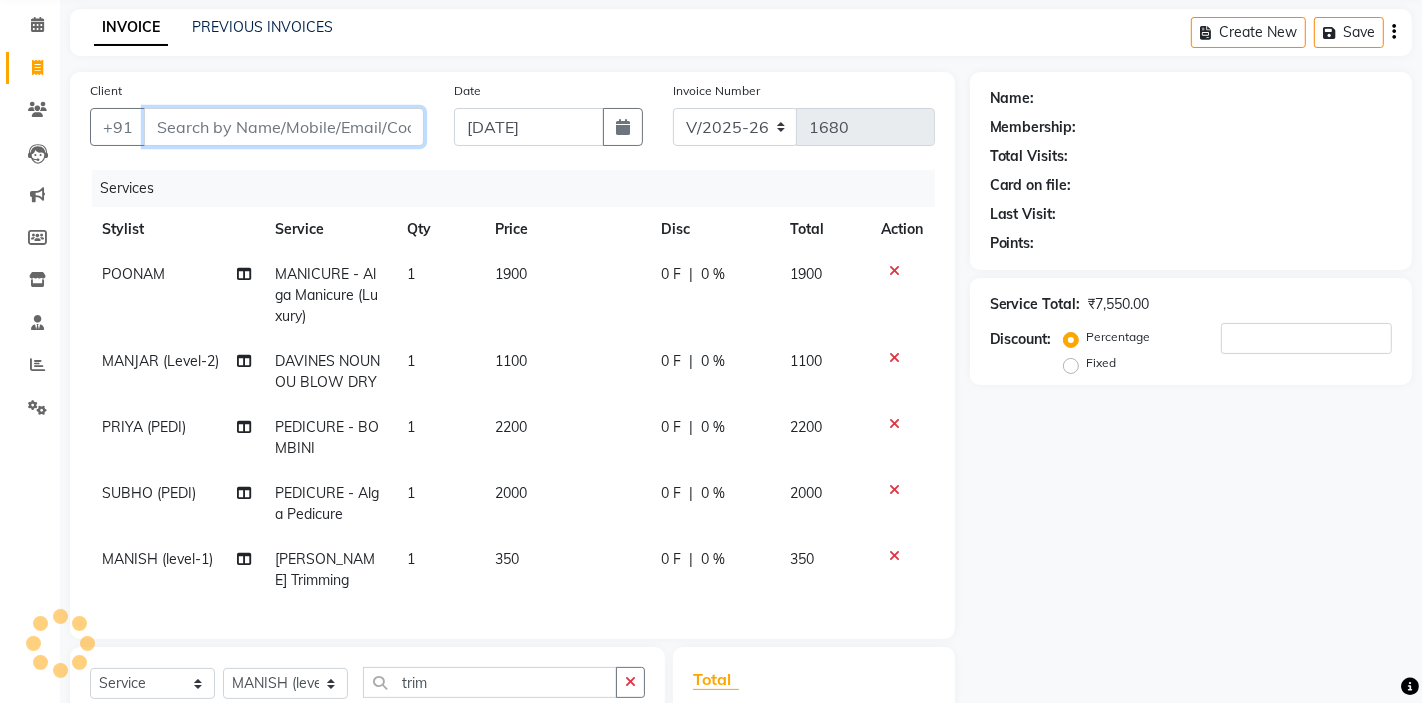 click on "Client" at bounding box center [284, 127] 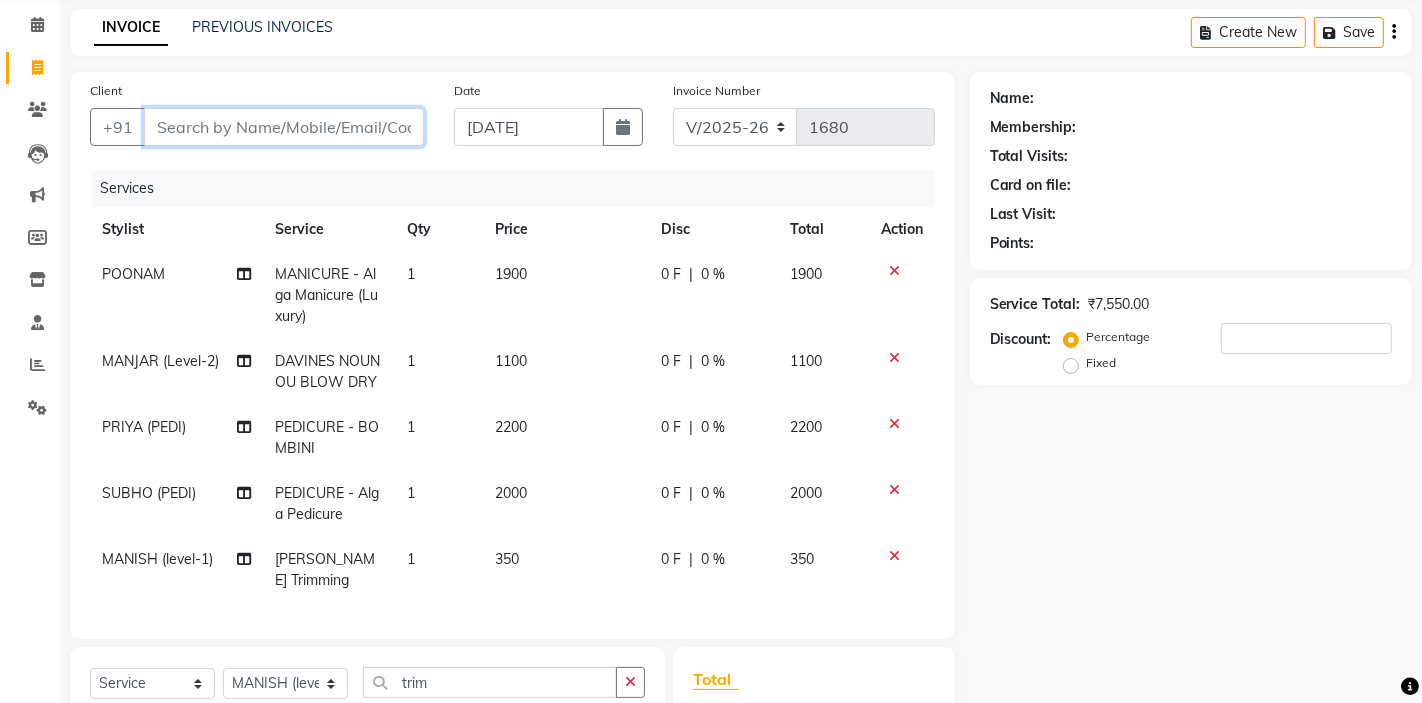 click on "Client" at bounding box center [284, 127] 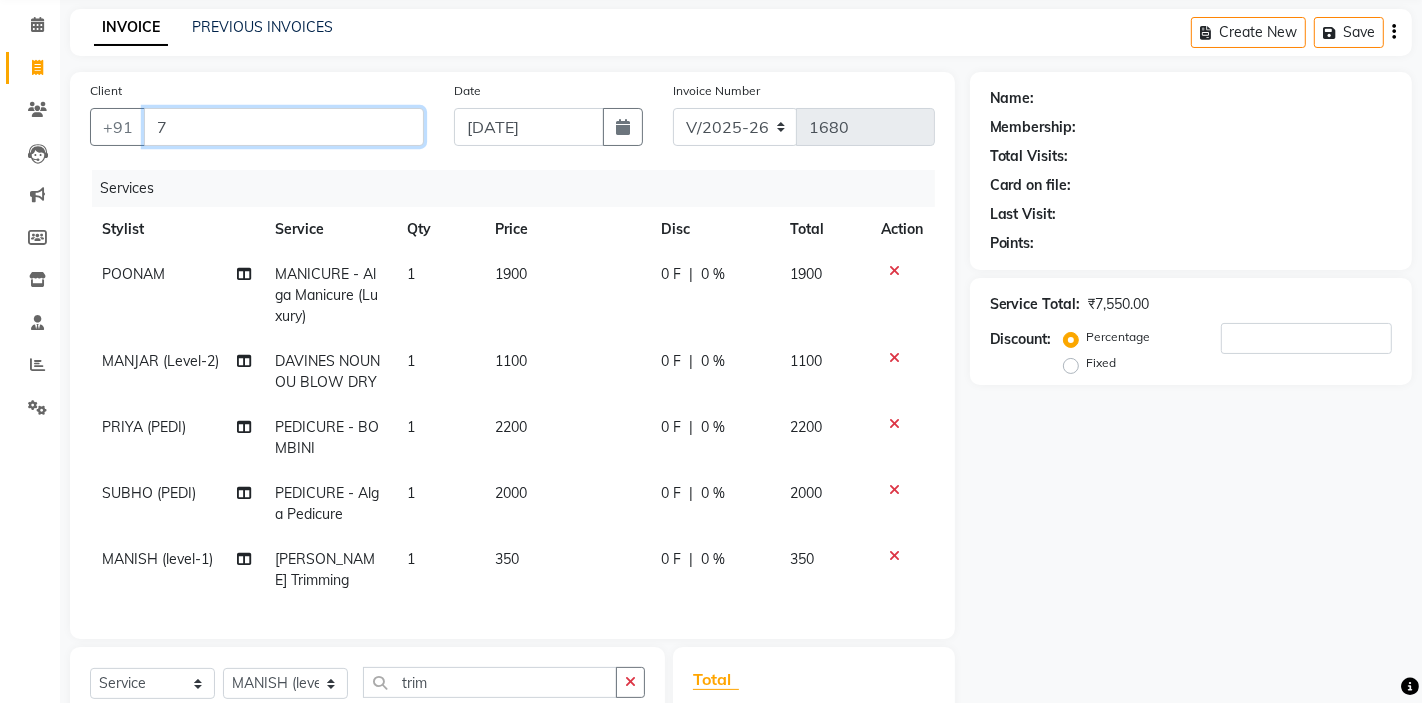 type on "0" 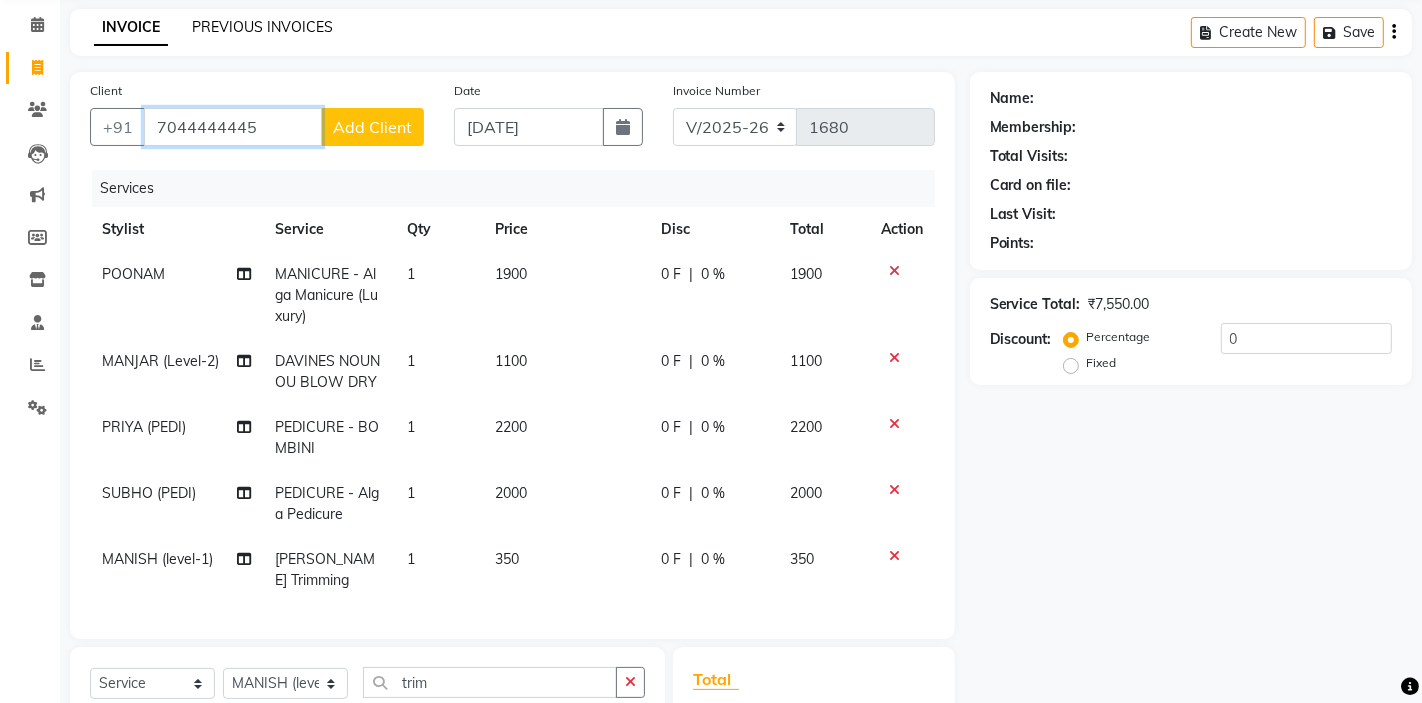 type on "7044444445" 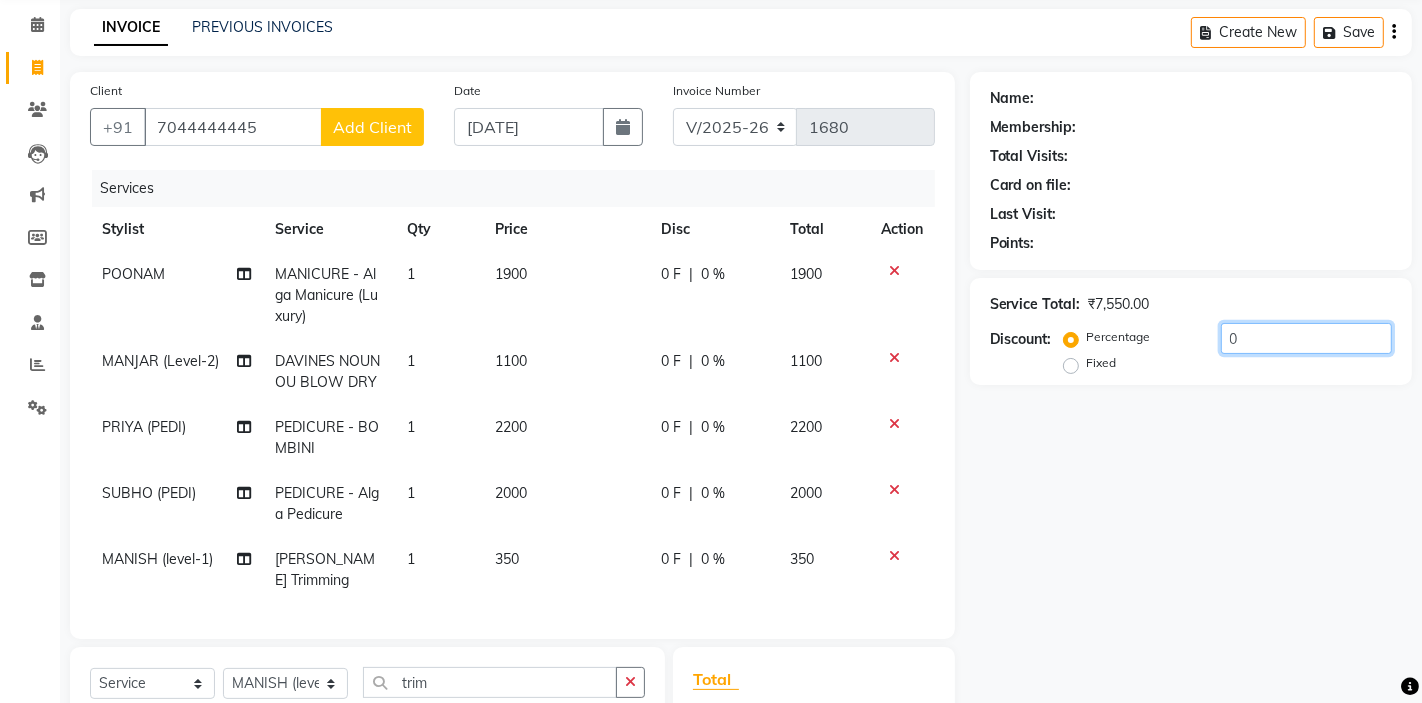 click on "0" 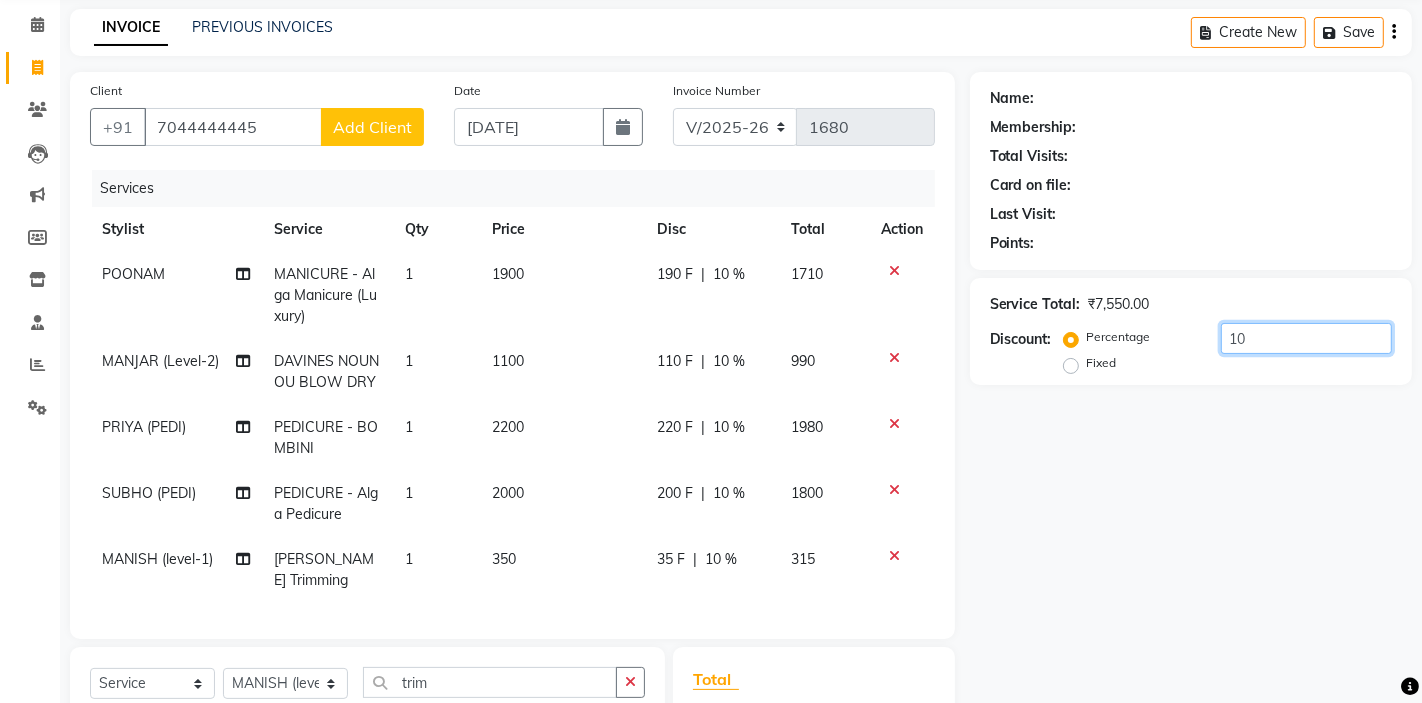 type on "10" 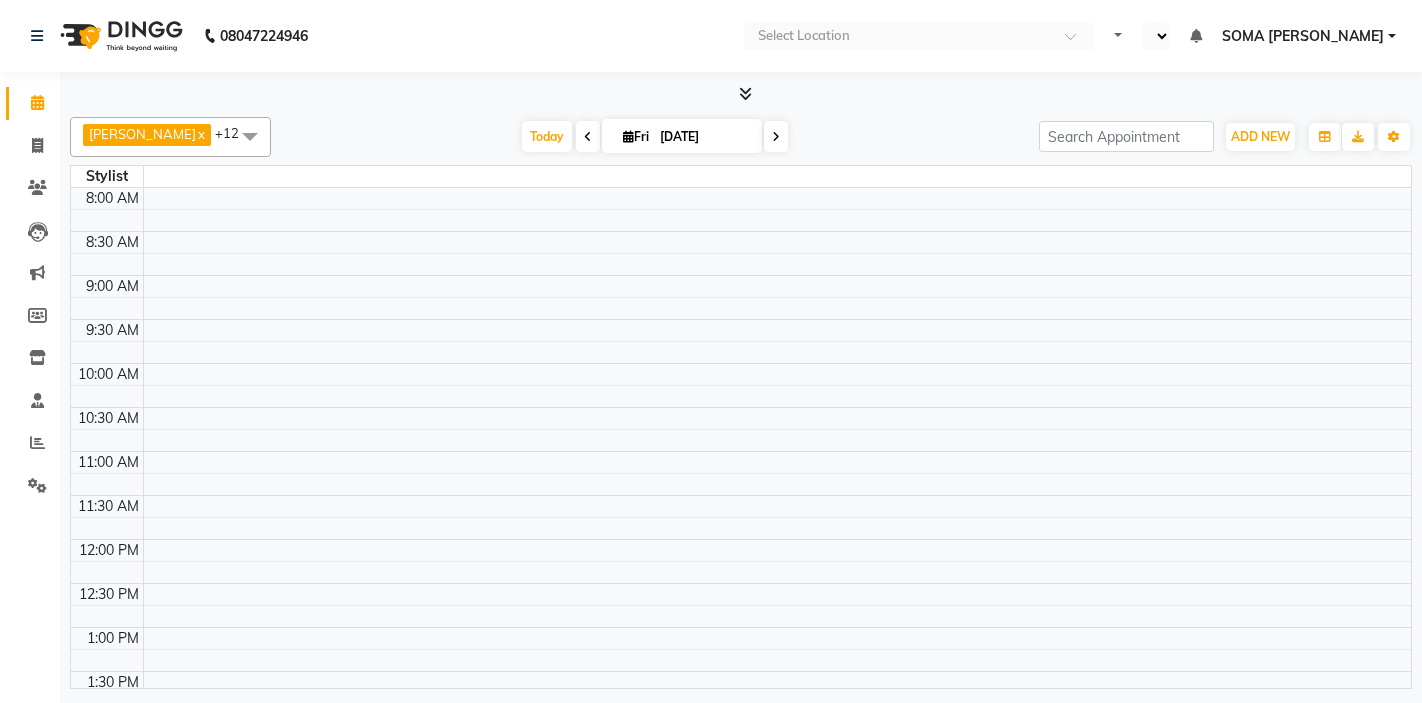 select on "en" 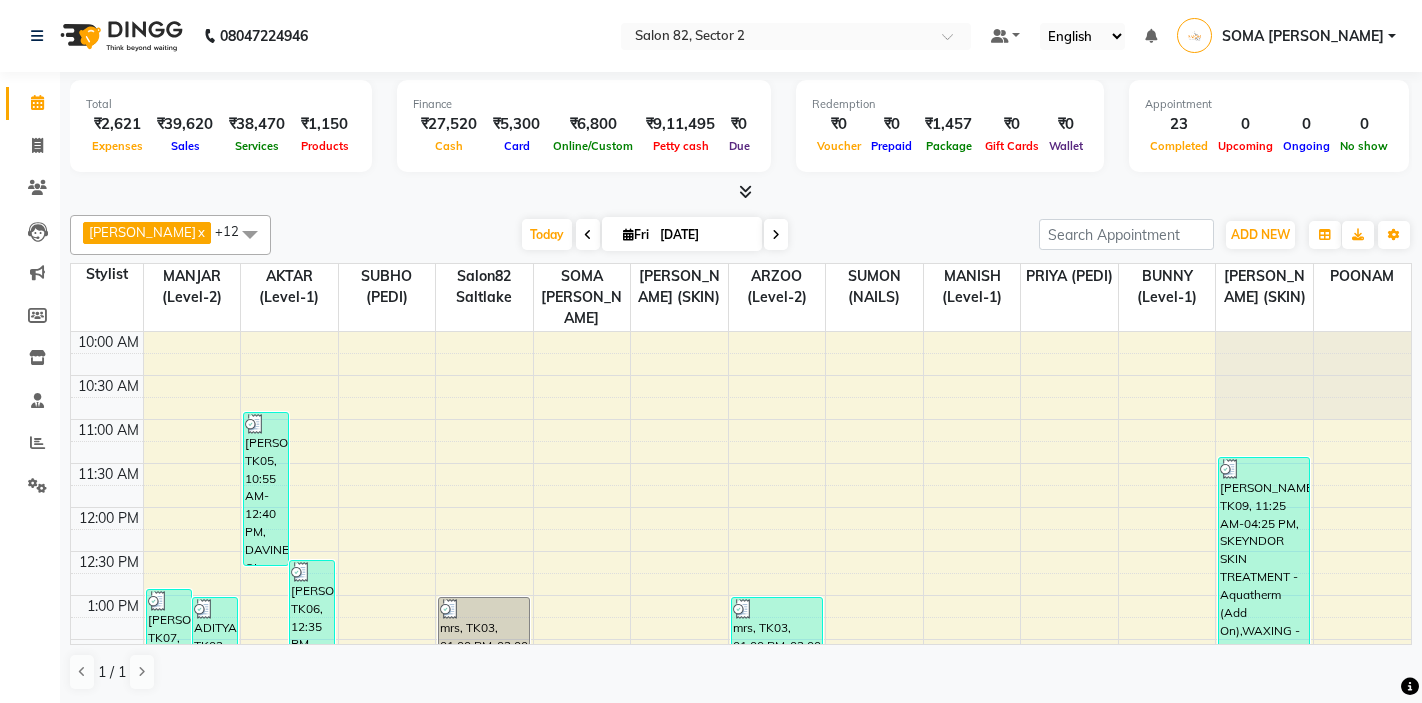 scroll, scrollTop: 0, scrollLeft: 0, axis: both 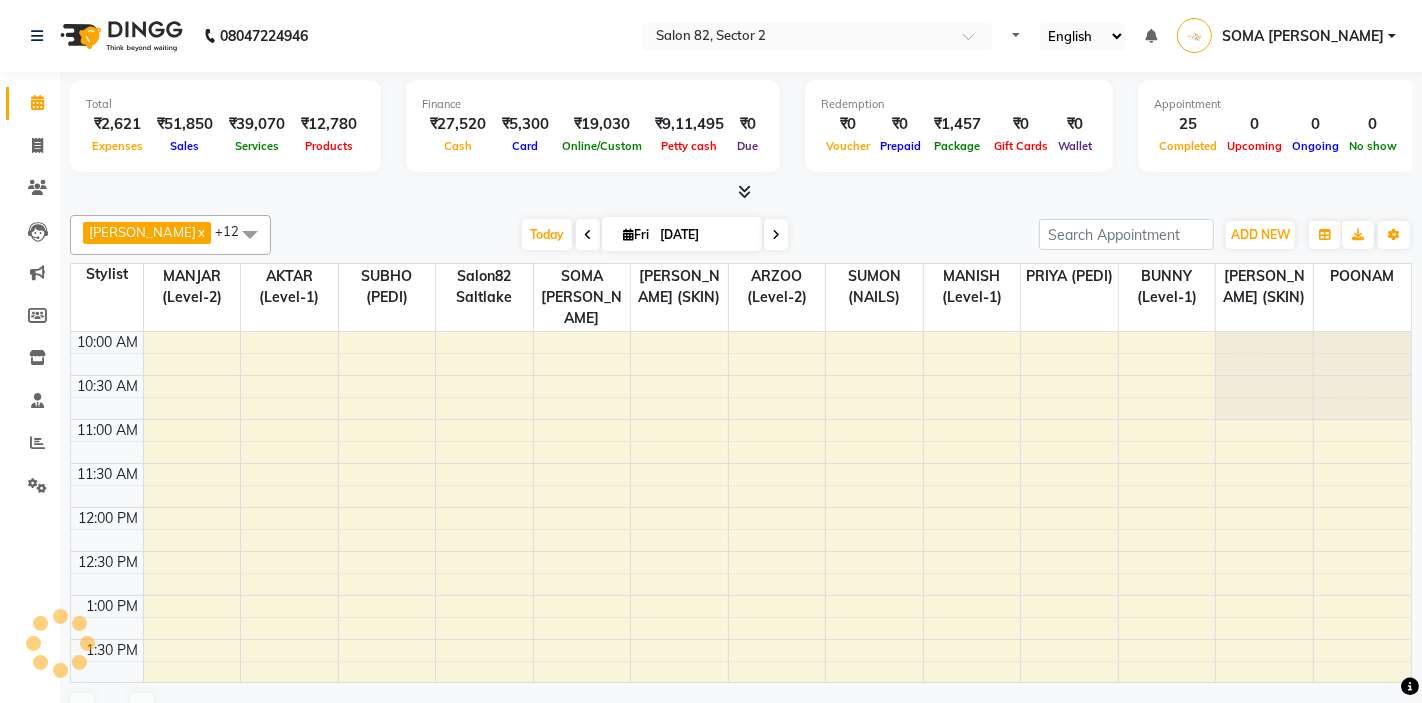 select on "en" 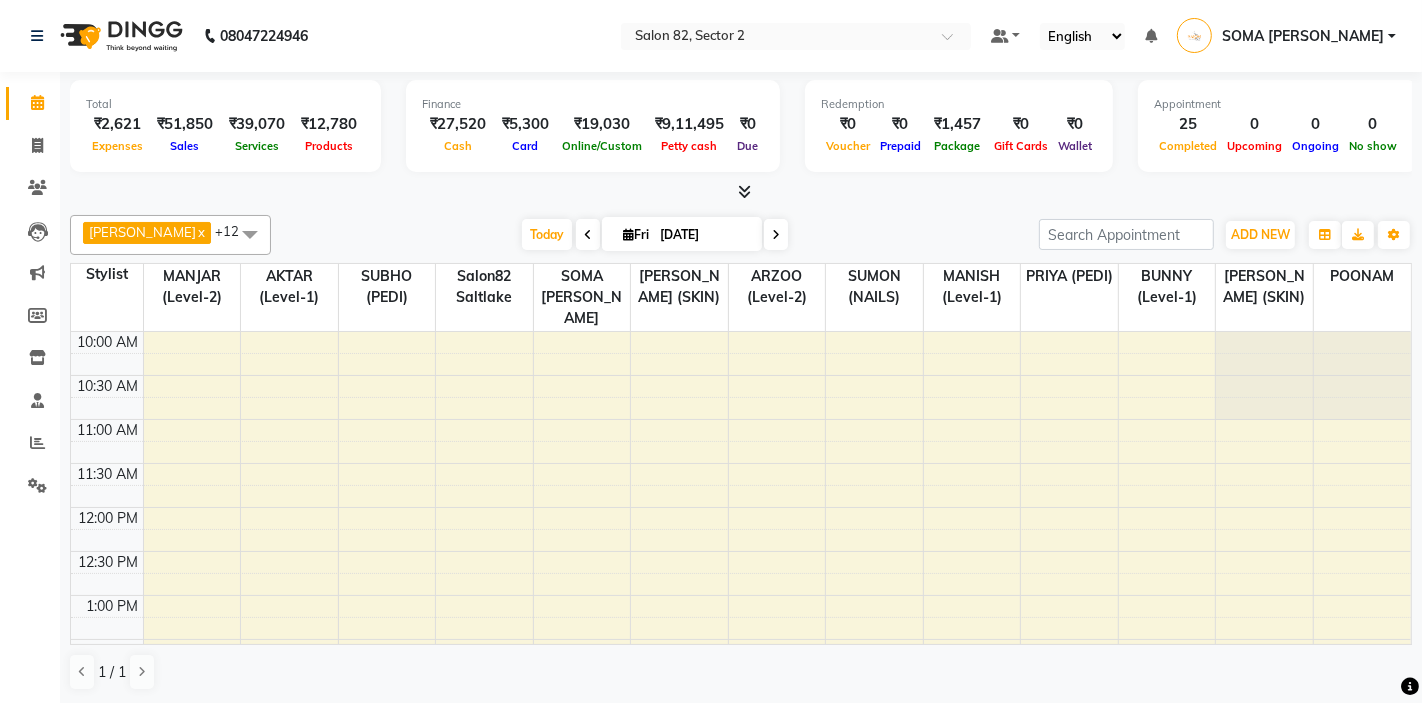 scroll, scrollTop: 0, scrollLeft: 0, axis: both 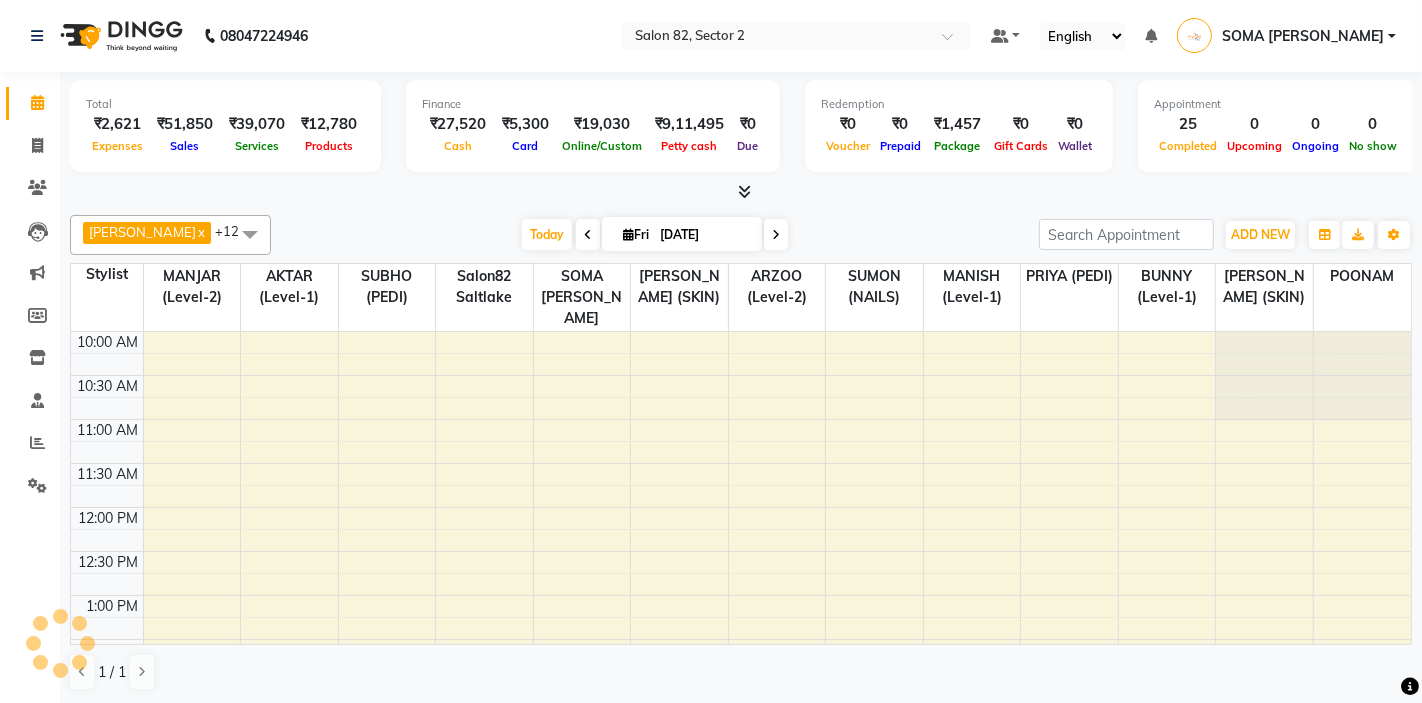 select on "en" 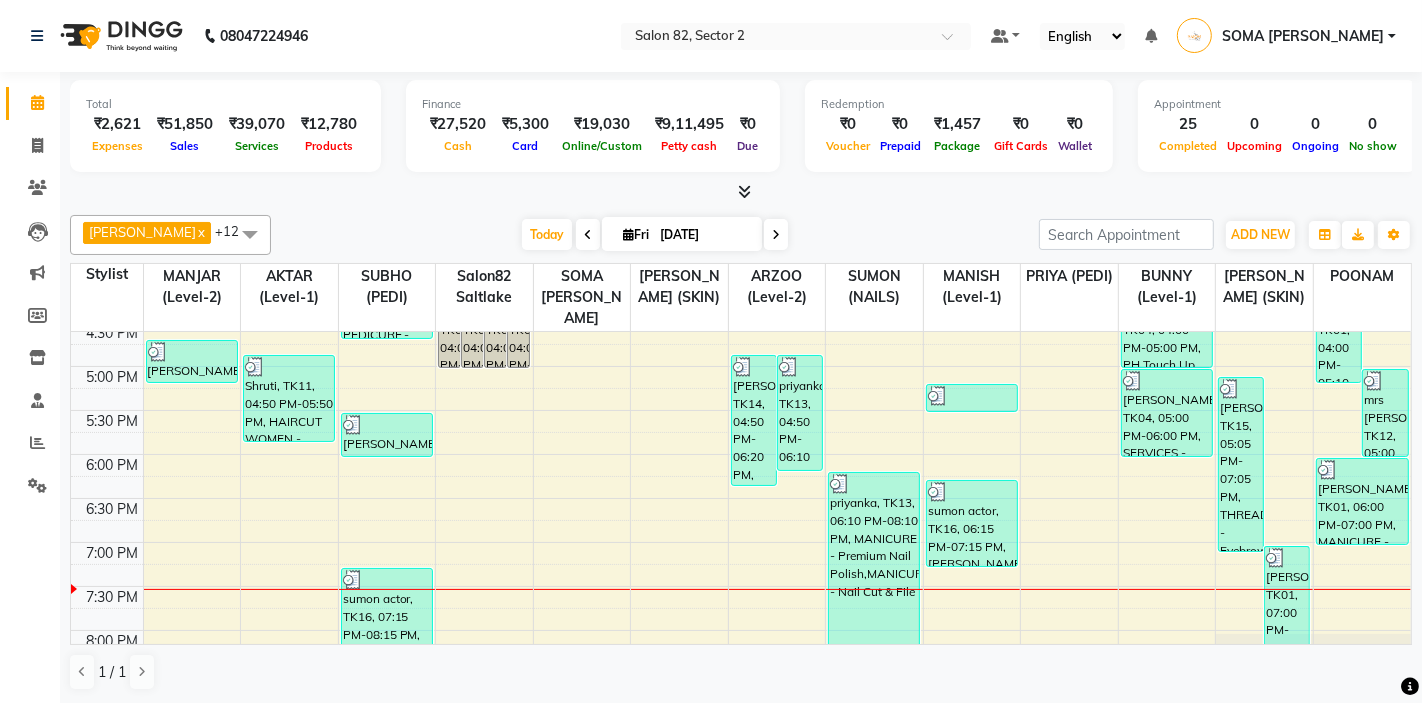 scroll, scrollTop: 637, scrollLeft: 0, axis: vertical 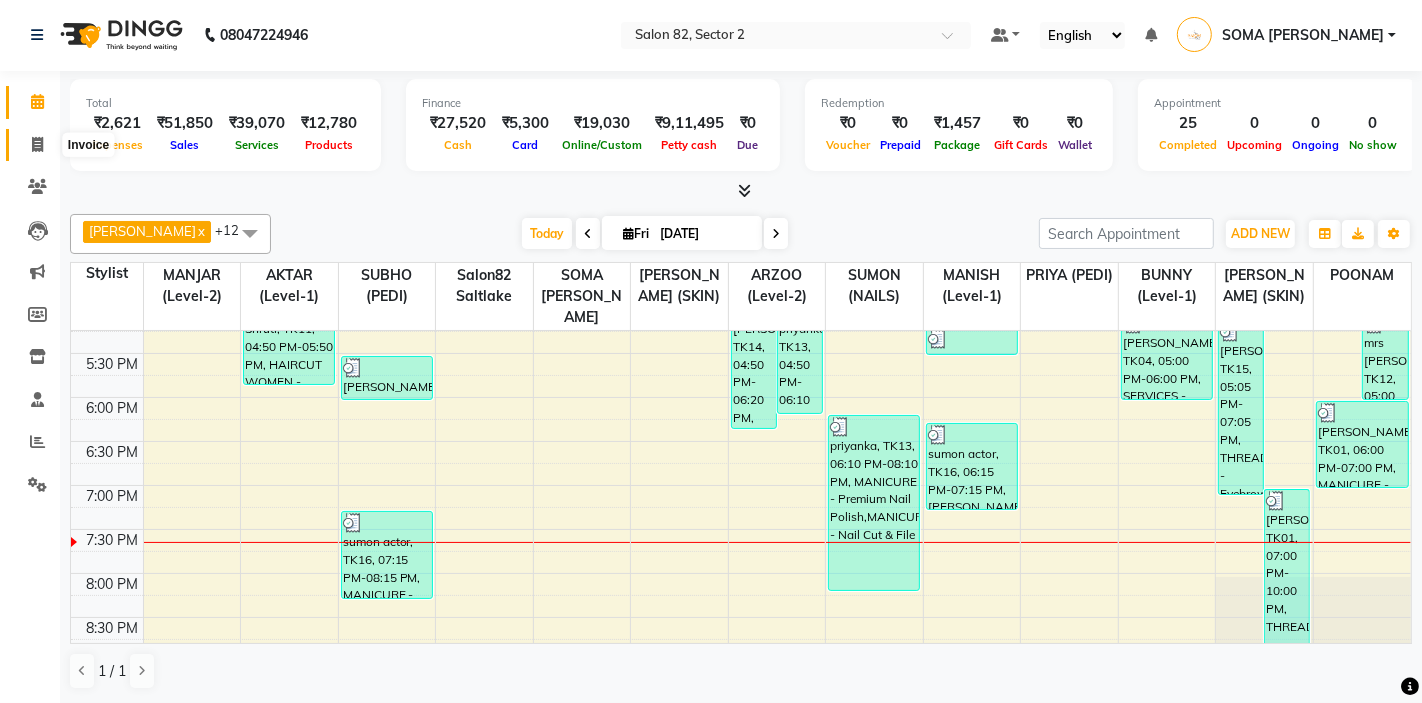 click 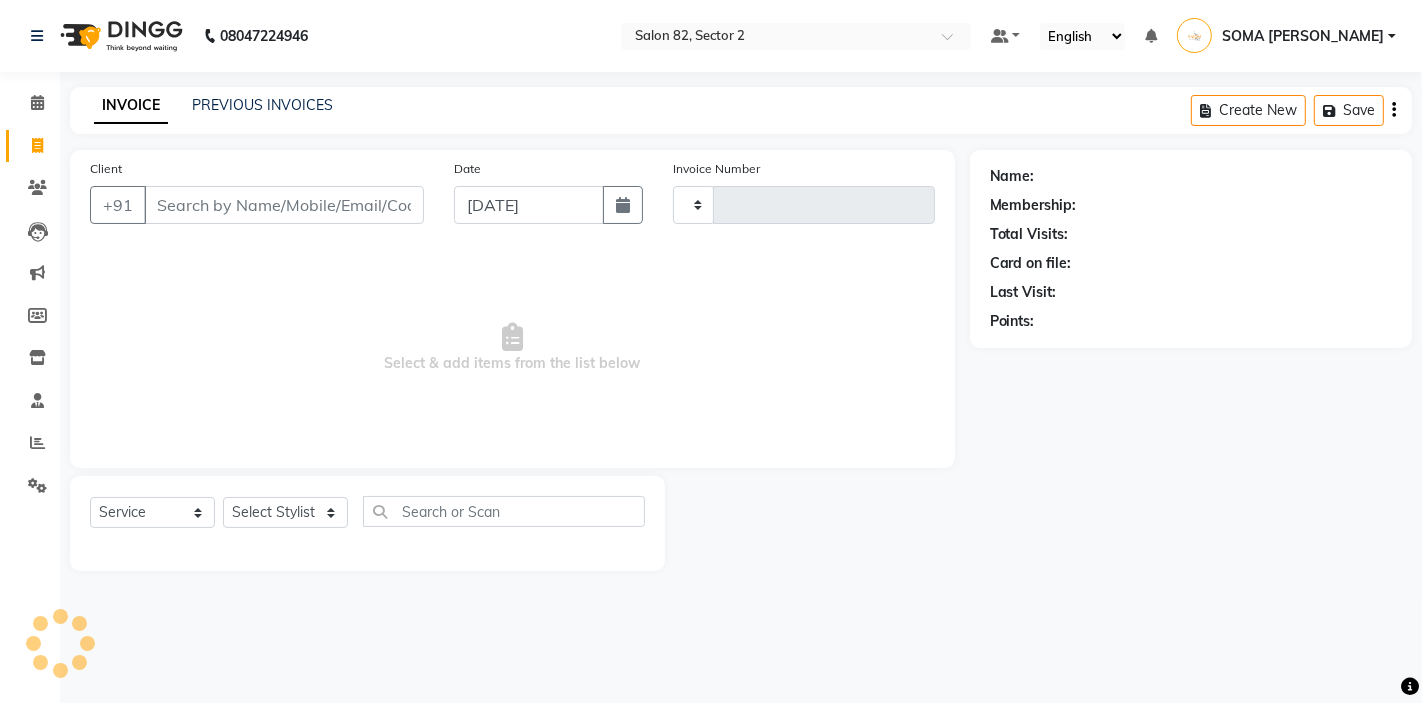 scroll, scrollTop: 0, scrollLeft: 0, axis: both 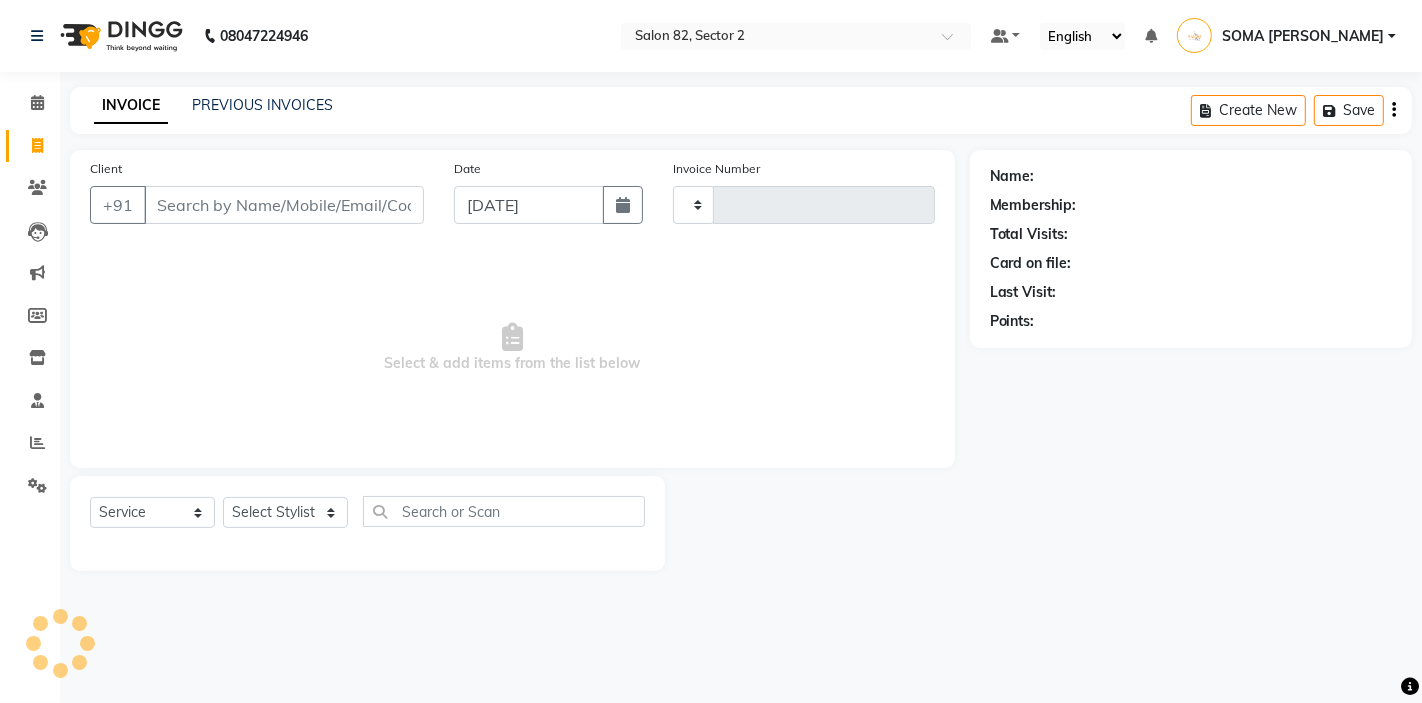 type on "1682" 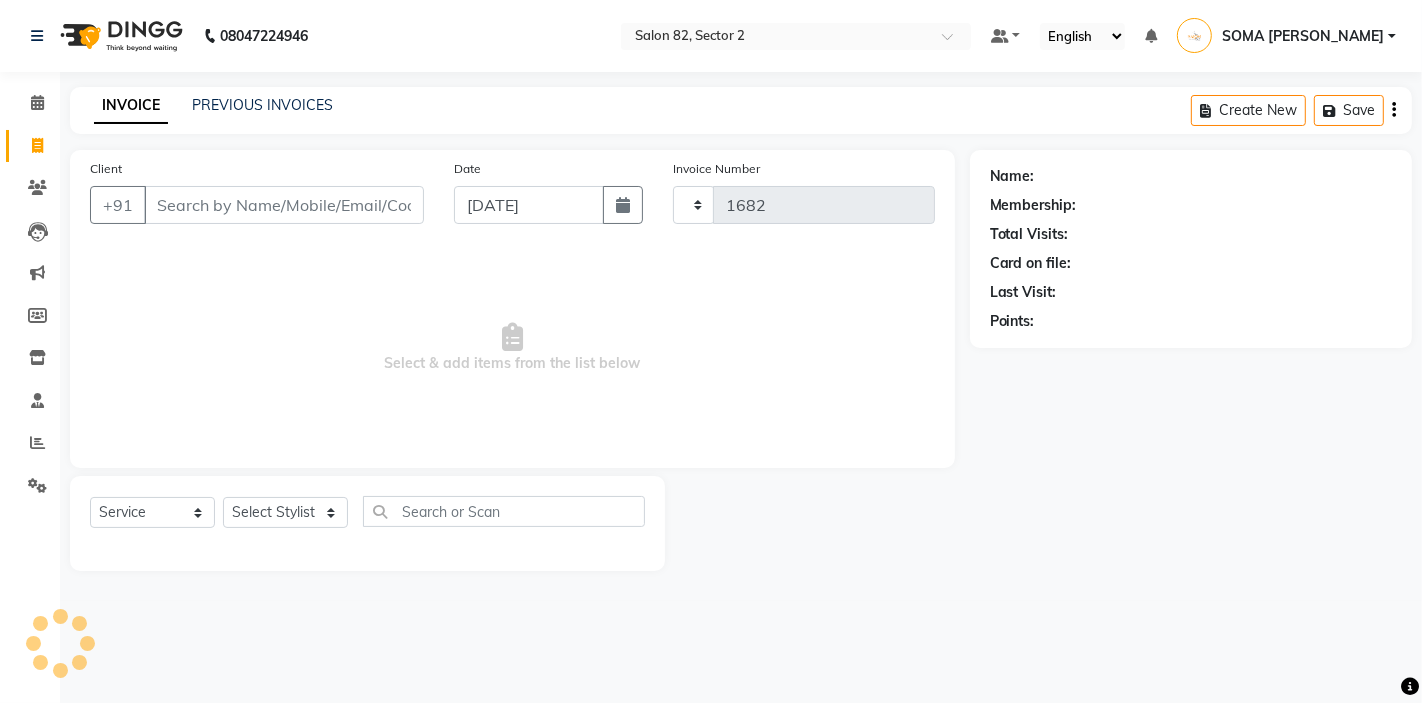 select on "5194" 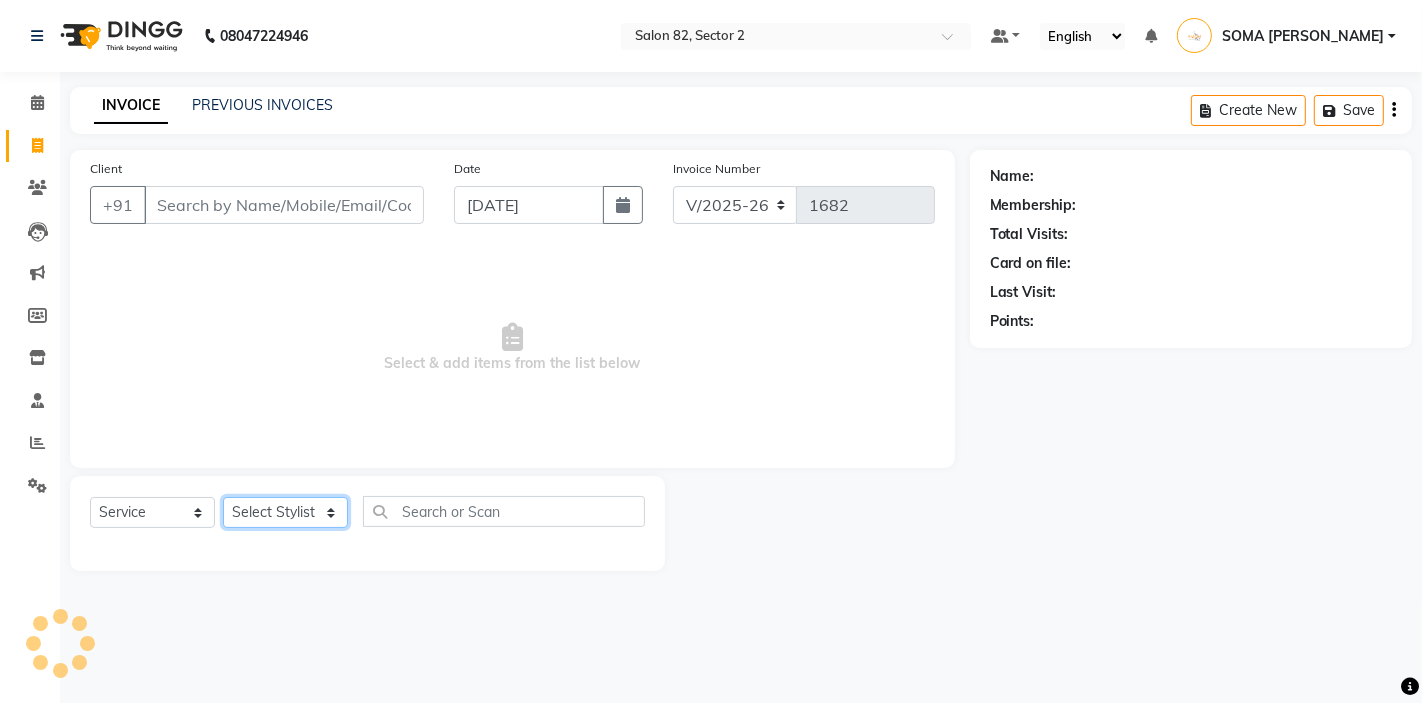 click on "Select Stylist" 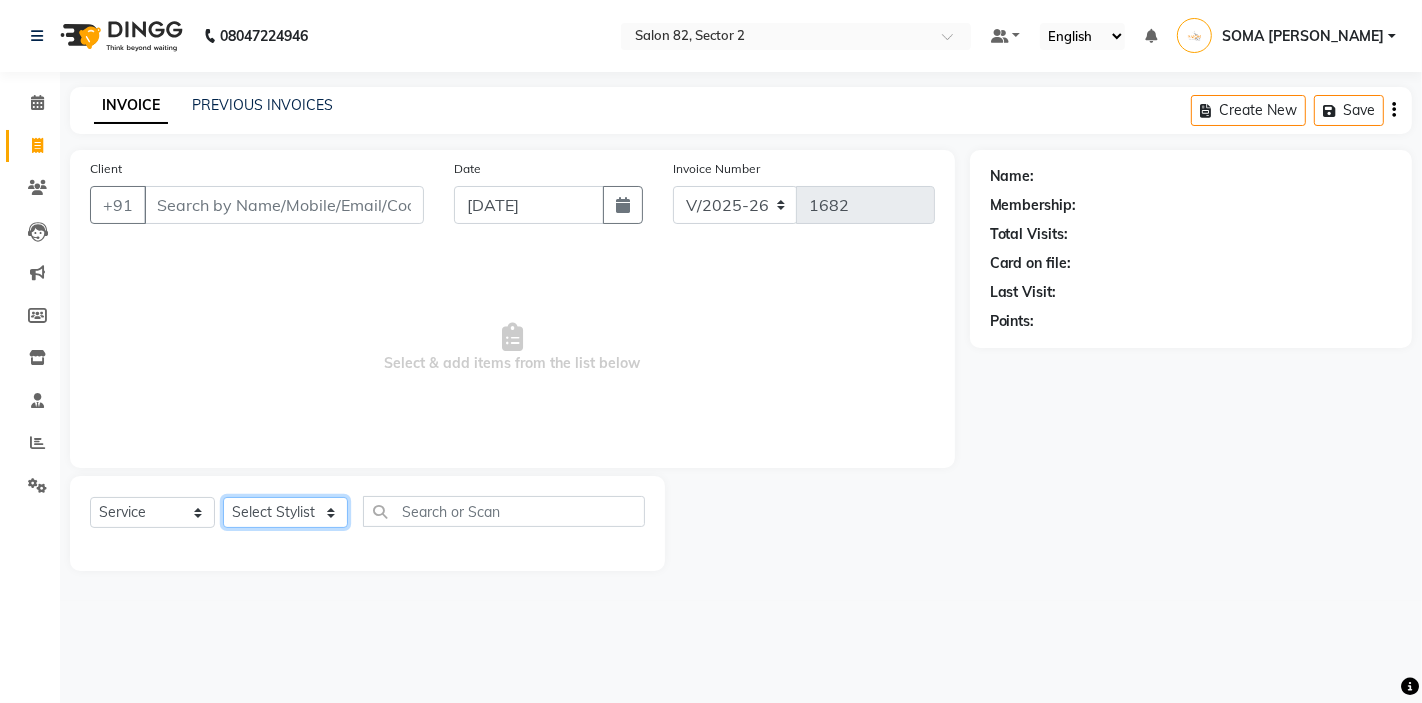 select on "33728" 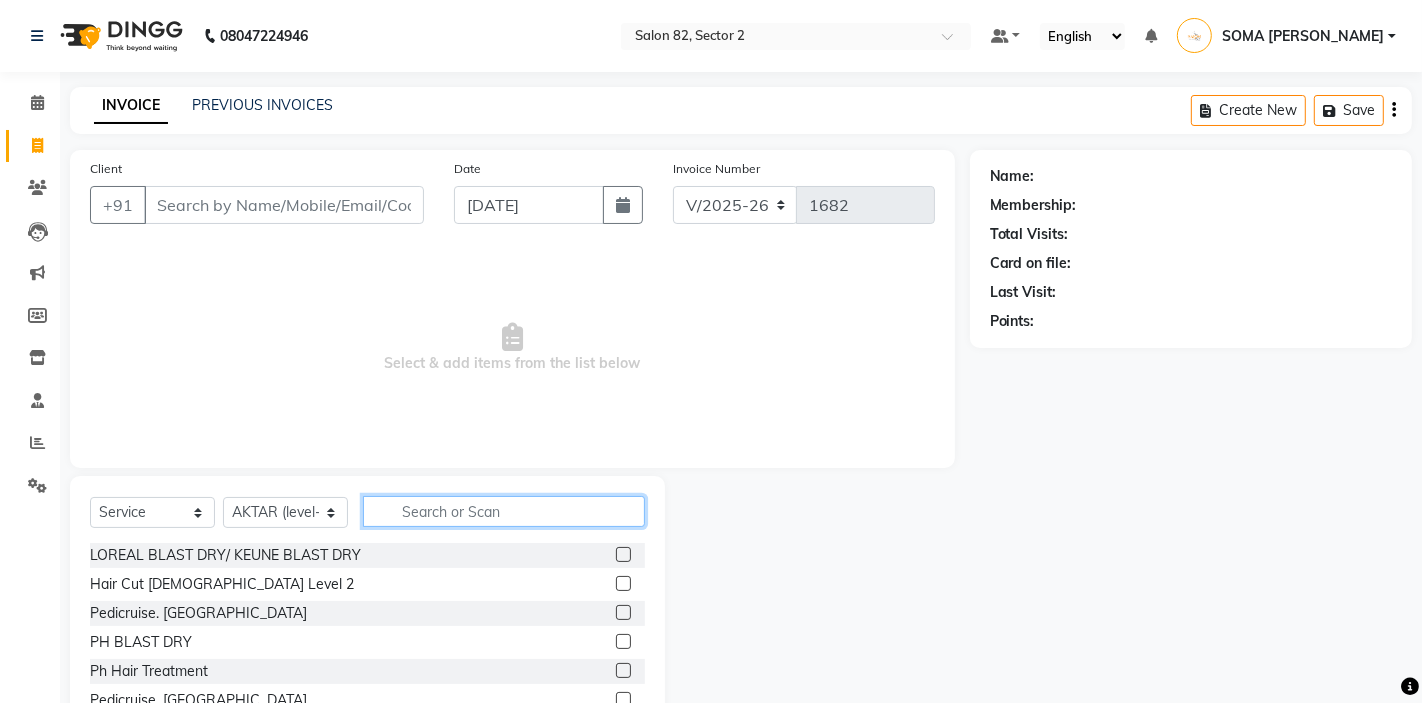 click 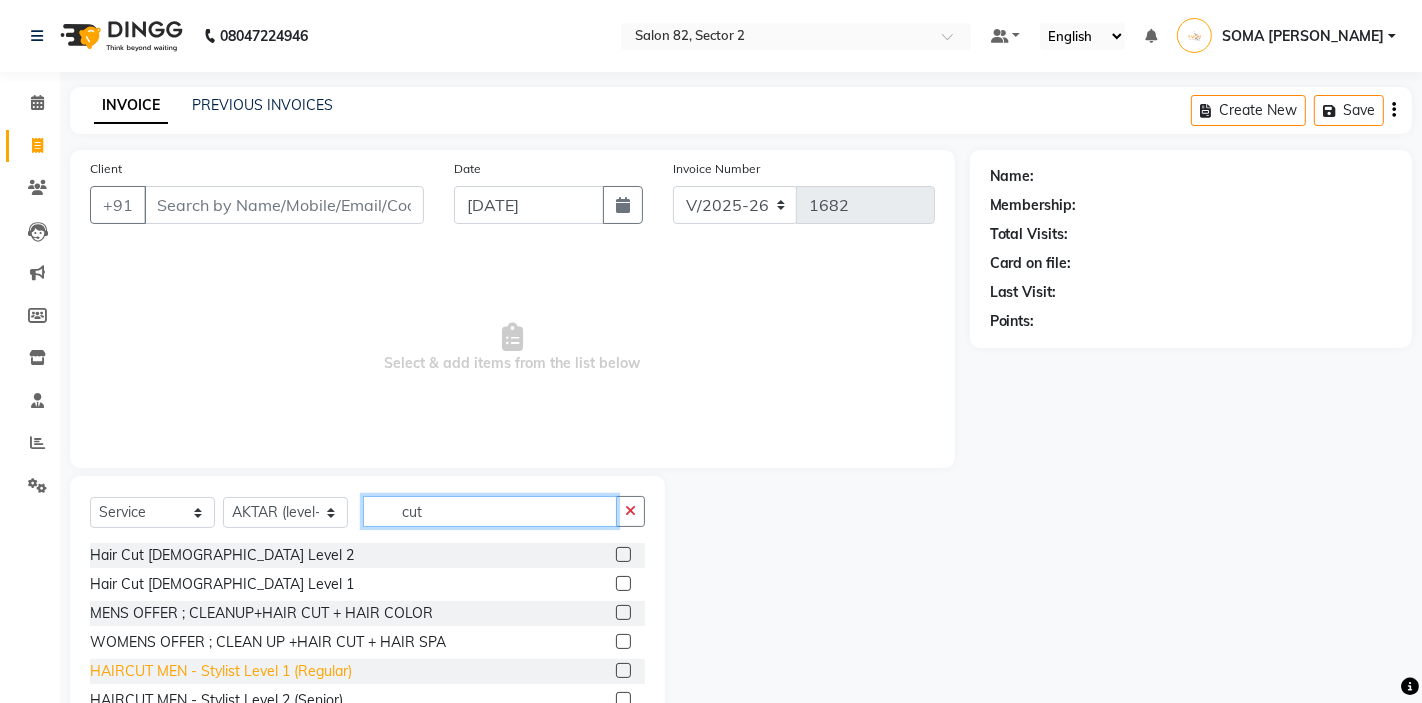 type on "cut" 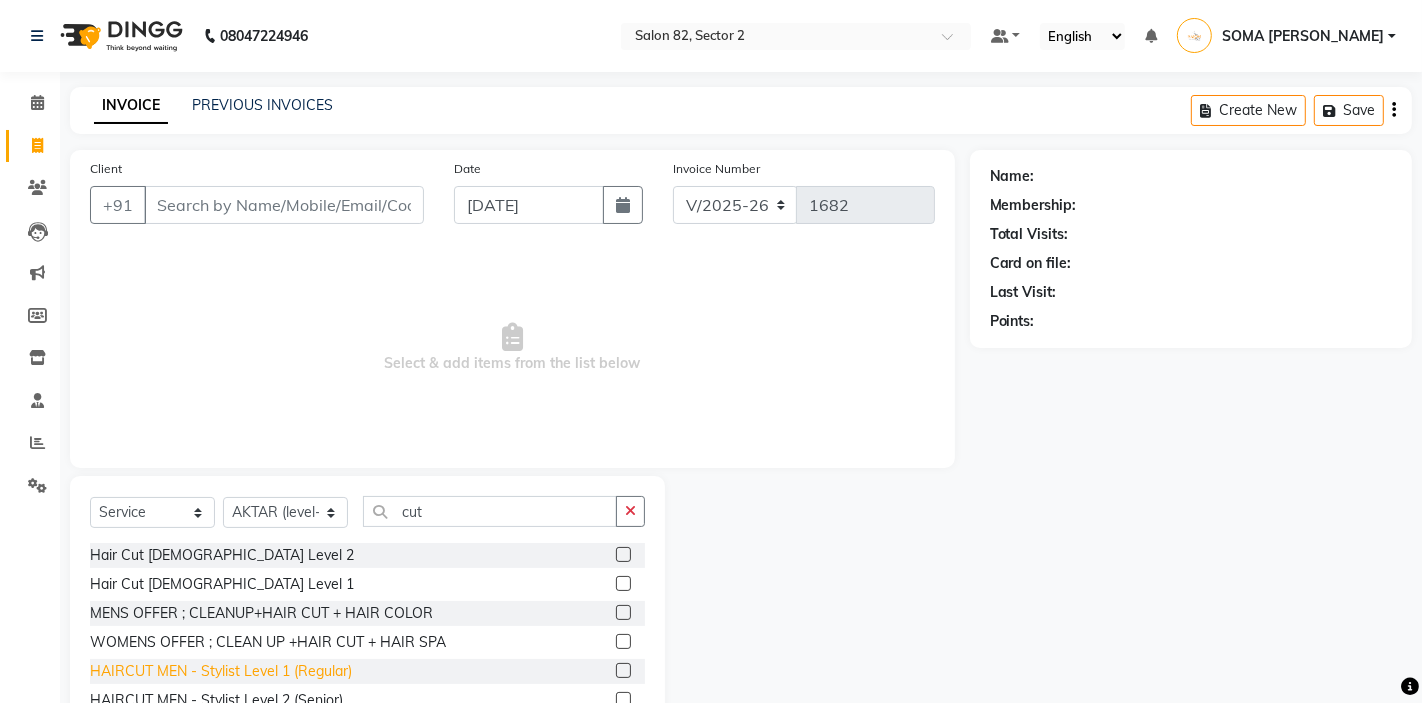 click on "HAIRCUT MEN - Stylist Level 1 (Regular)" 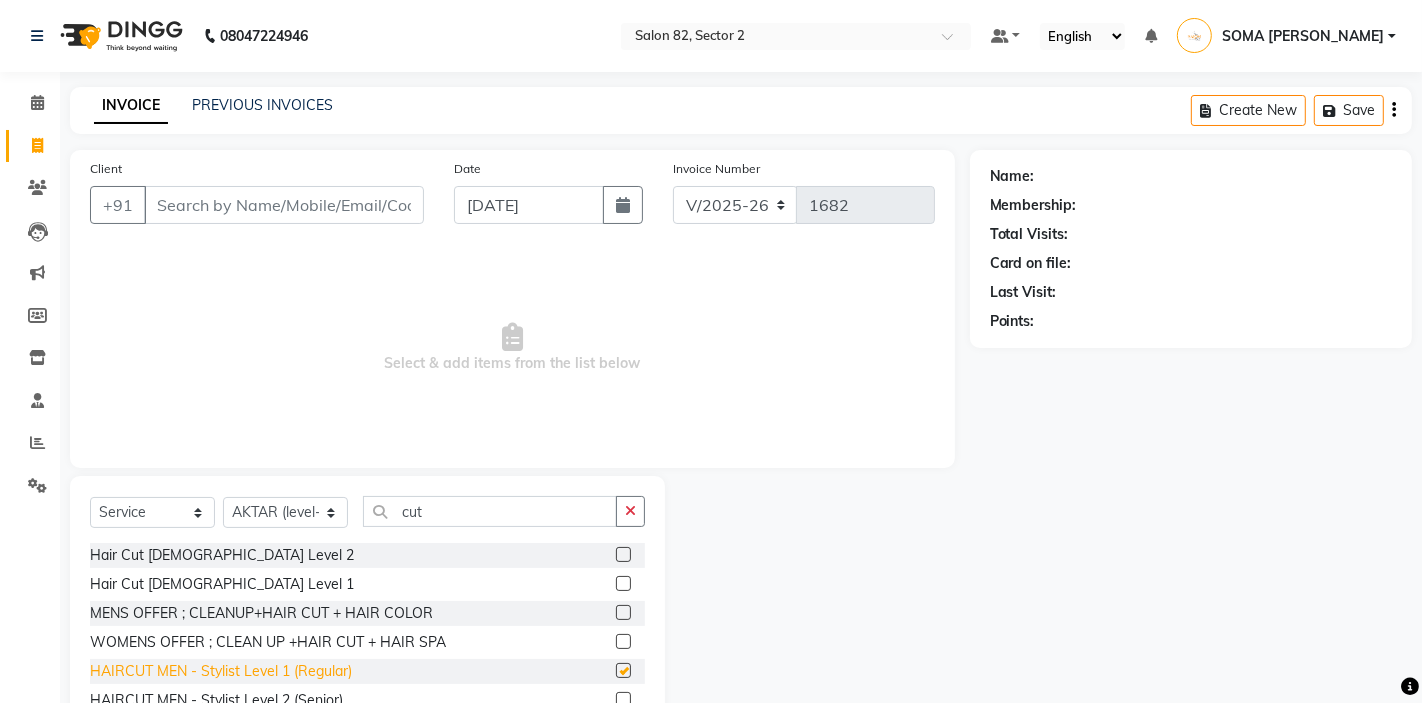 checkbox on "false" 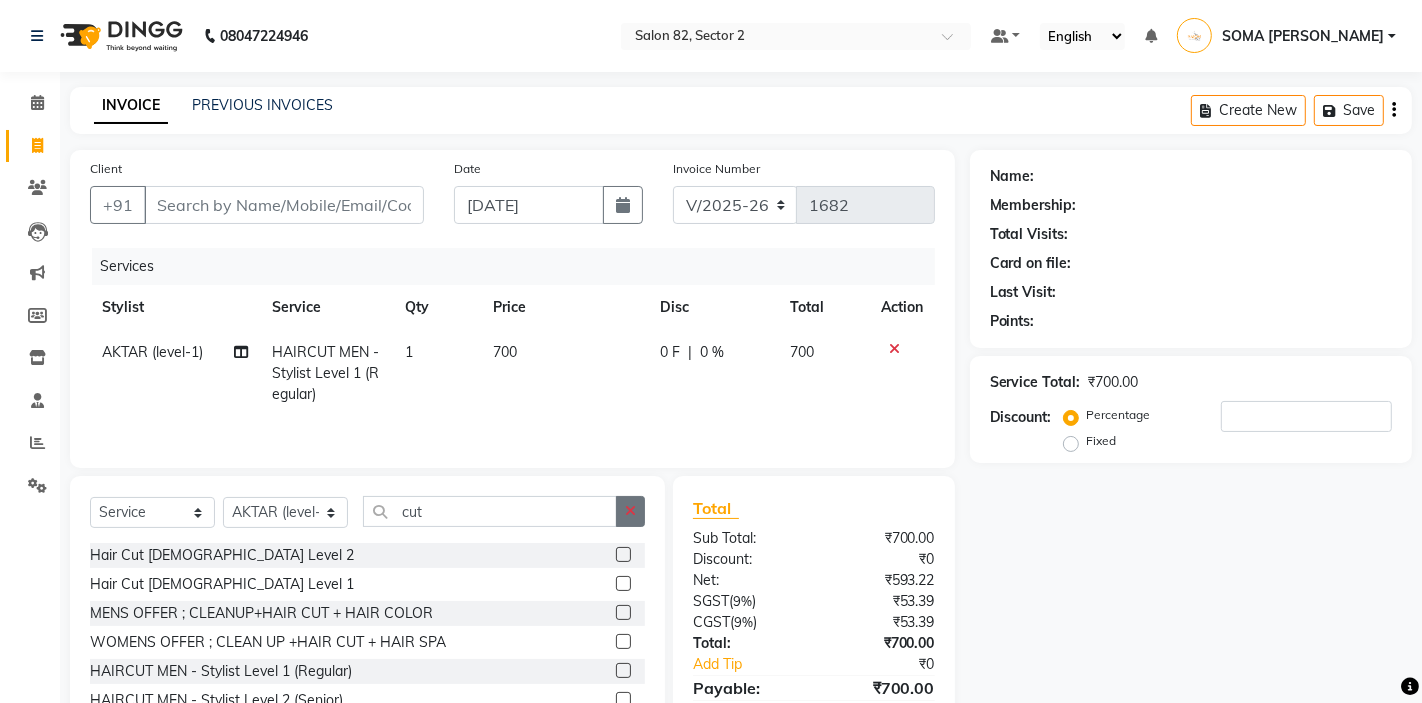 click 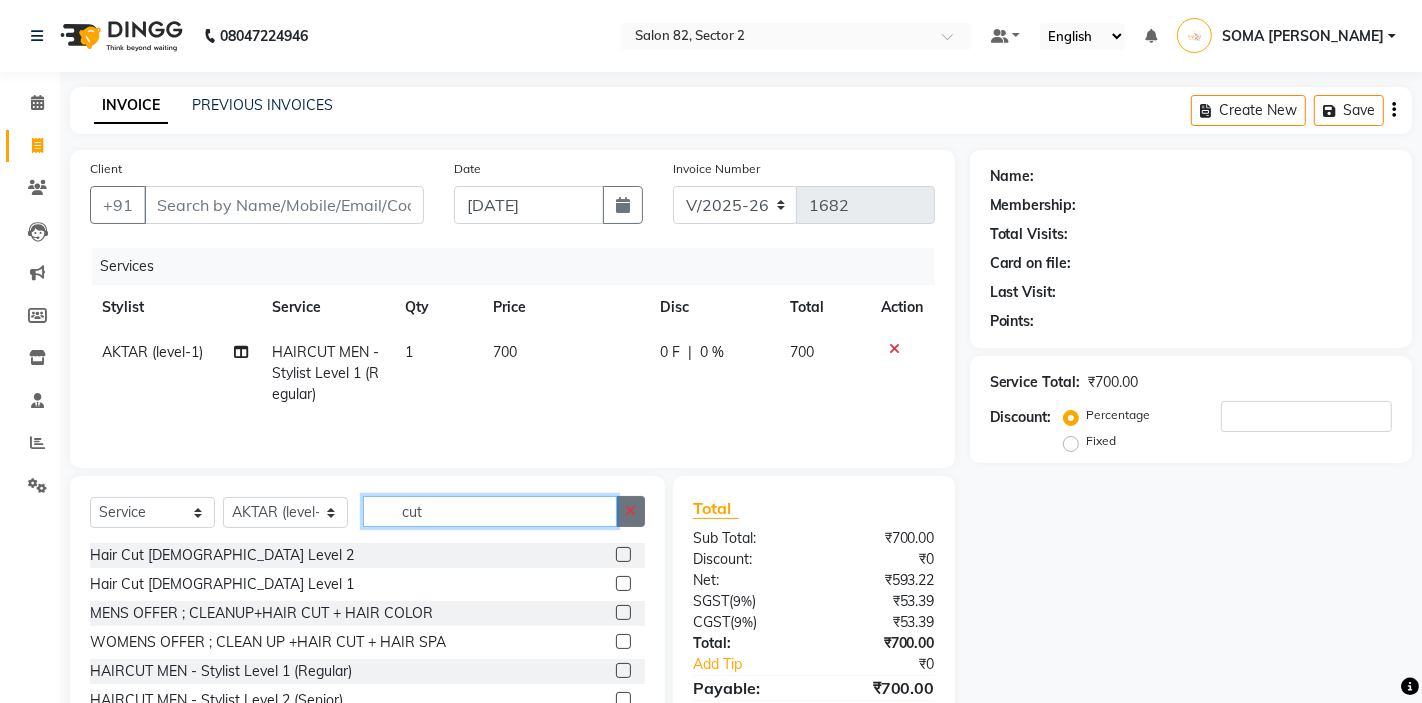 type 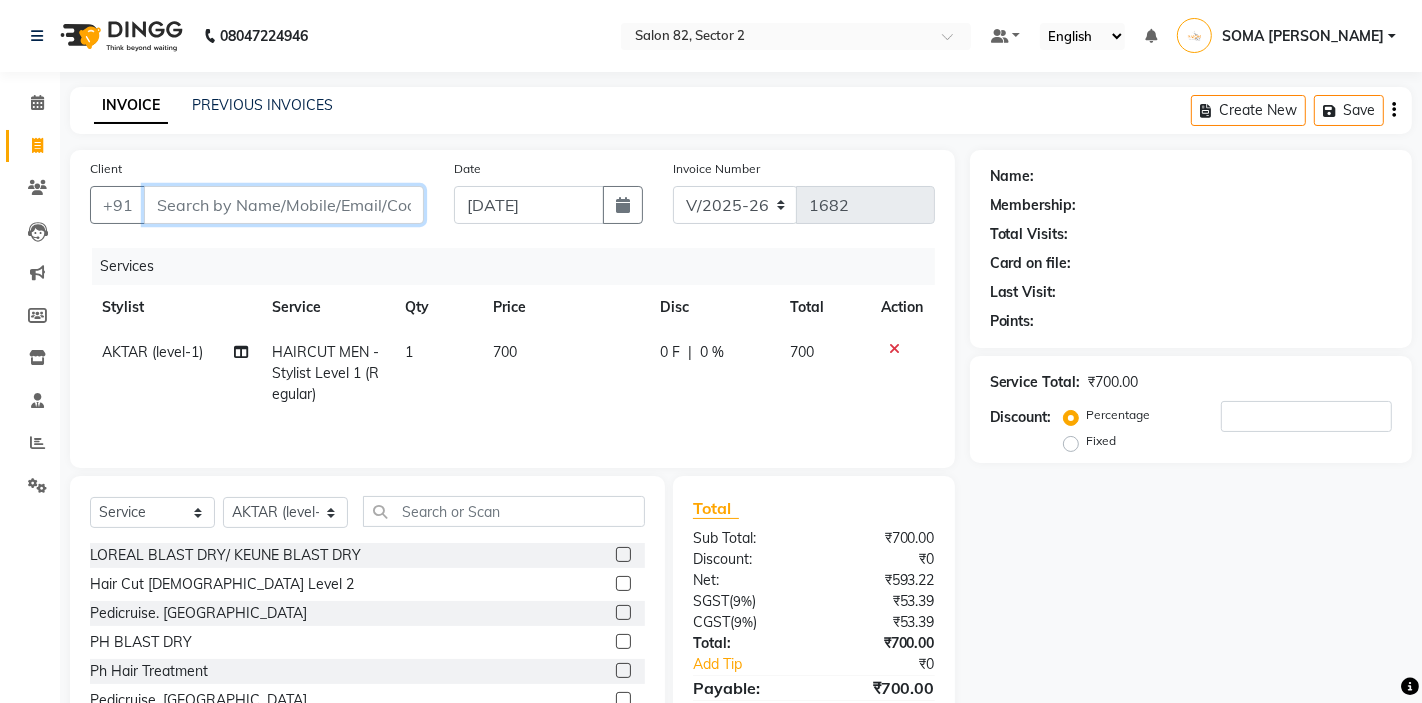 click on "Client" at bounding box center [284, 205] 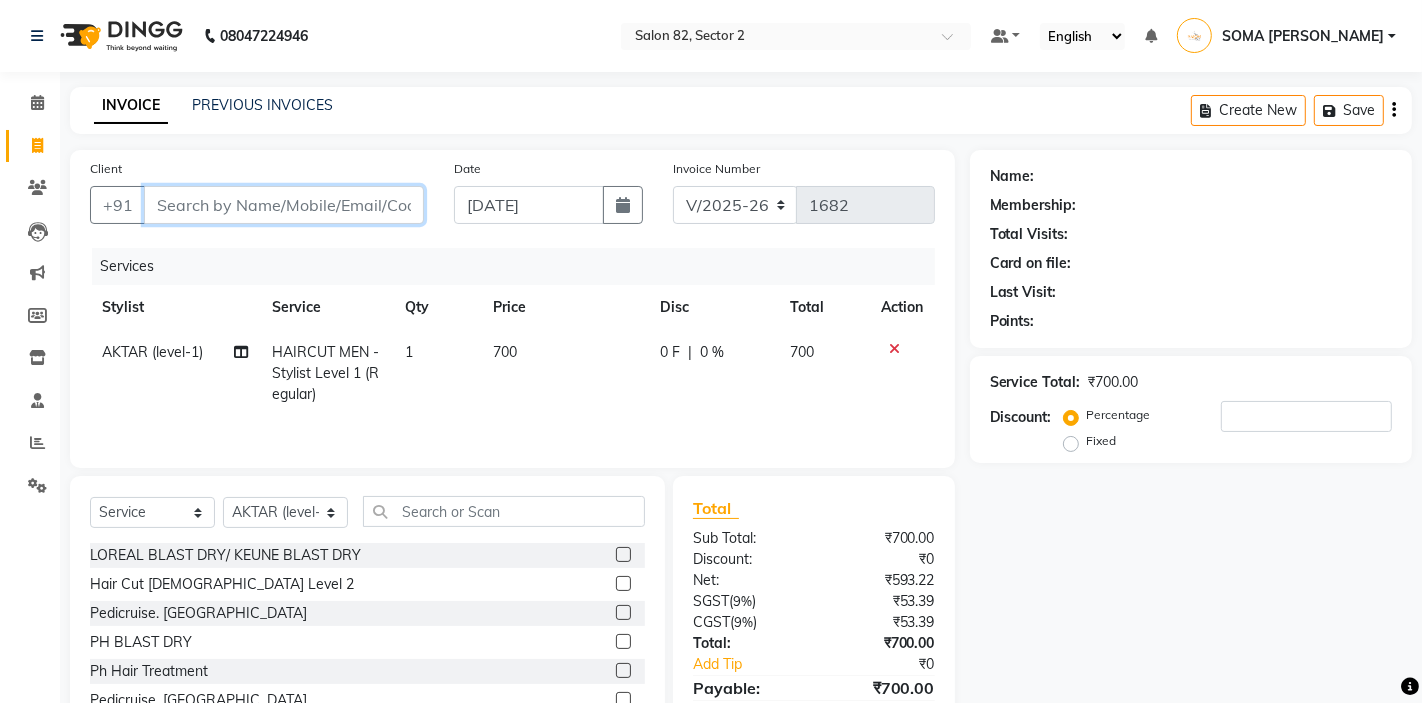 click on "Client" at bounding box center [284, 205] 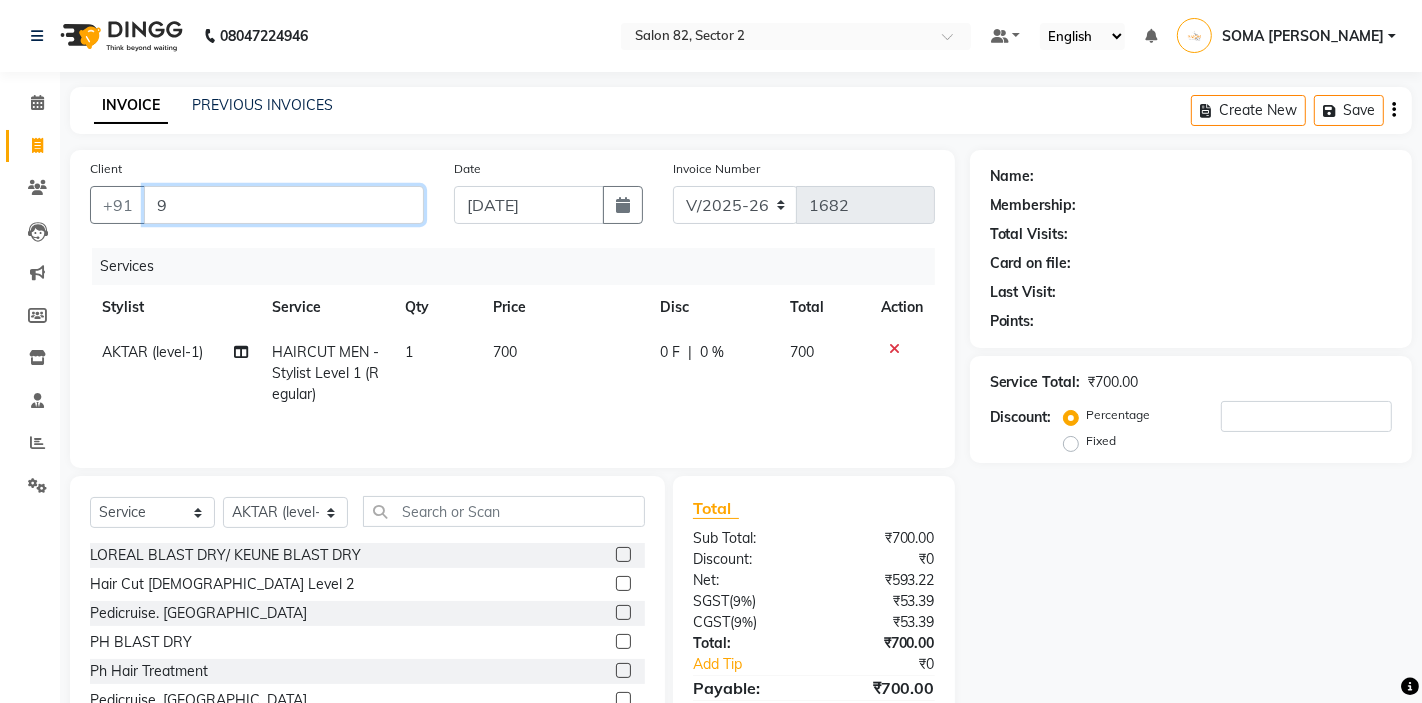 type on "0" 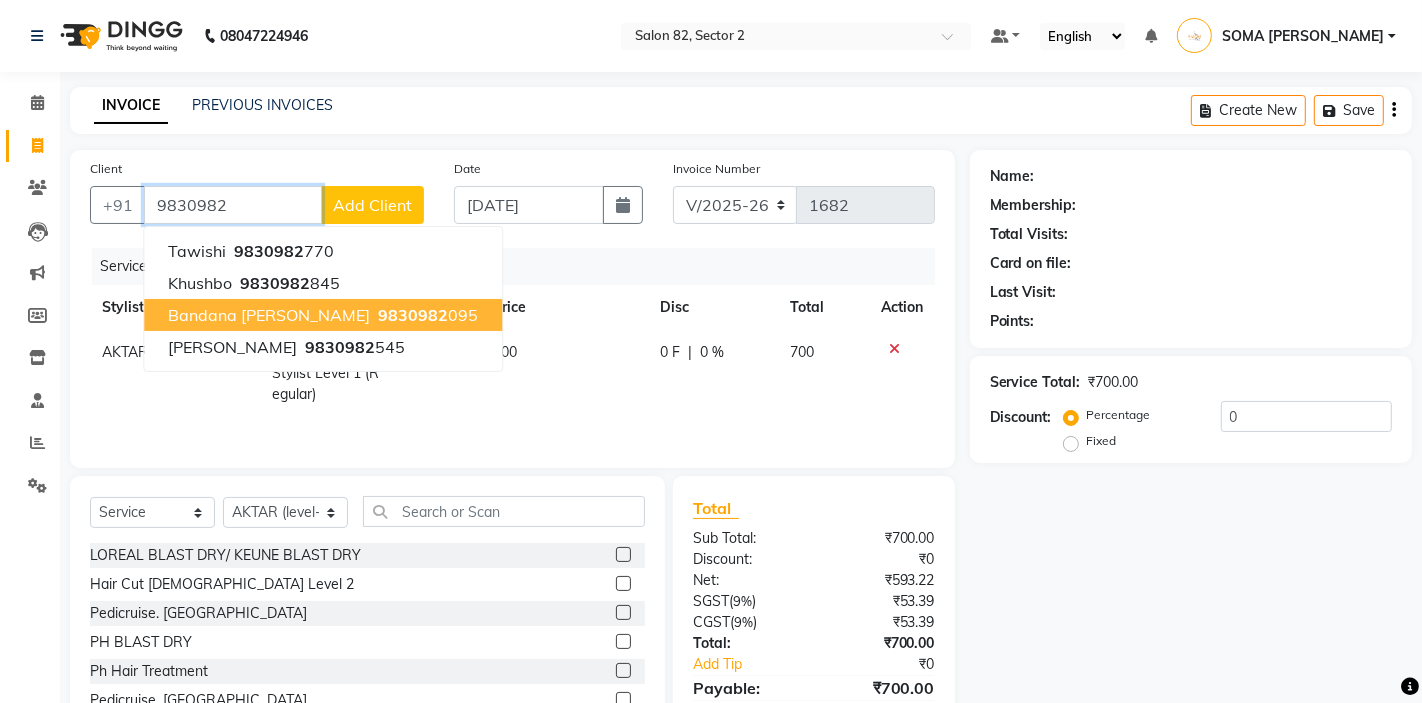 click on "Bandana [PERSON_NAME]" at bounding box center [269, 315] 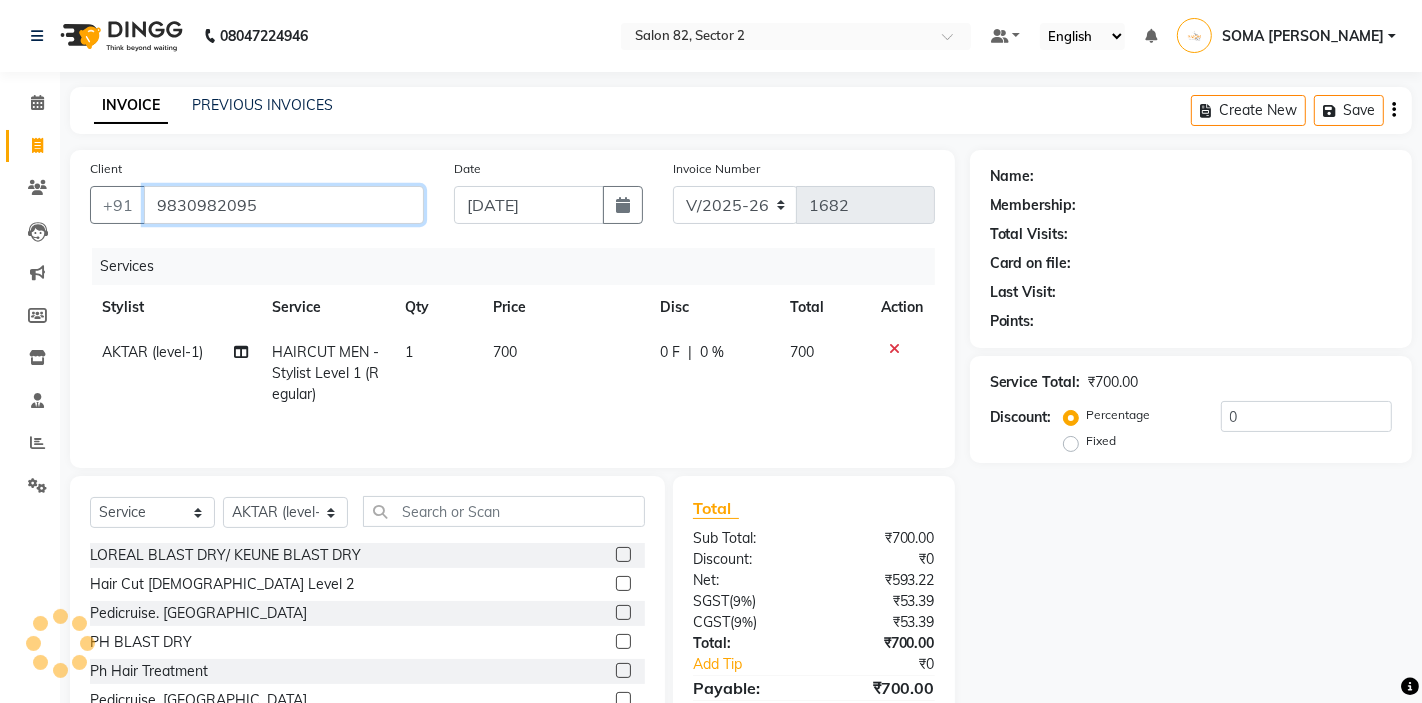 type on "9830982095" 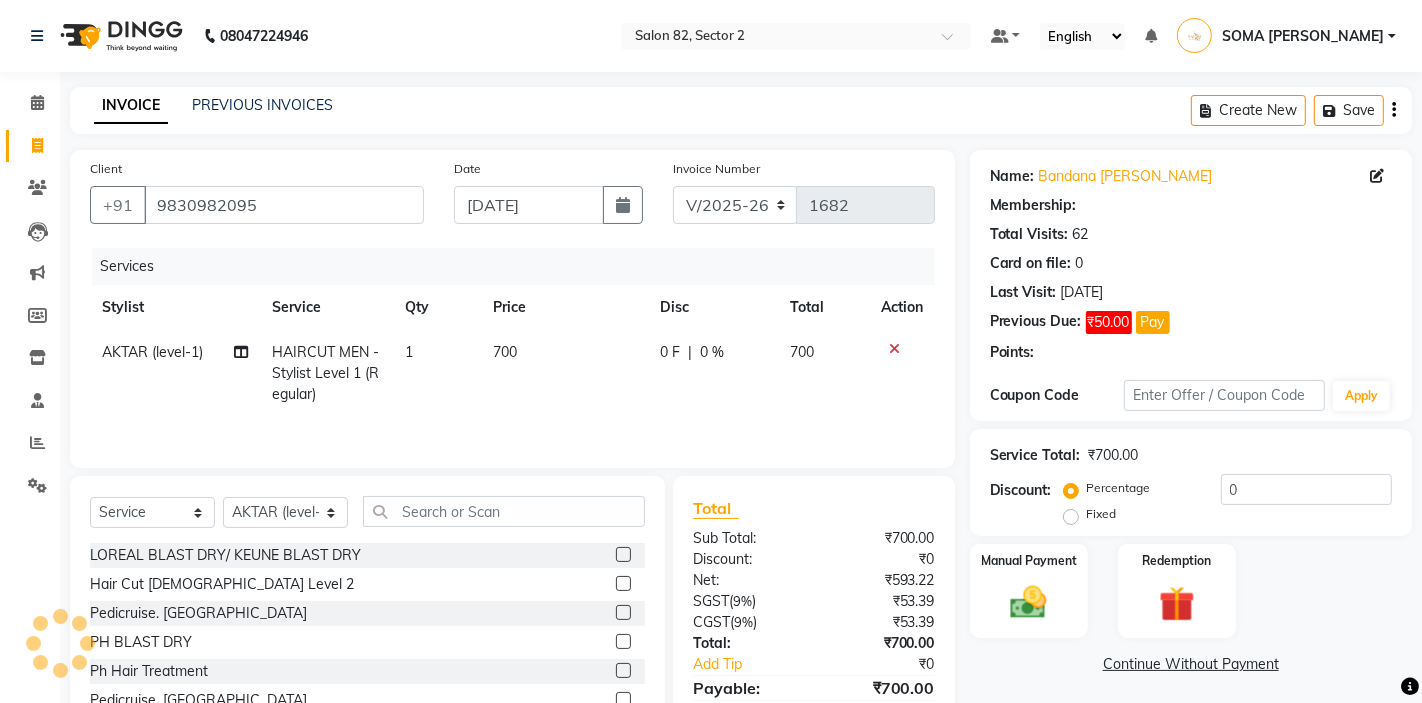 select on "1: Object" 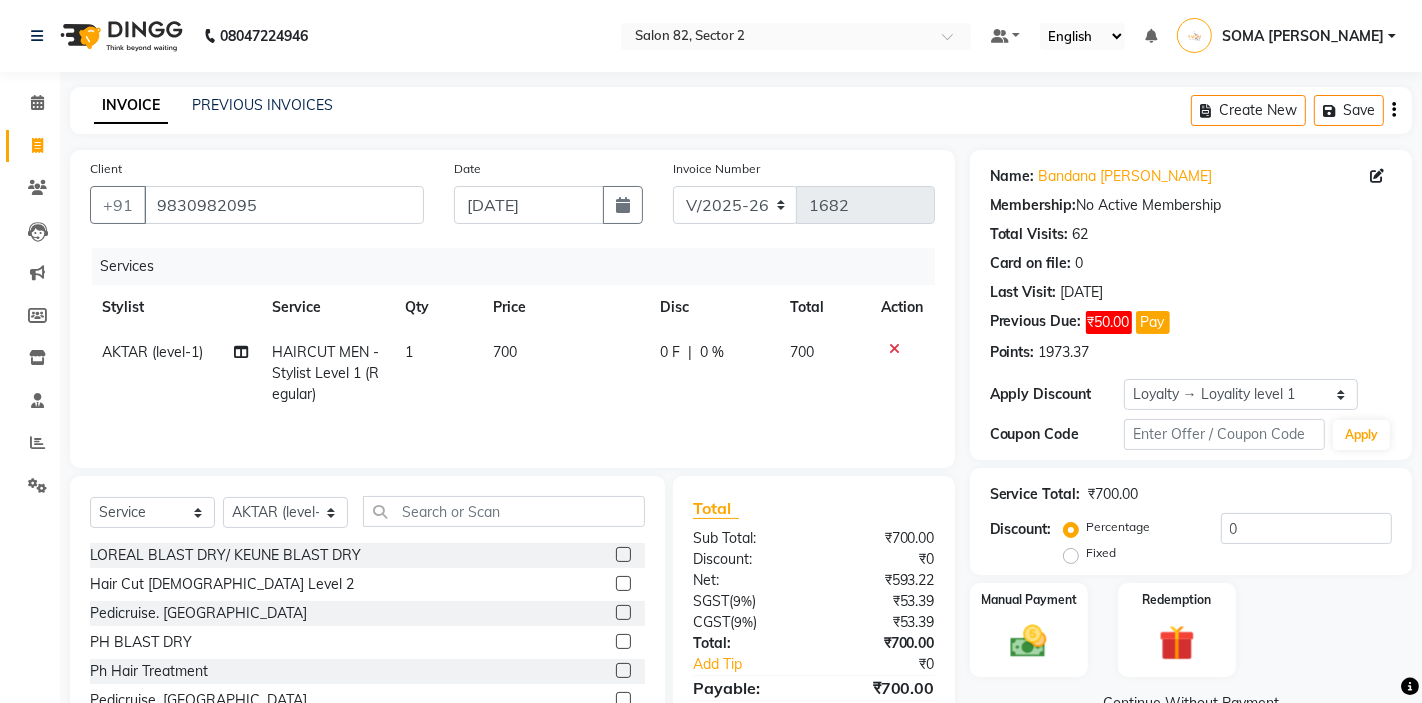 scroll, scrollTop: 97, scrollLeft: 0, axis: vertical 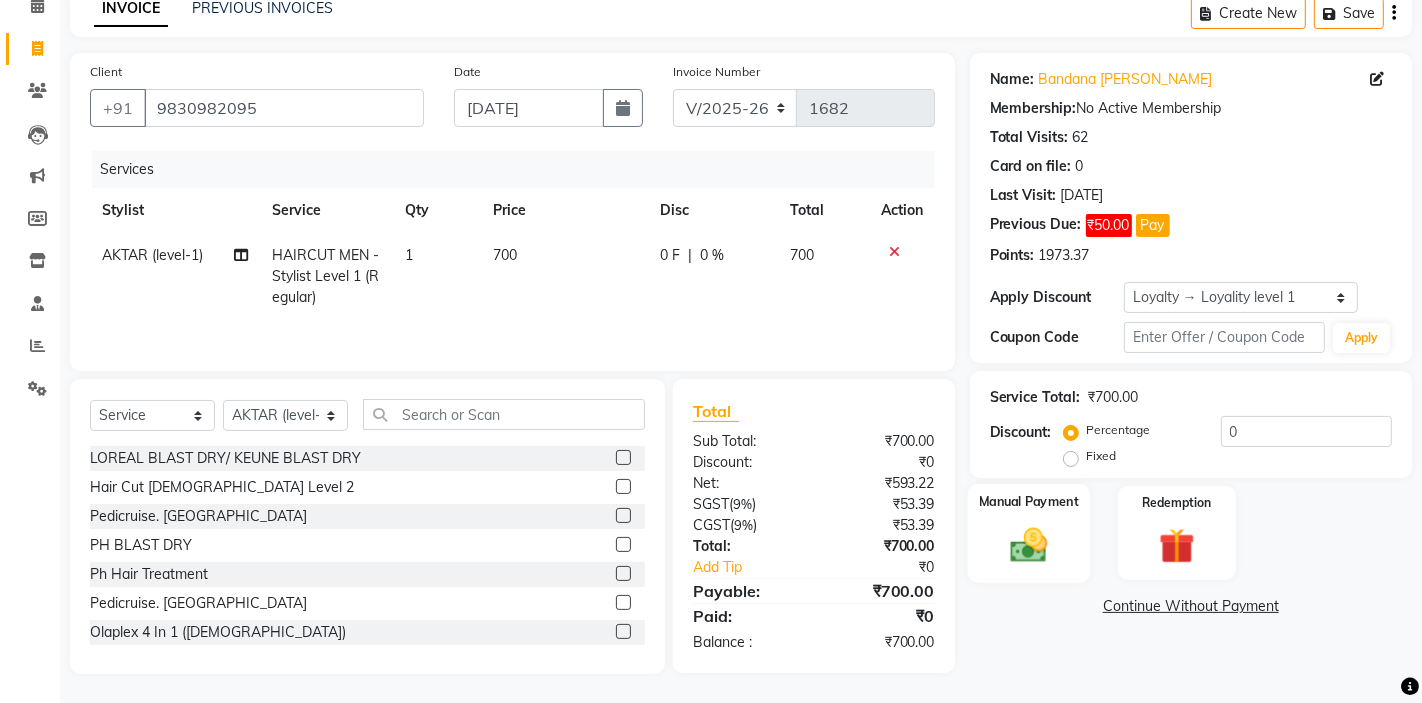 click 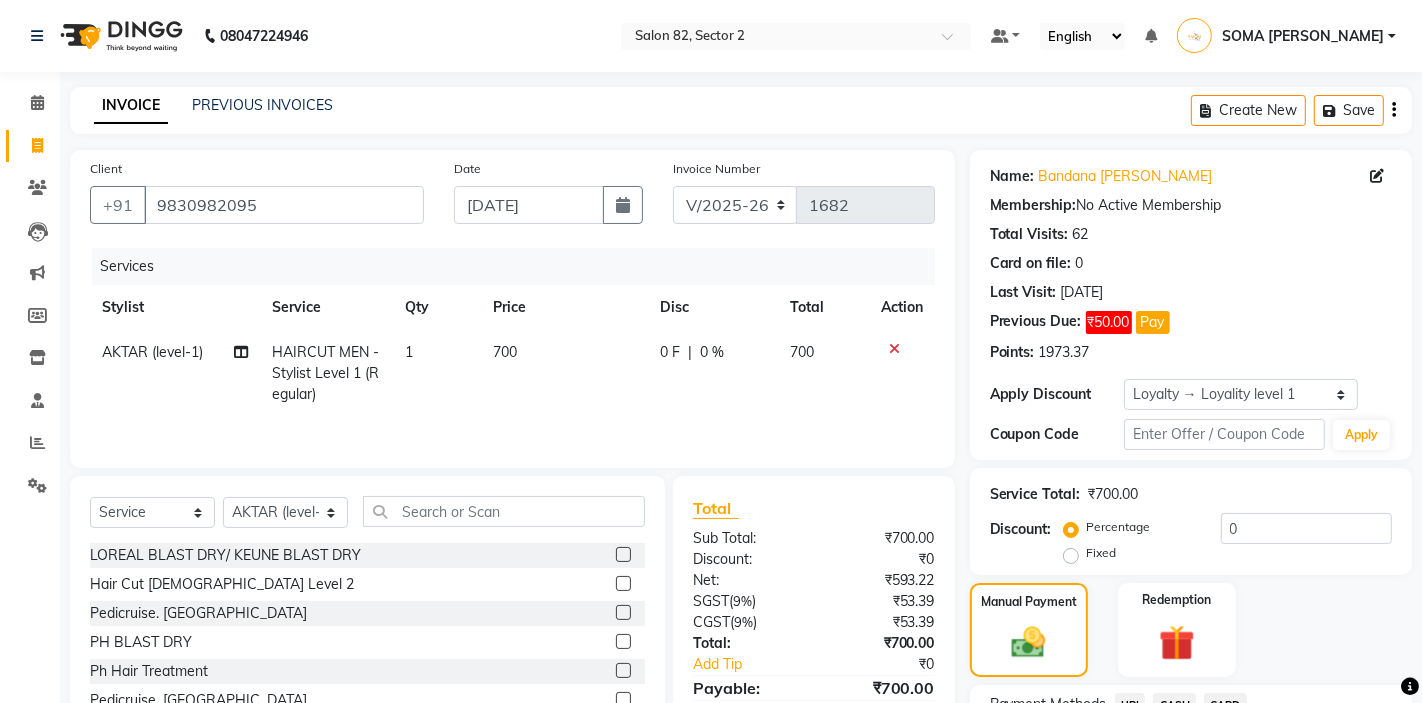 scroll, scrollTop: 173, scrollLeft: 0, axis: vertical 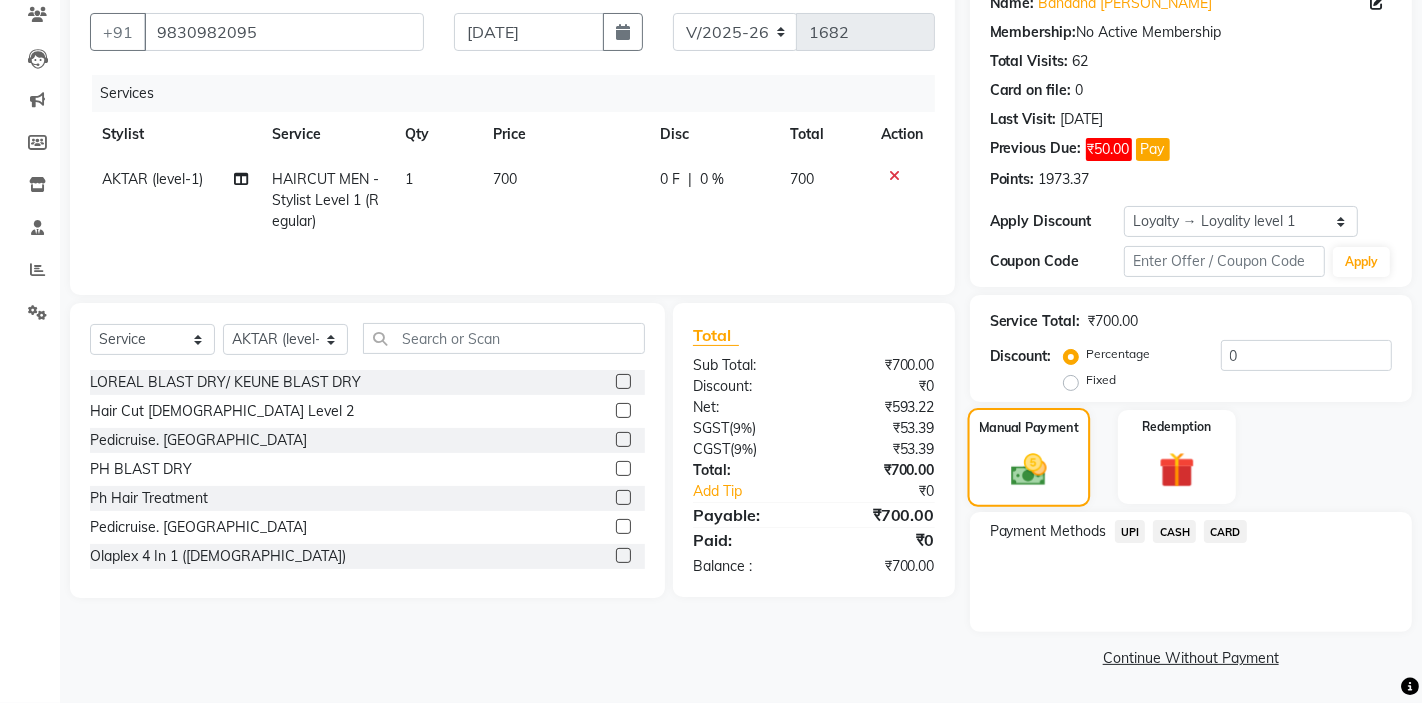 click 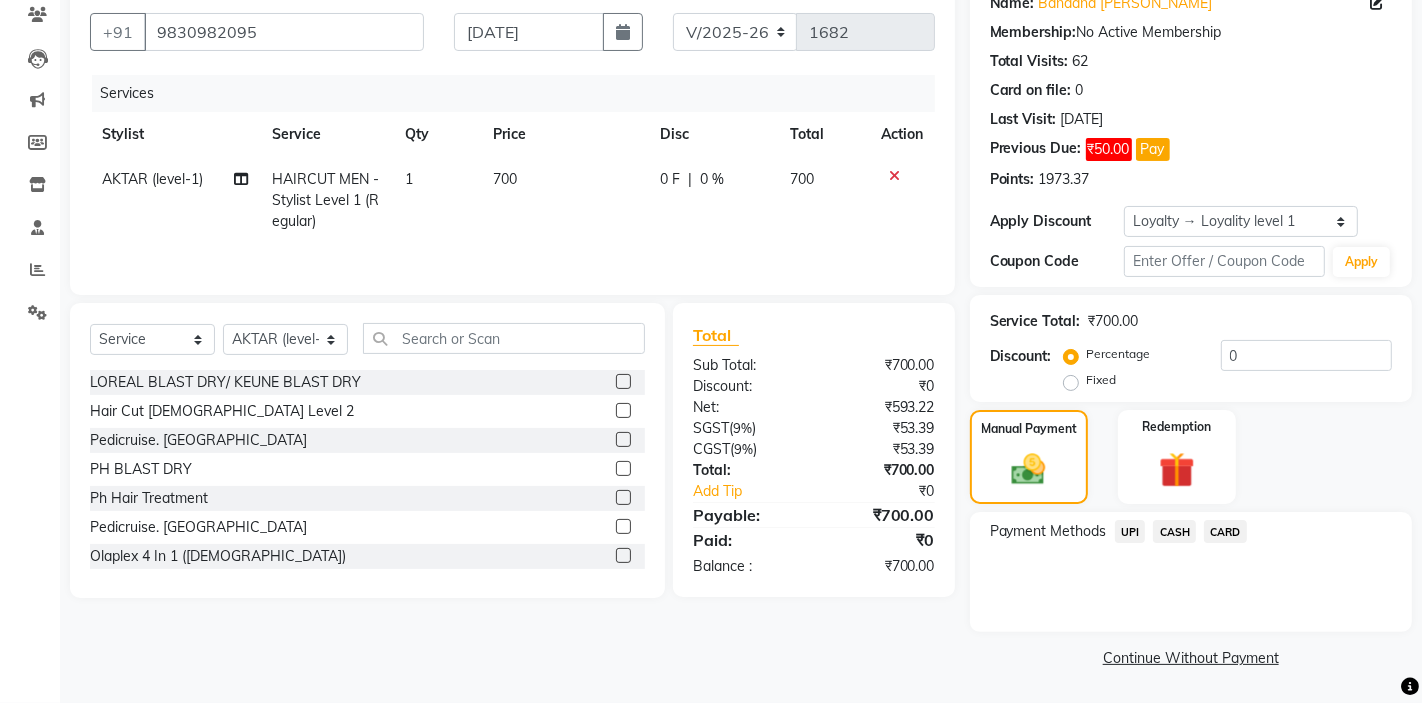 click on "CASH" 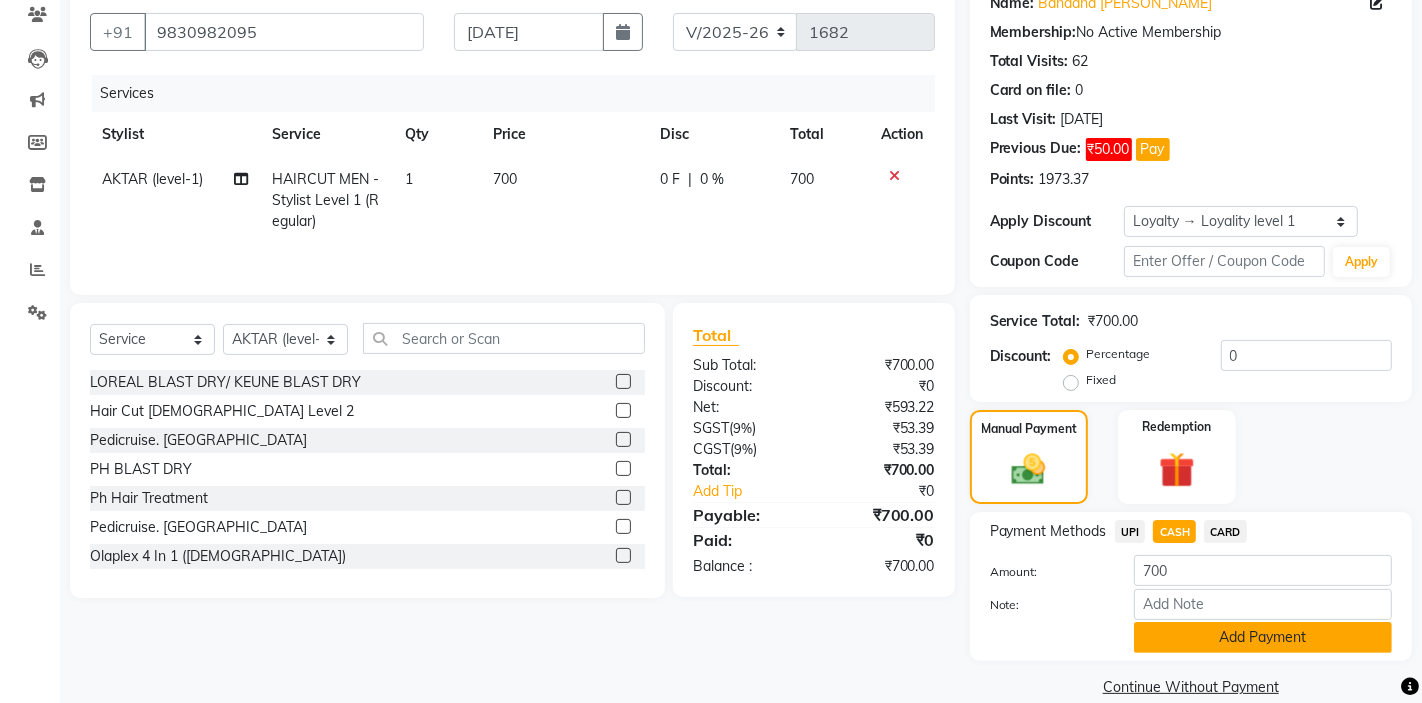 click on "Add Payment" 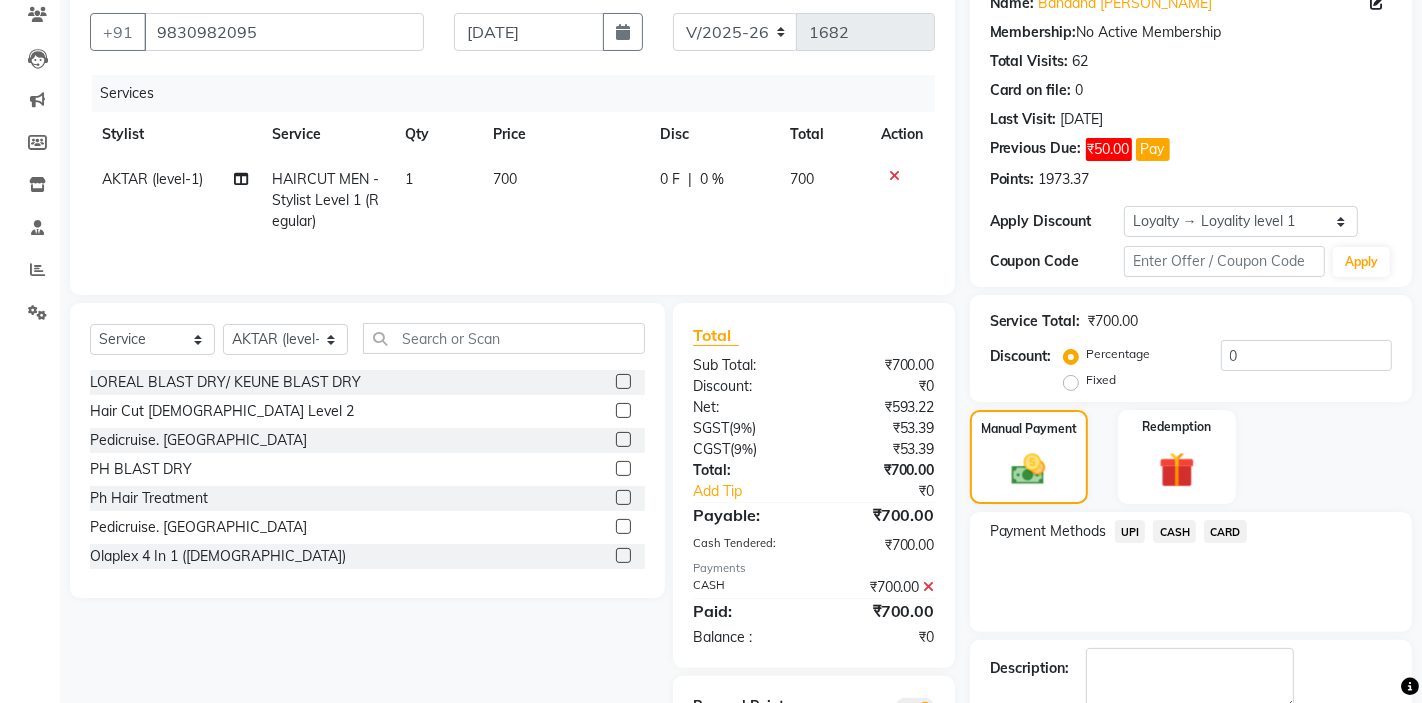 scroll, scrollTop: 286, scrollLeft: 0, axis: vertical 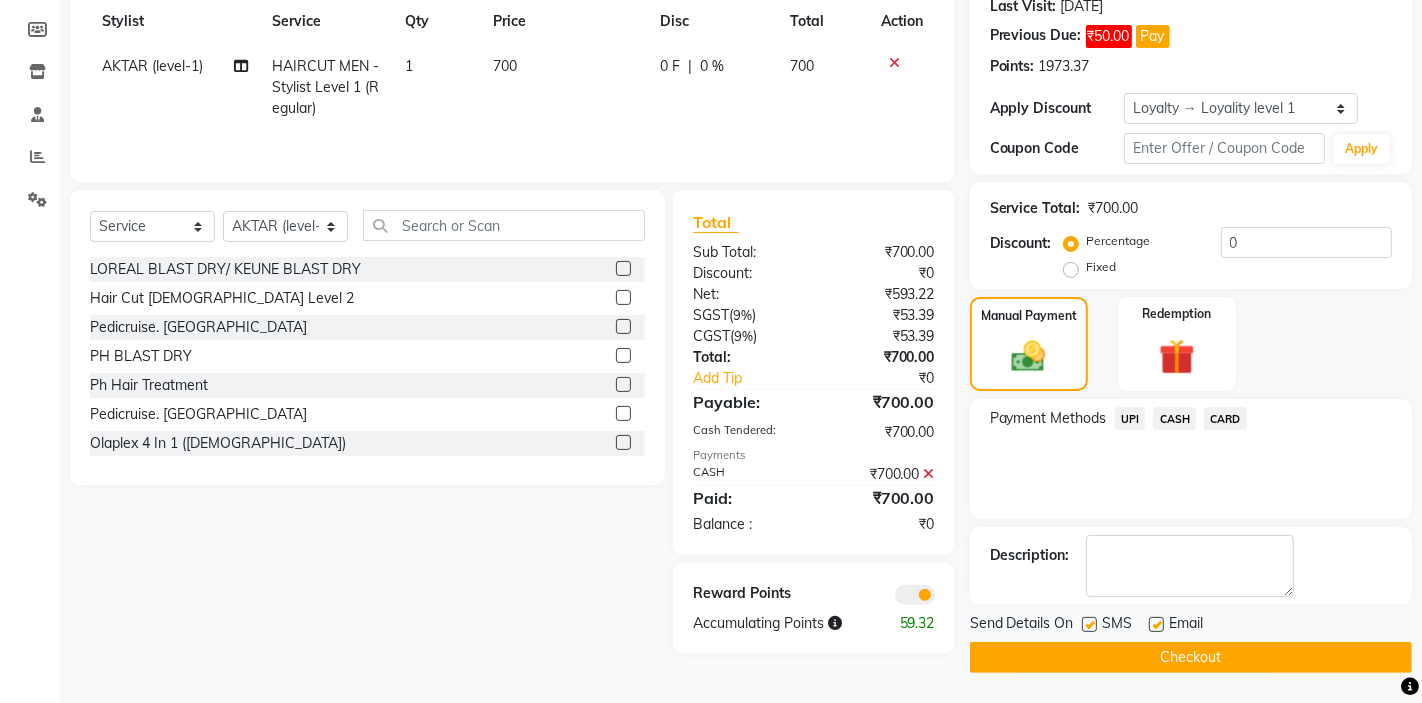 click on "Checkout" 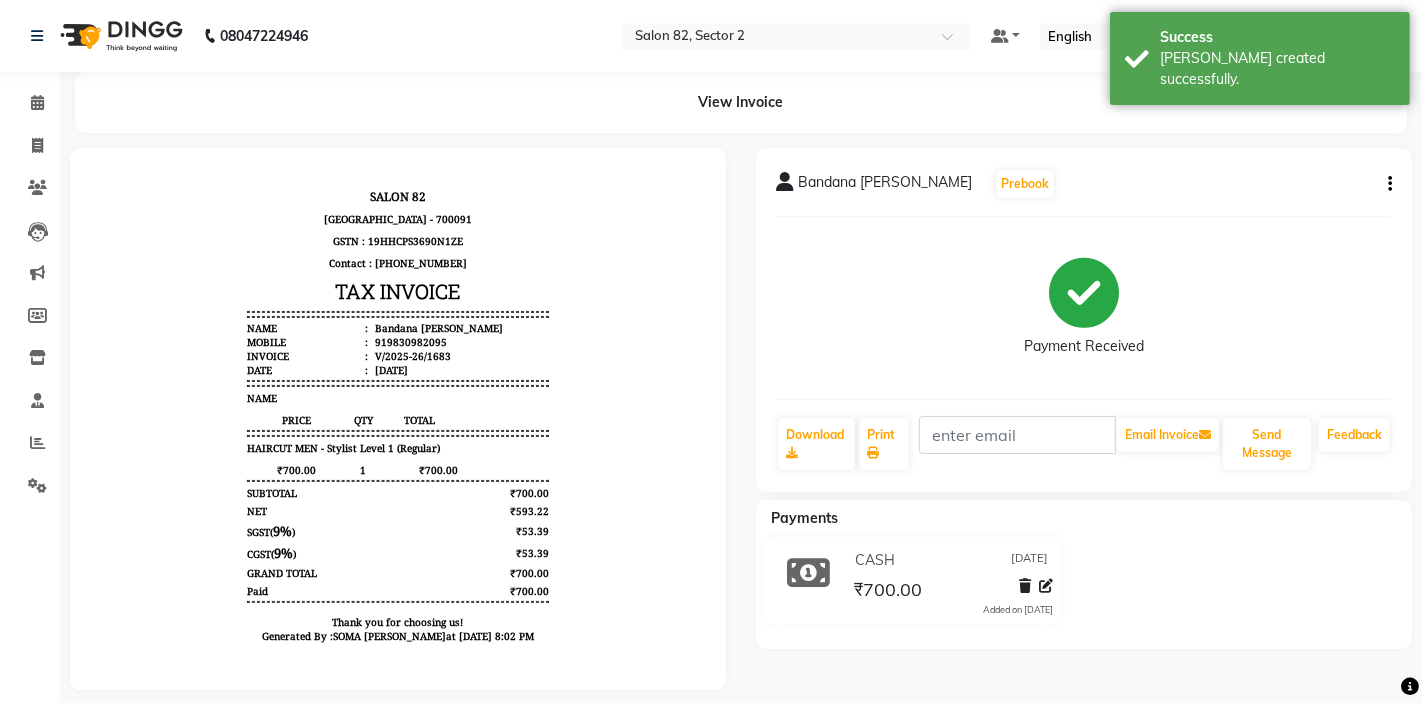 scroll, scrollTop: 0, scrollLeft: 0, axis: both 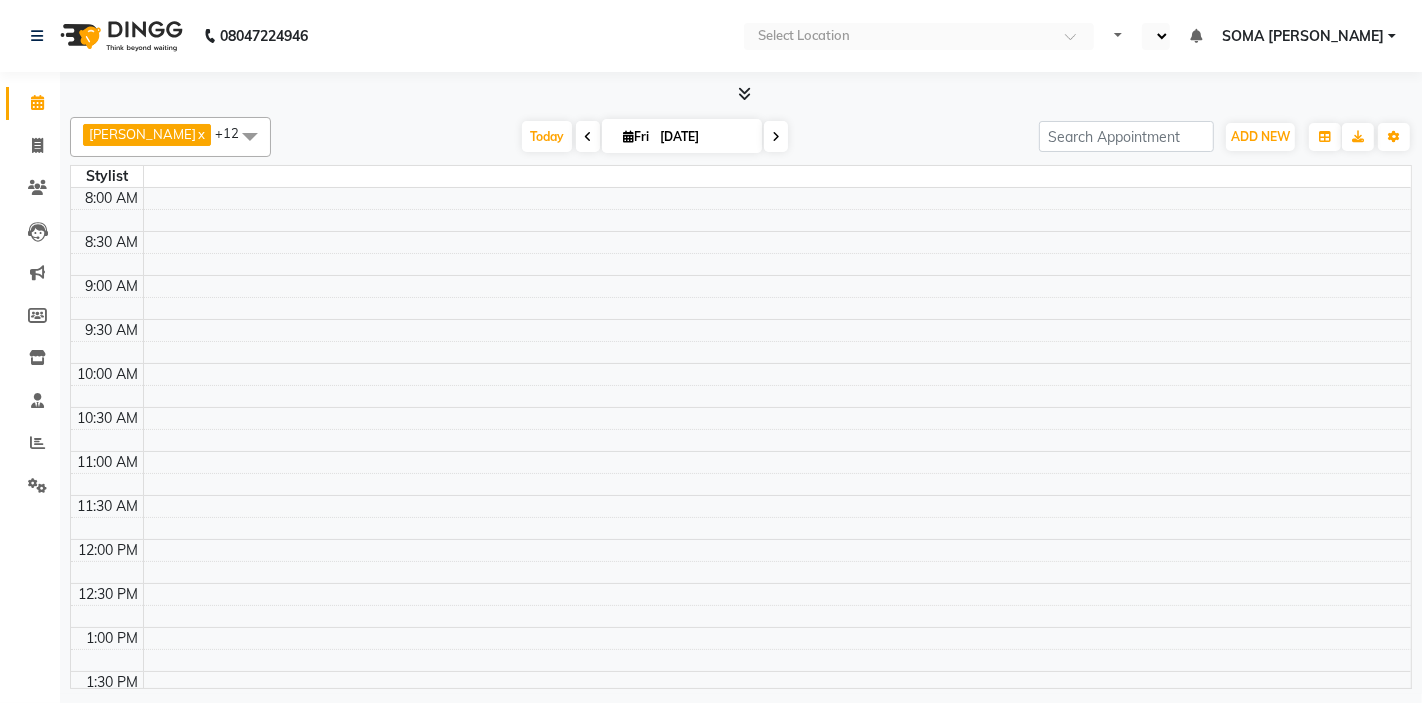 select on "en" 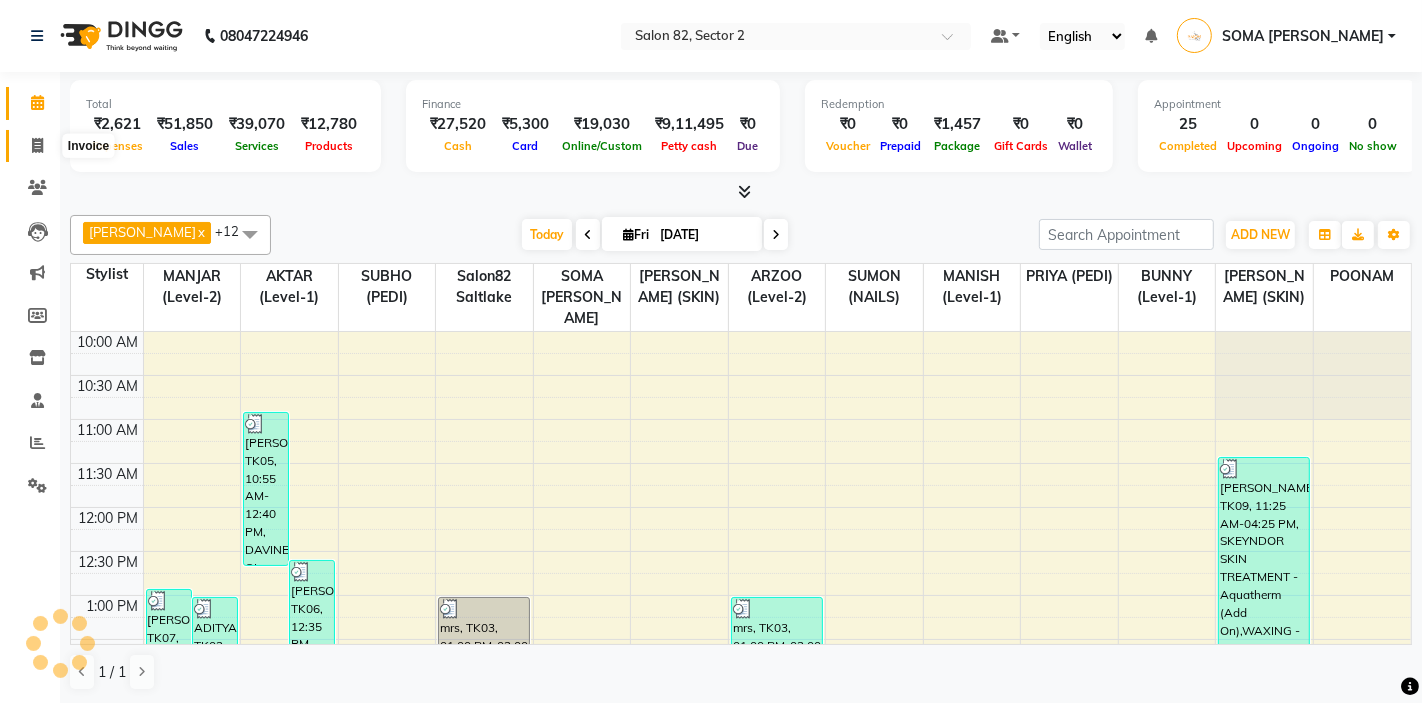 scroll, scrollTop: 637, scrollLeft: 0, axis: vertical 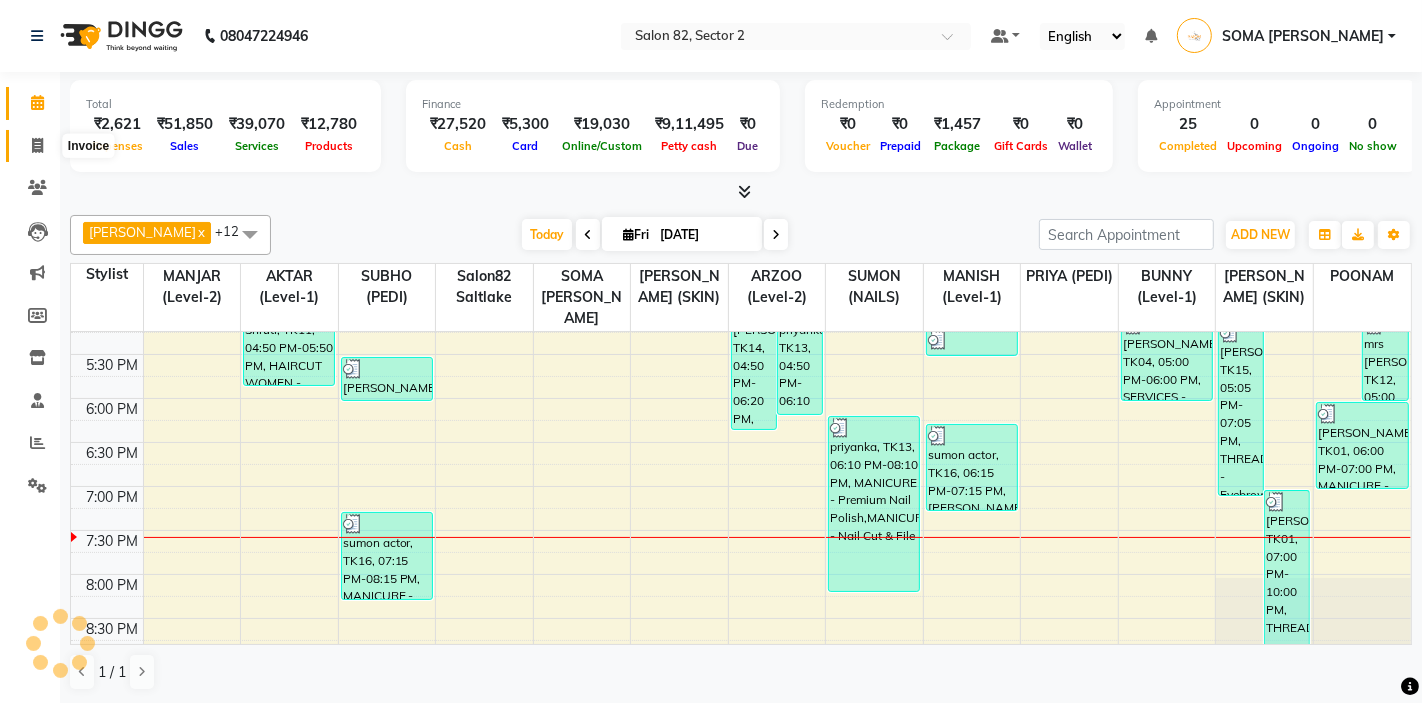 click 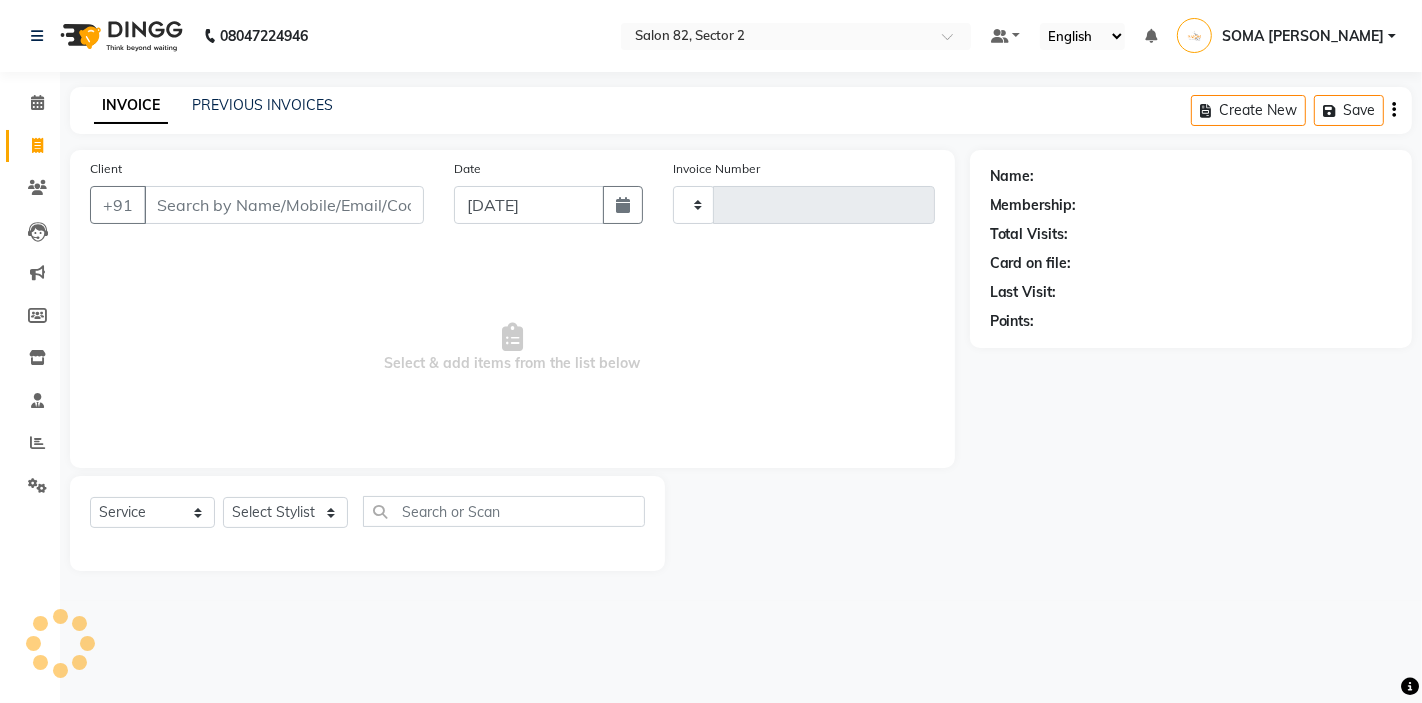 type on "1681" 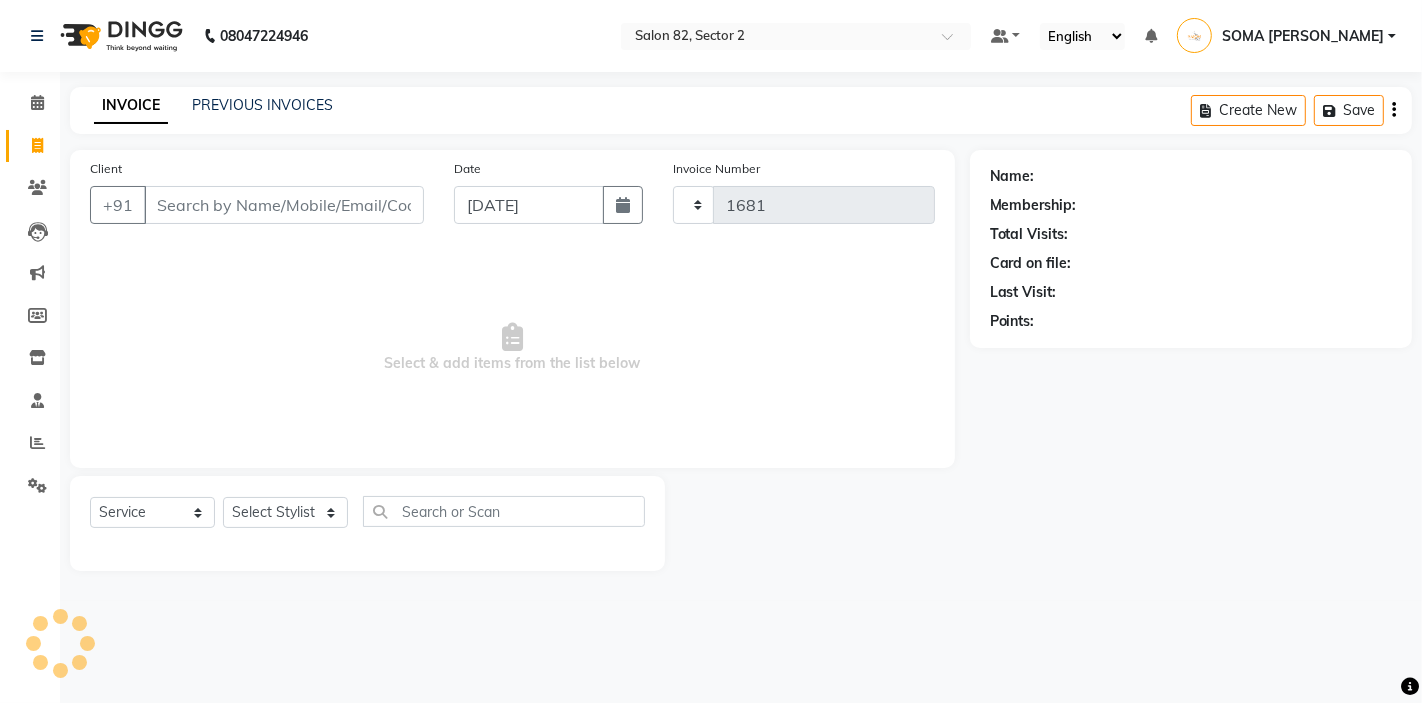 select on "5194" 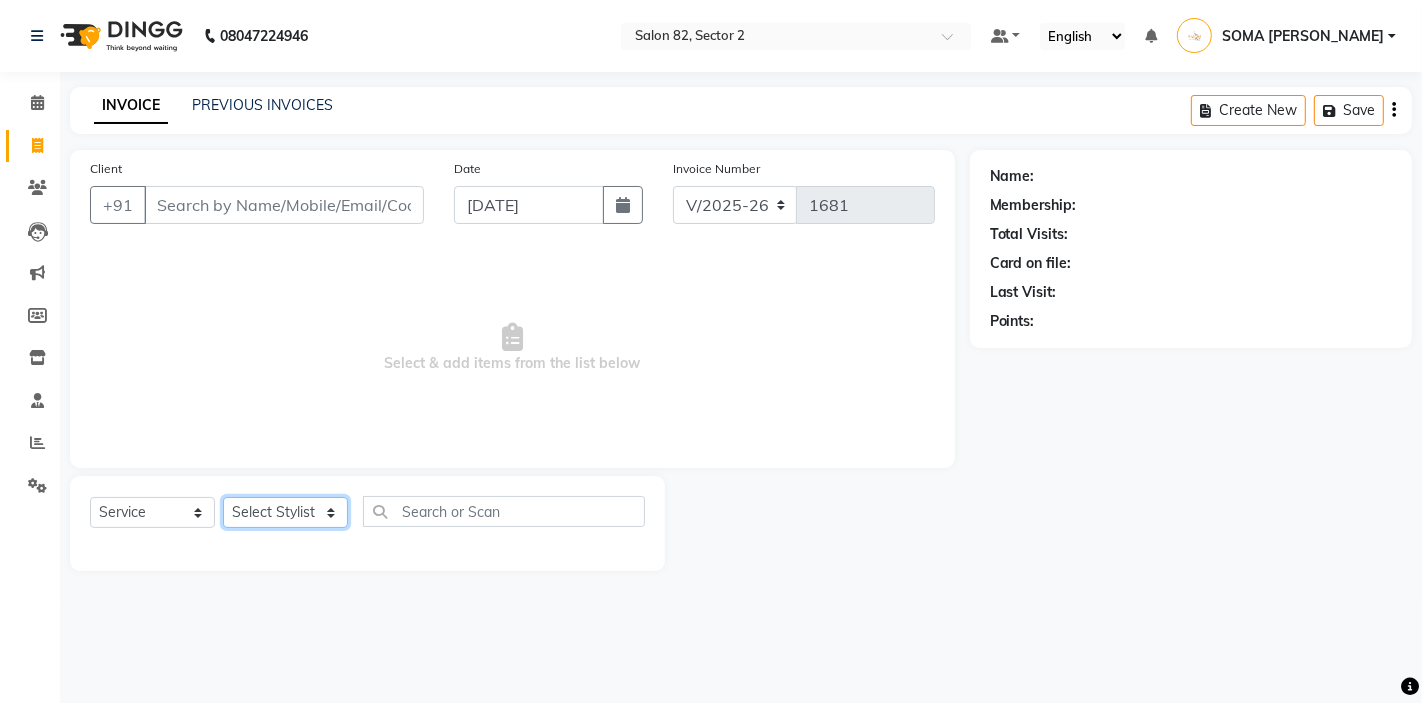 click on "Select Stylist" 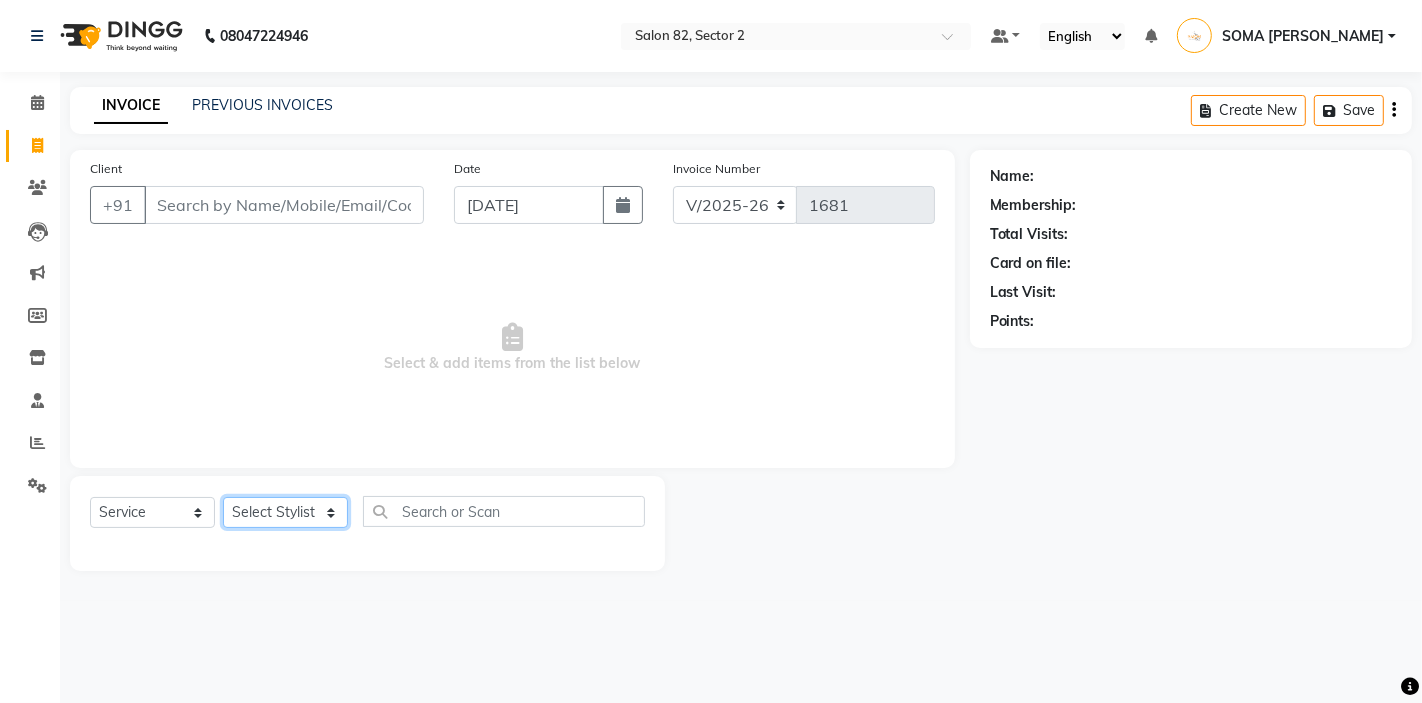 select on "63445" 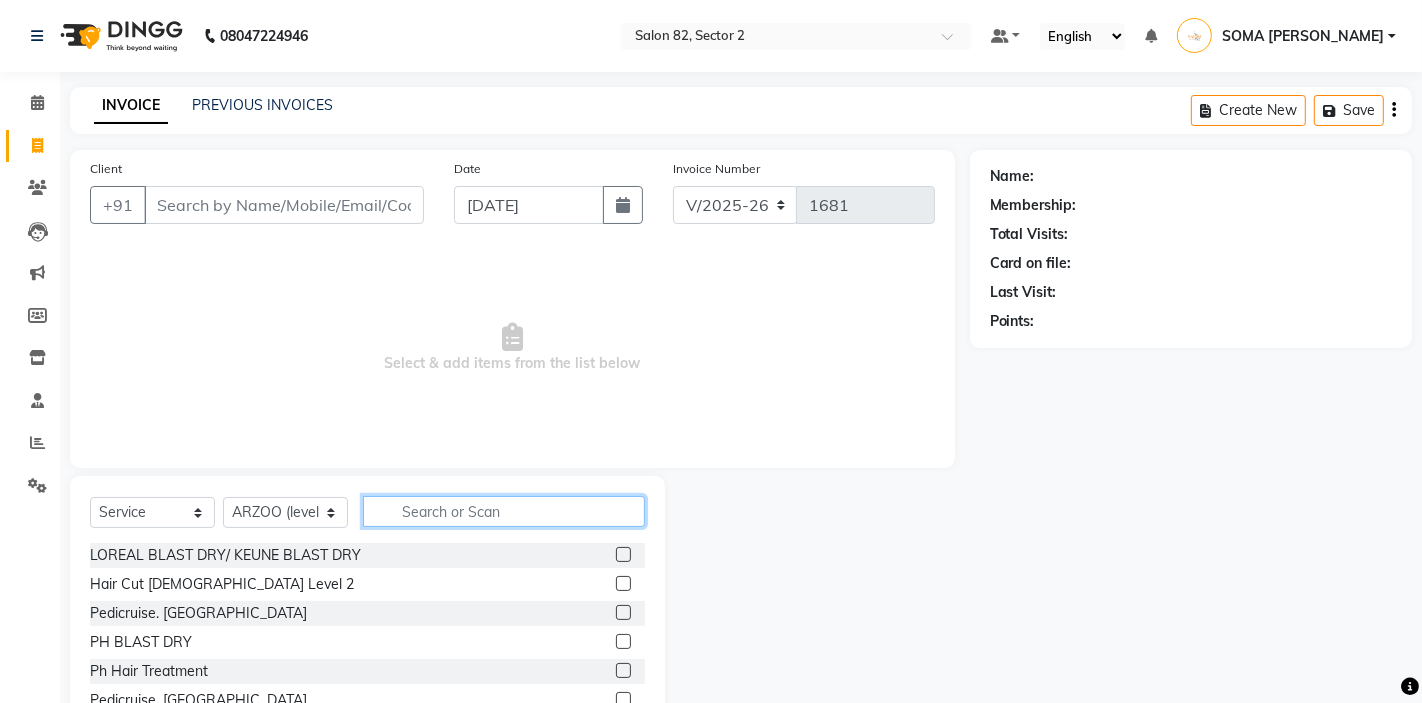 click 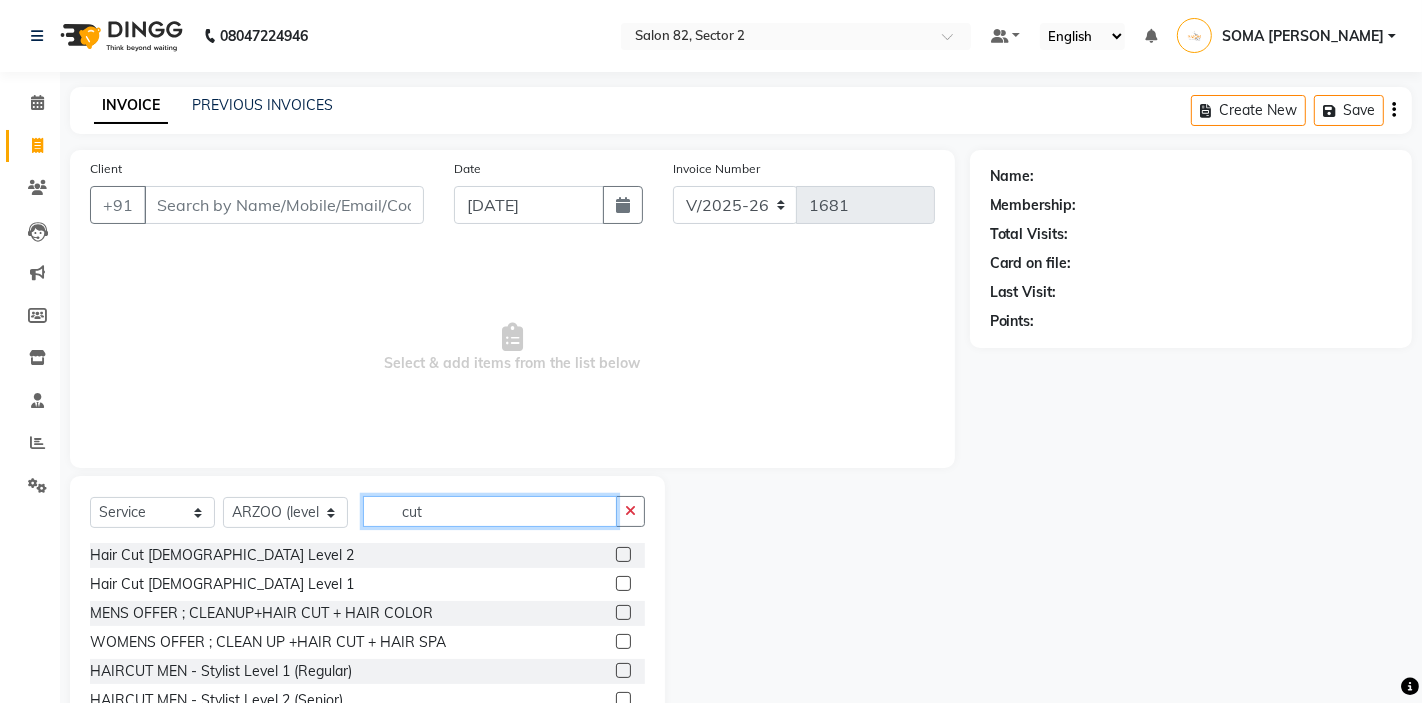scroll, scrollTop: 118, scrollLeft: 0, axis: vertical 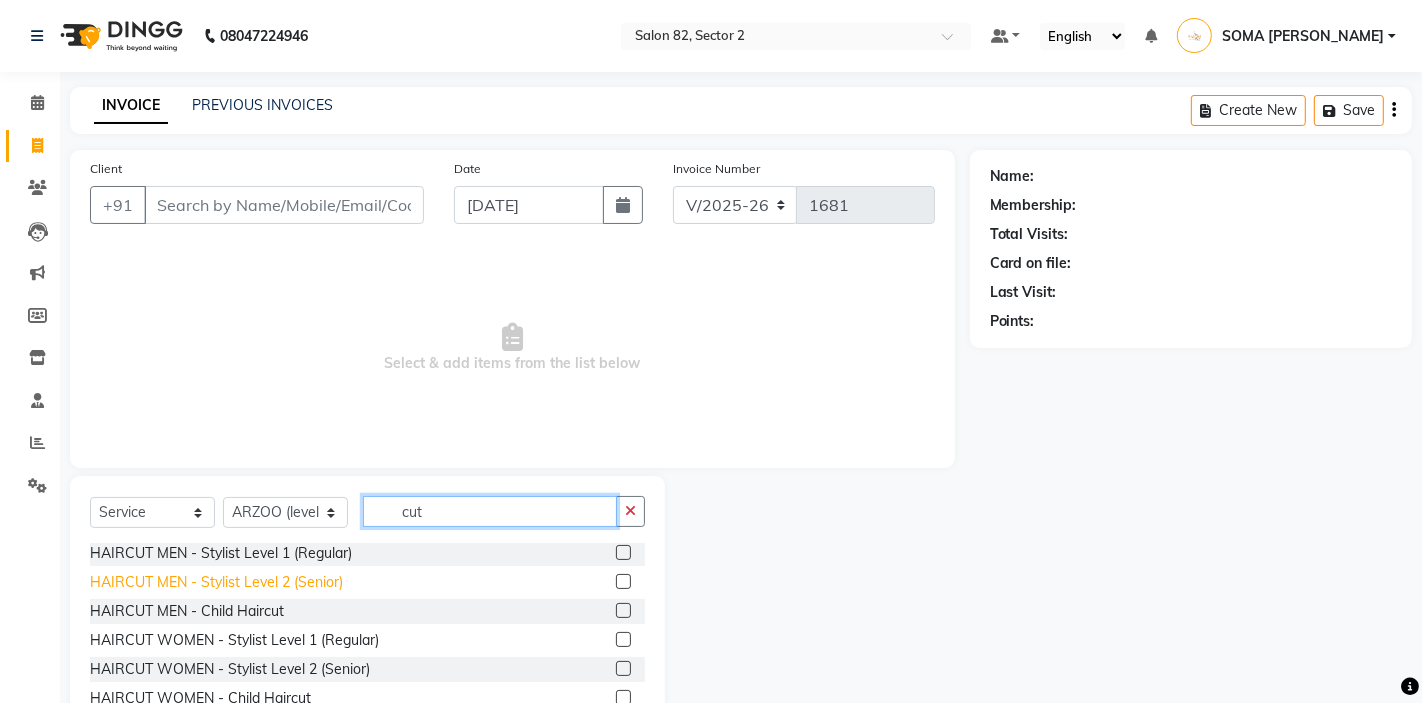 type on "cut" 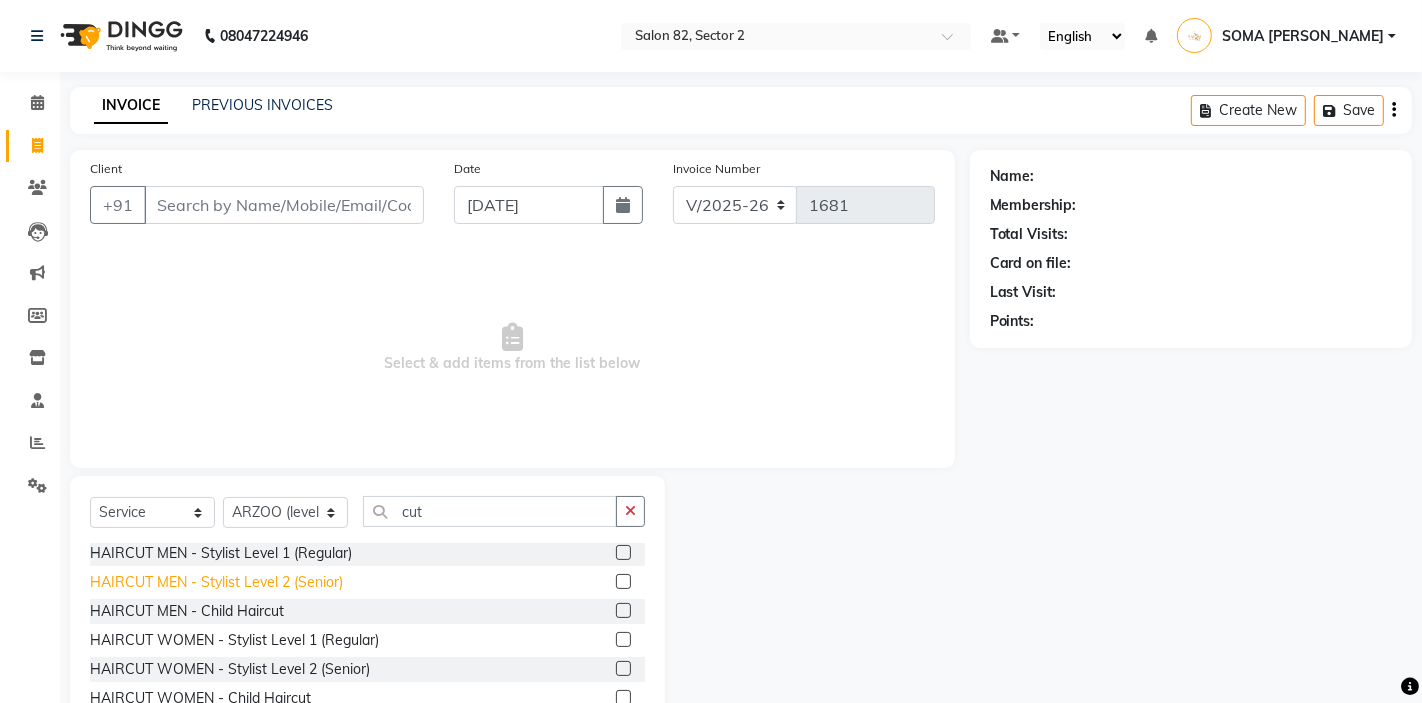 click on "HAIRCUT MEN - Stylist Level 2 (Senior)" 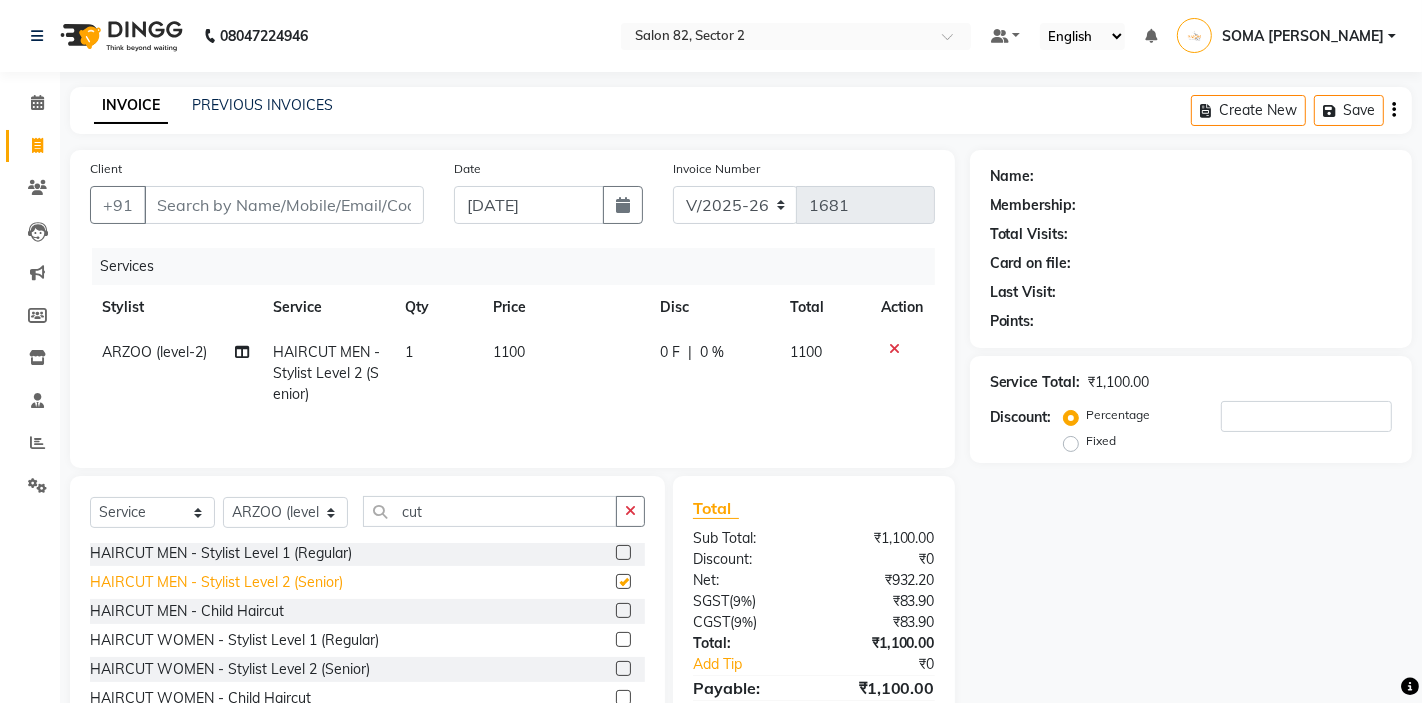 checkbox on "false" 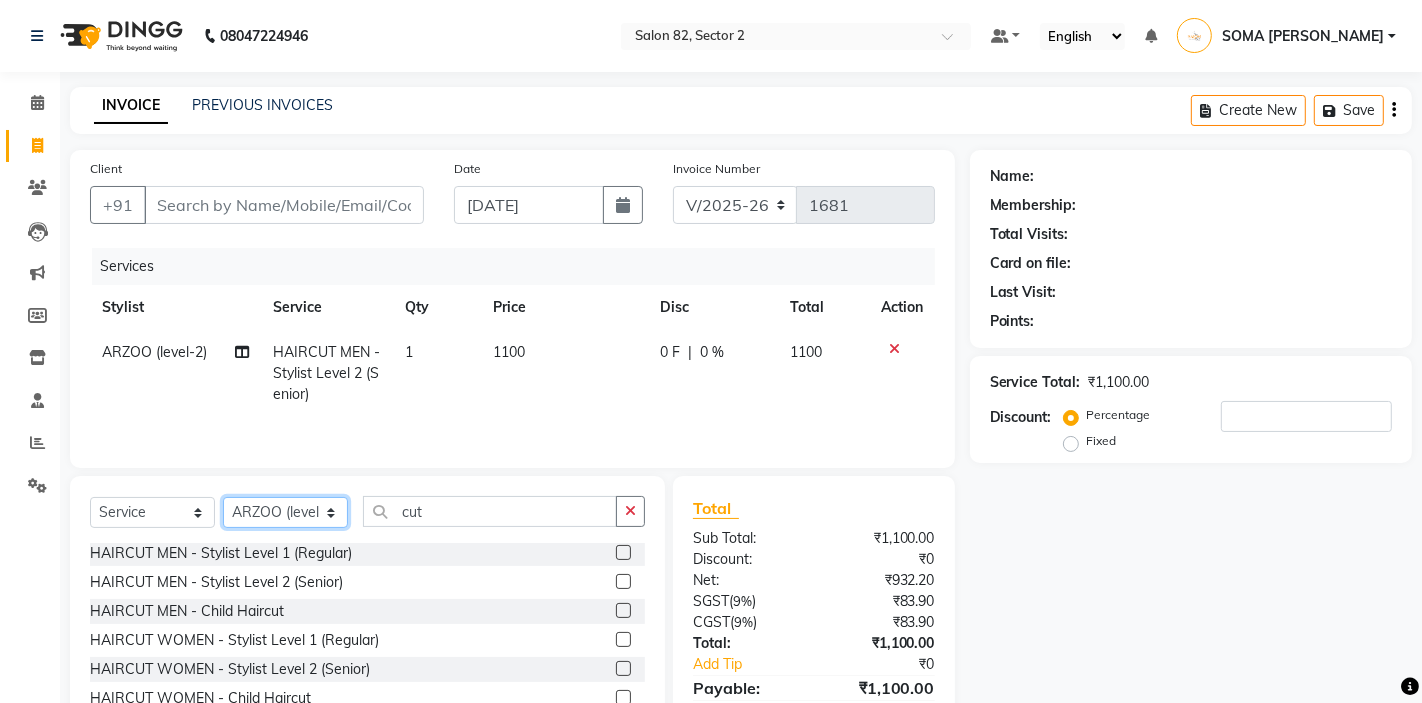 click on "Select Stylist AKTAR (level-1) ARZOO (level-2) BHARAT BUNNY (level-1) FAIZAL (level-2) [PERSON_NAME] [PERSON_NAME] (level-1) MANJAR (Level-2) [PERSON_NAME] (SKIN) POONAM PRIYA (PEDI) [PERSON_NAME] ROHIT  Salon82 saltlake SOMA [PERSON_NAME] (PEDI) [PERSON_NAME] (SKIN) SUMON (NAILS)" 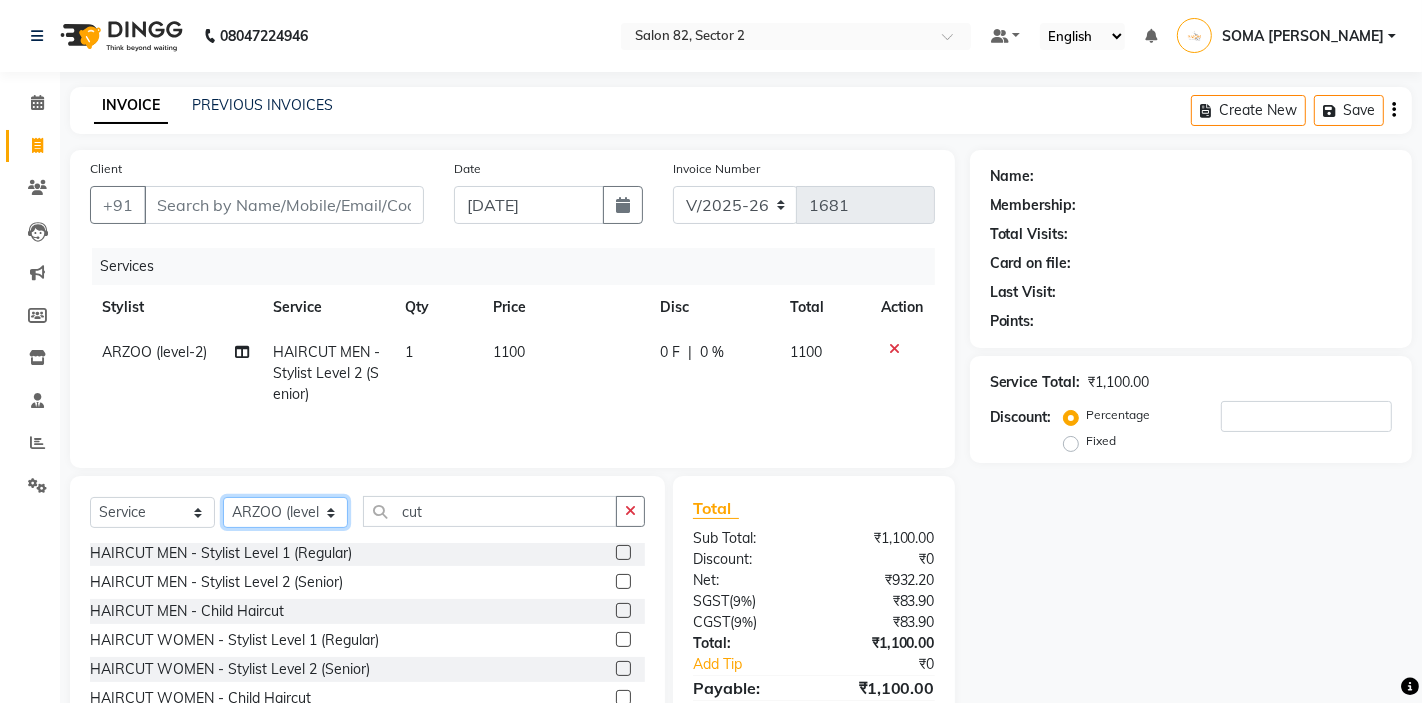 select on "67954" 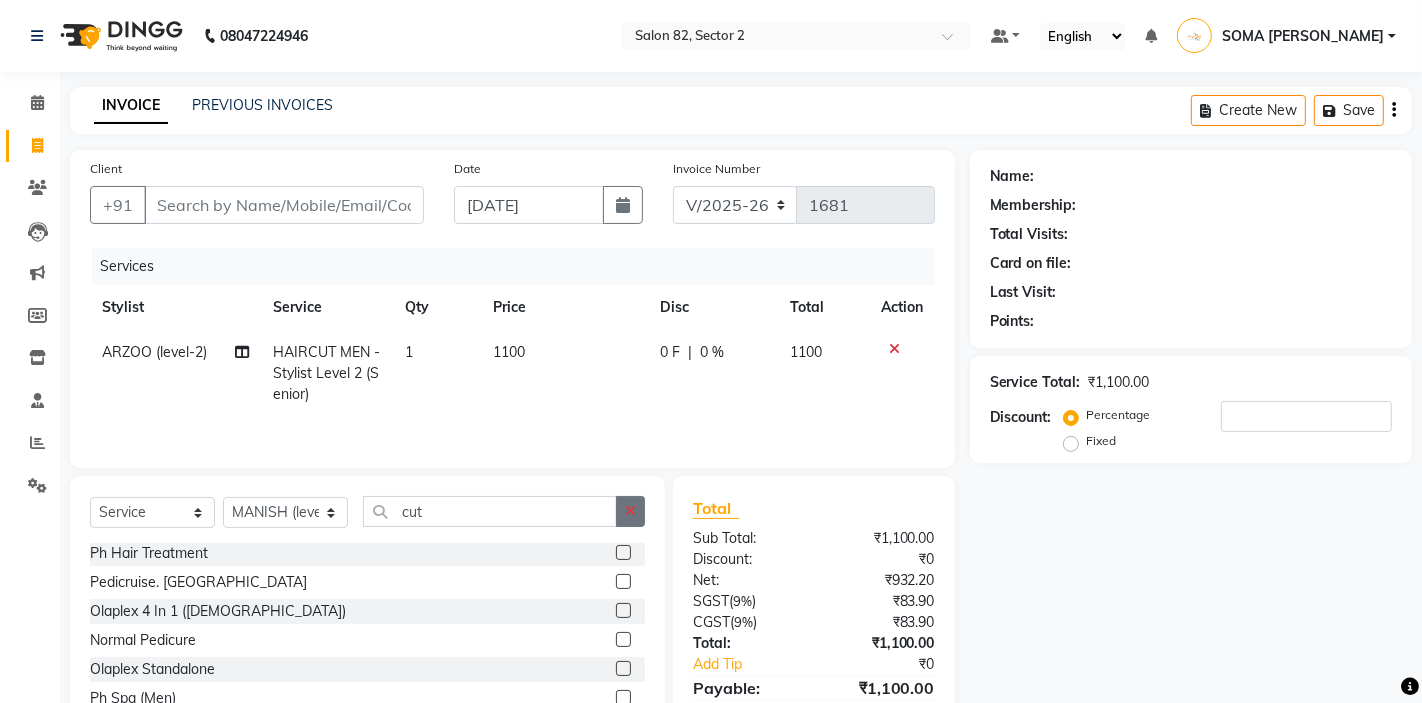 click 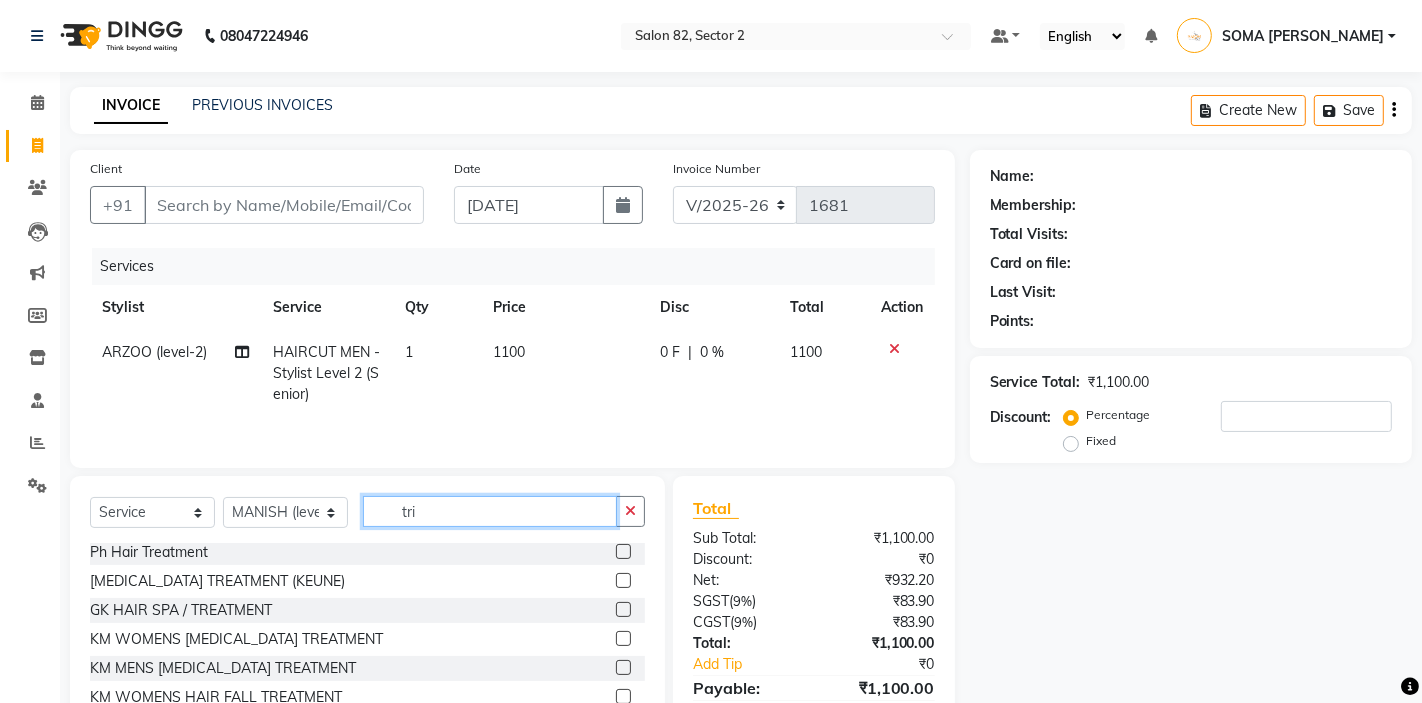scroll, scrollTop: 0, scrollLeft: 0, axis: both 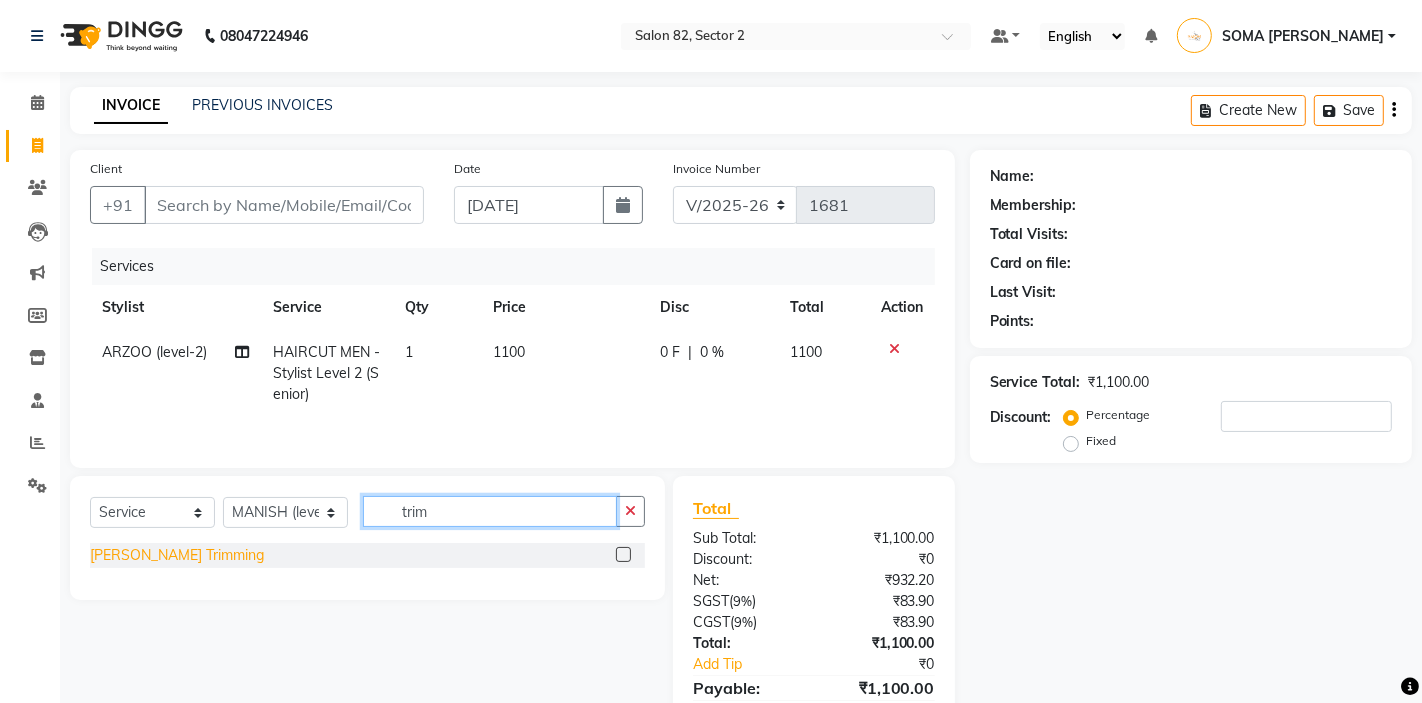 type on "trim" 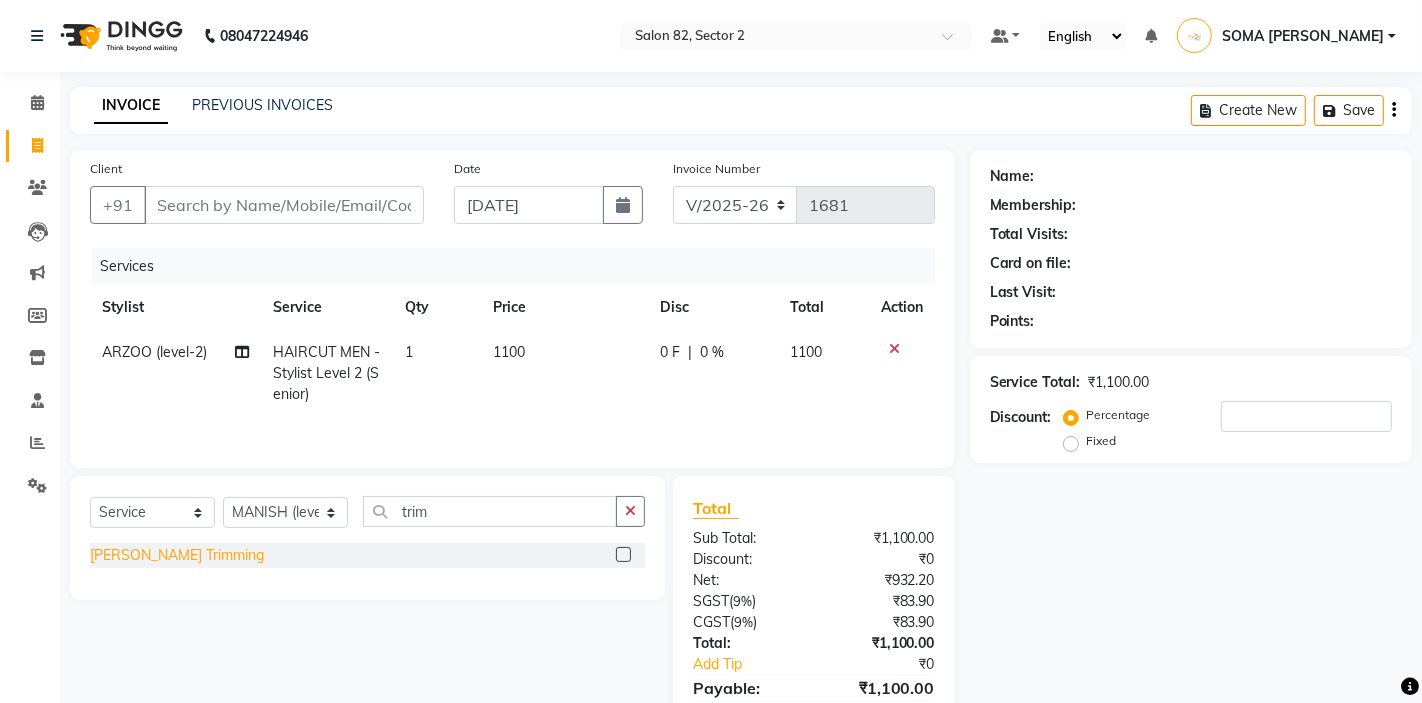 click on "[PERSON_NAME] Trimming" 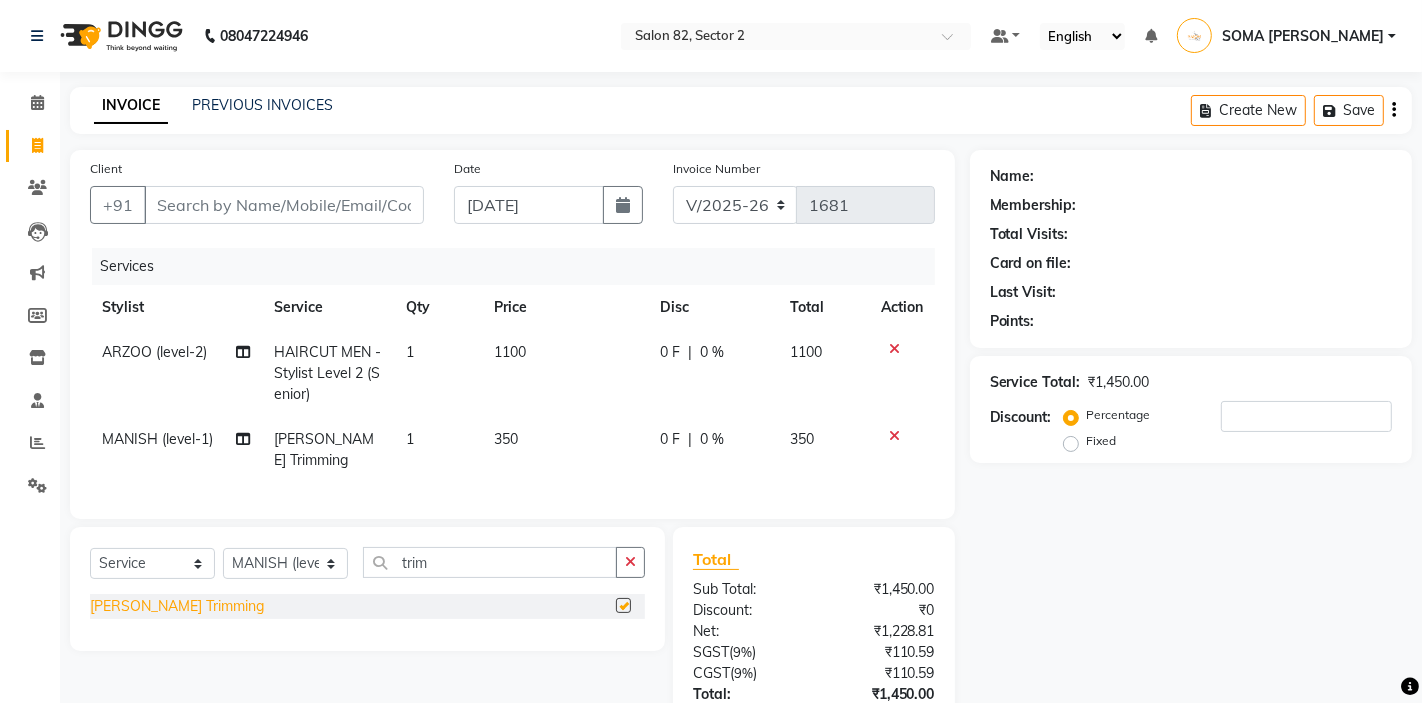 checkbox on "false" 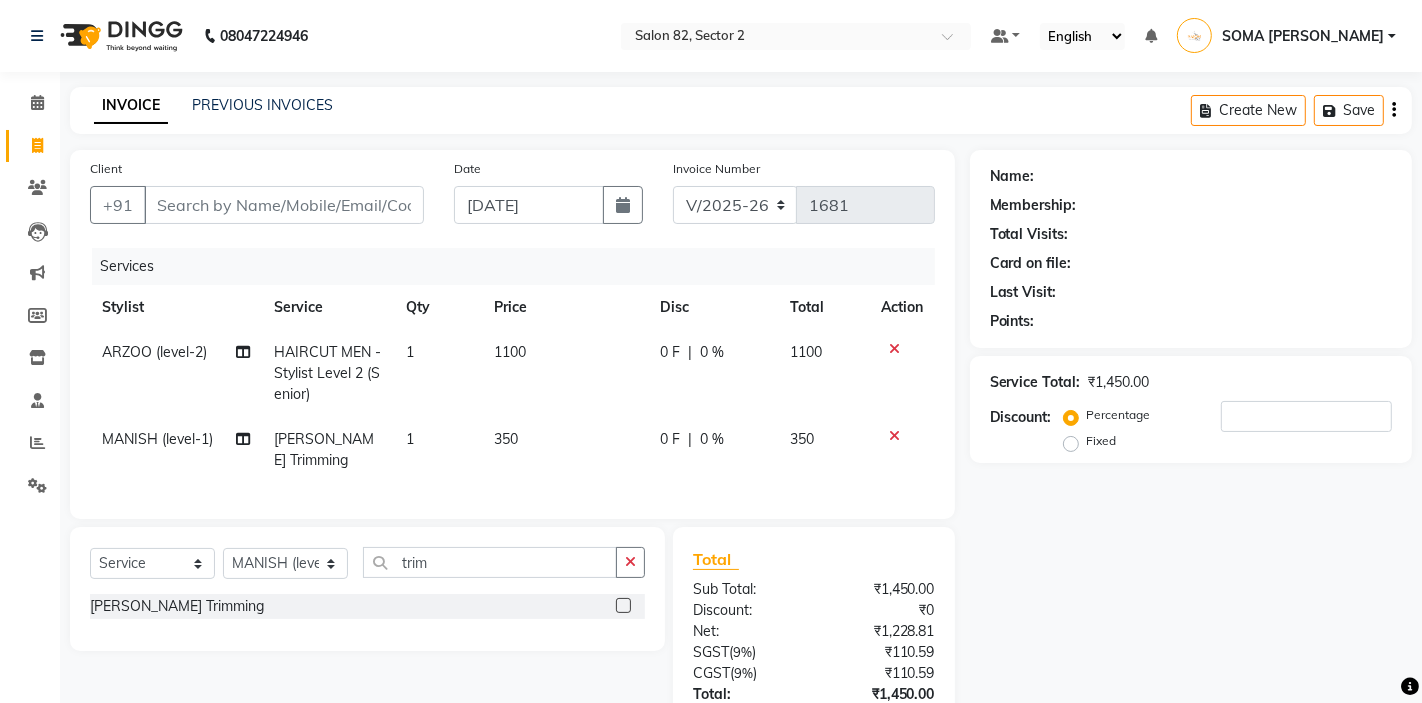 click 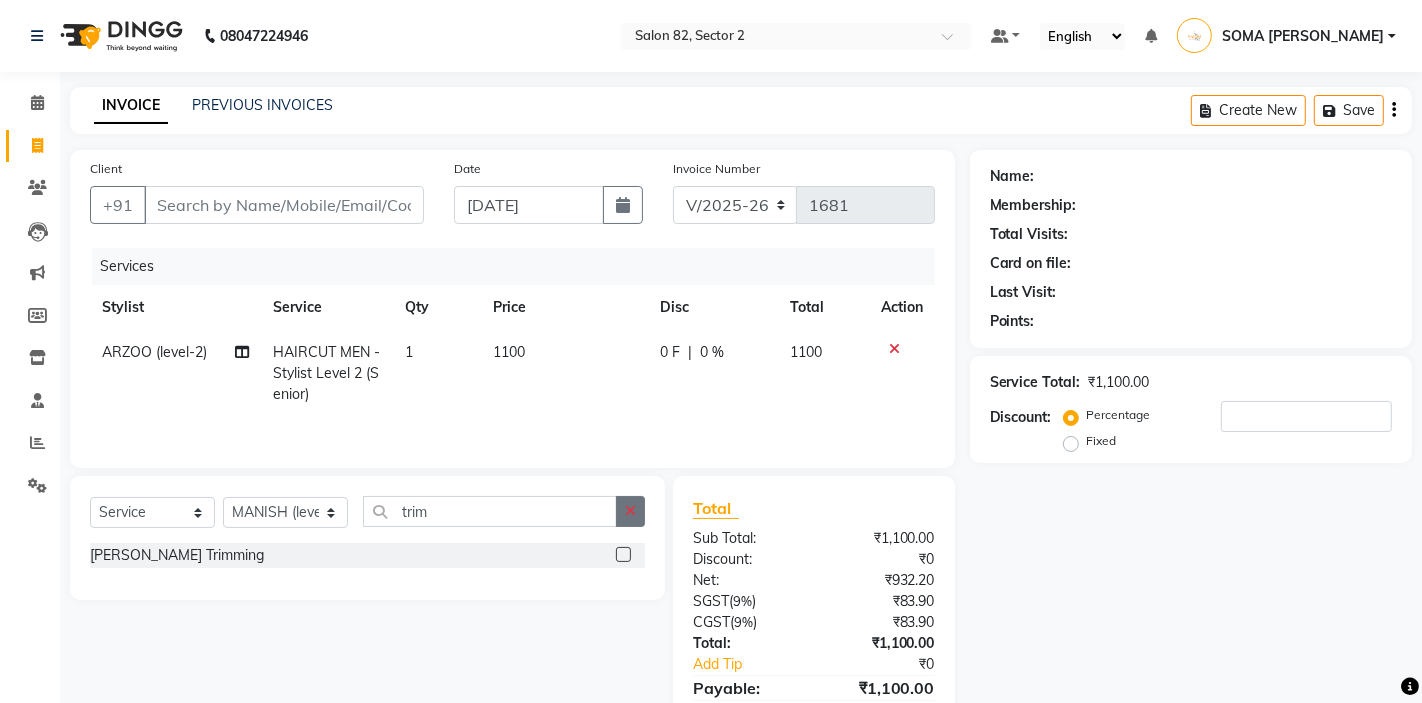 click 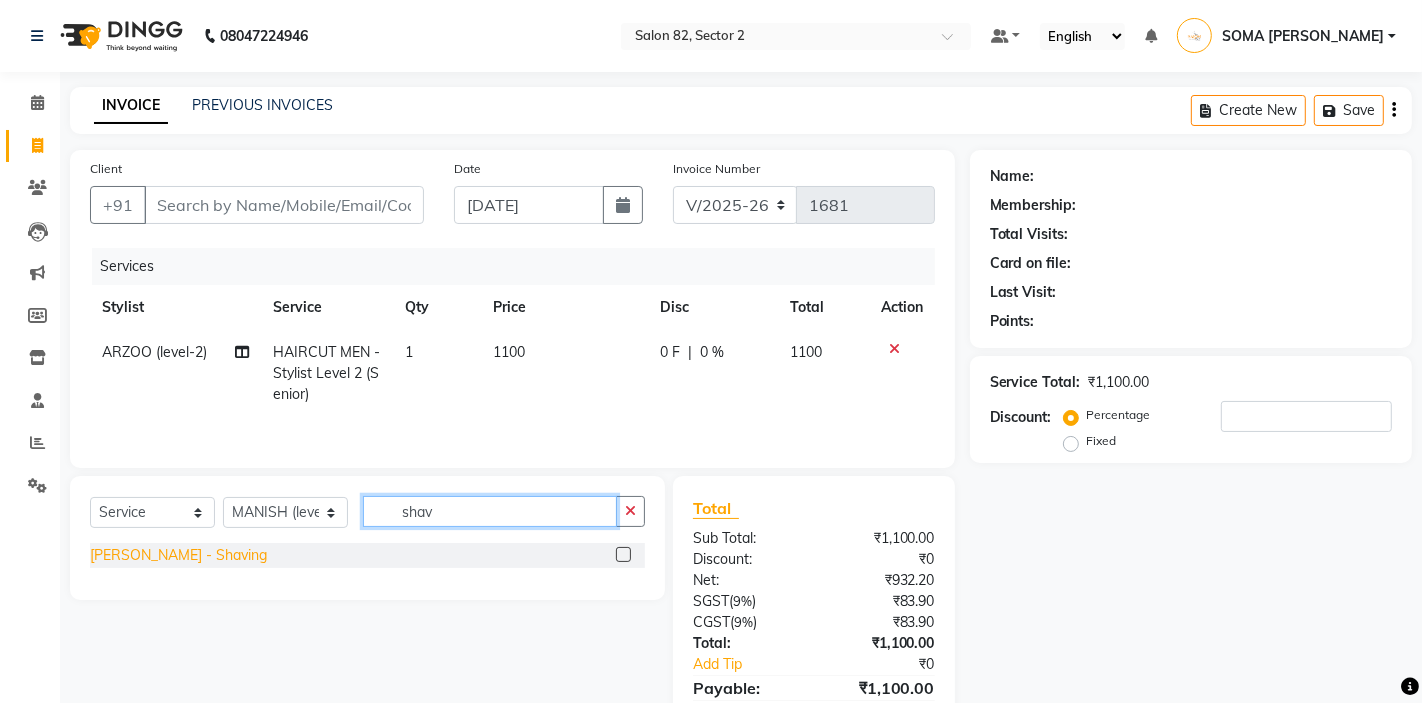 type on "shav" 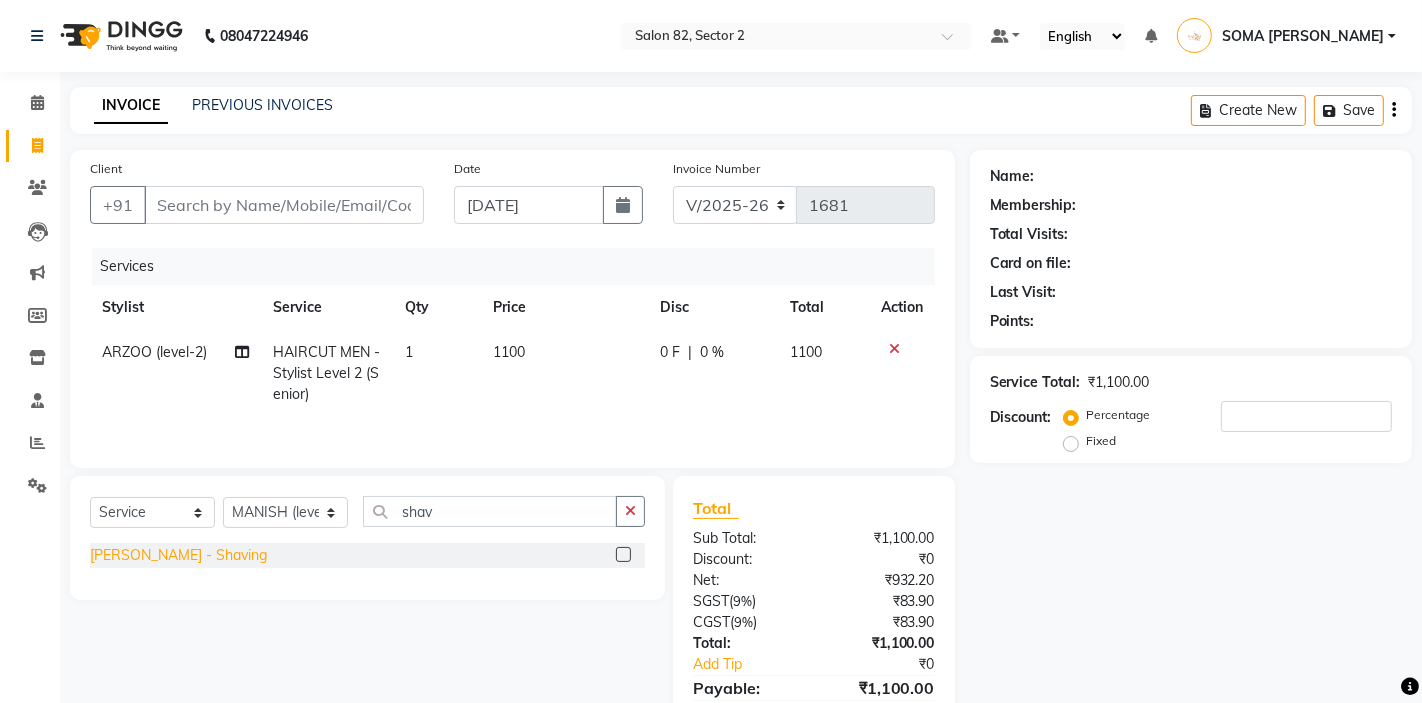 click on "BEARD  - Shaving" 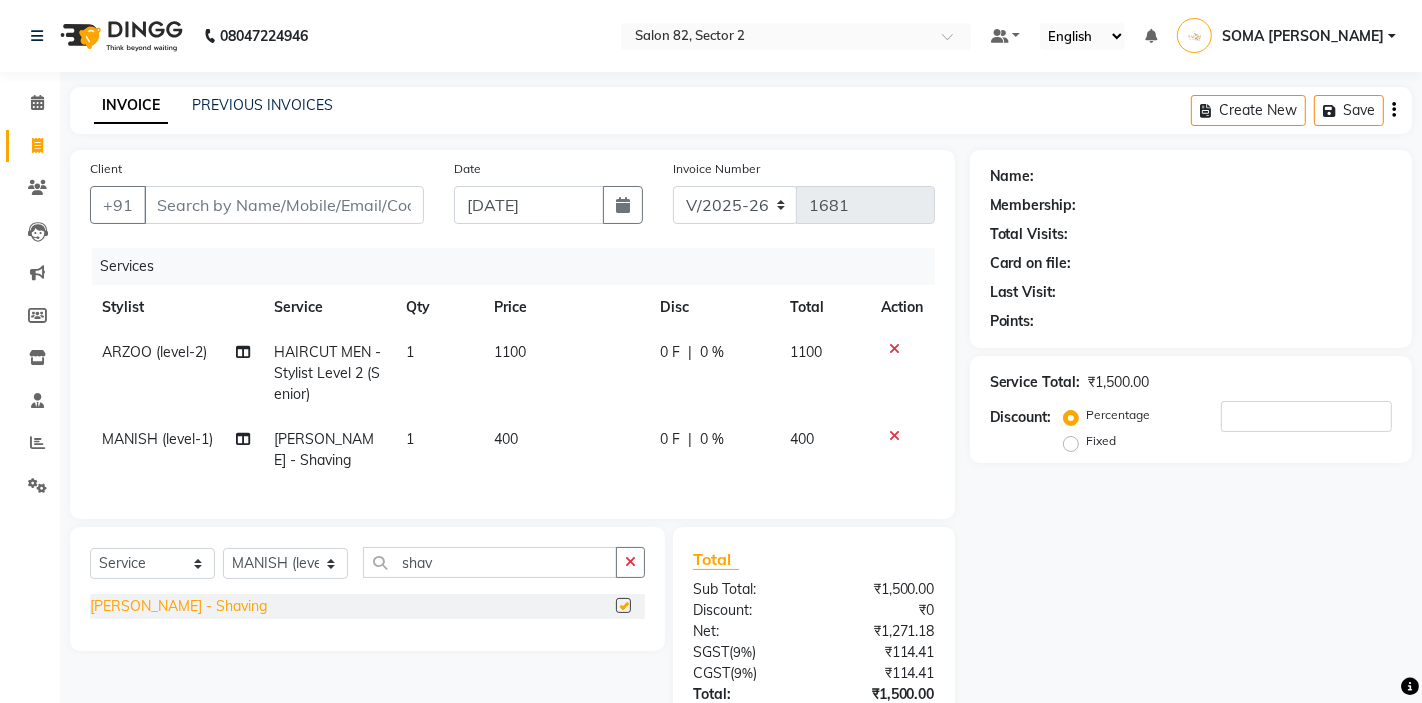 checkbox on "false" 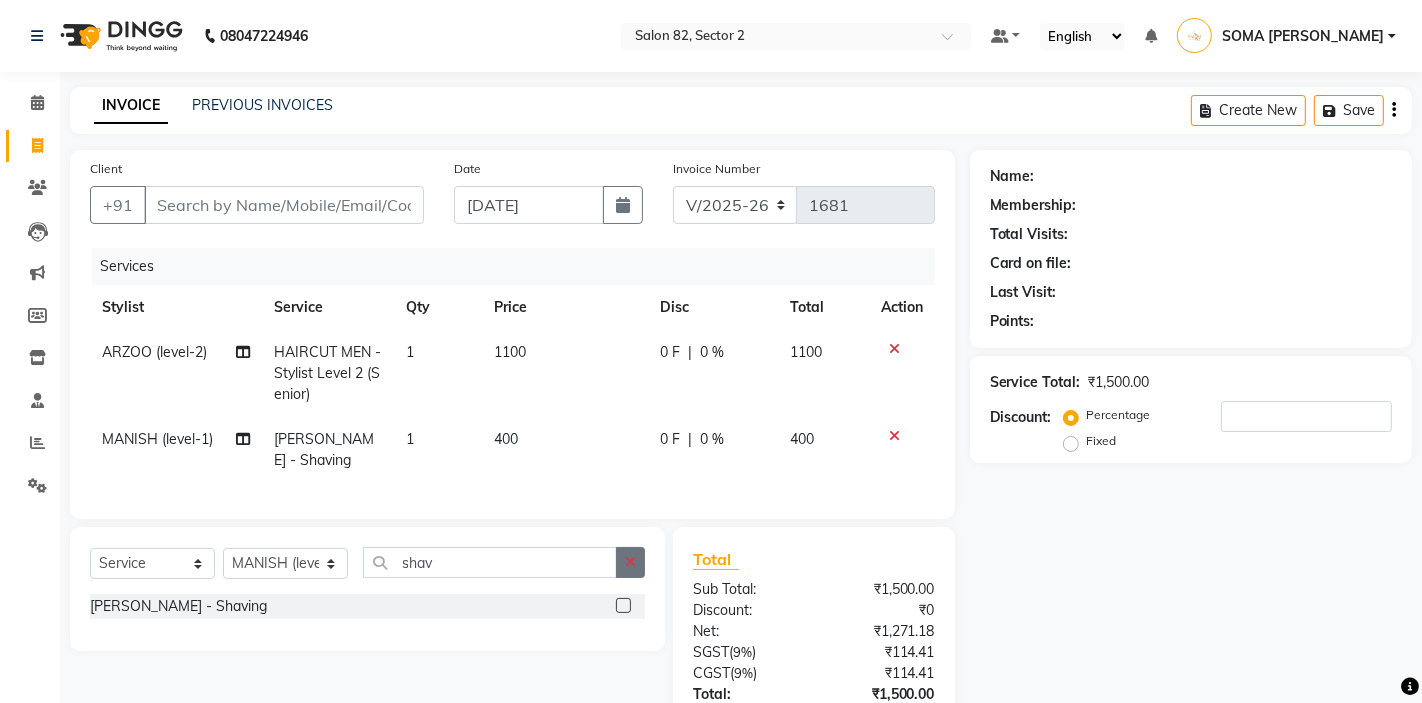 click 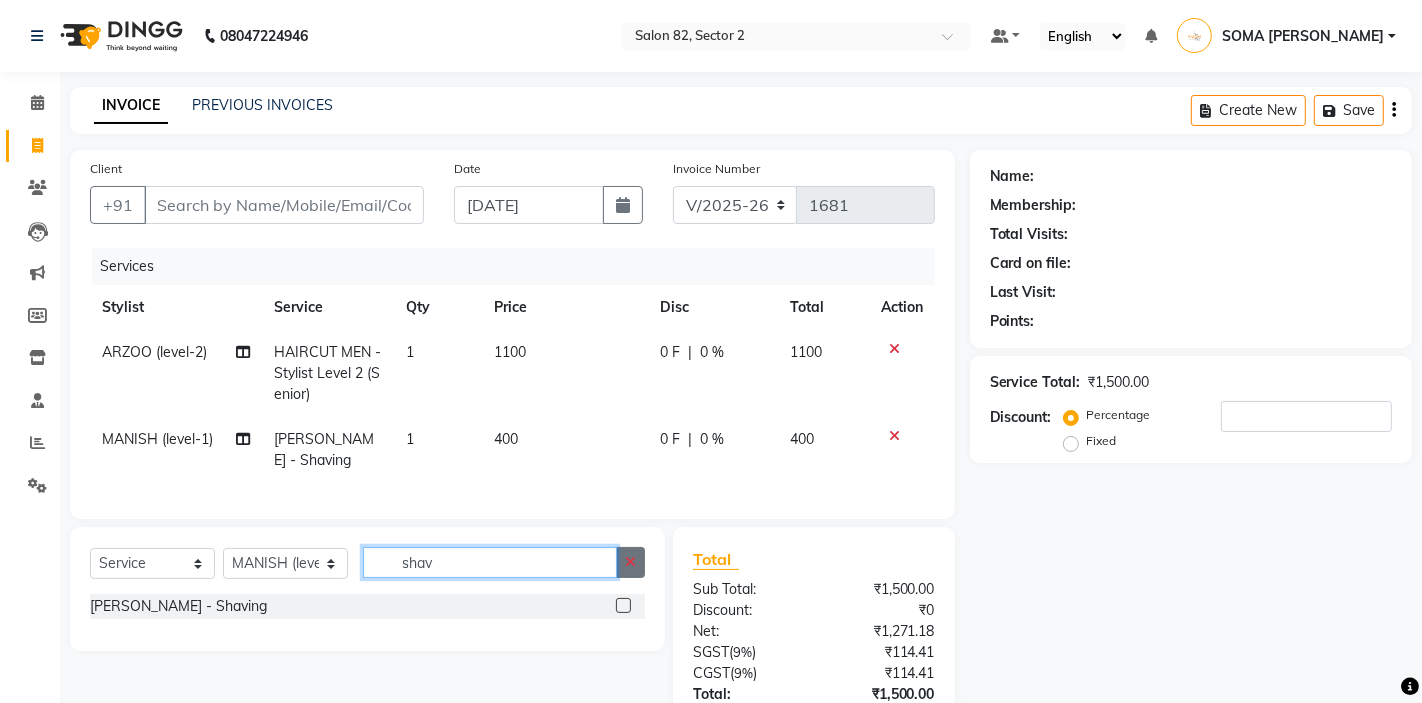type 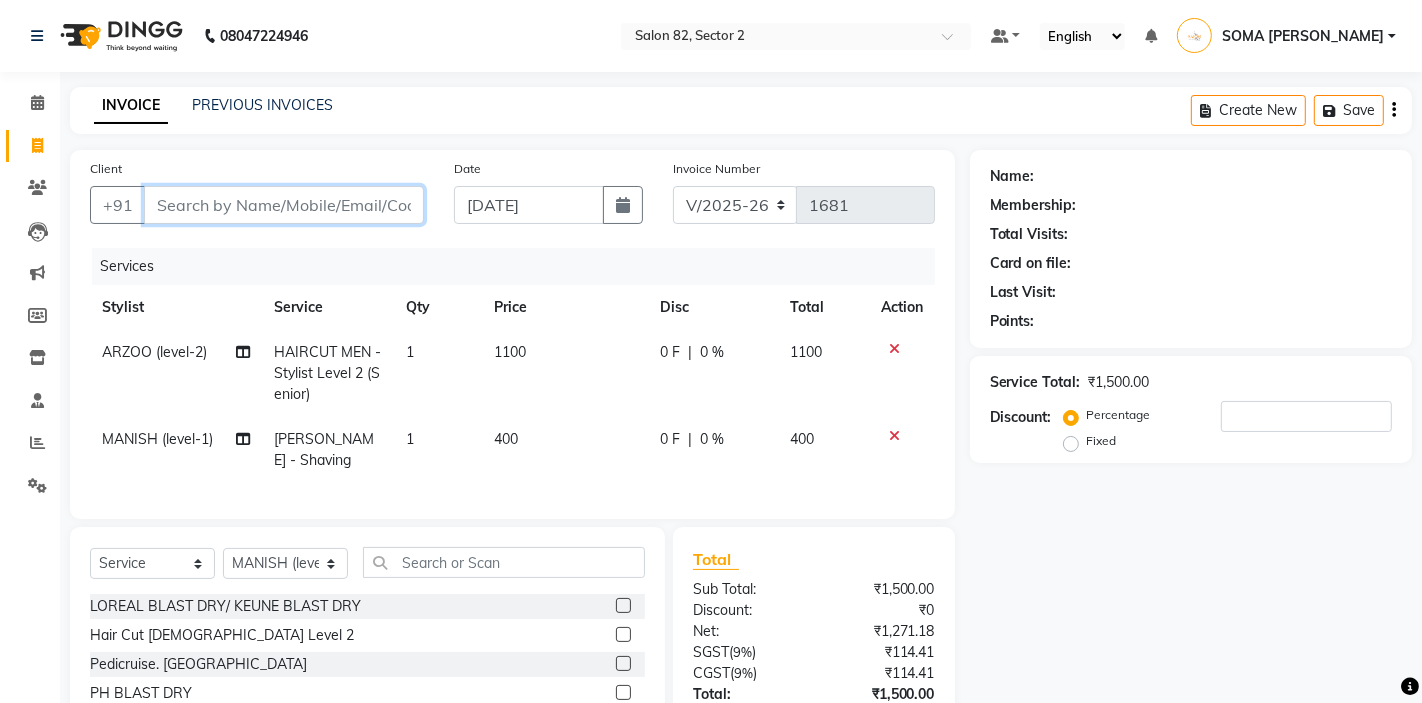 click on "Client" at bounding box center [284, 205] 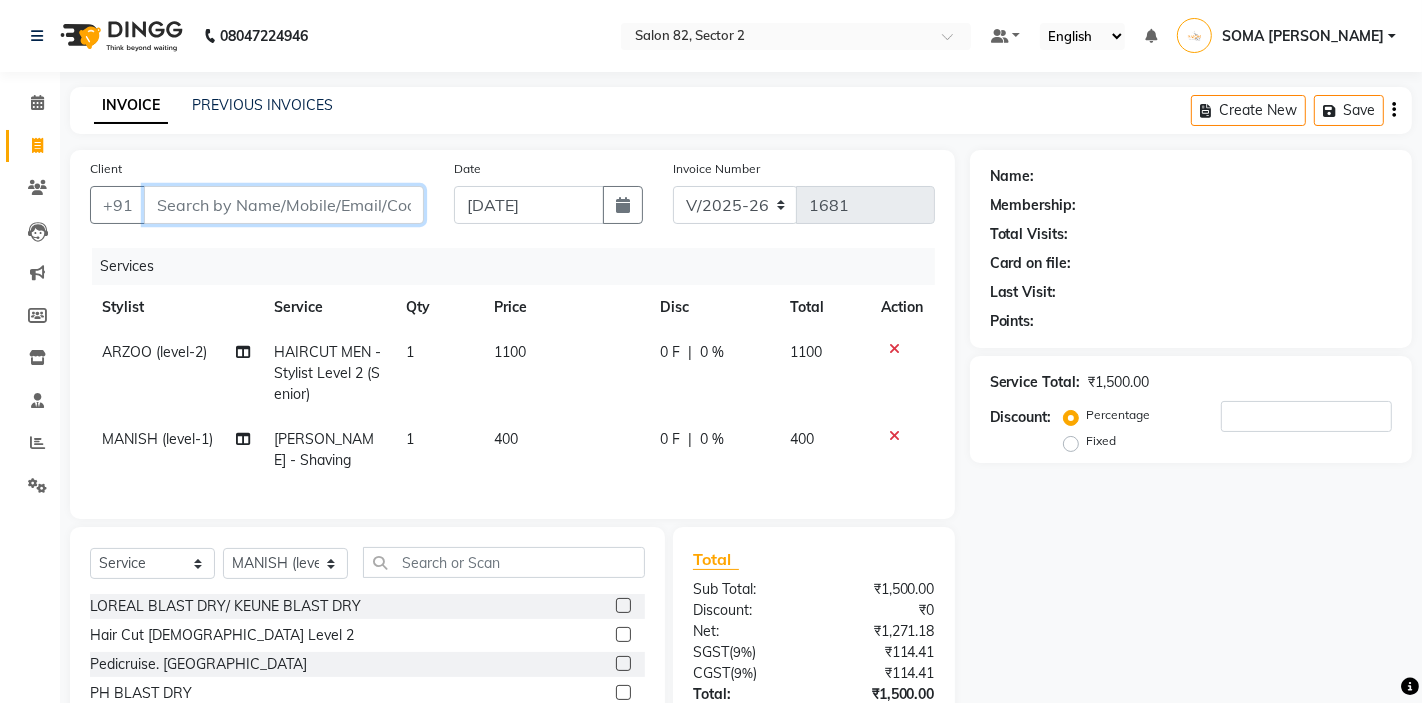 click on "Client" at bounding box center [284, 205] 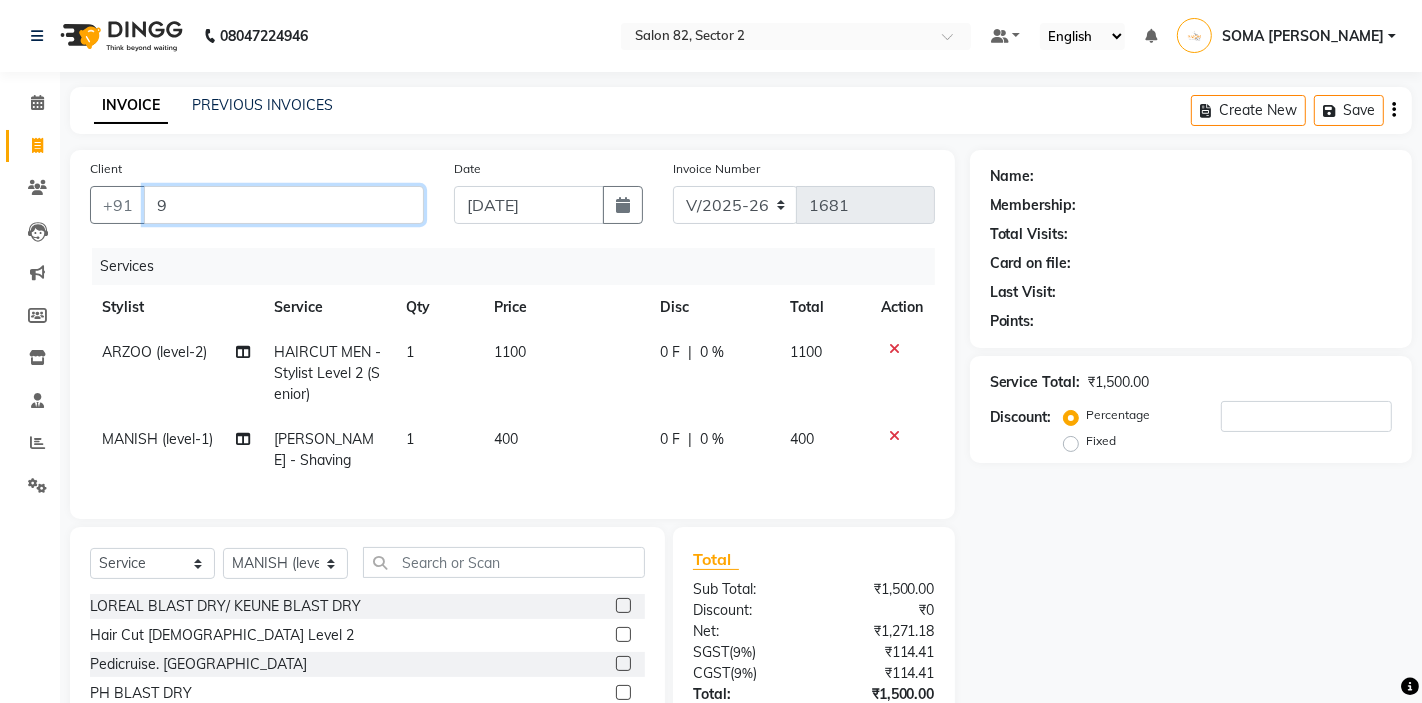 type on "0" 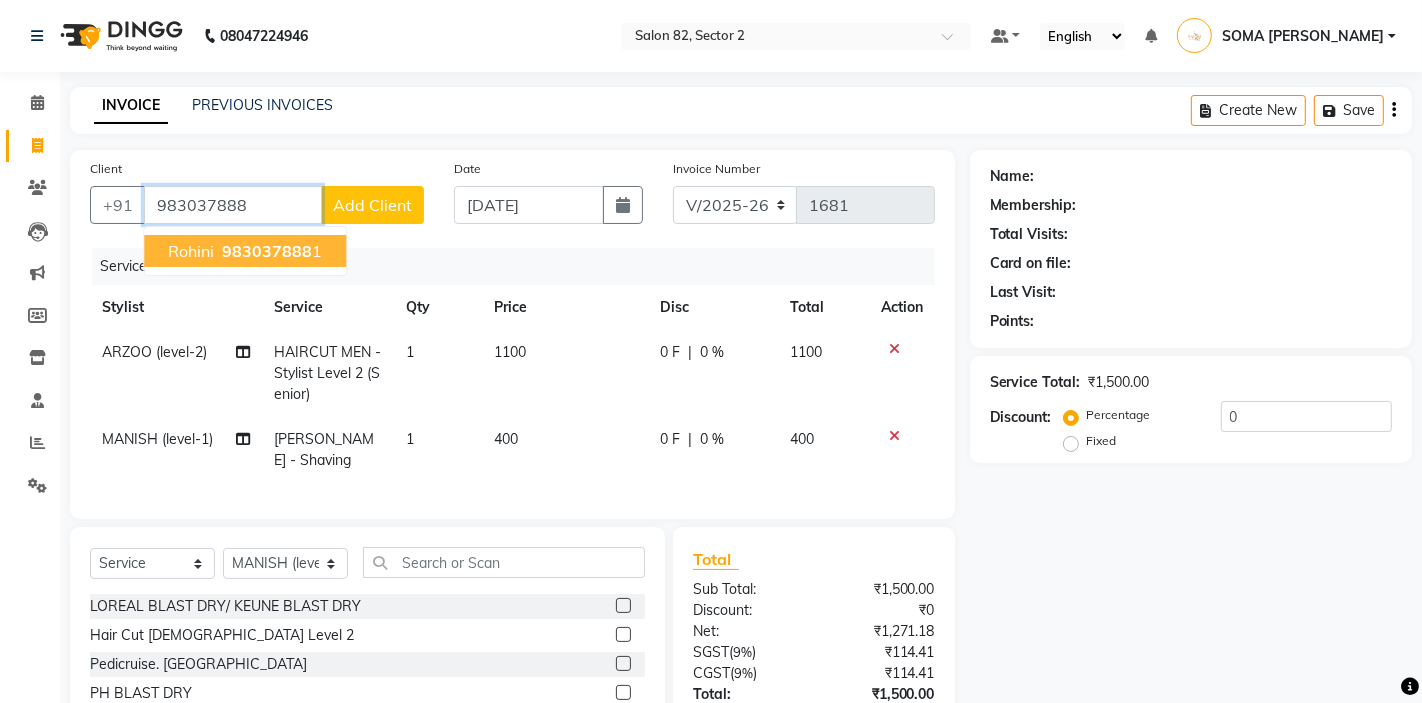 click on "983037888" at bounding box center (267, 251) 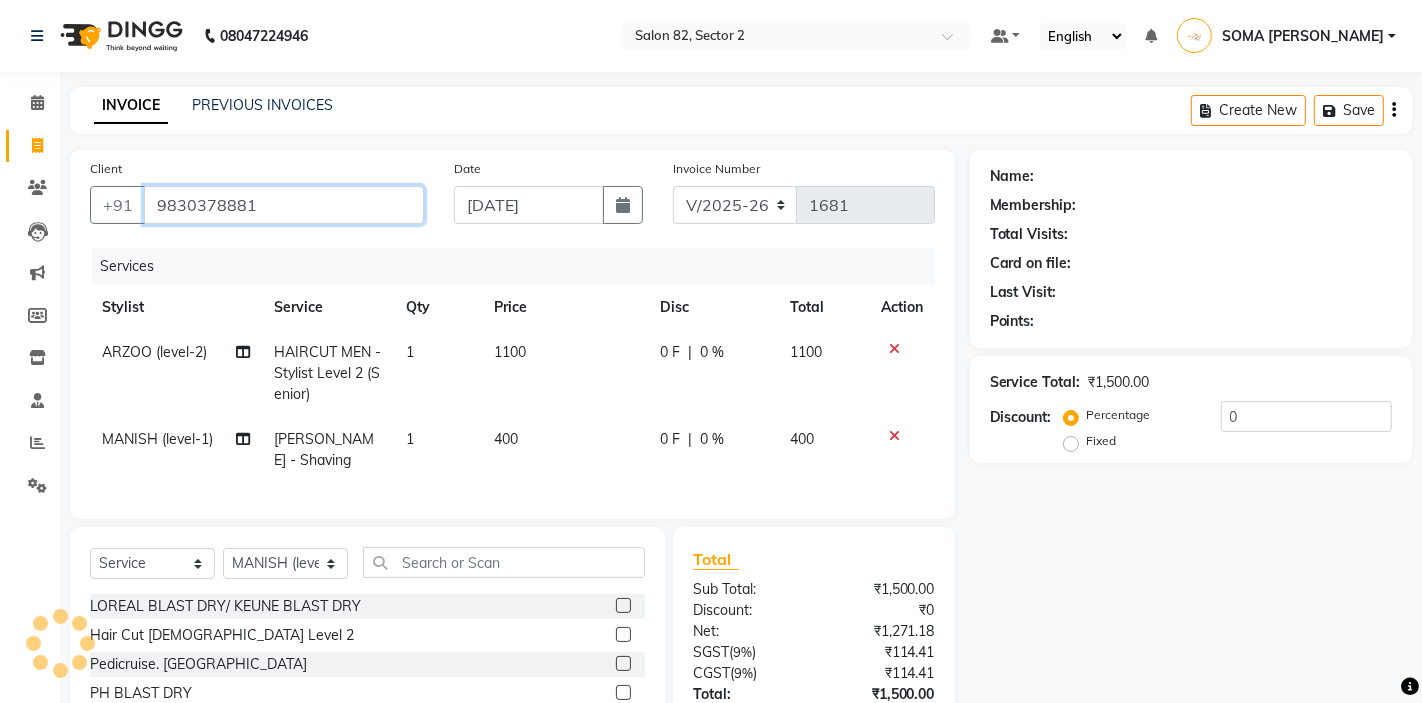 type on "9830378881" 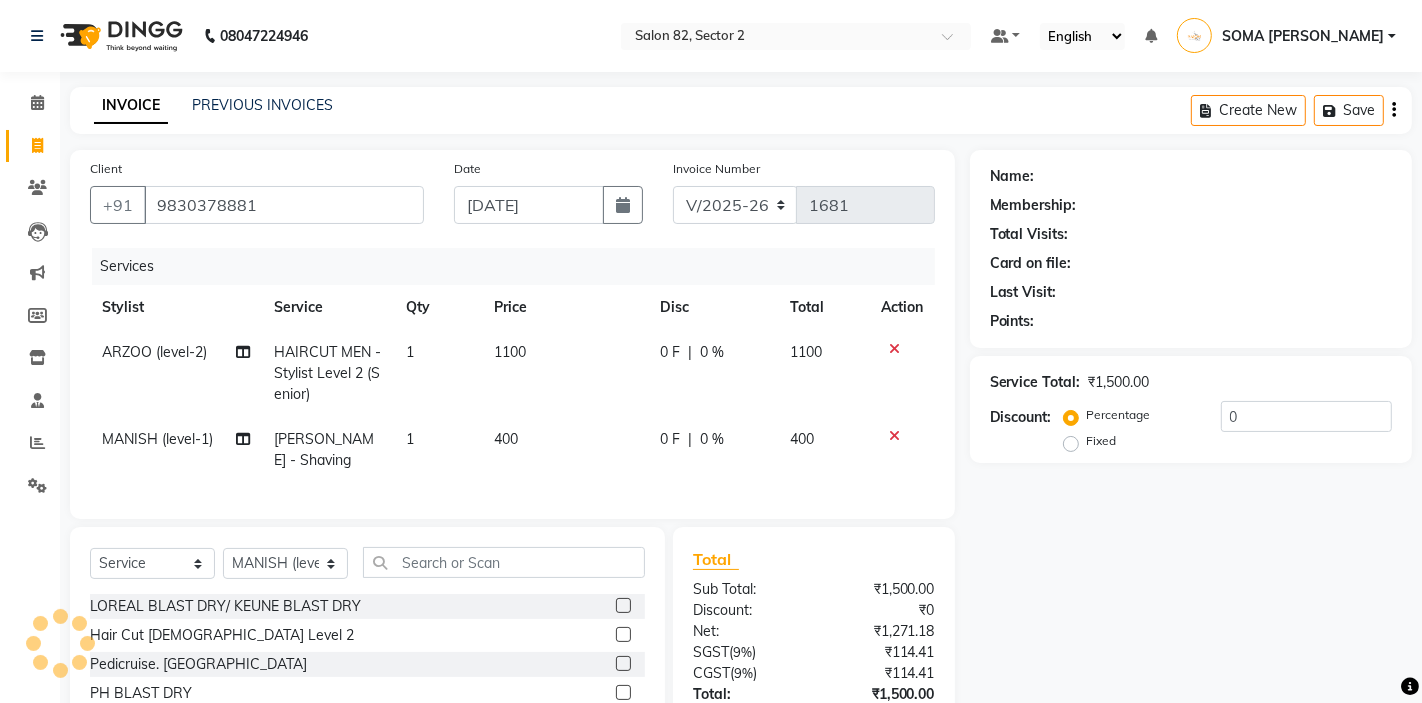 select on "1: Object" 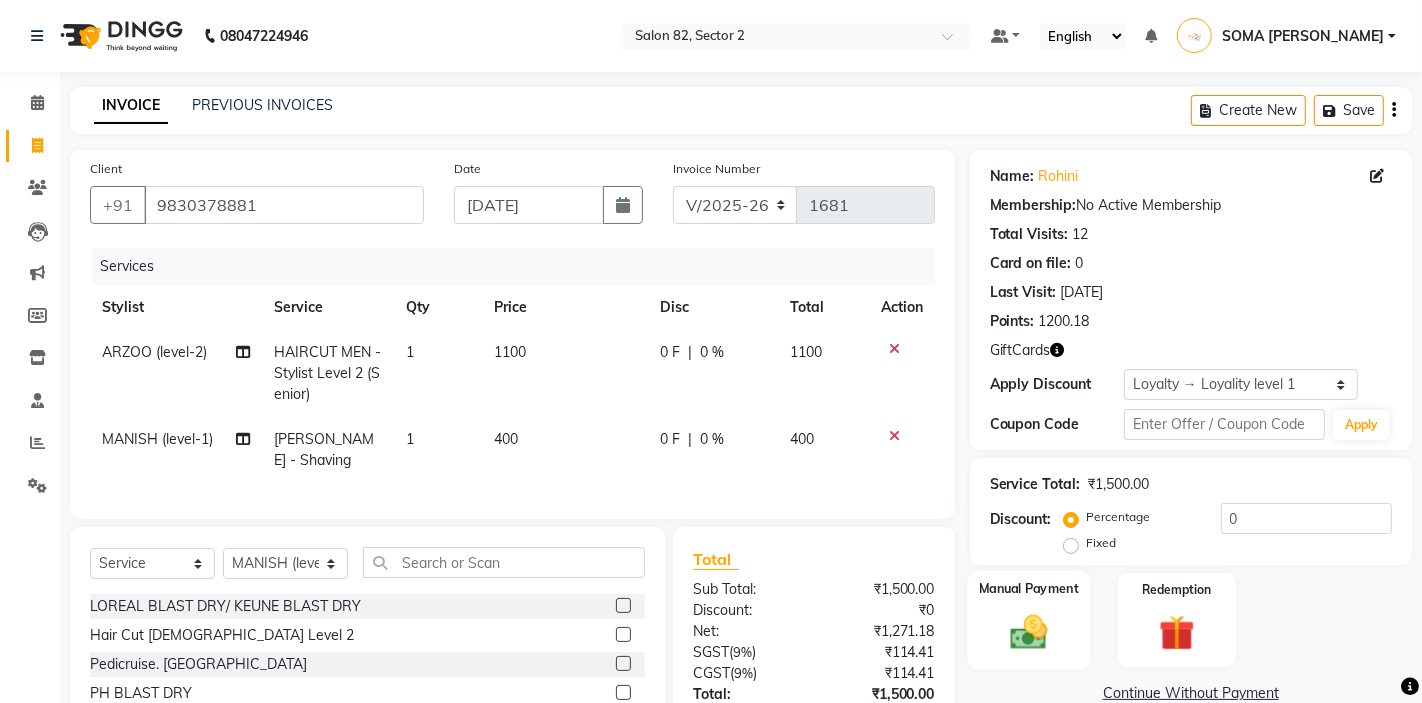 click 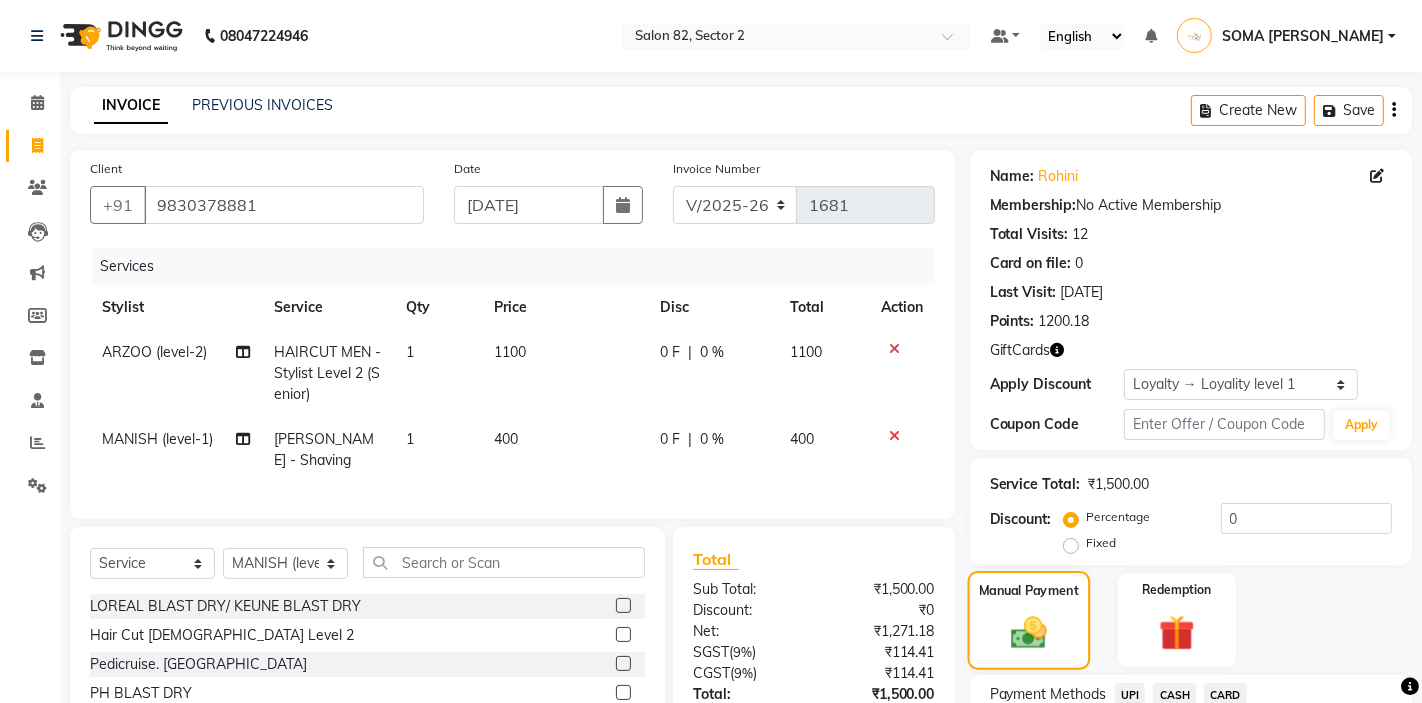 scroll, scrollTop: 163, scrollLeft: 0, axis: vertical 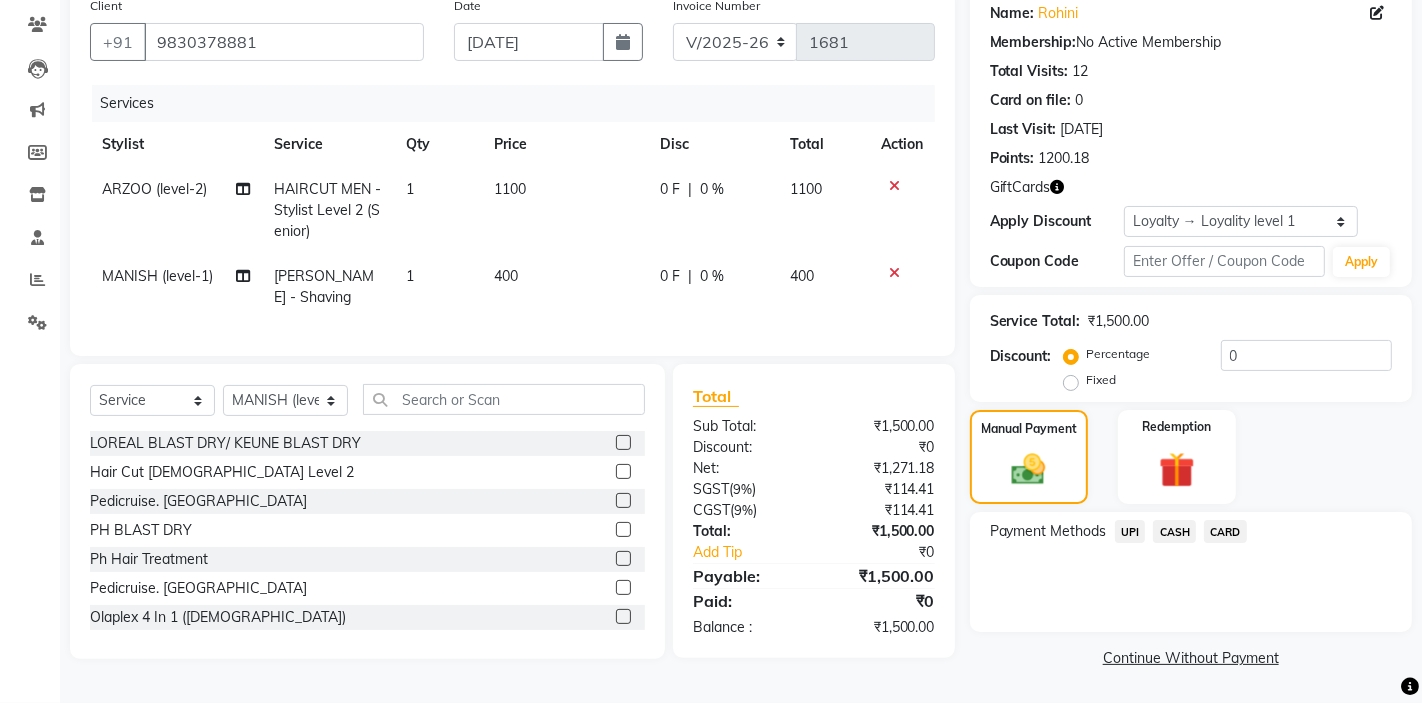 click on "CASH" 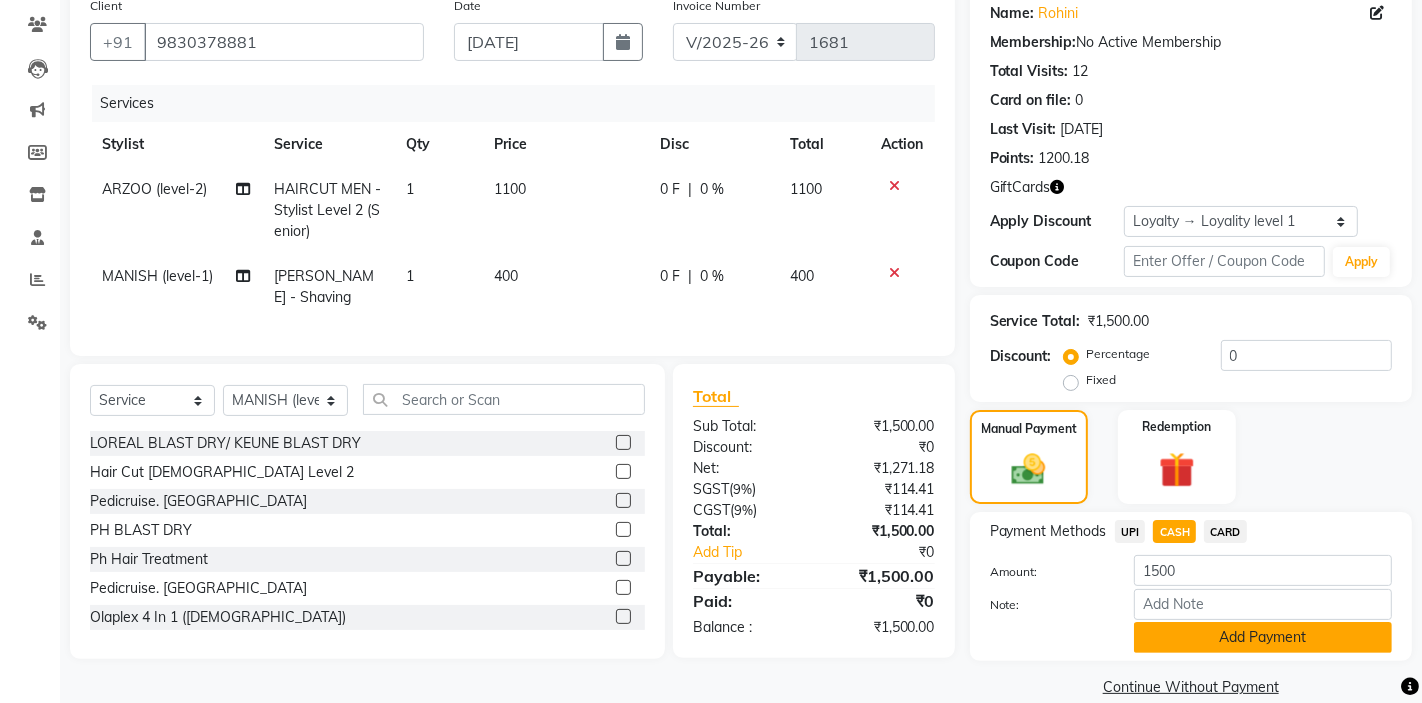 click on "Add Payment" 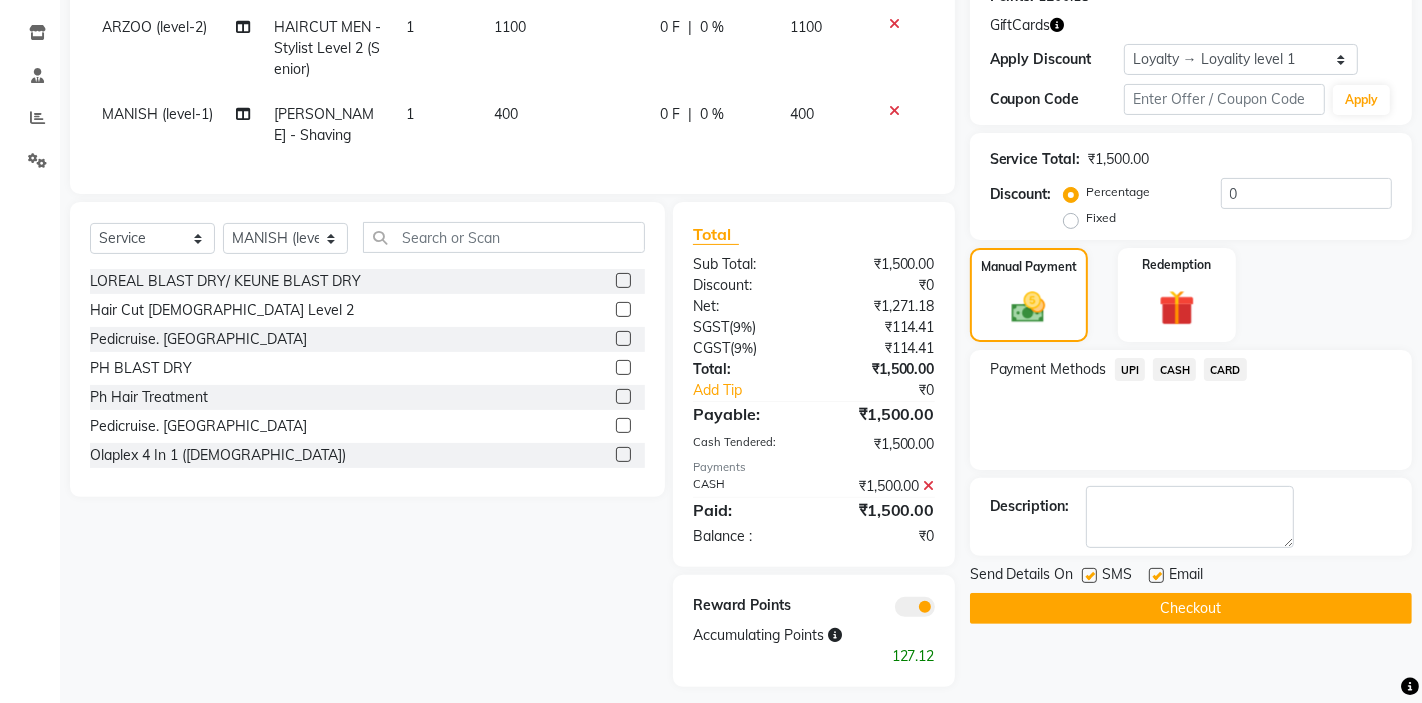 scroll, scrollTop: 338, scrollLeft: 0, axis: vertical 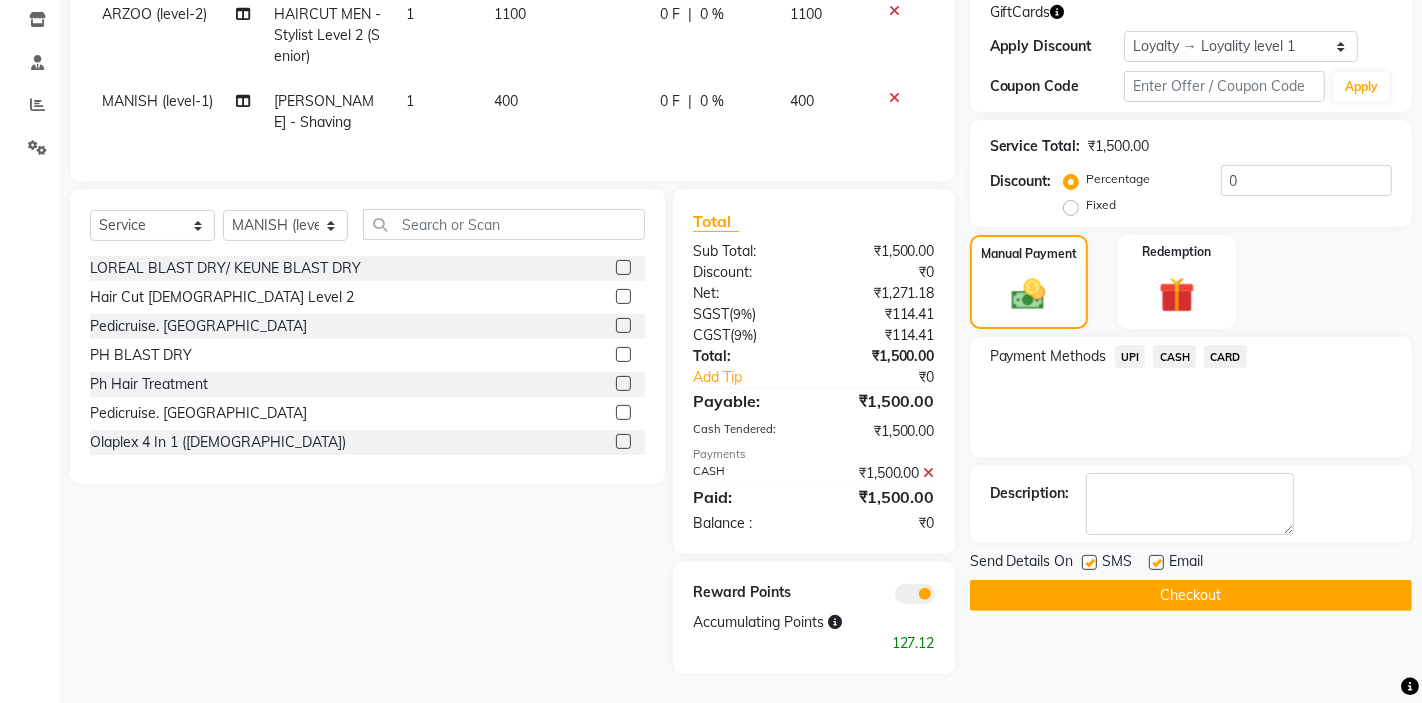 click on "Checkout" 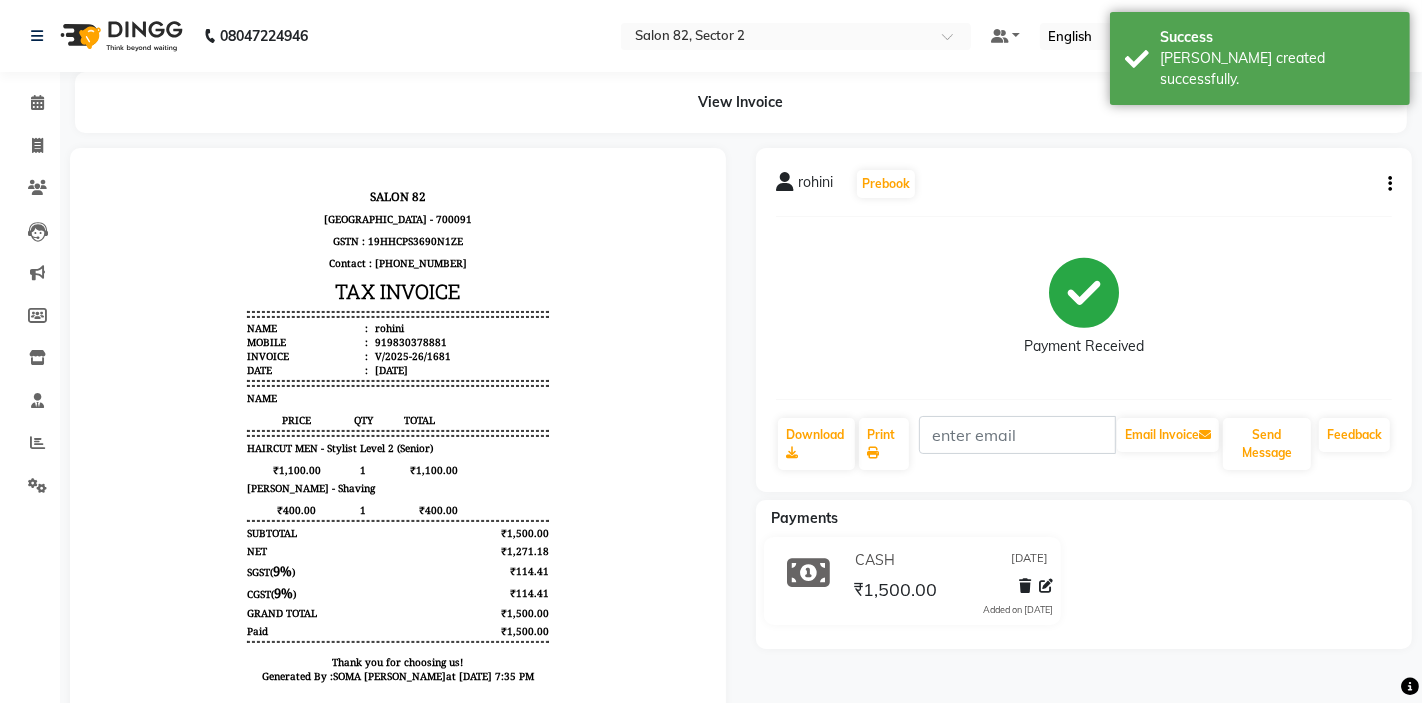 scroll, scrollTop: 54, scrollLeft: 0, axis: vertical 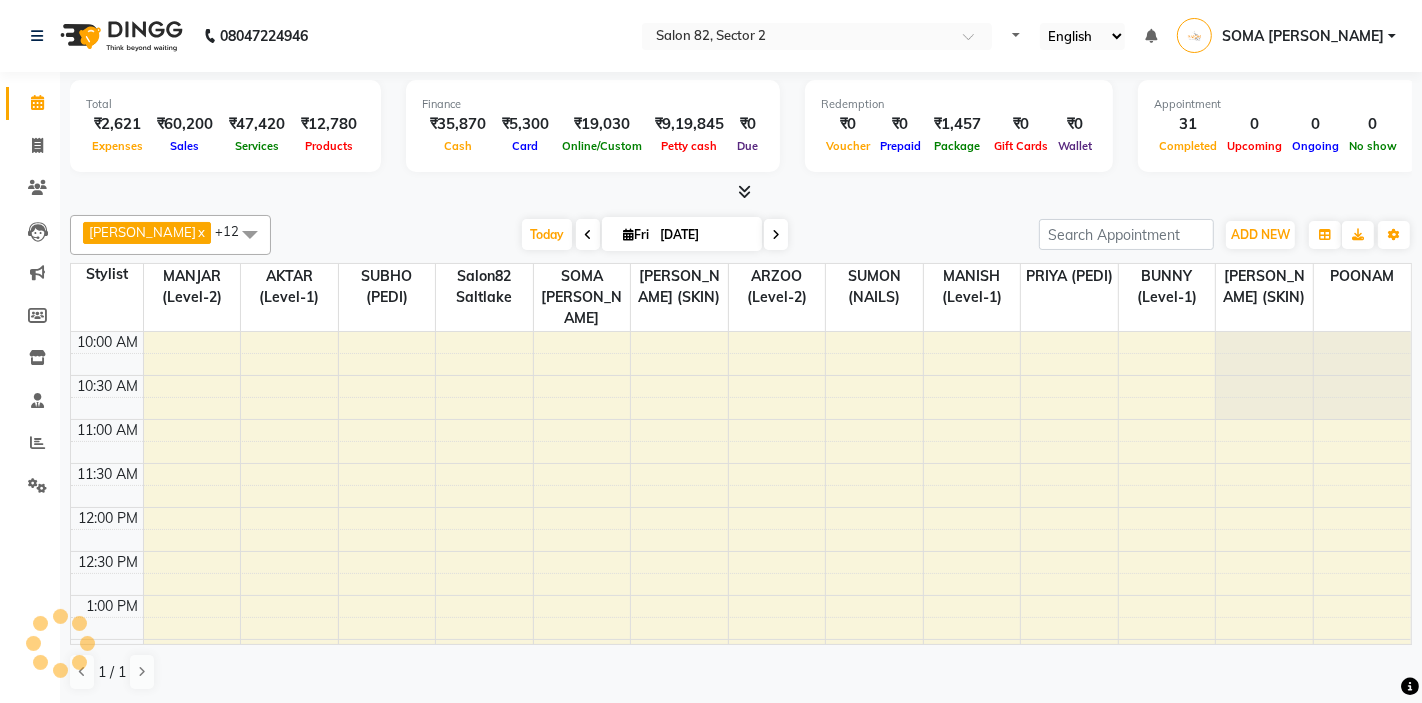 select on "en" 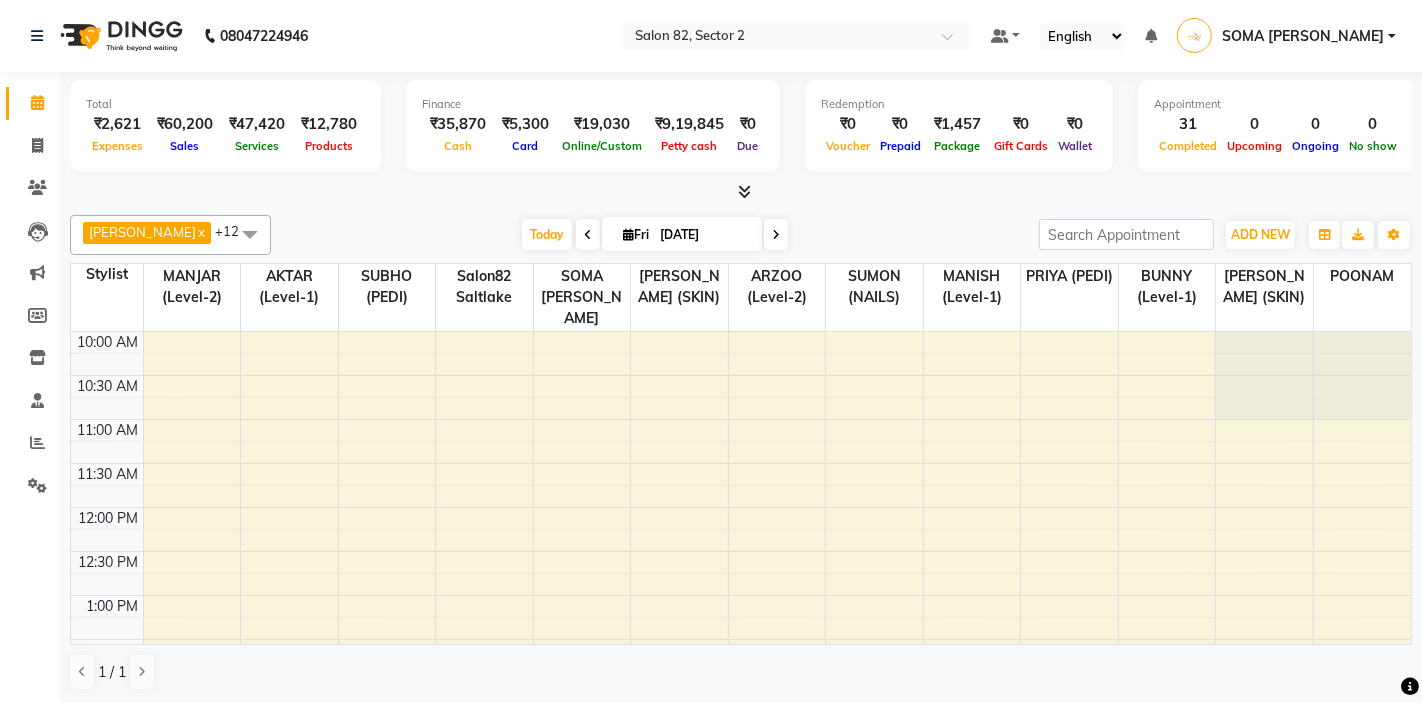 scroll, scrollTop: 0, scrollLeft: 0, axis: both 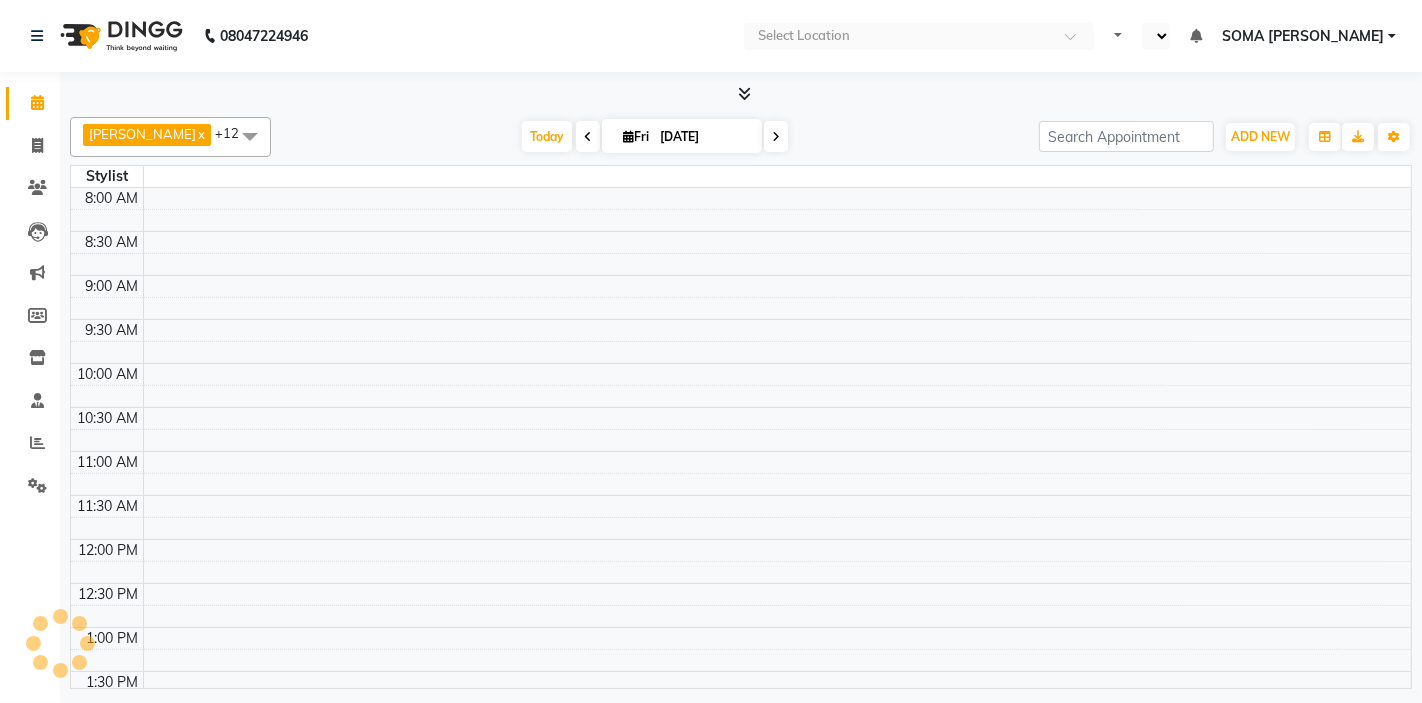 select on "en" 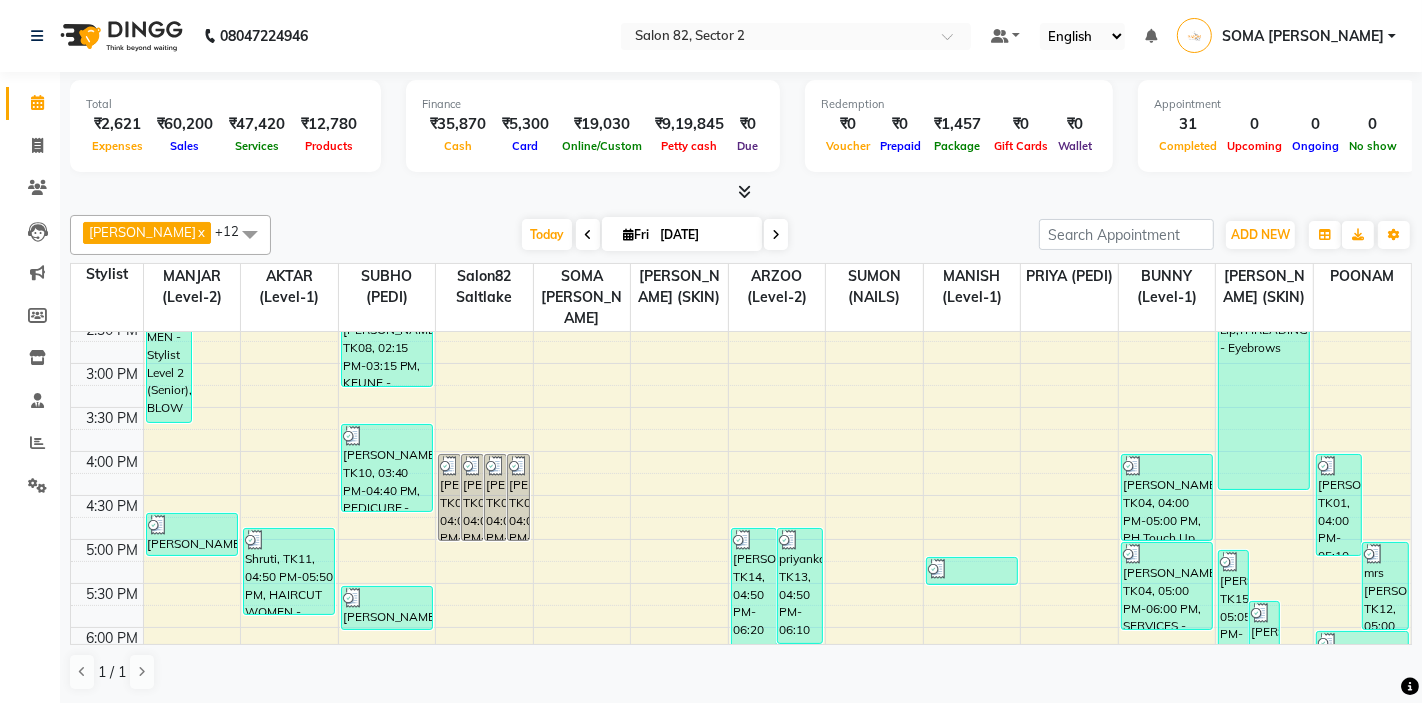 scroll, scrollTop: 637, scrollLeft: 0, axis: vertical 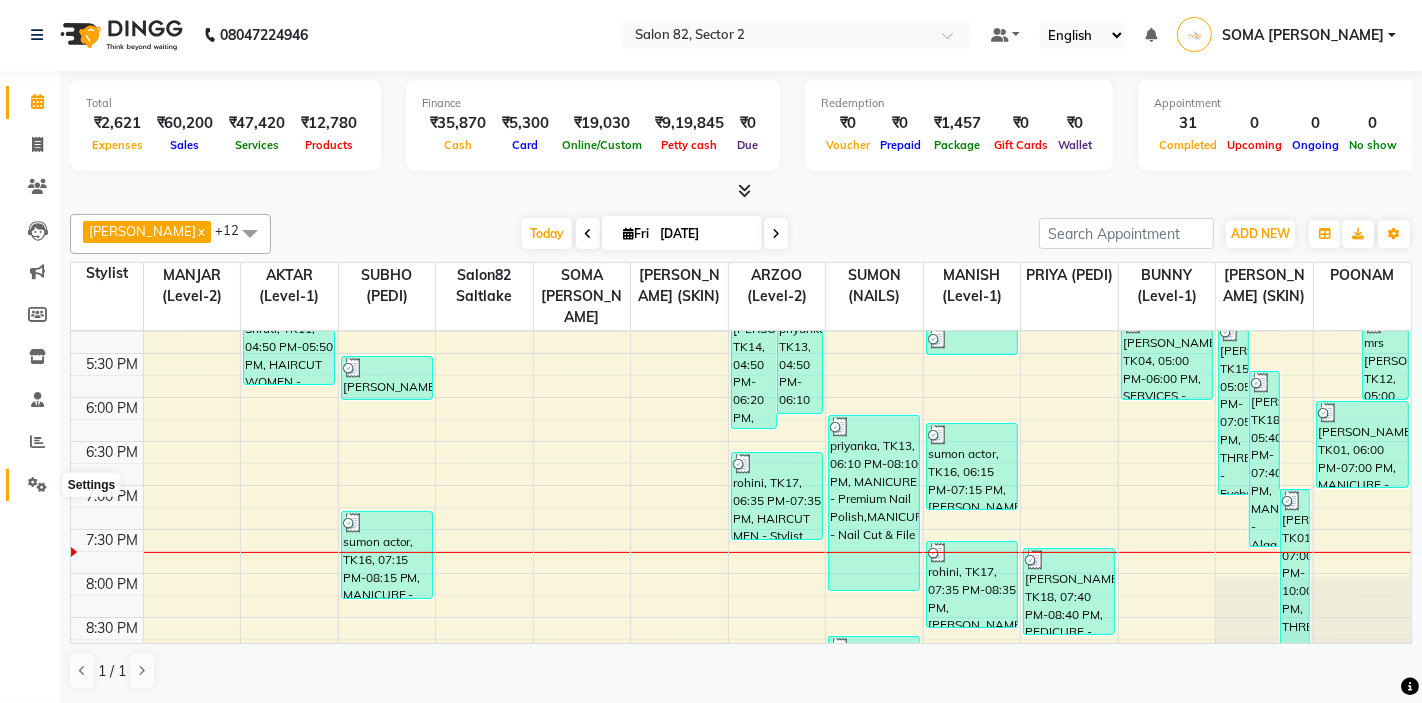 click 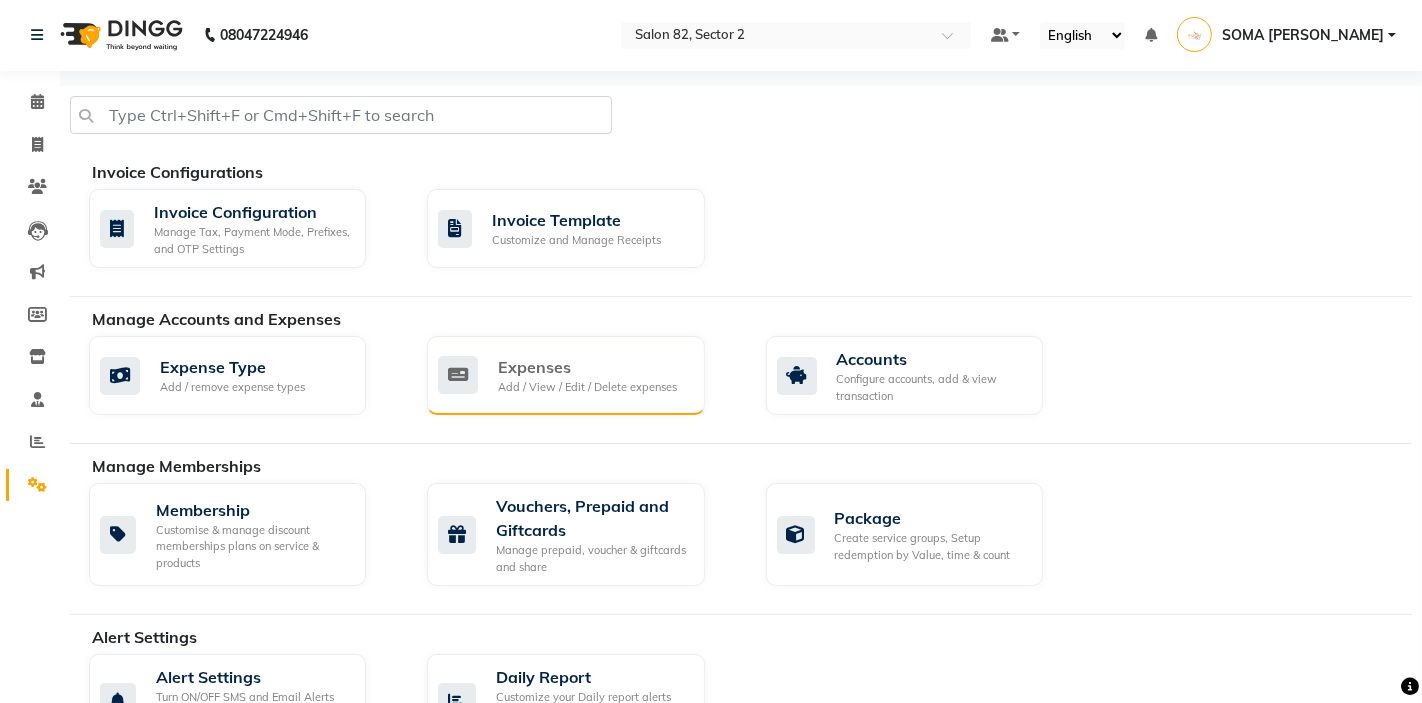 click on "Expenses" 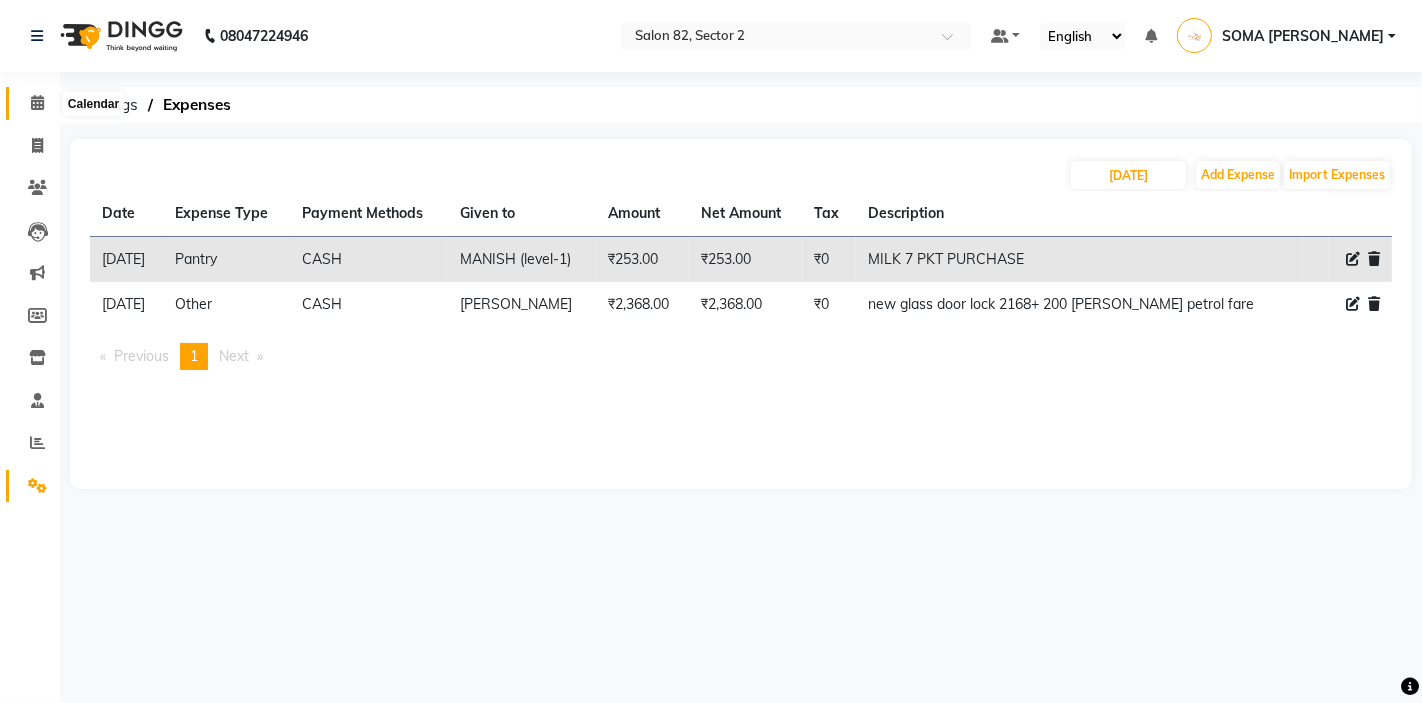 click 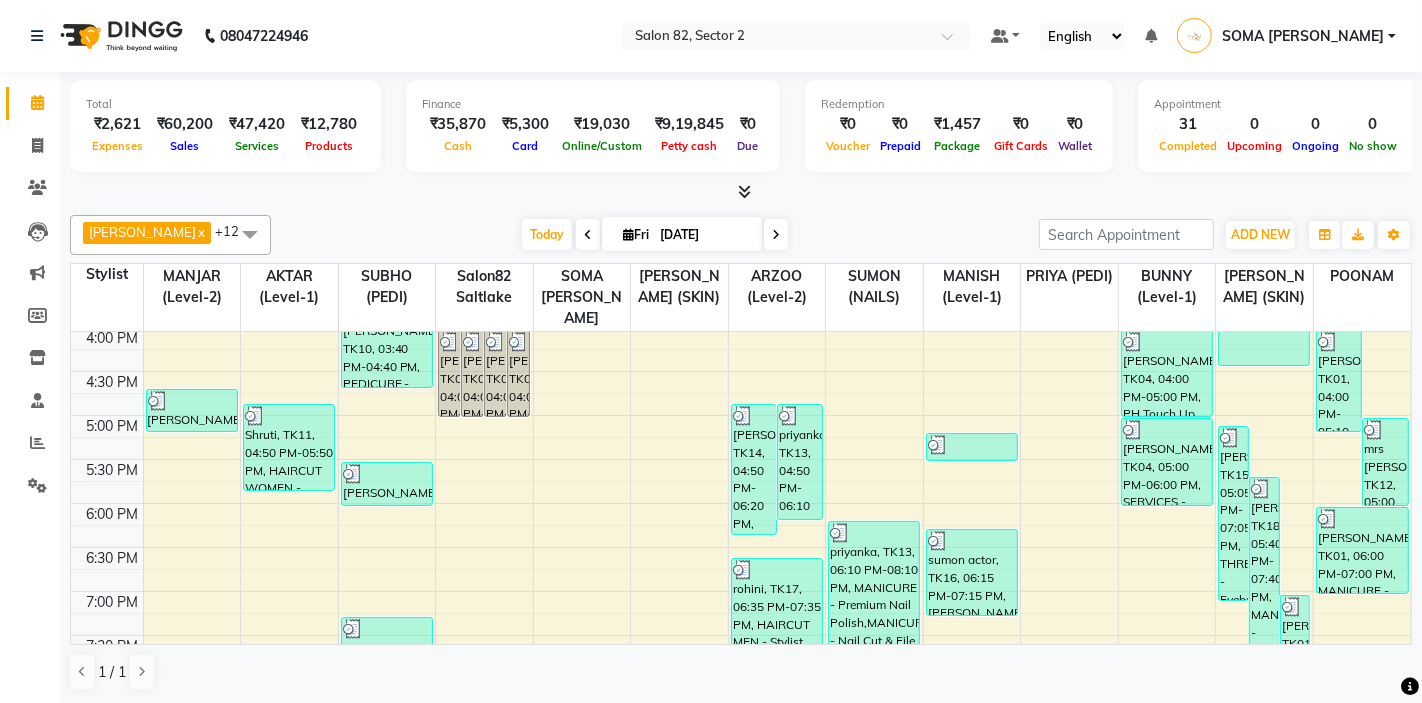 scroll, scrollTop: 637, scrollLeft: 0, axis: vertical 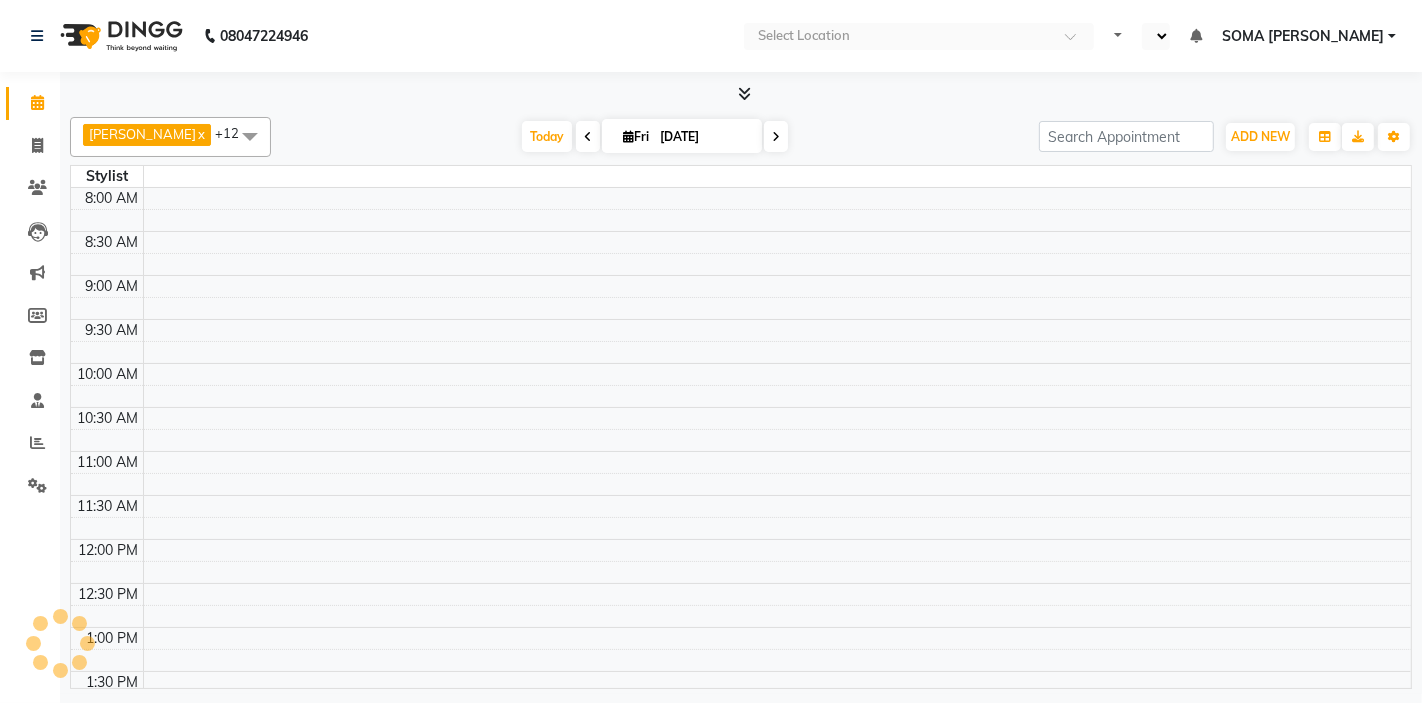 select on "en" 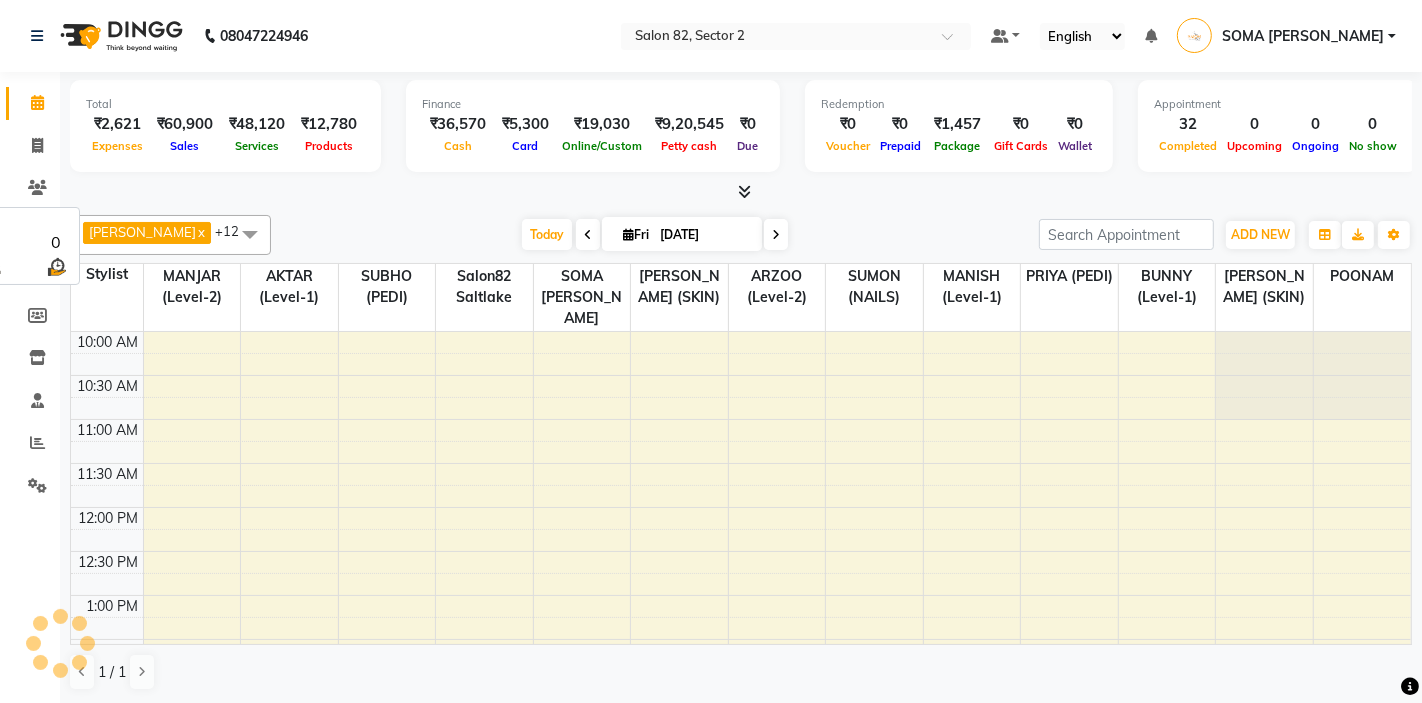 scroll, scrollTop: 0, scrollLeft: 0, axis: both 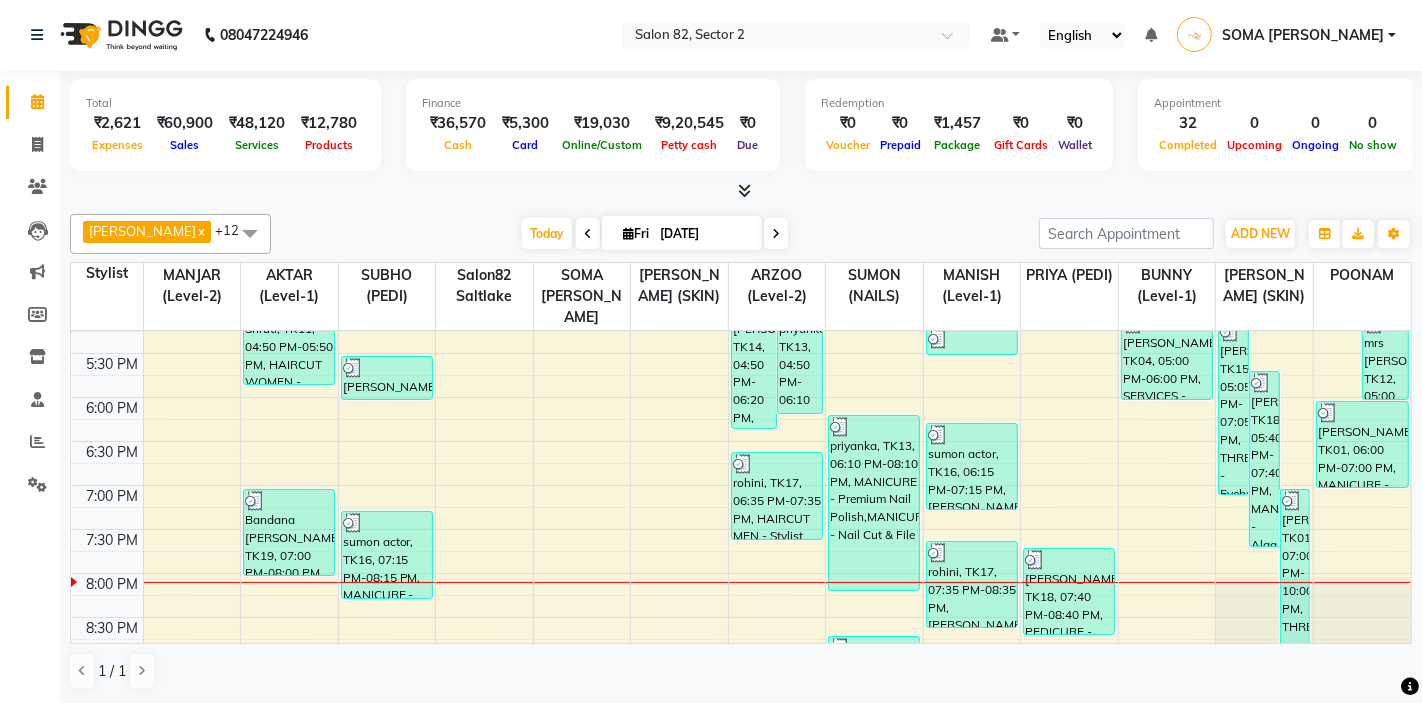 click at bounding box center [776, 233] 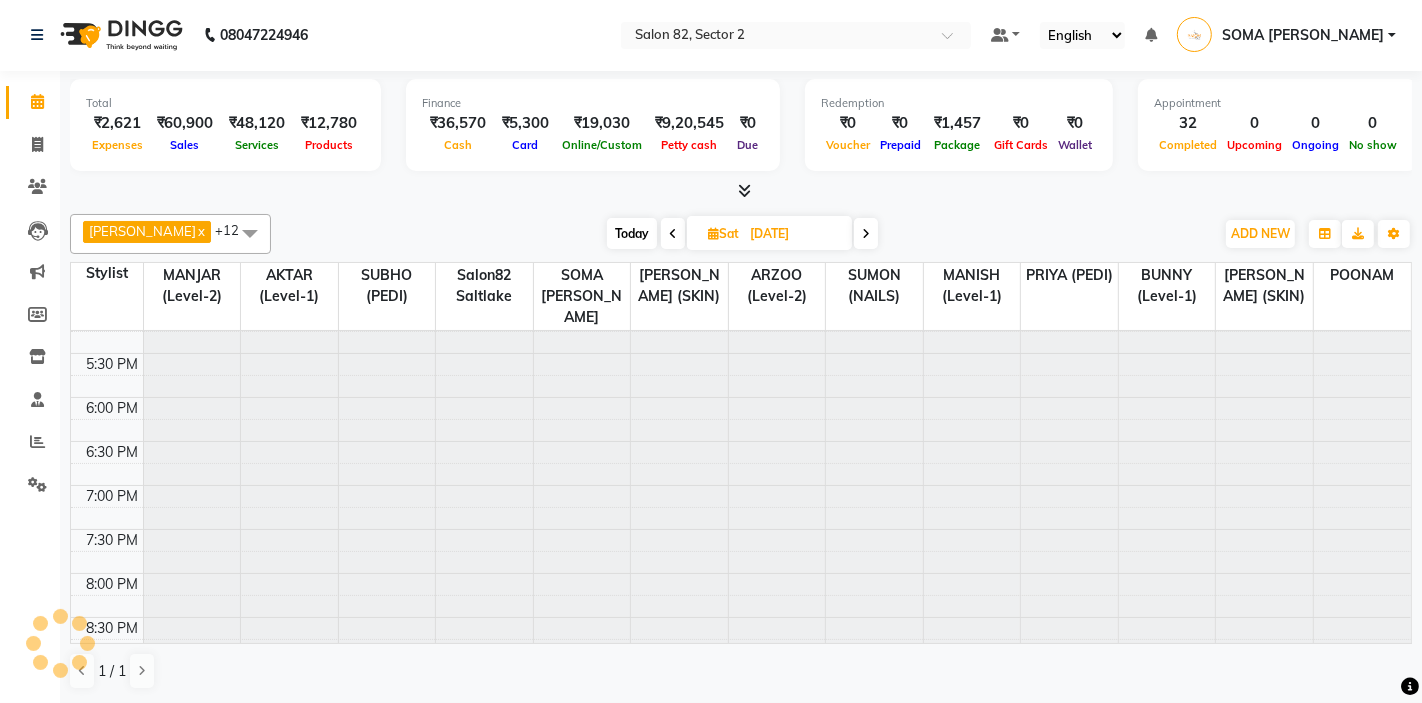 type on "12-07-2025" 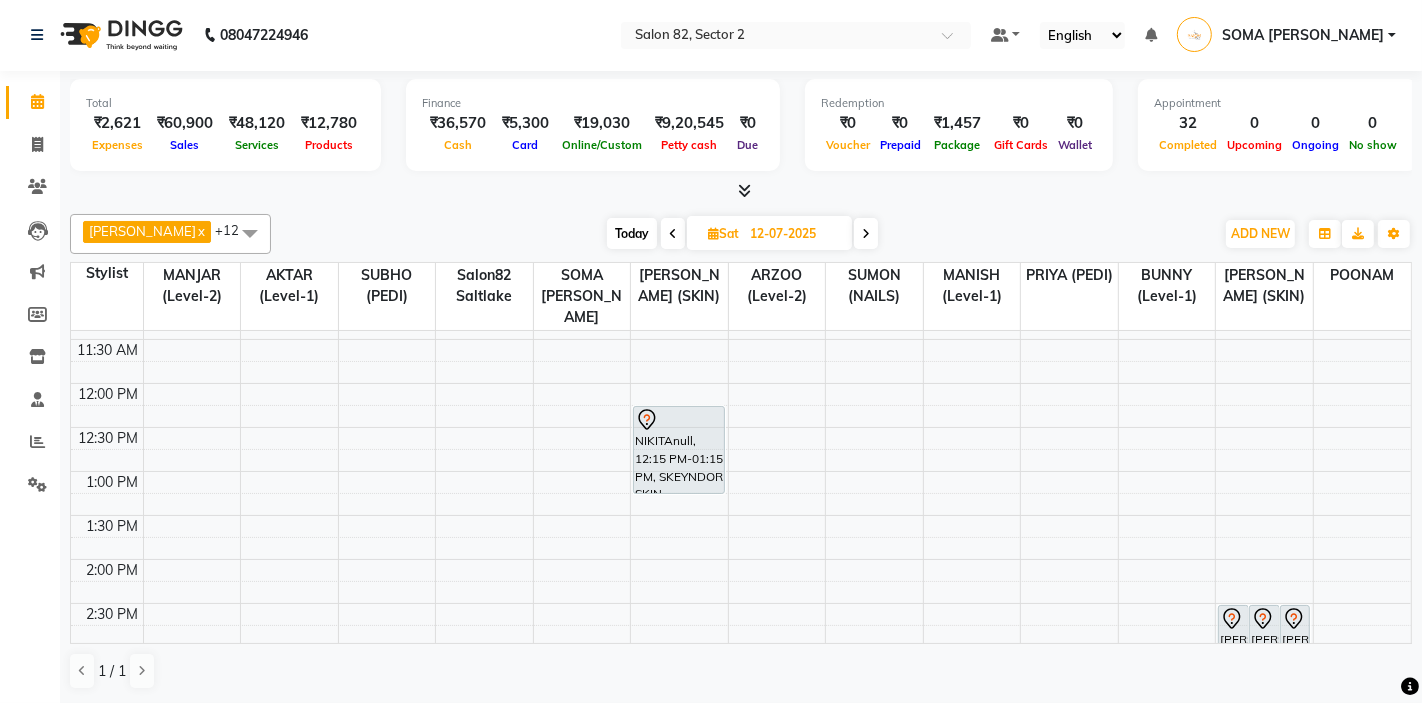 scroll, scrollTop: 0, scrollLeft: 0, axis: both 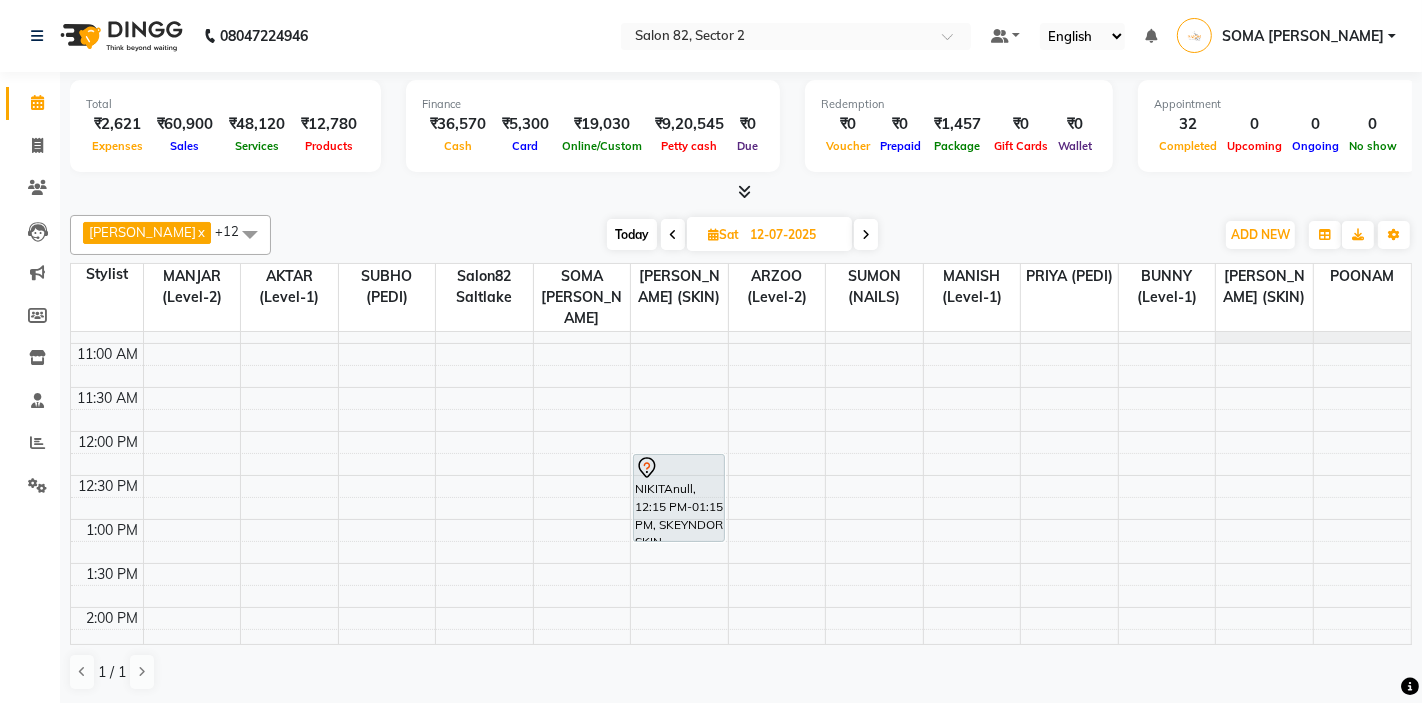 click on "10:00 AM 10:30 AM 11:00 AM 11:30 AM 12:00 PM 12:30 PM 1:00 PM 1:30 PM 2:00 PM 2:30 PM 3:00 PM 3:30 PM 4:00 PM 4:30 PM 5:00 PM 5:30 PM 6:00 PM 6:30 PM 7:00 PM 7:30 PM 8:00 PM 8:30 PM             NIKITAnull, 12:15 PM-01:15 PM, SKEYNDOR SKIN TREATMENT - Power Oxygen             shalini agrawal, 03:00 PM-03:45 PM, DAVINES OI ABSOLUTE SMOOTHING WOMEN"S             Runu, 02:30 PM-03:30 PM, SERVICES - Party Makeup             Runu, 02:30 PM-03:30 PM, SERVICES - Sare dripping             Runu, 02:30 PM-03:15 PM, SERVICES - HAIR DO / UPSTYLE" at bounding box center [741, 739] 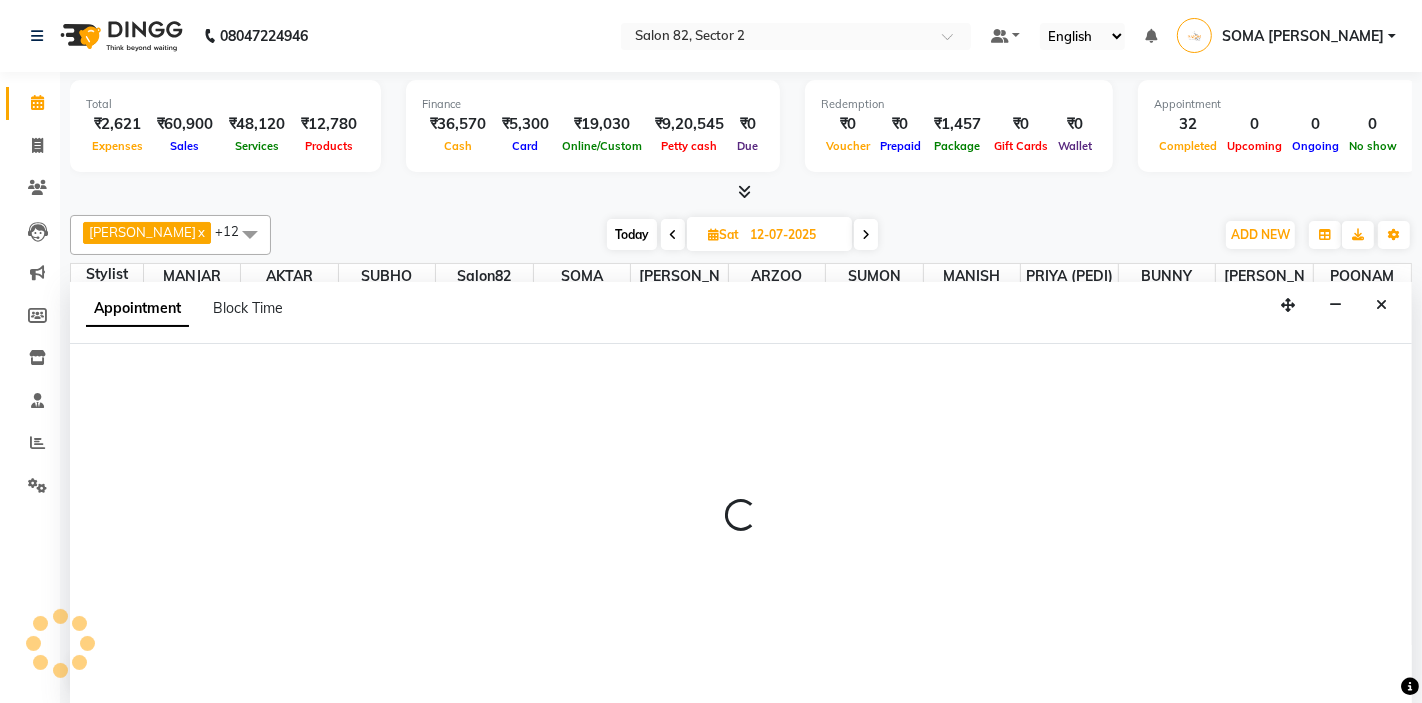 scroll, scrollTop: 1, scrollLeft: 0, axis: vertical 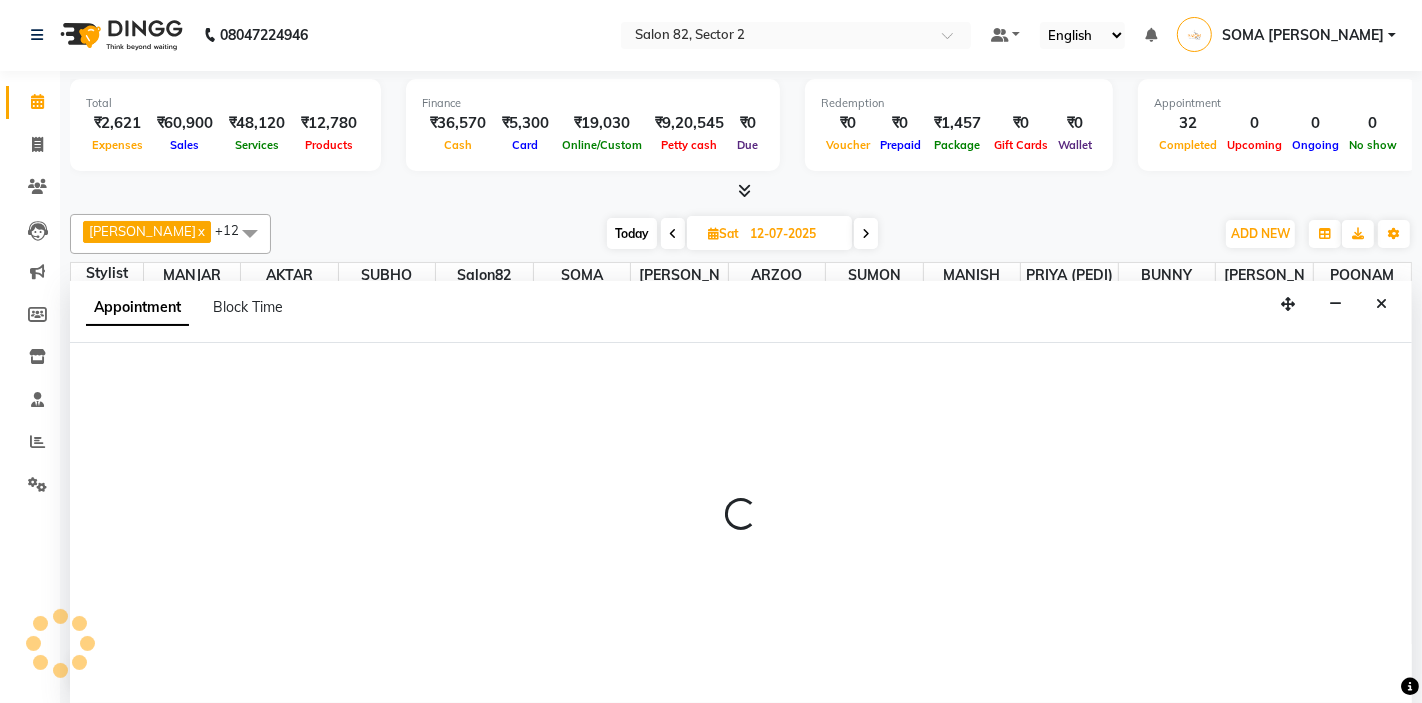 select on "34192" 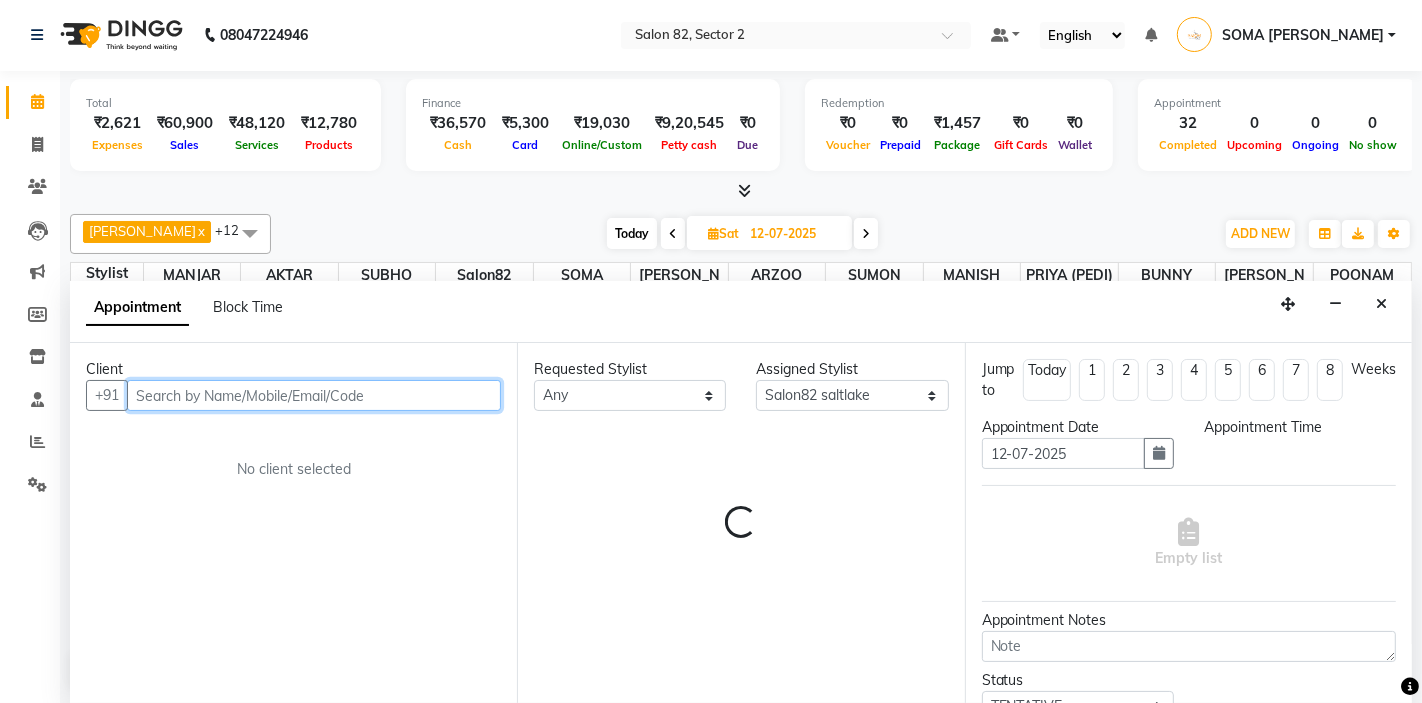 select on "690" 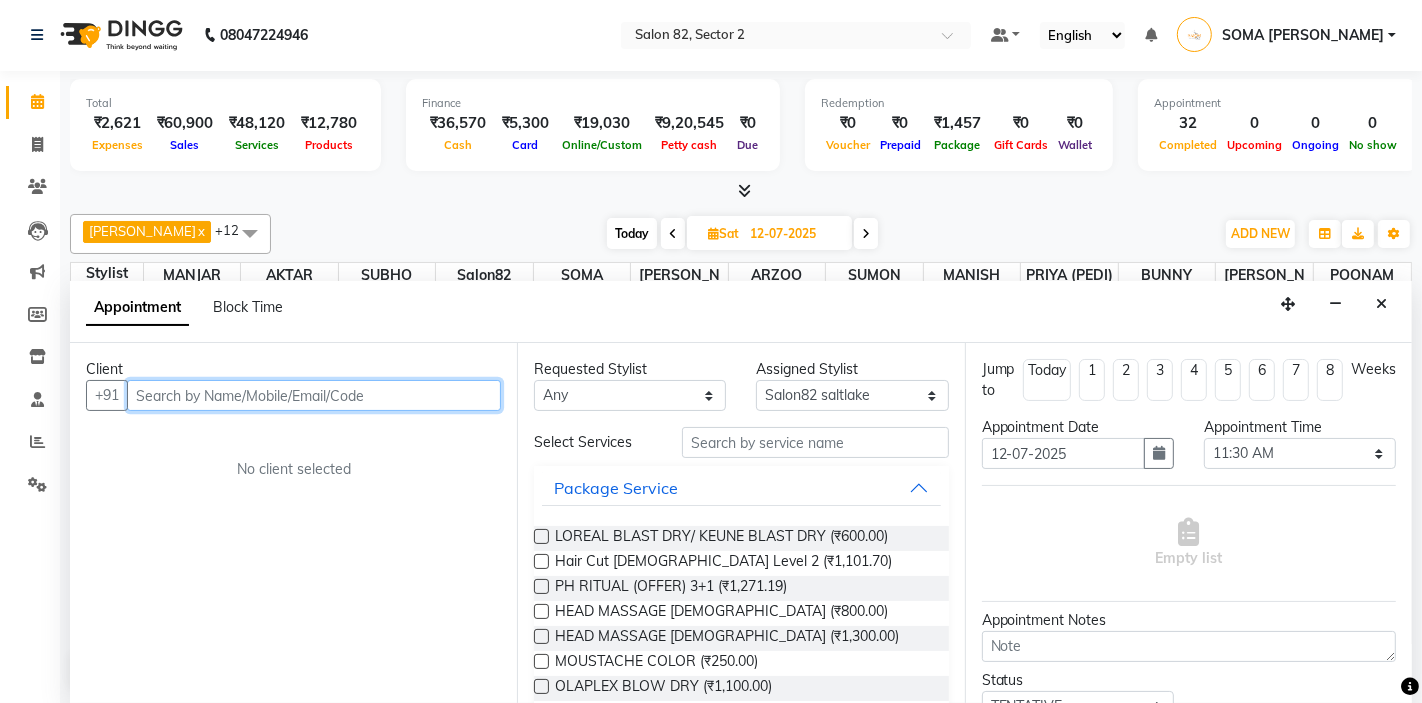 click at bounding box center (314, 395) 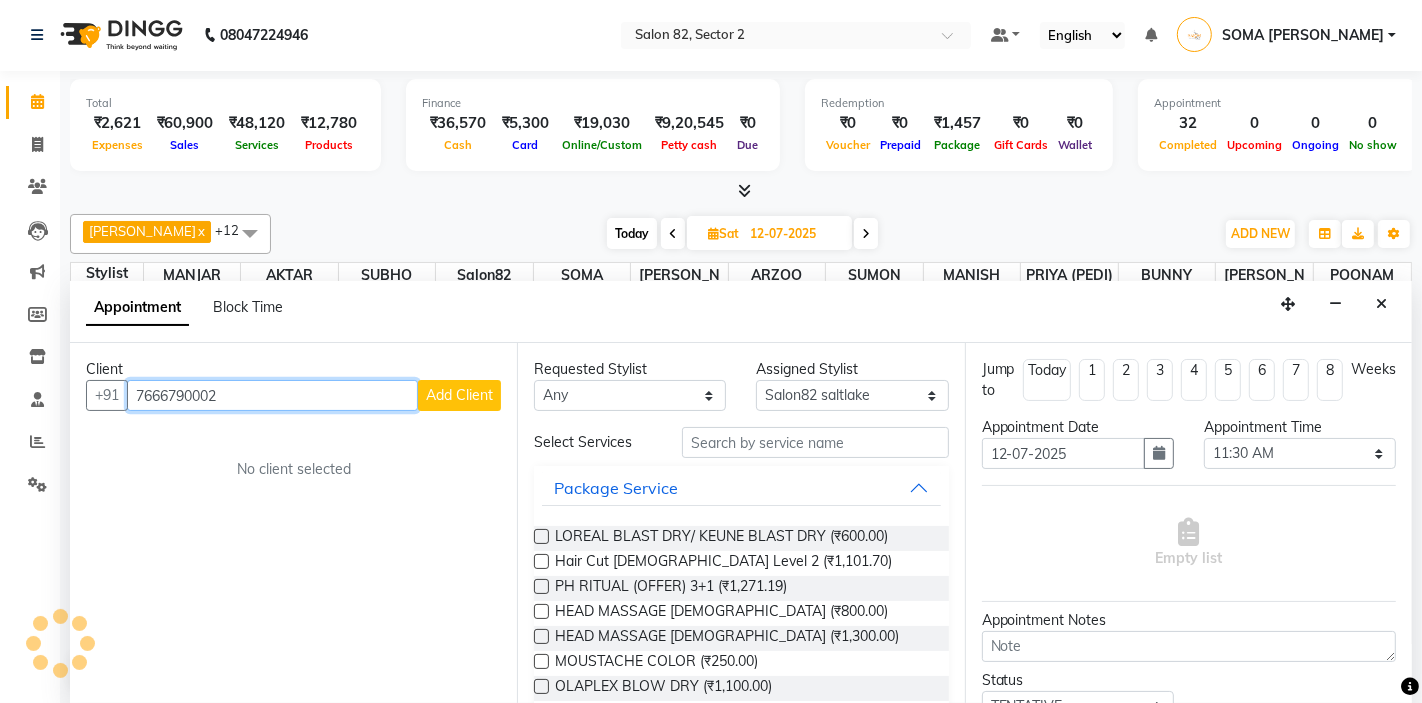 type on "7666790002" 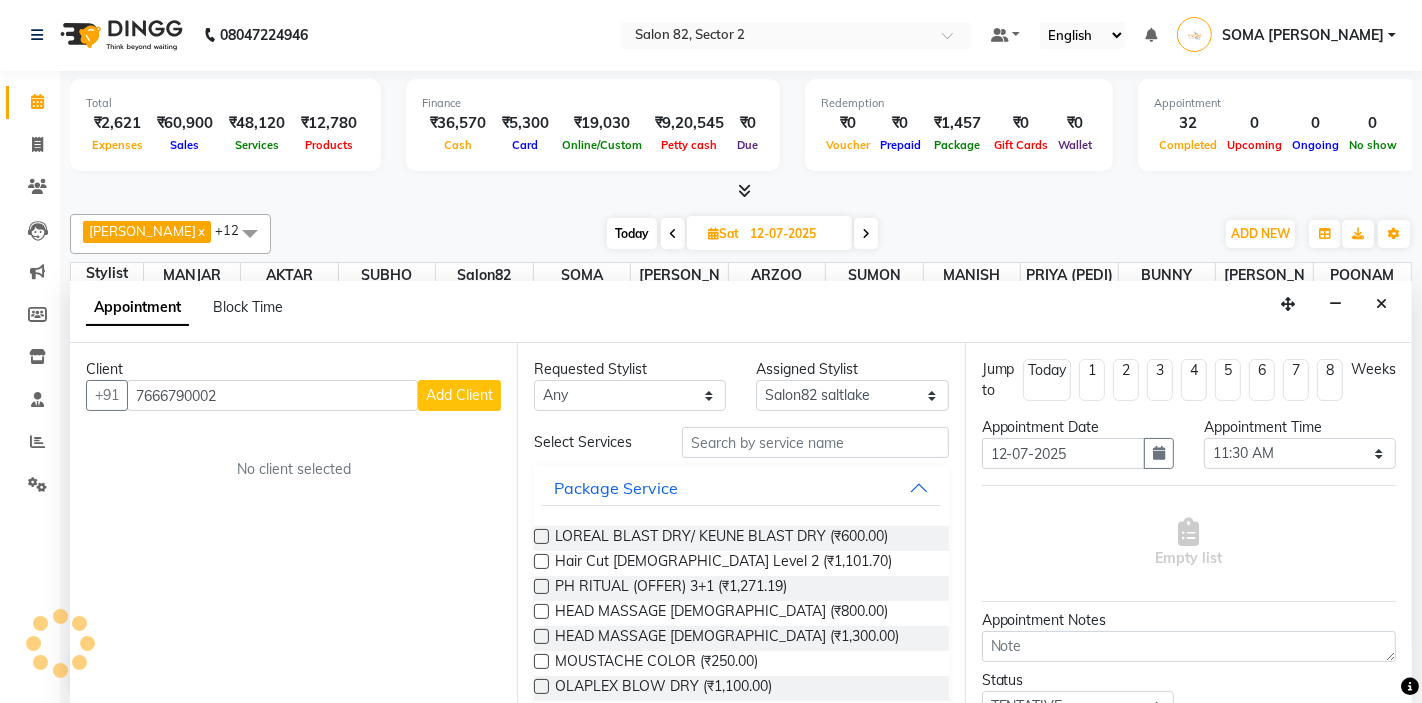 click on "Add Client" at bounding box center (459, 395) 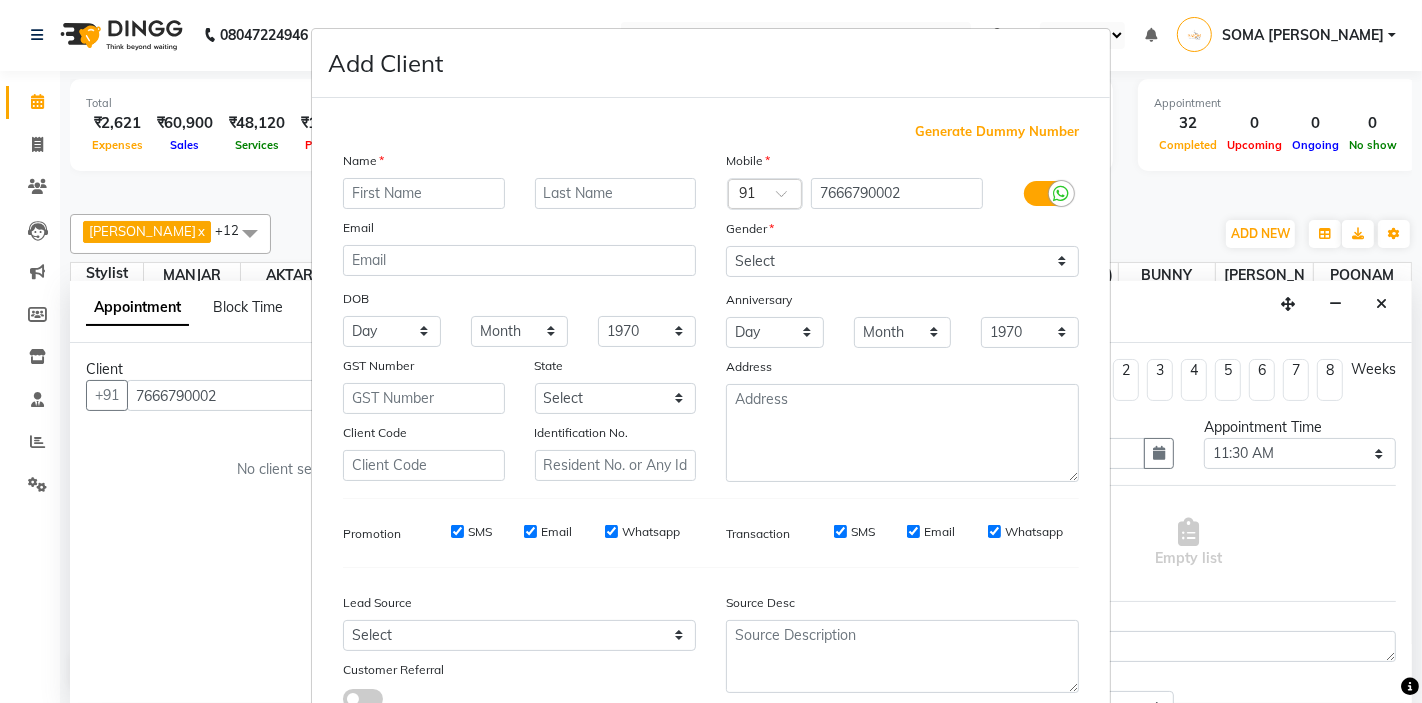 click at bounding box center [424, 193] 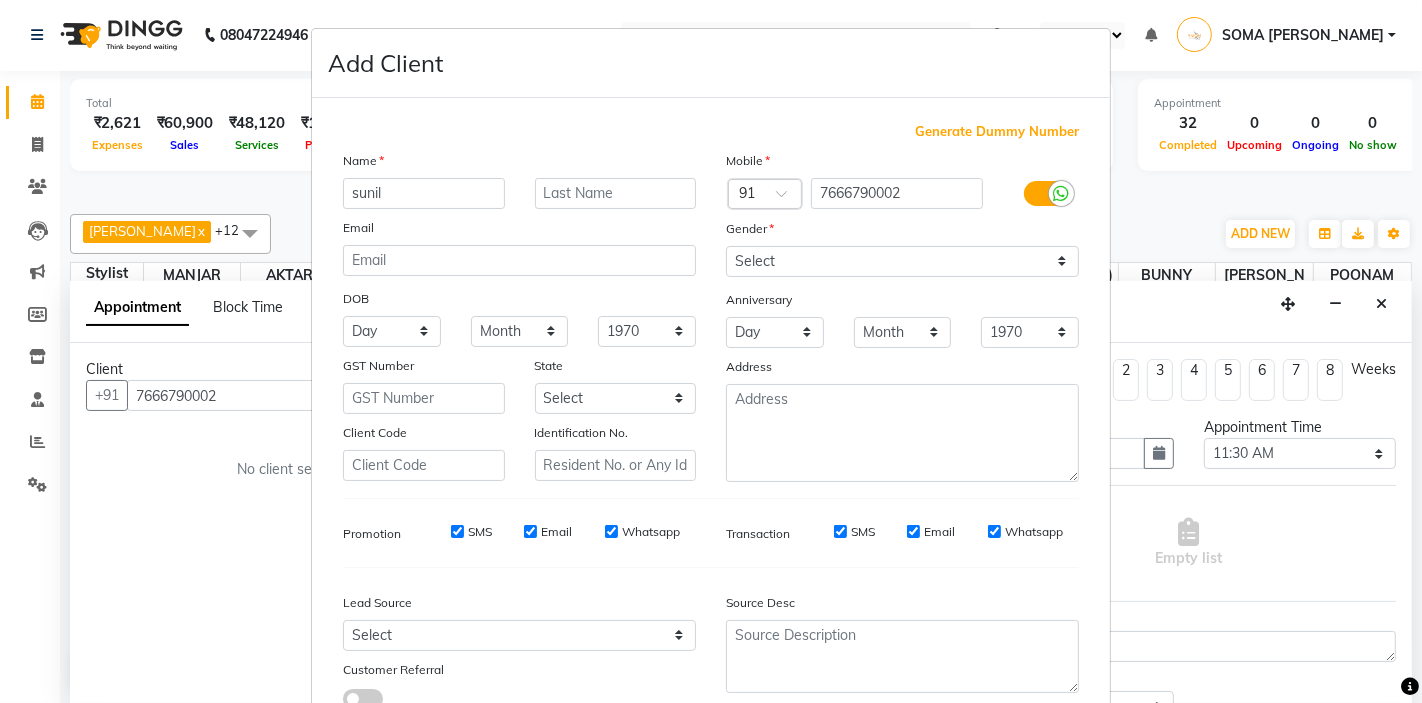 type on "sunil" 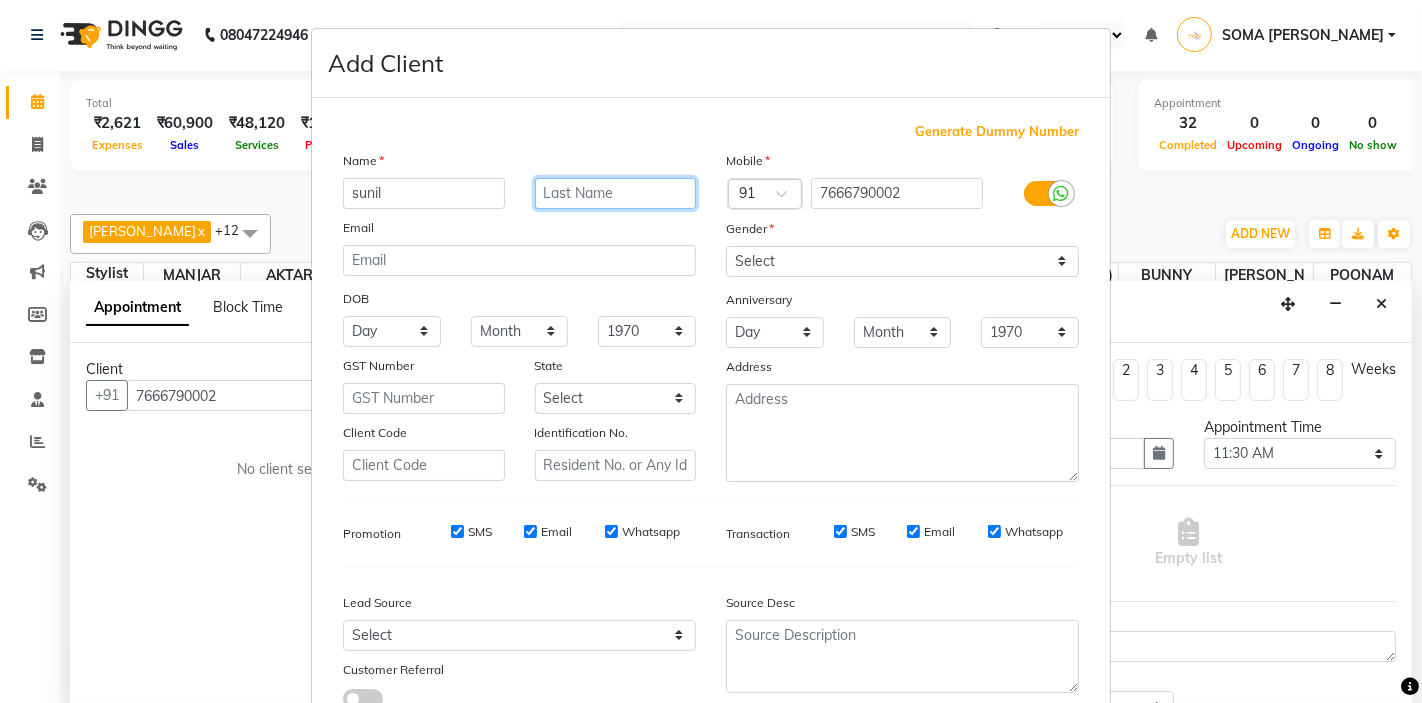 click at bounding box center [616, 193] 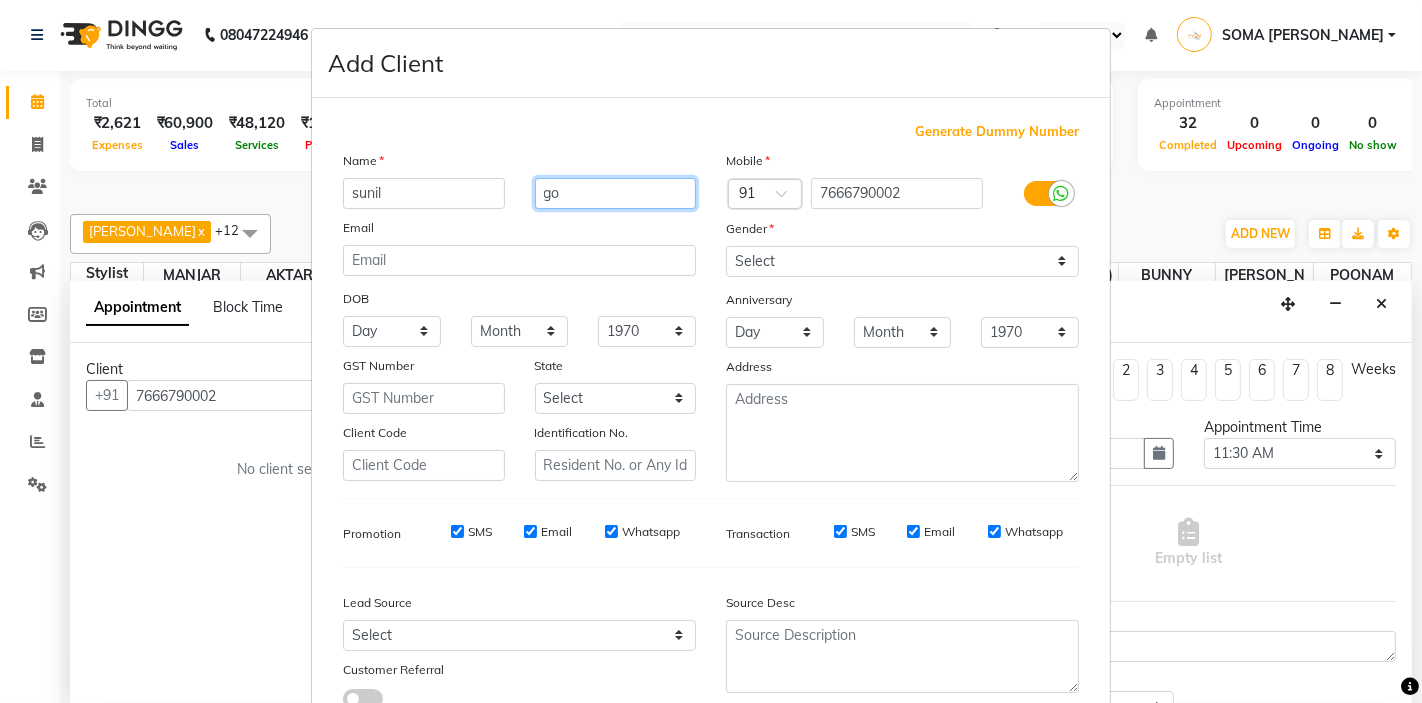 type on "g" 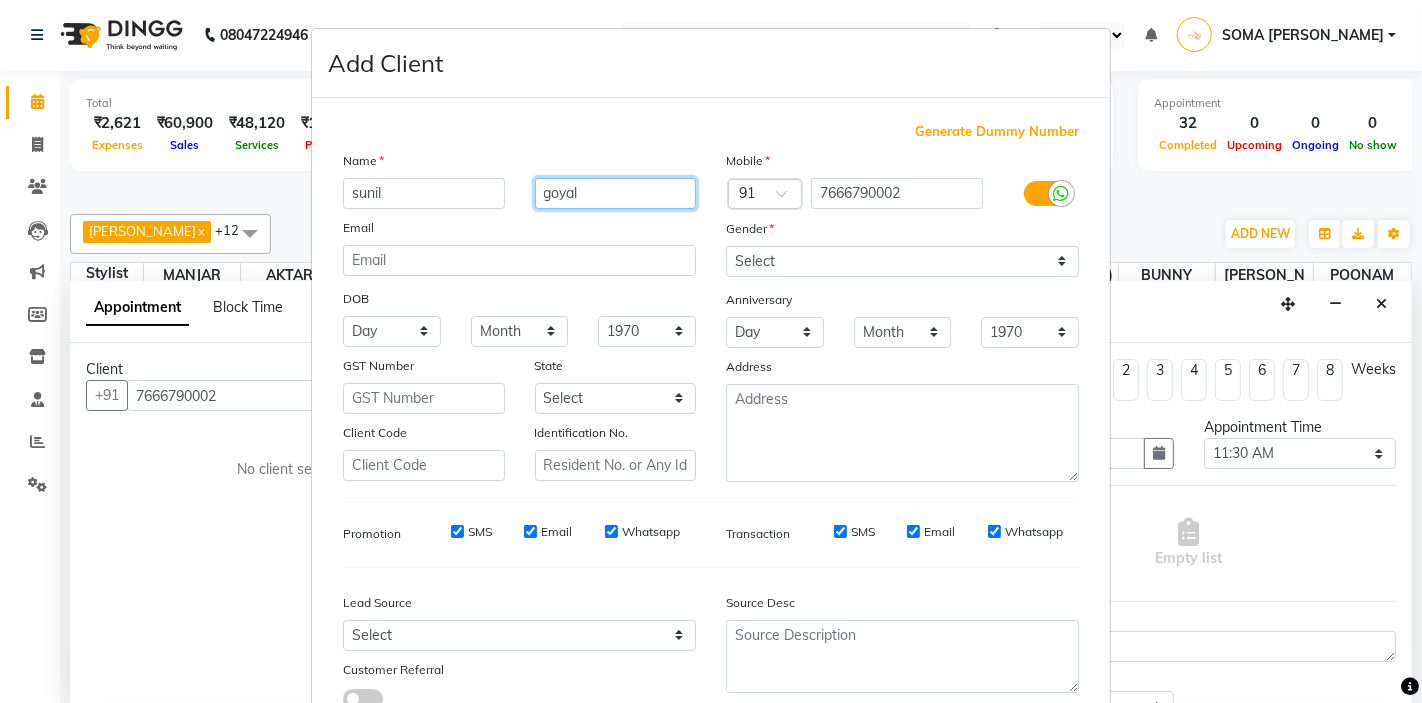 type on "goyal" 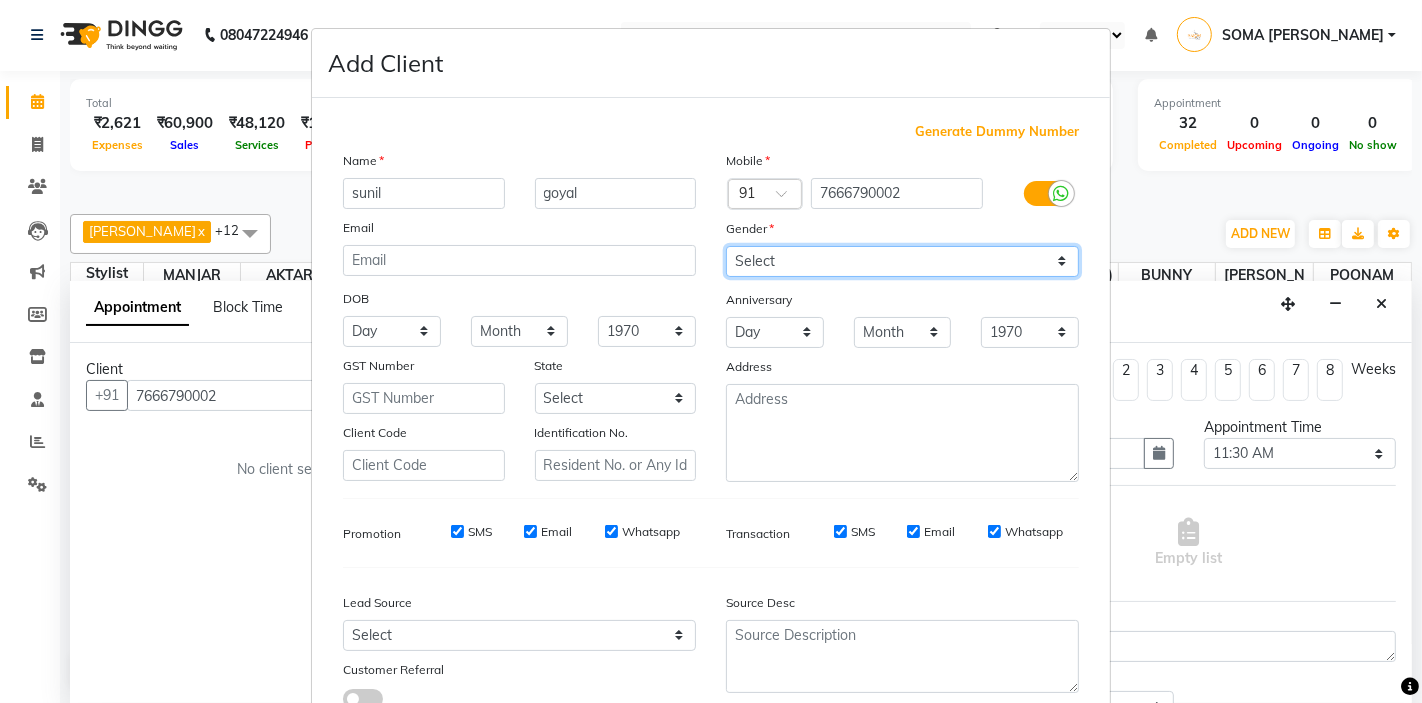 click on "Select Male Female Other Prefer Not To Say" at bounding box center (902, 261) 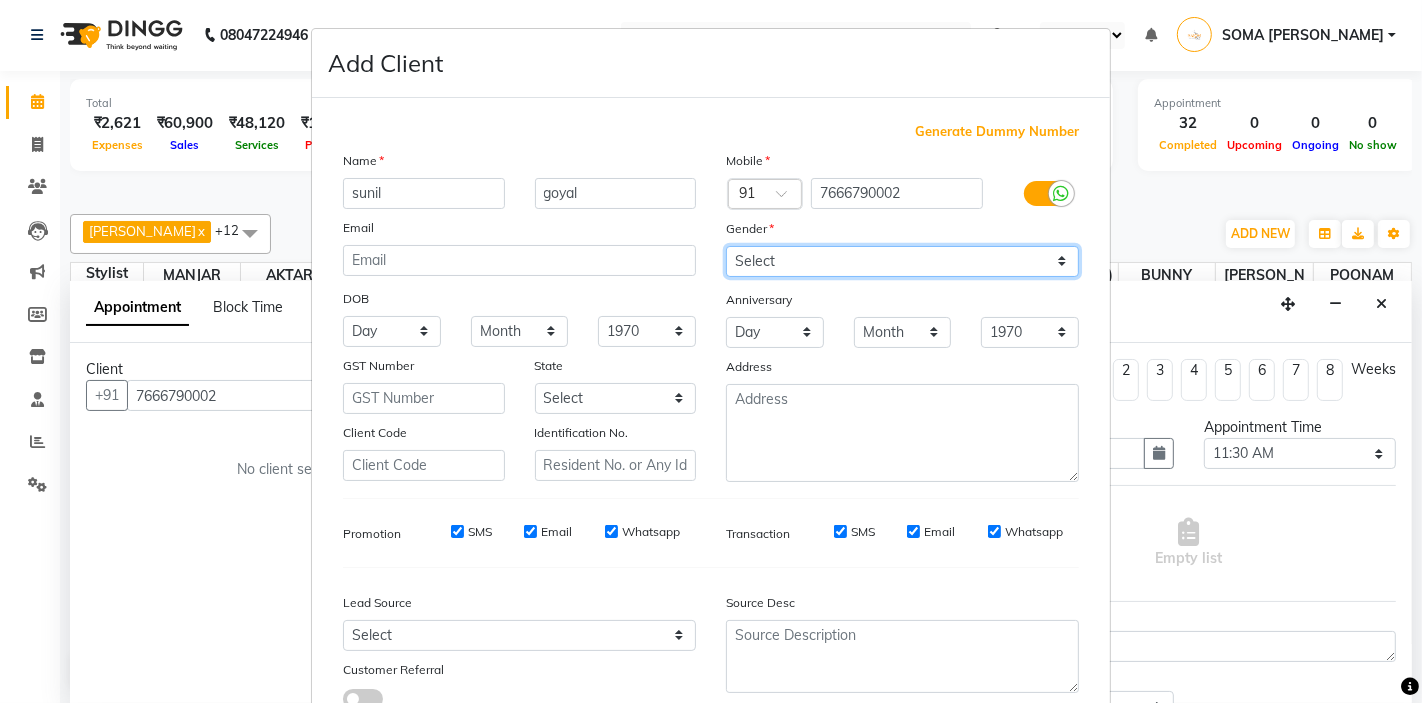 click on "Select Male Female Other Prefer Not To Say" at bounding box center [902, 261] 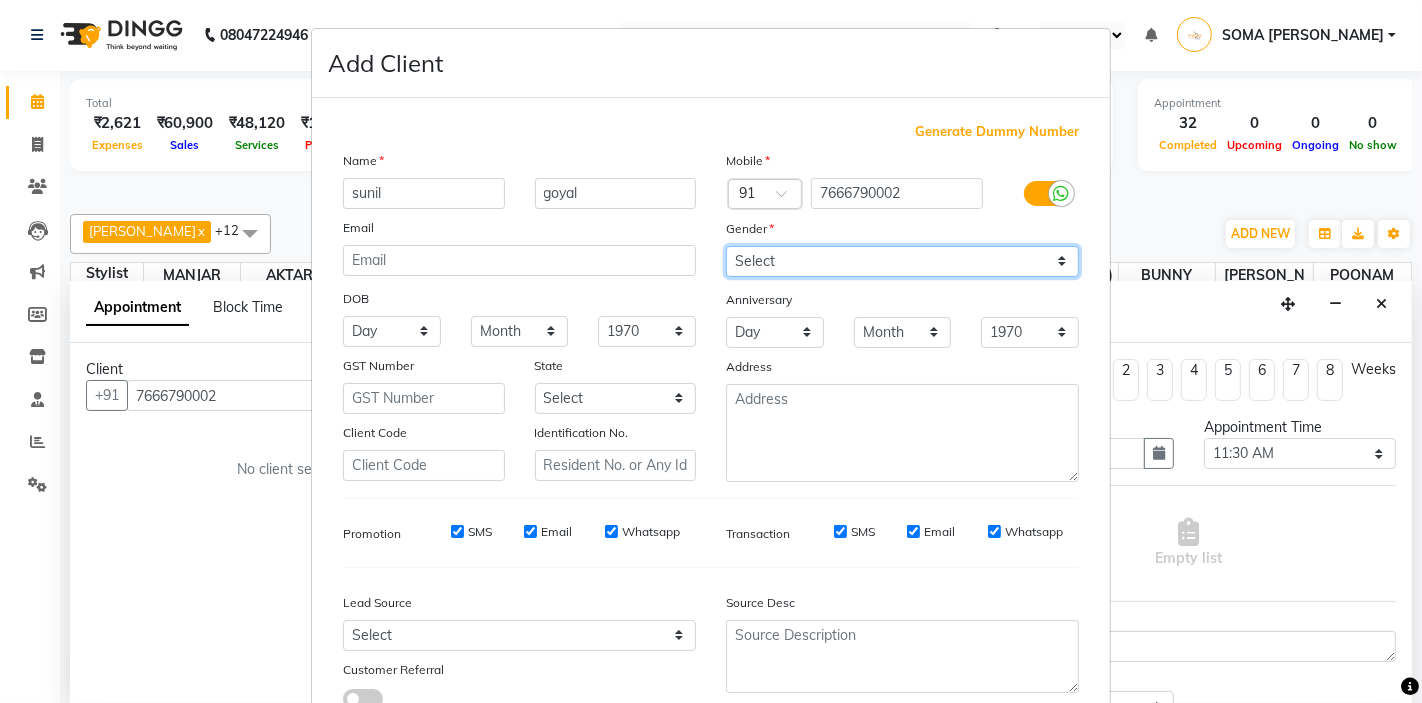 select on "male" 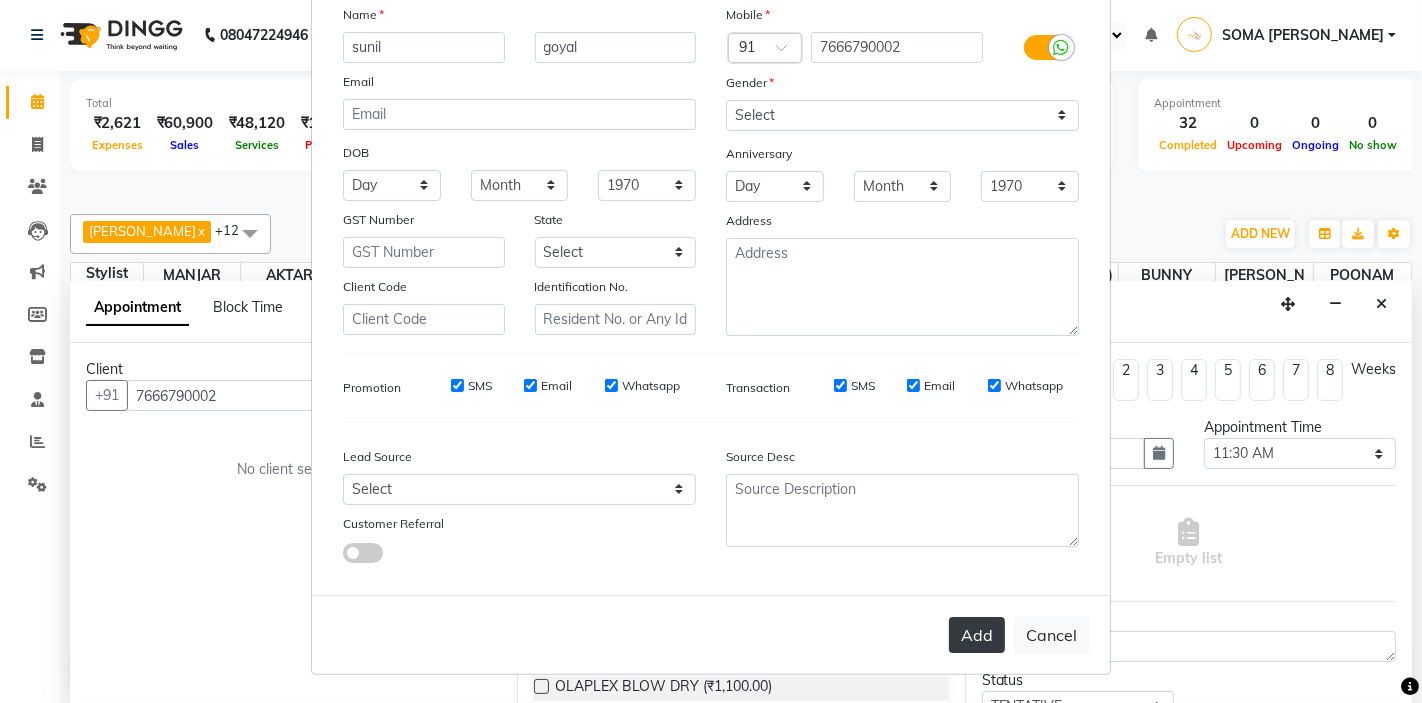 click on "Add" at bounding box center [977, 635] 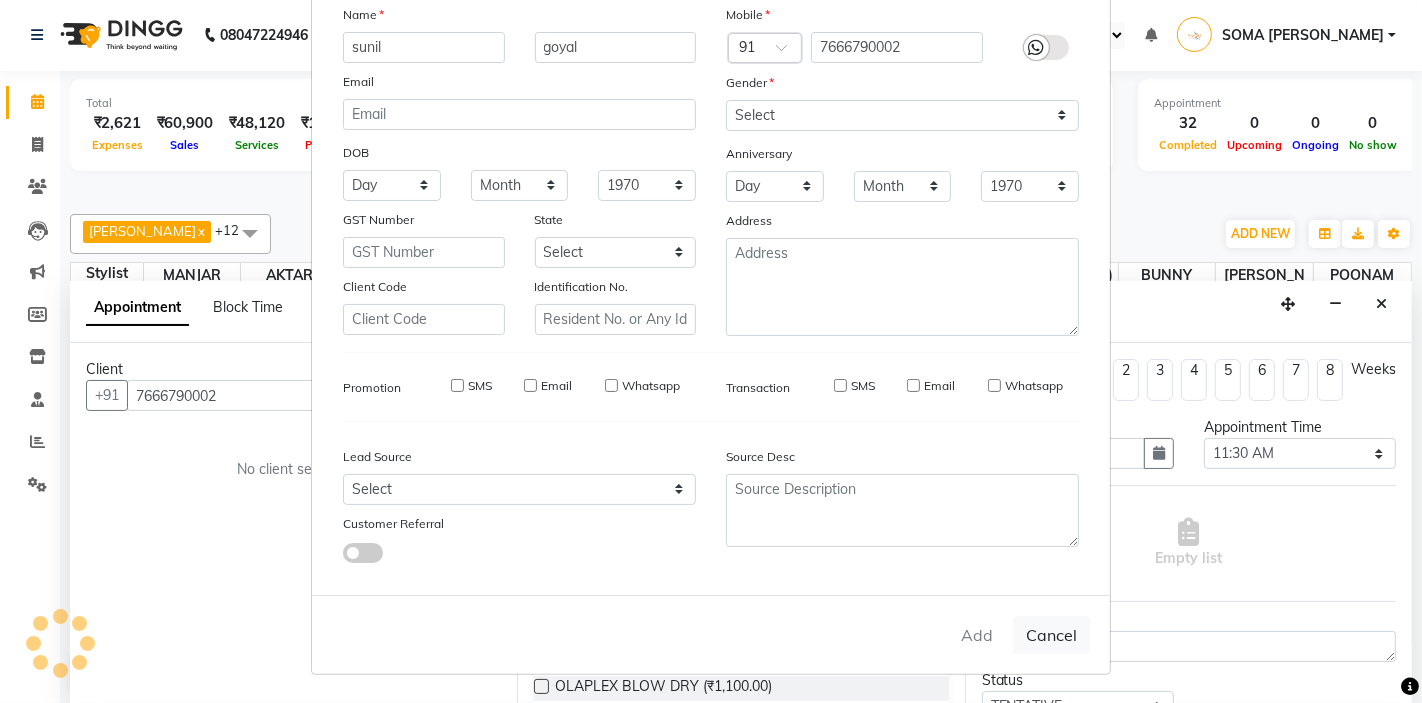 type 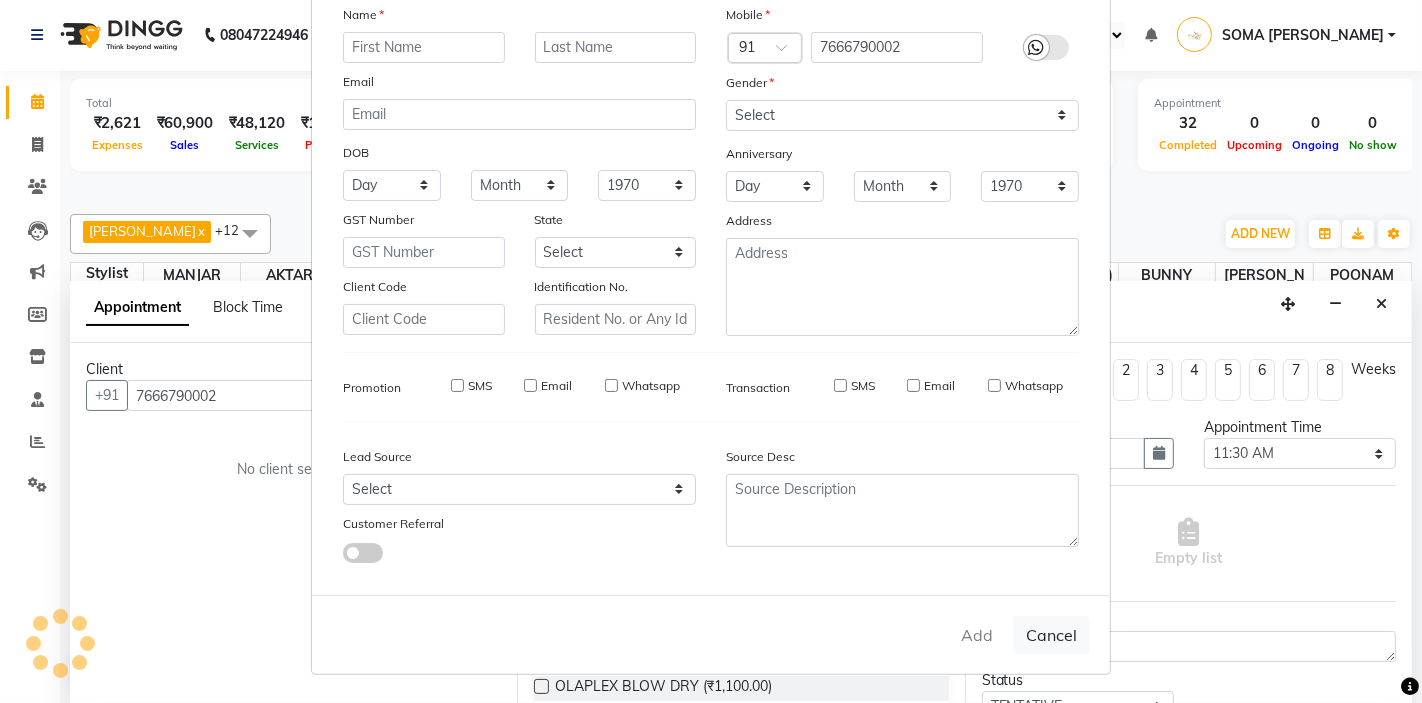 select 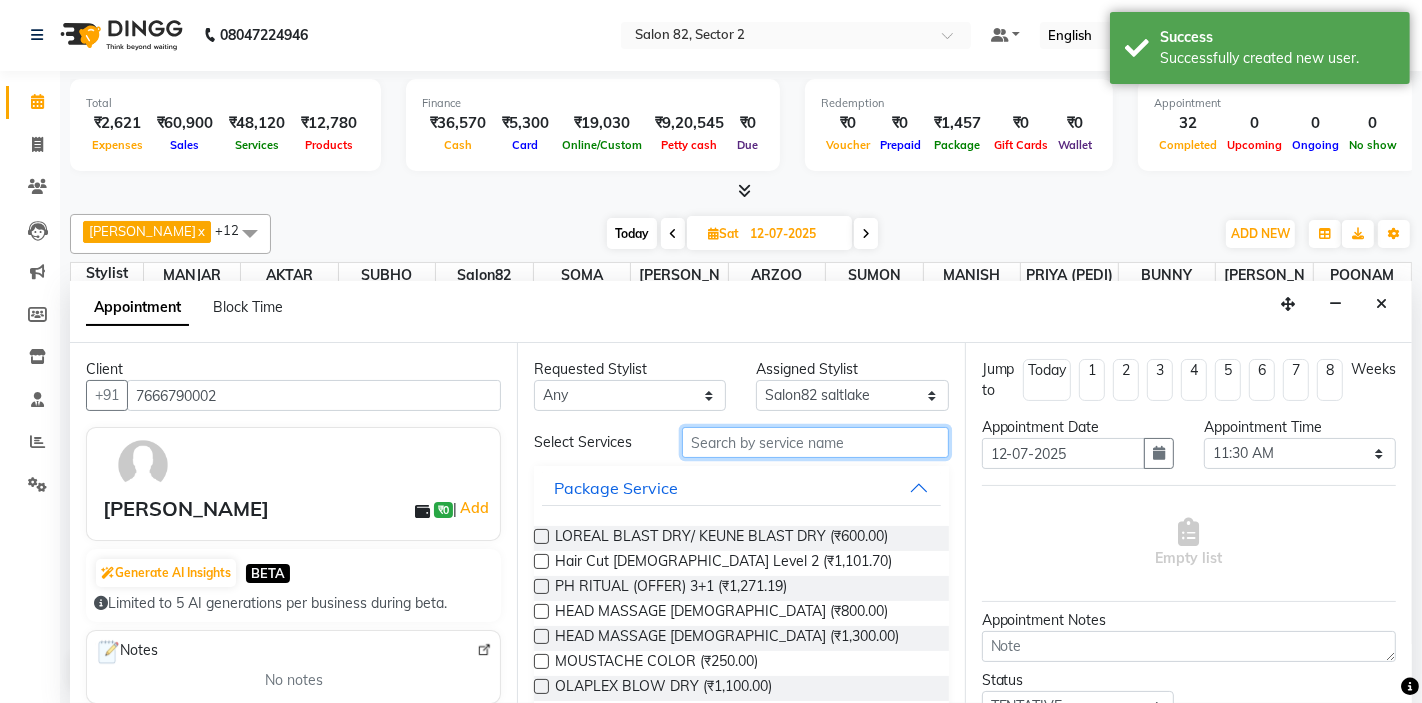 click at bounding box center [815, 442] 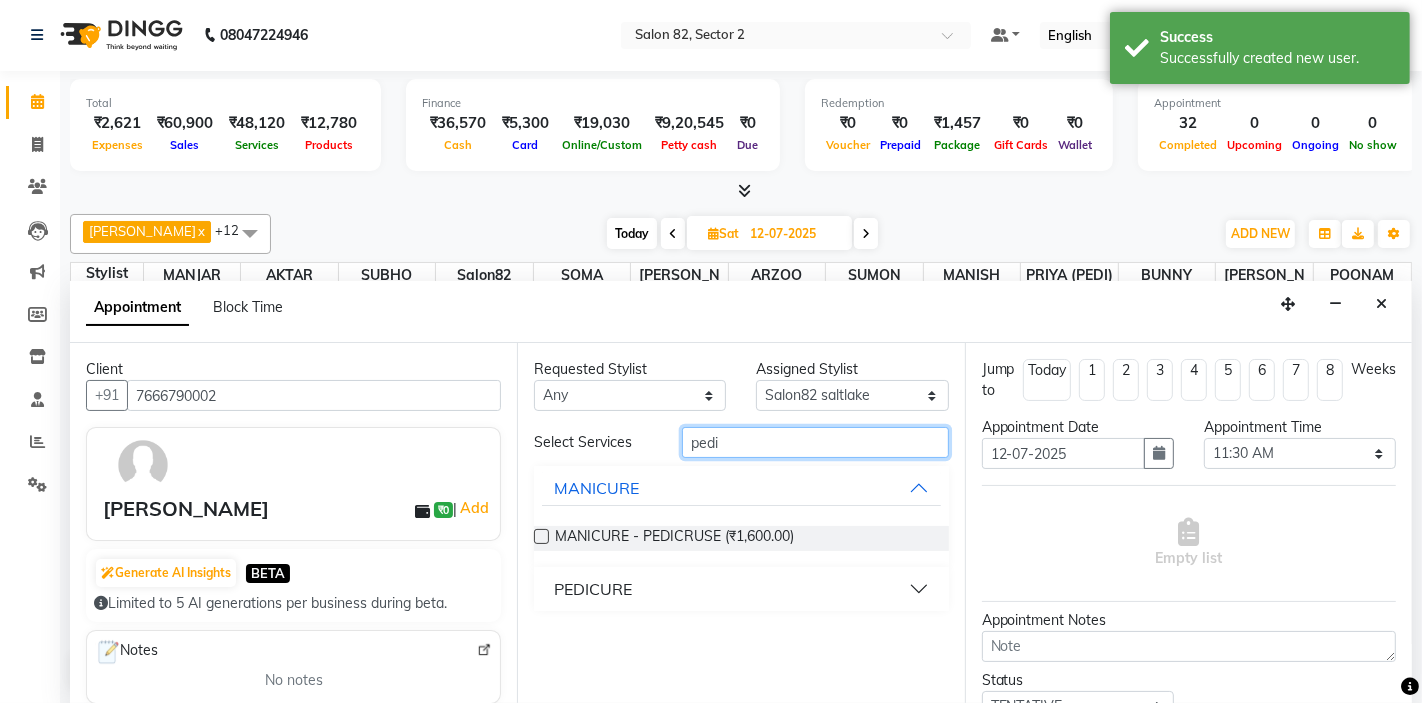 type on "pedi" 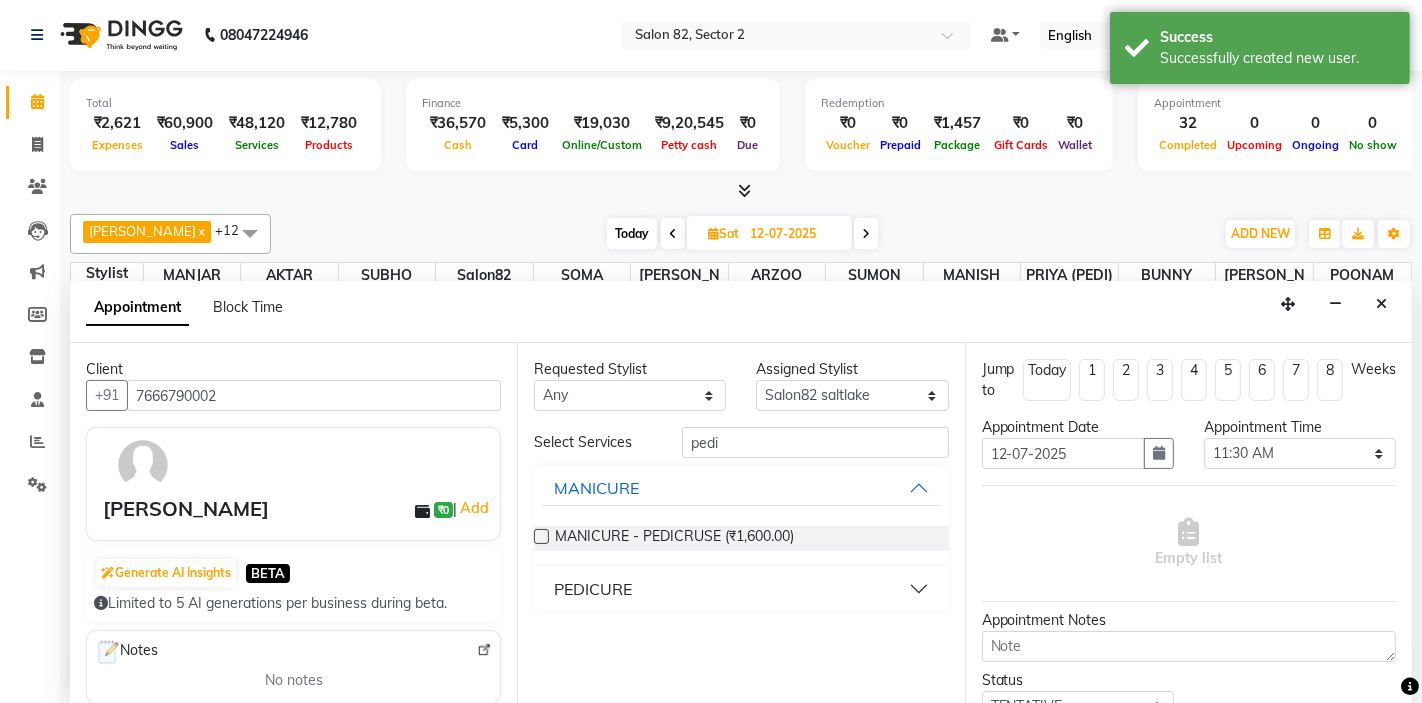 click on "PEDICURE" at bounding box center [593, 589] 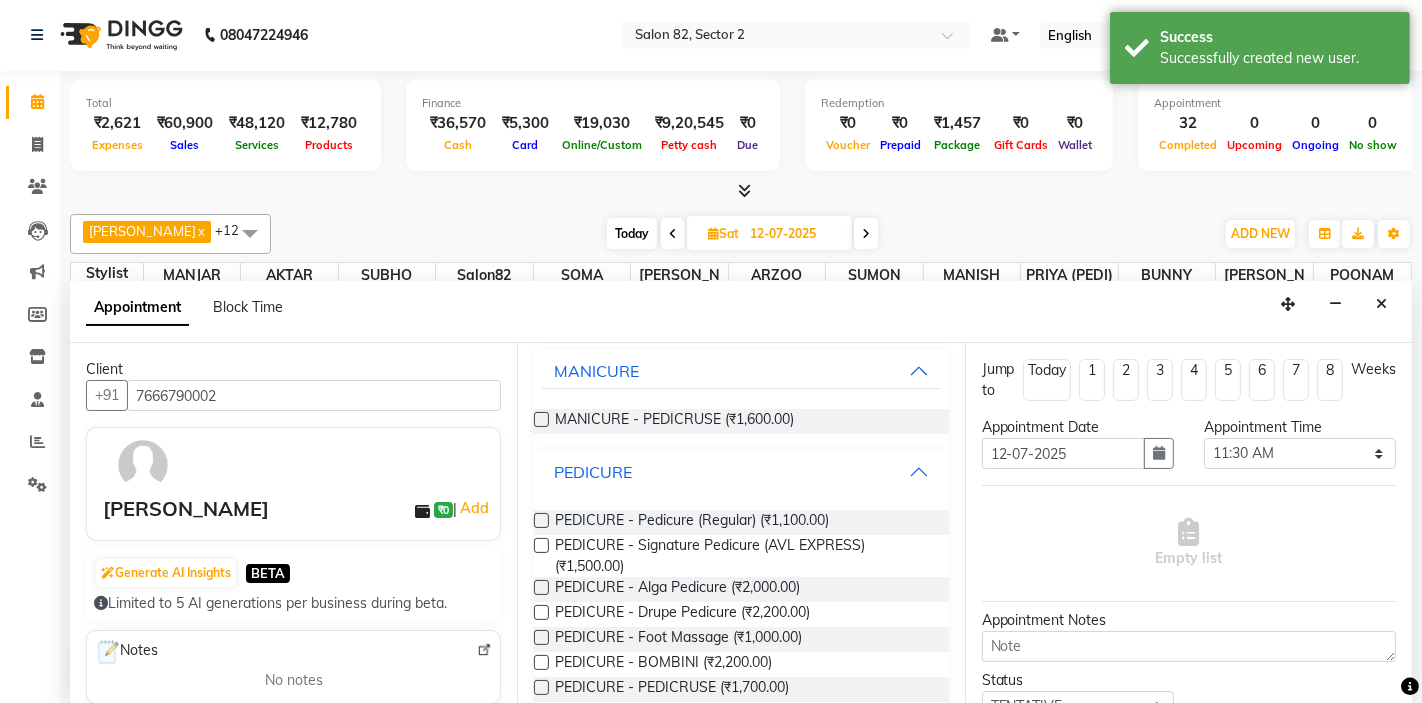 scroll, scrollTop: 121, scrollLeft: 0, axis: vertical 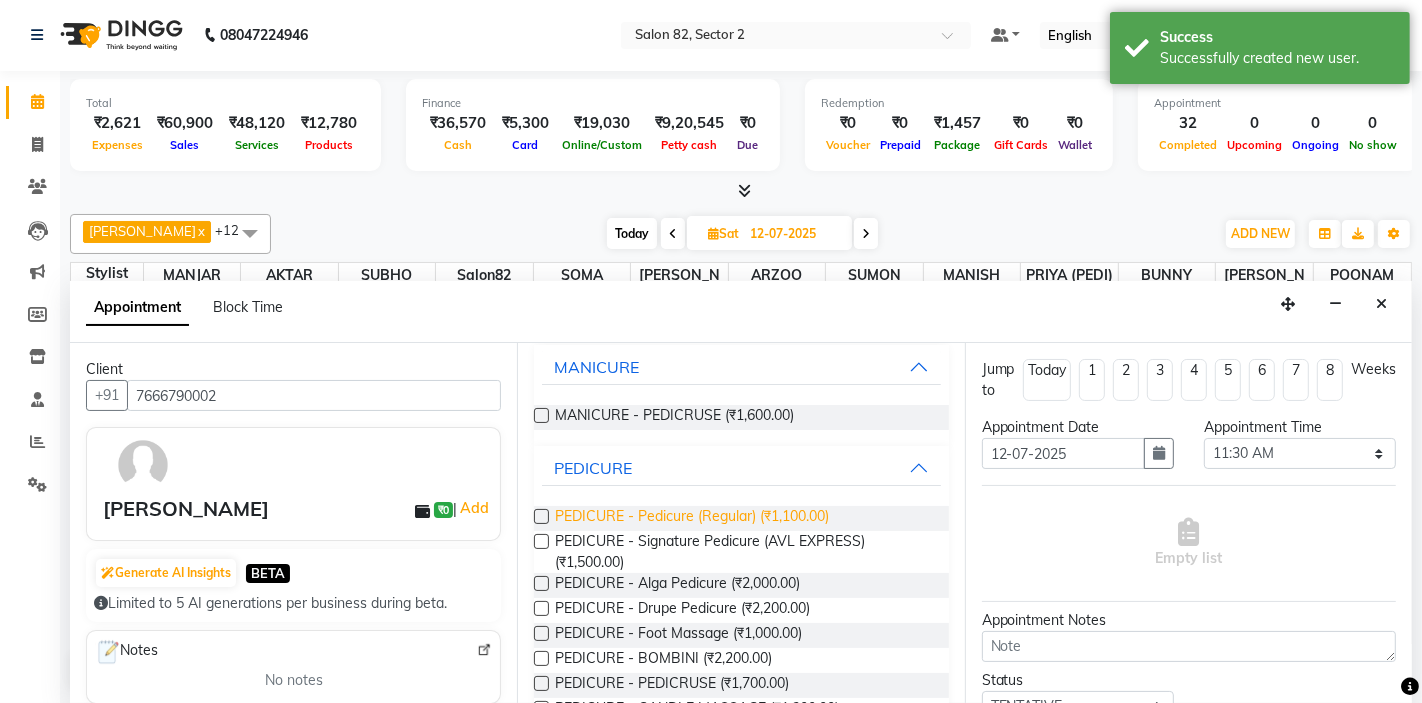 click on "PEDICURE - Pedicure (Regular) (₹1,100.00)" at bounding box center (692, 518) 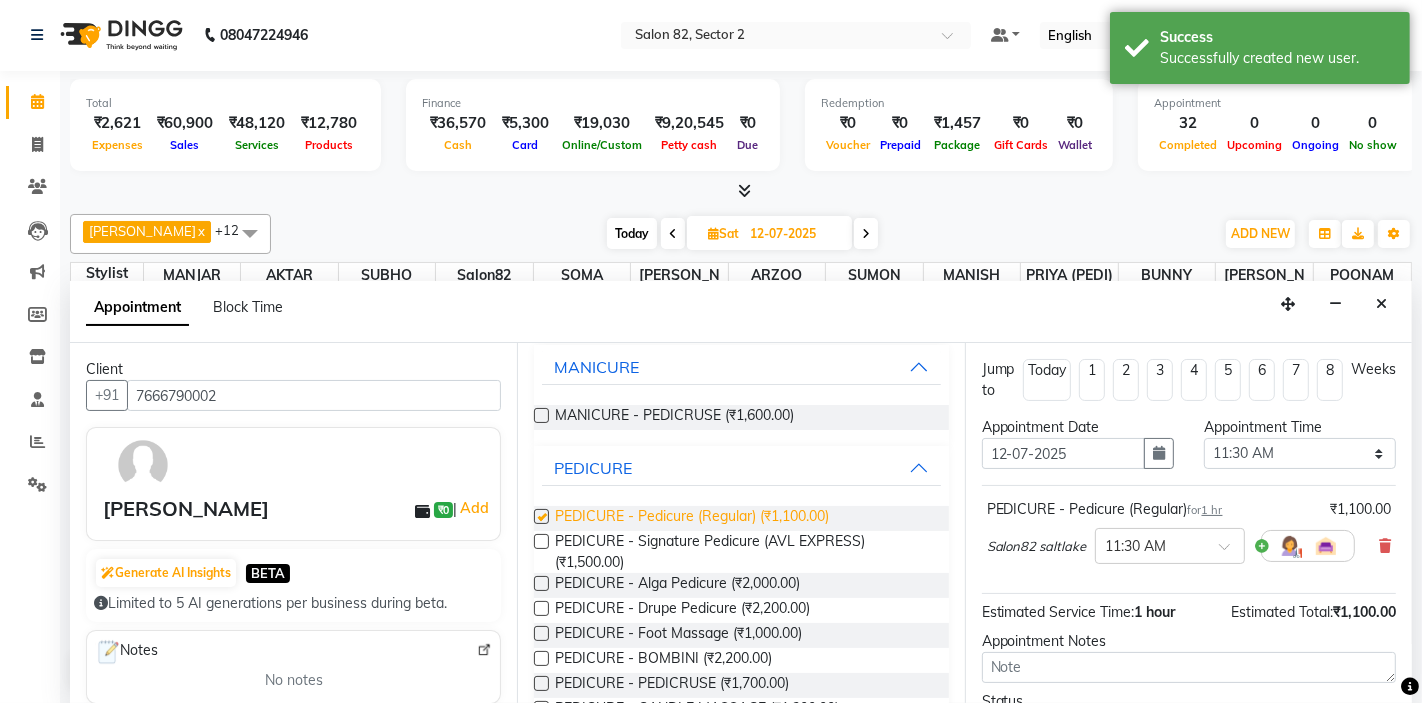checkbox on "false" 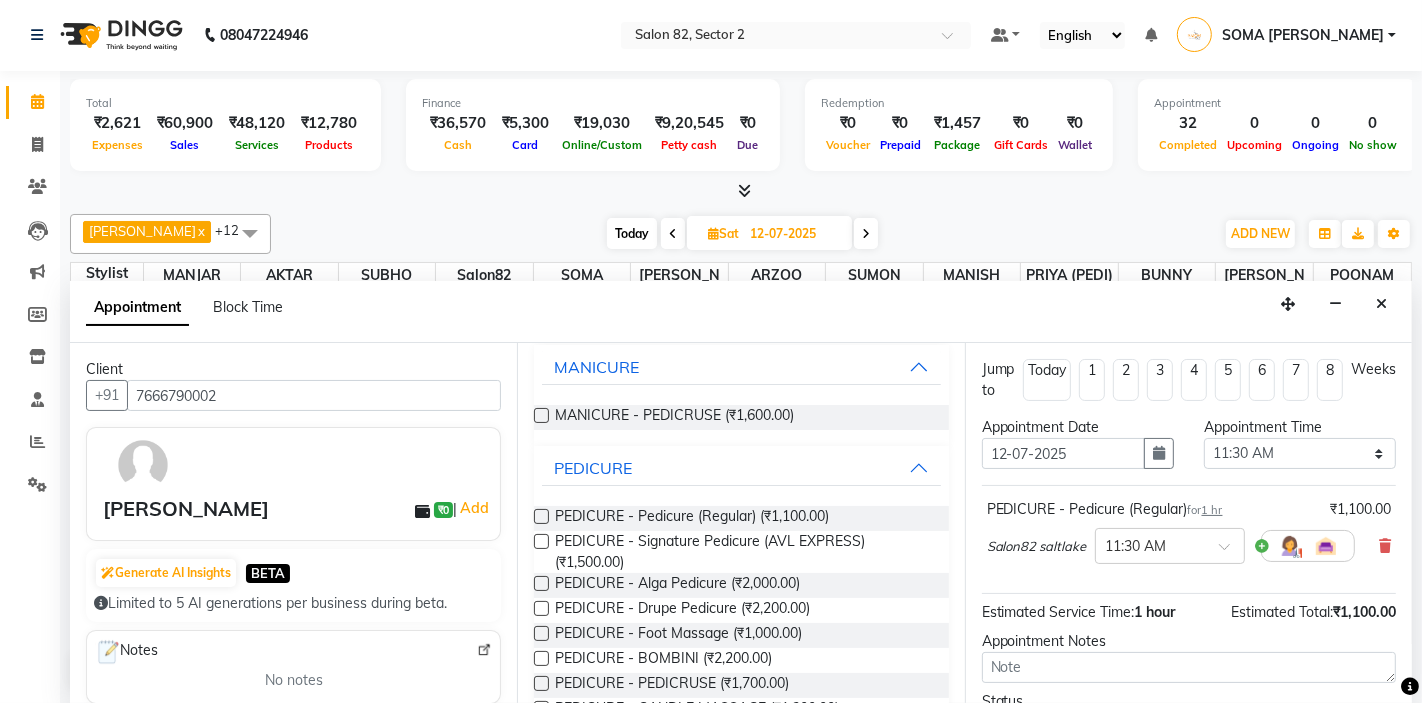 scroll, scrollTop: 0, scrollLeft: 0, axis: both 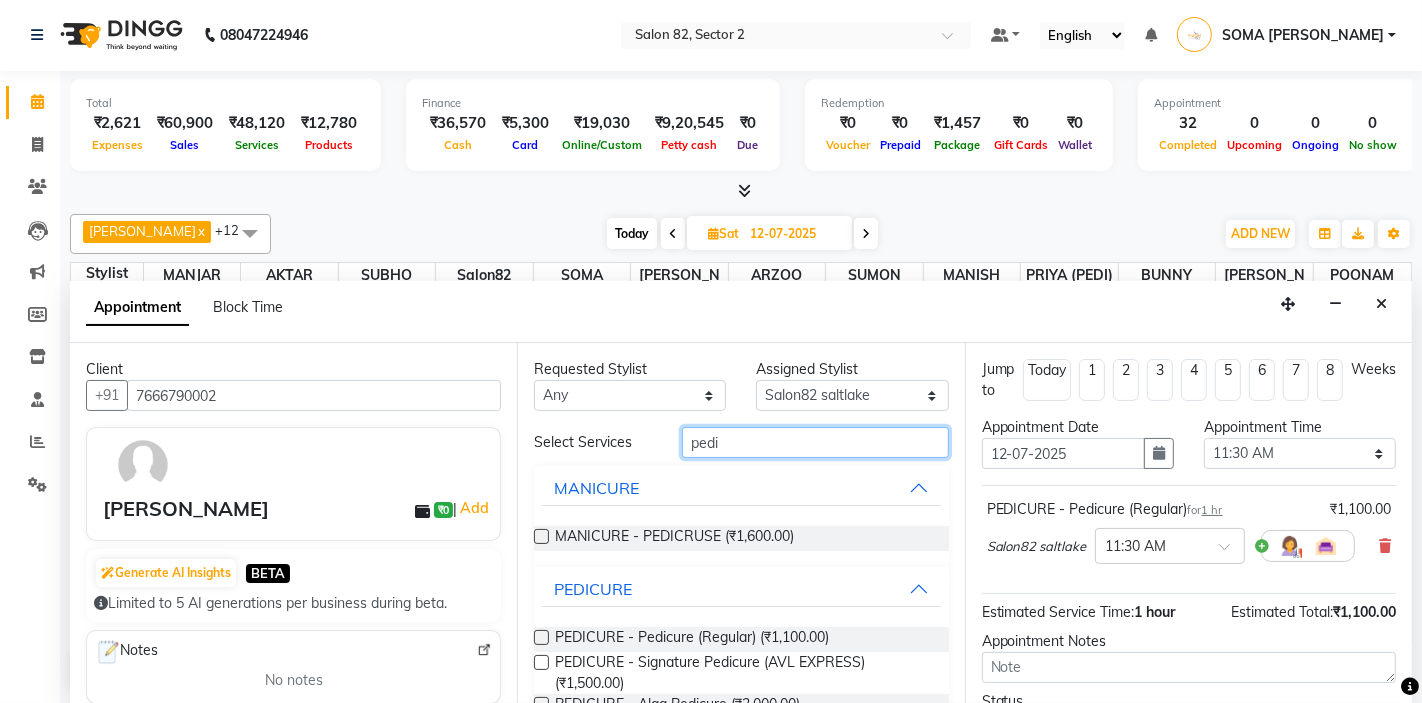click on "pedi" at bounding box center (815, 442) 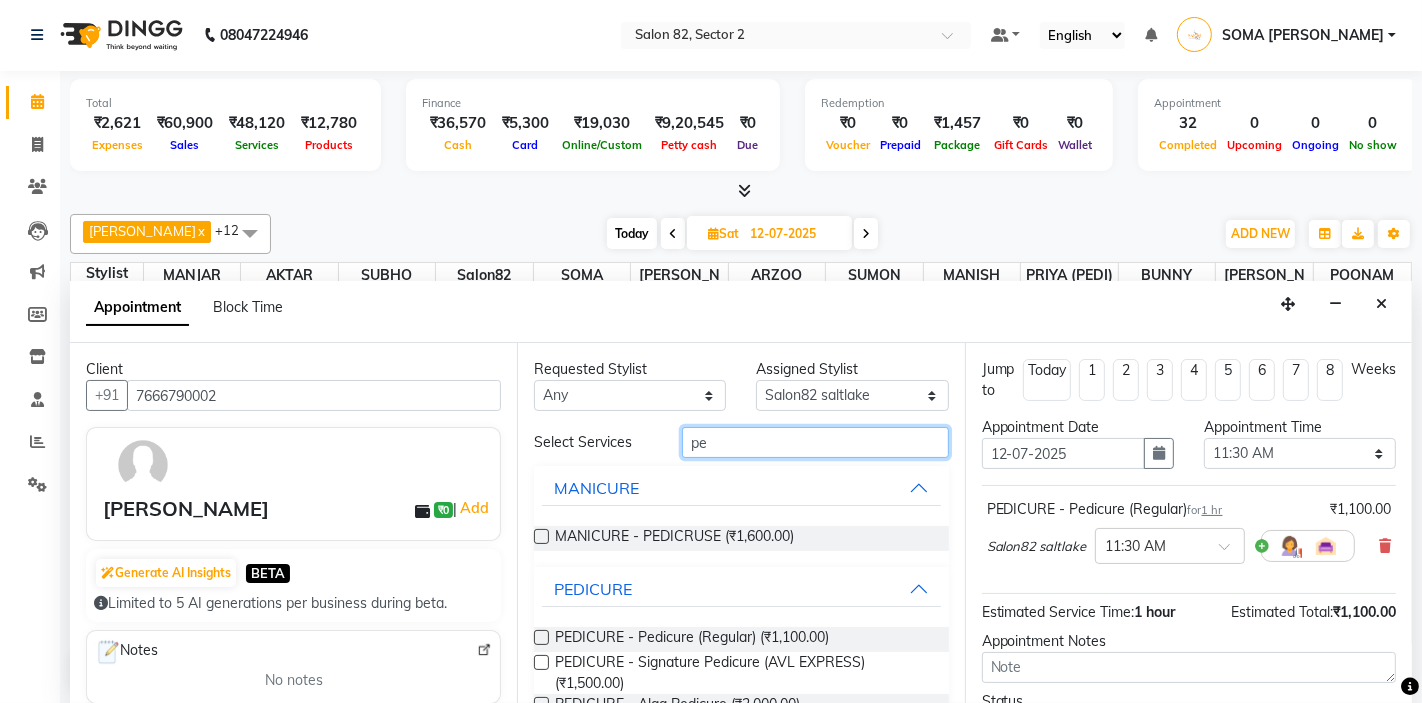 type on "p" 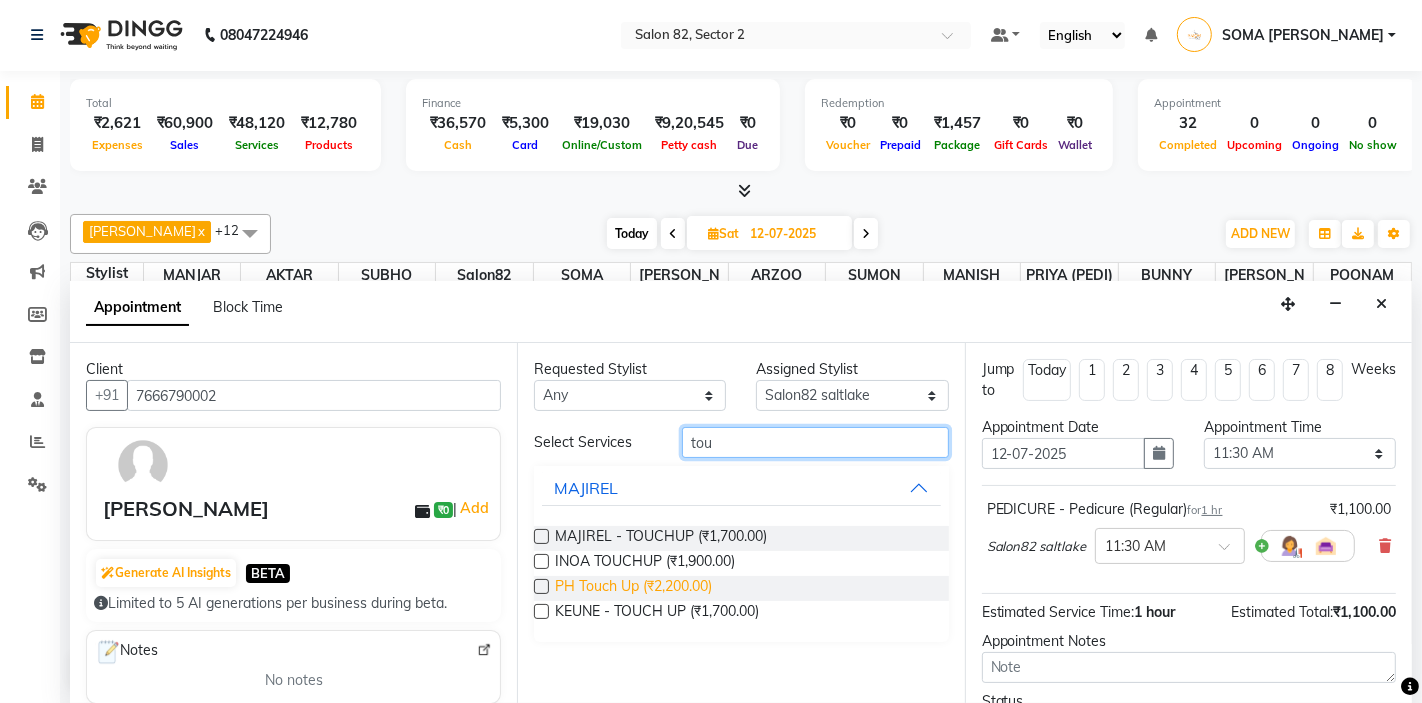 type on "tou" 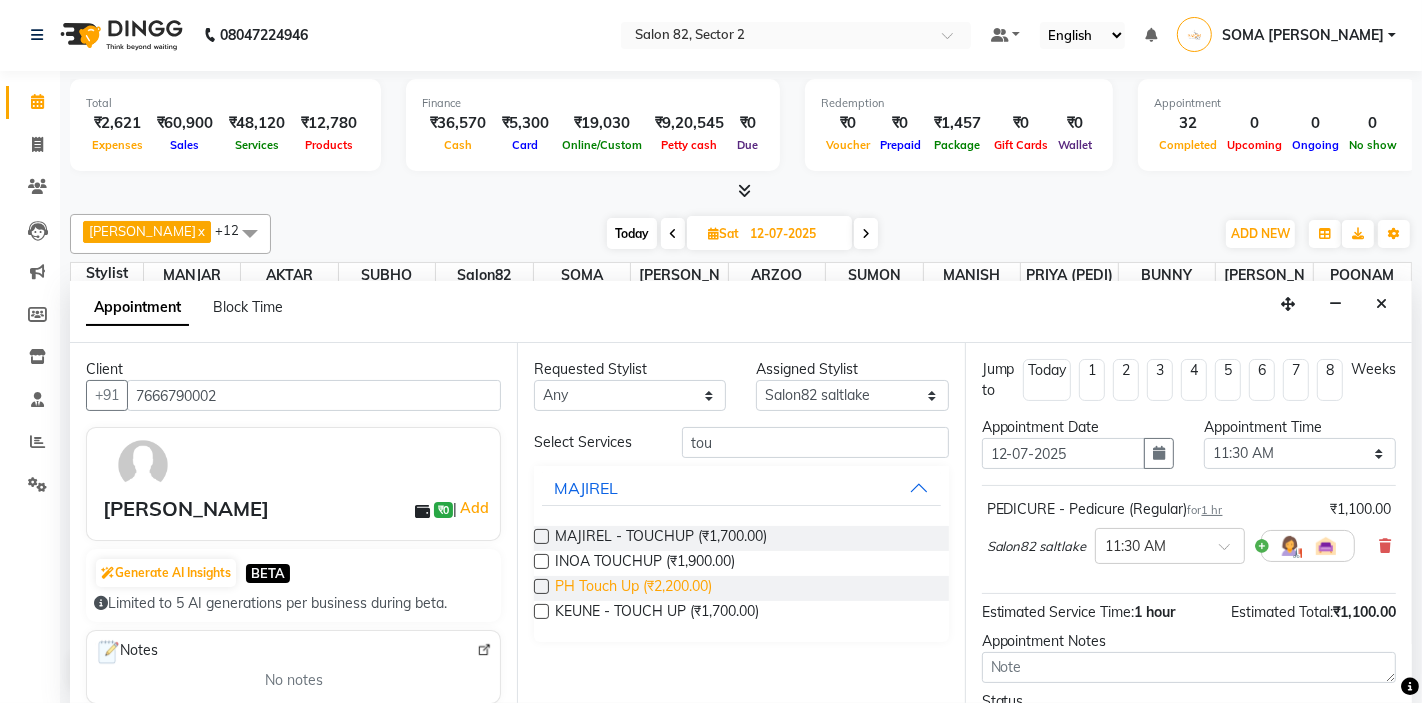 click on "PH Touch Up (₹2,200.00)" at bounding box center (633, 588) 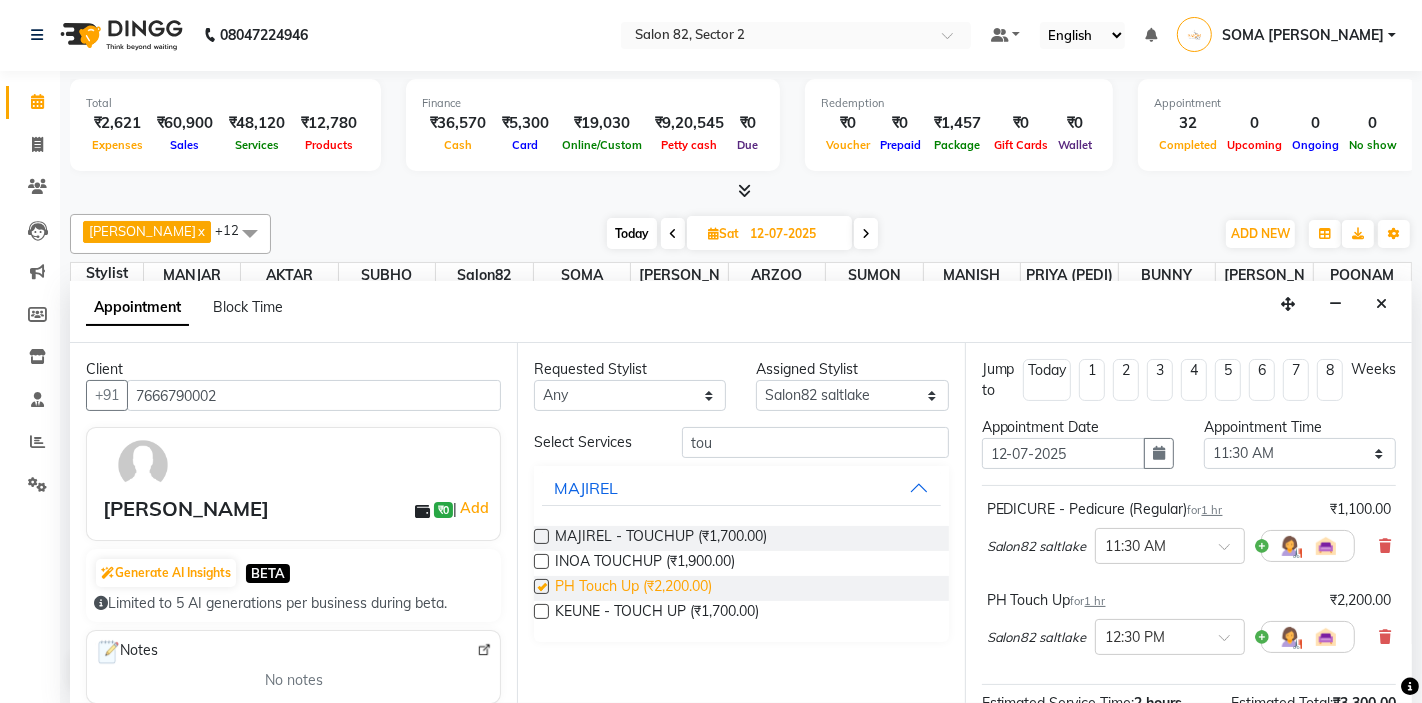 checkbox on "false" 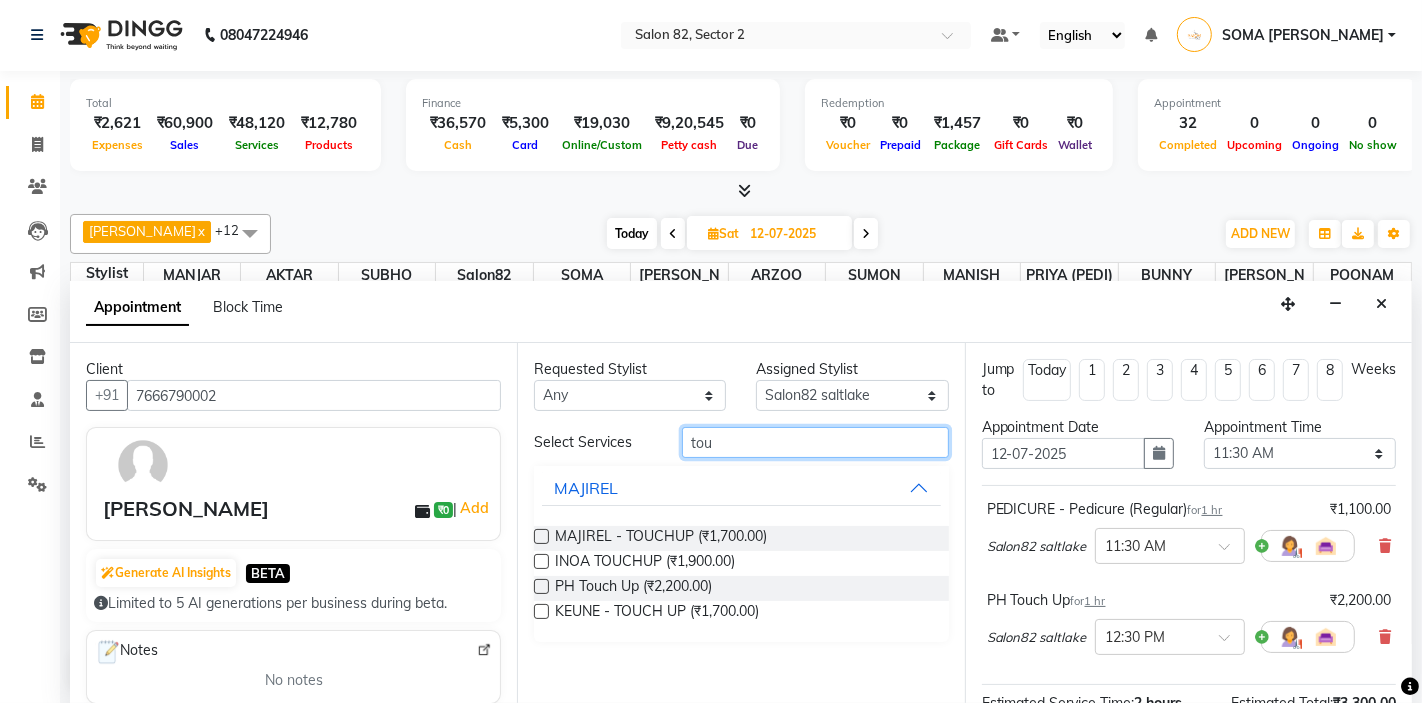 click on "tou" at bounding box center [815, 442] 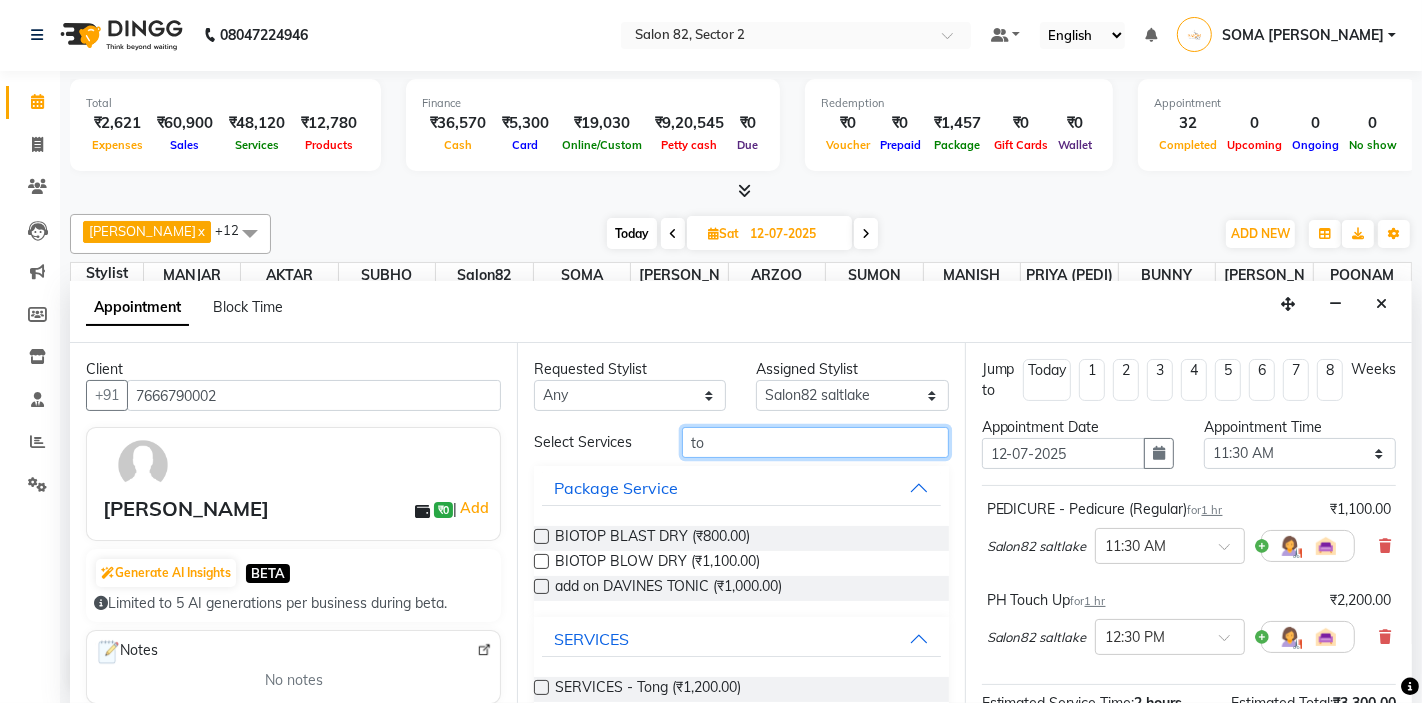 type on "t" 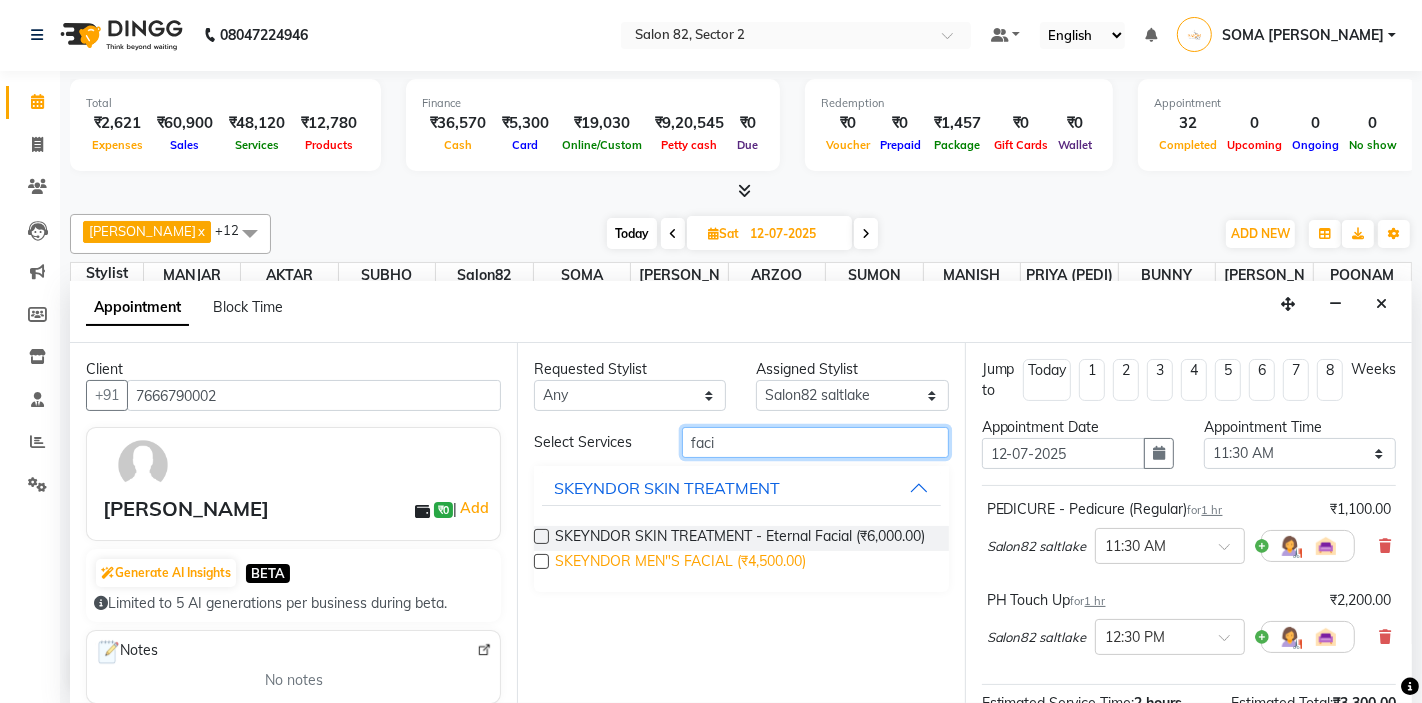 type on "faci" 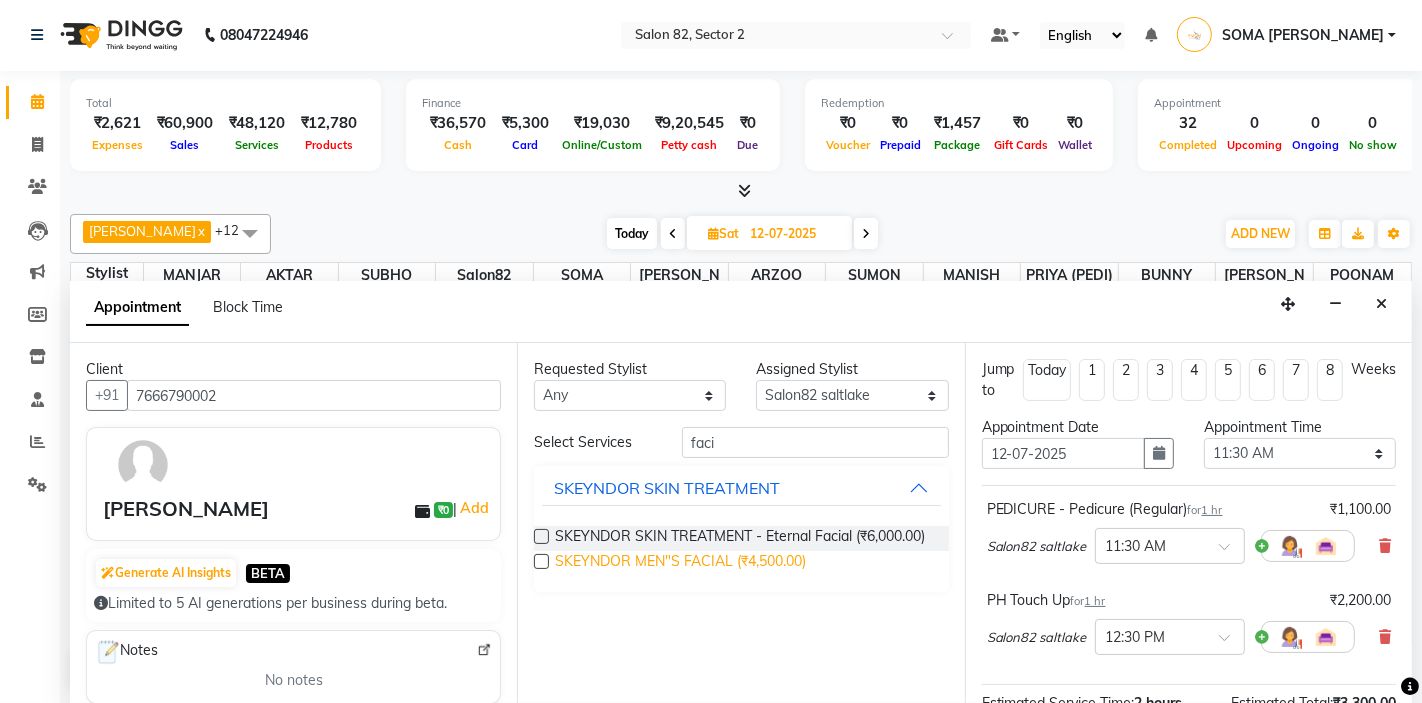 click on "SKEYNDOR MEN"S FACIAL  (₹4,500.00)" at bounding box center (680, 563) 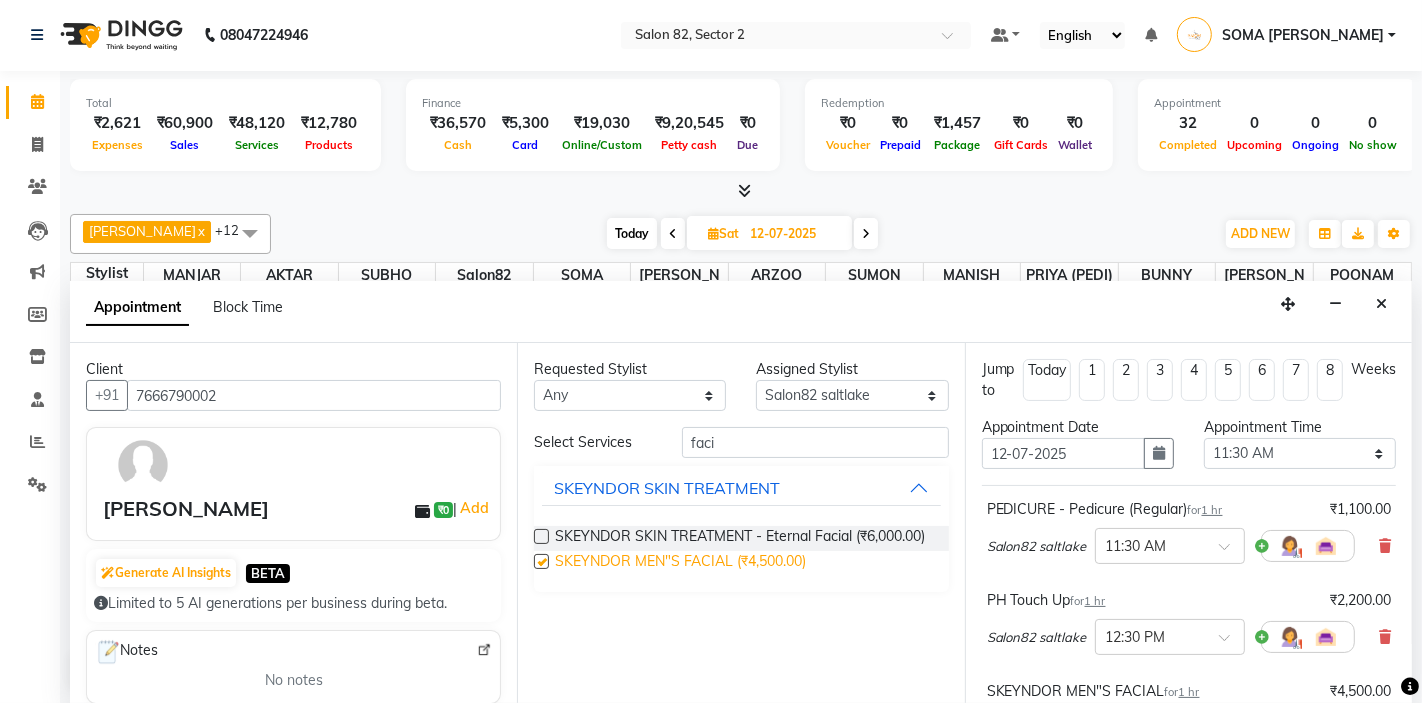 checkbox on "false" 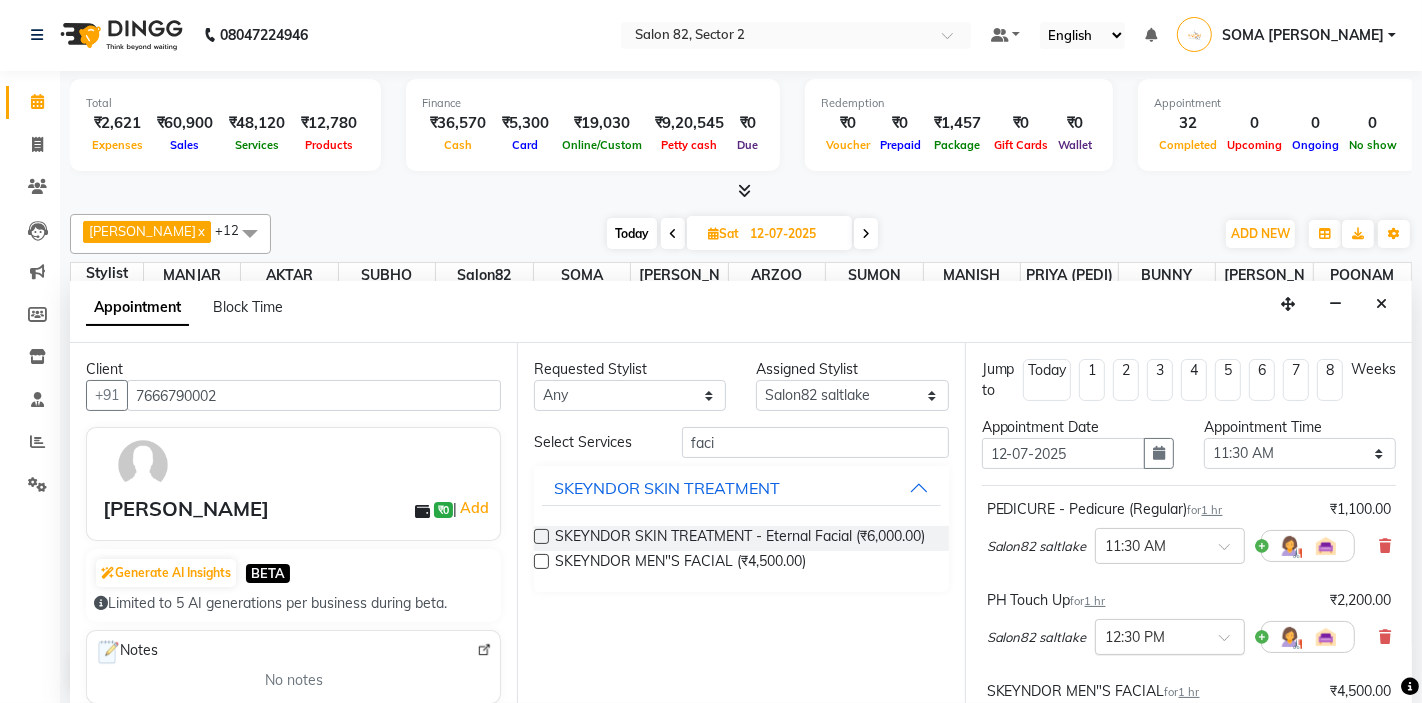 click at bounding box center [1150, 635] 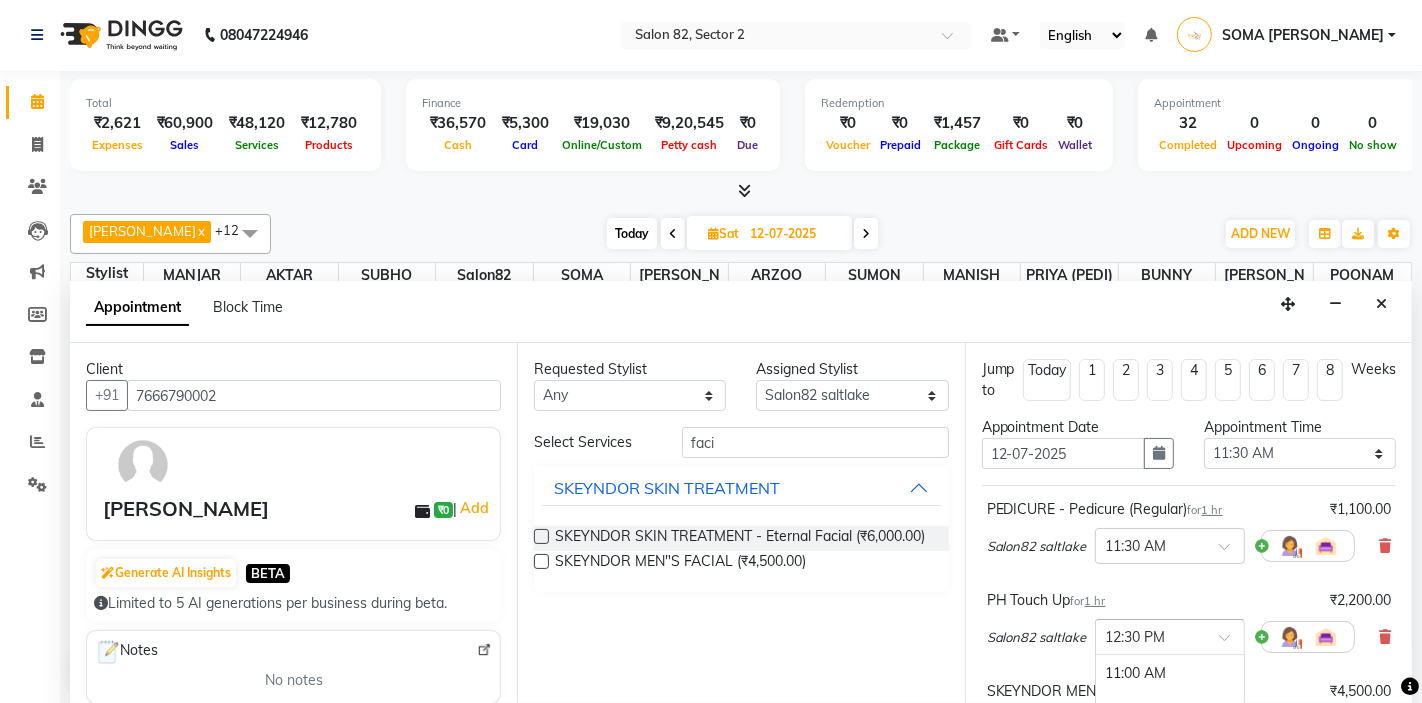 scroll, scrollTop: 221, scrollLeft: 0, axis: vertical 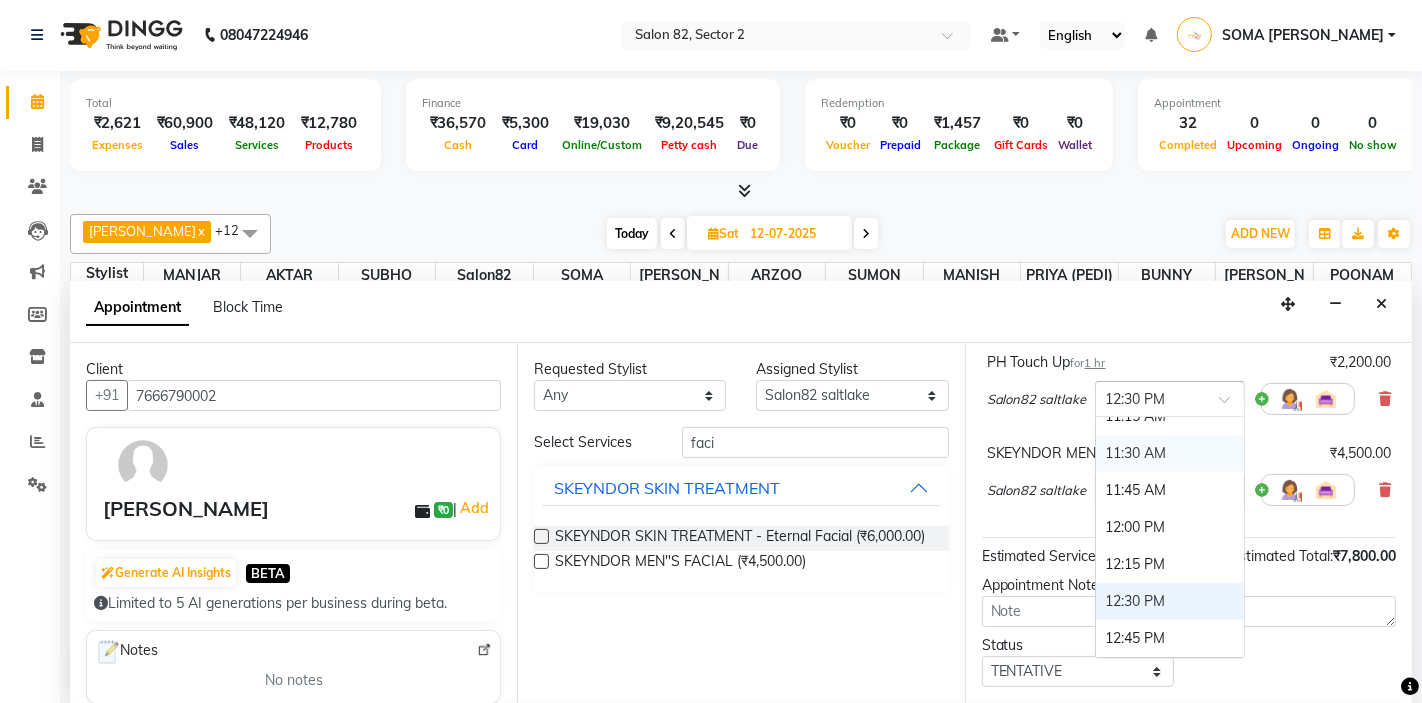 click on "11:30 AM" at bounding box center (1170, 453) 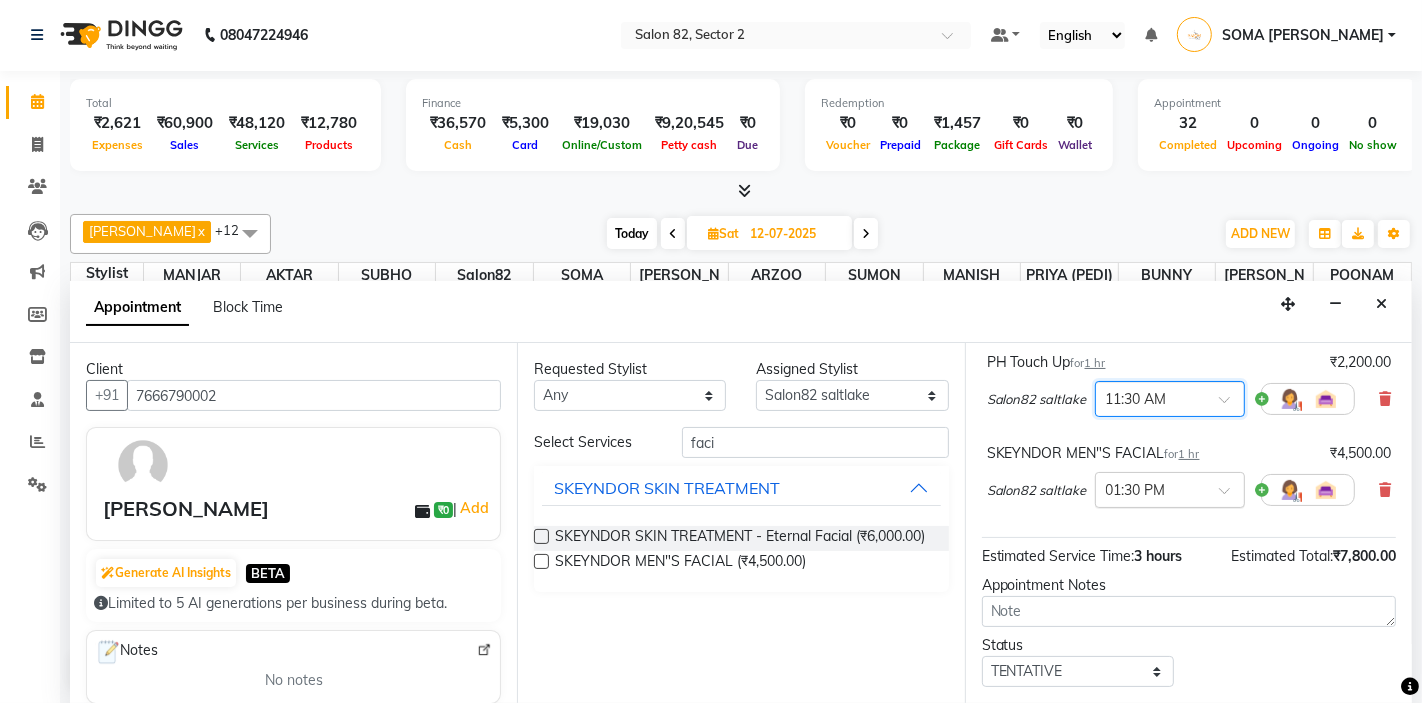 click at bounding box center (1150, 488) 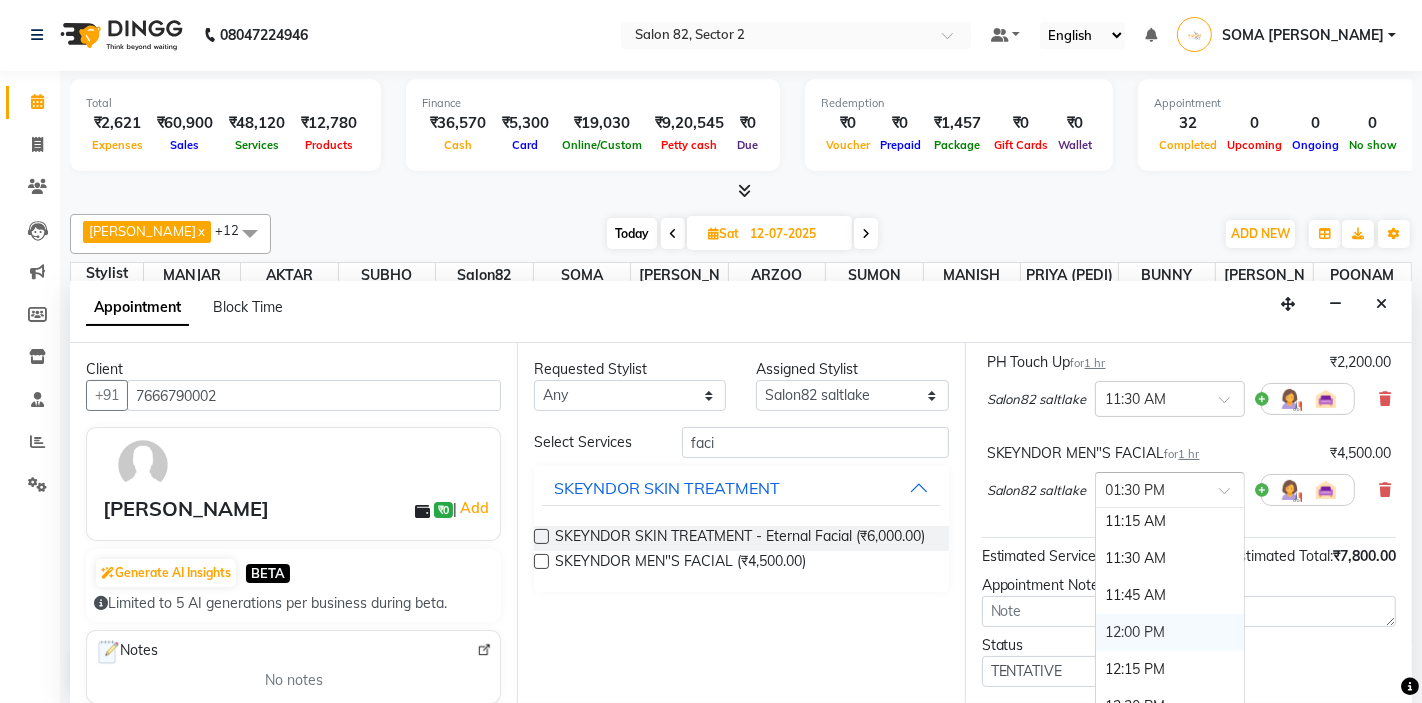 scroll, scrollTop: 31, scrollLeft: 0, axis: vertical 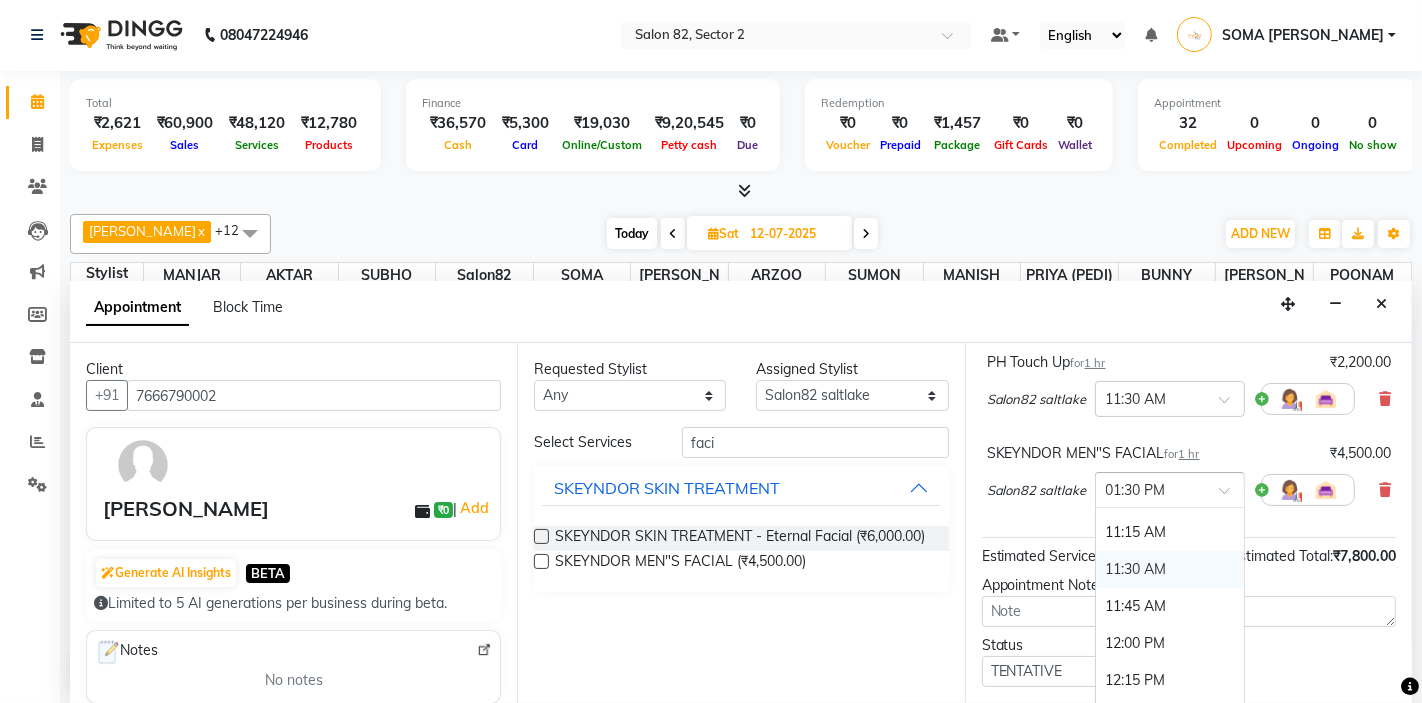 click on "11:30 AM" at bounding box center [1170, 569] 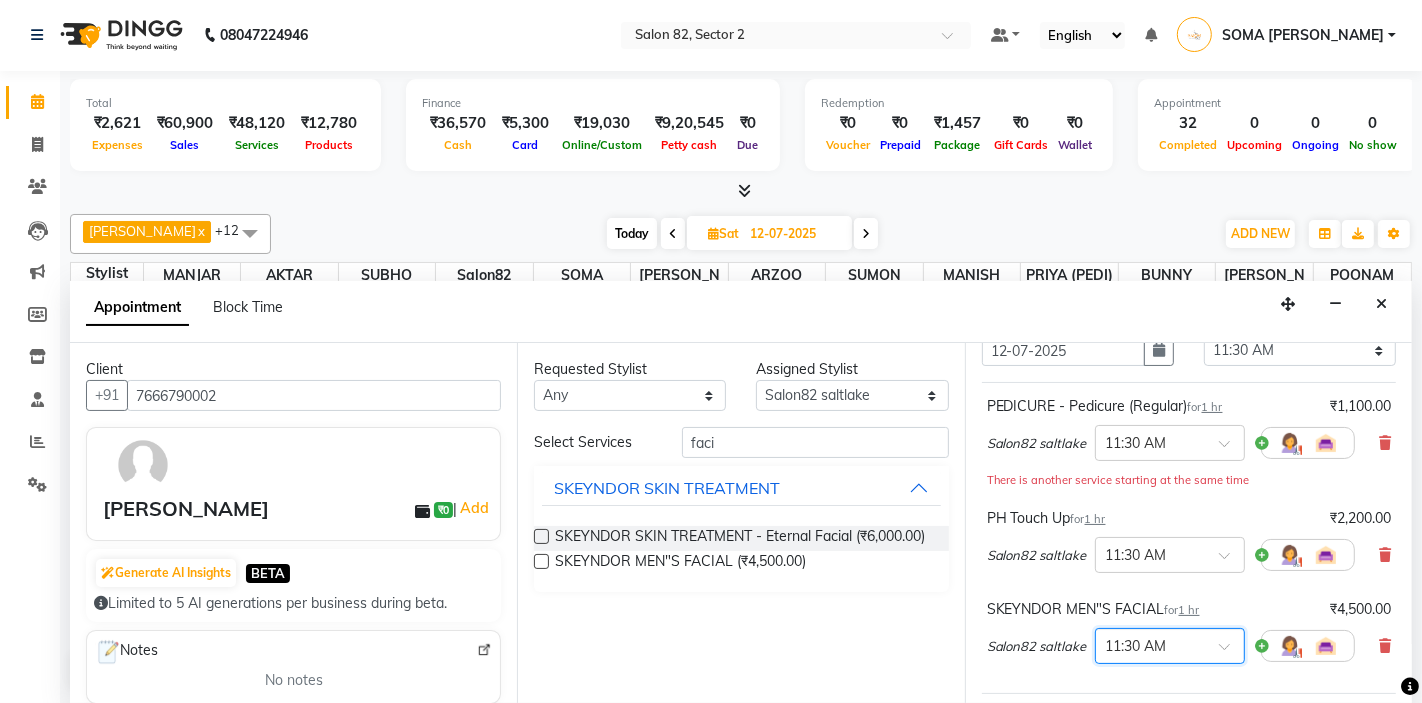 scroll, scrollTop: 368, scrollLeft: 0, axis: vertical 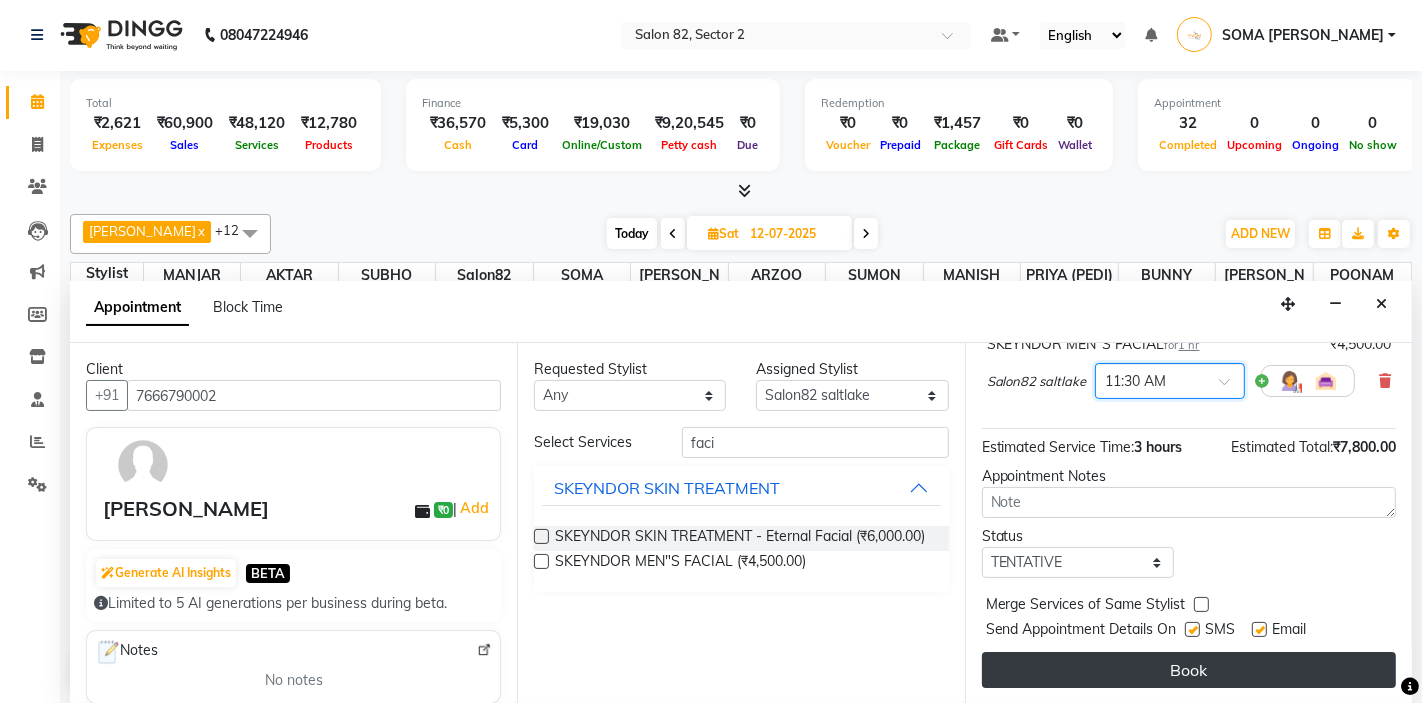 click on "Book" at bounding box center [1189, 670] 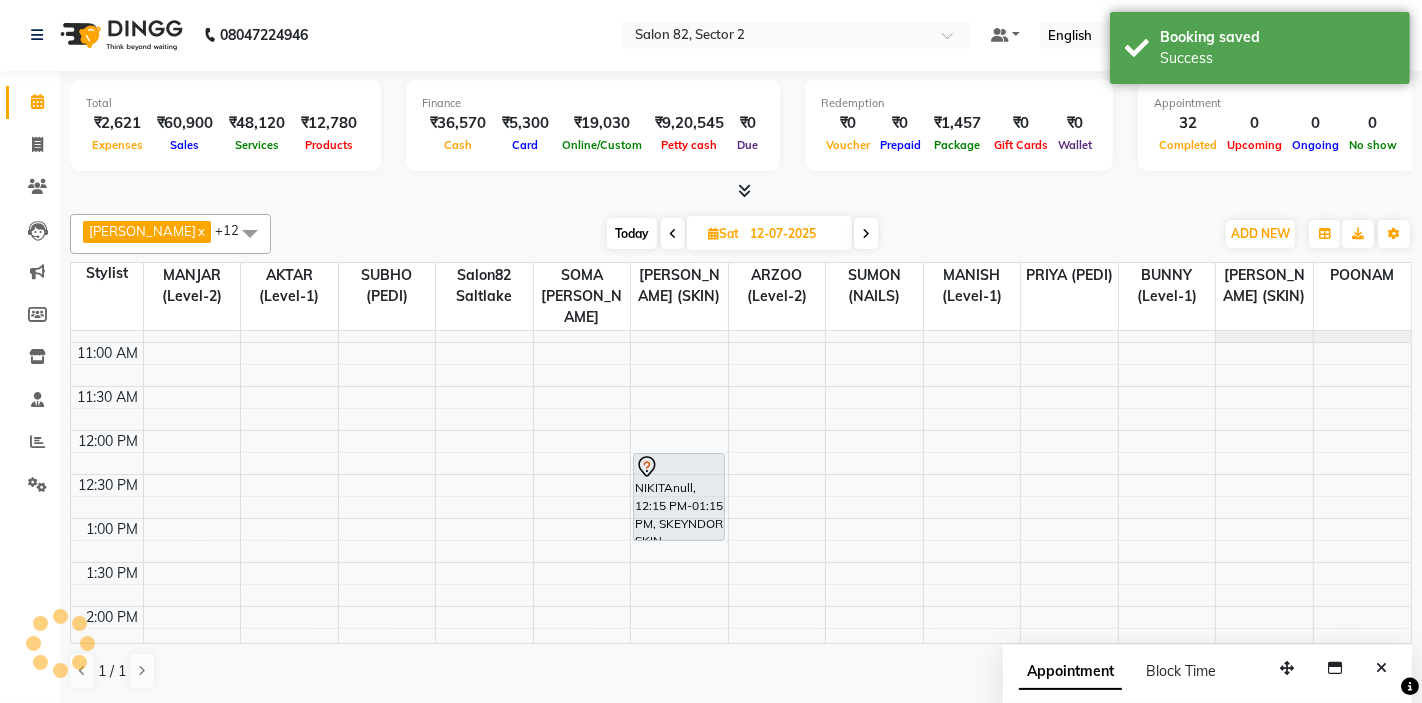 scroll, scrollTop: 0, scrollLeft: 0, axis: both 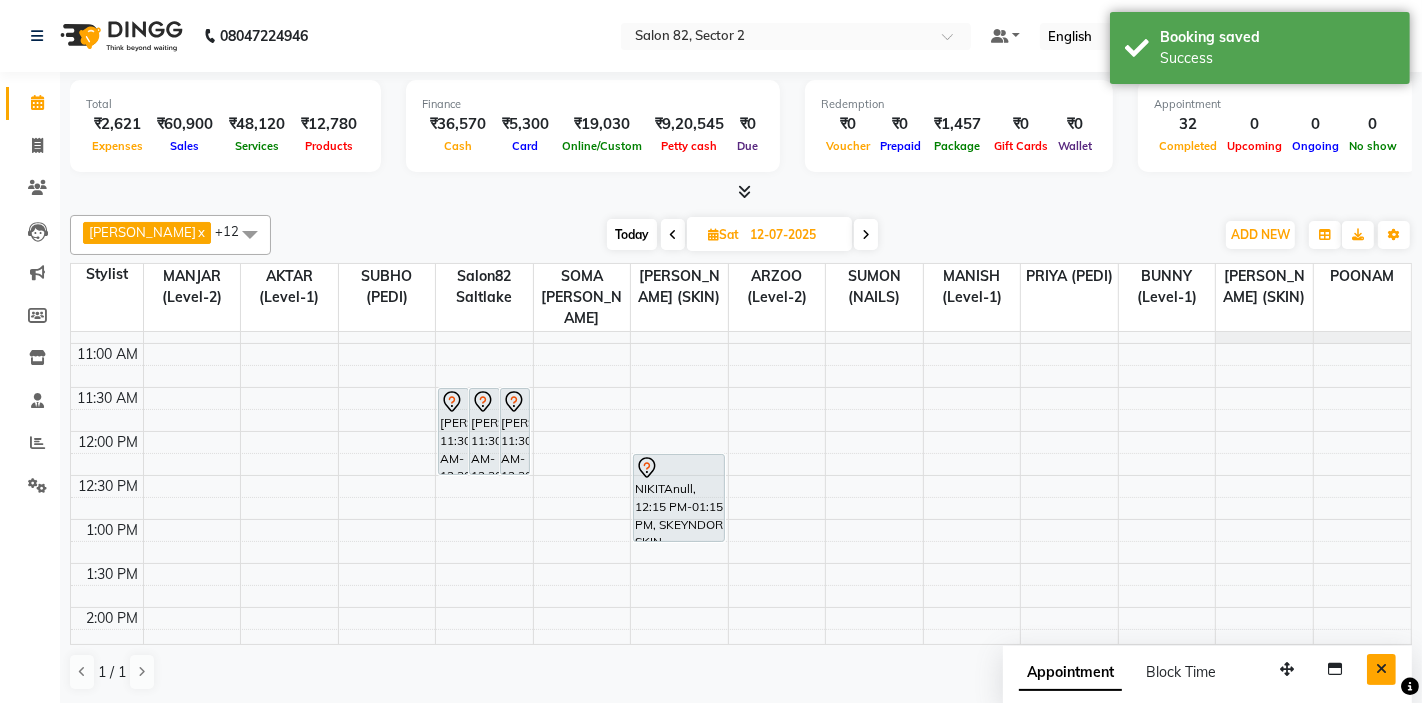 click at bounding box center [1381, 669] 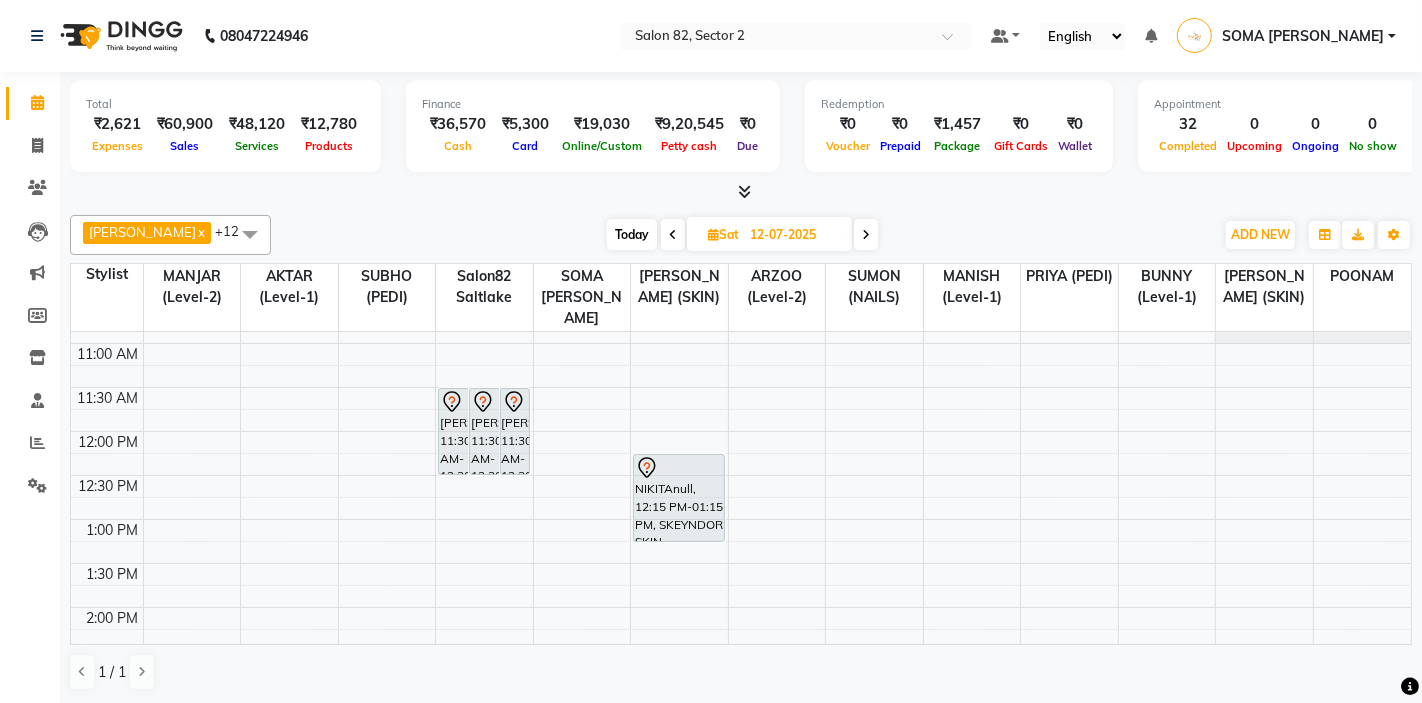 scroll, scrollTop: 0, scrollLeft: 0, axis: both 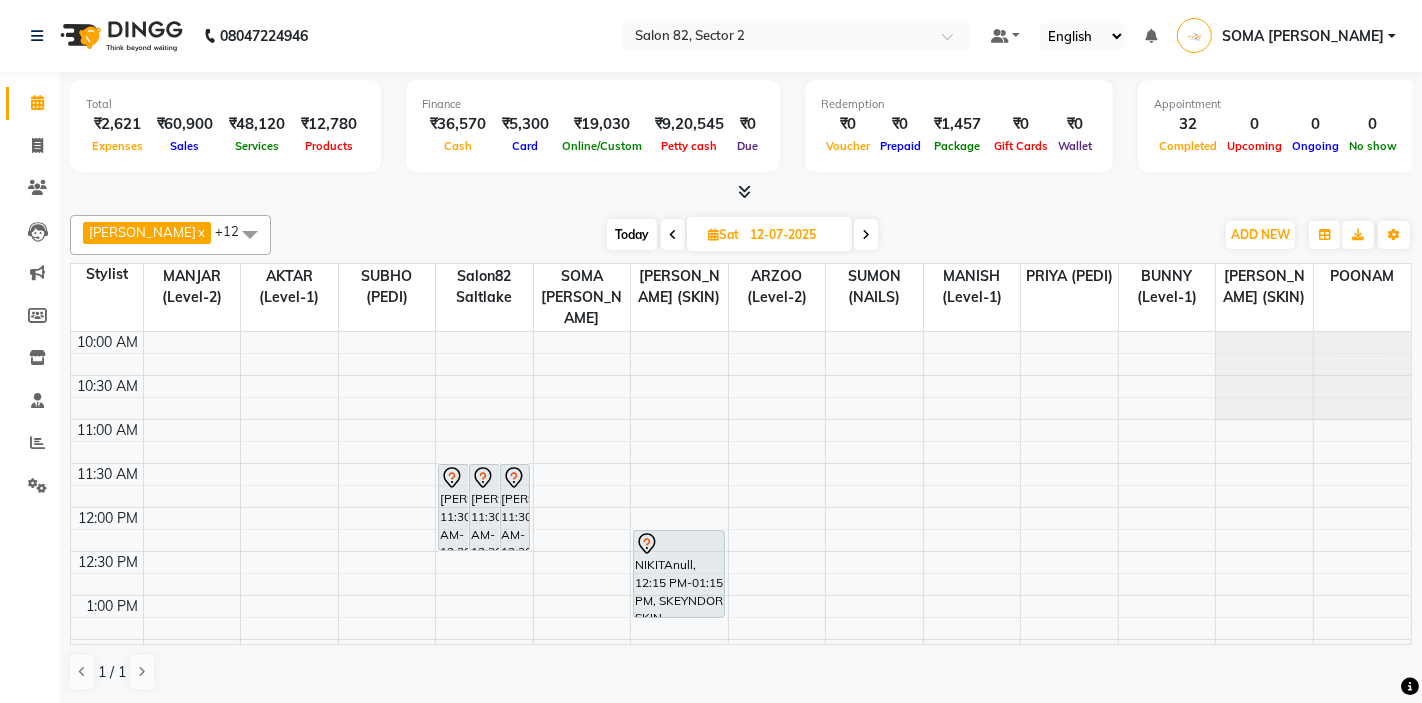 click at bounding box center [673, 234] 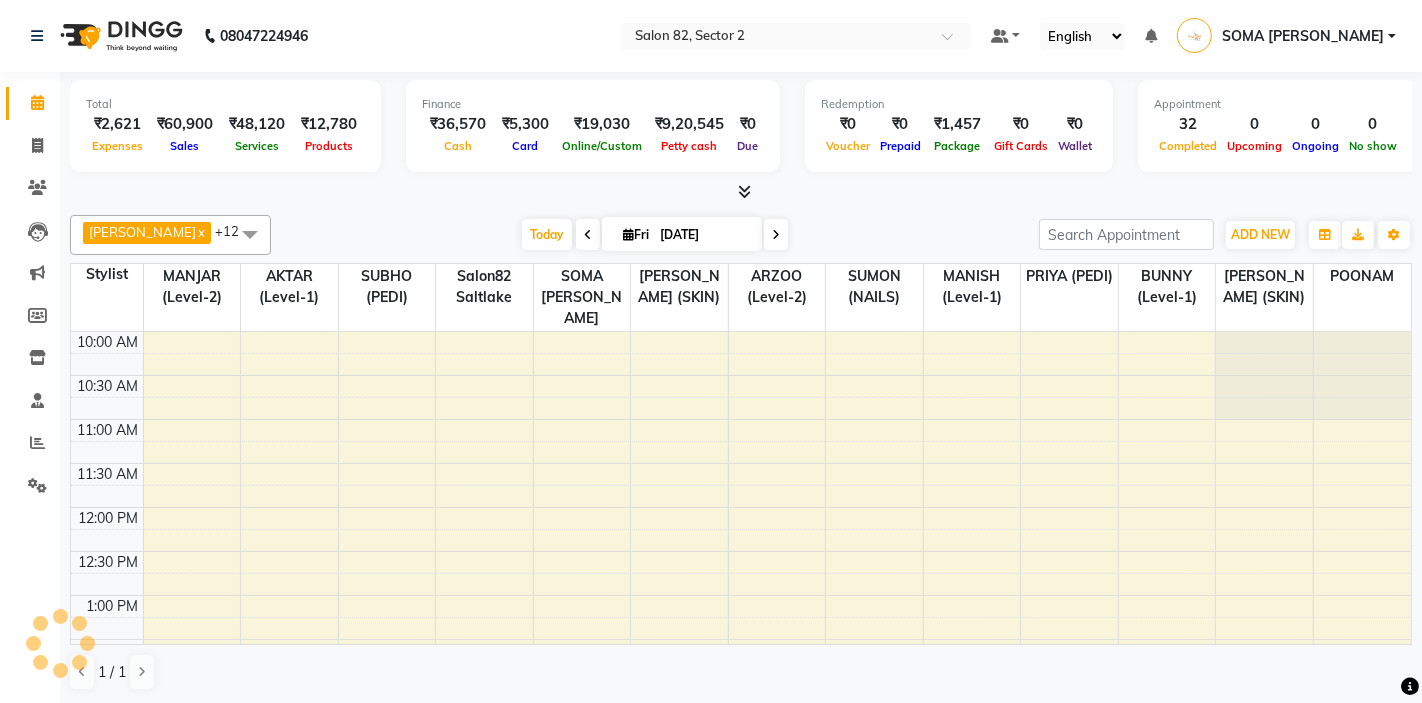 scroll, scrollTop: 637, scrollLeft: 0, axis: vertical 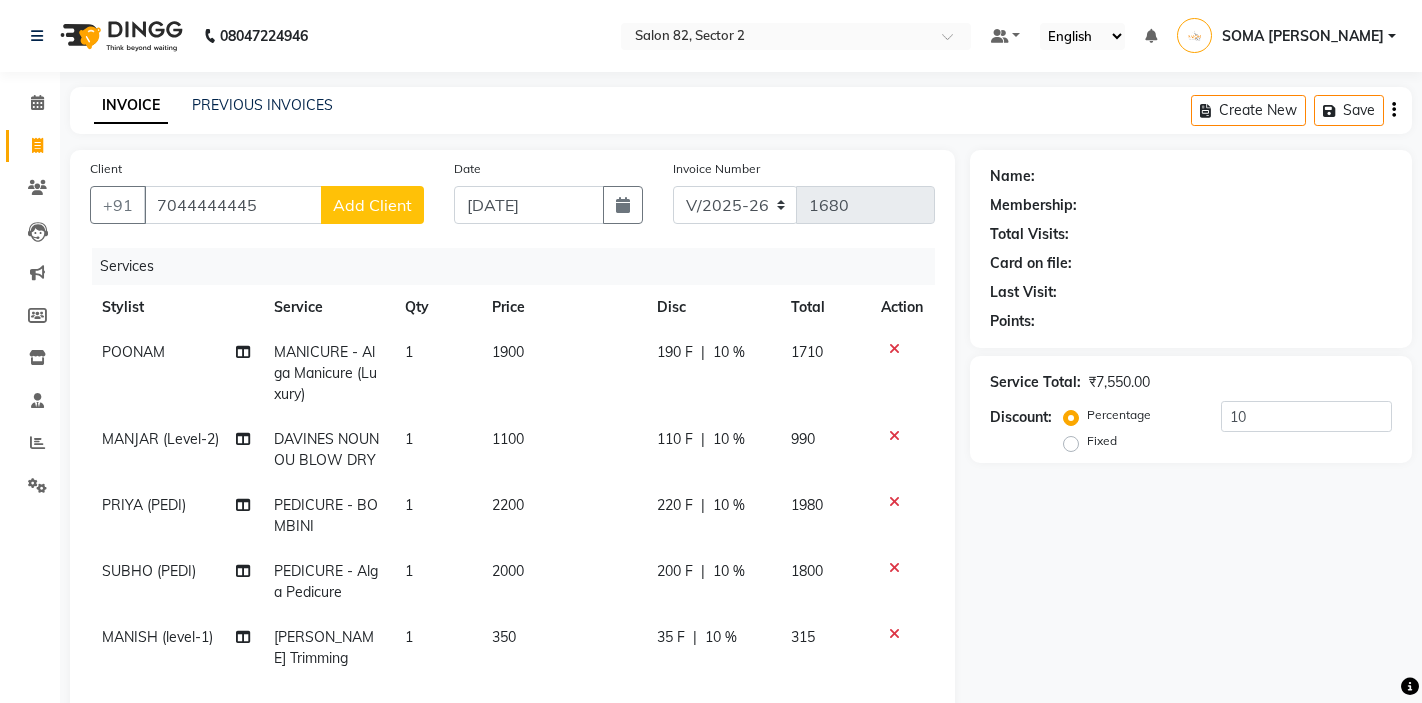 select on "5194" 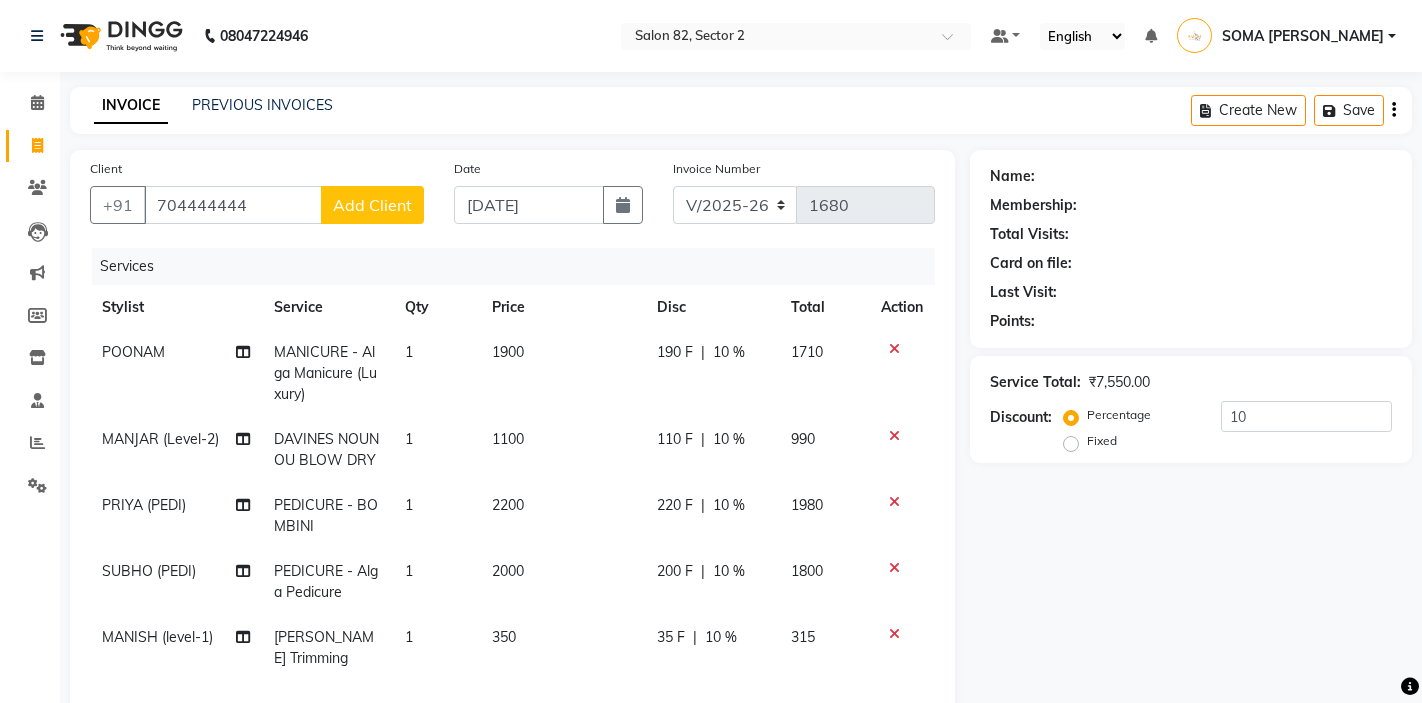 type on "0" 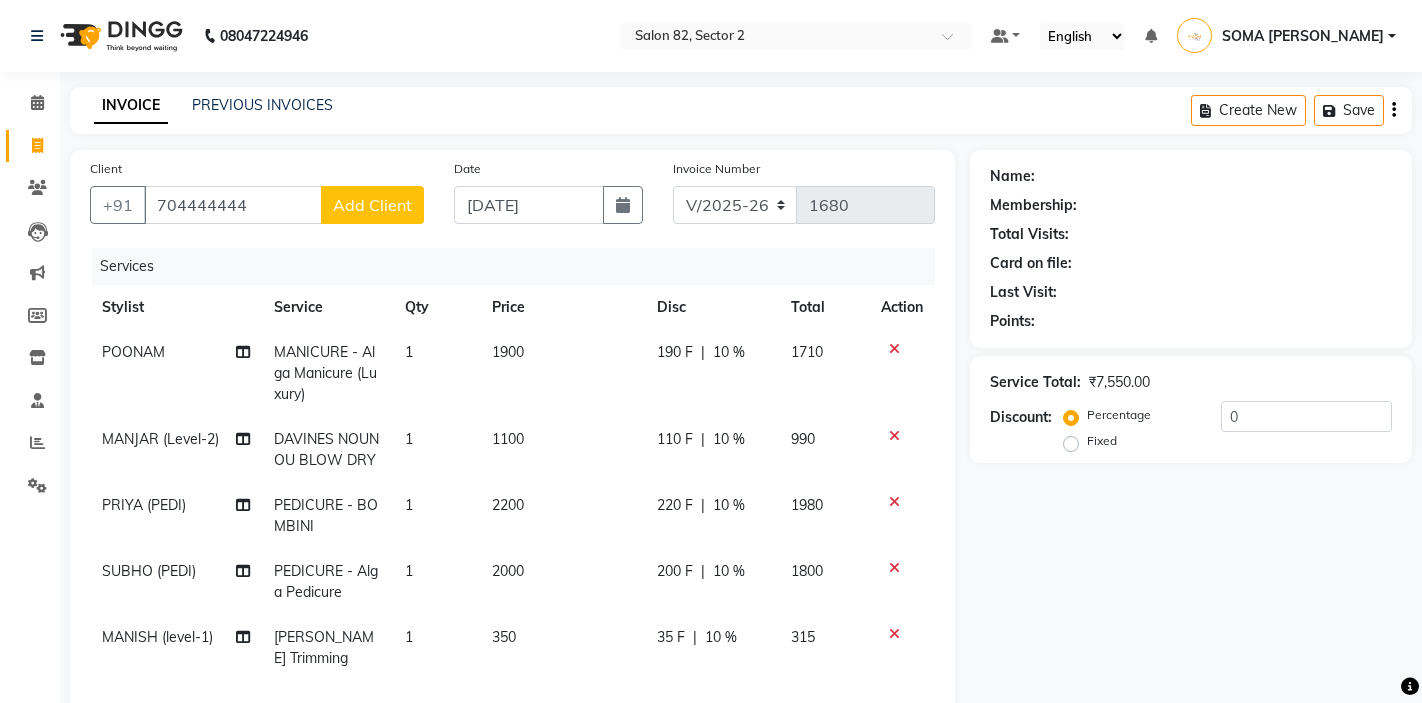 scroll, scrollTop: 78, scrollLeft: 0, axis: vertical 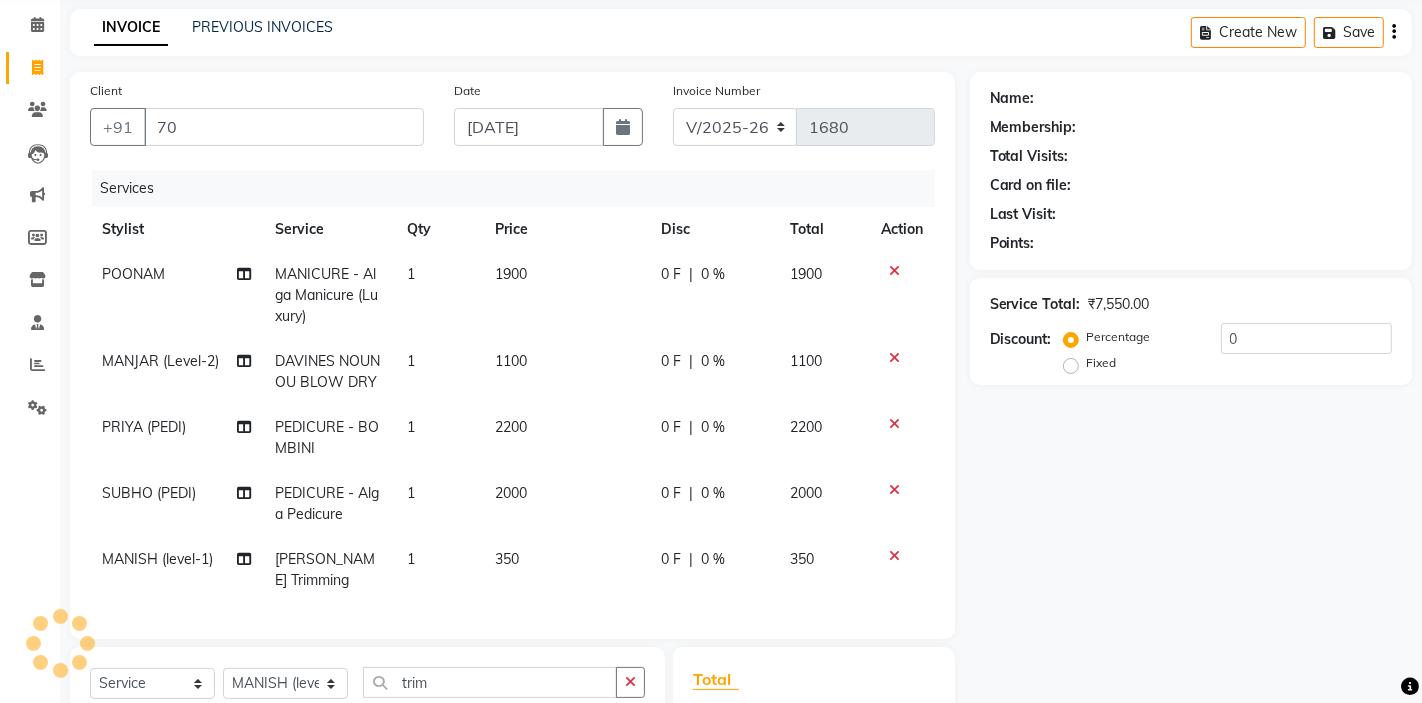 type on "7" 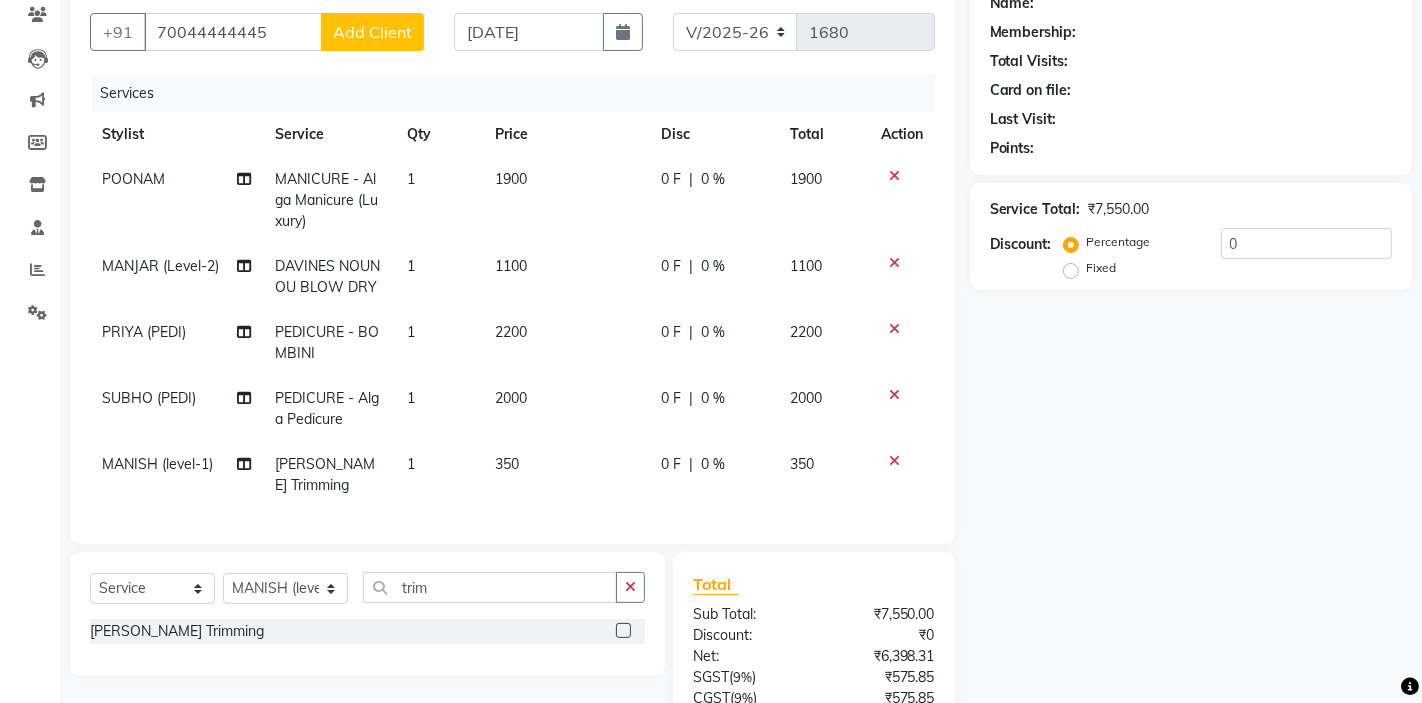 scroll, scrollTop: 175, scrollLeft: 0, axis: vertical 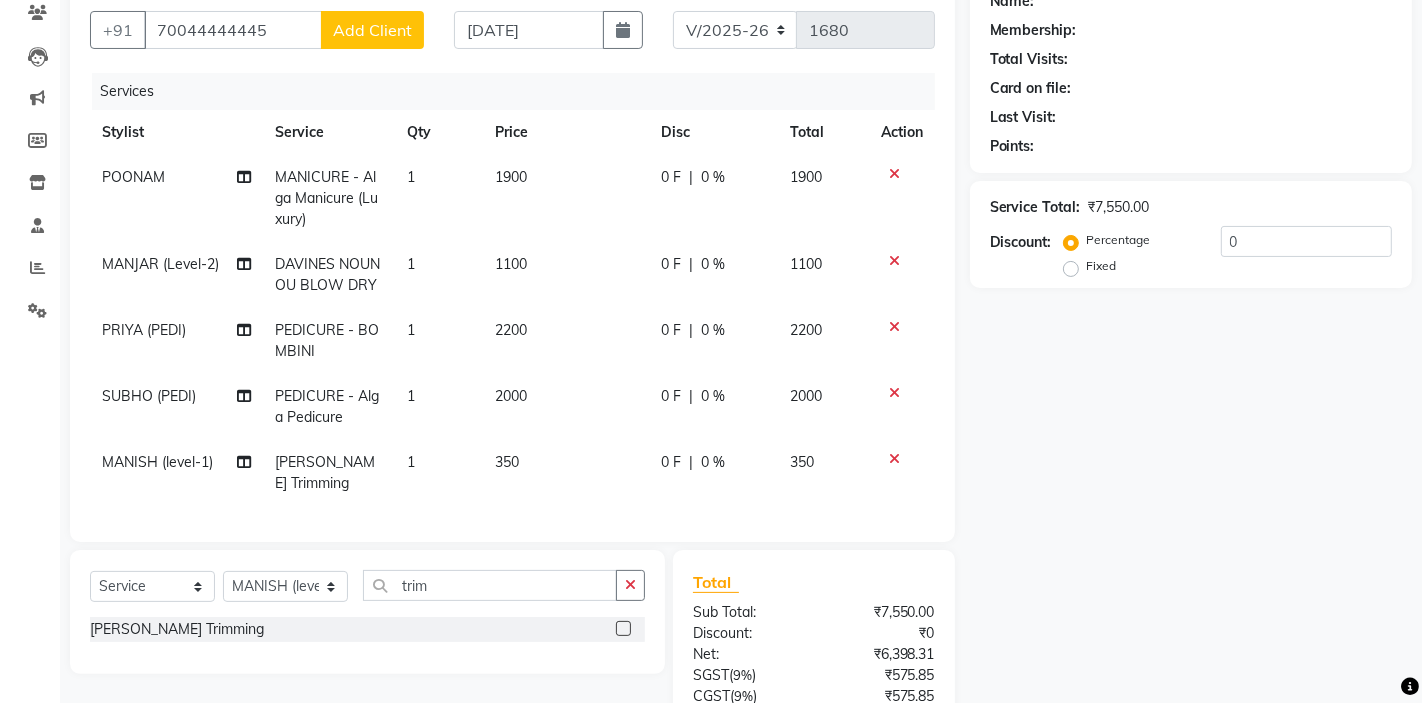 type on "70044444445" 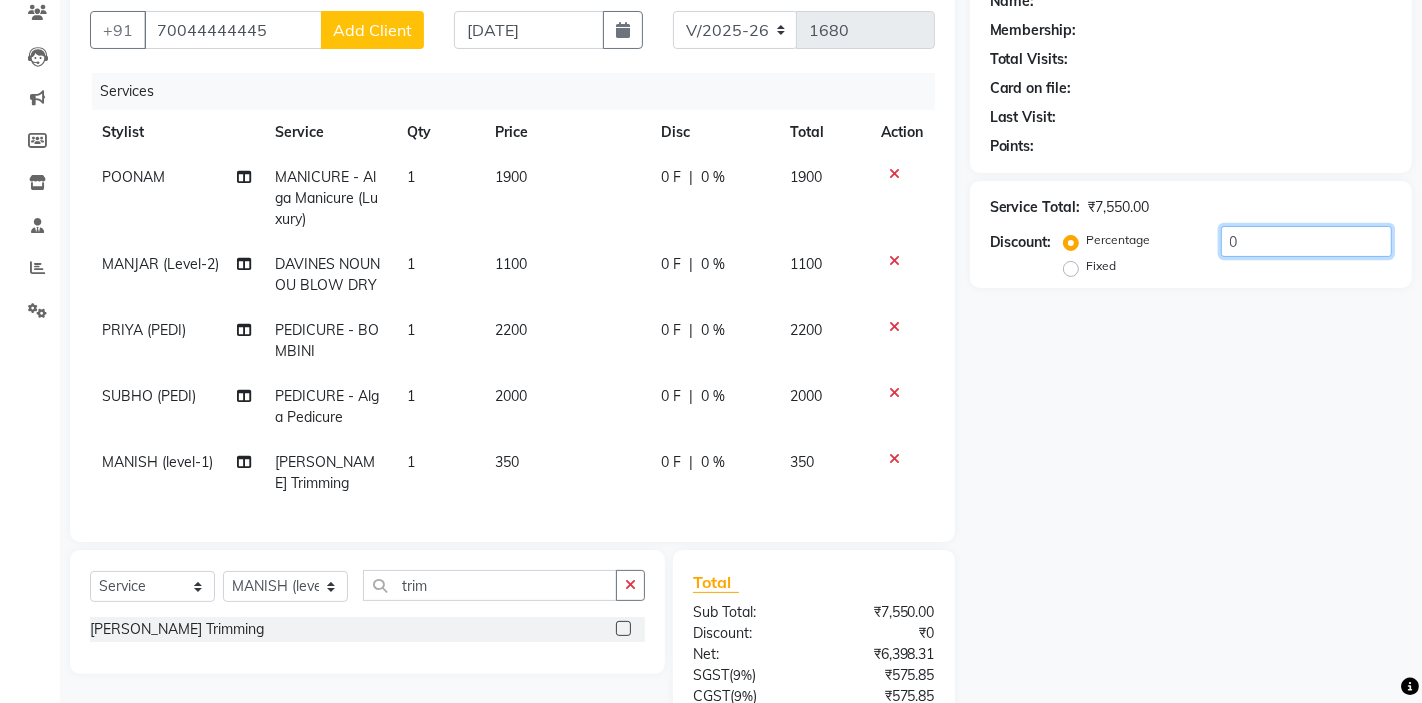 click on "0" 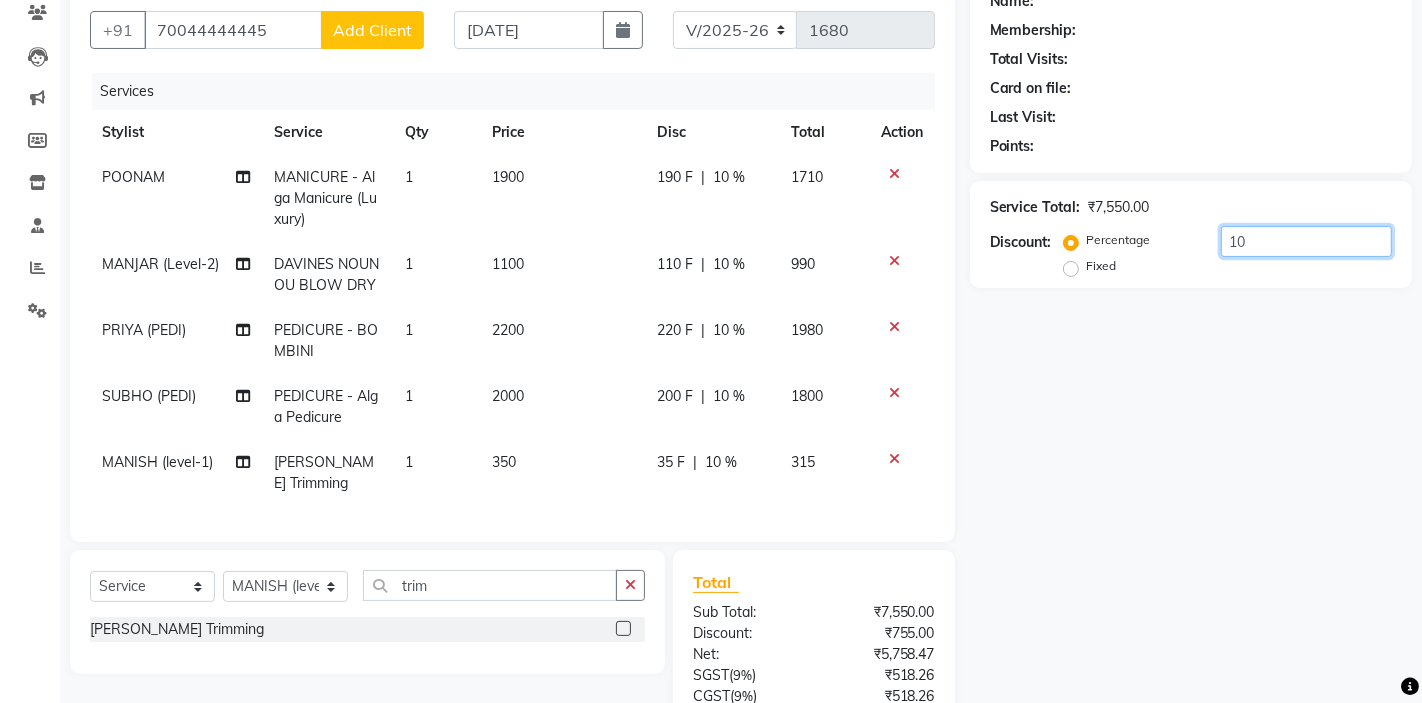 type on "10" 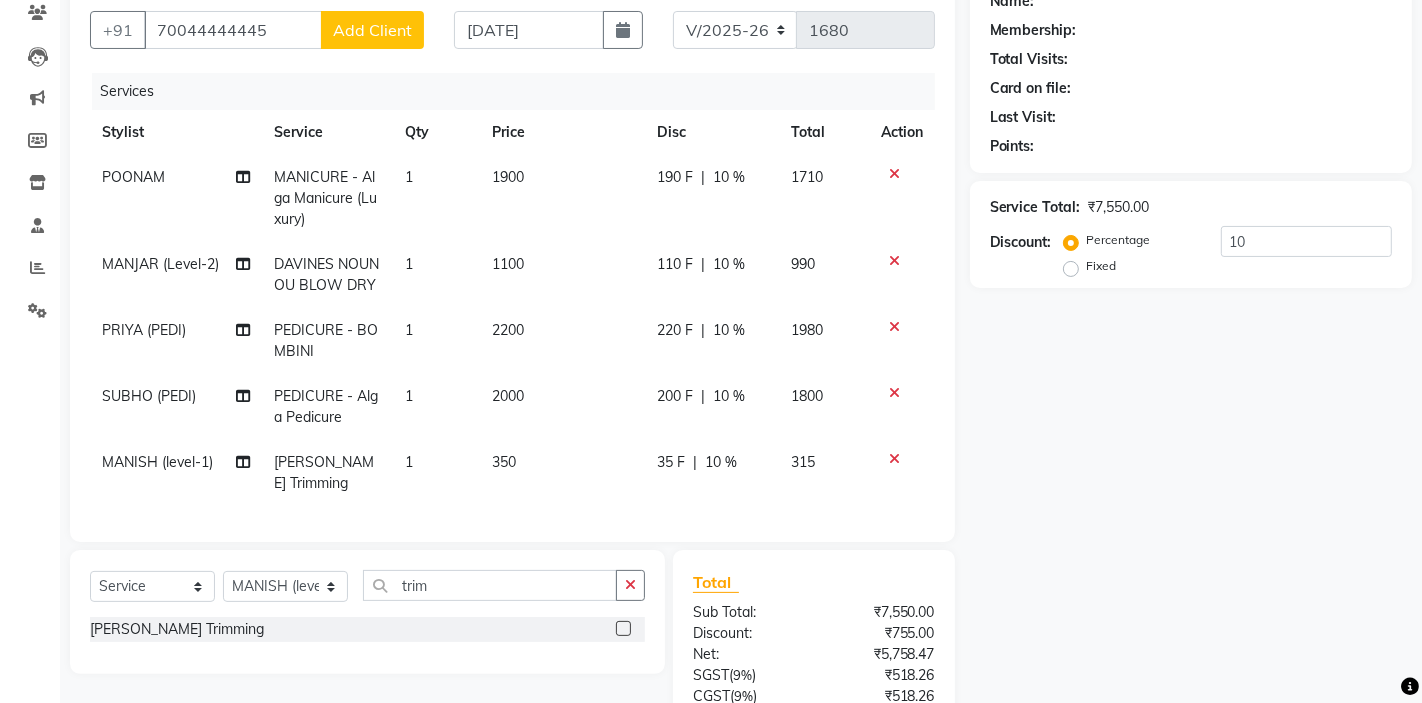 click on "Percentage   Fixed" 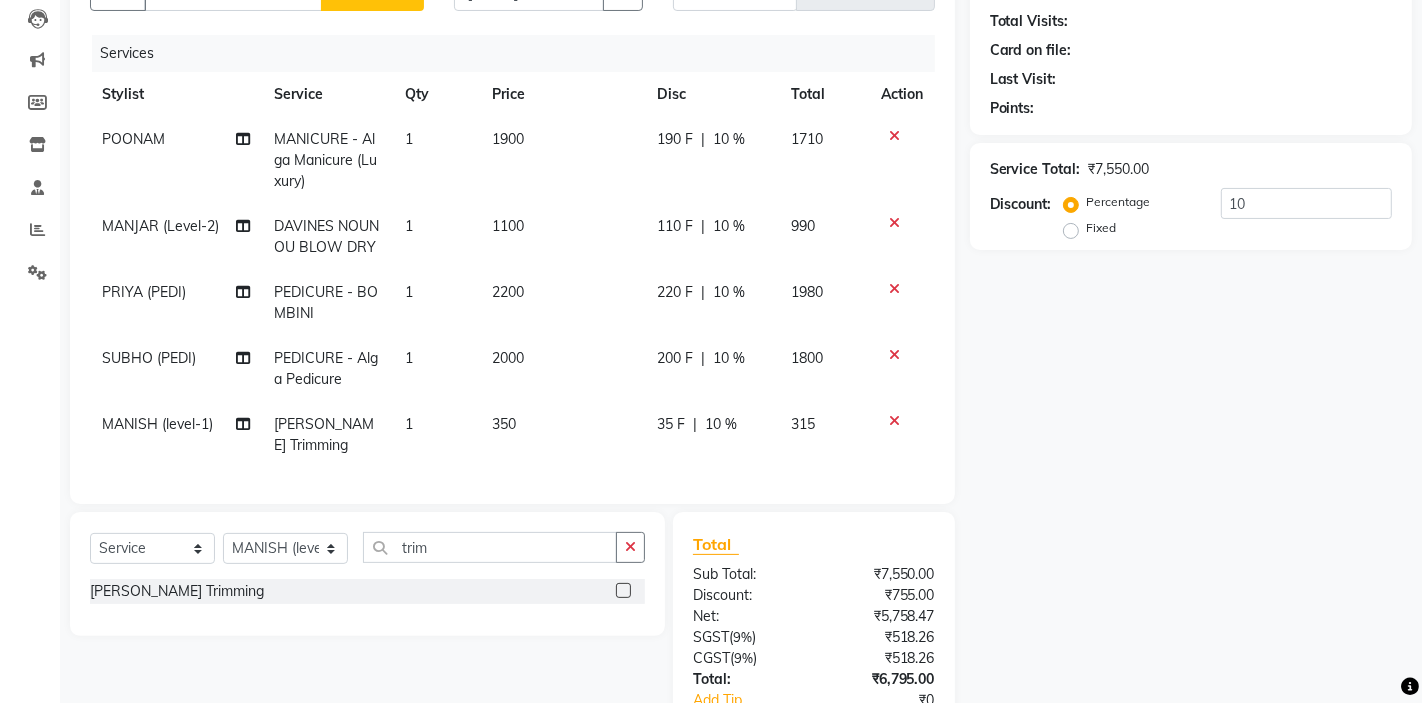 scroll, scrollTop: 228, scrollLeft: 0, axis: vertical 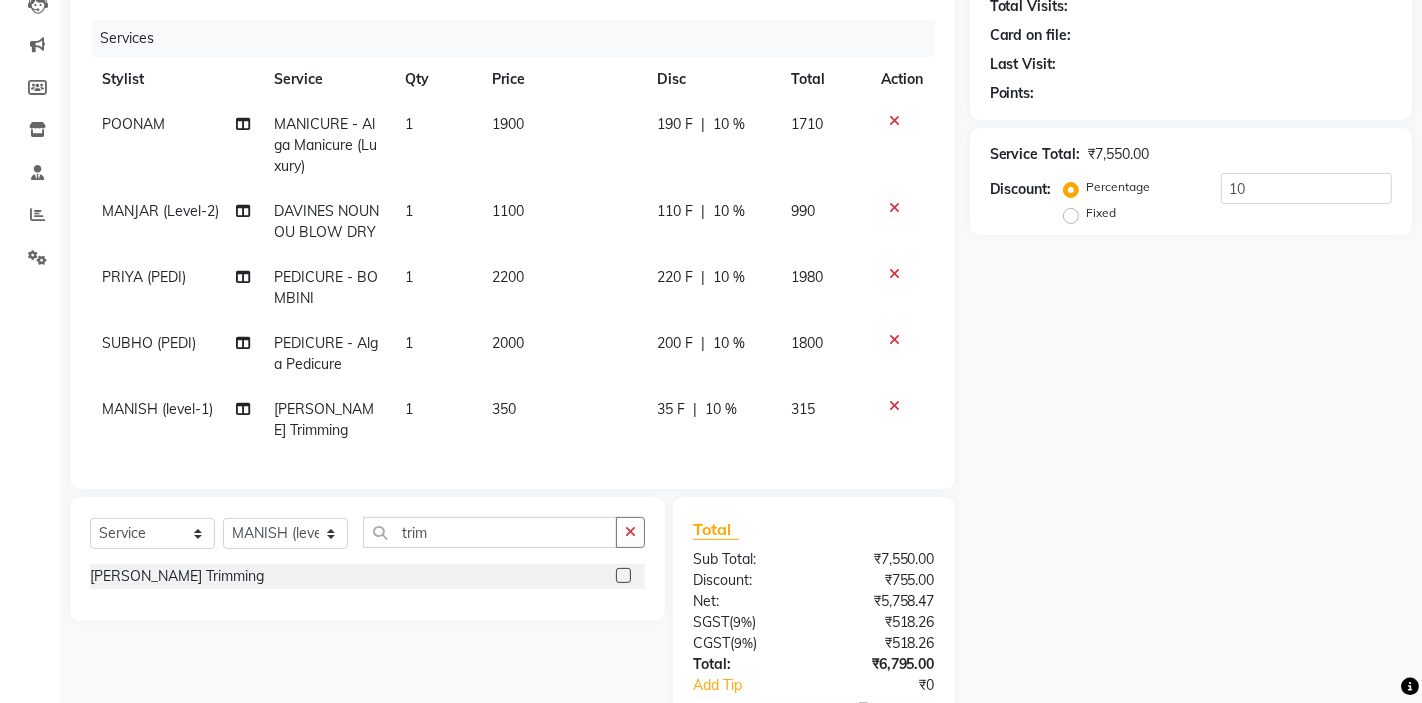 click 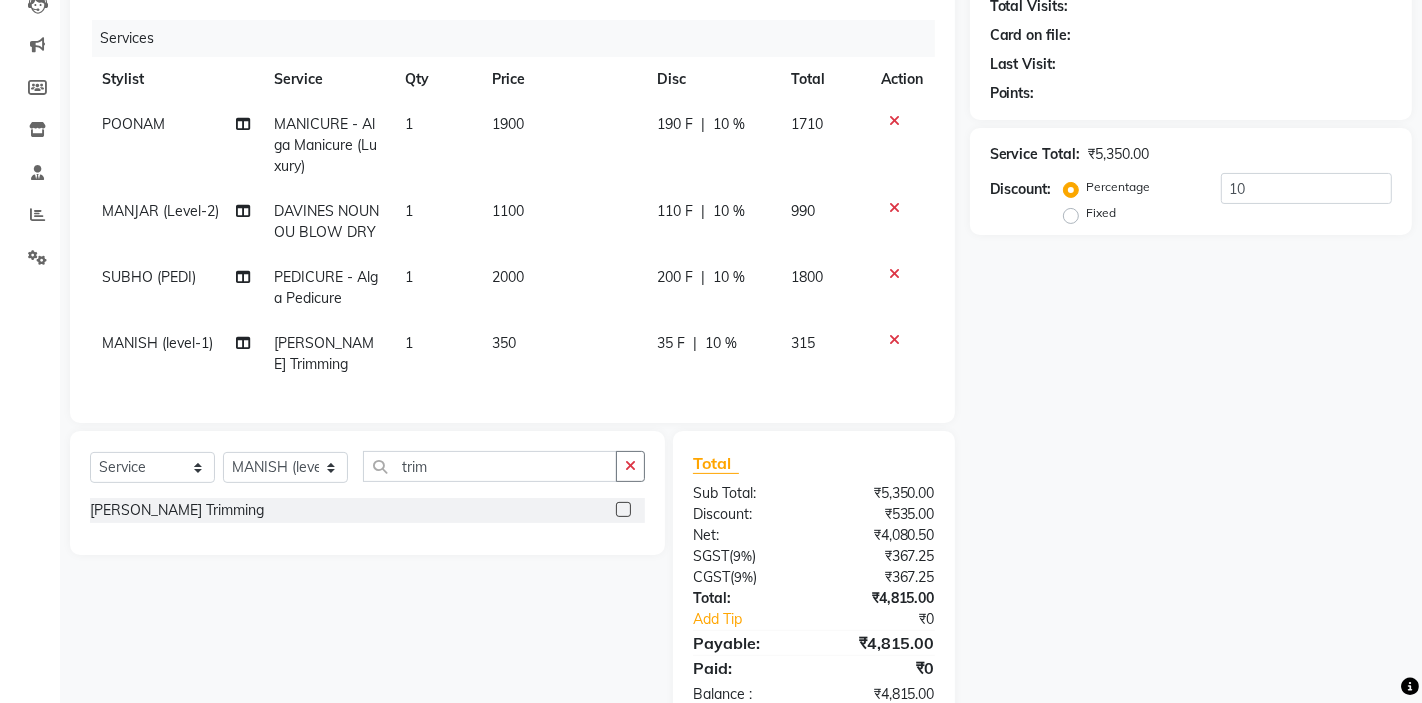 scroll, scrollTop: 280, scrollLeft: 0, axis: vertical 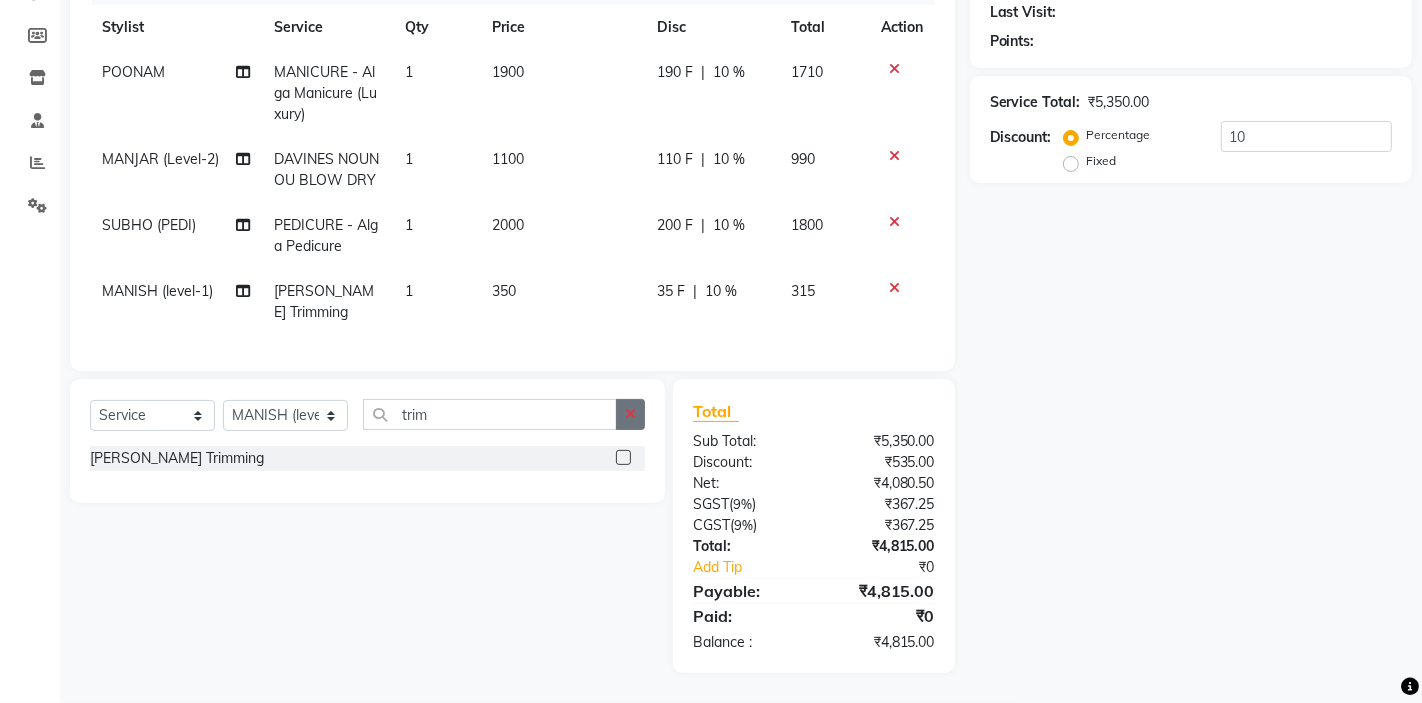 click 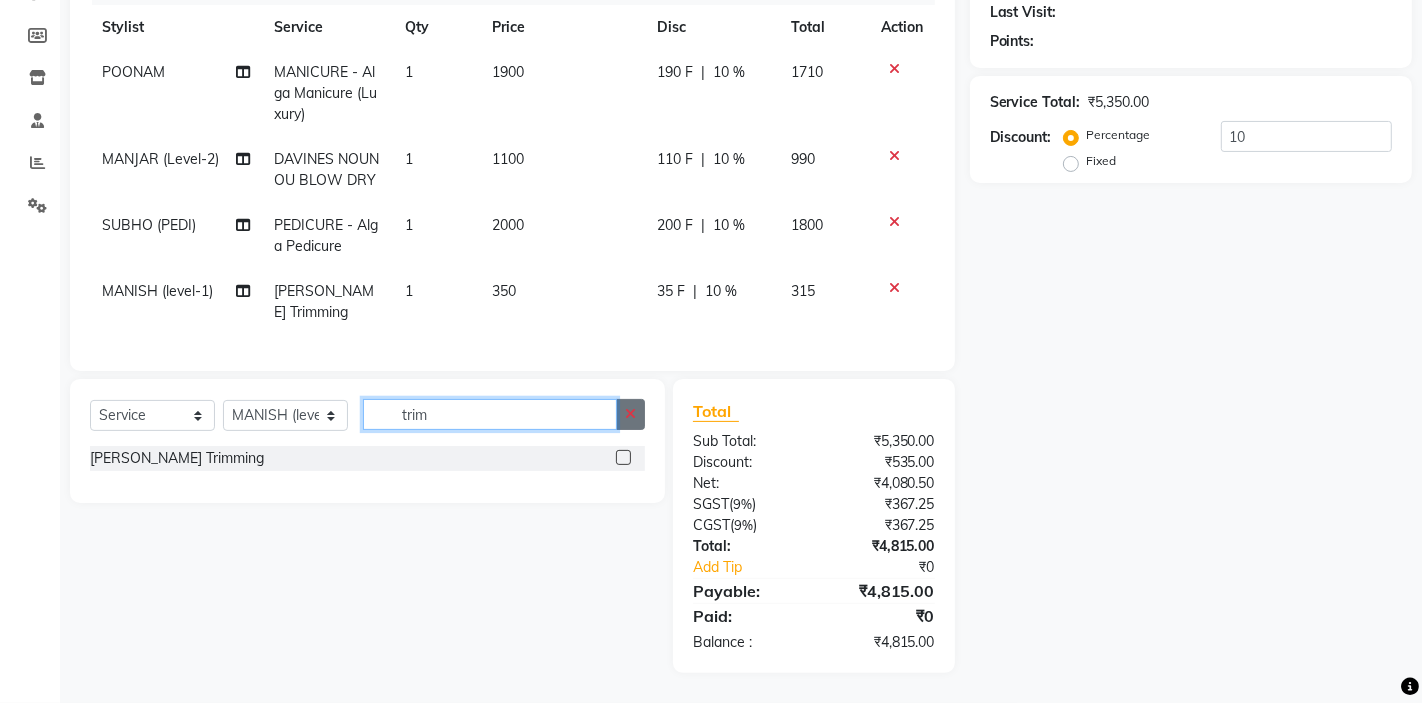 type 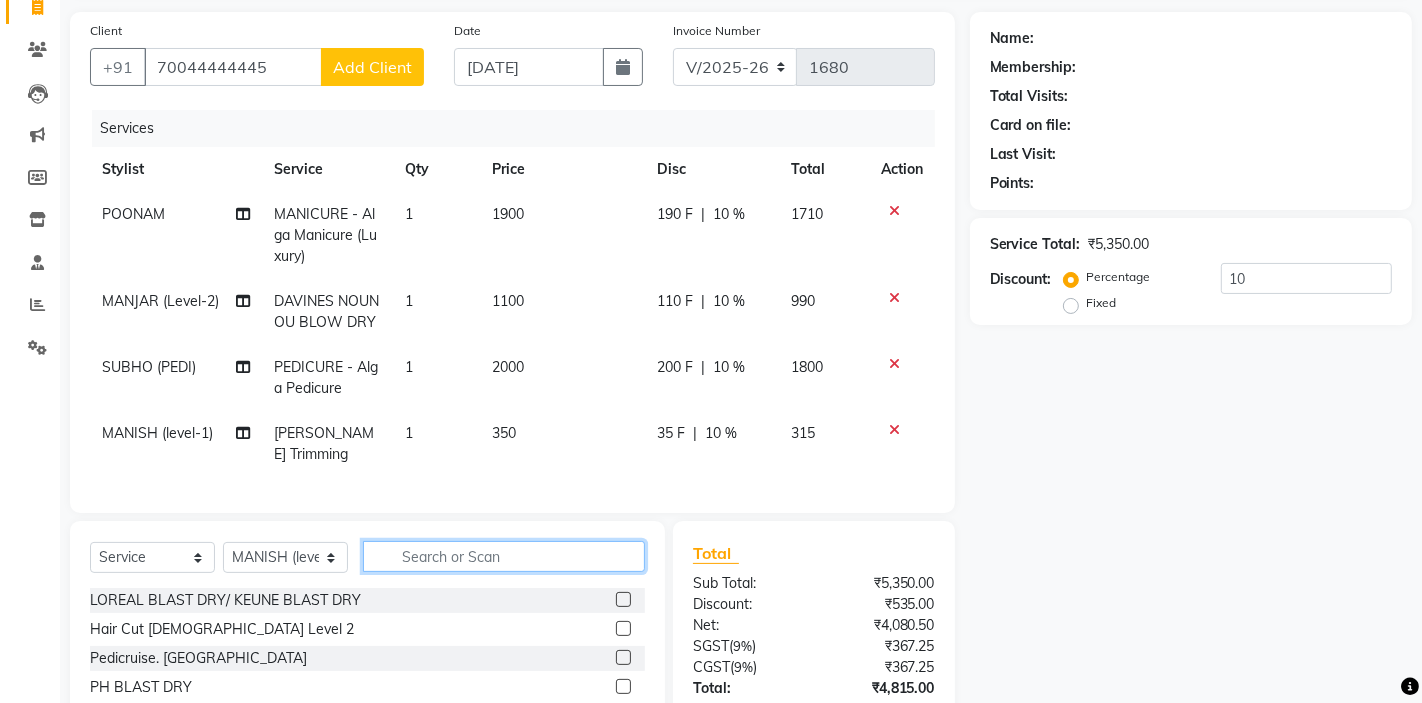 scroll, scrollTop: 0, scrollLeft: 0, axis: both 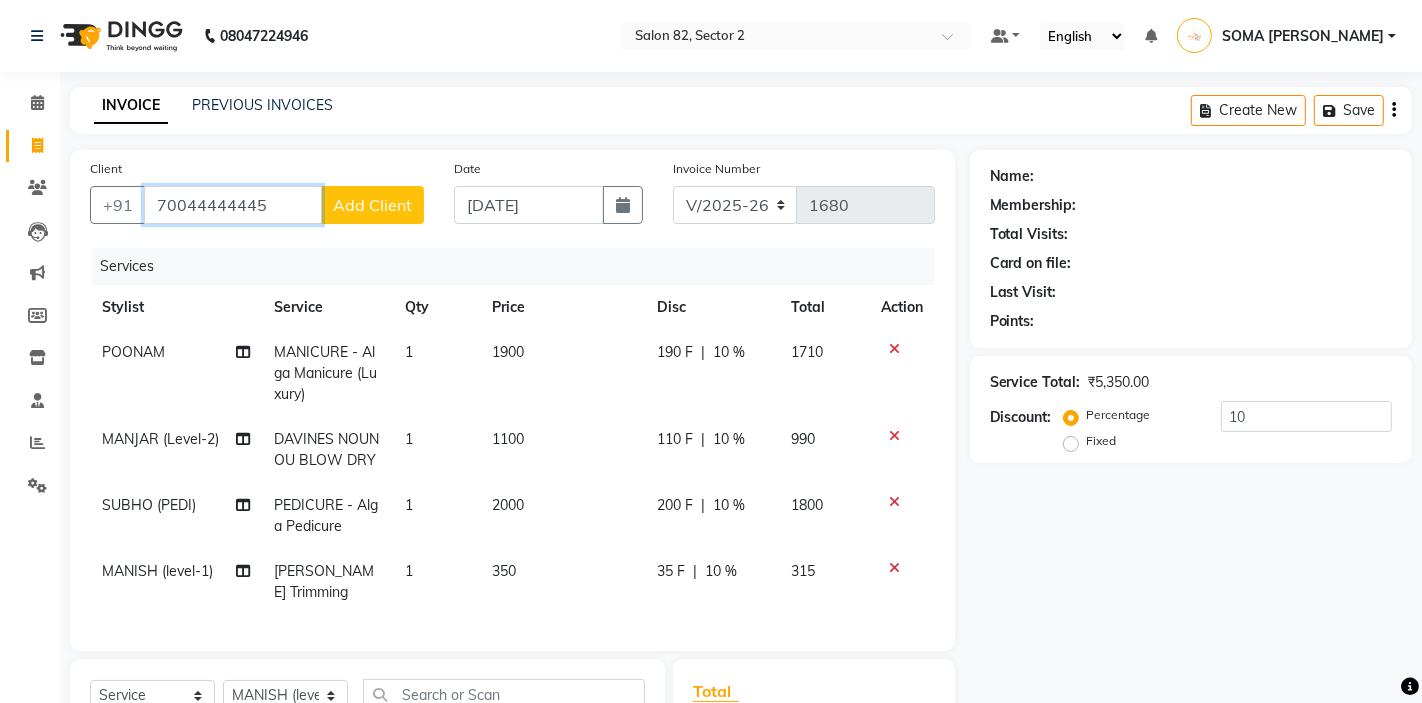 click on "70044444445" at bounding box center [233, 205] 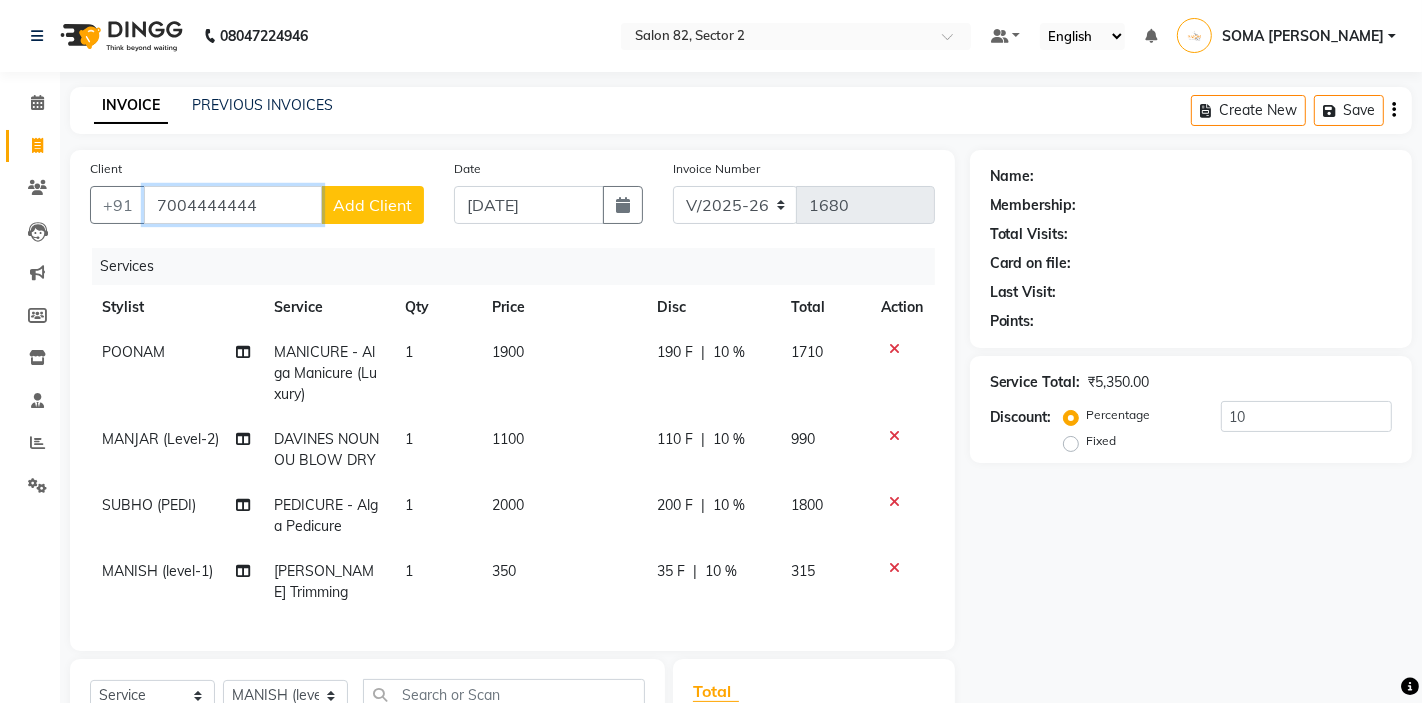type on "0" 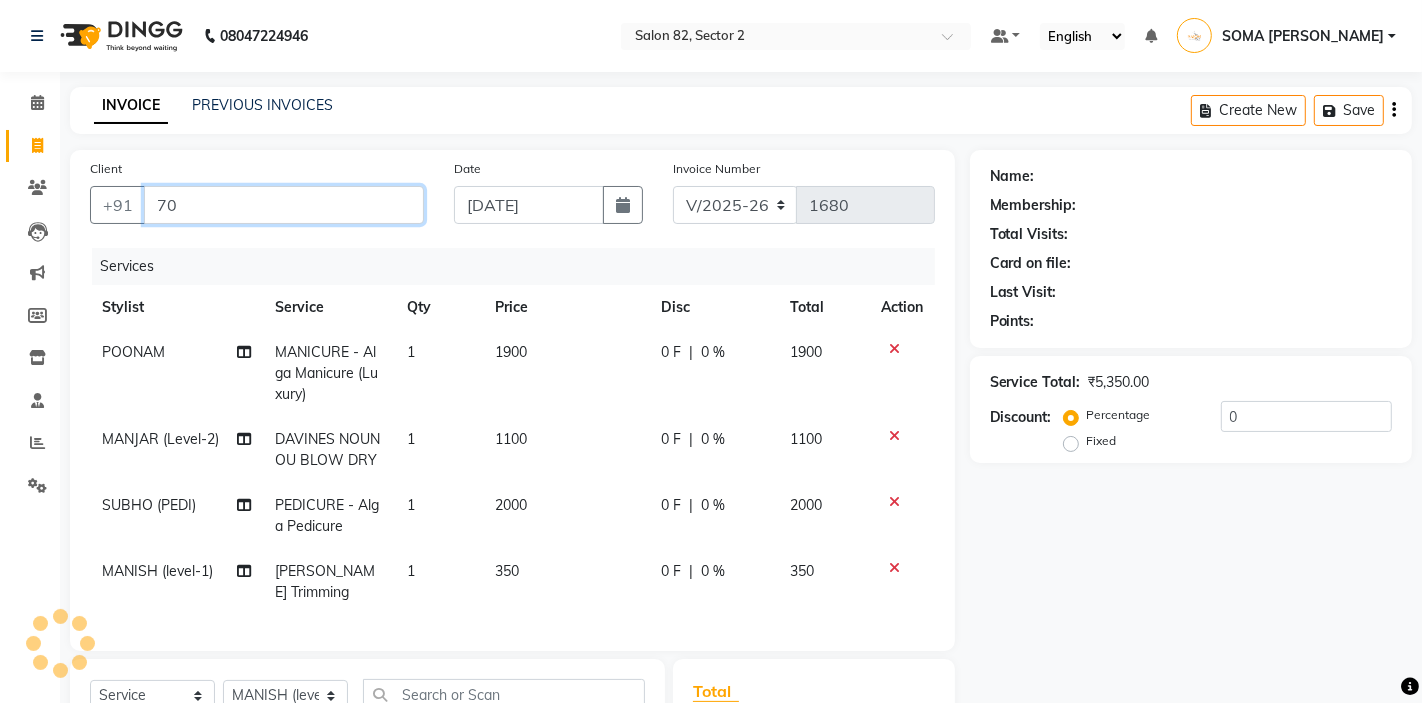 type on "7" 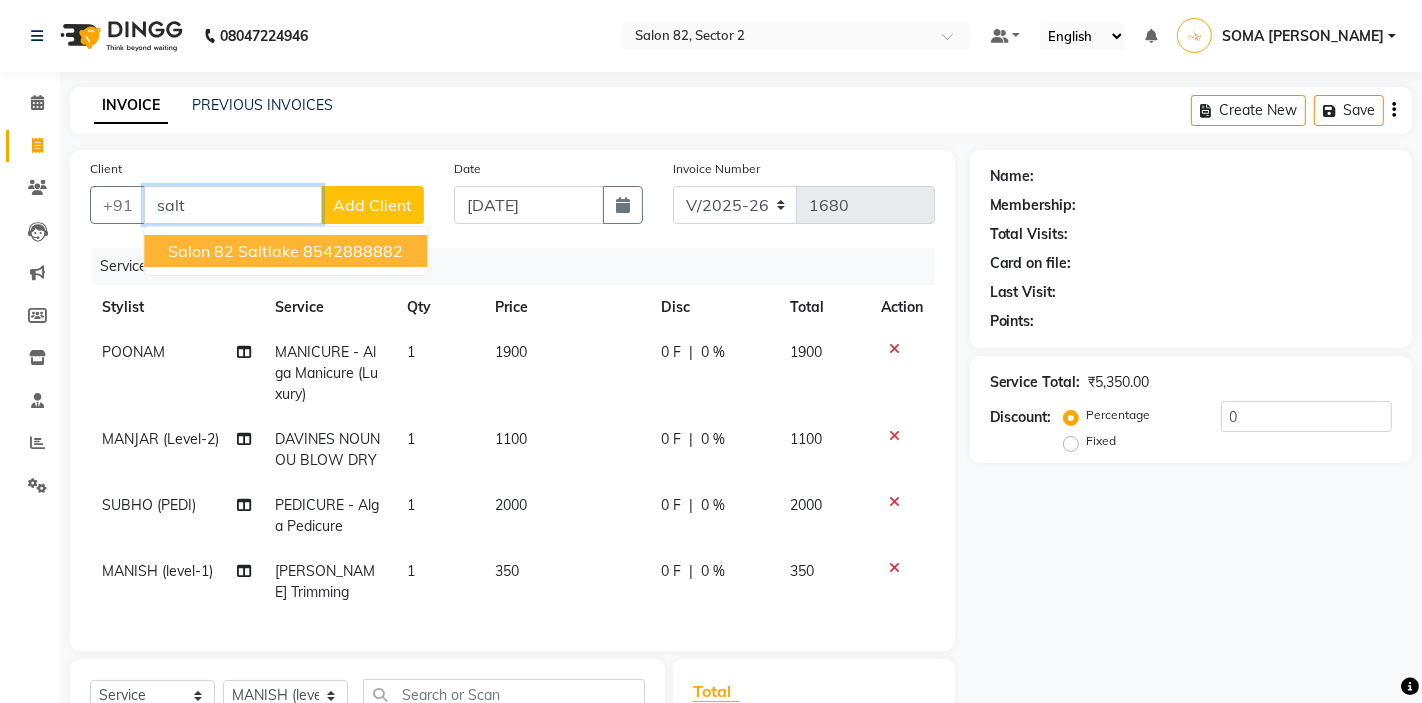 click on "salon 82 saltlake" at bounding box center (233, 251) 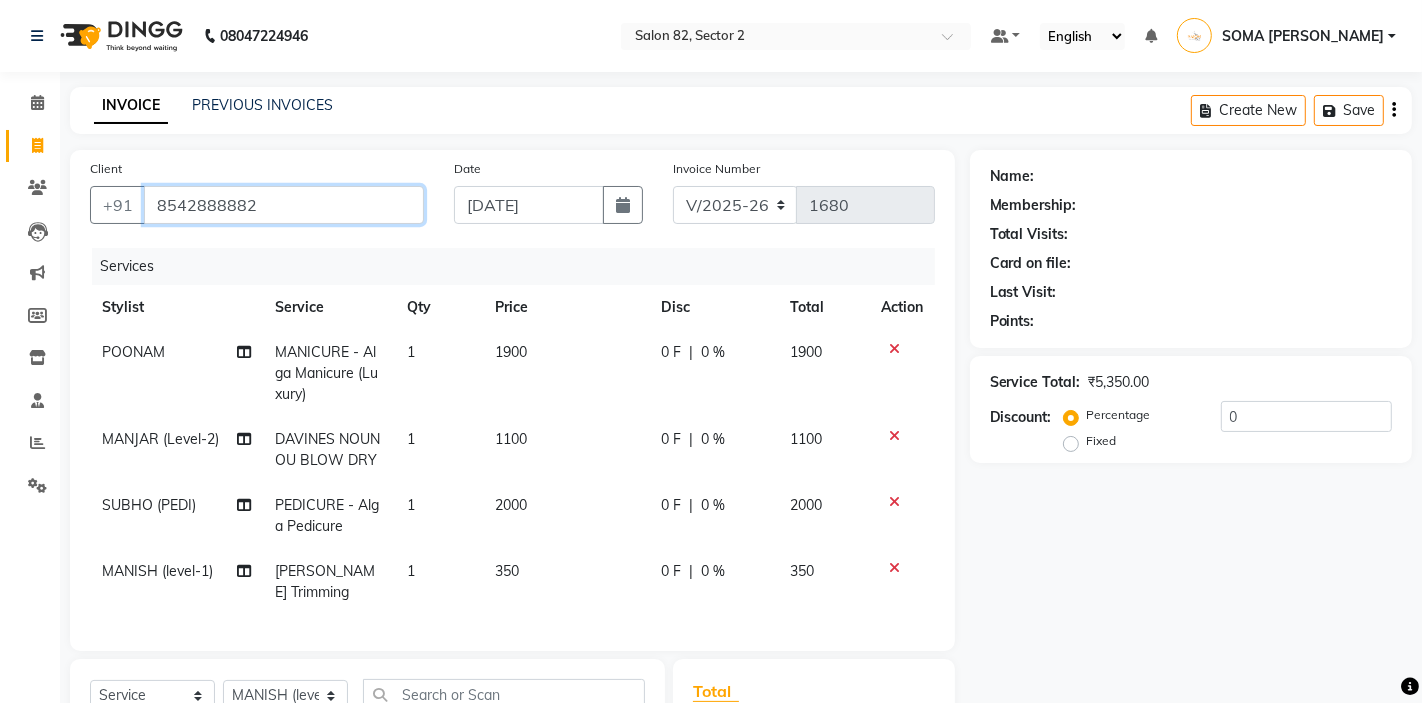 type on "8542888882" 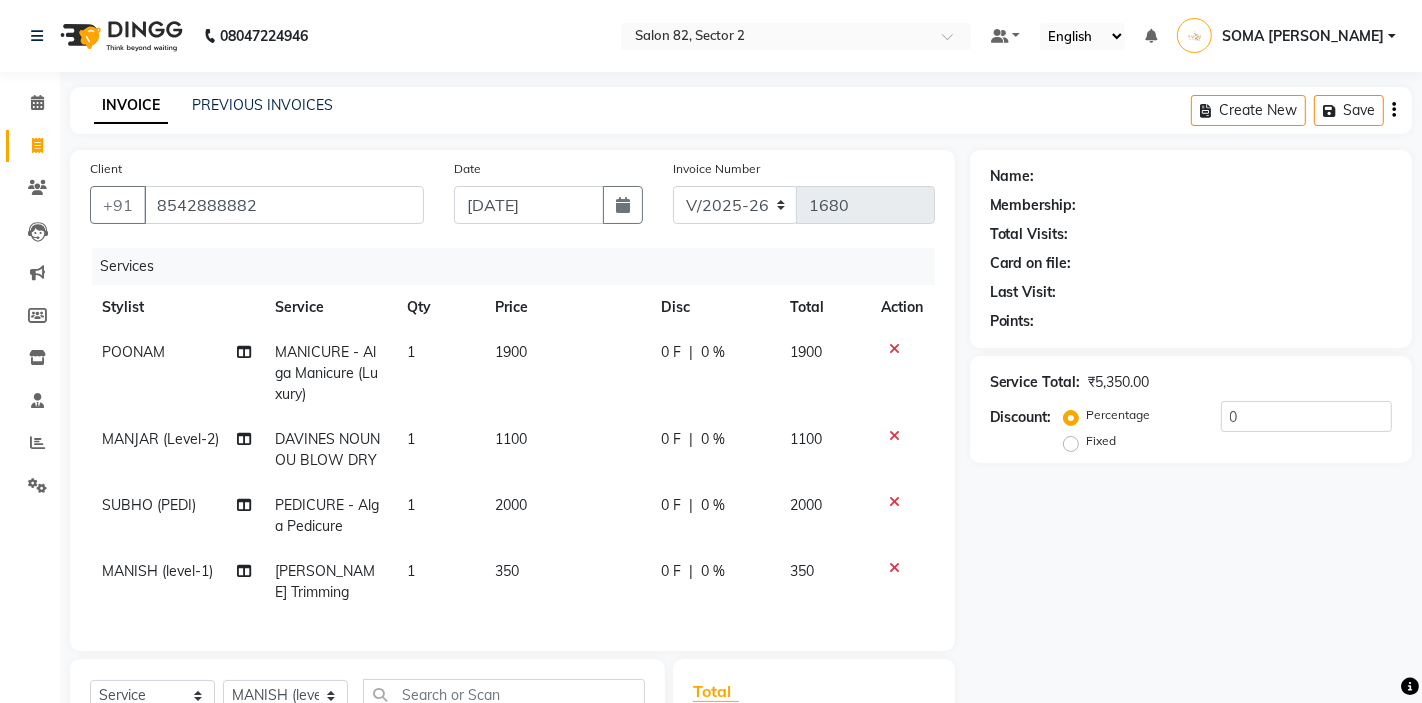 select on "1: Object" 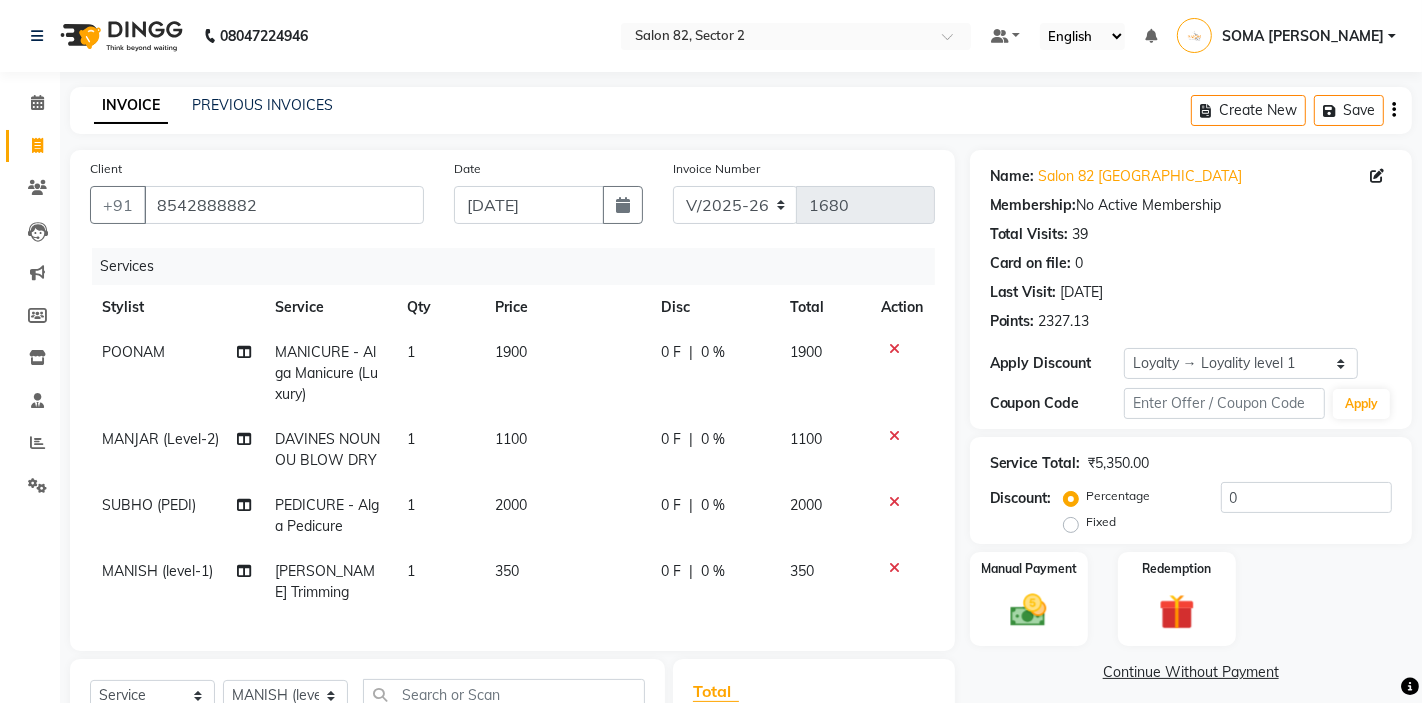 scroll, scrollTop: 281, scrollLeft: 0, axis: vertical 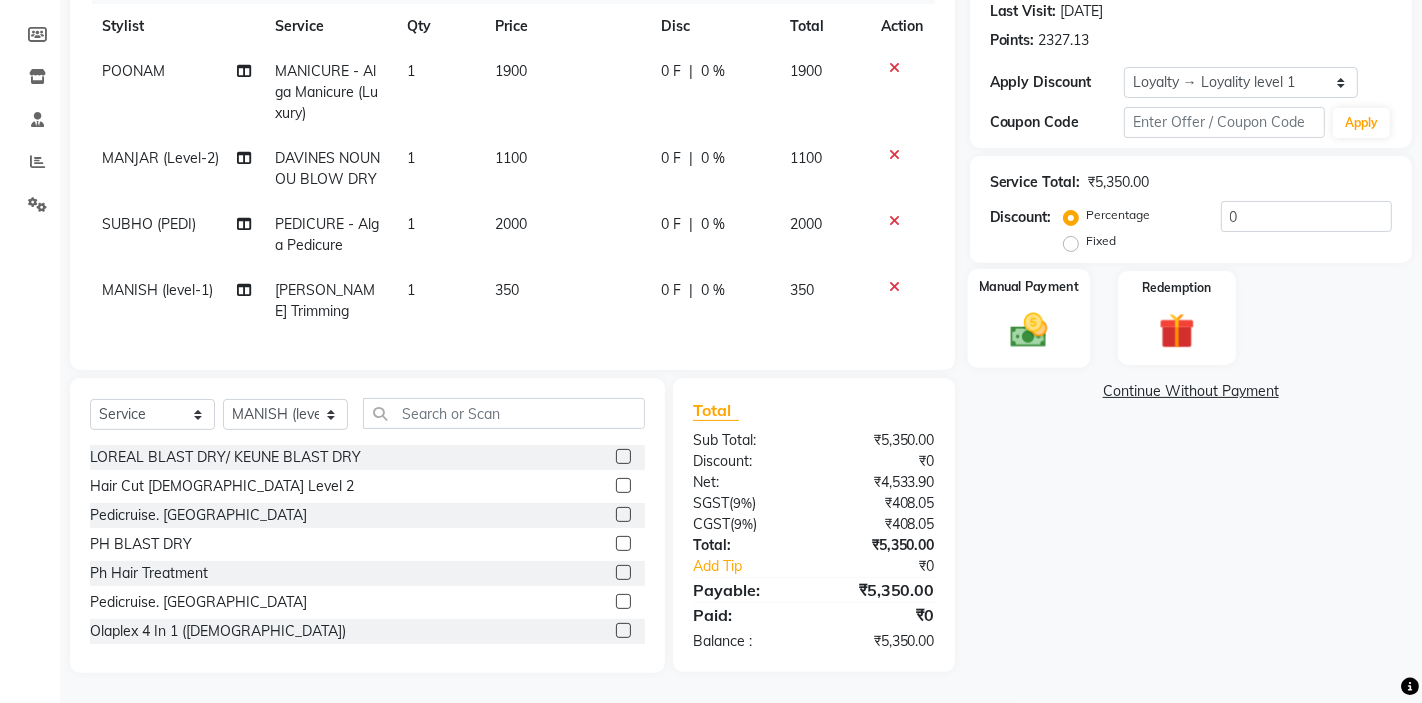 click 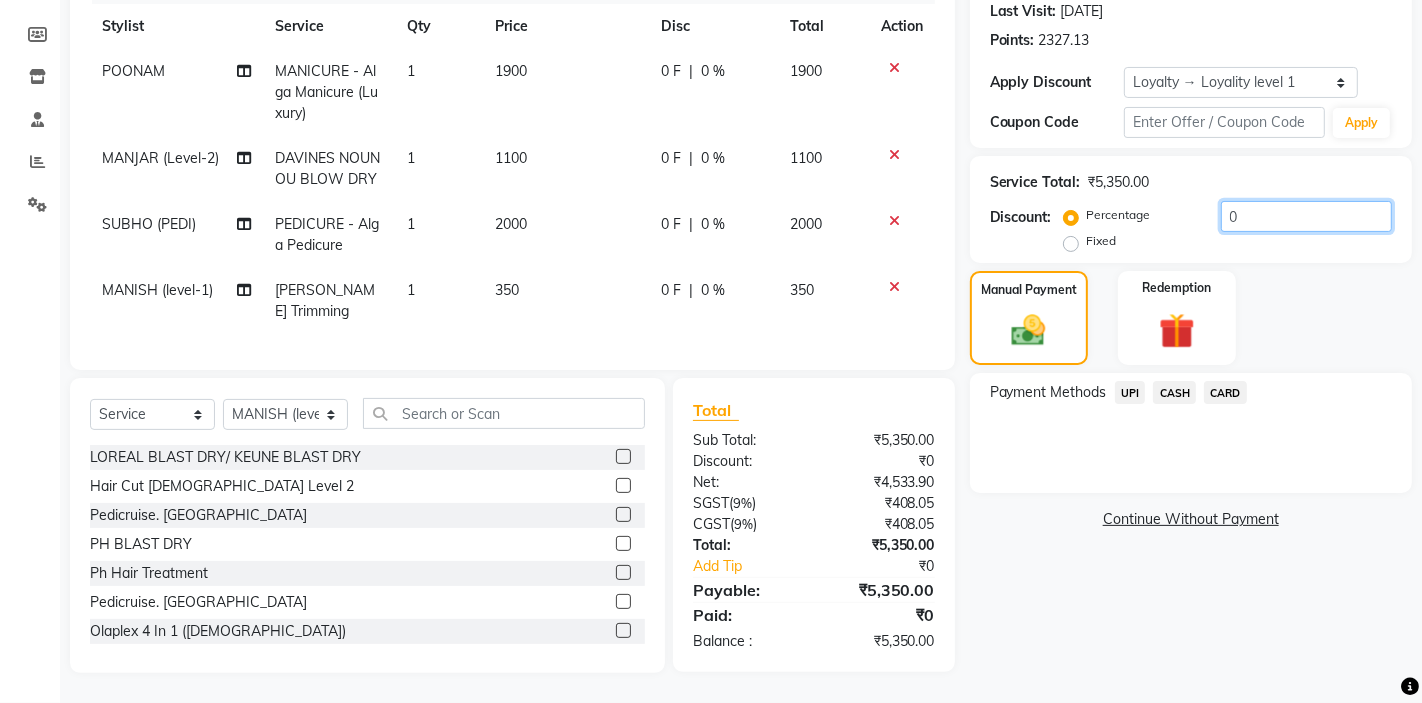 click on "0" 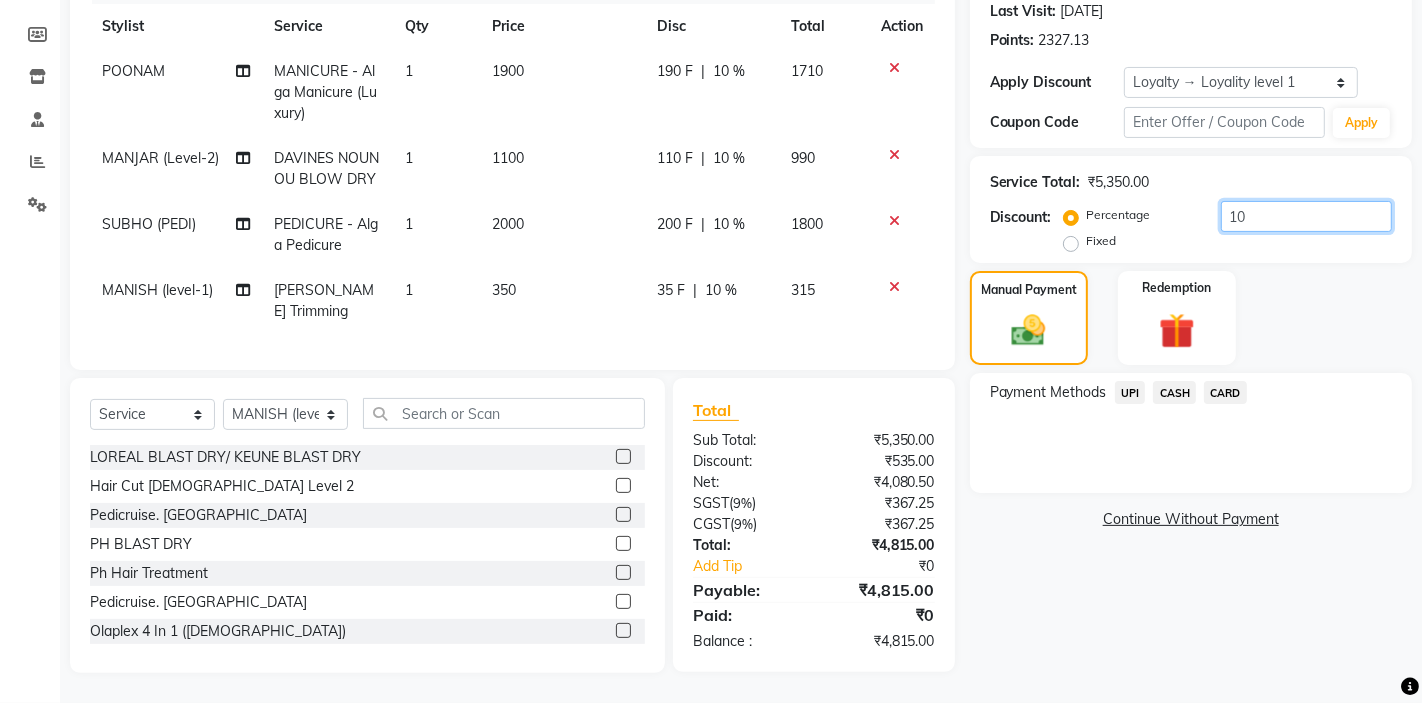 type on "10" 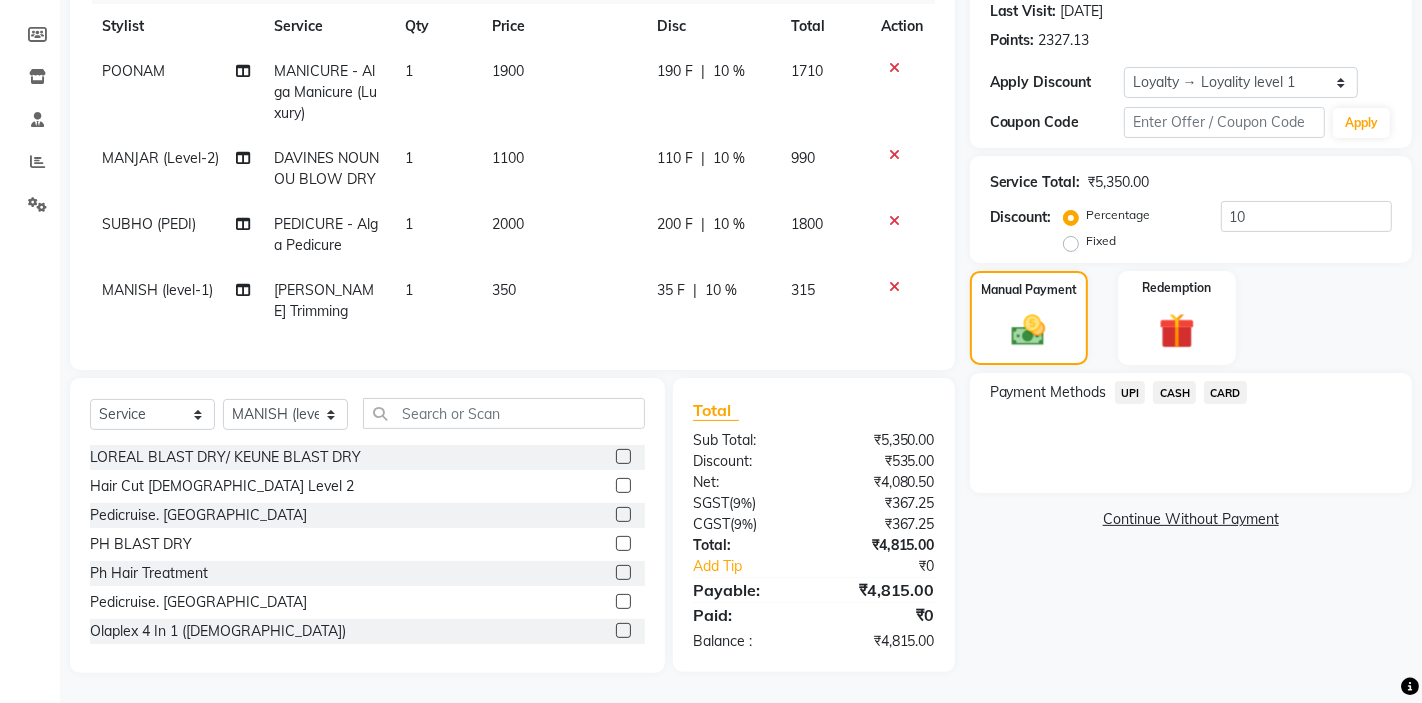 click on "CARD" 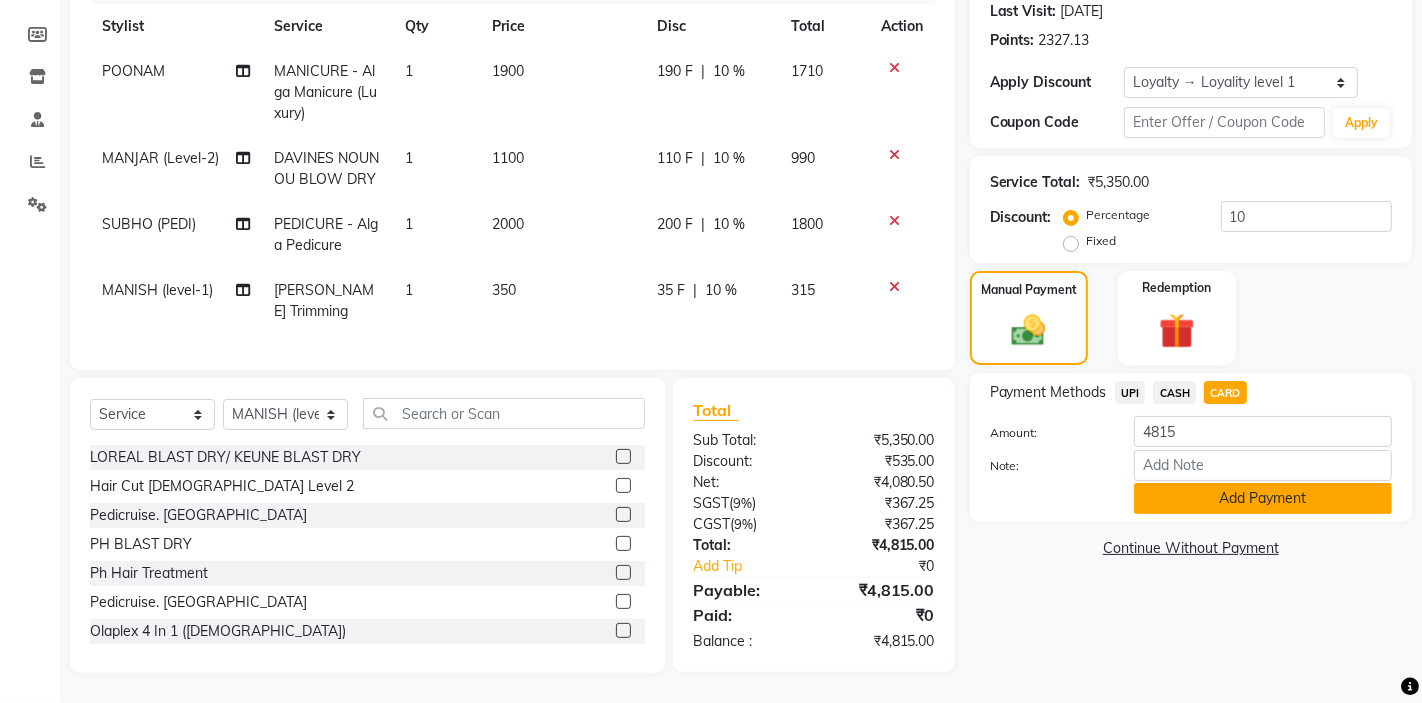 click on "Add Payment" 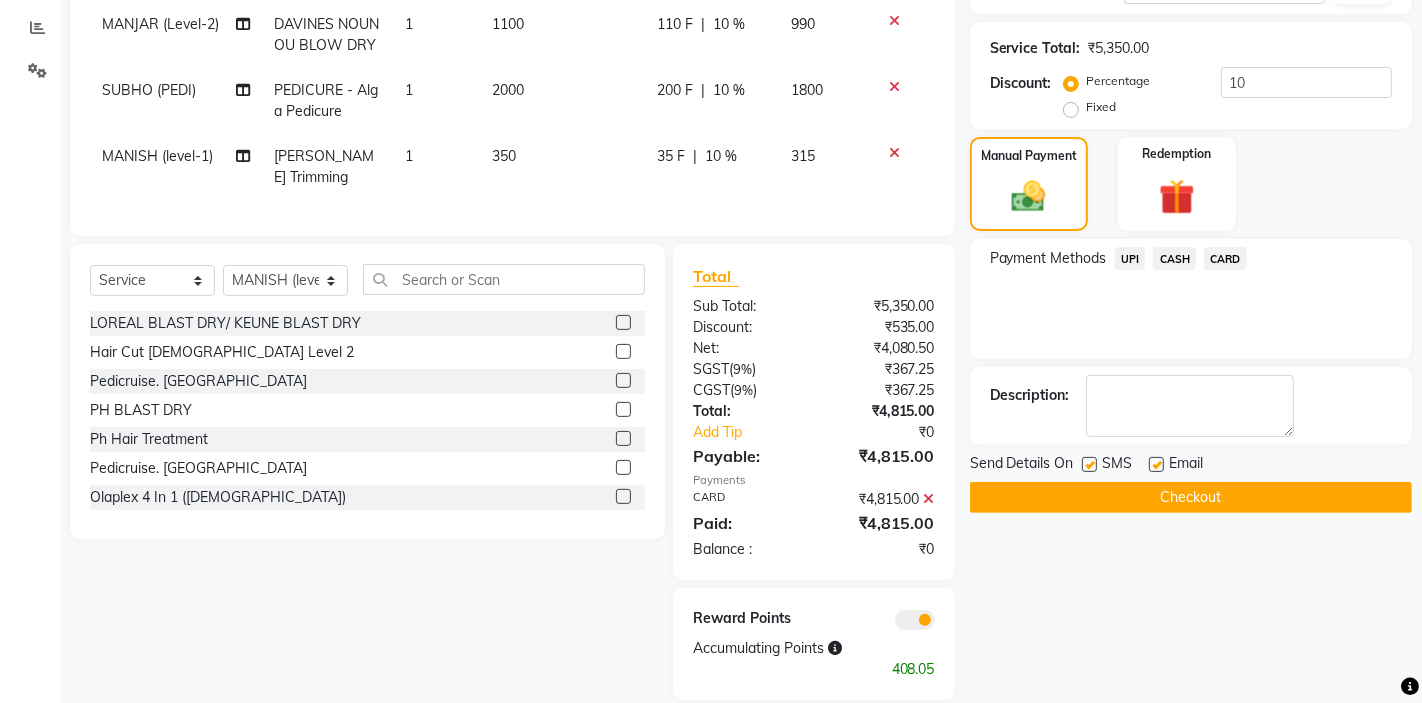 scroll, scrollTop: 442, scrollLeft: 0, axis: vertical 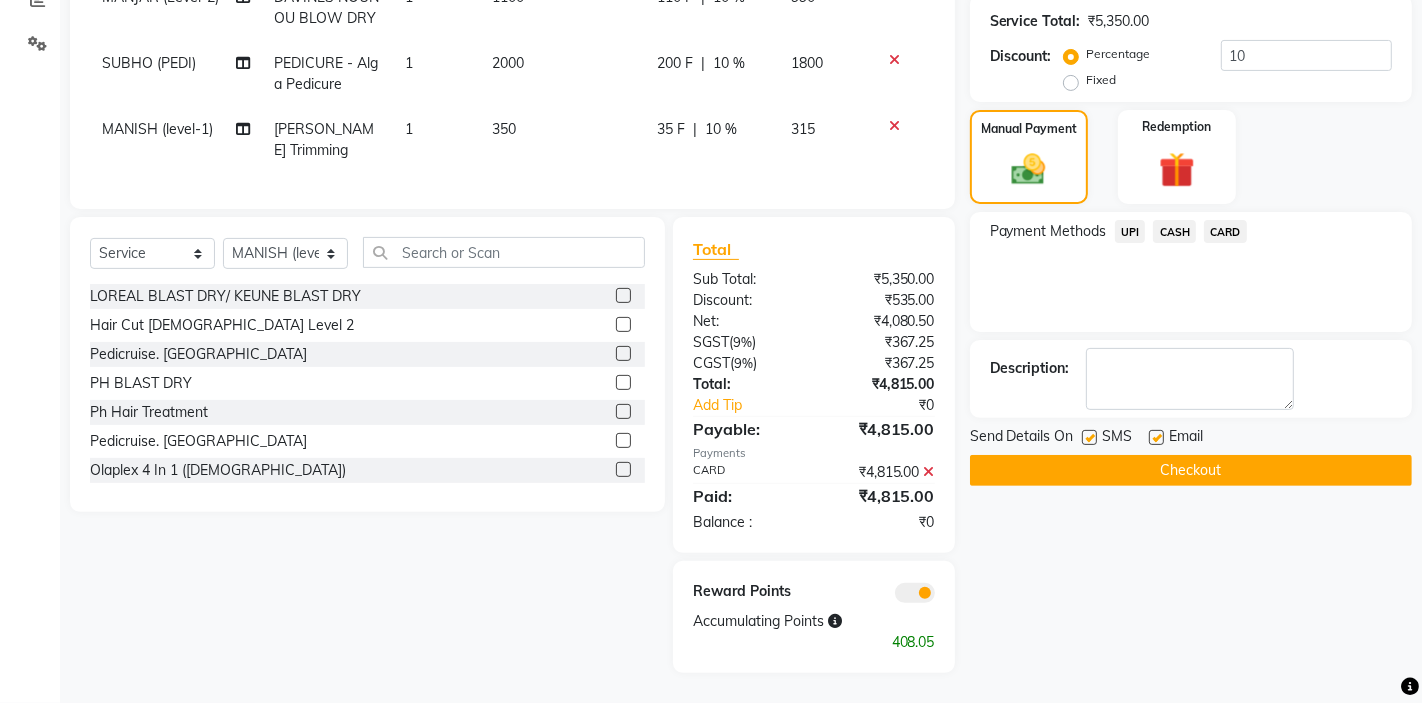 click on "Checkout" 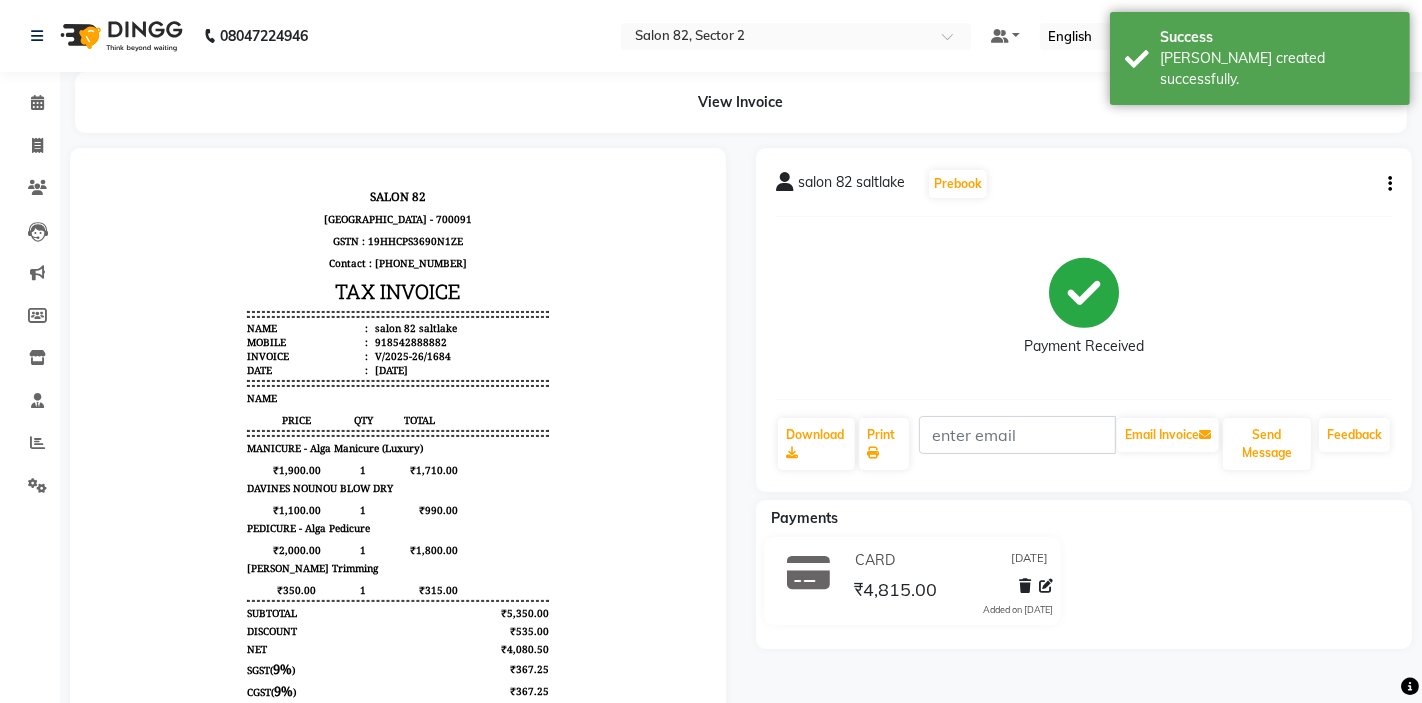 scroll, scrollTop: 0, scrollLeft: 0, axis: both 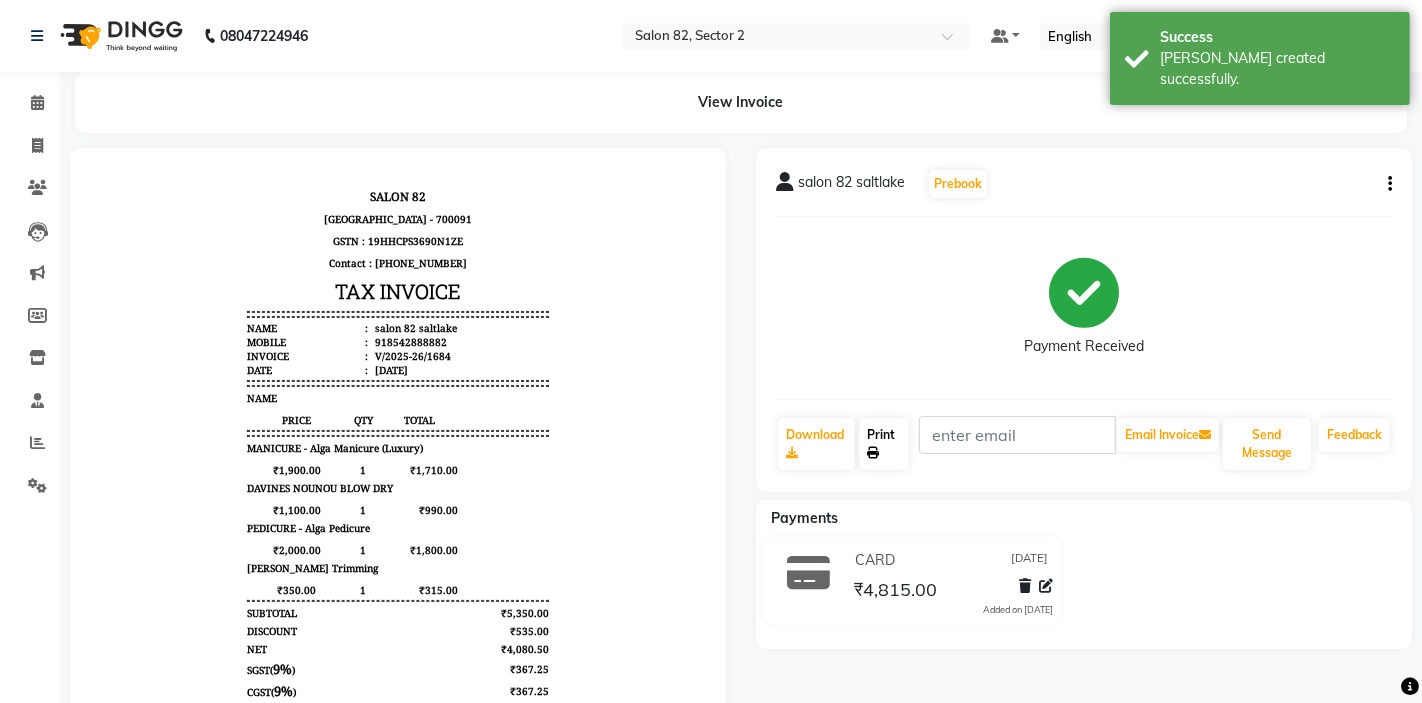 click on "Print" 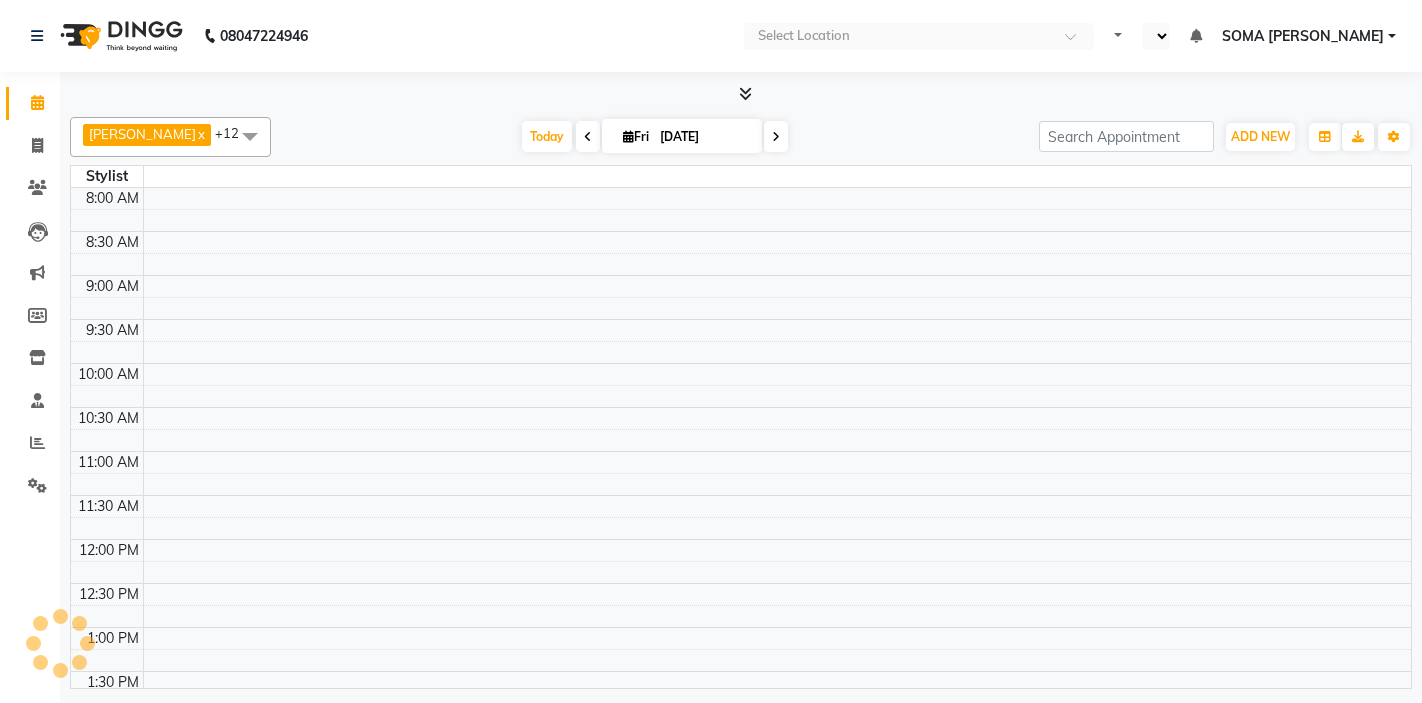 scroll, scrollTop: 0, scrollLeft: 0, axis: both 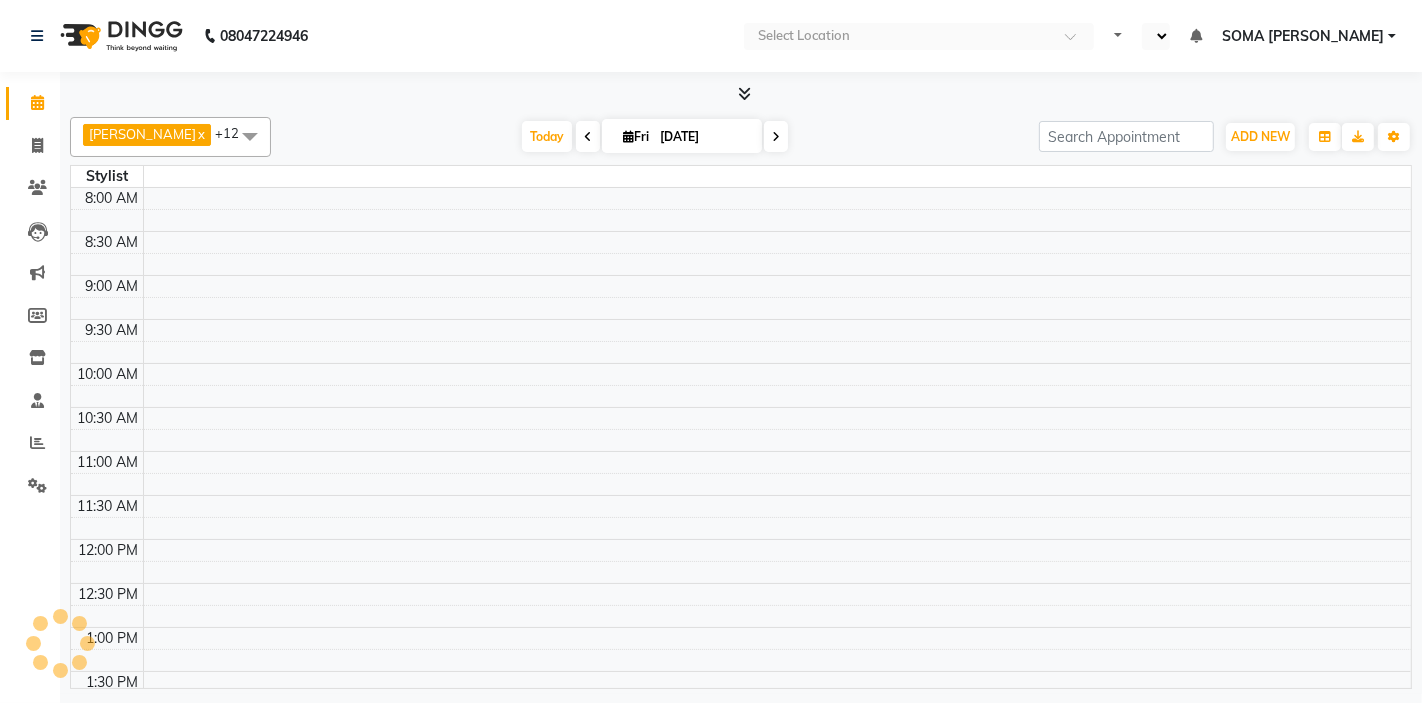 select on "en" 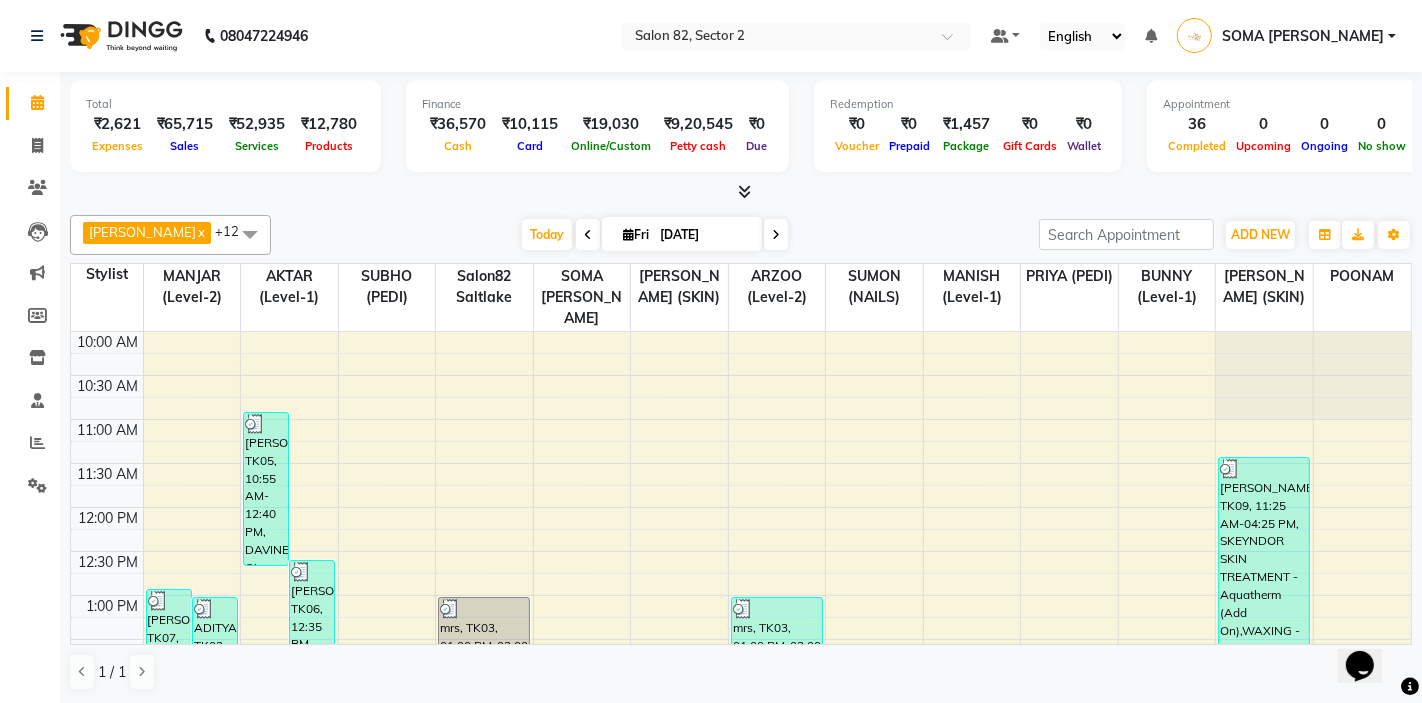 scroll, scrollTop: 0, scrollLeft: 0, axis: both 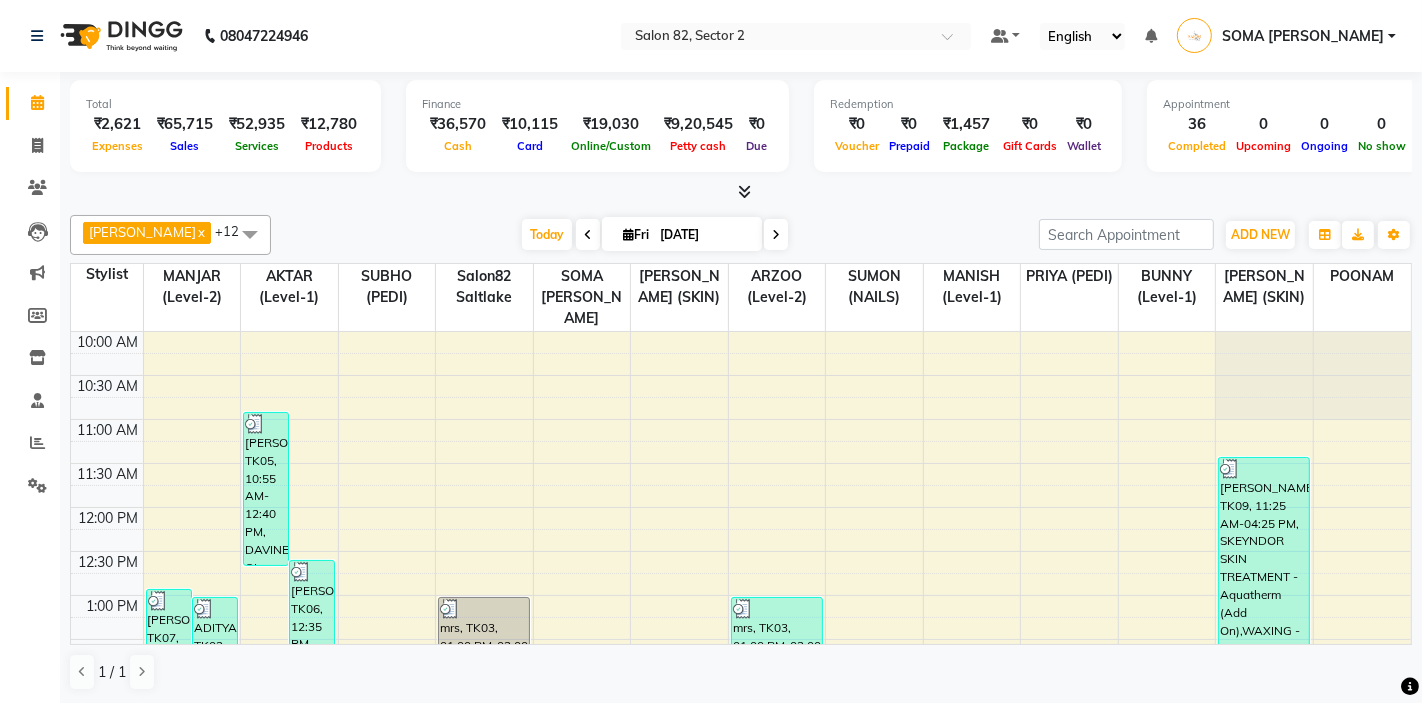 click on "Akhtar  x Arzoo  x Manjar  x [PERSON_NAME]  x [PERSON_NAME]  x SOMA [PERSON_NAME]  x Suman  x Salon82 saltlake  x BUNNY  x PRIYA  x [PERSON_NAME]   x POONAM  x +12 Select All AKTAR (level-1) ARZOO (level-2) BHARAT BUNNY (level-1) FAIZAL (level-2) [PERSON_NAME] [PERSON_NAME] (level-1) MANJAR (Level-2) [PERSON_NAME] (SKIN) POONAM PRIYA (PEDI) [PERSON_NAME] ROHIT  Salon82 saltlake SOMA [PERSON_NAME] (PEDI) [PERSON_NAME] (SKIN) SUMON (NAILS) [DATE]  [DATE] Toggle Dropdown Add Appointment Add Invoice Add Expense Add Attendance Add Client Add Transaction Toggle Dropdown Add Appointment Add Invoice Add Expense Add Attendance Add Client ADD NEW Toggle Dropdown Add Appointment Add Invoice Add Expense Add Attendance Add Client Add Transaction Akhtar  x Arzoo  x Manjar  x [PERSON_NAME]  x [PERSON_NAME]  x SOMA [PERSON_NAME]  x Suman  x Salon82 saltlake  x BUNNY  x PRIYA  x [PERSON_NAME]   x POONAM  x +12 Select All AKTAR (level-1) ARZOO (level-2) BHARAT BUNNY (level-1) FAIZAL (level-2) [PERSON_NAME] [PERSON_NAME] (level-1) MANJAR (Level-2) [PERSON_NAME] (SKIN) POONAM" 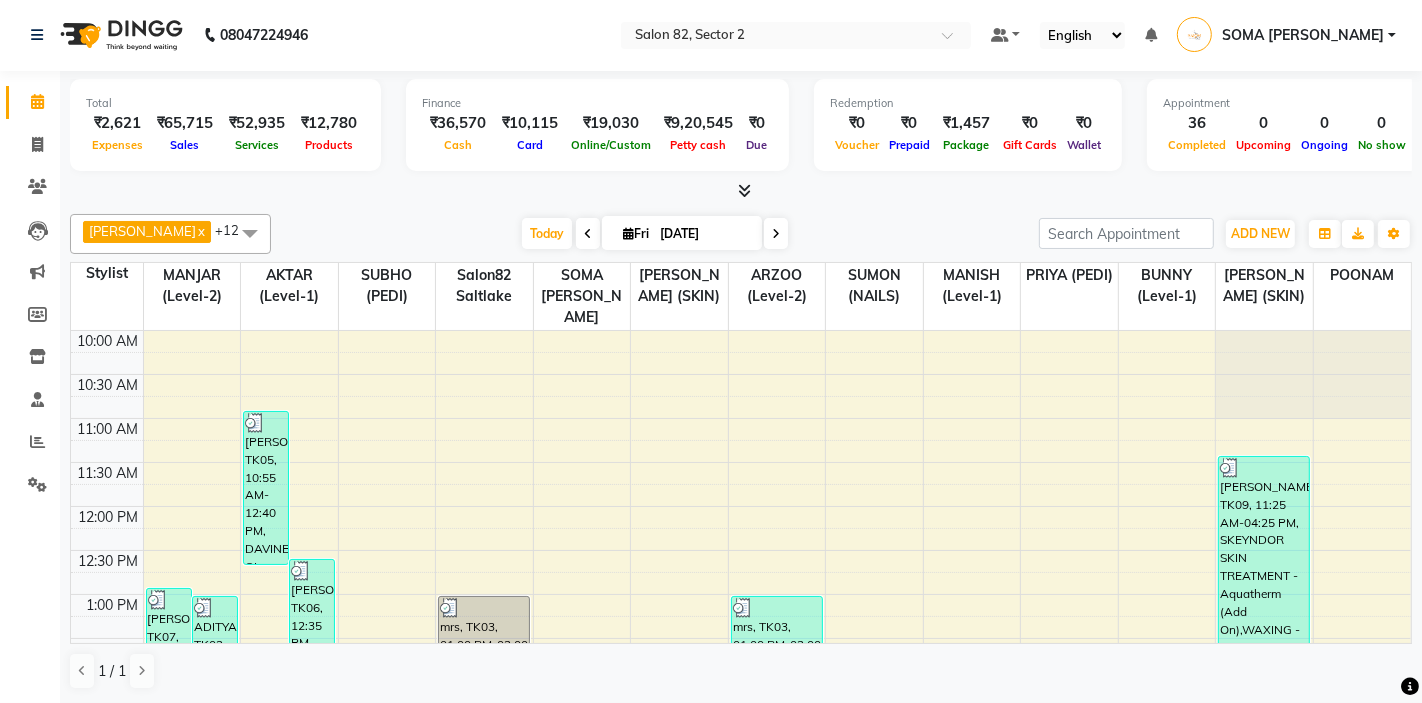scroll, scrollTop: 0, scrollLeft: 0, axis: both 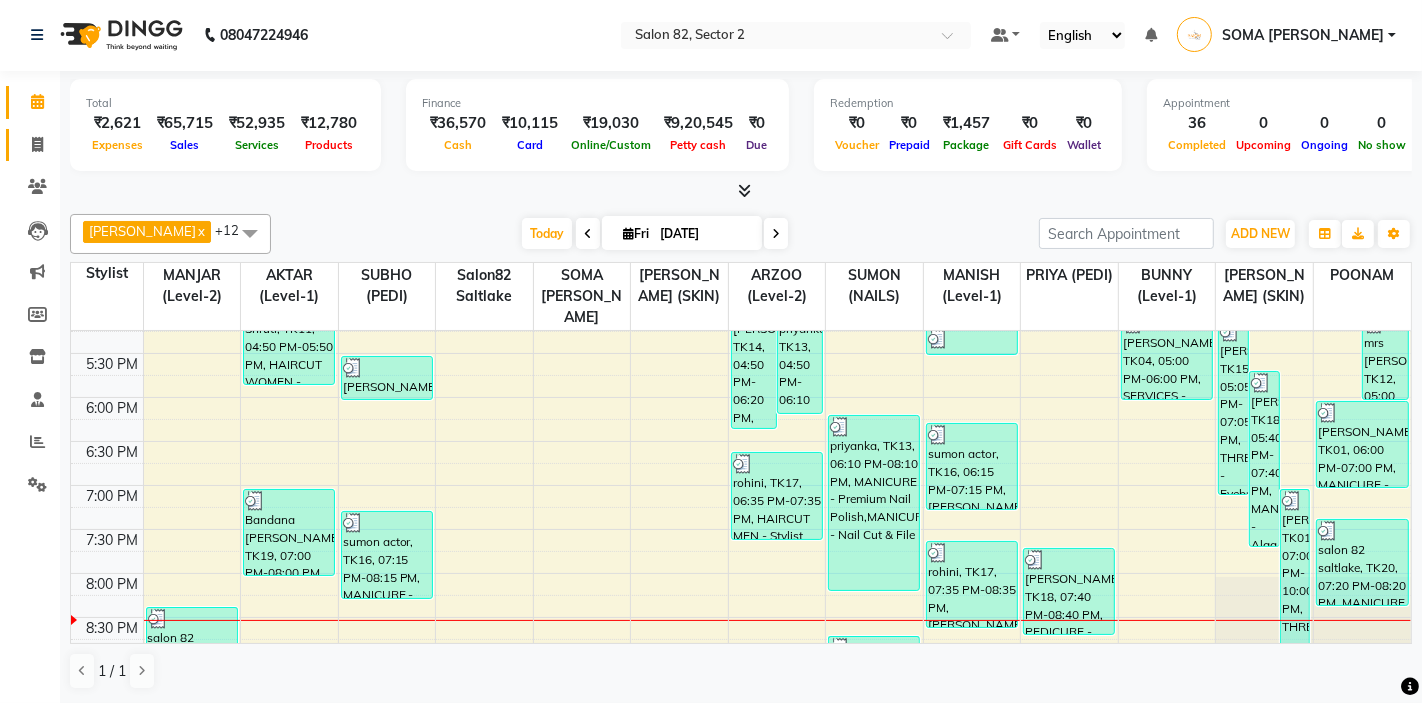 click 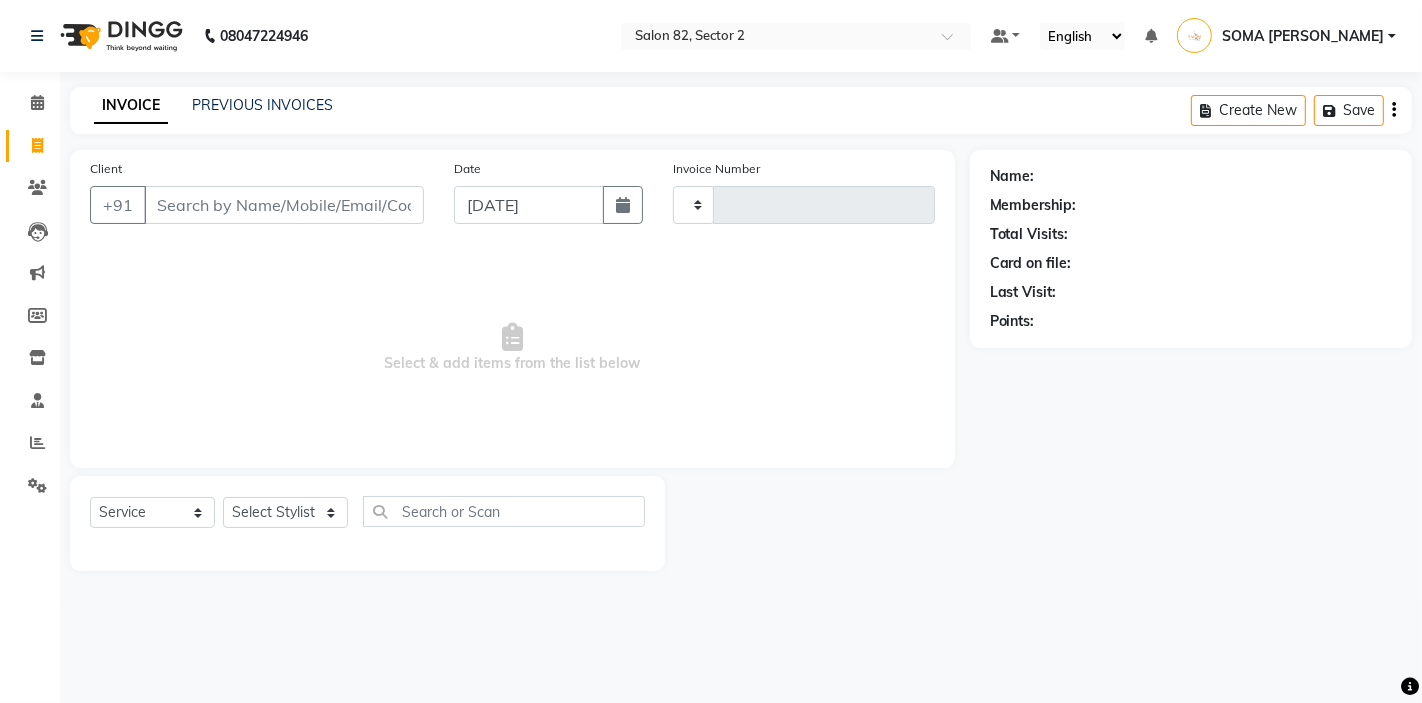type on "1685" 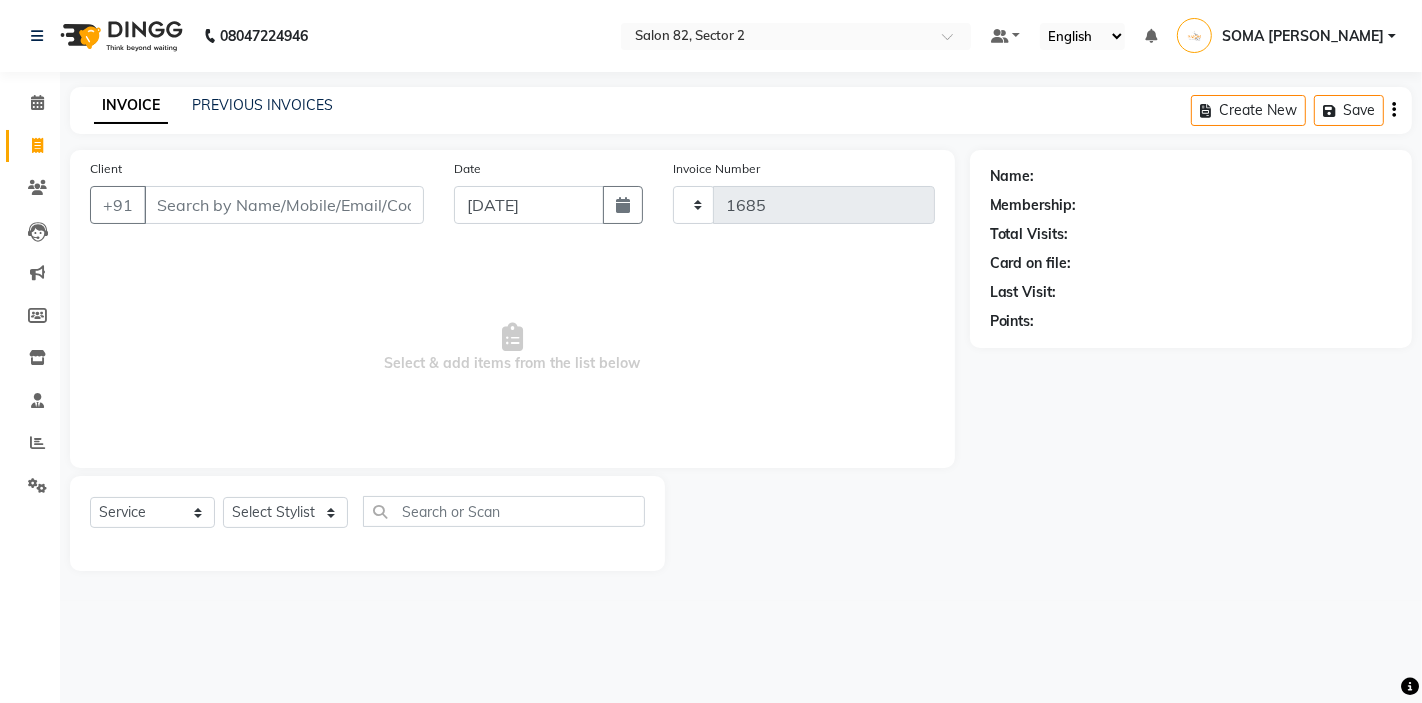 scroll, scrollTop: 0, scrollLeft: 0, axis: both 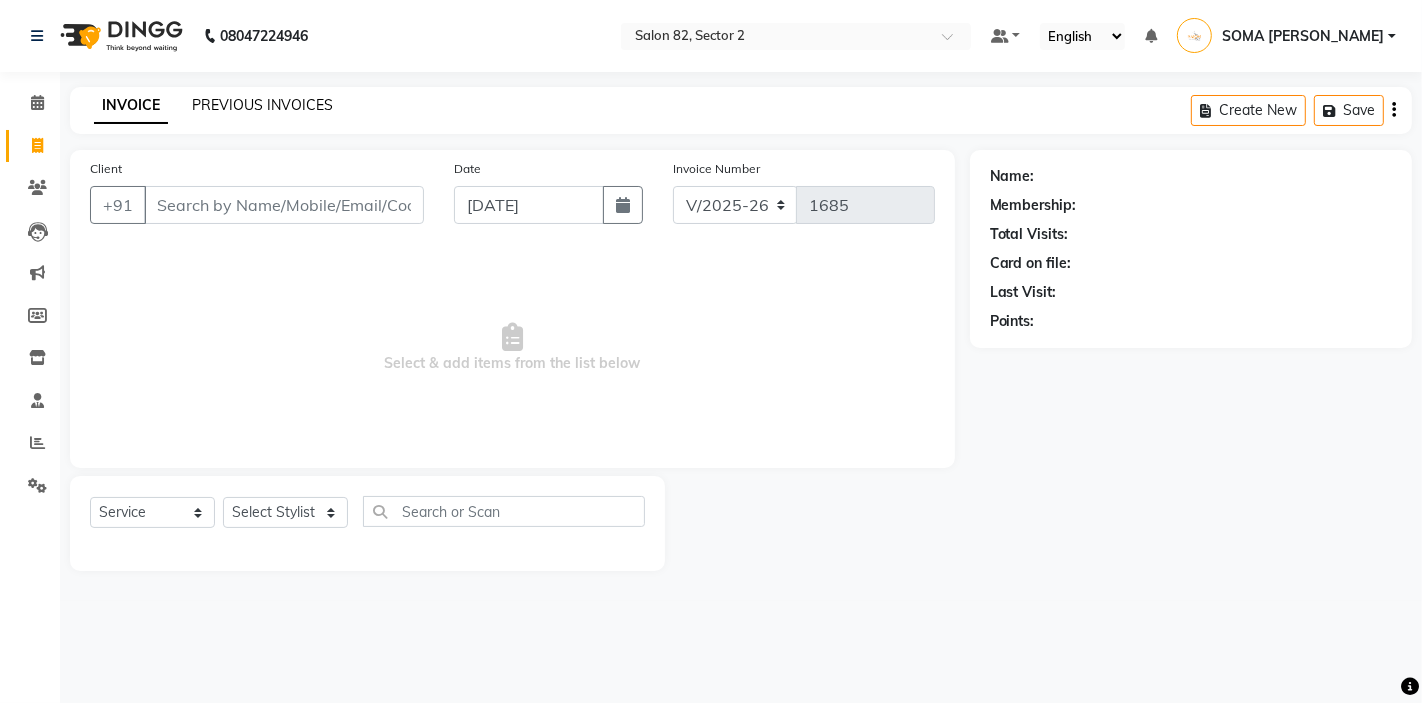 click on "PREVIOUS INVOICES" 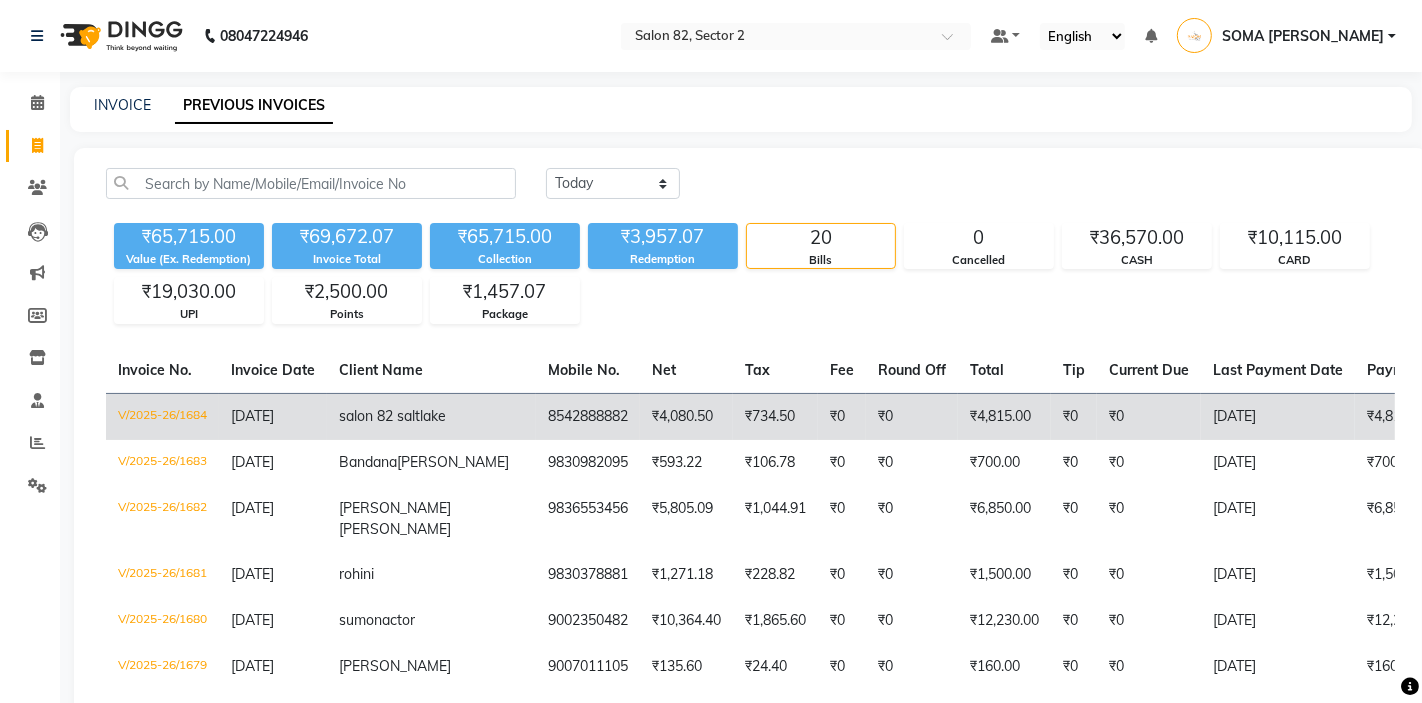 click on "salon 82 saltlake" 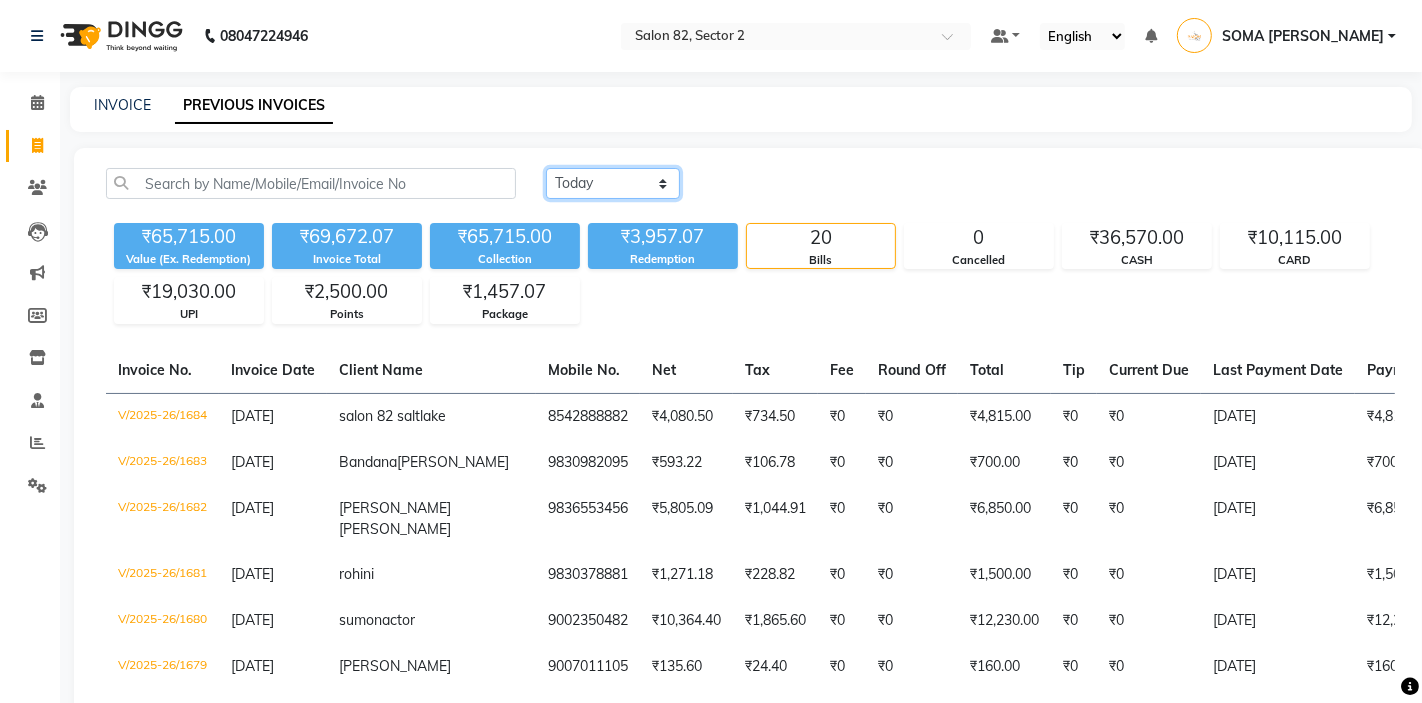 click on "[DATE] [DATE] Custom Range" 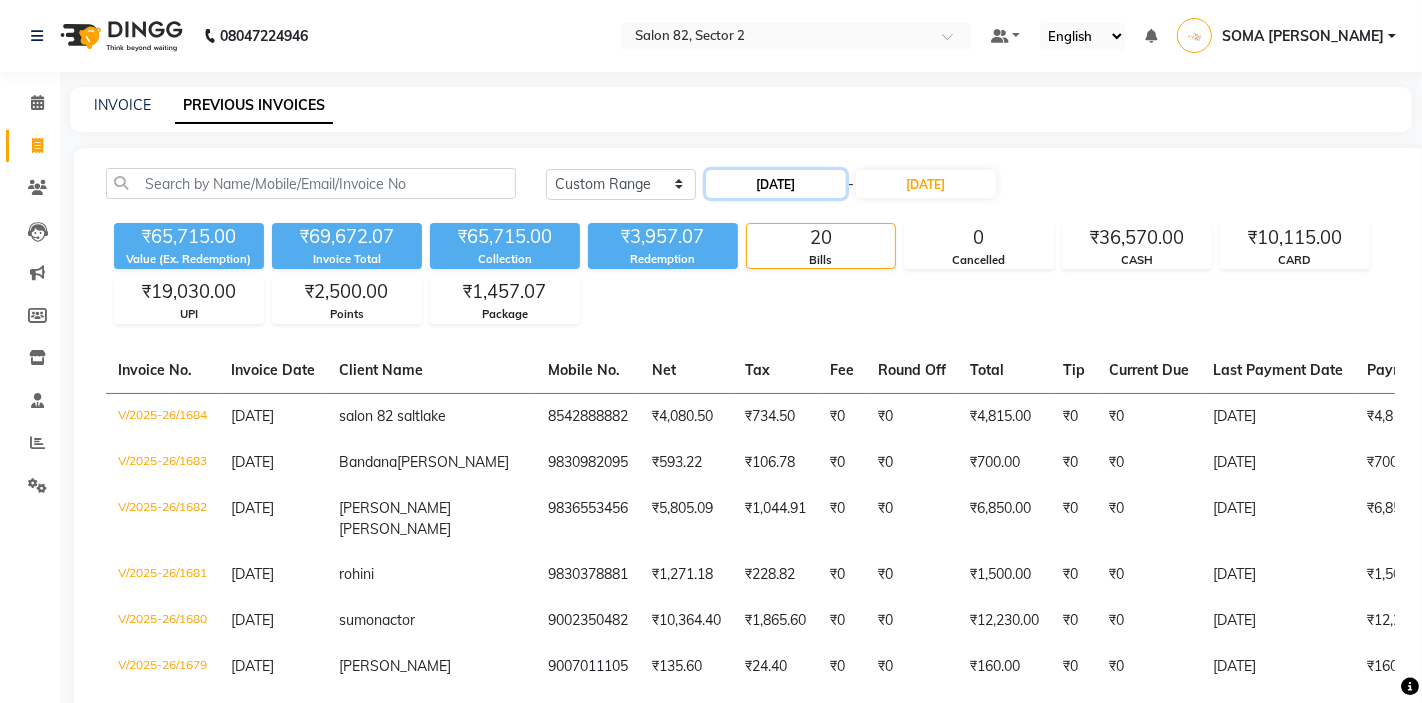 click on "[DATE]" 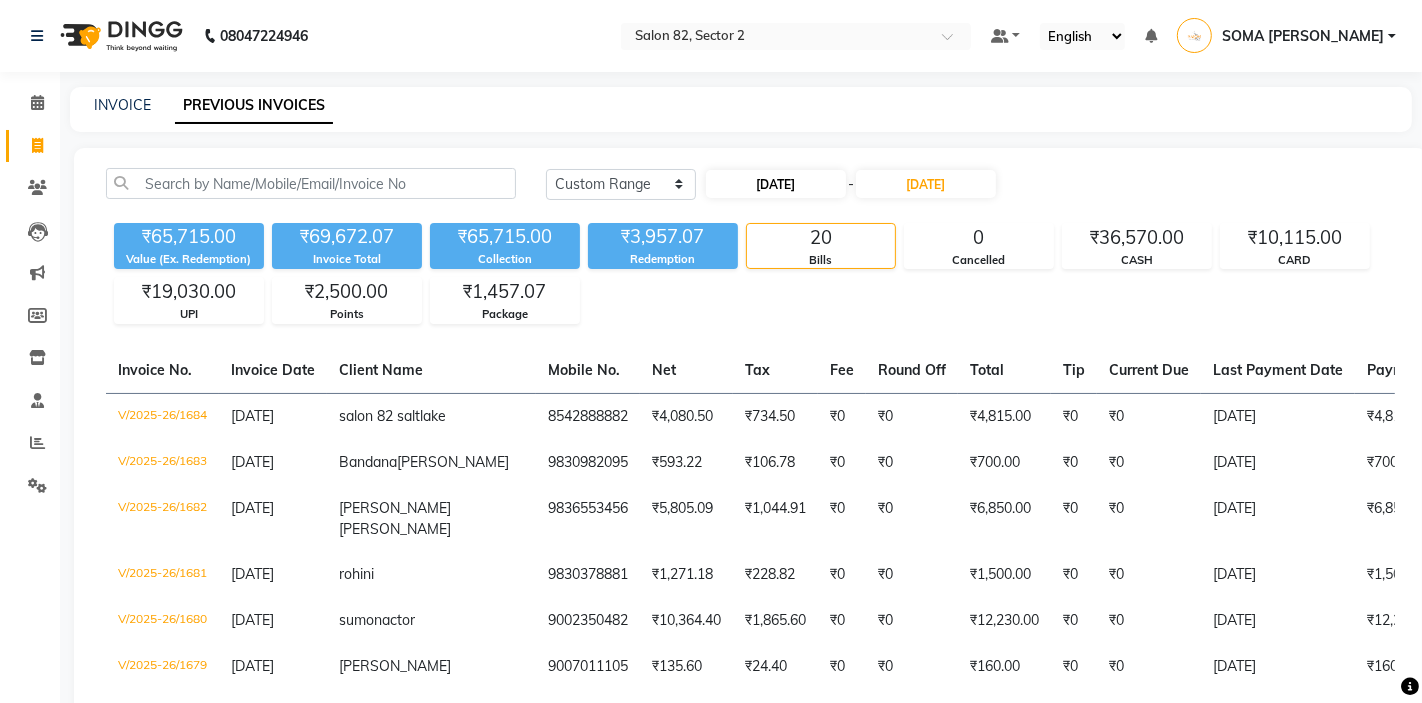 select on "7" 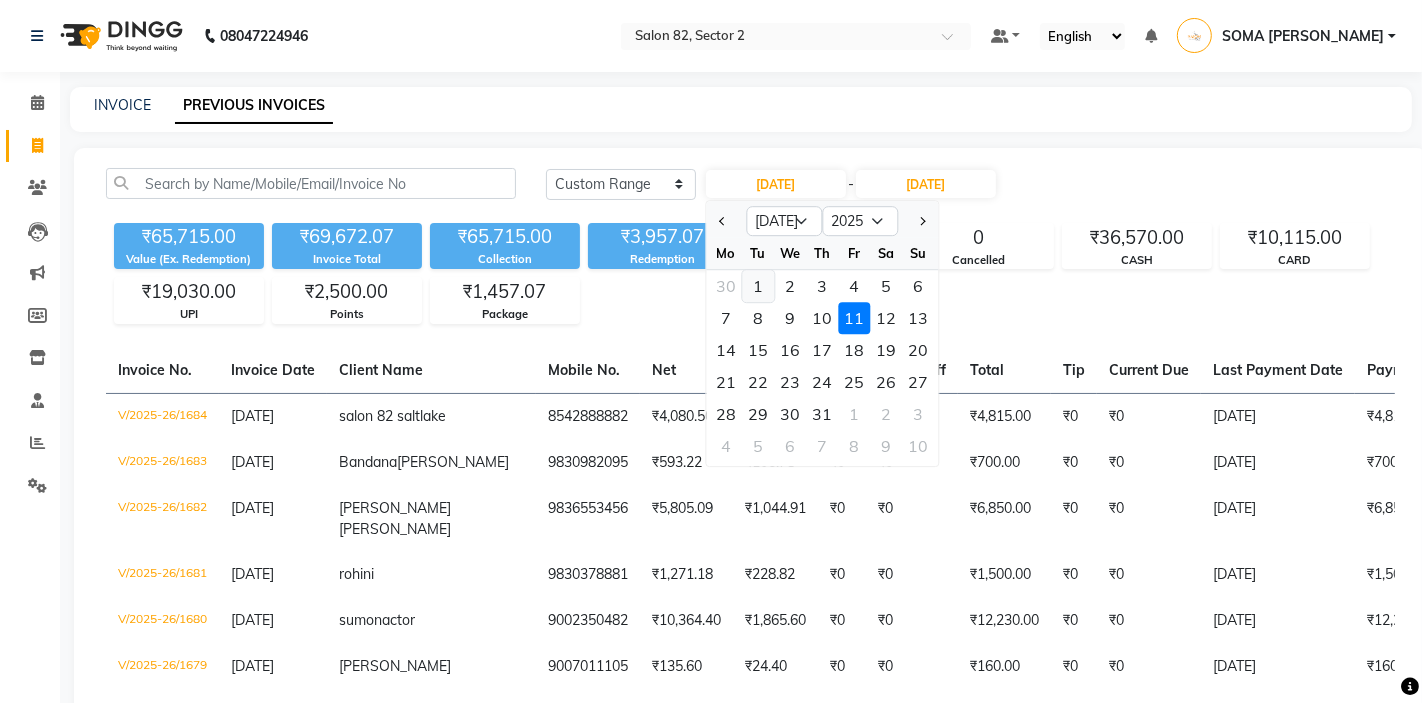 click on "1" 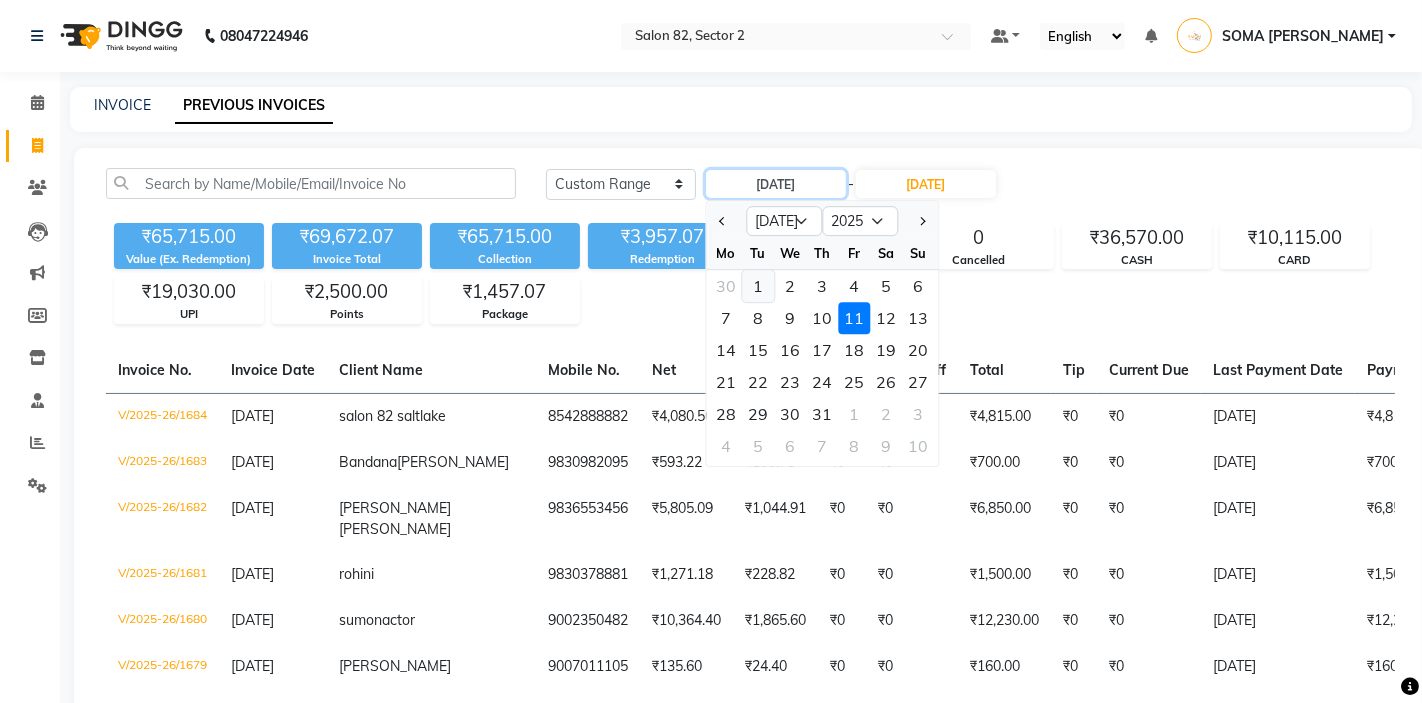 type on "[DATE]" 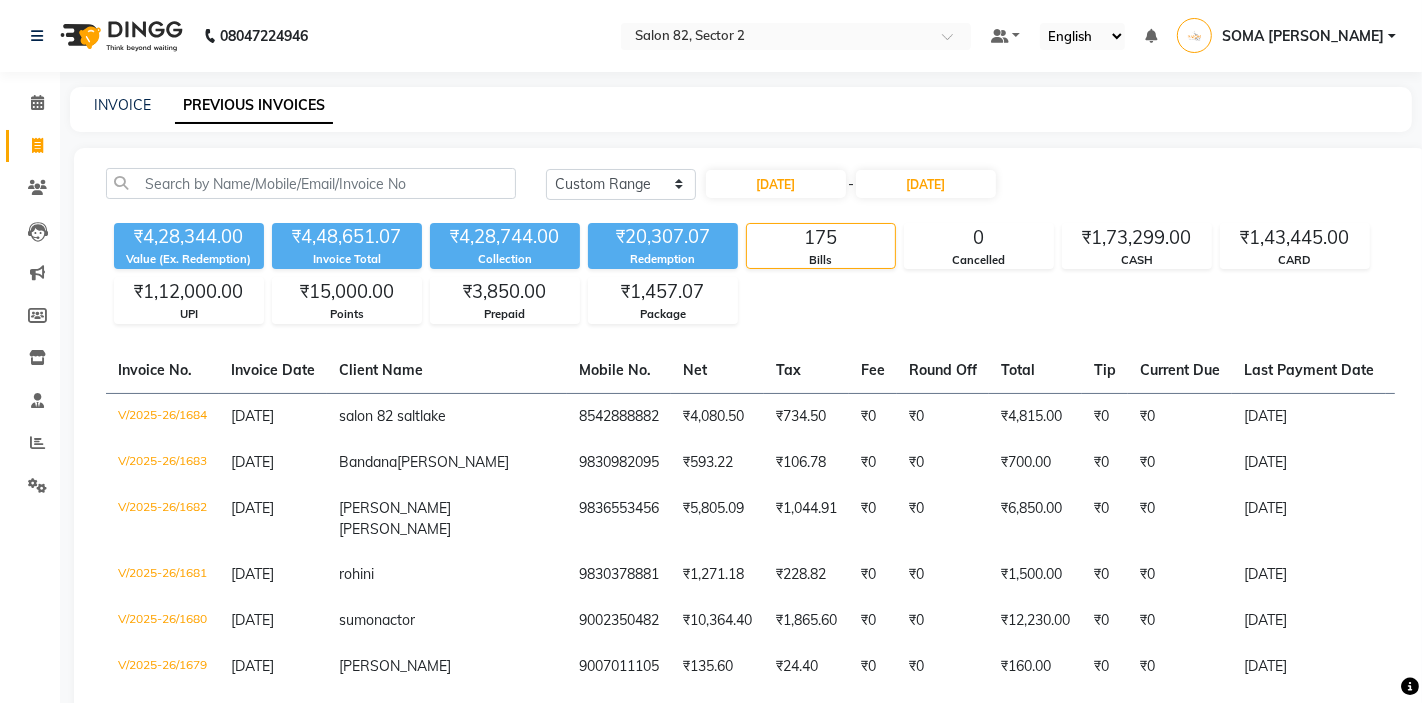 click on "₹4,28,344.00 Value (Ex. Redemption) ₹4,48,651.07 Invoice Total  ₹4,28,744.00 Collection ₹20,307.07 Redemption 175 Bills 0 Cancelled ₹1,73,299.00 CASH ₹1,43,445.00 CARD ₹1,12,000.00 UPI ₹15,000.00 Points ₹3,850.00 Prepaid ₹1,457.07 Package" 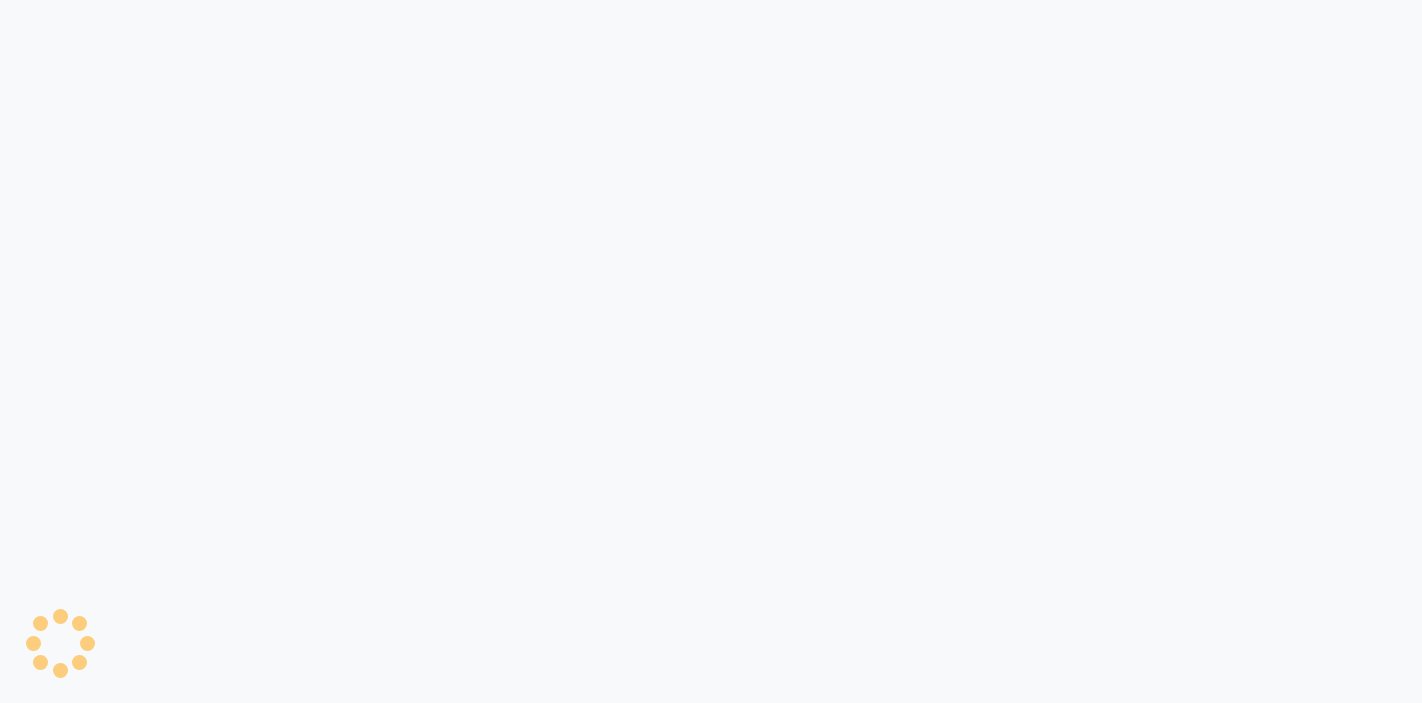 scroll, scrollTop: 0, scrollLeft: 0, axis: both 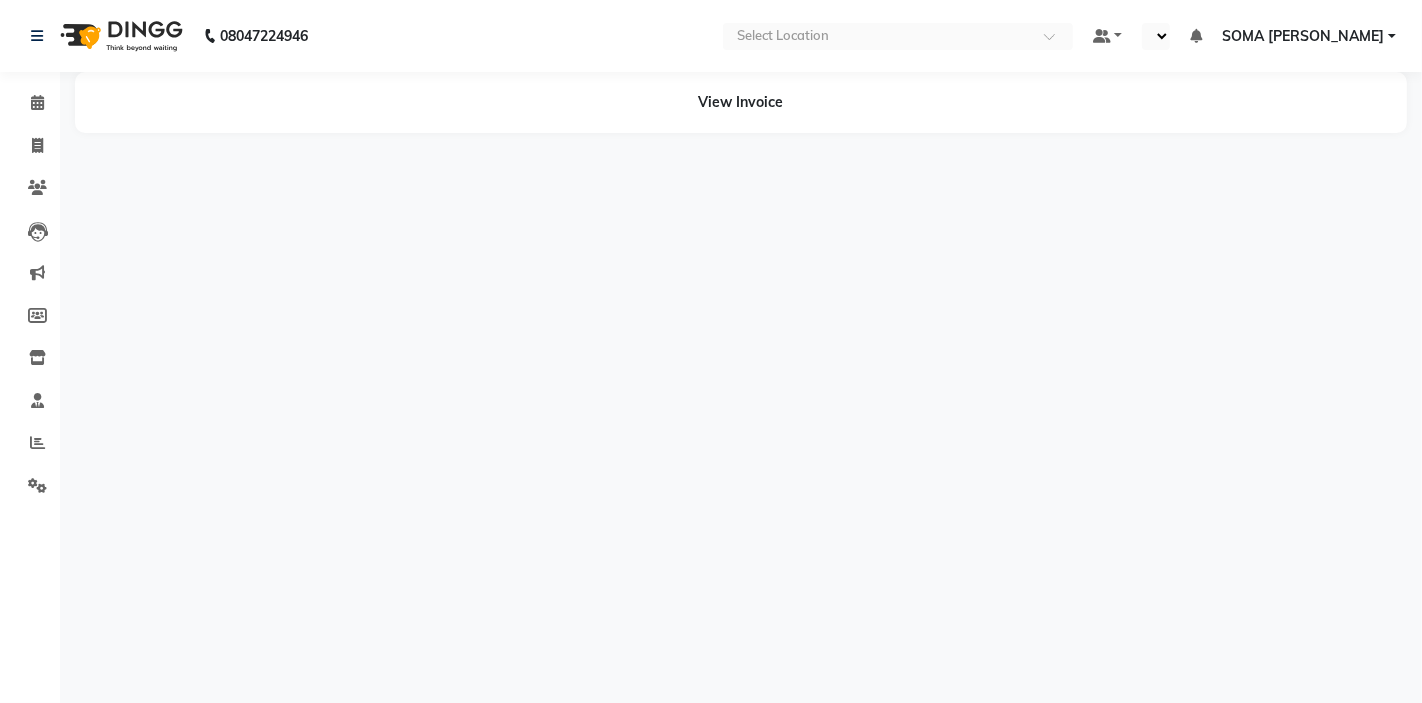 select on "en" 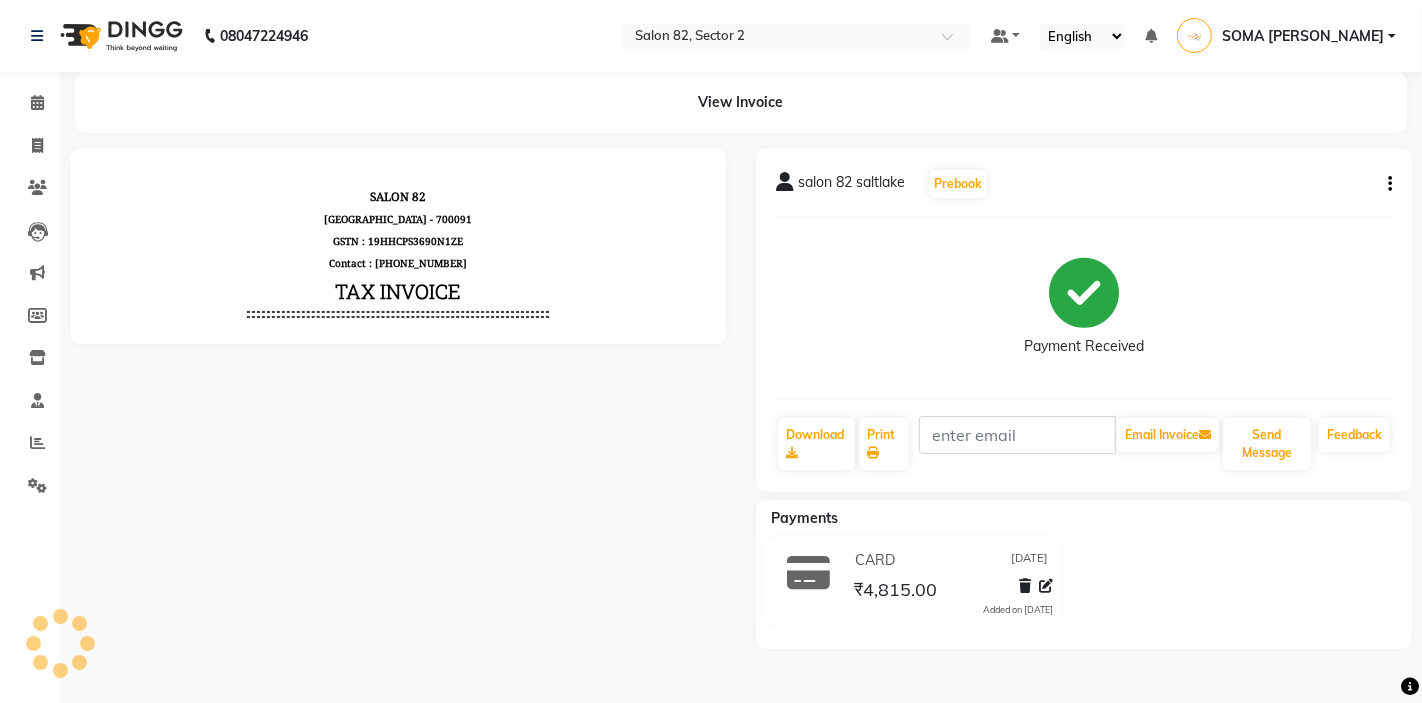 scroll, scrollTop: 0, scrollLeft: 0, axis: both 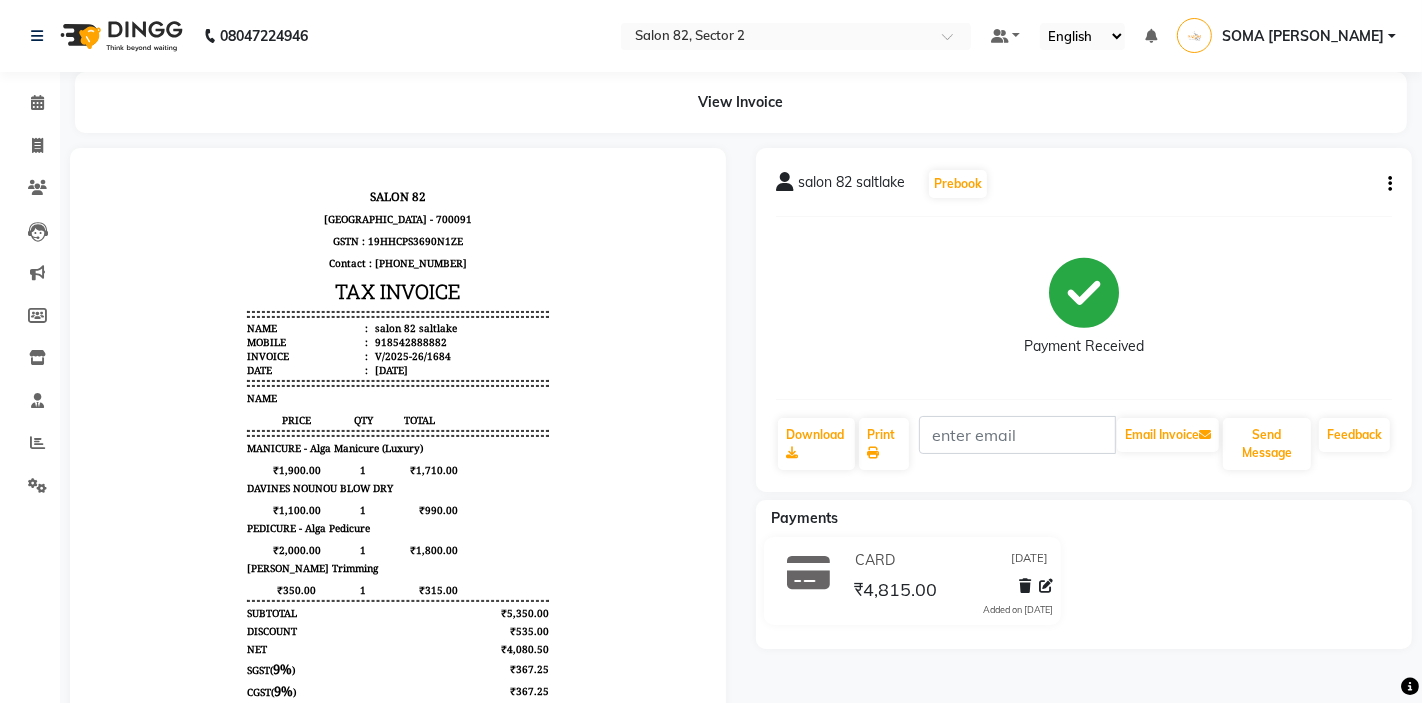 click 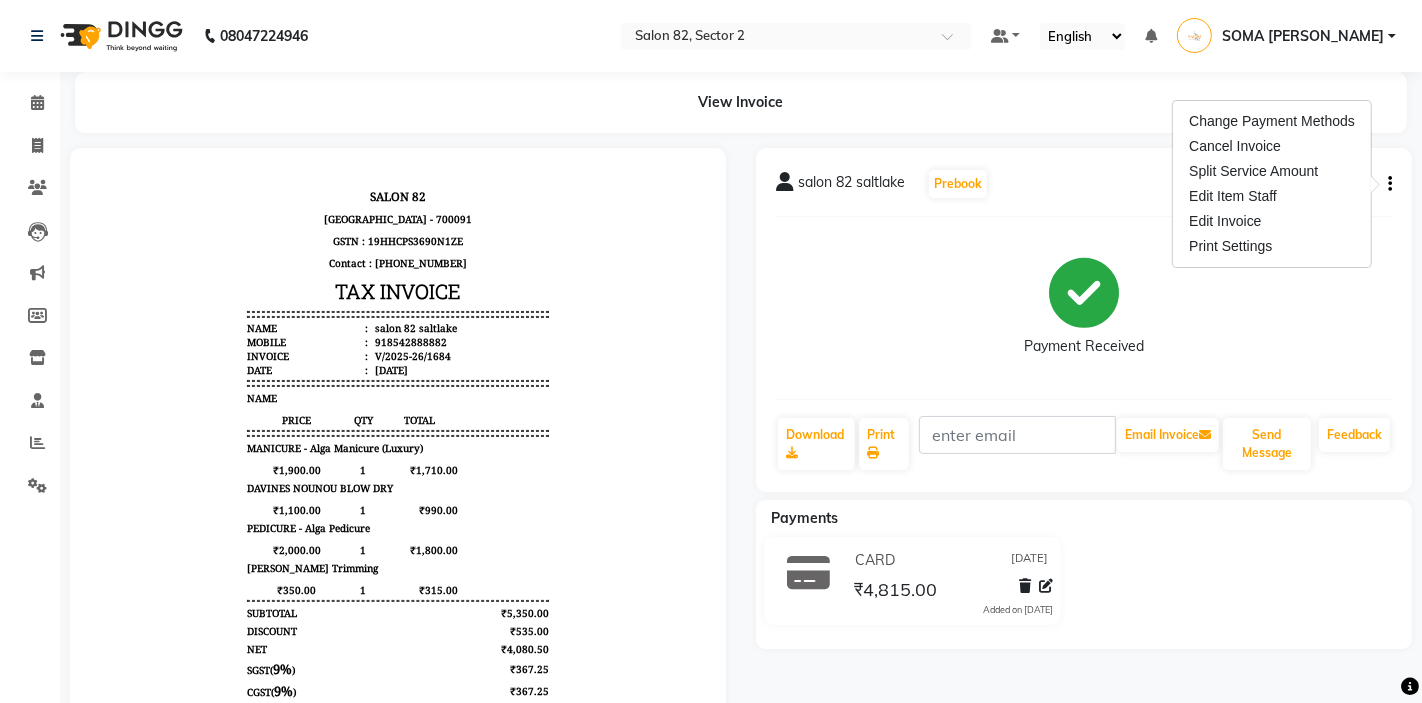 click on "Payment Received" 